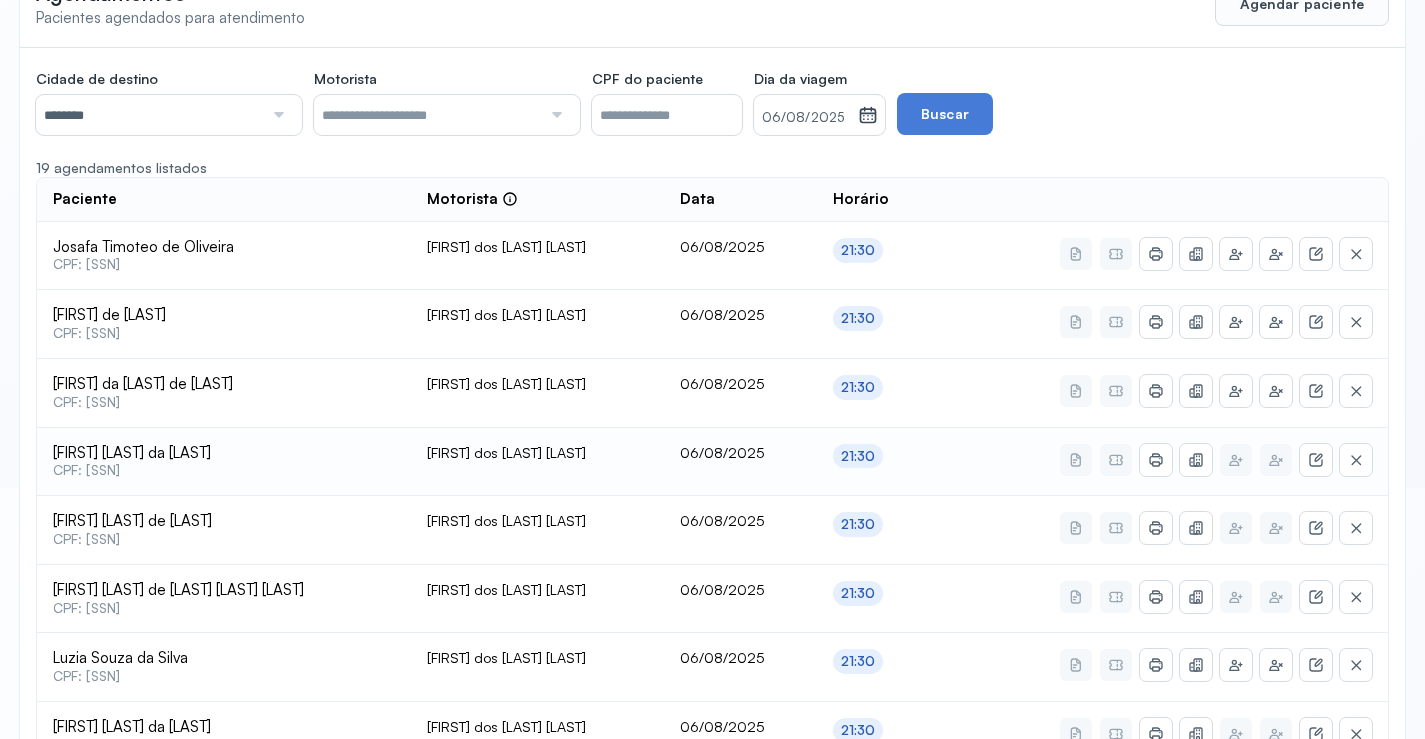 scroll, scrollTop: 216, scrollLeft: 0, axis: vertical 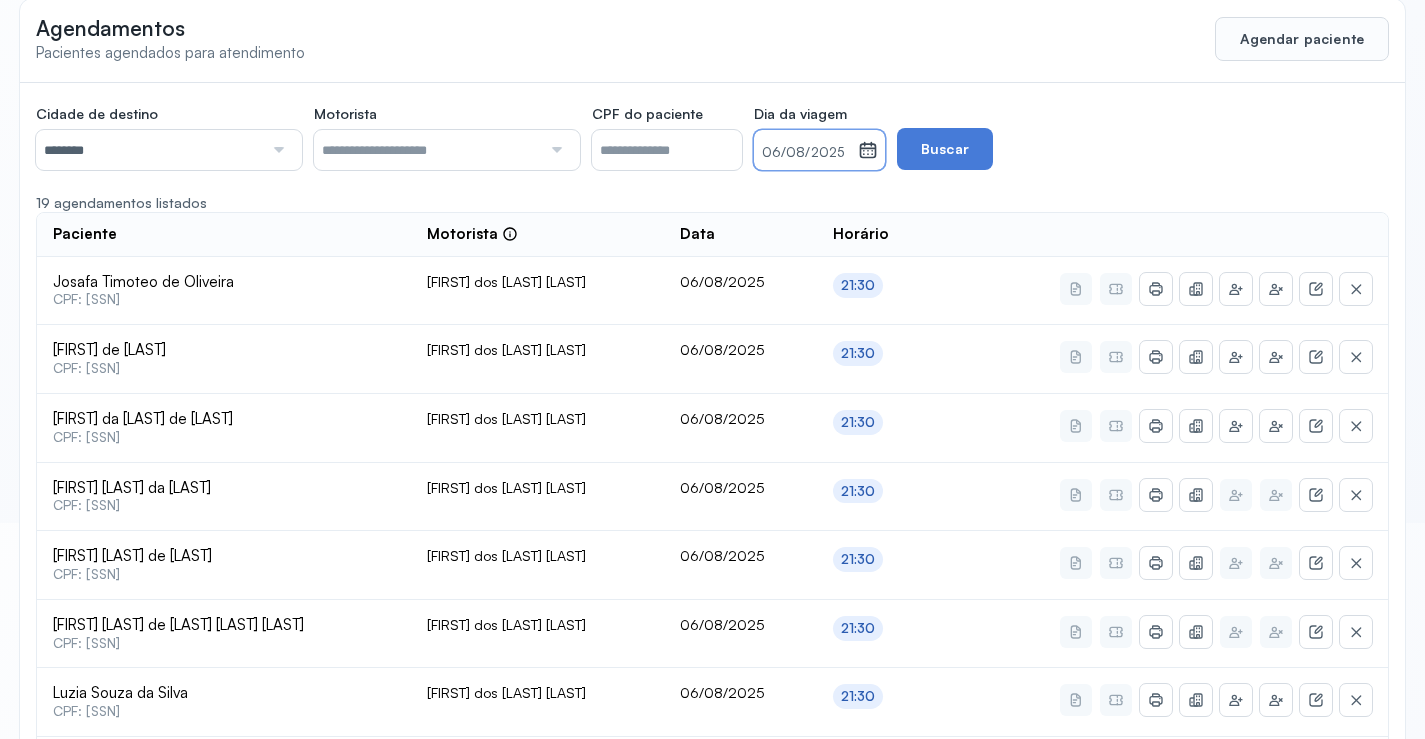 click on "06/08/2025" at bounding box center (806, 153) 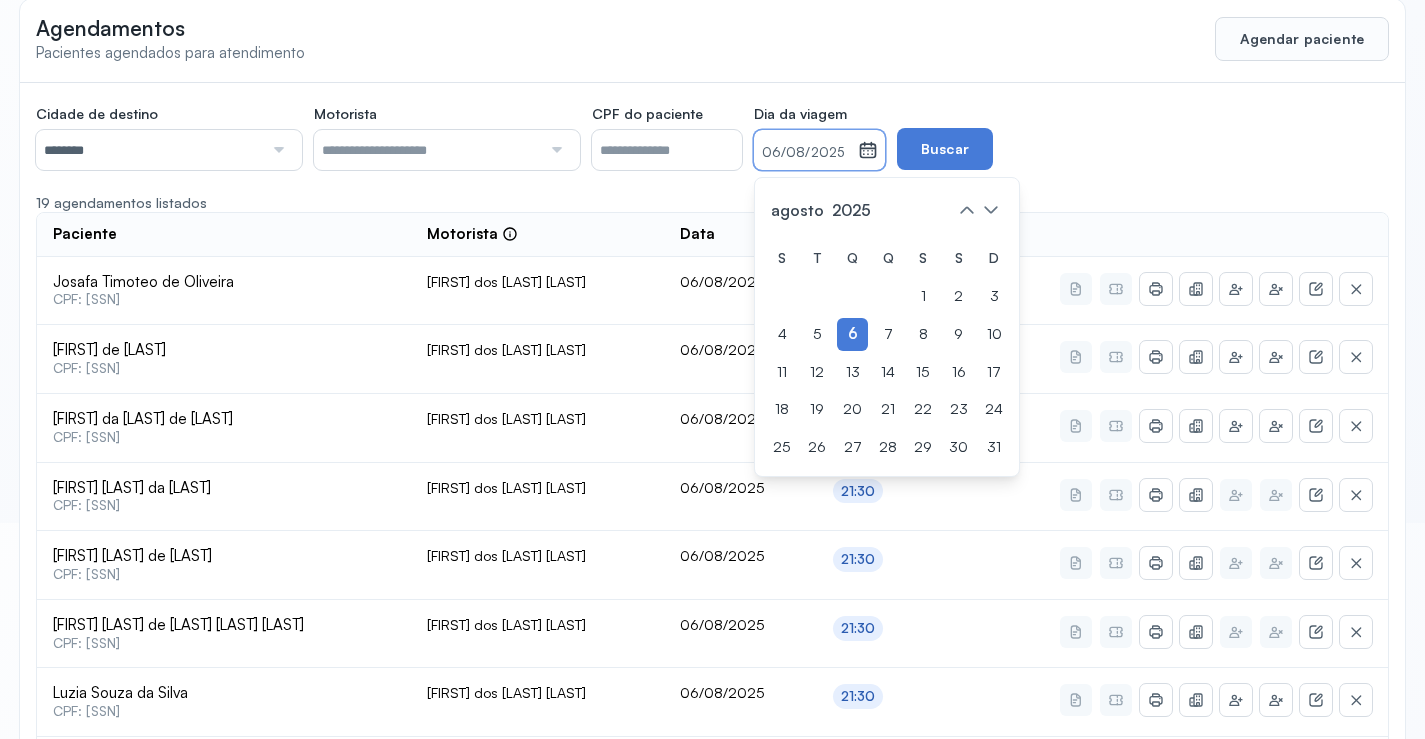 drag, startPoint x: 851, startPoint y: 341, endPoint x: 907, endPoint y: 253, distance: 104.307236 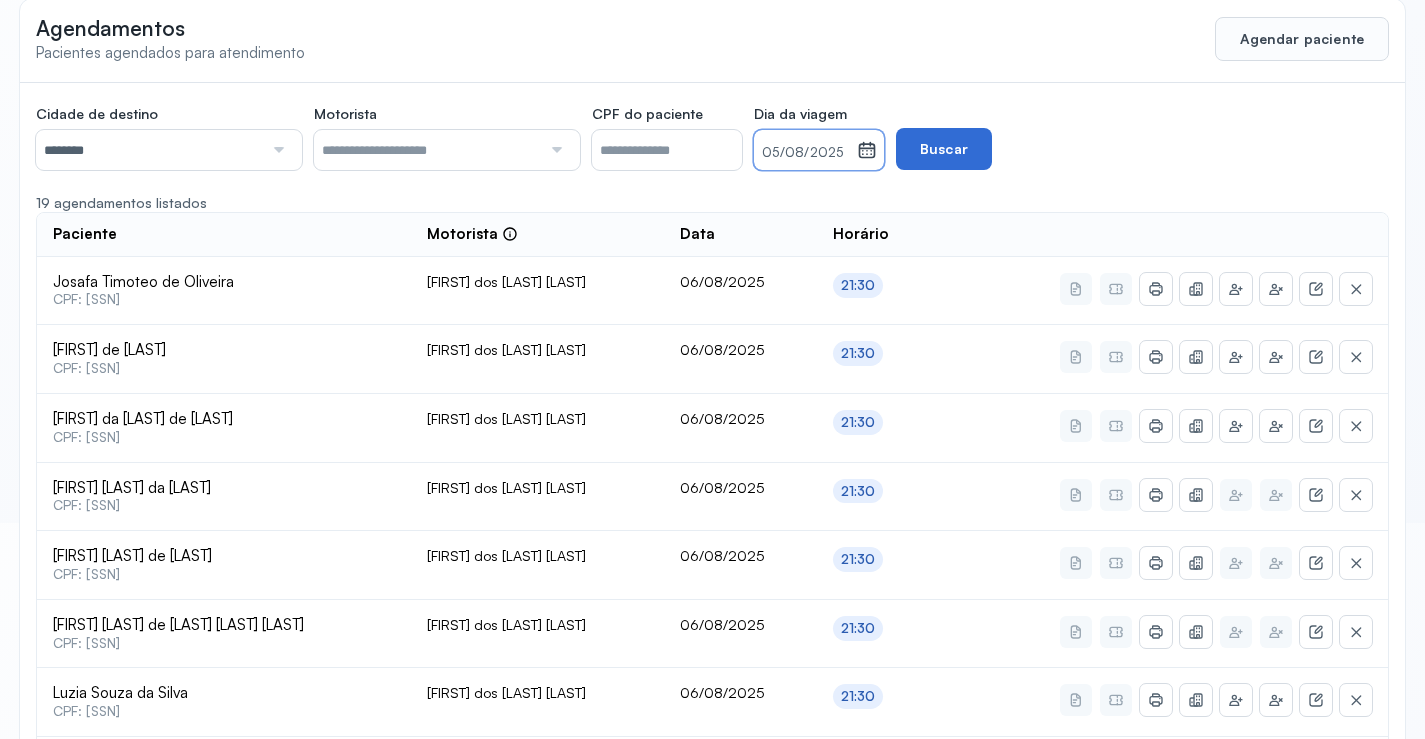click on "Buscar" at bounding box center (944, 149) 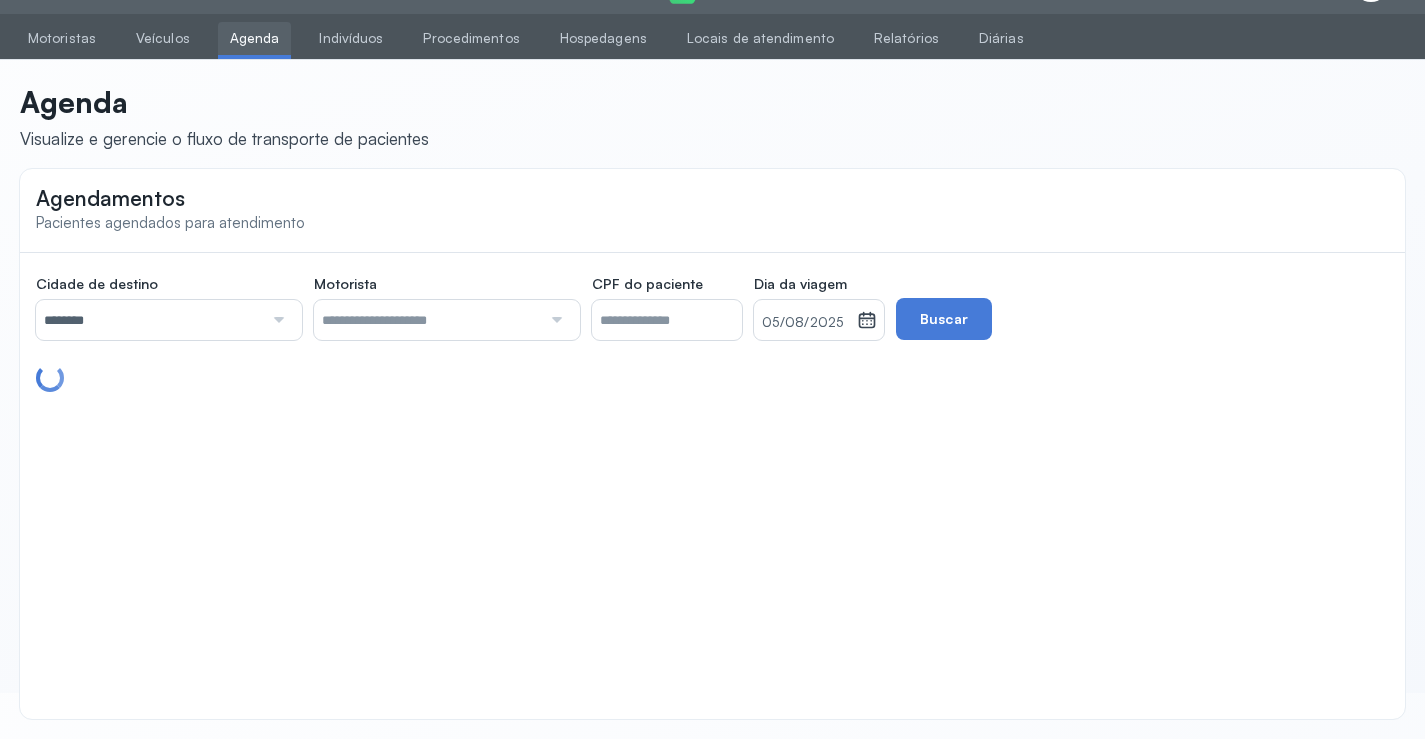 scroll, scrollTop: 46, scrollLeft: 0, axis: vertical 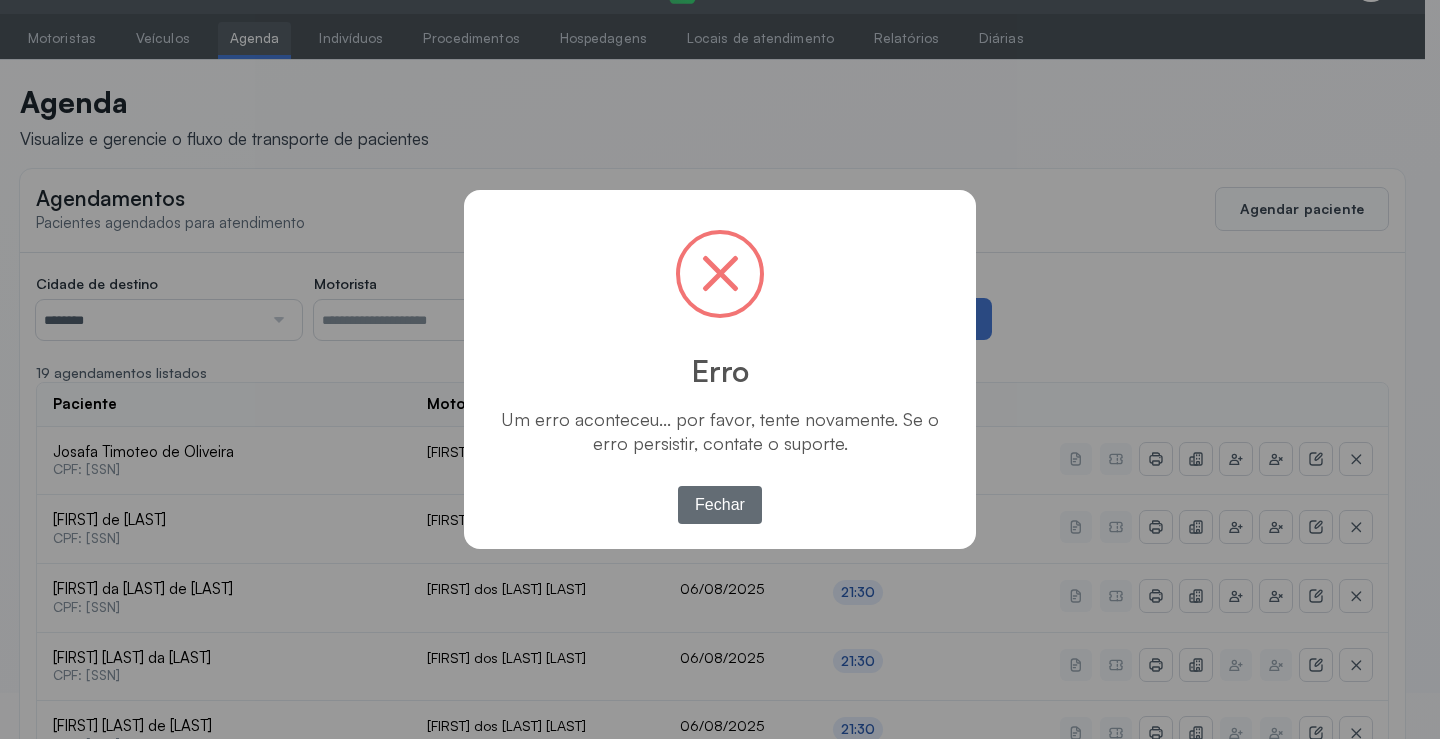 click on "Fechar" at bounding box center (720, 505) 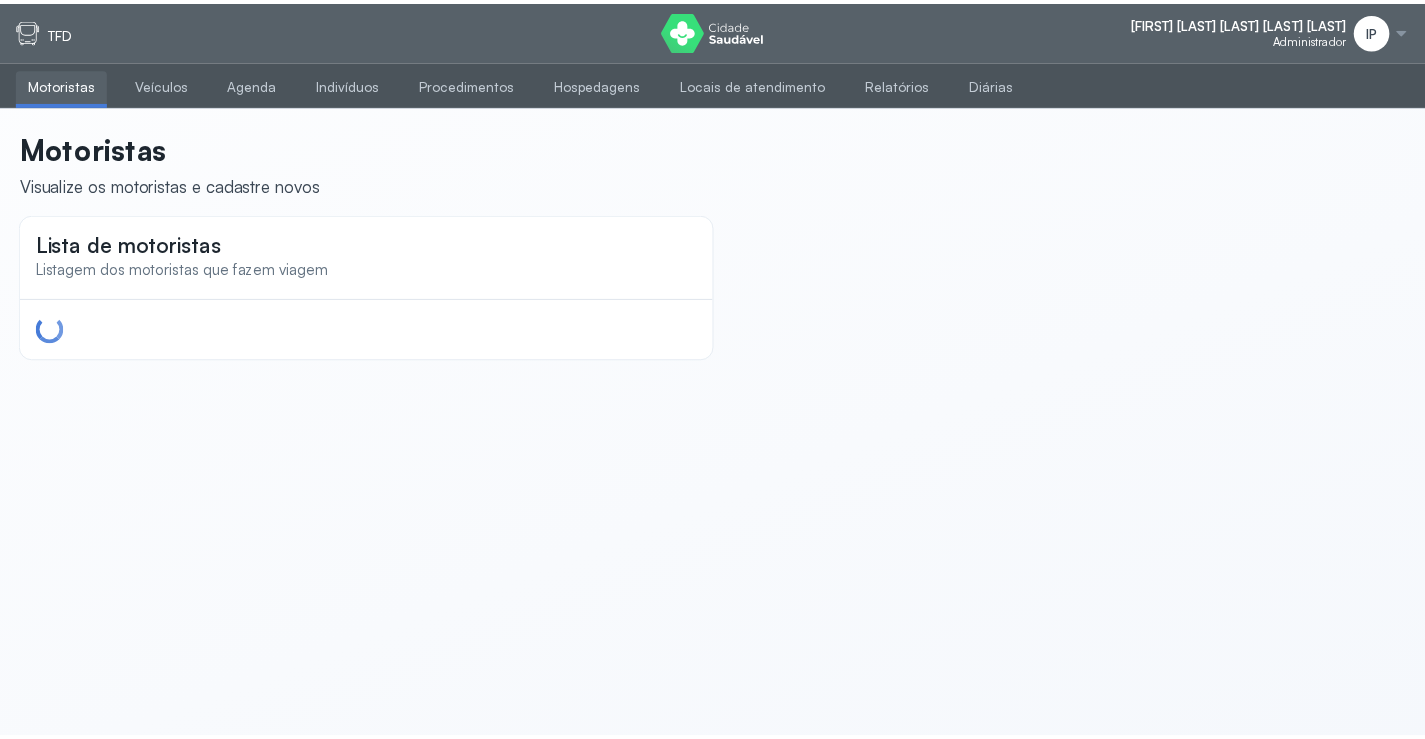 scroll, scrollTop: 0, scrollLeft: 0, axis: both 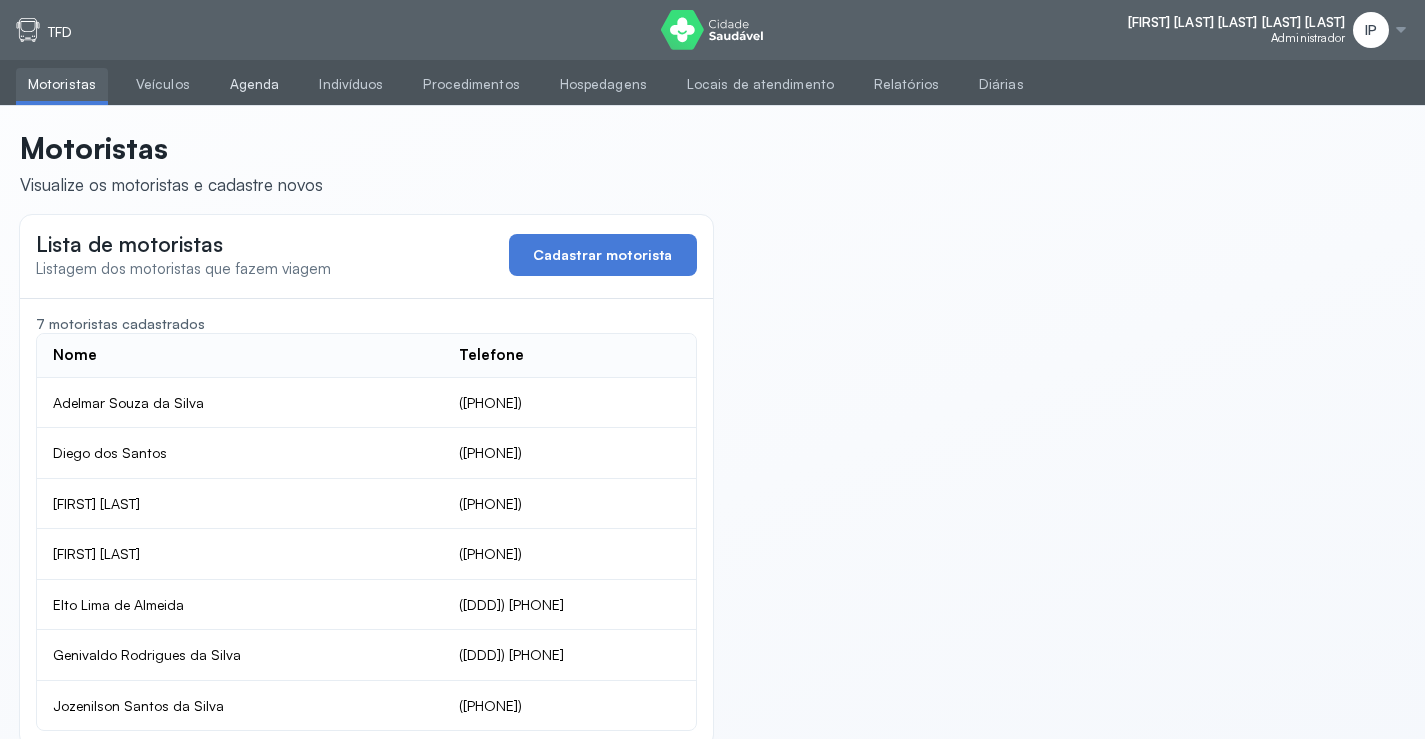 click on "Agenda" at bounding box center [255, 84] 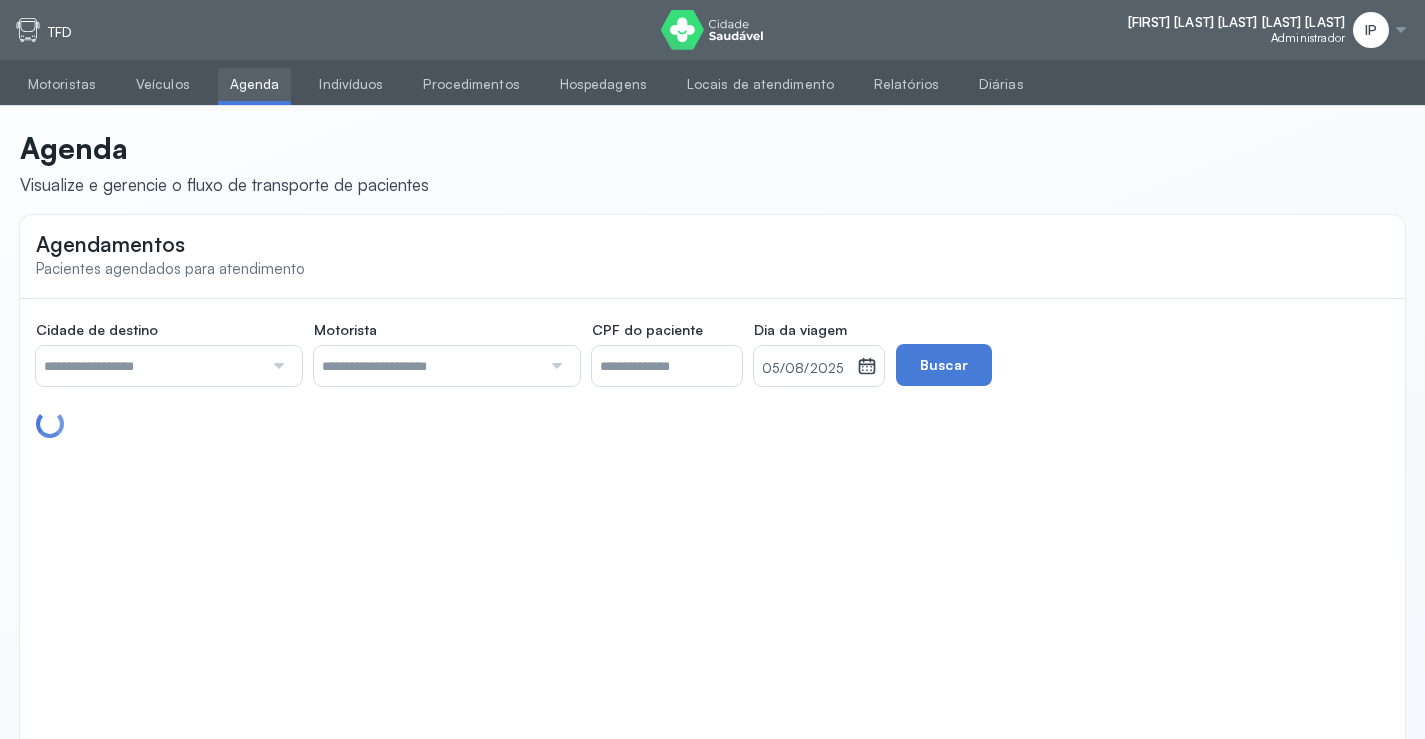 click at bounding box center [149, 366] 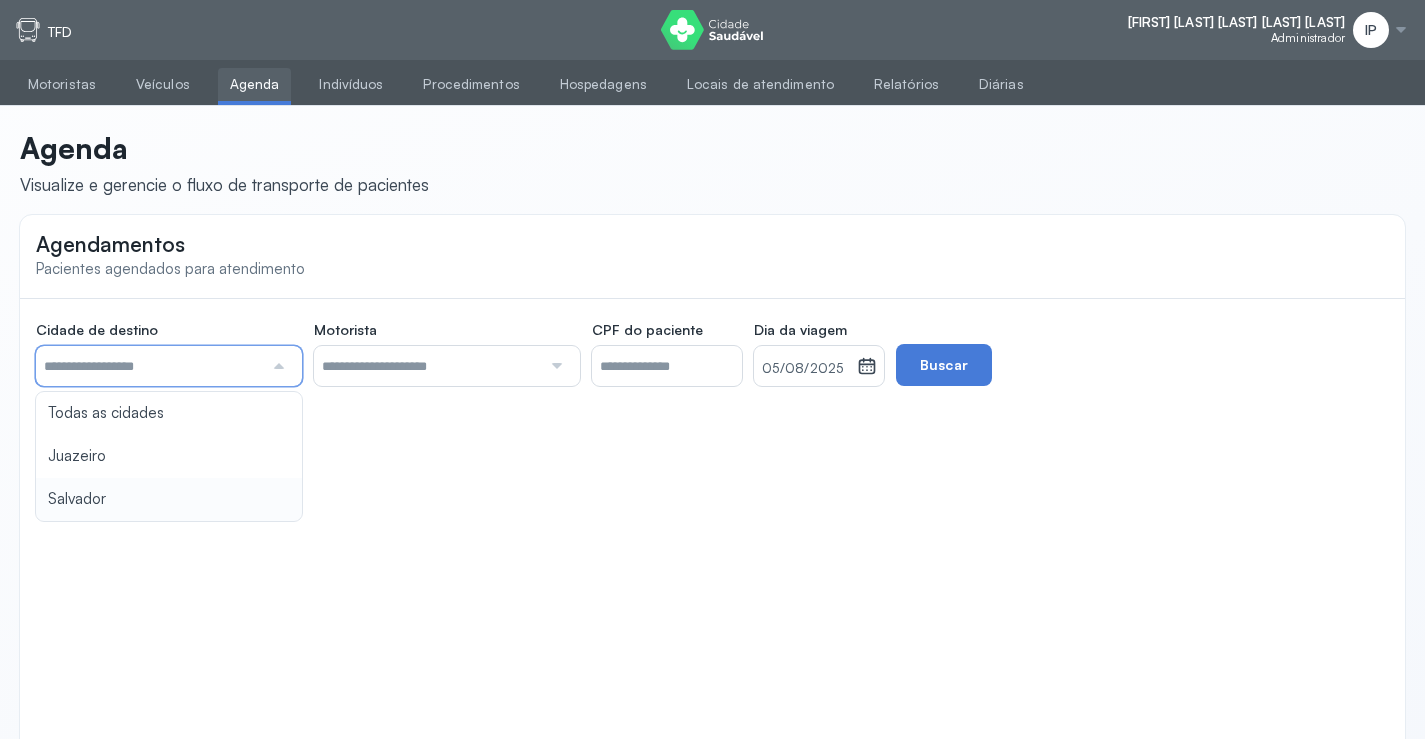 type on "********" 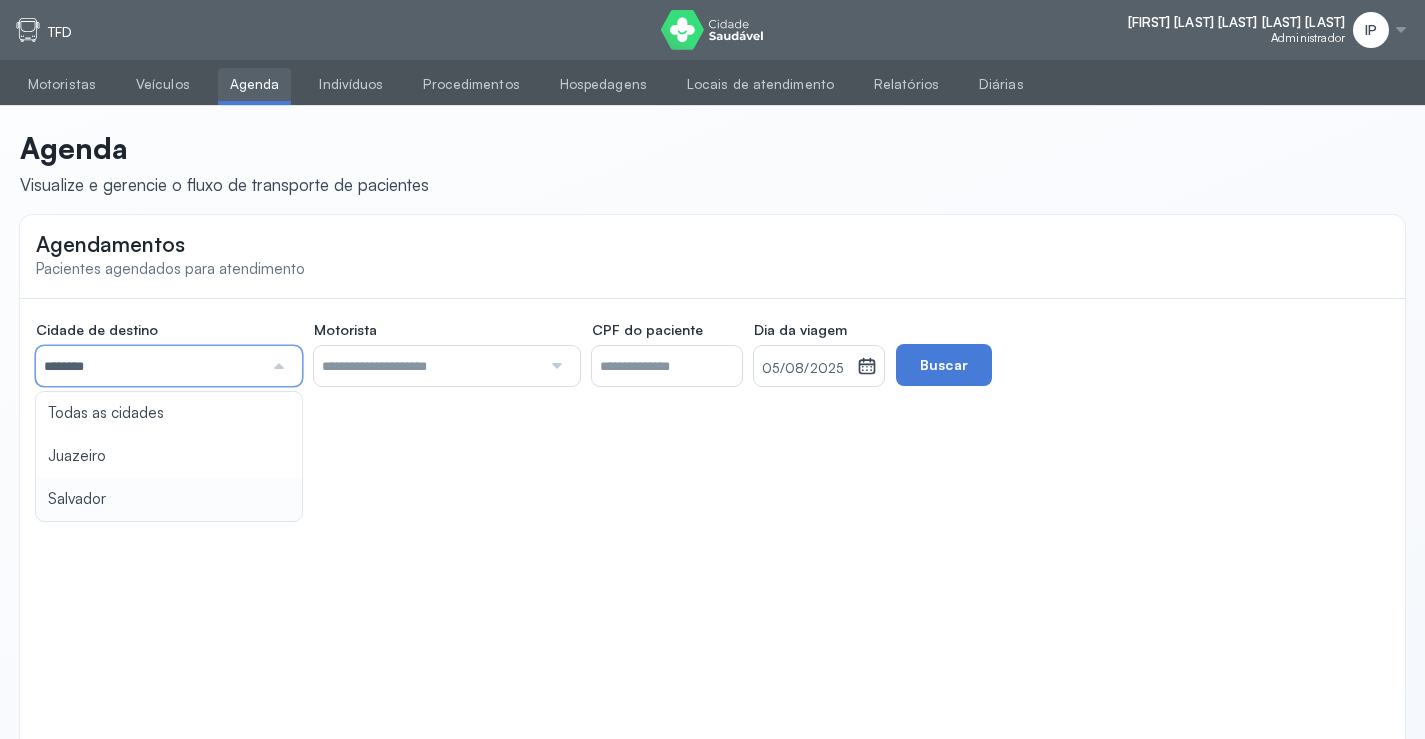click on "Agendamentos Pacientes agendados para atendimento Cidade de destino  ******** Todas as cidades Juazeiro Salvador Motorista  Todos os motoristas [FIRST] [LAST] [FIRST] [LAST] [FIRST] [LAST] [FIRST] [LAST] [FIRST] [LAST] [FIRST] [LAST] [FIRST] [LAST] CPF do paciente  Dia da viagem  [DD]/[MM]/[YYYY] [MONTH] [YYYY] S T Q Q S S D 1 2 3 4 5 6 7 8 9 10 11 12 13 14 15 16 17 18 19 20 21 22 23 24 25 26 27 28 29 30 31 jan fev mar abr maio jun jul ago set out nov dez 2018 2019 2020 2021 2022 2023 2024 2025 2026 2027 2028 2029  Buscar" at bounding box center [712, 490] 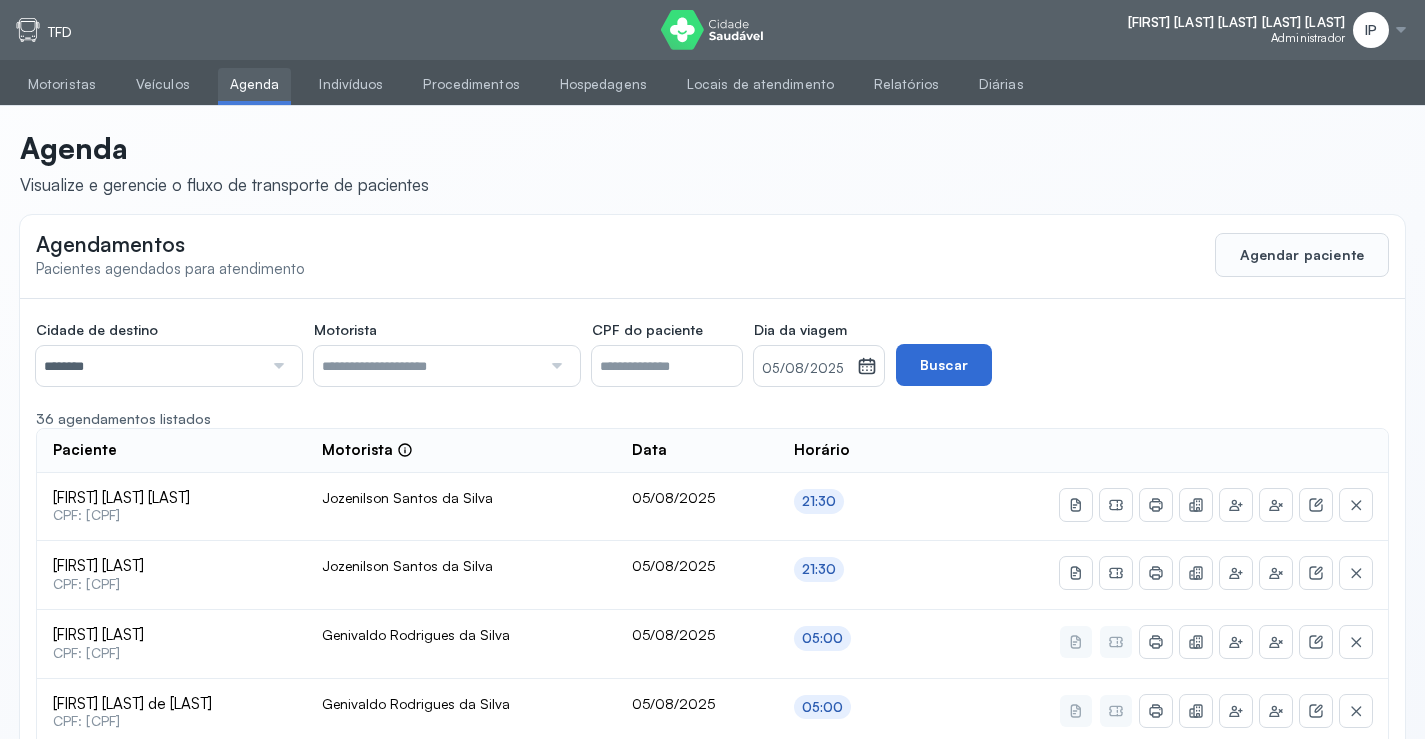 click on "Buscar" at bounding box center (944, 365) 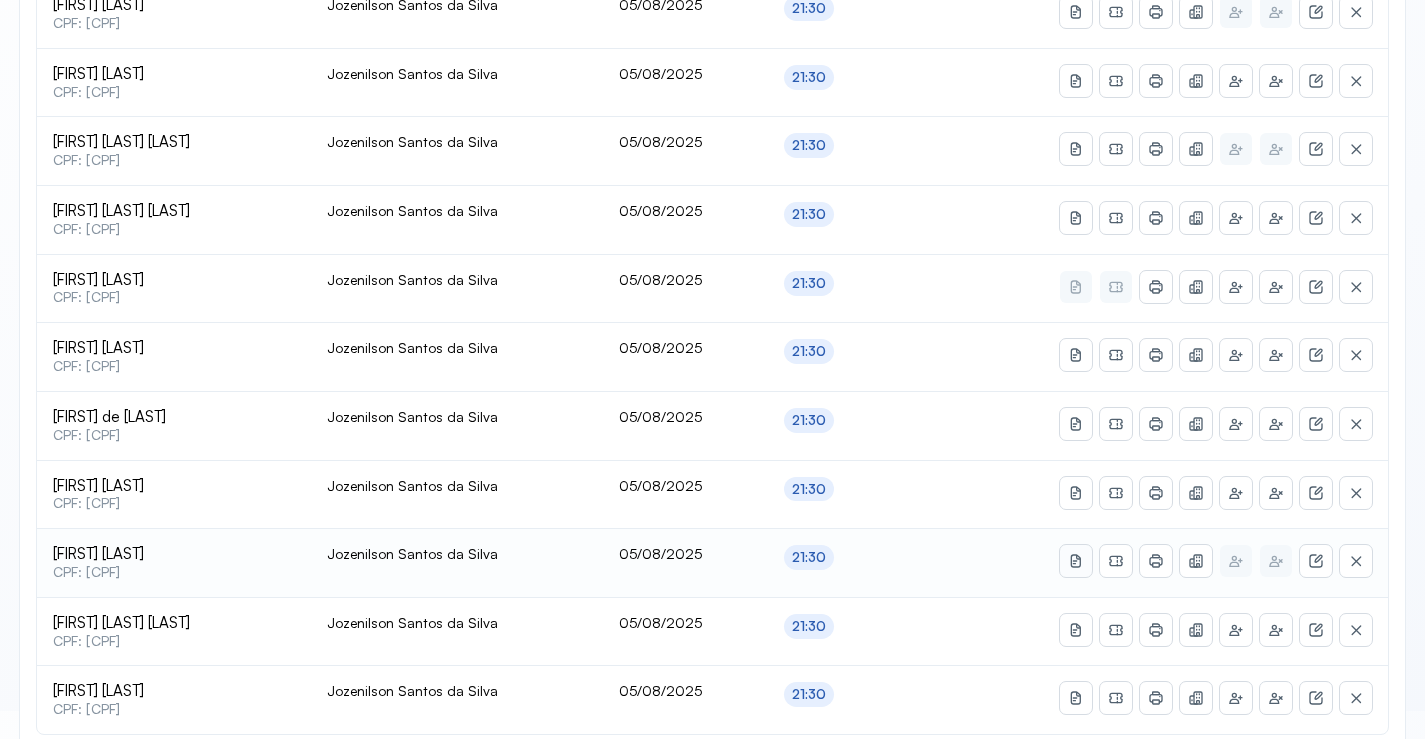 scroll, scrollTop: 865, scrollLeft: 0, axis: vertical 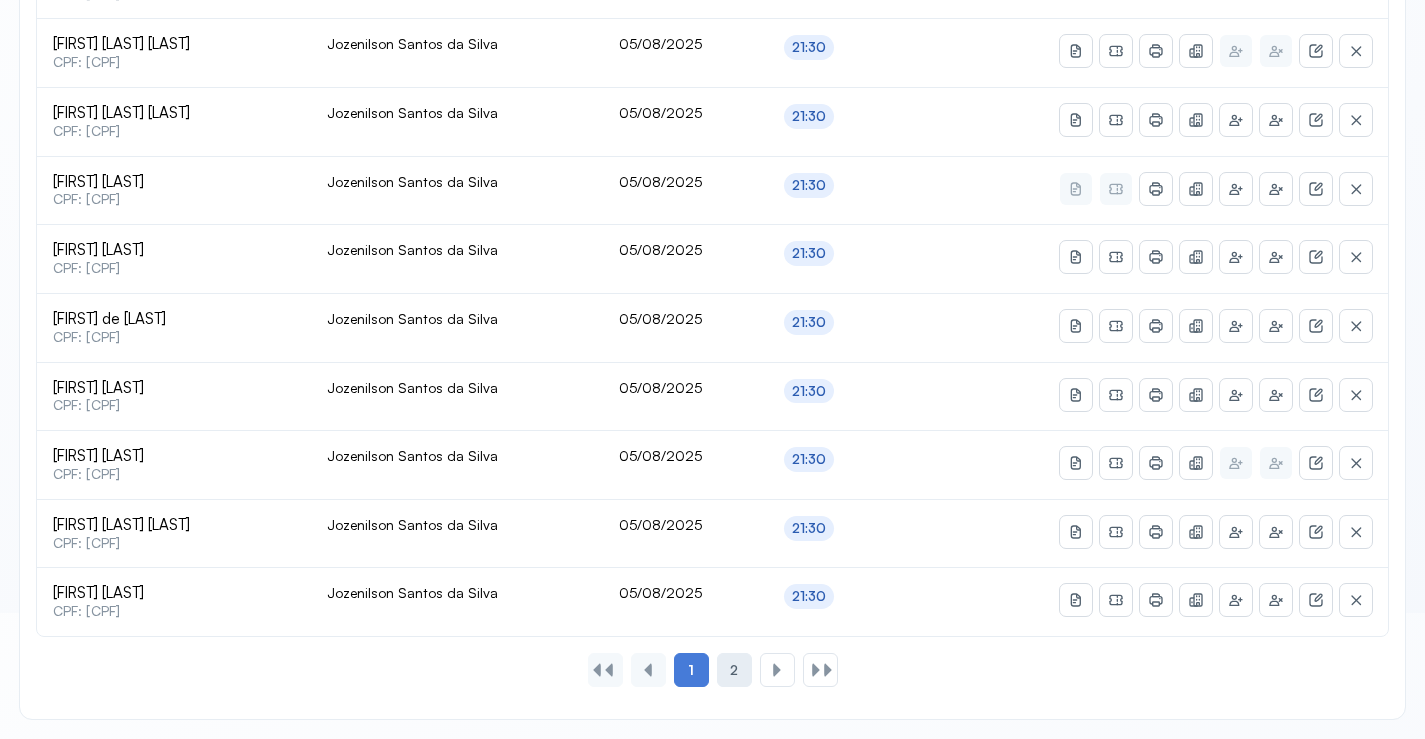click on "2" 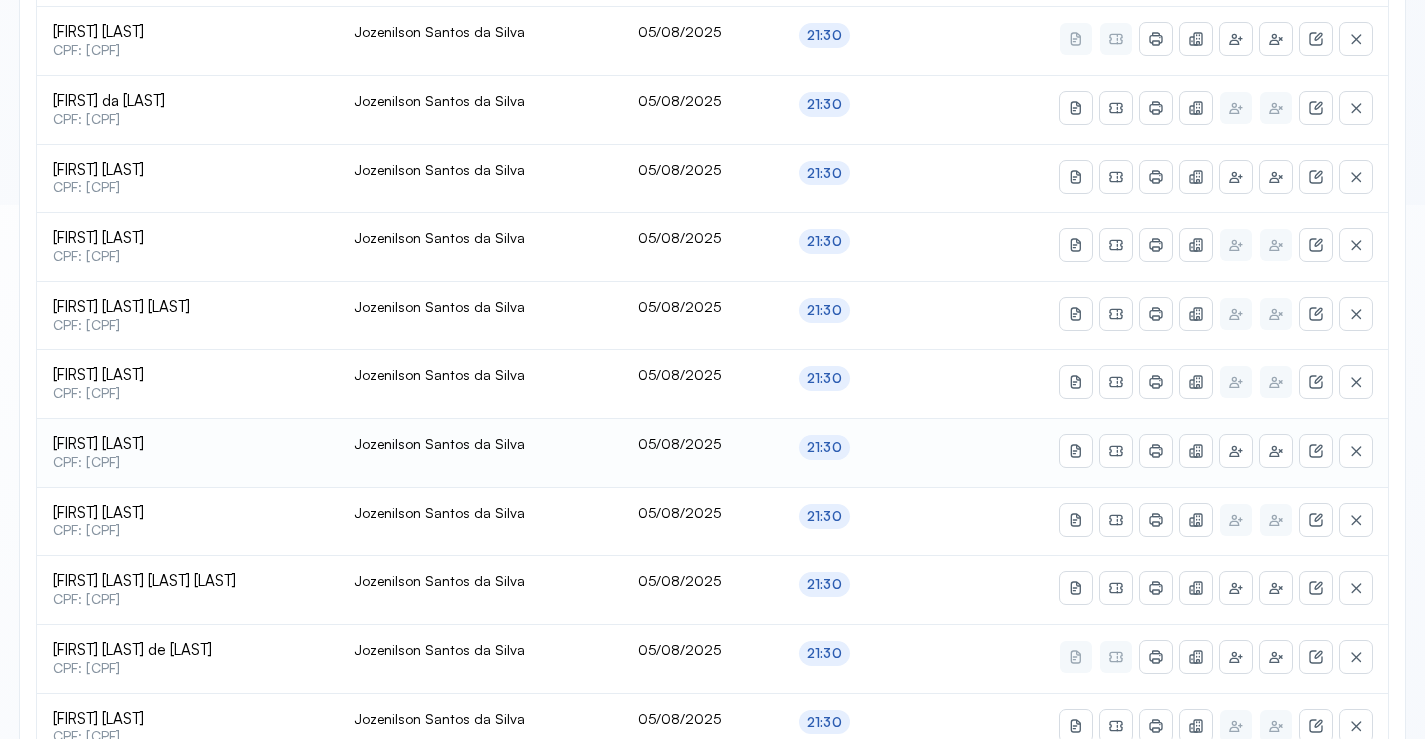 scroll, scrollTop: 659, scrollLeft: 0, axis: vertical 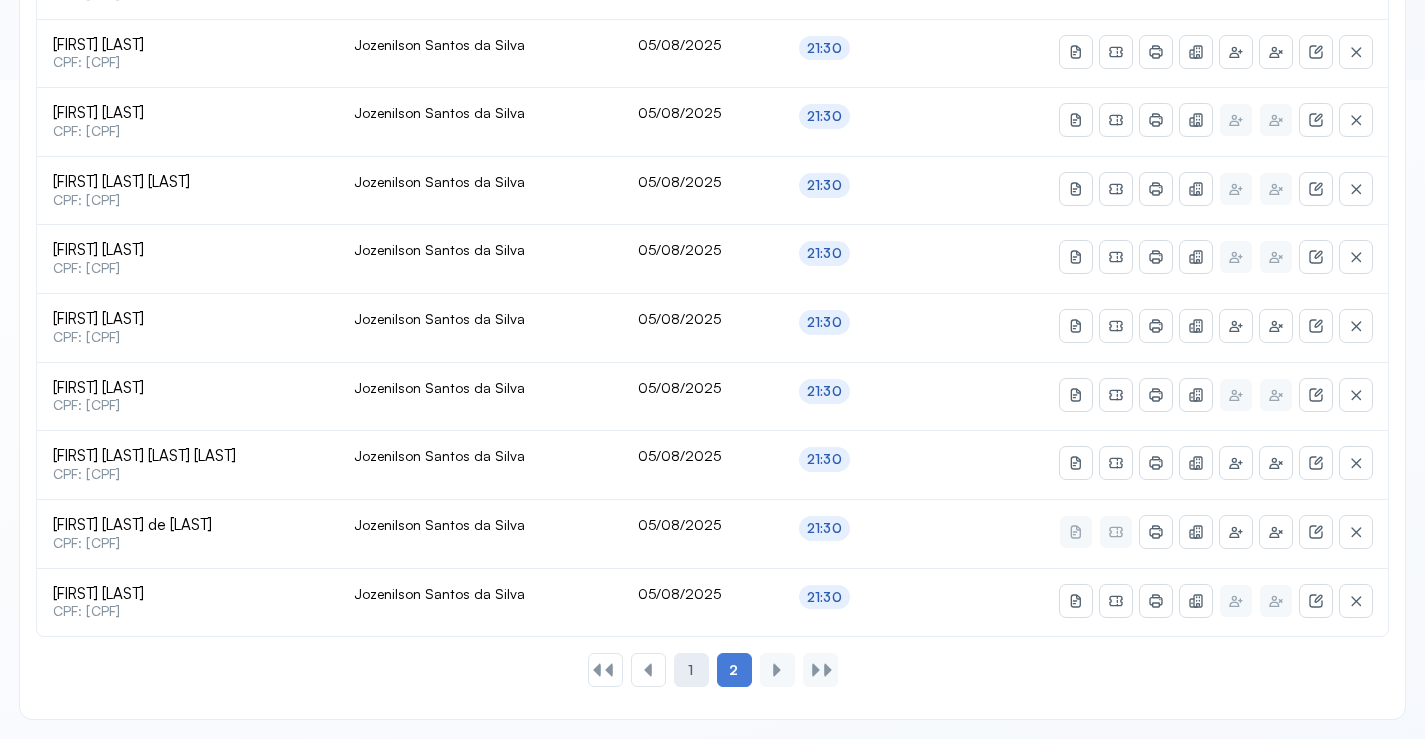 click on "1" 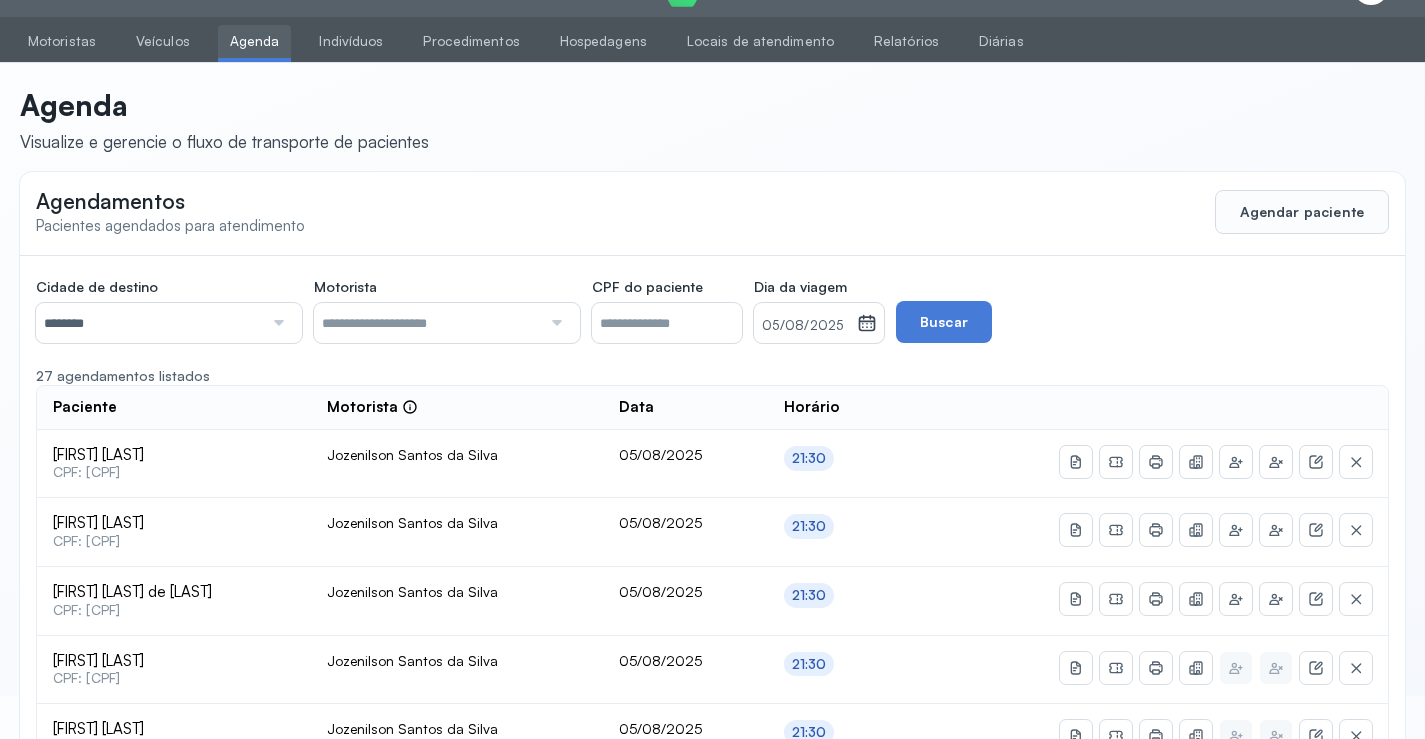 scroll, scrollTop: 0, scrollLeft: 0, axis: both 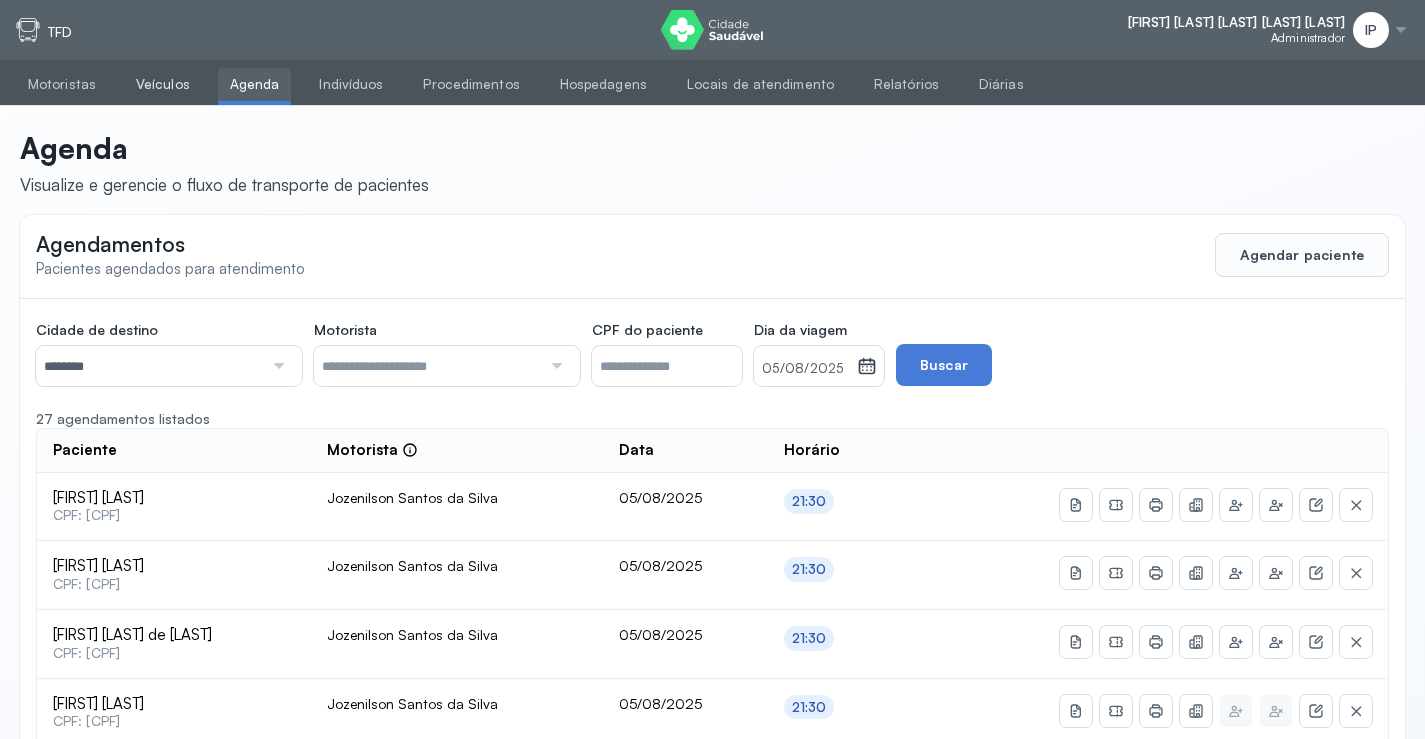click on "Veículos" at bounding box center (163, 84) 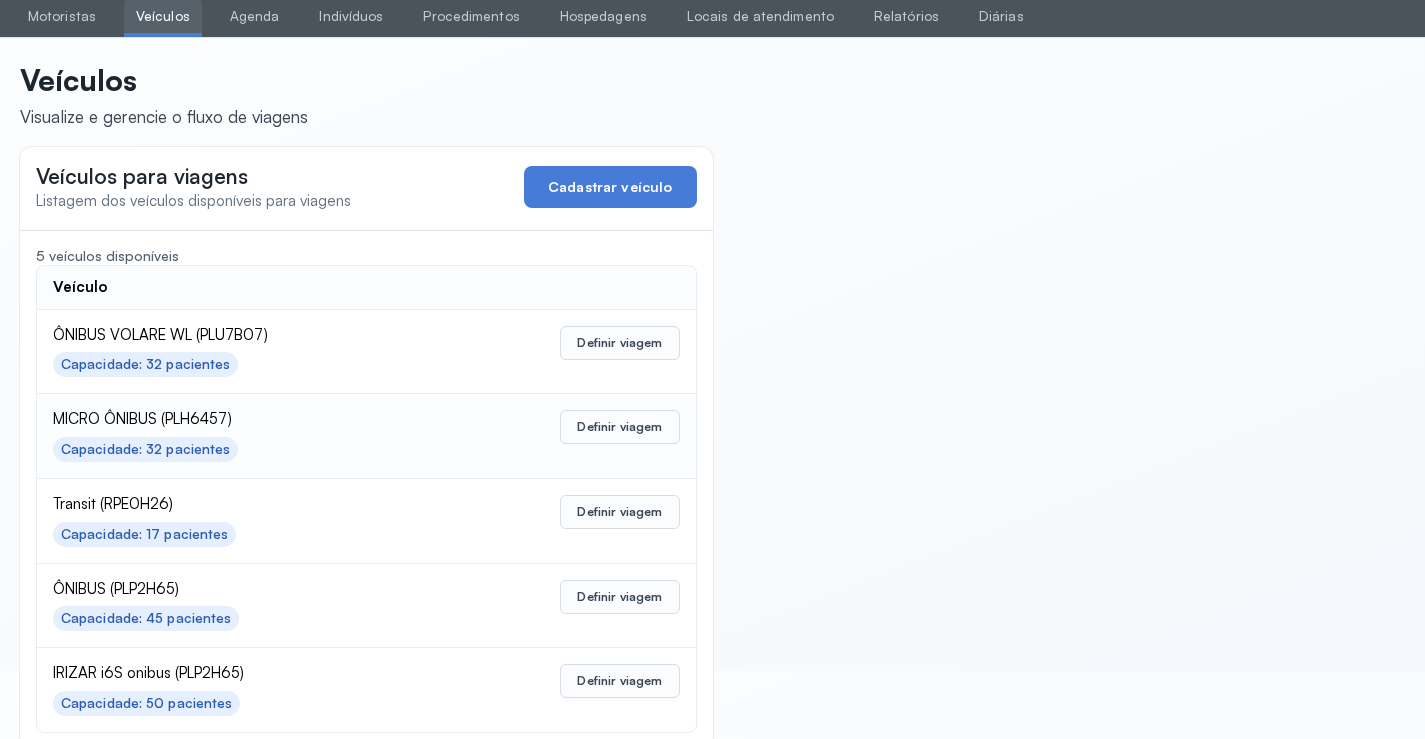 scroll, scrollTop: 98, scrollLeft: 0, axis: vertical 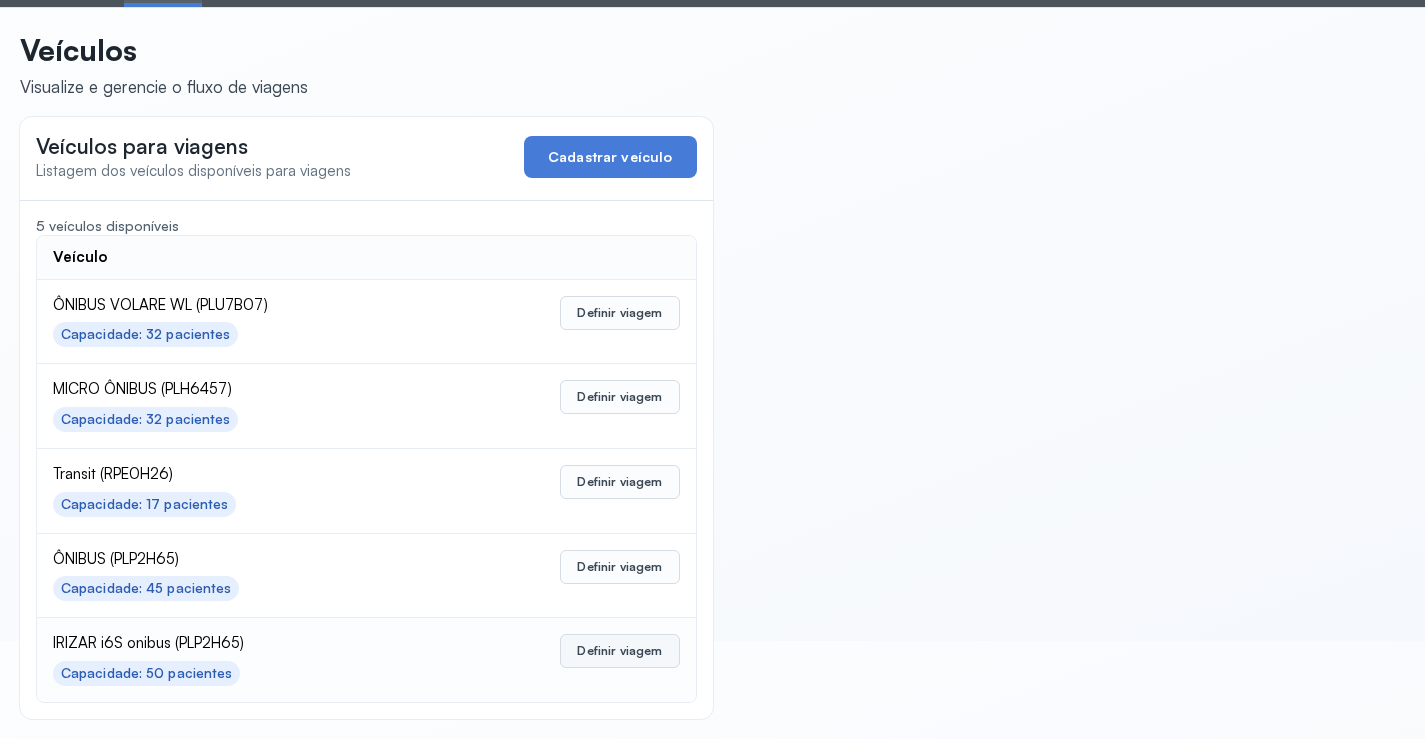 click on "Definir viagem" at bounding box center (619, 651) 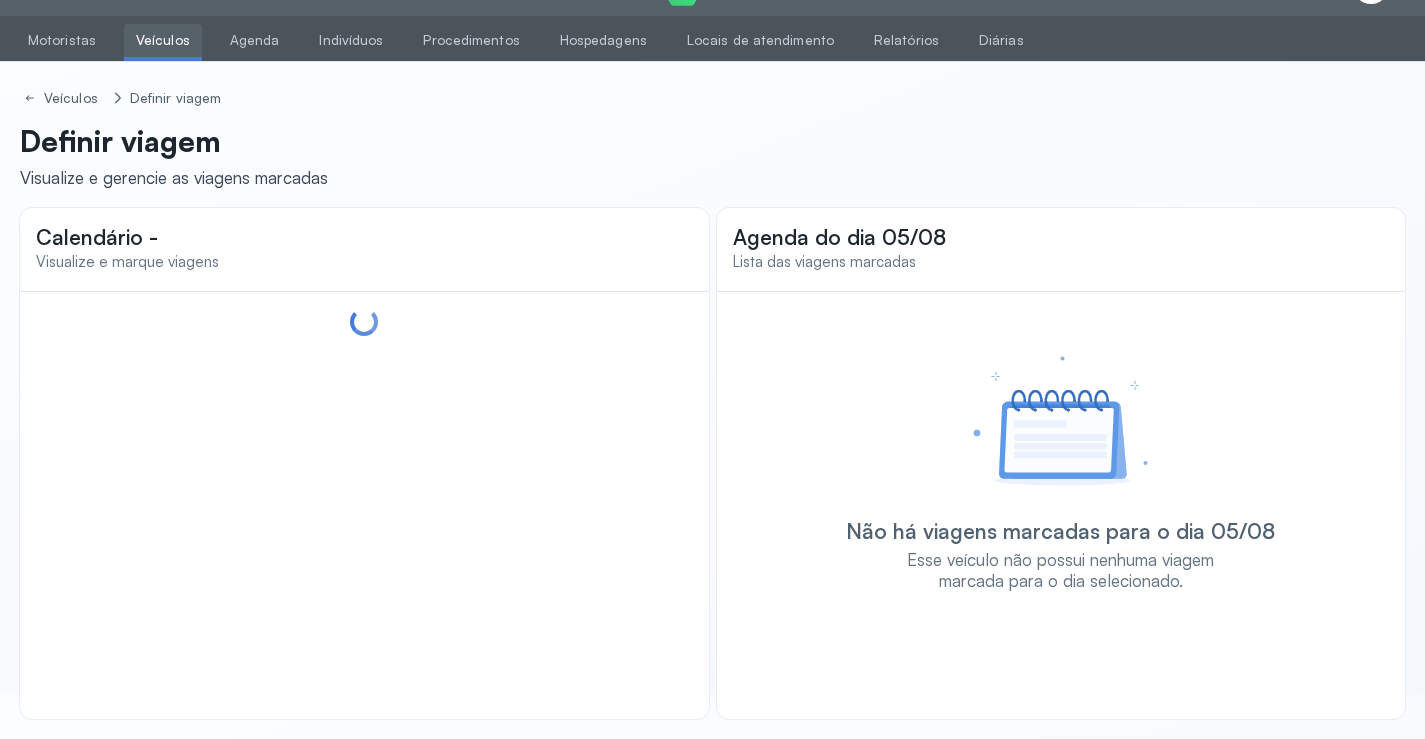 scroll, scrollTop: 47, scrollLeft: 0, axis: vertical 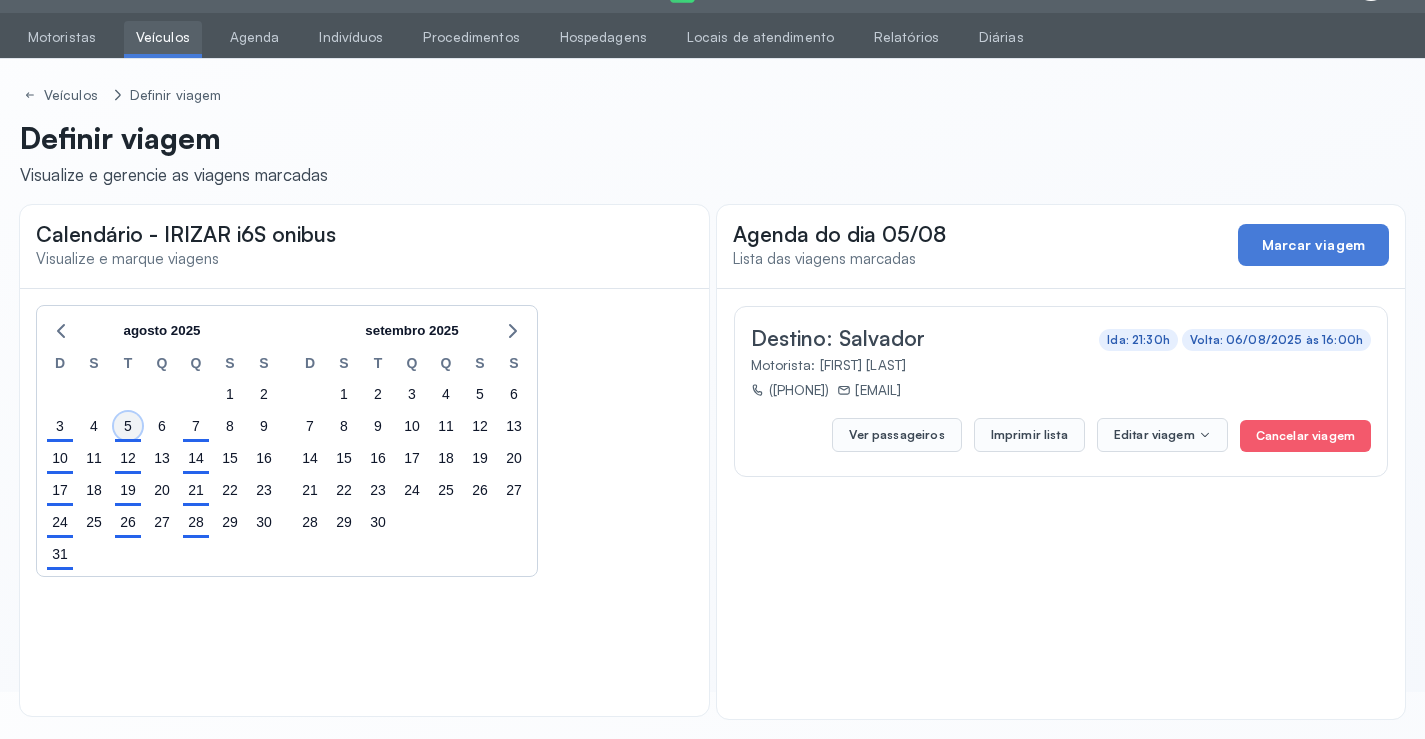 click on "5" 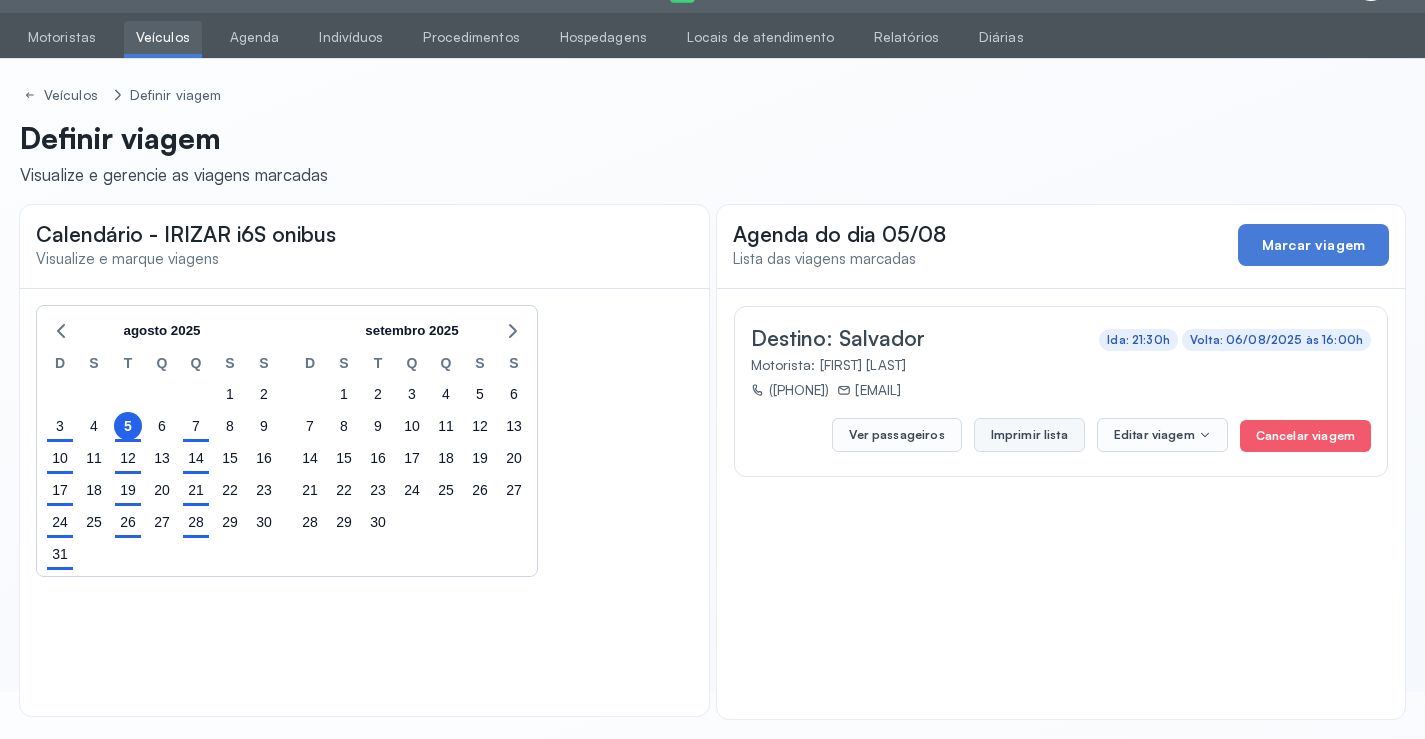 click on "Imprimir lista" at bounding box center [1029, 435] 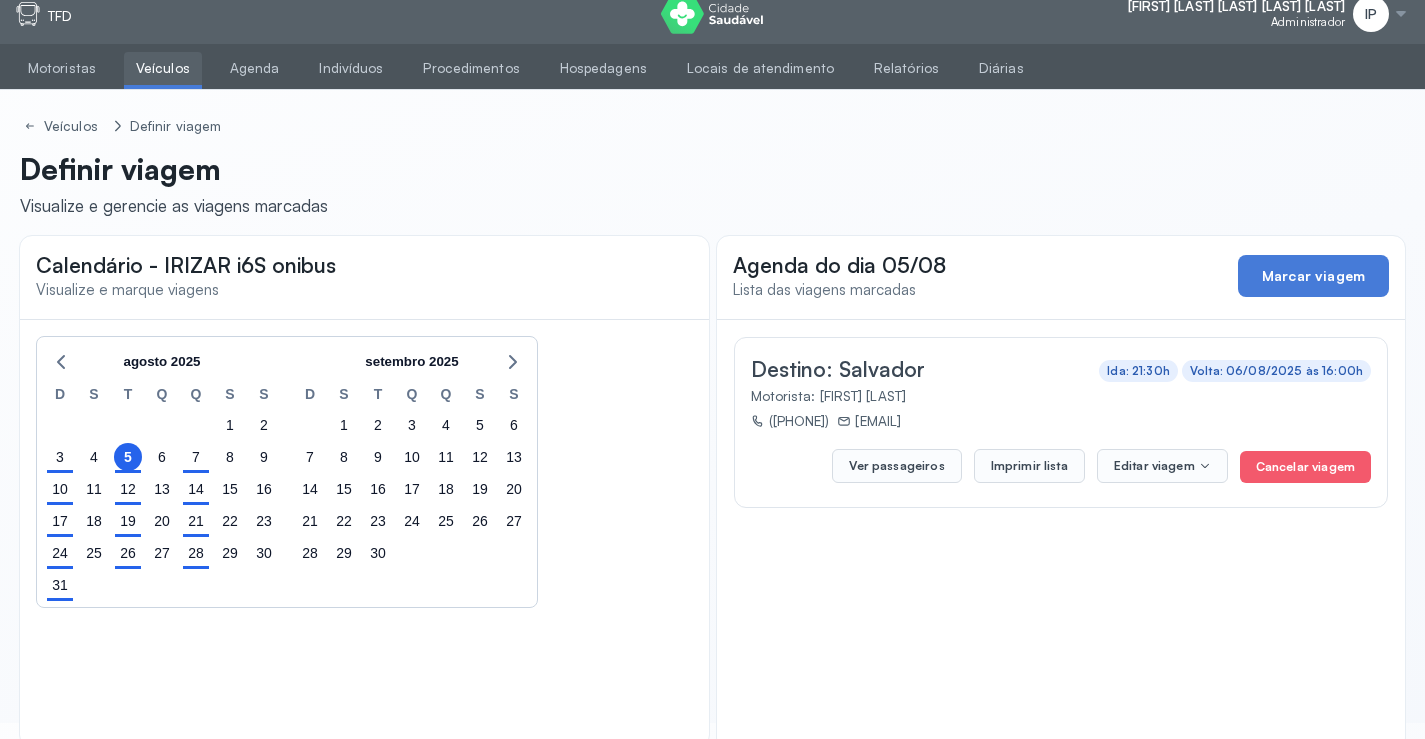 scroll, scrollTop: 0, scrollLeft: 0, axis: both 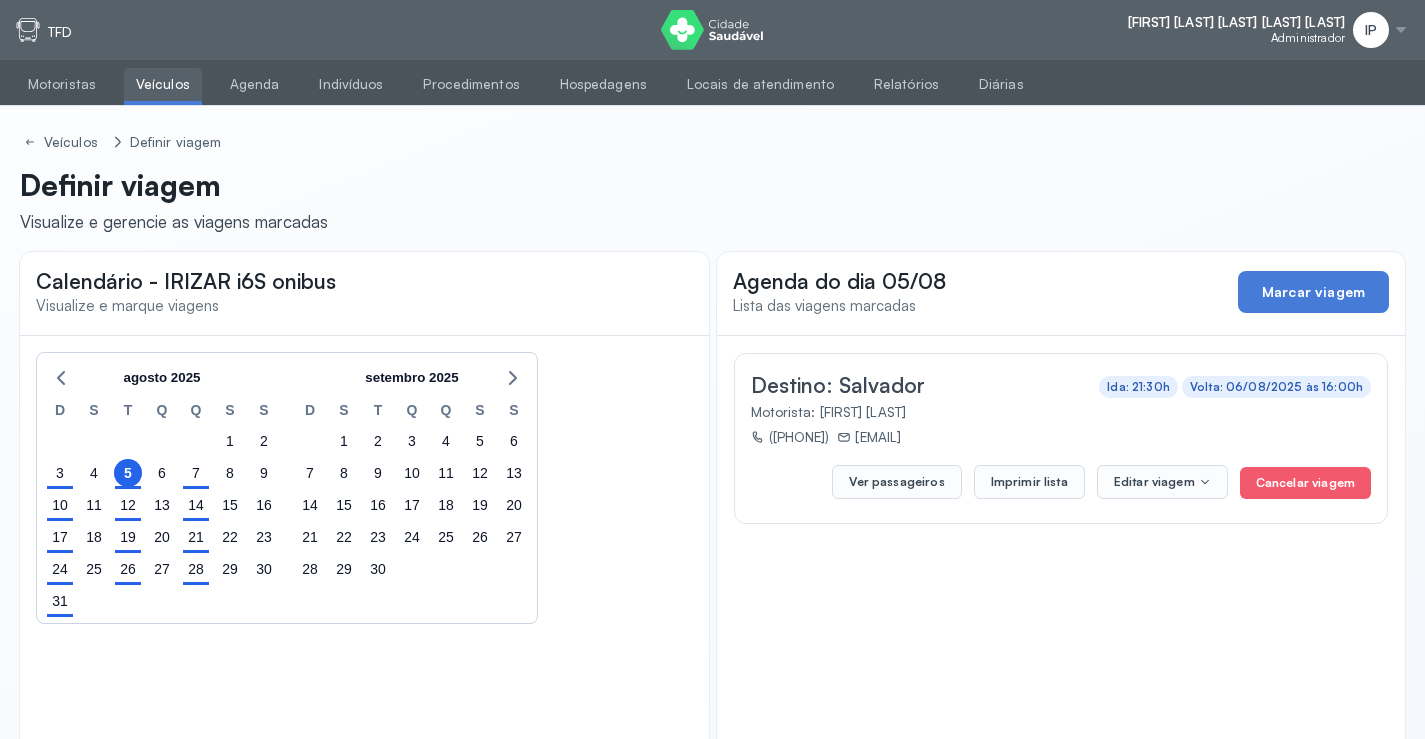 click on "Veículos" at bounding box center (163, 84) 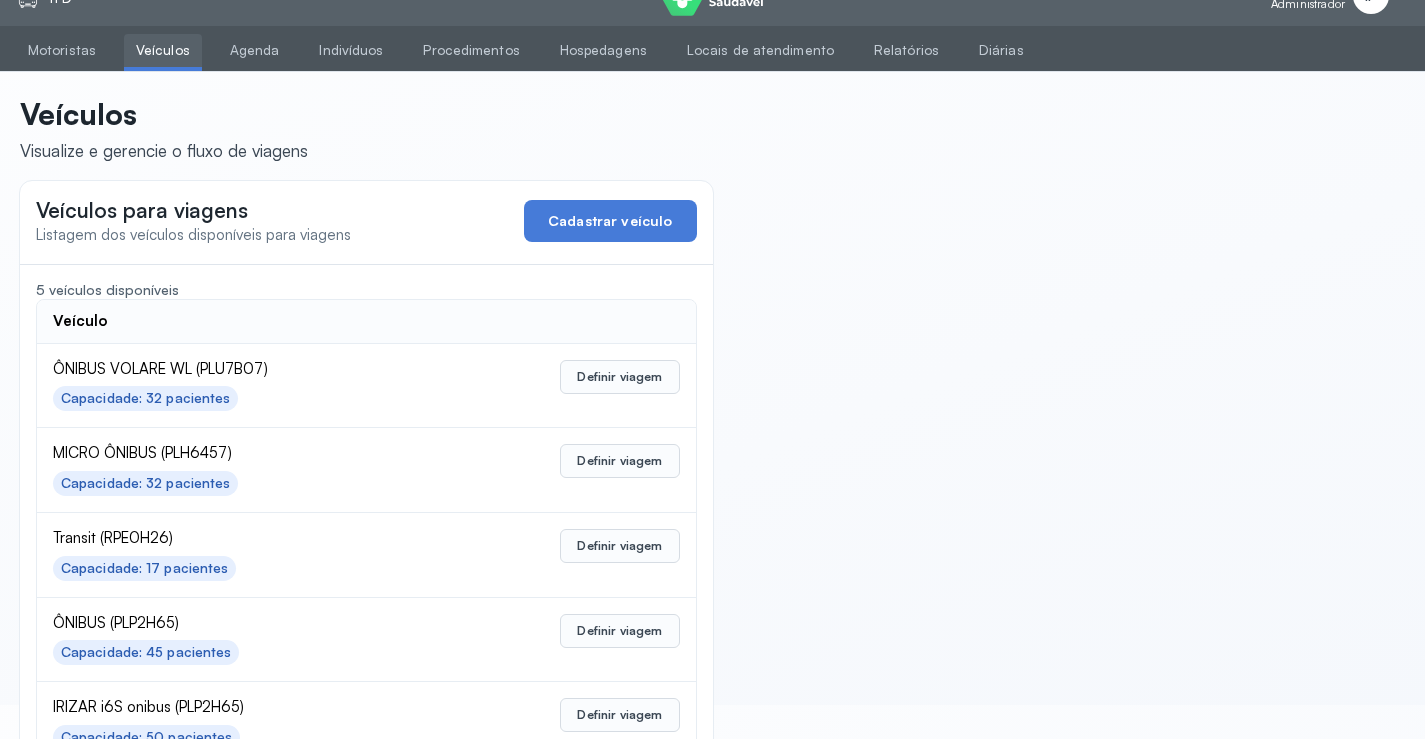 scroll, scrollTop: 0, scrollLeft: 0, axis: both 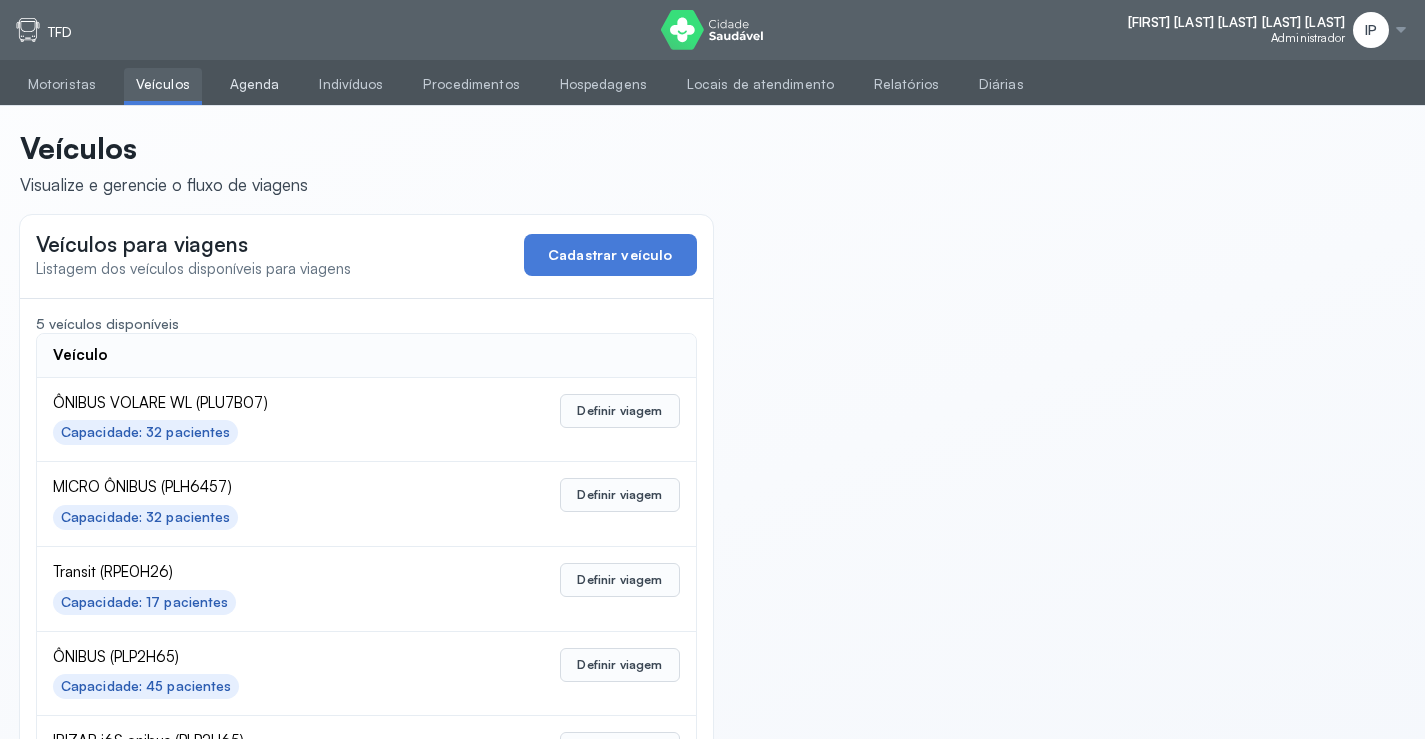 click on "Agenda" at bounding box center [255, 84] 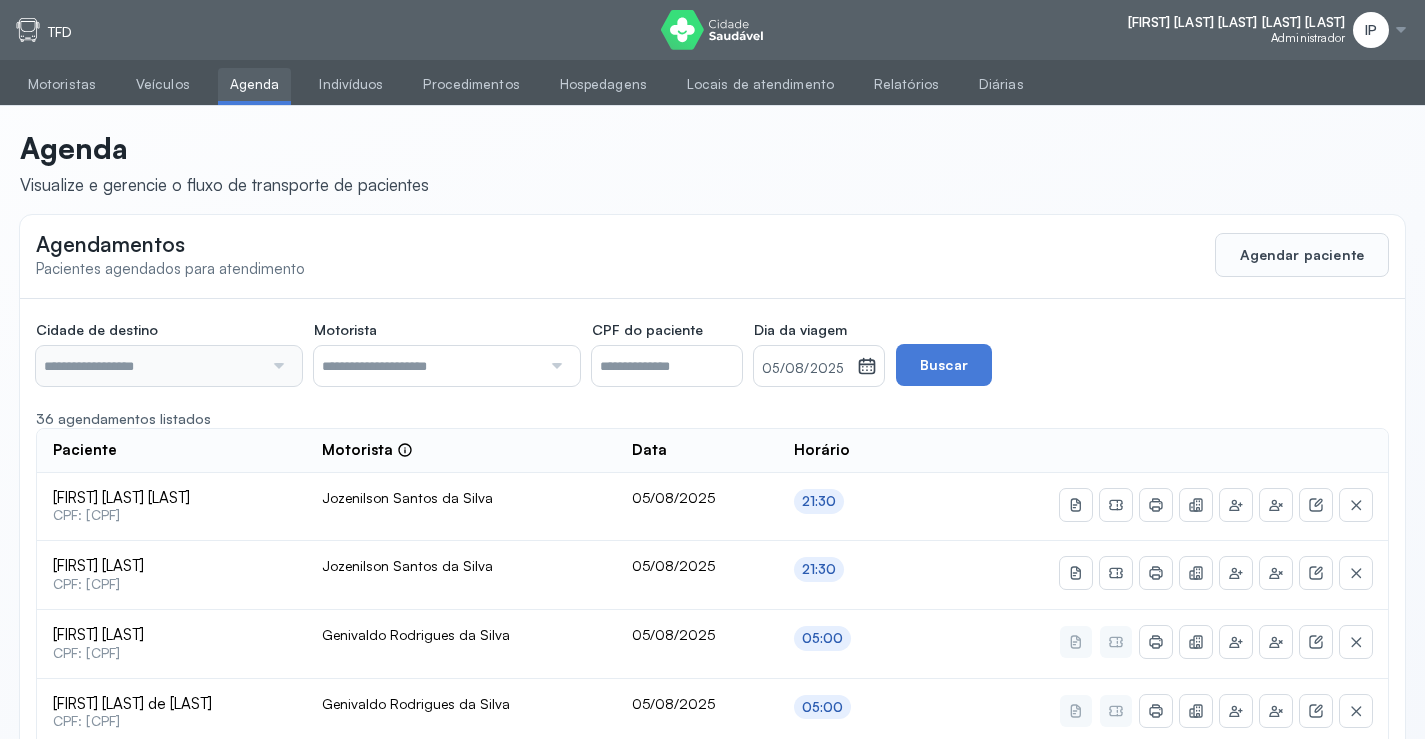 type on "********" 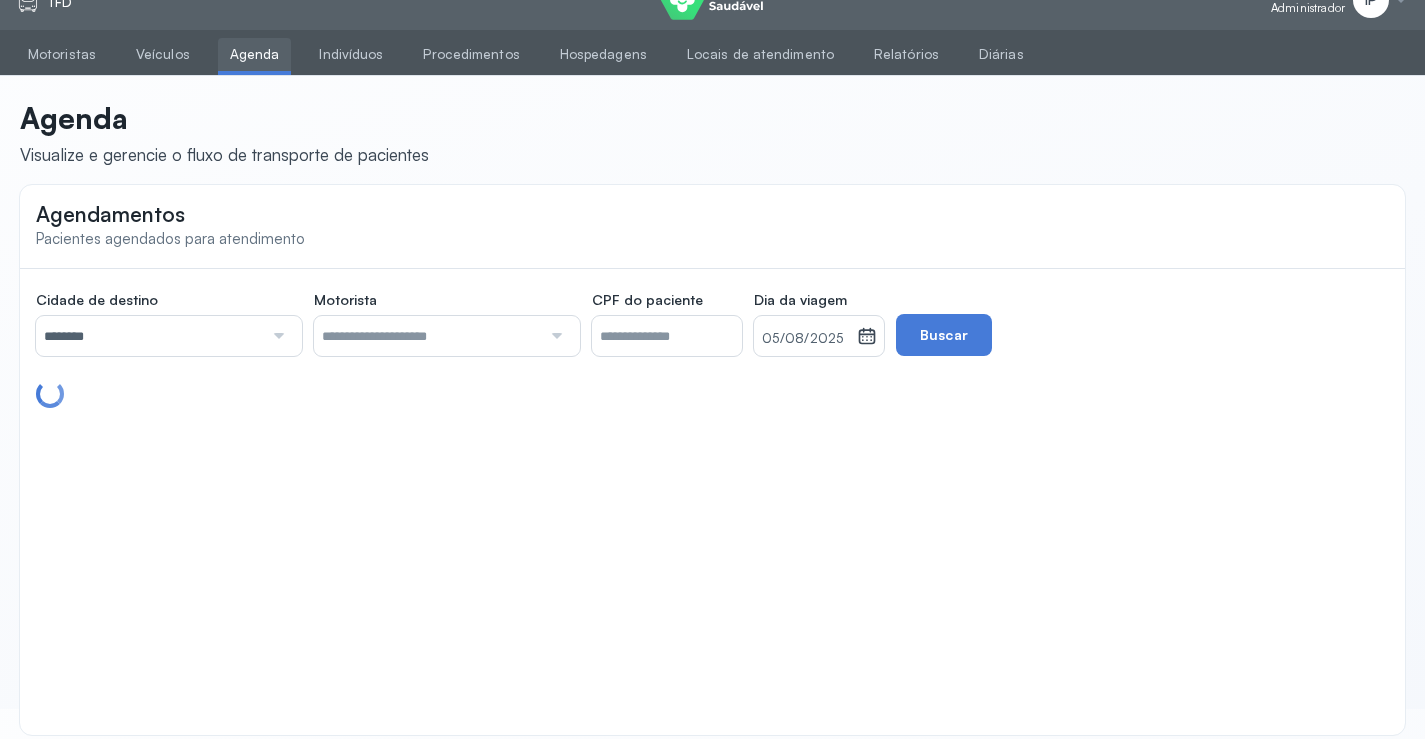 scroll, scrollTop: 46, scrollLeft: 0, axis: vertical 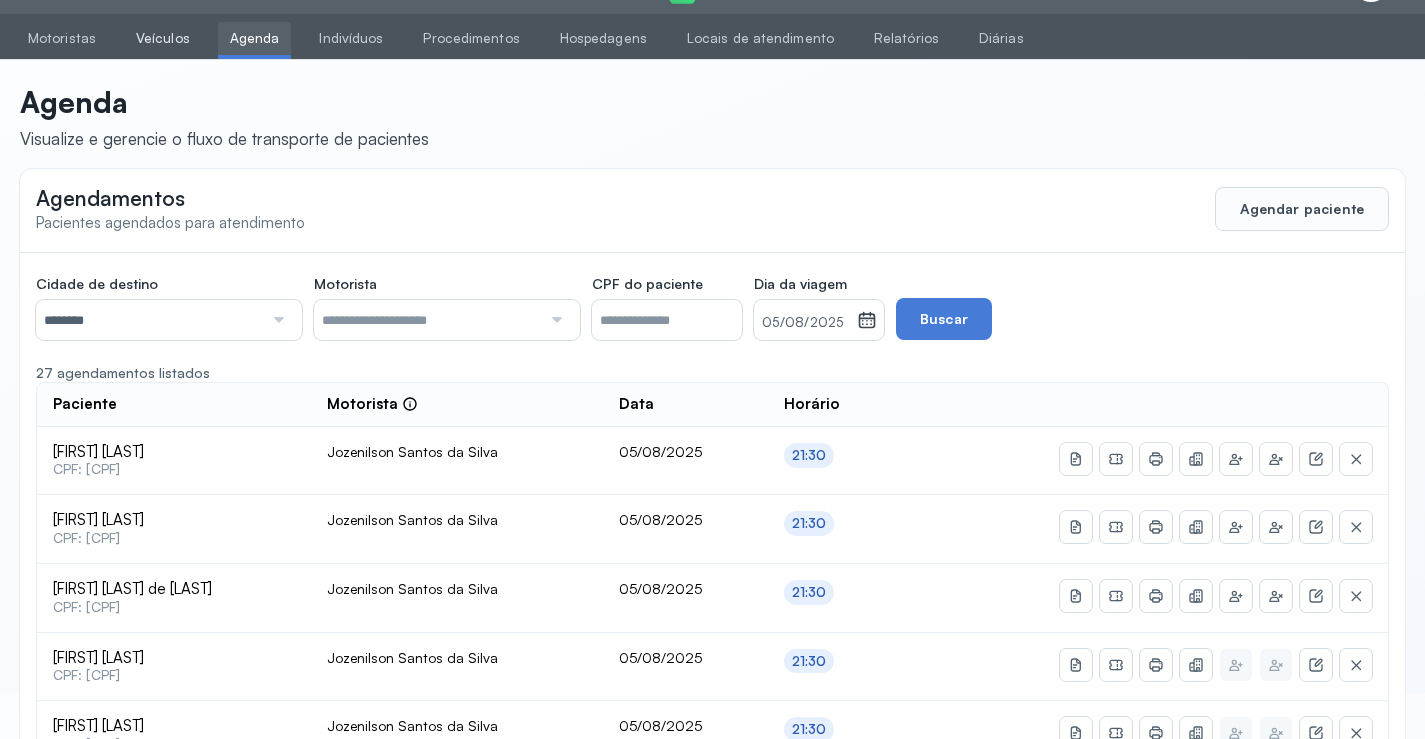 click on "Veículos" at bounding box center (163, 38) 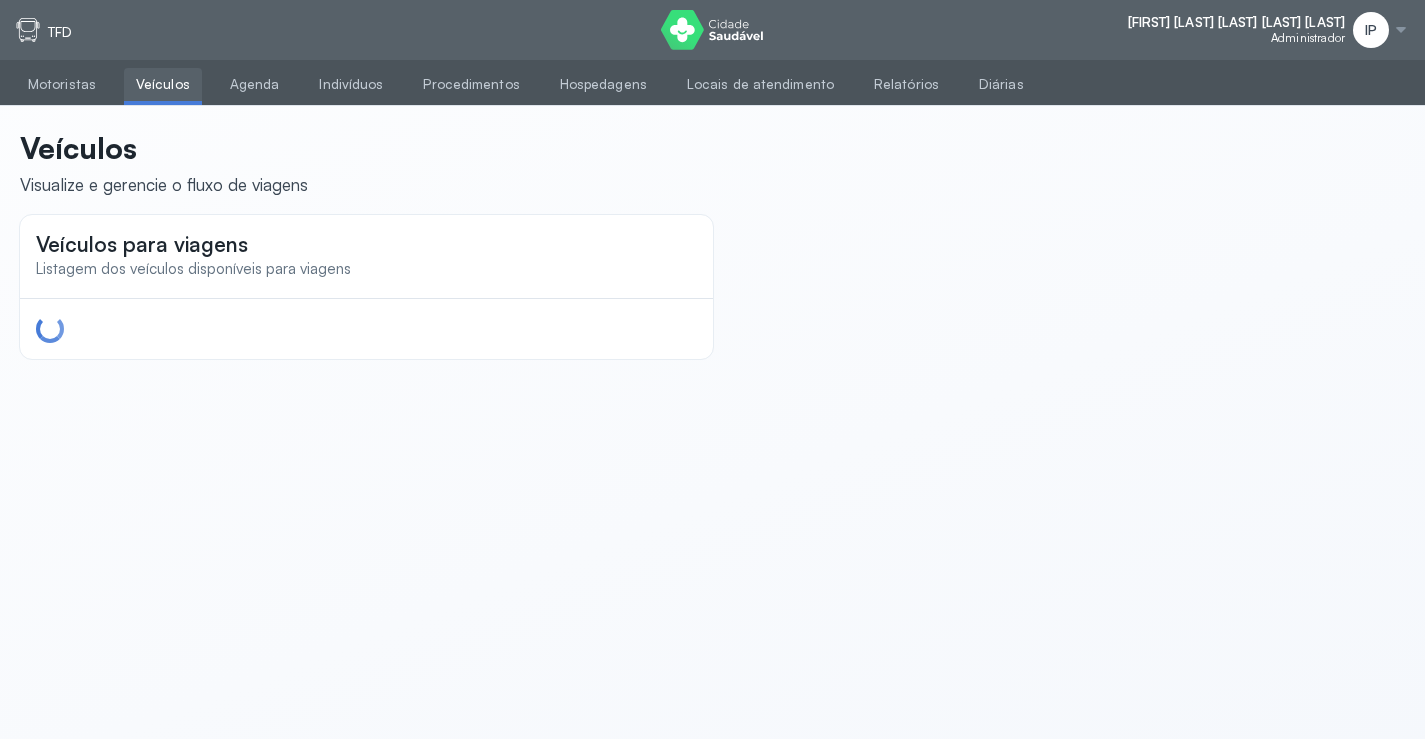 scroll, scrollTop: 0, scrollLeft: 0, axis: both 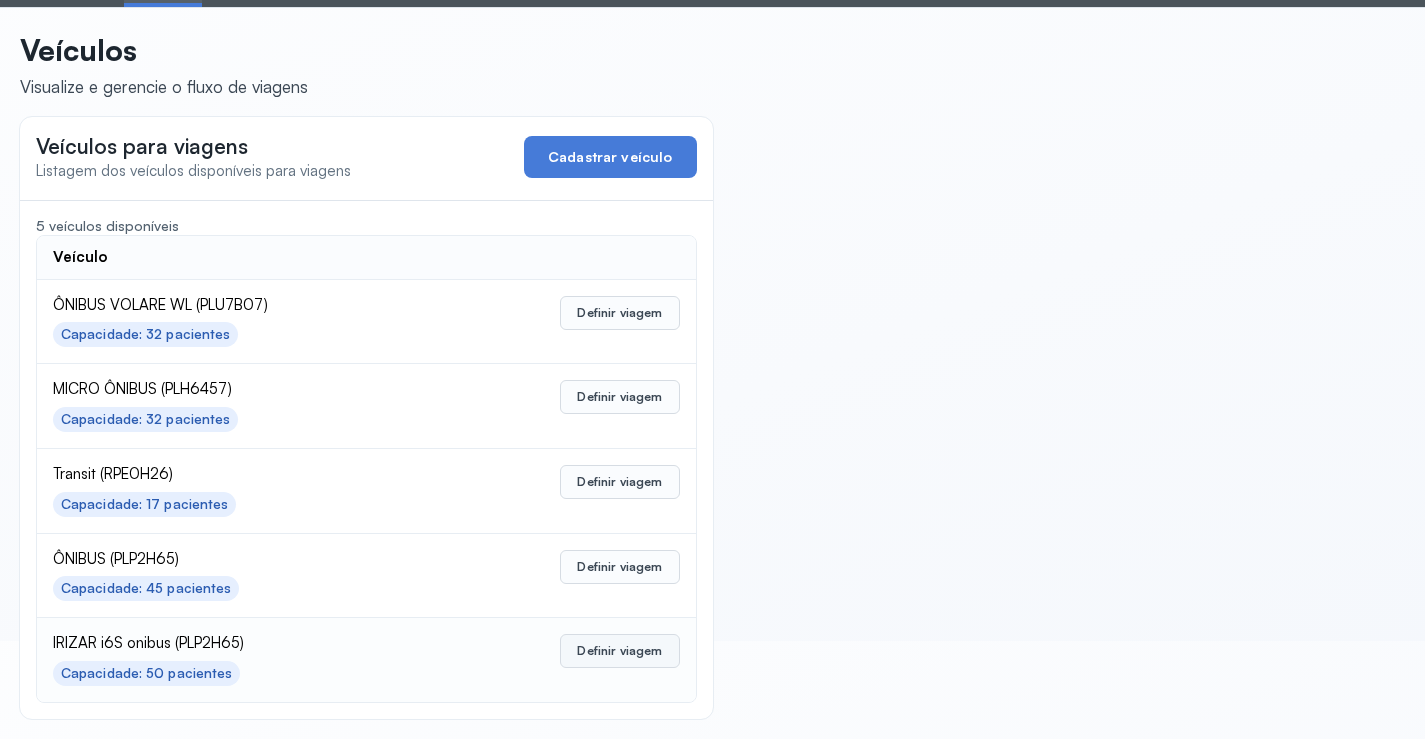click on "Definir viagem" at bounding box center [619, 651] 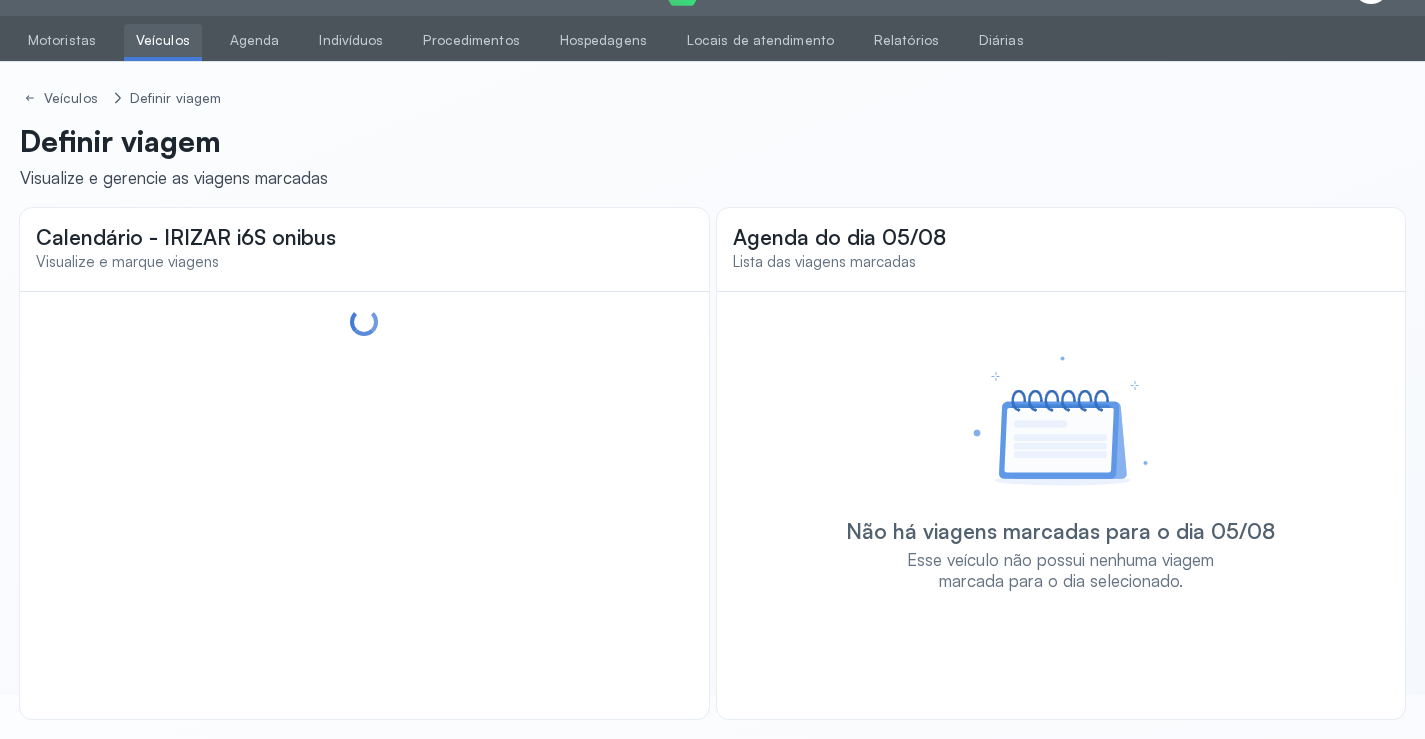 scroll, scrollTop: 47, scrollLeft: 0, axis: vertical 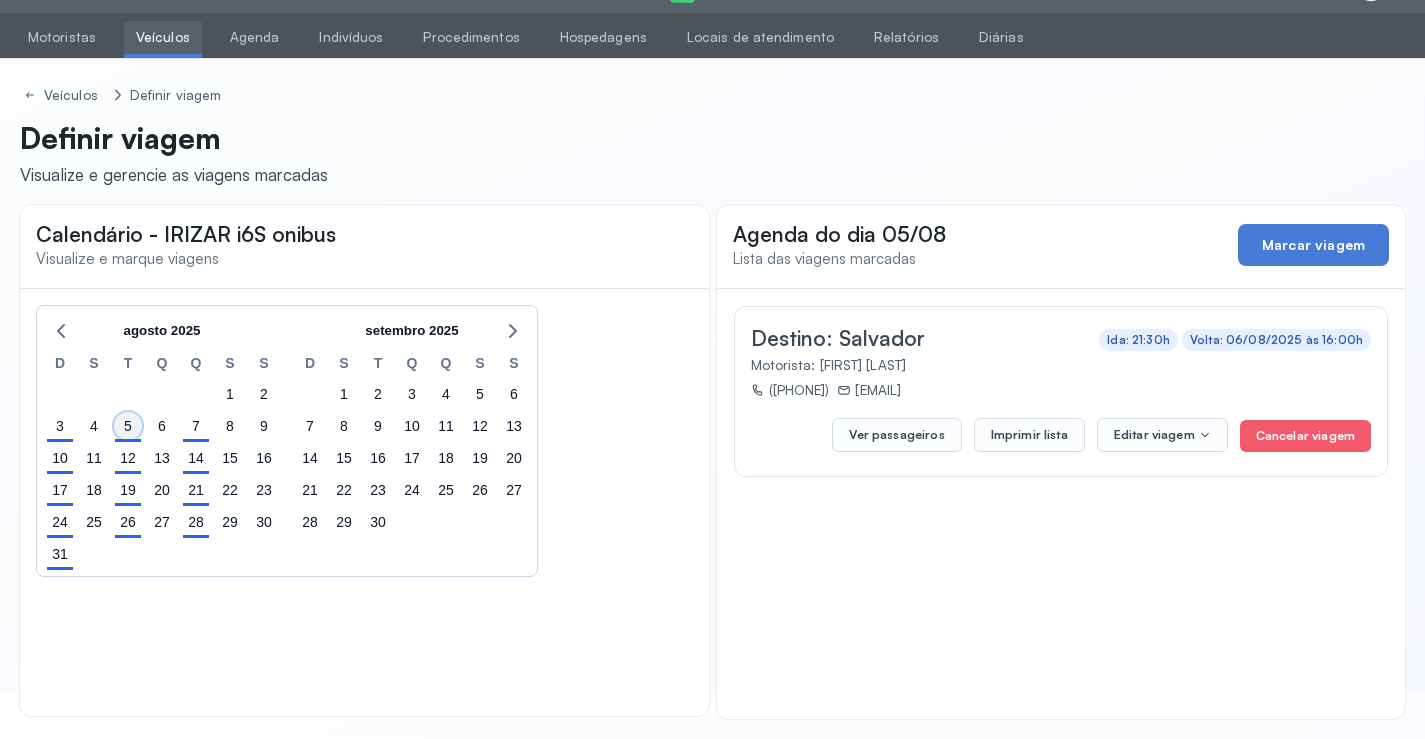 click on "5" 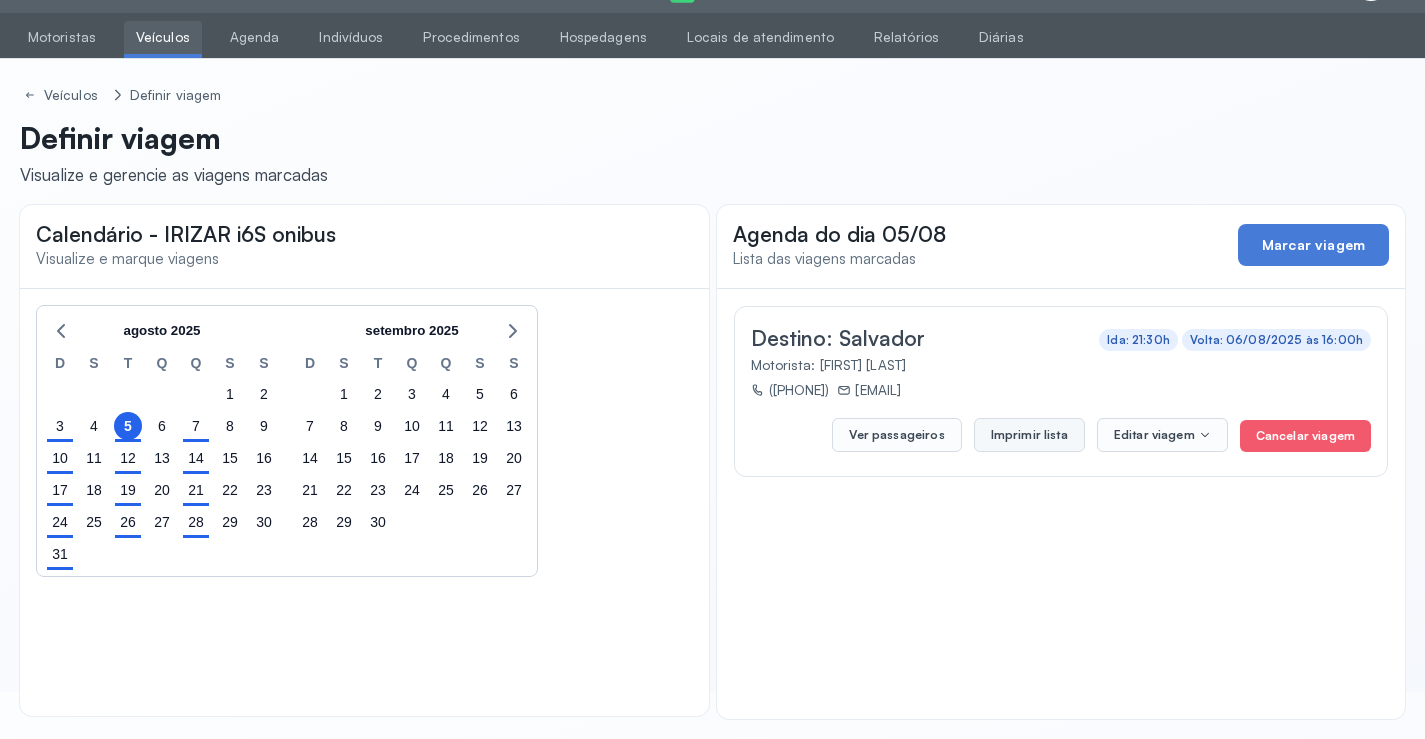 click on "Imprimir lista" at bounding box center [1029, 435] 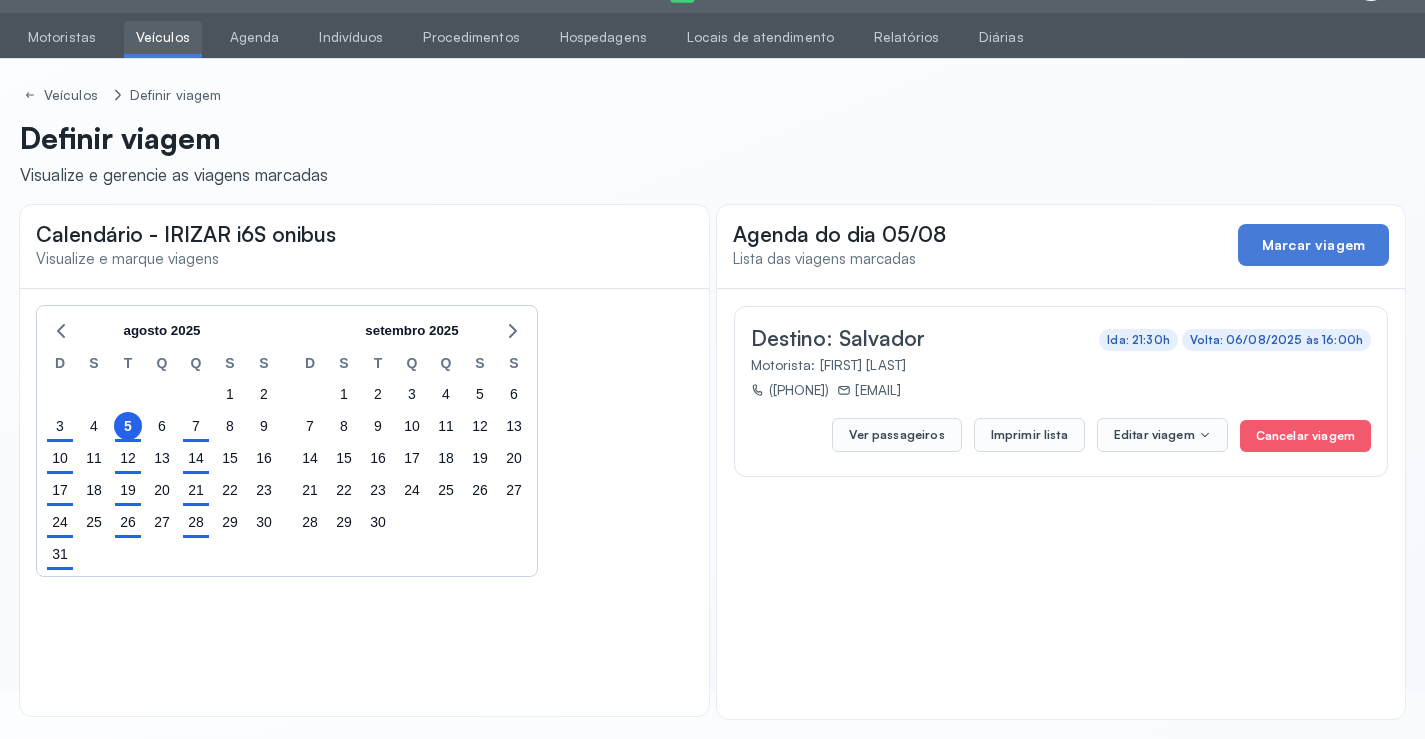 click on "Veículos" at bounding box center (163, 37) 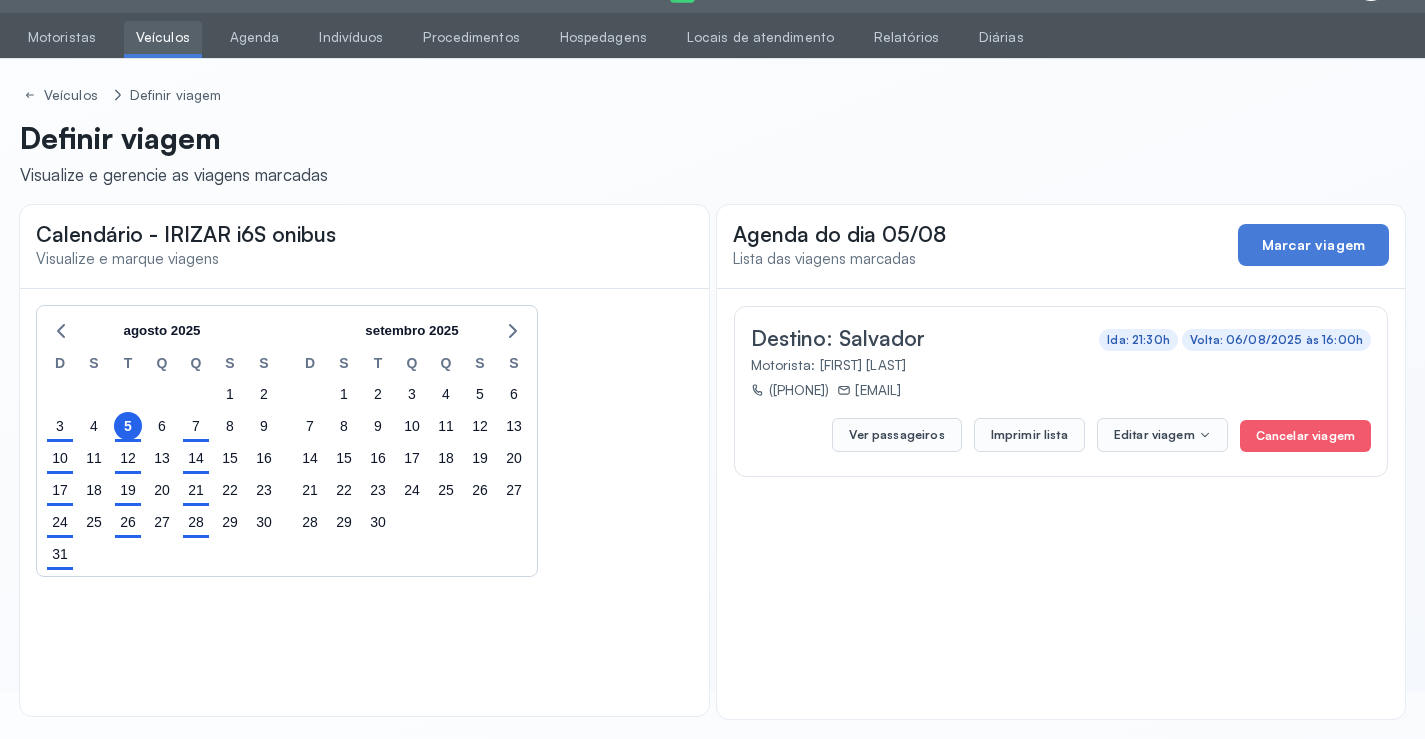 scroll, scrollTop: 0, scrollLeft: 0, axis: both 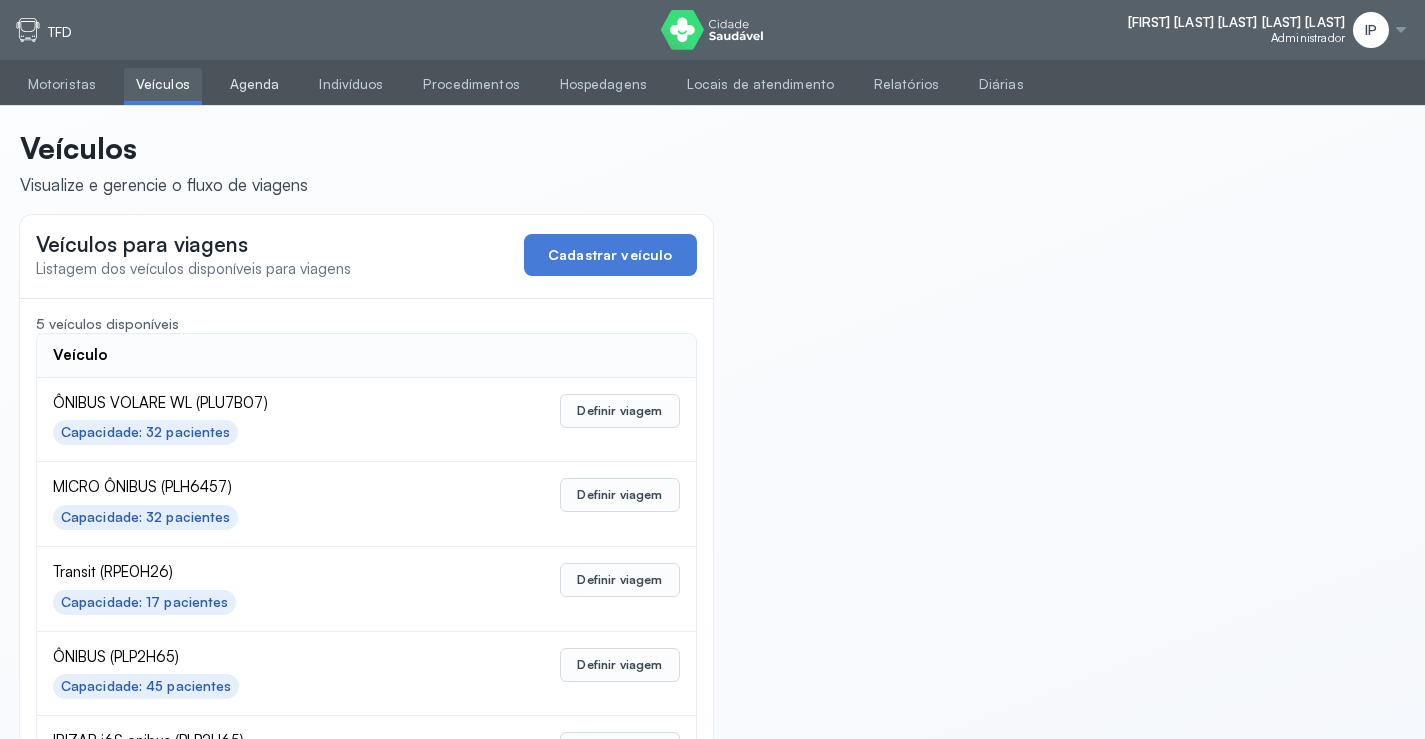 click on "Agenda" at bounding box center [255, 84] 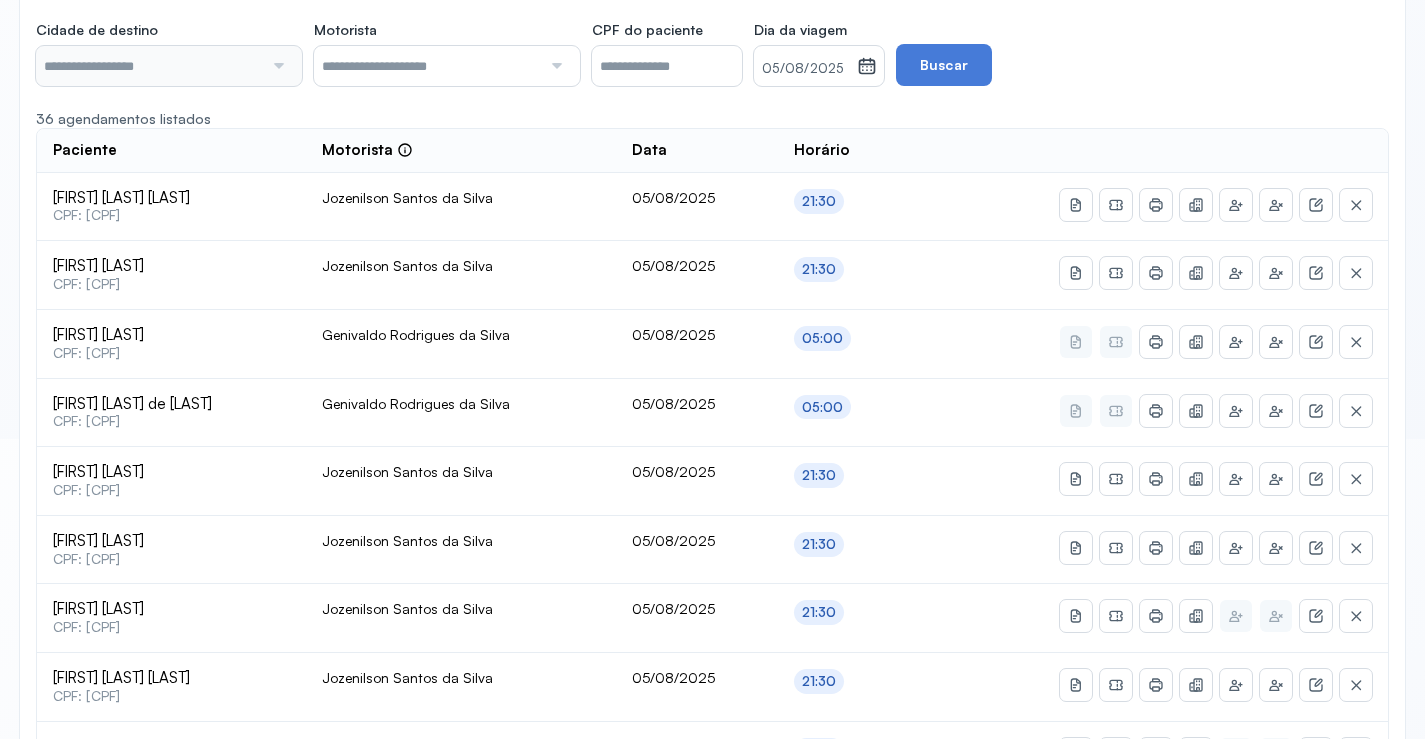 type on "********" 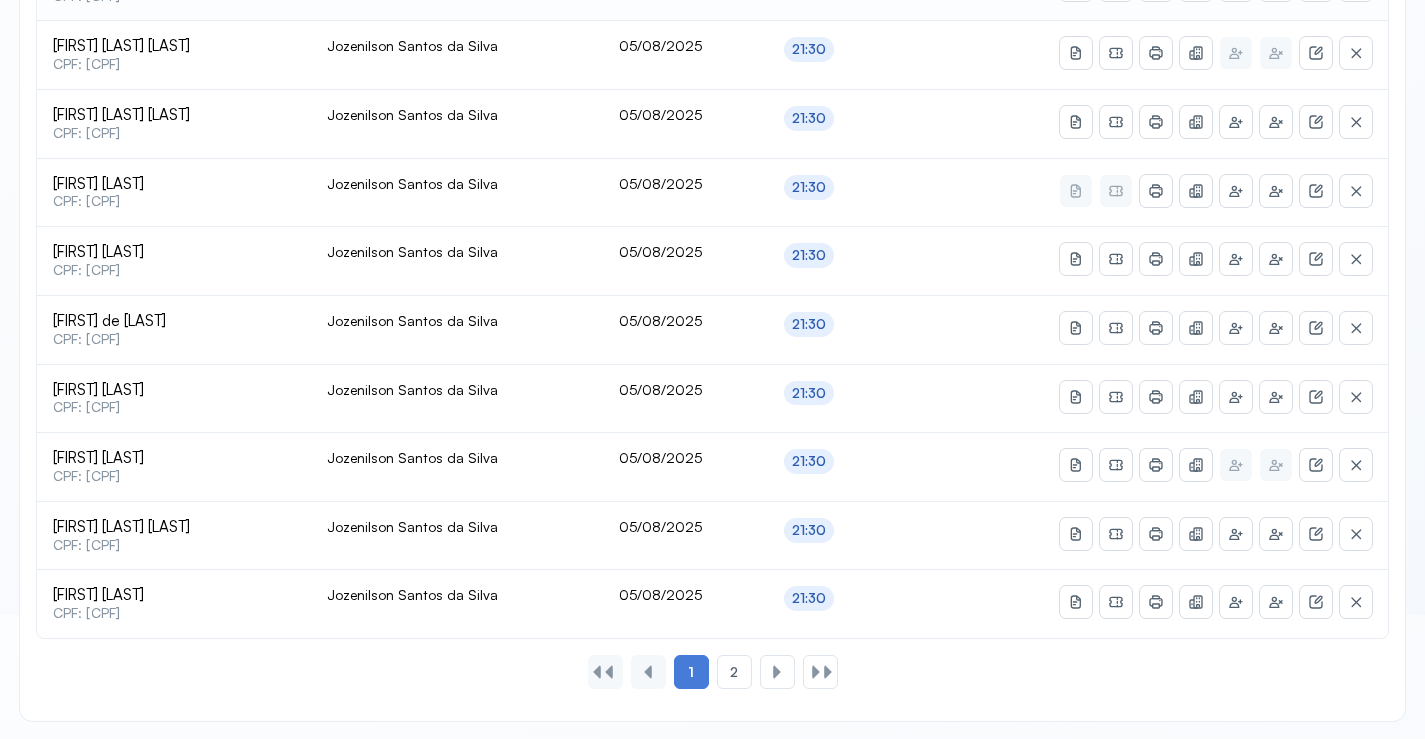 scroll, scrollTop: 865, scrollLeft: 0, axis: vertical 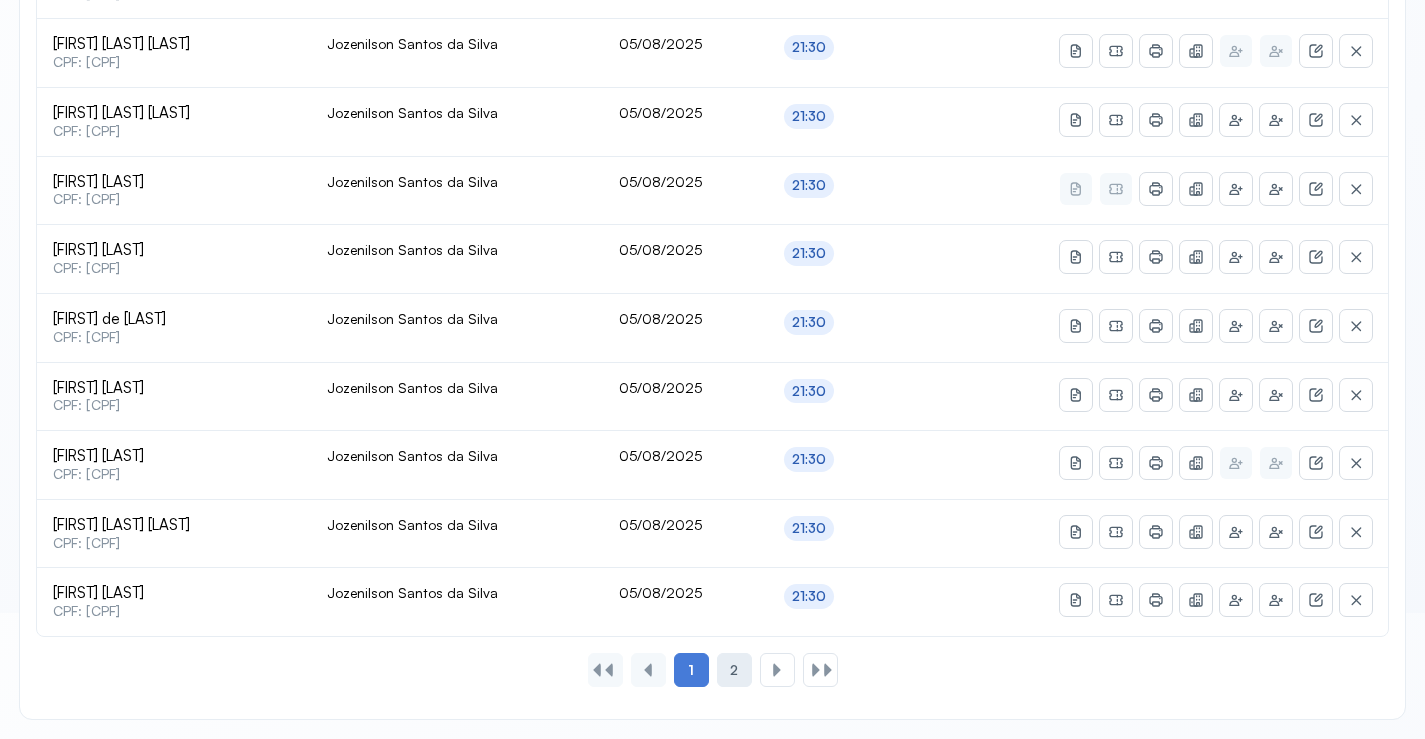click on "2" at bounding box center [734, 670] 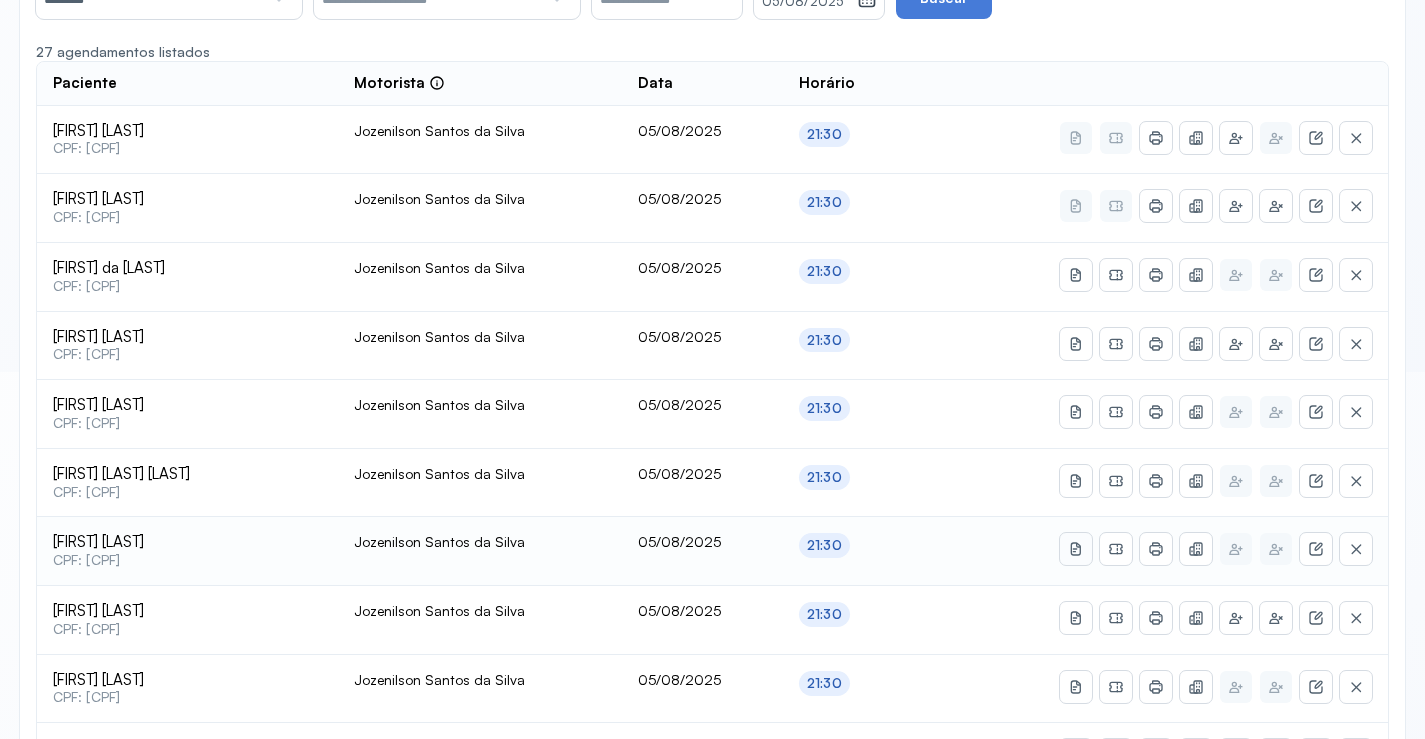 scroll, scrollTop: 259, scrollLeft: 0, axis: vertical 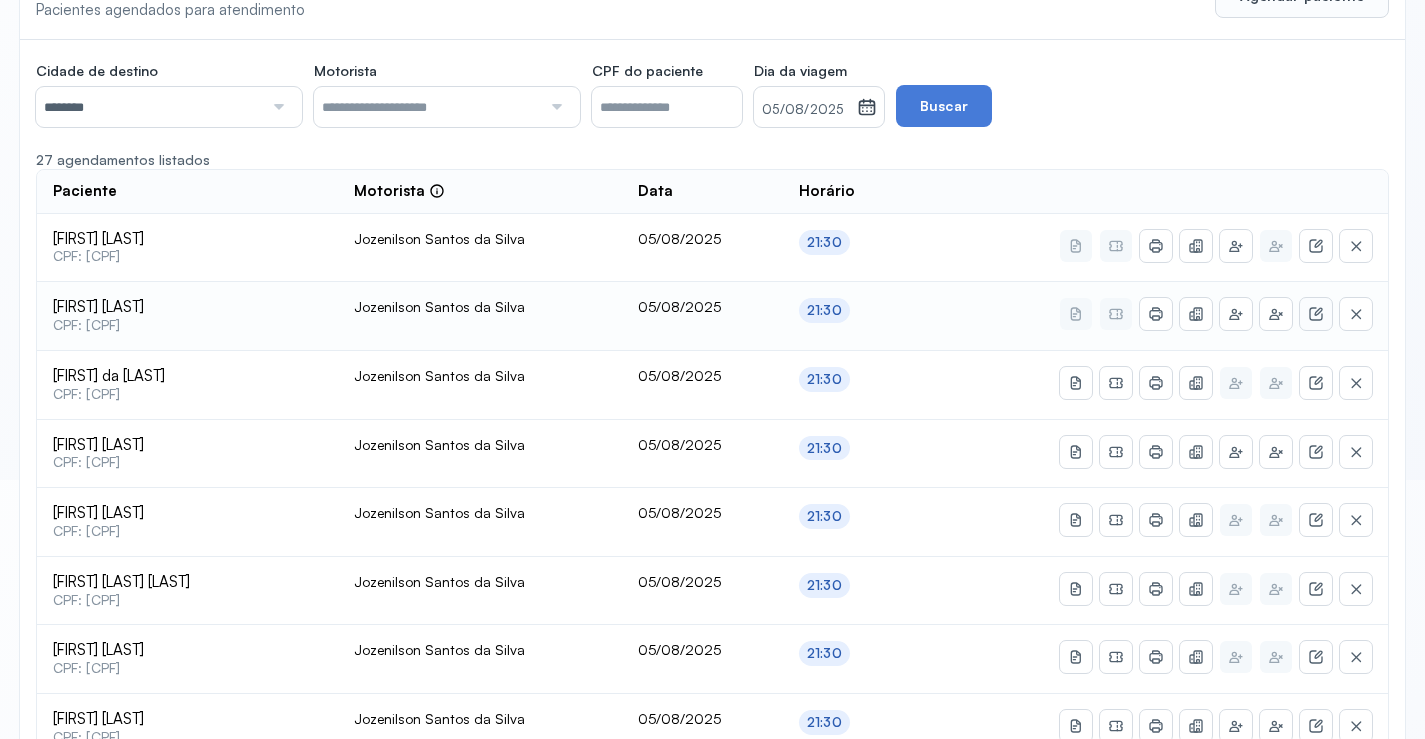 click 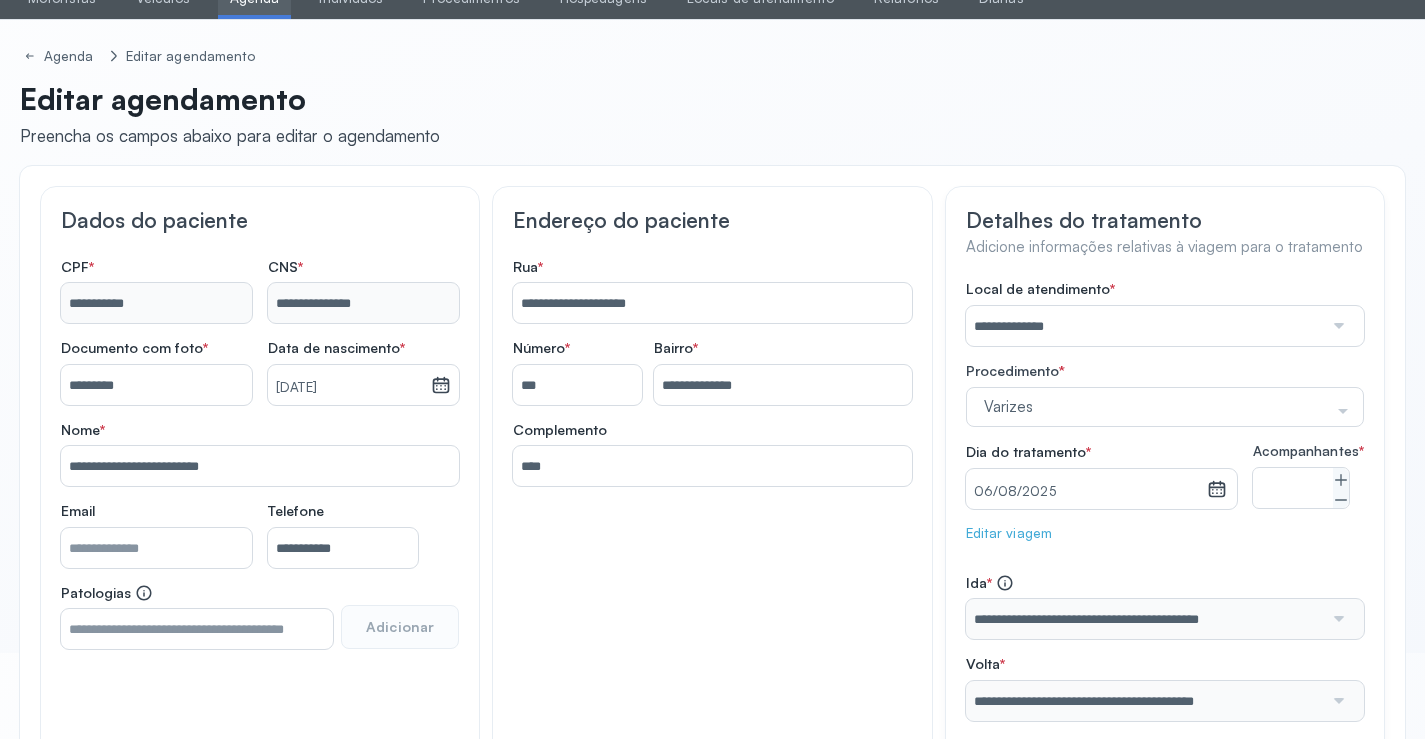 scroll, scrollTop: 0, scrollLeft: 0, axis: both 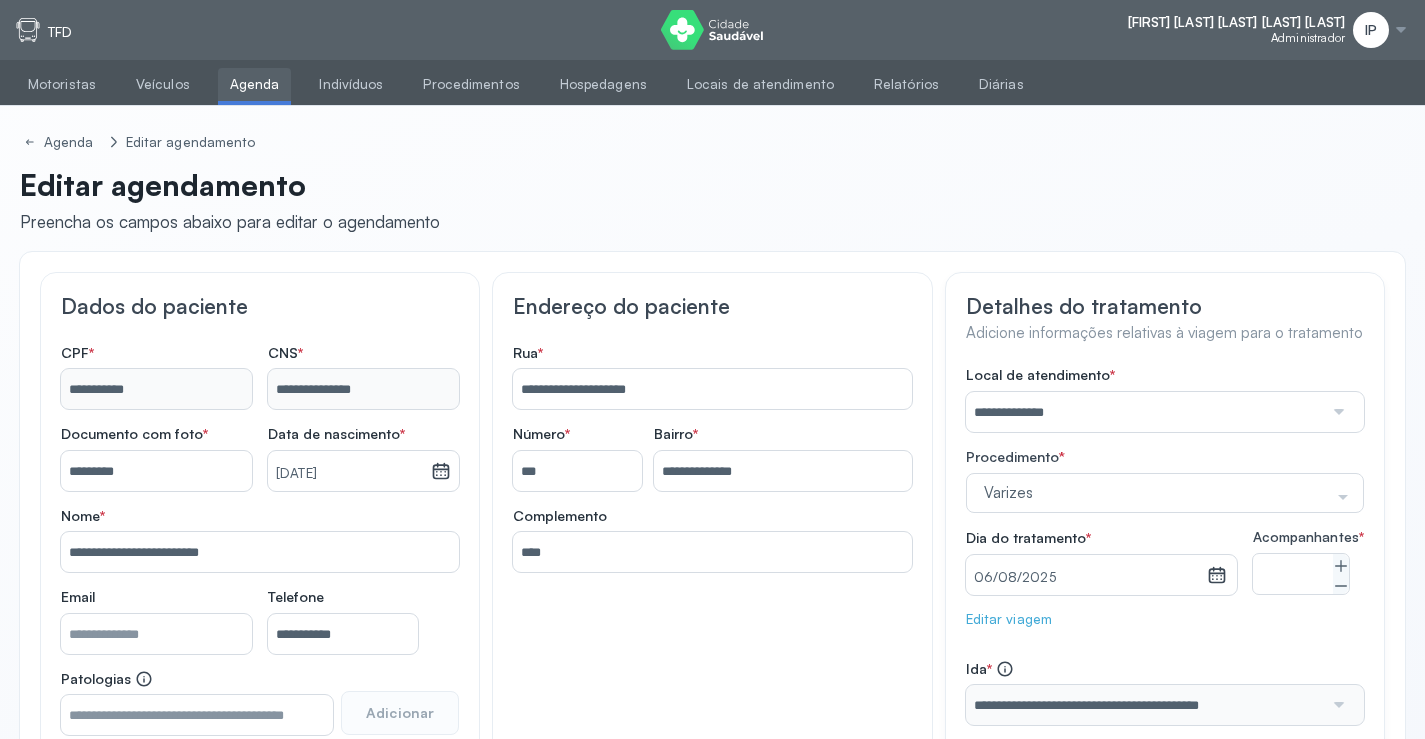 click on "Agenda" at bounding box center [255, 84] 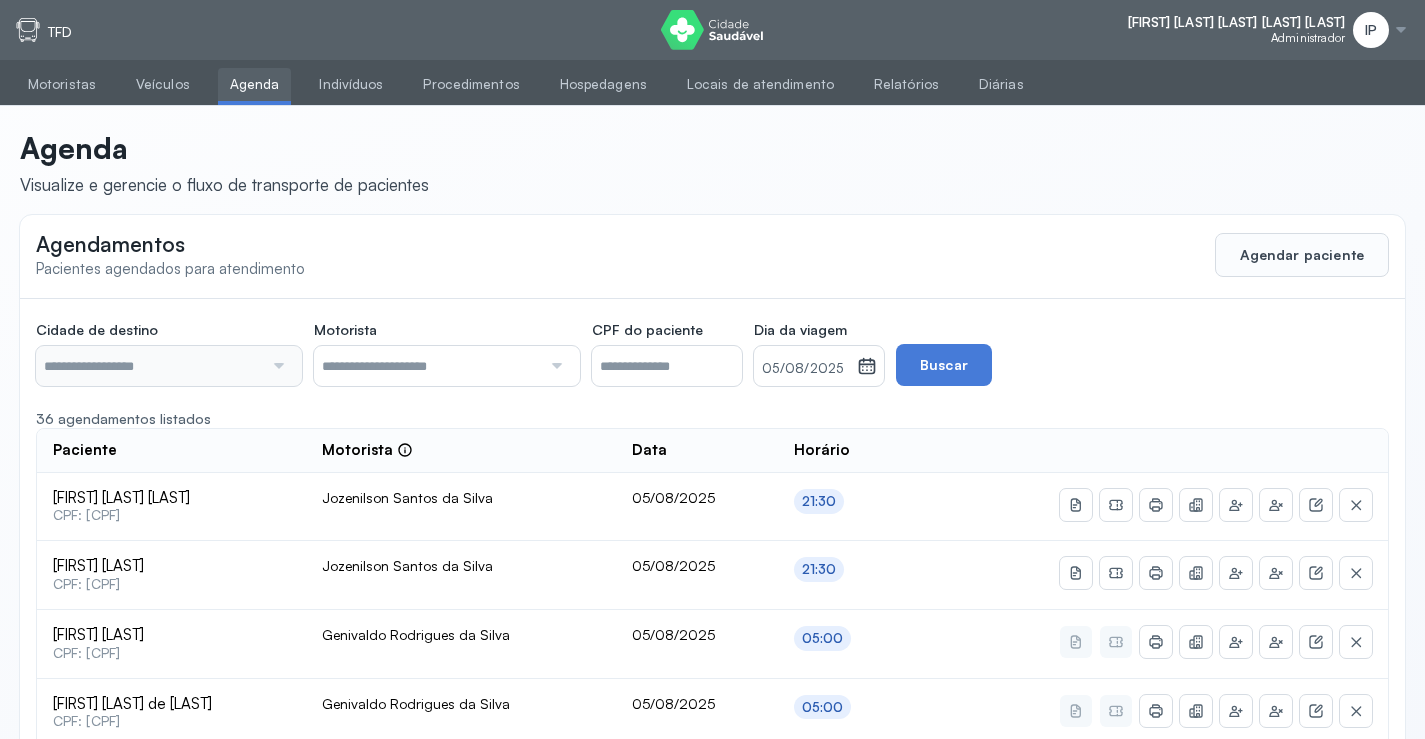type on "********" 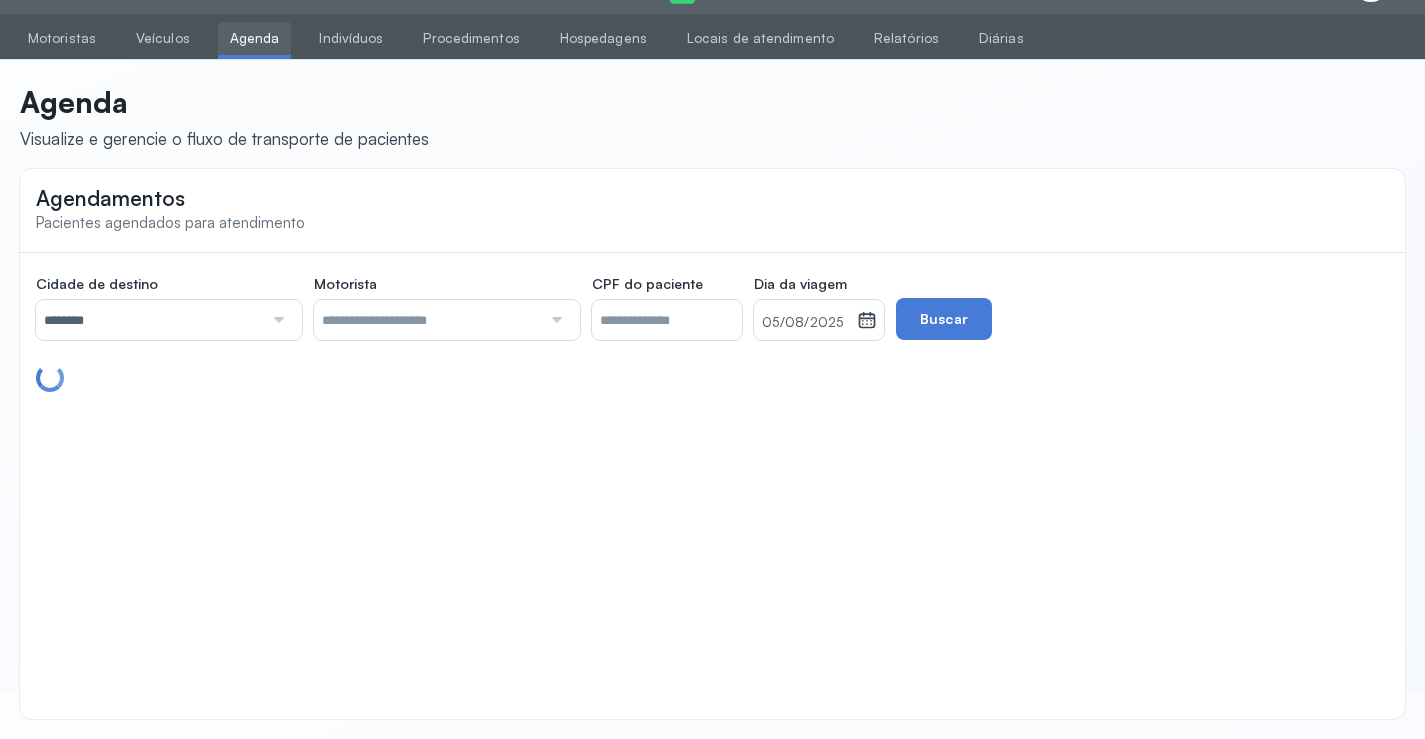 scroll, scrollTop: 56, scrollLeft: 0, axis: vertical 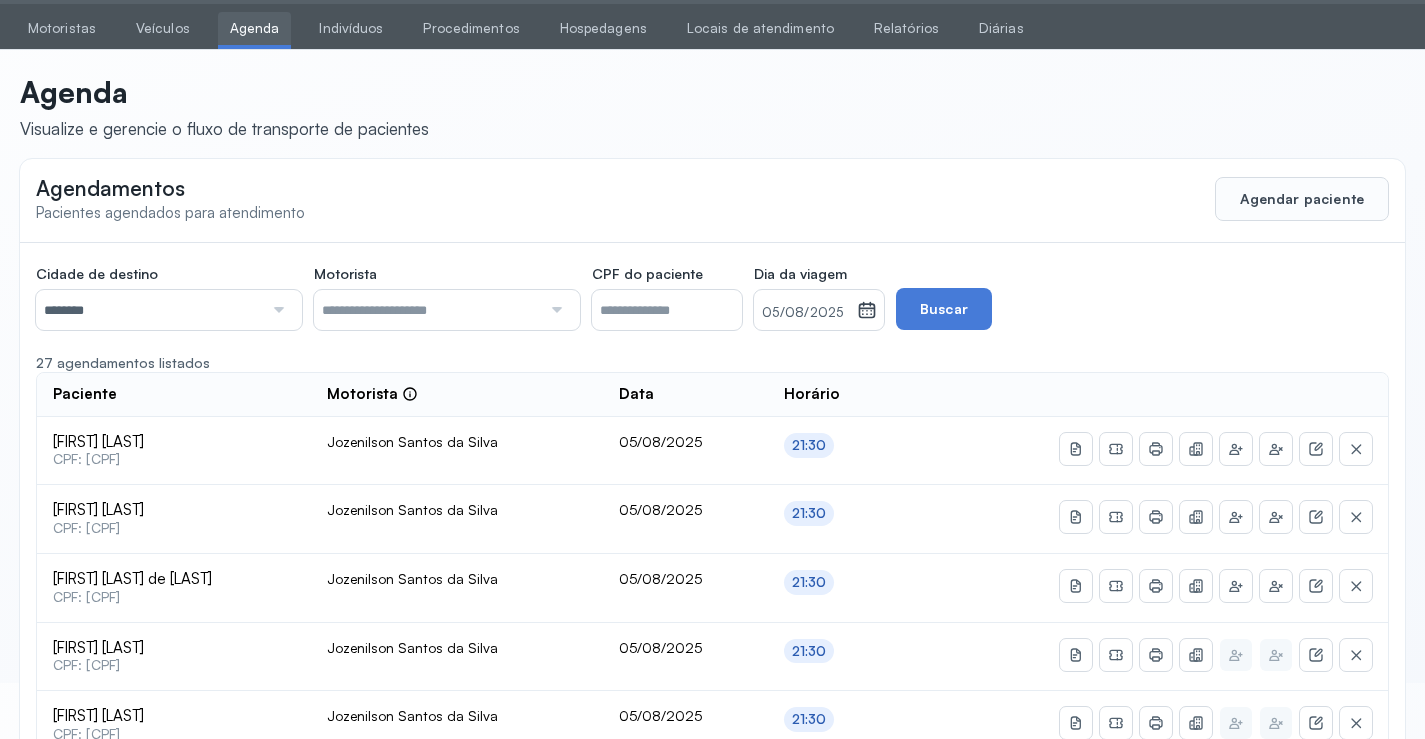click on "05/08/2025" at bounding box center [805, 313] 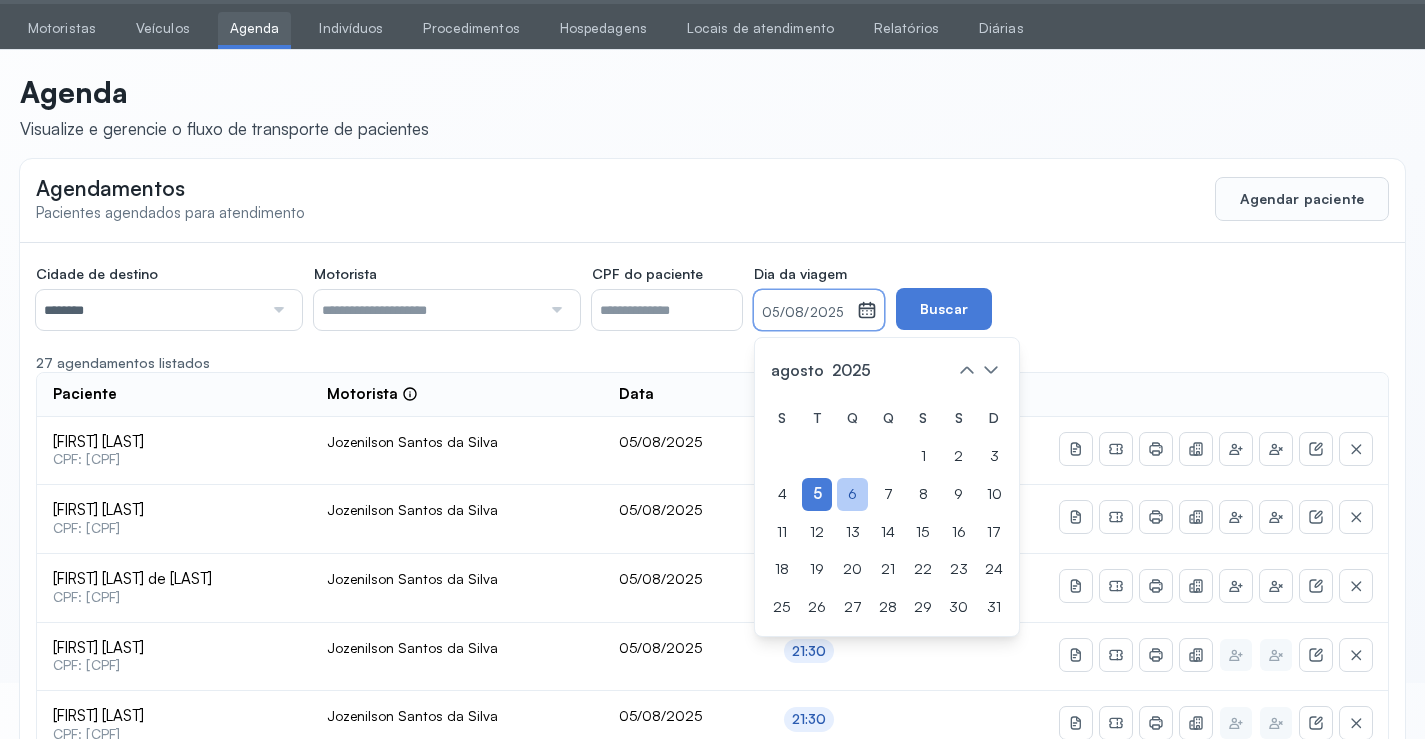 click on "6" 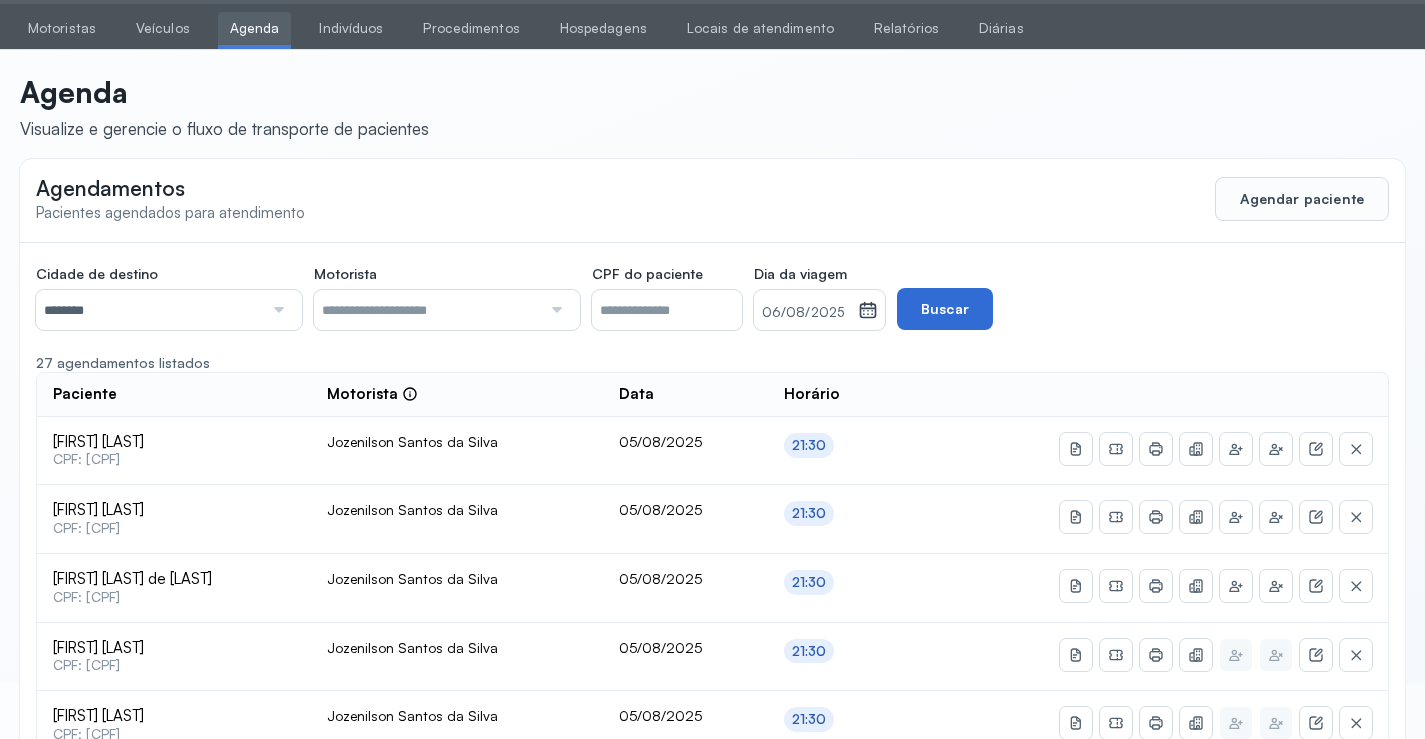 click on "Buscar" at bounding box center (945, 309) 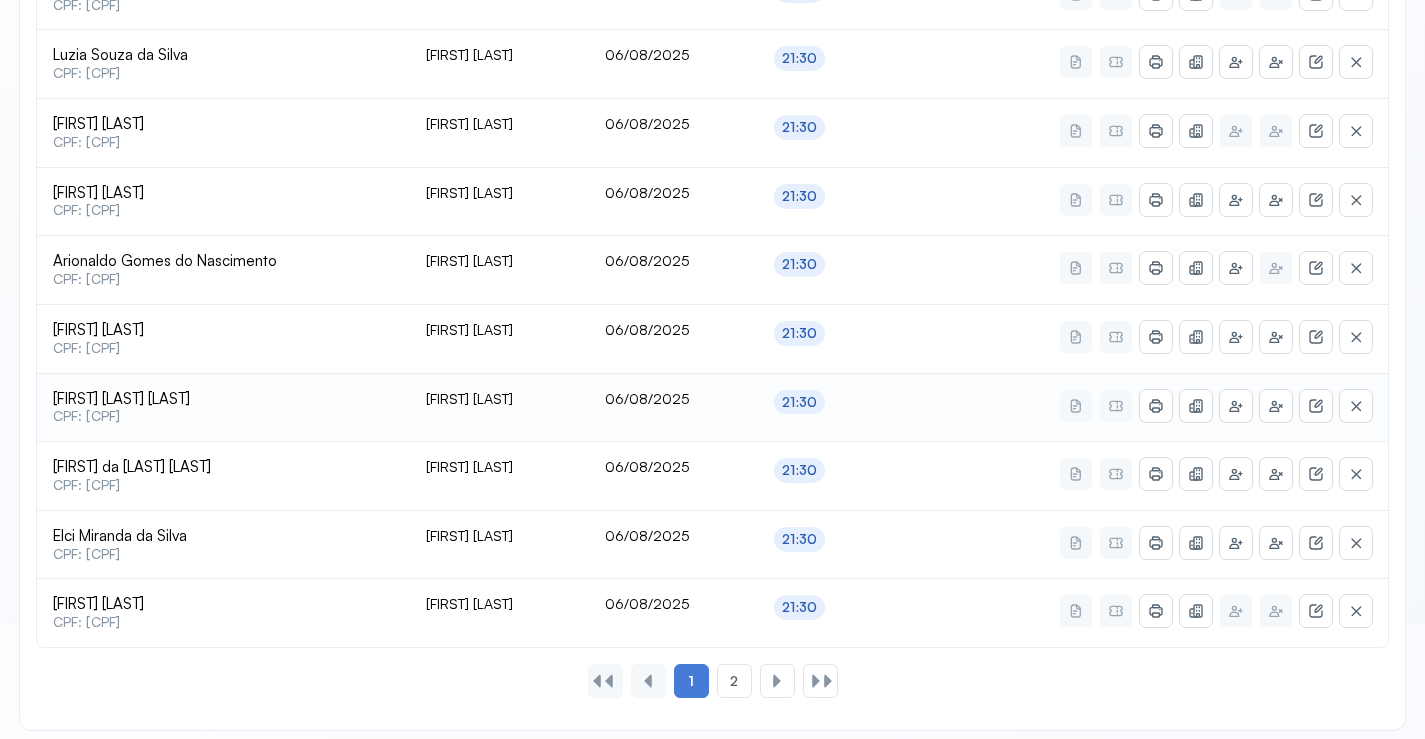 scroll, scrollTop: 856, scrollLeft: 0, axis: vertical 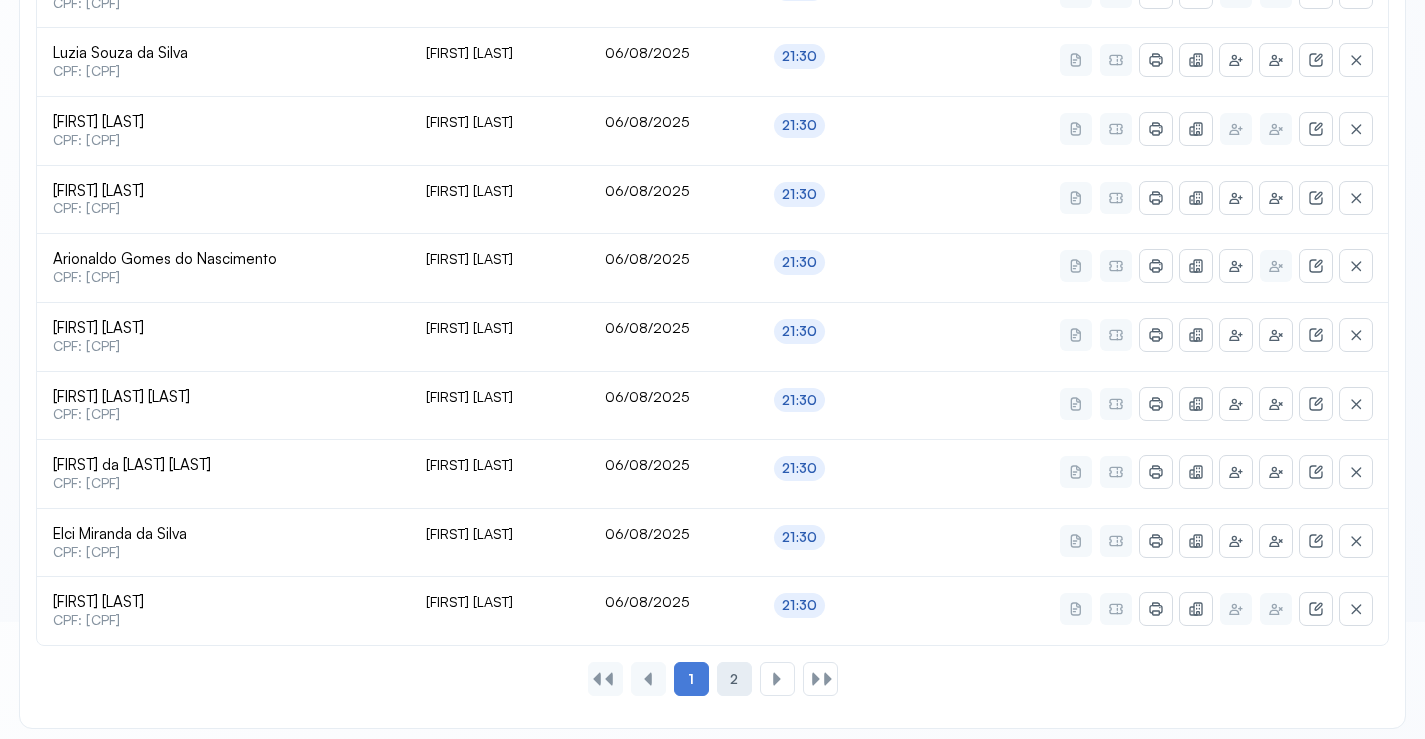 click on "2" 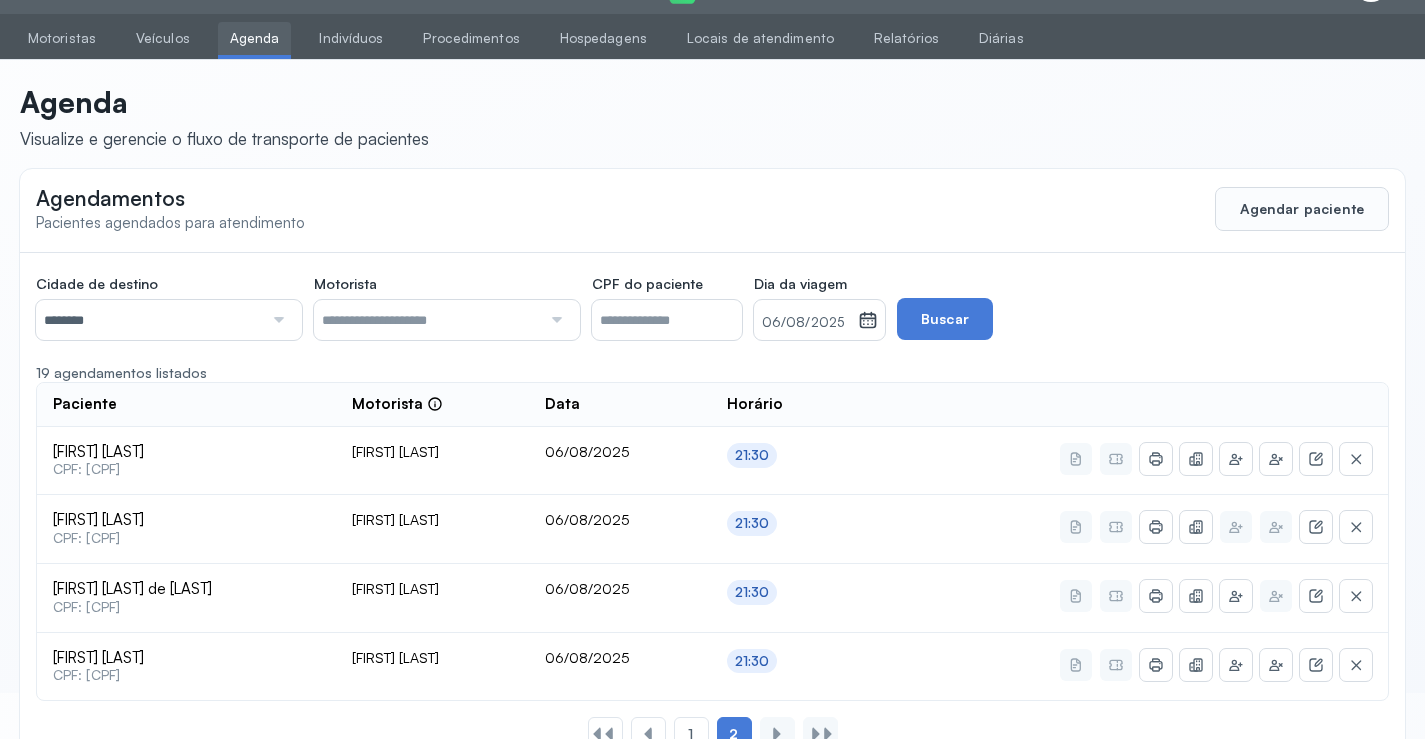 scroll, scrollTop: 110, scrollLeft: 0, axis: vertical 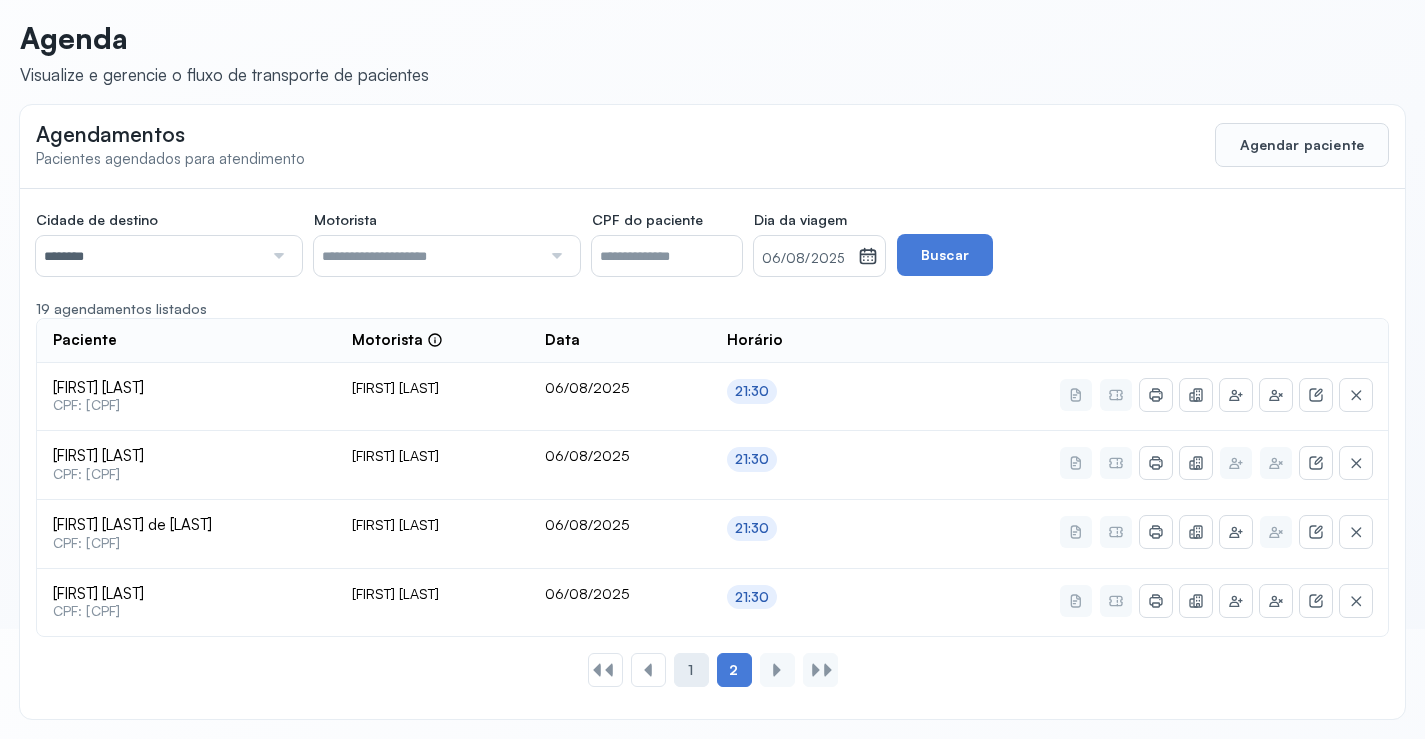 click on "1" 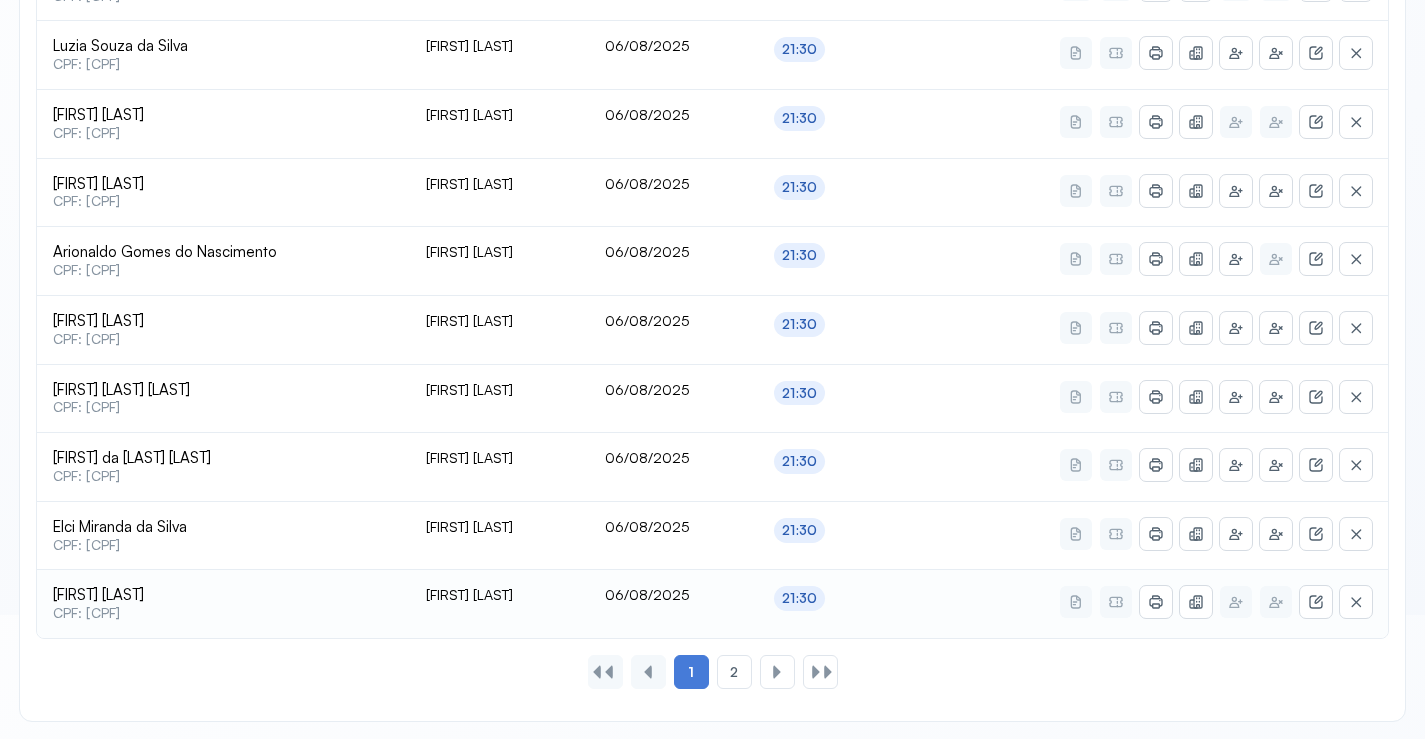 scroll, scrollTop: 865, scrollLeft: 0, axis: vertical 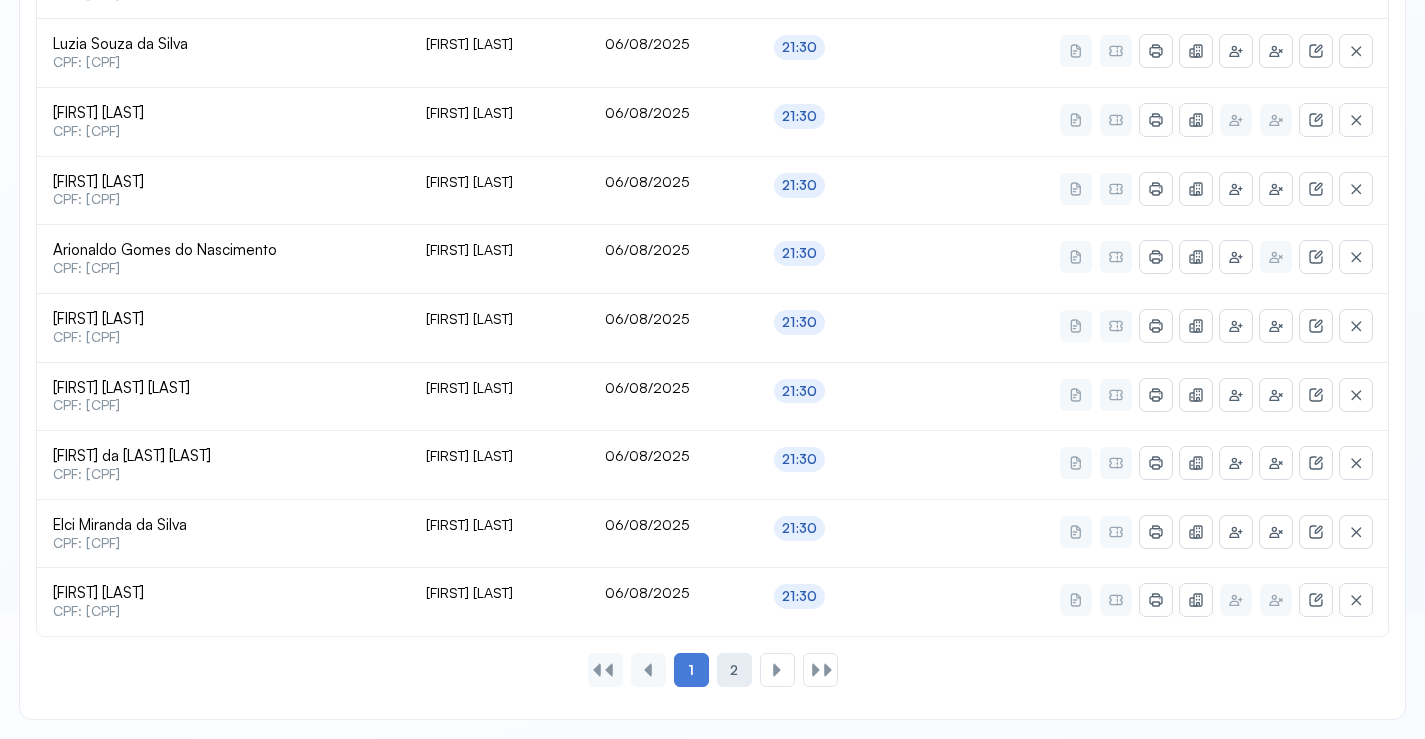 click on "2" 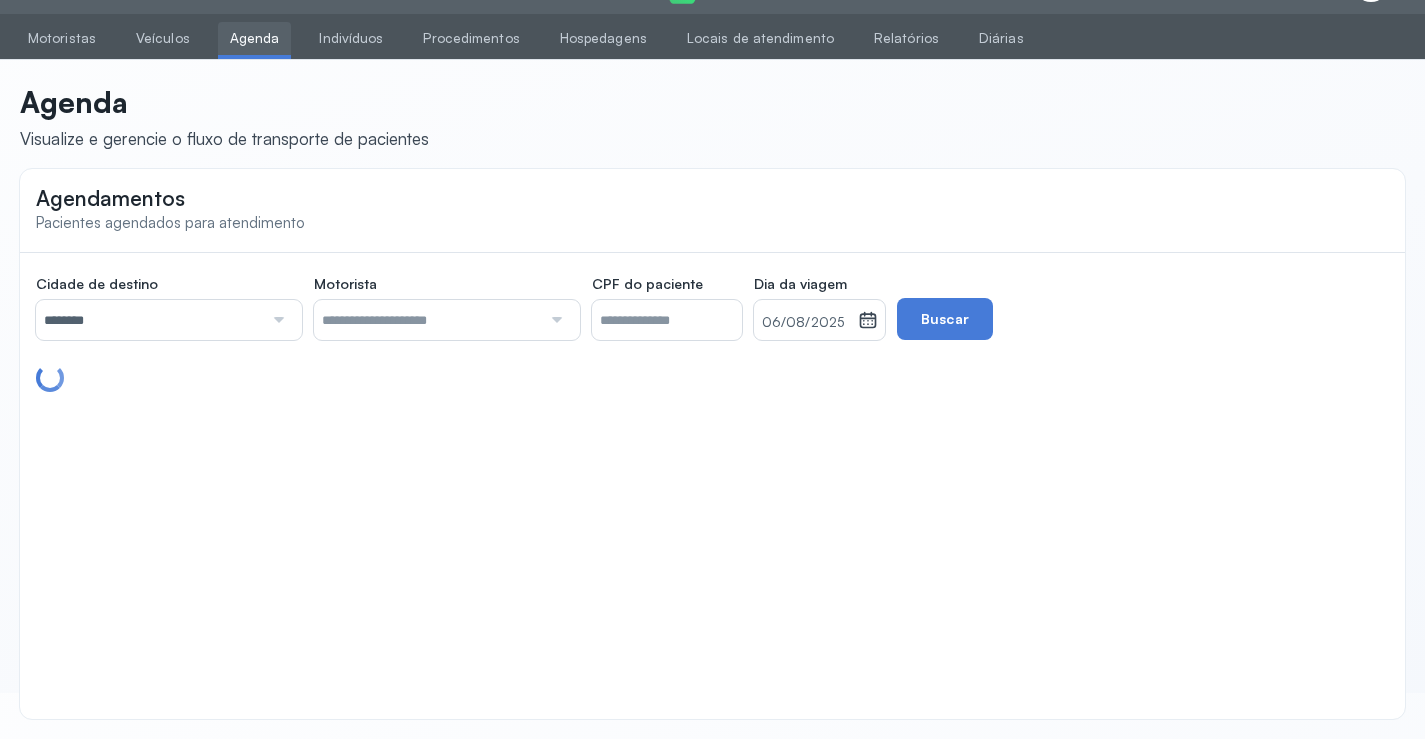 scroll, scrollTop: 110, scrollLeft: 0, axis: vertical 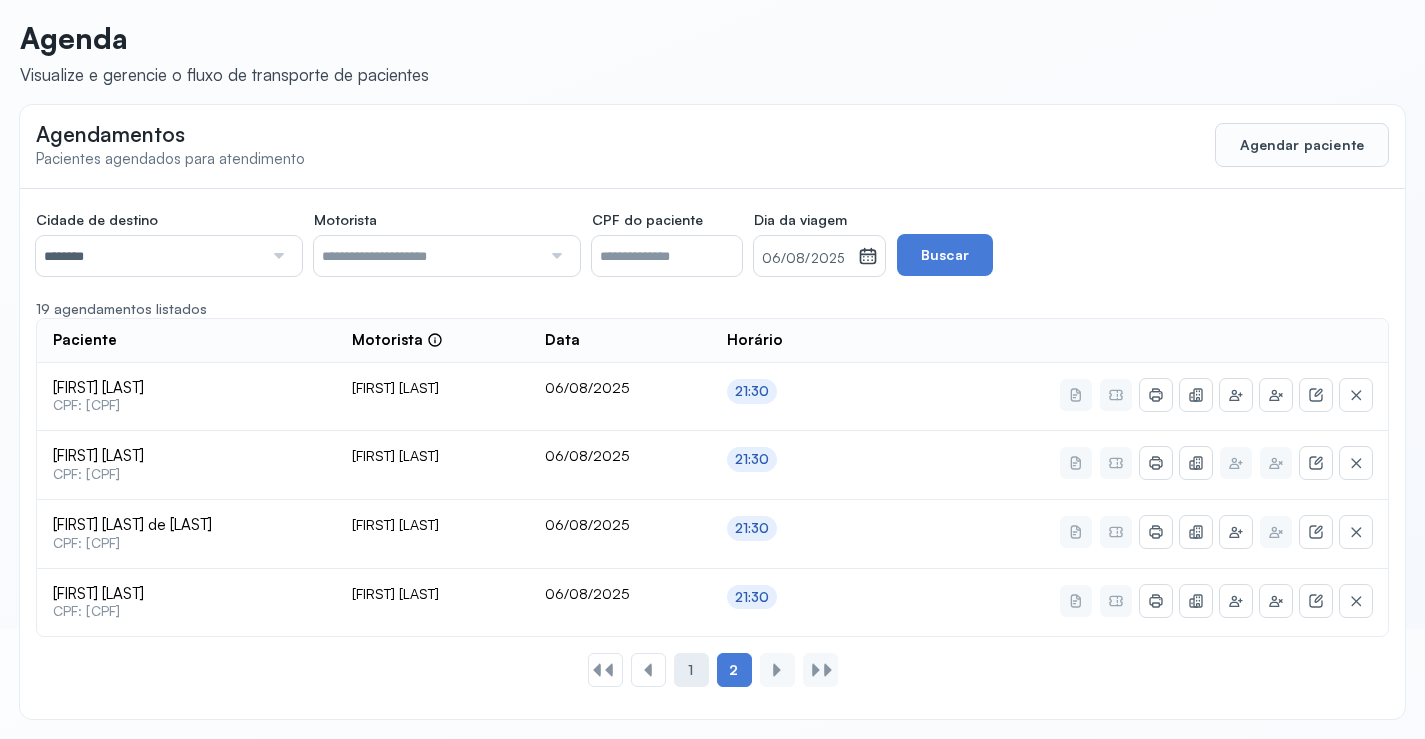 click on "1" 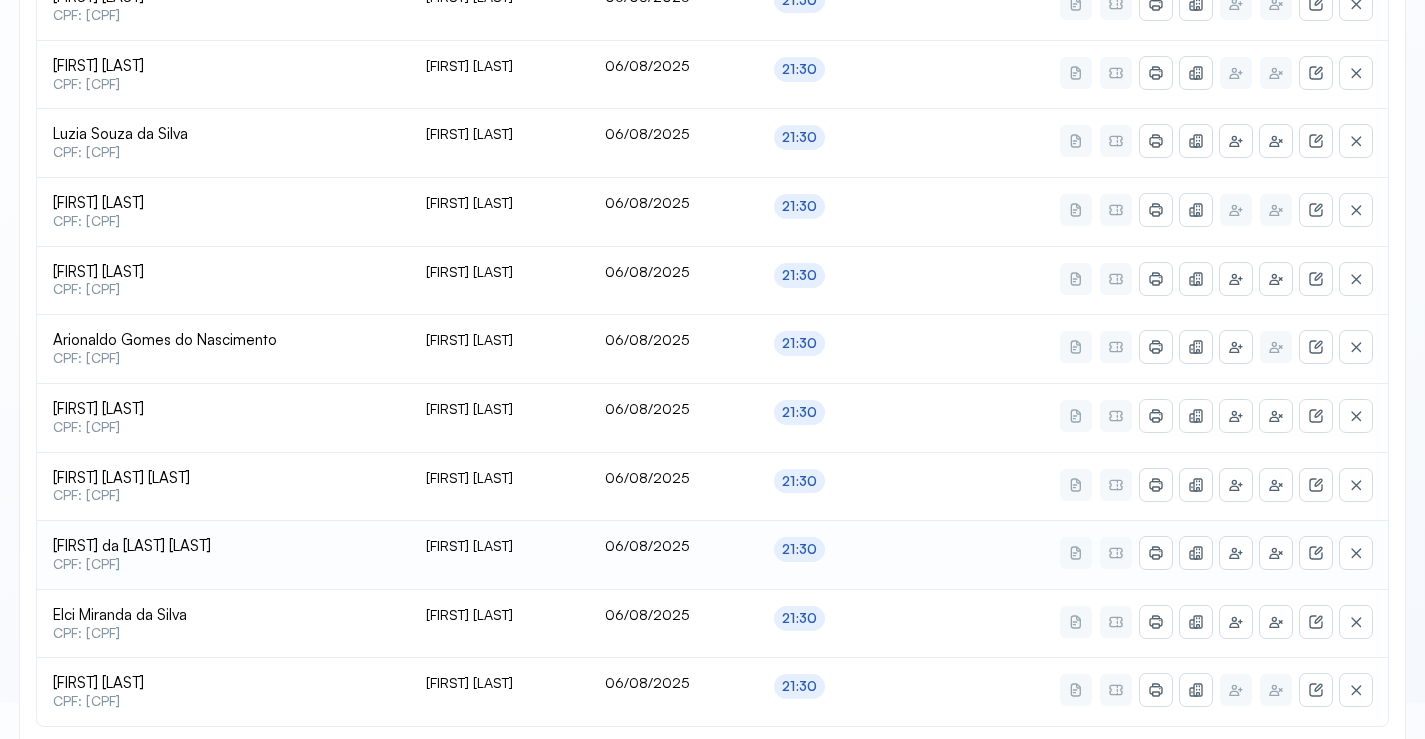 scroll, scrollTop: 865, scrollLeft: 0, axis: vertical 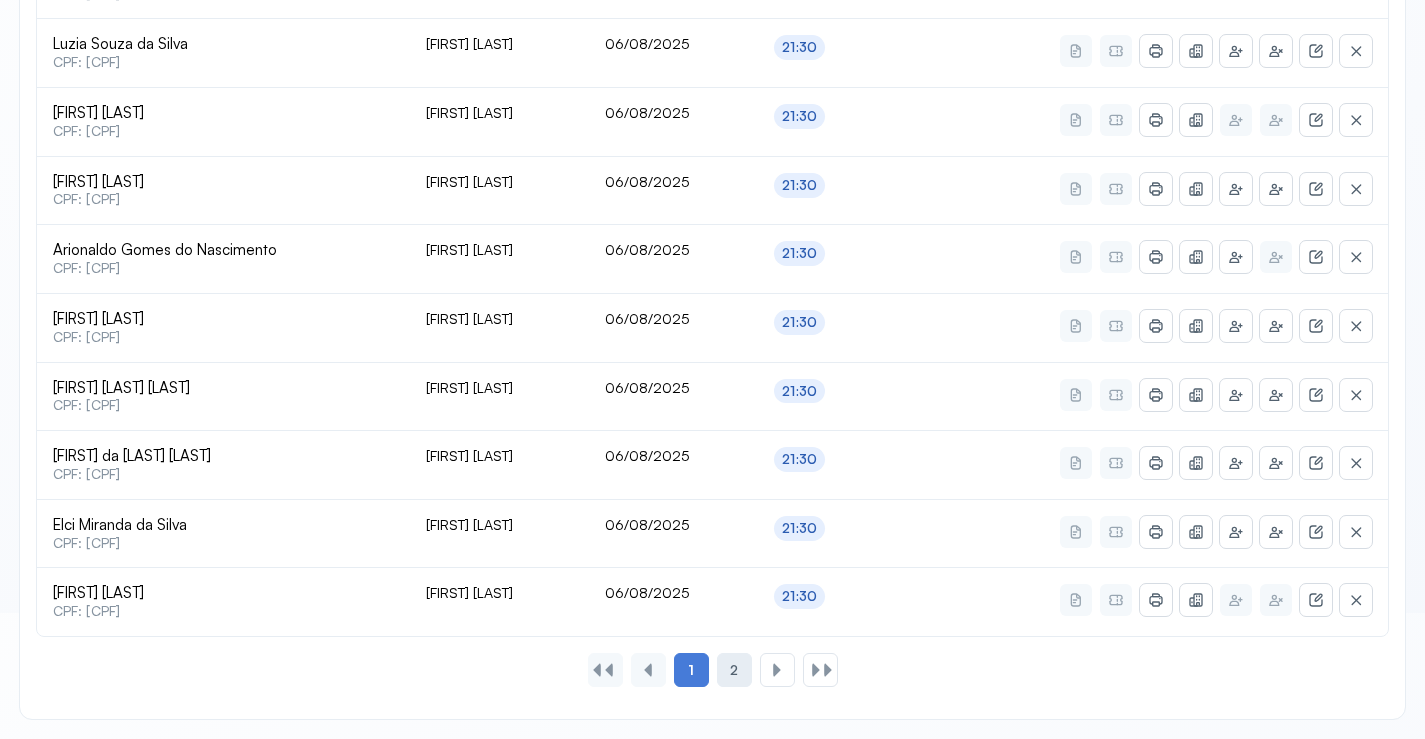 click on "2" at bounding box center (734, 670) 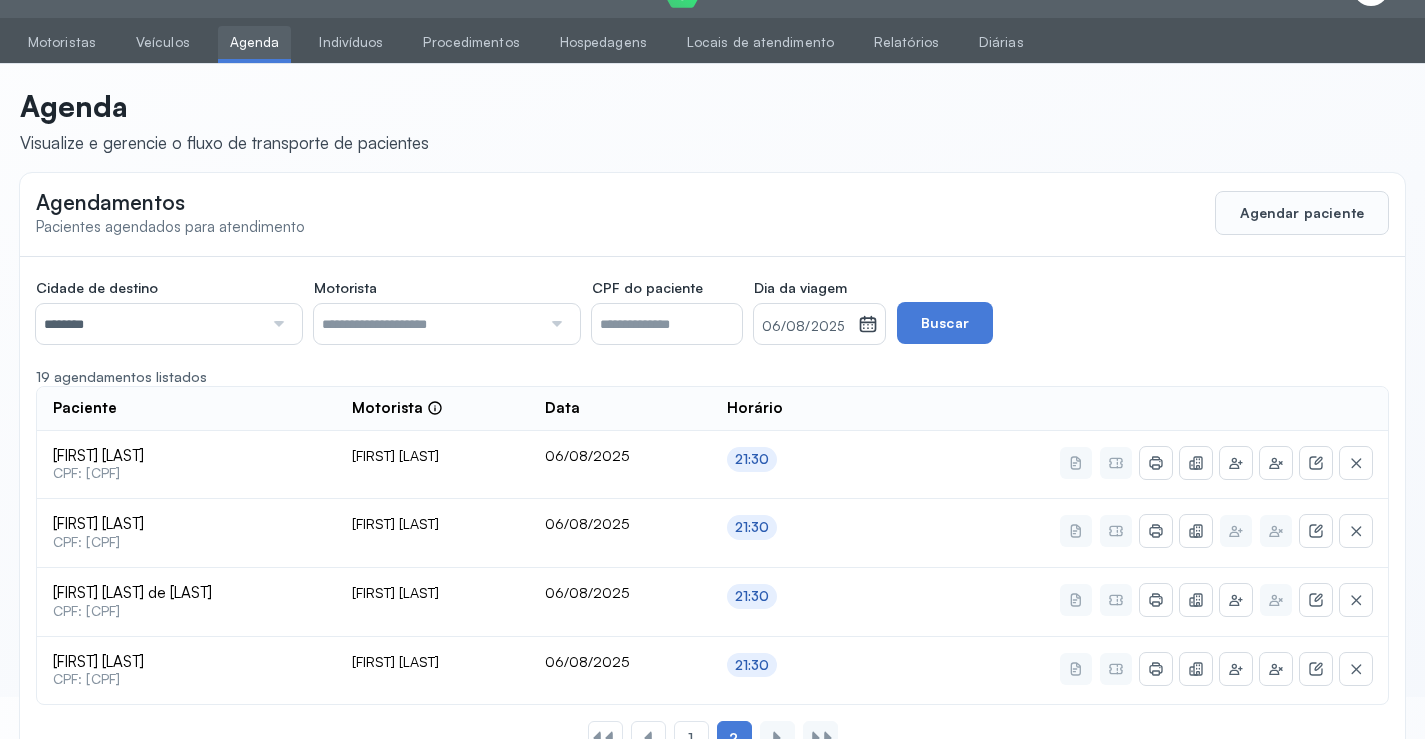 scroll, scrollTop: 0, scrollLeft: 0, axis: both 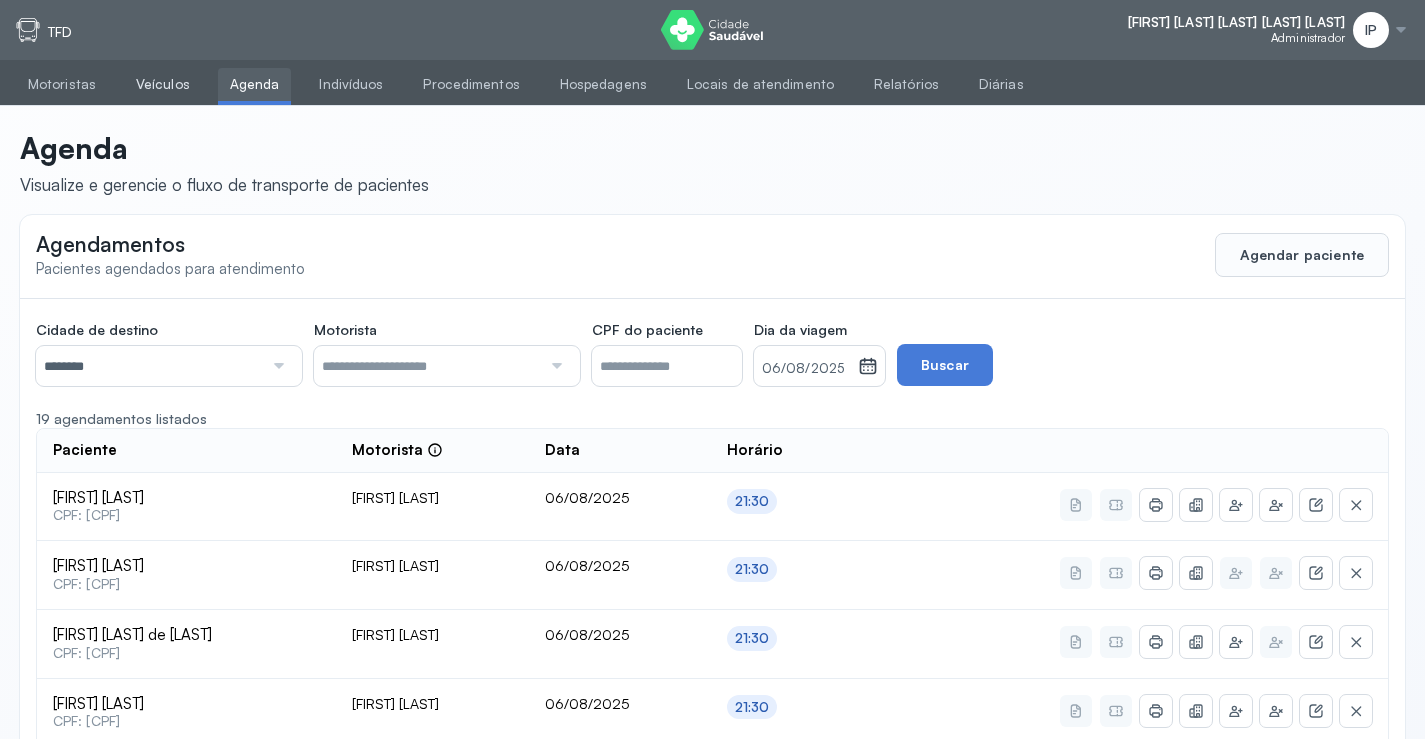 click on "Veículos" at bounding box center [163, 84] 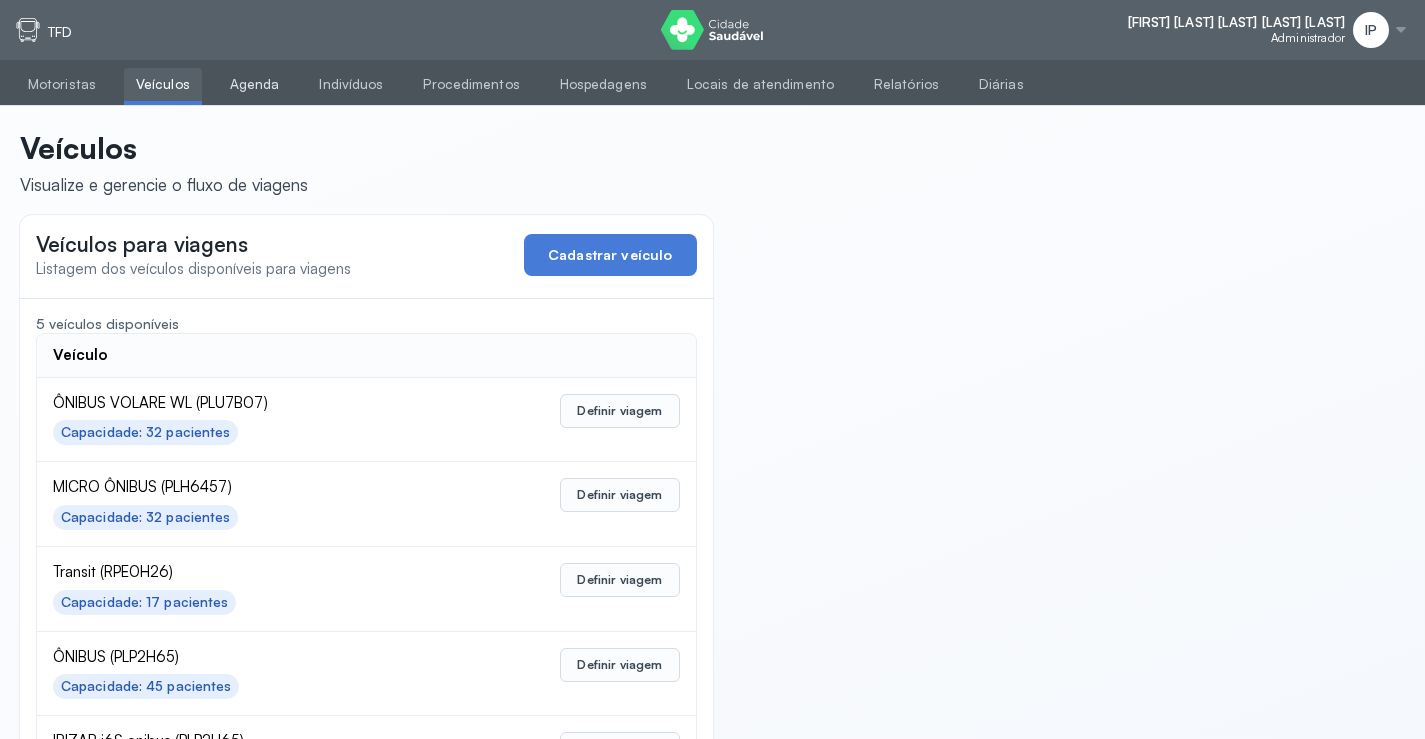 click on "Agenda" at bounding box center [255, 84] 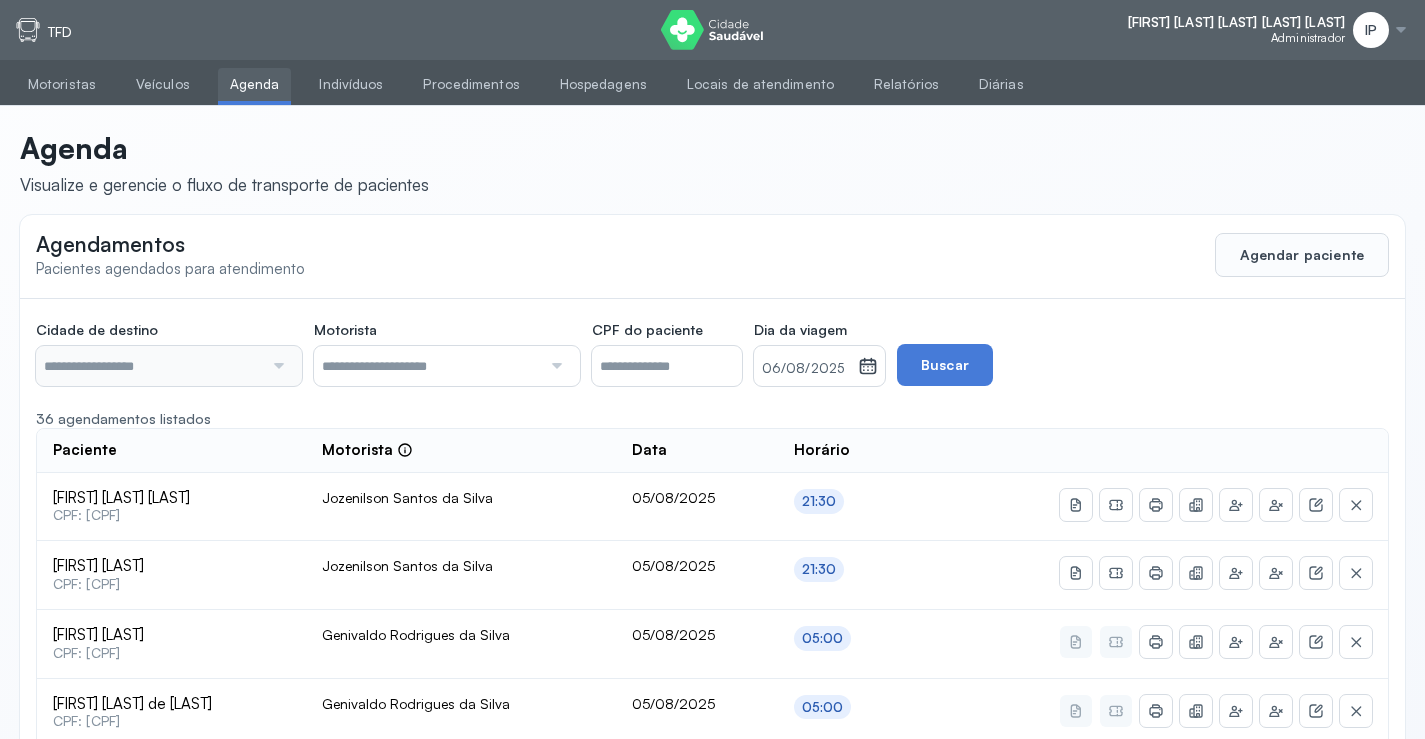 type on "********" 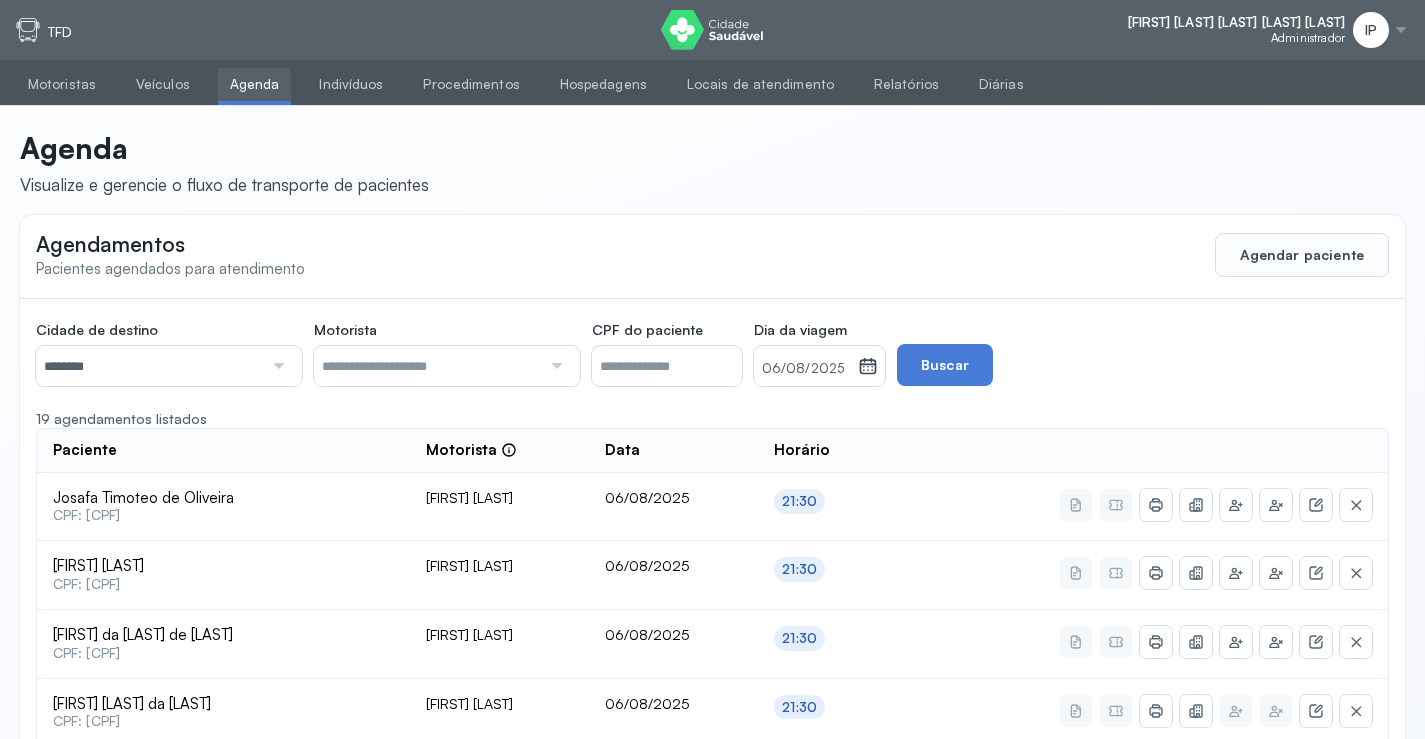click on "06/08/2025" at bounding box center [806, 369] 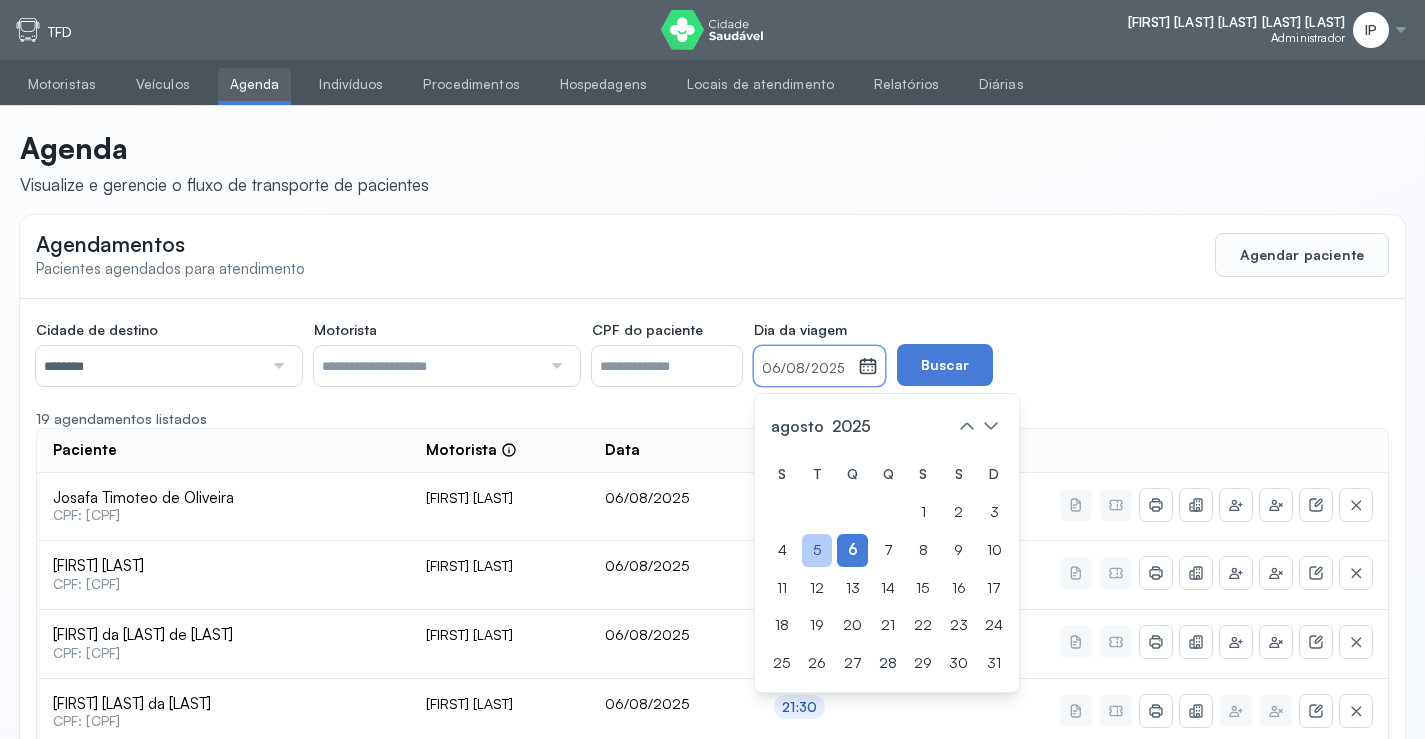 click on "5" 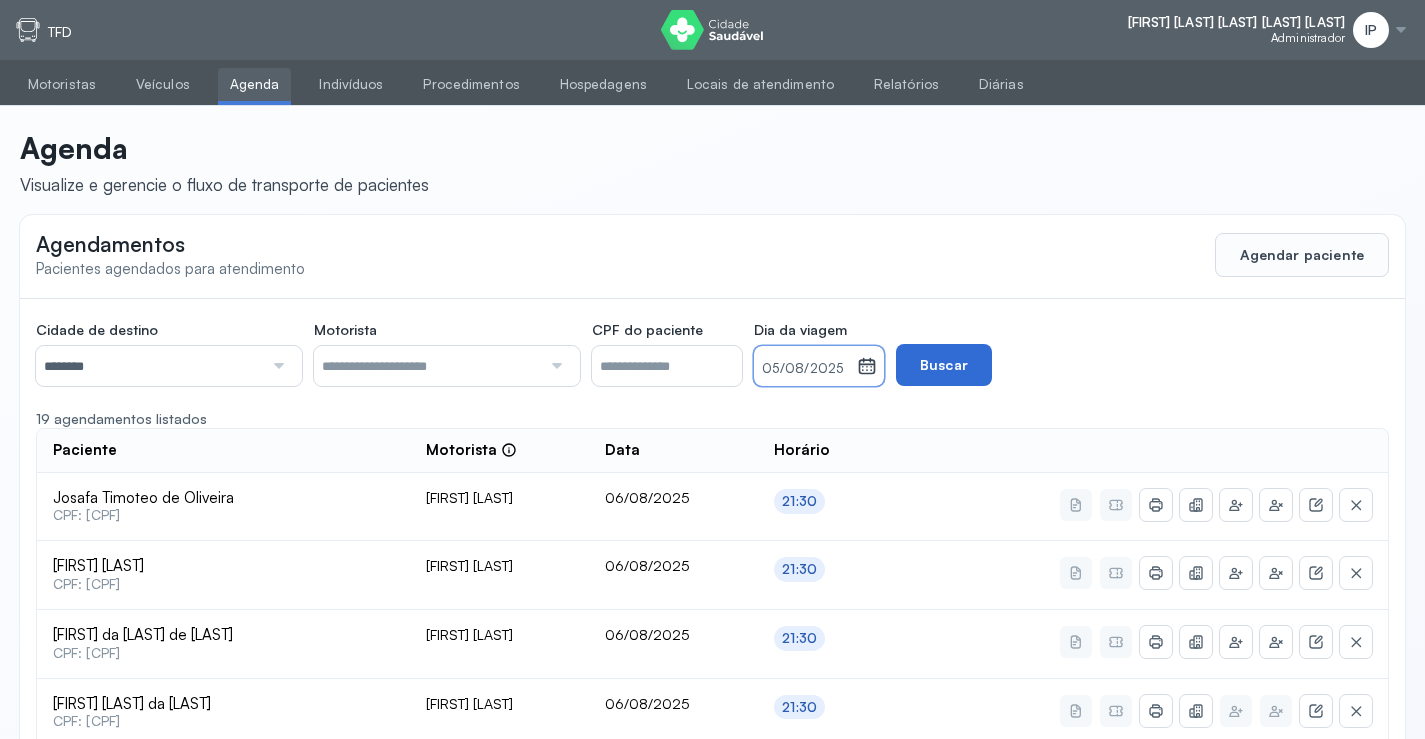 click on "Buscar" at bounding box center (944, 365) 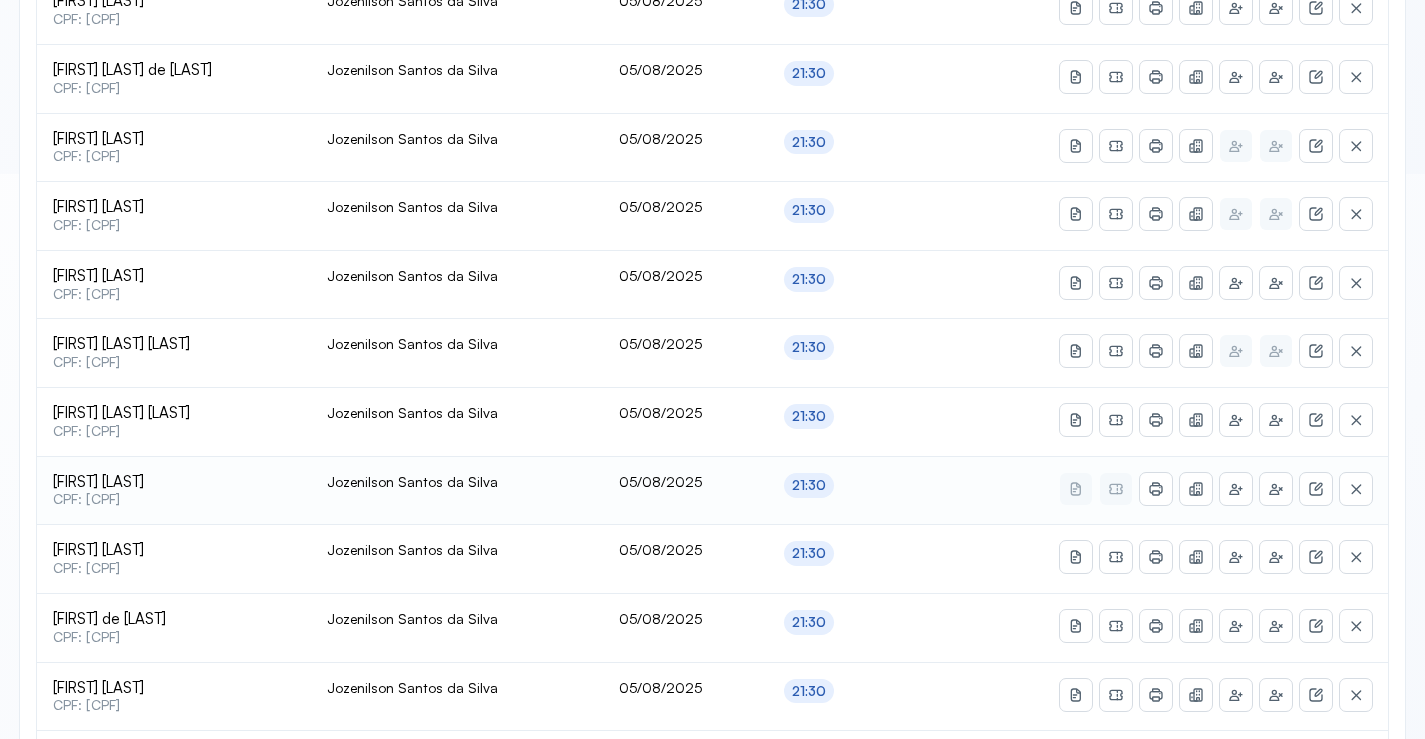 scroll, scrollTop: 600, scrollLeft: 0, axis: vertical 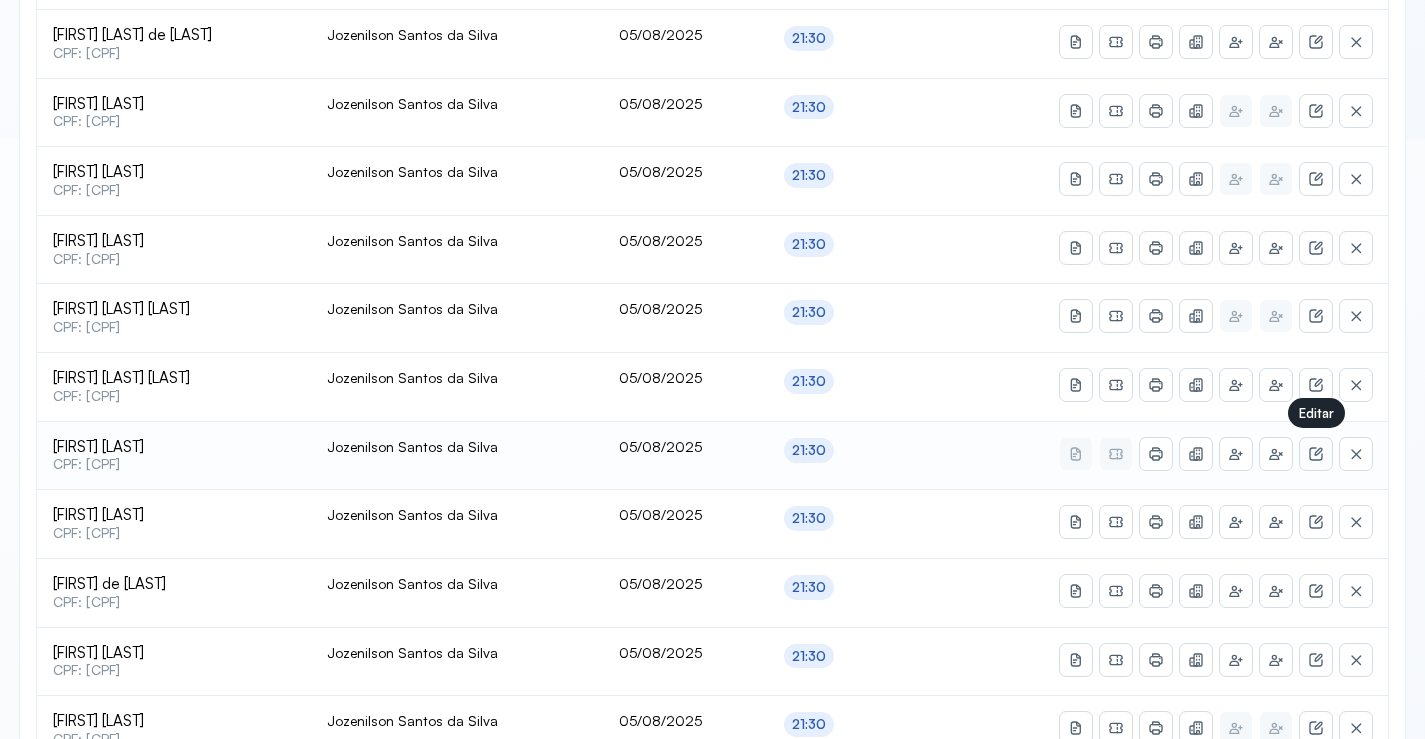 click 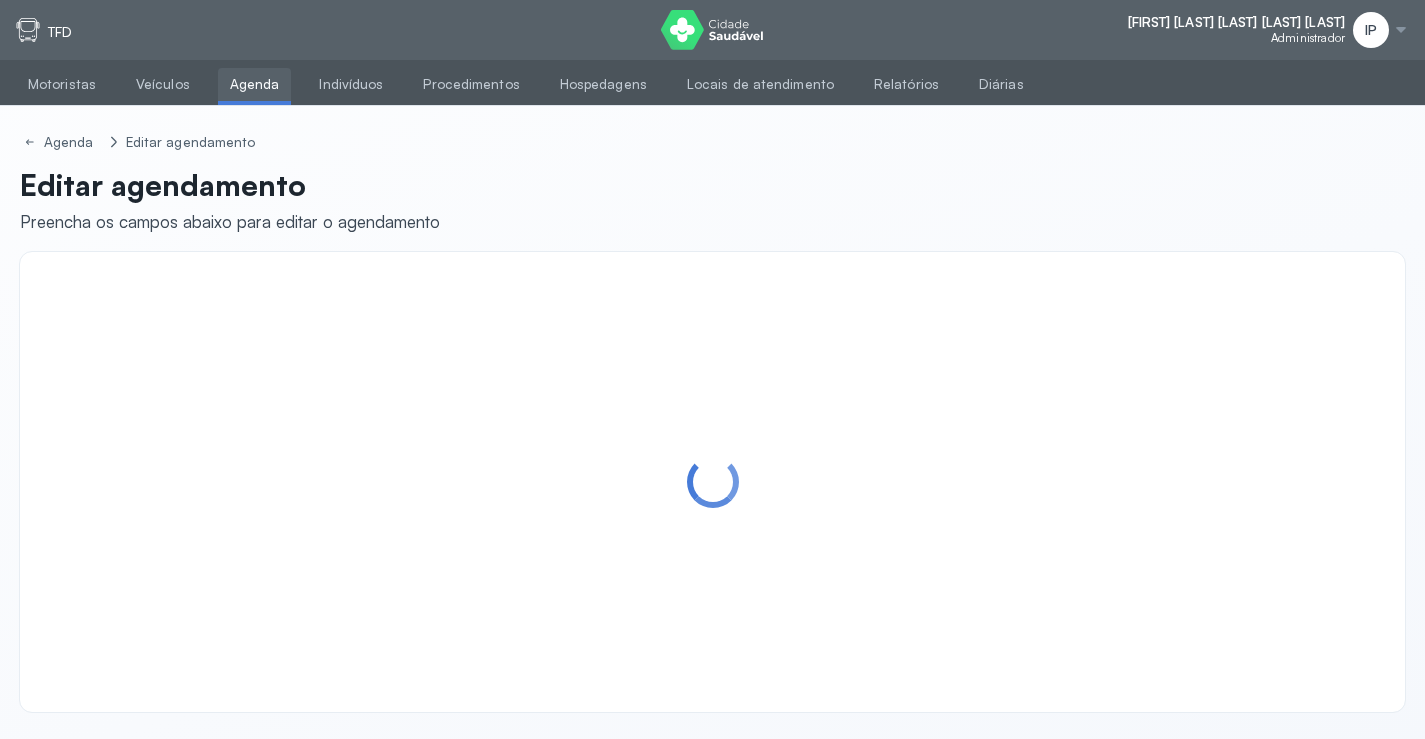 scroll, scrollTop: 0, scrollLeft: 0, axis: both 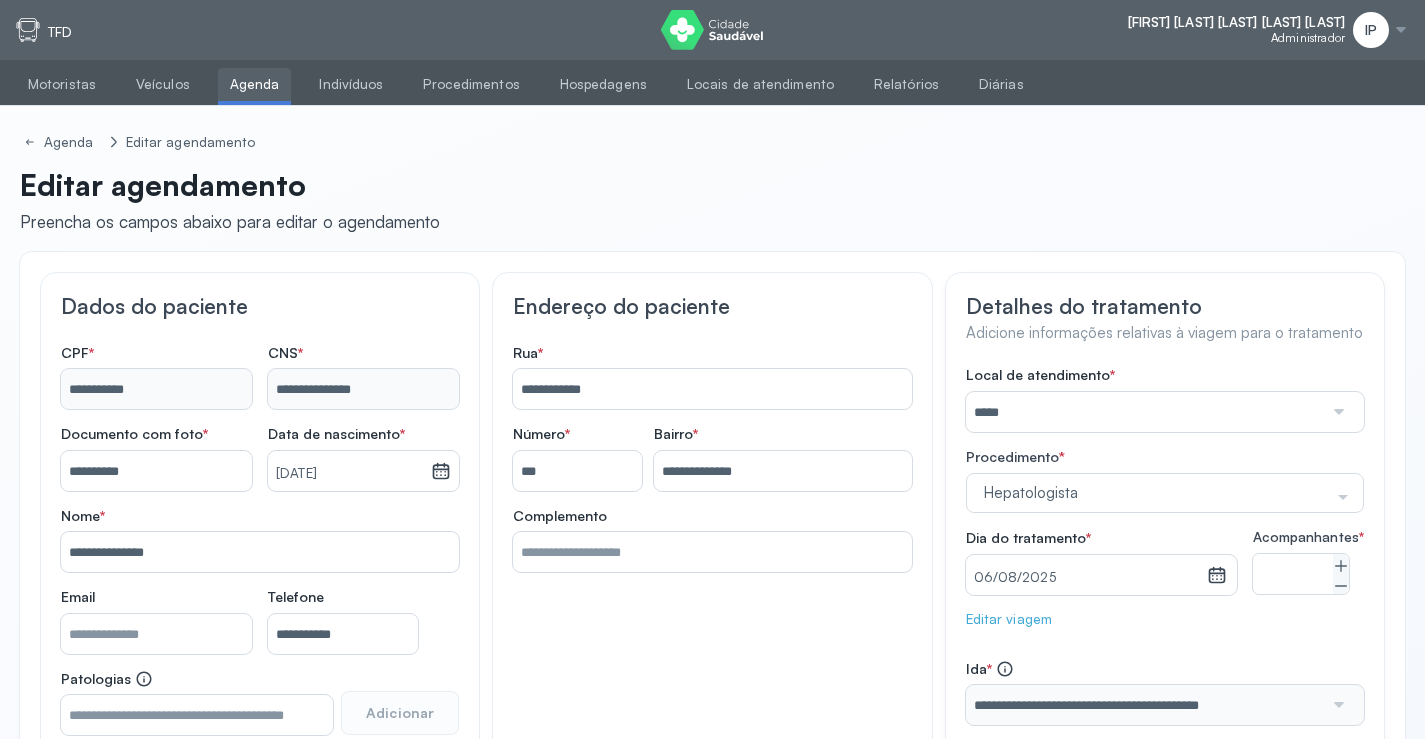 click on "Agenda" at bounding box center [255, 84] 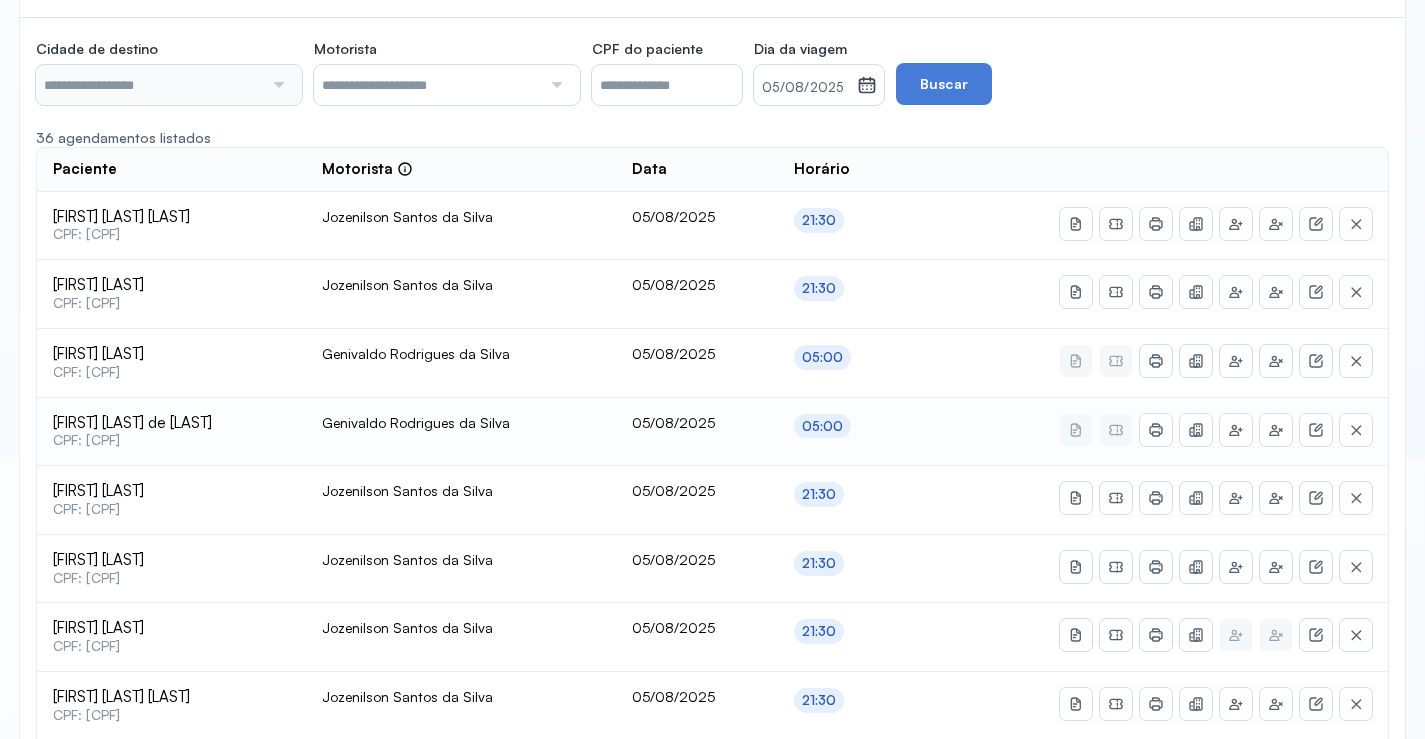 type on "********" 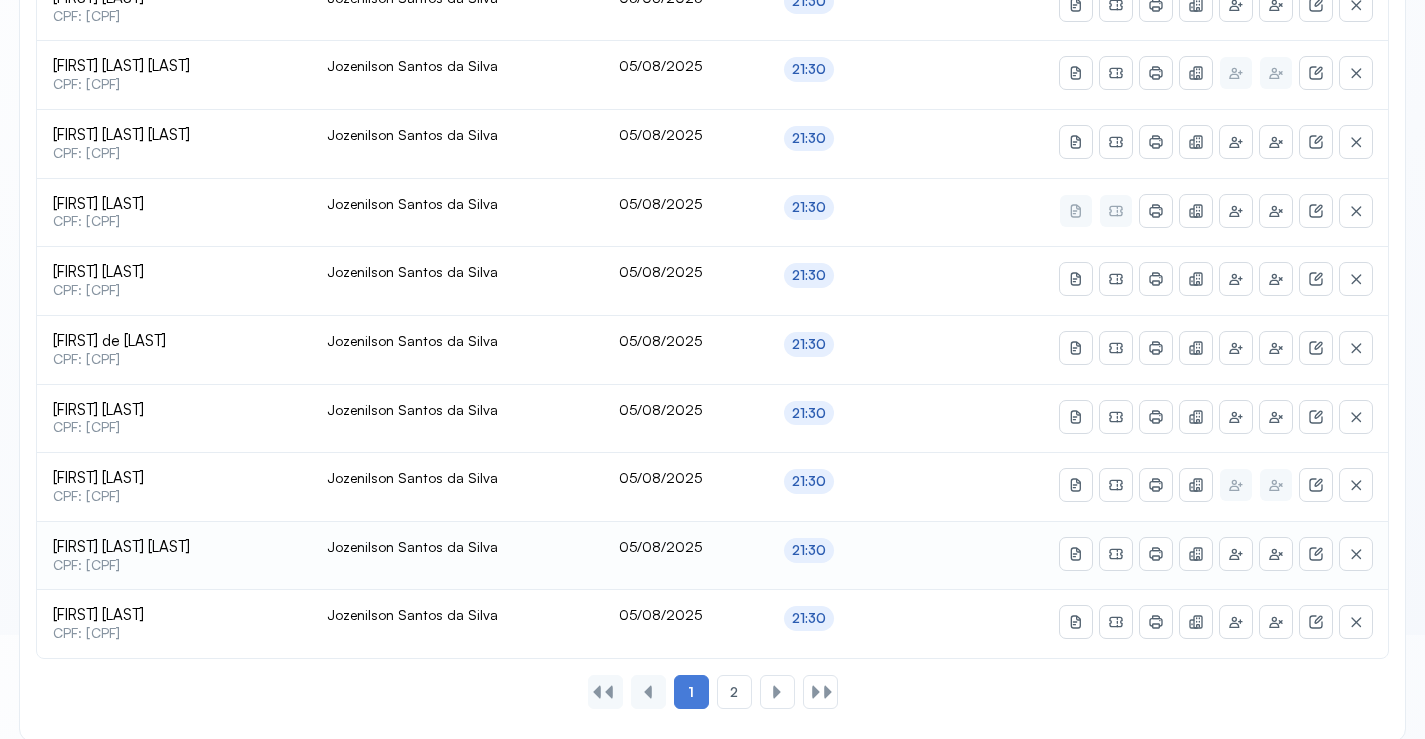 scroll, scrollTop: 865, scrollLeft: 0, axis: vertical 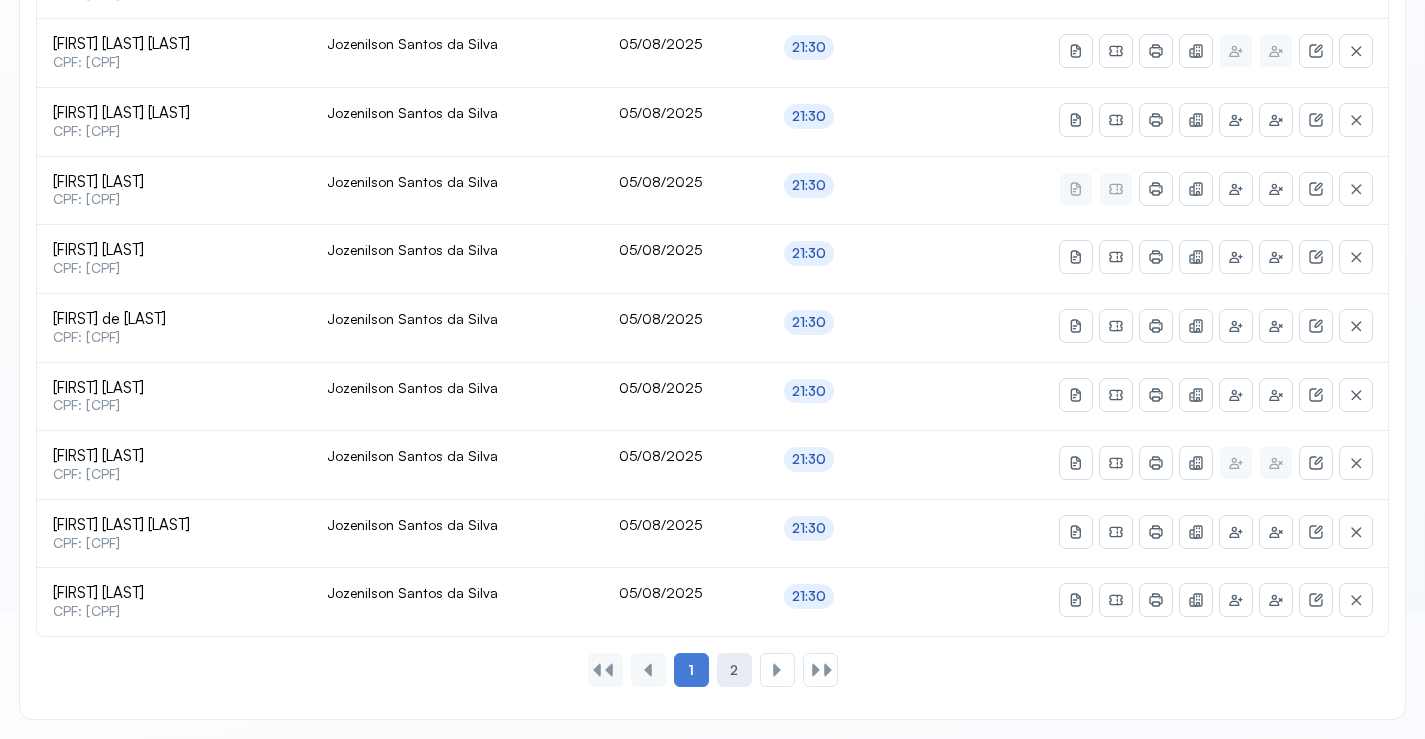 click on "2" 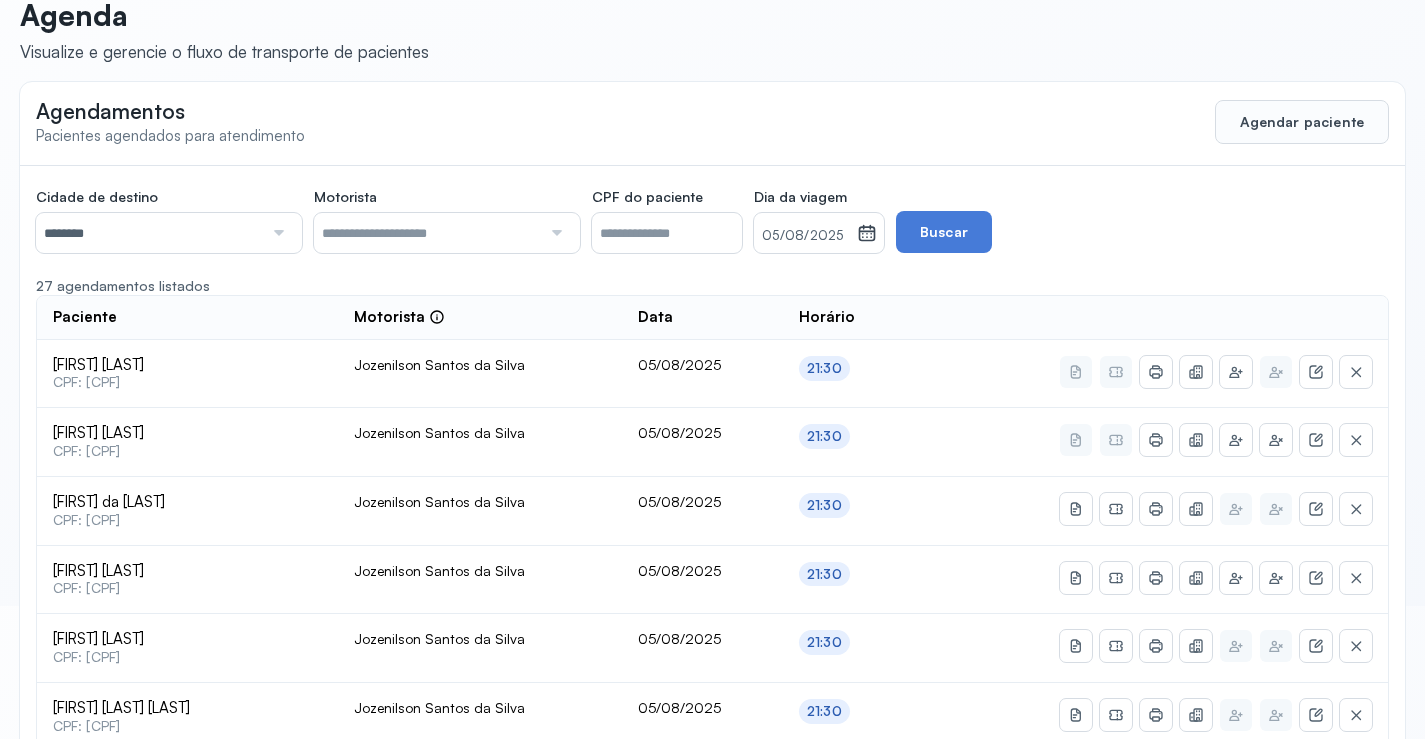 scroll, scrollTop: 0, scrollLeft: 0, axis: both 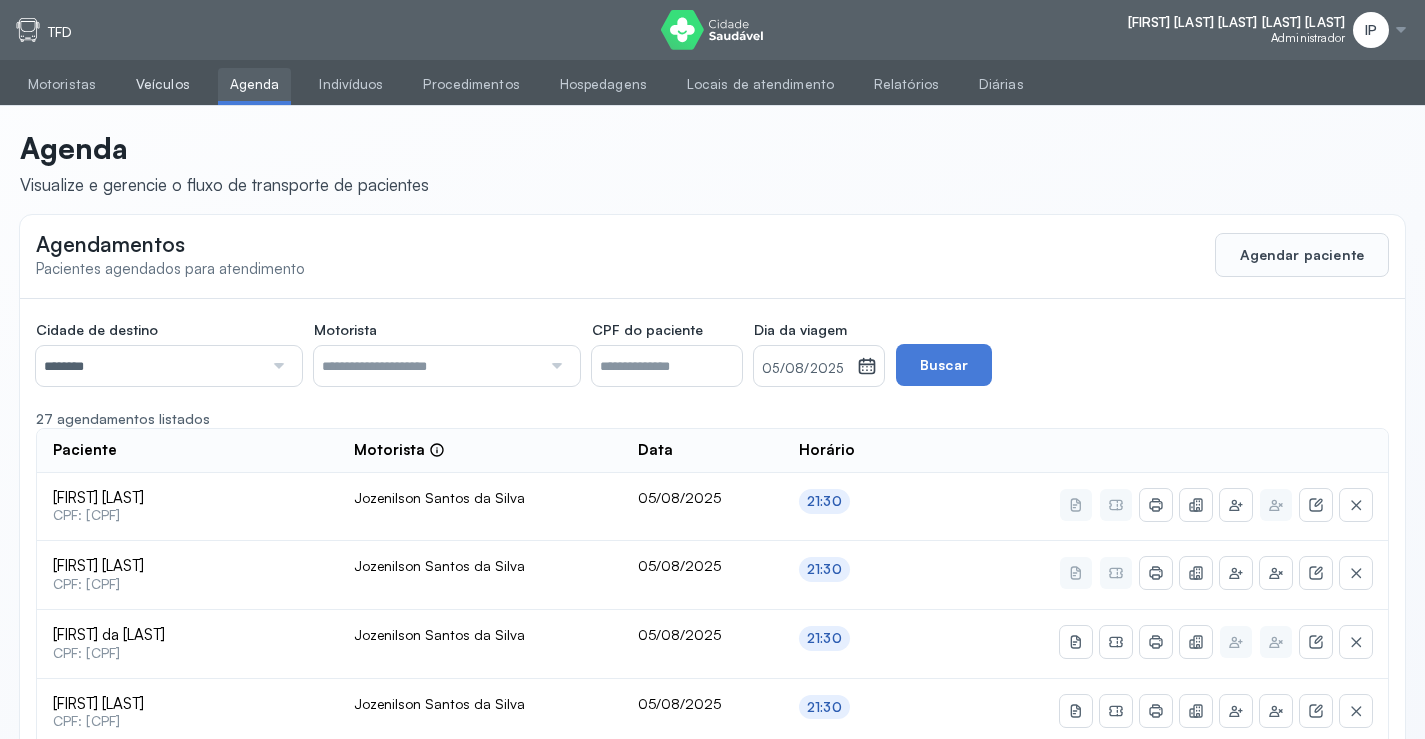 click on "Veículos" at bounding box center [163, 84] 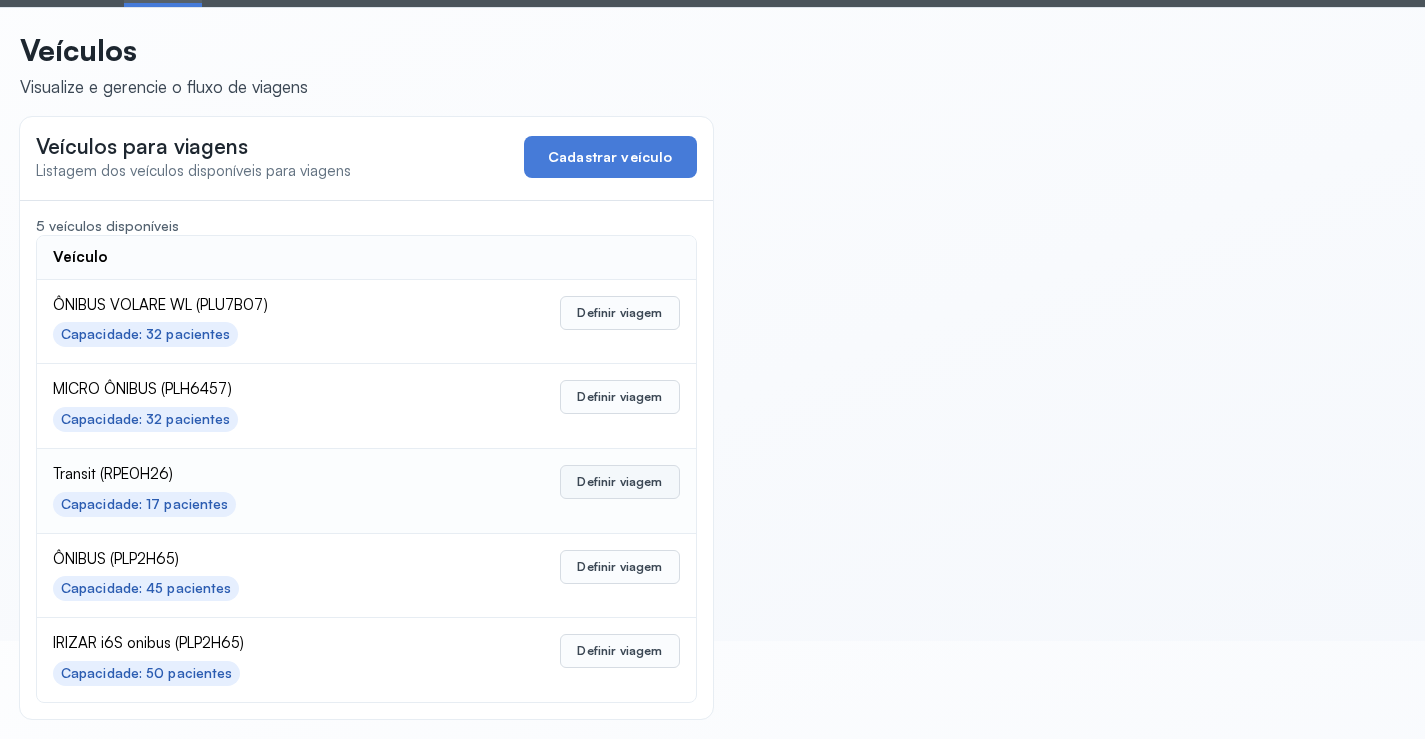 click on "Definir viagem" at bounding box center (619, 482) 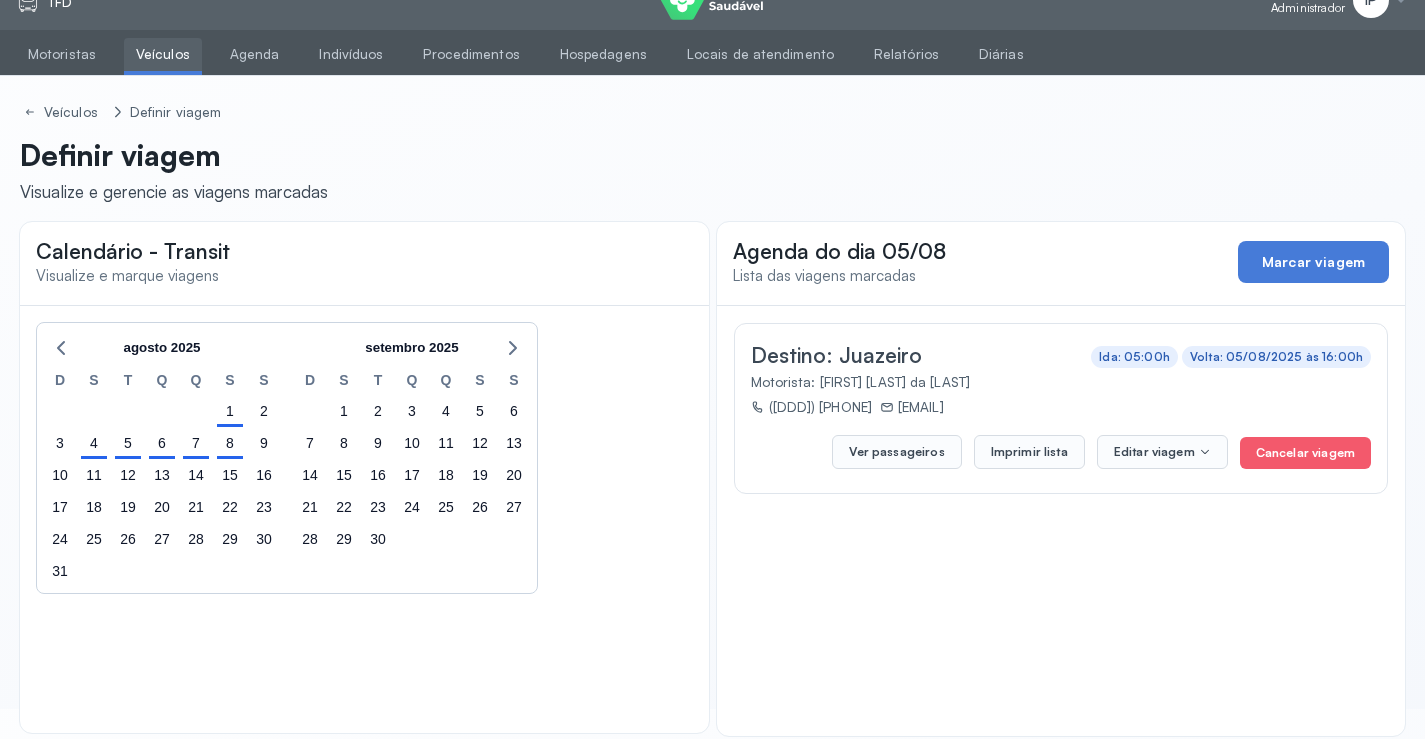 scroll, scrollTop: 0, scrollLeft: 0, axis: both 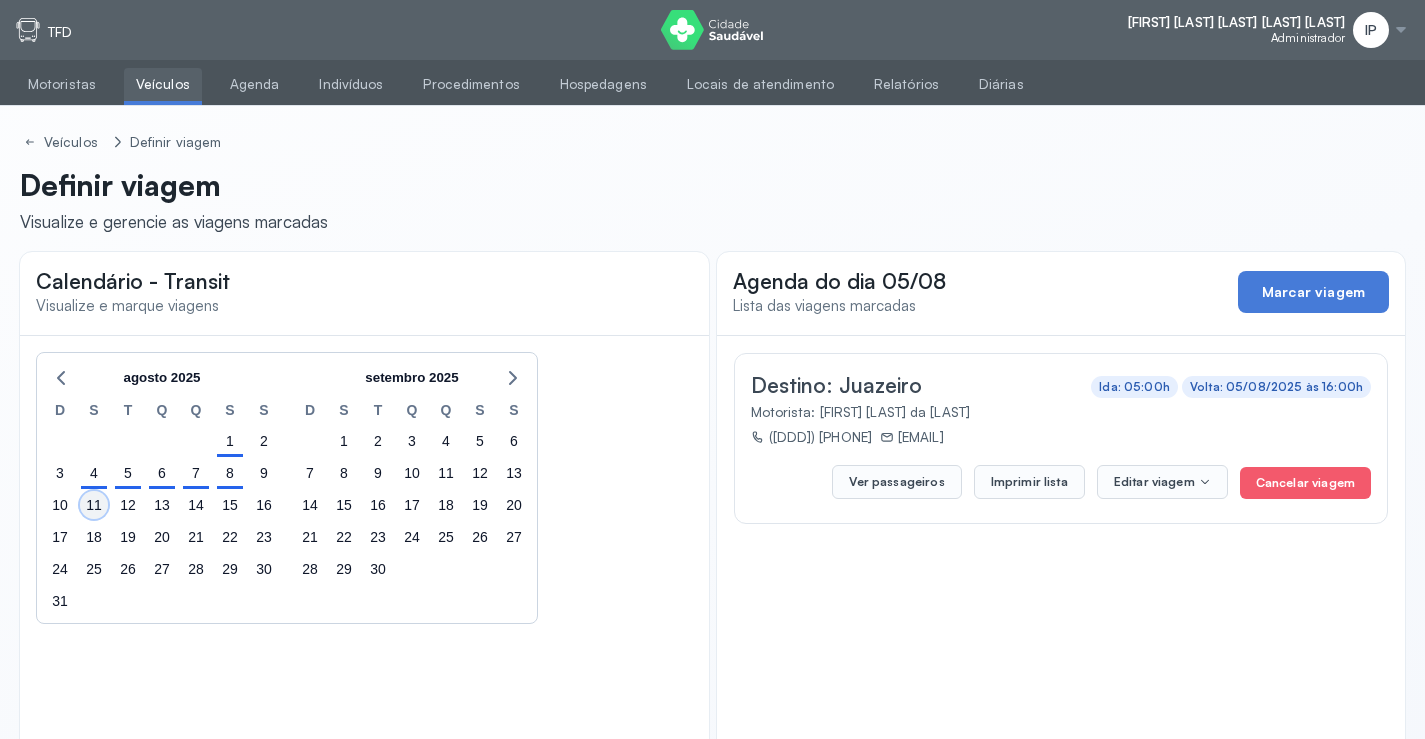click on "11" 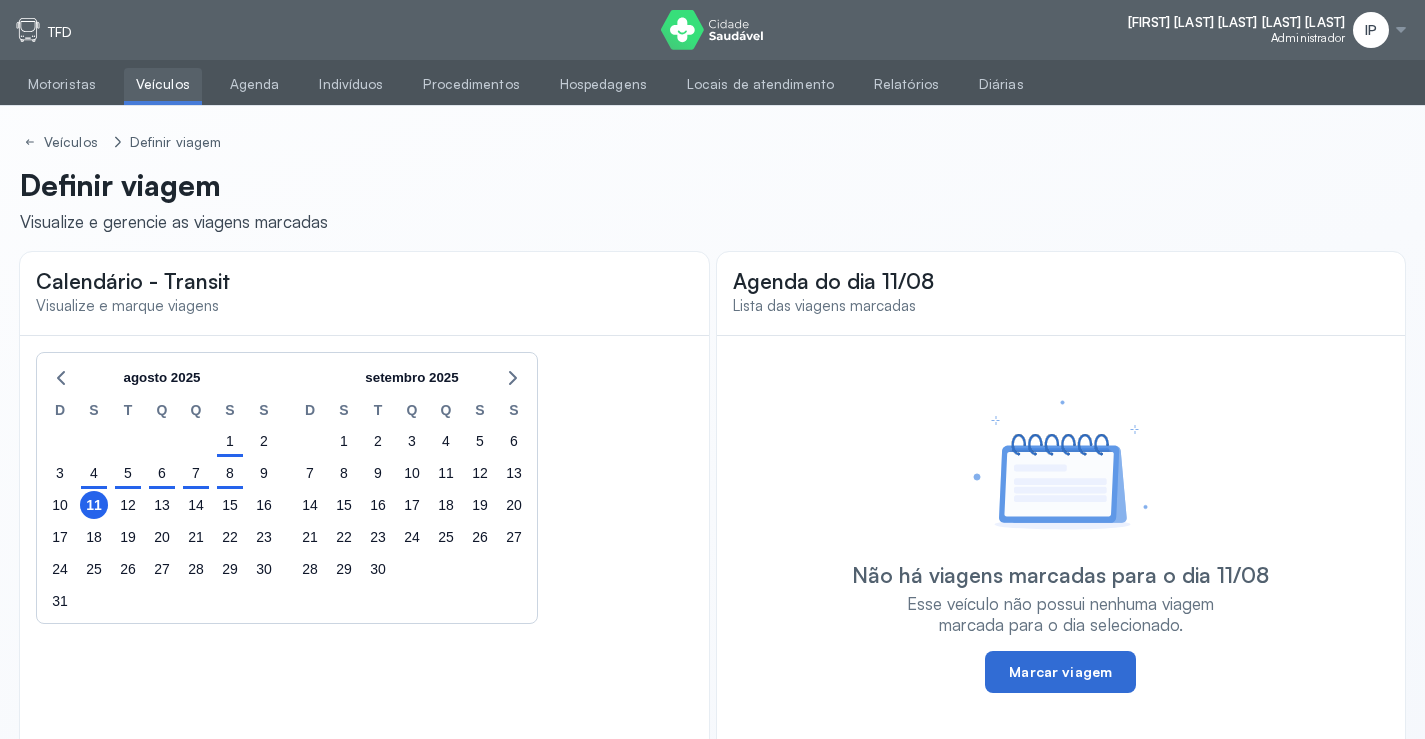click on "Marcar viagem" 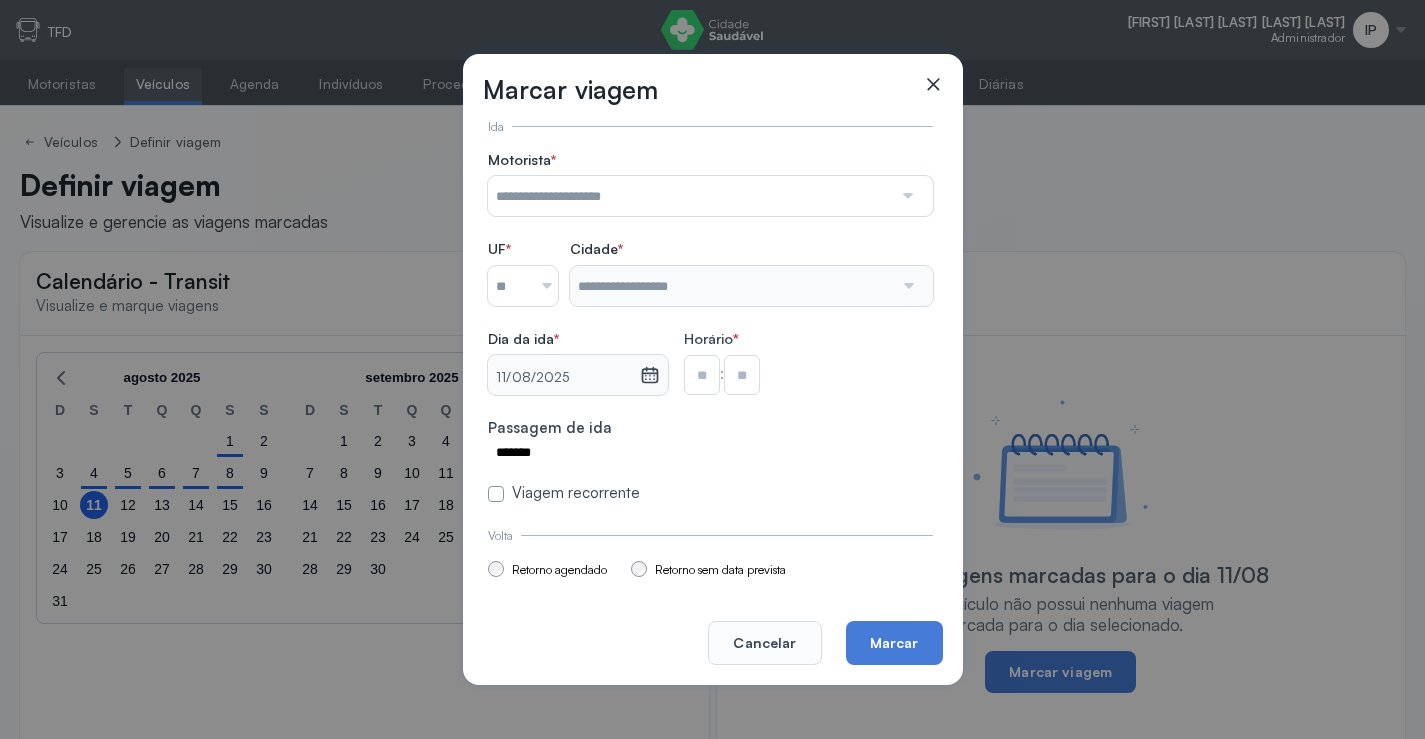 click at bounding box center [690, 196] 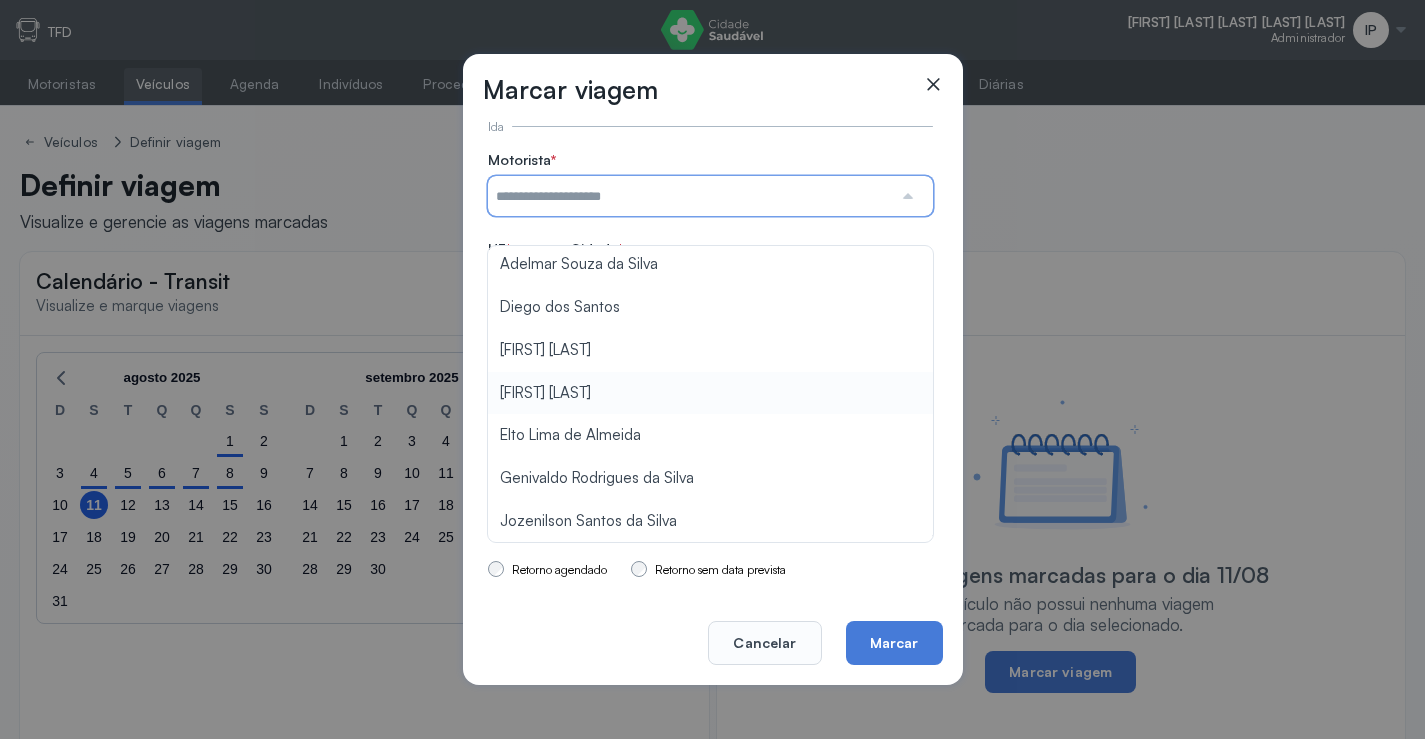 scroll, scrollTop: 0, scrollLeft: 0, axis: both 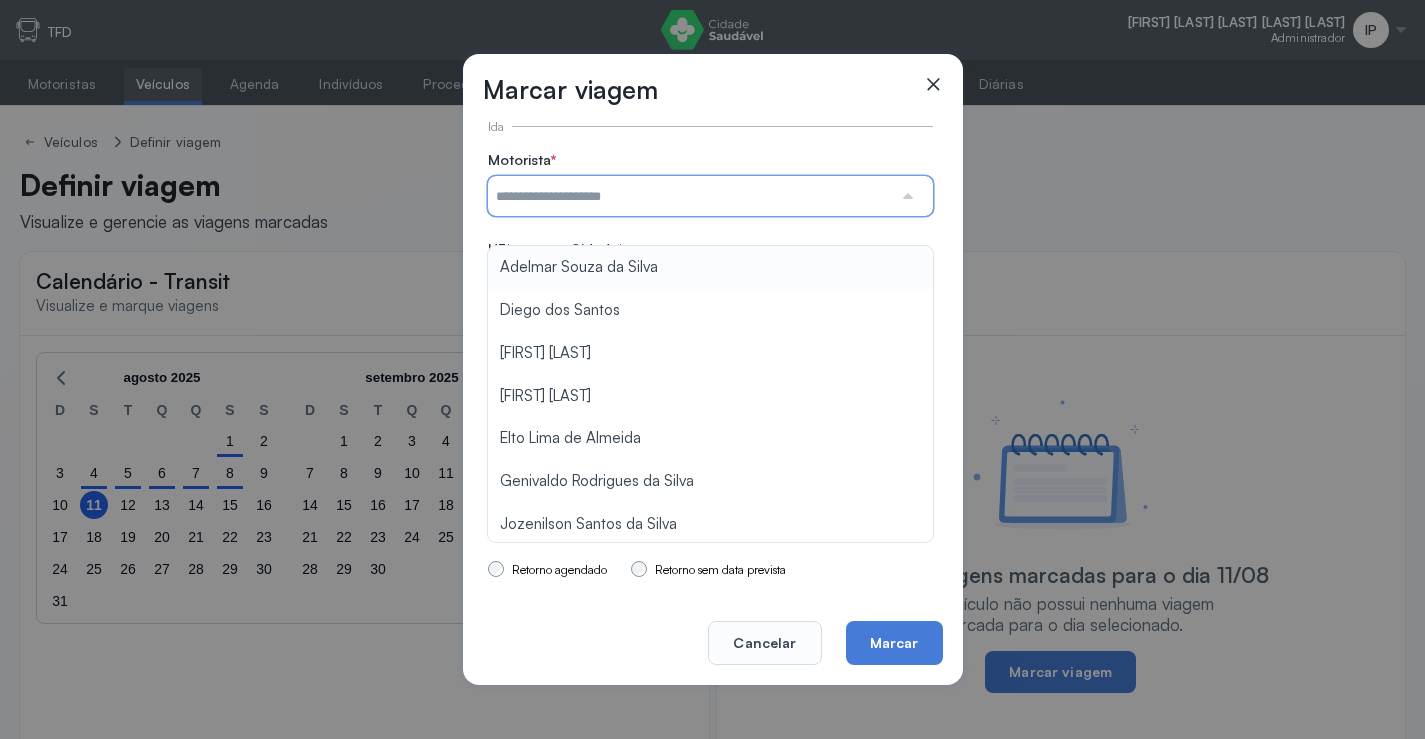 type on "**********" 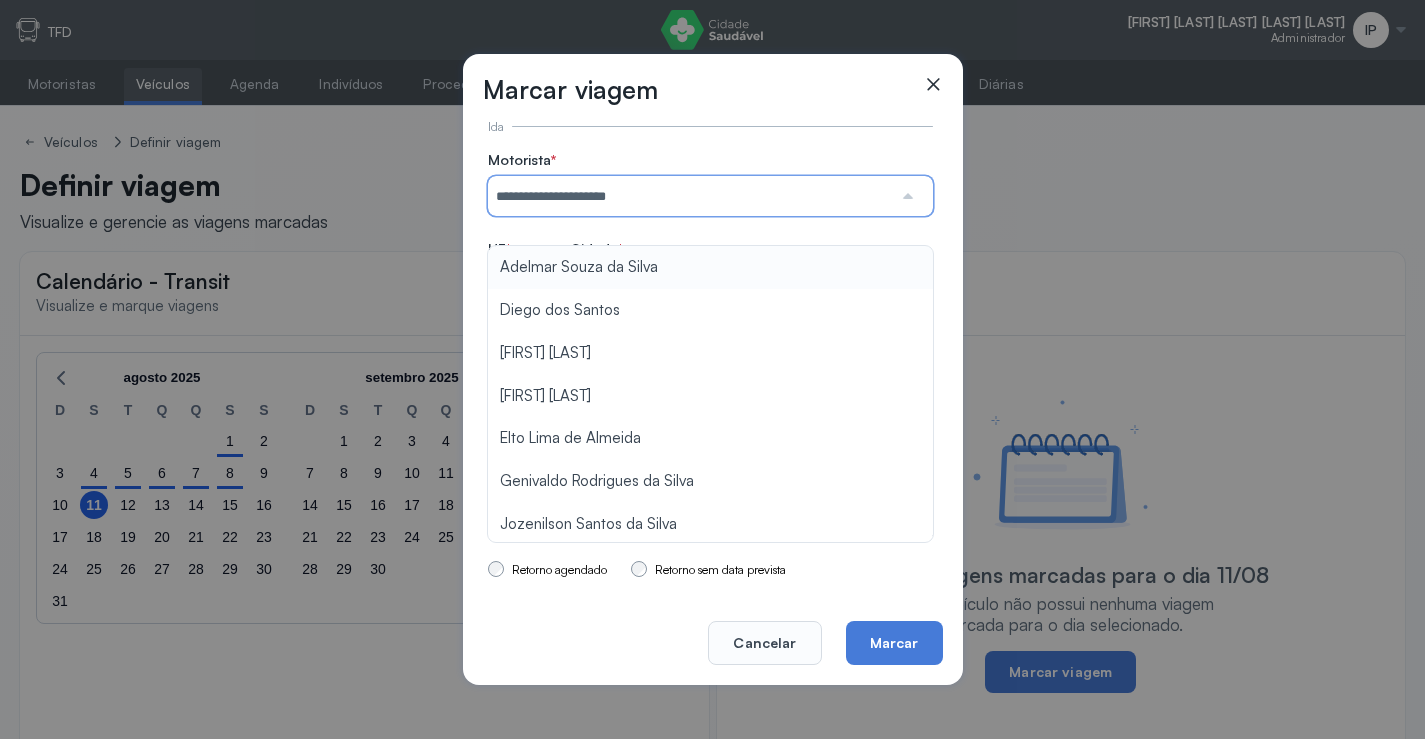 click on "**********" at bounding box center [710, 327] 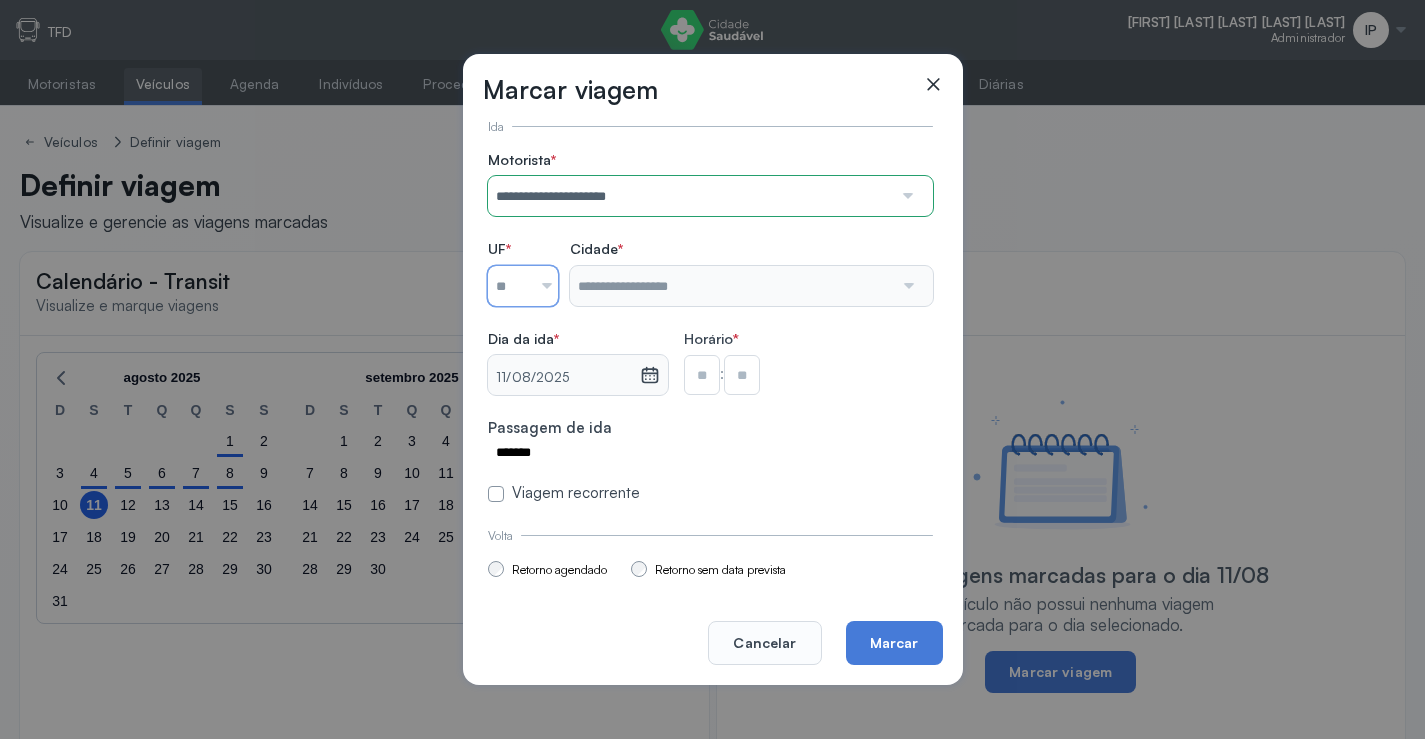 click at bounding box center [509, 286] 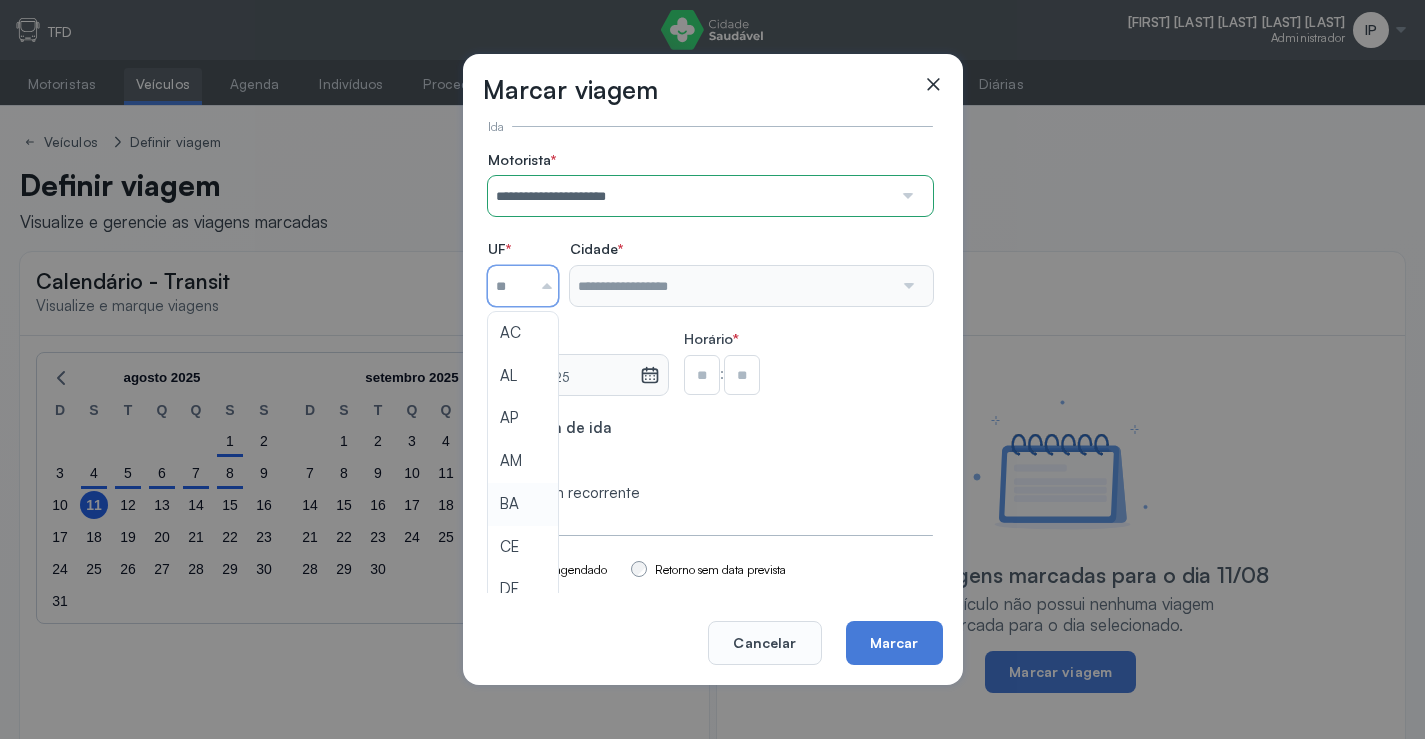type on "**" 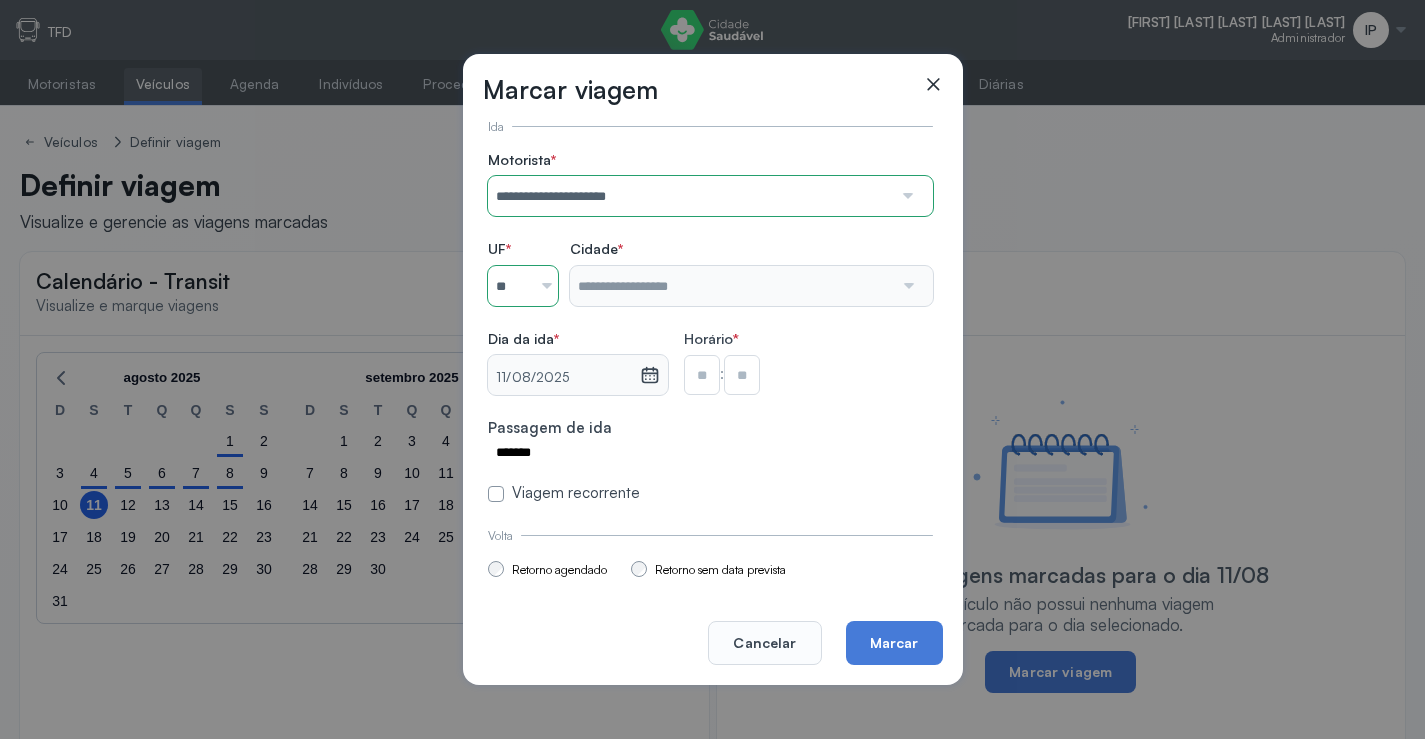 click on "**********" 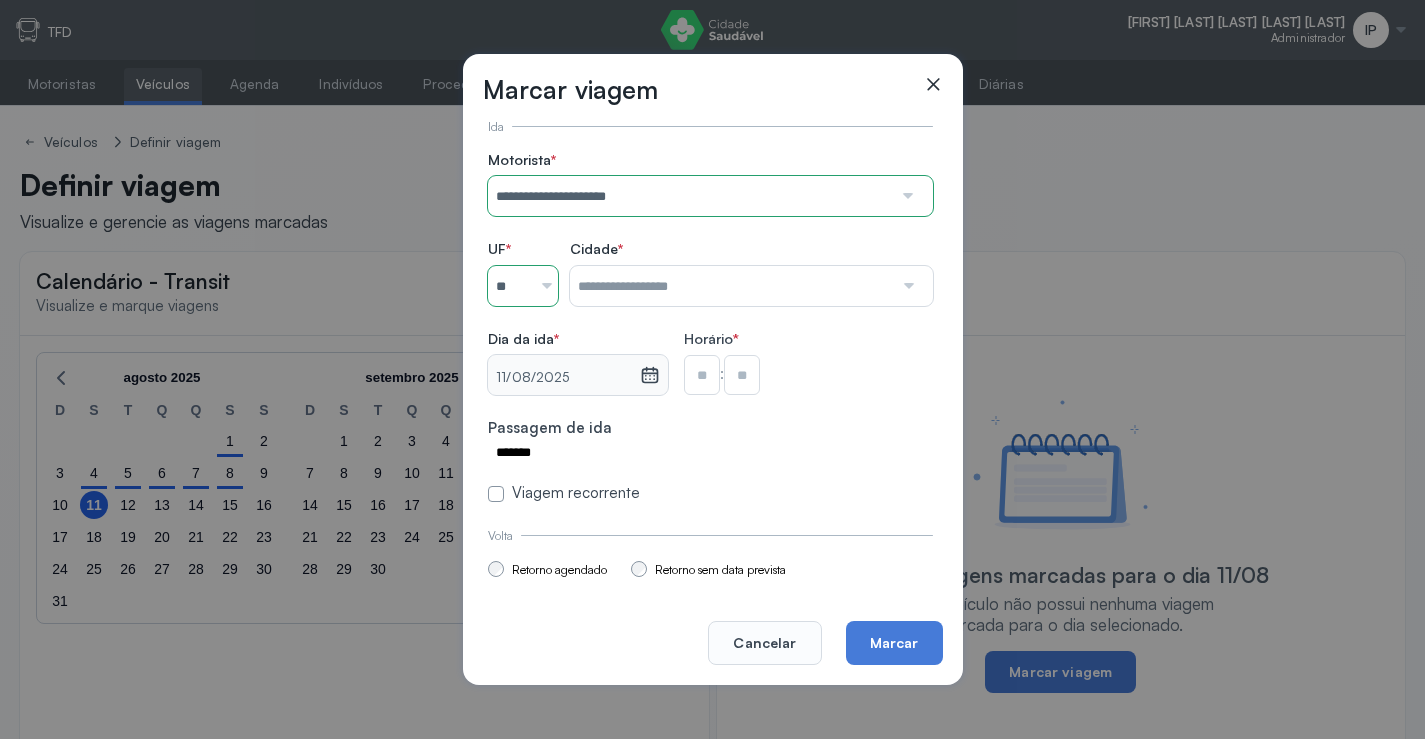 click at bounding box center [731, 286] 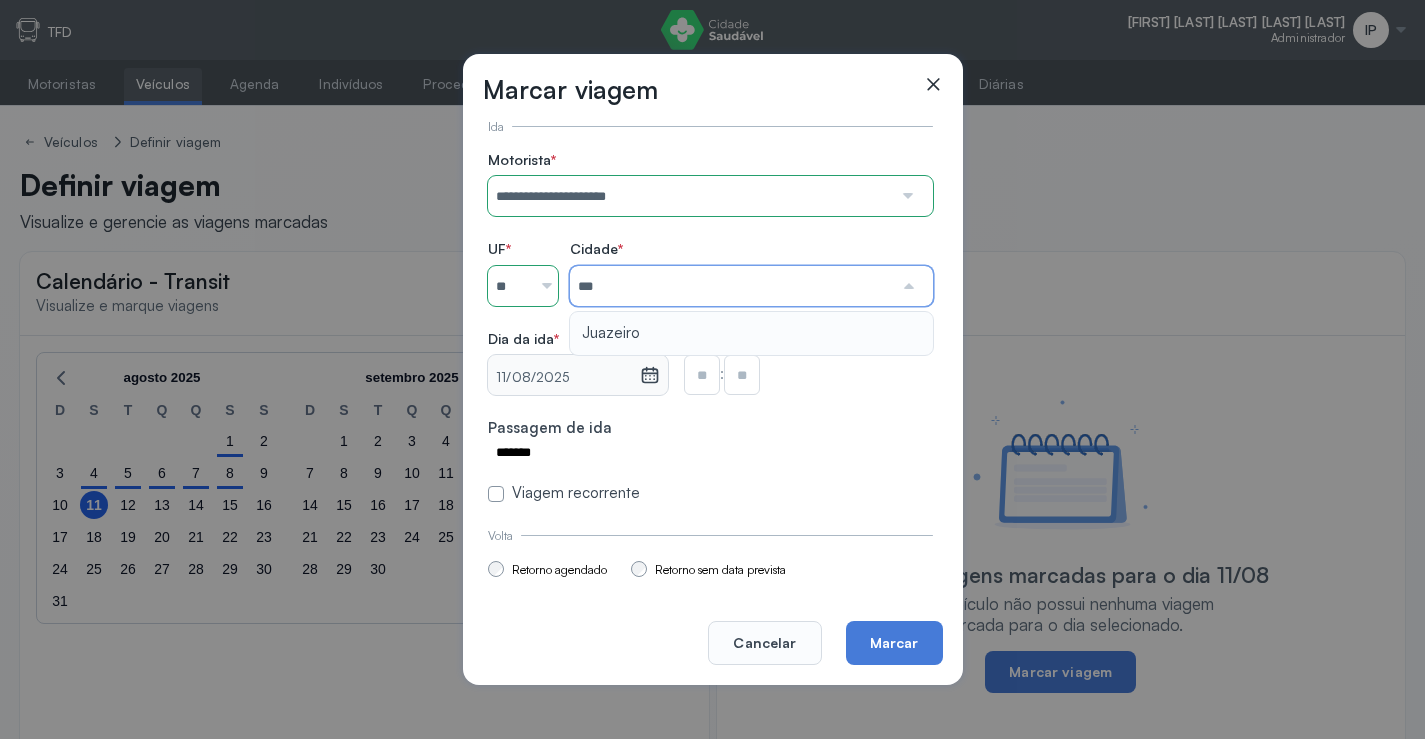 type on "********" 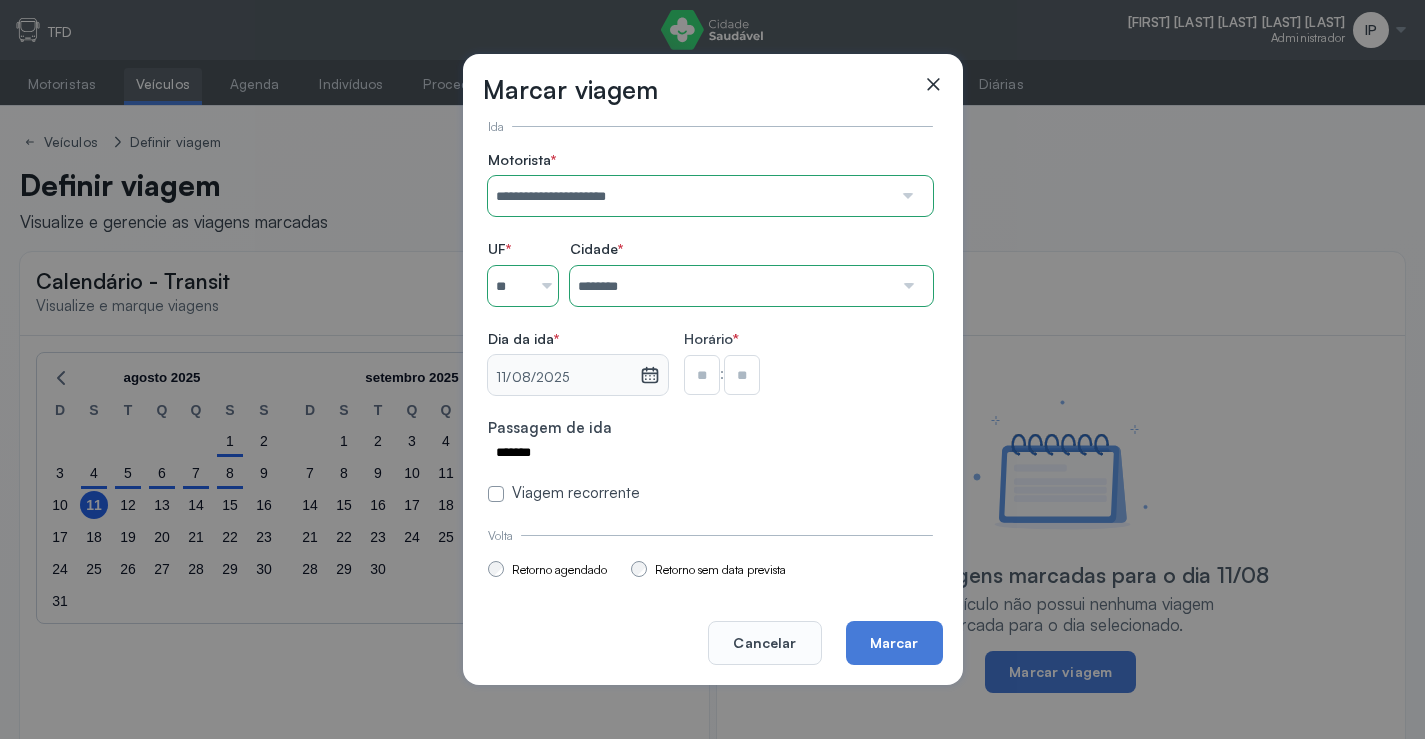 click on "**********" at bounding box center (710, 327) 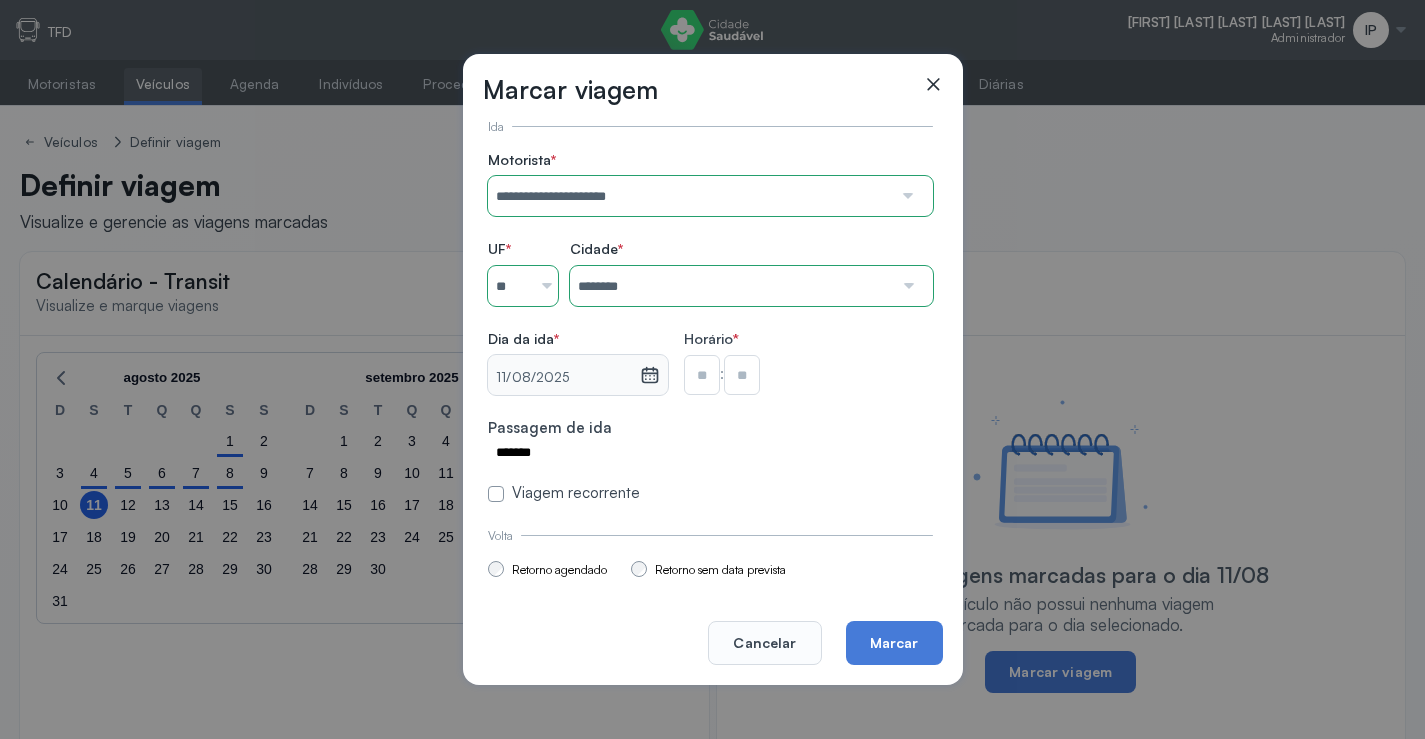 type on "**" 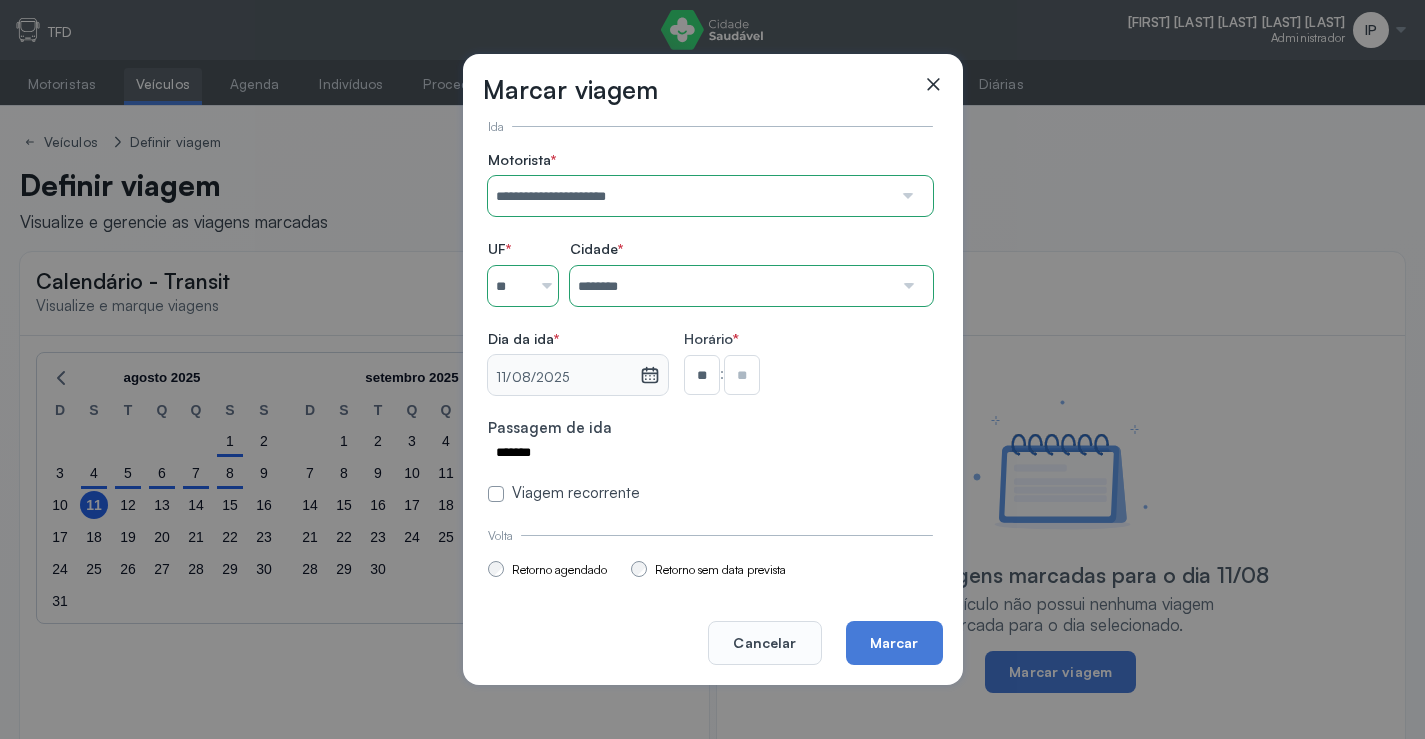 click at bounding box center (742, 375) 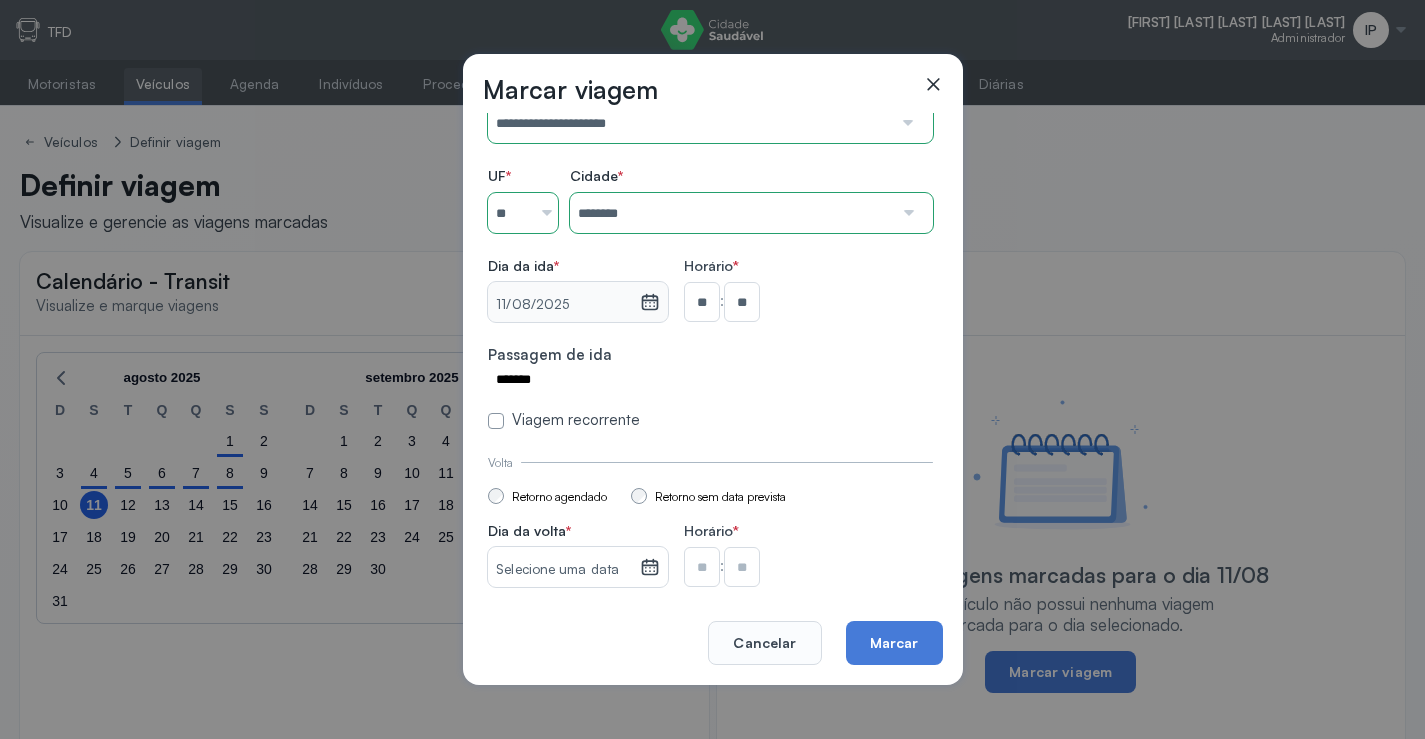 scroll, scrollTop: 147, scrollLeft: 0, axis: vertical 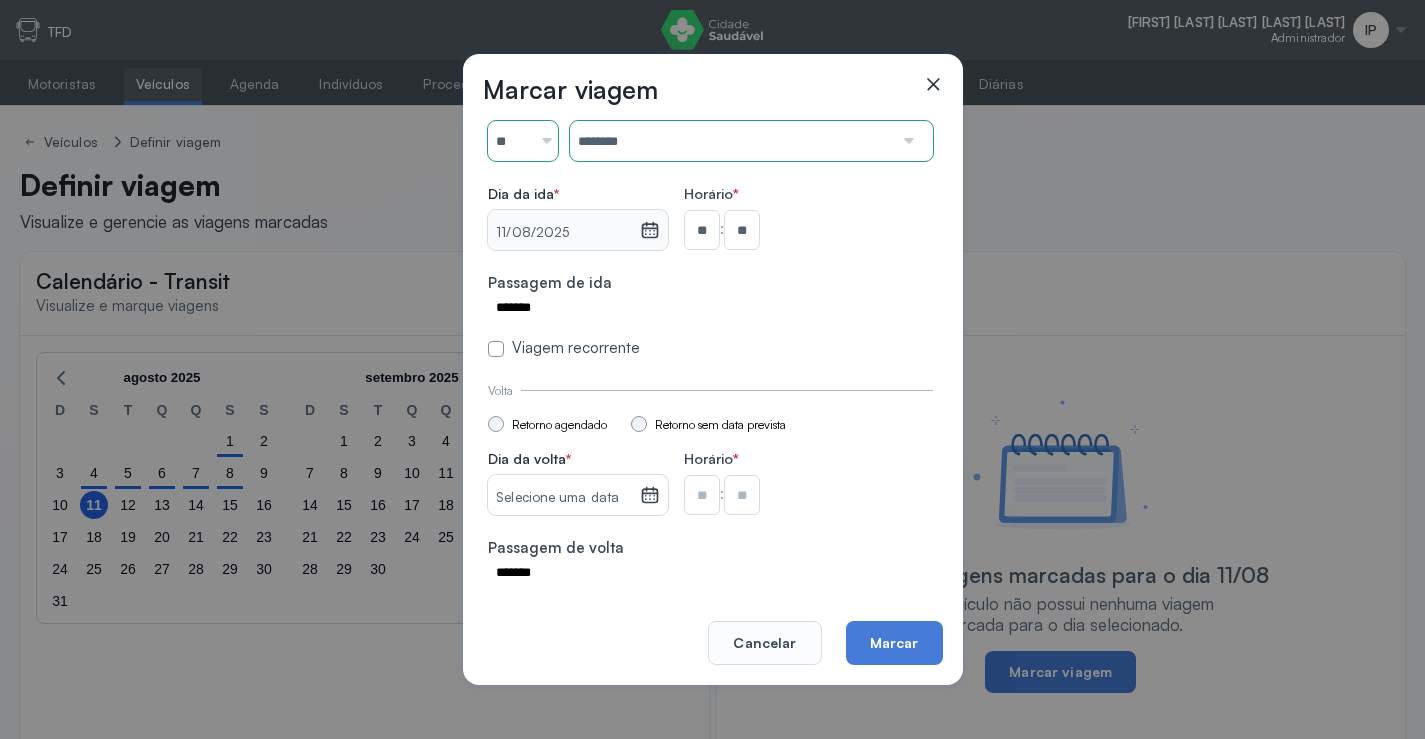 click on "Selecione uma data" at bounding box center (563, 498) 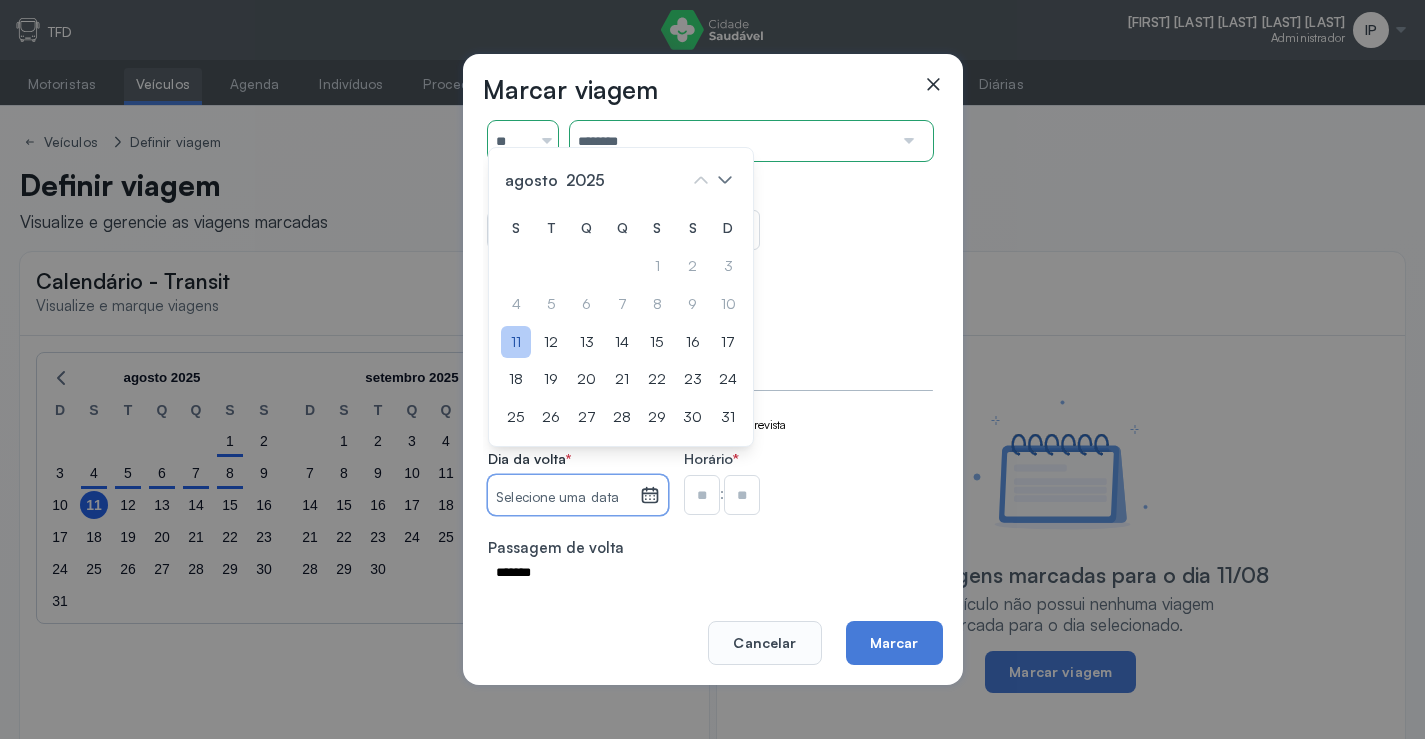 click on "11" 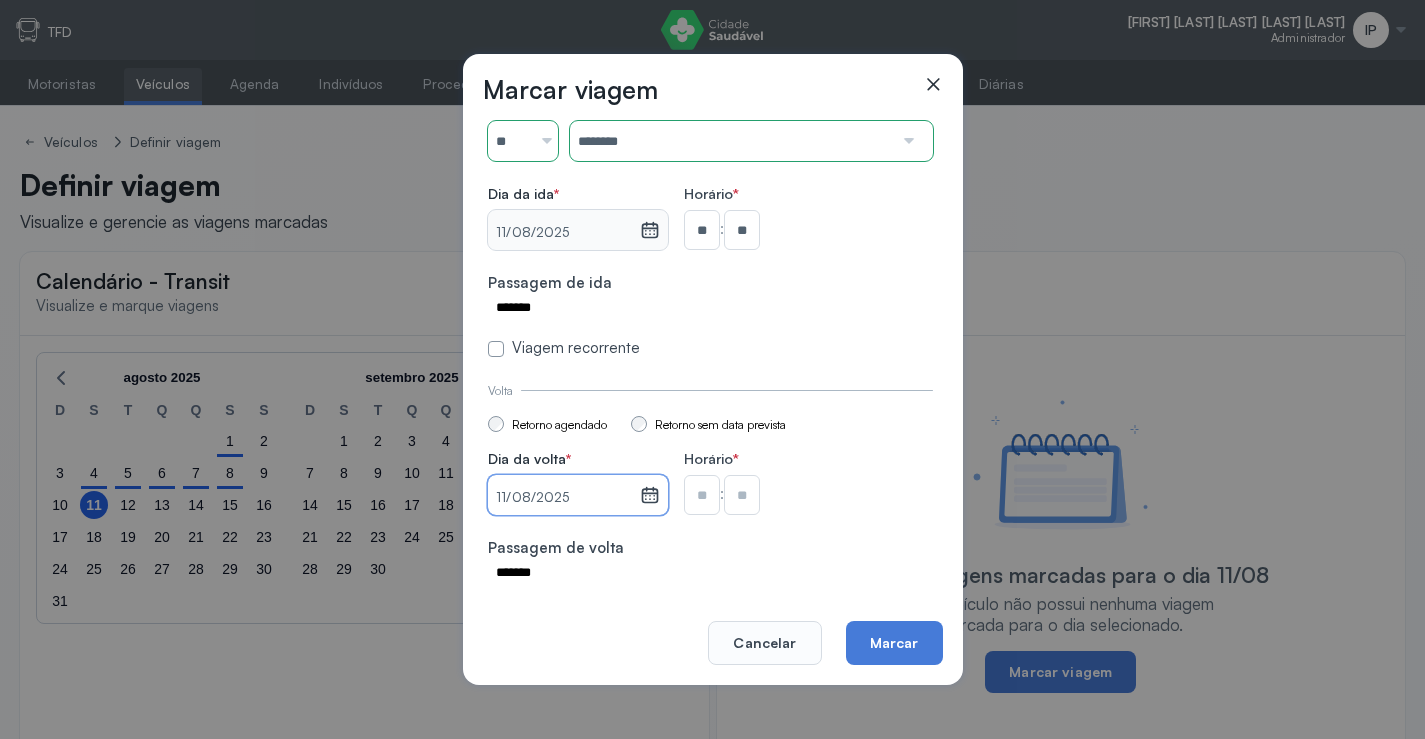 click at bounding box center (702, 230) 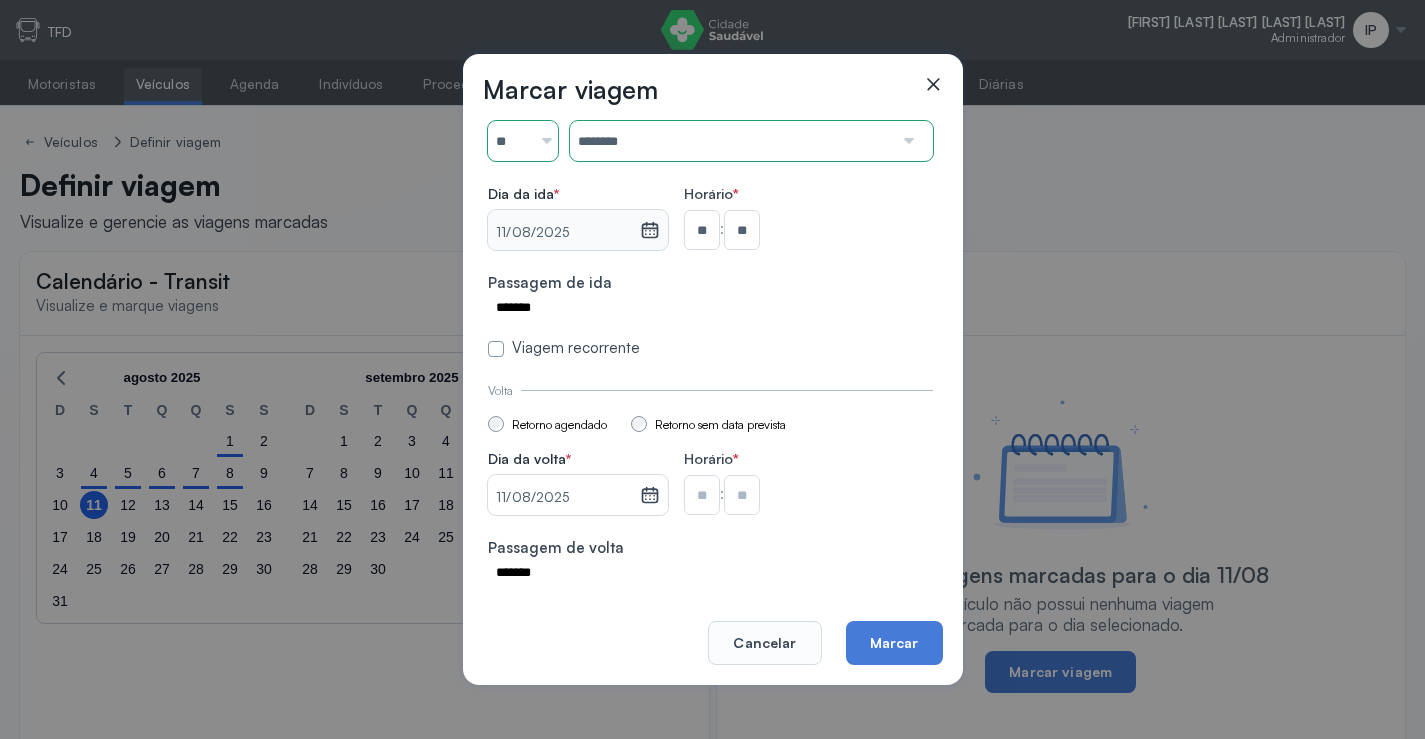 type on "**" 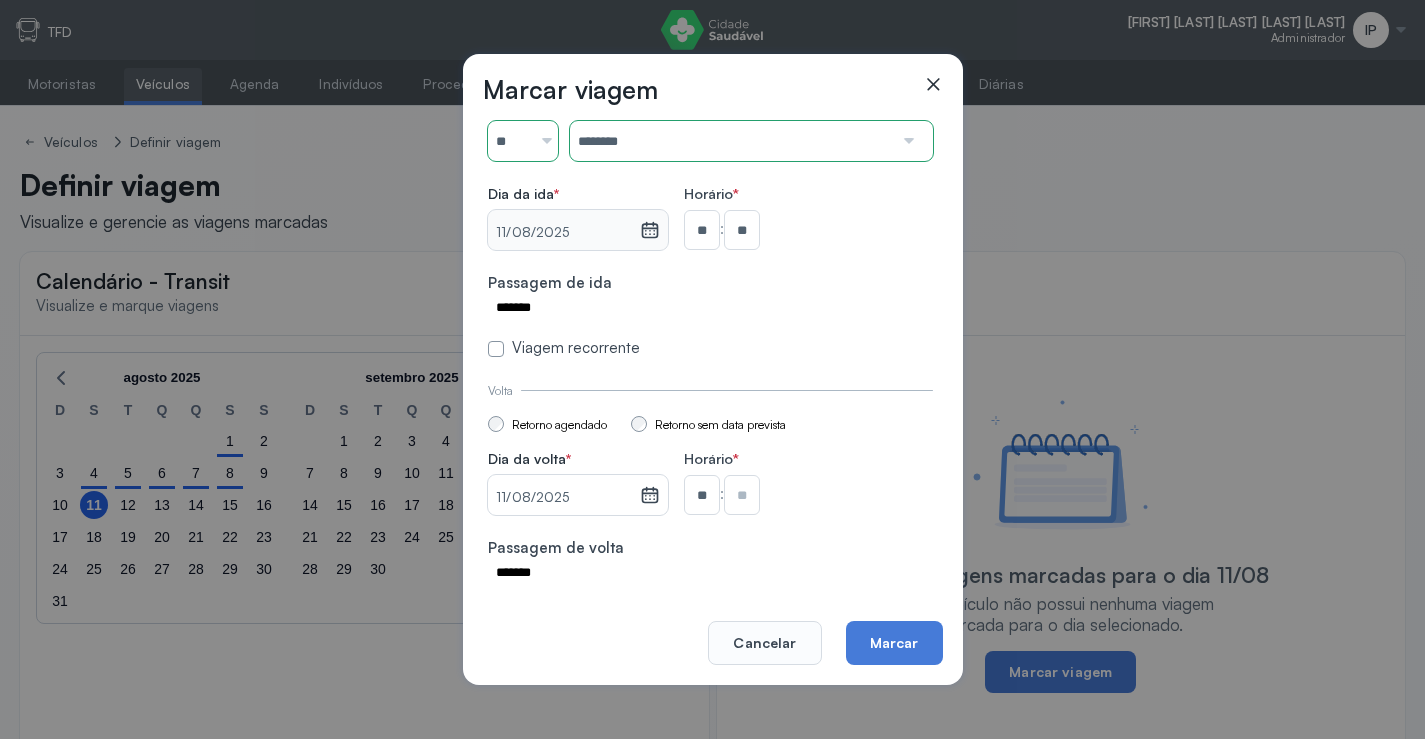 click at bounding box center (742, 230) 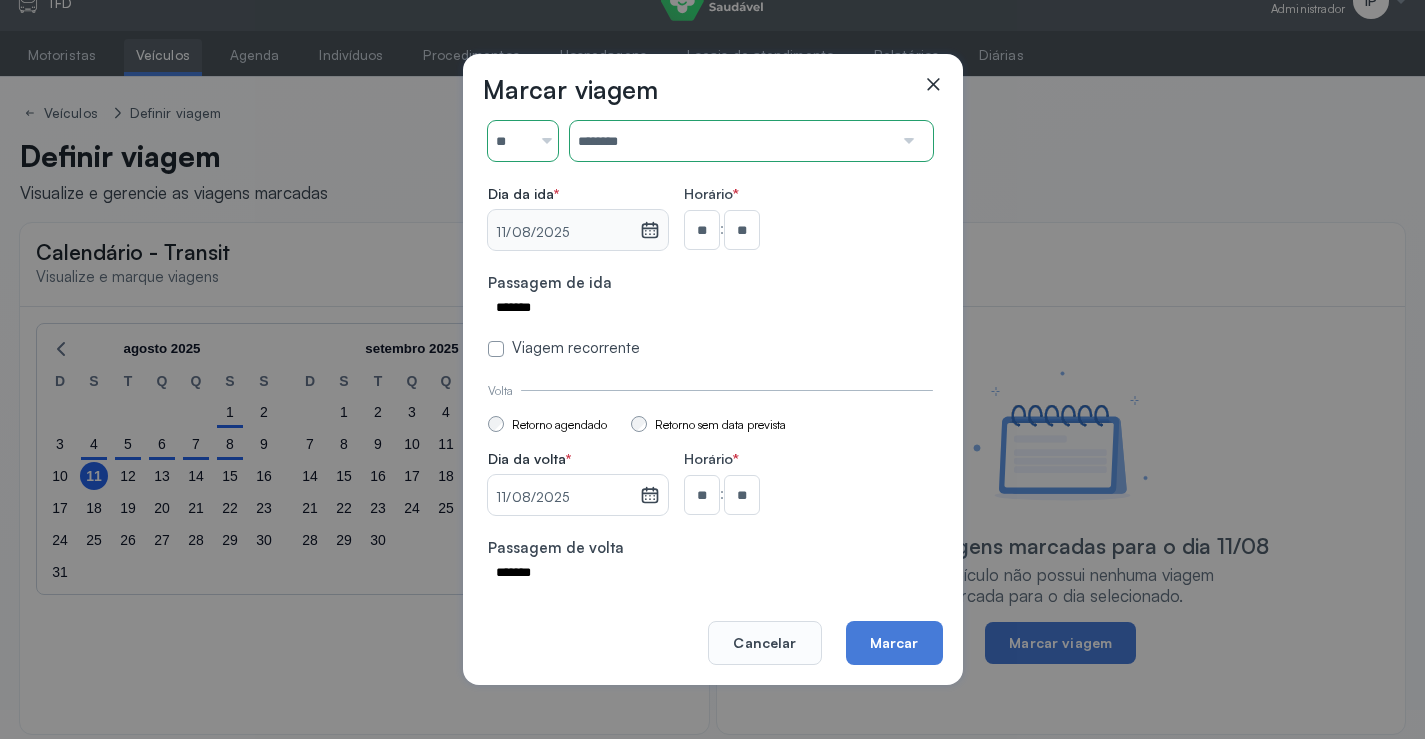 scroll, scrollTop: 44, scrollLeft: 0, axis: vertical 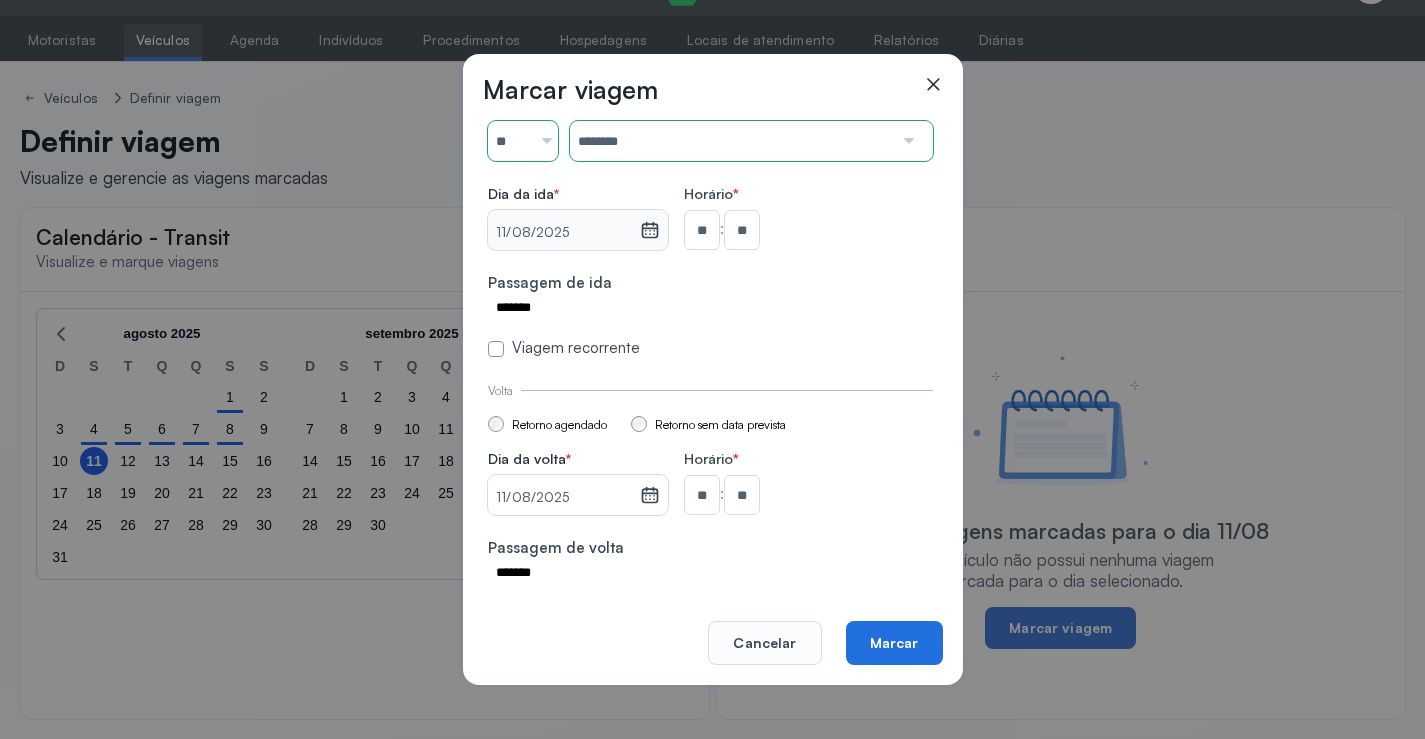 click on "Marcar" 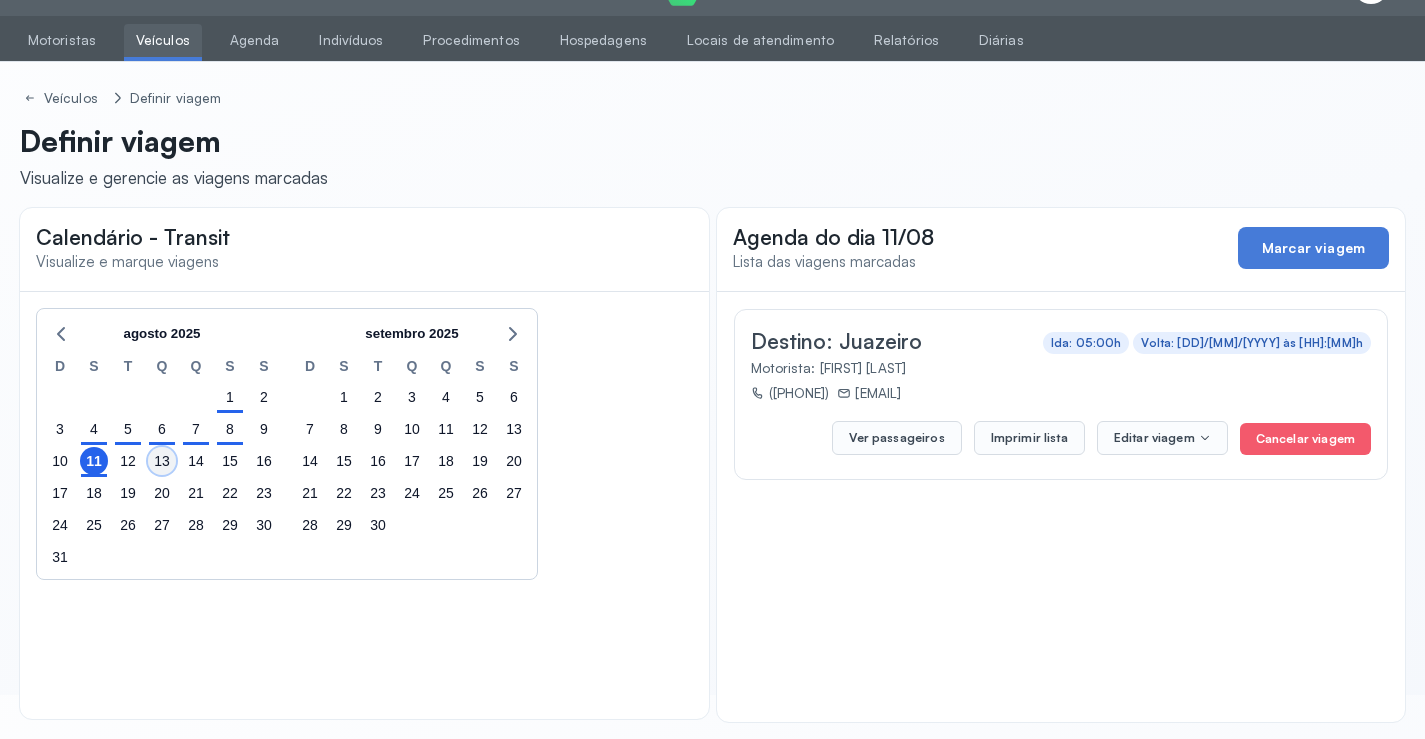 click on "13" 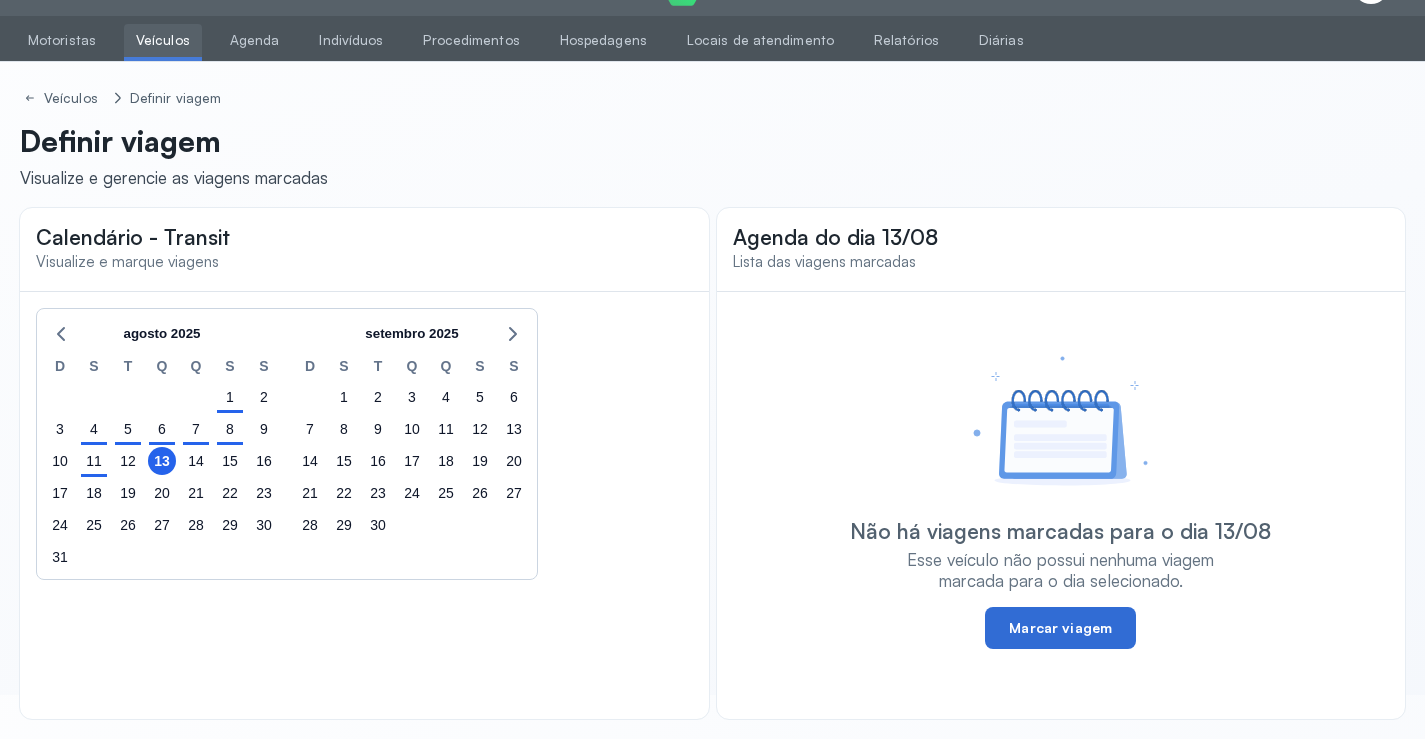 click on "Marcar viagem" 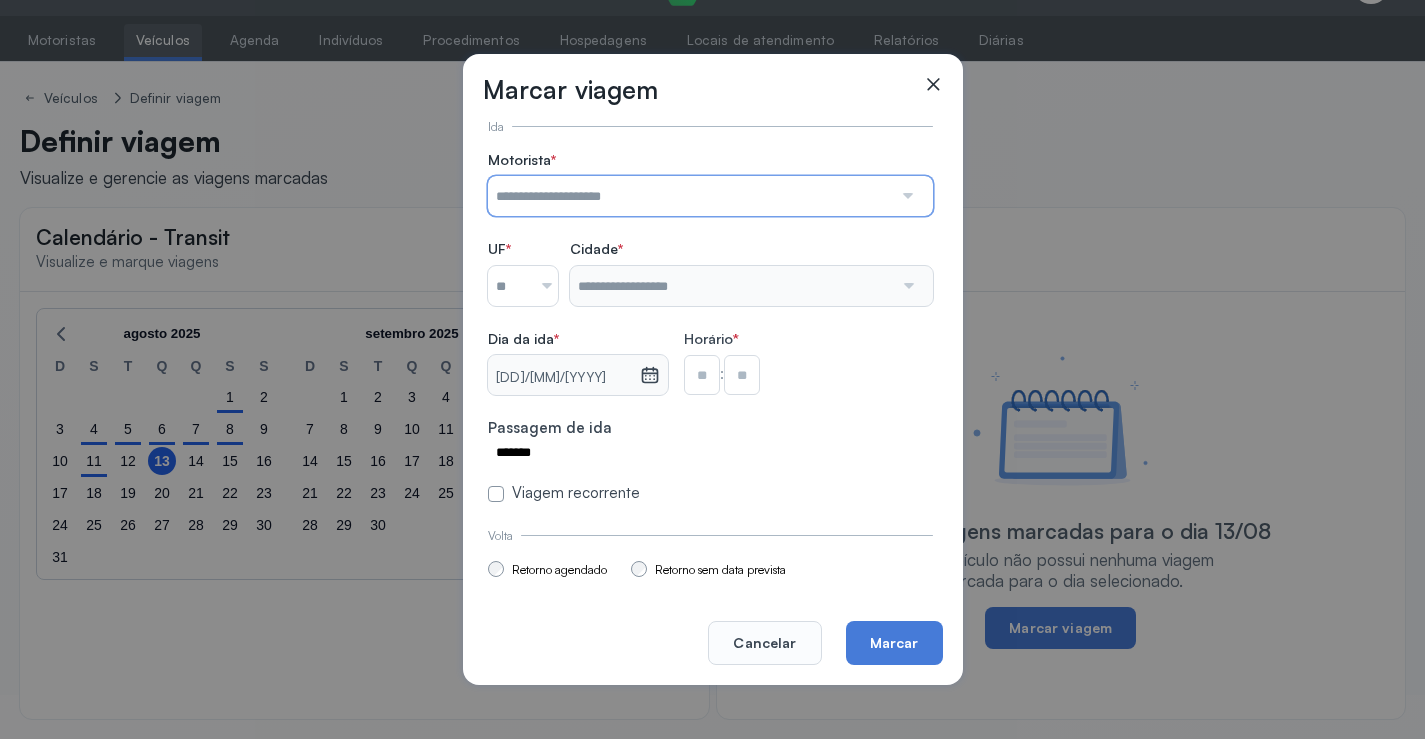 click at bounding box center (690, 196) 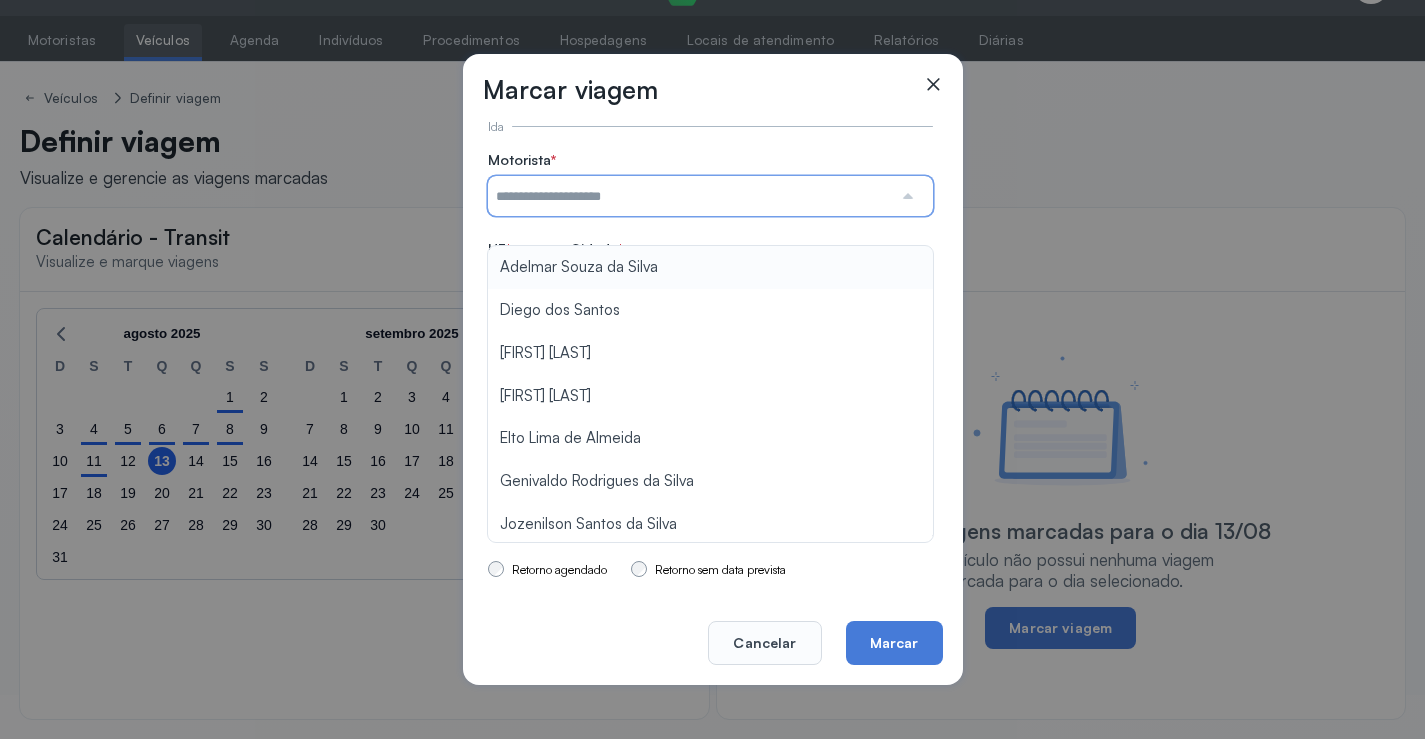 type on "**********" 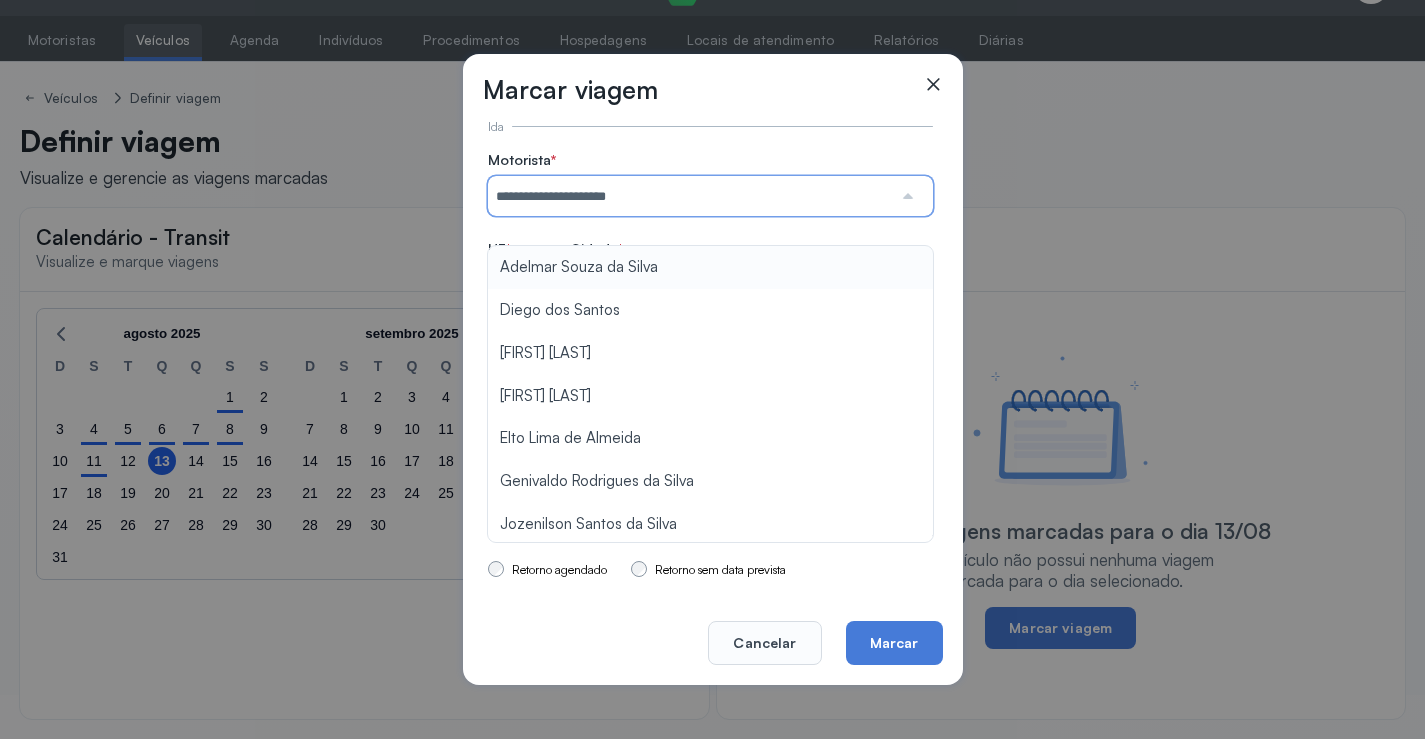 drag, startPoint x: 563, startPoint y: 263, endPoint x: 566, endPoint y: 315, distance: 52.086468 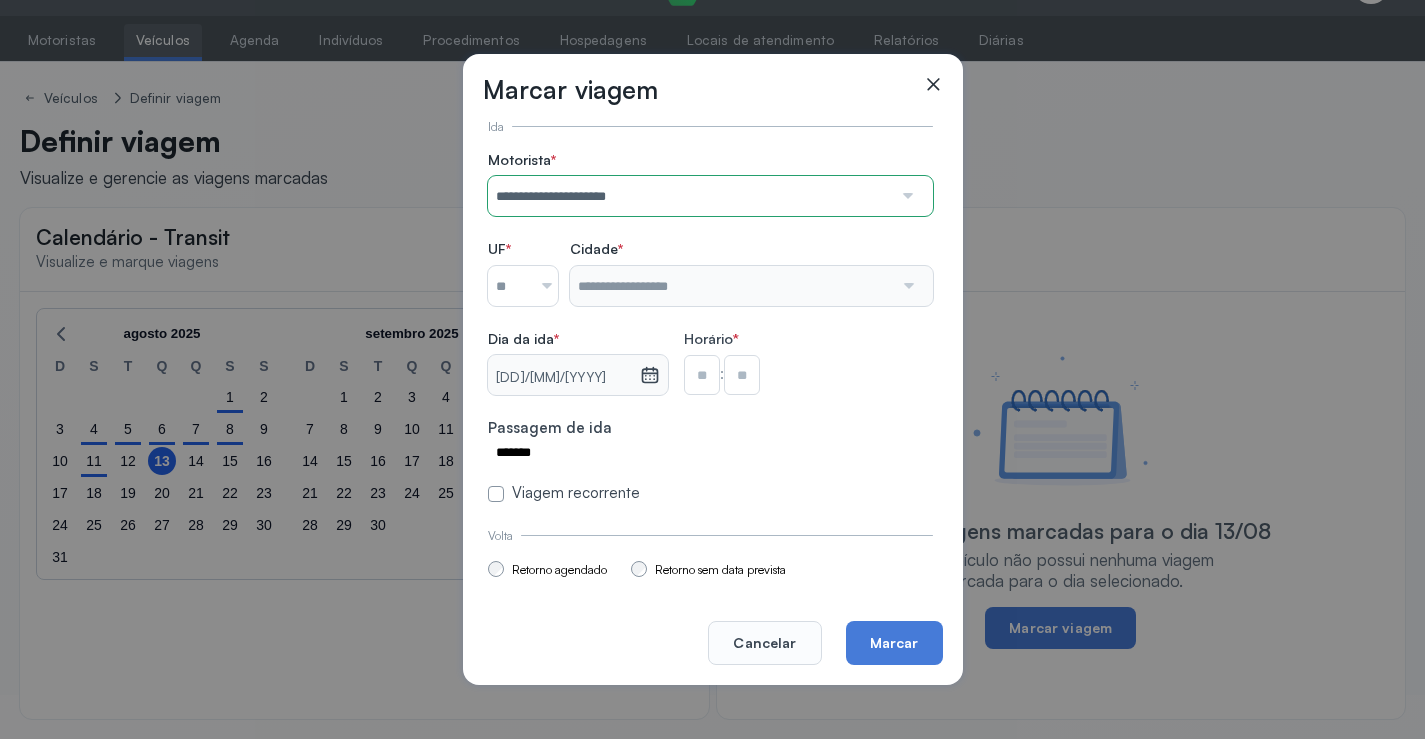 click at bounding box center (509, 286) 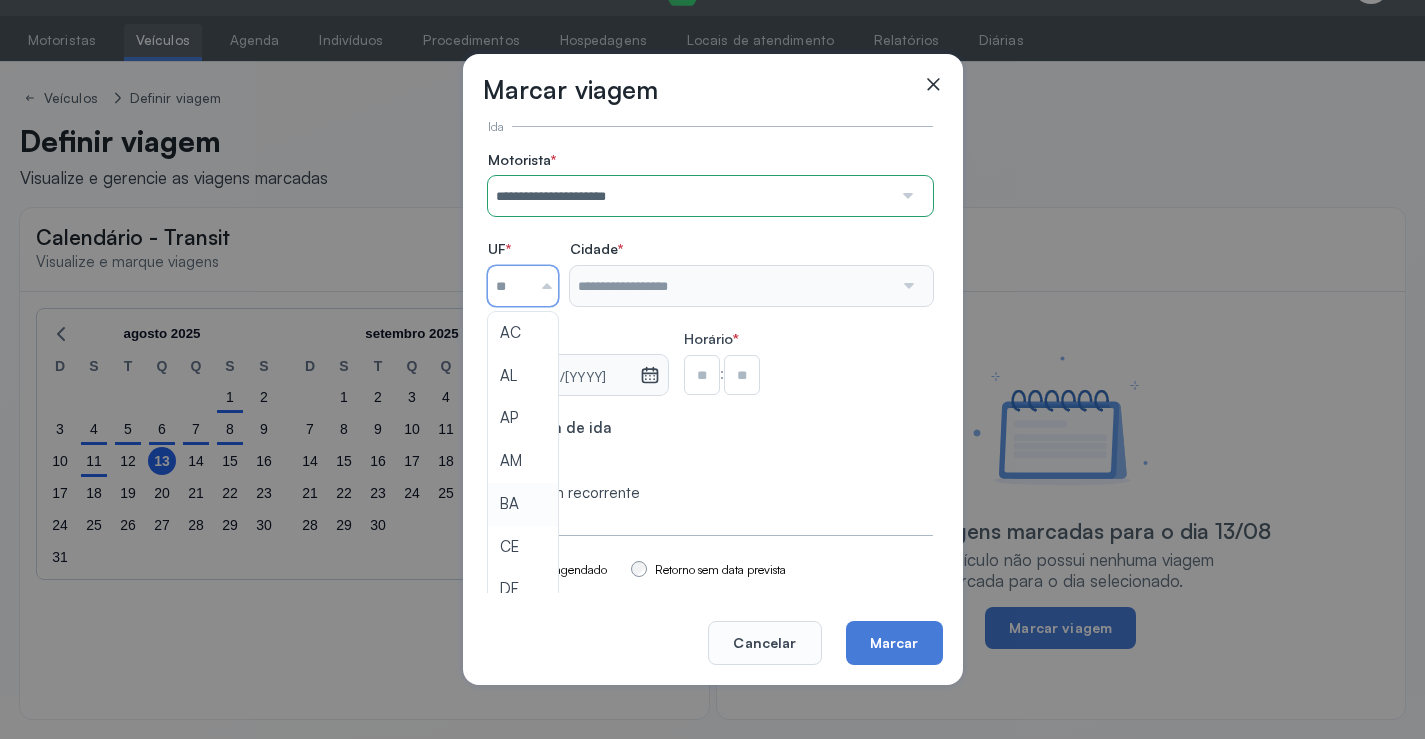 type on "**" 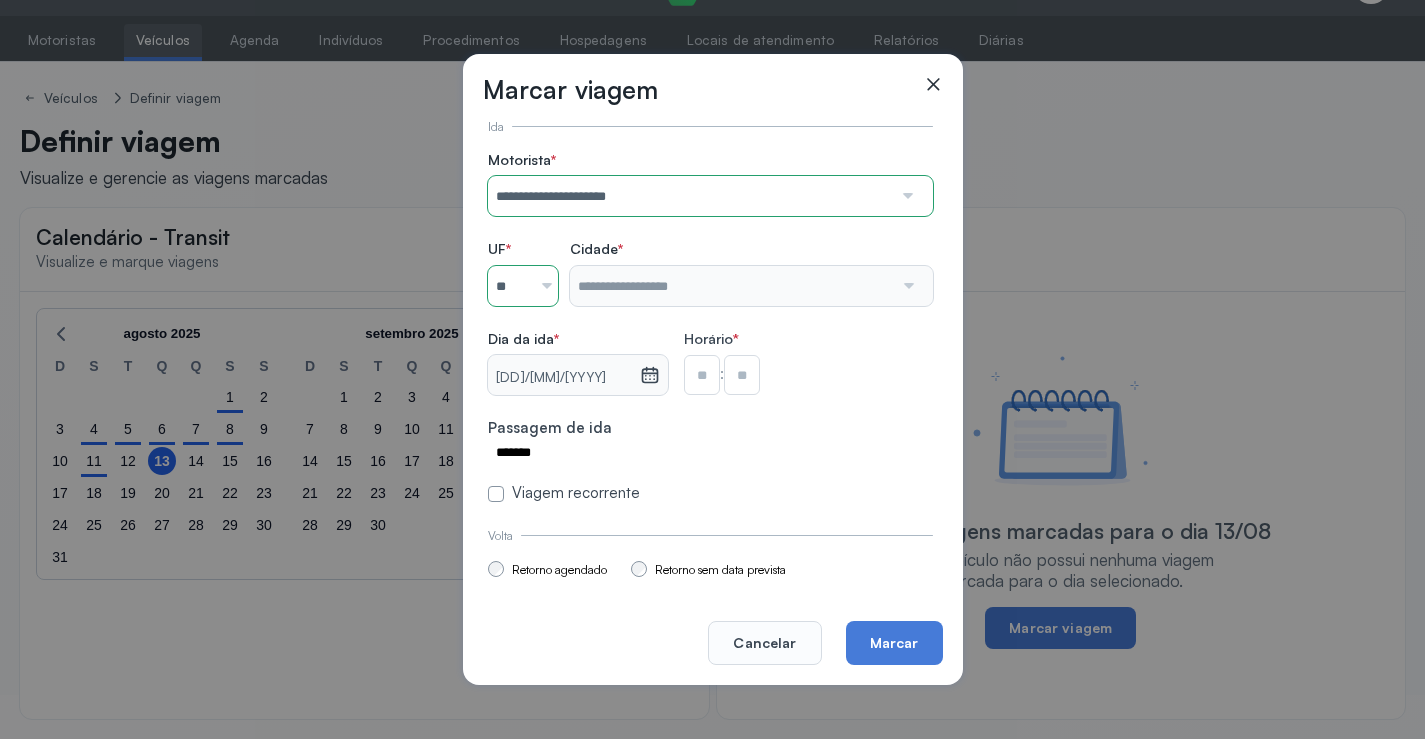 click on "**********" at bounding box center (710, 327) 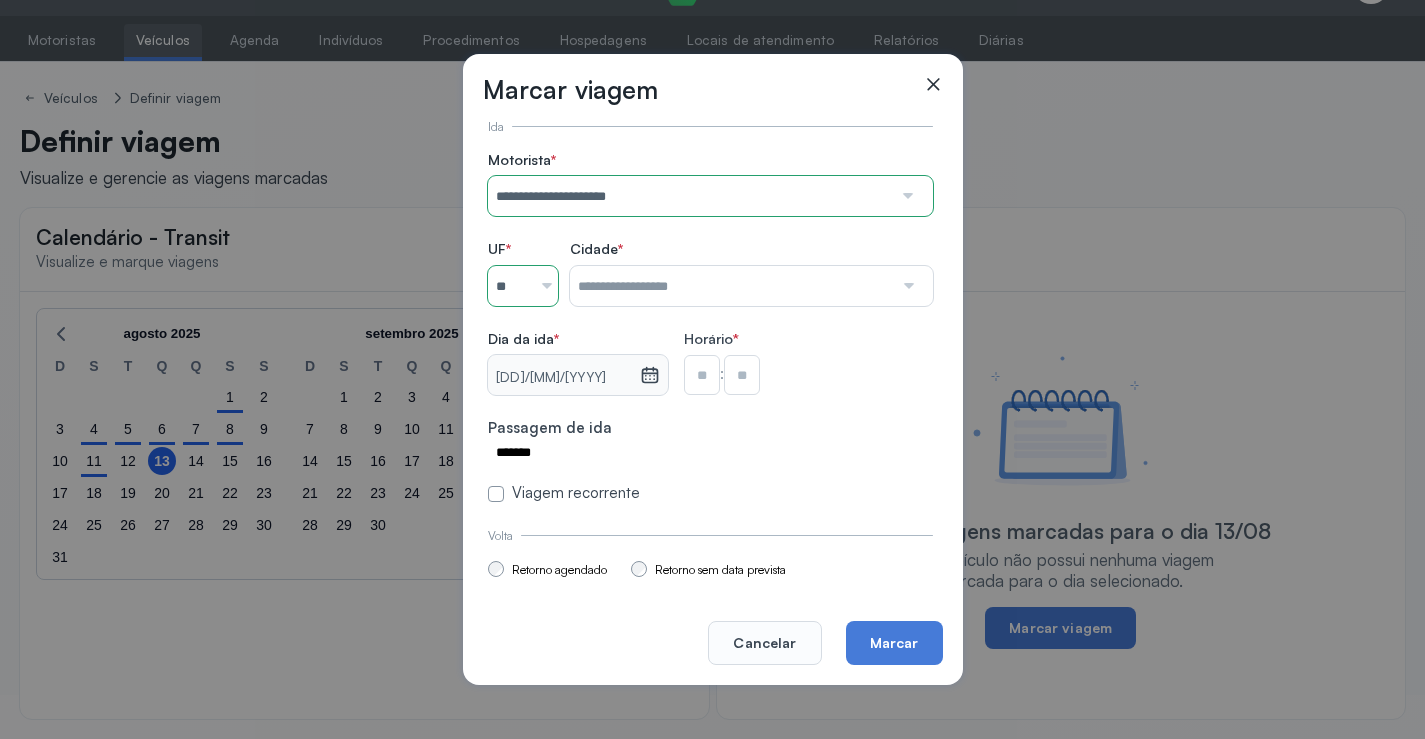 click at bounding box center [731, 286] 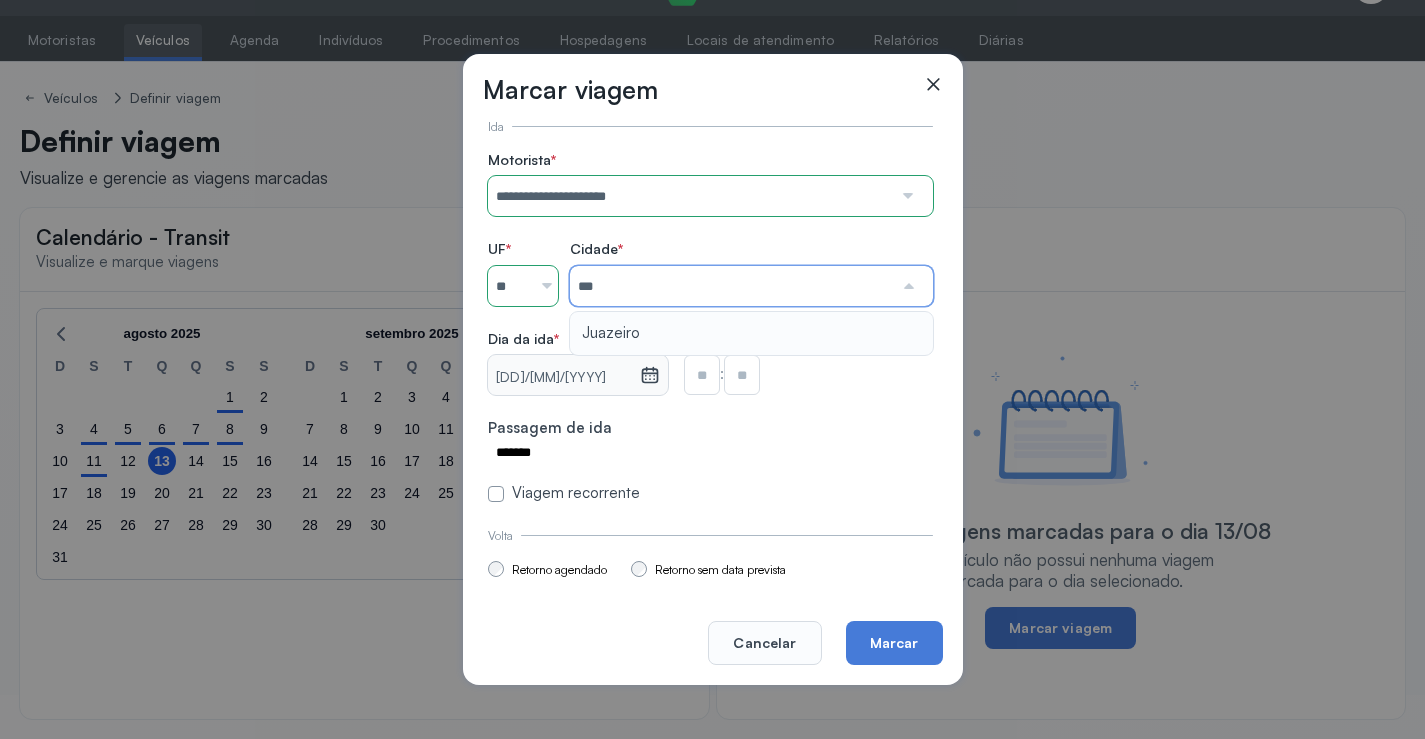 type on "********" 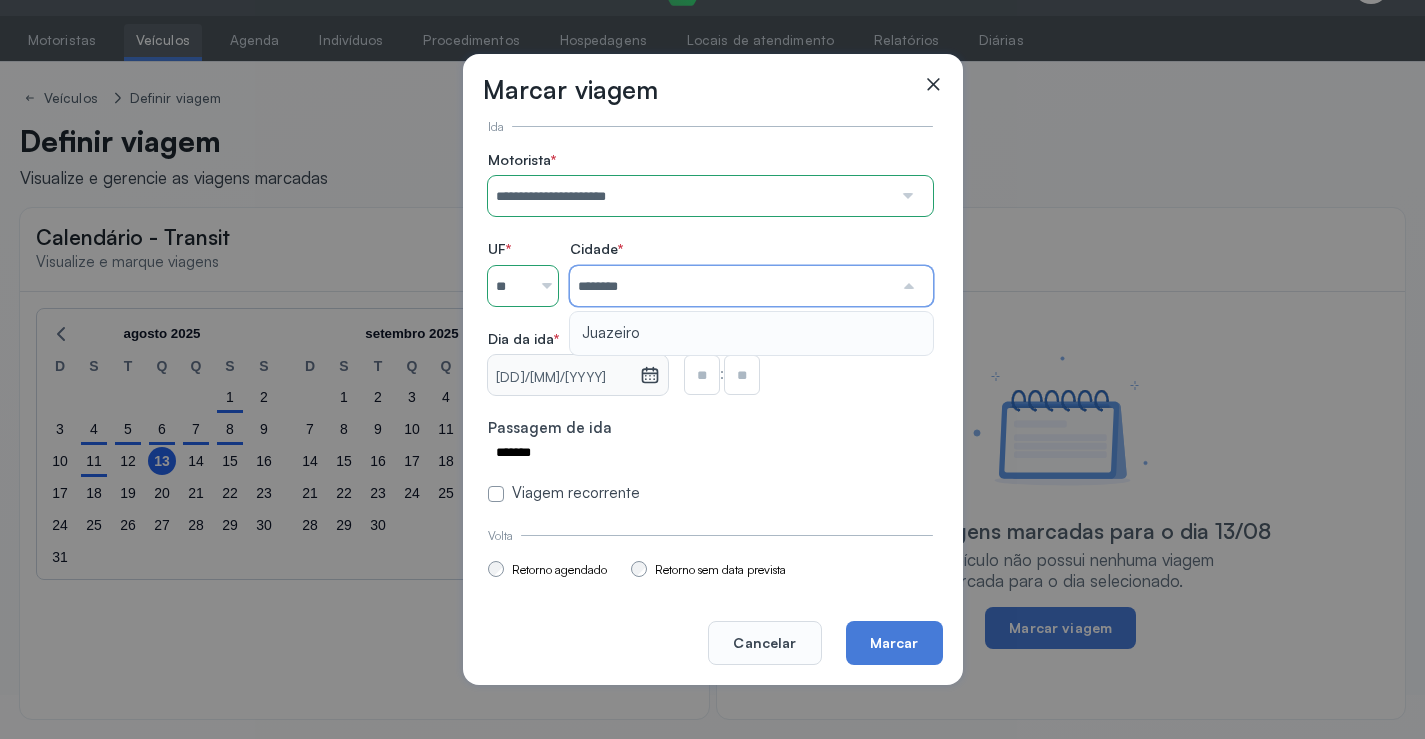 click on "**********" at bounding box center (710, 327) 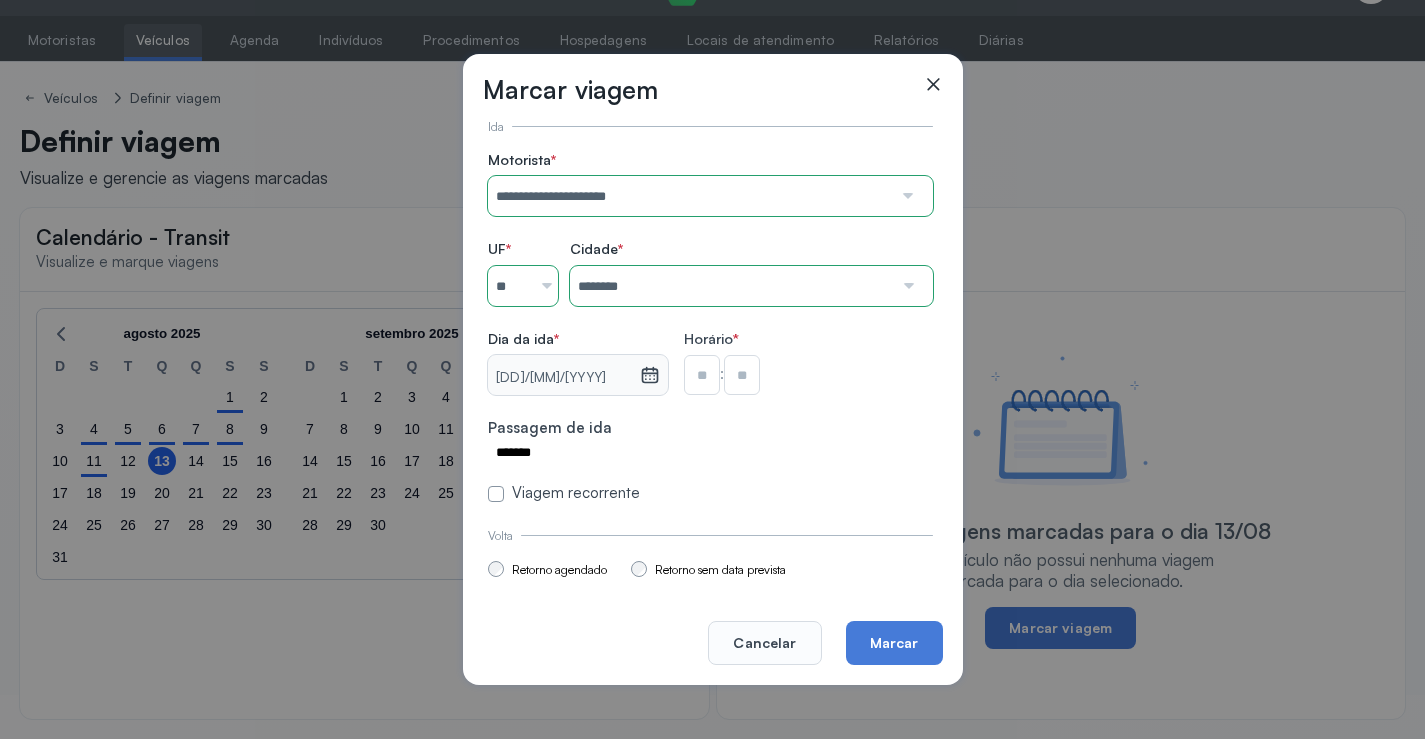 click at bounding box center [702, 375] 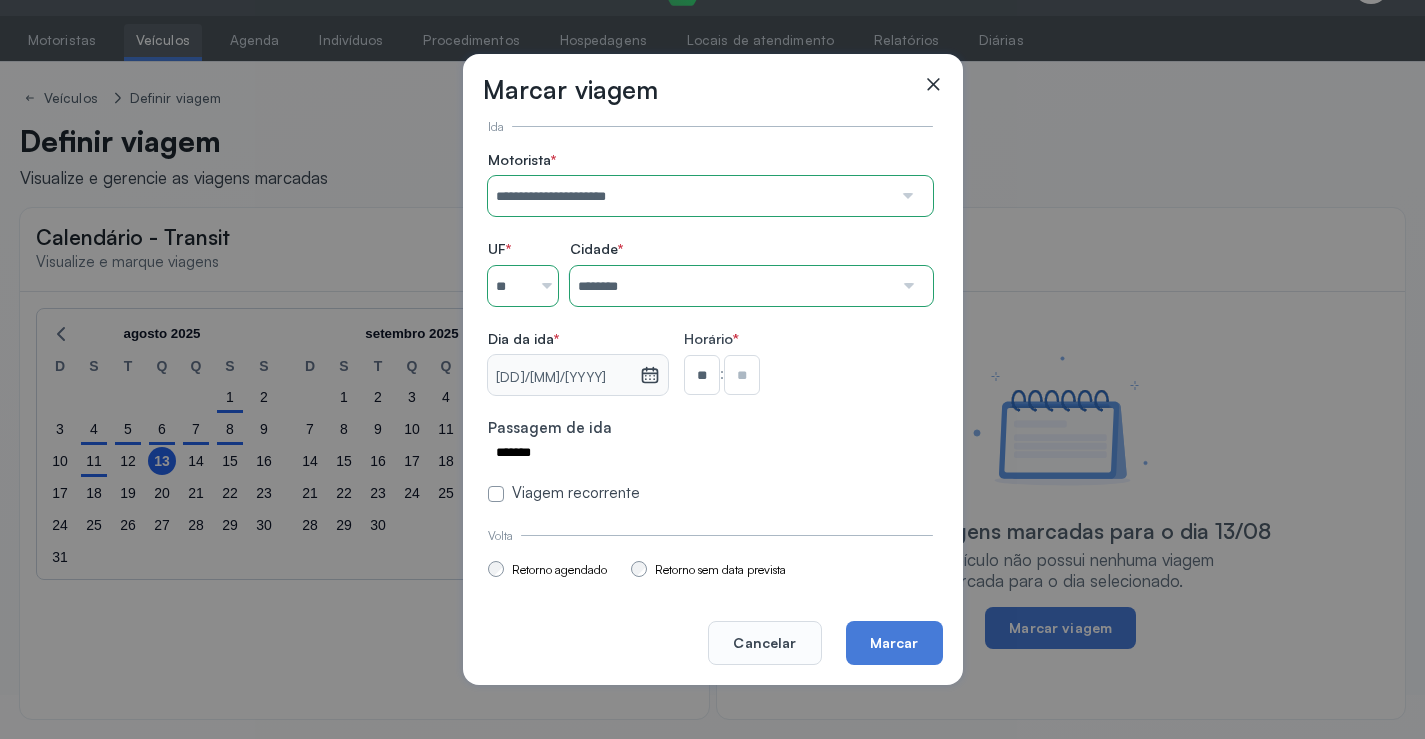 click at bounding box center (742, 375) 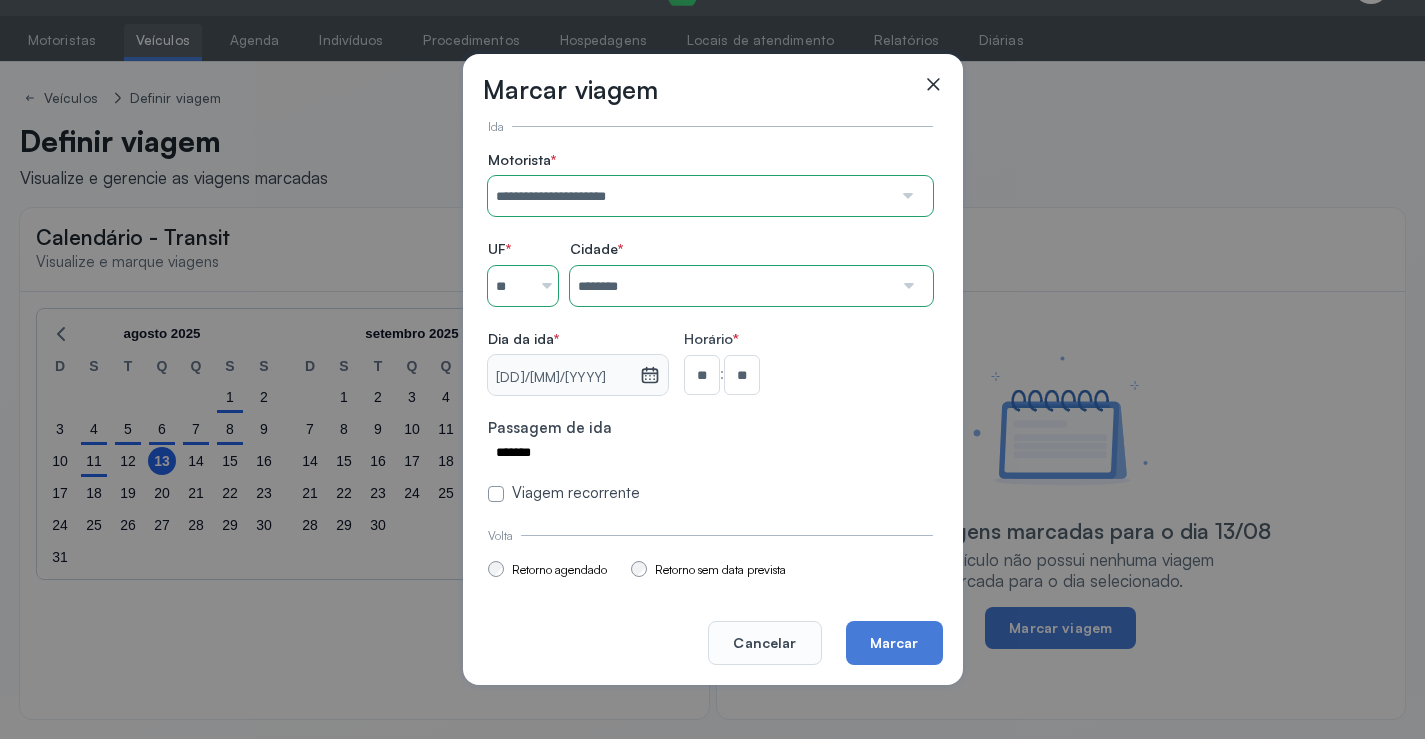 scroll, scrollTop: 147, scrollLeft: 0, axis: vertical 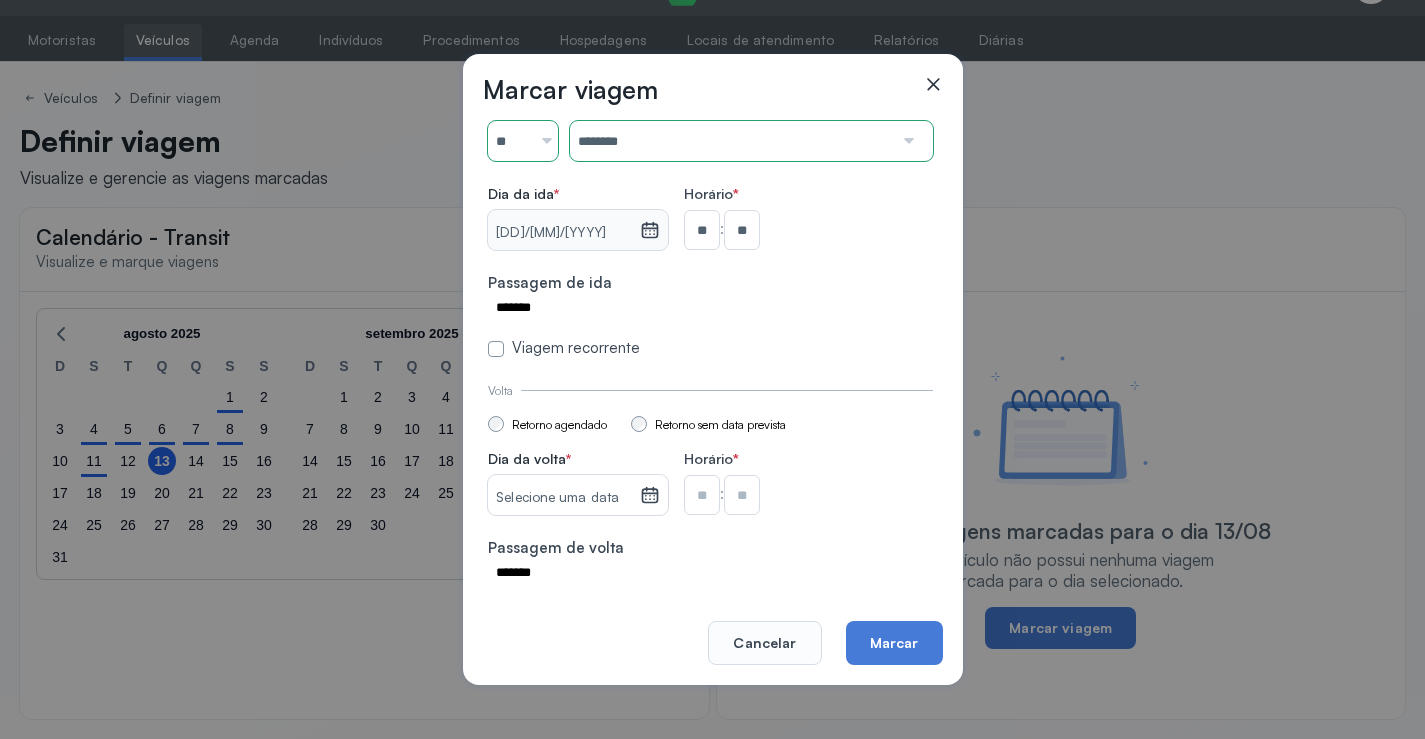 click on "Selecione uma data" at bounding box center (563, 498) 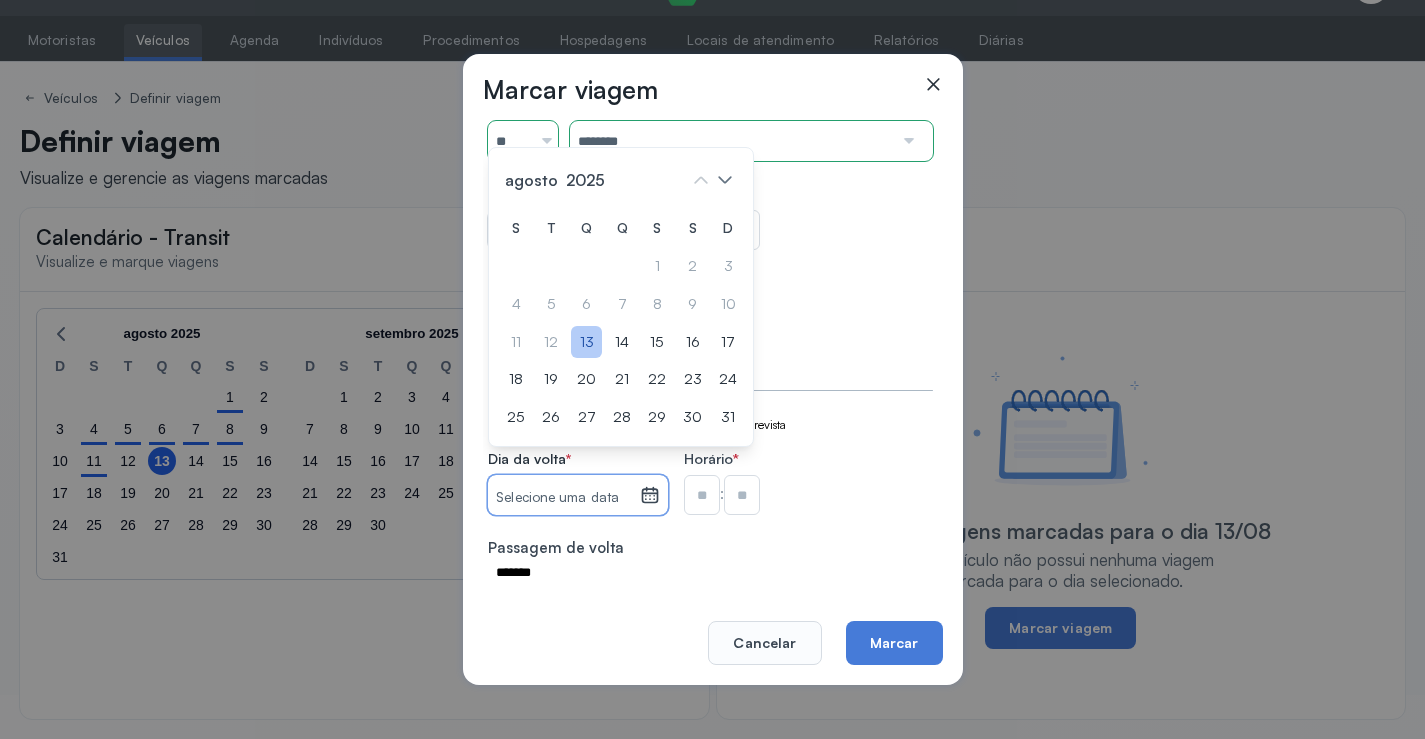 click on "13" 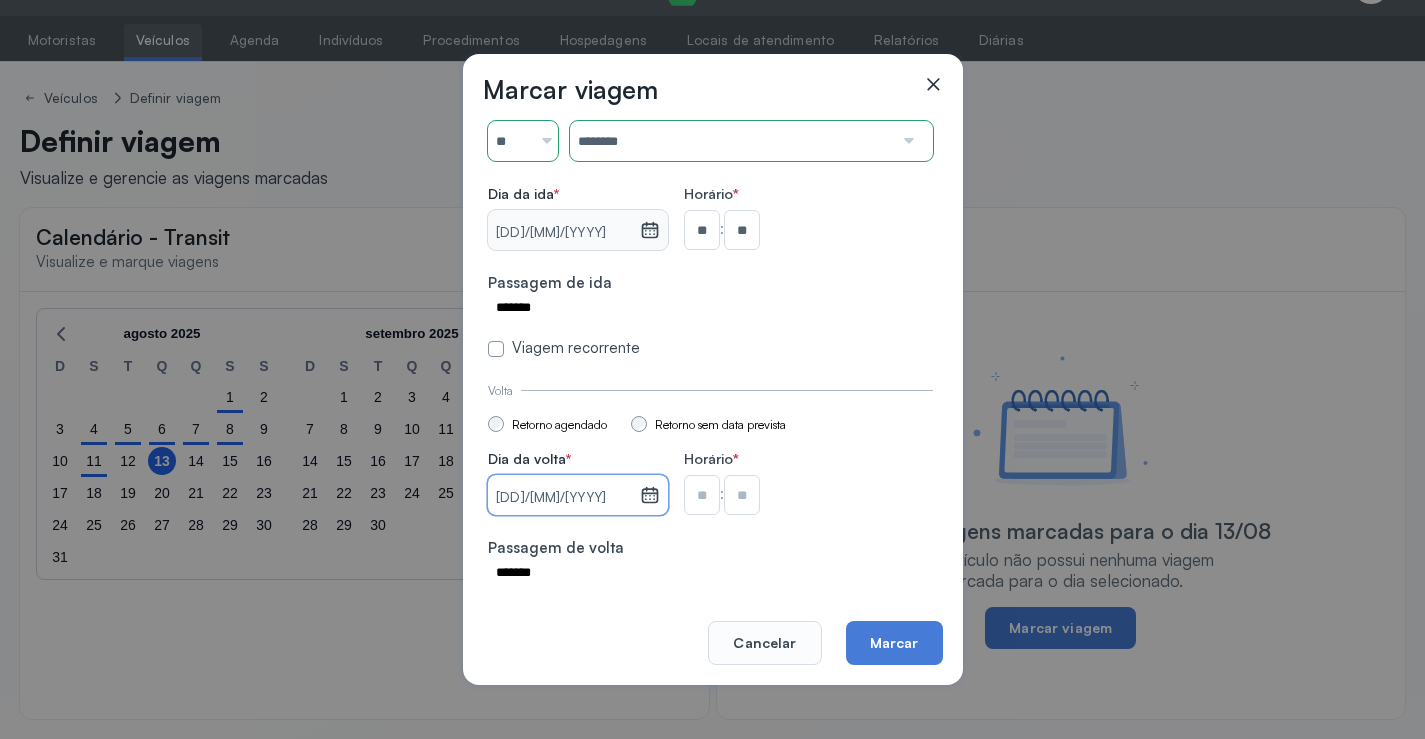 click at bounding box center [702, 230] 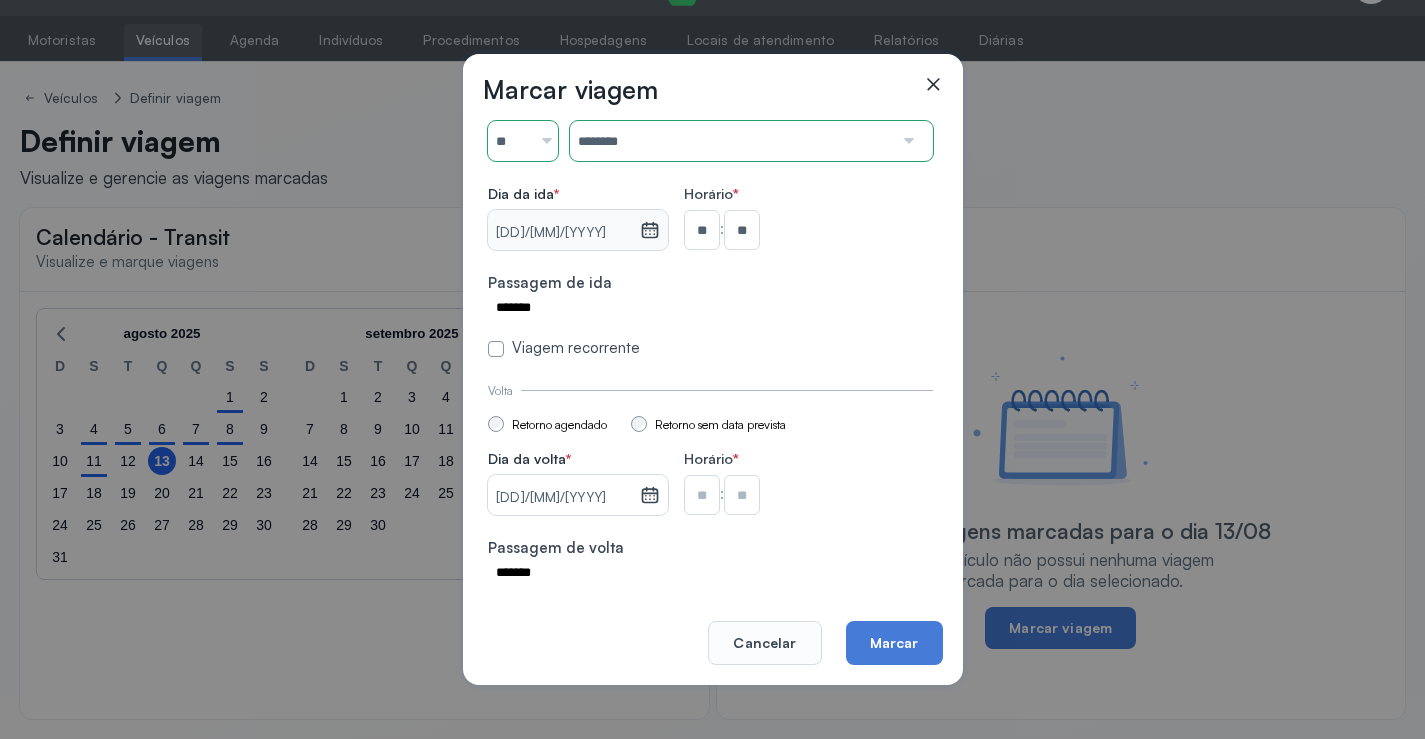 type on "**" 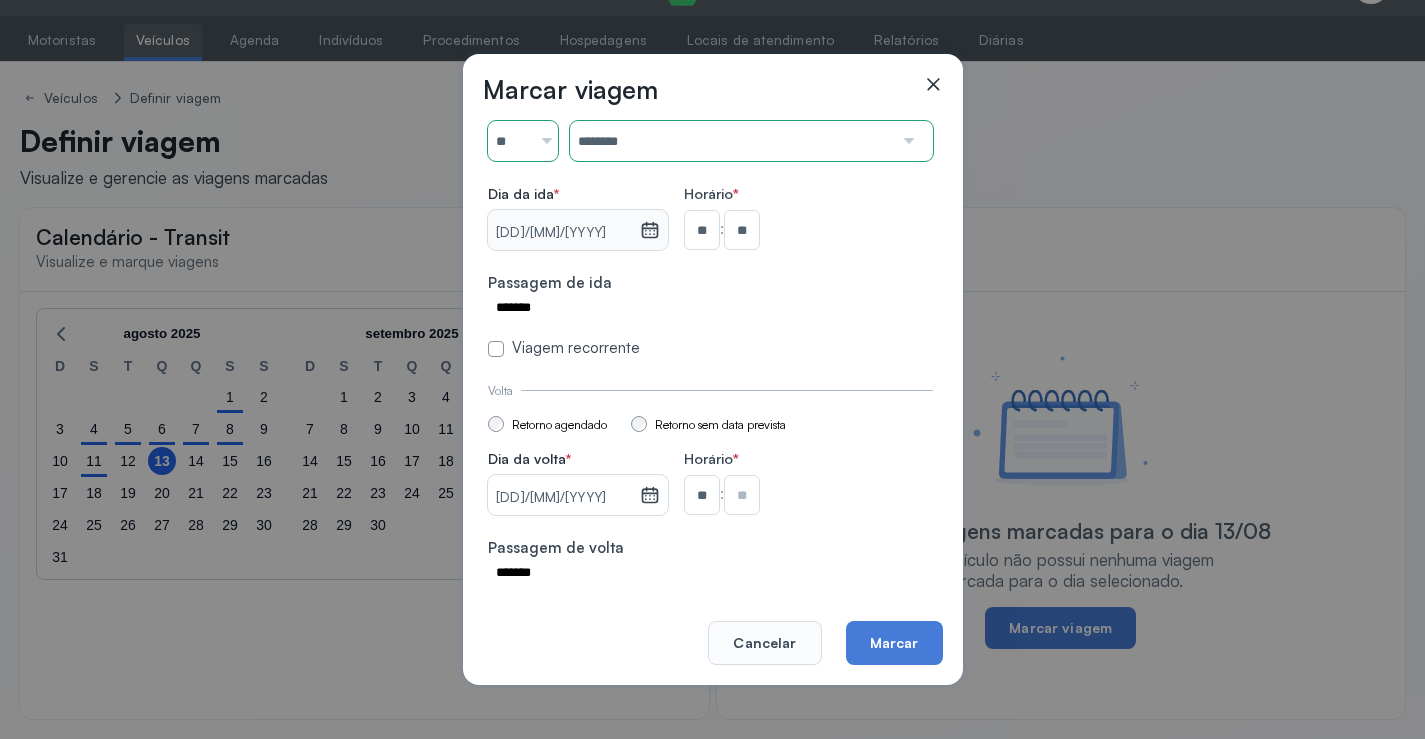 click at bounding box center [742, 230] 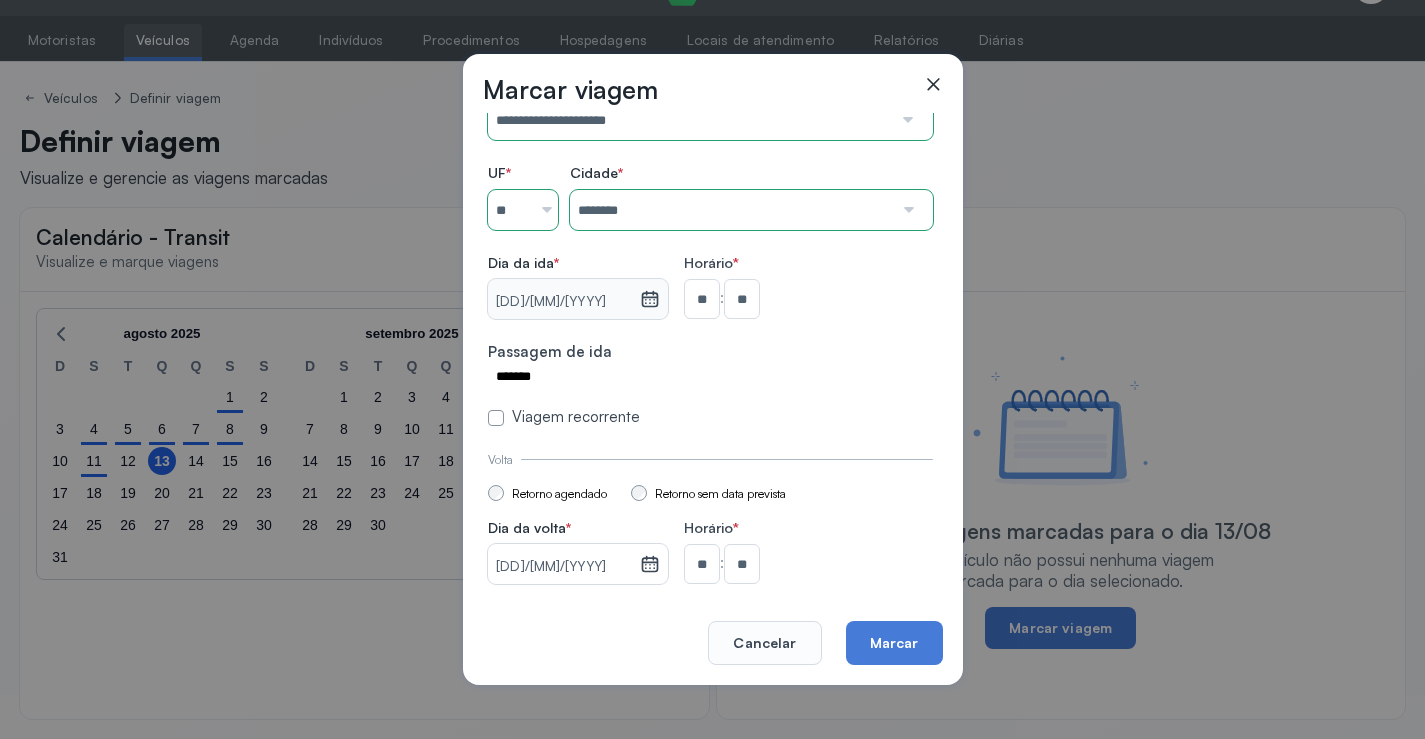 scroll, scrollTop: 147, scrollLeft: 0, axis: vertical 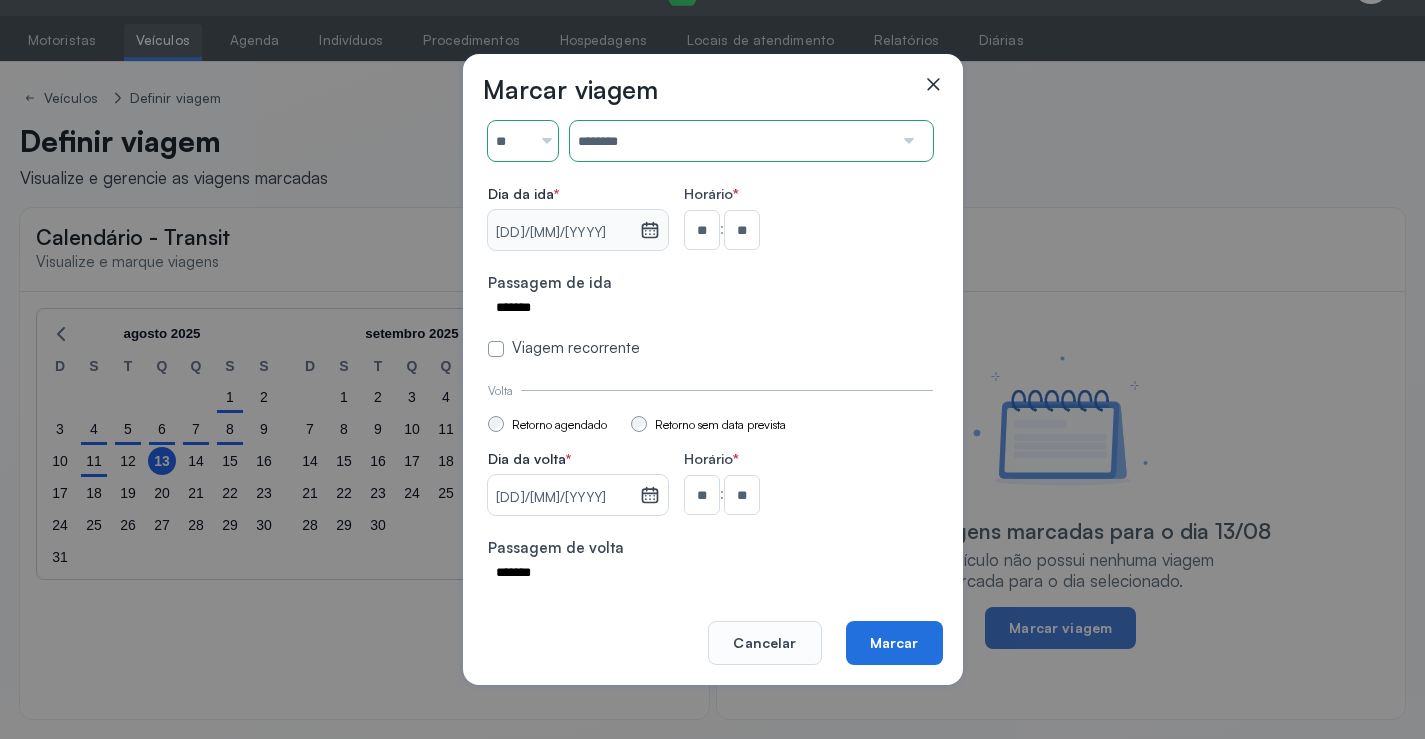 click on "Marcar" 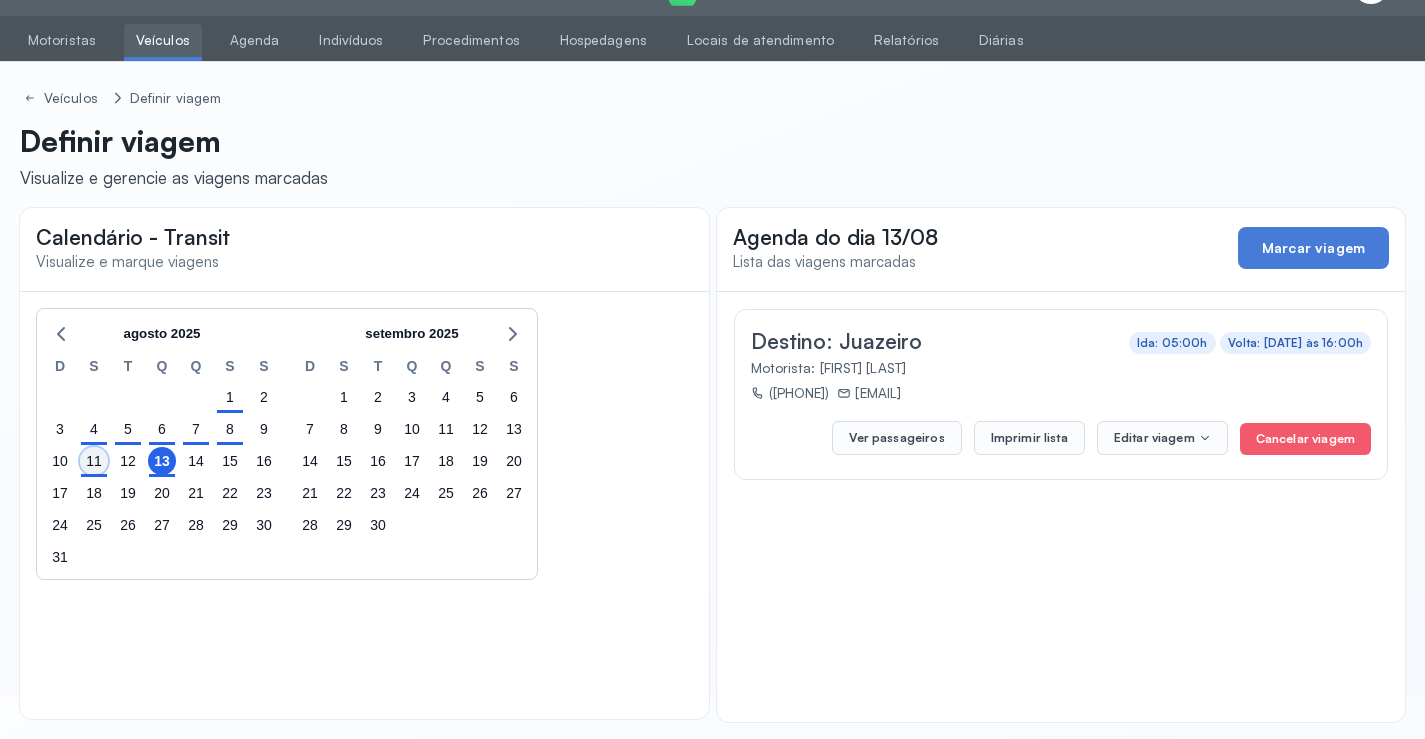 click on "11" 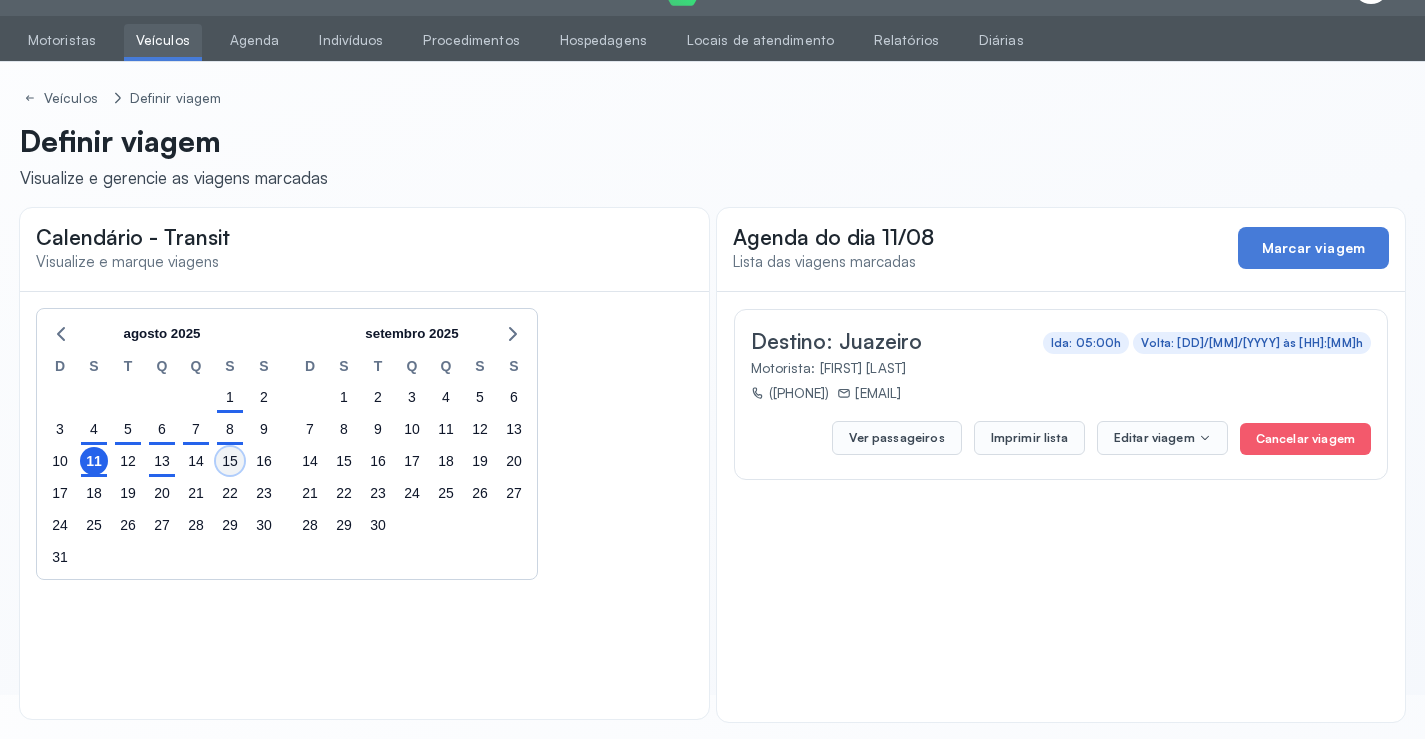 click on "15" 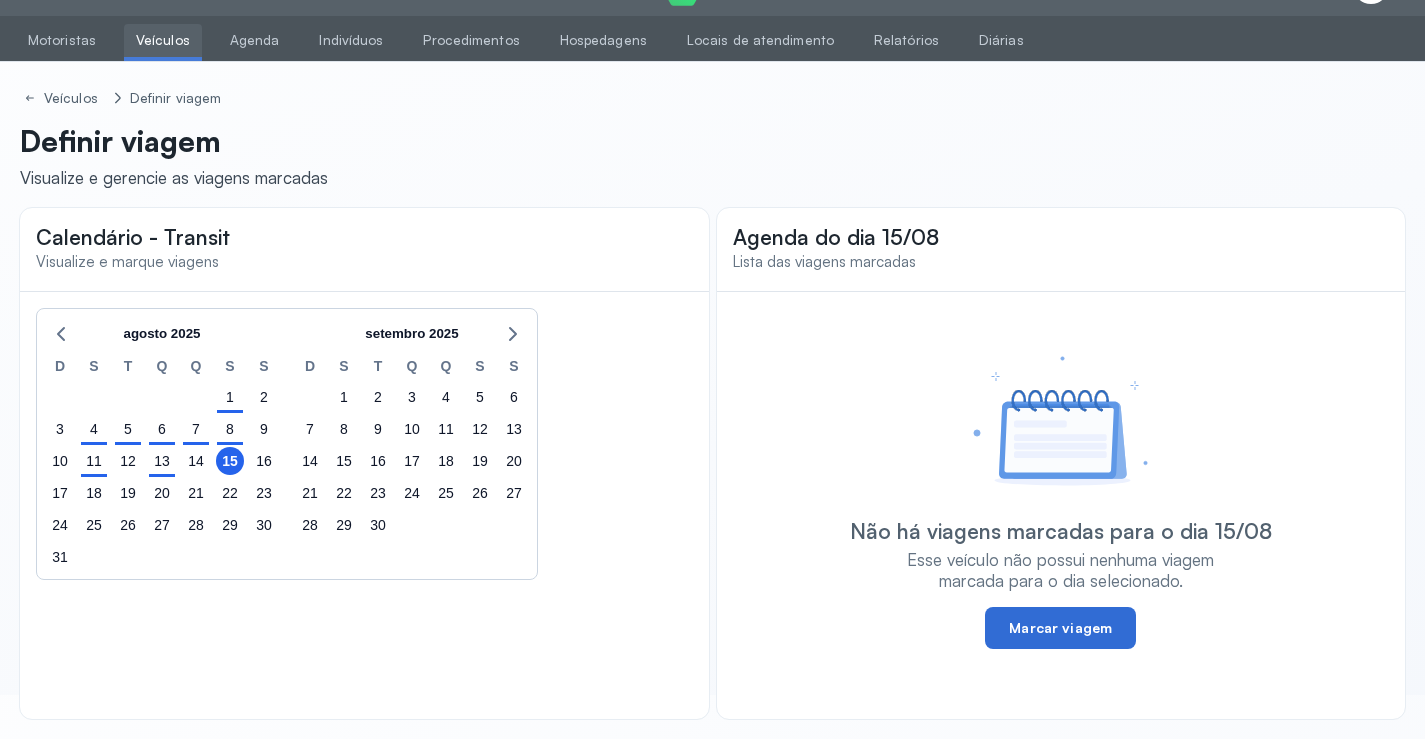 click on "Marcar viagem" 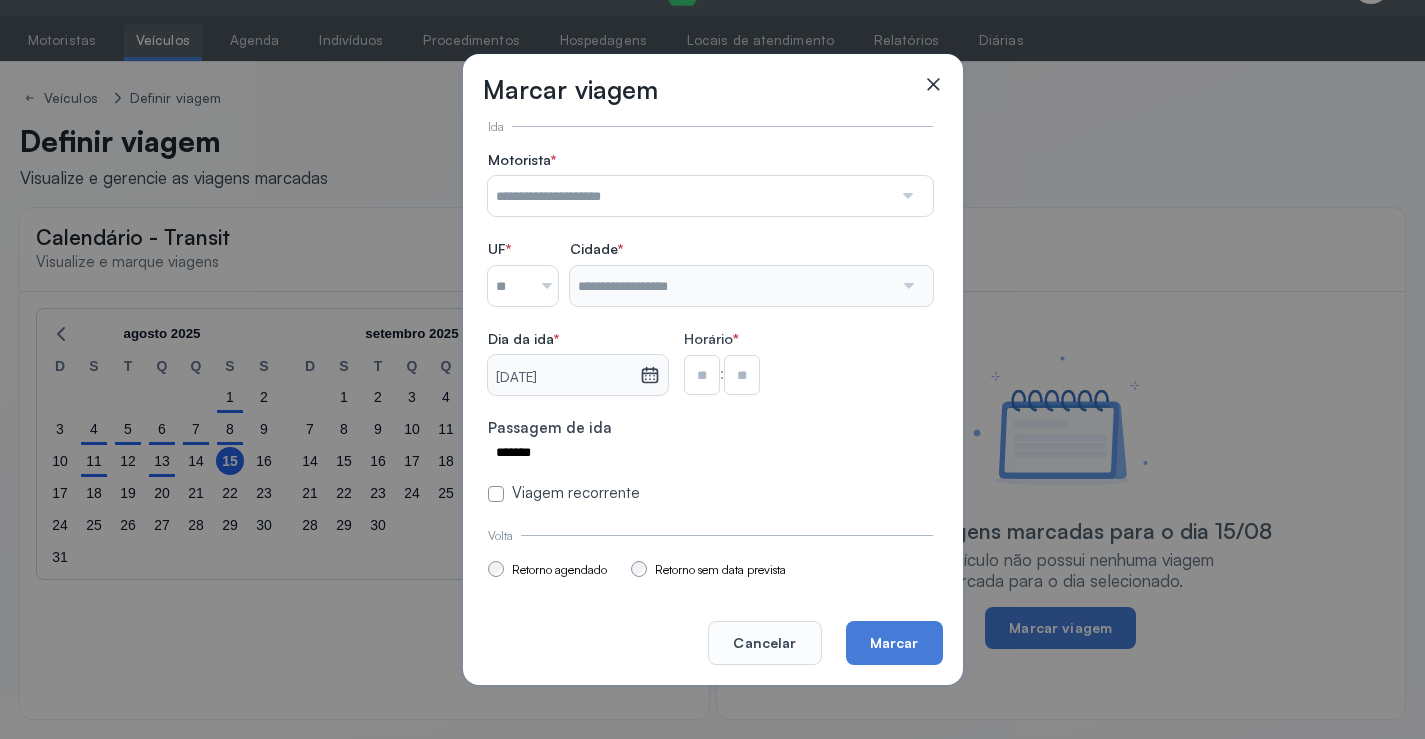 click at bounding box center [690, 196] 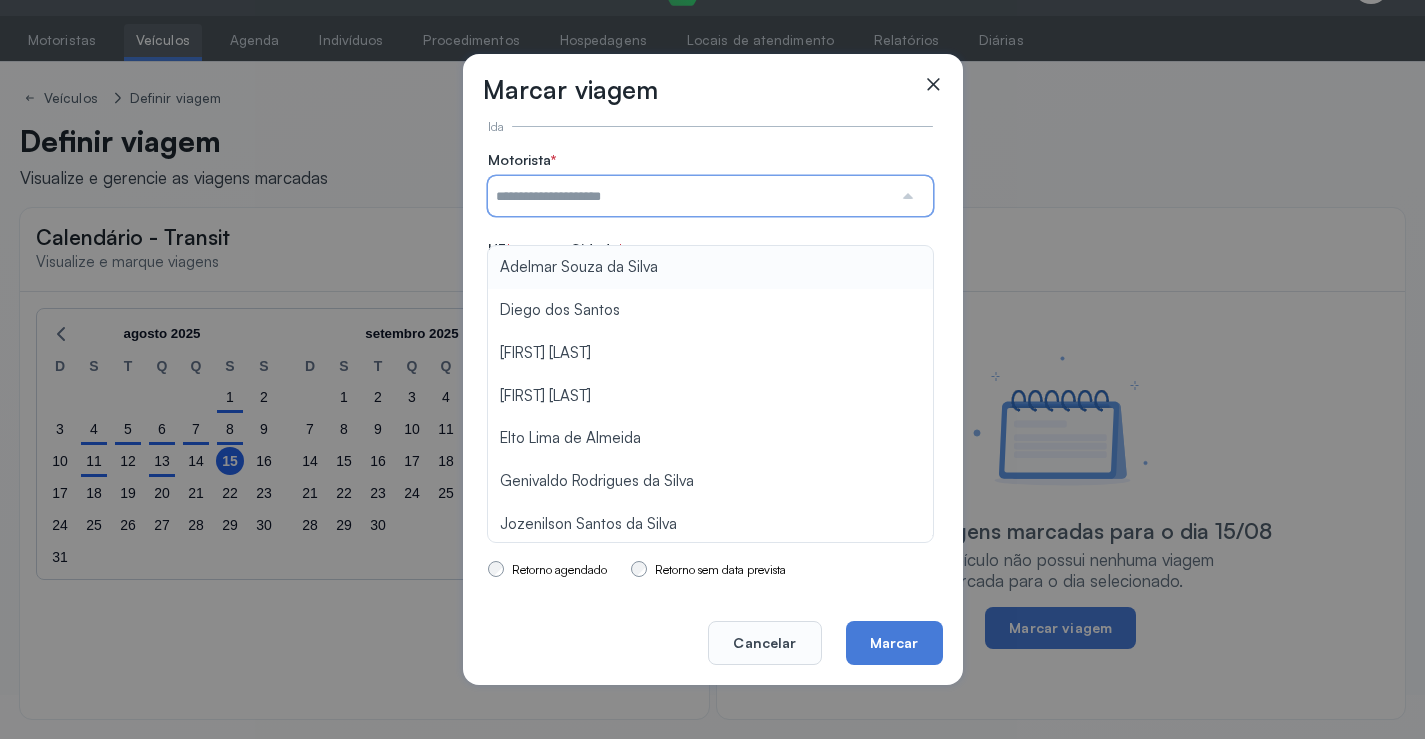 type on "**********" 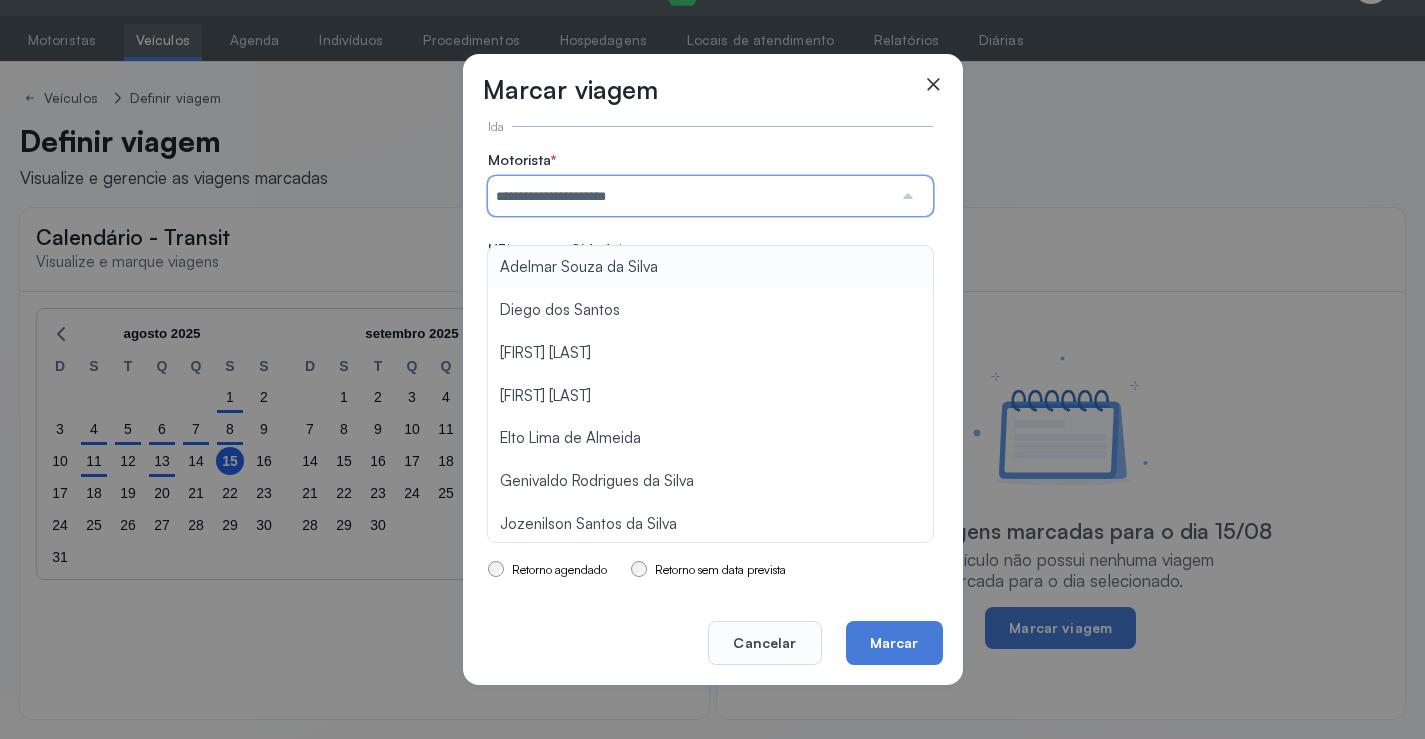 click on "**********" at bounding box center (710, 327) 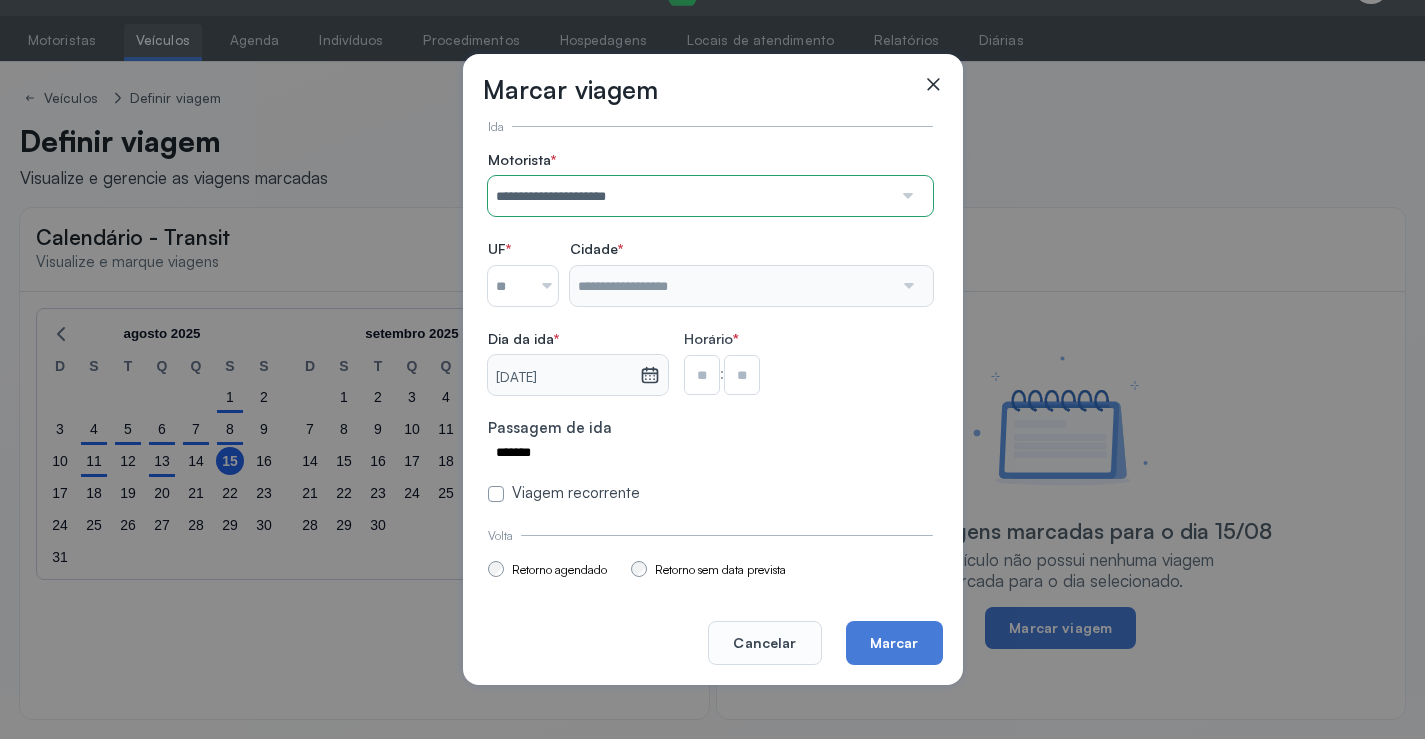 click at bounding box center [509, 286] 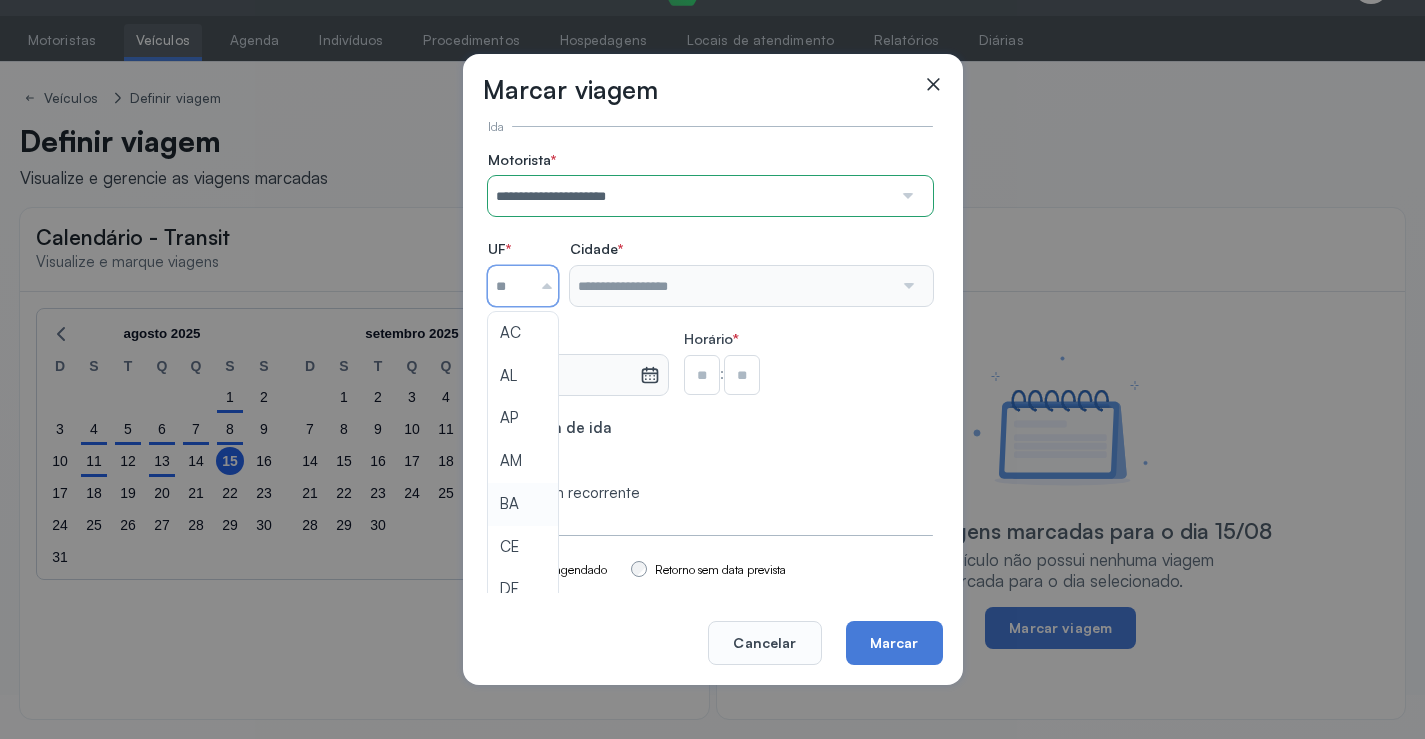 type on "**" 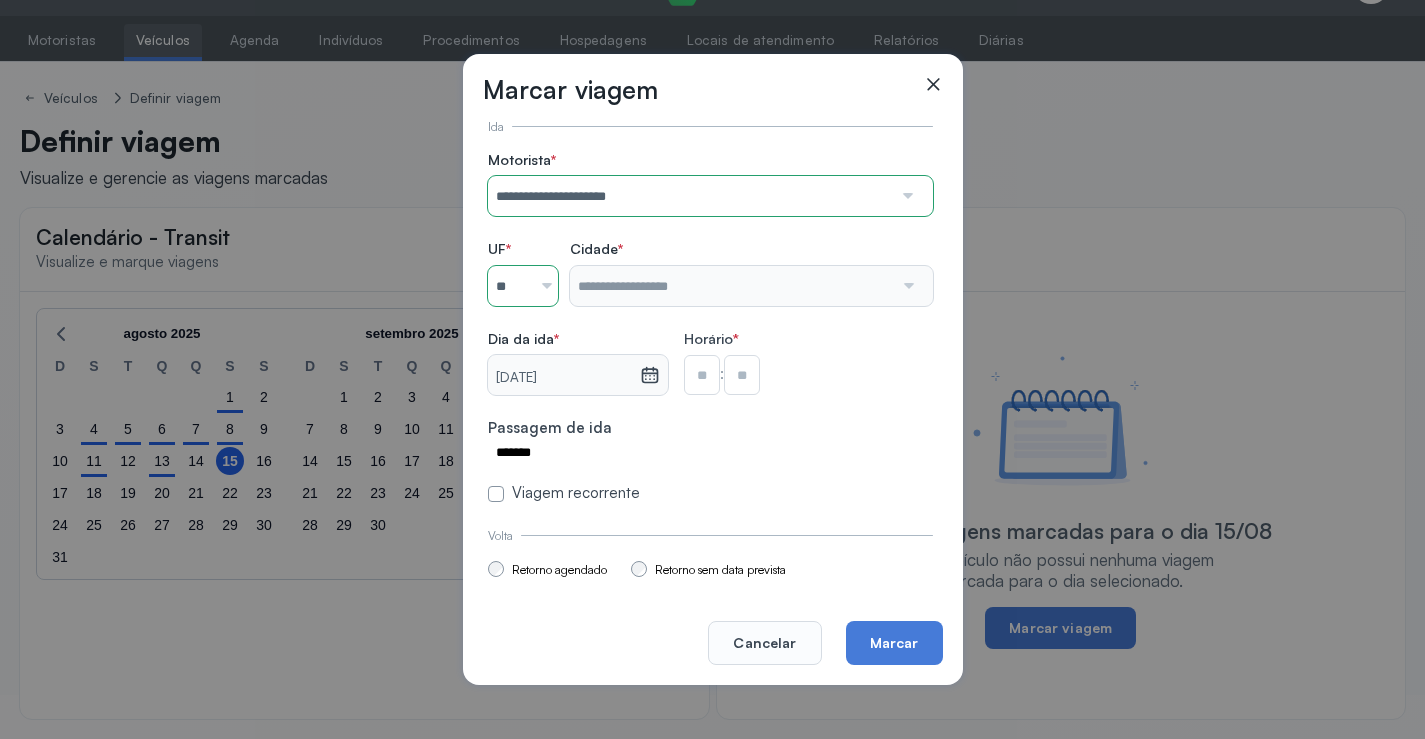 click on "**********" 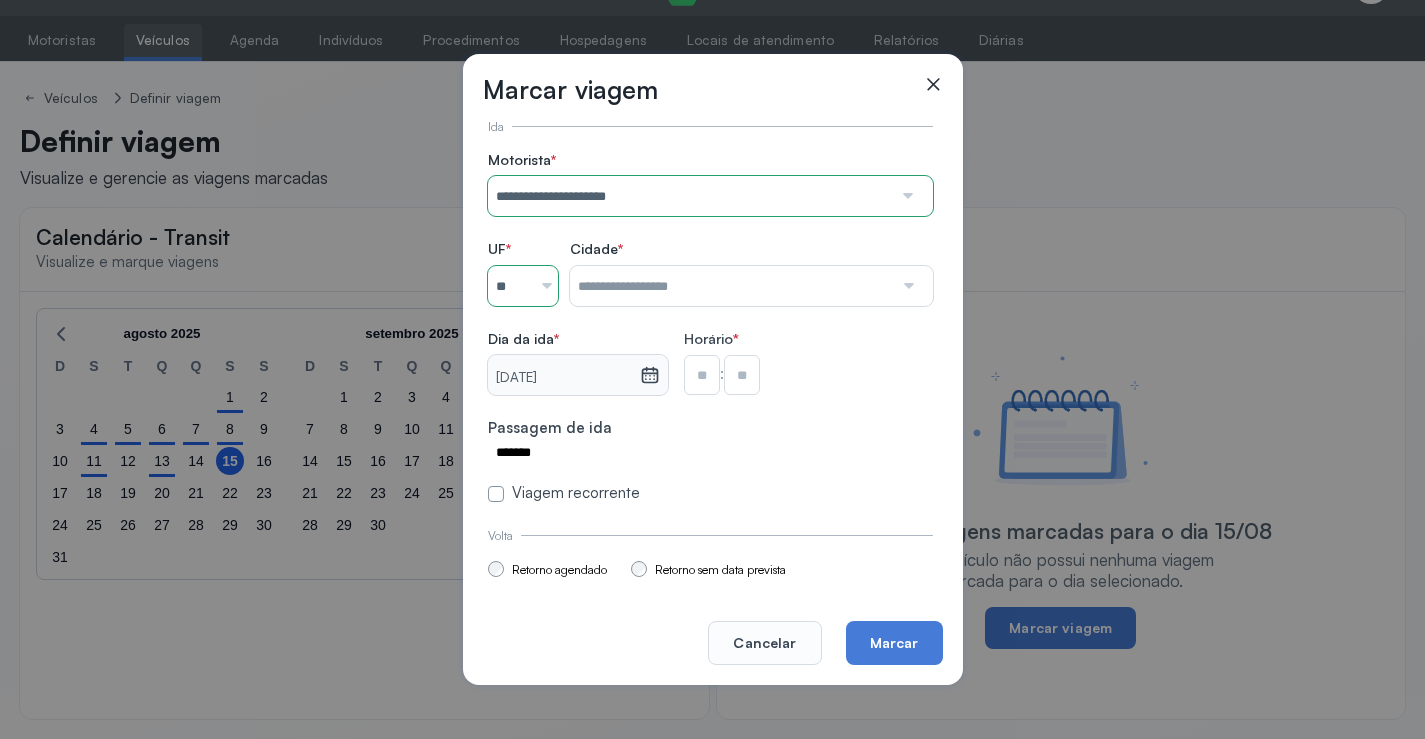 click at bounding box center (731, 286) 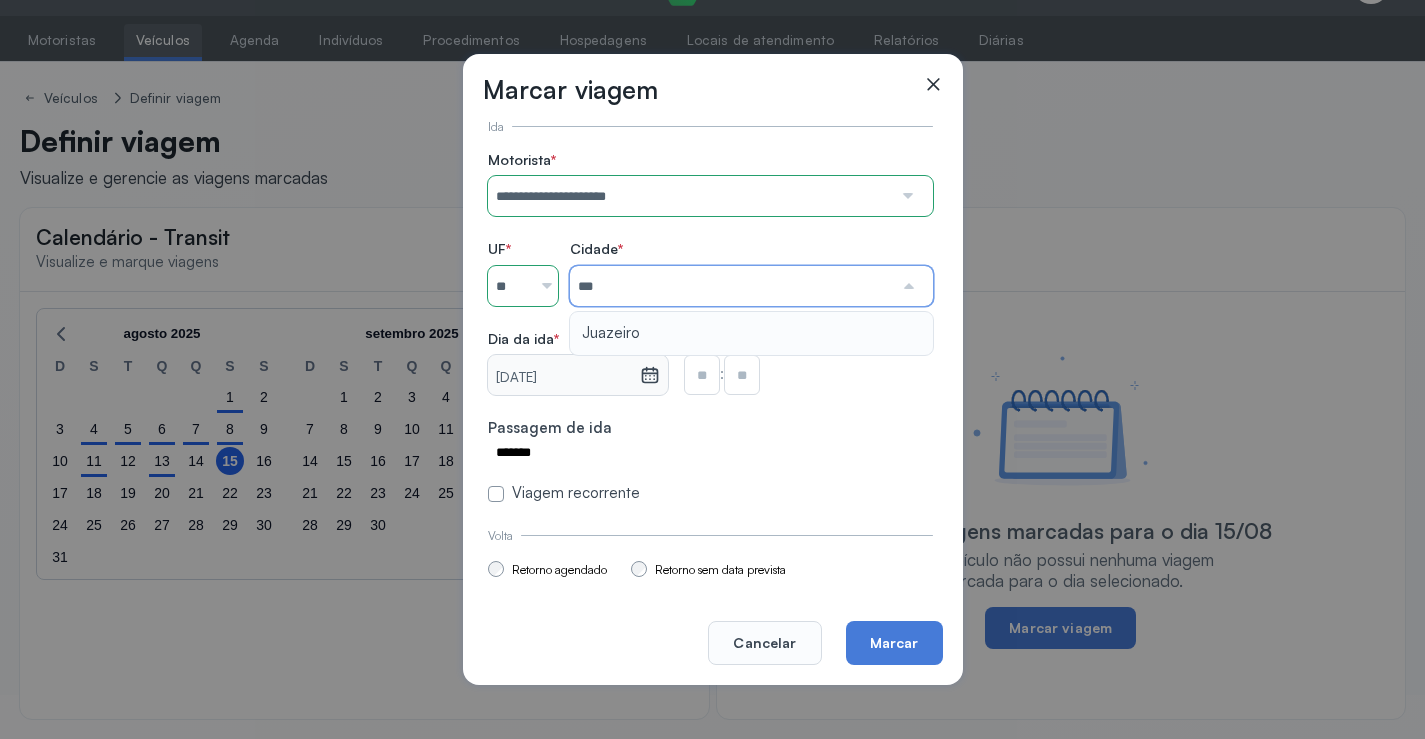 type on "********" 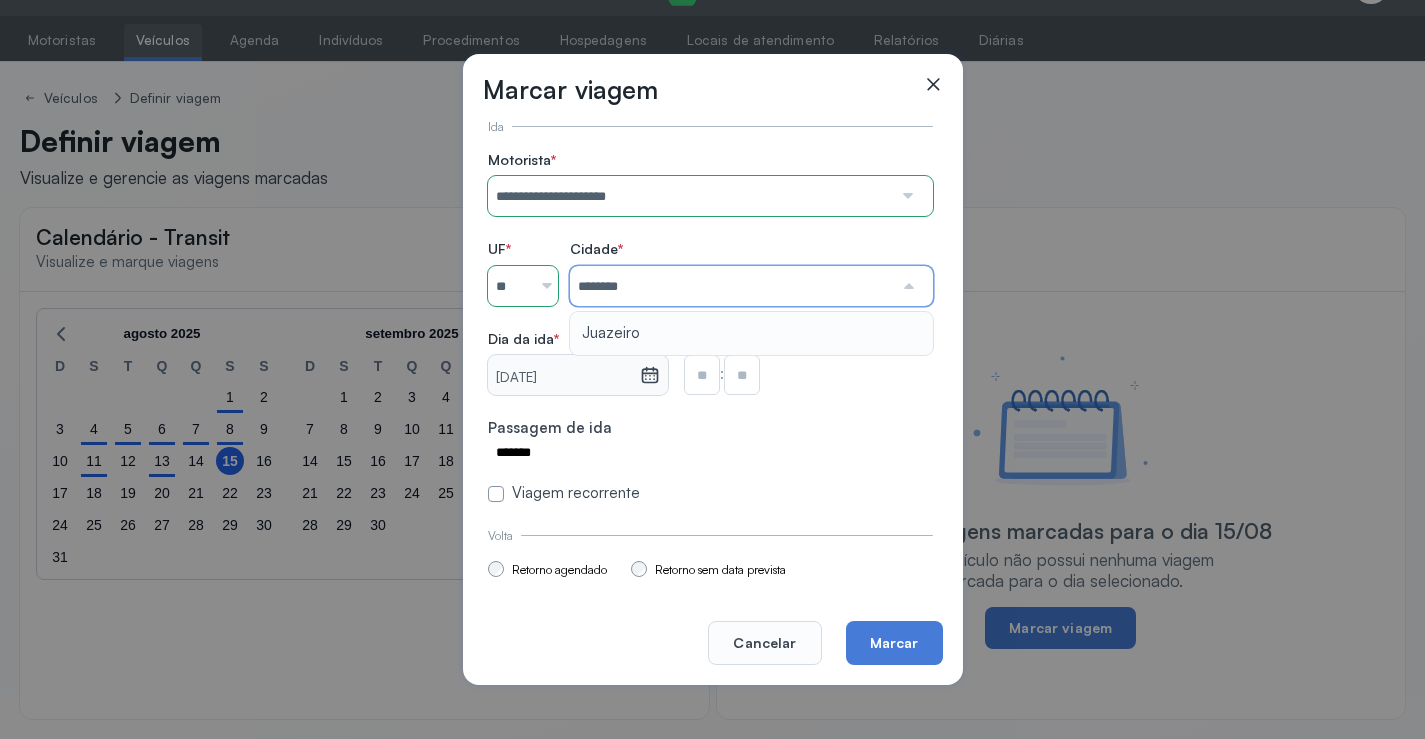 click on "**********" at bounding box center (710, 327) 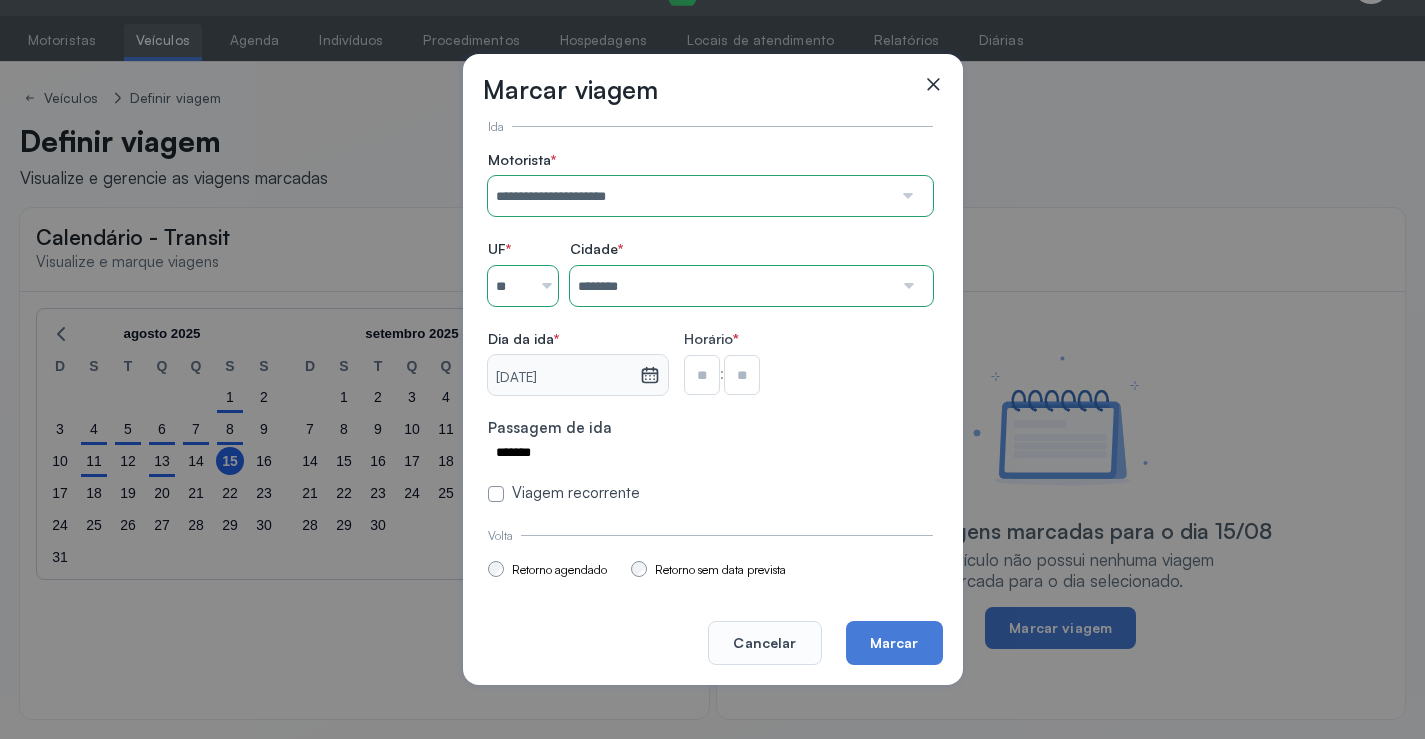 click at bounding box center [702, 375] 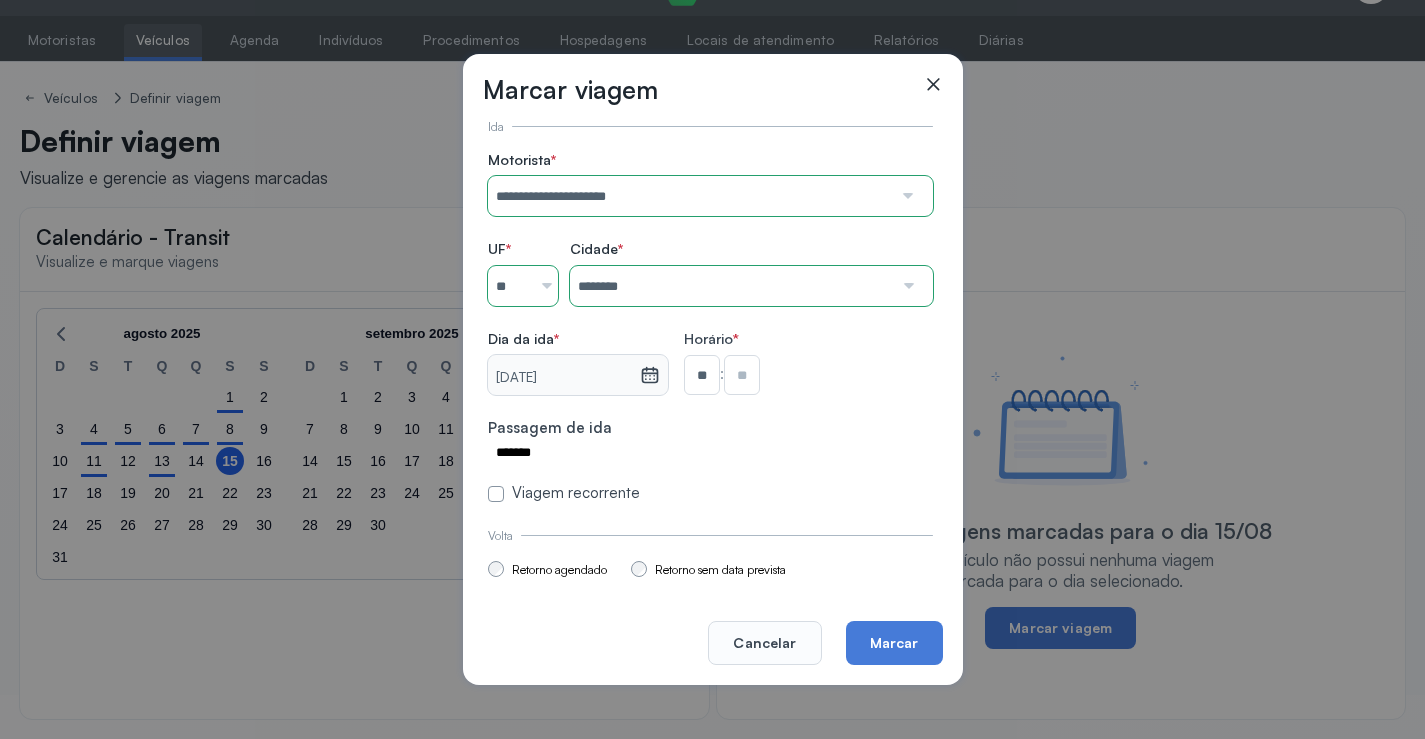 click at bounding box center [742, 375] 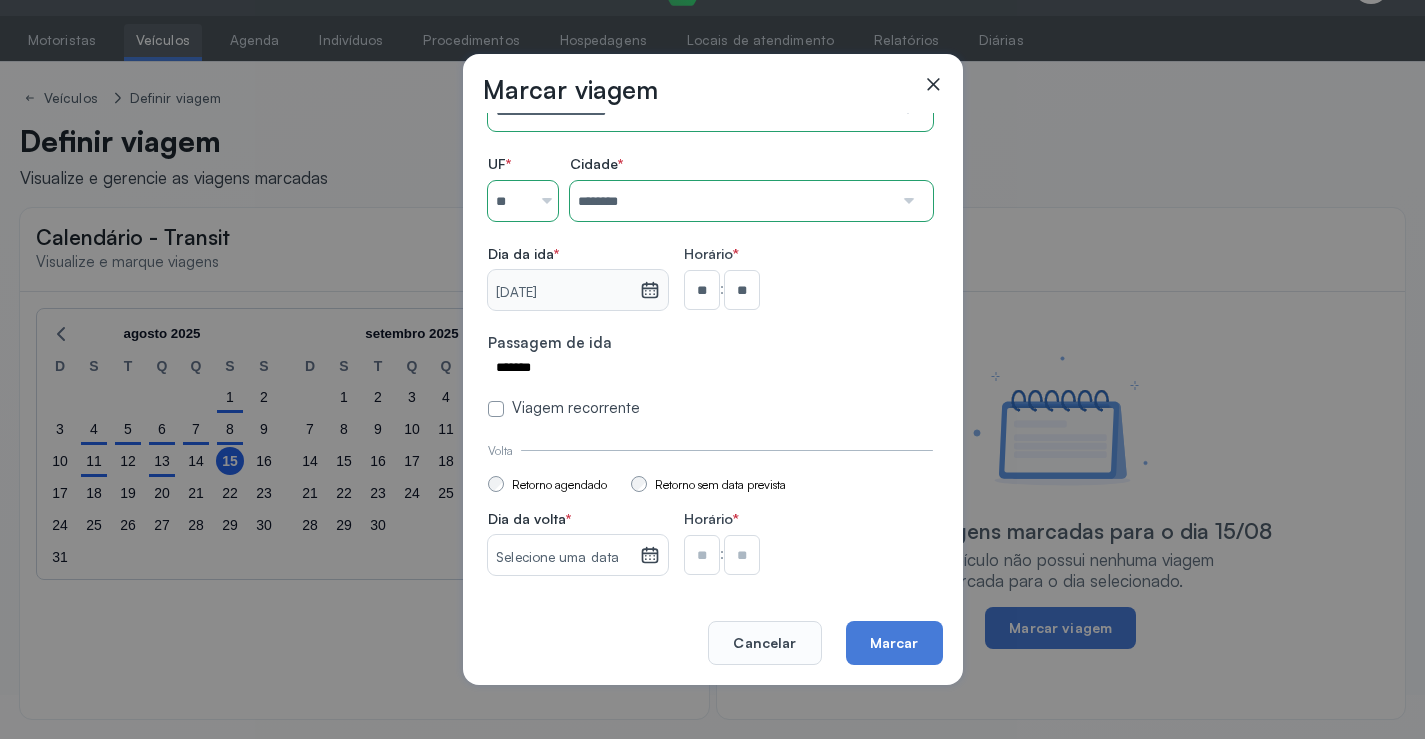 scroll, scrollTop: 147, scrollLeft: 0, axis: vertical 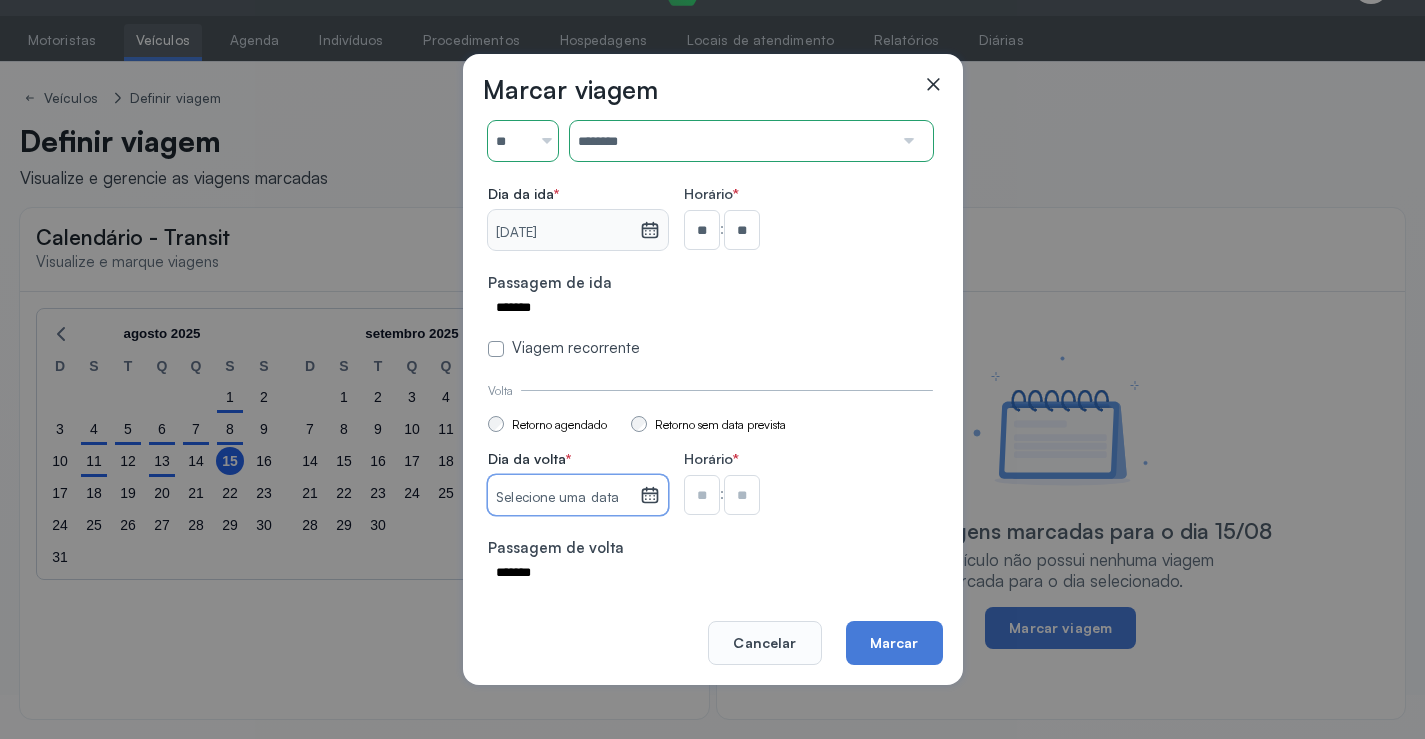 click on "Selecione uma data" at bounding box center [563, 498] 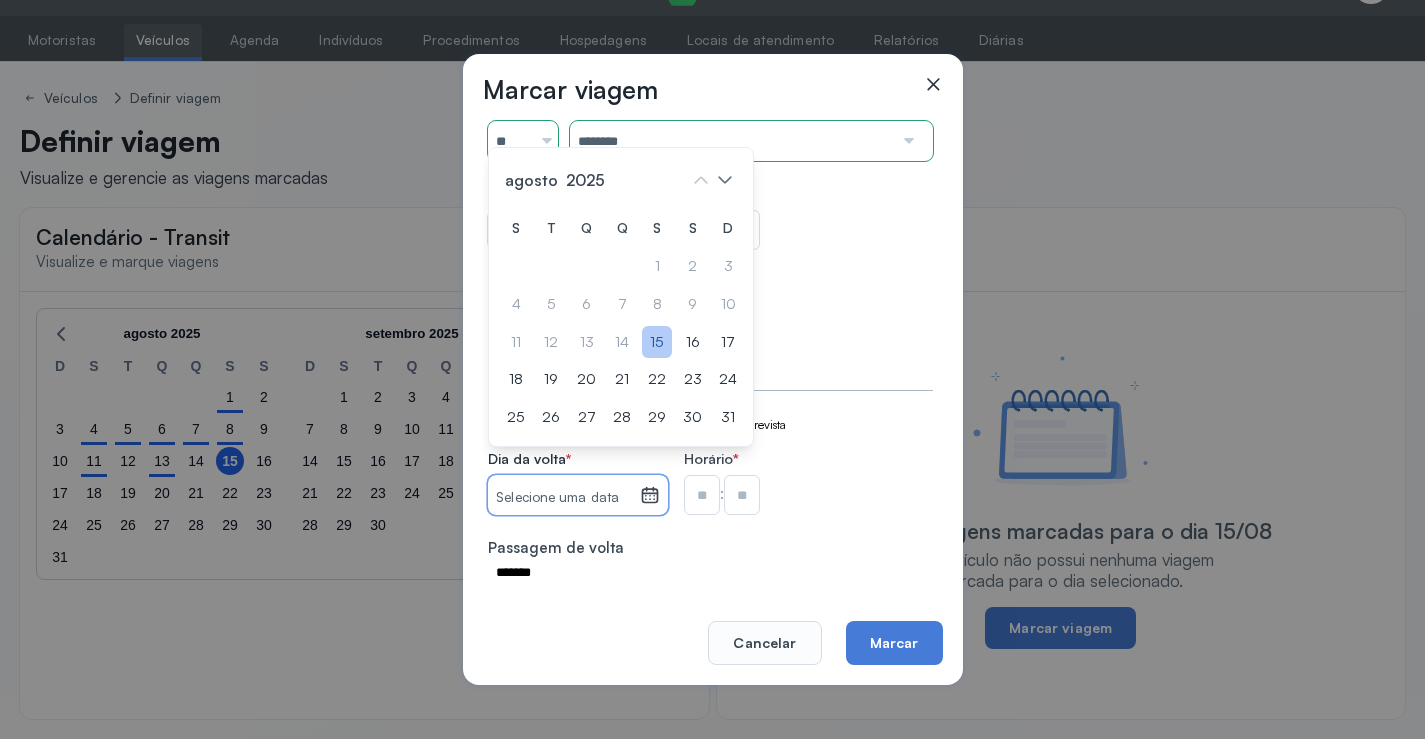 click on "15" 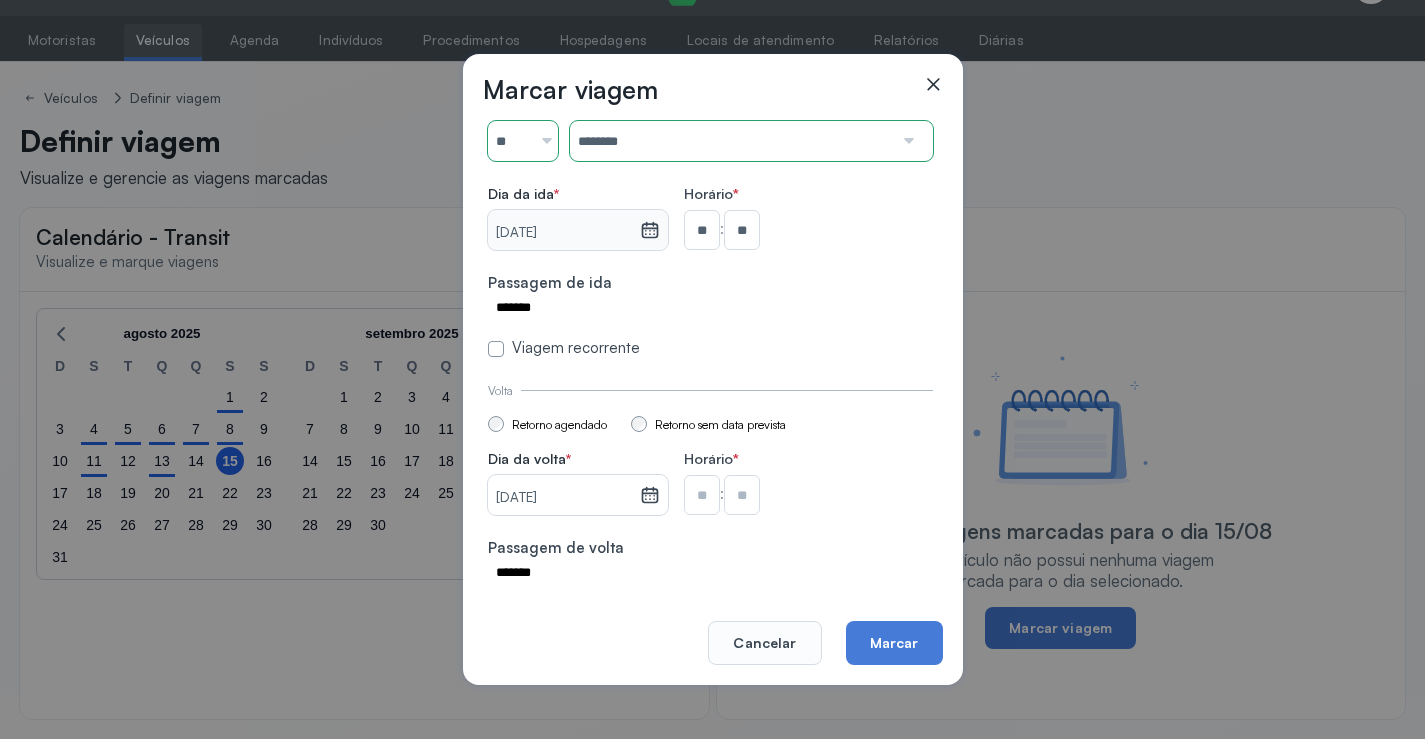 click at bounding box center [702, 230] 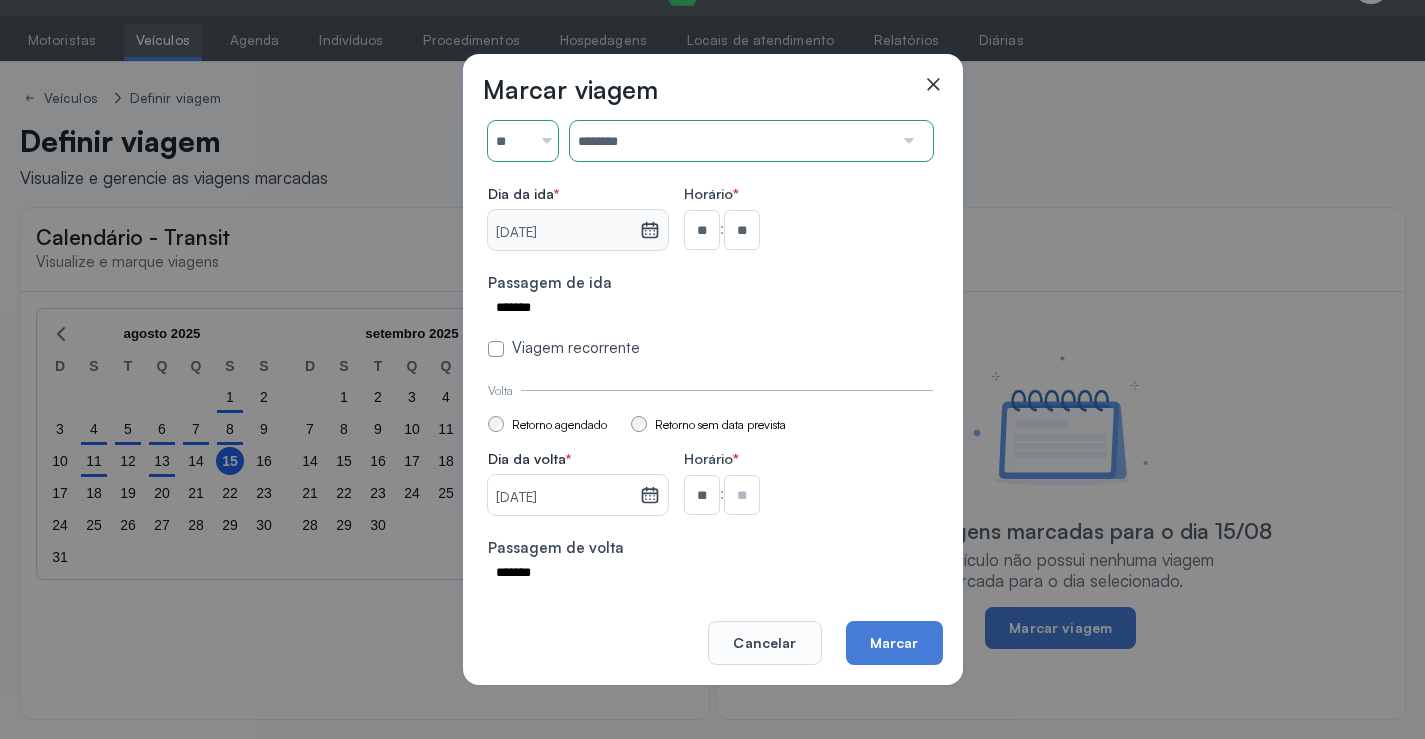 click at bounding box center (742, 230) 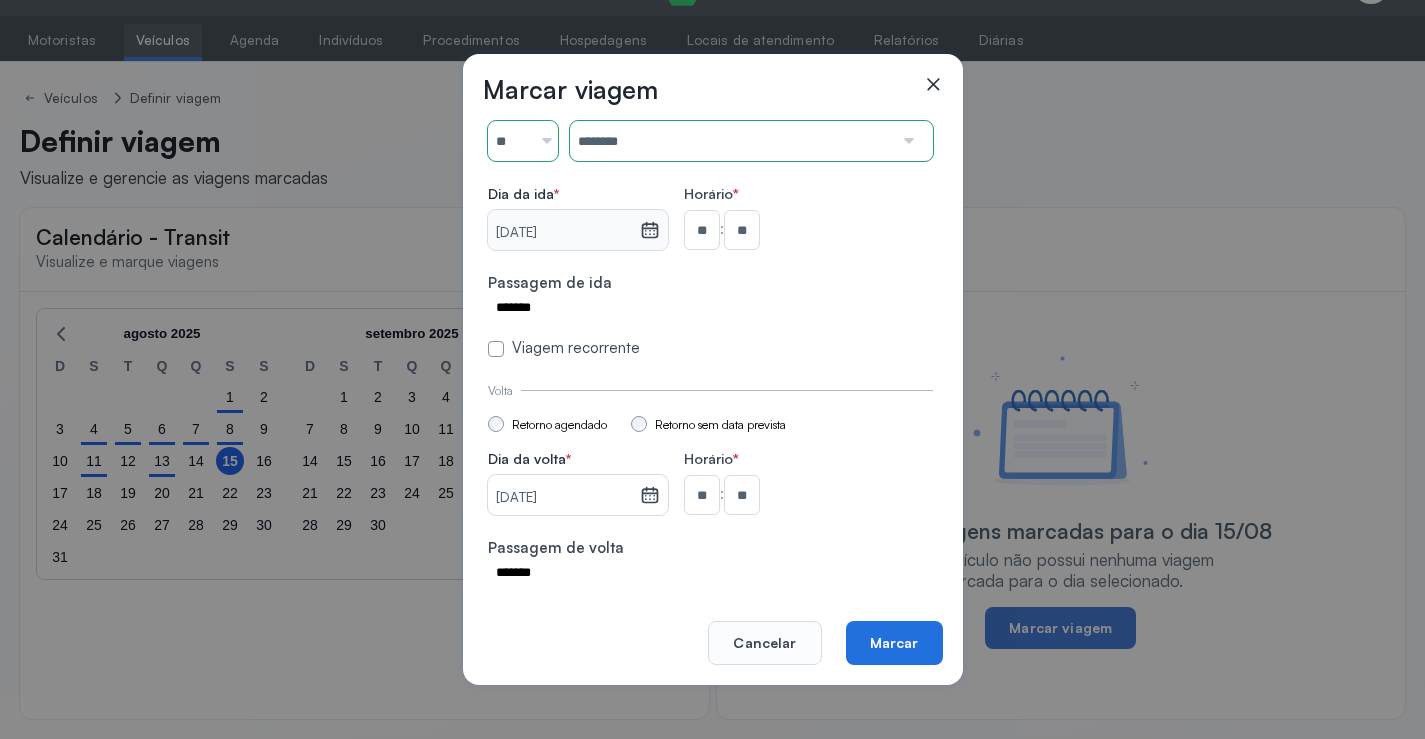 click on "Marcar" 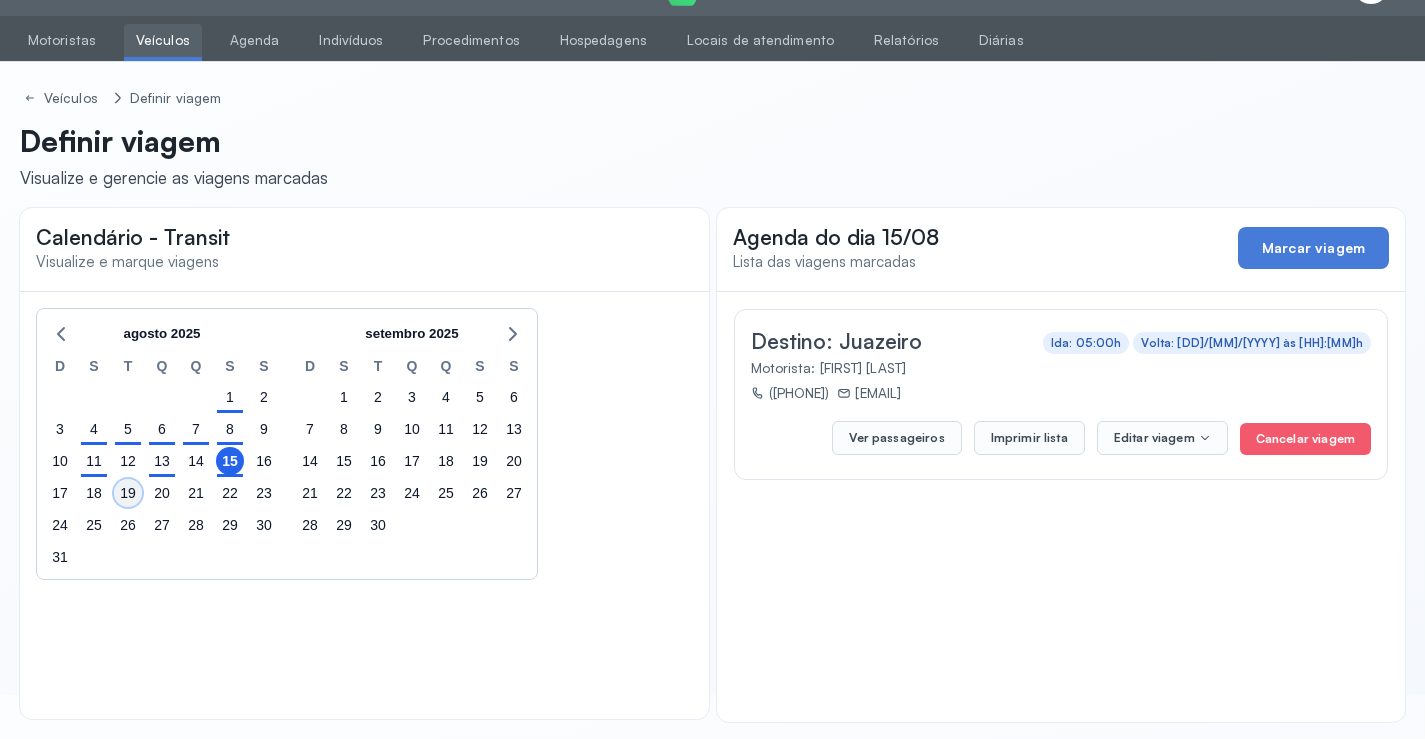 click on "19" 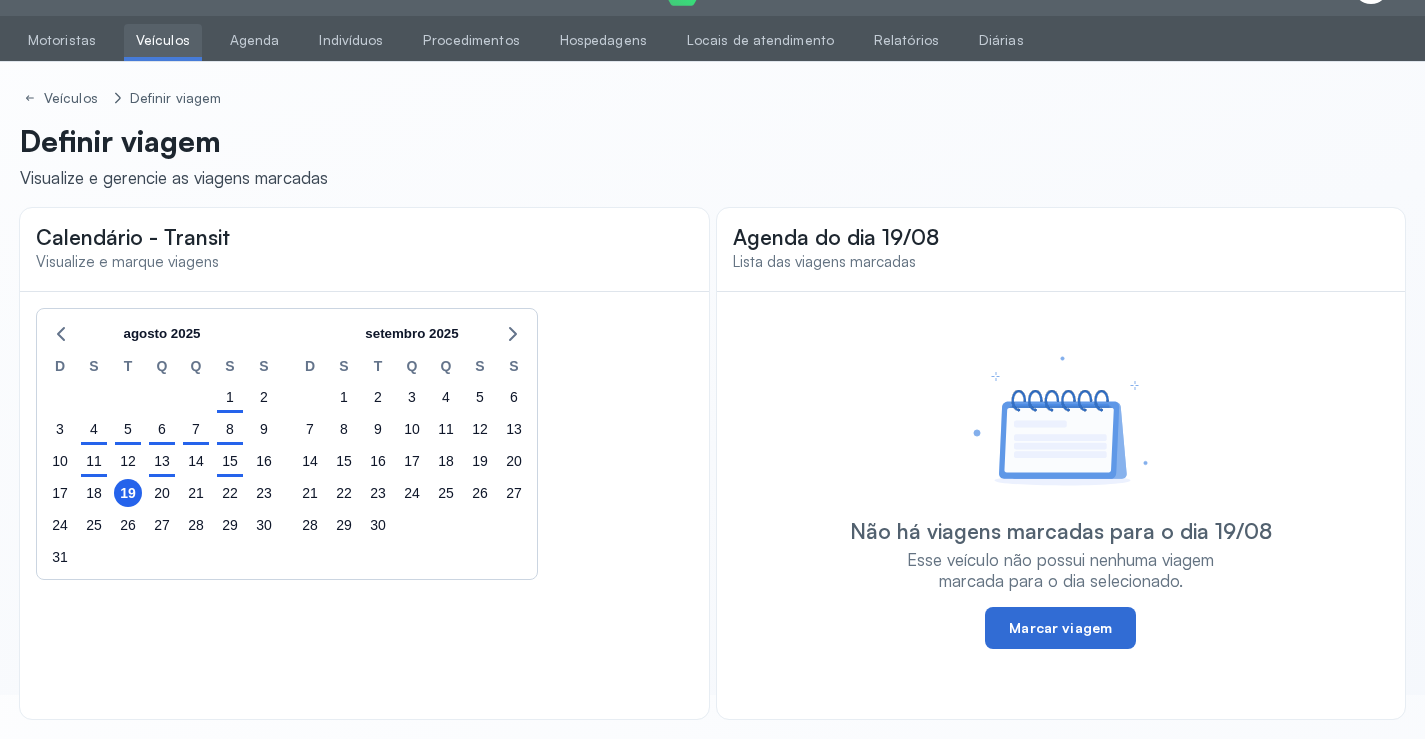 click on "Marcar viagem" 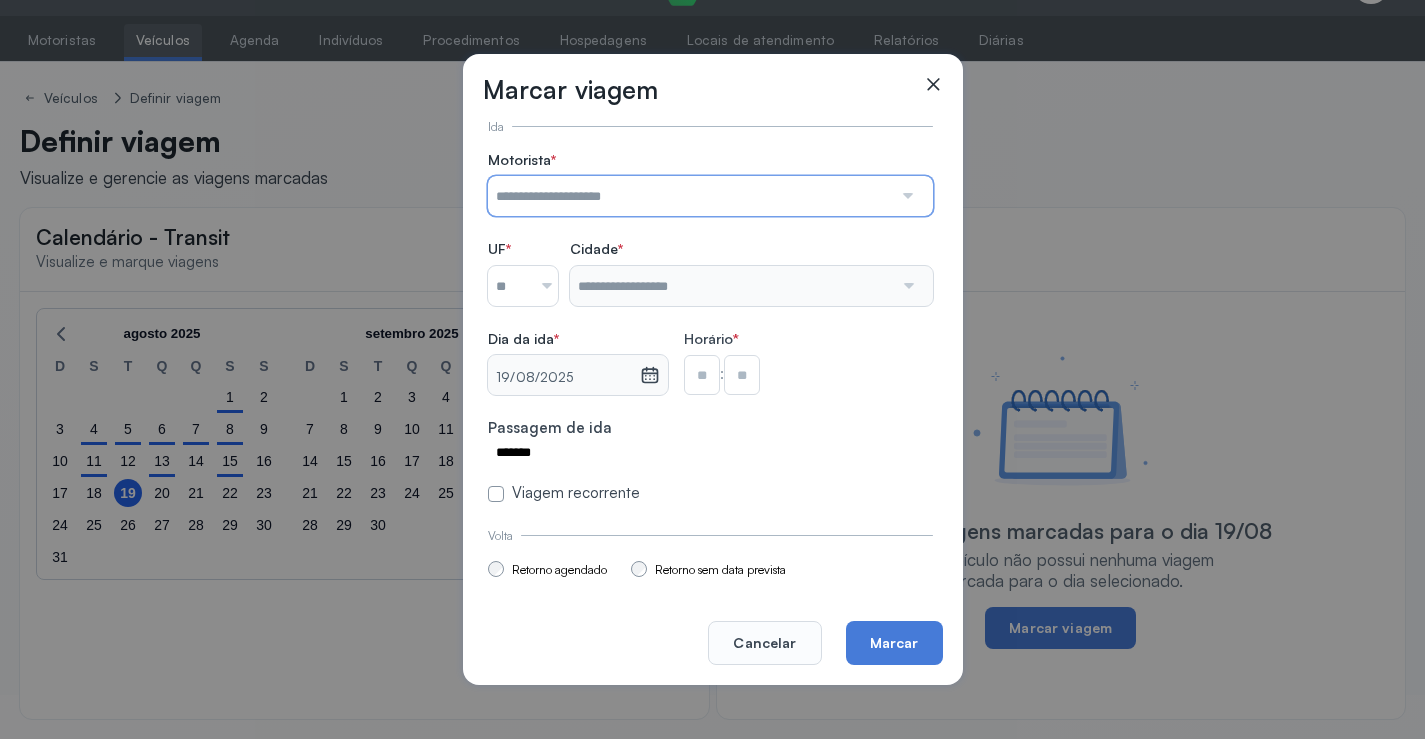 click at bounding box center (690, 196) 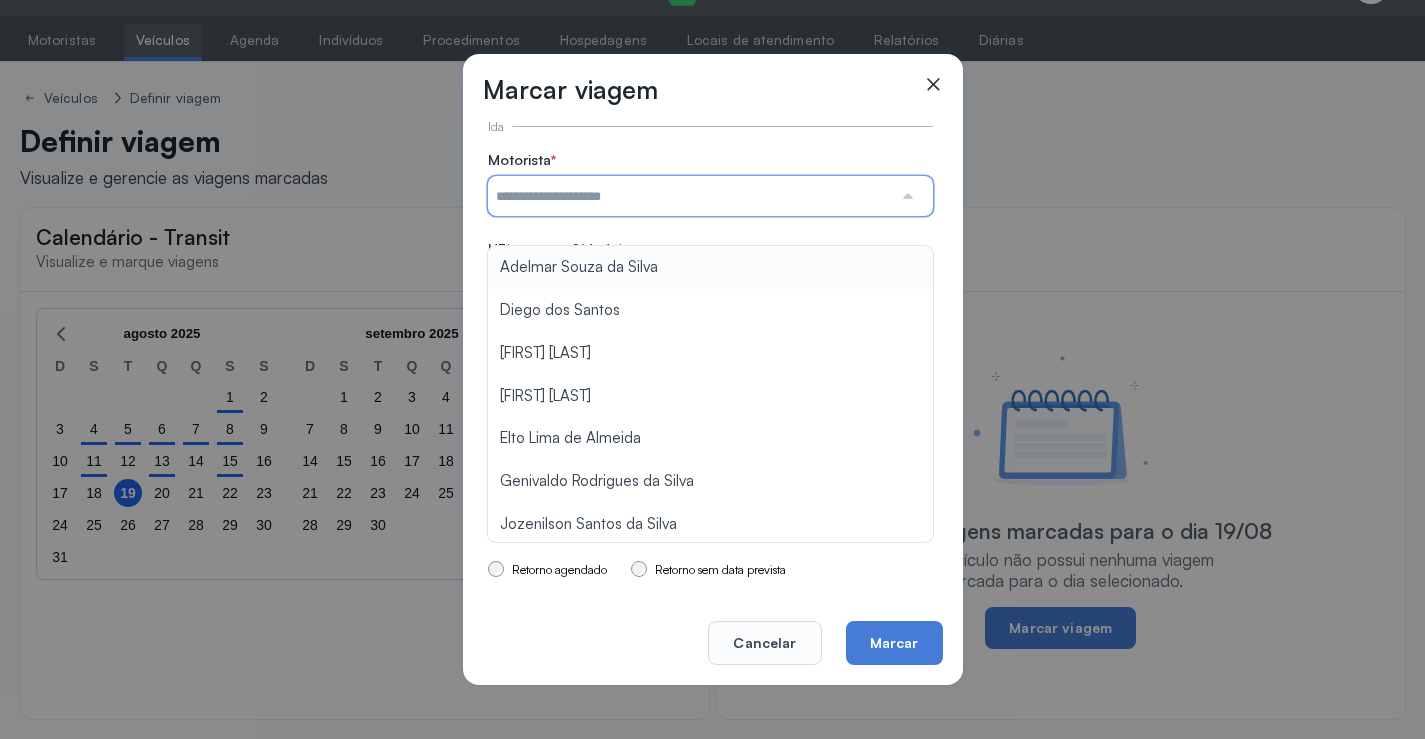 type on "**********" 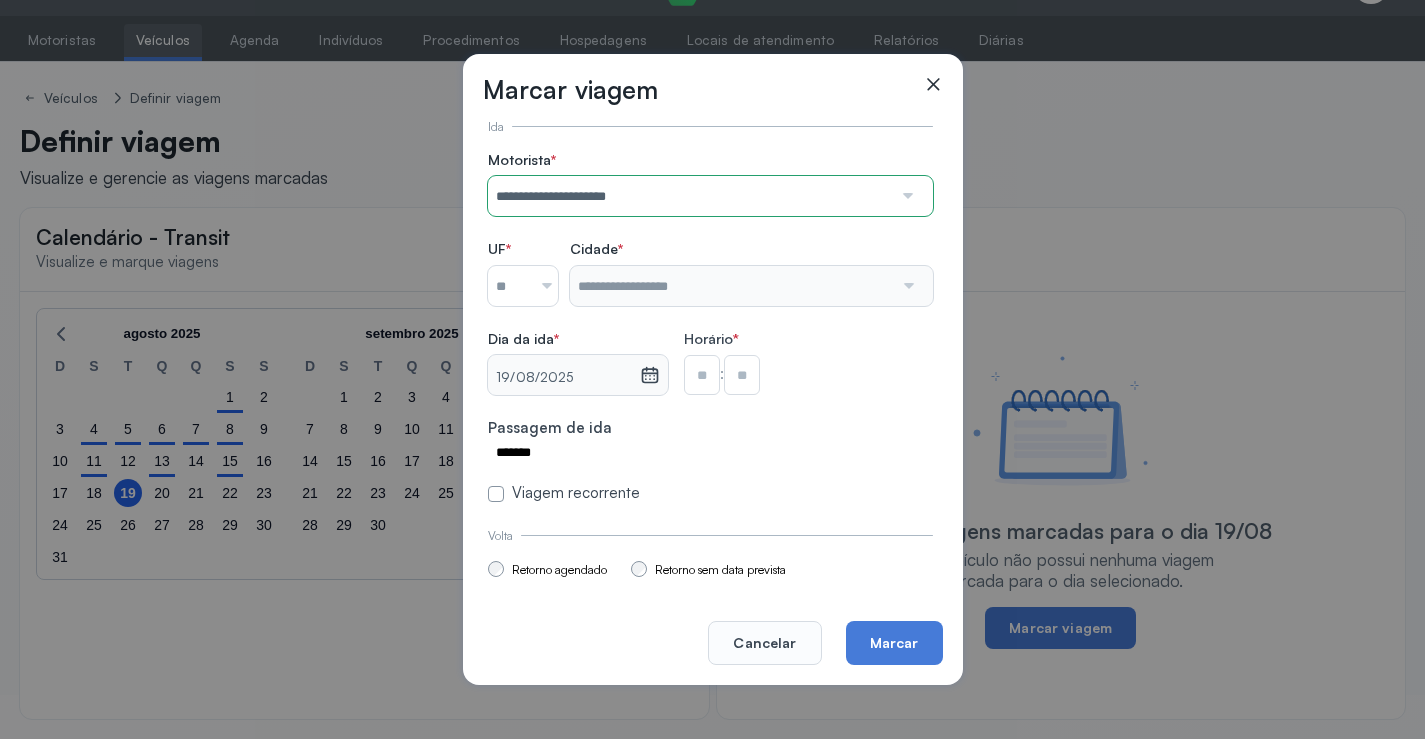 click on "**********" at bounding box center [710, 327] 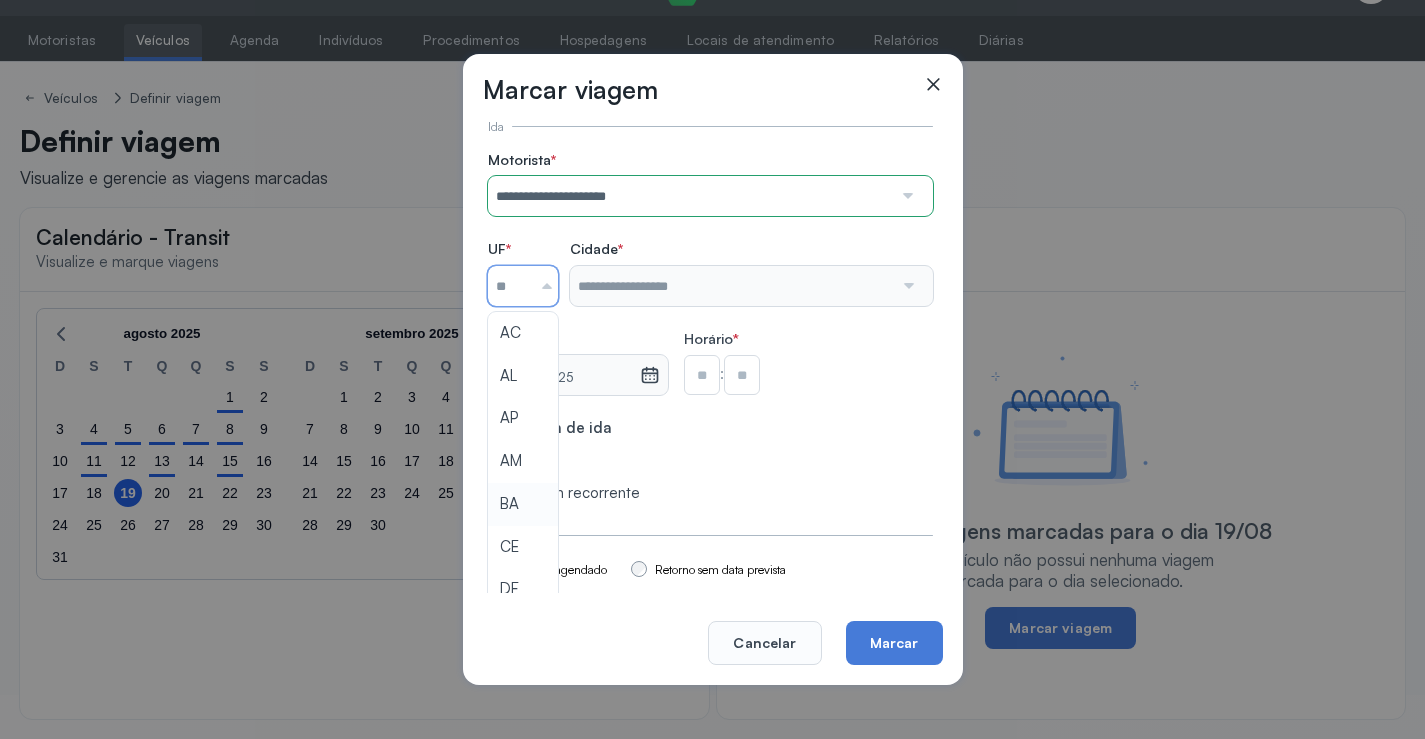 type on "**" 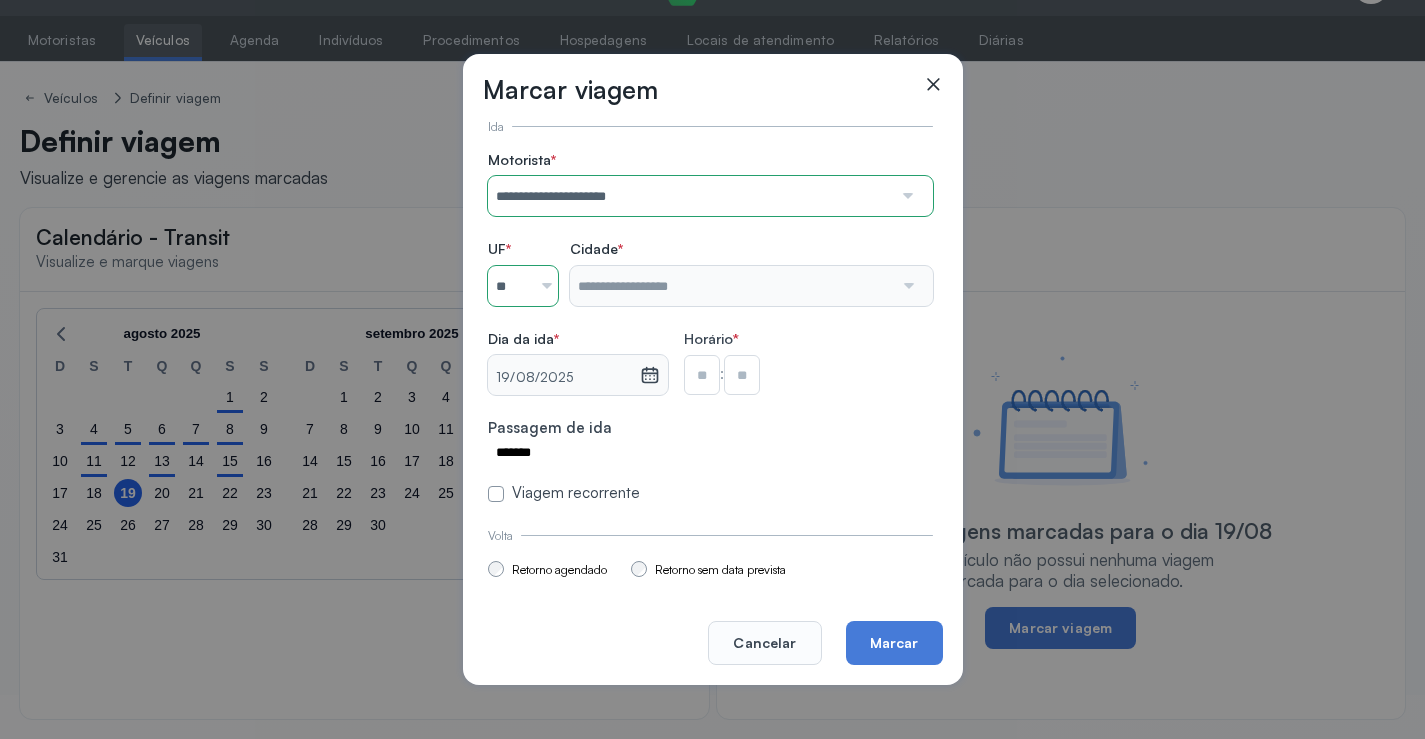 click on "**********" at bounding box center (710, 327) 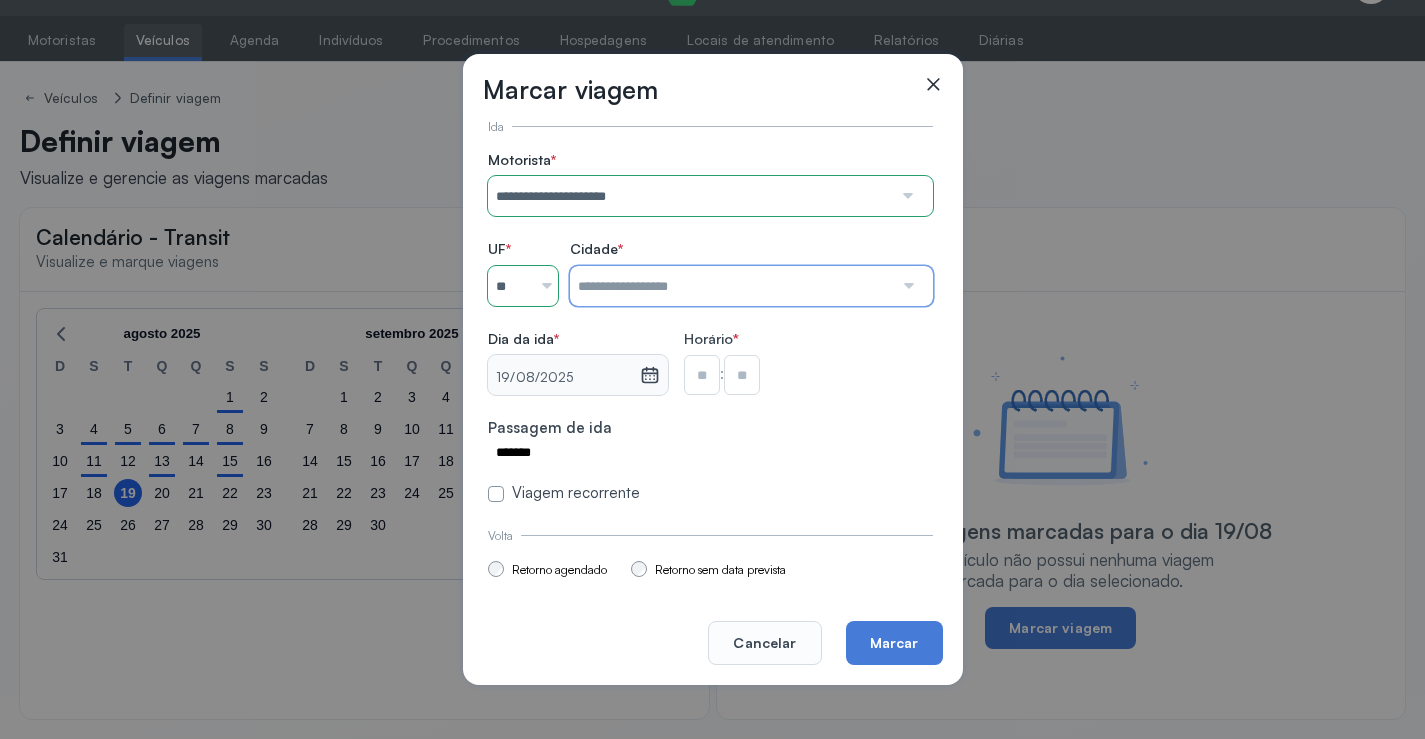 click at bounding box center (731, 286) 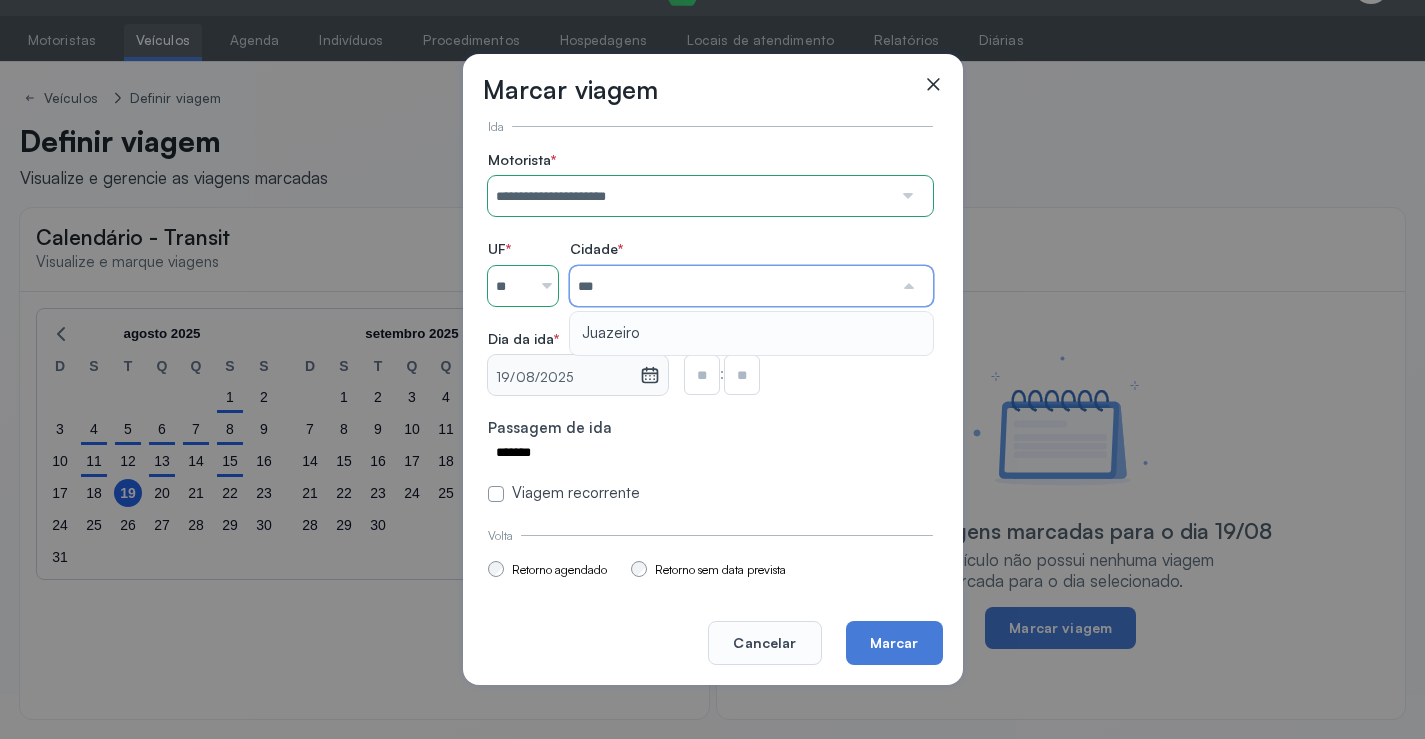 type on "********" 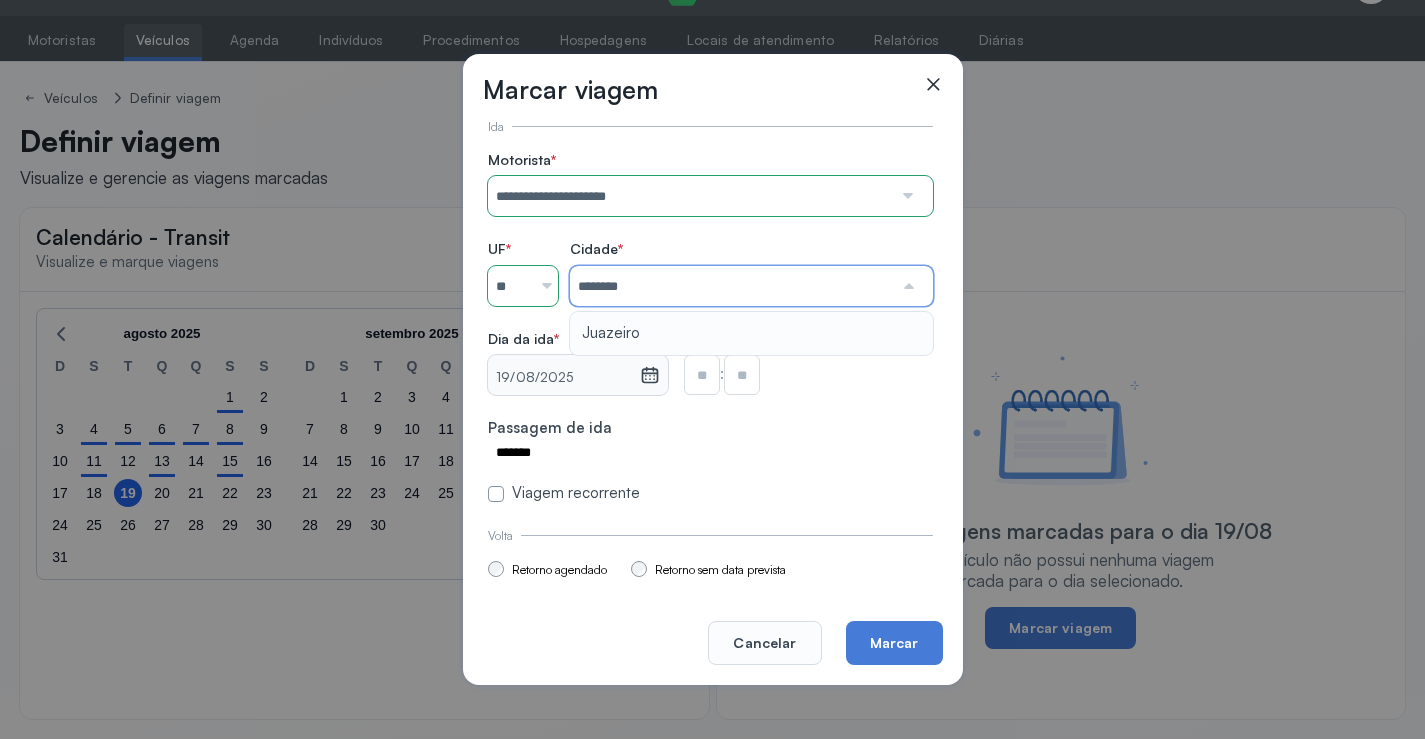 click on "**********" at bounding box center [710, 327] 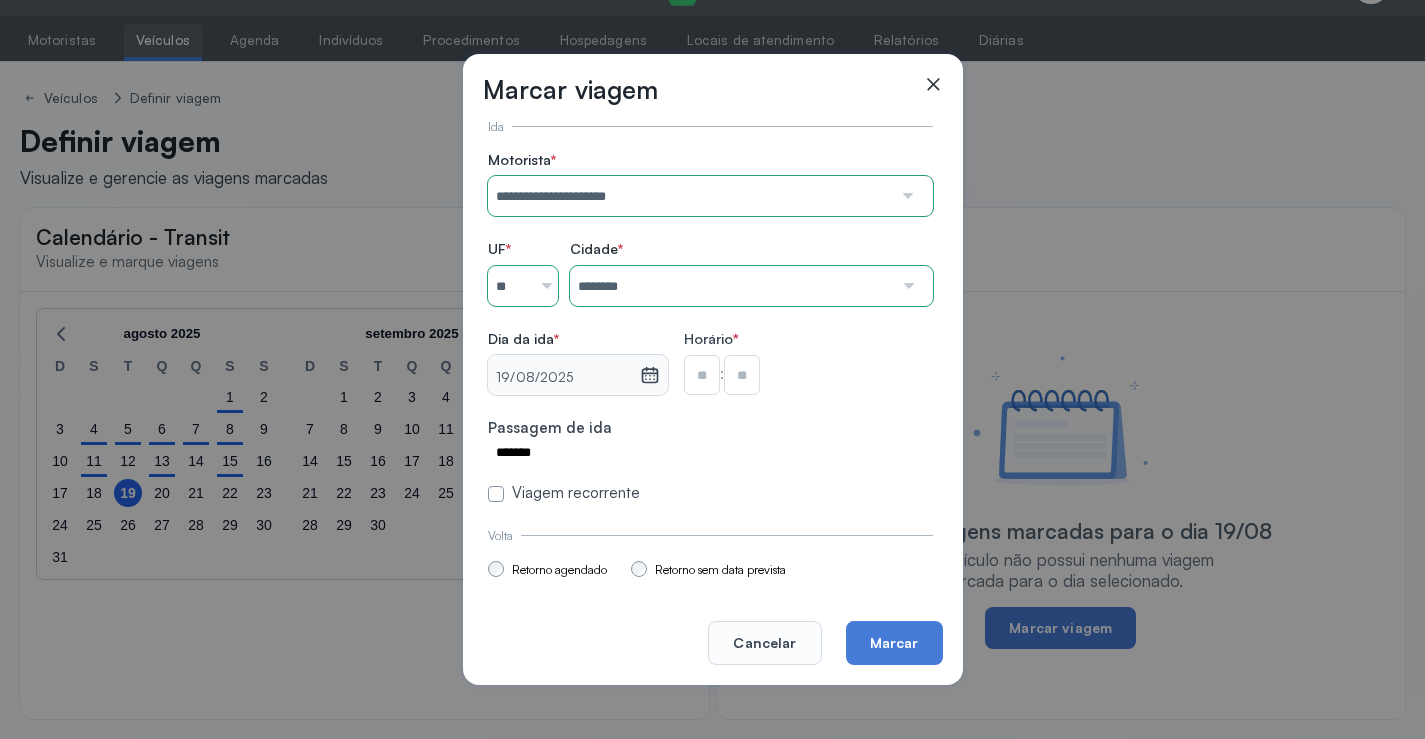 click at bounding box center (702, 375) 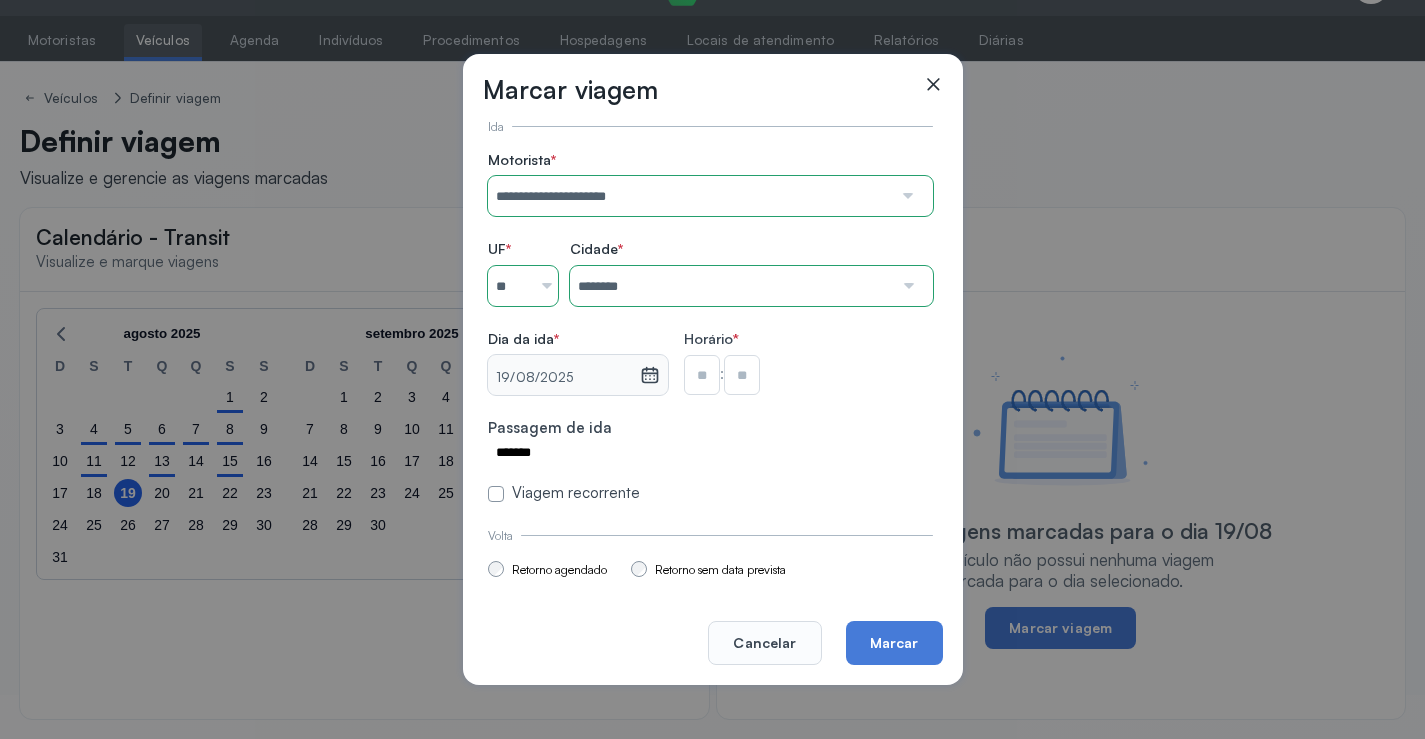 type on "**" 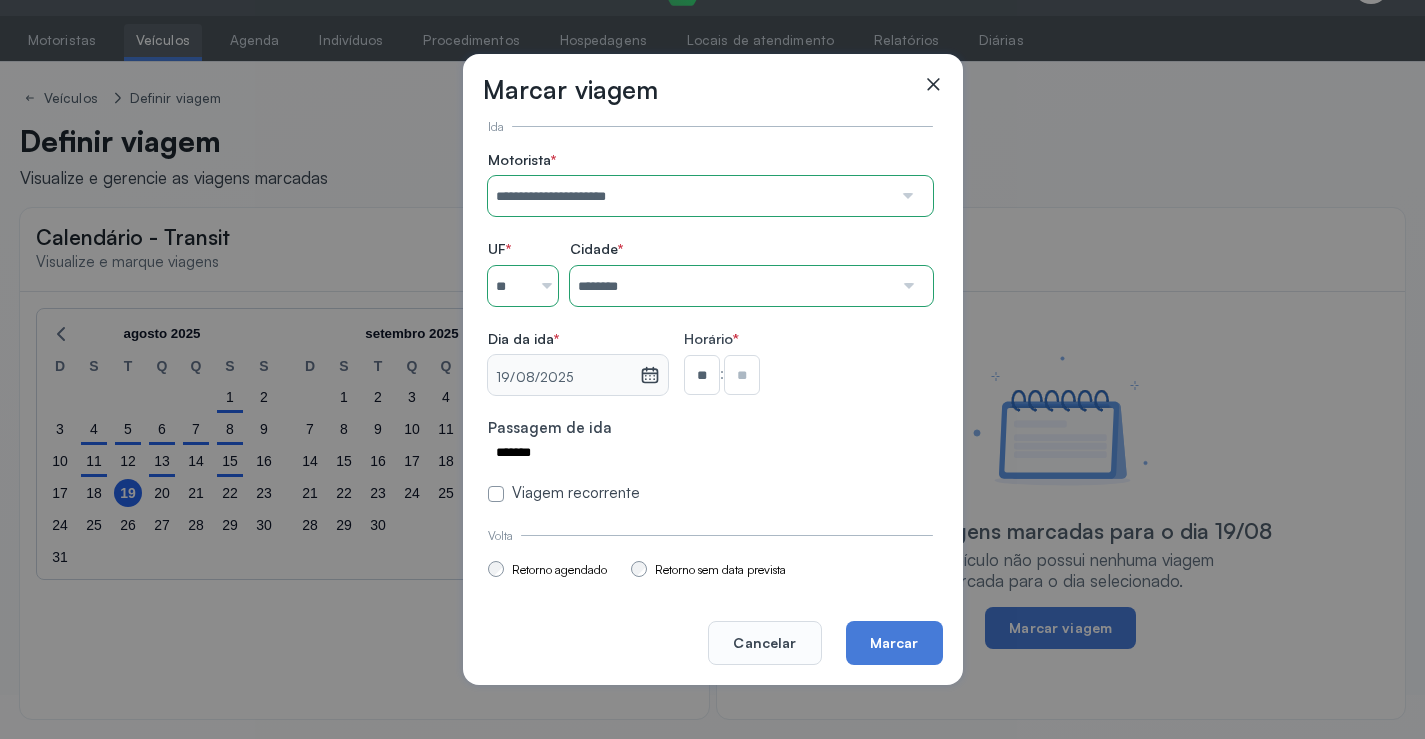 click at bounding box center [742, 375] 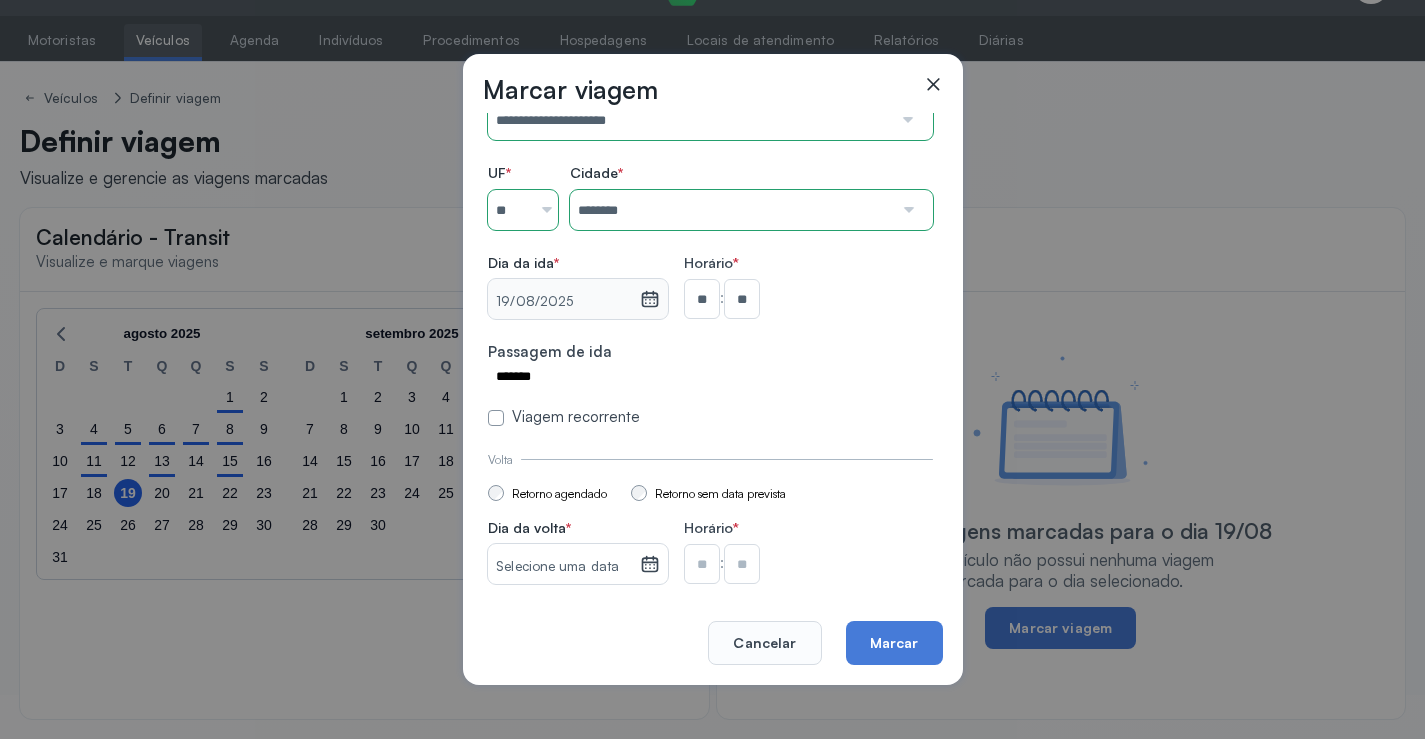 scroll, scrollTop: 147, scrollLeft: 0, axis: vertical 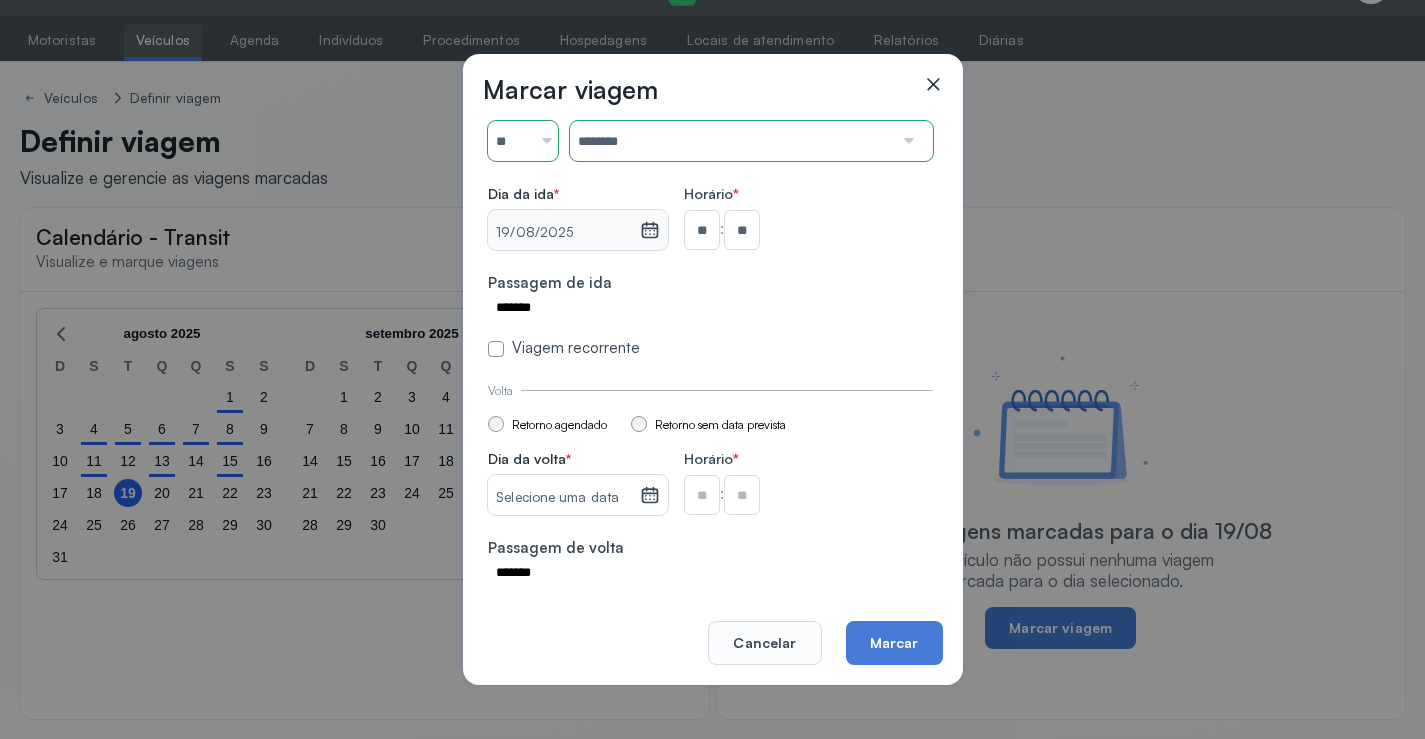 click on "Selecione uma data" at bounding box center (563, 498) 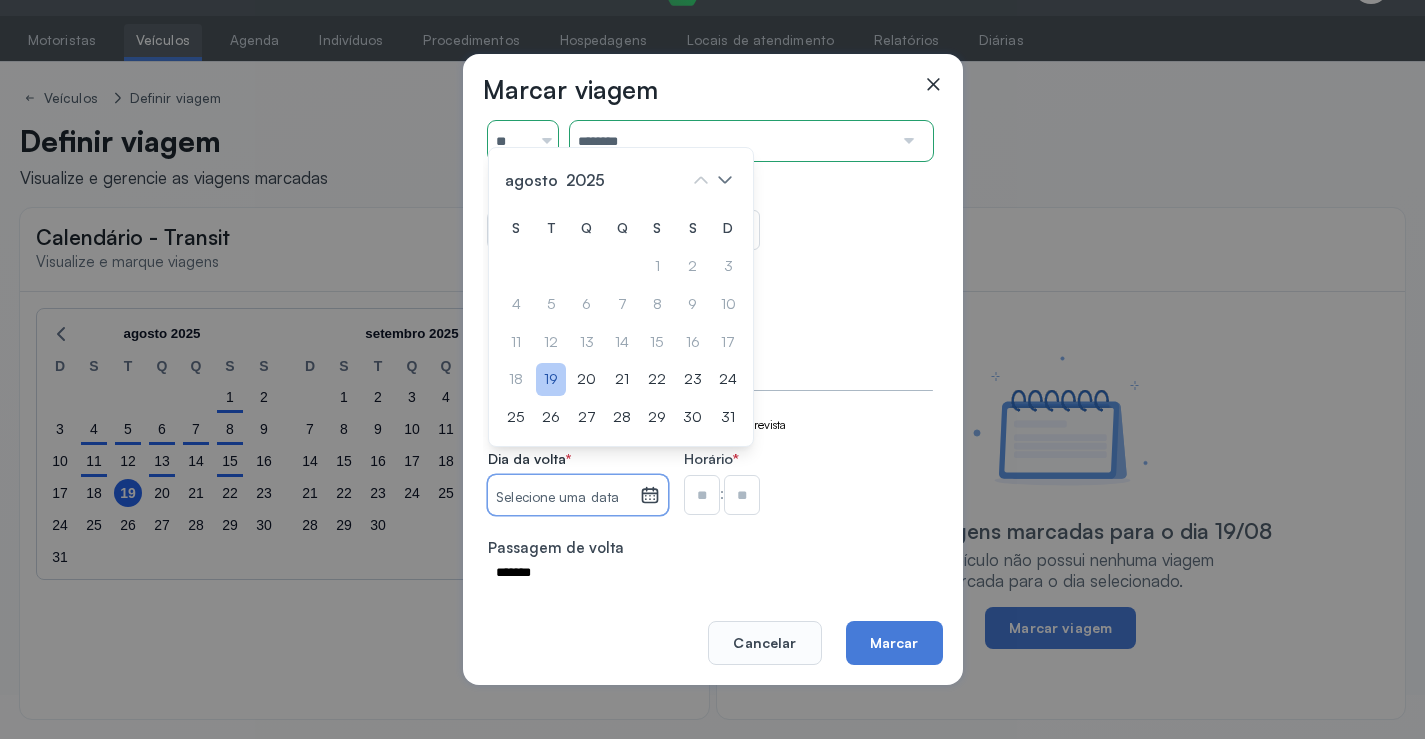 click on "19" 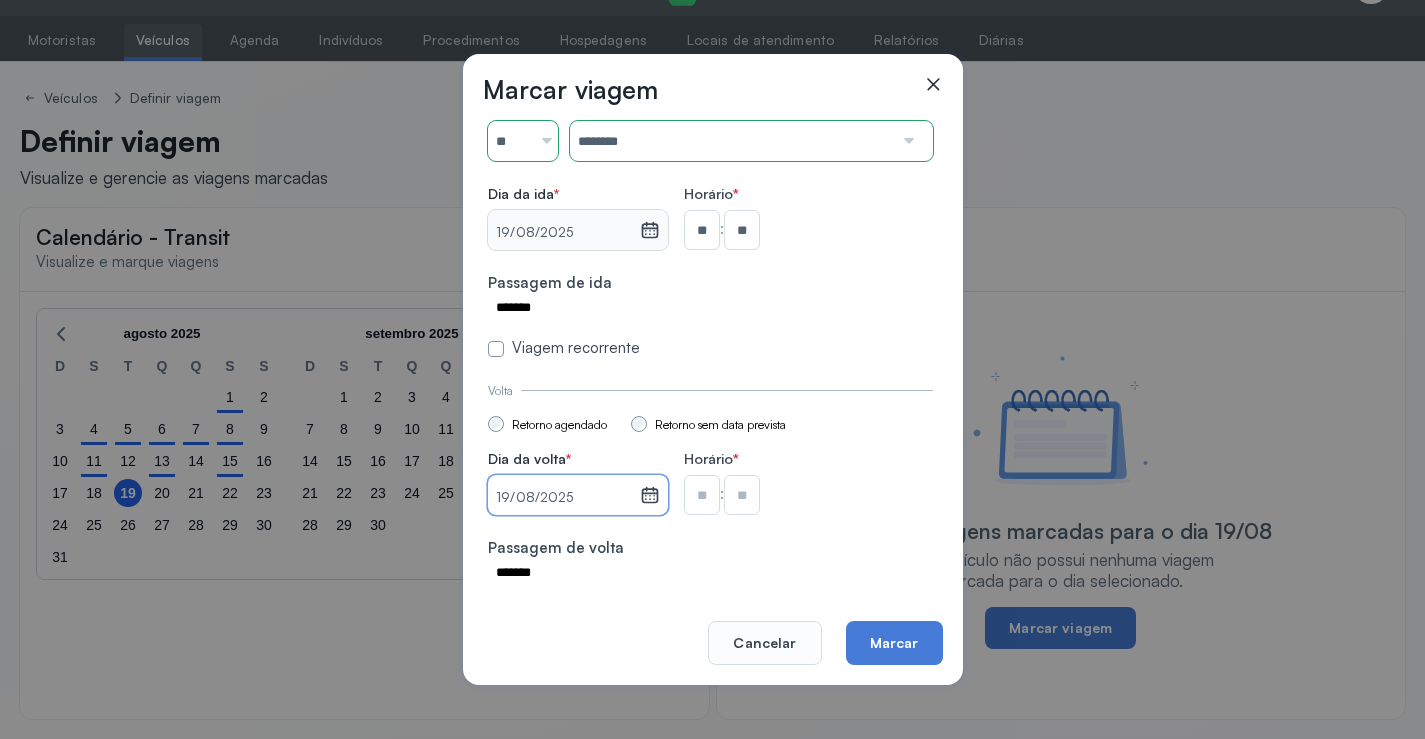 click at bounding box center (702, 230) 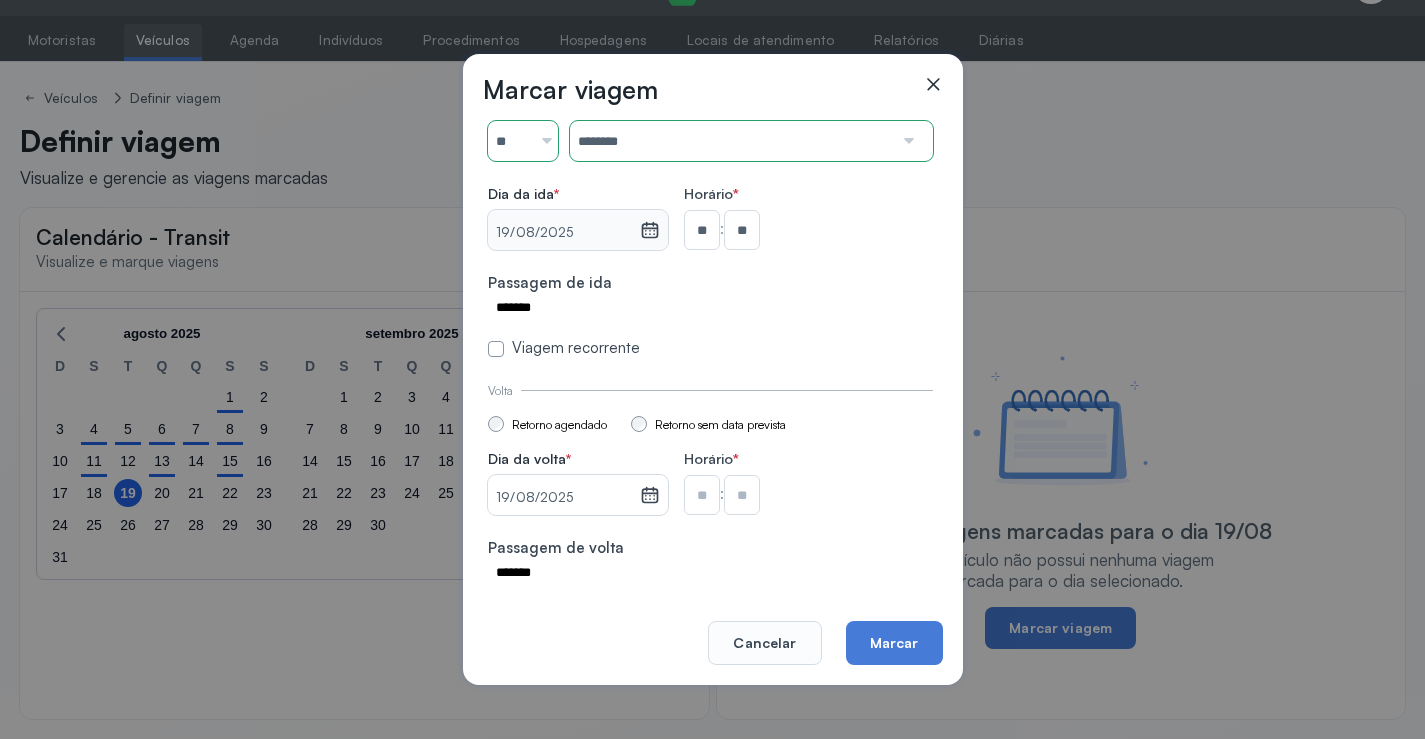 type on "**" 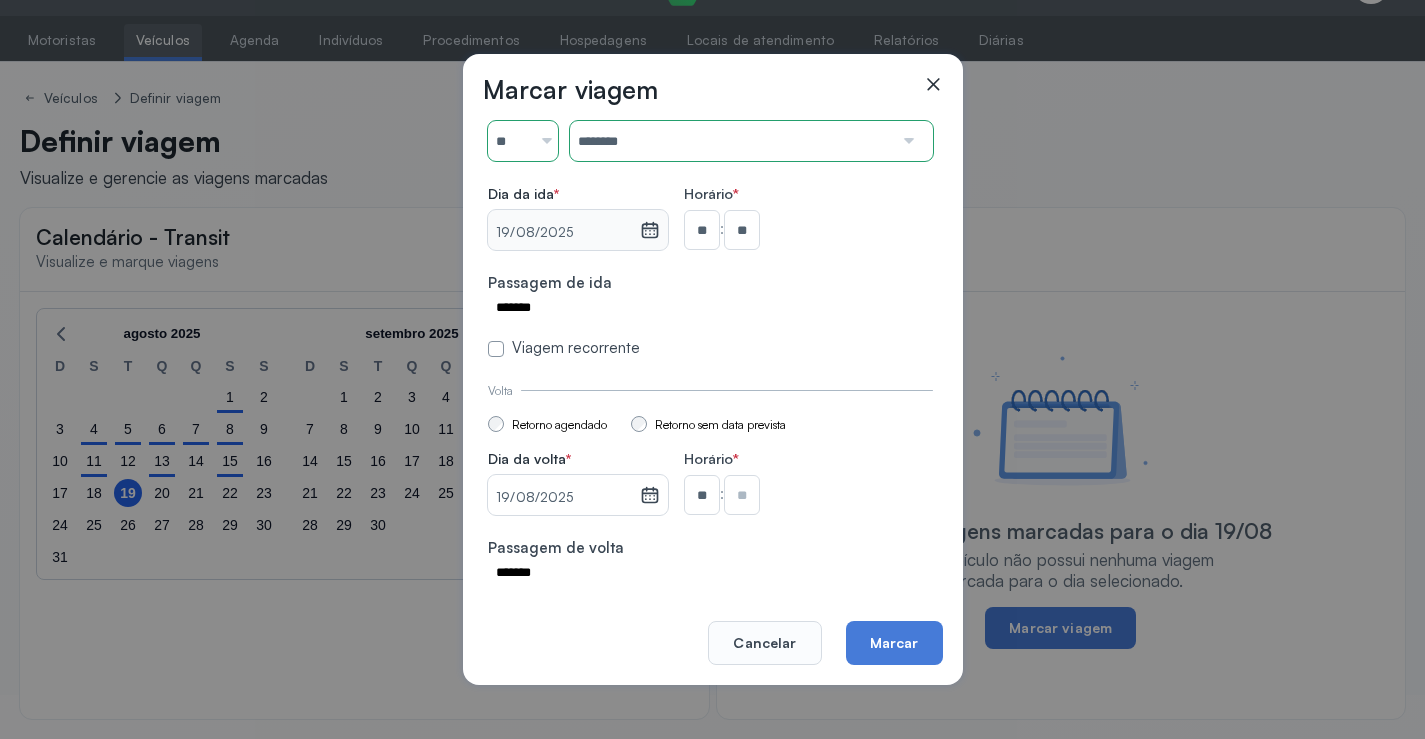 click at bounding box center (742, 230) 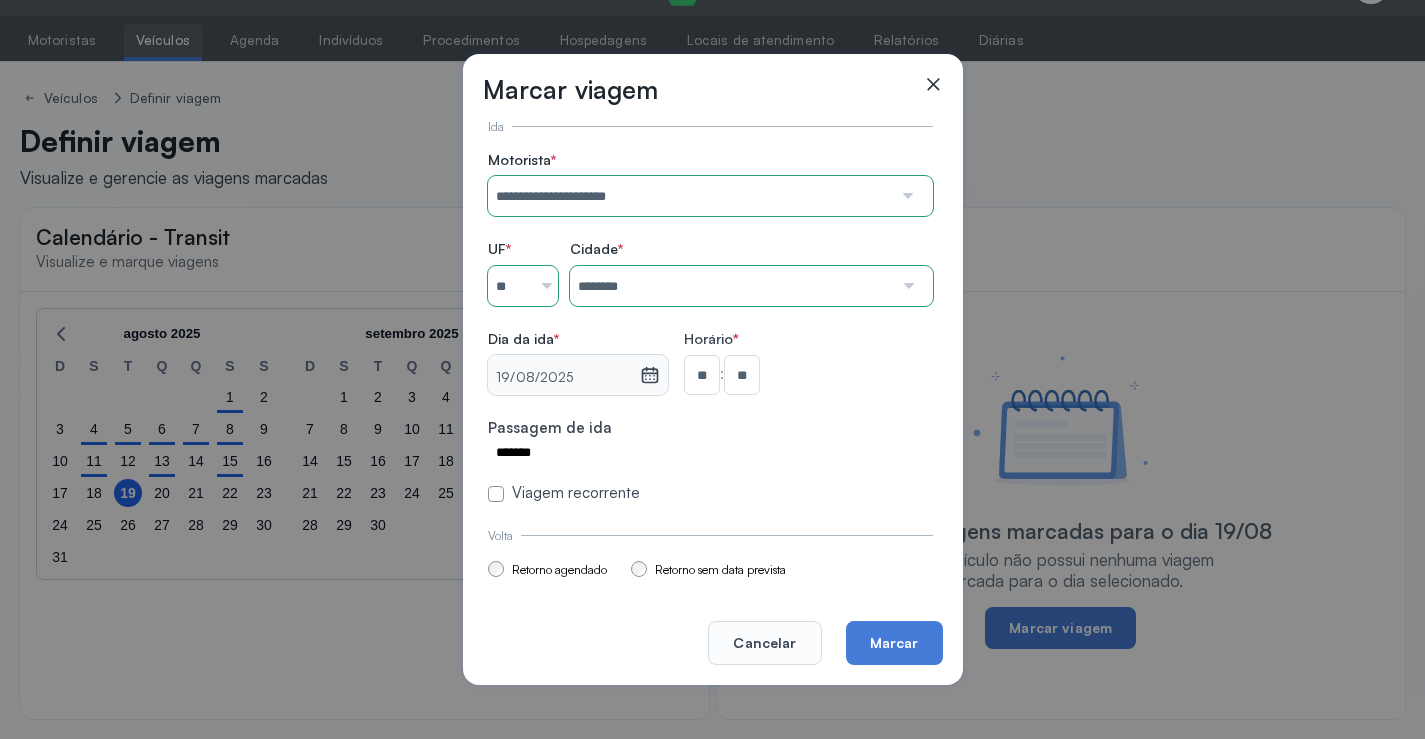 scroll, scrollTop: 147, scrollLeft: 0, axis: vertical 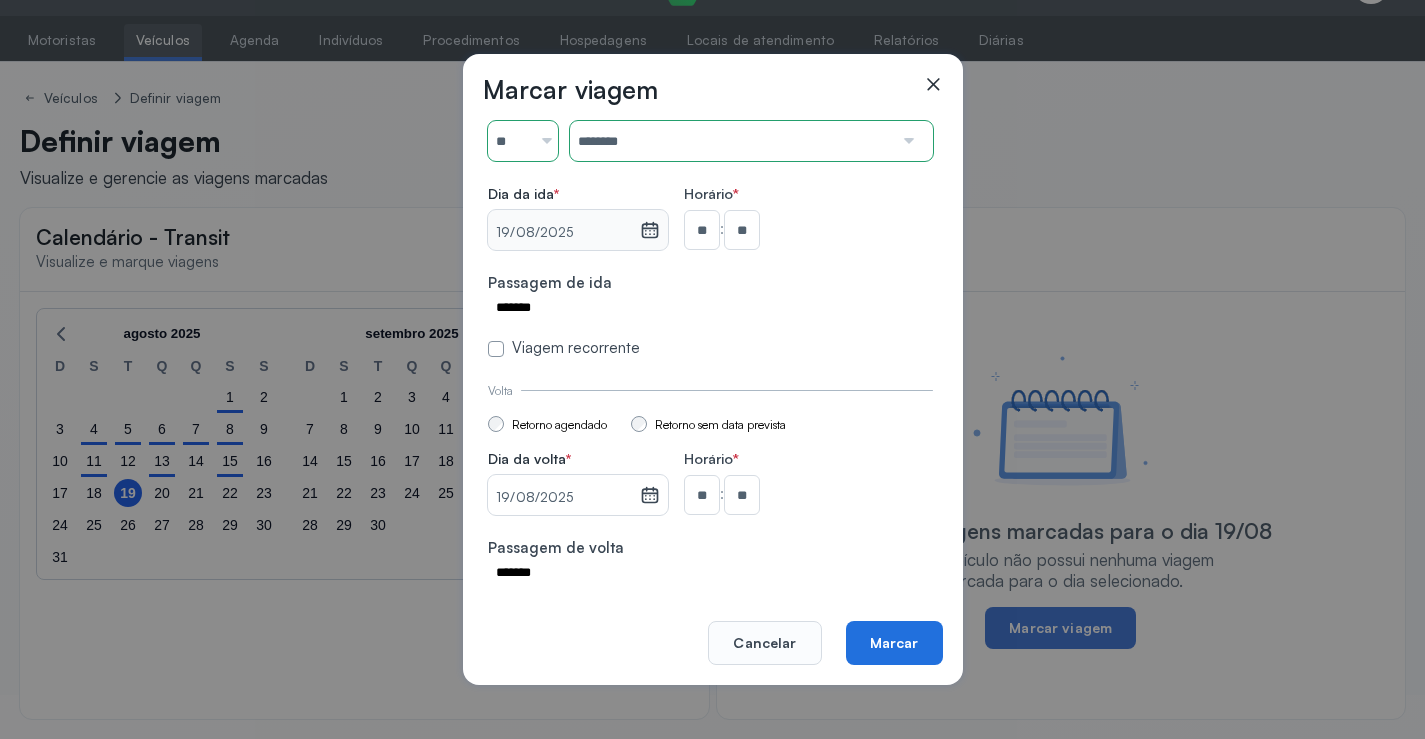 click on "Marcar" 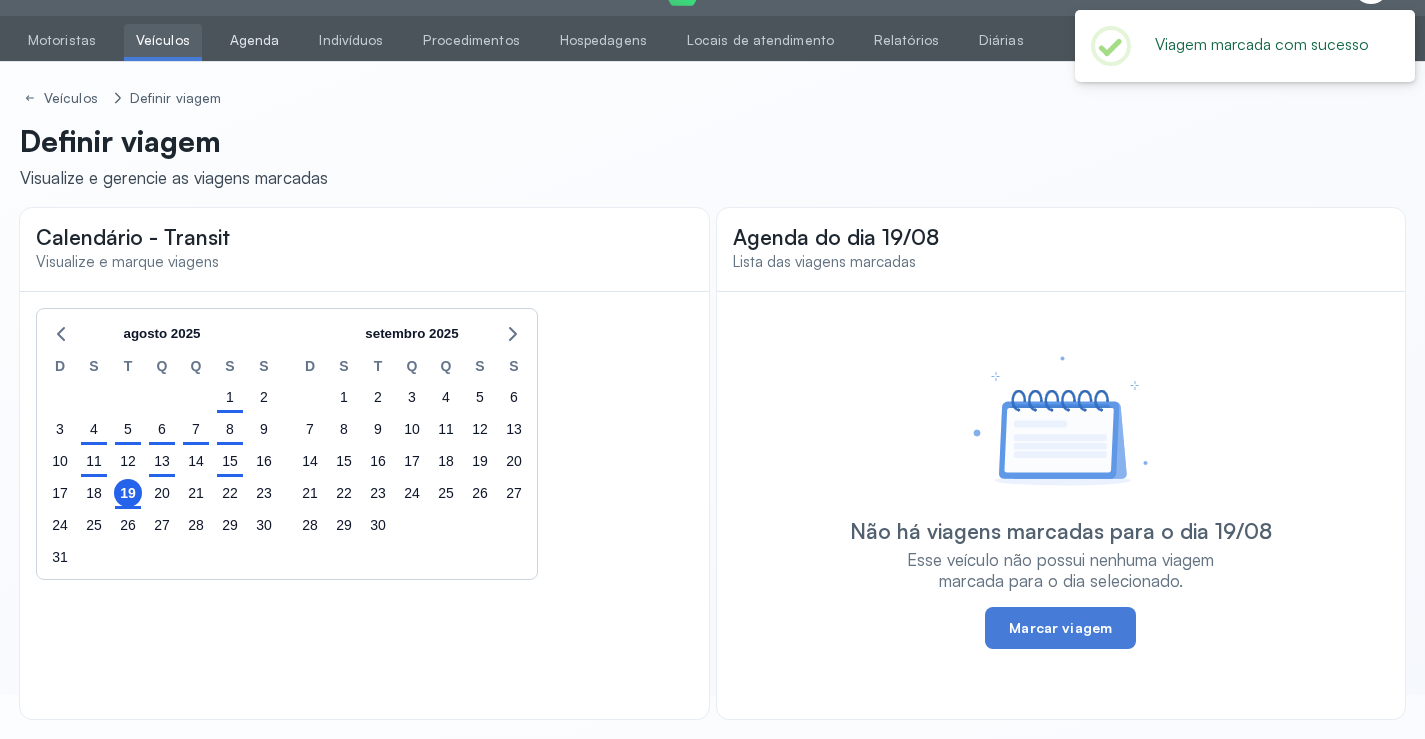 click on "Agenda" at bounding box center [255, 40] 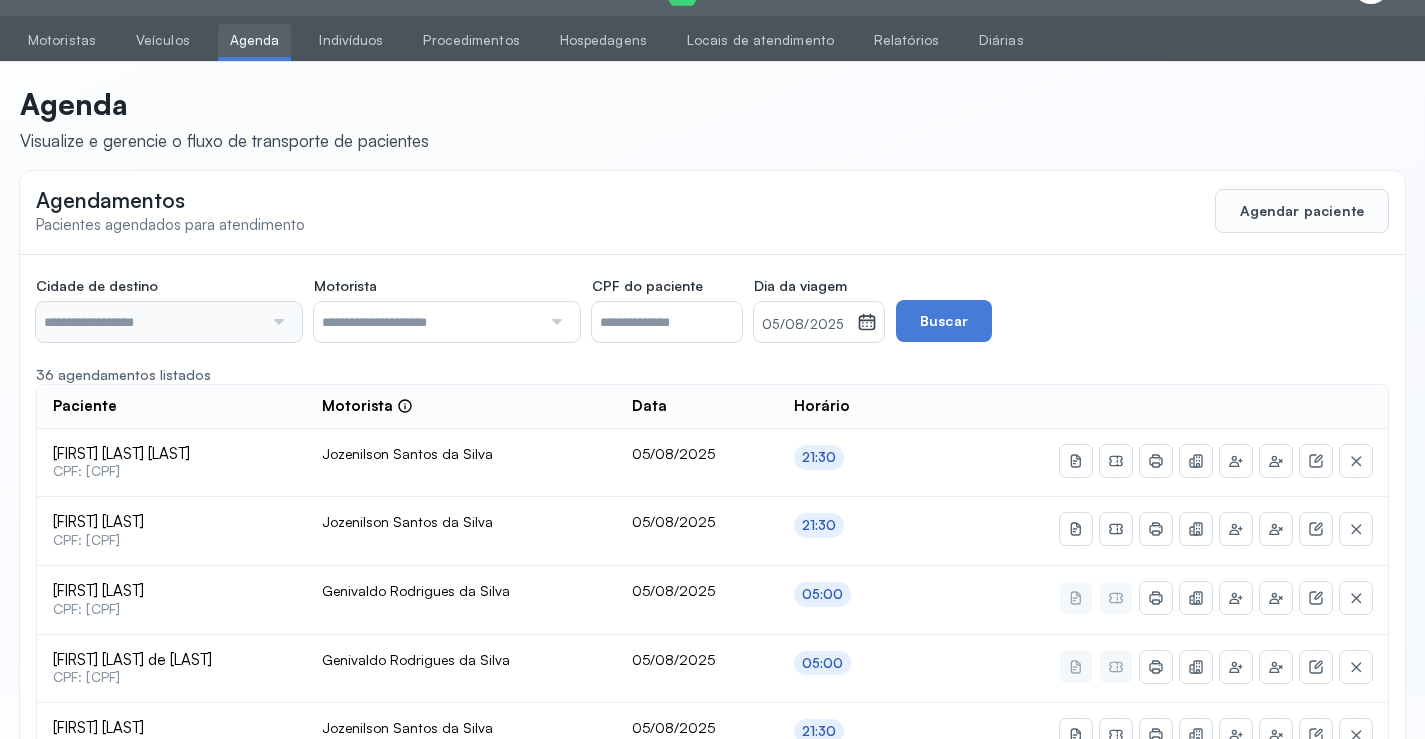 type on "********" 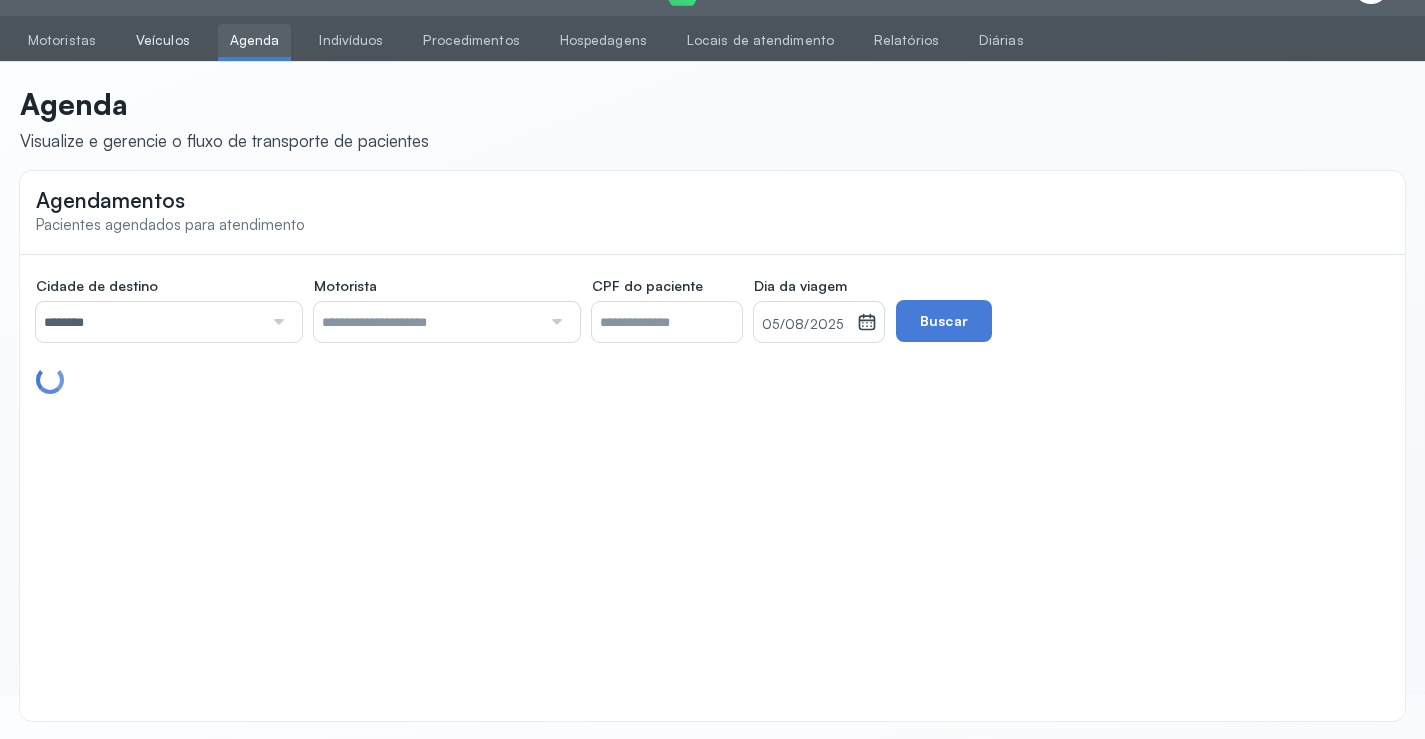 click on "Veículos" at bounding box center (163, 40) 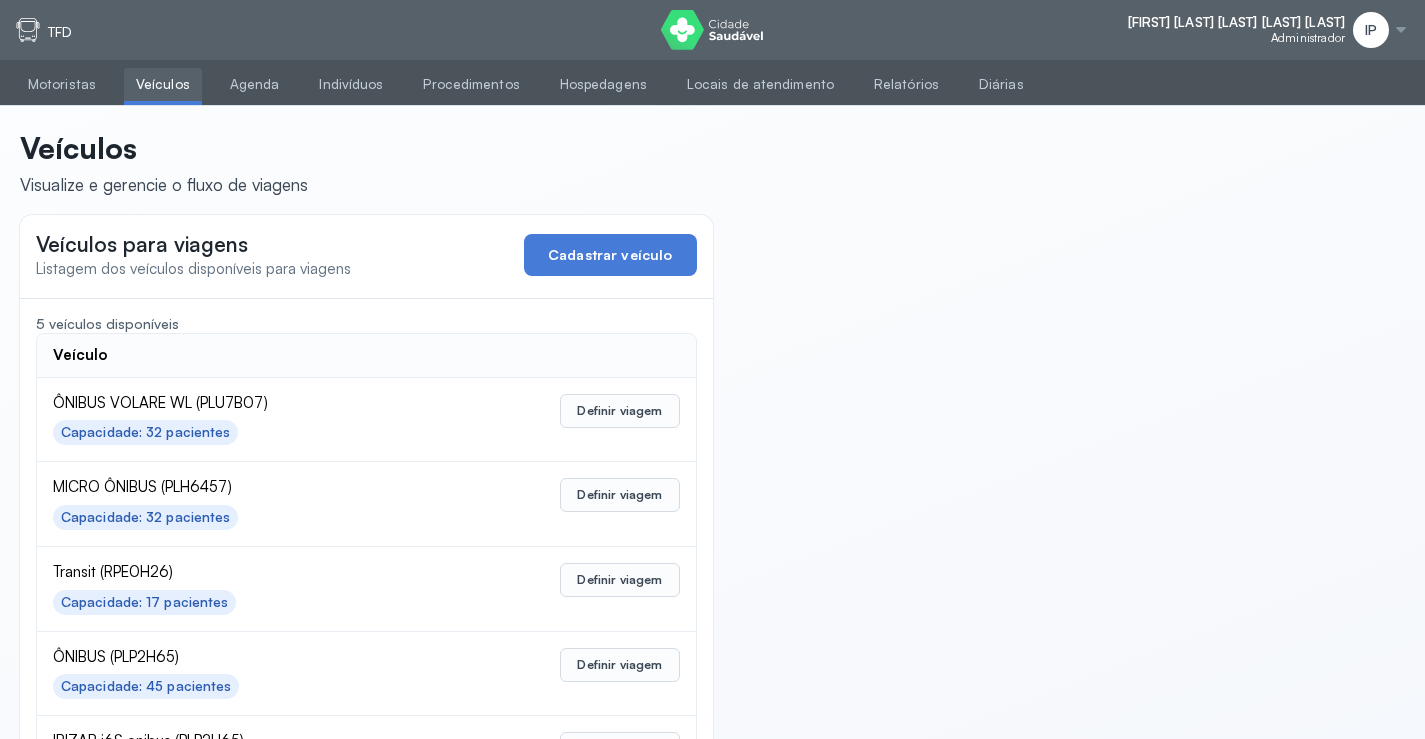 scroll, scrollTop: 98, scrollLeft: 0, axis: vertical 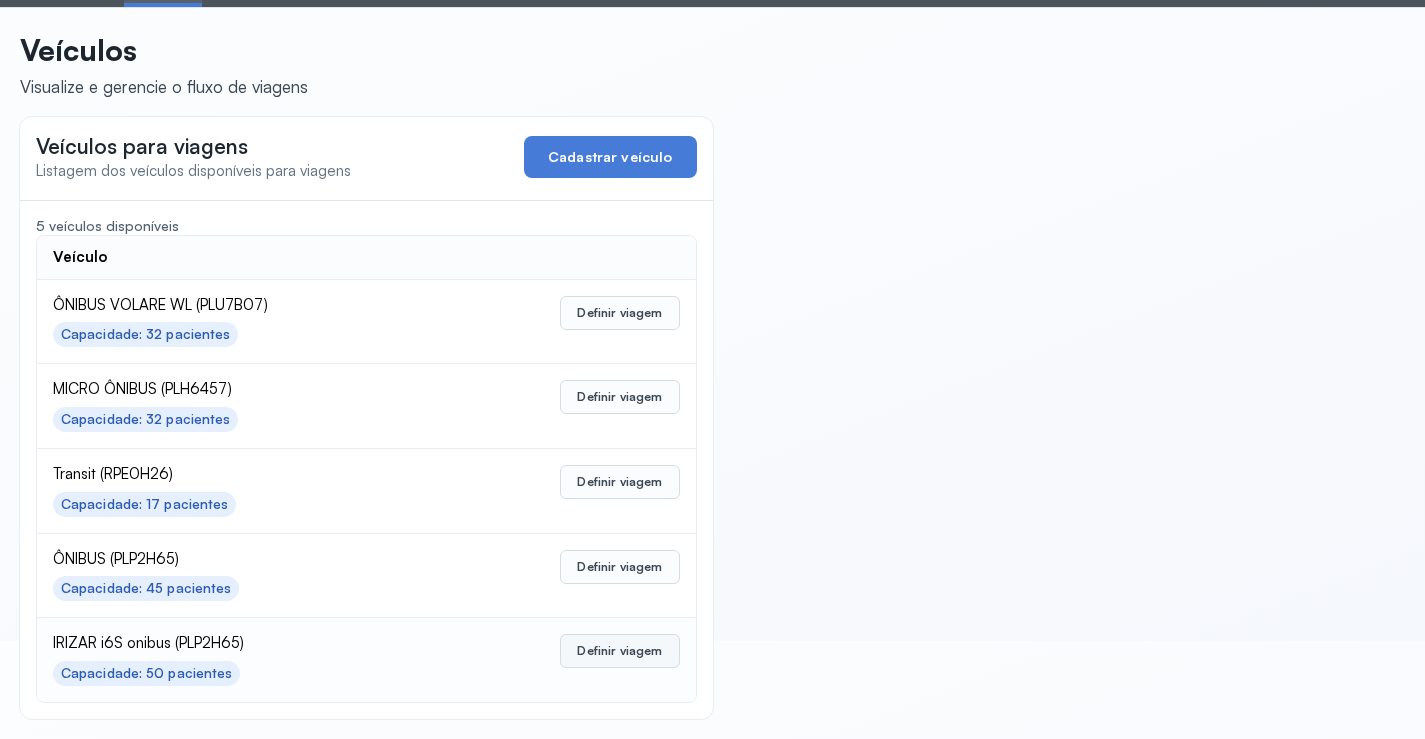 click on "Definir viagem" at bounding box center (619, 651) 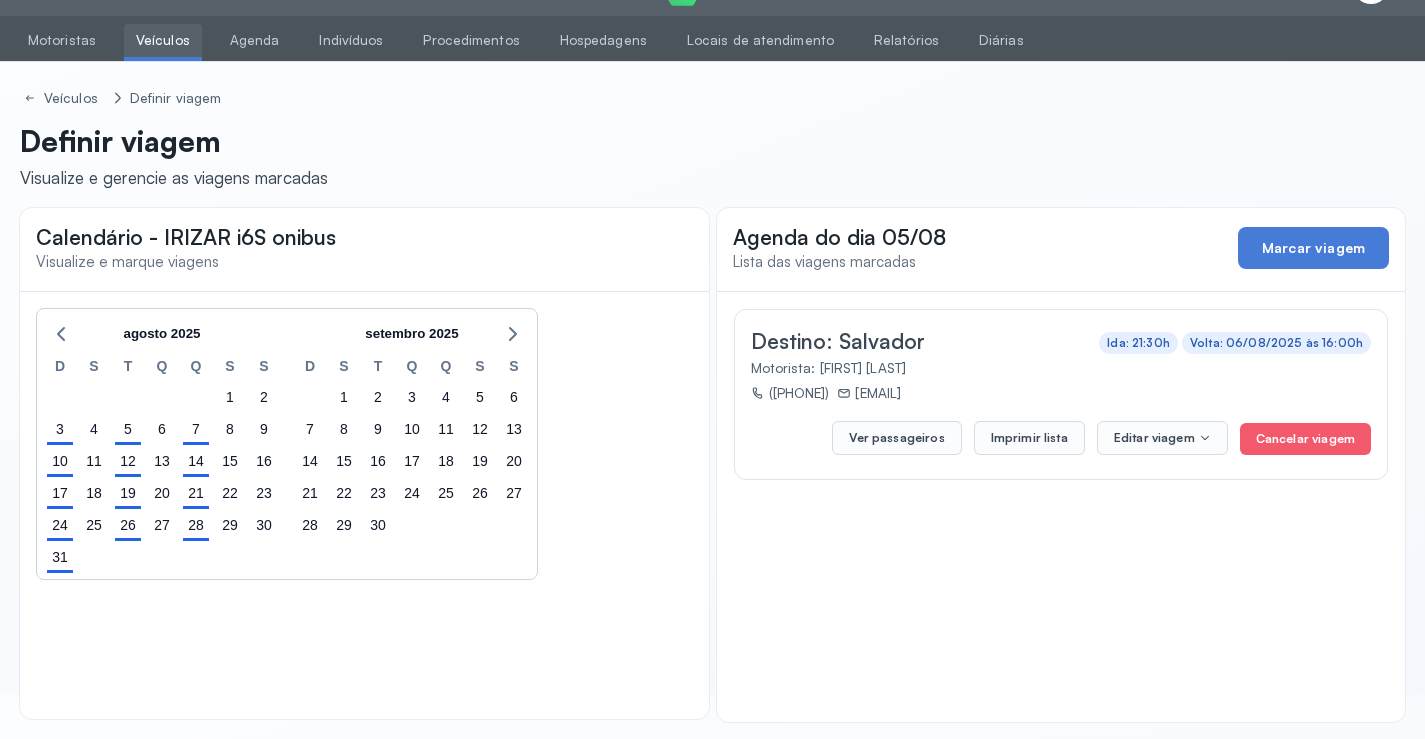 scroll, scrollTop: 47, scrollLeft: 0, axis: vertical 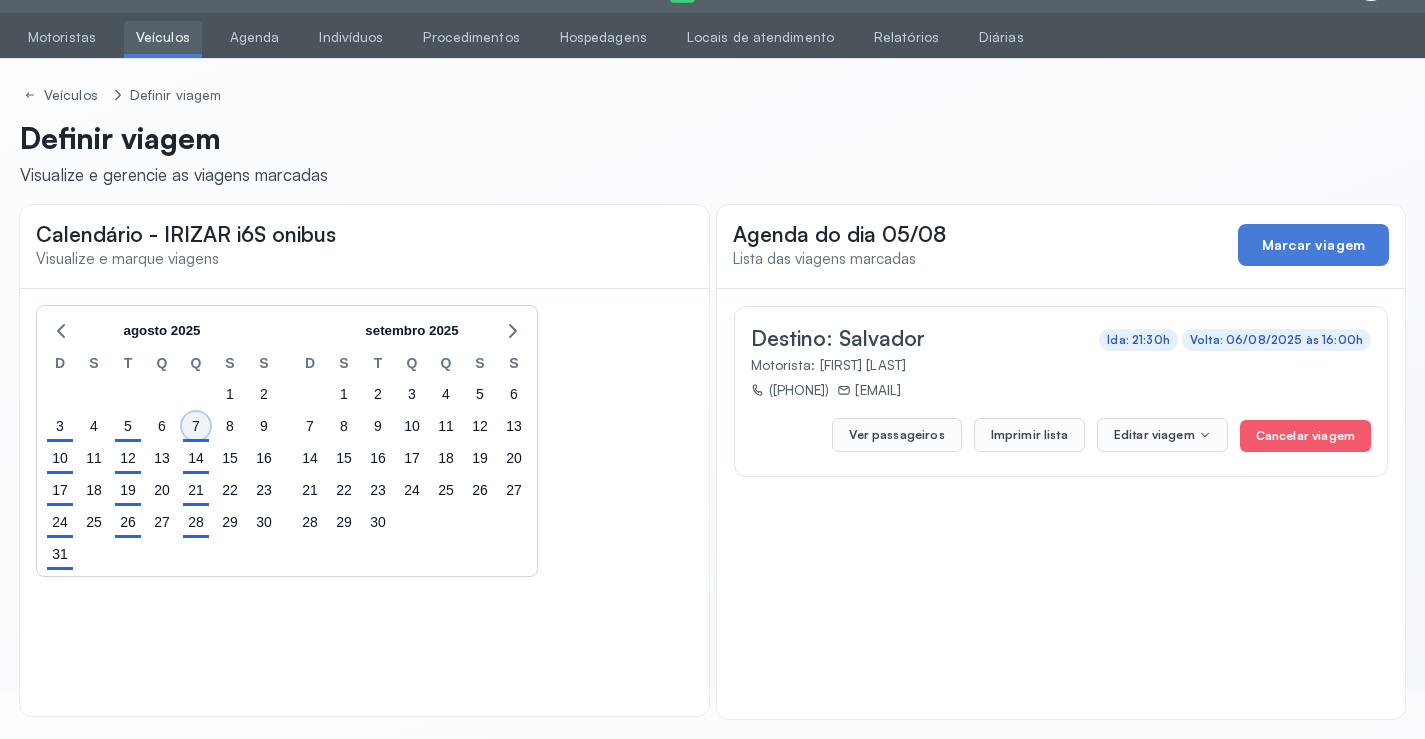 click on "7" 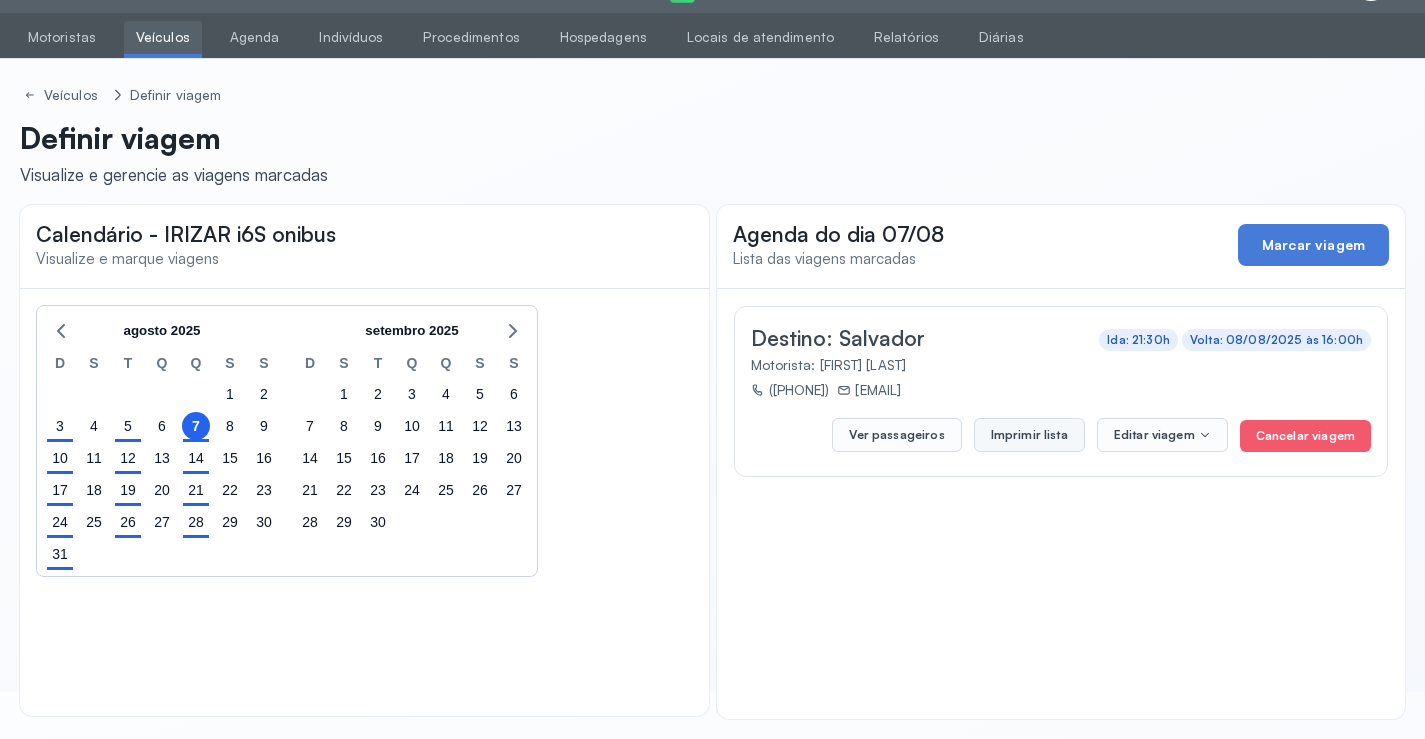 click on "Imprimir lista" at bounding box center [1029, 435] 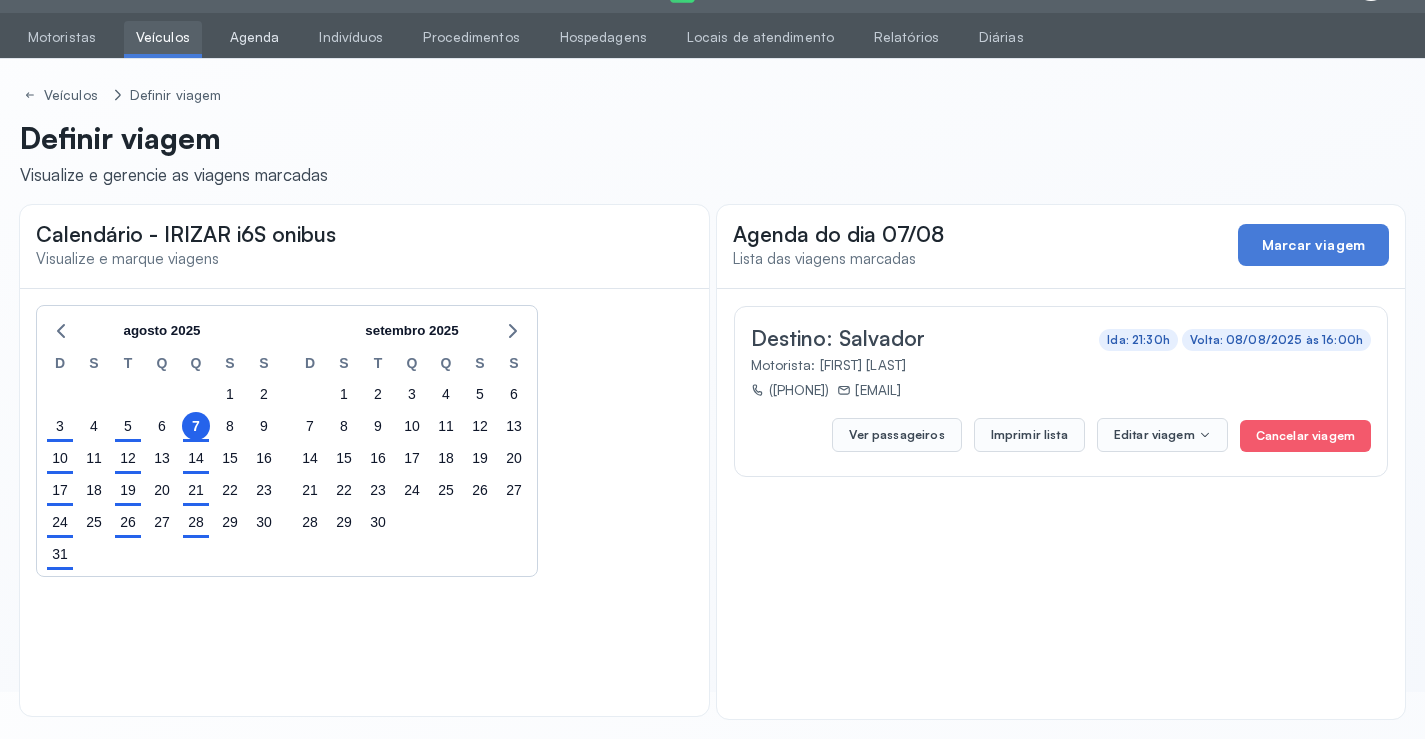 click on "Agenda" at bounding box center (255, 37) 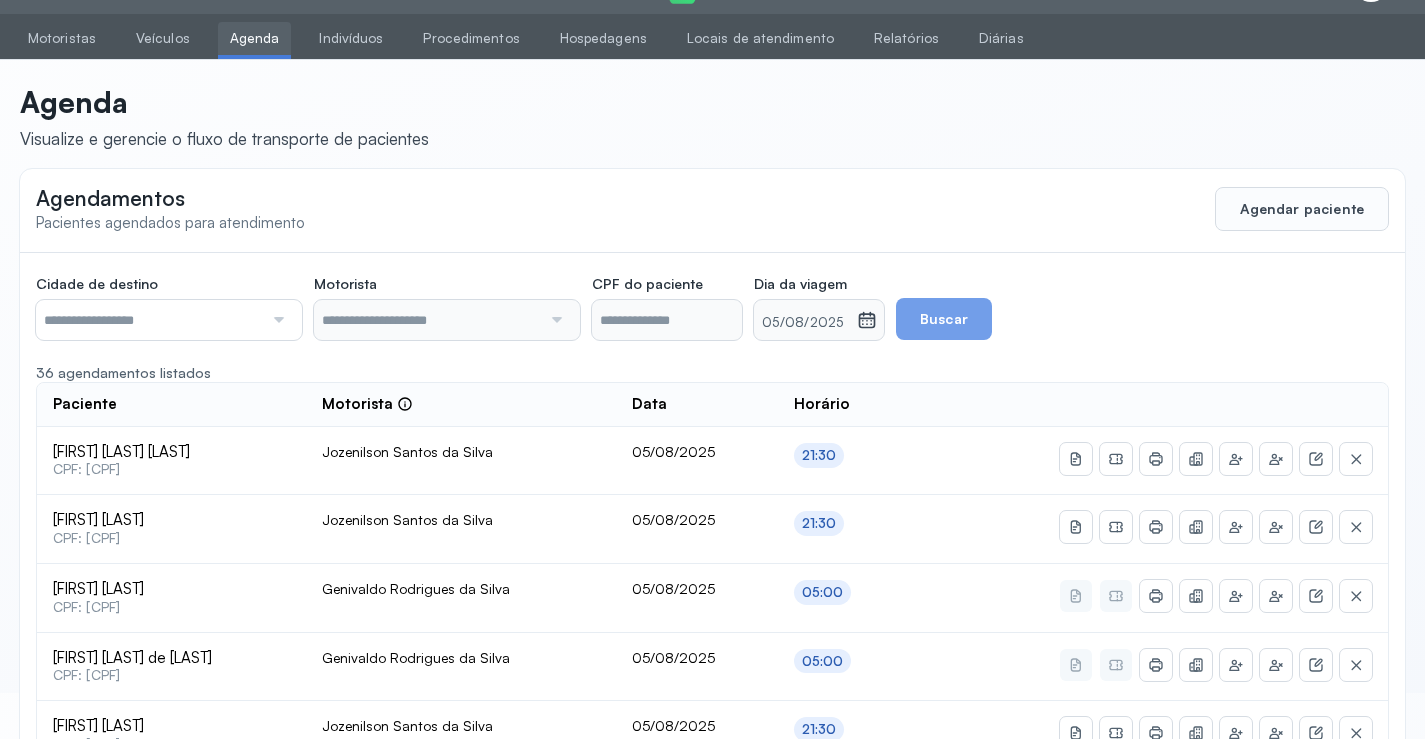 scroll, scrollTop: 0, scrollLeft: 0, axis: both 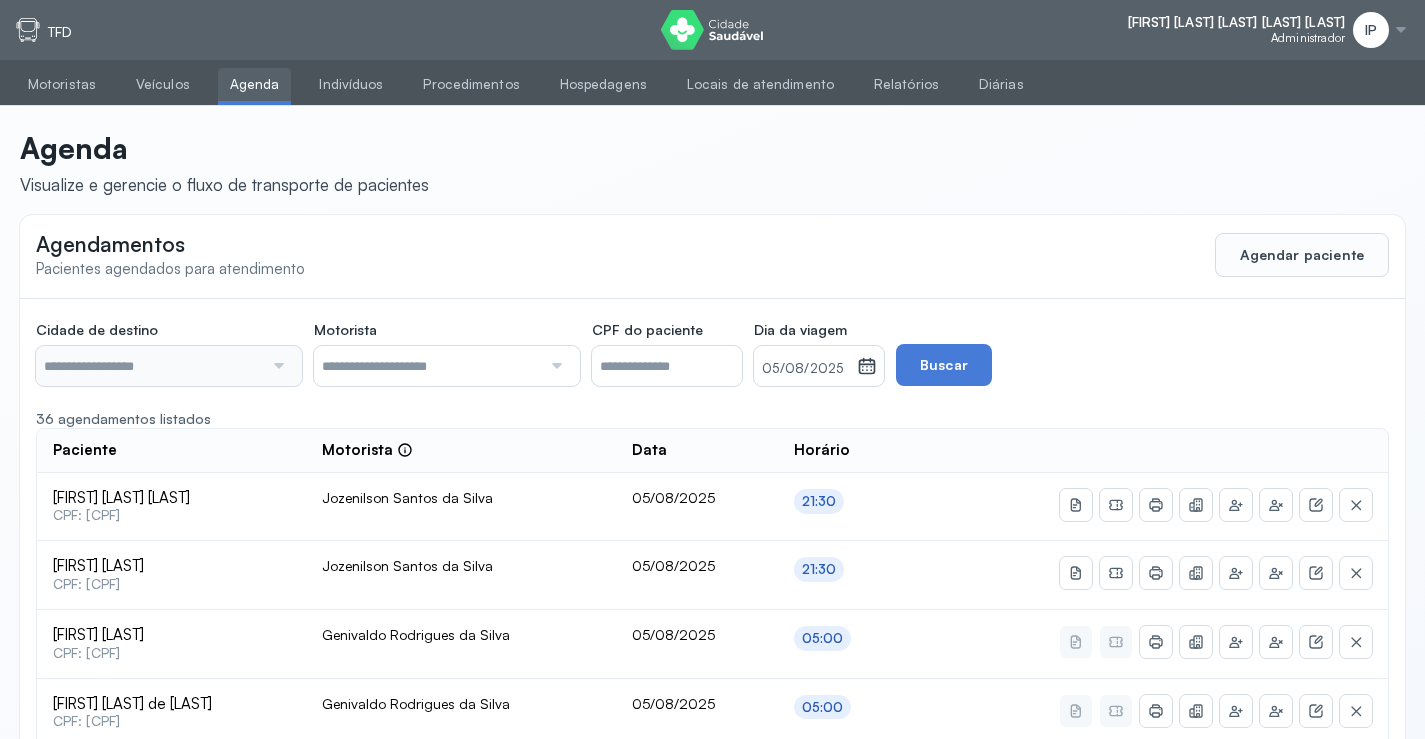 type on "********" 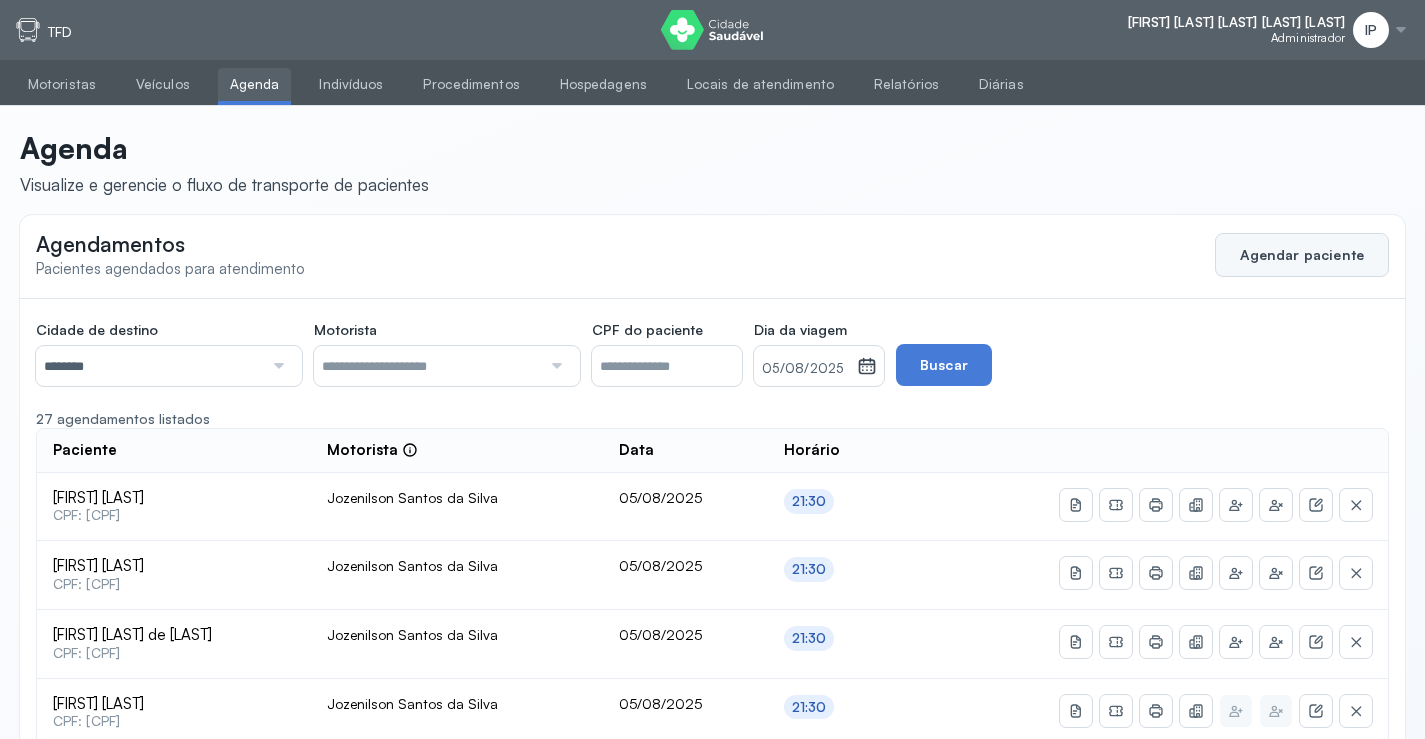 click on "Agendar paciente" 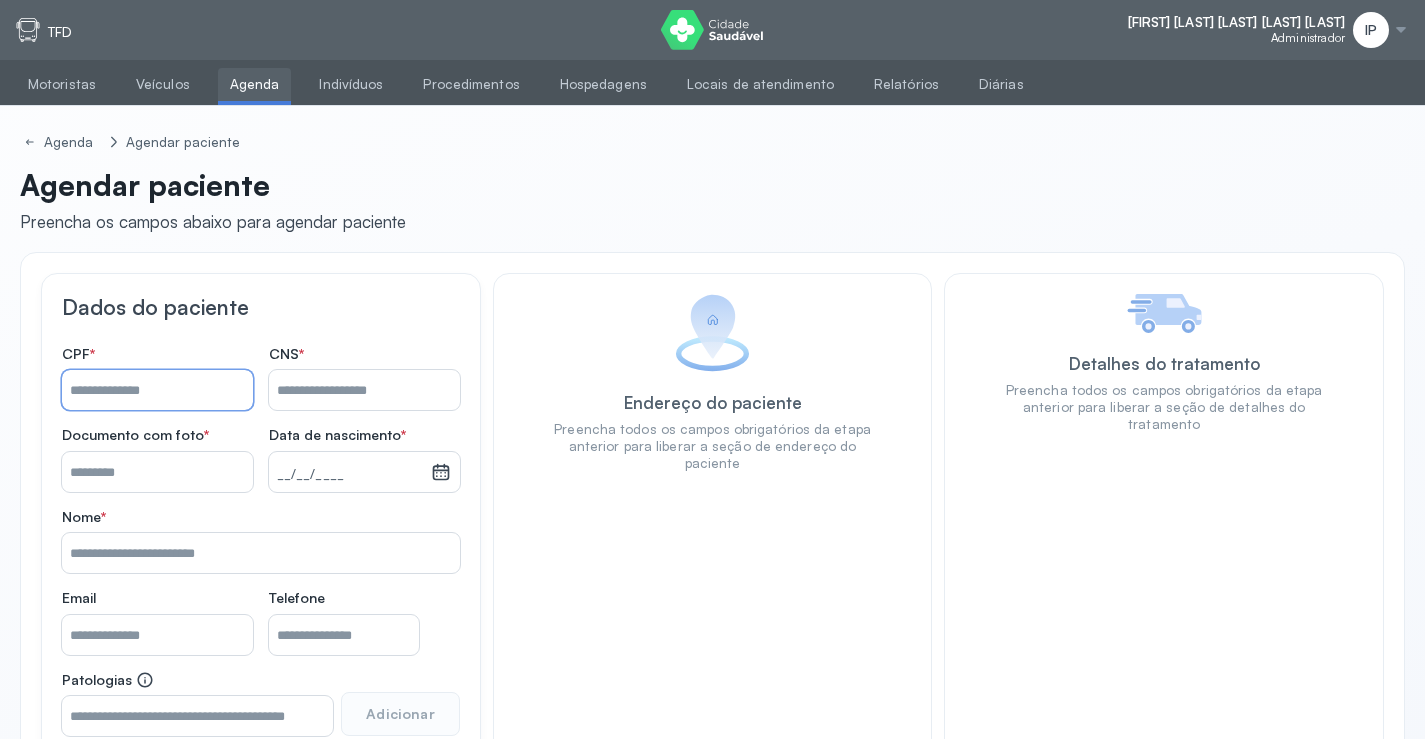 click on "Nome   *" at bounding box center (157, 390) 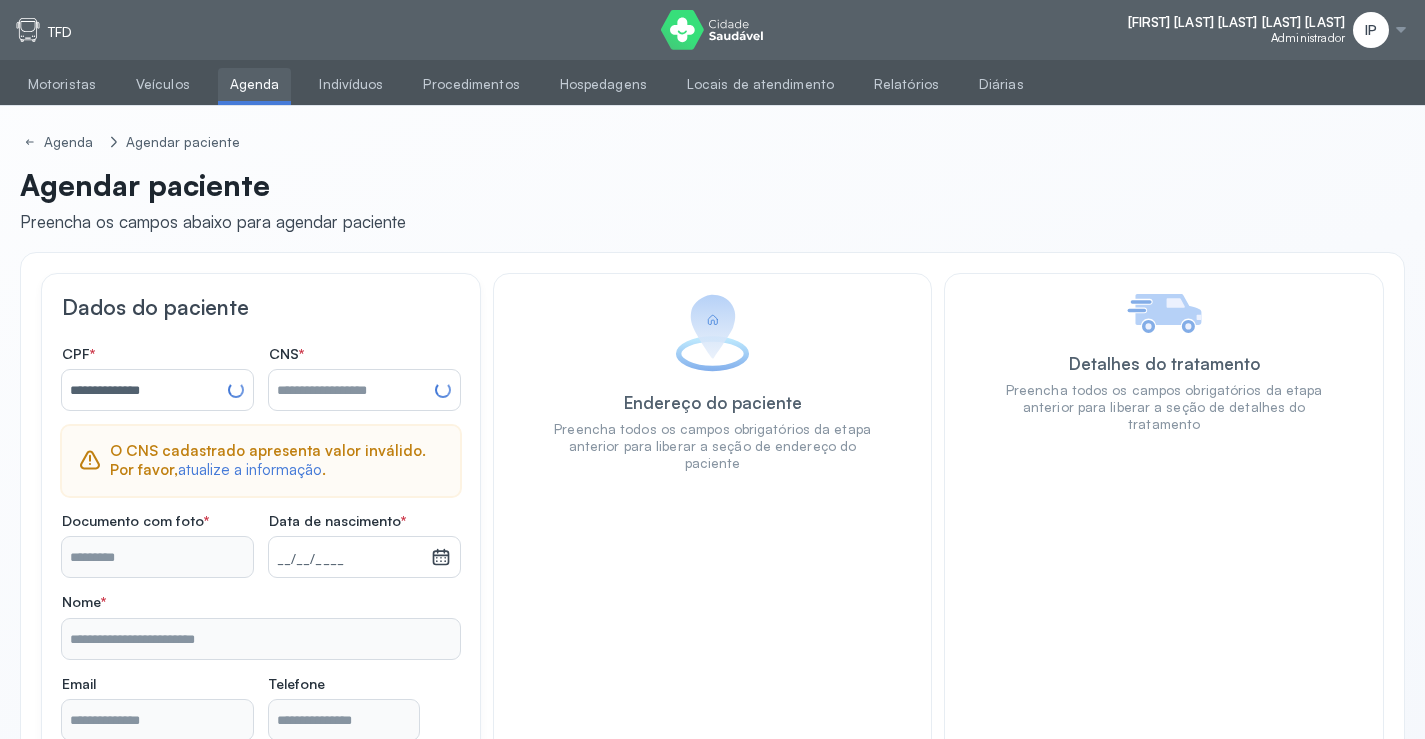 type on "**********" 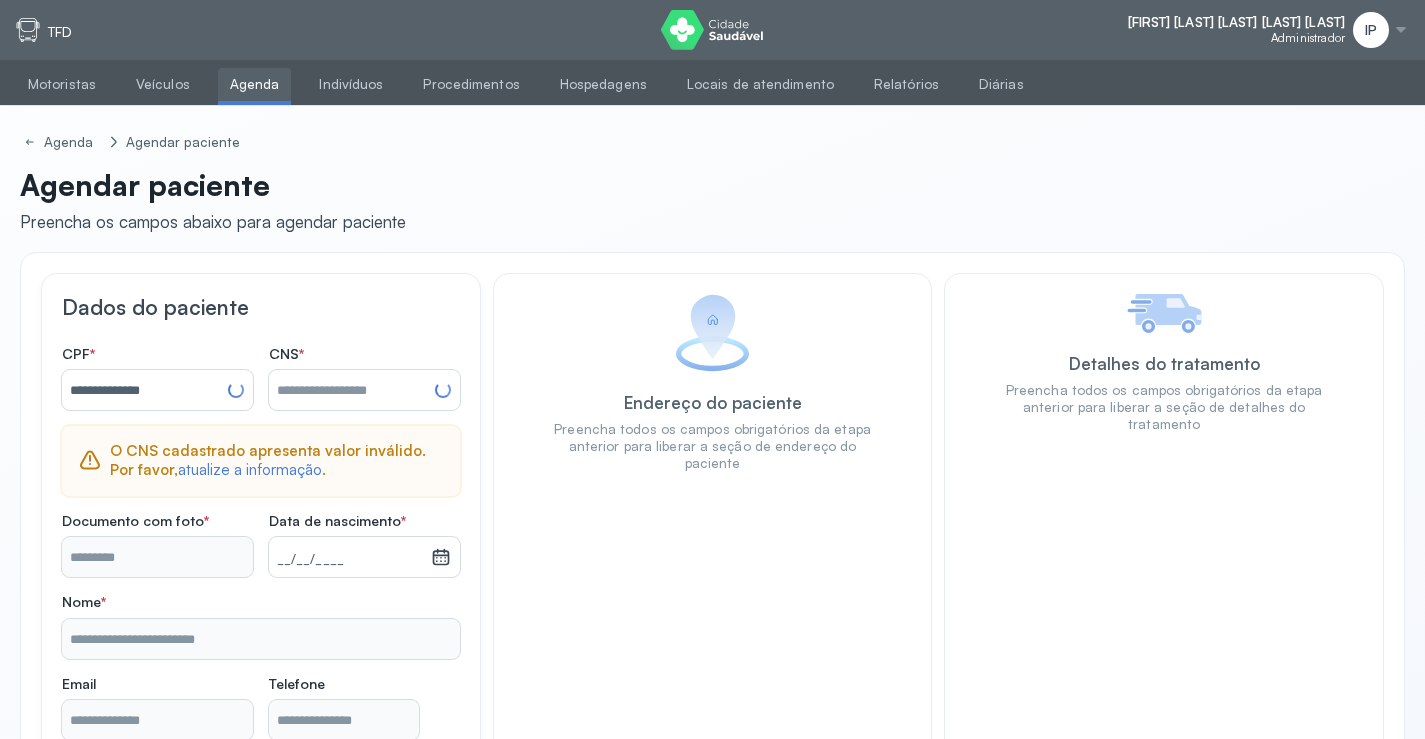 type on "**********" 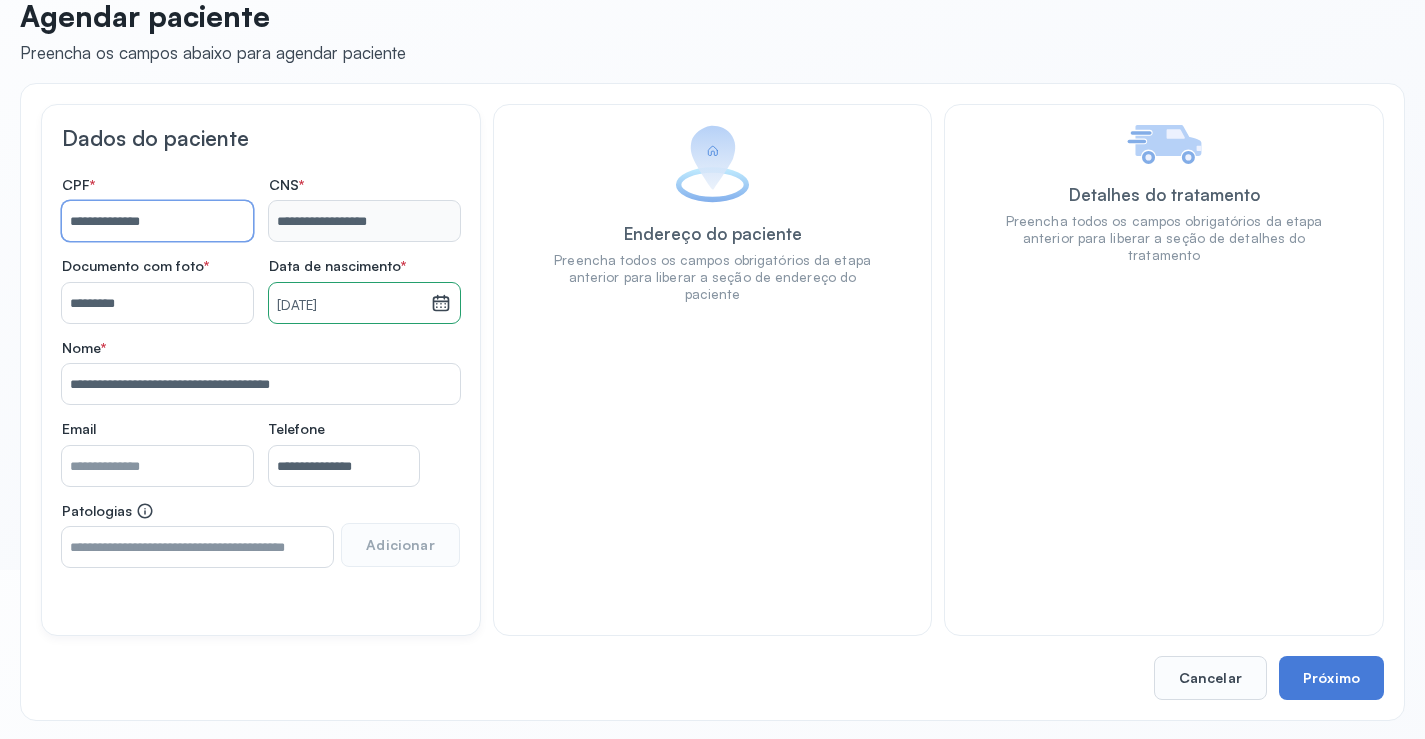 scroll, scrollTop: 171, scrollLeft: 0, axis: vertical 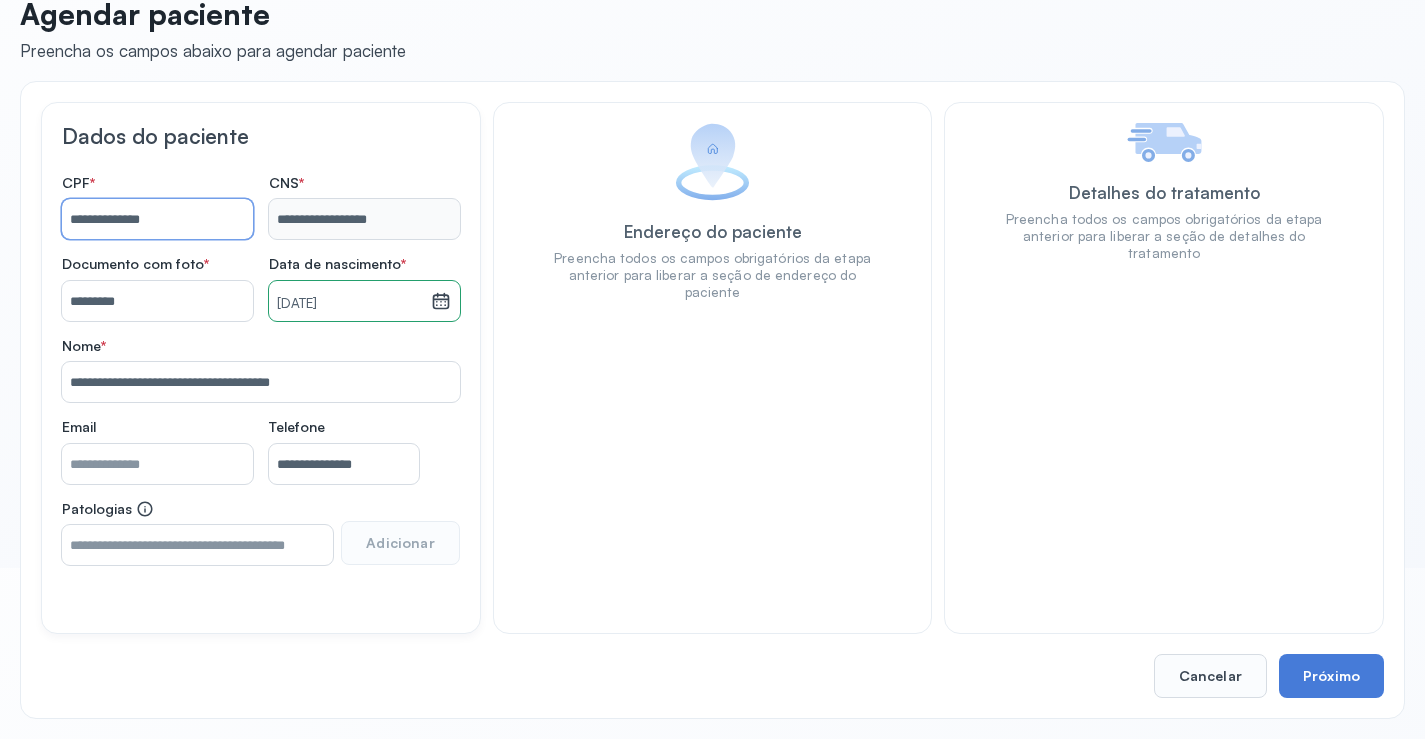 type on "**********" 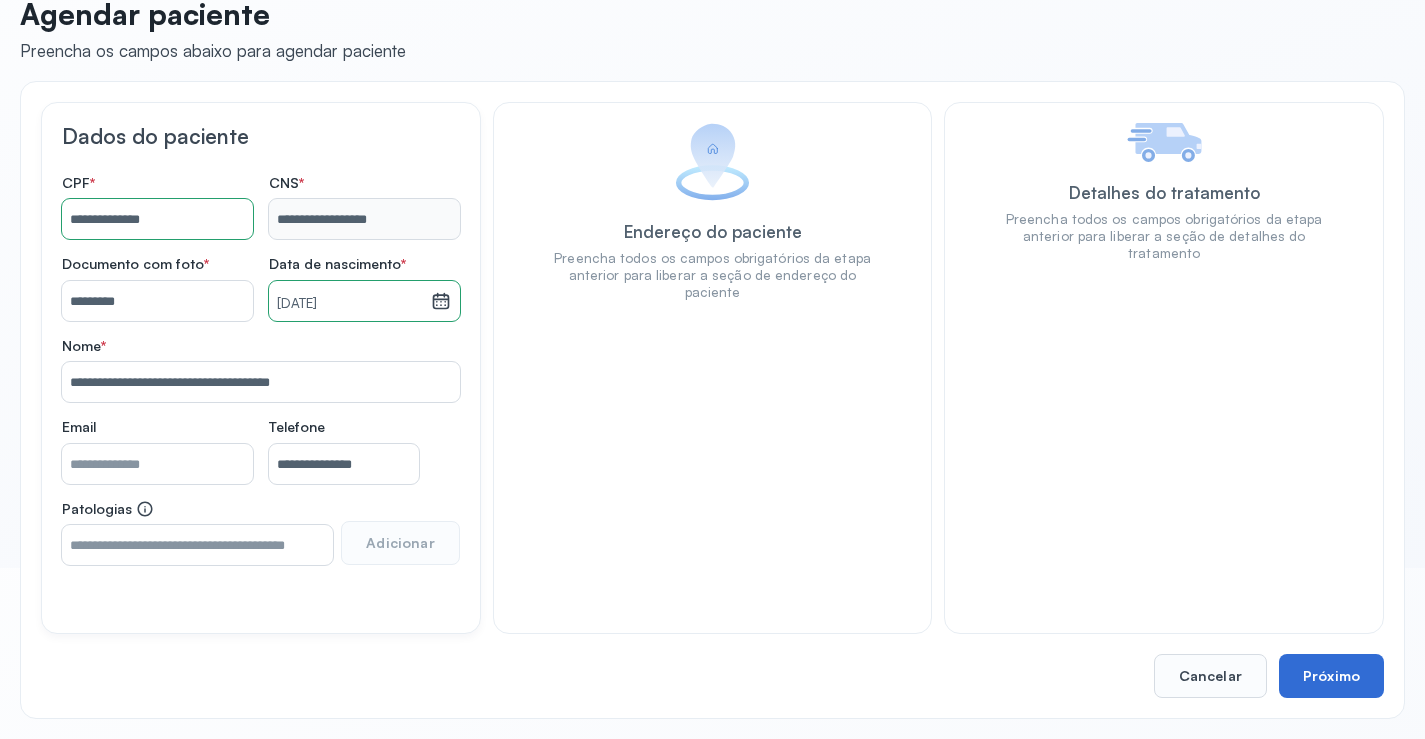 click on "Próximo" at bounding box center [1331, 676] 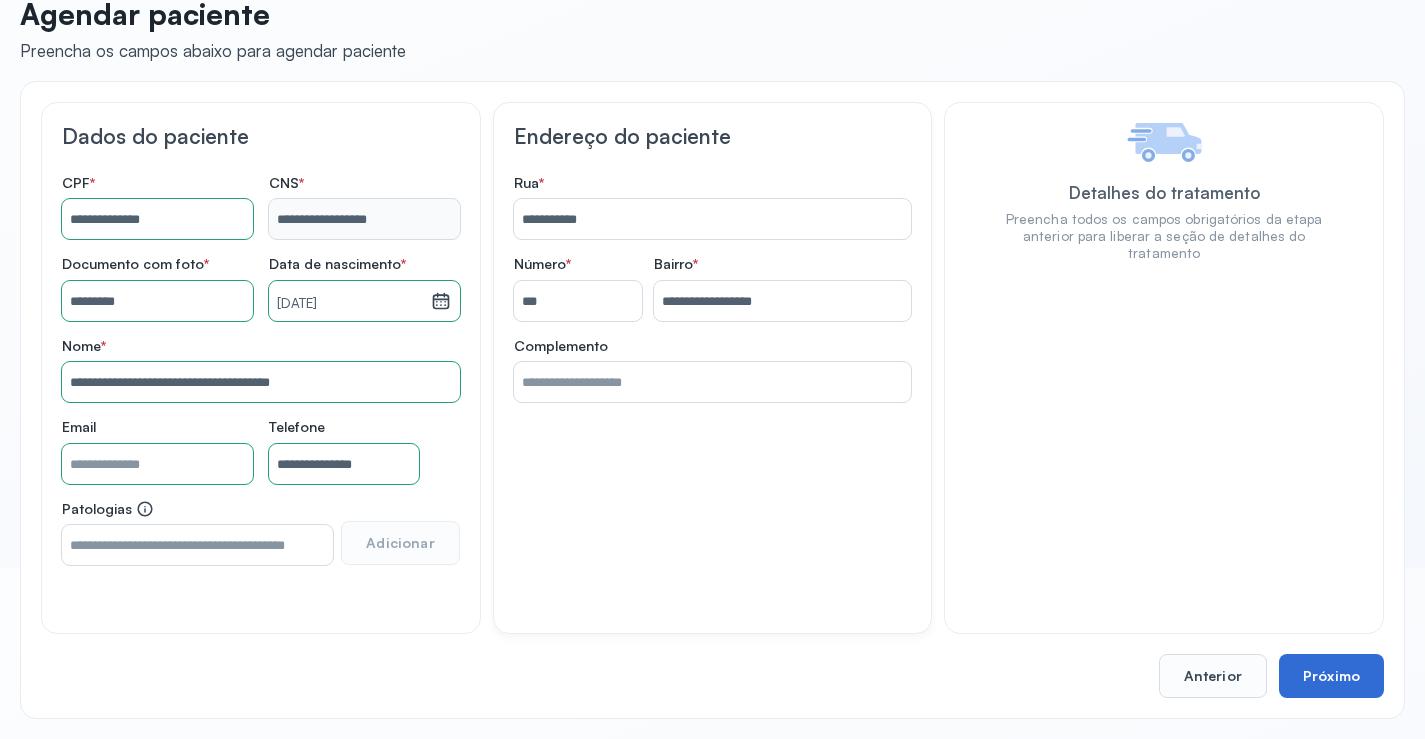 click on "Próximo" at bounding box center (1331, 676) 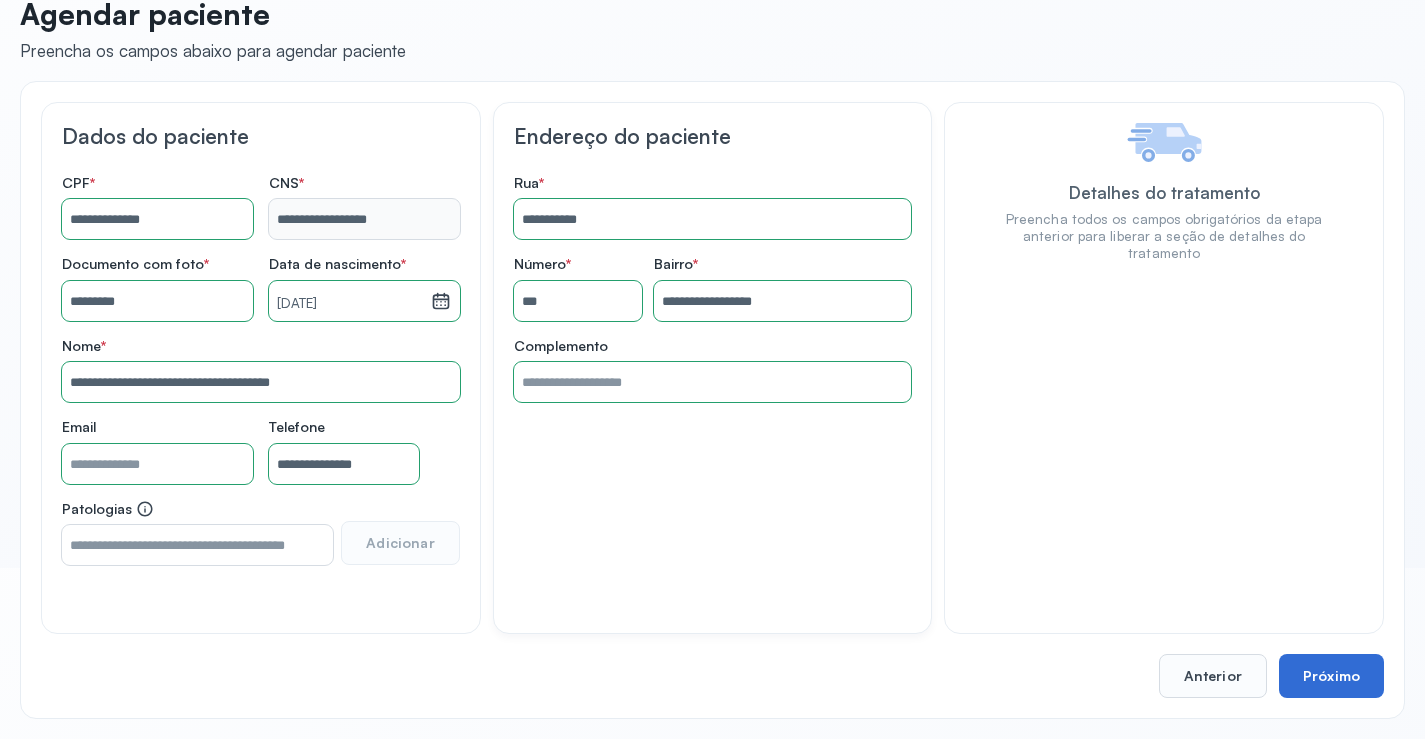 click on "Próximo" at bounding box center (1331, 676) 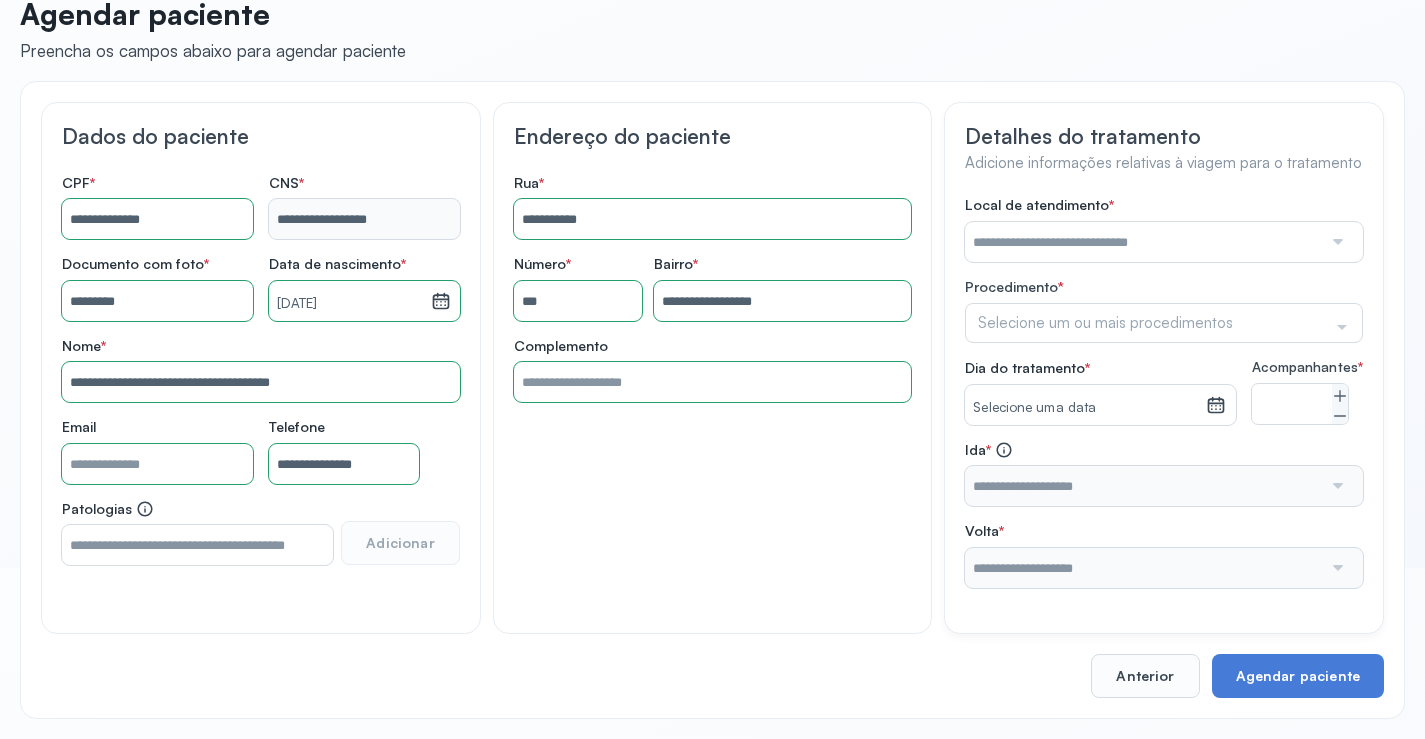 click at bounding box center [1143, 242] 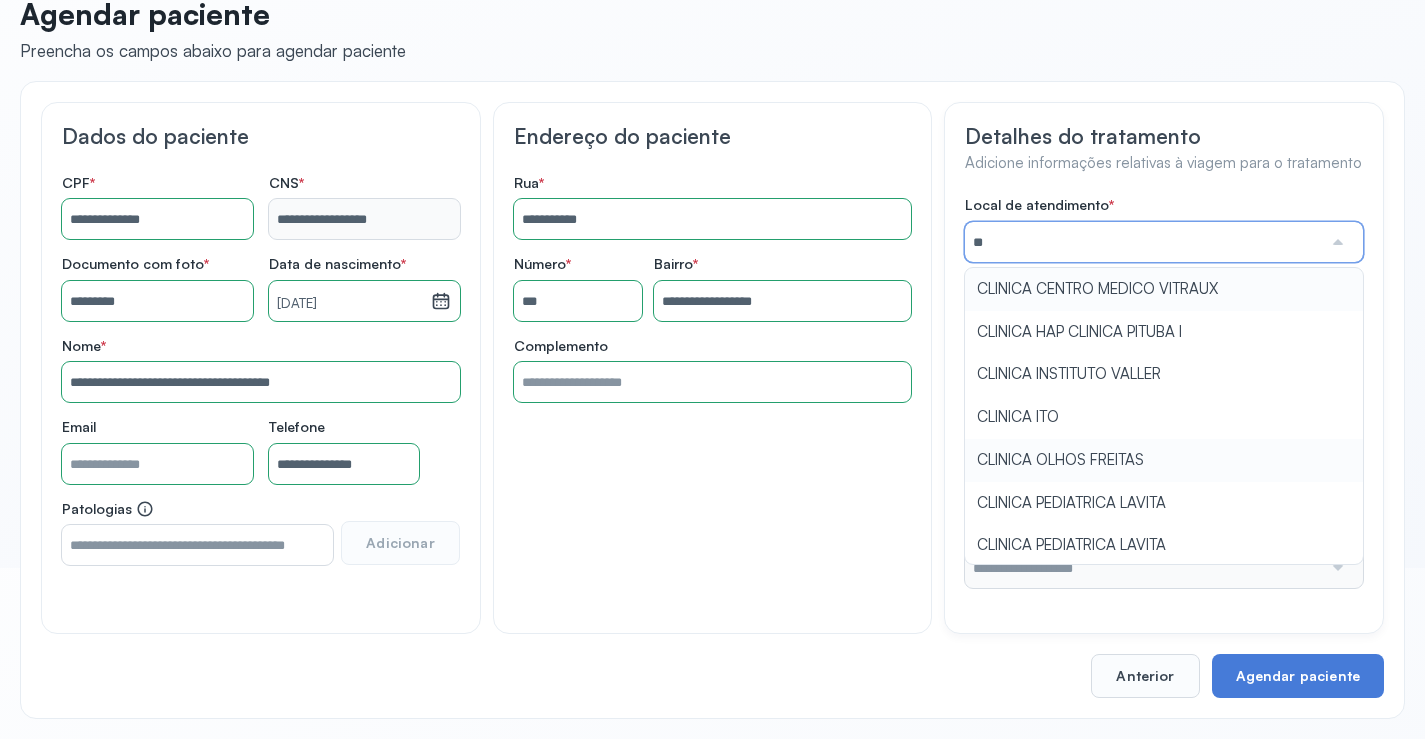 type on "*" 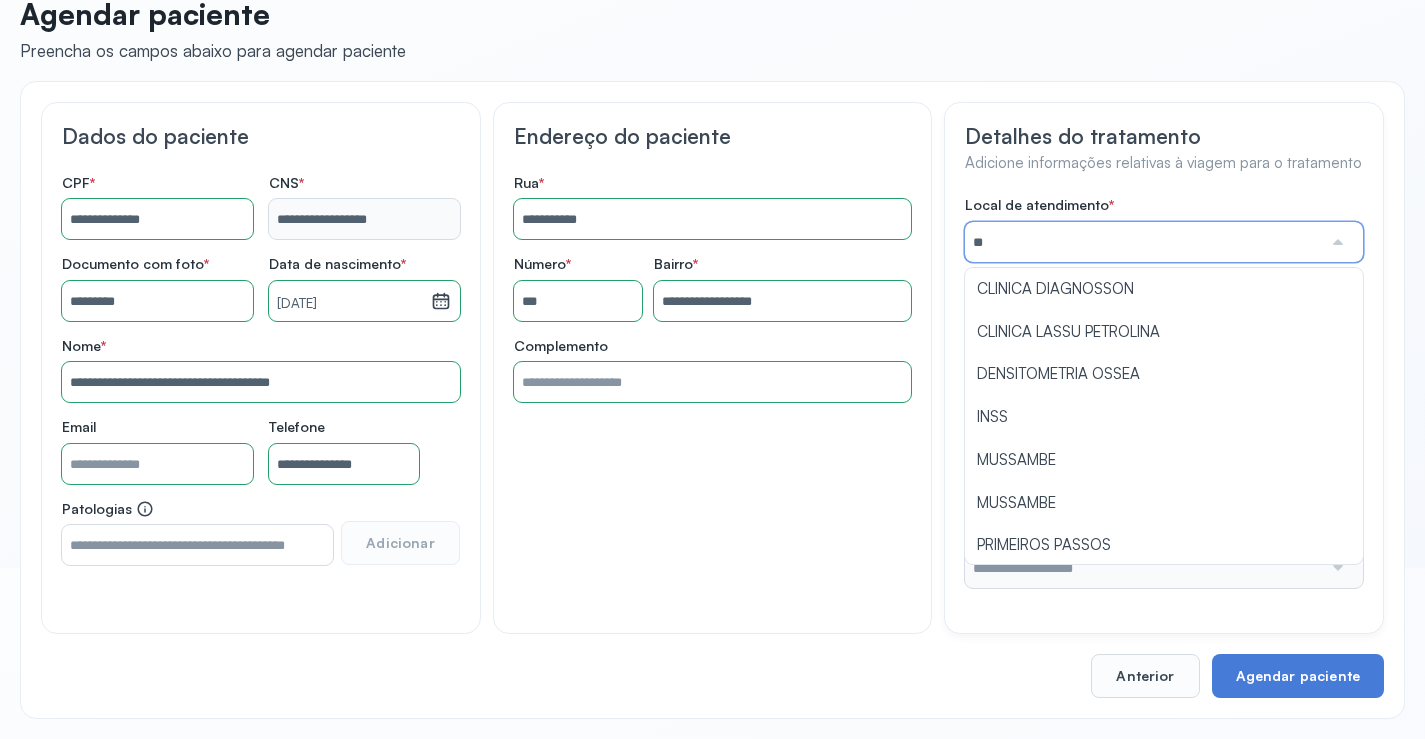 type on "*" 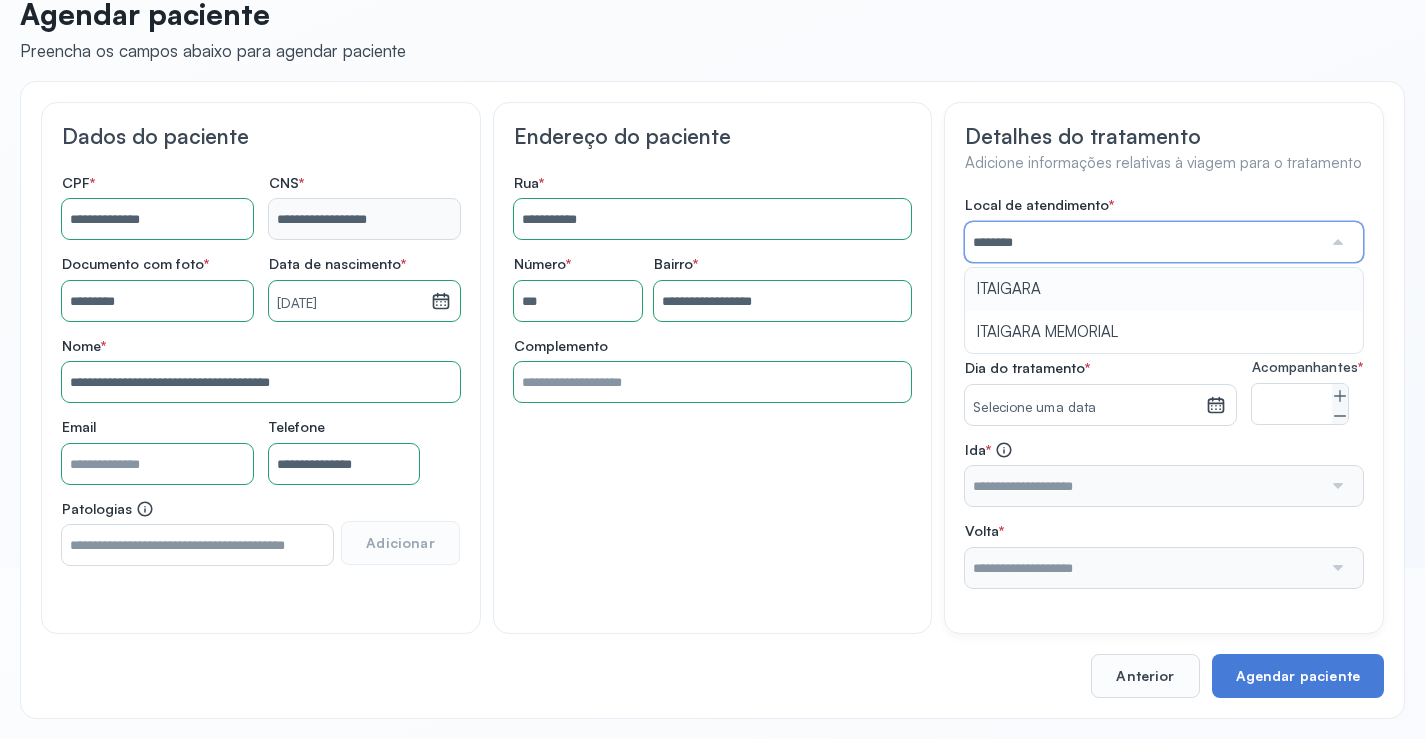 click on "Local de atendimento   *  ******** ITAIGARA ITAIGARA MEMORIAL Procedimento  *  Selecione um ou mais procedimentos Selecionar todos Acompanhante Alergologista Anemia Falciforme Anestesista Angiologista Angiotomografia Auditivo Biopsia Bucomaxilo Cardio Cateterismo Cardio Cintilografia Ossea Cirurgia Cirurgia De Catarata Cirurgia Ernia Ignal Cirurgiao Cabeça Pescoço Colonoscopia Coloproctologista Densitometria Ossea Dermatologista Diabete E Hormonio Ecocardiograma Eletroneuromiografia Endocrinilogista Endoscopia Escanometria Esclerose Esconometria Estudo Urodinamico Exame Pcr Exames Fisioterapia Gastroentereologista Genetica Ginecologista Glaucoma Hematologista Hepatologista Hiv Holter Hpv Labiolamporine Litotripsia Lupos Marcar Cirurgia Mastologista Nefrologista Neurologia Pediatrica Neurologista Odontologia Oftalmologista Oncologia Ortopedia Ortopedista Oscilometria Otorrino Pediatra Pegar Medicamento Pentacam Perícia Médica Pneumologista Pneumologista Pré Cirurgico Psiquiatra Queimaduras Ressonancia "" at bounding box center [1164, 392] 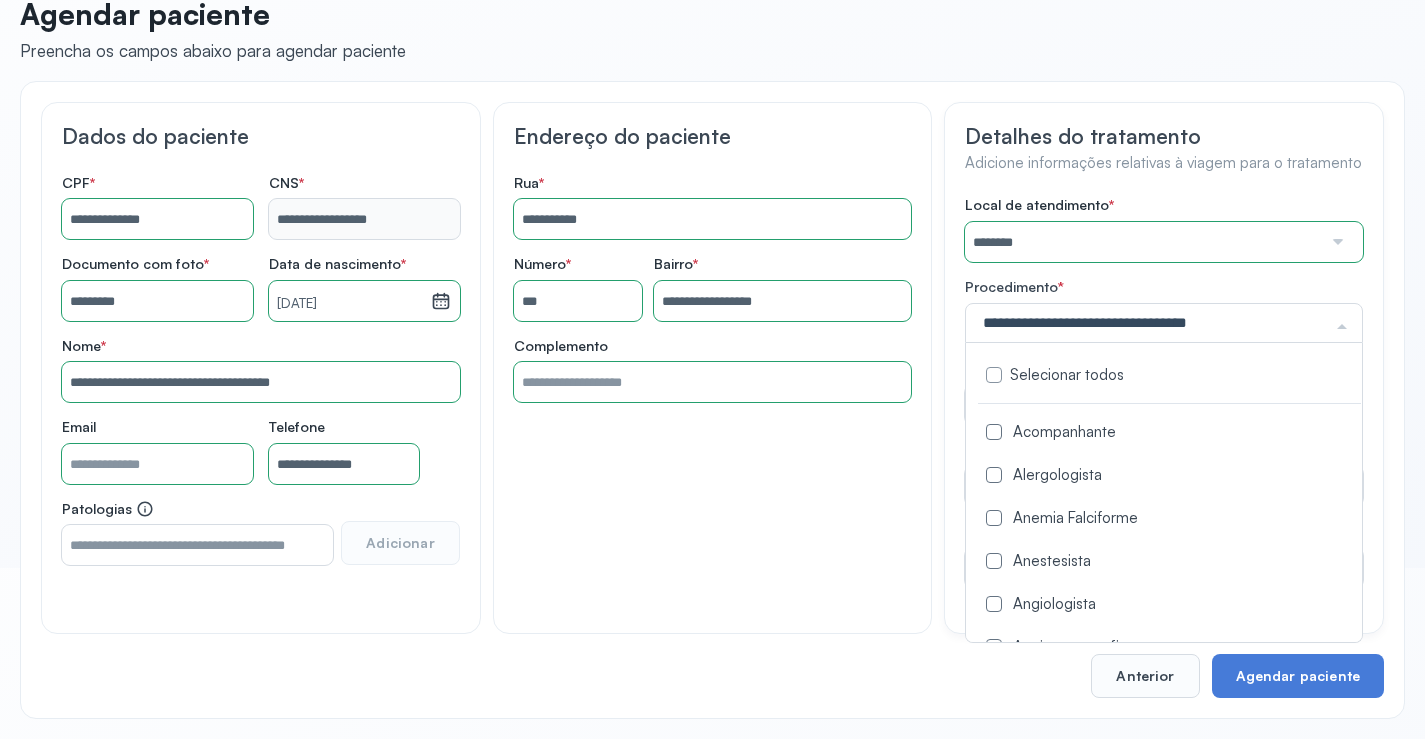 click on "********" at bounding box center [1143, 242] 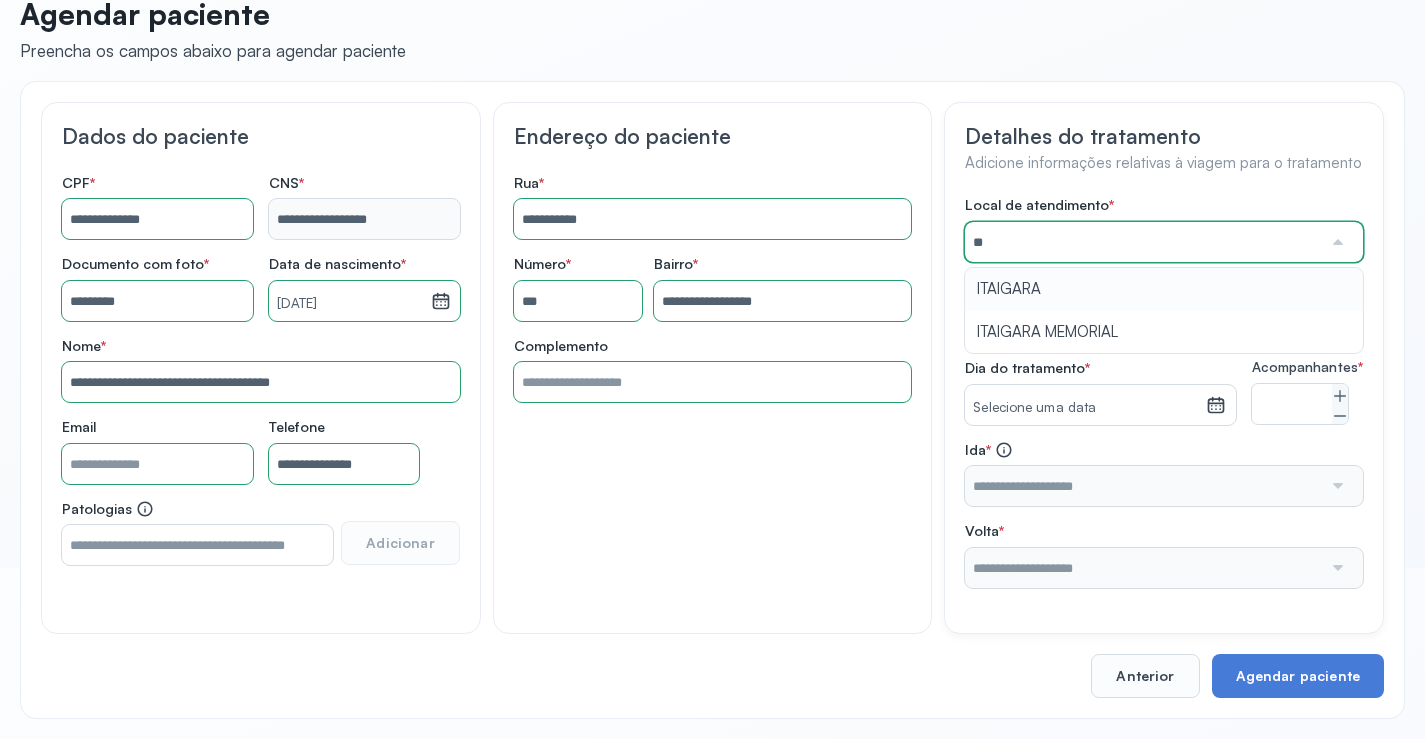 type on "*" 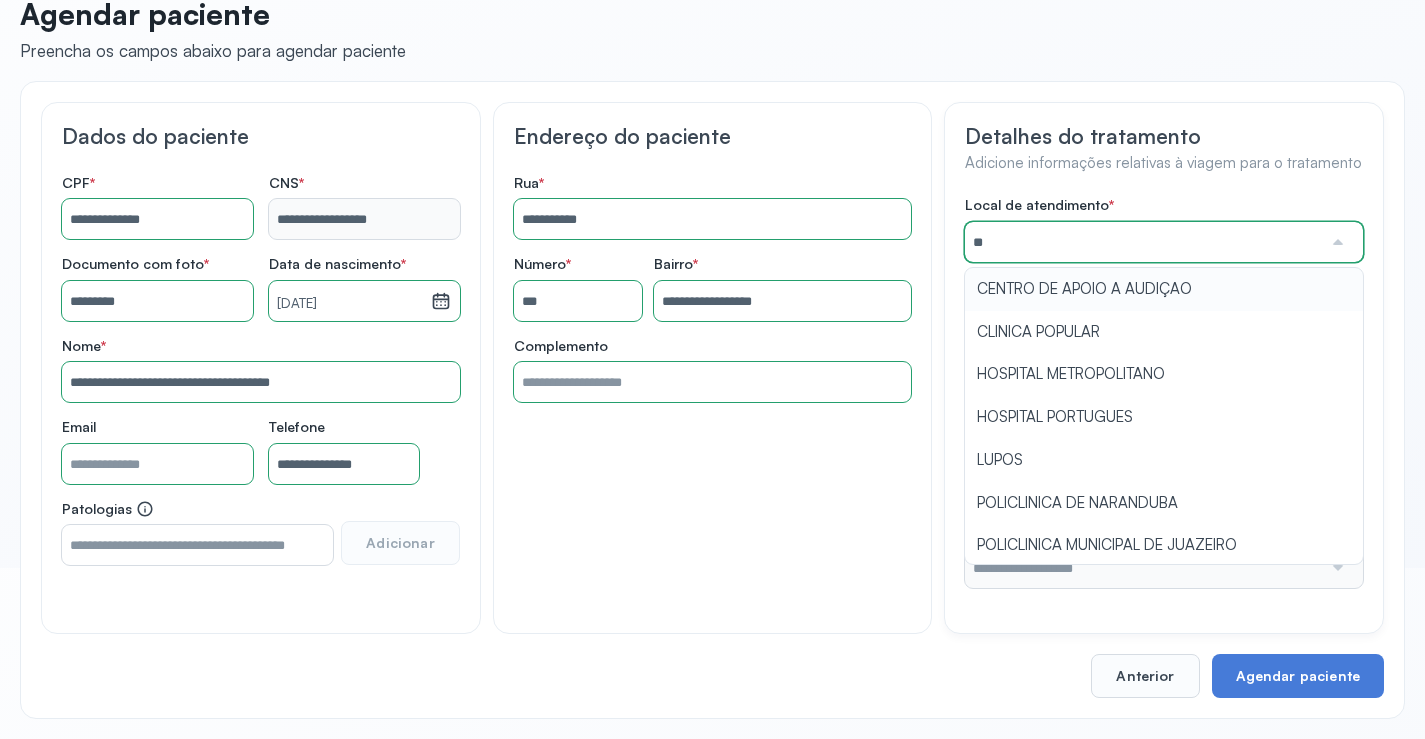 type on "*" 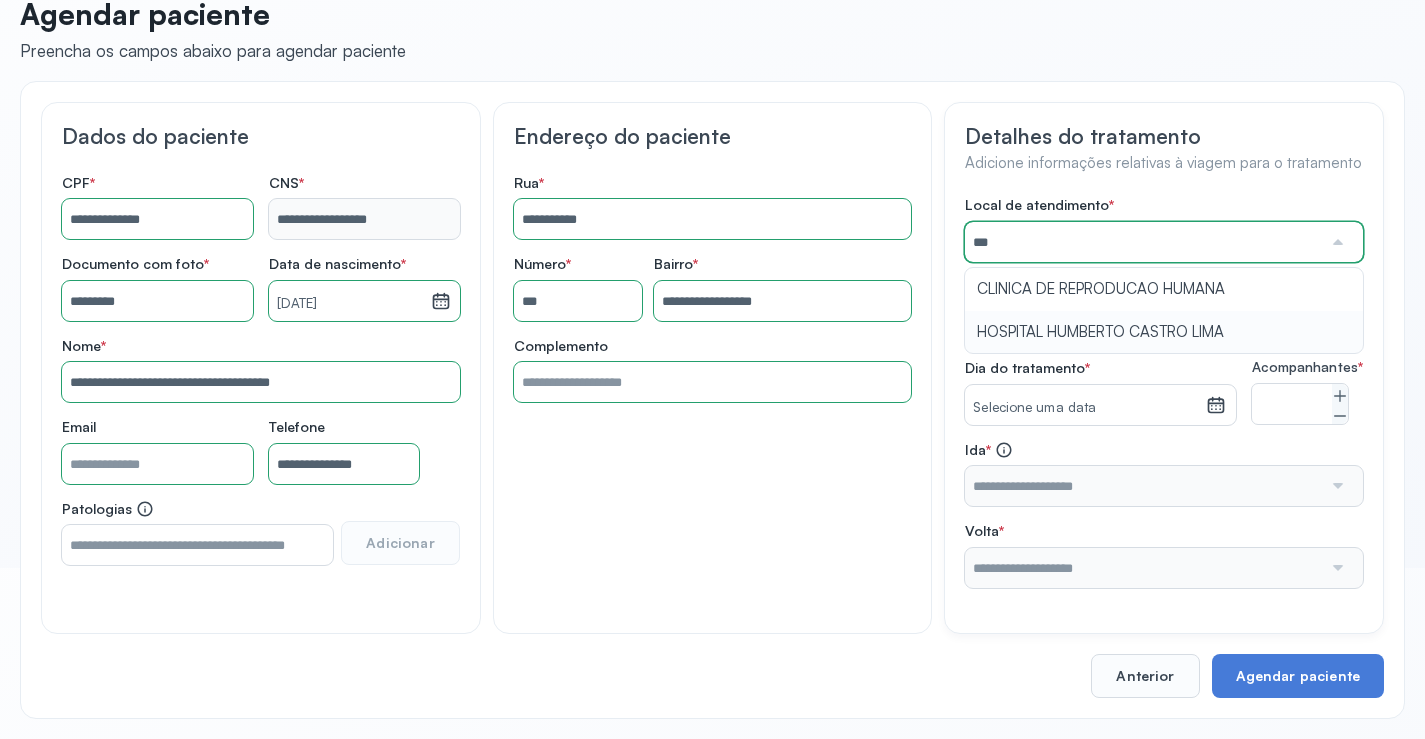 type on "**********" 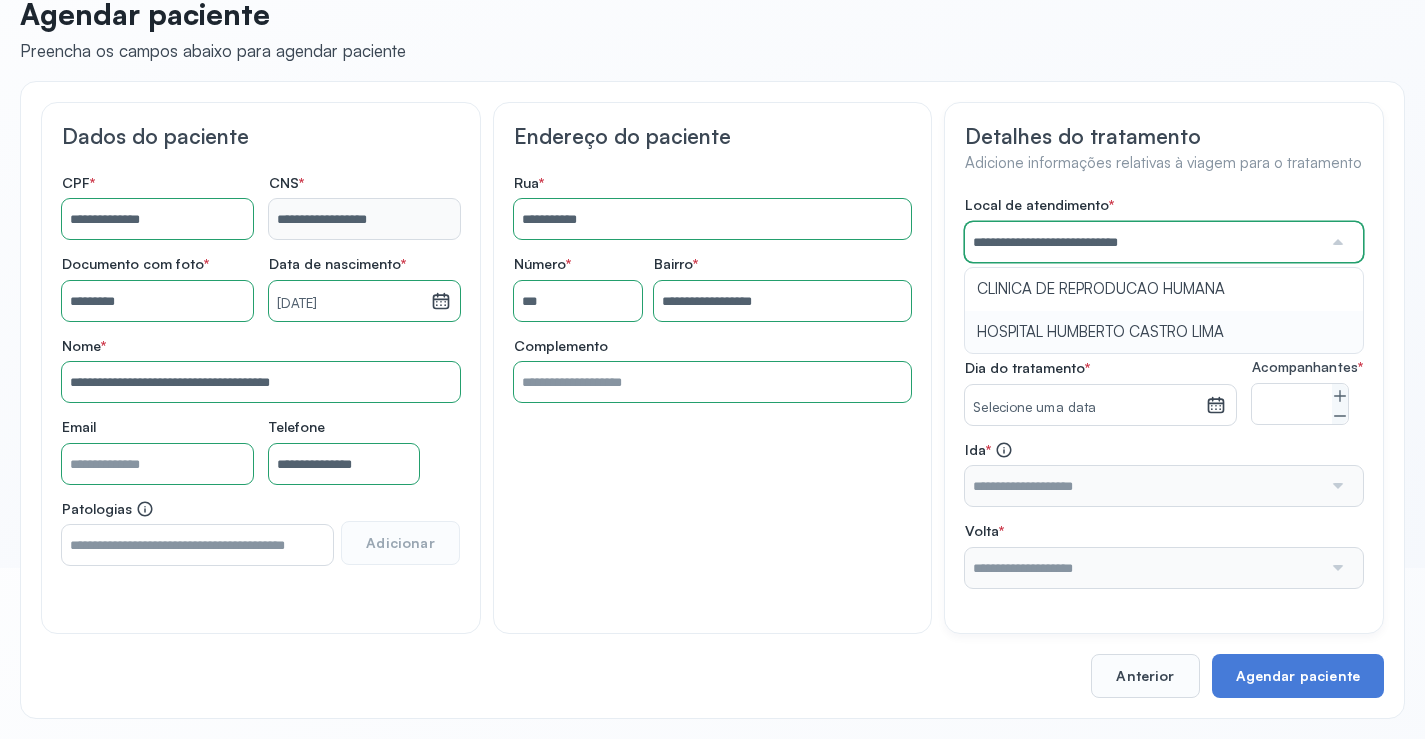 click on "**********" at bounding box center (1164, 392) 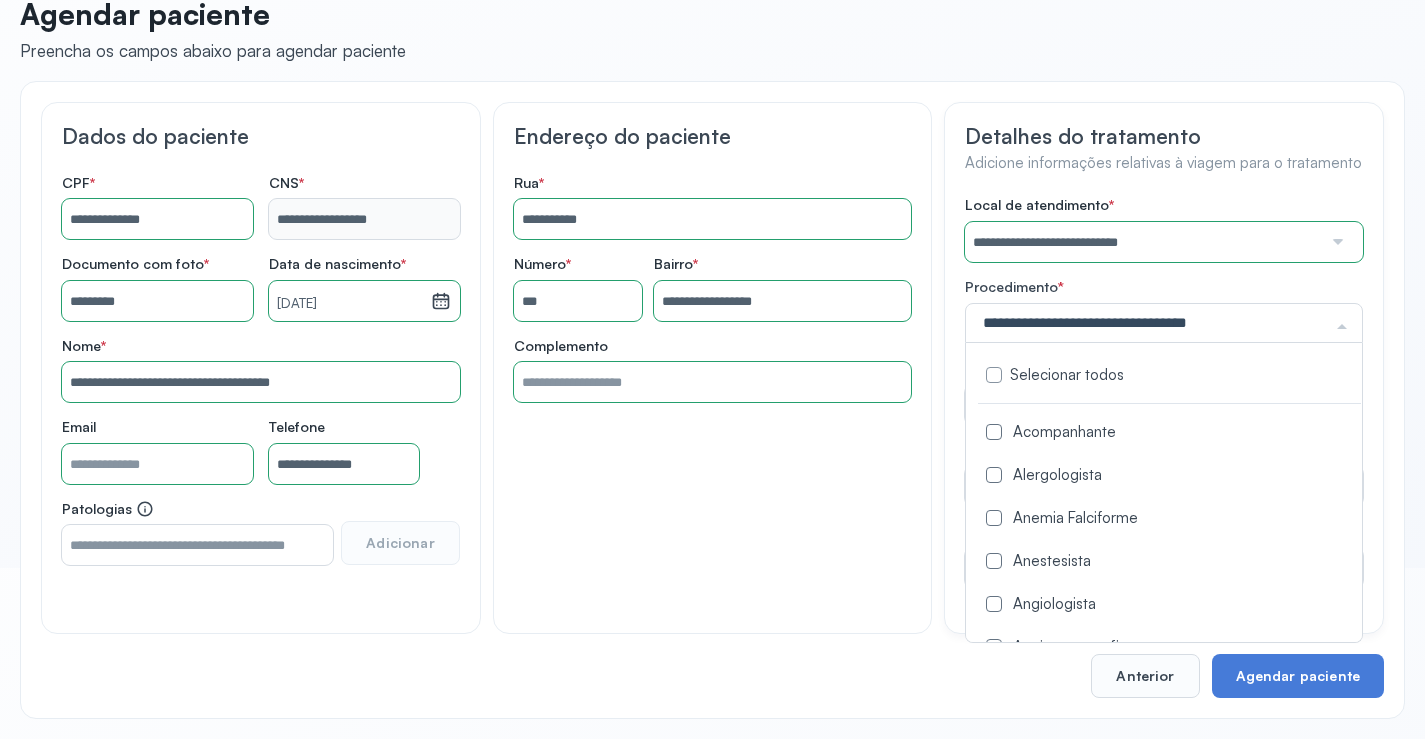 click on "Acompanhante" 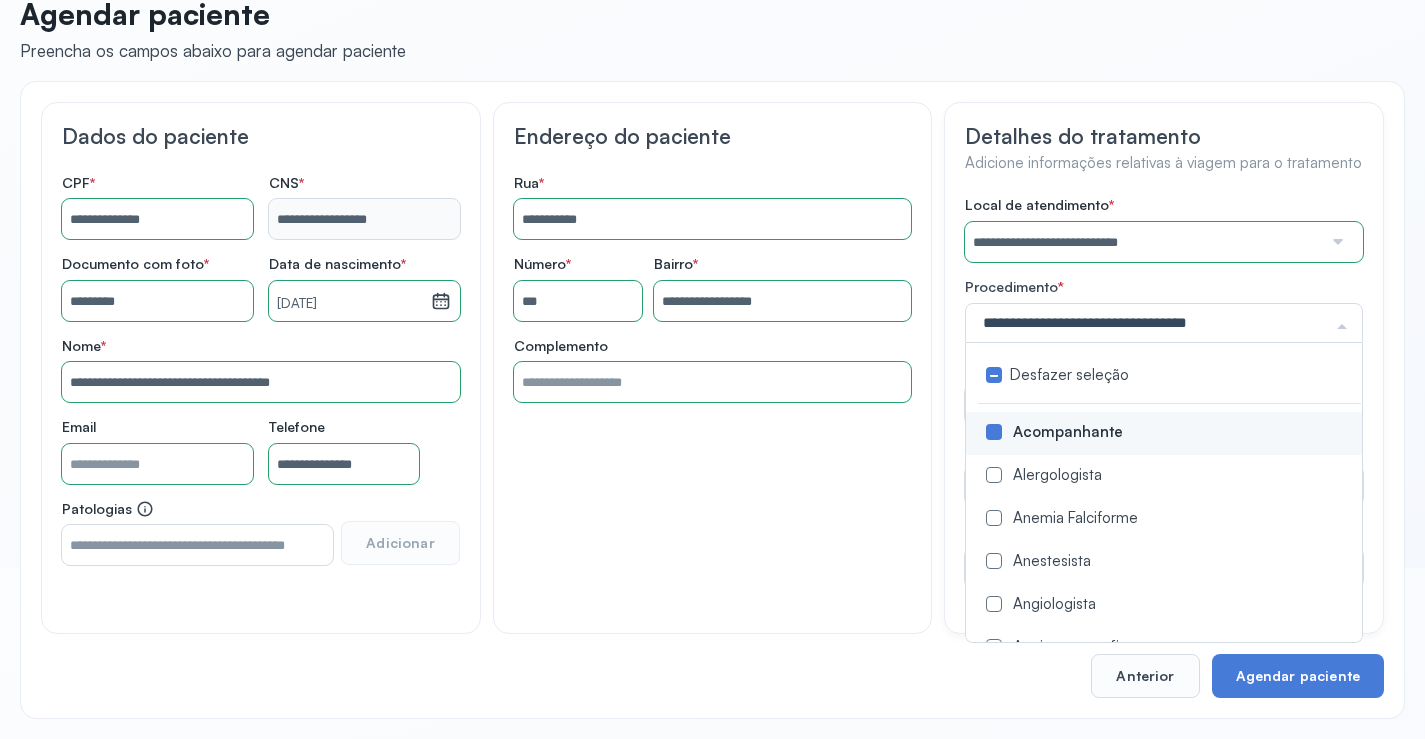 drag, startPoint x: 952, startPoint y: 446, endPoint x: 994, endPoint y: 445, distance: 42.0119 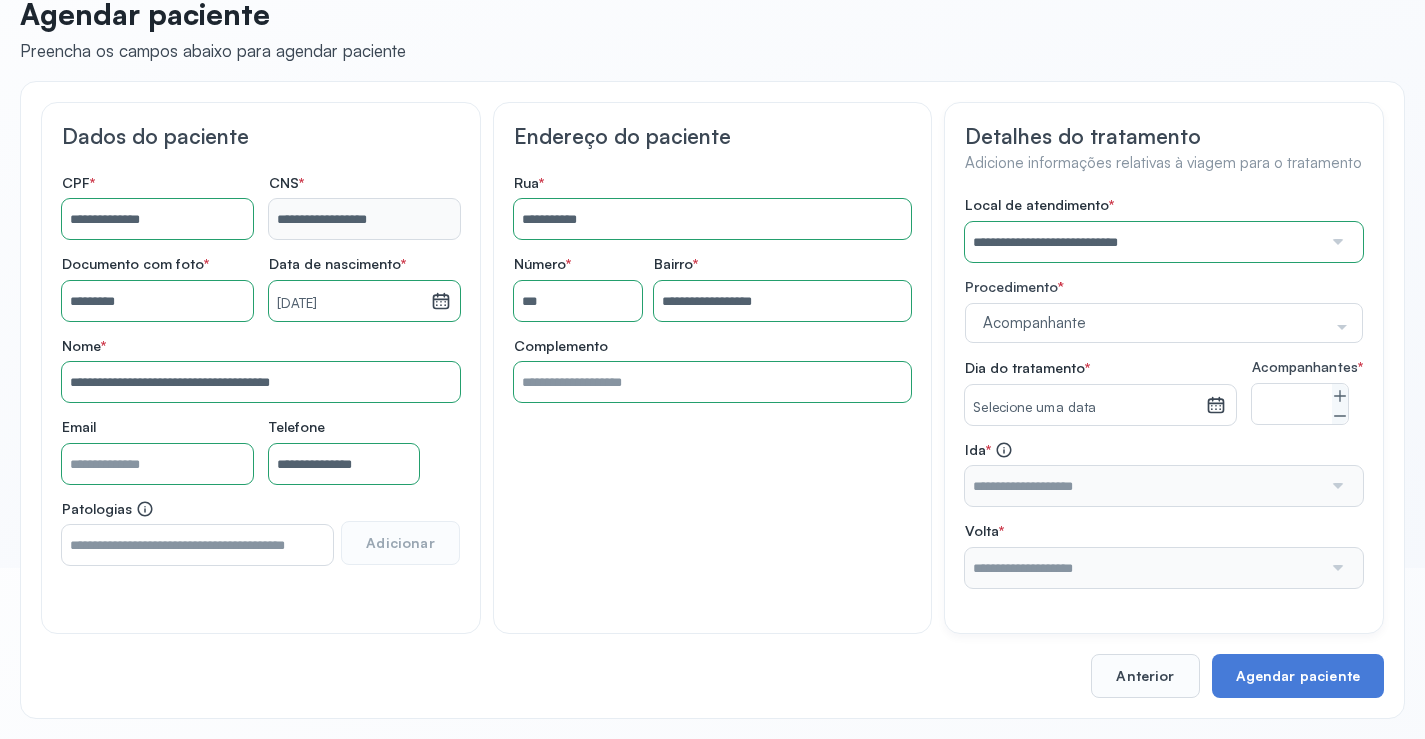 click on "Selecione uma data" at bounding box center [1085, 408] 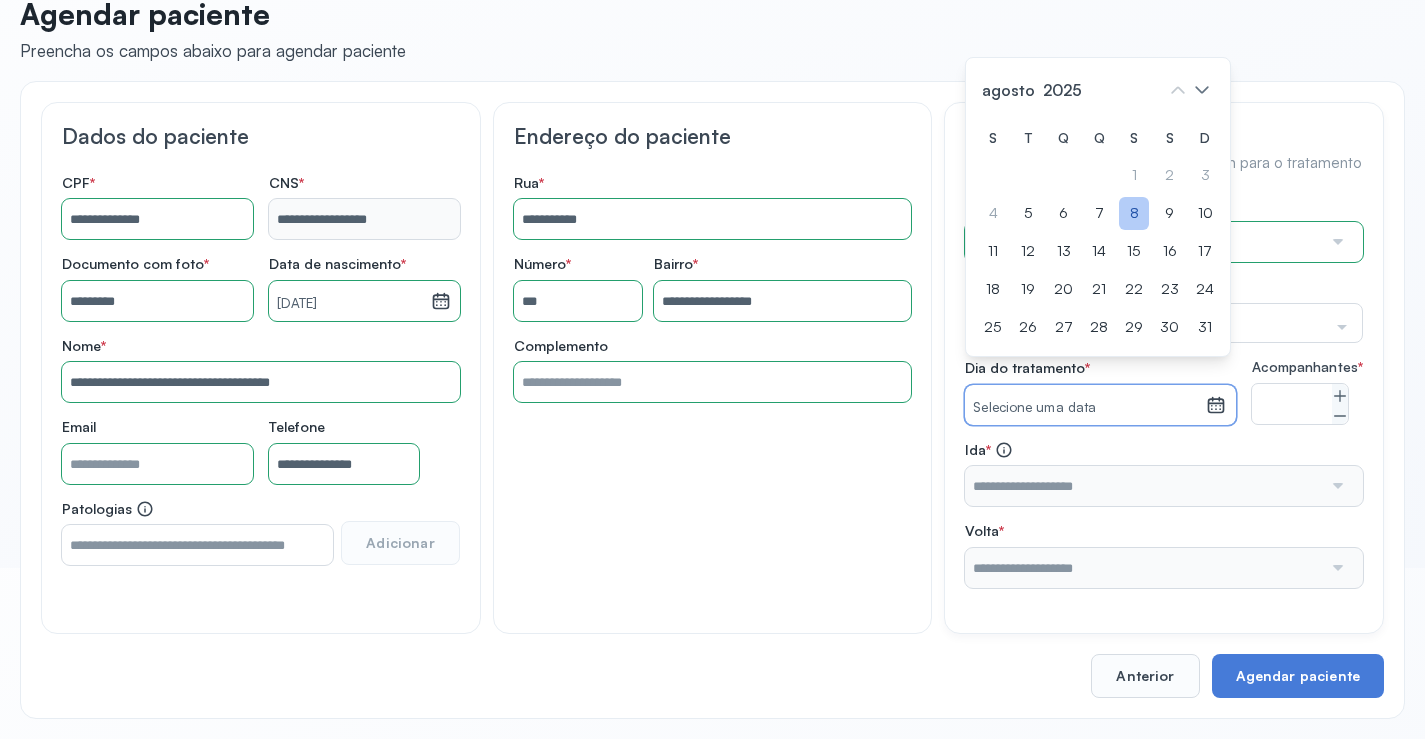 click on "8" 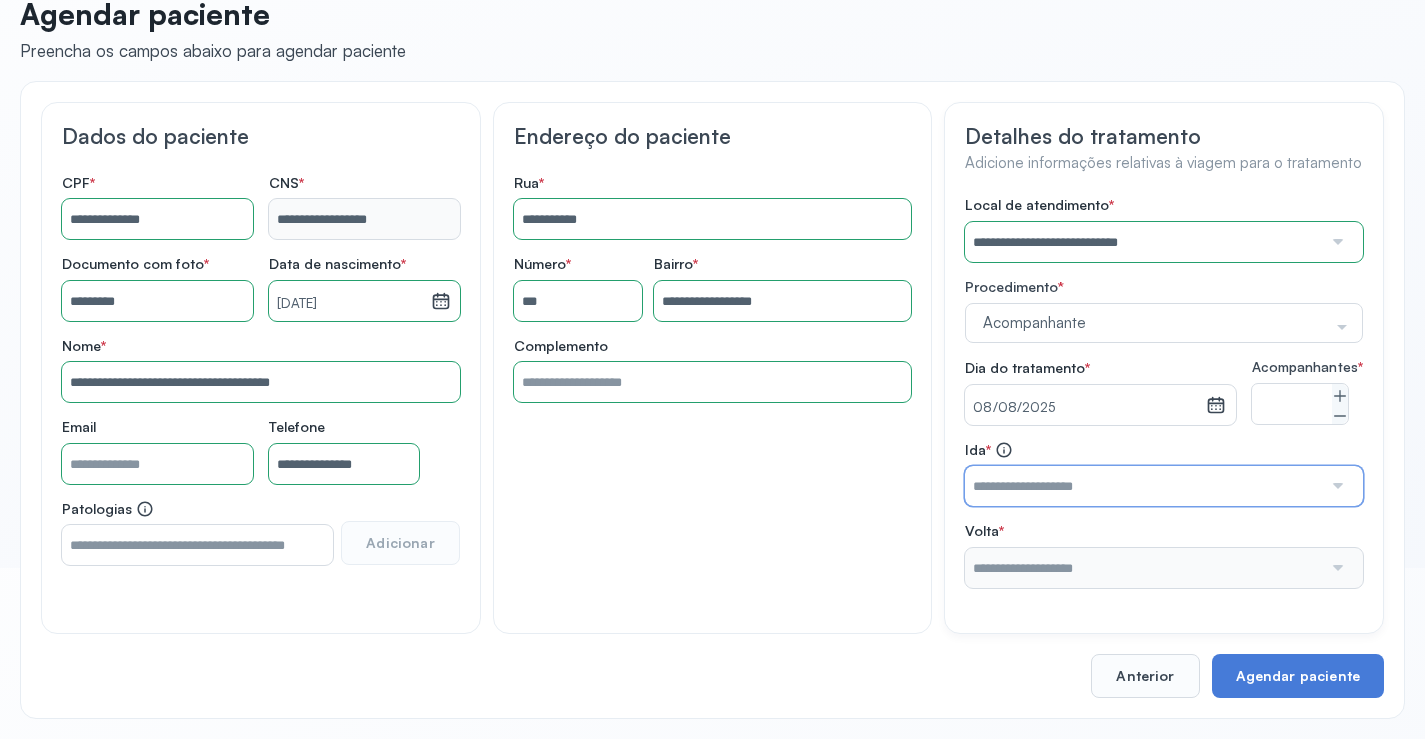 click at bounding box center (1143, 486) 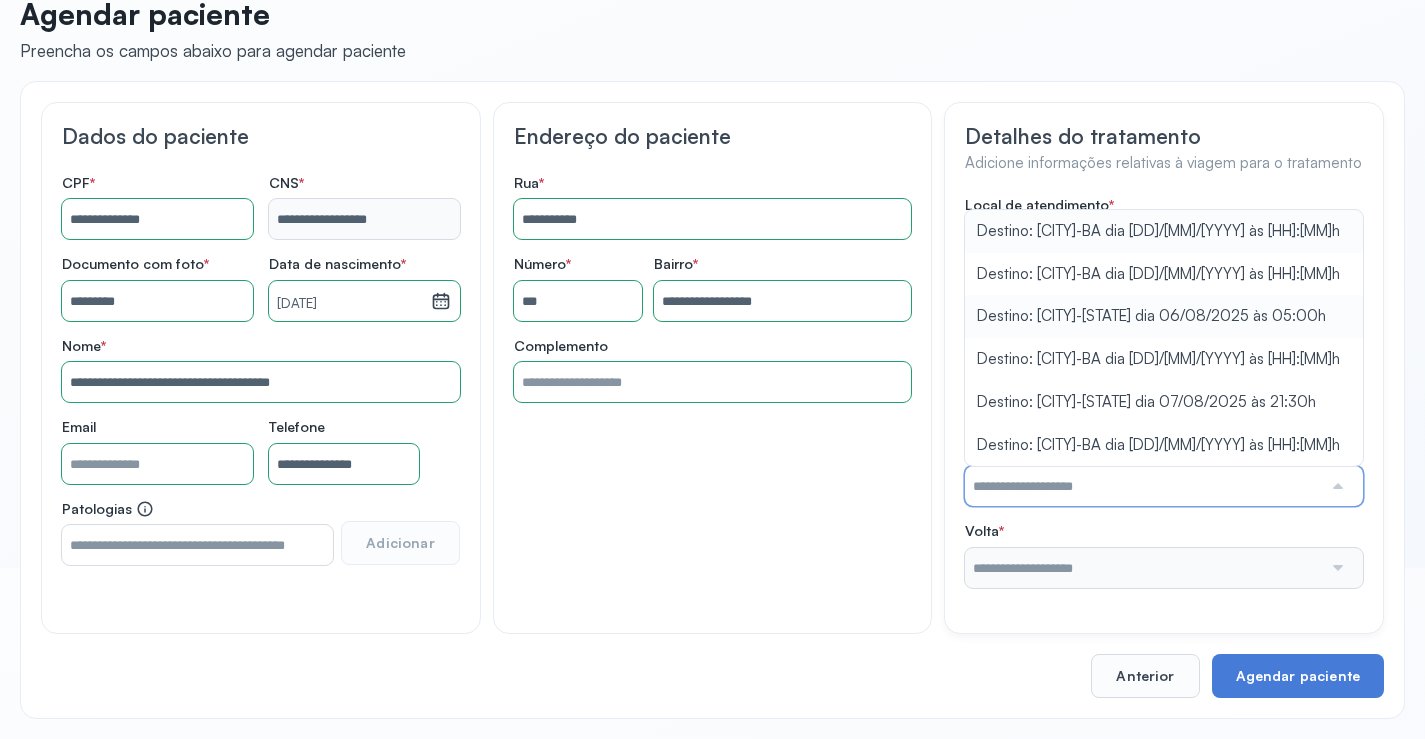 scroll, scrollTop: 186, scrollLeft: 0, axis: vertical 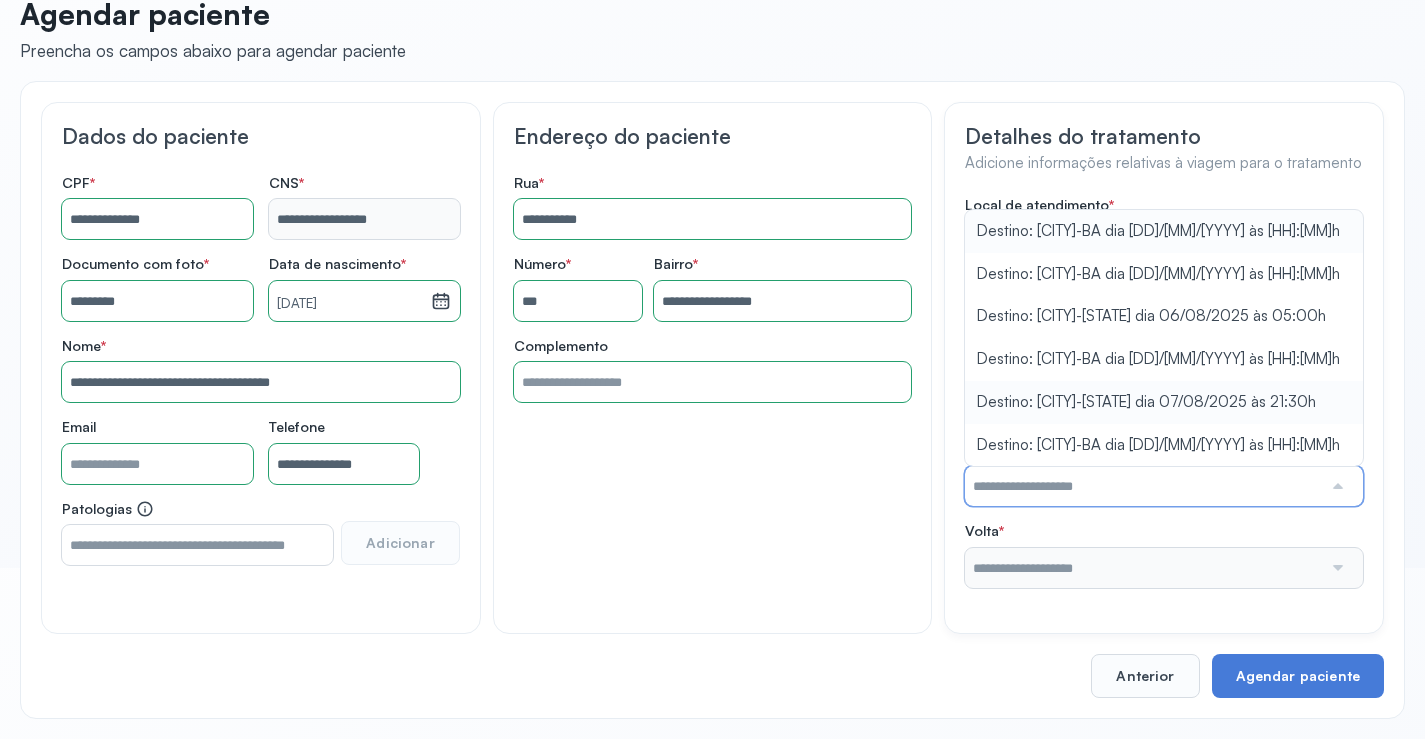type on "**********" 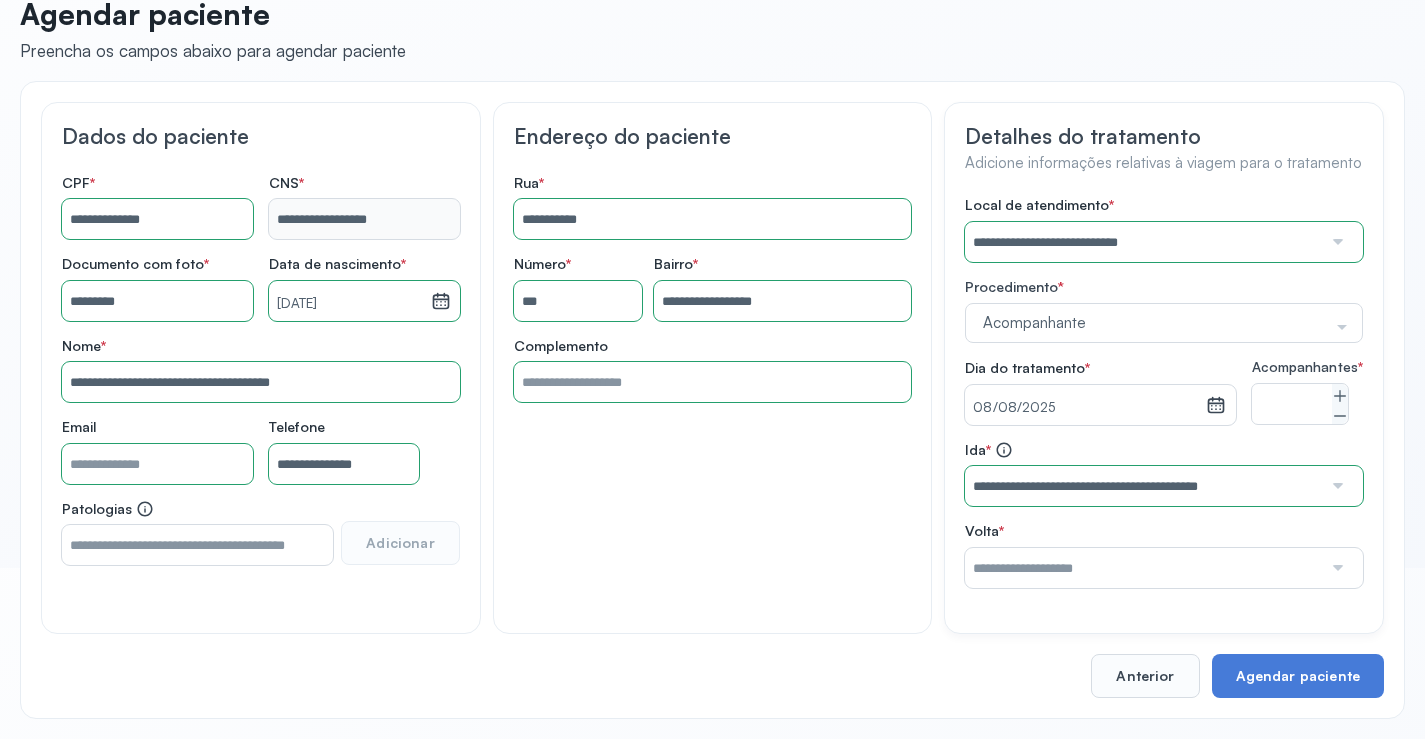 click on "**********" at bounding box center [1164, 392] 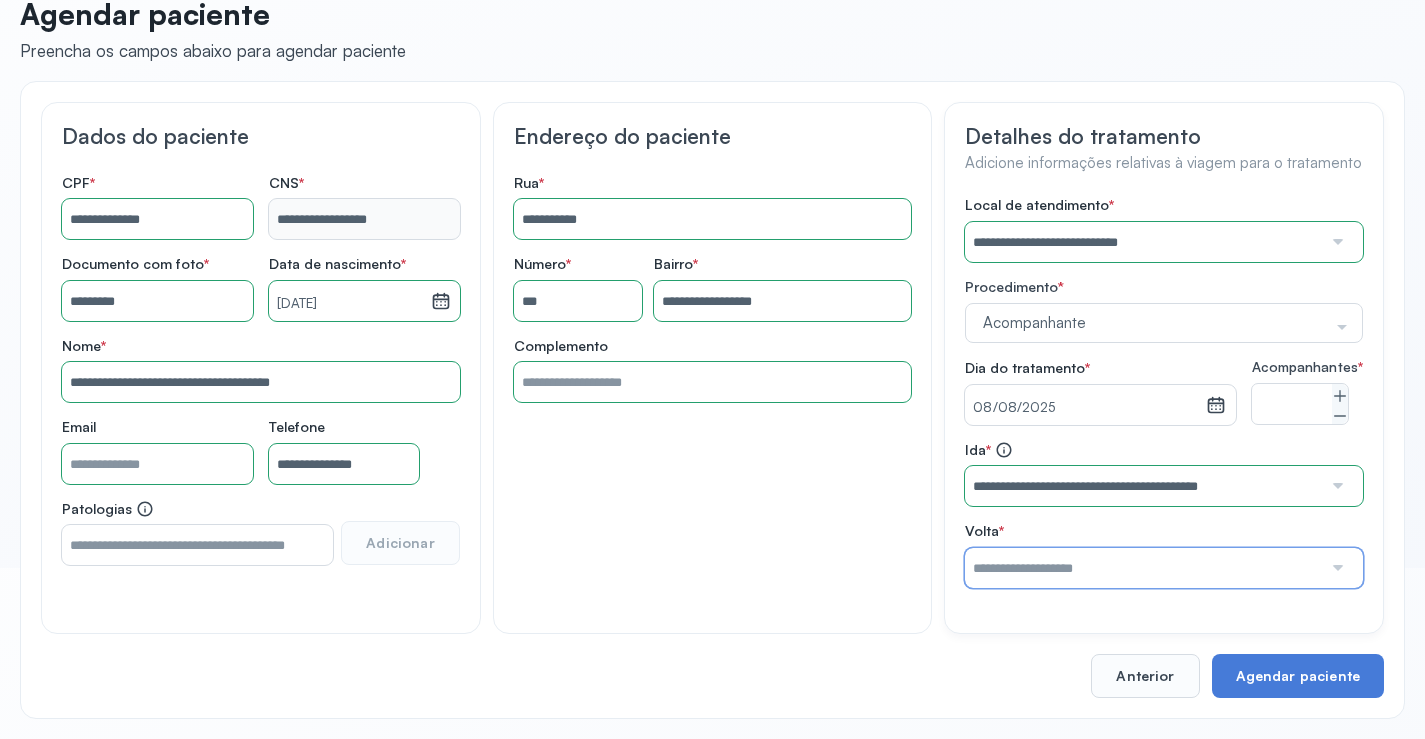 click at bounding box center (1143, 568) 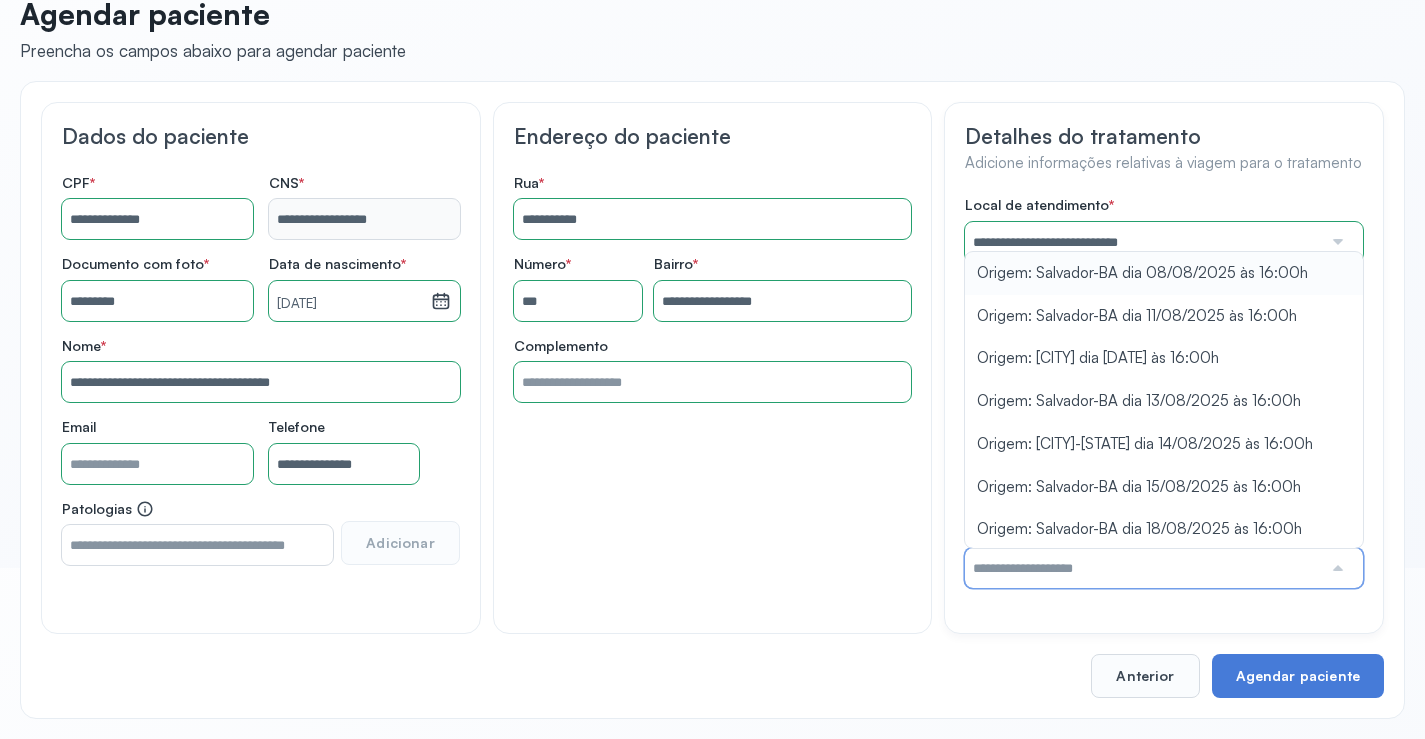 type on "**********" 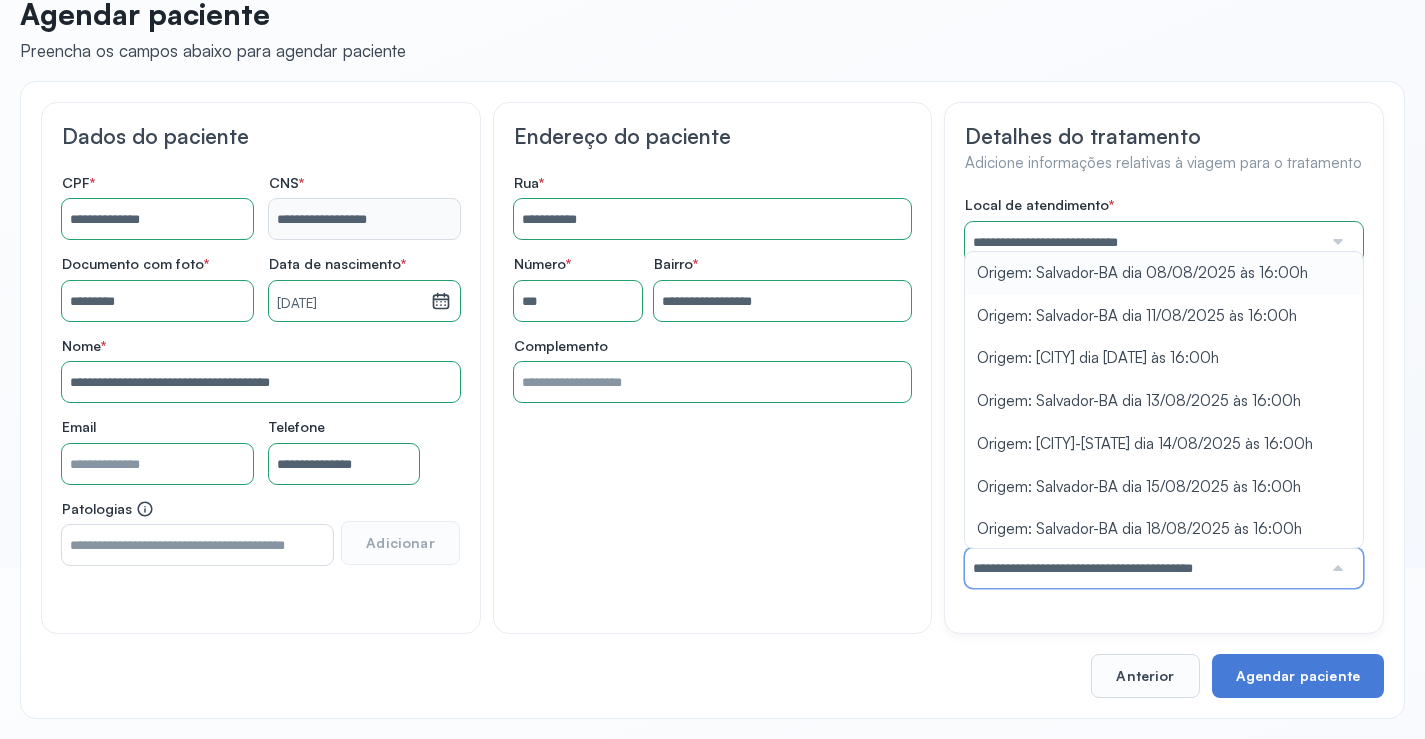 click on "**********" at bounding box center (1164, 392) 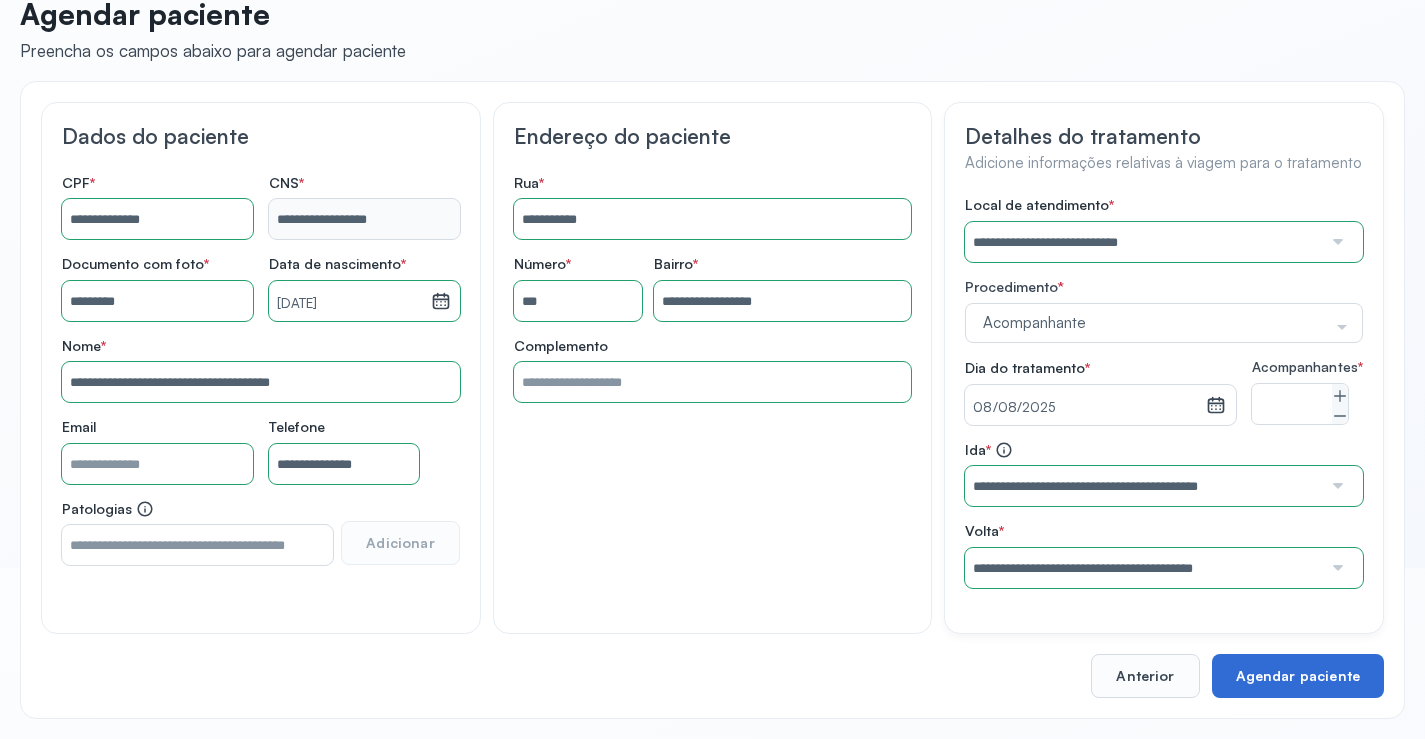 click on "Agendar paciente" at bounding box center (1298, 676) 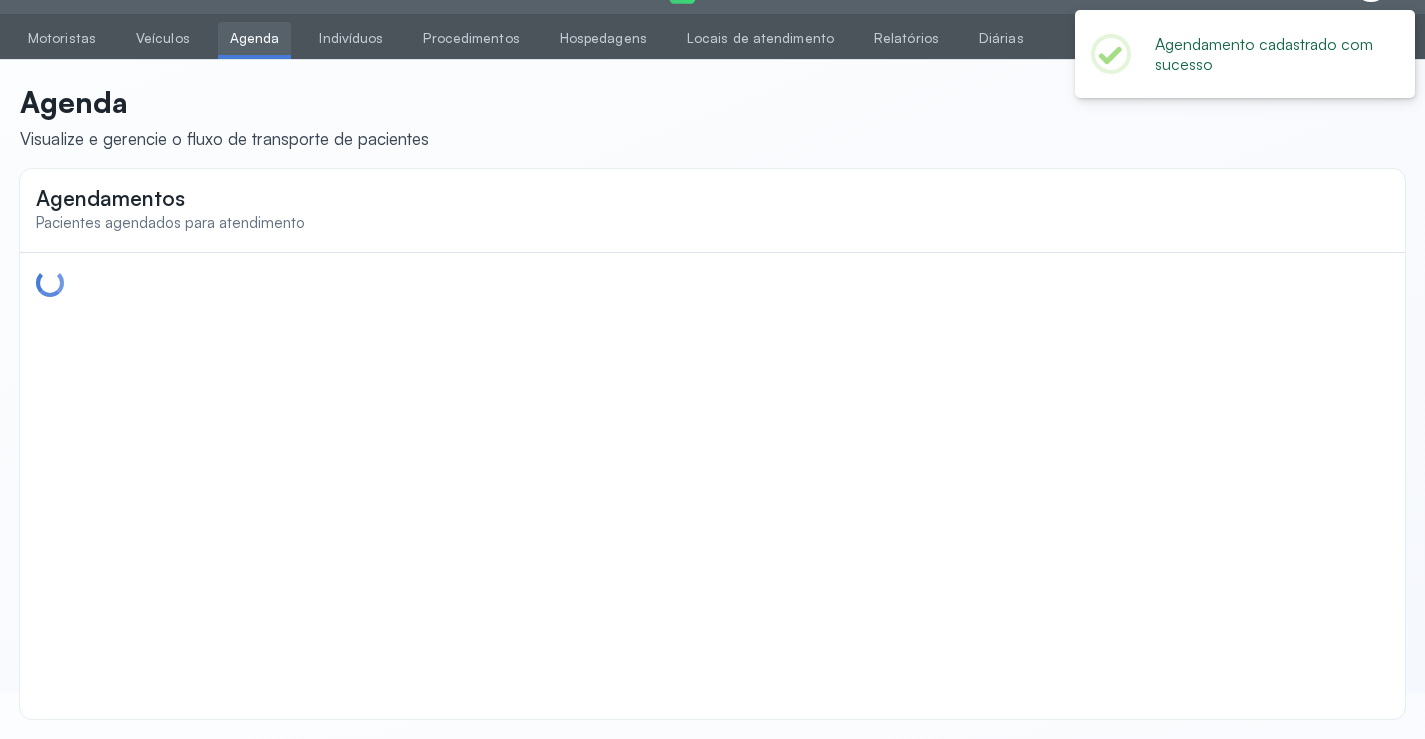 scroll, scrollTop: 0, scrollLeft: 0, axis: both 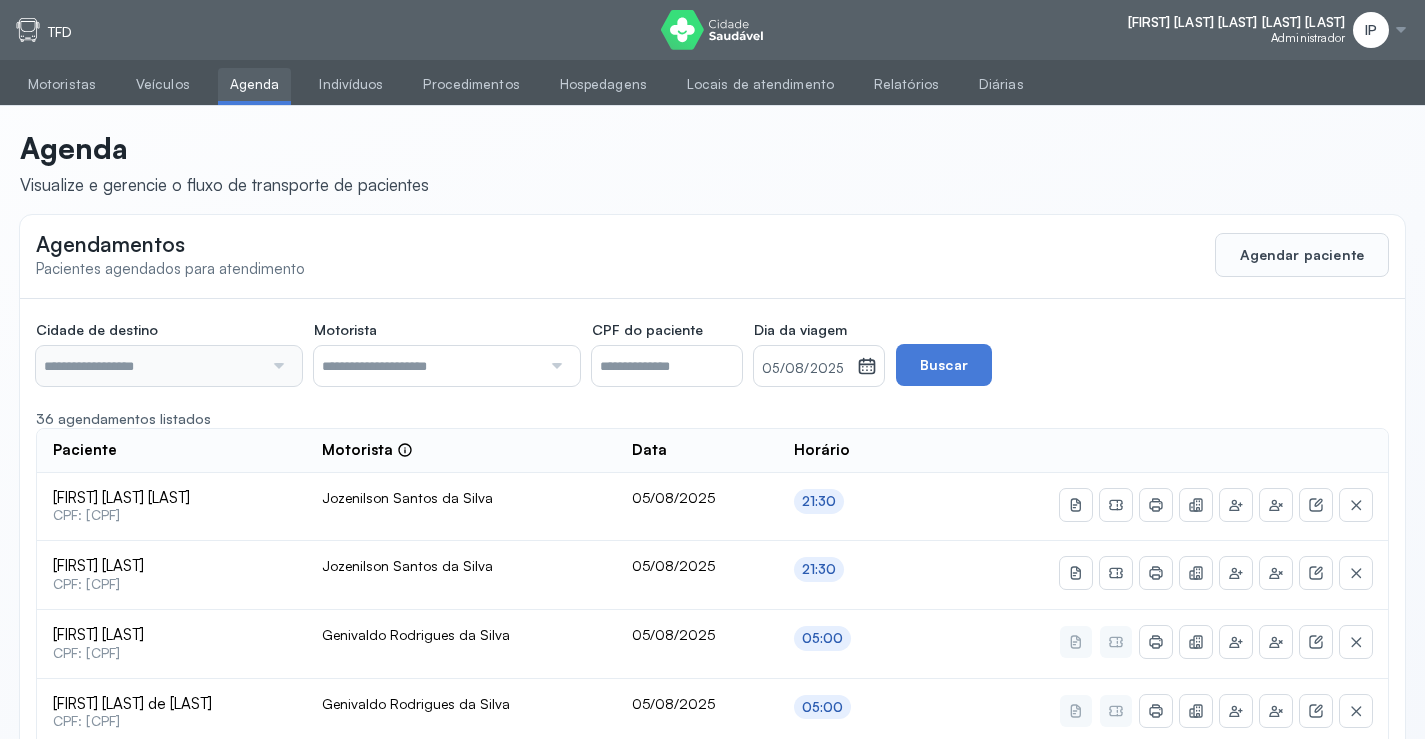 type on "********" 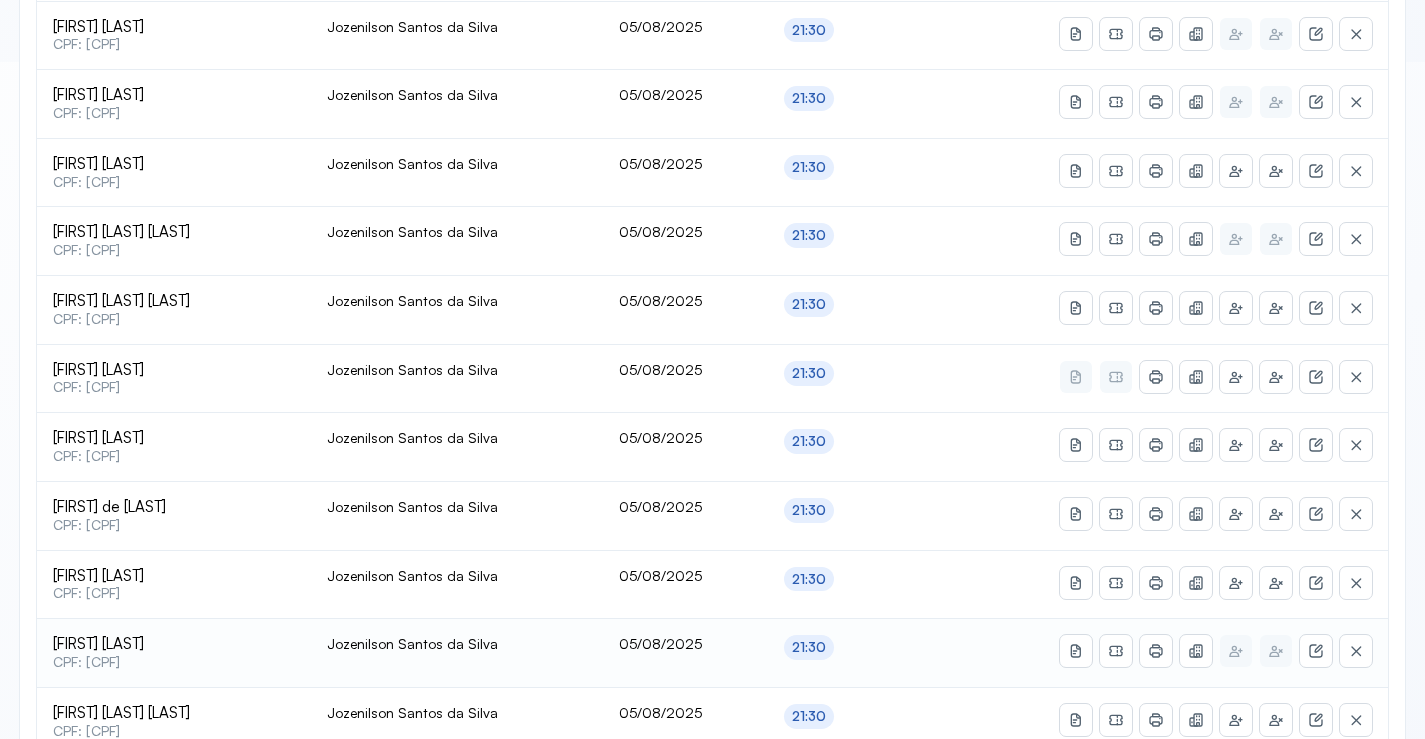 scroll, scrollTop: 865, scrollLeft: 0, axis: vertical 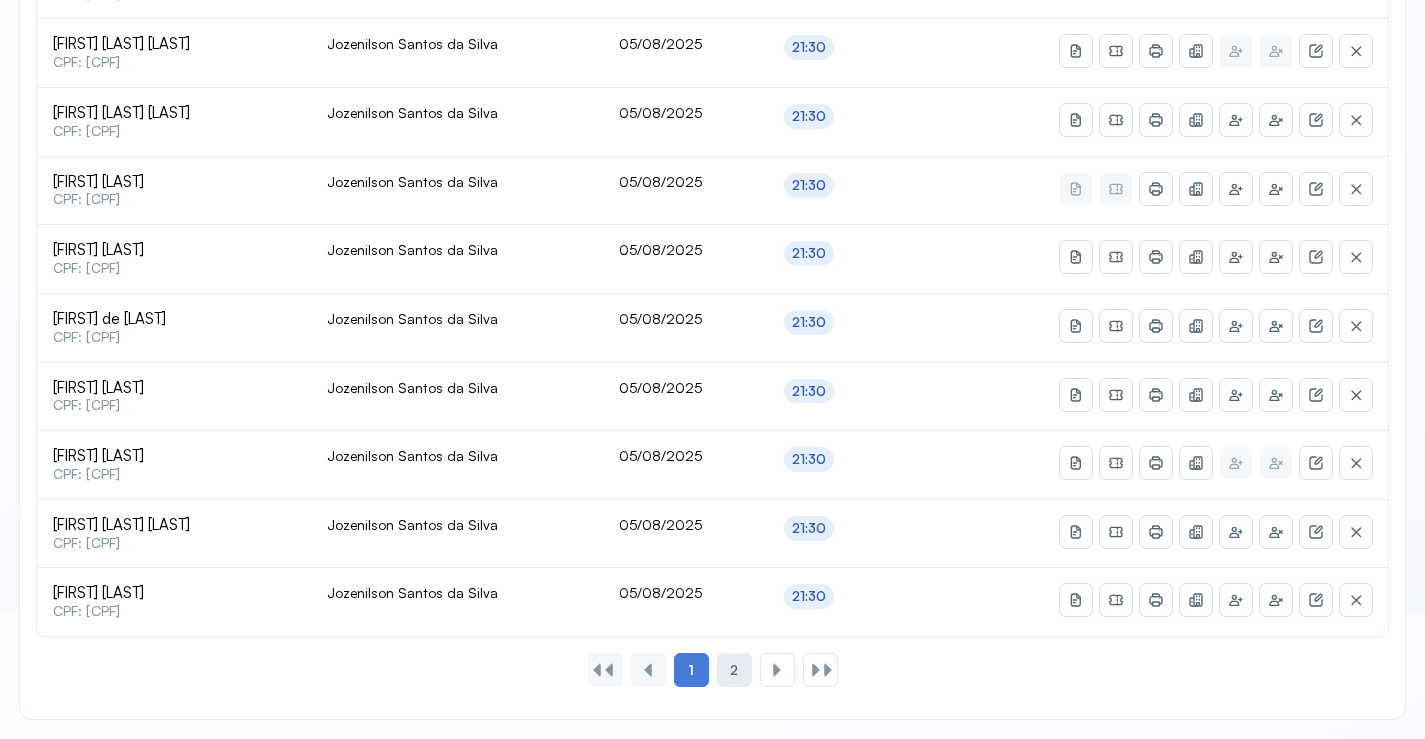 click on "2" at bounding box center [734, 670] 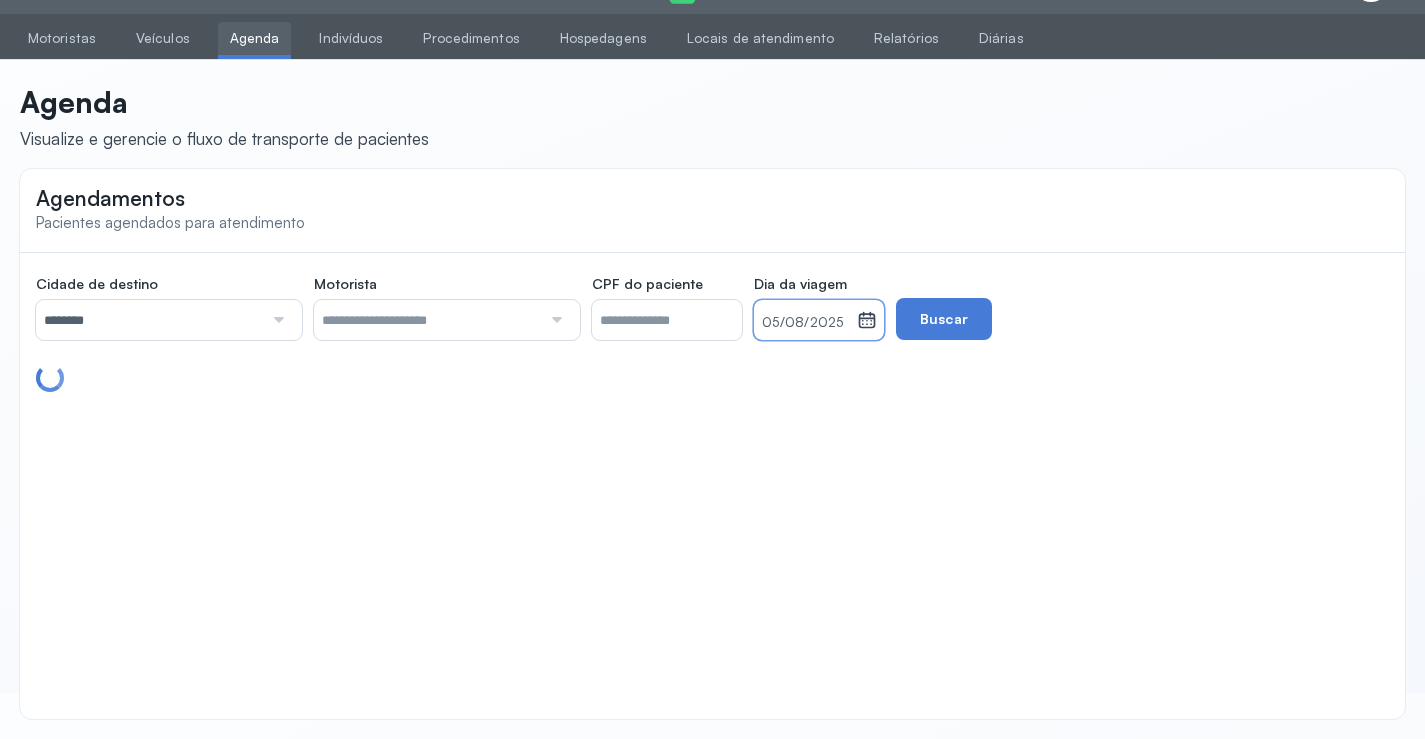 click on "05/08/2025" at bounding box center (805, 323) 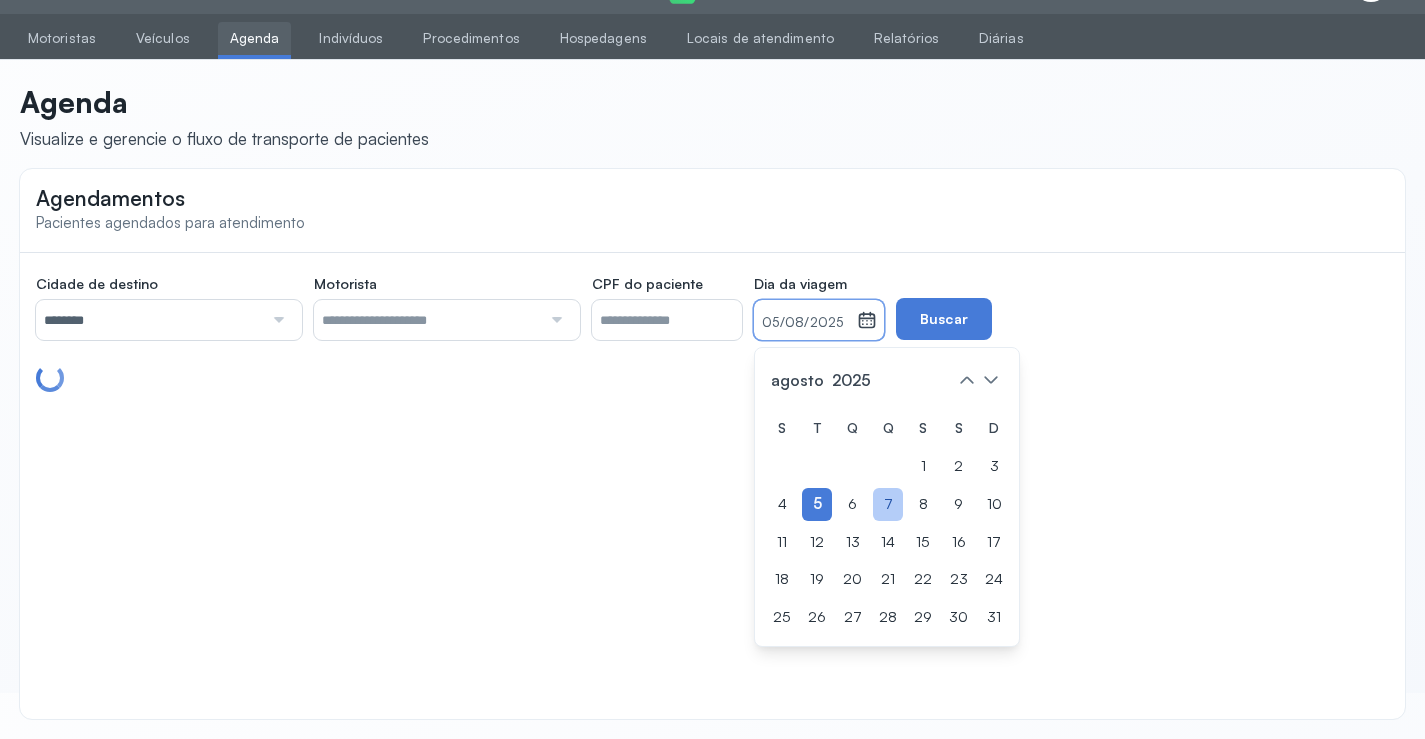 click on "7" 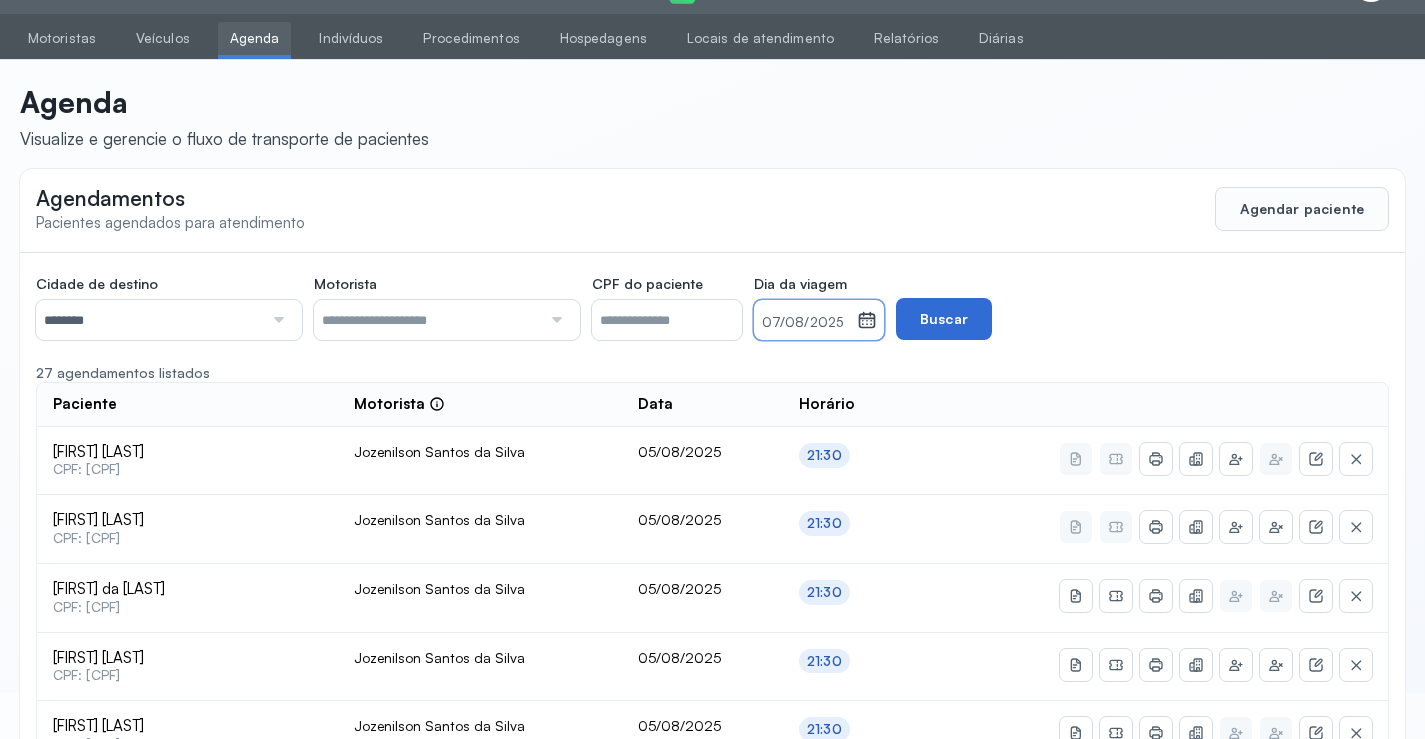 click on "Buscar" at bounding box center (944, 319) 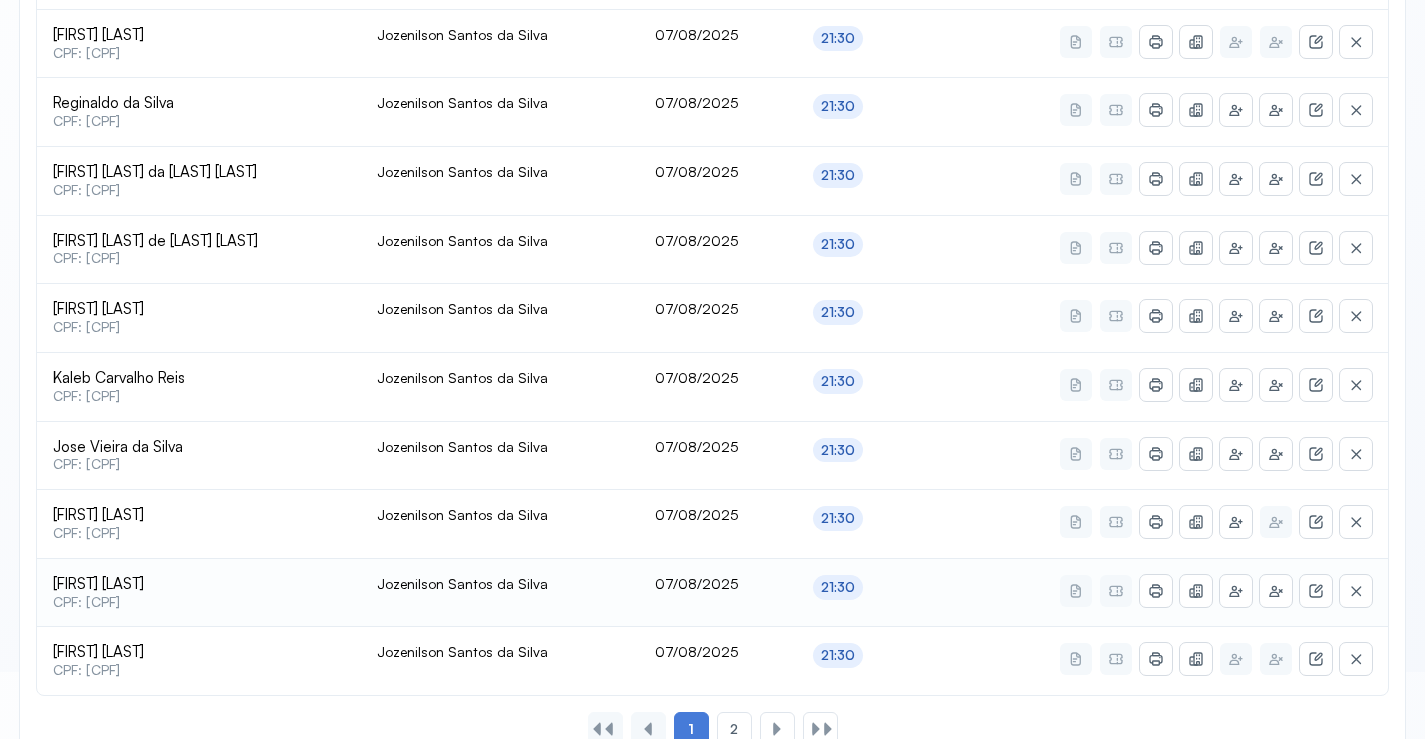 scroll, scrollTop: 865, scrollLeft: 0, axis: vertical 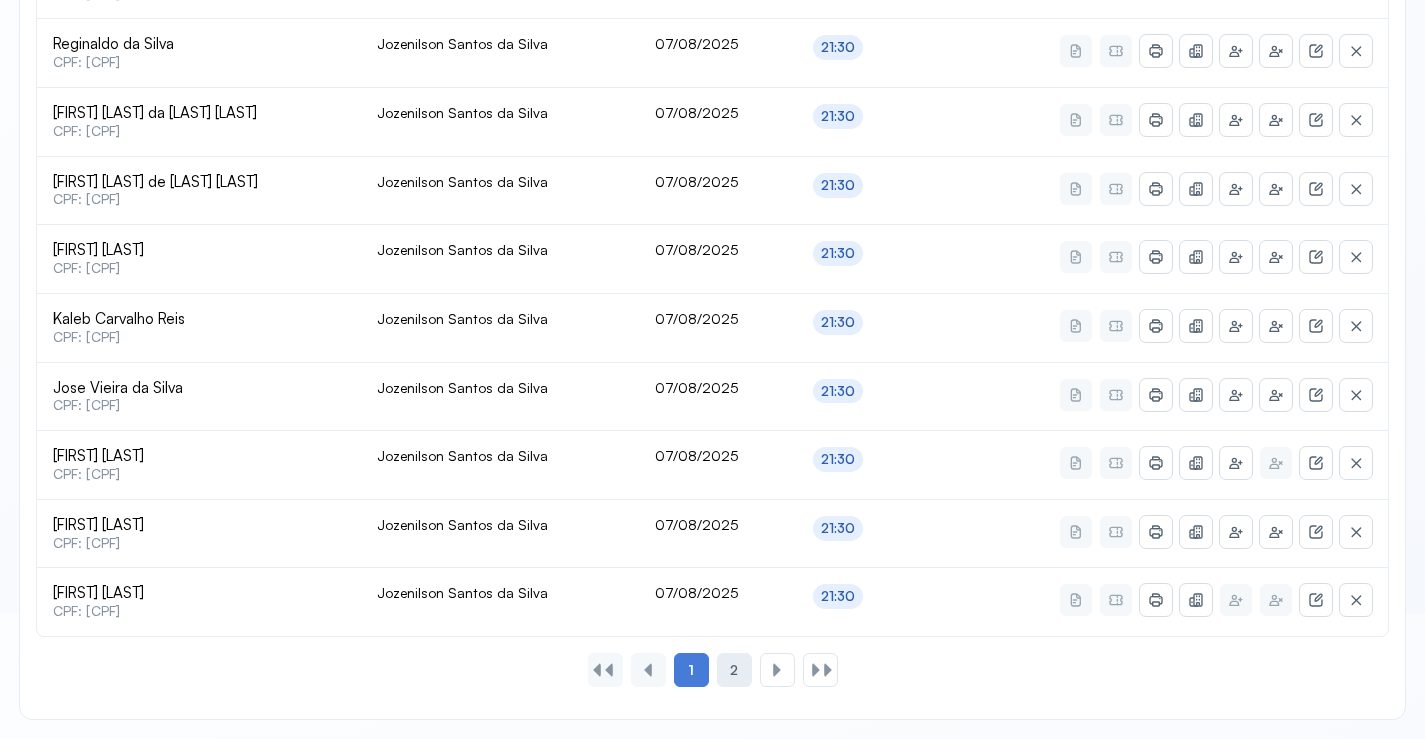 click on "2" 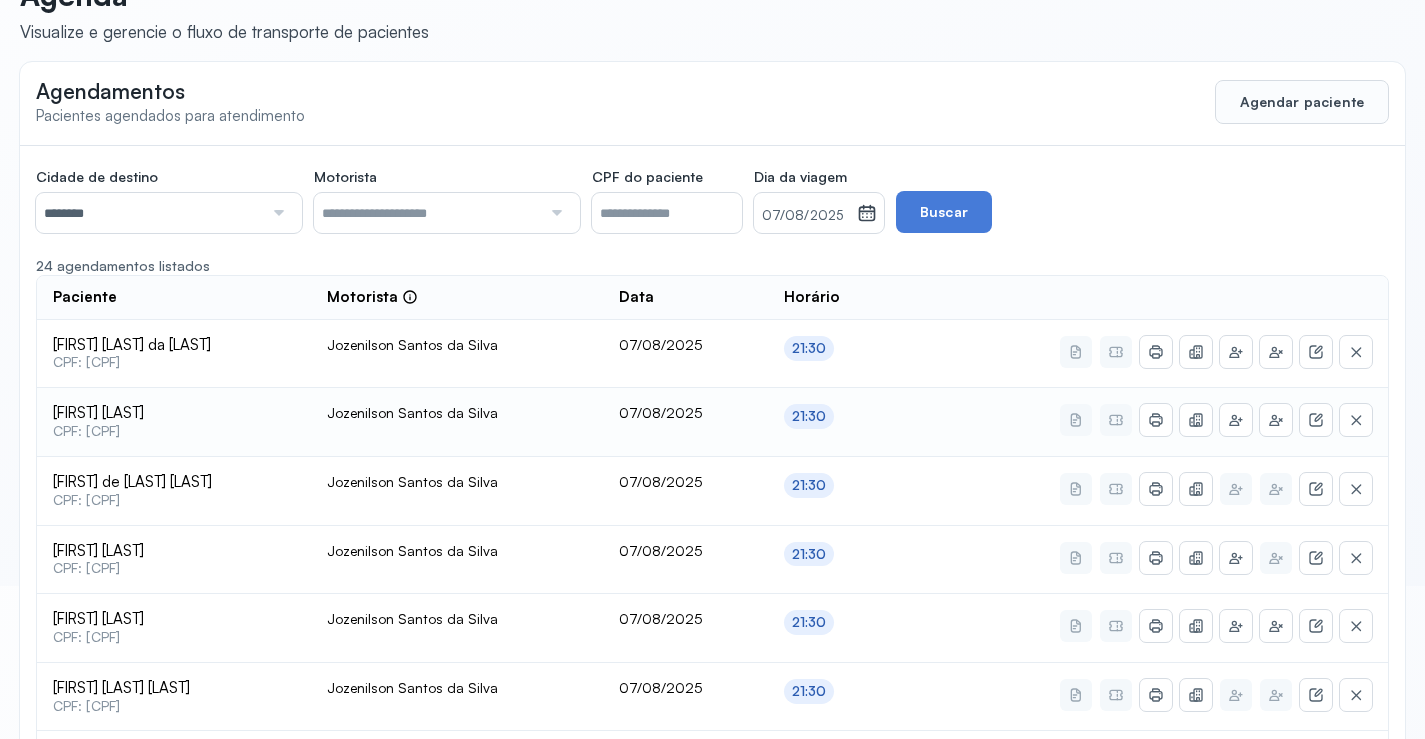 scroll, scrollTop: 0, scrollLeft: 0, axis: both 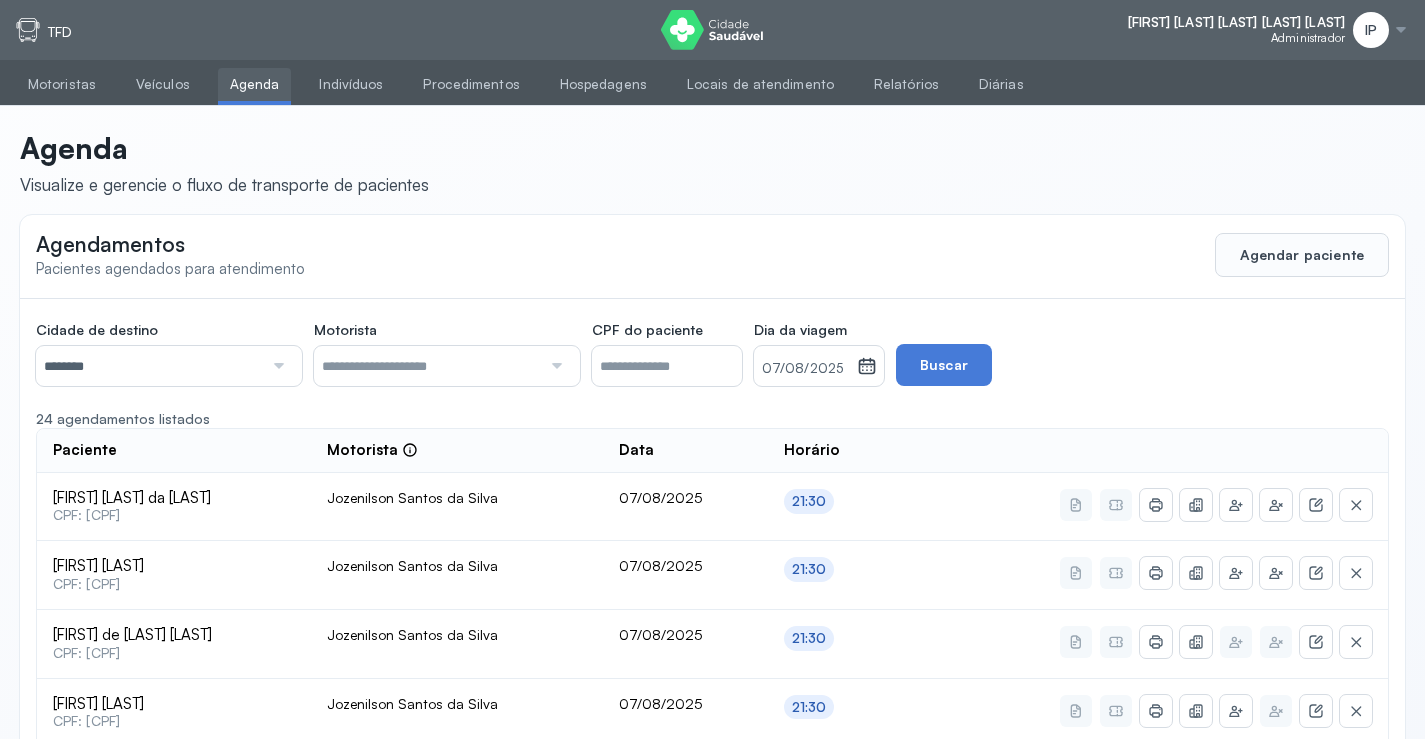 click on "07/08/2025" at bounding box center (805, 369) 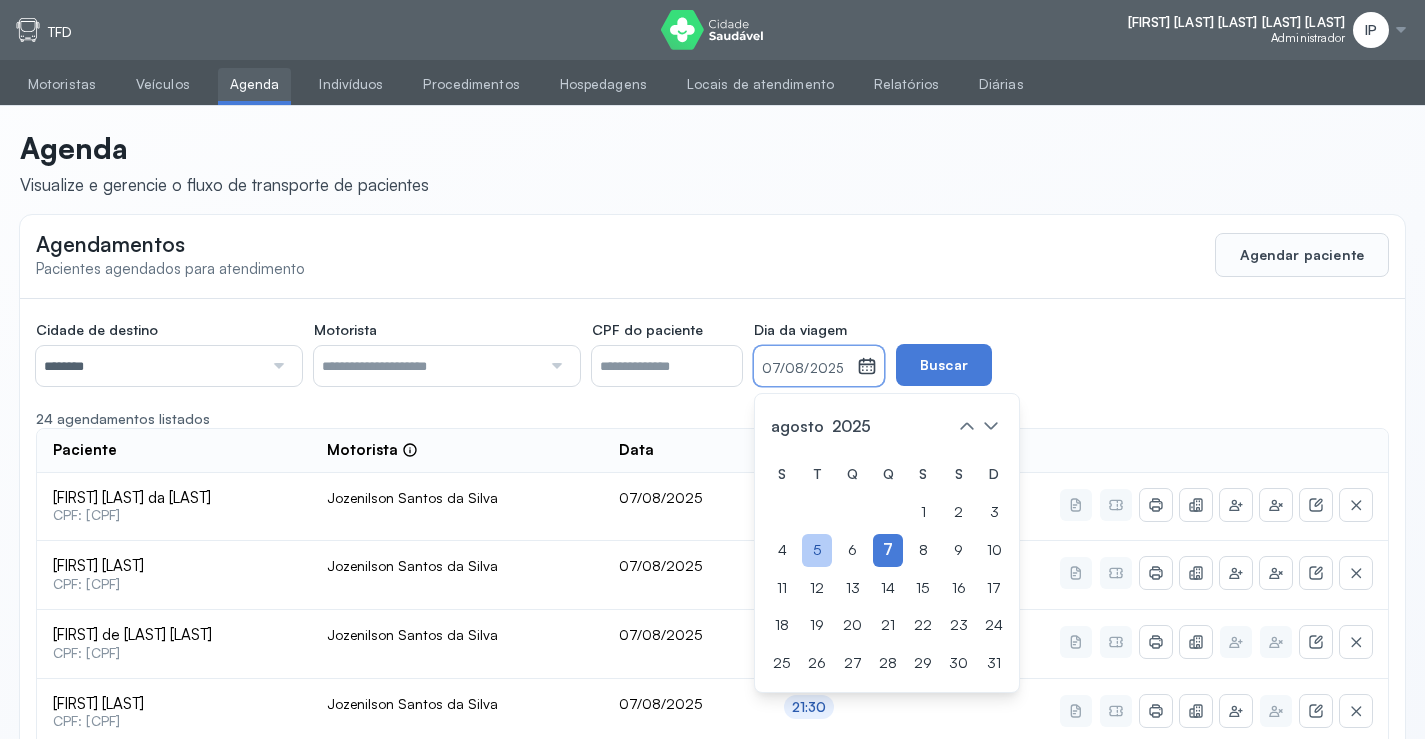 click on "5" 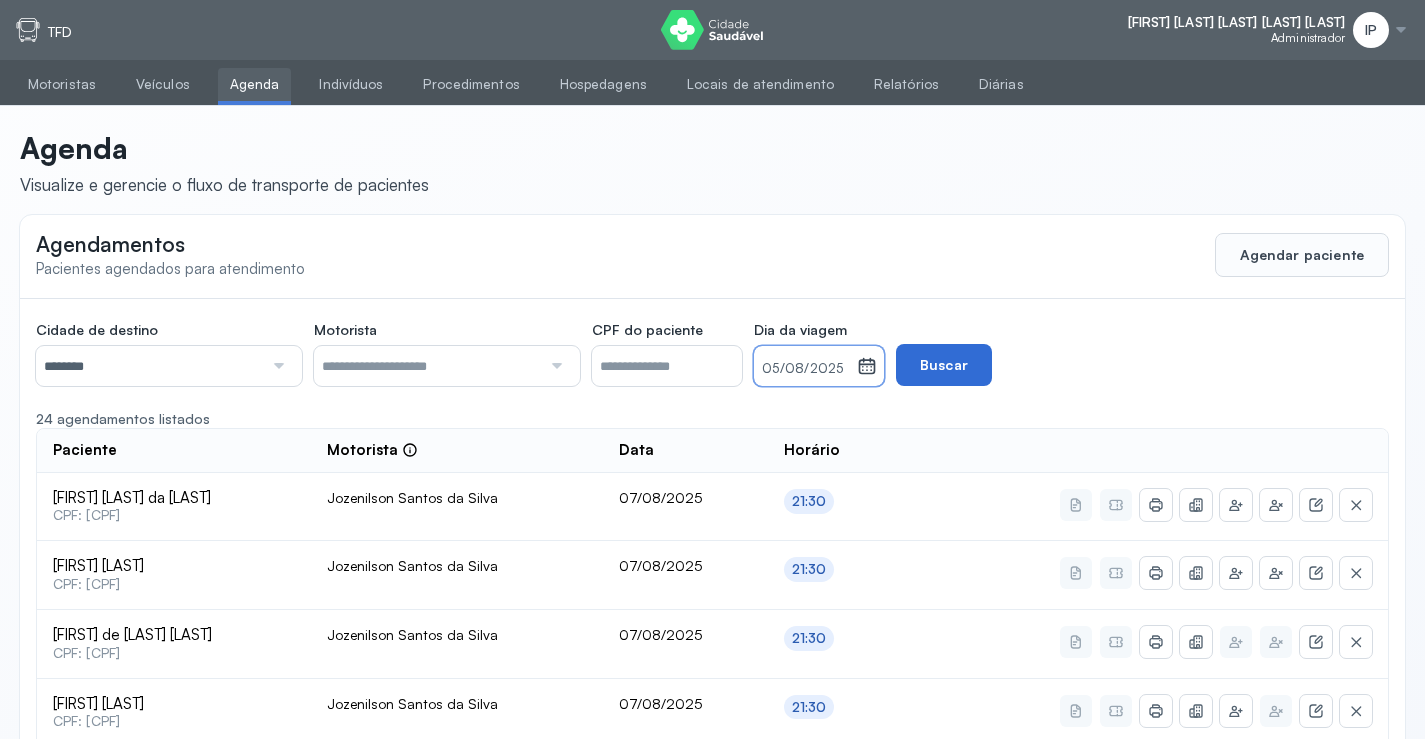 click on "Buscar" at bounding box center (944, 365) 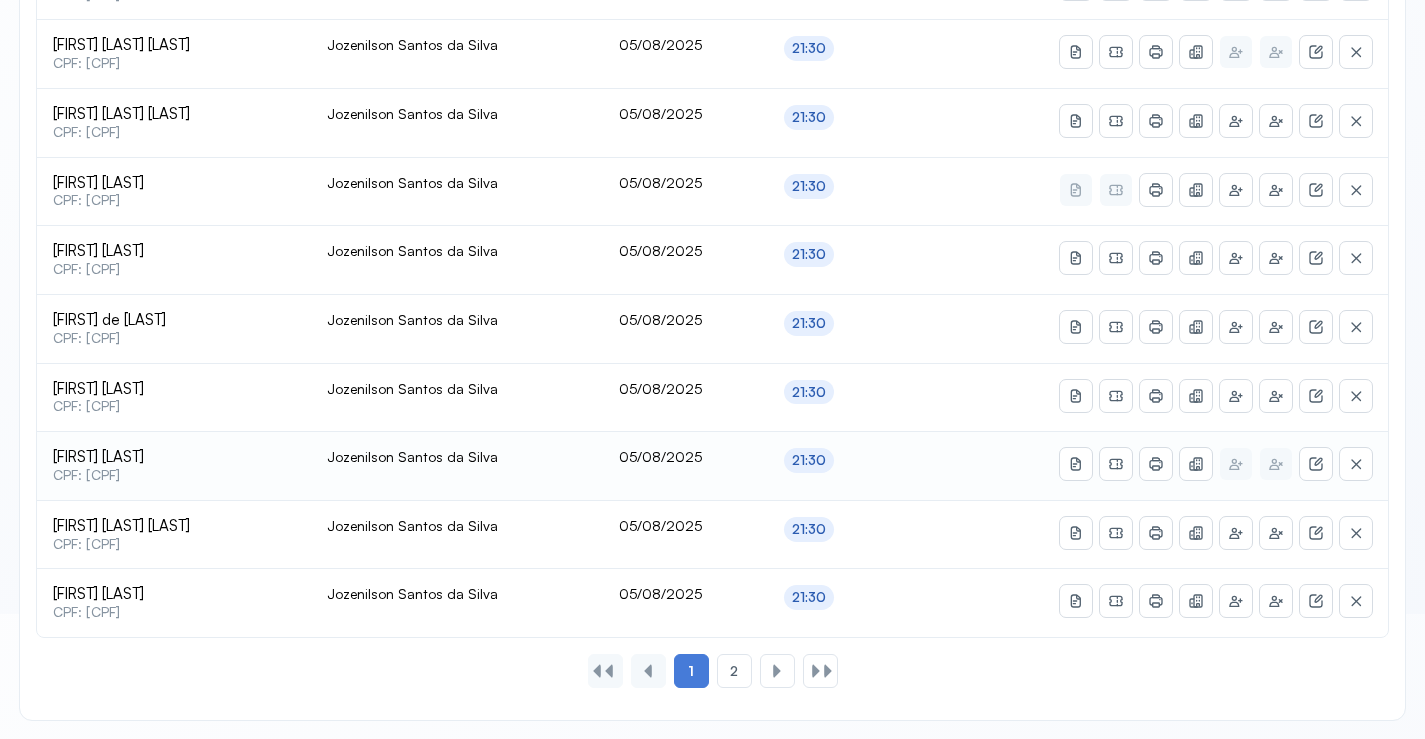 scroll, scrollTop: 865, scrollLeft: 0, axis: vertical 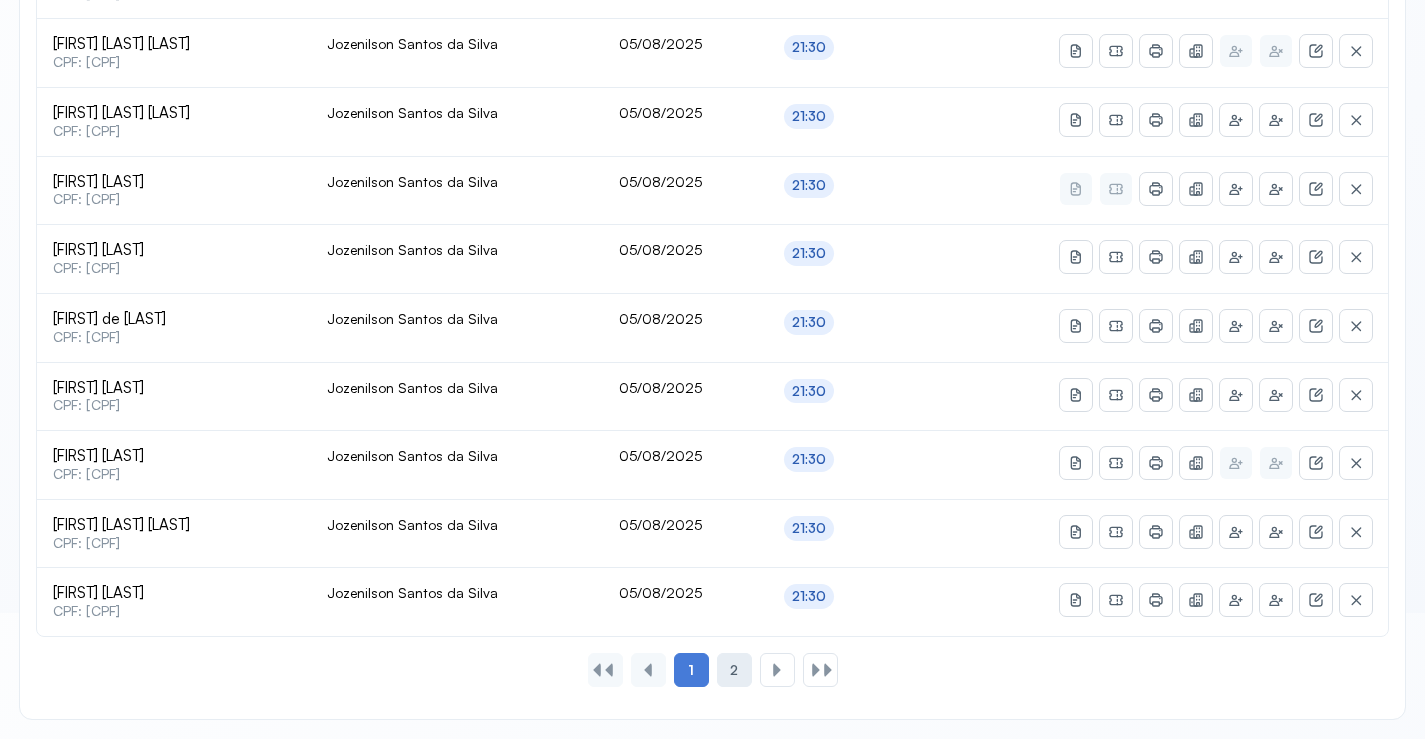 click on "2" 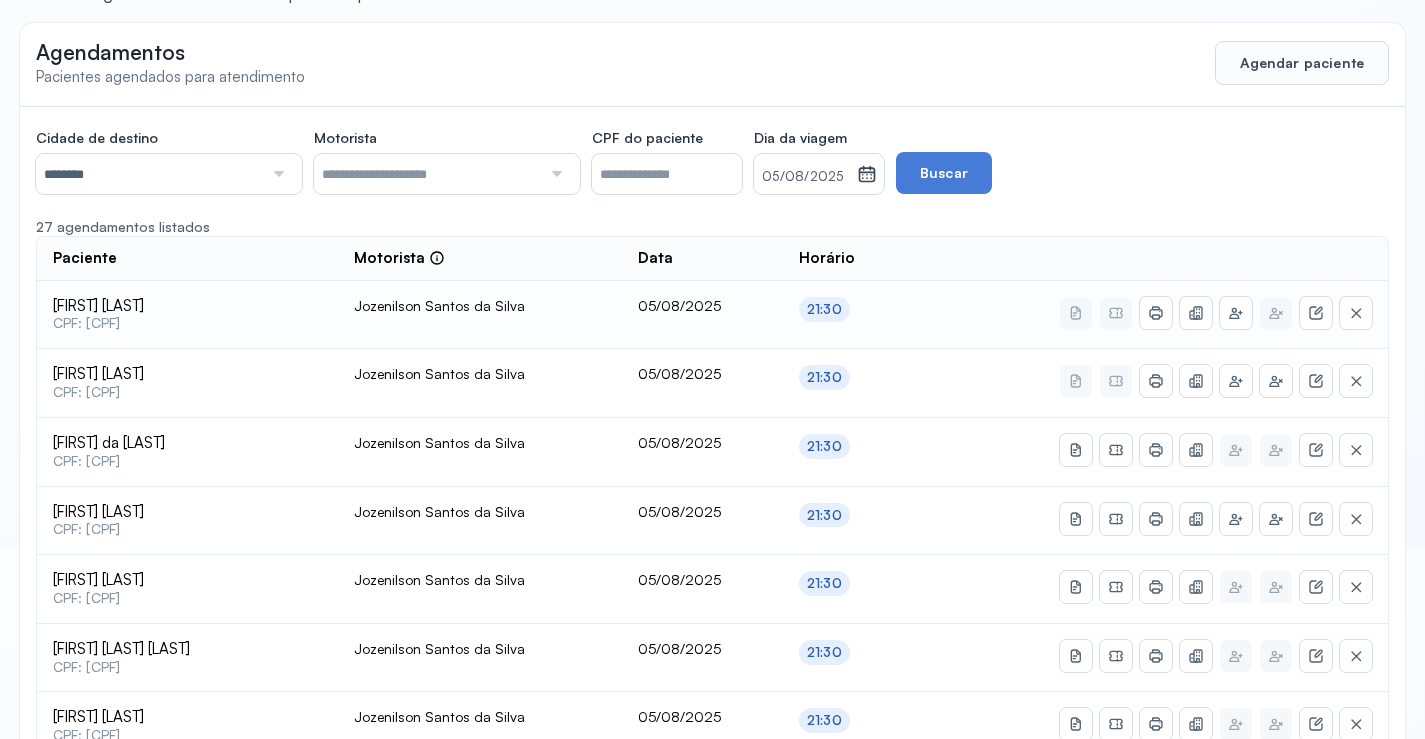 scroll, scrollTop: 200, scrollLeft: 0, axis: vertical 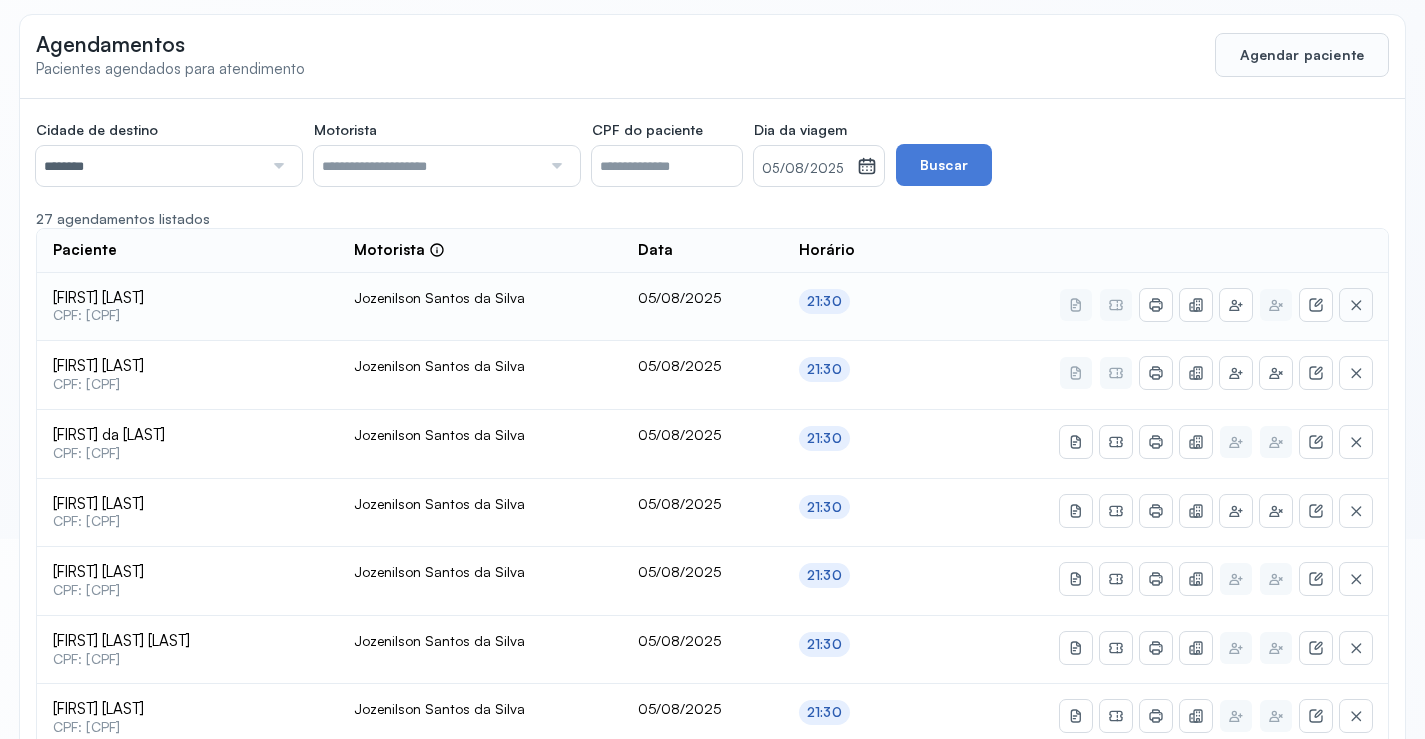 click 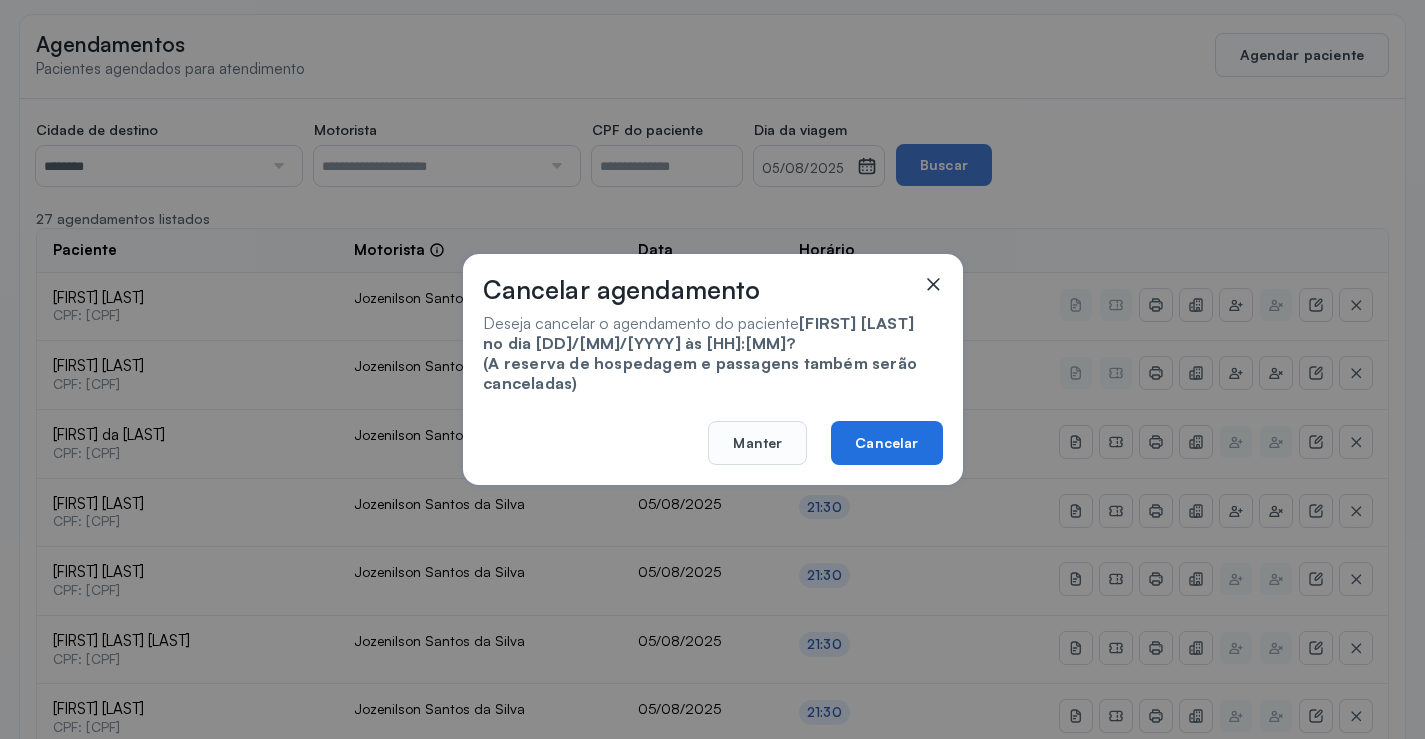 click on "Cancelar" 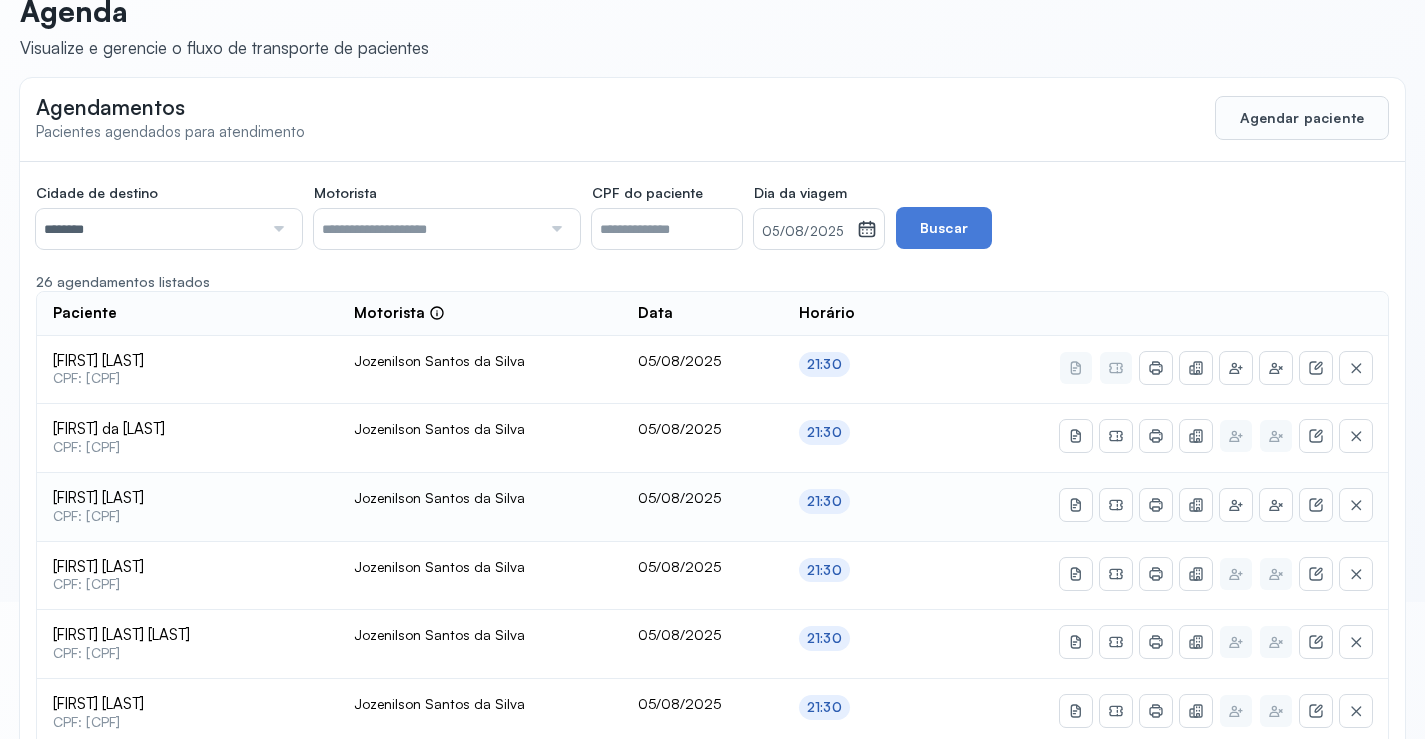 scroll, scrollTop: 200, scrollLeft: 0, axis: vertical 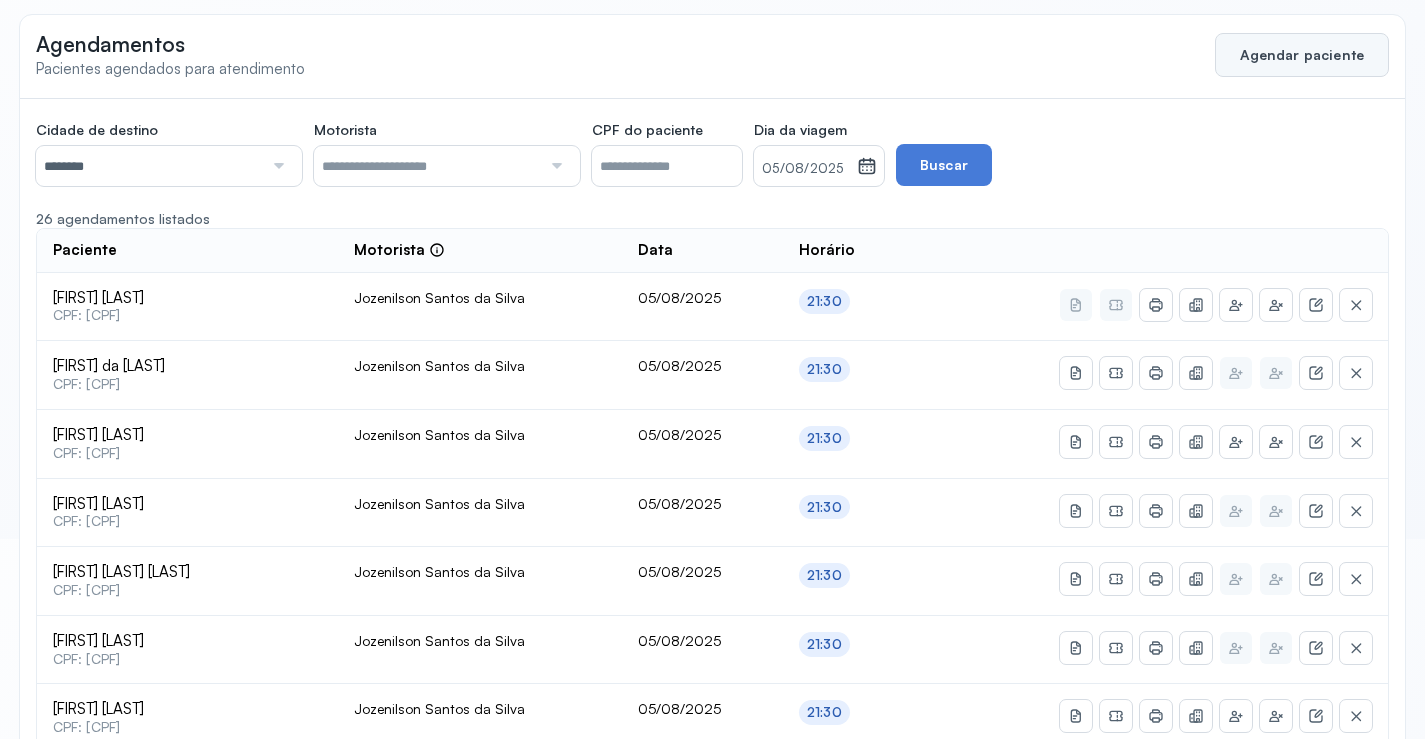 click on "Agendar paciente" 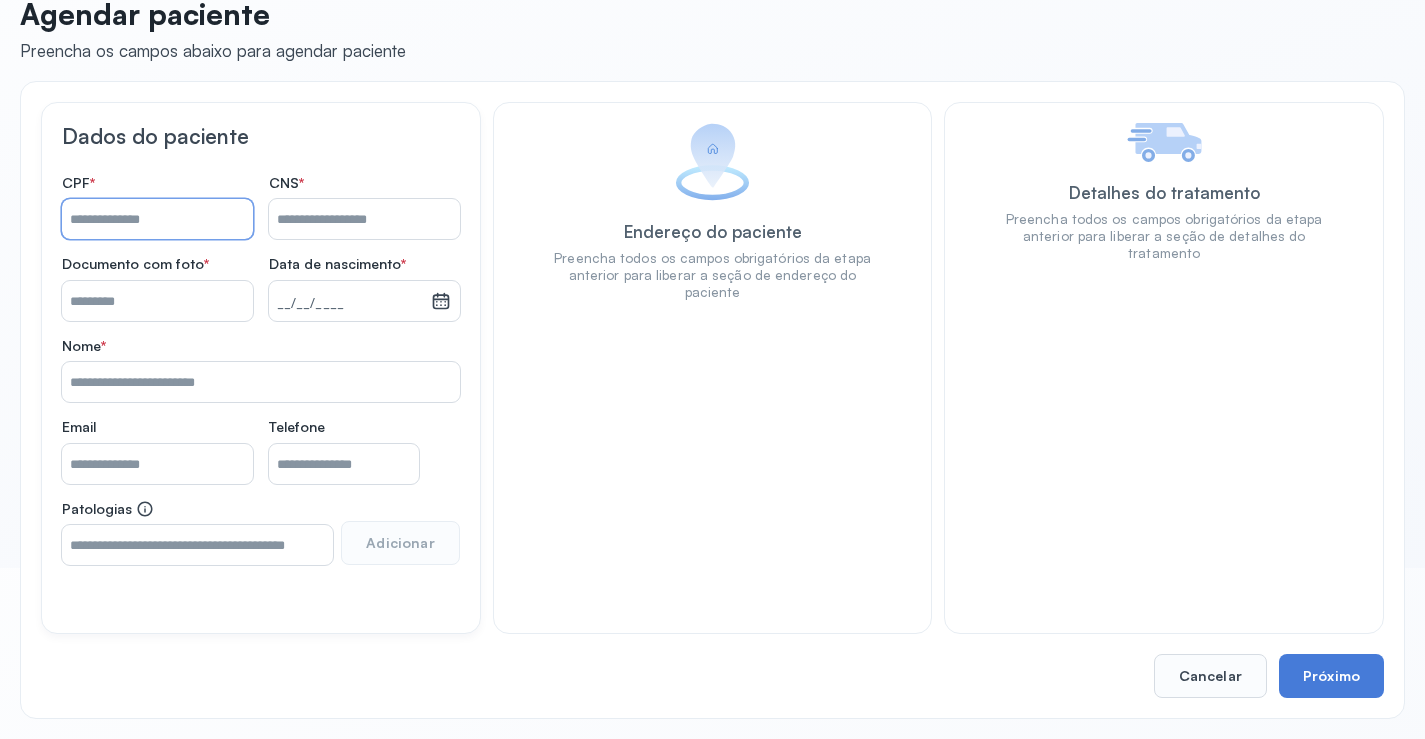 click on "Nome   *" at bounding box center [157, 219] 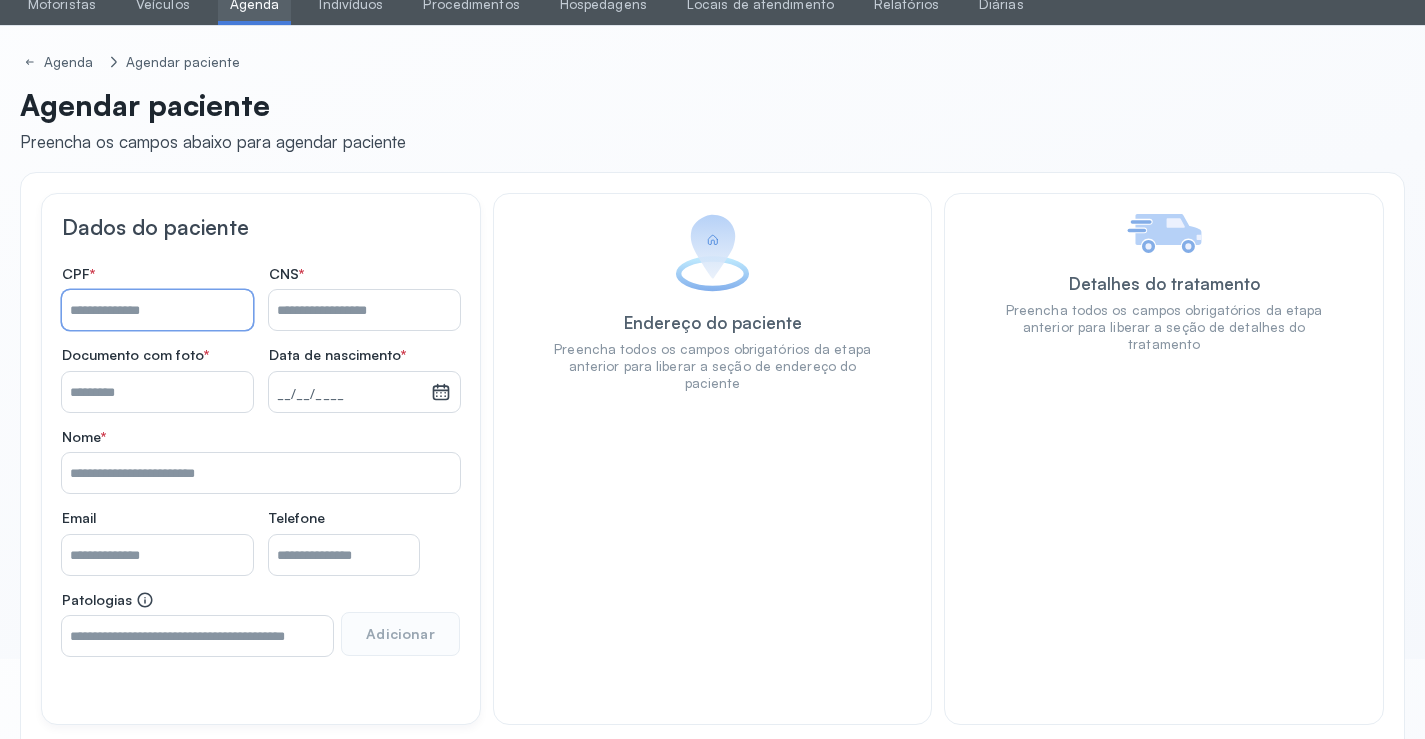 scroll, scrollTop: 0, scrollLeft: 0, axis: both 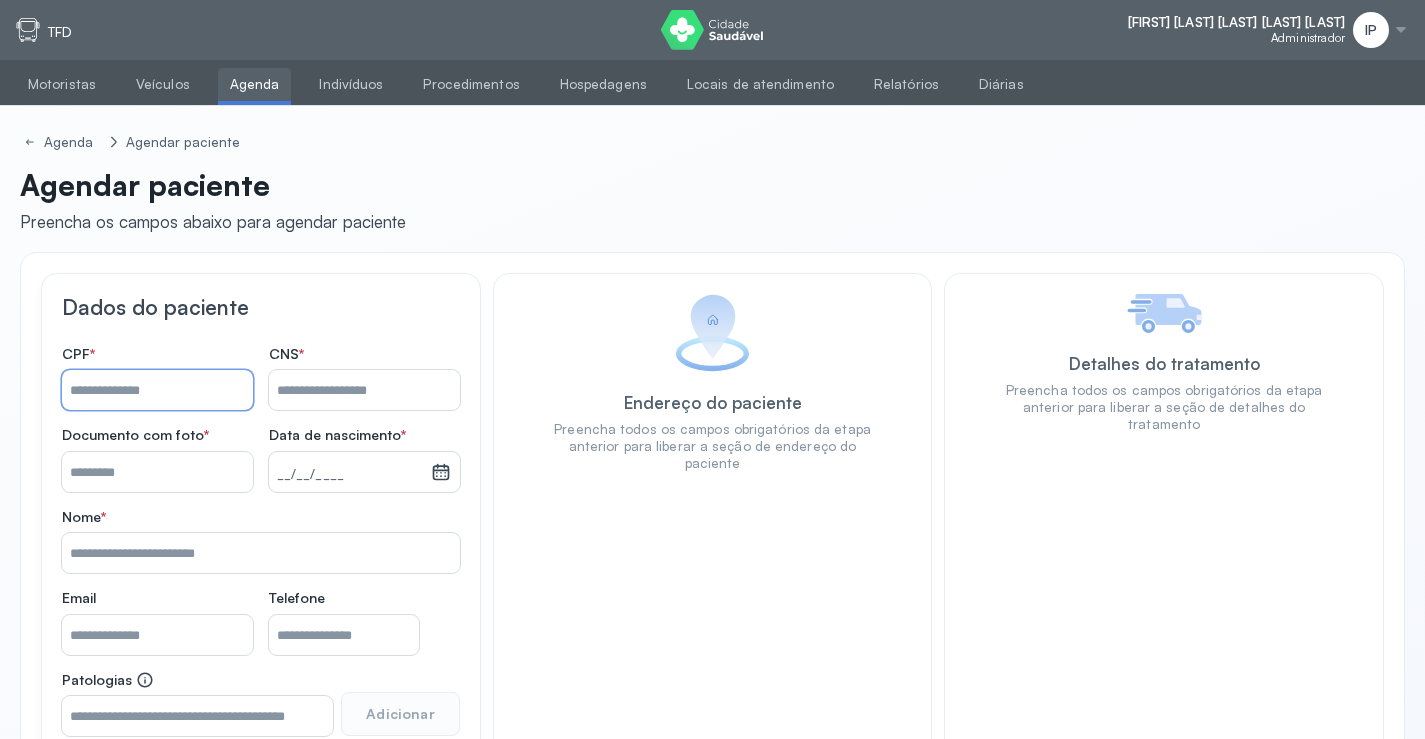click on "Nome   *" at bounding box center (157, 390) 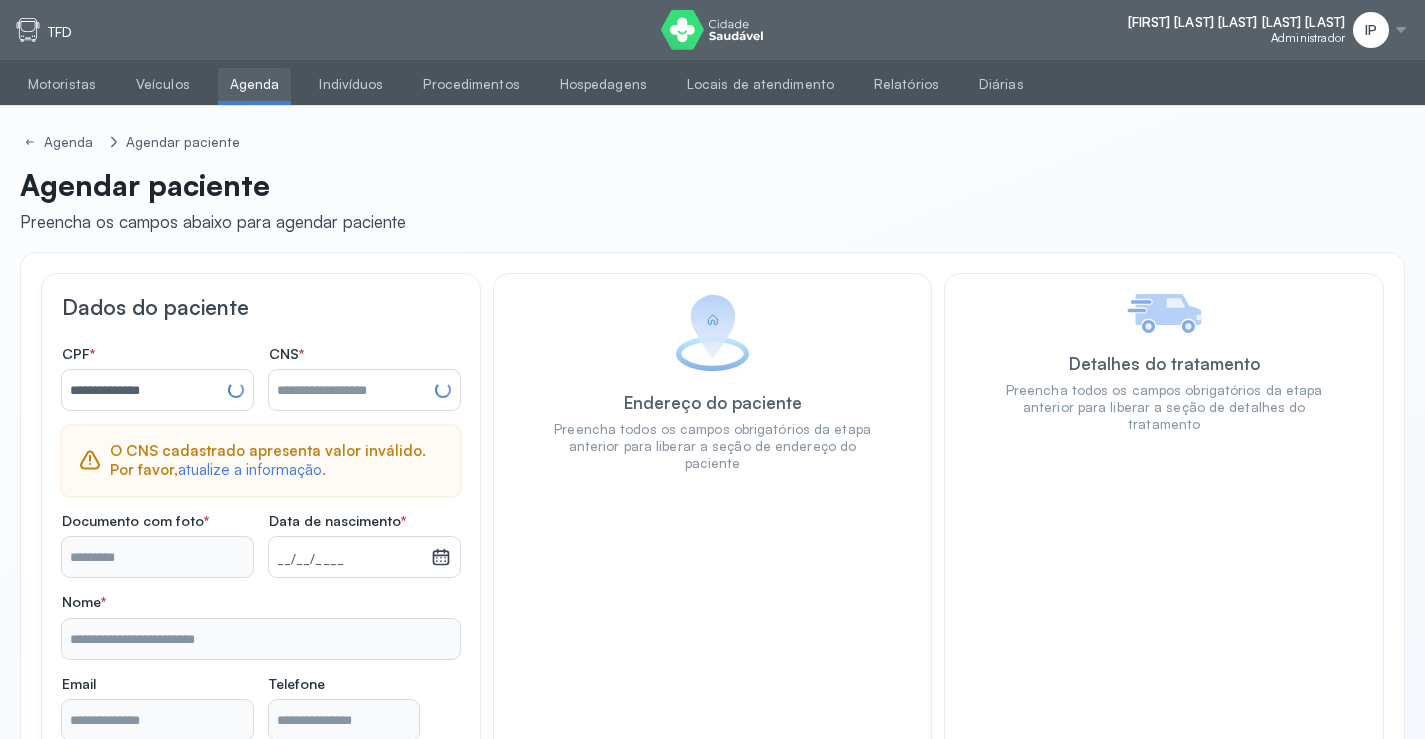 type on "**********" 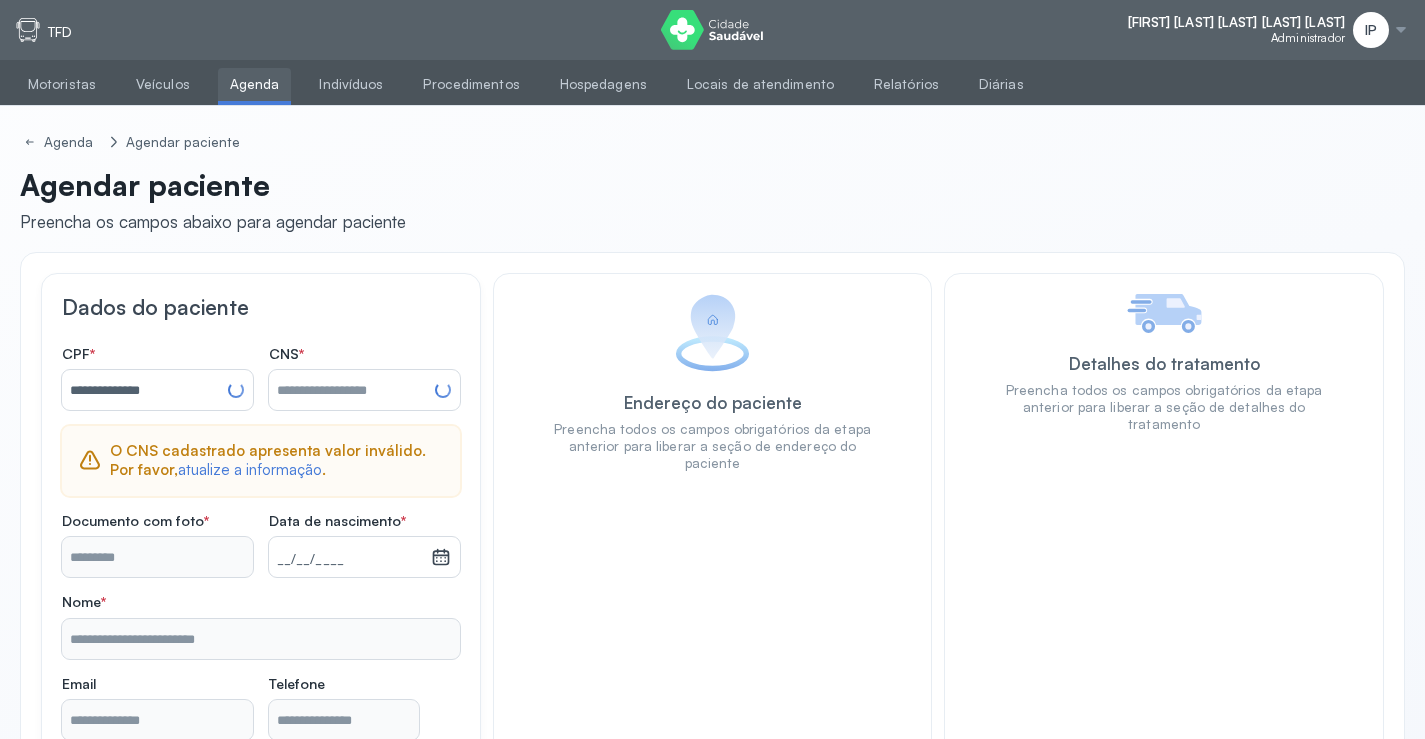 type on "**********" 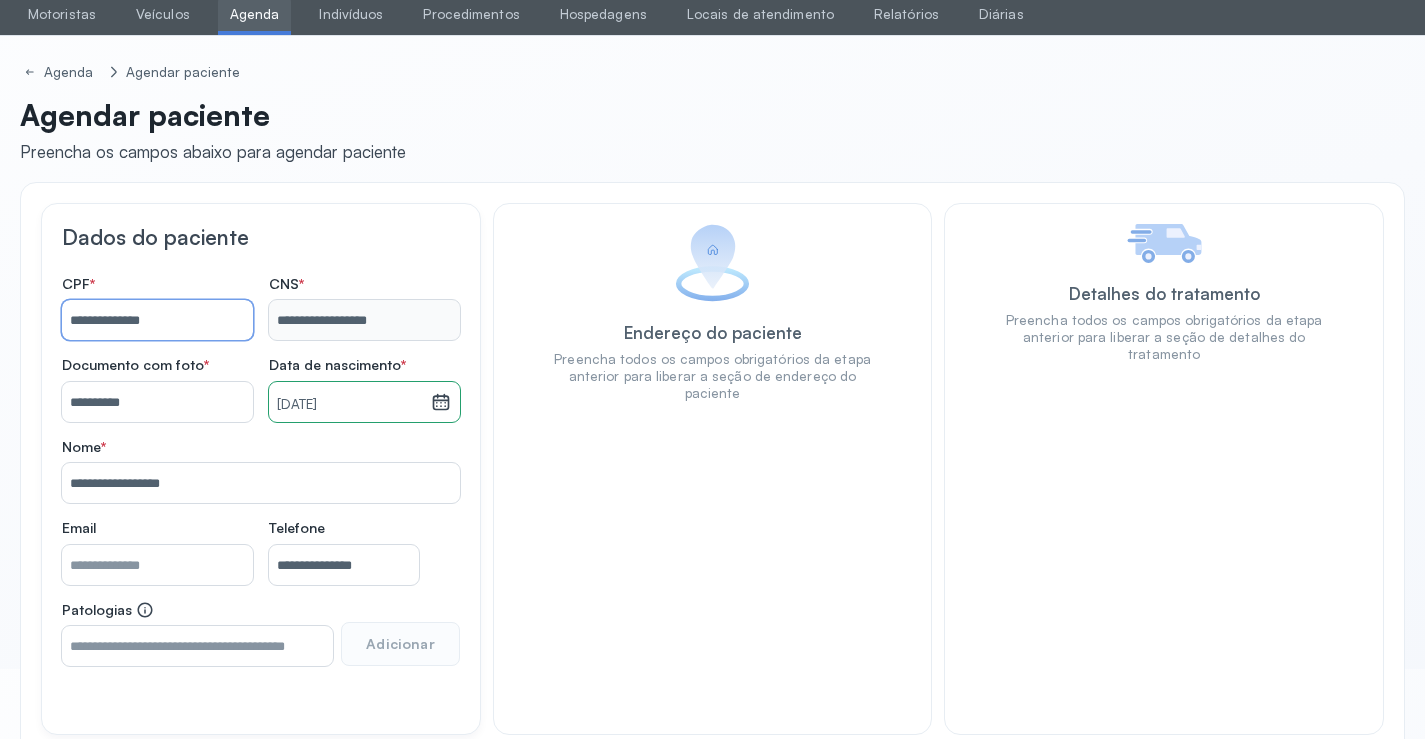 scroll, scrollTop: 171, scrollLeft: 0, axis: vertical 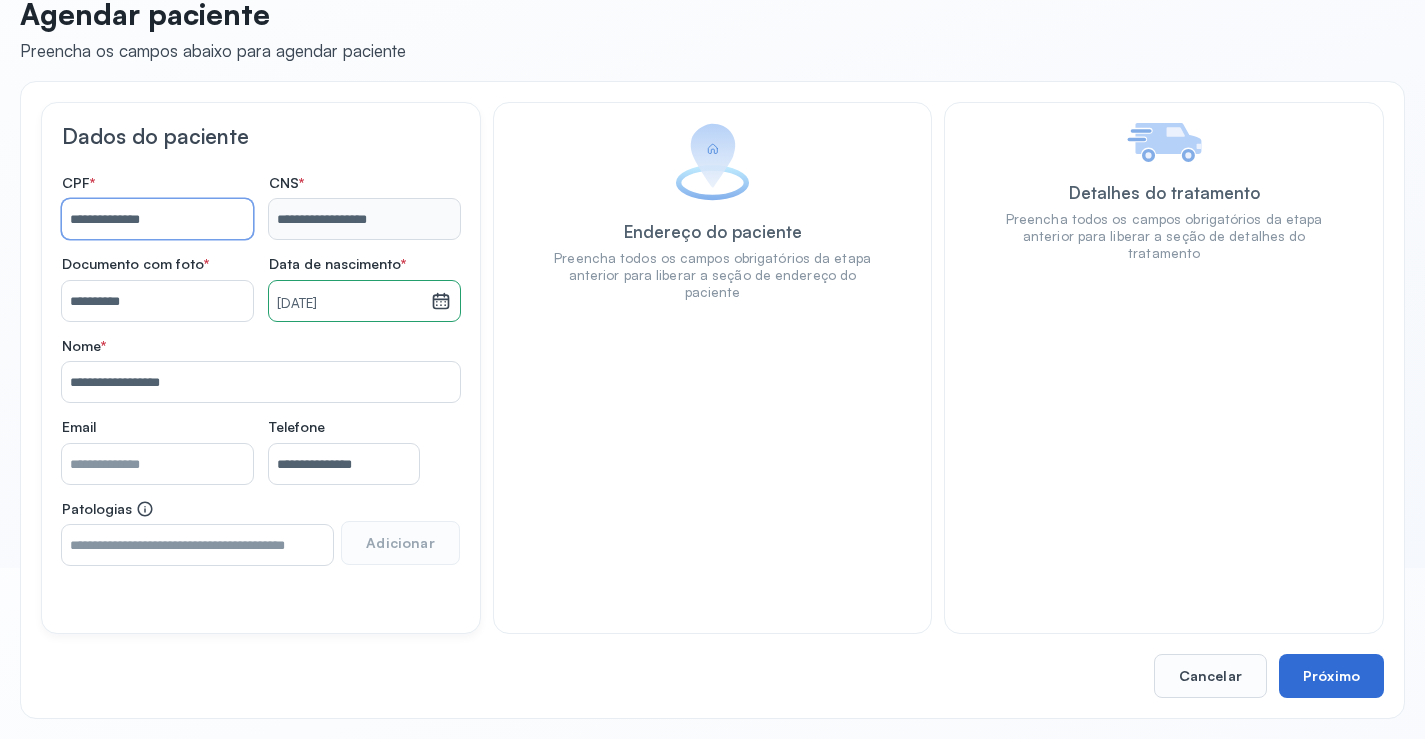 type on "**********" 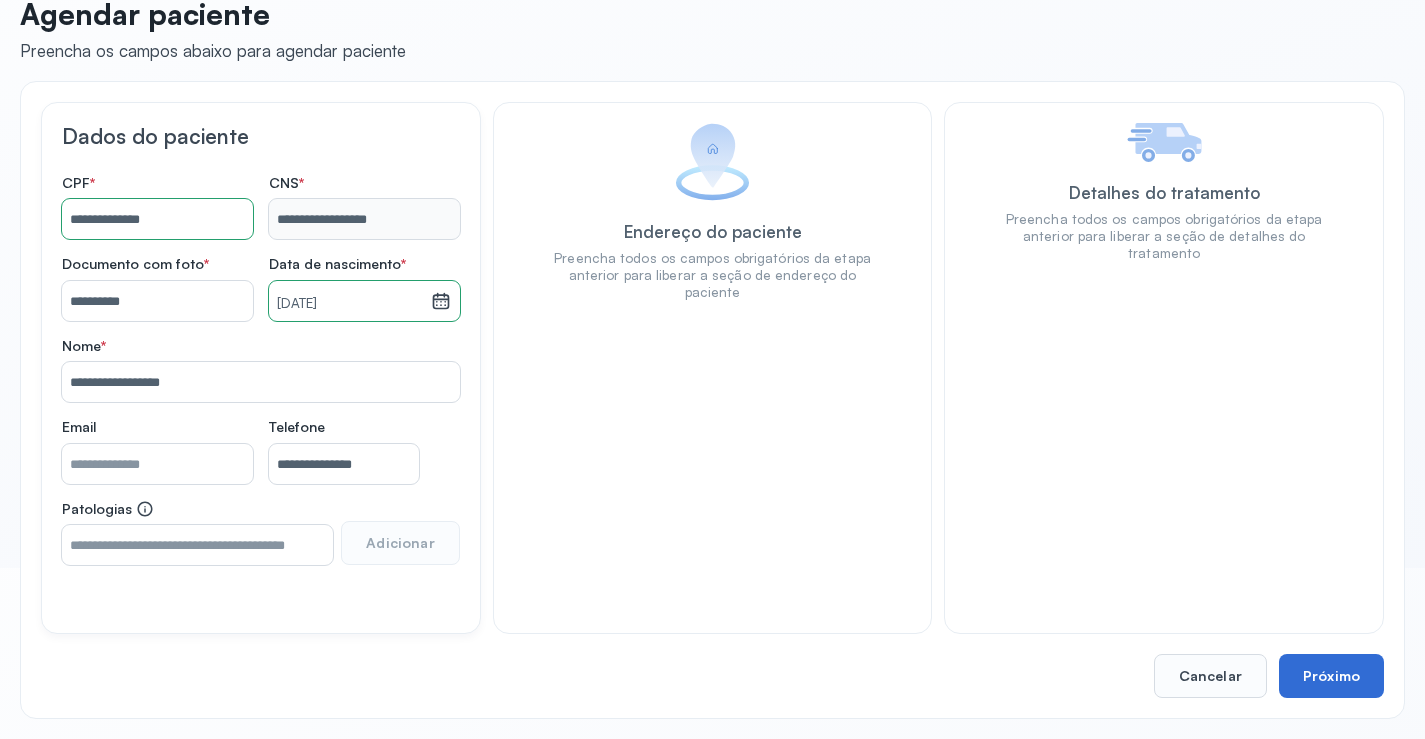 click on "Próximo" at bounding box center [1331, 676] 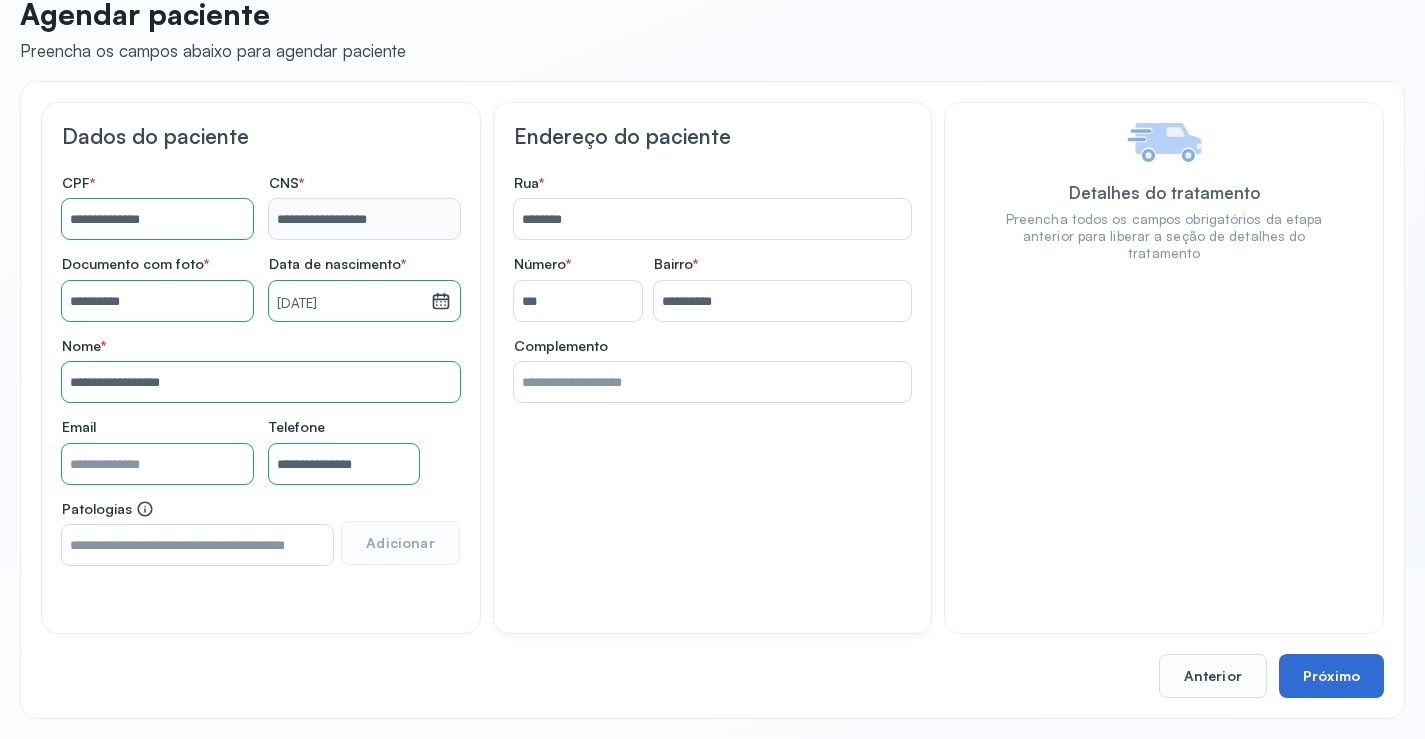 click on "Próximo" at bounding box center (1331, 676) 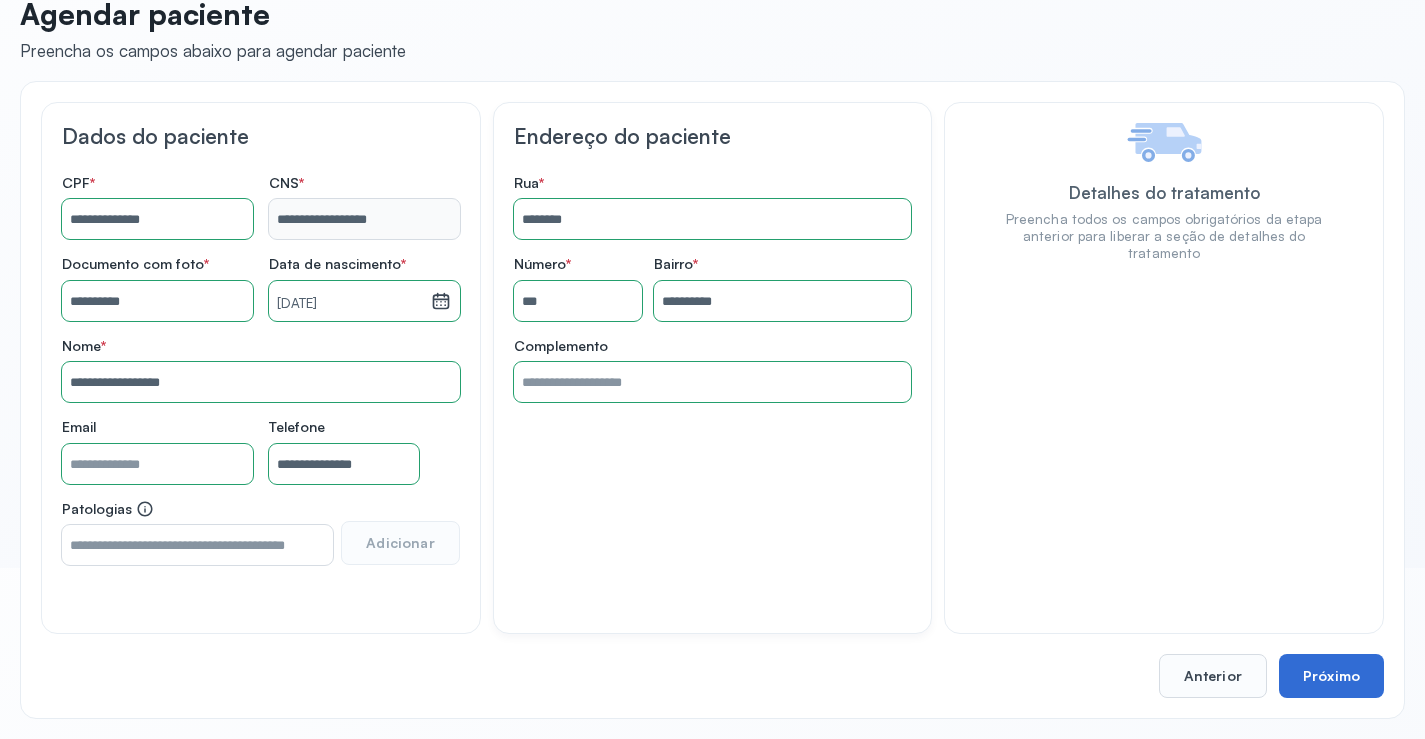 click on "Próximo" at bounding box center [1331, 676] 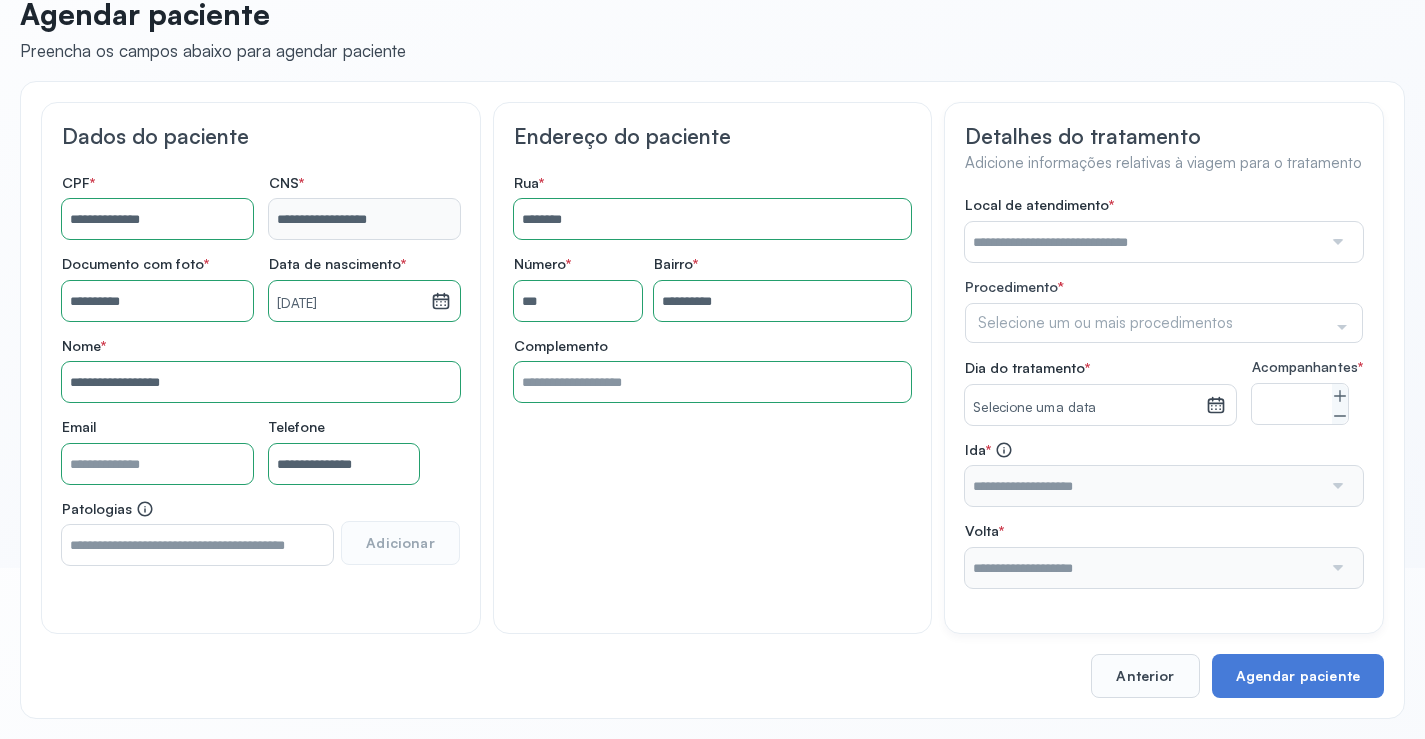 click at bounding box center (1143, 242) 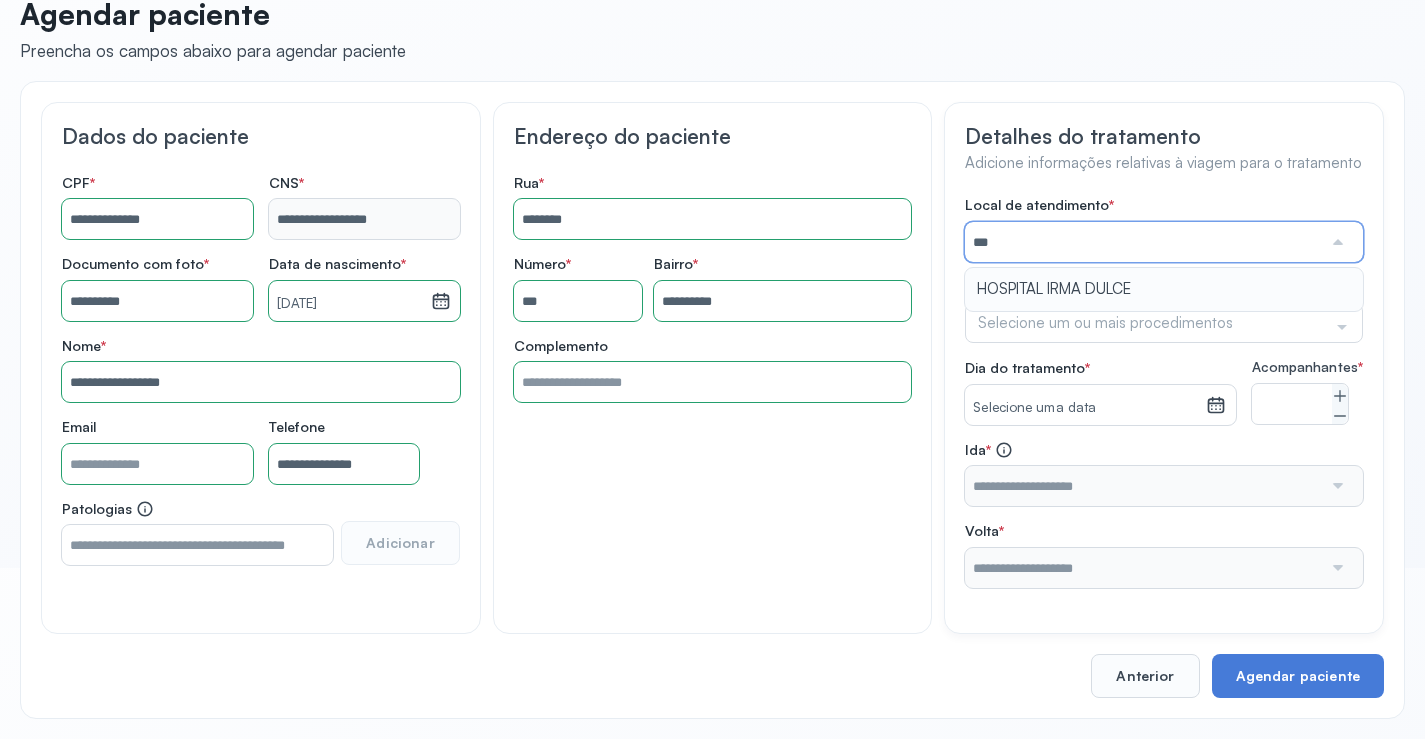 type on "**********" 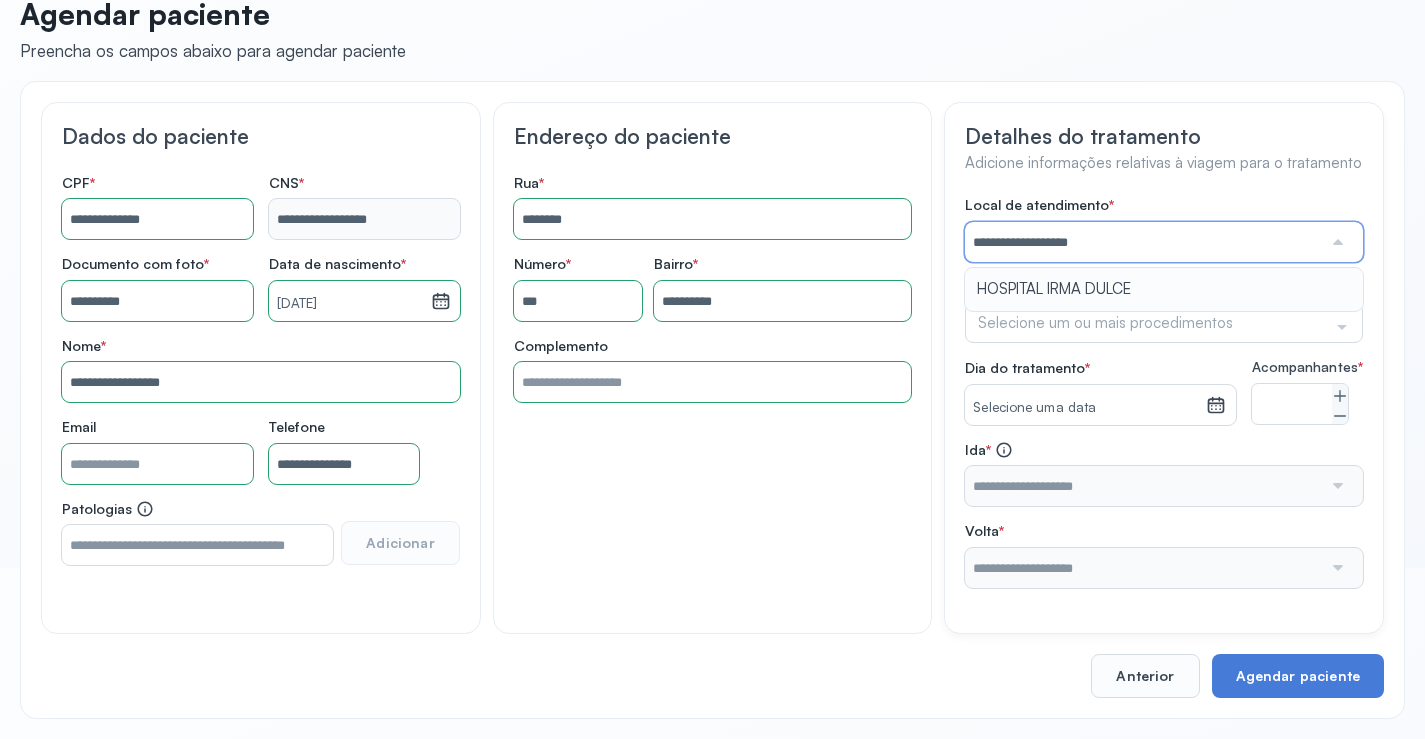 click on "**********" at bounding box center [1164, 392] 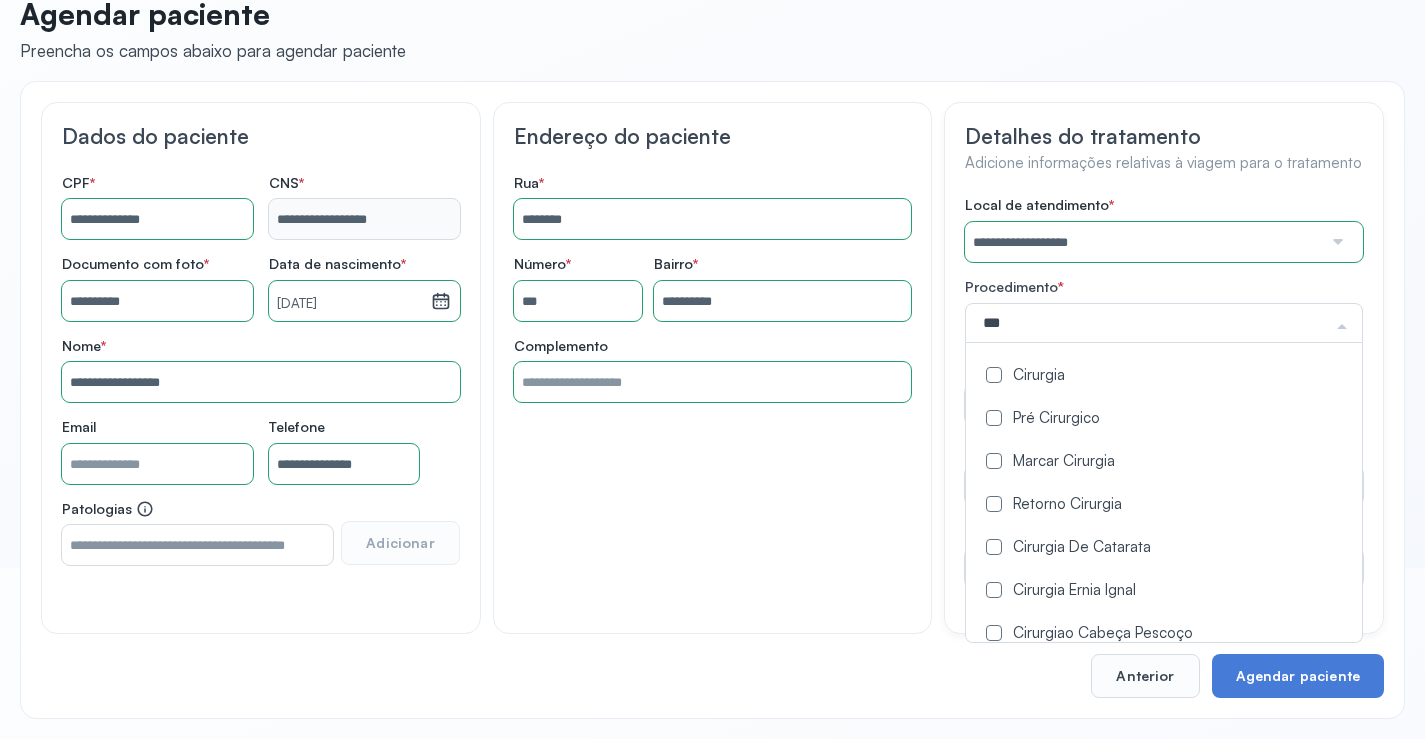 type on "****" 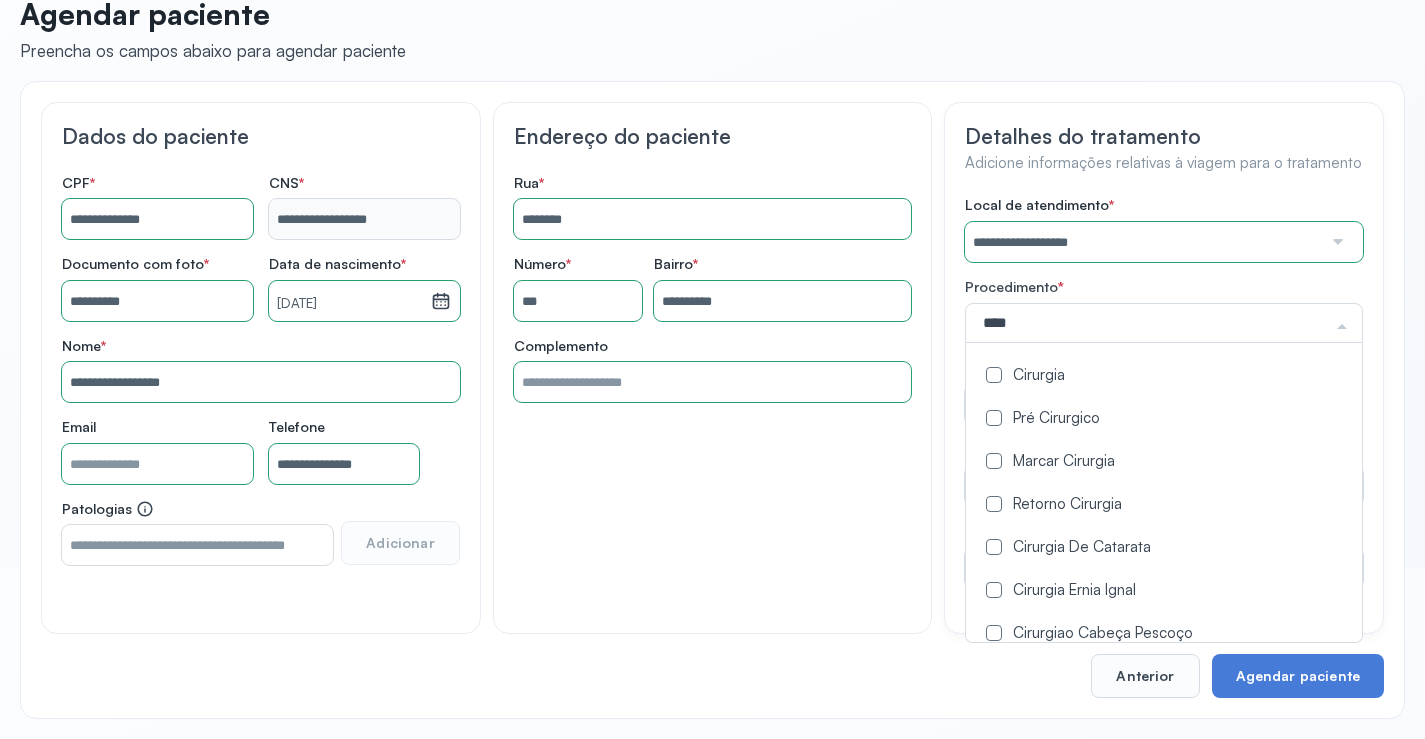click on "Cirurgia" 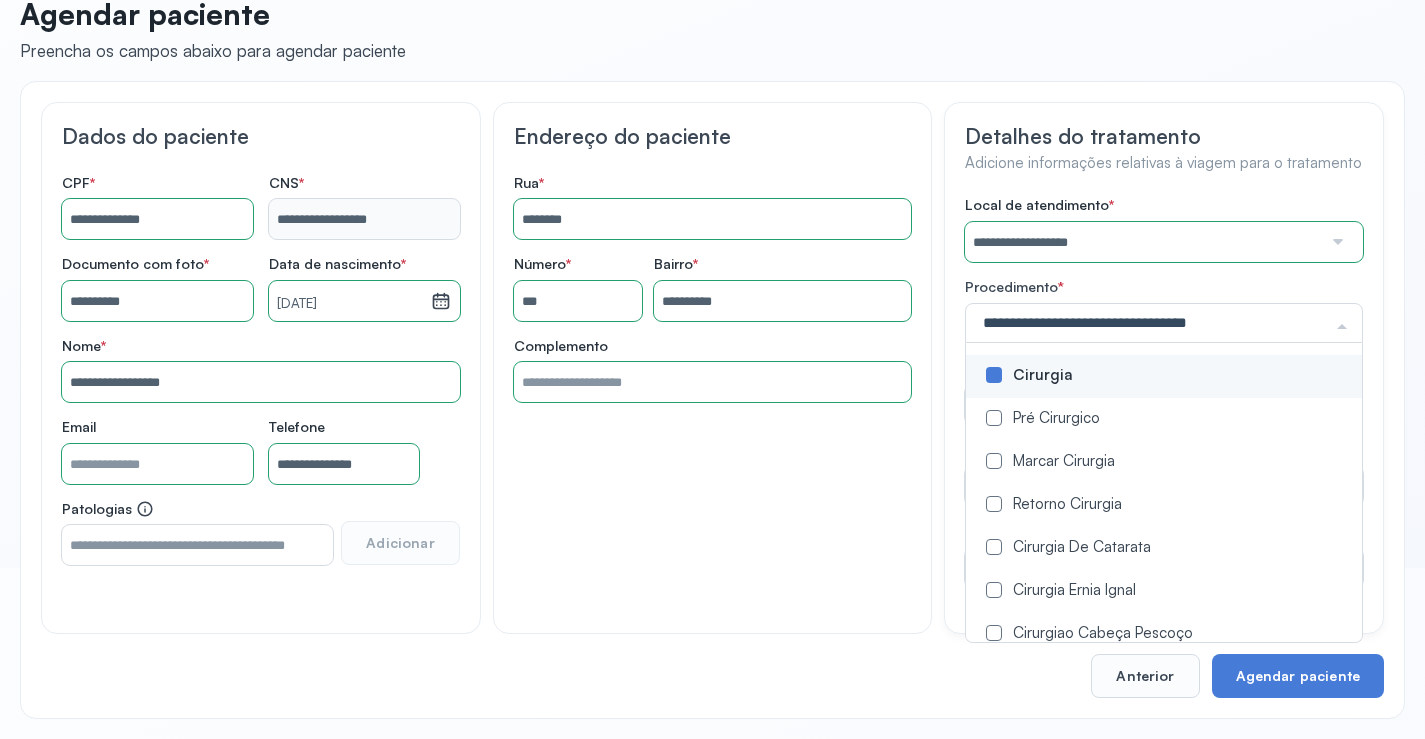 drag, startPoint x: 938, startPoint y: 382, endPoint x: 967, endPoint y: 381, distance: 29.017237 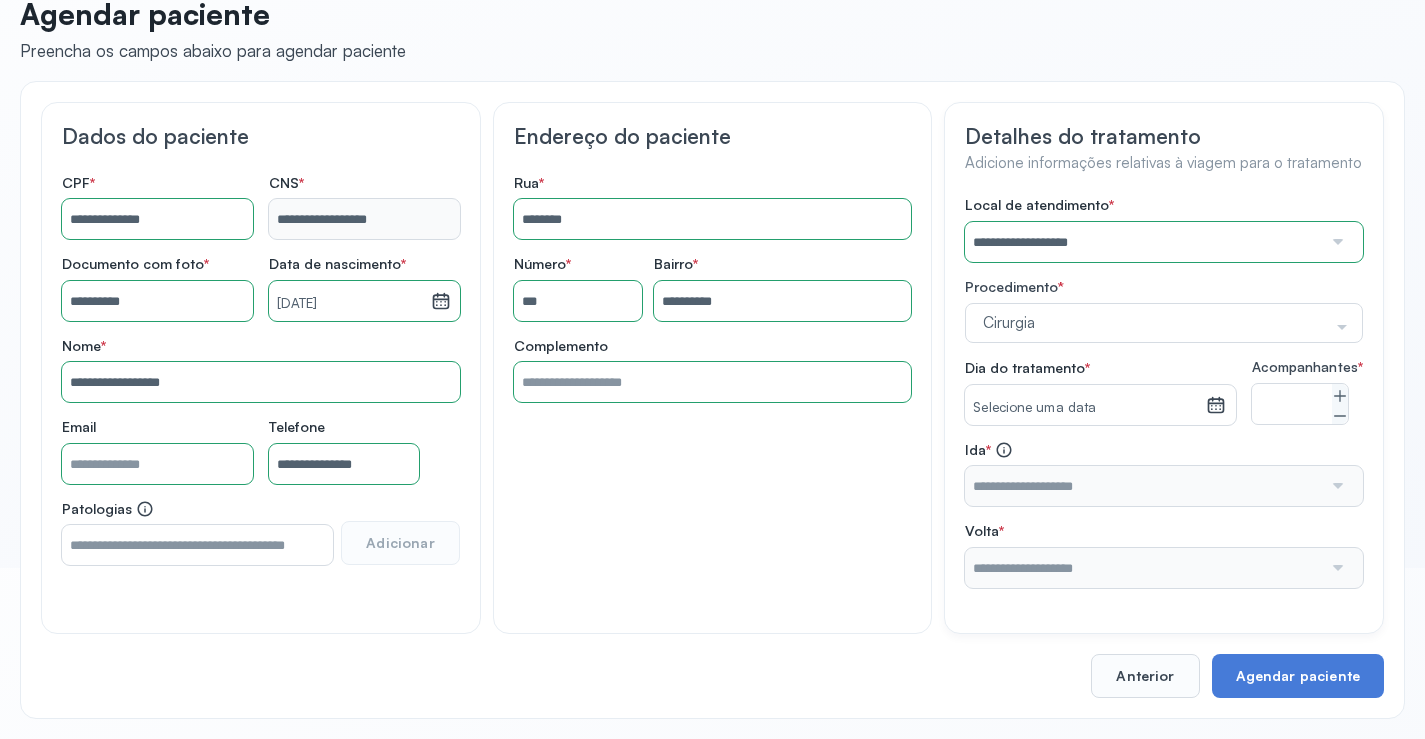 click on "Selecione uma data" at bounding box center [1085, 408] 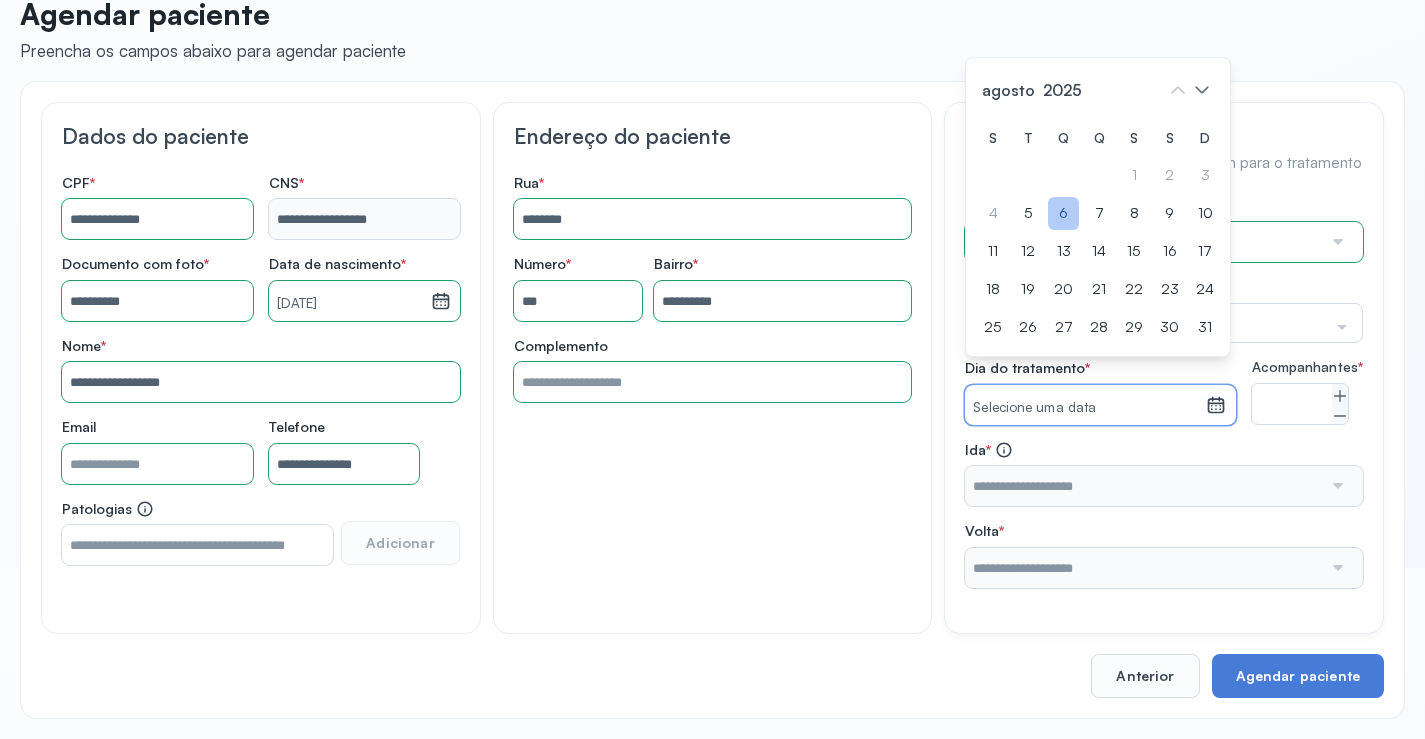 click on "6" 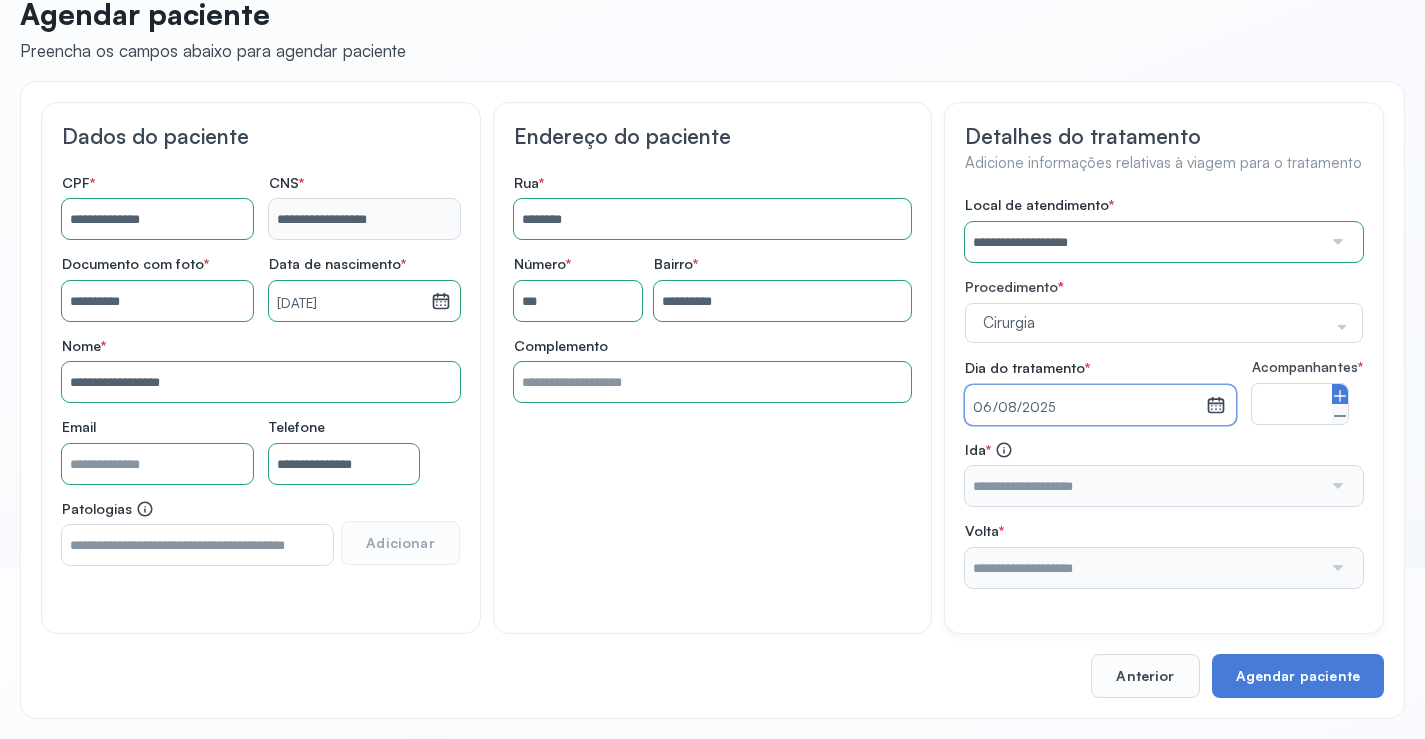 click 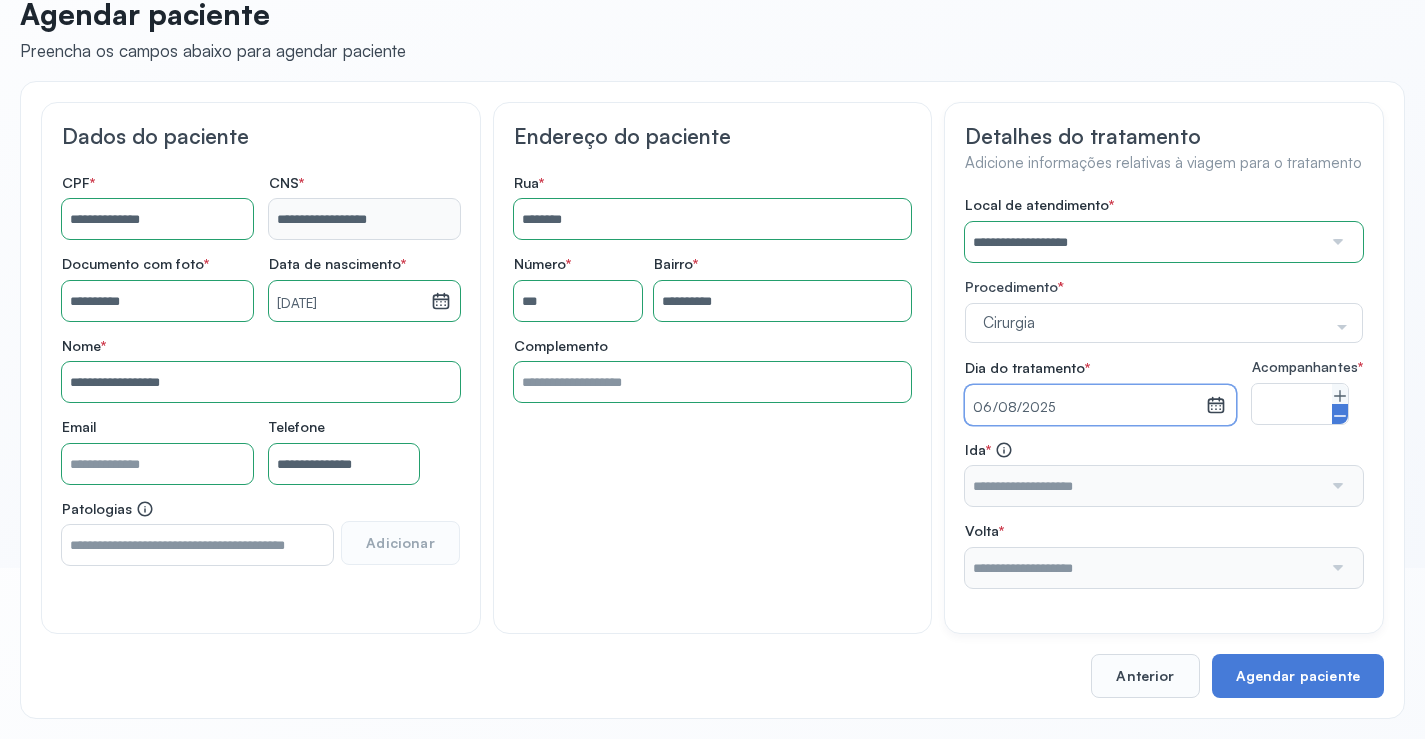 type on "*" 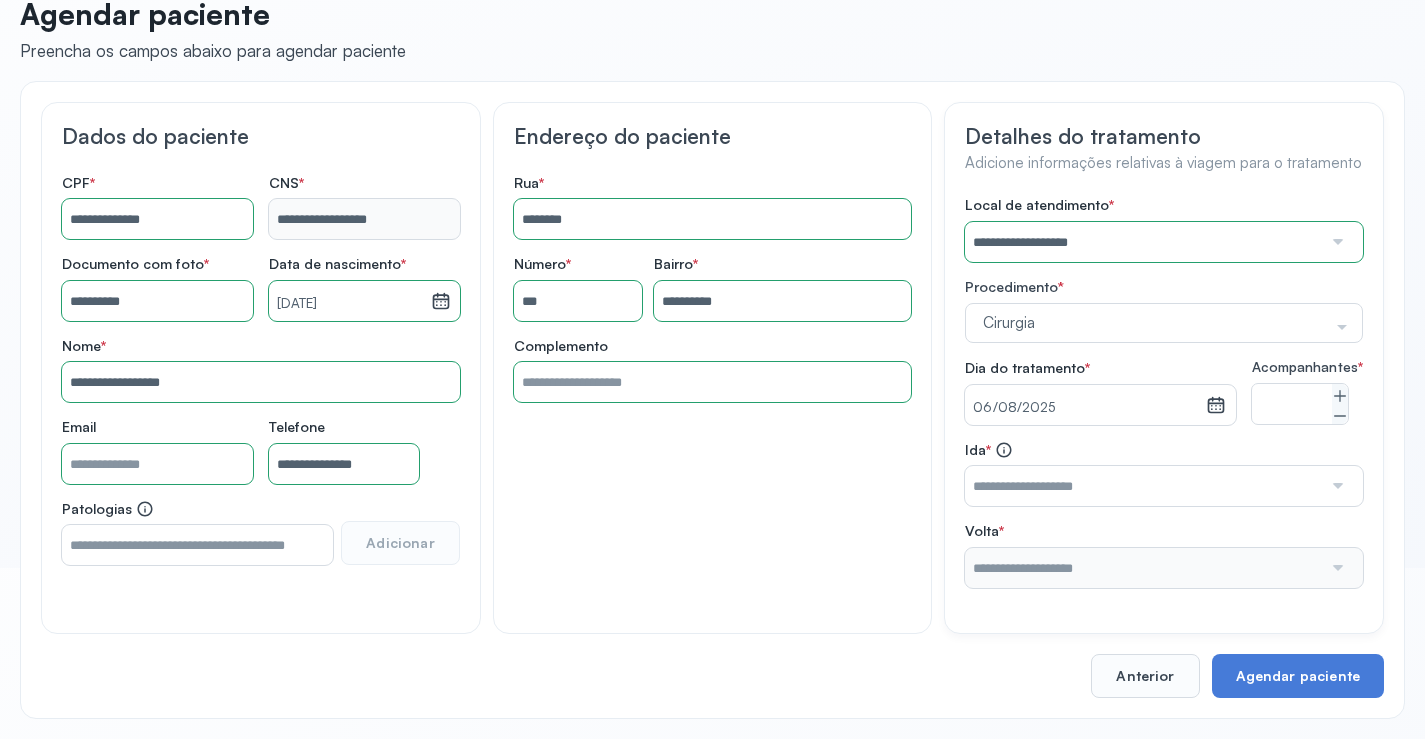 click at bounding box center (1143, 486) 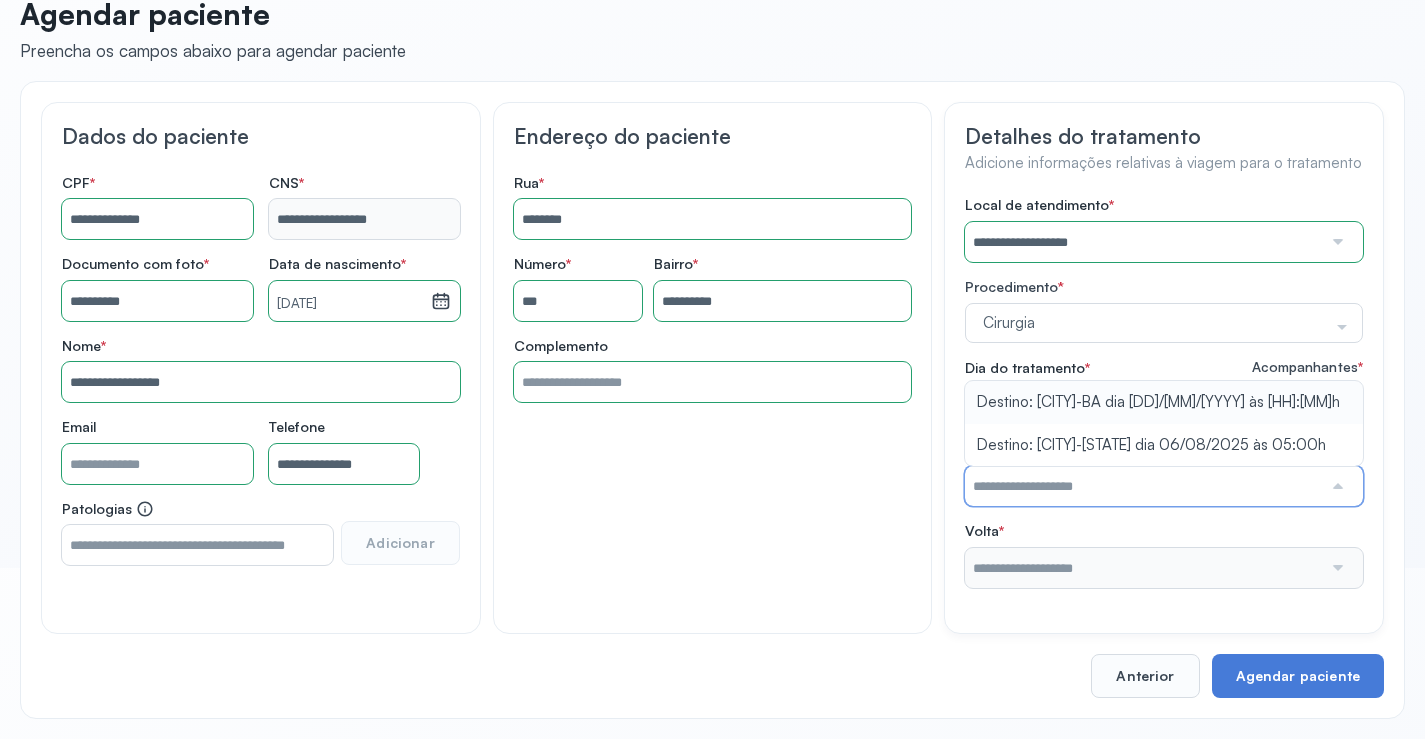 type on "**********" 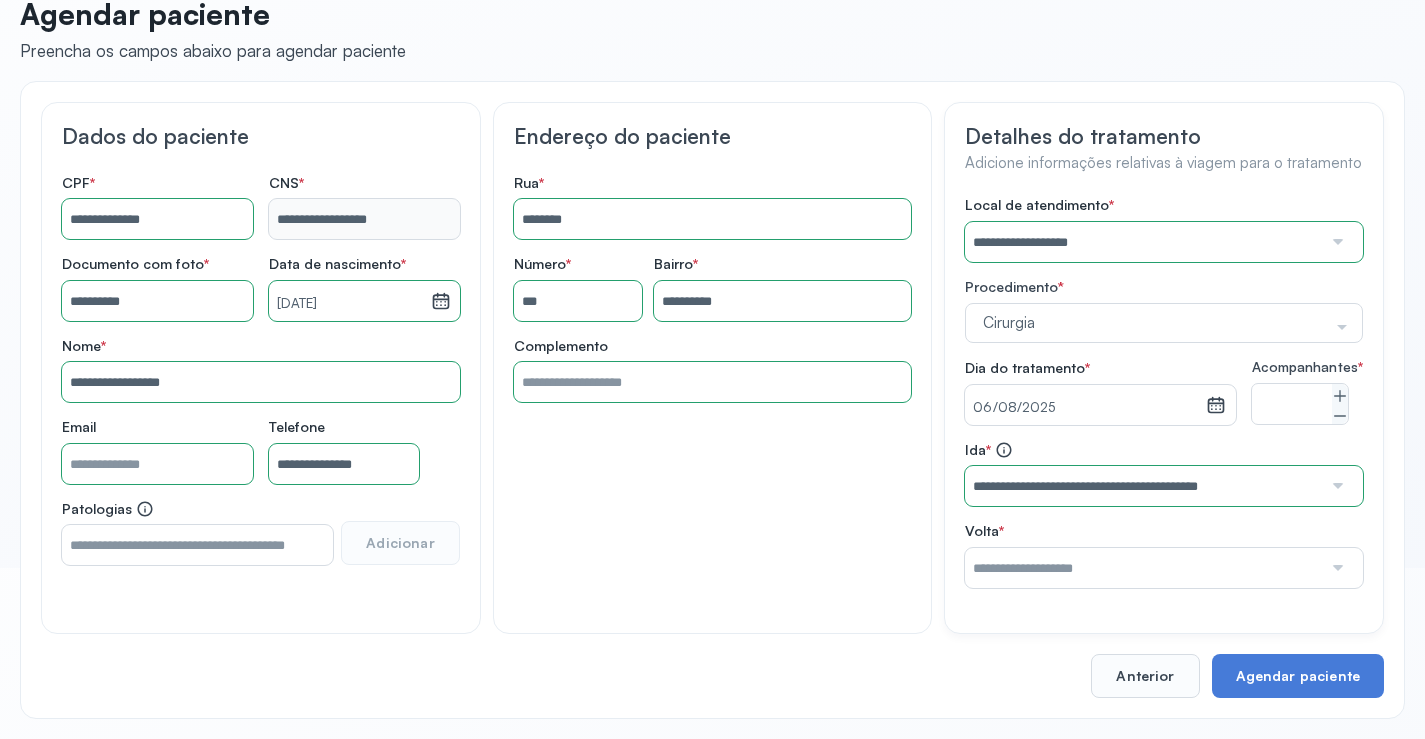 click on "**********" at bounding box center [1164, 392] 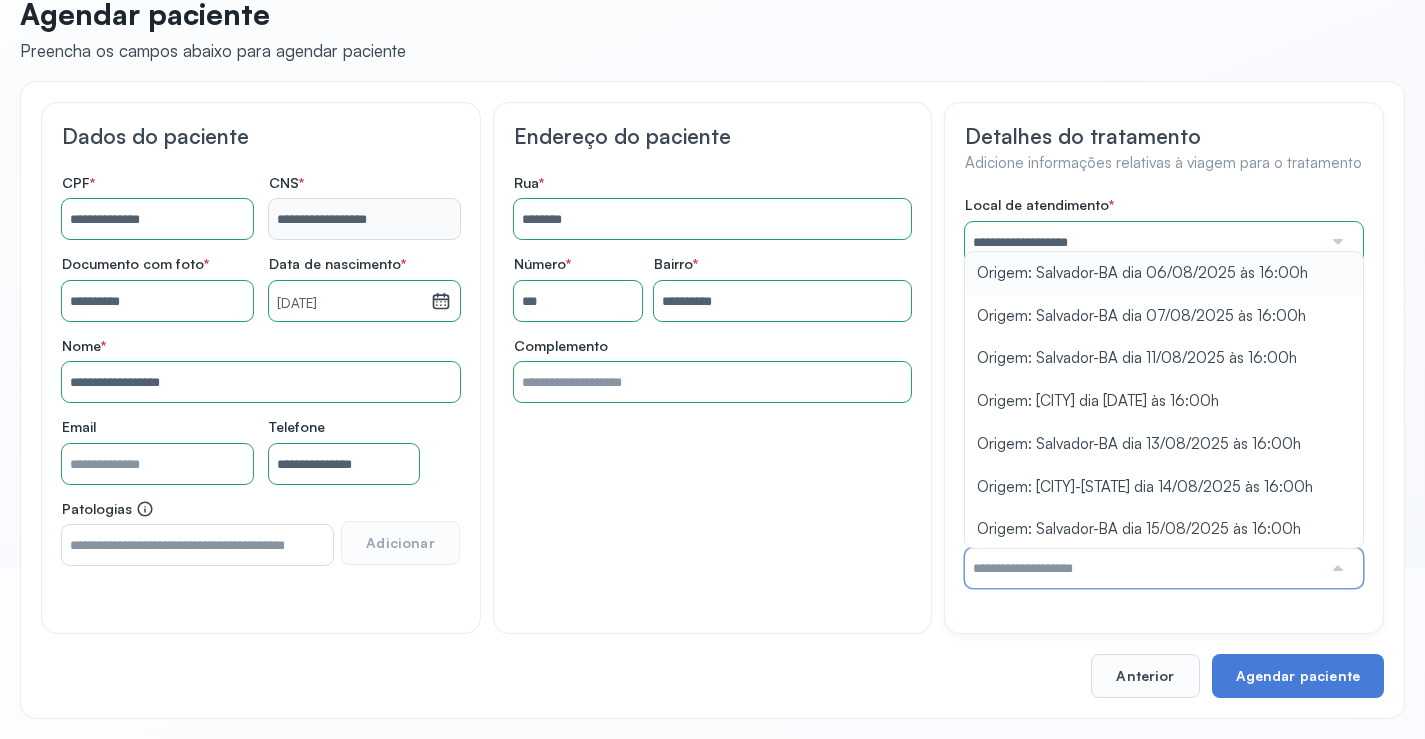 type on "**********" 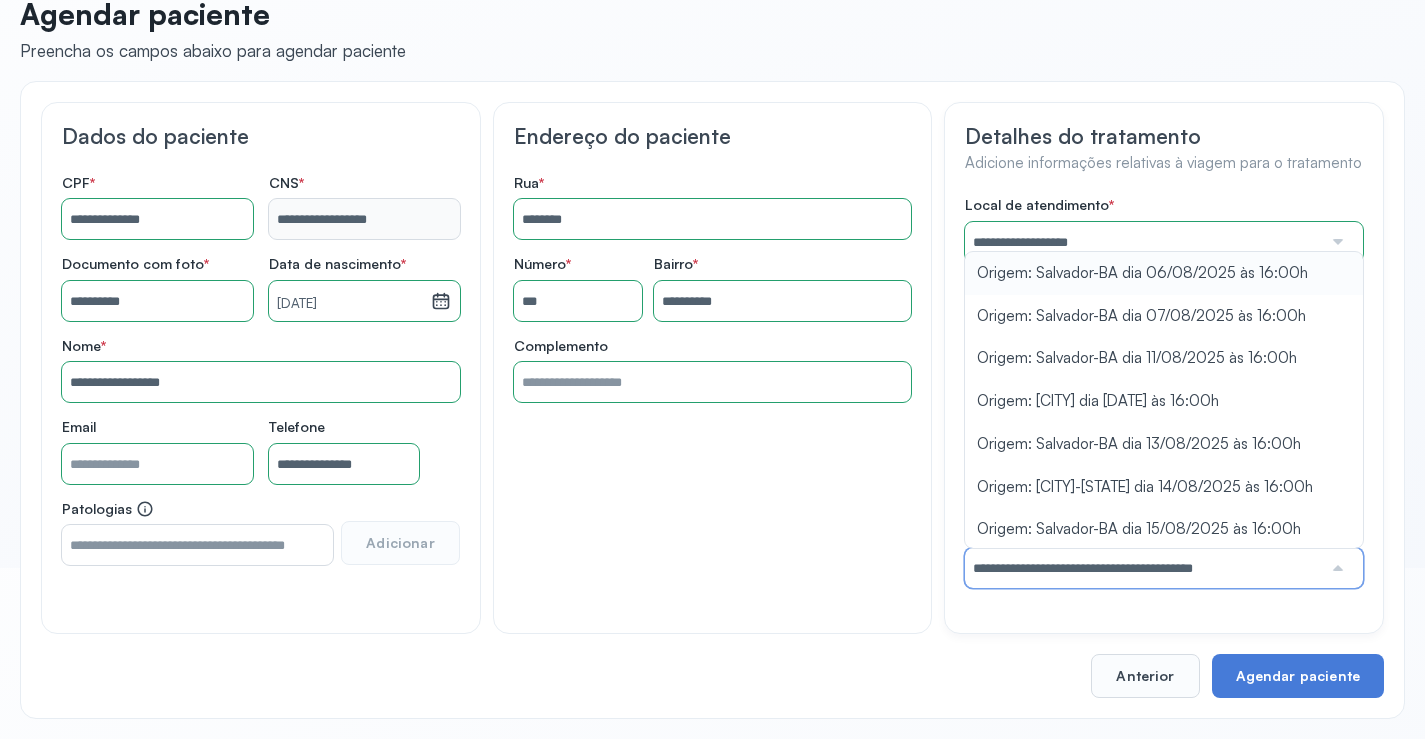 click on "**********" at bounding box center (1164, 392) 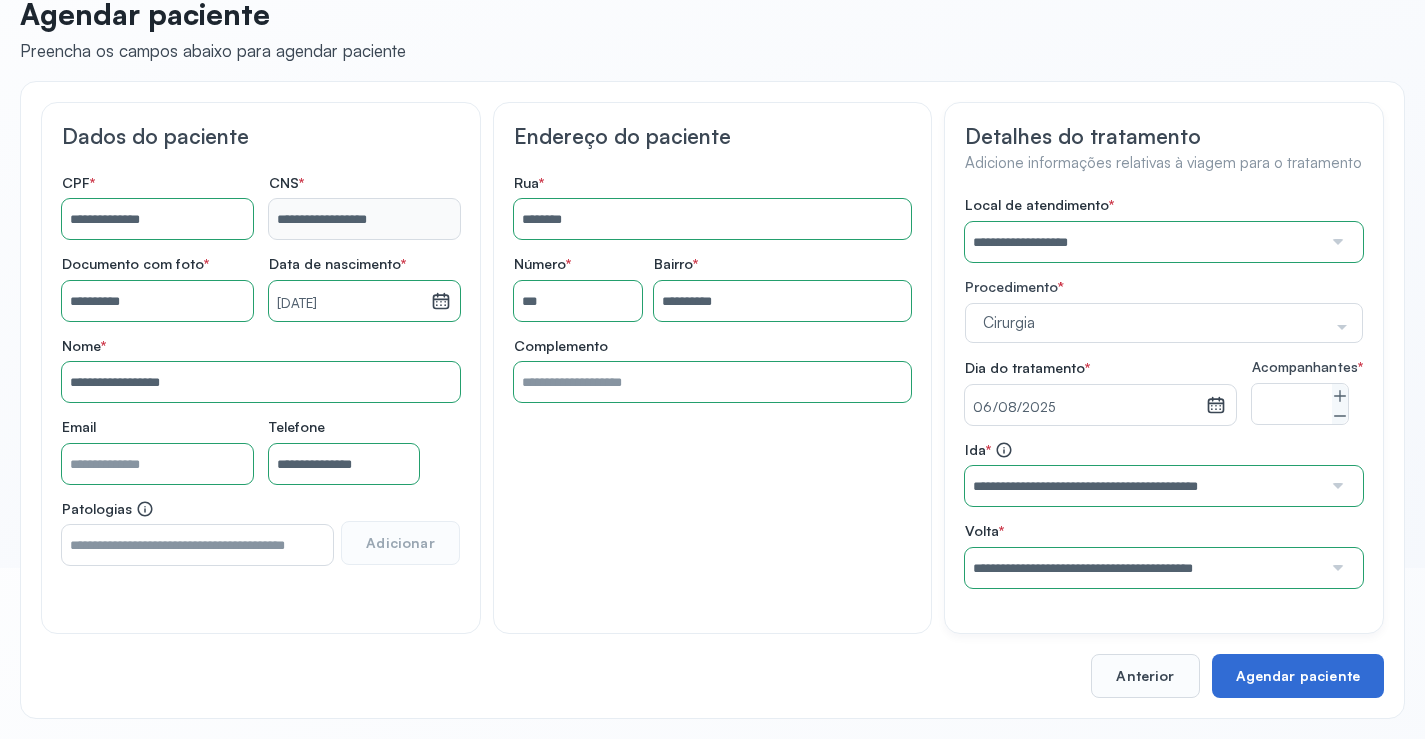 click on "Agendar paciente" at bounding box center [1298, 676] 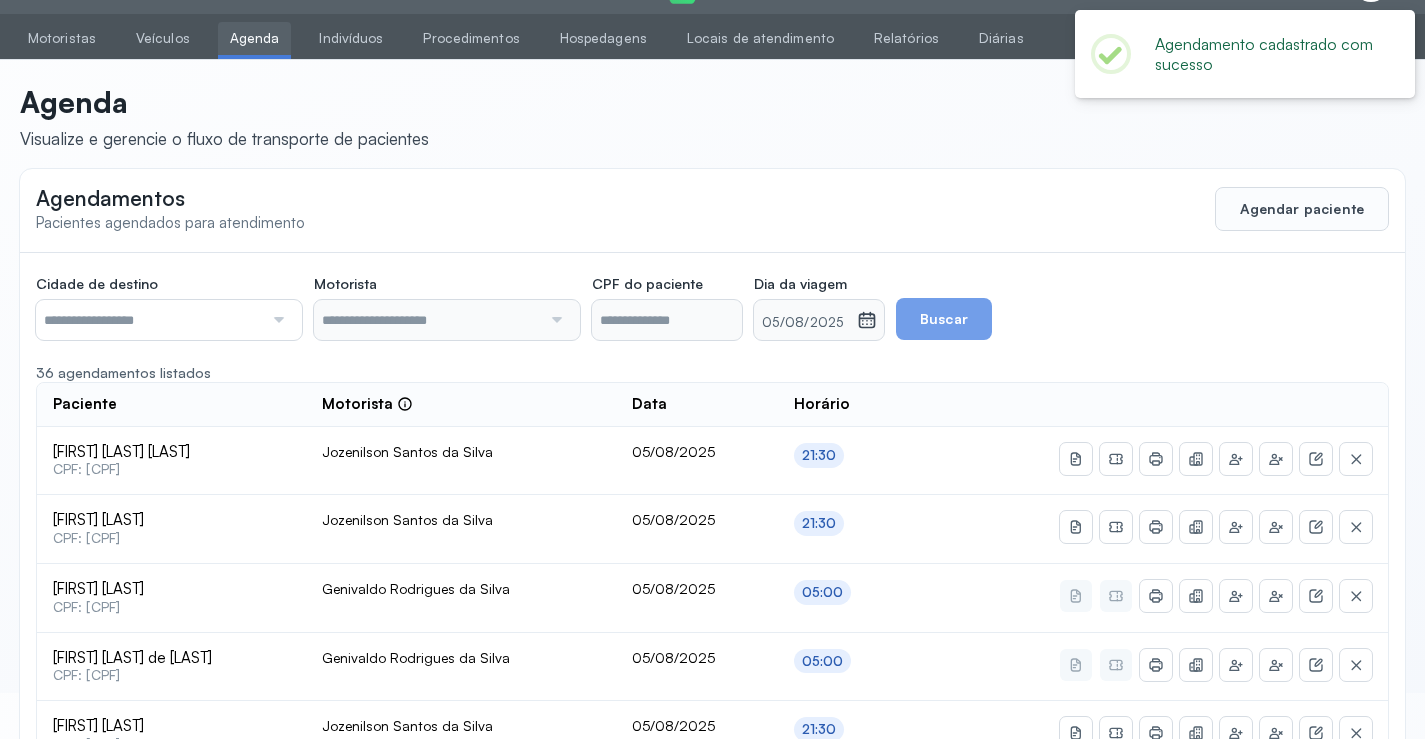 scroll, scrollTop: 171, scrollLeft: 0, axis: vertical 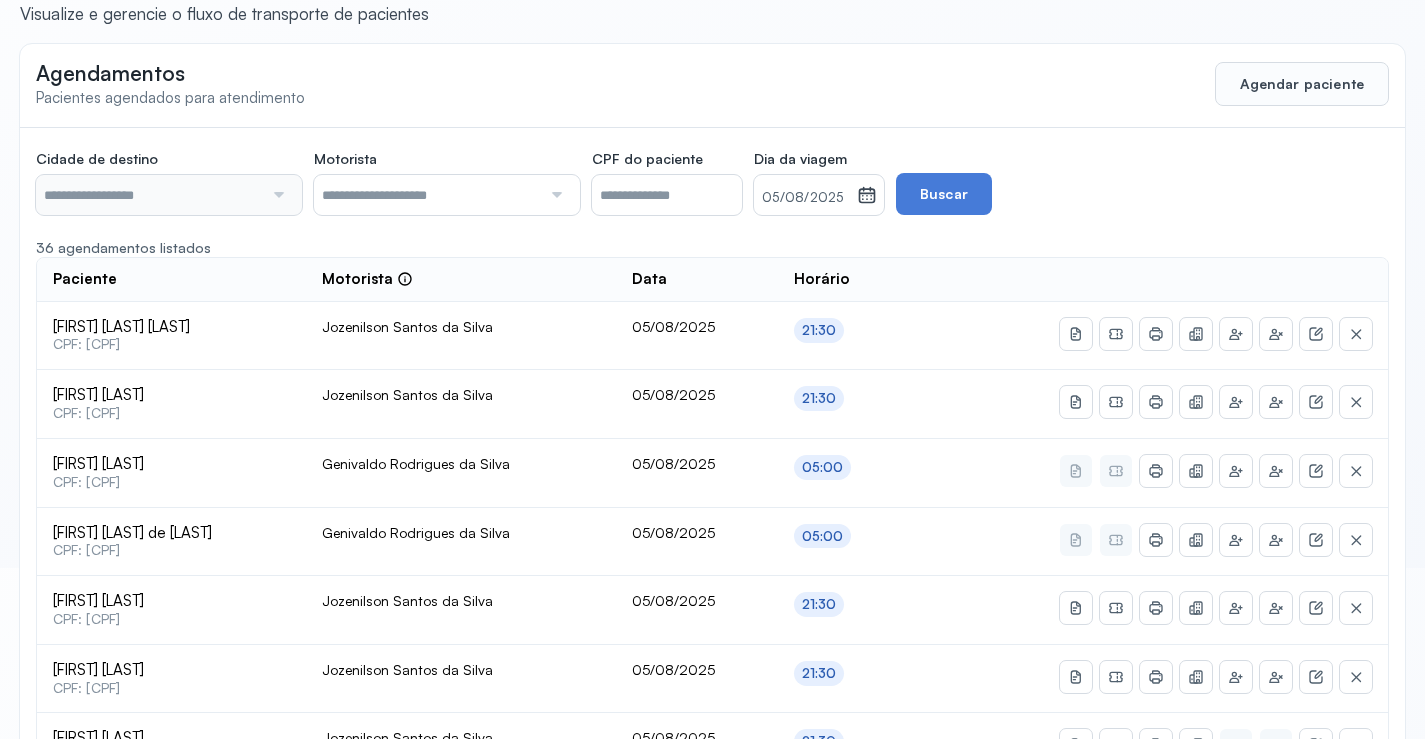type on "********" 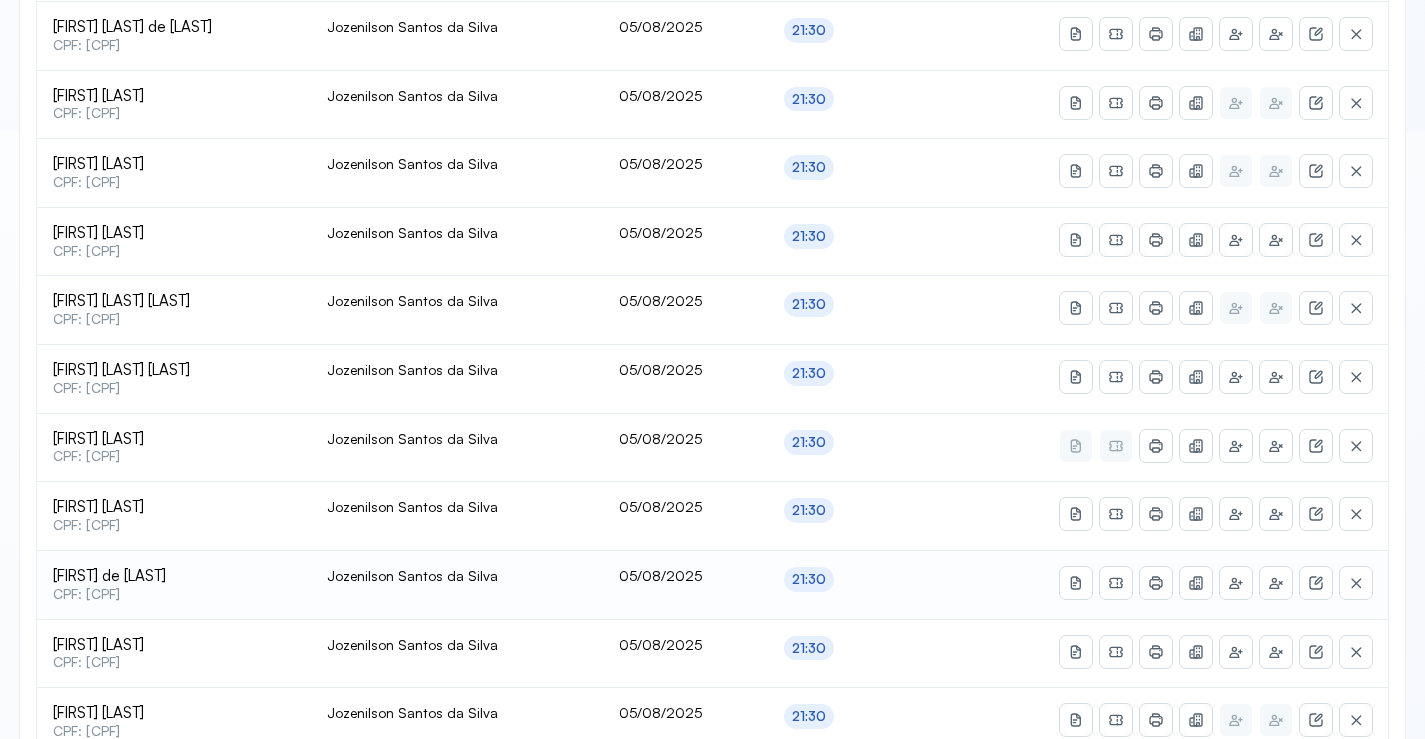 scroll, scrollTop: 865, scrollLeft: 0, axis: vertical 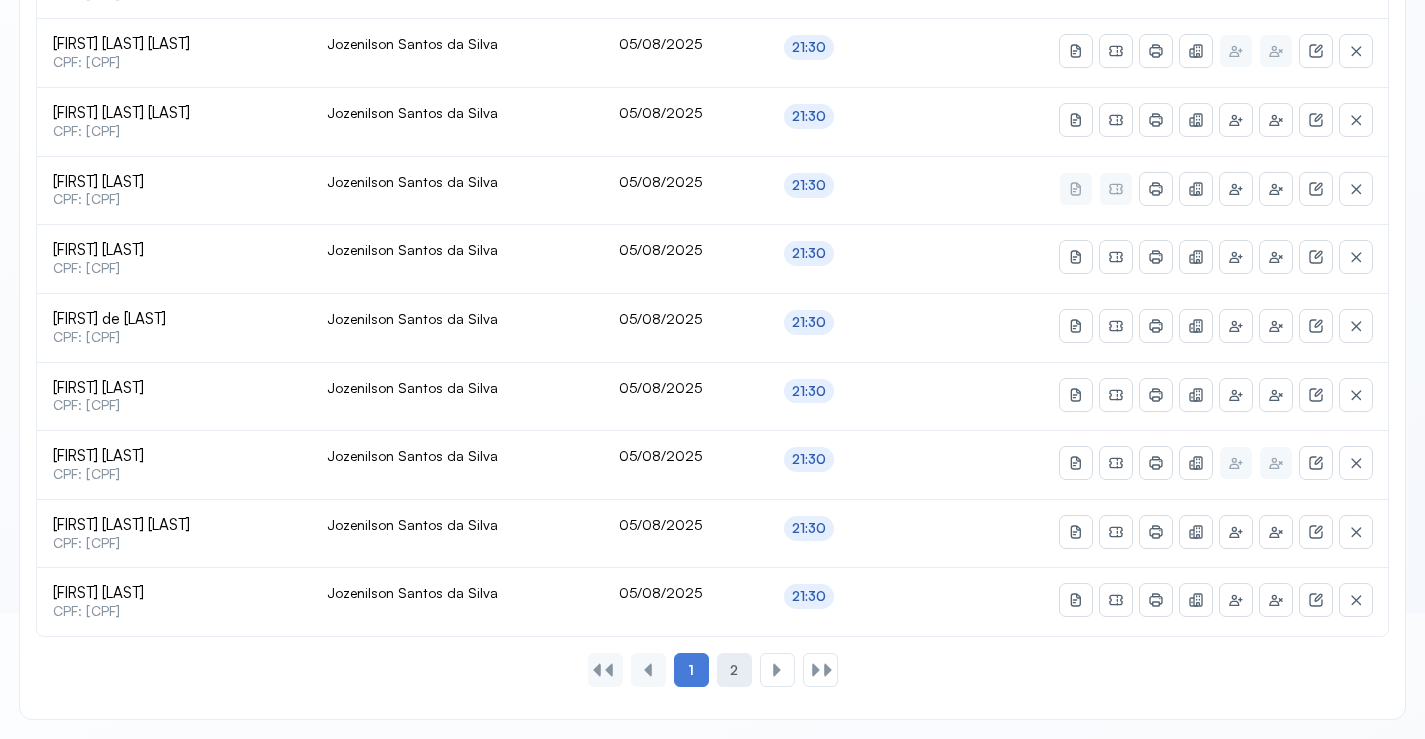 click on "2" at bounding box center (734, 670) 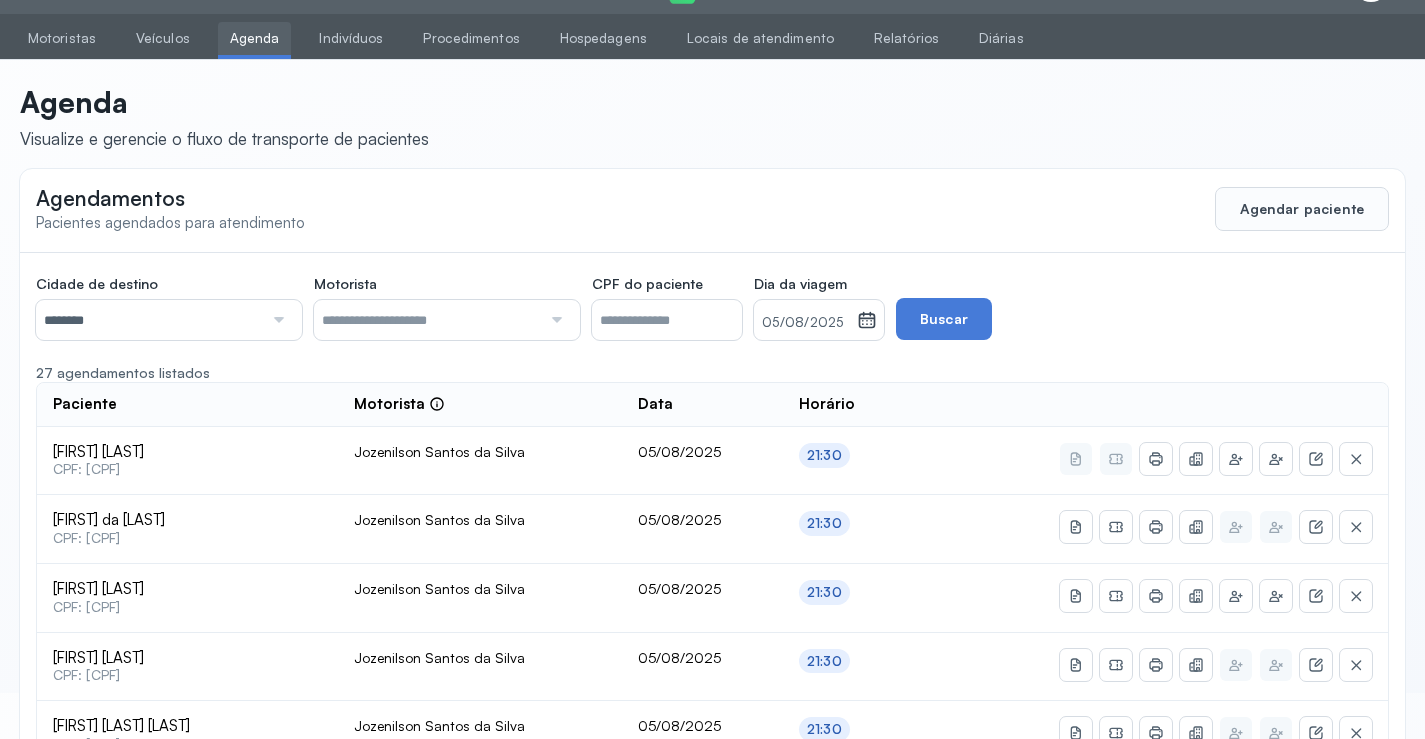 scroll, scrollTop: 659, scrollLeft: 0, axis: vertical 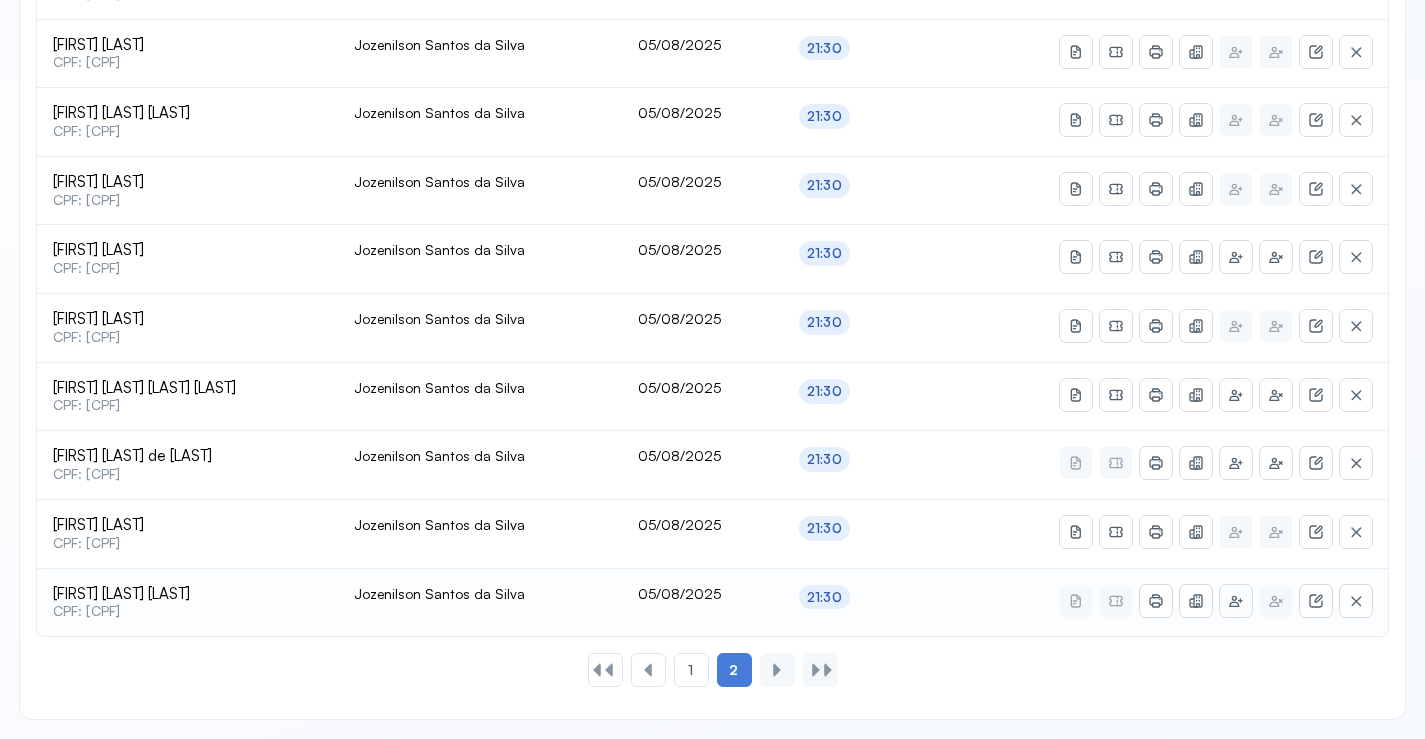 click 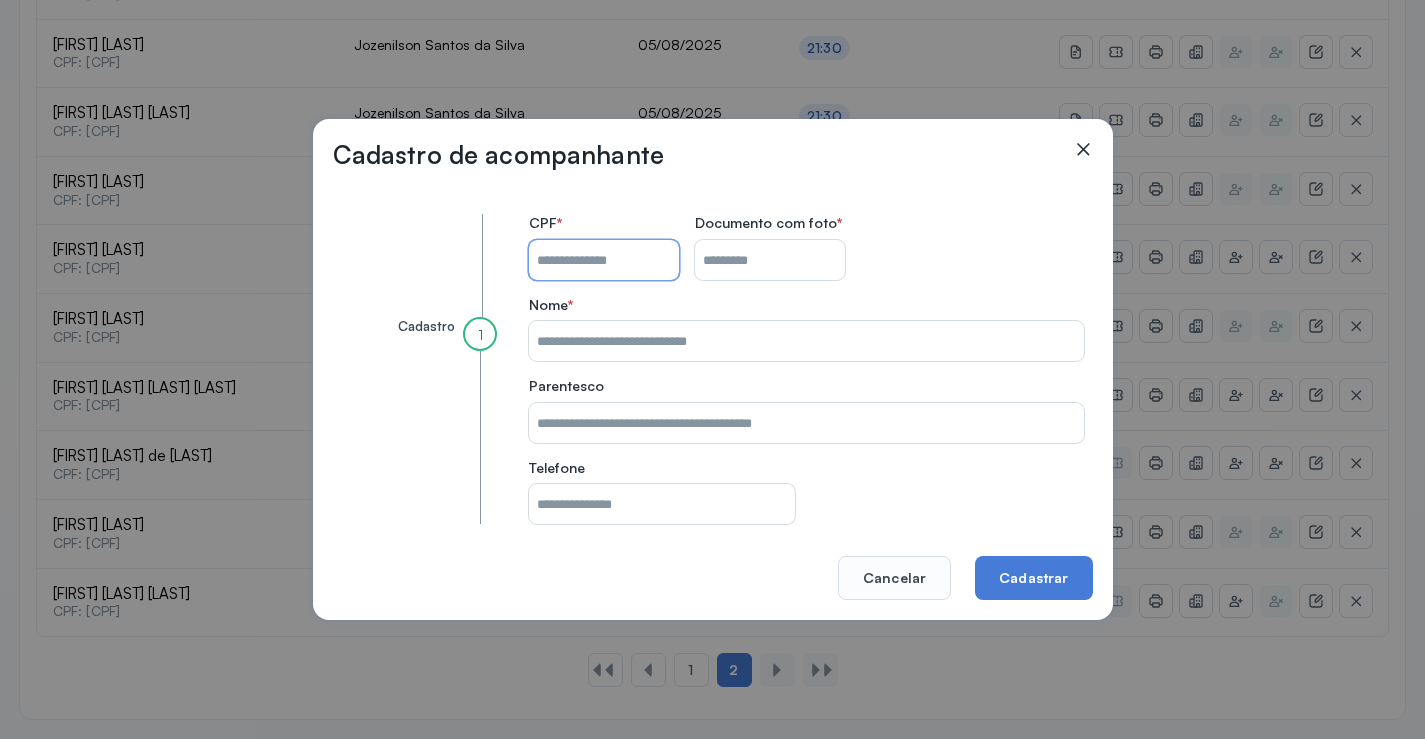 click on "CPF do paciente" at bounding box center (604, 260) 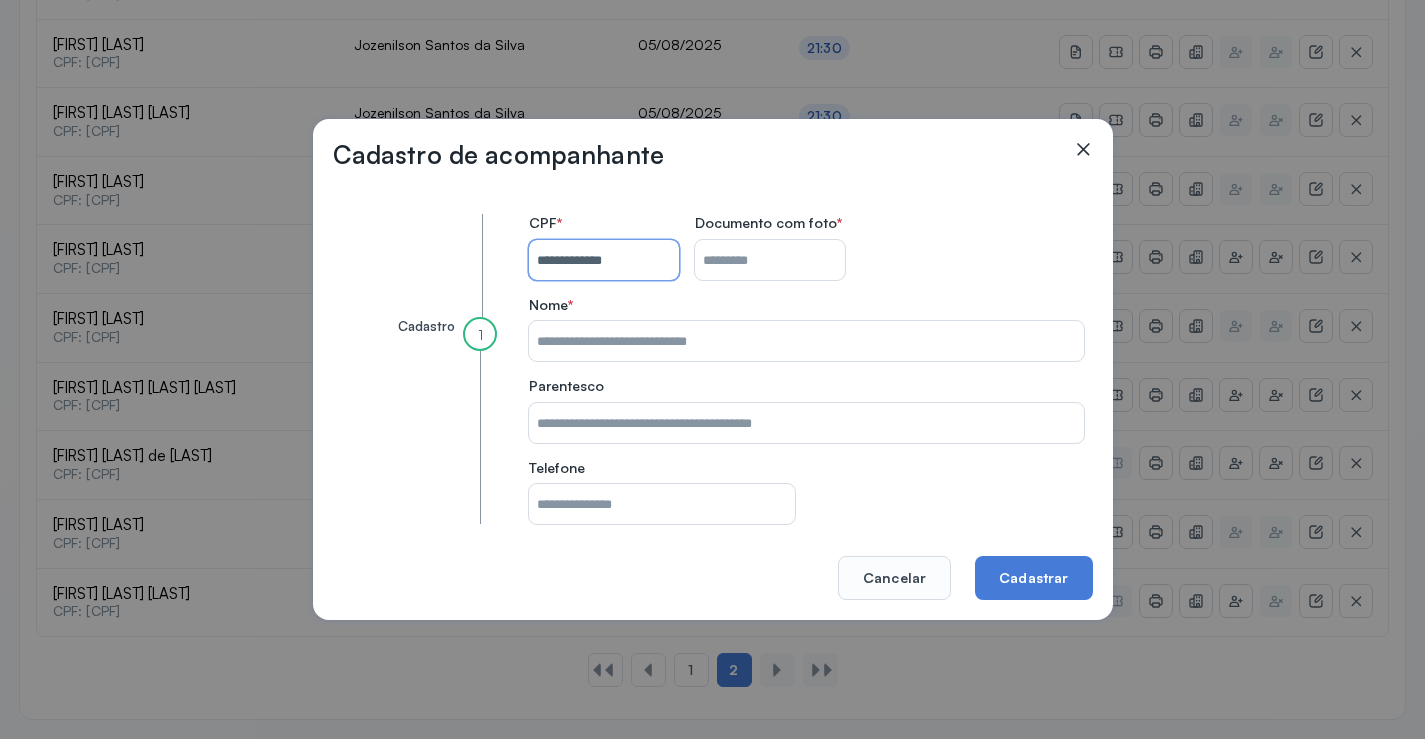 type on "**********" 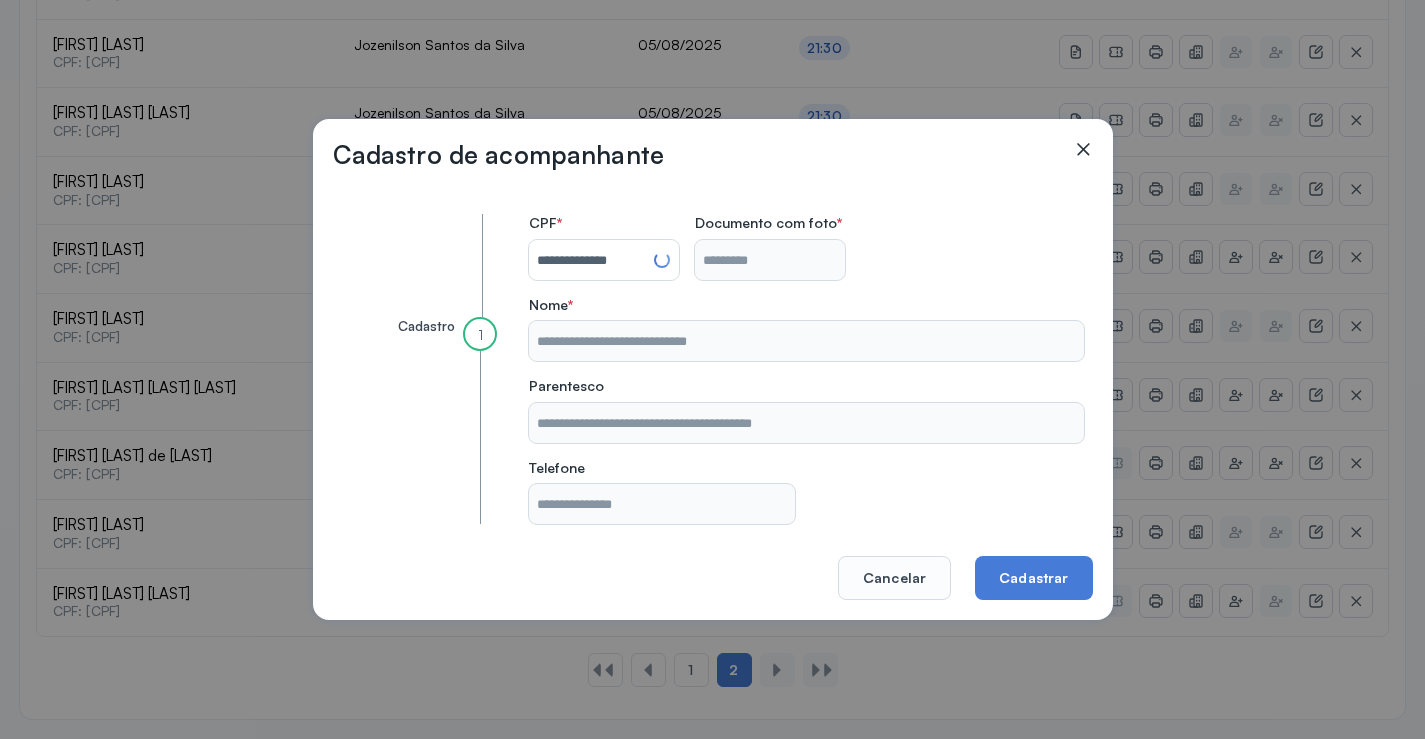 type on "**********" 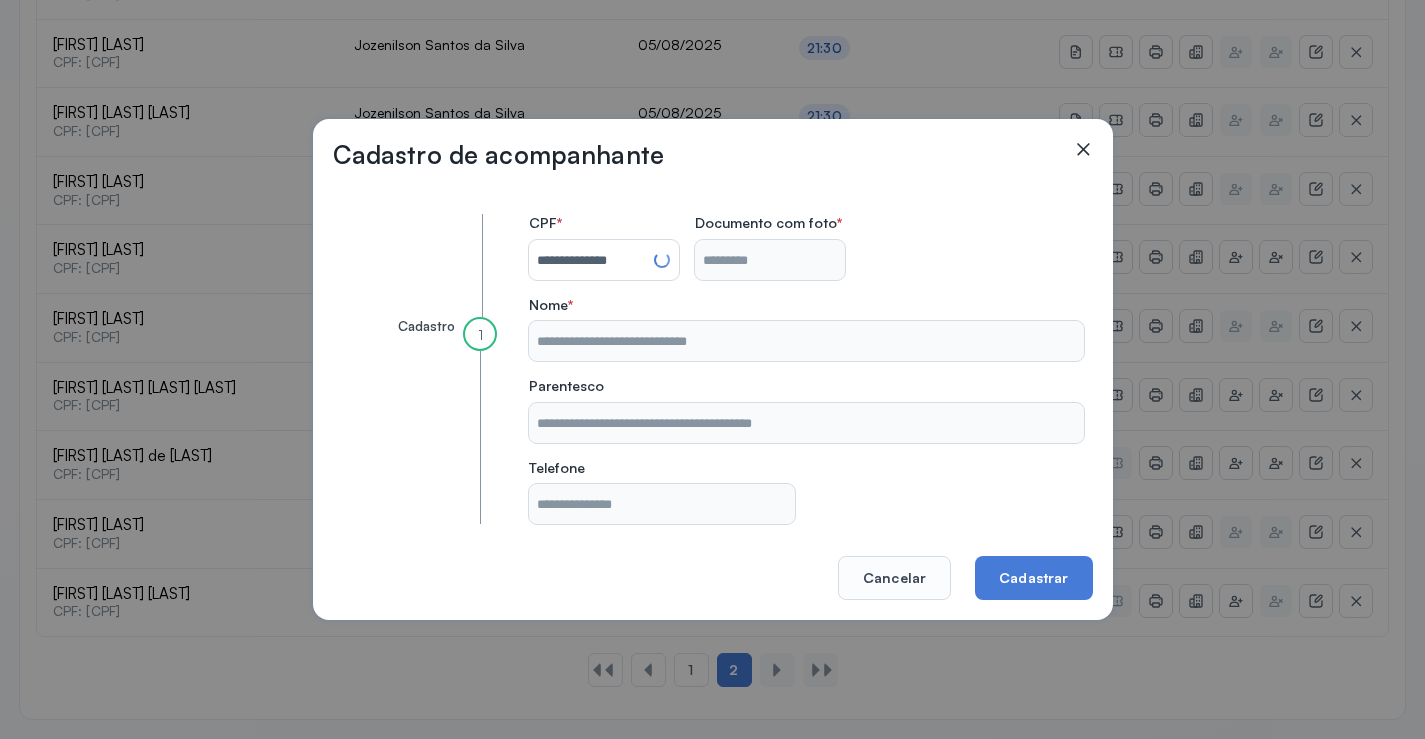 type on "**********" 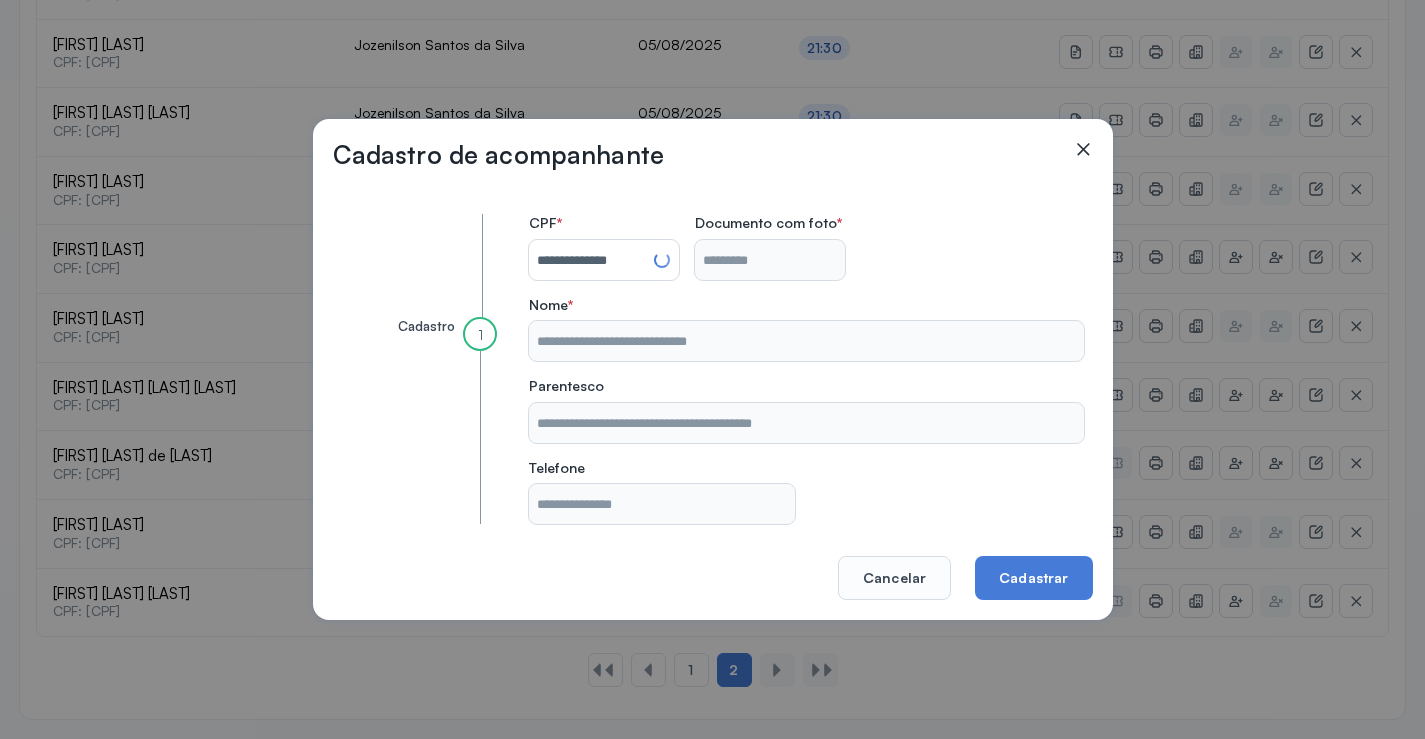 type on "**********" 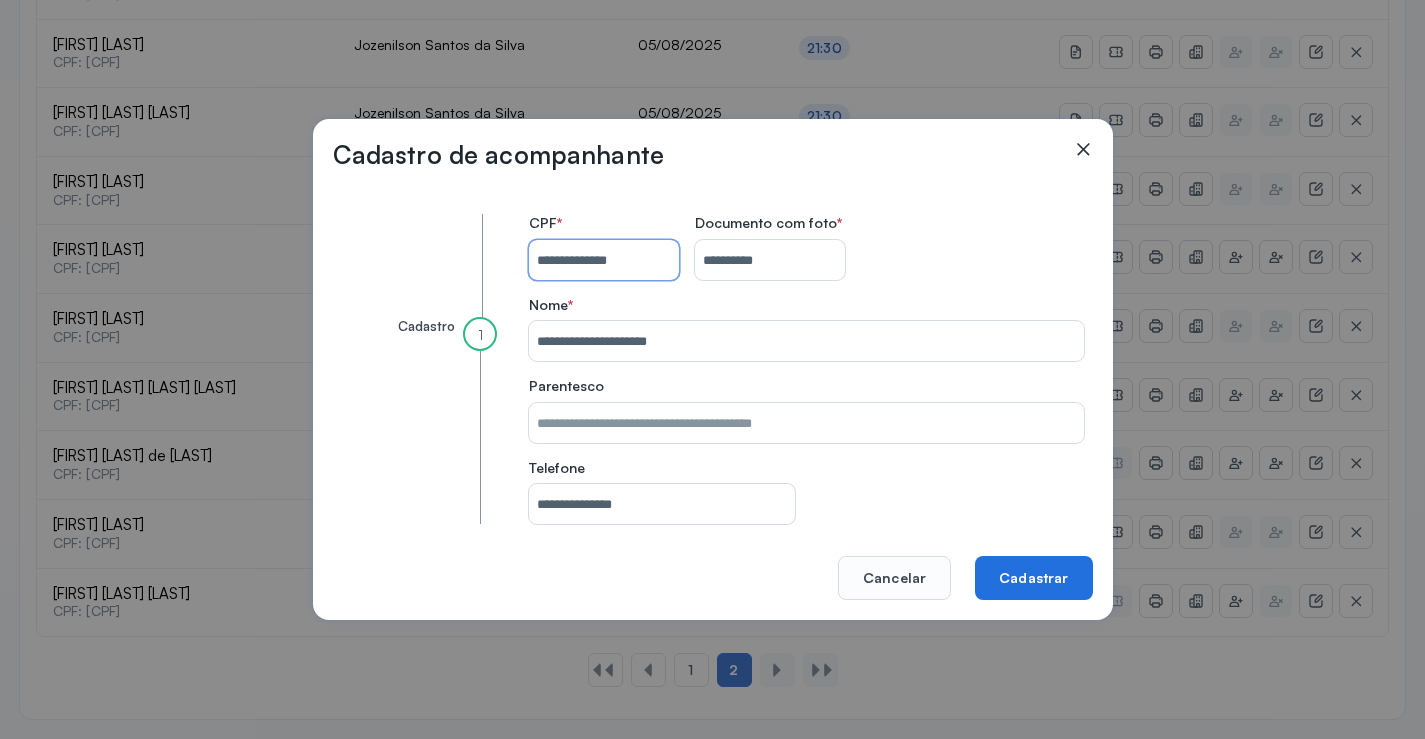 type on "**********" 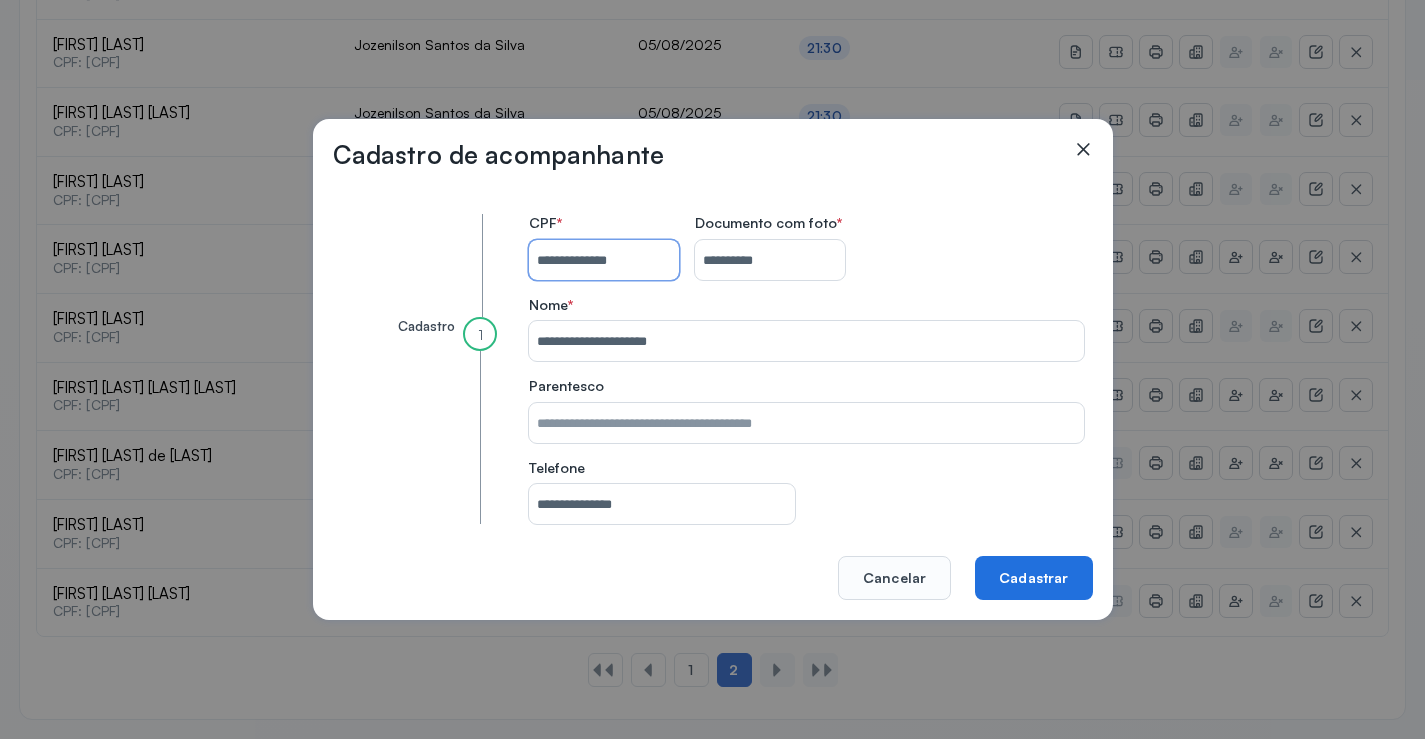 click on "Cadastrar" 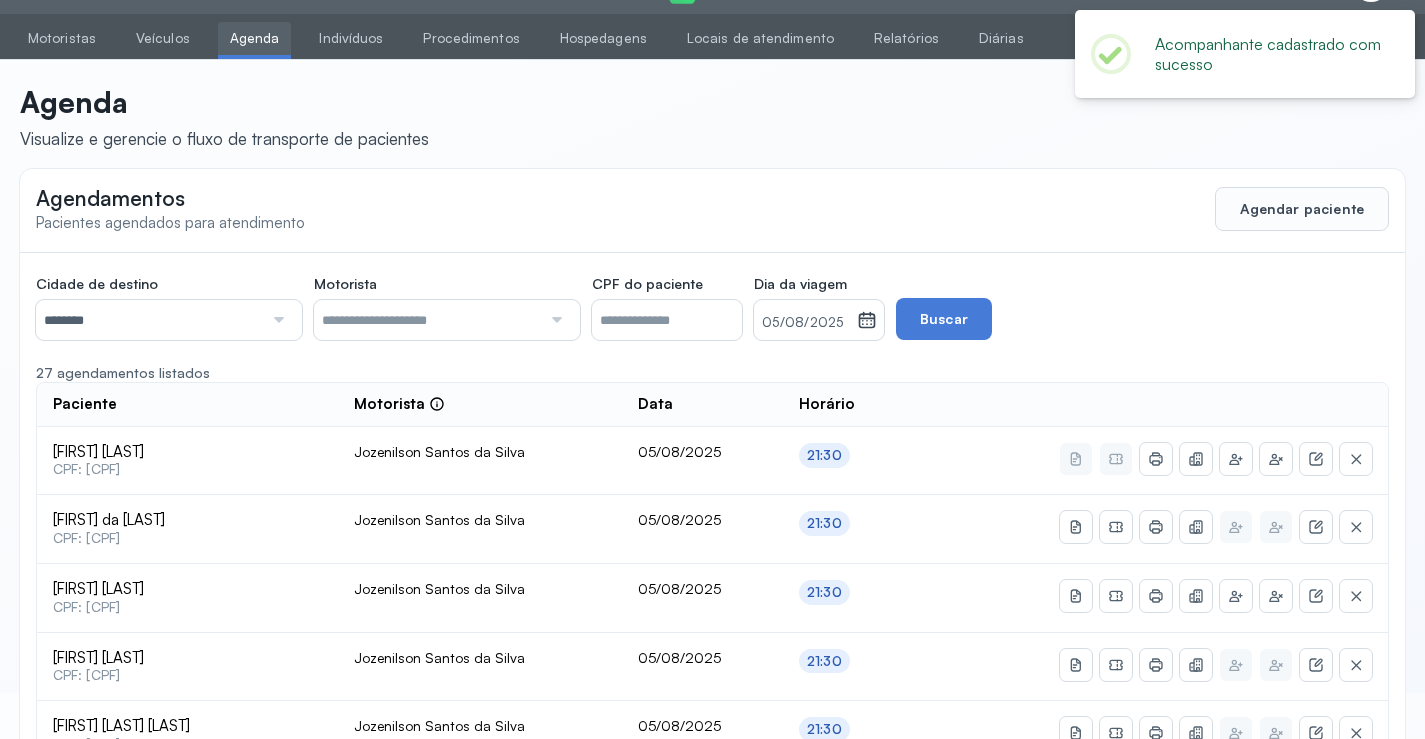 scroll, scrollTop: 659, scrollLeft: 0, axis: vertical 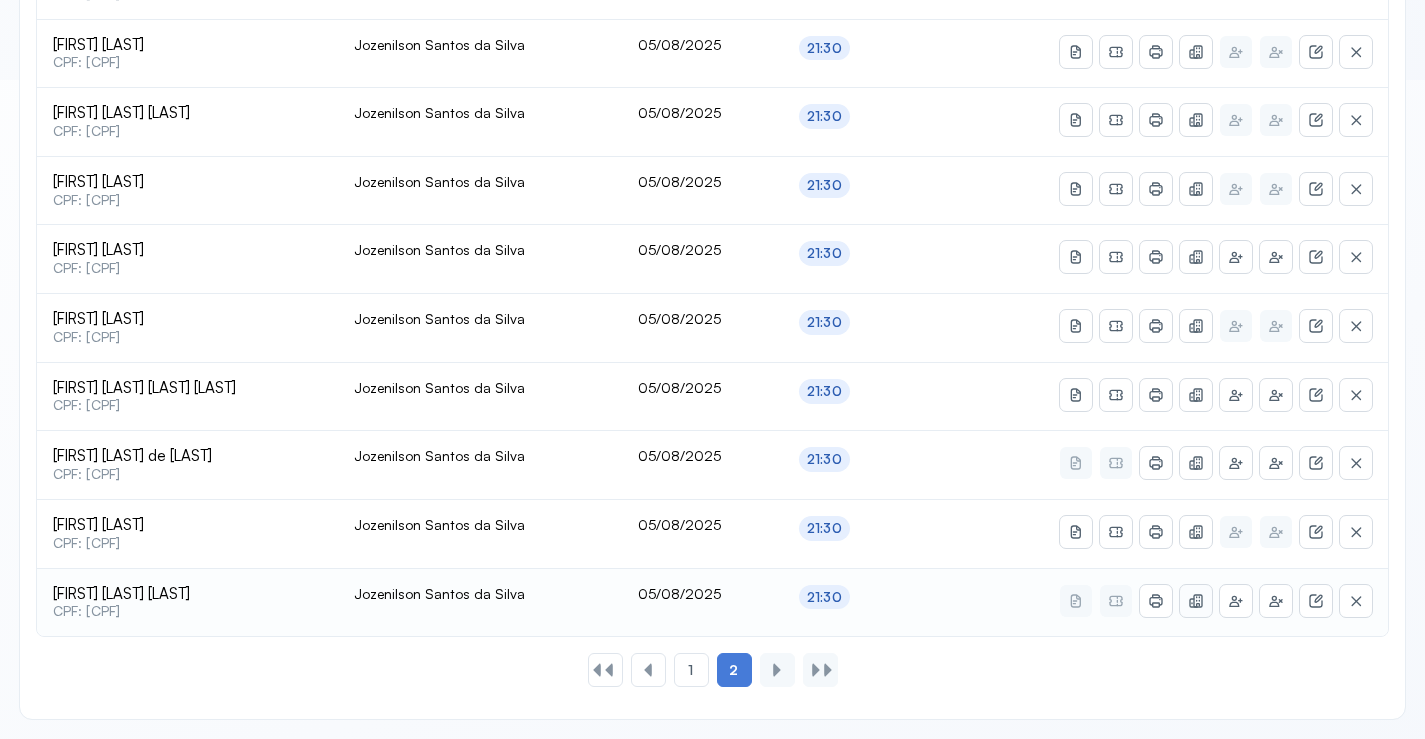 click 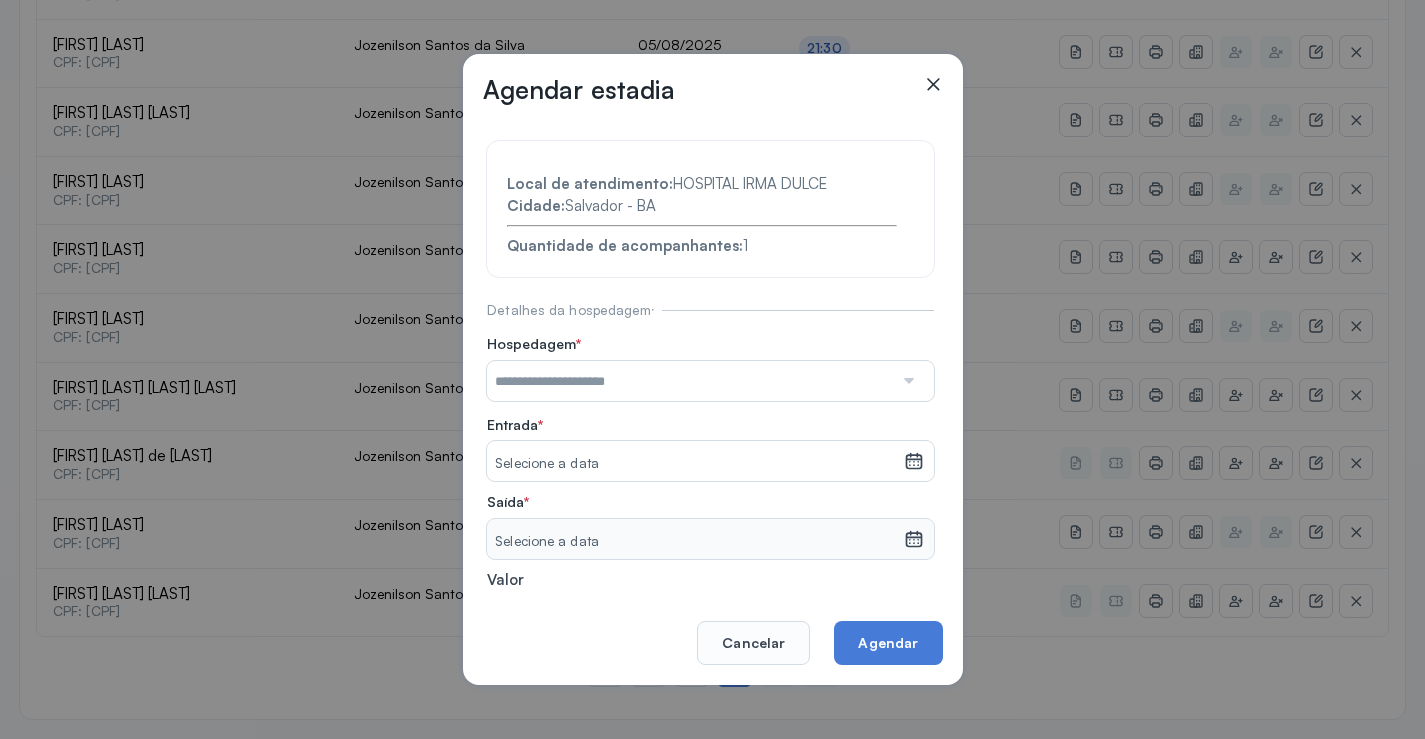 click at bounding box center [690, 381] 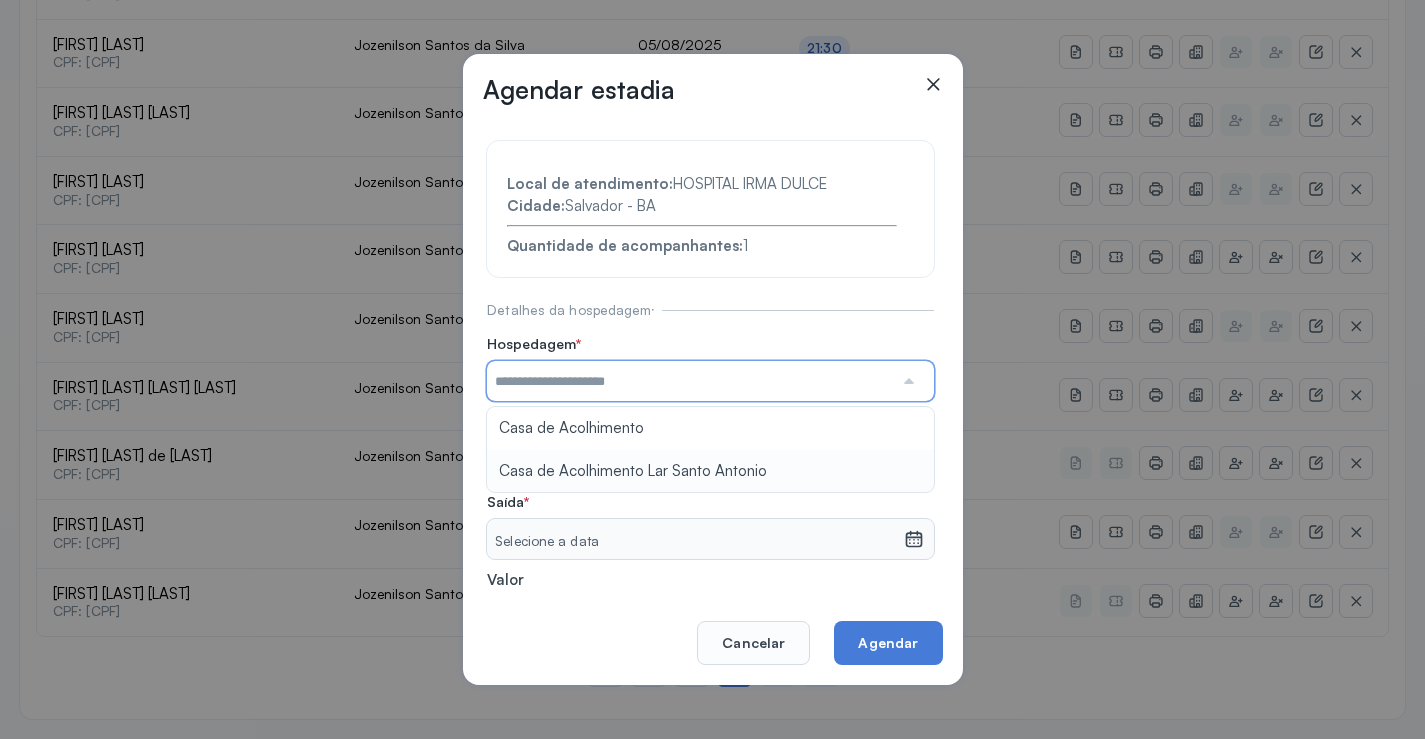 type on "**********" 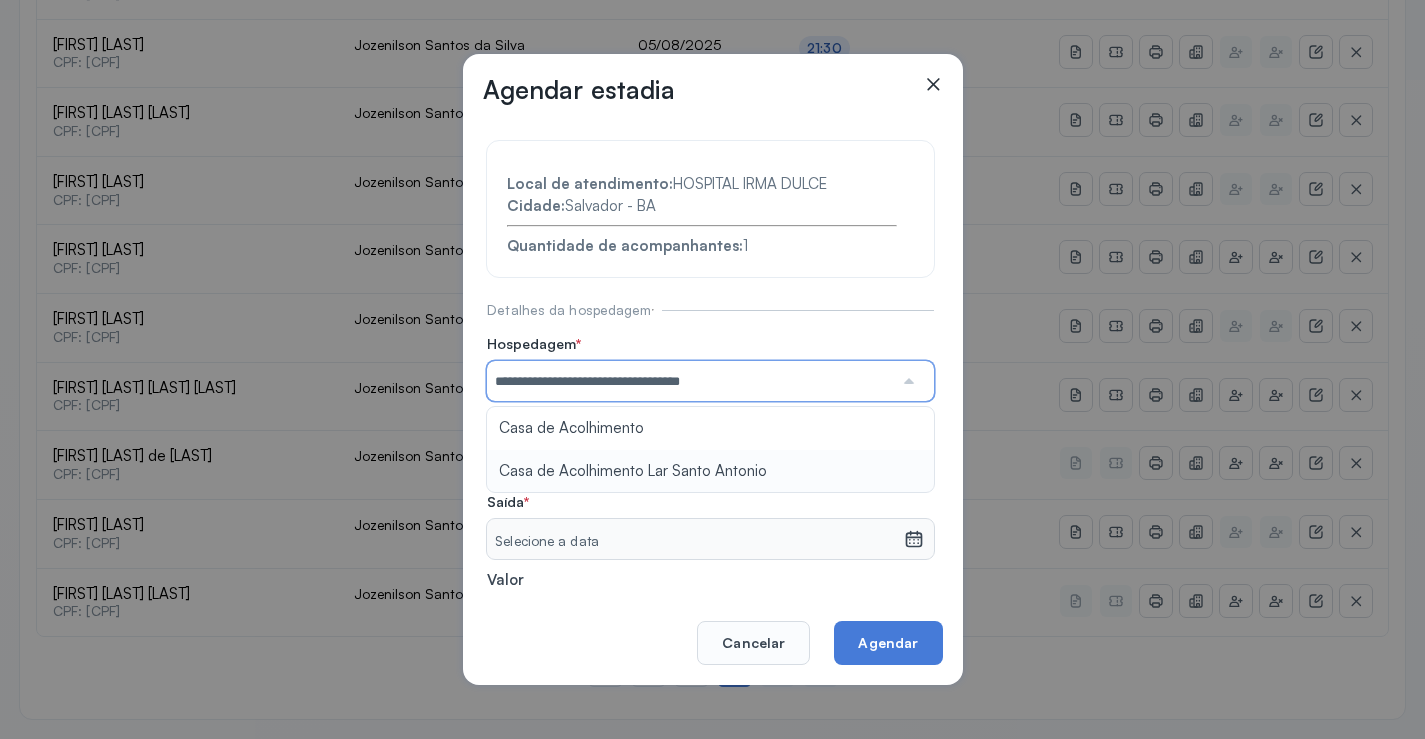 click on "**********" at bounding box center (710, 436) 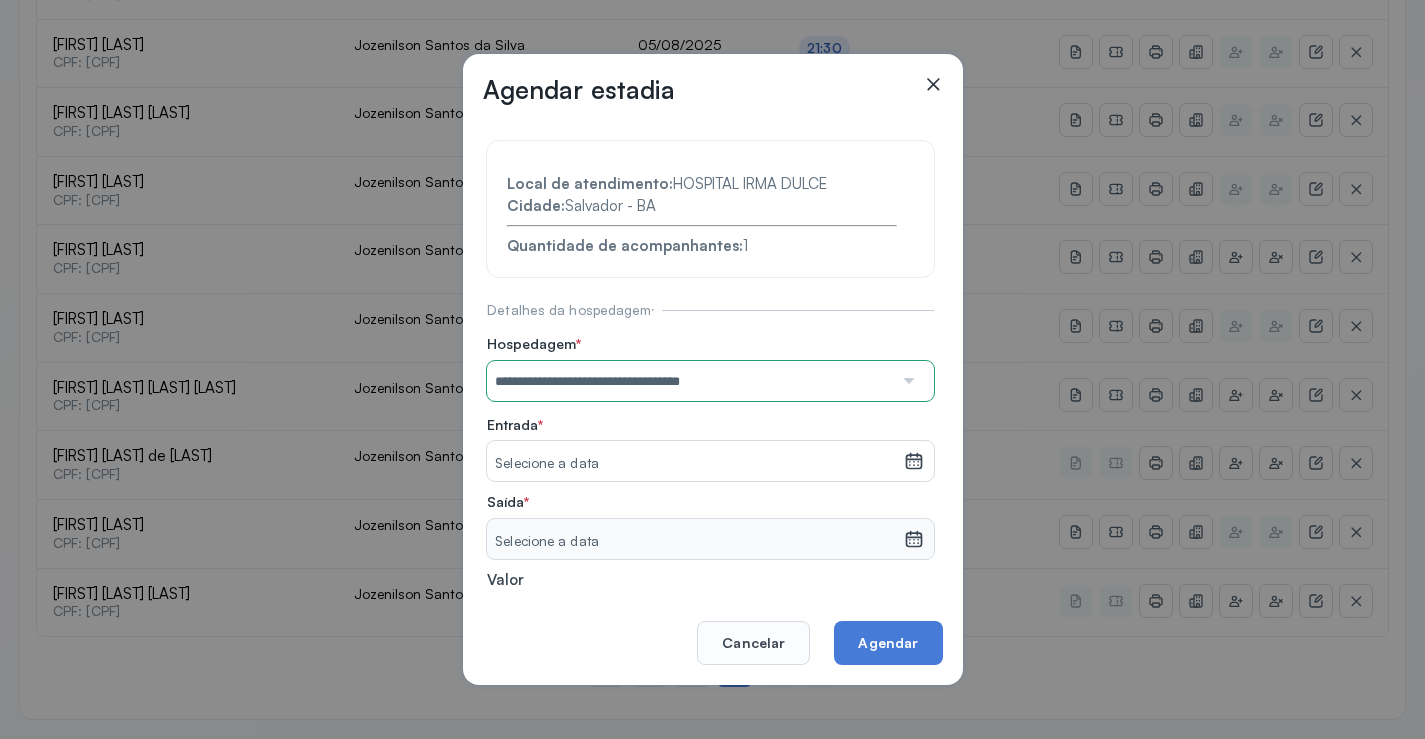 click on "Selecione a data" at bounding box center [695, 464] 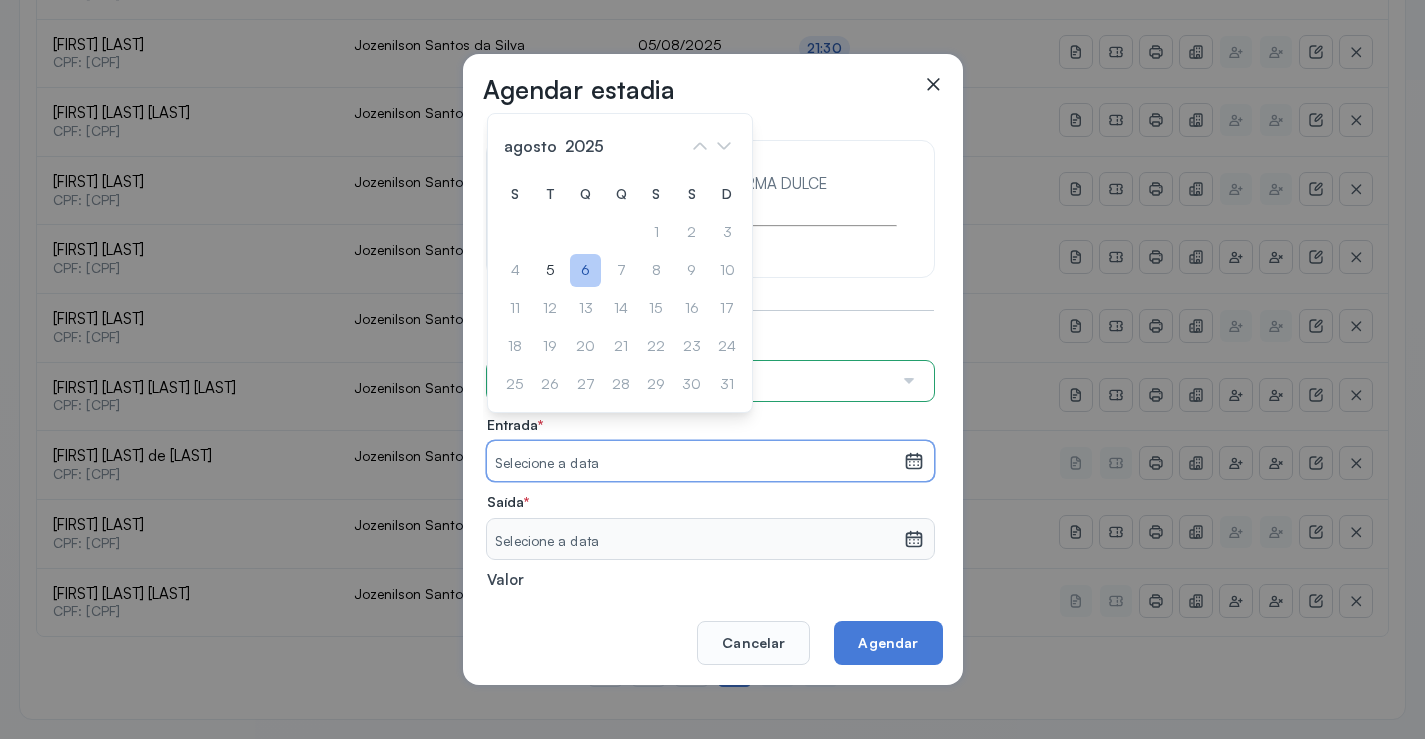 drag, startPoint x: 598, startPoint y: 265, endPoint x: 592, endPoint y: 276, distance: 12.529964 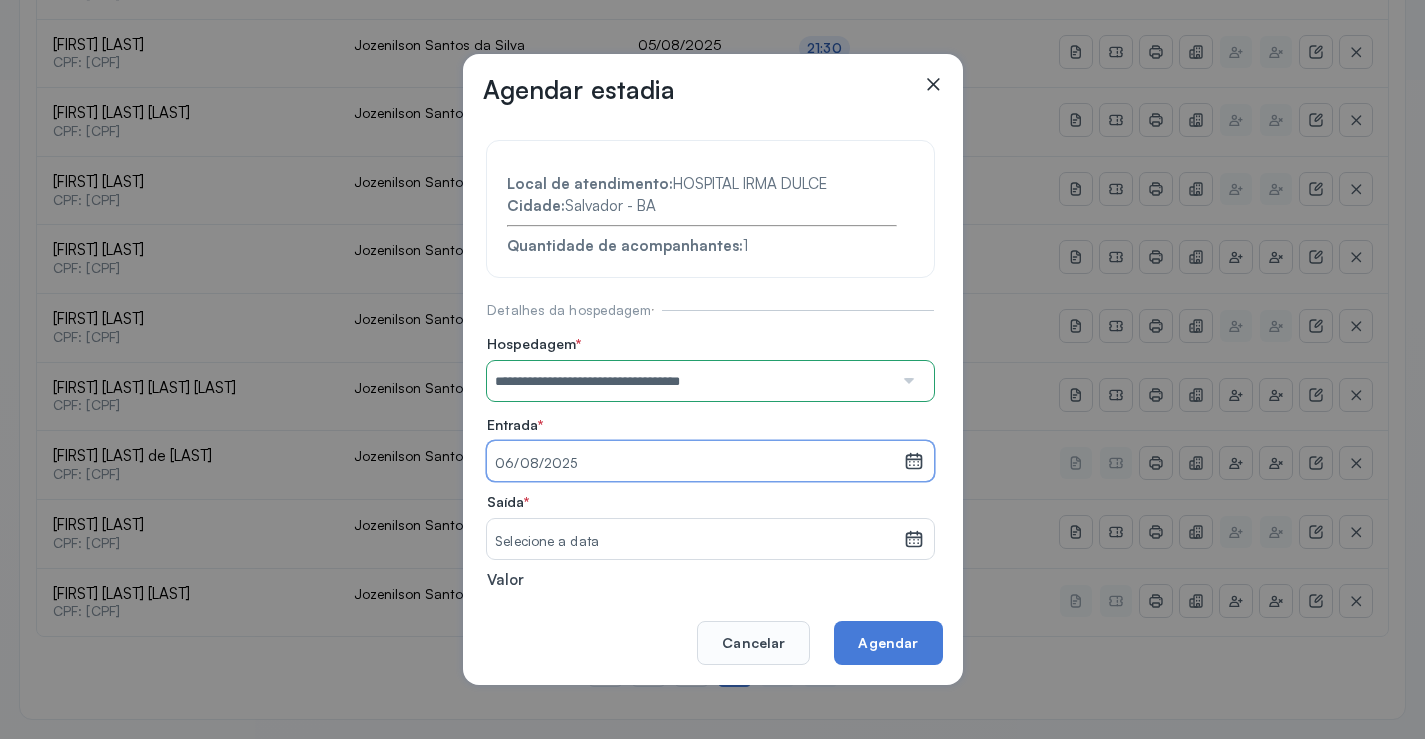 click on "Selecione a data" at bounding box center [695, 539] 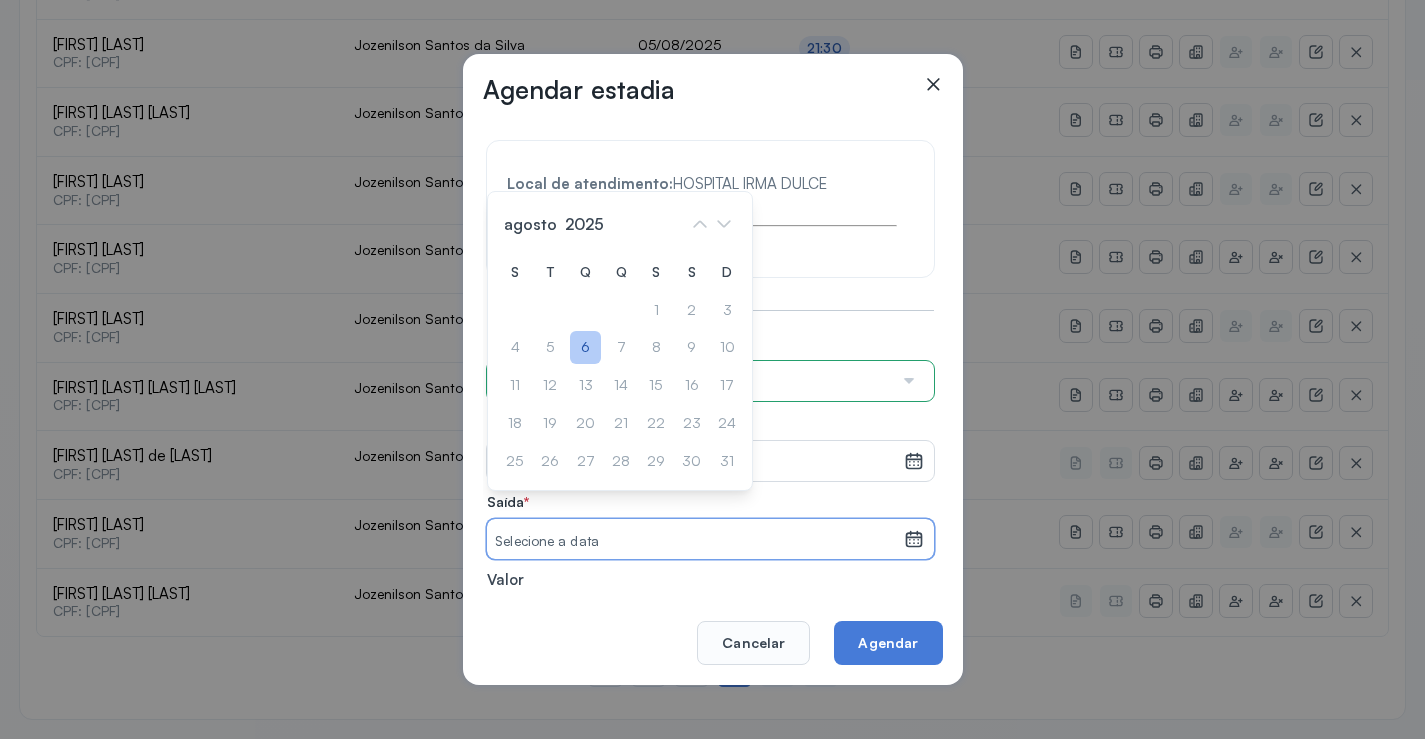 click on "6" 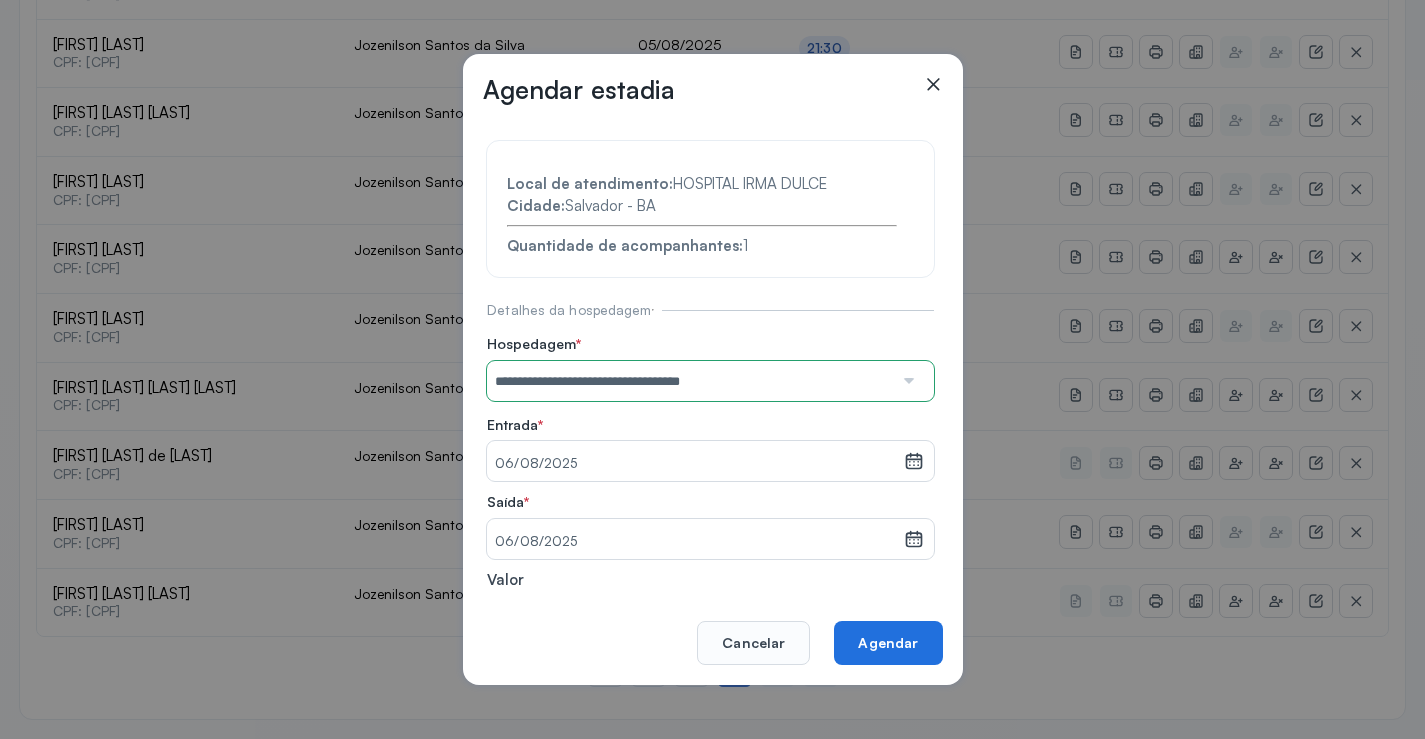 click on "Agendar" 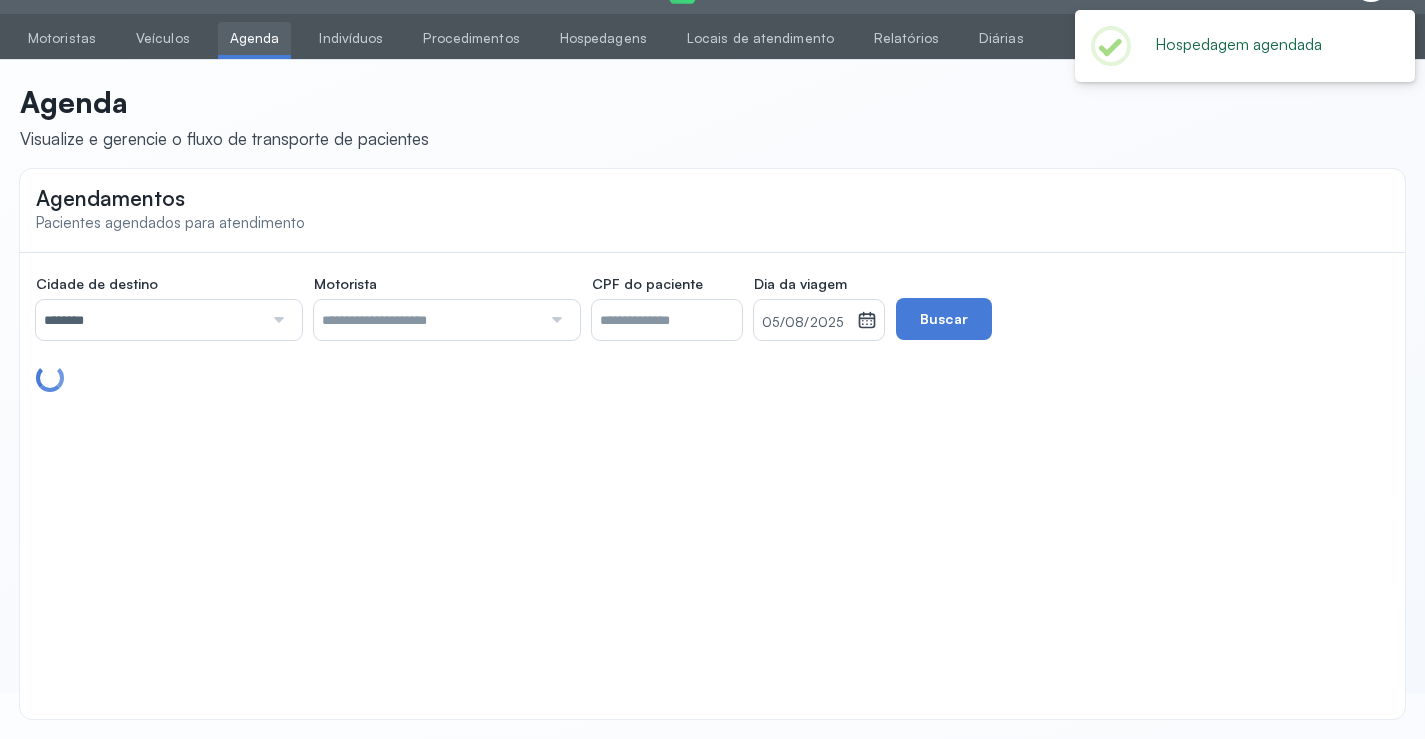 scroll, scrollTop: 659, scrollLeft: 0, axis: vertical 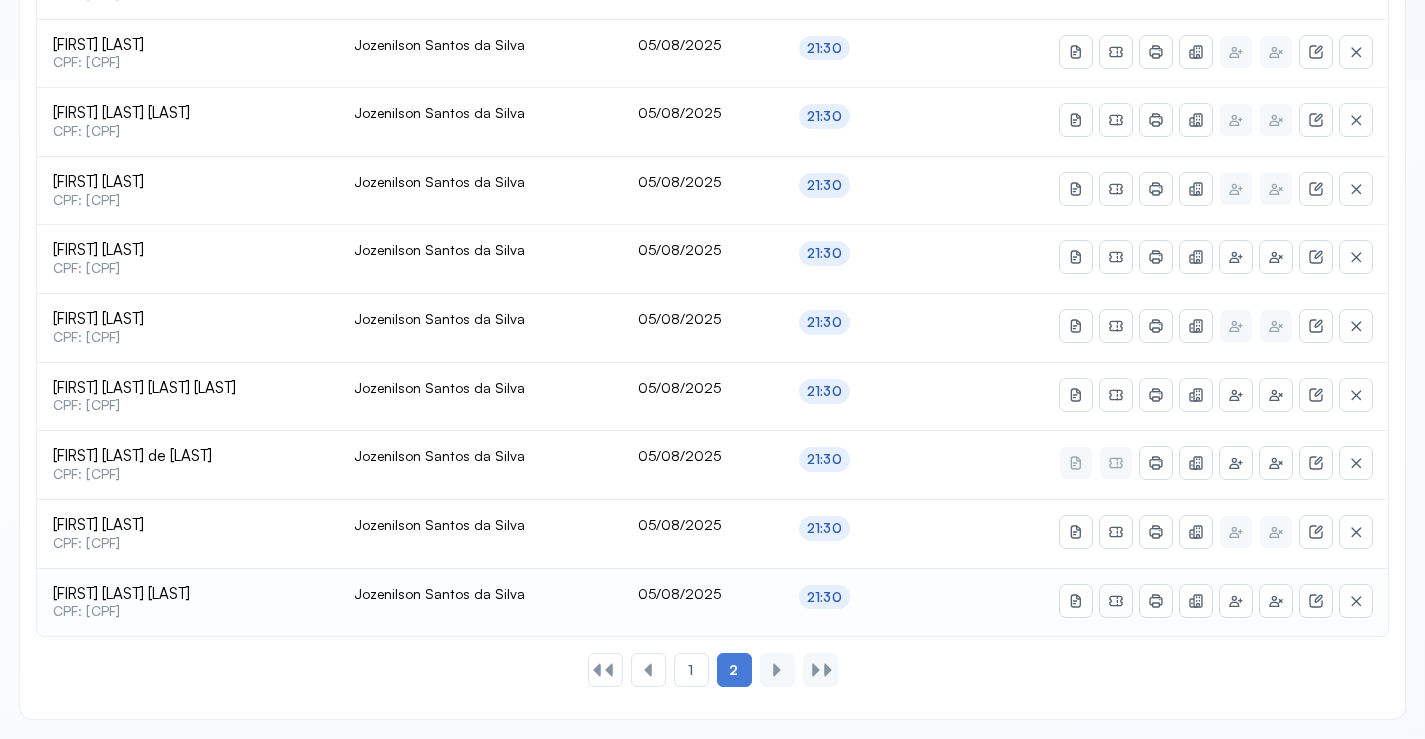 click 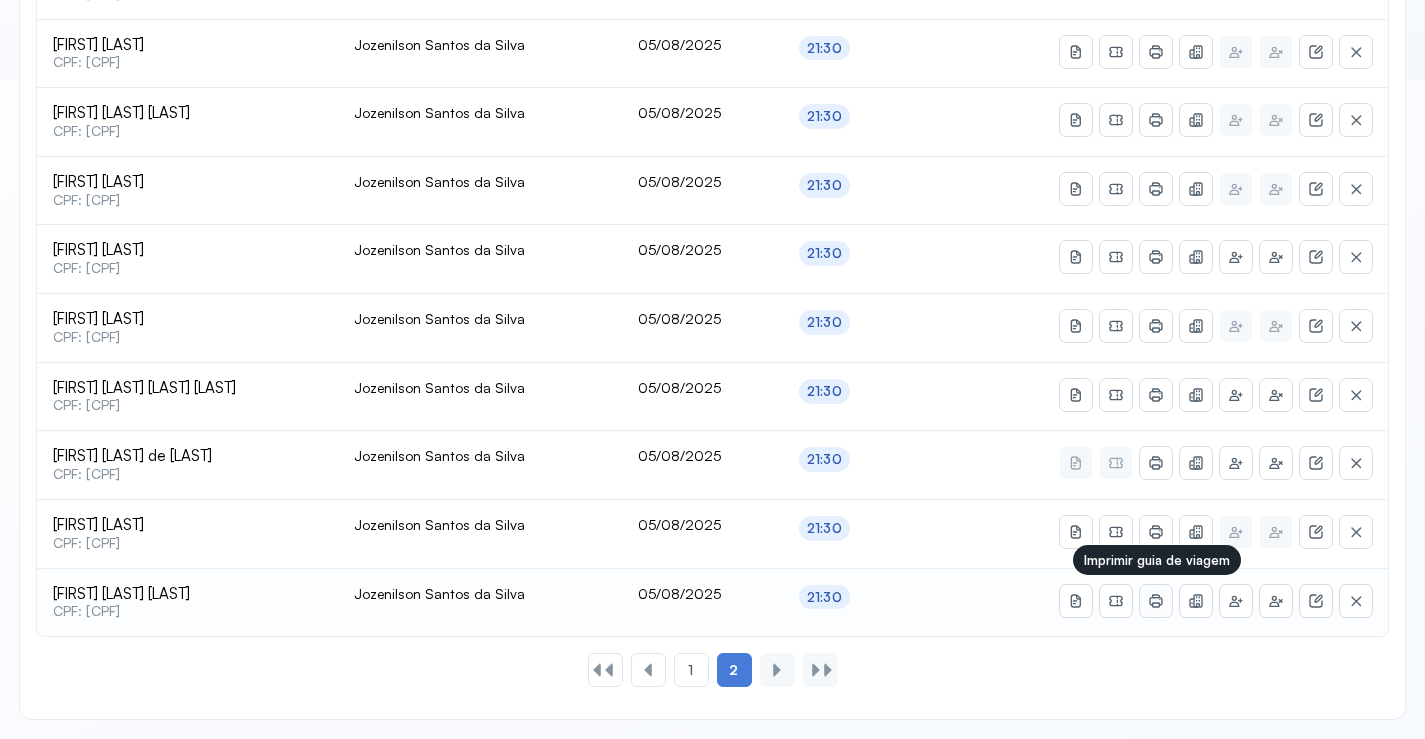 click 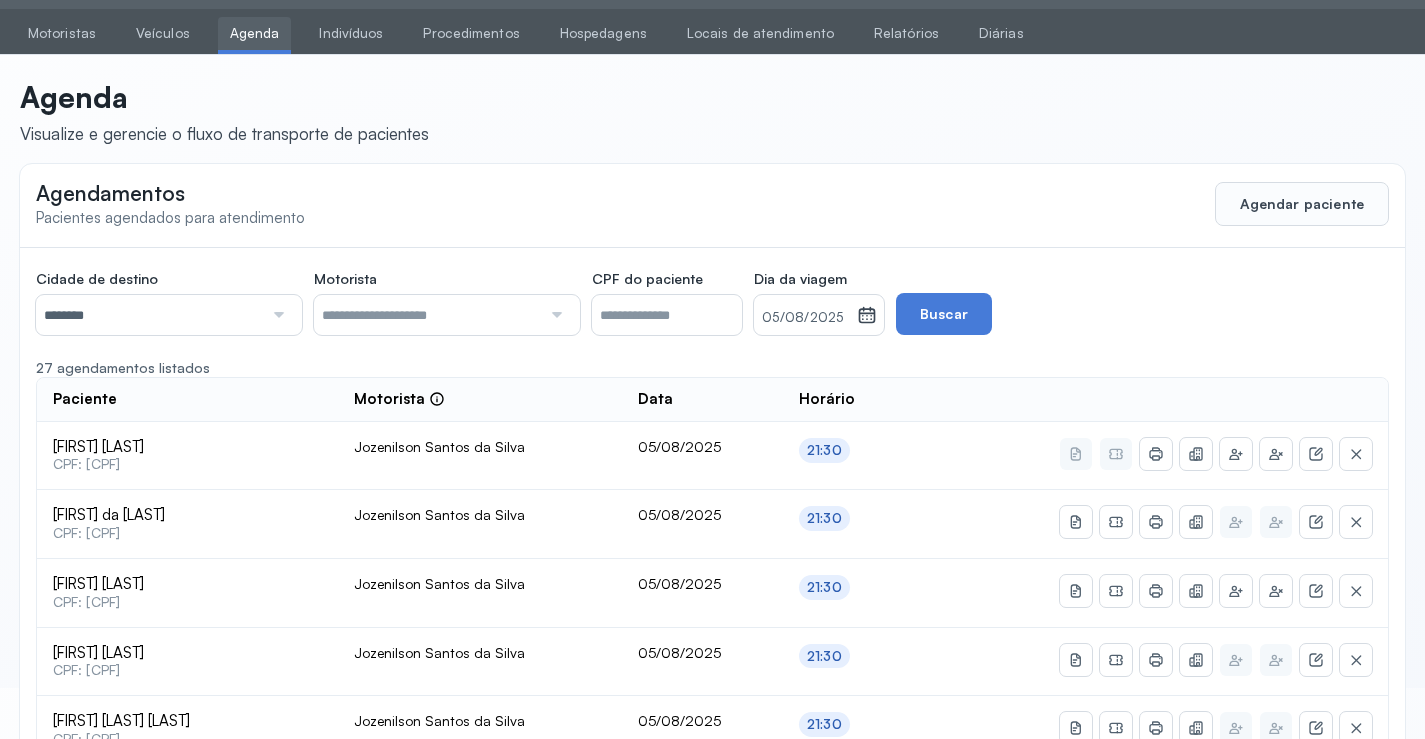 scroll, scrollTop: 0, scrollLeft: 0, axis: both 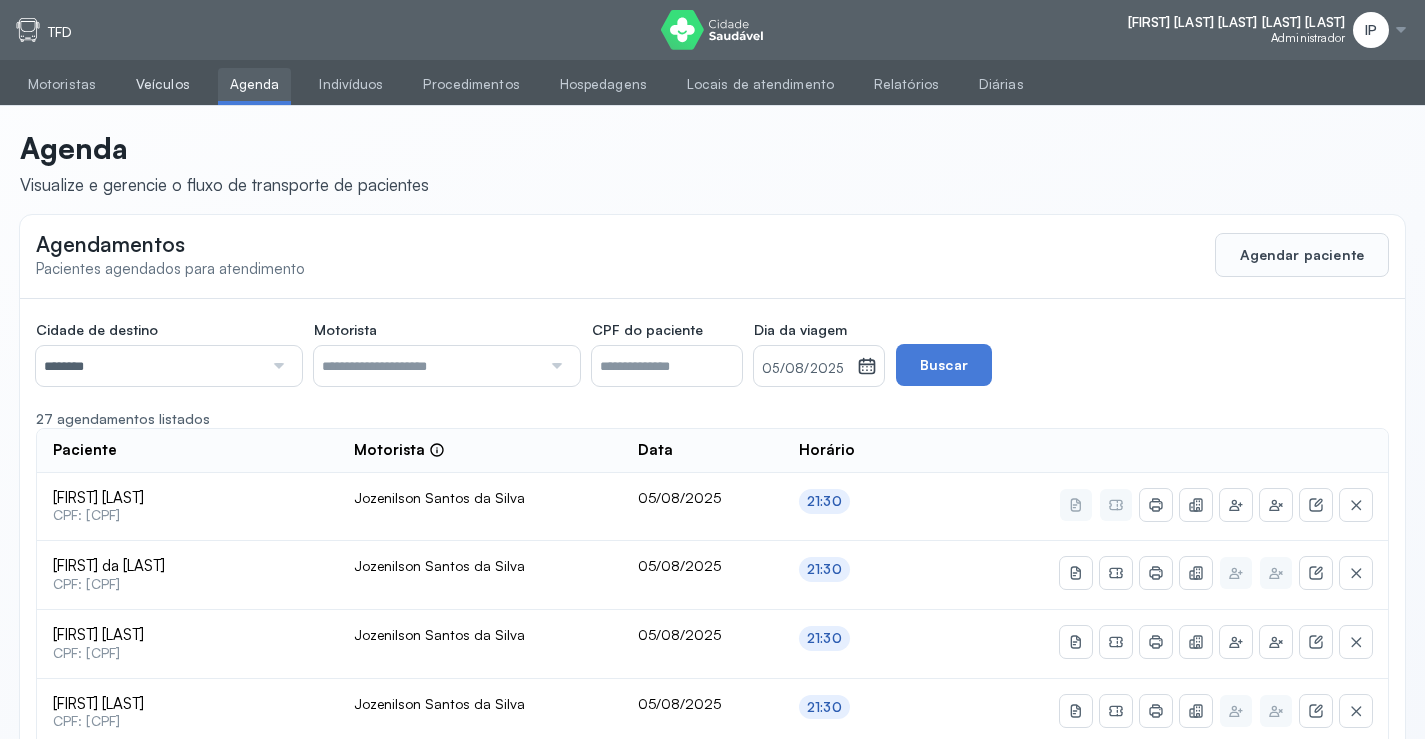 click on "Veículos" at bounding box center (163, 84) 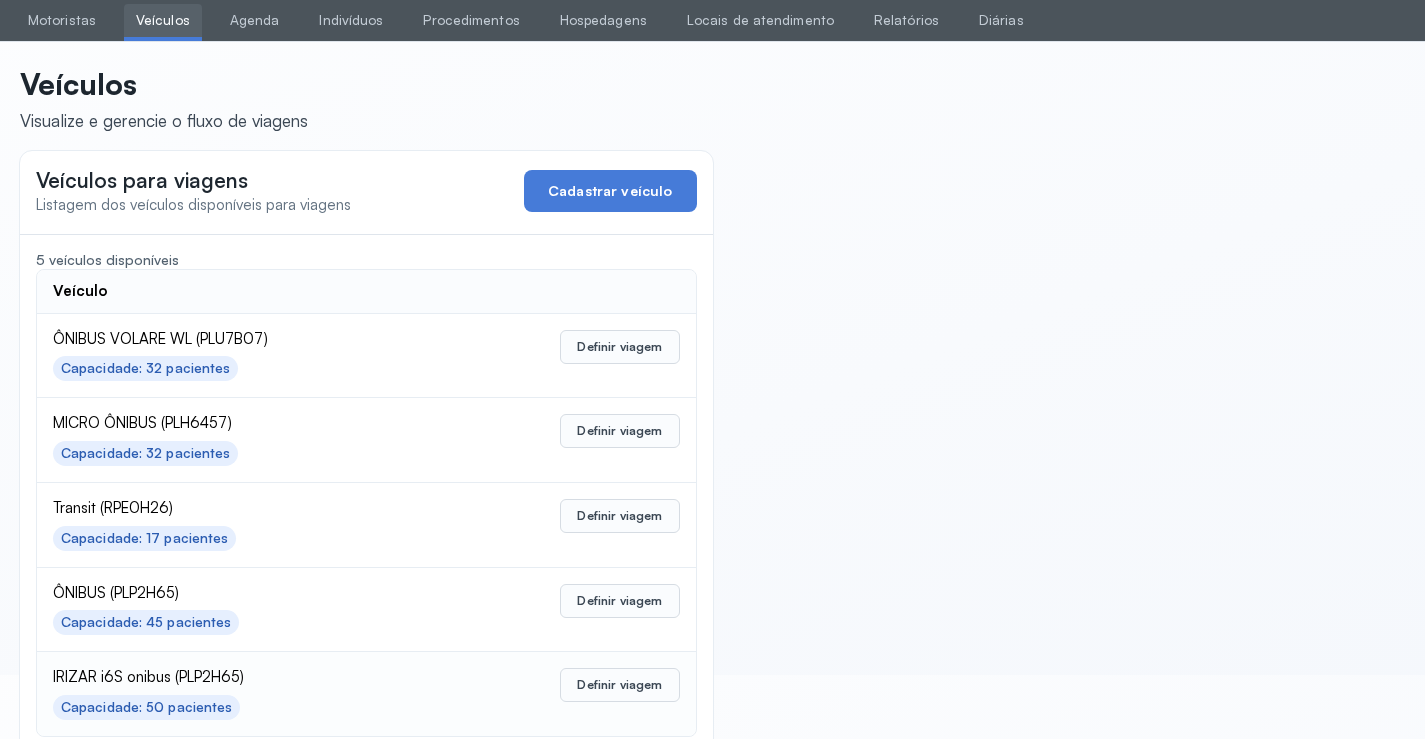 scroll, scrollTop: 98, scrollLeft: 0, axis: vertical 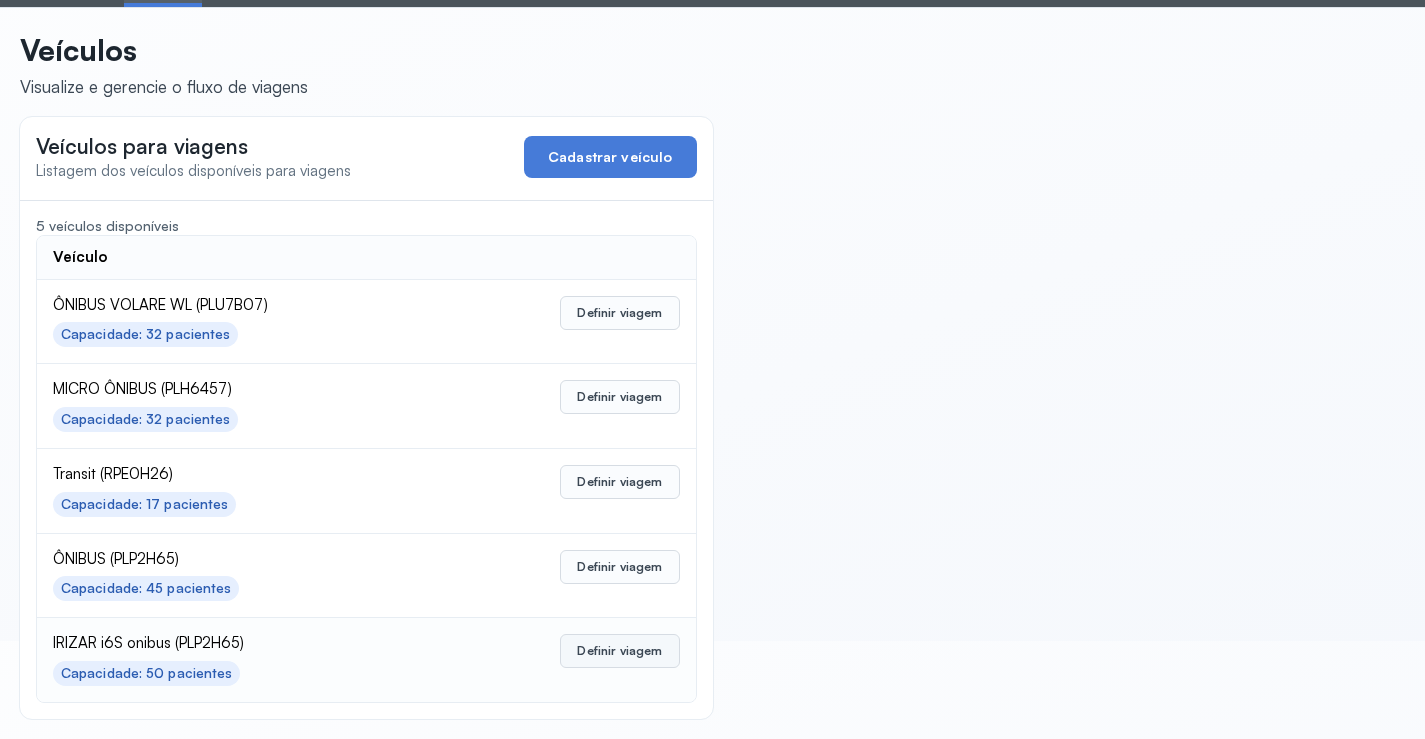 click on "Definir viagem" at bounding box center (619, 651) 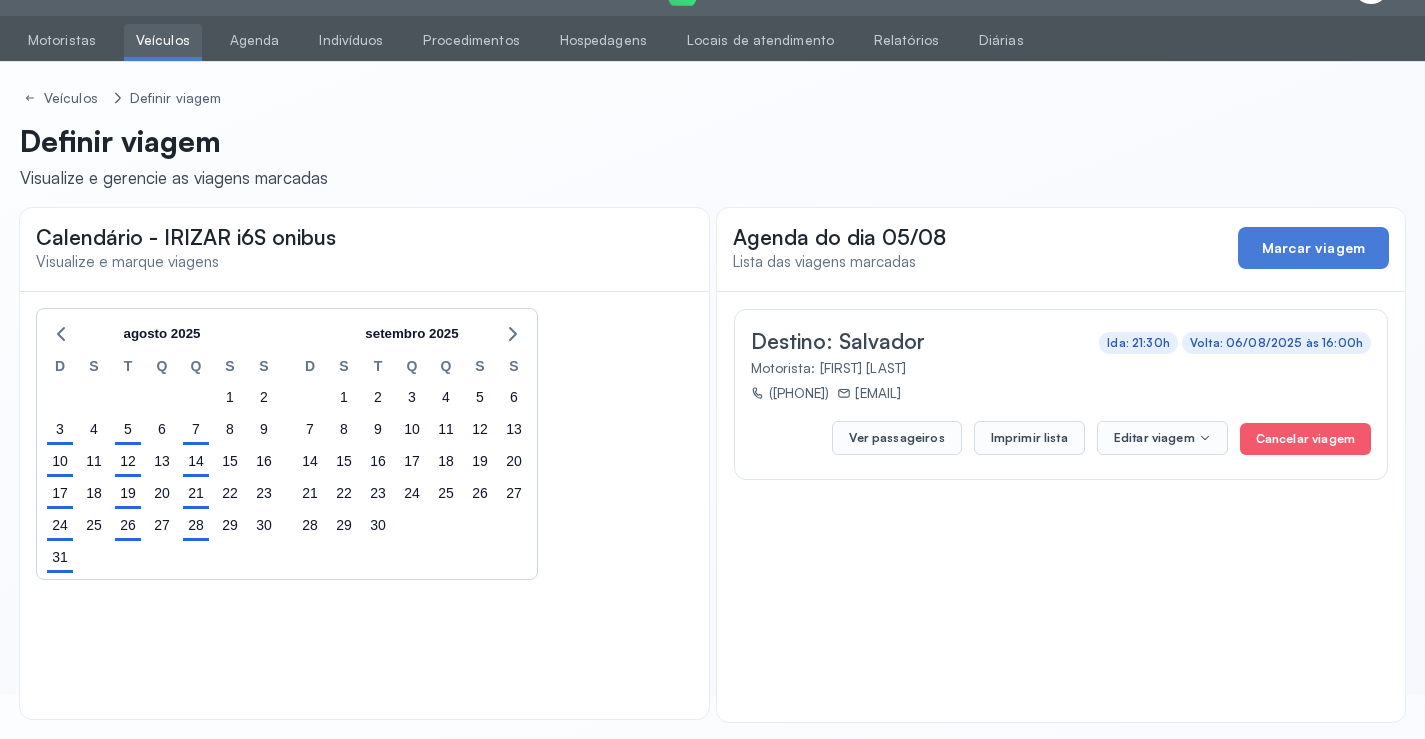scroll, scrollTop: 47, scrollLeft: 0, axis: vertical 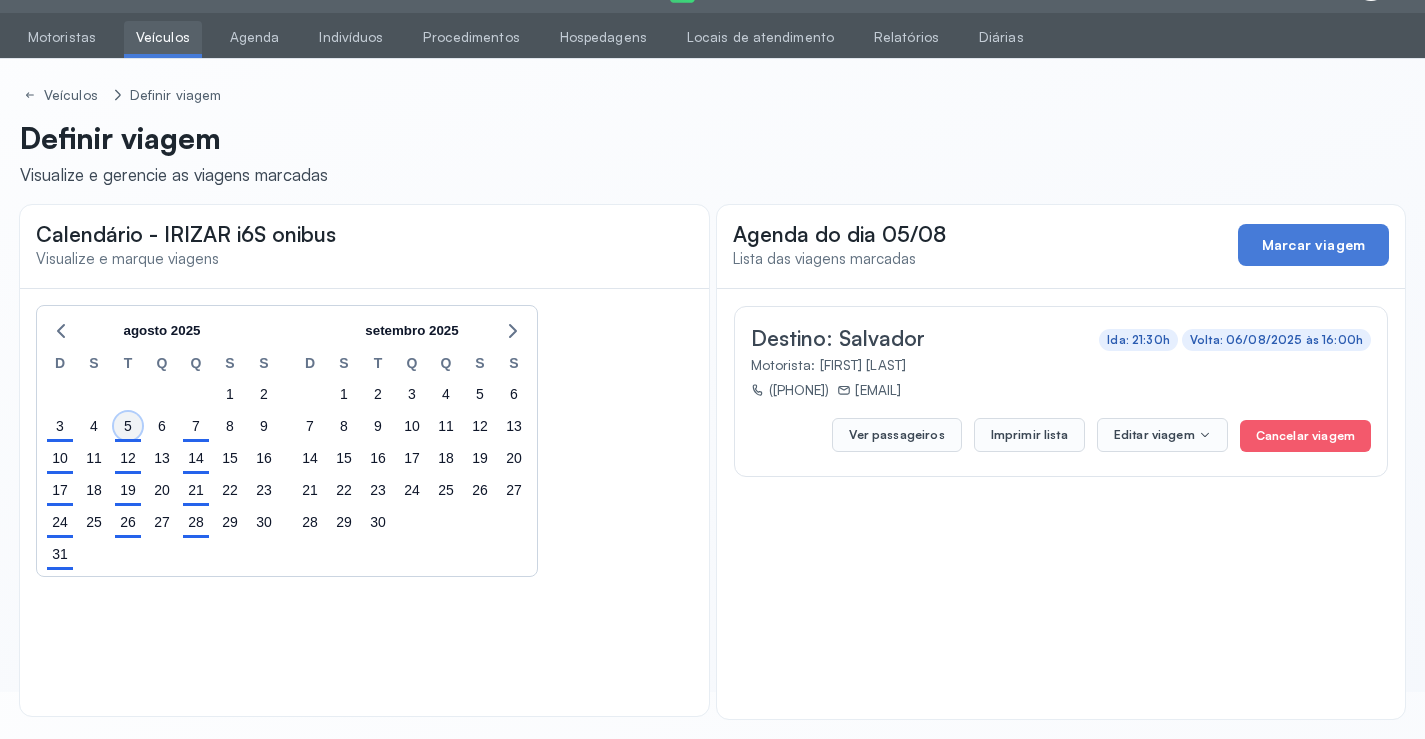 click on "5" 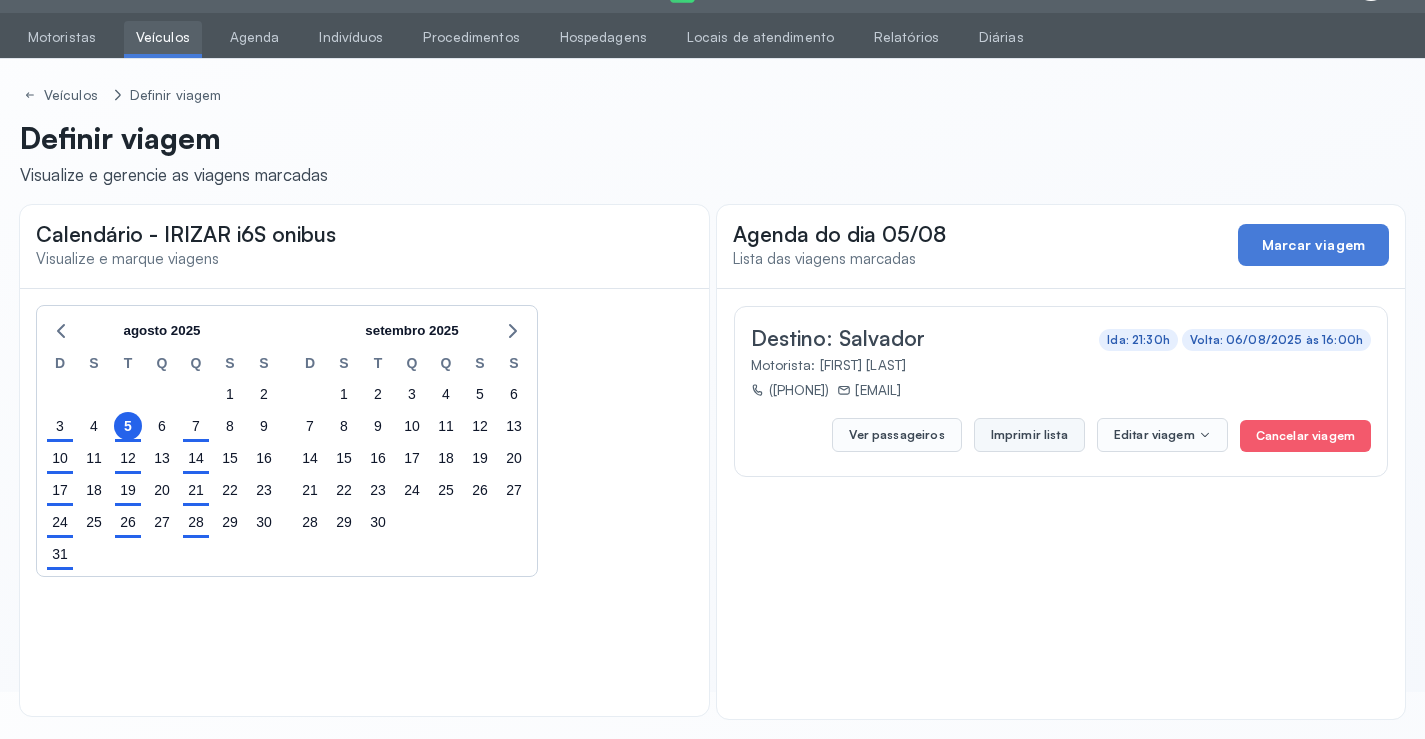 click on "Imprimir lista" at bounding box center [1029, 435] 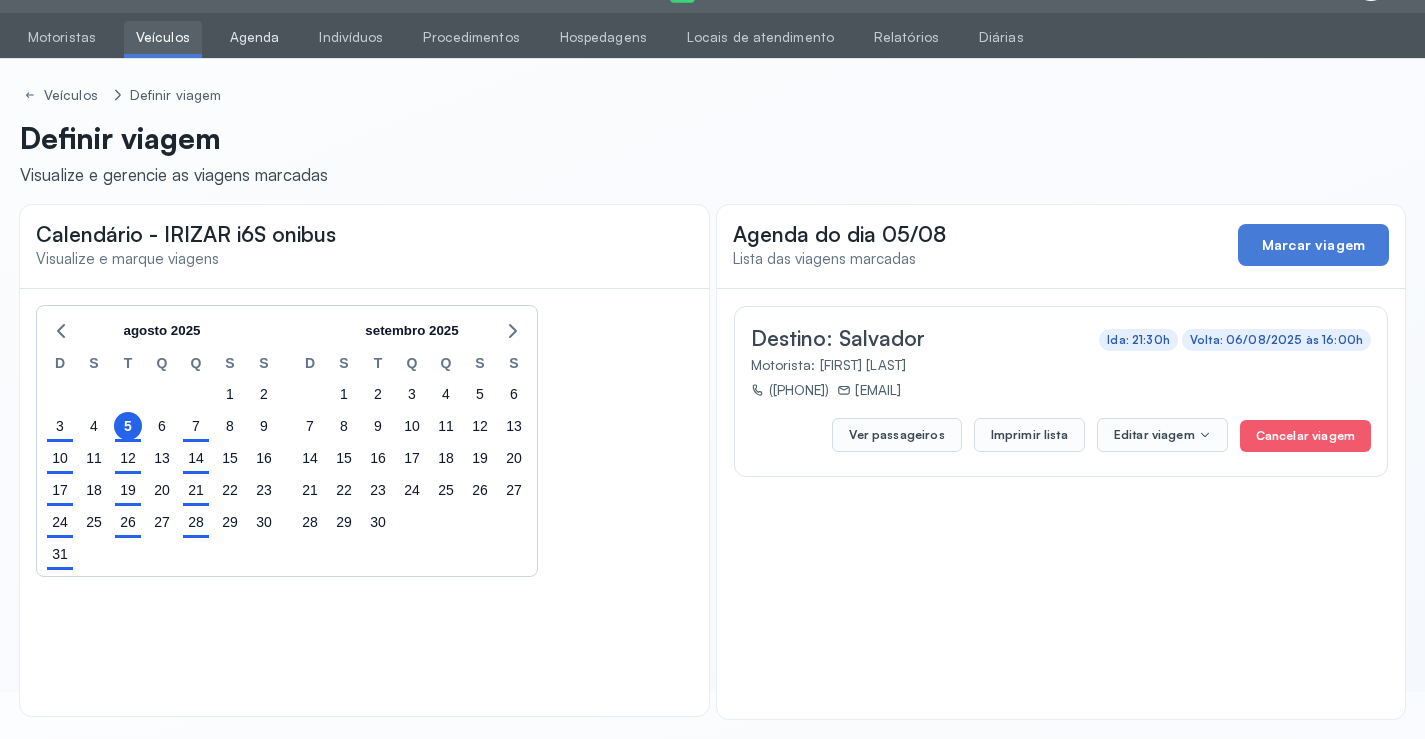 click on "Agenda" at bounding box center (255, 37) 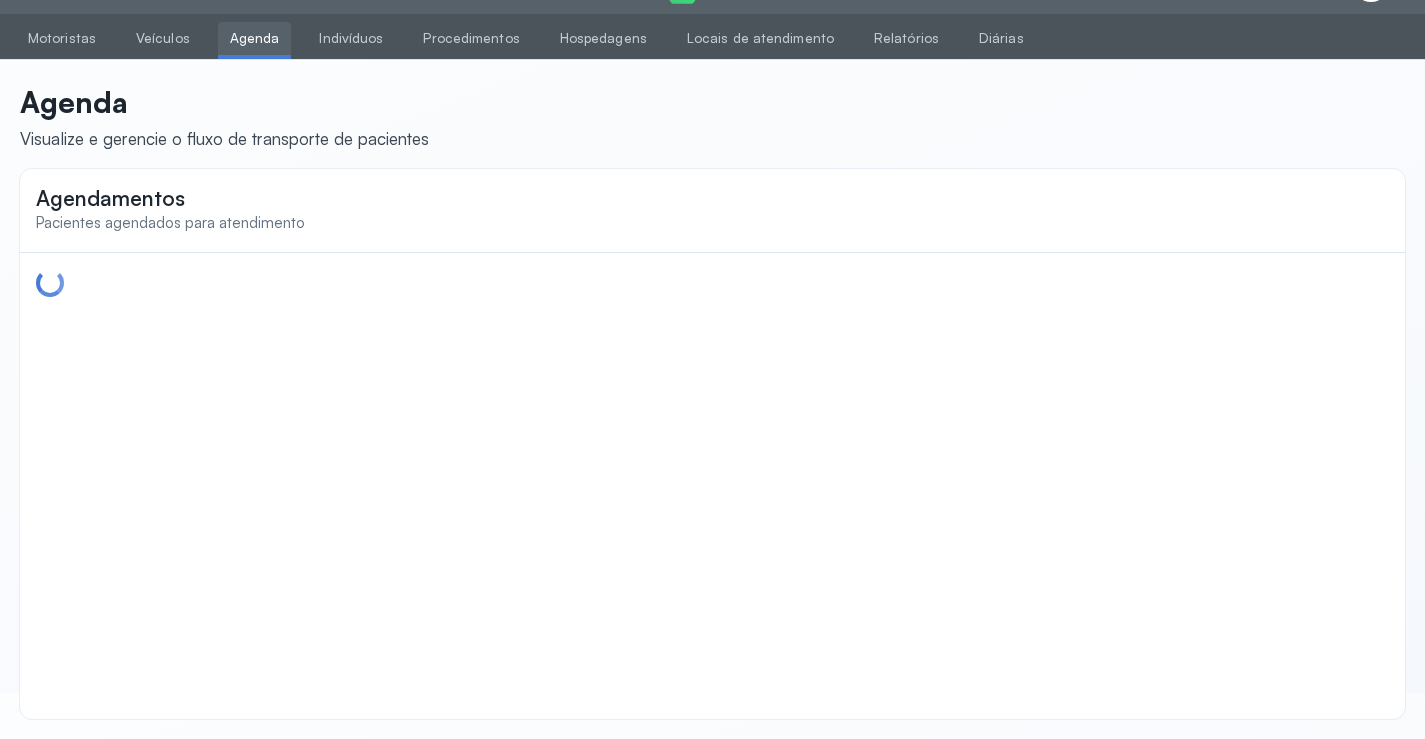 scroll, scrollTop: 47, scrollLeft: 0, axis: vertical 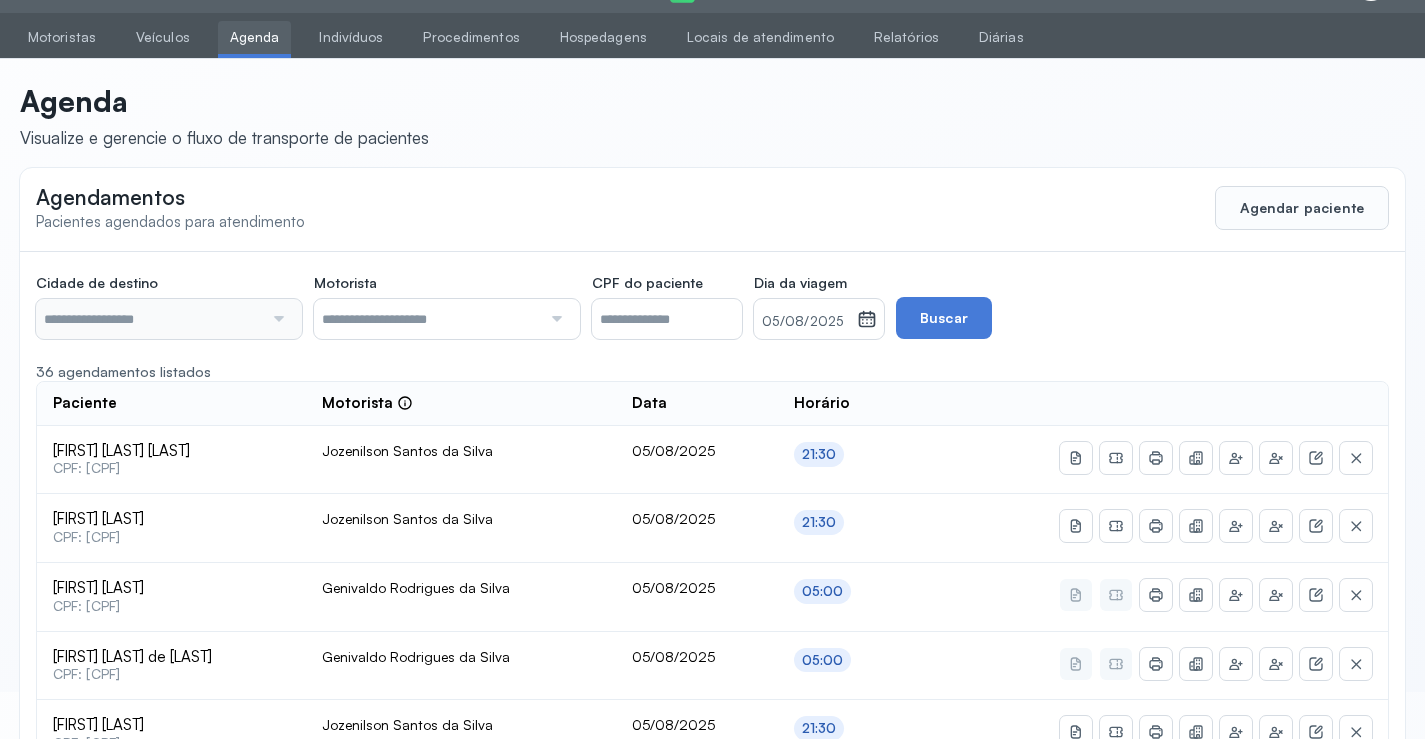 type on "********" 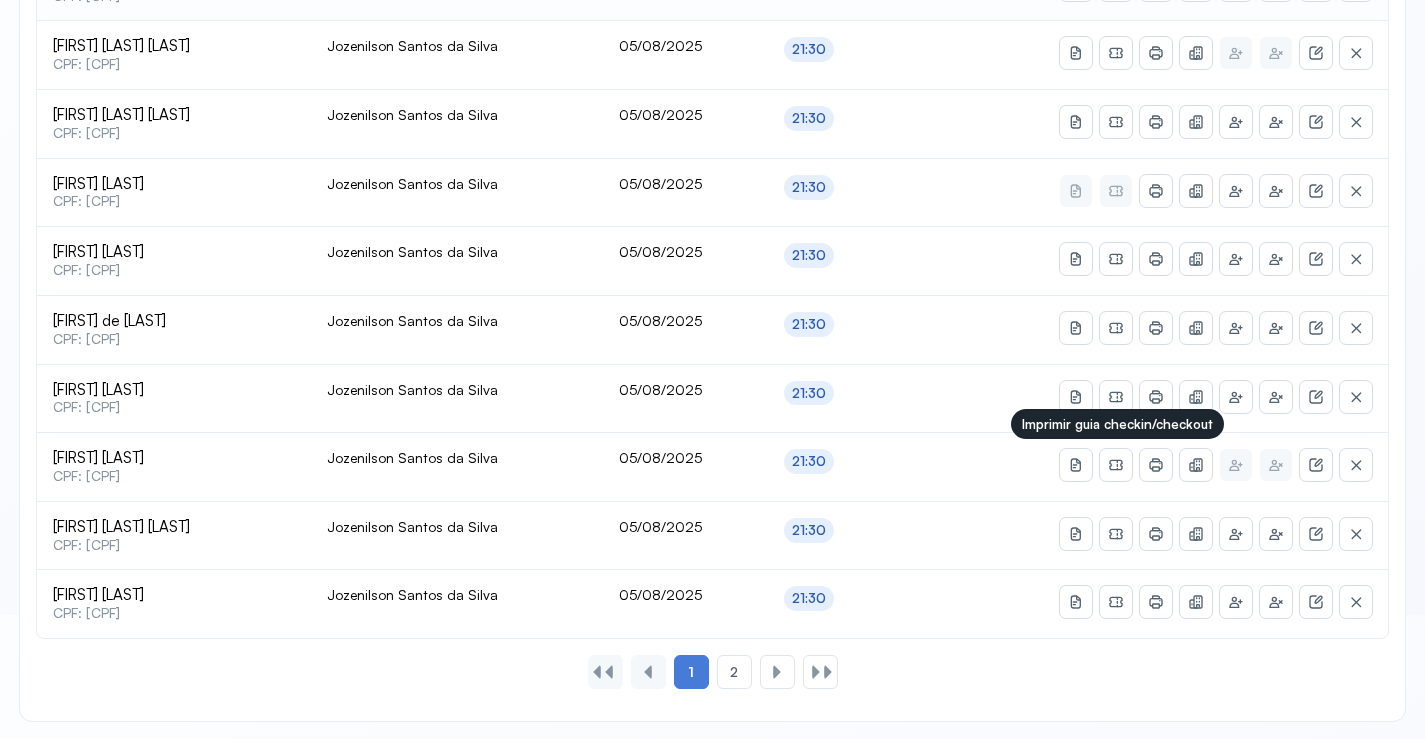 scroll, scrollTop: 865, scrollLeft: 0, axis: vertical 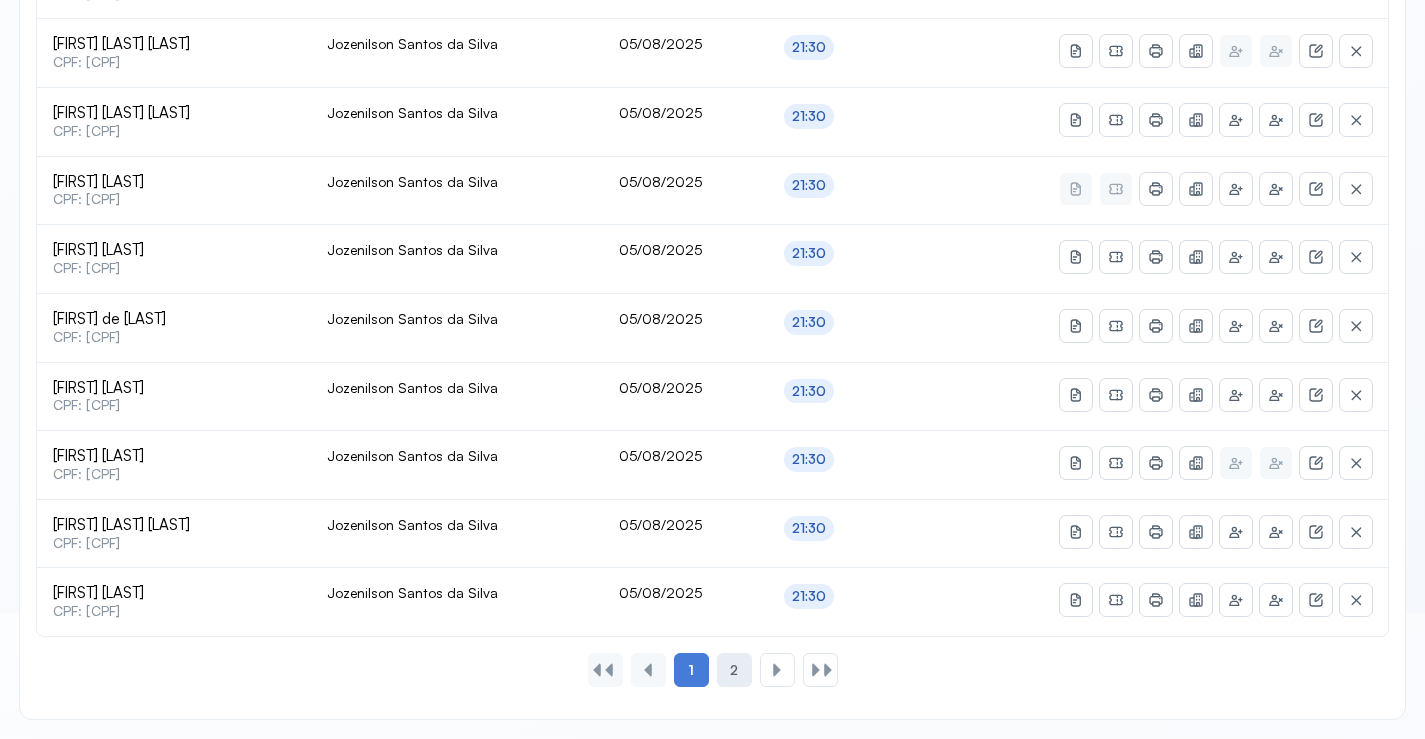click on "2" 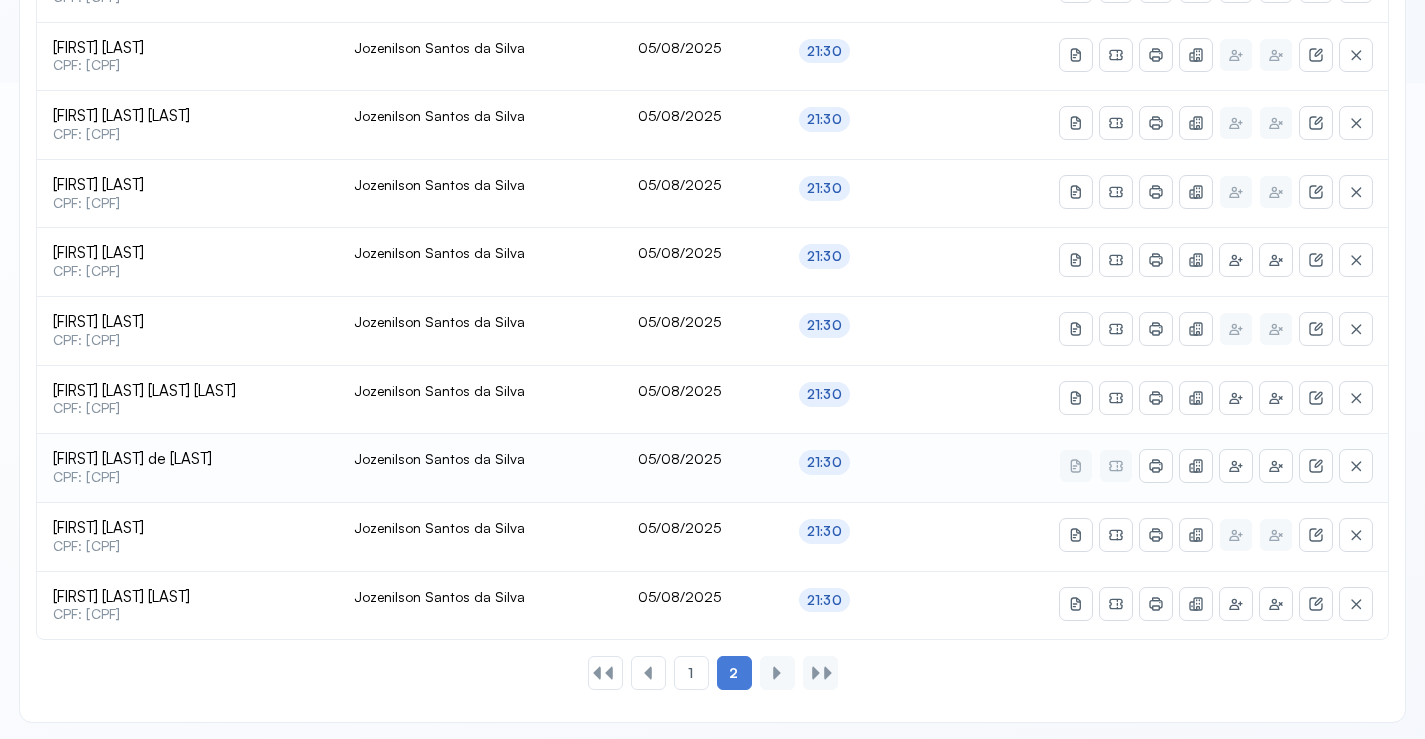 scroll, scrollTop: 659, scrollLeft: 0, axis: vertical 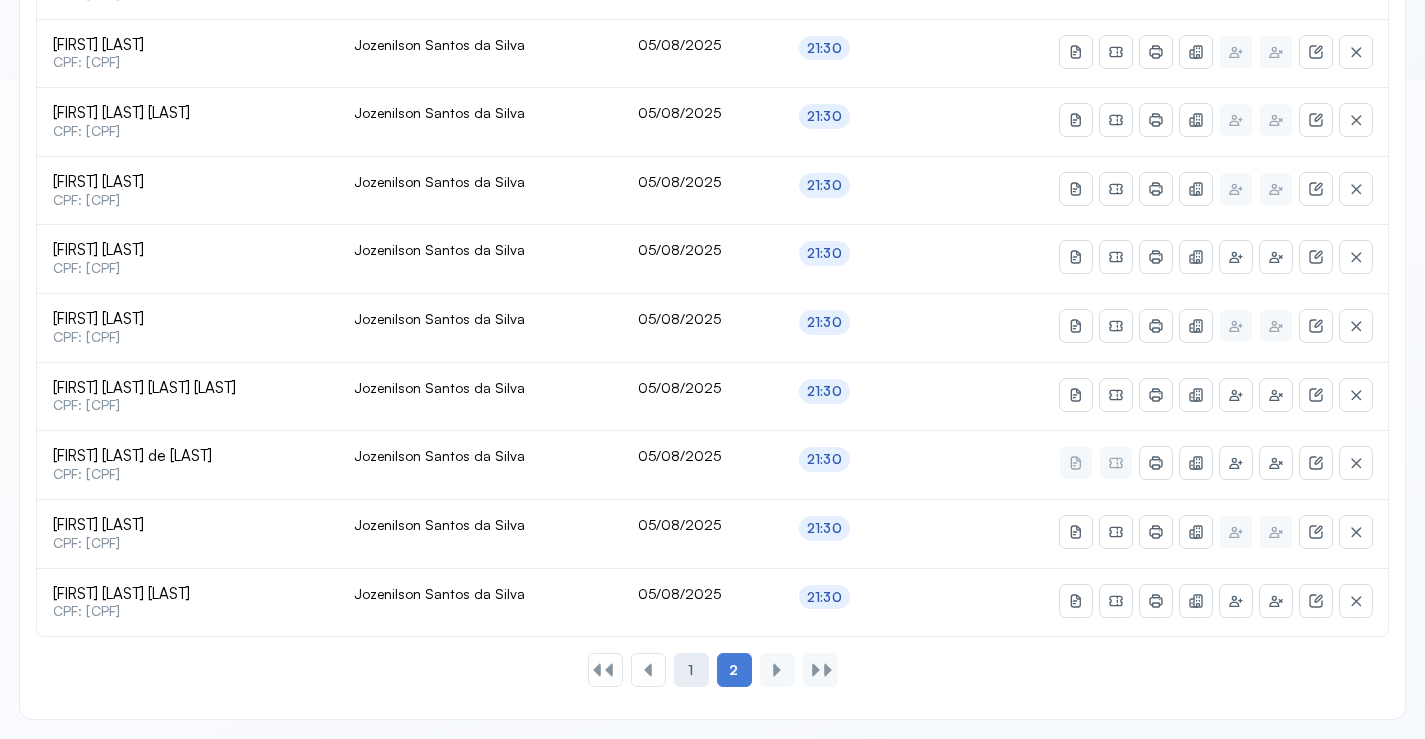 click on "1" 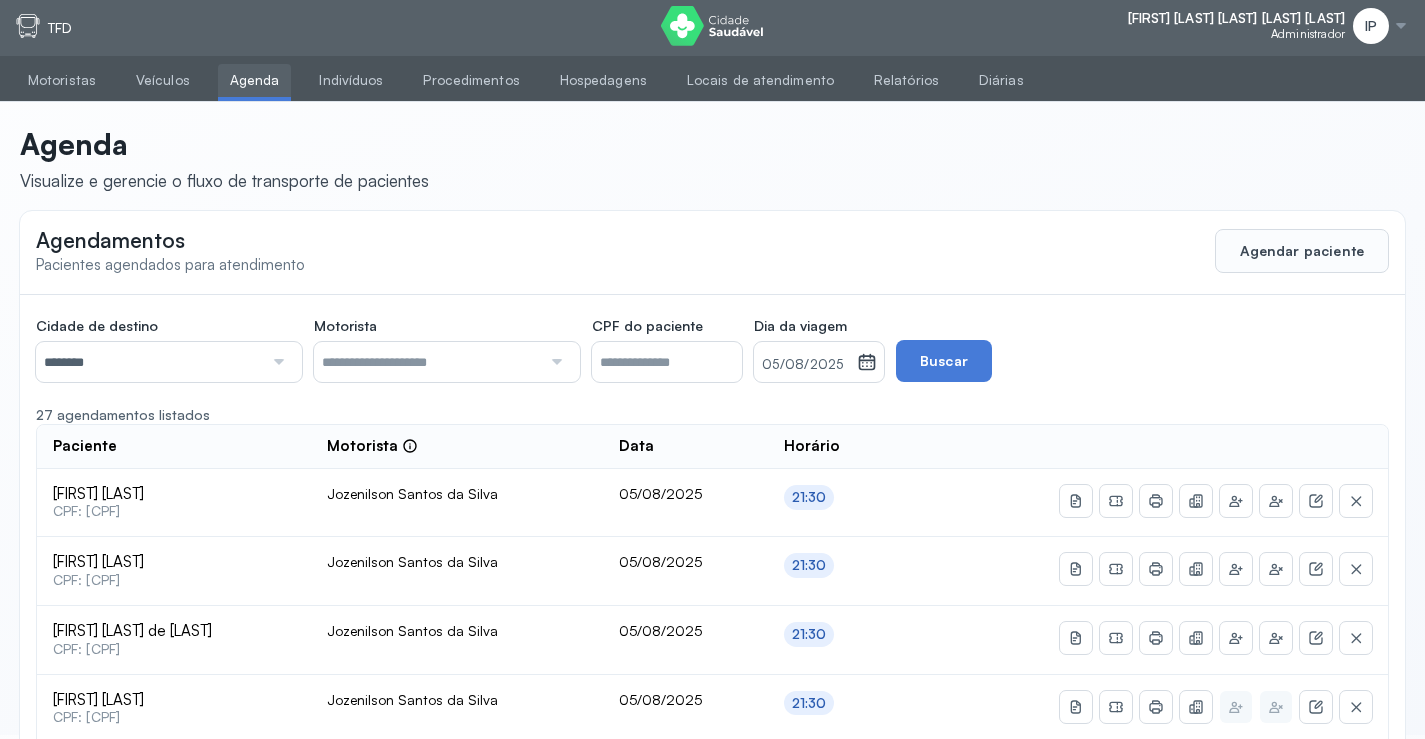 scroll, scrollTop: 0, scrollLeft: 0, axis: both 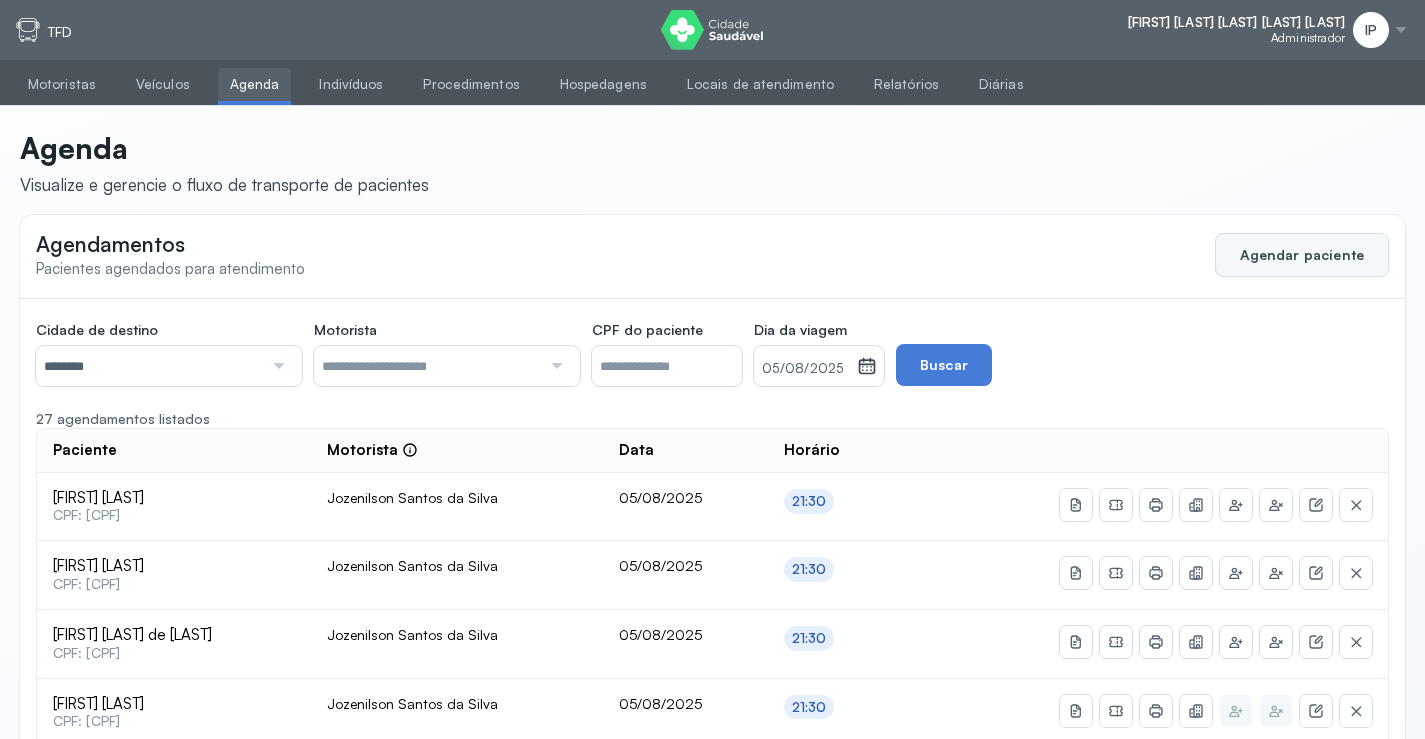 click on "Agendar paciente" 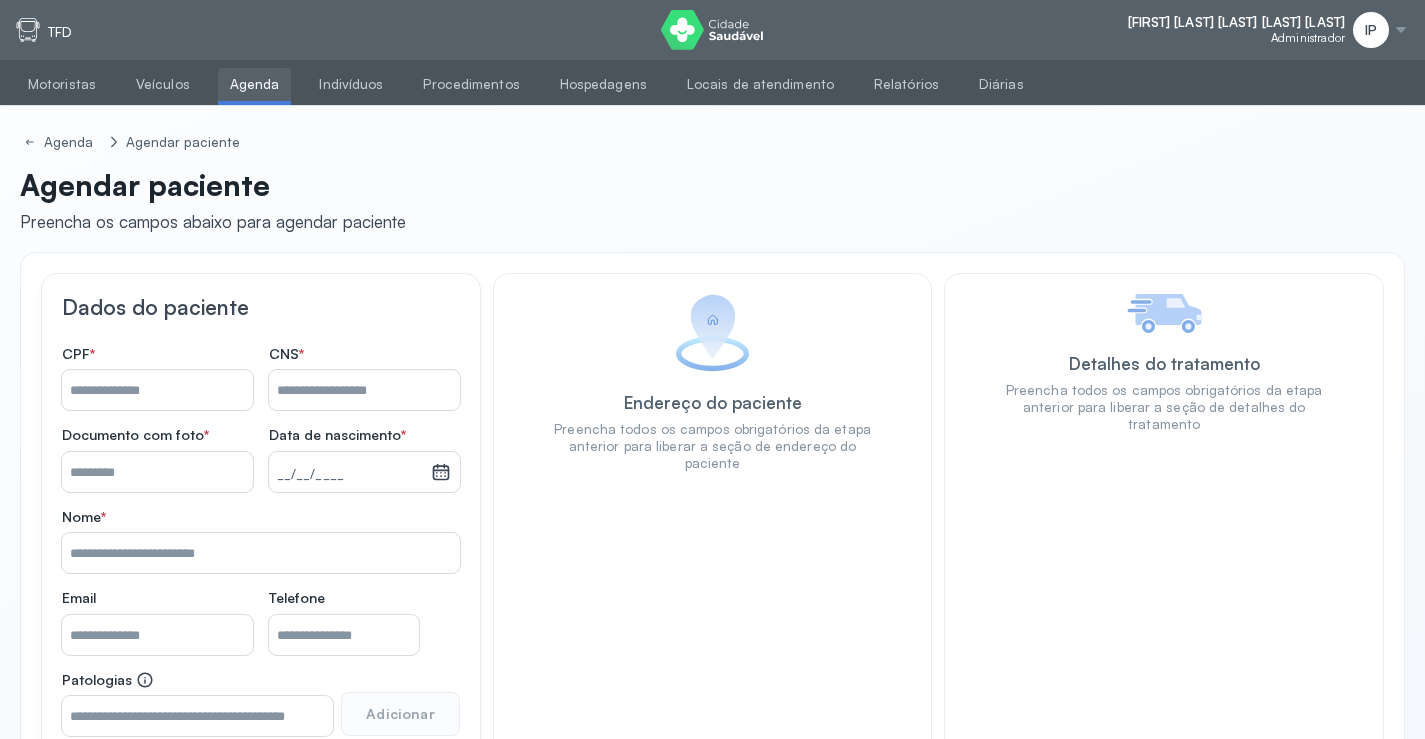 click on "Nome   *" at bounding box center (157, 390) 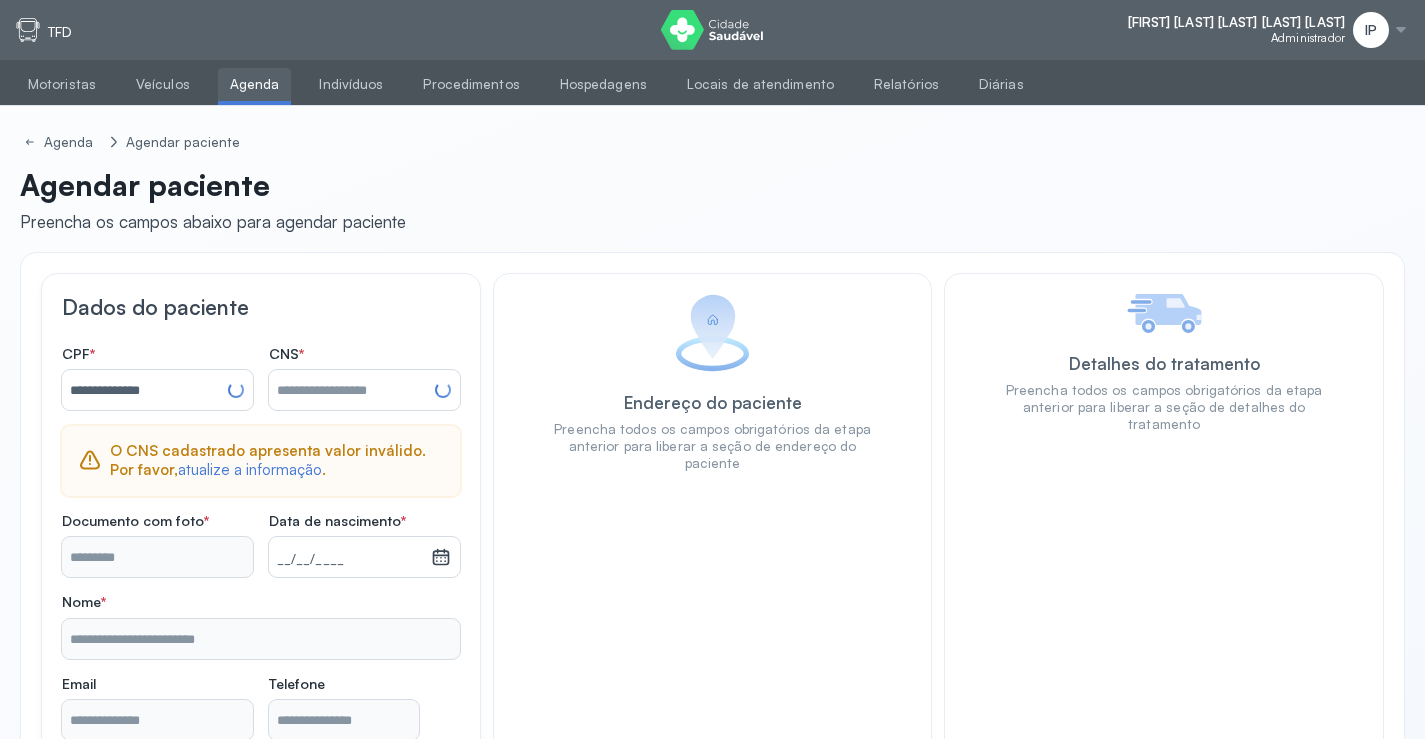 type on "**********" 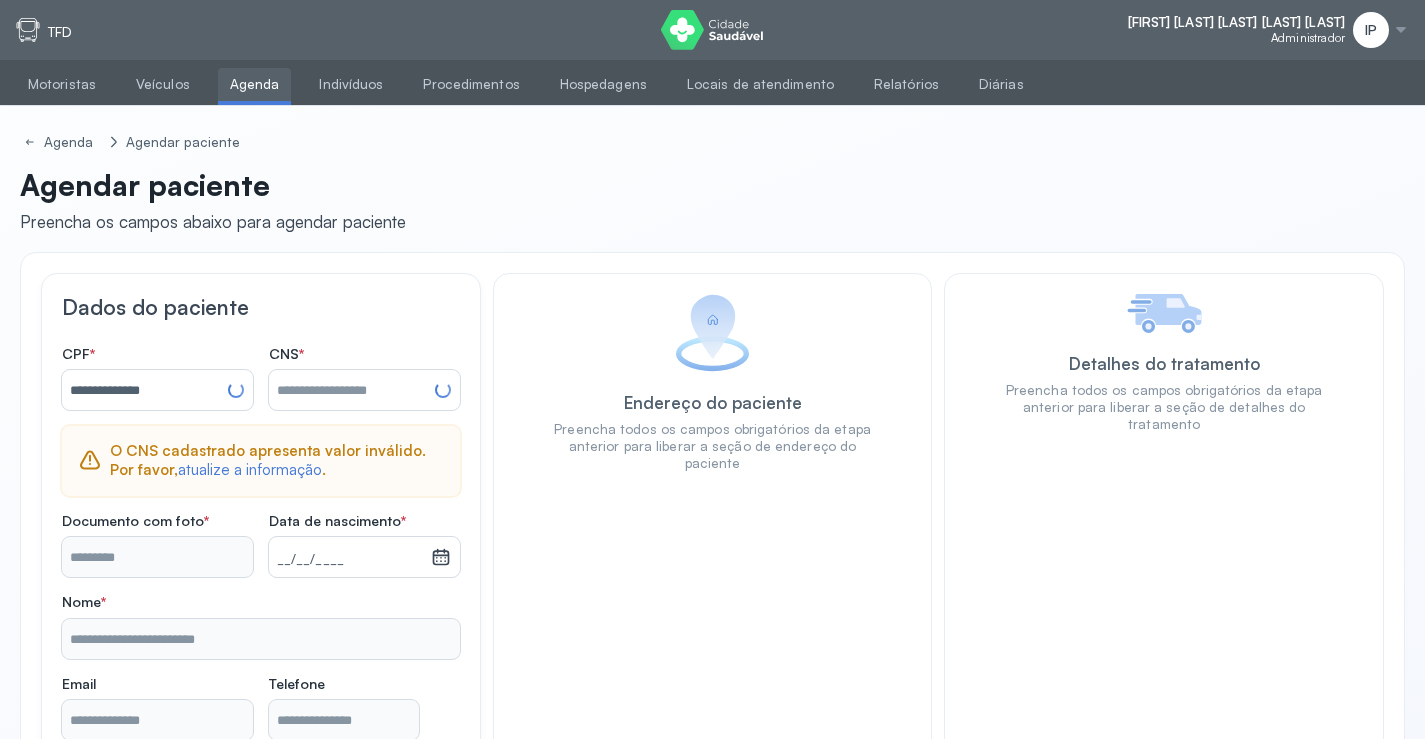 type on "**********" 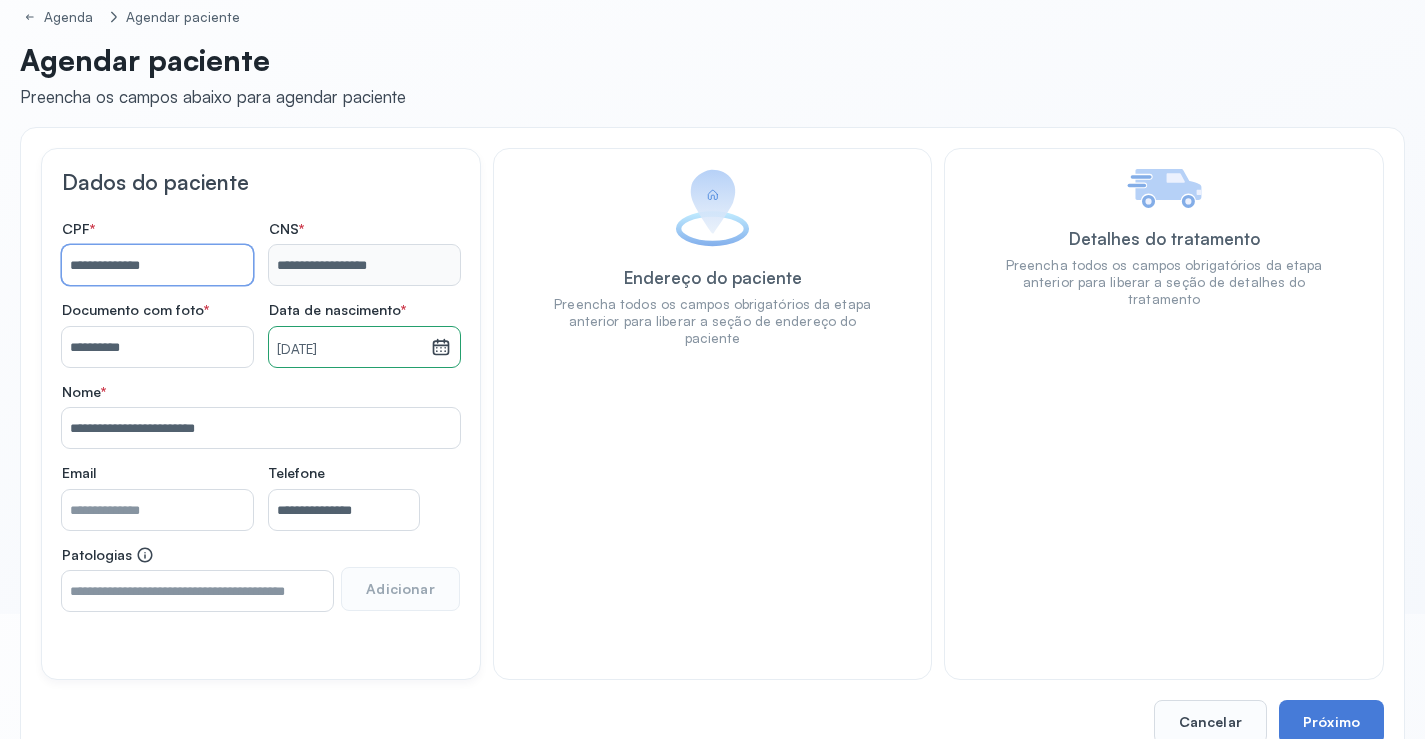 scroll, scrollTop: 171, scrollLeft: 0, axis: vertical 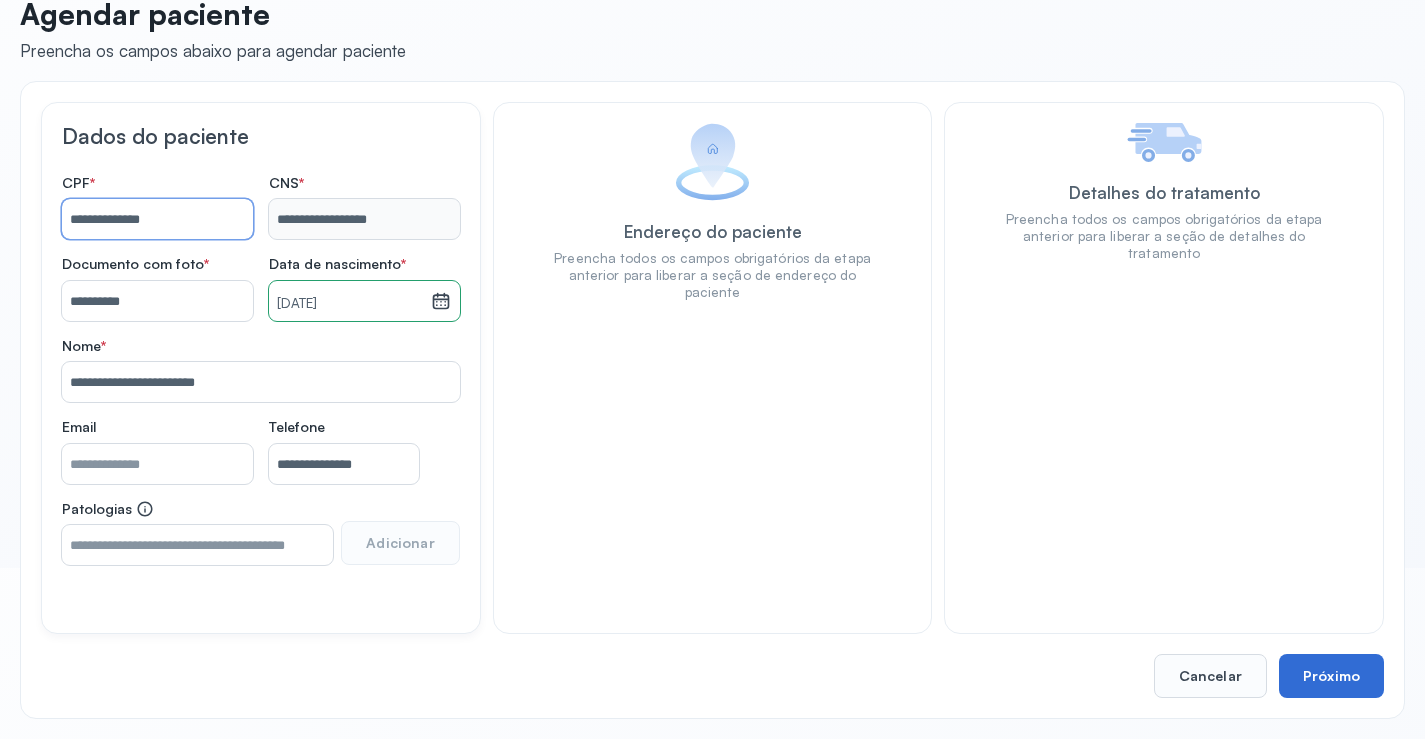 click on "Próximo" at bounding box center (1331, 676) 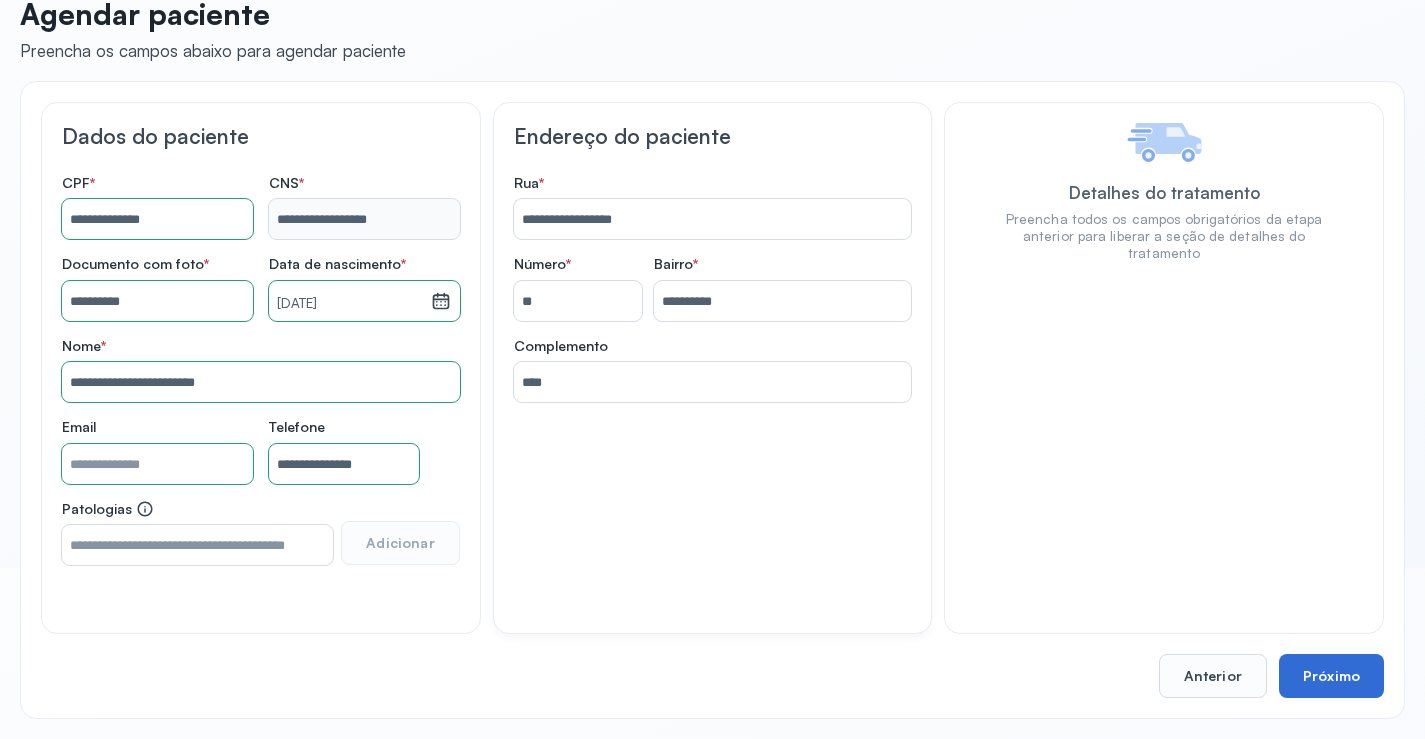 click on "Próximo" at bounding box center (1331, 676) 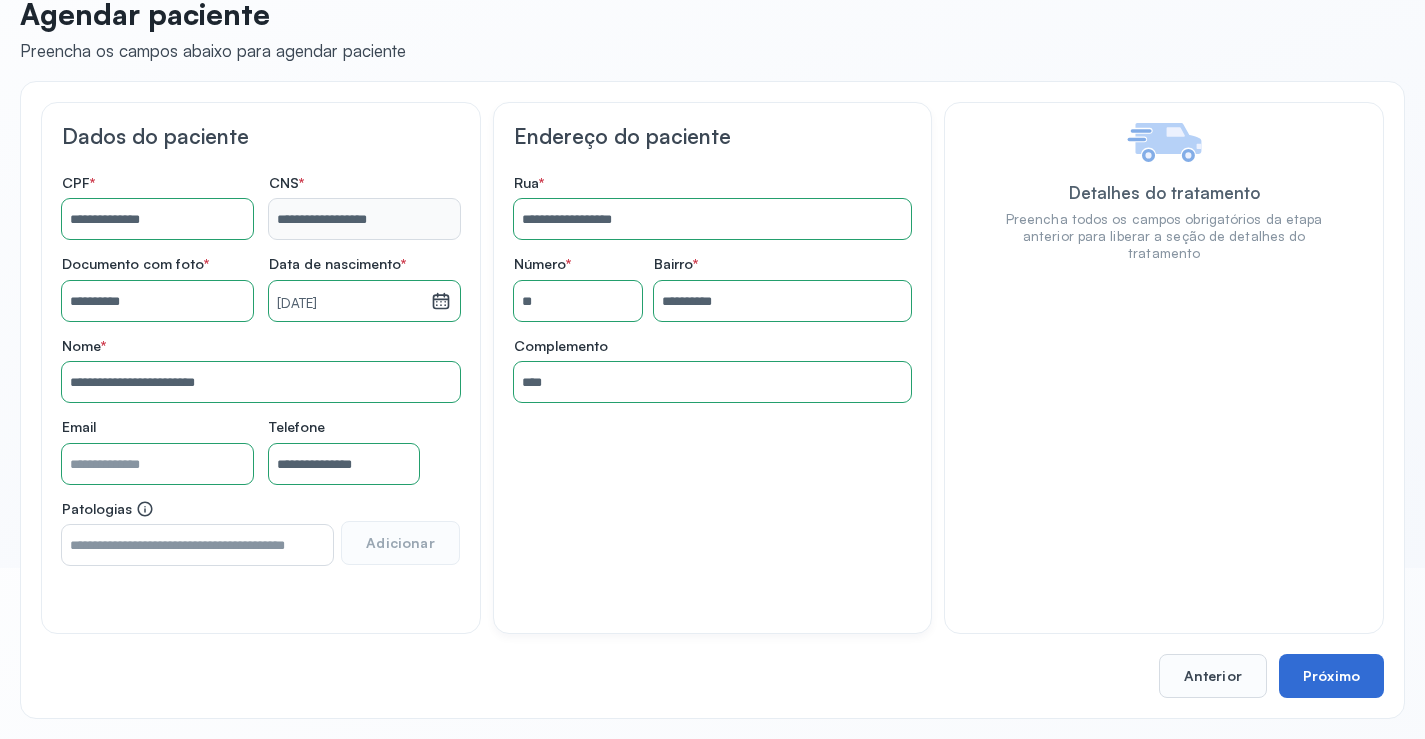 click on "Próximo" at bounding box center [1331, 676] 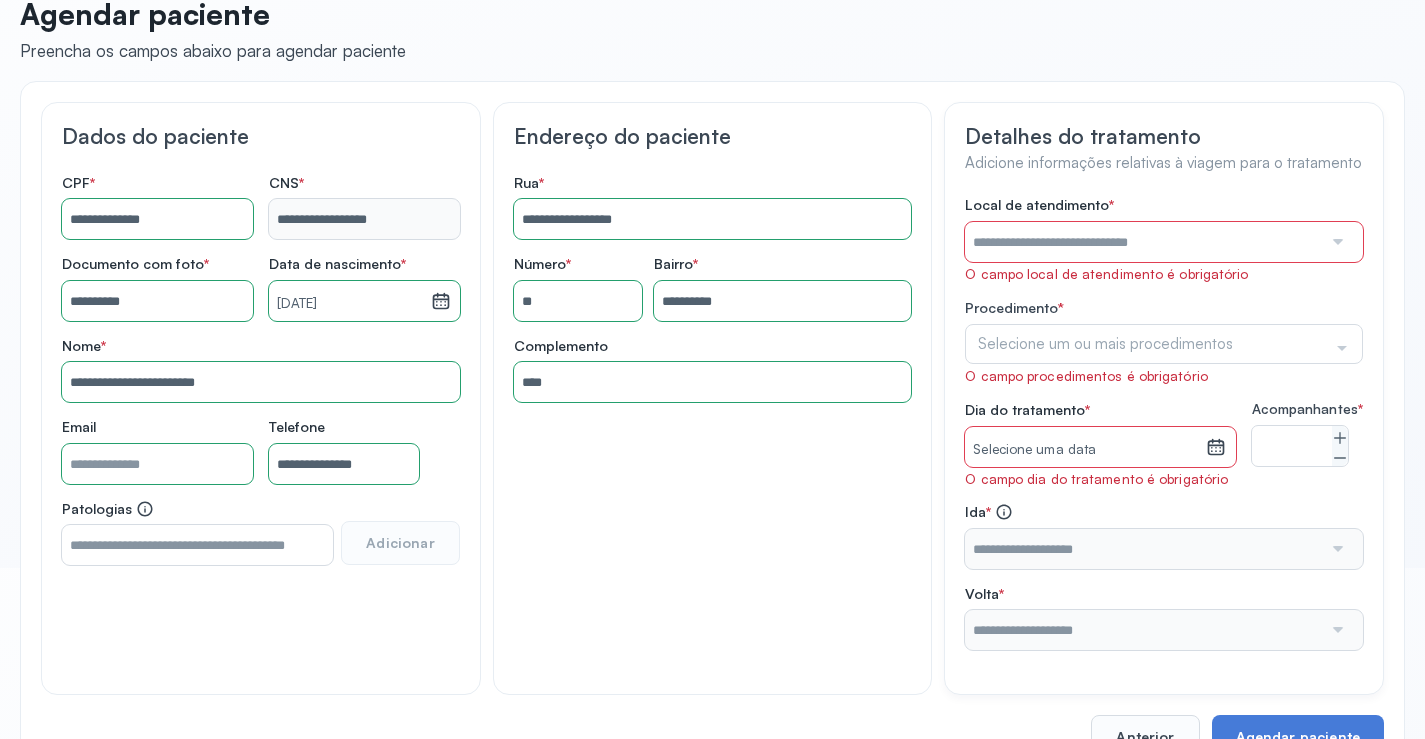 click at bounding box center [1143, 242] 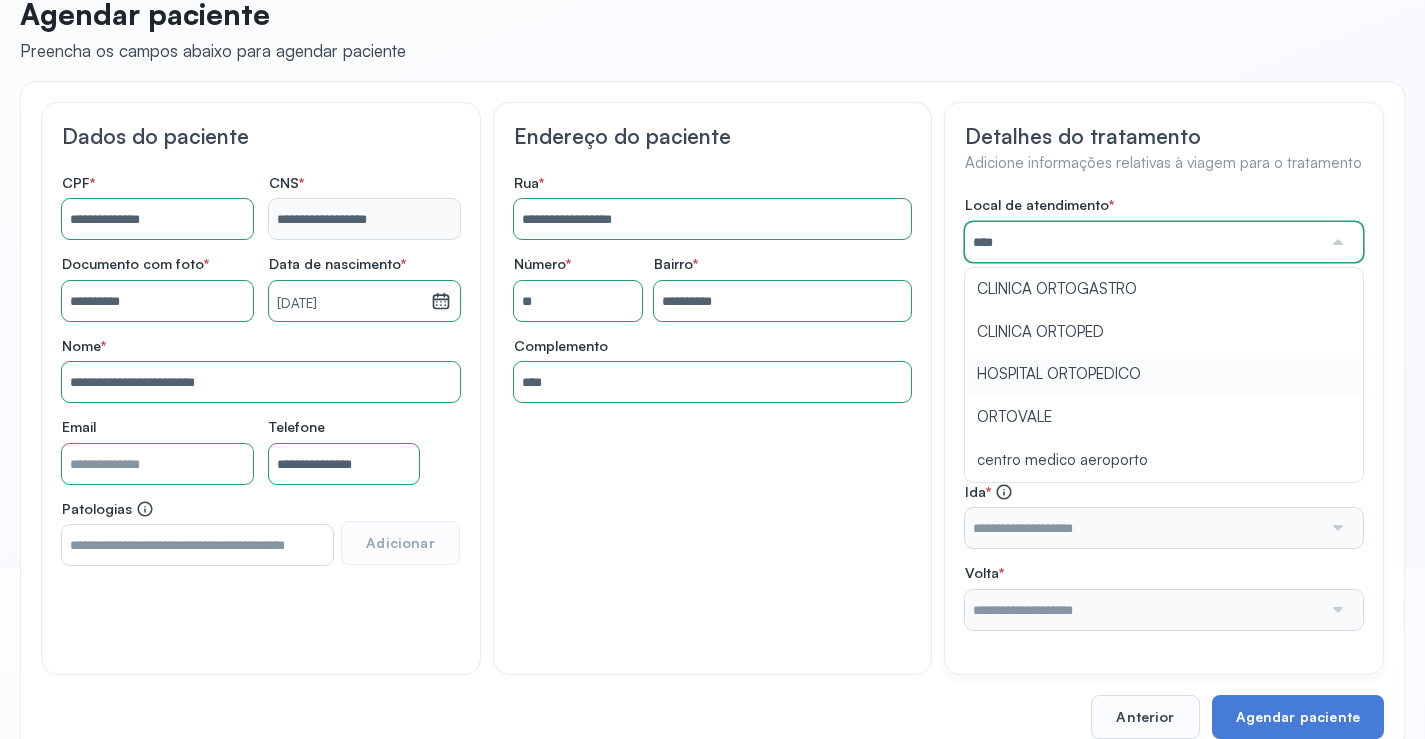 type on "**********" 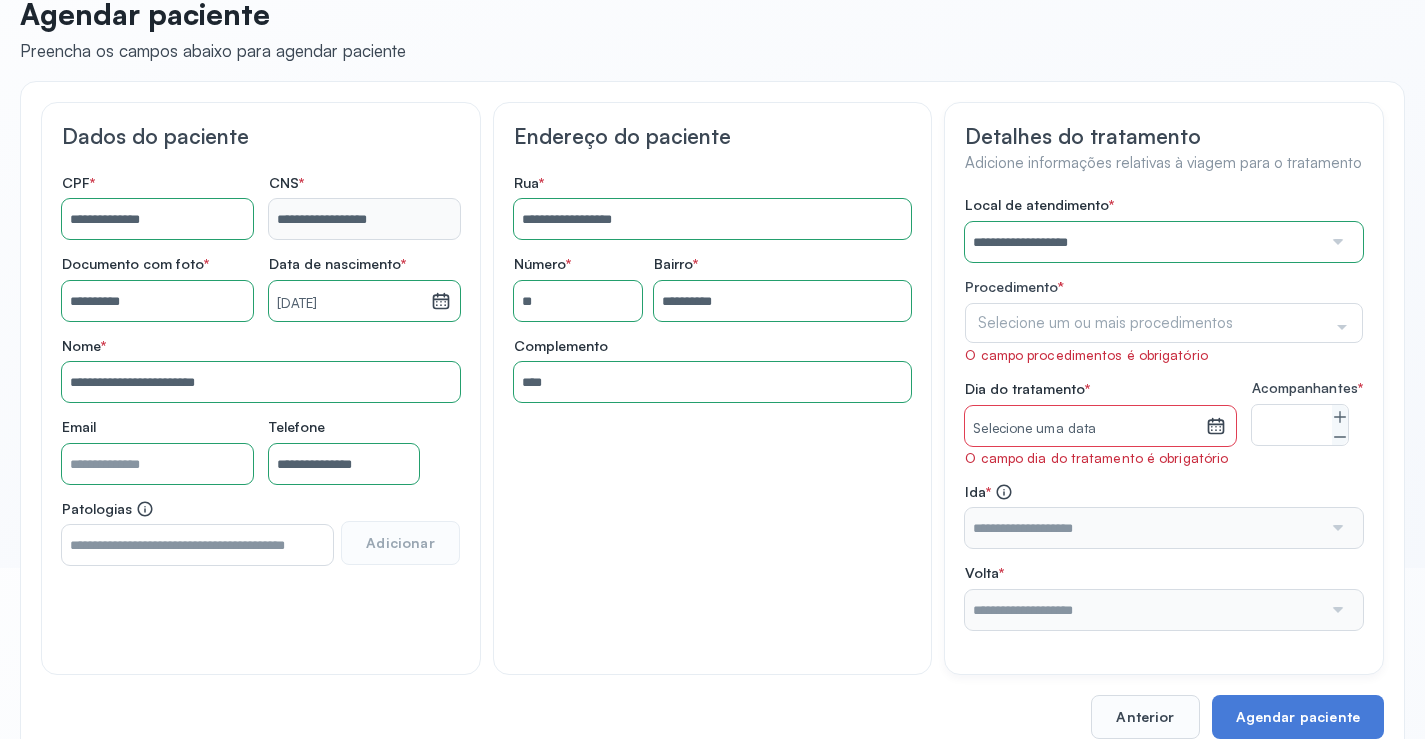 click on "**********" at bounding box center (1164, 412) 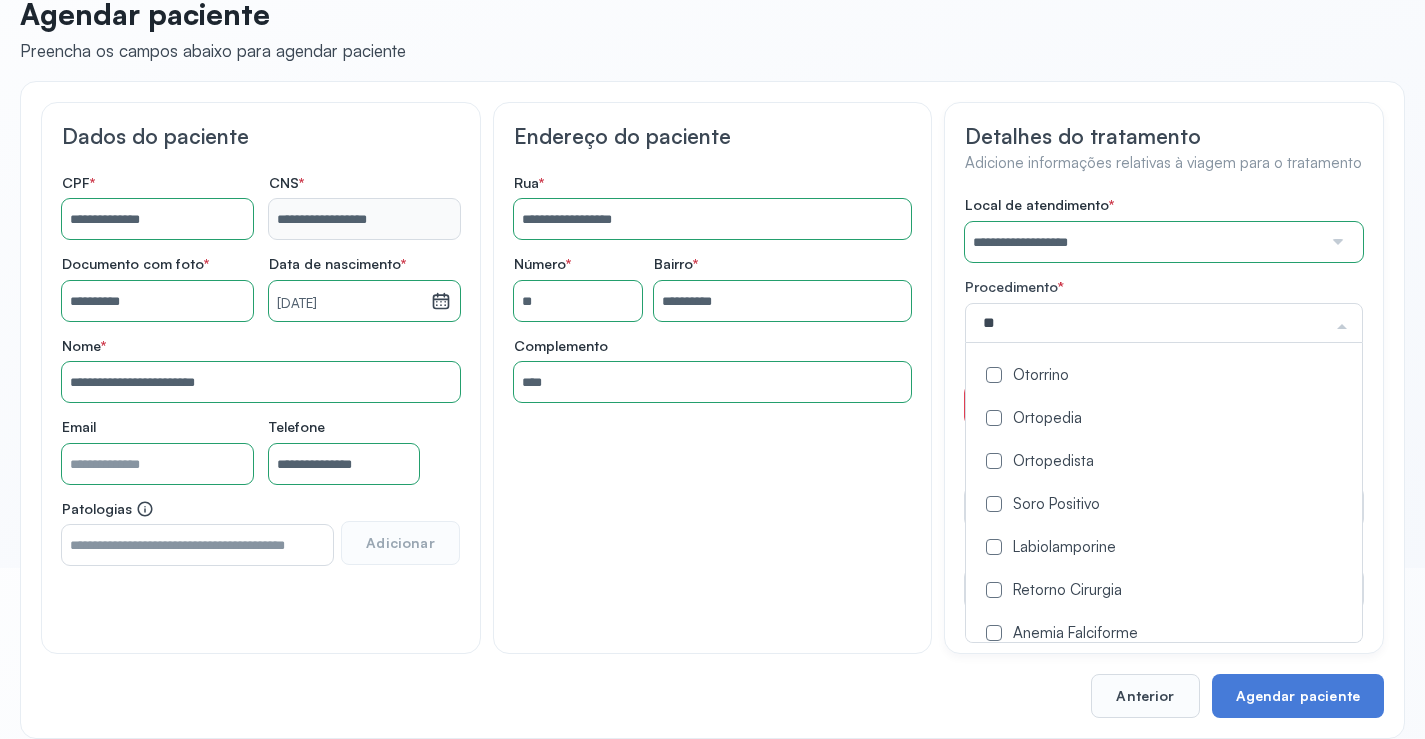 type on "***" 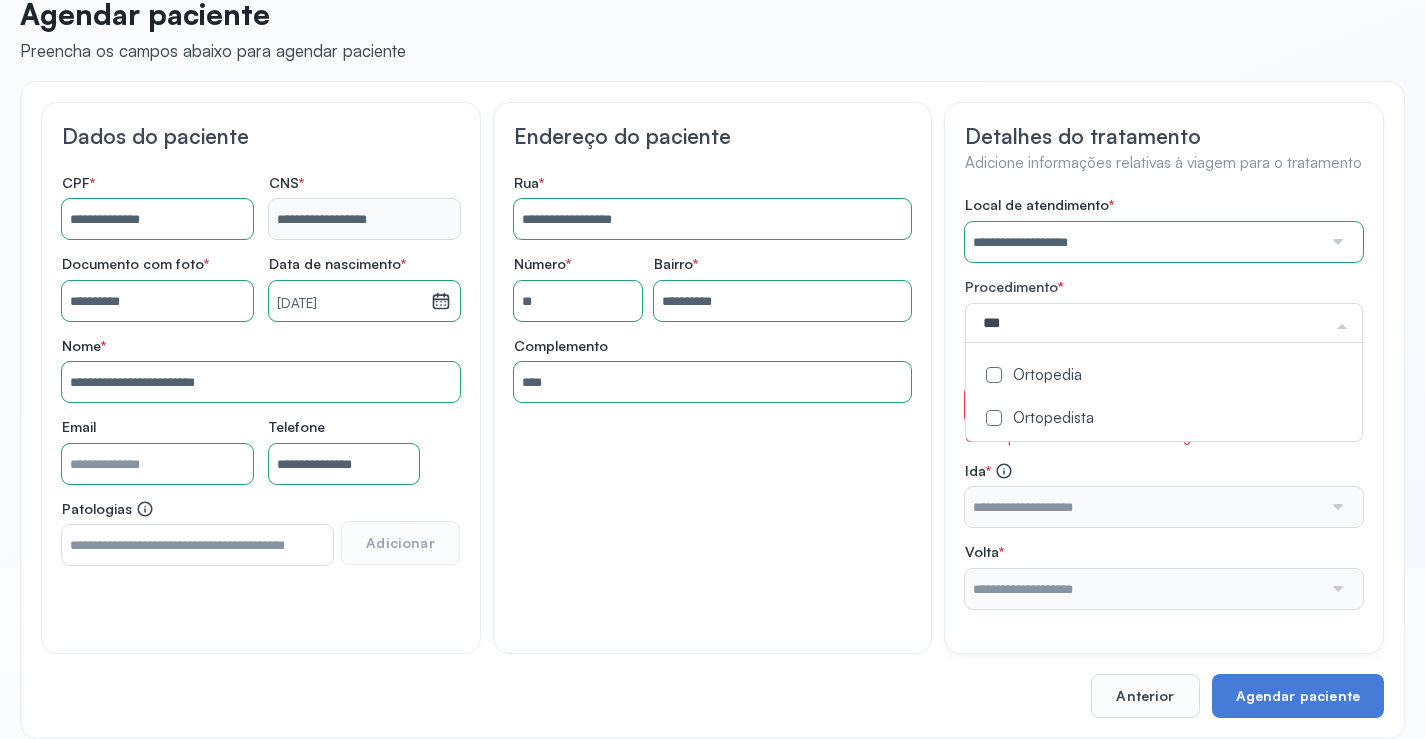 drag, startPoint x: 1030, startPoint y: 407, endPoint x: 1006, endPoint y: 413, distance: 24.738634 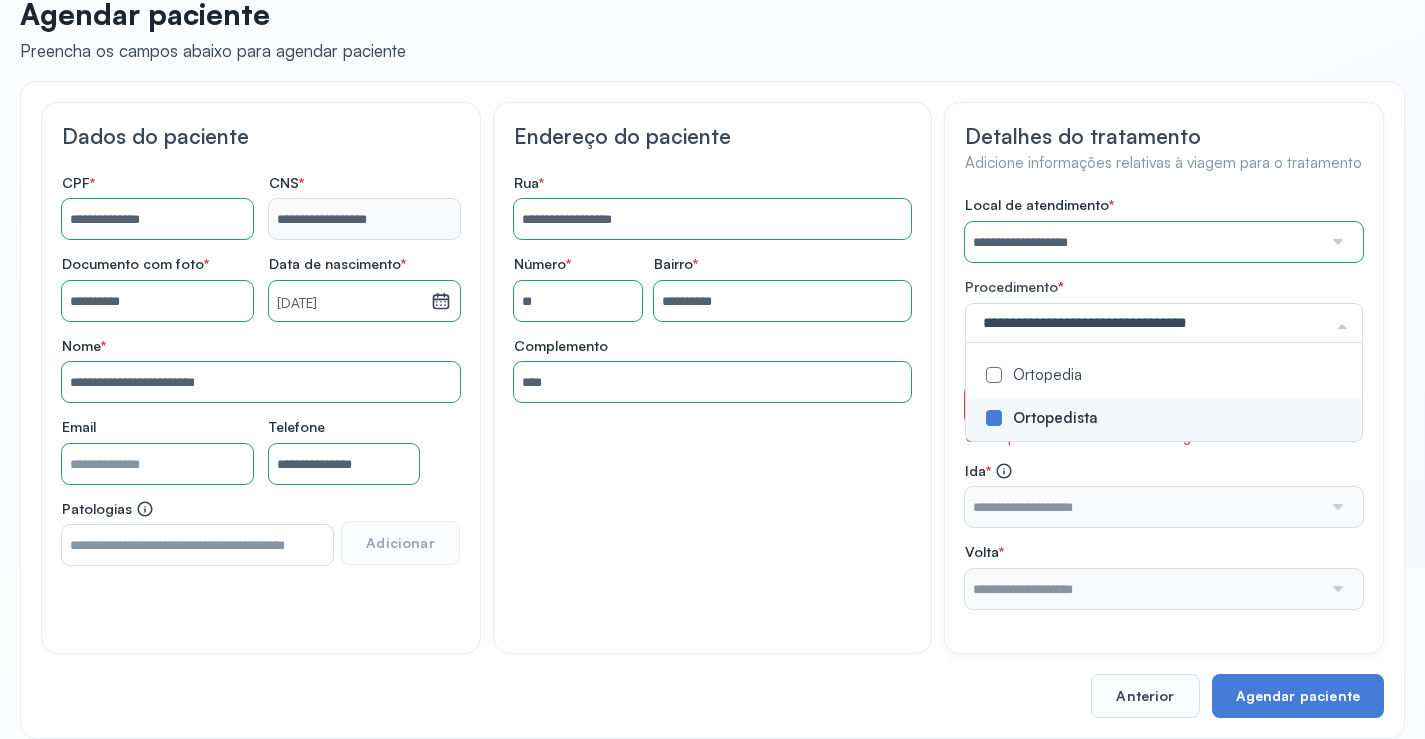 drag, startPoint x: 954, startPoint y: 418, endPoint x: 968, endPoint y: 425, distance: 15.652476 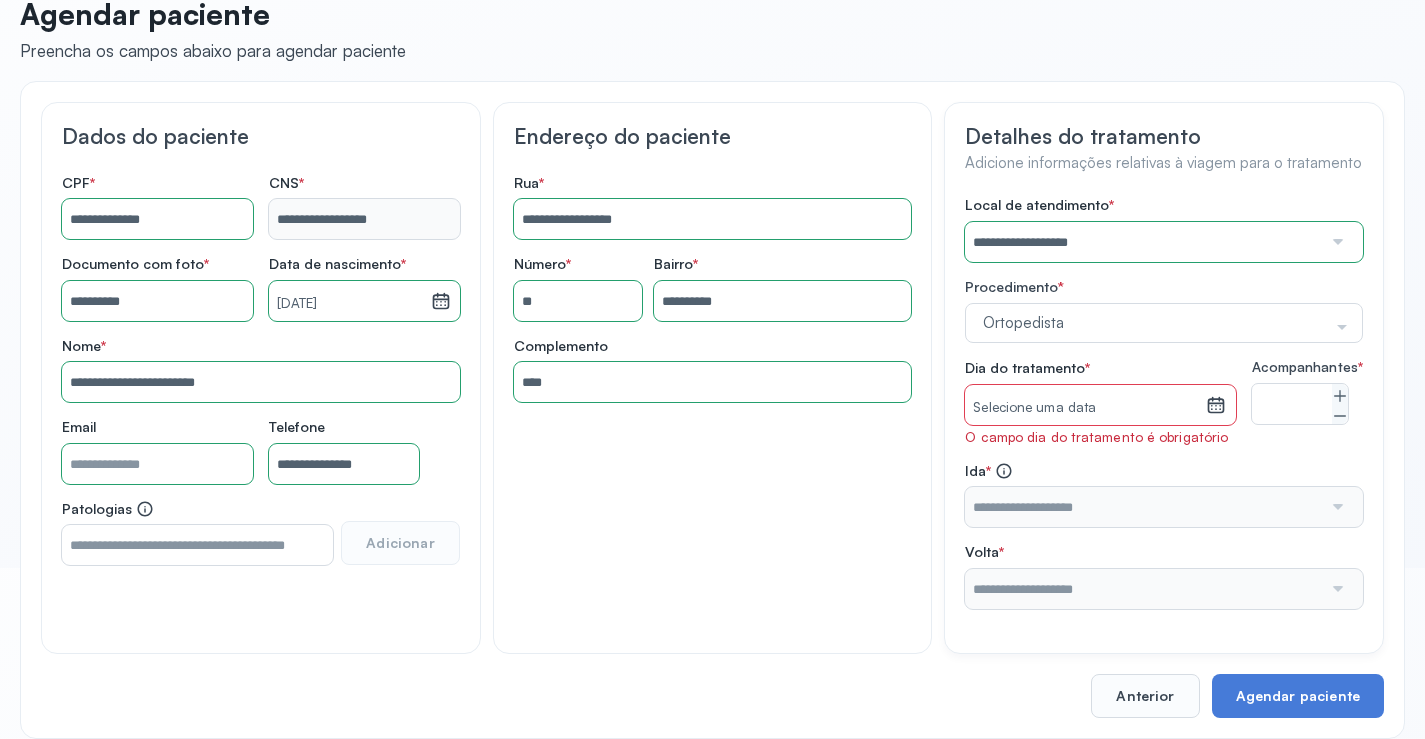 click on "Selecione uma data" at bounding box center [1085, 408] 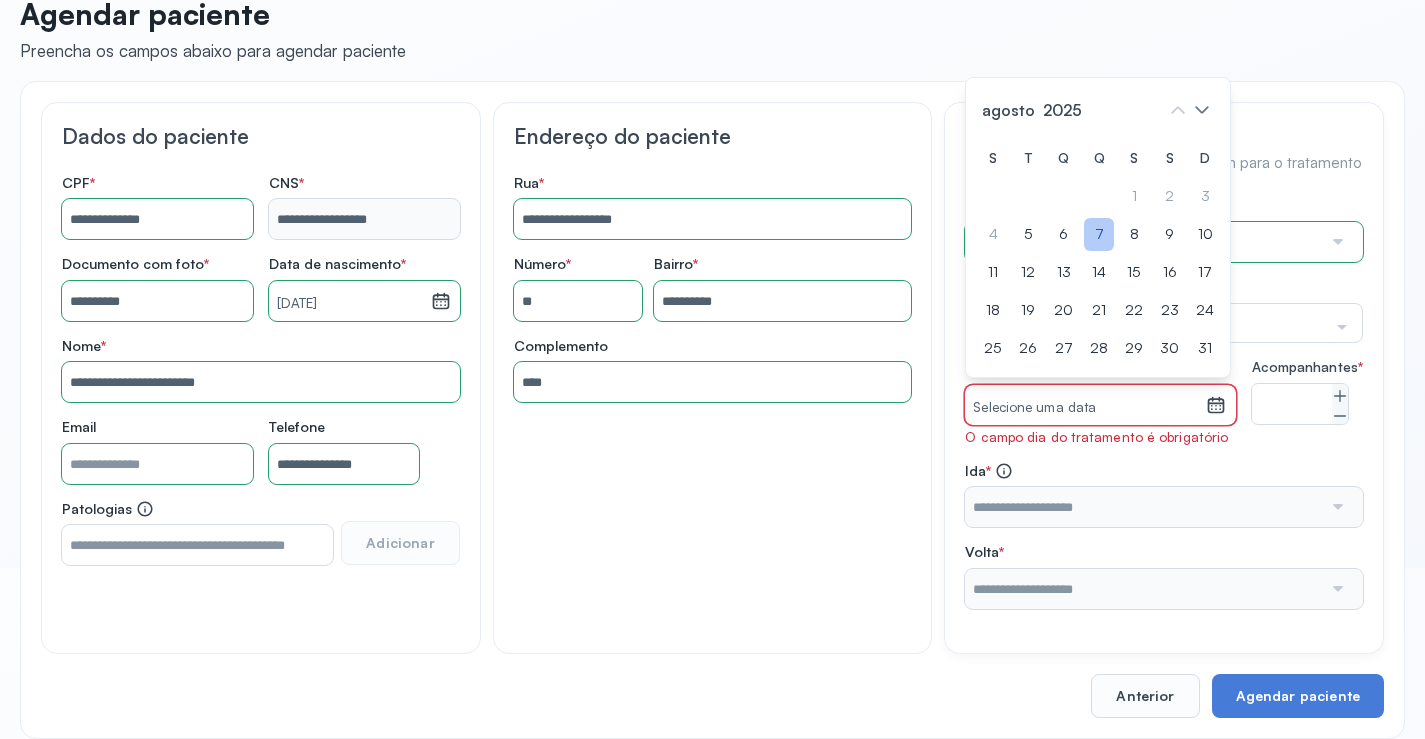 drag, startPoint x: 989, startPoint y: 268, endPoint x: 1106, endPoint y: 239, distance: 120.54045 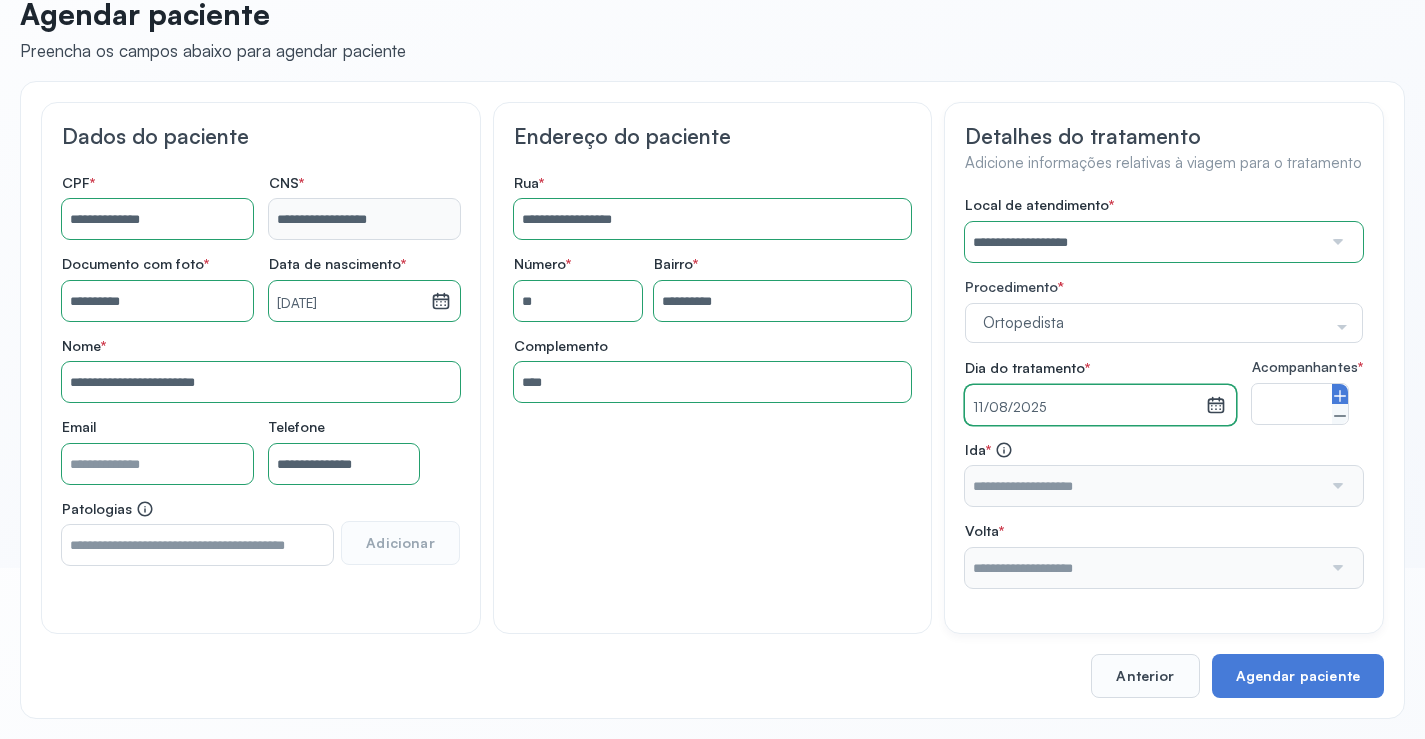 click 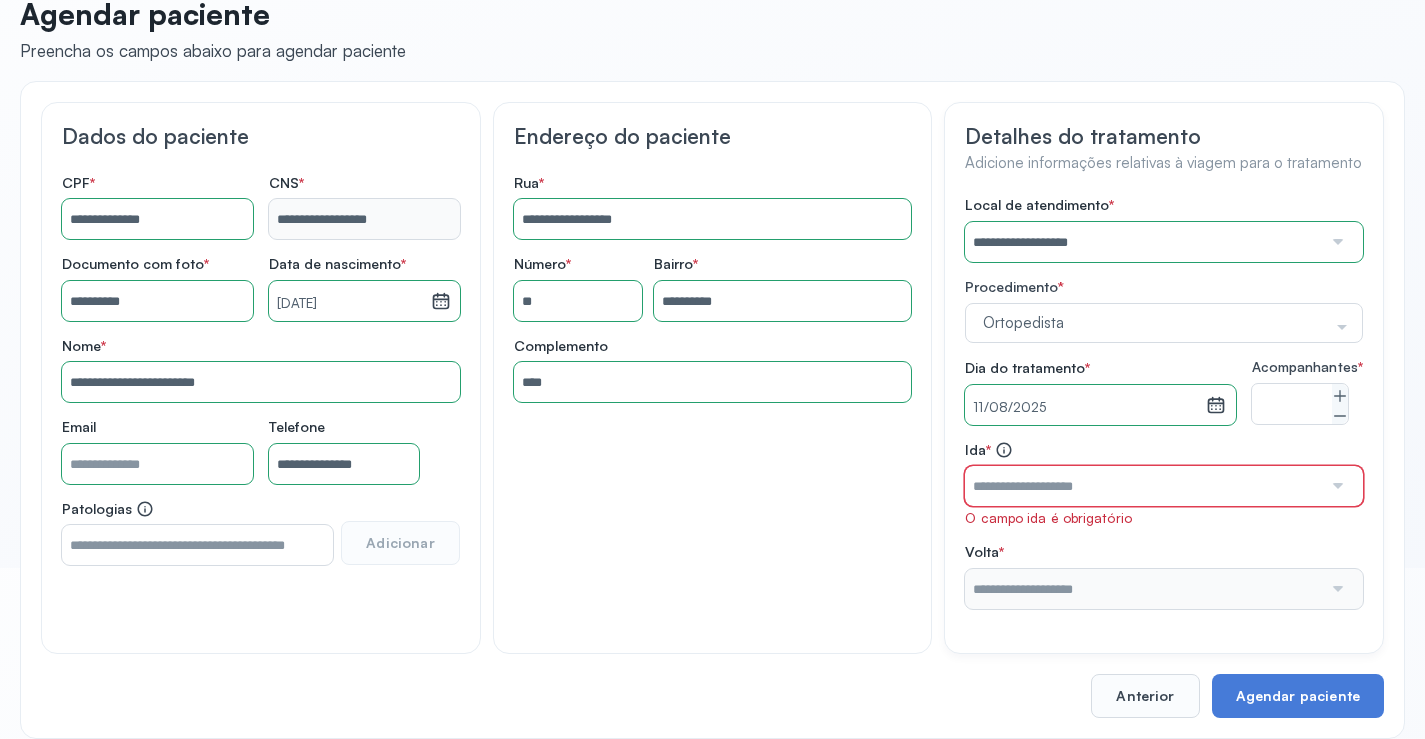 click at bounding box center (1143, 486) 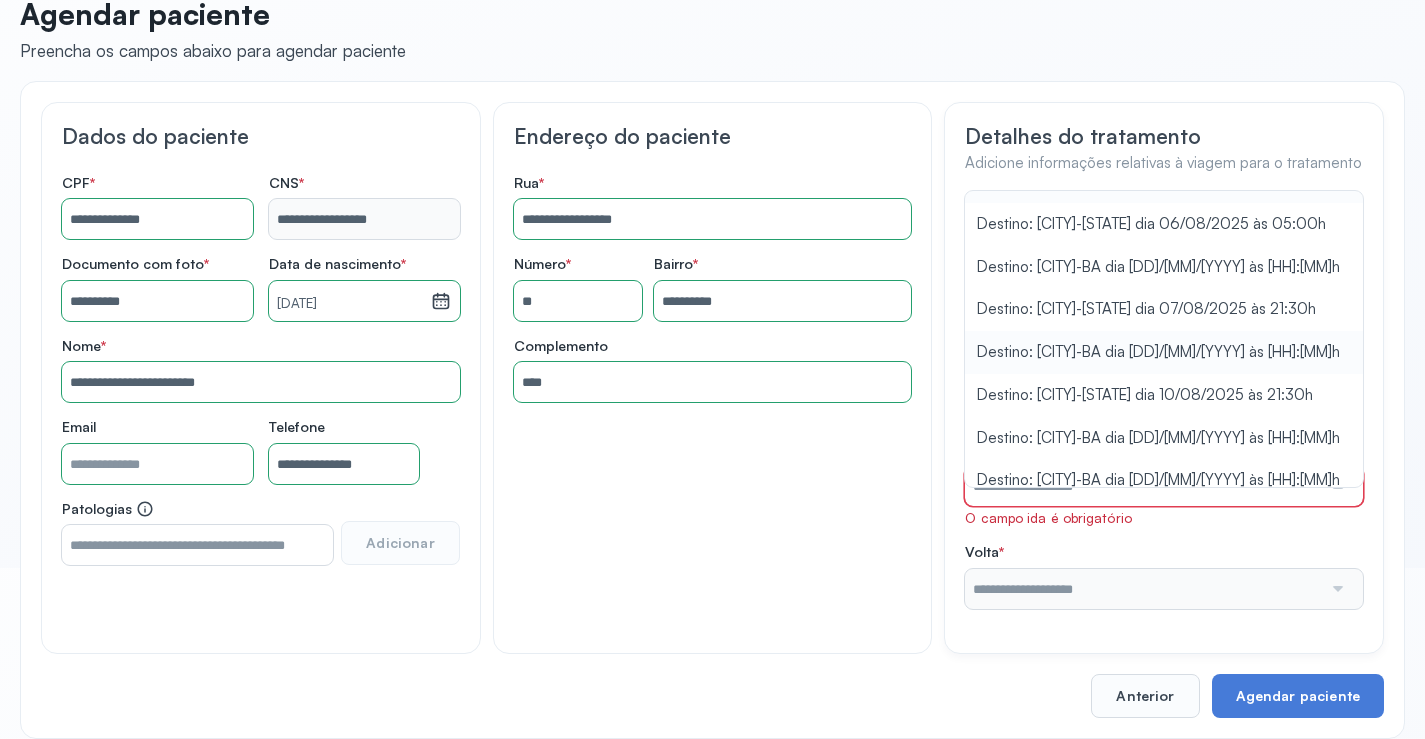 scroll, scrollTop: 46, scrollLeft: 0, axis: vertical 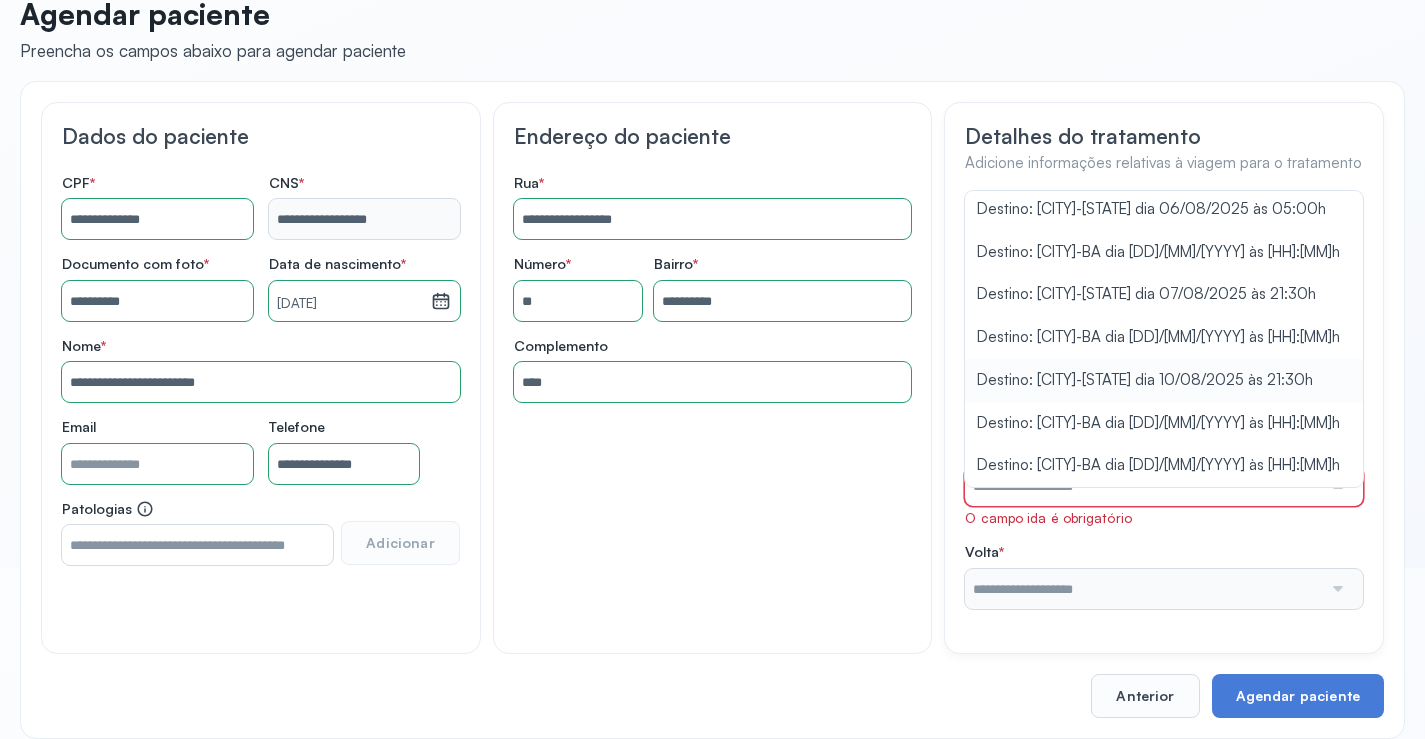 type on "**********" 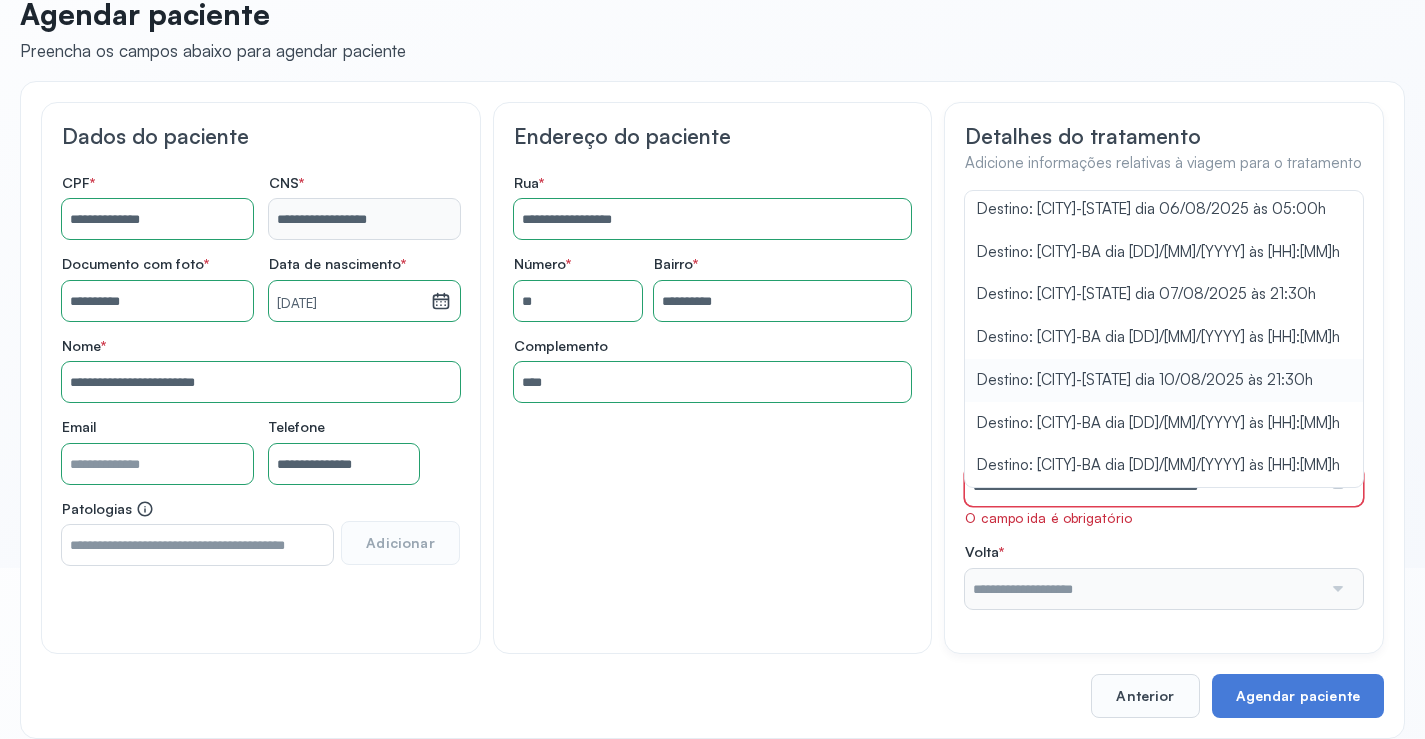 click on "**********" at bounding box center [1164, 402] 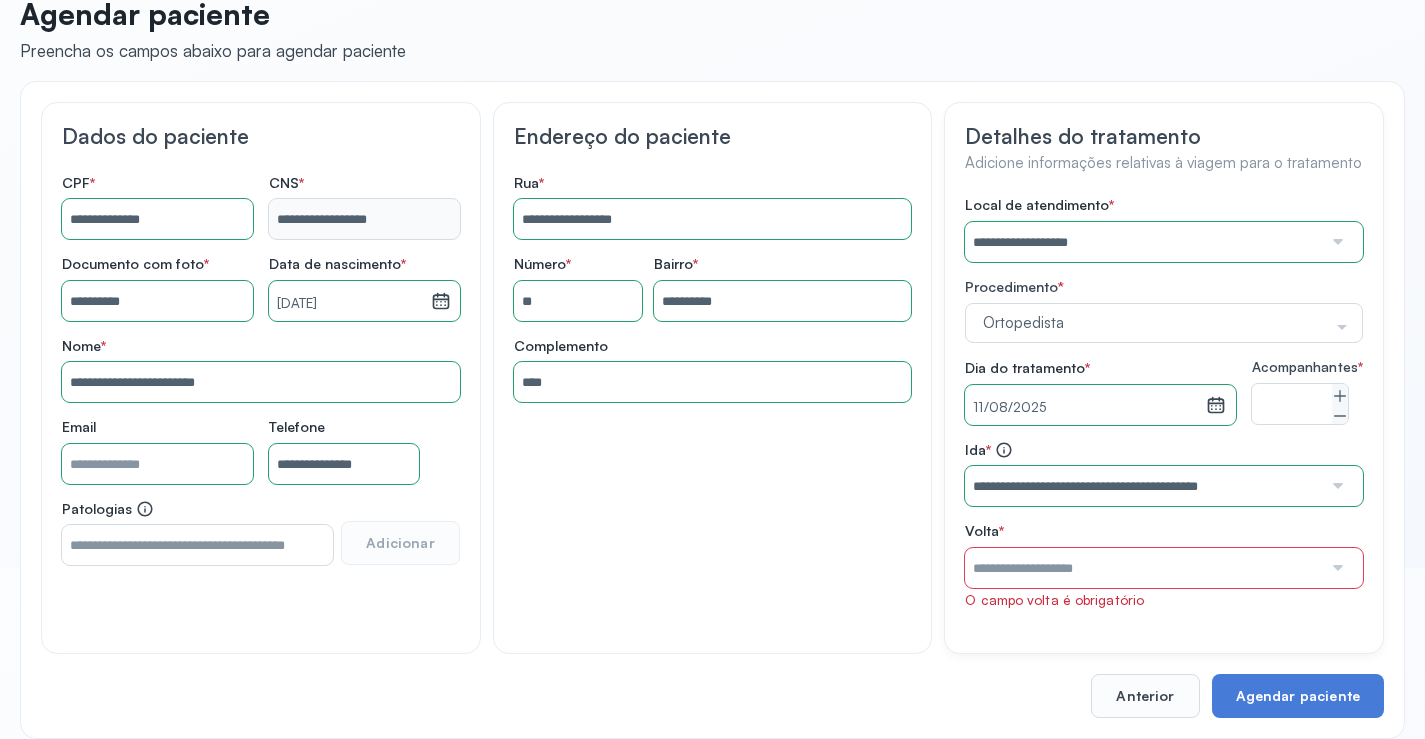 click at bounding box center (1143, 568) 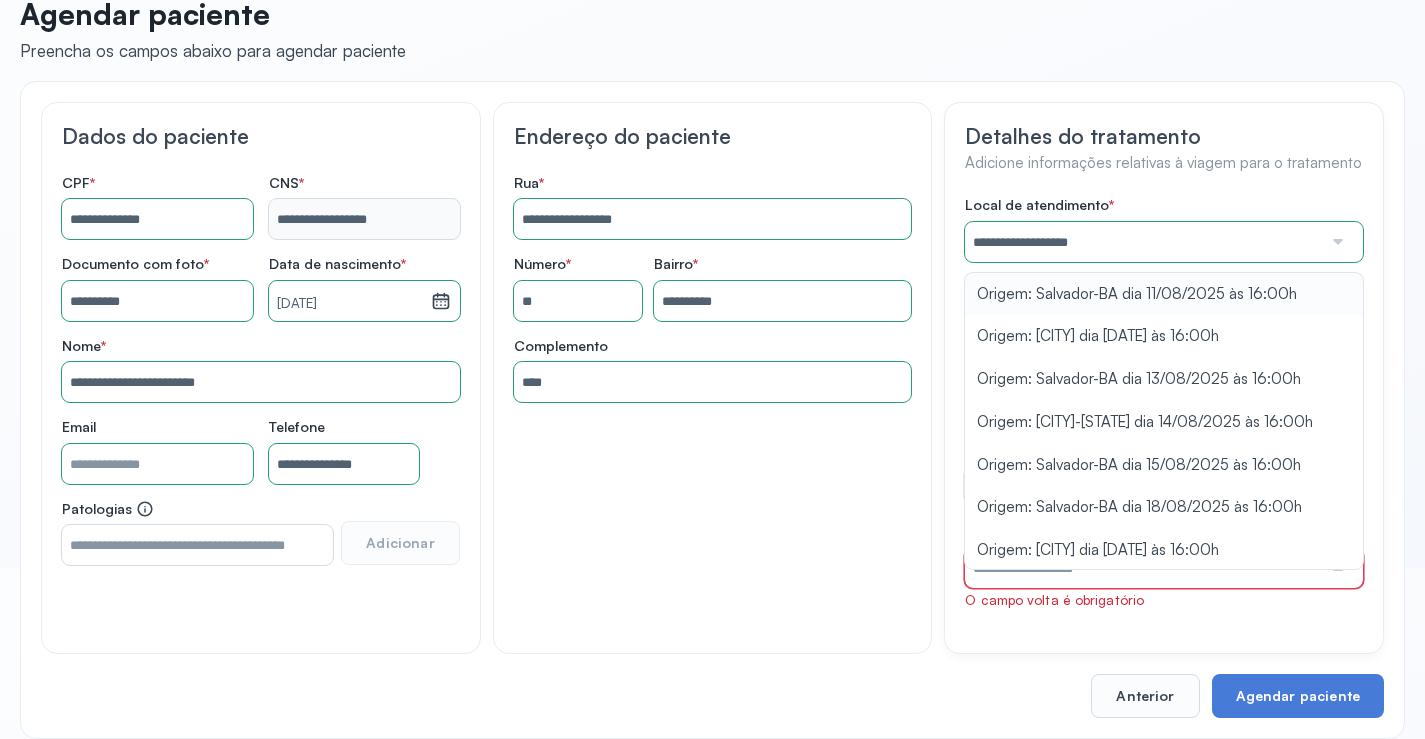 type on "**********" 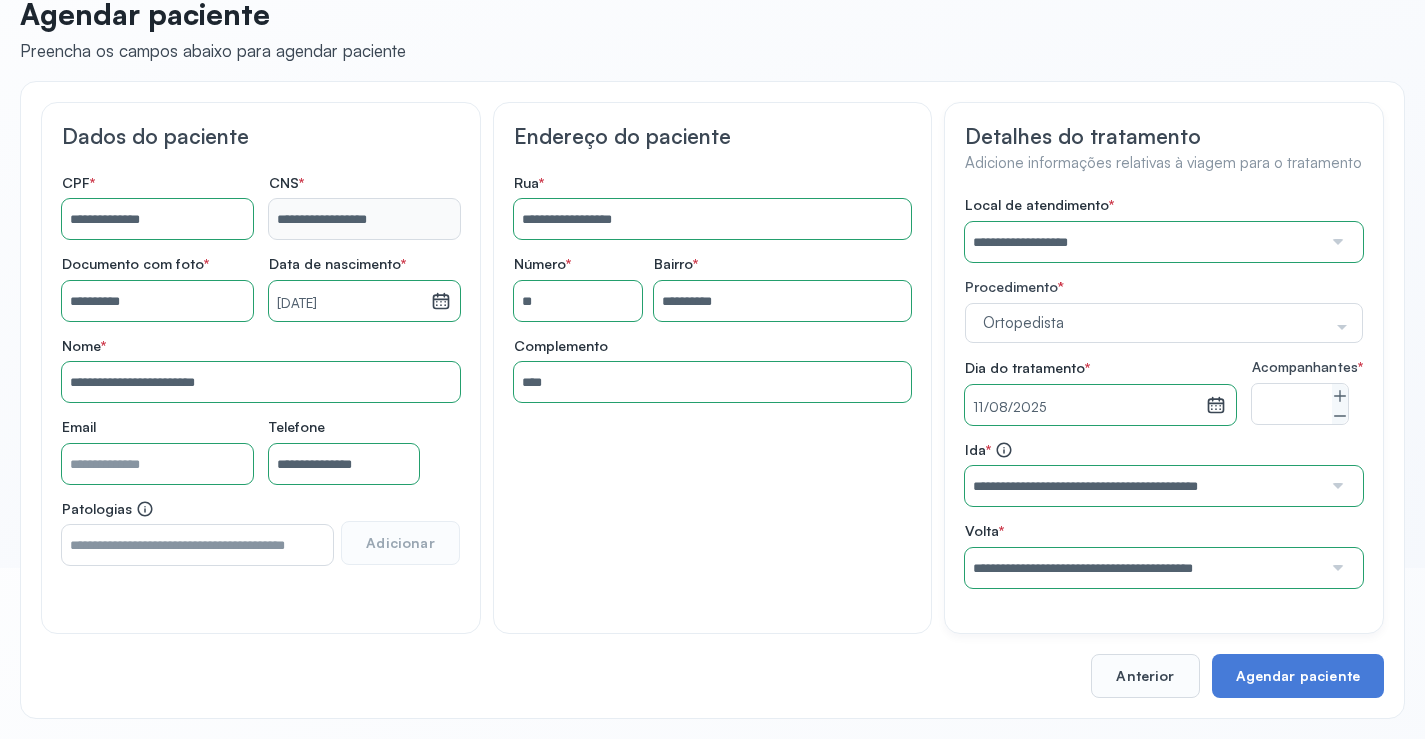 click on "**********" at bounding box center [1164, 392] 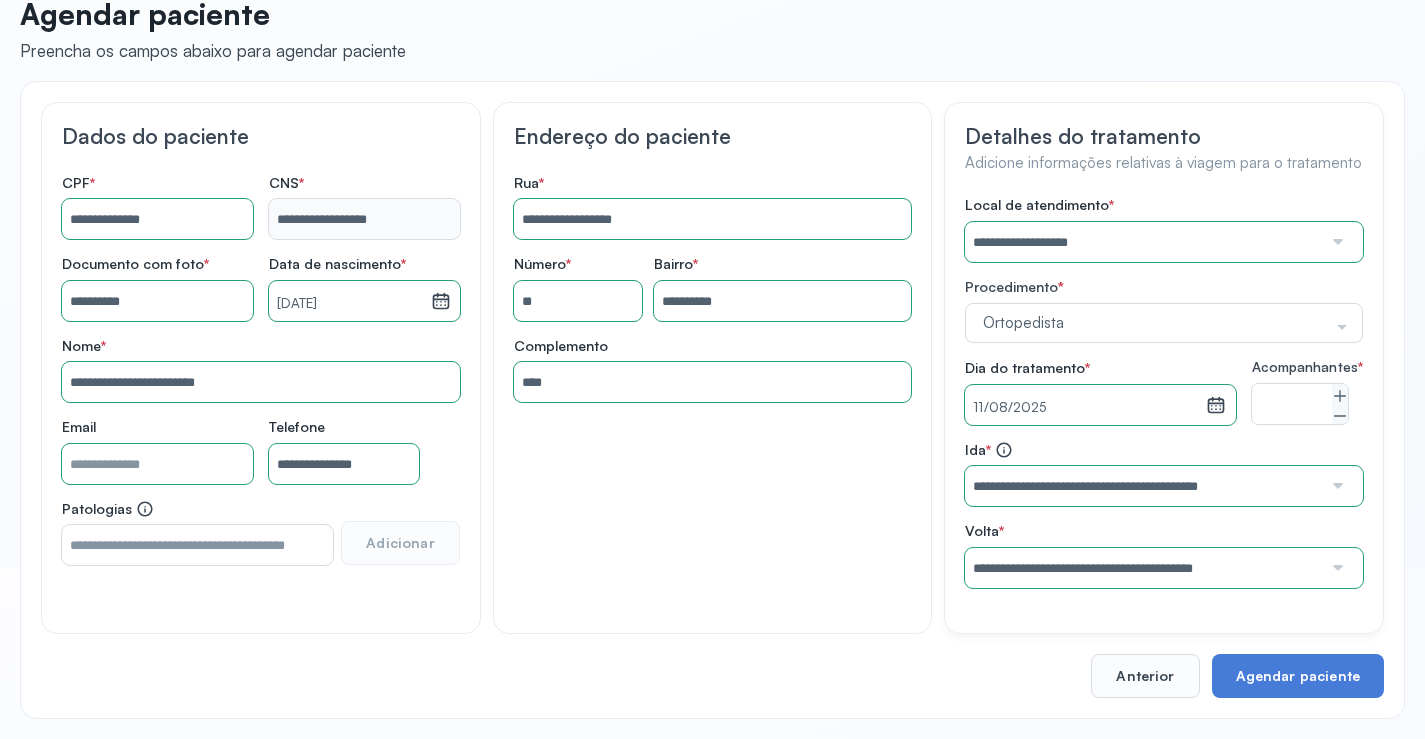 scroll, scrollTop: 186, scrollLeft: 0, axis: vertical 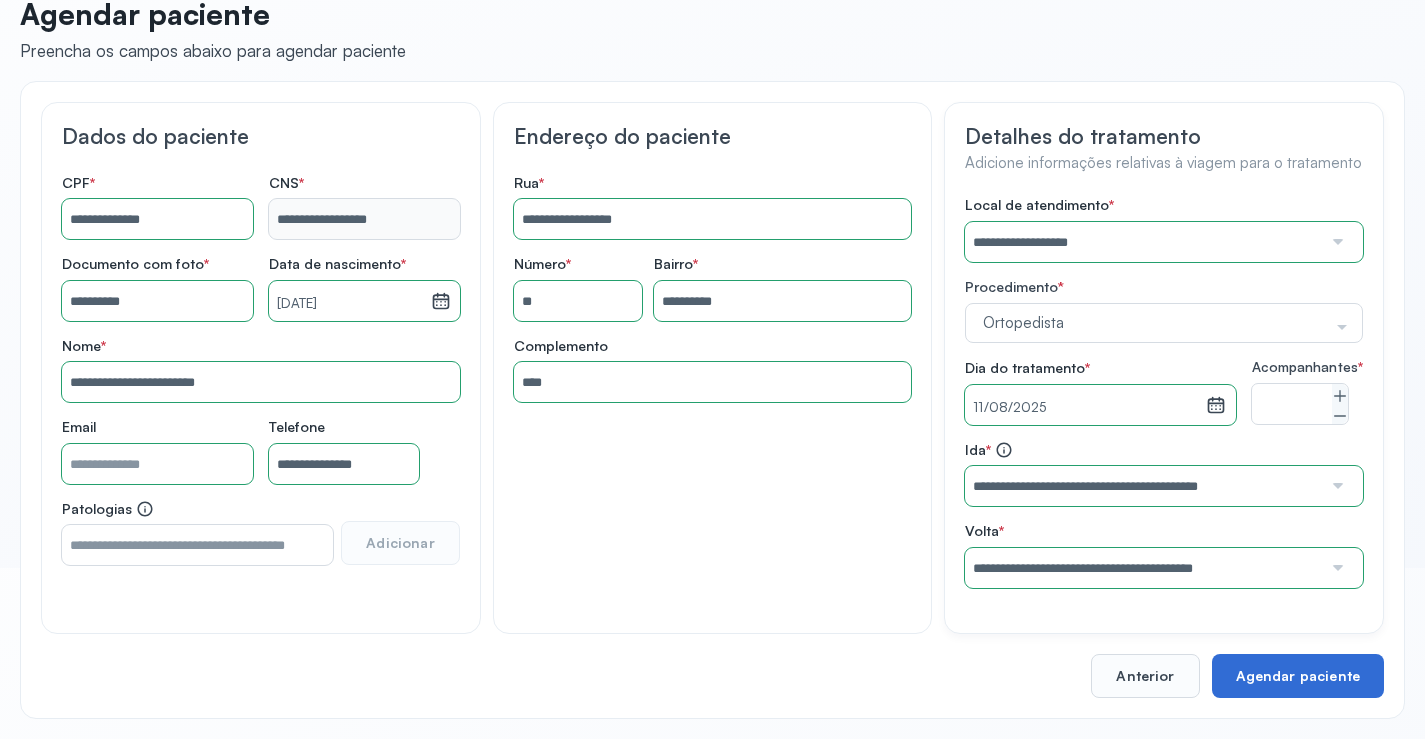 click on "Agendar paciente" at bounding box center [1298, 676] 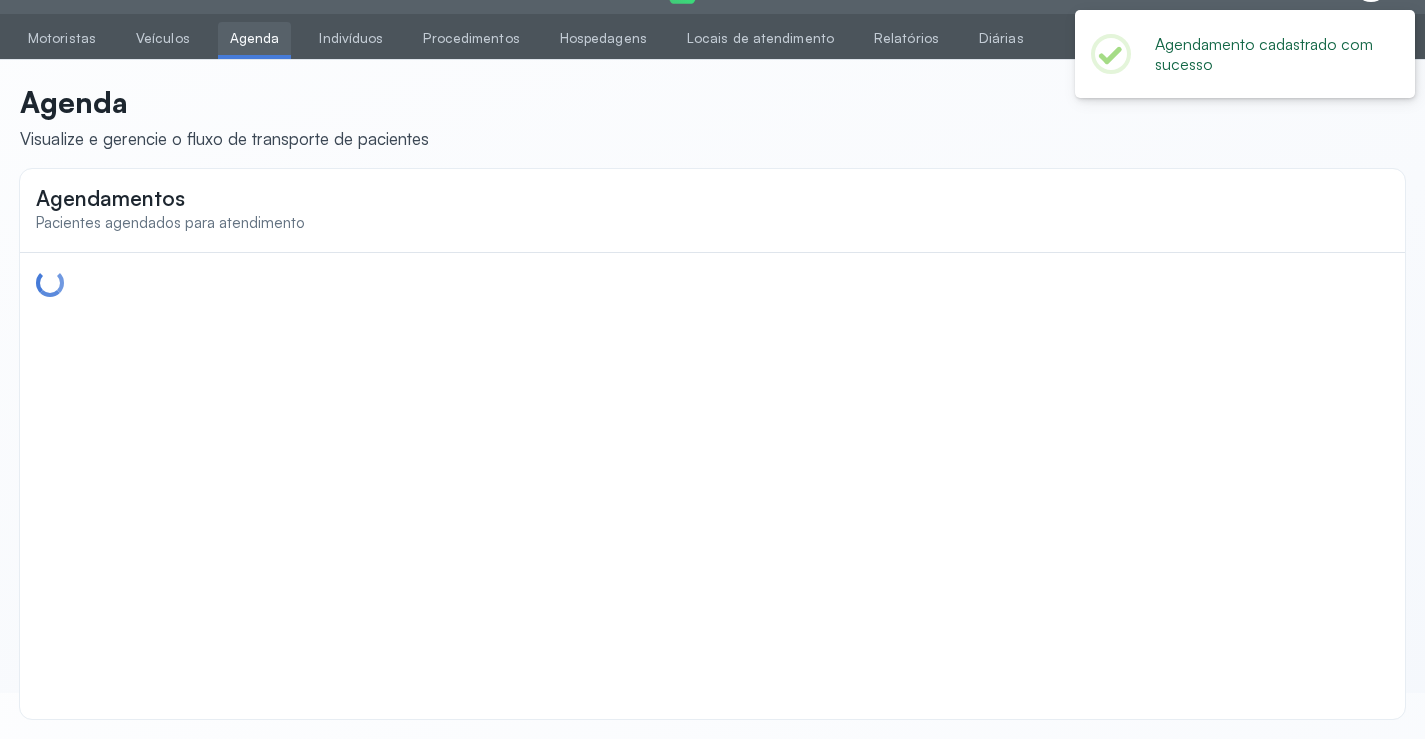 scroll, scrollTop: 0, scrollLeft: 0, axis: both 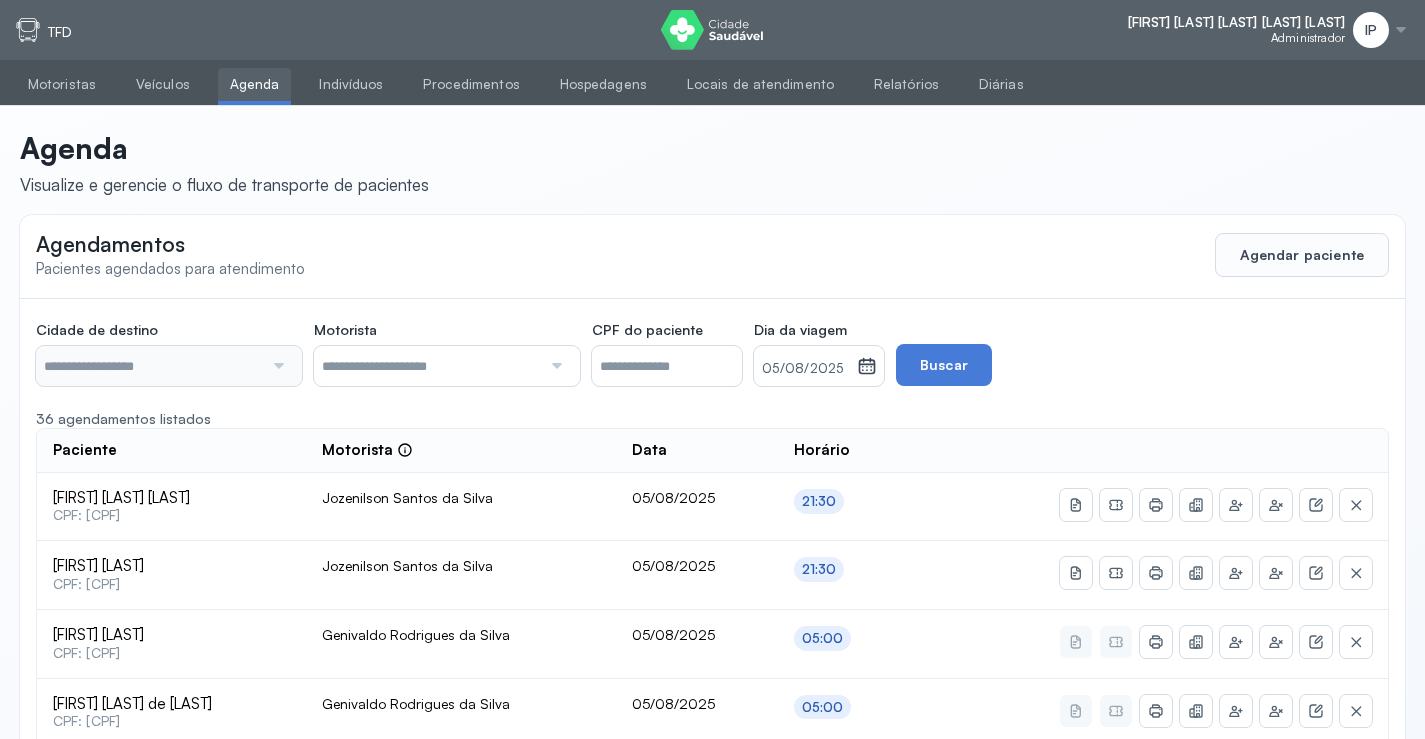 type on "********" 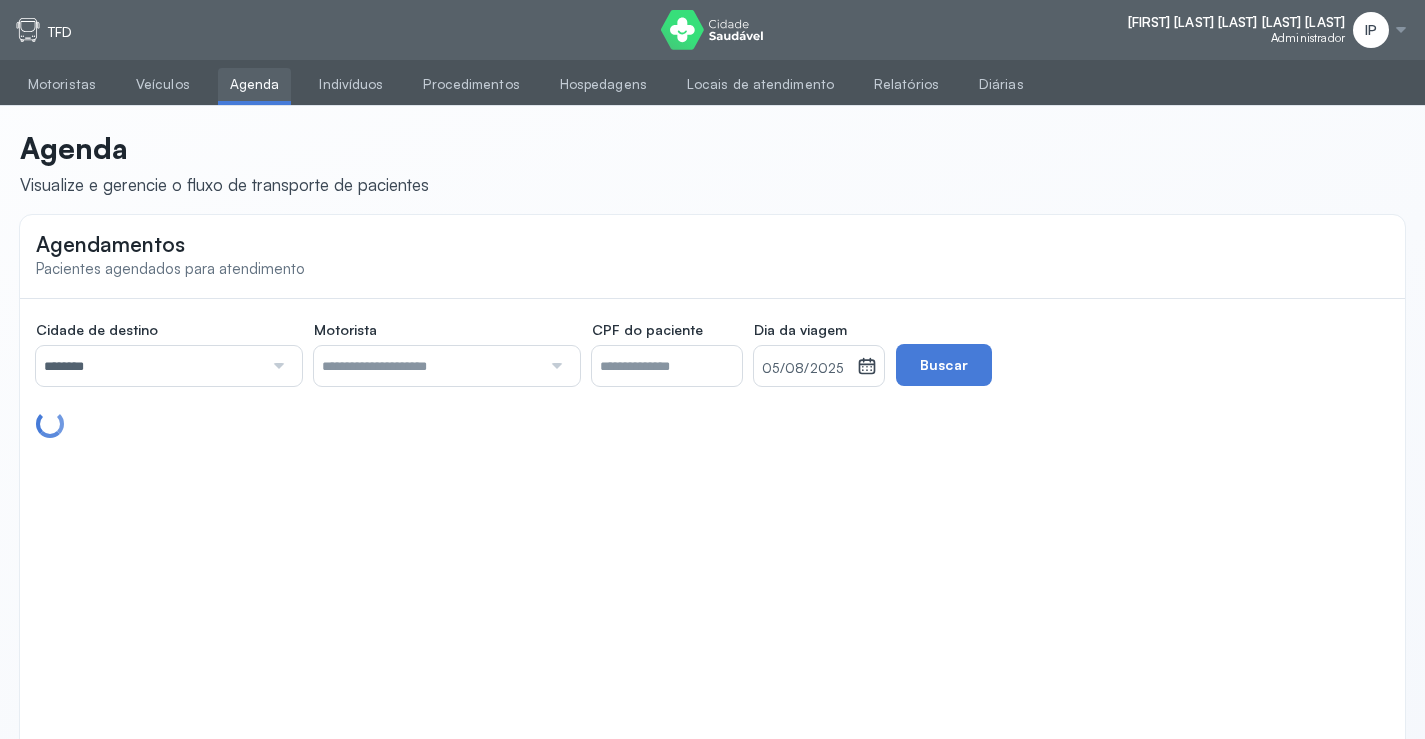 click on "05/08/2025" at bounding box center [805, 369] 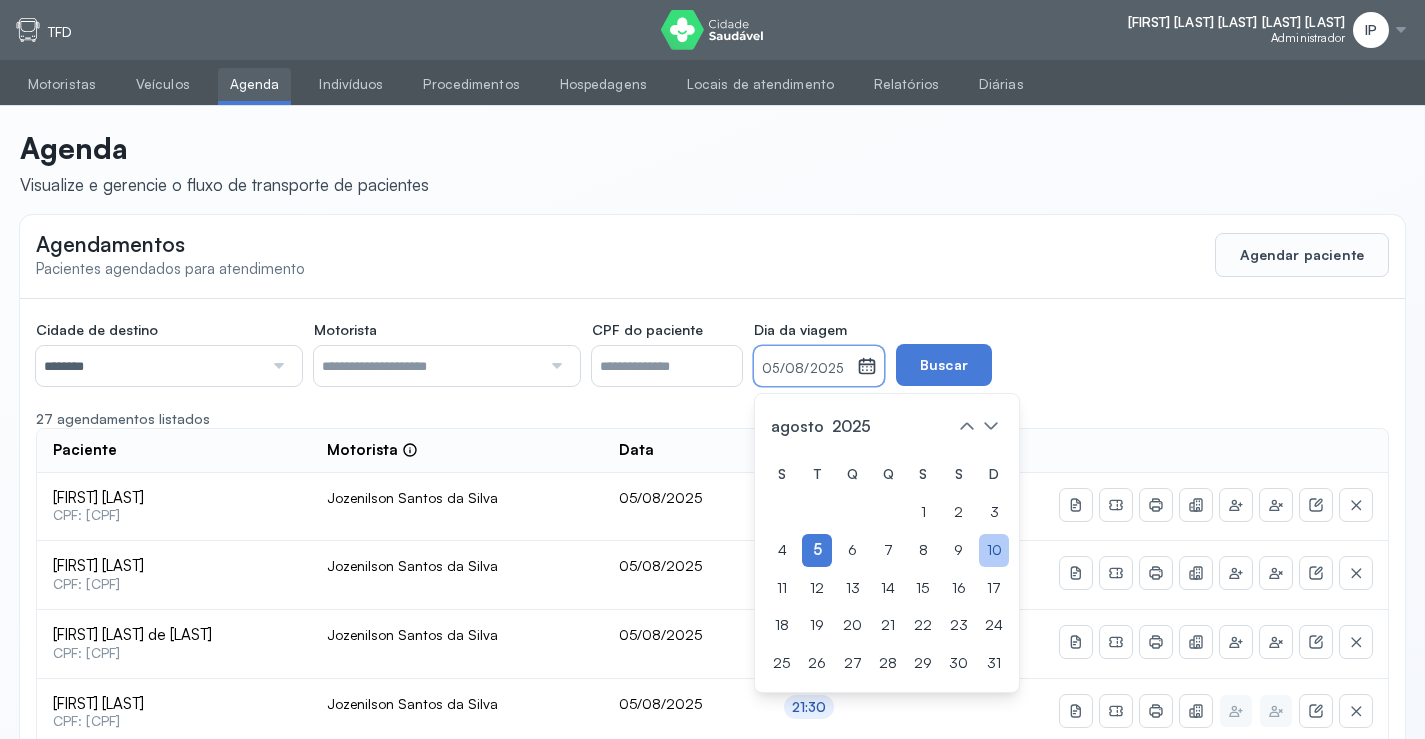 click on "10" 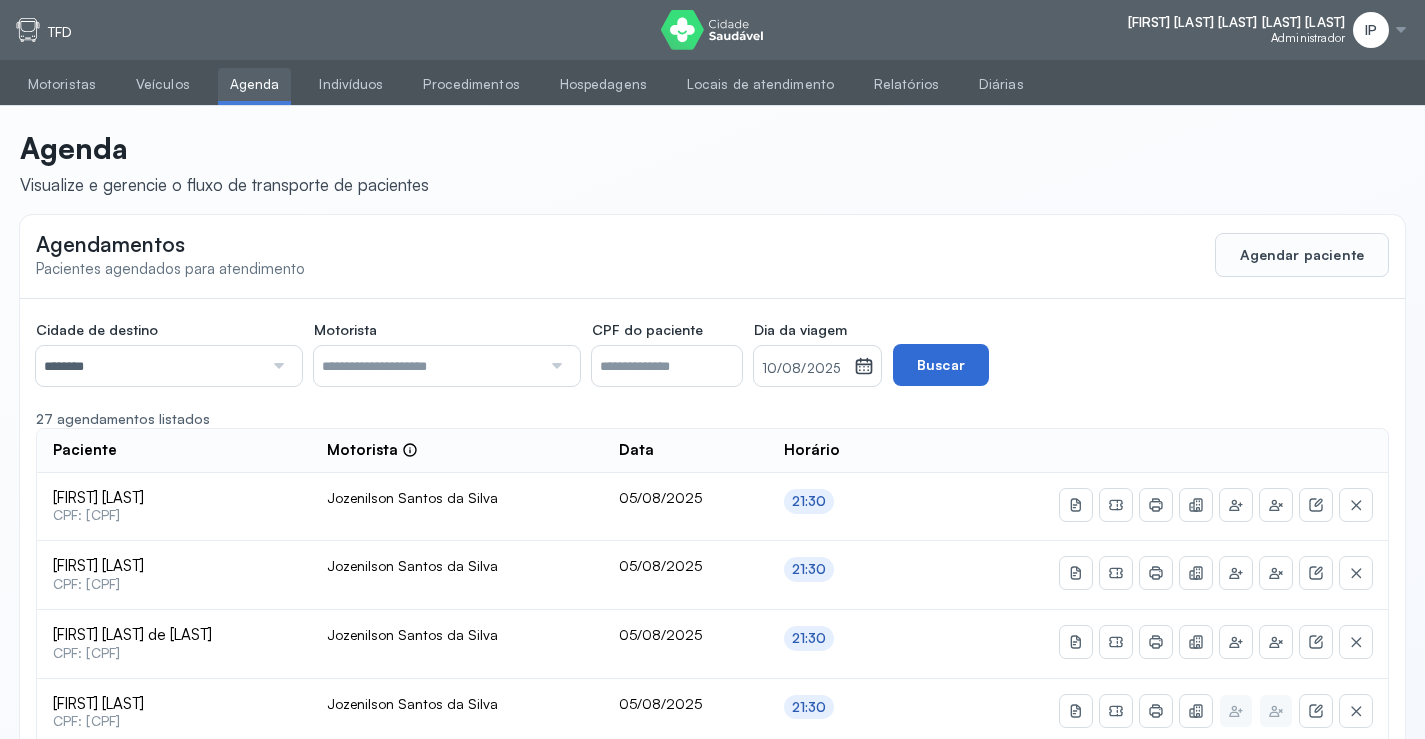 click on "Buscar" at bounding box center (941, 365) 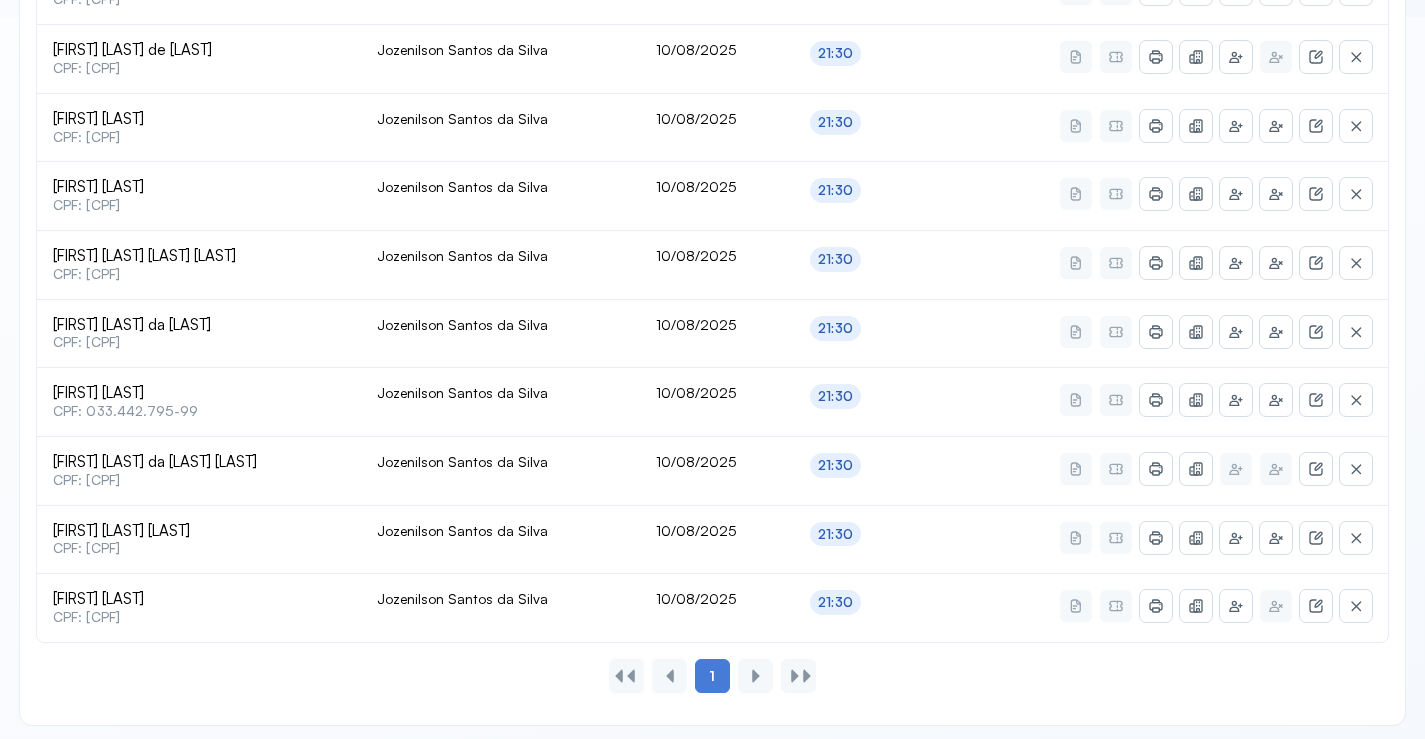 scroll, scrollTop: 728, scrollLeft: 0, axis: vertical 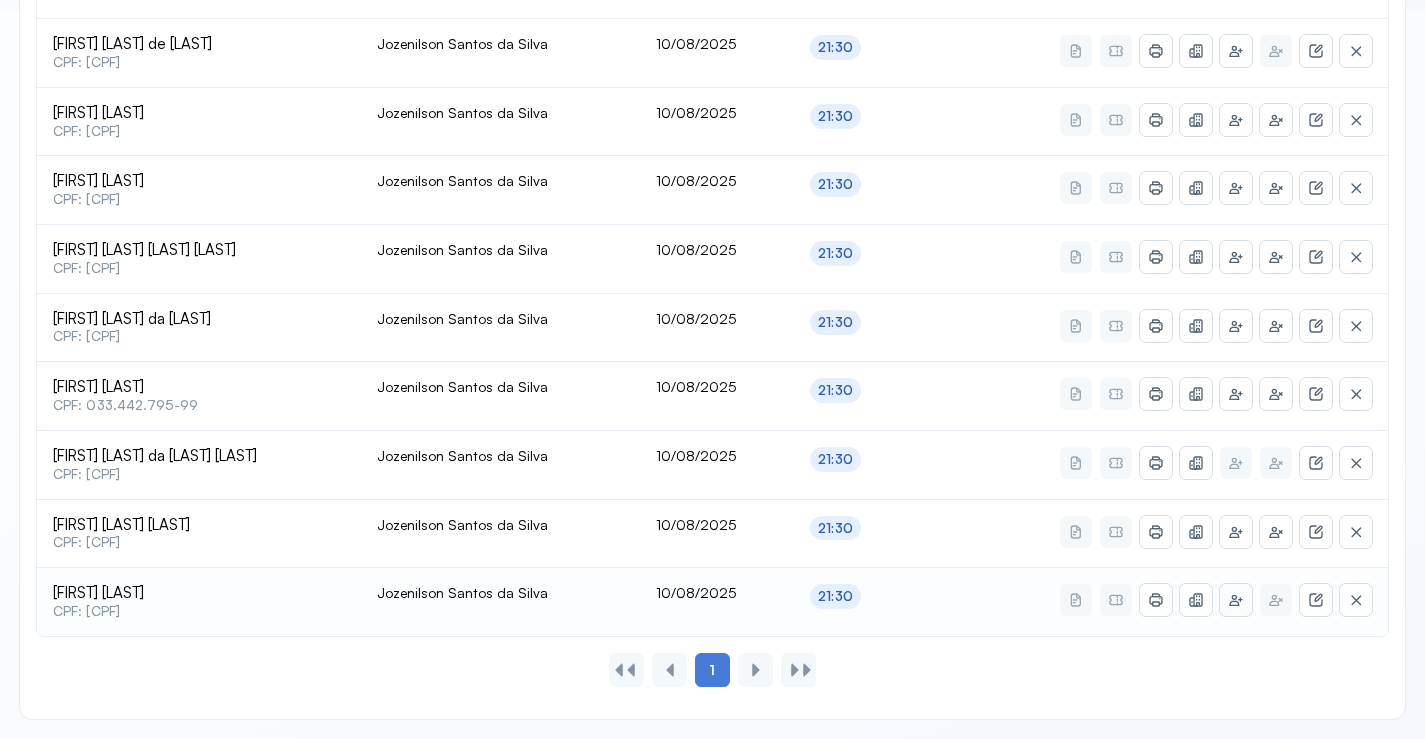 click 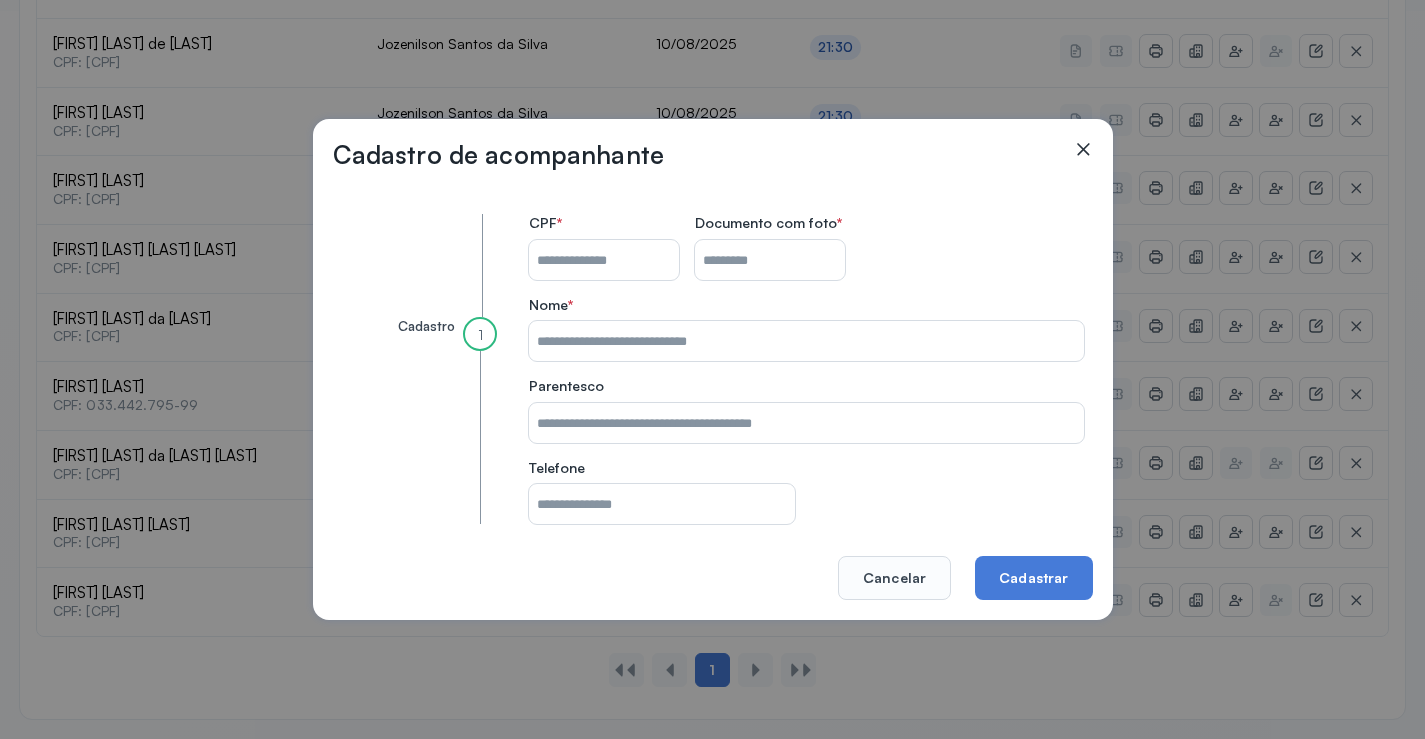 click 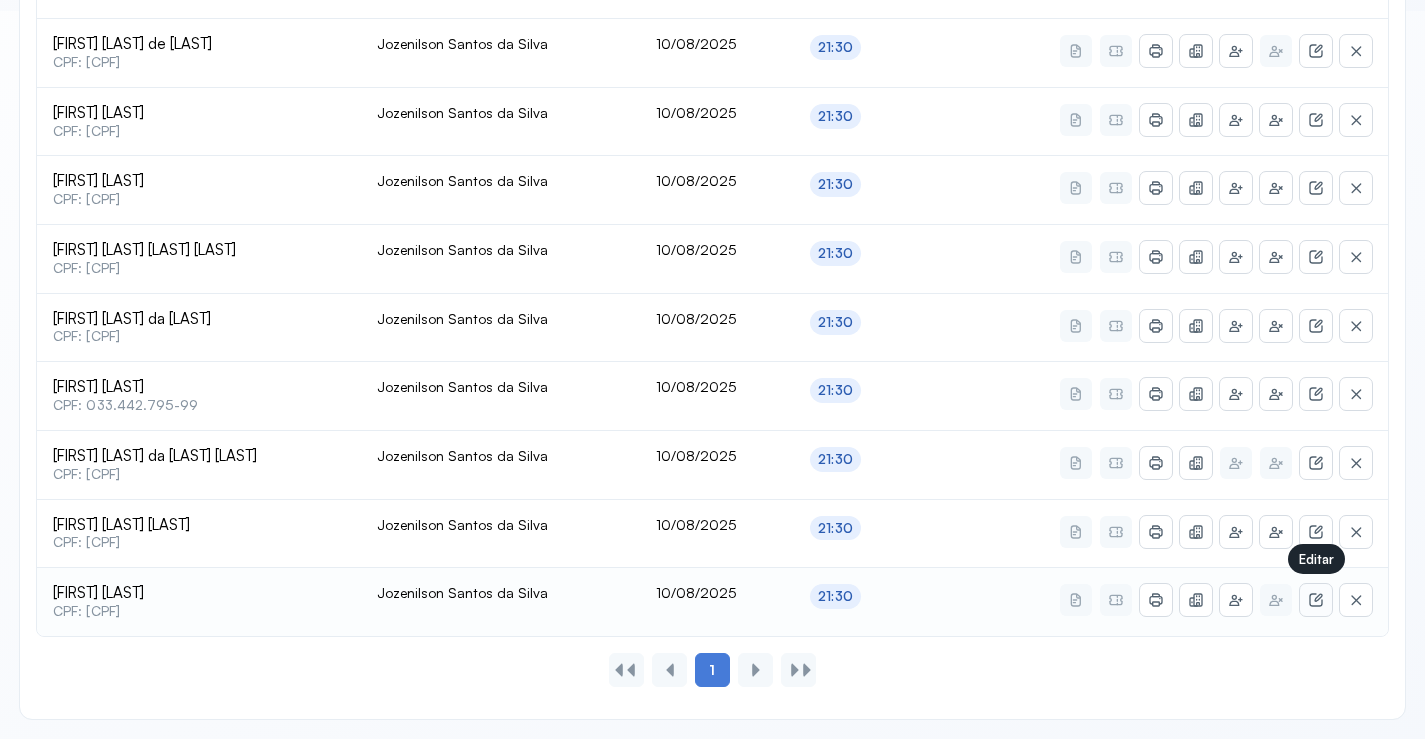 click 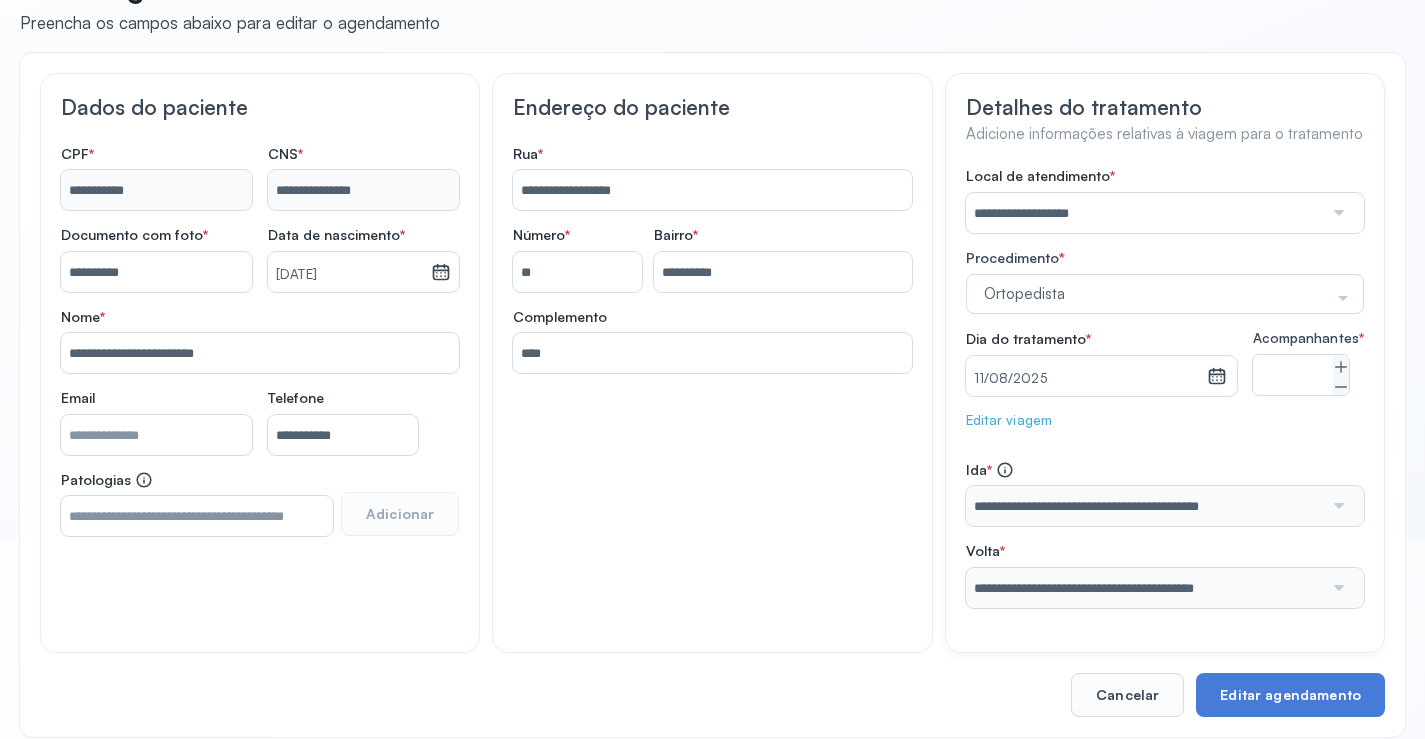 scroll, scrollTop: 200, scrollLeft: 0, axis: vertical 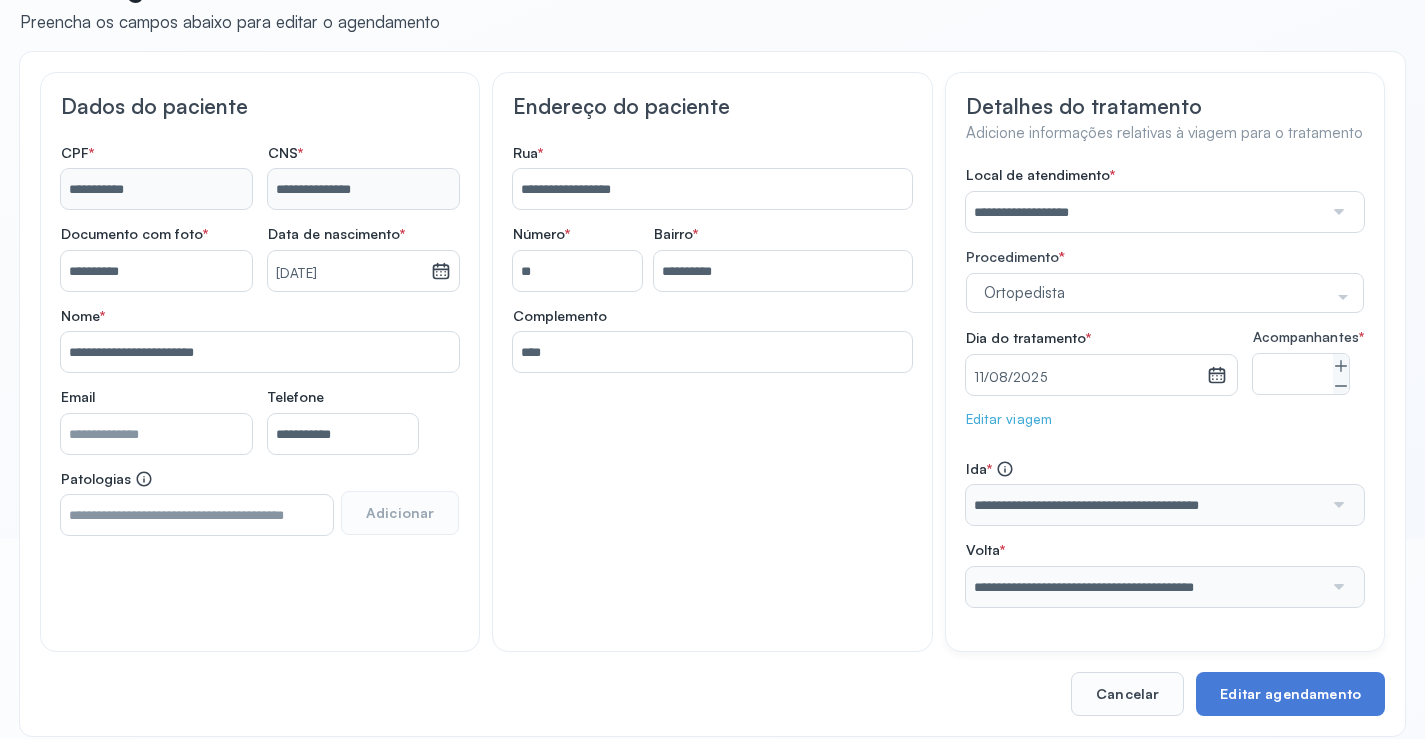 drag, startPoint x: 1066, startPoint y: 364, endPoint x: 1053, endPoint y: 390, distance: 29.068884 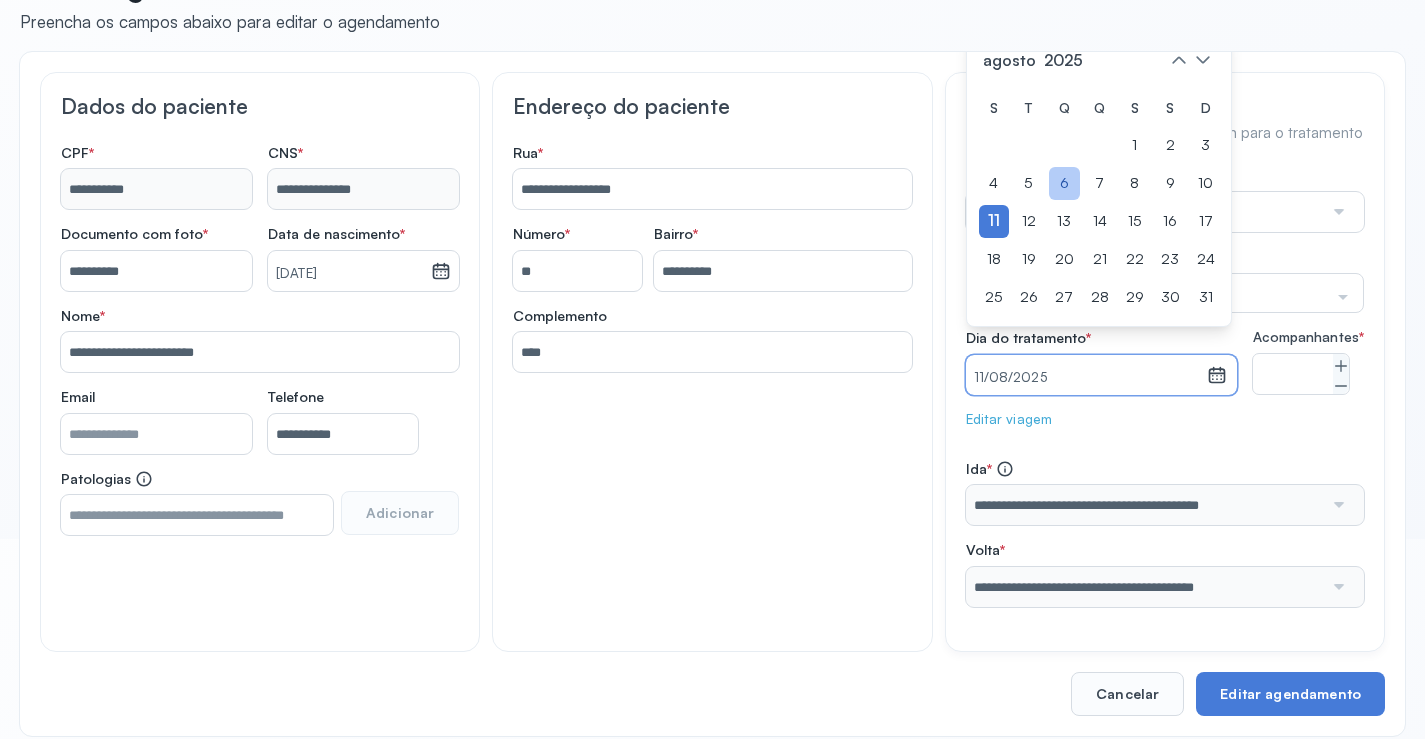 click on "6" 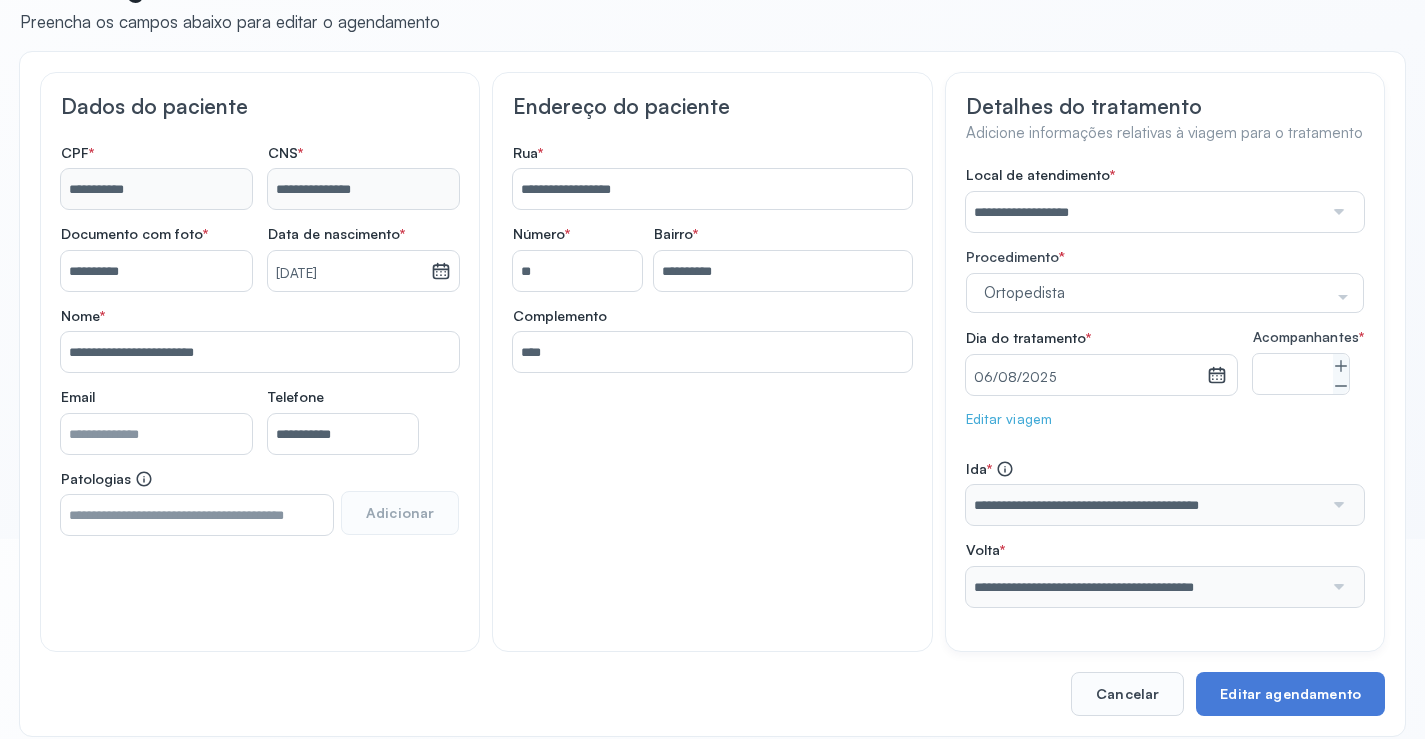 click on "Editar viagem" 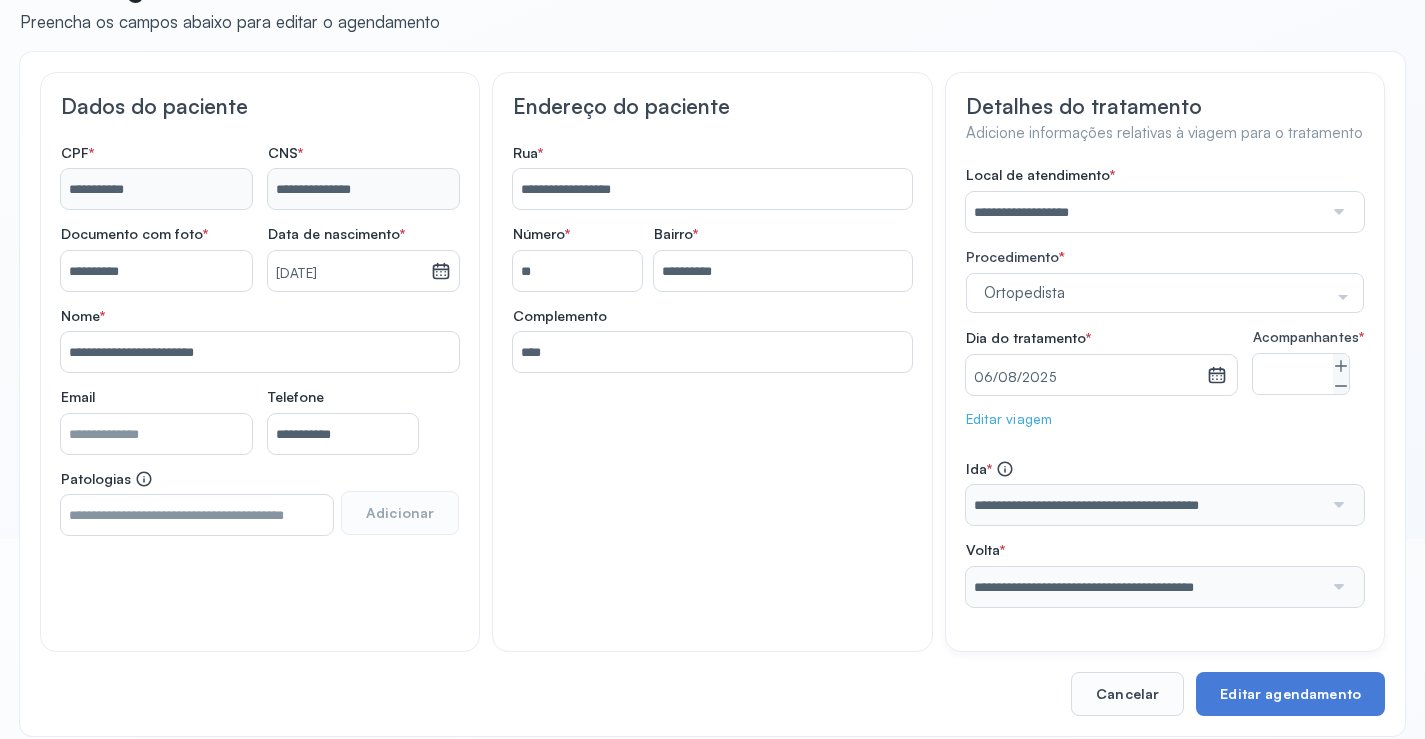 scroll, scrollTop: 184, scrollLeft: 0, axis: vertical 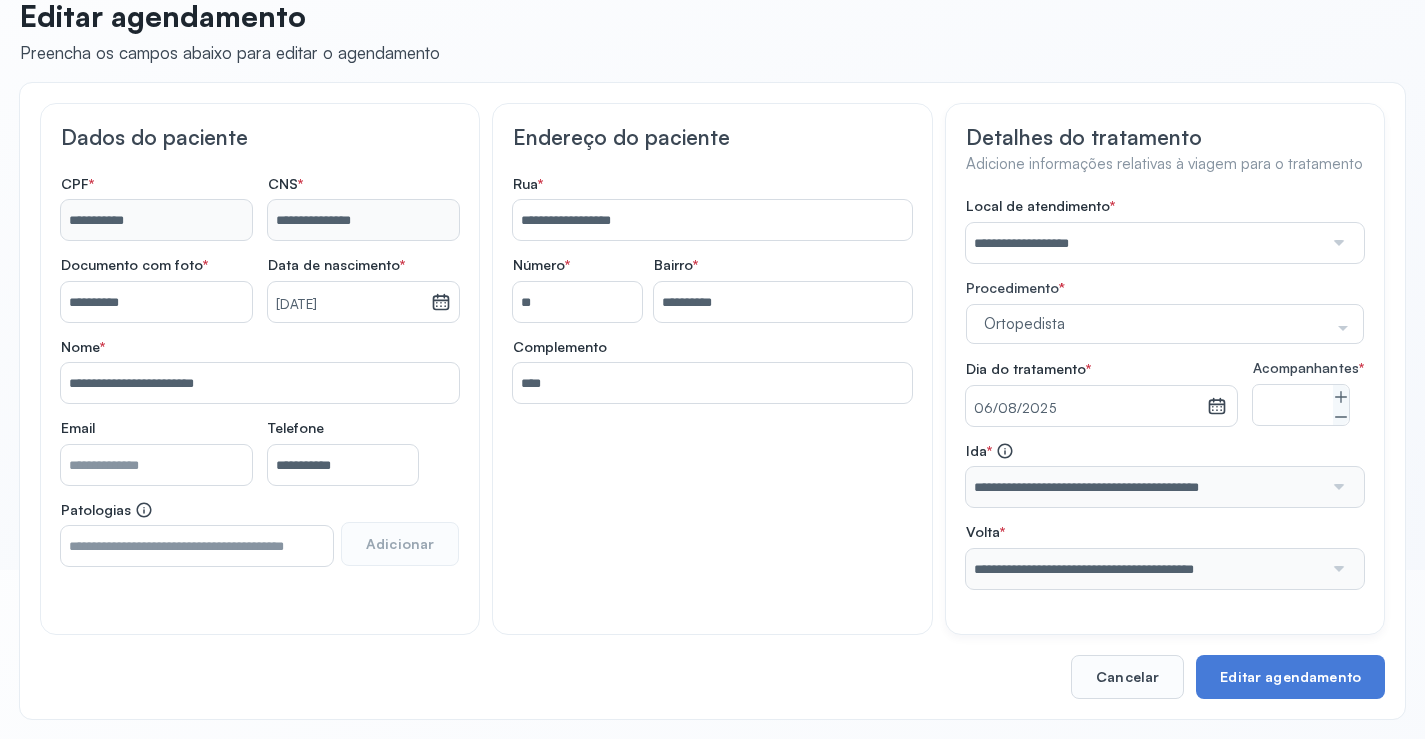 click on "**********" at bounding box center [1145, 487] 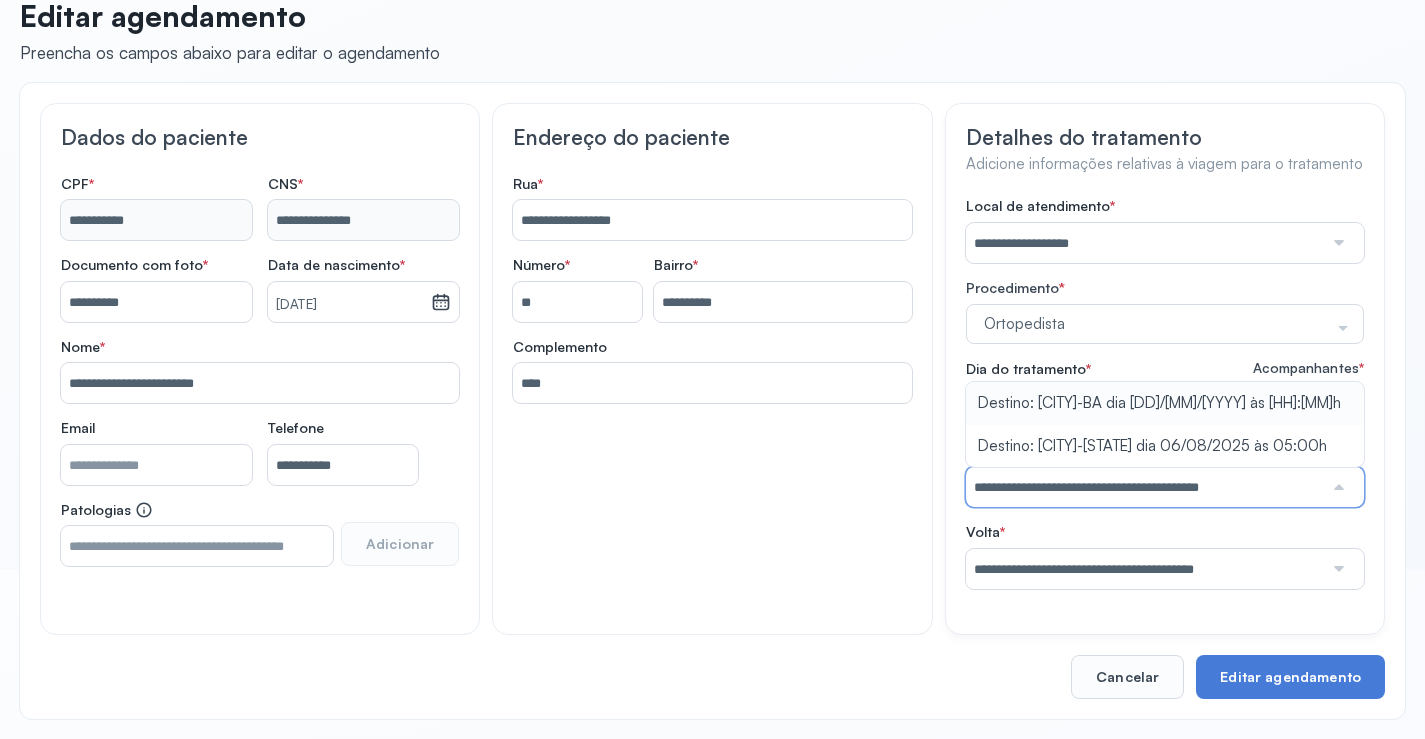 click on "**********" at bounding box center [1145, 487] 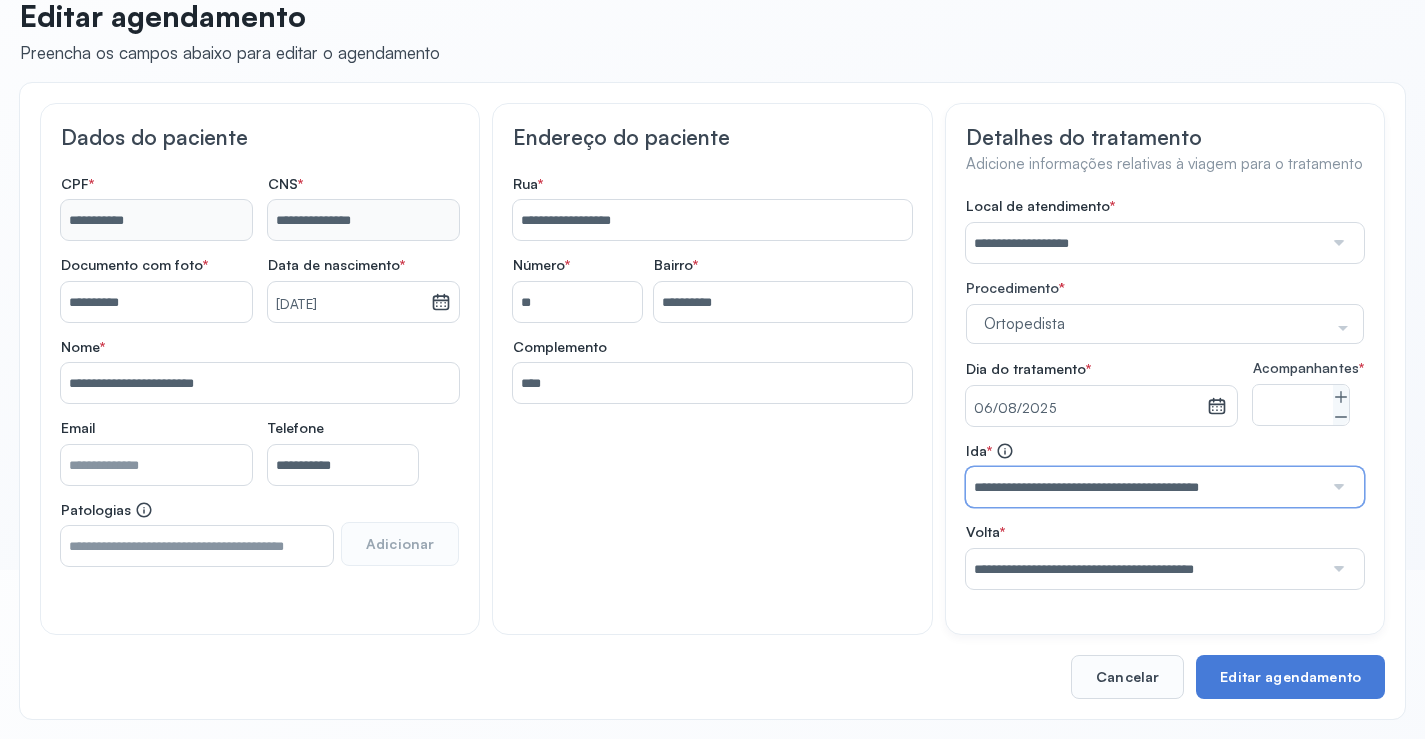click on "**********" at bounding box center (1145, 487) 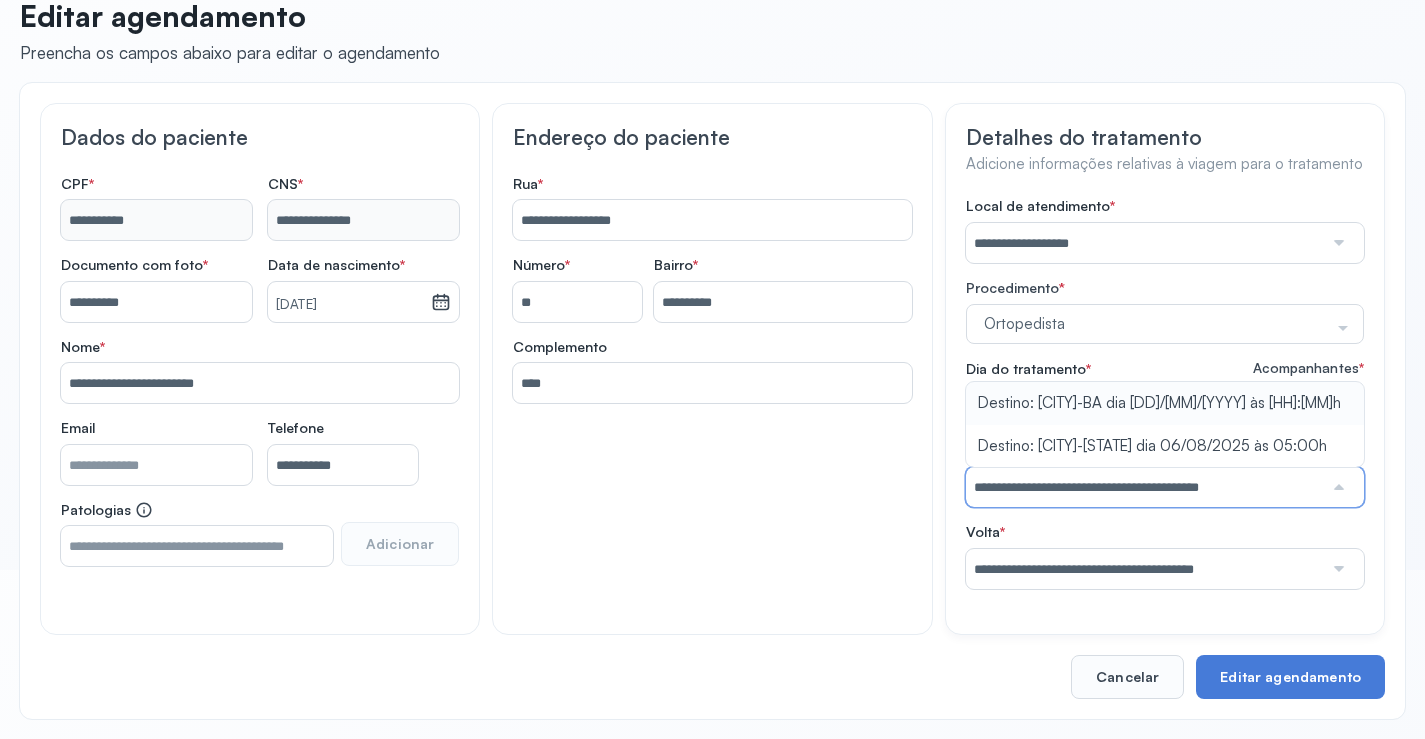 type on "**********" 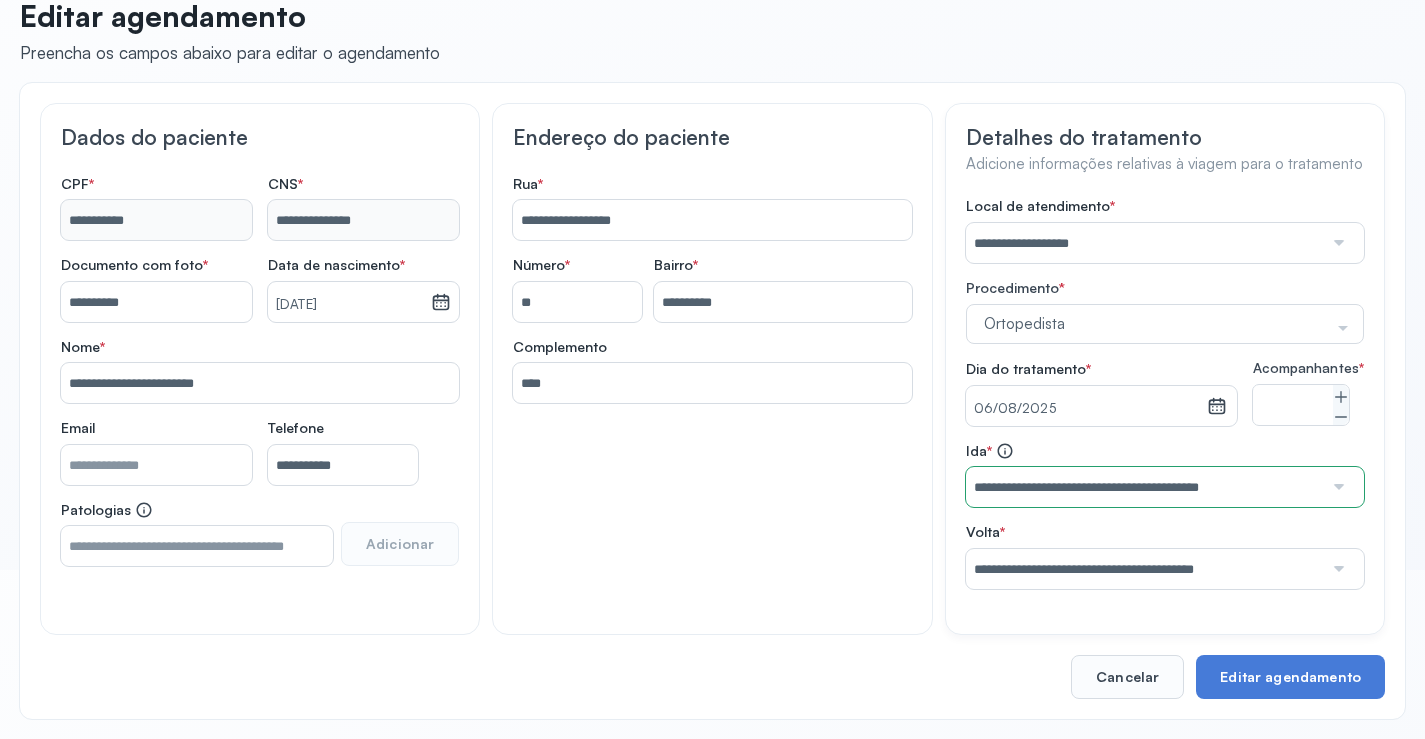 click on "**********" at bounding box center (1165, 393) 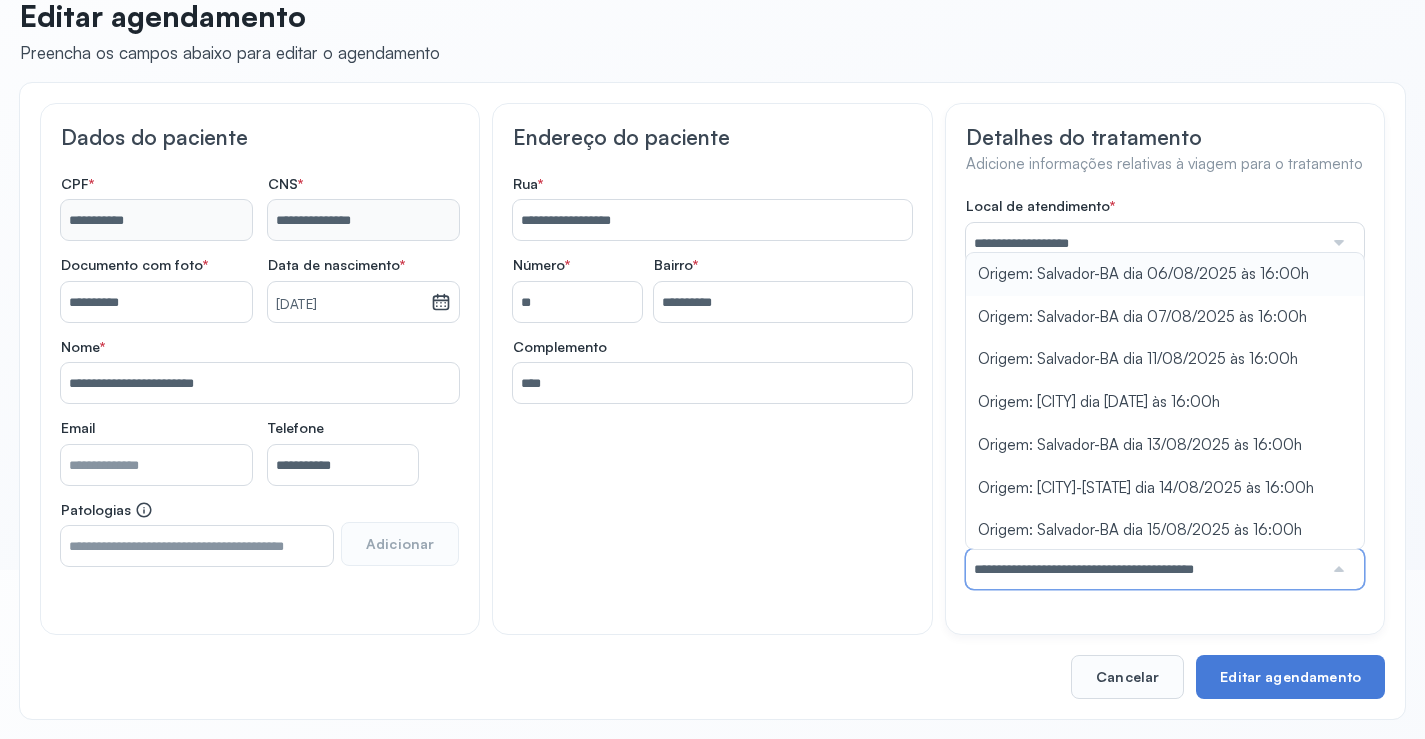 type on "**********" 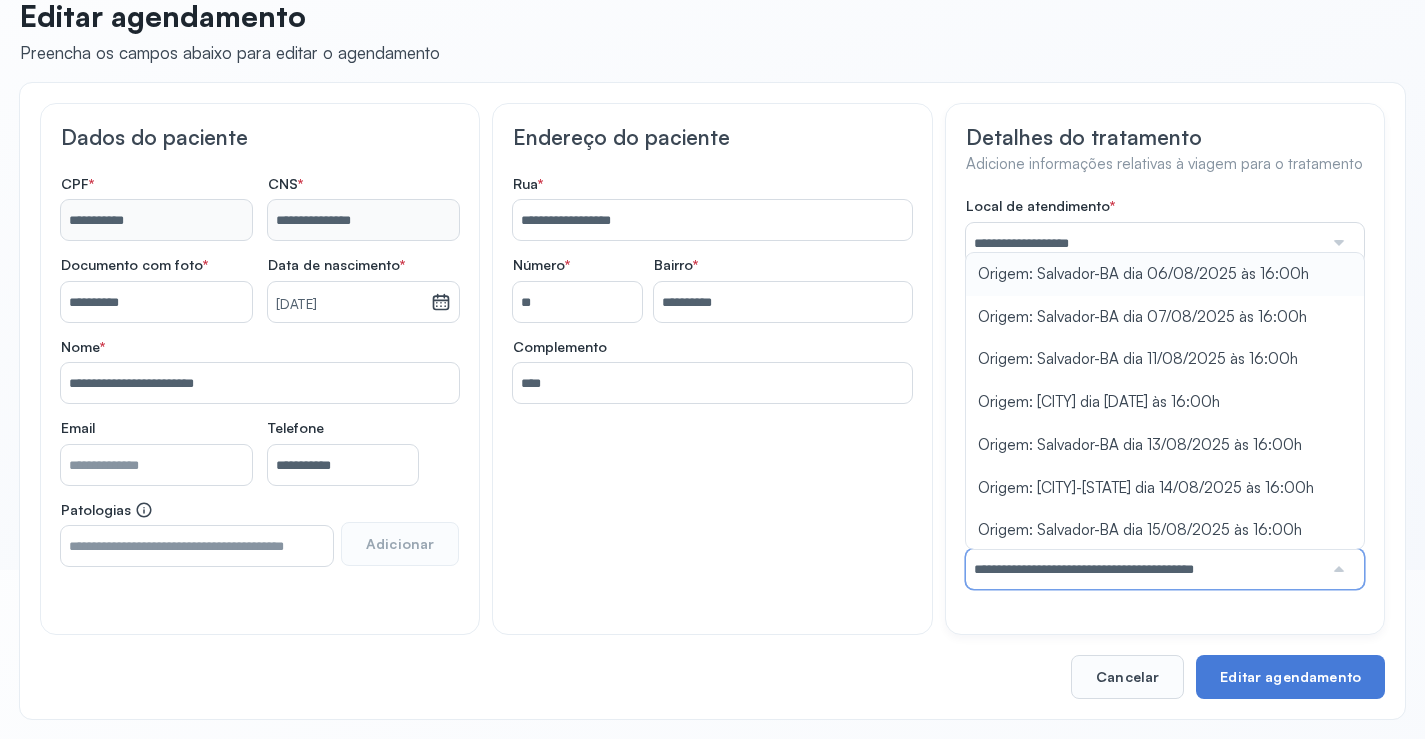 click on "**********" at bounding box center (1165, 393) 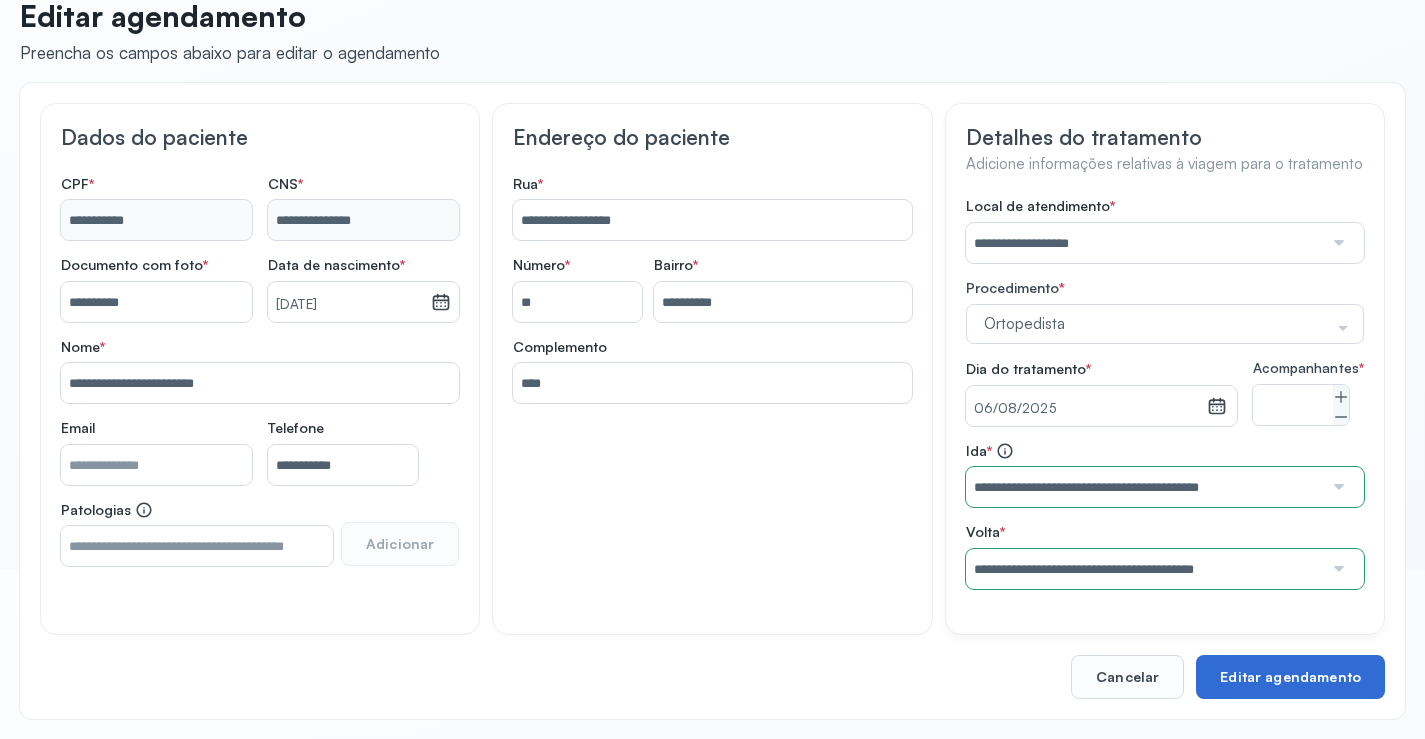 click on "Editar agendamento" at bounding box center [1290, 677] 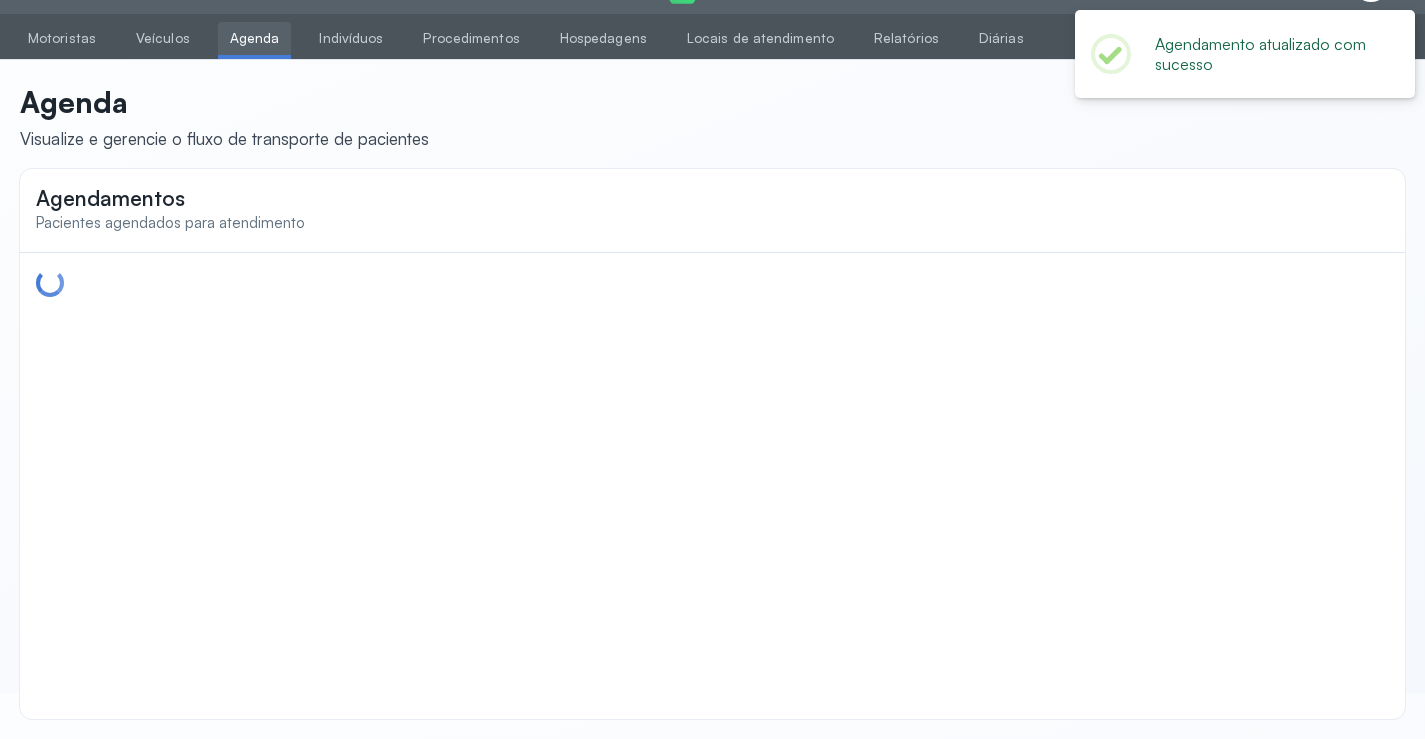 scroll, scrollTop: 184, scrollLeft: 0, axis: vertical 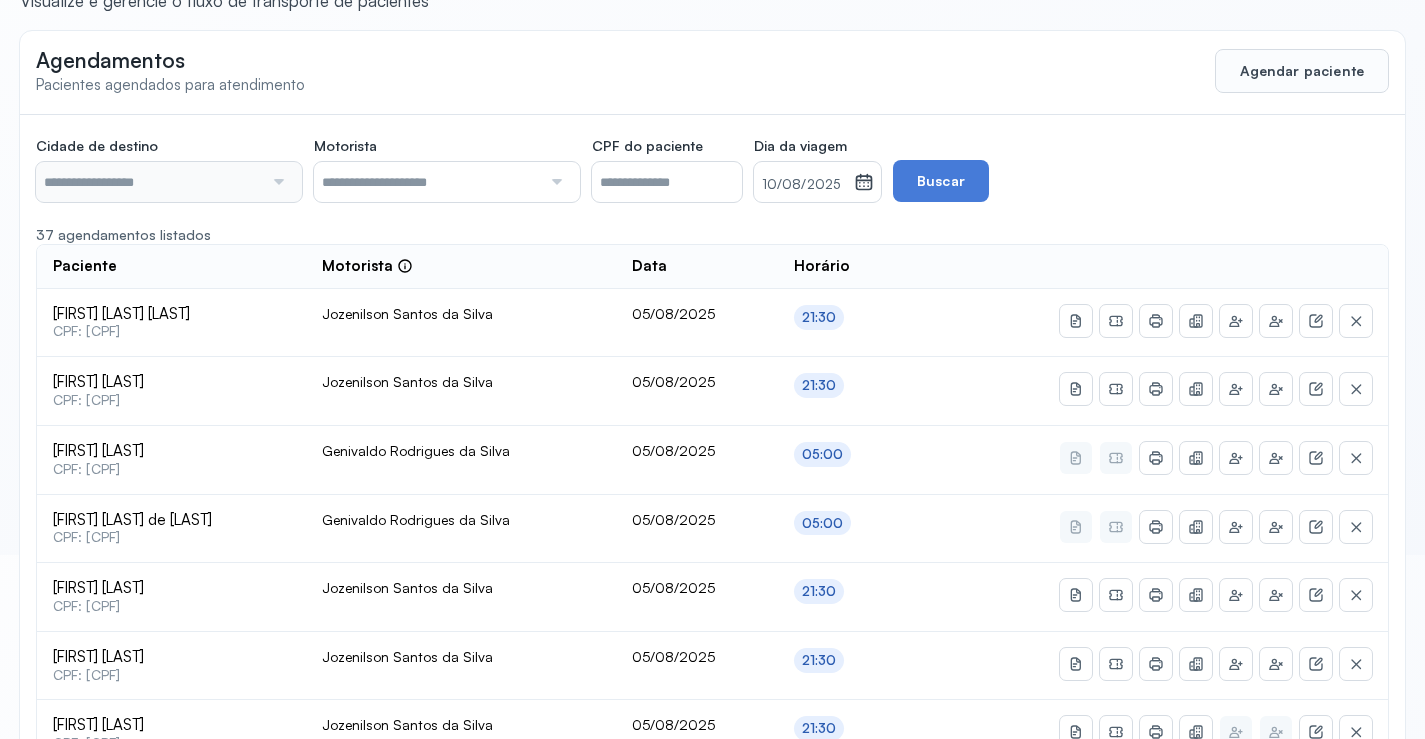 type on "********" 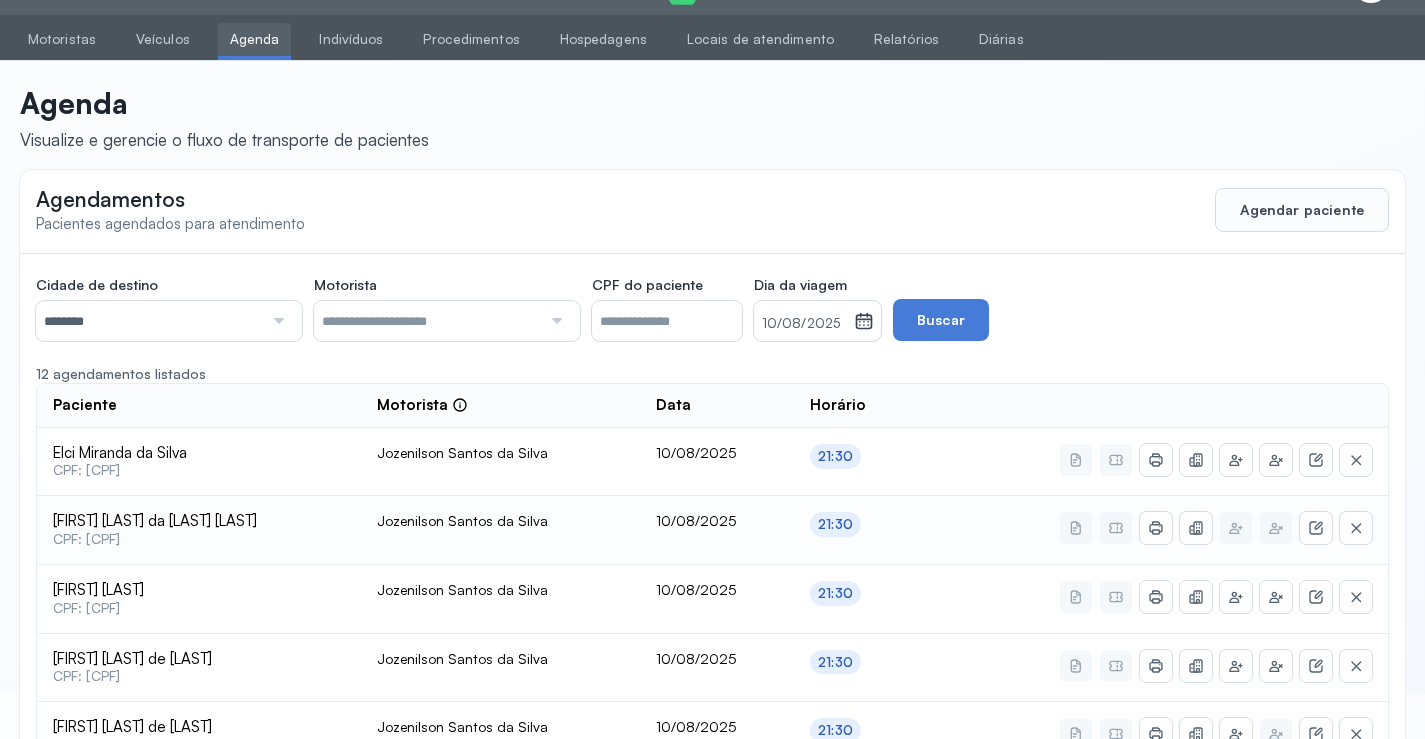 scroll, scrollTop: 0, scrollLeft: 0, axis: both 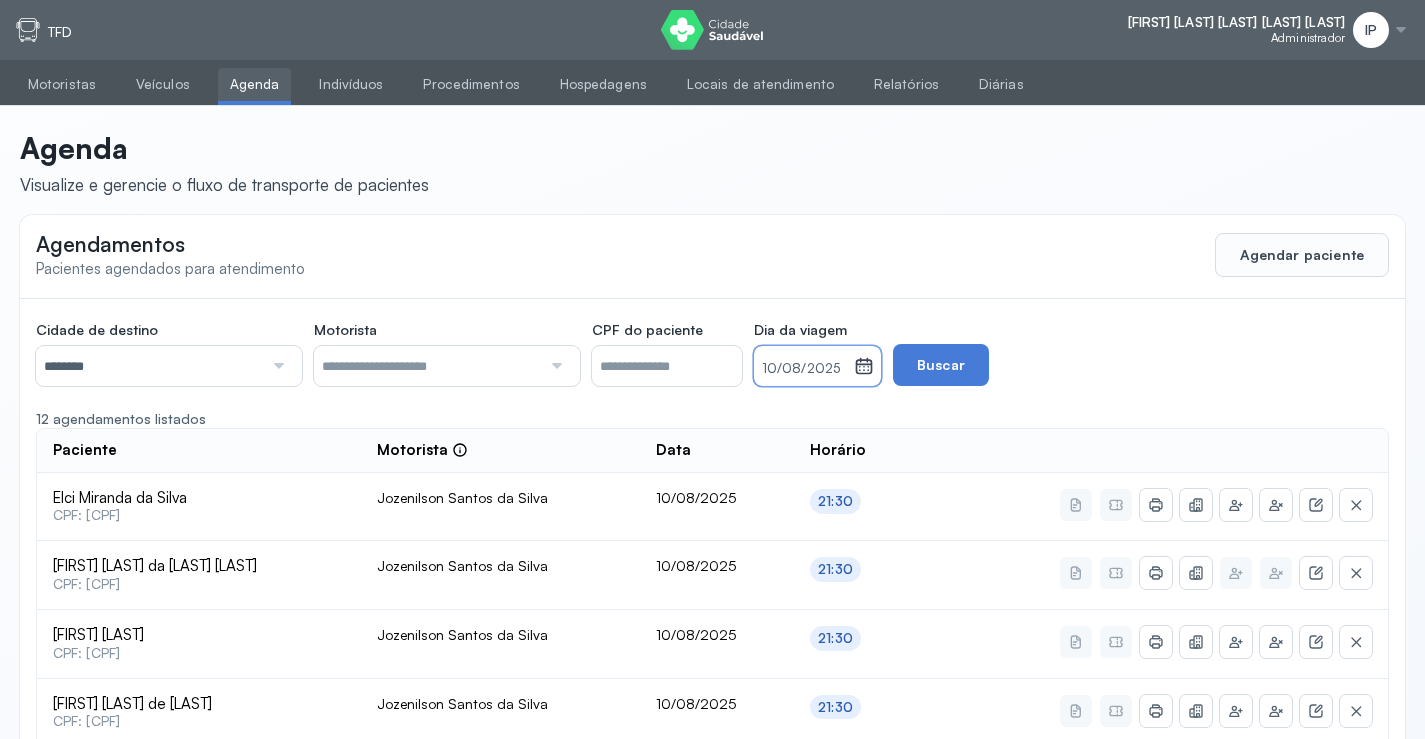 click on "10/08/2025" at bounding box center [804, 369] 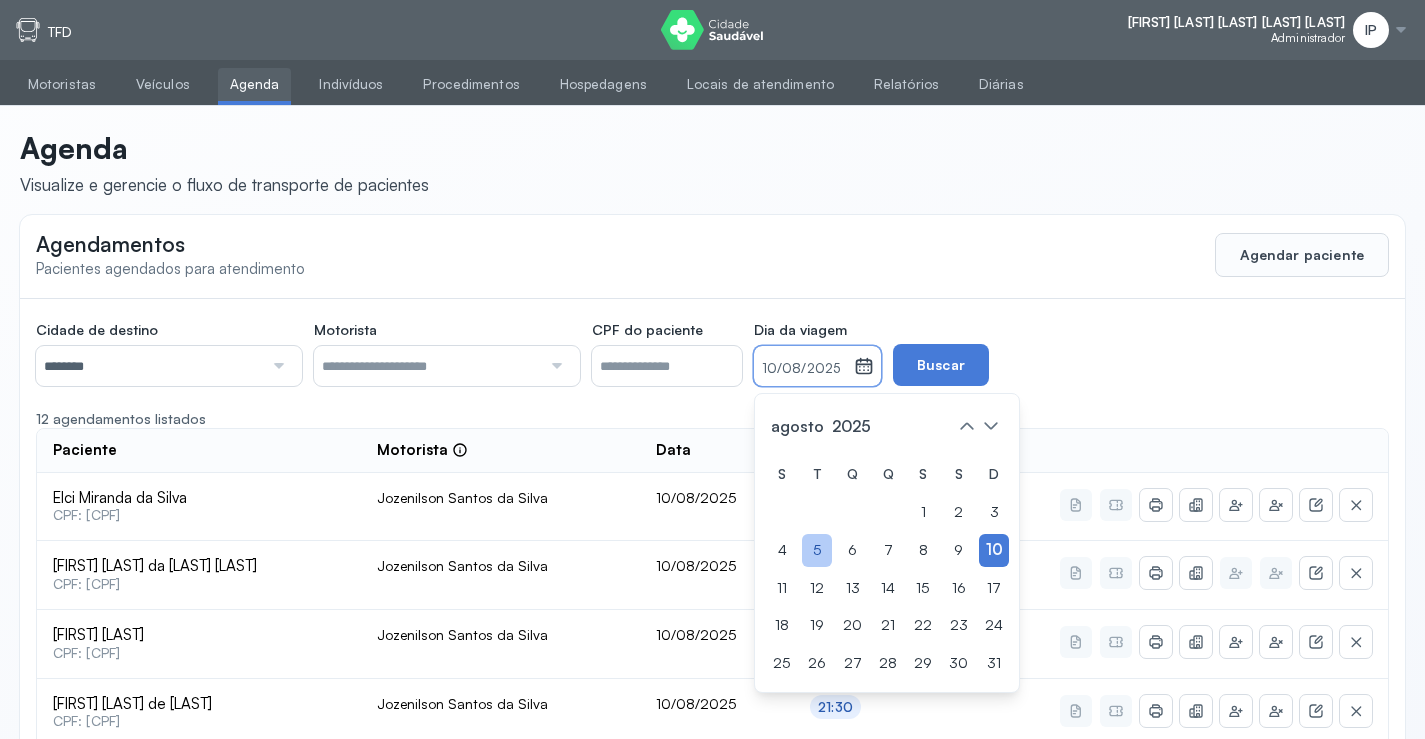 click on "5" 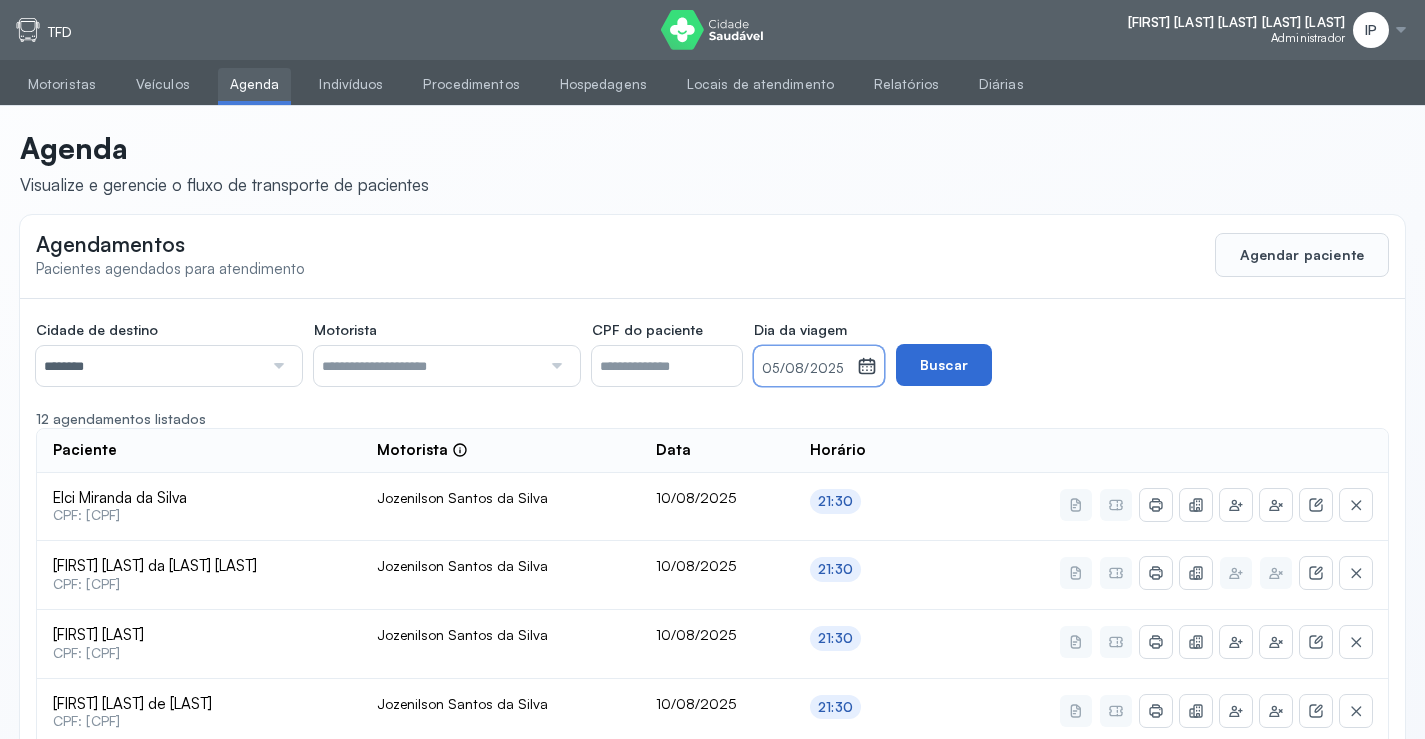 click on "Buscar" at bounding box center [944, 365] 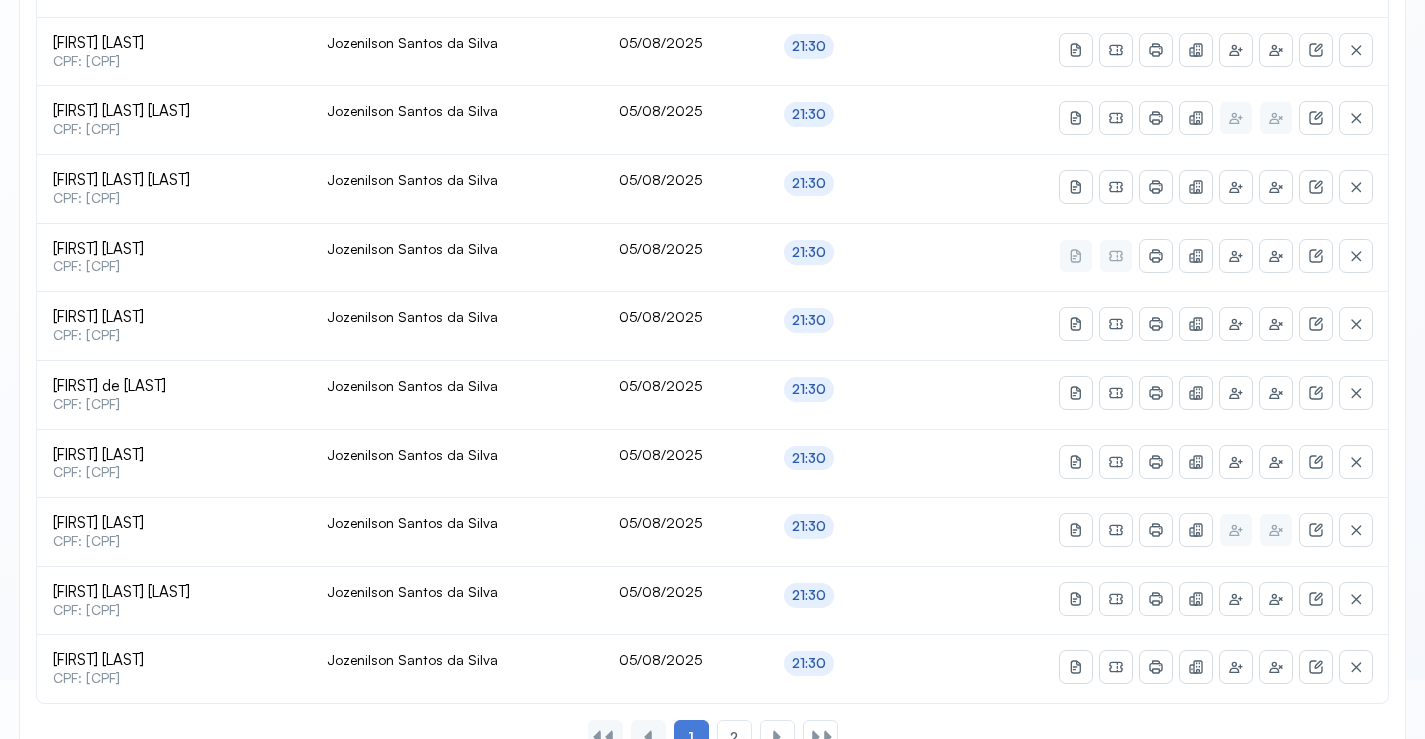 scroll, scrollTop: 865, scrollLeft: 0, axis: vertical 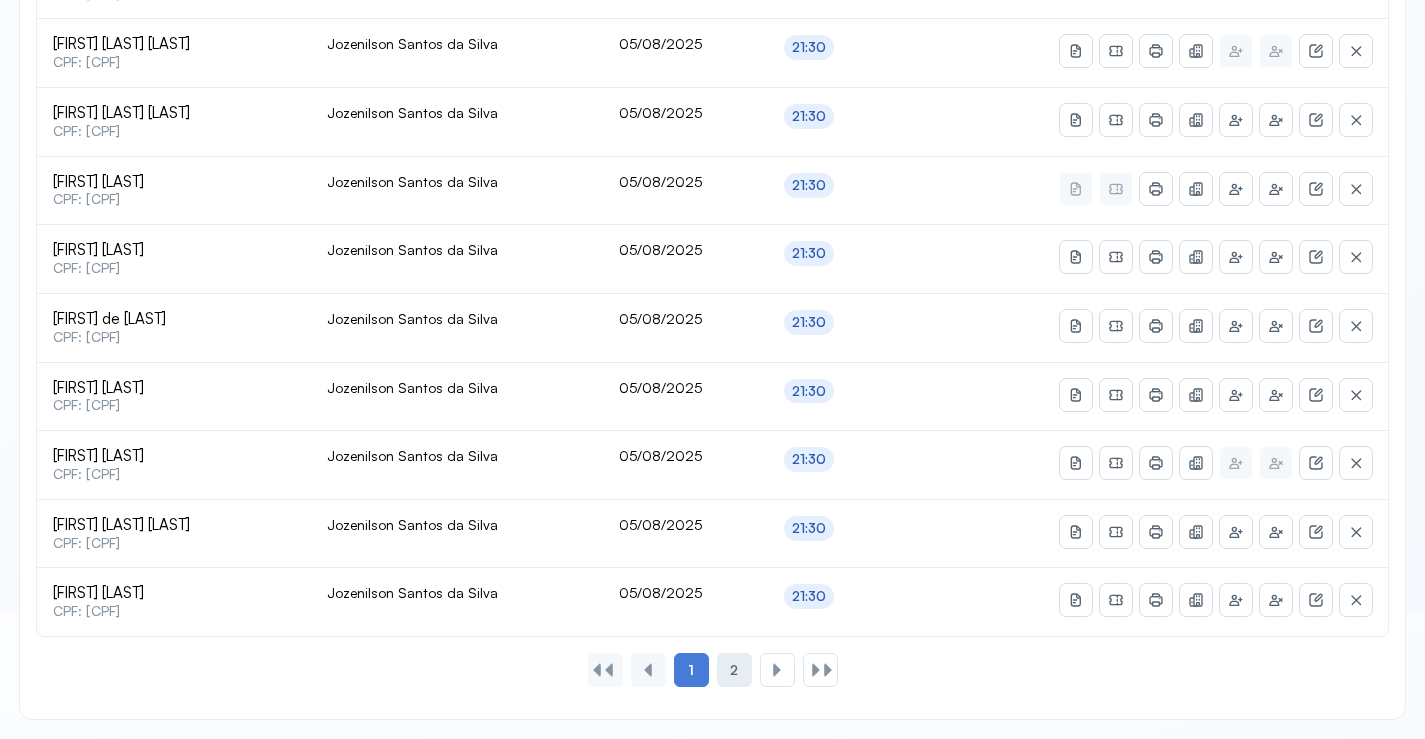 click on "2" at bounding box center [734, 670] 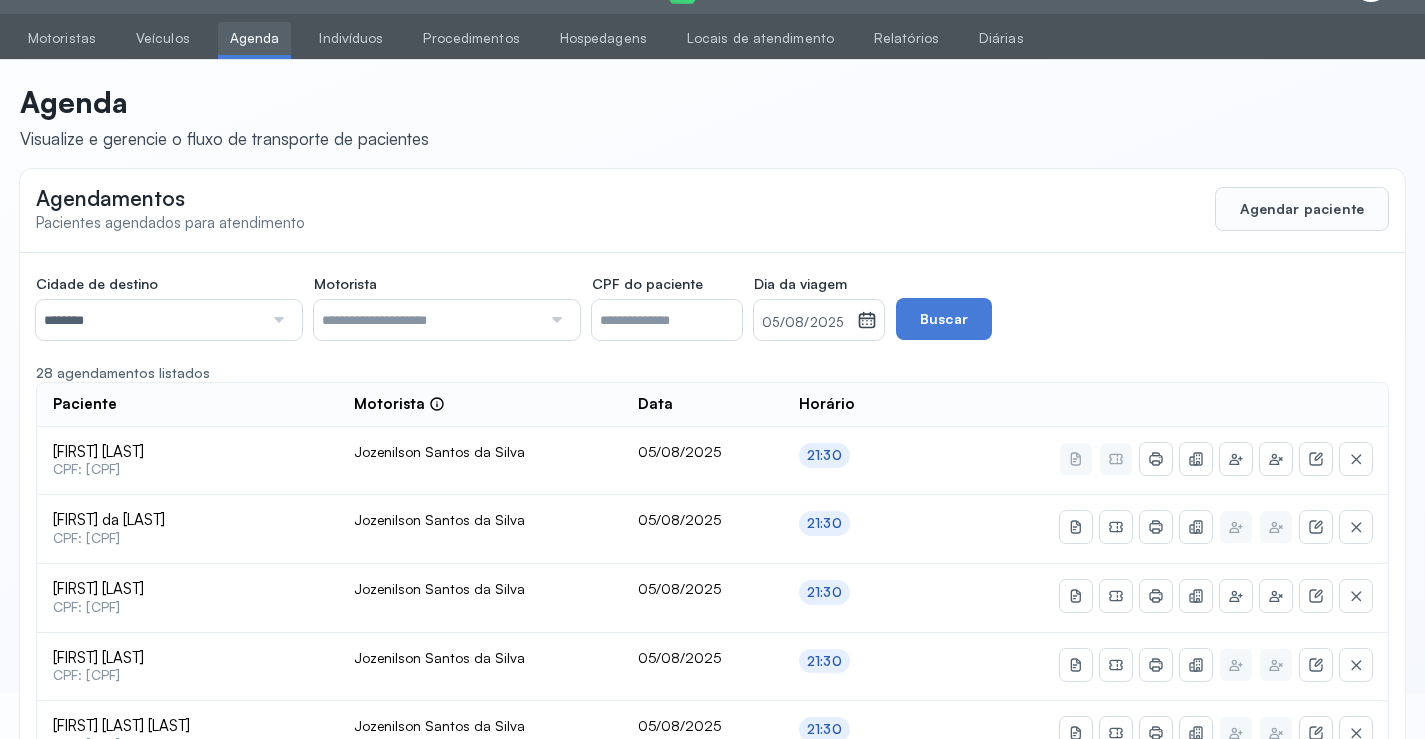 scroll, scrollTop: 728, scrollLeft: 0, axis: vertical 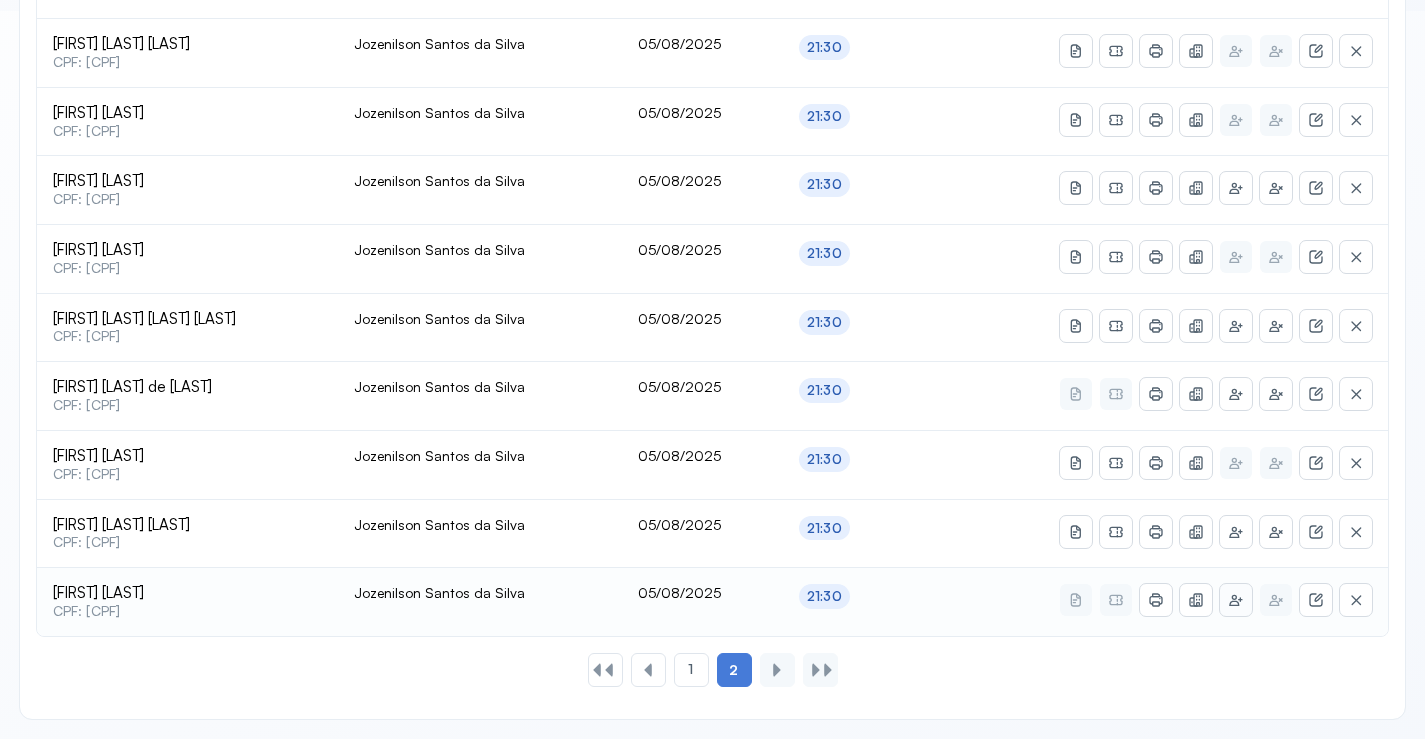 click 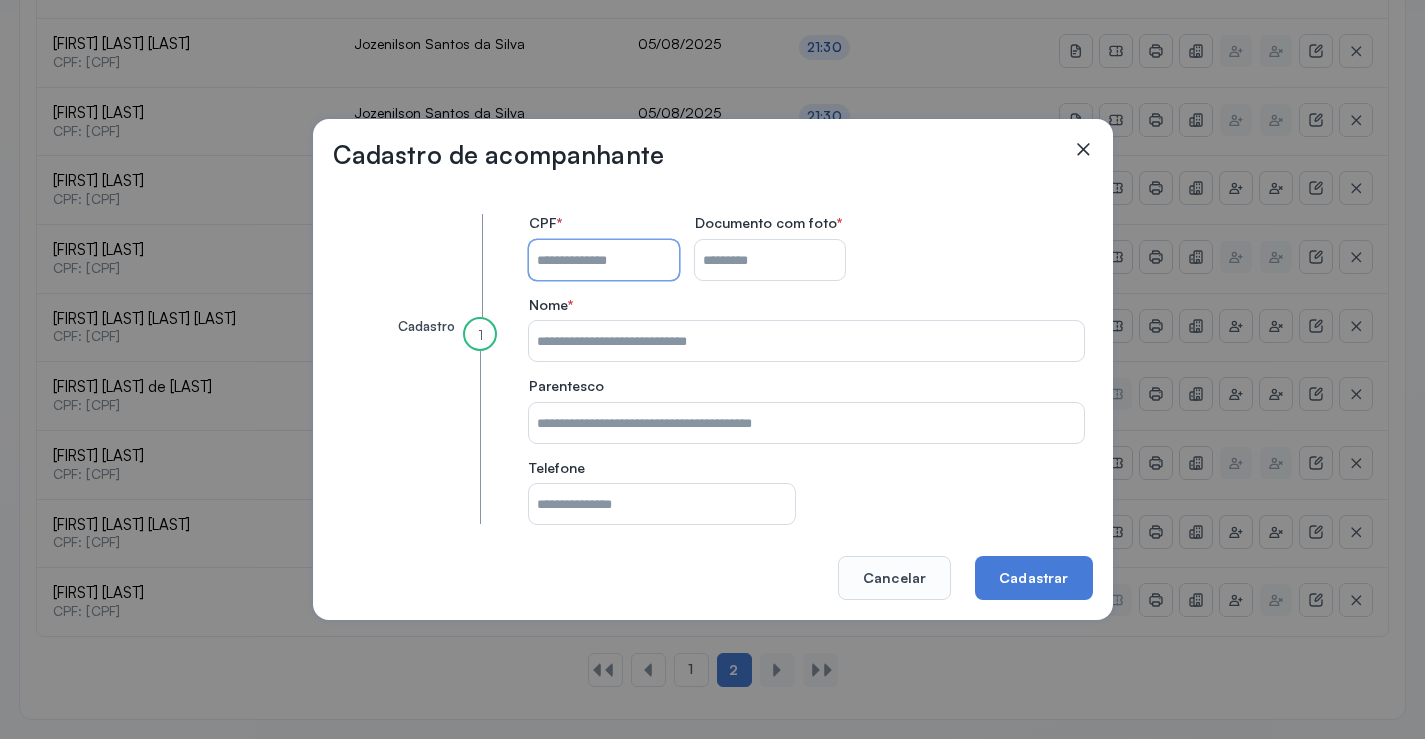 click on "CPF do paciente" at bounding box center [604, 260] 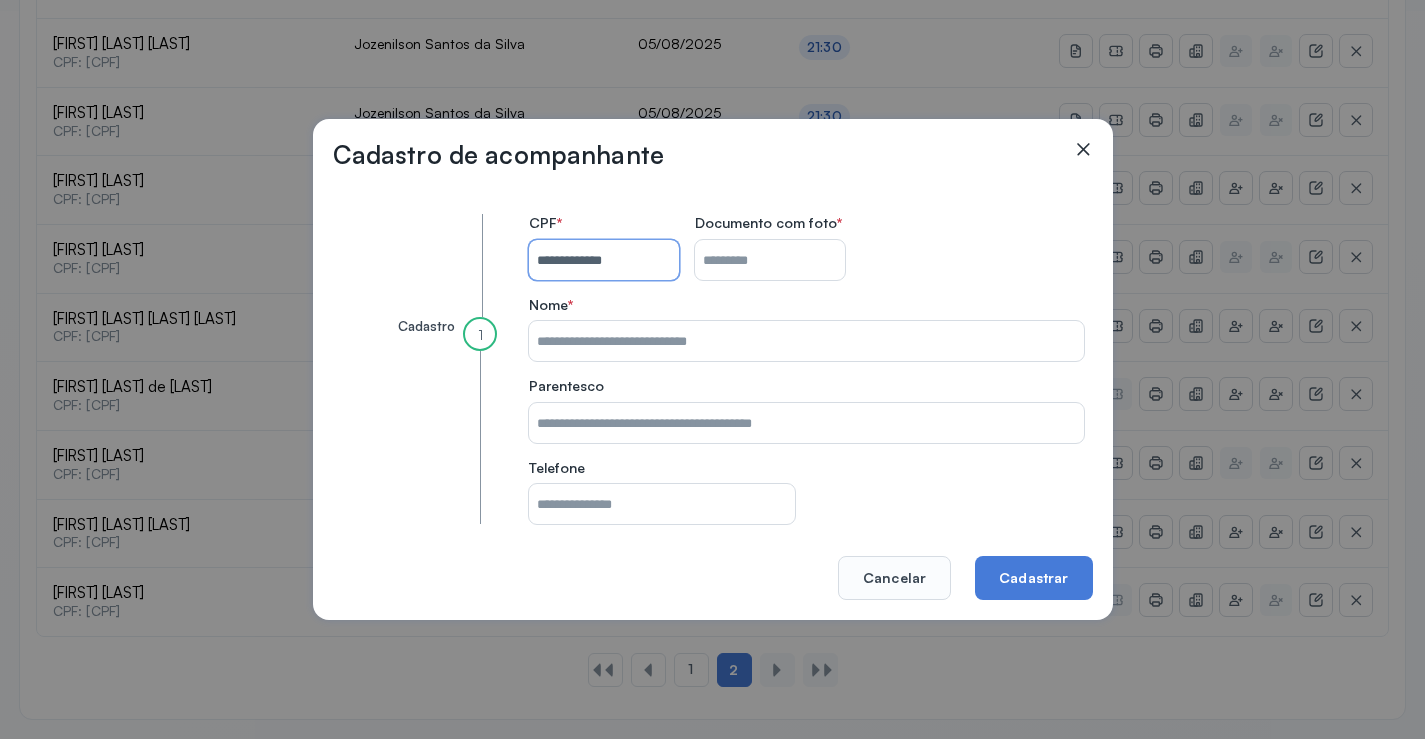 type on "**********" 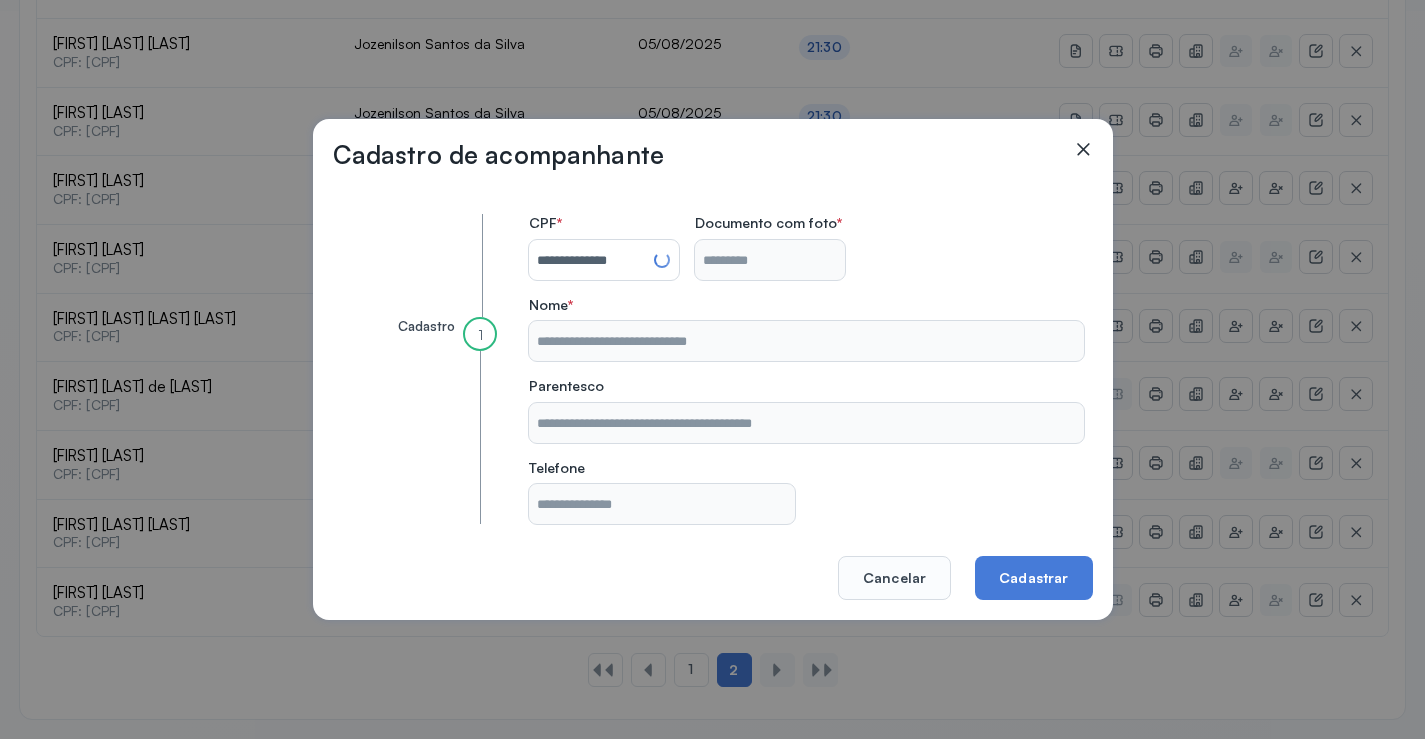 type on "**********" 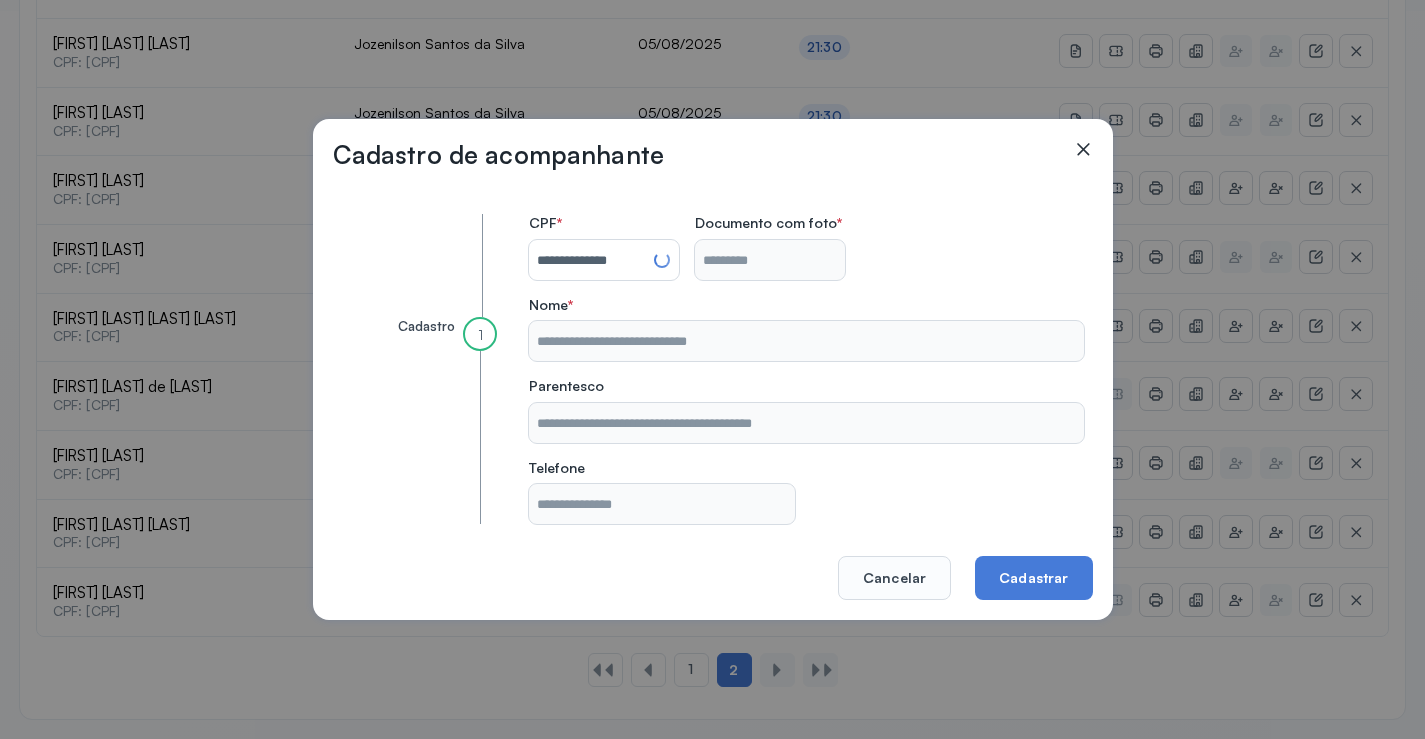 type on "**********" 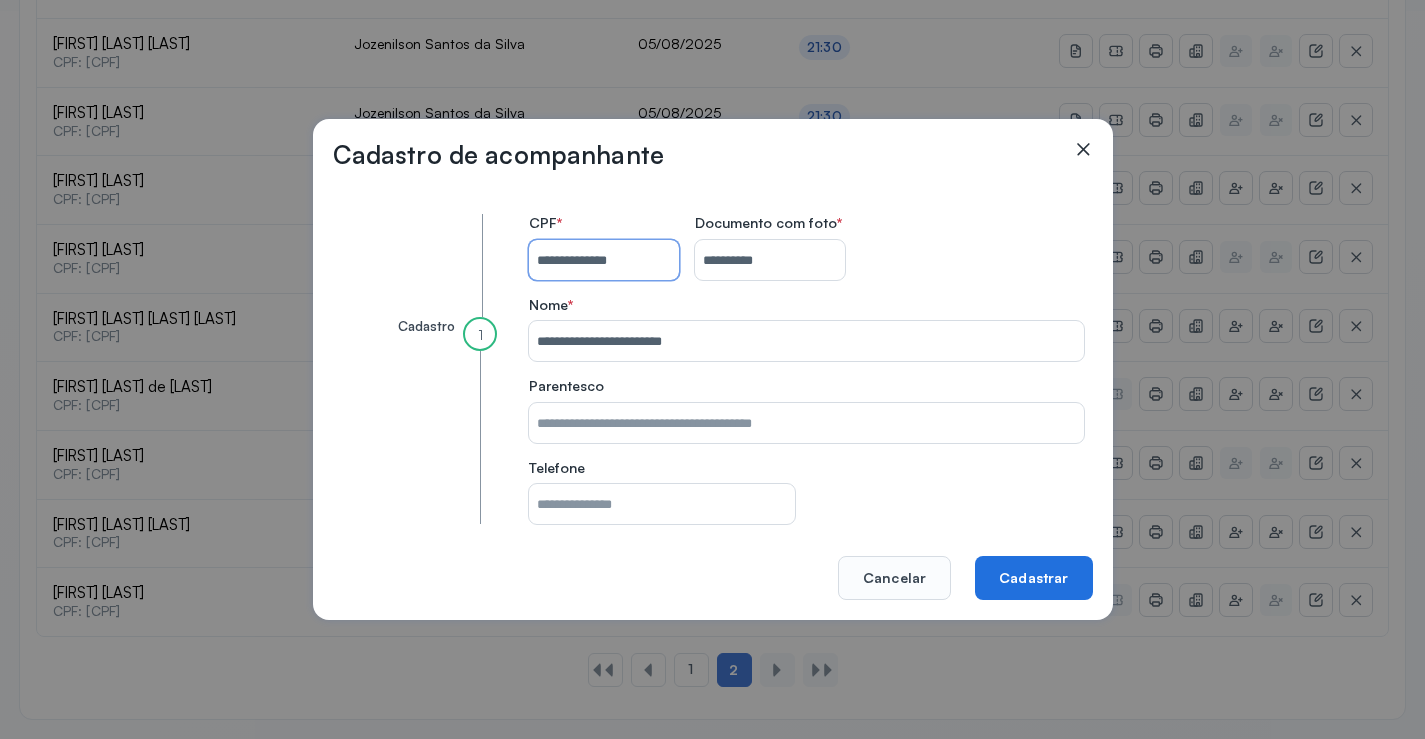 type 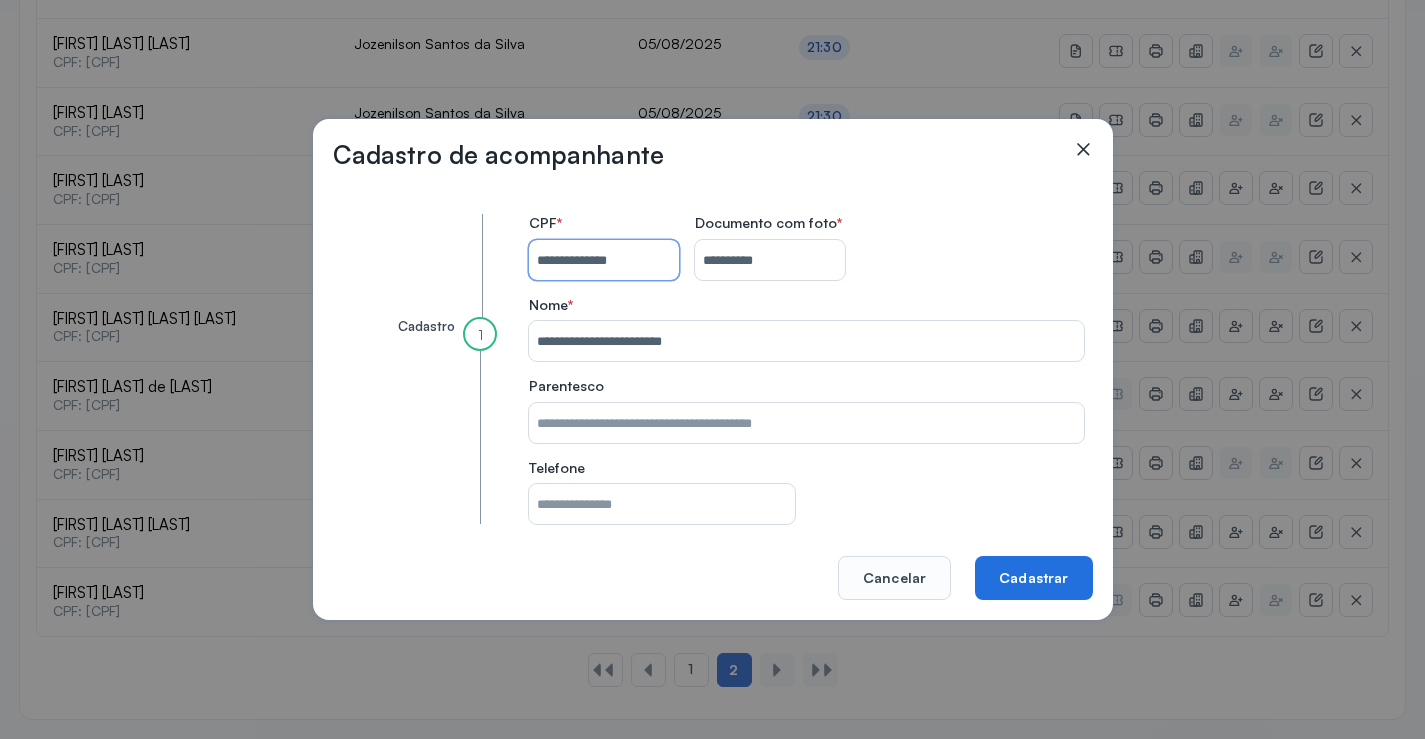 type on "**********" 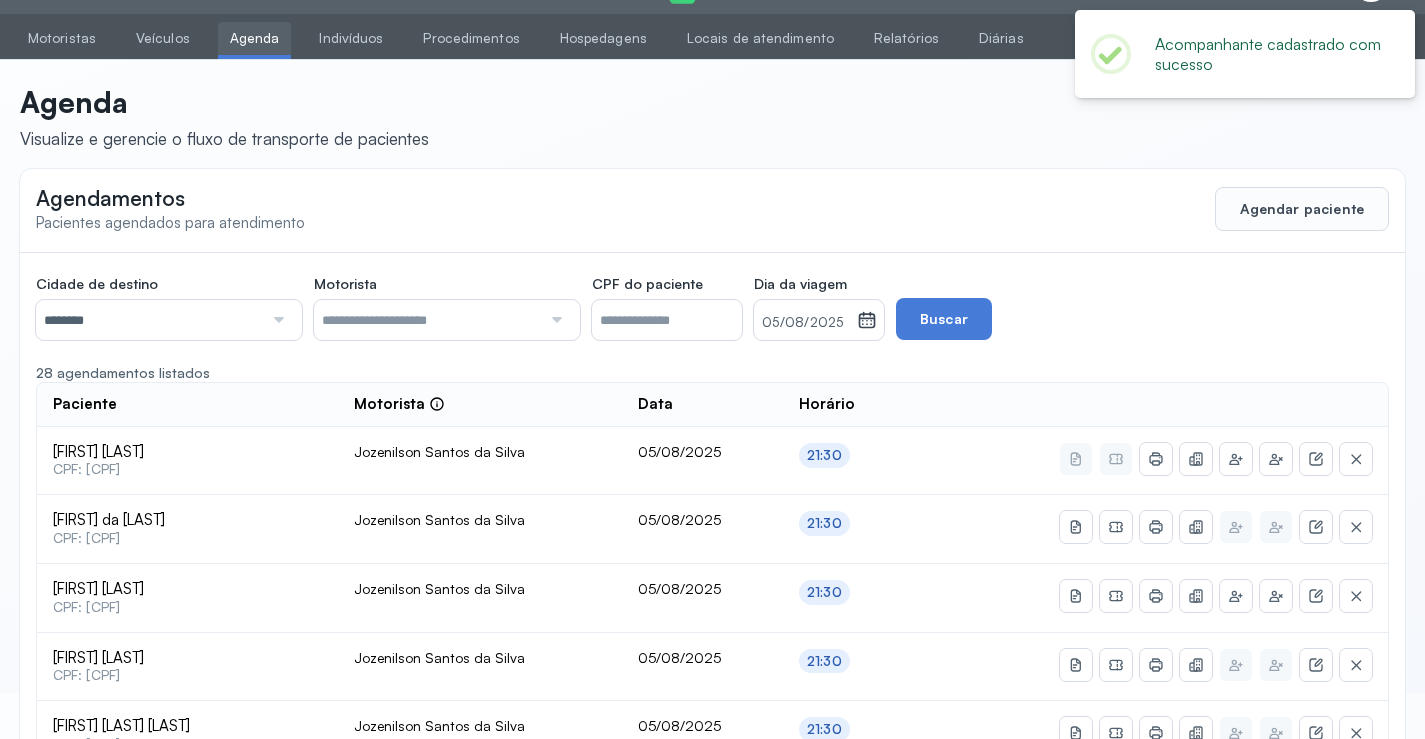 scroll, scrollTop: 728, scrollLeft: 0, axis: vertical 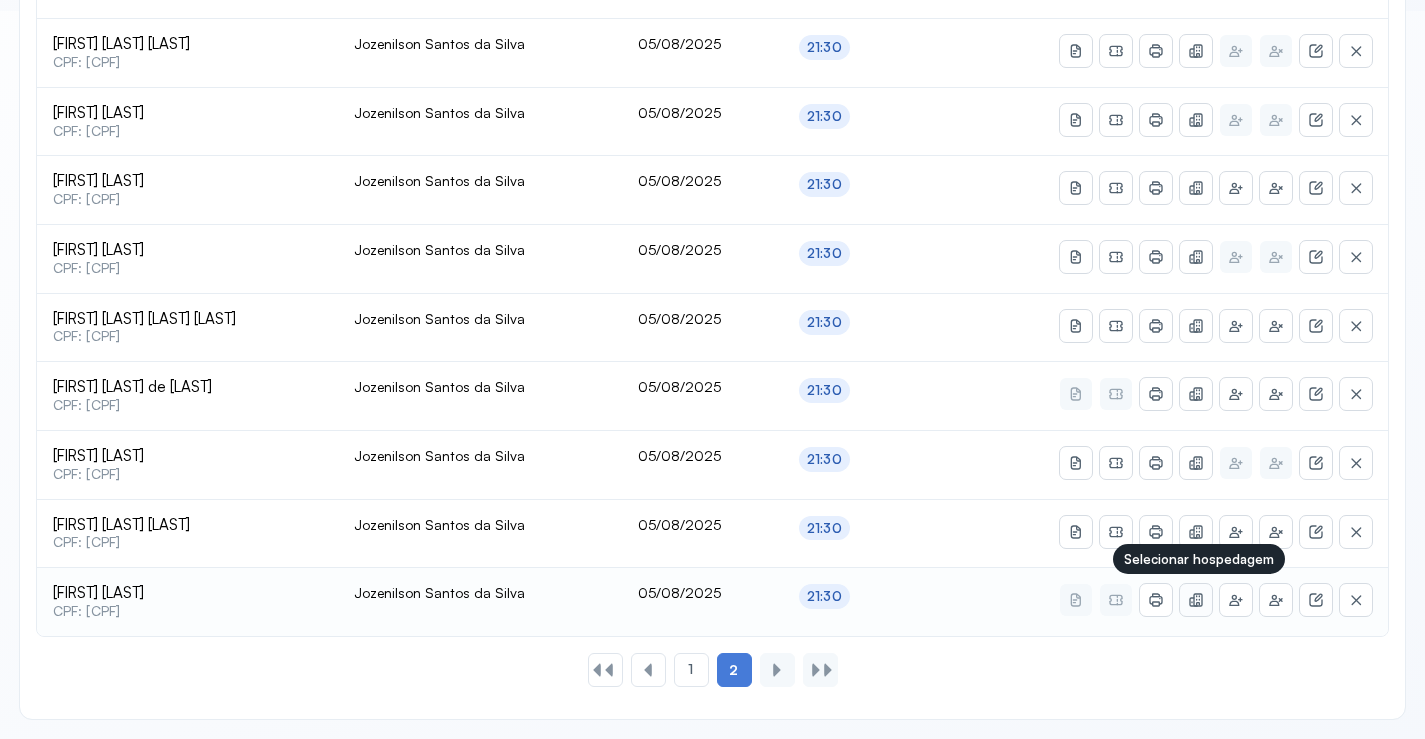 click 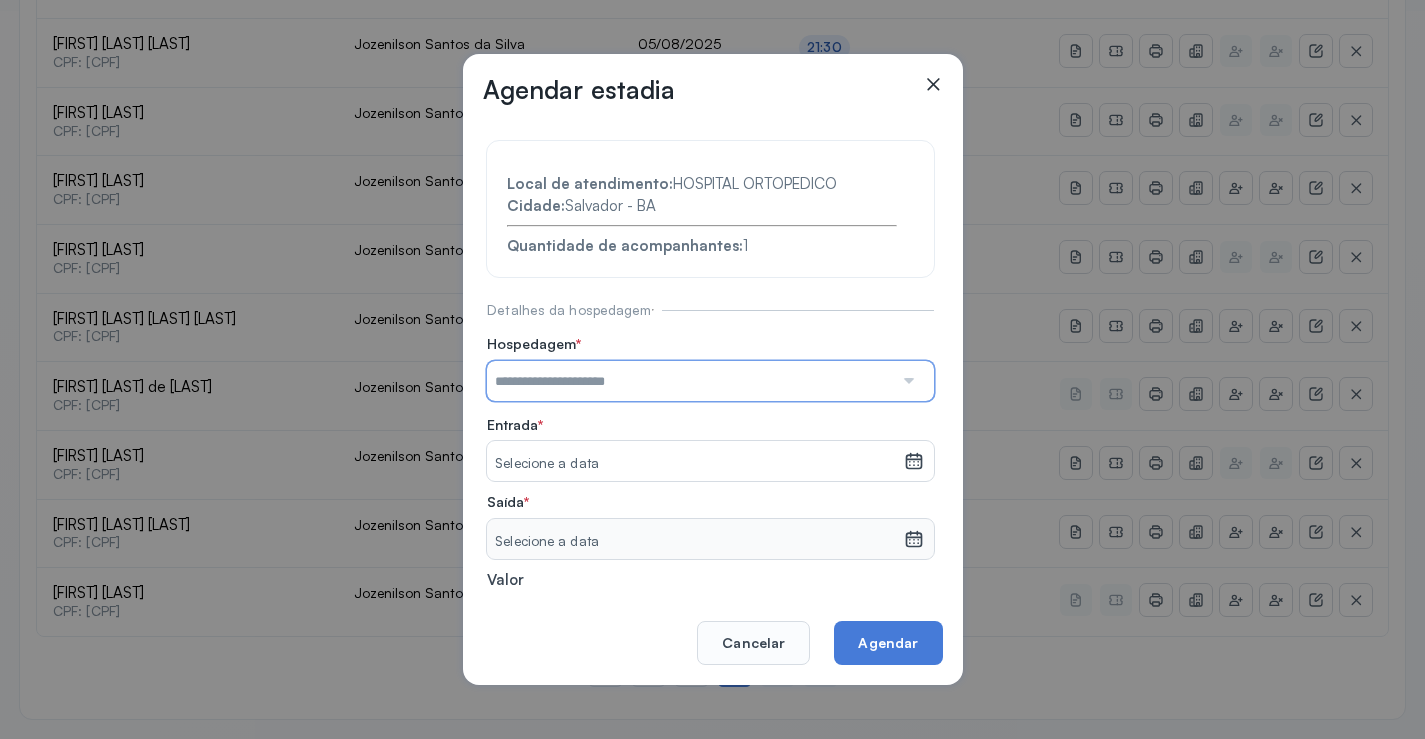 click at bounding box center (690, 381) 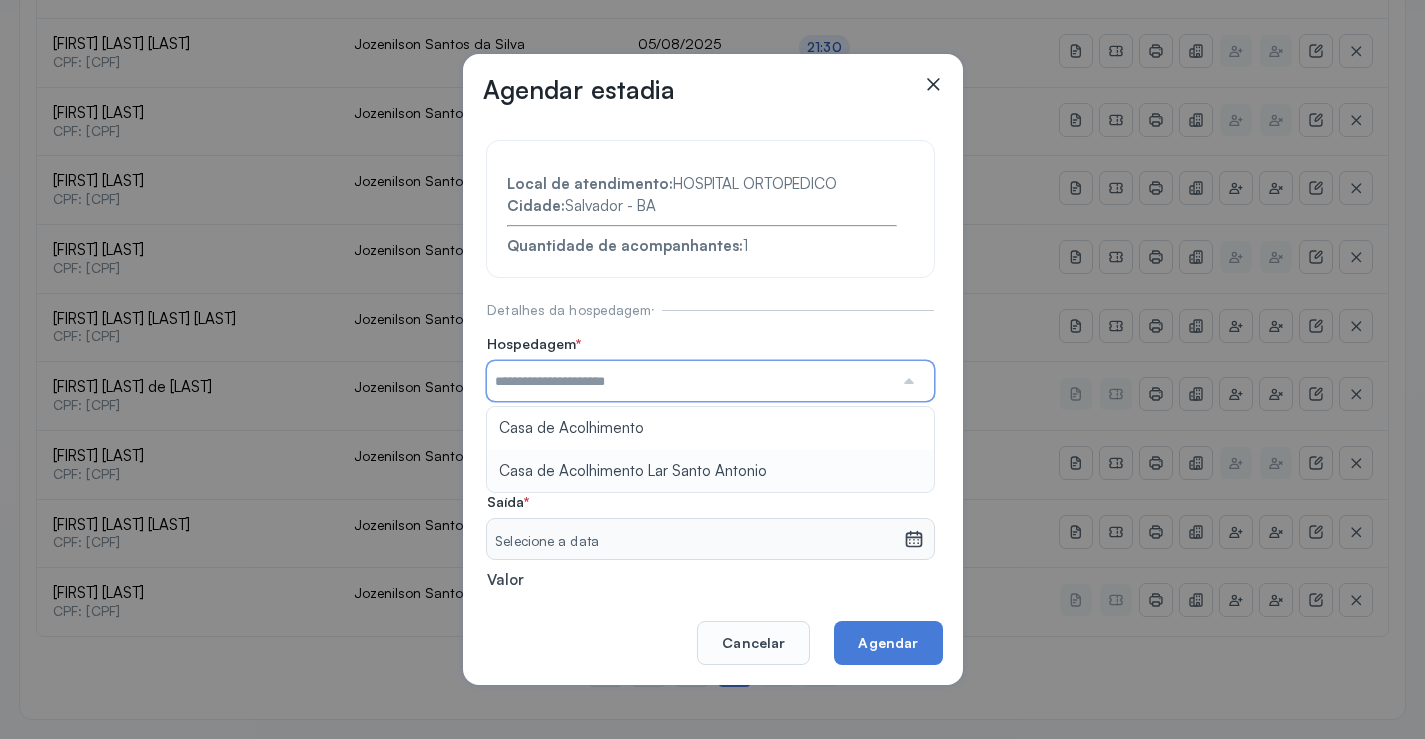 type on "**********" 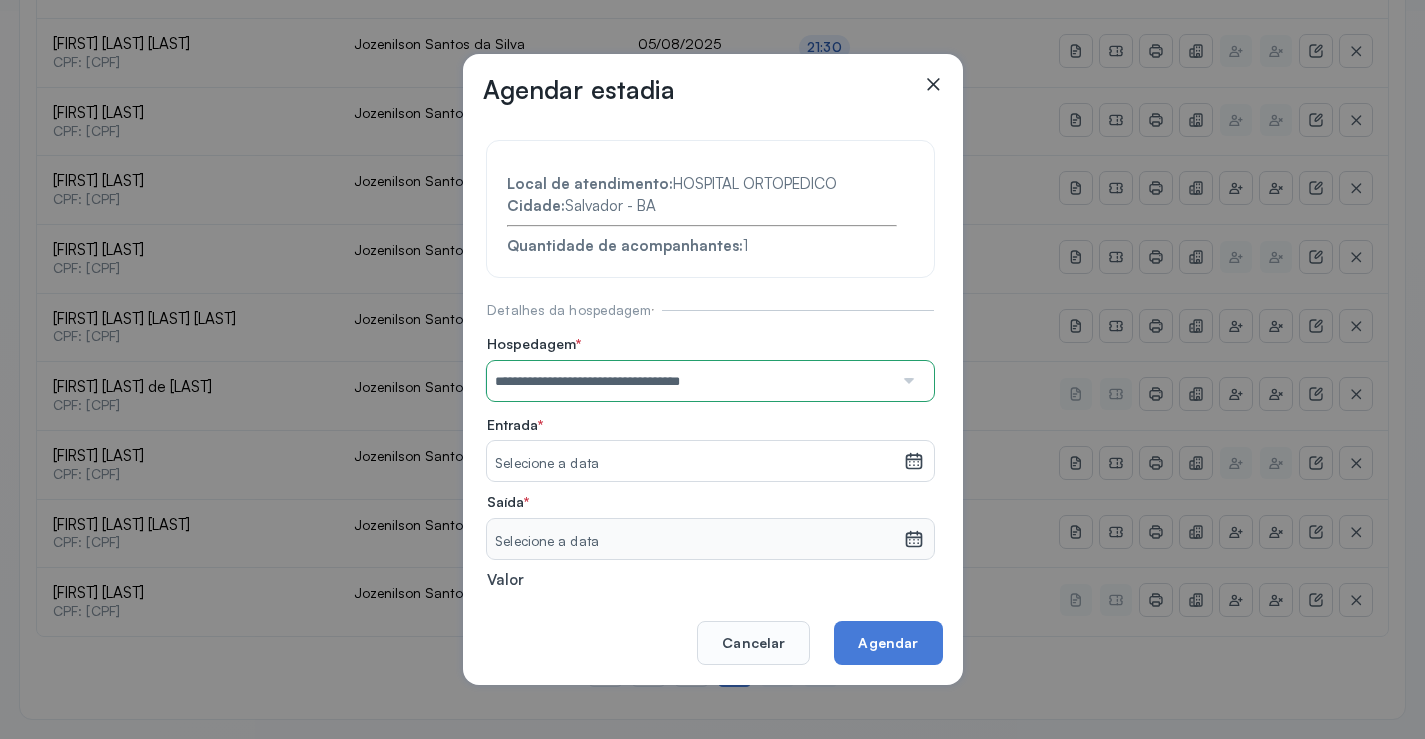 click on "**********" at bounding box center (710, 436) 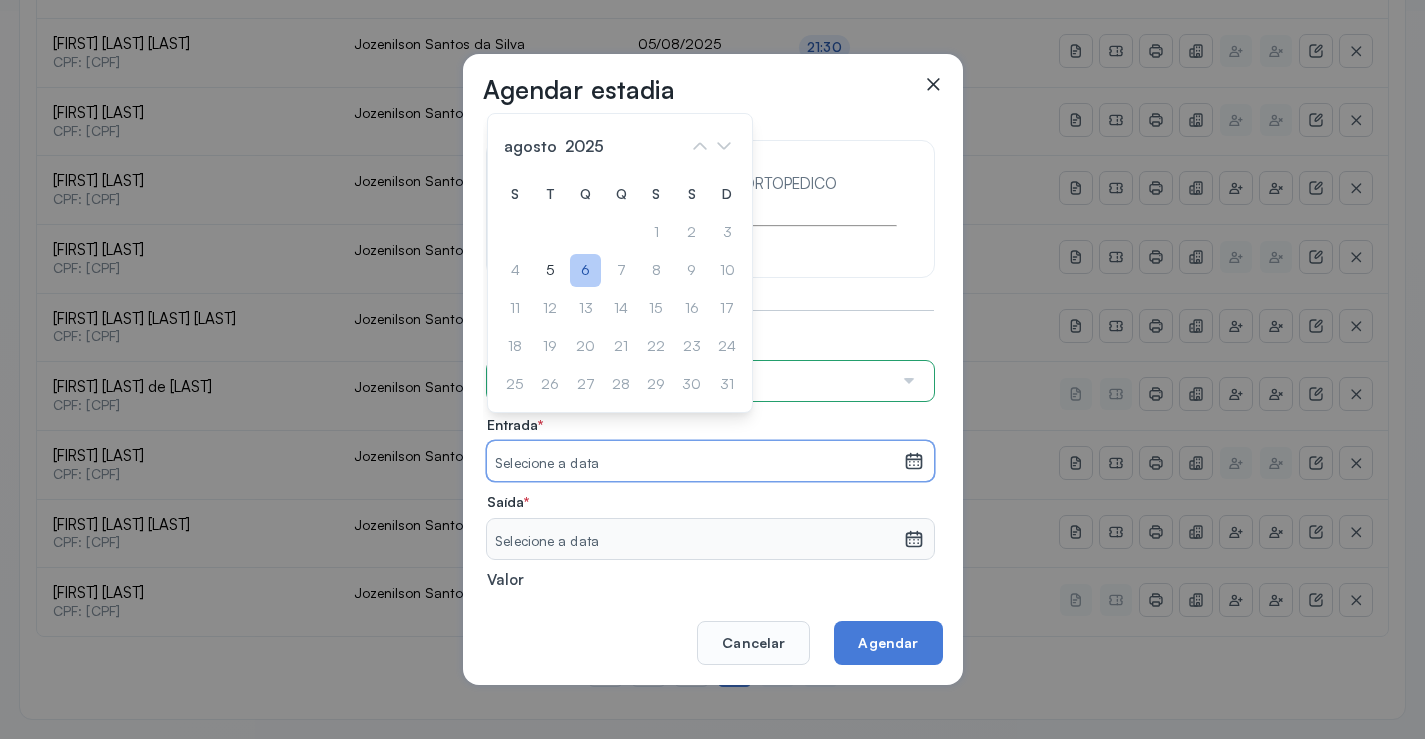 click on "6" 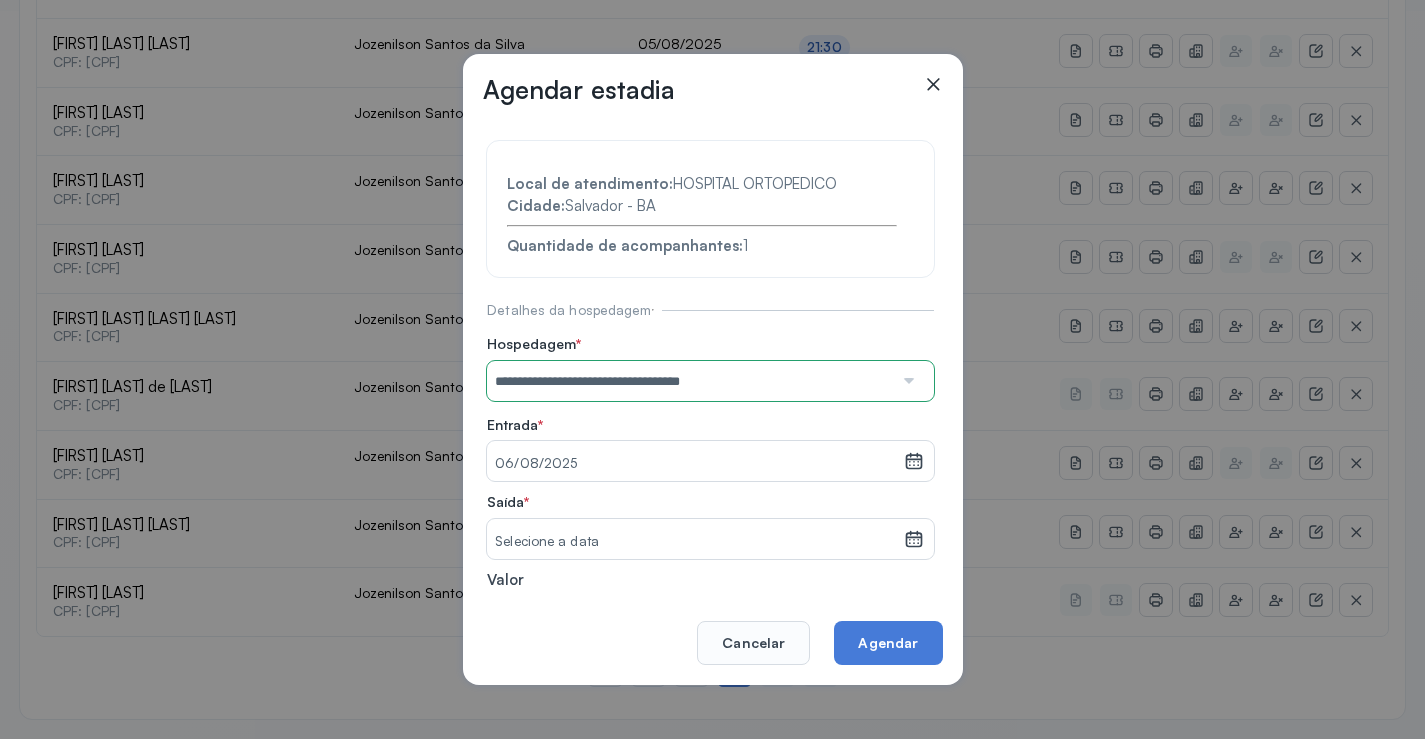 click on "Saída   *" 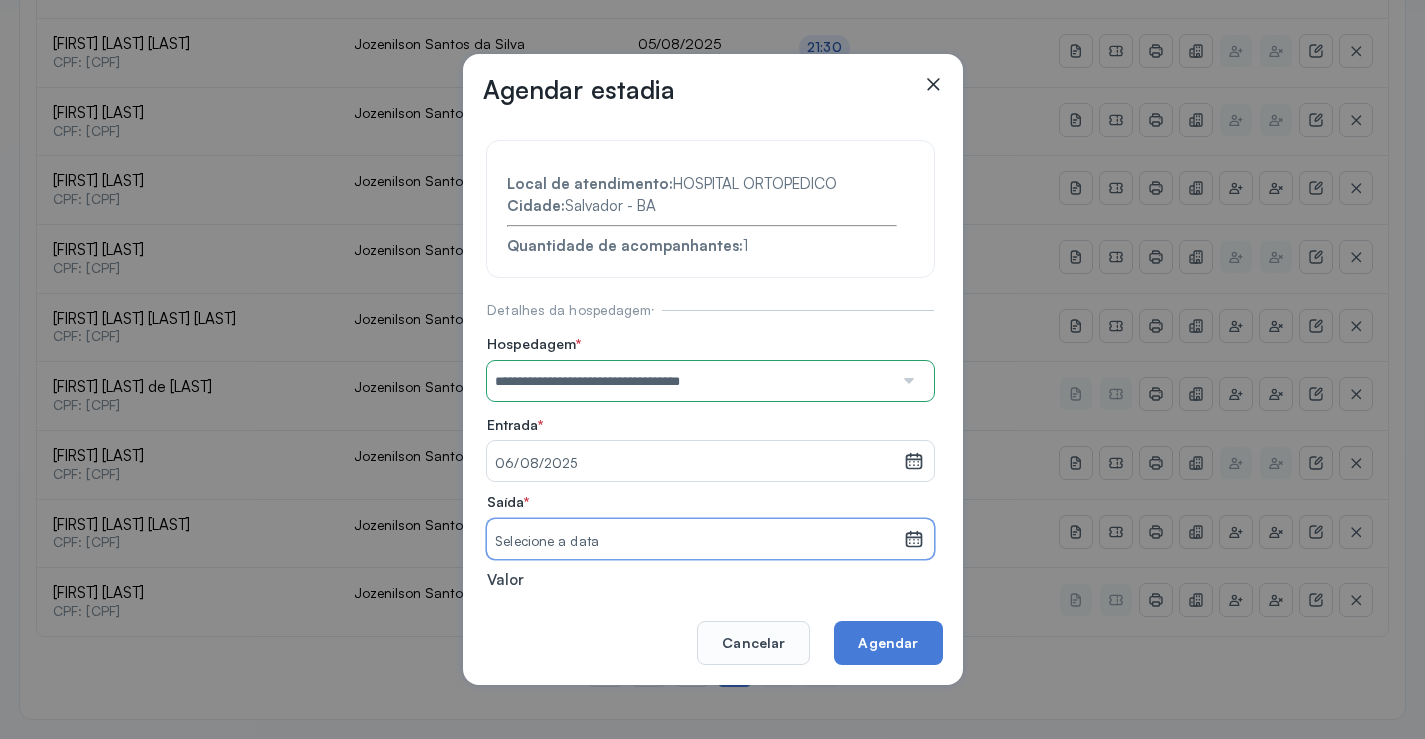click on "Selecione a data" at bounding box center (695, 542) 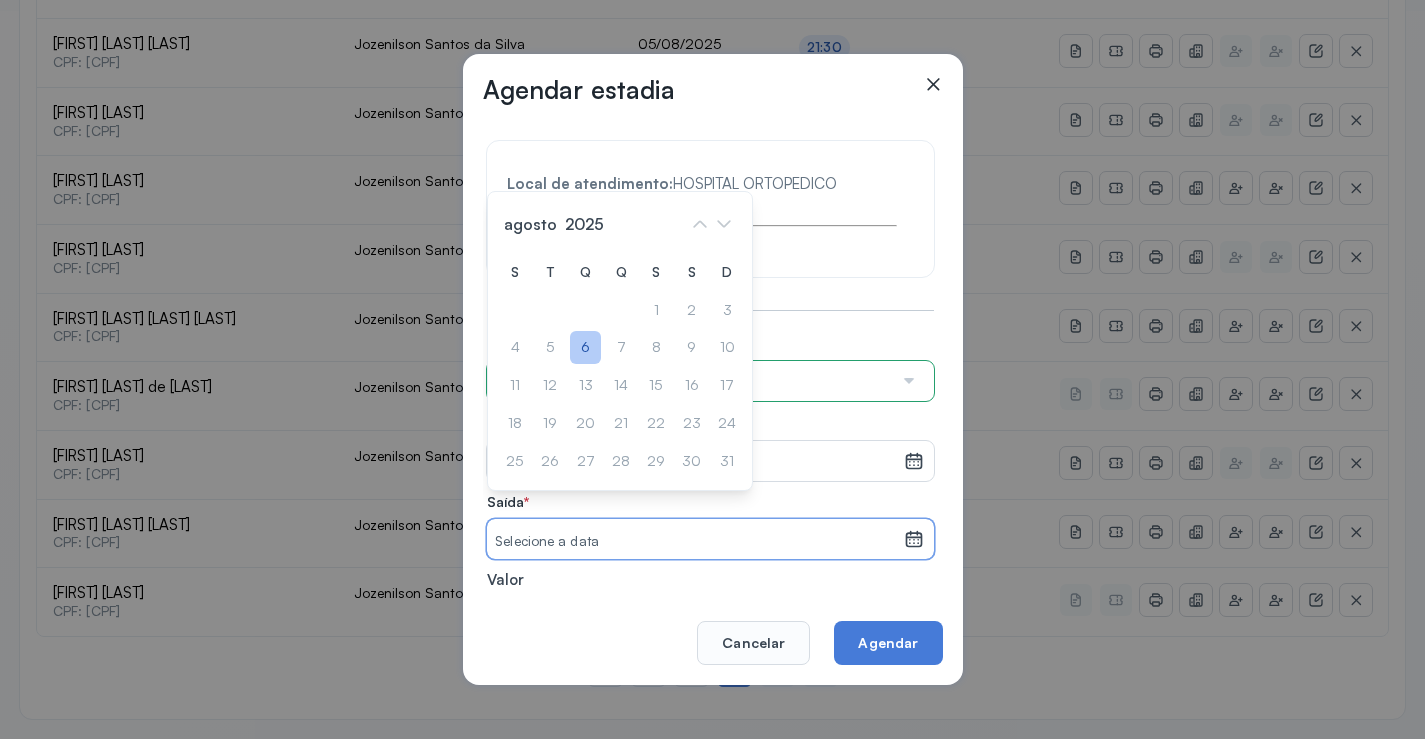 click on "6" 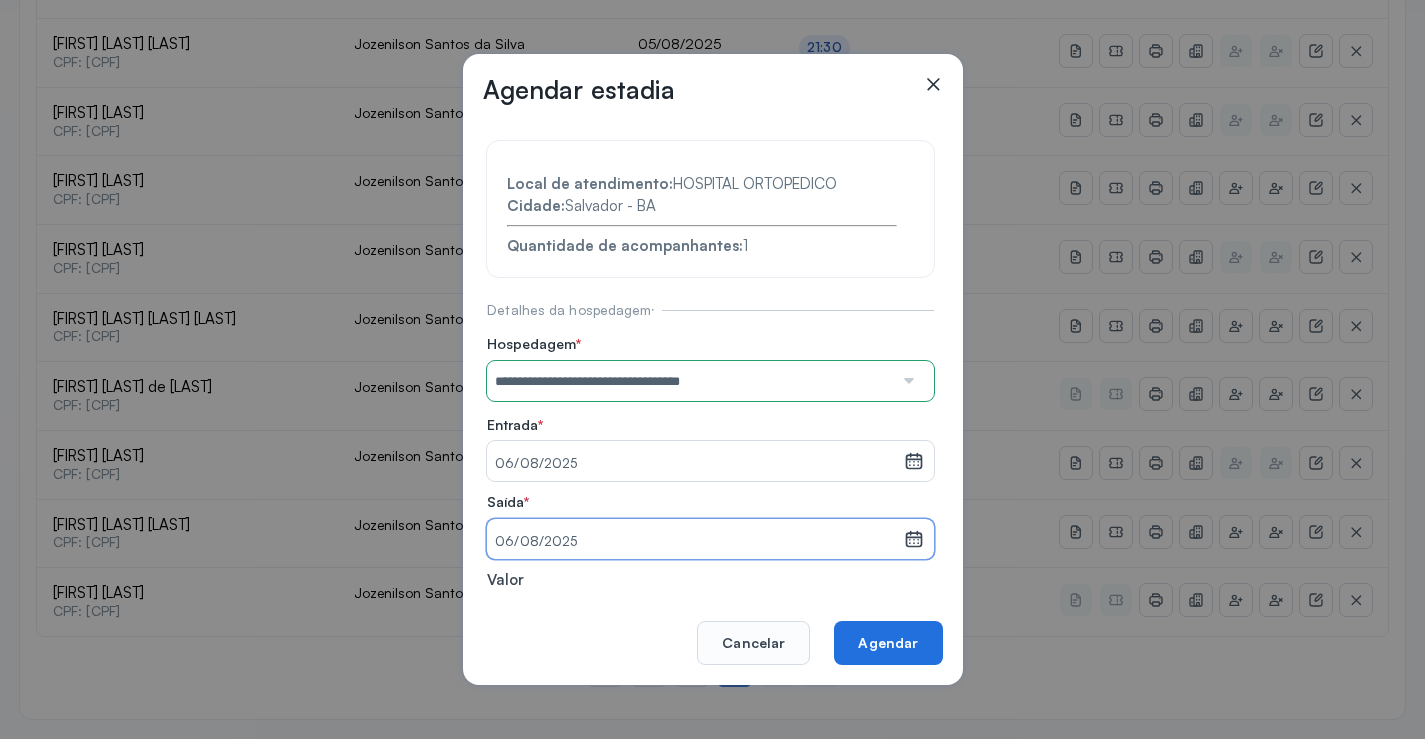click on "Agendar" 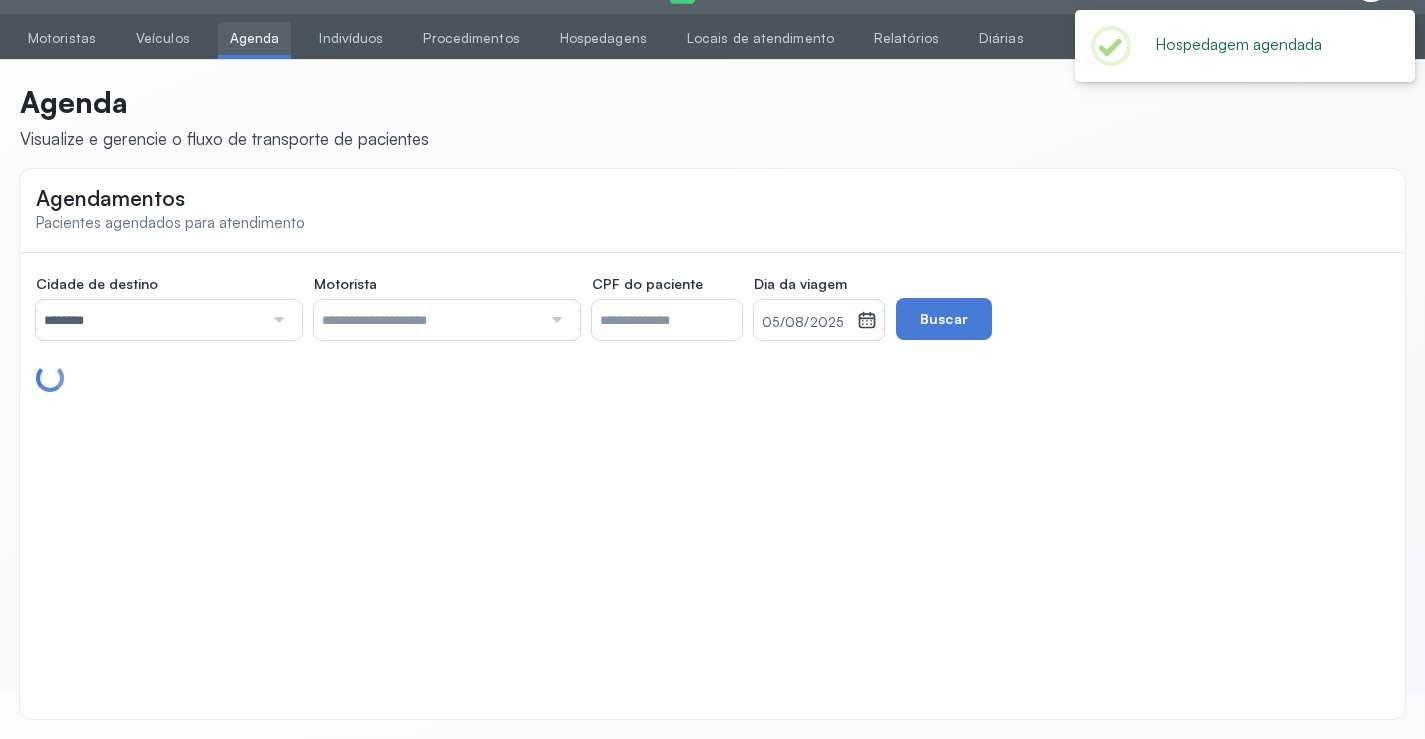 scroll, scrollTop: 728, scrollLeft: 0, axis: vertical 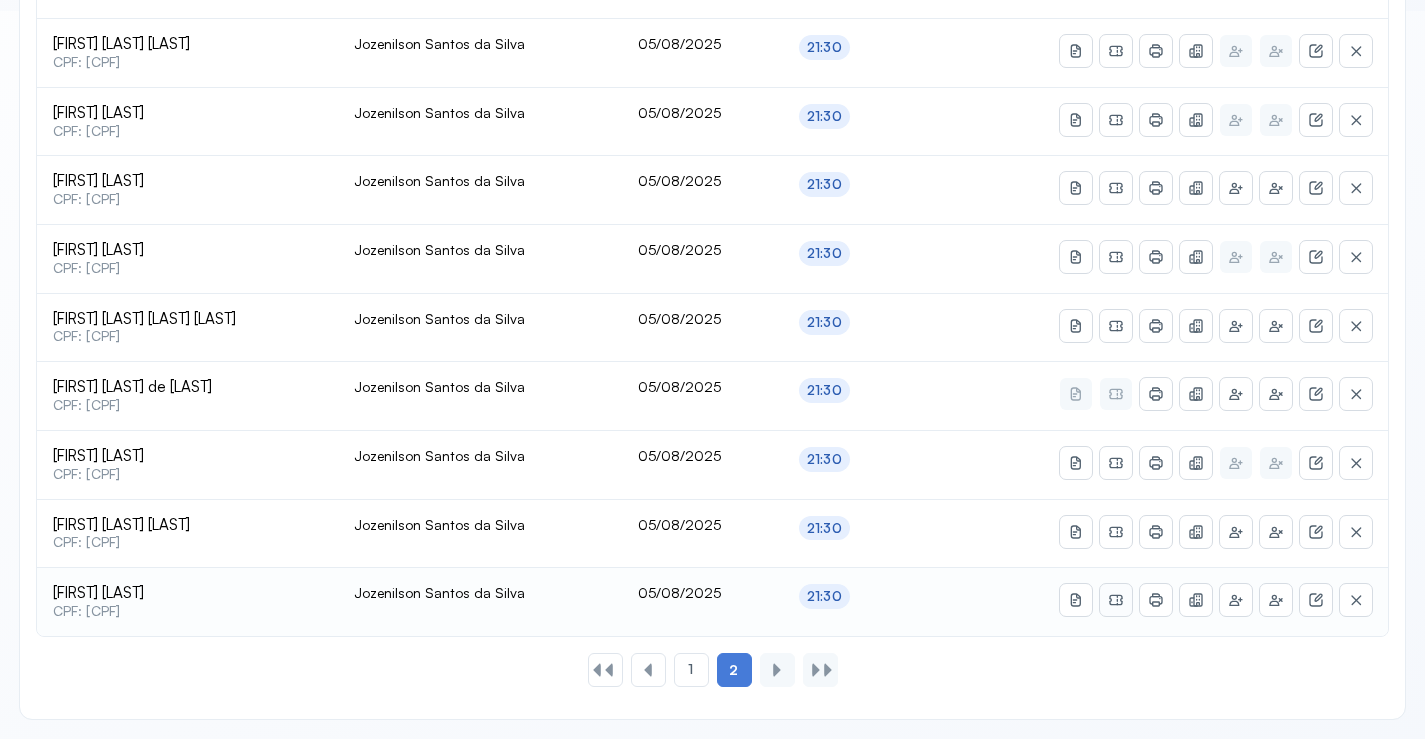 click 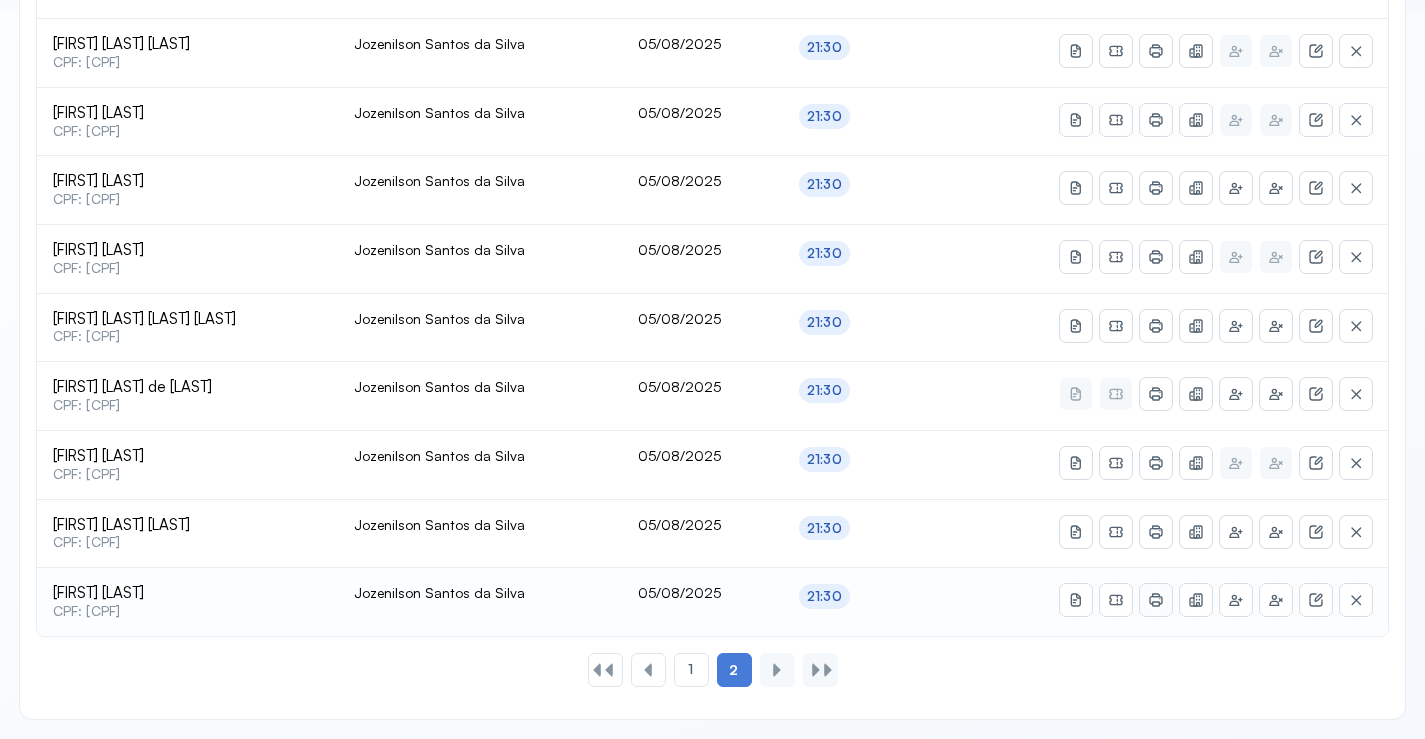 click 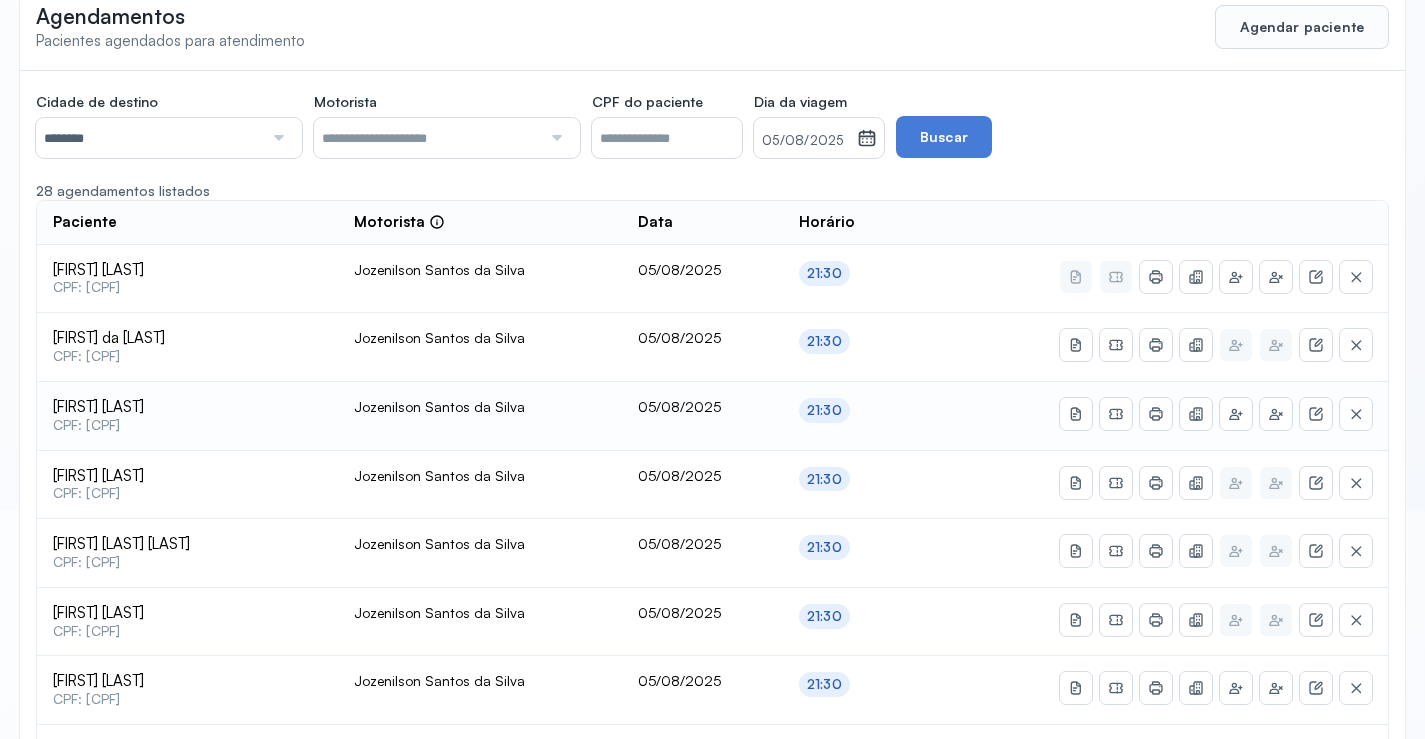 scroll, scrollTop: 128, scrollLeft: 0, axis: vertical 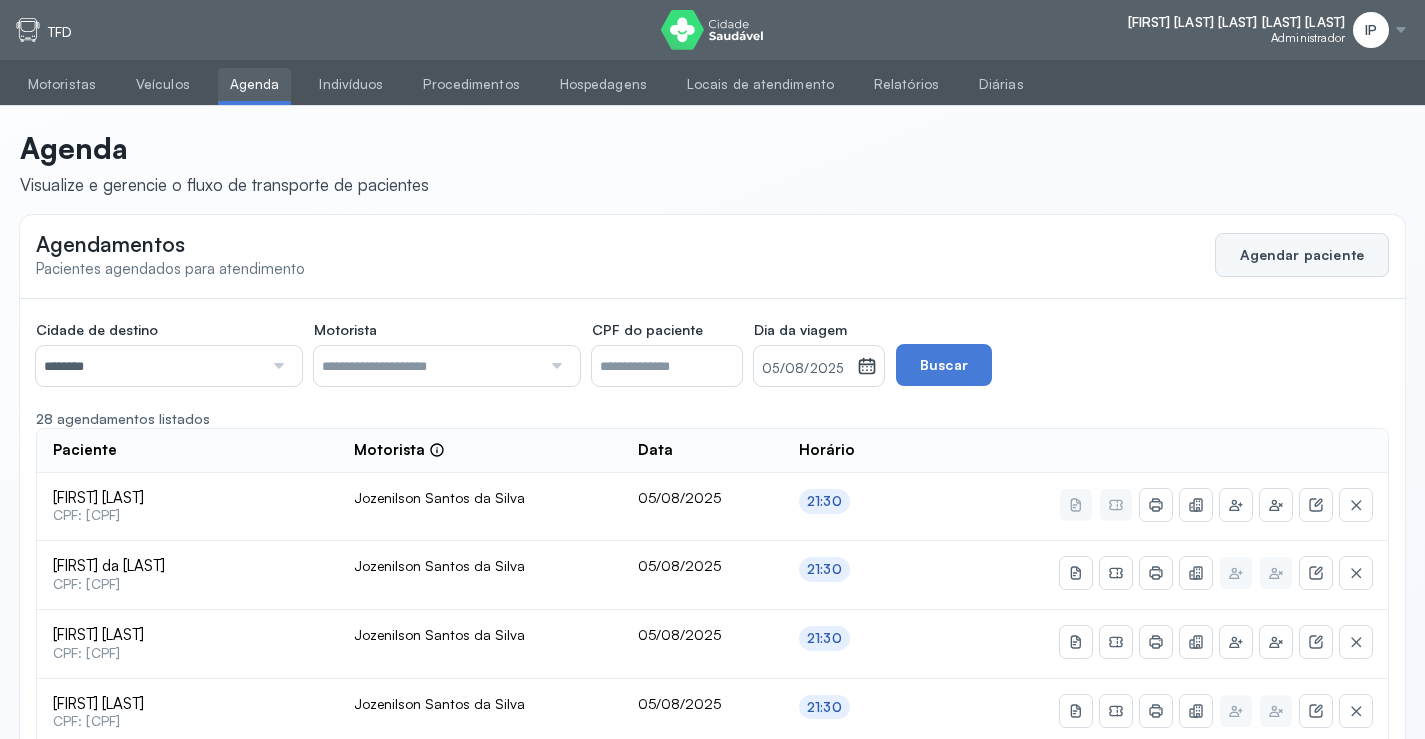 click on "Agendar paciente" 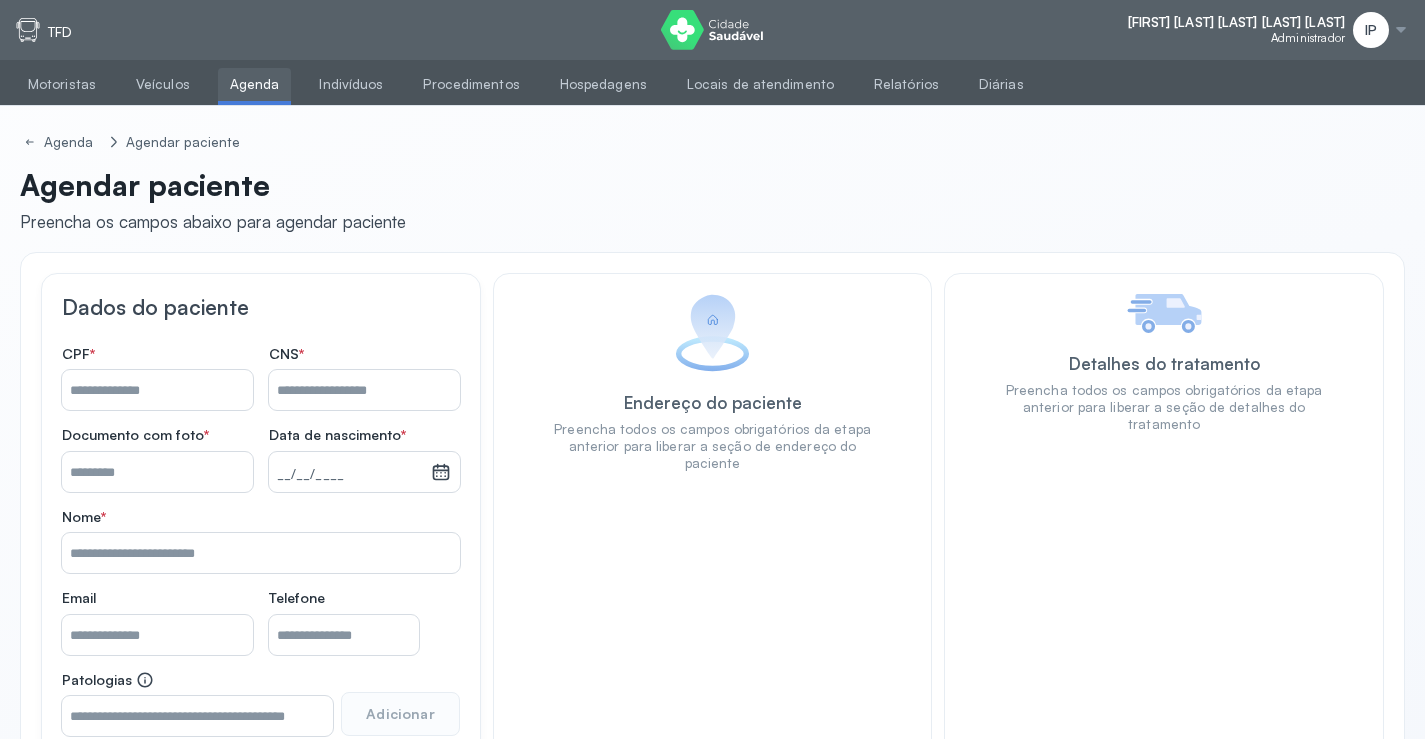 click on "Nome   *" at bounding box center (157, 390) 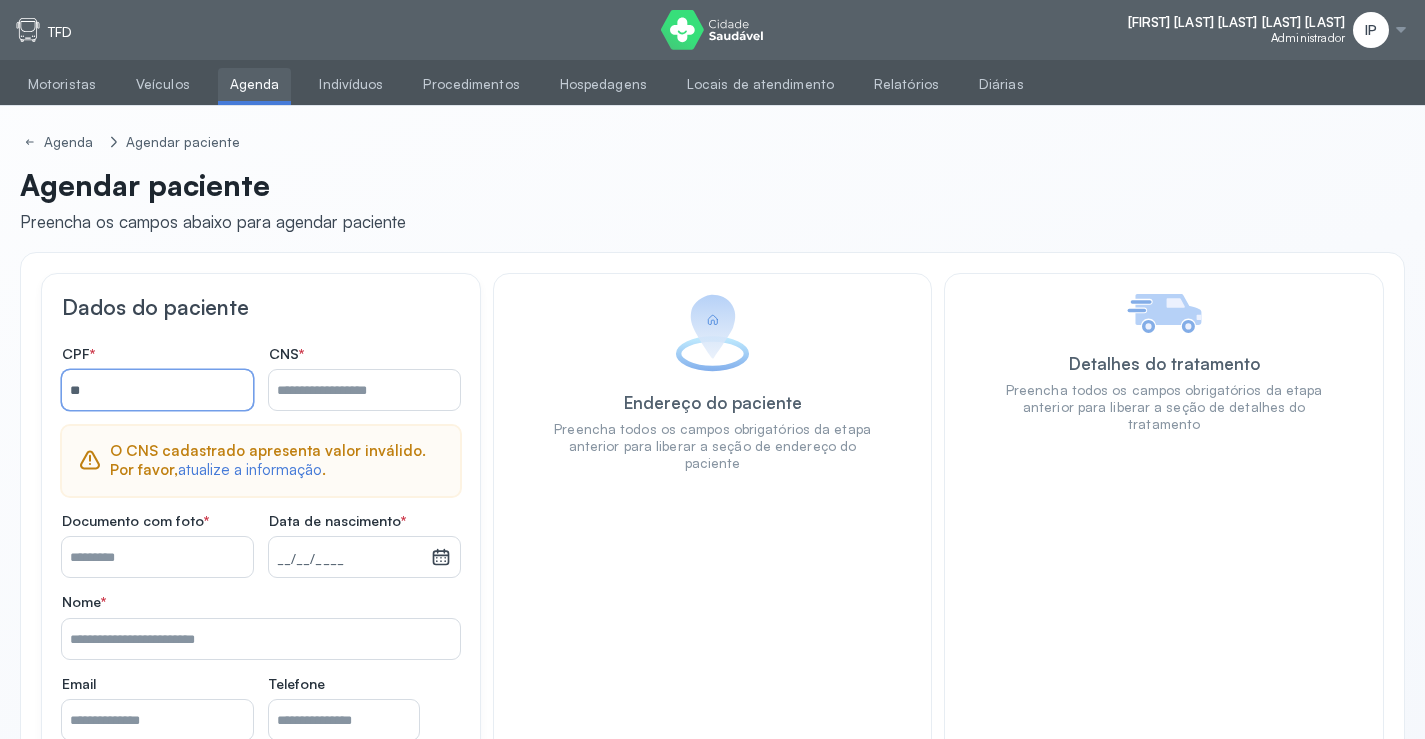 type on "*" 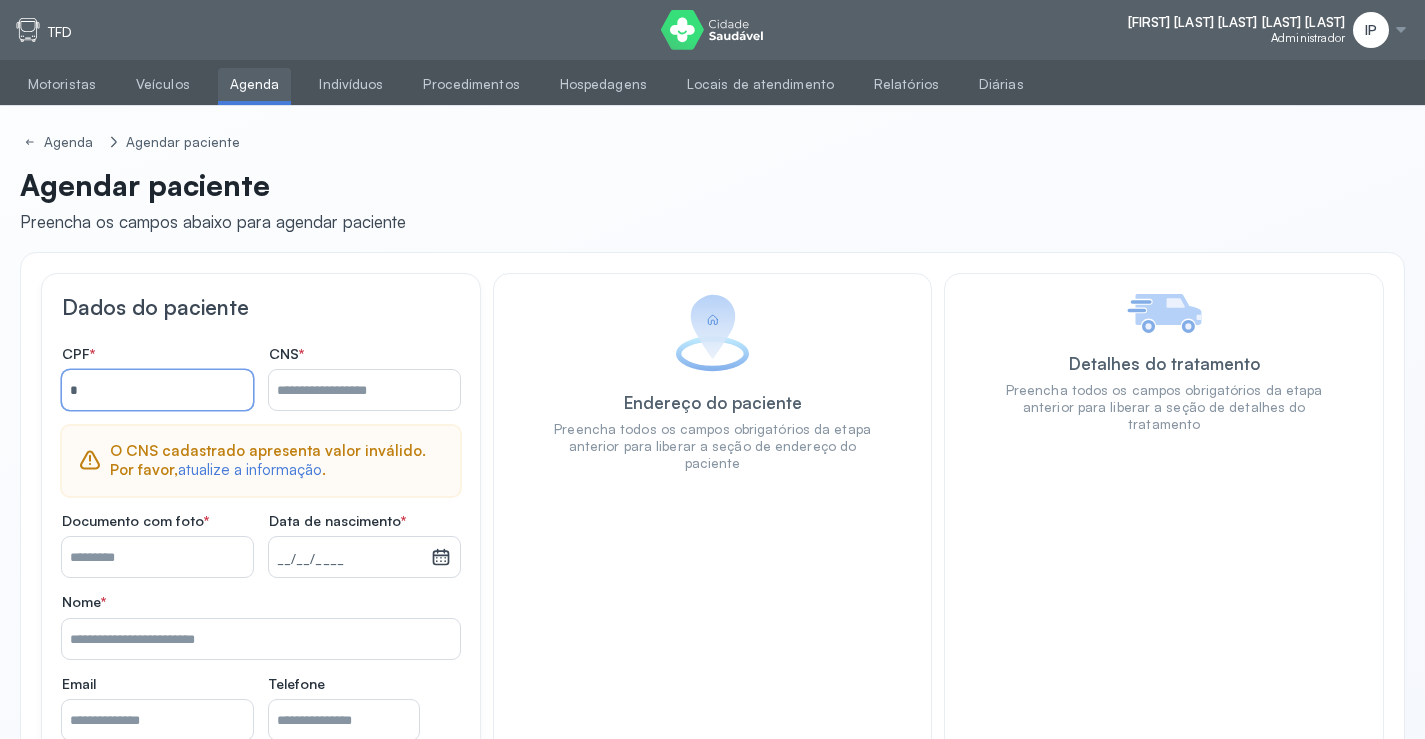 type 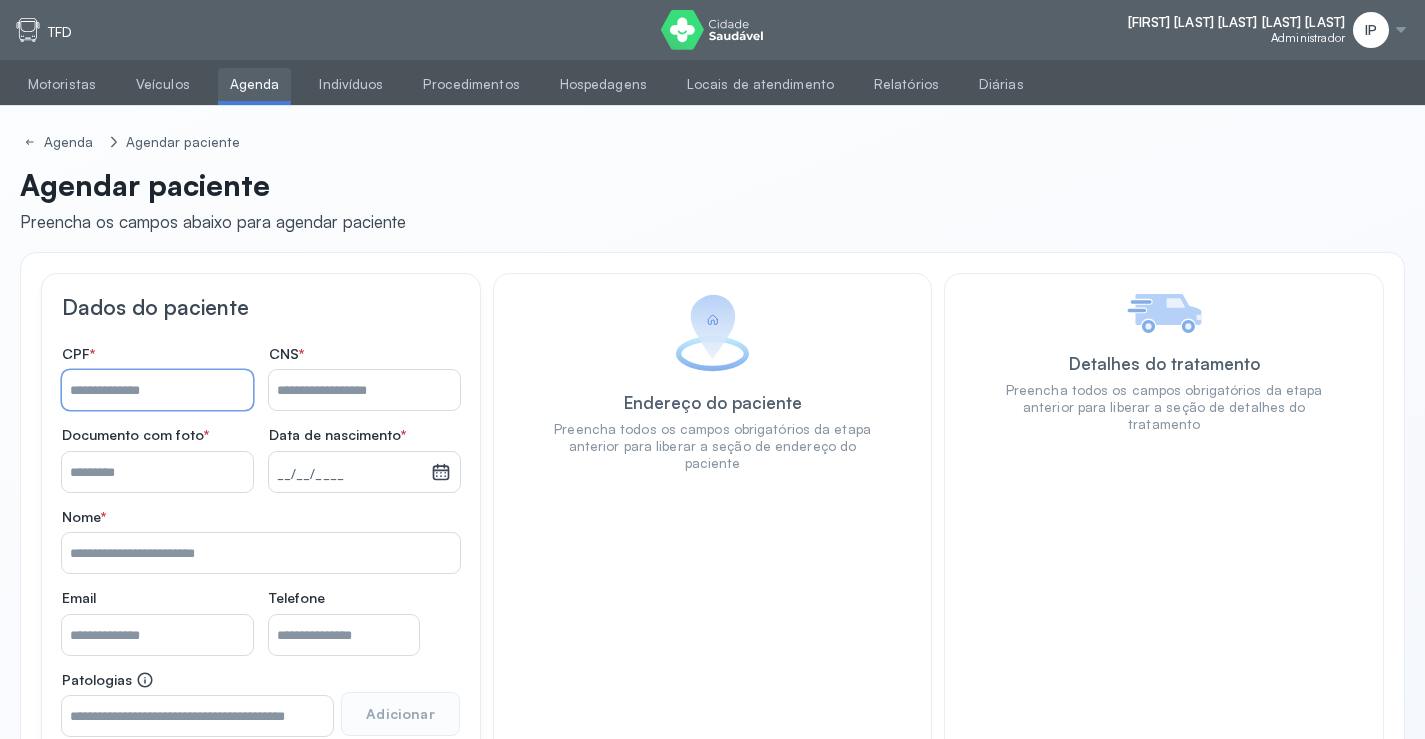 click on "Nome   *" at bounding box center (364, 390) 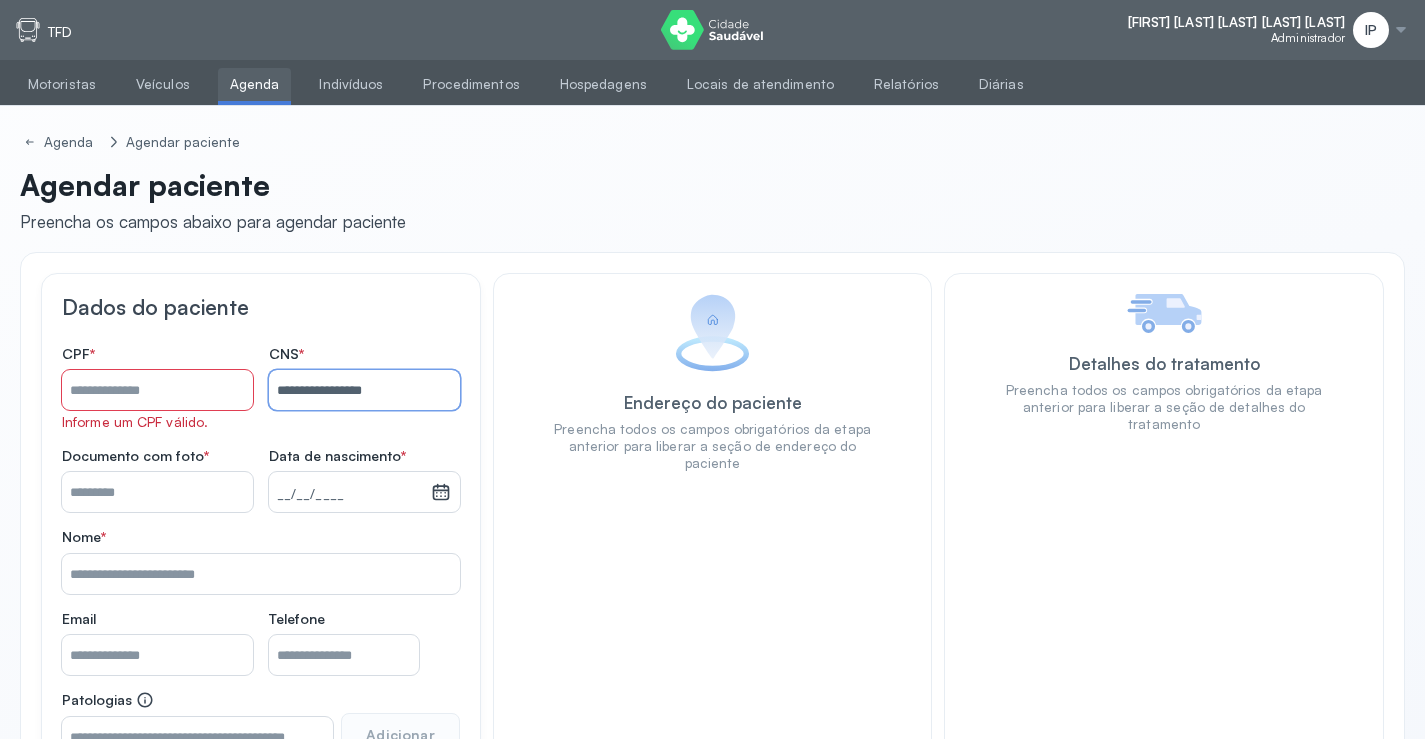 type on "**********" 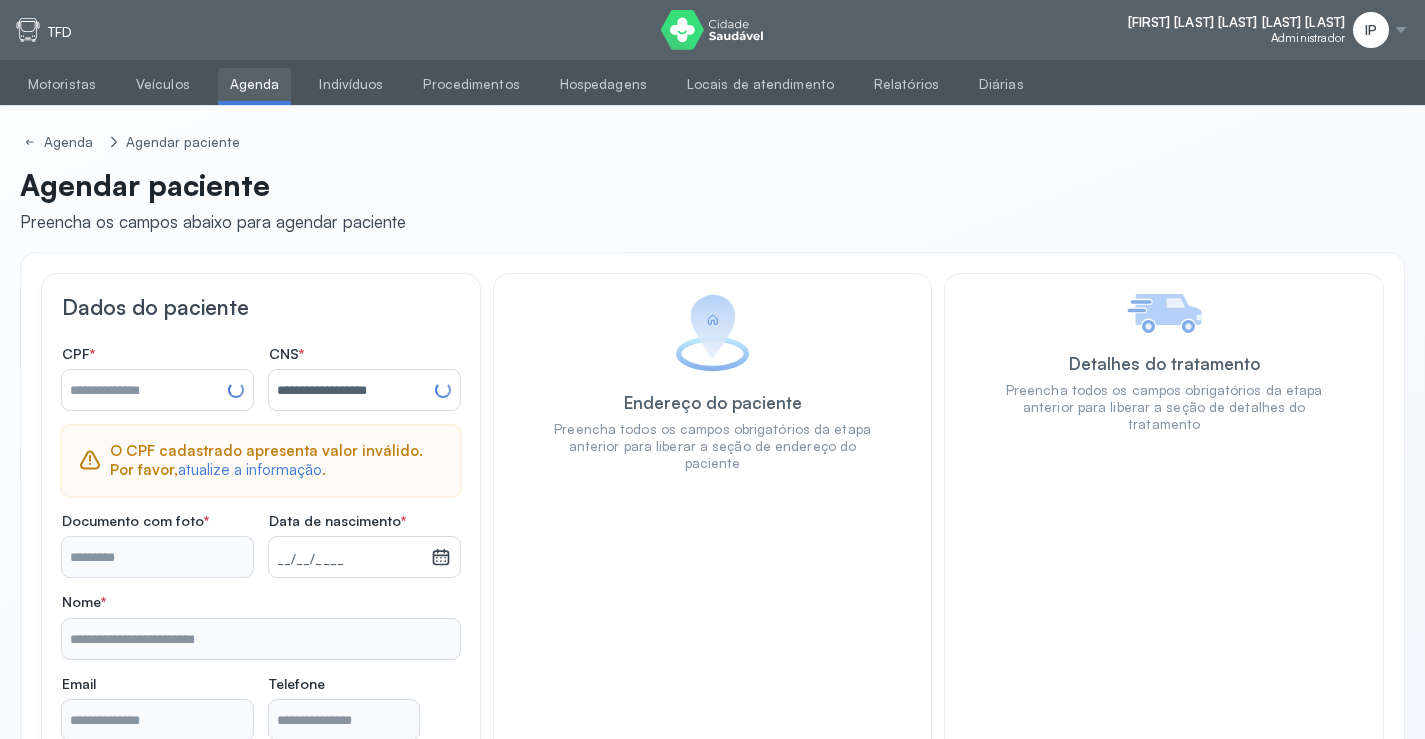 type on "**********" 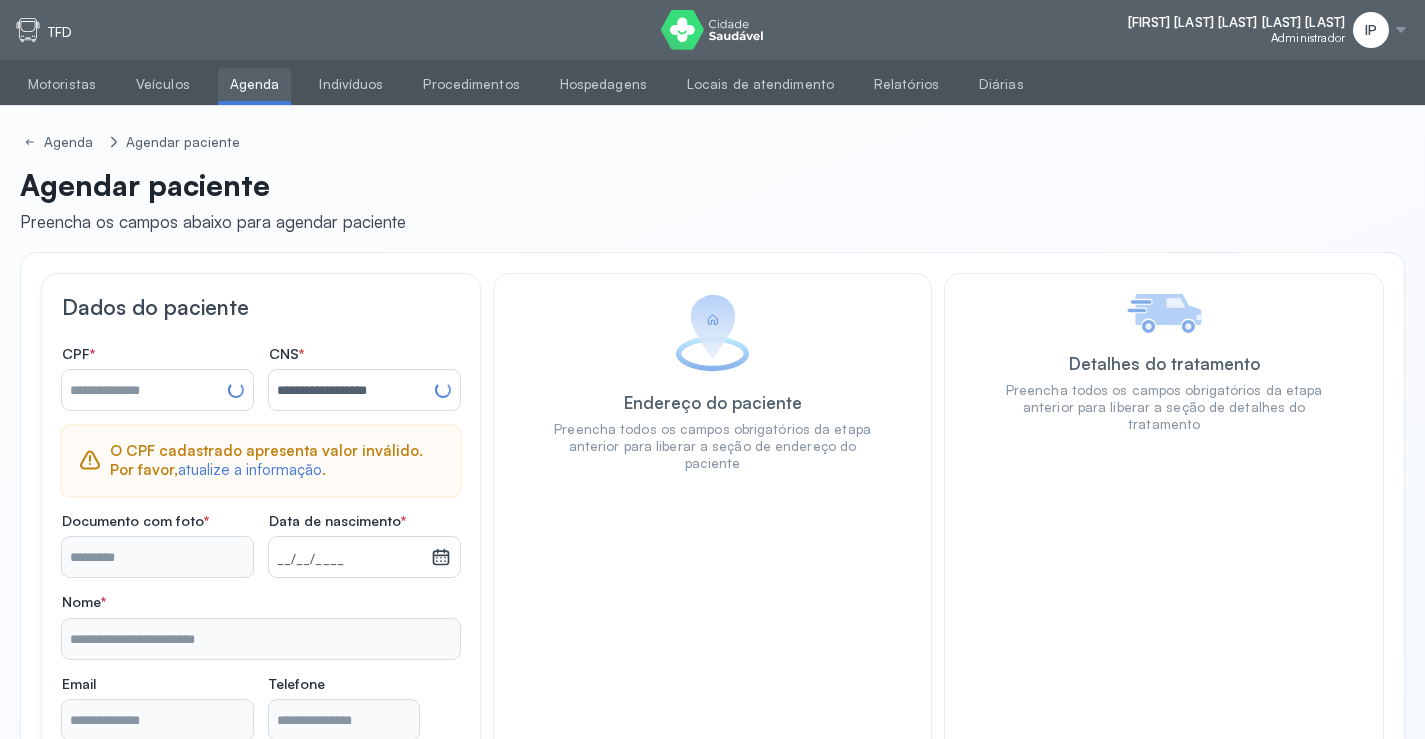 type on "**********" 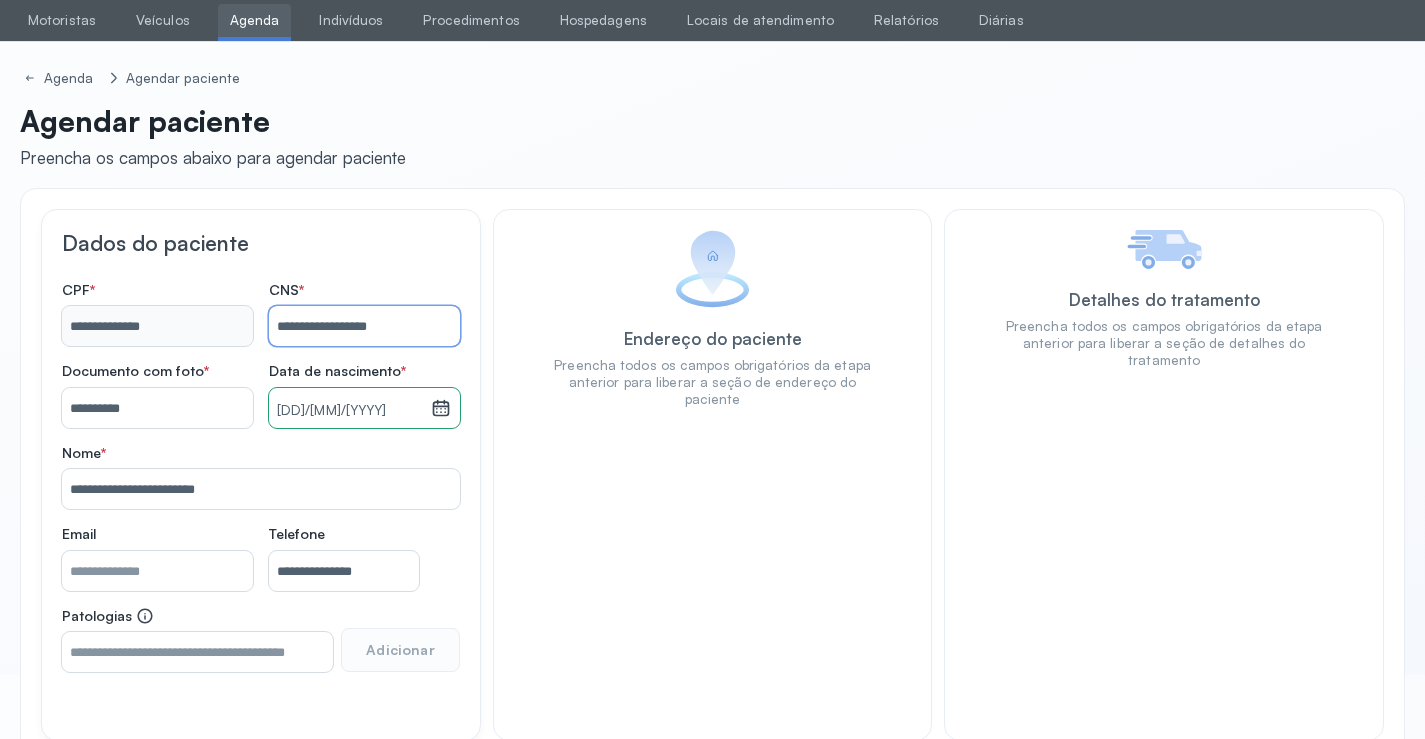scroll, scrollTop: 171, scrollLeft: 0, axis: vertical 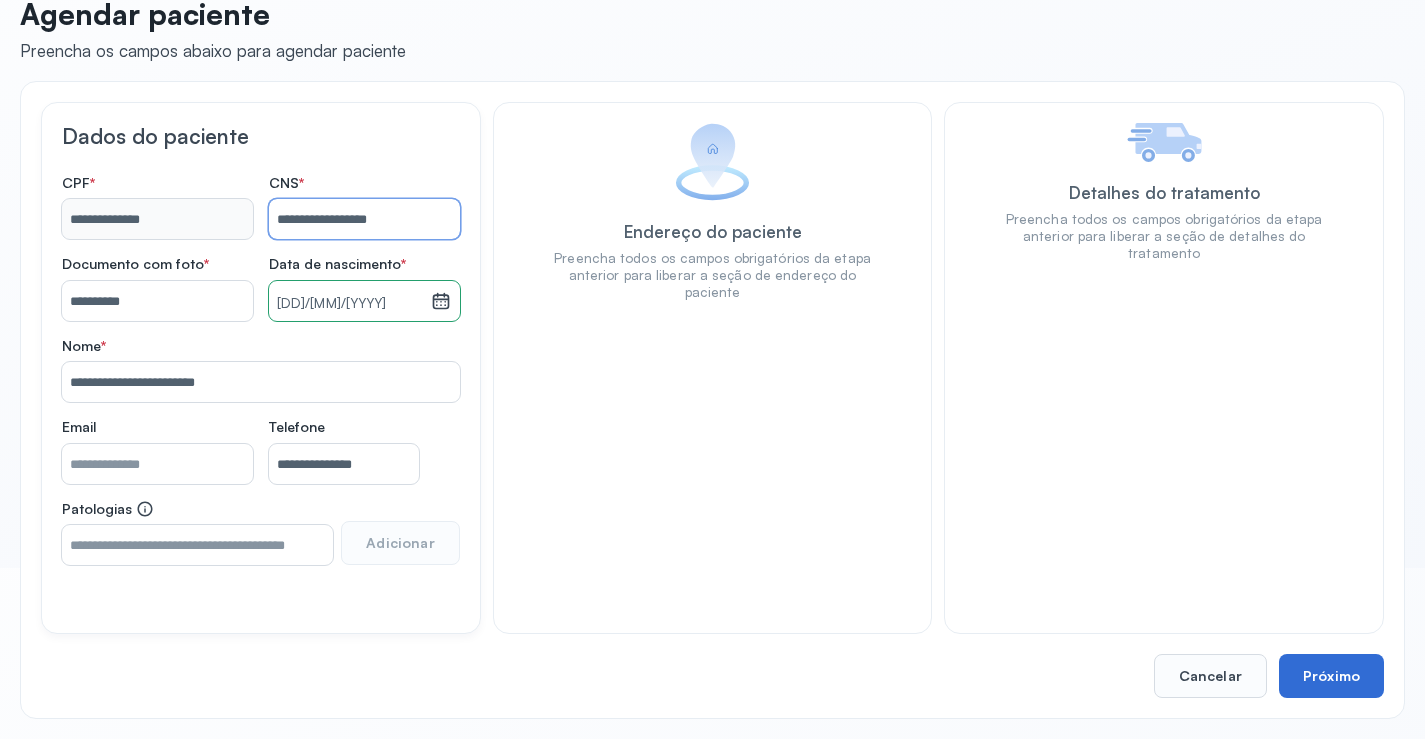 type on "**********" 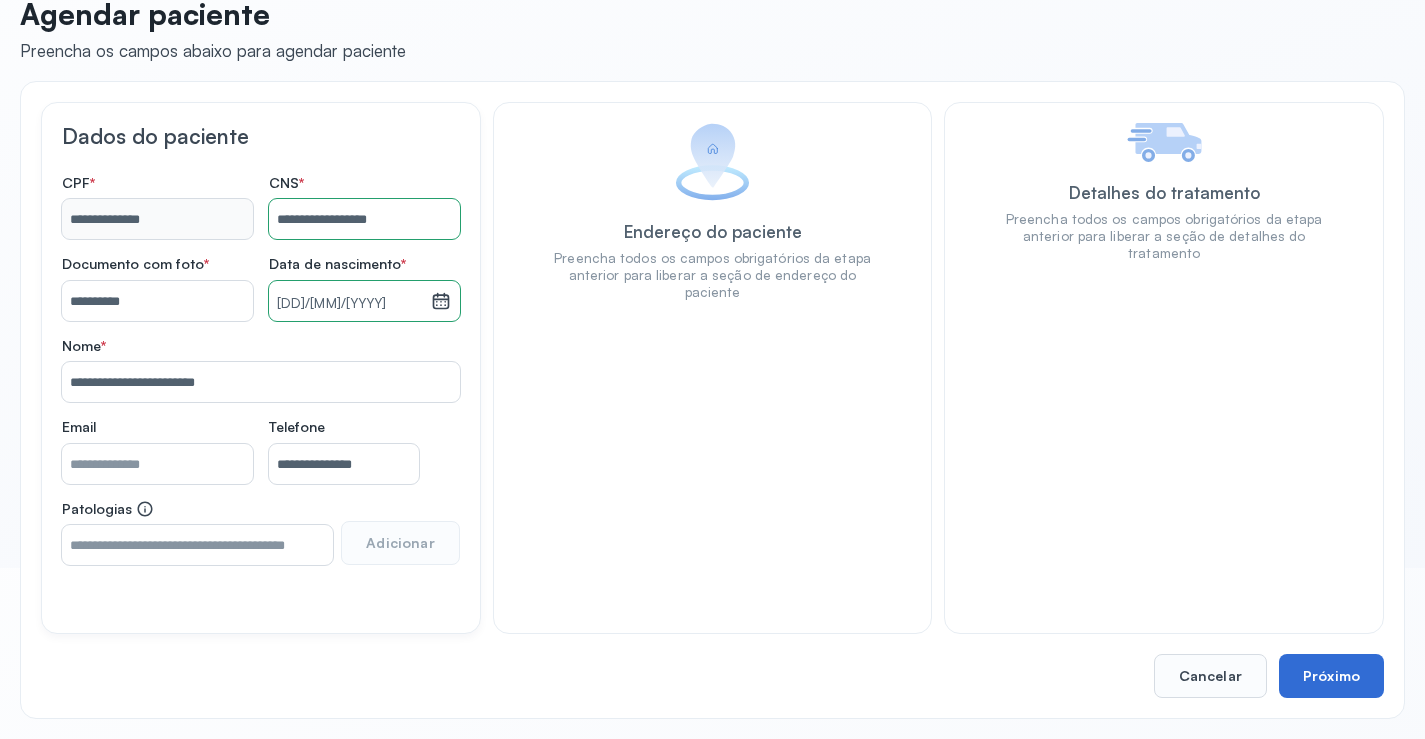 click on "Próximo" at bounding box center [1331, 676] 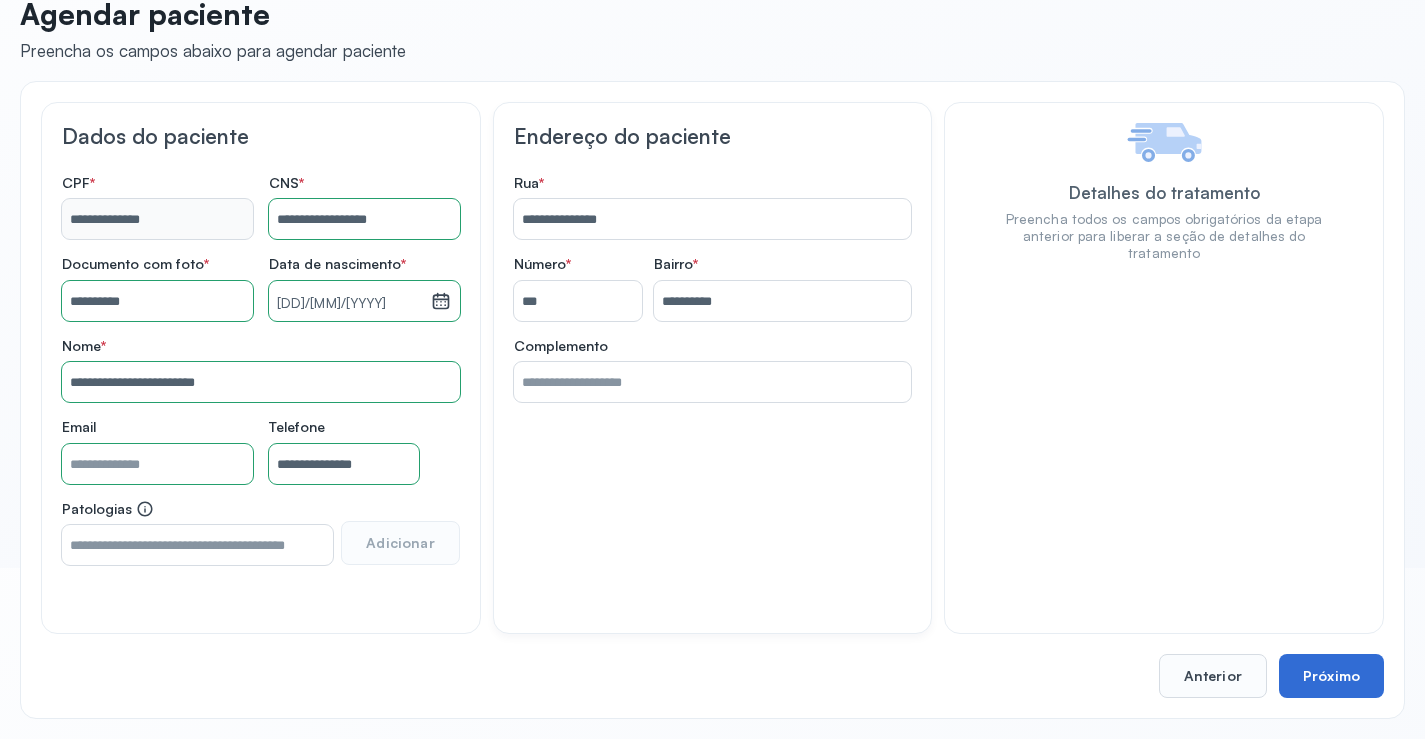 click on "Próximo" at bounding box center [1331, 676] 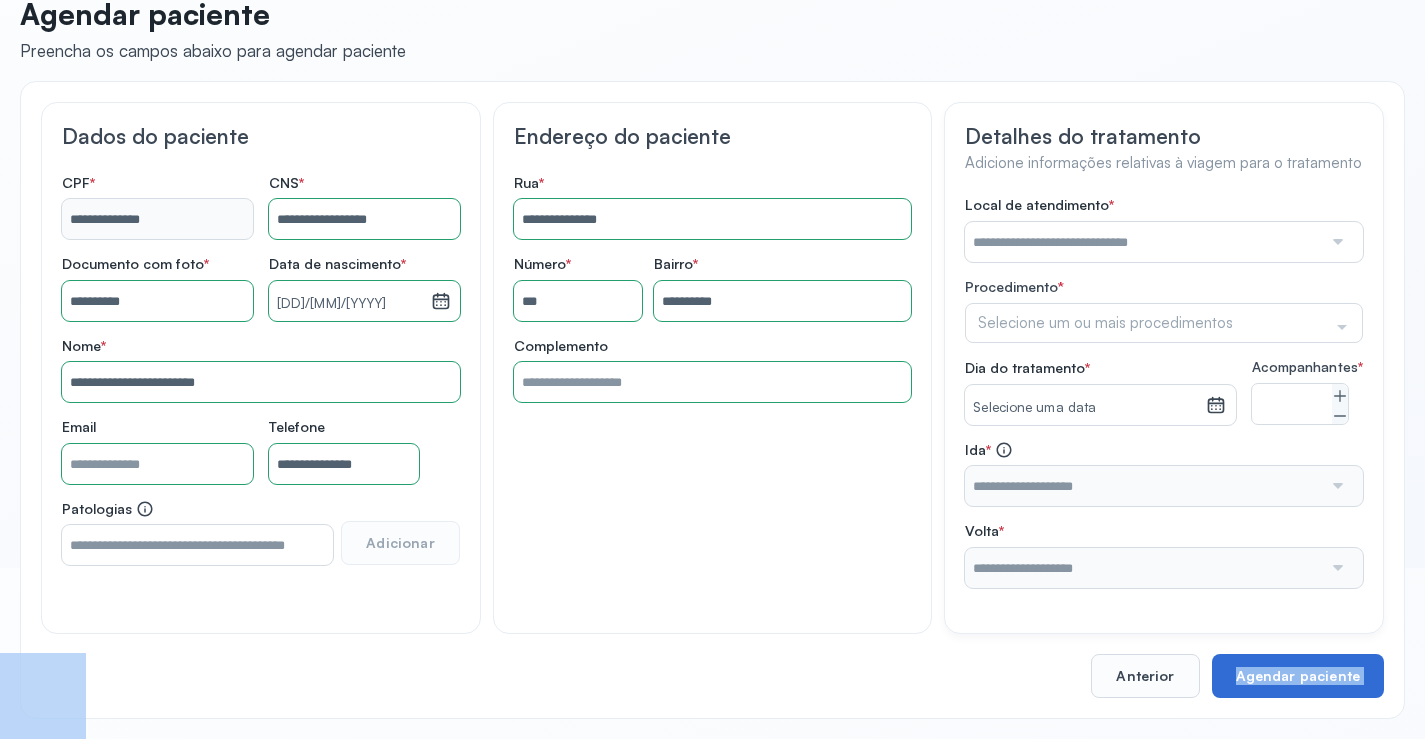 click on "**********" at bounding box center (712, 400) 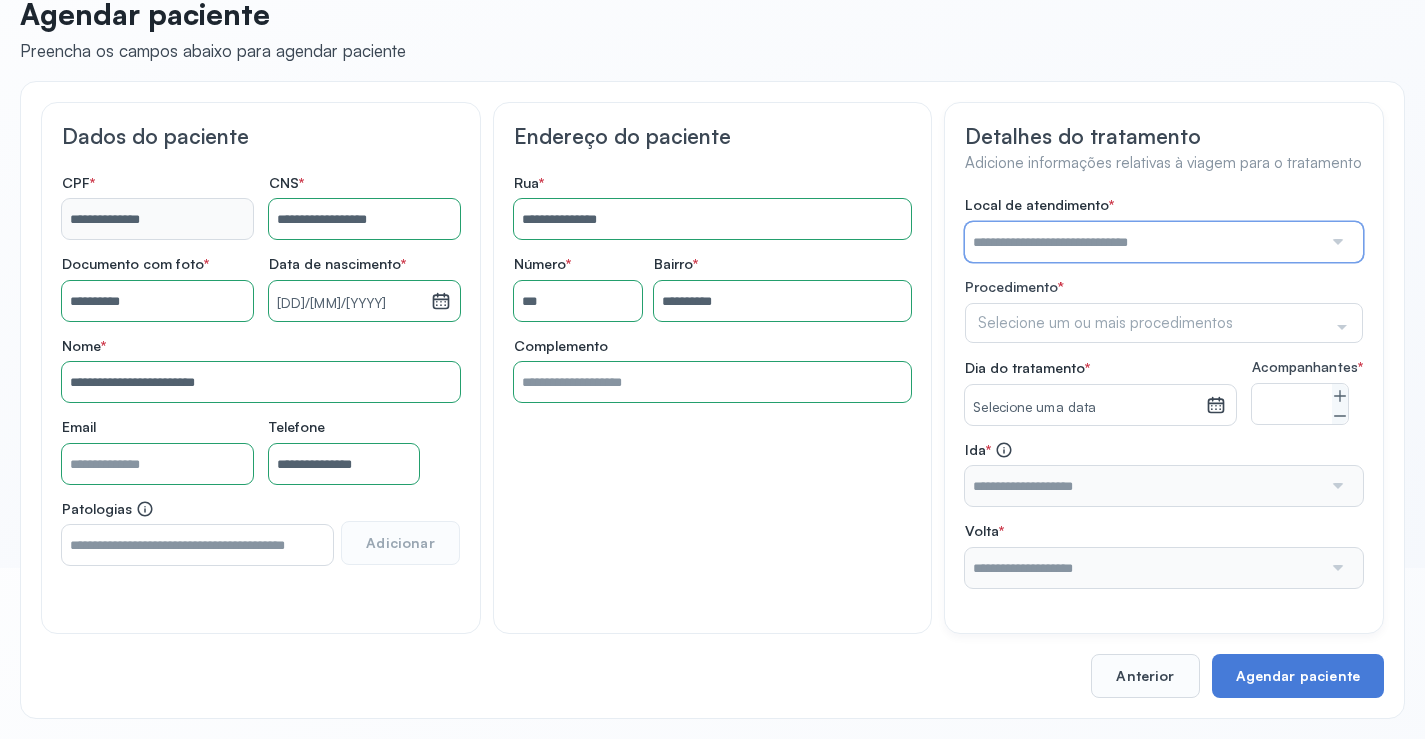 click at bounding box center [1143, 242] 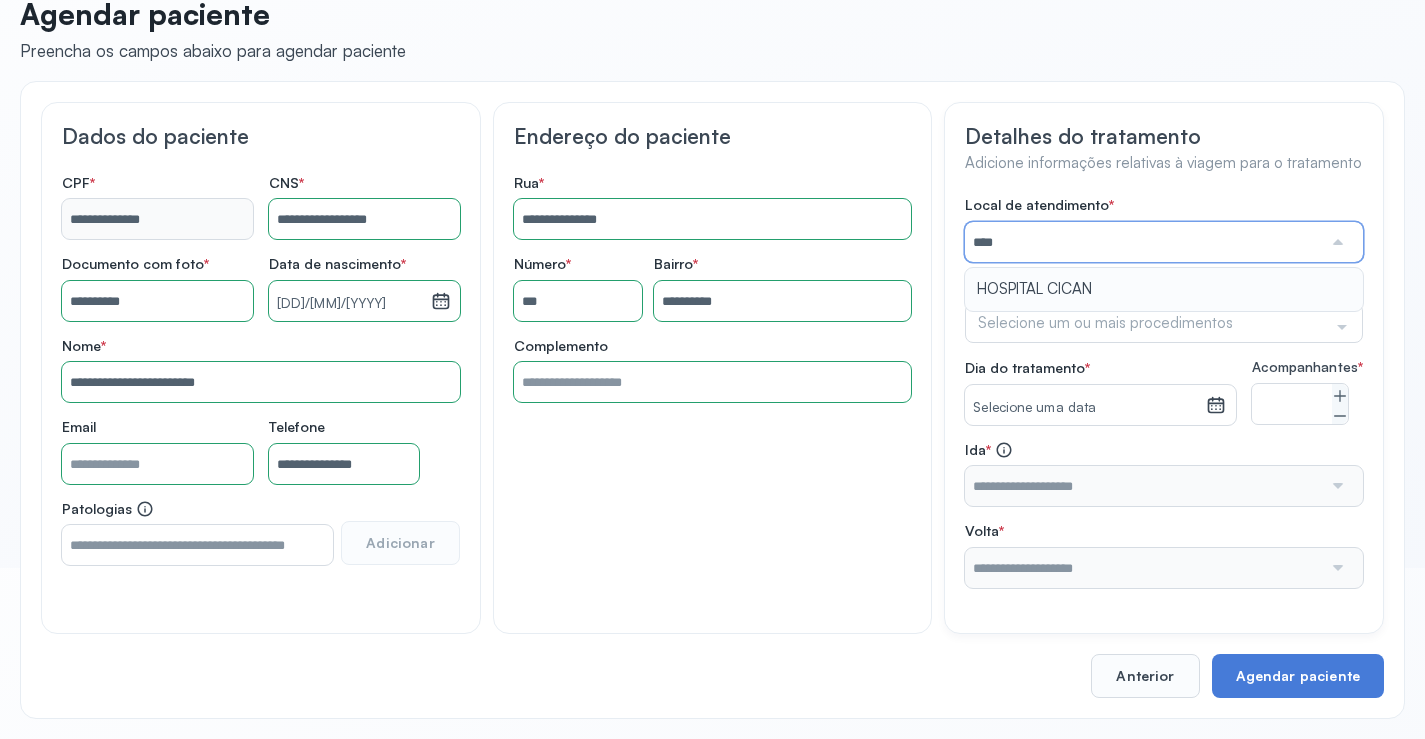 type on "**********" 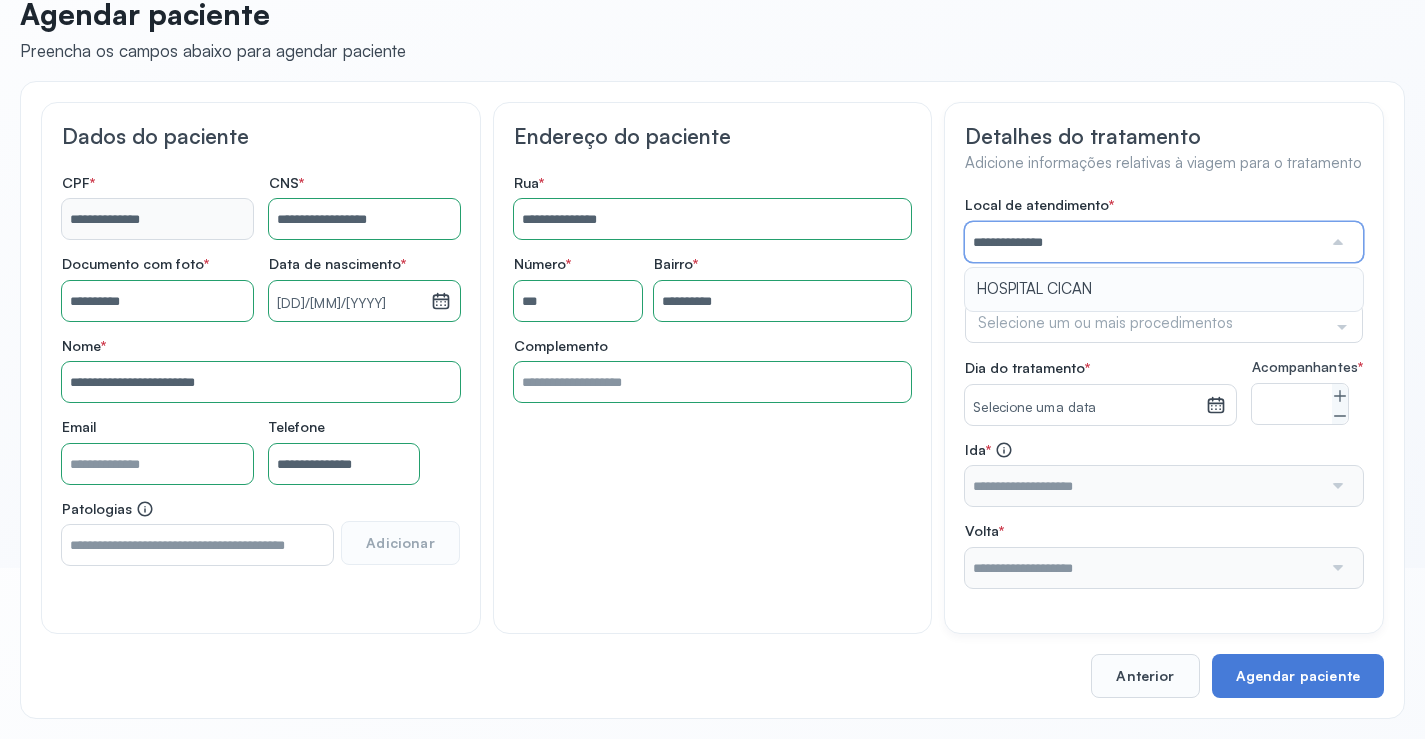 click on "**********" at bounding box center [1164, 392] 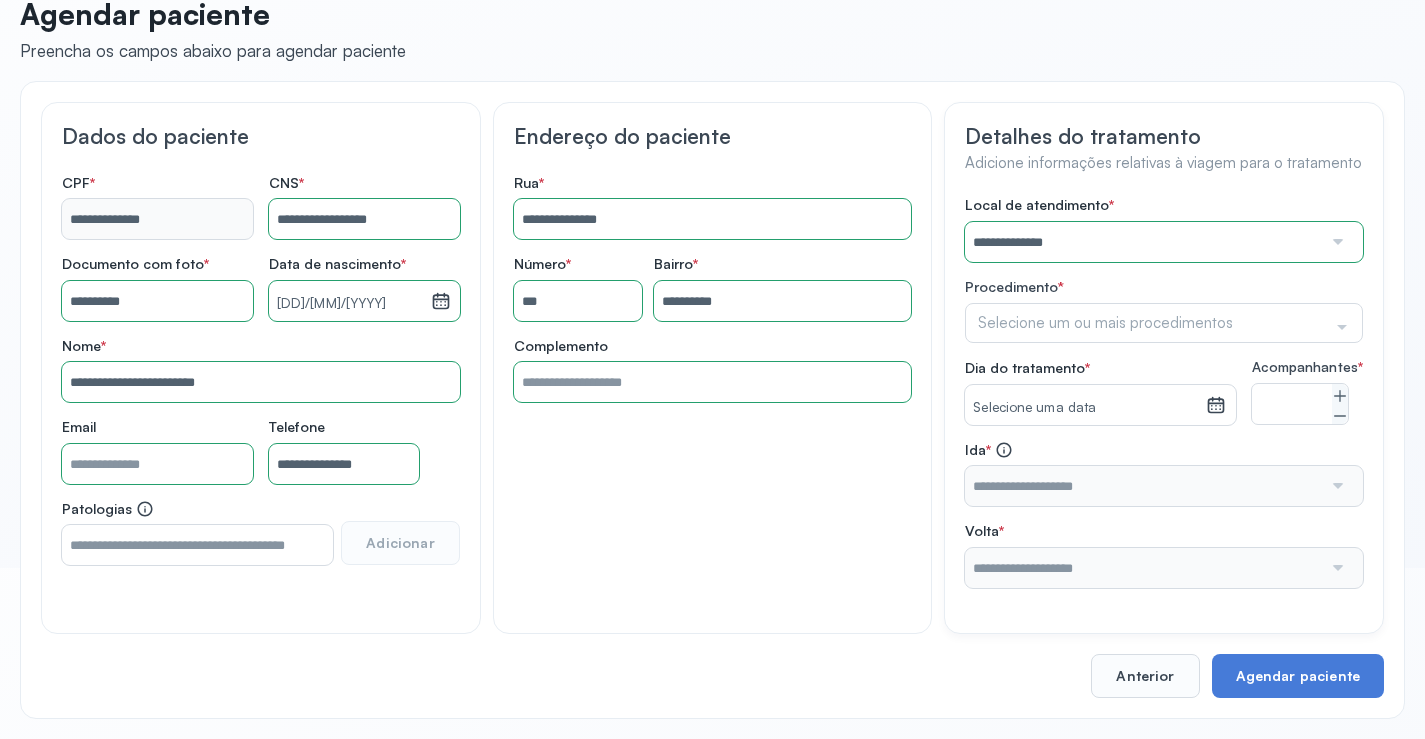 drag, startPoint x: 1036, startPoint y: 334, endPoint x: 1034, endPoint y: 321, distance: 13.152946 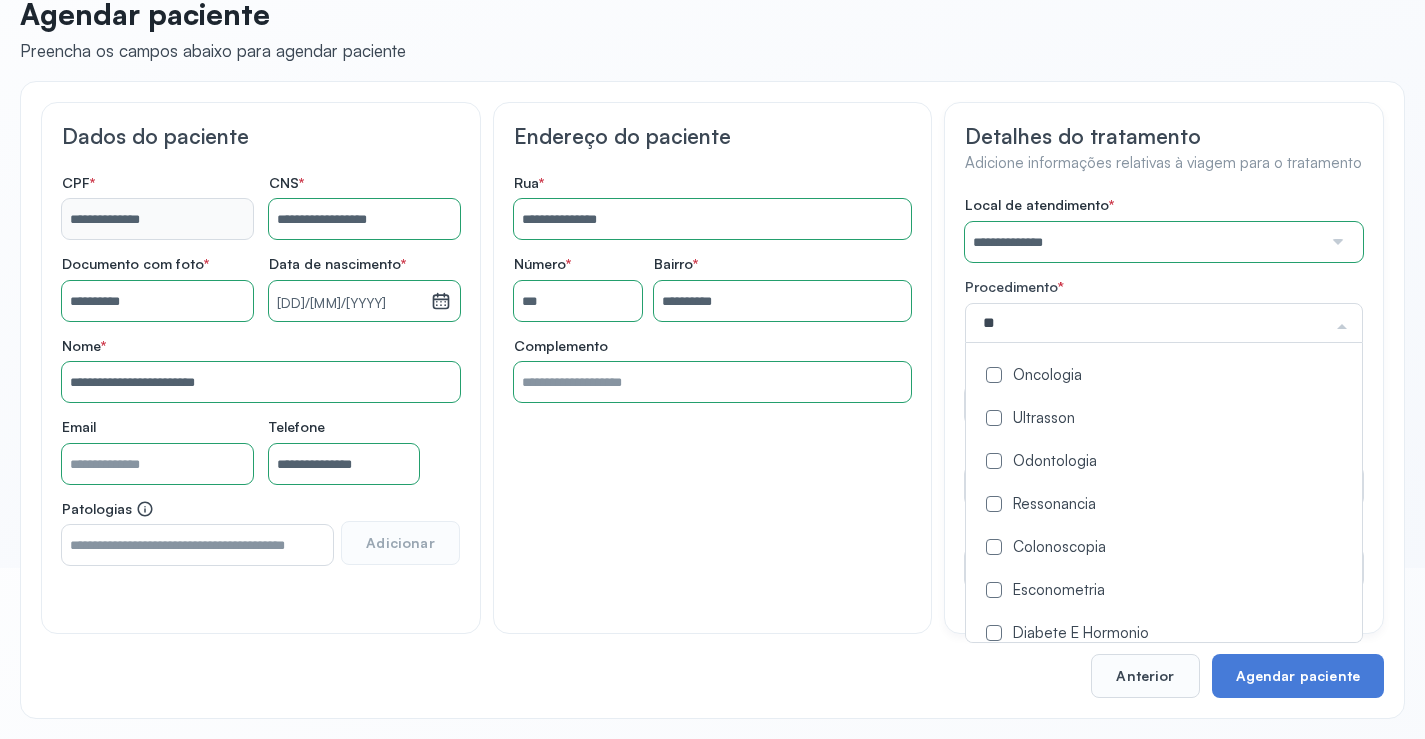 type on "***" 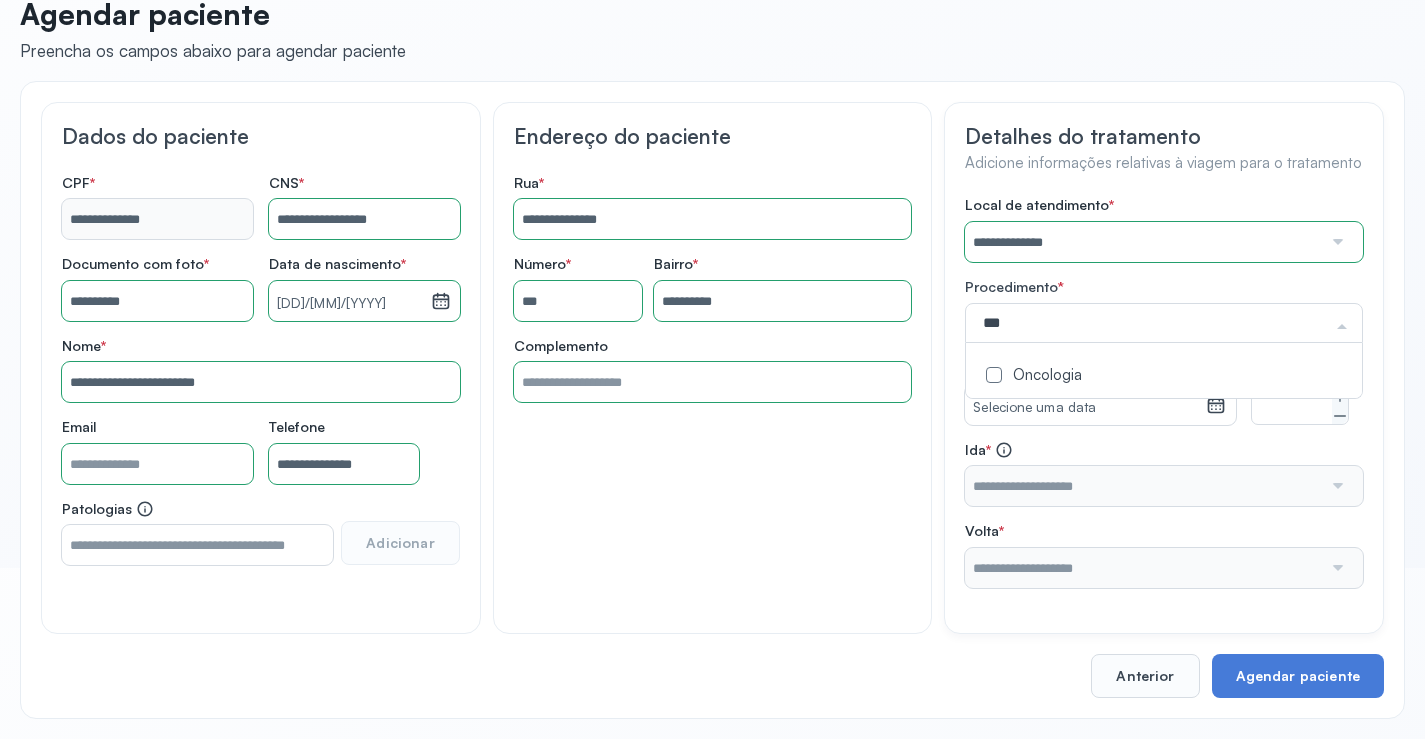 click on "Oncologia" 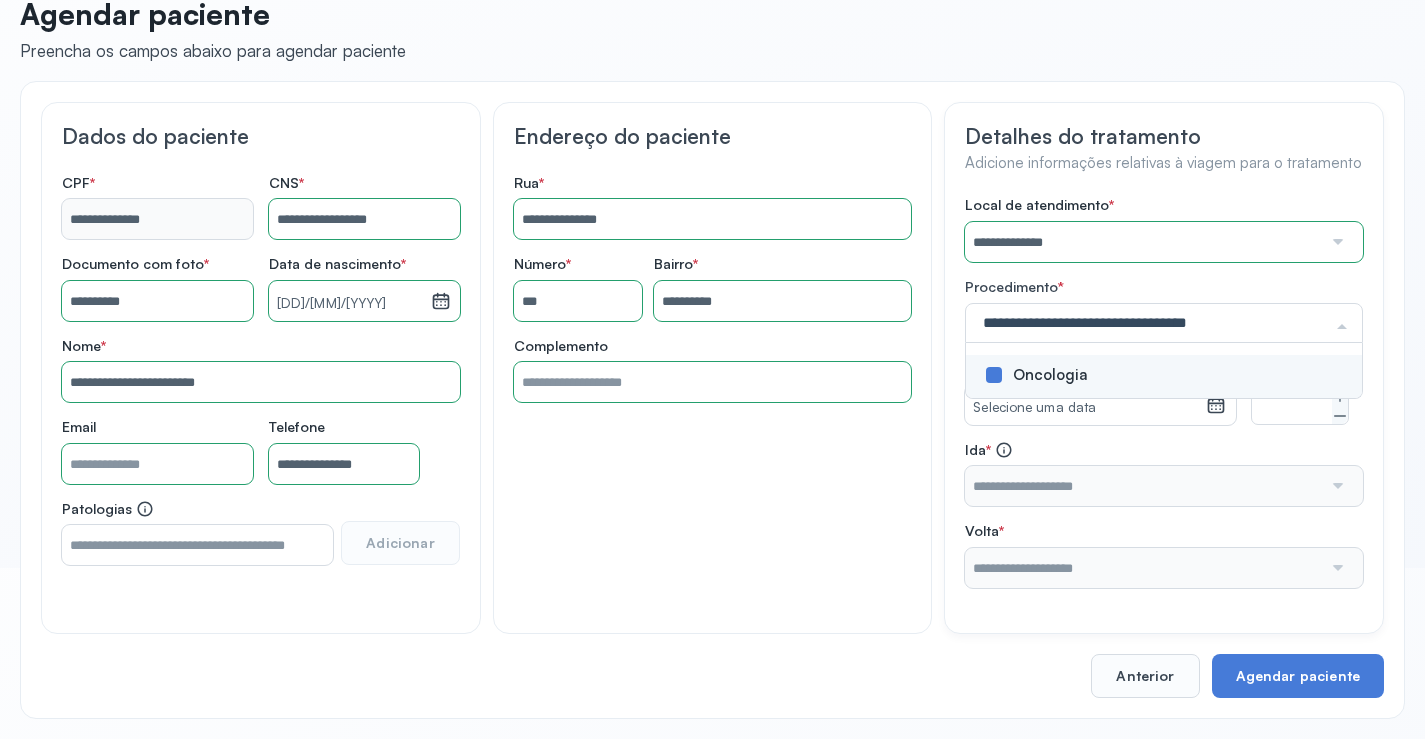 click on "**********" at bounding box center [1164, 392] 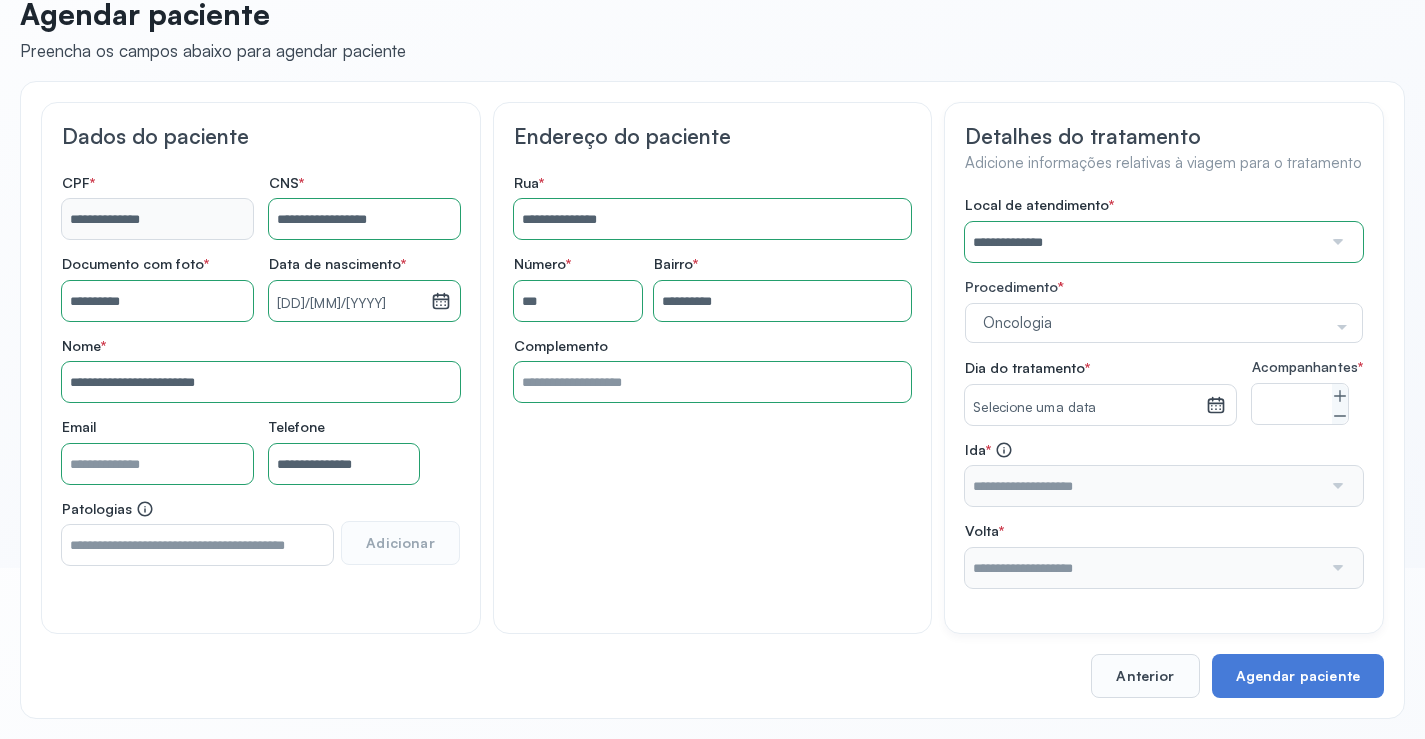 click on "Selecione uma data" at bounding box center [1085, 408] 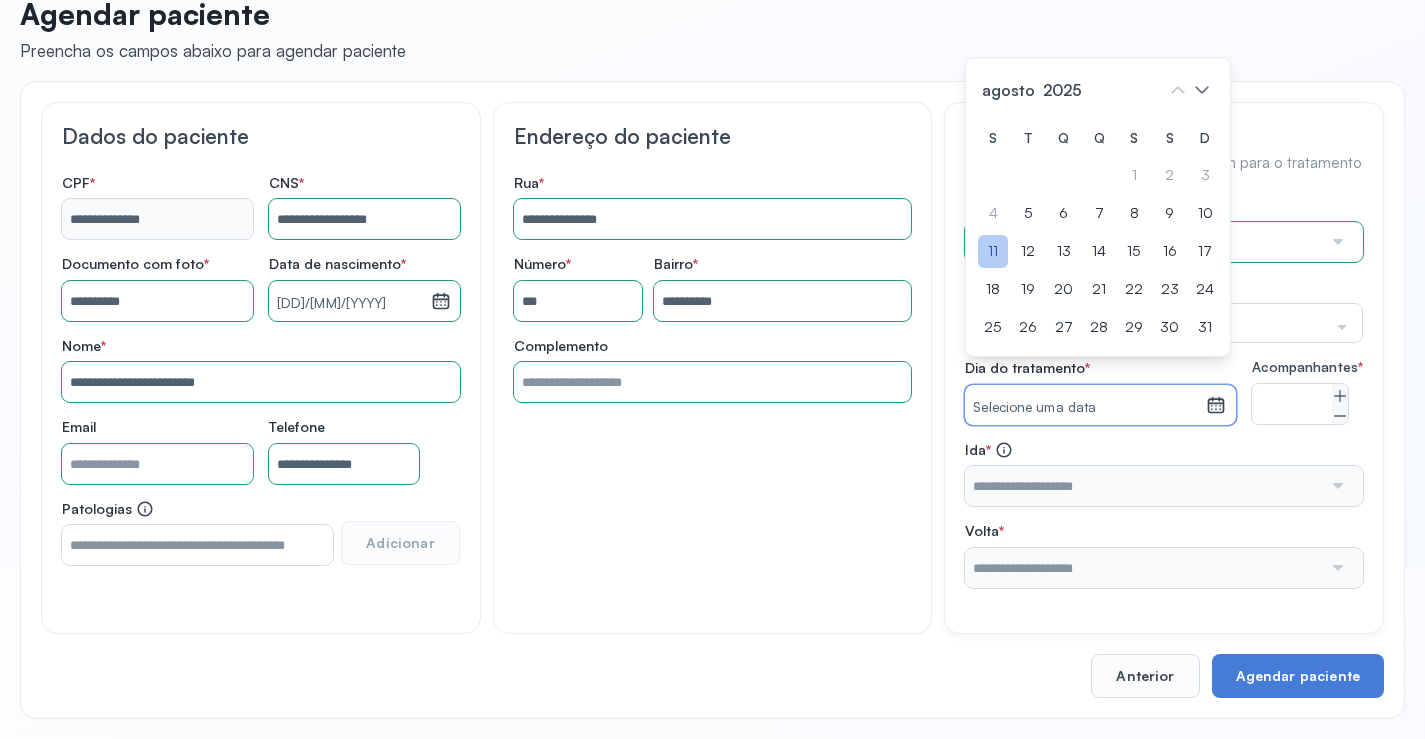 click on "11" 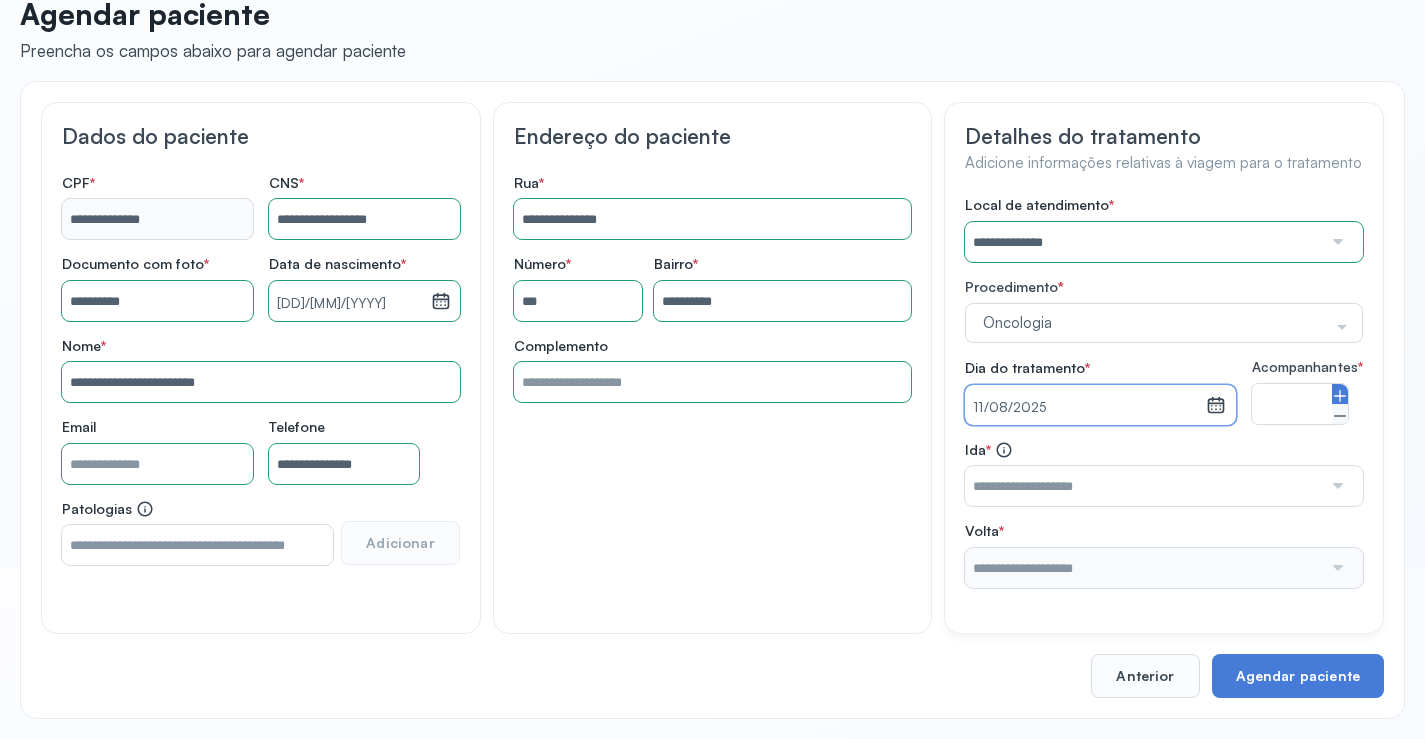 click 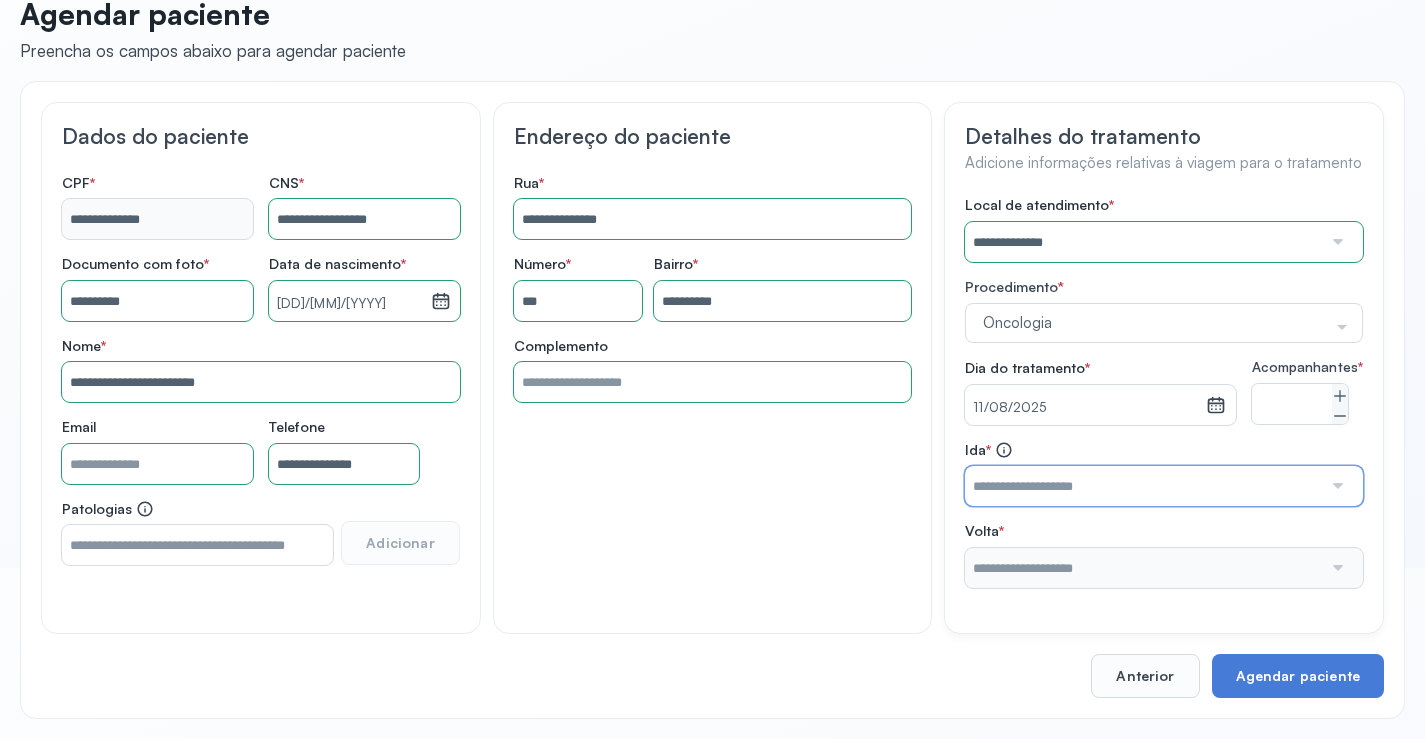 click at bounding box center [1143, 486] 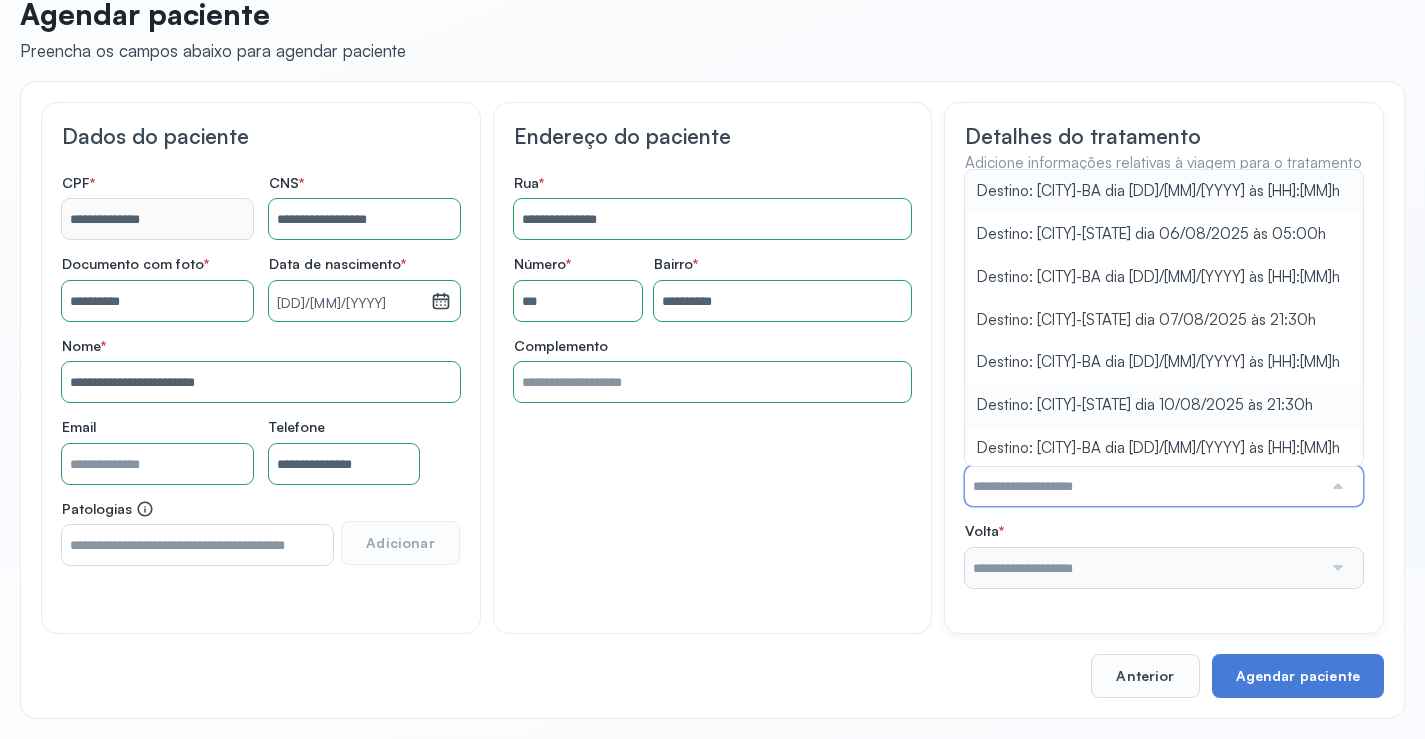type on "**********" 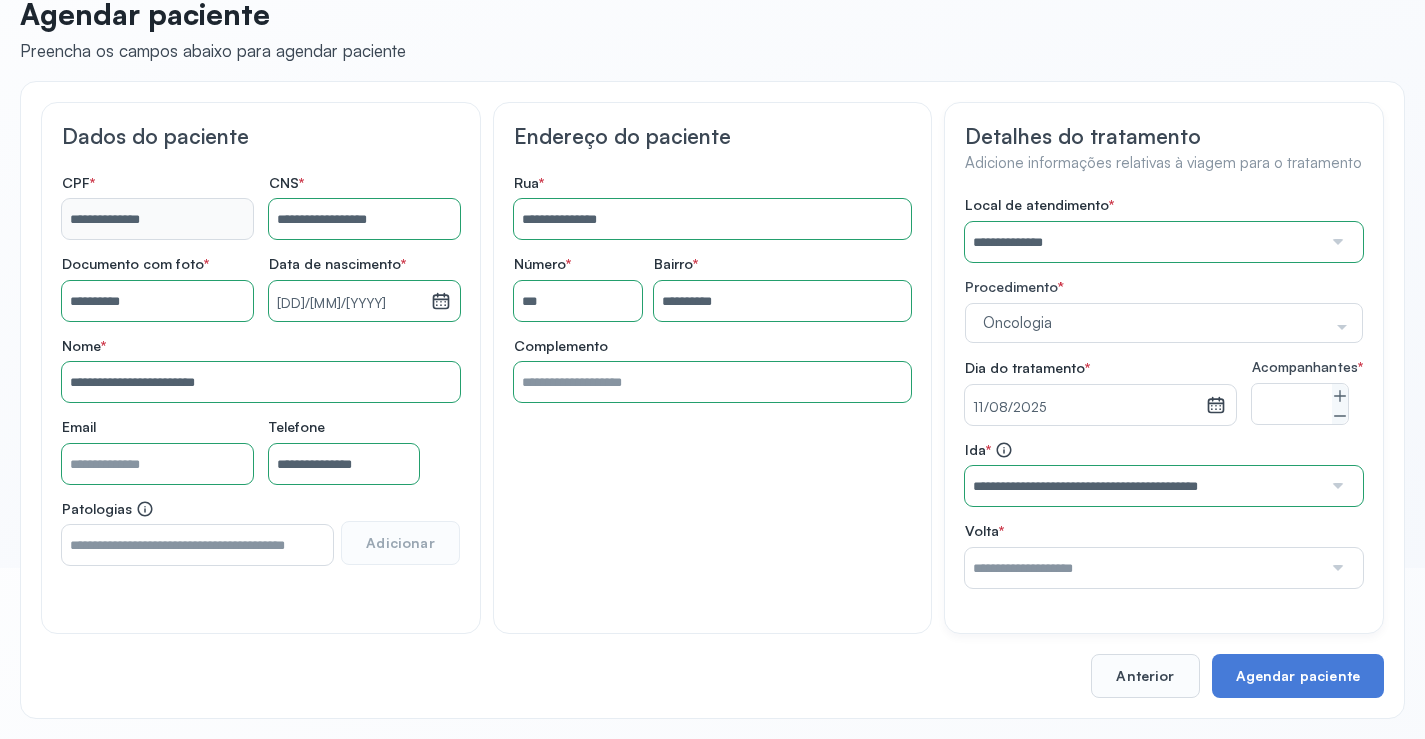 click on "**********" at bounding box center [1164, 392] 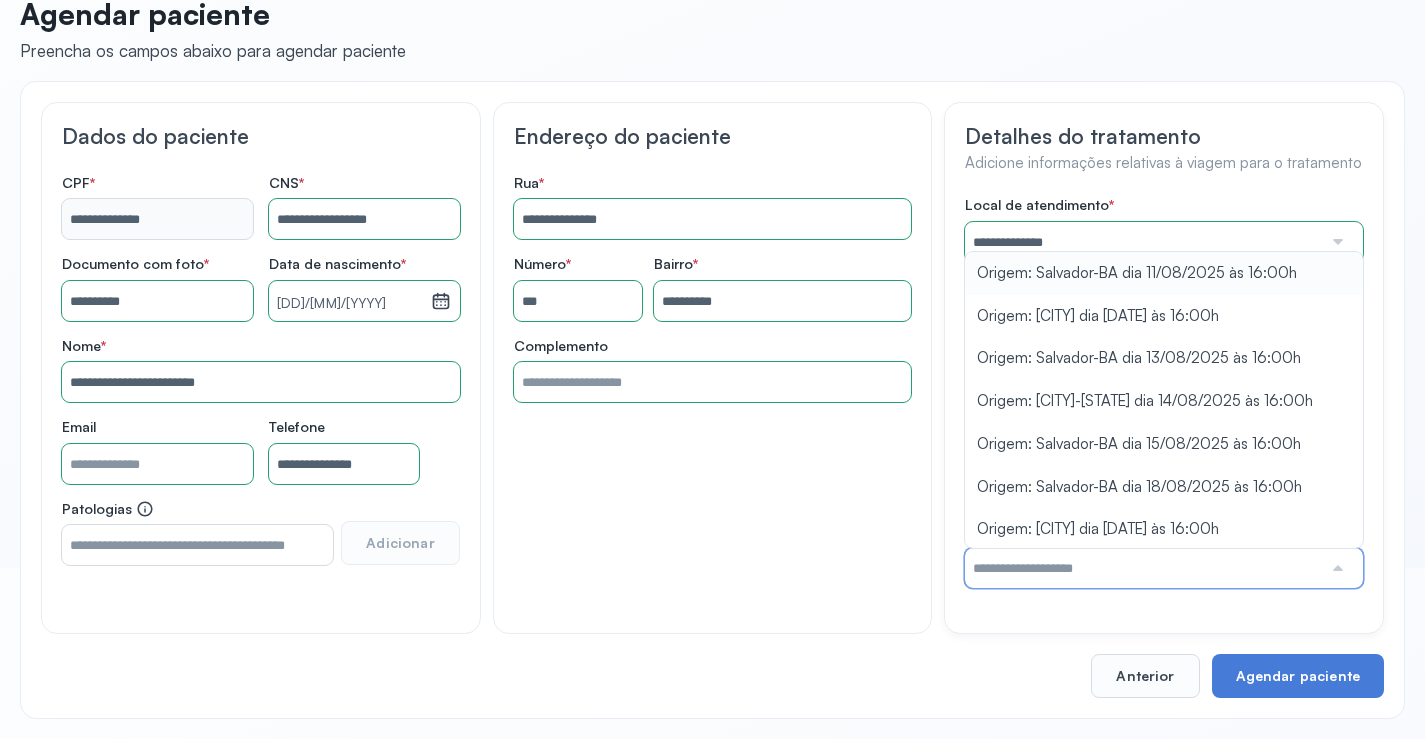 type on "**********" 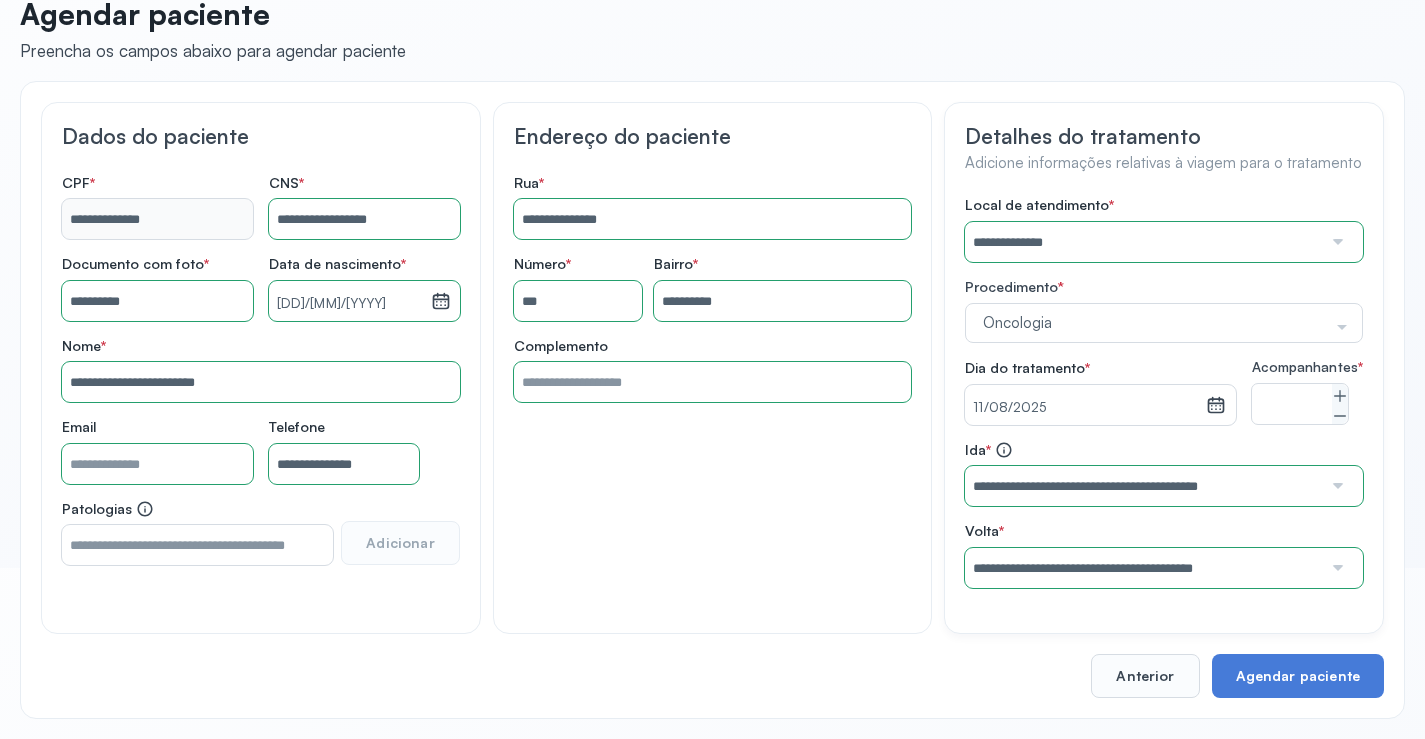 click on "**********" at bounding box center [1164, 392] 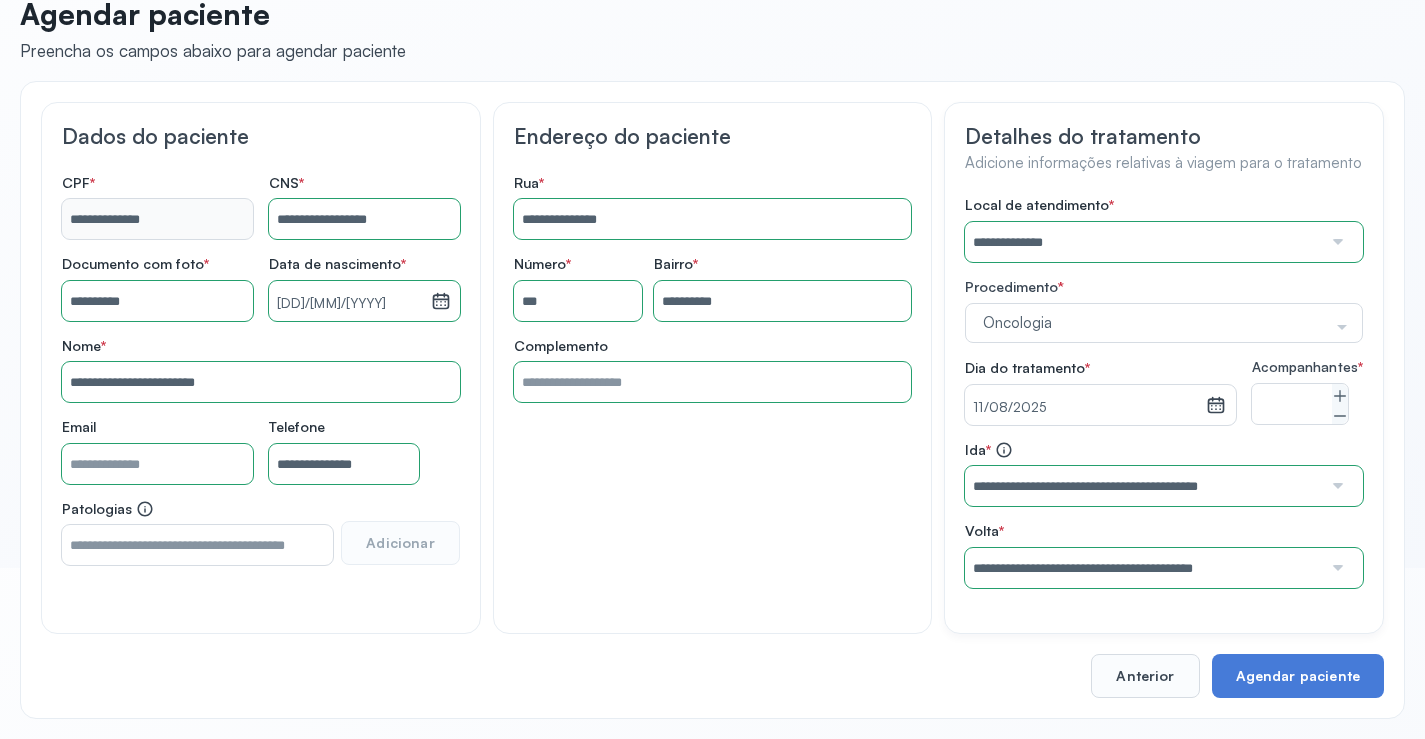 scroll, scrollTop: 186, scrollLeft: 0, axis: vertical 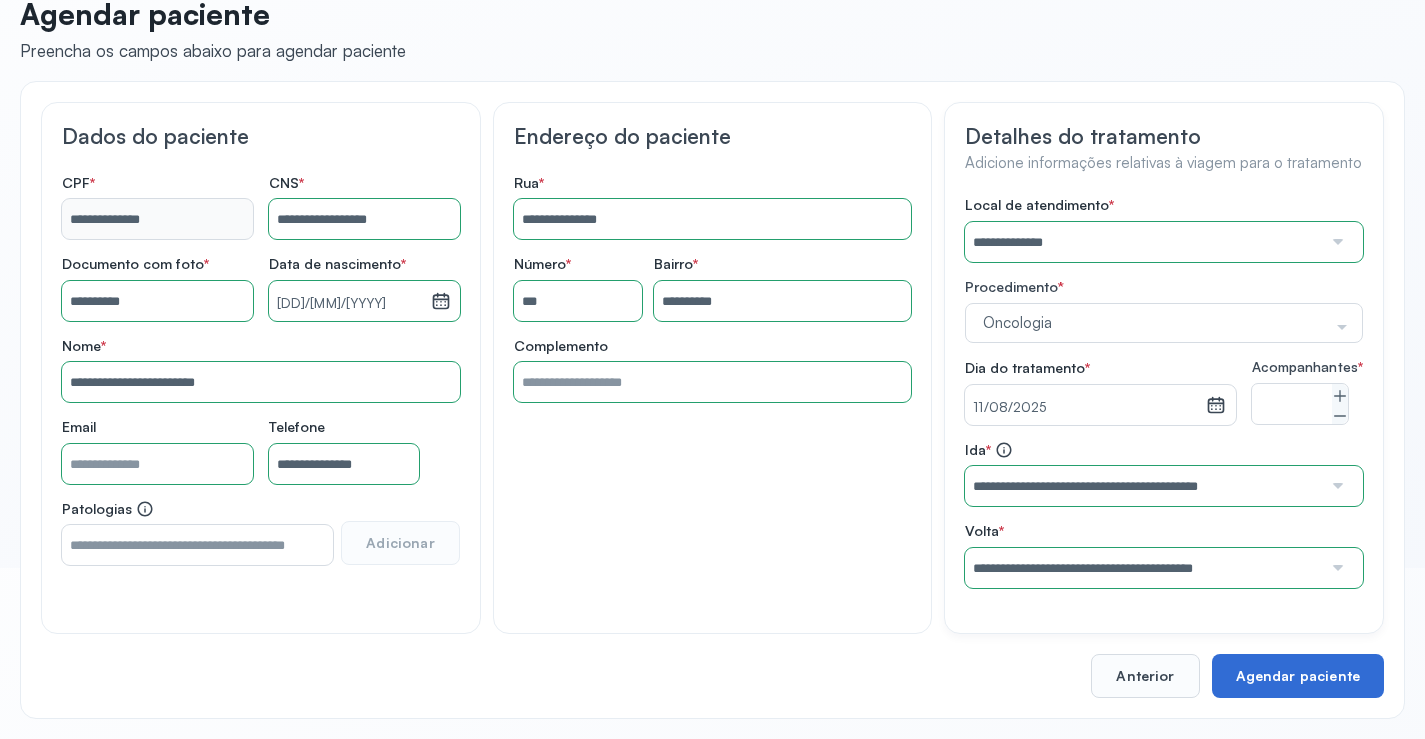 click on "Agendar paciente" at bounding box center (1298, 676) 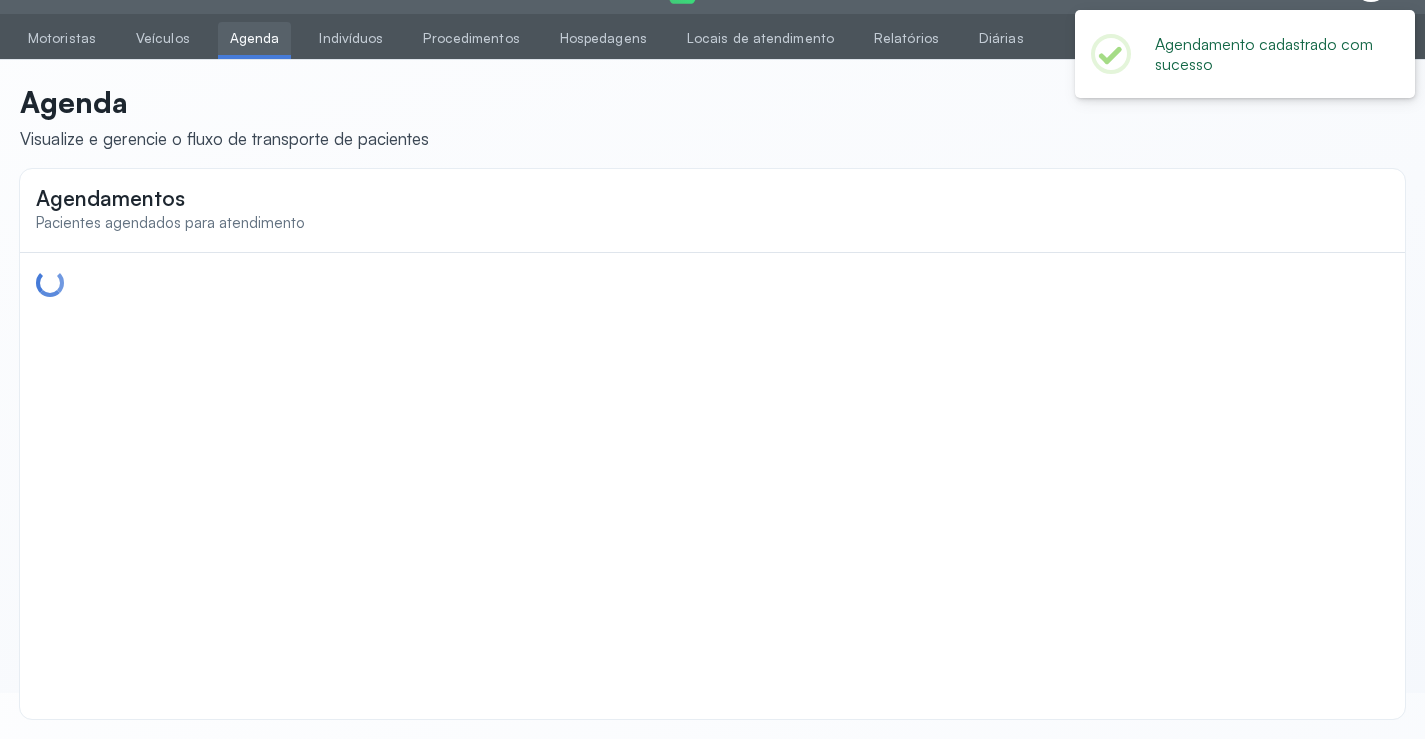scroll, scrollTop: 0, scrollLeft: 0, axis: both 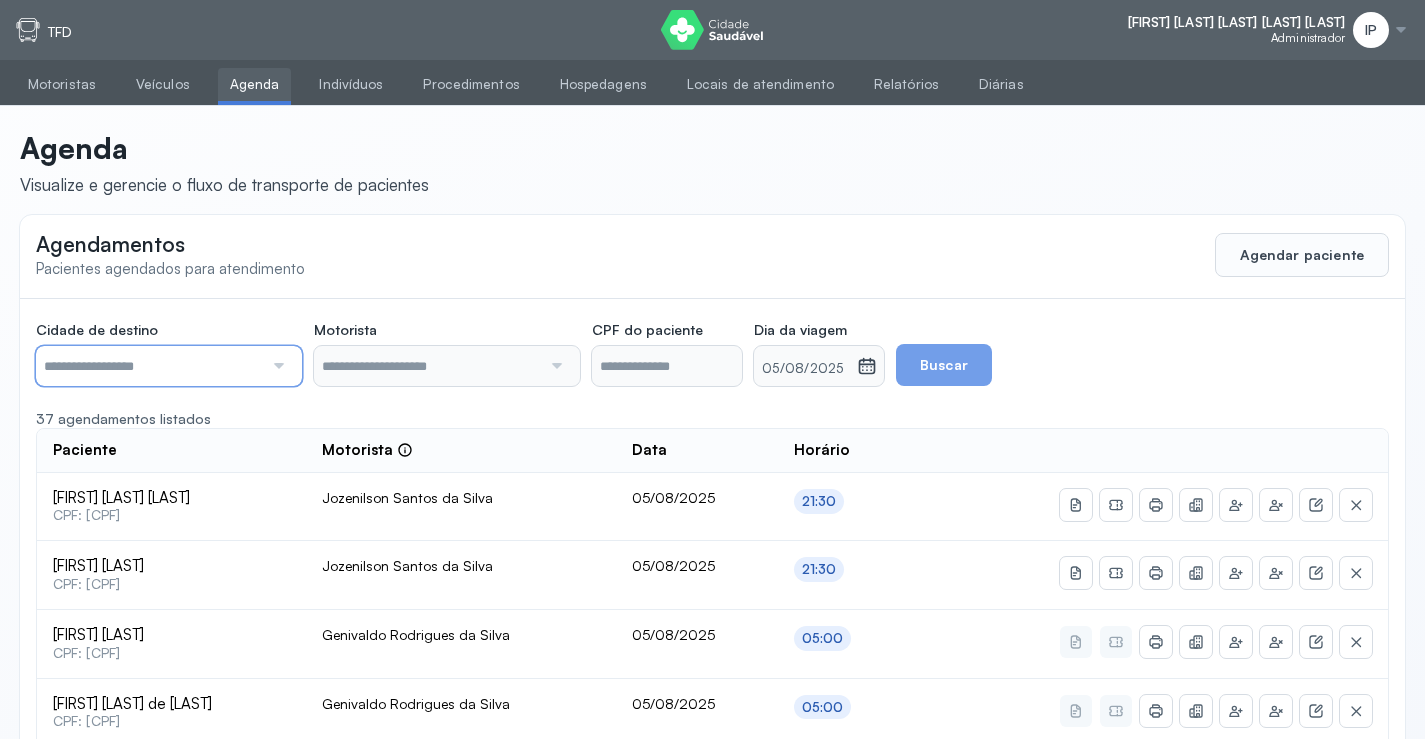 click at bounding box center (149, 366) 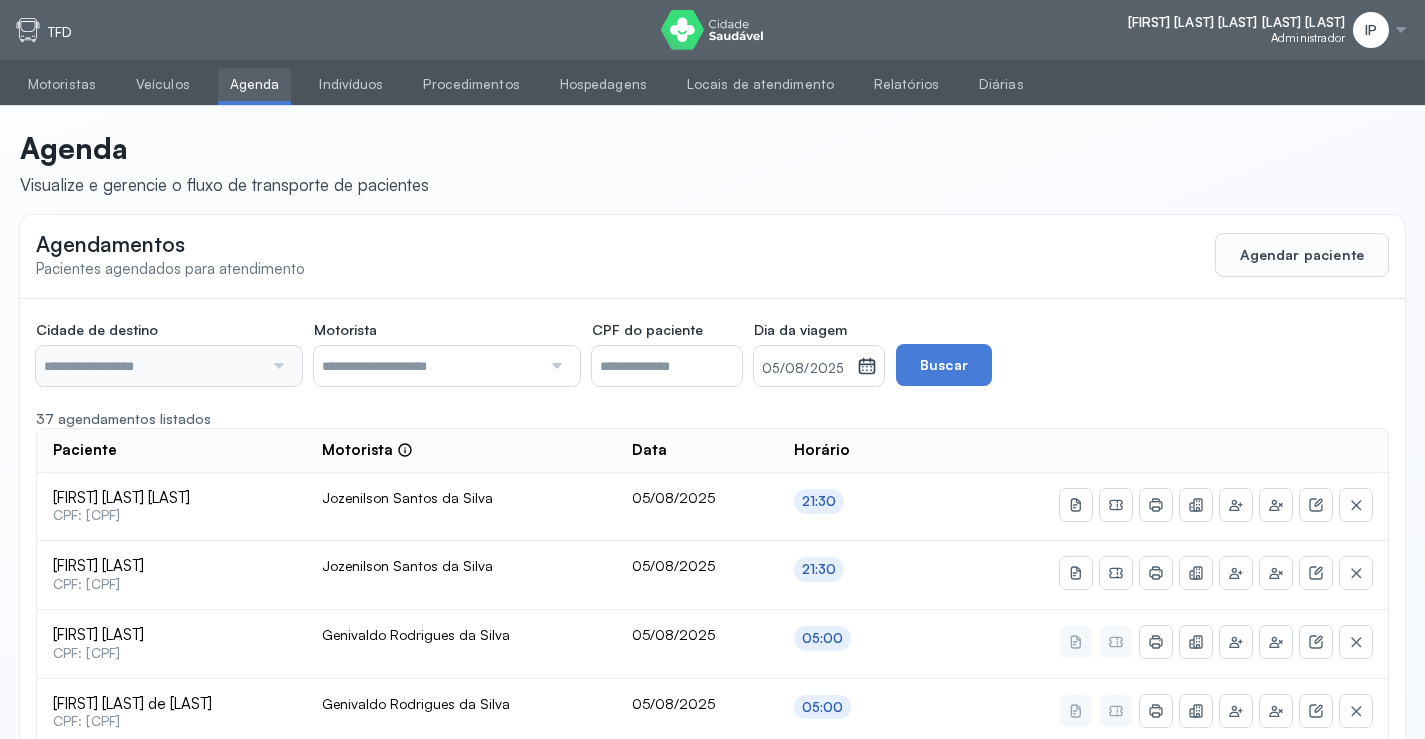 type on "********" 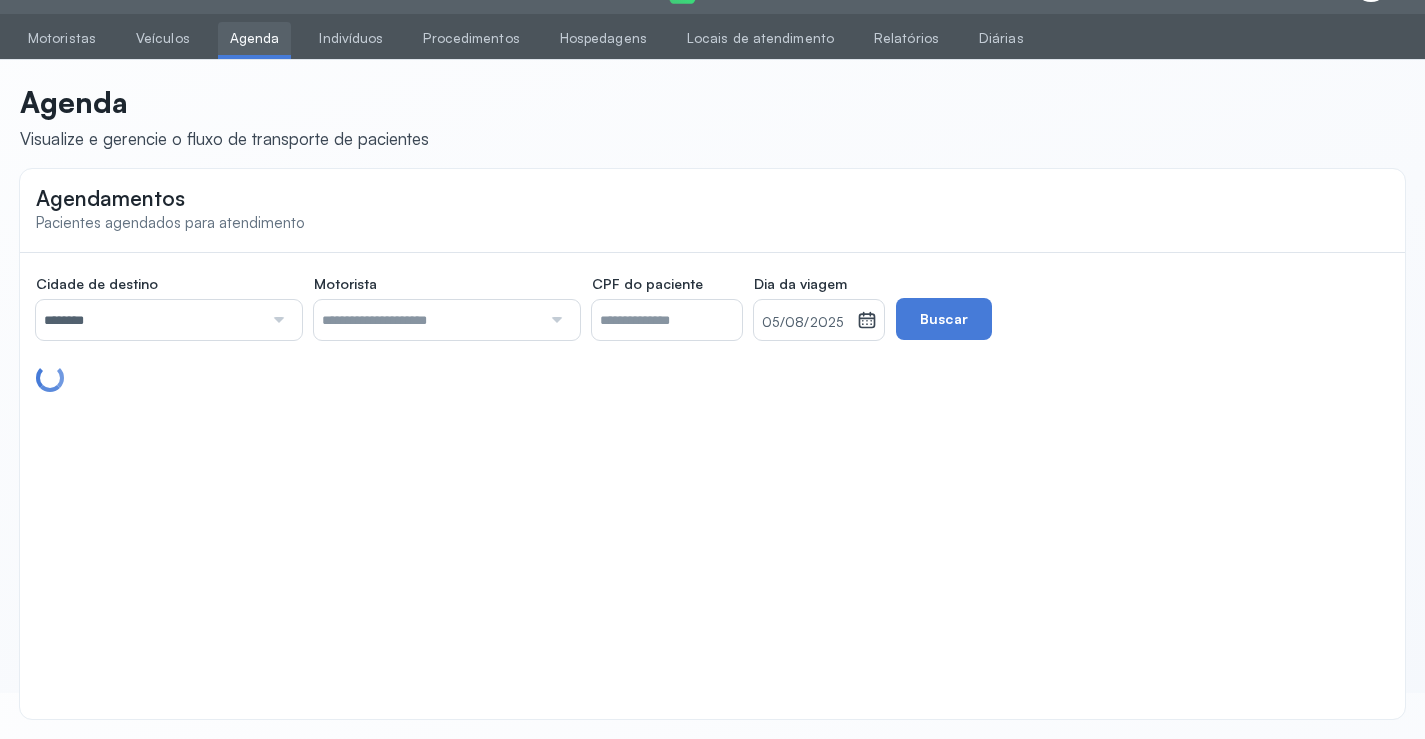 scroll, scrollTop: 0, scrollLeft: 0, axis: both 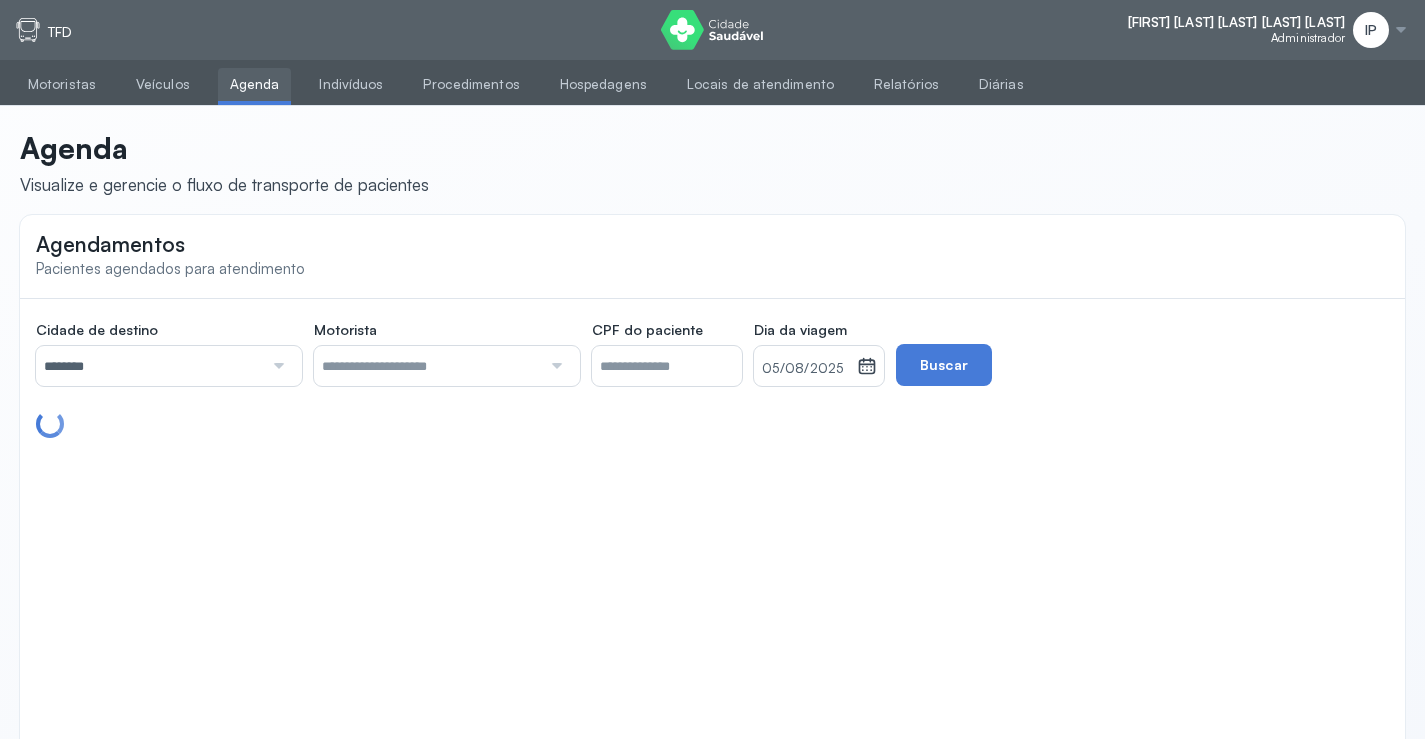 click at bounding box center [276, 366] 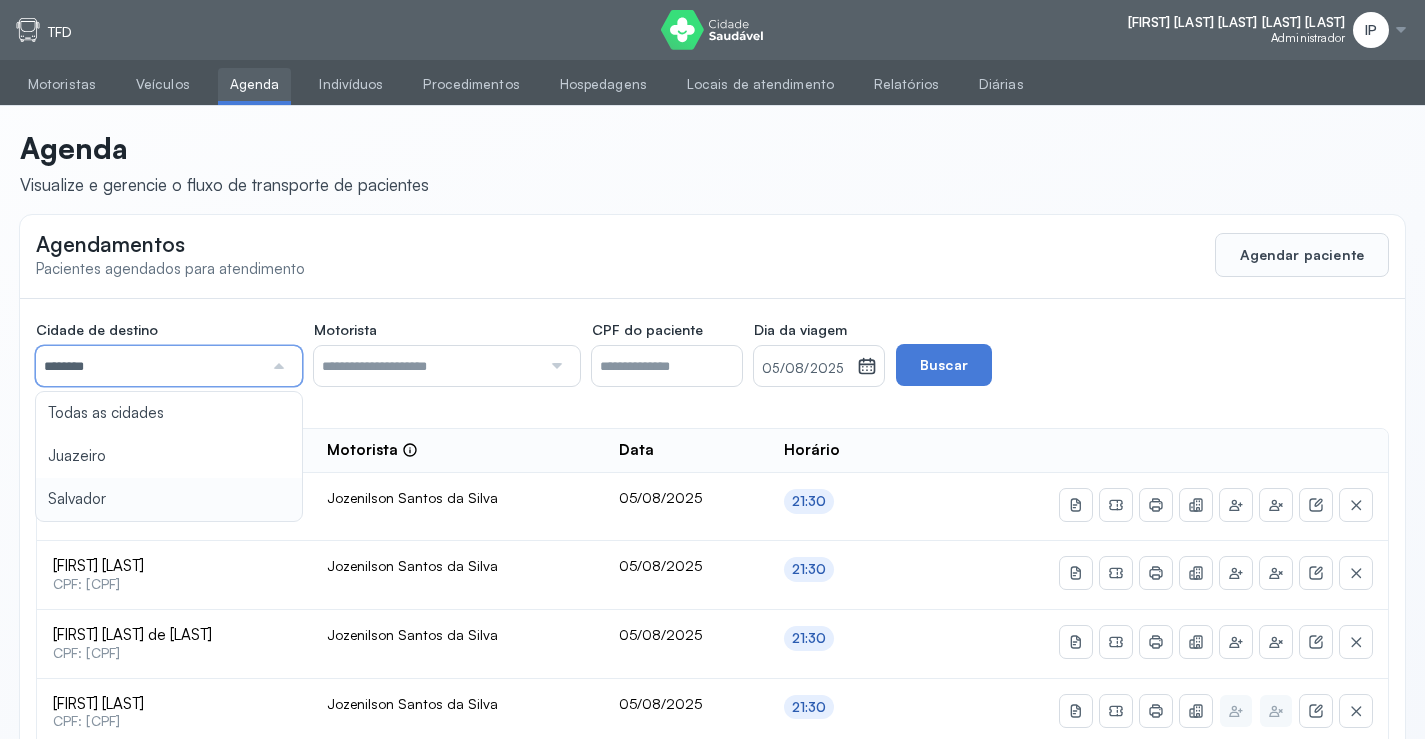 click on "Cidade de destino  ******** Todas as cidades Juazeiro Salvador Motorista  Todos os motoristas Adelmar Souza da Silva Diego dos Santos Edevon dos Santos Souza Edevon dos Santos Souza Elto Lima de Almeida Genivaldo Rodrigues da Silva Jozenilson Santos da Silva CPF do paciente  Dia da viagem  05/08/2025 agosto 2025 S T Q Q S S D 1 2 3 4 5 6 7 8 9 10 11 12 13 14 15 16 17 18 19 20 21 22 23 24 25 26 27 28 29 30 31 jan fev mar abr maio jun jul ago set out nov dez 2018 2019 2020 2021 2022 2023 2024 2025 2026 2027 2028 2029  Buscar  28 agendamentos listados Paciente  Motorista  Data Horário Marluce da Silva Batista  CPF: 012.308.175-06 Jozenilson Santos da Silva 05/08/2025 21:30 Elvis Gabriel Silva Santos  CPF: 096.171.295-31 Jozenilson Santos da Silva 05/08/2025 21:30 Guiomar Miranda de Aquino  CPF: 281.621.535-00 Jozenilson Santos da Silva 05/08/2025 21:30 Jose Antonio dos Santos Filho  CPF: 988.998.995-68 Jozenilson Santos da Silva 05/08/2025 21:30 Joao Miguel Medina de Souza  CPF: 120.591.575-36 05/08/2025 21:30" 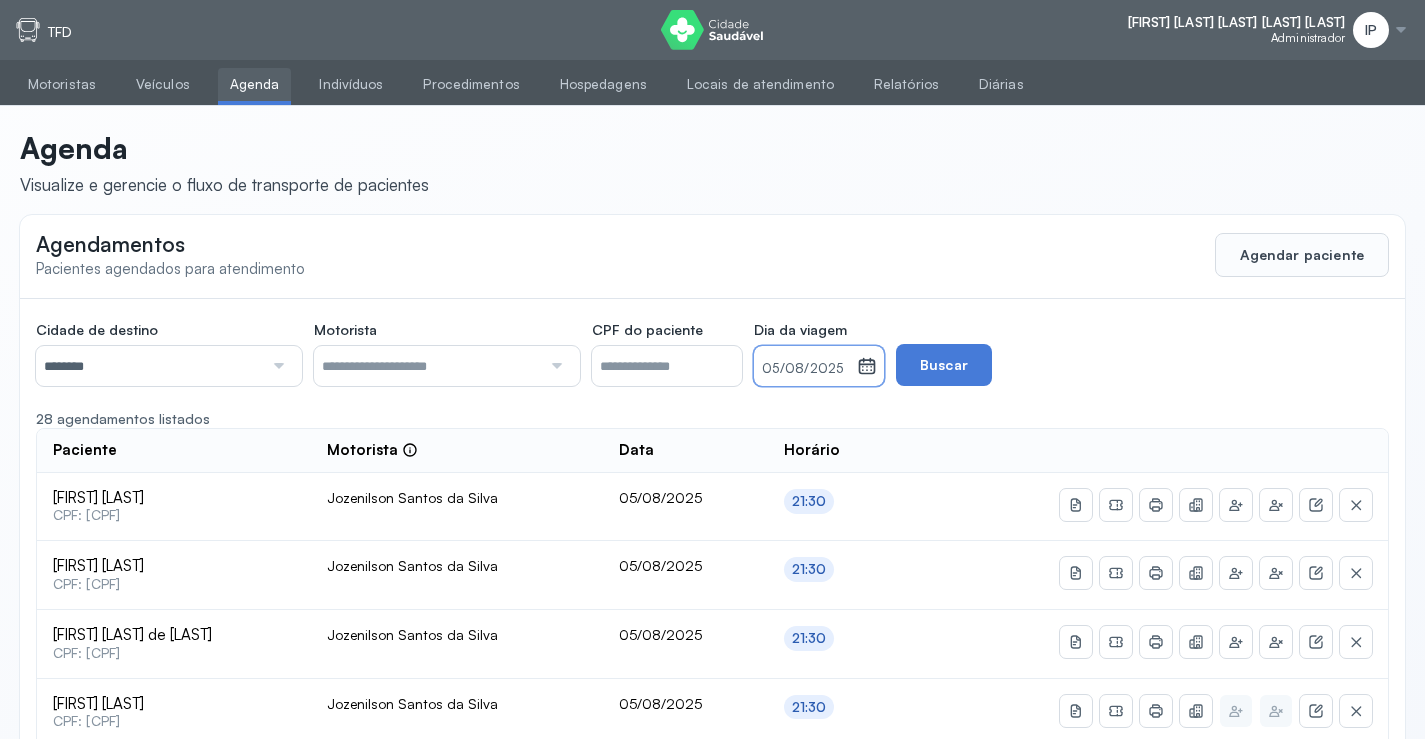 click on "05/08/2025" at bounding box center [805, 366] 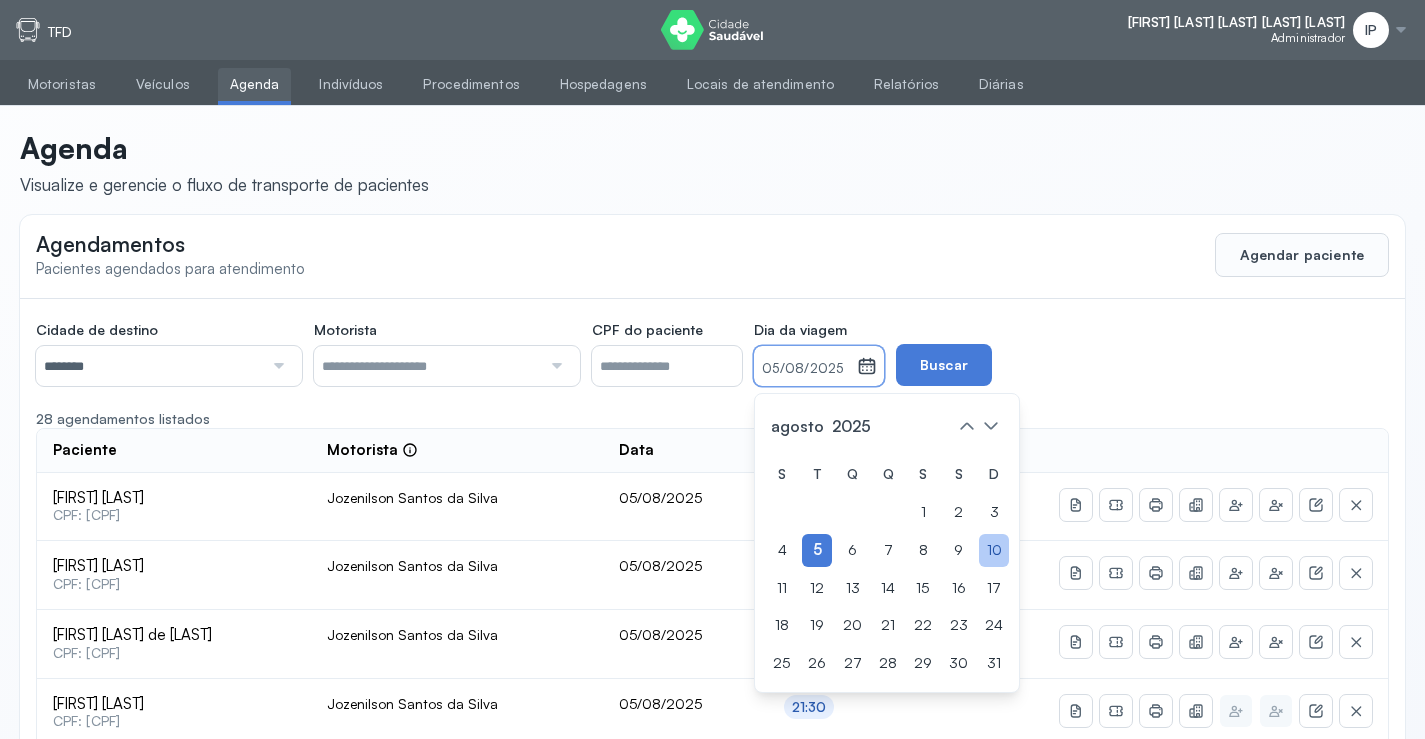 click on "10" 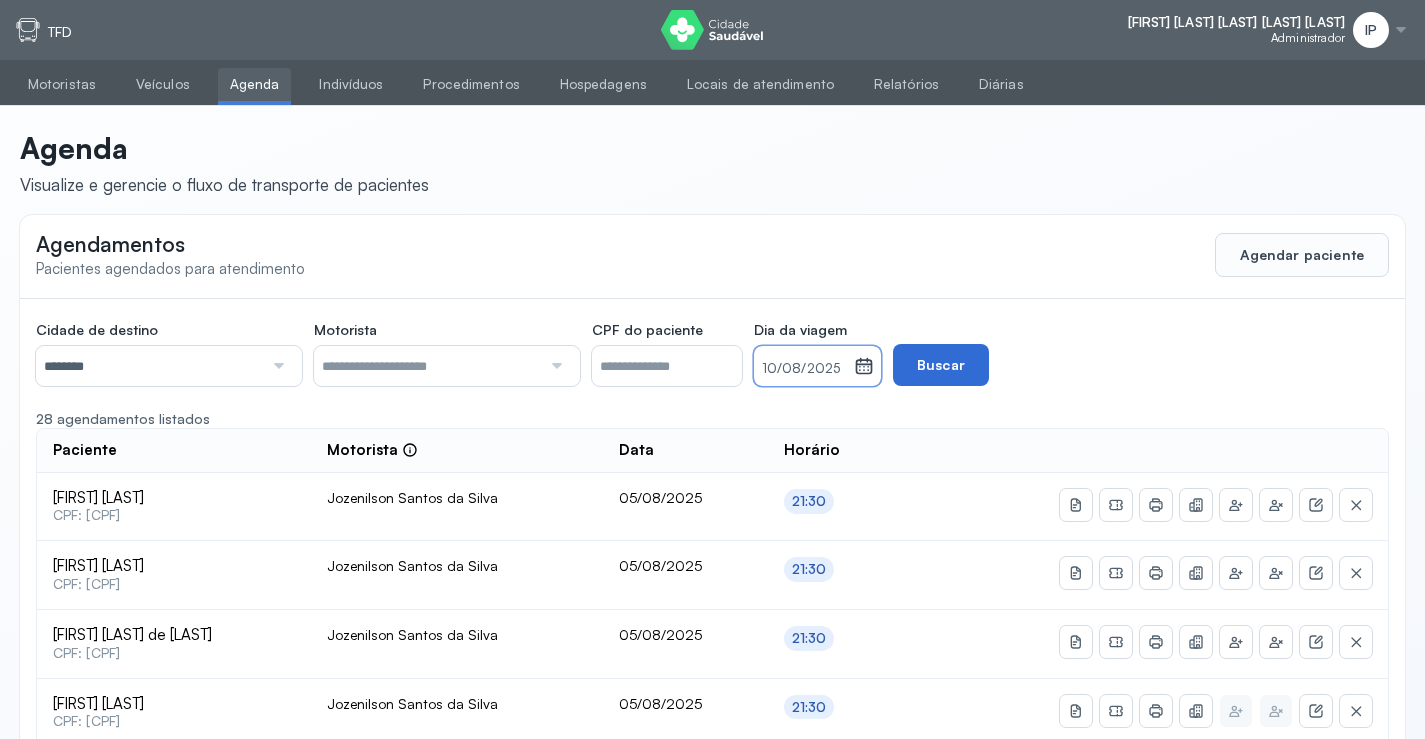 click on "Buscar" at bounding box center [941, 365] 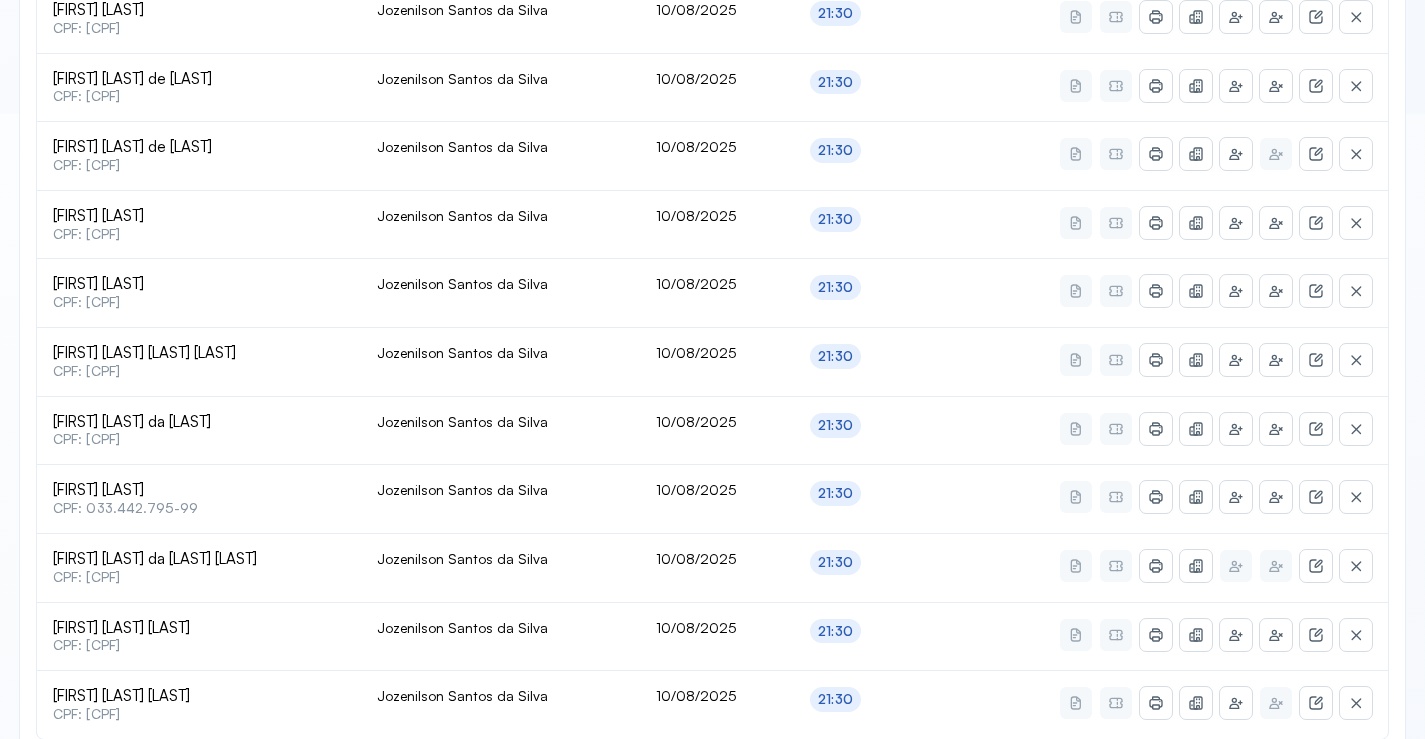 scroll, scrollTop: 728, scrollLeft: 0, axis: vertical 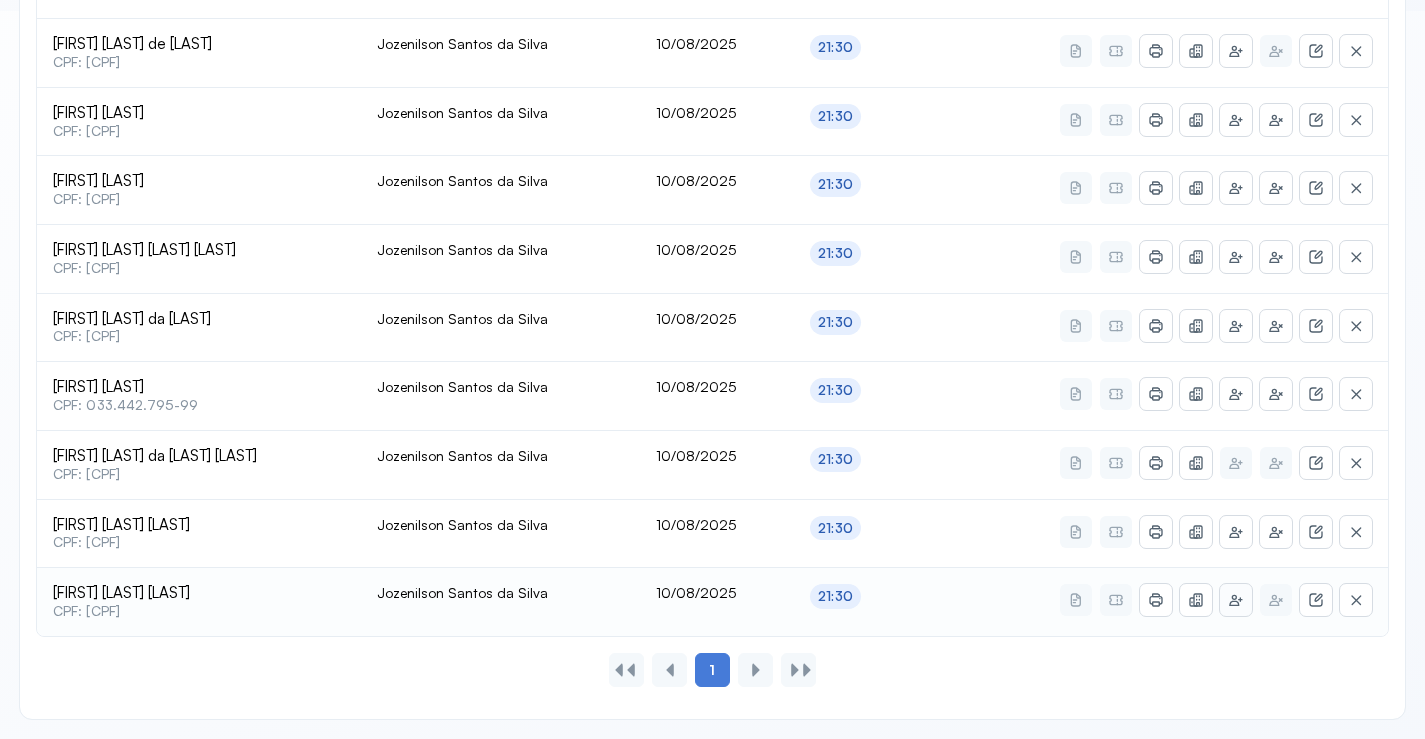 click 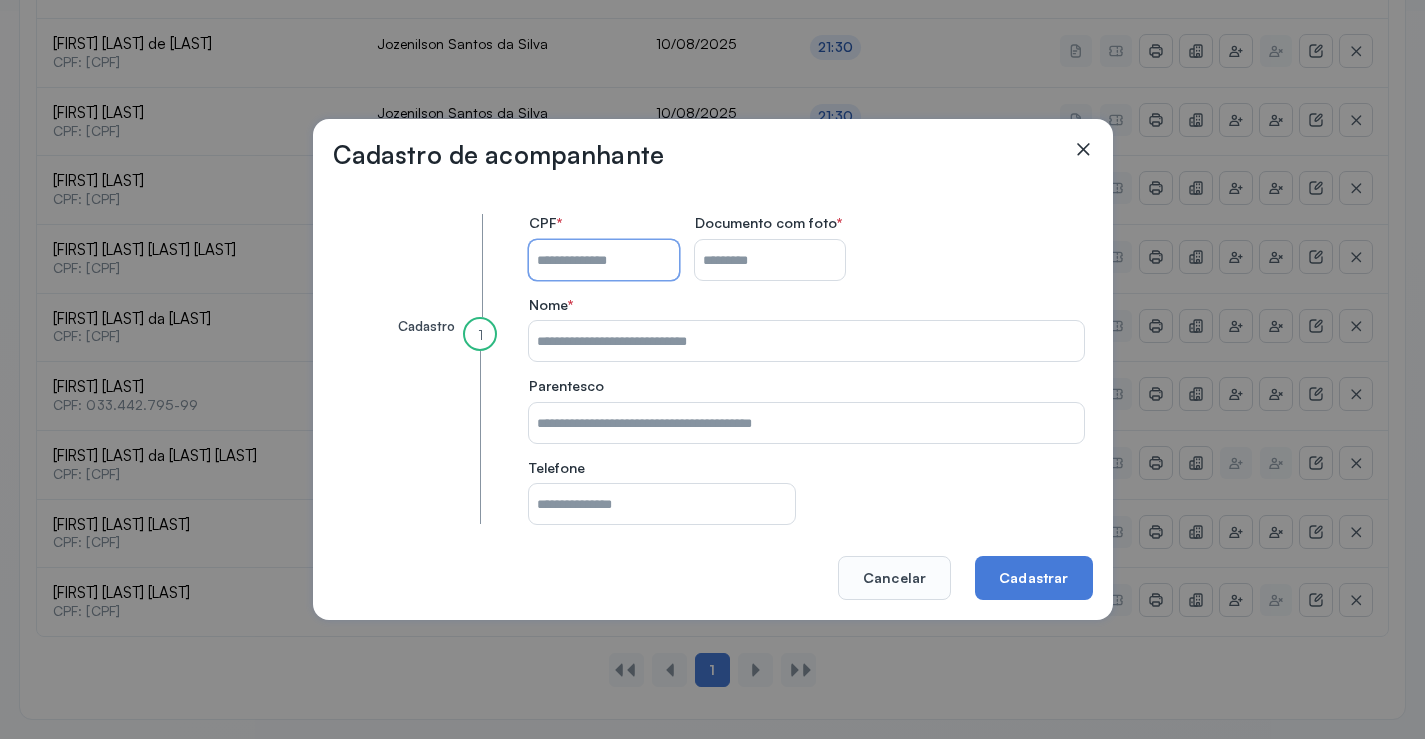 click on "CPF do paciente" at bounding box center (604, 260) 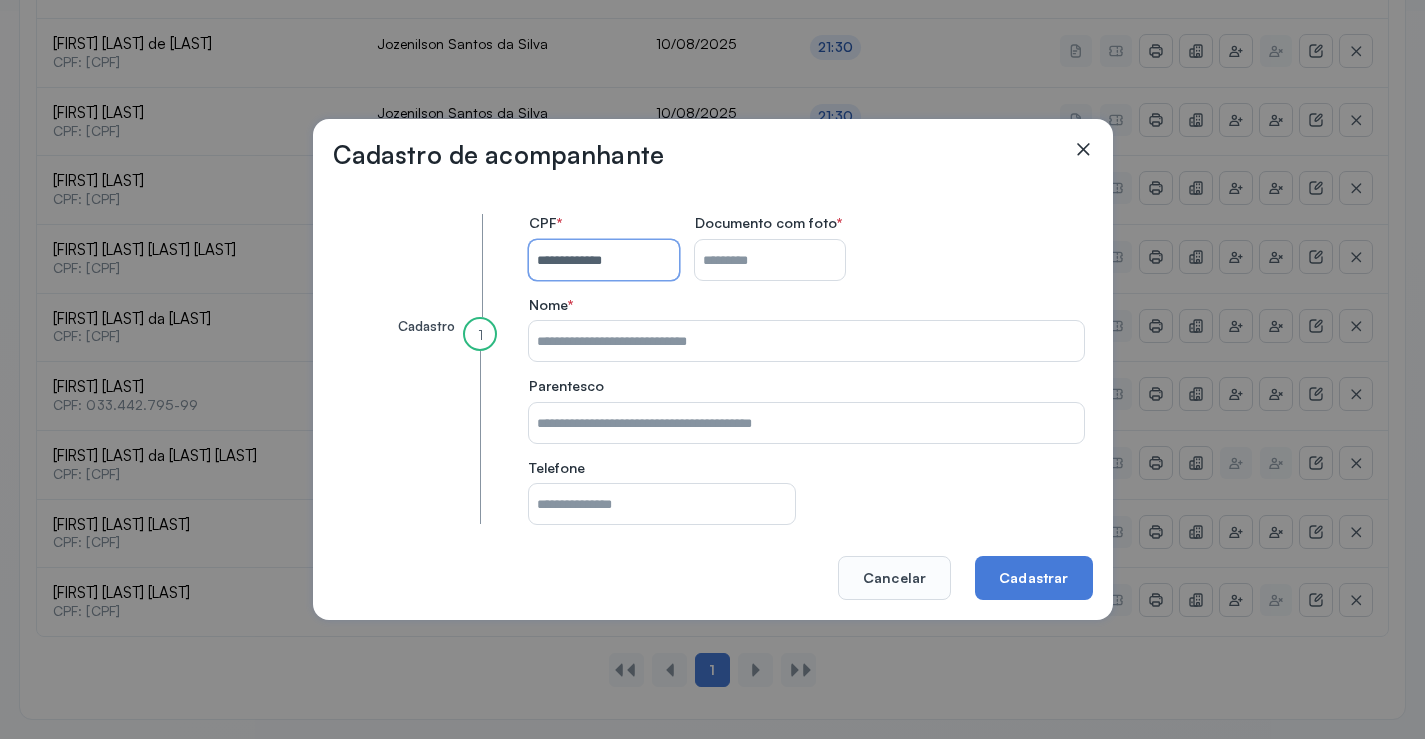 type on "**********" 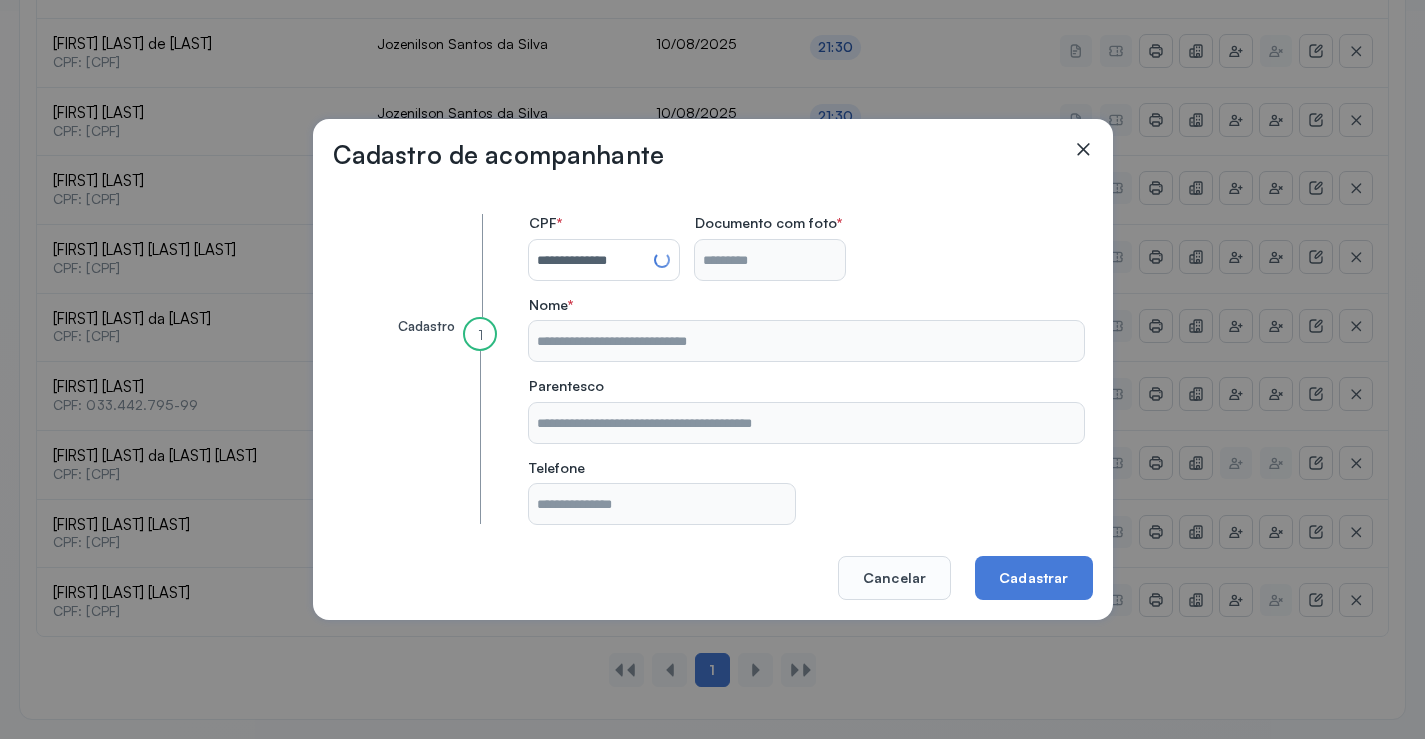 type on "********" 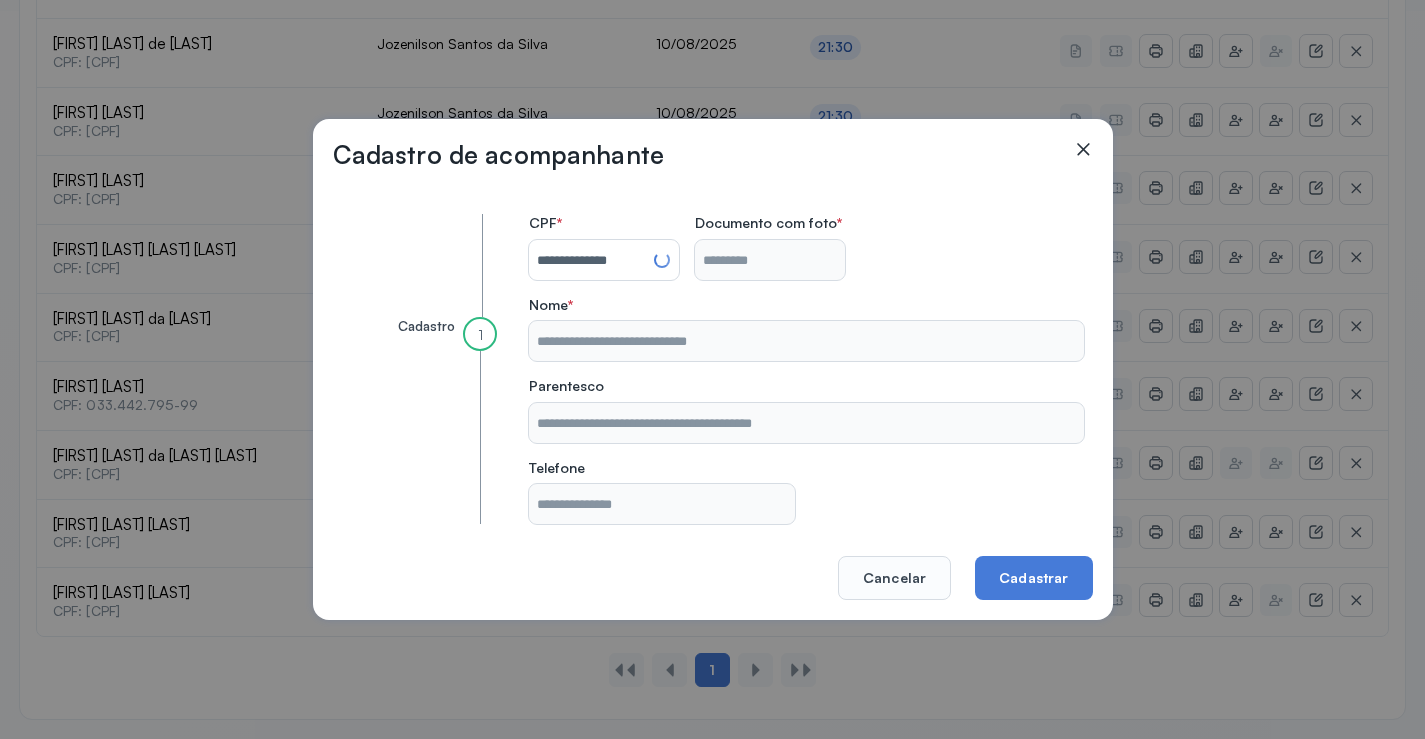type on "**********" 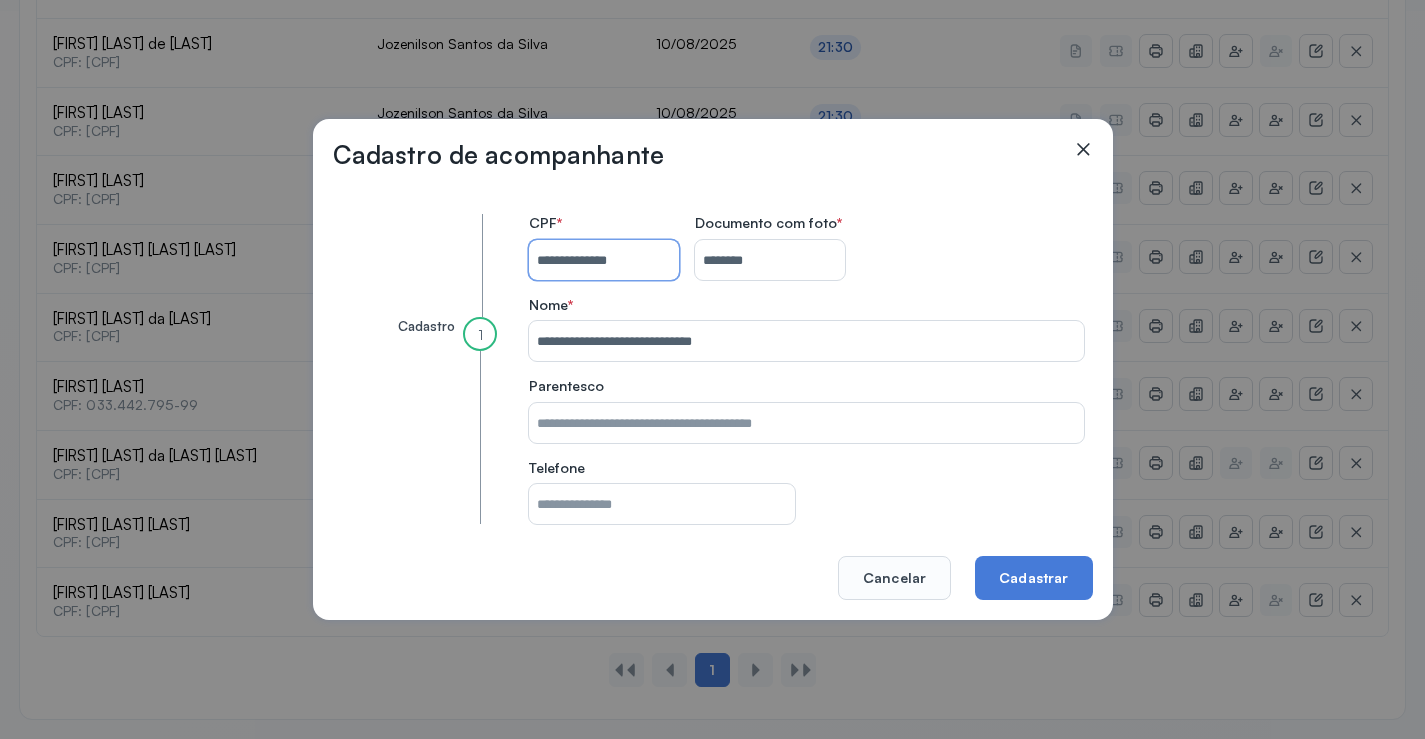 type 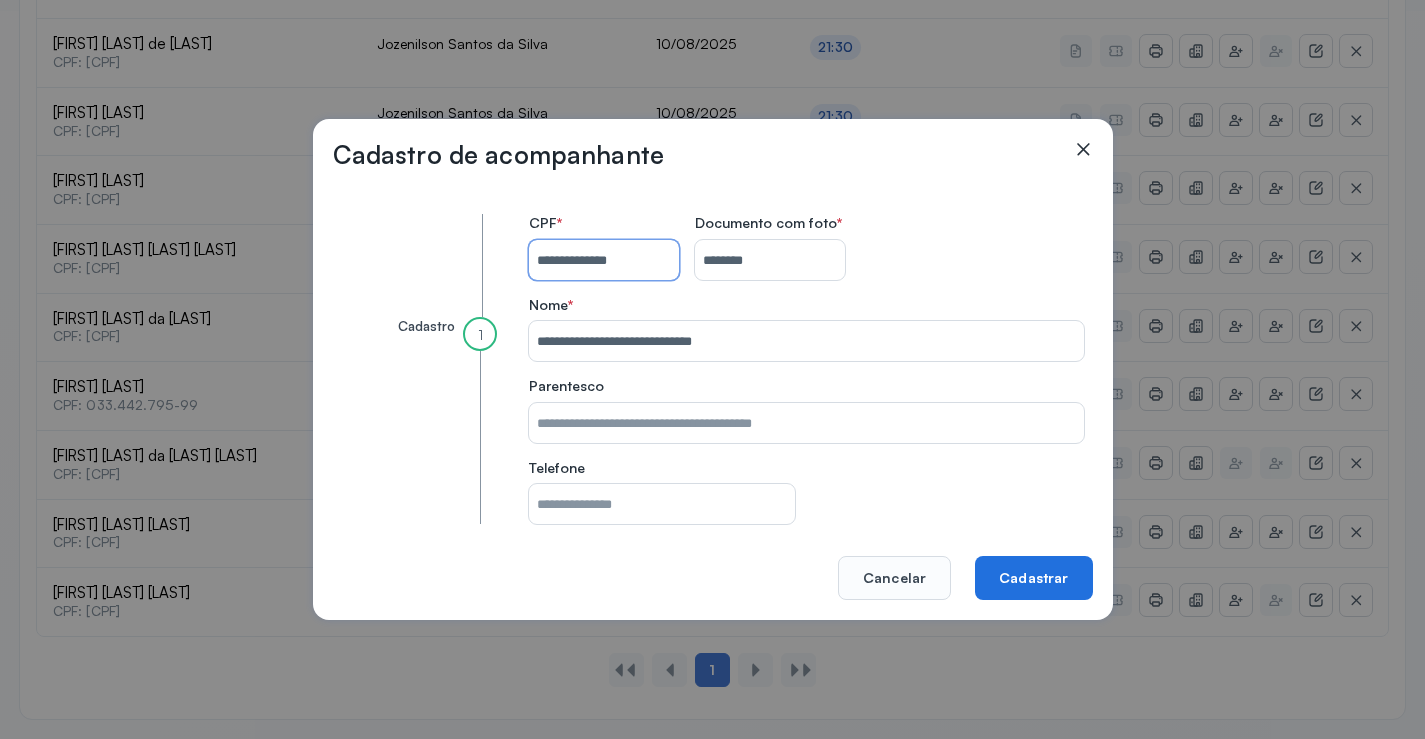 type on "**********" 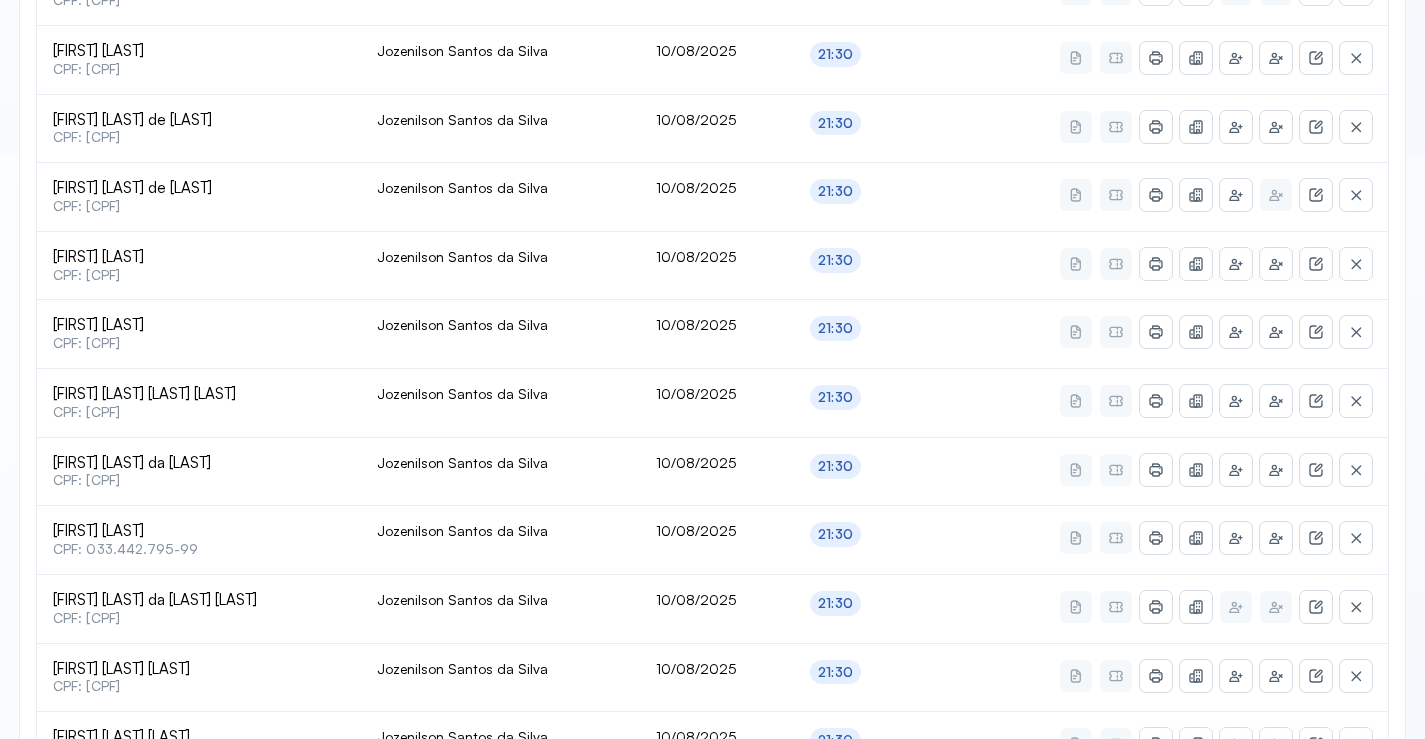 scroll, scrollTop: 328, scrollLeft: 0, axis: vertical 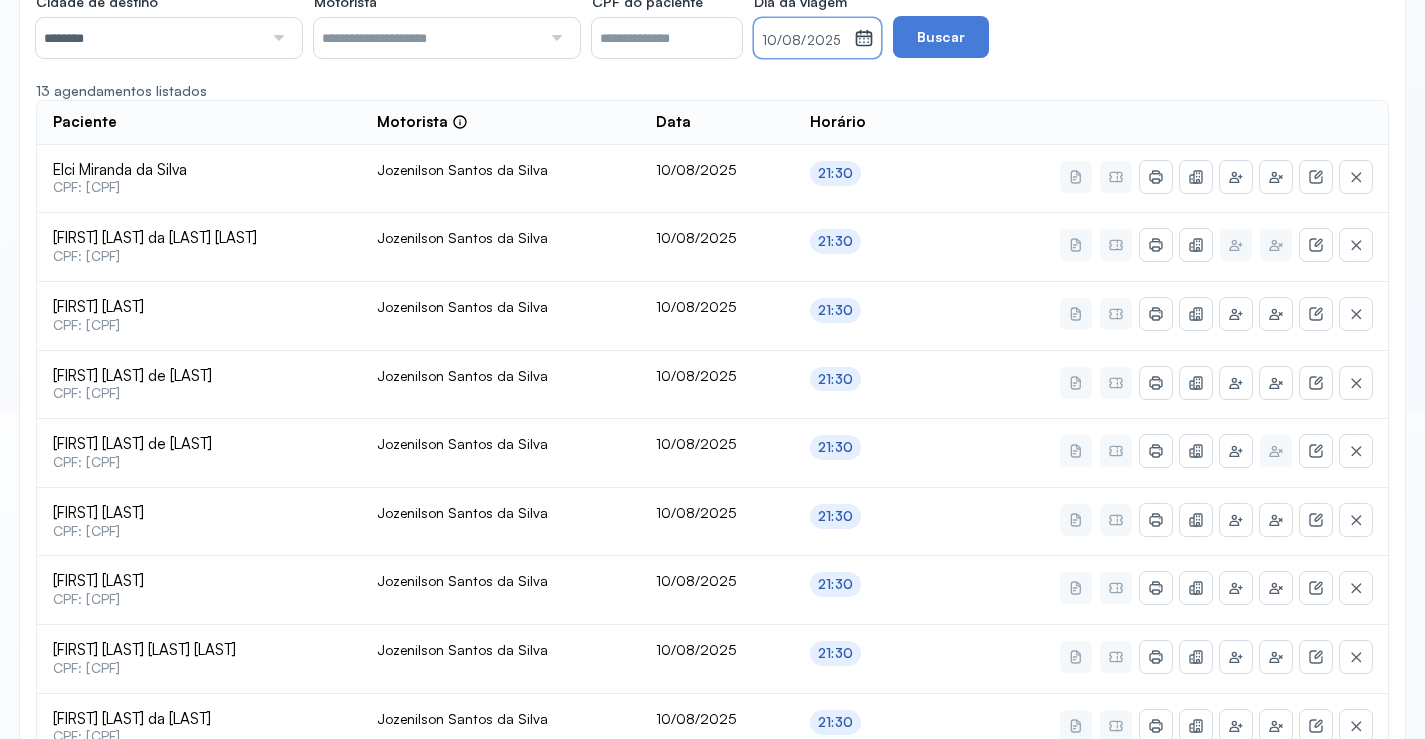 click on "10/08/2025" at bounding box center [804, 41] 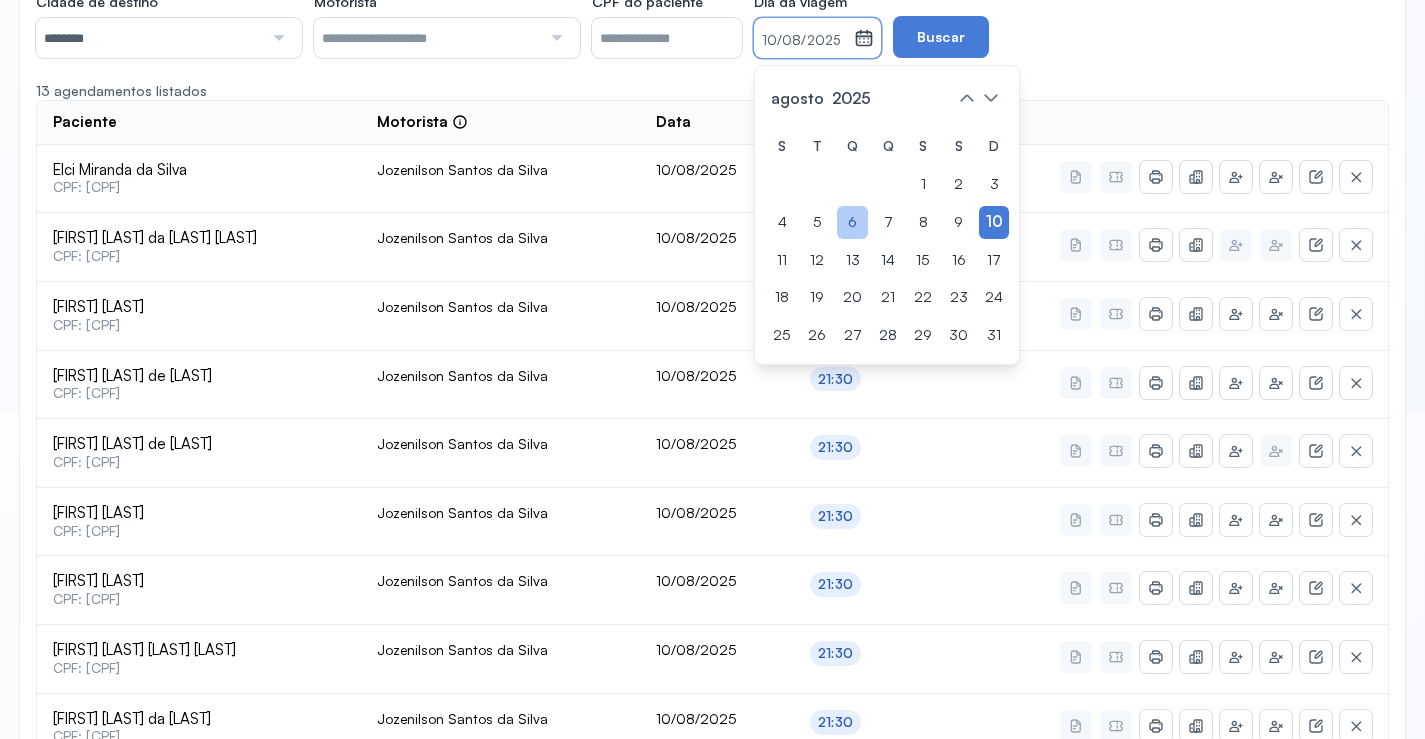 click on "6" 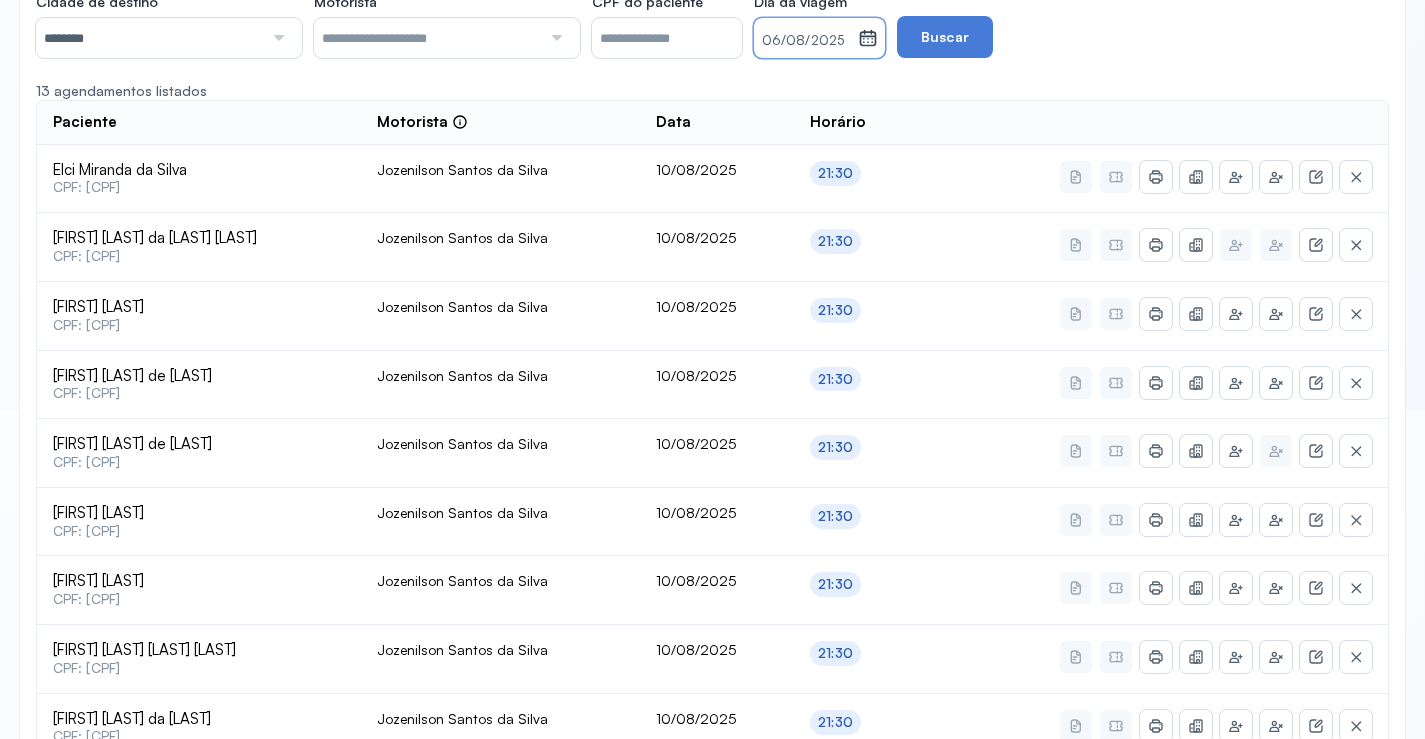 click on "06/08/2025" at bounding box center [806, 41] 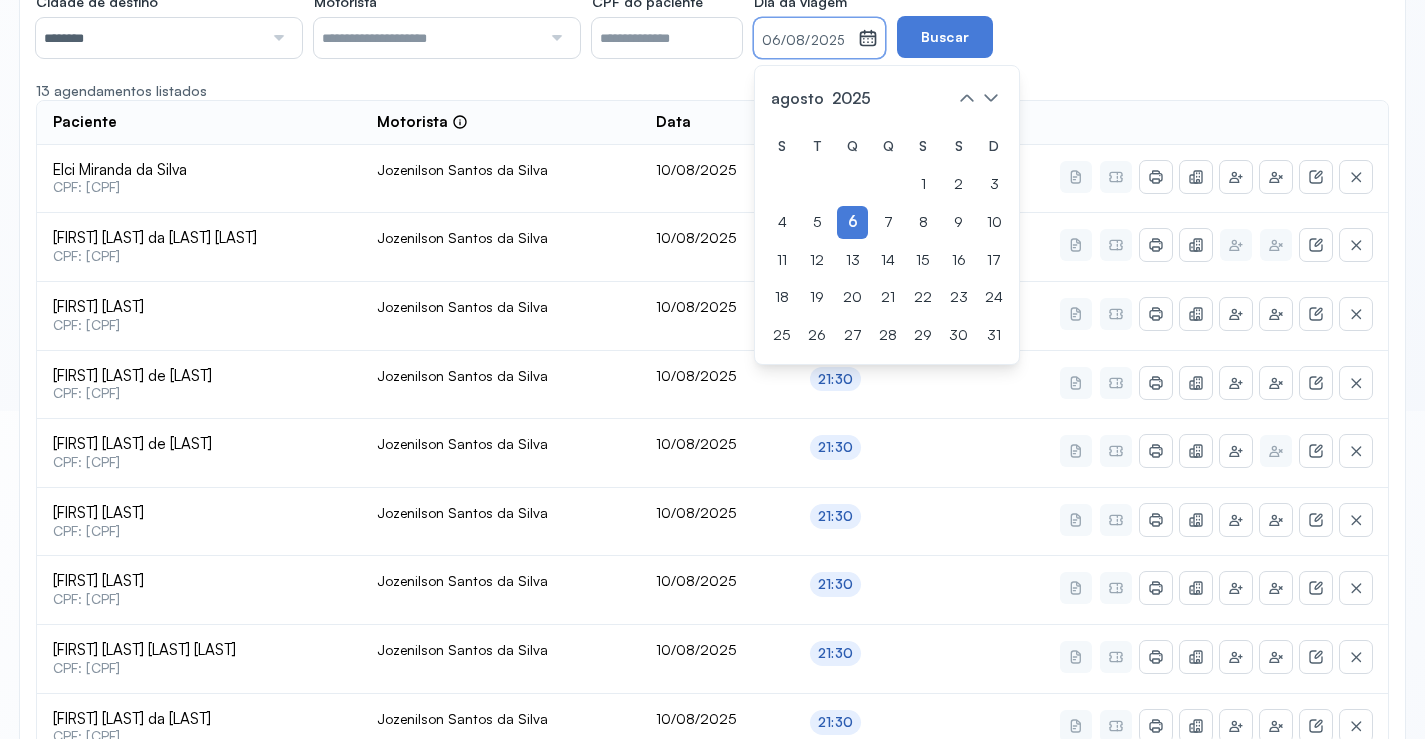 drag, startPoint x: 855, startPoint y: 211, endPoint x: 872, endPoint y: 151, distance: 62.361847 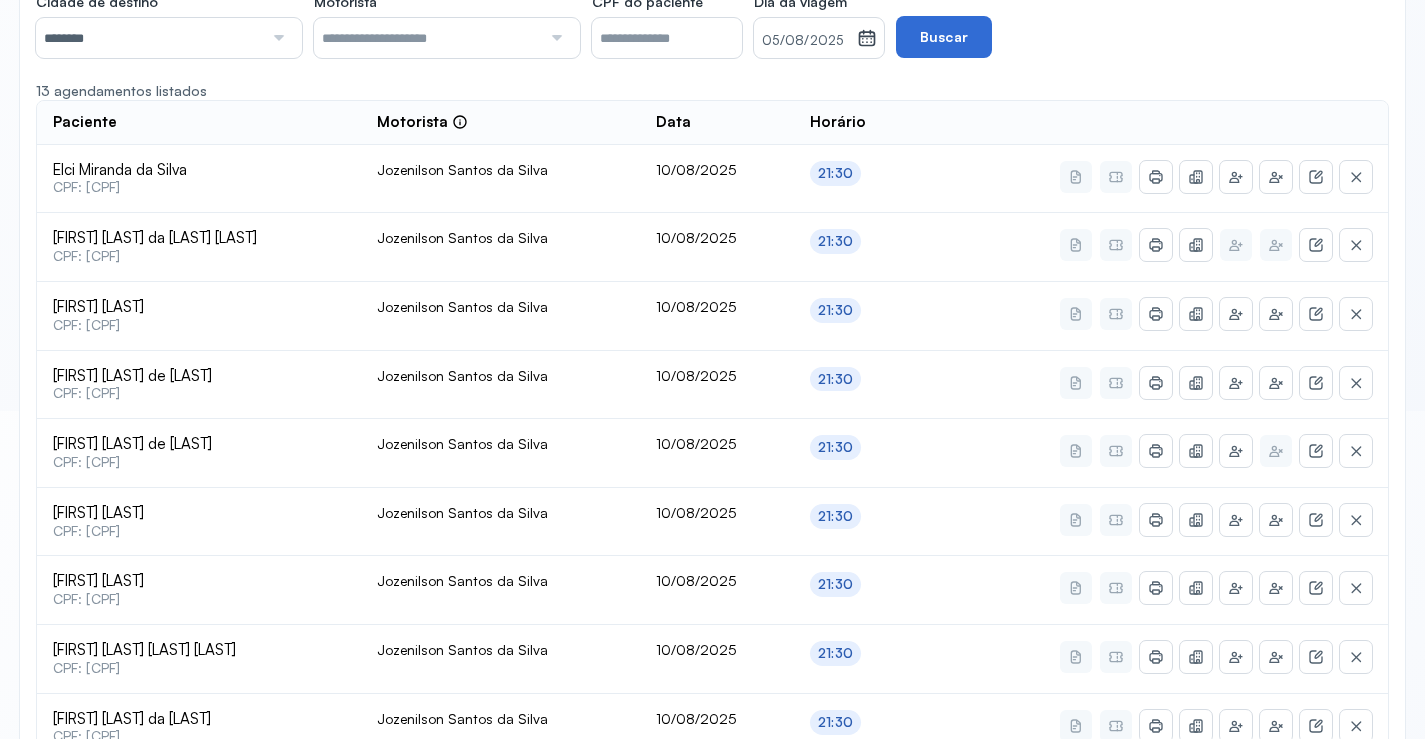 click on "Buscar" at bounding box center (944, 37) 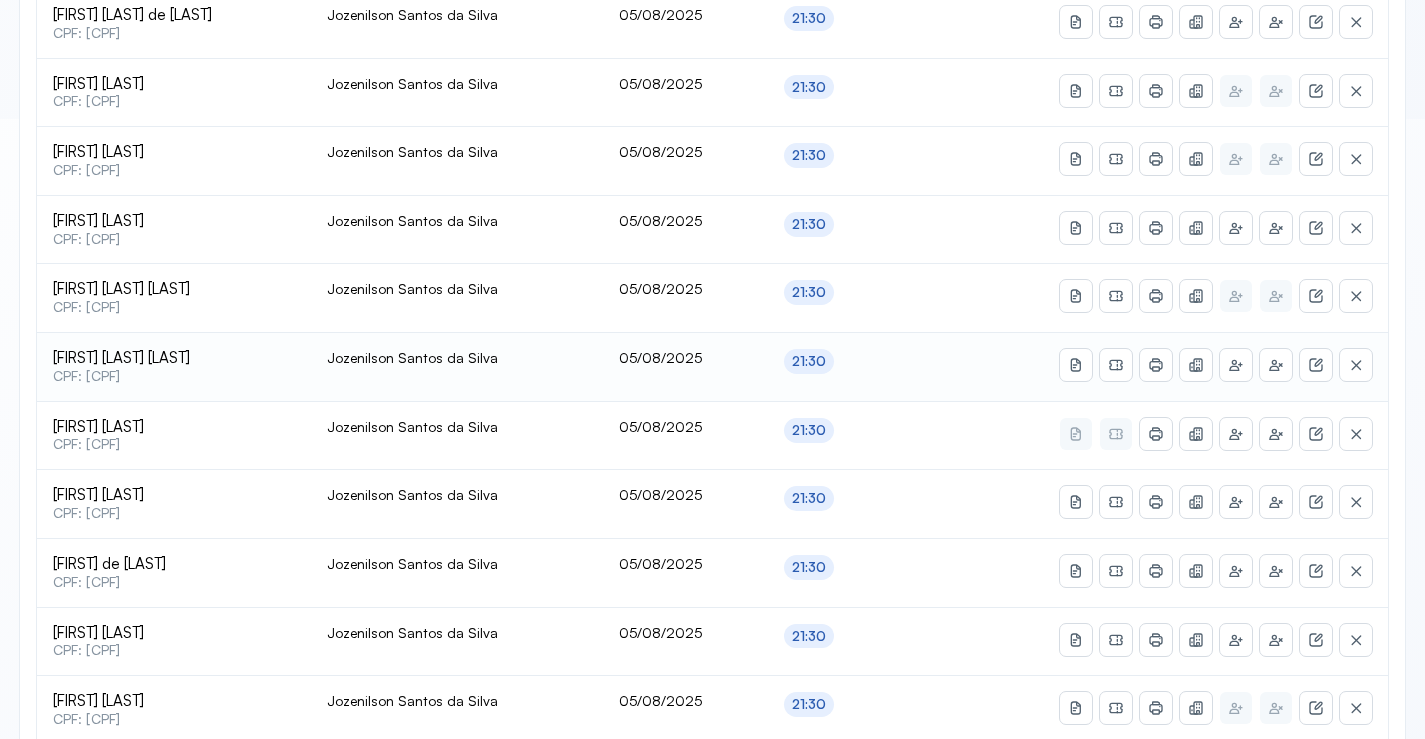 scroll, scrollTop: 628, scrollLeft: 0, axis: vertical 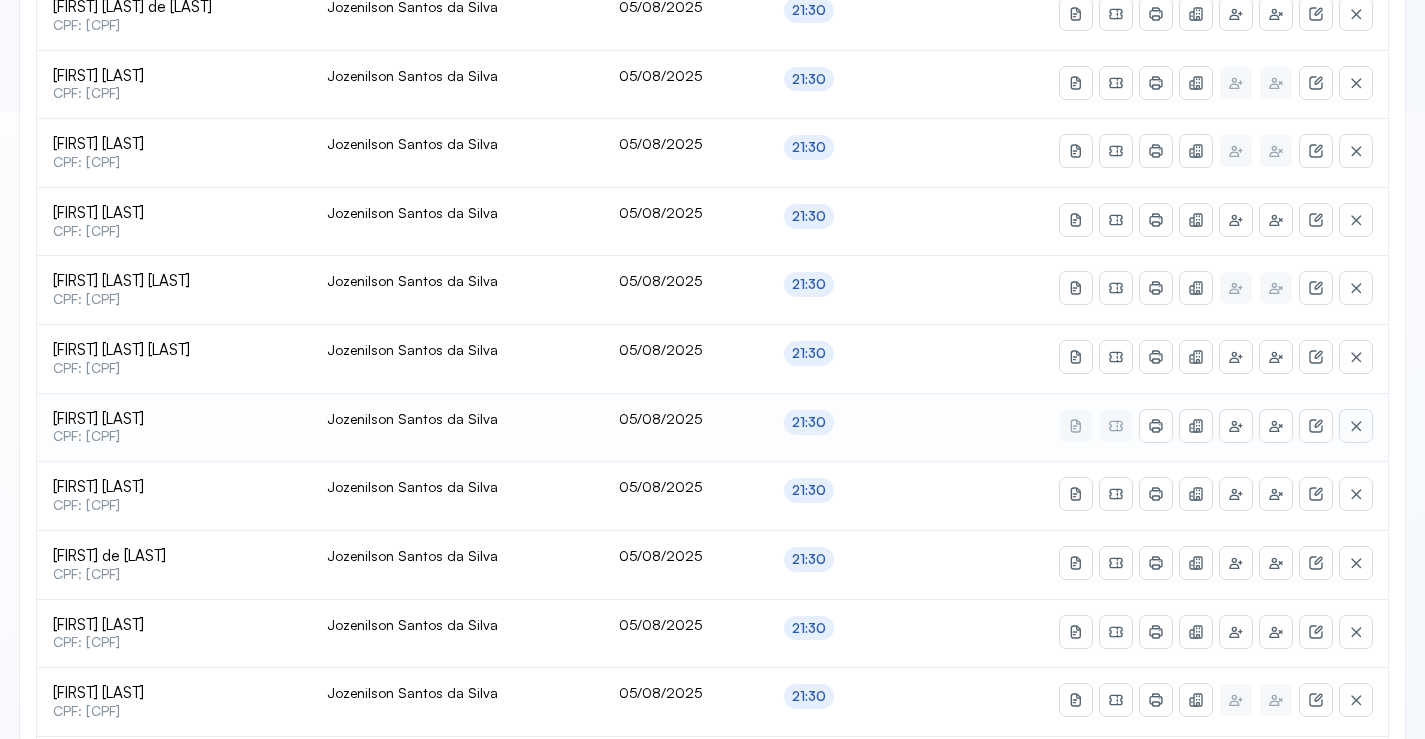 click 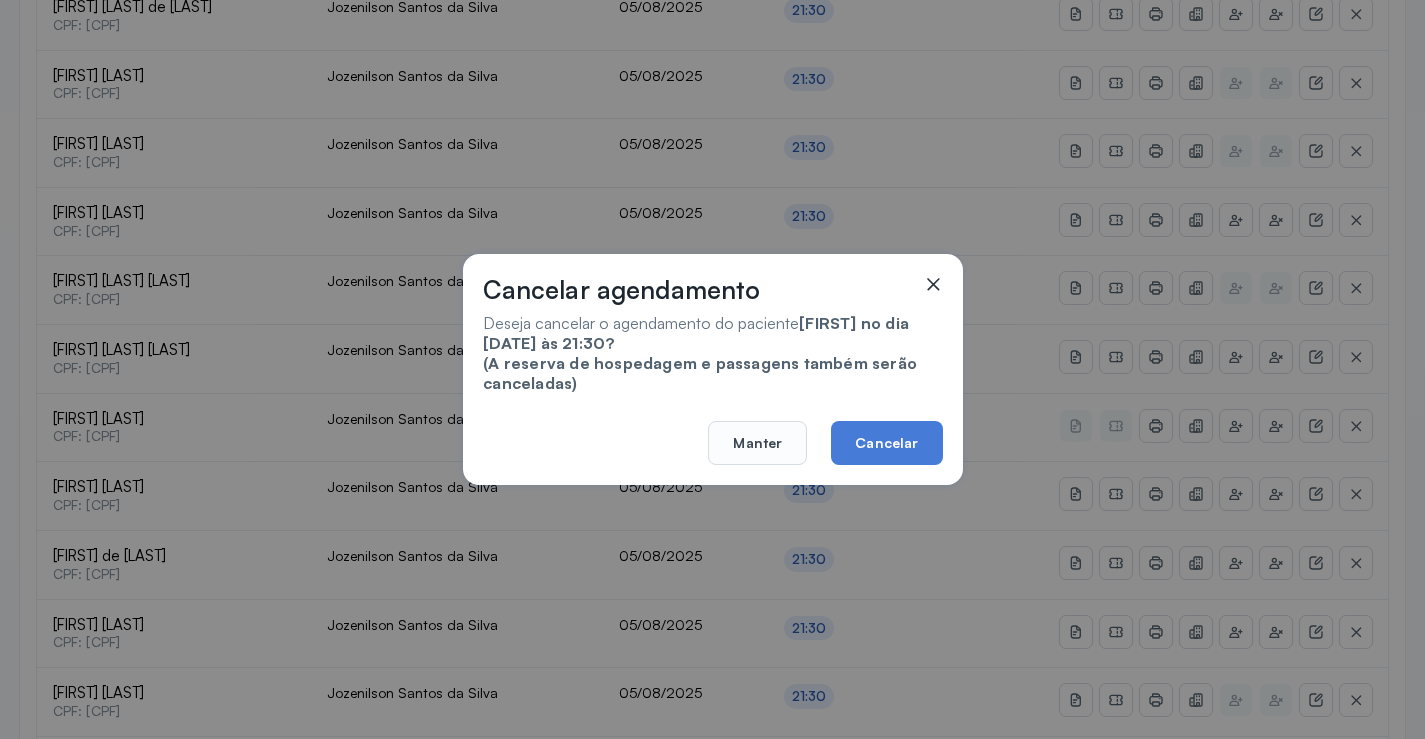 click 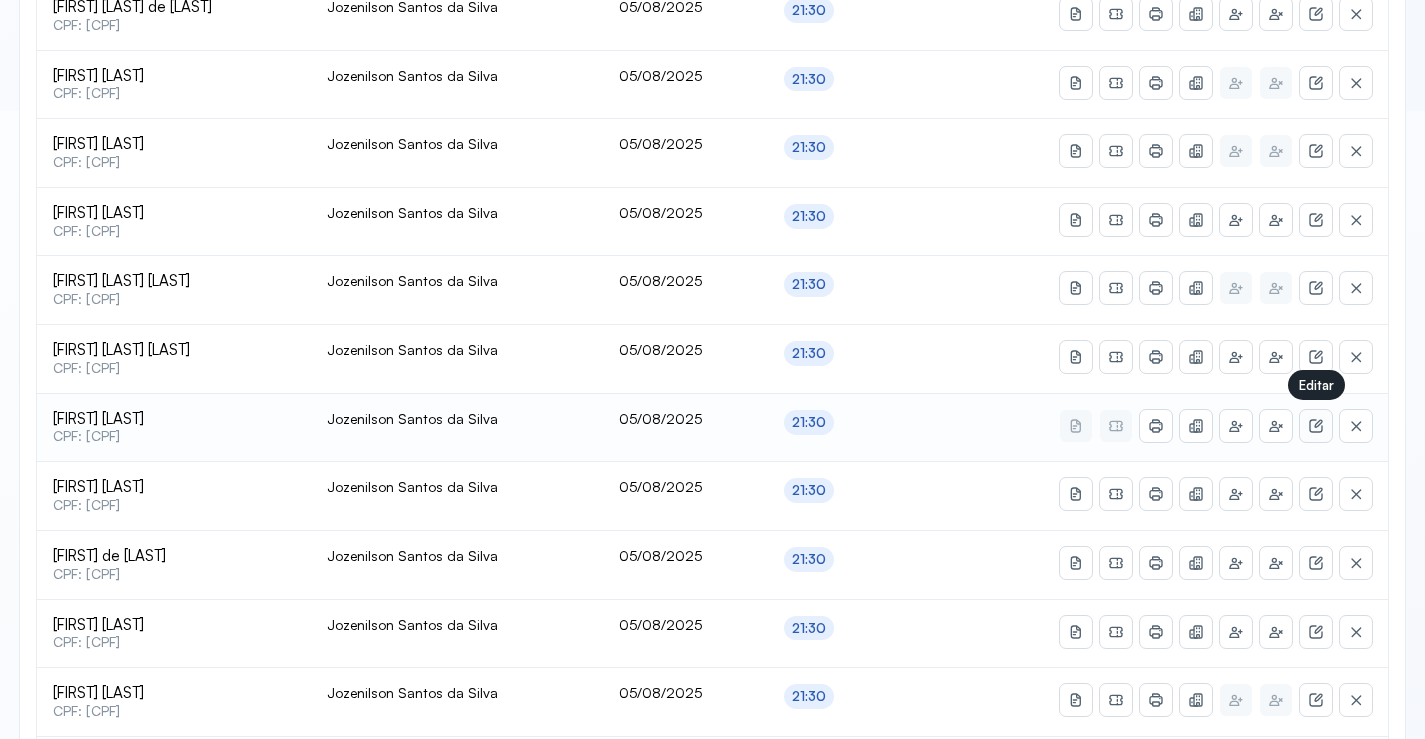 click 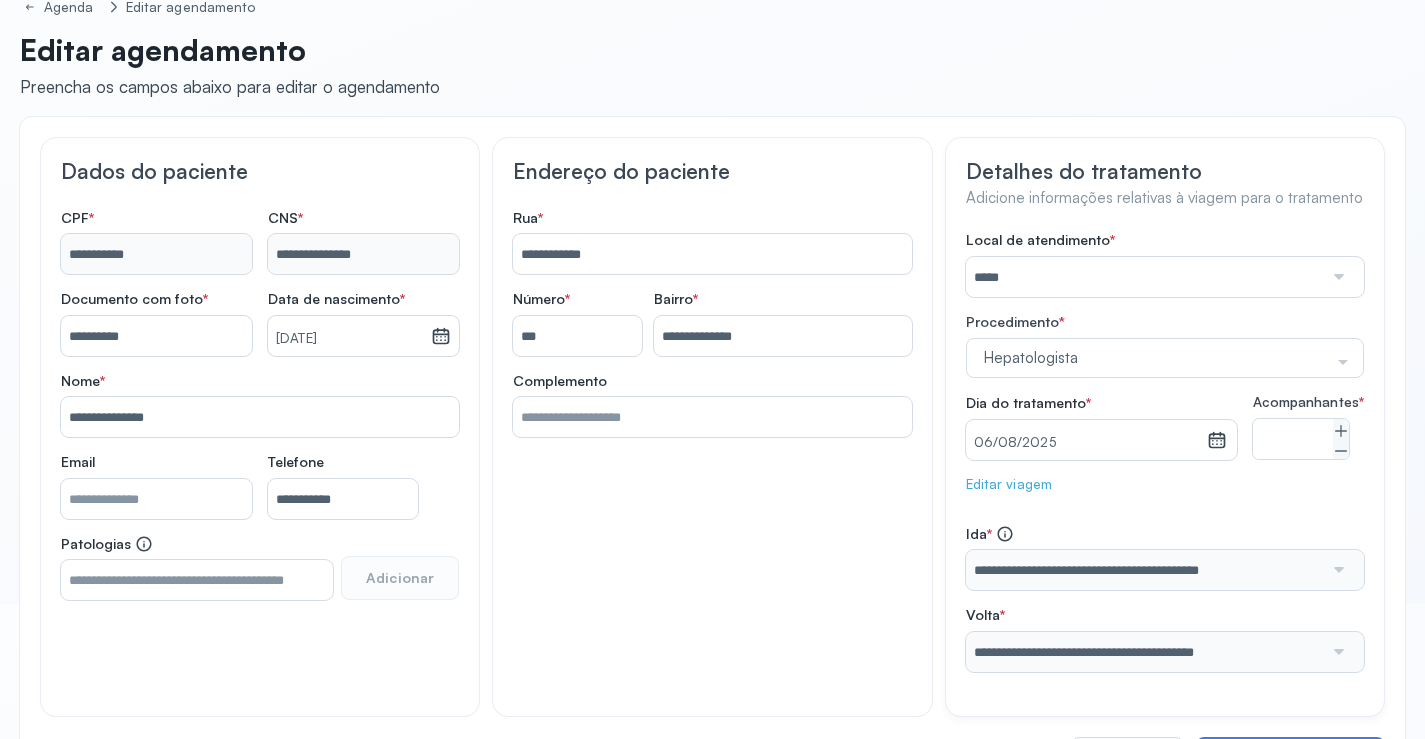 scroll, scrollTop: 0, scrollLeft: 0, axis: both 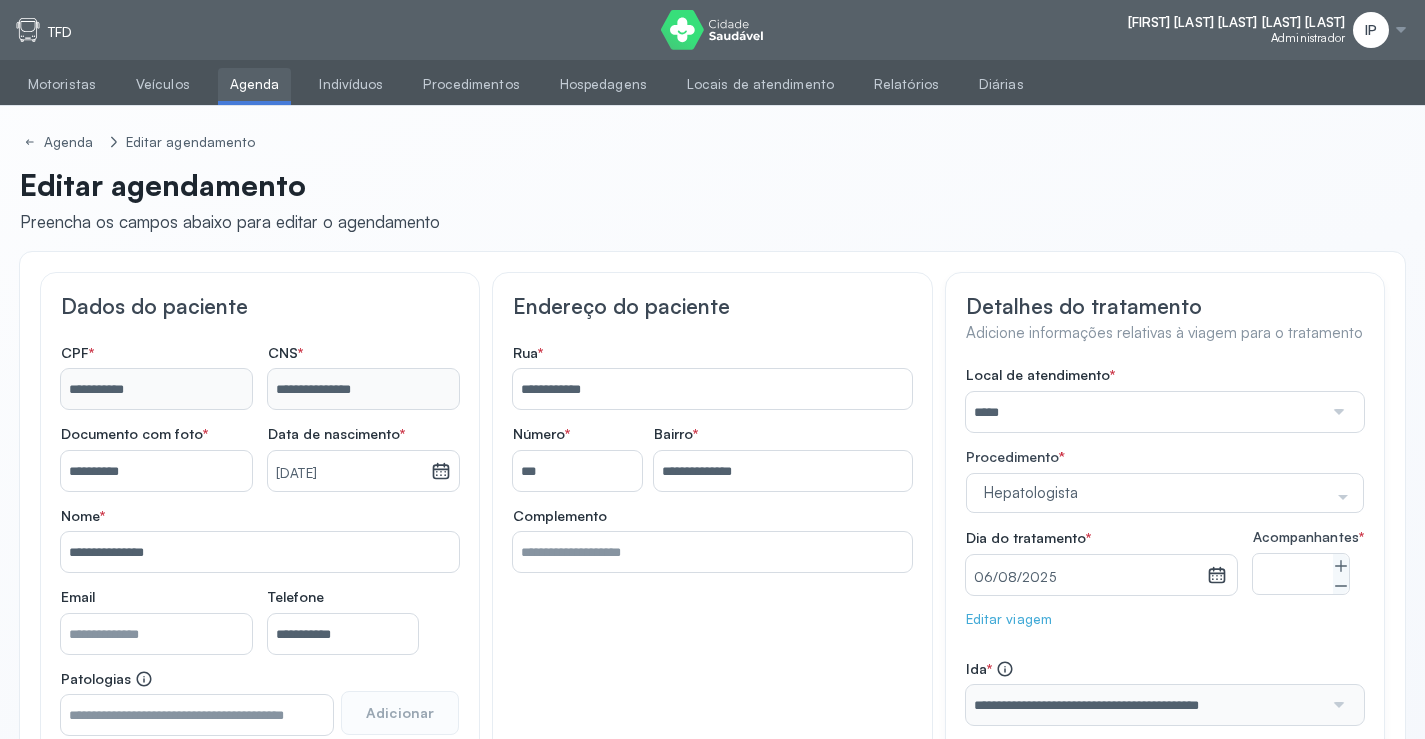 click on "Agenda" at bounding box center (255, 84) 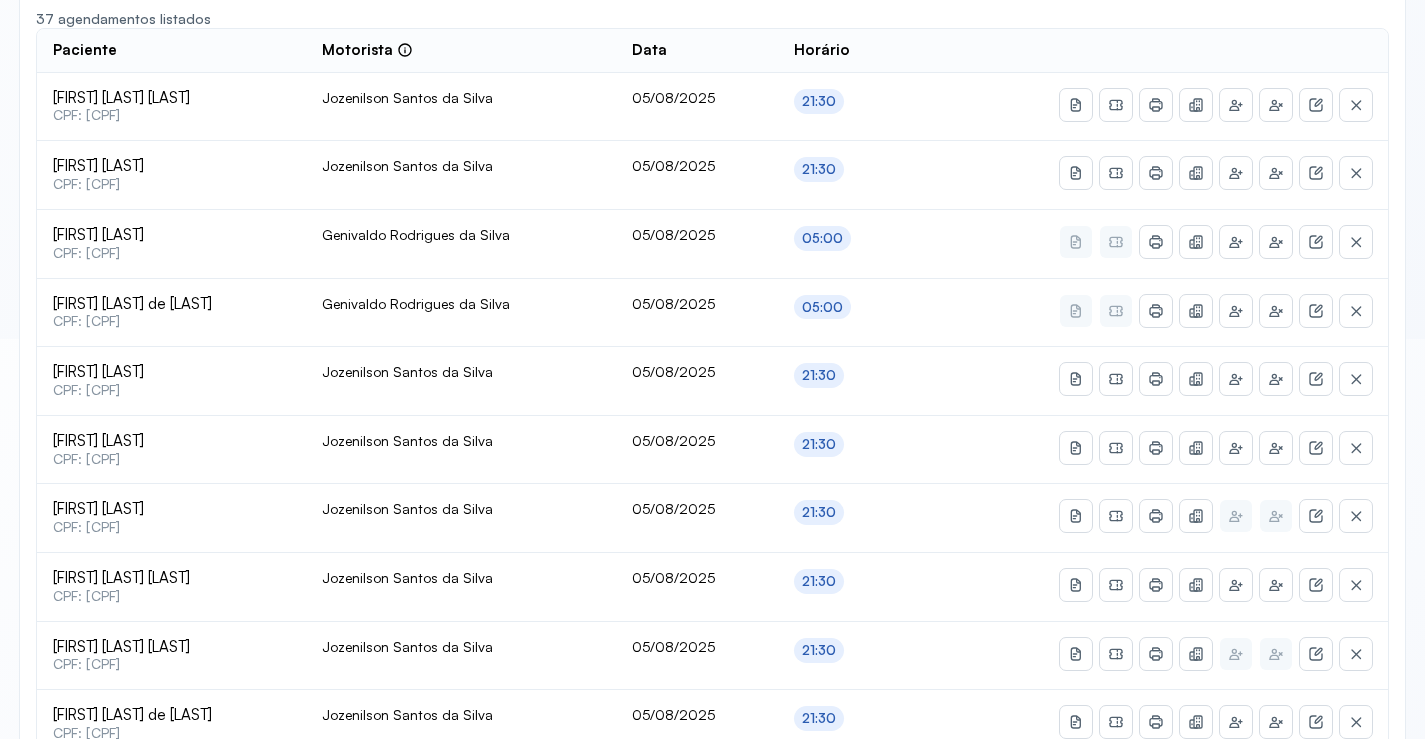 type on "********" 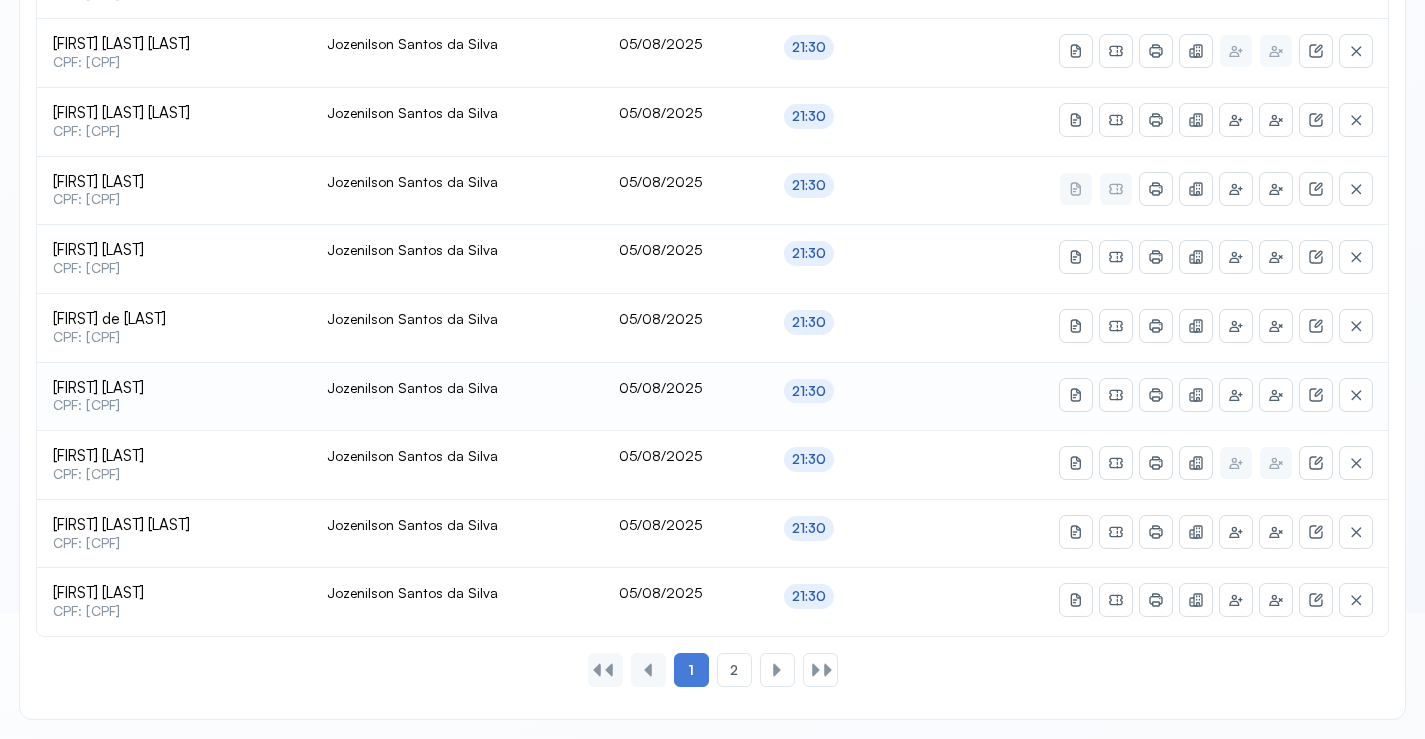 scroll, scrollTop: 765, scrollLeft: 0, axis: vertical 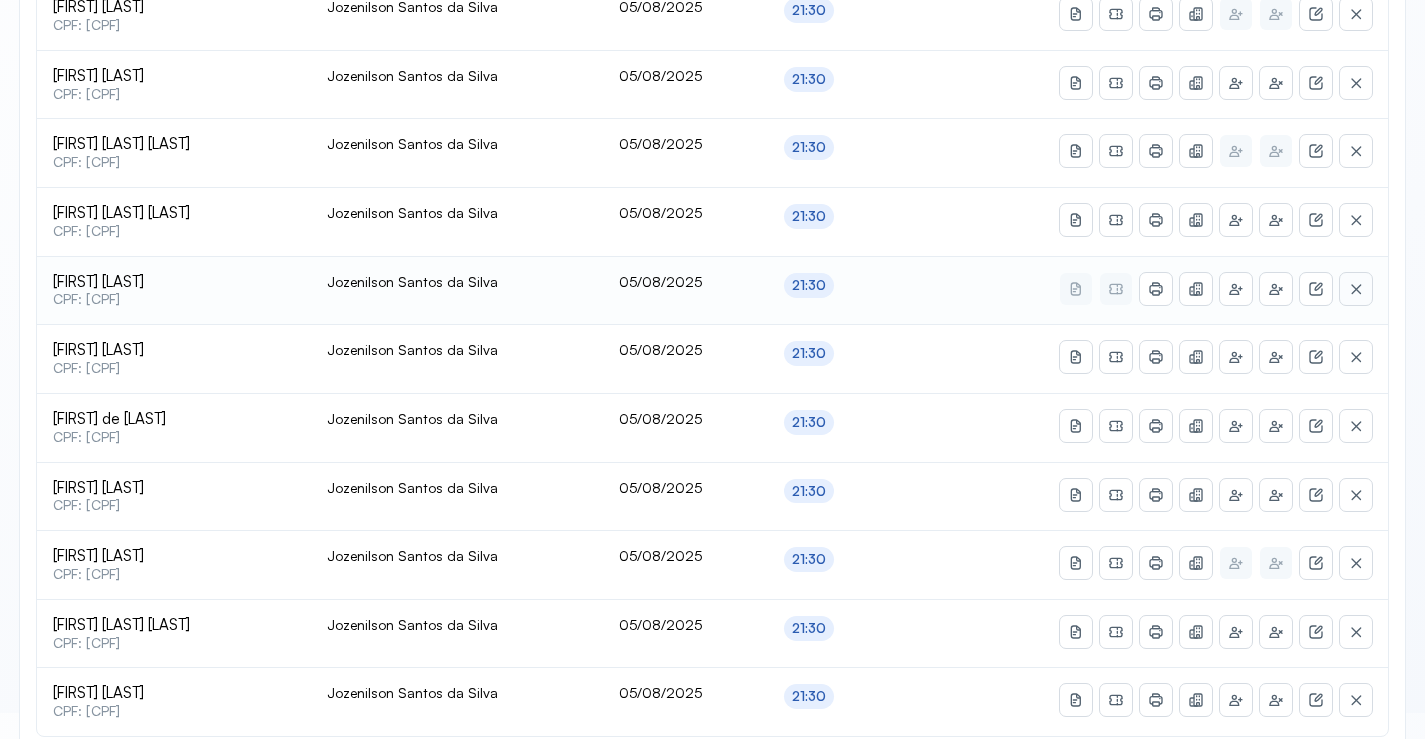 click 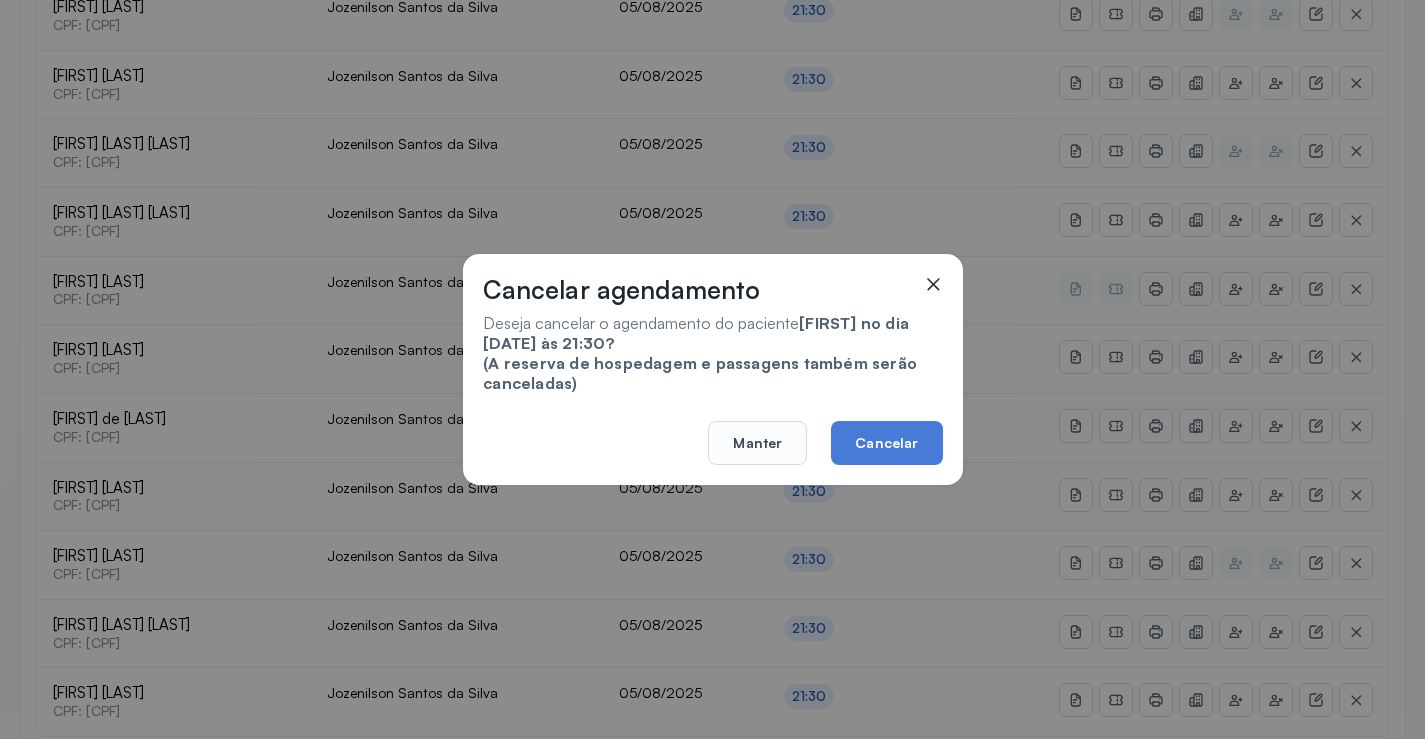 click 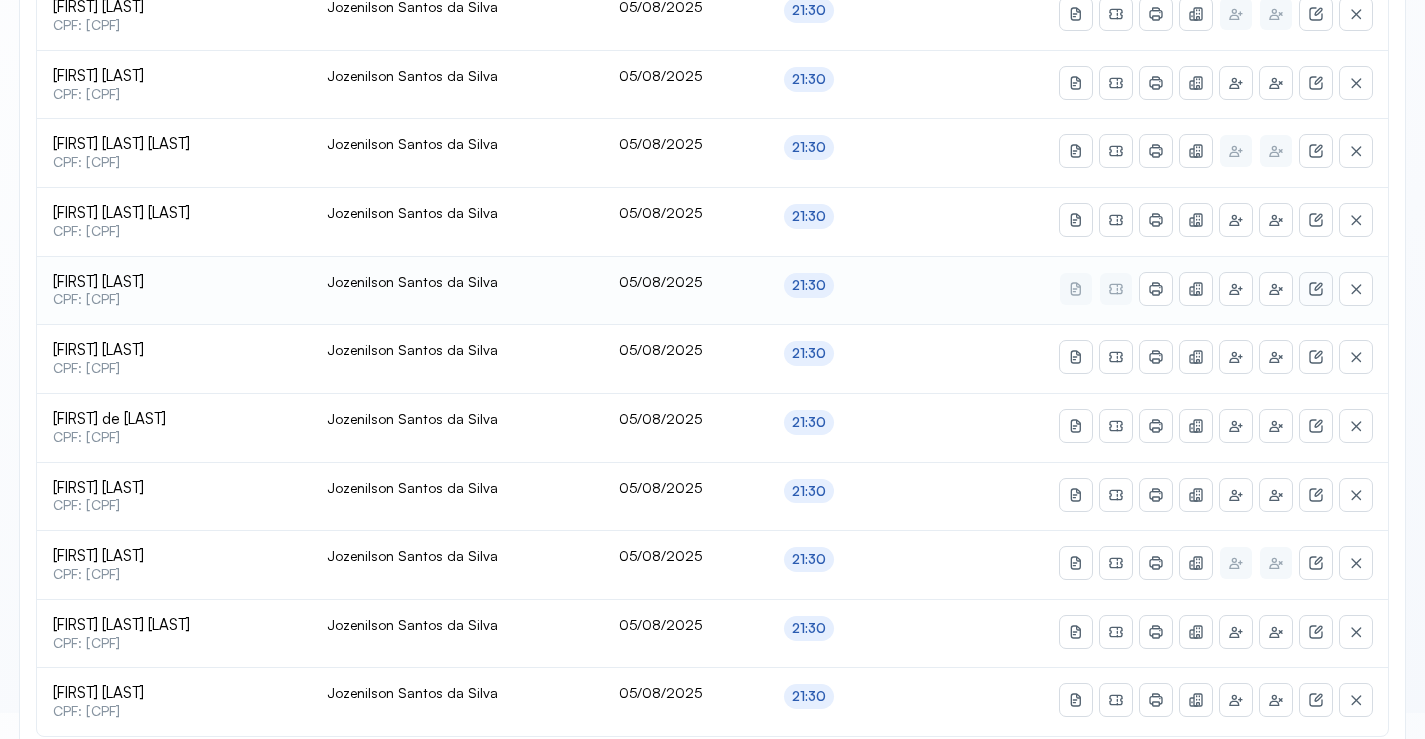 click 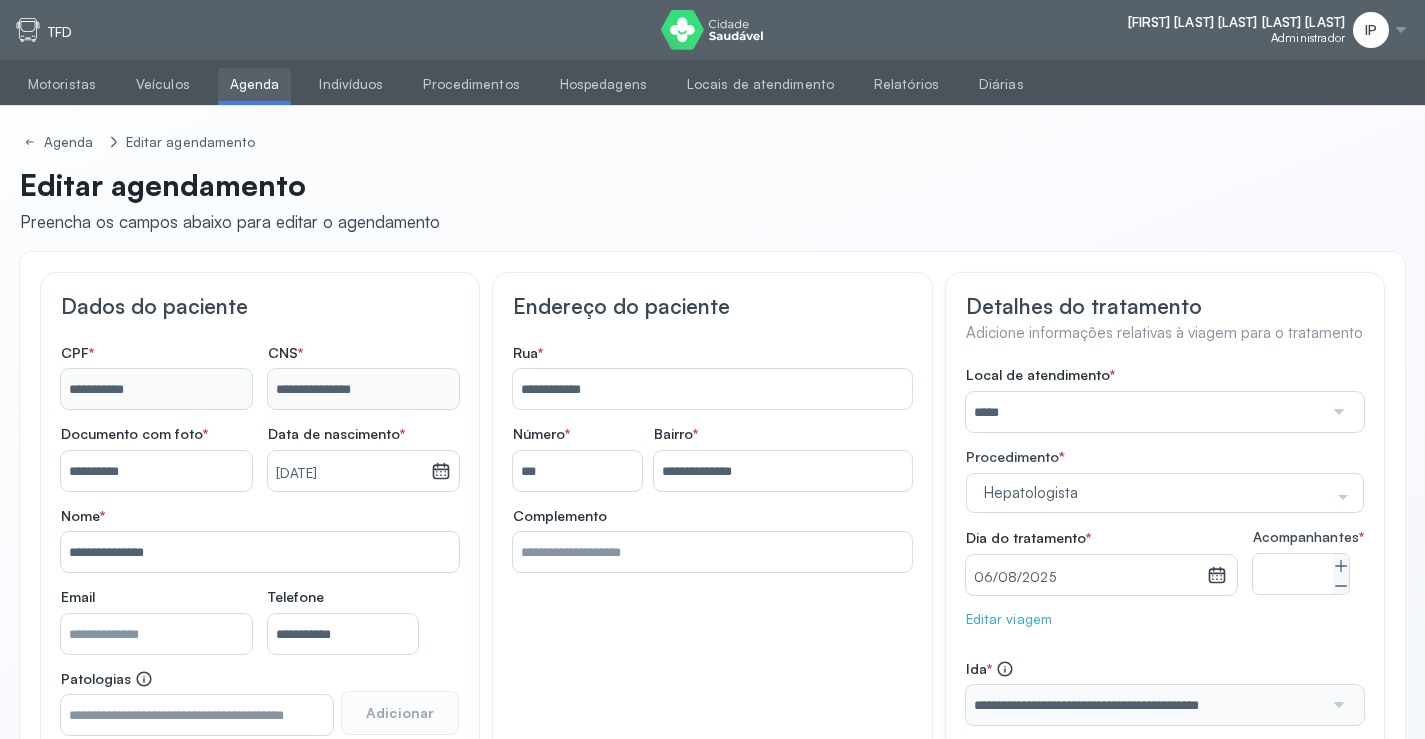 click on "Agenda" at bounding box center [255, 84] 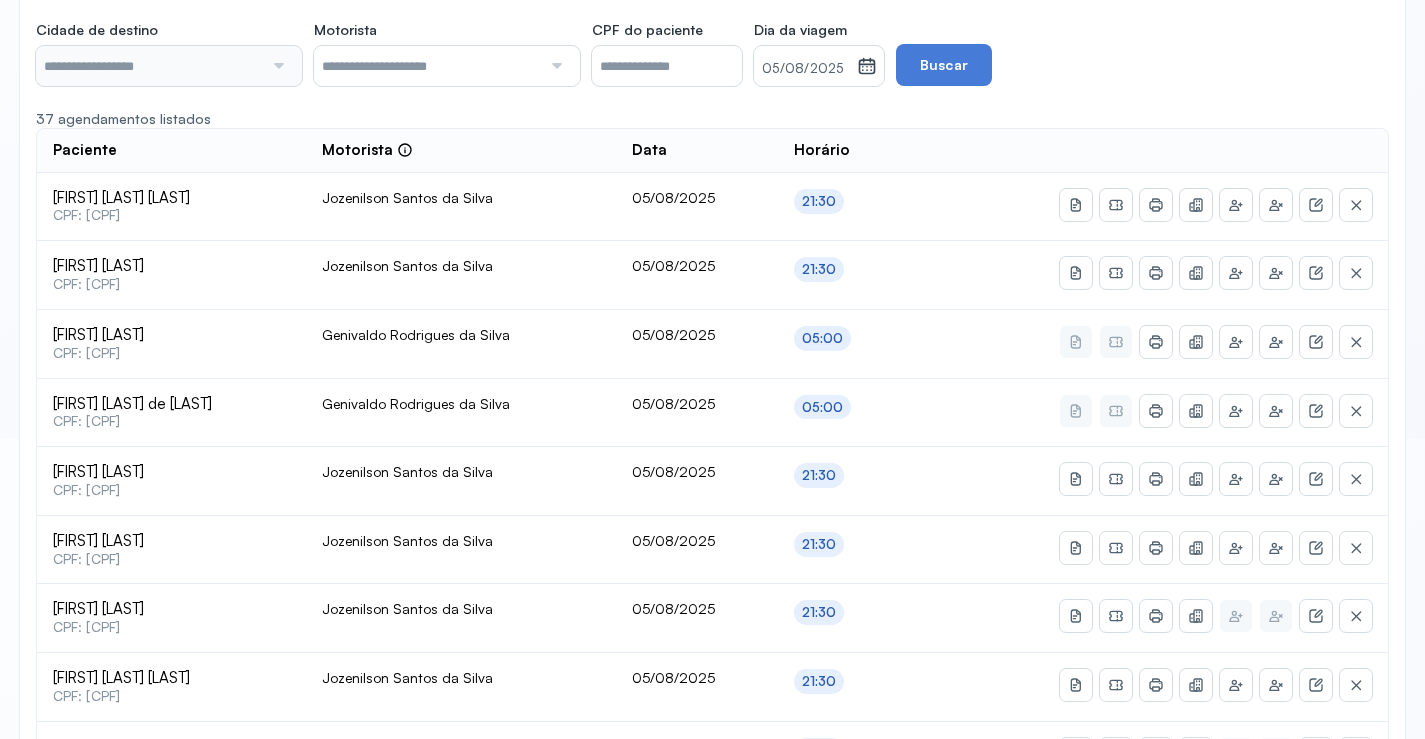 type on "********" 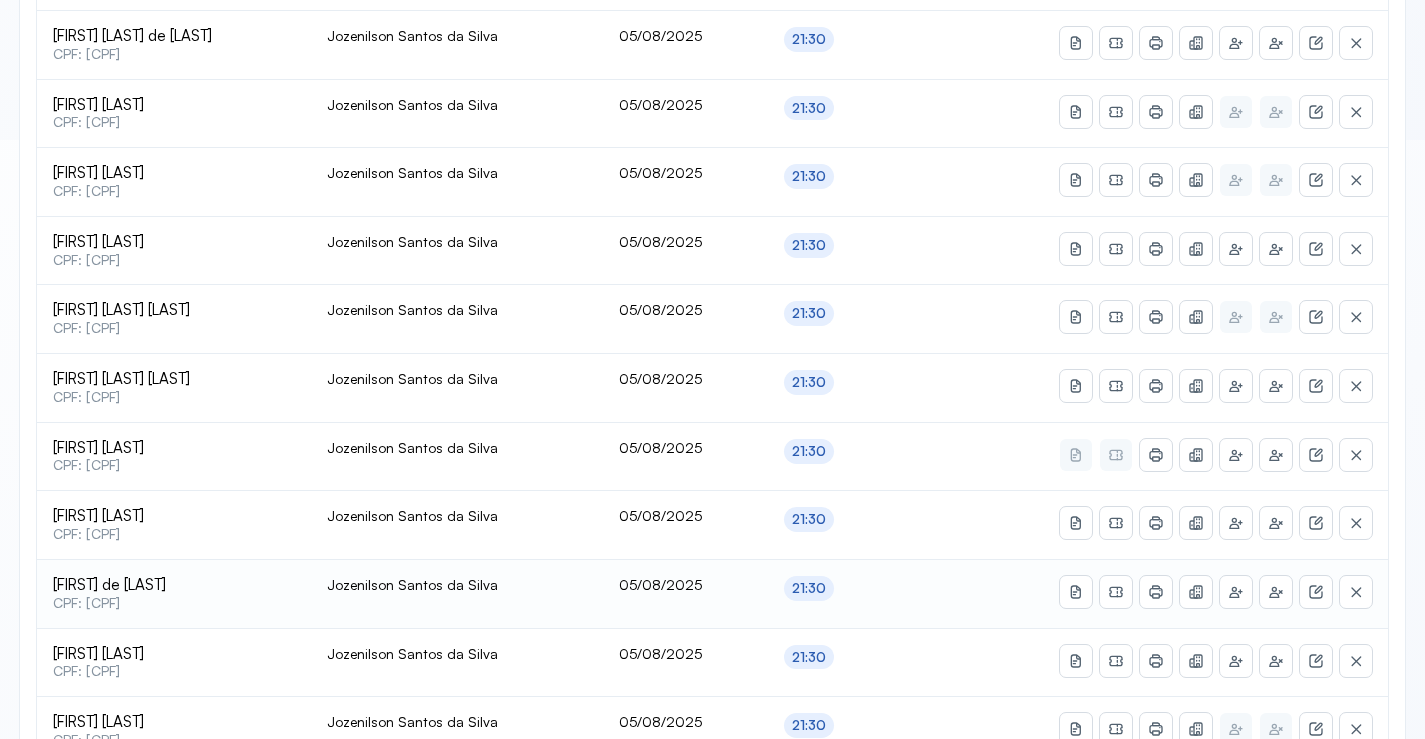 scroll, scrollTop: 600, scrollLeft: 0, axis: vertical 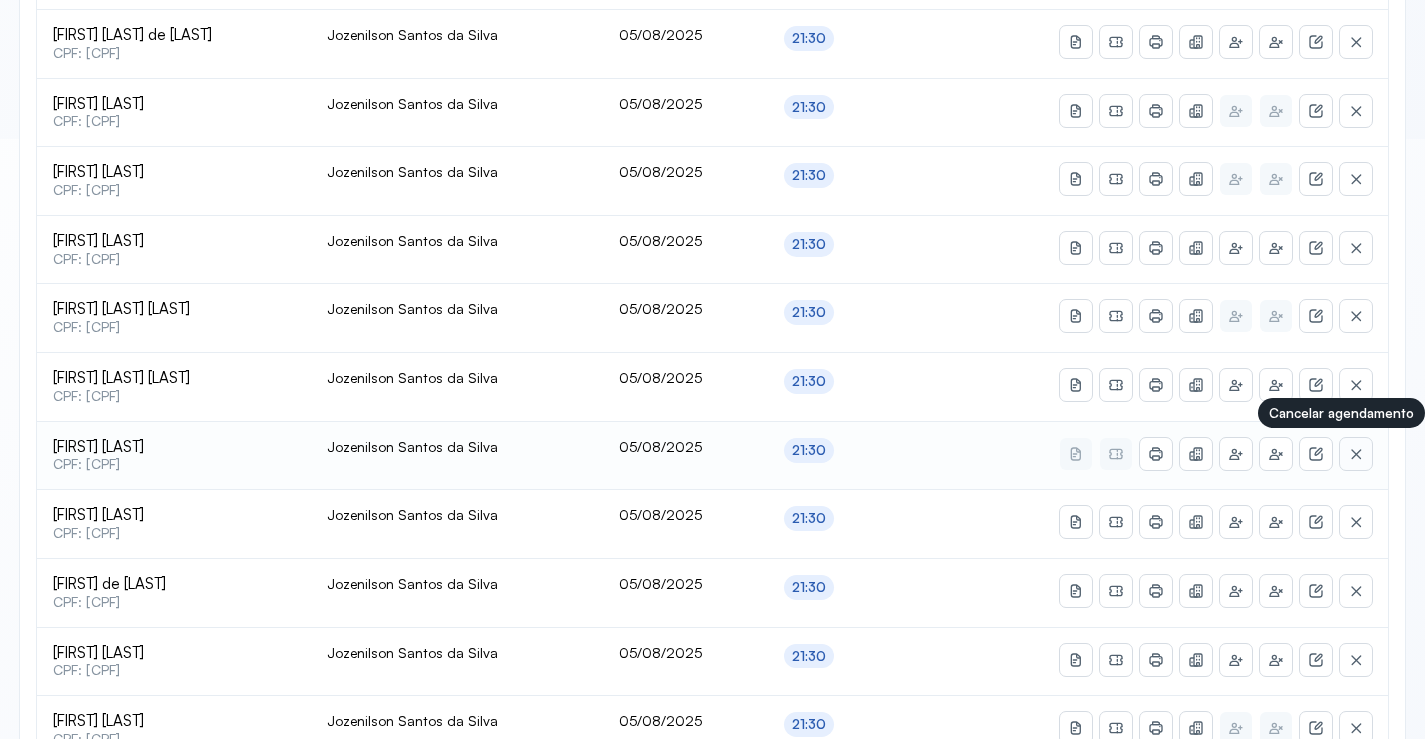 click 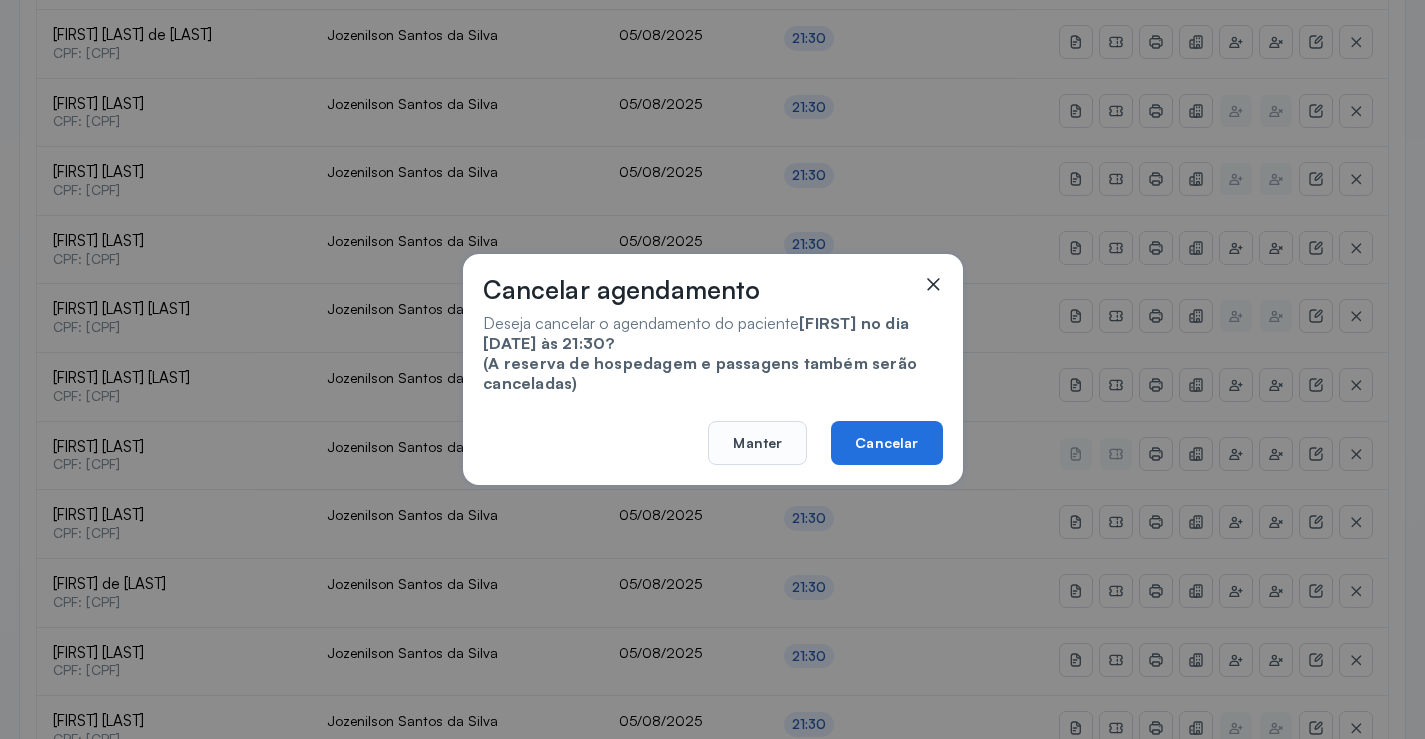 click on "Cancelar" 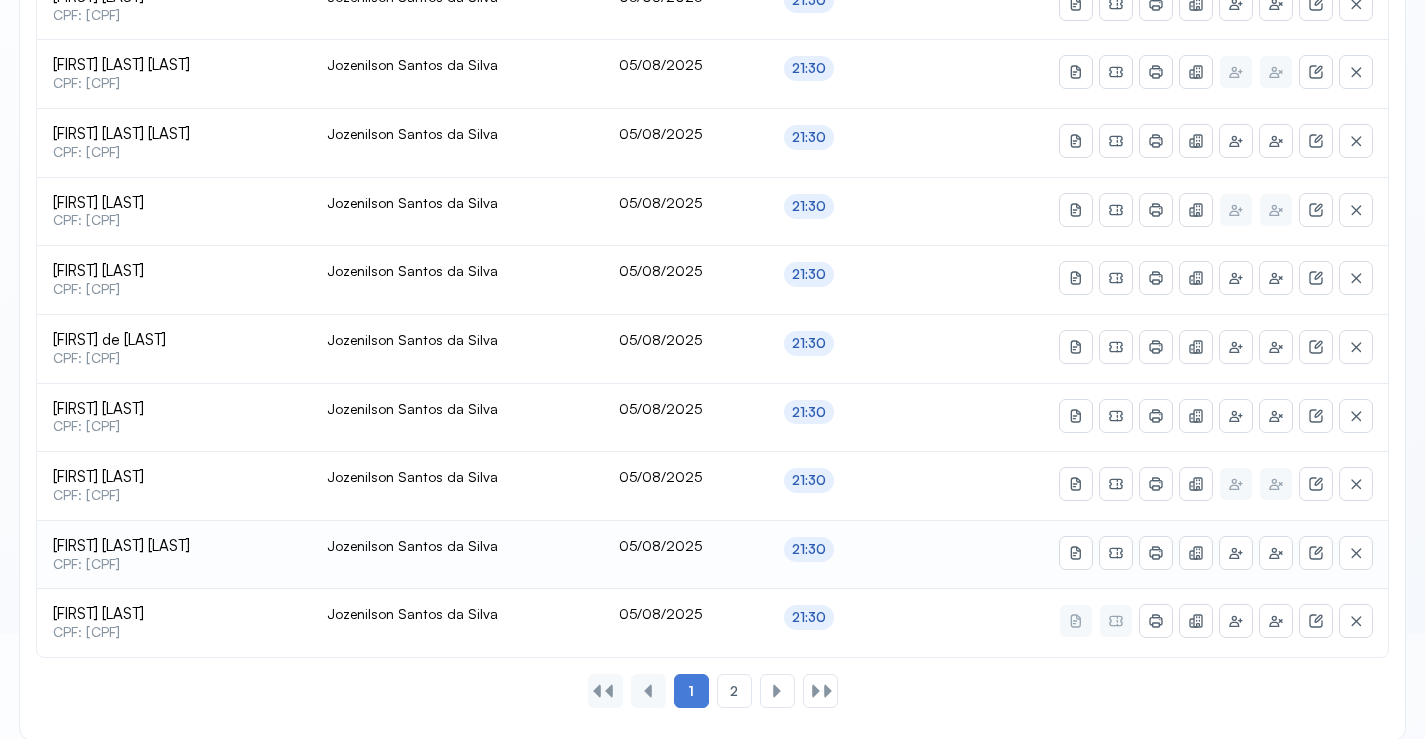 scroll, scrollTop: 865, scrollLeft: 0, axis: vertical 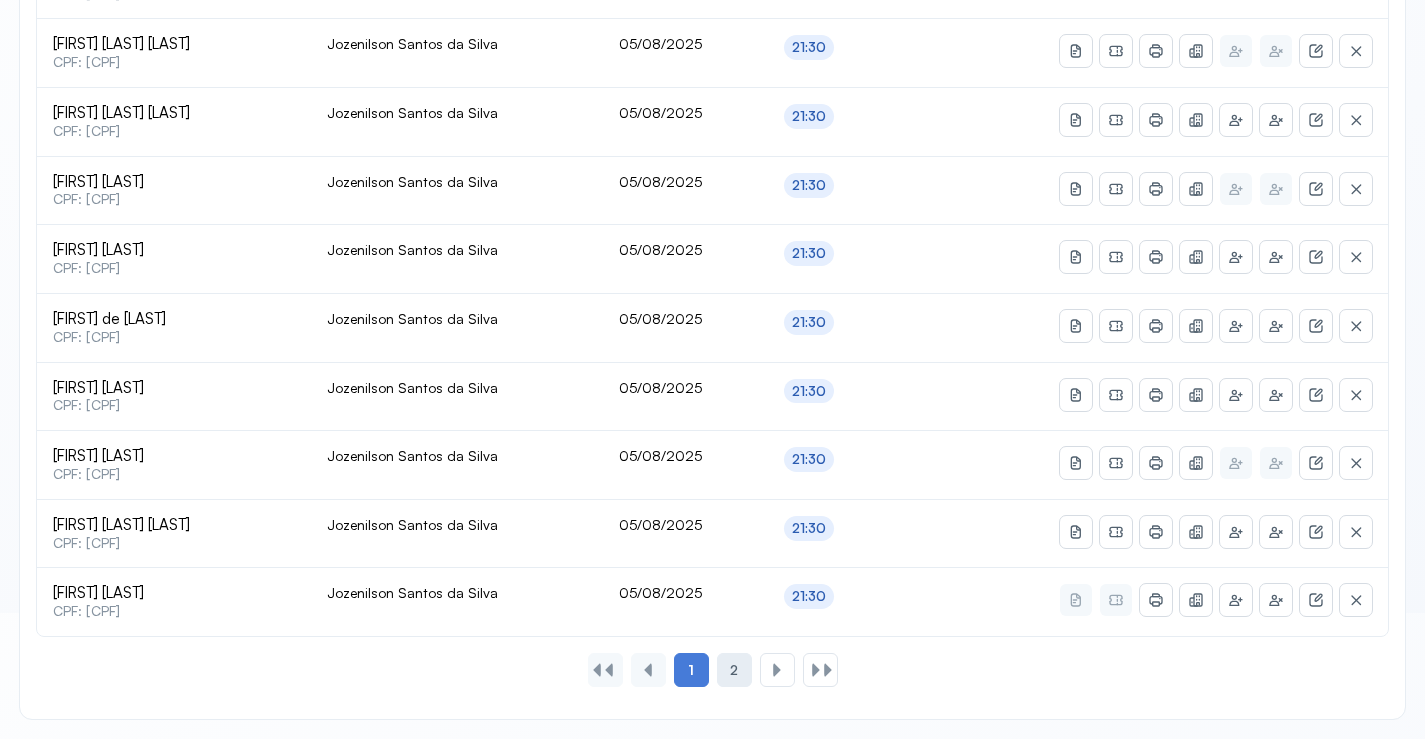 click on "2" at bounding box center [734, 670] 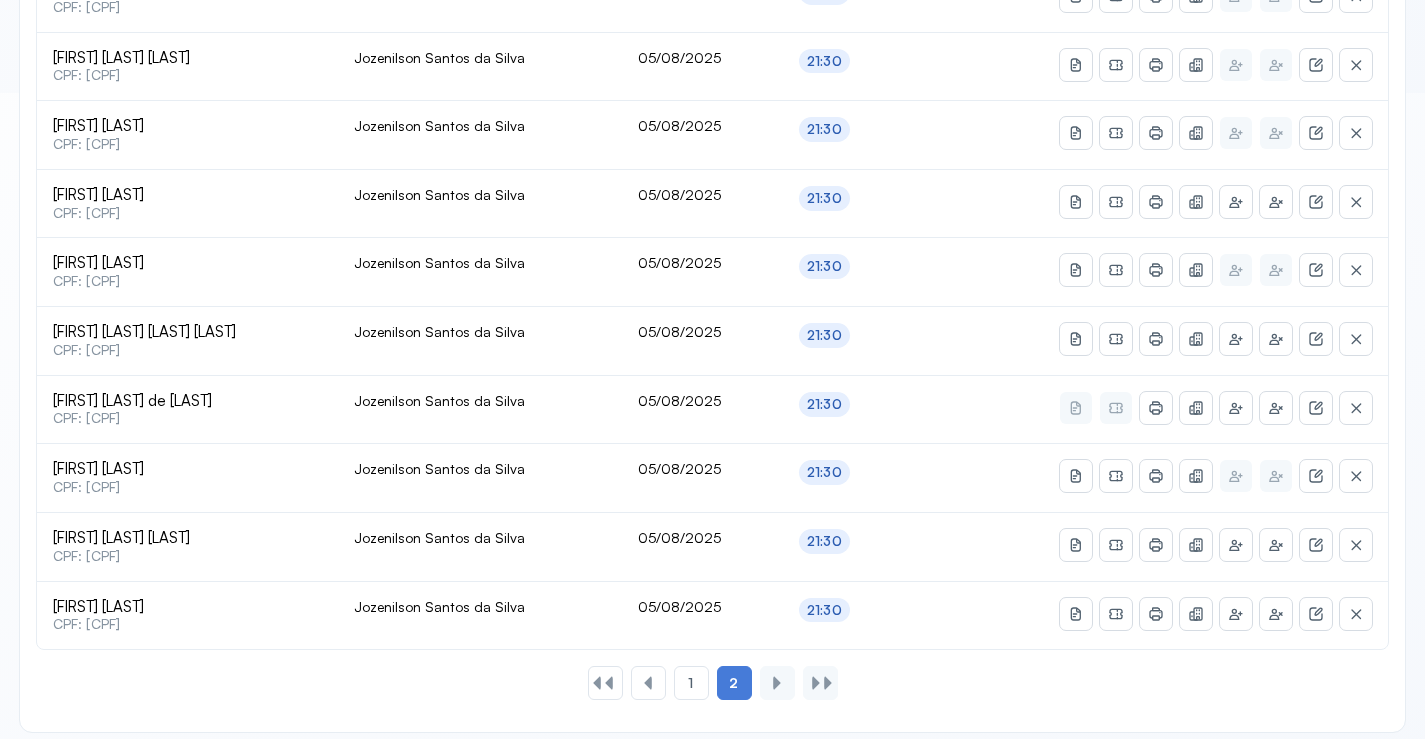 scroll, scrollTop: 659, scrollLeft: 0, axis: vertical 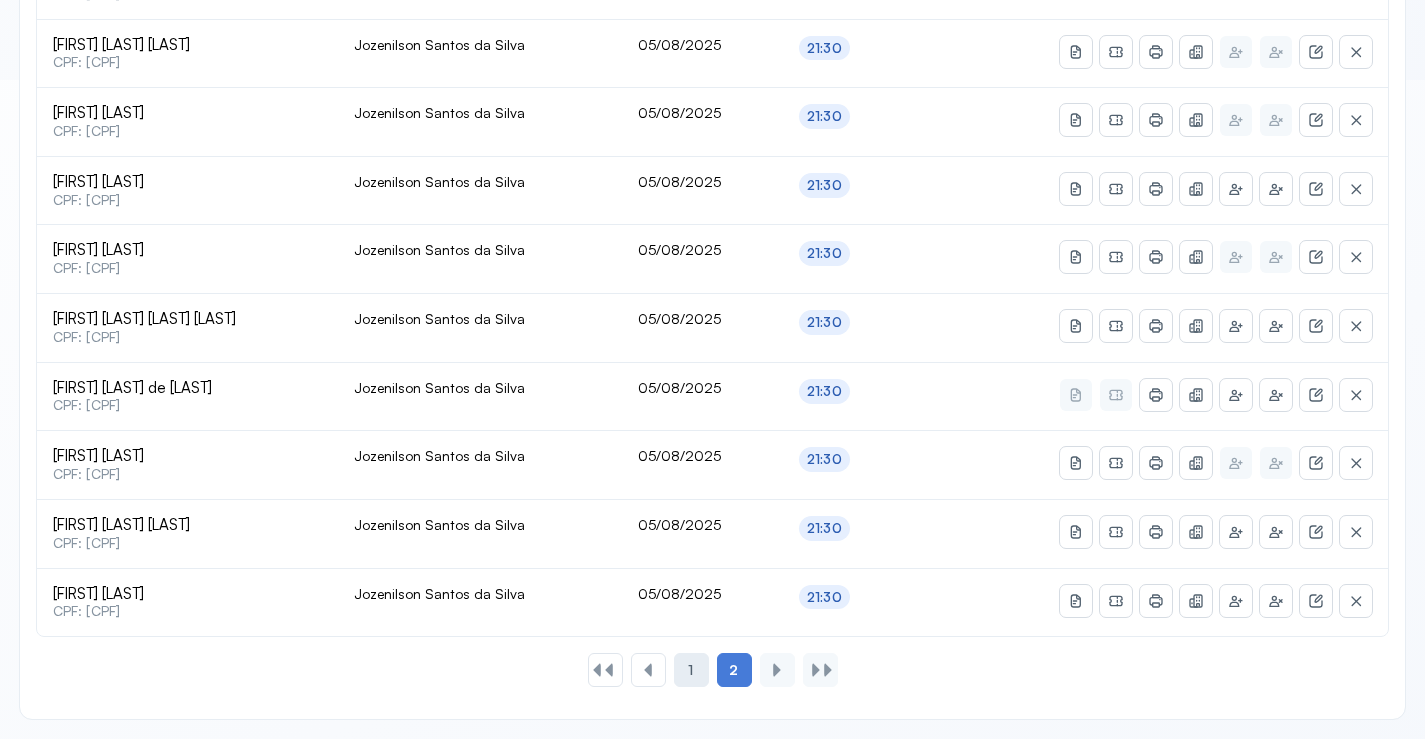 click on "1" 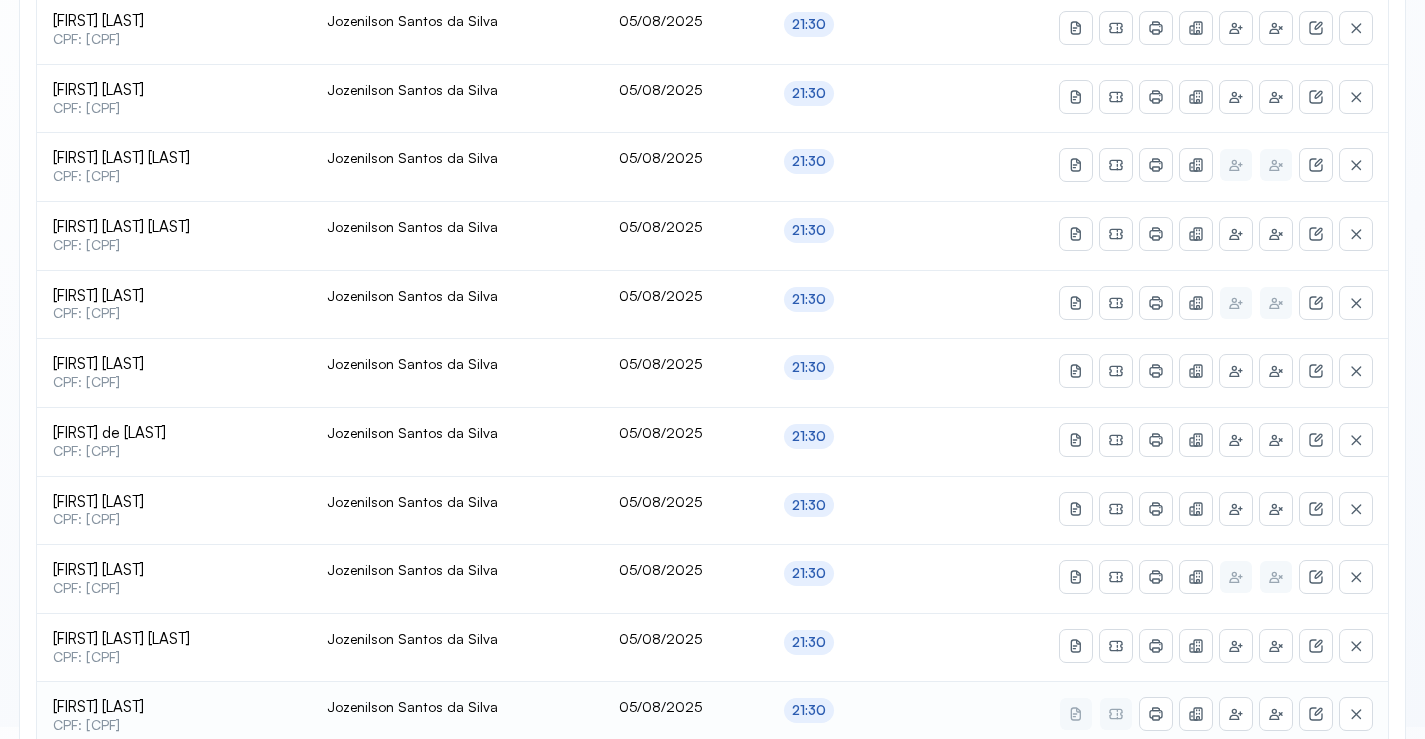 scroll, scrollTop: 865, scrollLeft: 0, axis: vertical 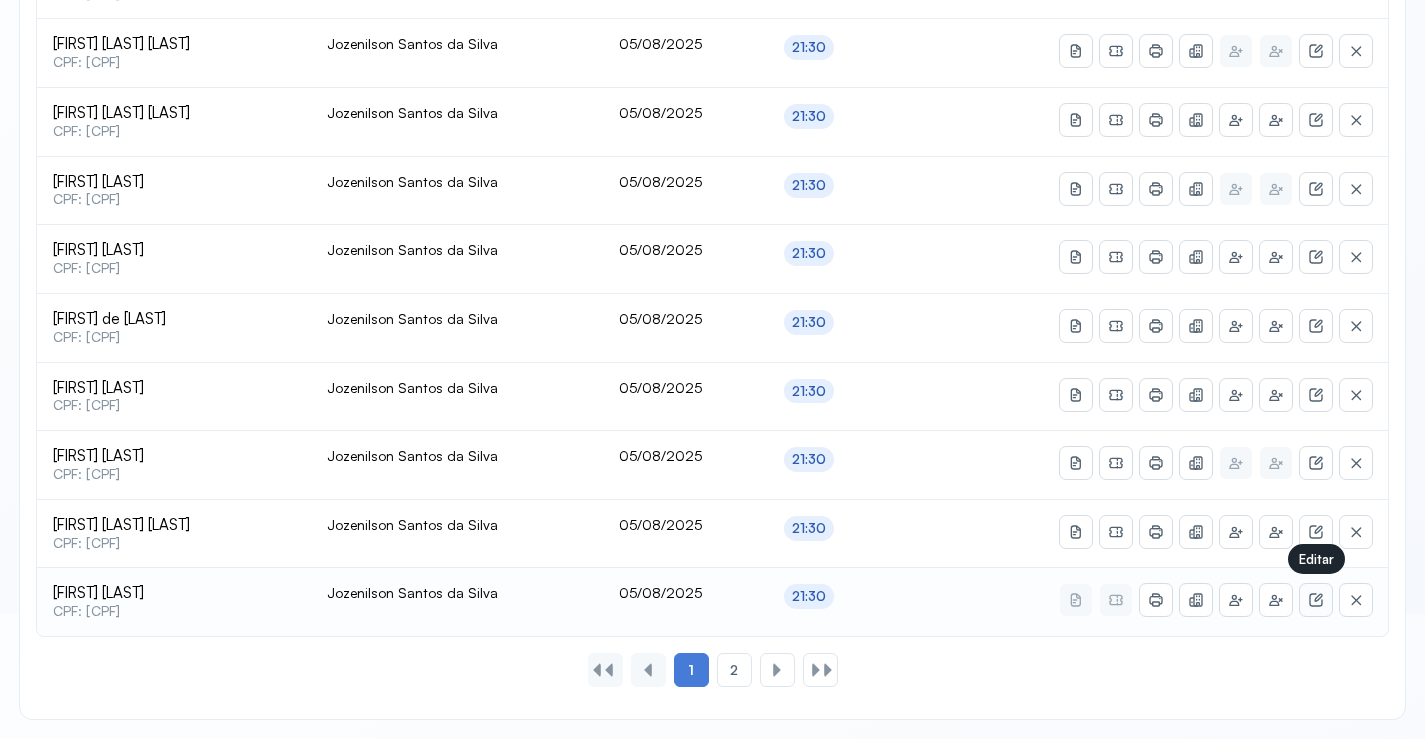 click 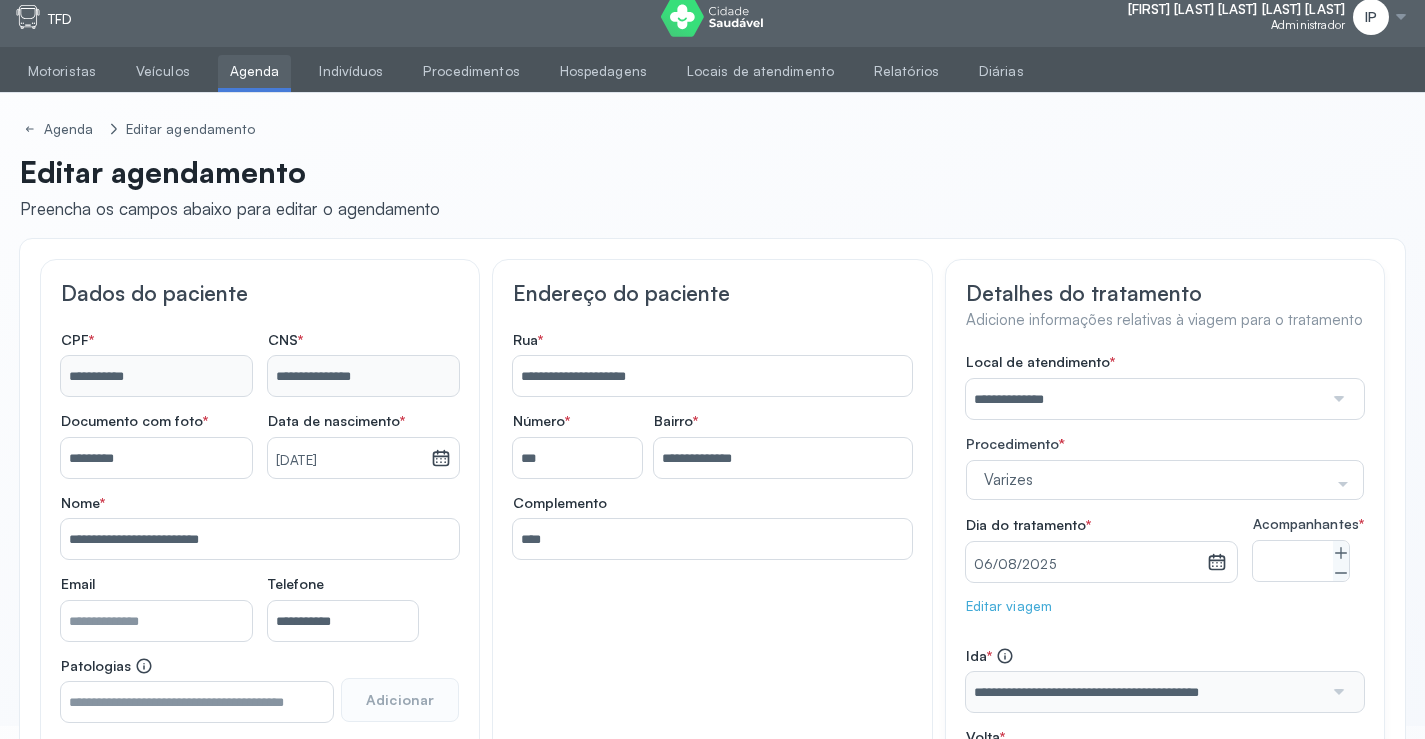 scroll, scrollTop: 0, scrollLeft: 0, axis: both 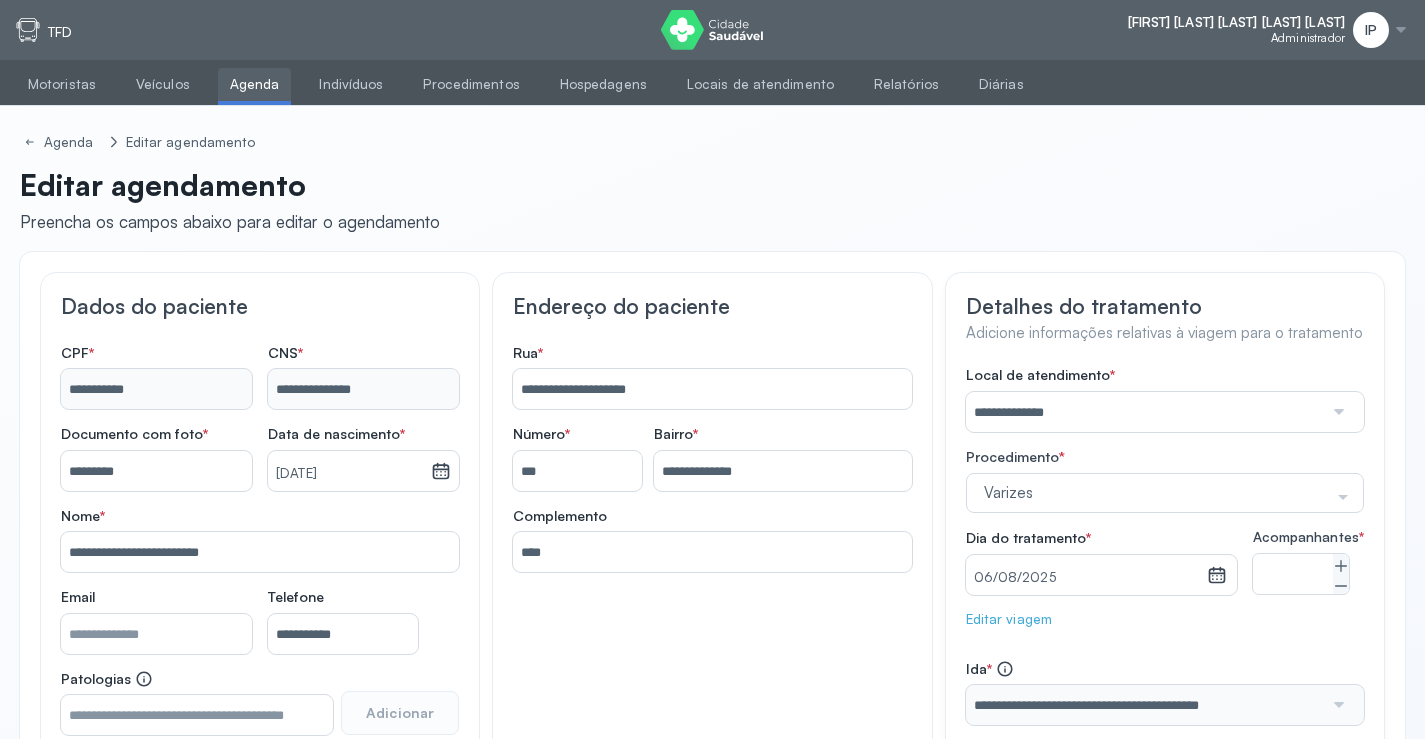 click on "Agenda" at bounding box center (255, 84) 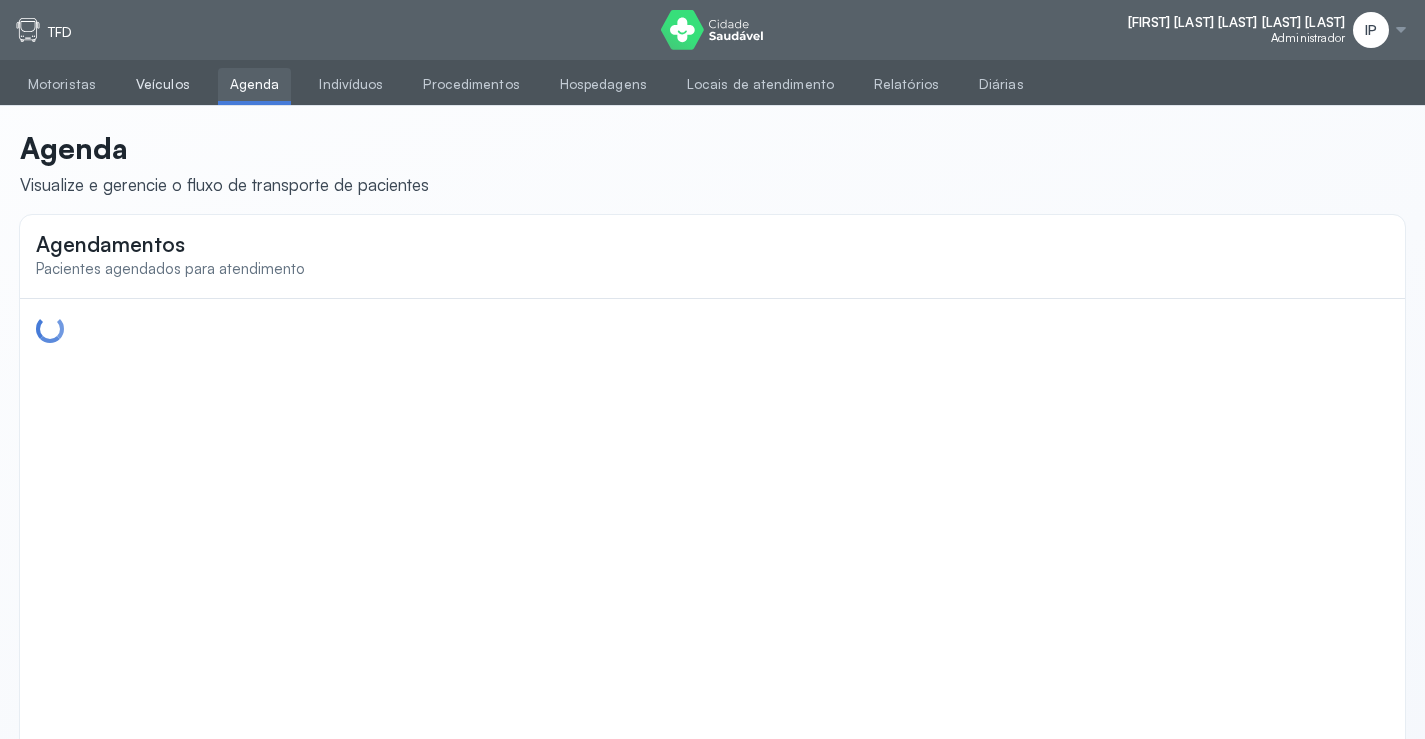 click on "Veículos" at bounding box center [163, 84] 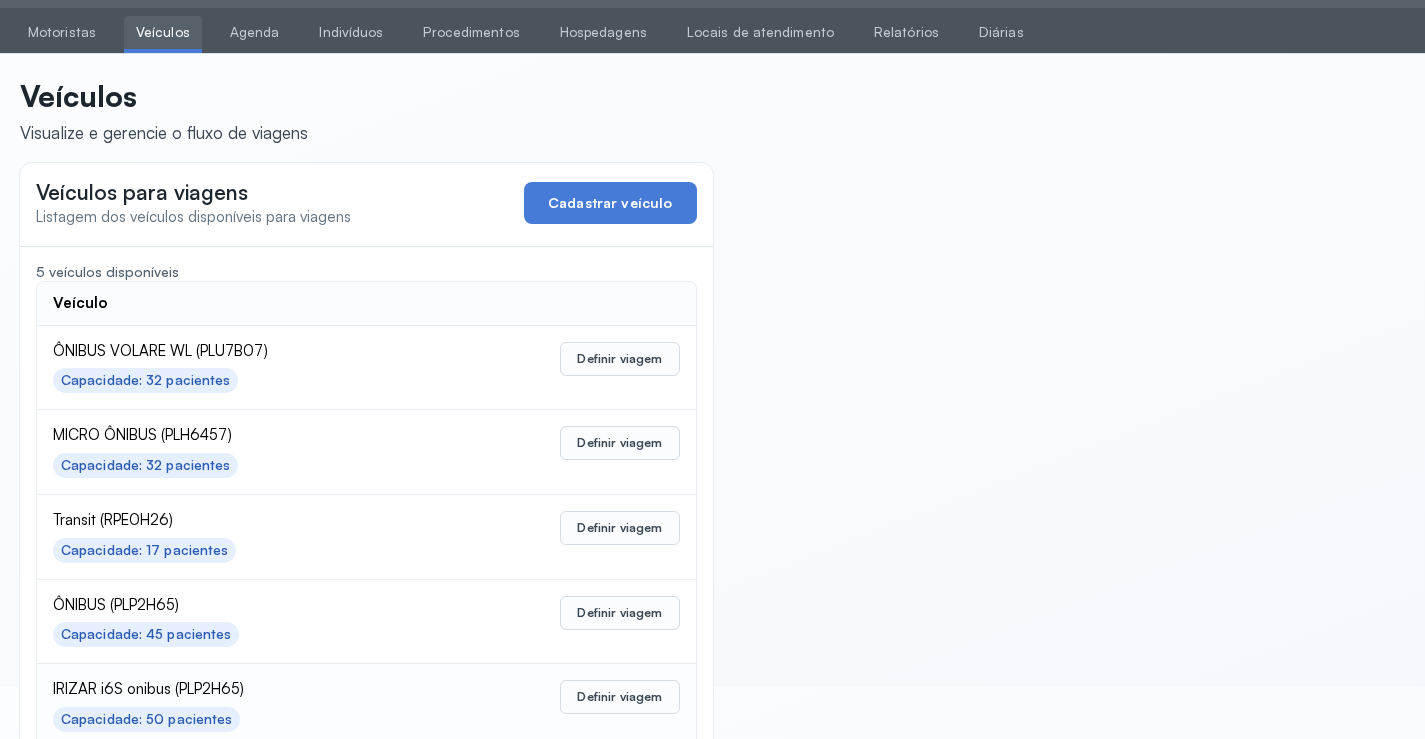 scroll, scrollTop: 98, scrollLeft: 0, axis: vertical 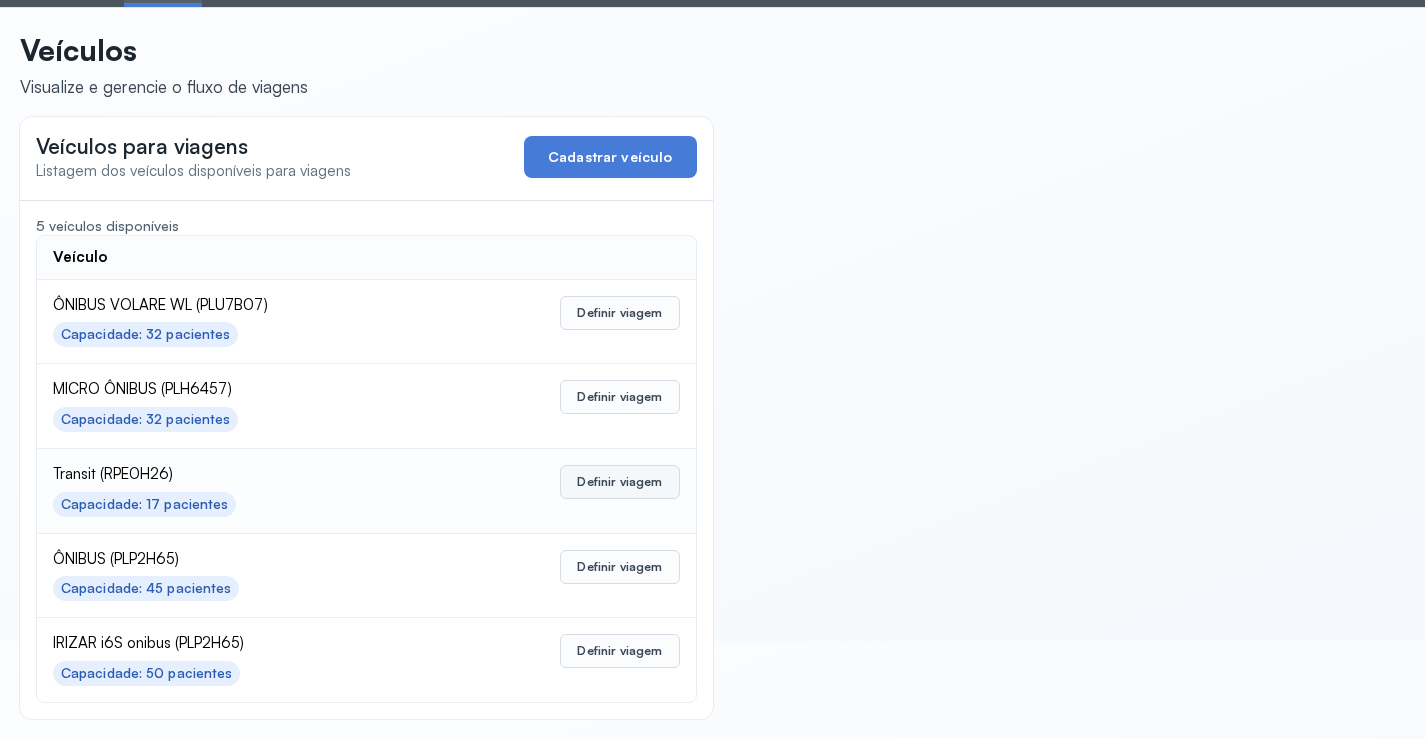 click on "Definir viagem" at bounding box center (619, 482) 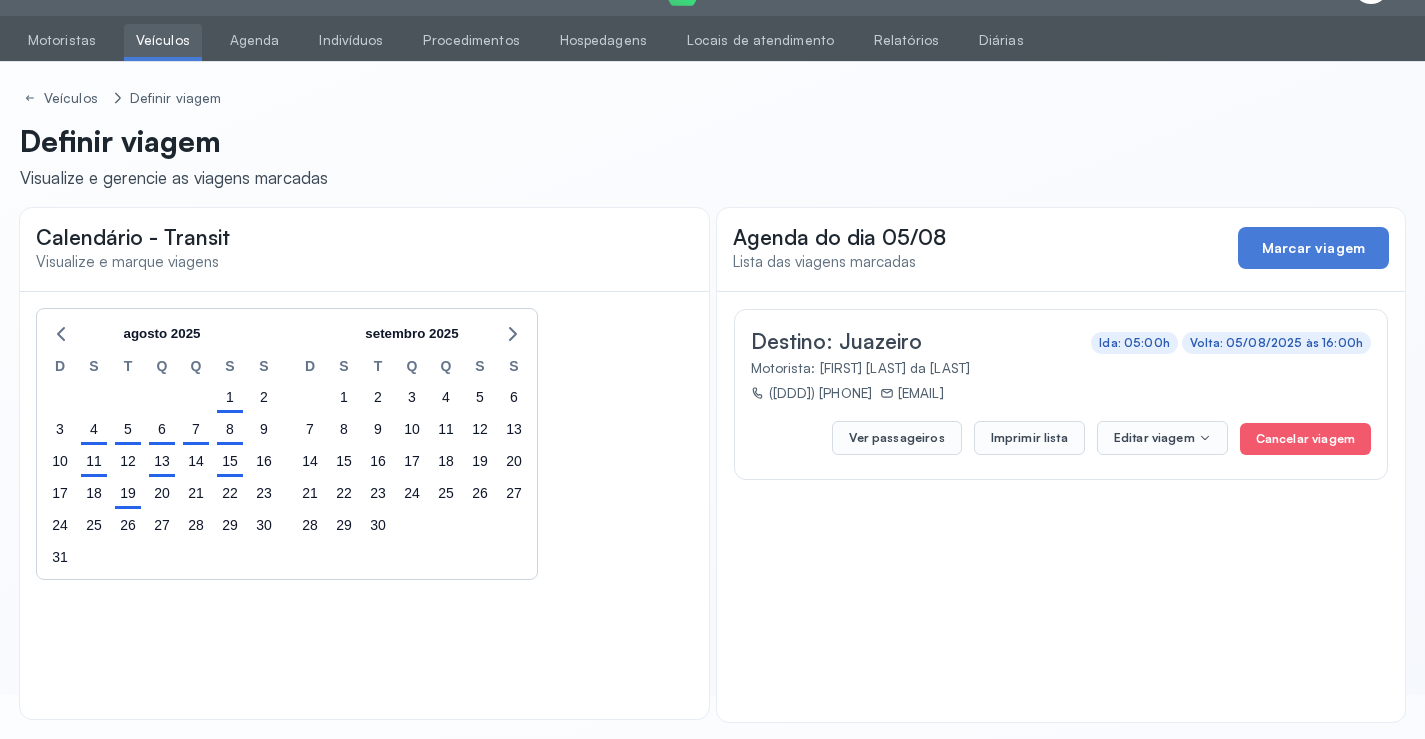 scroll, scrollTop: 47, scrollLeft: 0, axis: vertical 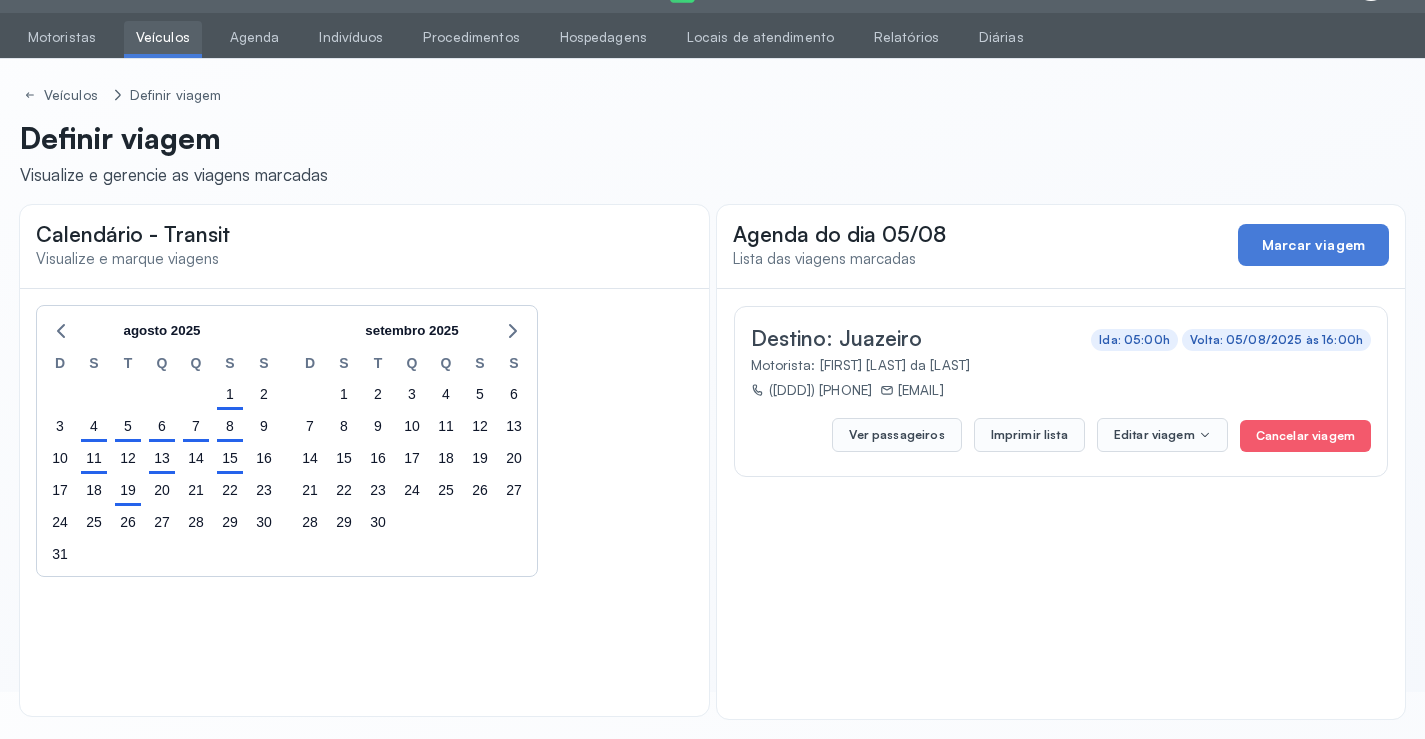 click on "Veículos" at bounding box center (163, 37) 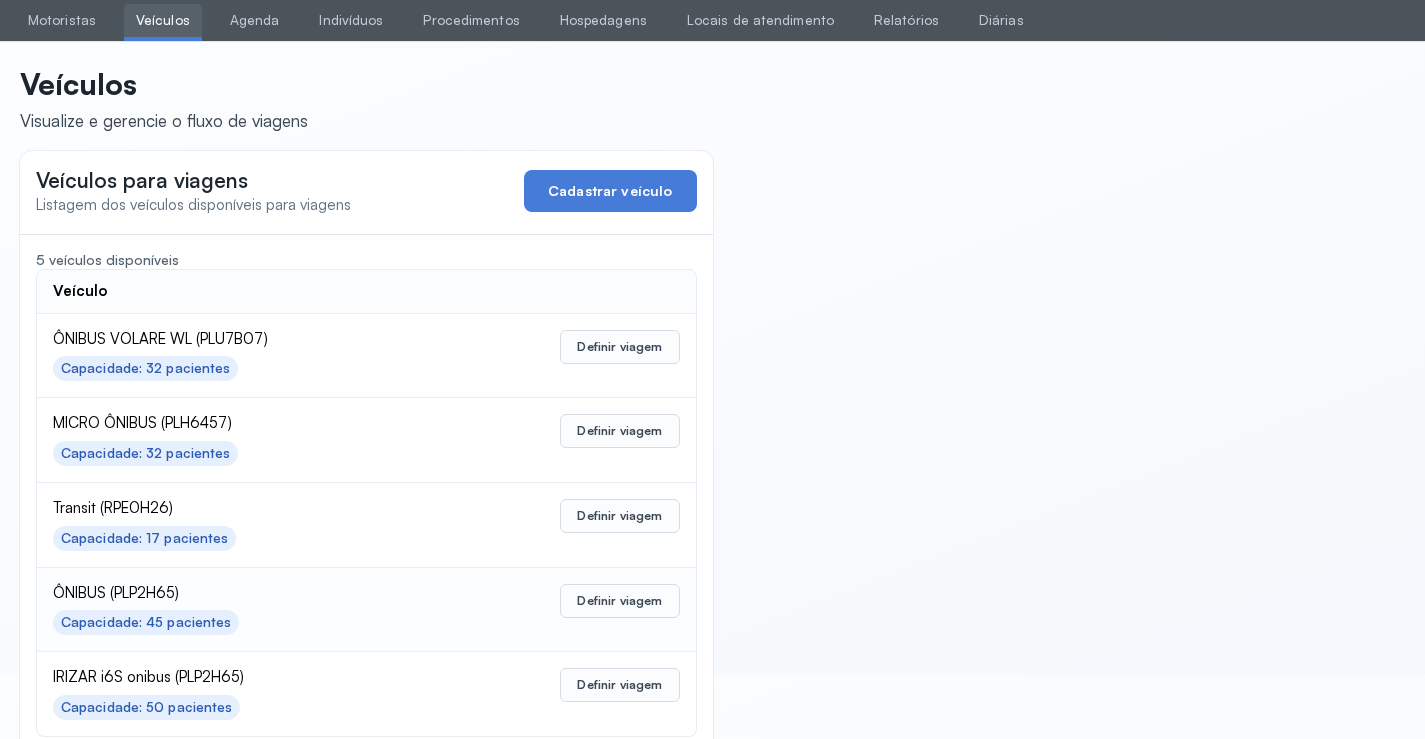 scroll, scrollTop: 98, scrollLeft: 0, axis: vertical 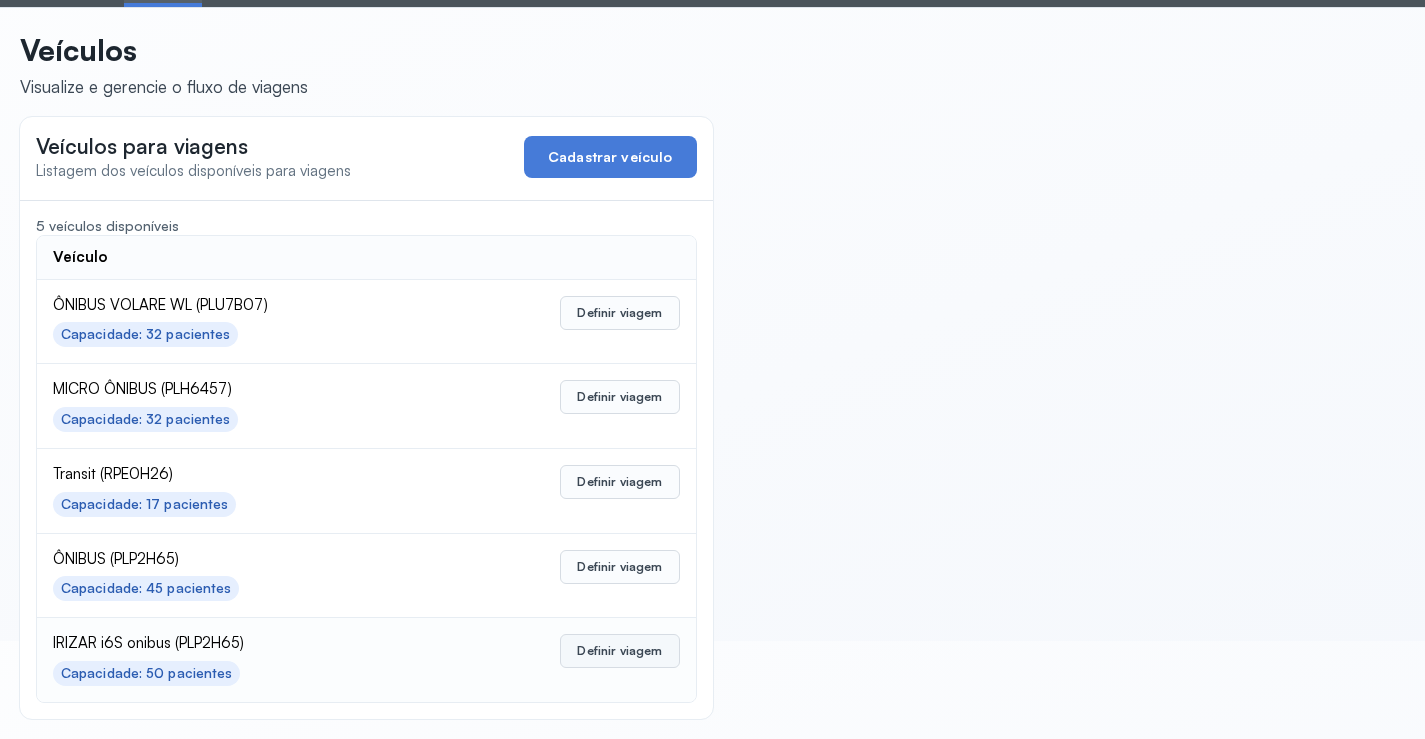 click on "Definir viagem" at bounding box center [619, 651] 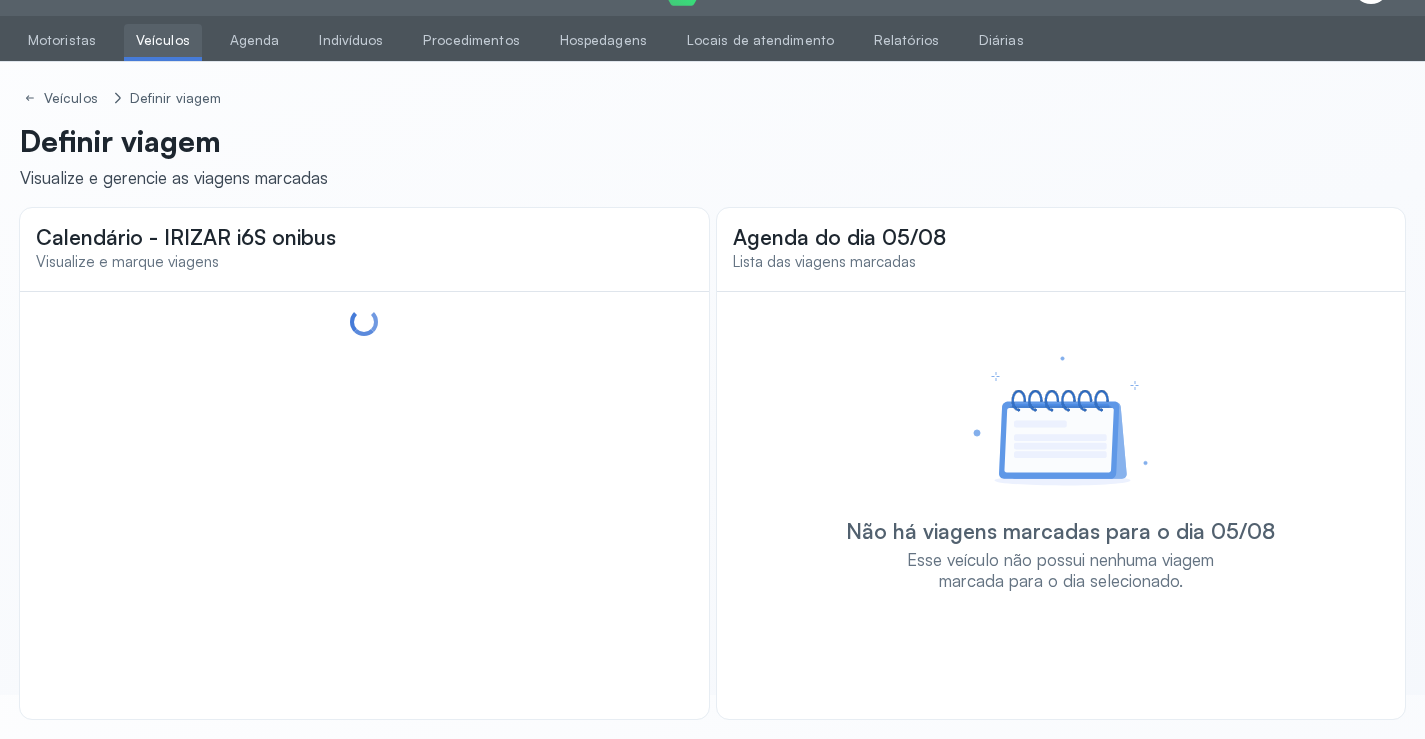 scroll, scrollTop: 47, scrollLeft: 0, axis: vertical 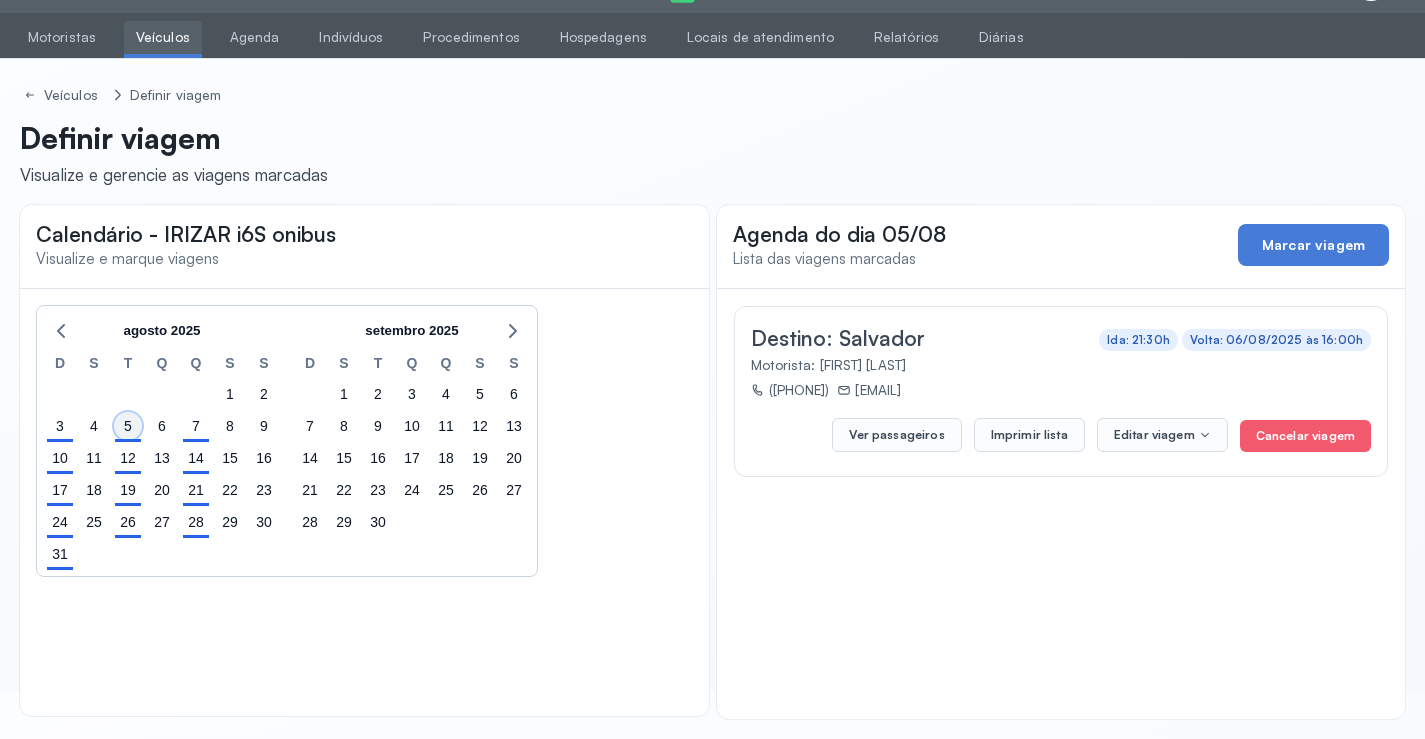 click on "5" 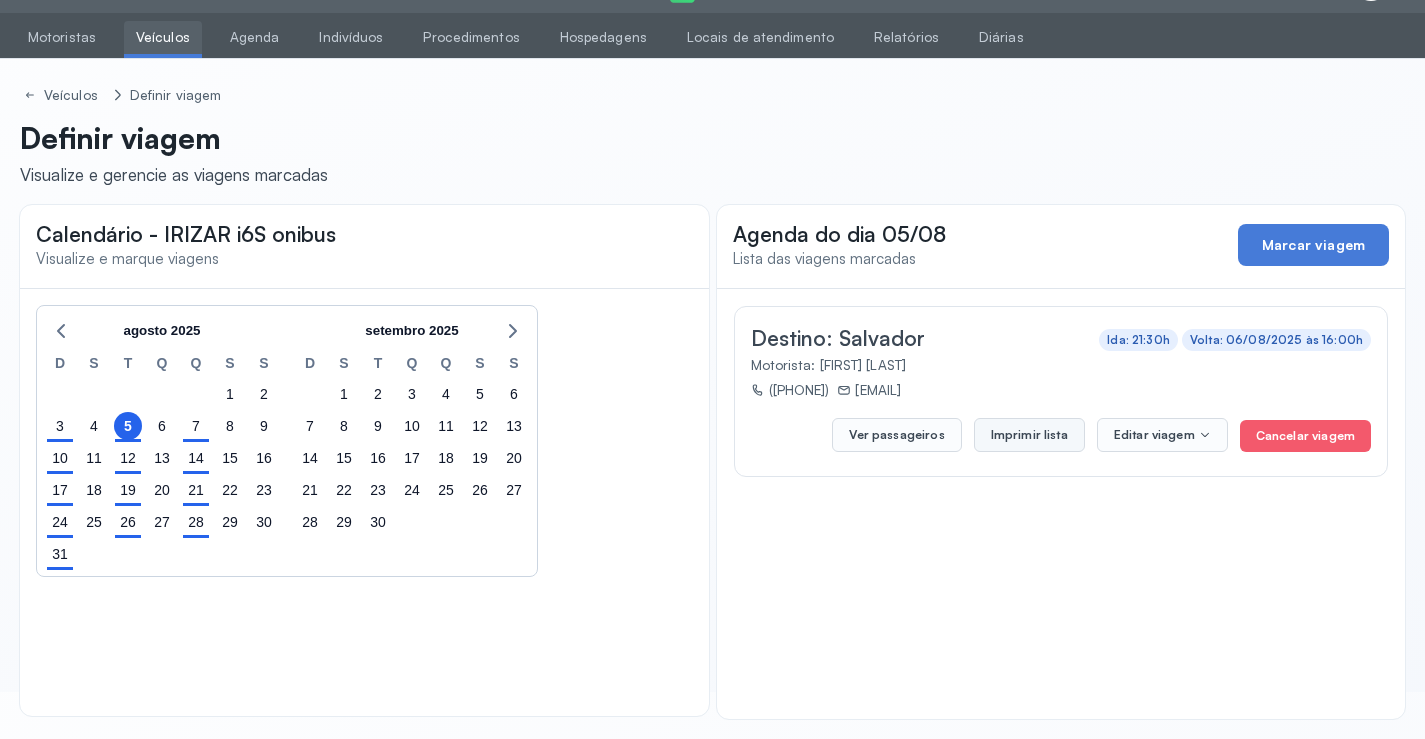 click on "Imprimir lista" at bounding box center (1029, 435) 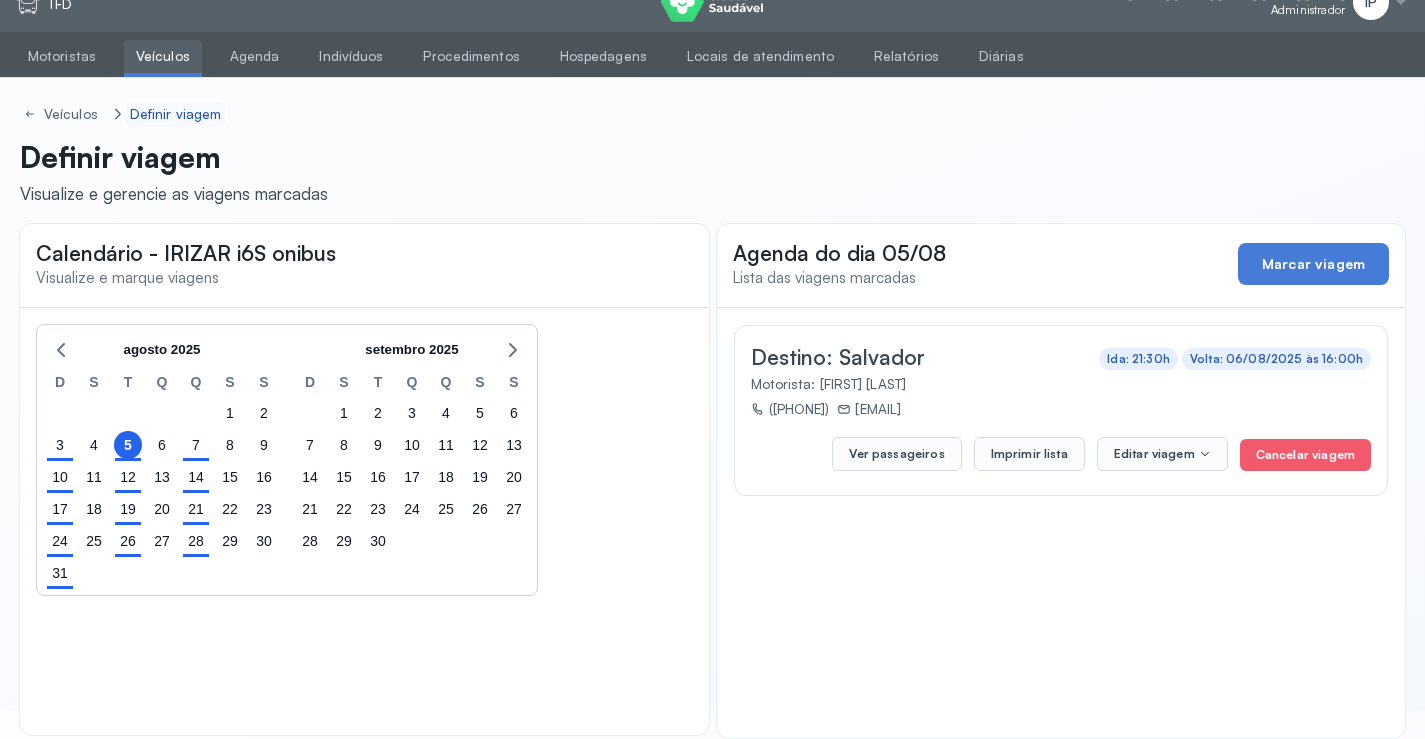 scroll, scrollTop: 0, scrollLeft: 0, axis: both 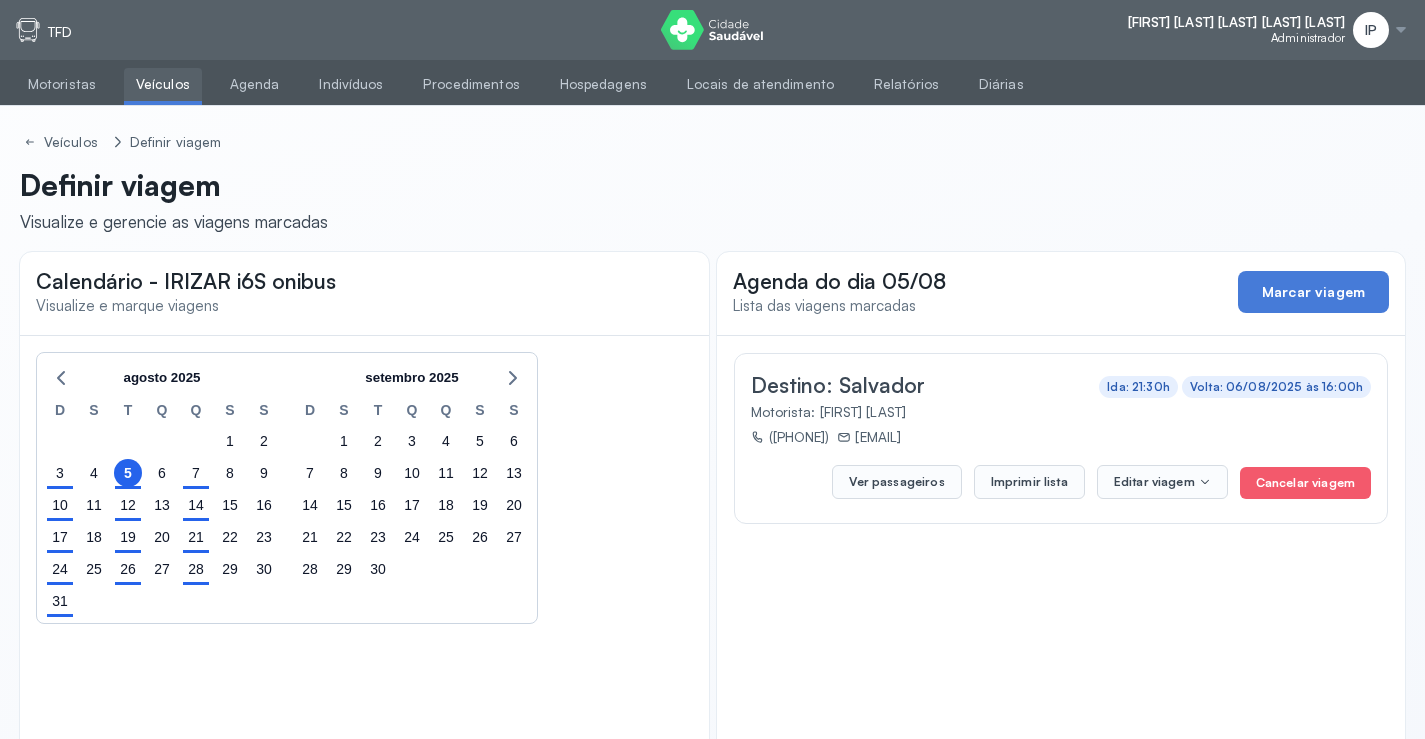click on "Veículos" at bounding box center (163, 84) 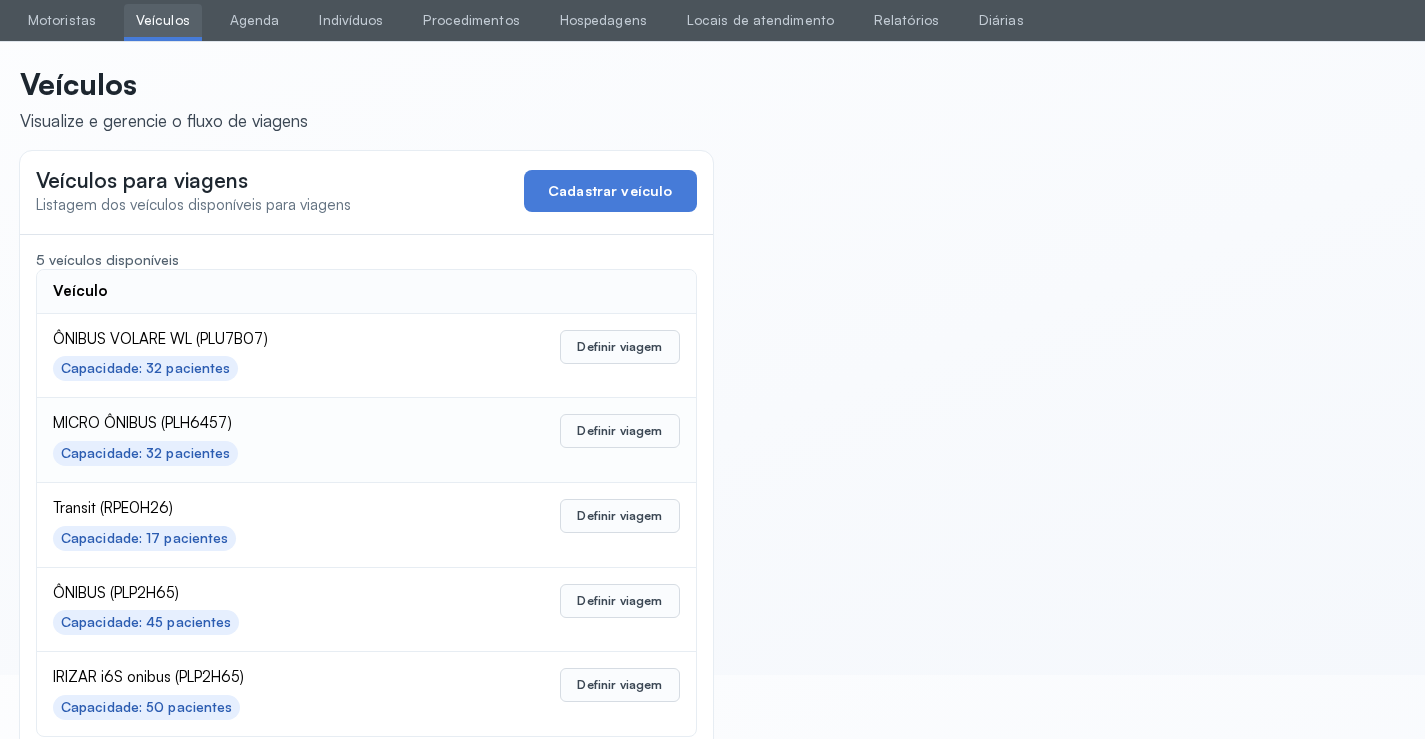 scroll, scrollTop: 98, scrollLeft: 0, axis: vertical 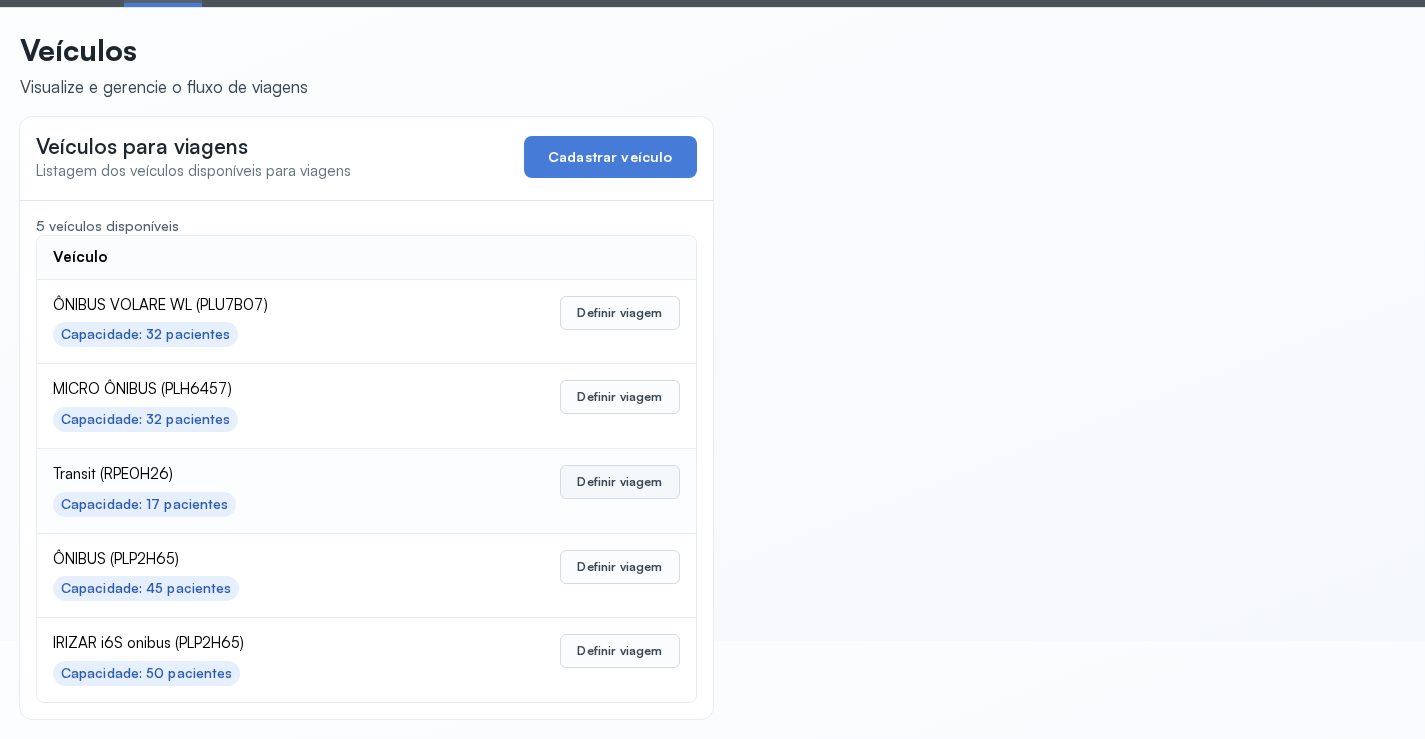 click on "Definir viagem" at bounding box center [619, 482] 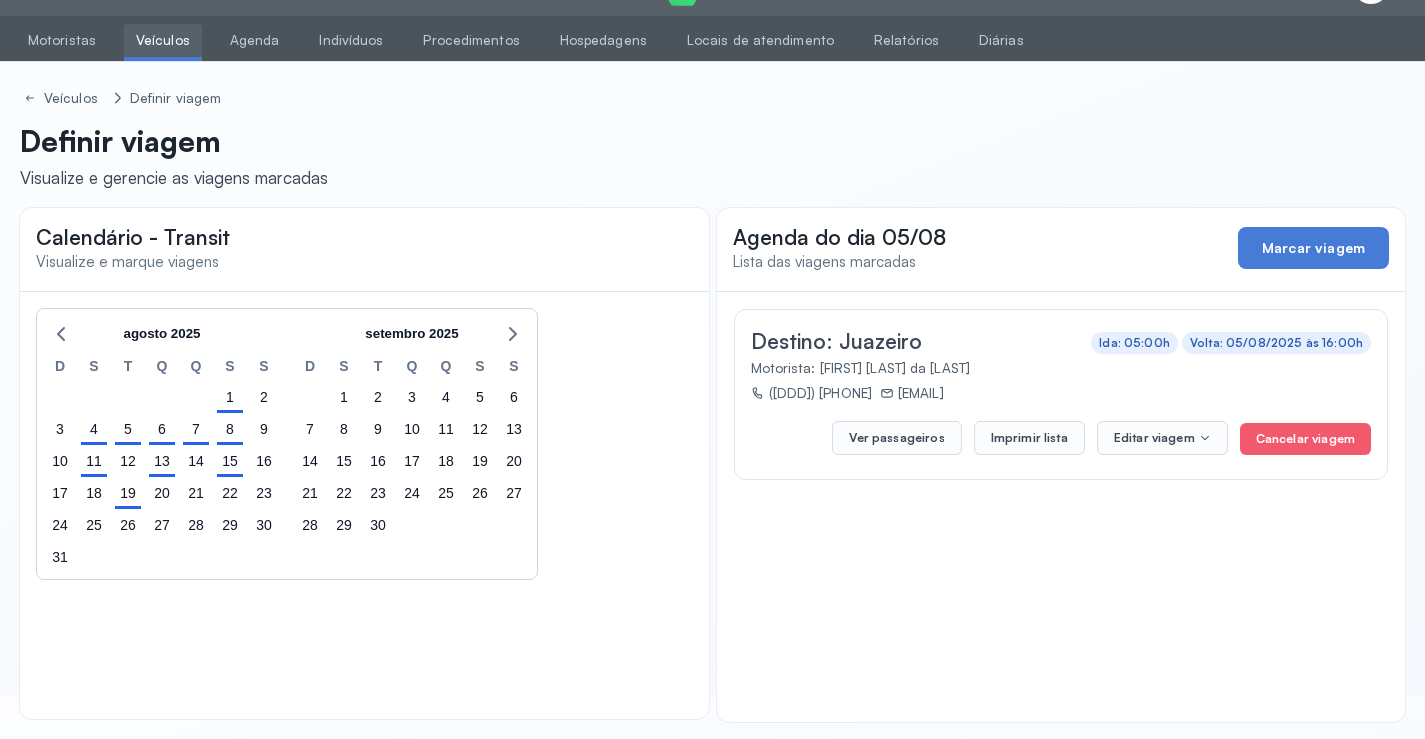 scroll, scrollTop: 47, scrollLeft: 0, axis: vertical 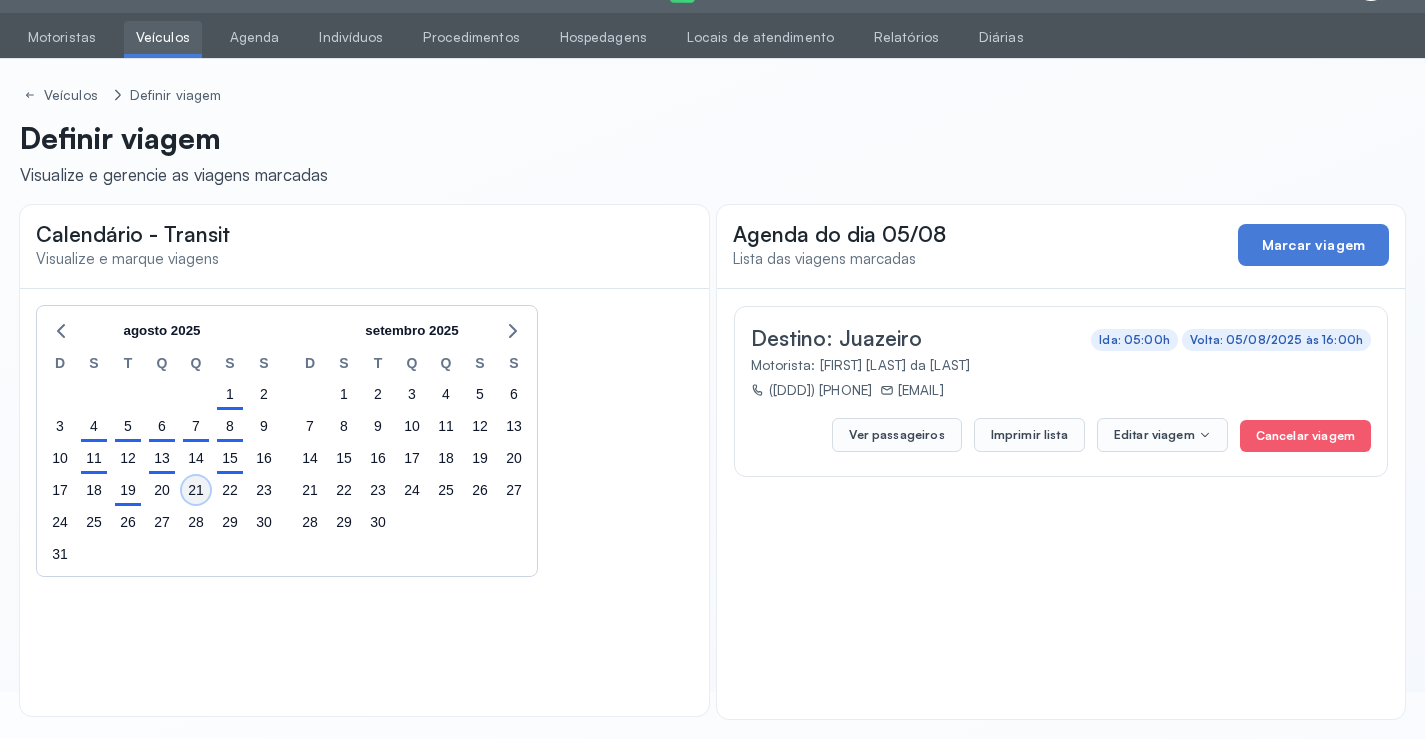 click on "21" 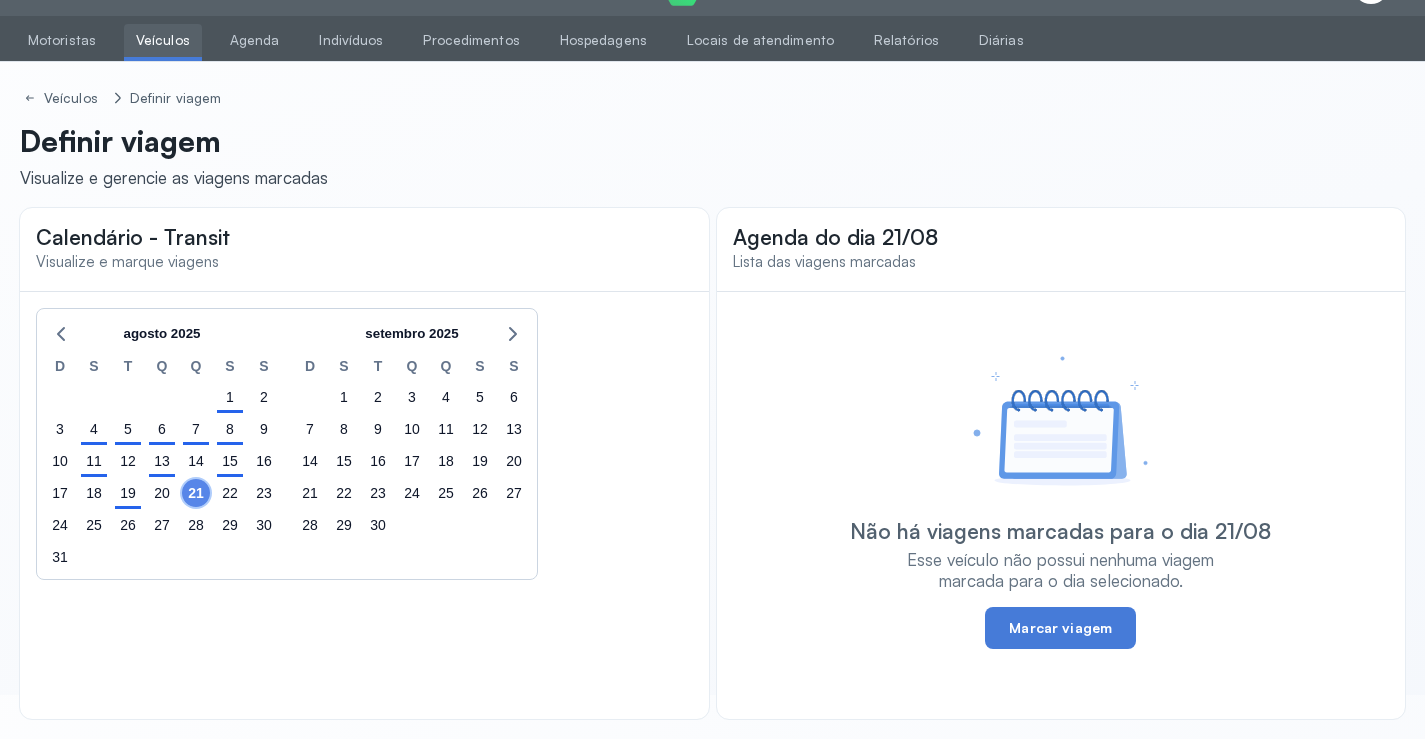 scroll, scrollTop: 44, scrollLeft: 0, axis: vertical 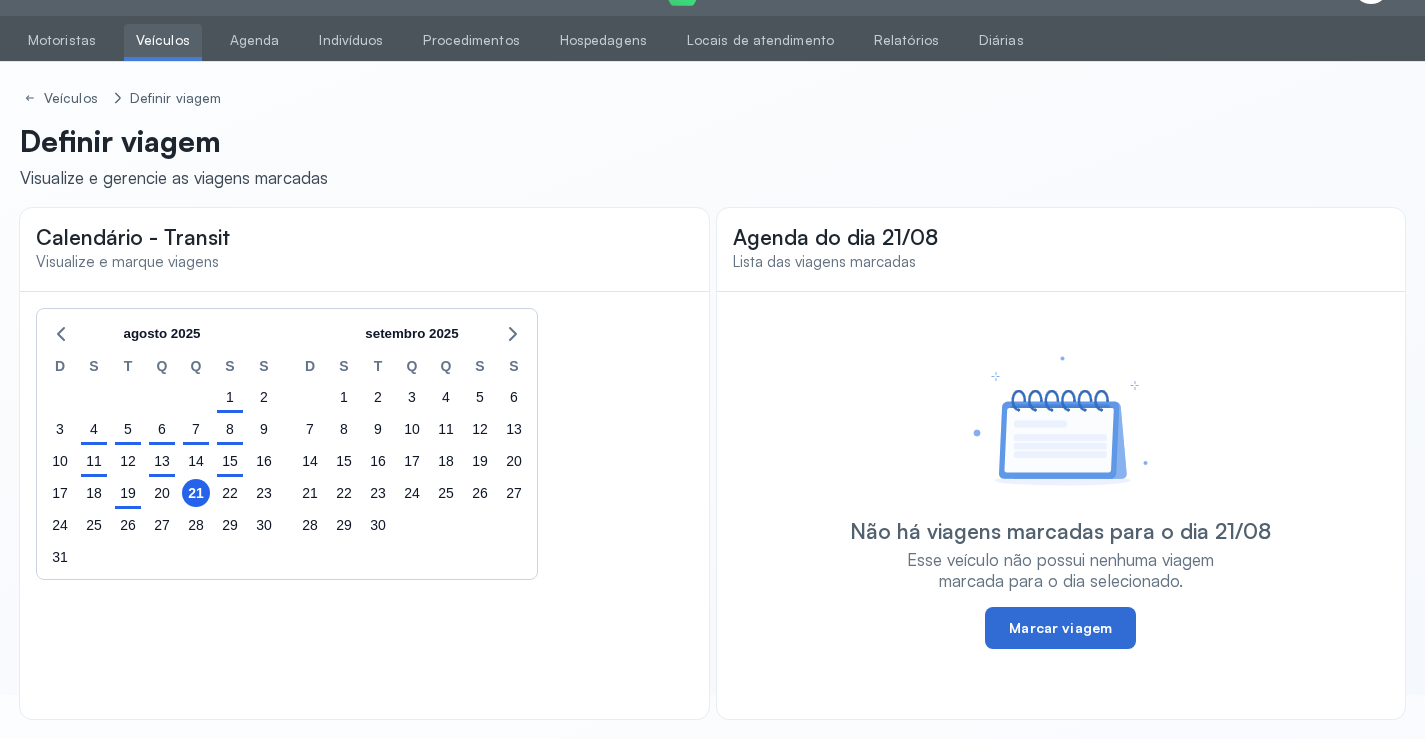 click on "Marcar viagem" 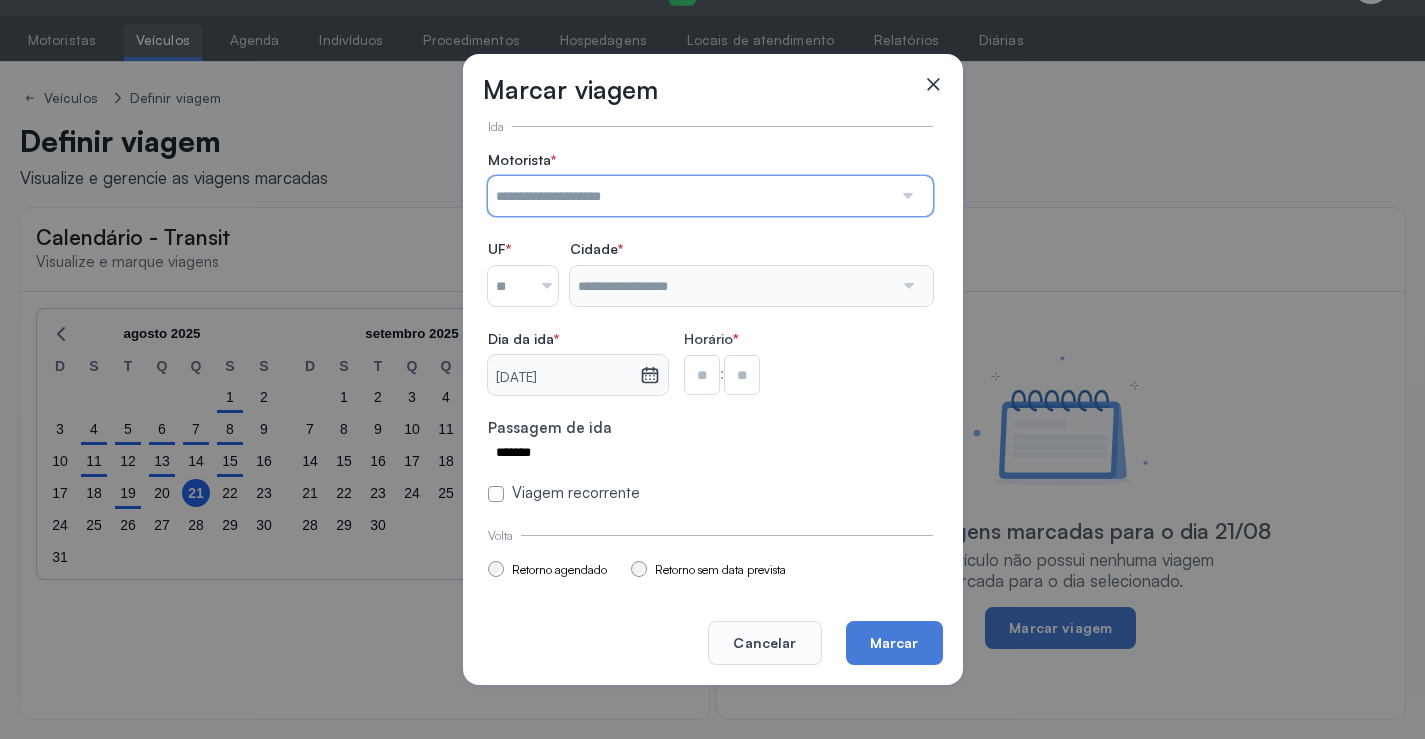 click at bounding box center (690, 196) 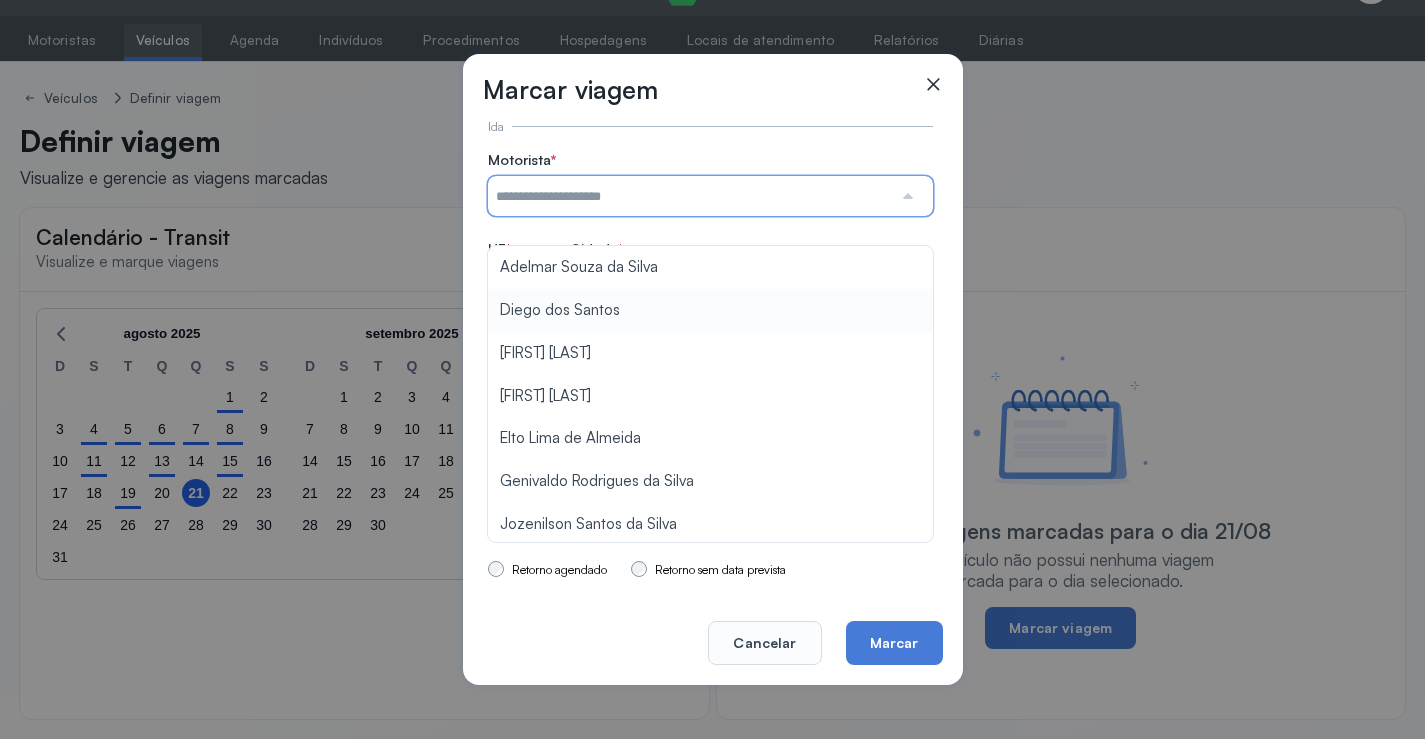 type on "**********" 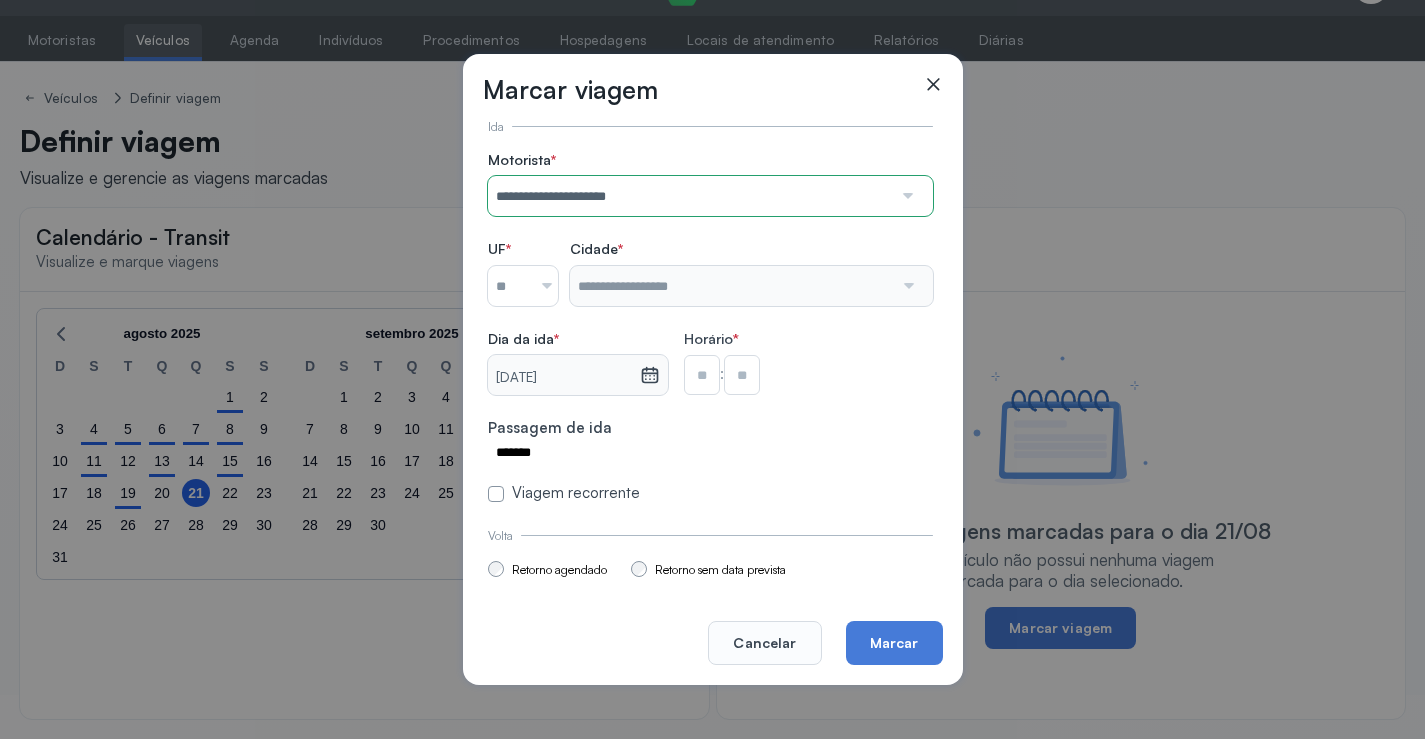 click on "**********" at bounding box center [710, 327] 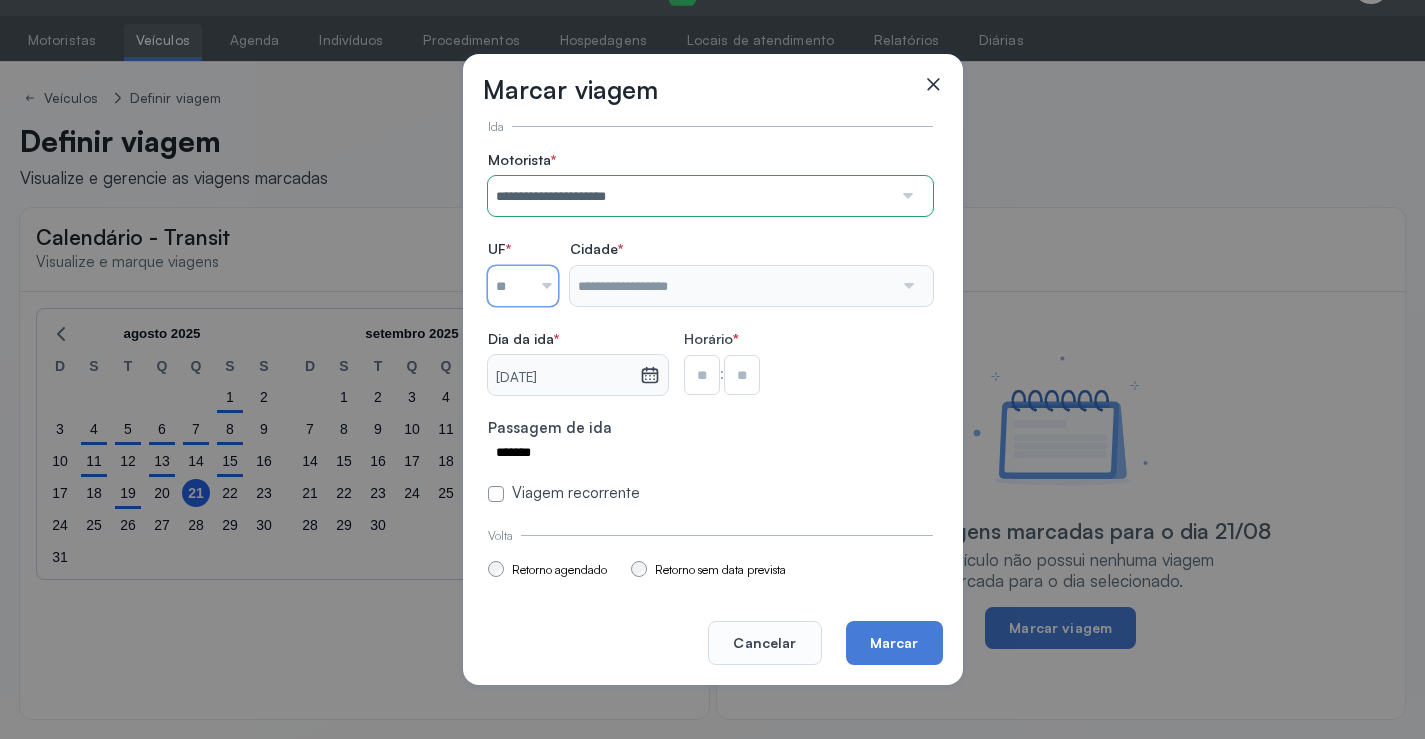 click at bounding box center (509, 286) 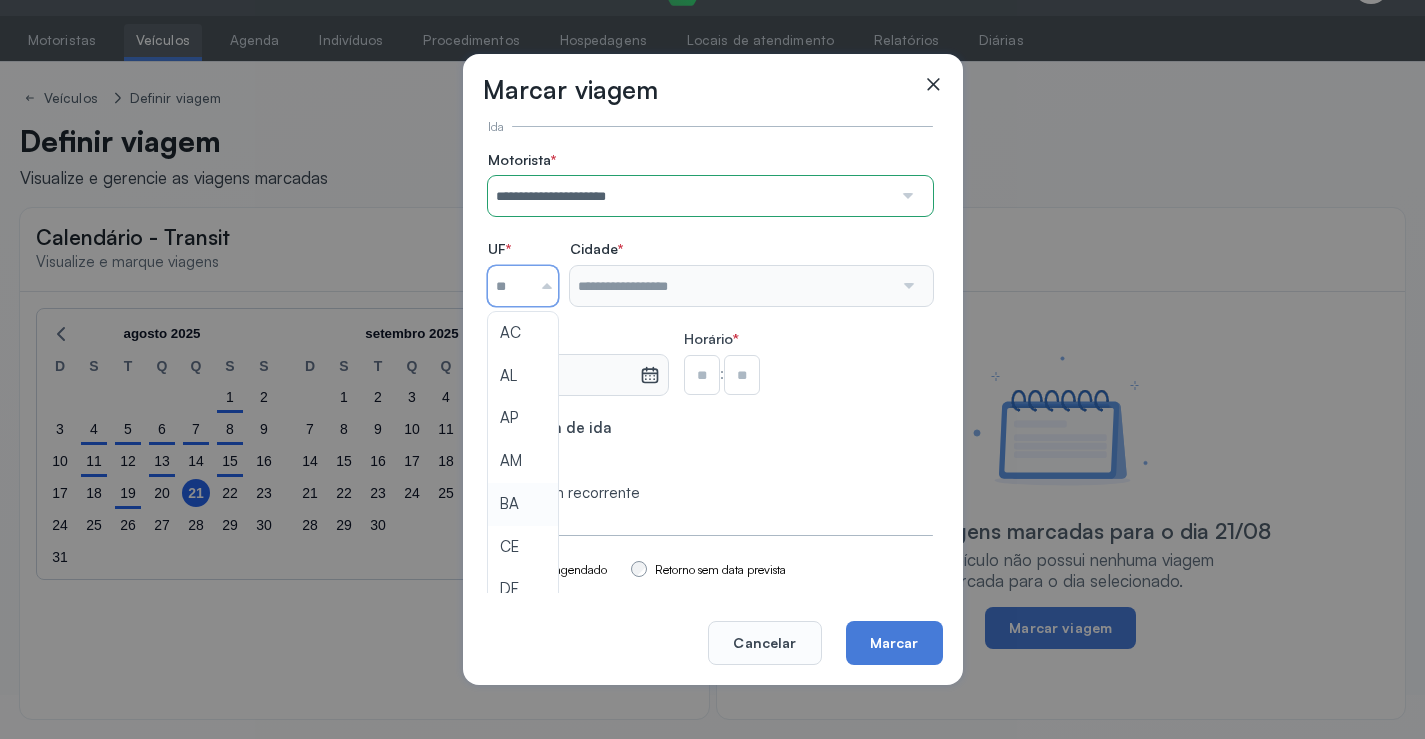 type on "**" 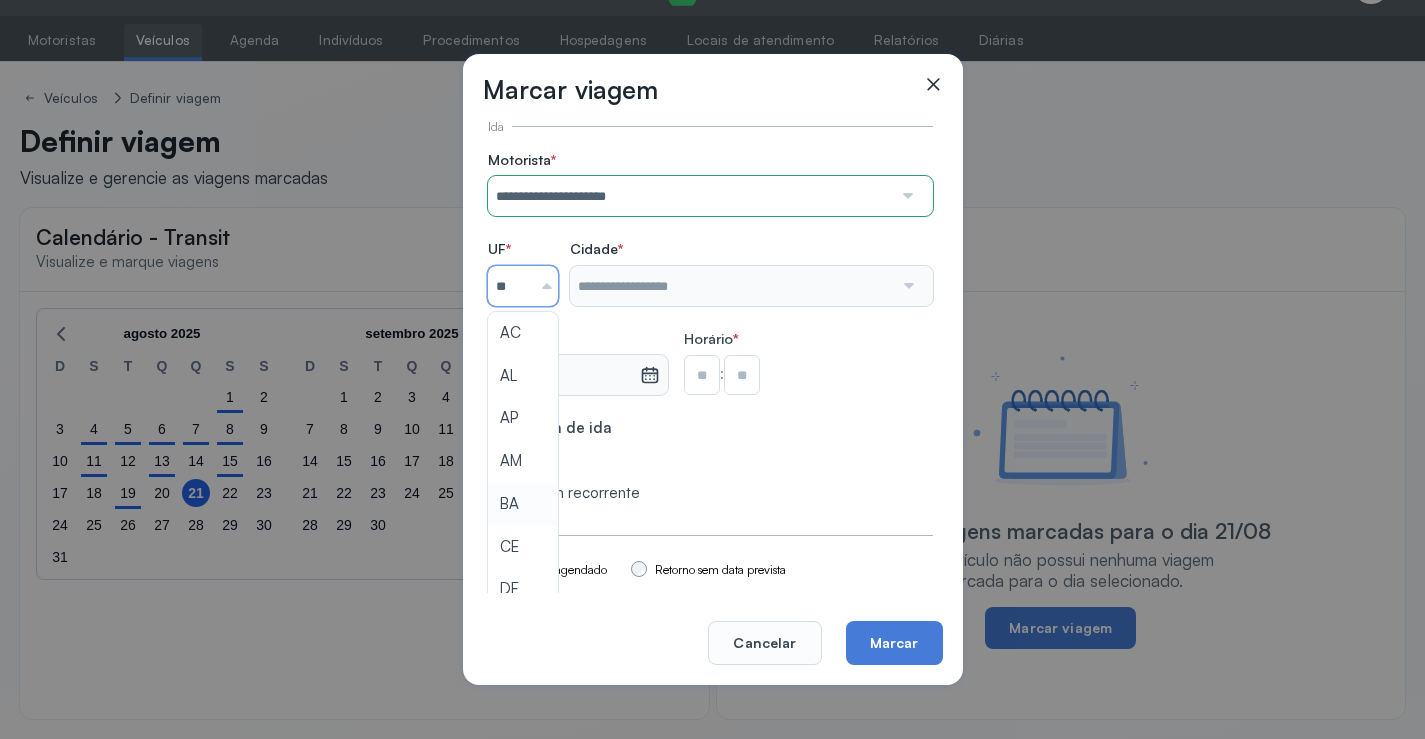click on "**********" at bounding box center (710, 327) 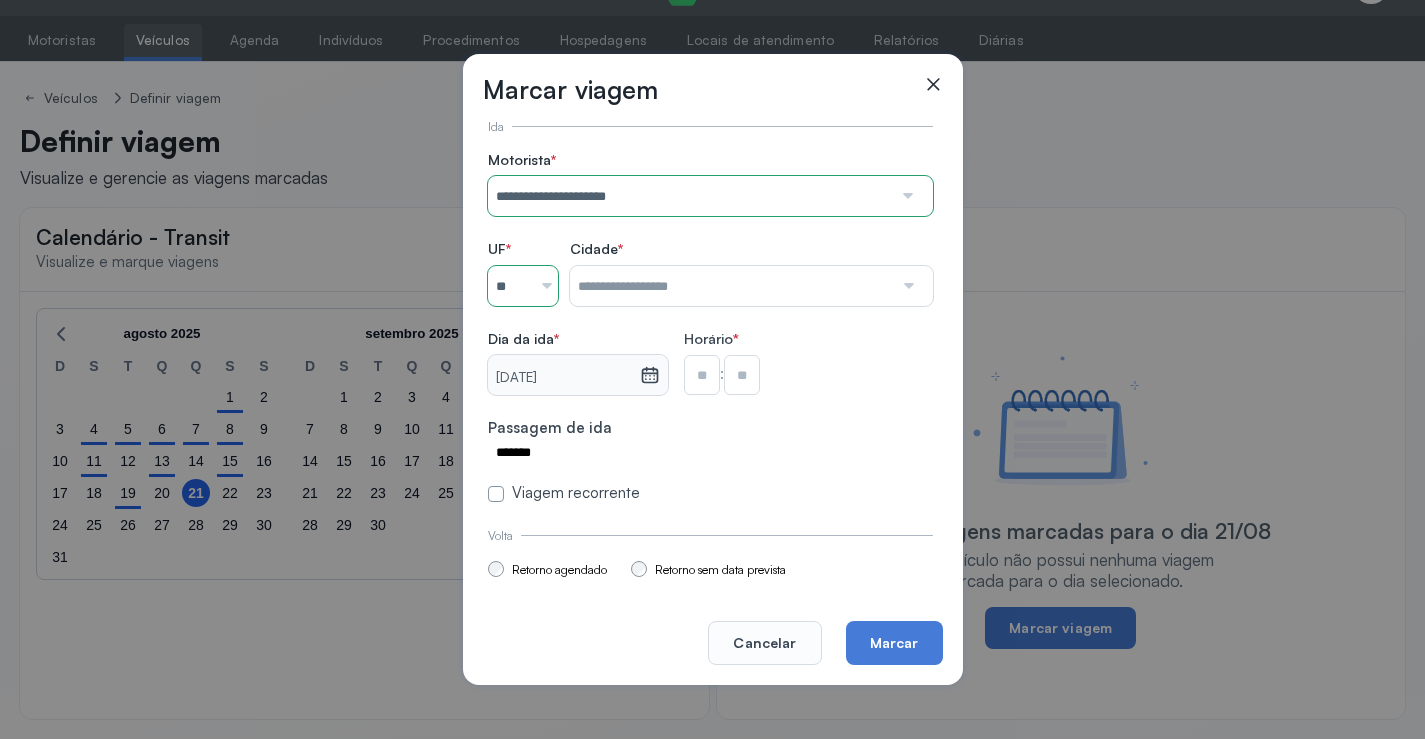 click at bounding box center [731, 286] 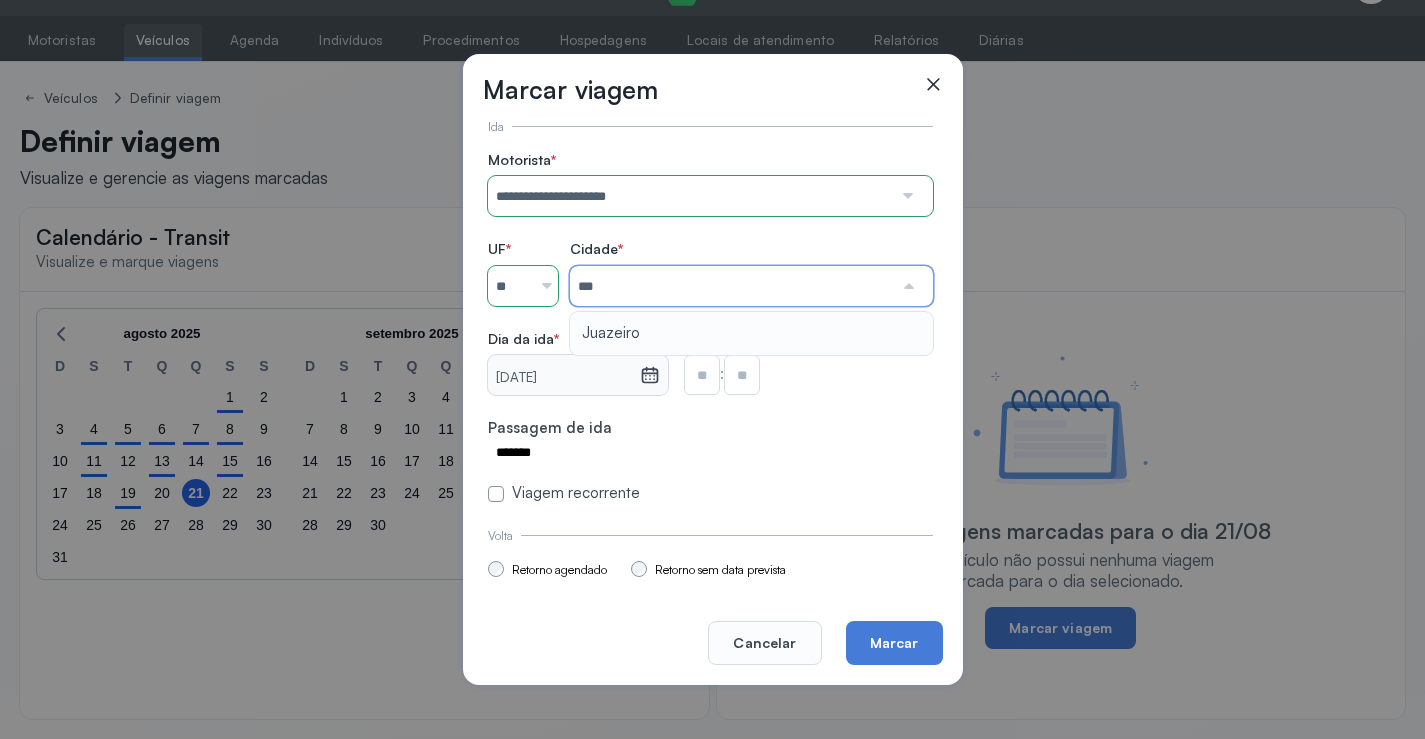 type on "********" 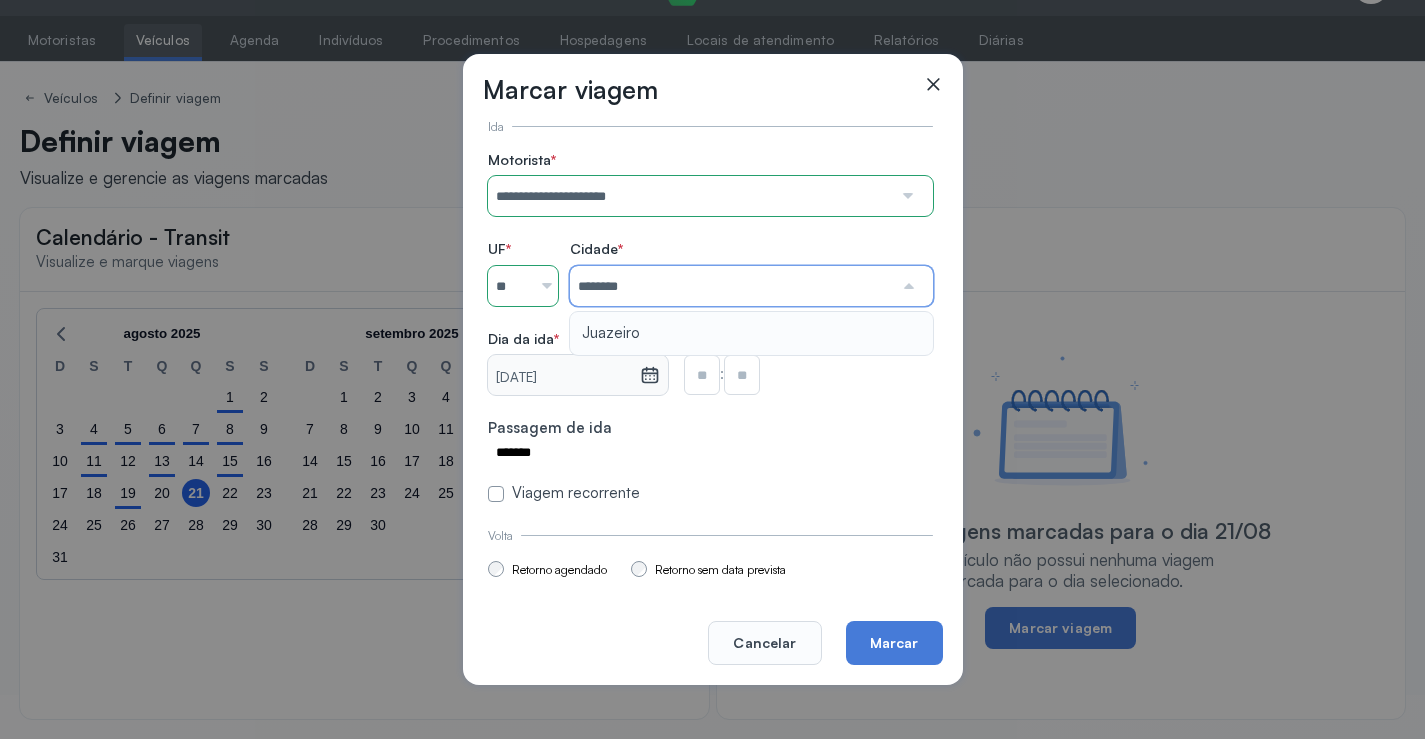 click on "**********" at bounding box center (710, 327) 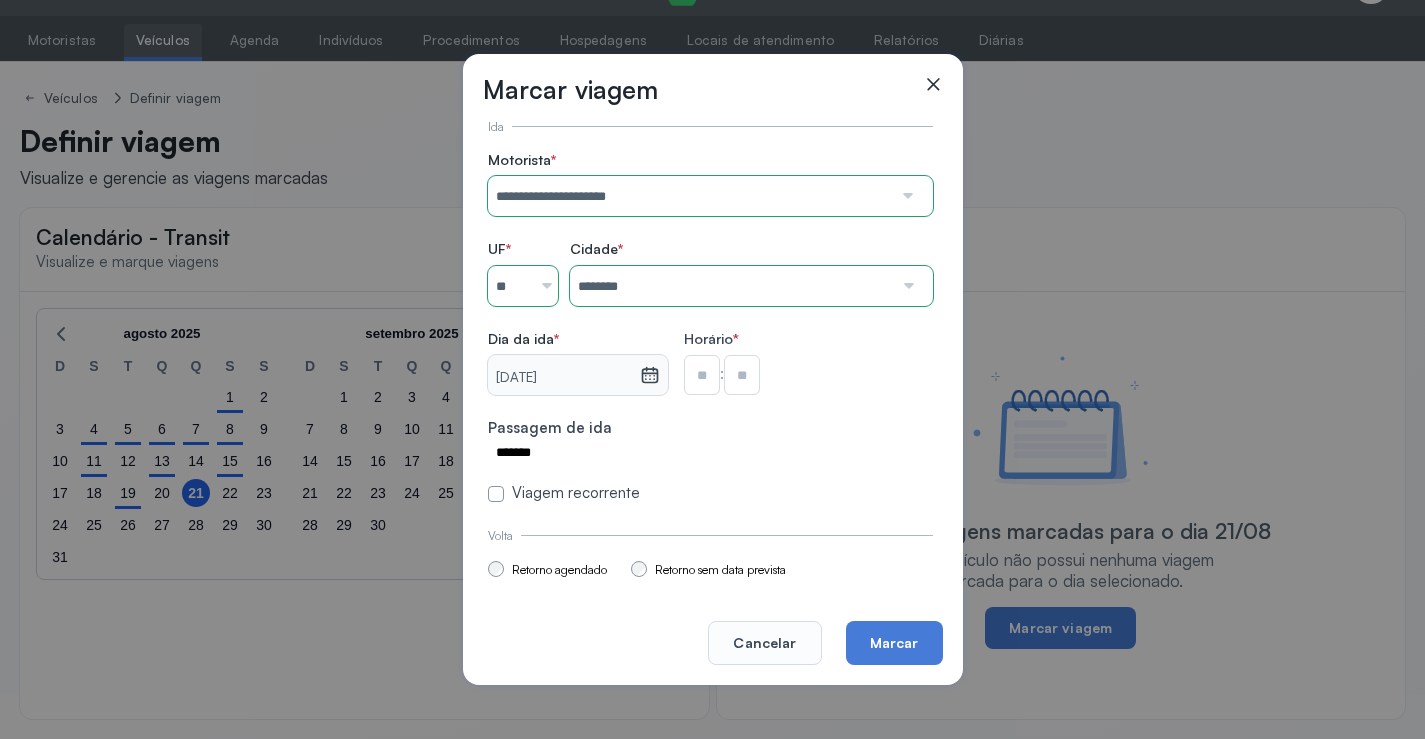 click at bounding box center (702, 375) 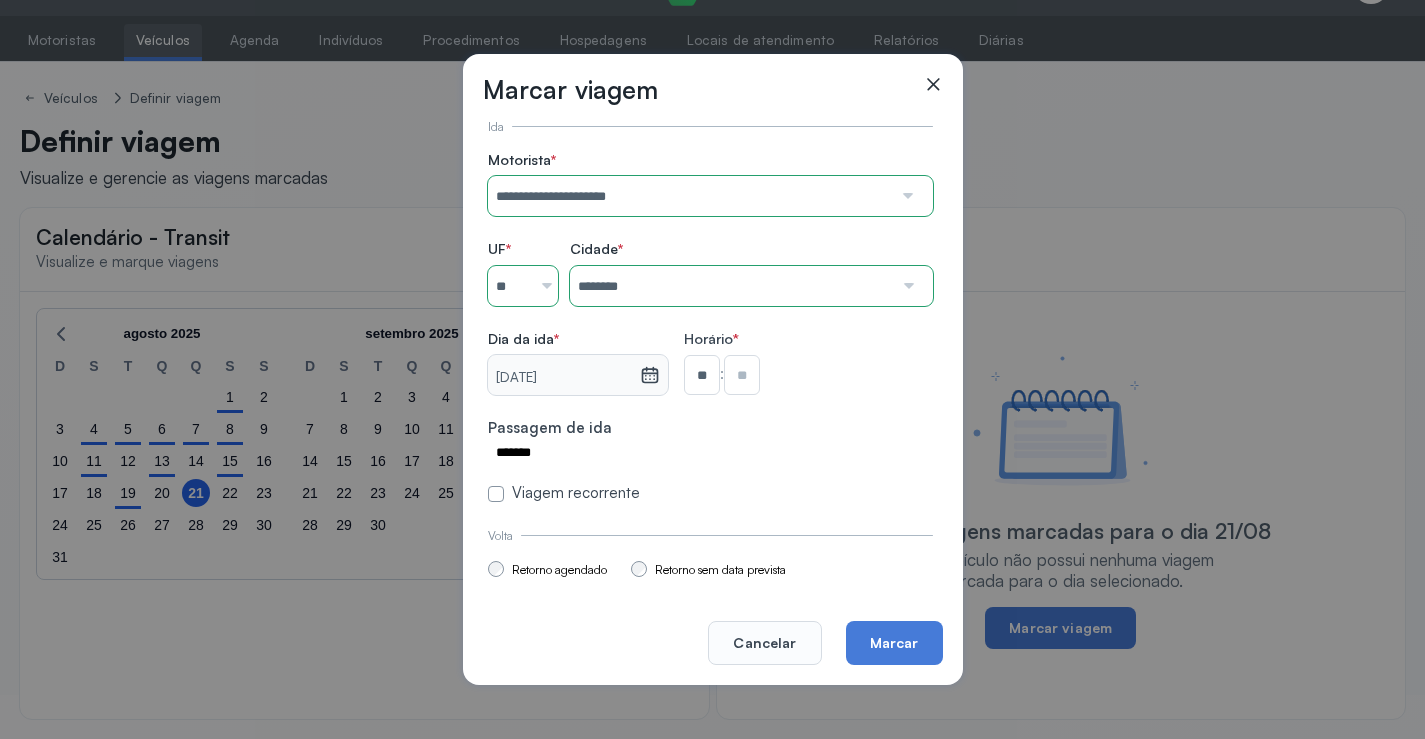 click at bounding box center (742, 375) 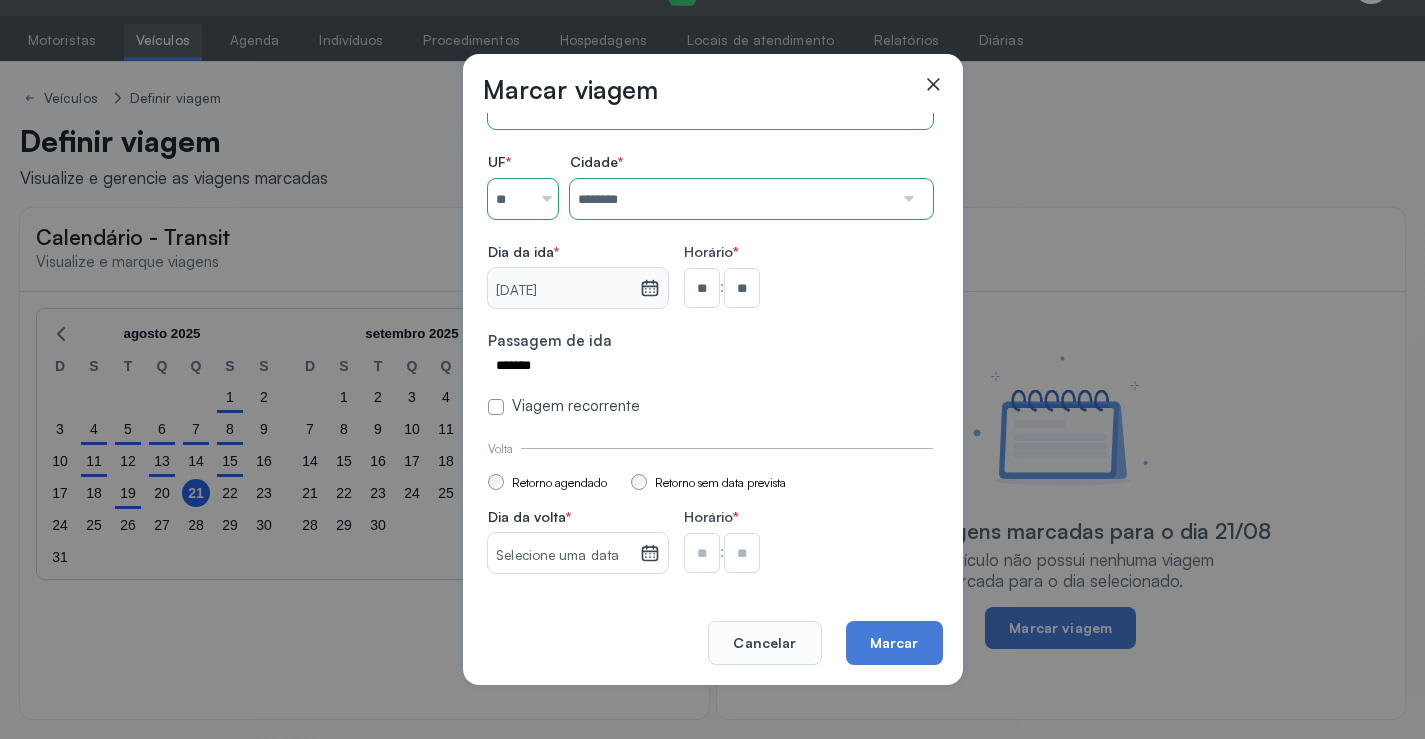scroll, scrollTop: 147, scrollLeft: 0, axis: vertical 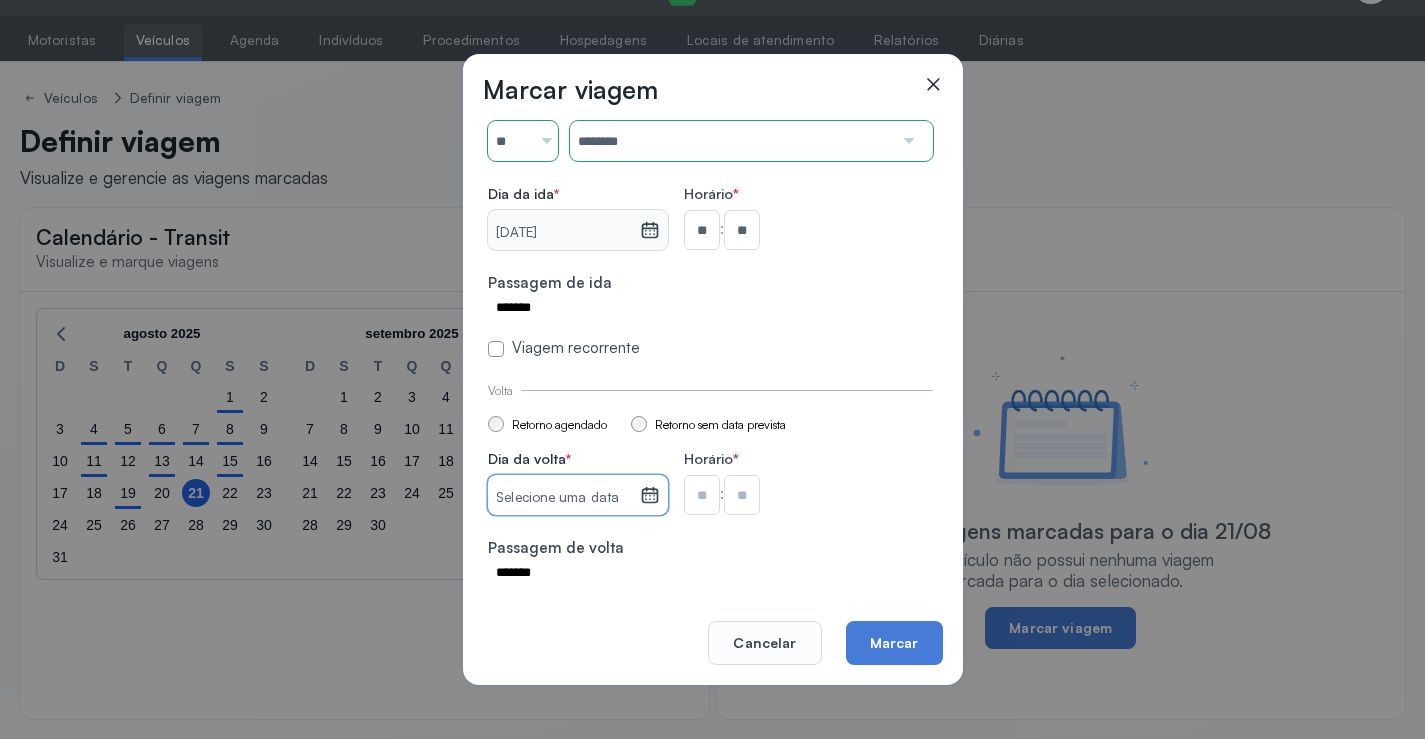 click on "Selecione uma data" at bounding box center [563, 498] 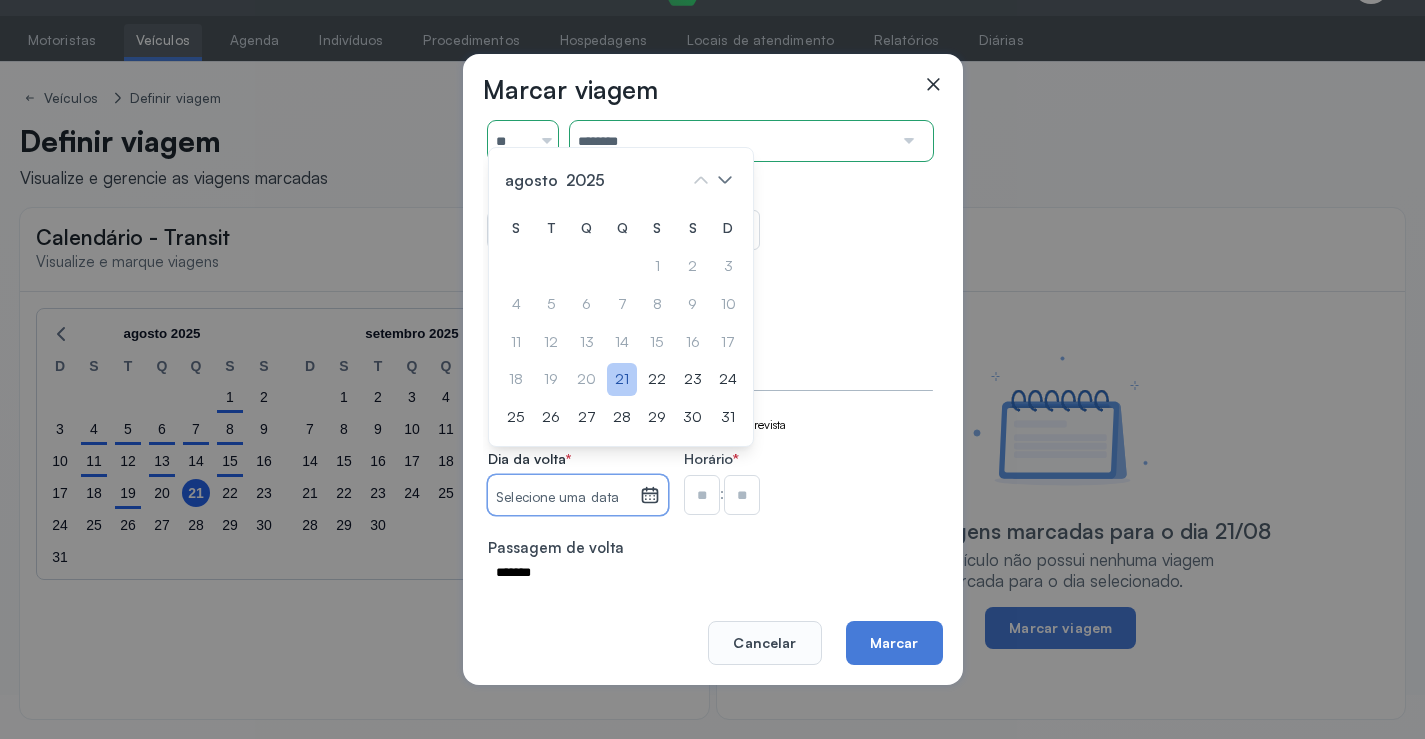 click on "21" 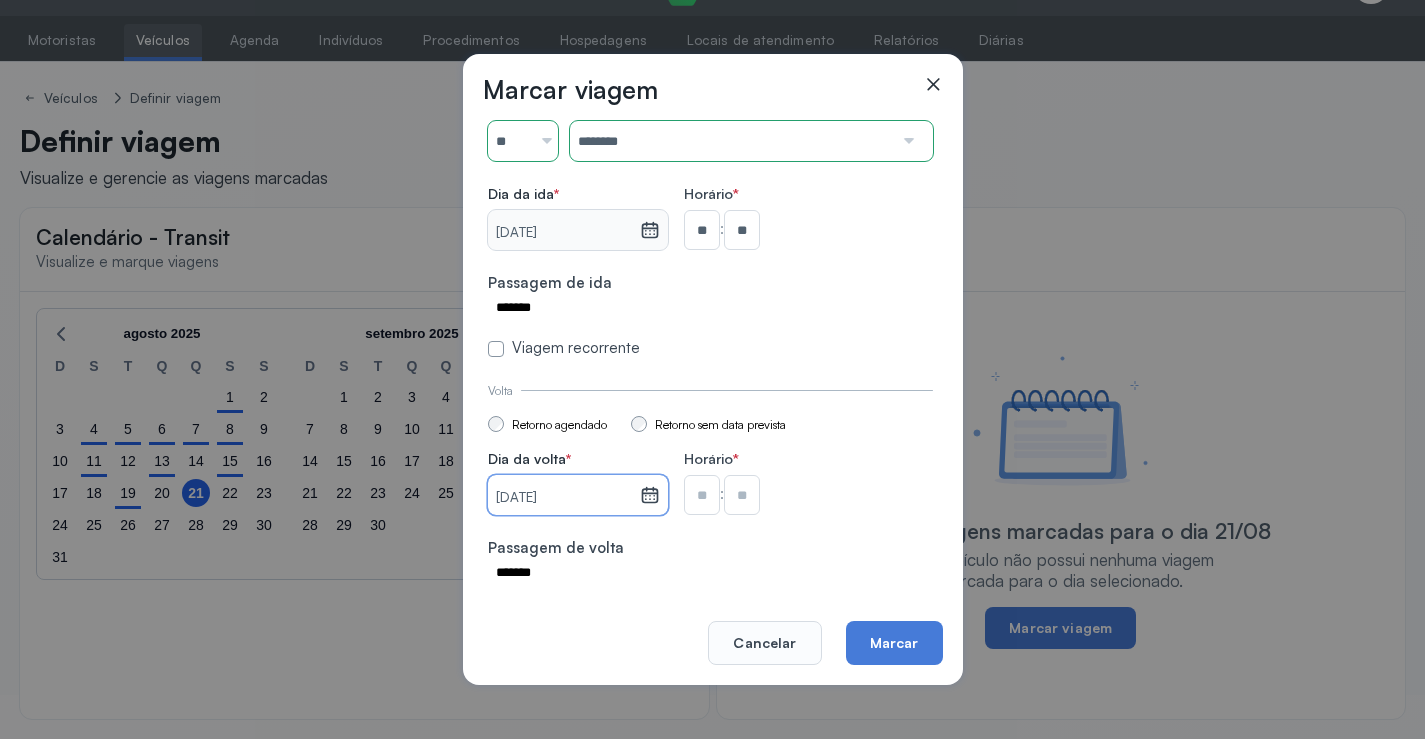 click at bounding box center [702, 230] 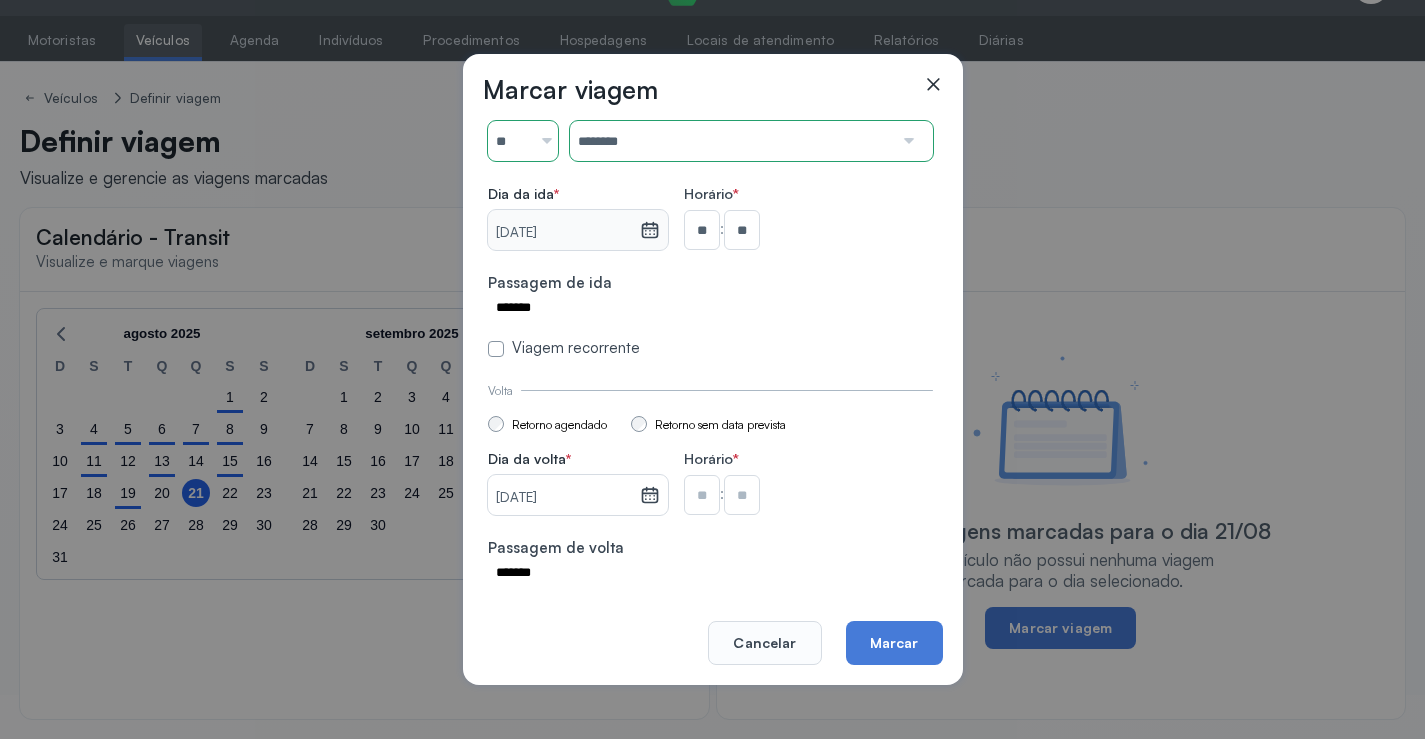 type on "**" 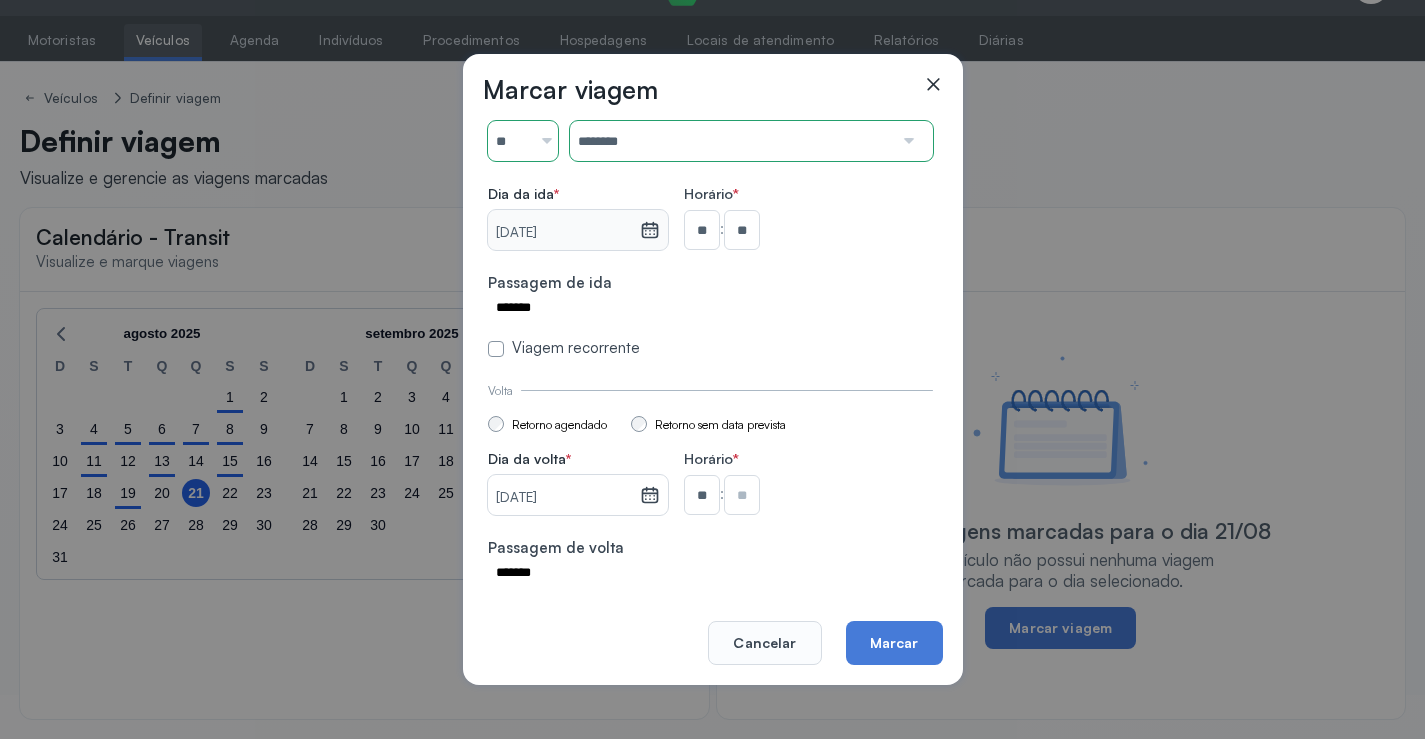 drag, startPoint x: 743, startPoint y: 513, endPoint x: 743, endPoint y: 500, distance: 13 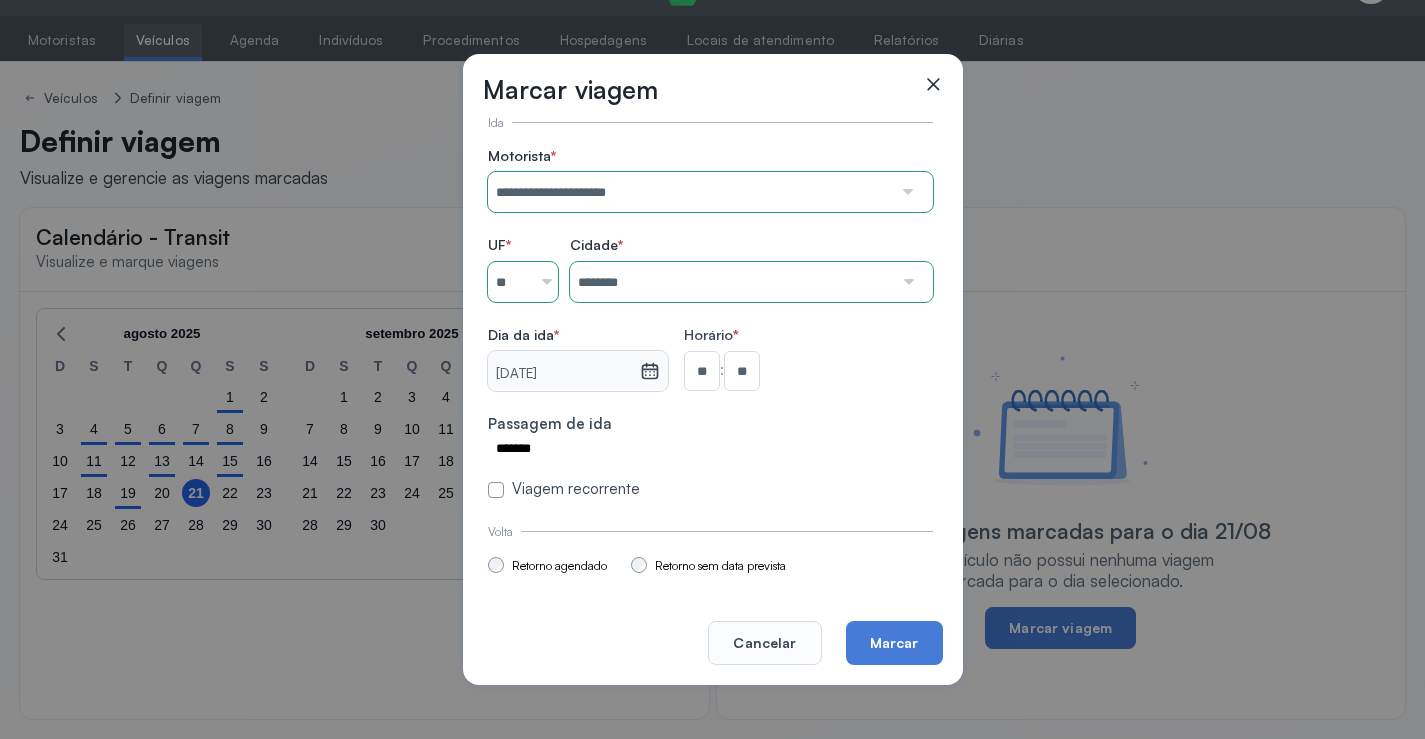 scroll, scrollTop: 0, scrollLeft: 0, axis: both 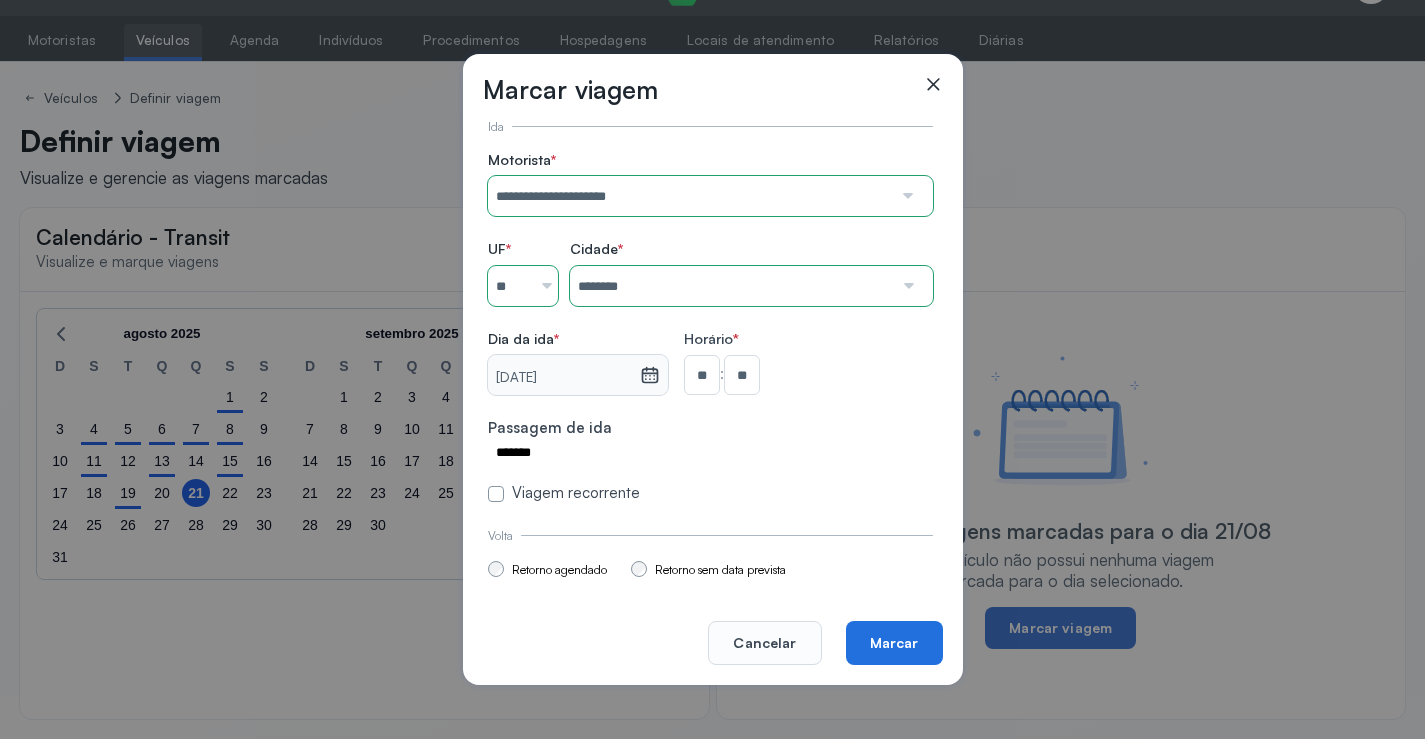 click on "Marcar" 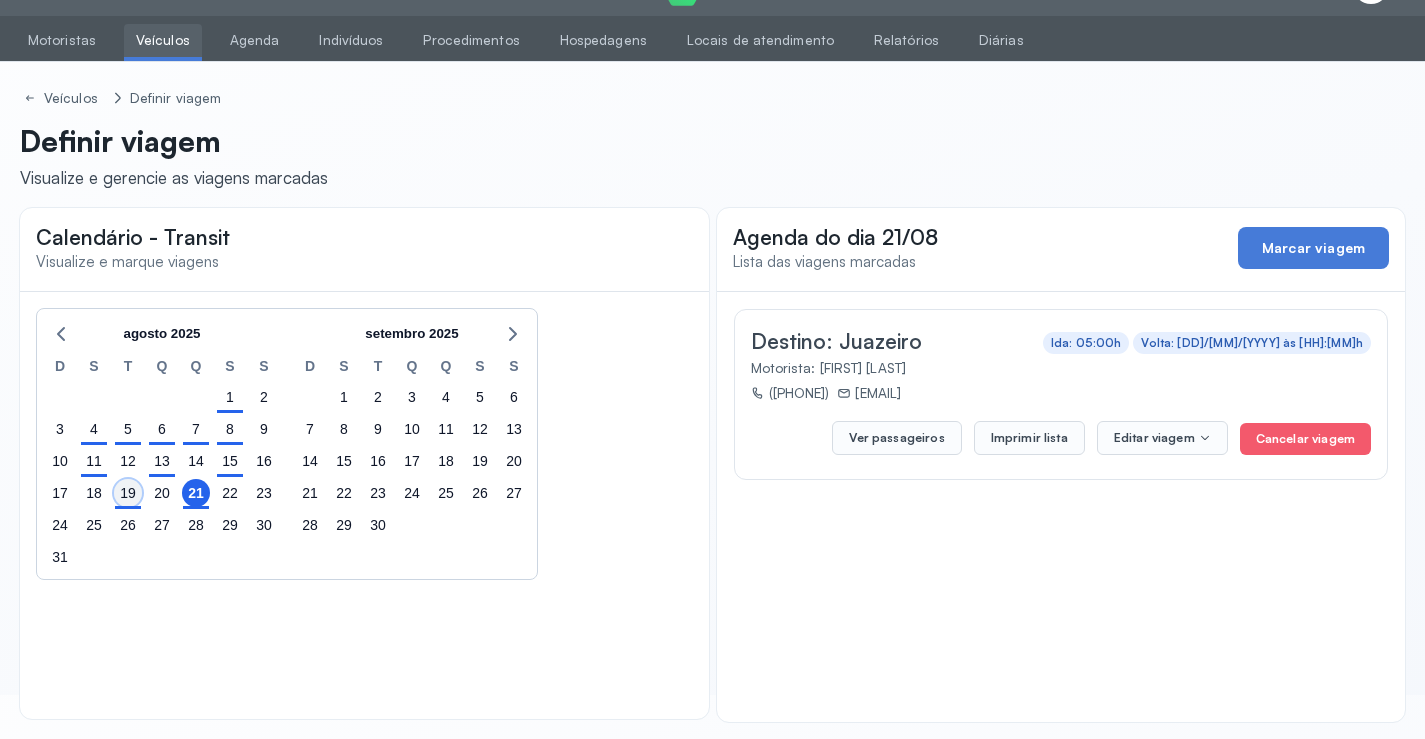 click on "19" 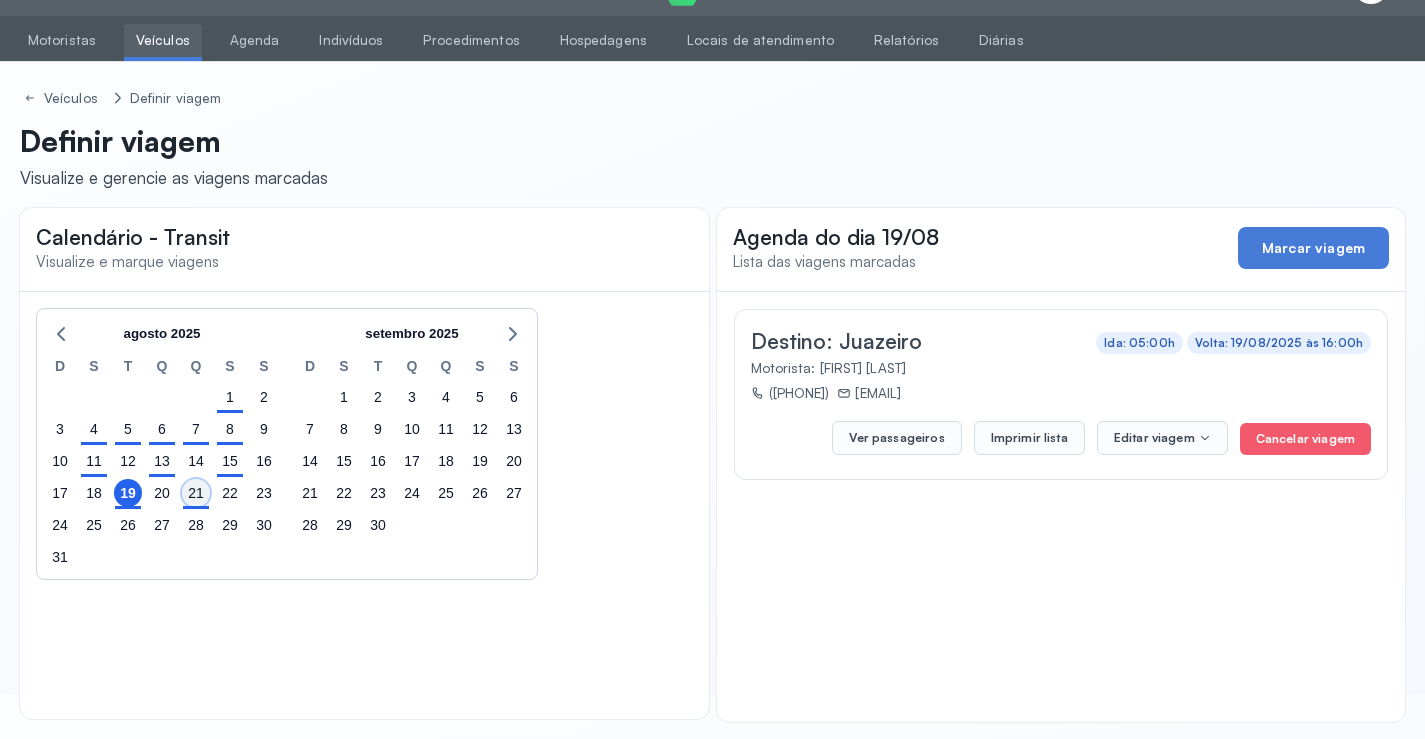 click on "21" 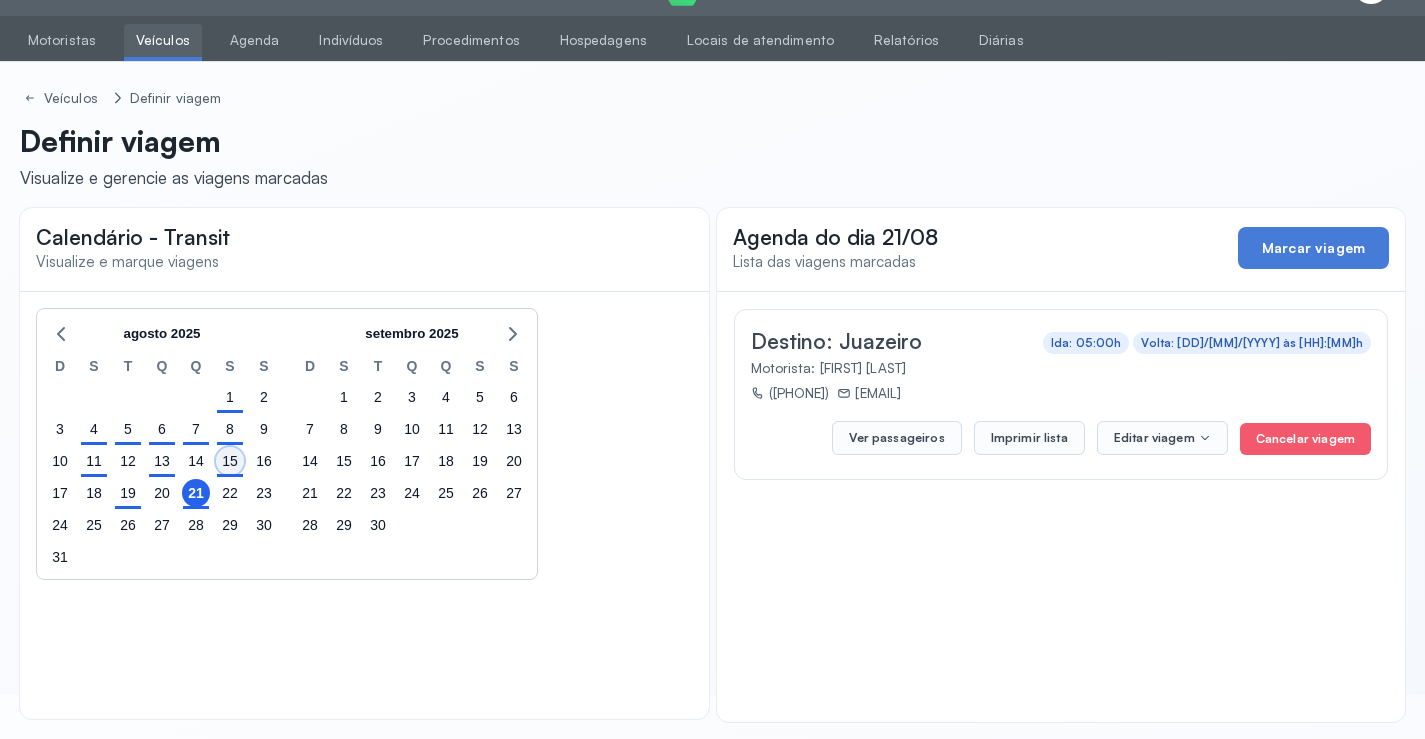 click on "15" 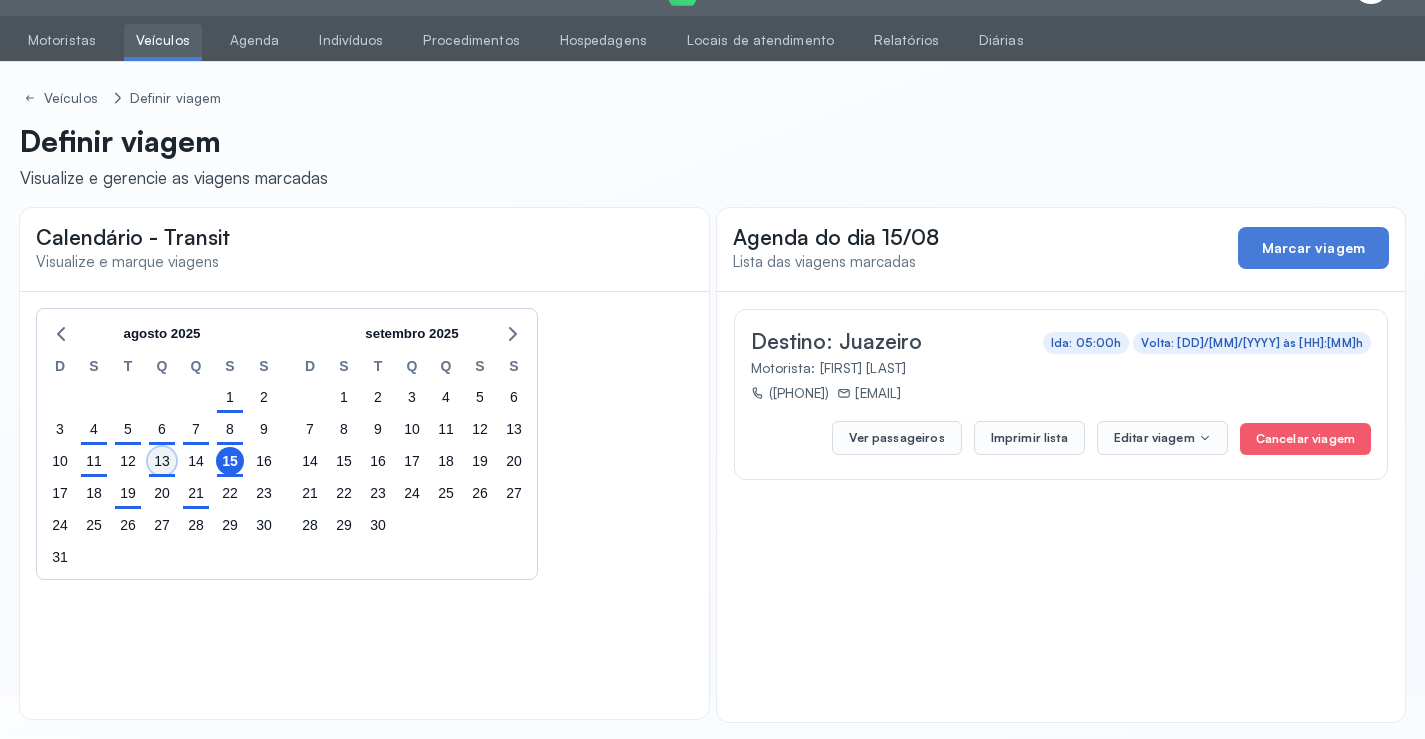 click on "13" 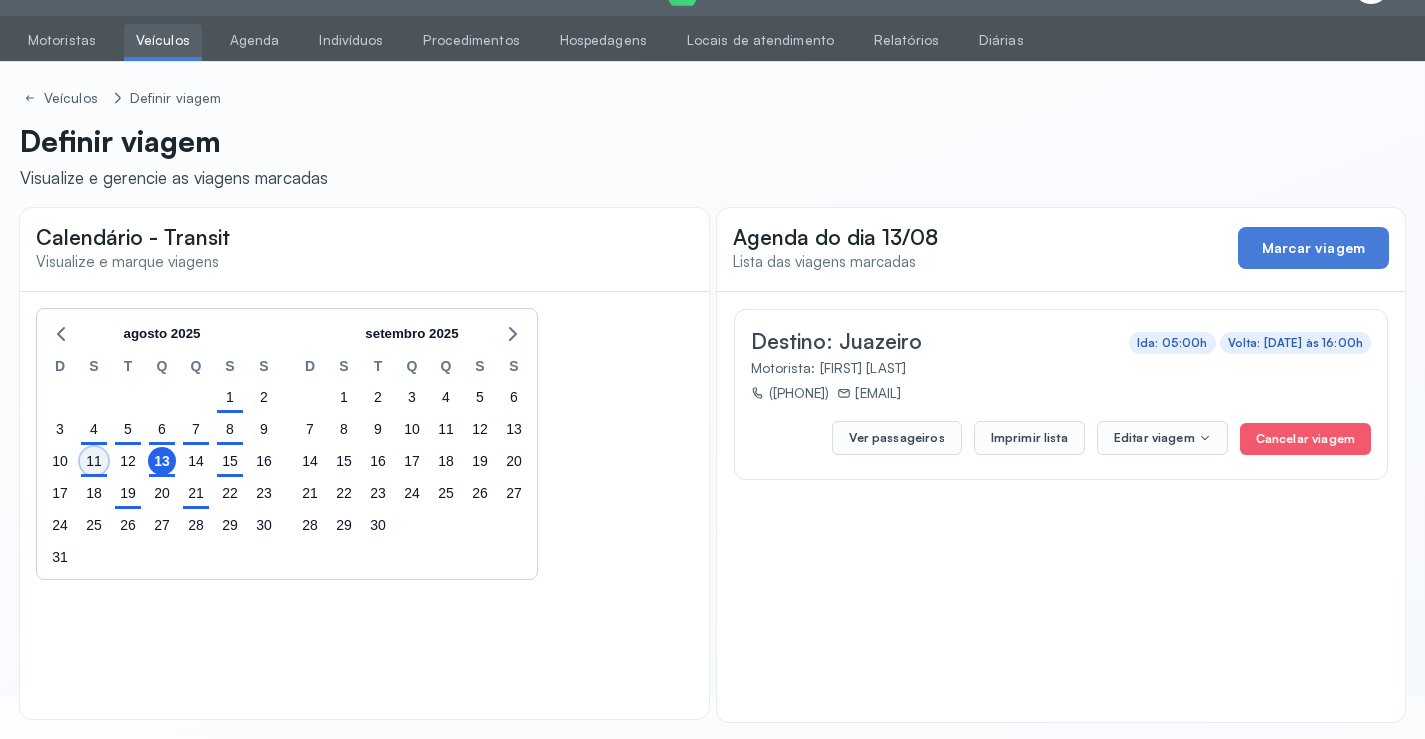 click on "11" 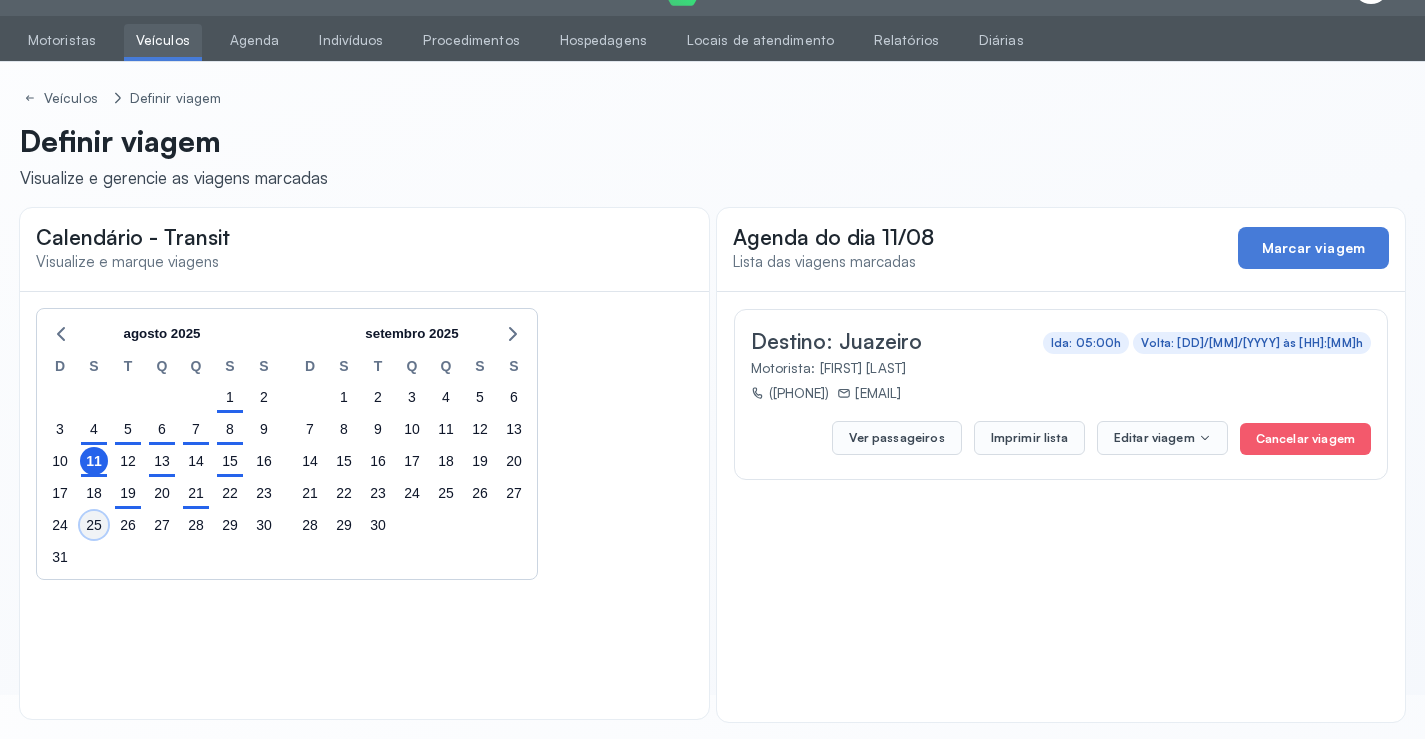 click on "25" 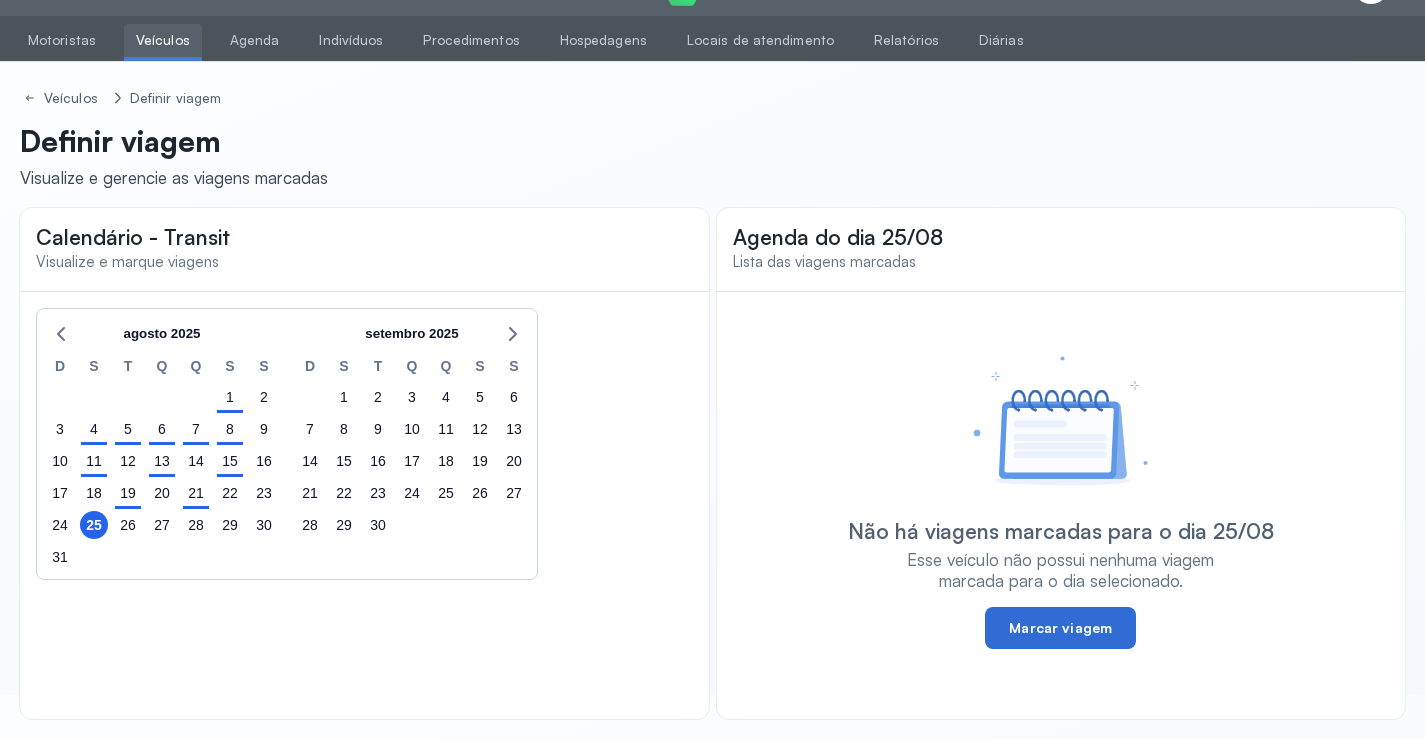 click on "Marcar viagem" 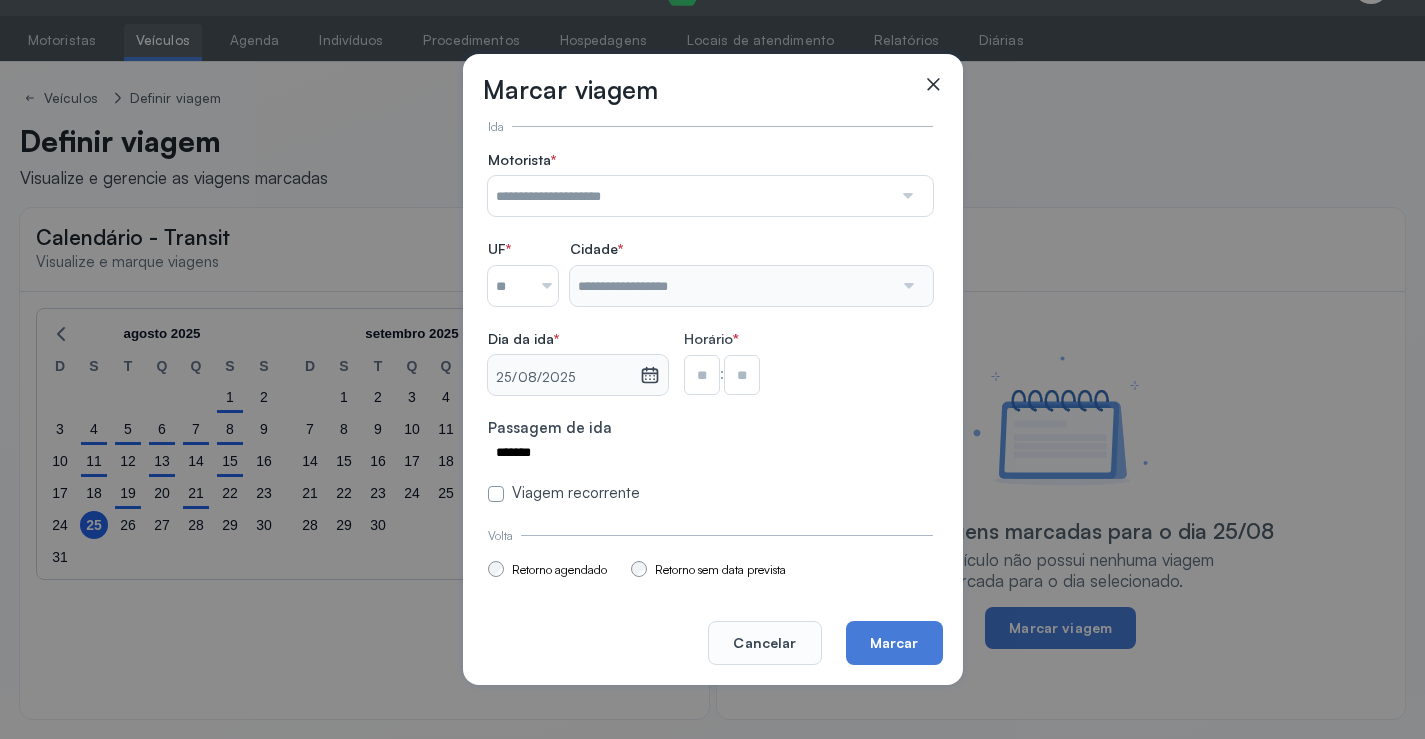 click at bounding box center (690, 196) 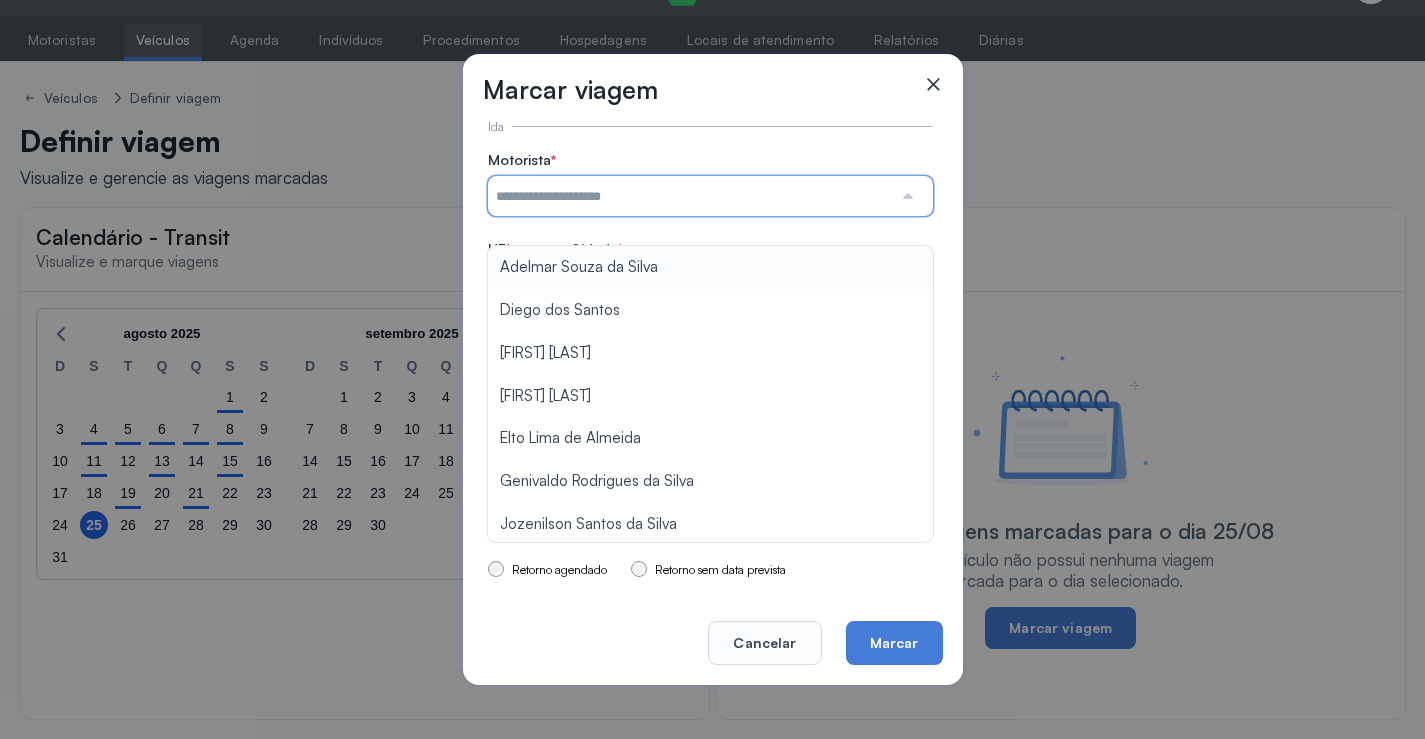 type on "**********" 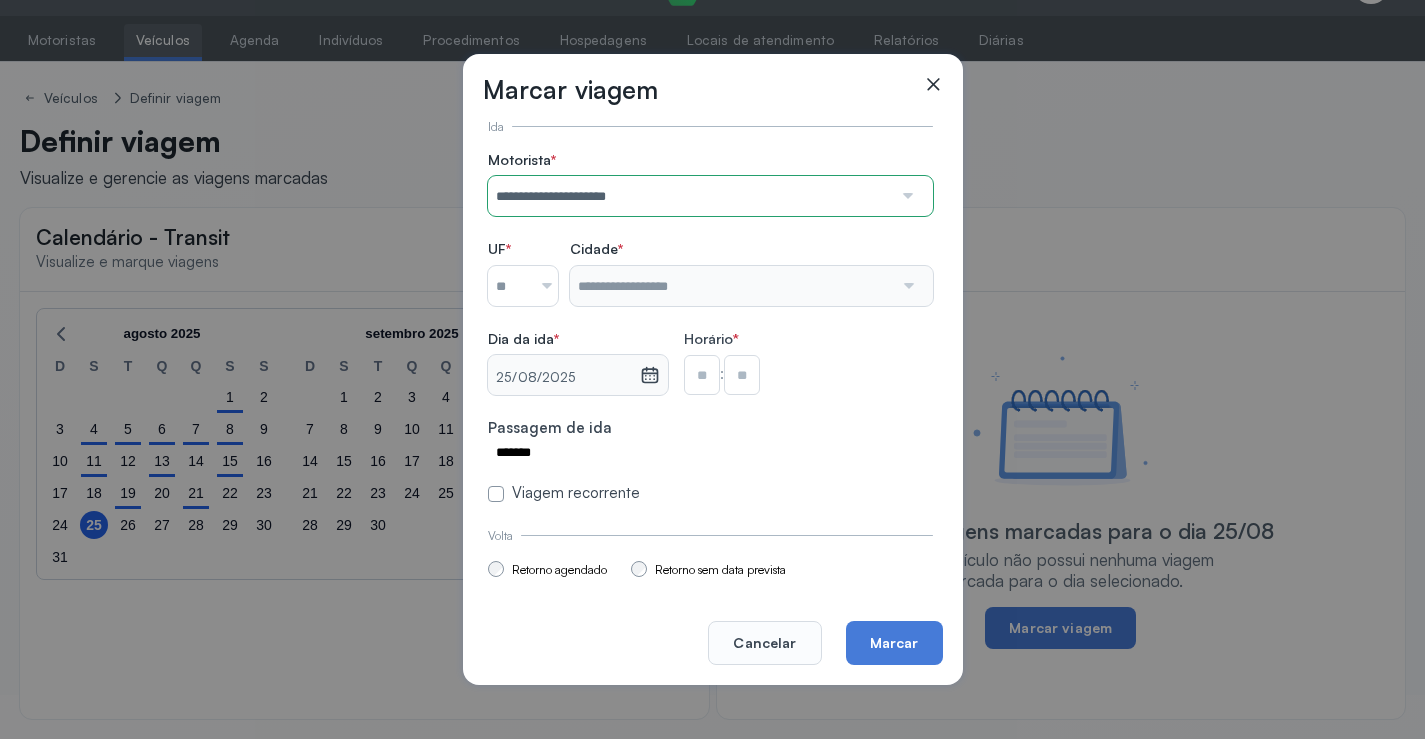 click on "**********" at bounding box center [710, 327] 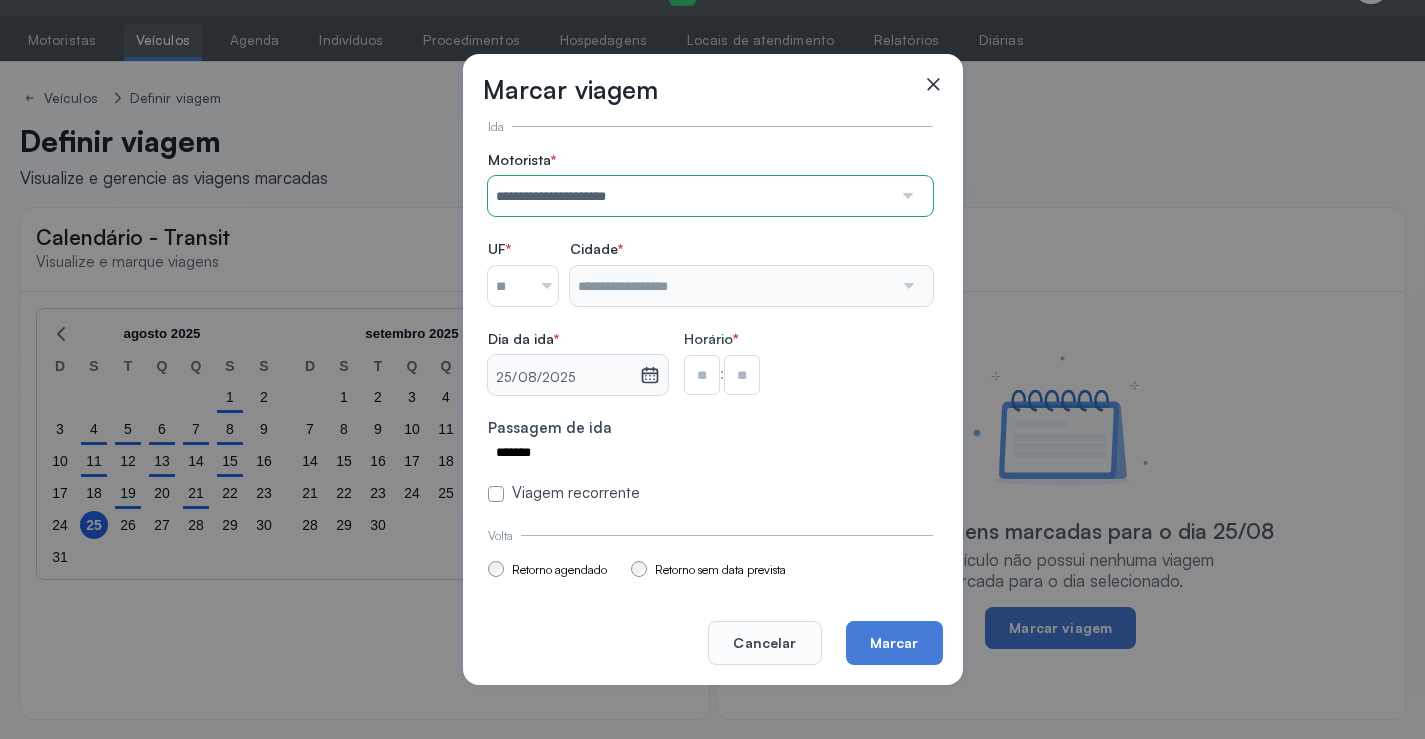 click at bounding box center [509, 286] 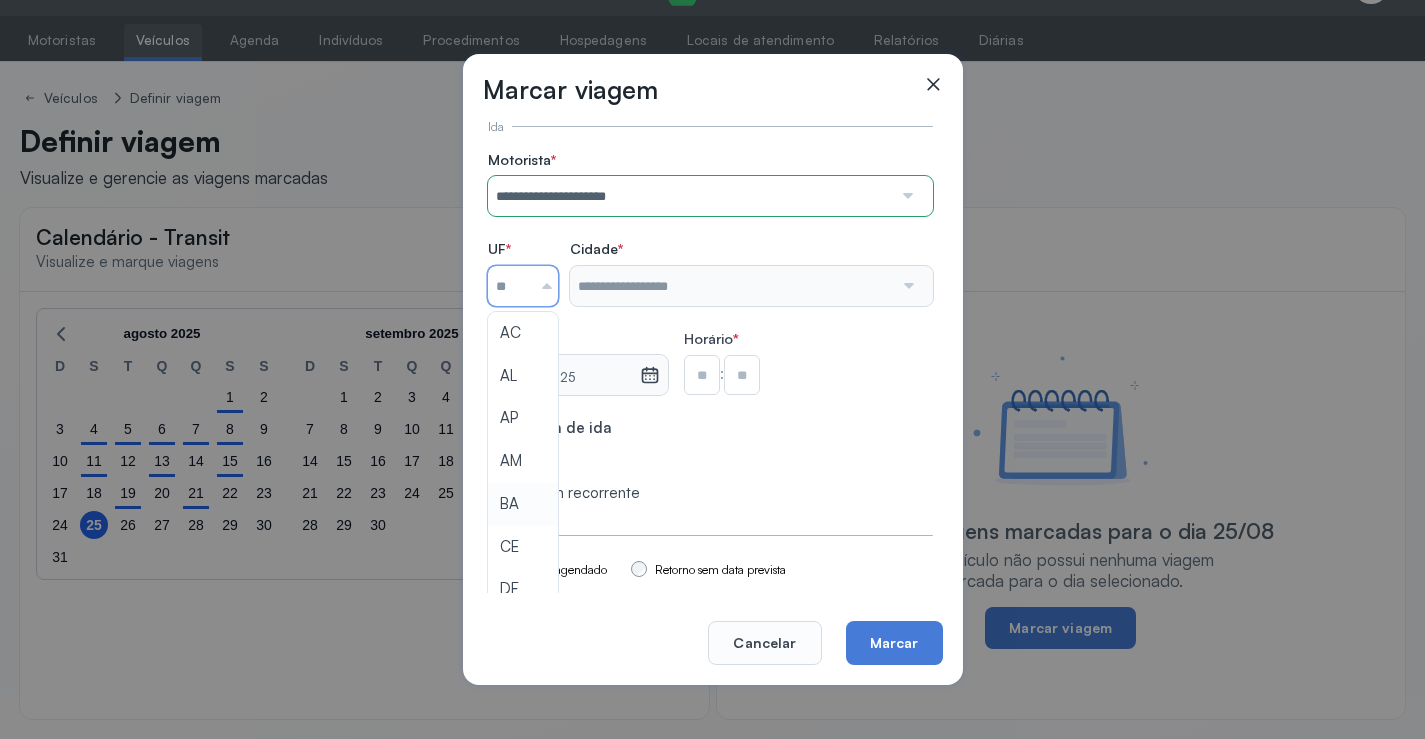type on "**" 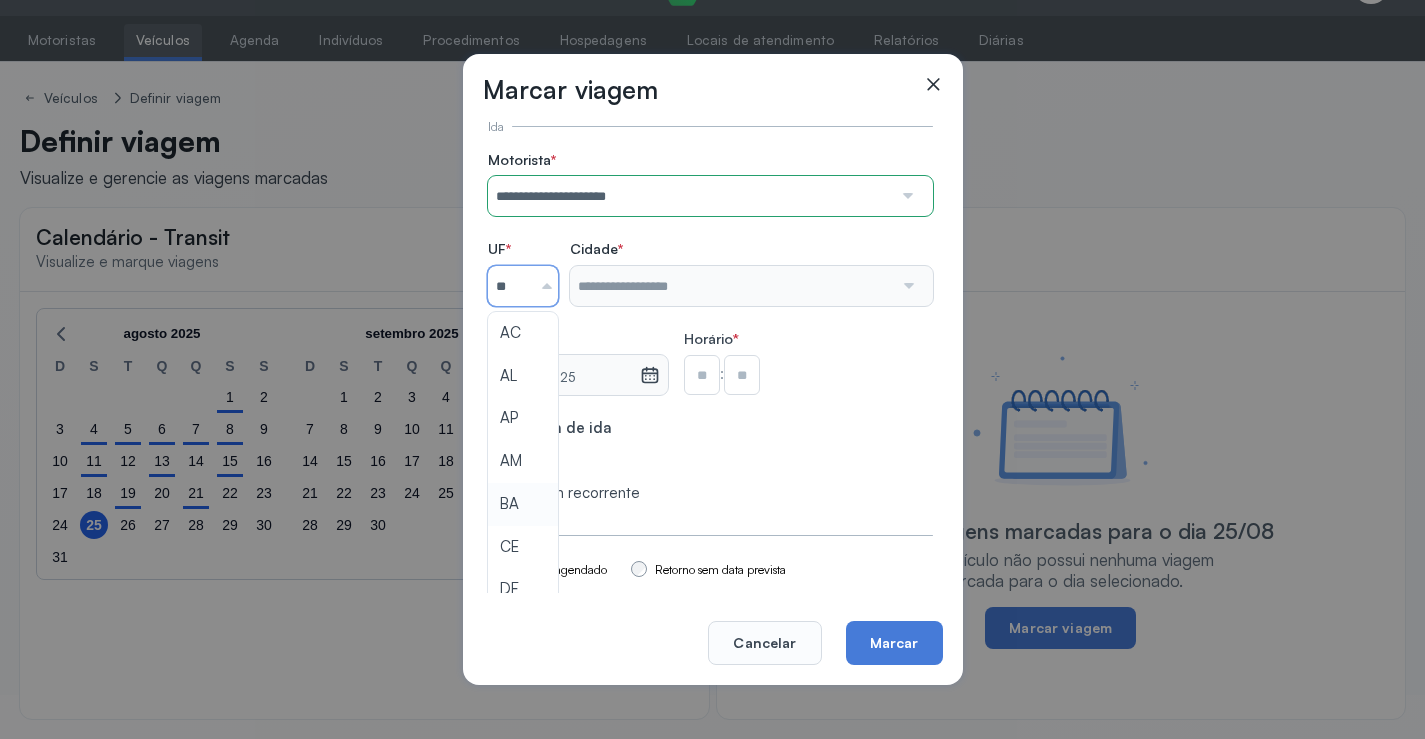 click on "**********" 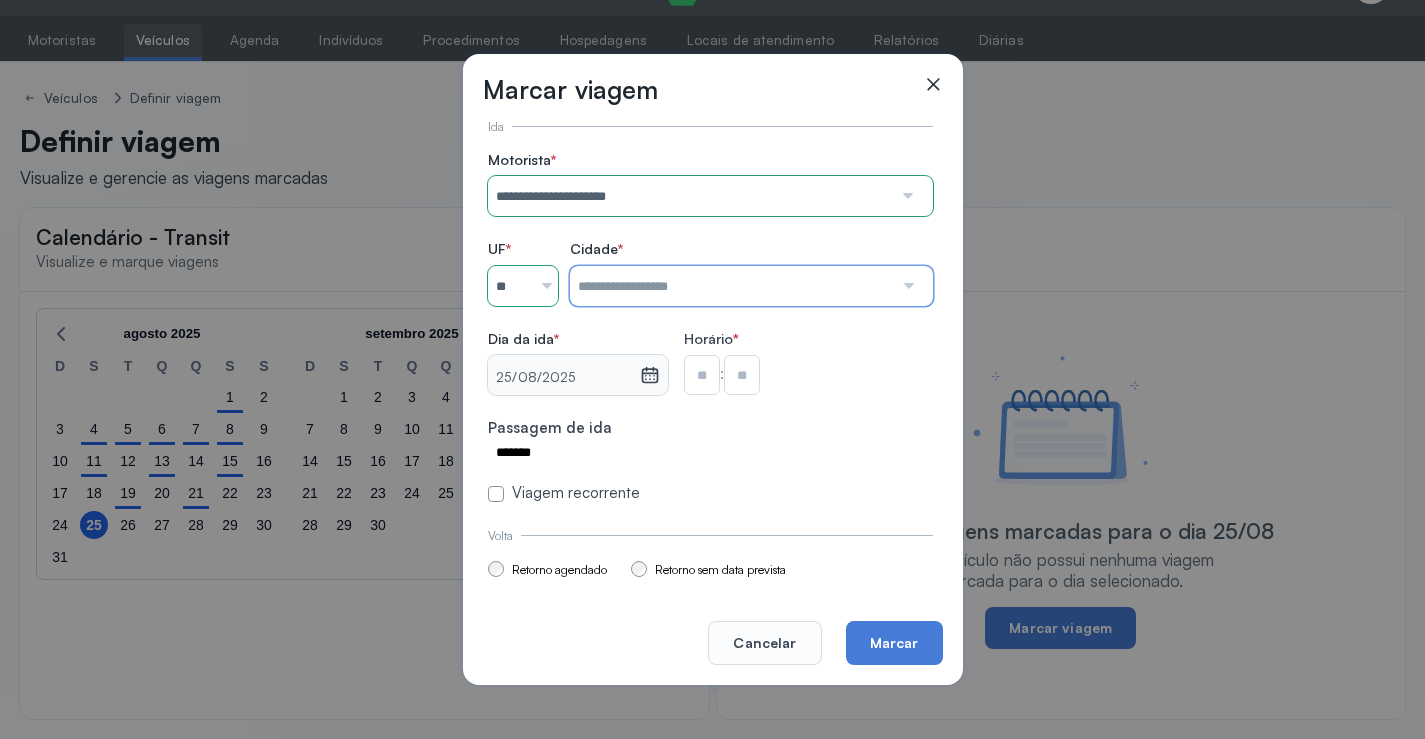 click at bounding box center (731, 286) 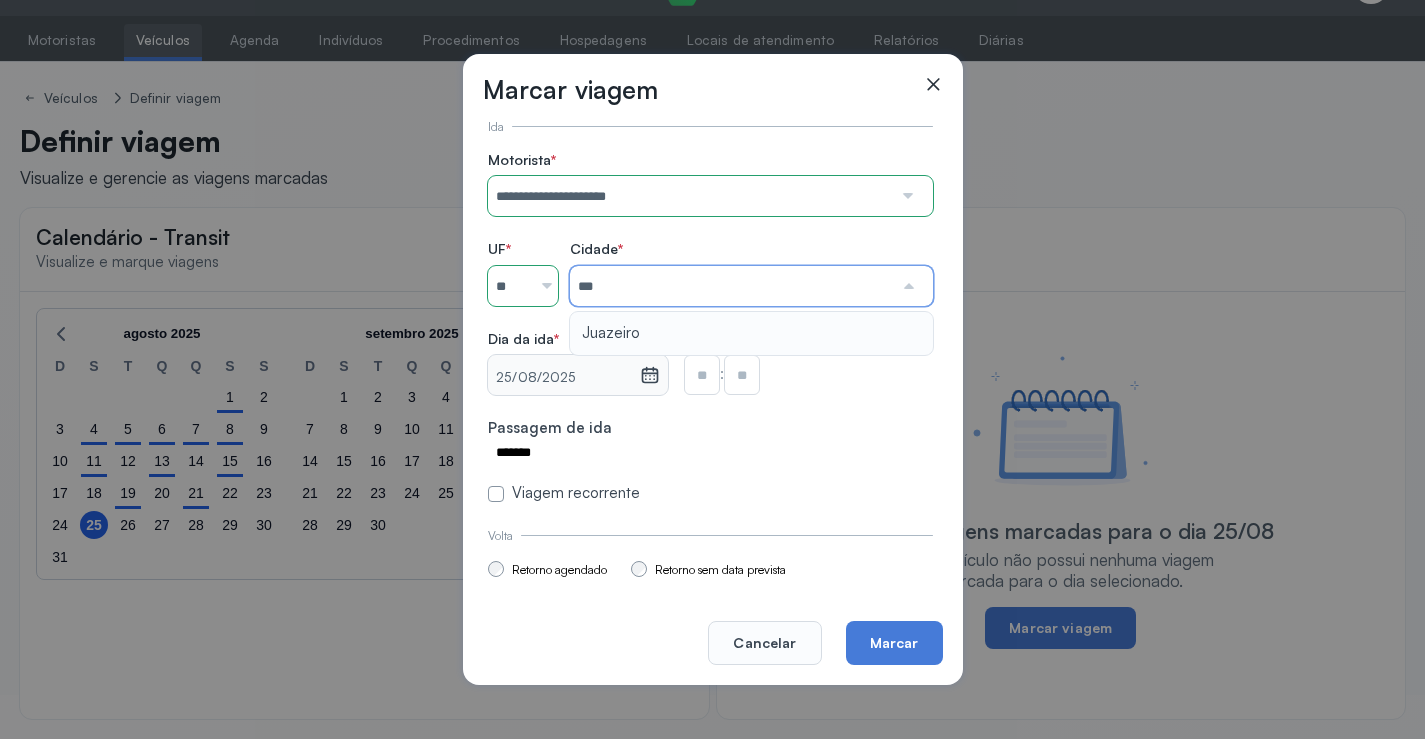 type on "********" 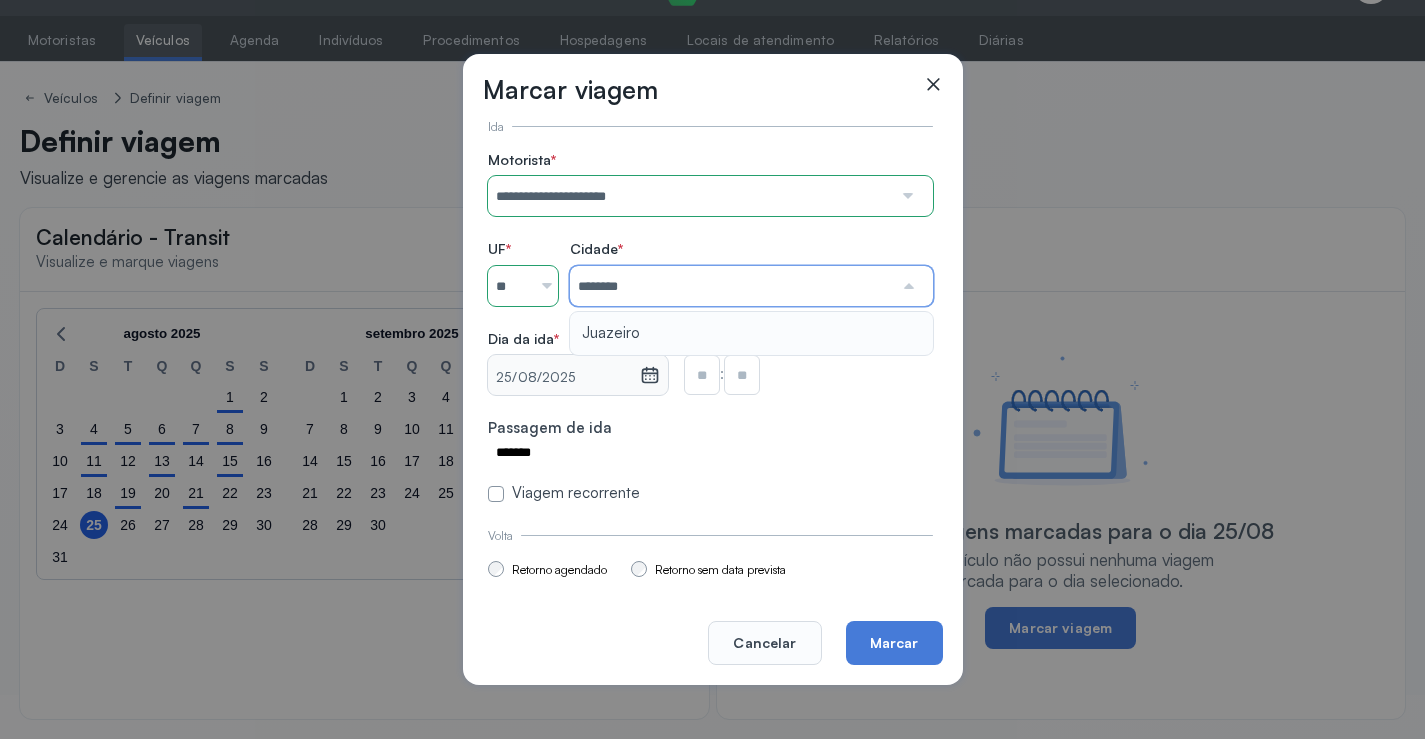 click on "**********" at bounding box center (710, 327) 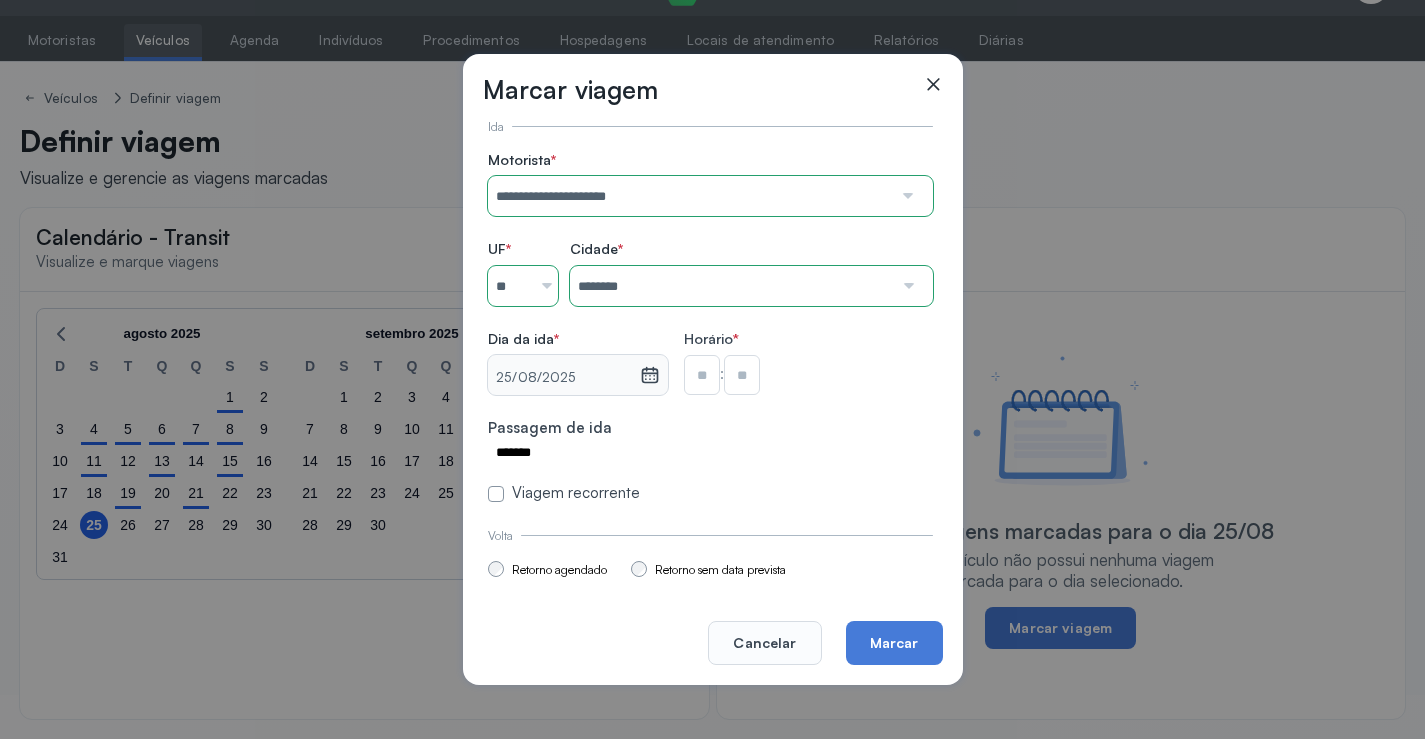 click at bounding box center [702, 375] 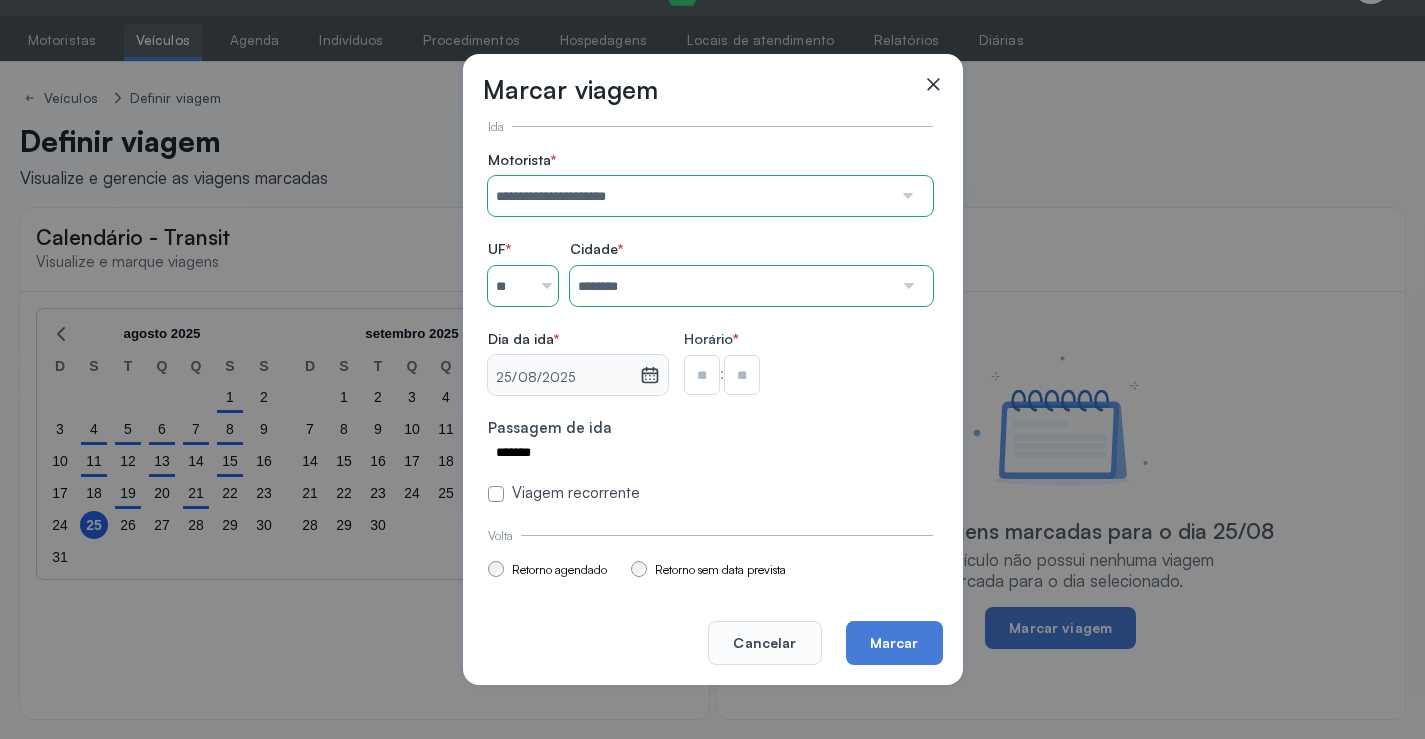 type on "**" 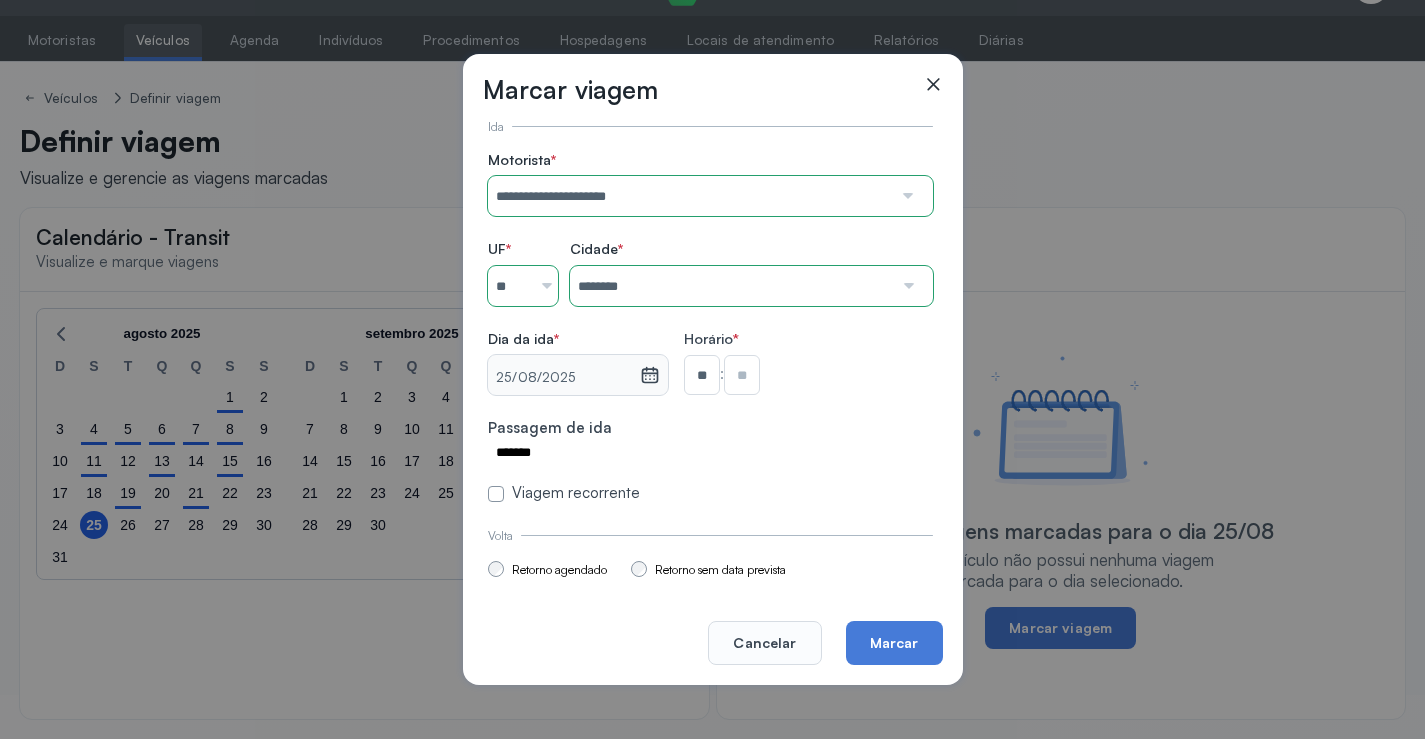 click at bounding box center [742, 375] 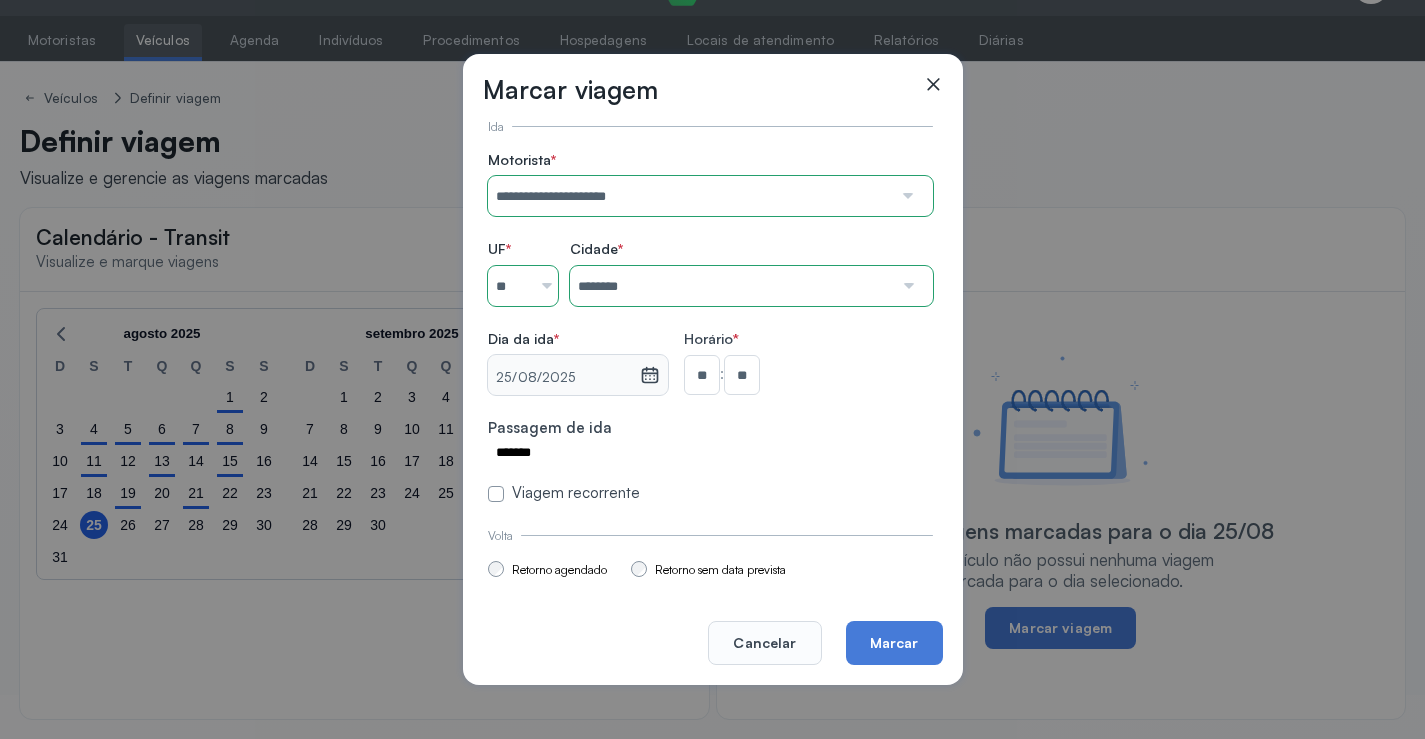 scroll, scrollTop: 147, scrollLeft: 0, axis: vertical 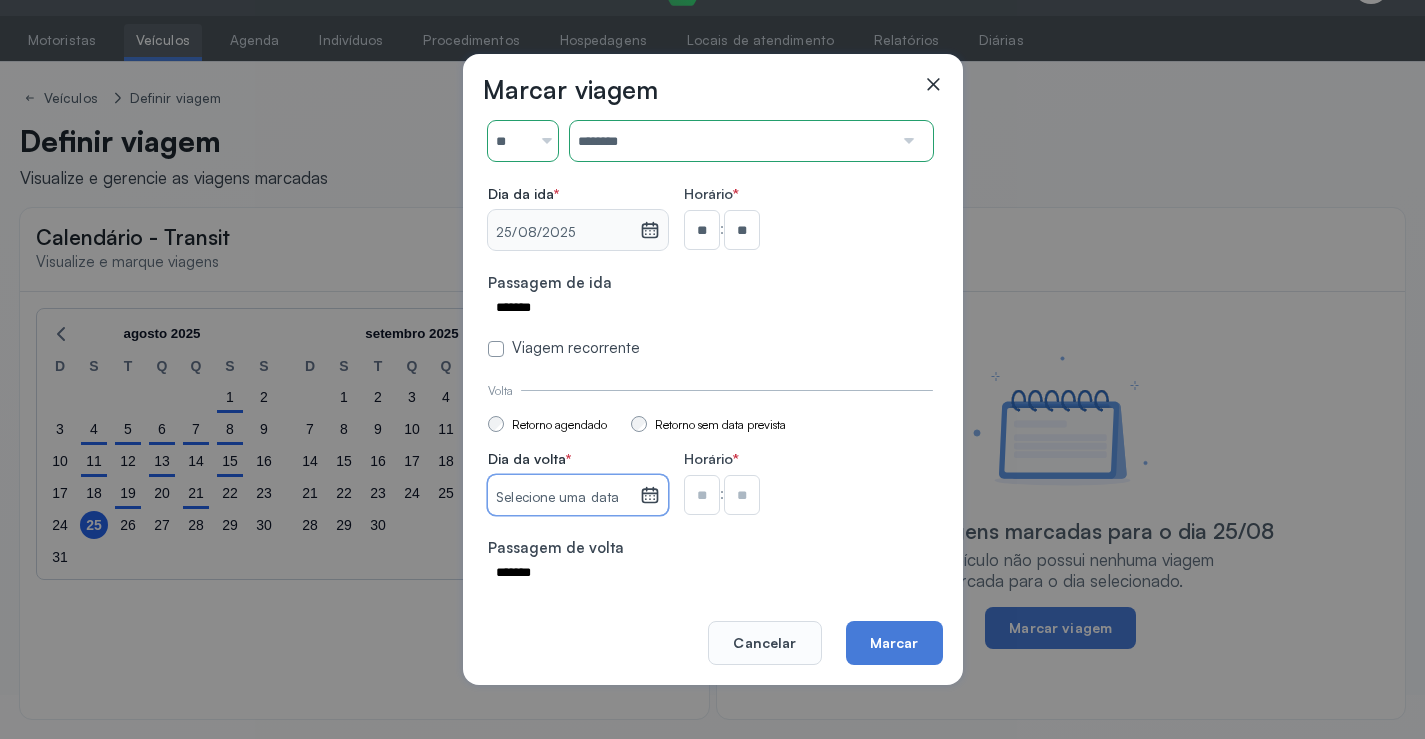 click on "Selecione uma data" at bounding box center [563, 498] 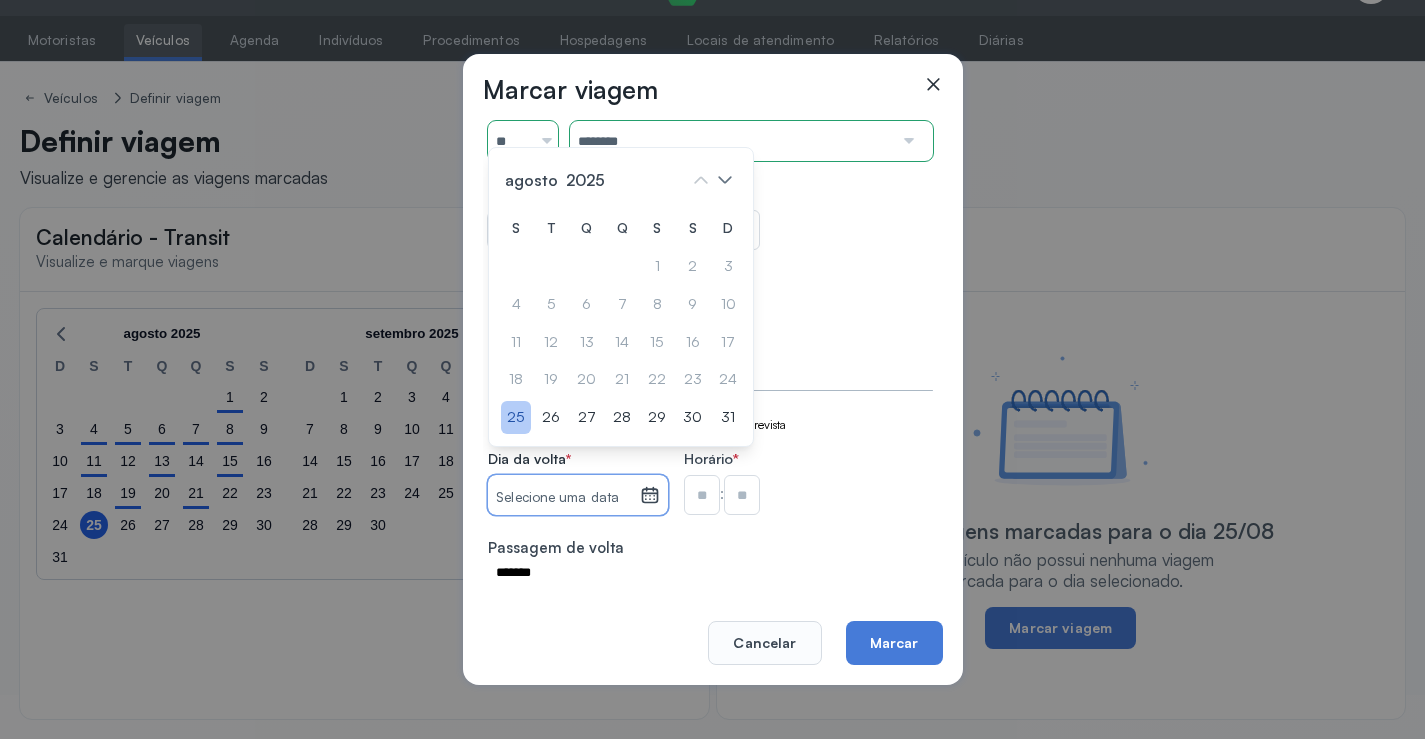 click on "25" 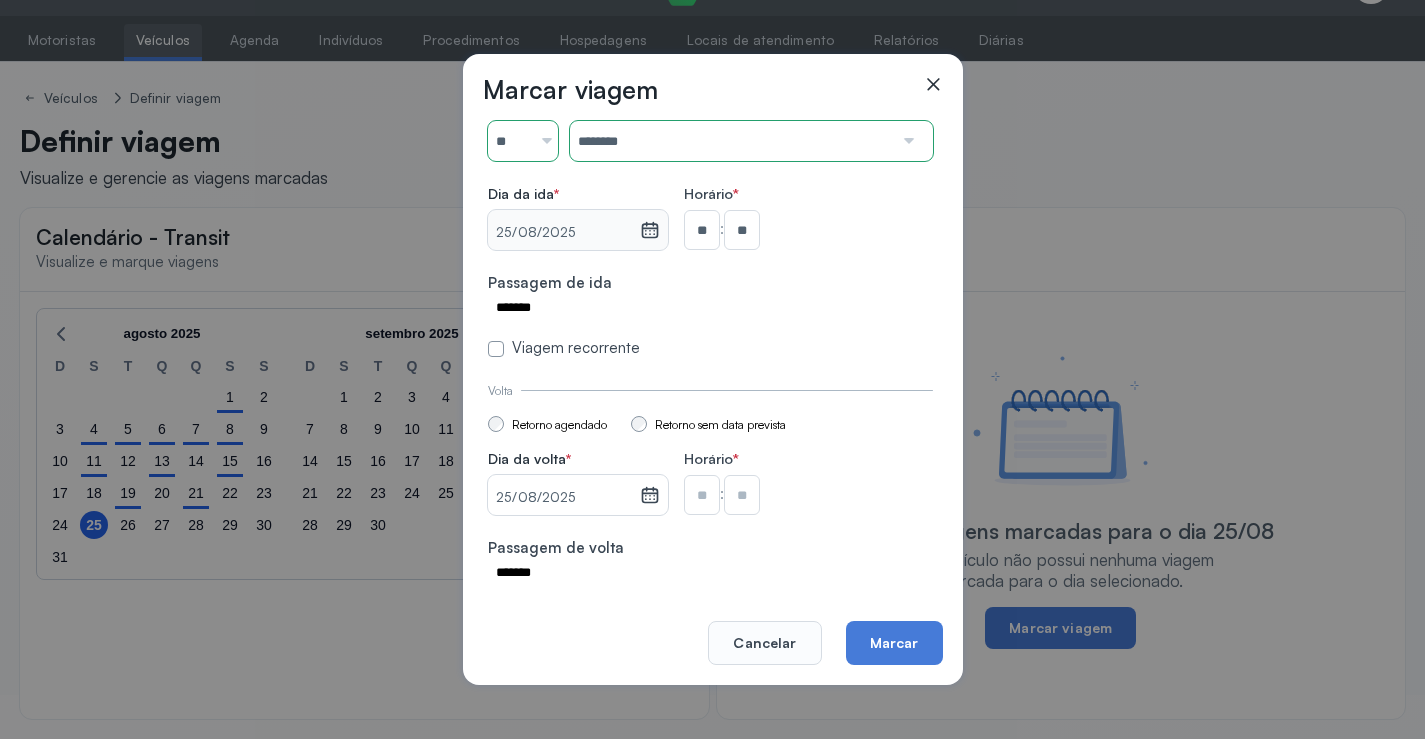 click at bounding box center (702, 230) 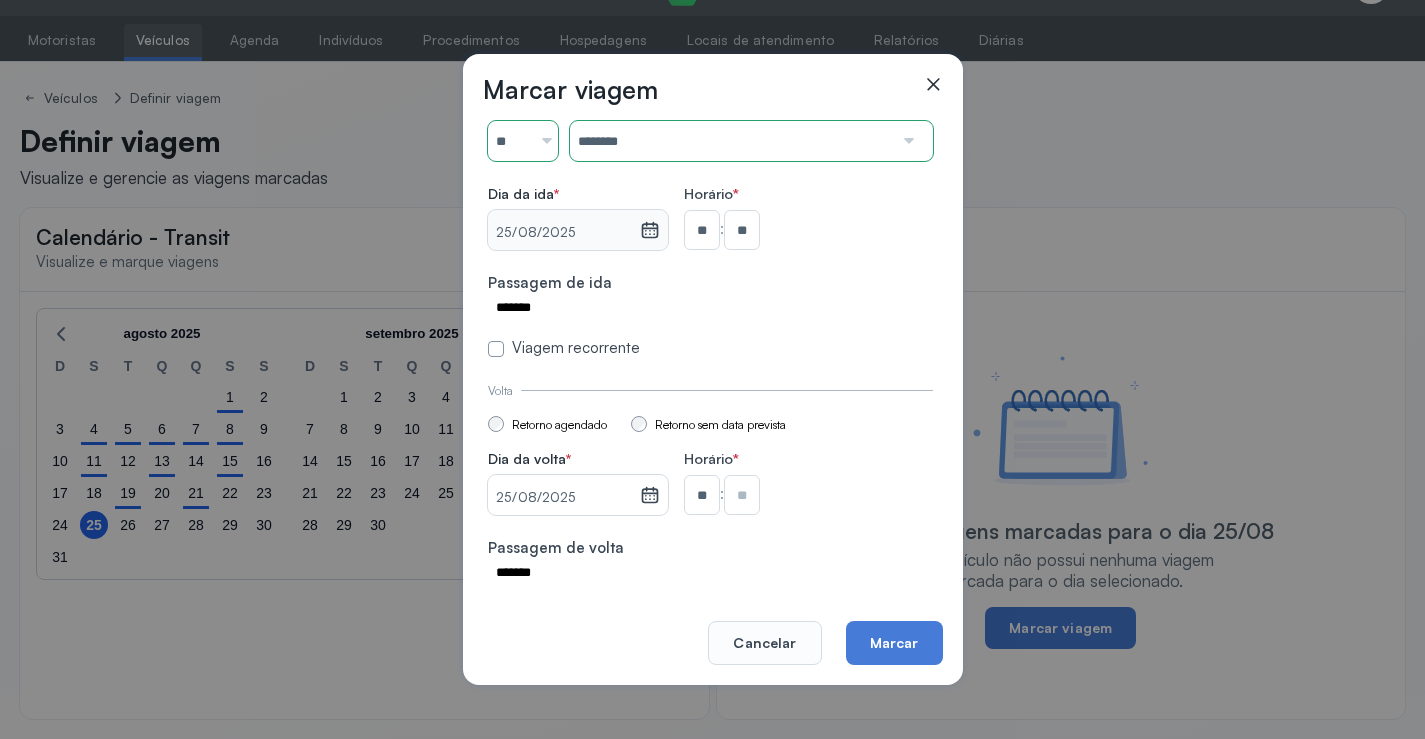 click at bounding box center (742, 230) 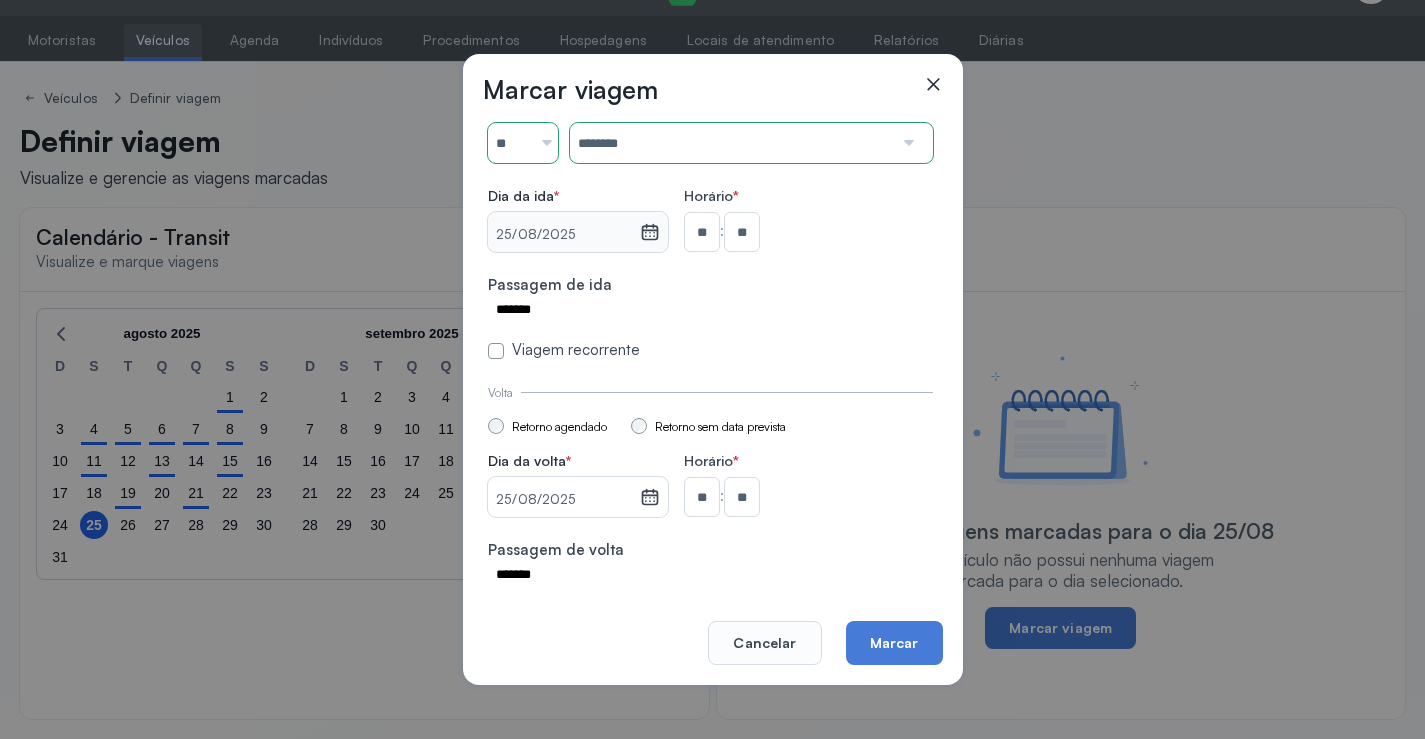scroll, scrollTop: 147, scrollLeft: 0, axis: vertical 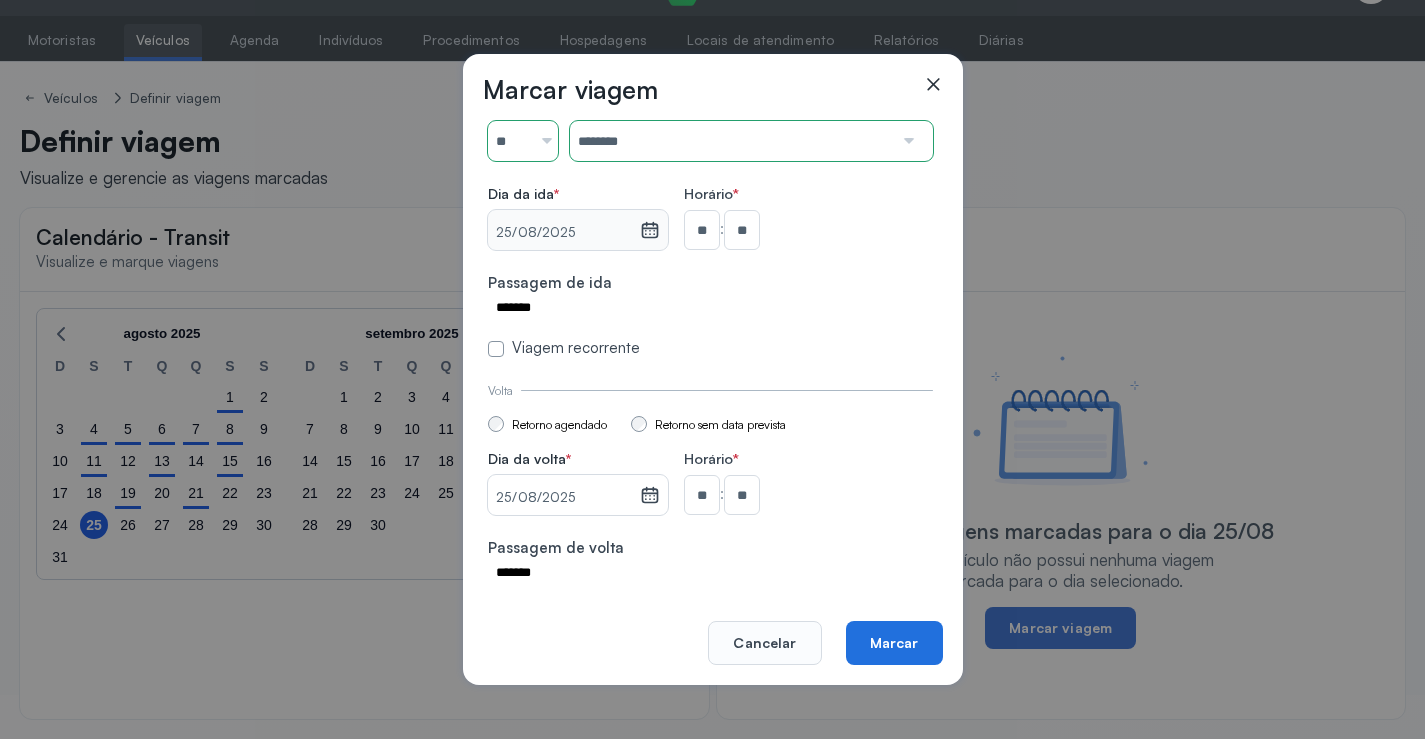 click on "Marcar" 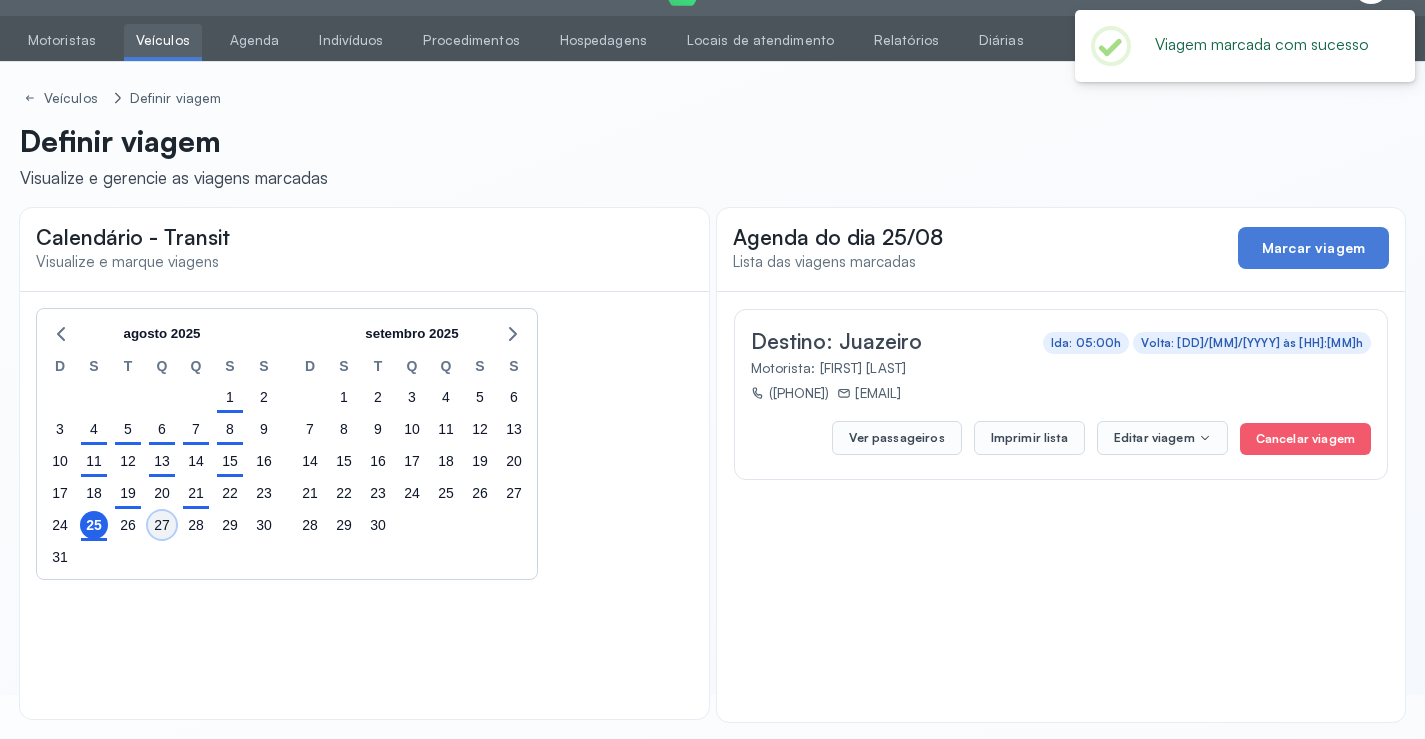 click on "27" 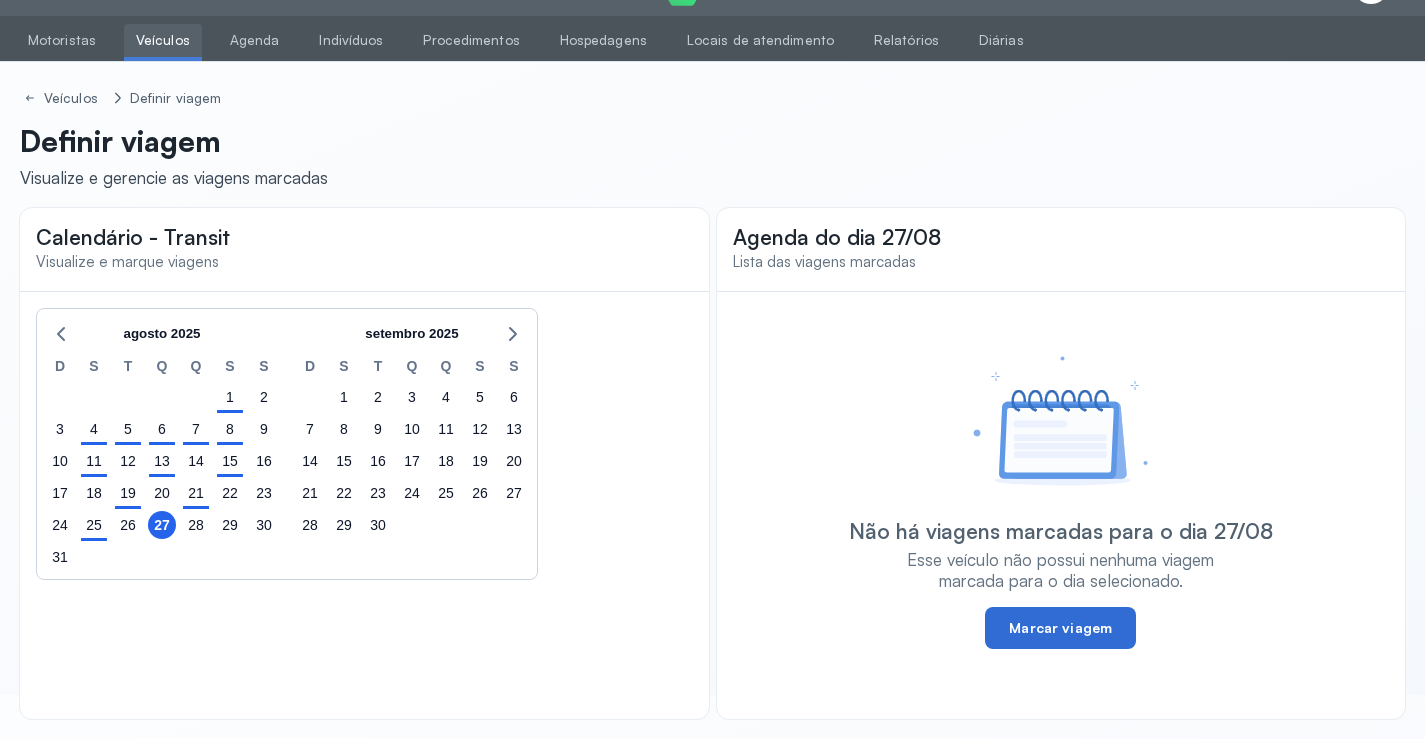 click on "Marcar viagem" 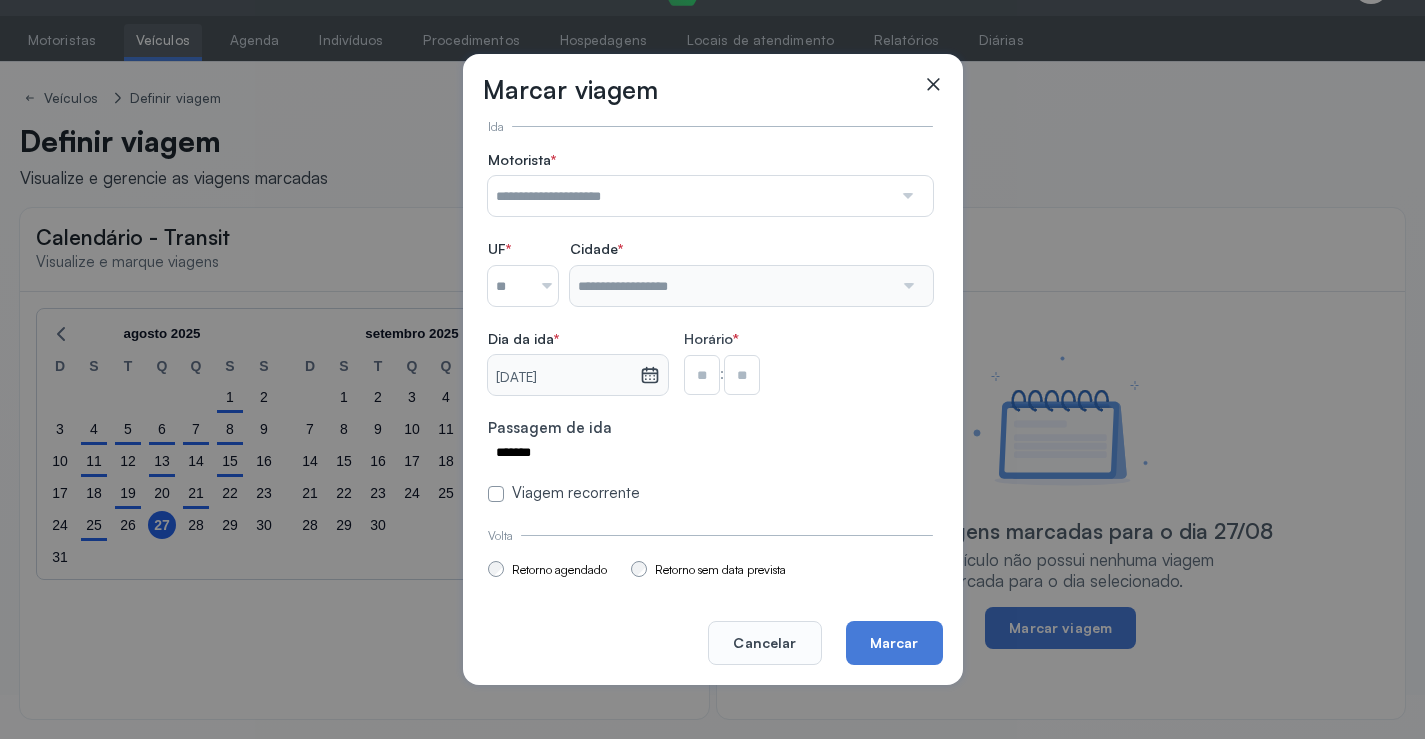 click at bounding box center [690, 196] 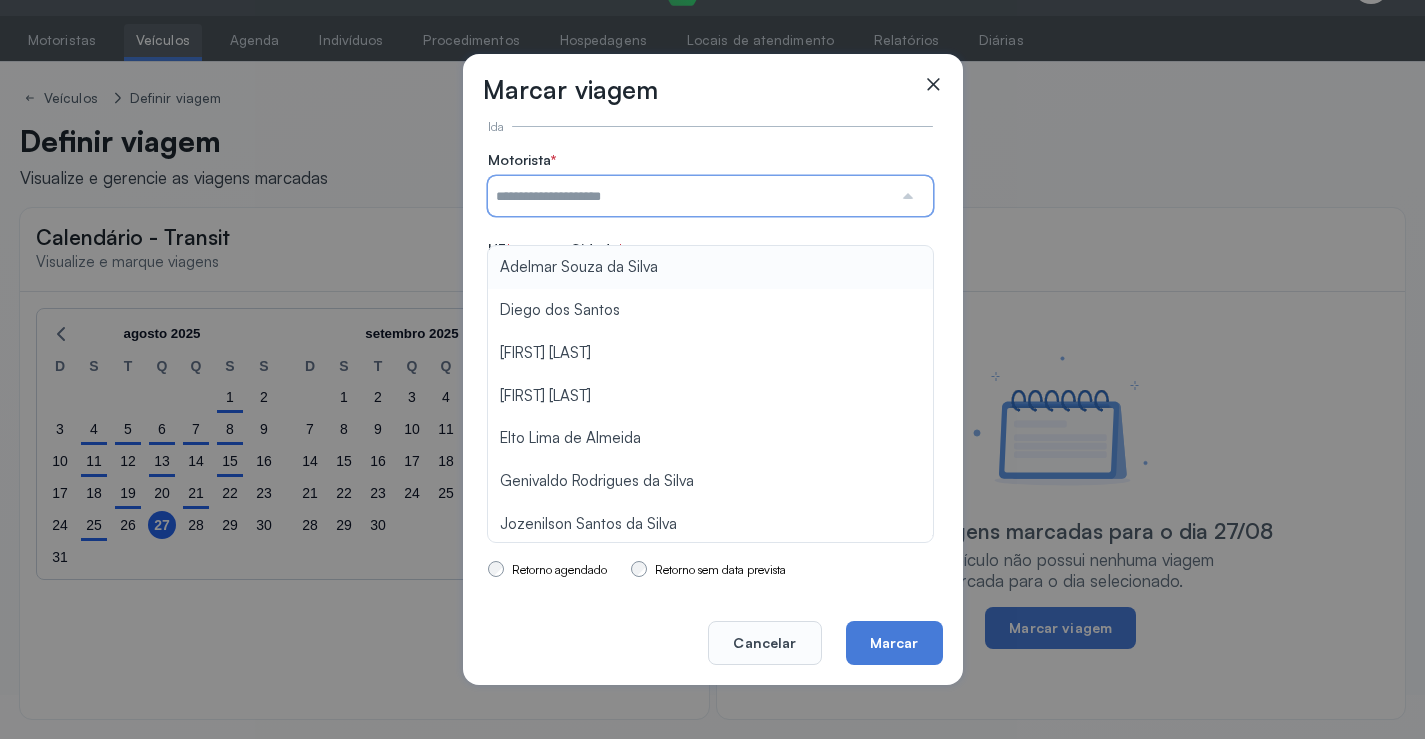 type on "**********" 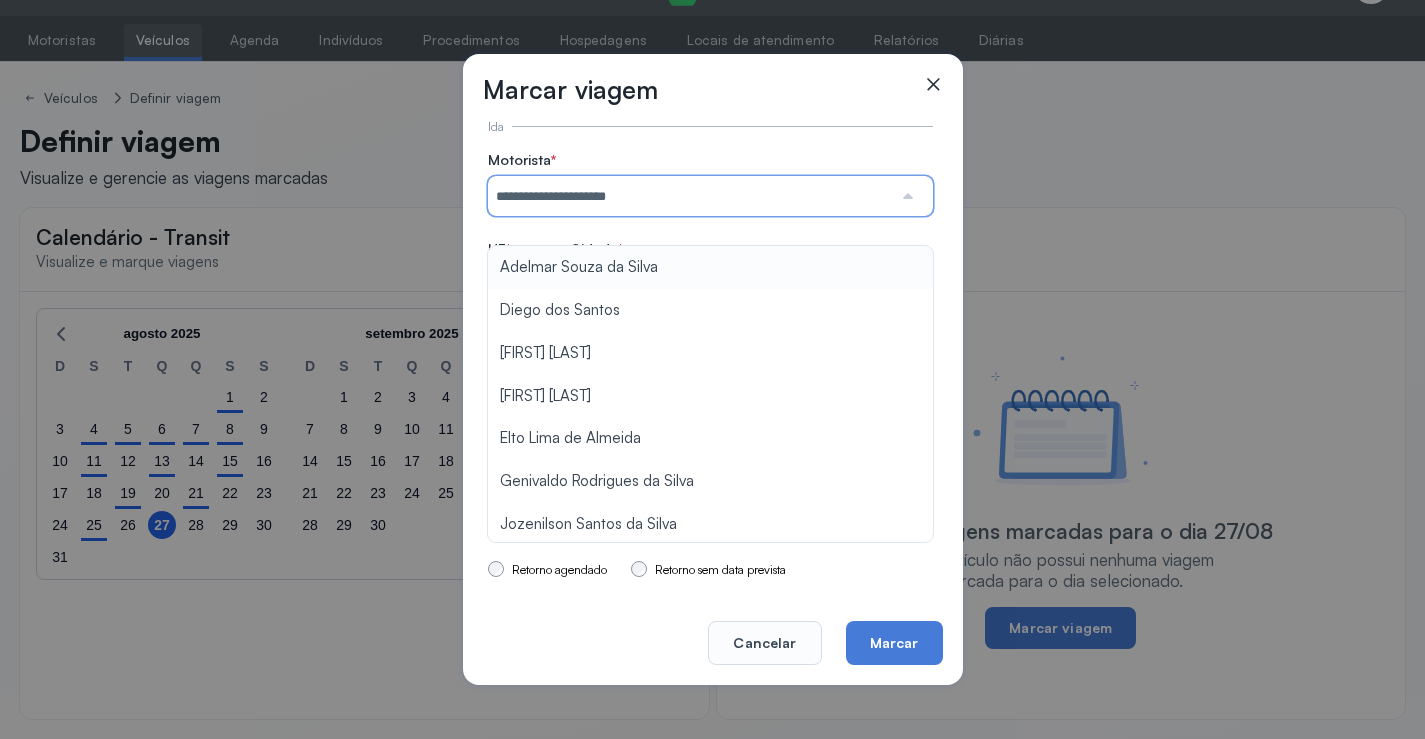 click on "**********" at bounding box center (710, 327) 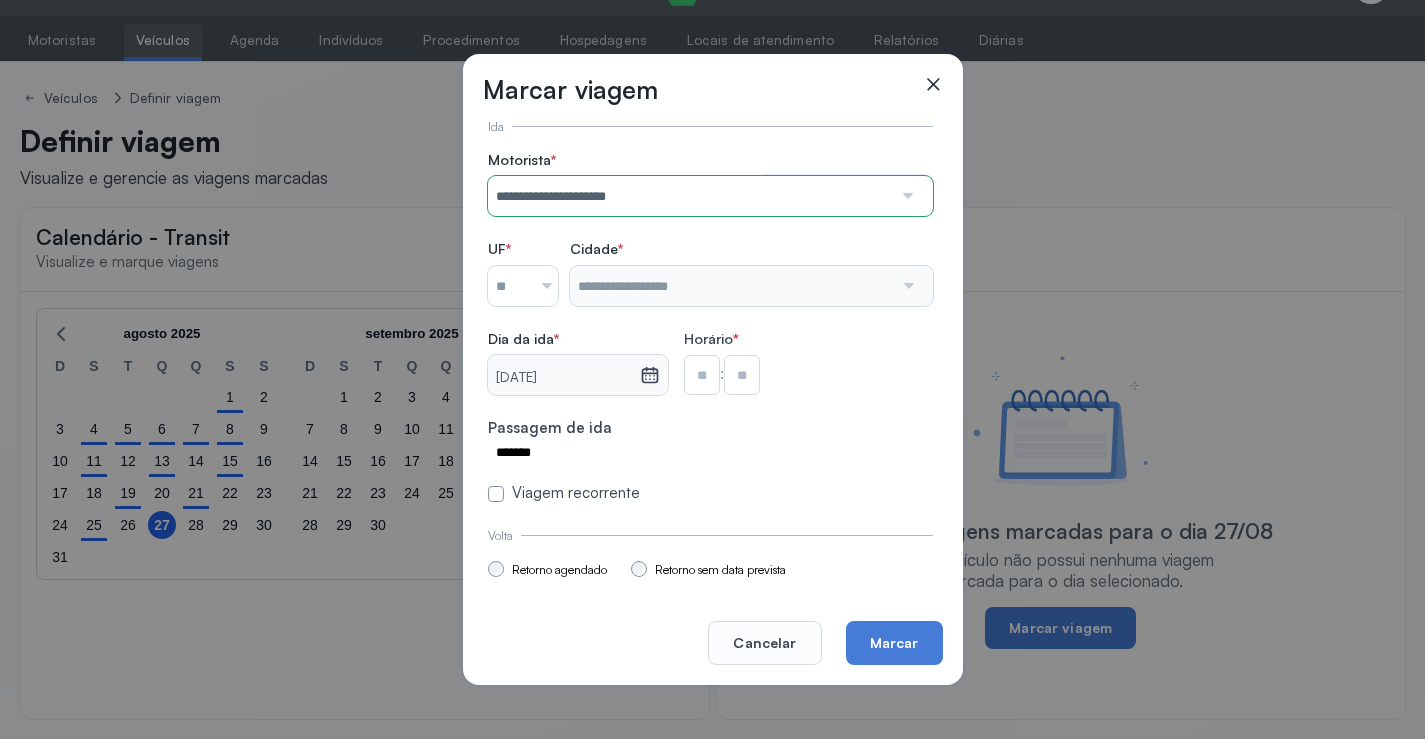 click at bounding box center [509, 286] 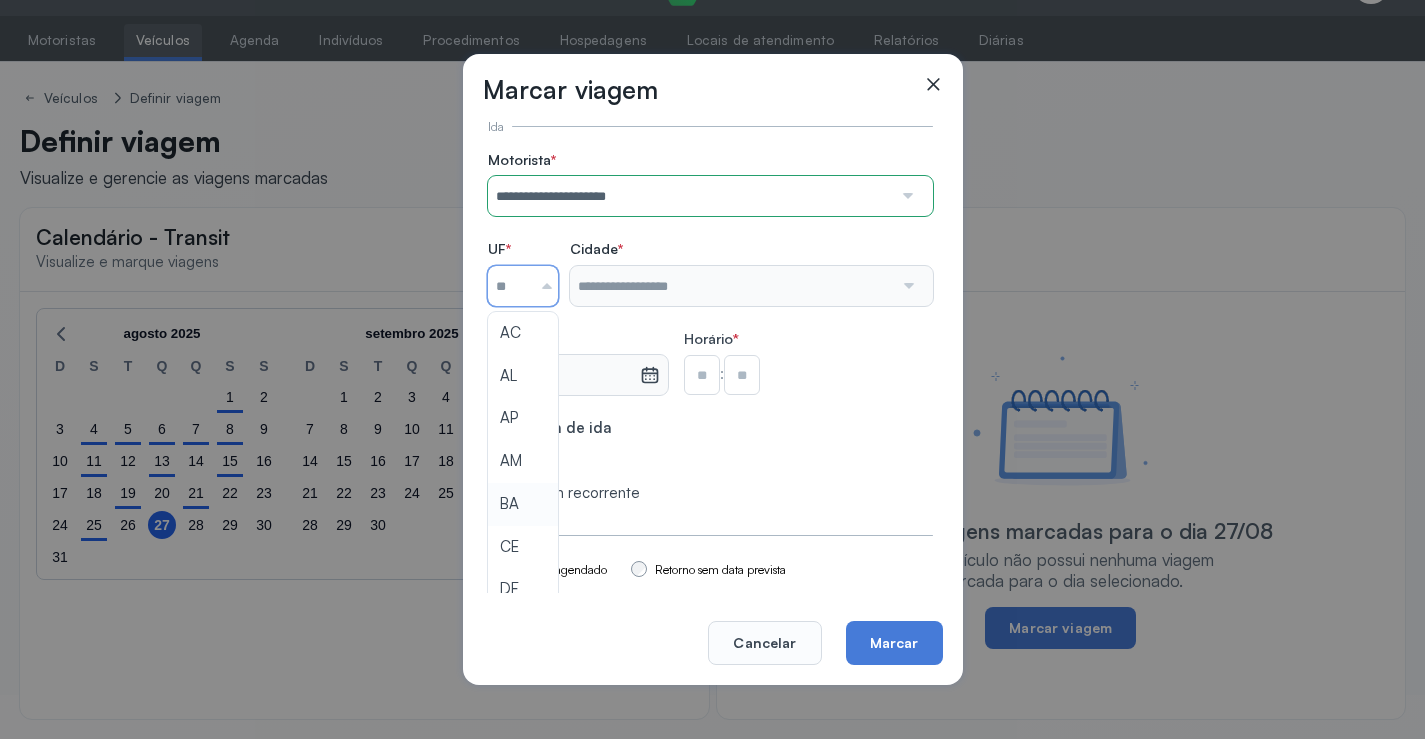 type on "**" 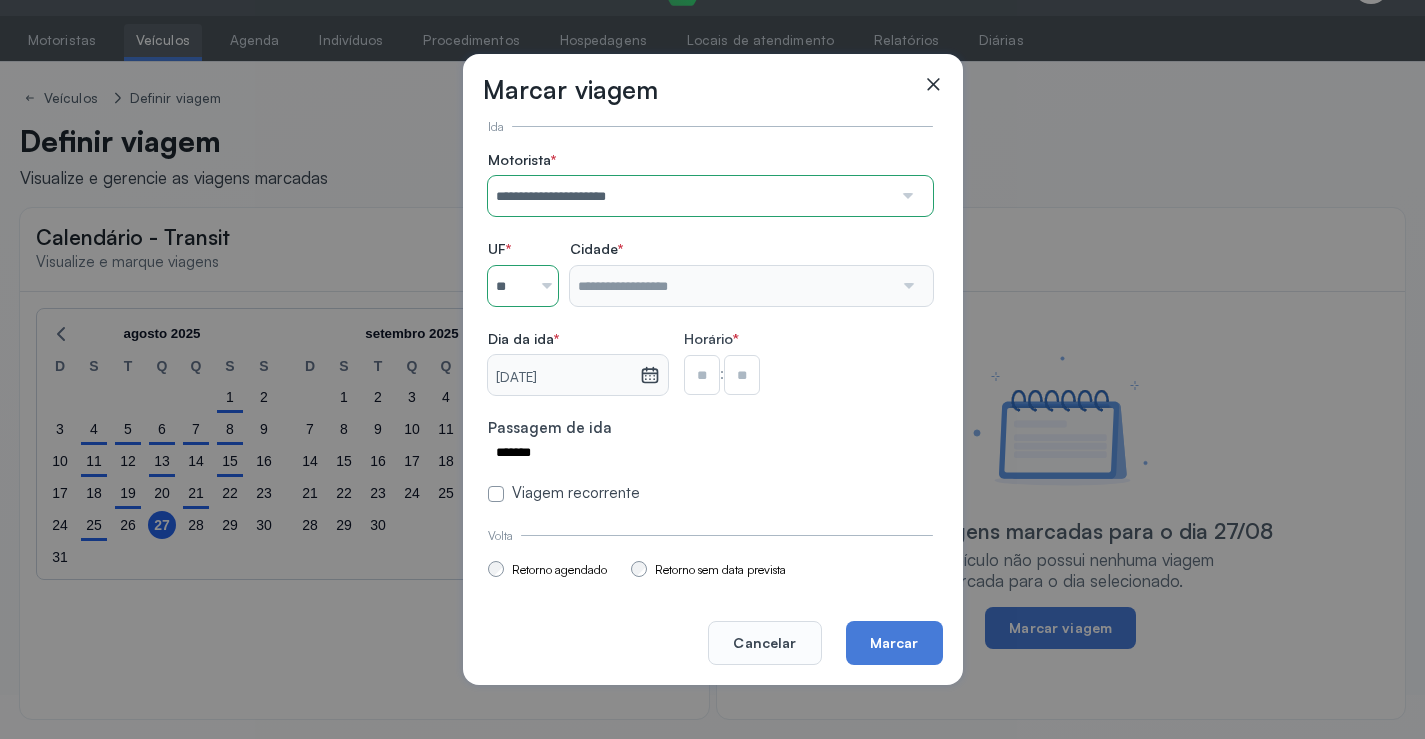 click on "**********" at bounding box center (710, 327) 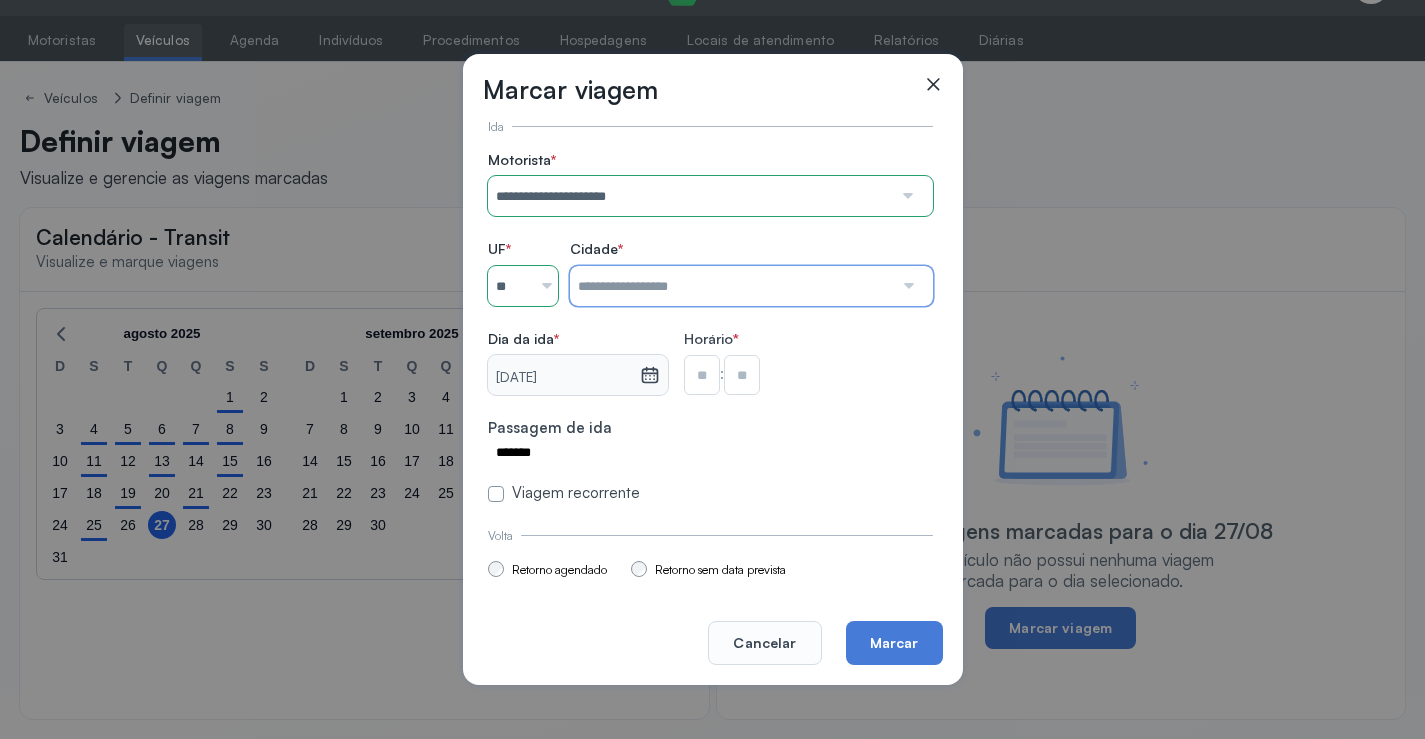 click at bounding box center (731, 286) 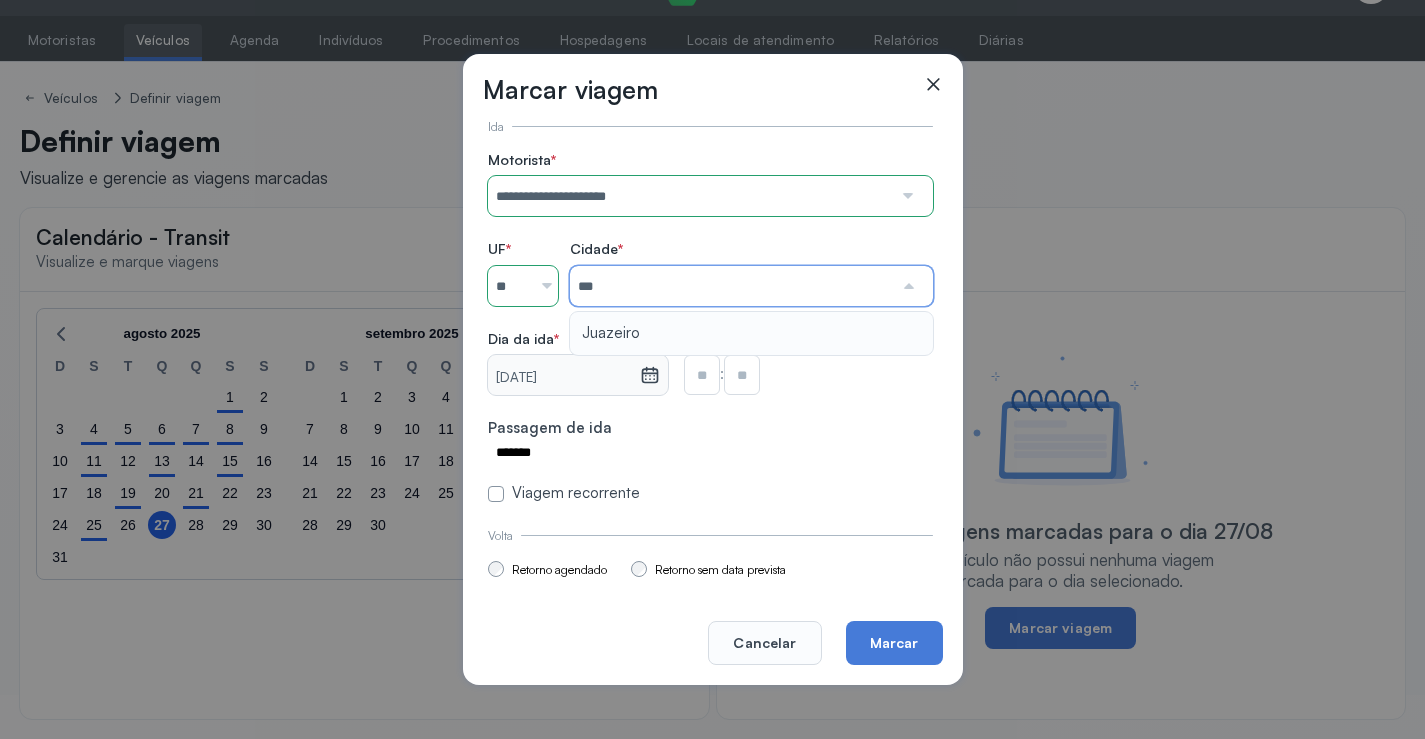 type on "********" 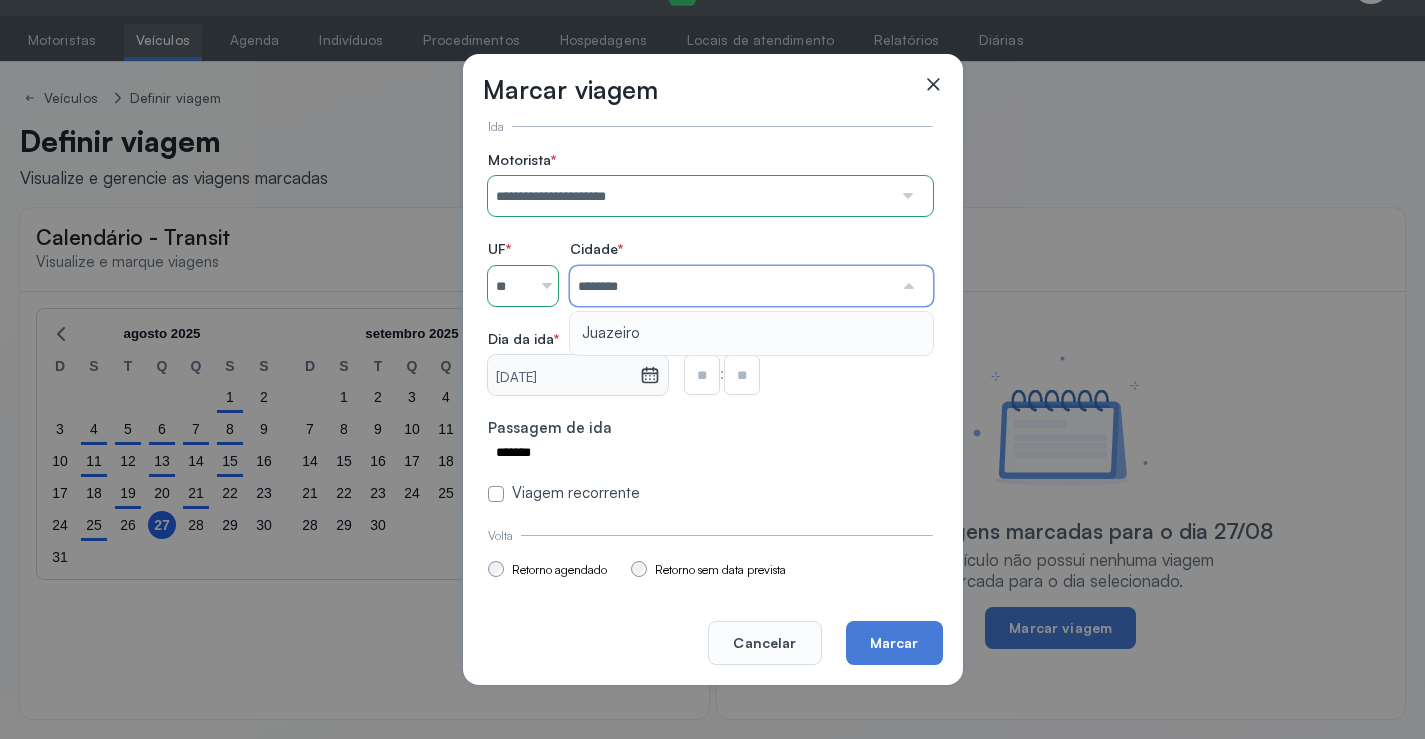 click on "**********" at bounding box center (710, 327) 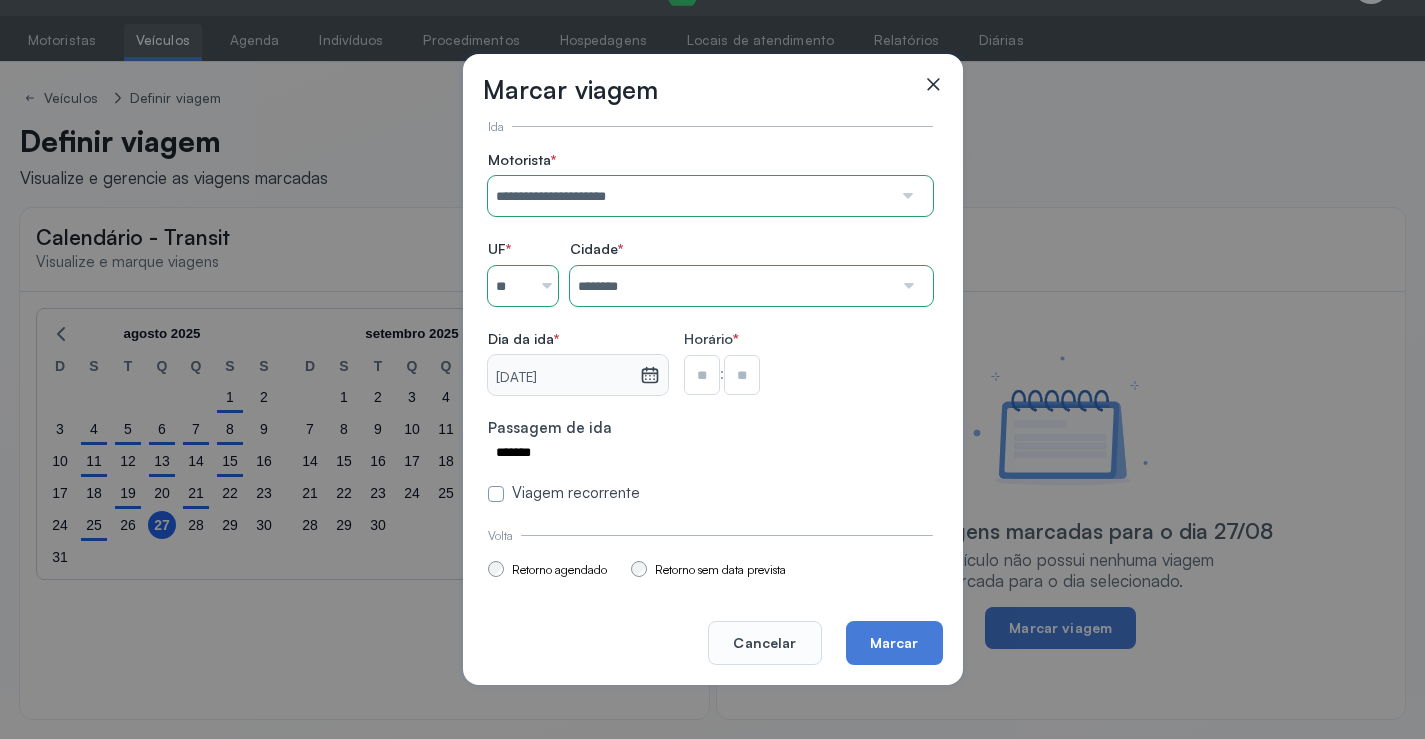 click at bounding box center (702, 375) 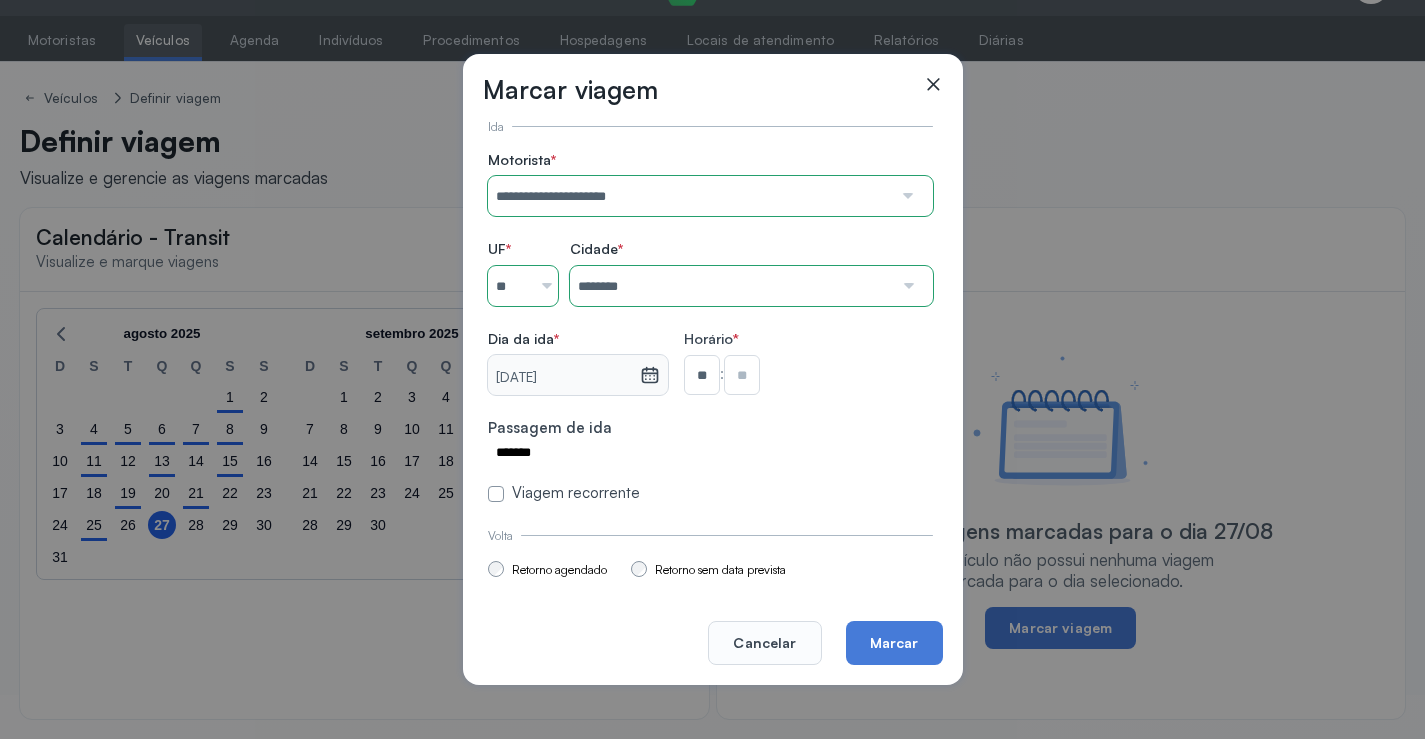 click at bounding box center (742, 375) 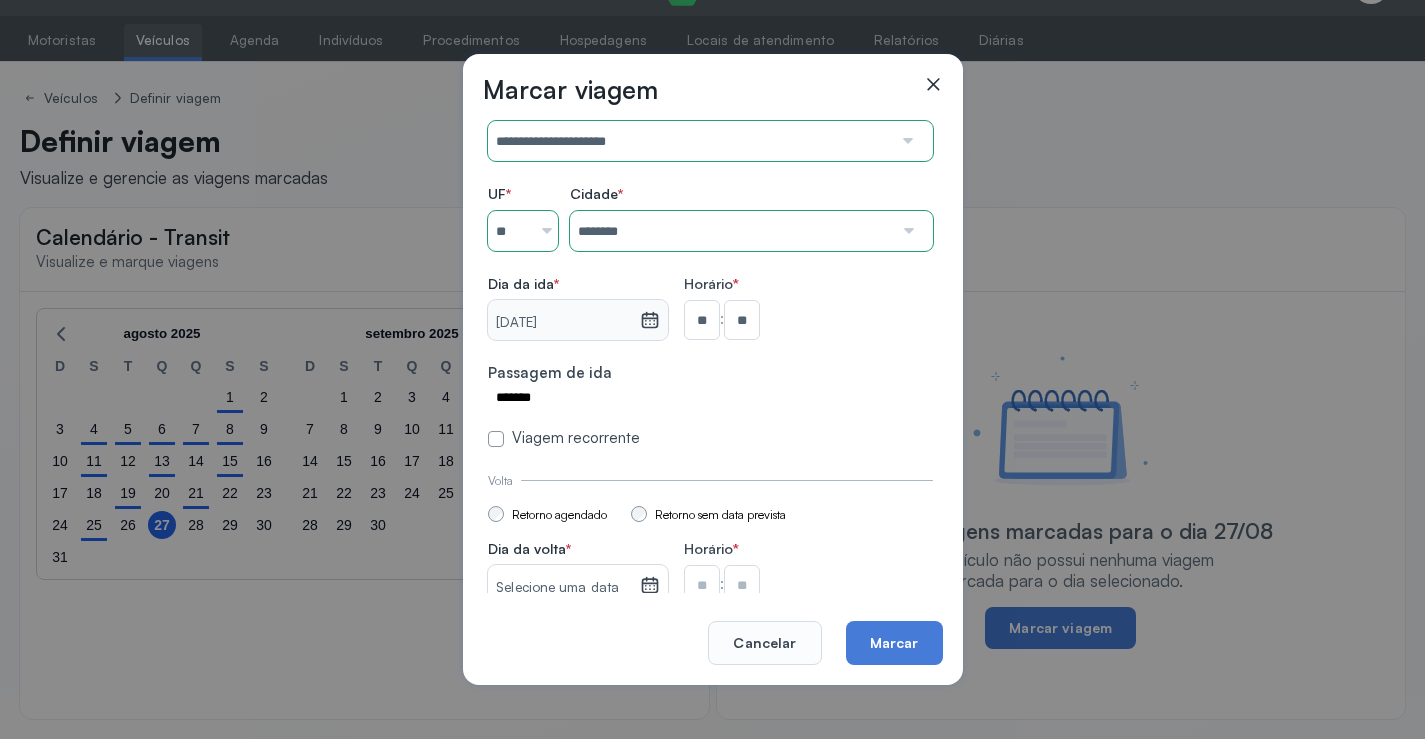 scroll, scrollTop: 147, scrollLeft: 0, axis: vertical 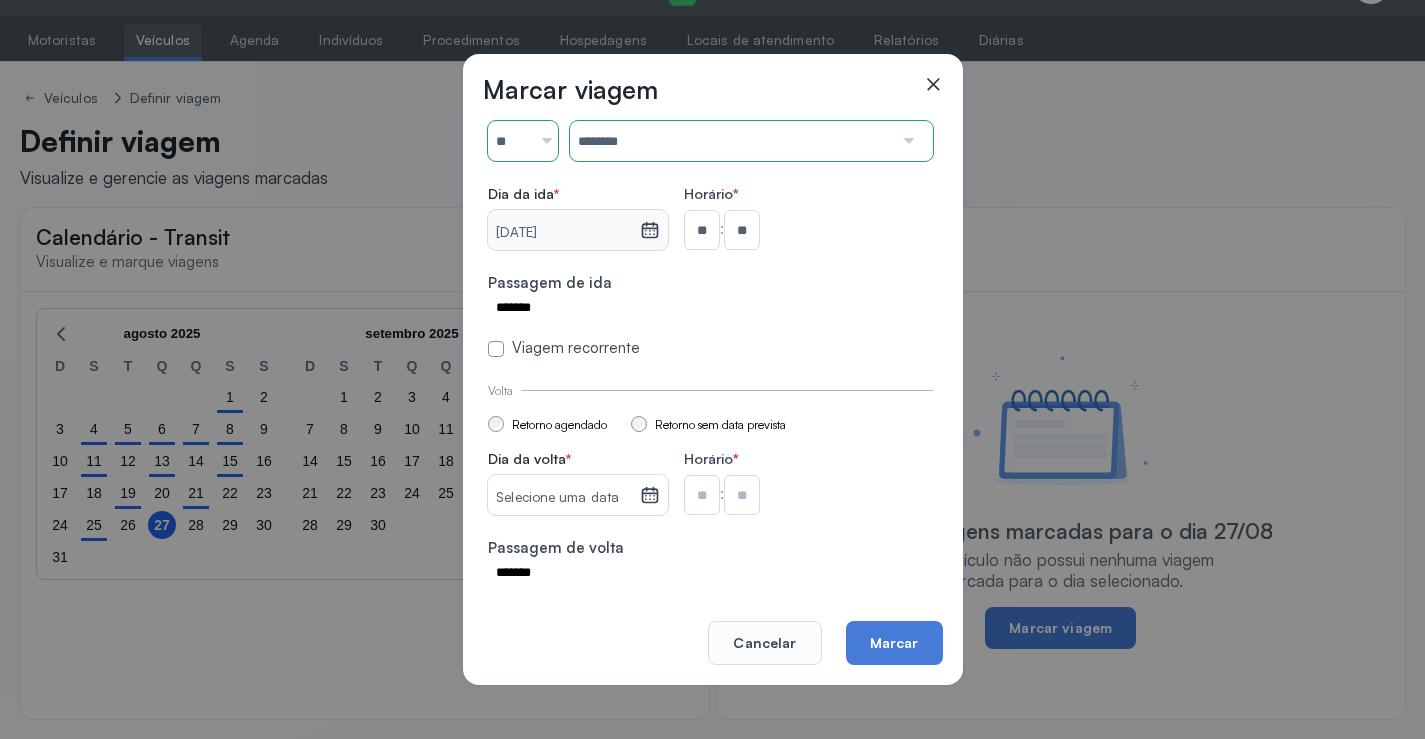 click on "Selecione uma data" at bounding box center (563, 498) 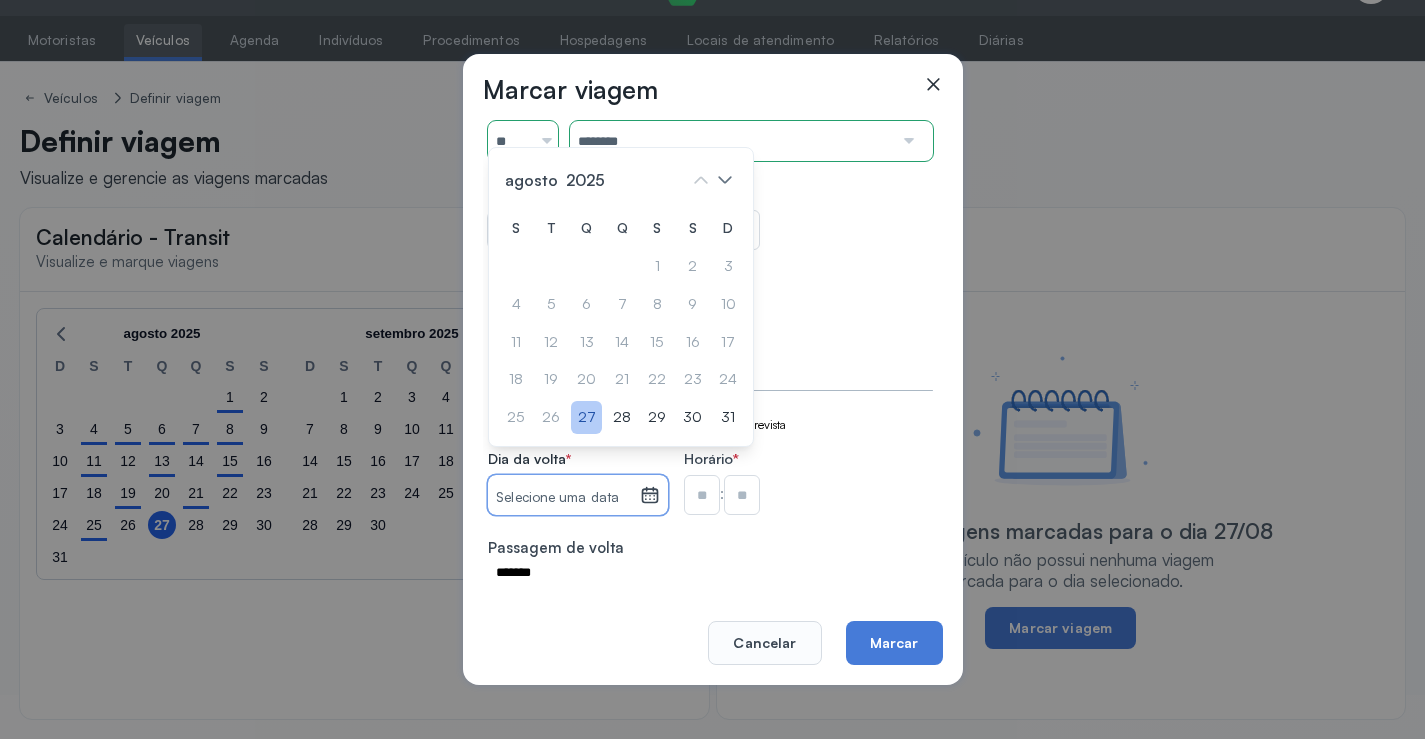 click on "27" 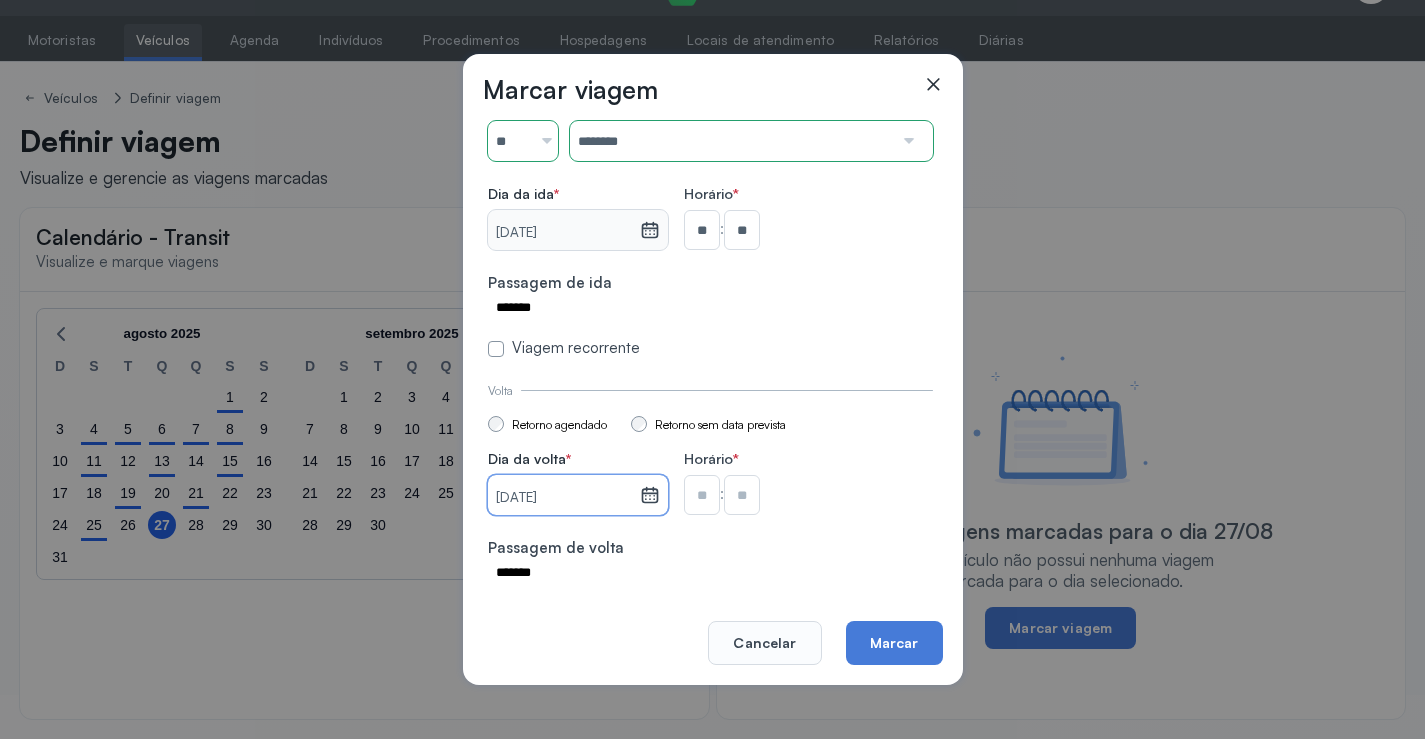 click at bounding box center (702, 230) 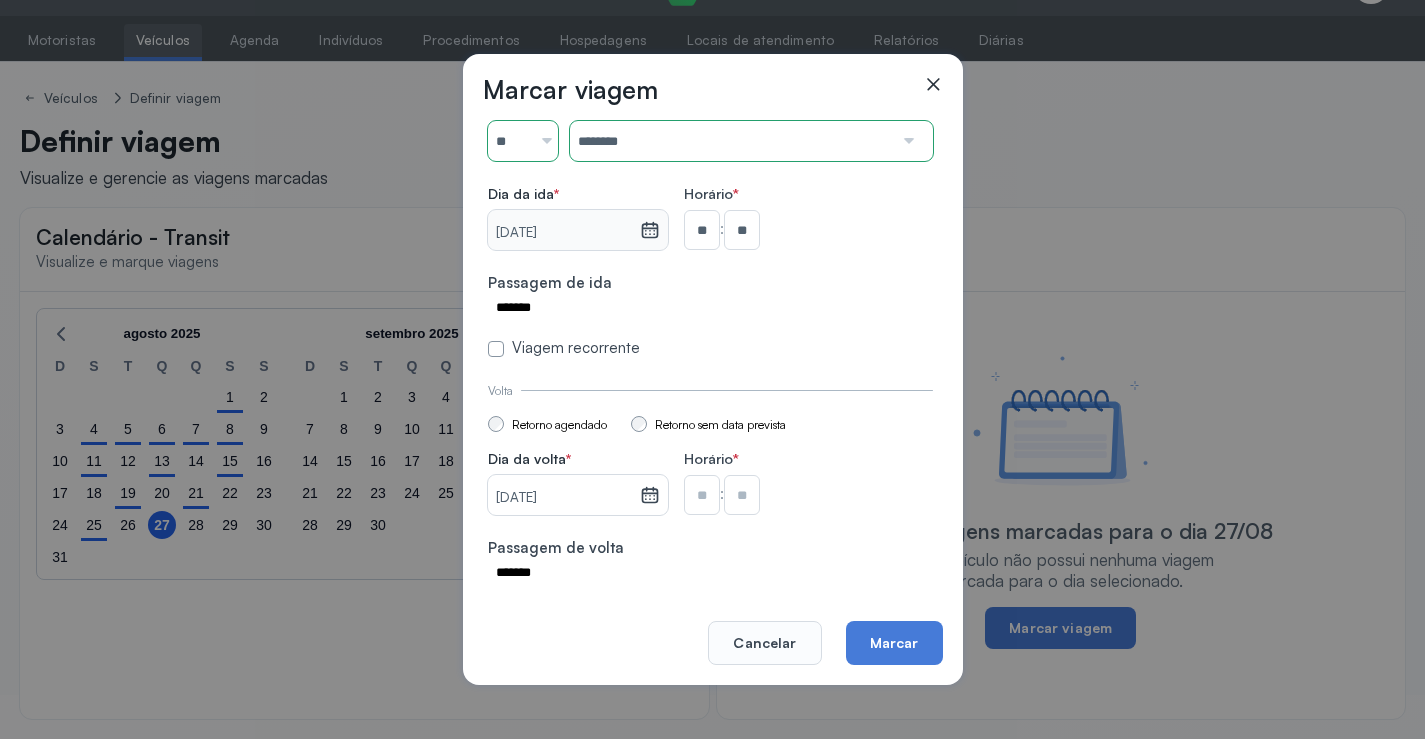 type on "**" 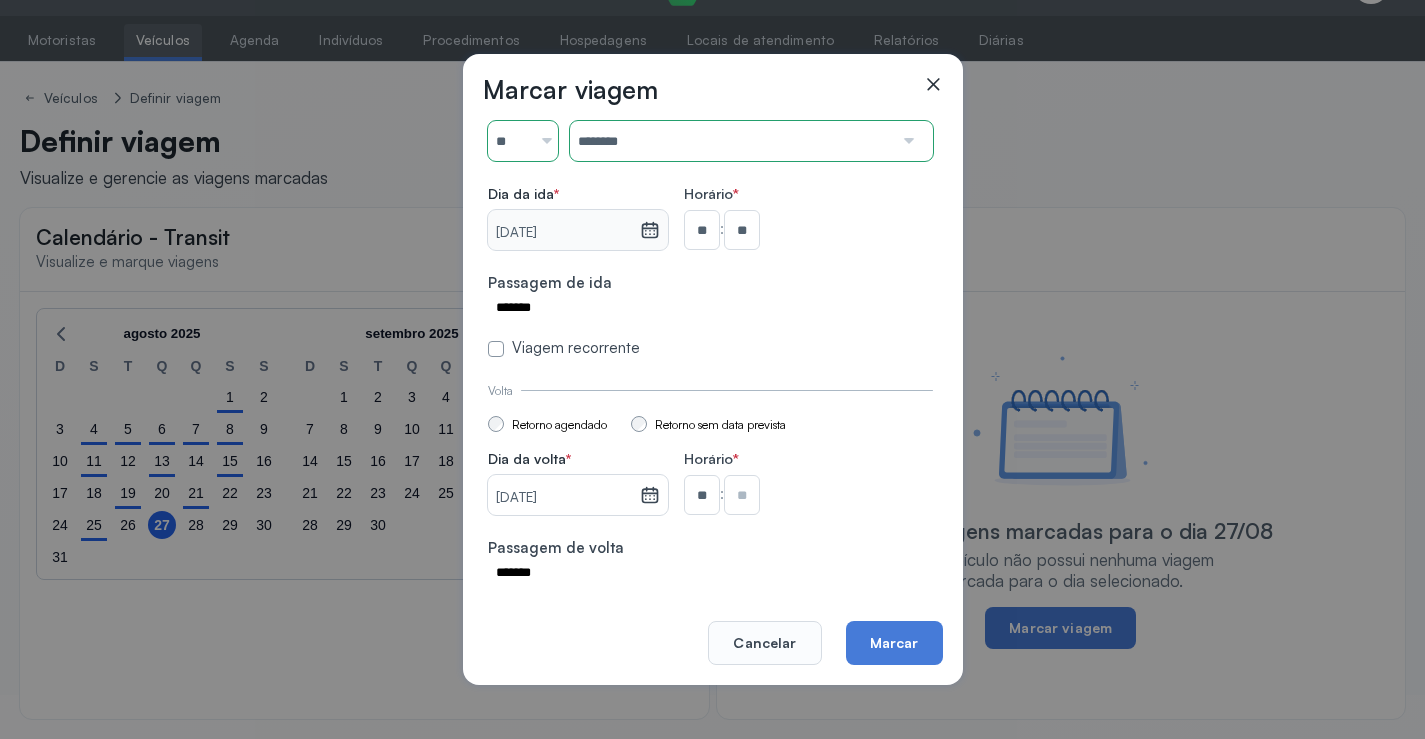 click at bounding box center (742, 230) 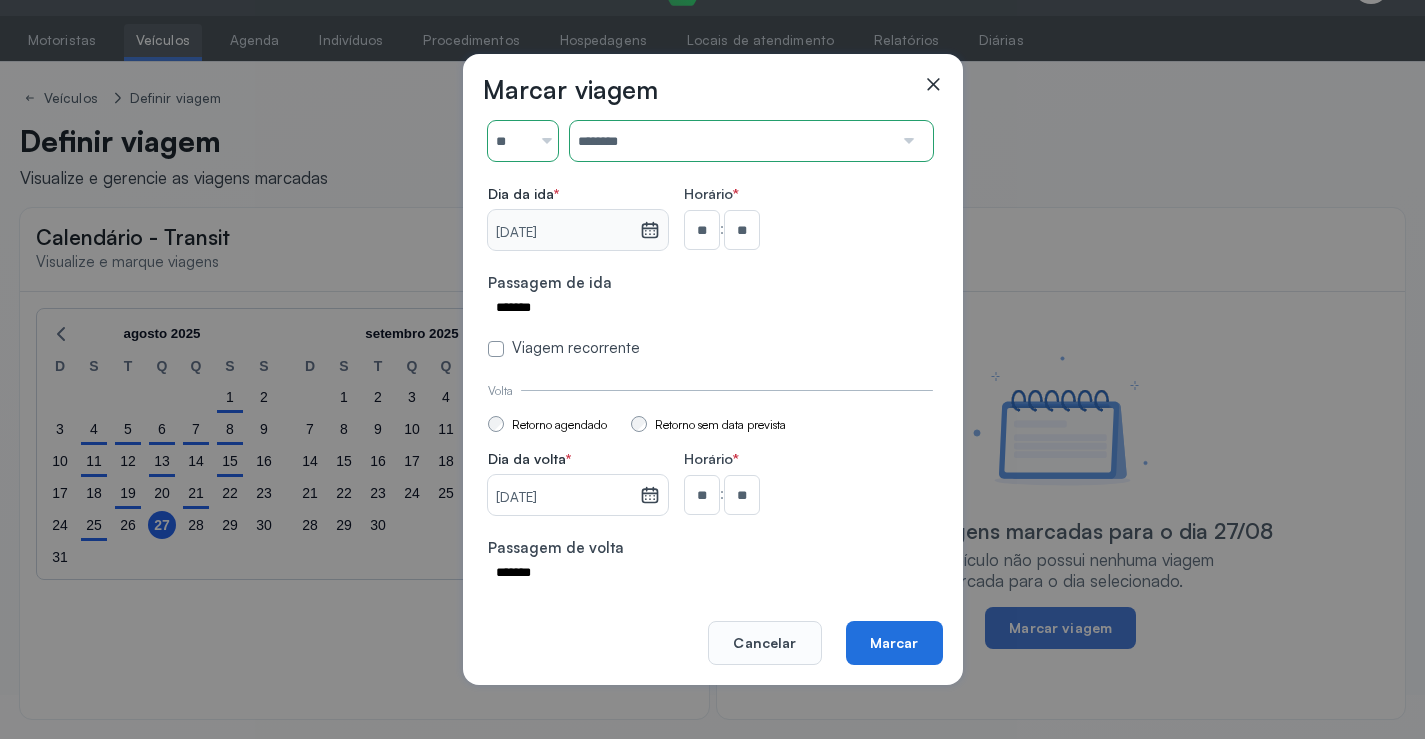 click on "Marcar" 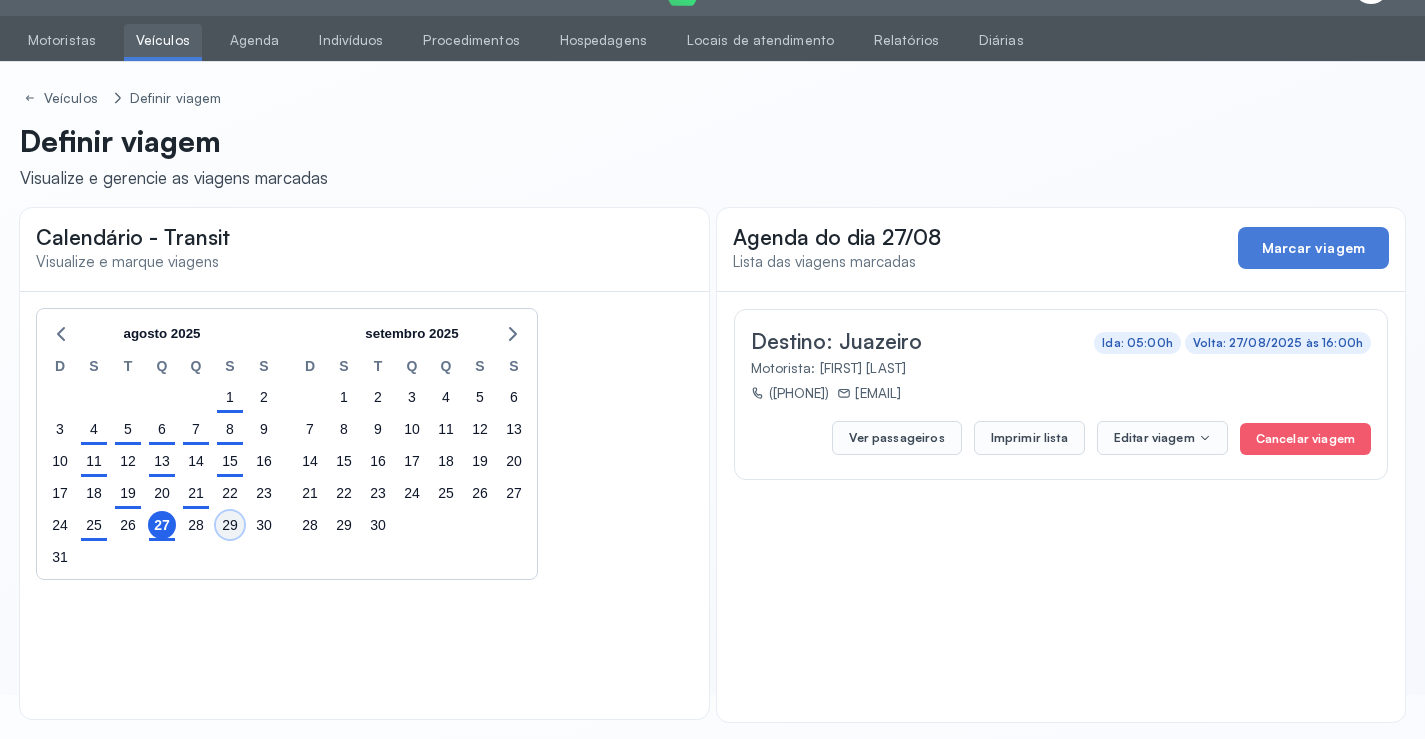 click on "29" 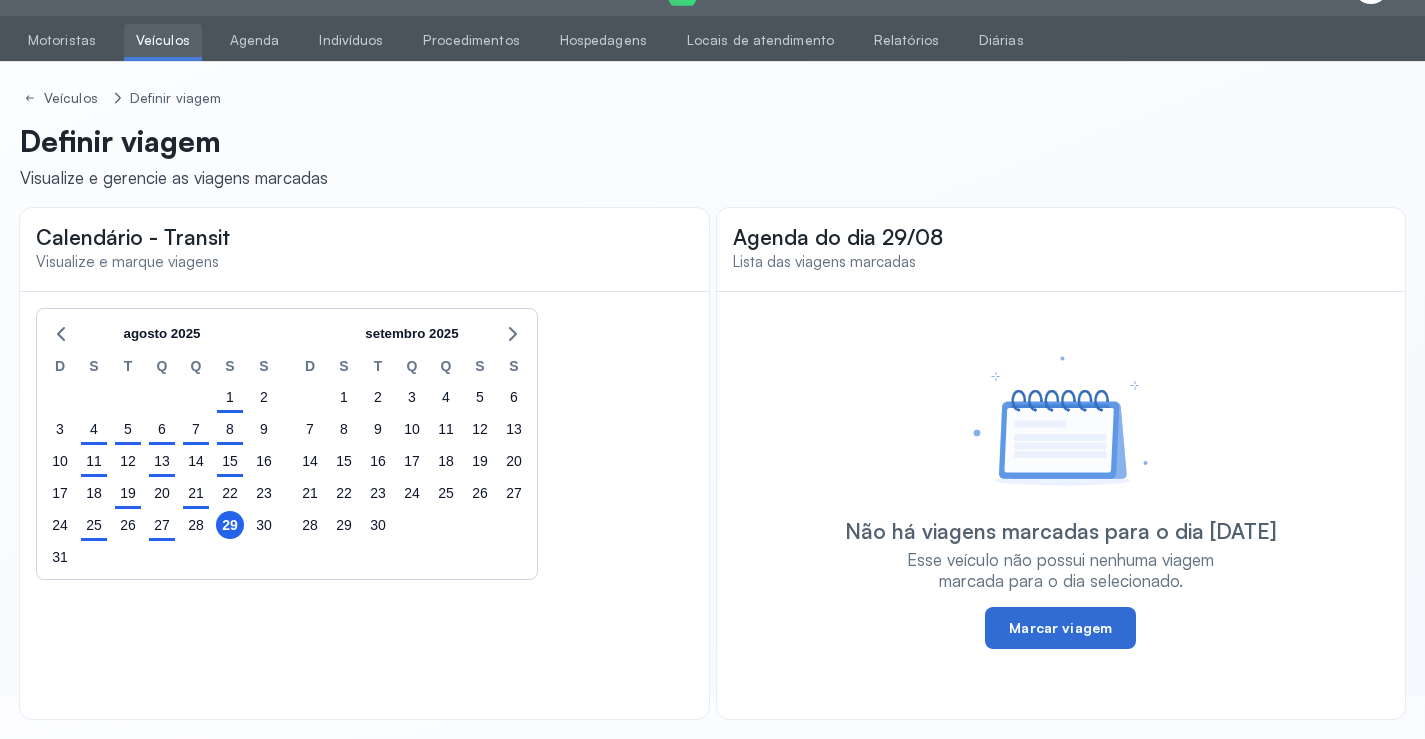 click on "Marcar viagem" 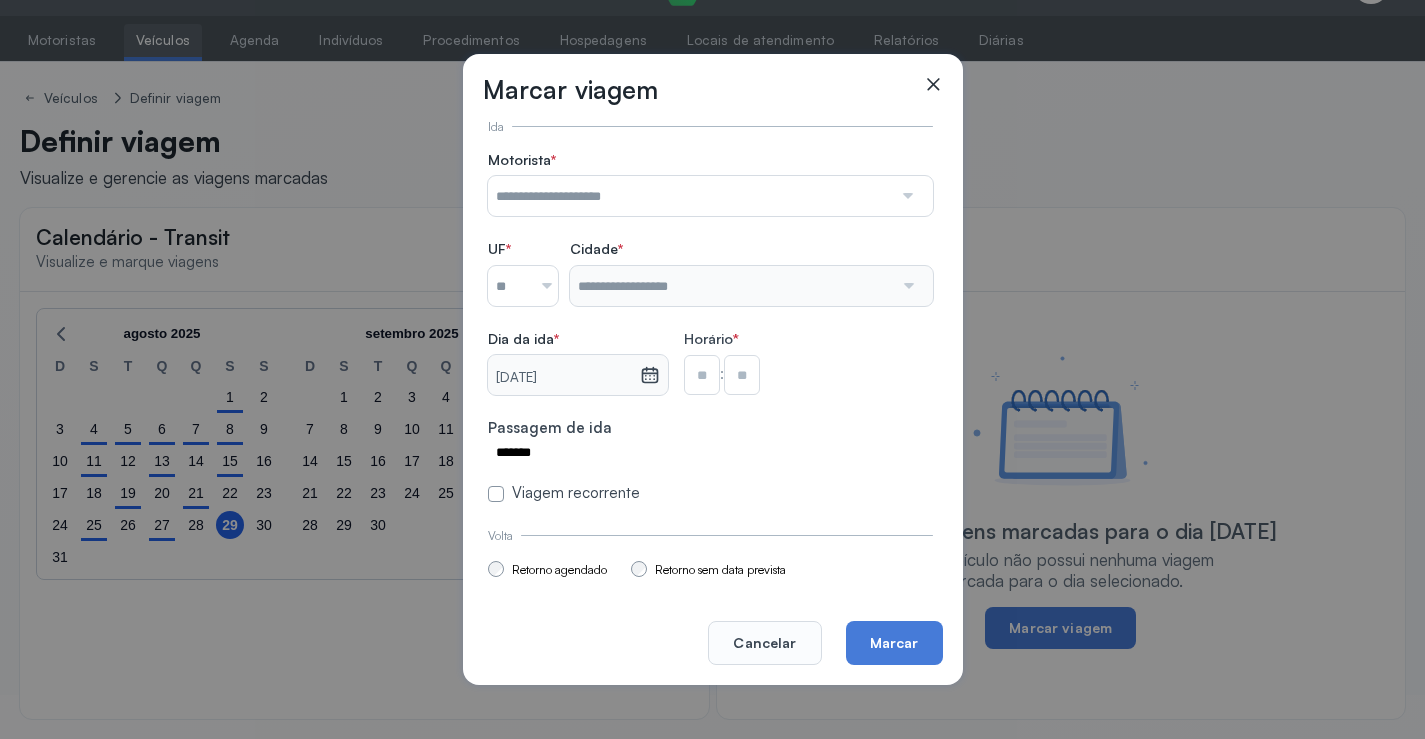 click on "Motorista   *" 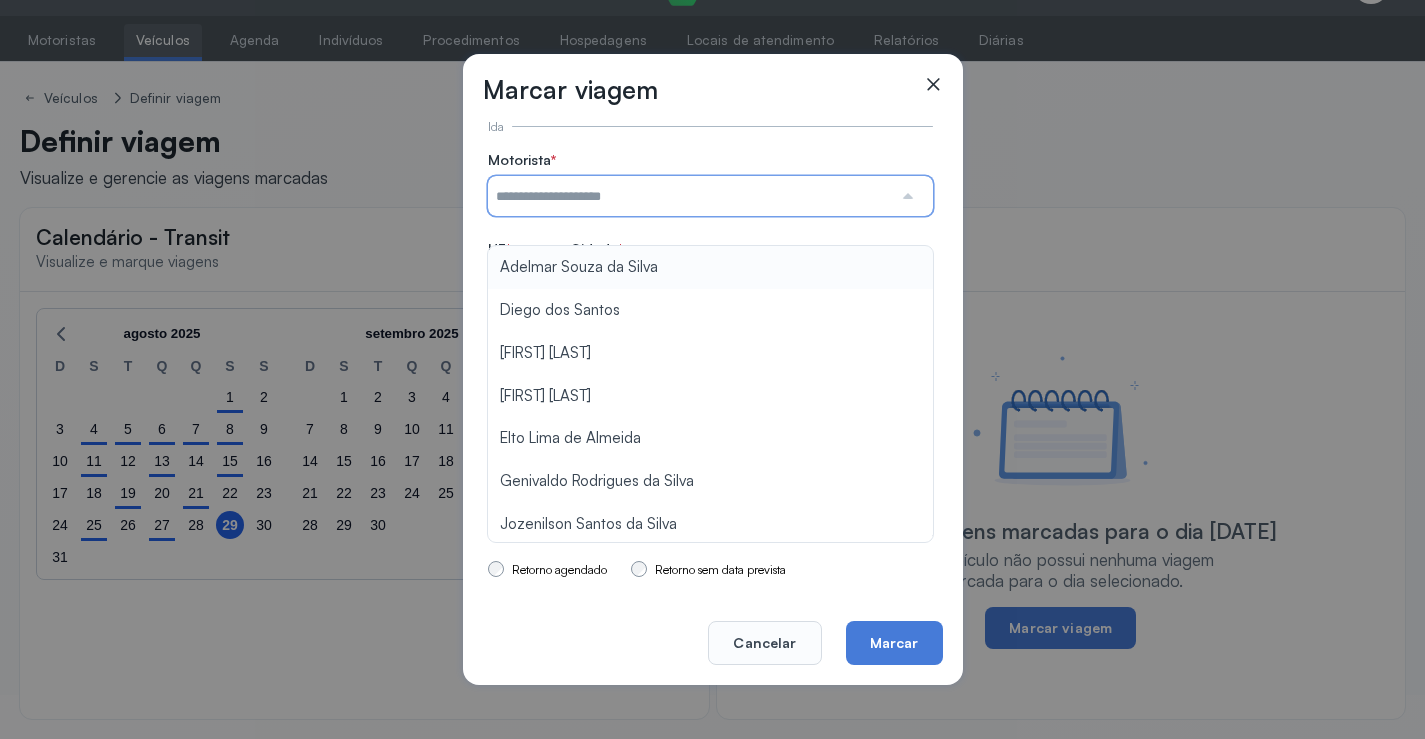 type on "**********" 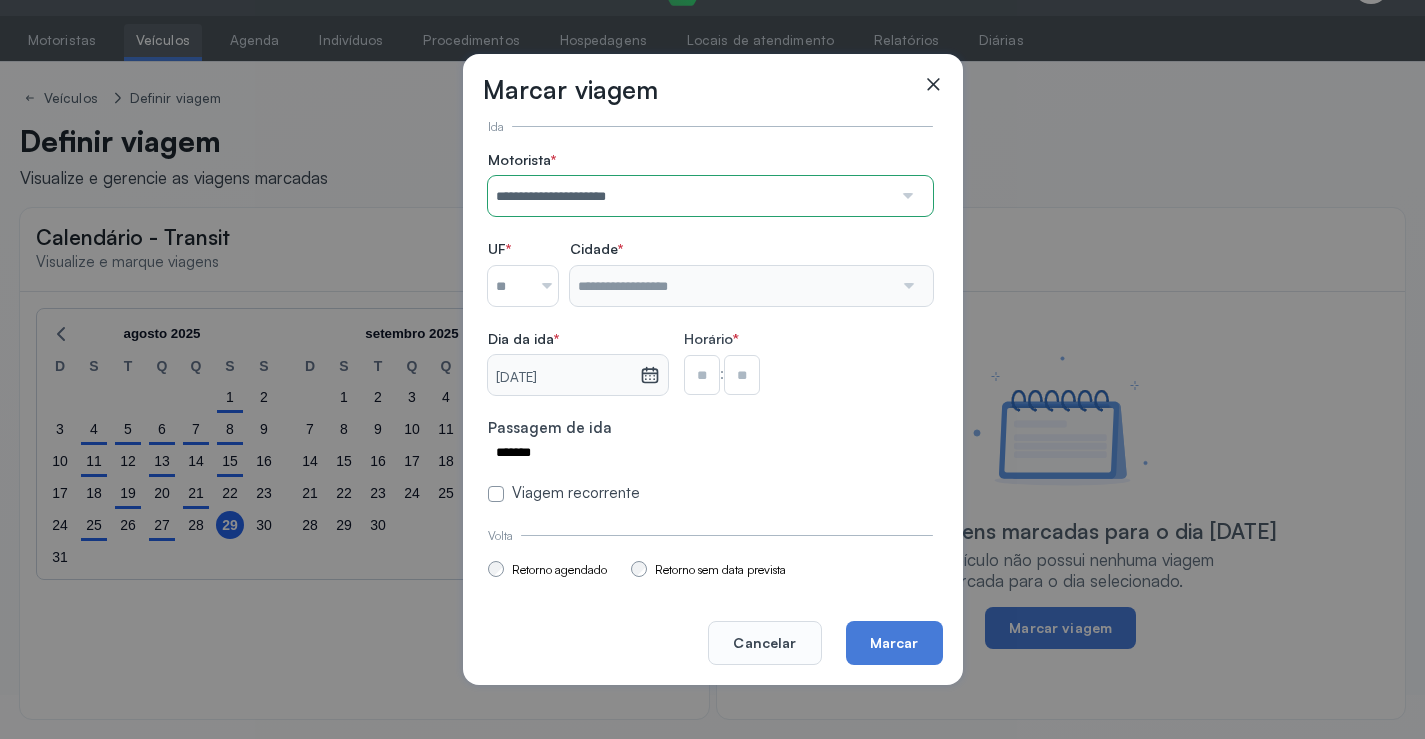 click on "**********" at bounding box center [710, 327] 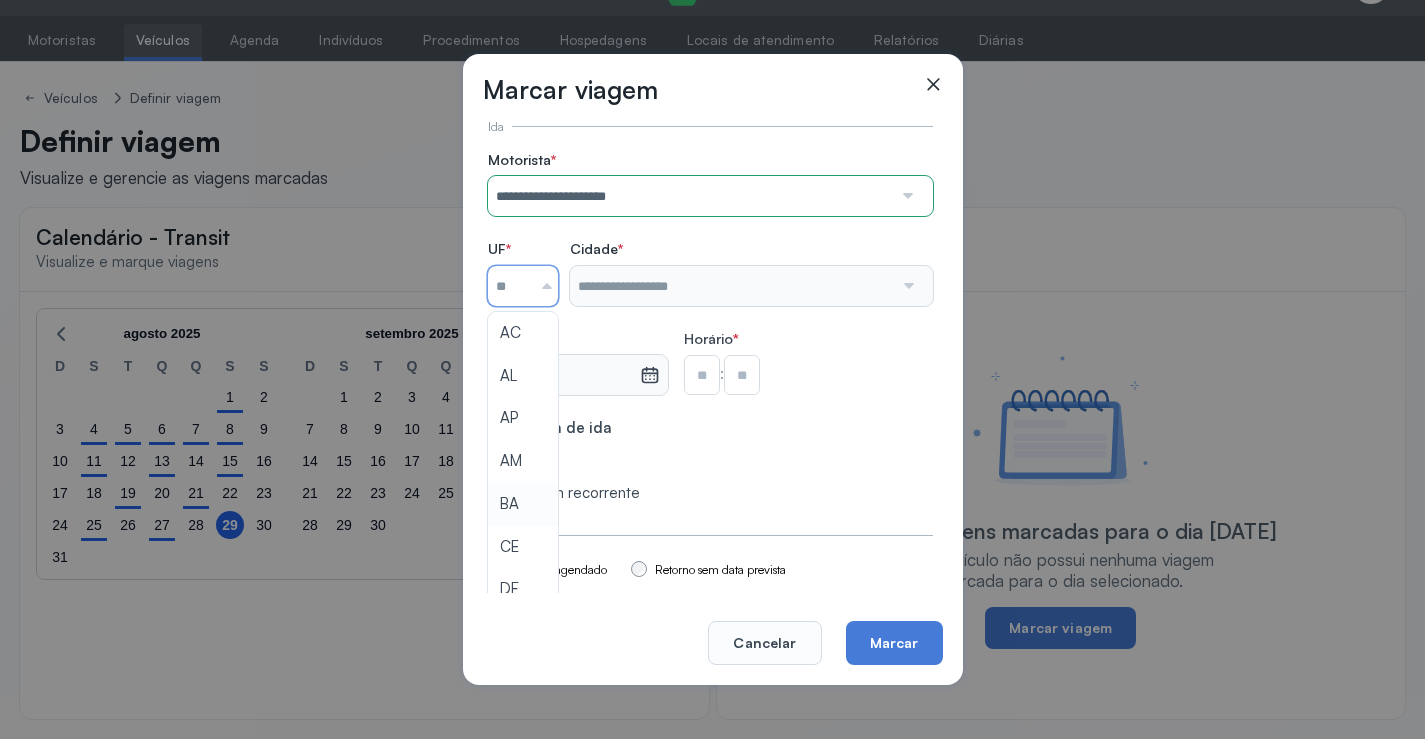 type on "**" 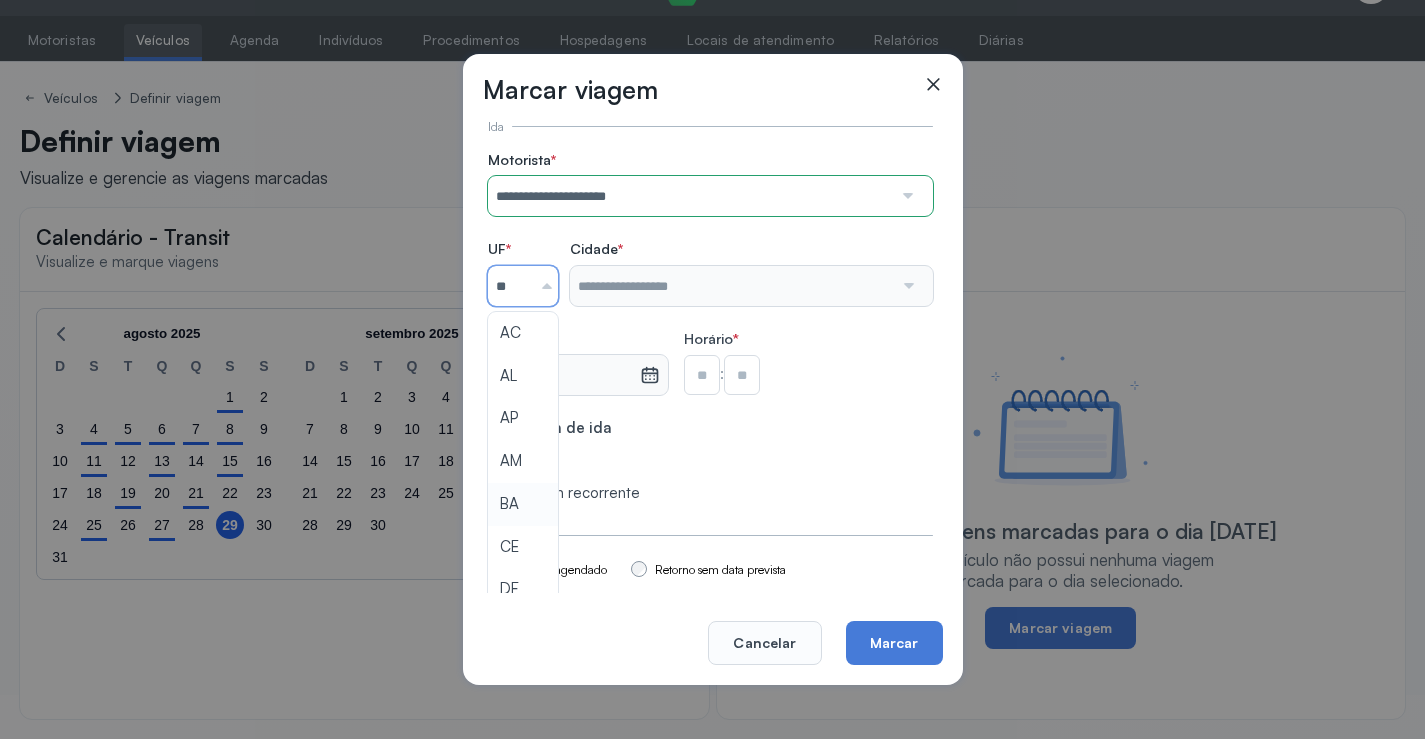 click on "**********" at bounding box center (710, 327) 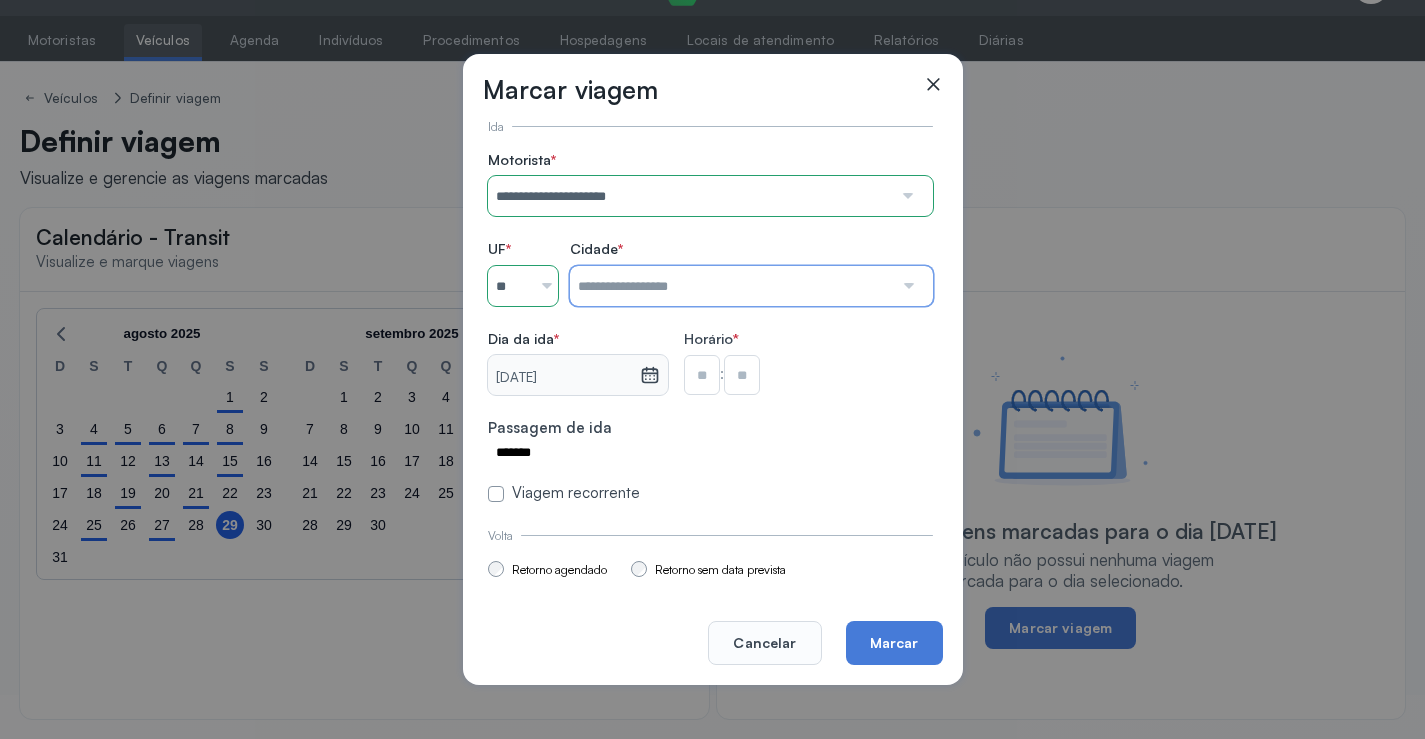 click at bounding box center (731, 286) 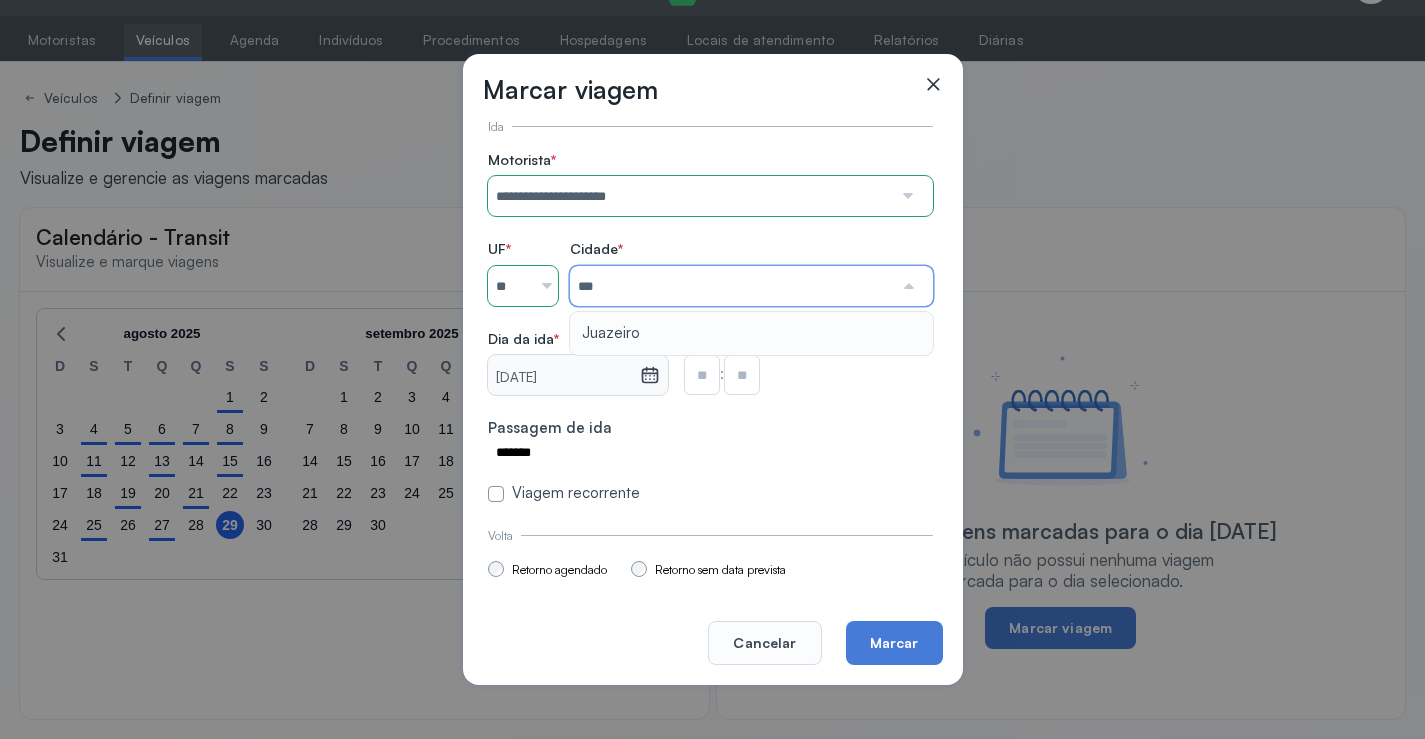 type on "********" 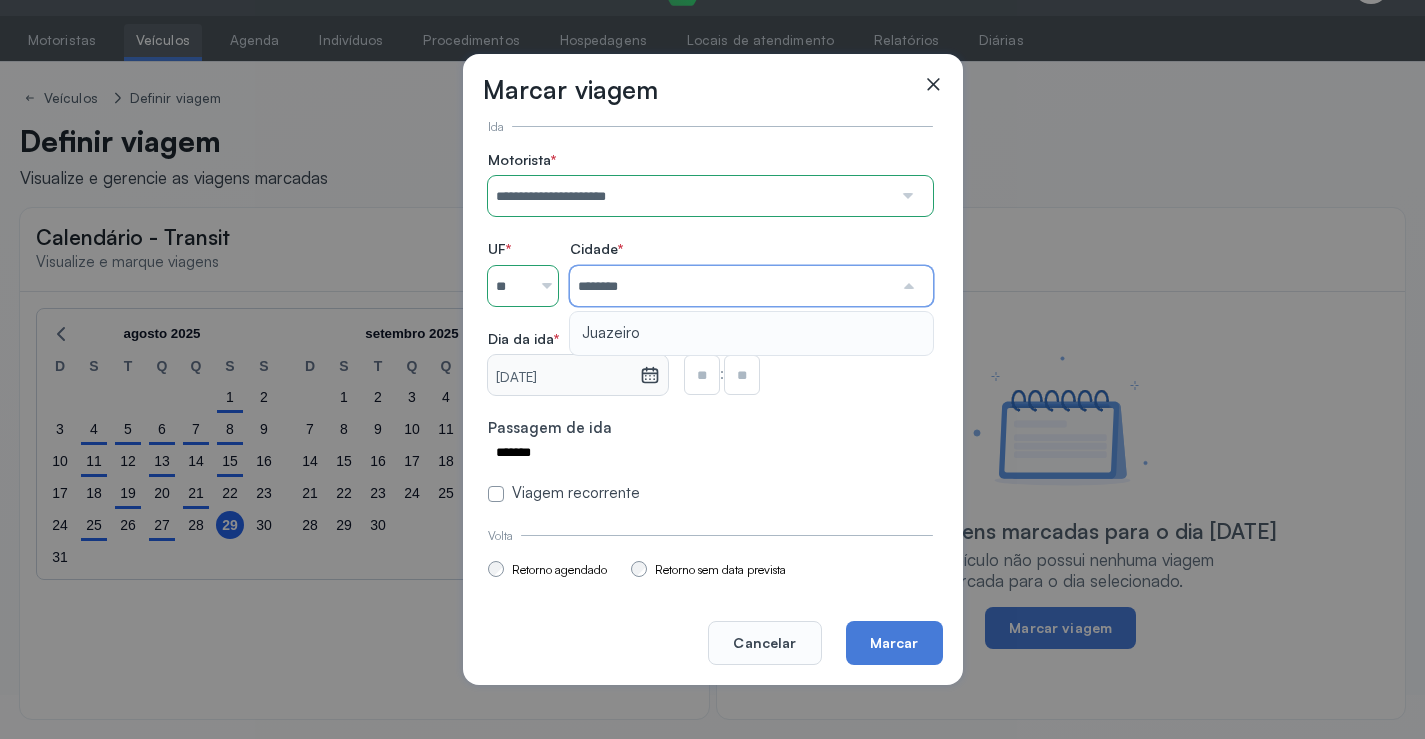click on "**********" at bounding box center [710, 327] 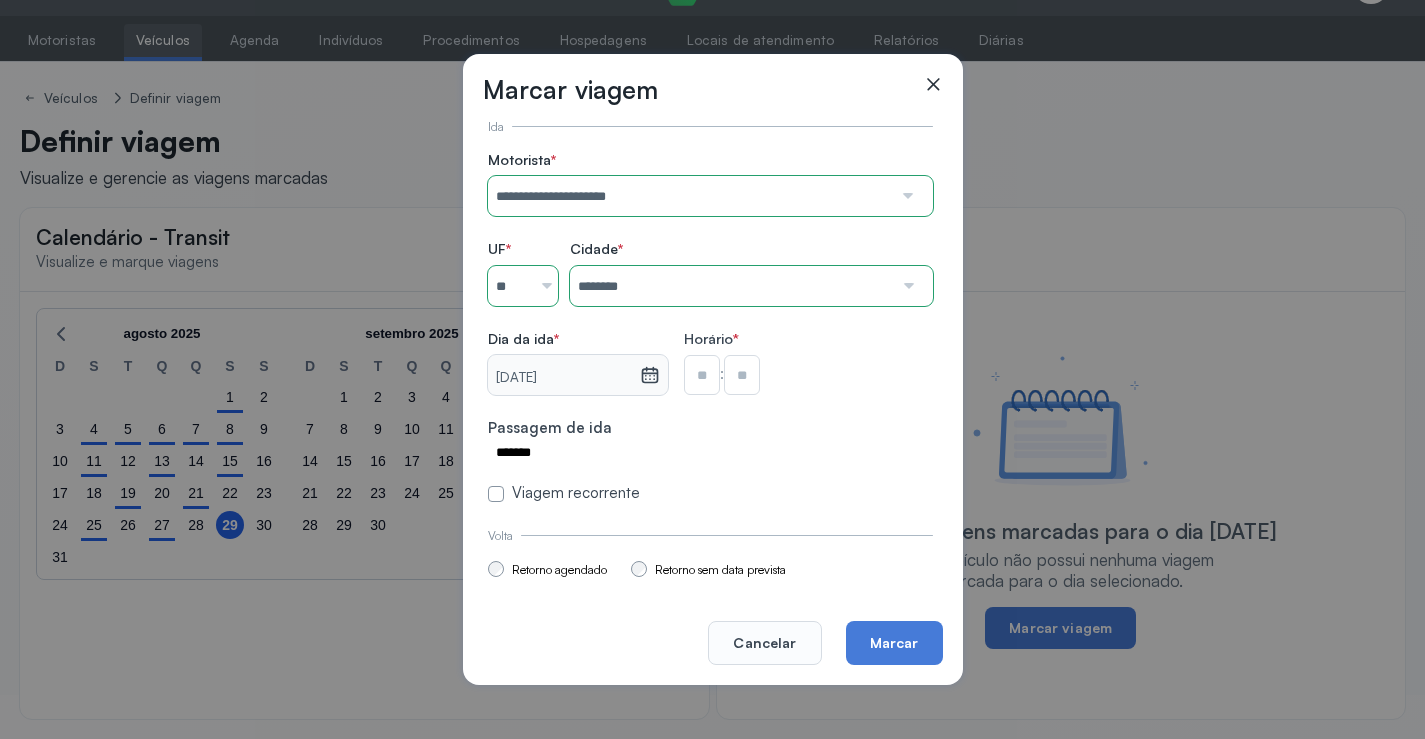 click at bounding box center [702, 375] 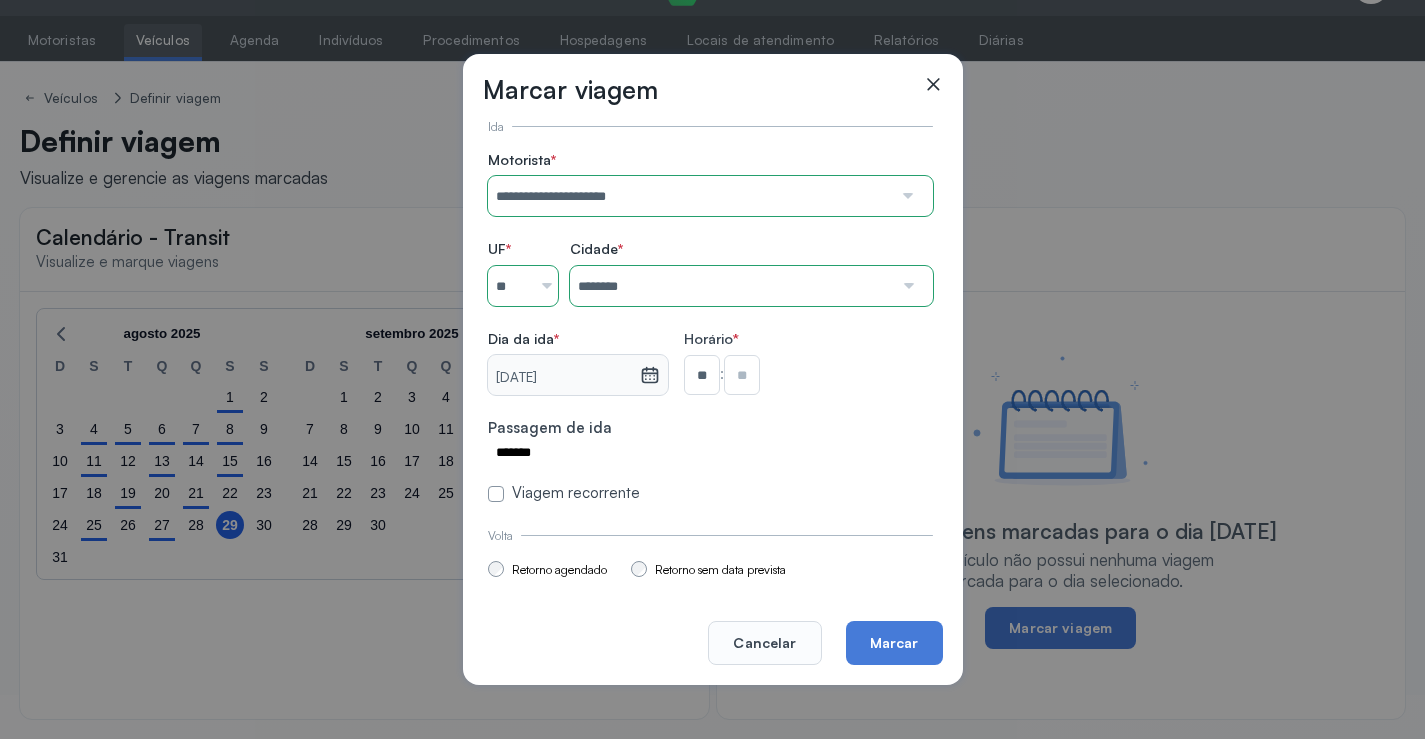 click at bounding box center [742, 375] 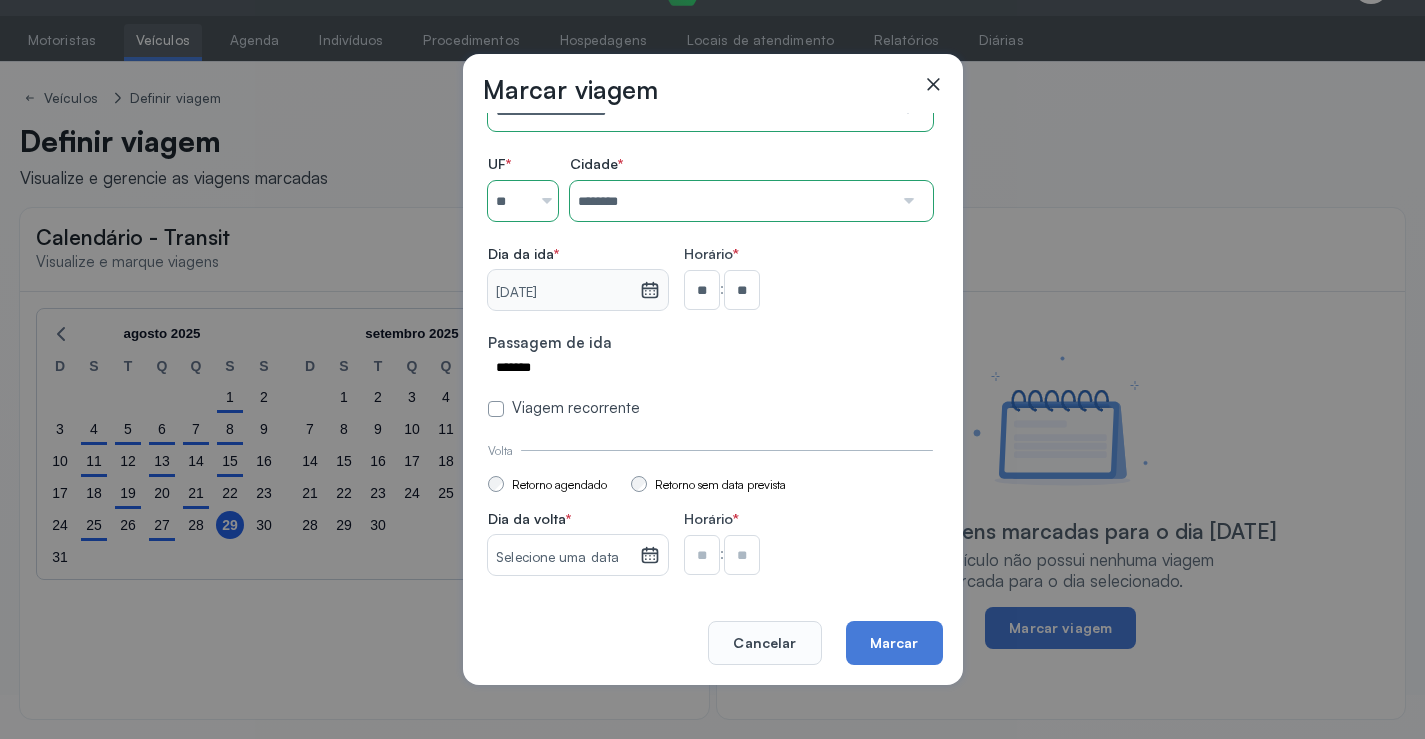 scroll, scrollTop: 147, scrollLeft: 0, axis: vertical 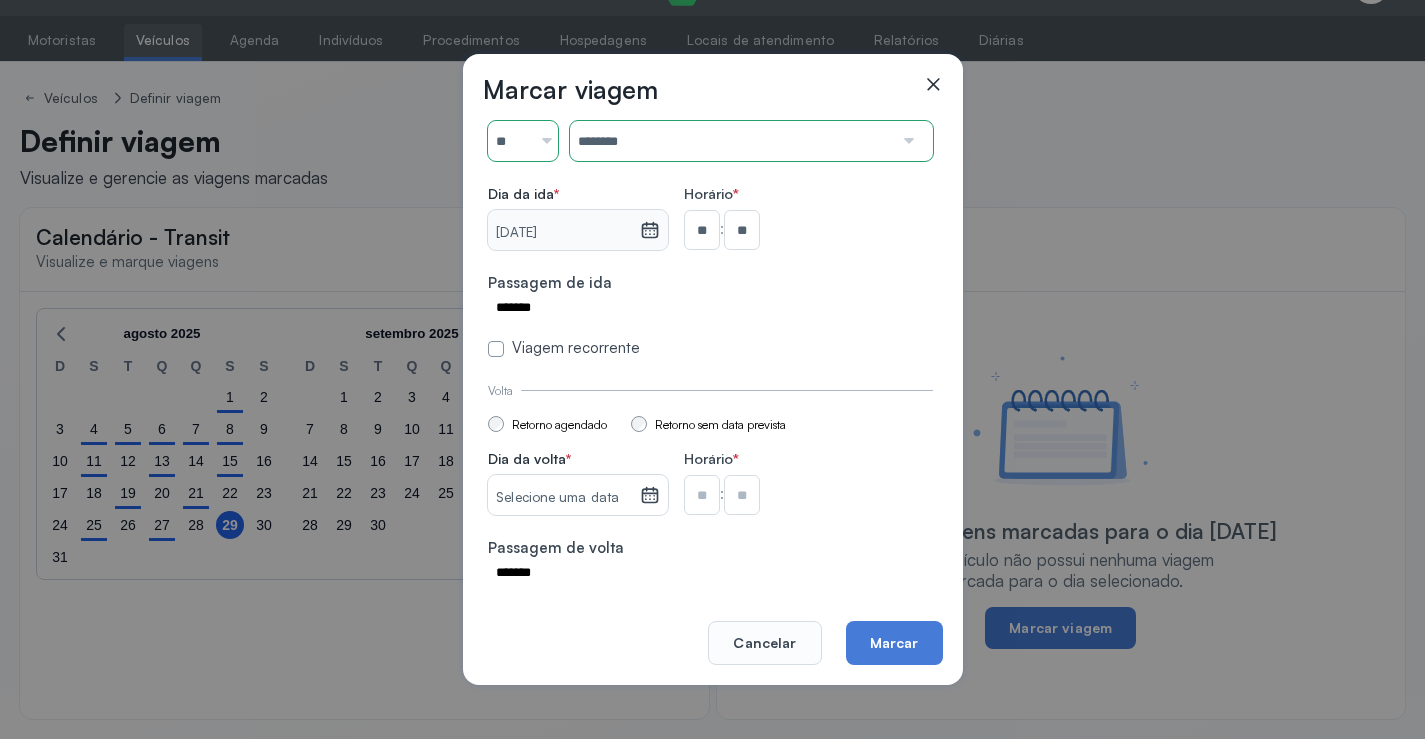 click on "Selecione uma data" at bounding box center (563, 498) 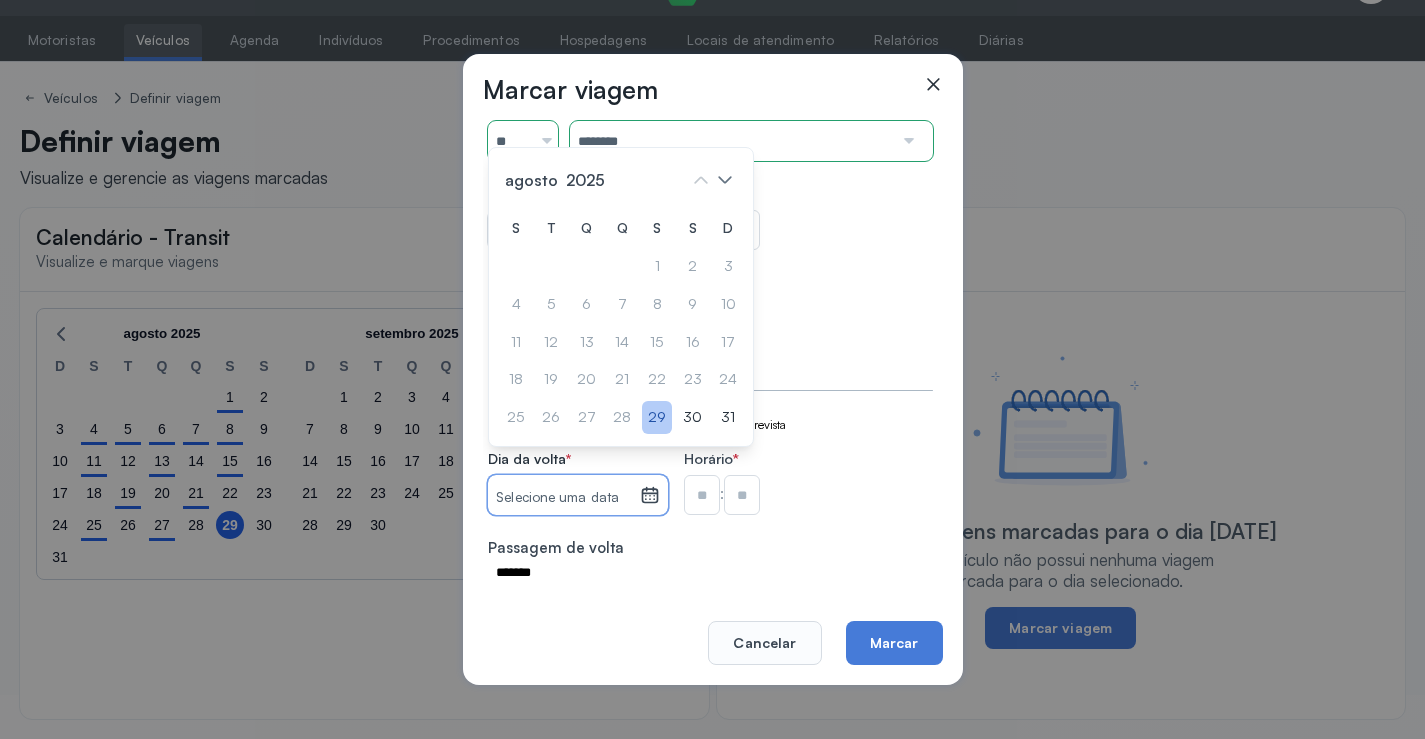 click on "29" 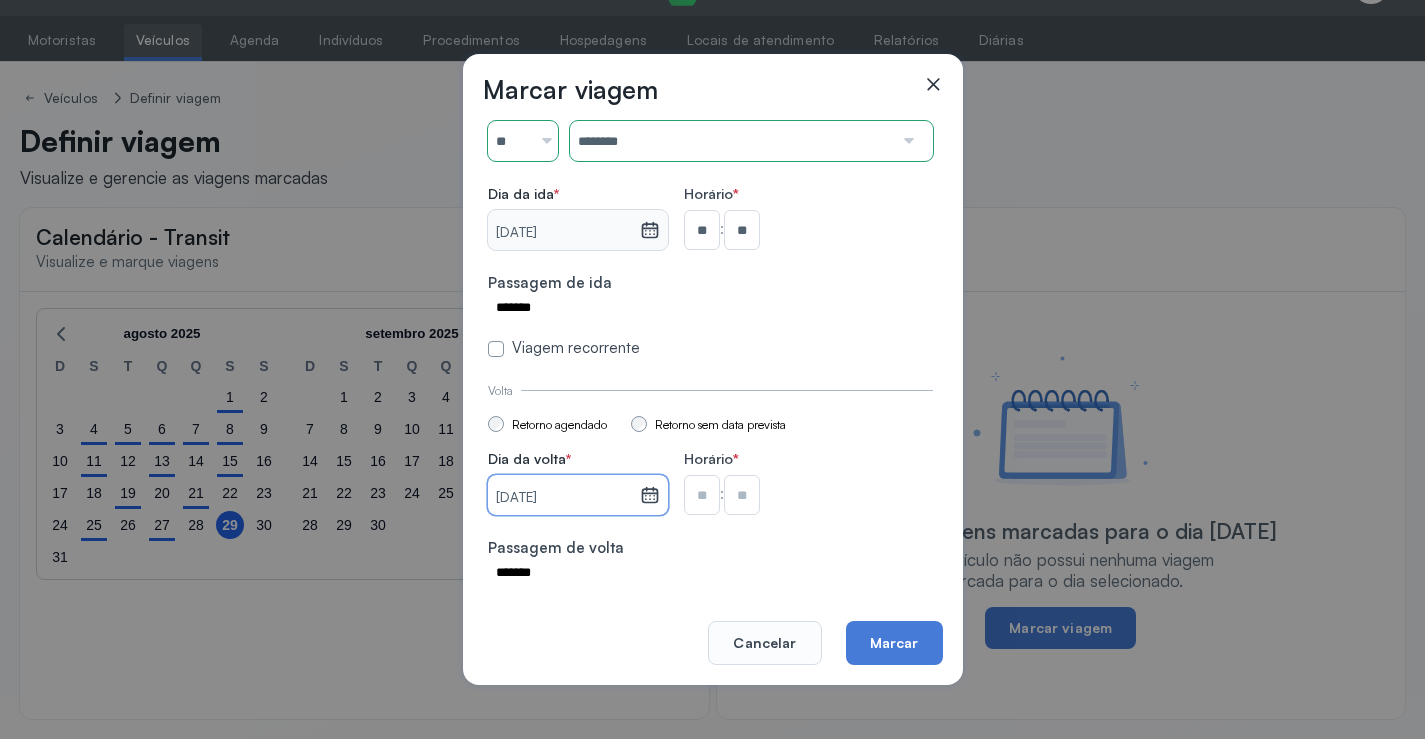 click at bounding box center [702, 230] 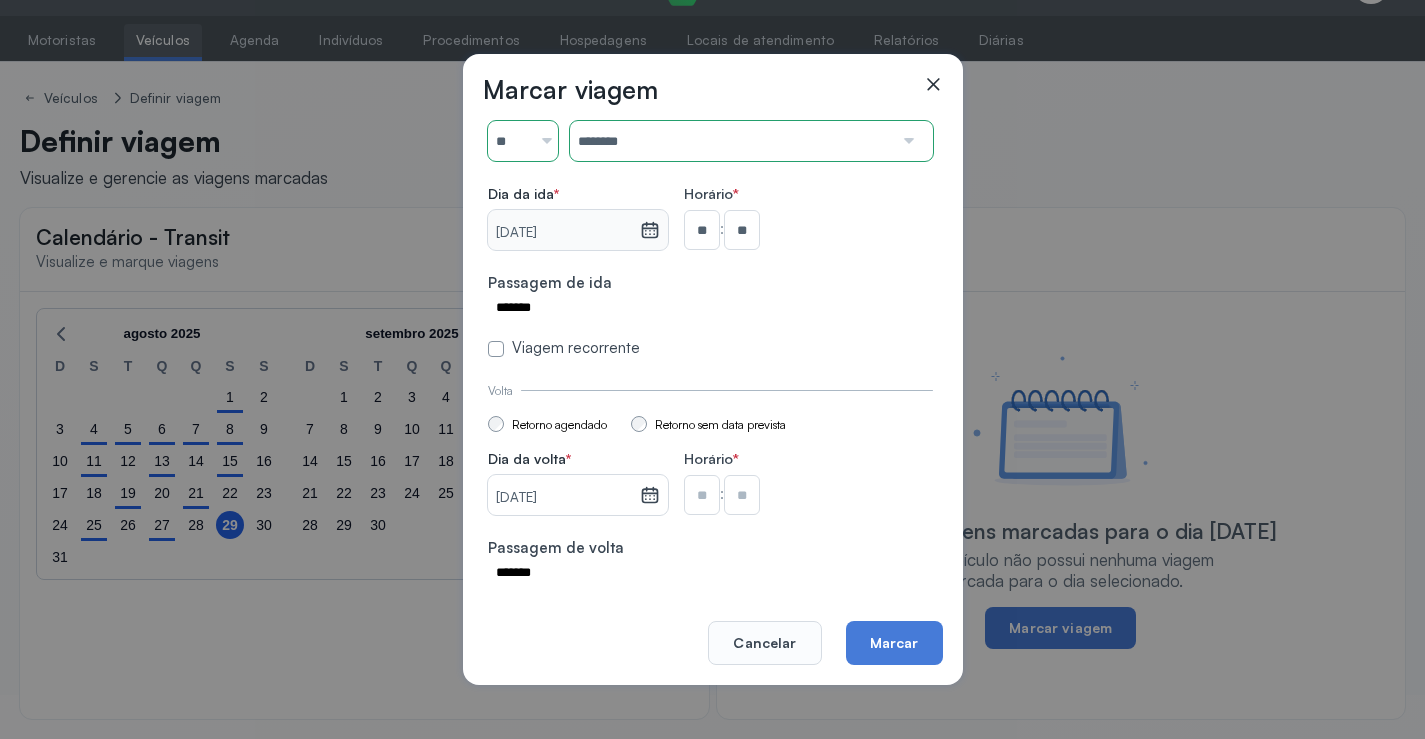 type on "**" 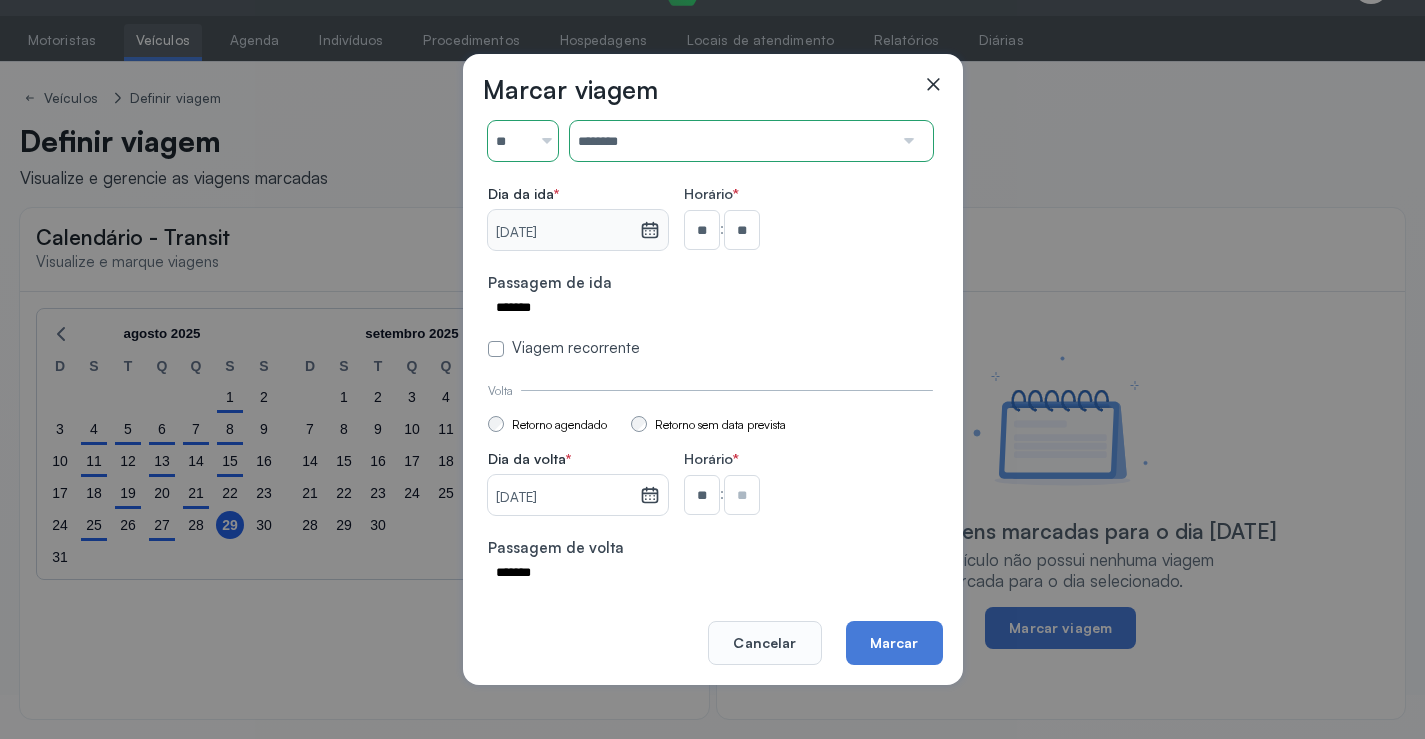 click at bounding box center (742, 230) 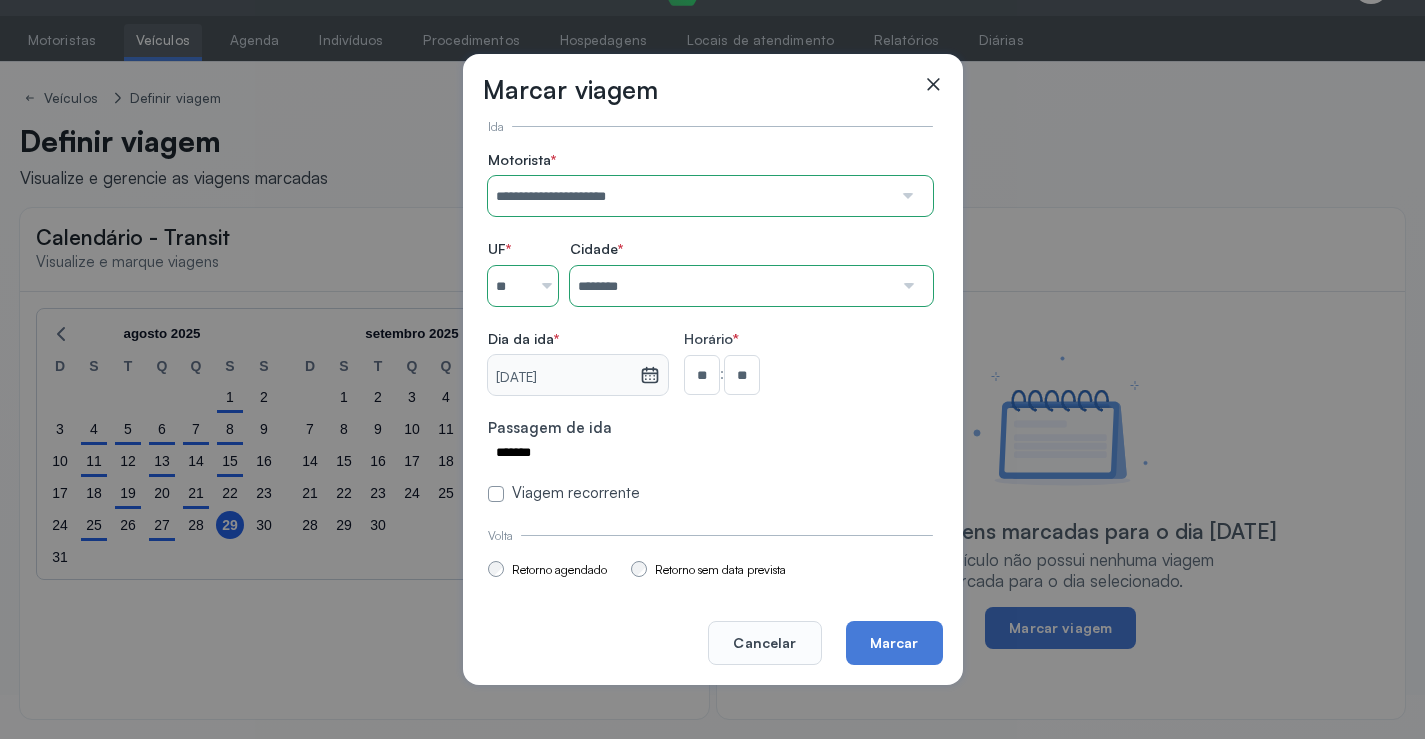 scroll, scrollTop: 147, scrollLeft: 0, axis: vertical 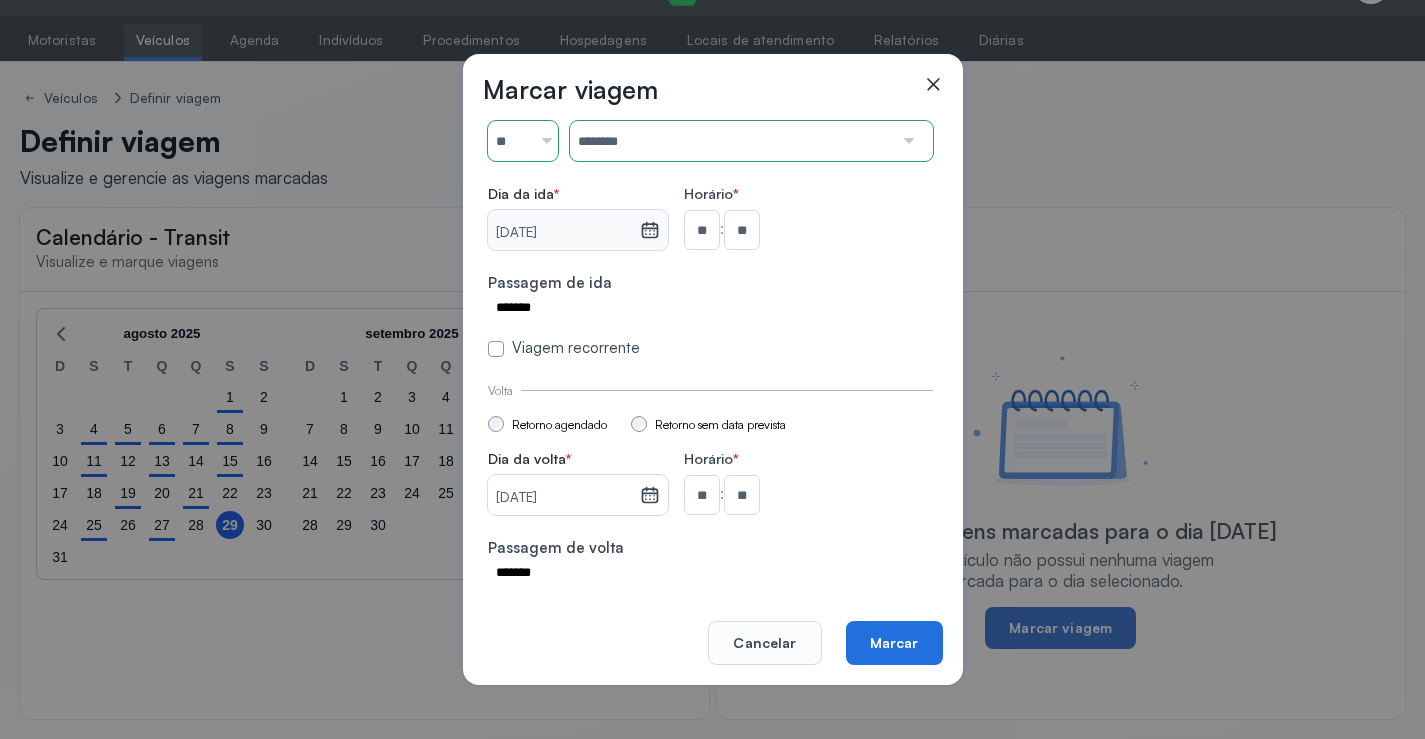 click on "Marcar" 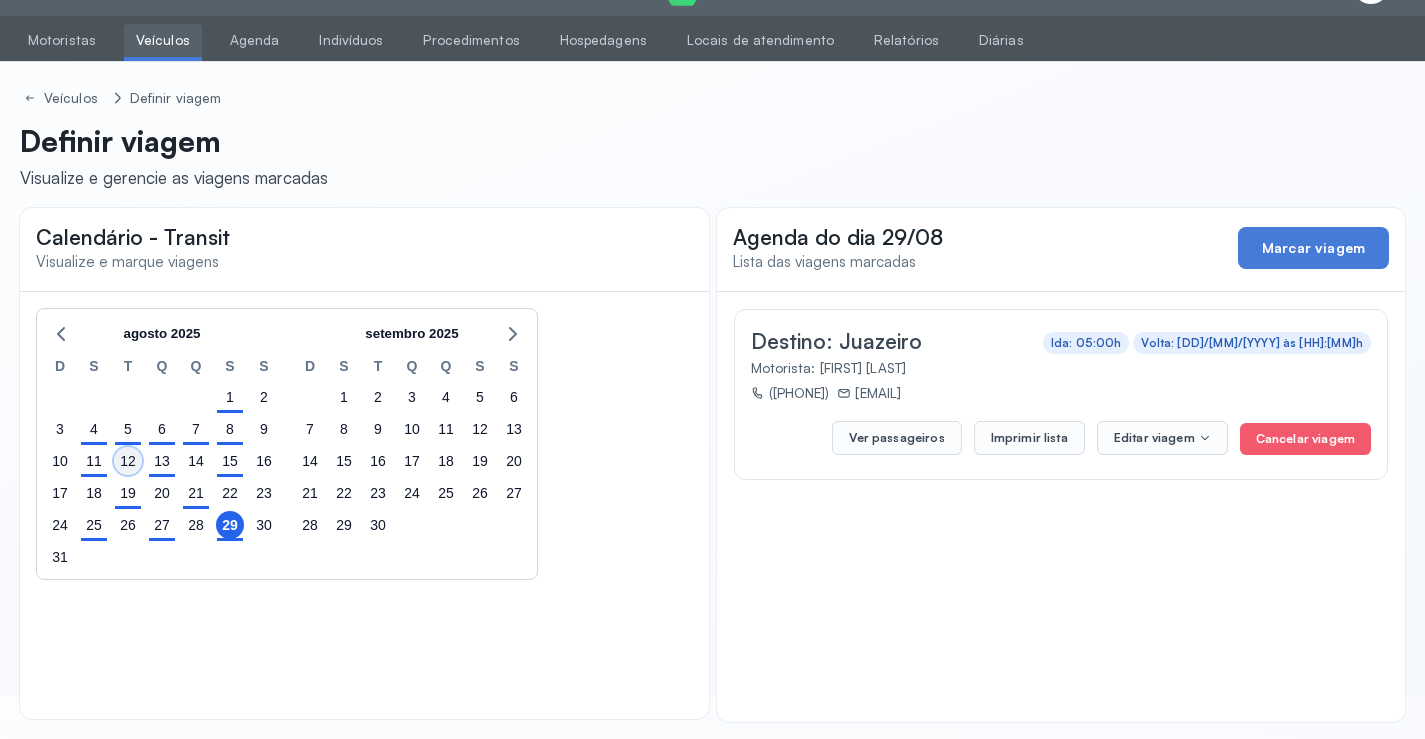 click on "12" 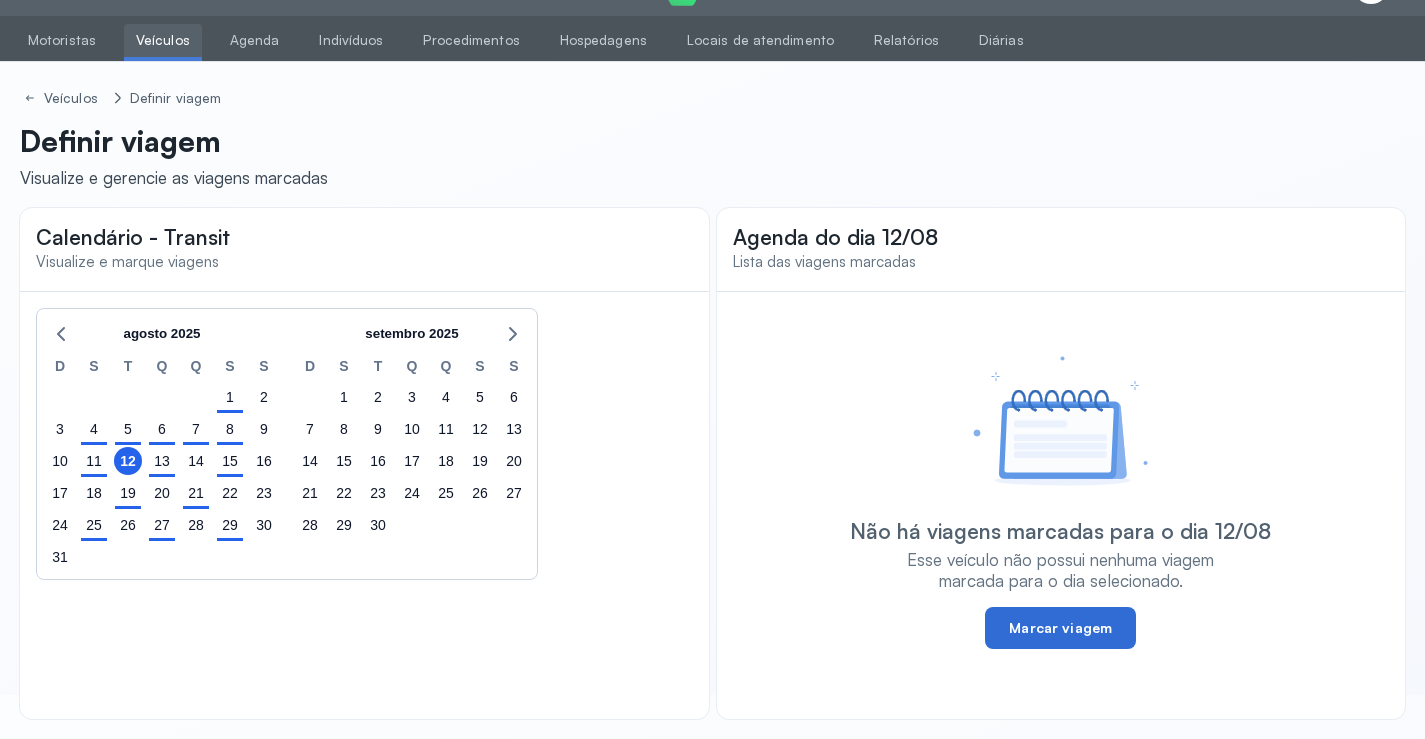 click on "Marcar viagem" 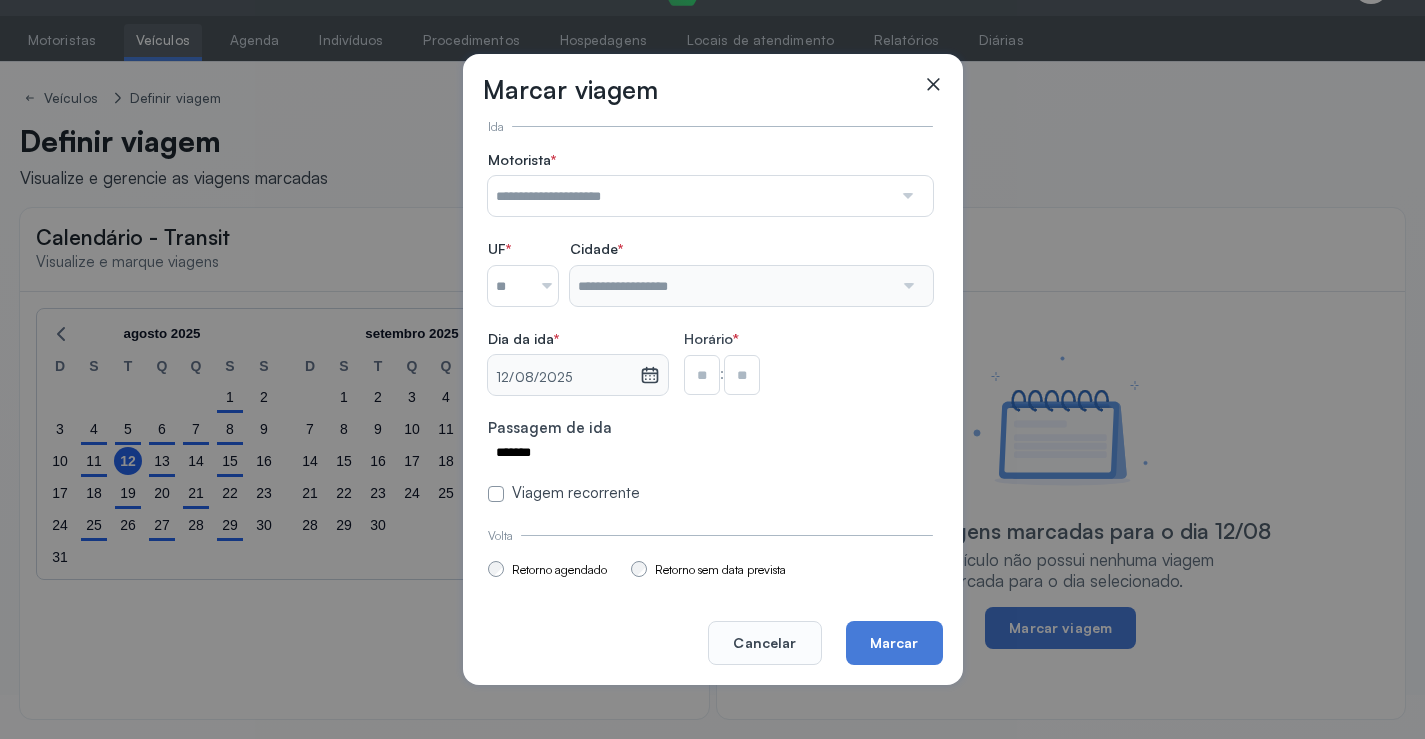 click at bounding box center [690, 196] 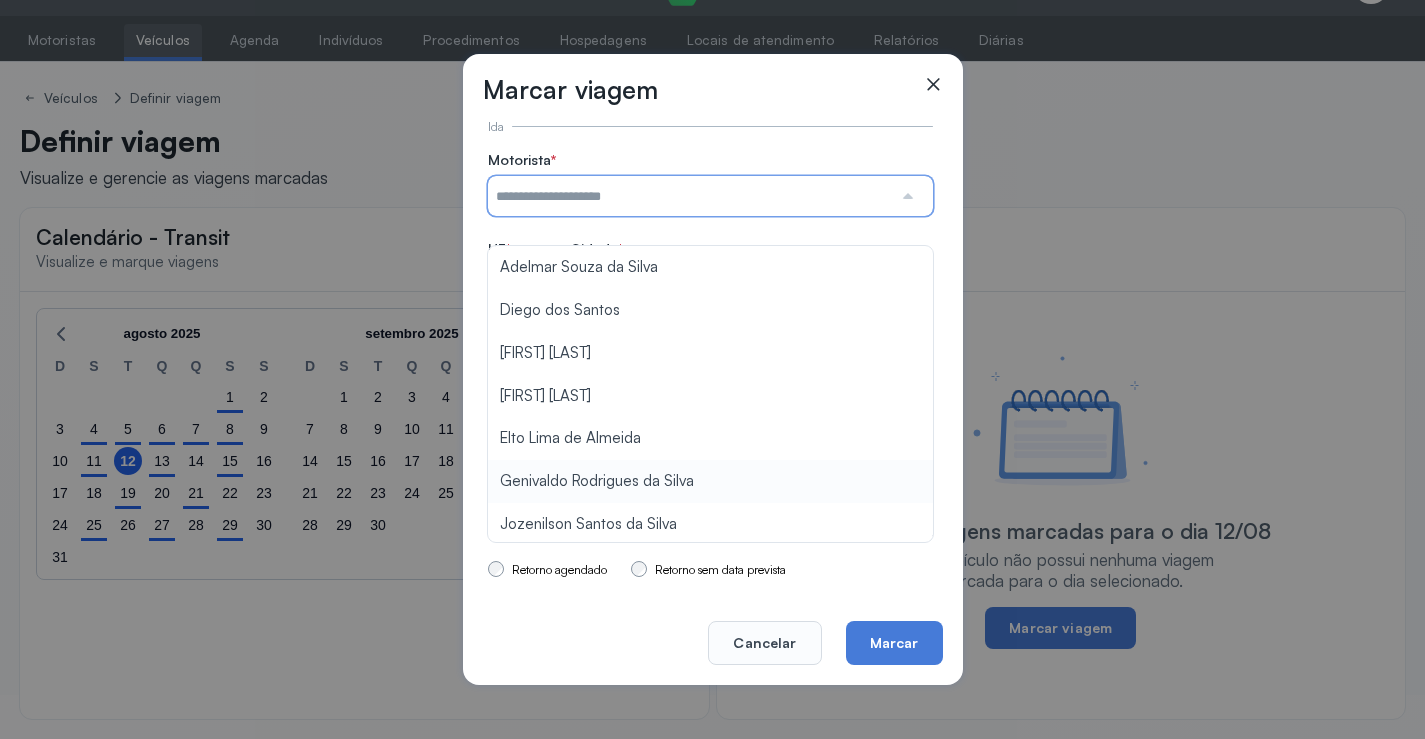 type on "**********" 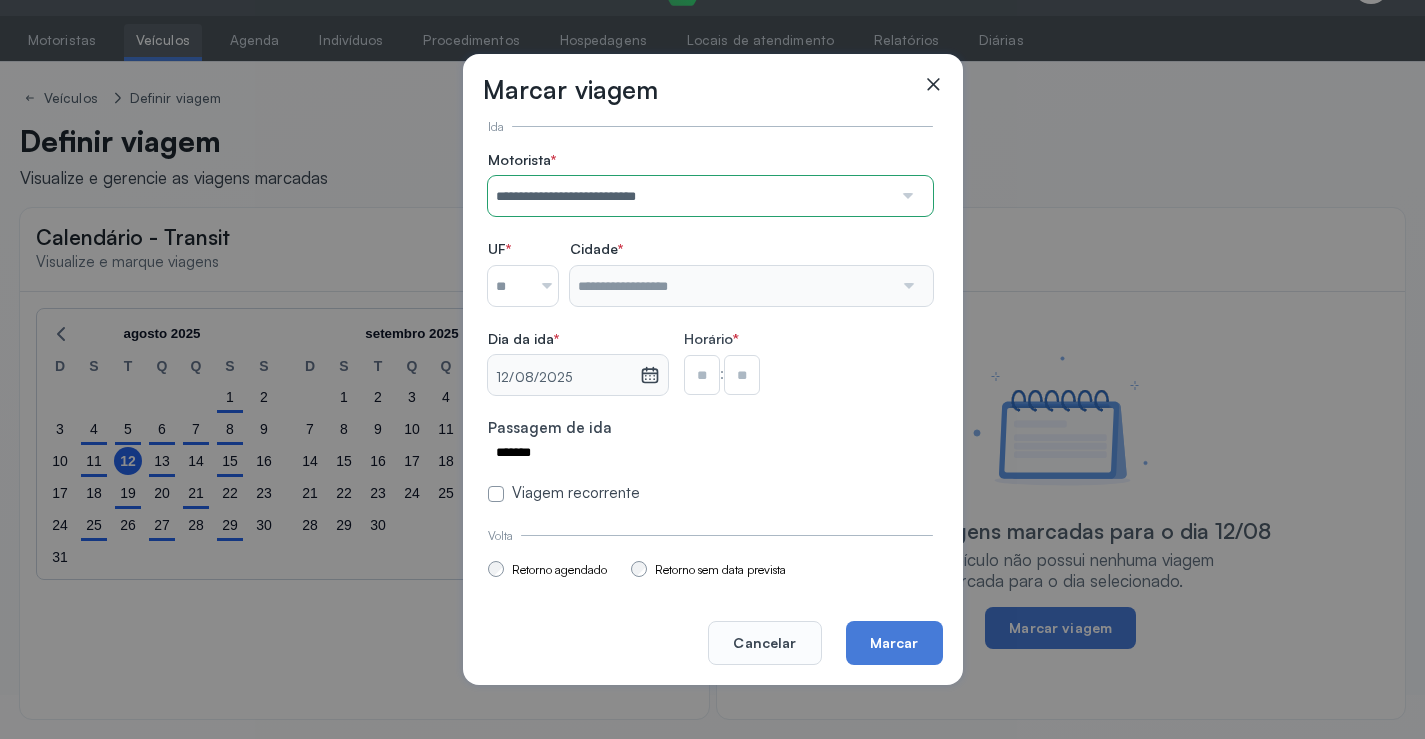 click on "**********" at bounding box center [710, 327] 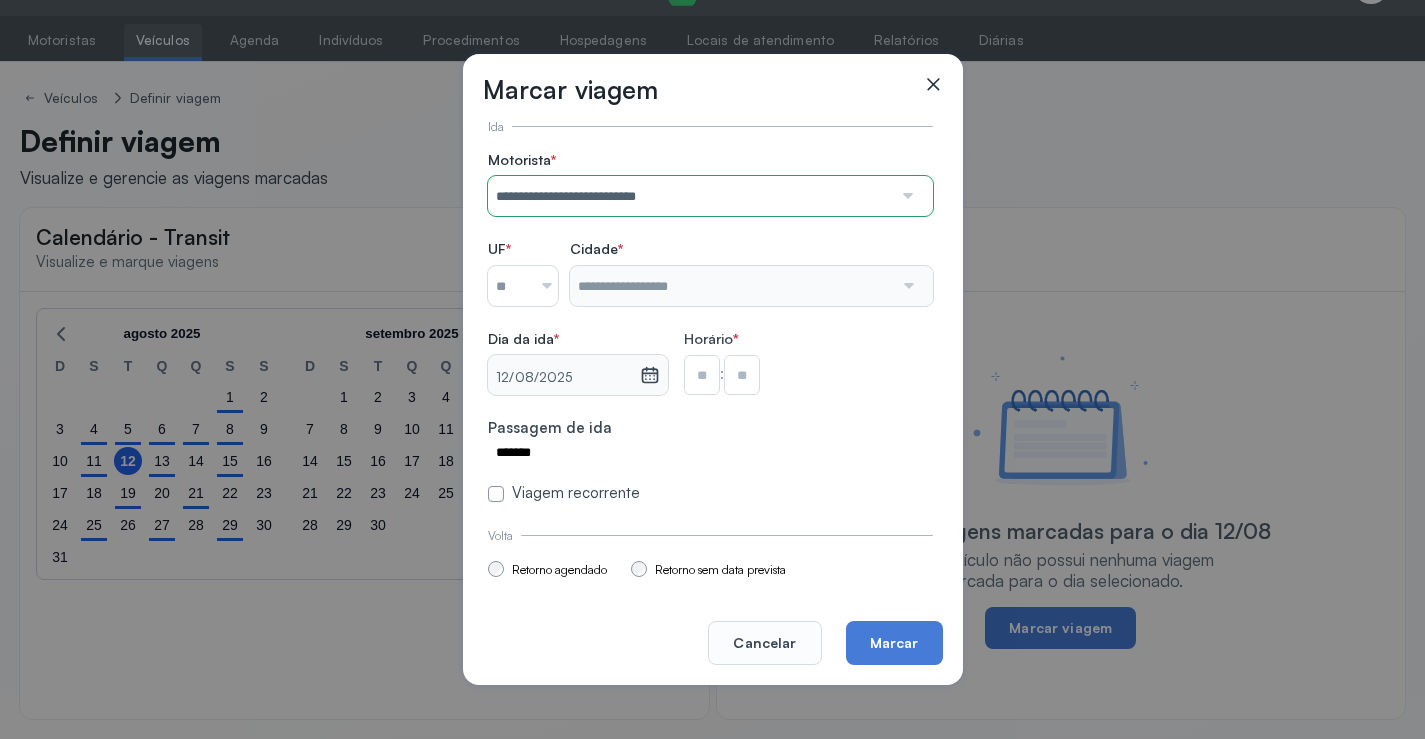 click at bounding box center (539, 286) 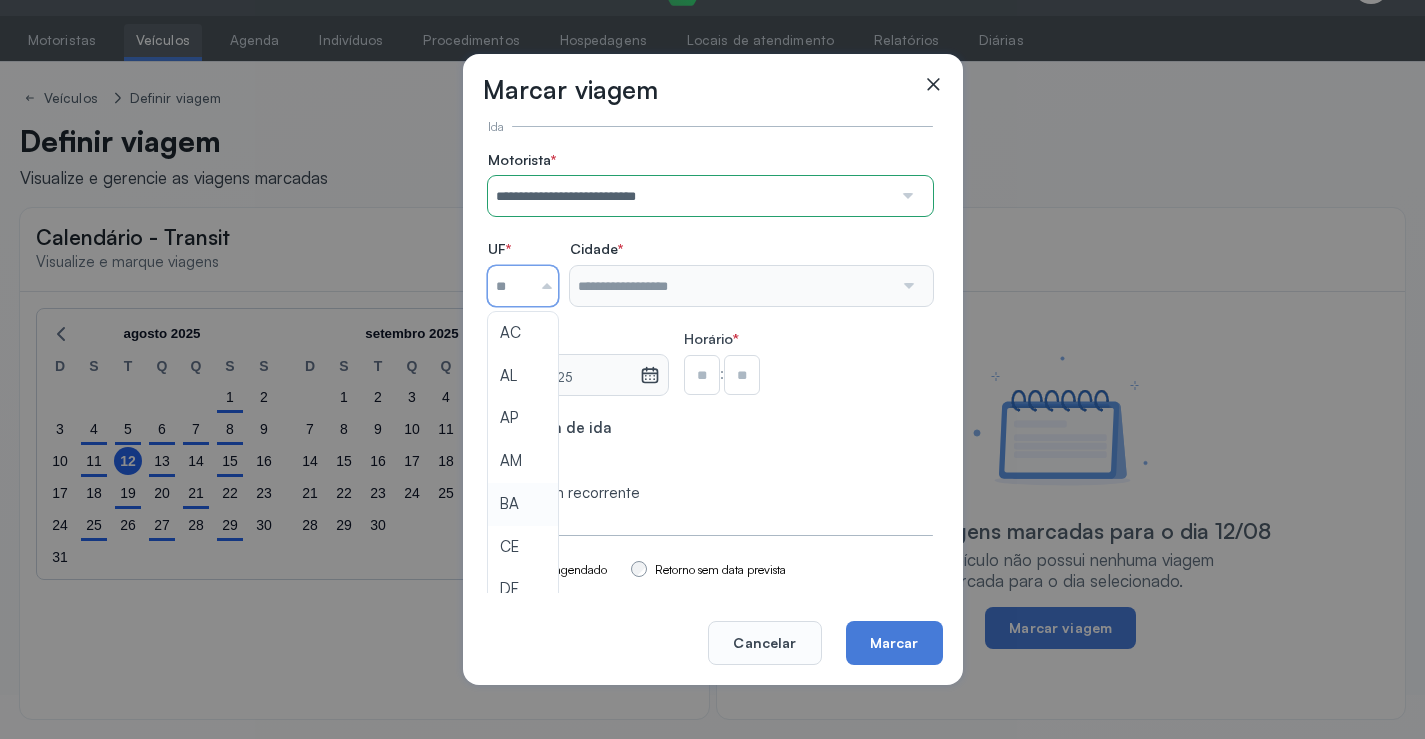 type on "**" 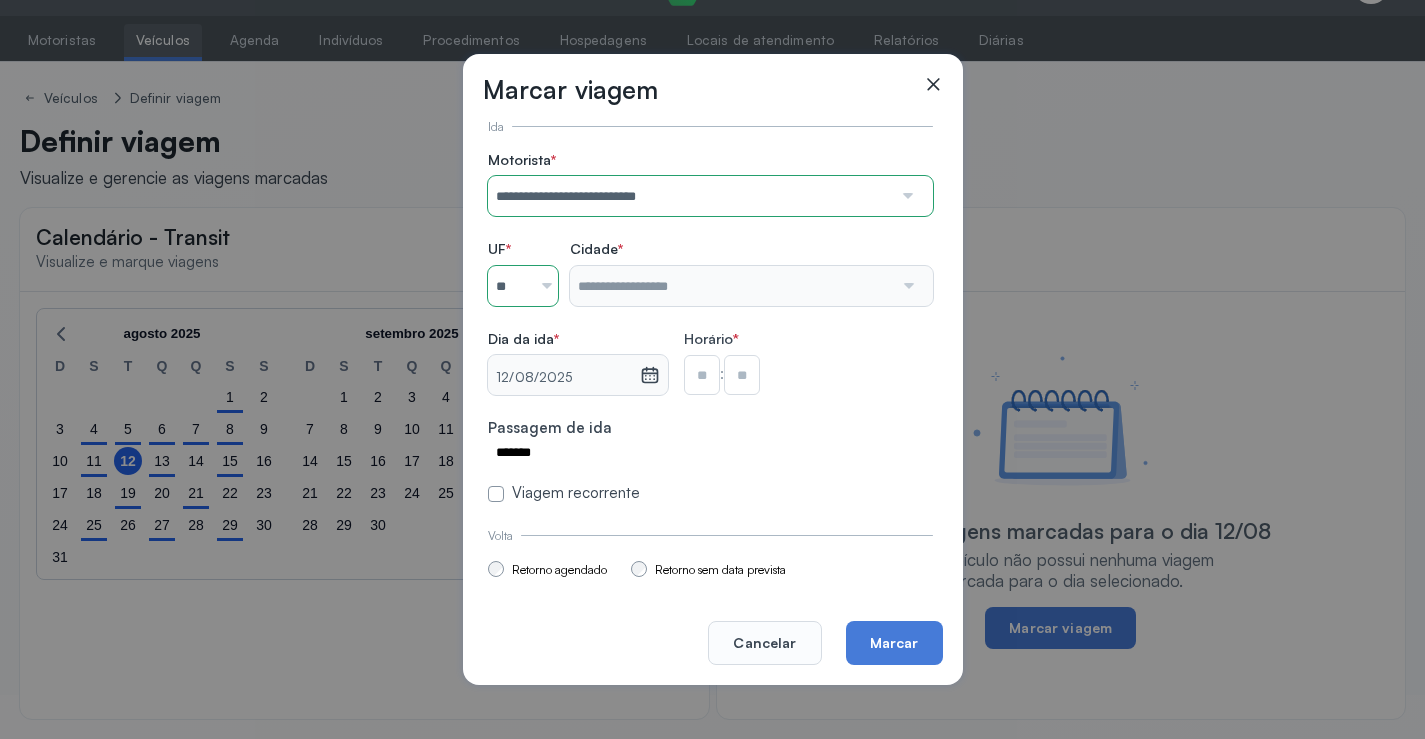 click on "**********" at bounding box center [710, 327] 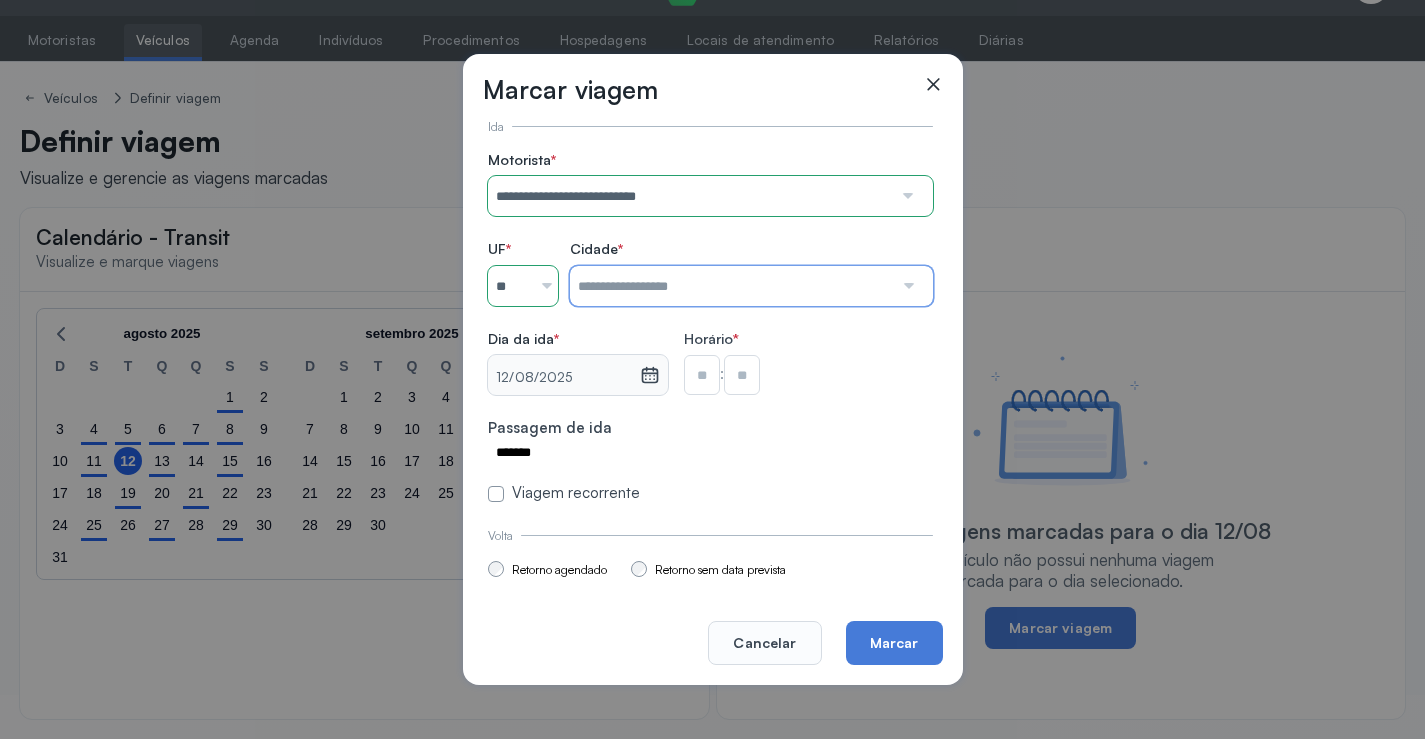 click at bounding box center (731, 286) 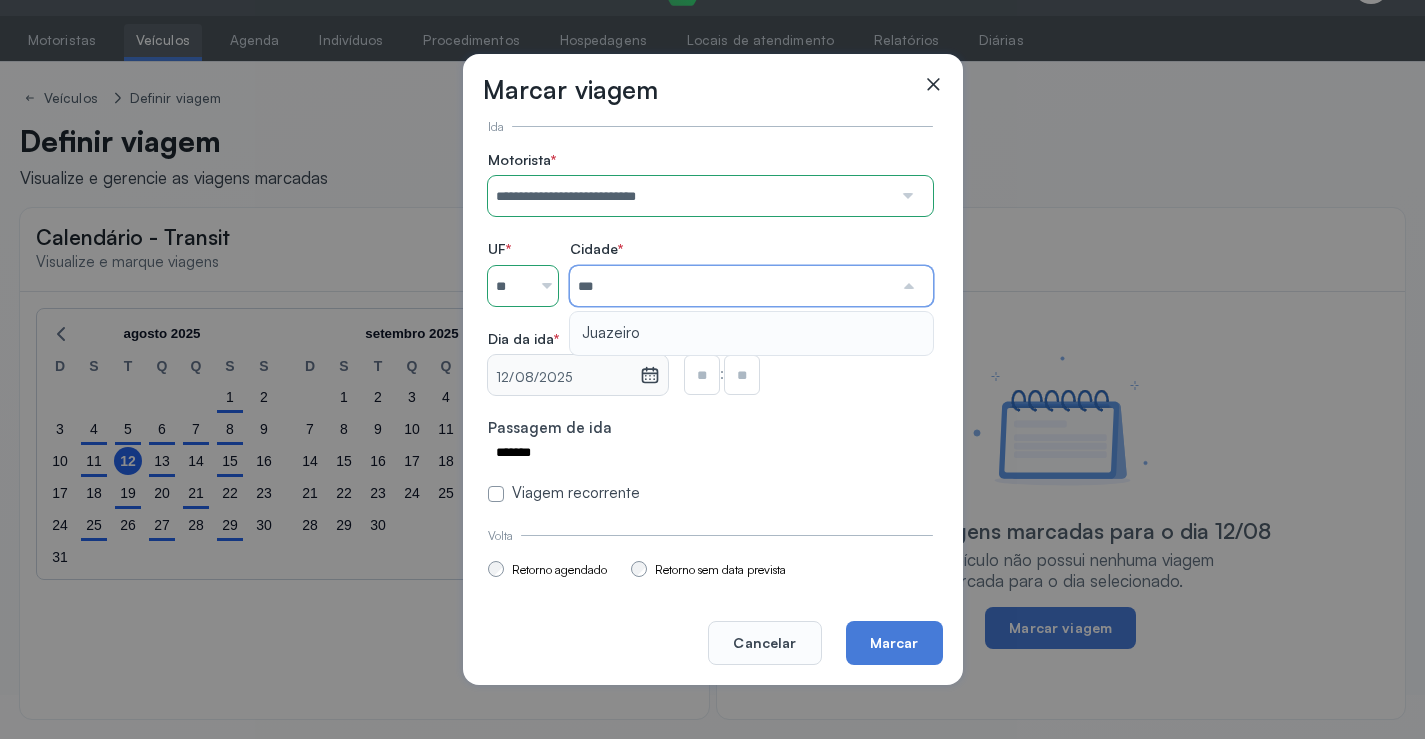 type on "********" 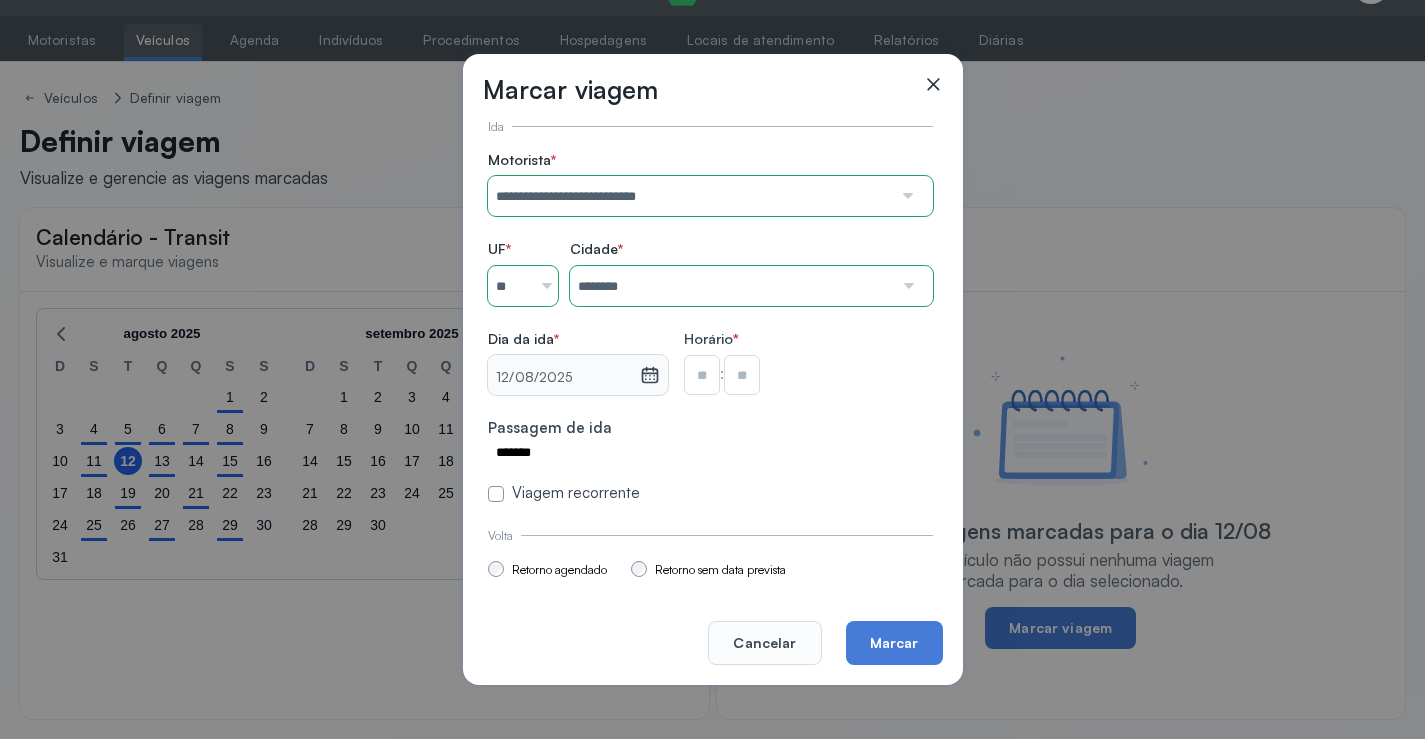click on "**********" at bounding box center [710, 327] 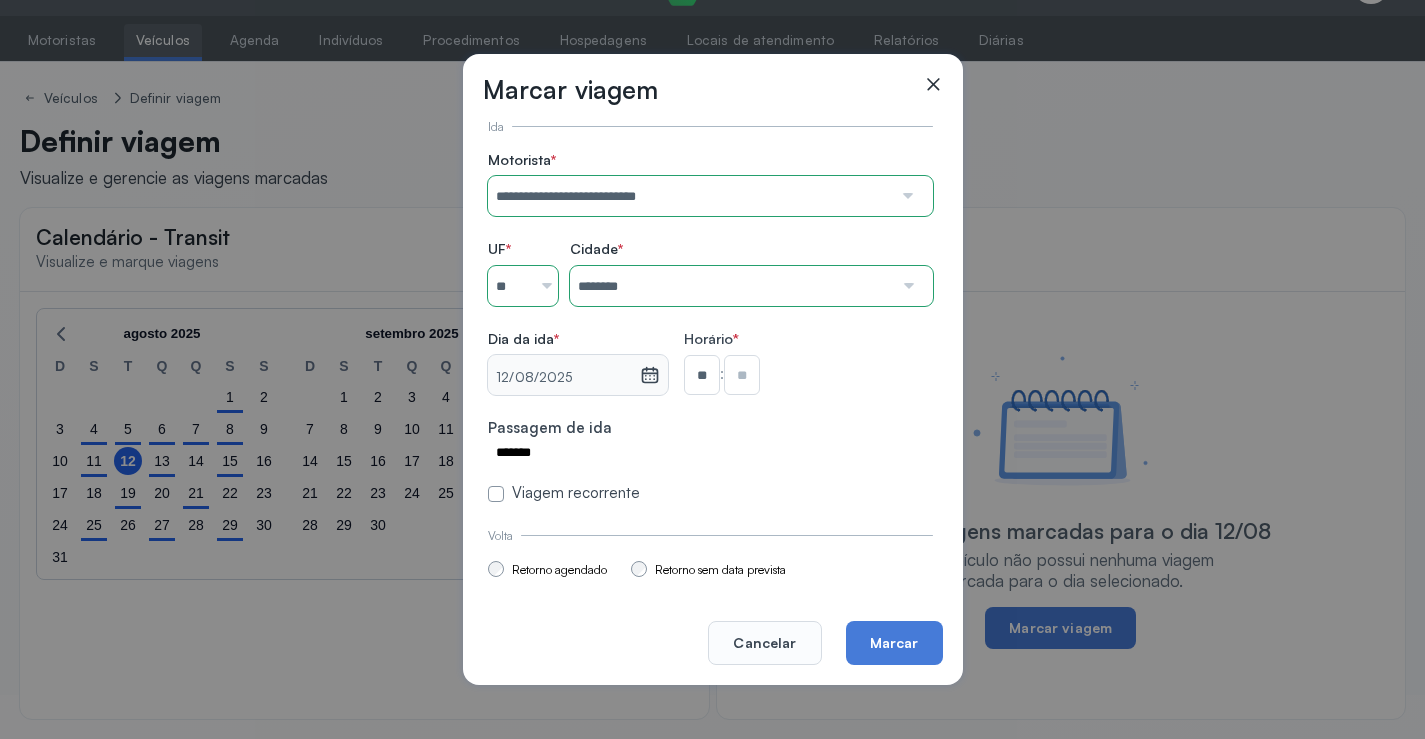 click at bounding box center [742, 375] 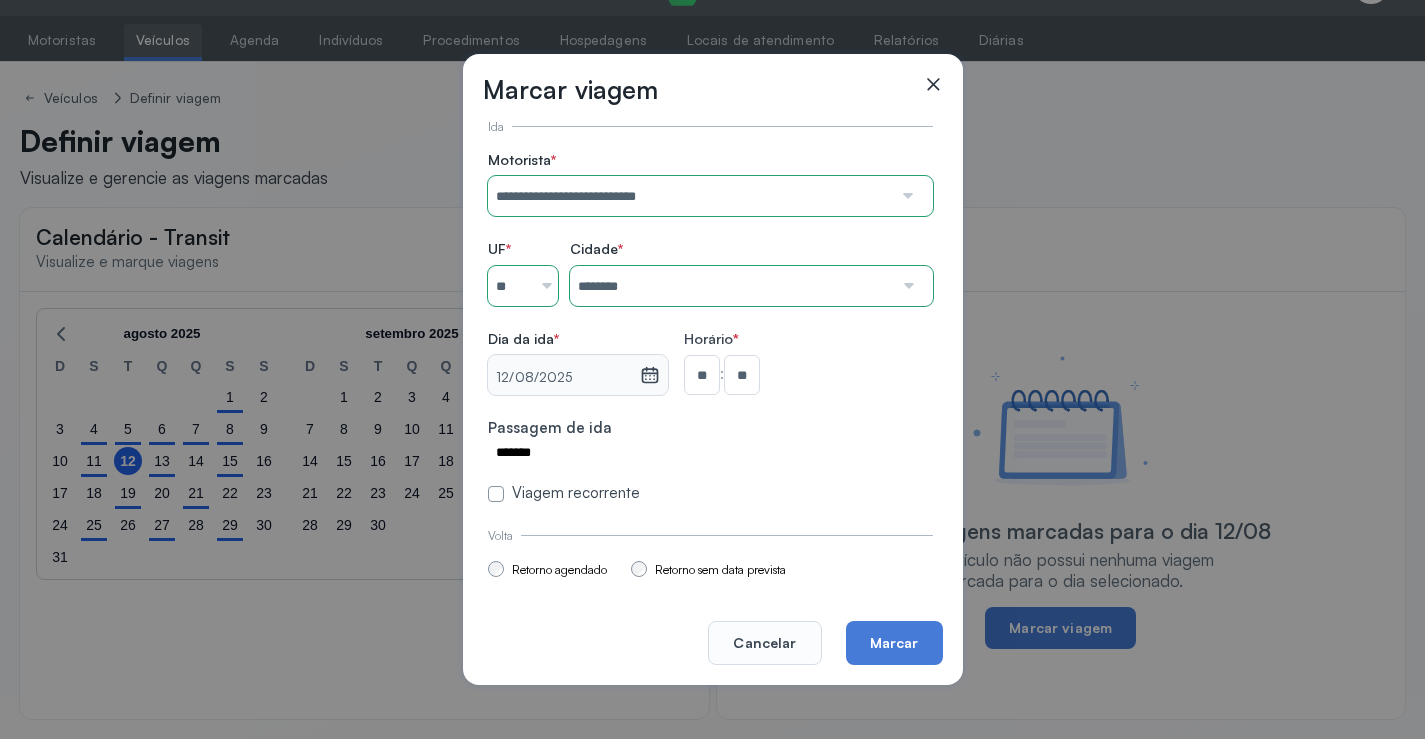 scroll, scrollTop: 147, scrollLeft: 0, axis: vertical 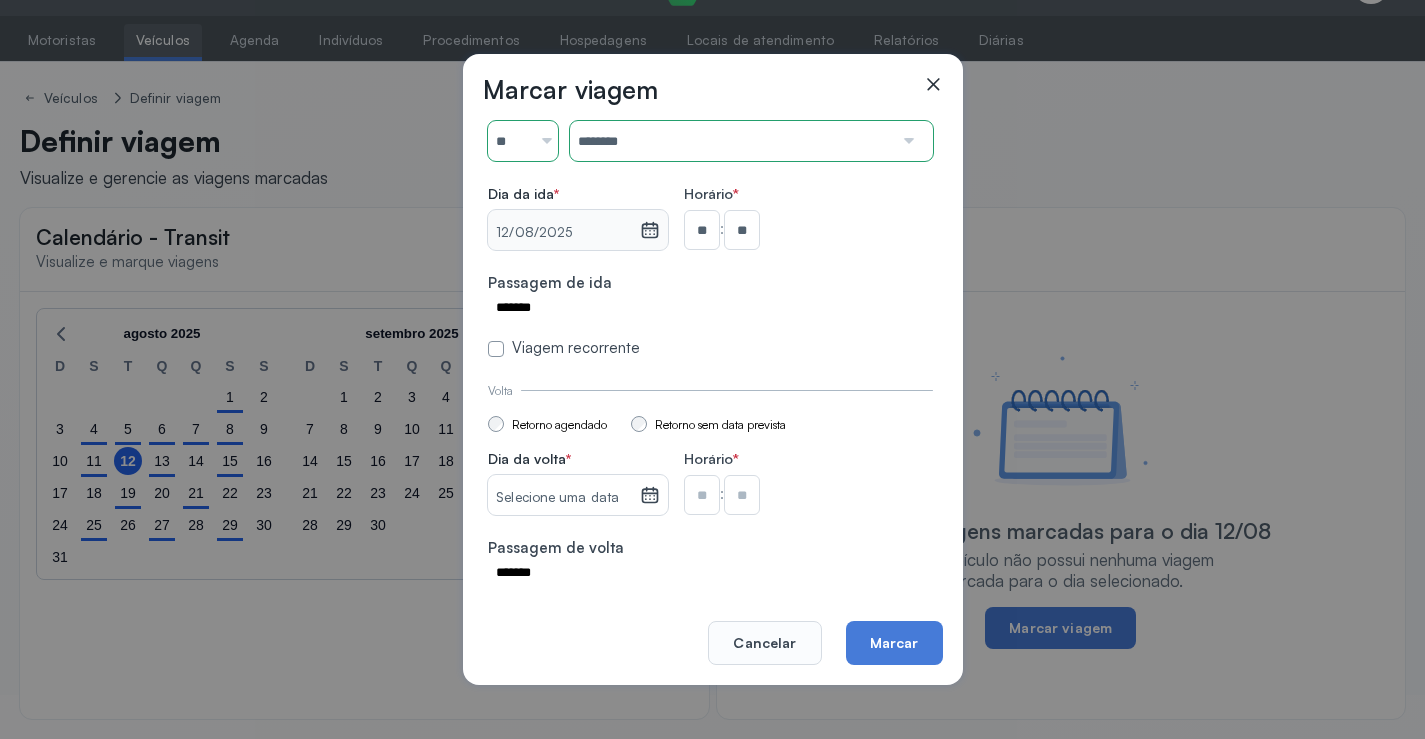 click on "Selecione uma data" at bounding box center (563, 498) 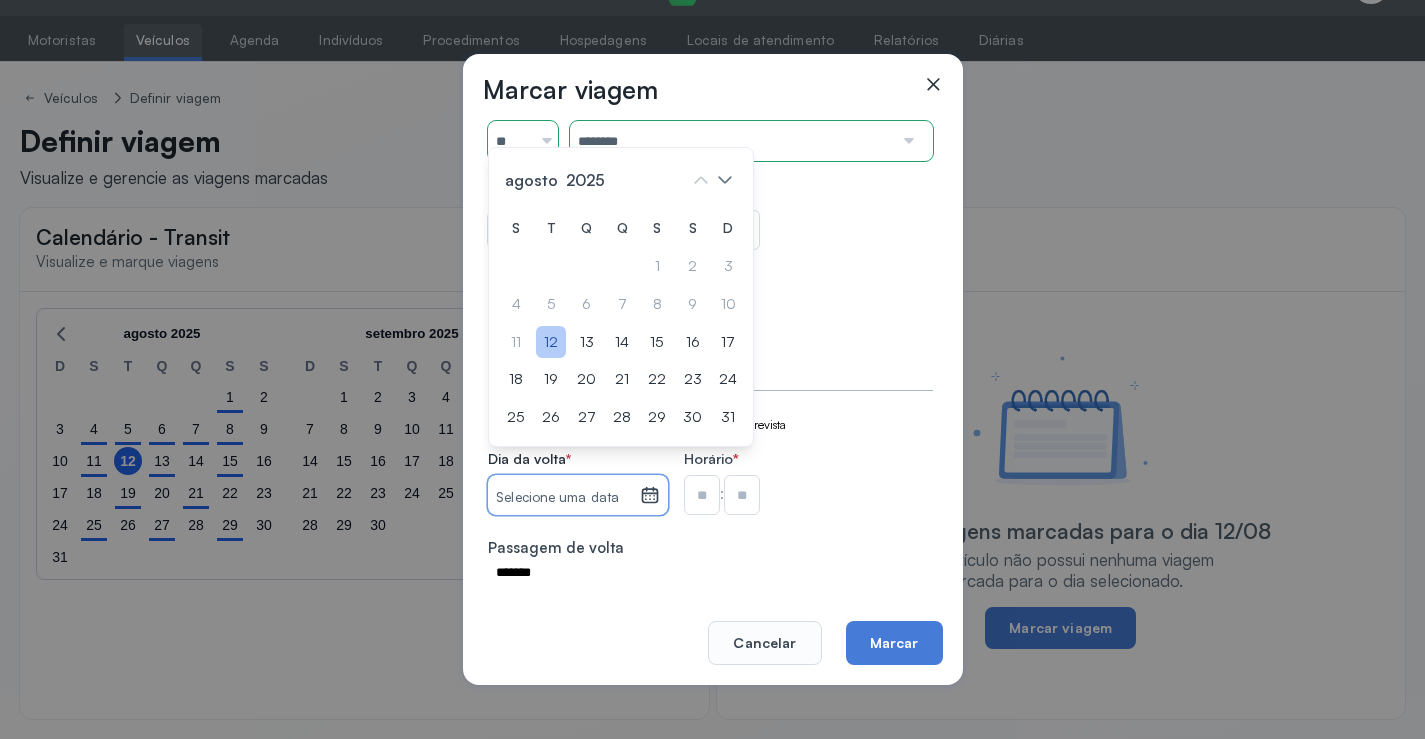 click on "12" 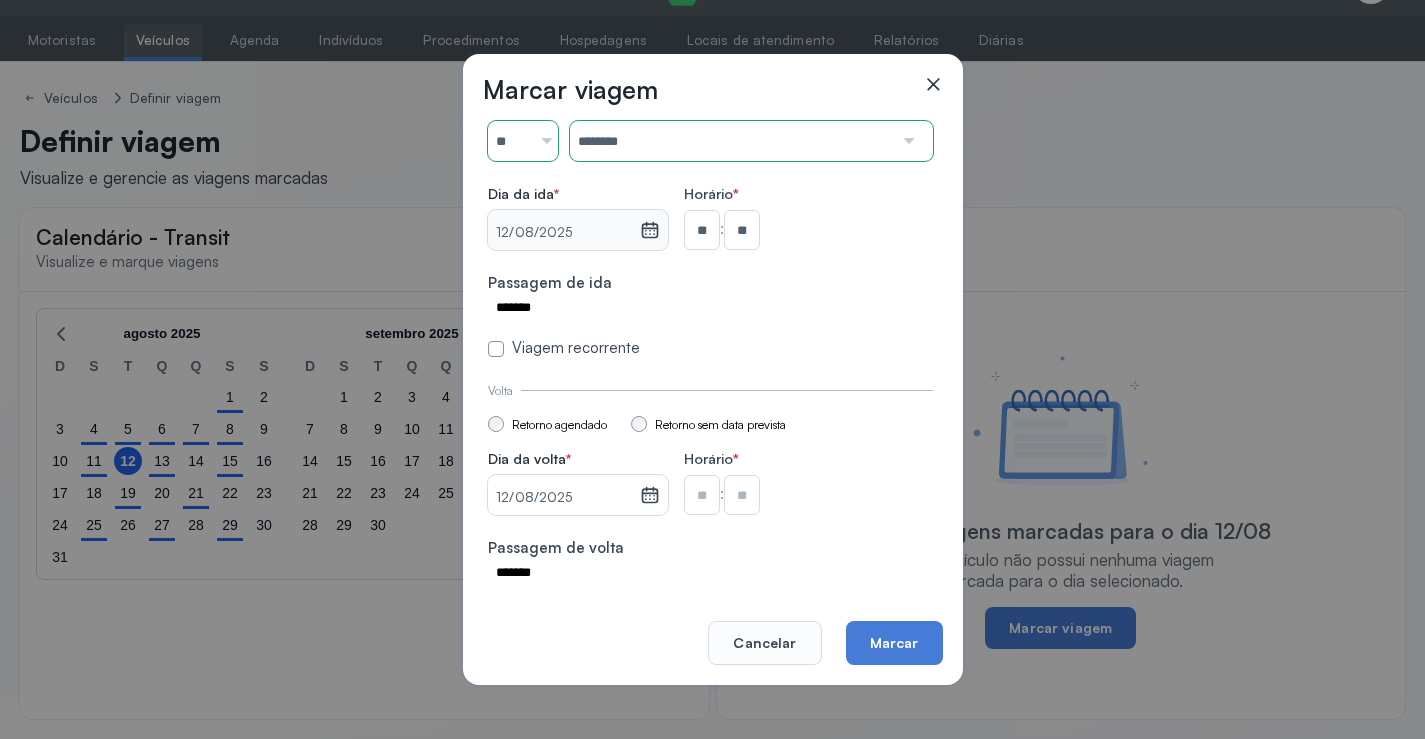 click at bounding box center (702, 230) 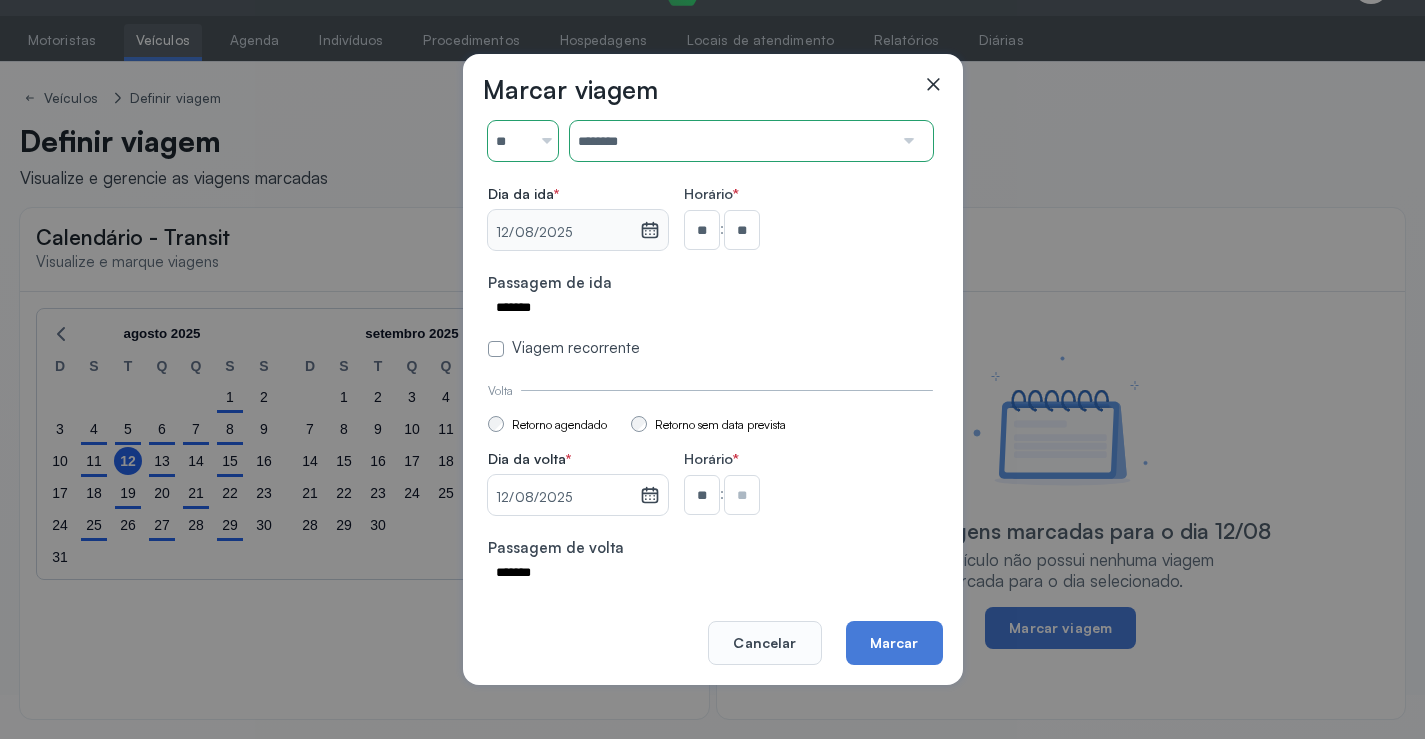 click at bounding box center [742, 230] 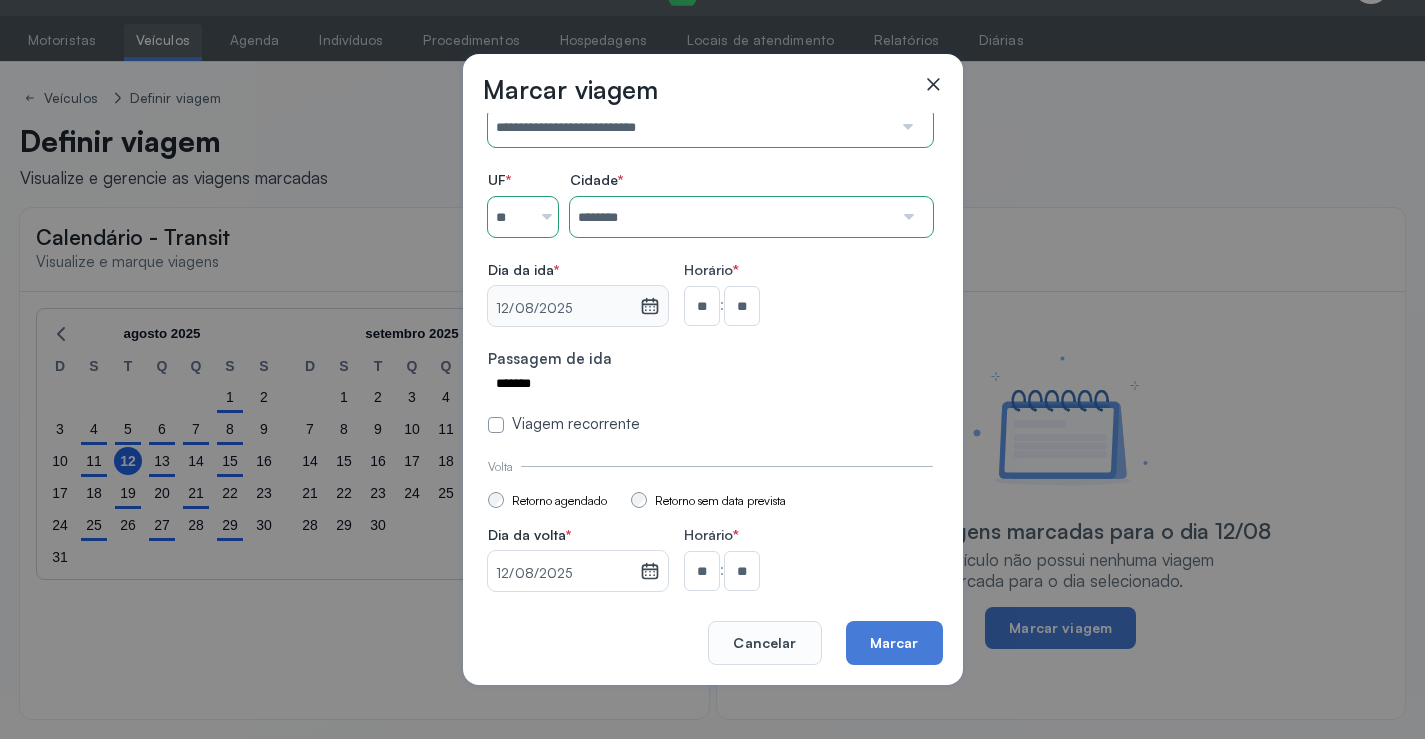 scroll, scrollTop: 147, scrollLeft: 0, axis: vertical 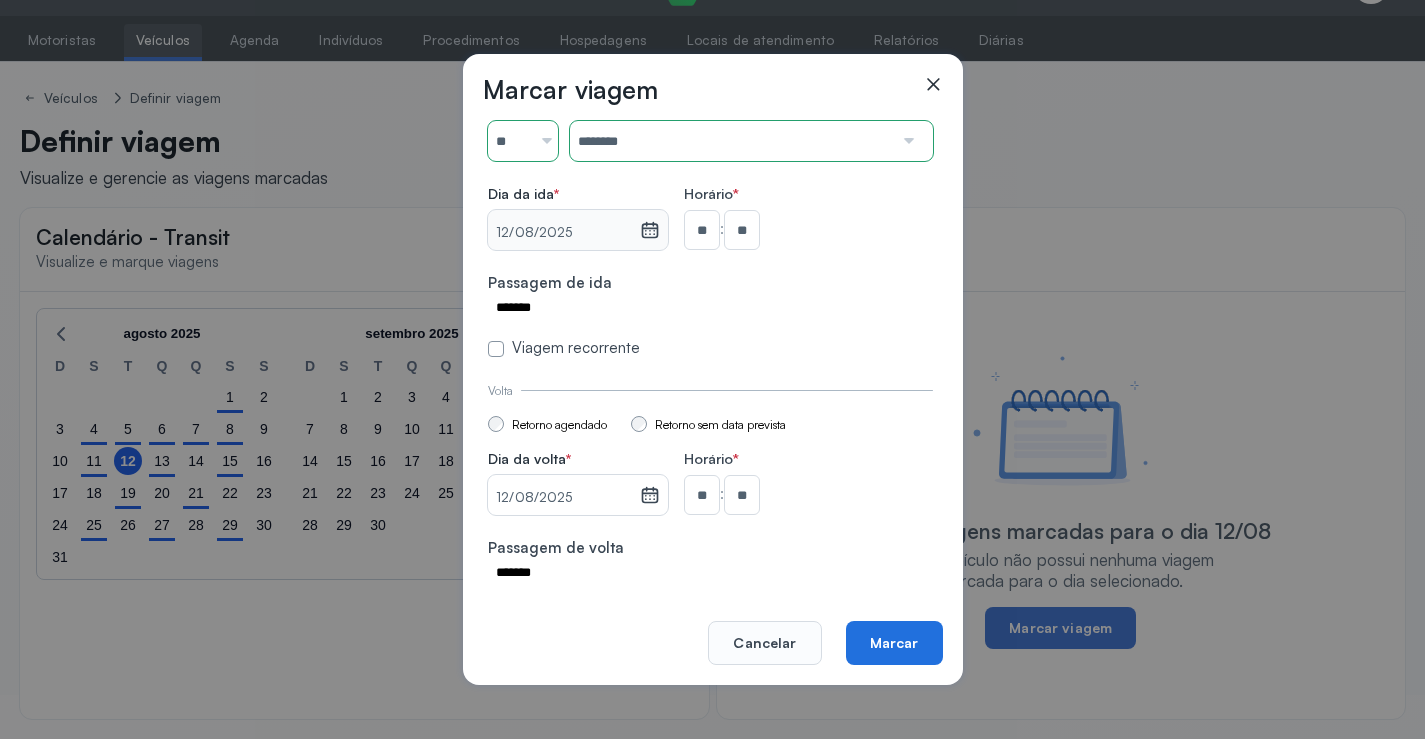 click on "Marcar" 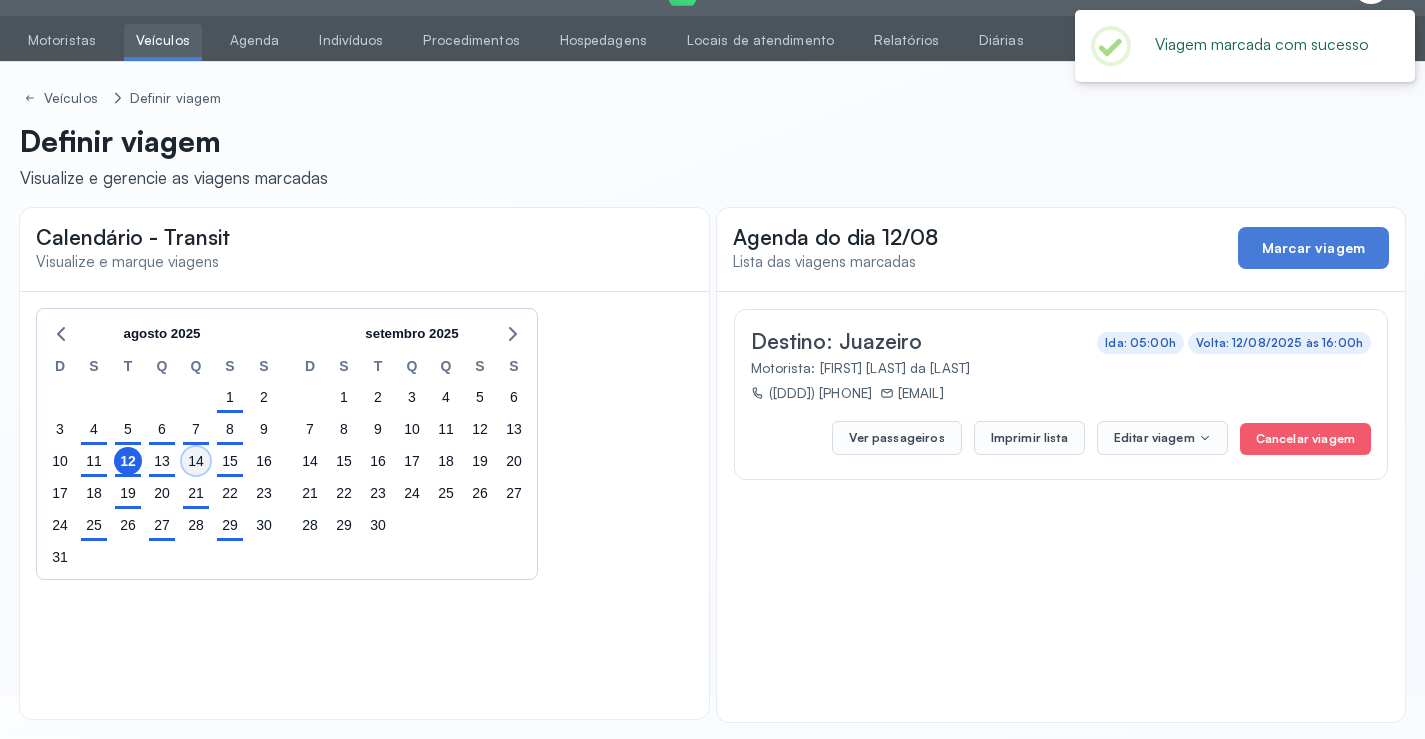 click on "14" 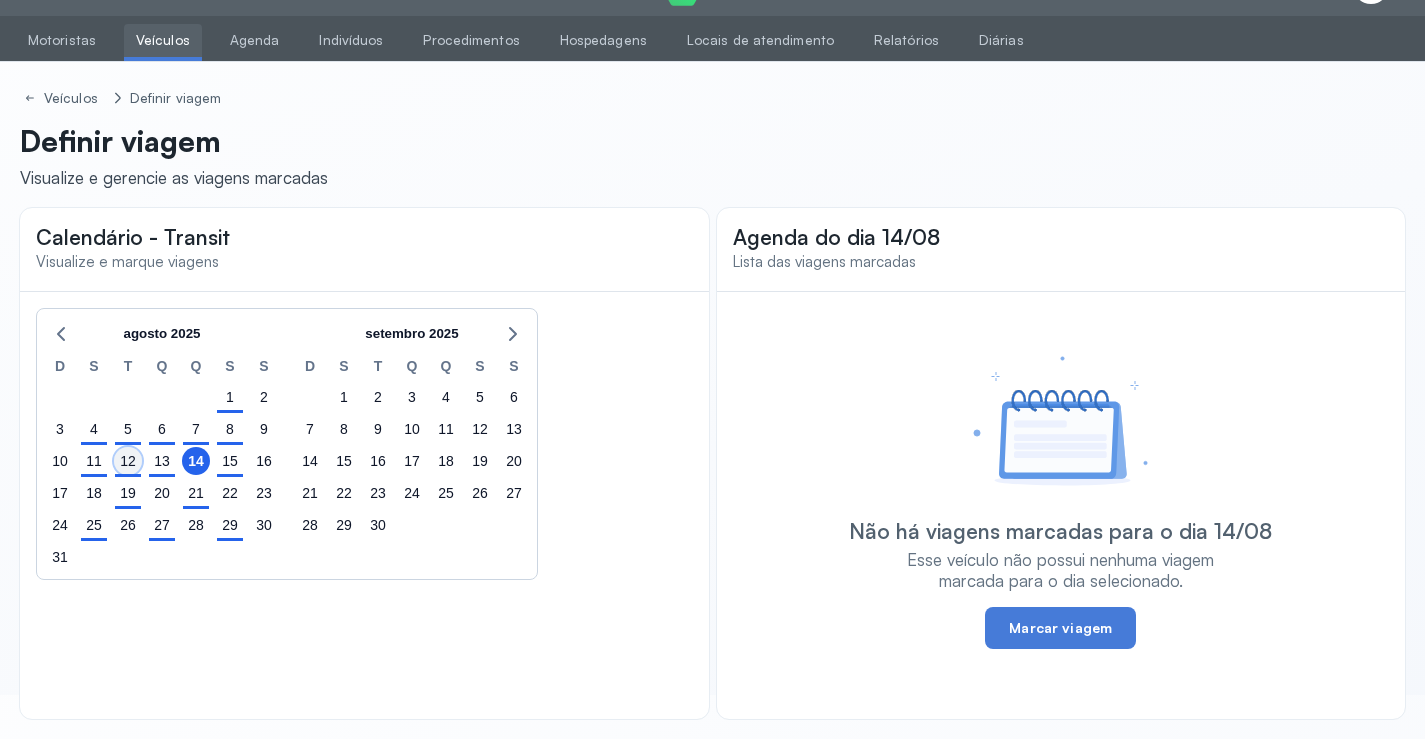 click on "12" 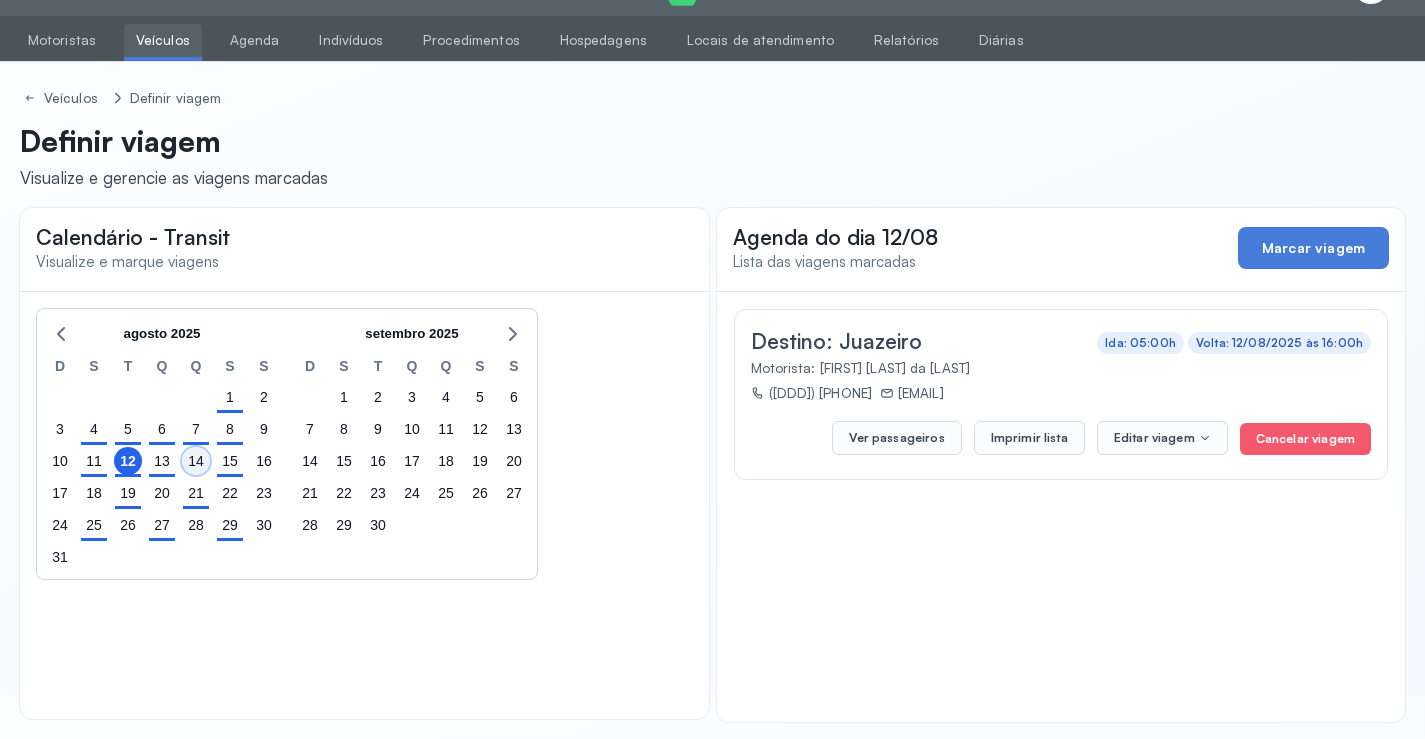 click on "14" 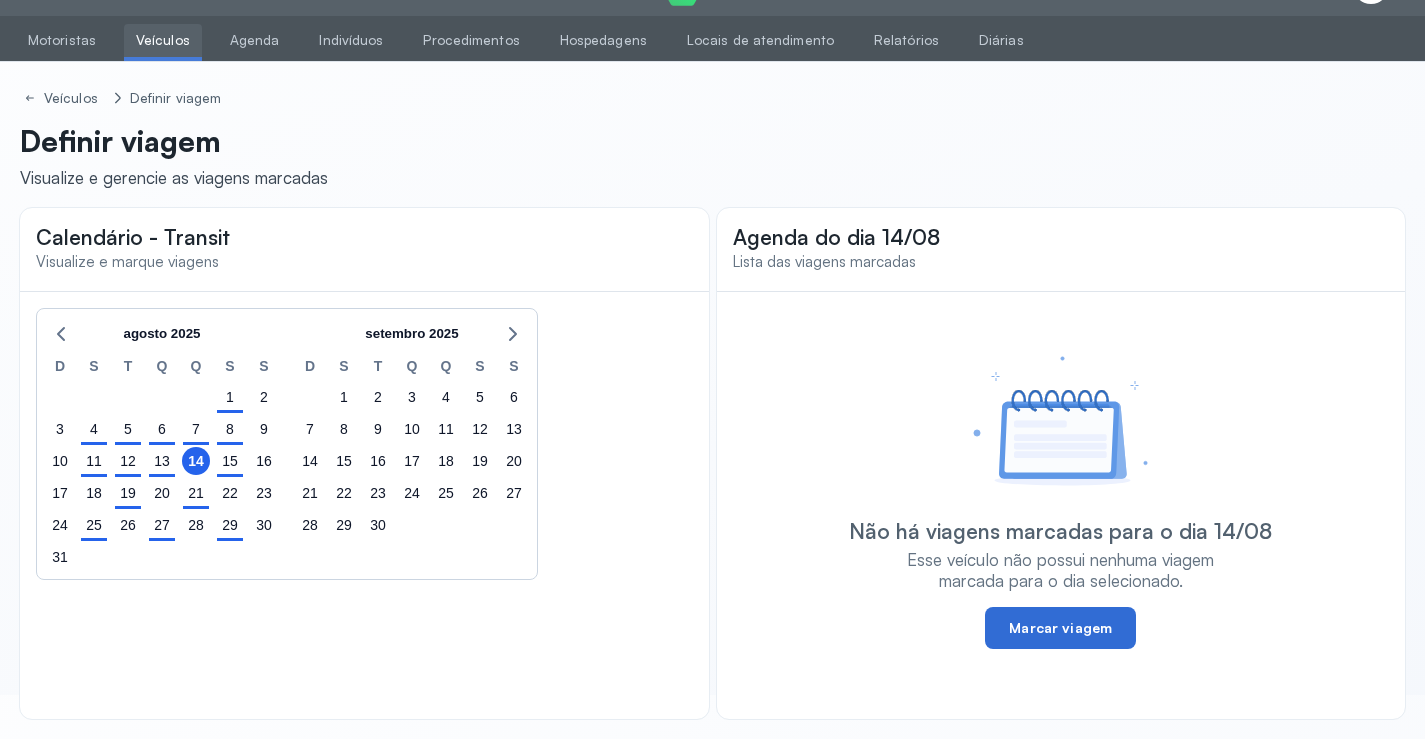 click on "Marcar viagem" 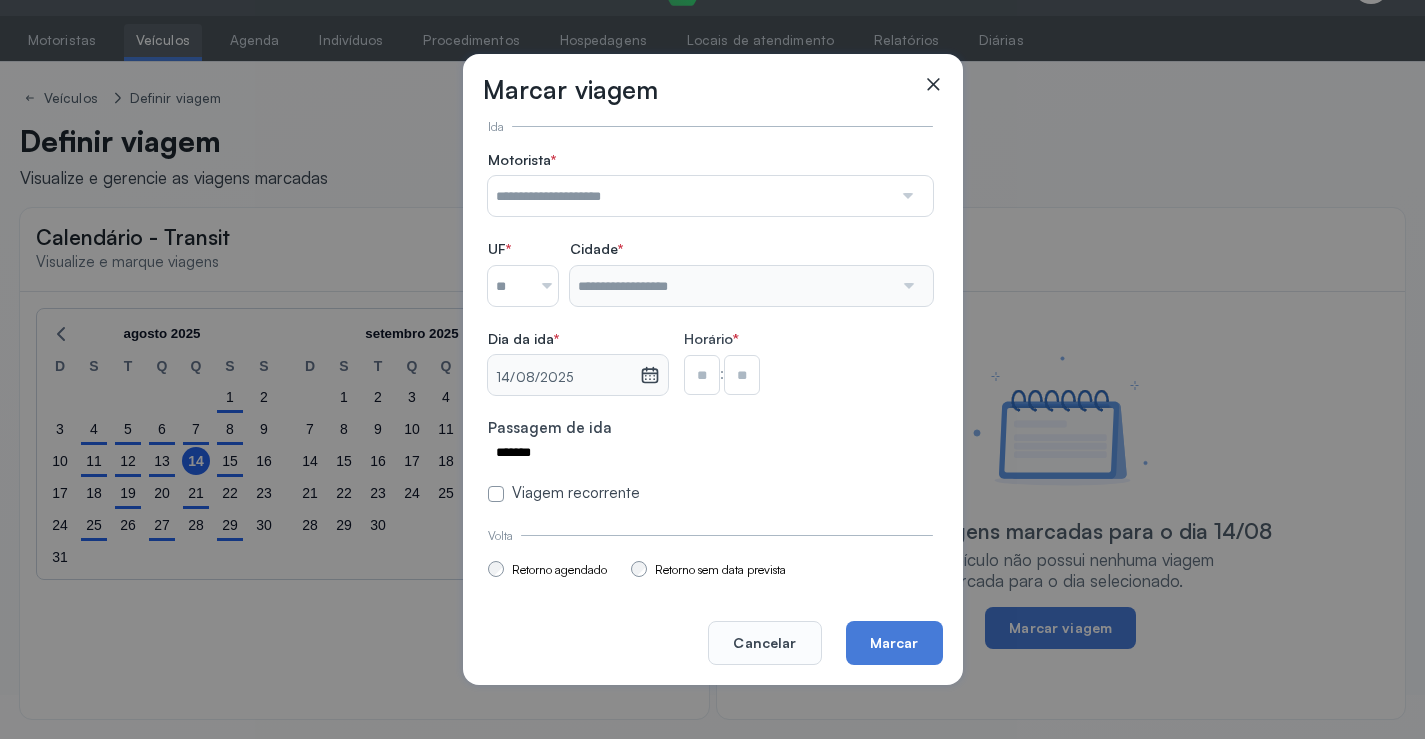 click at bounding box center [690, 196] 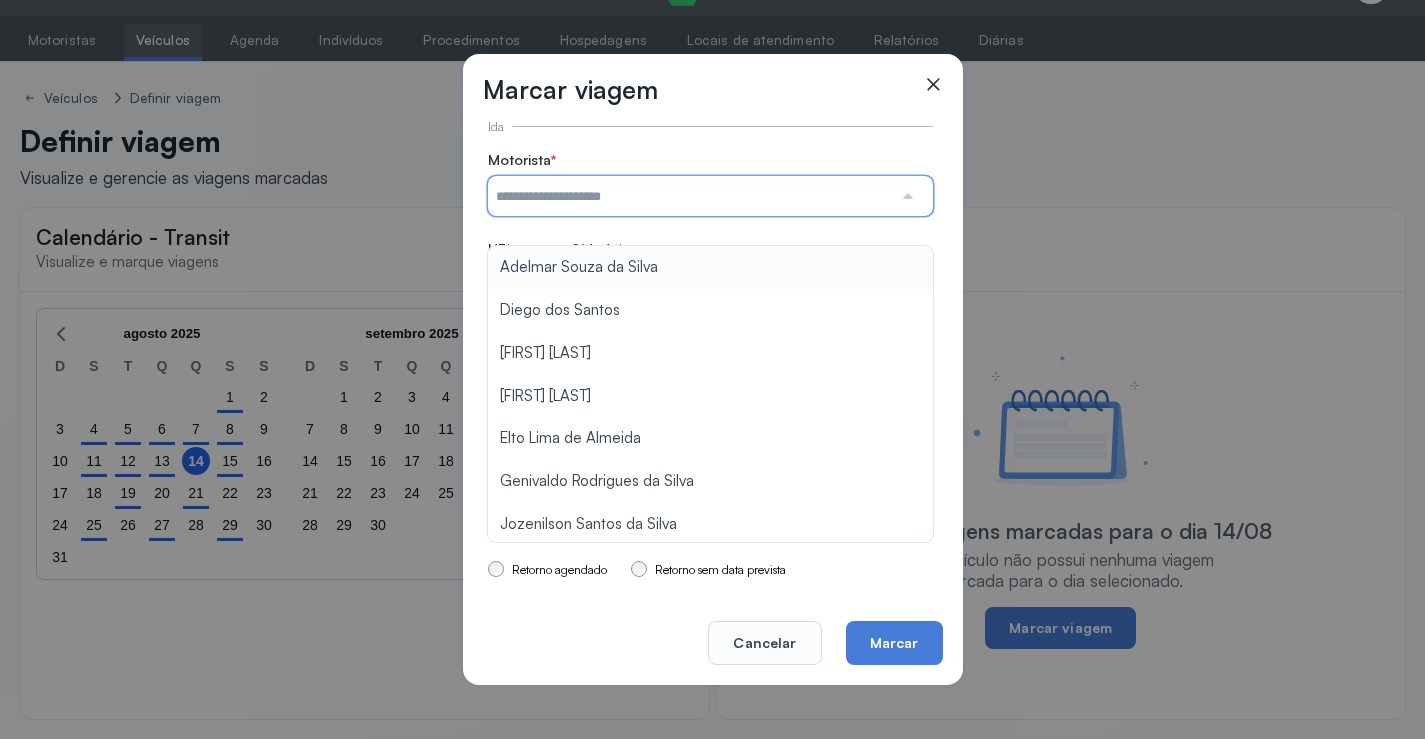 click at bounding box center (690, 196) 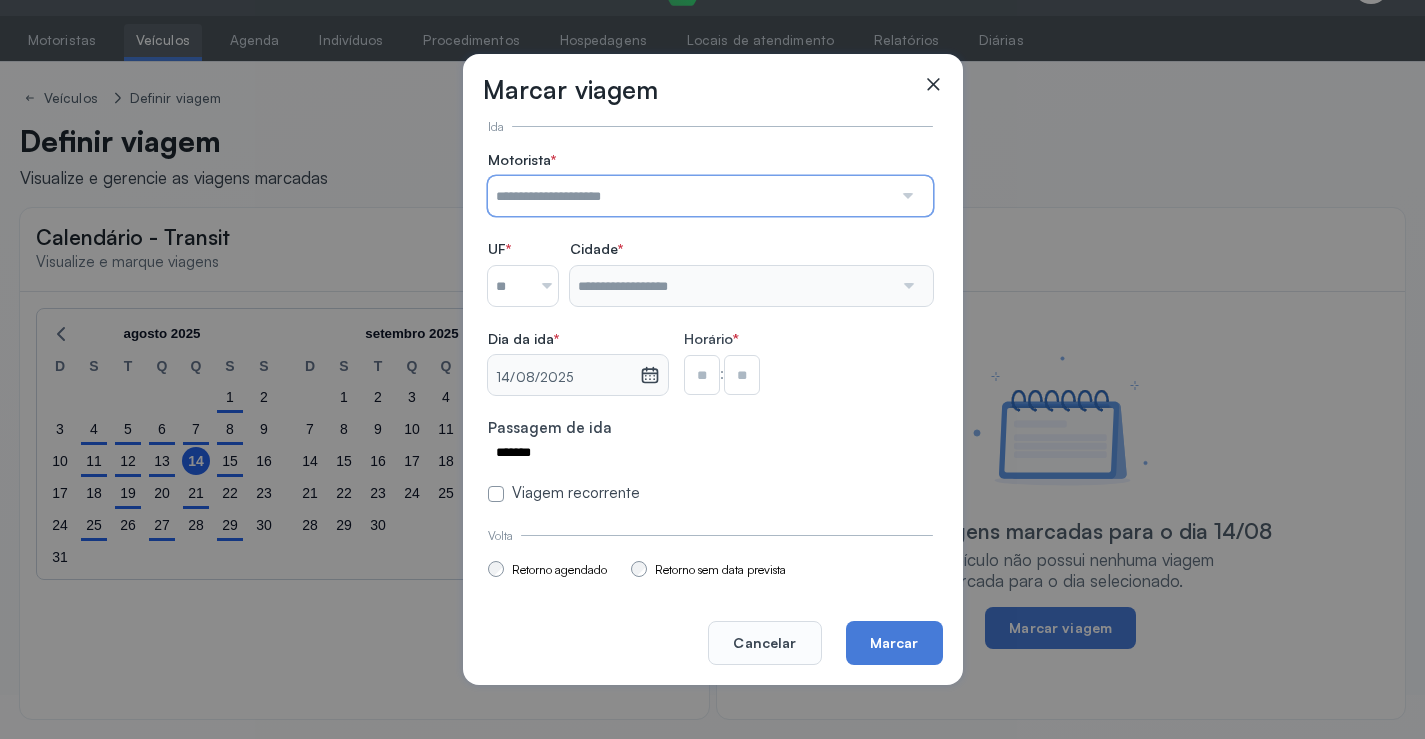click at bounding box center [690, 196] 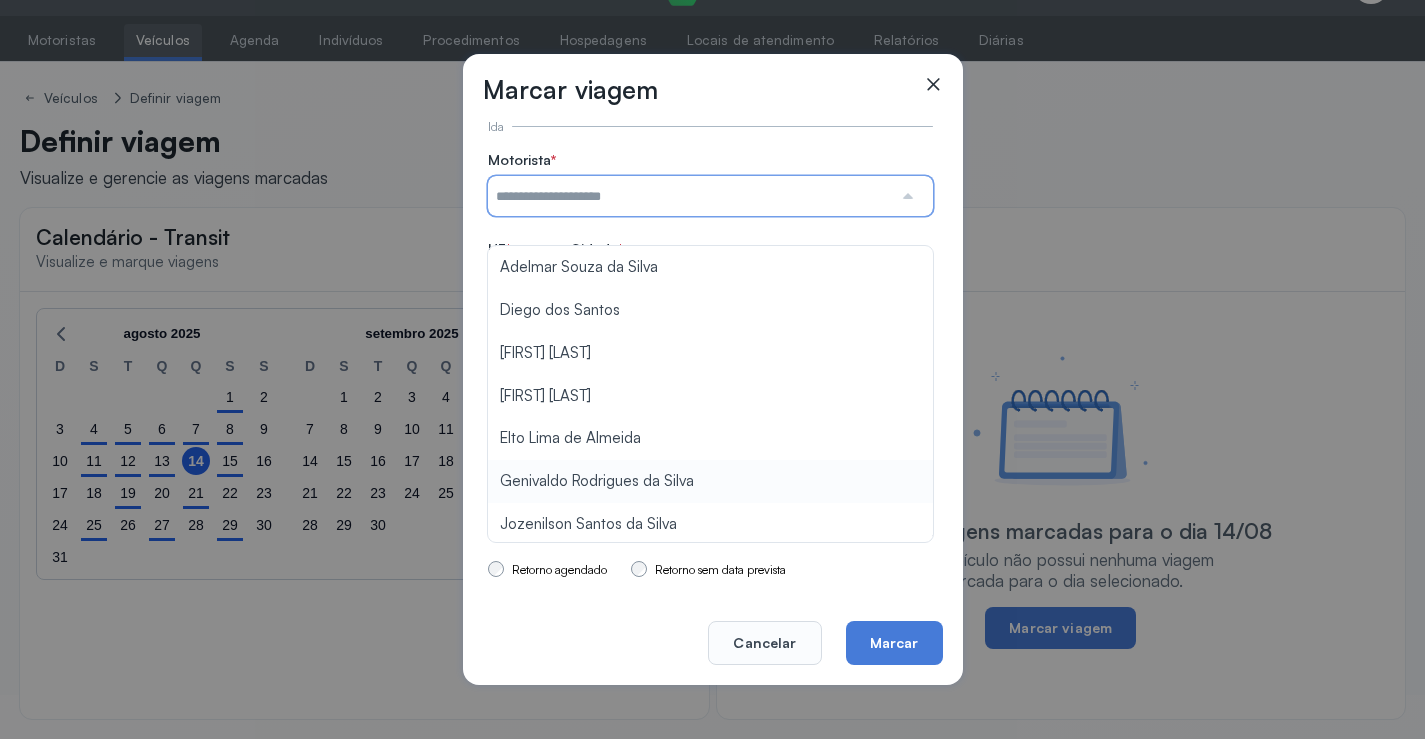 type on "**********" 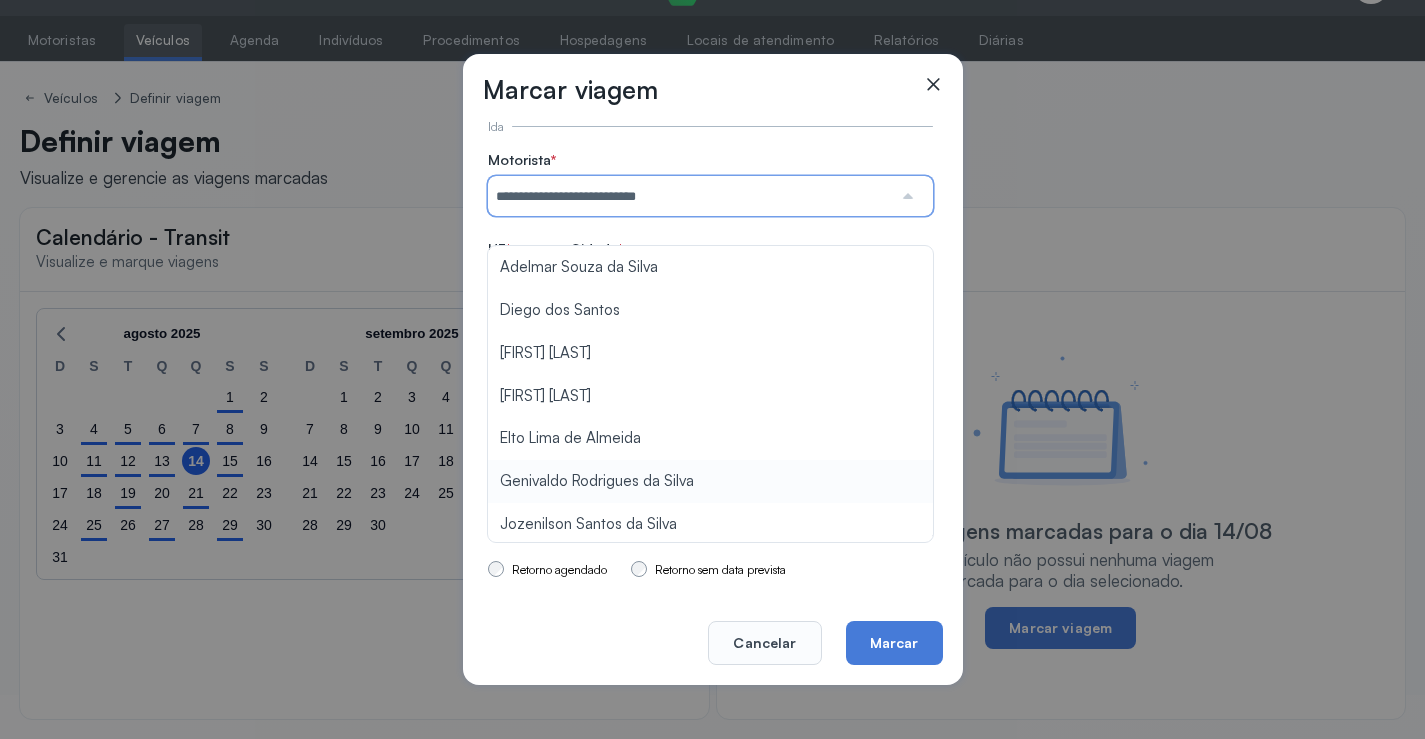 click on "**********" at bounding box center (710, 327) 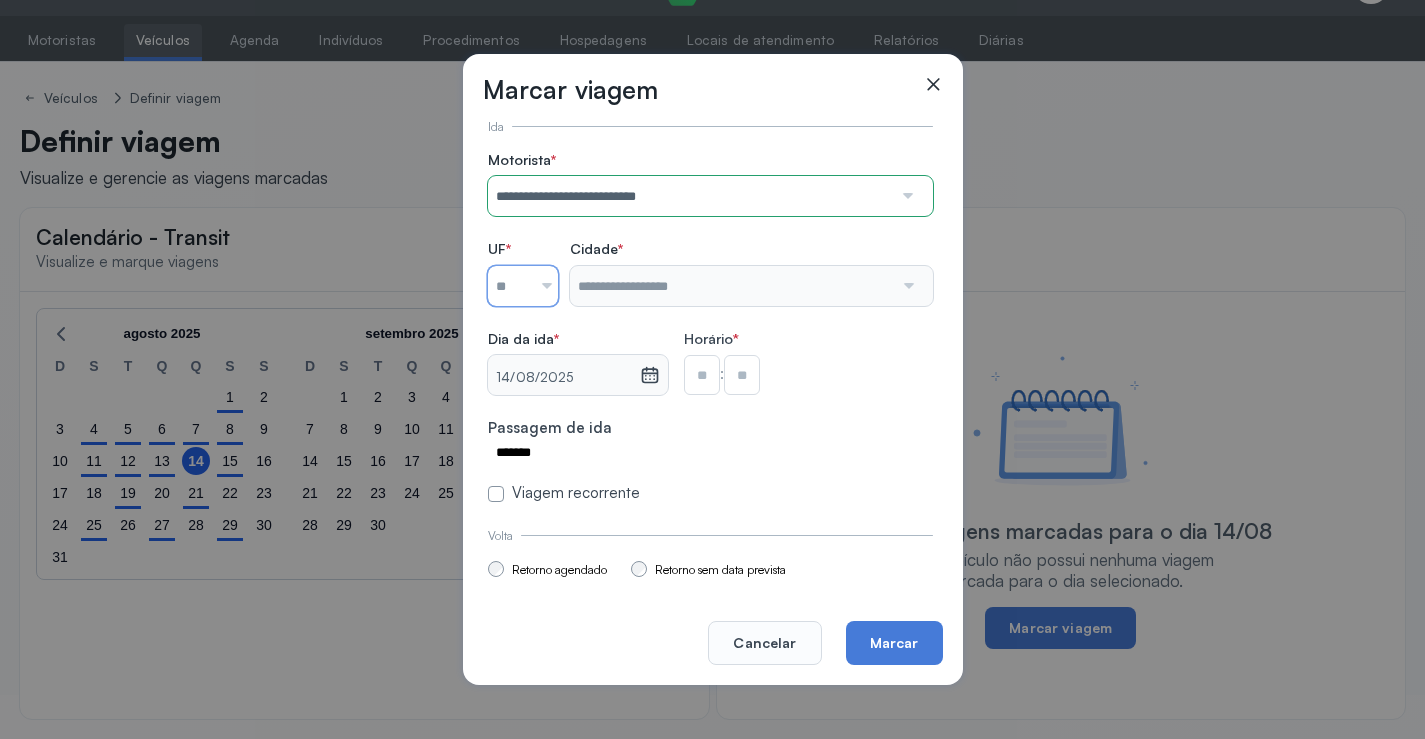 click at bounding box center (509, 286) 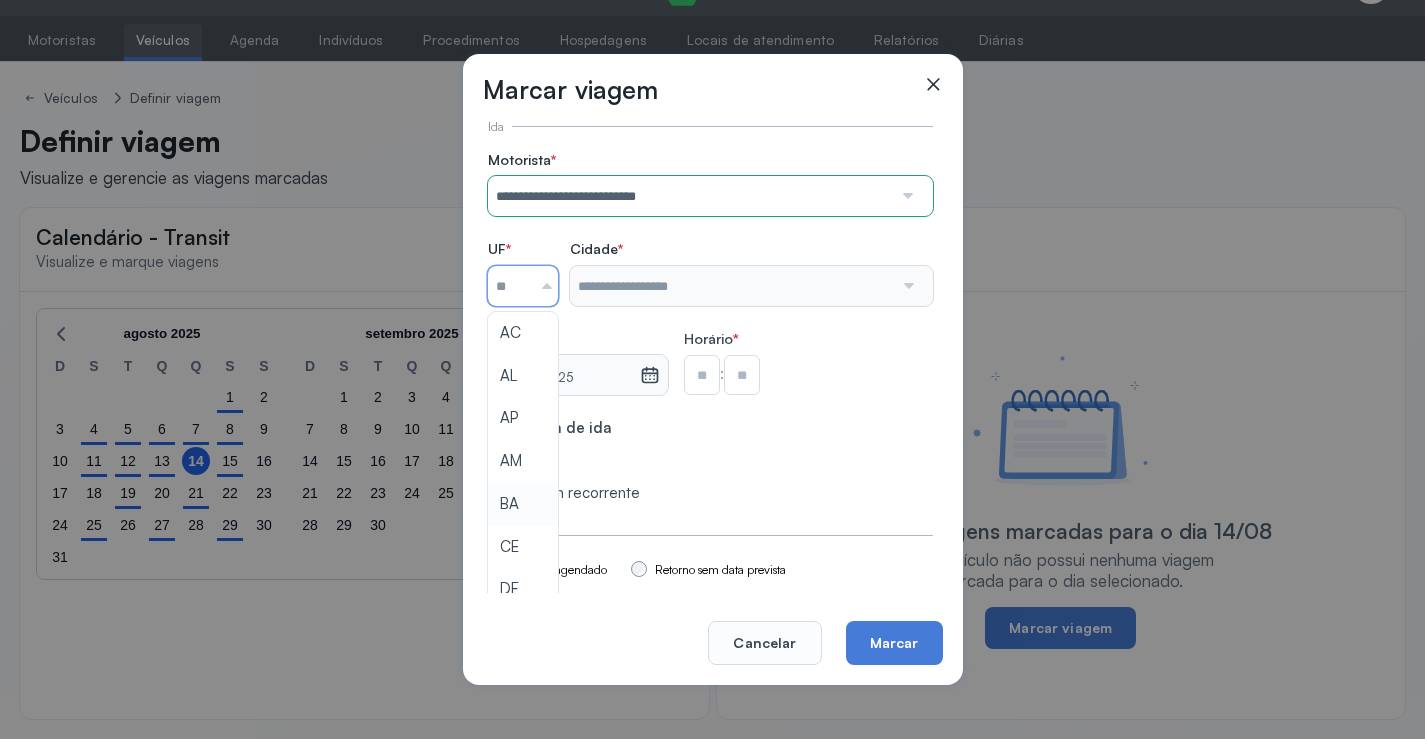 type on "**" 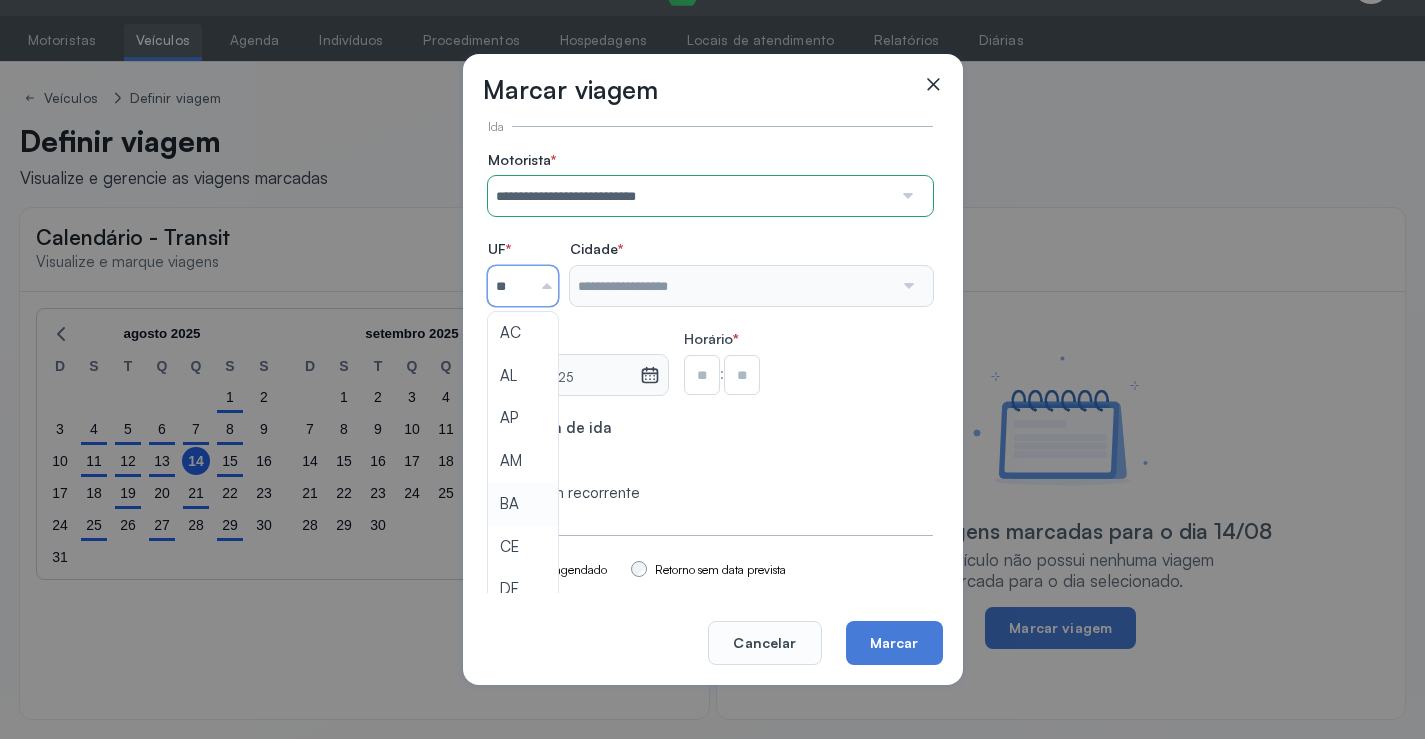 click on "**********" 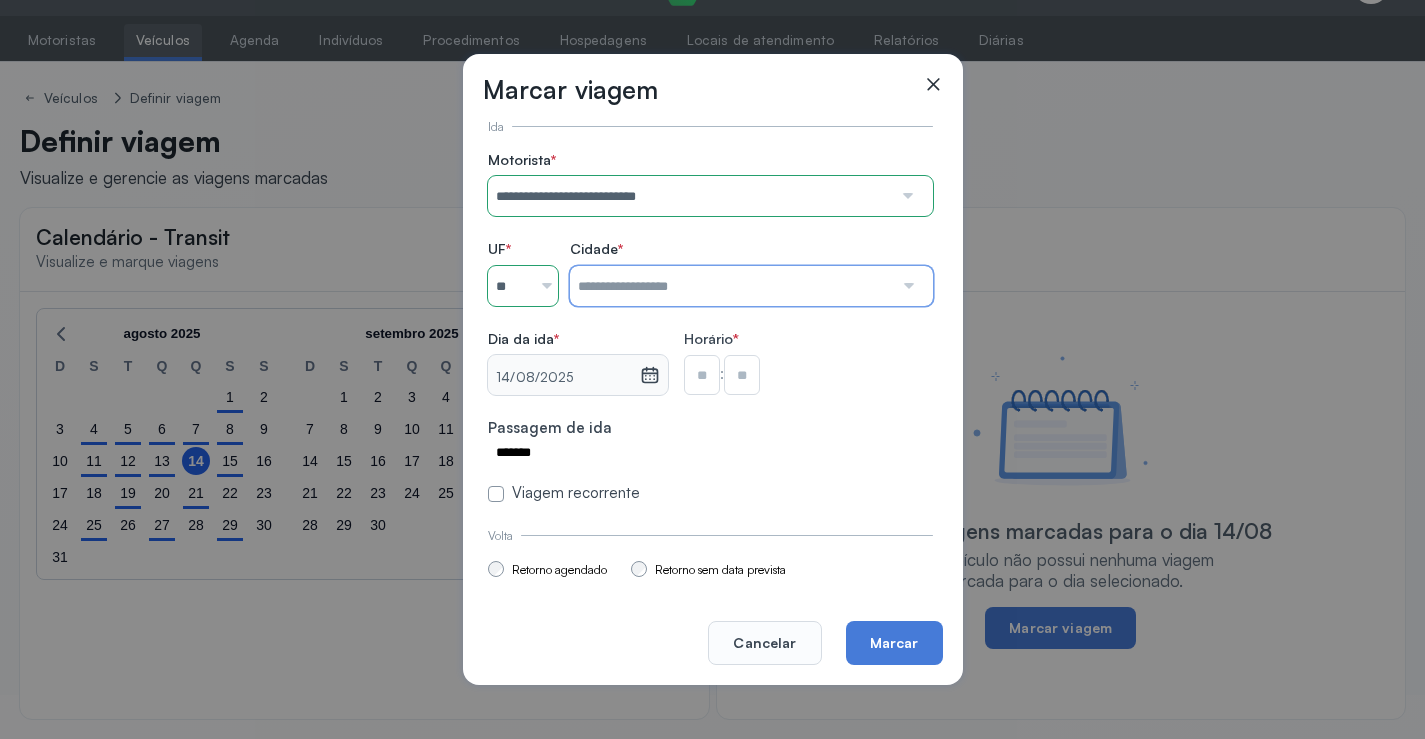 click at bounding box center [731, 286] 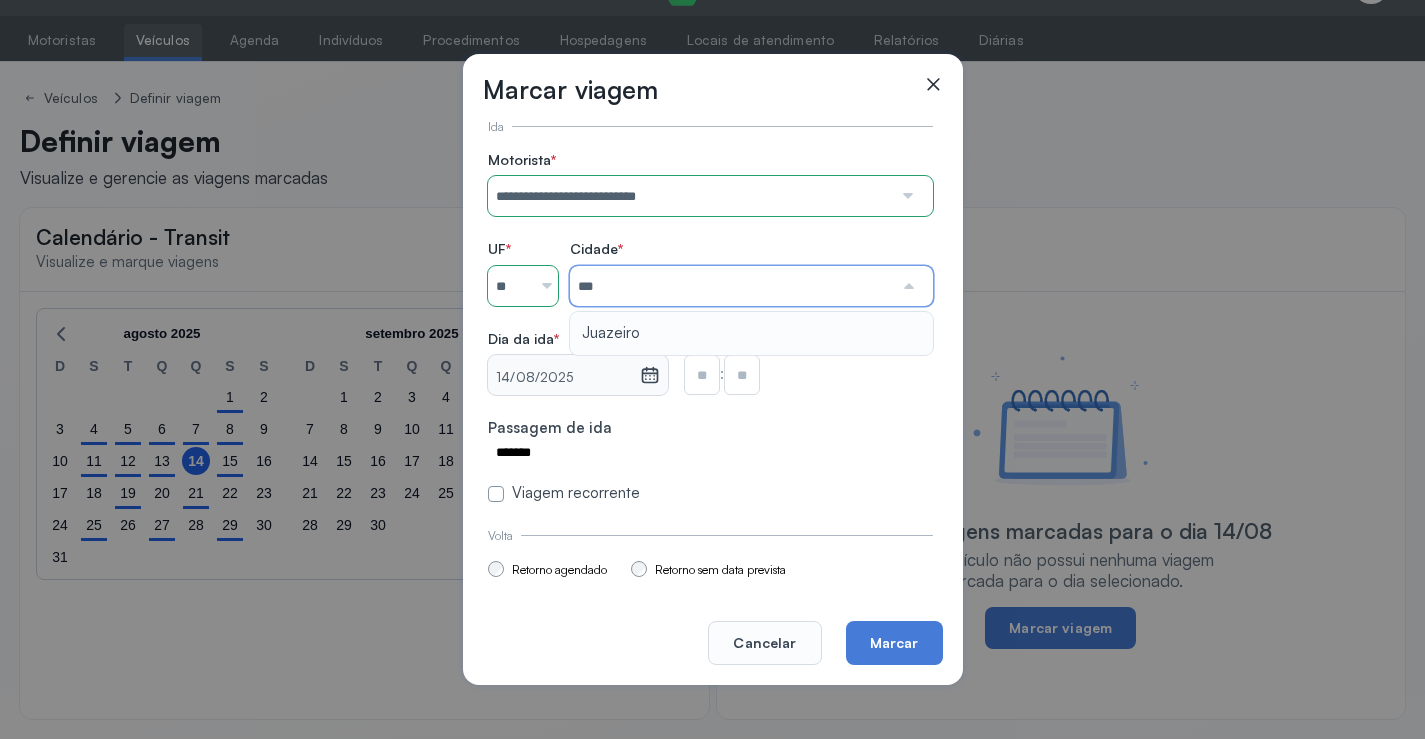 type on "********" 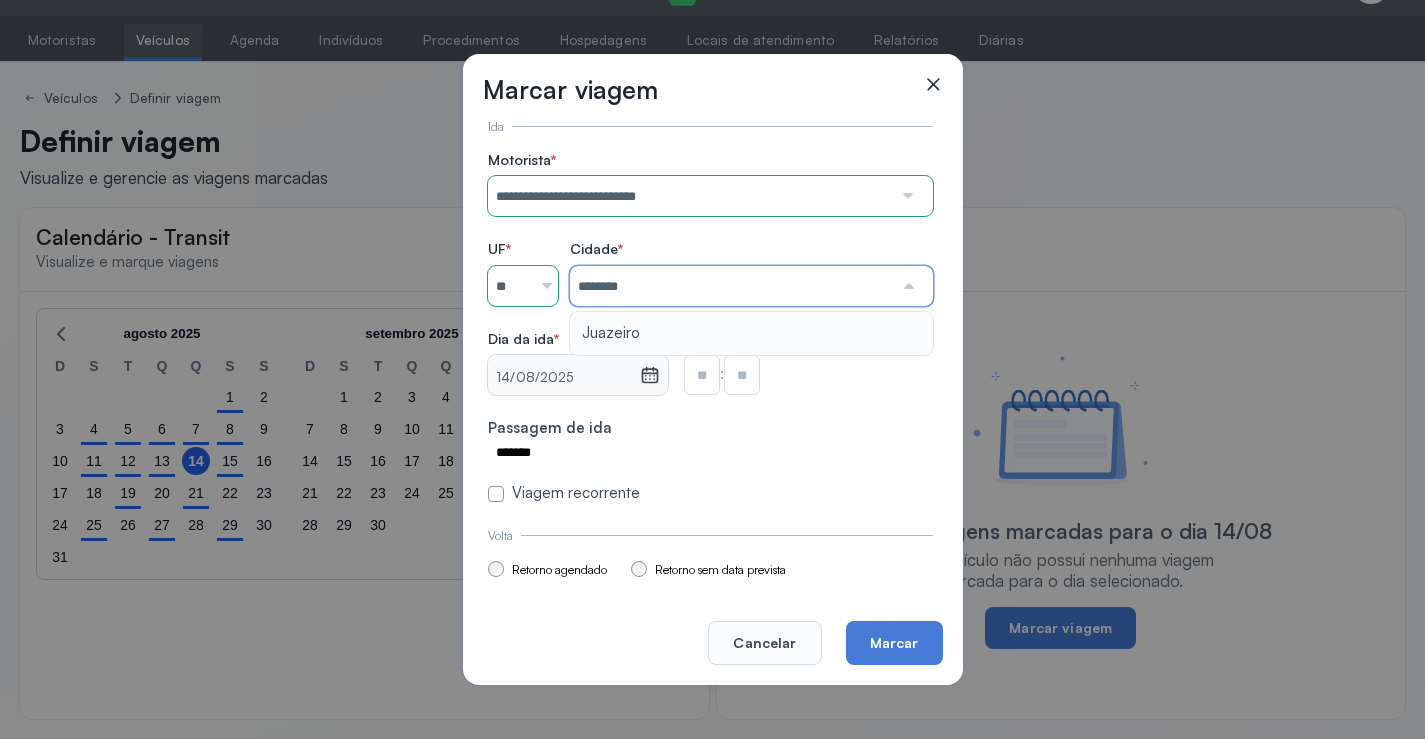click on "**********" at bounding box center (710, 327) 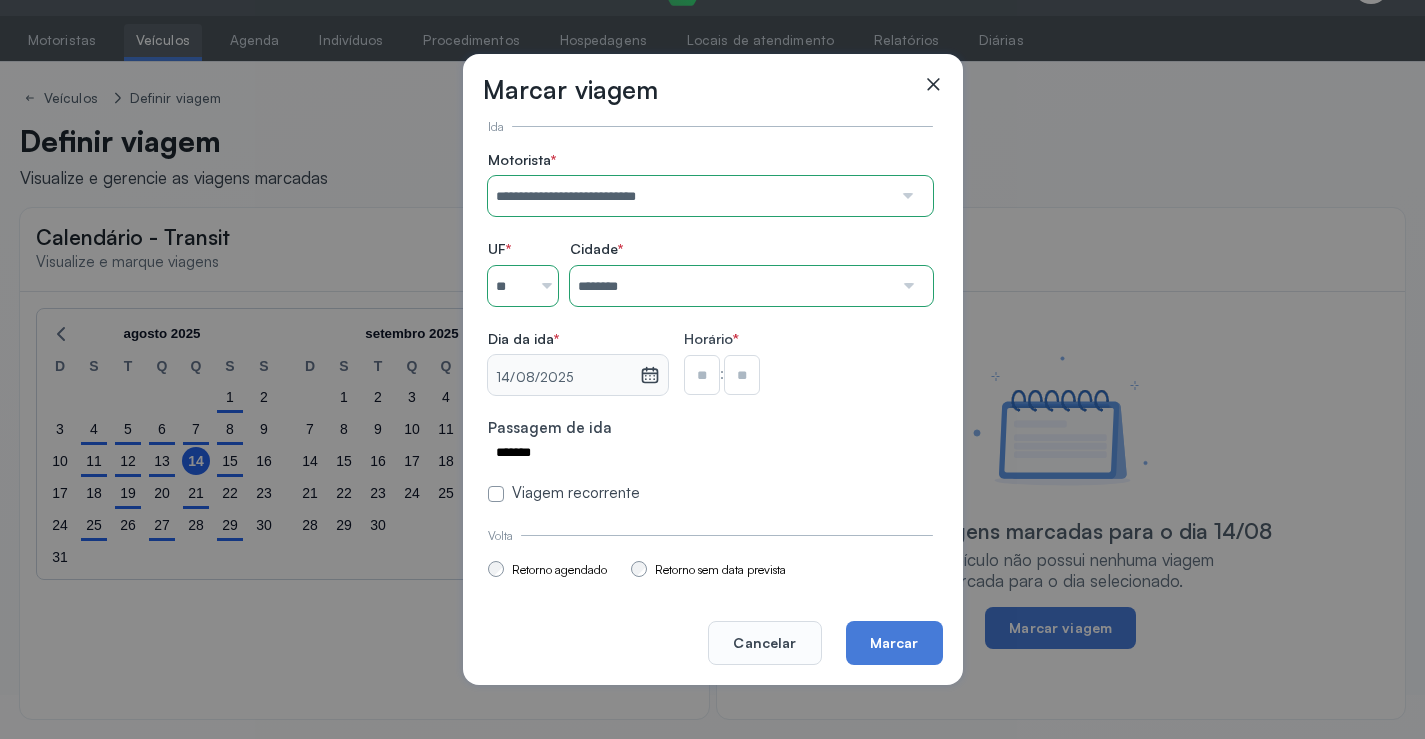click at bounding box center (702, 375) 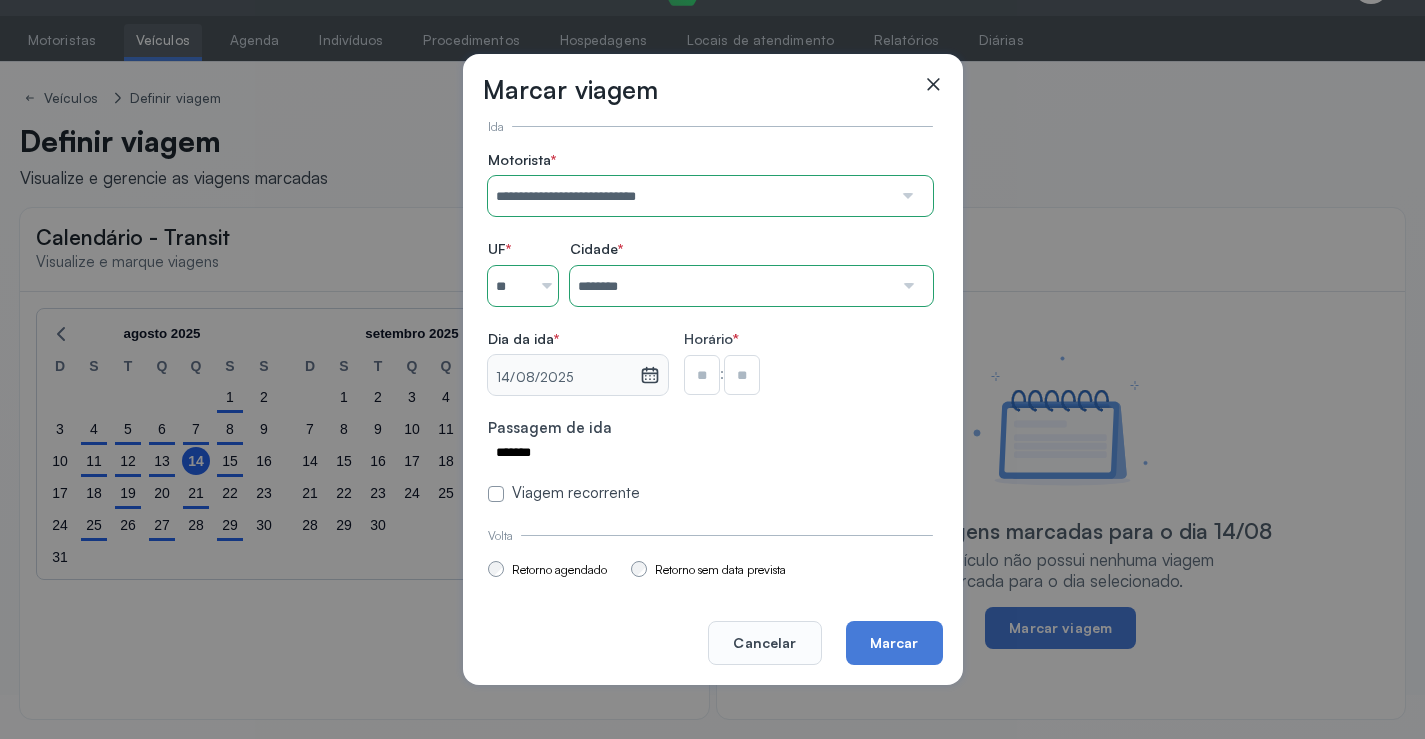 type on "**" 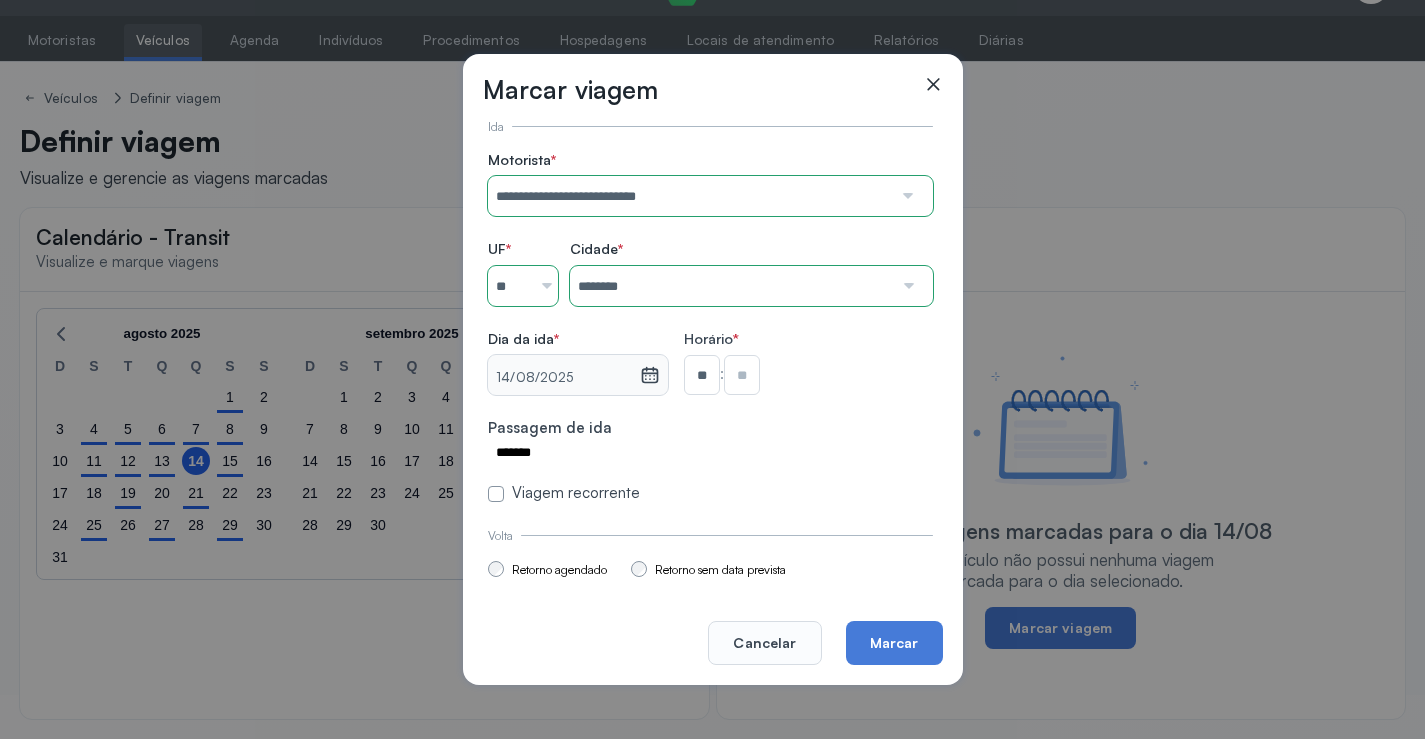 click at bounding box center [742, 375] 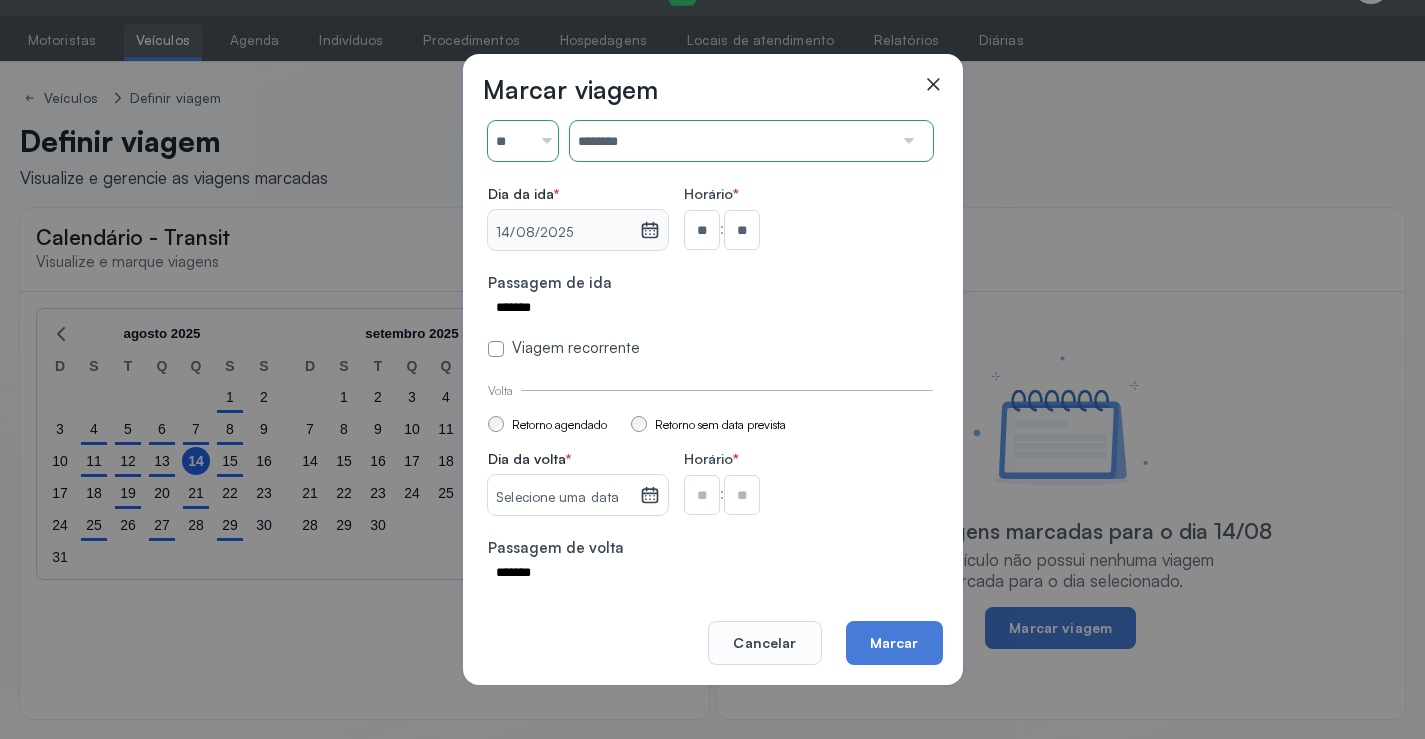 scroll, scrollTop: 147, scrollLeft: 0, axis: vertical 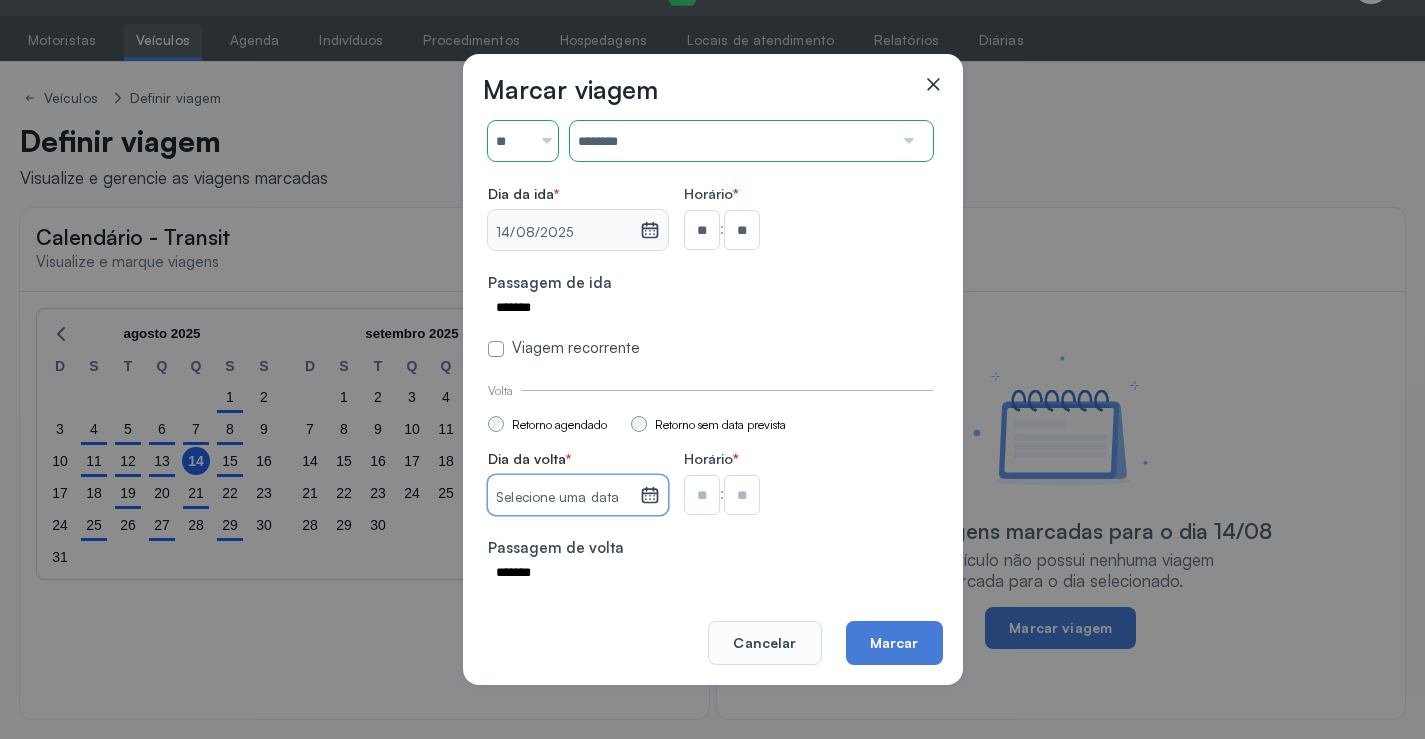 click on "Selecione uma data" at bounding box center [563, 498] 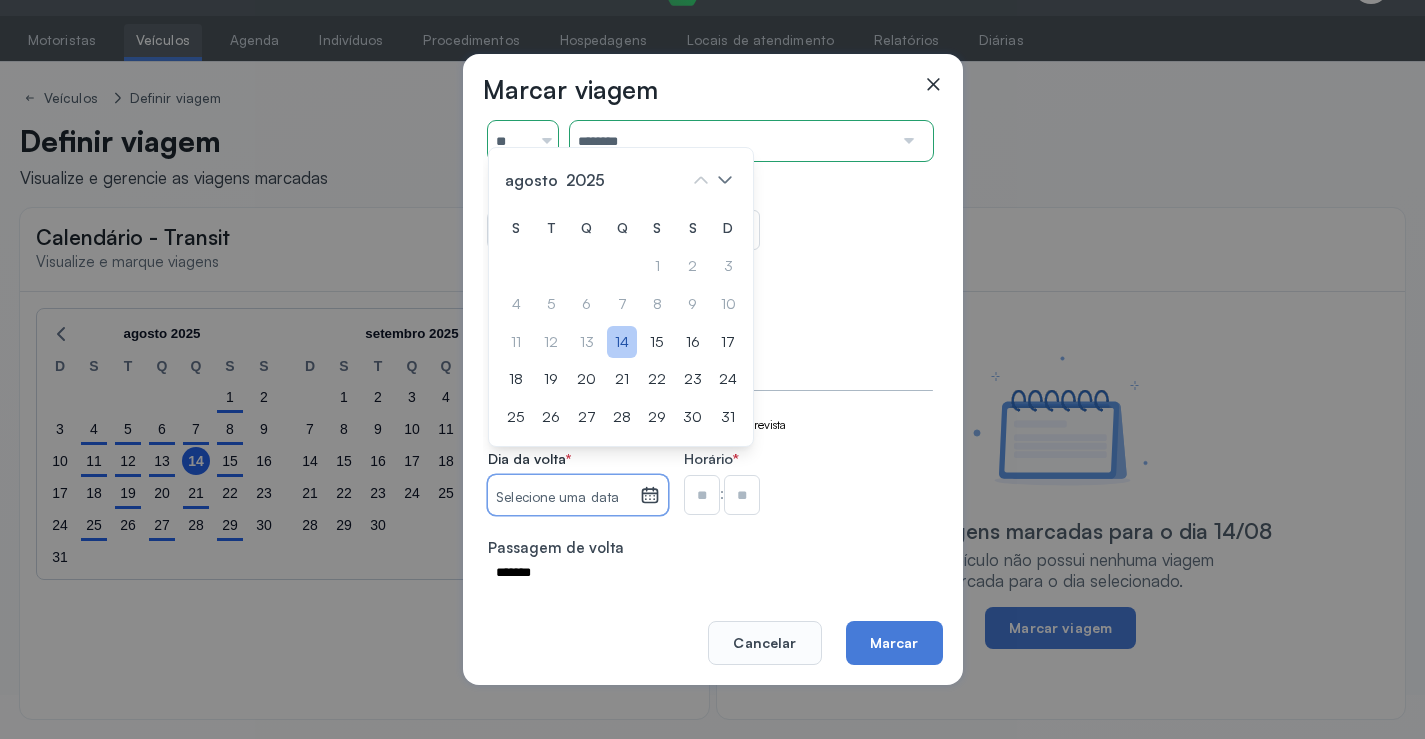 click on "14" 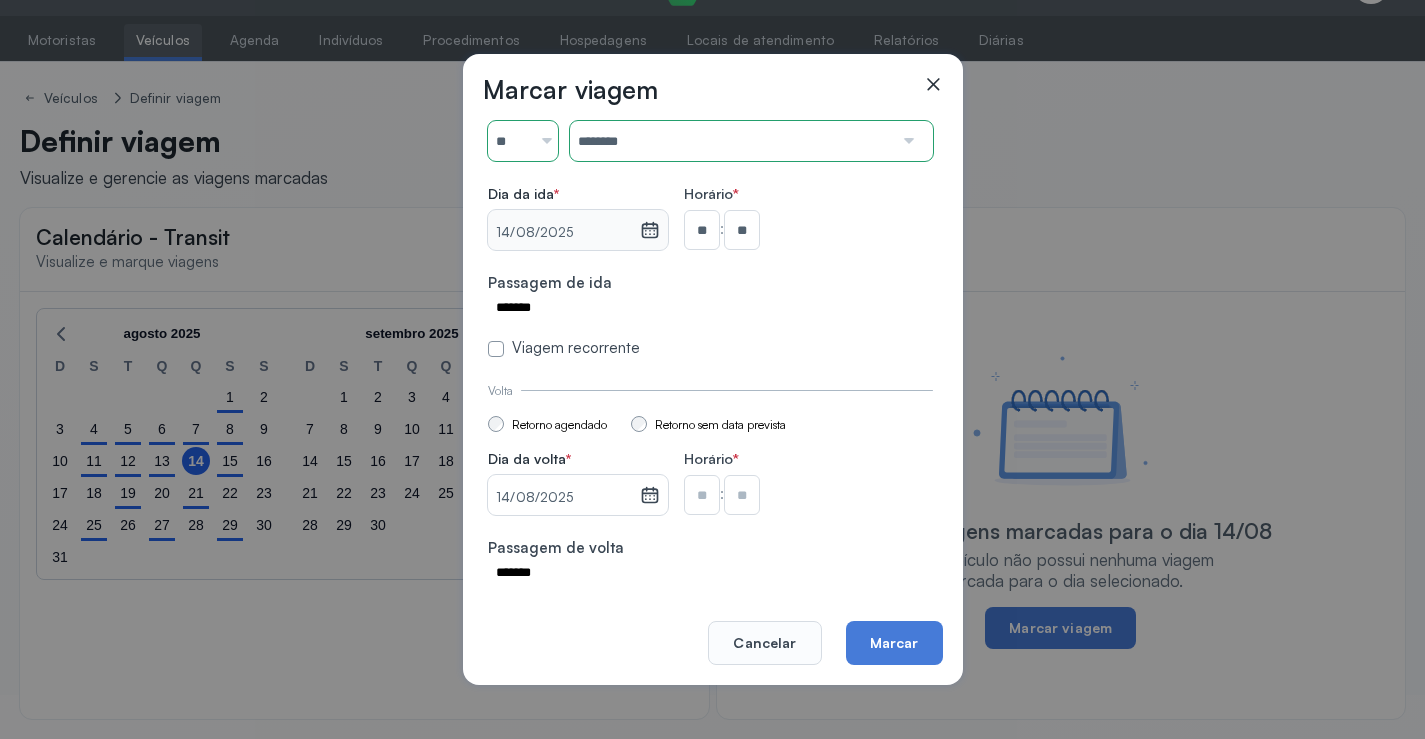 click at bounding box center (702, 230) 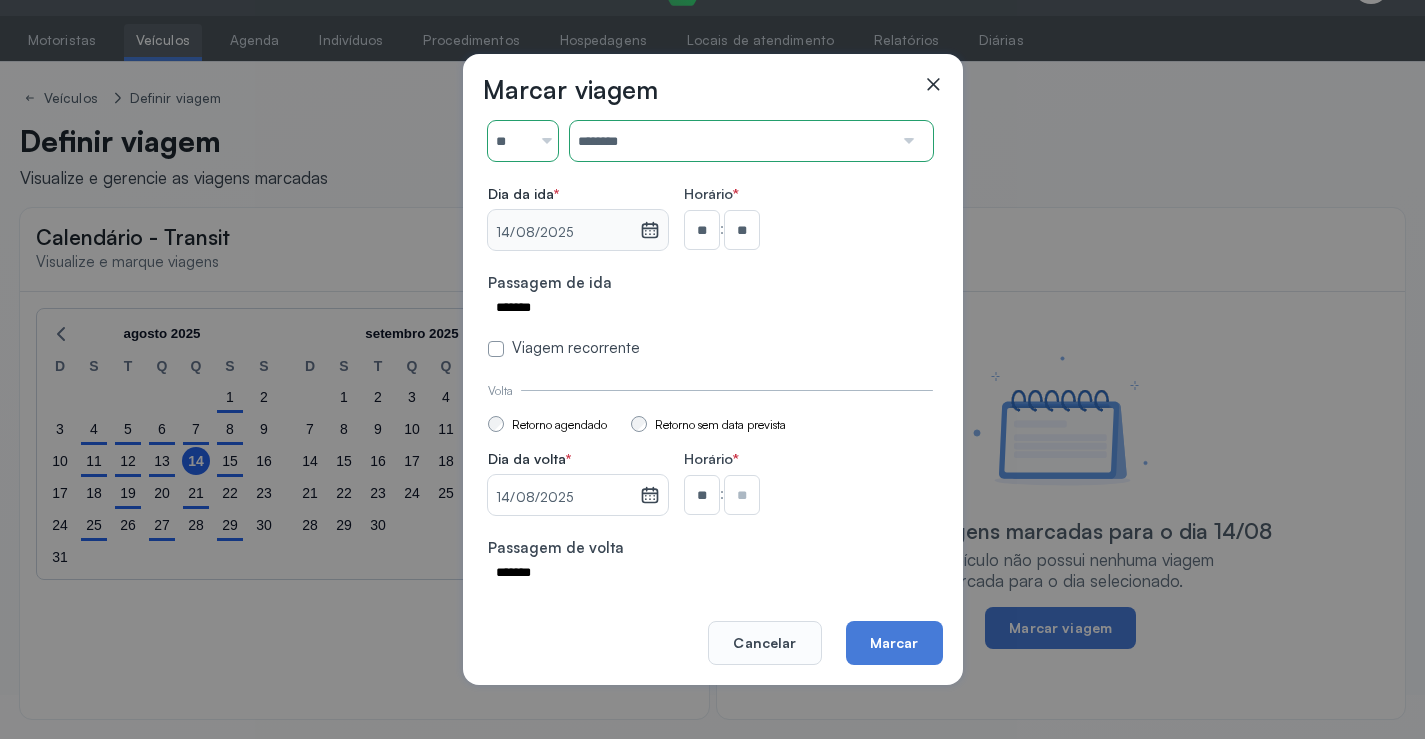 click at bounding box center (742, 230) 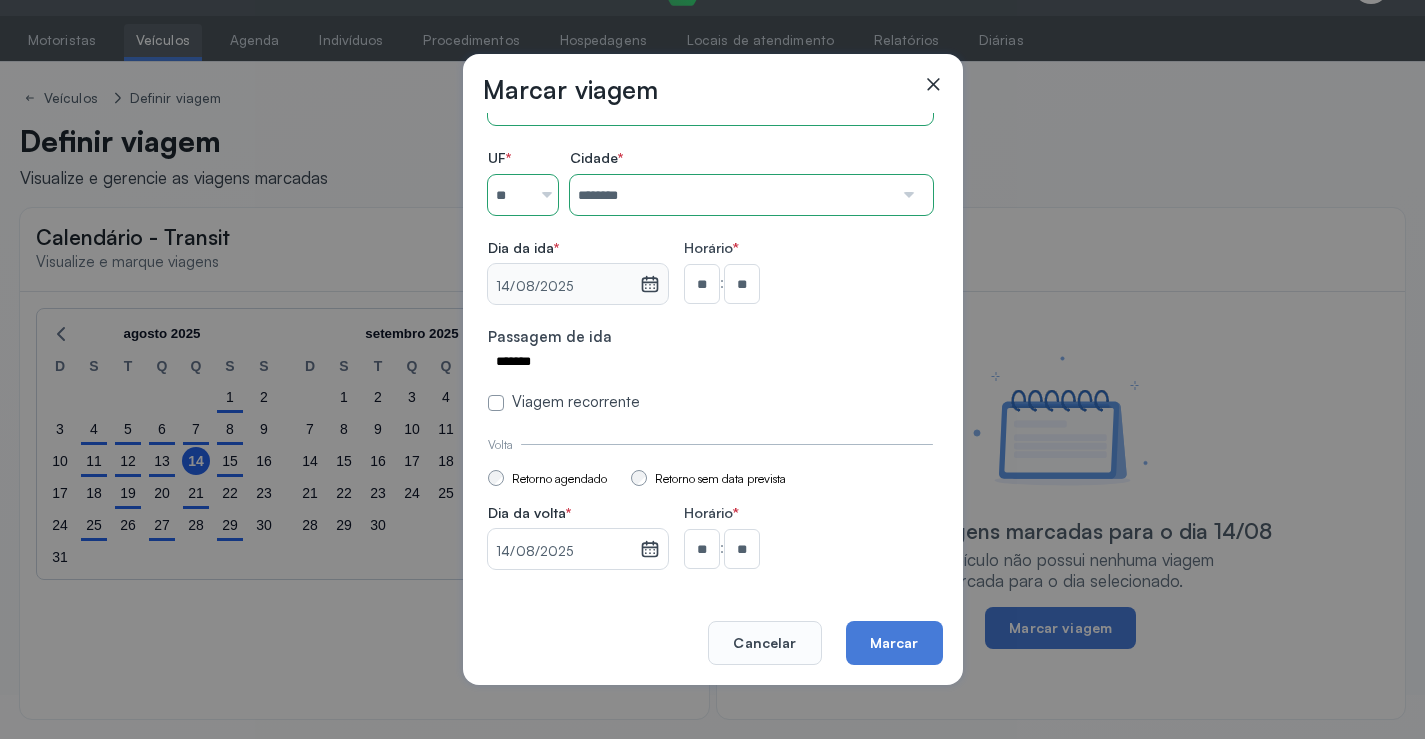 scroll, scrollTop: 0, scrollLeft: 0, axis: both 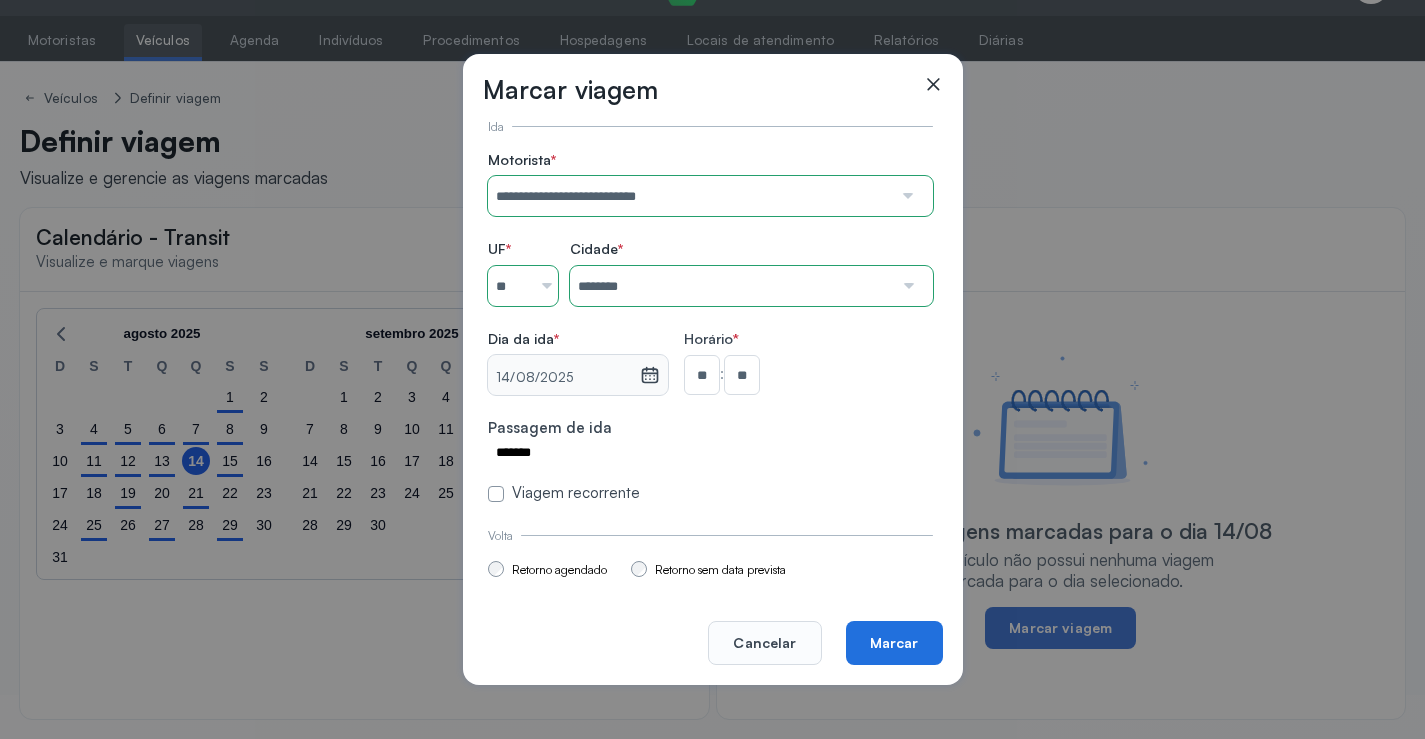 click on "Marcar" 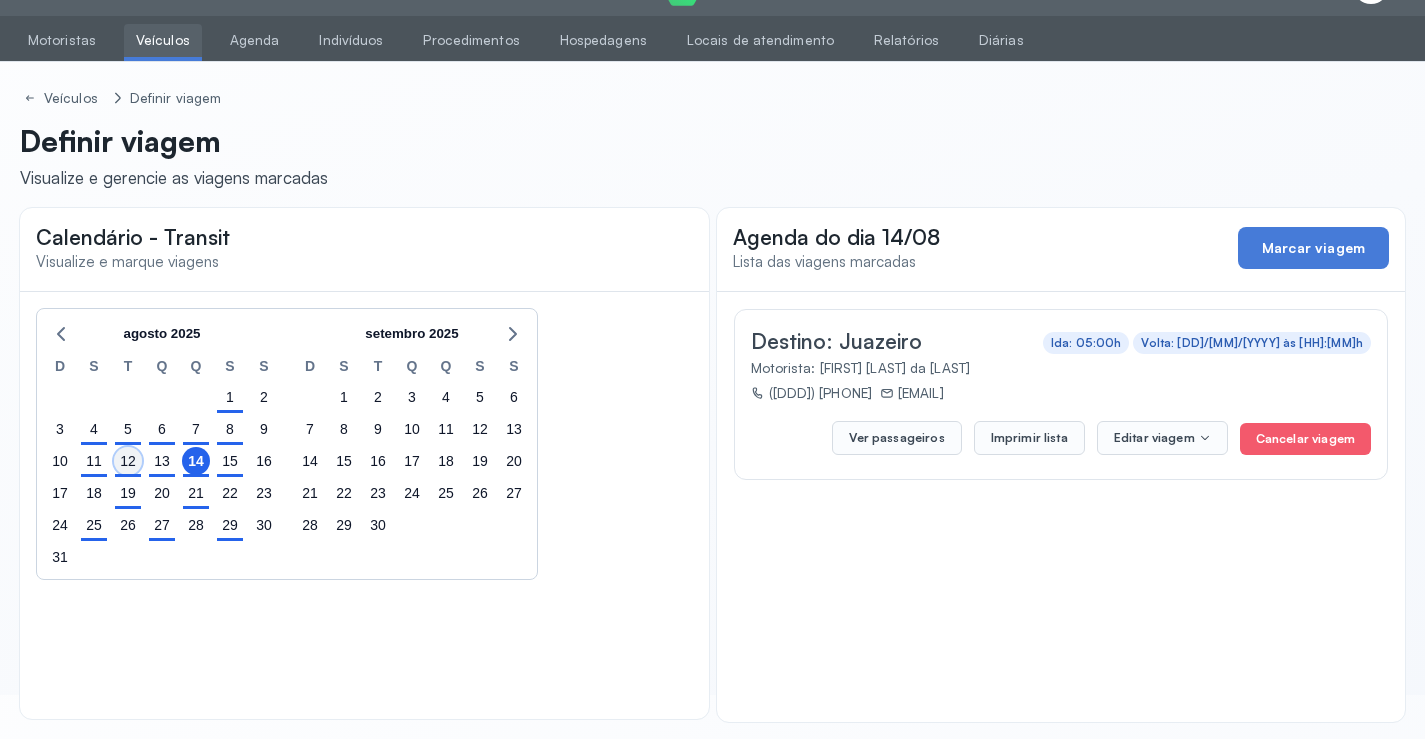 click on "12" 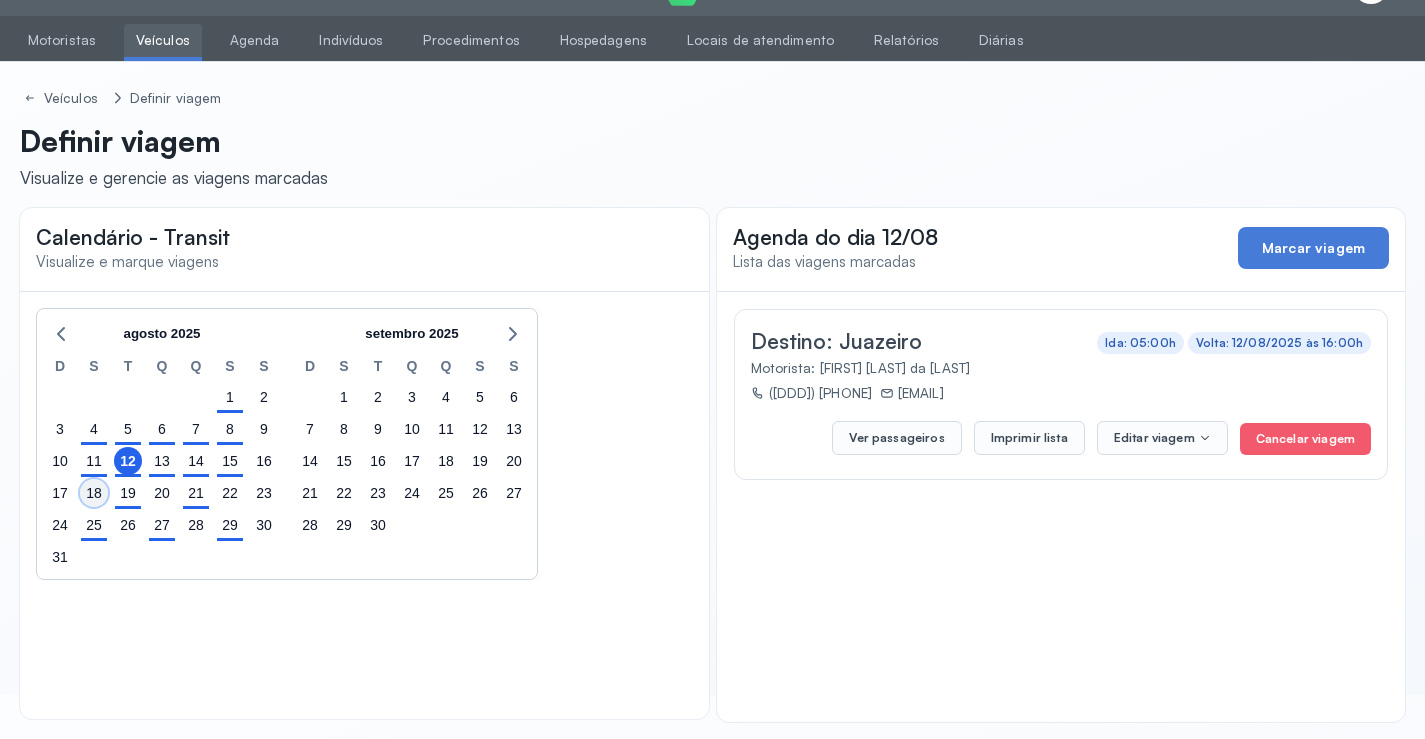 click on "18" 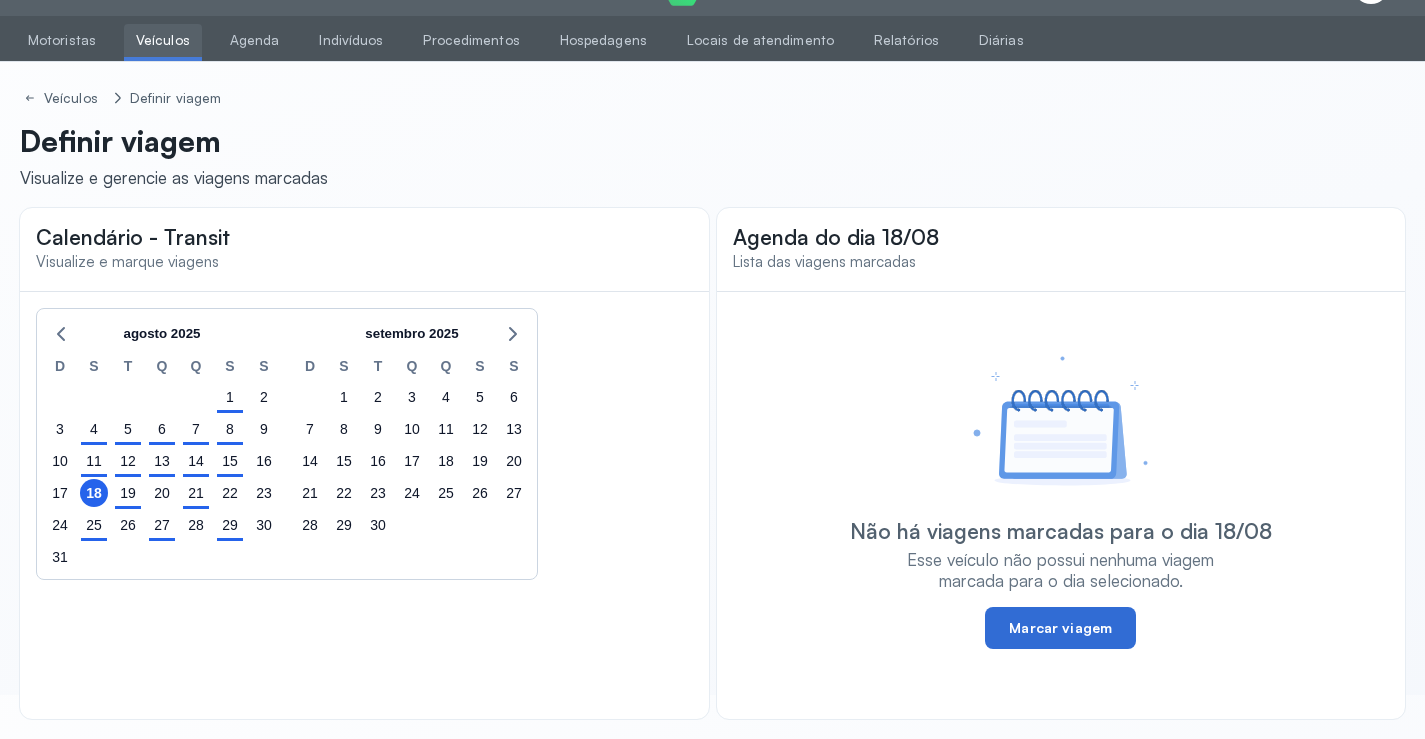 click on "Marcar viagem" 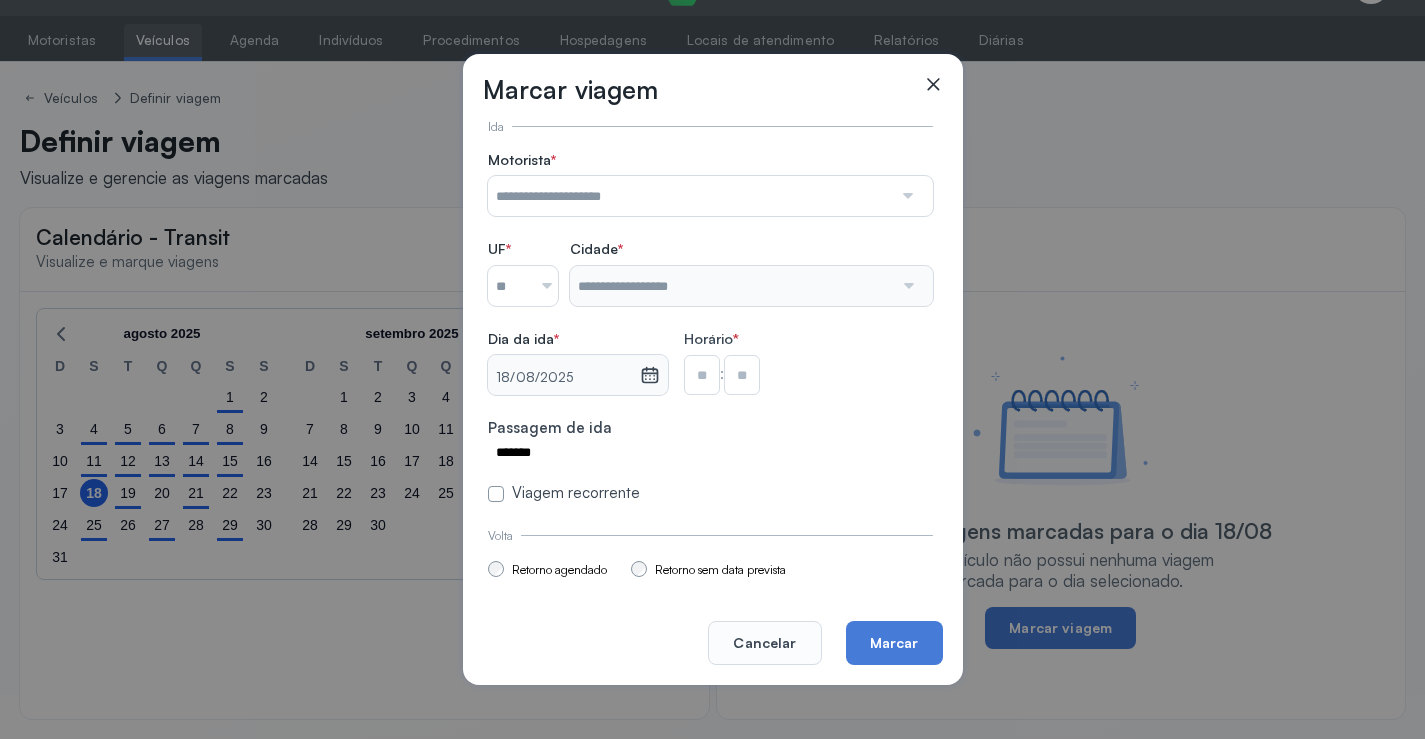 click at bounding box center [690, 196] 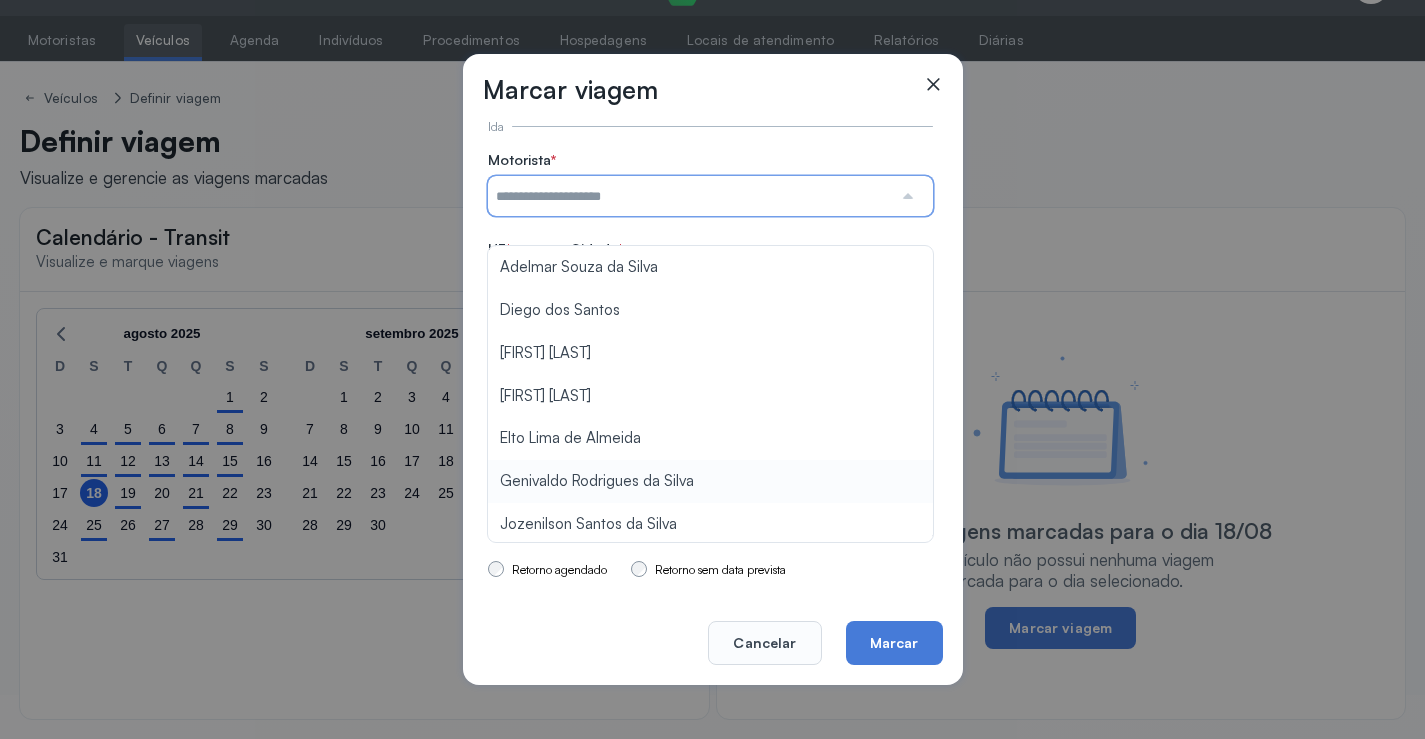 type on "**********" 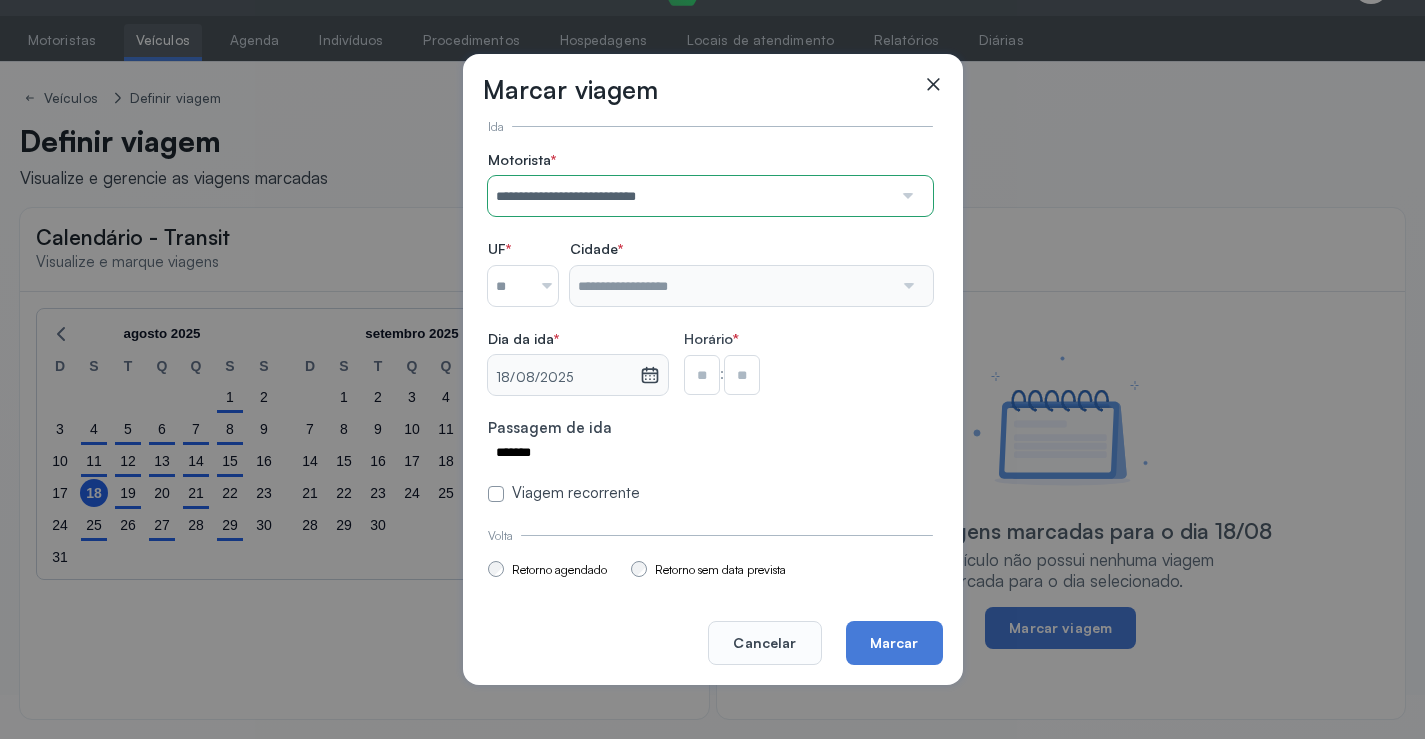 click on "**********" at bounding box center [710, 327] 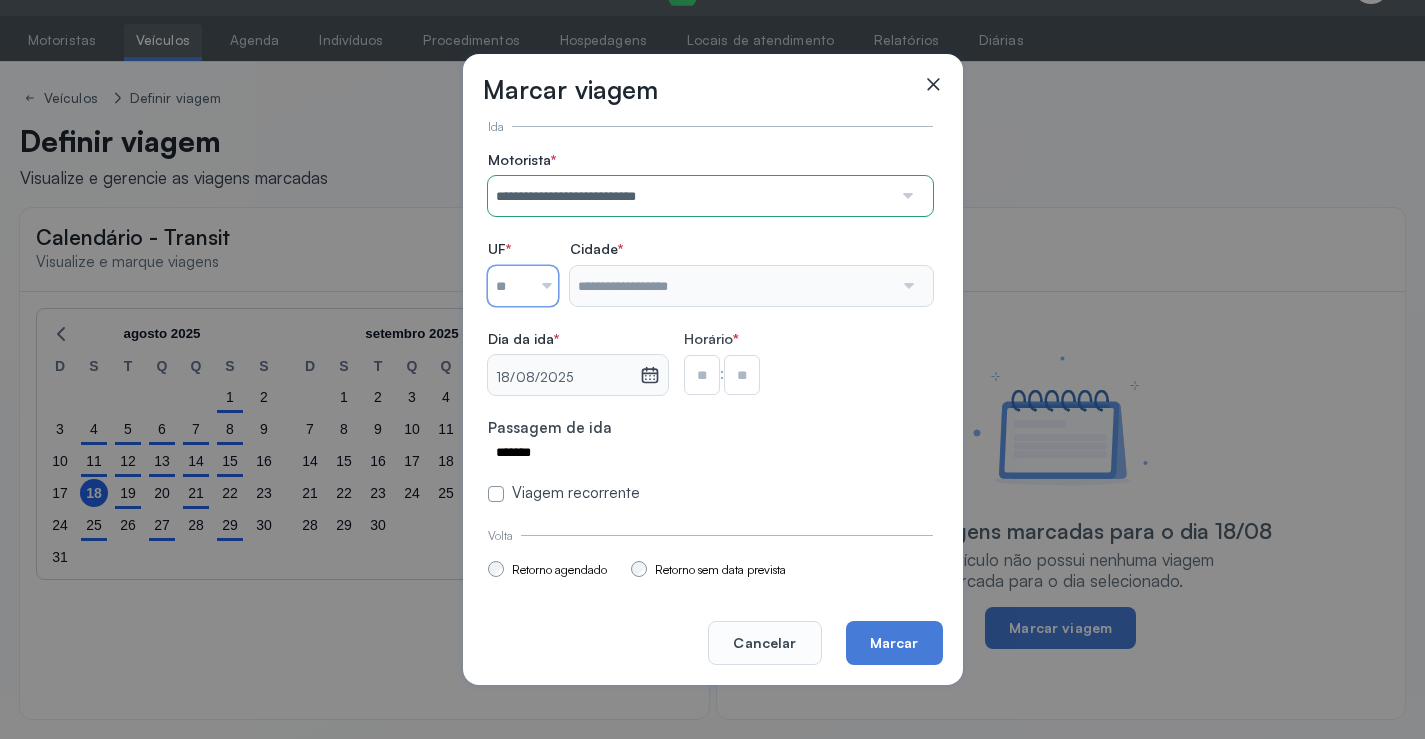 click at bounding box center [509, 286] 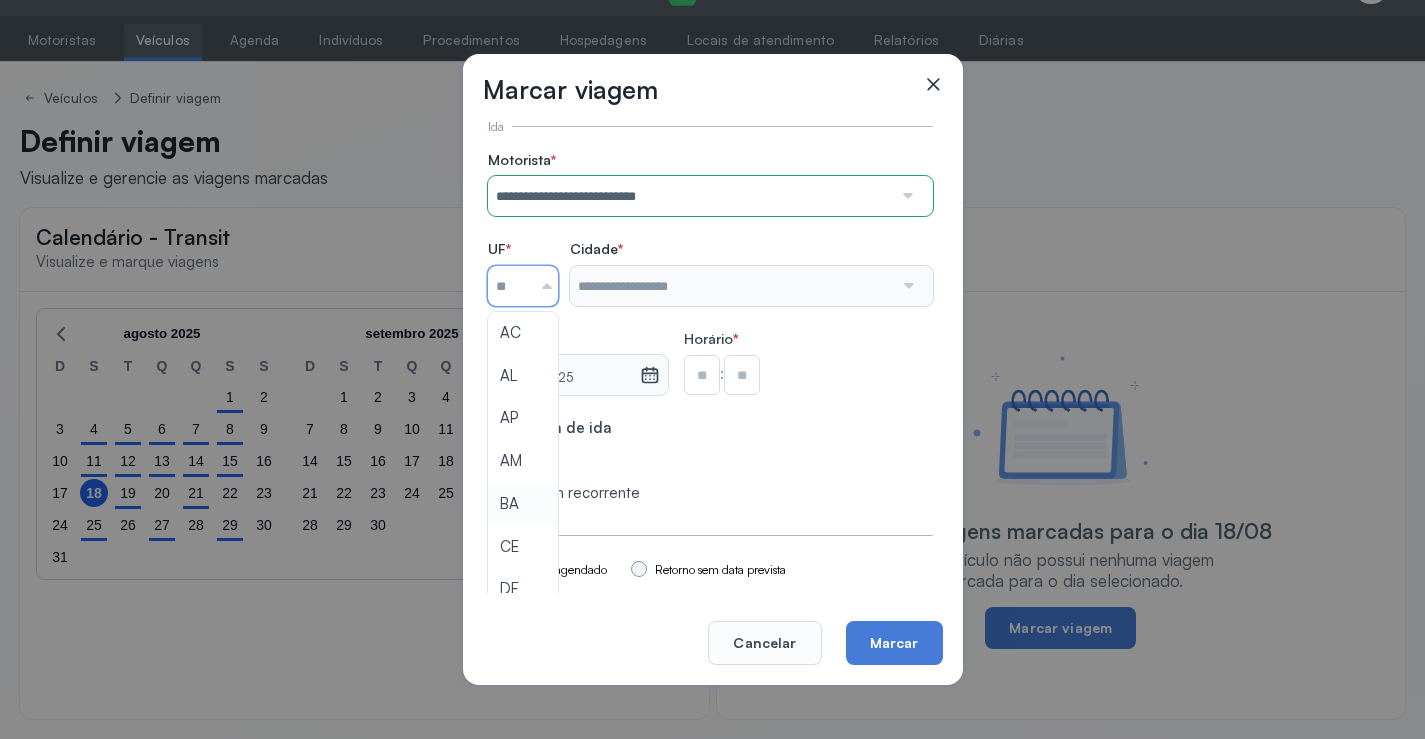 type on "**" 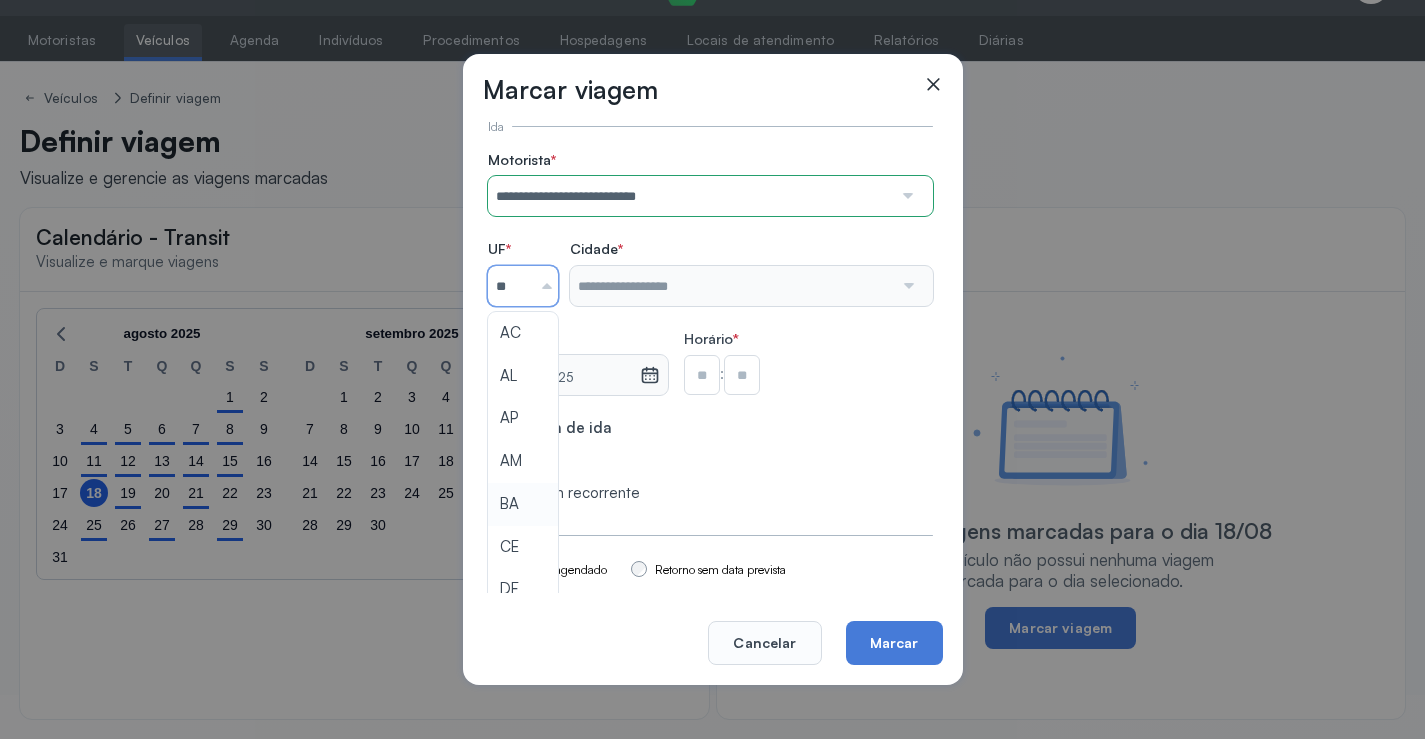 click on "**********" at bounding box center [710, 327] 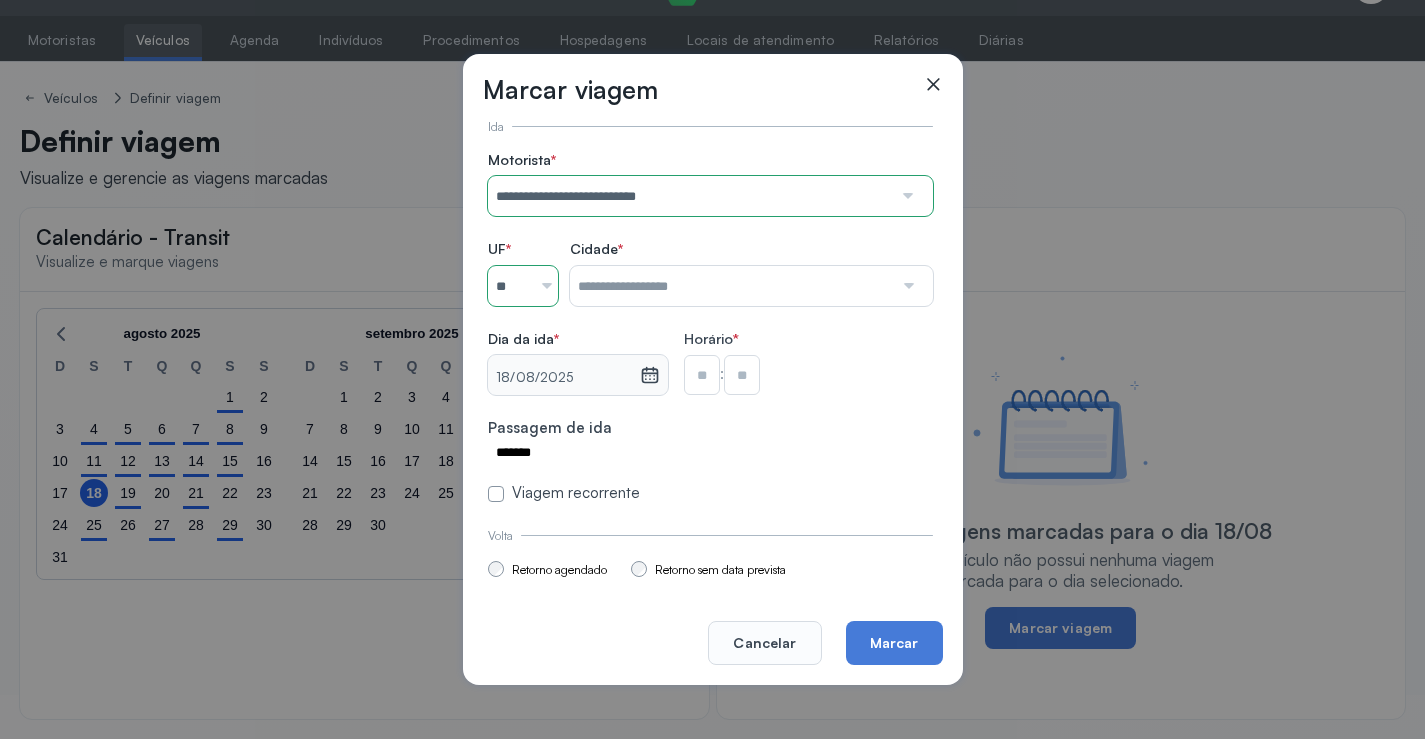 click at bounding box center (731, 286) 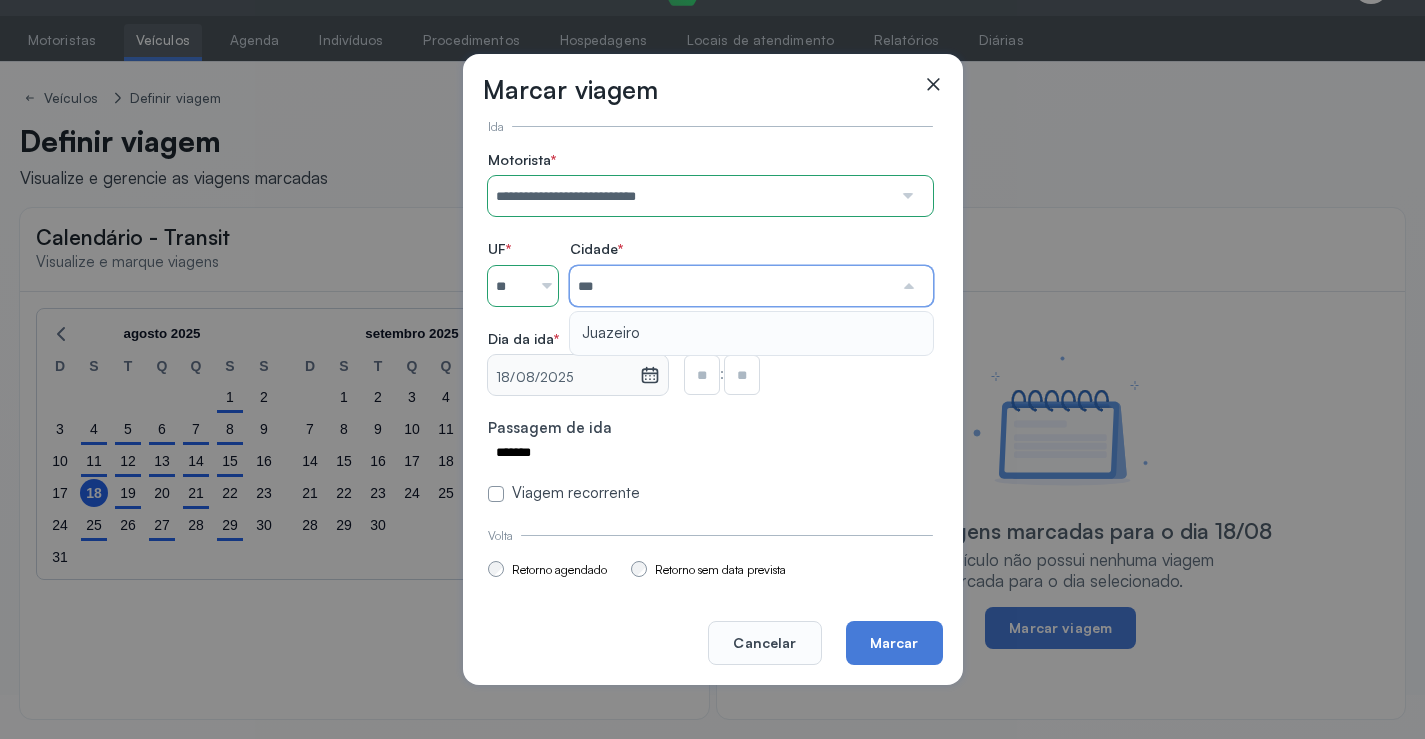 type on "********" 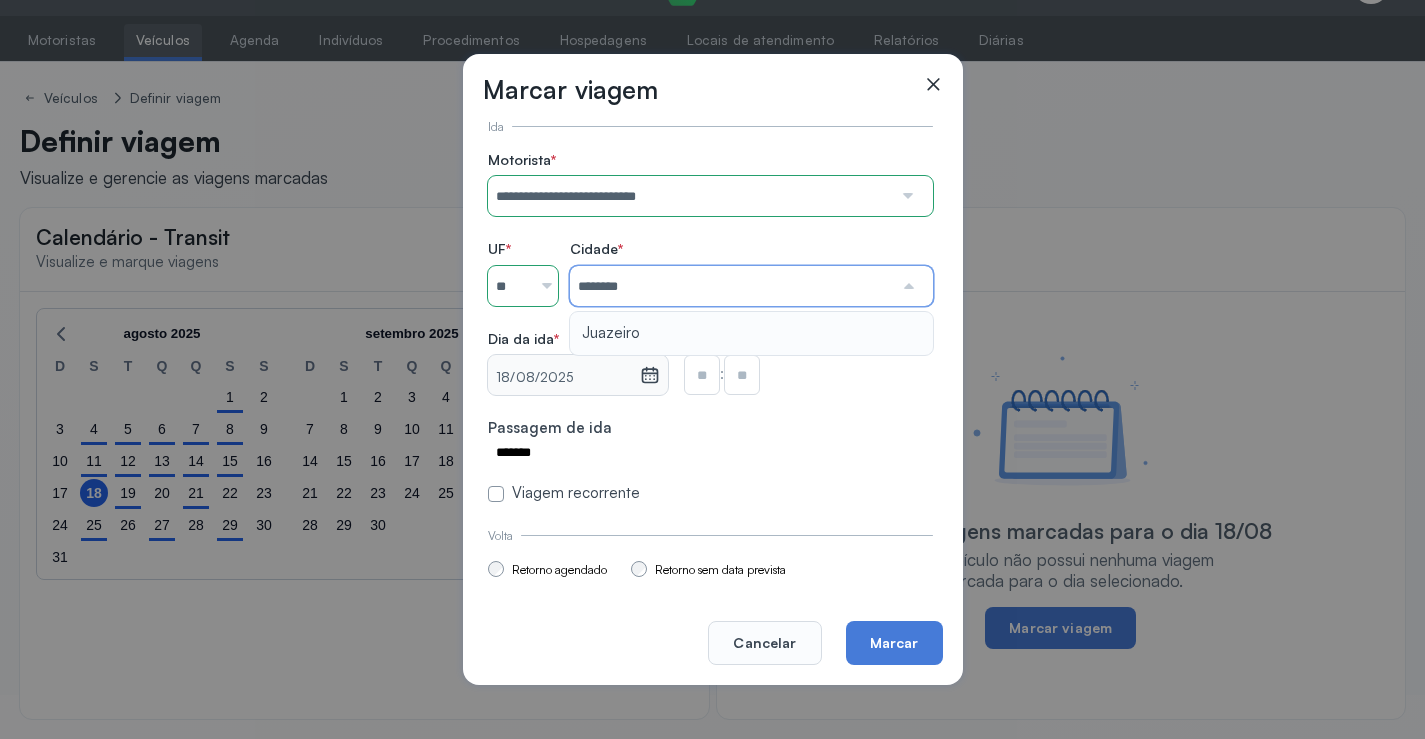 click on "**********" at bounding box center (710, 327) 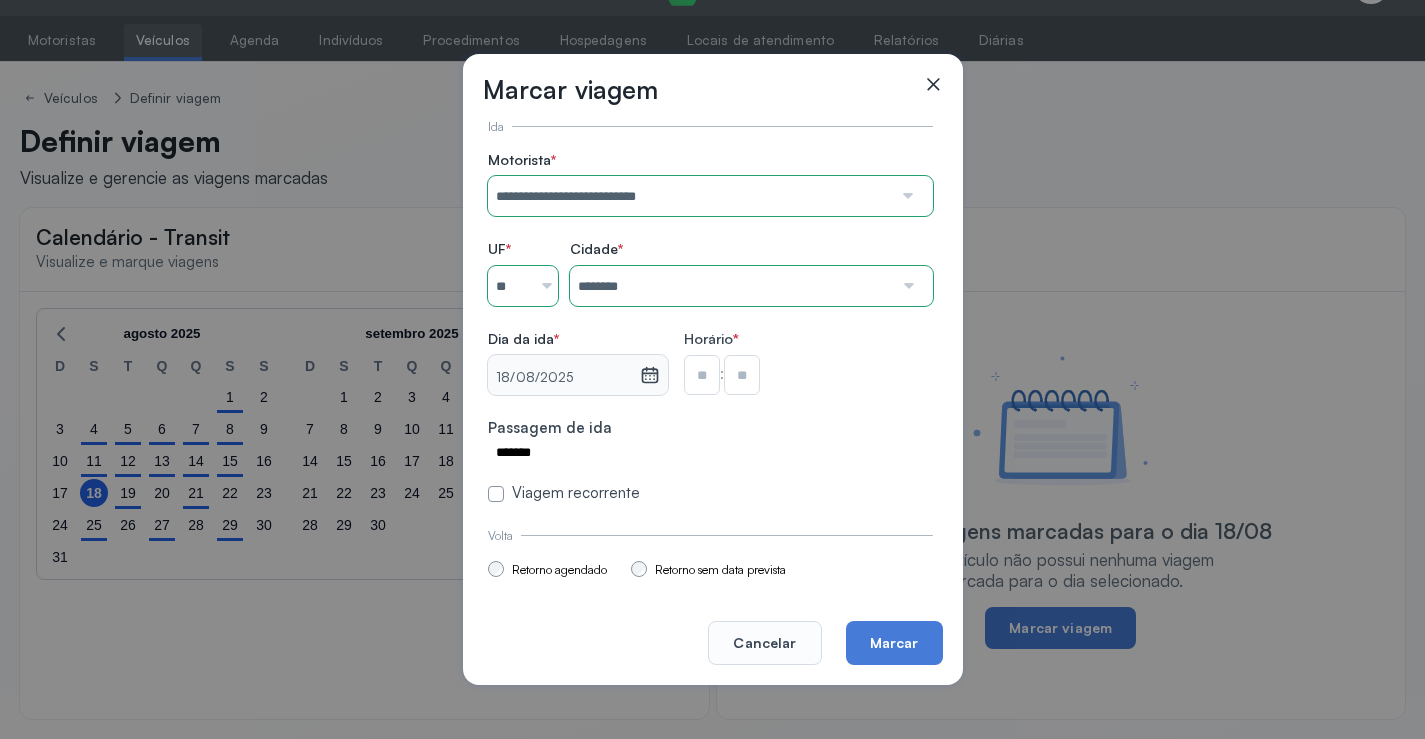 click at bounding box center (702, 375) 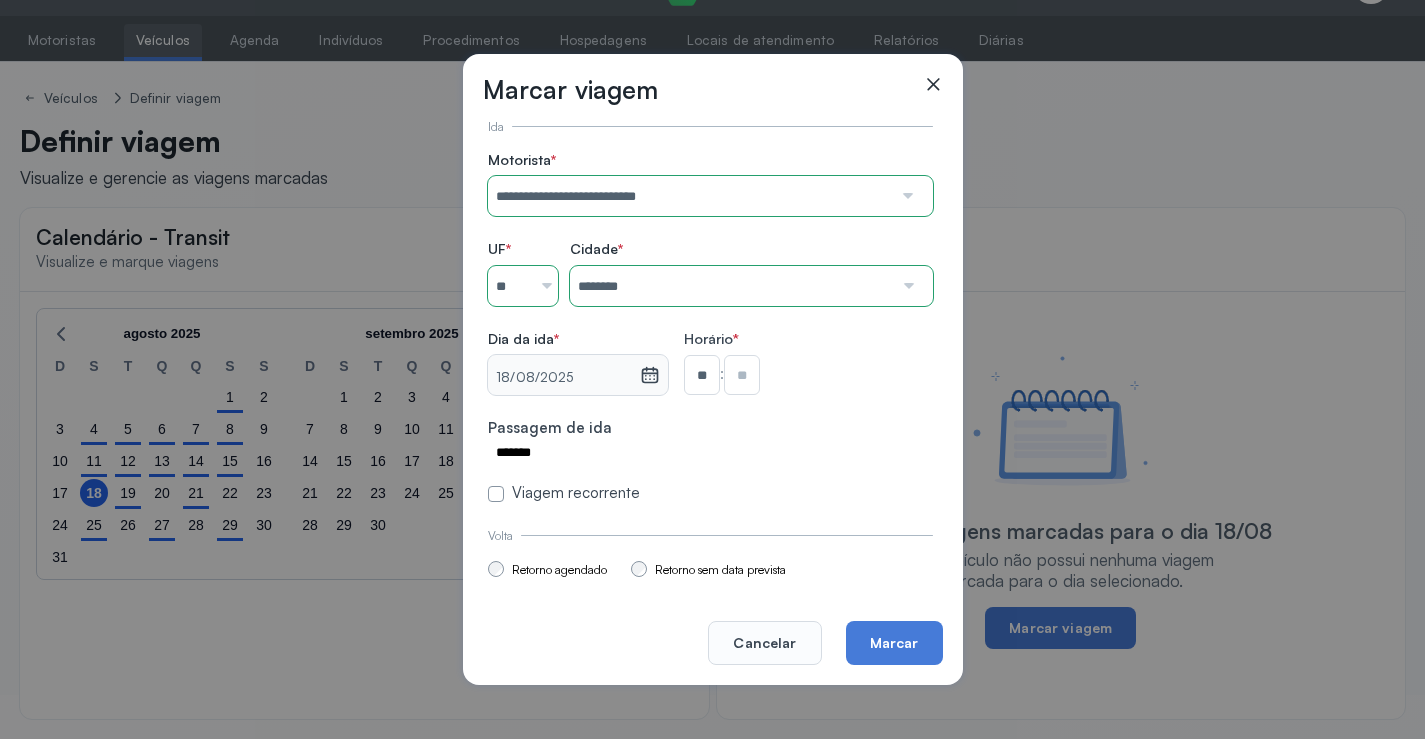 click at bounding box center (742, 375) 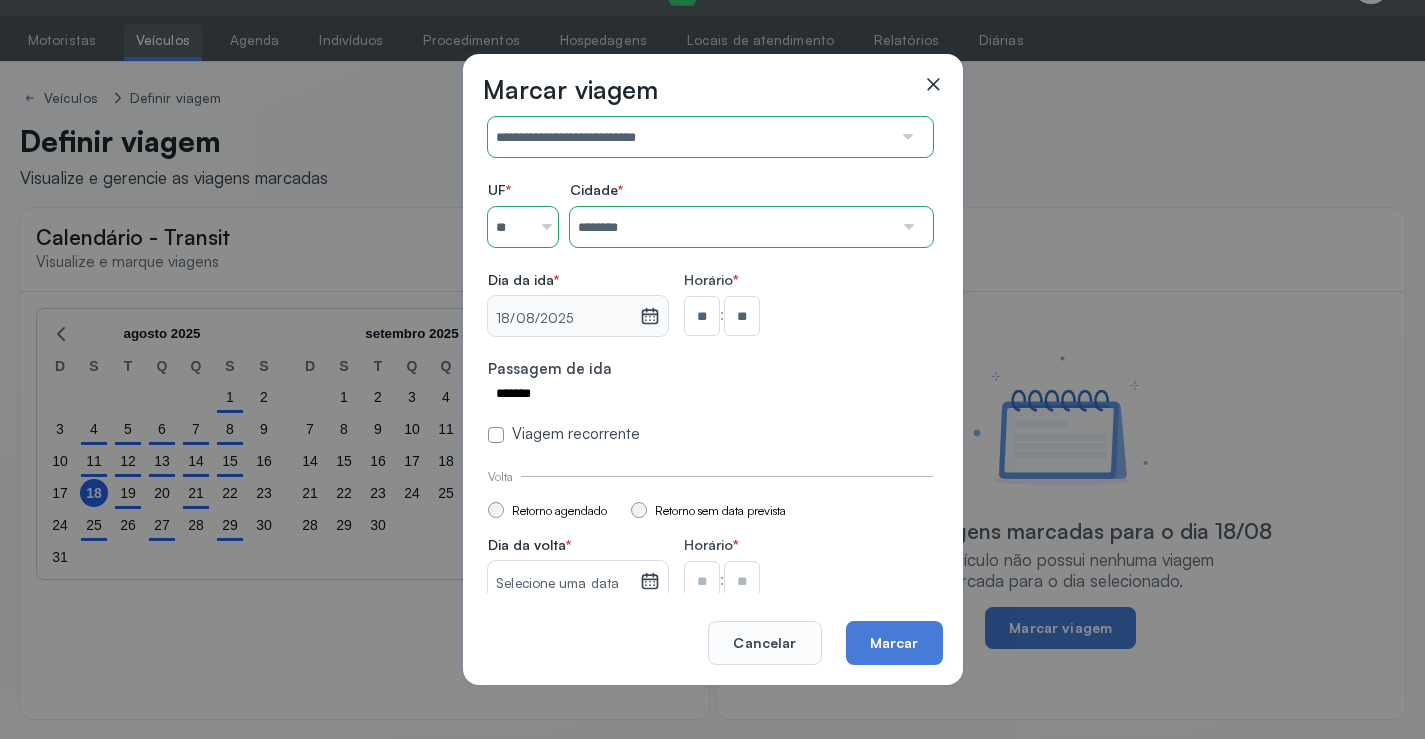 scroll, scrollTop: 147, scrollLeft: 0, axis: vertical 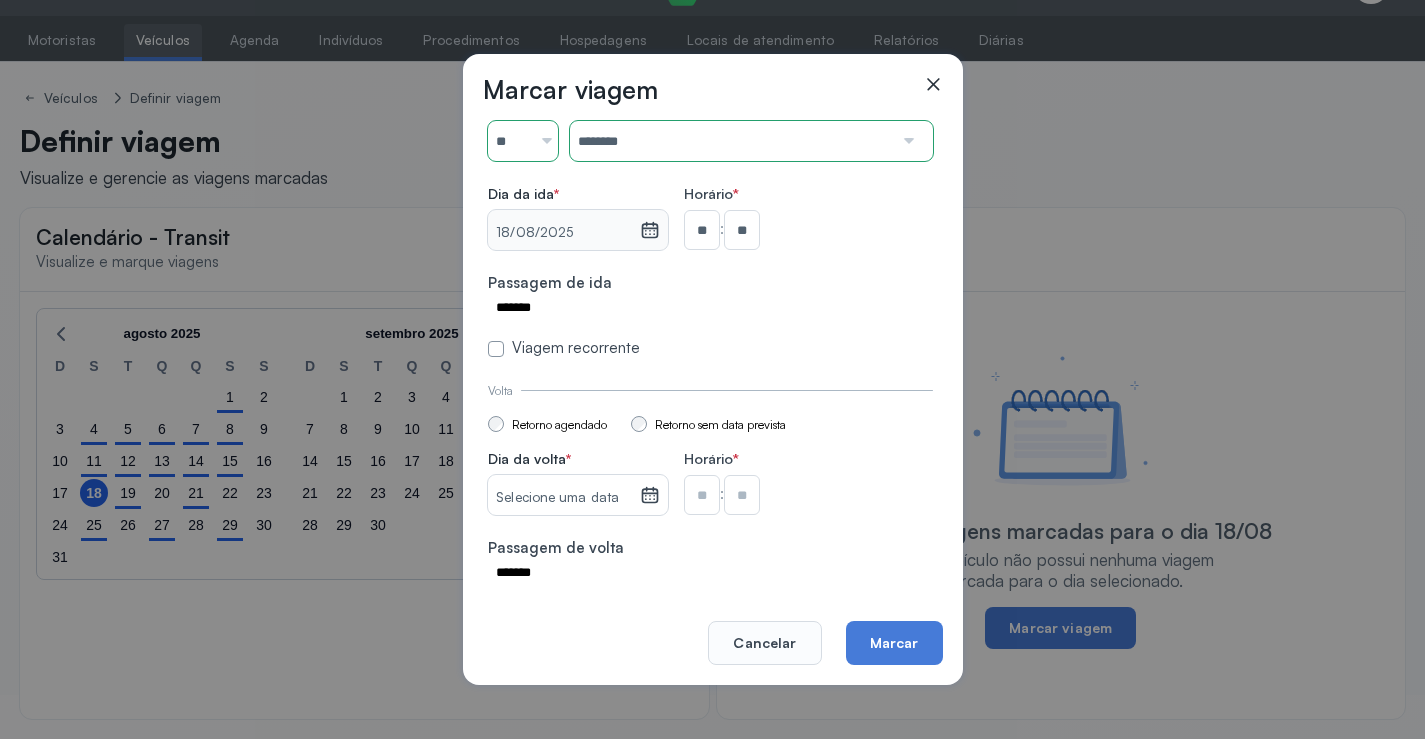 click on "Selecione uma data" at bounding box center [563, 495] 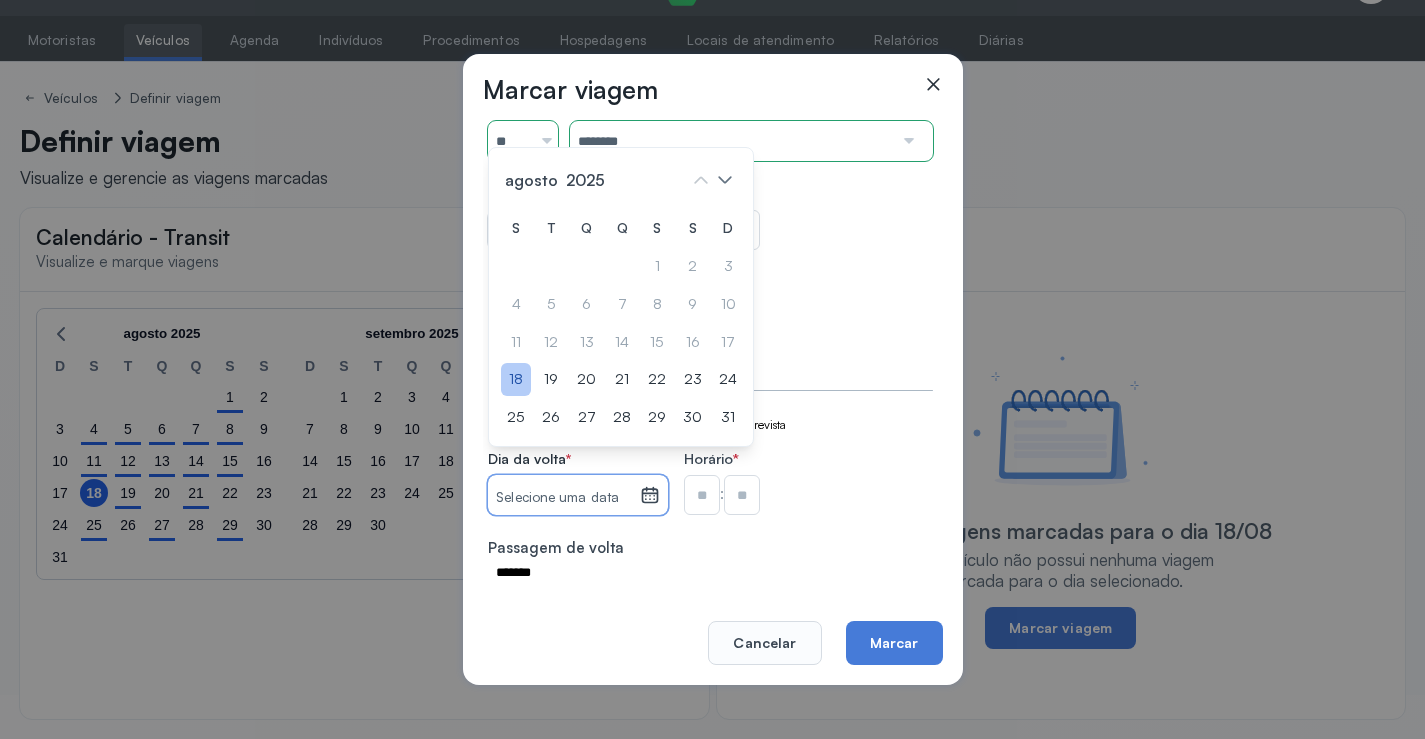 click on "18" 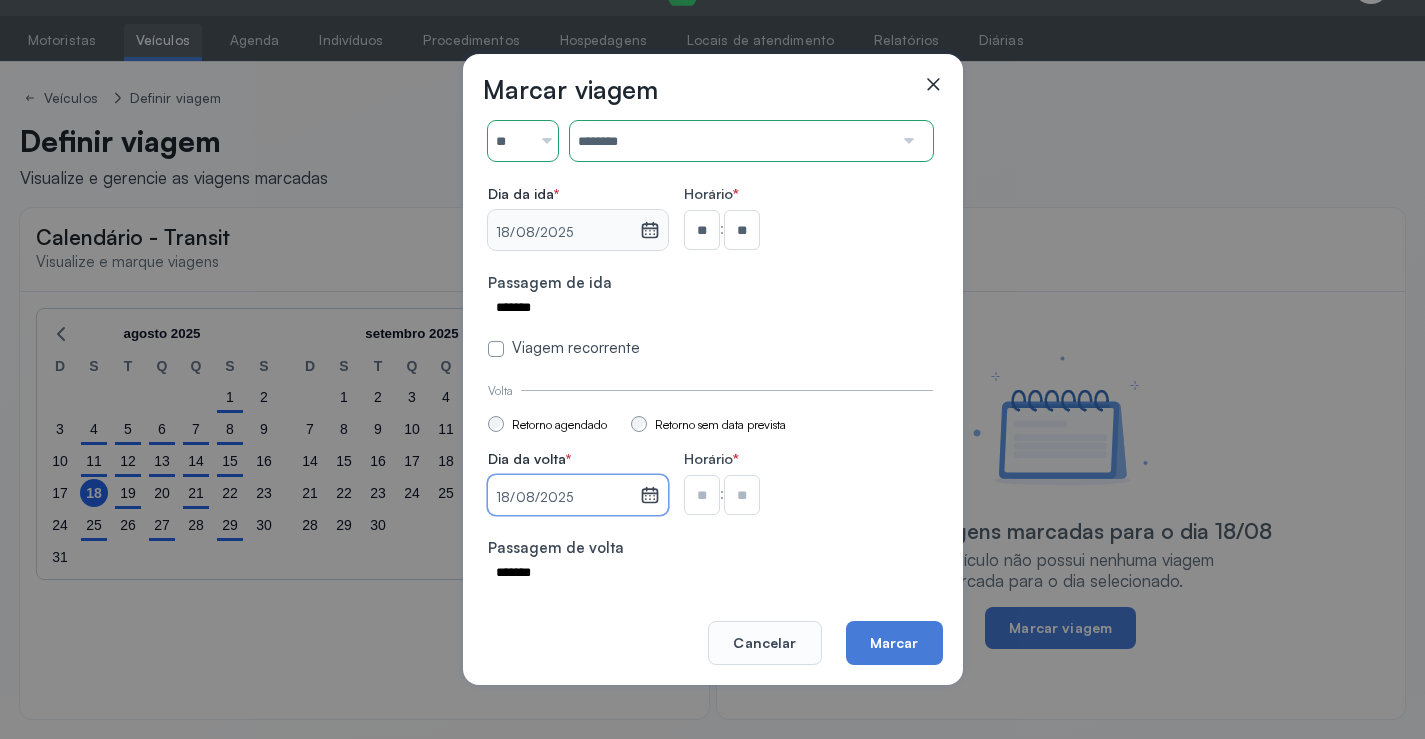 click on "Dia da volta   *  18/08/2025 agosto 2025 S T Q Q S S D 1 2 3 4 5 6 7 8 9 10 11 12 13 14 15 16 17 18 19 20 21 22 23 24 25 26 27 28 29 30 31 jan fev mar abr maio jun jul ago set out nov dez 2018 2019 2020 2021 2022 2023 2024 2025 2026 2027 2028 2029 Horário  *   :" at bounding box center [710, 483] 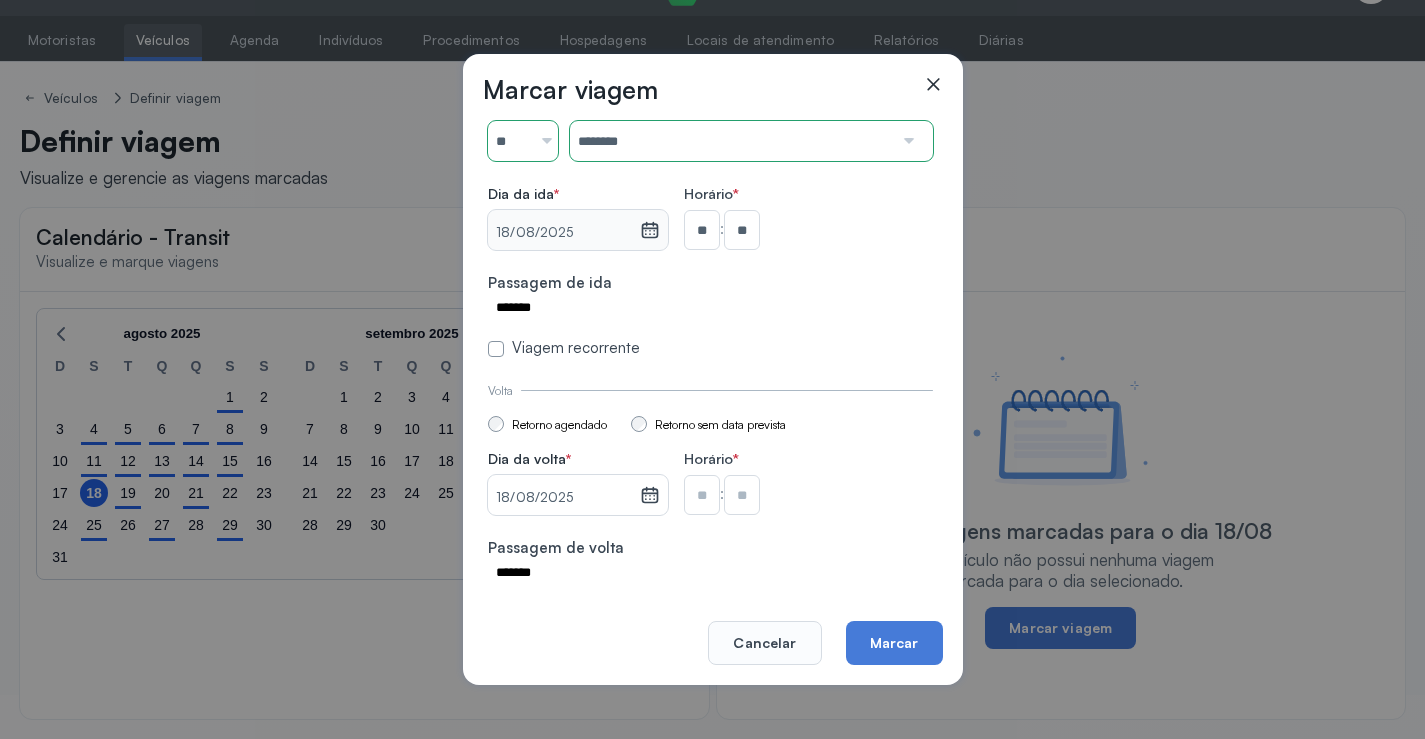click at bounding box center [702, 230] 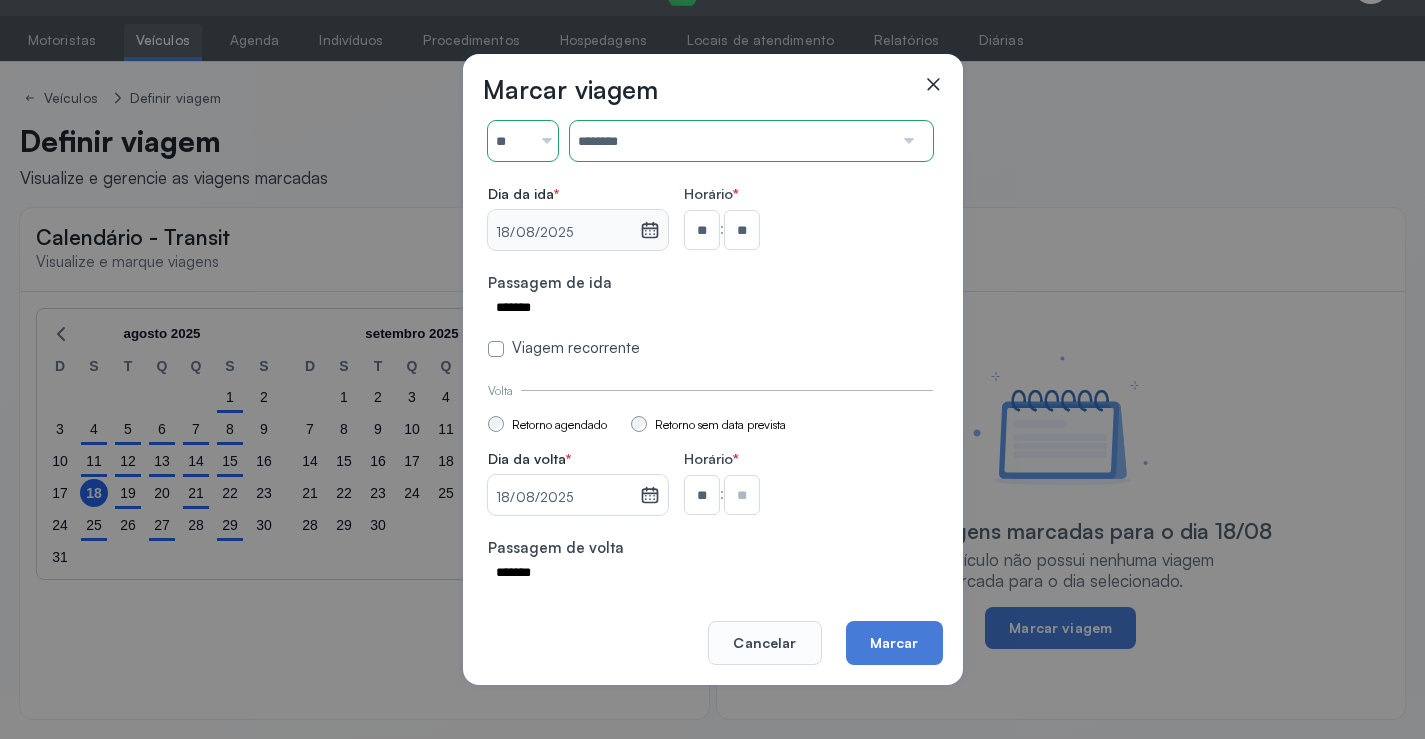 click at bounding box center (742, 230) 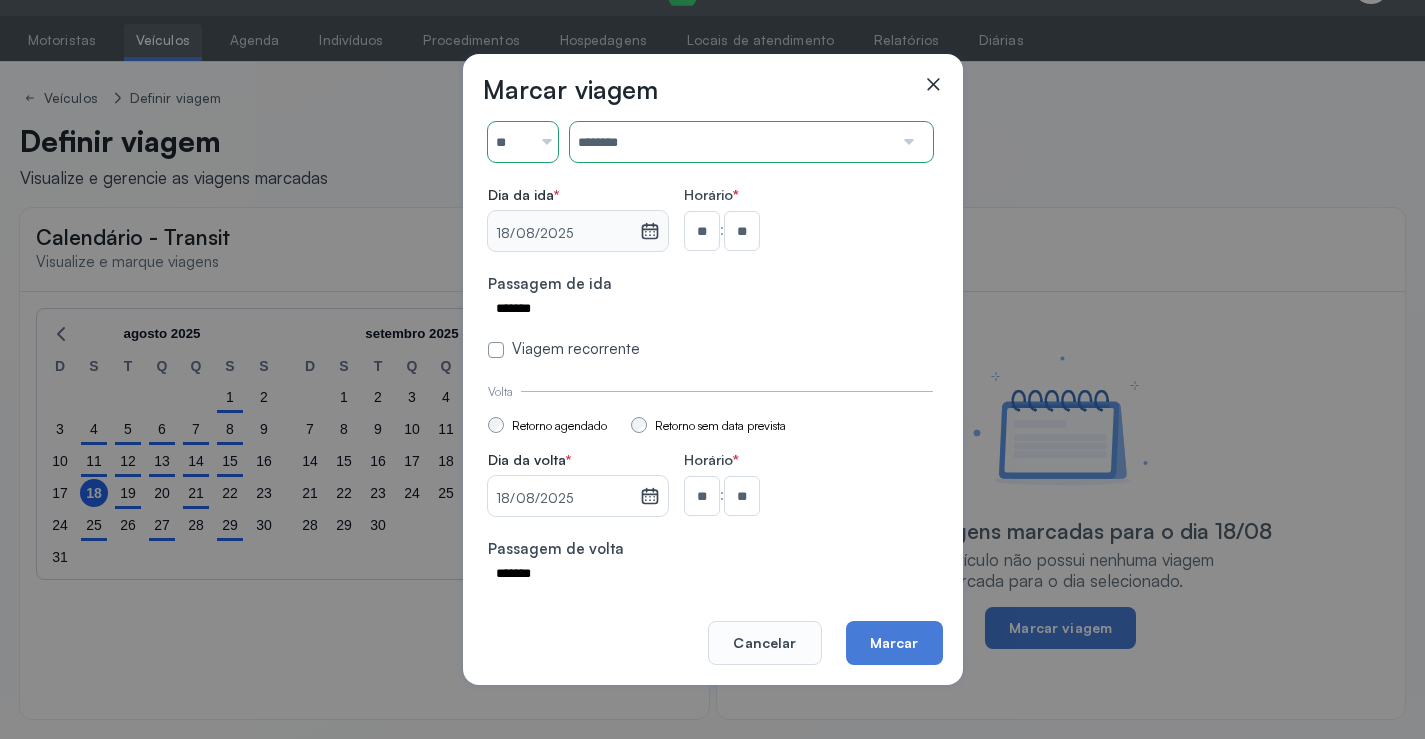 scroll, scrollTop: 147, scrollLeft: 0, axis: vertical 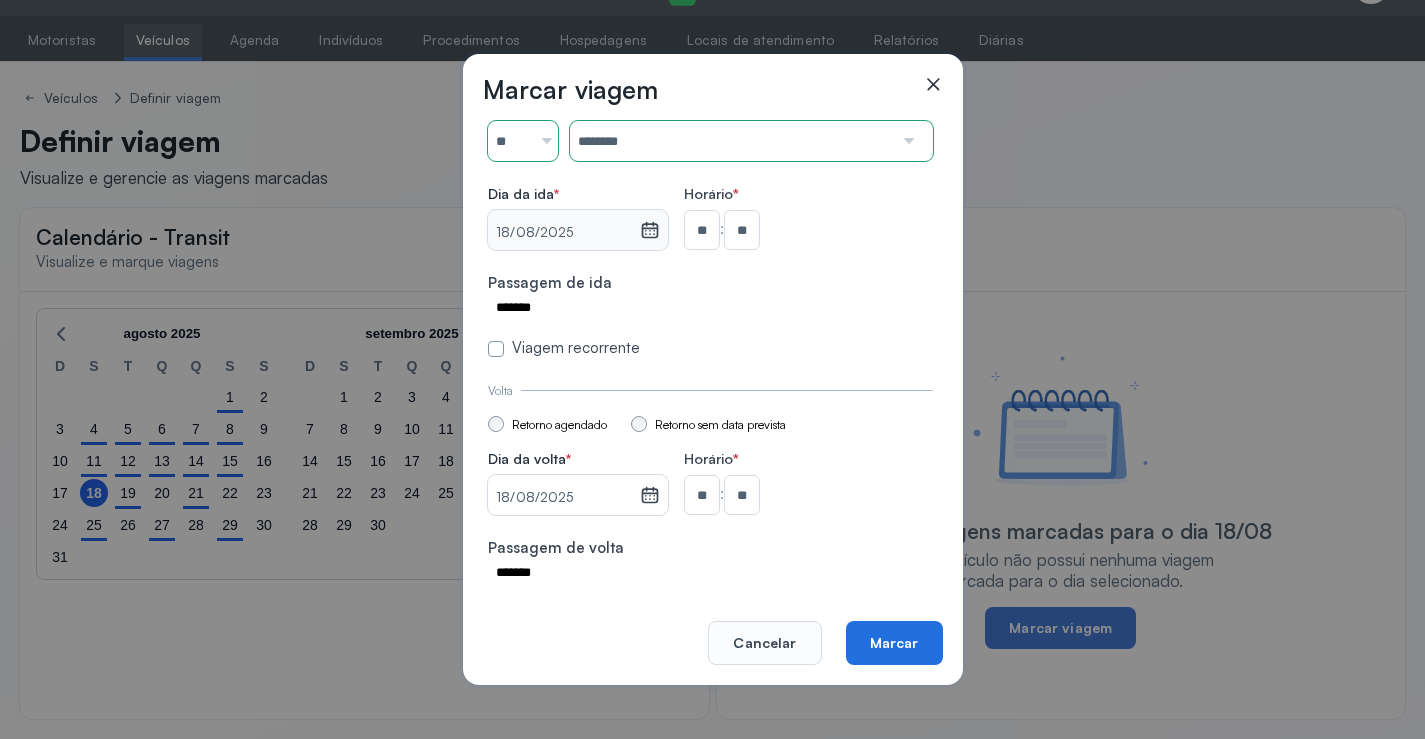 click on "Marcar" 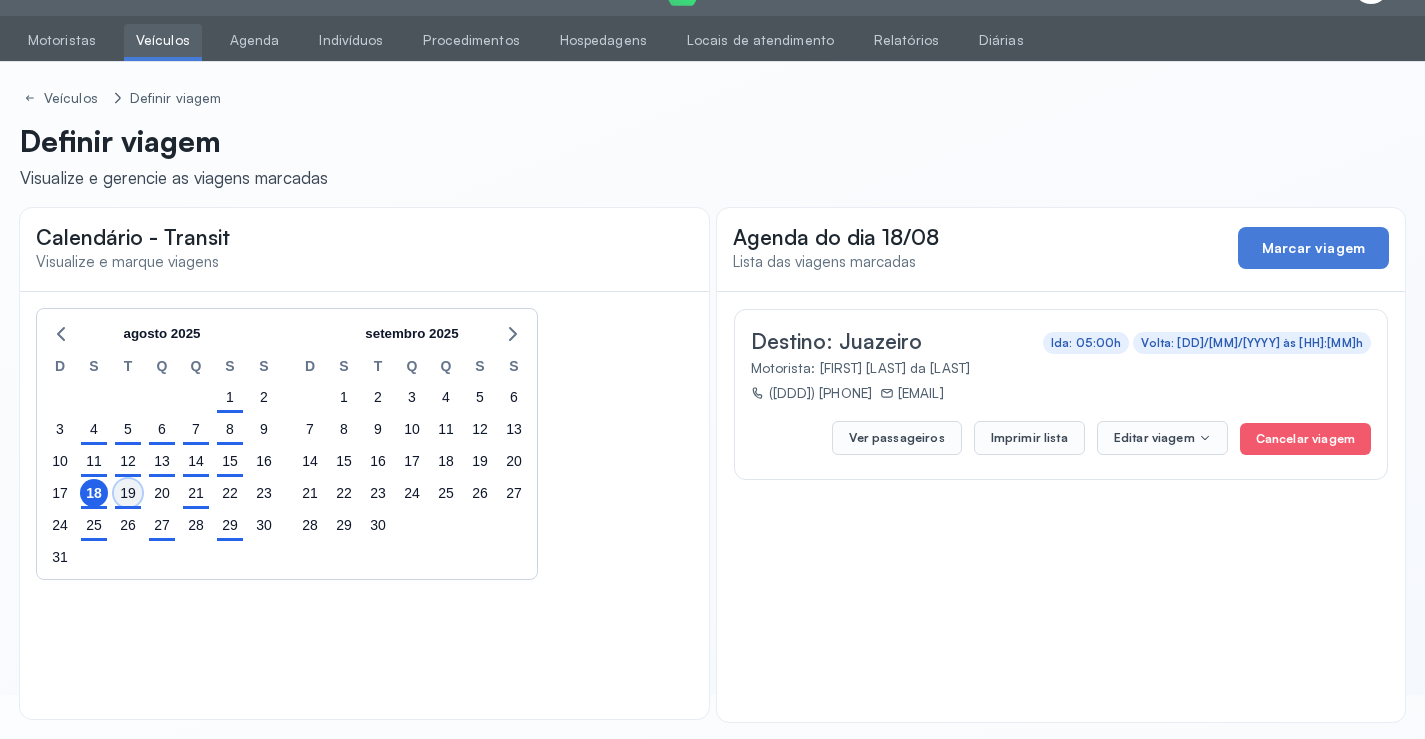 click on "19" 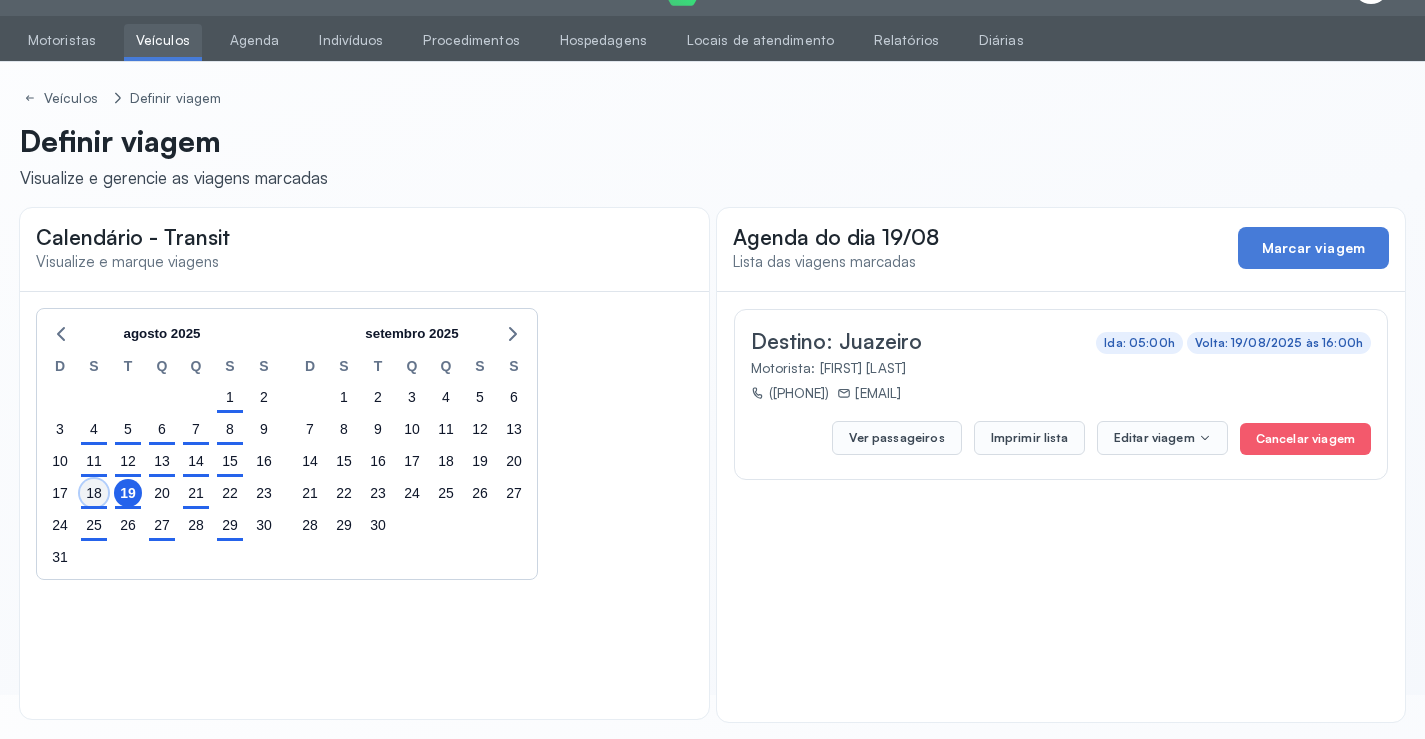 click on "18" 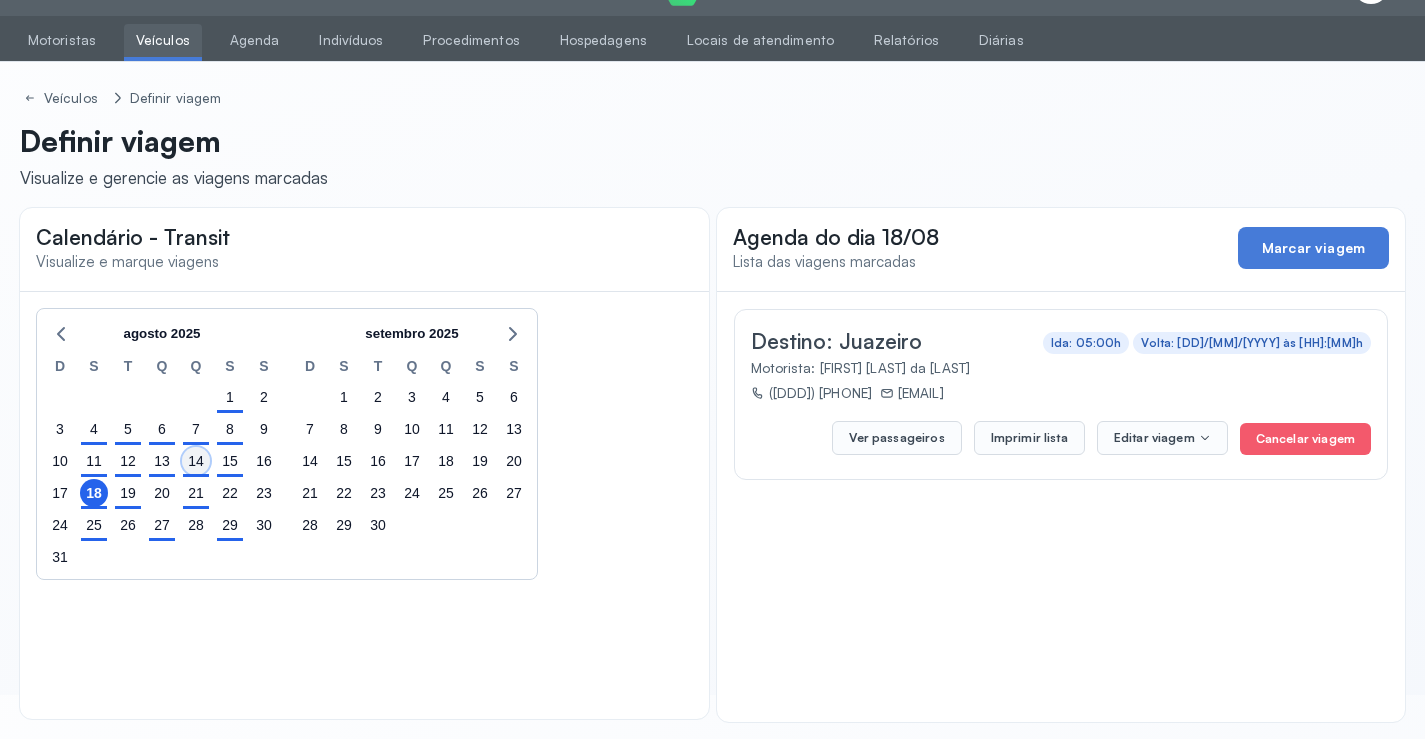click on "14" 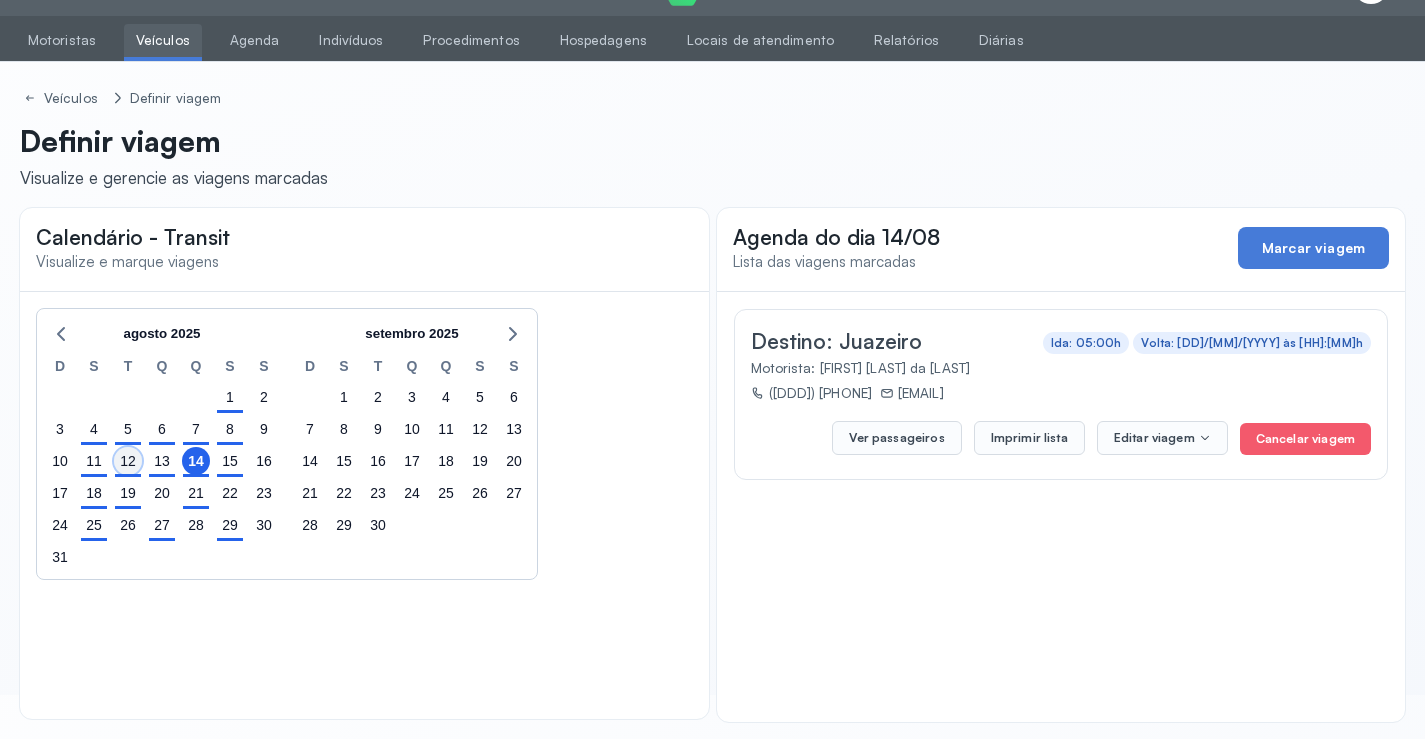 click on "12" 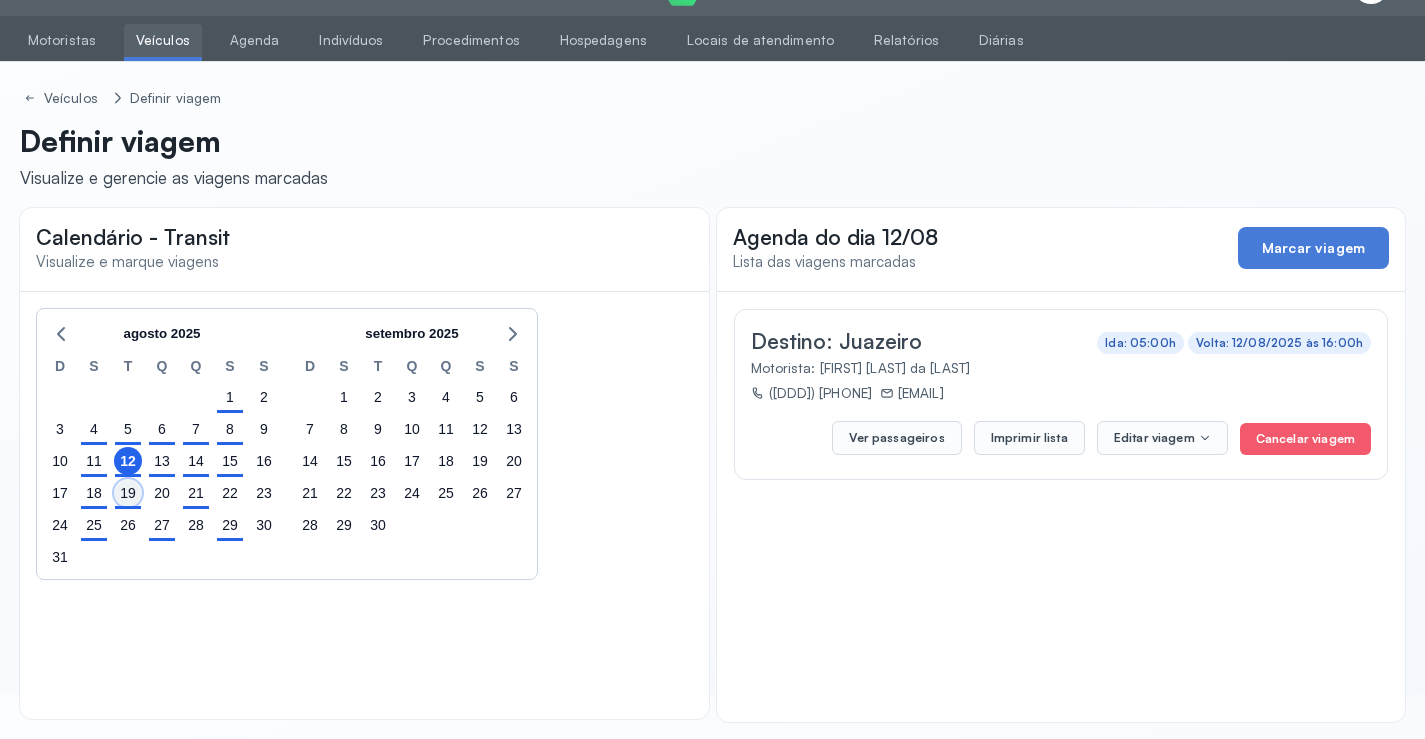 click on "19" 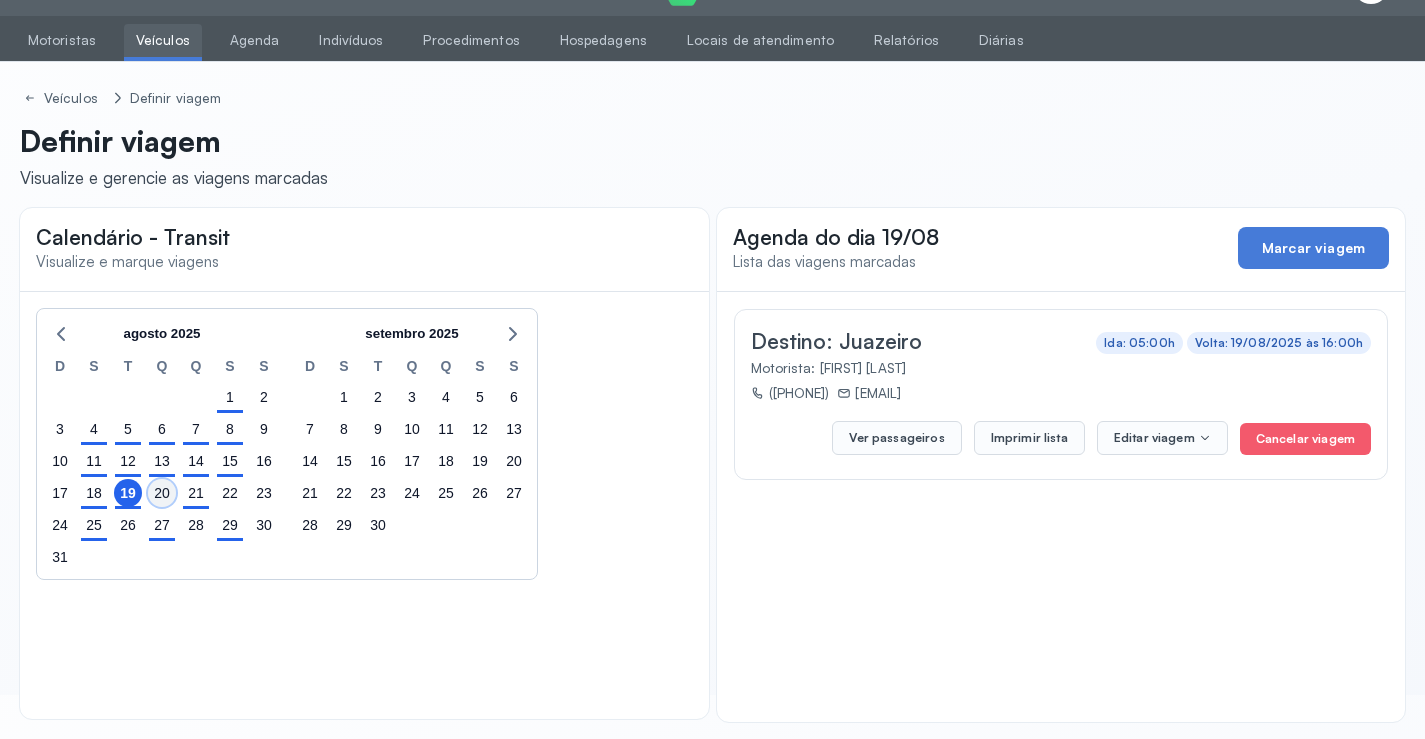 click on "20" 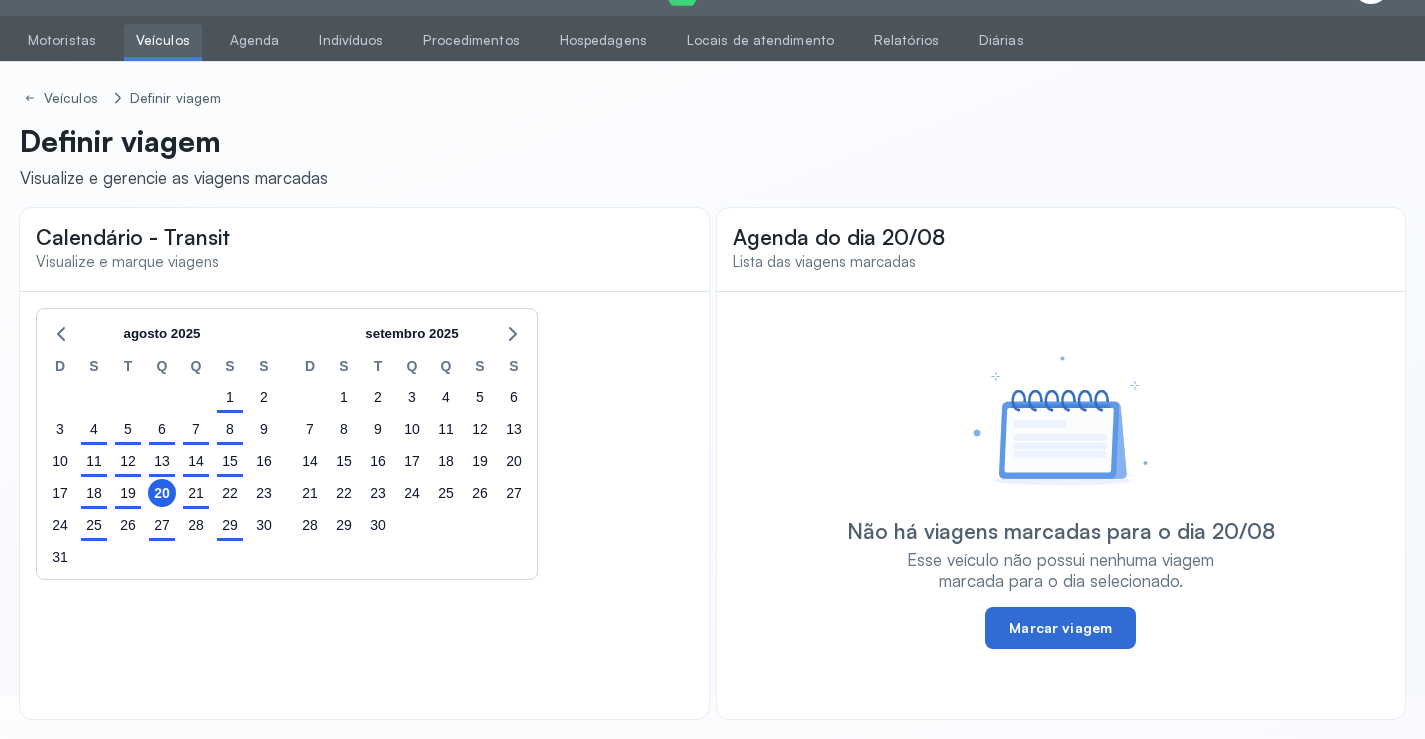 click on "Marcar viagem" 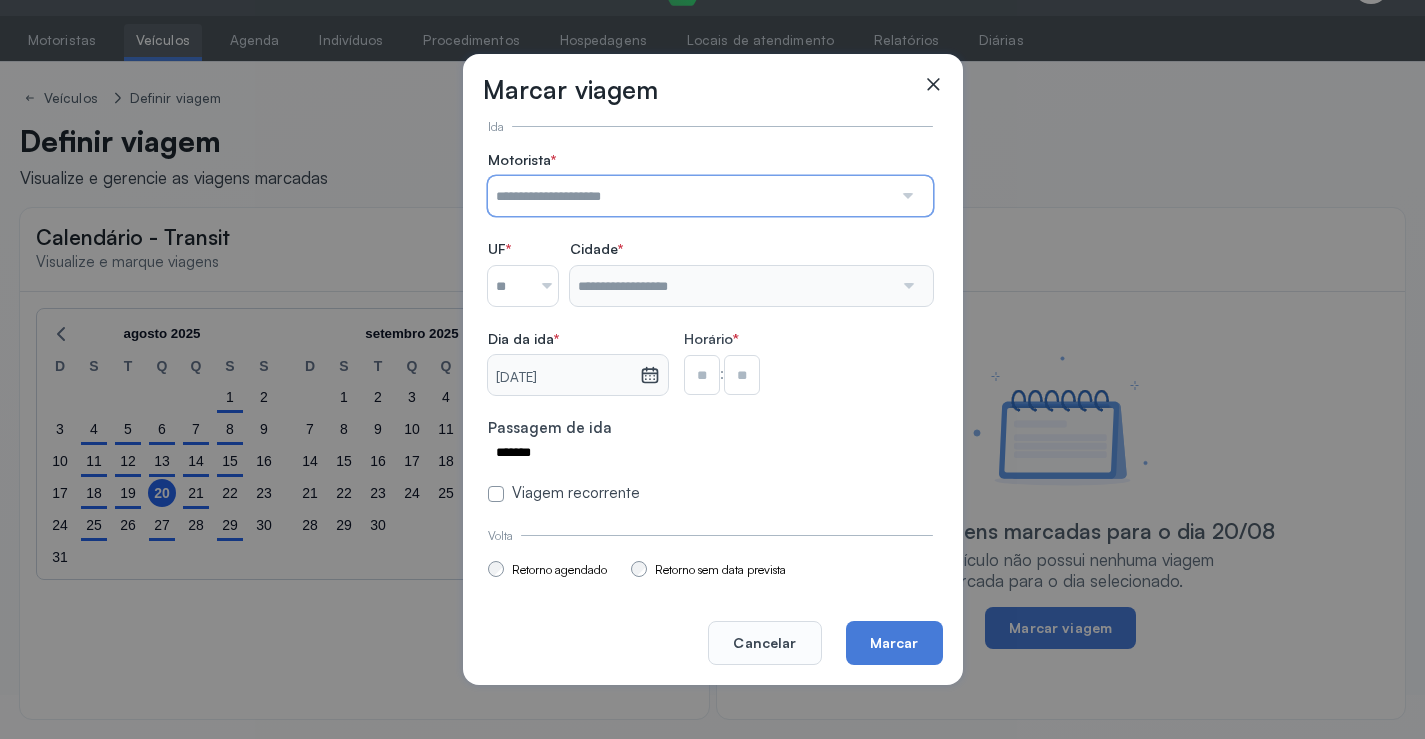 click at bounding box center [690, 196] 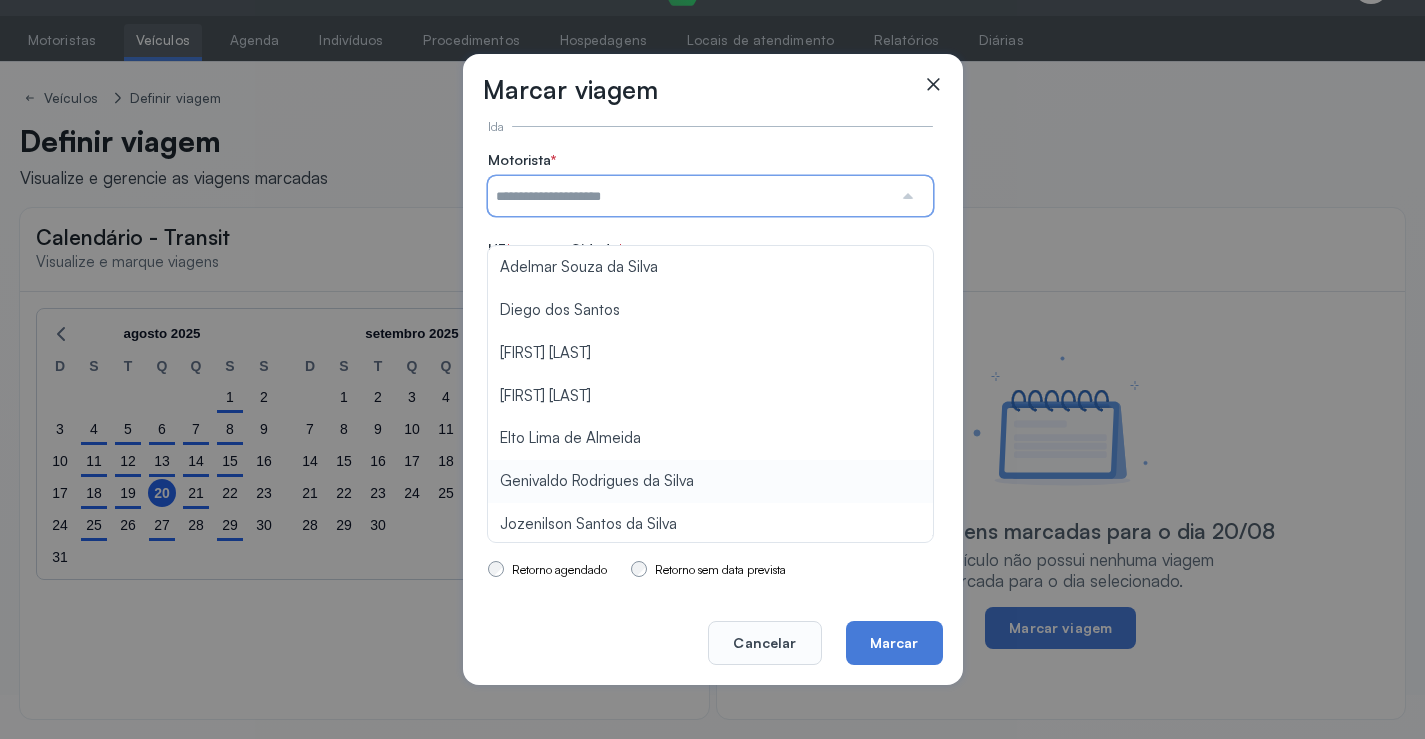 type on "**********" 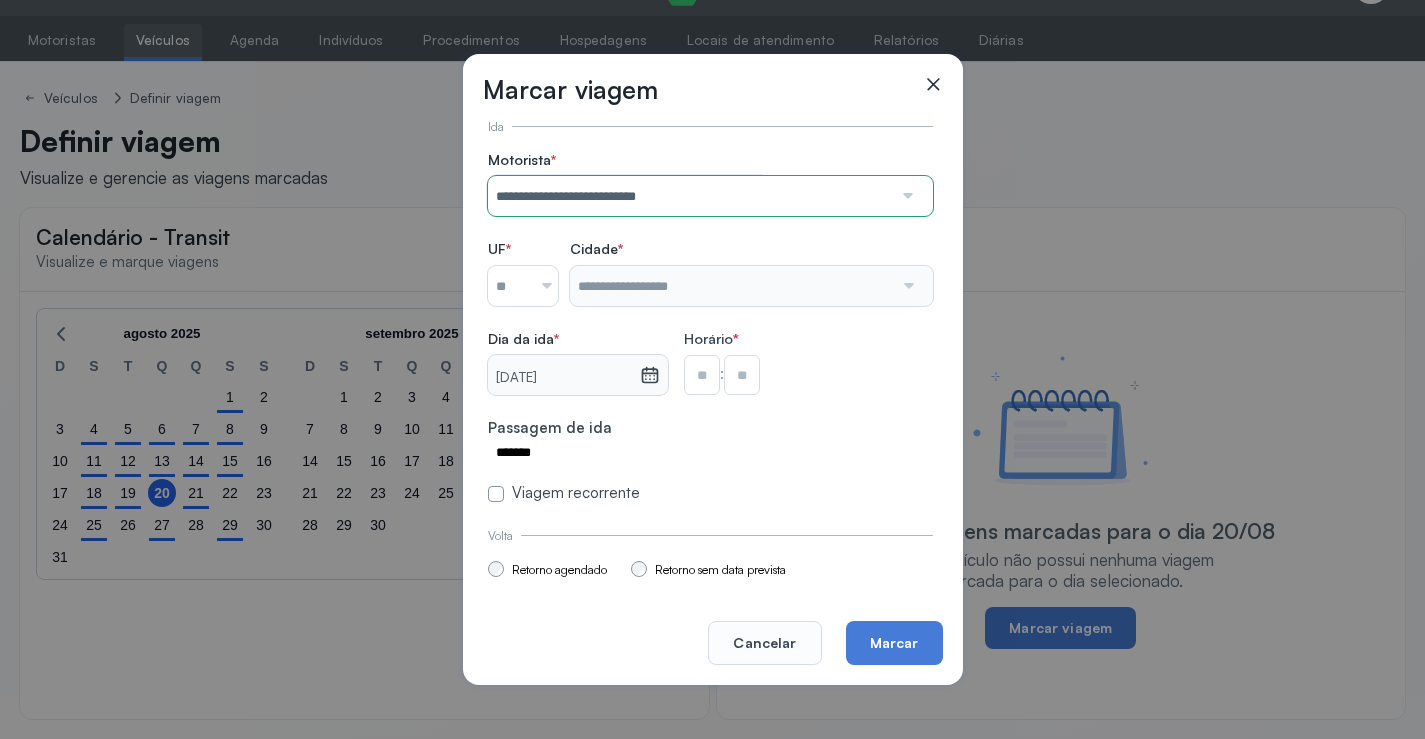 click on "**********" at bounding box center (710, 327) 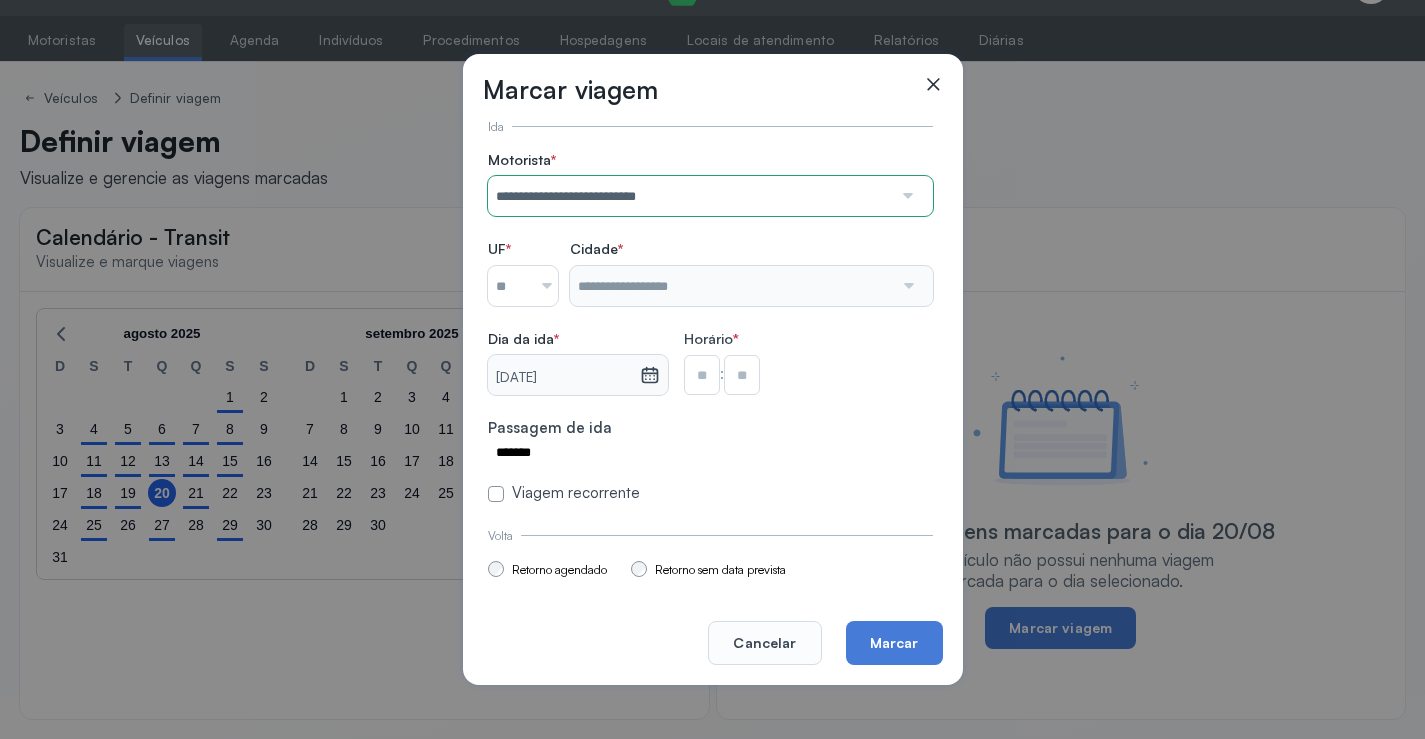 drag, startPoint x: 514, startPoint y: 280, endPoint x: 532, endPoint y: 301, distance: 27.658634 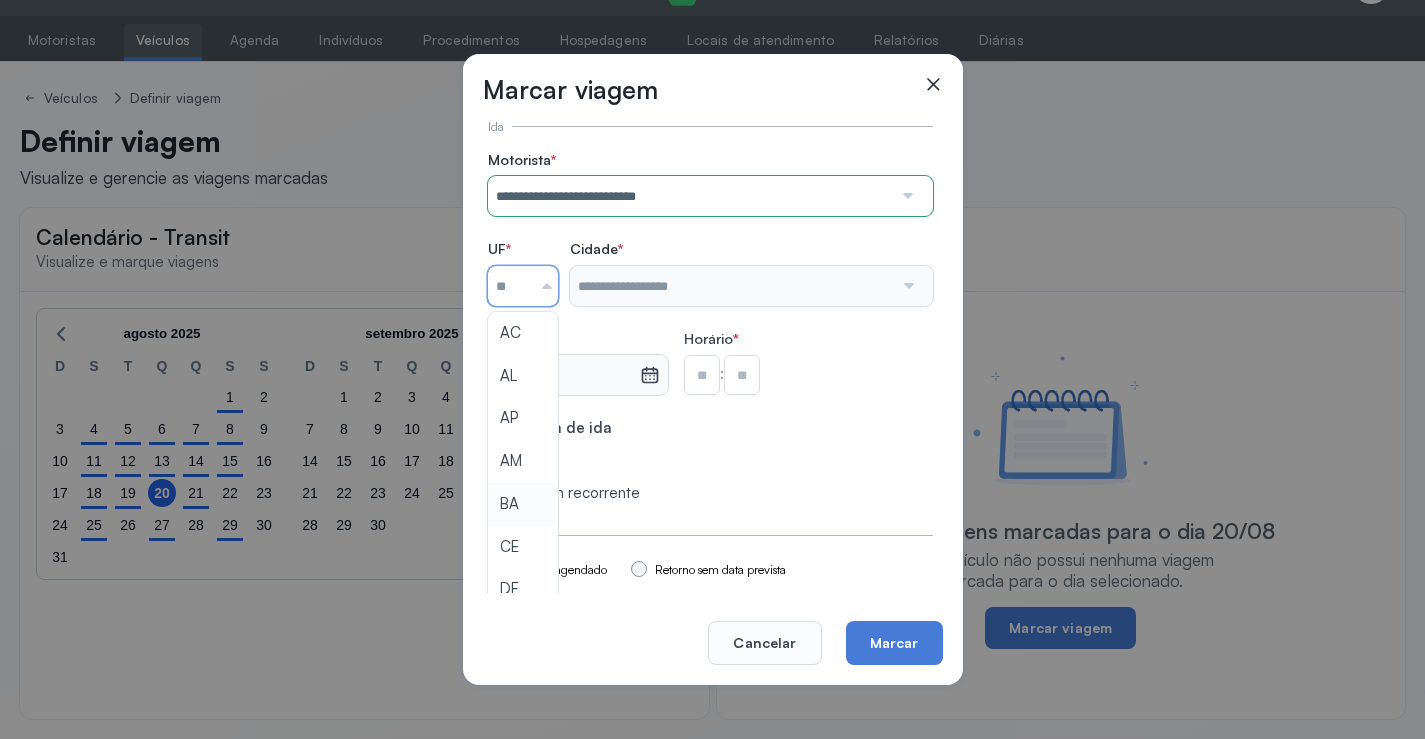 type on "**" 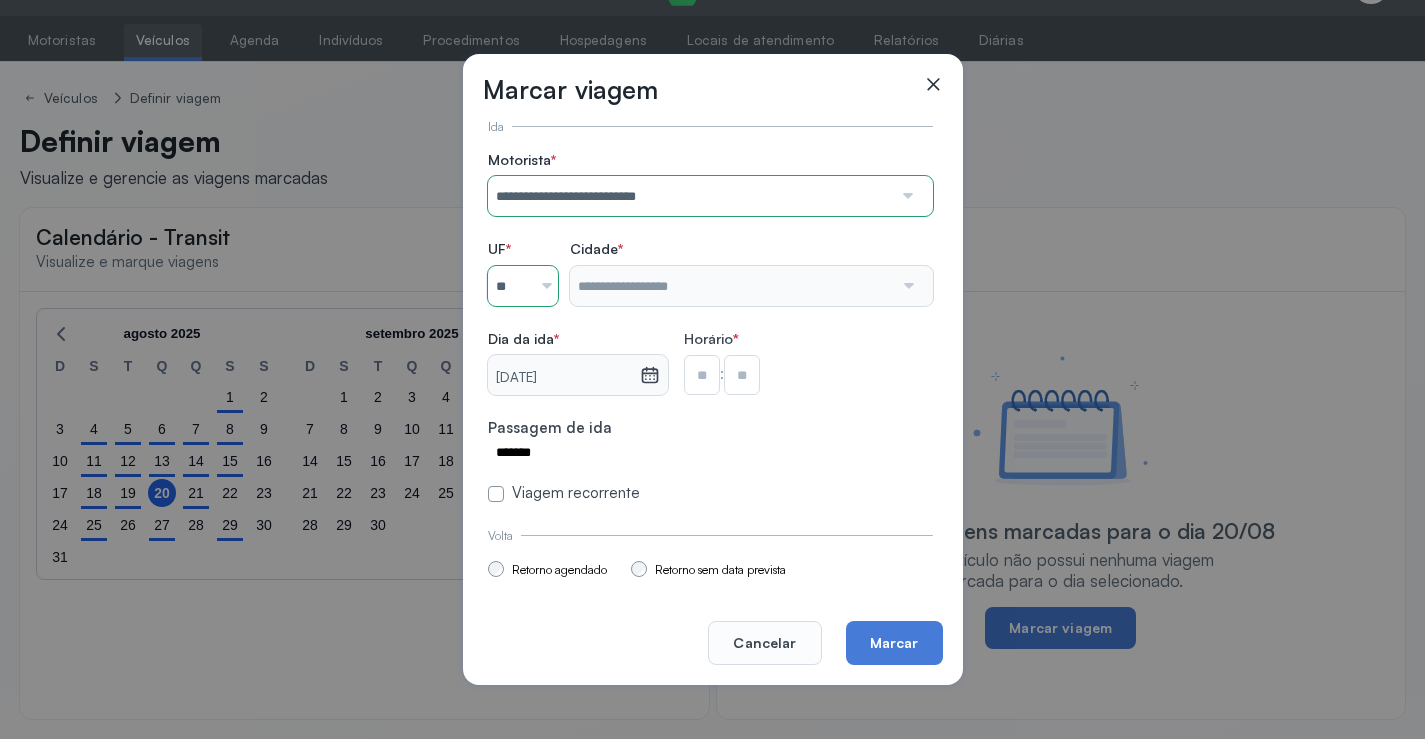 click on "**********" at bounding box center [710, 327] 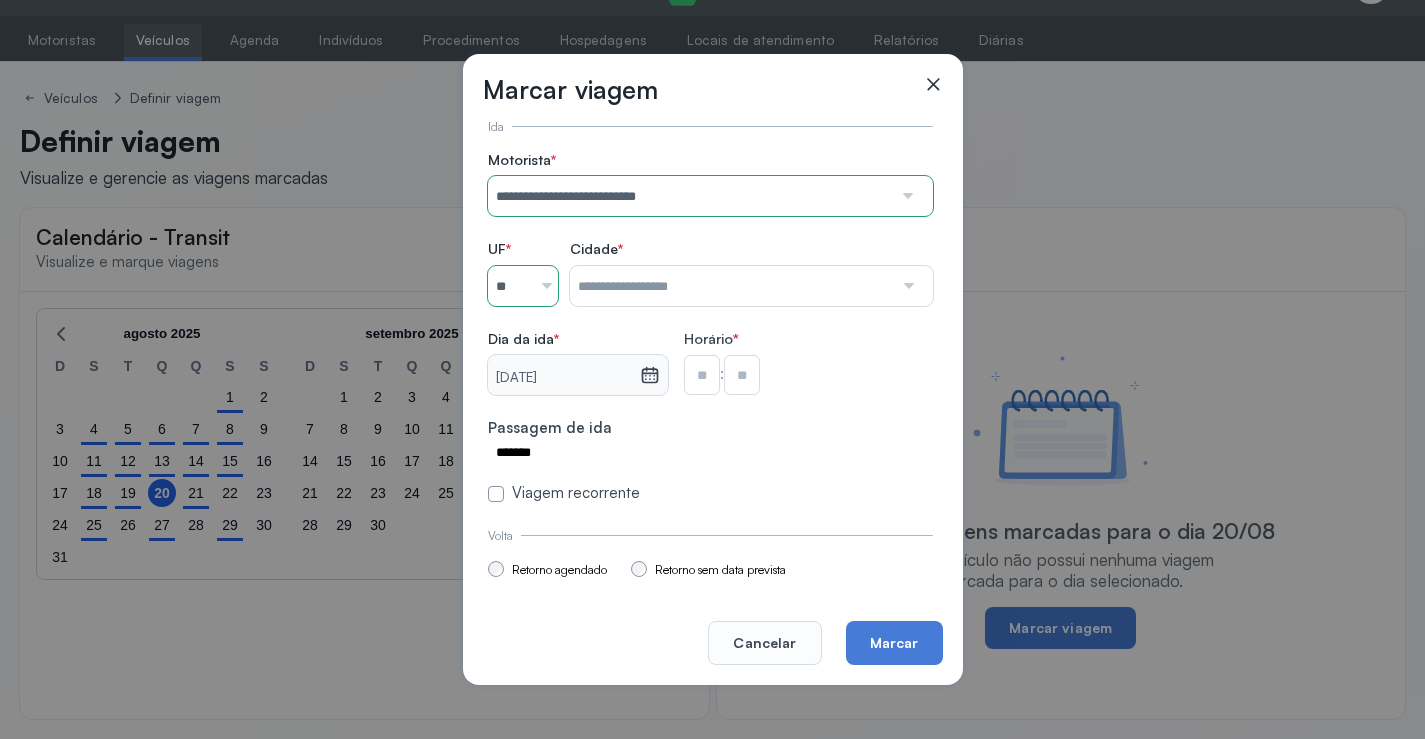 click at bounding box center (731, 286) 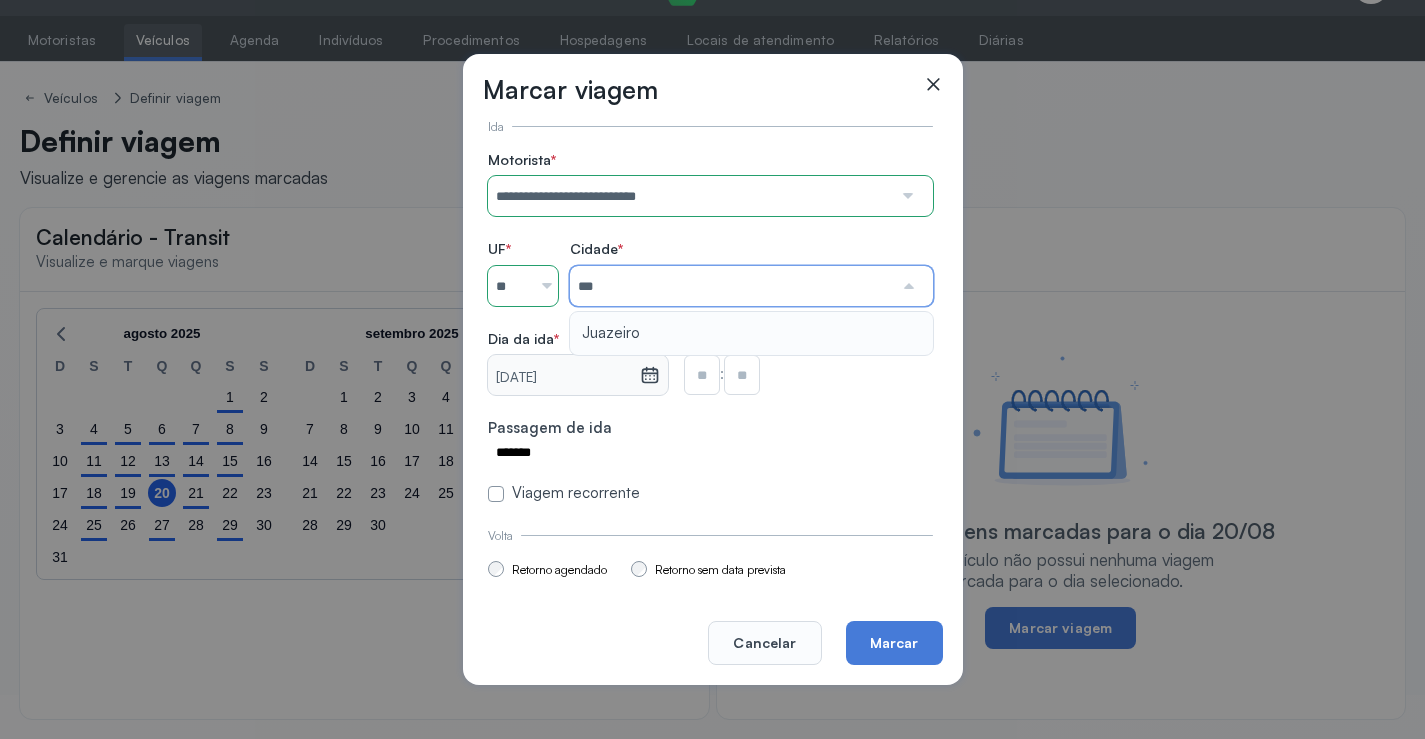 type on "********" 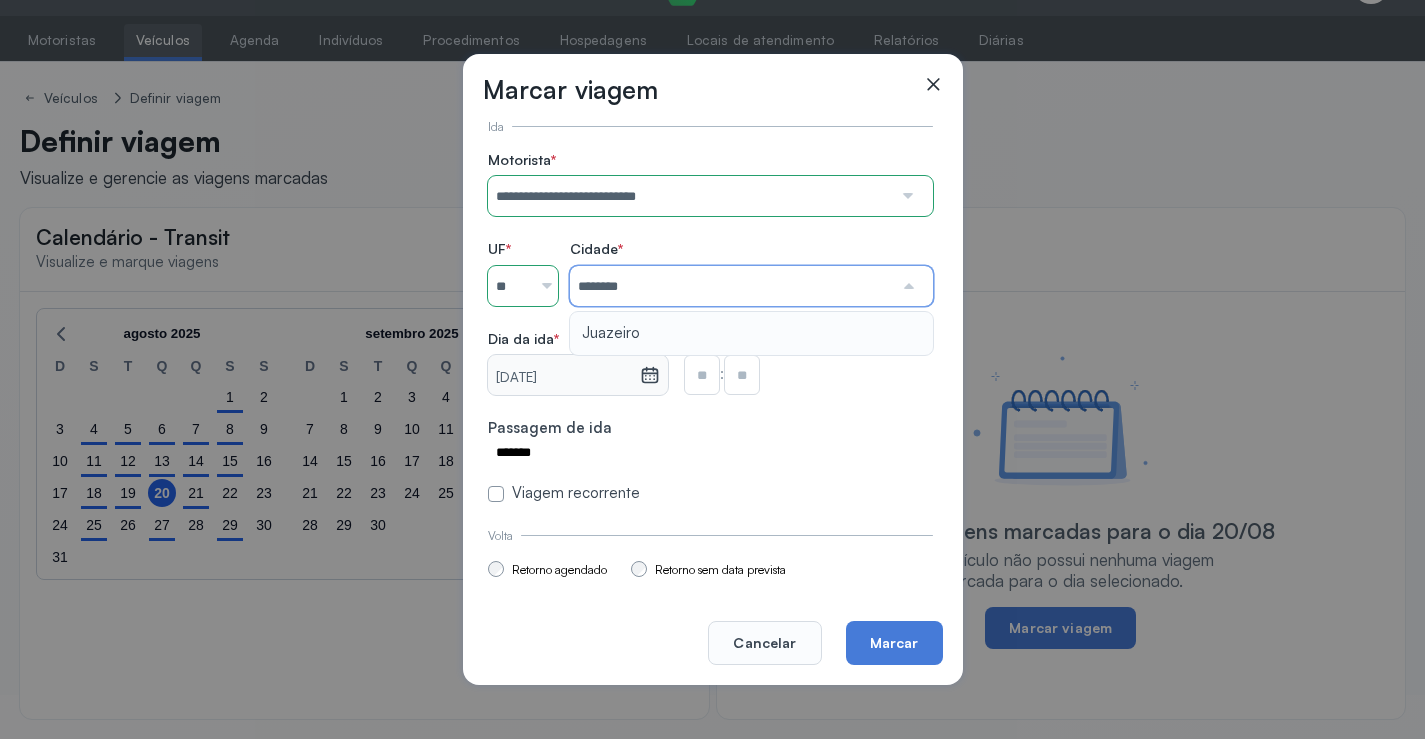 click on "**********" at bounding box center [710, 327] 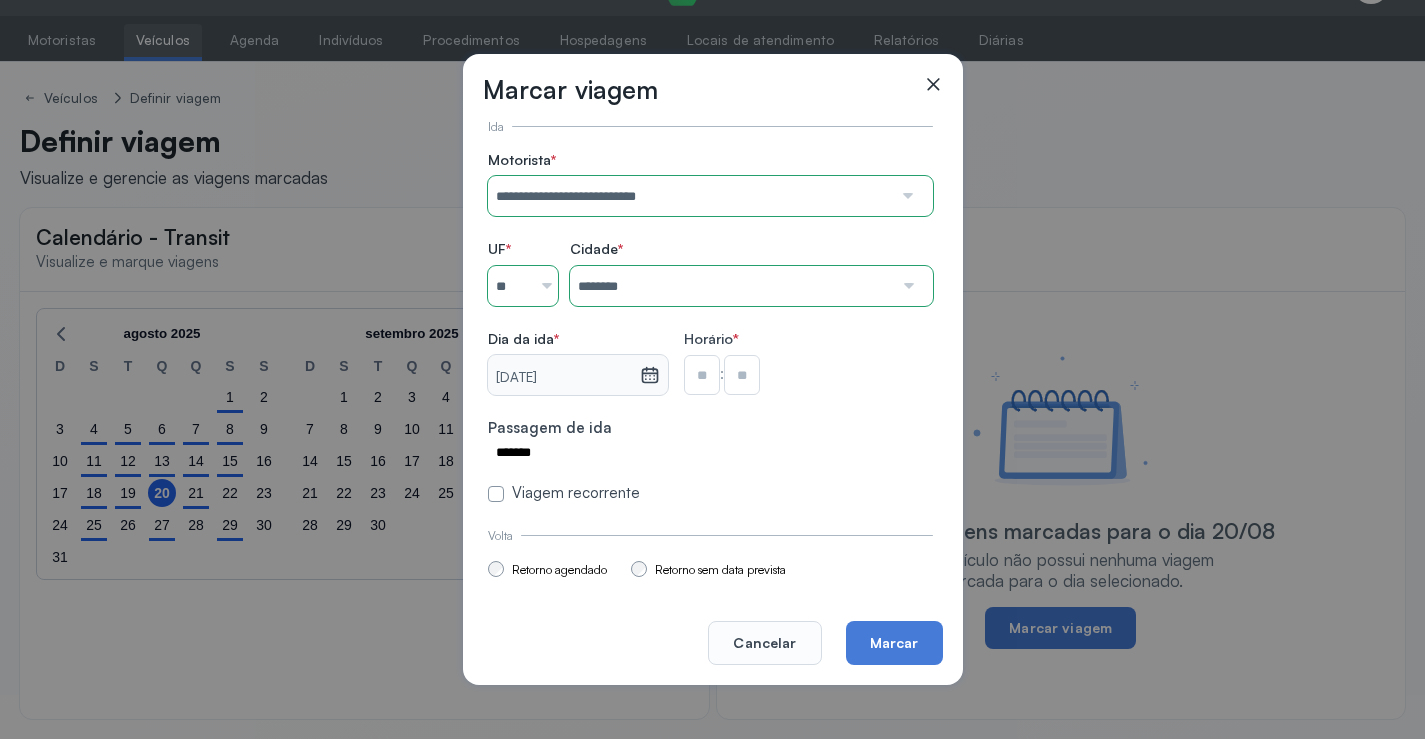 click at bounding box center [702, 375] 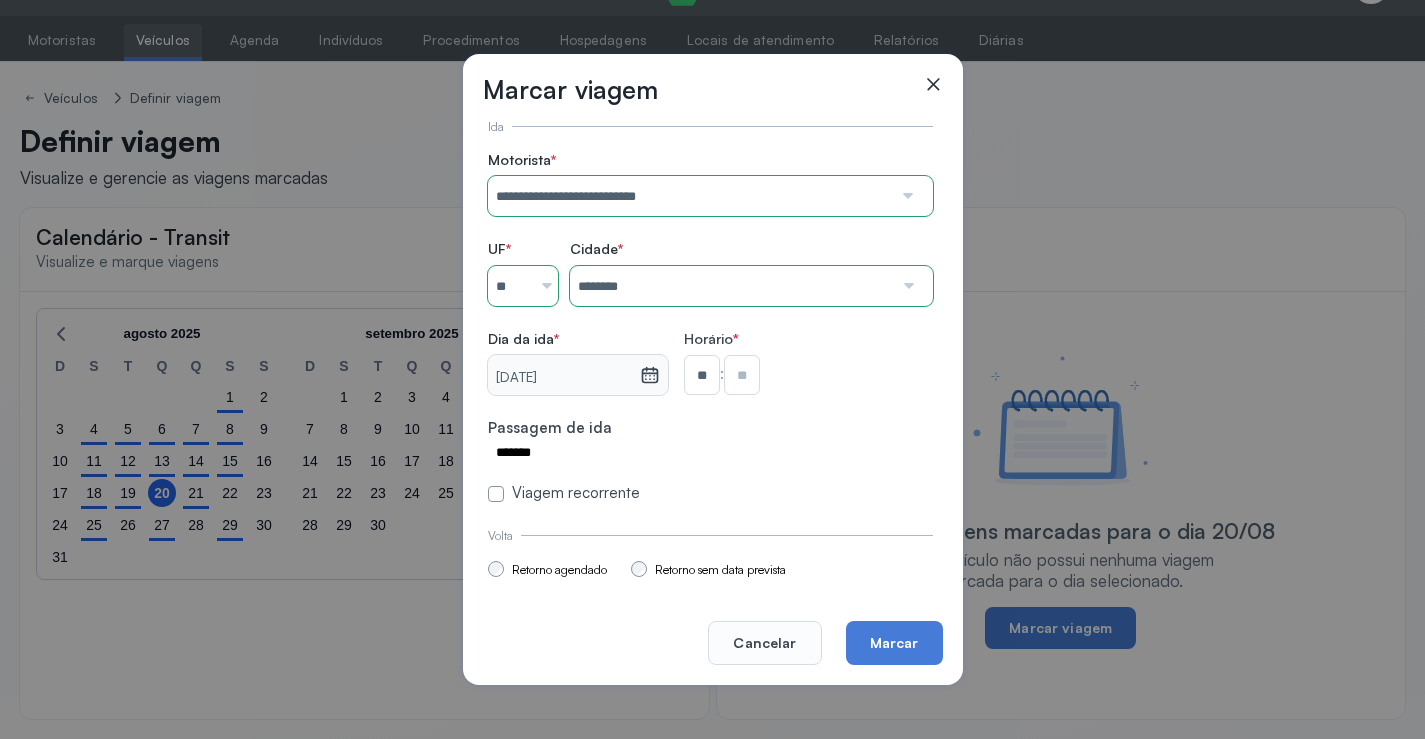 click at bounding box center [742, 375] 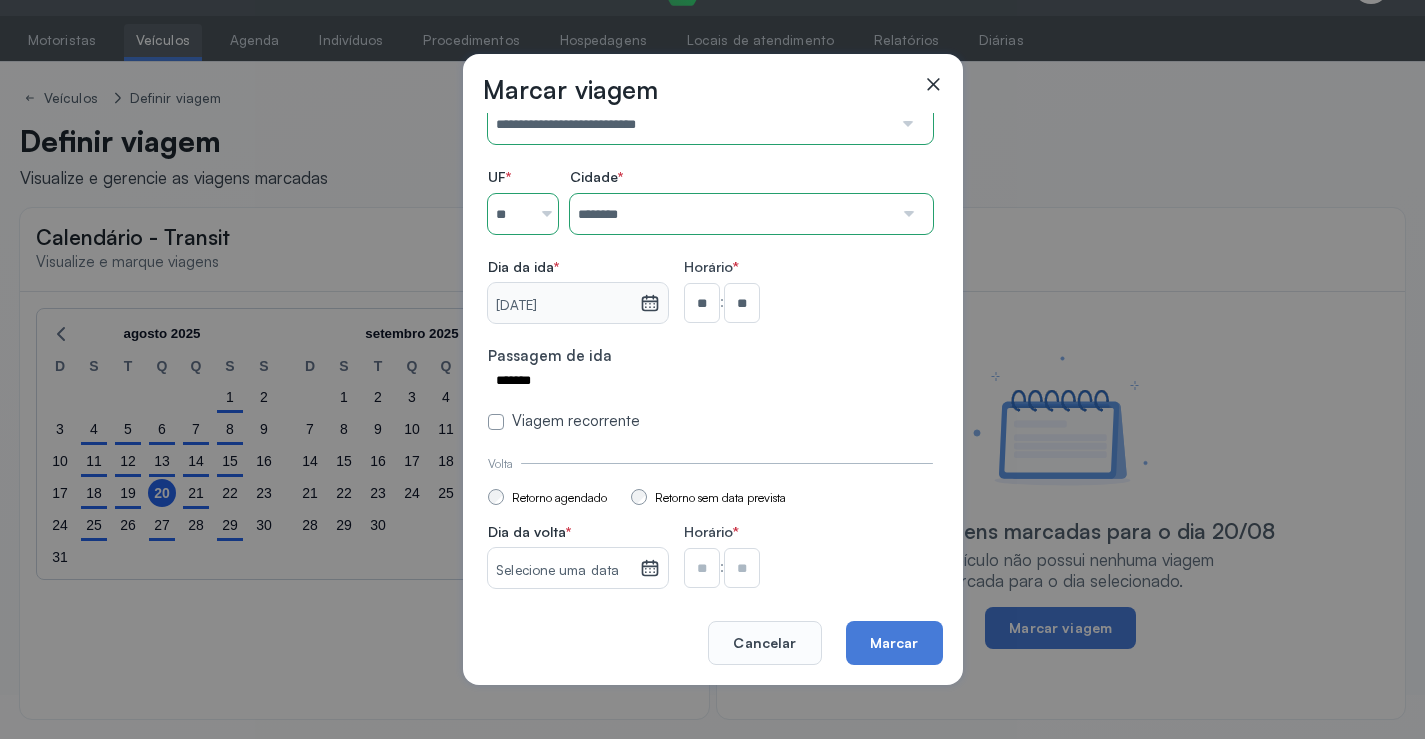 scroll, scrollTop: 147, scrollLeft: 0, axis: vertical 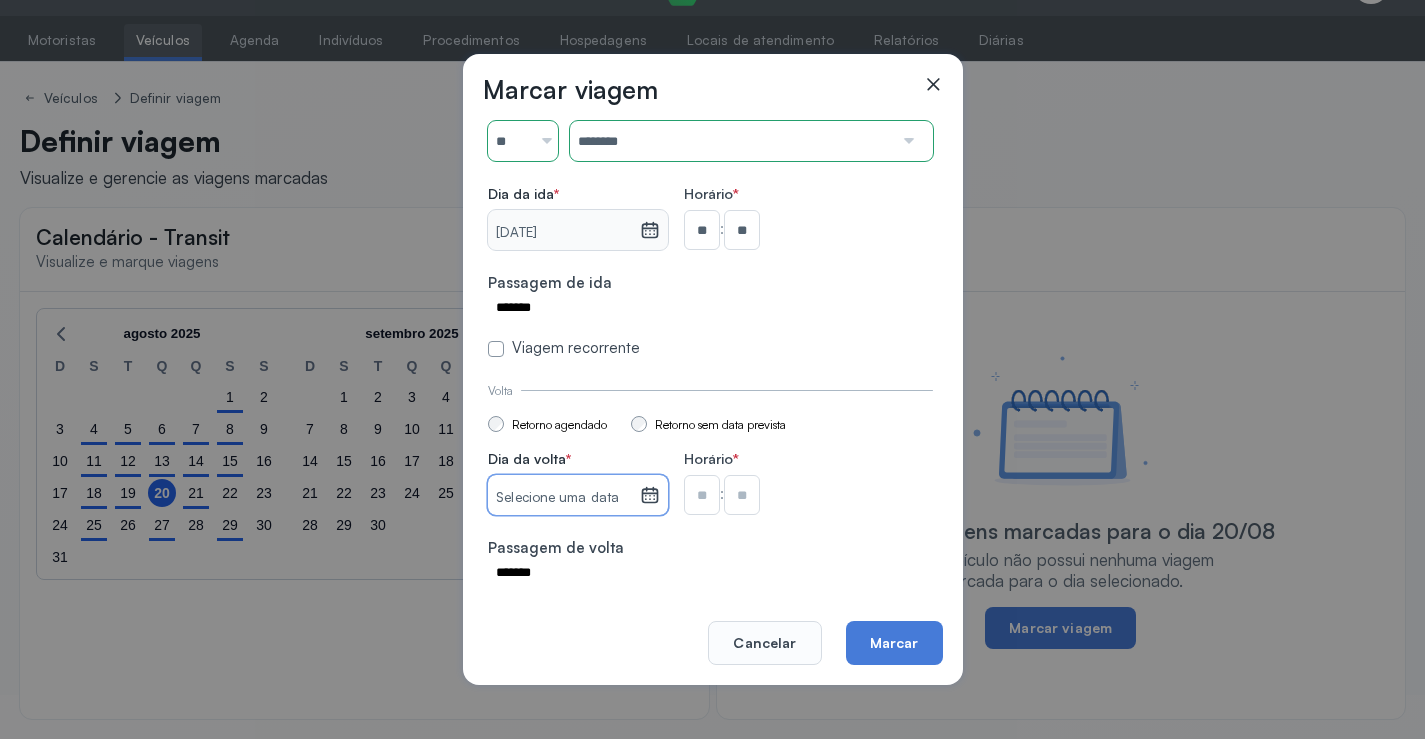 click on "Selecione uma data" at bounding box center [563, 498] 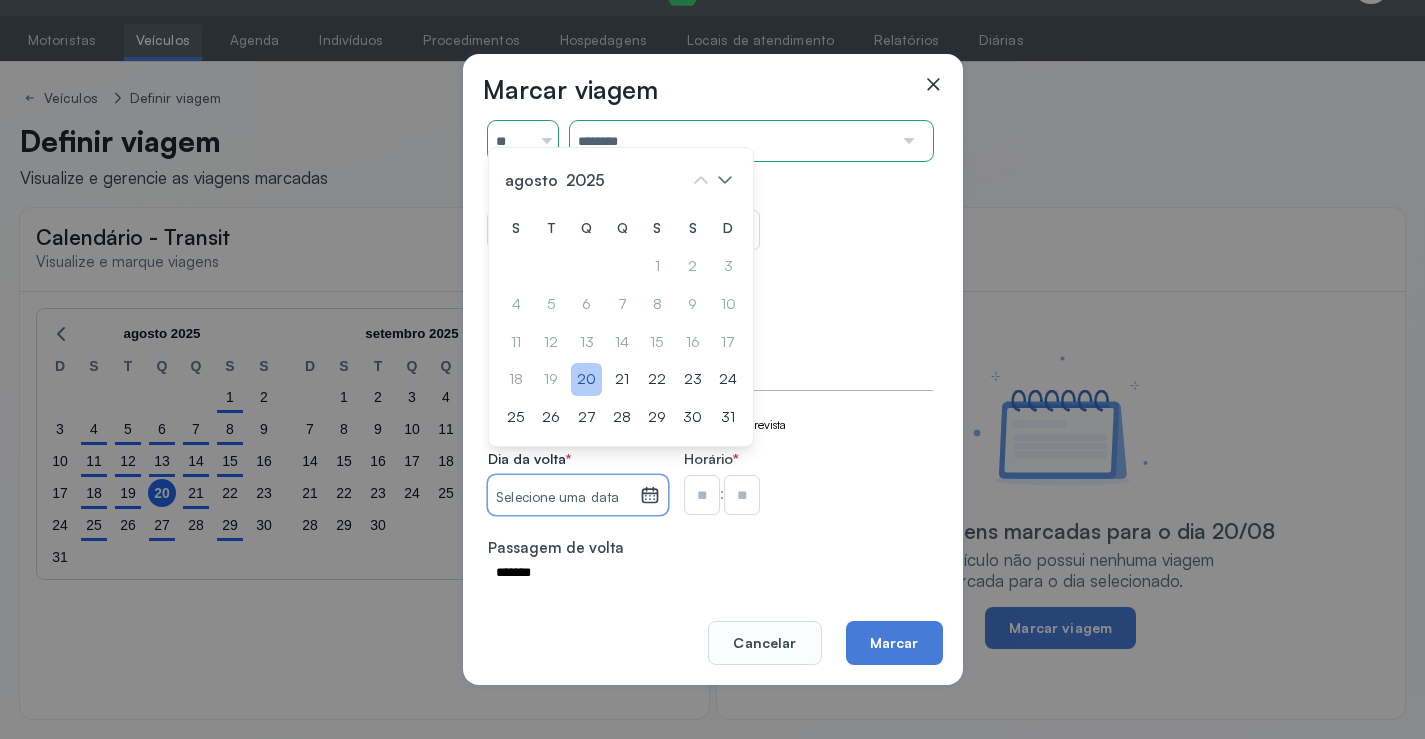 click on "20" 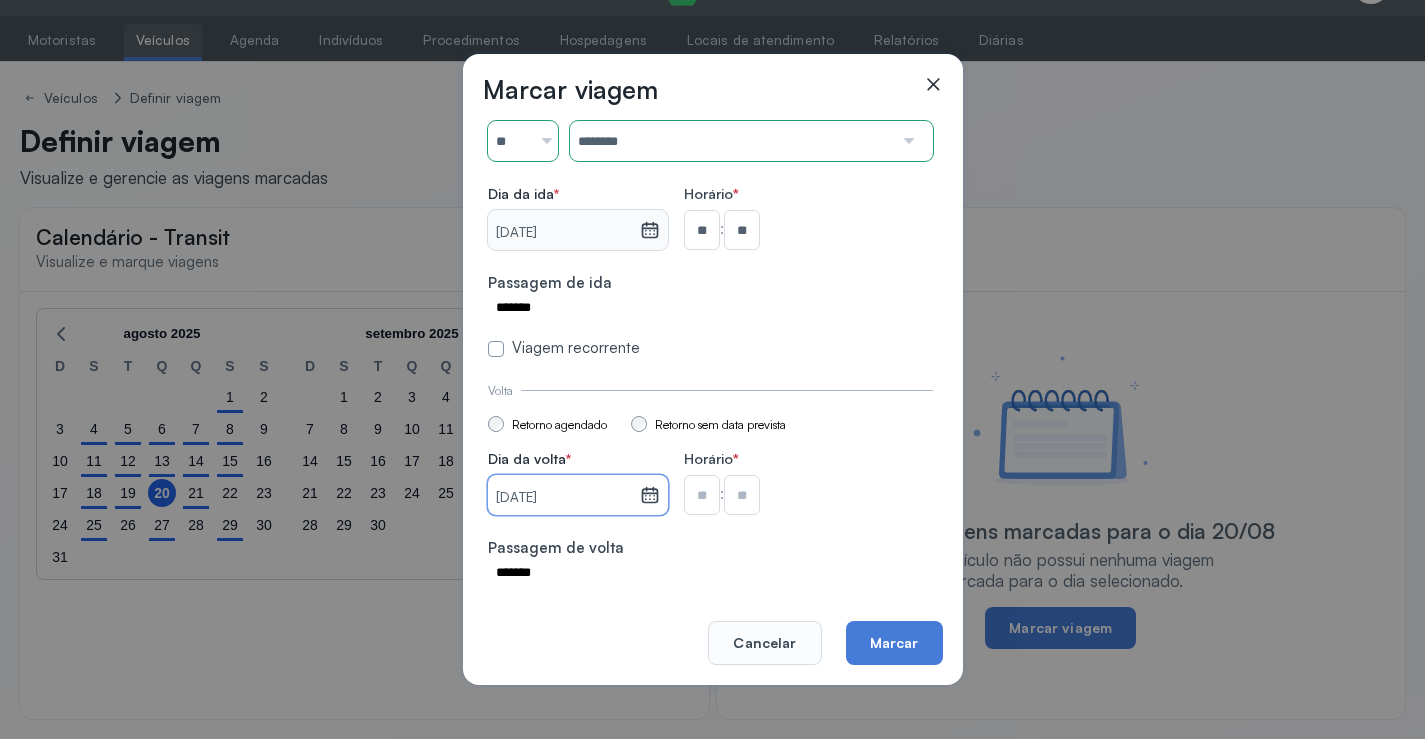 click at bounding box center [702, 230] 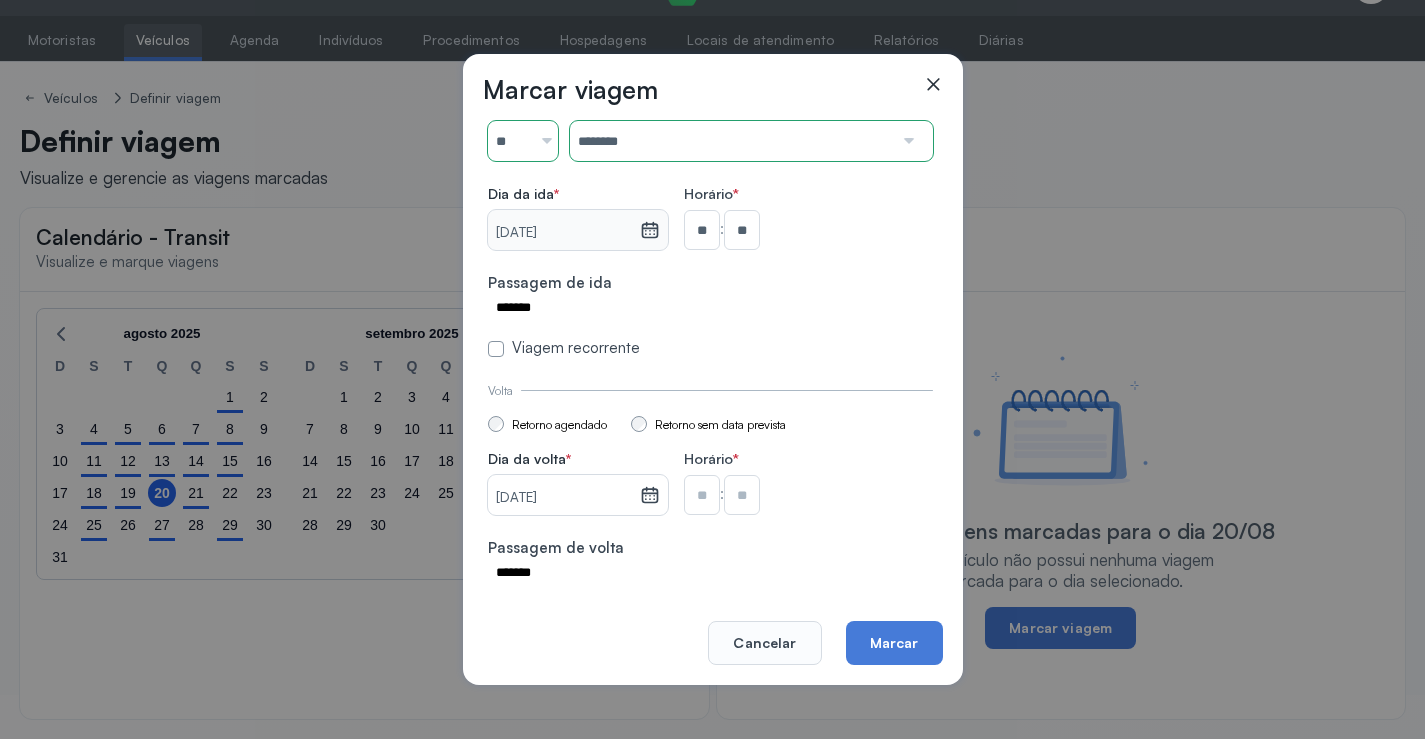 type on "**" 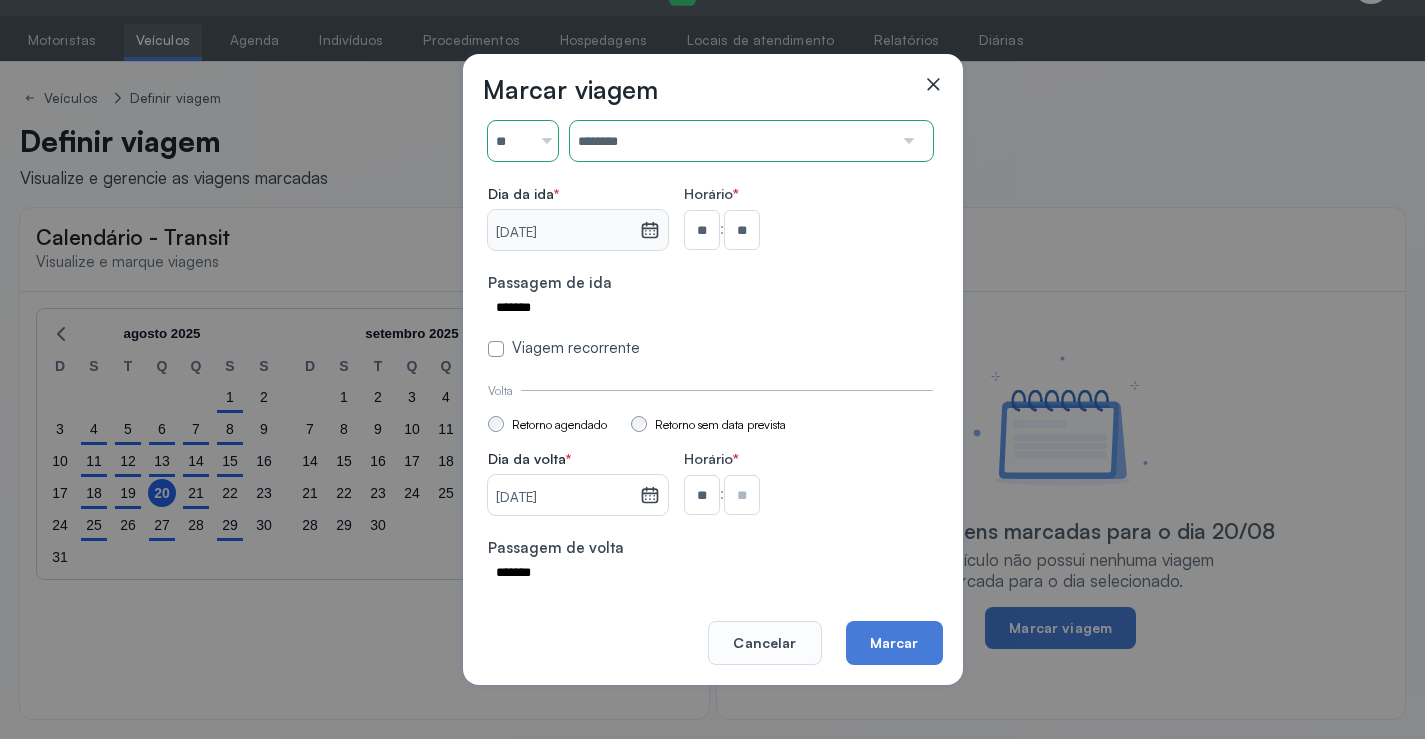drag, startPoint x: 730, startPoint y: 490, endPoint x: 740, endPoint y: 491, distance: 10.049875 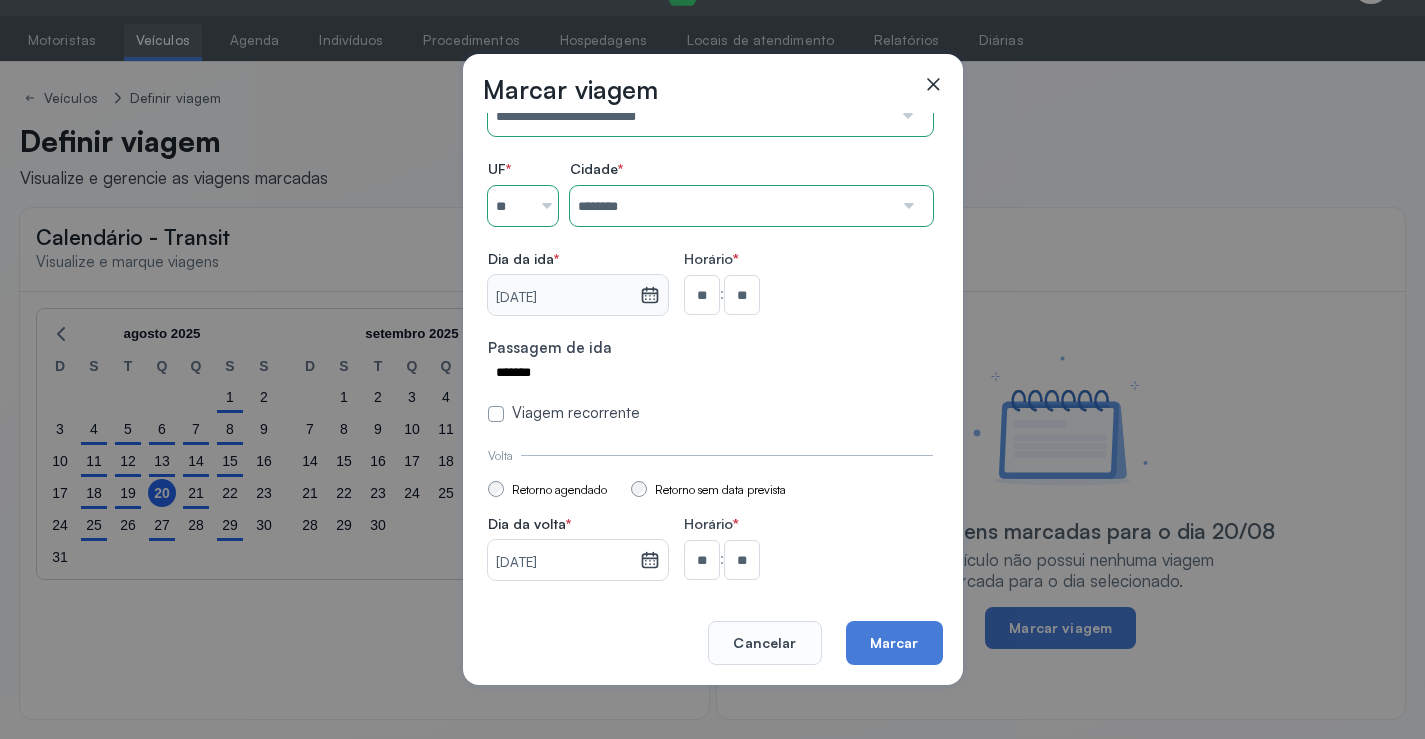 scroll, scrollTop: 147, scrollLeft: 0, axis: vertical 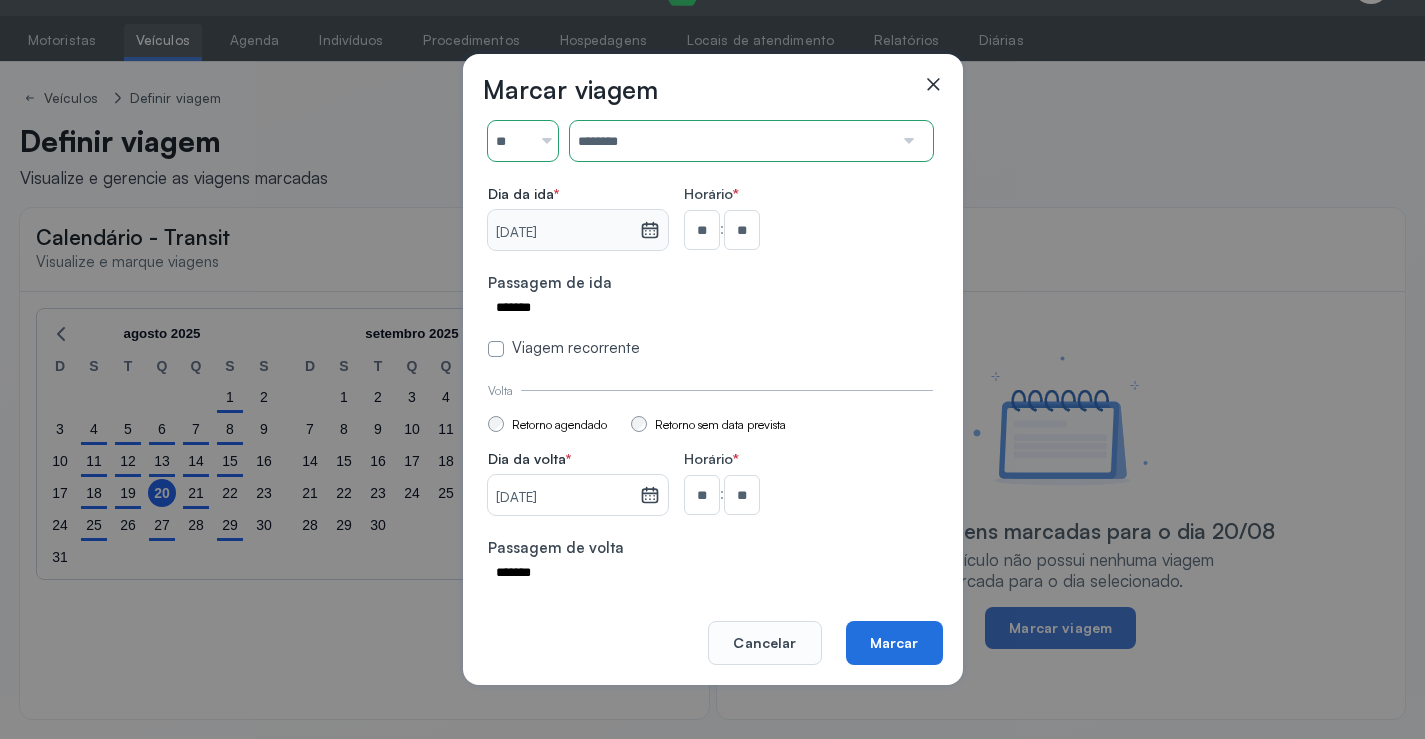 click on "Marcar" 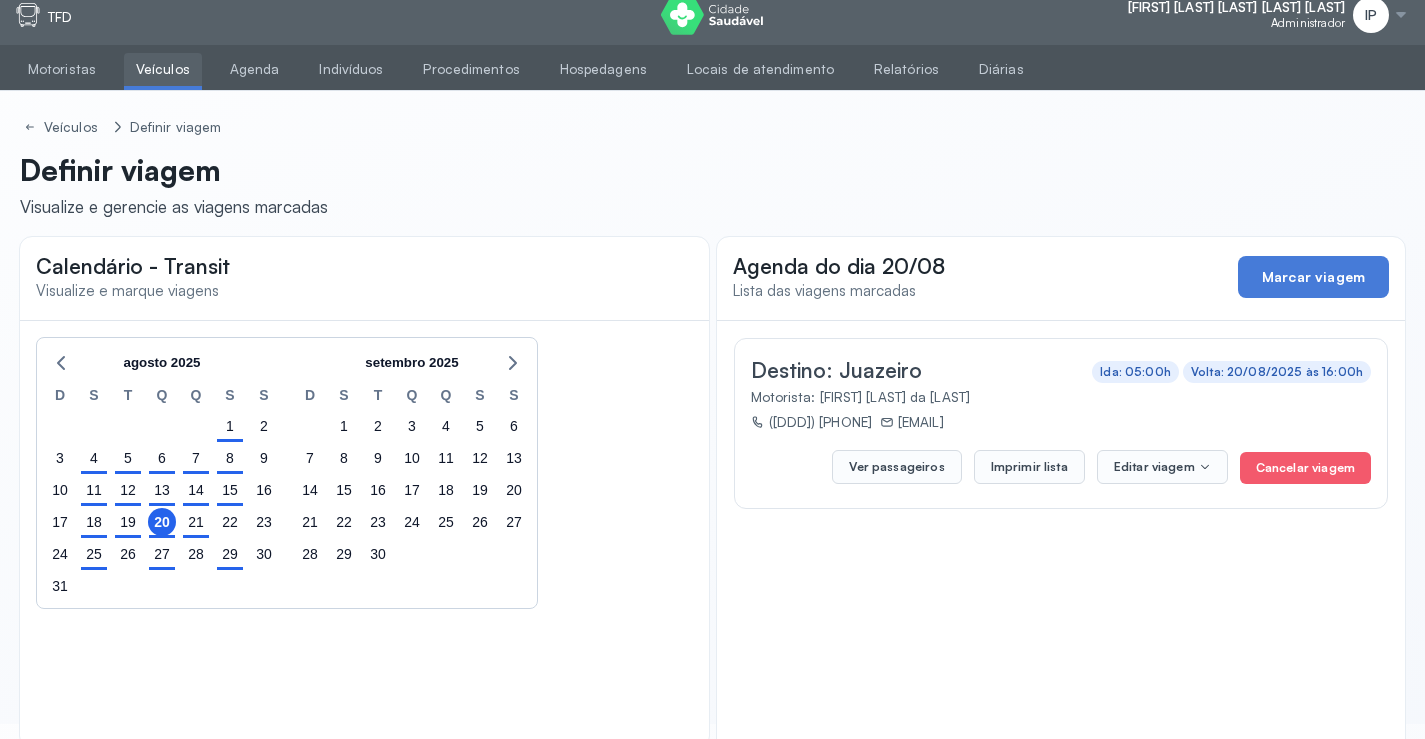 scroll, scrollTop: 0, scrollLeft: 0, axis: both 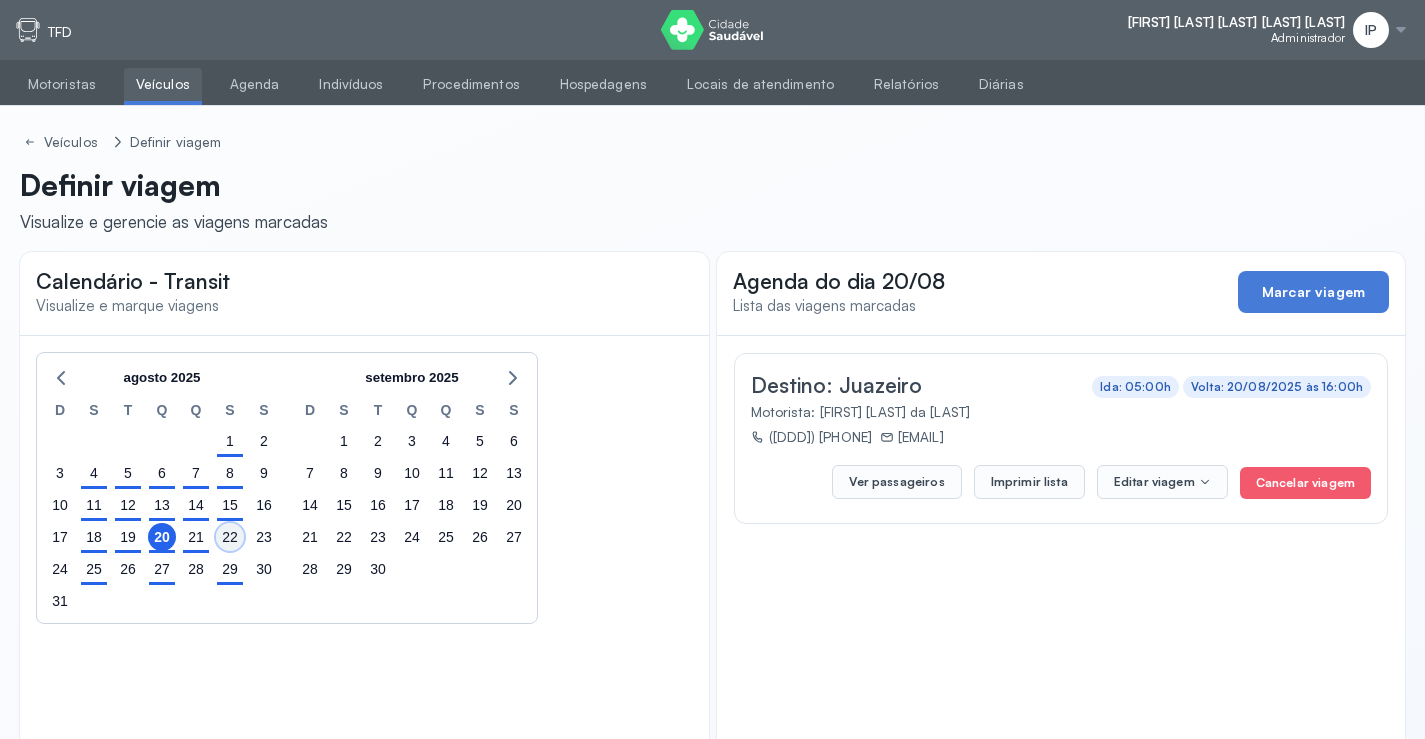 click on "22" 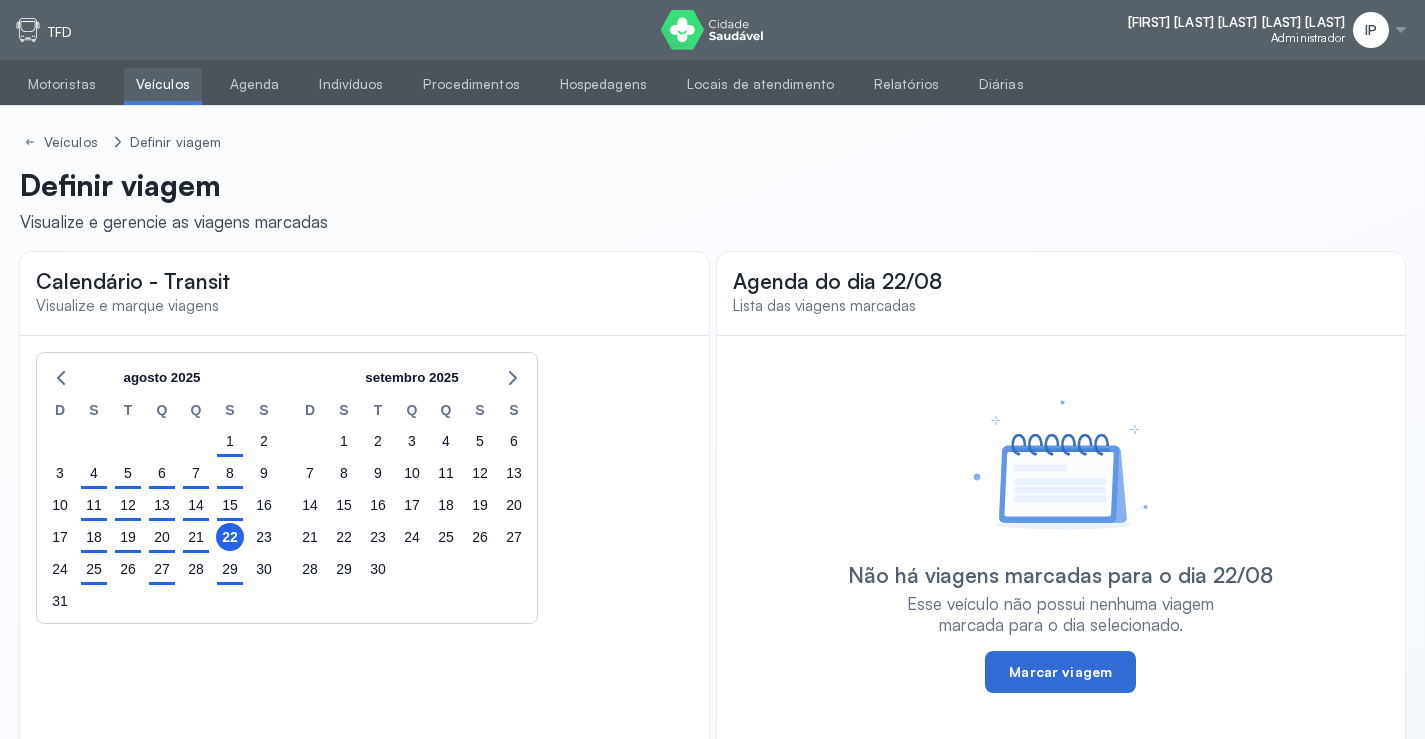 click on "Marcar viagem" 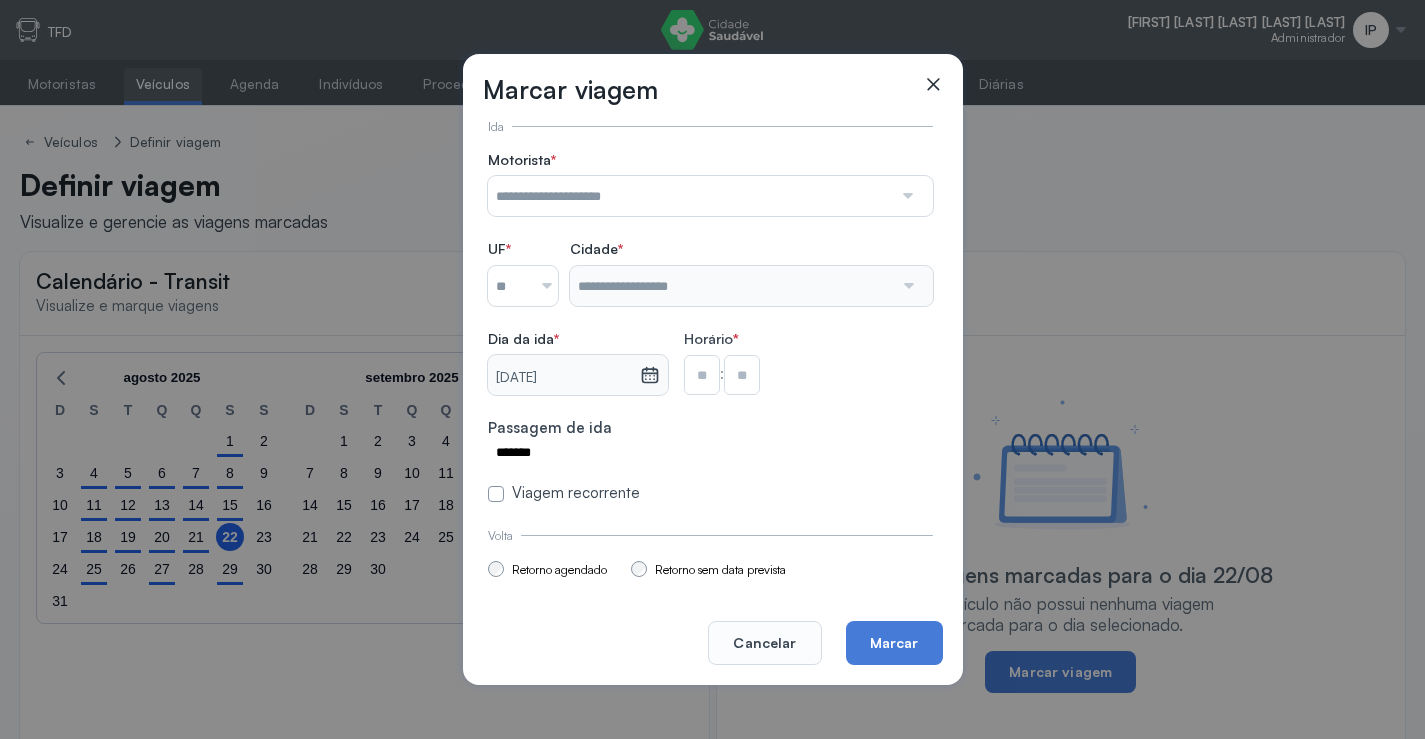 click at bounding box center [690, 196] 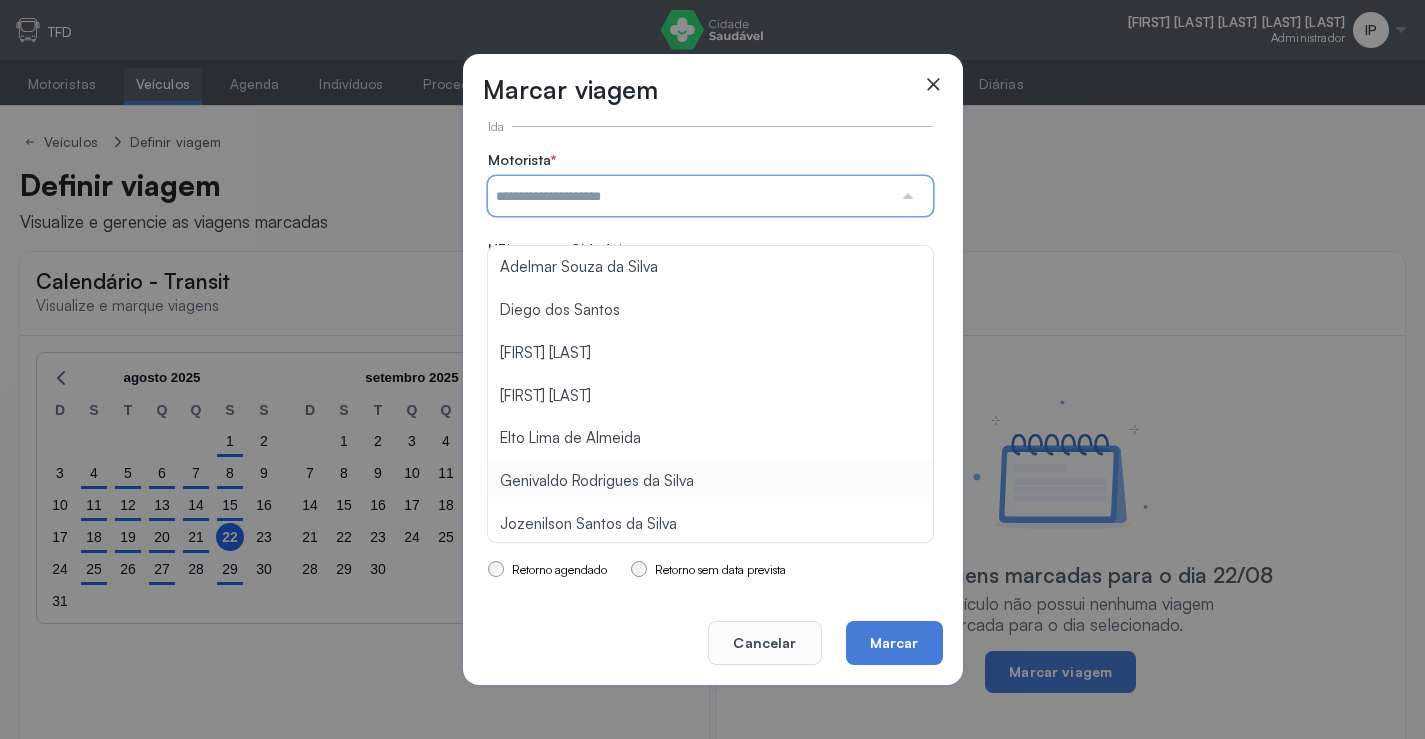 type on "**********" 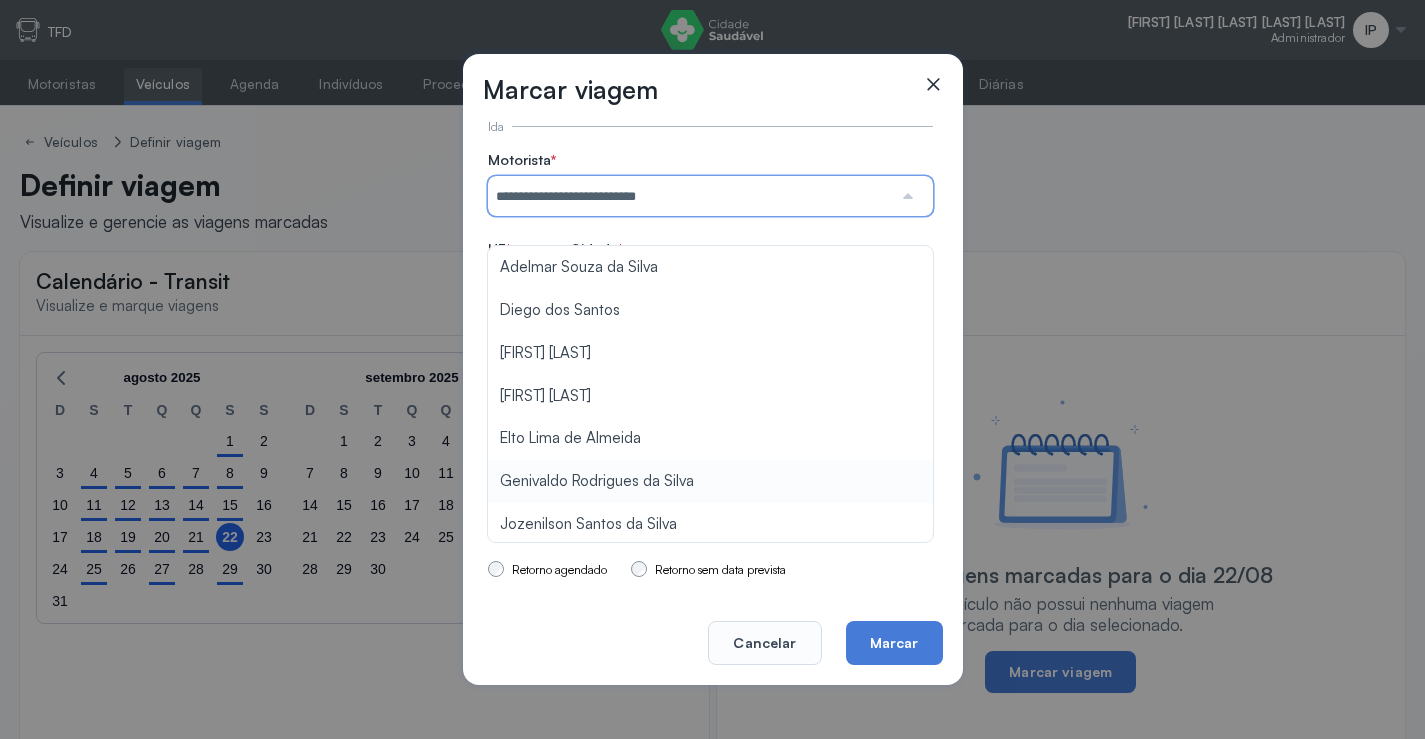 click on "**********" at bounding box center (710, 327) 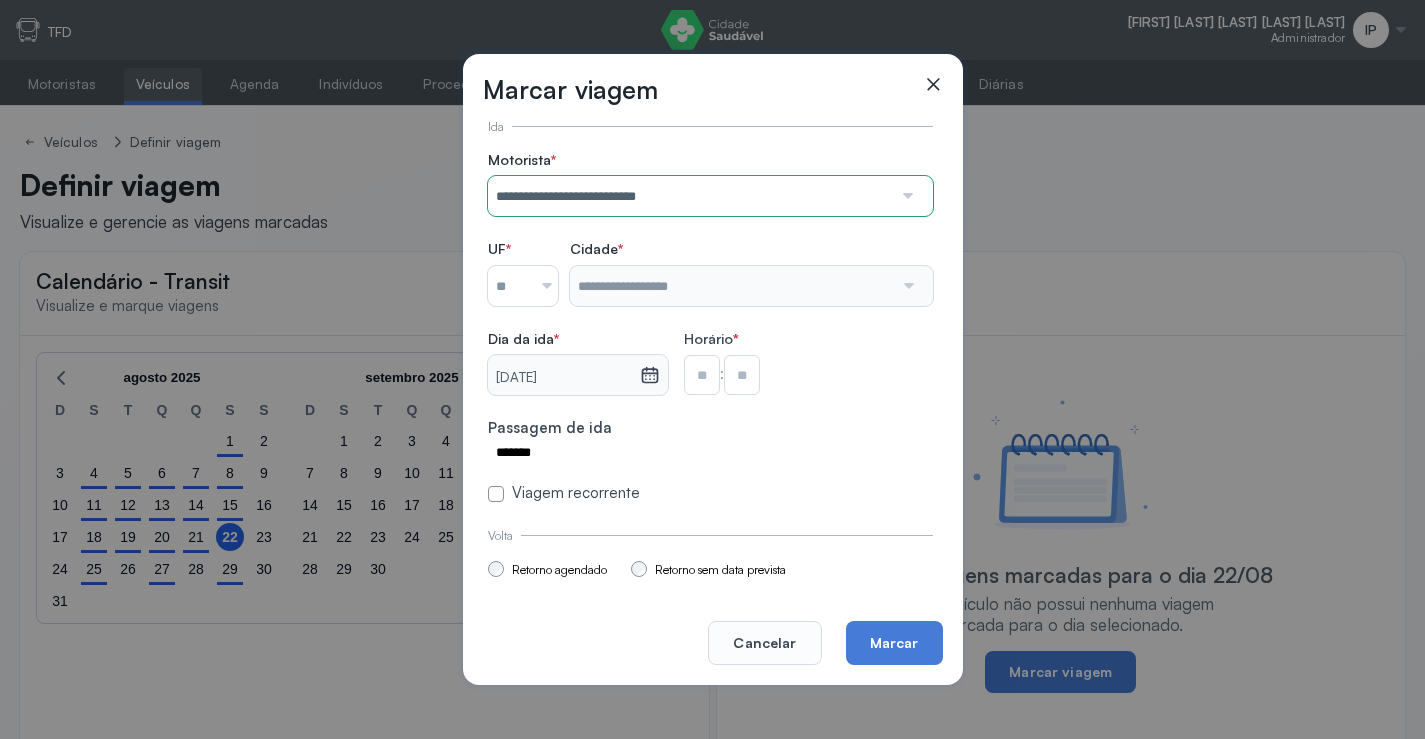 click at bounding box center [509, 286] 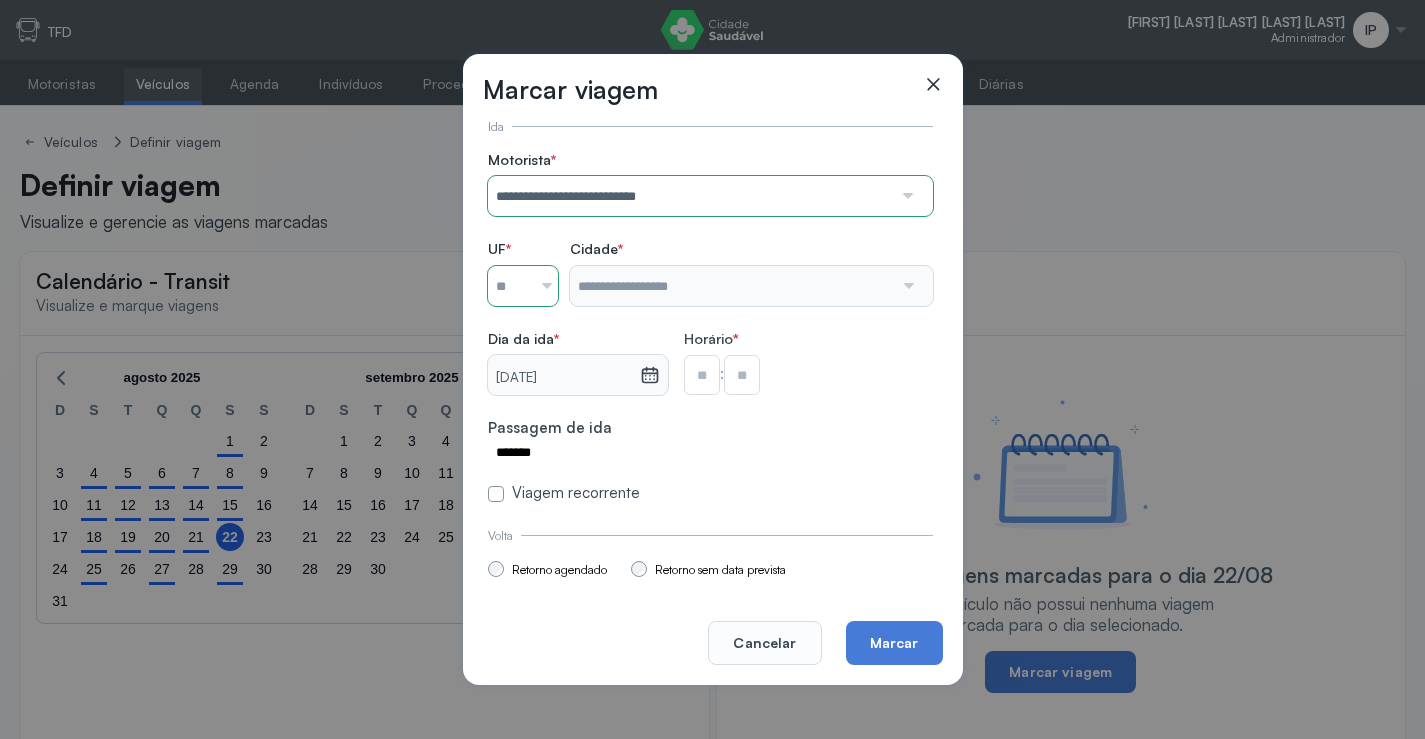 type on "**" 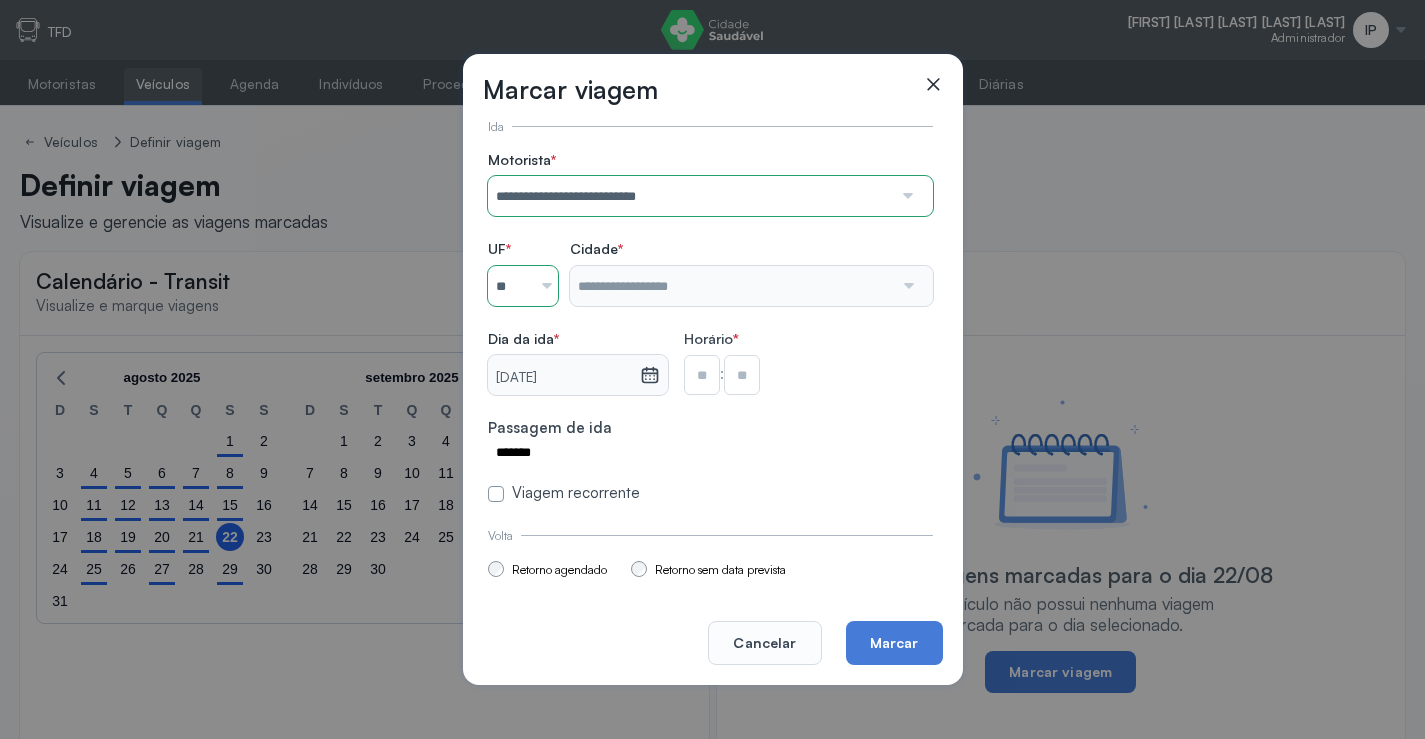 click on "**********" at bounding box center (710, 327) 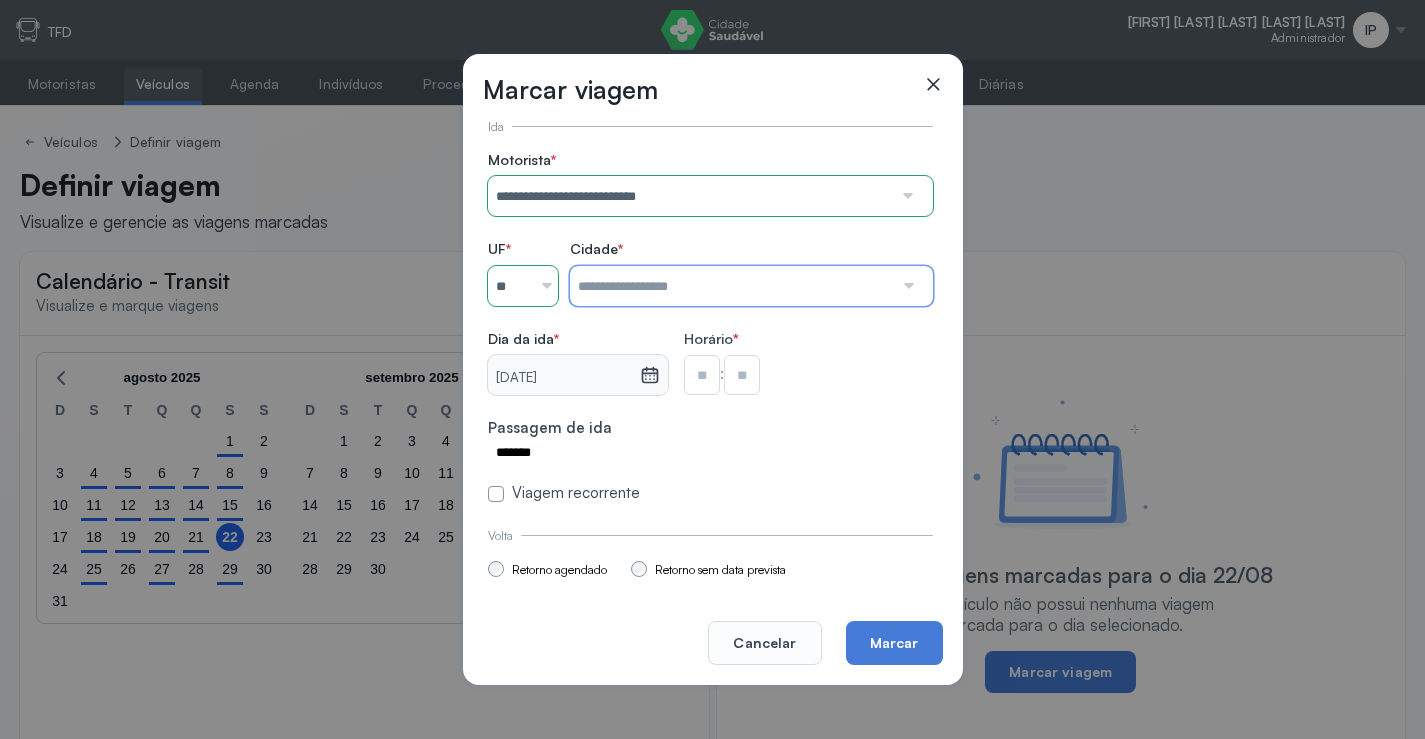 click at bounding box center [731, 286] 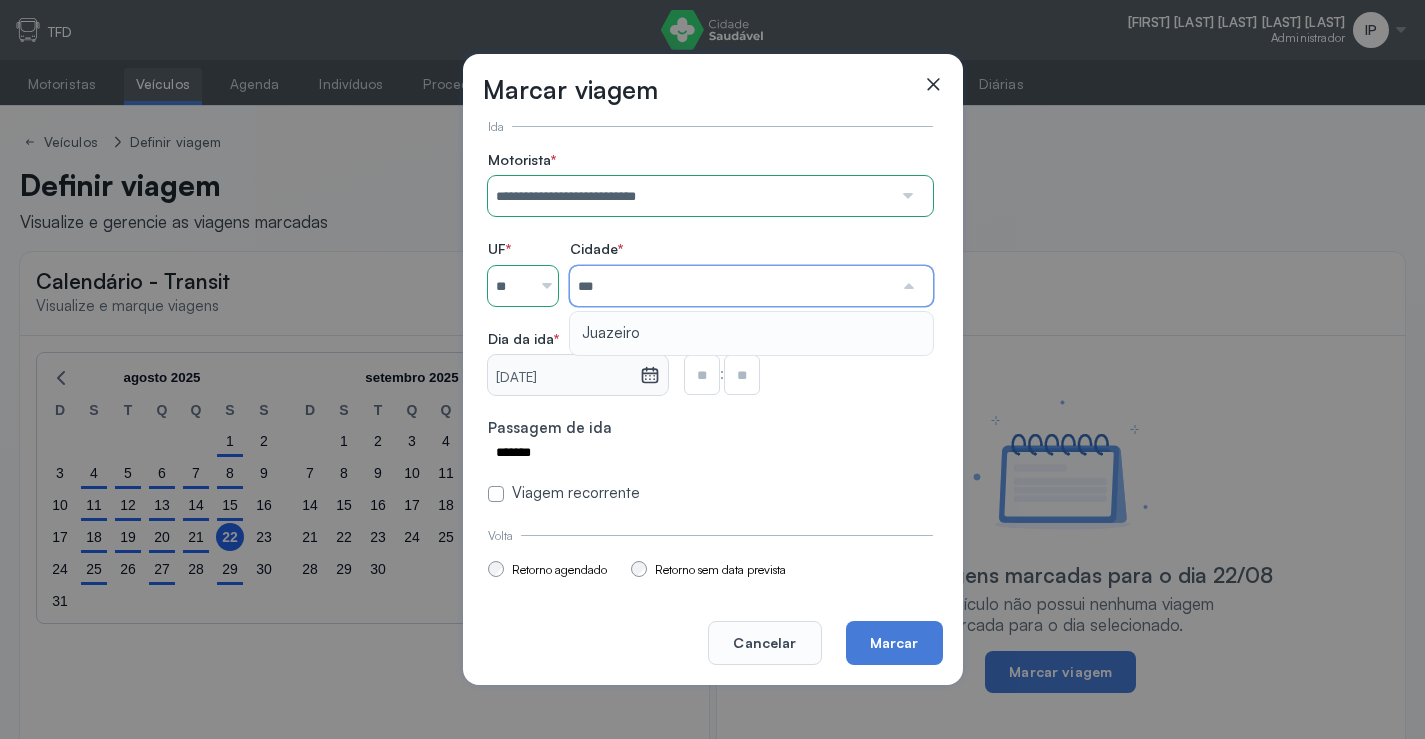 type on "********" 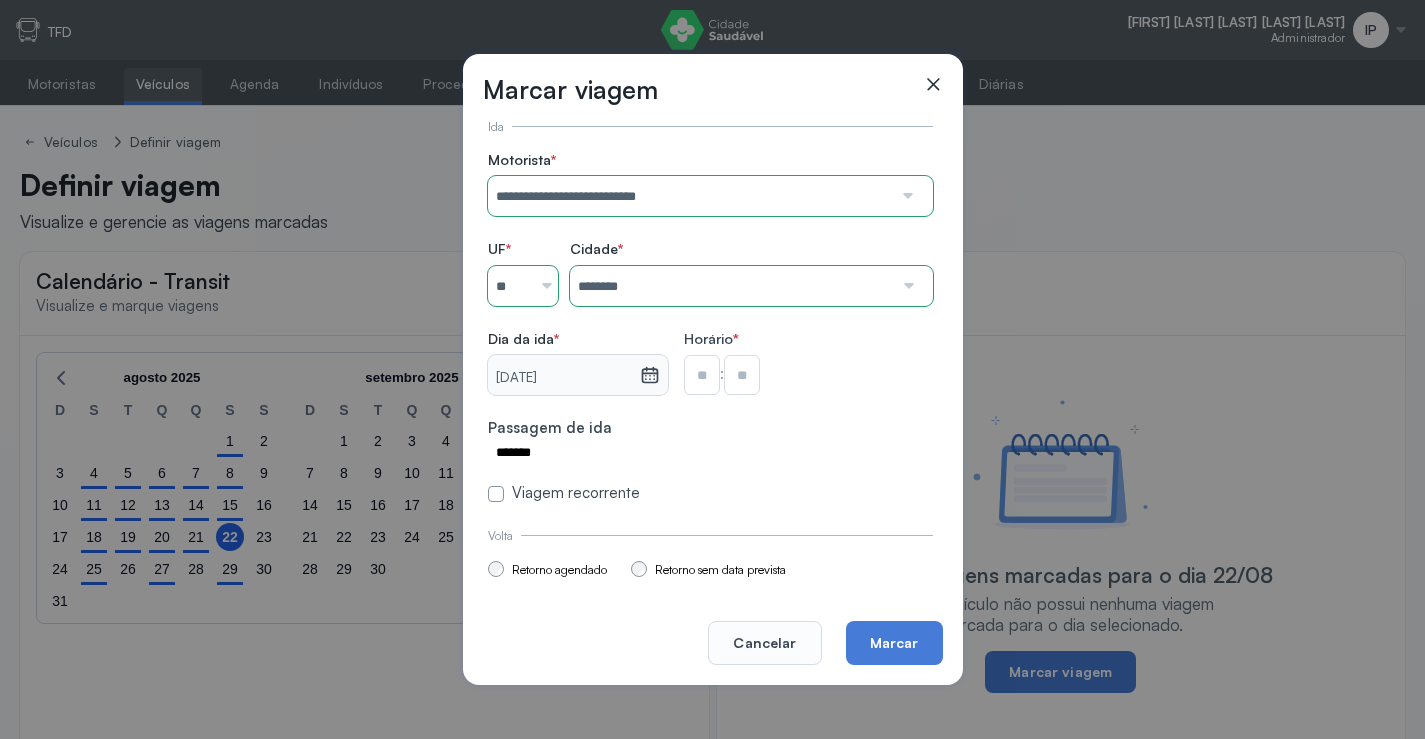 click on "**********" at bounding box center [710, 327] 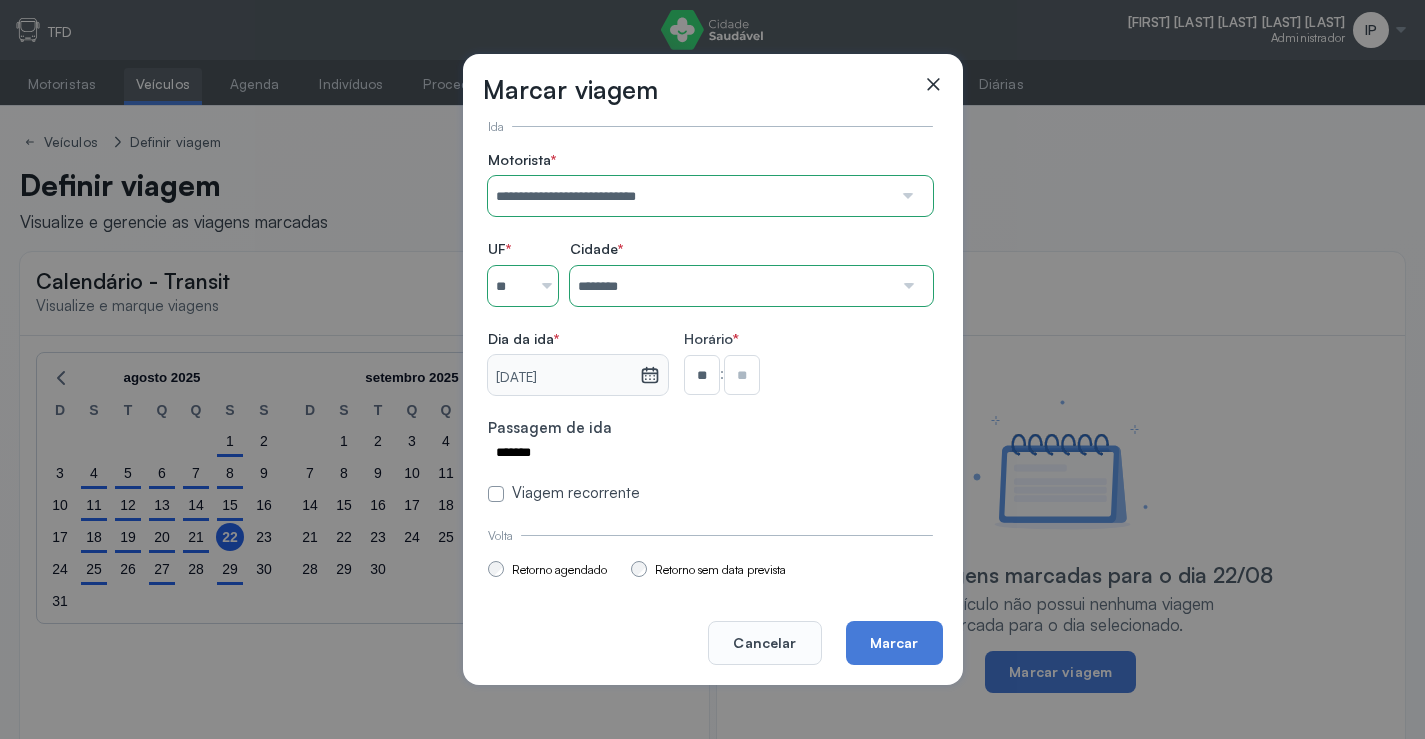drag, startPoint x: 752, startPoint y: 362, endPoint x: 751, endPoint y: 396, distance: 34.0147 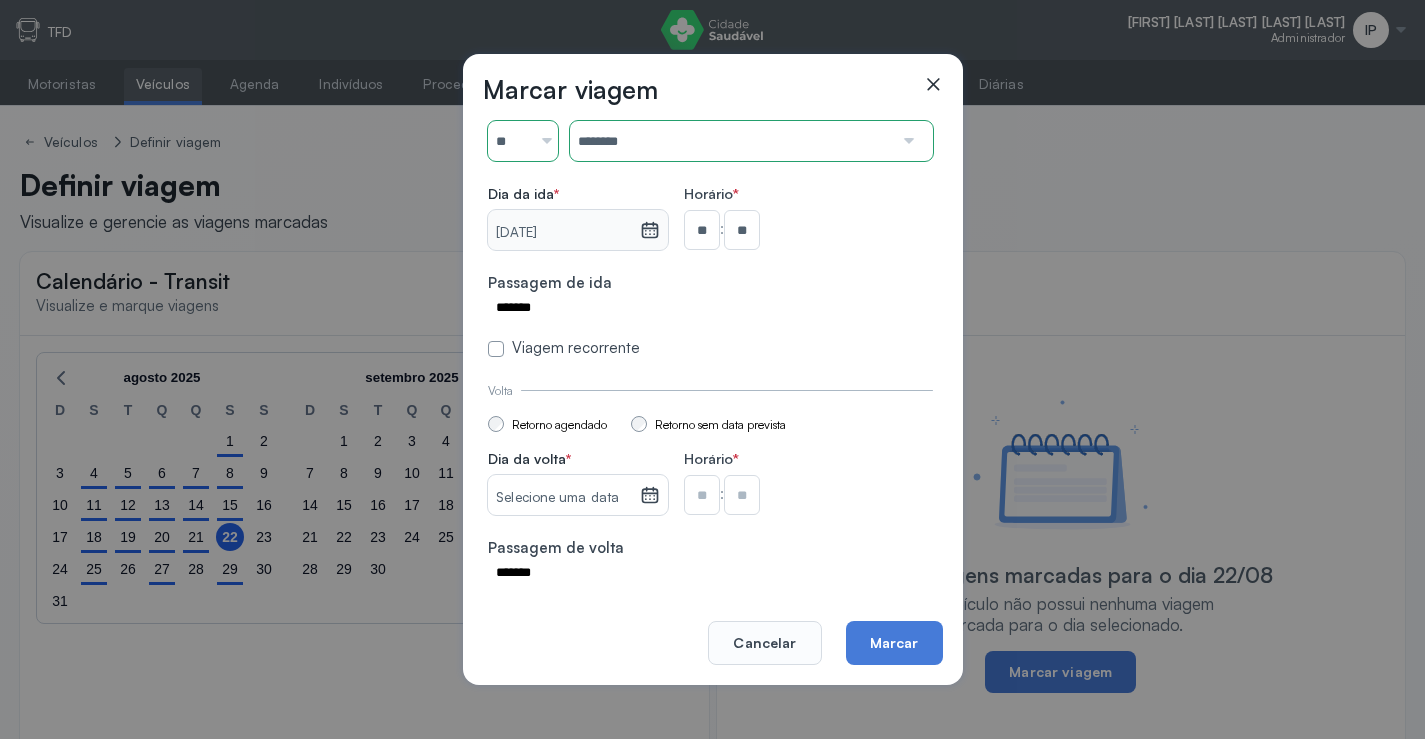 scroll, scrollTop: 147, scrollLeft: 0, axis: vertical 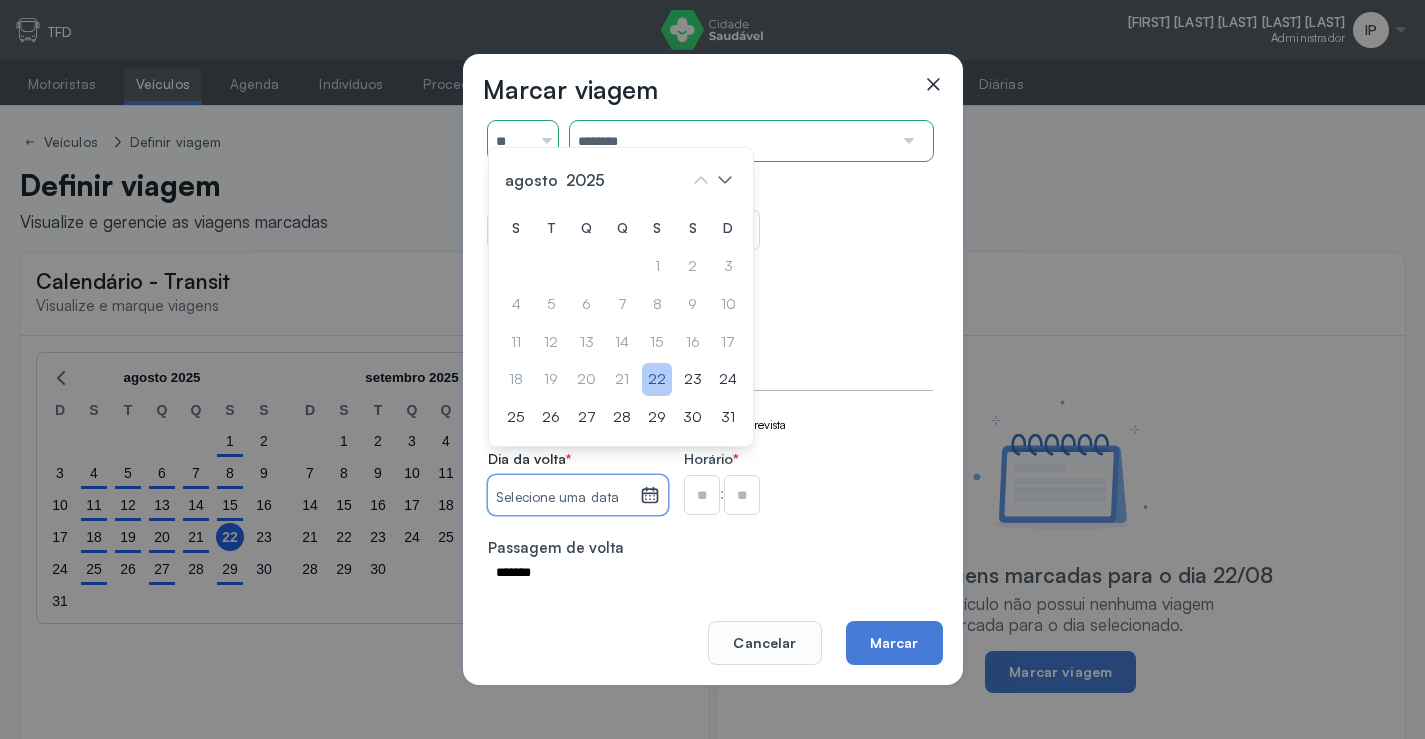 click on "22" 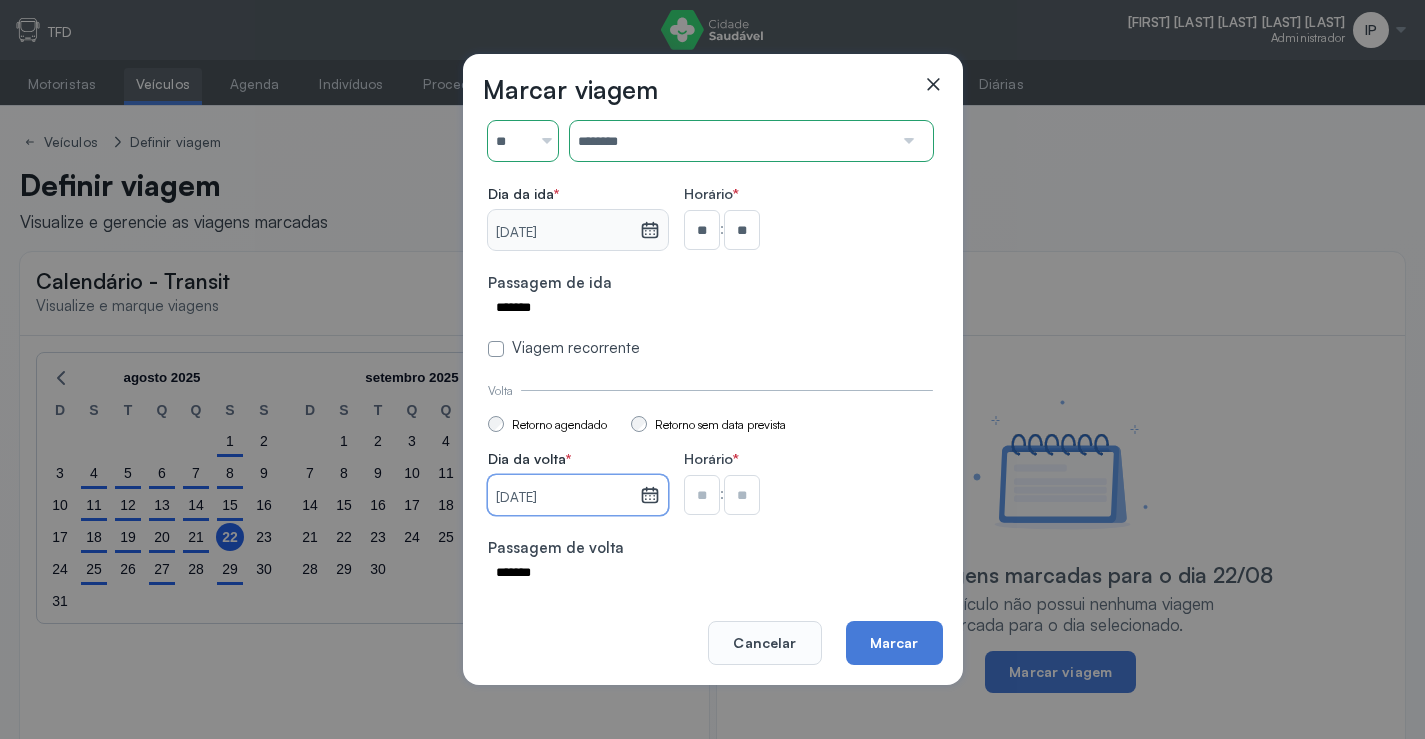 click at bounding box center (702, 230) 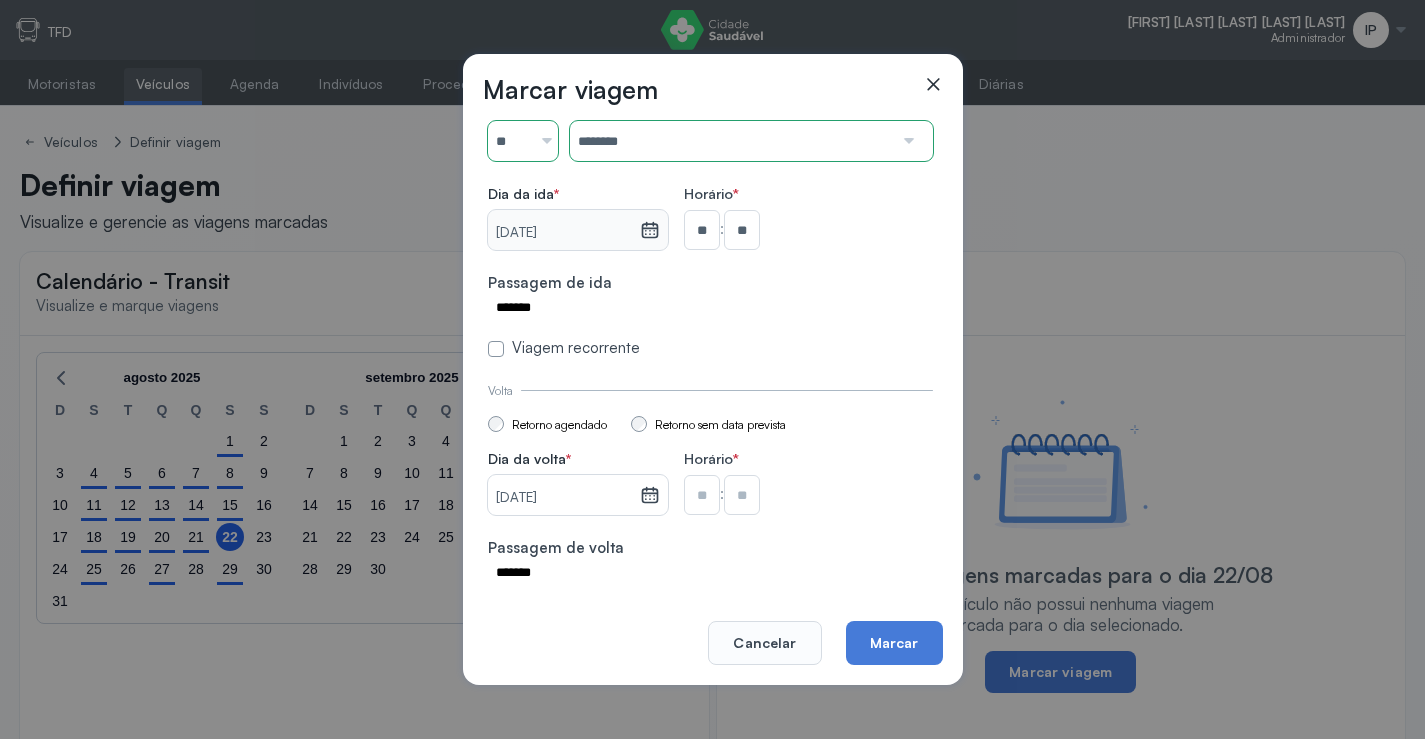 type on "**" 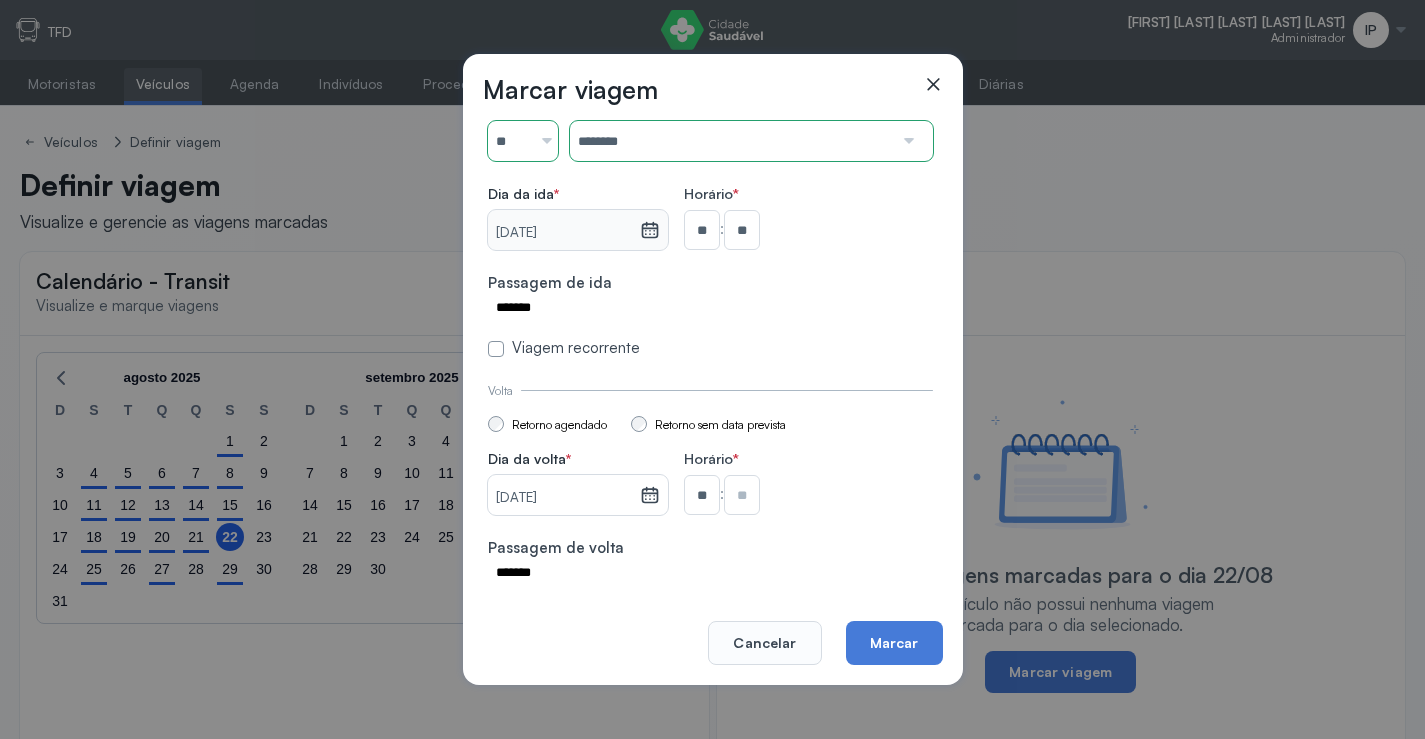 click at bounding box center (742, 230) 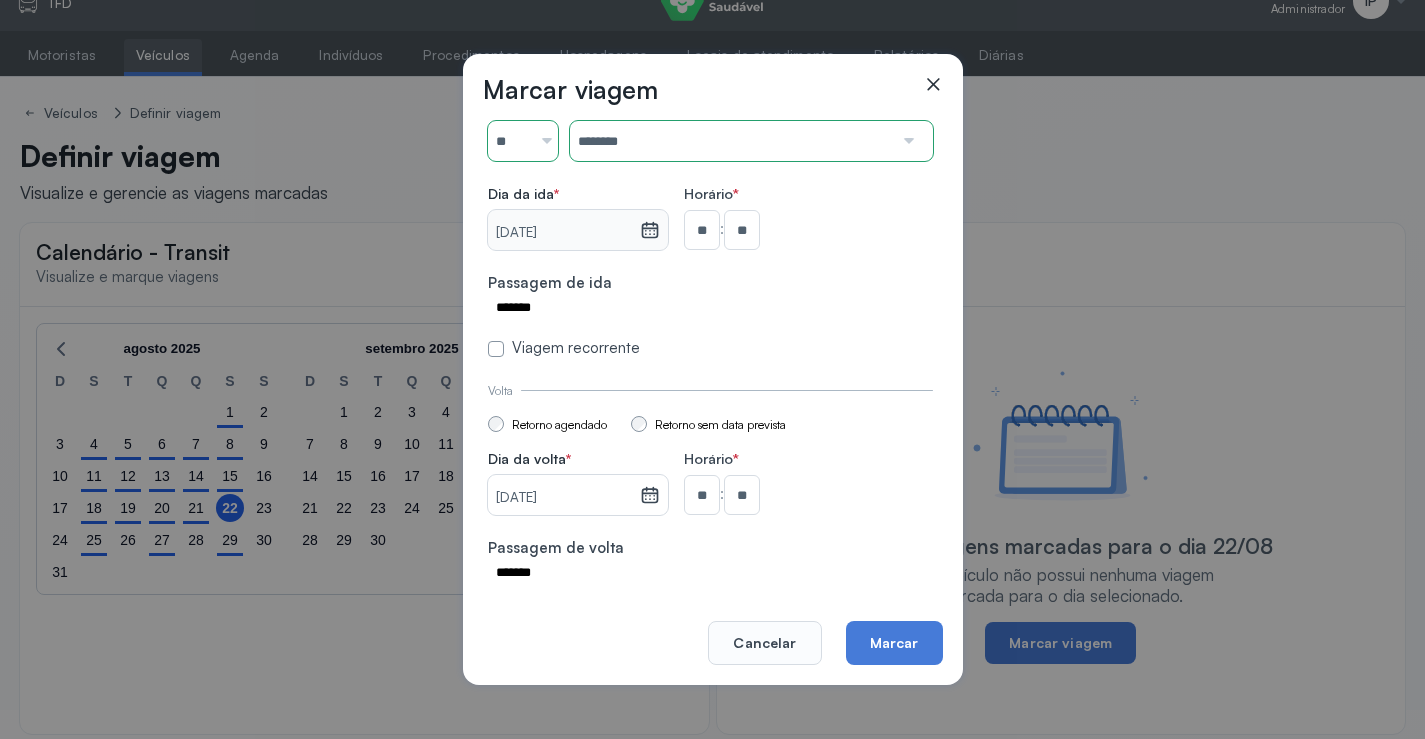 scroll, scrollTop: 44, scrollLeft: 0, axis: vertical 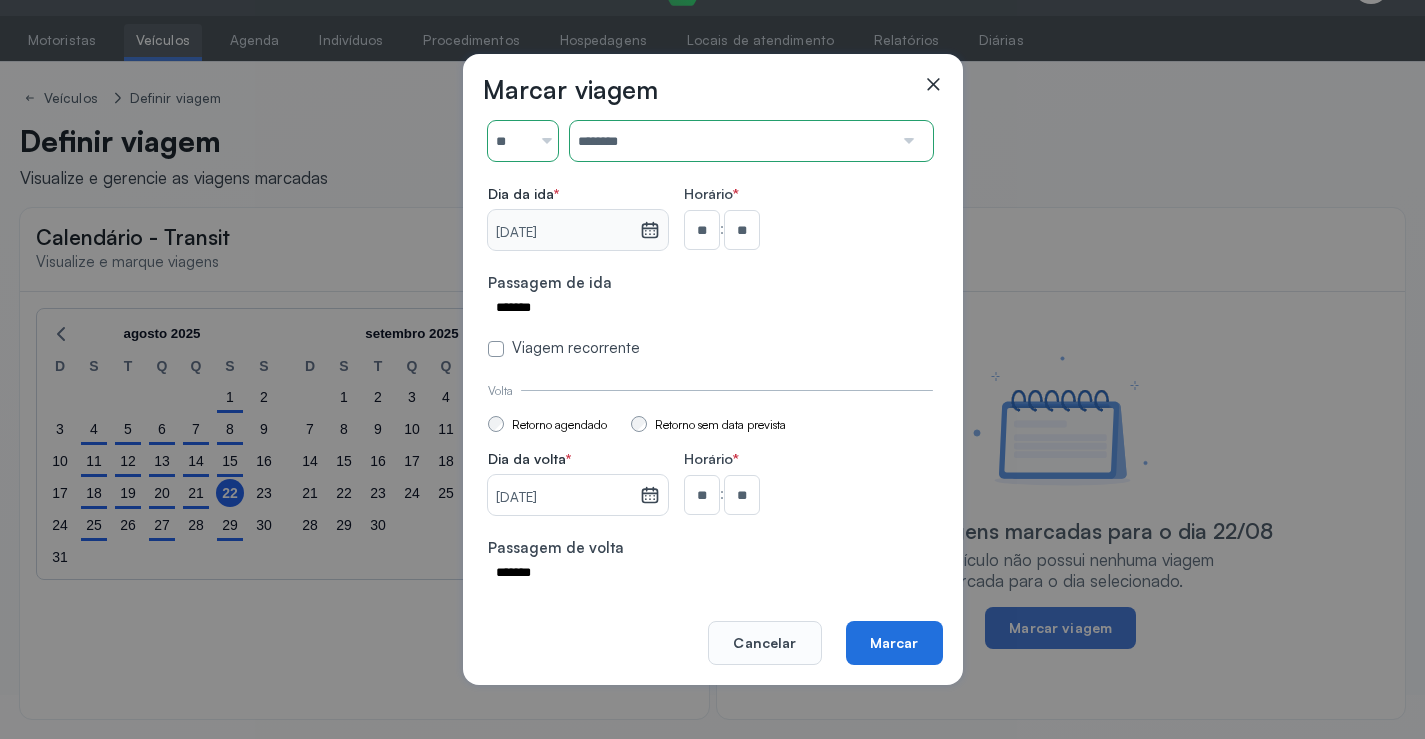 click on "Marcar" 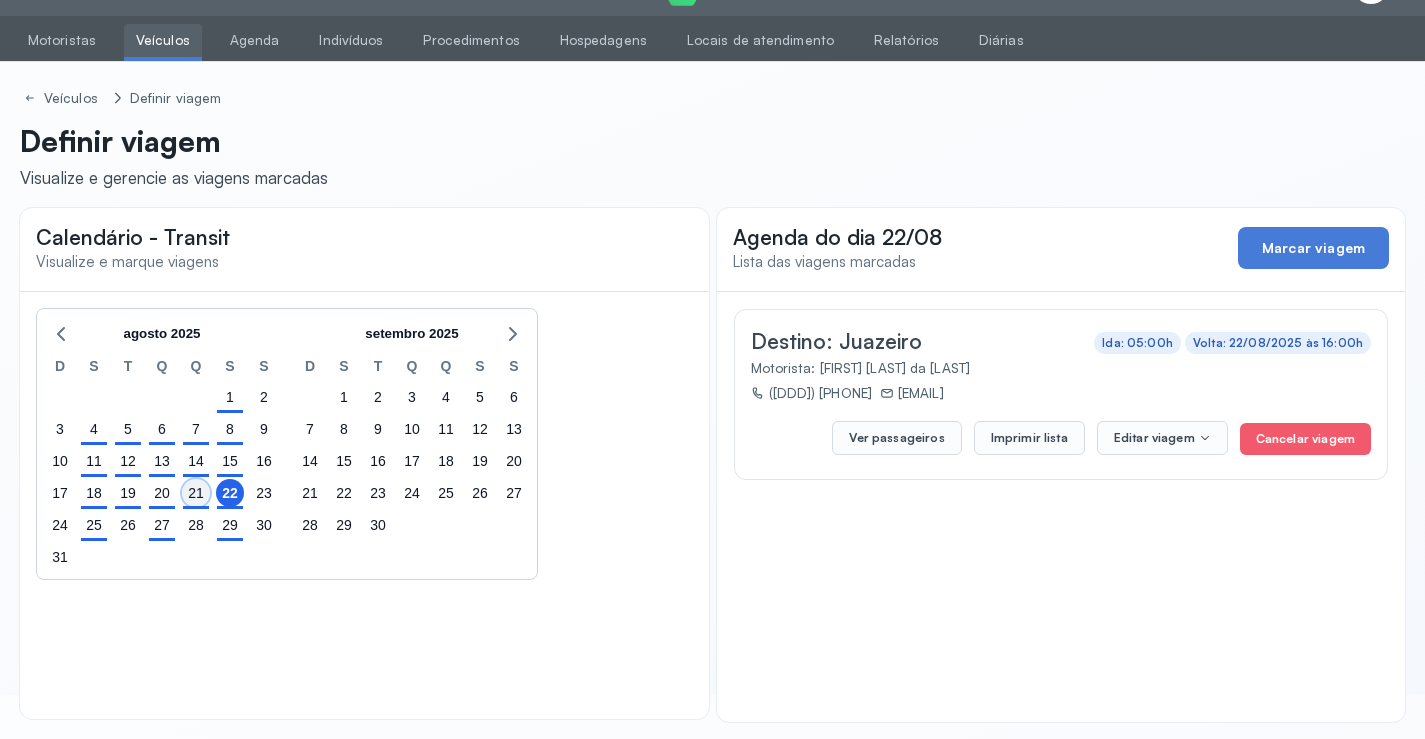 click on "21" 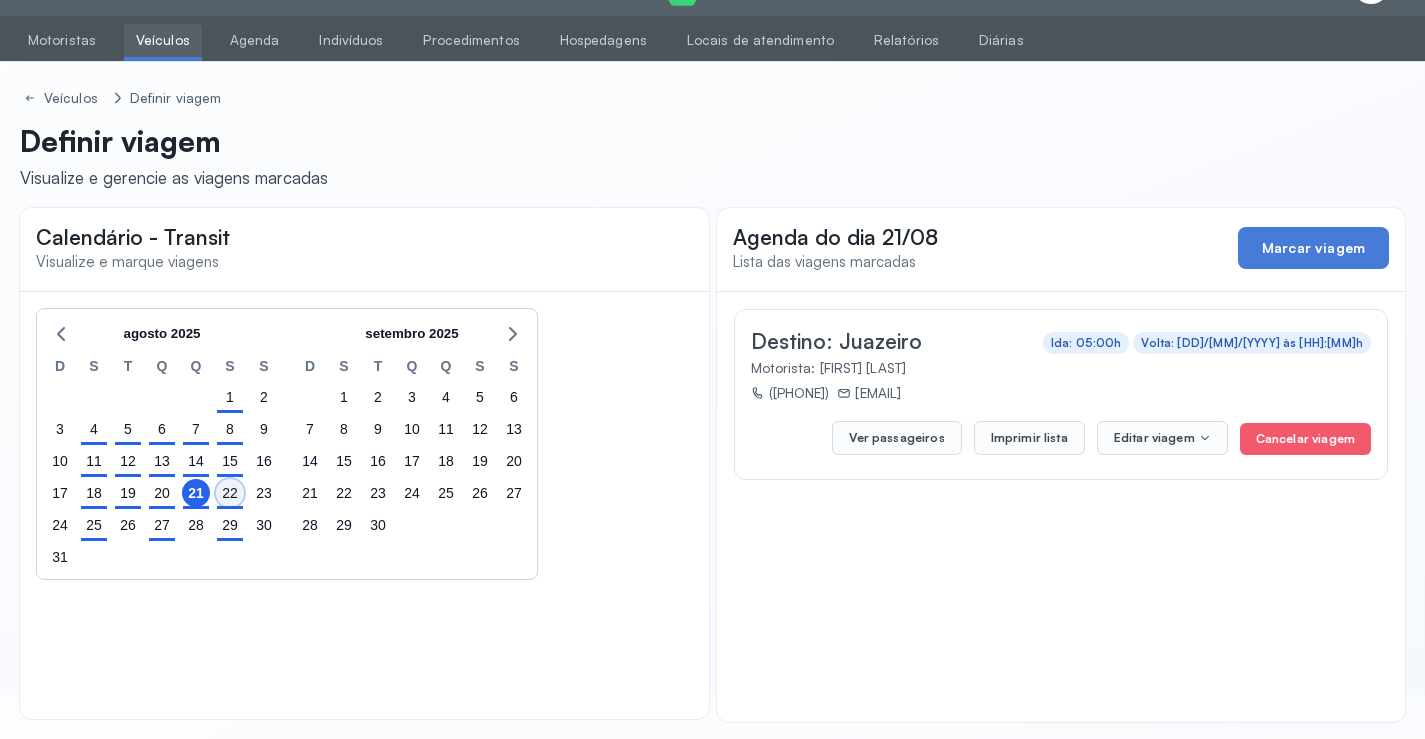 click on "22" 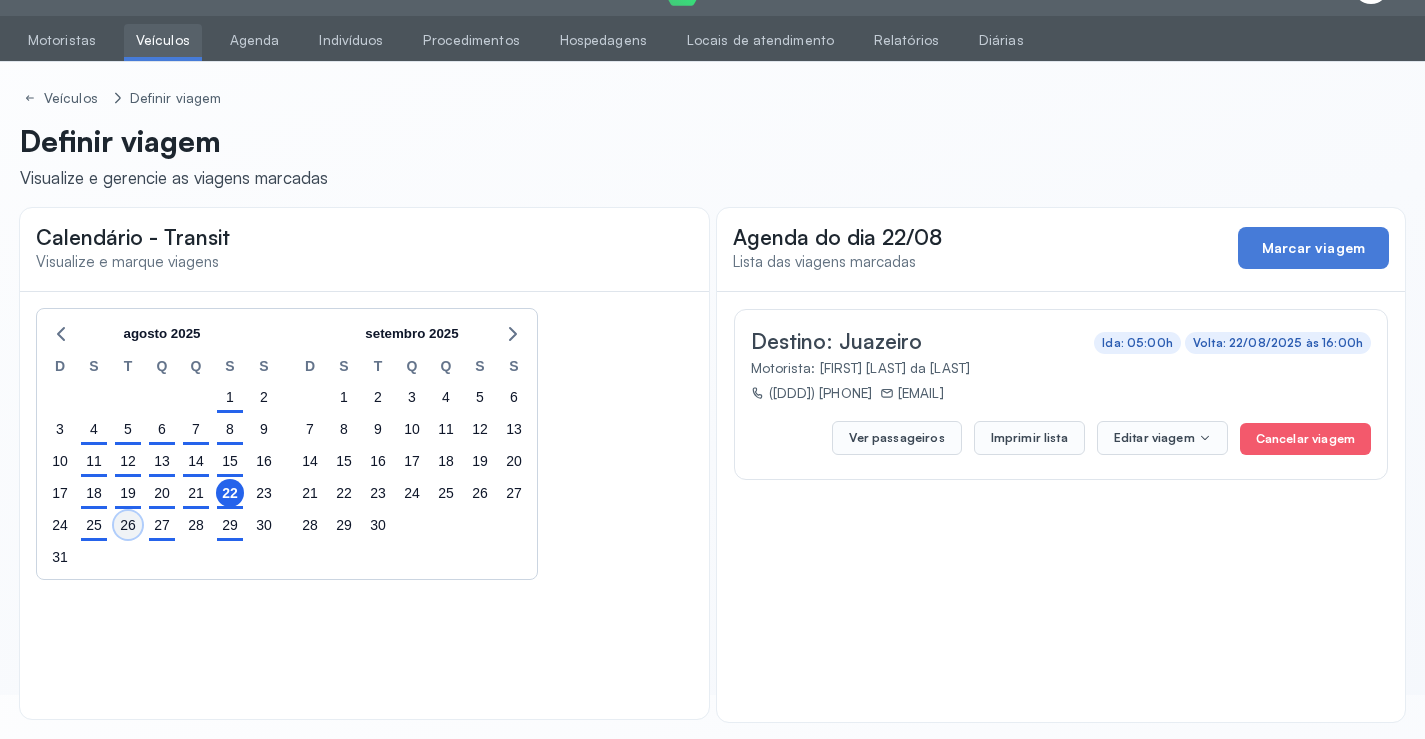 click on "26" 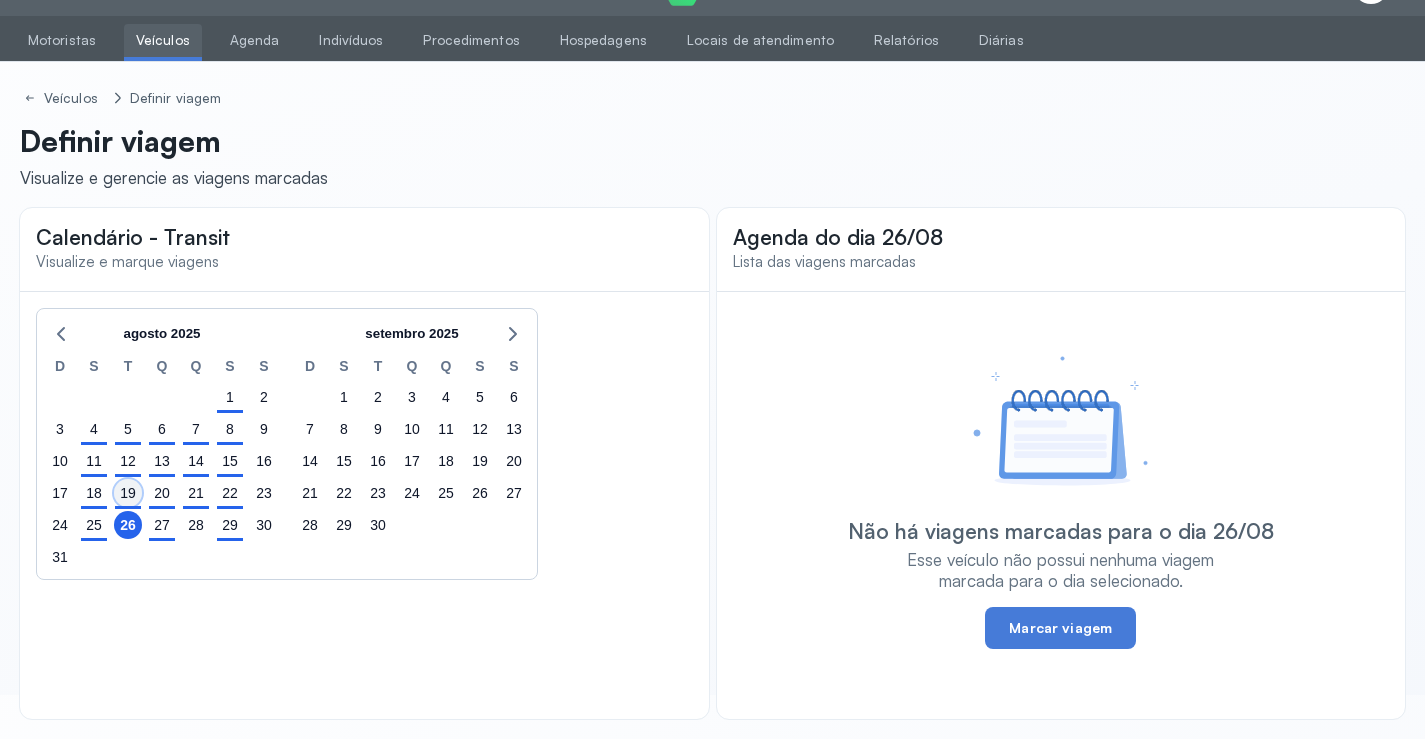 click on "19" 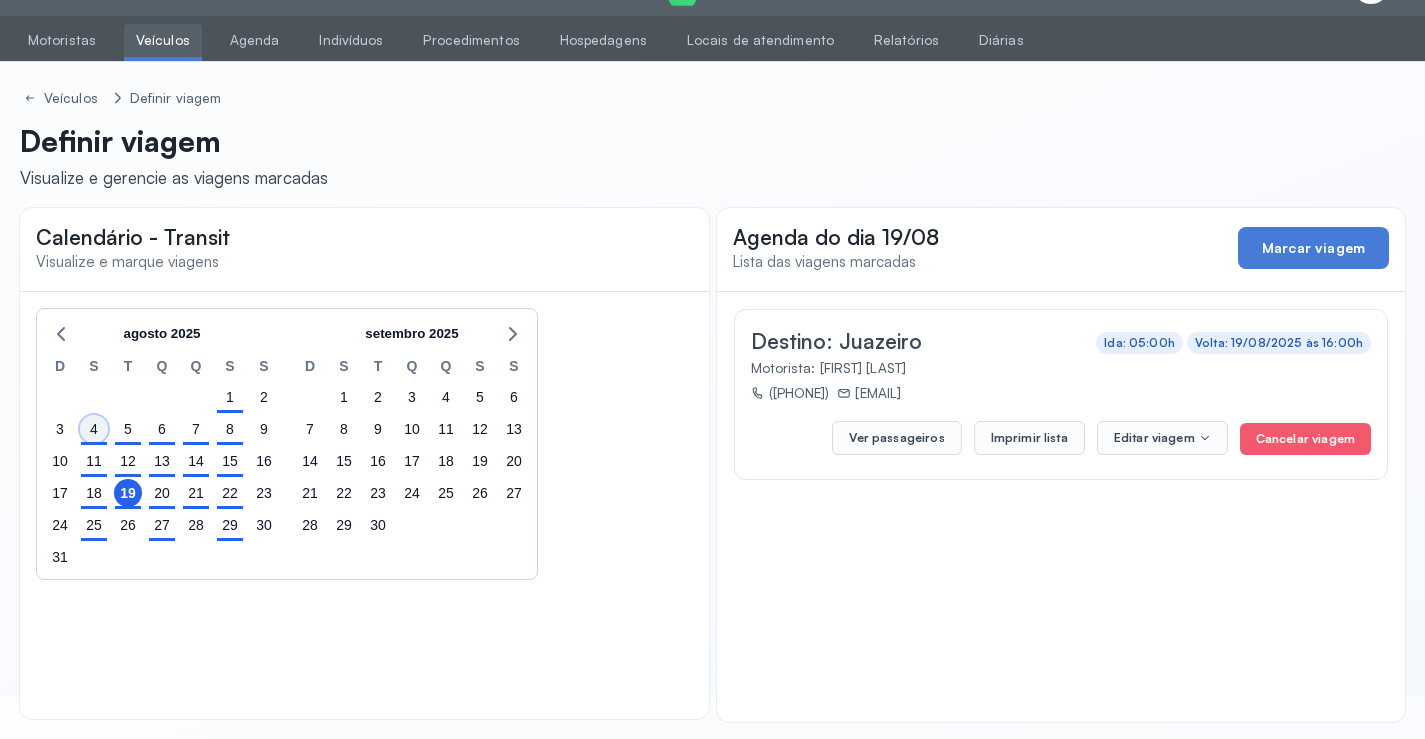 click on "4" 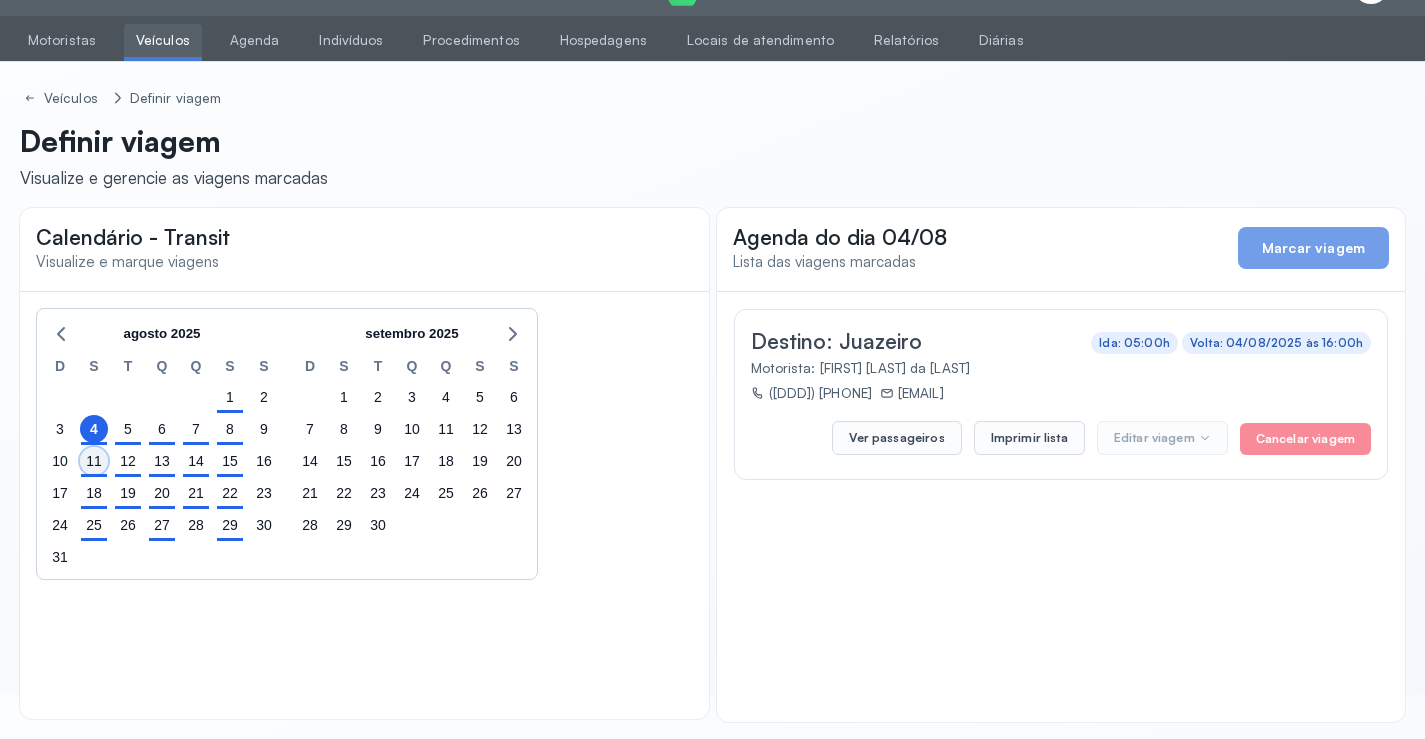 click on "11" 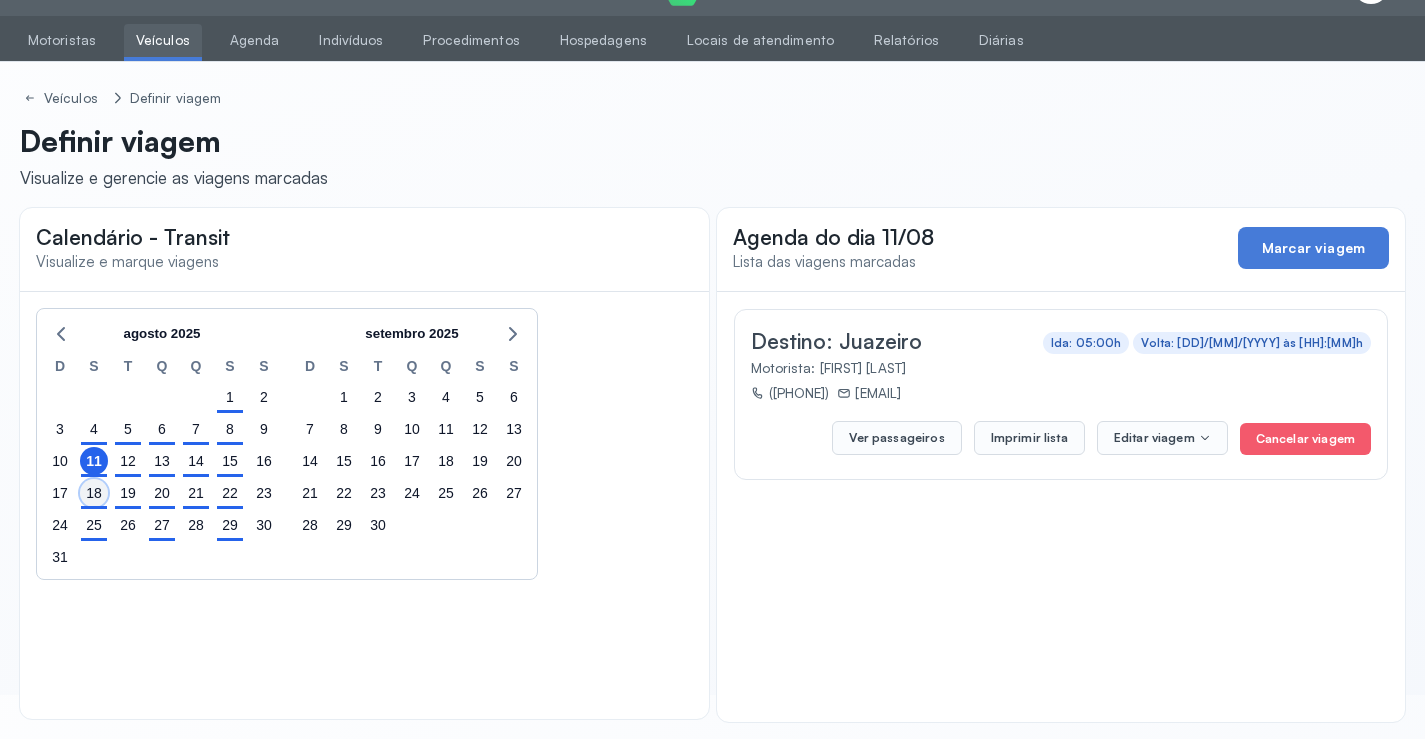 click on "18" 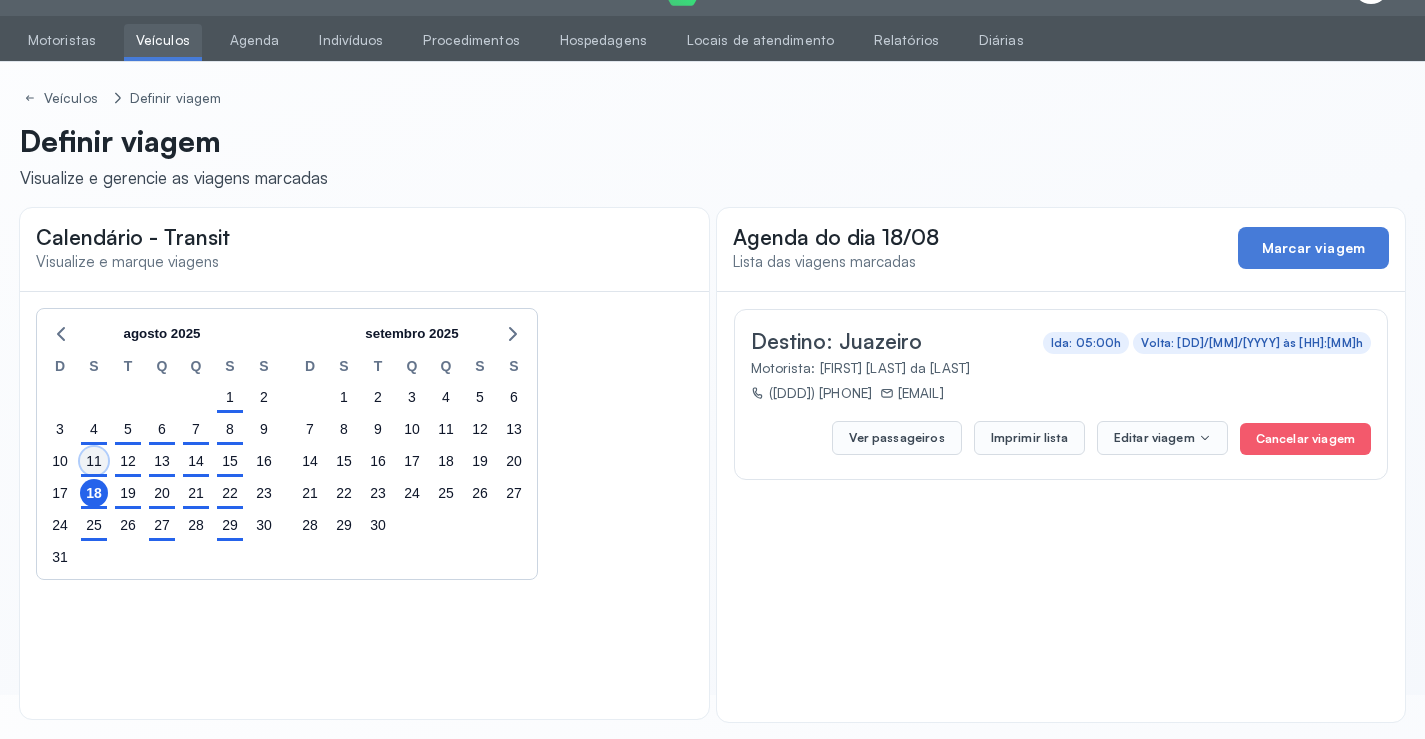 click on "11" 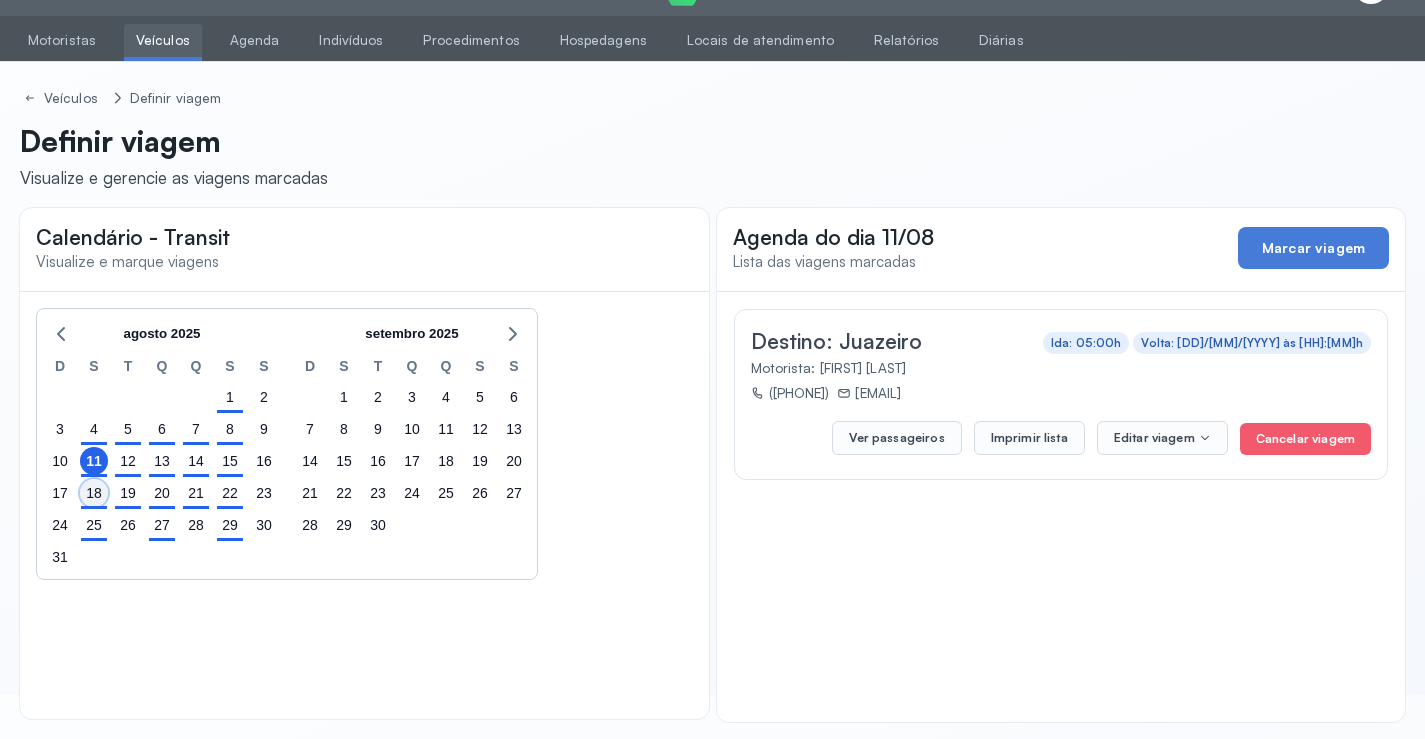 click on "18" 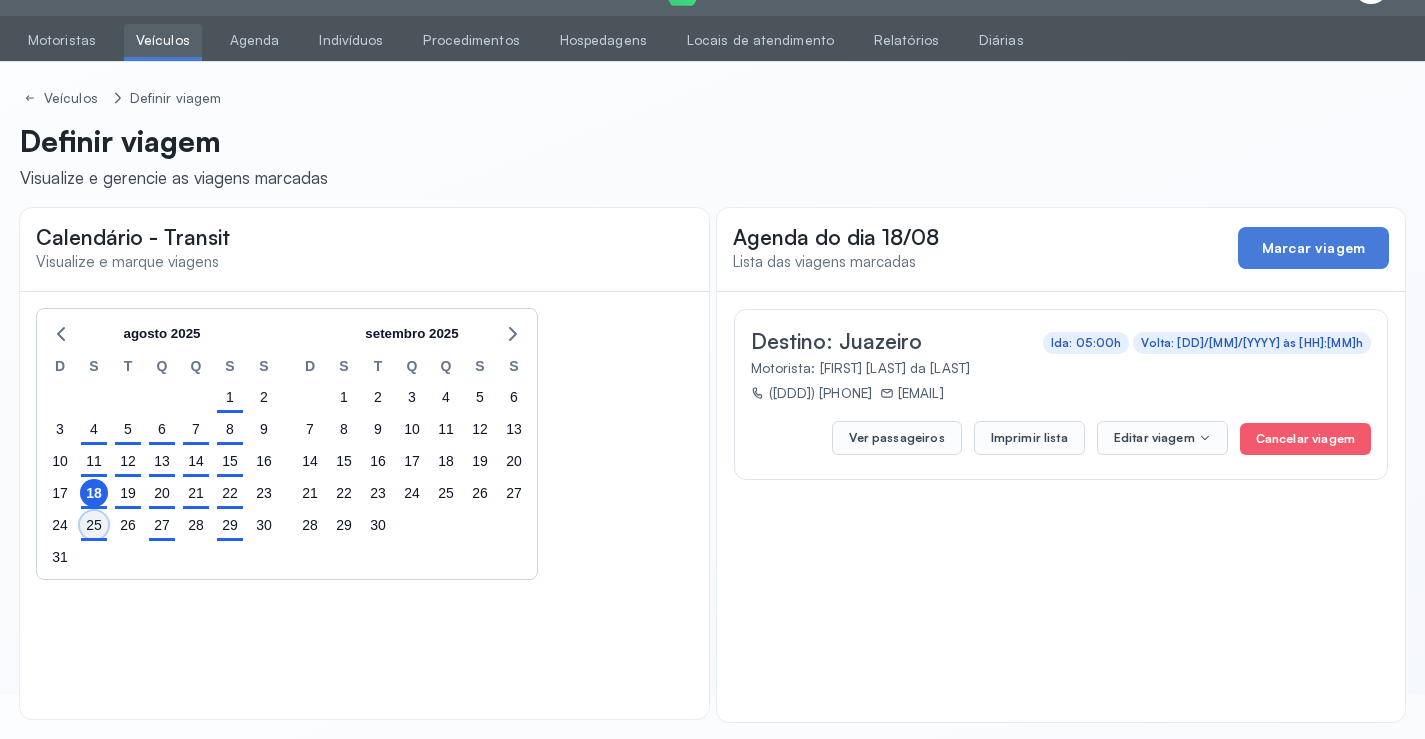 click on "25" 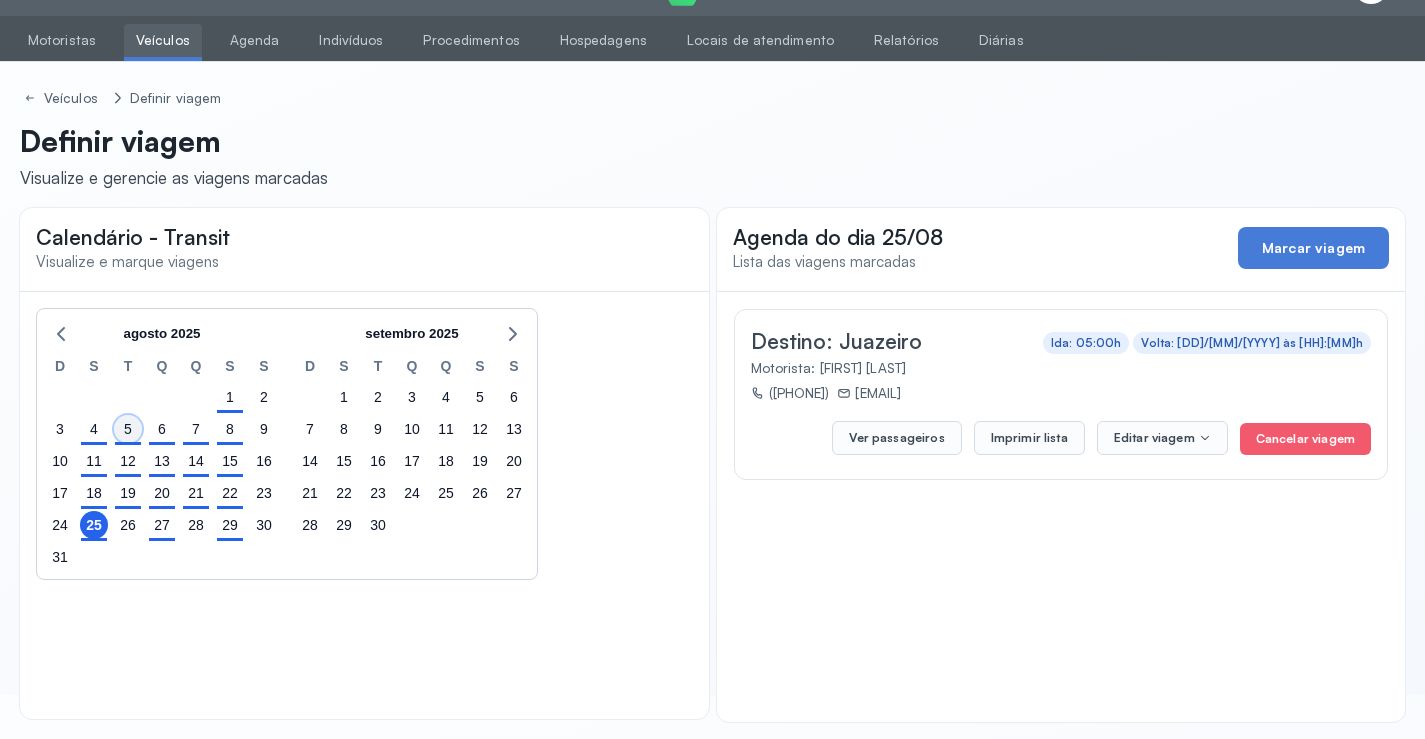 click on "5" 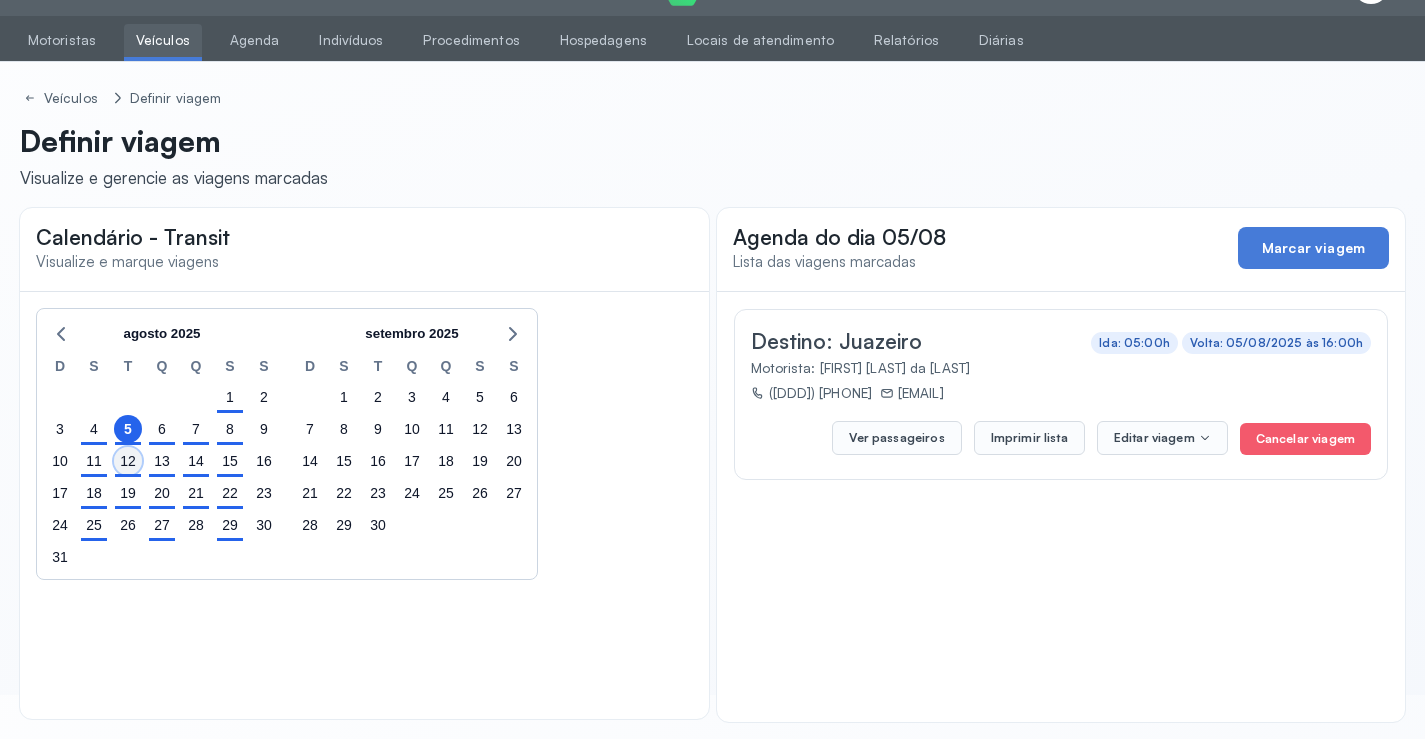 click on "12" 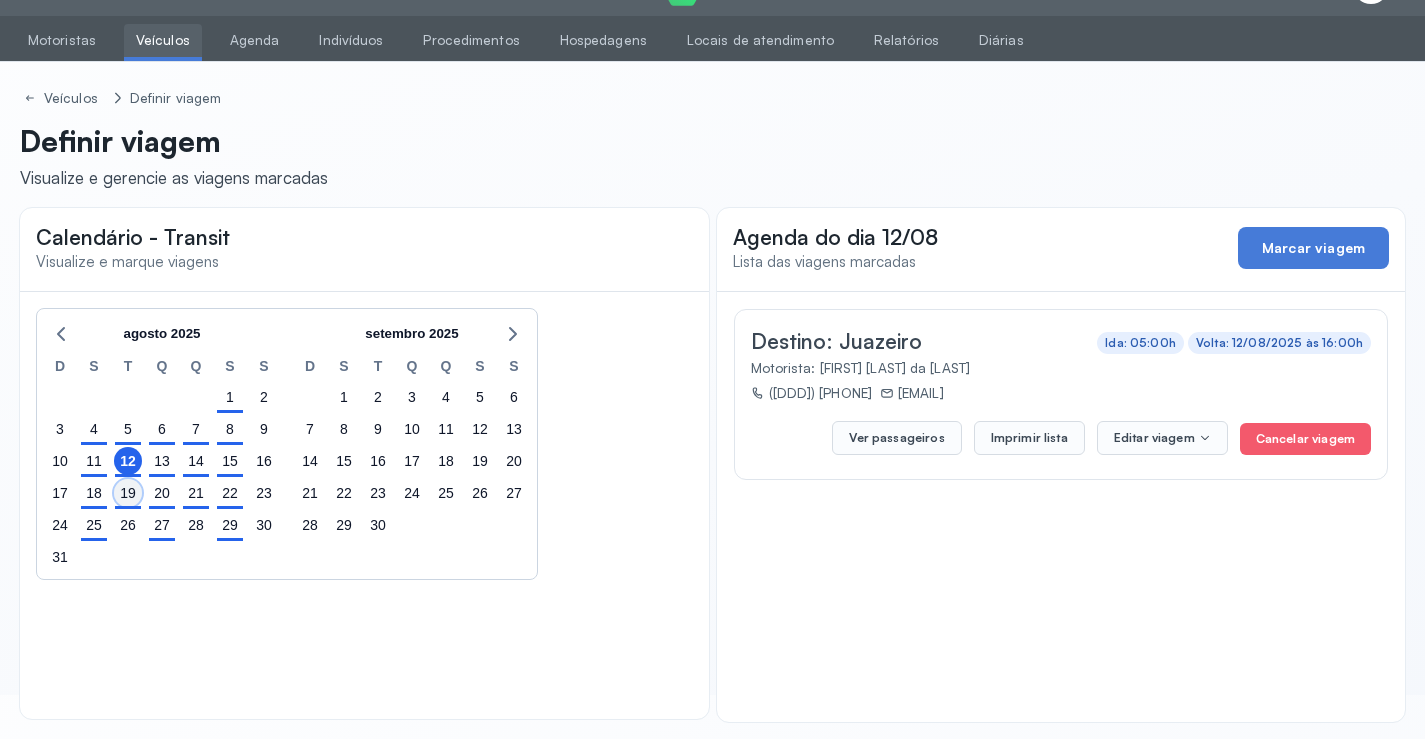 click on "19" 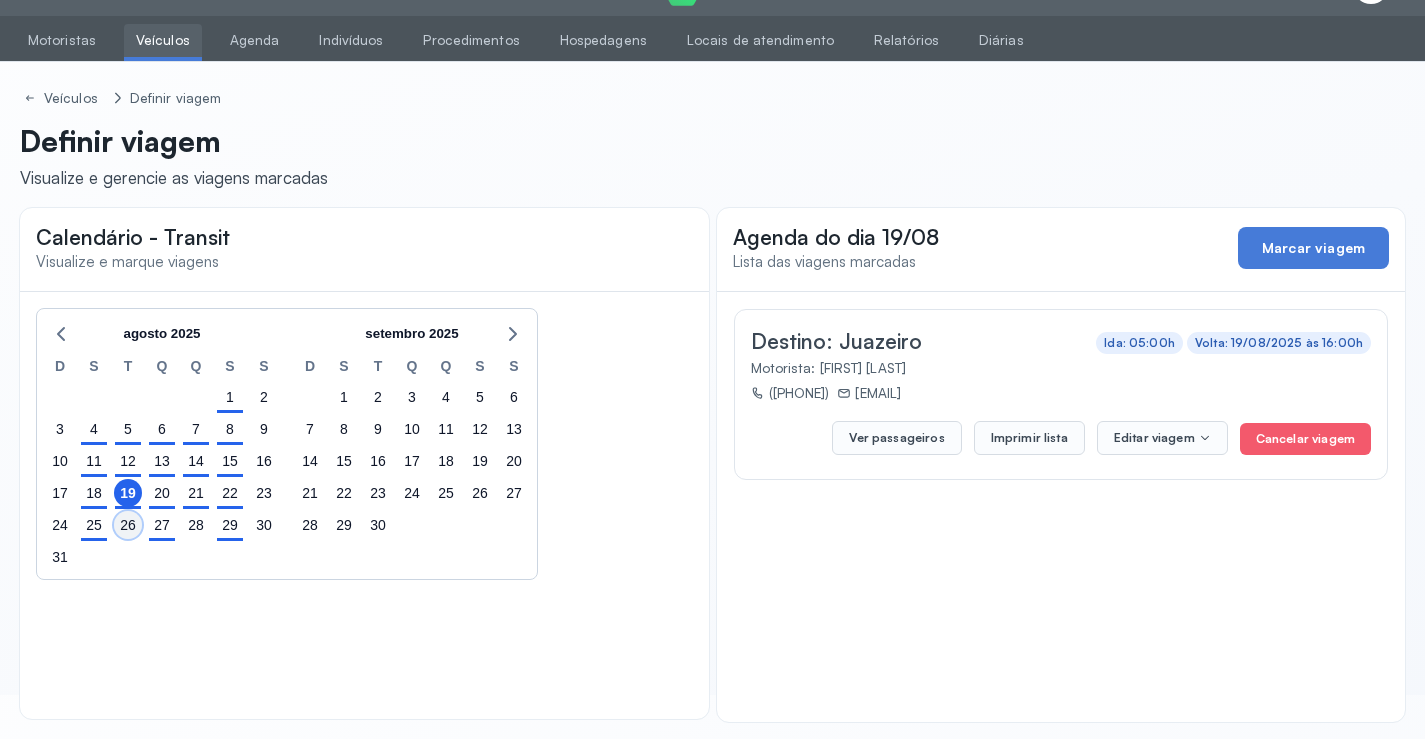 click on "26" 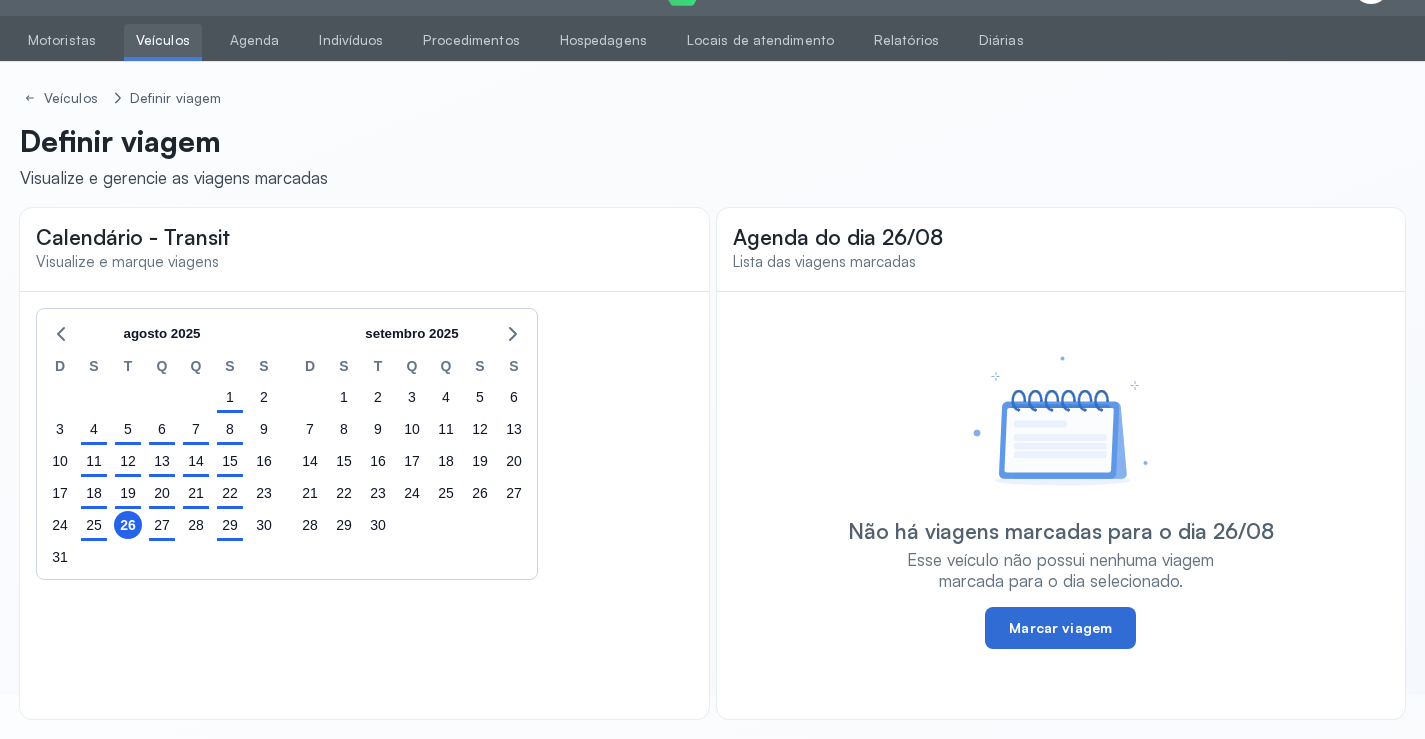 click on "Marcar viagem" 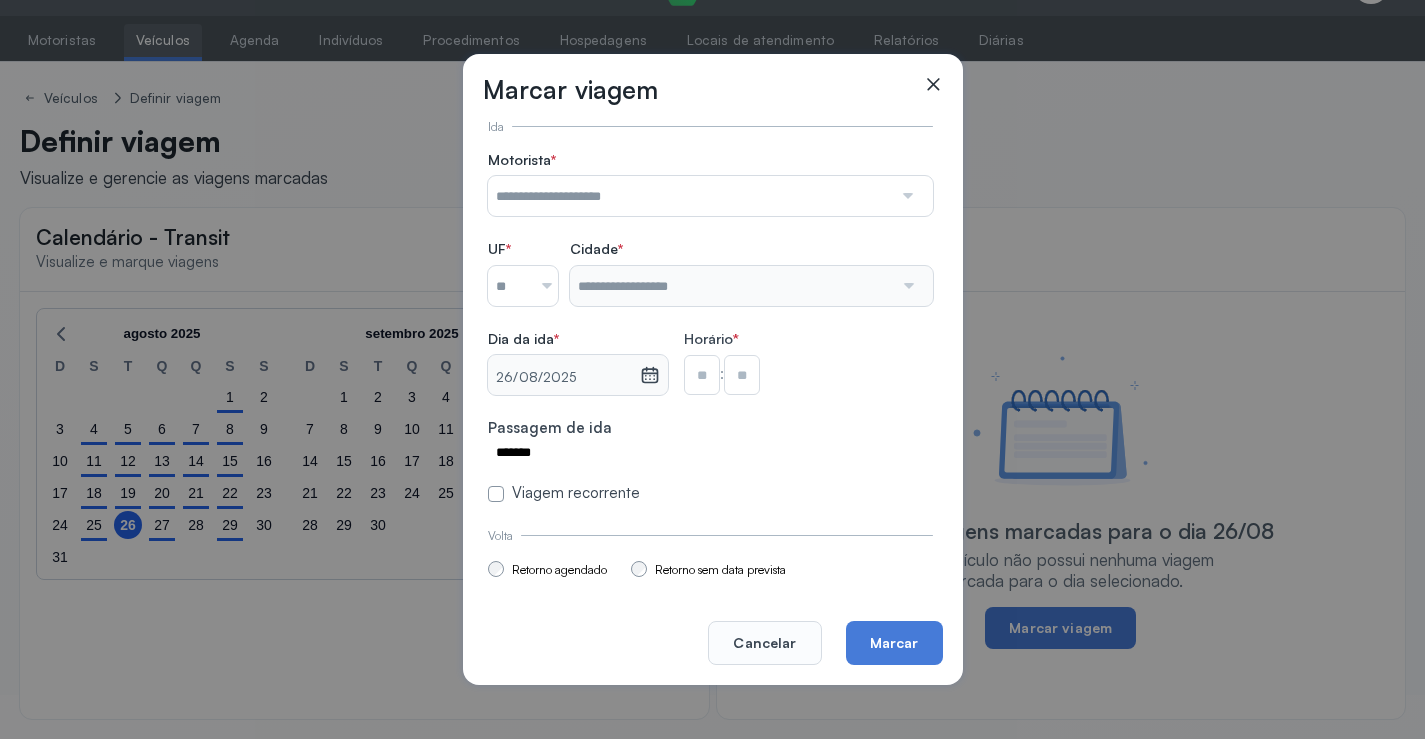 click at bounding box center (690, 196) 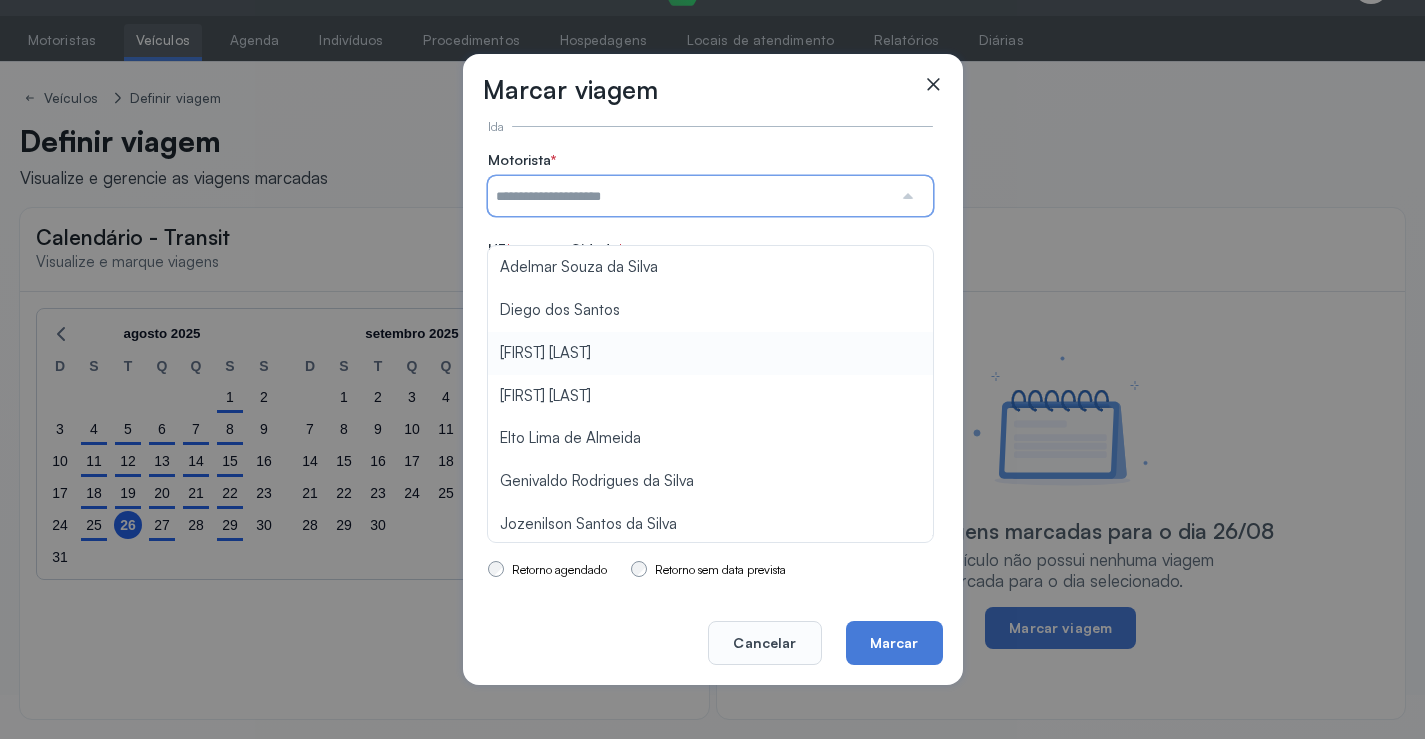 scroll, scrollTop: 3, scrollLeft: 0, axis: vertical 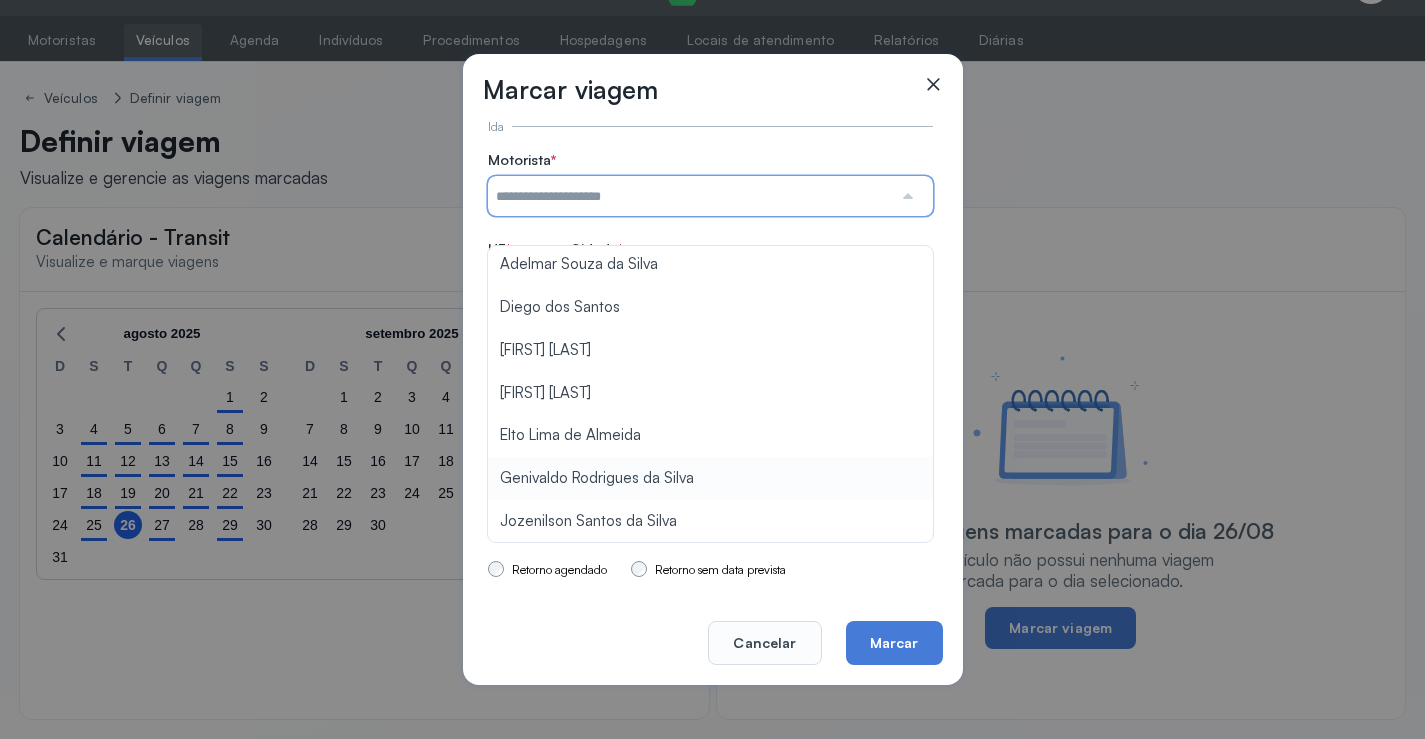 type on "**********" 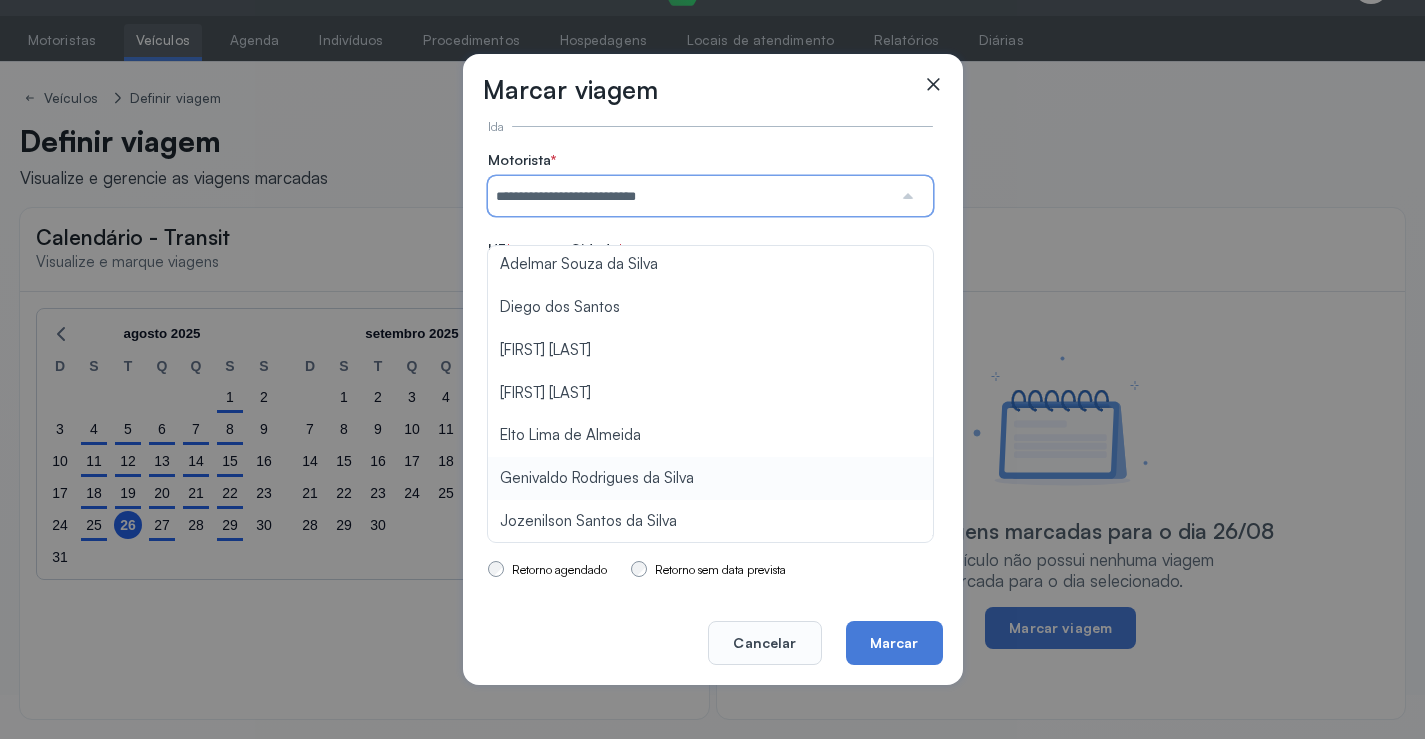 click on "**********" at bounding box center (710, 327) 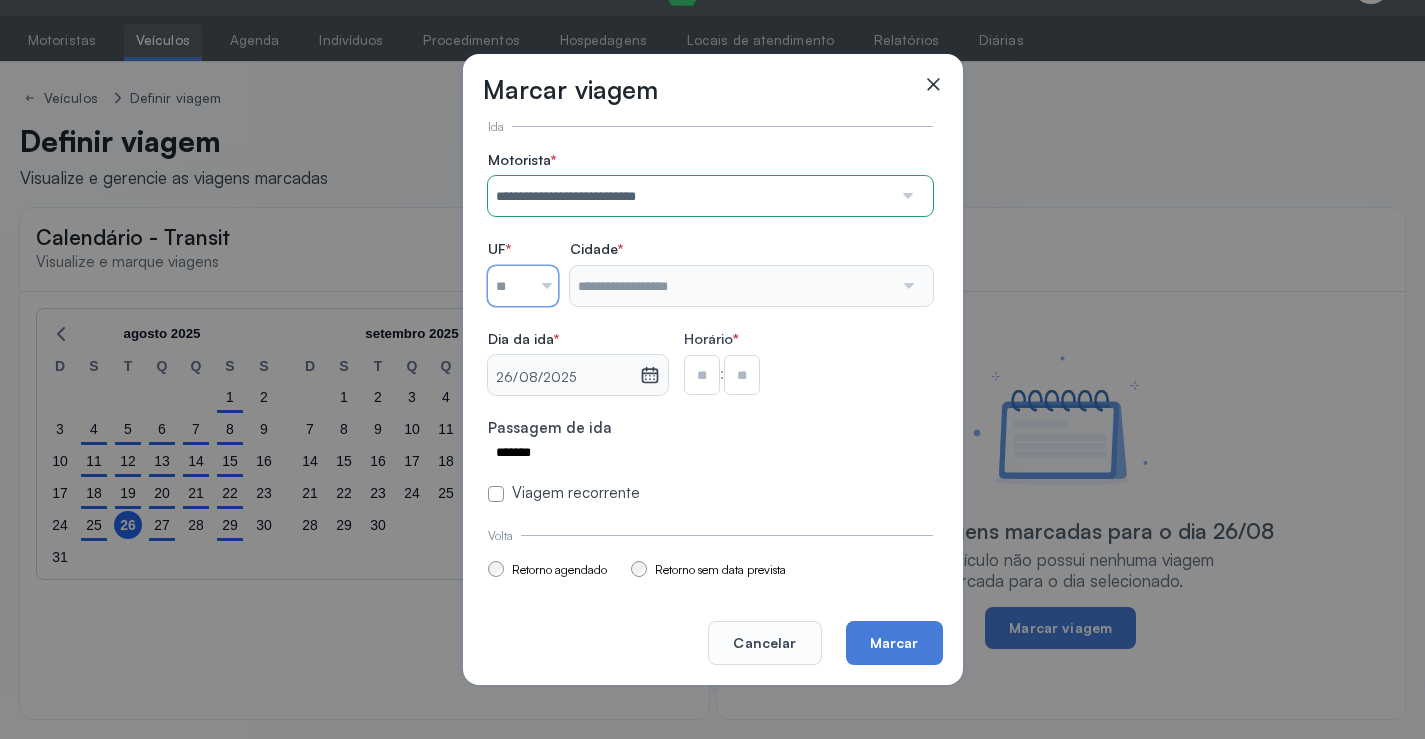 click at bounding box center (509, 286) 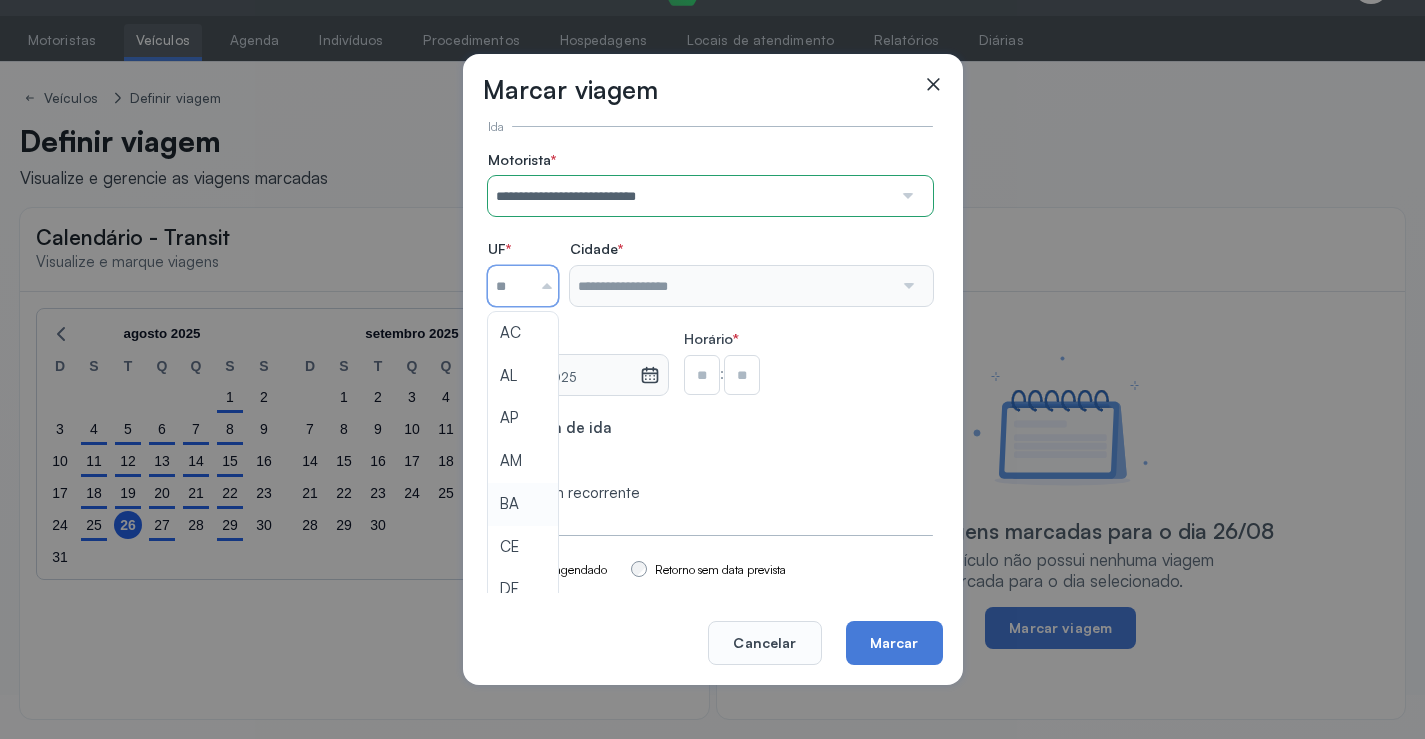 type on "**" 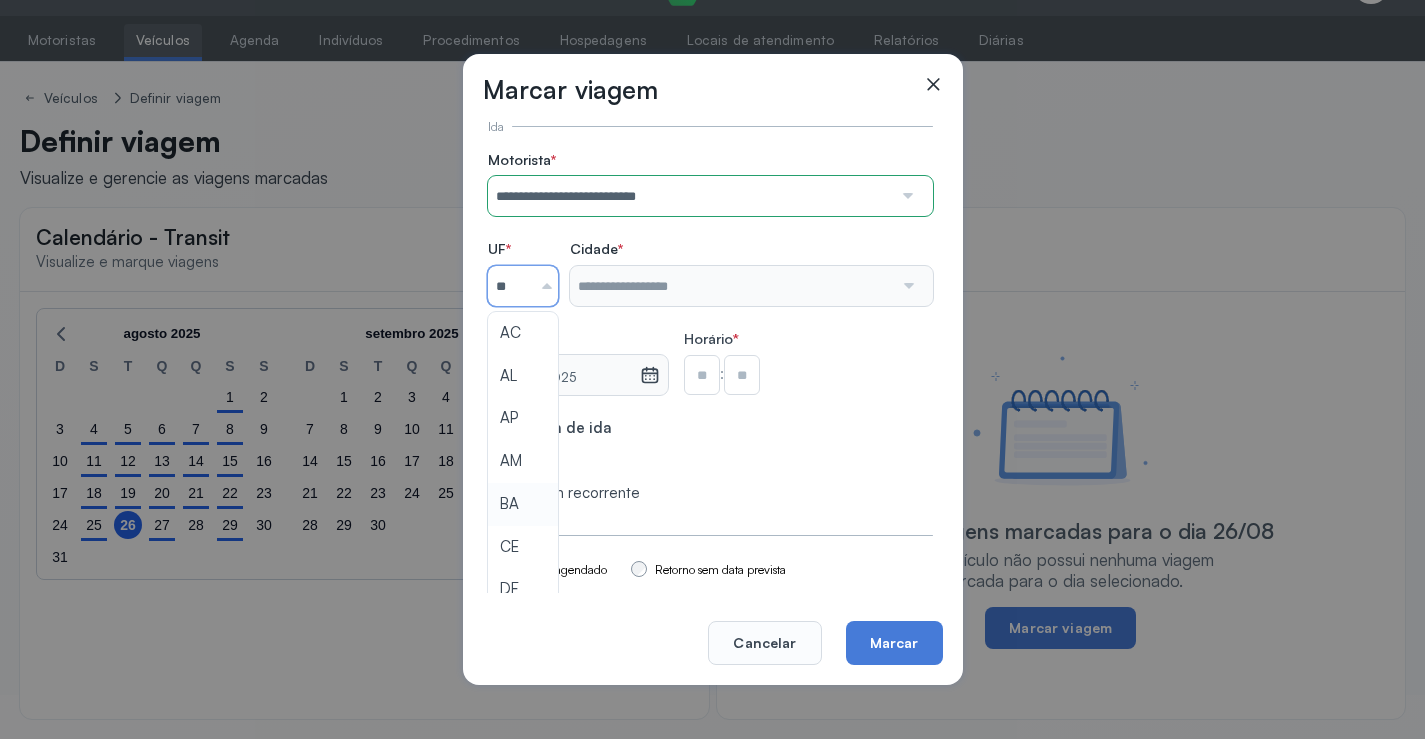 click on "**********" at bounding box center [710, 327] 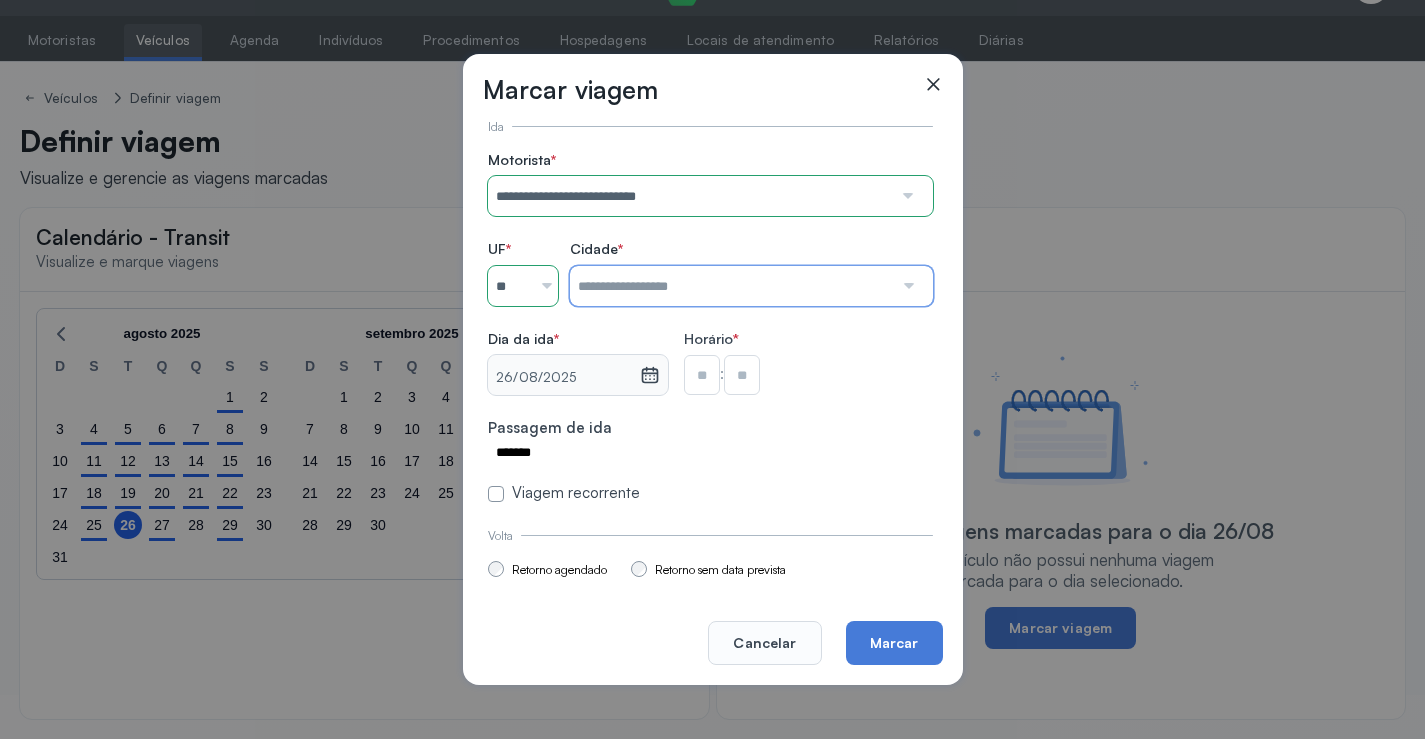click at bounding box center (731, 286) 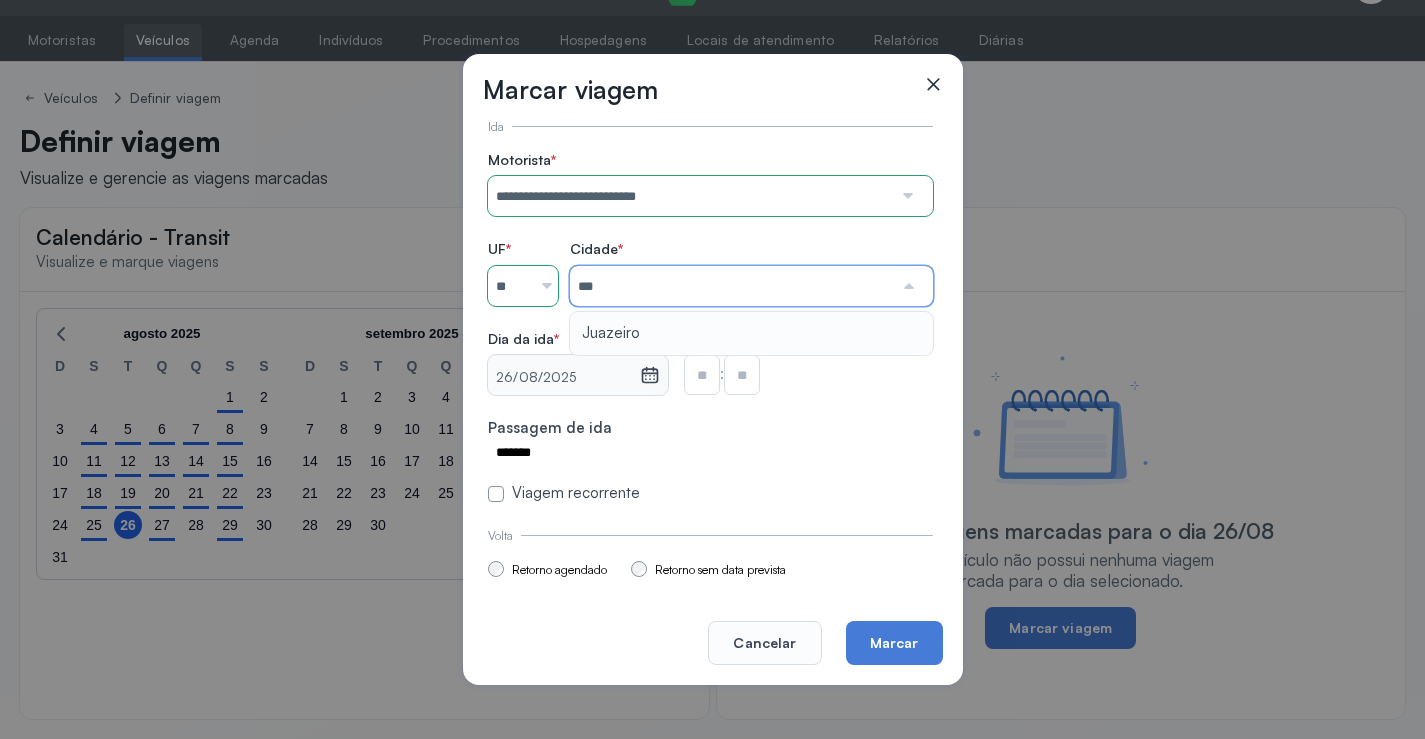 type on "********" 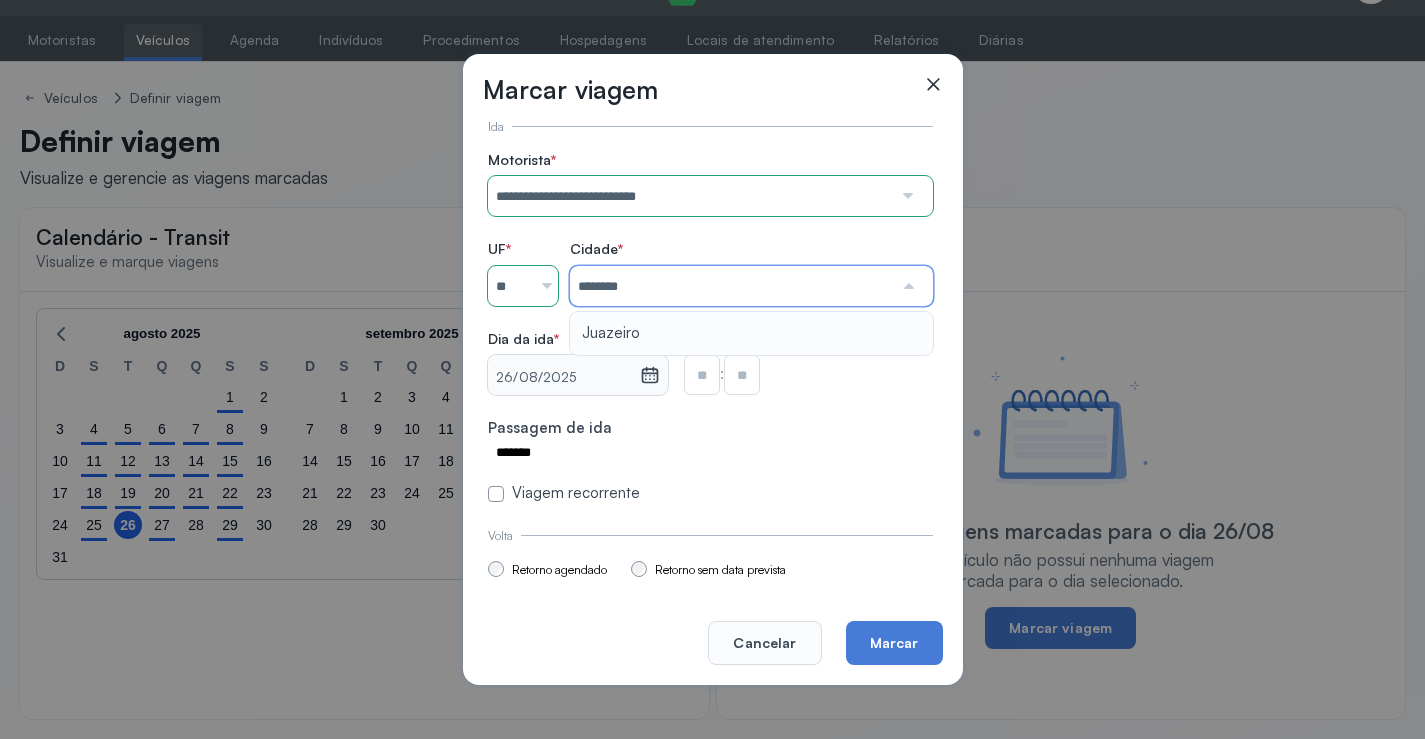 click on "**********" at bounding box center (710, 327) 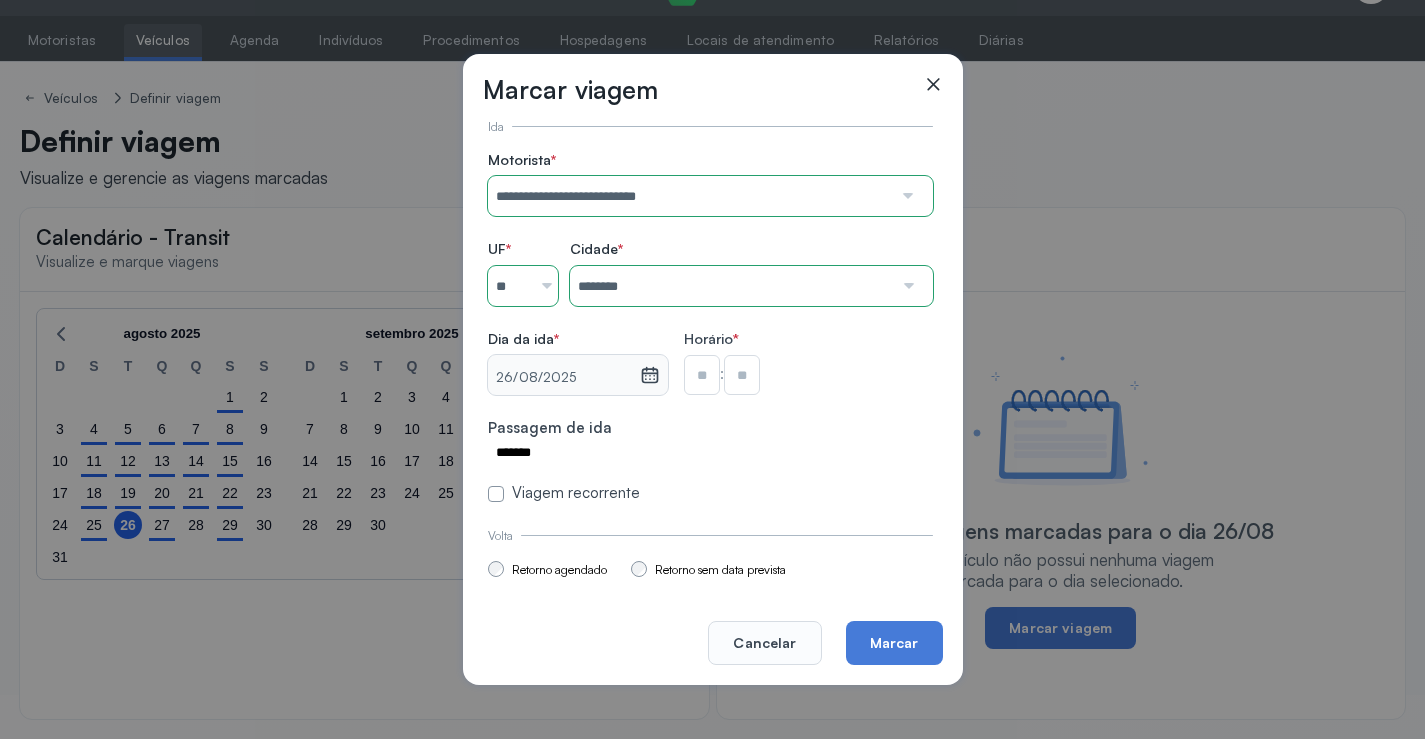 click at bounding box center (702, 375) 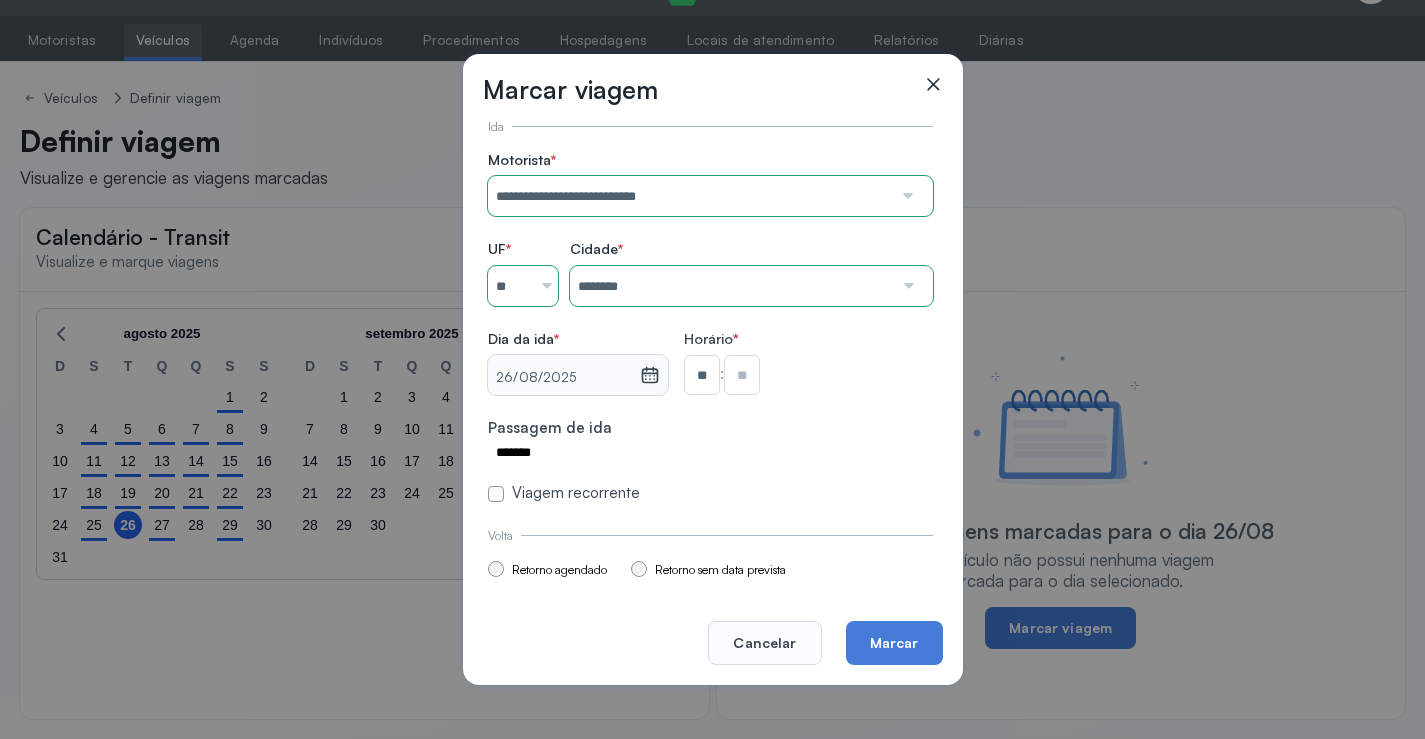 click at bounding box center (742, 375) 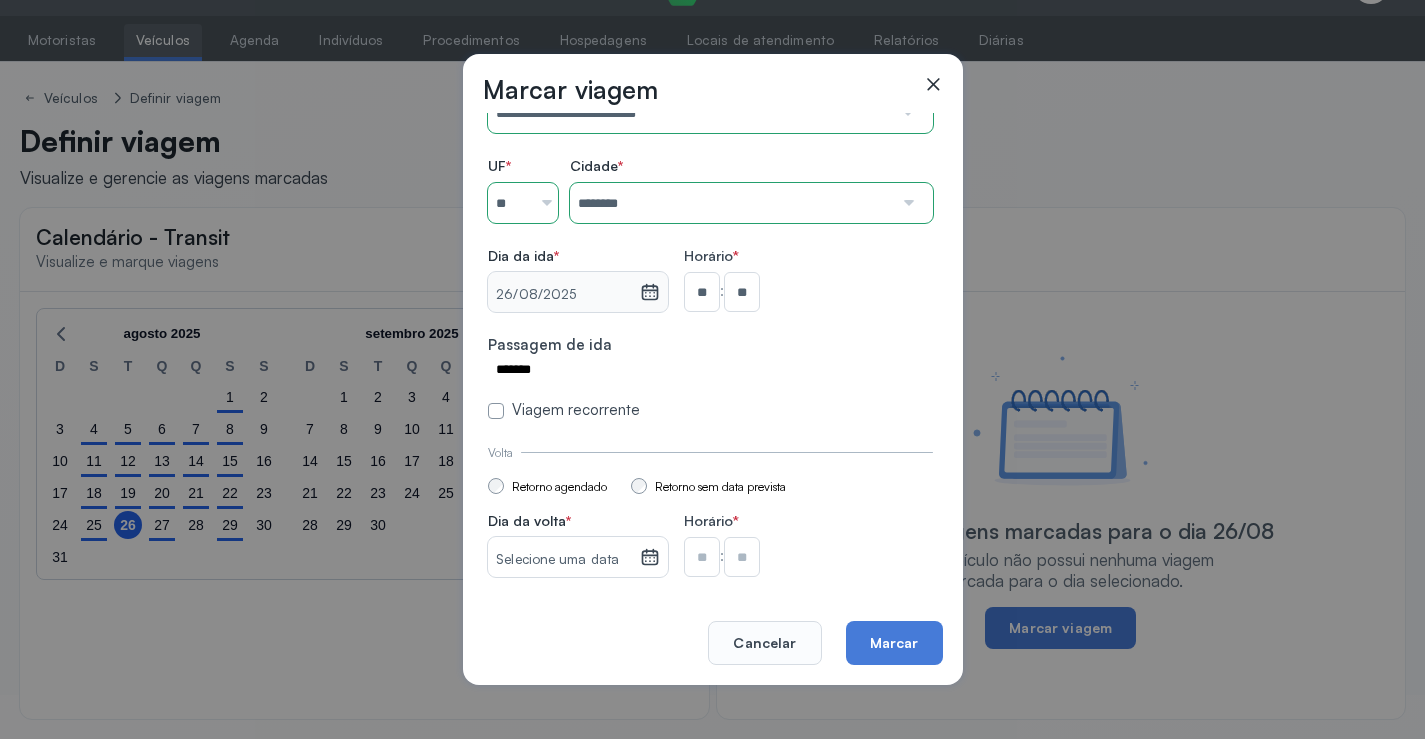 scroll, scrollTop: 147, scrollLeft: 0, axis: vertical 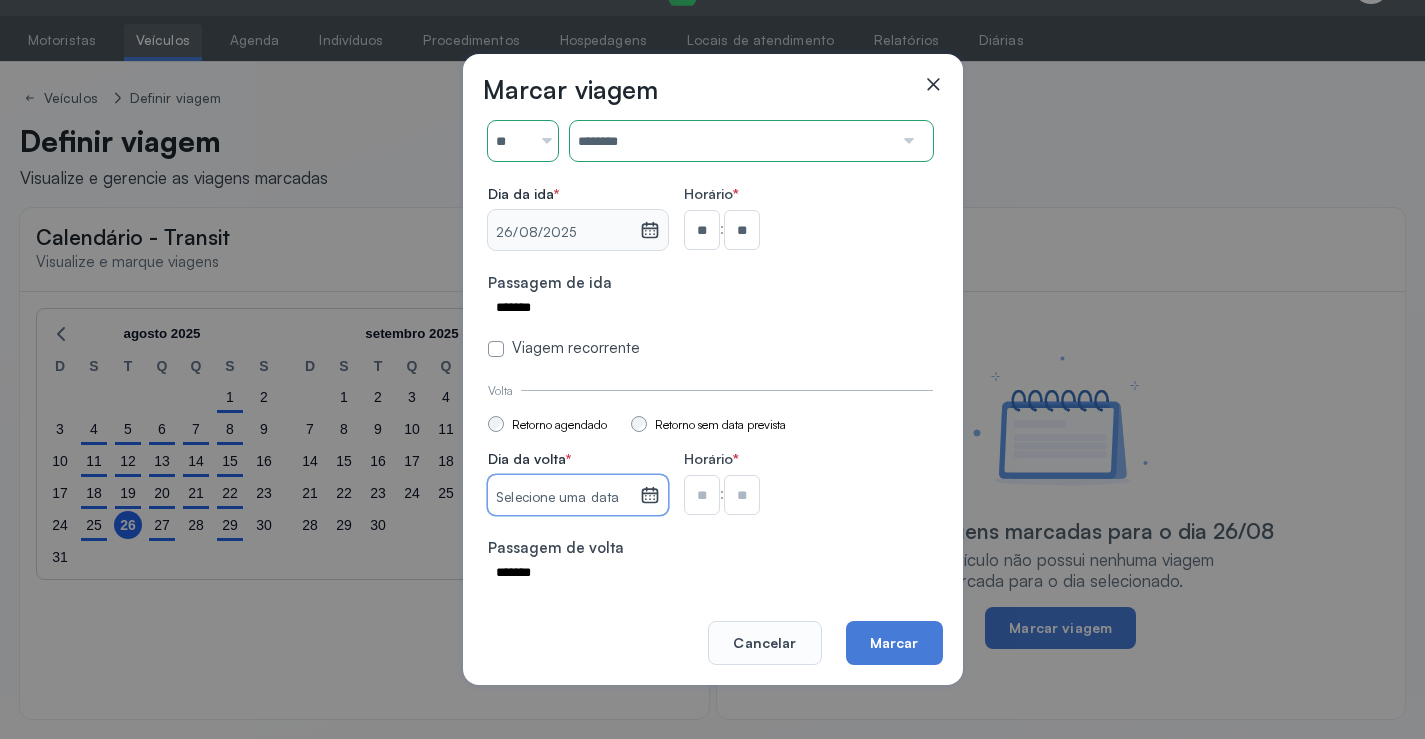 click on "Selecione uma data" at bounding box center (563, 498) 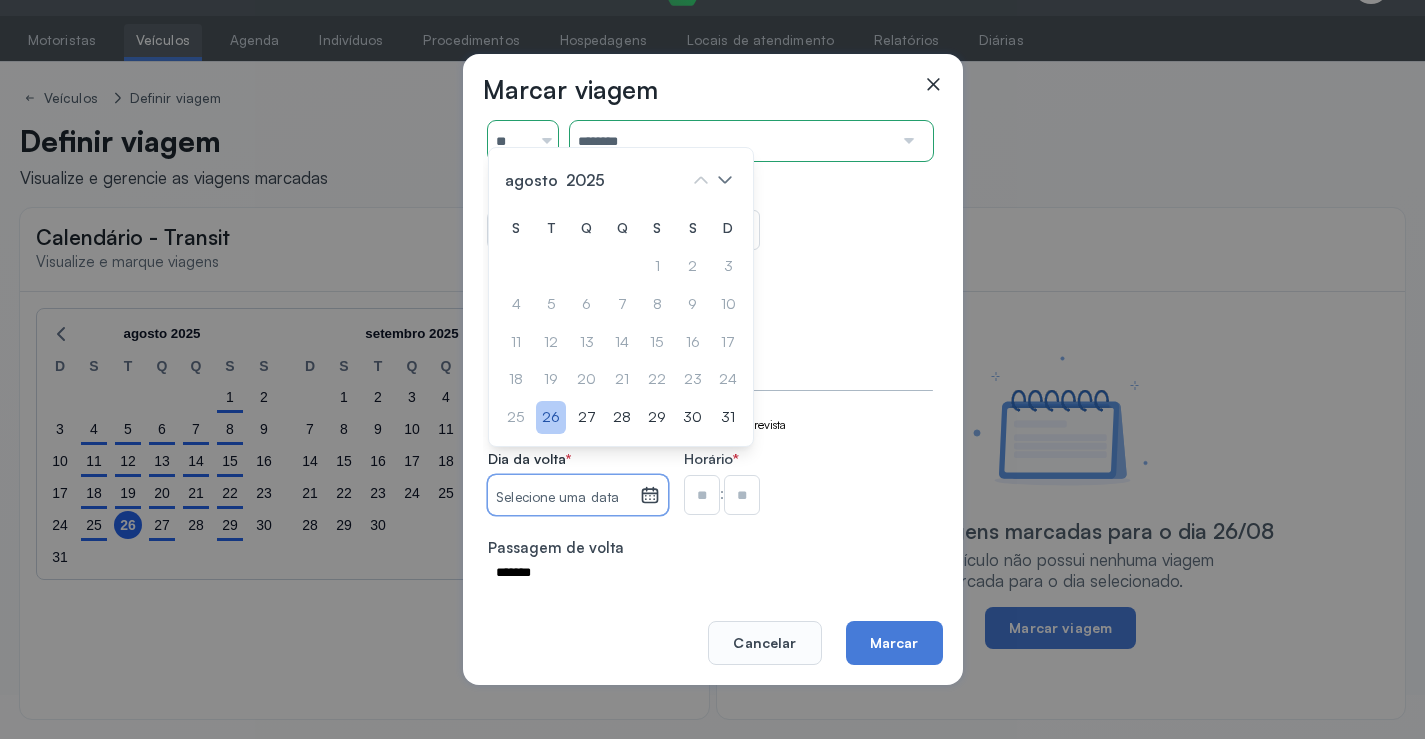 click on "26" 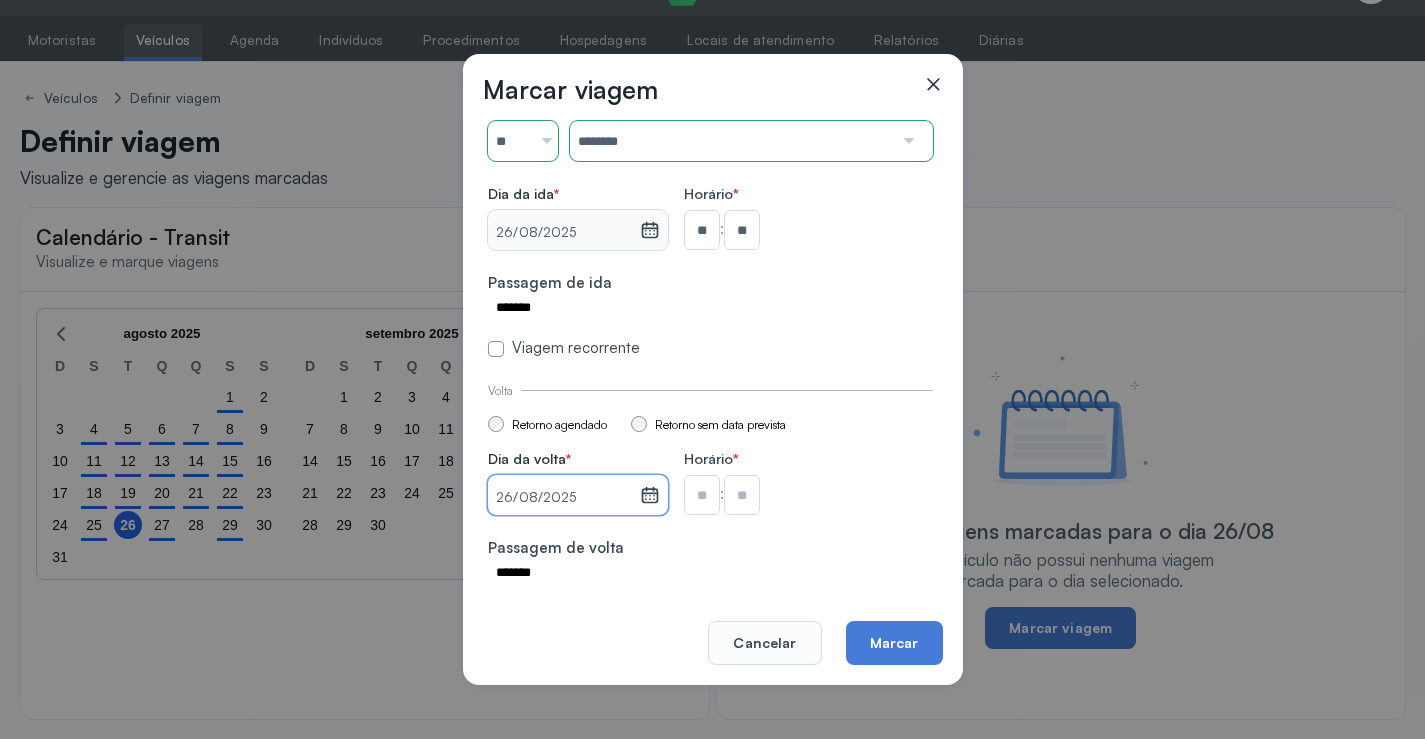 click at bounding box center (702, 230) 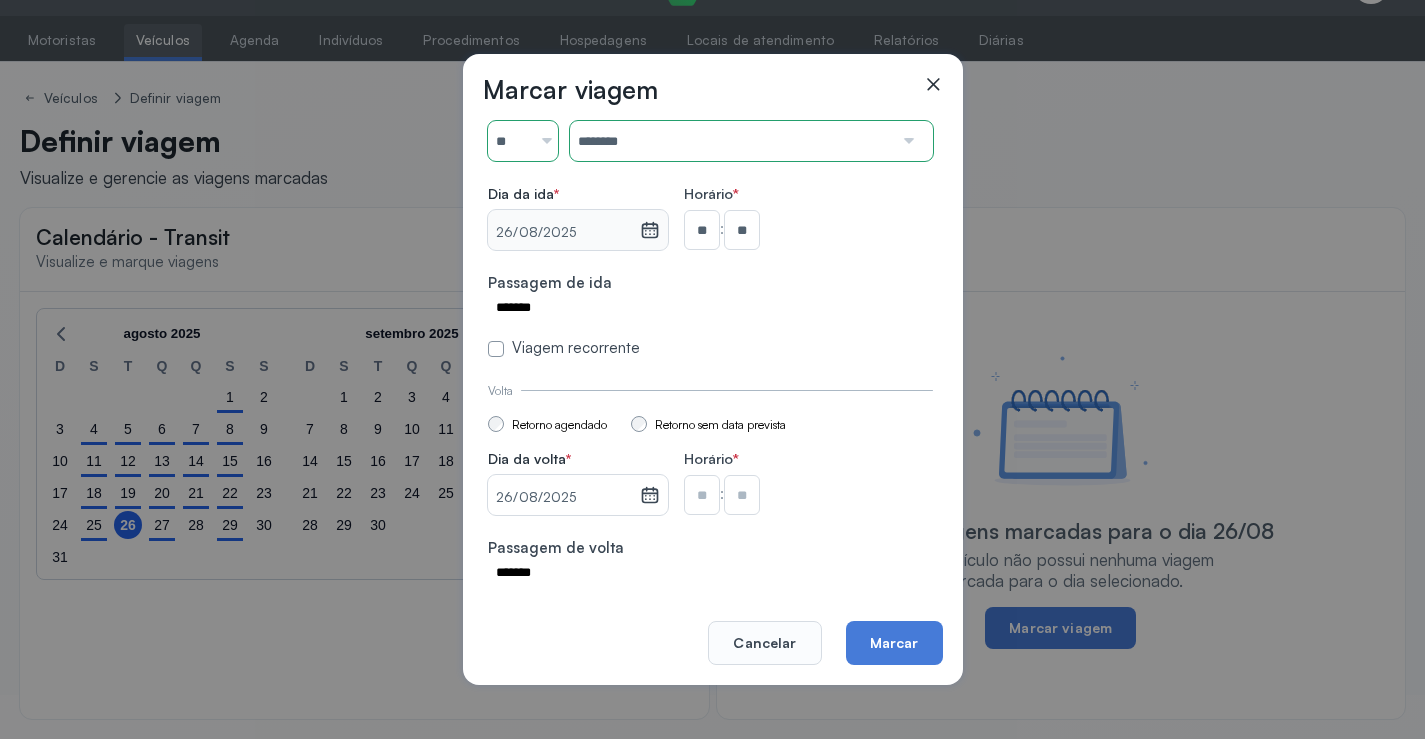 type on "**" 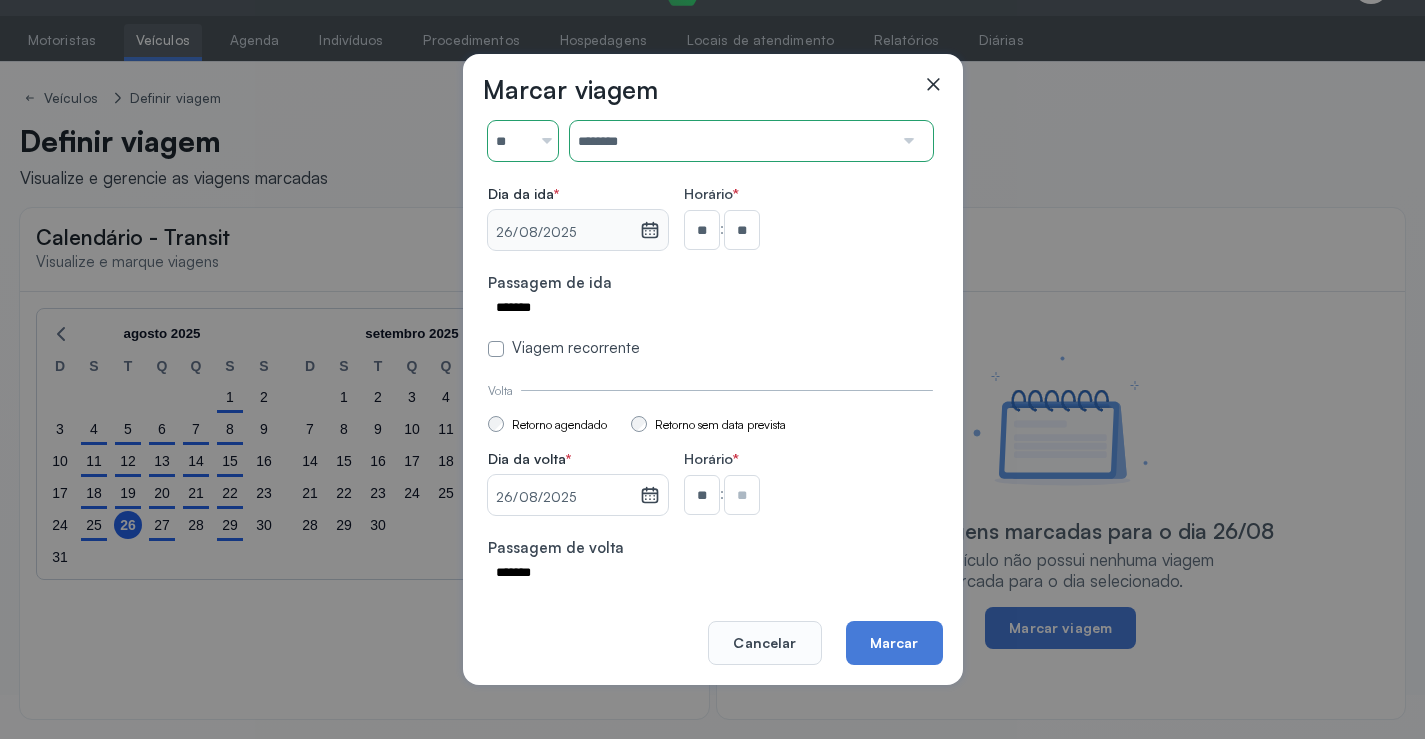 click at bounding box center (742, 230) 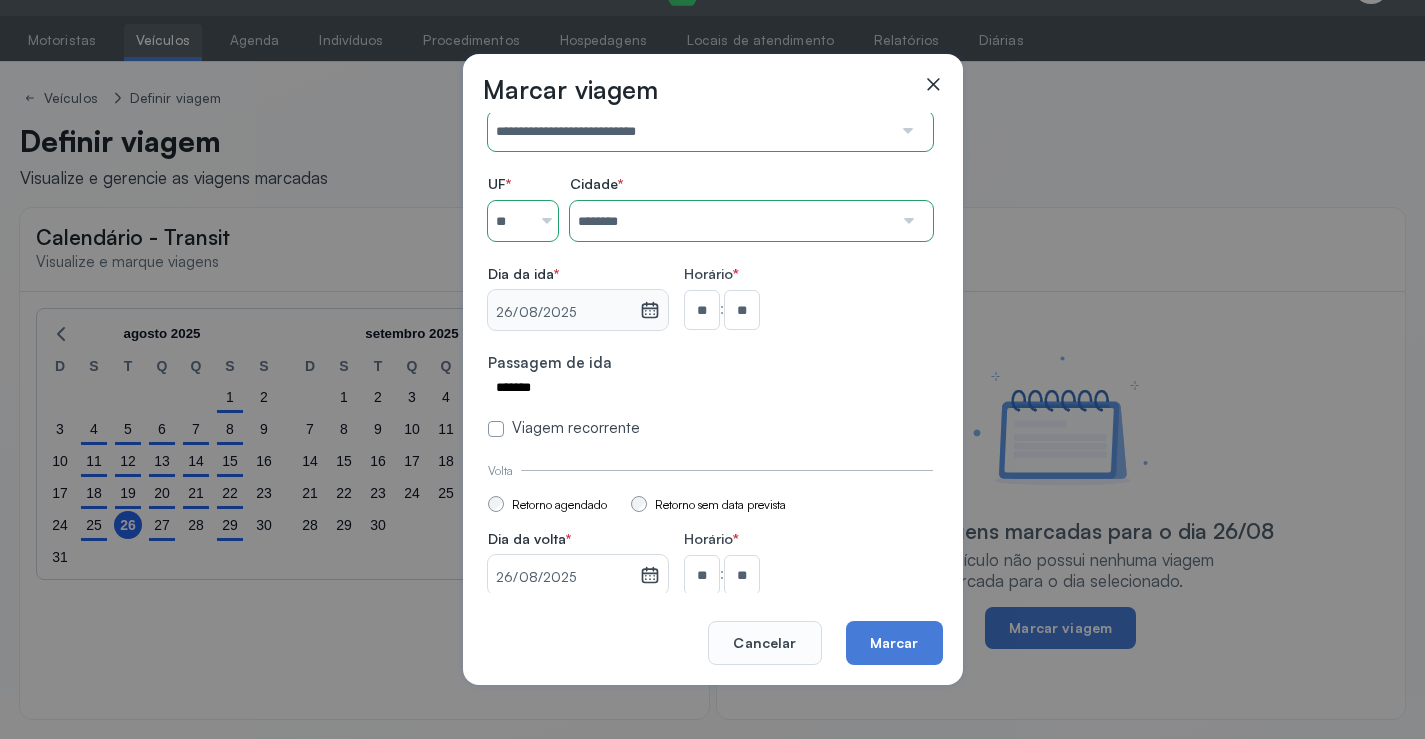 scroll, scrollTop: 0, scrollLeft: 0, axis: both 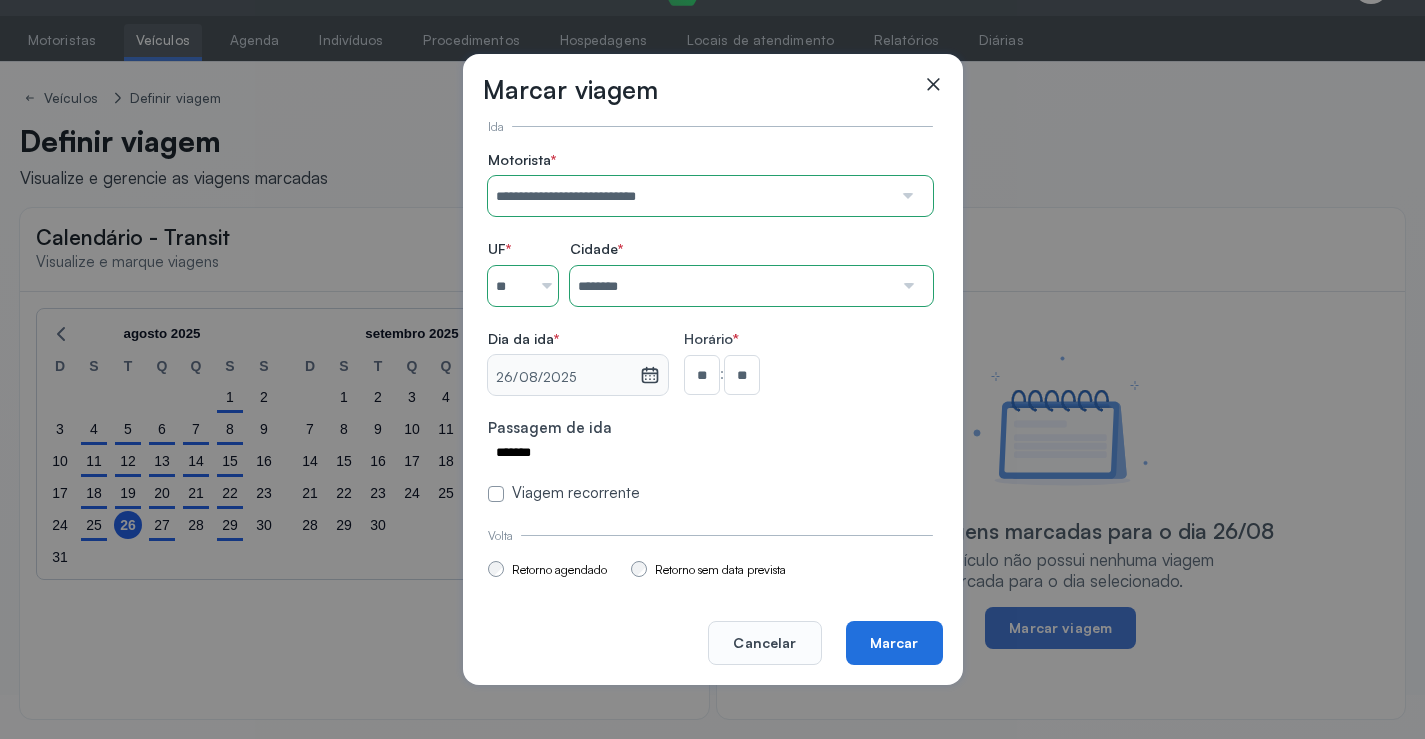 click on "Marcar" 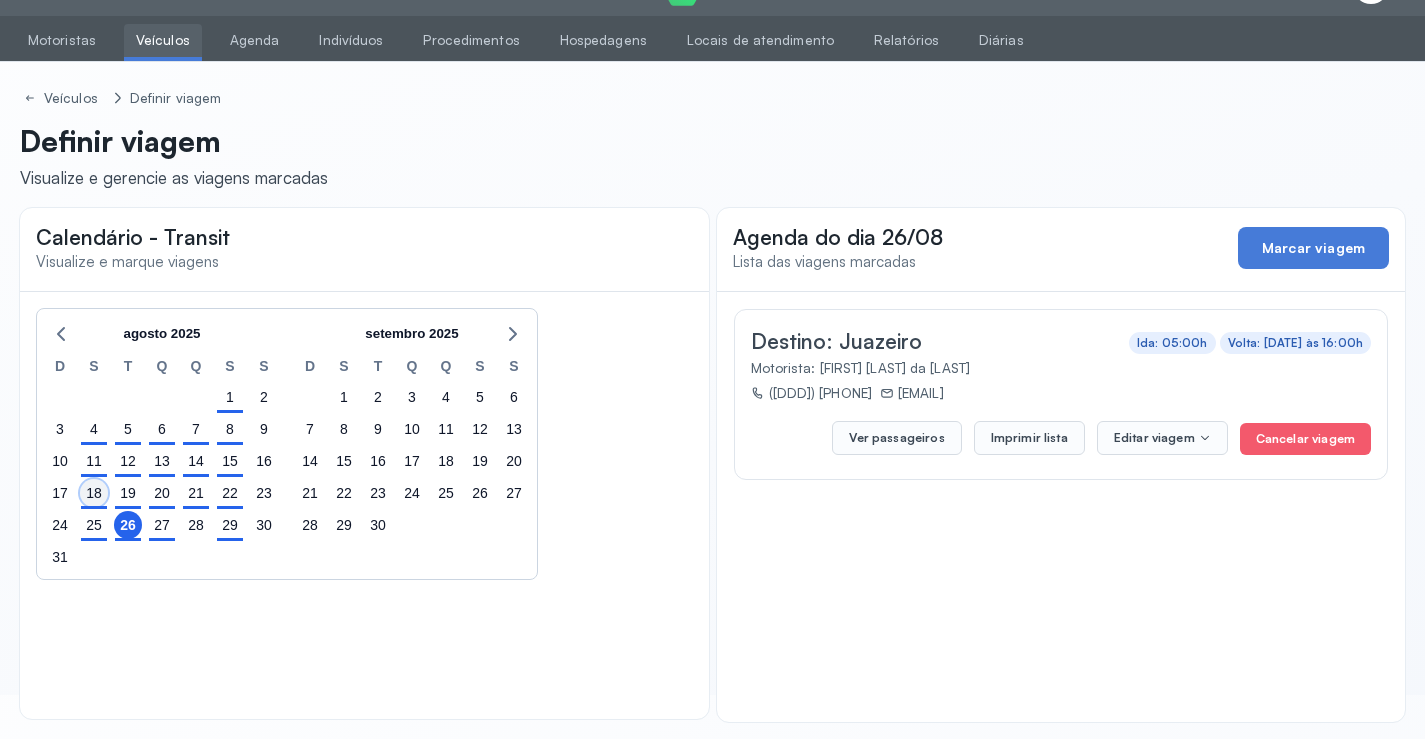 click on "18" 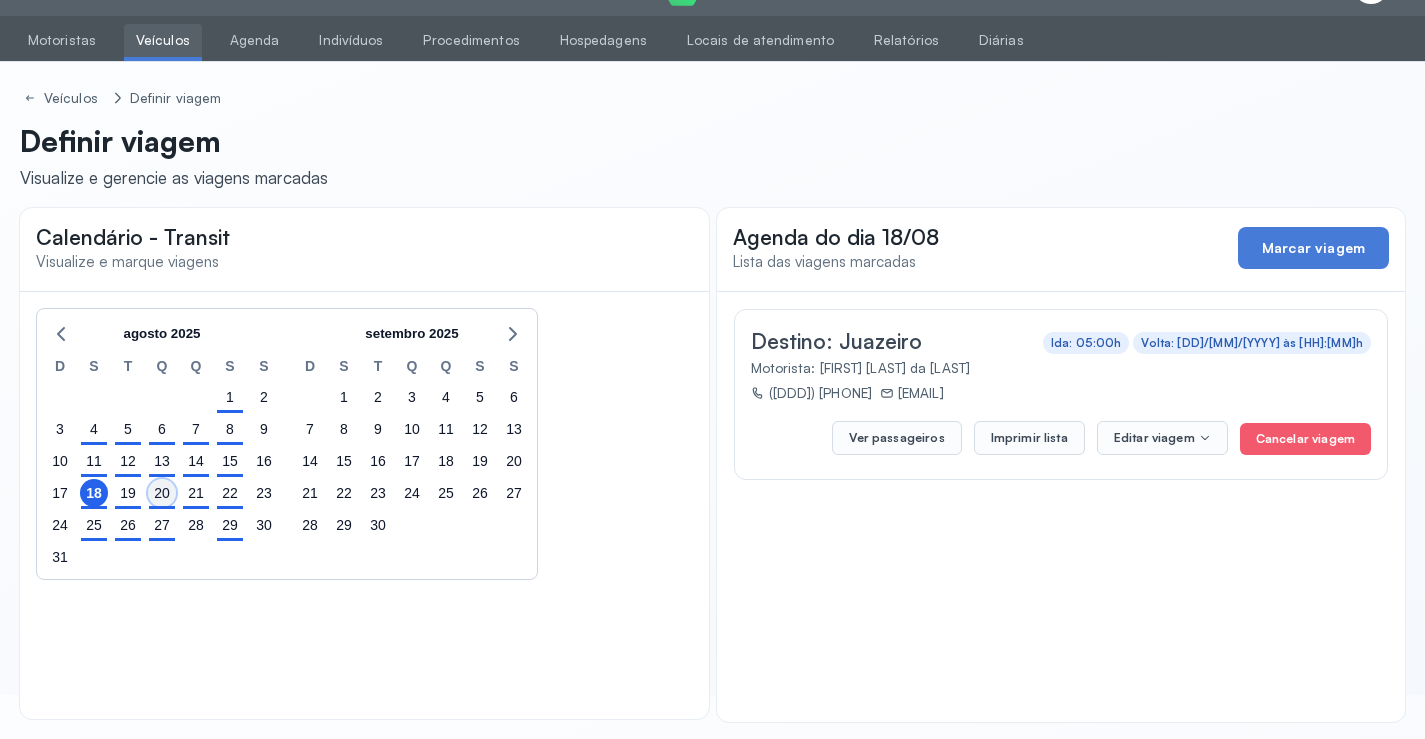 click on "20" 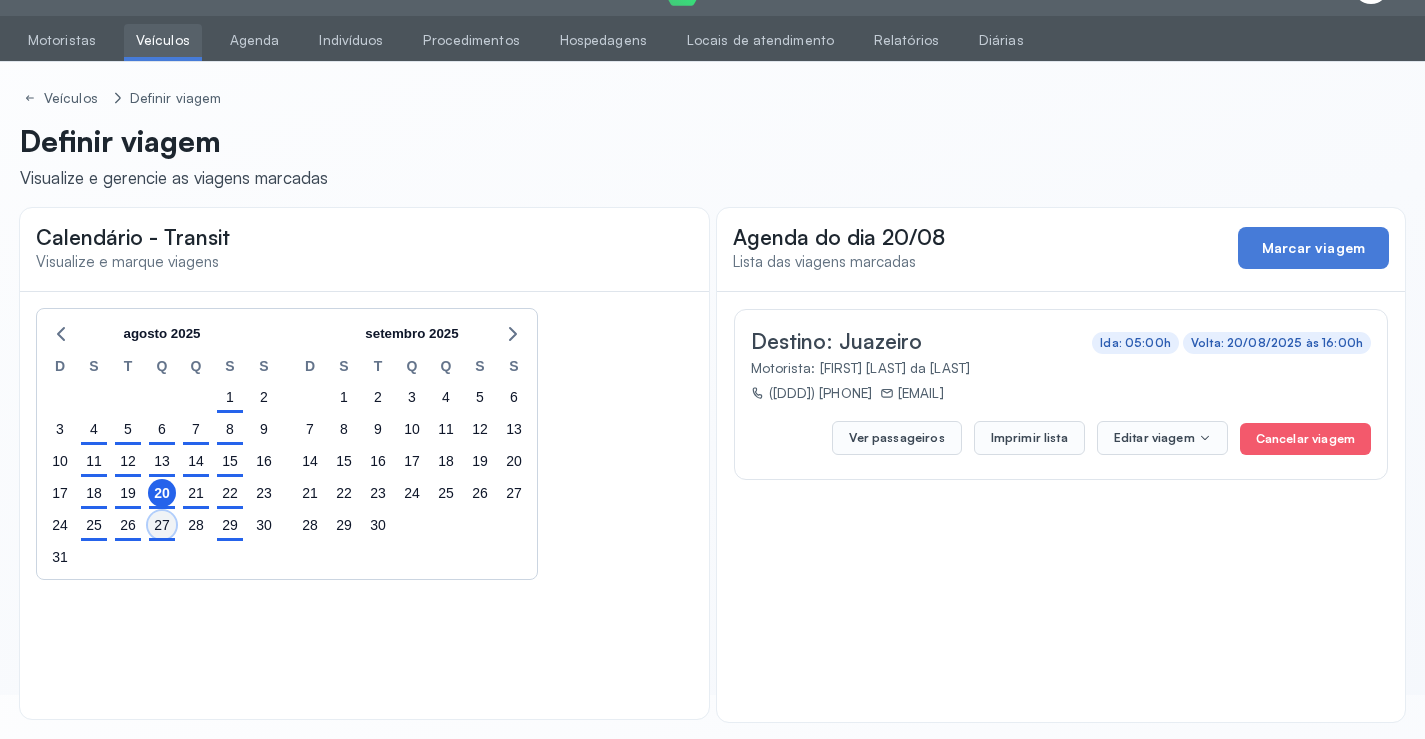 click on "27" 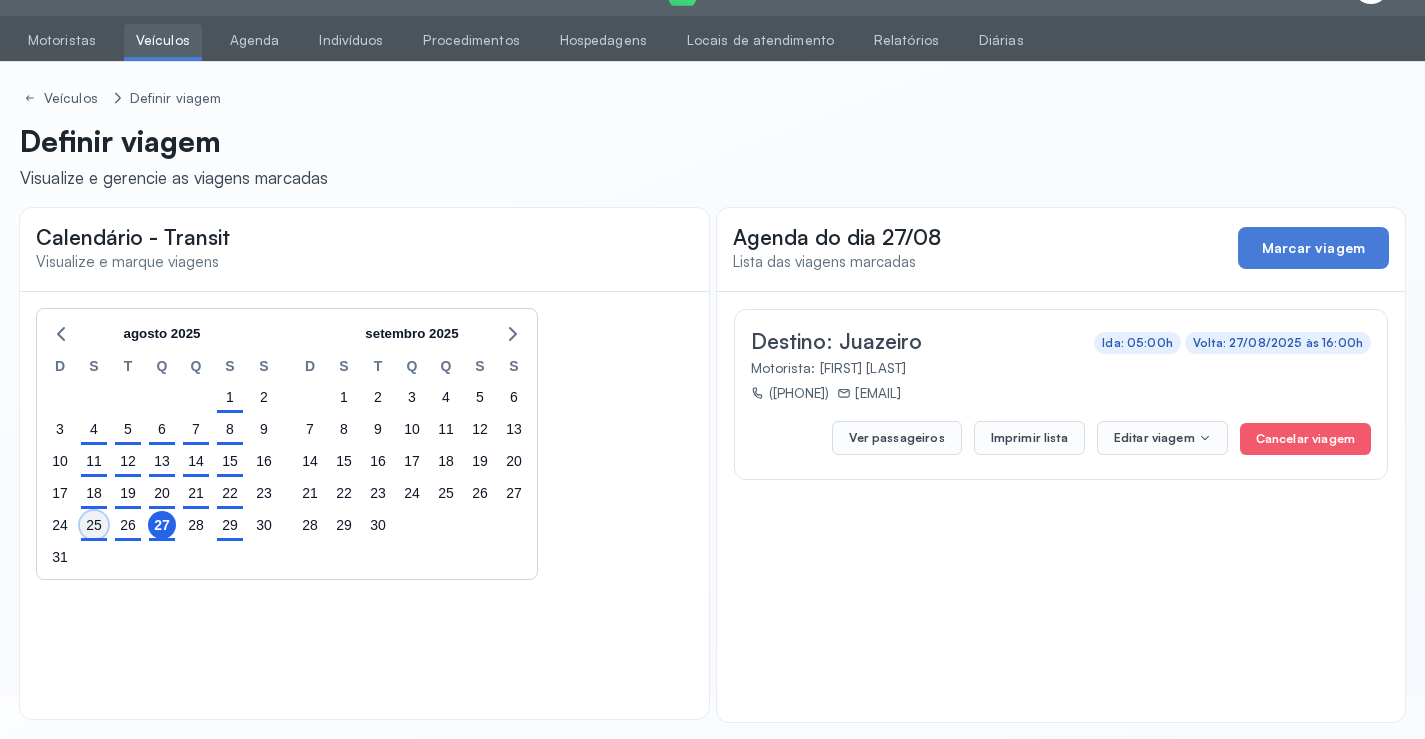 click on "25" 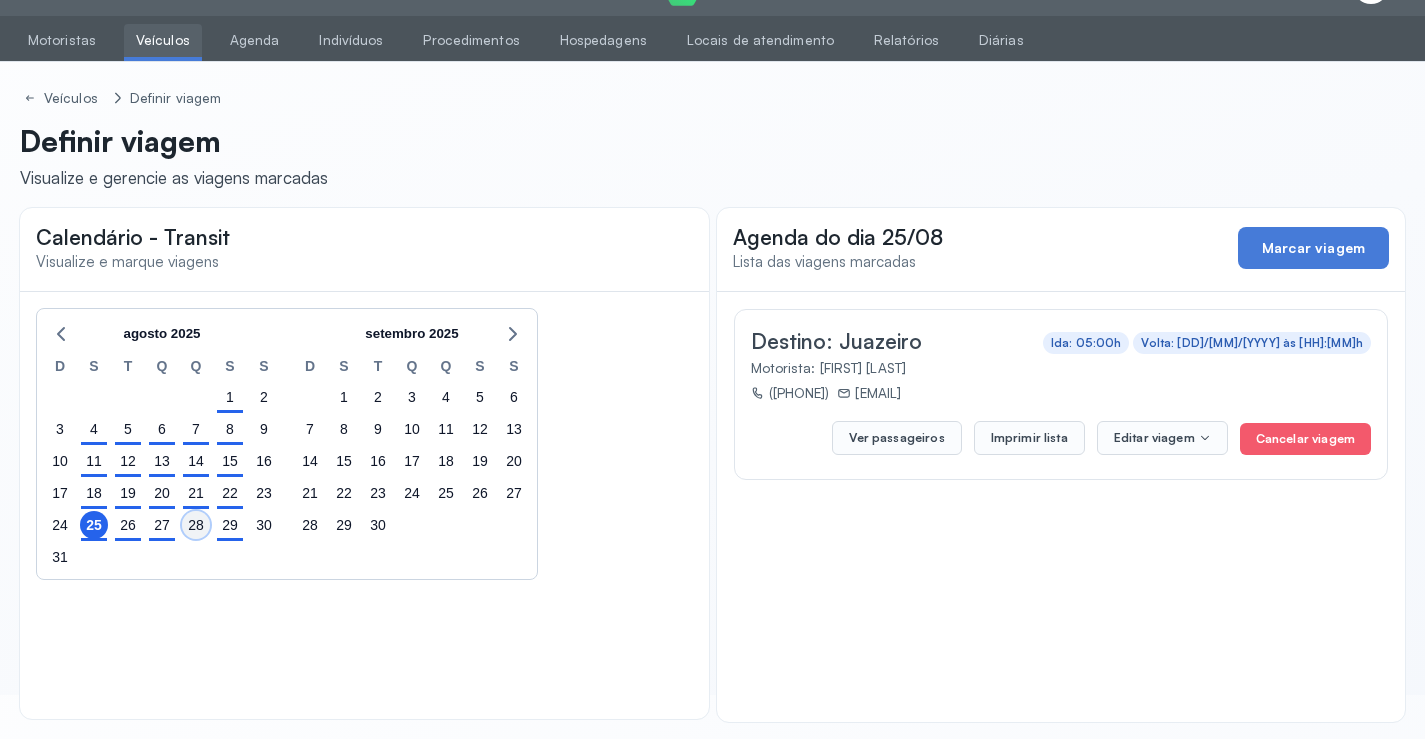 click on "28" 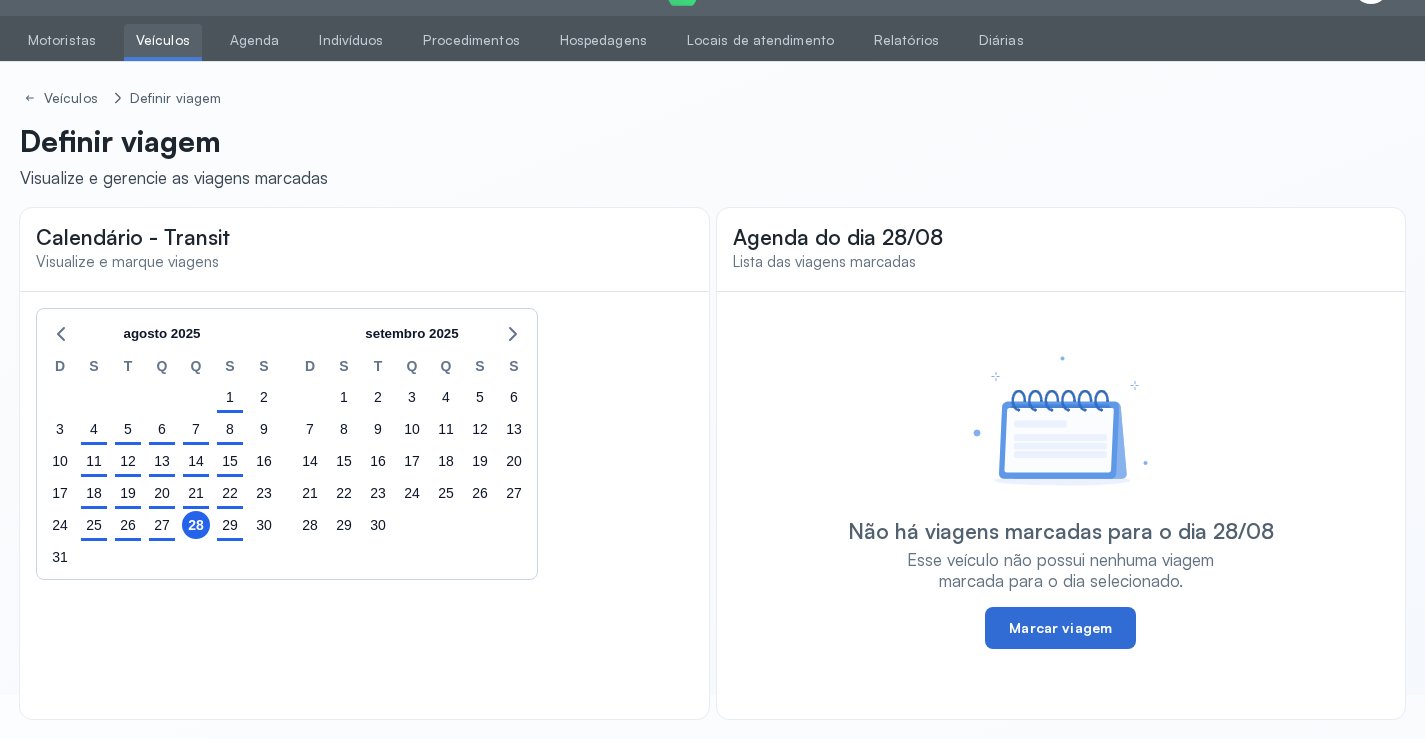 click on "Marcar viagem" 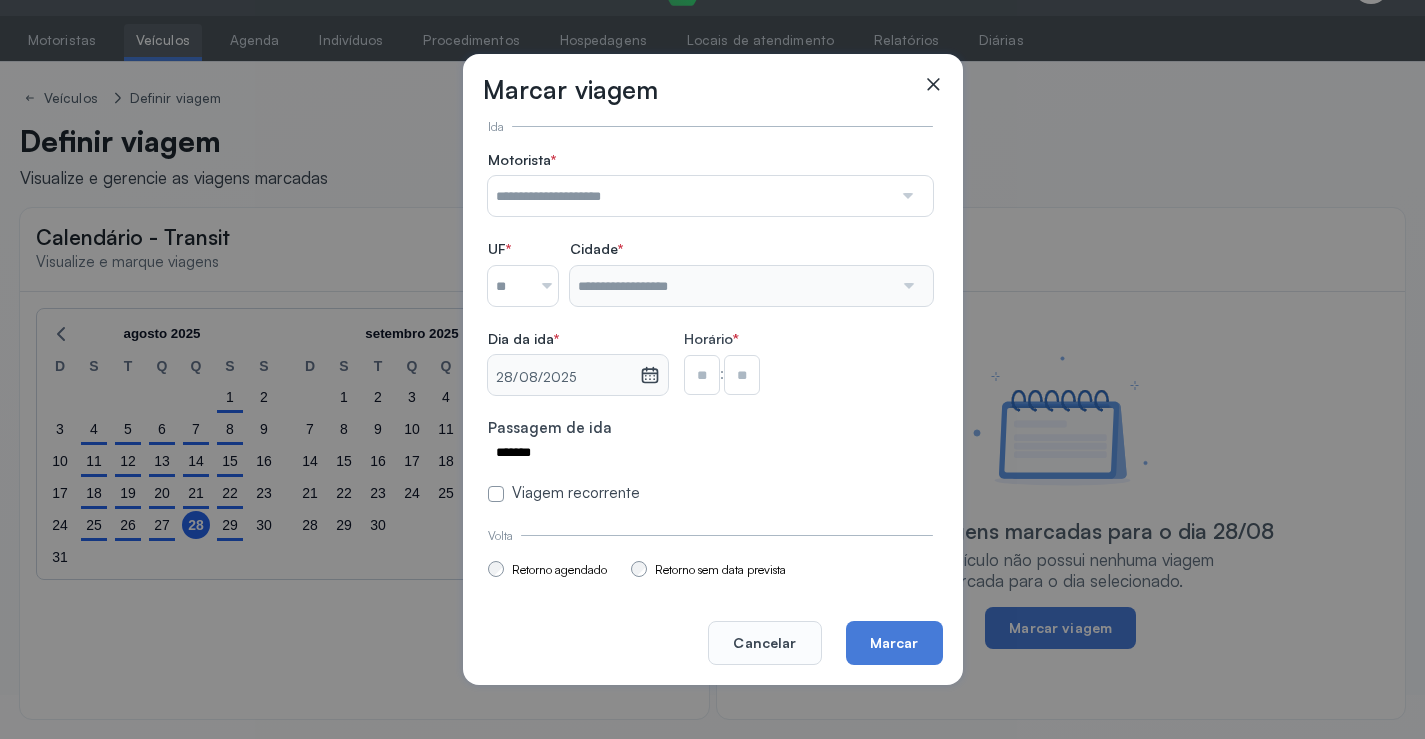 click at bounding box center (690, 196) 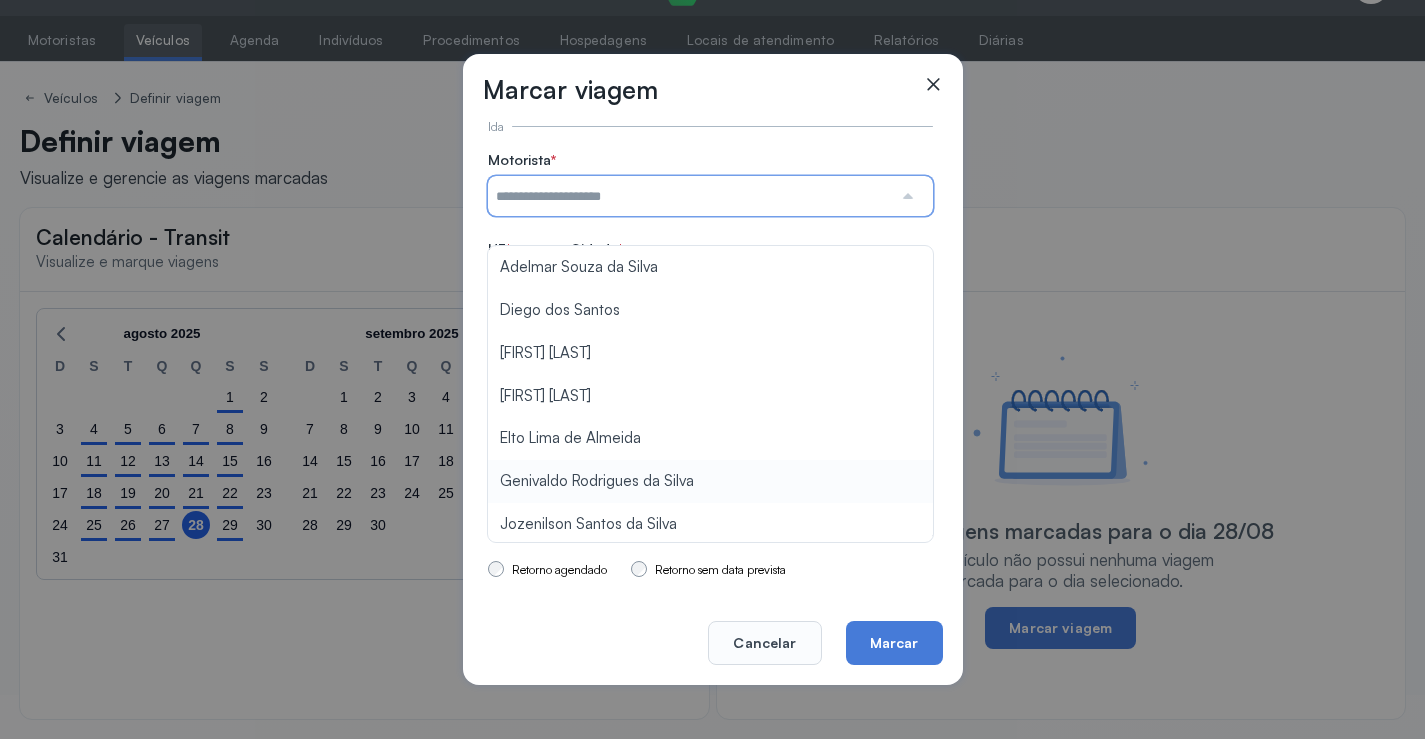 type on "**********" 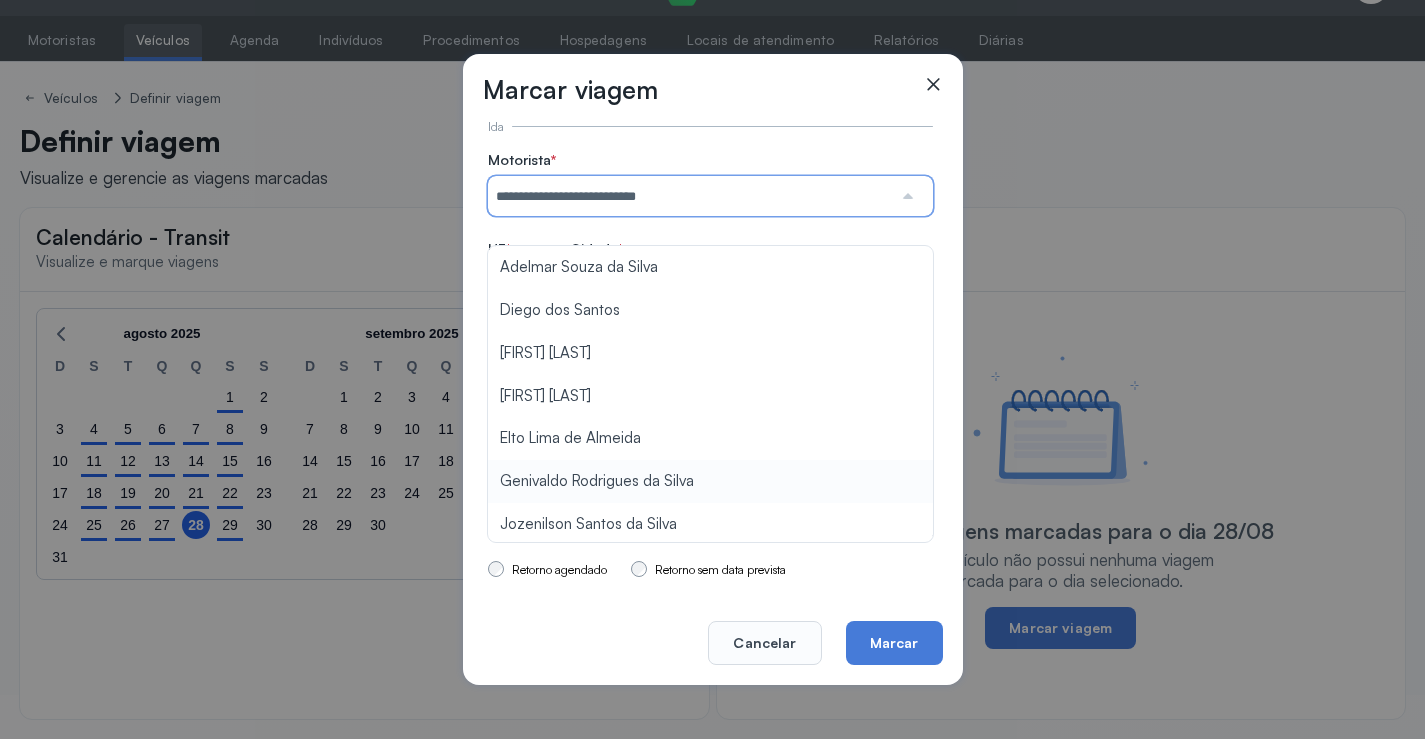 click on "**********" at bounding box center (710, 327) 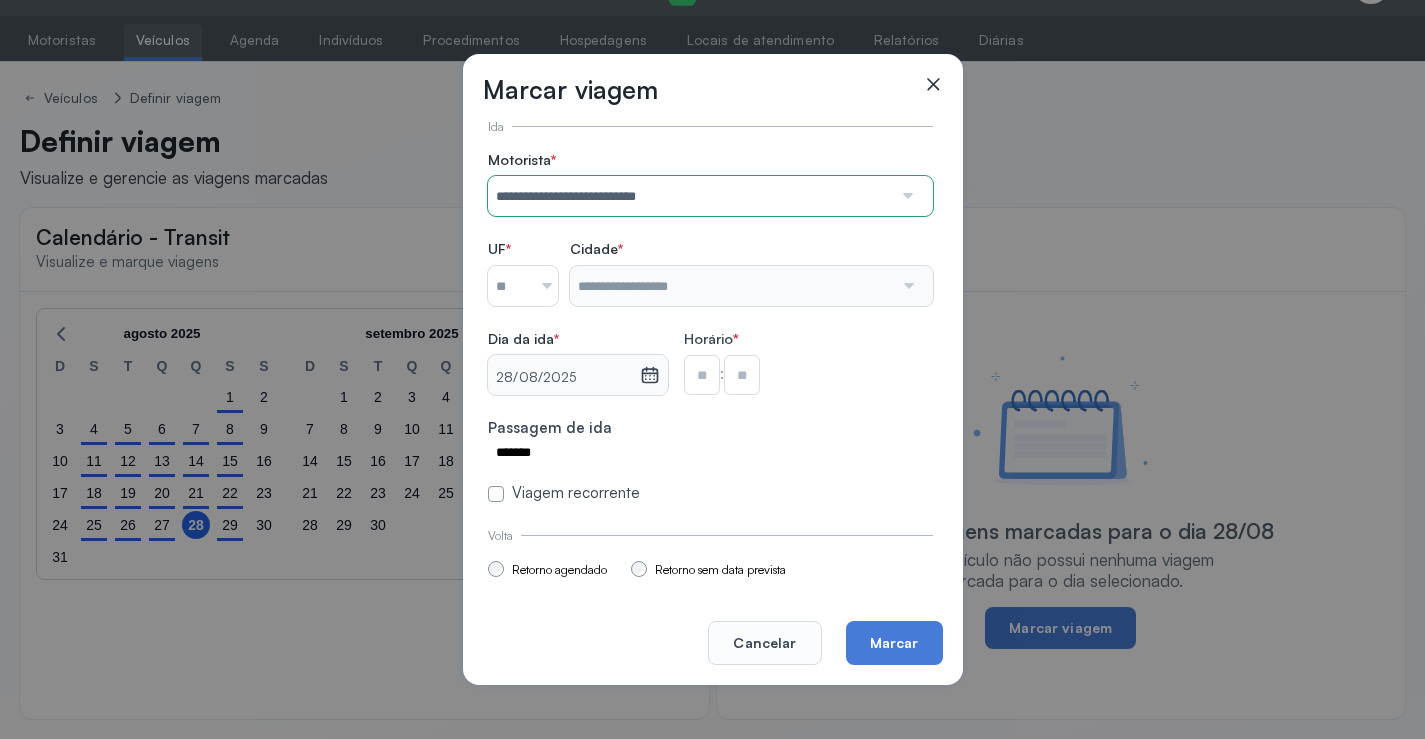click at bounding box center [539, 286] 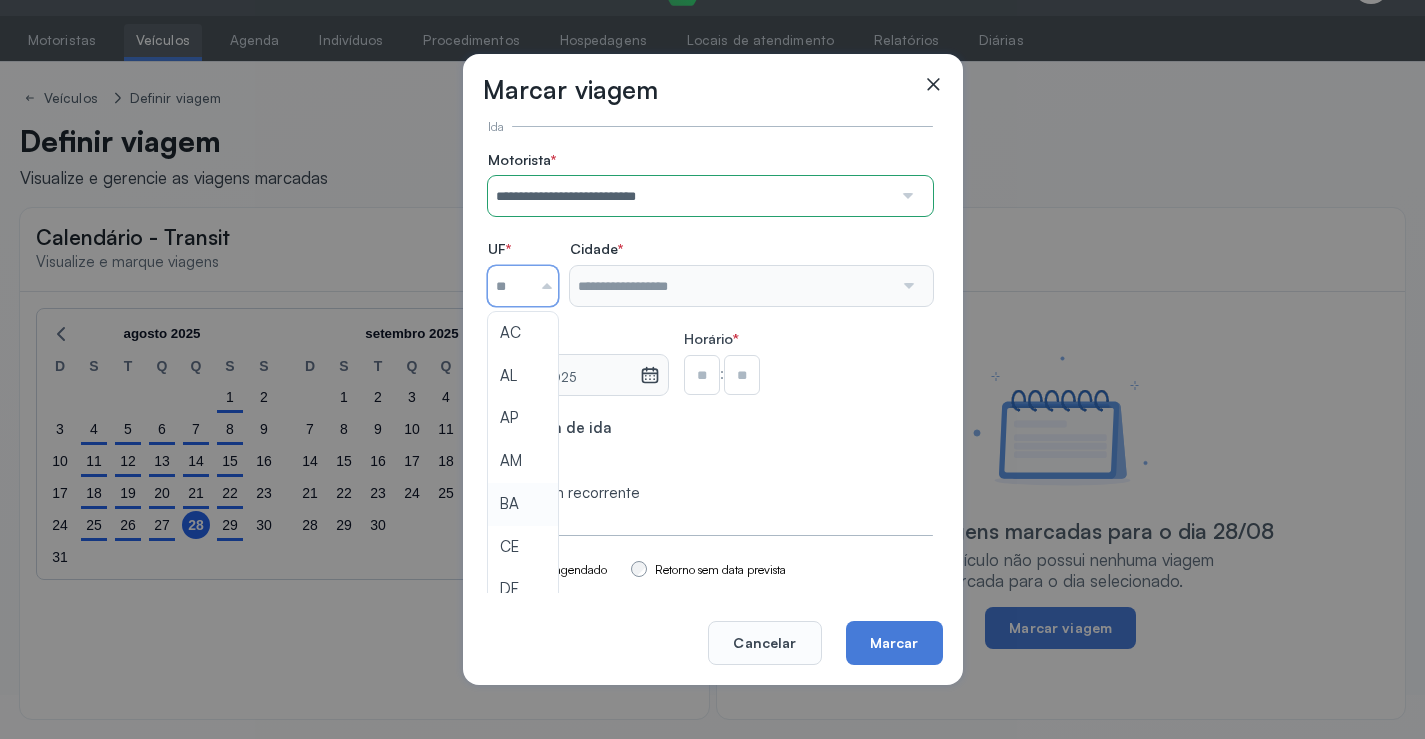type on "**" 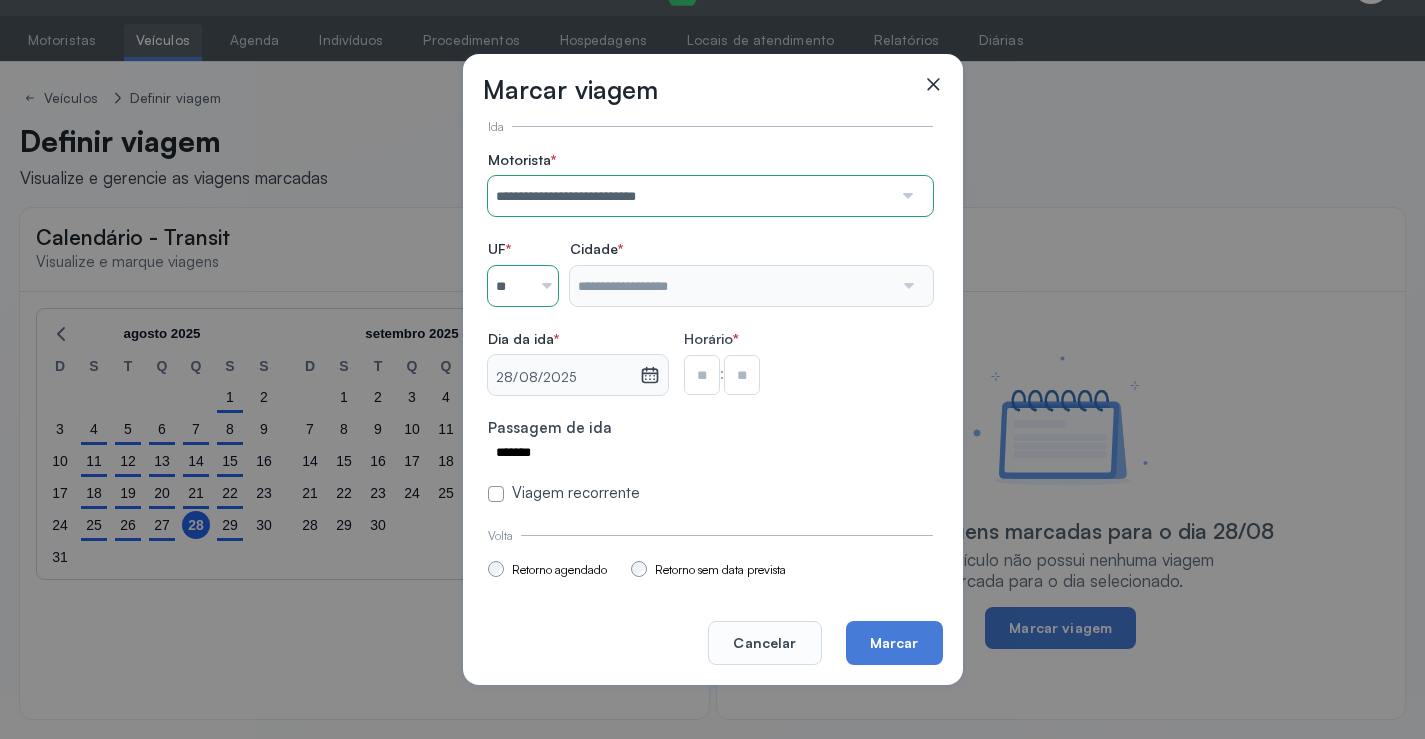 click on "**********" at bounding box center (710, 327) 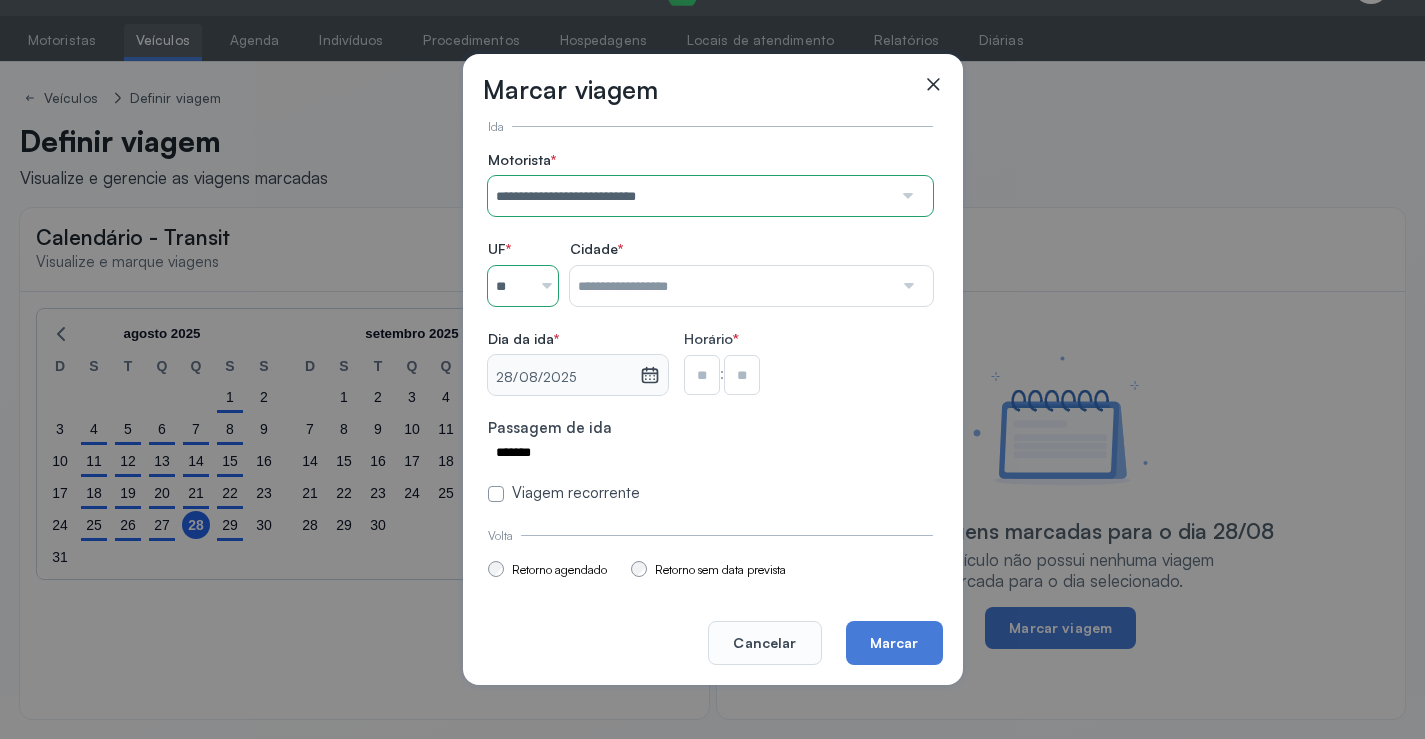 click at bounding box center [731, 286] 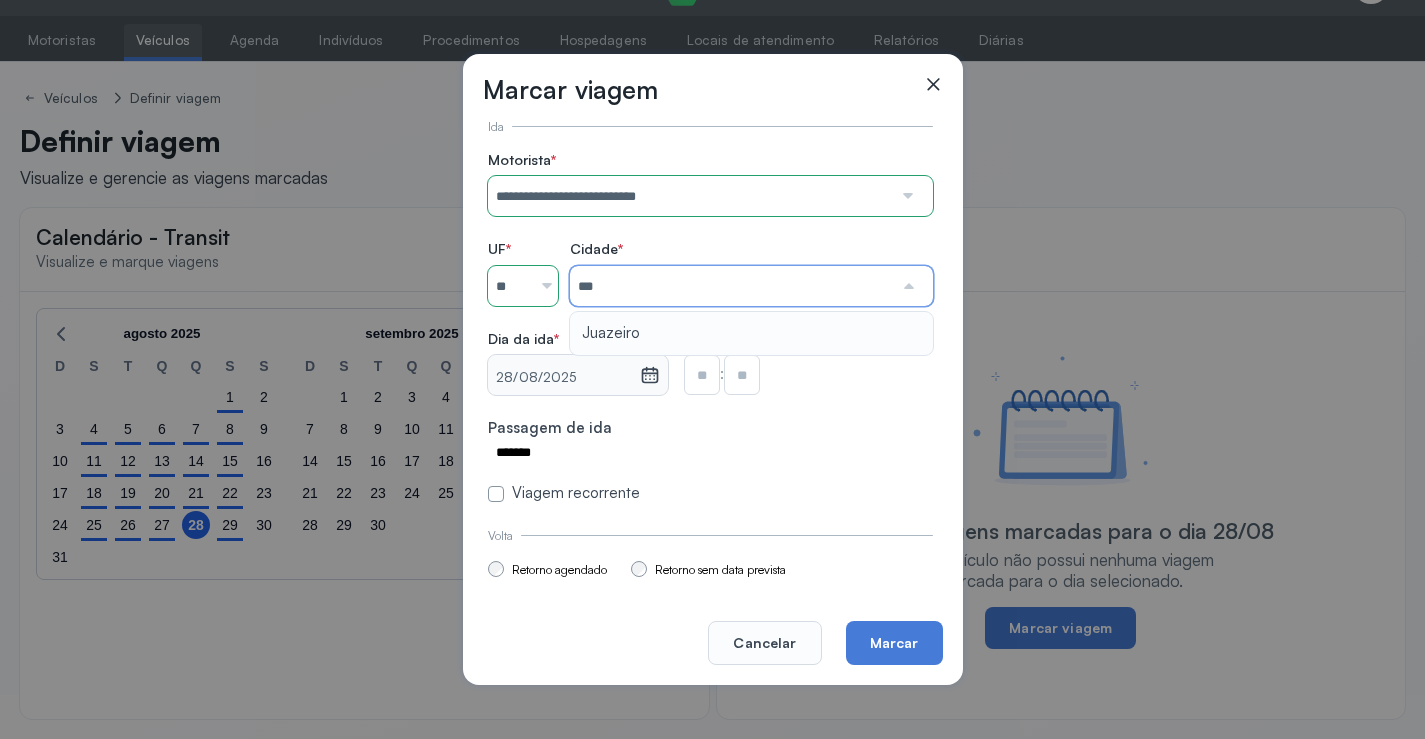 type on "********" 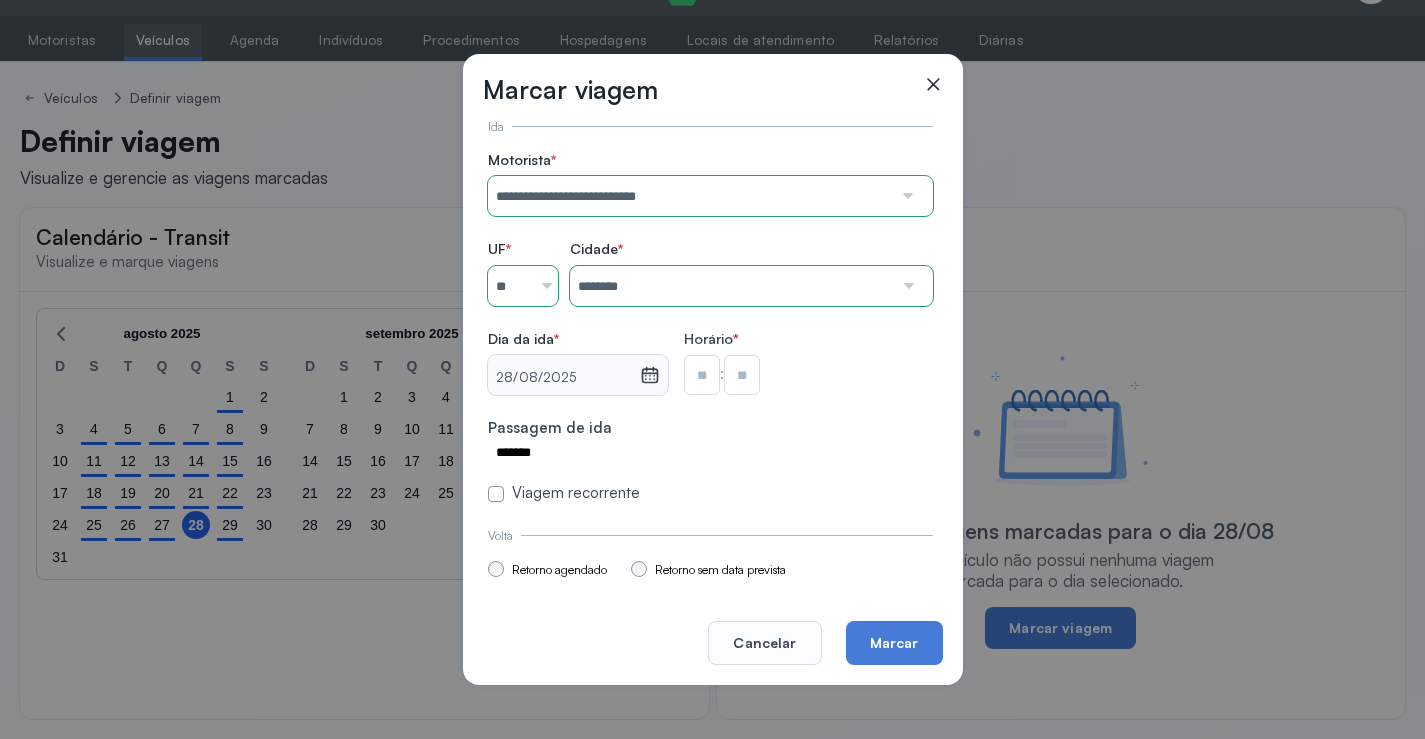 click on "**********" at bounding box center (710, 327) 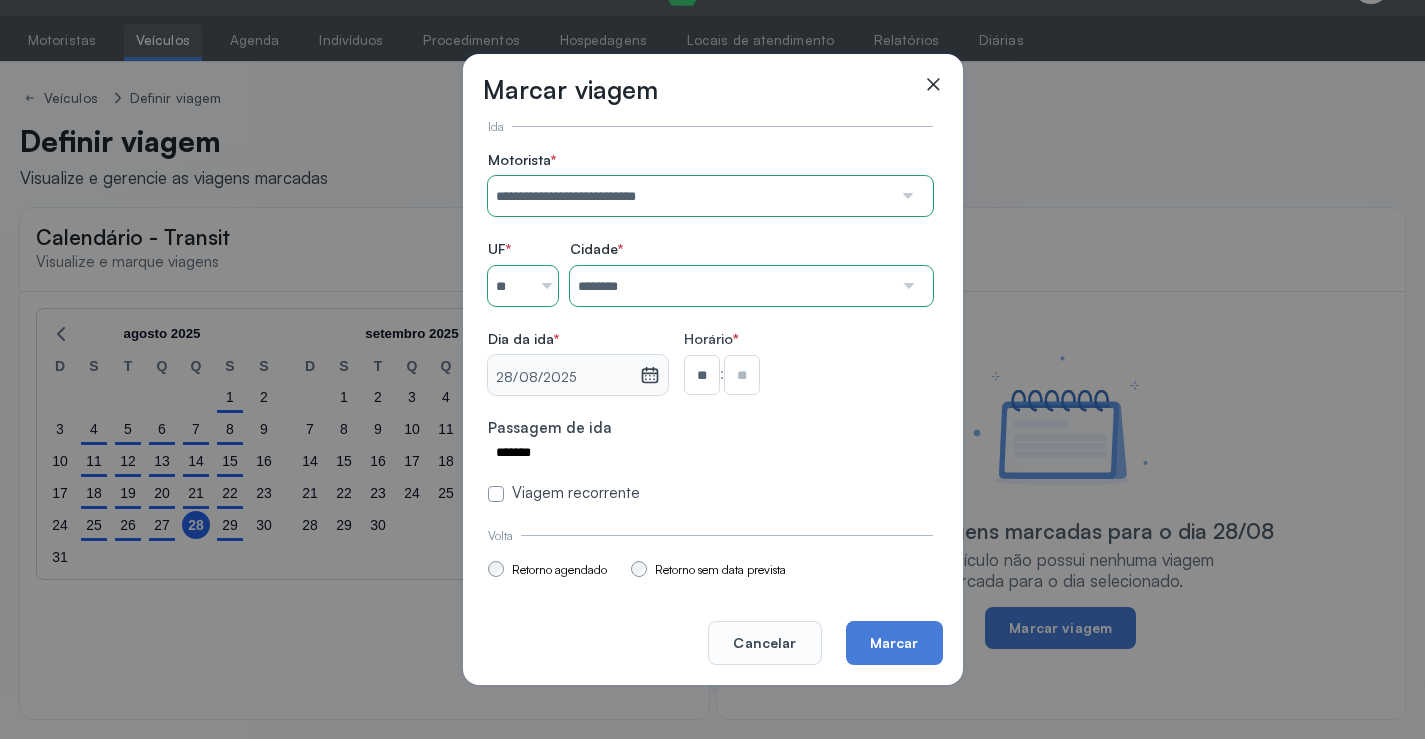 click at bounding box center [742, 375] 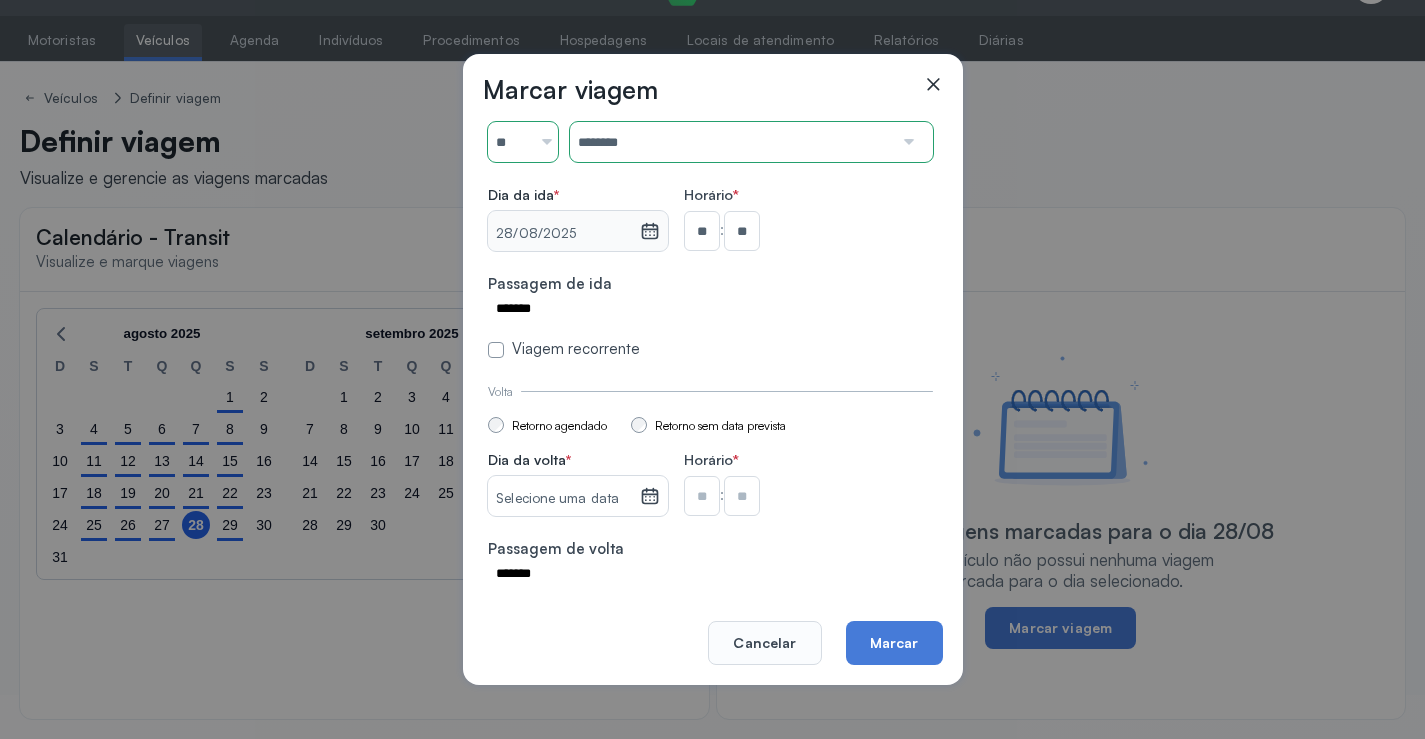 scroll, scrollTop: 147, scrollLeft: 0, axis: vertical 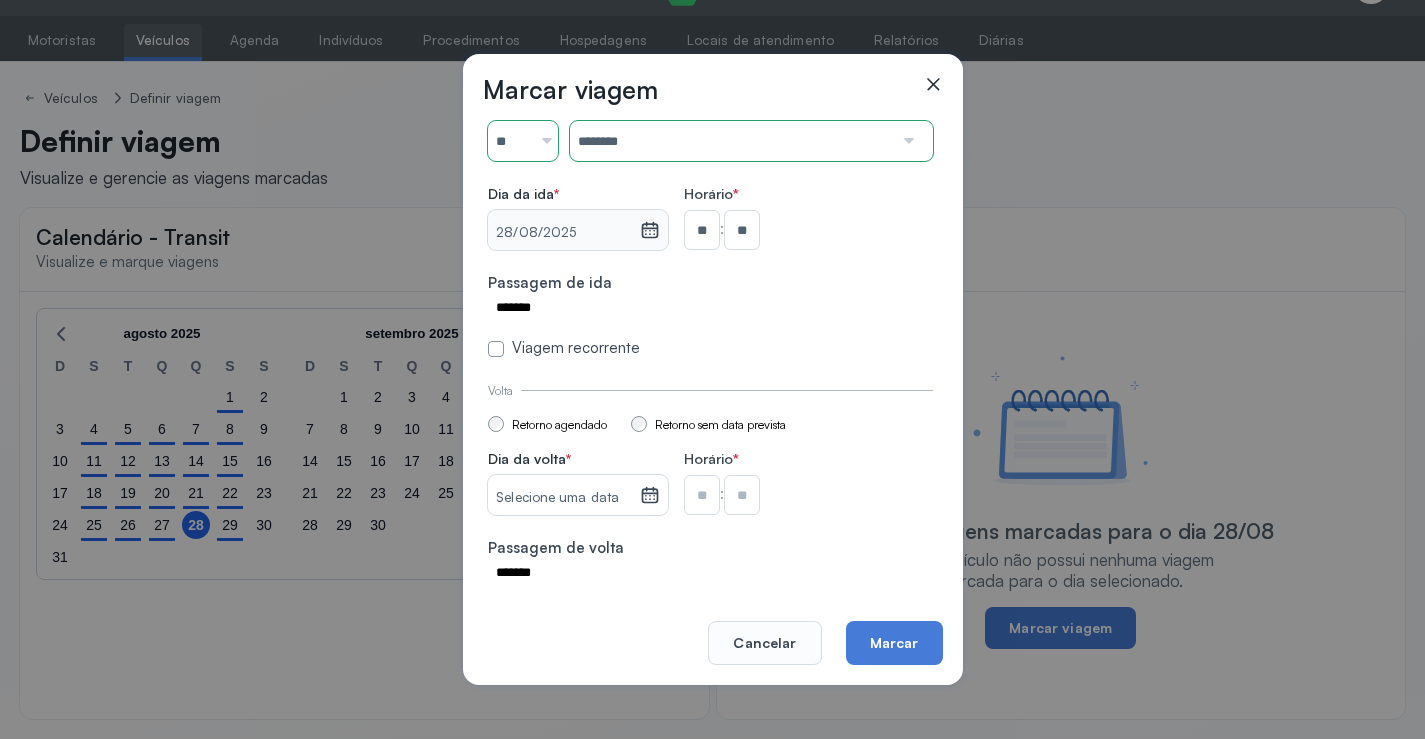 click on "Selecione uma data" at bounding box center [563, 498] 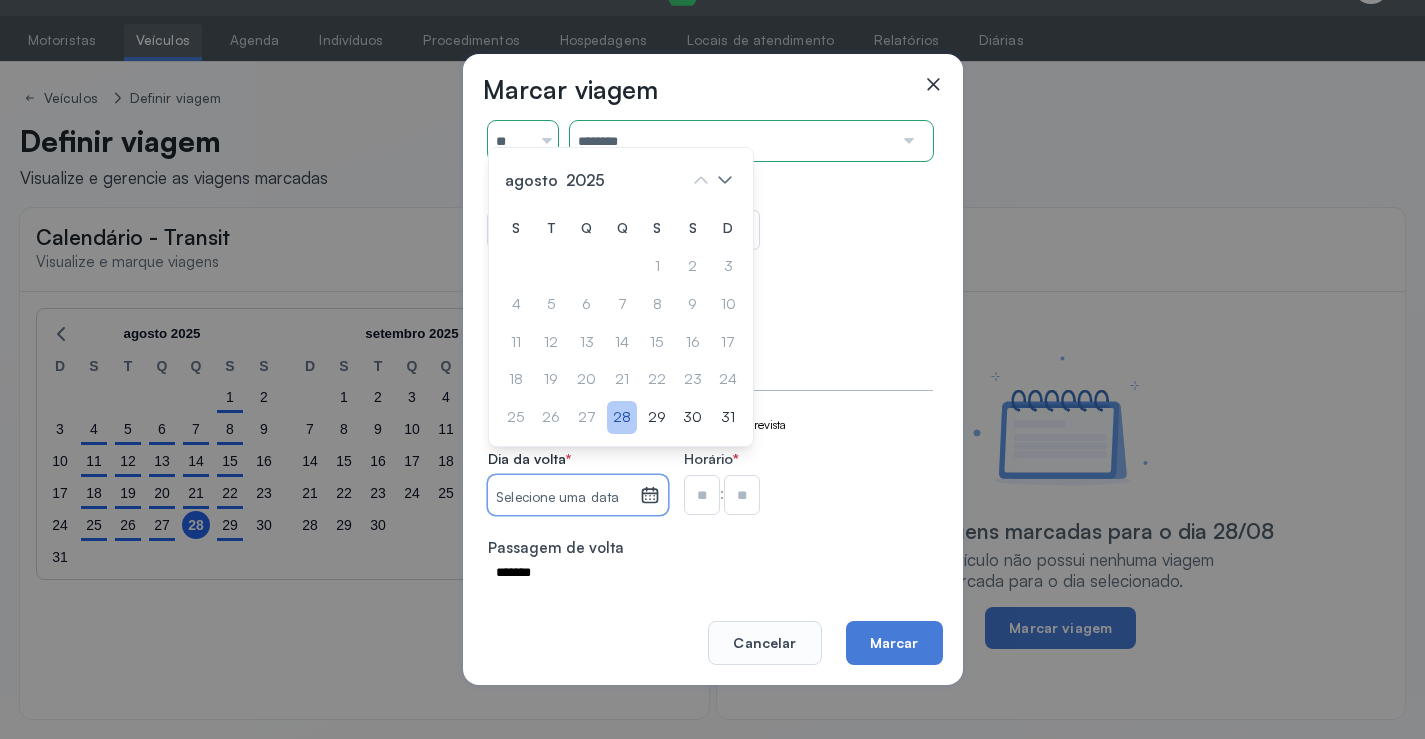 click on "28" 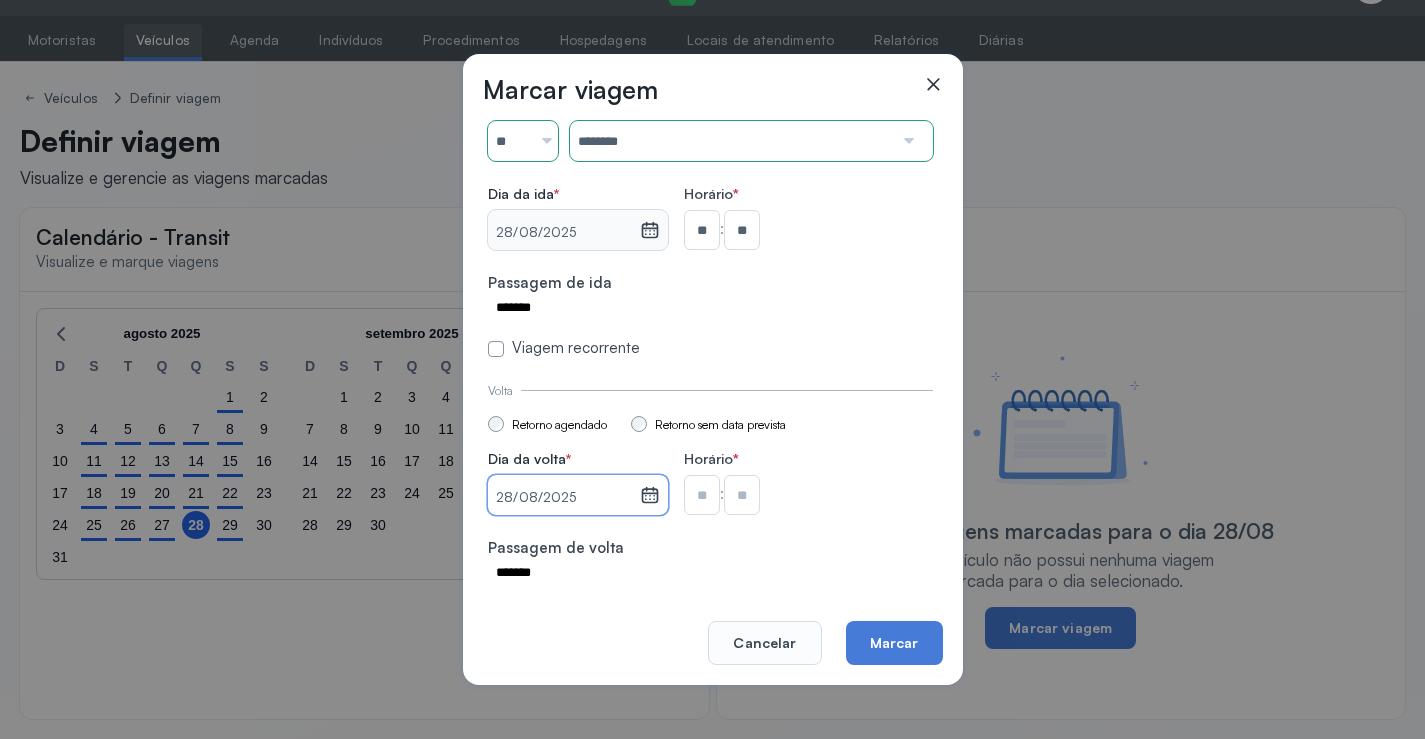 click at bounding box center (702, 230) 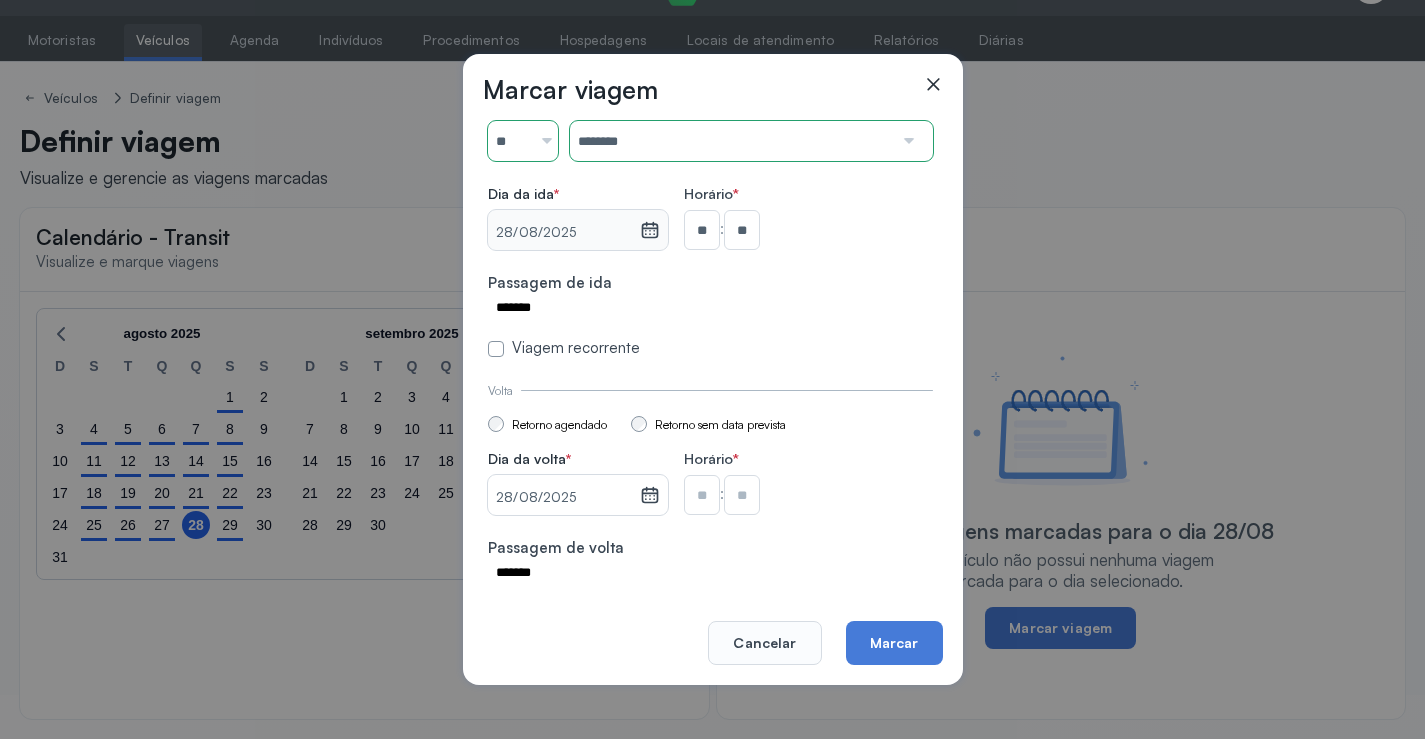 type on "**" 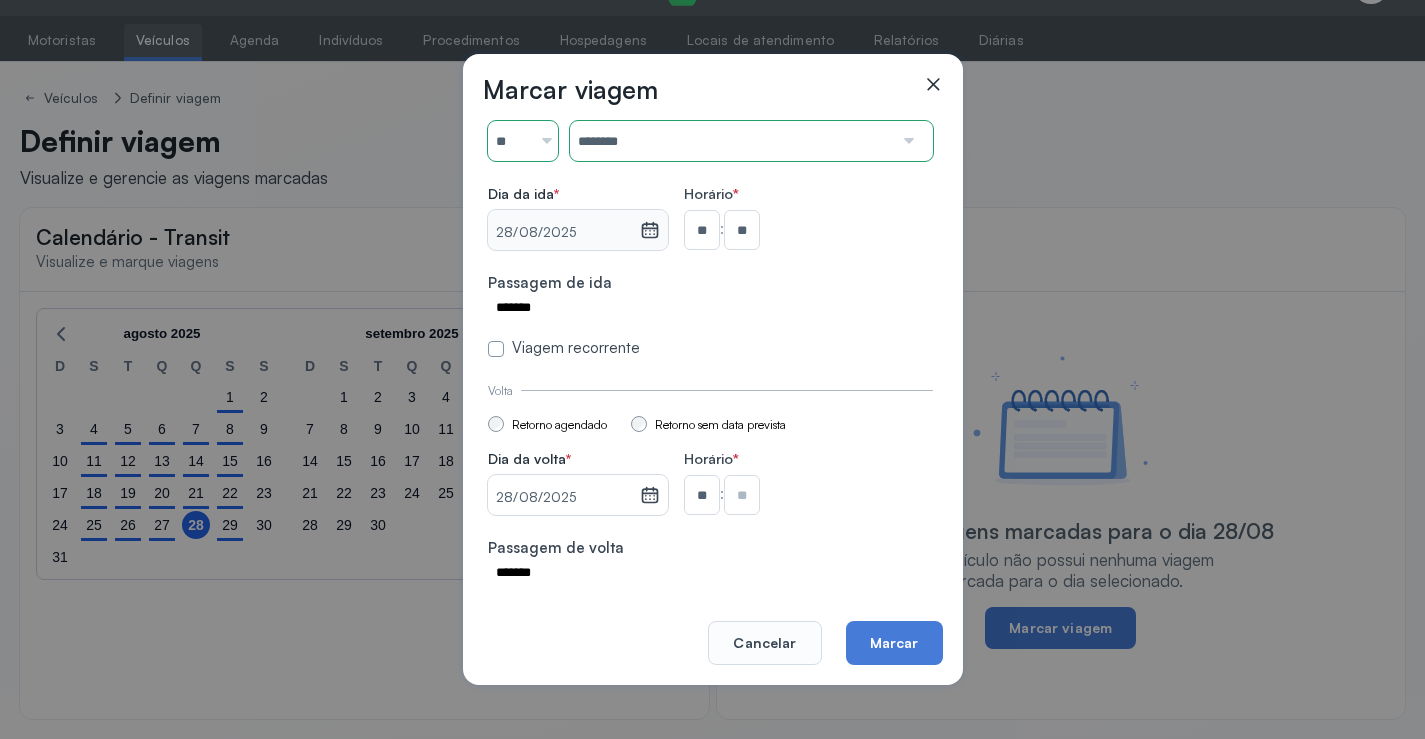 click at bounding box center (742, 230) 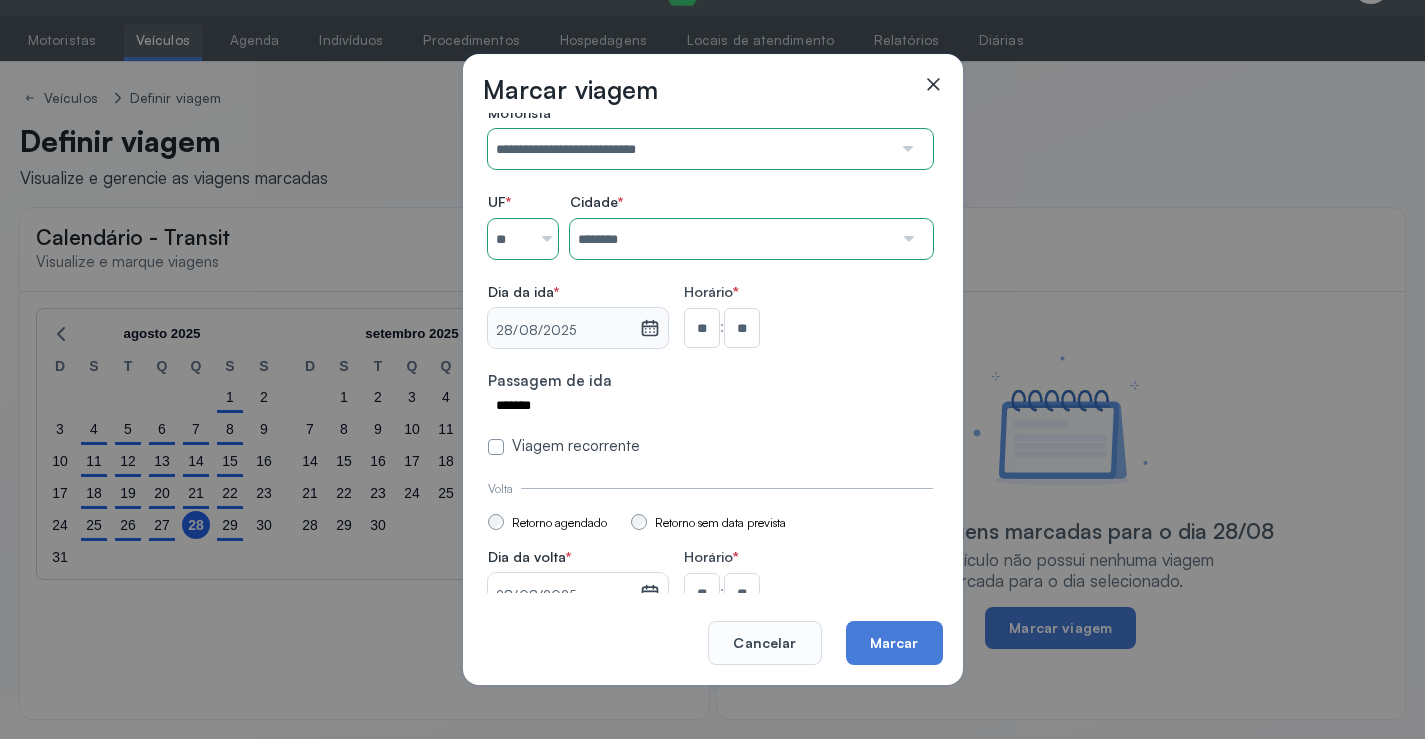scroll, scrollTop: 0, scrollLeft: 0, axis: both 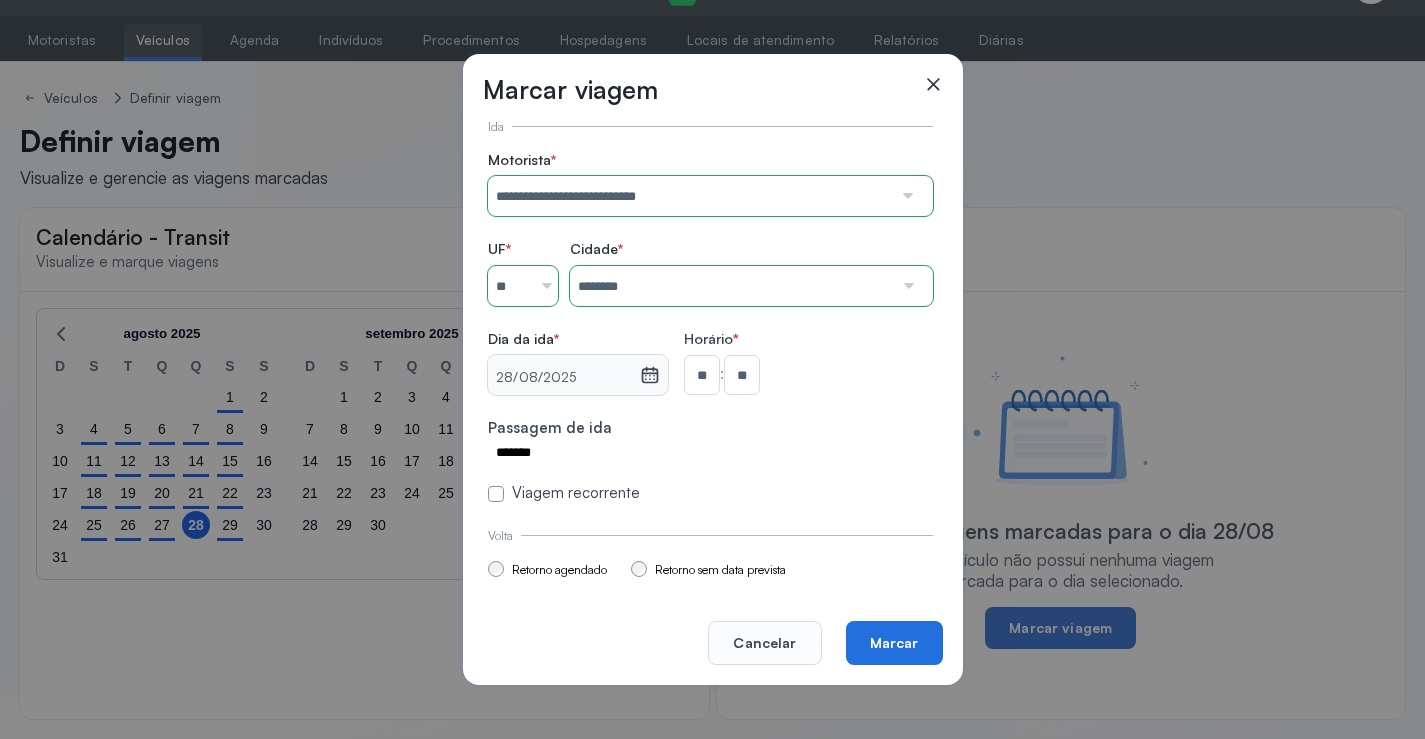 click on "Marcar" 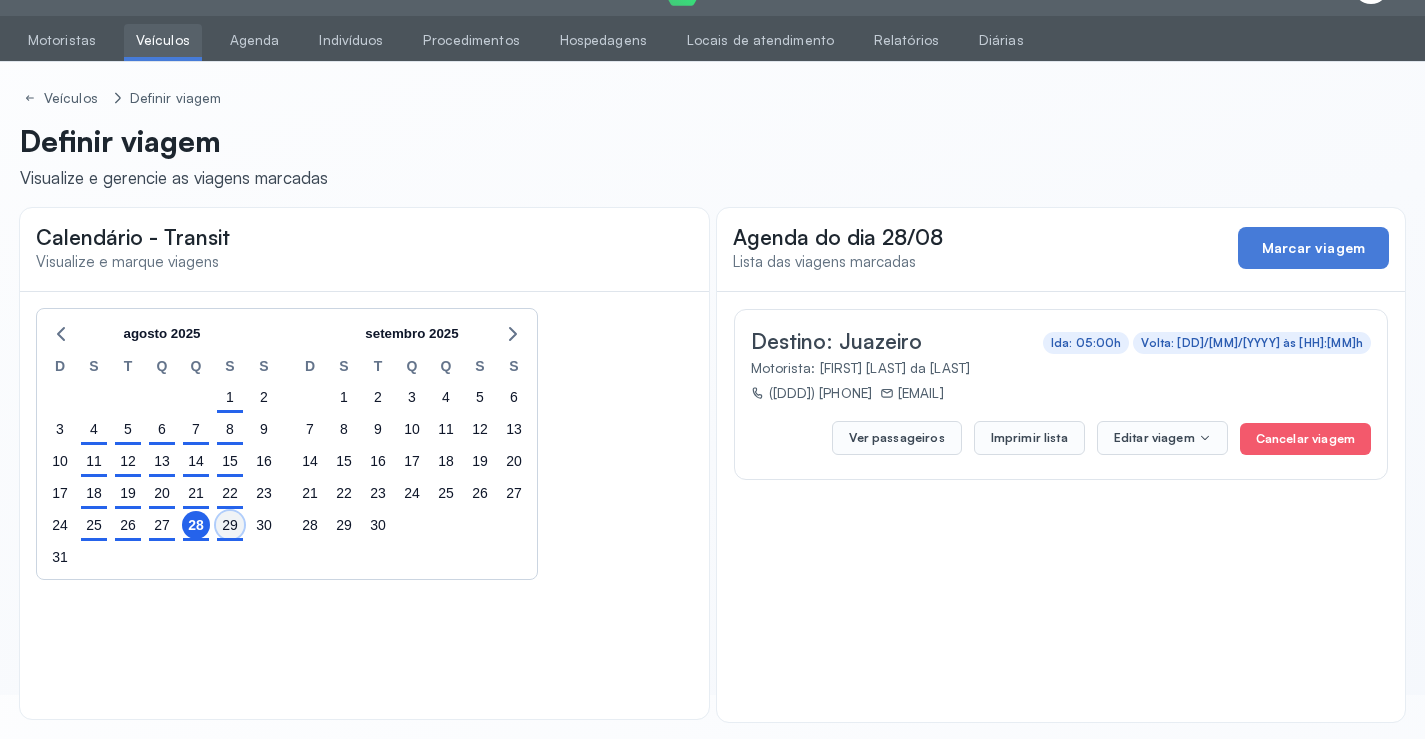 click on "29" 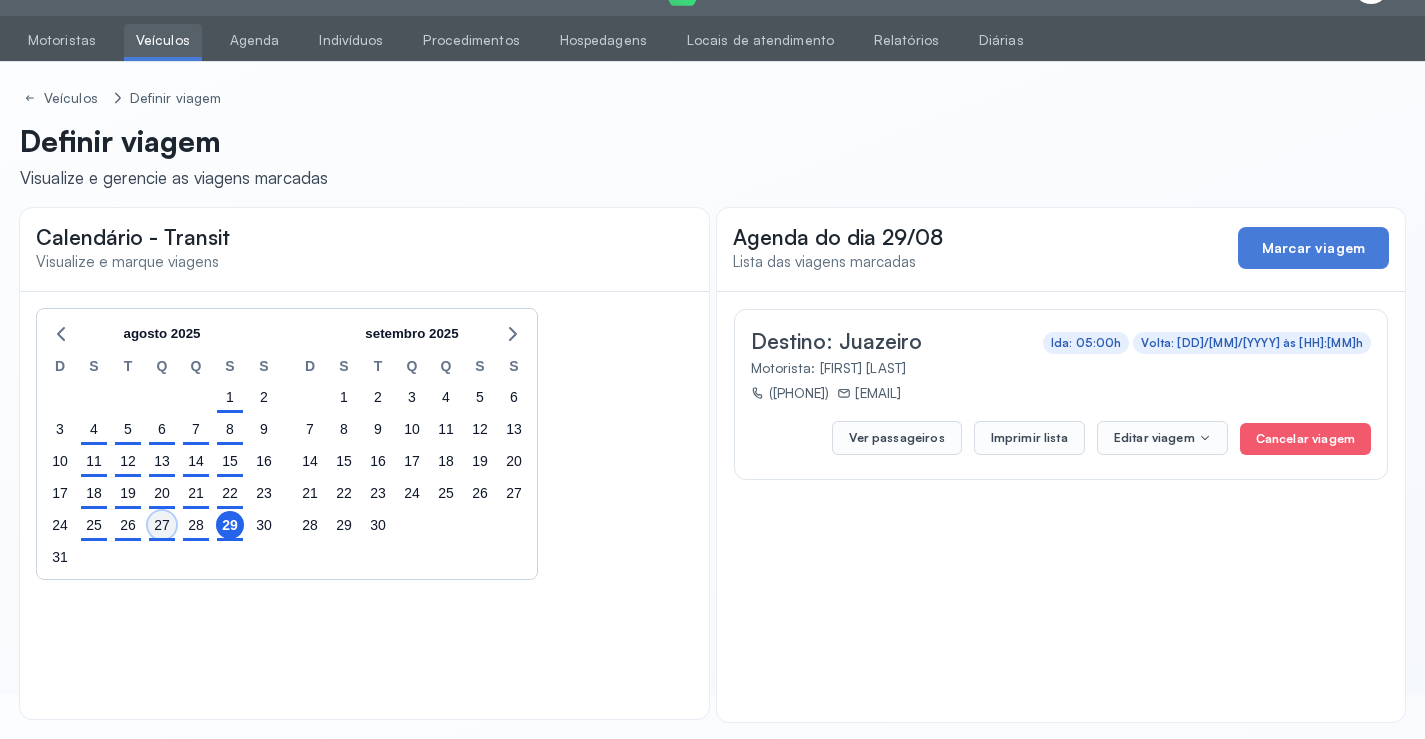 click on "27" 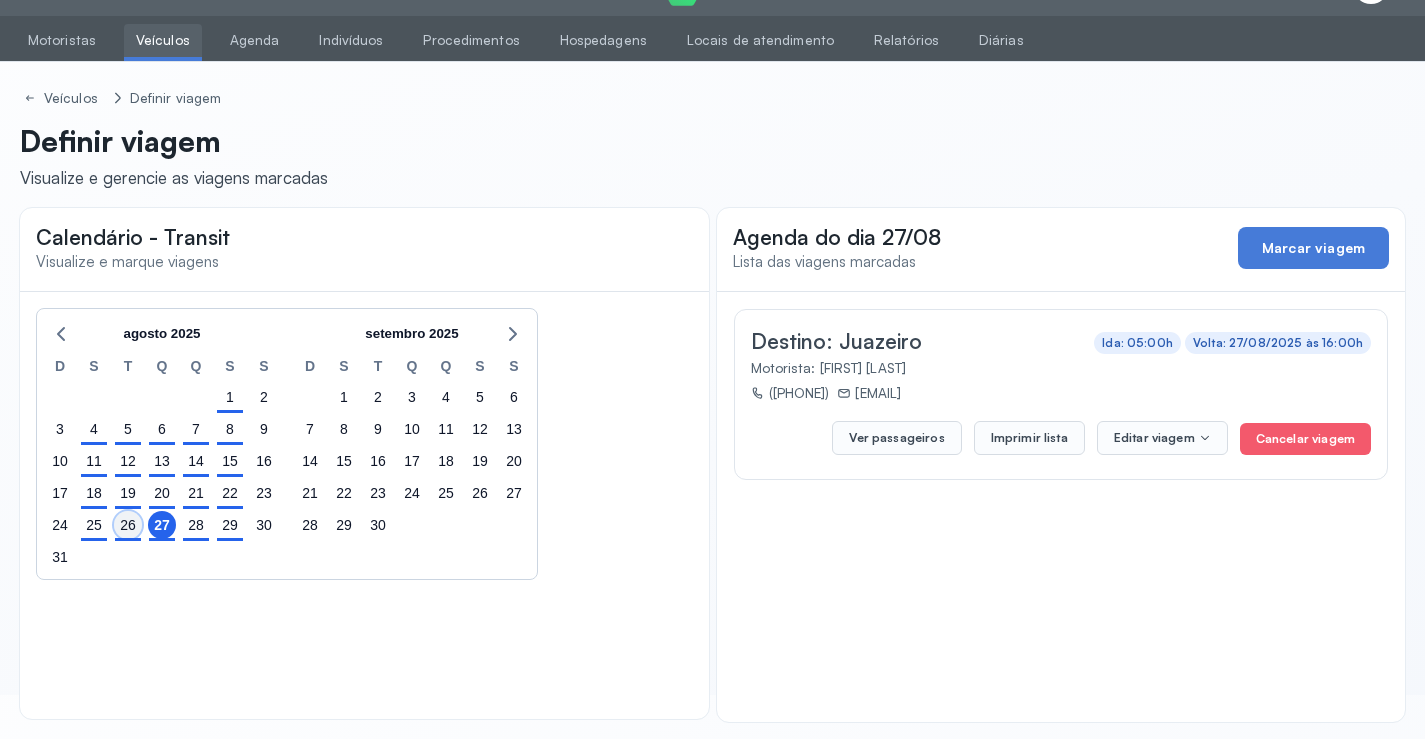 click on "26" 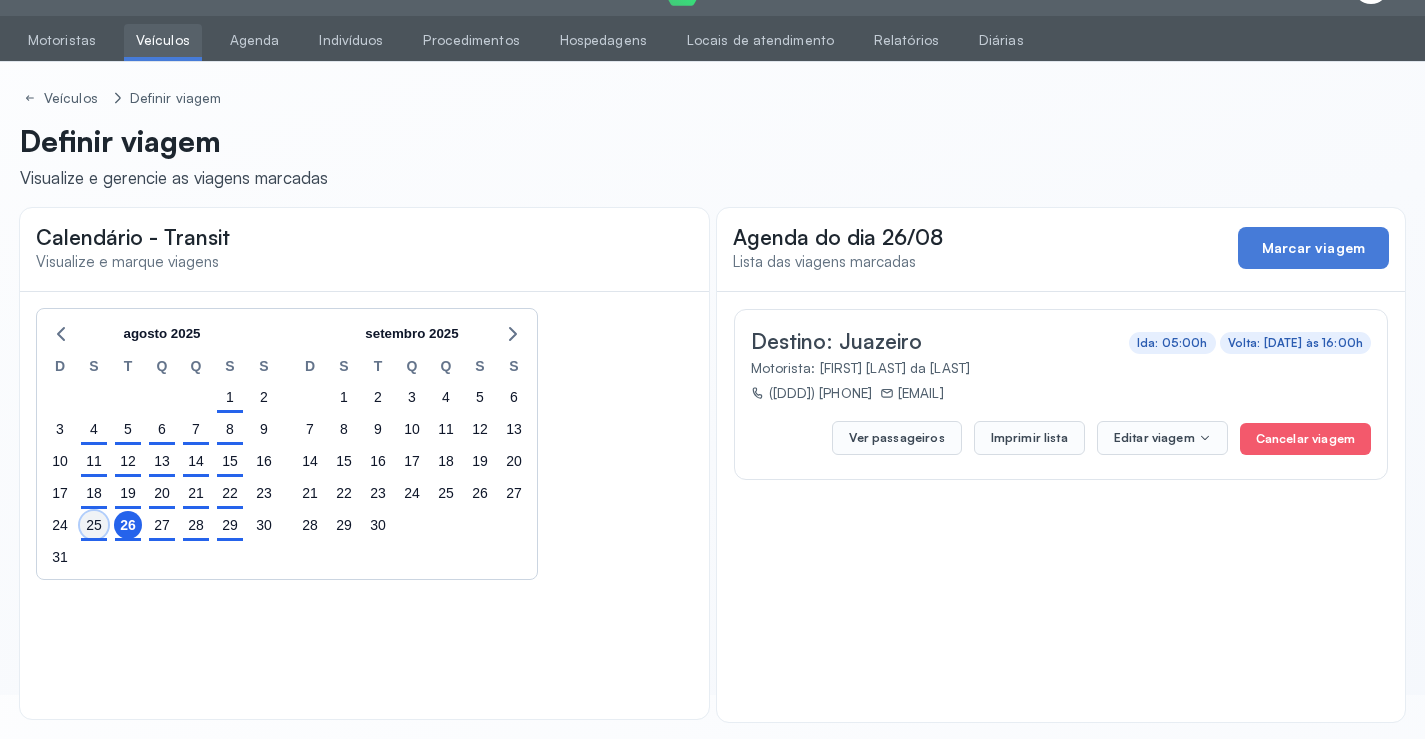 click on "25" 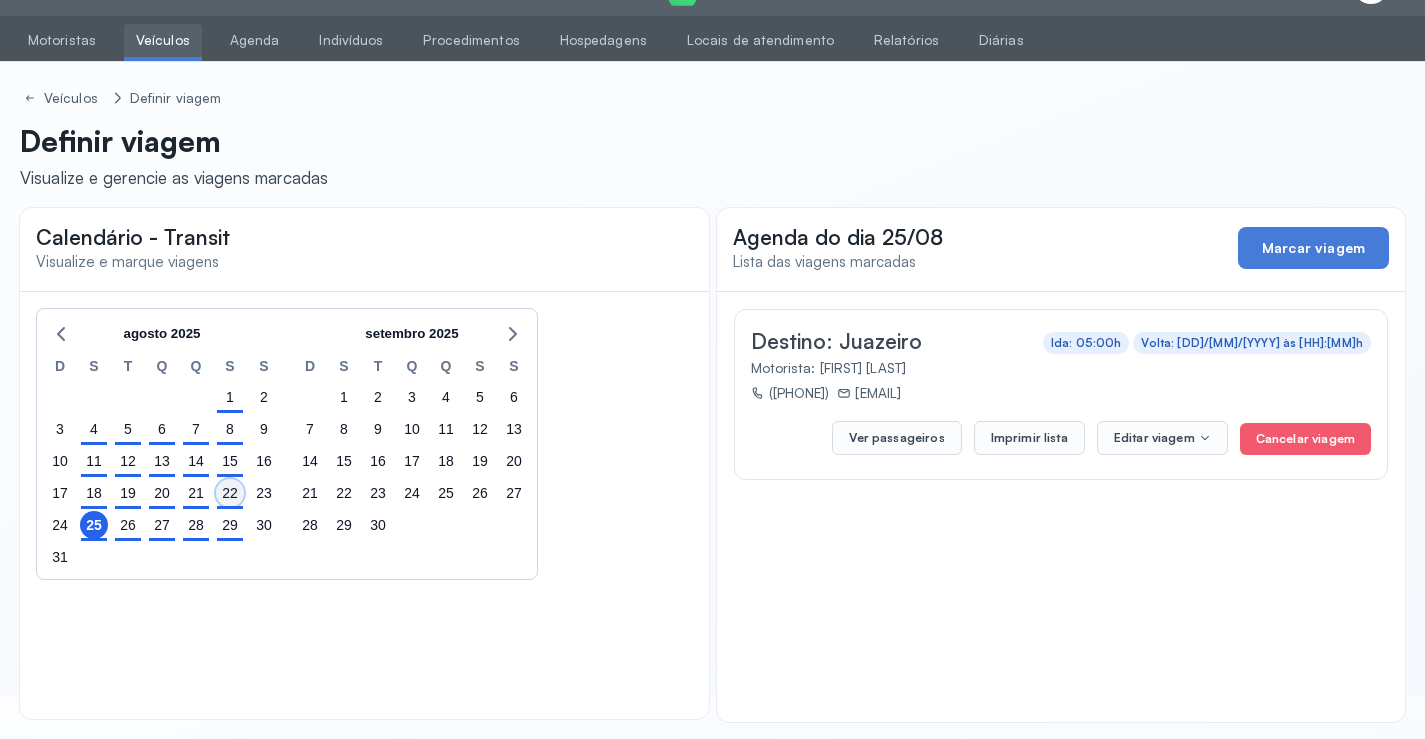 click on "22" 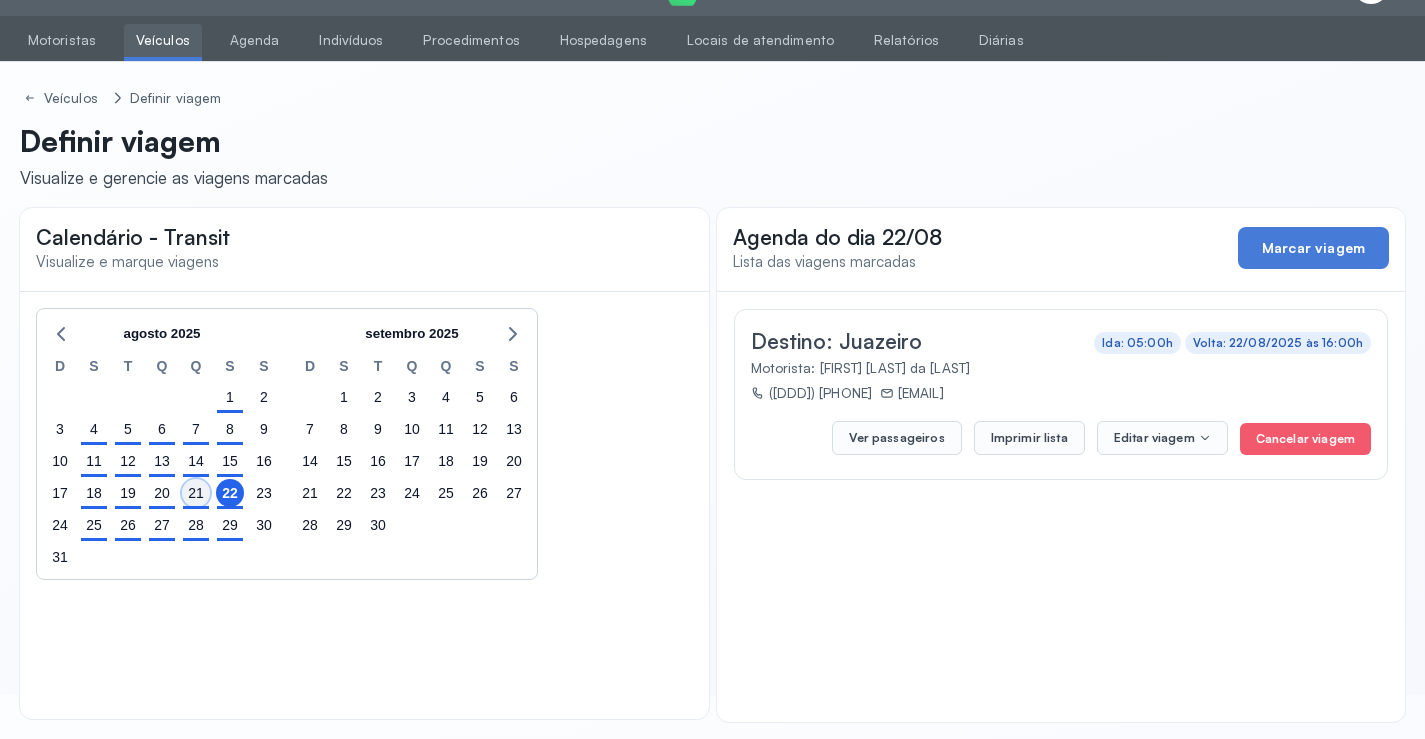 click on "21" 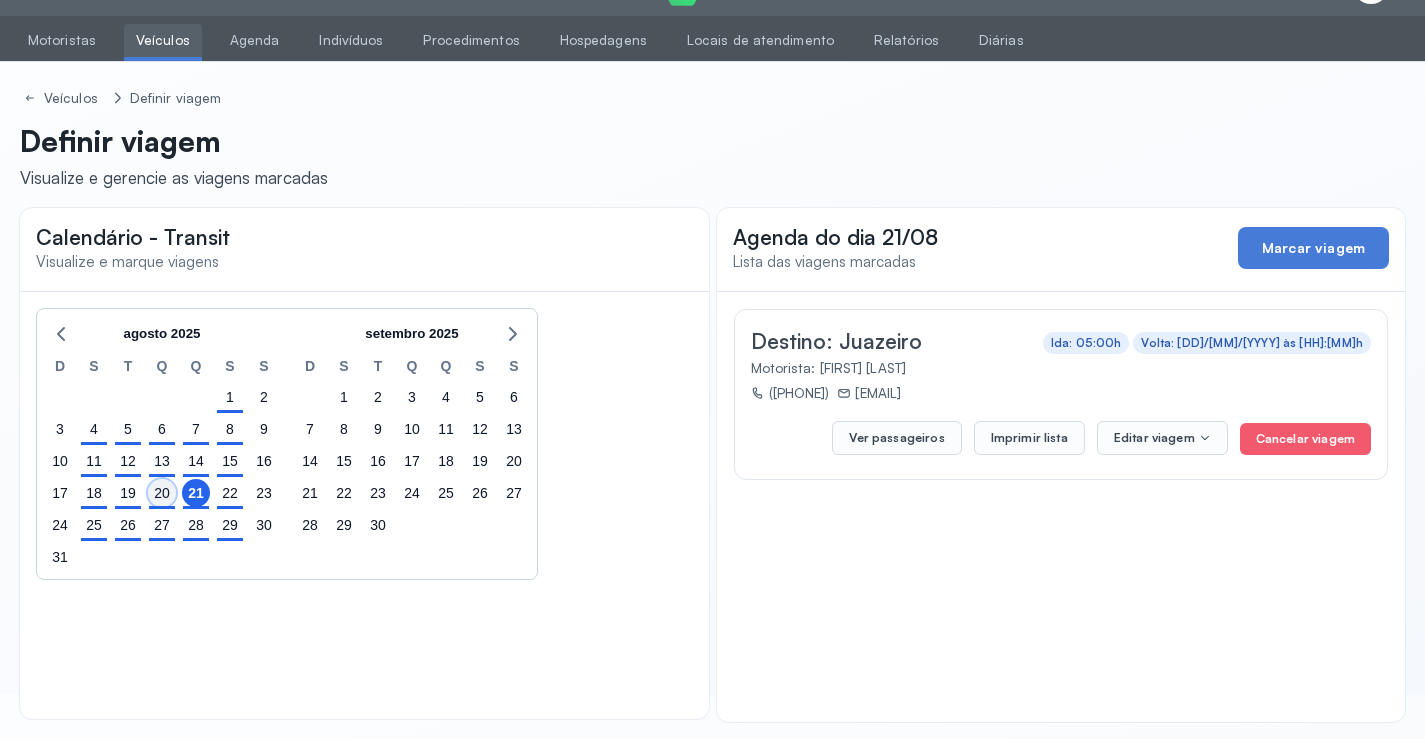 click on "20" 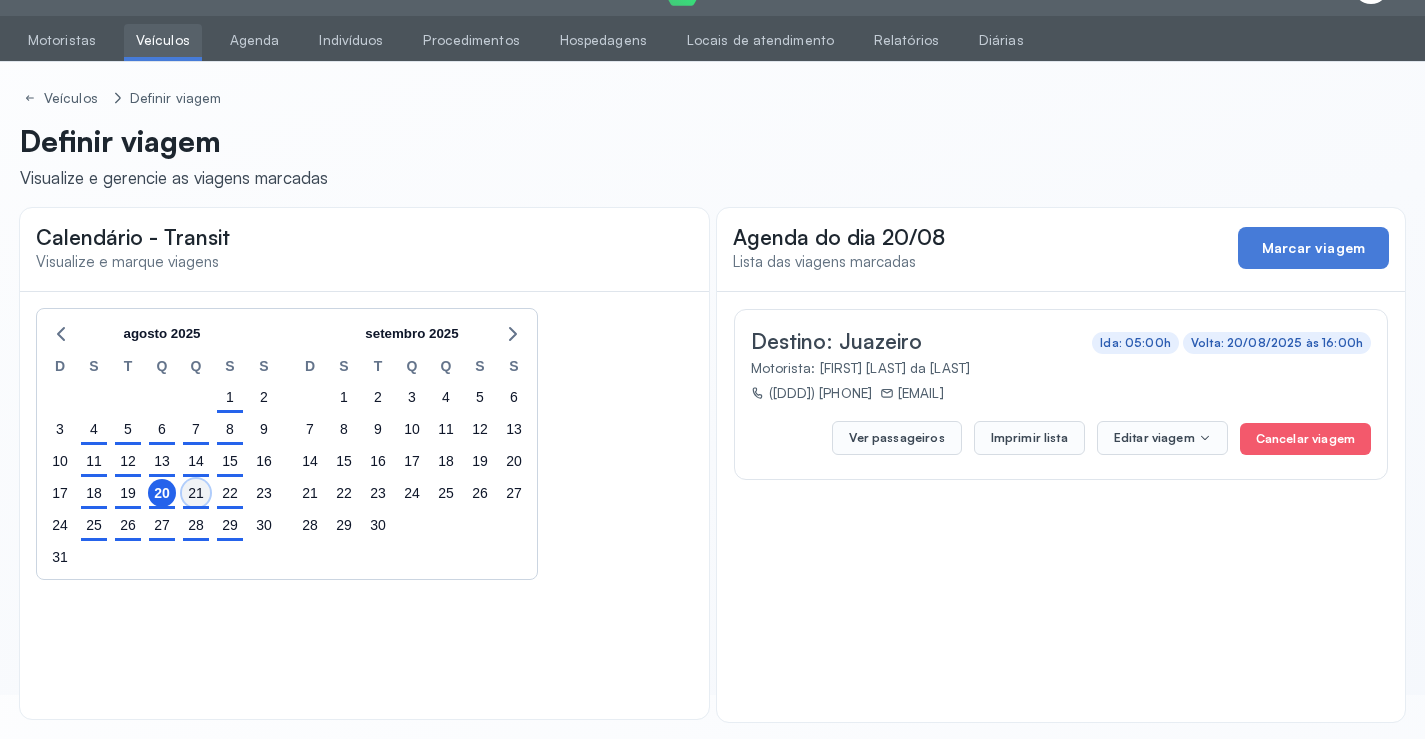 click on "21" 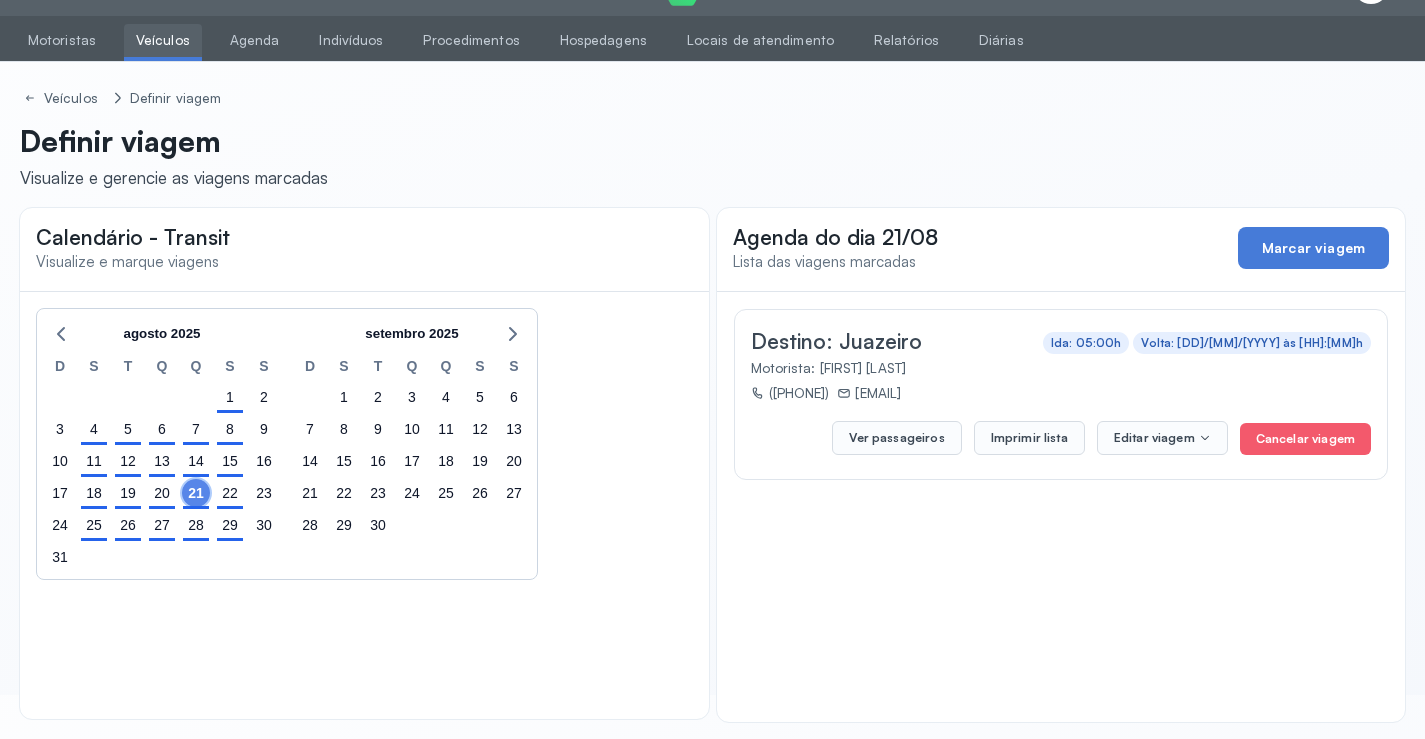 scroll, scrollTop: 0, scrollLeft: 0, axis: both 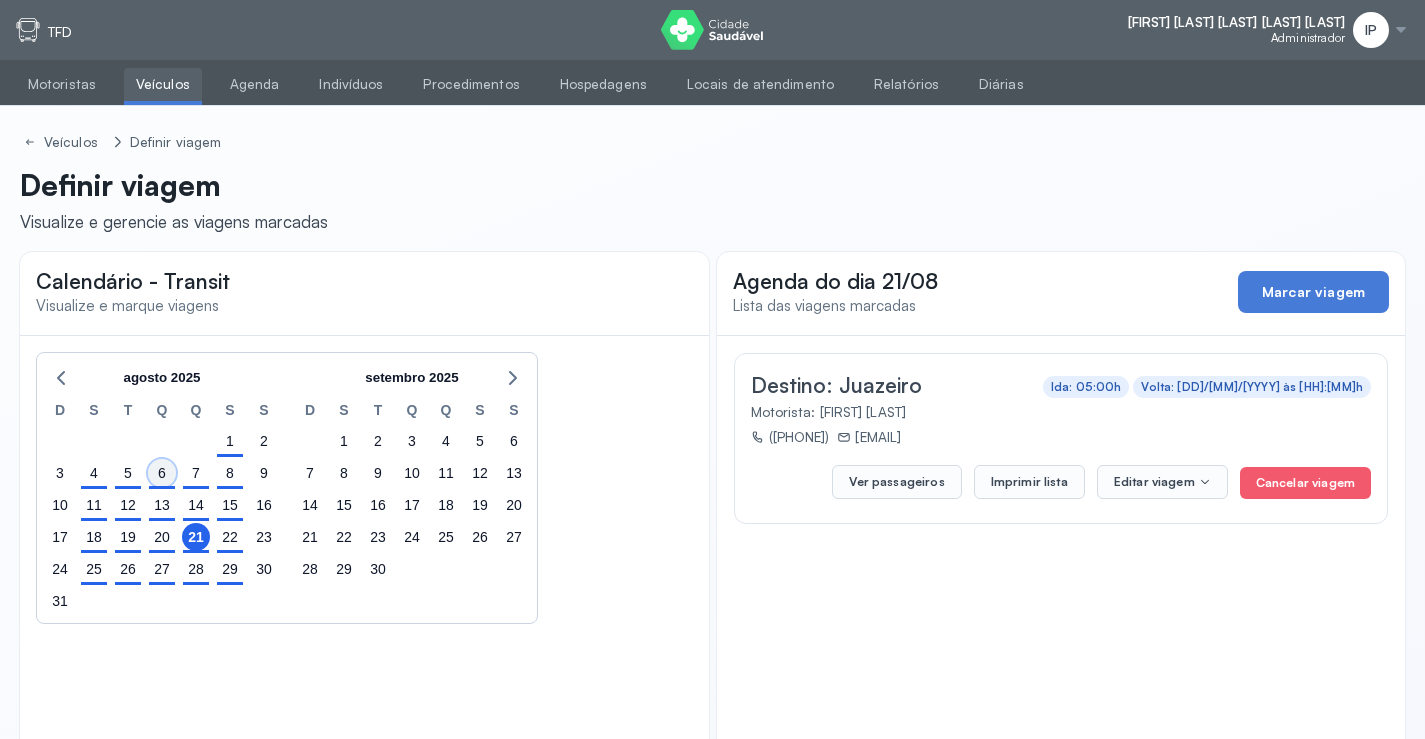 click on "6" 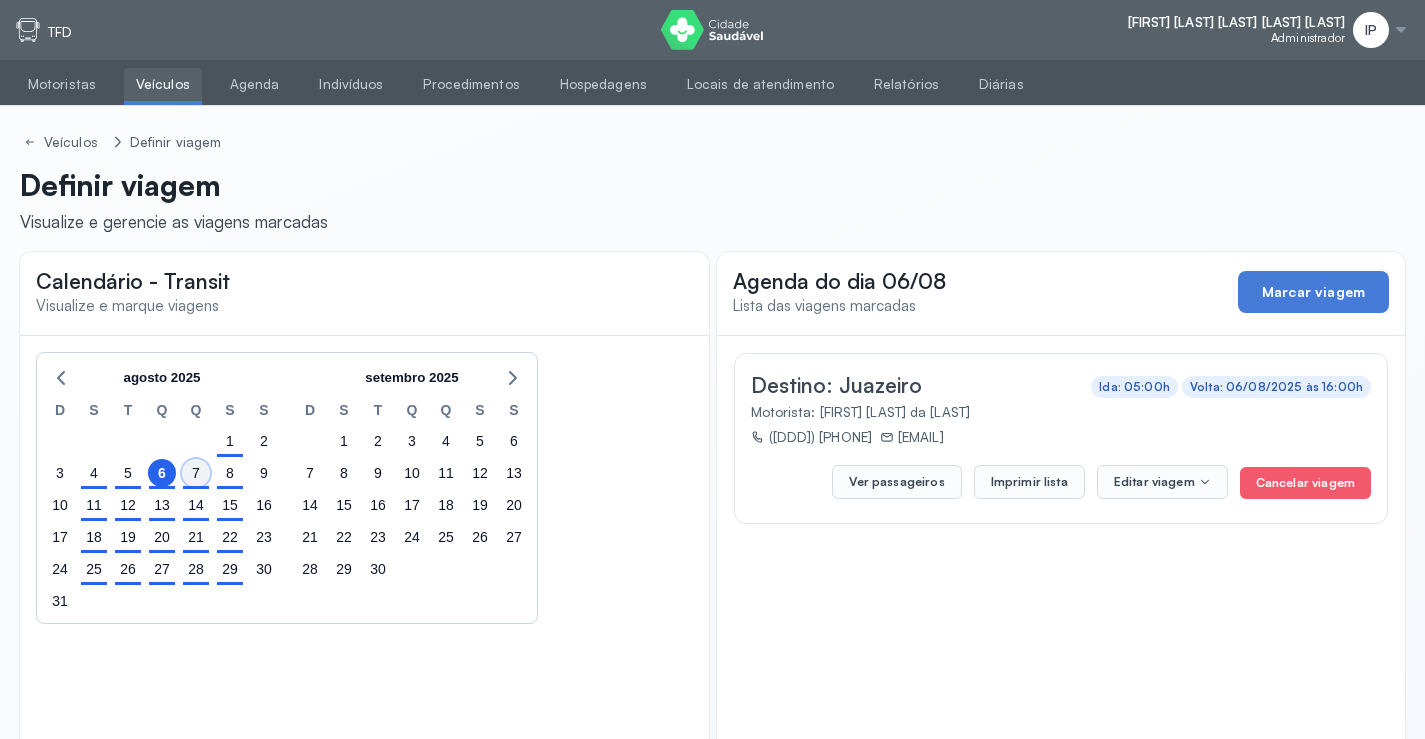 click on "7" 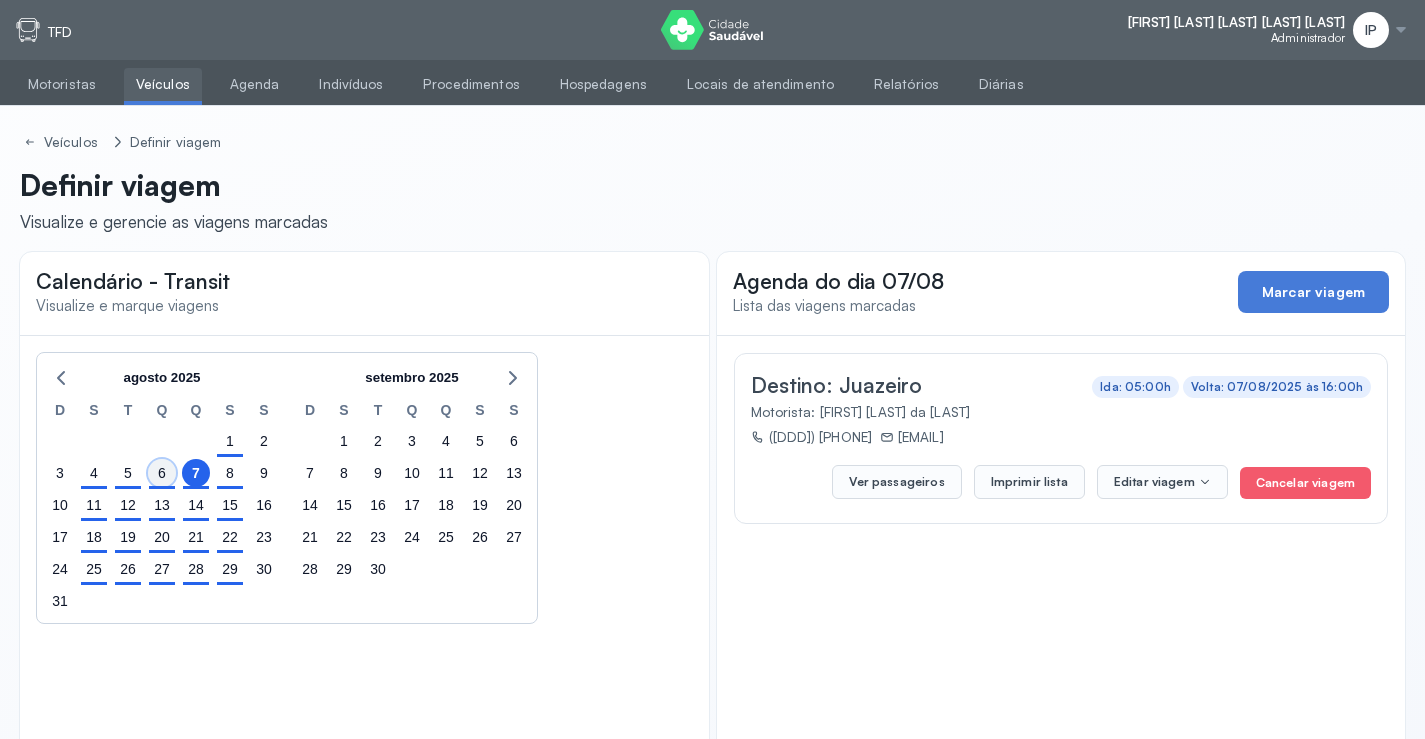click on "6" 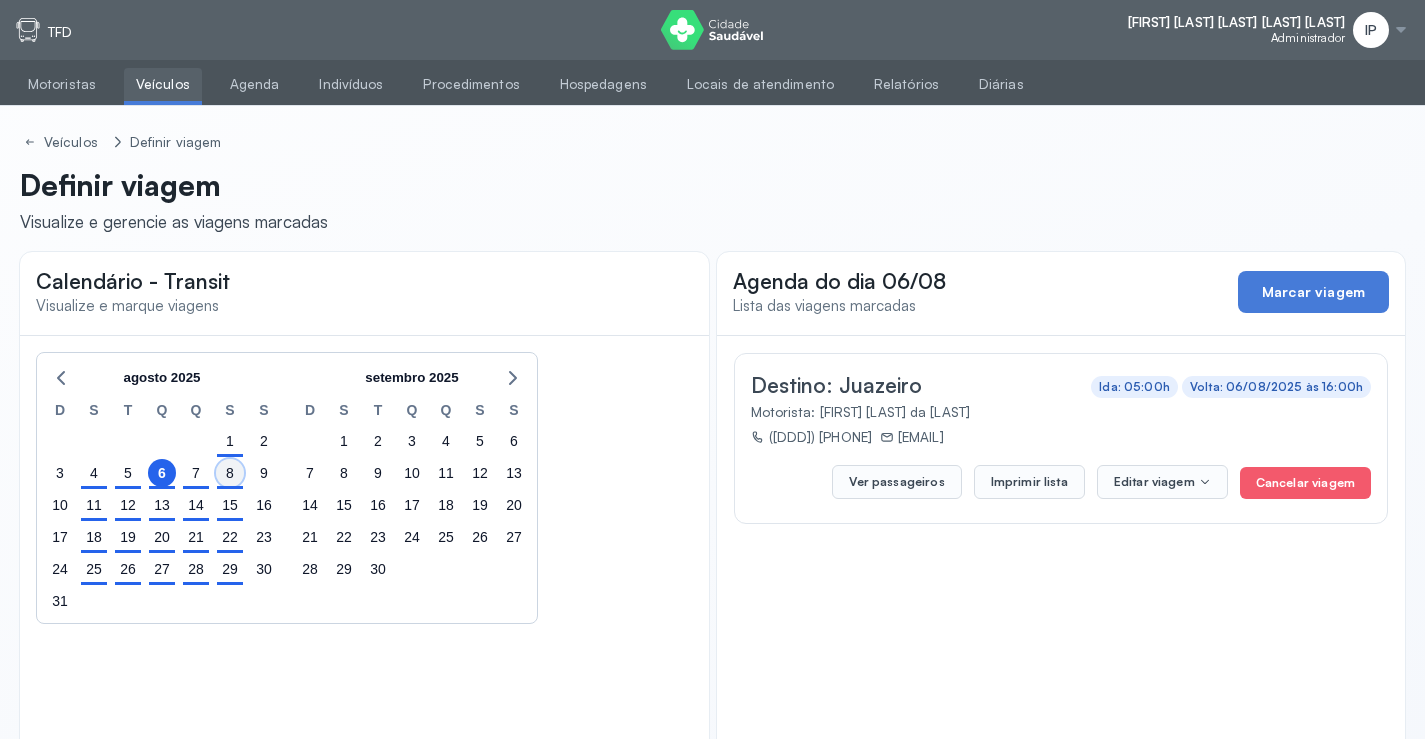 click on "8" 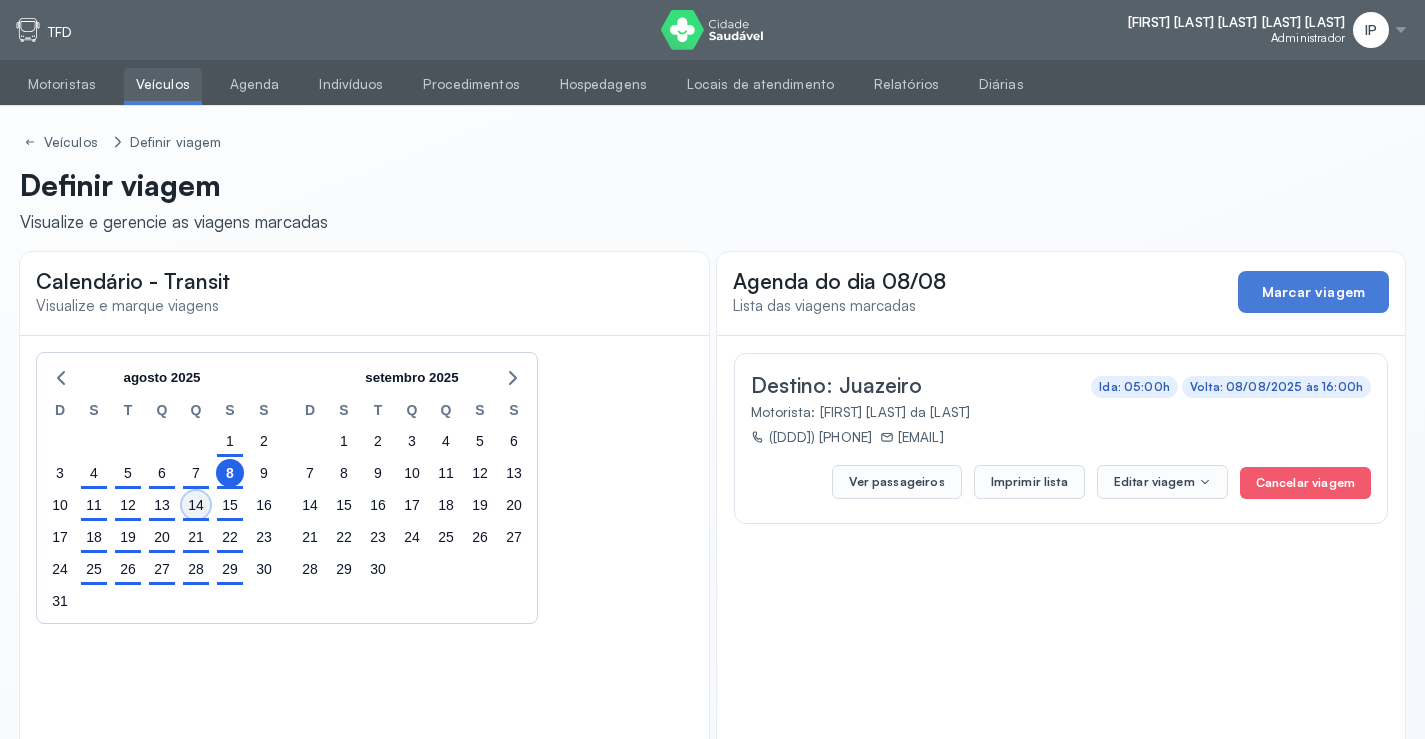 click on "14" 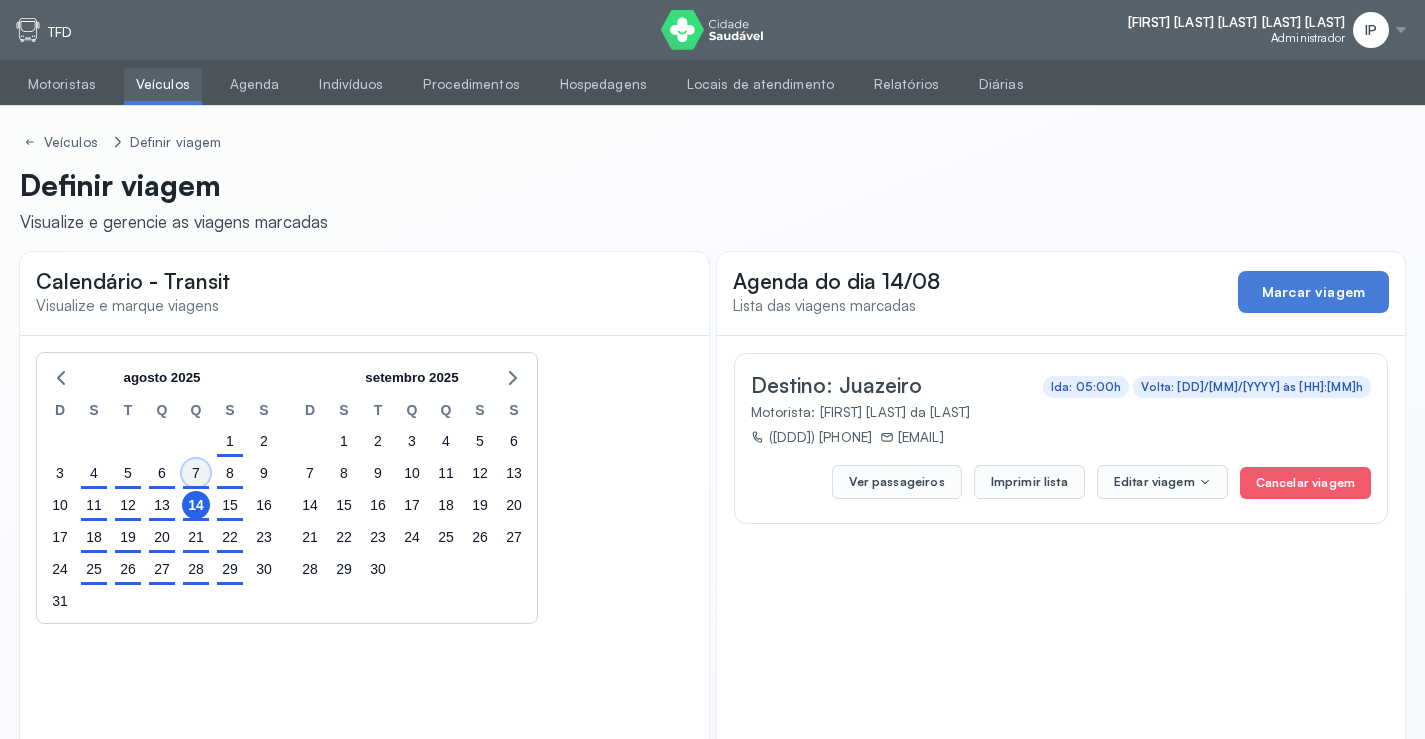 click on "7" 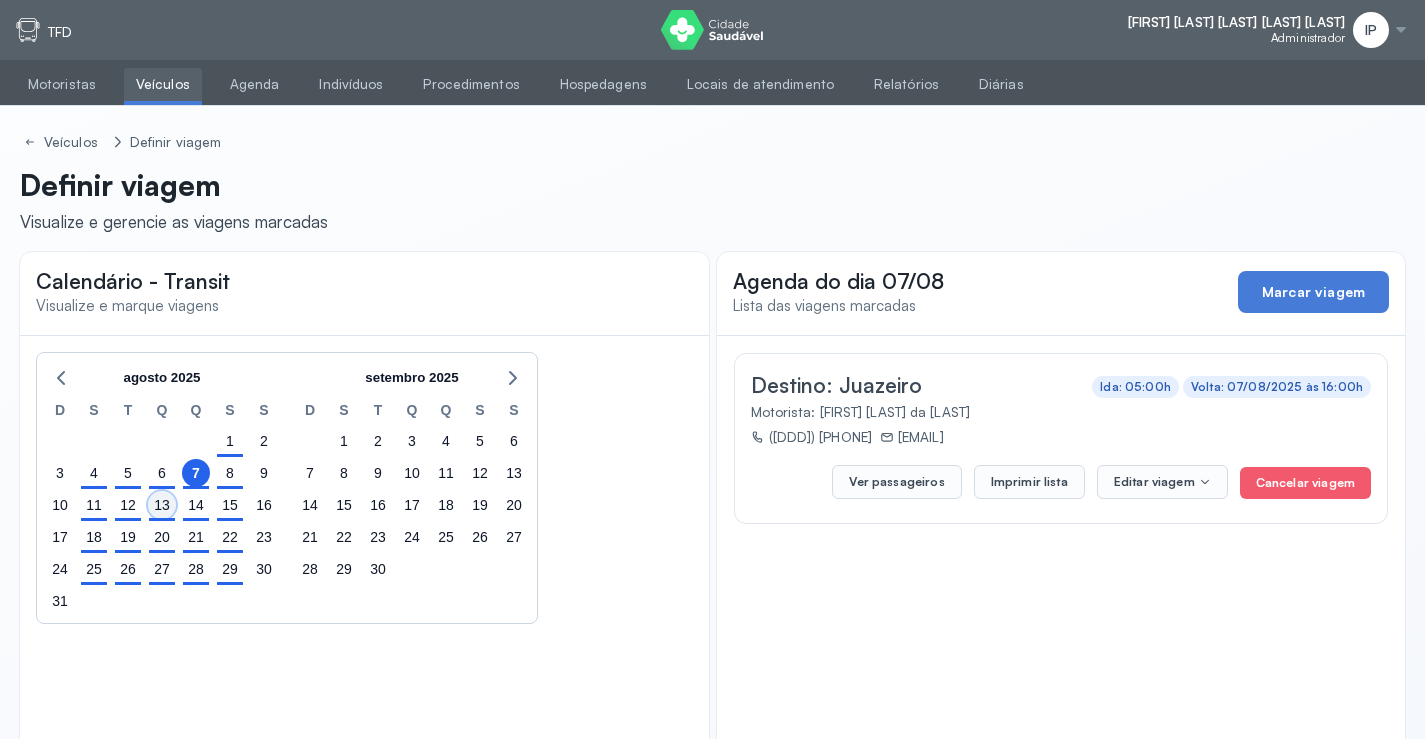 click on "13" 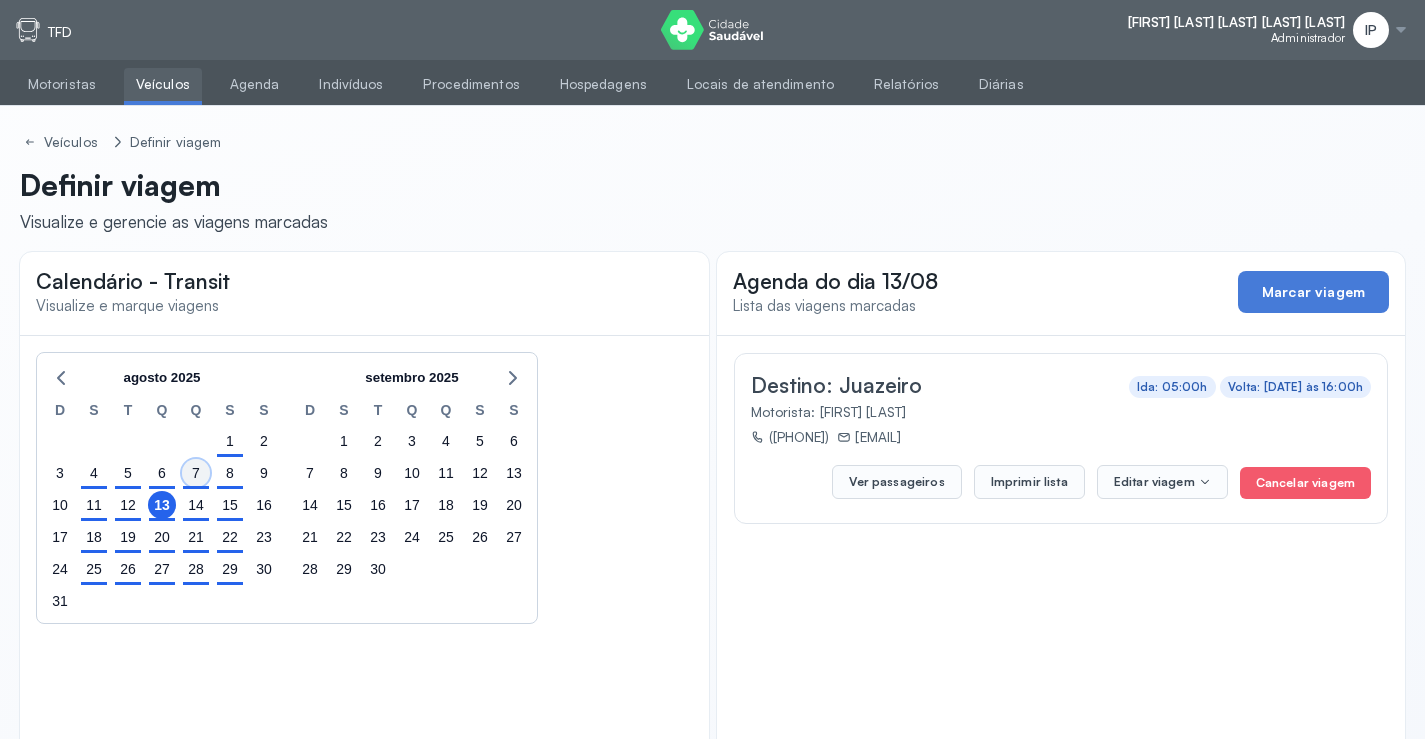 click on "7" 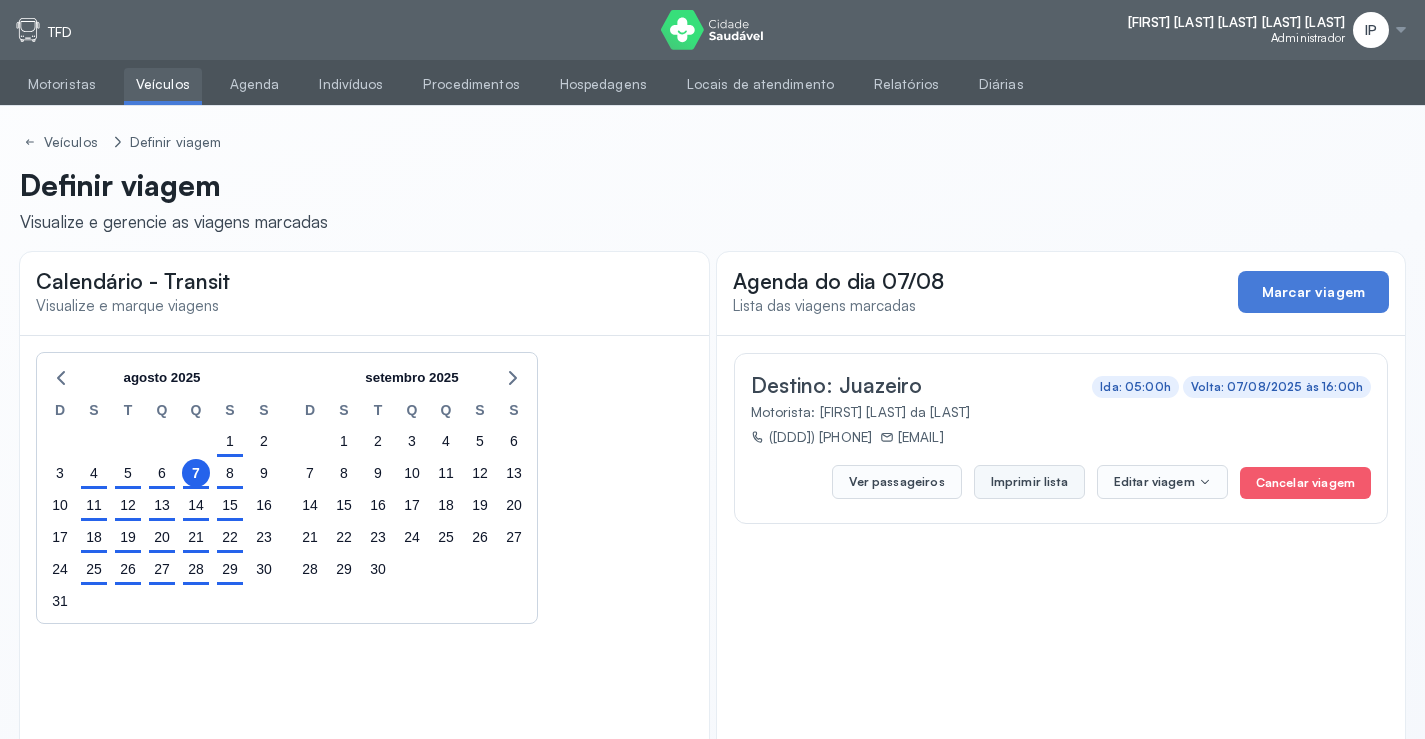 click on "Imprimir lista" at bounding box center (1029, 482) 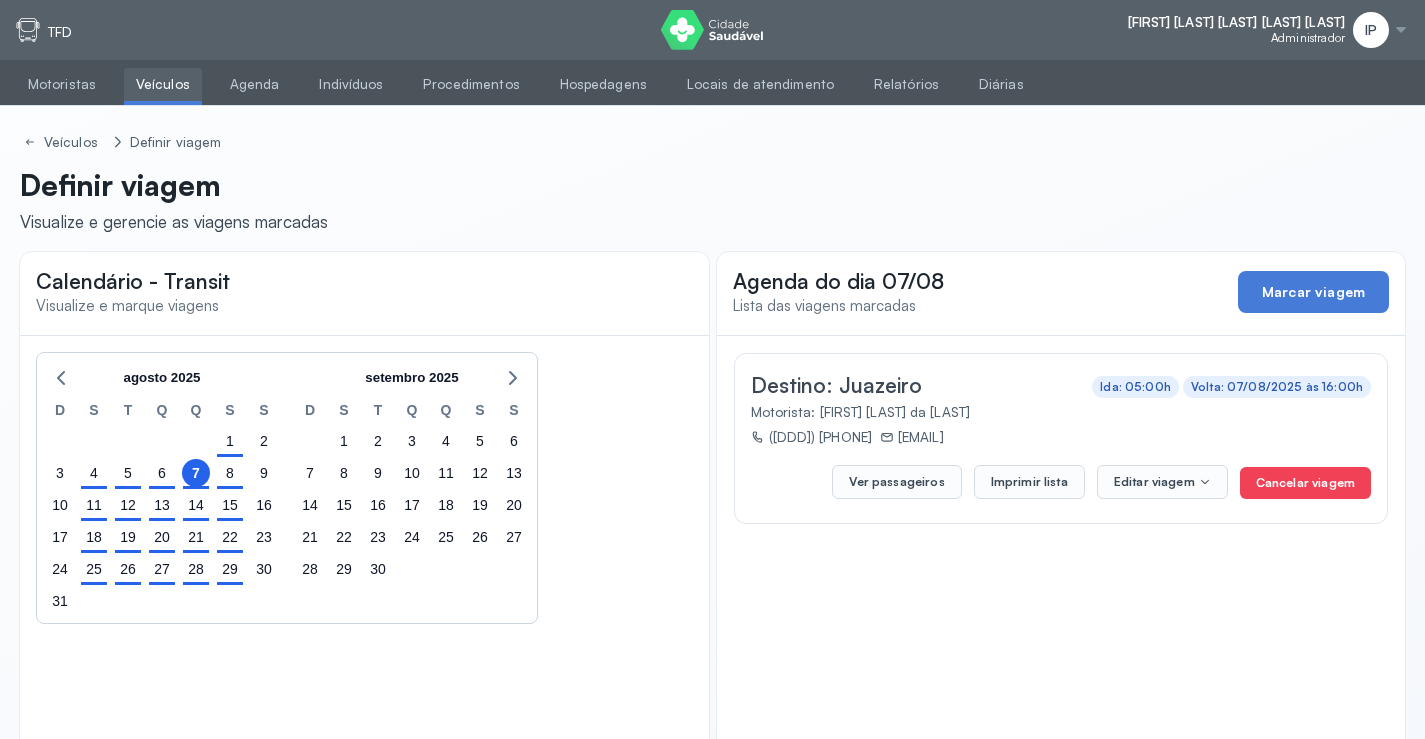 click on "Cancelar viagem" at bounding box center [1305, 483] 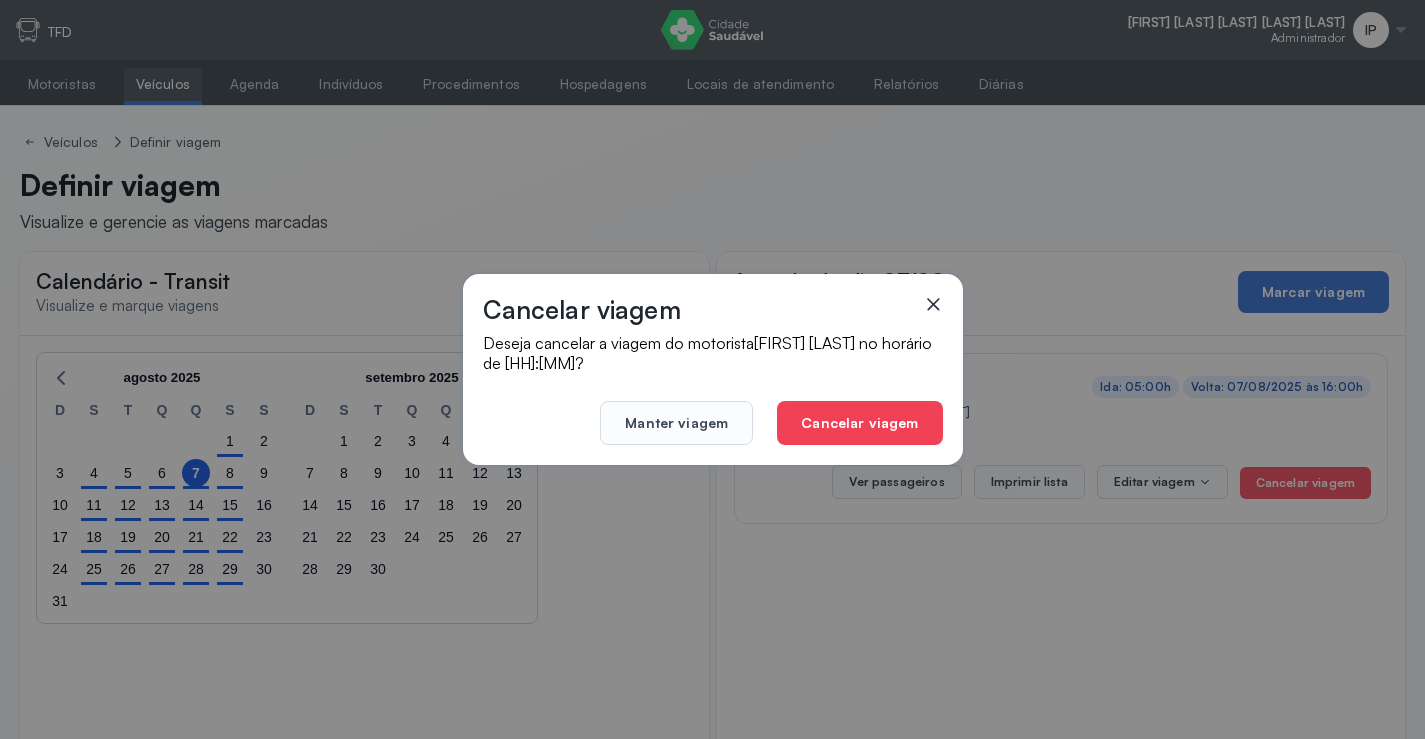 click on "Cancelar viagem" 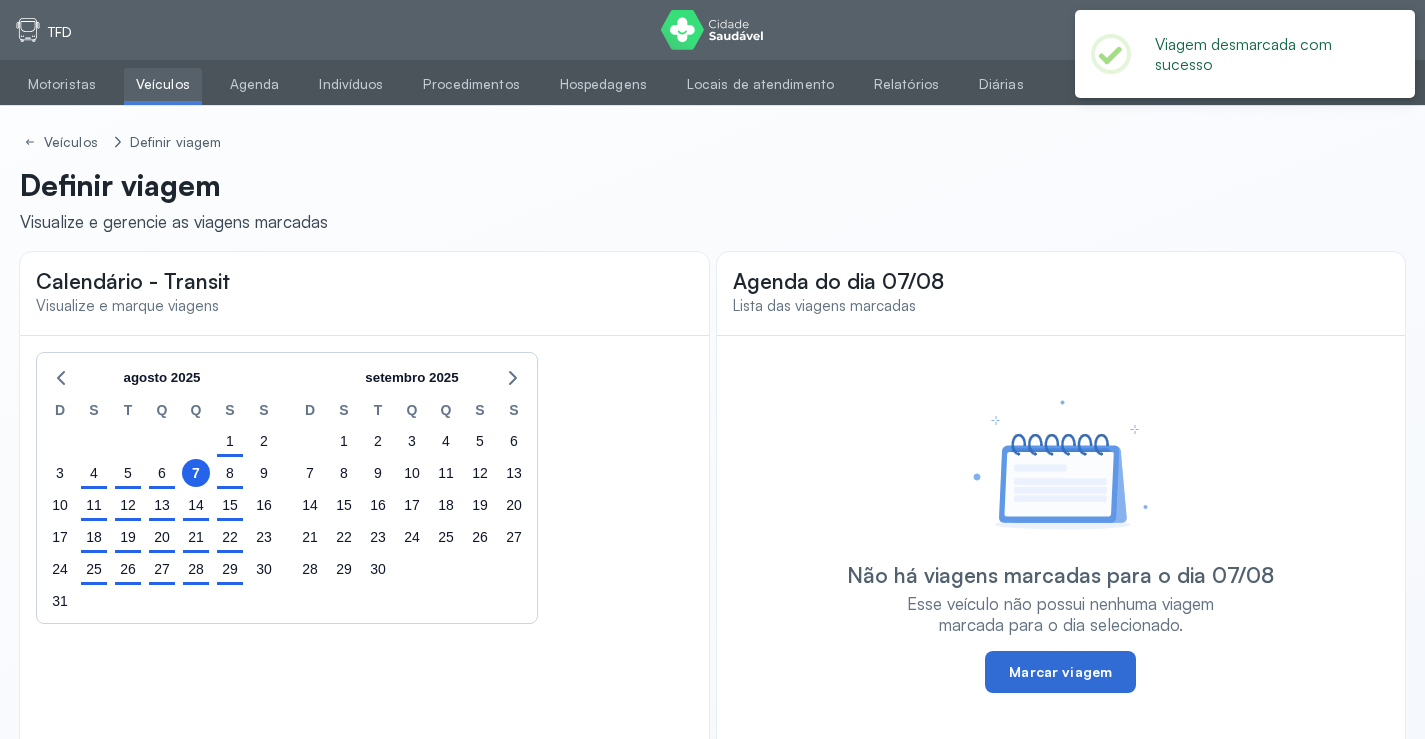 click on "Marcar viagem" 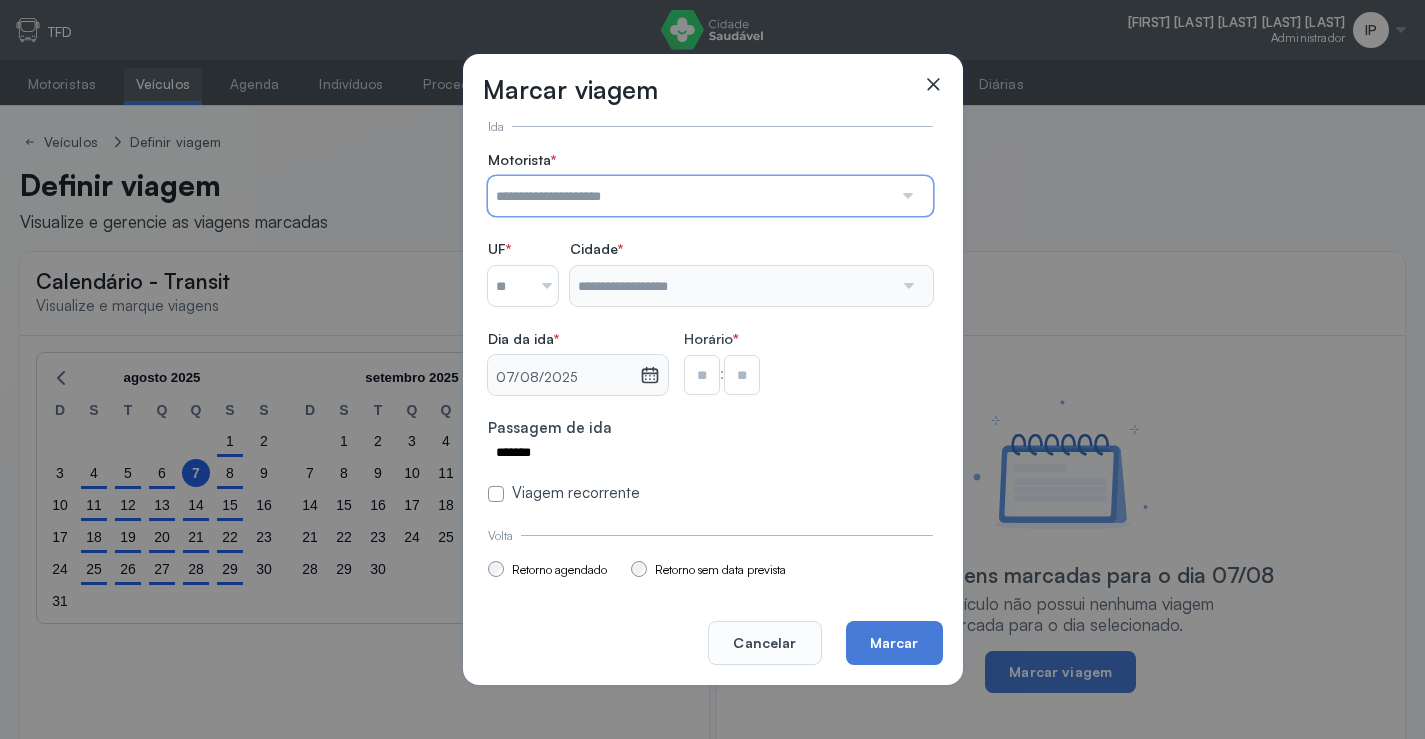 click at bounding box center [690, 196] 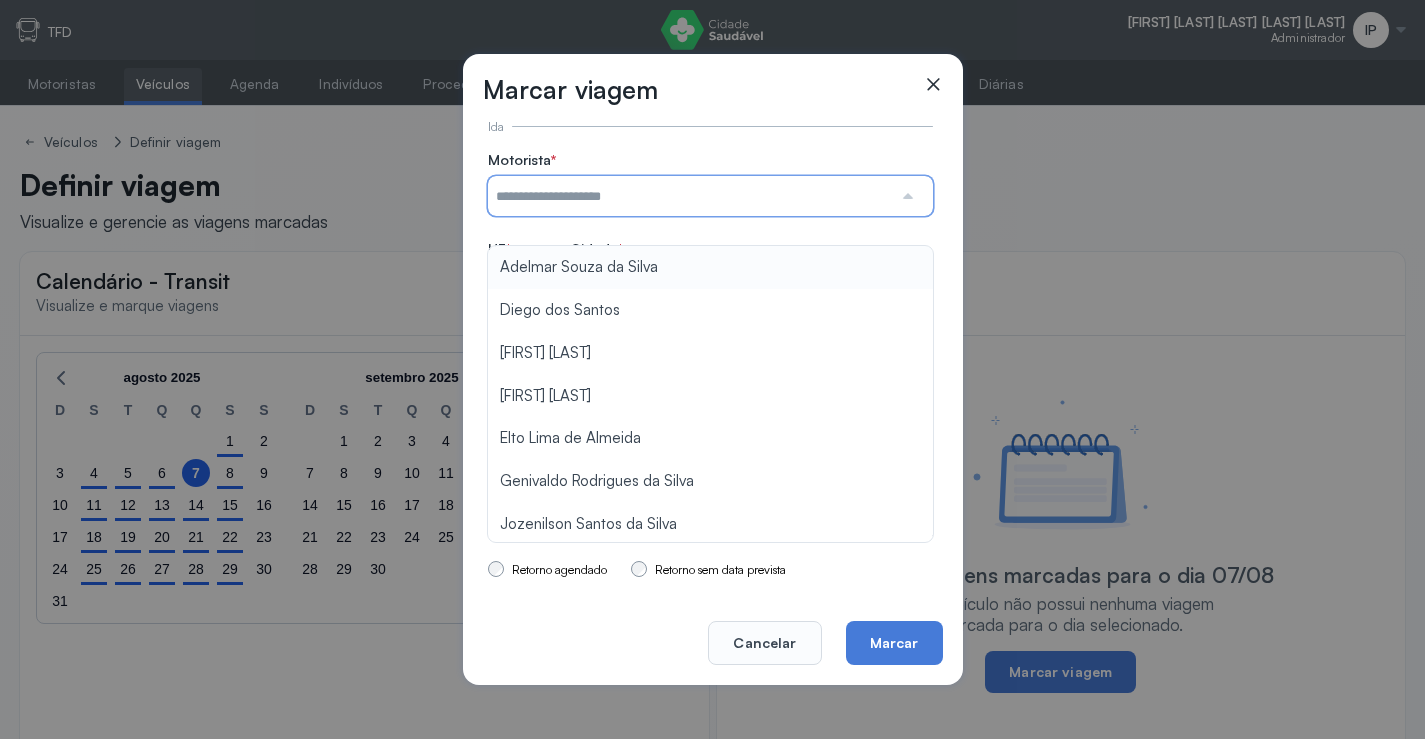 type on "**********" 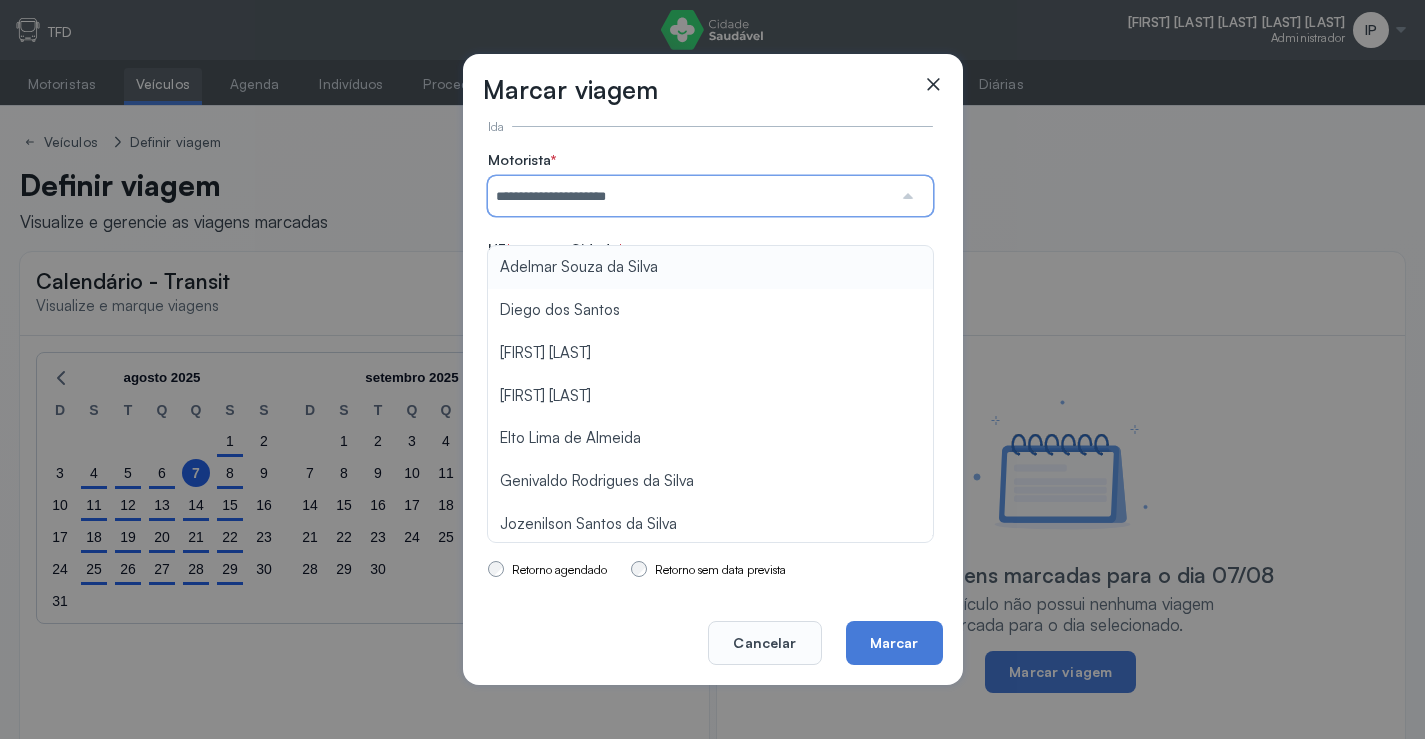 click on "**********" at bounding box center (710, 327) 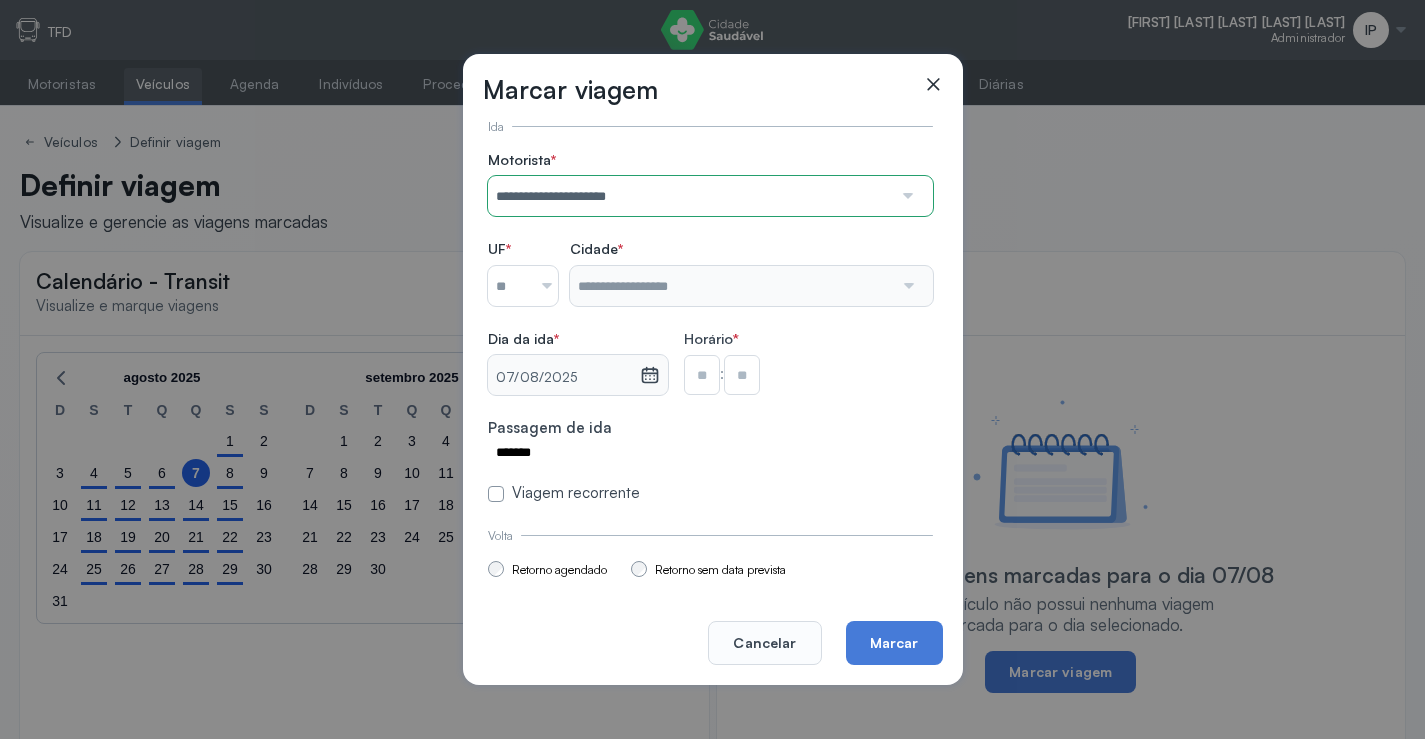 click at bounding box center [509, 286] 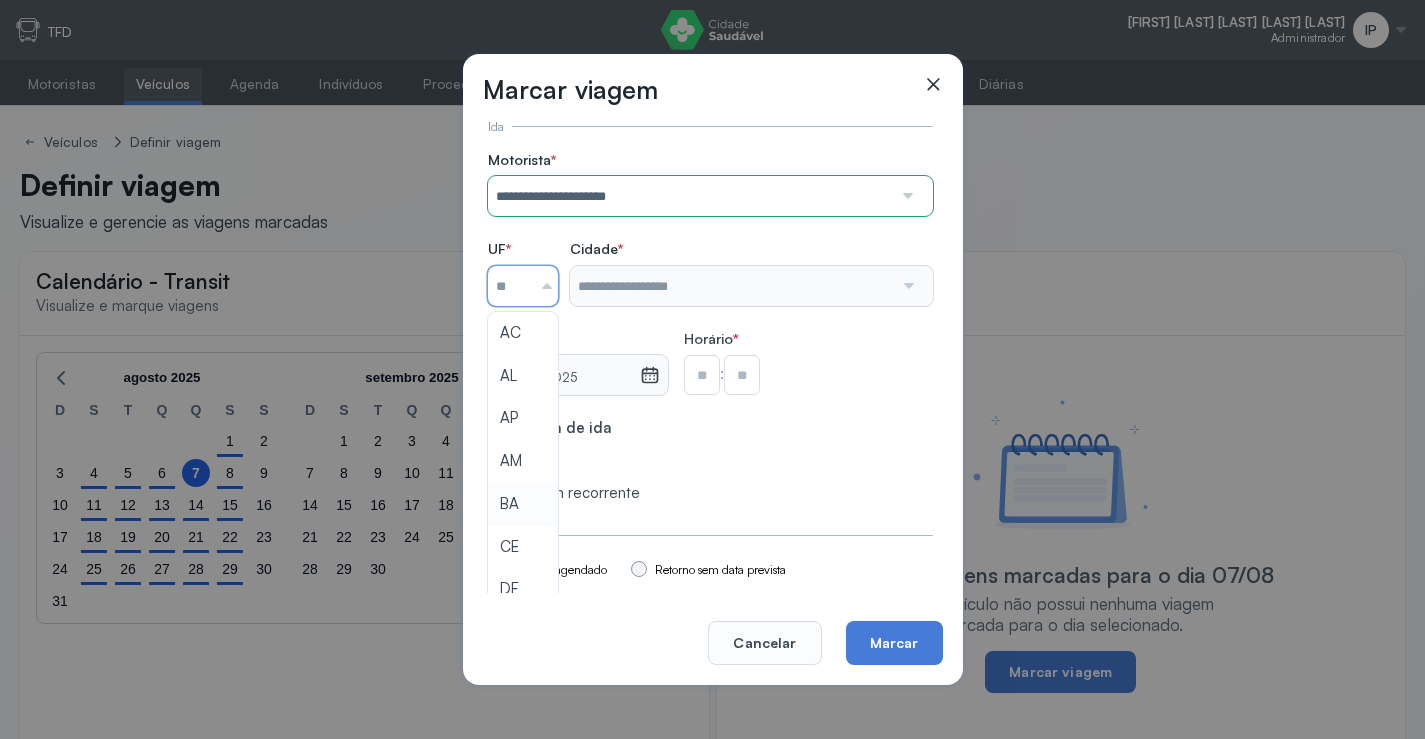 type on "**" 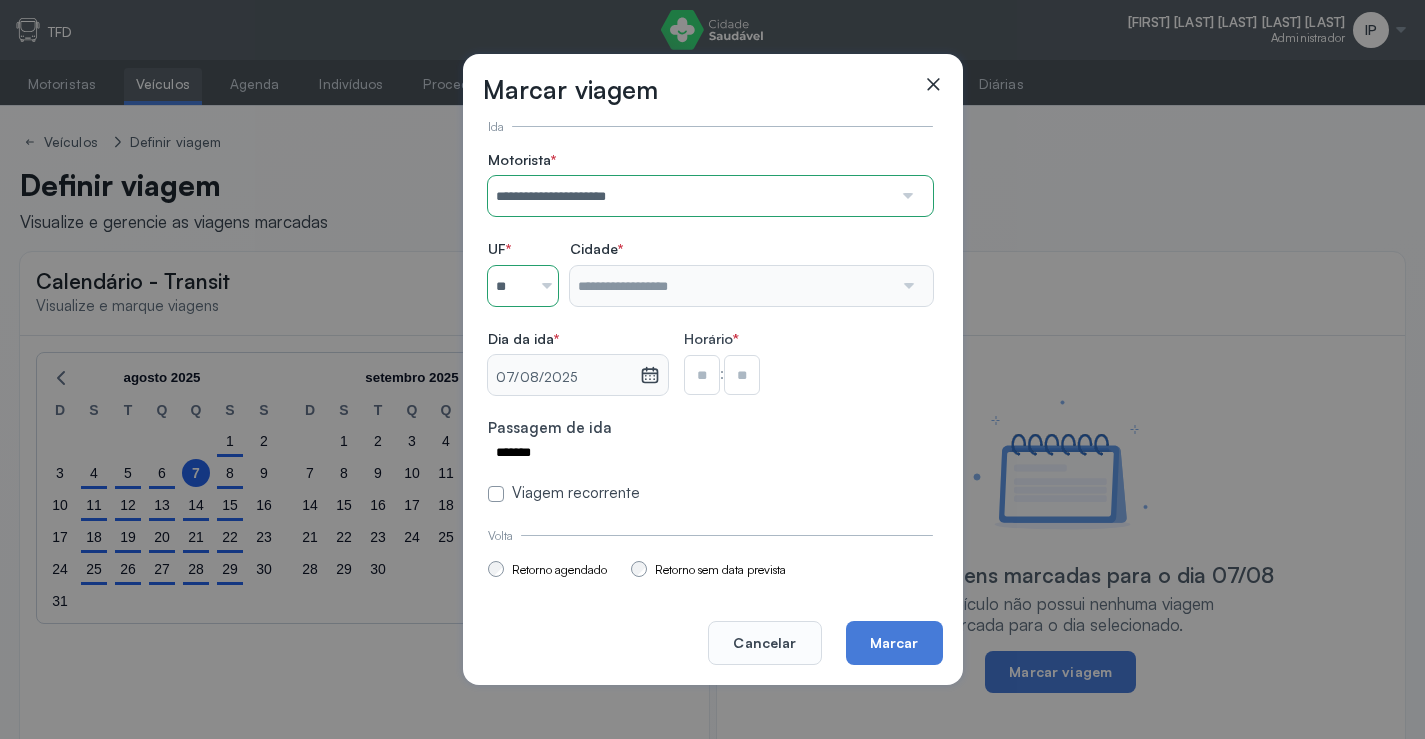 click on "**********" at bounding box center [710, 327] 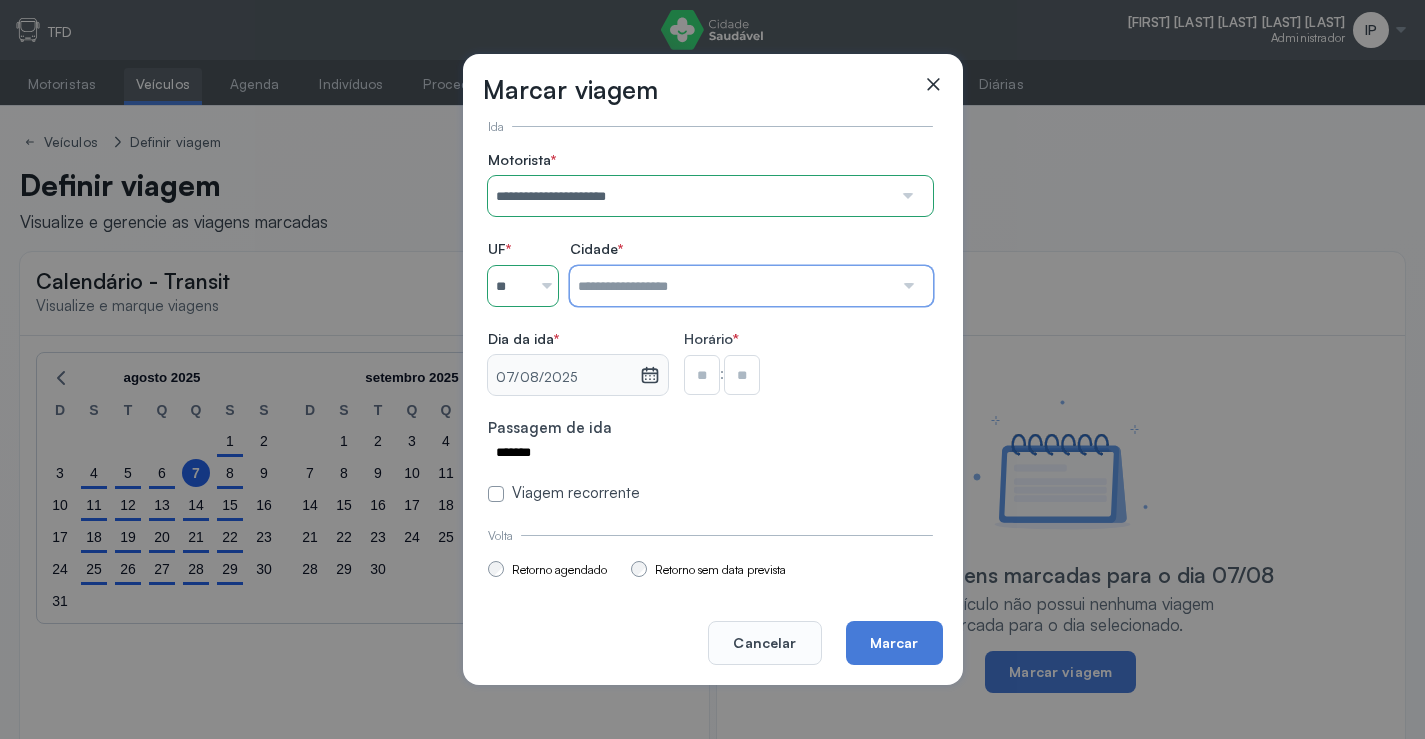 click at bounding box center (731, 286) 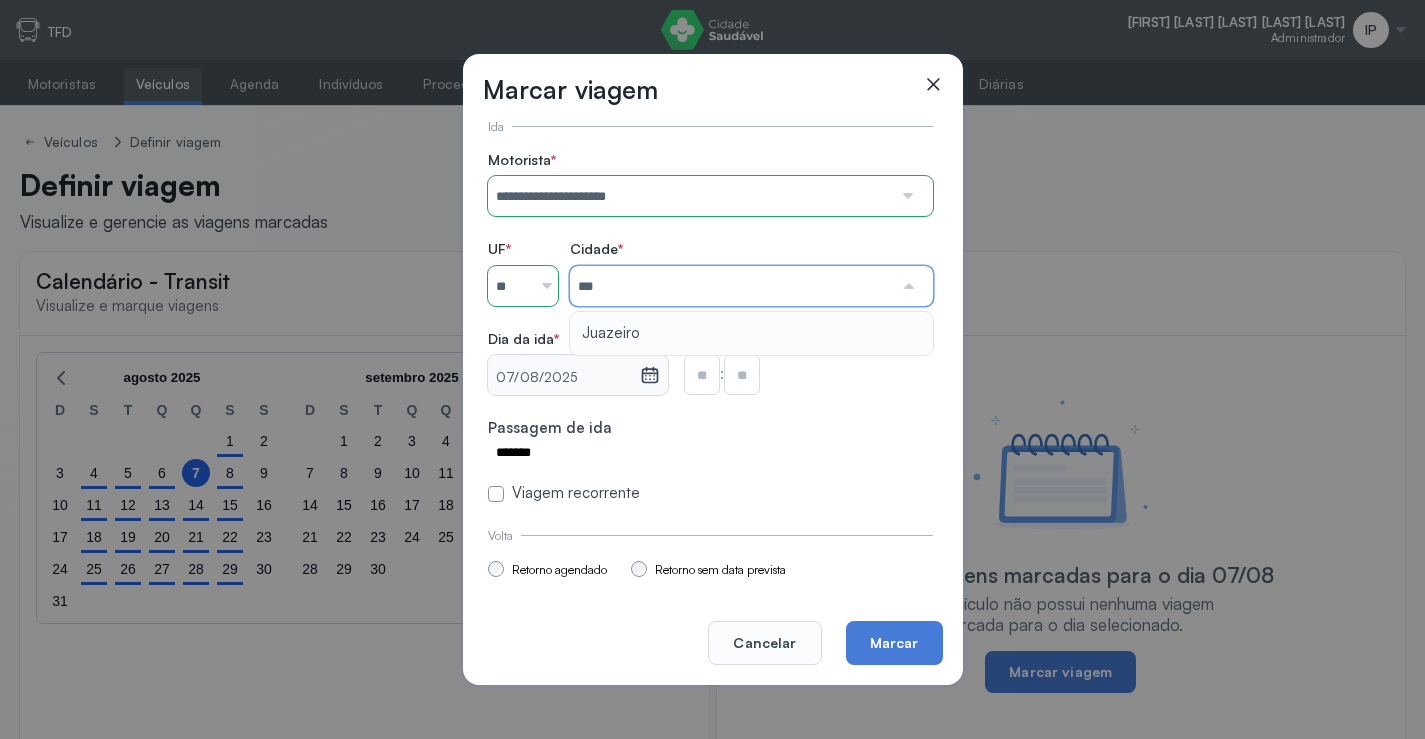 type on "********" 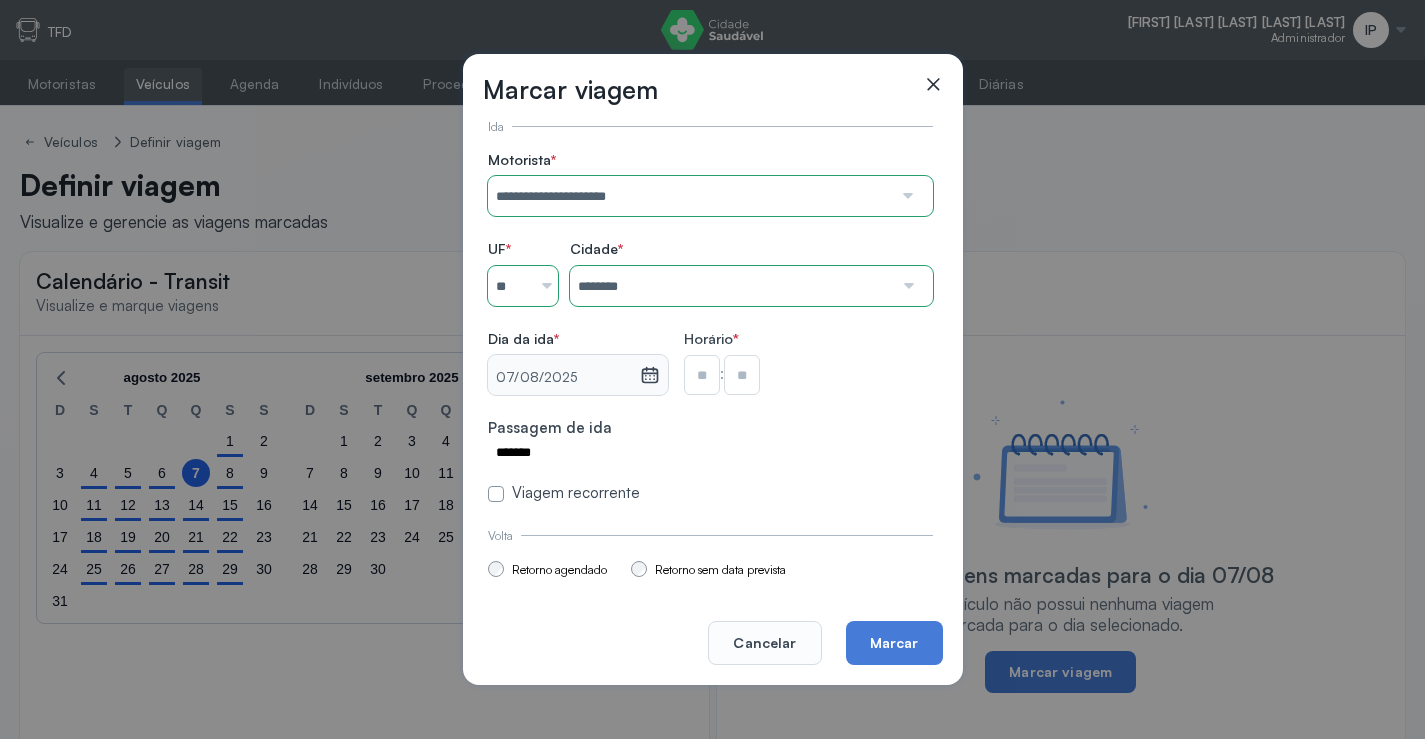 click on "**********" at bounding box center [710, 327] 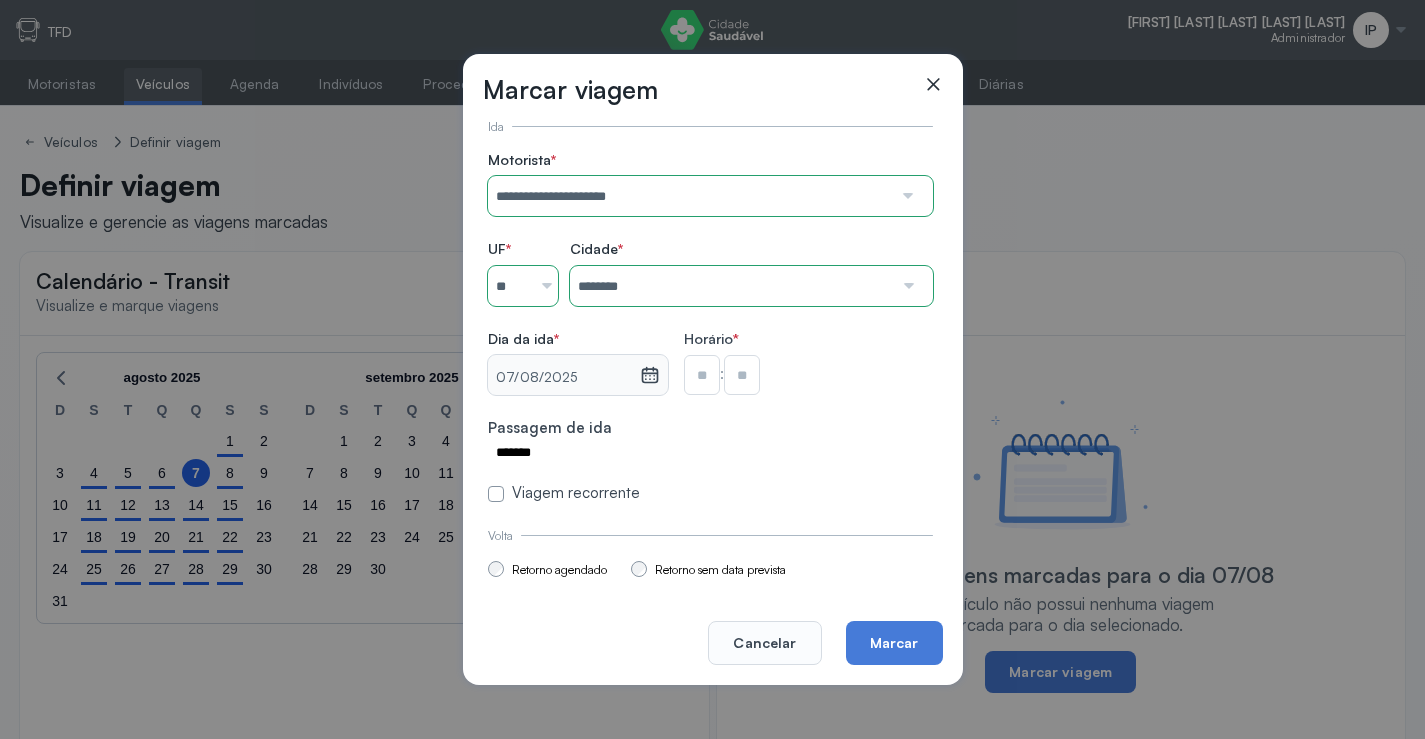 type on "**" 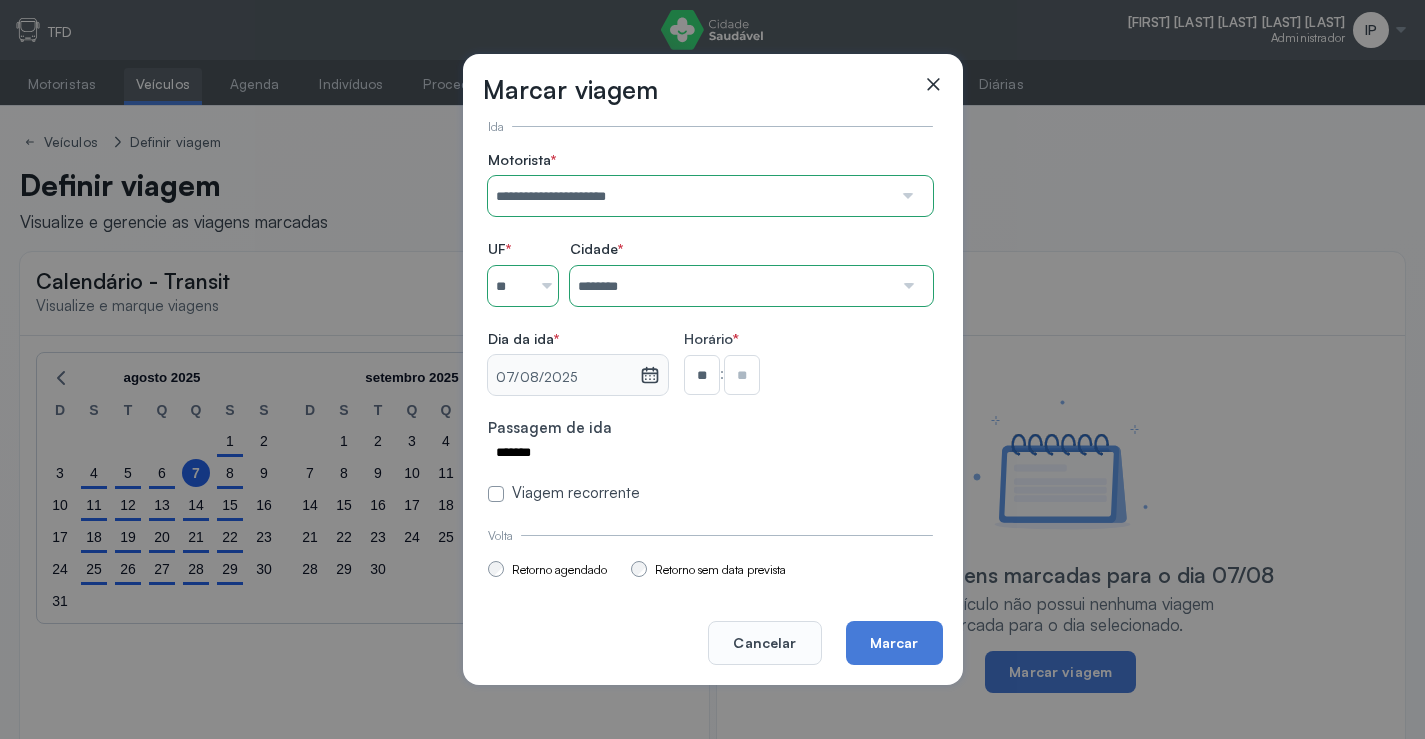 click at bounding box center [742, 375] 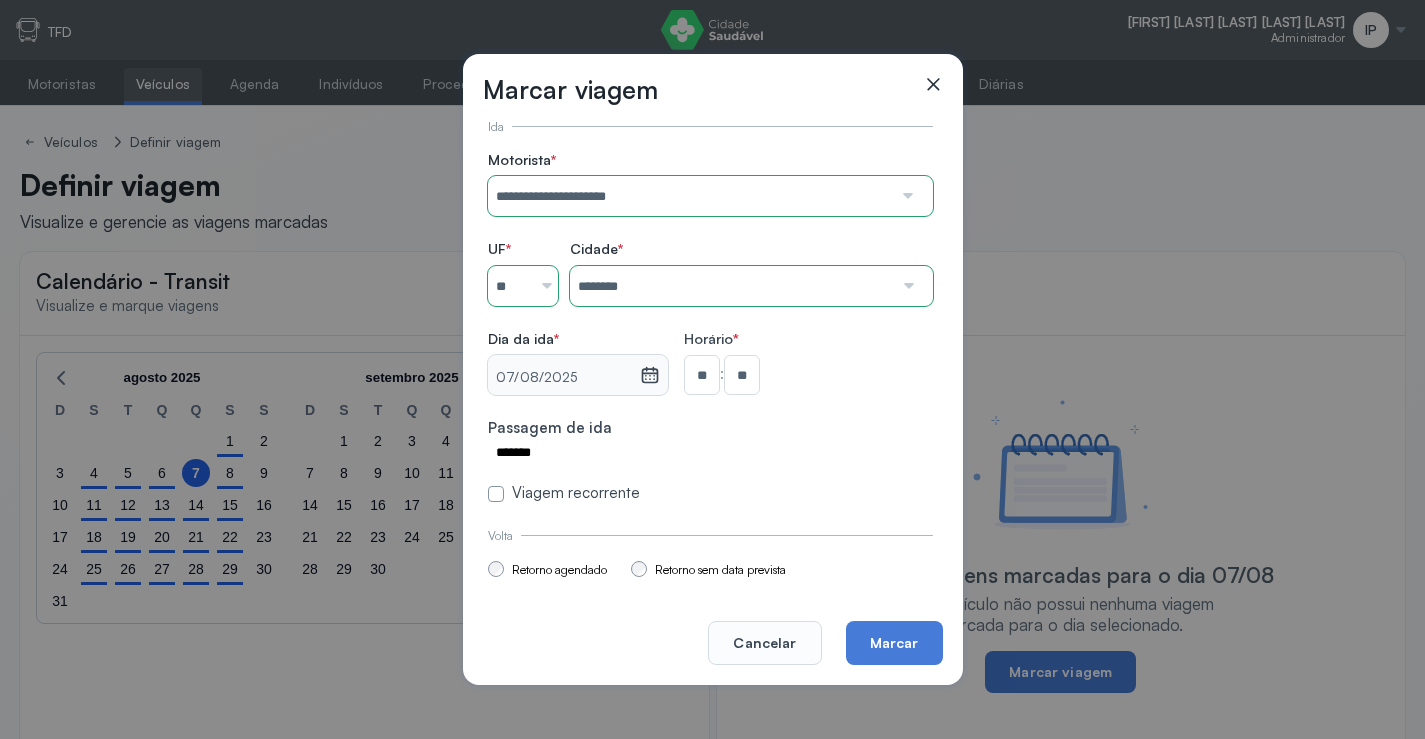 scroll, scrollTop: 147, scrollLeft: 0, axis: vertical 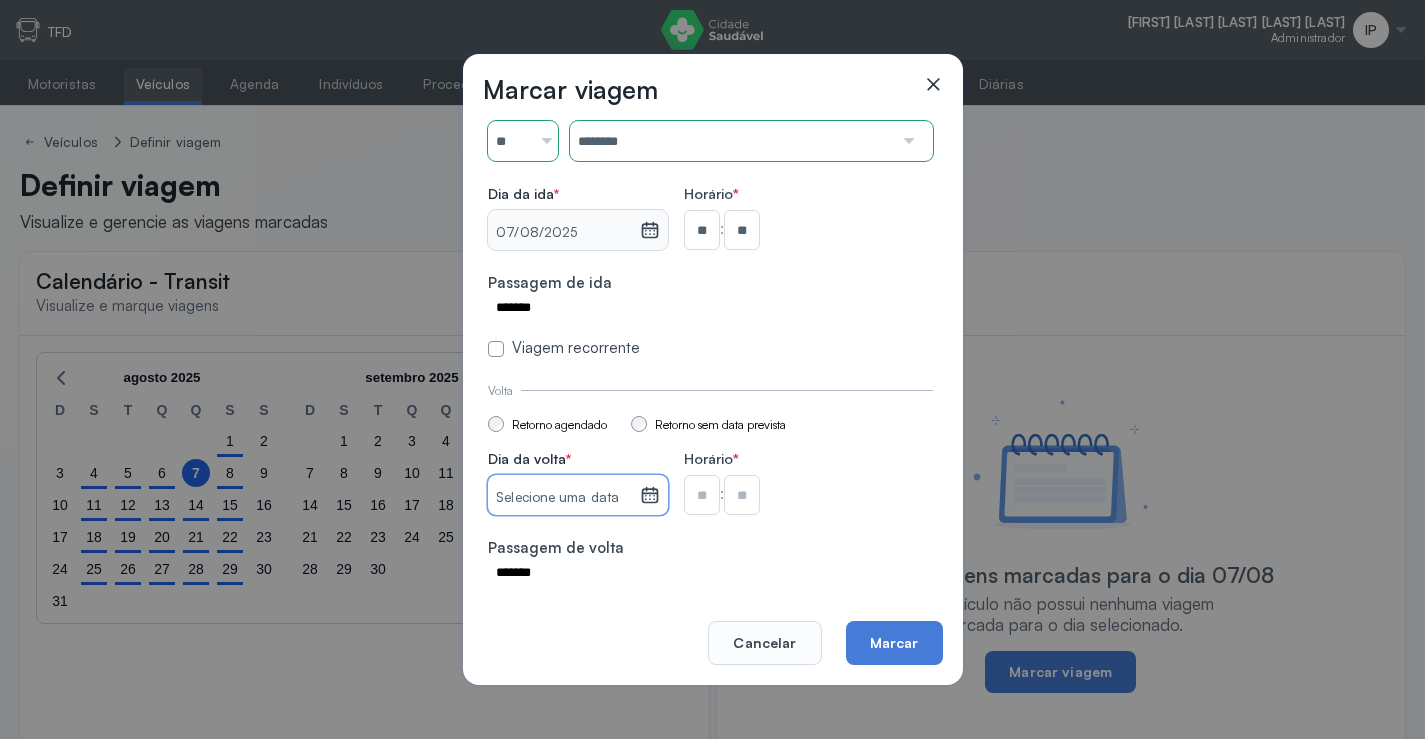click on "Selecione uma data" at bounding box center [563, 498] 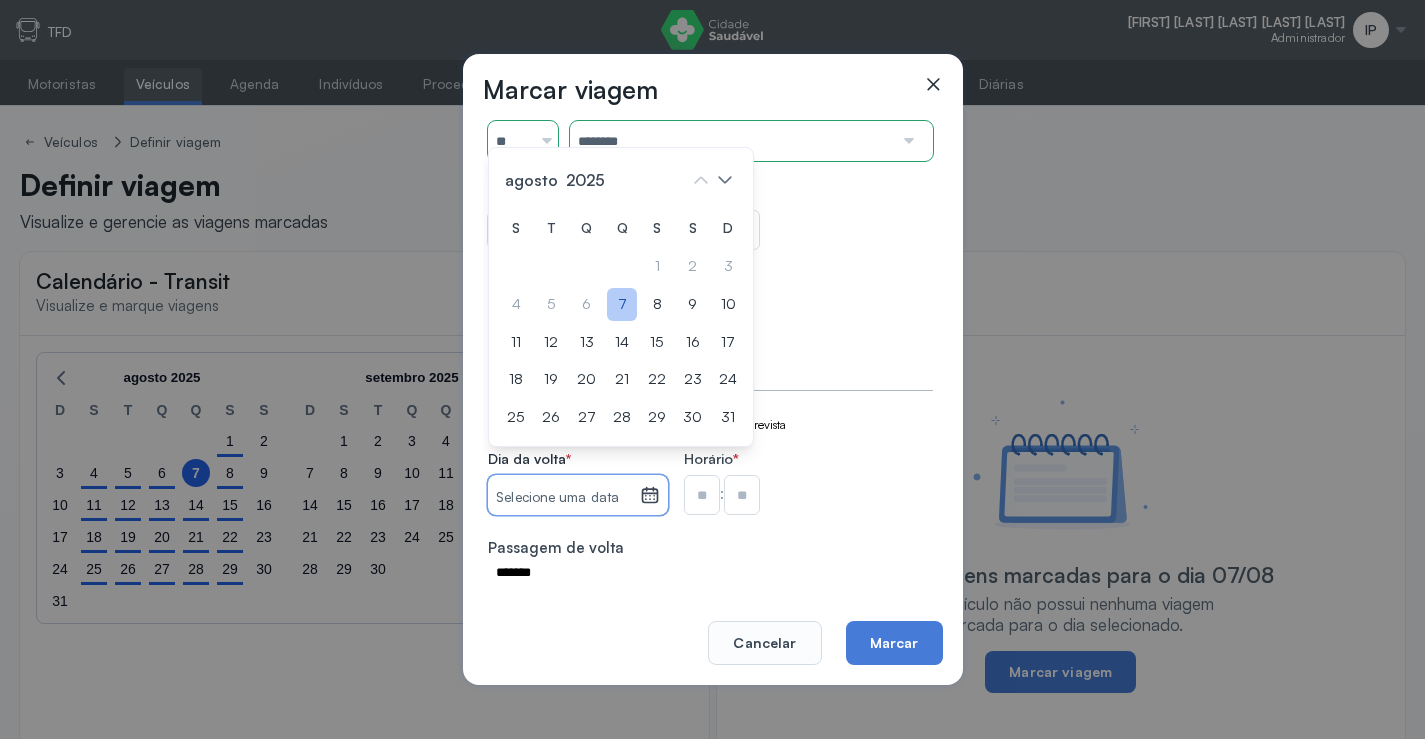 click on "7" 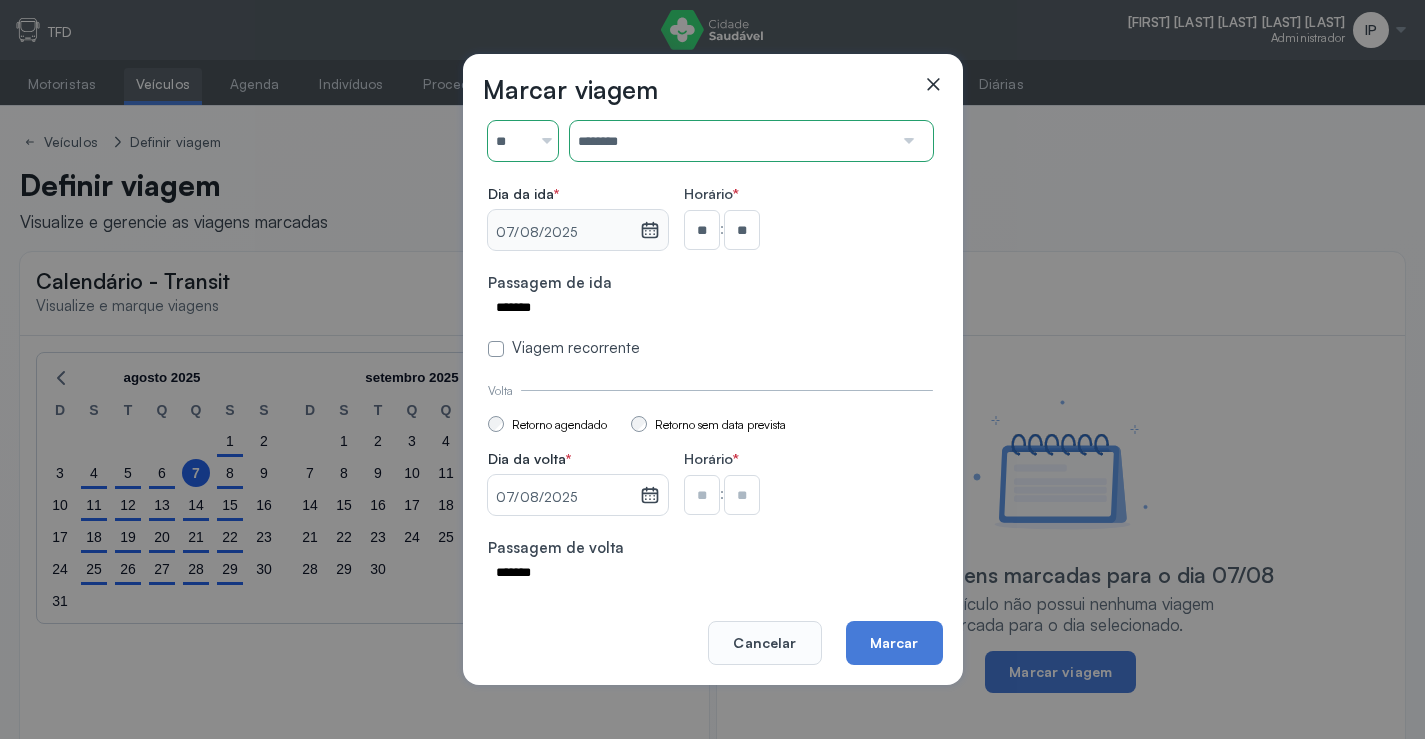 click at bounding box center (702, 230) 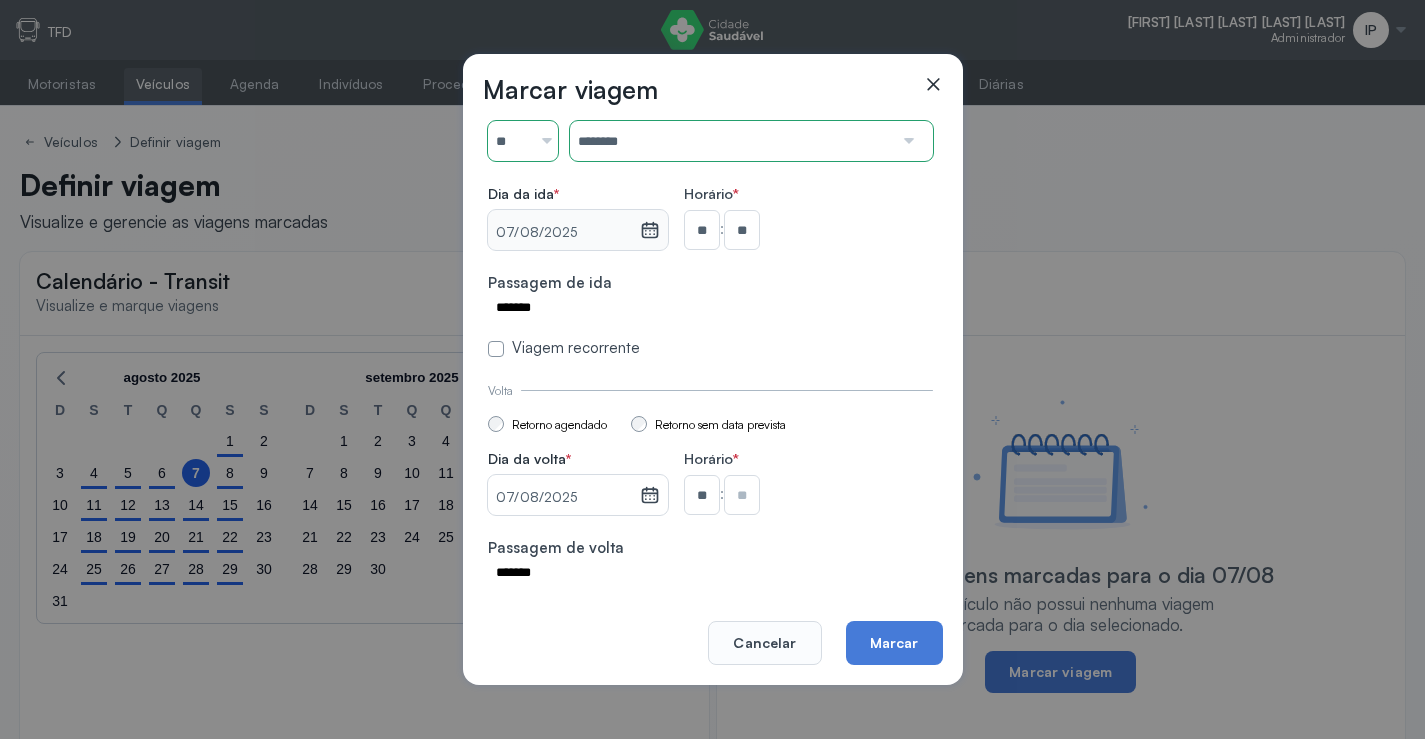 click at bounding box center (742, 230) 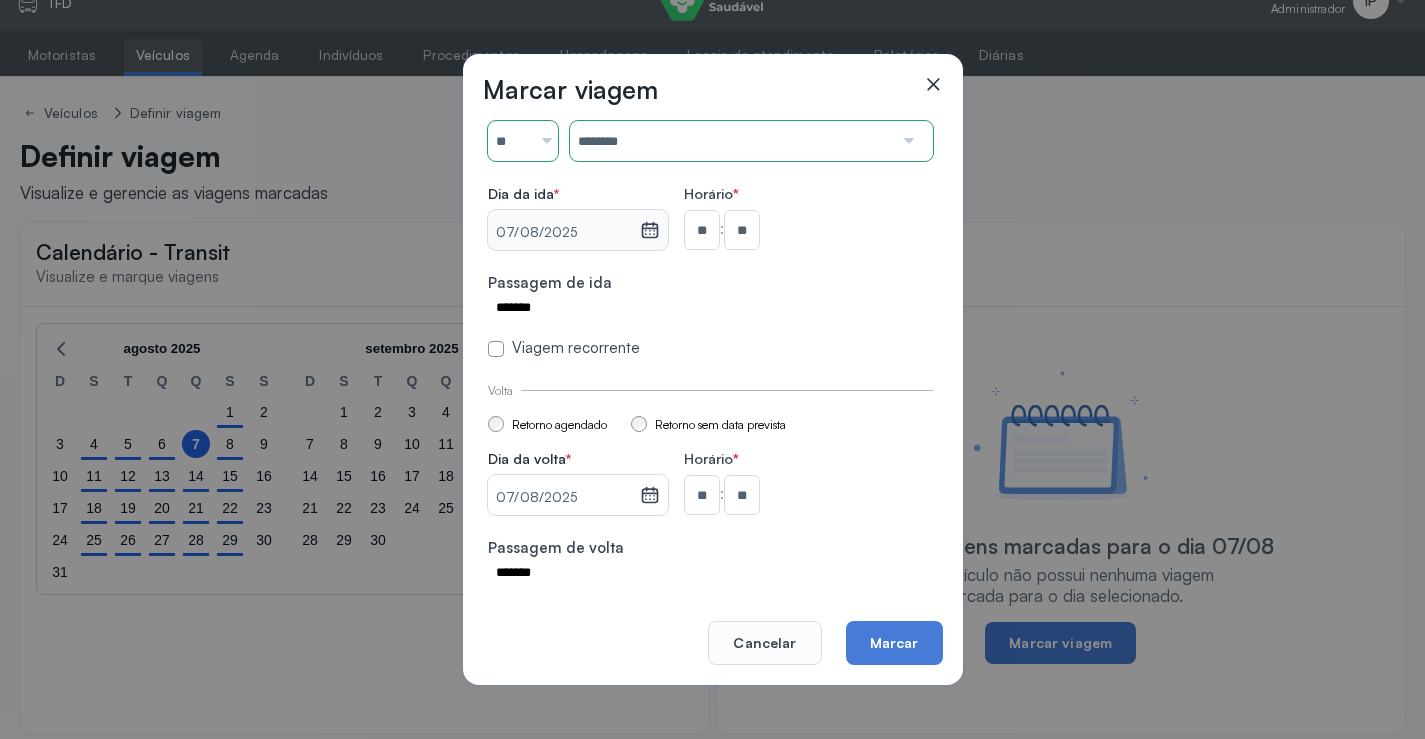 scroll, scrollTop: 44, scrollLeft: 0, axis: vertical 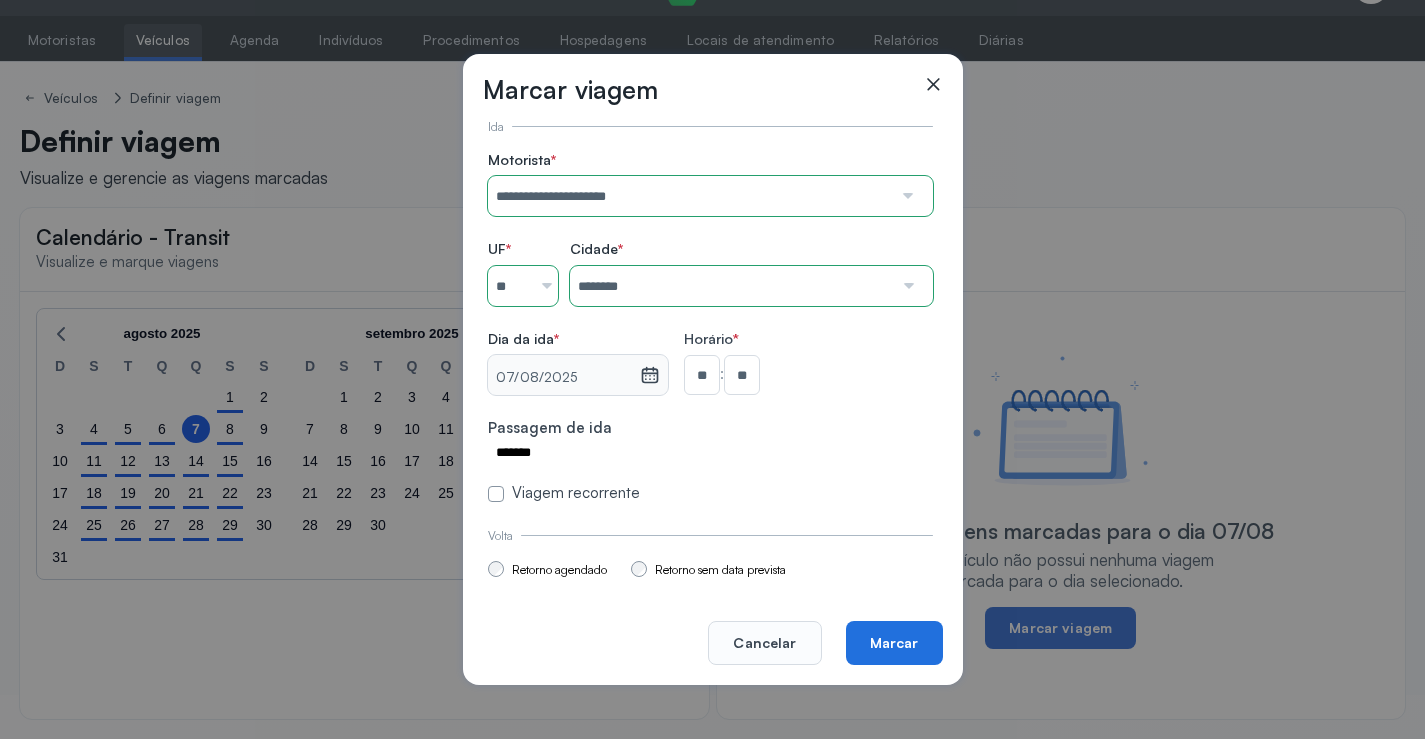 click on "Marcar" 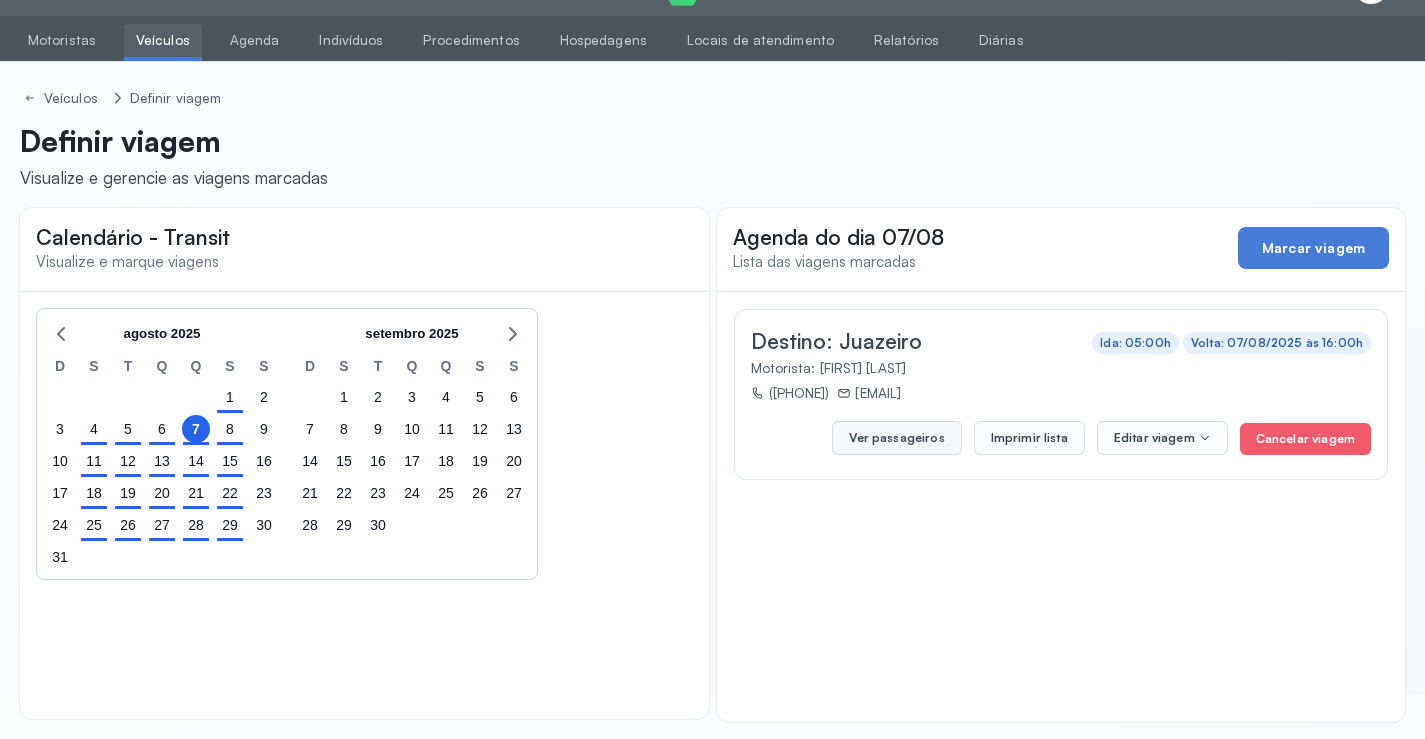 click on "Ver passageiros" at bounding box center (896, 438) 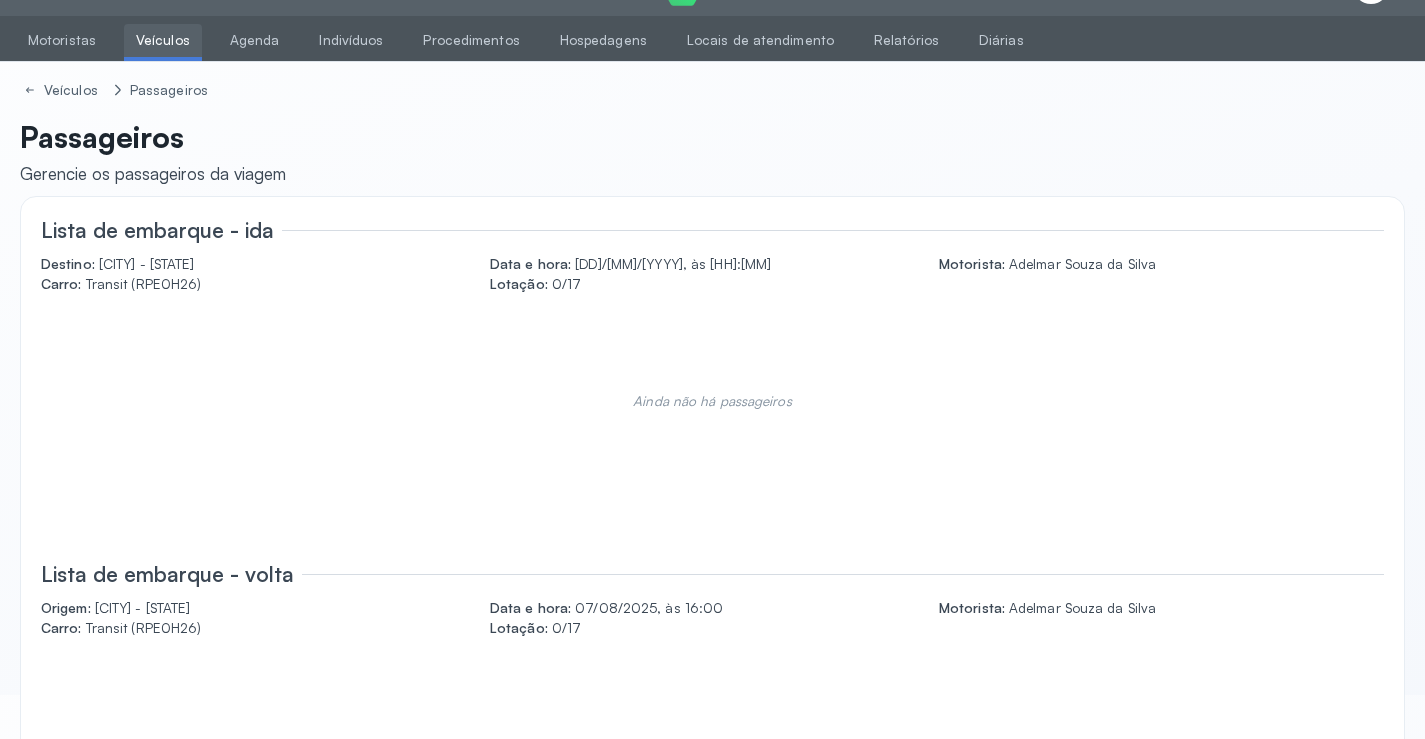 scroll, scrollTop: 0, scrollLeft: 0, axis: both 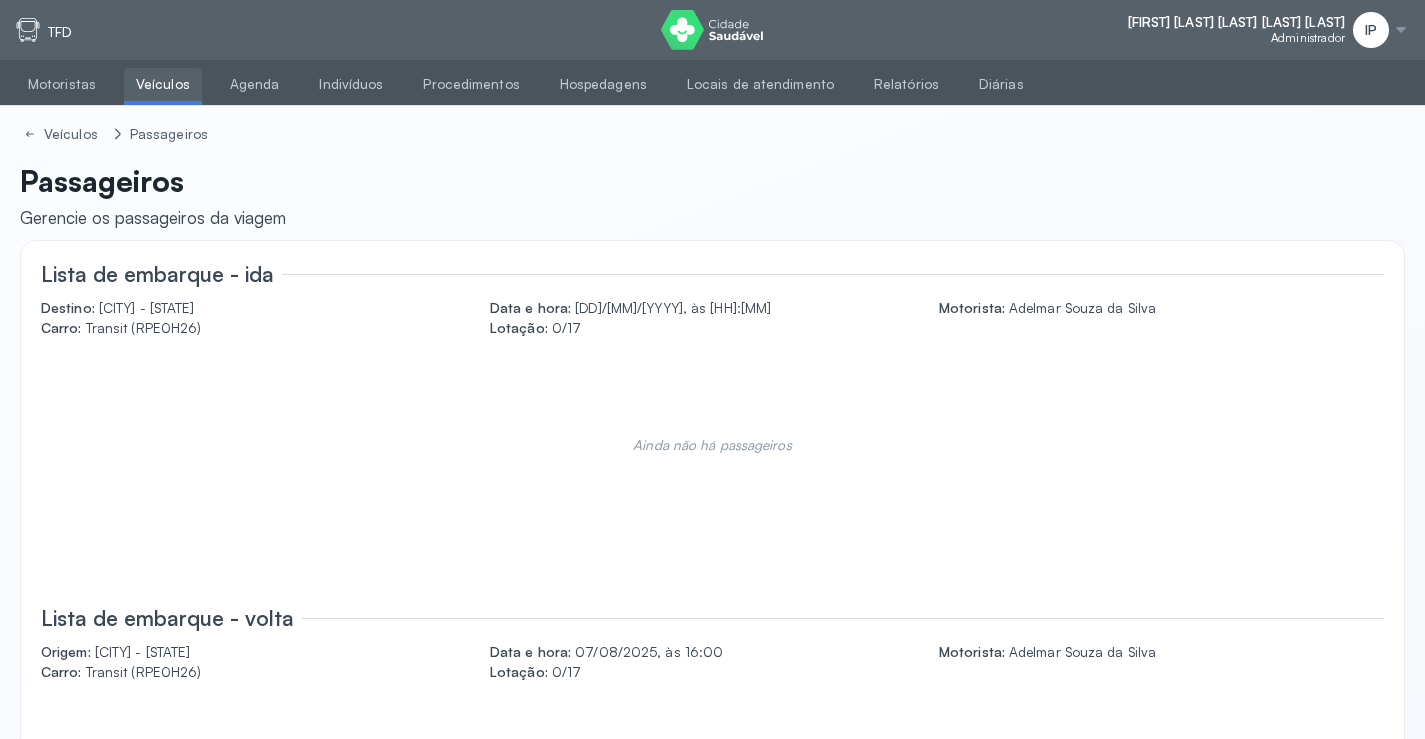 click on "Veículos" at bounding box center [163, 84] 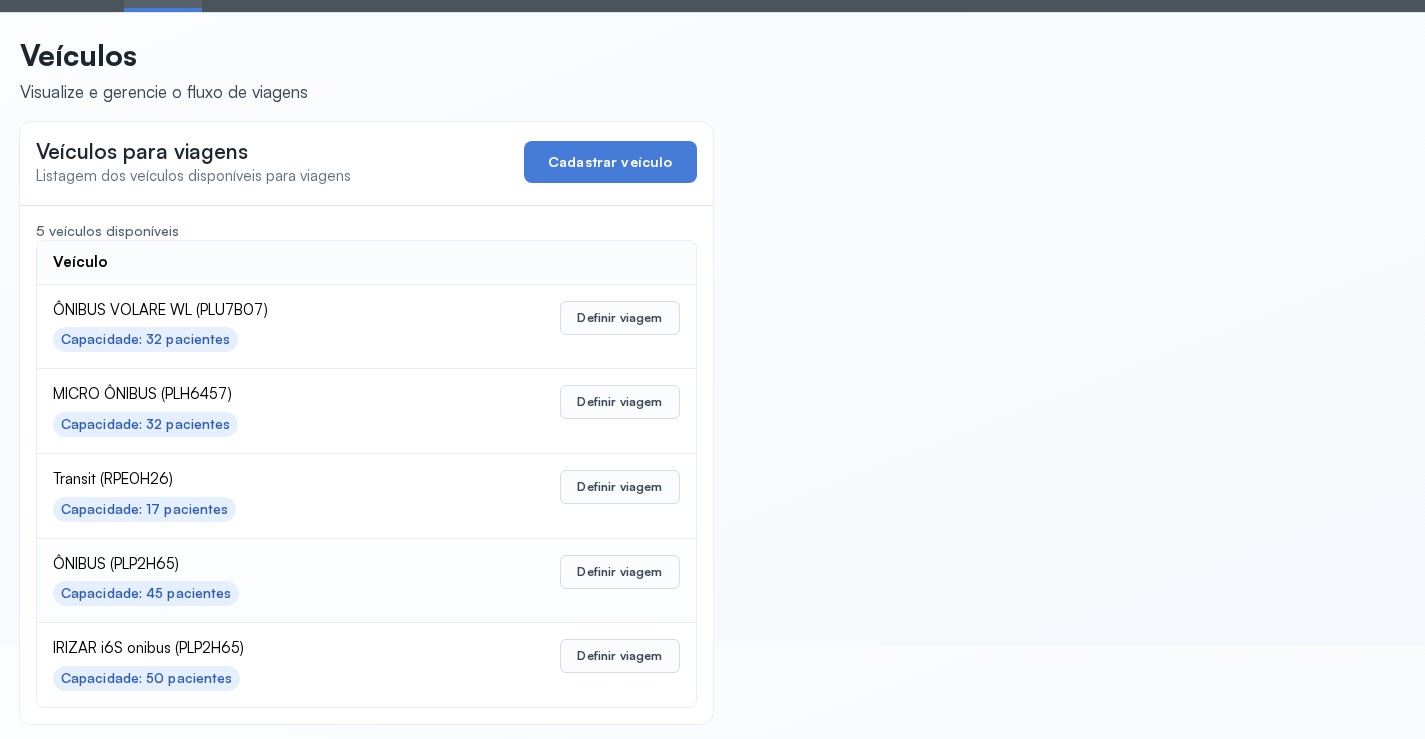 scroll, scrollTop: 98, scrollLeft: 0, axis: vertical 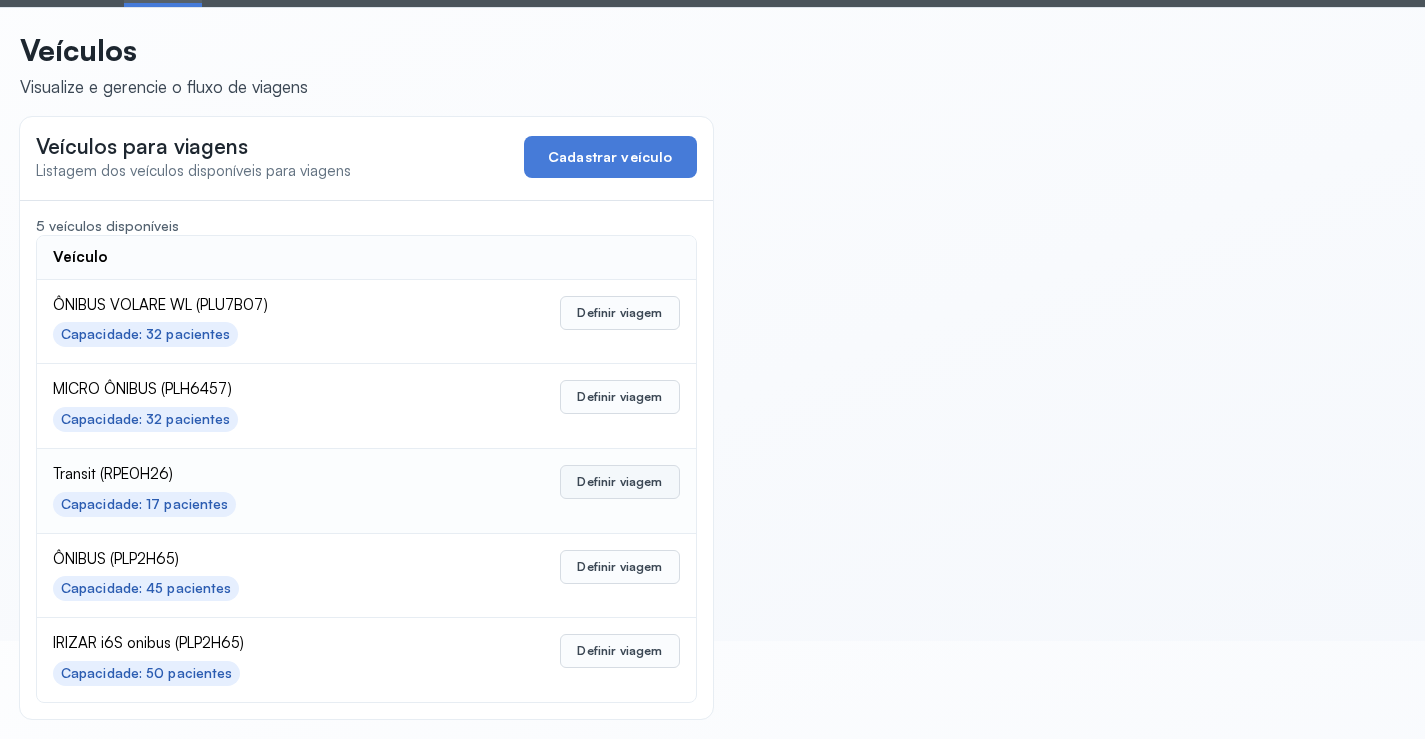 drag, startPoint x: 634, startPoint y: 458, endPoint x: 635, endPoint y: 484, distance: 26.019224 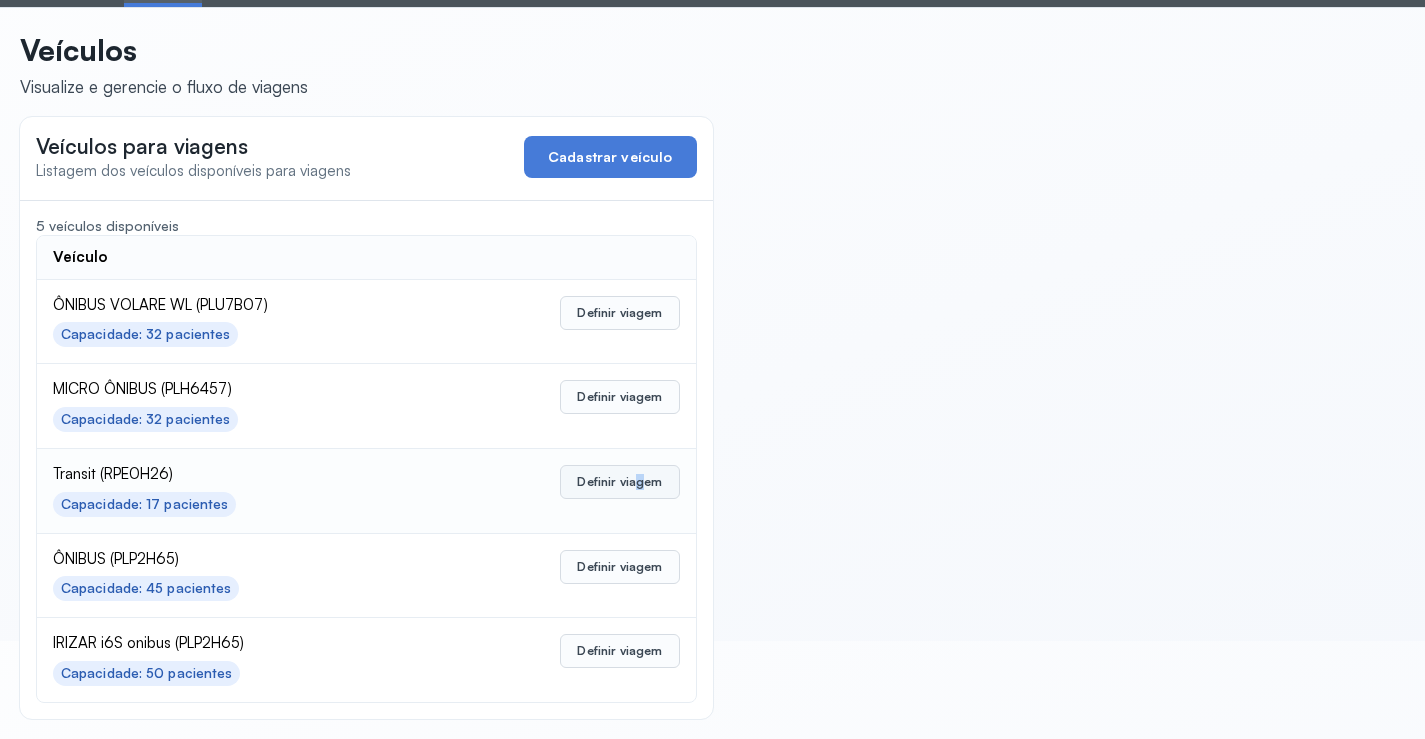 click on "Definir viagem" at bounding box center (619, 482) 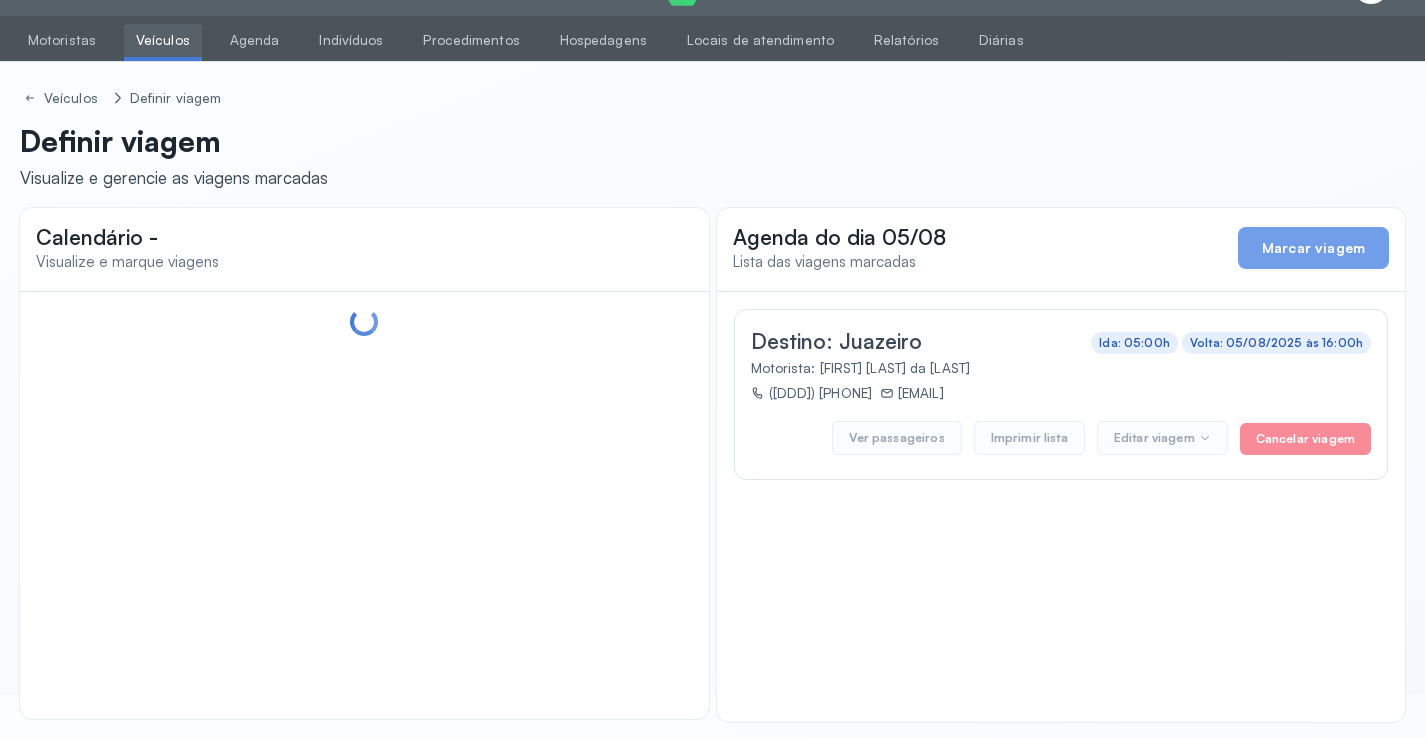 scroll, scrollTop: 47, scrollLeft: 0, axis: vertical 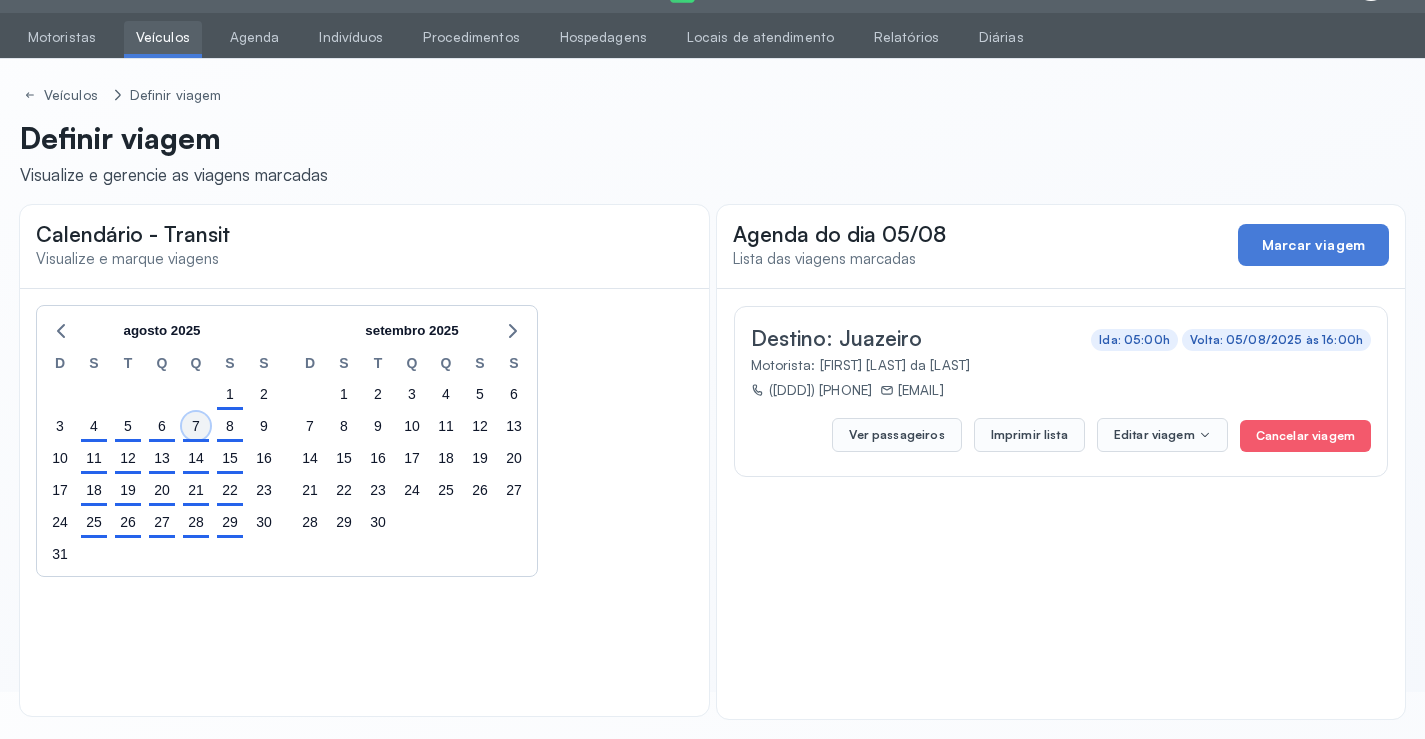 click on "7" 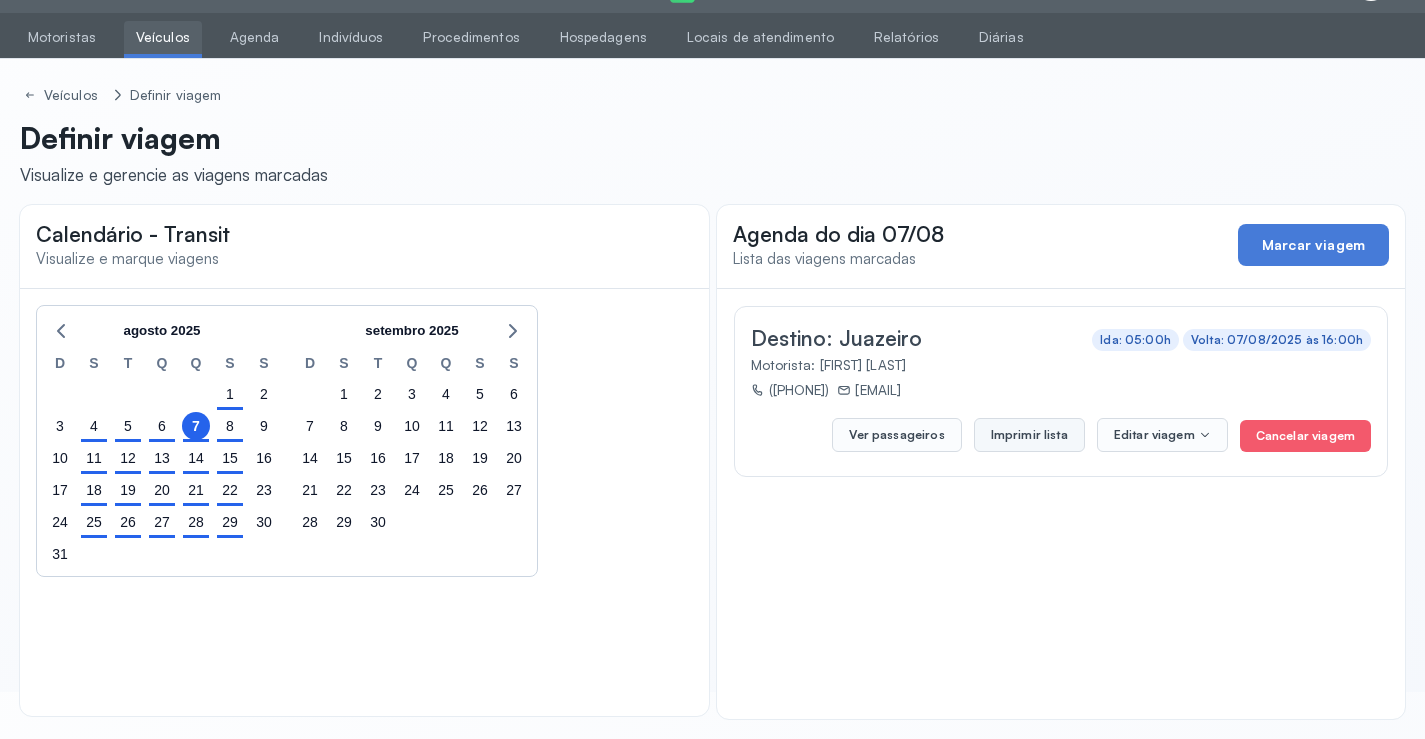 click on "Imprimir lista" at bounding box center [1029, 435] 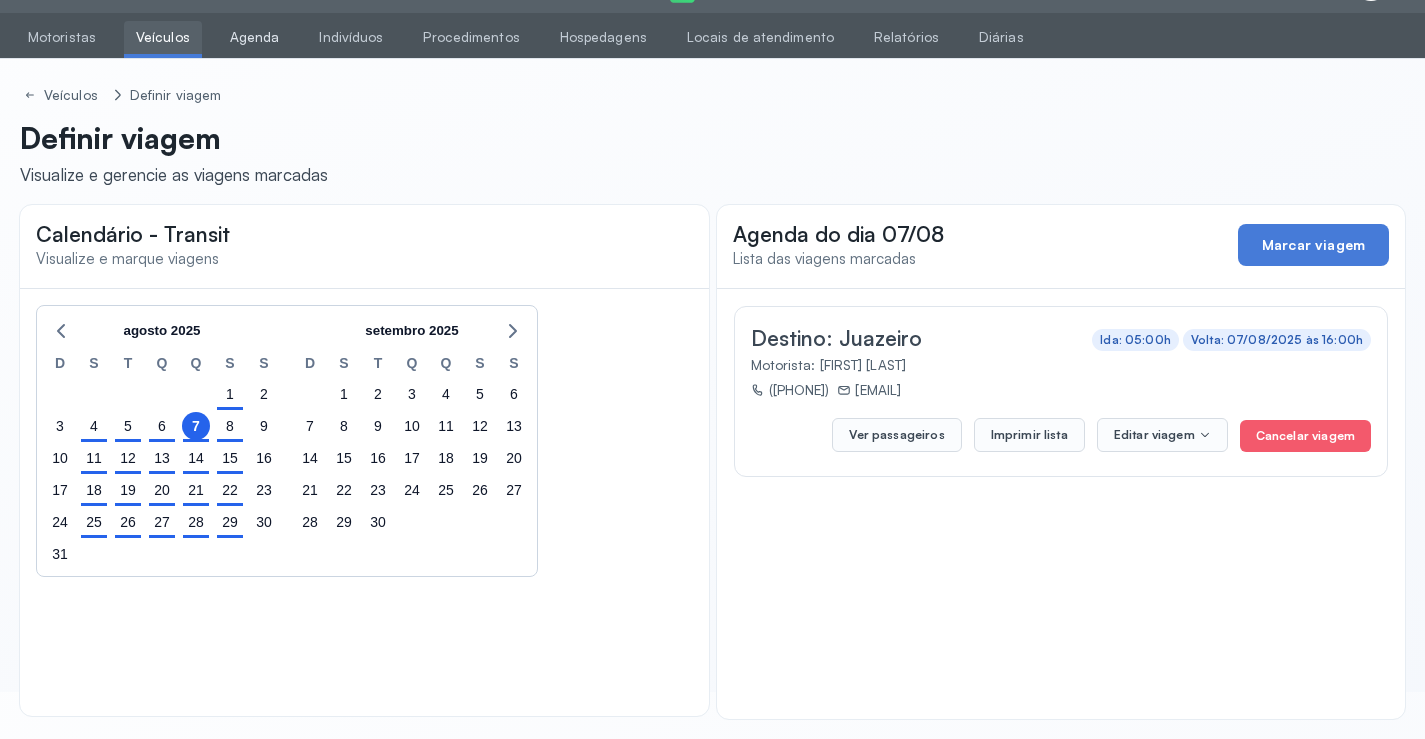click on "Agenda" at bounding box center (255, 37) 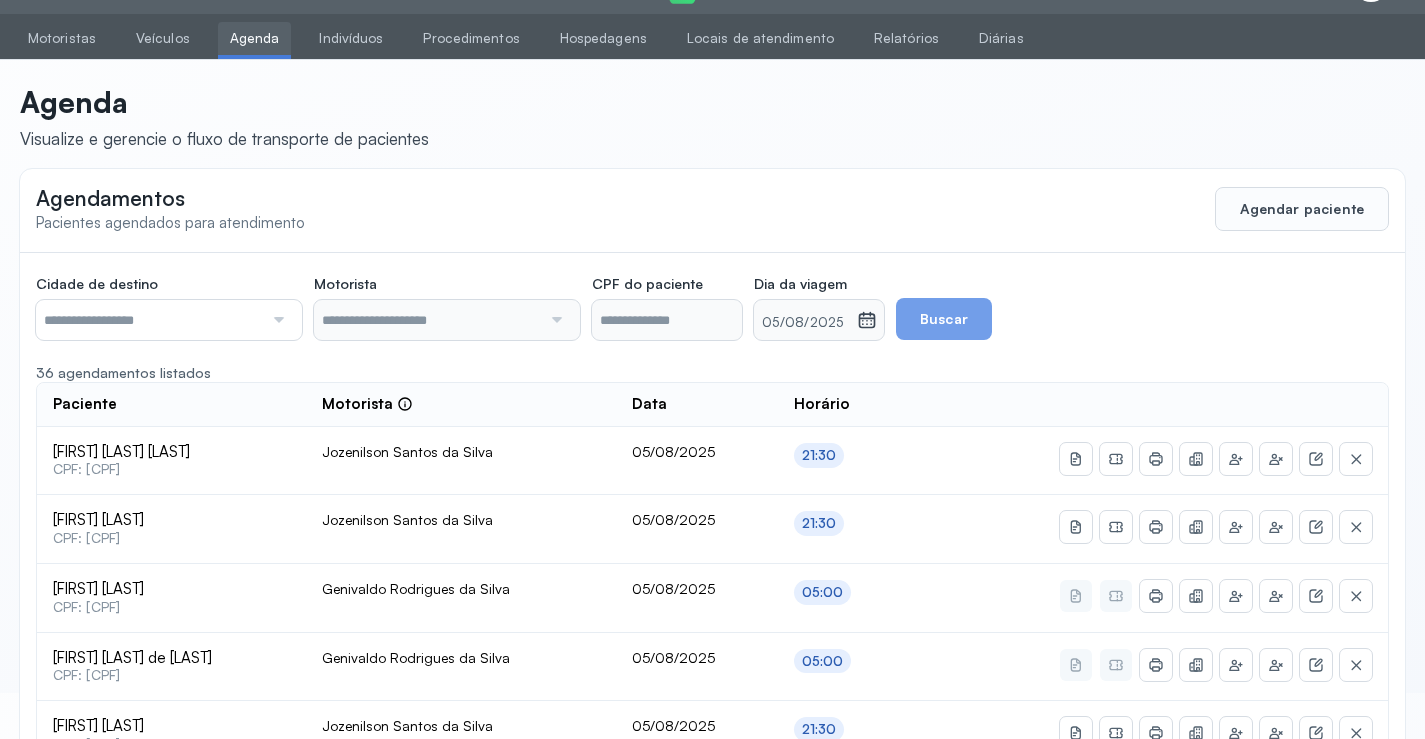 scroll, scrollTop: 47, scrollLeft: 0, axis: vertical 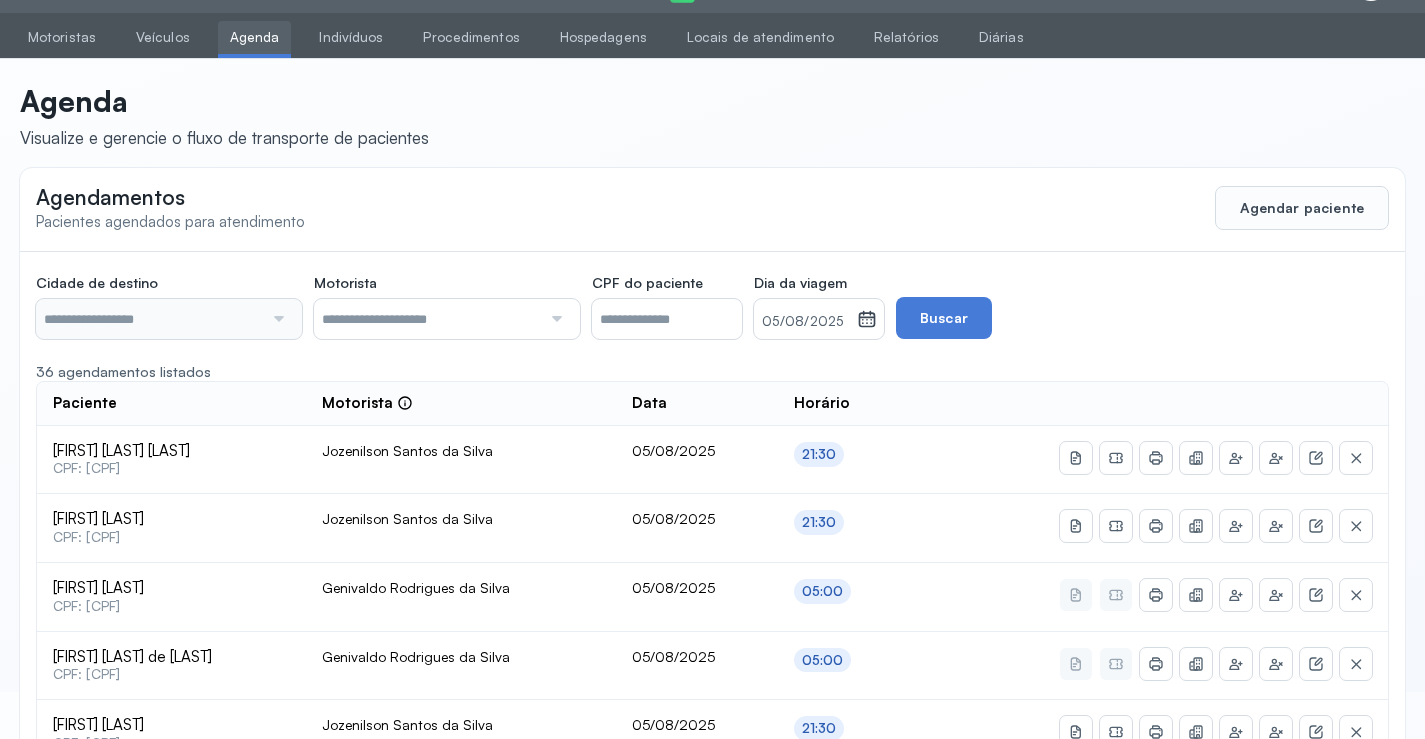 type on "********" 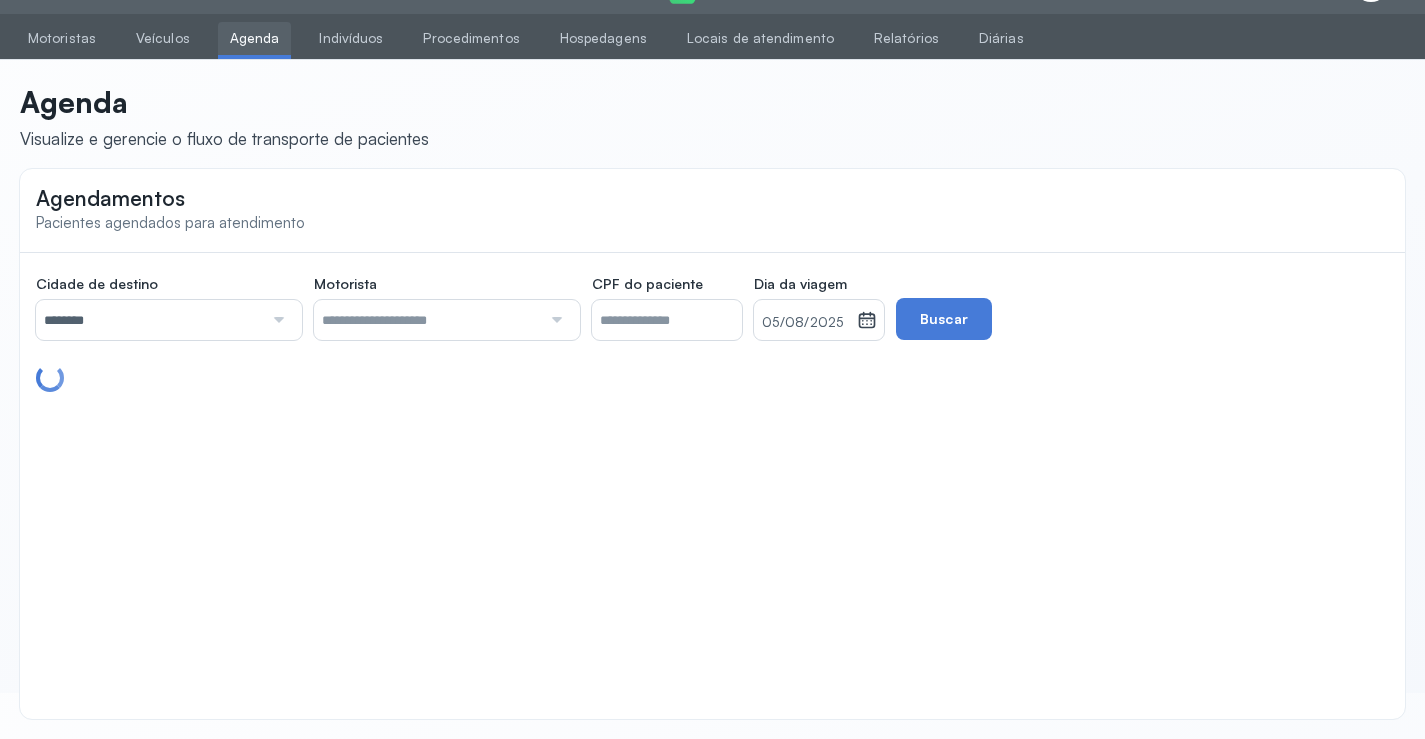 scroll, scrollTop: 47, scrollLeft: 0, axis: vertical 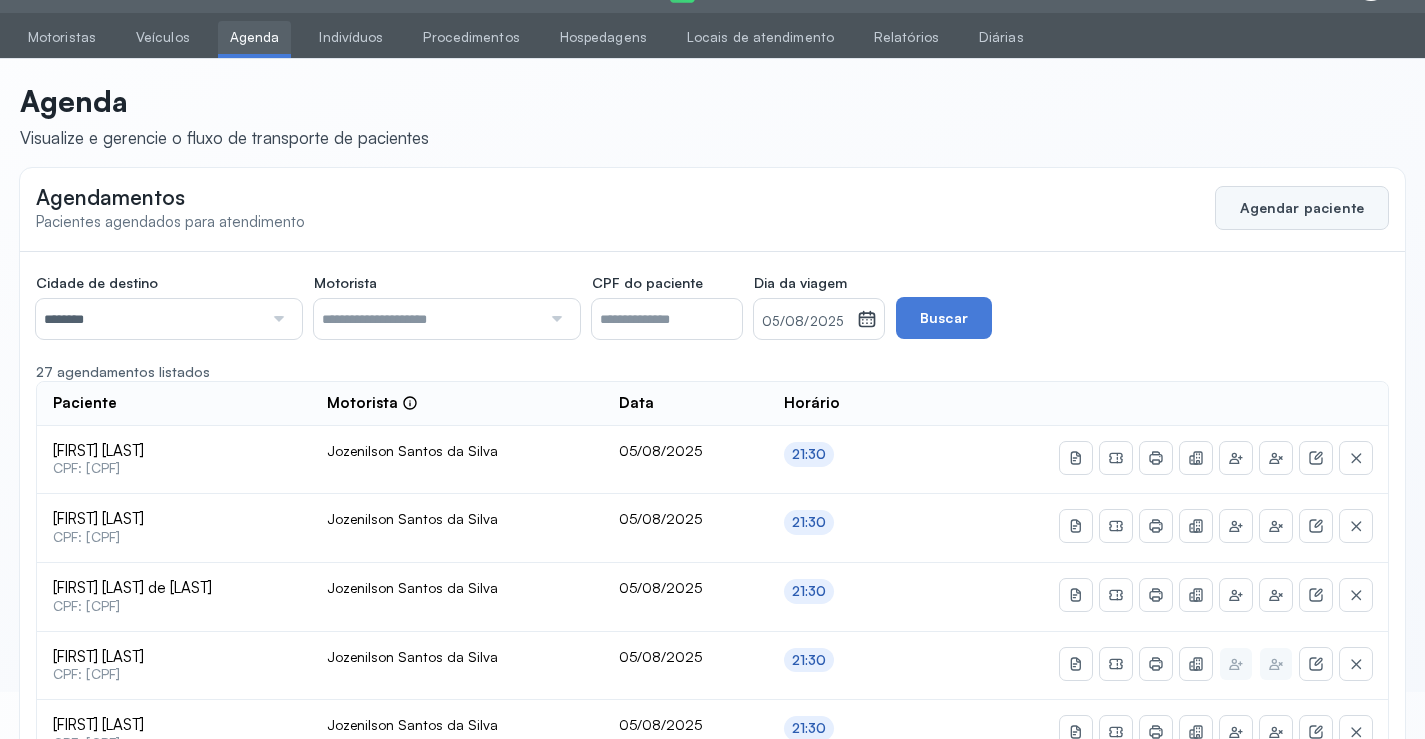 click on "Agendar paciente" 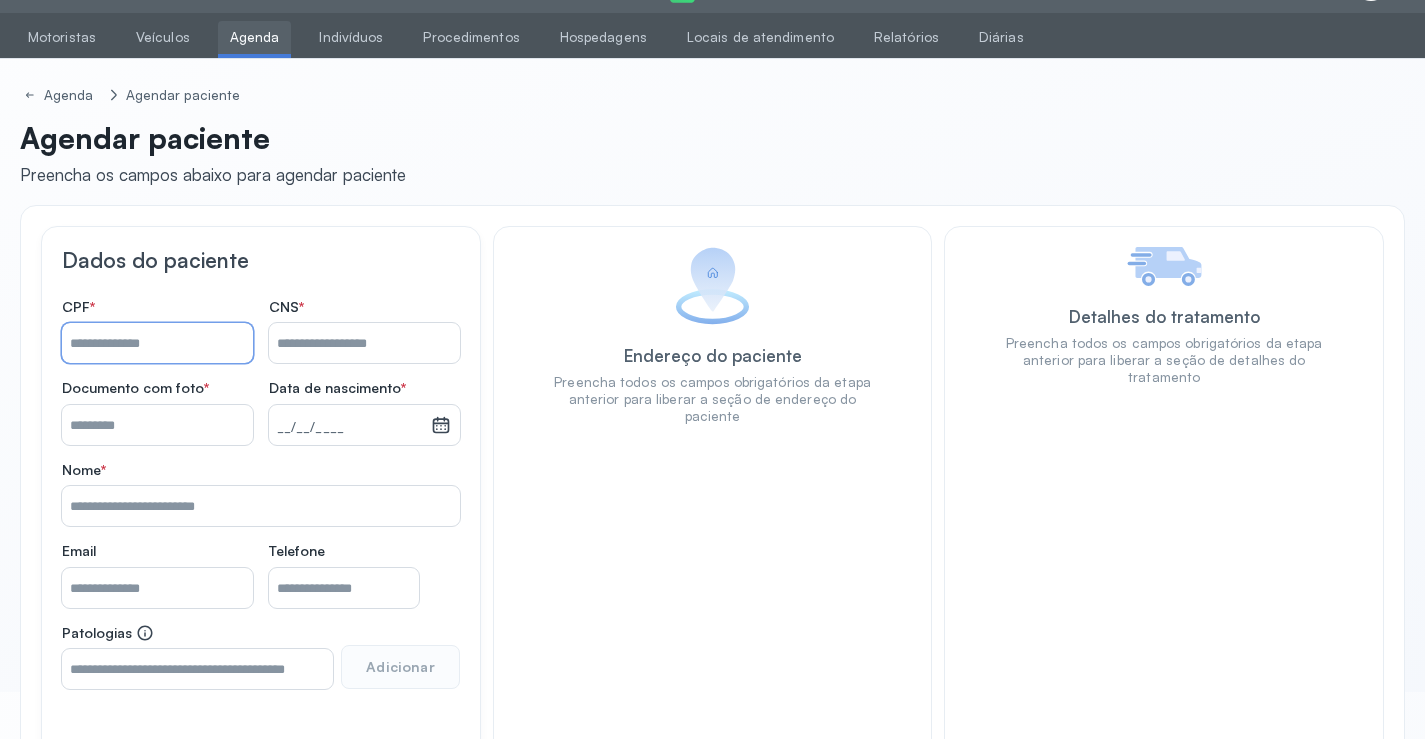click on "Nome   *" at bounding box center (157, 343) 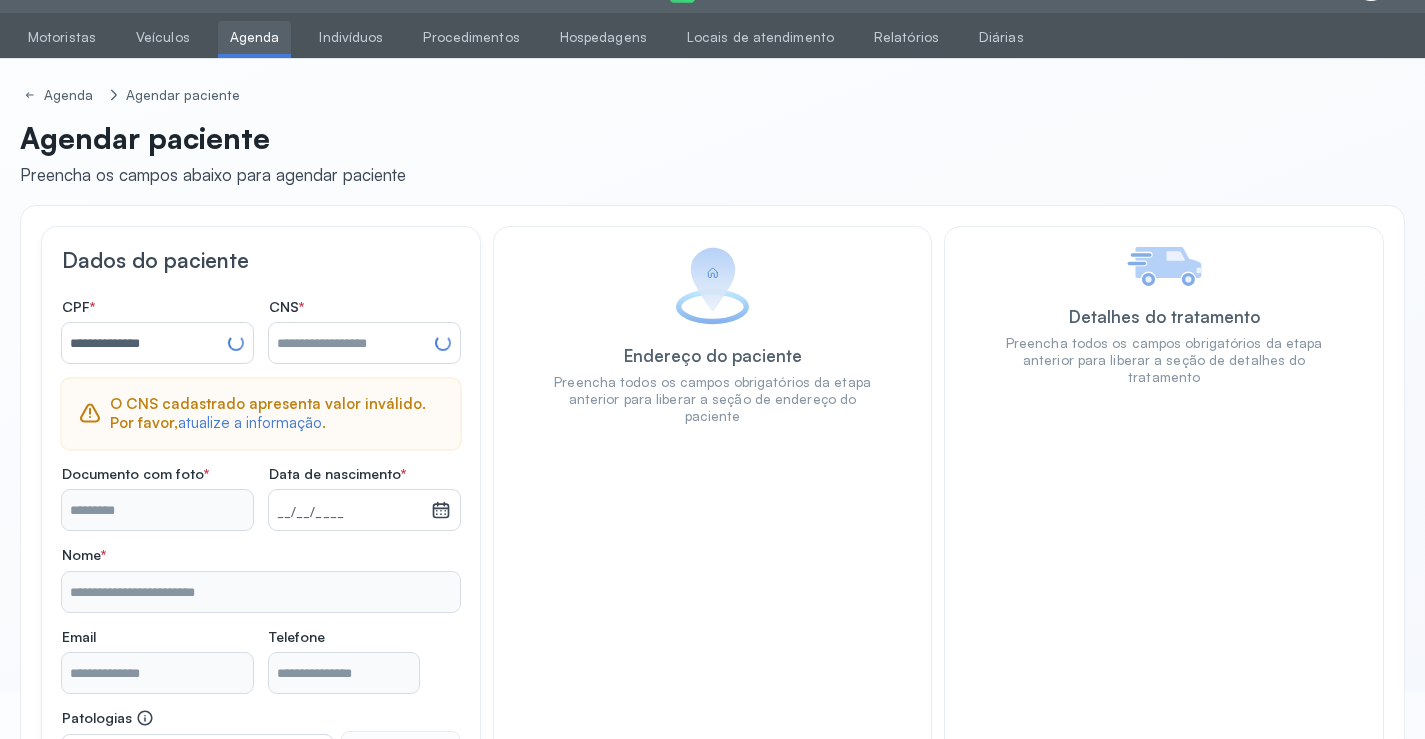 type on "**********" 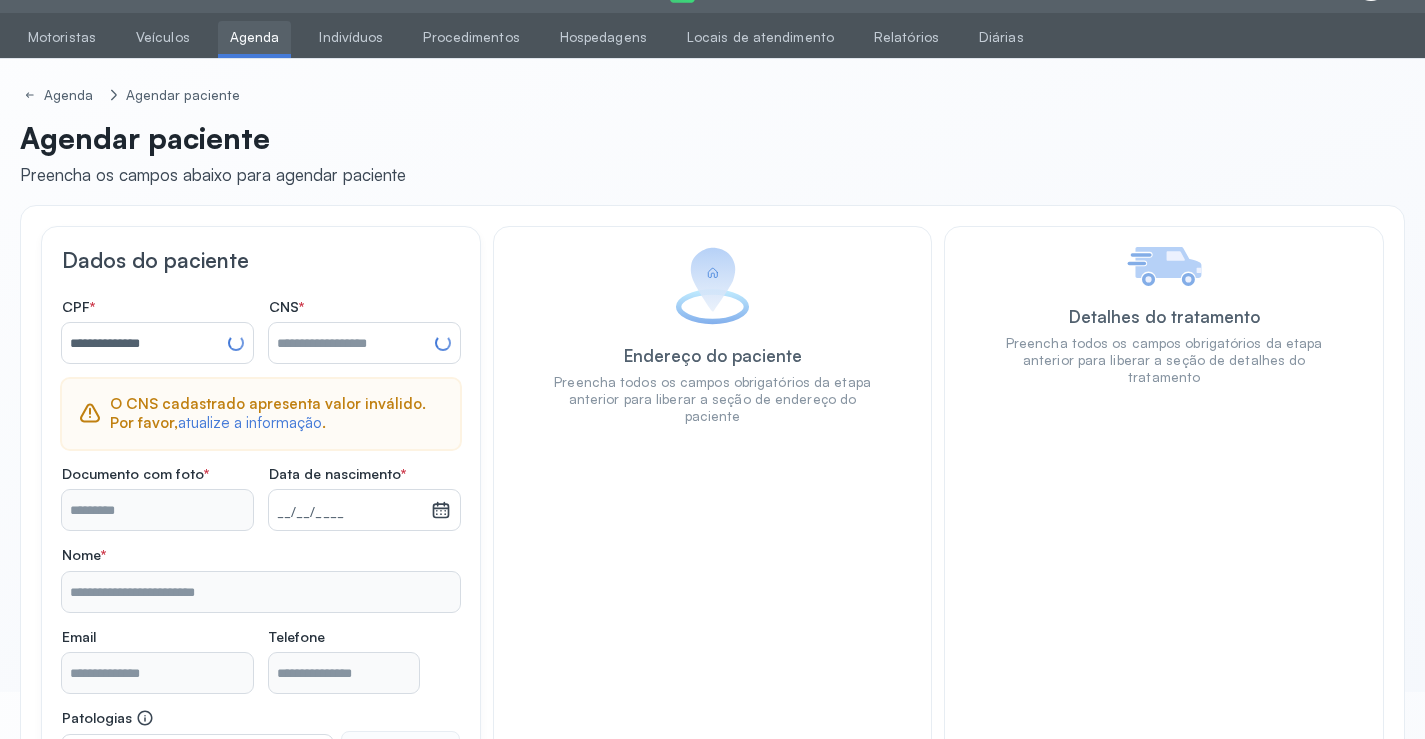 type 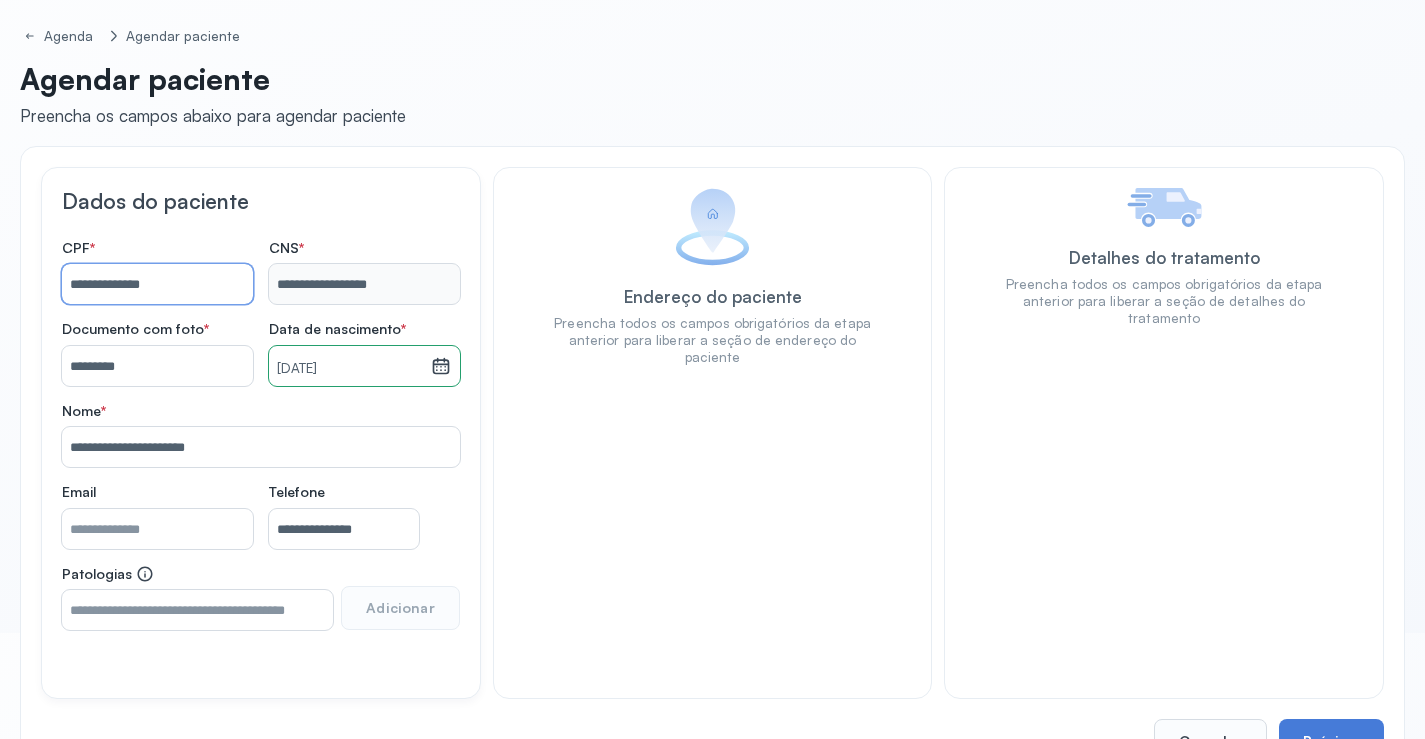 scroll, scrollTop: 171, scrollLeft: 0, axis: vertical 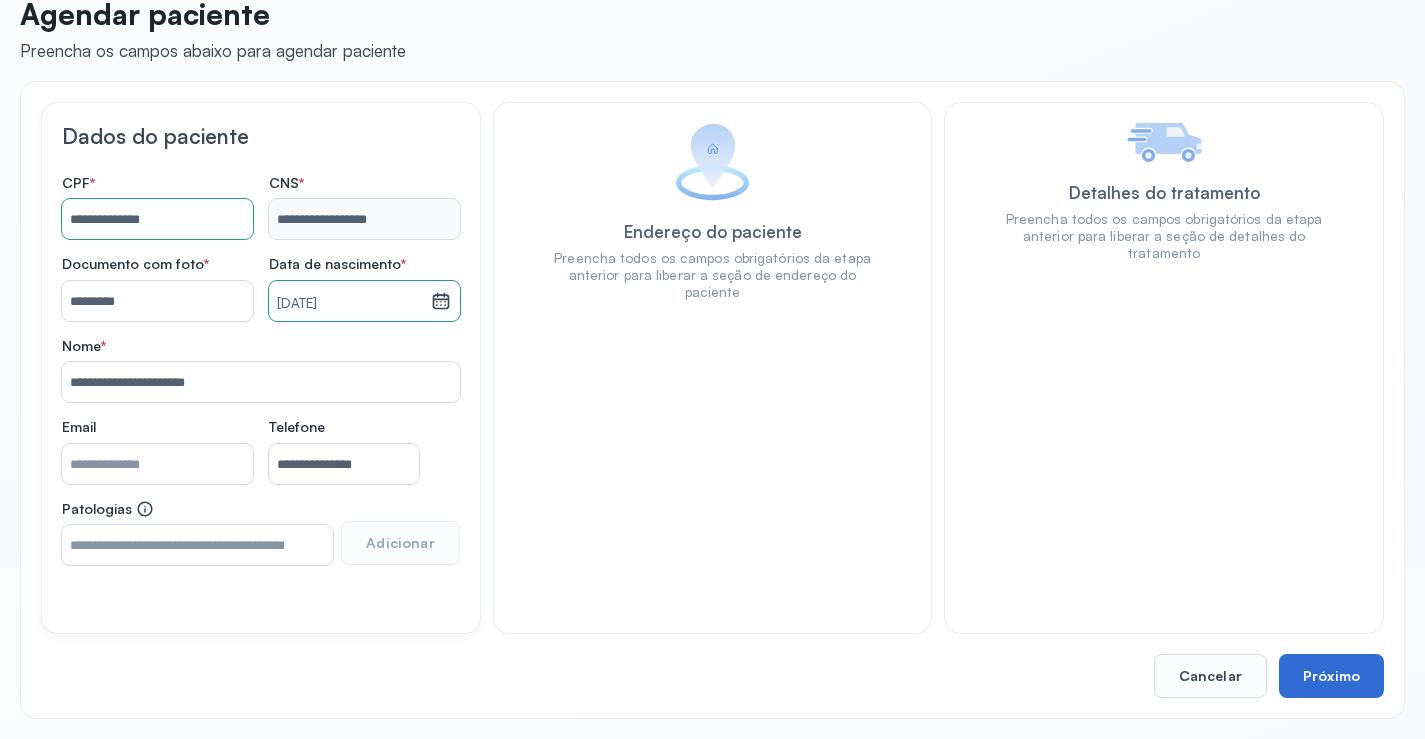 click on "Próximo" at bounding box center (1331, 676) 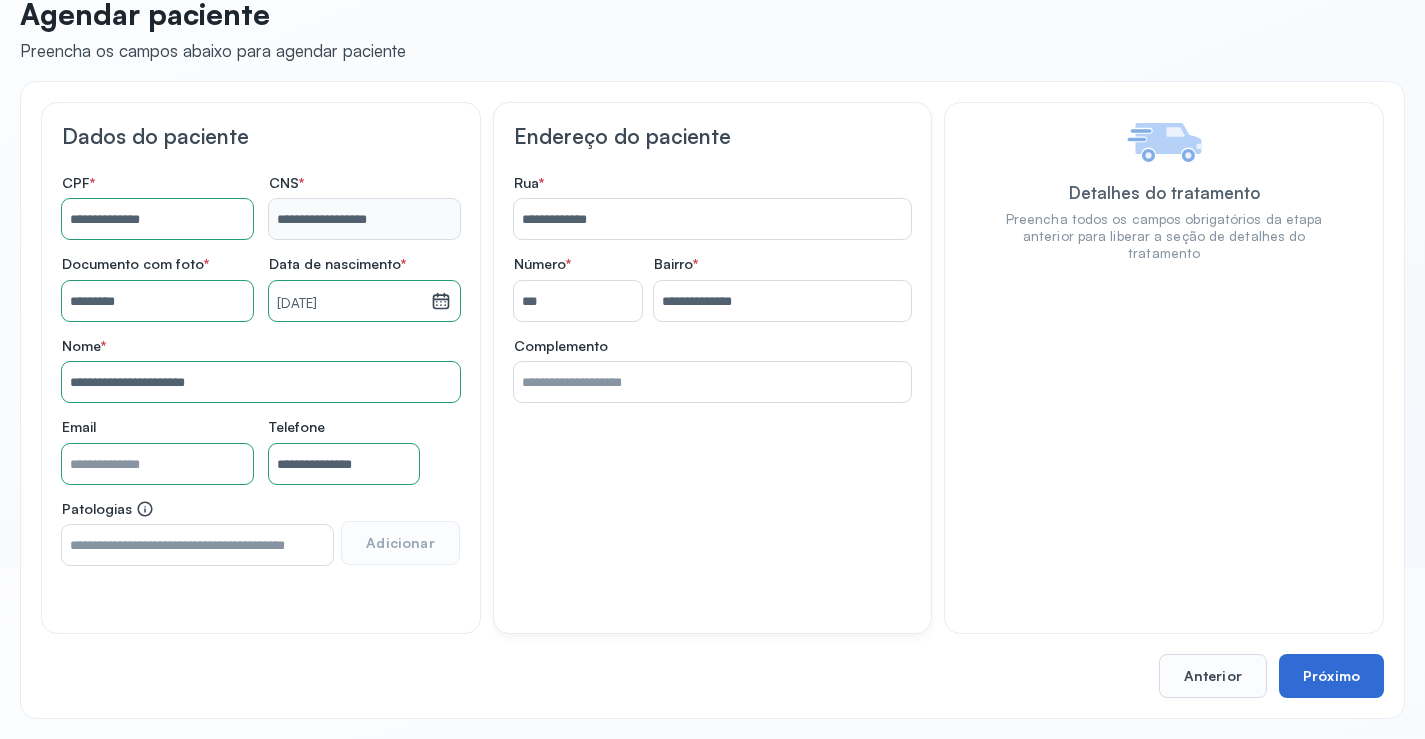click on "Próximo" at bounding box center [1331, 676] 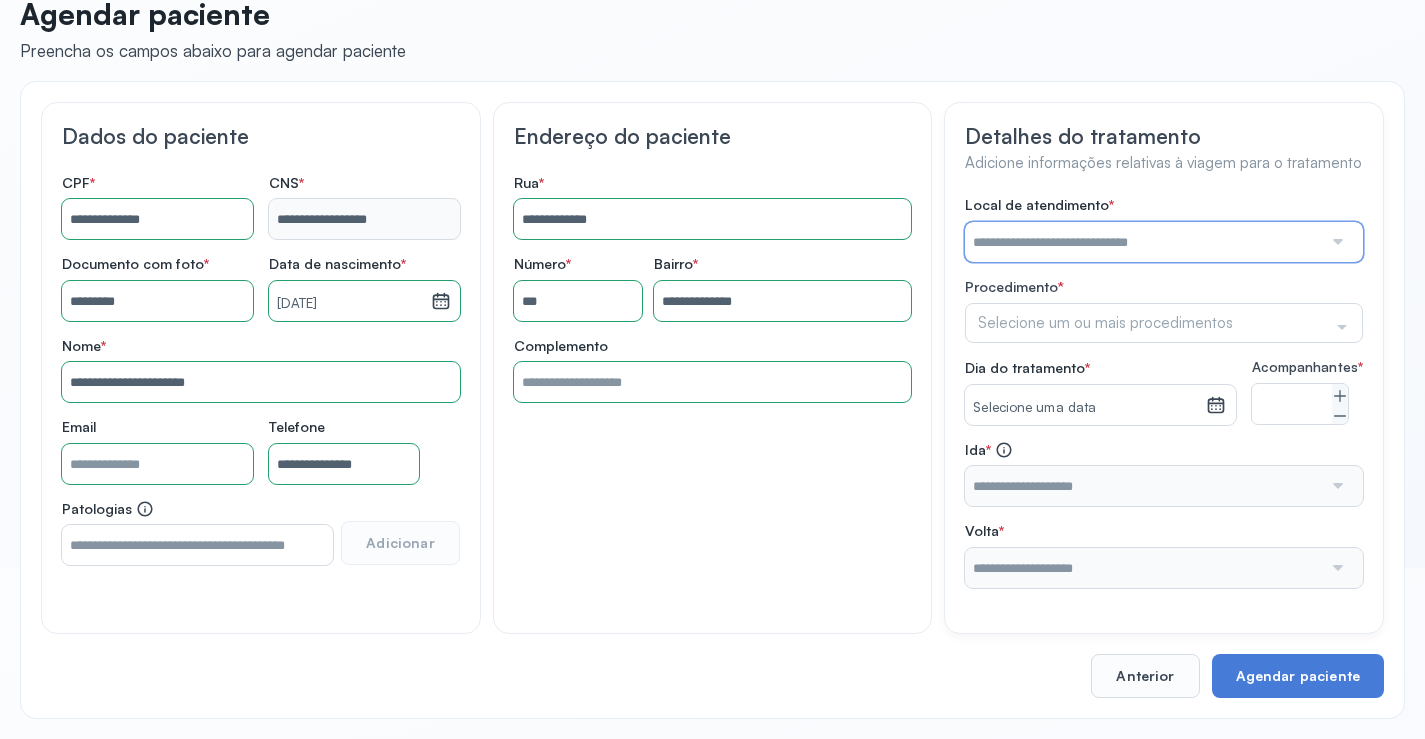 click at bounding box center (1143, 242) 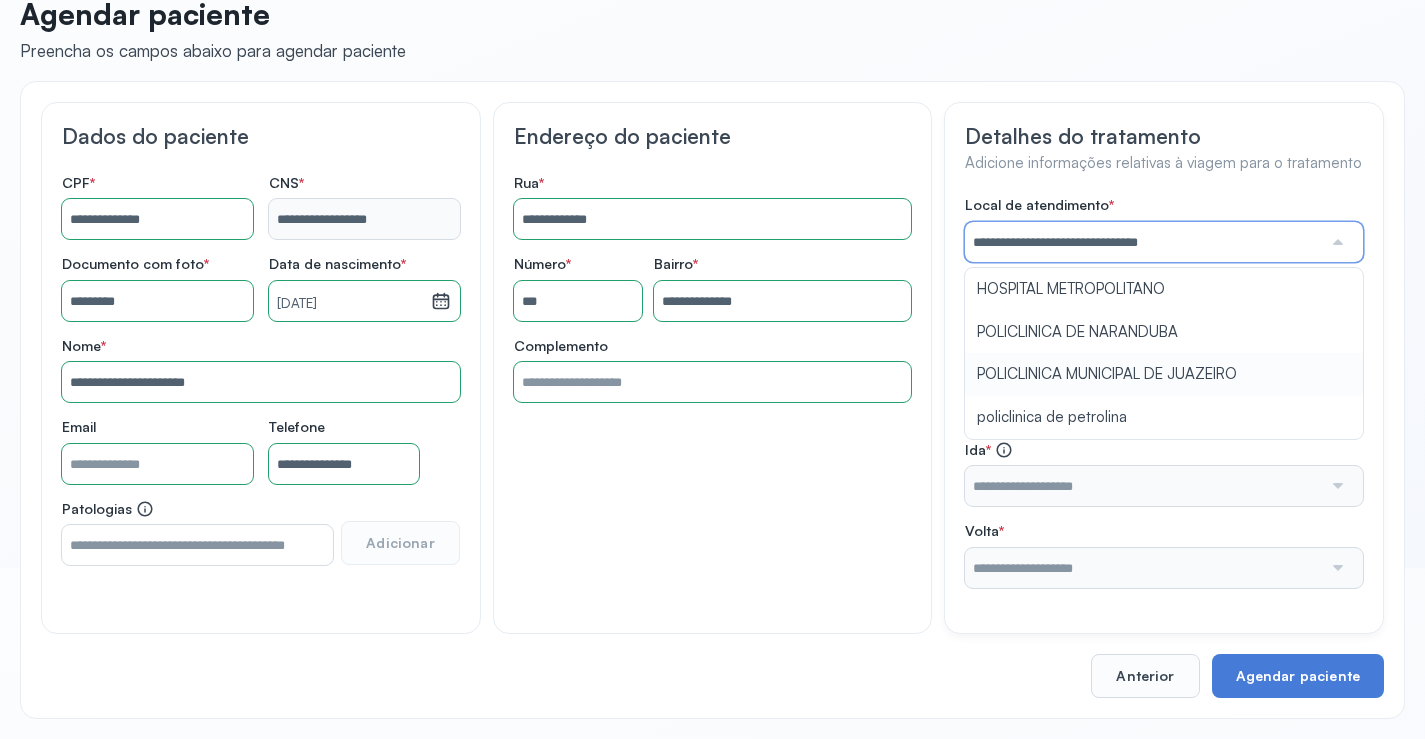 click on "**********" at bounding box center (1164, 392) 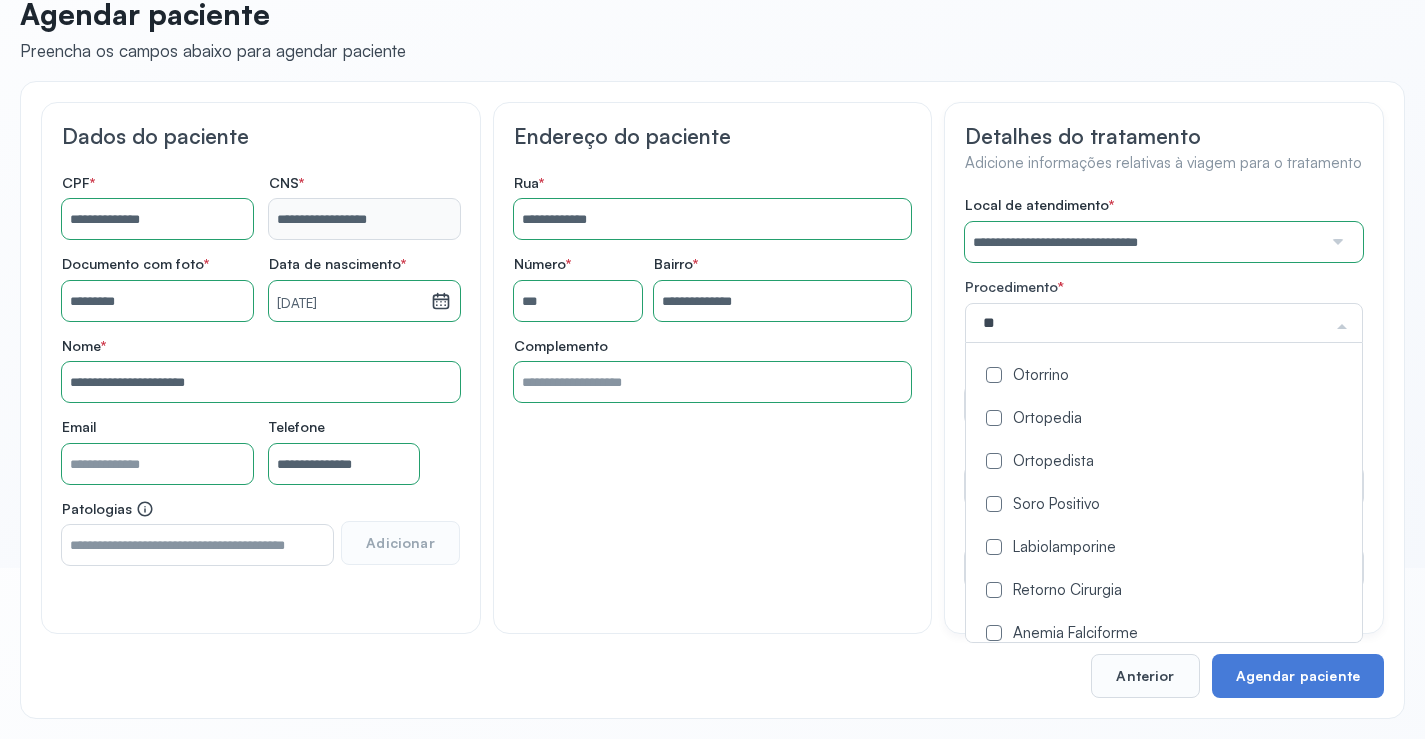 click on "Ortopedia" 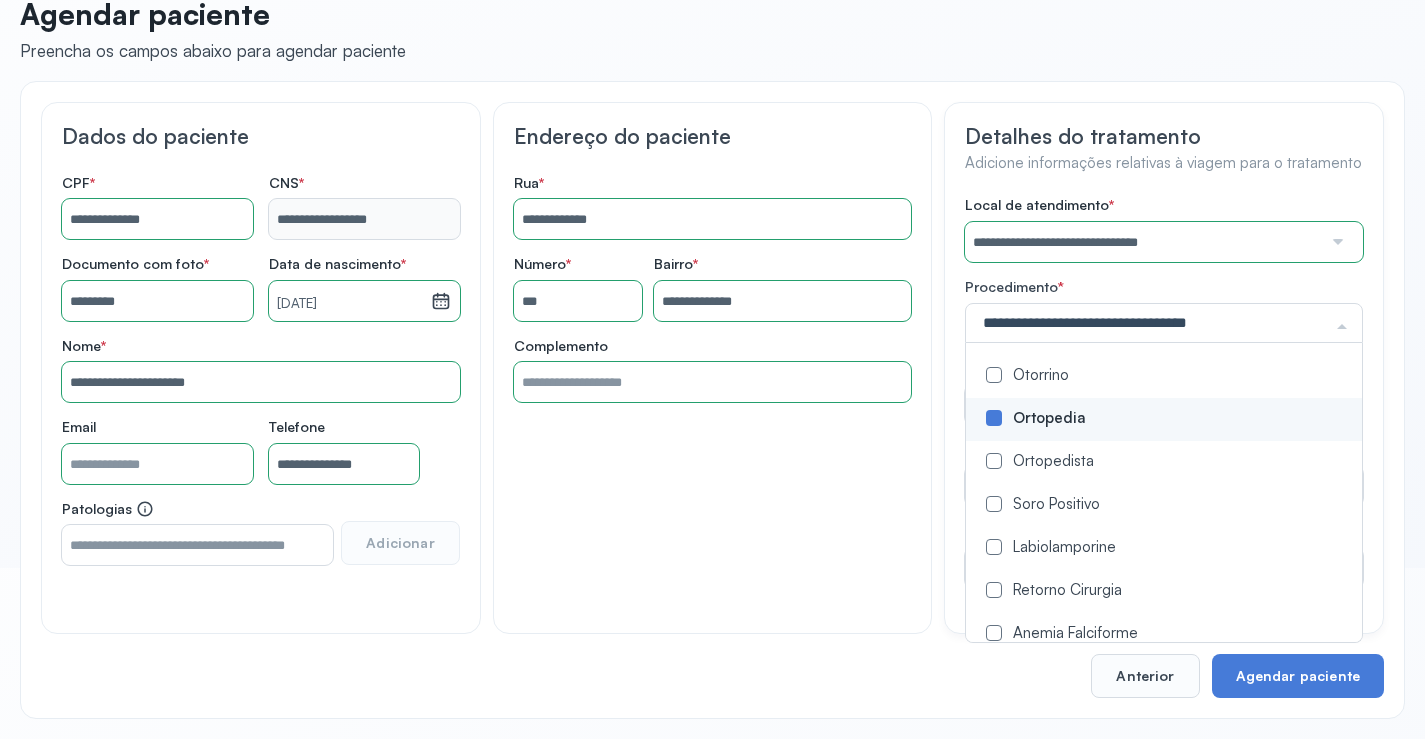 click on "**********" 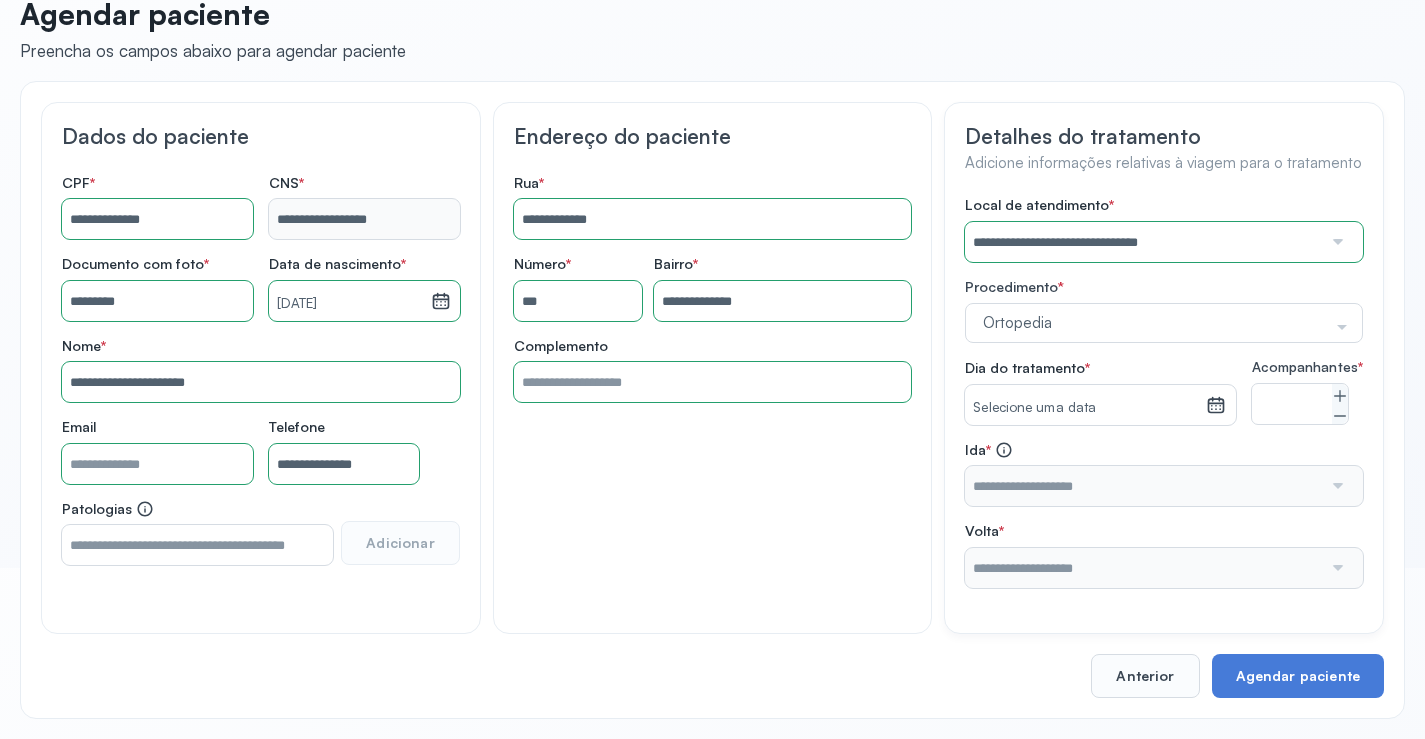 click on "Selecione uma data" at bounding box center [1085, 408] 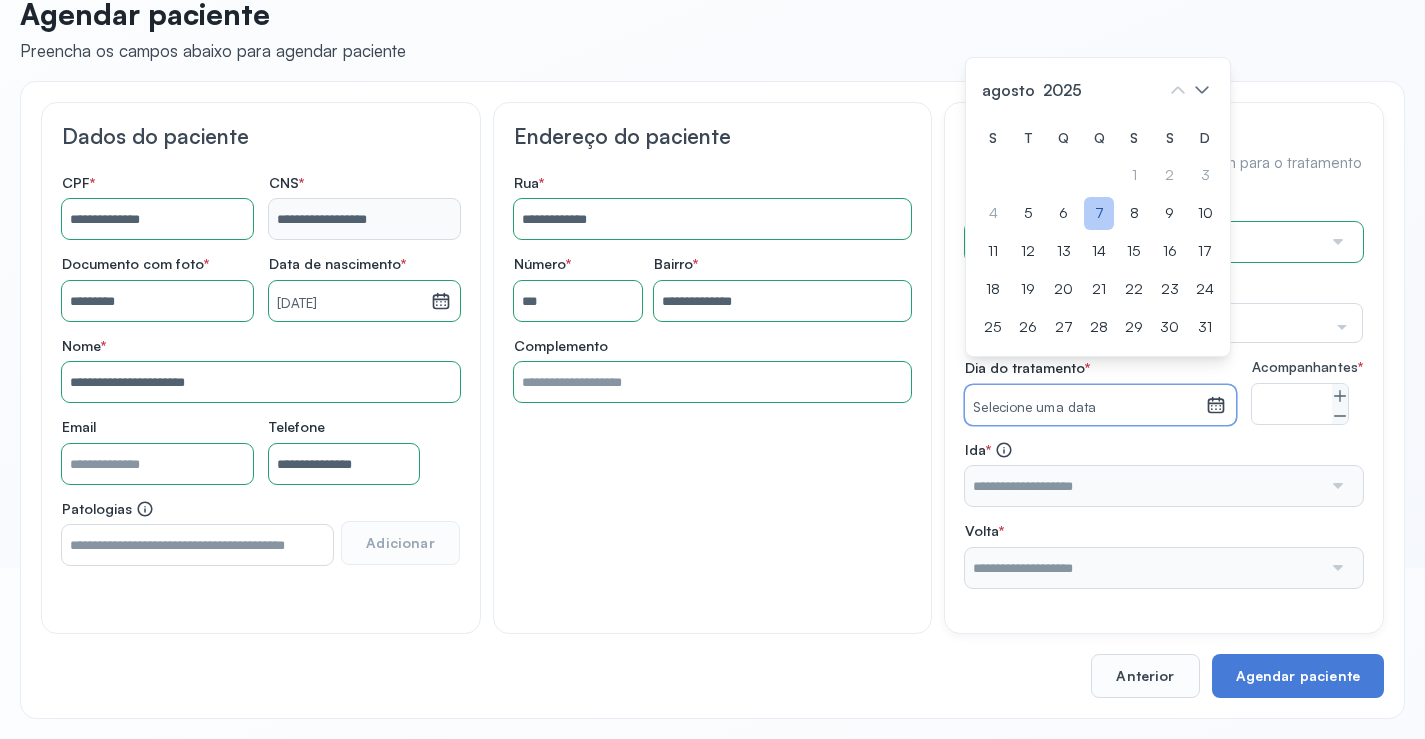 click on "7" 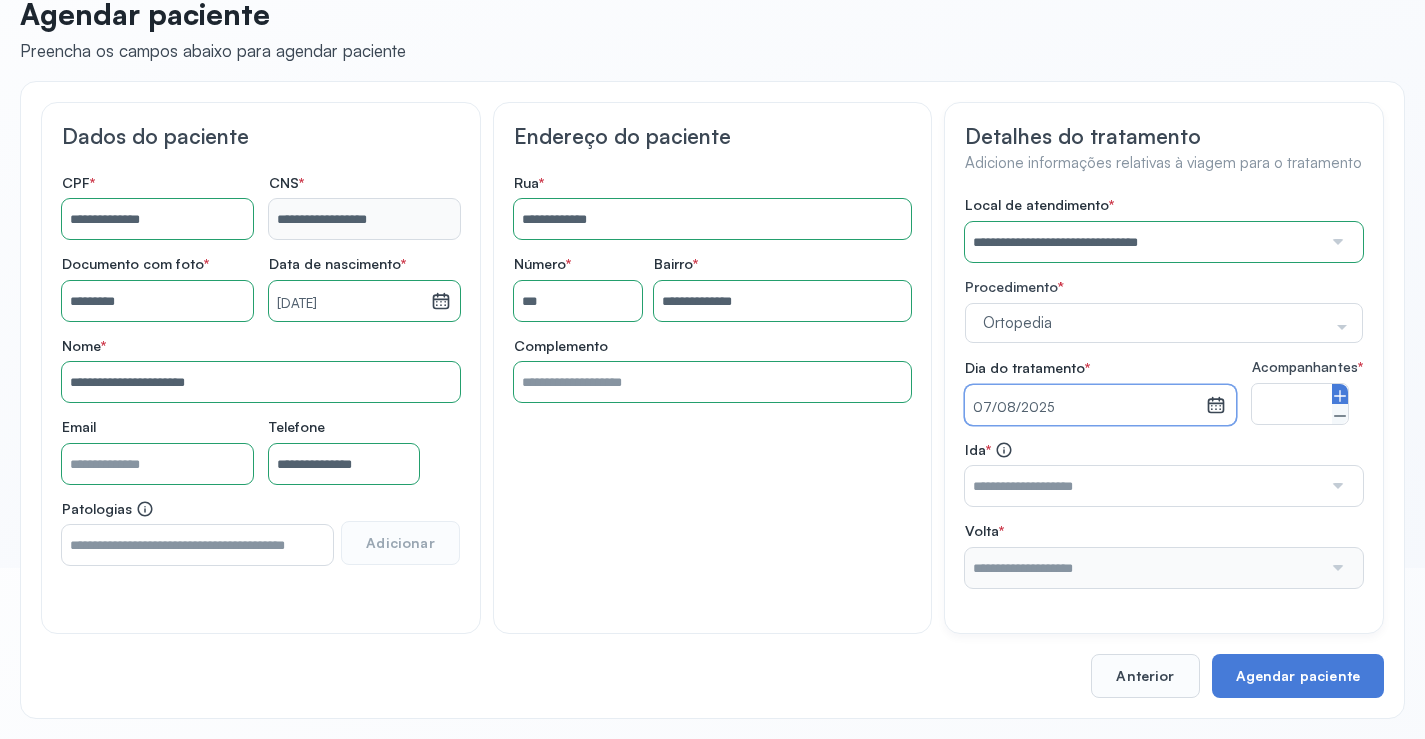 click 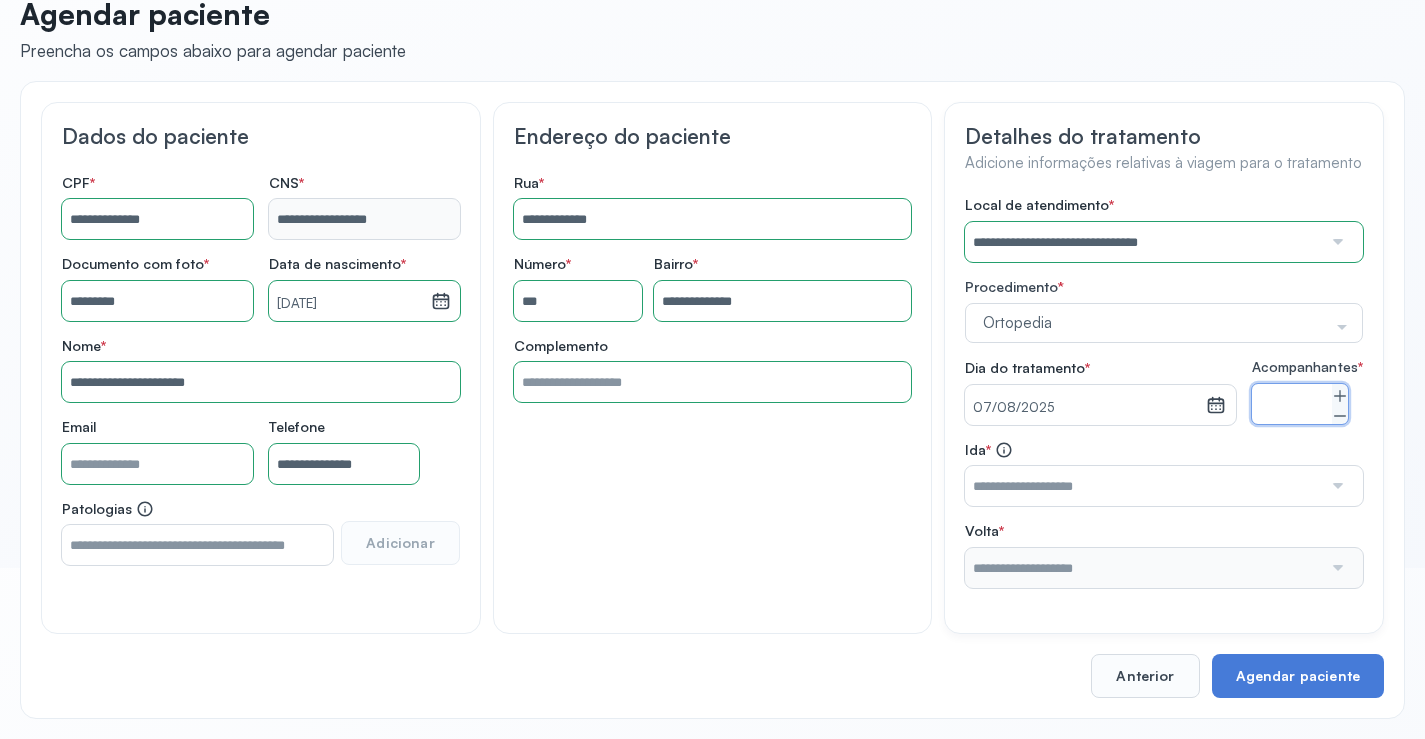 click at bounding box center (1143, 486) 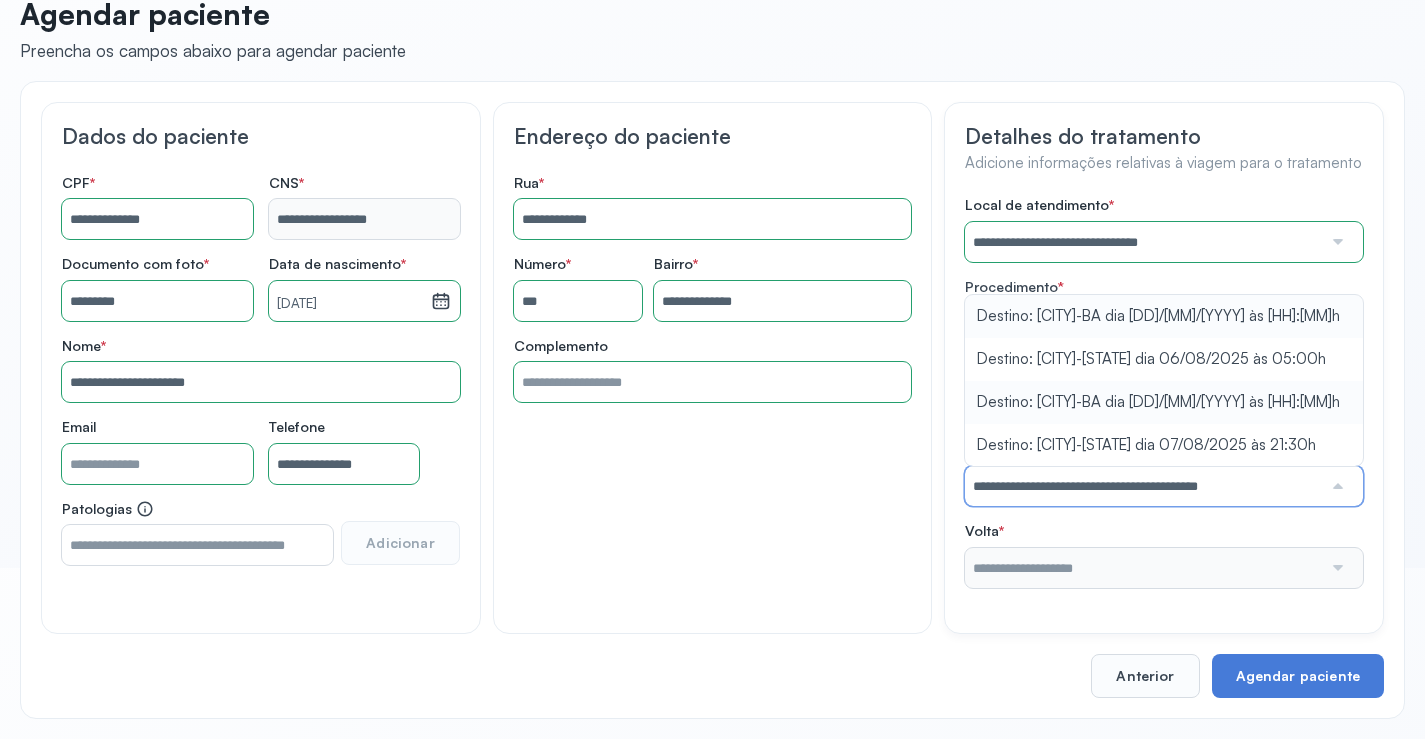 click on "**********" at bounding box center (1164, 392) 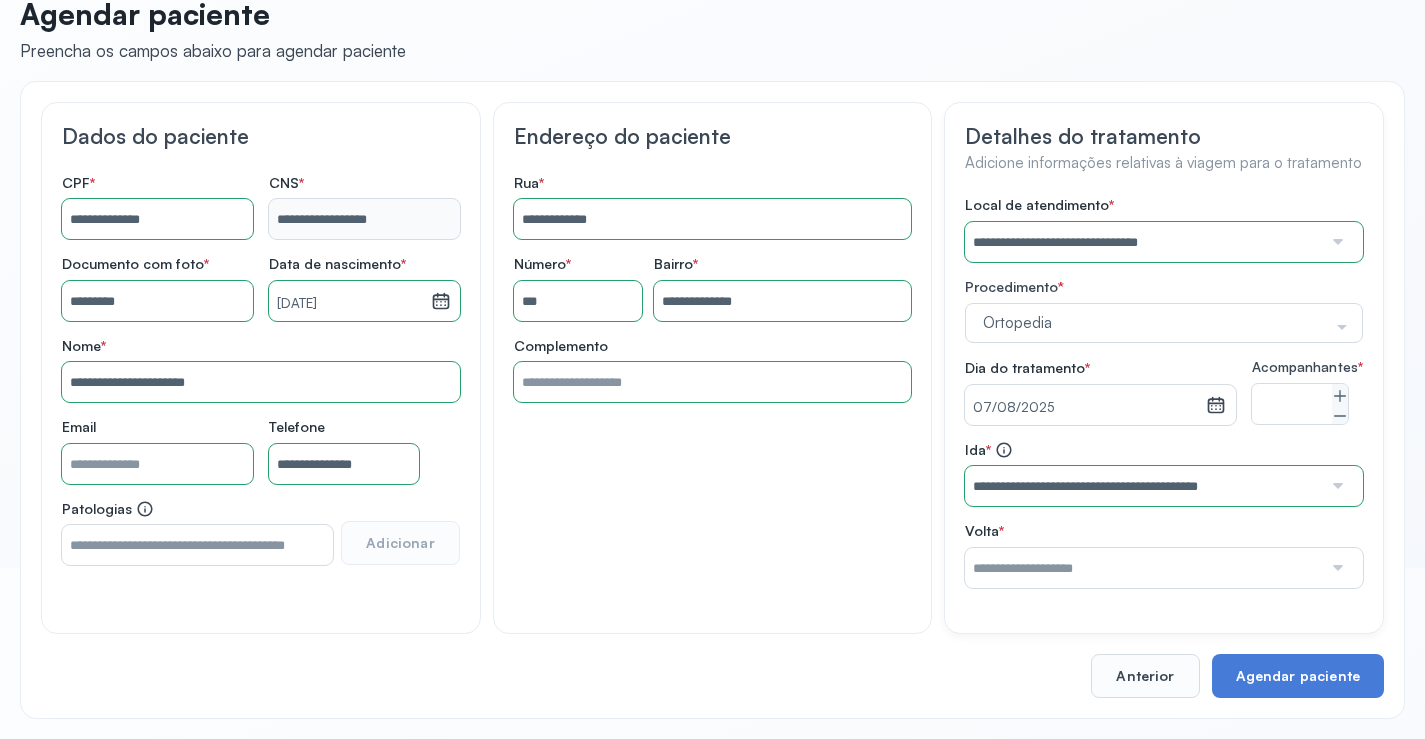 scroll, scrollTop: 186, scrollLeft: 0, axis: vertical 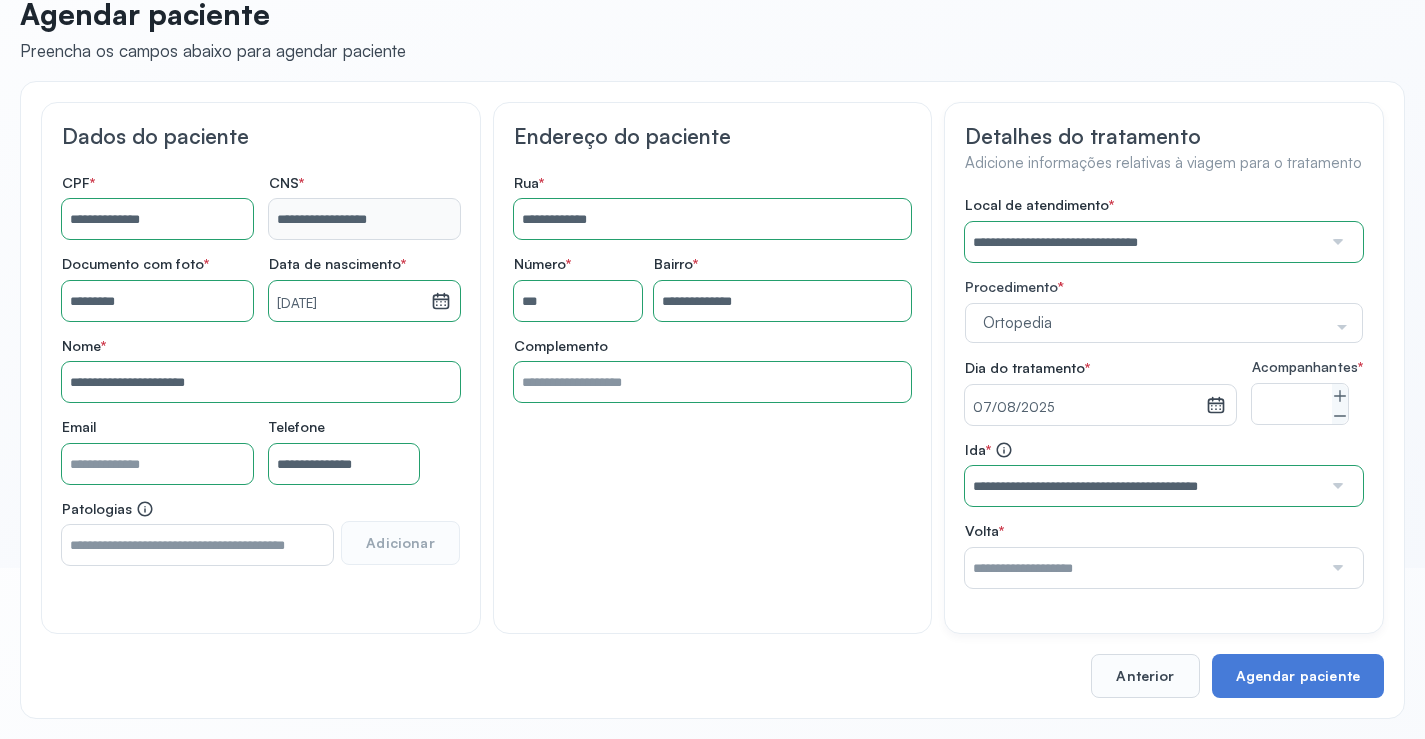 click at bounding box center [1143, 568] 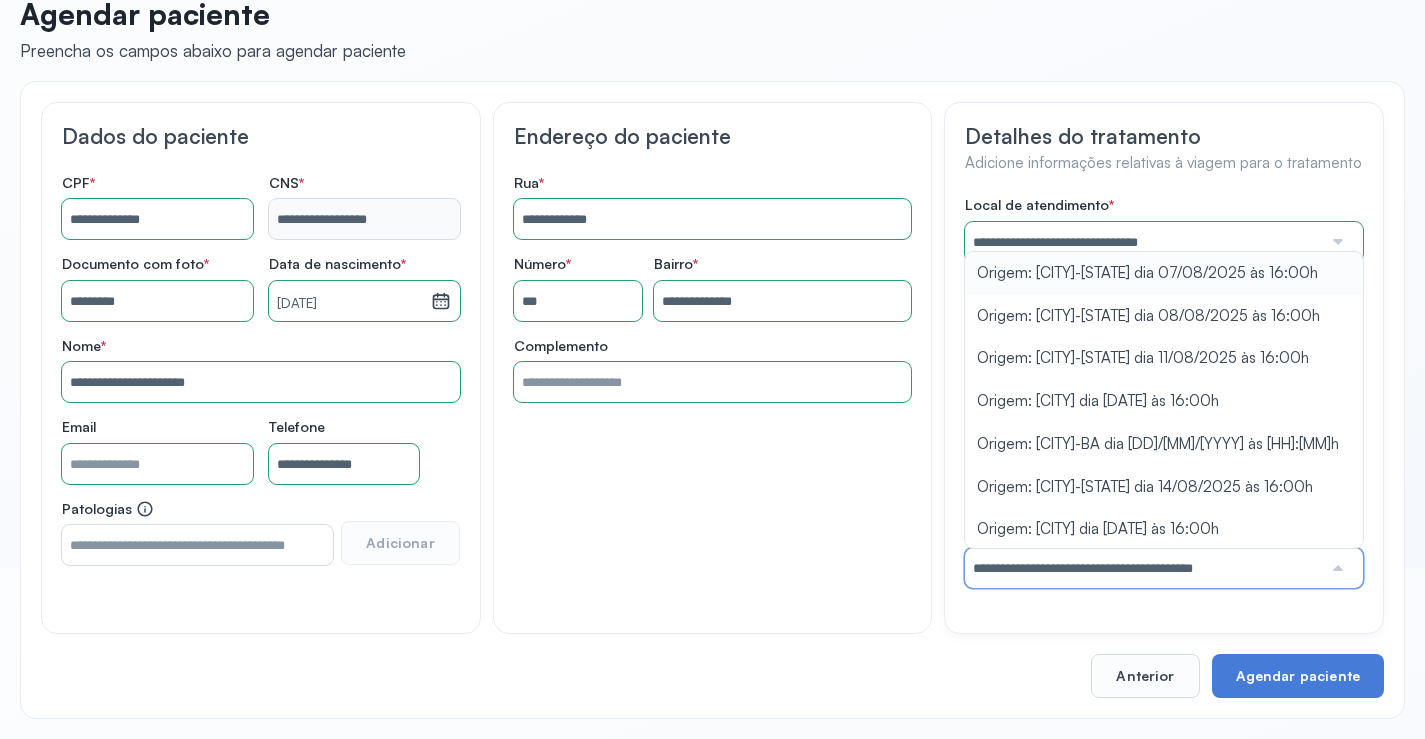 click on "**********" at bounding box center [1164, 392] 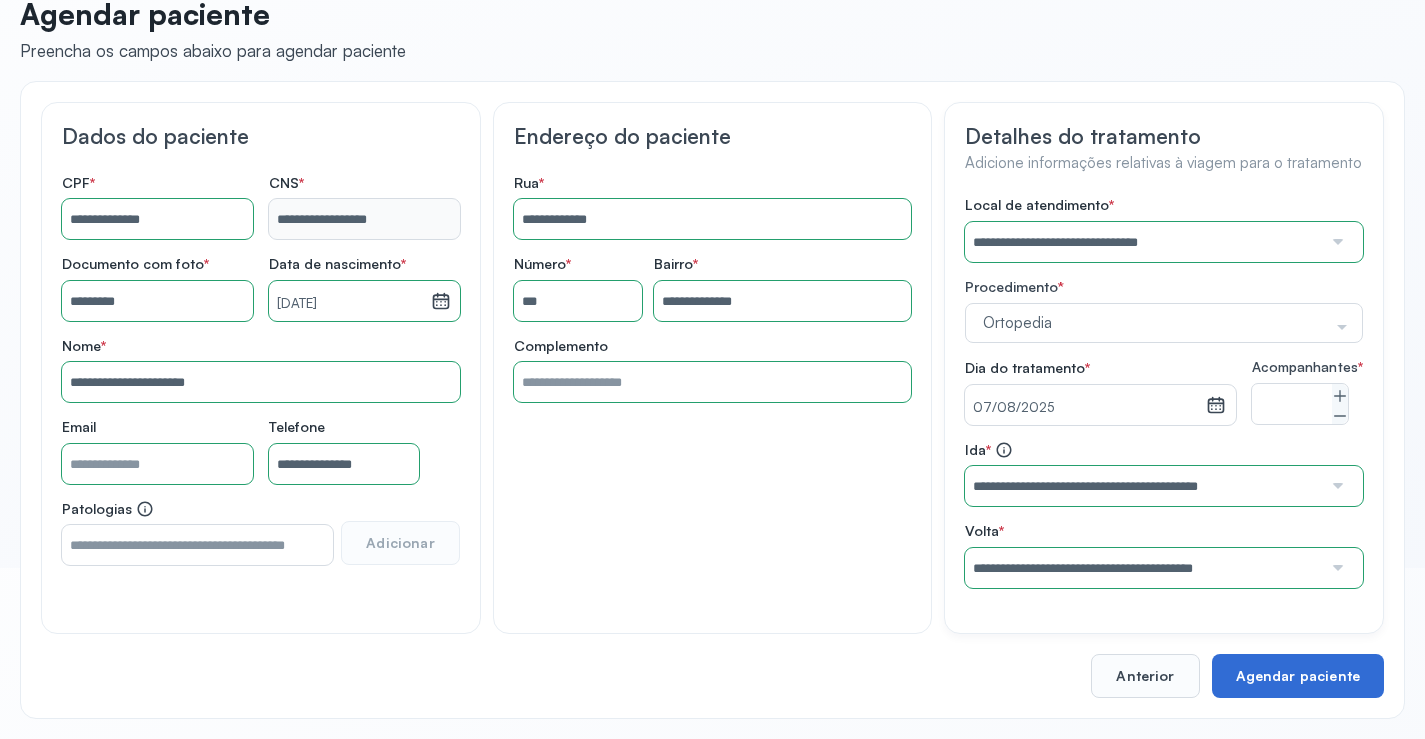 click on "Agendar paciente" at bounding box center [1298, 676] 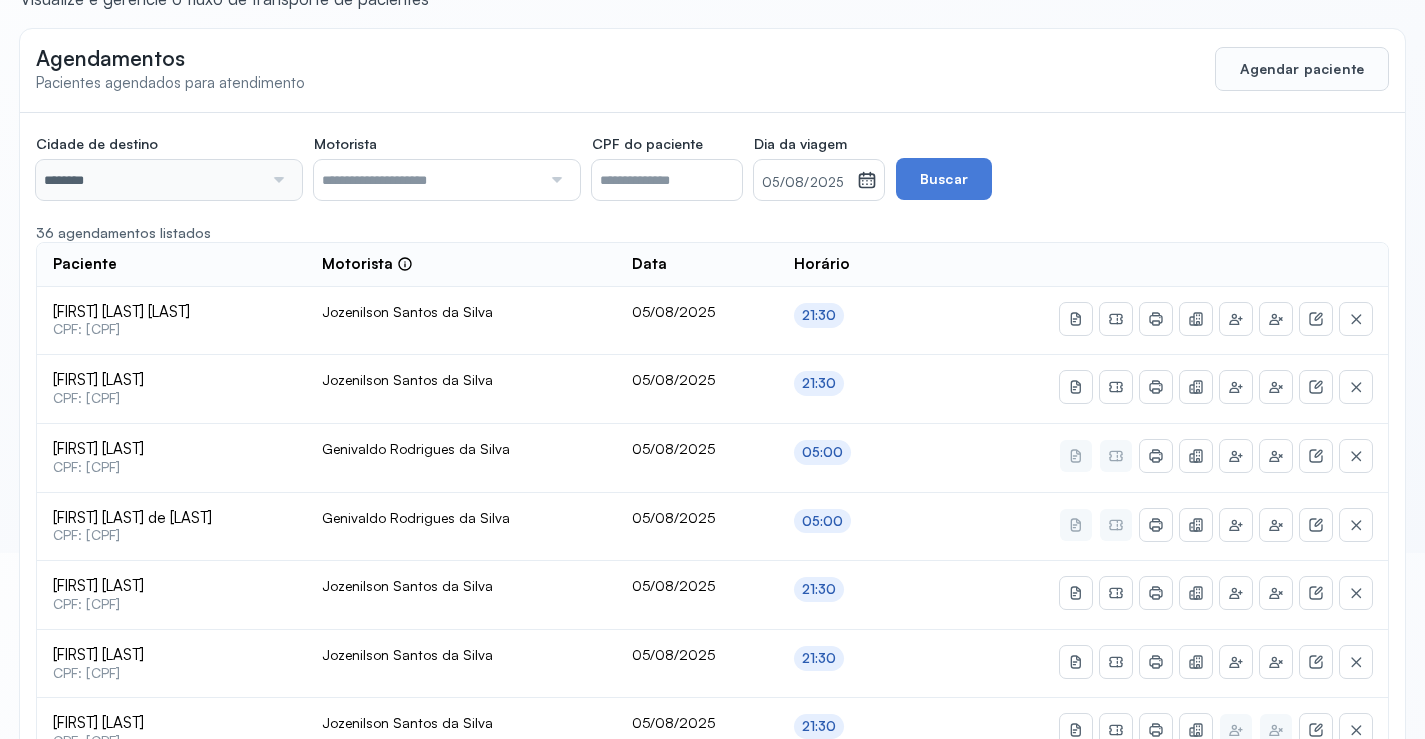 scroll, scrollTop: 46, scrollLeft: 0, axis: vertical 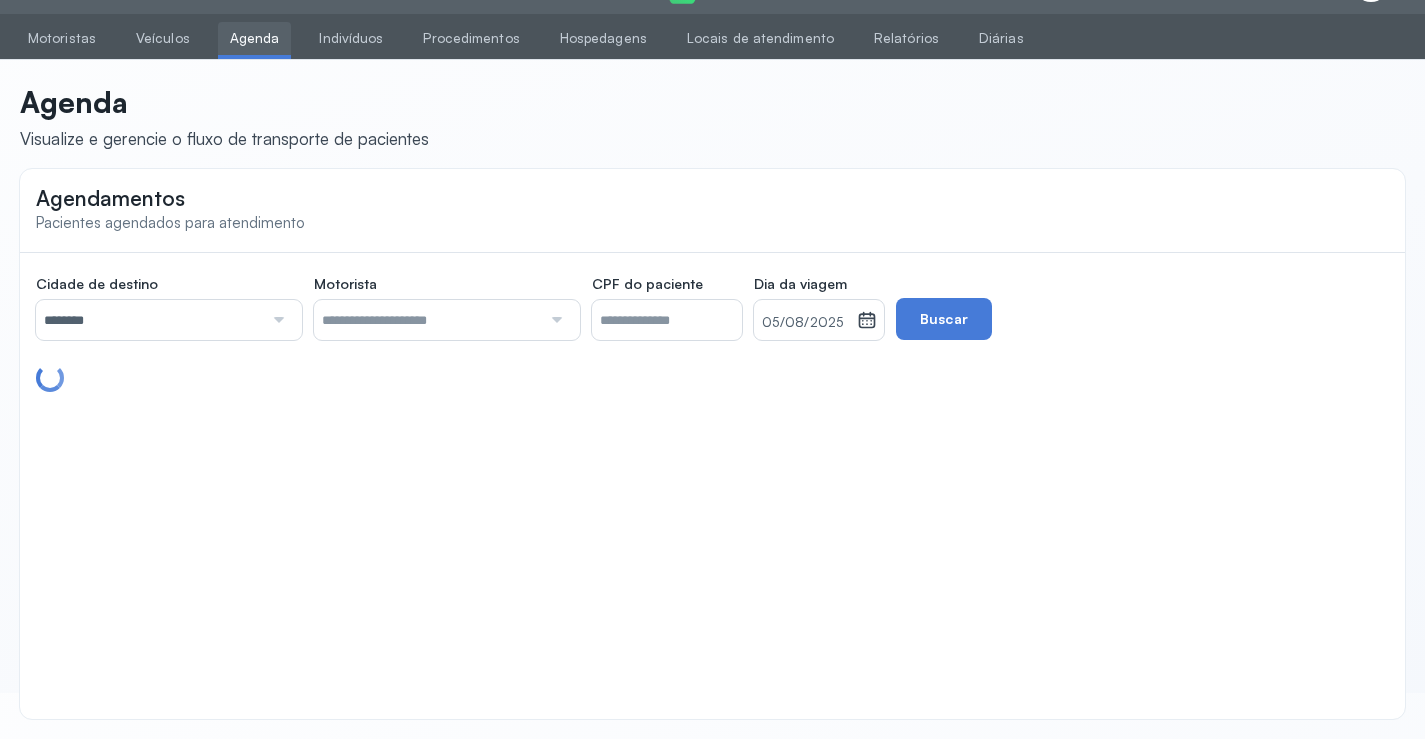 click on "********" at bounding box center [149, 320] 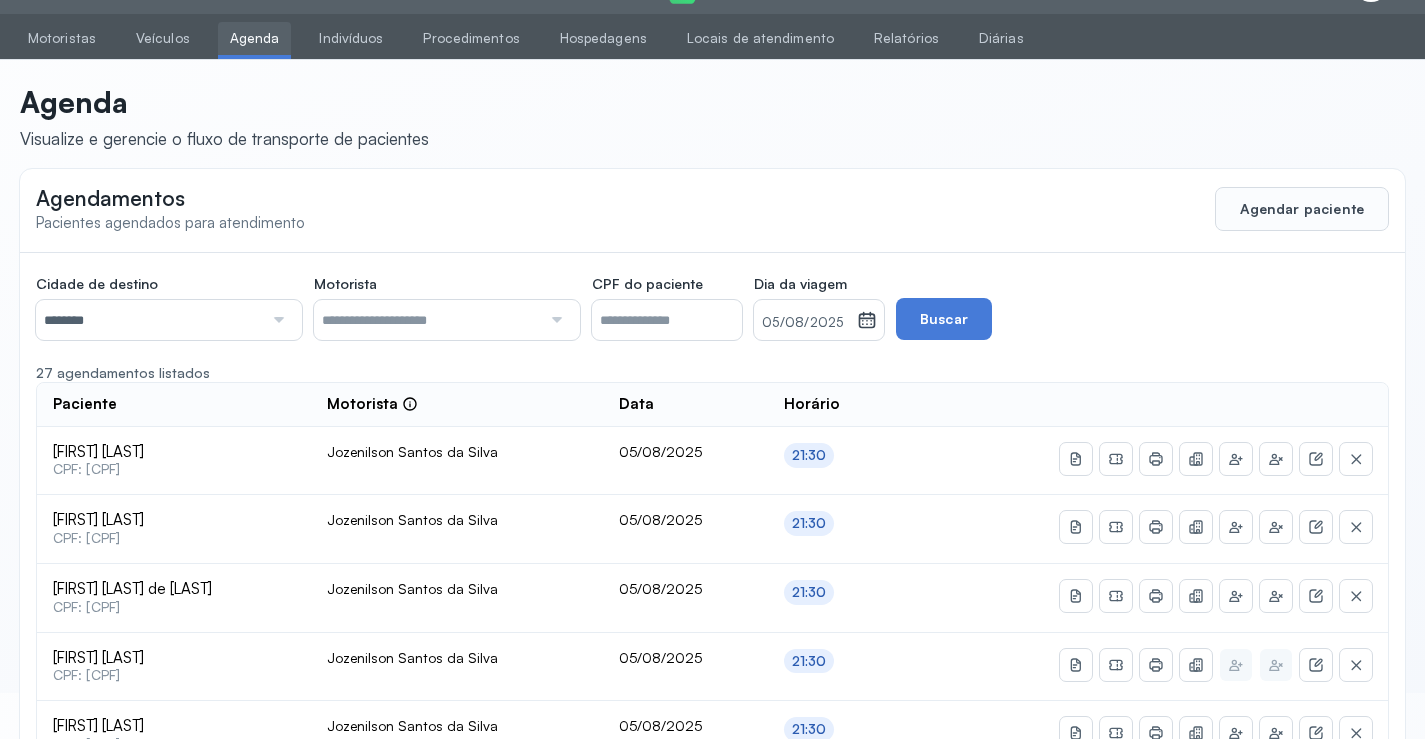 click on "Cidade de destino  ******** Todas as cidades Juazeiro Salvador Motorista  Todos os motoristas Adelmar Souza da Silva Diego dos Santos Edevon dos Santos Souza Edevon dos Santos Souza Elto Lima de Almeida Genivaldo Rodrigues da Silva Jozenilson Santos da Silva CPF do paciente  Dia da viagem  05/08/2025 agosto 2025 S T Q Q S S D 1 2 3 4 5 6 7 8 9 10 11 12 13 14 15 16 17 18 19 20 21 22 23 24 25 26 27 28 29 30 31 jan fev mar abr maio jun jul ago set out nov dez 2018 2019 2020 2021 2022 2023 2024 2025 2026 2027 2028 2029  Buscar  27 agendamentos listados Paciente  Motorista  Data Horário Marluce da Silva Batista  CPF: 012.308.175-06 Jozenilson Santos da Silva 05/08/2025 21:30 Elvis Gabriel Silva Santos  CPF: 096.171.295-31 Jozenilson Santos da Silva 05/08/2025 21:30 Guiomar Miranda de Aquino  CPF: 281.621.535-00 Jozenilson Santos da Silva 05/08/2025 21:30 Jose Antonio dos Santos Filho  CPF: 988.998.995-68 Jozenilson Santos da Silva 05/08/2025 21:30 Roque Dantas de Oliveira  CPF: 218.327.815-34 05/08/2025 21:30 1 2" 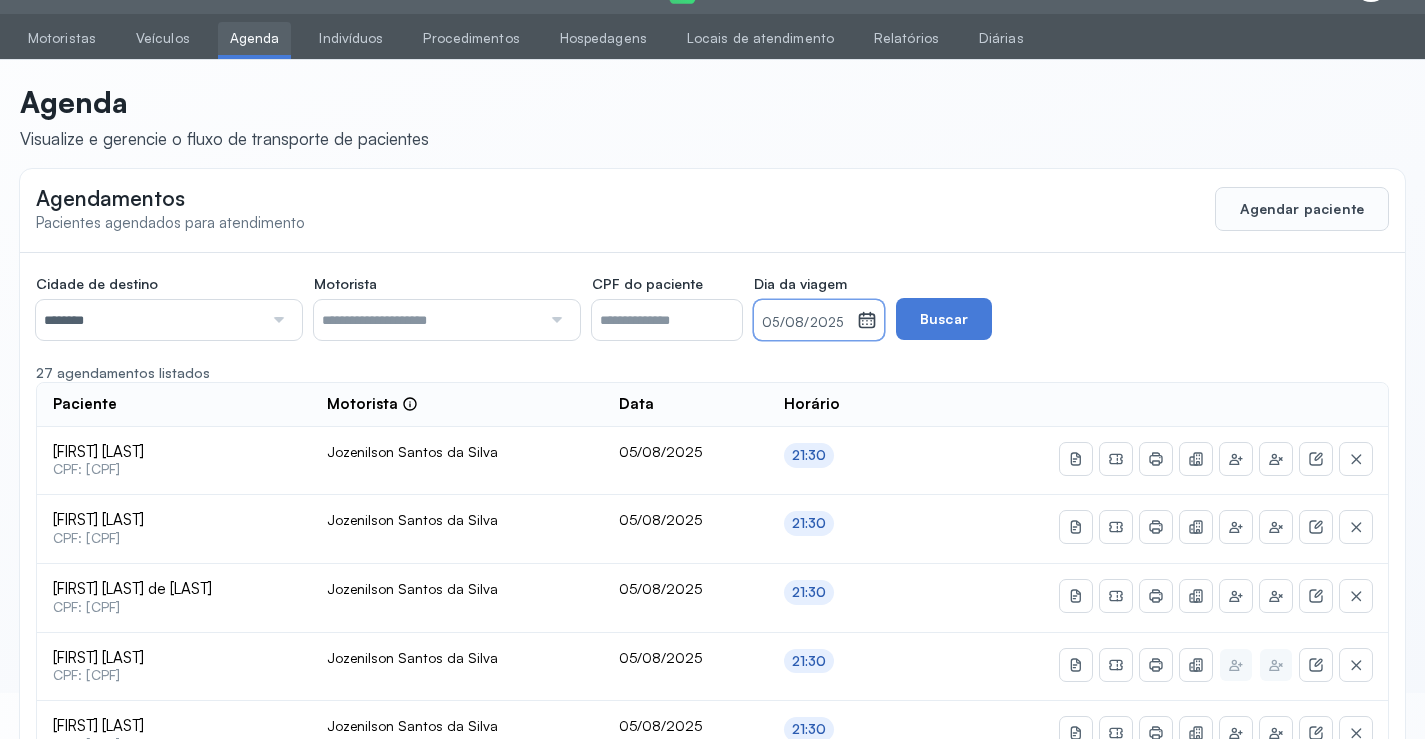 click on "05/08/2025" at bounding box center (805, 323) 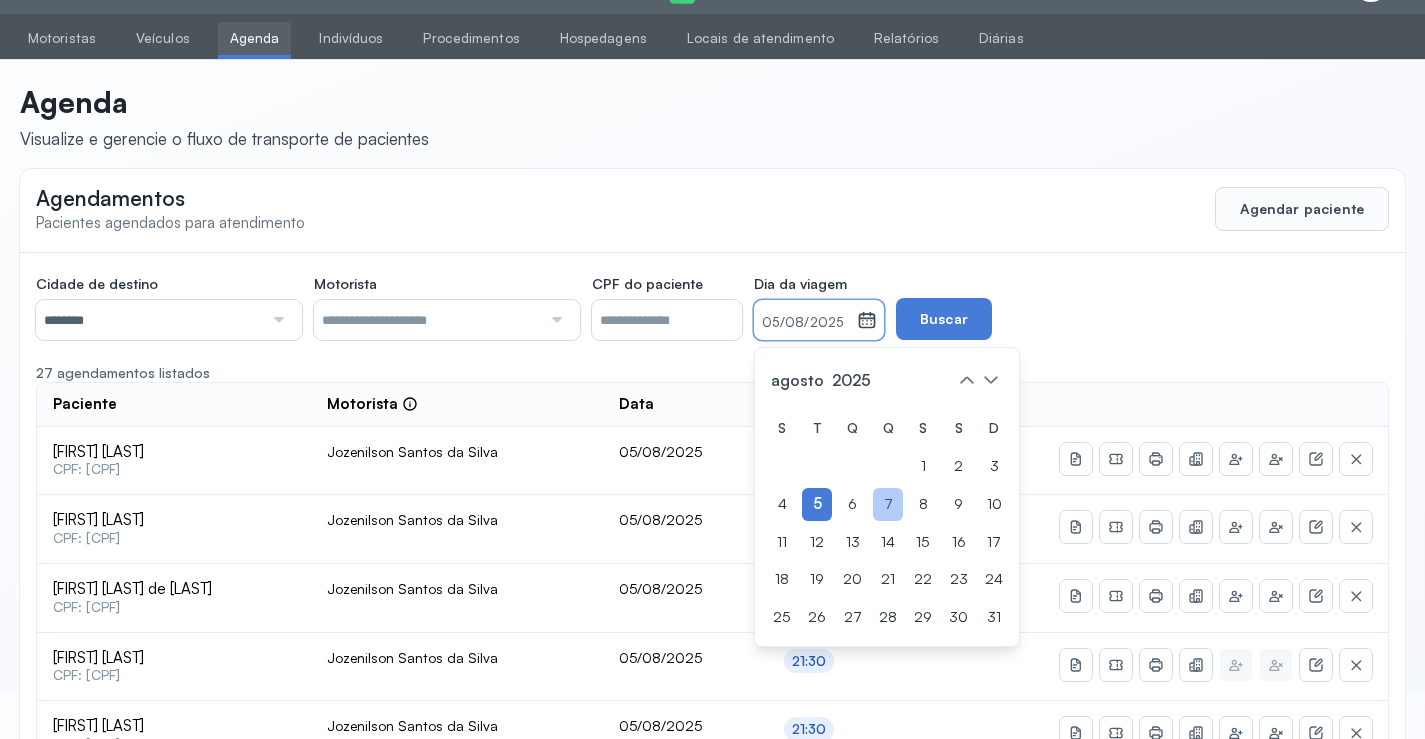 click on "7" 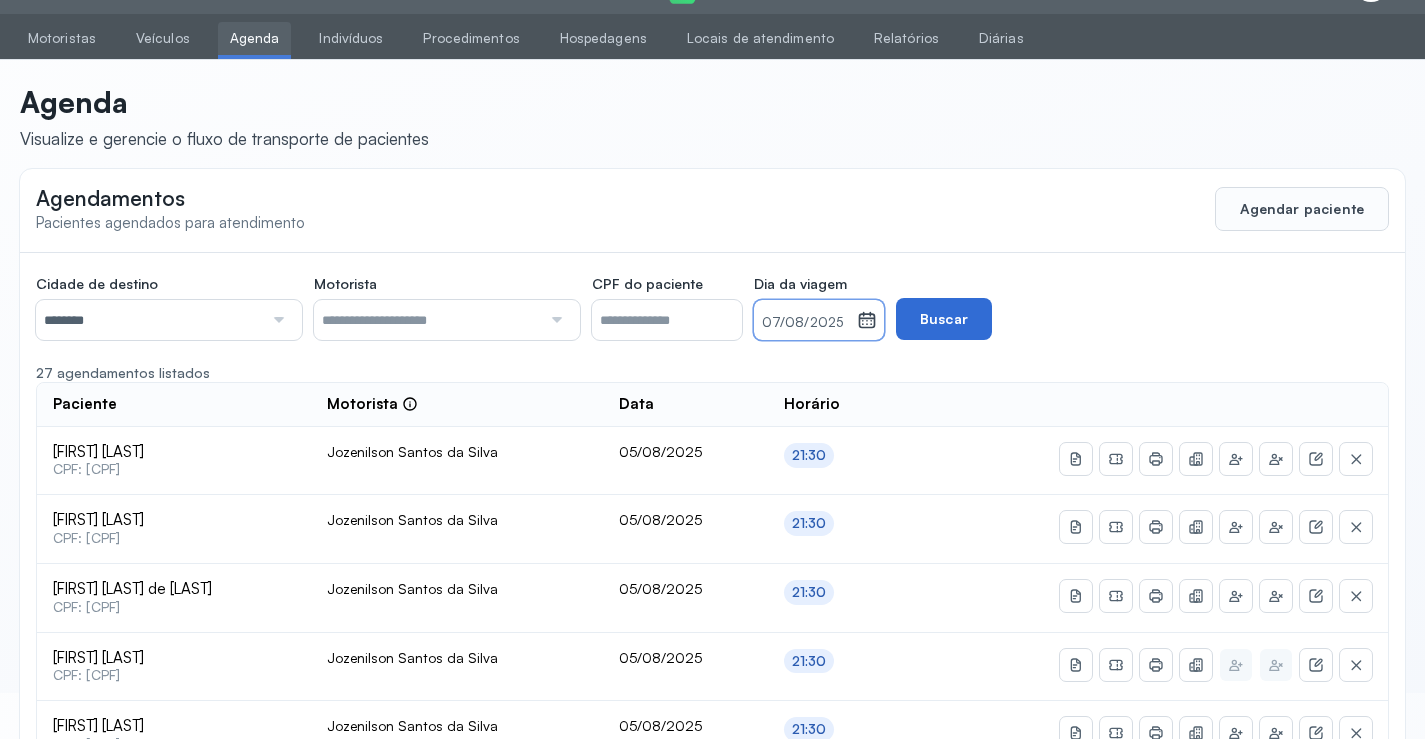 click on "Buscar" at bounding box center [944, 319] 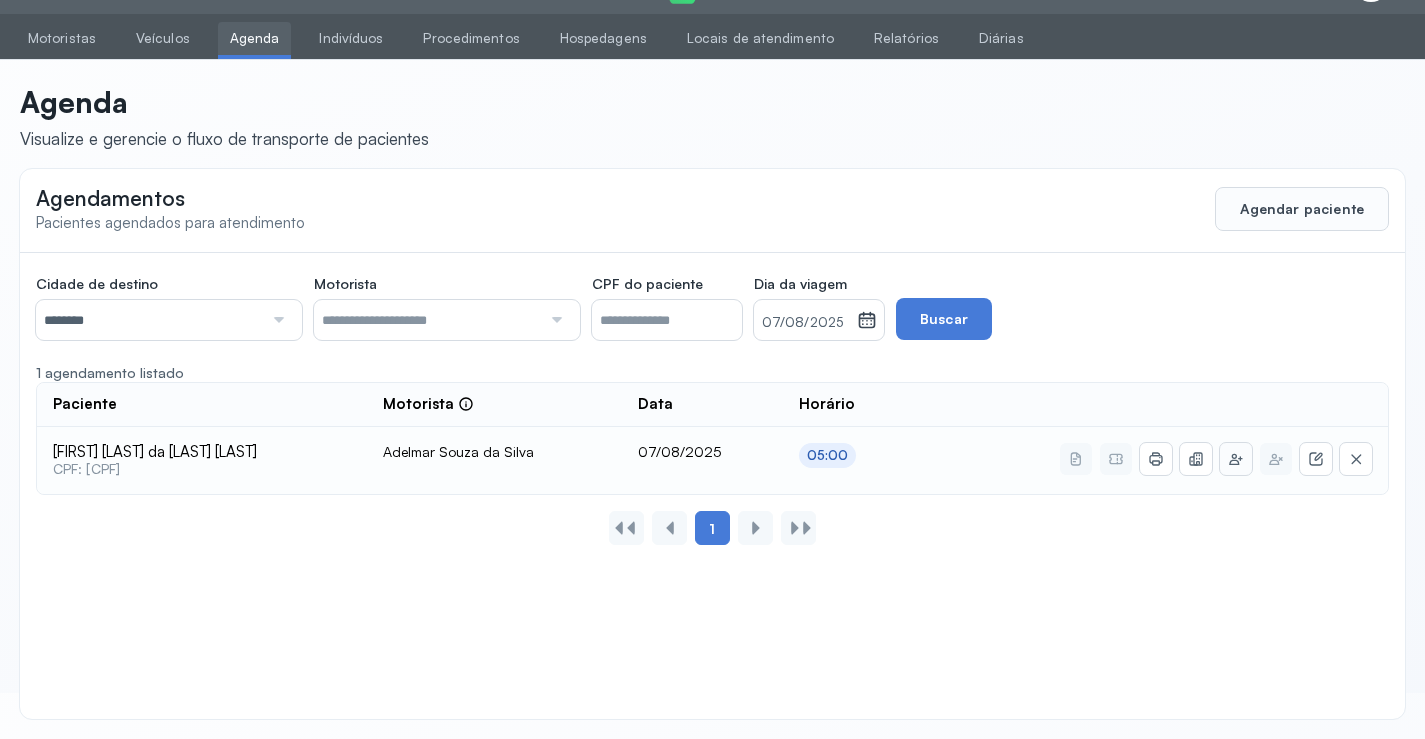 click 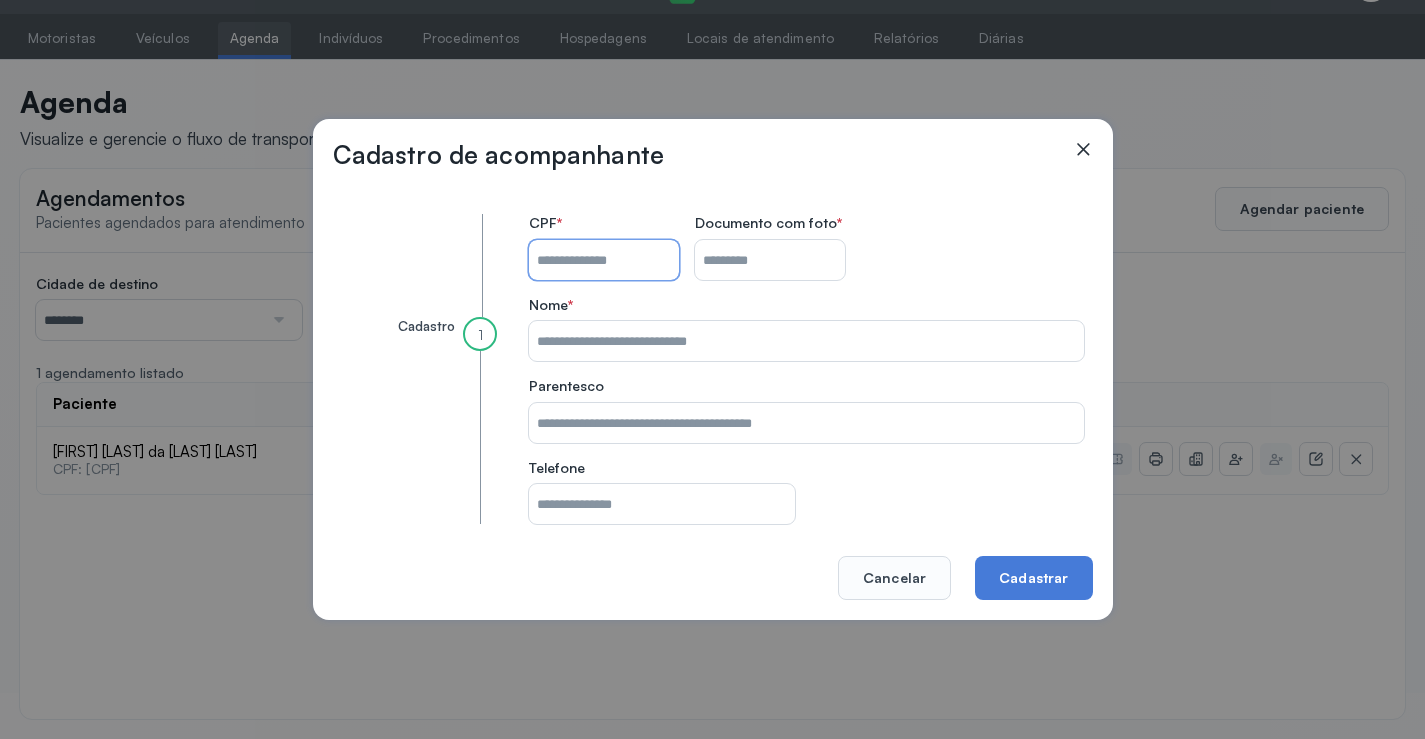 click on "CPF do paciente" at bounding box center [604, 260] 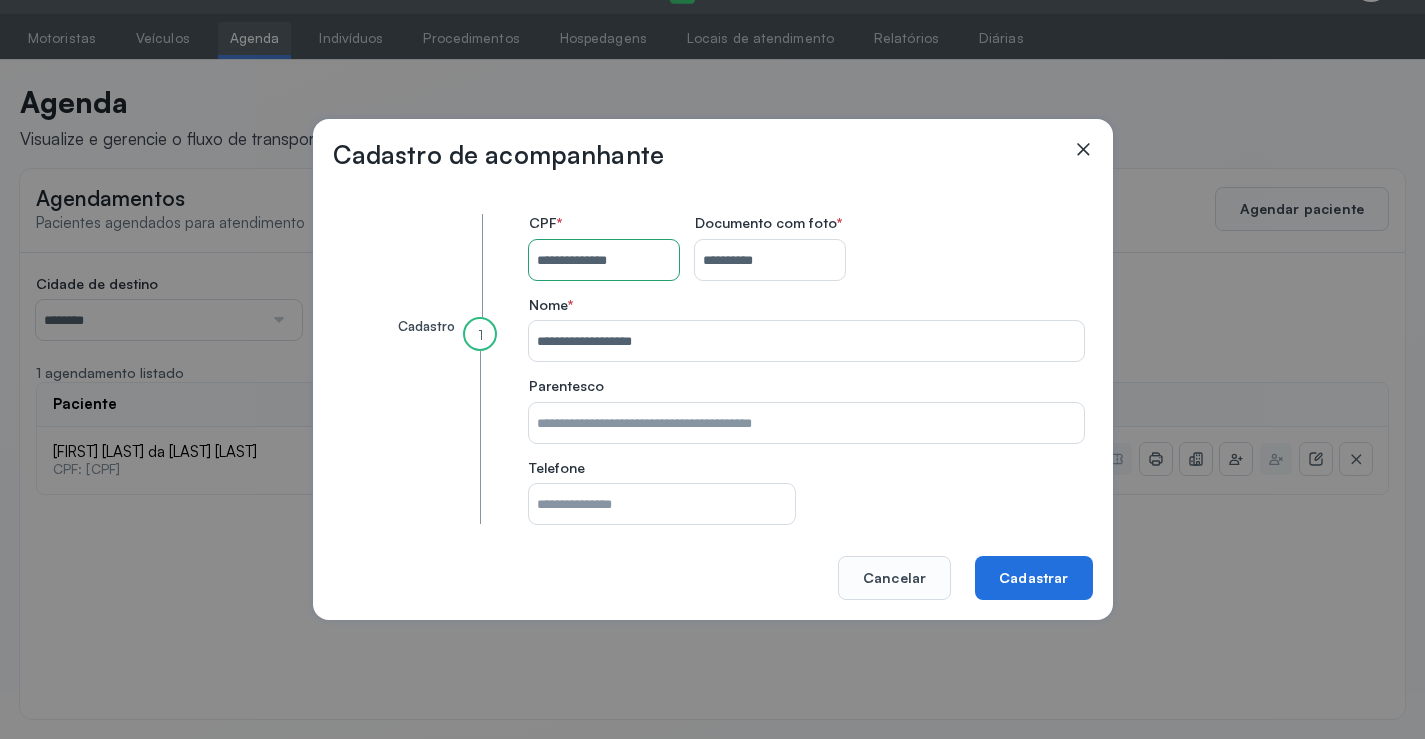 click on "Cadastrar" 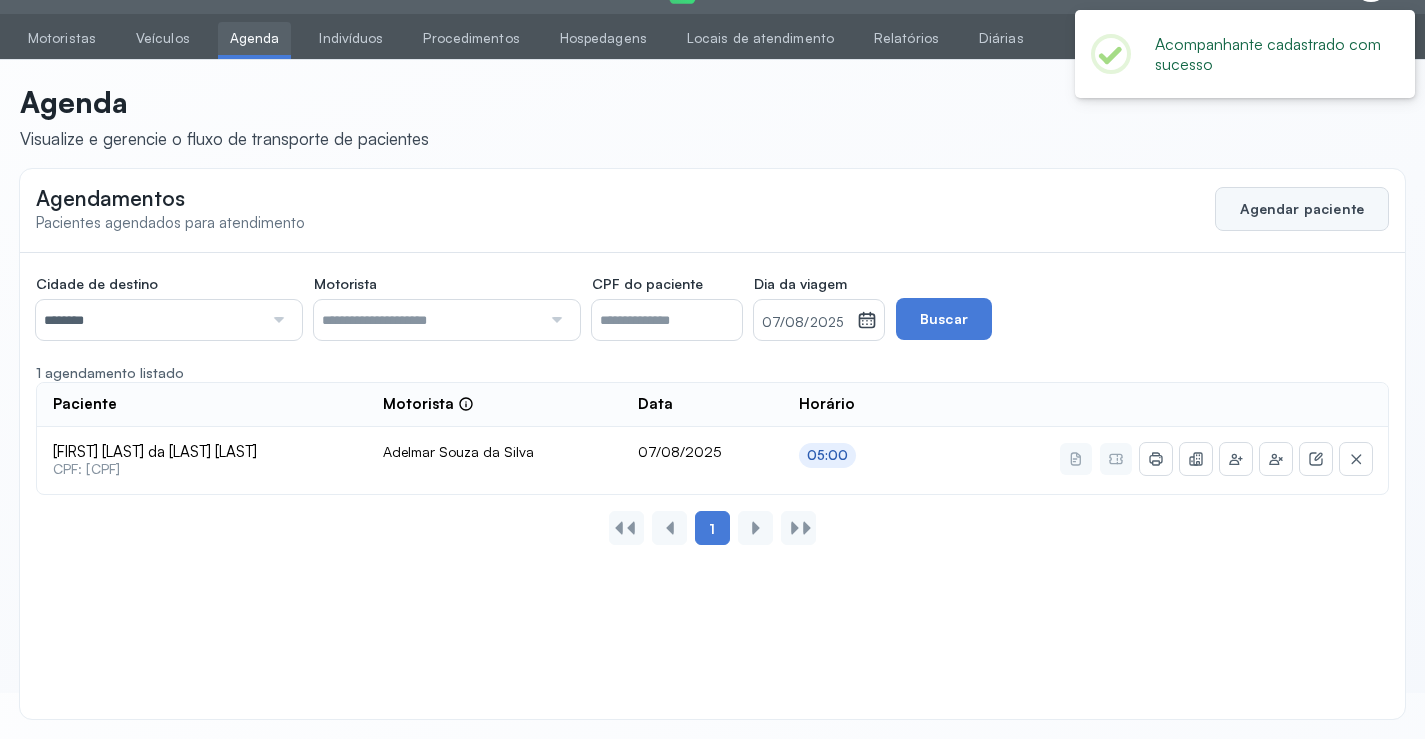 click on "Agendar paciente" 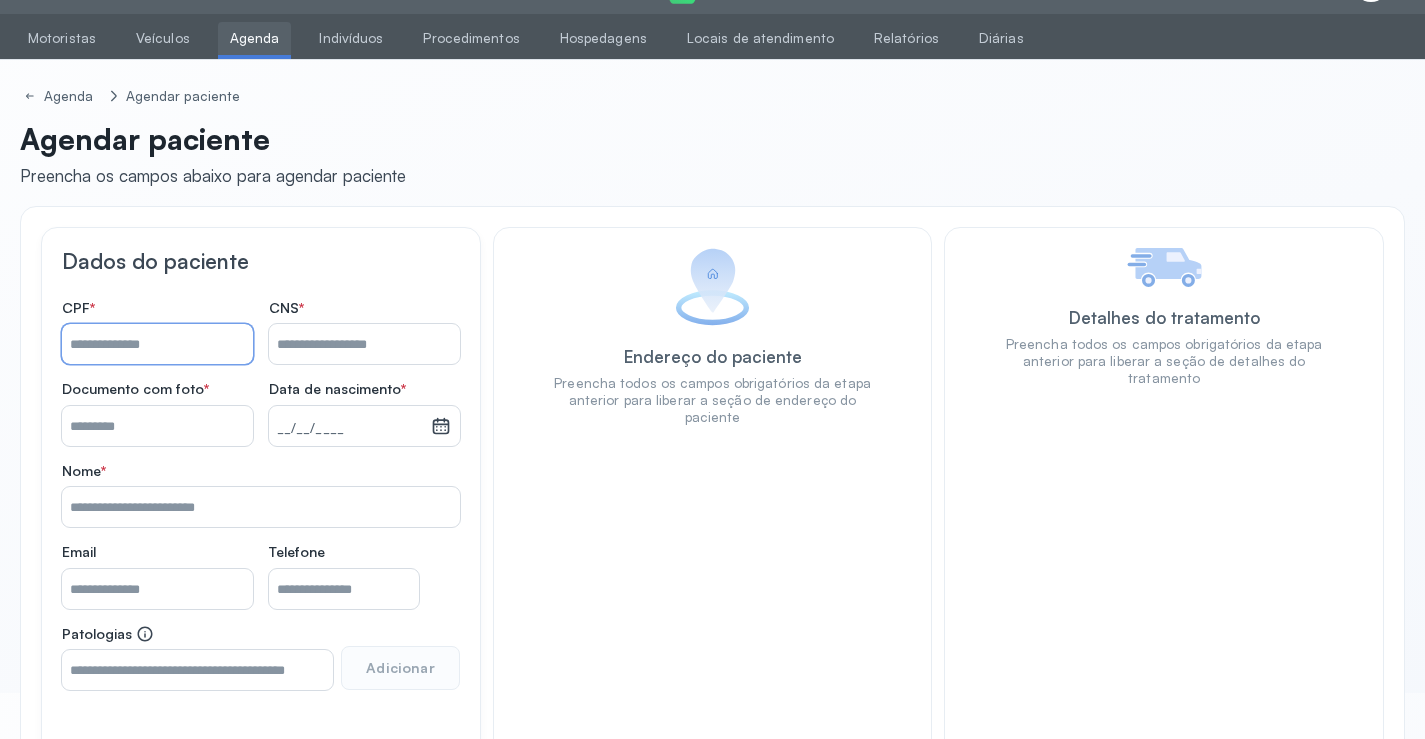 click on "Nome   *" at bounding box center [157, 344] 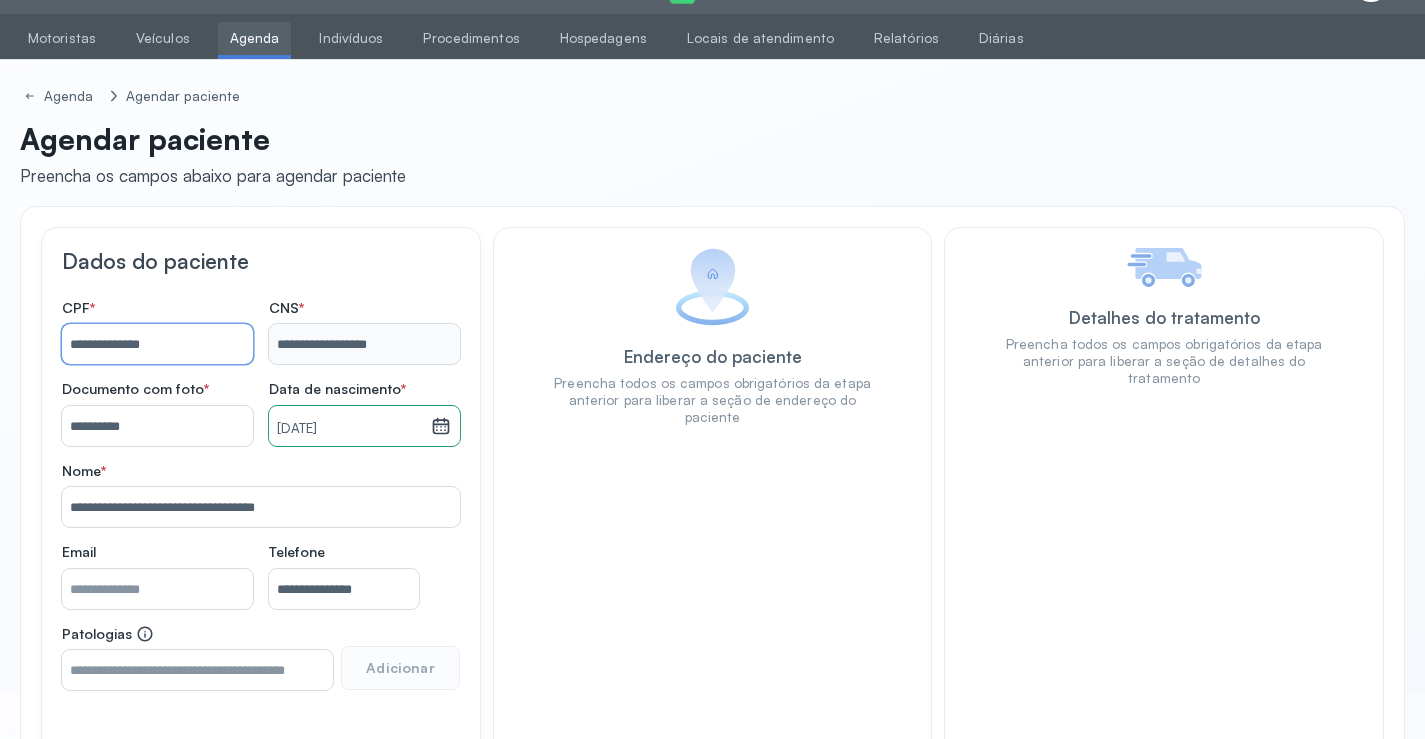 scroll, scrollTop: 171, scrollLeft: 0, axis: vertical 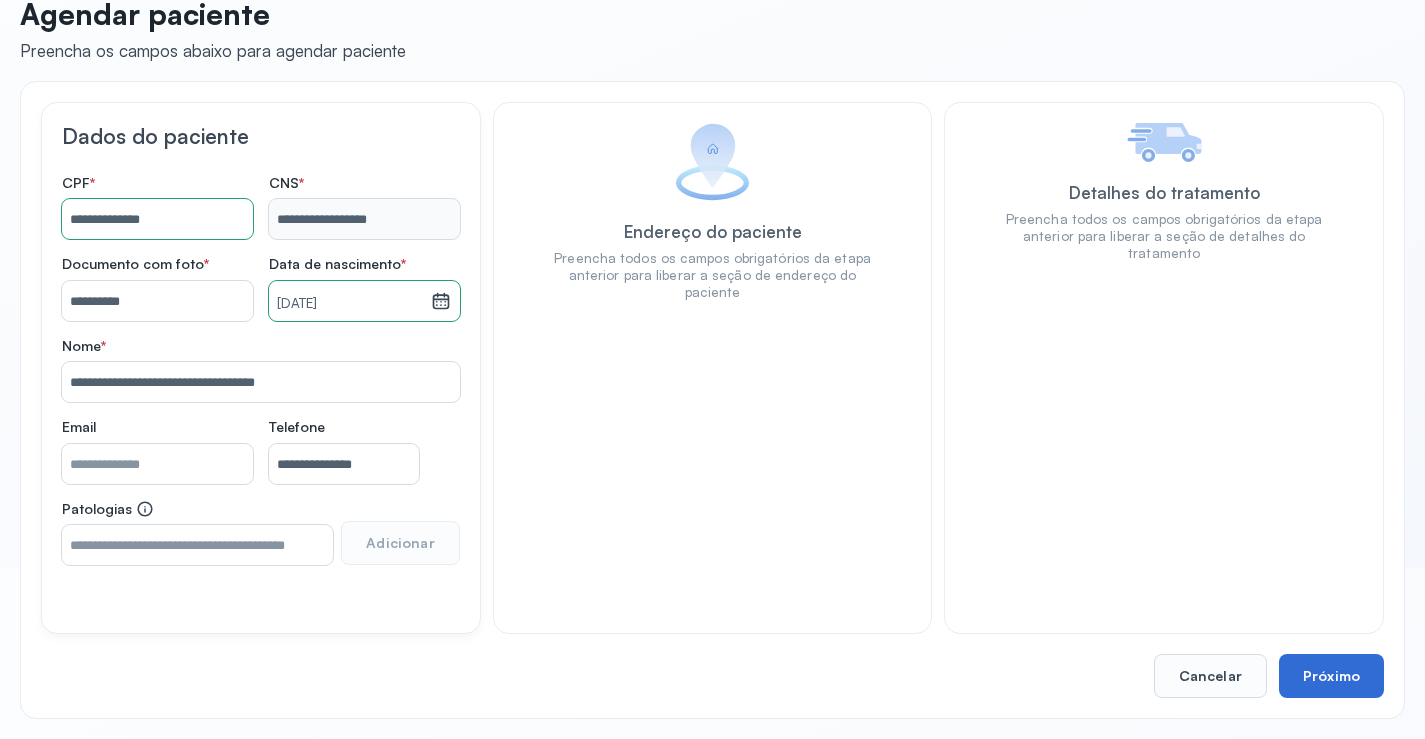 click on "Próximo" at bounding box center [1331, 676] 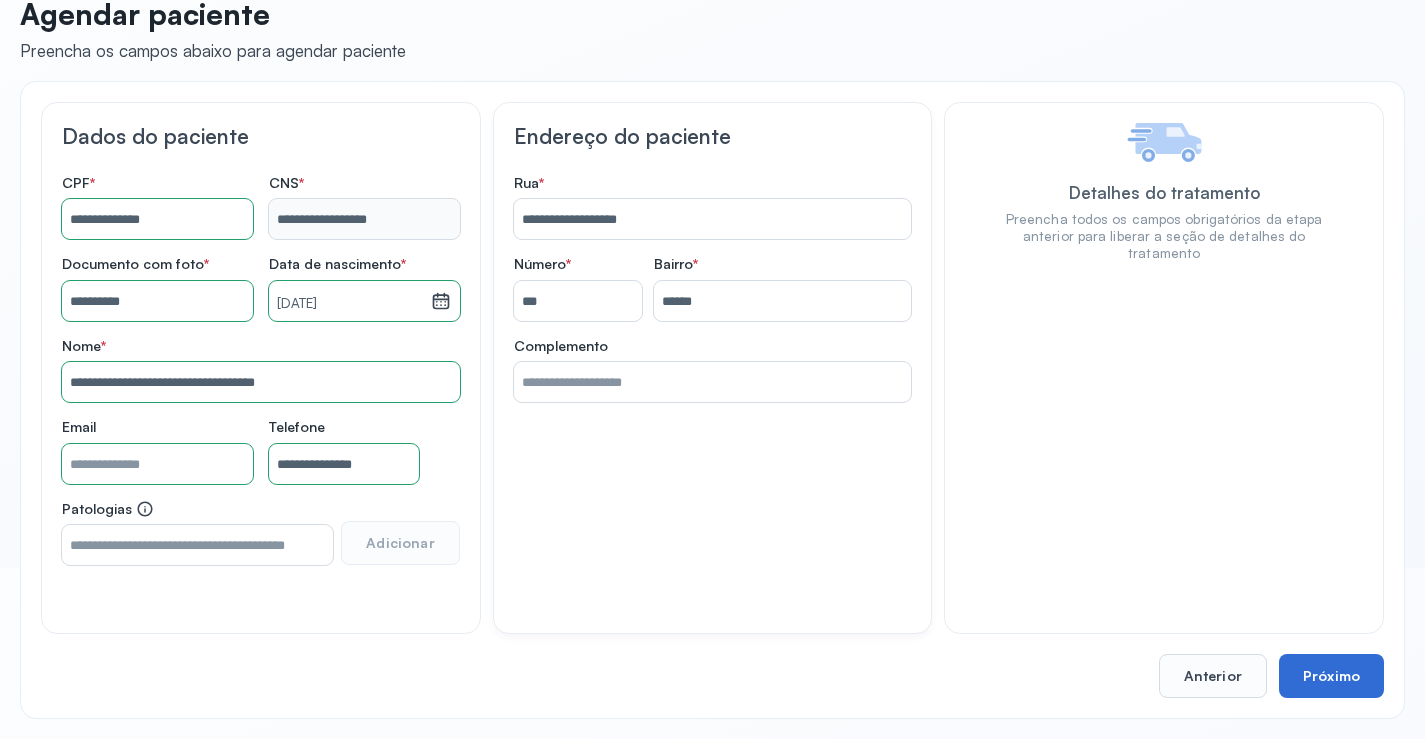 click on "Próximo" at bounding box center (1331, 676) 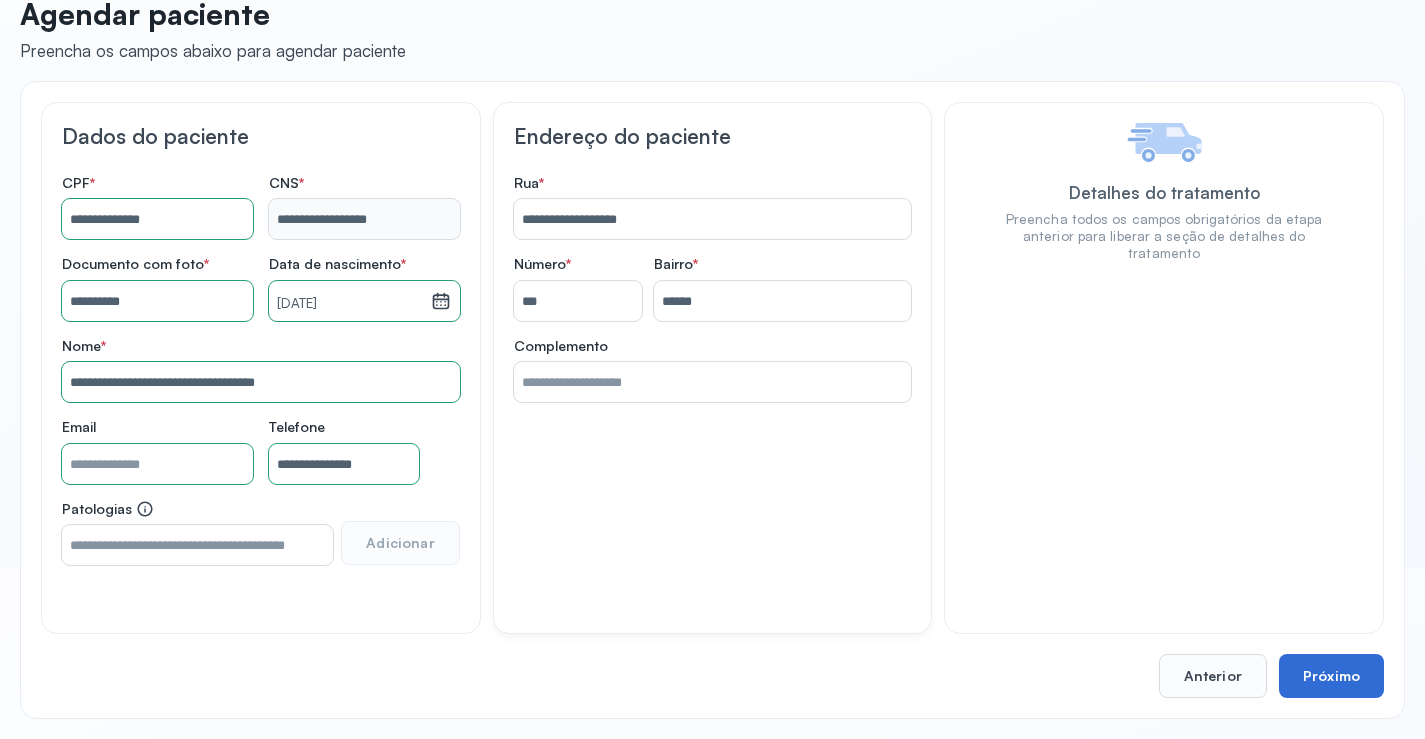 click on "Próximo" at bounding box center [1331, 676] 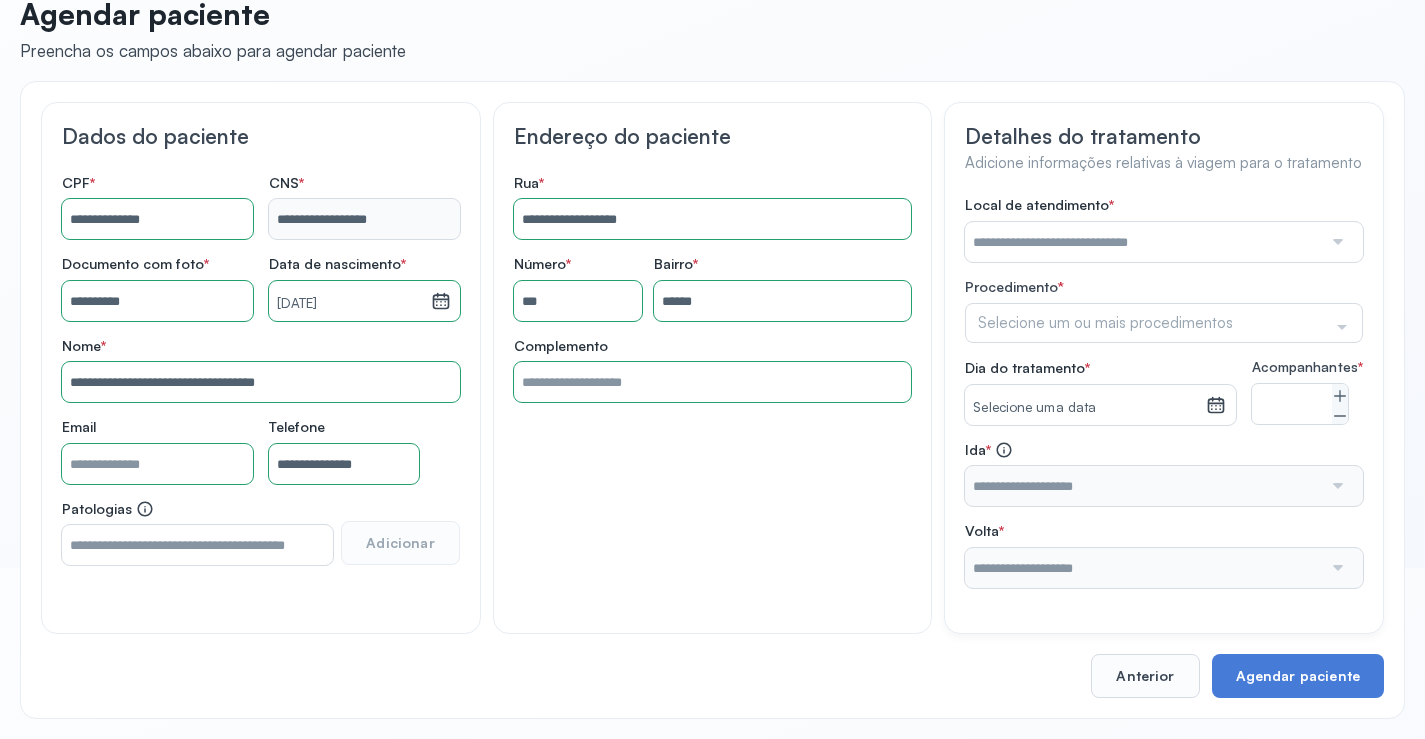 drag, startPoint x: 1348, startPoint y: 679, endPoint x: 1315, endPoint y: 608, distance: 78.29432 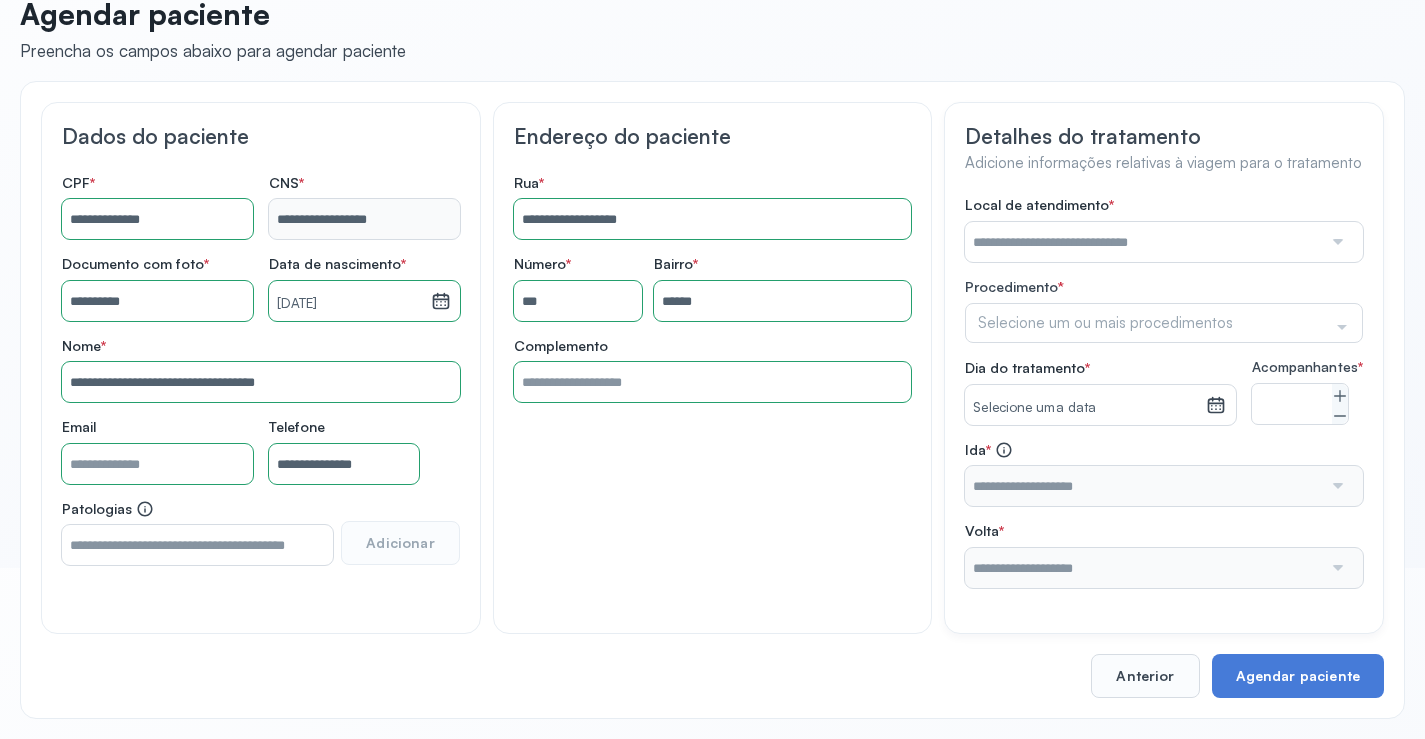 click on "**********" at bounding box center [712, 400] 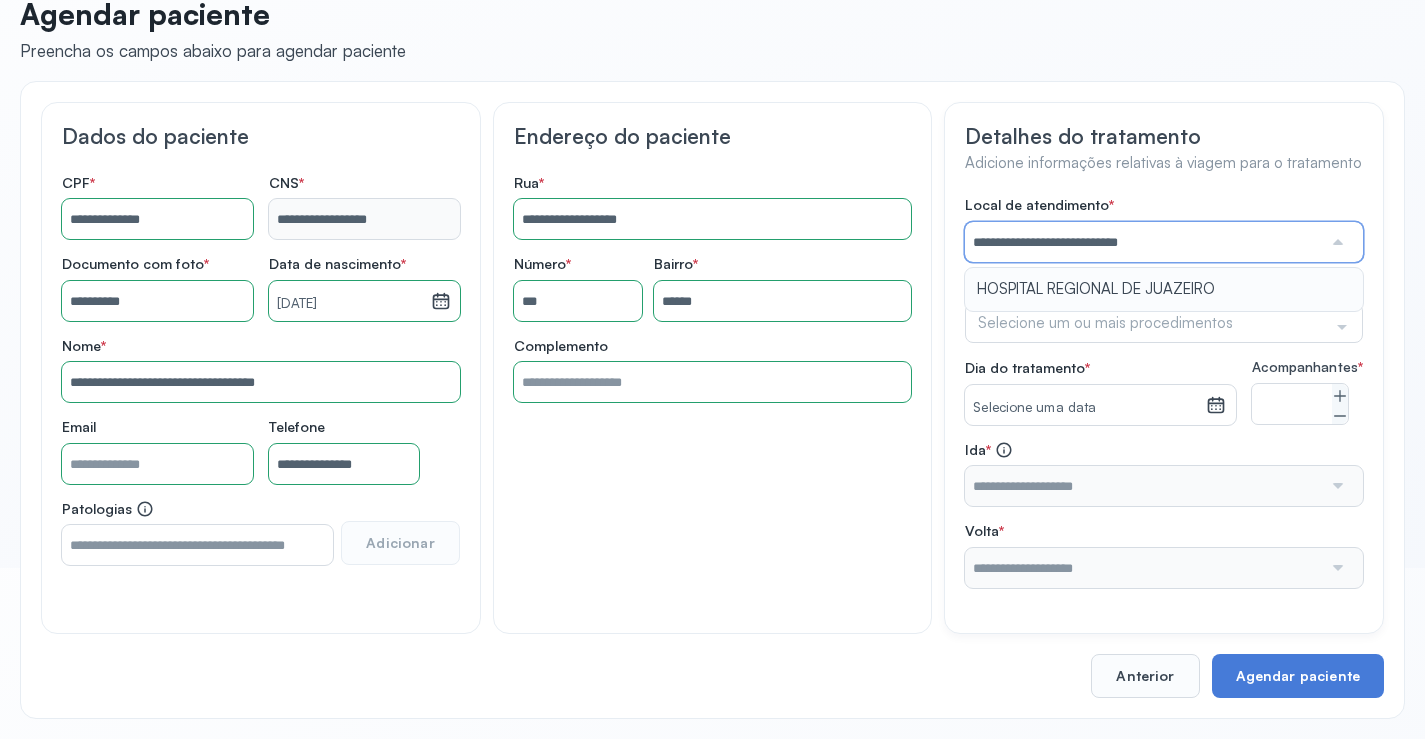 click on "**********" at bounding box center [1164, 392] 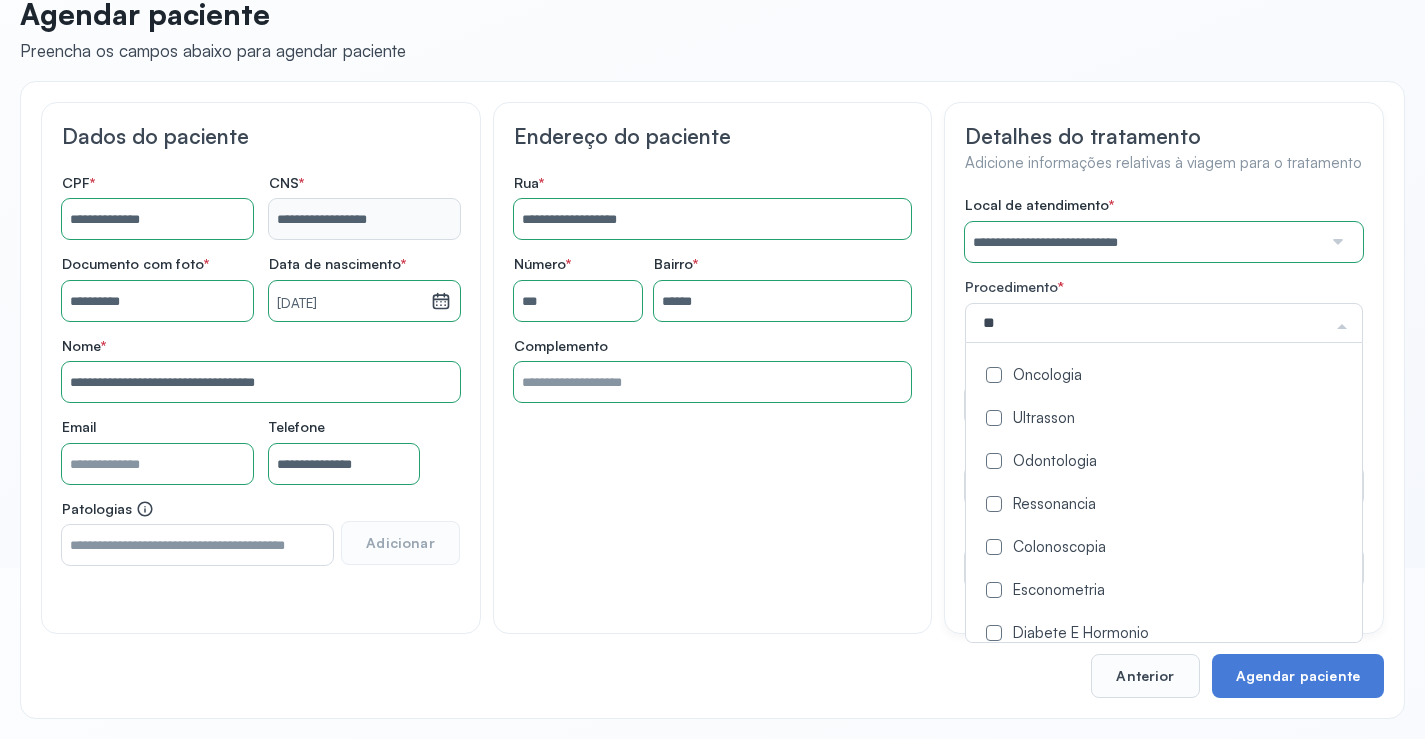 click on "Oncologia" 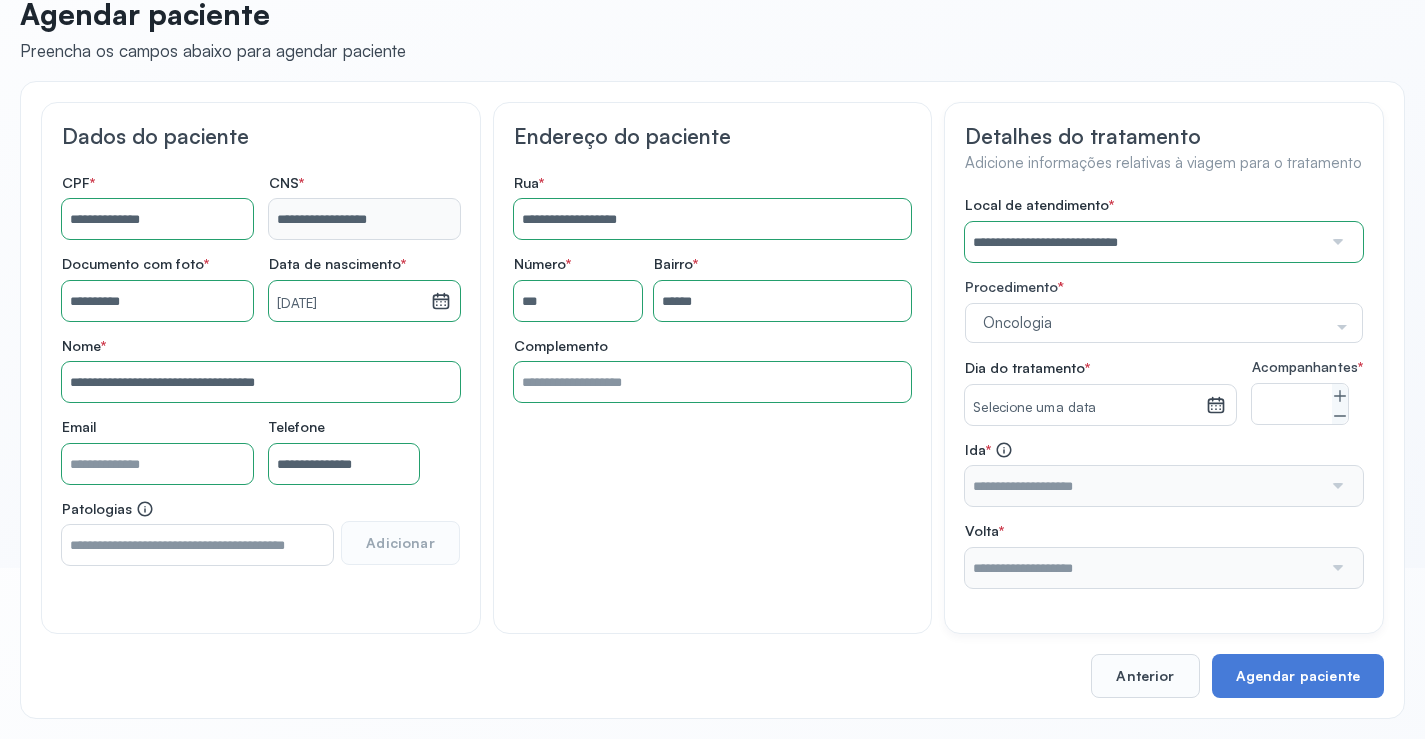 click on "**********" 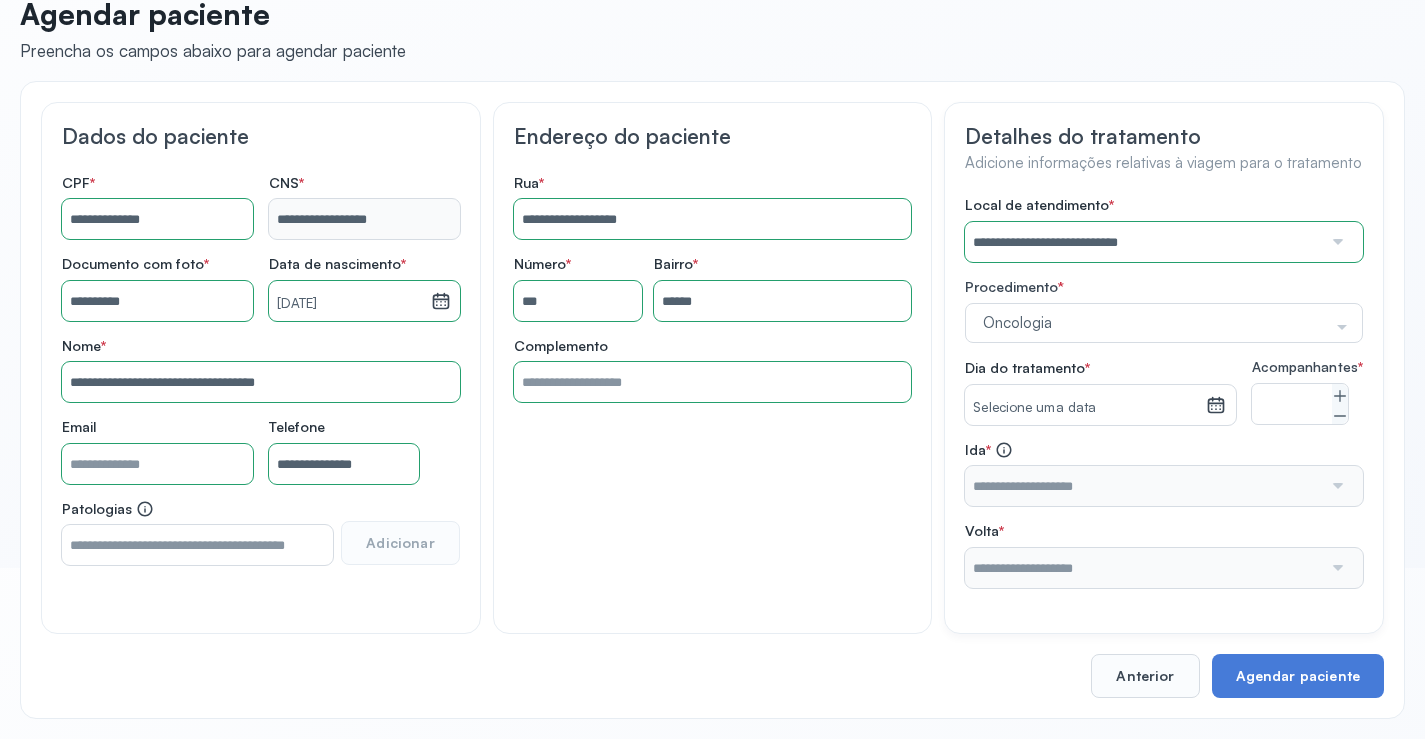 click on "Selecione uma data" at bounding box center (1085, 408) 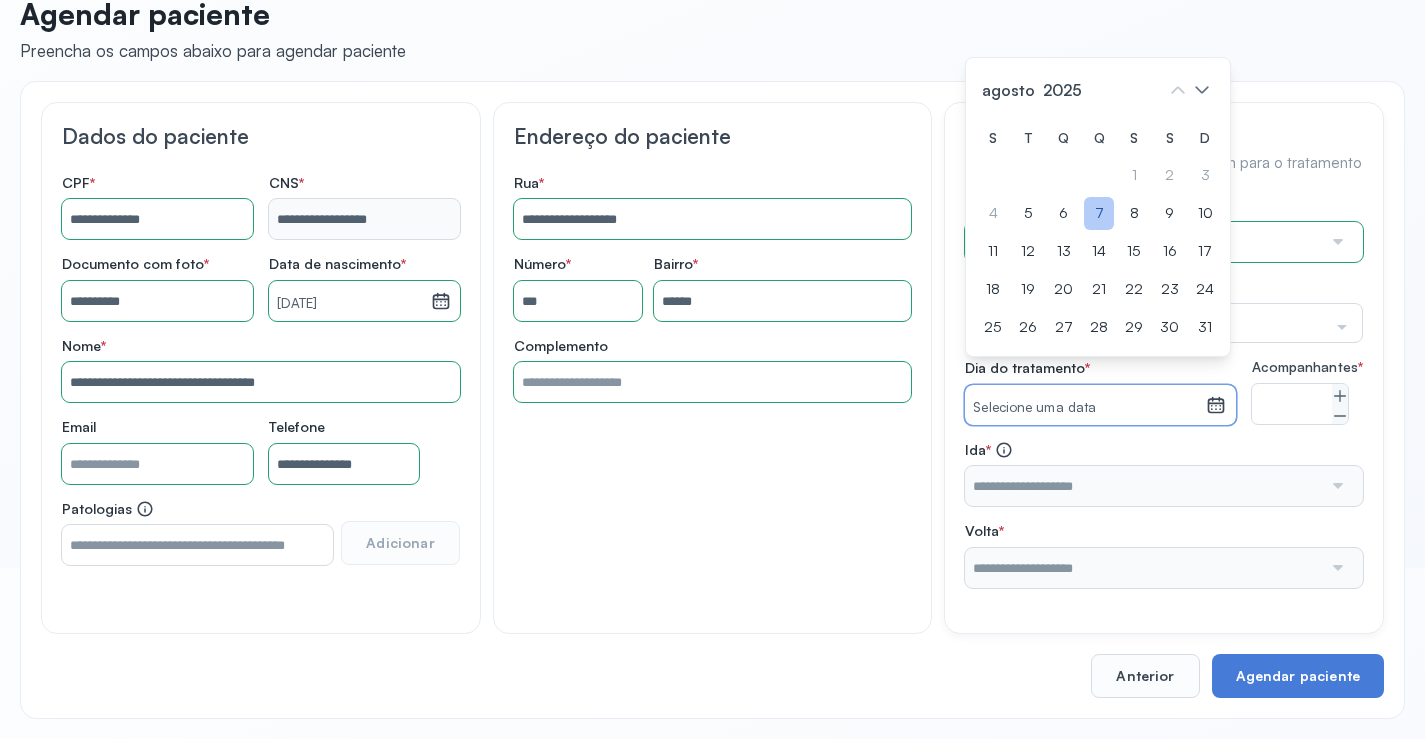 click on "7" 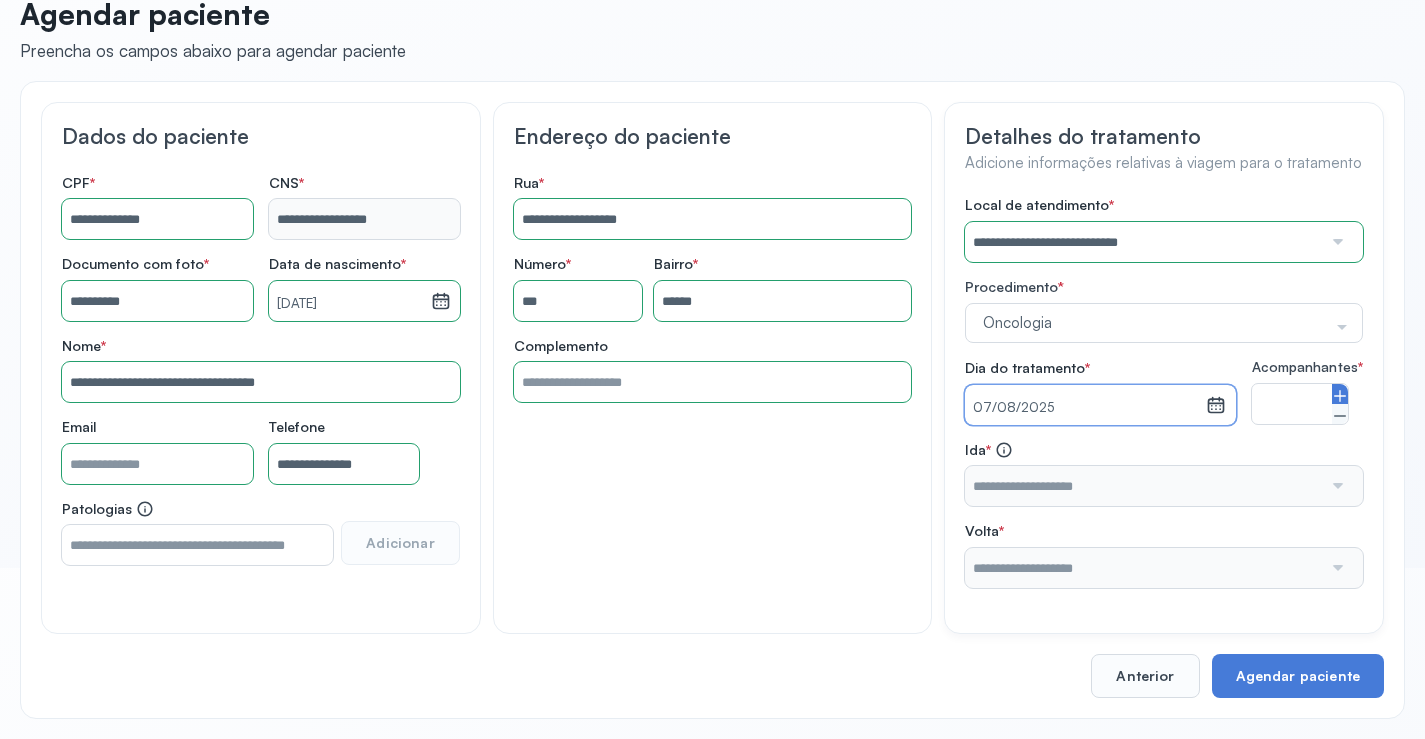 click 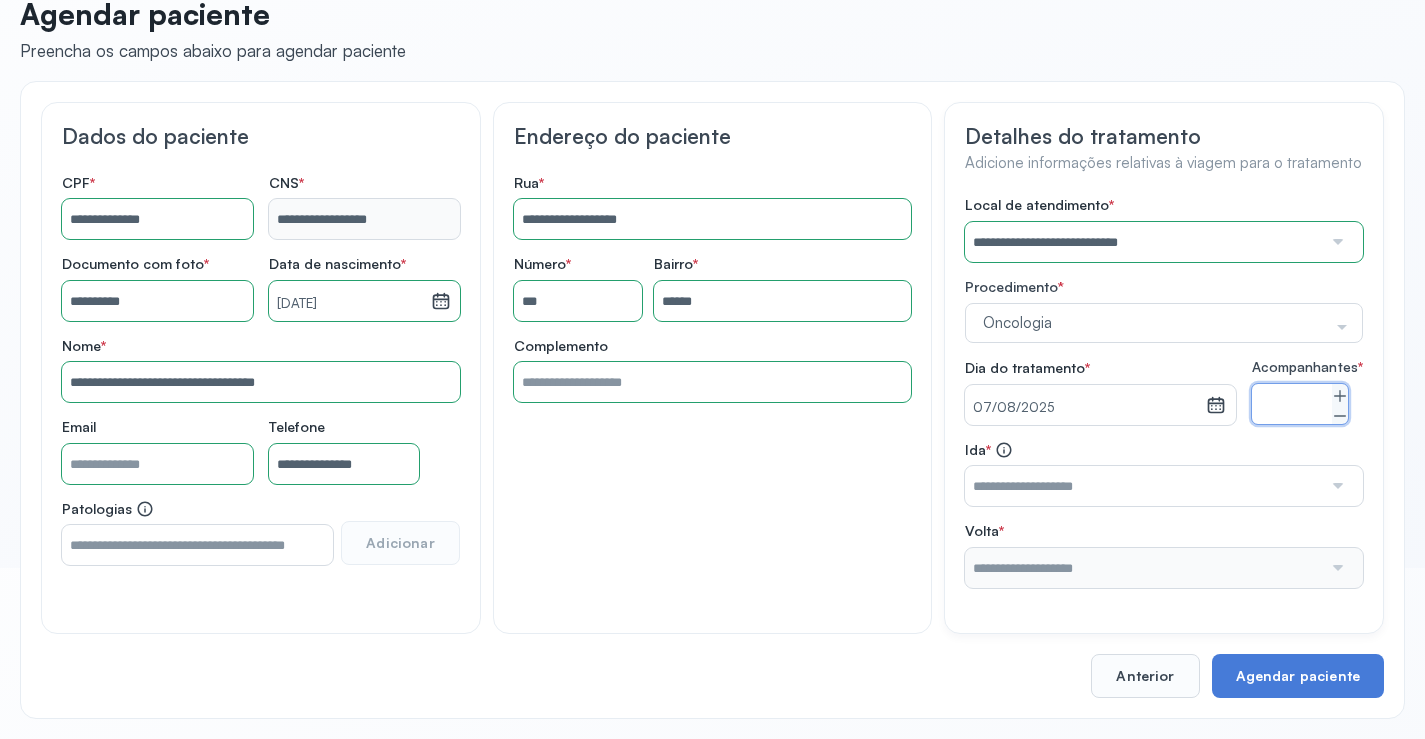 click at bounding box center [1143, 486] 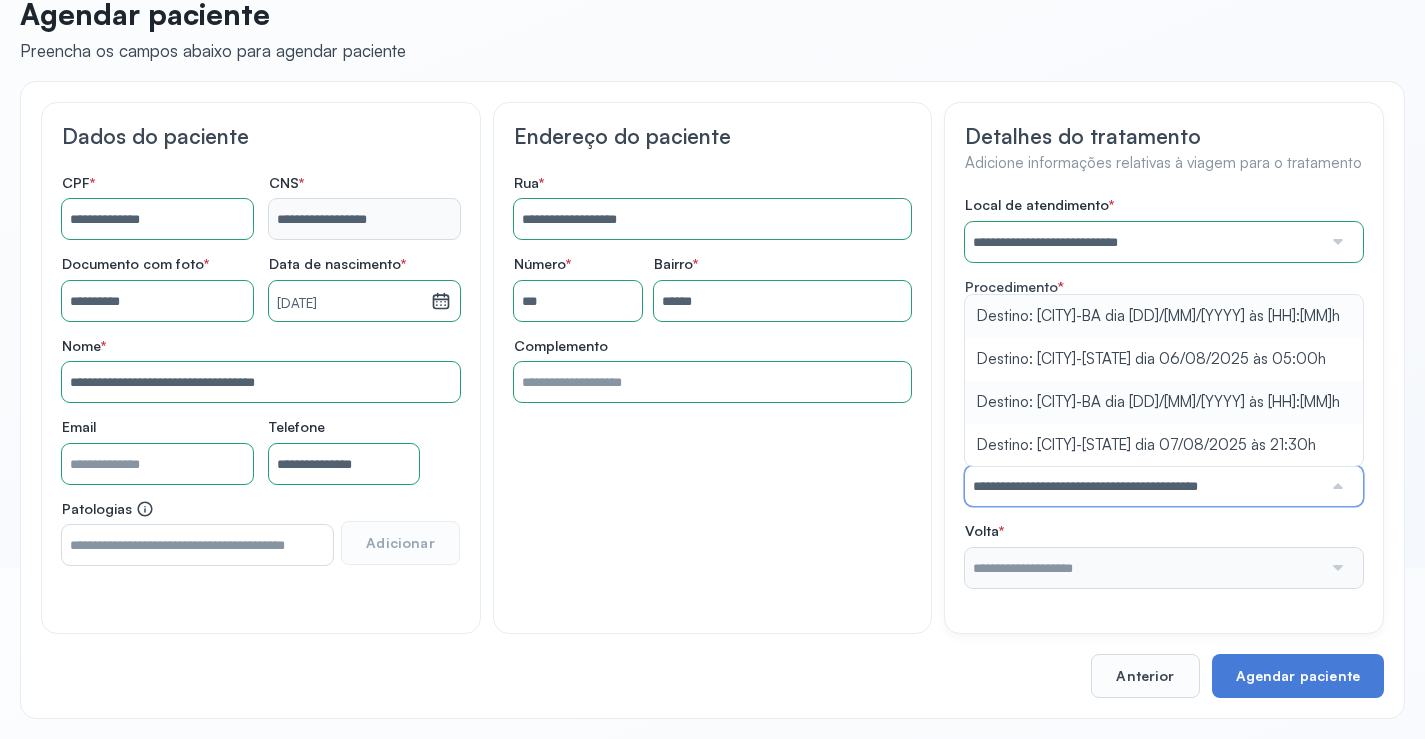 click on "**********" at bounding box center [1164, 392] 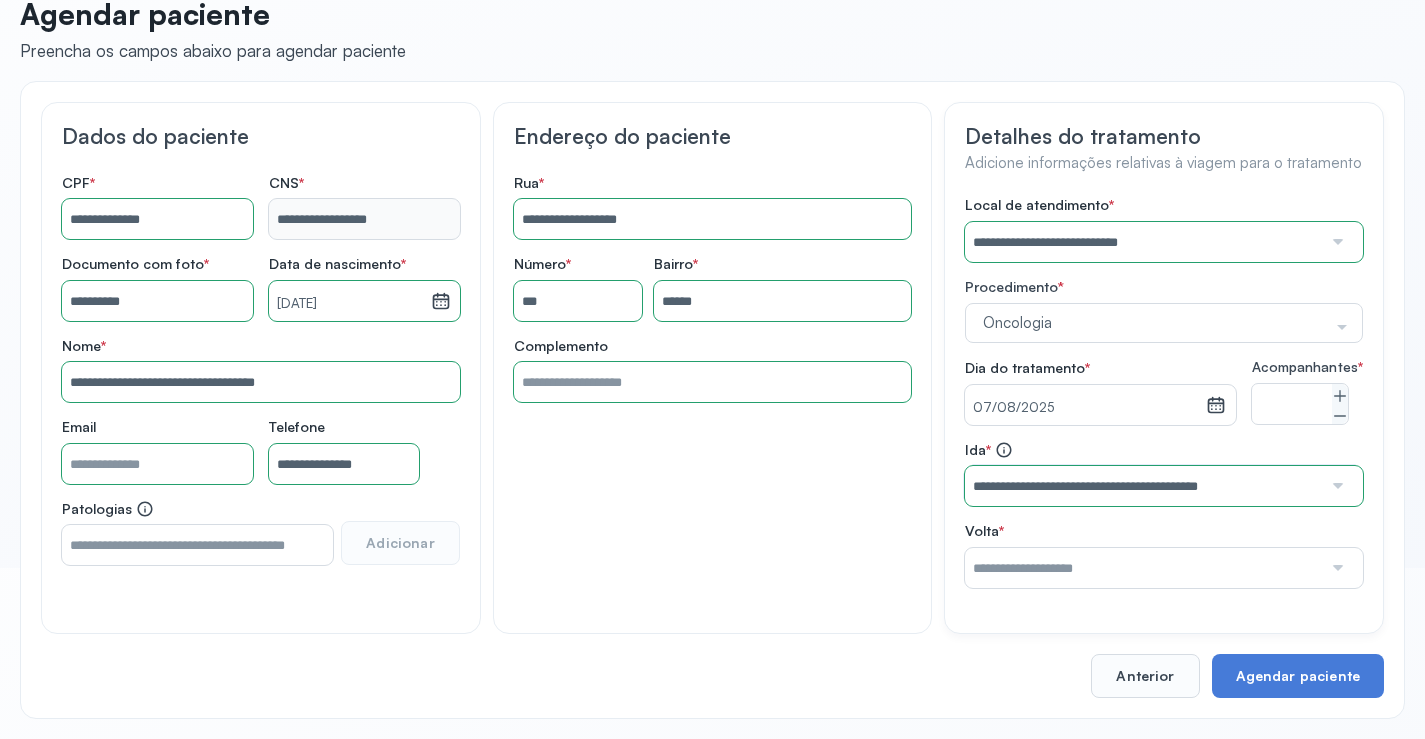click at bounding box center [1143, 568] 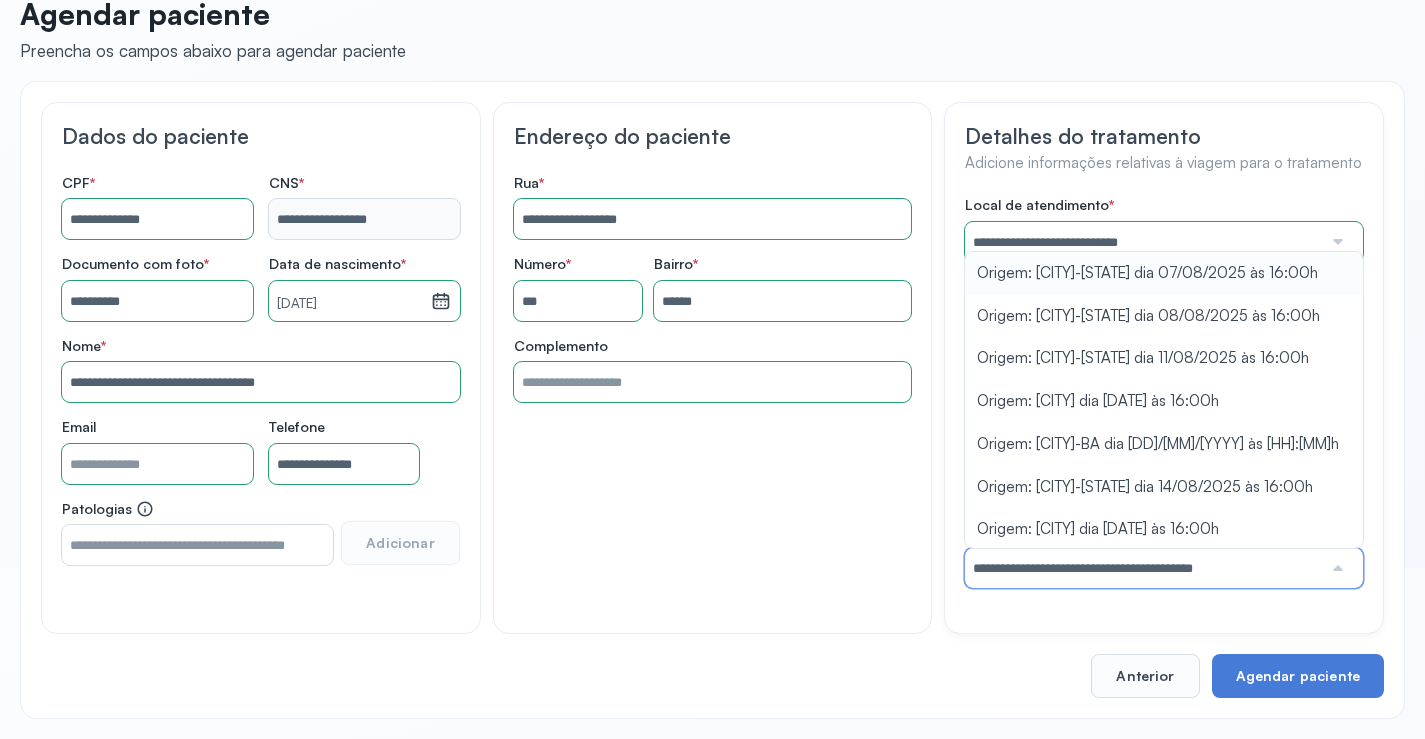 click on "**********" at bounding box center (1164, 392) 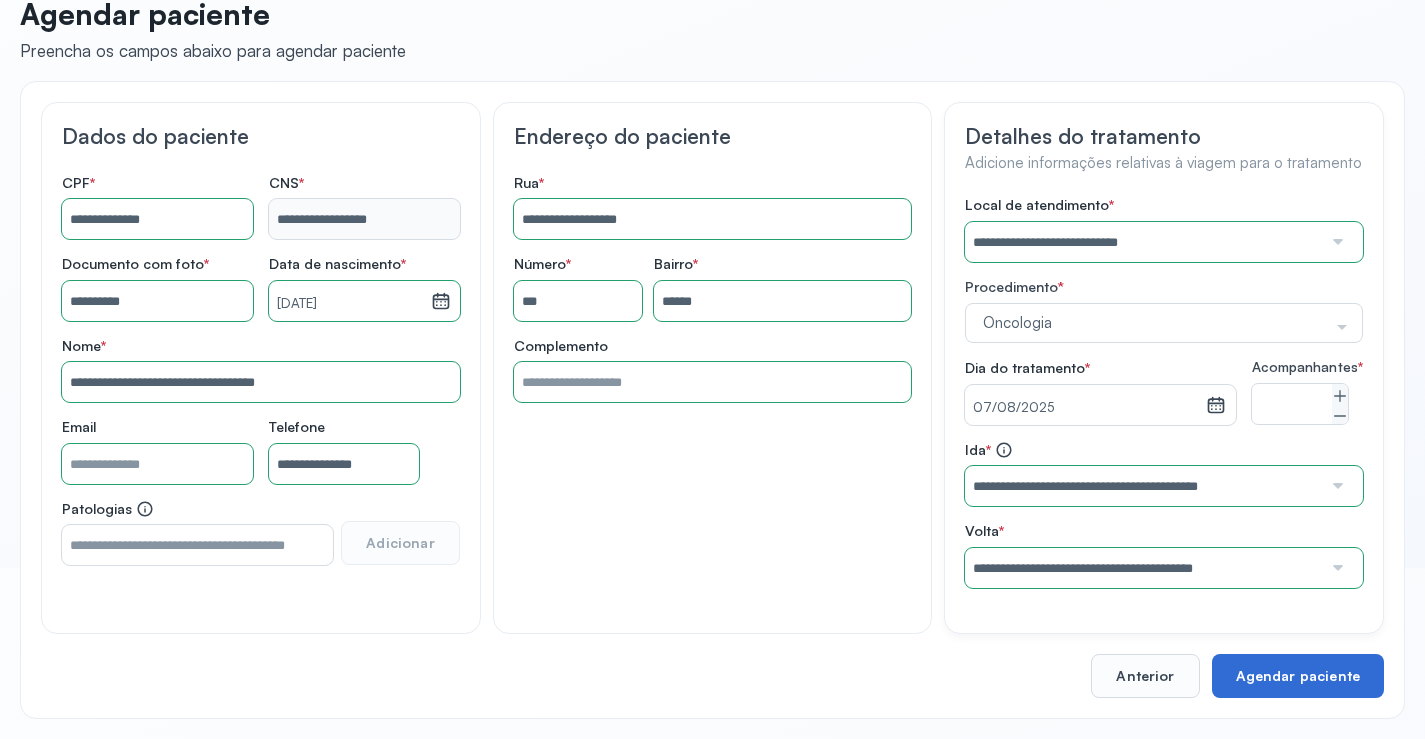 scroll, scrollTop: 186, scrollLeft: 0, axis: vertical 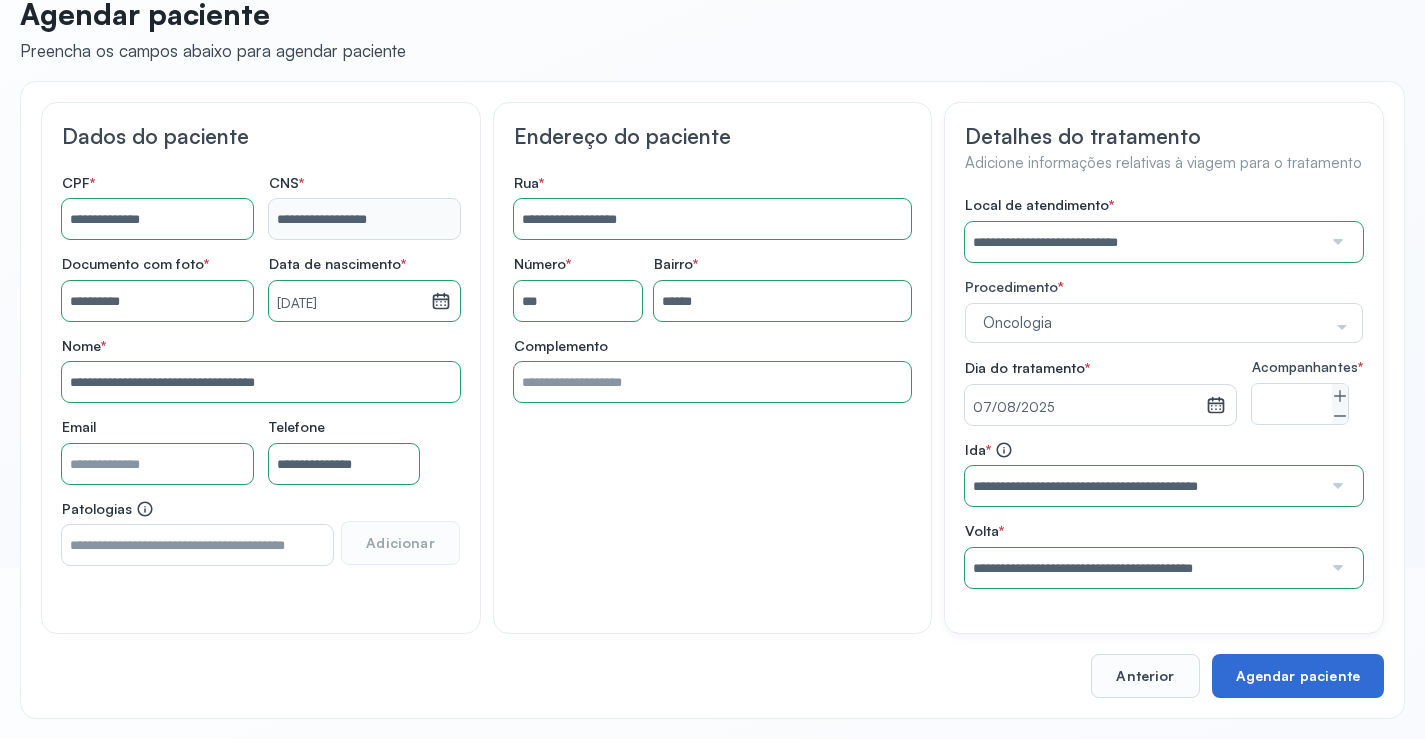 click on "Agendar paciente" at bounding box center (1298, 676) 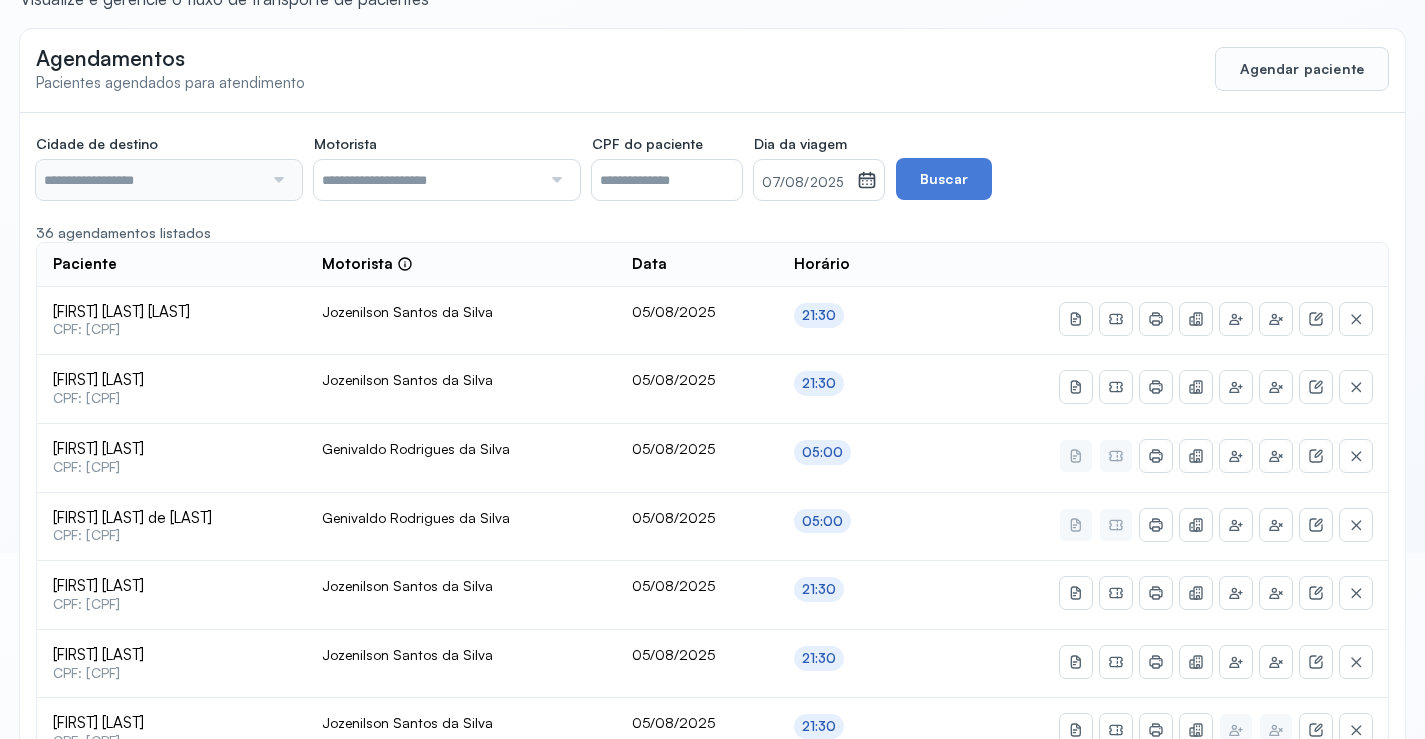 scroll, scrollTop: 46, scrollLeft: 0, axis: vertical 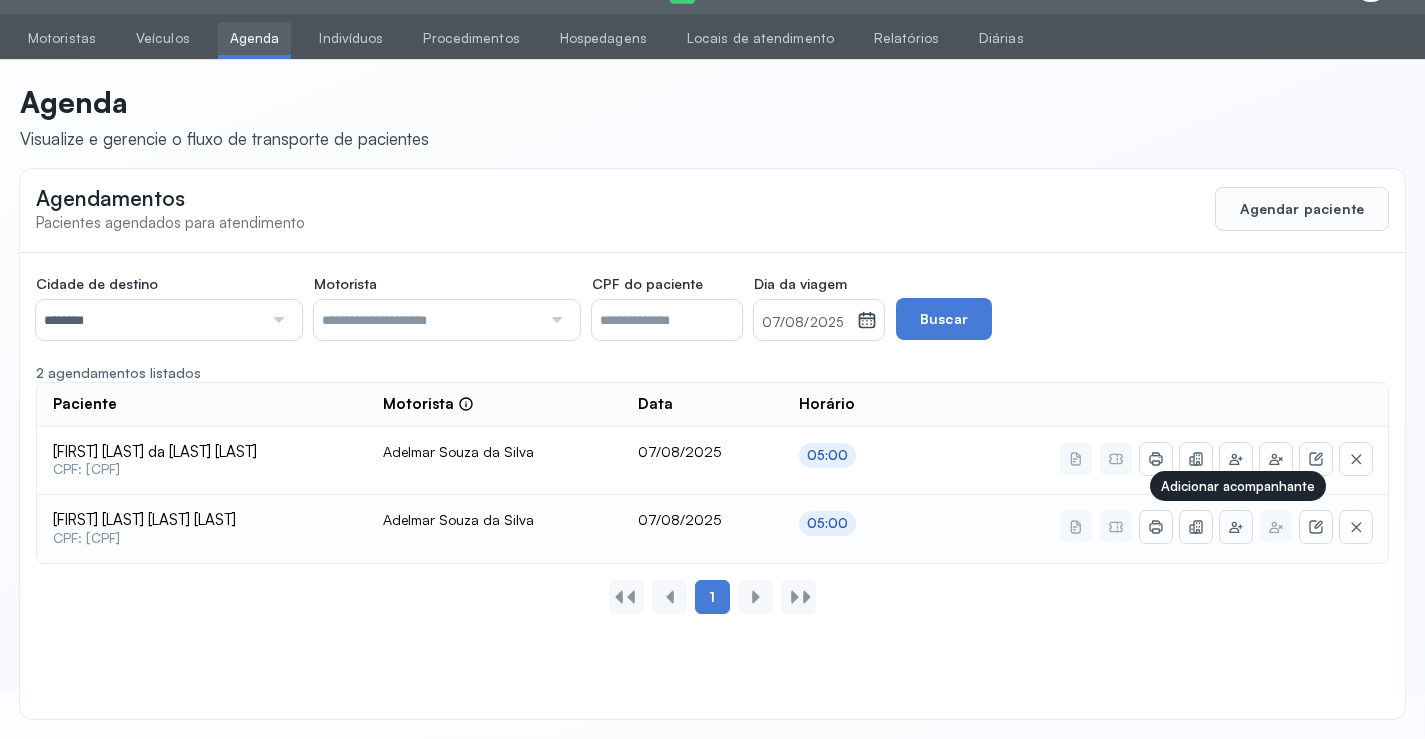 click 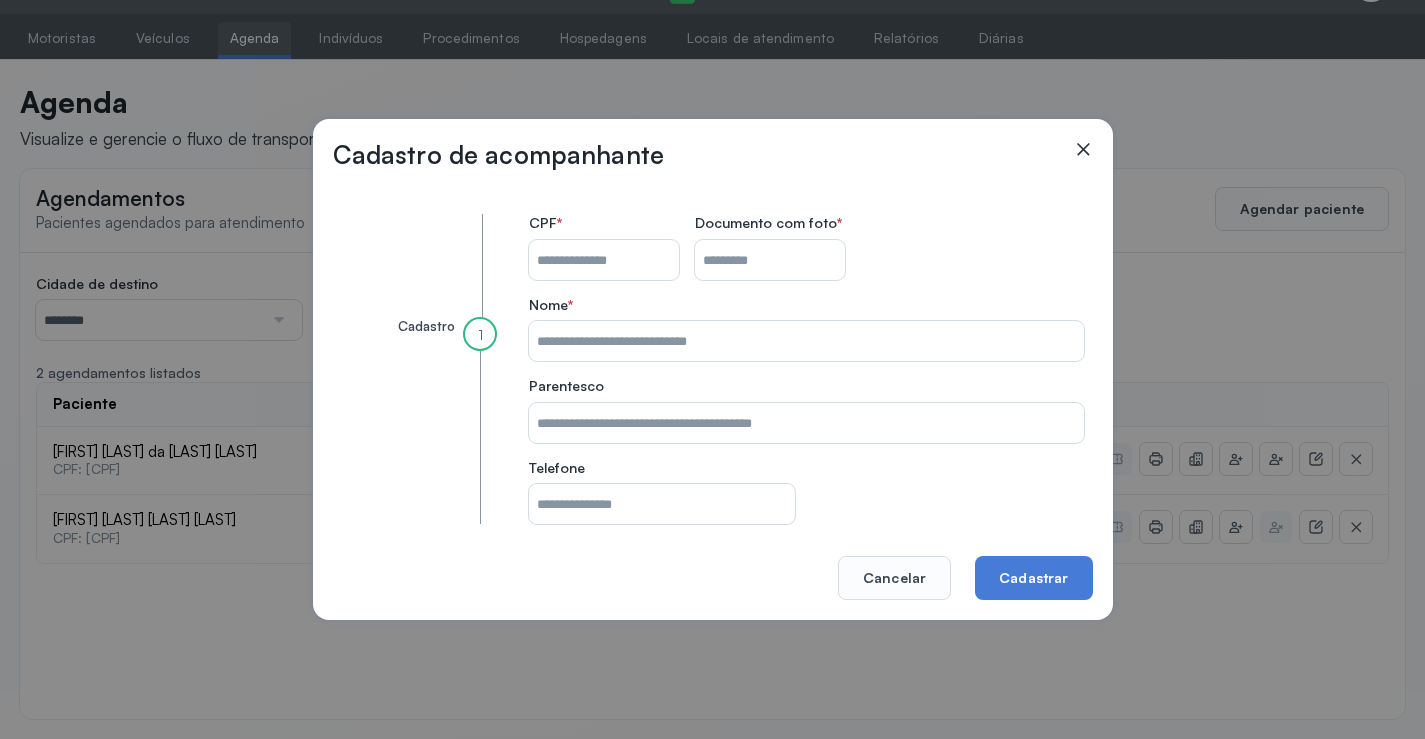 click on "CPF do paciente" at bounding box center (604, 260) 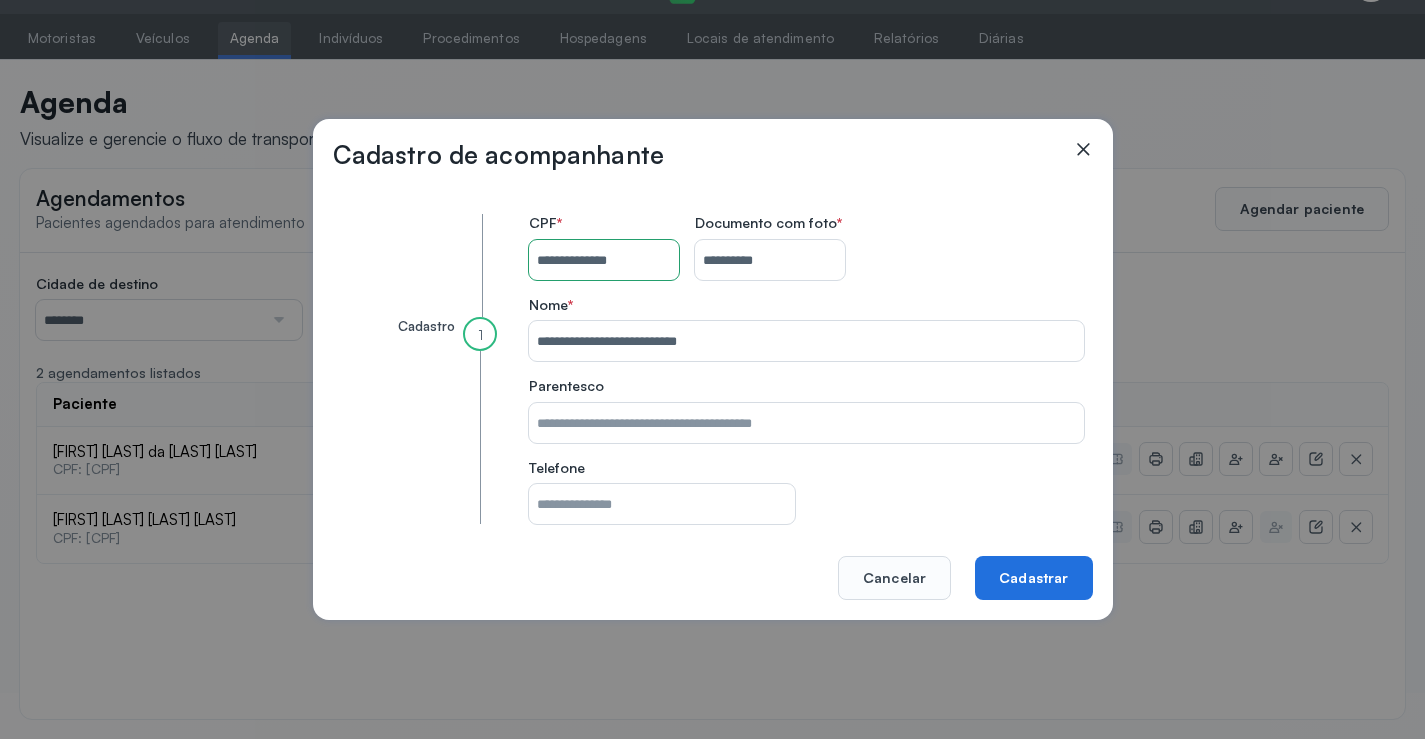 click on "Cadastrar" 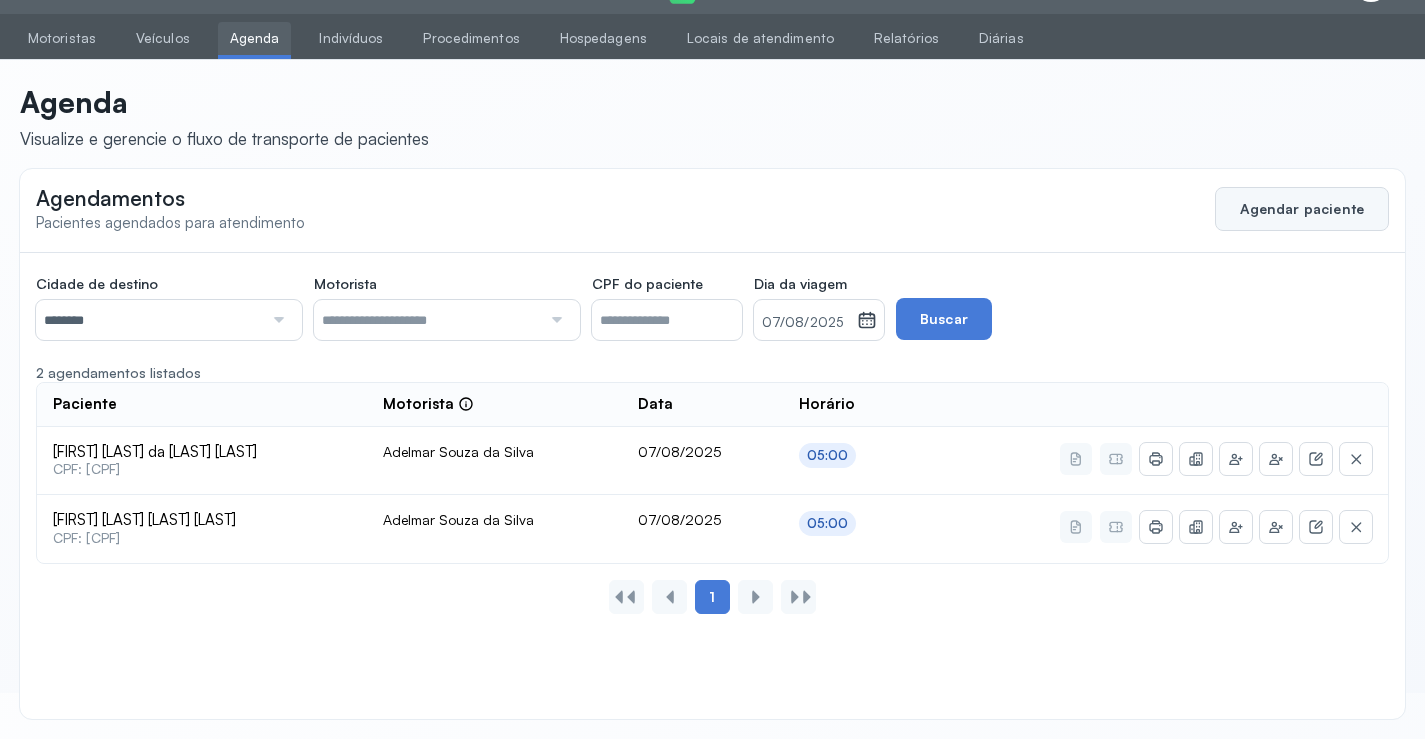 click on "Agendar paciente" 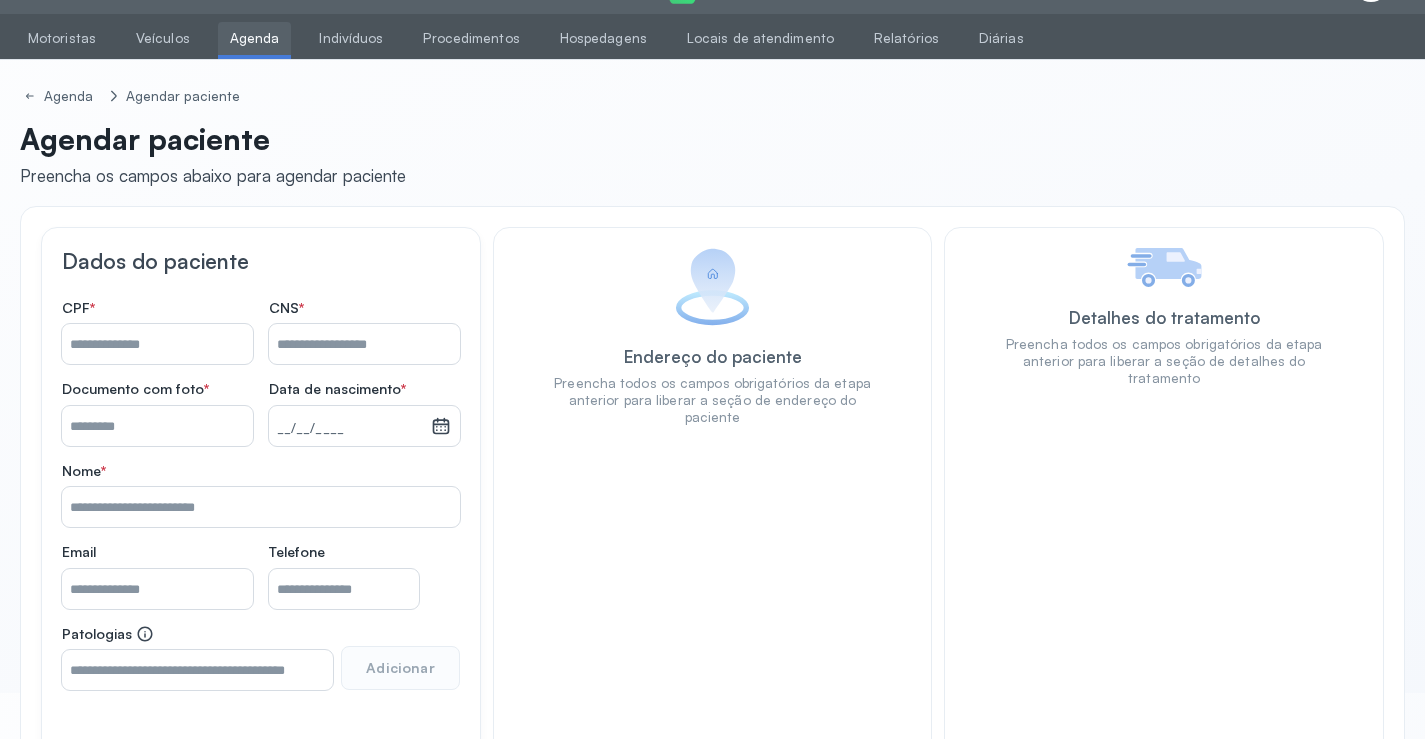 click on "Nome   *" at bounding box center (157, 344) 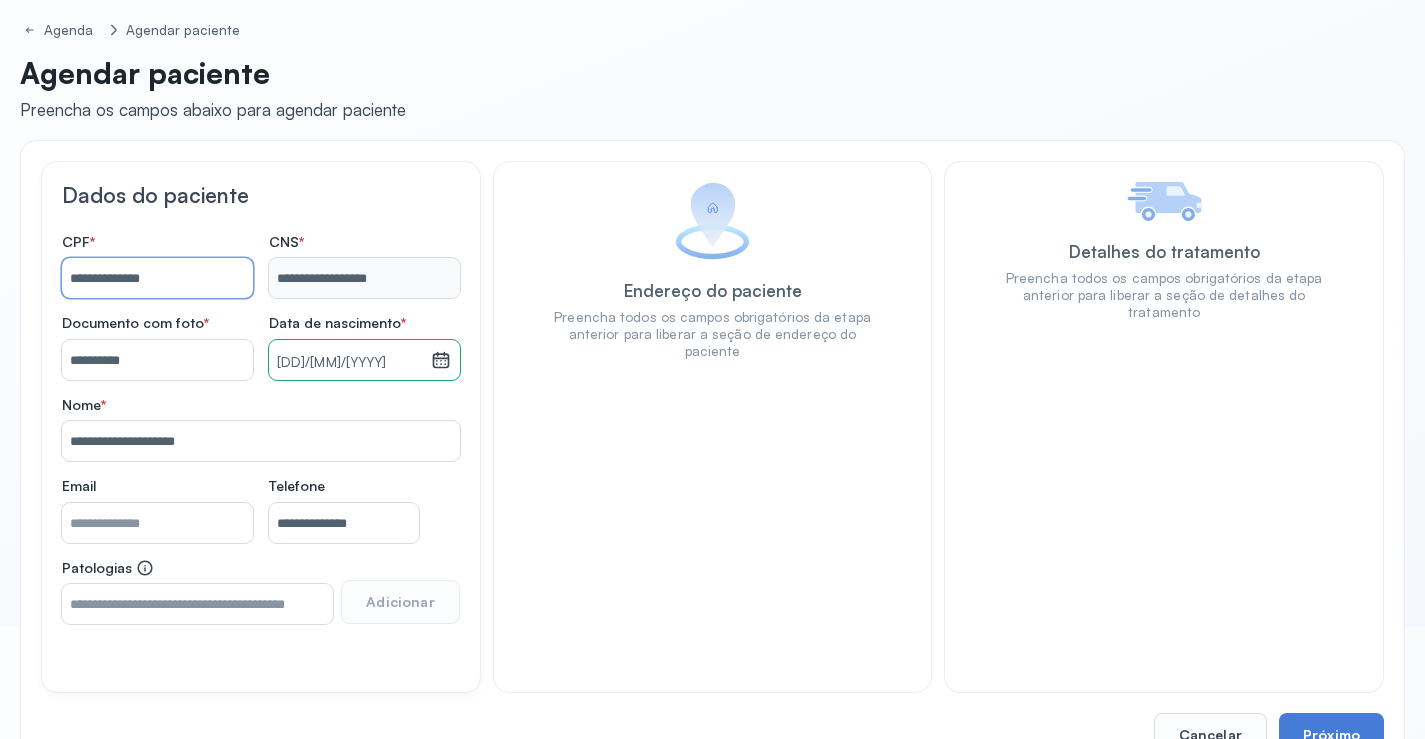 scroll, scrollTop: 171, scrollLeft: 0, axis: vertical 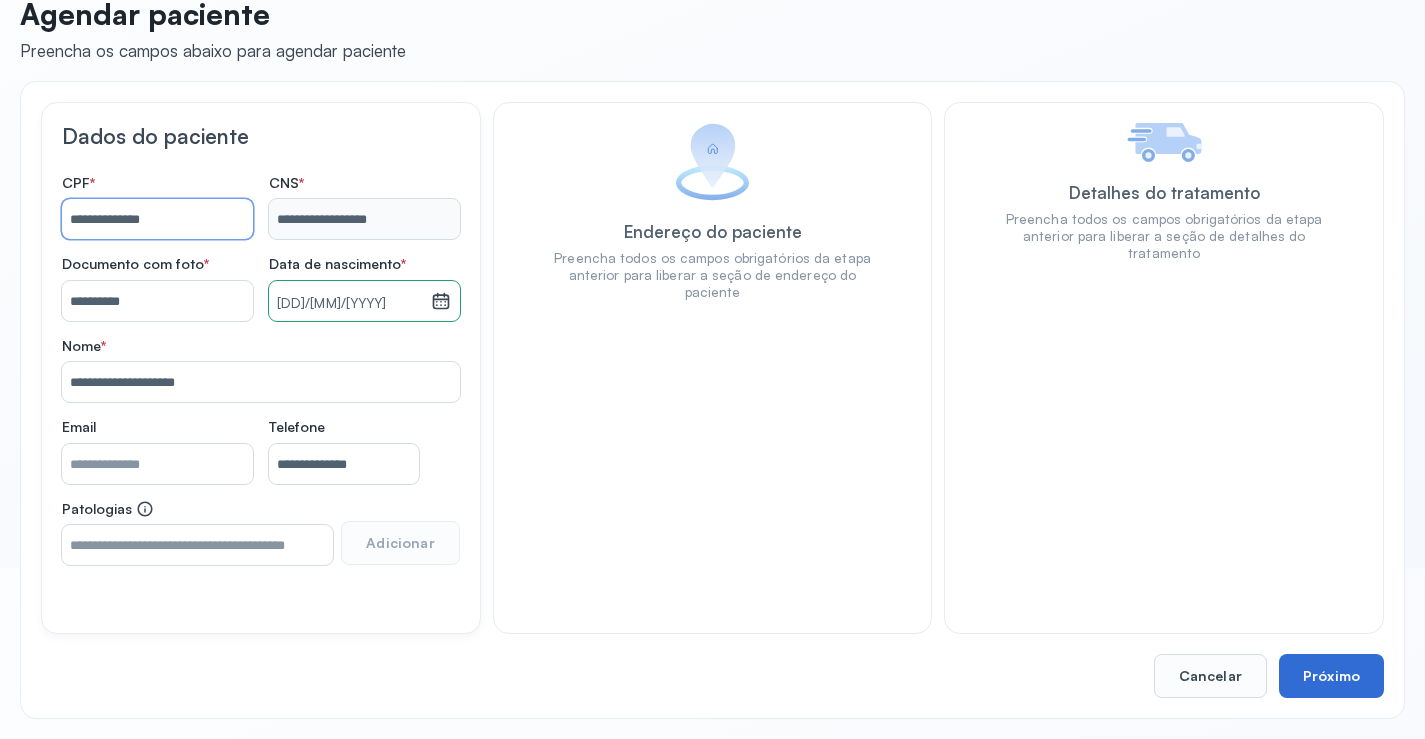 click on "Próximo" at bounding box center [1331, 676] 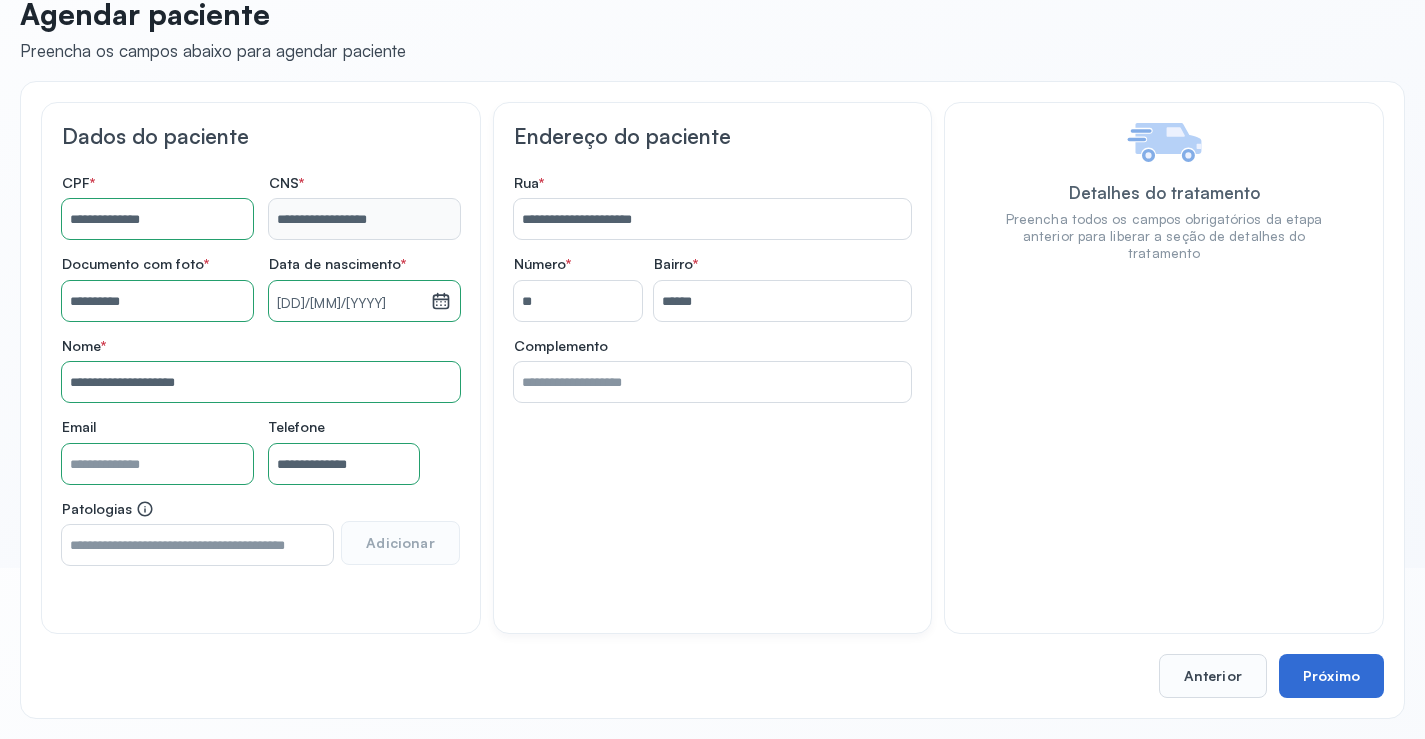 click on "Próximo" at bounding box center [1331, 676] 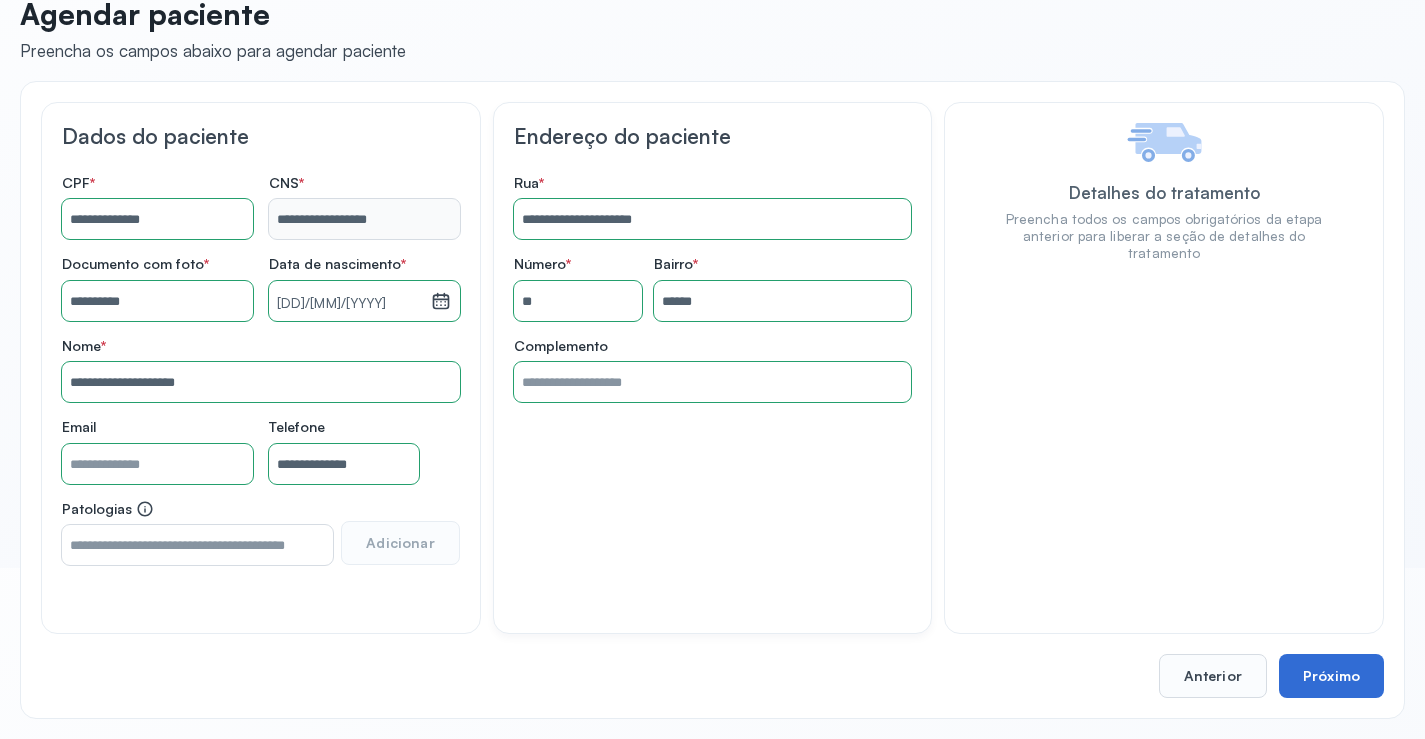 click on "Próximo" at bounding box center (1331, 676) 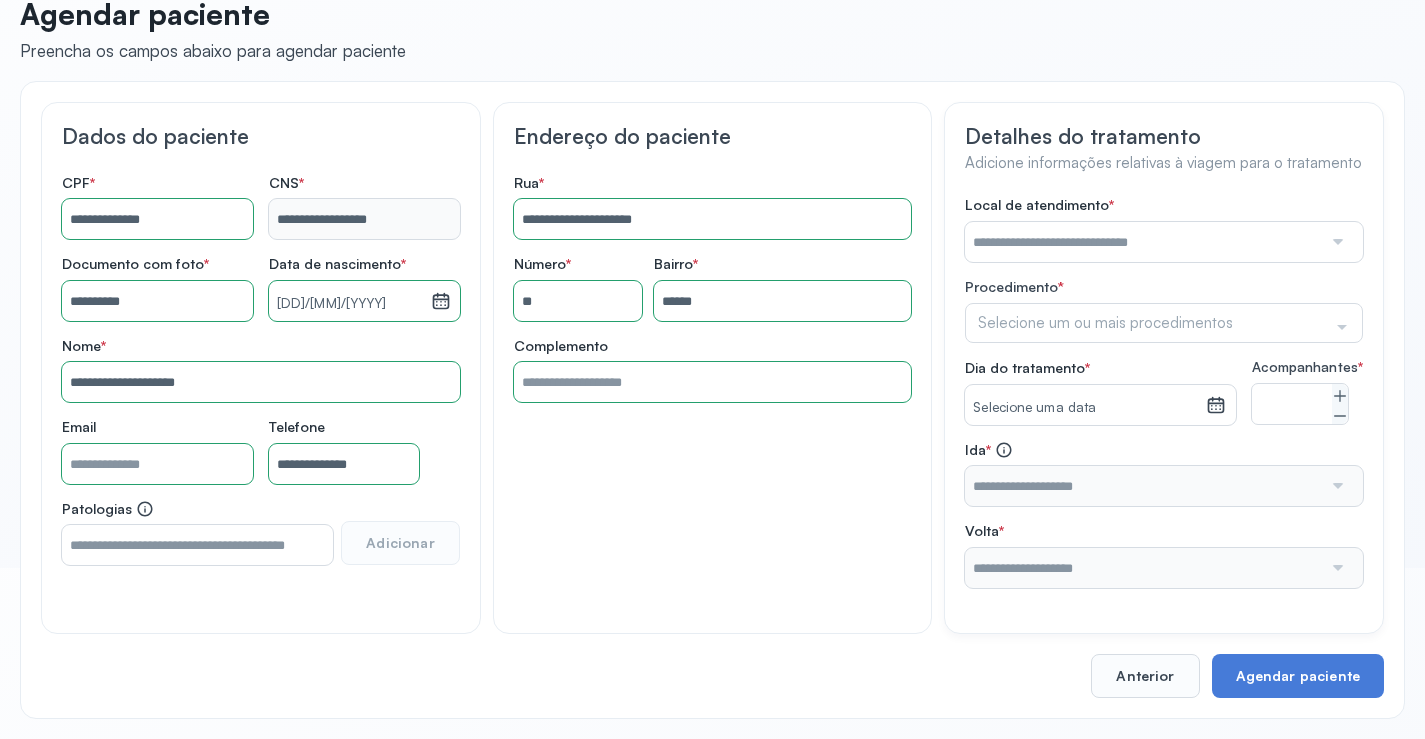 click at bounding box center [1143, 242] 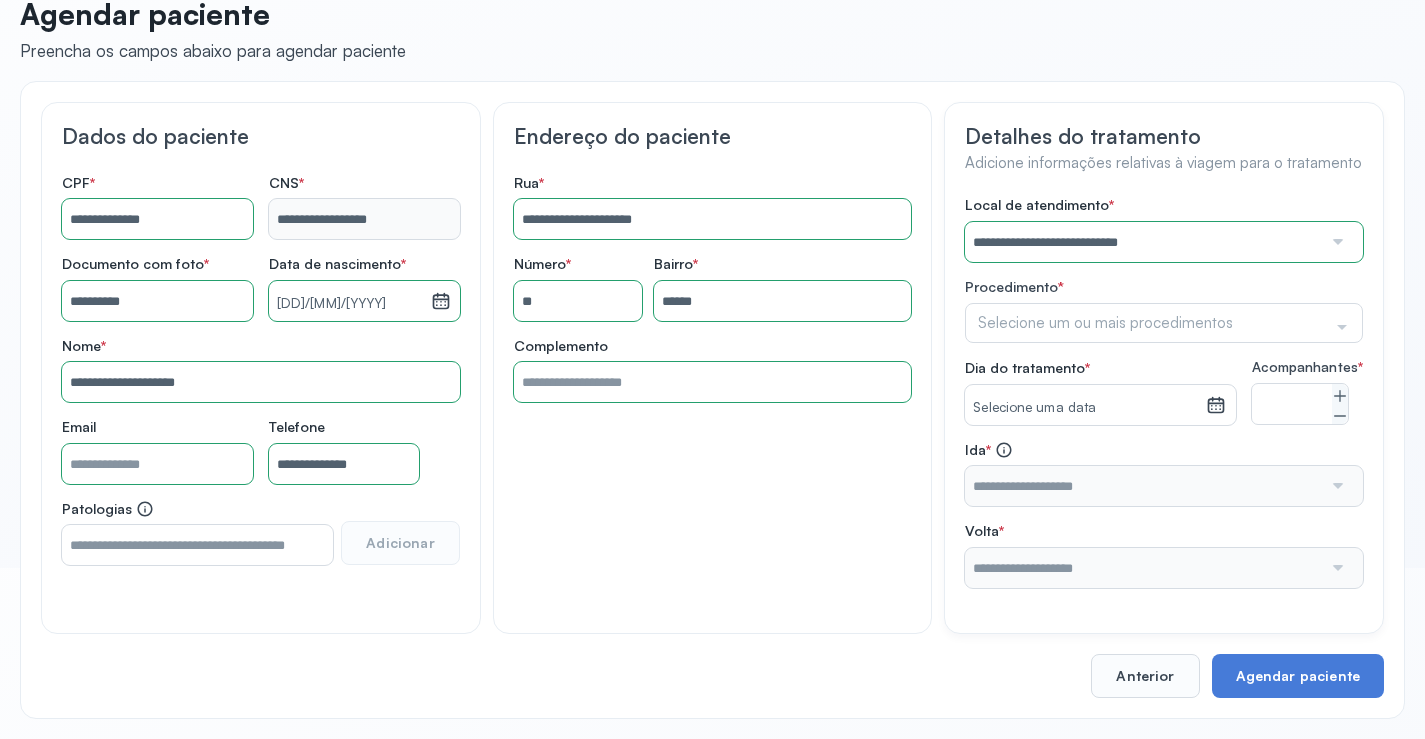 click on "**********" at bounding box center (1164, 392) 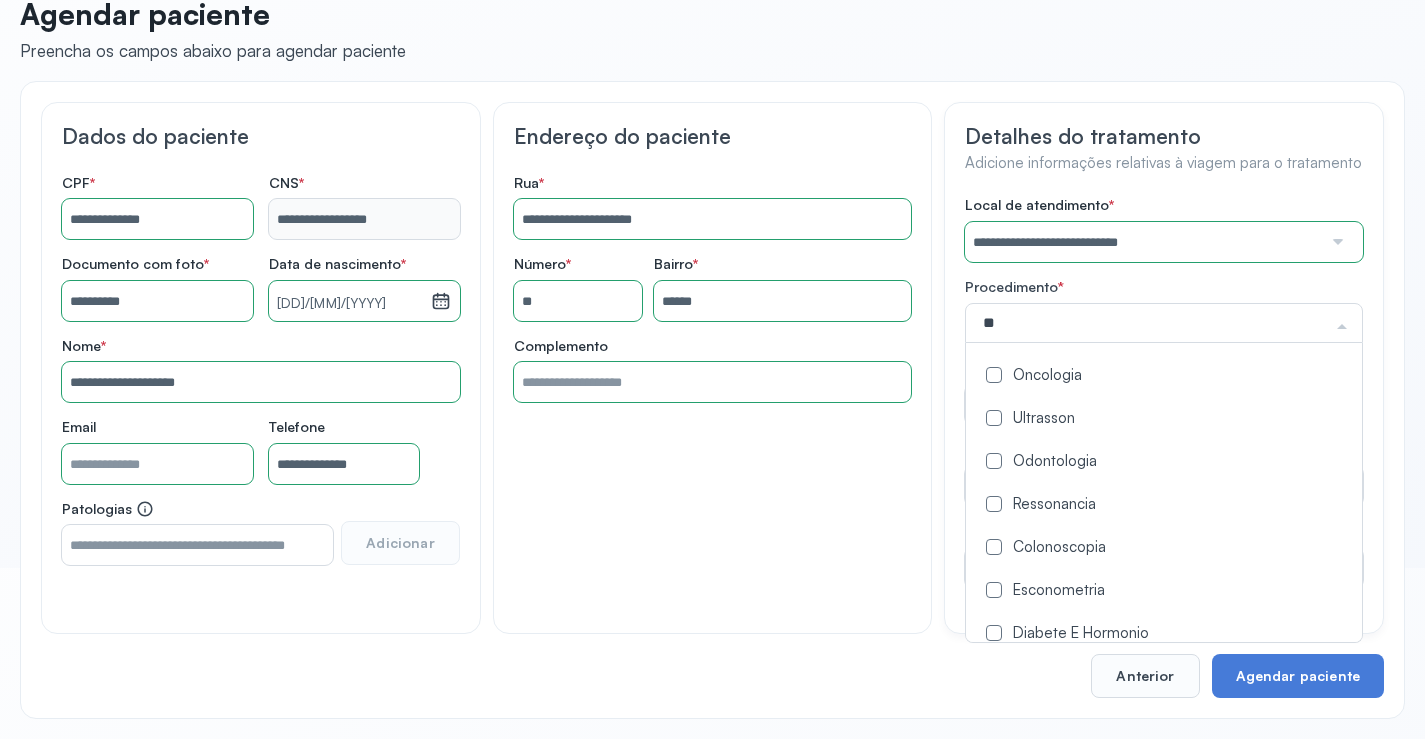 click on "Oncologia" 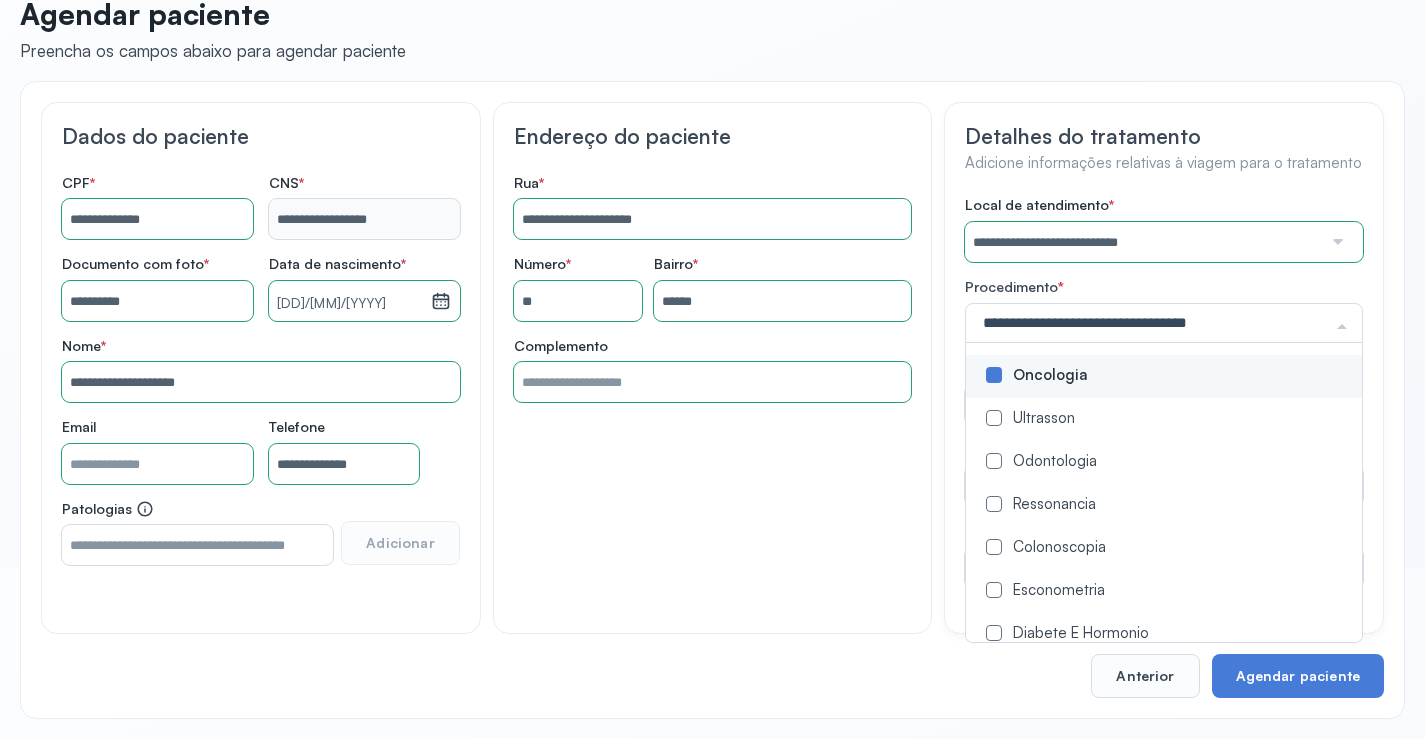click on "**********" 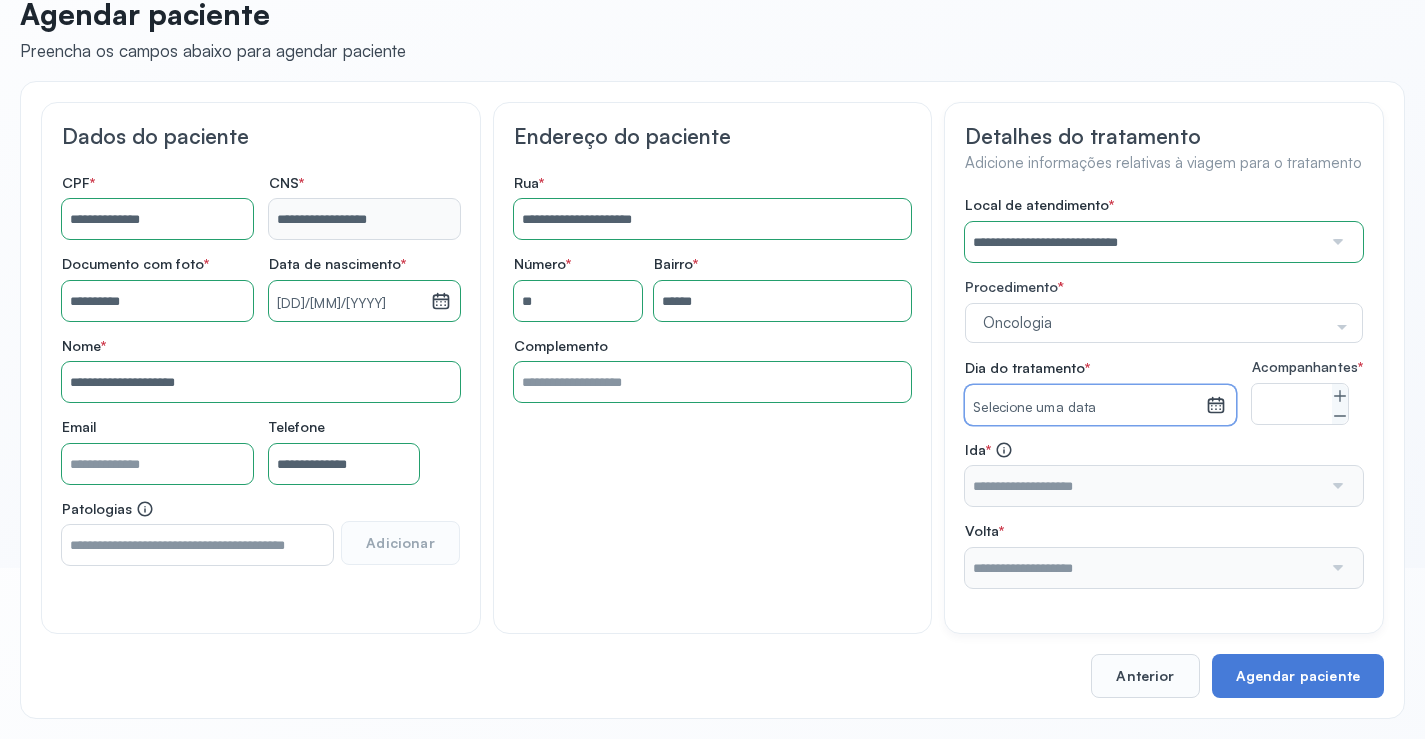 click on "Selecione uma data" at bounding box center (1085, 408) 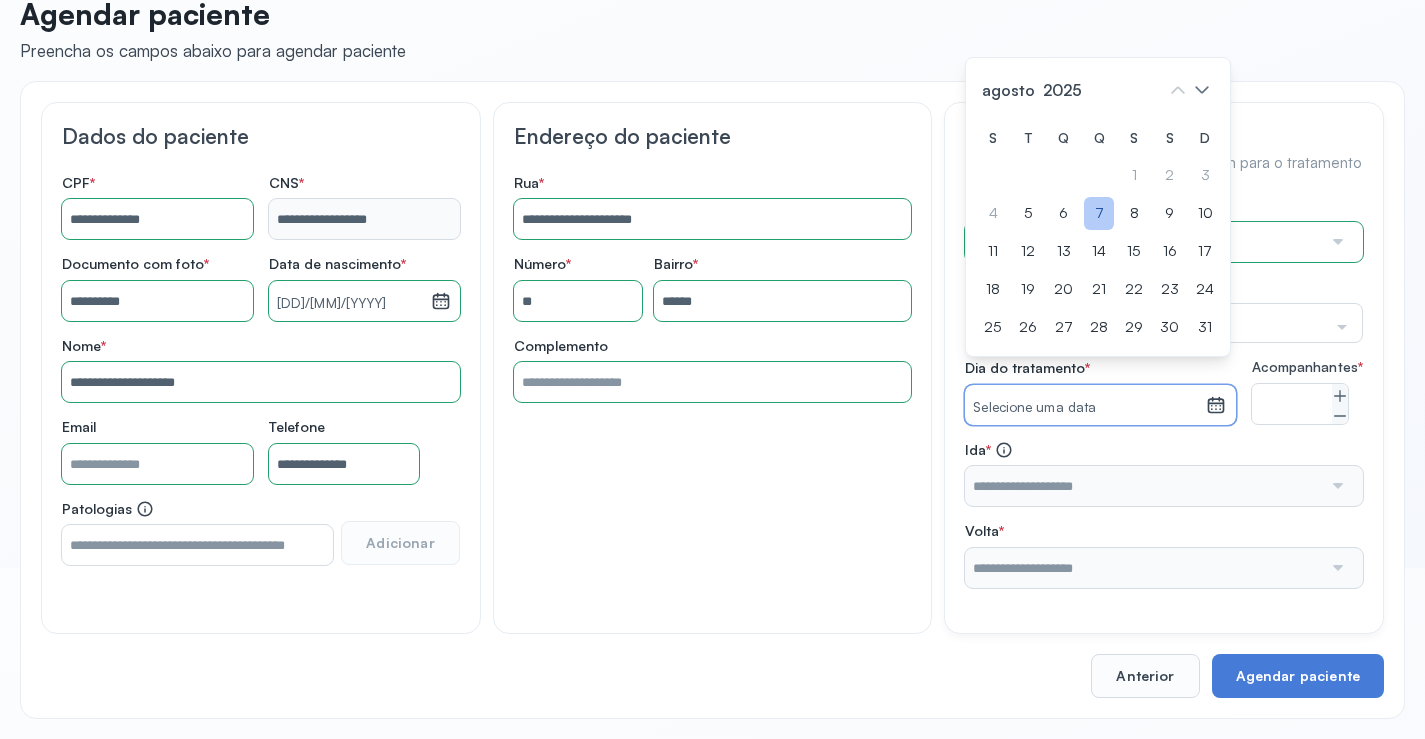 click on "7" 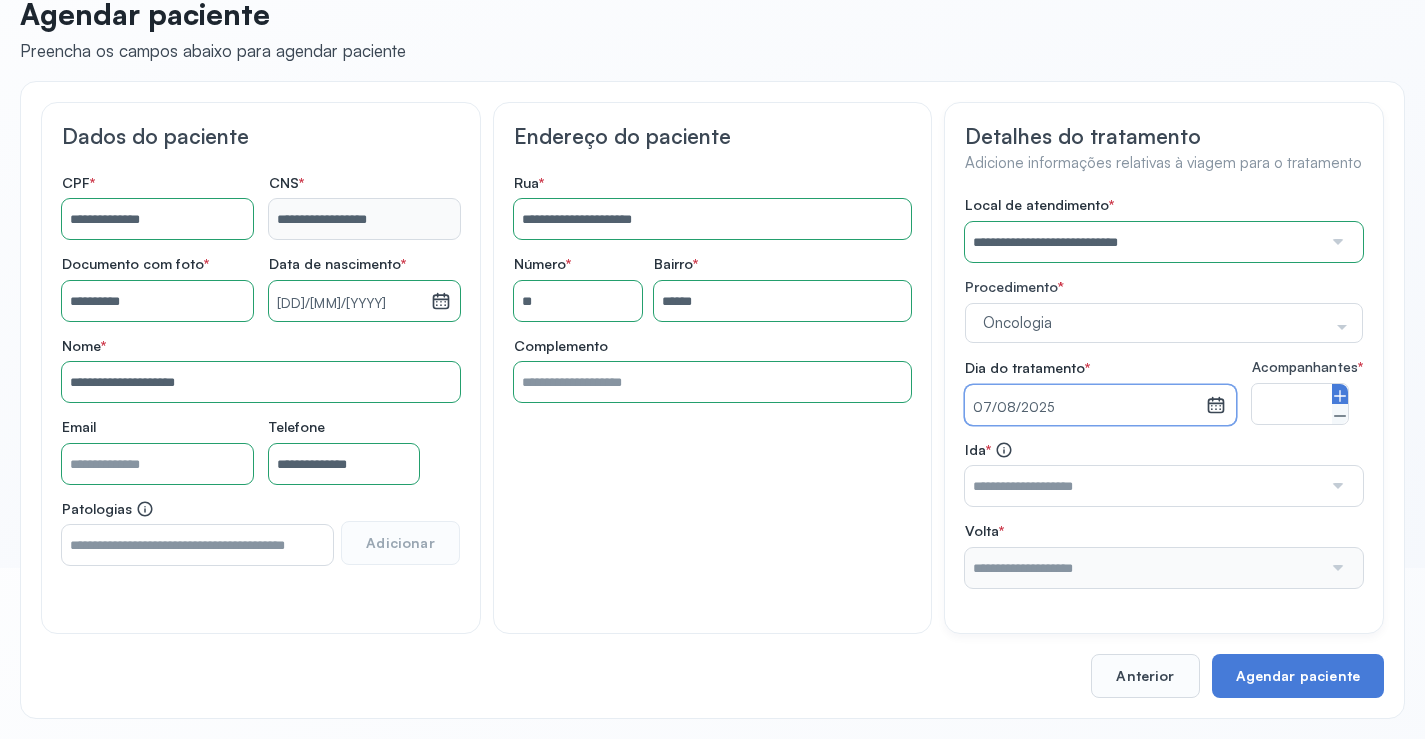 click 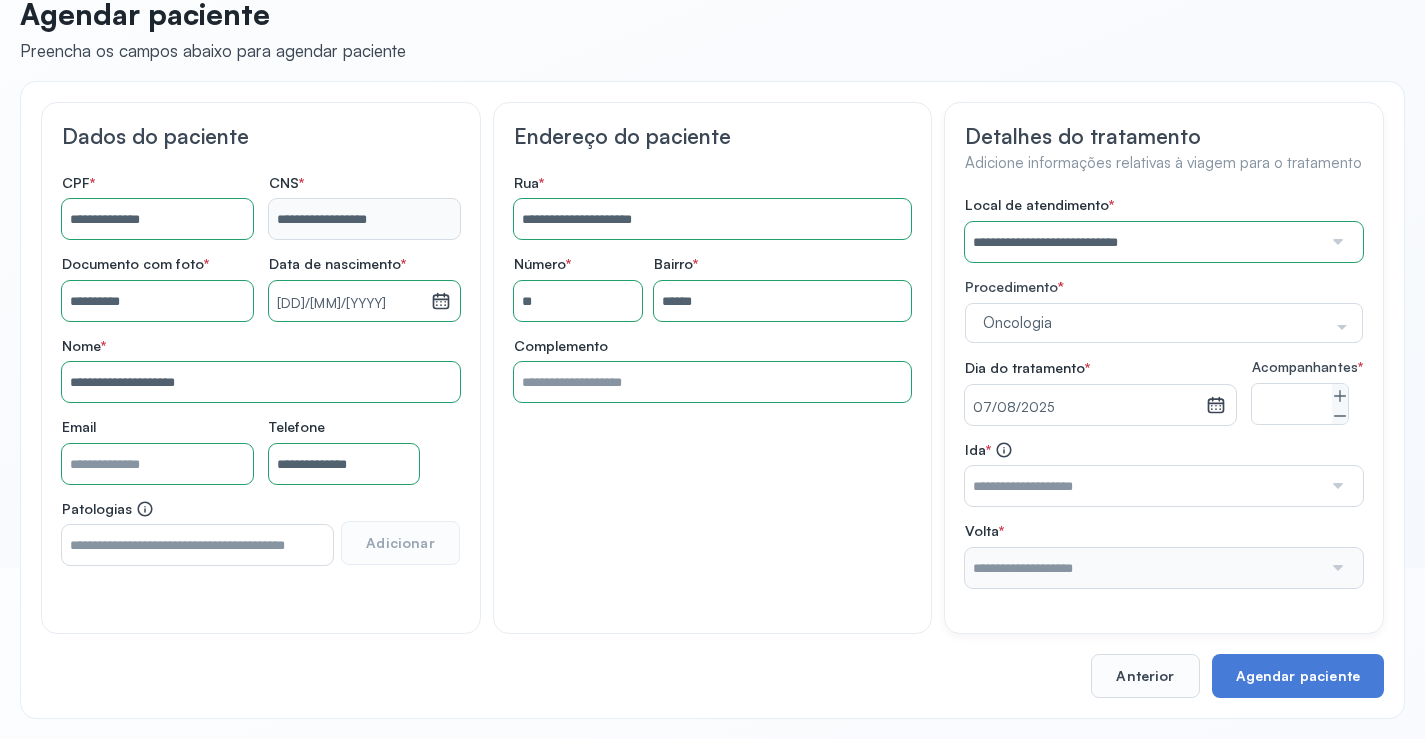 click at bounding box center [1143, 486] 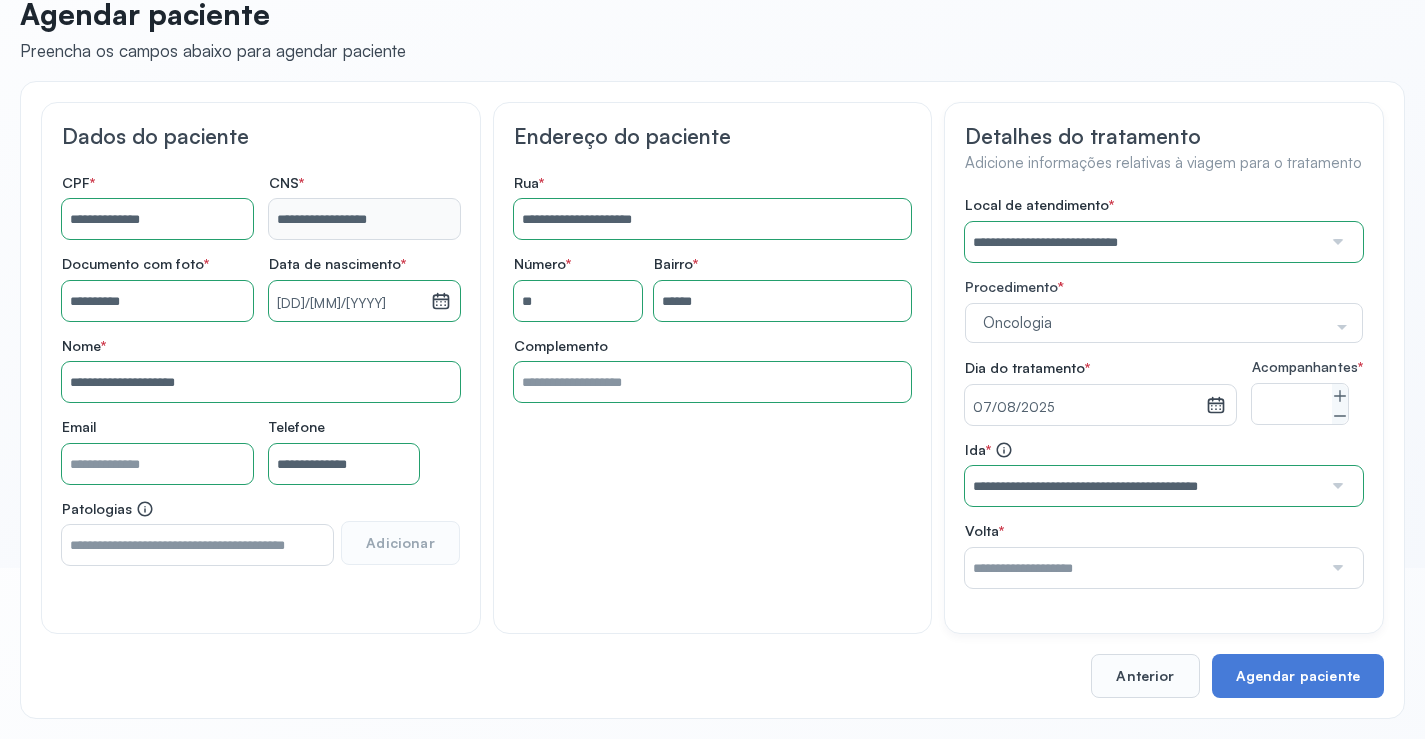 click on "**********" at bounding box center [1164, 392] 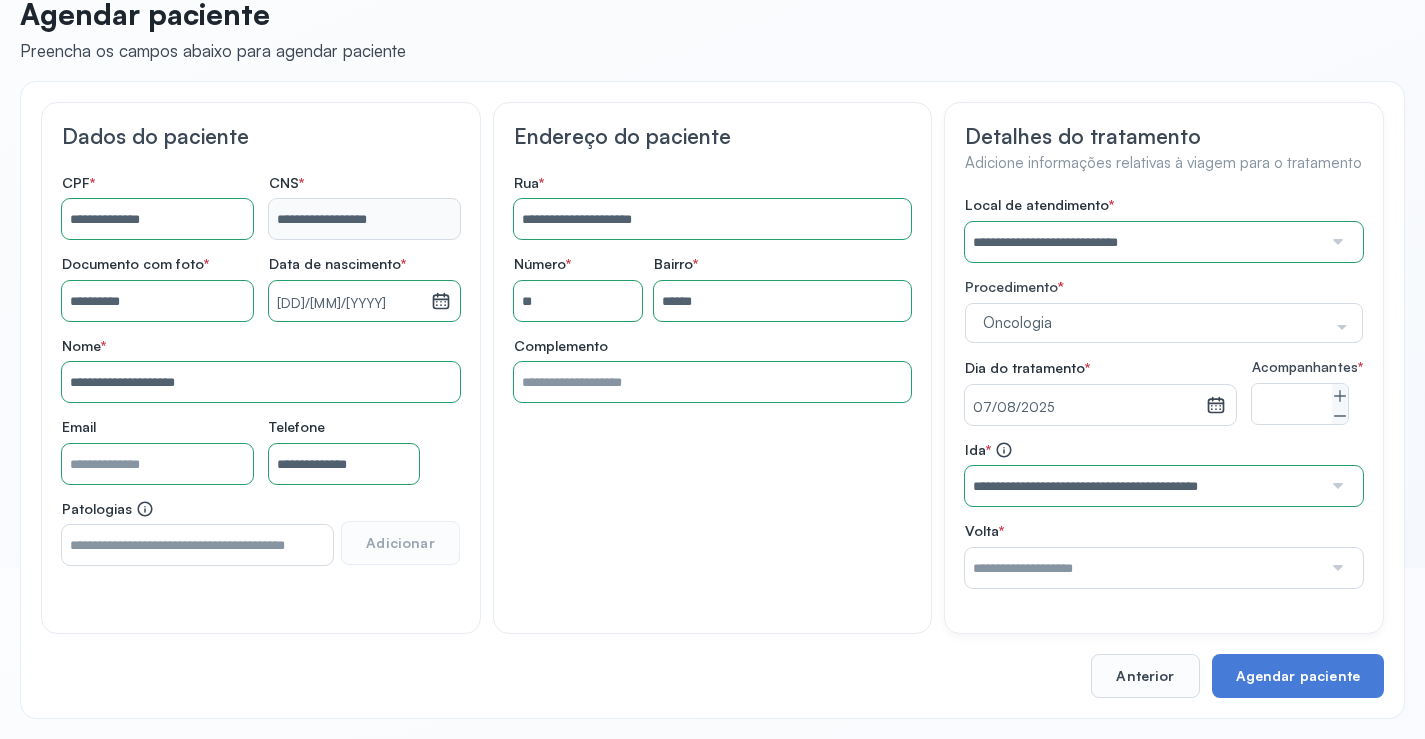 click at bounding box center (1143, 568) 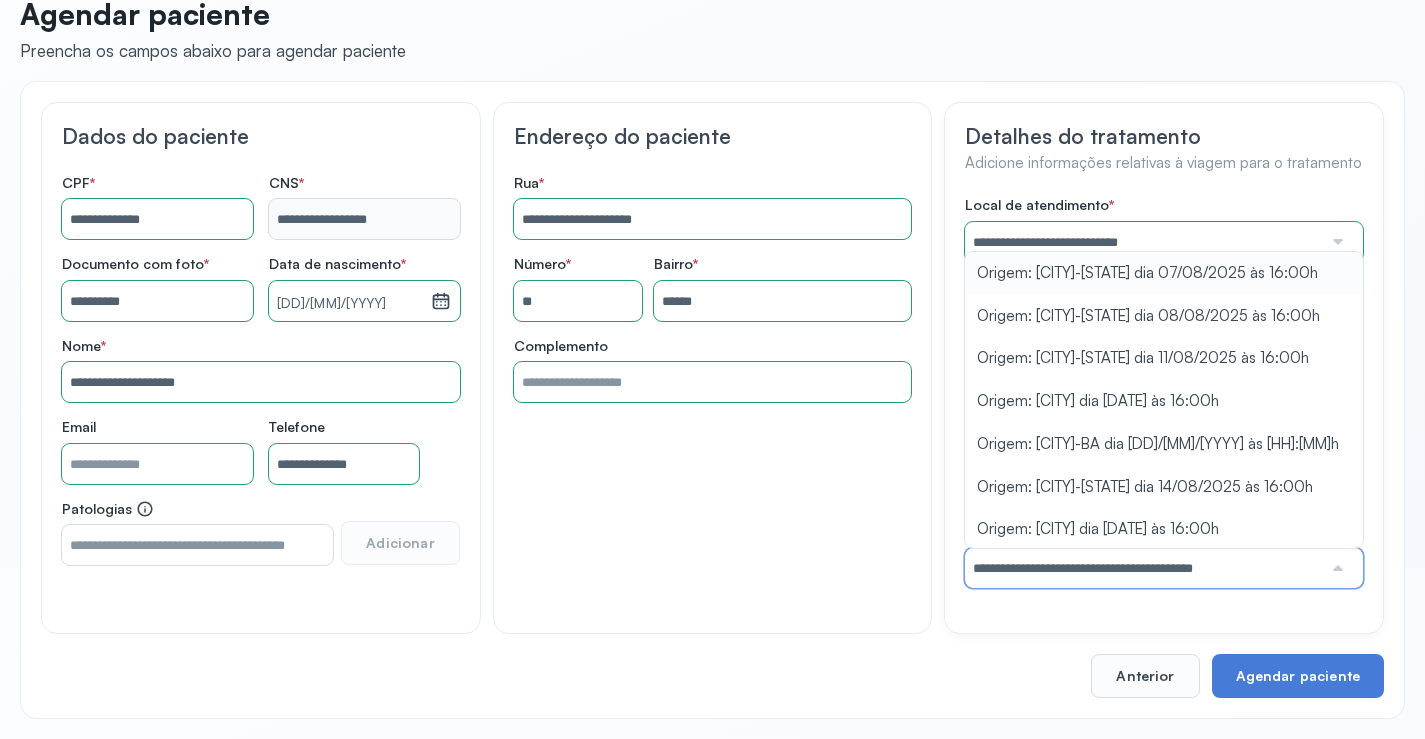 click on "**********" at bounding box center [1164, 392] 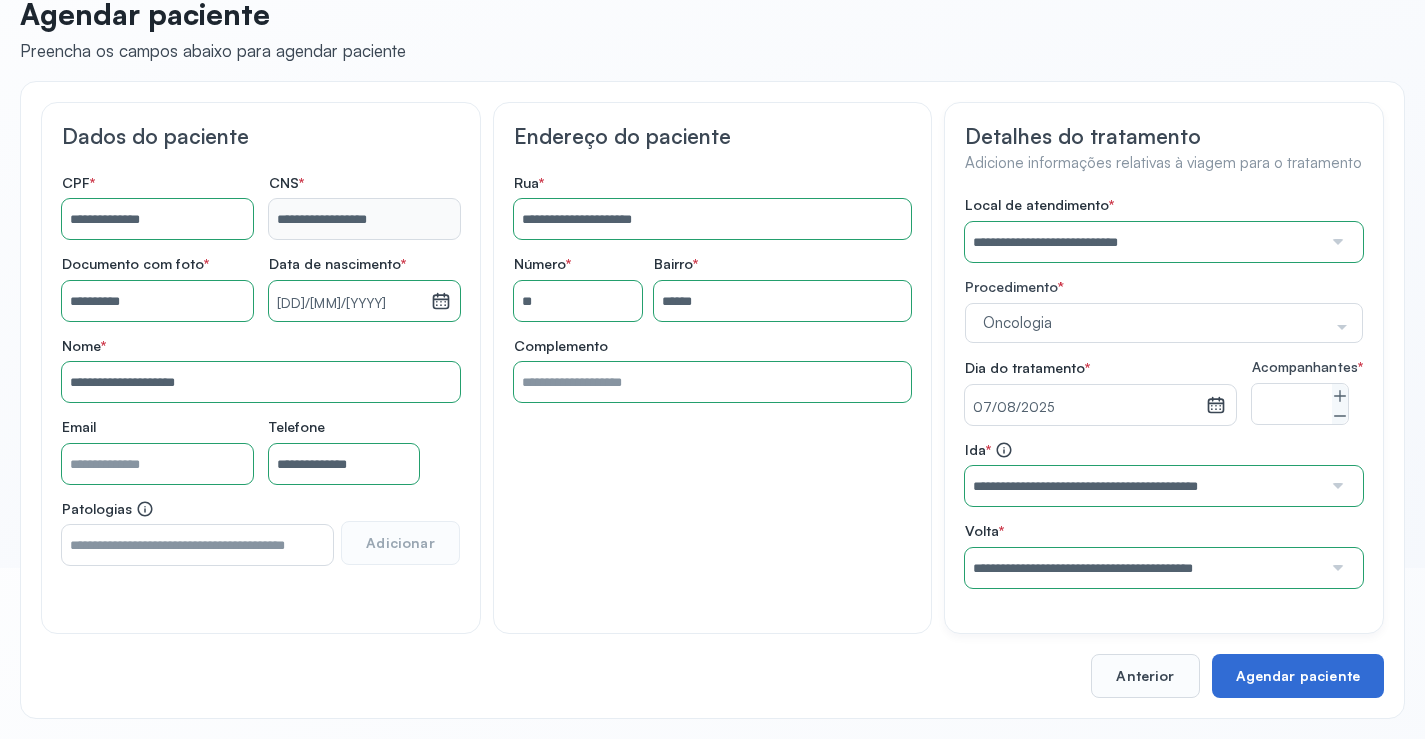 click on "Agendar paciente" at bounding box center (1298, 676) 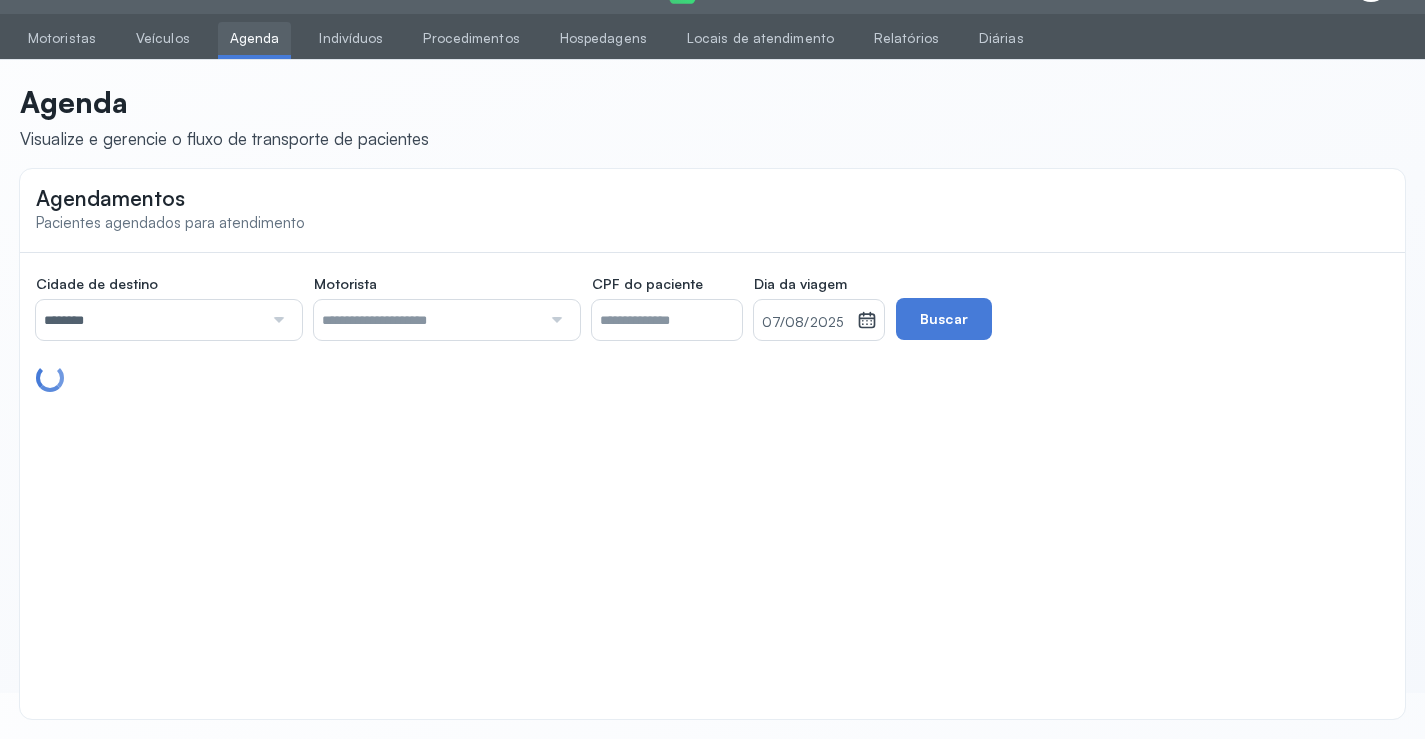 scroll, scrollTop: 46, scrollLeft: 0, axis: vertical 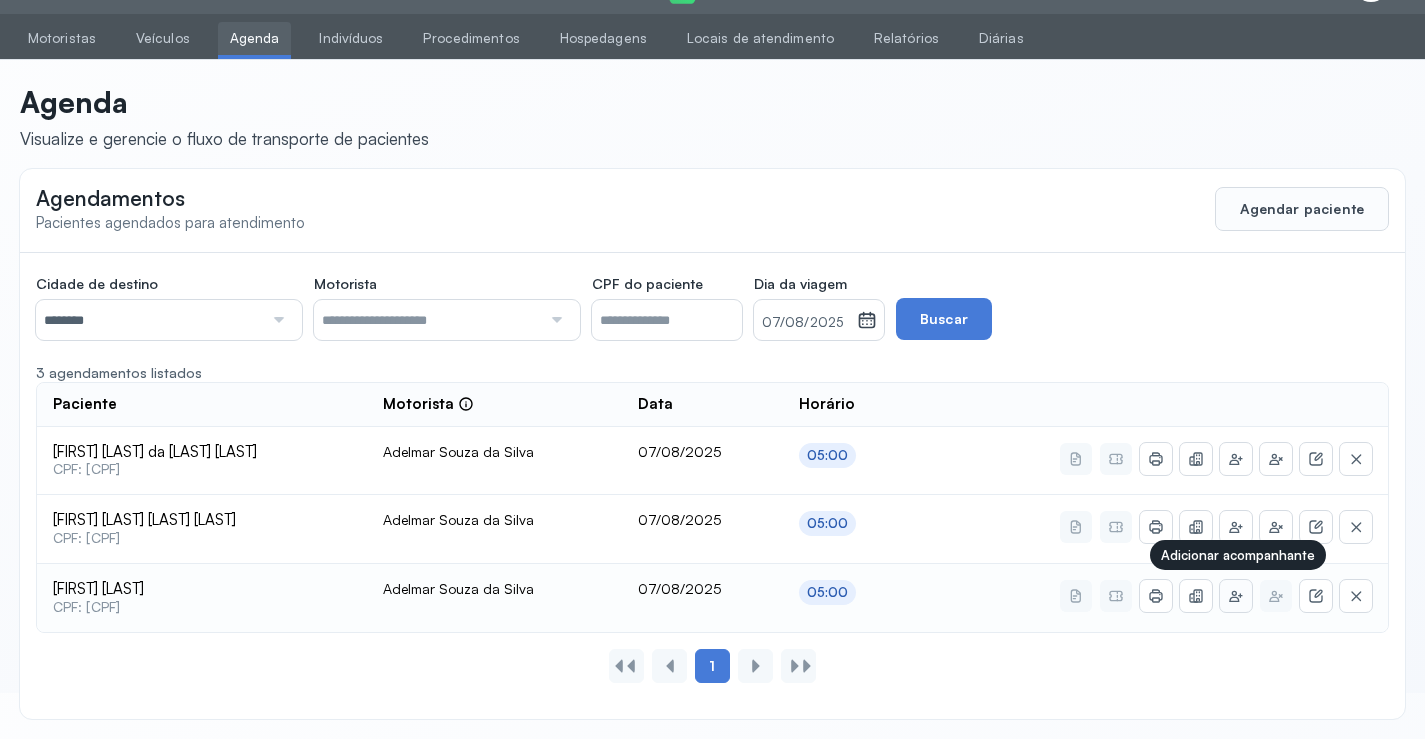 click 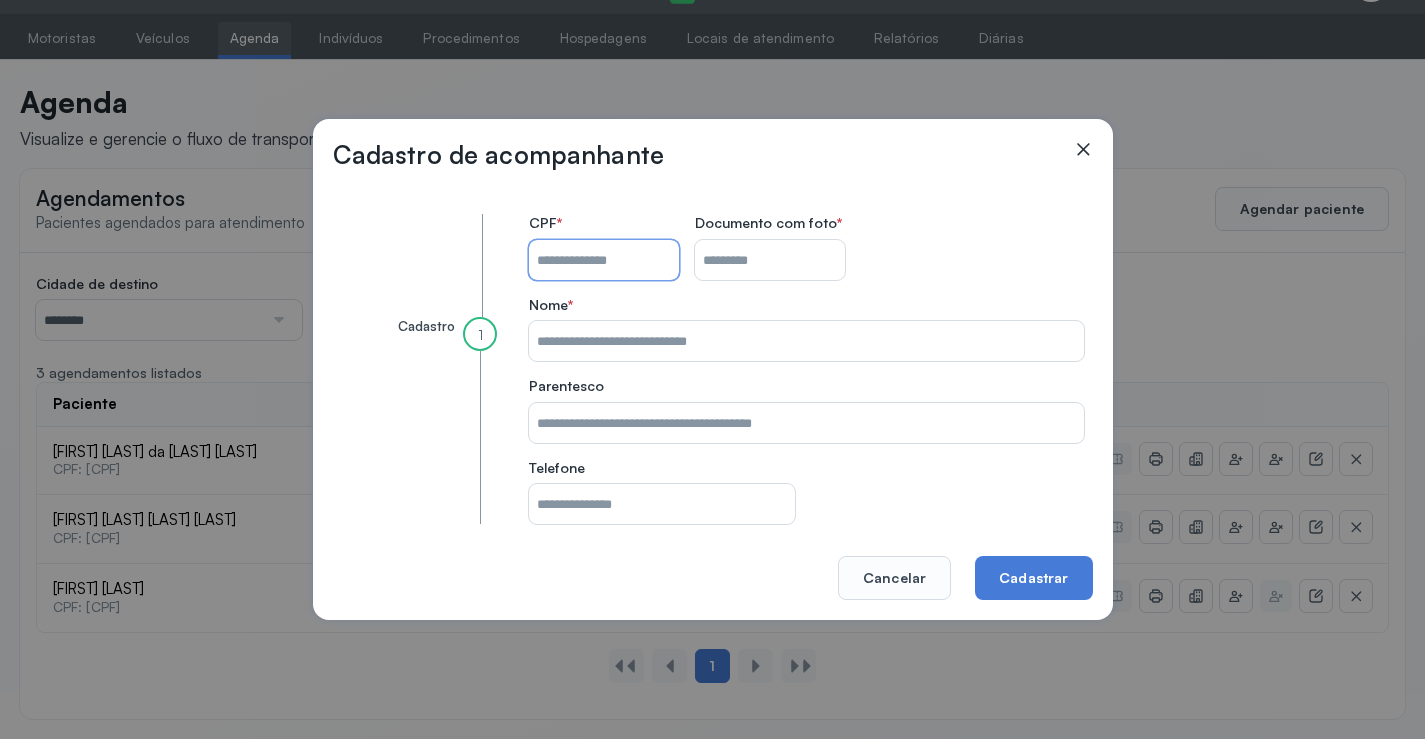 click on "CPF do paciente" at bounding box center [604, 260] 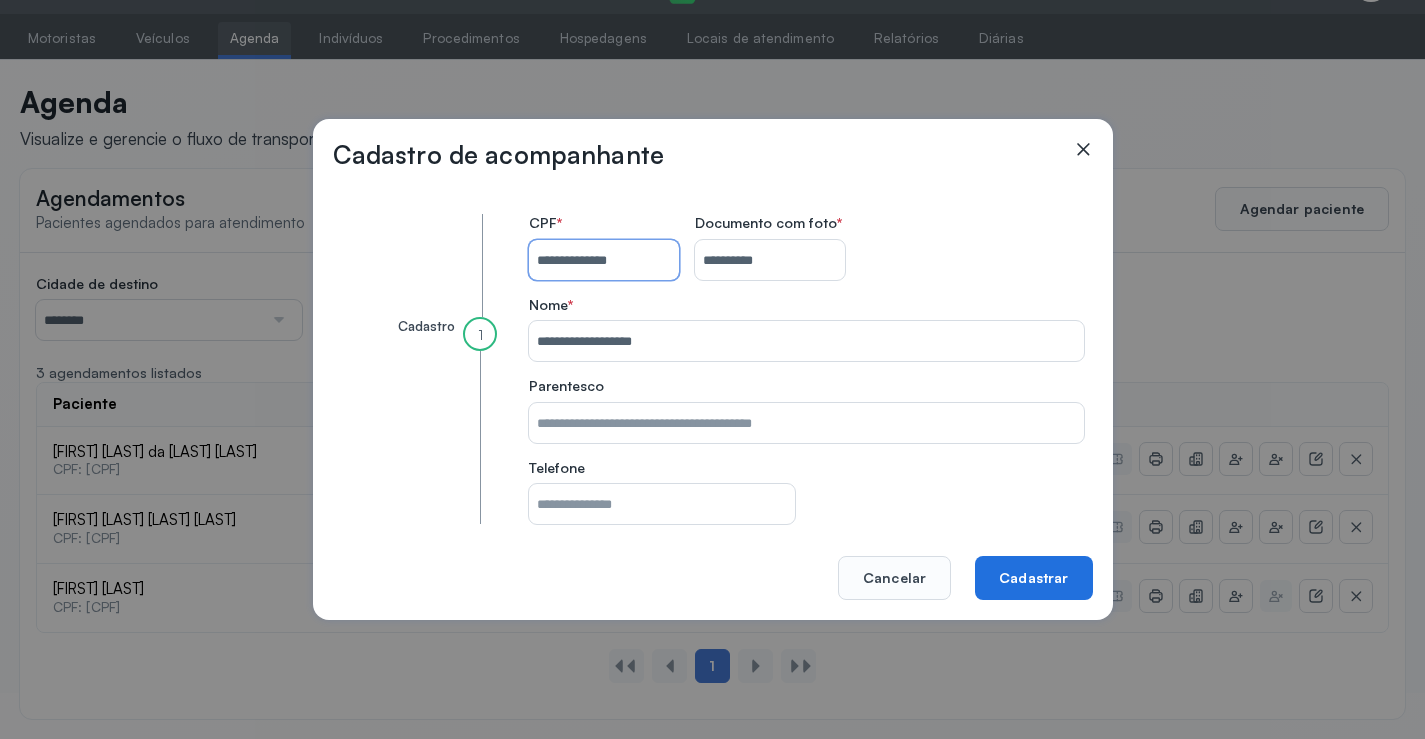 click on "Cadastrar" 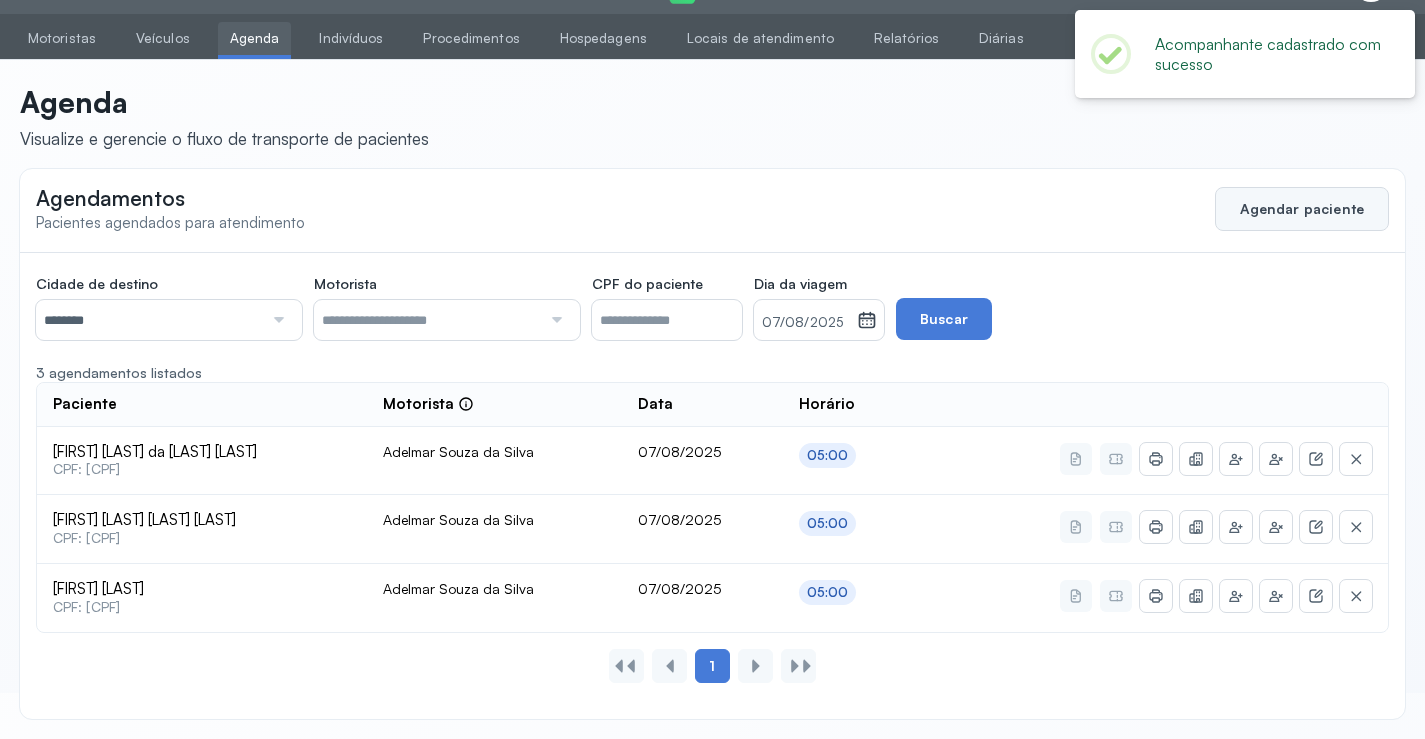 click on "Agendar paciente" 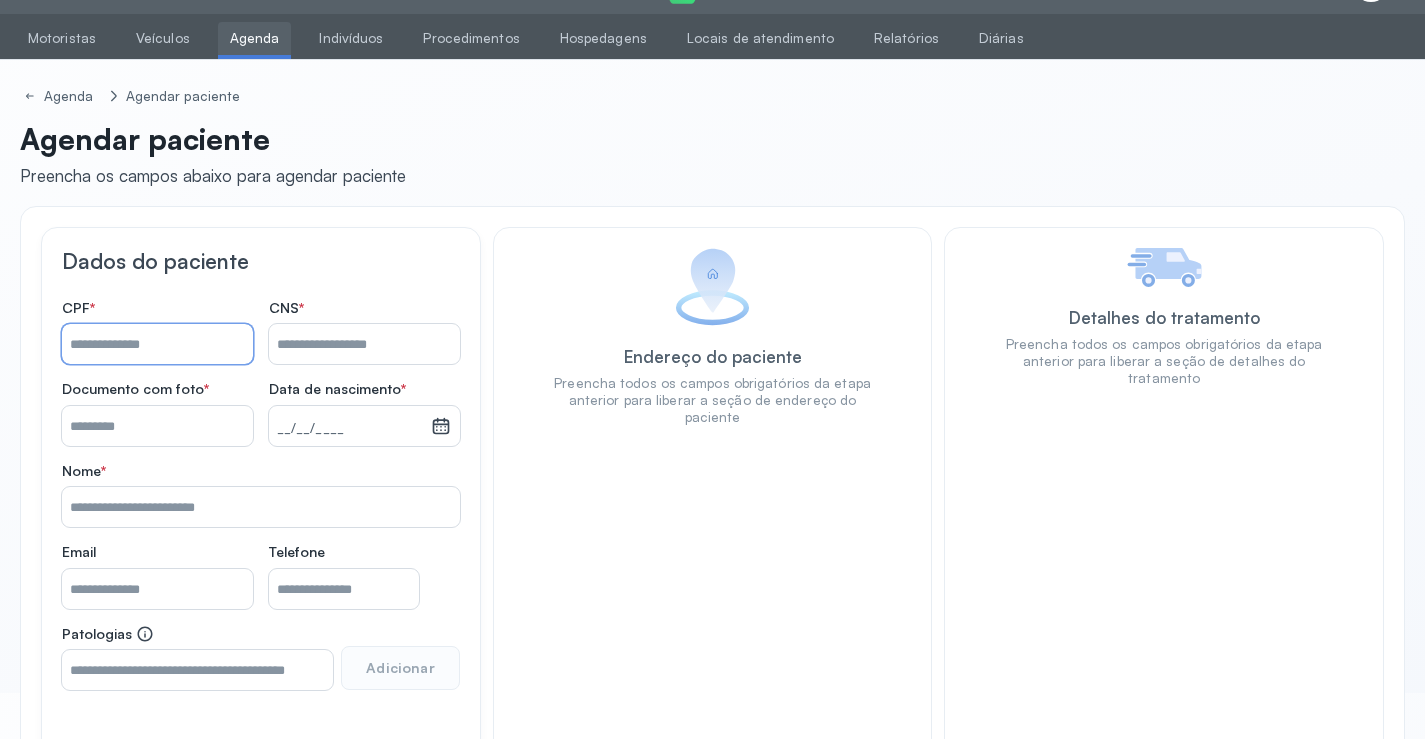 click on "Nome   *" at bounding box center [157, 344] 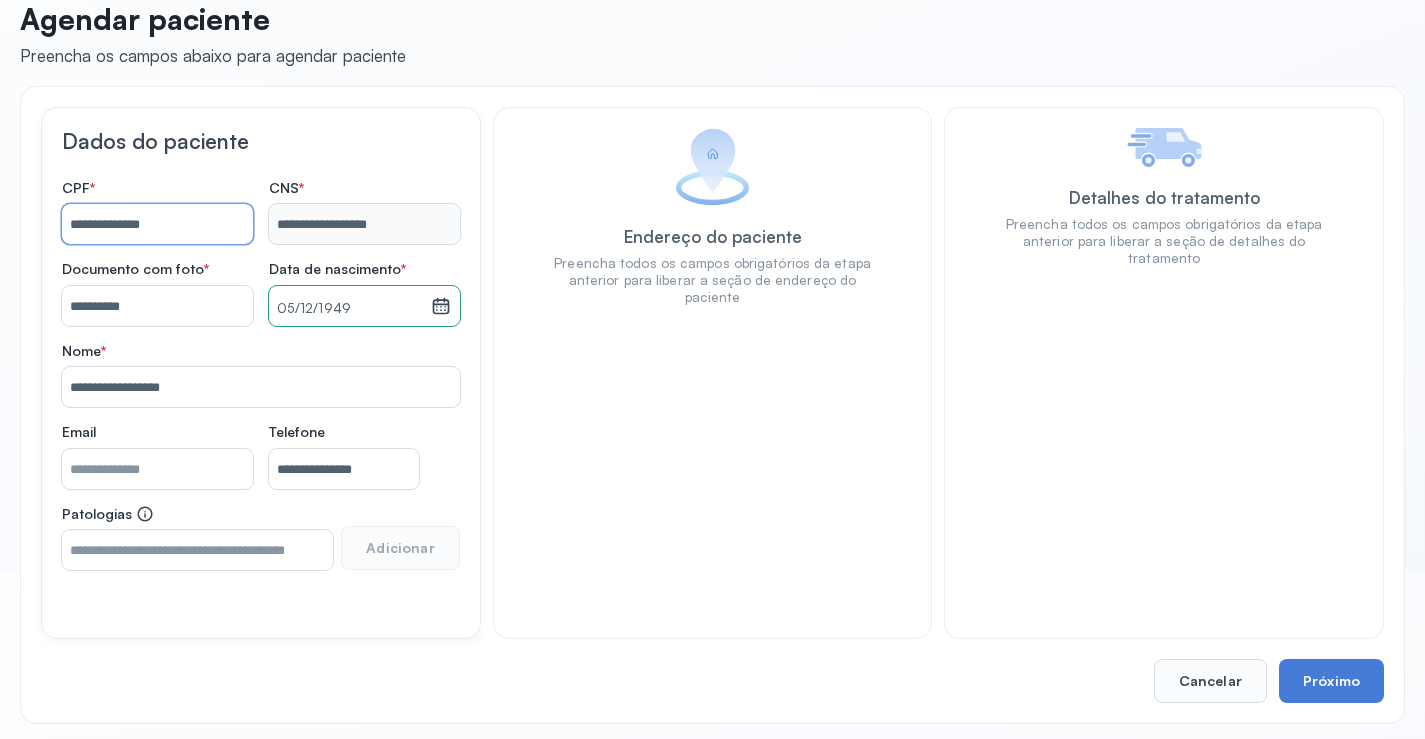 scroll, scrollTop: 171, scrollLeft: 0, axis: vertical 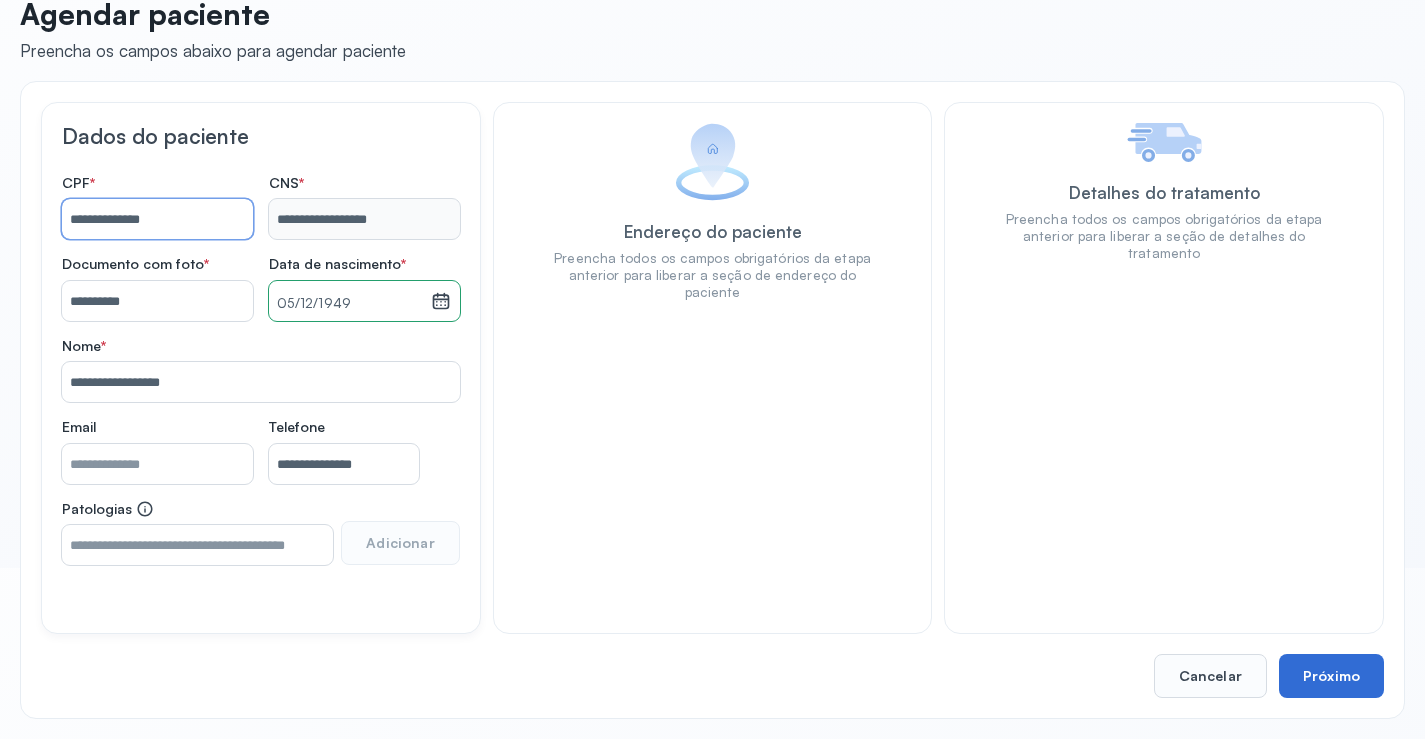 click on "Próximo" at bounding box center [1331, 676] 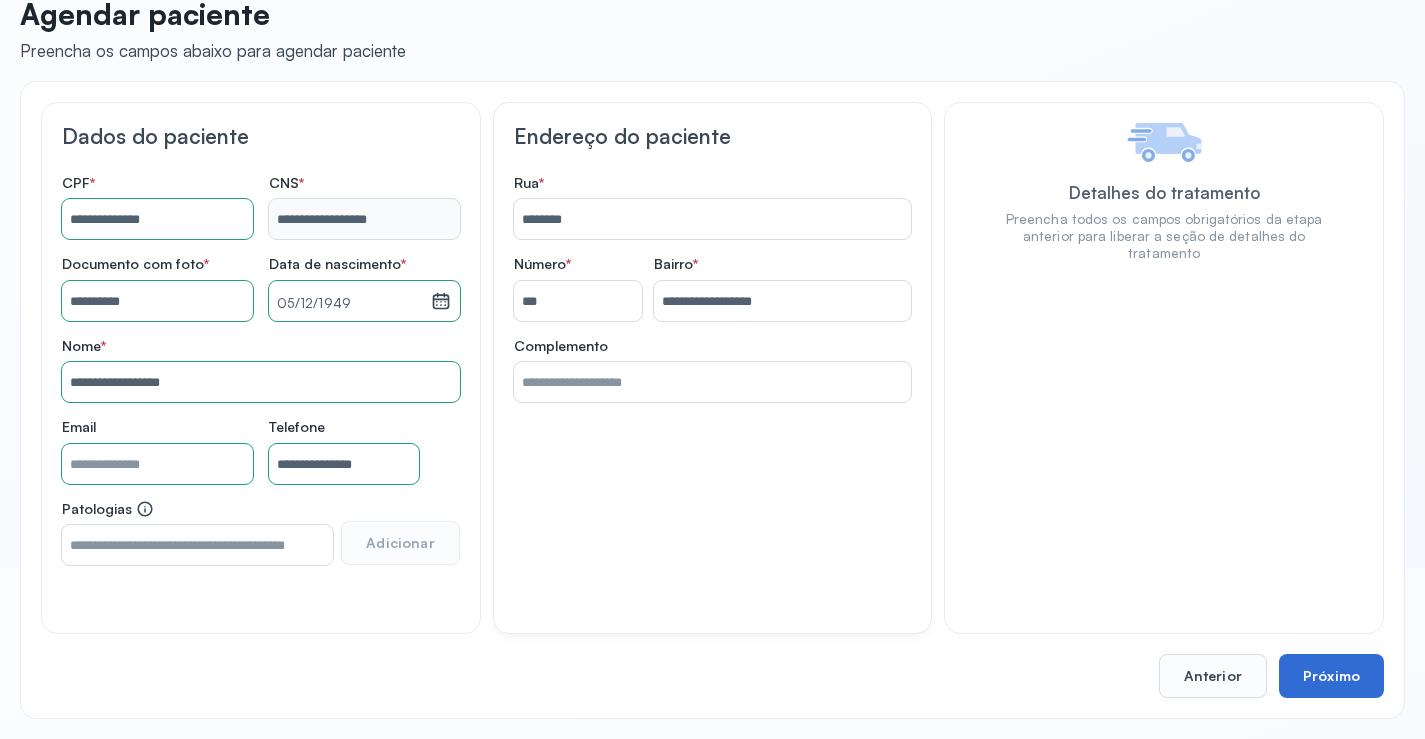 click on "Próximo" at bounding box center (1331, 676) 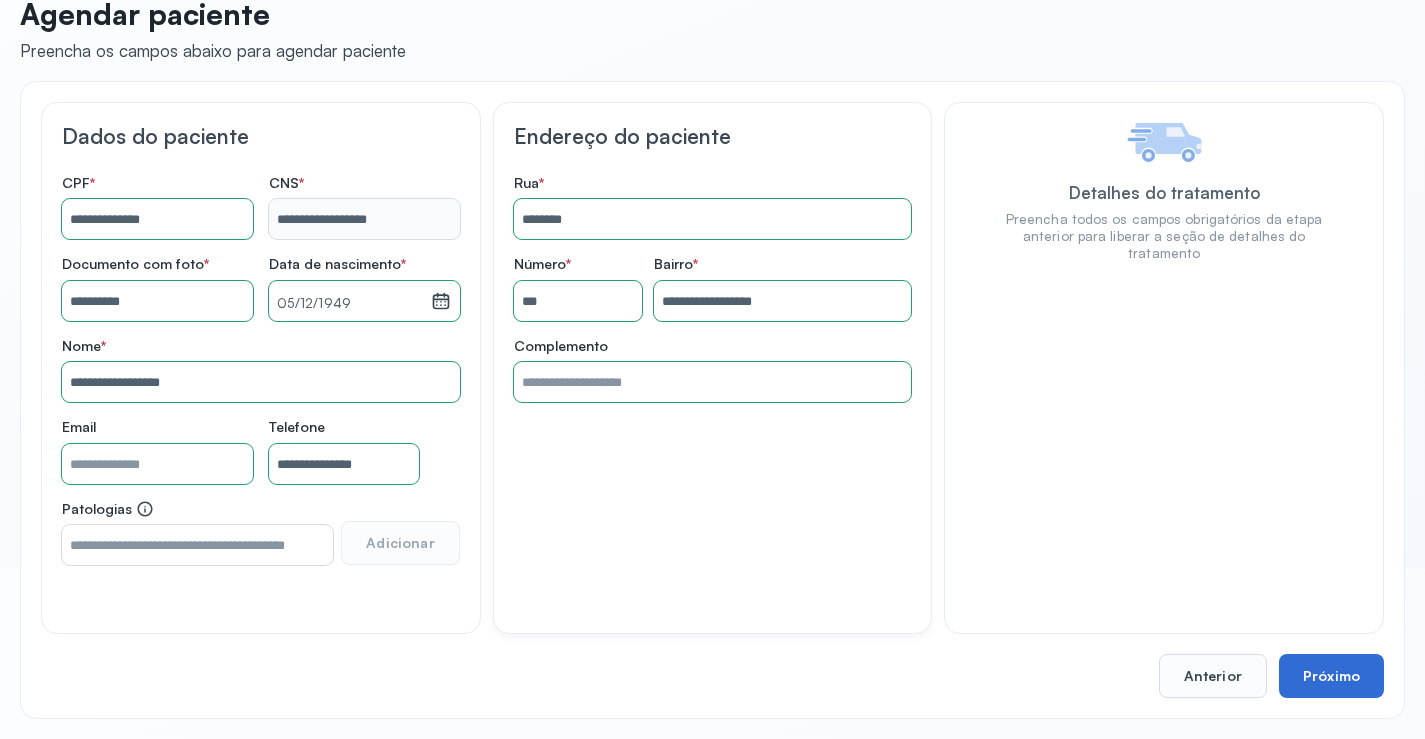 click on "Próximo" at bounding box center (1331, 676) 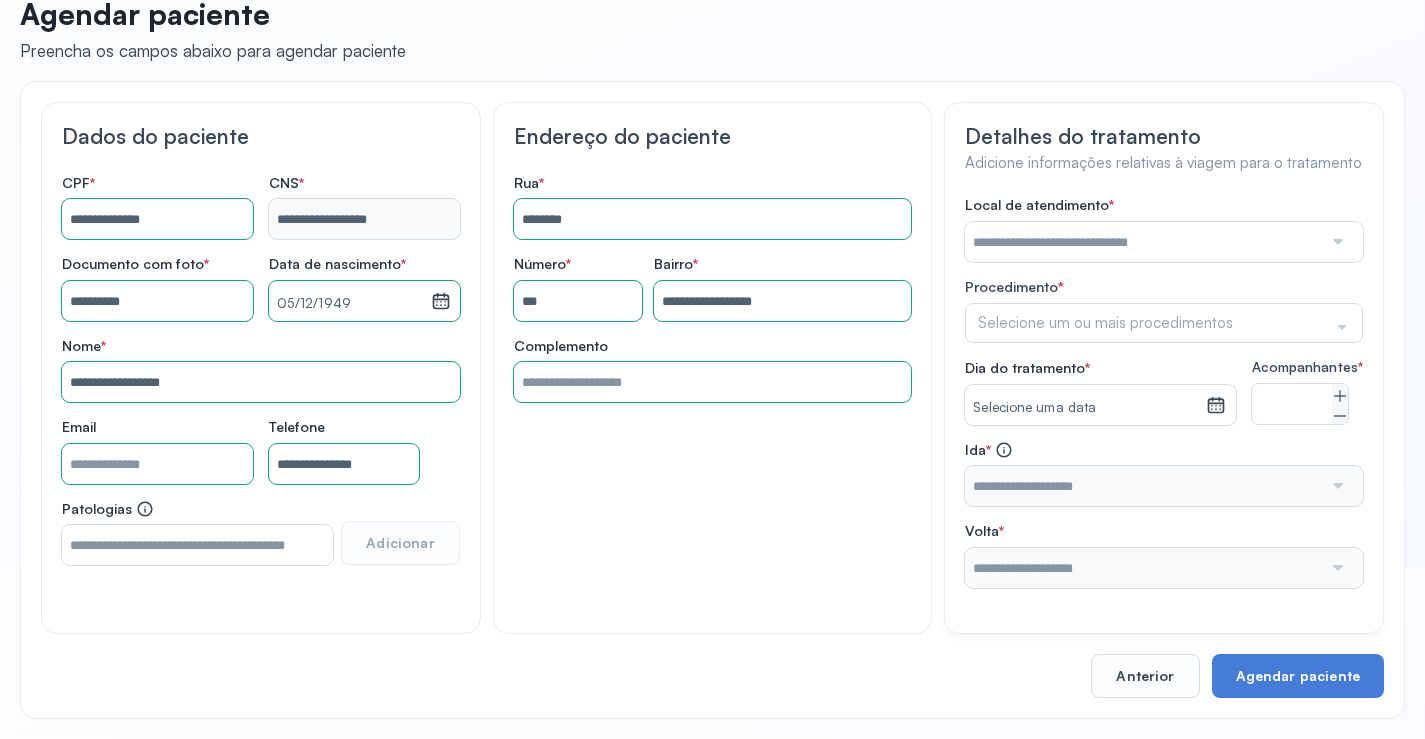 click at bounding box center (1143, 242) 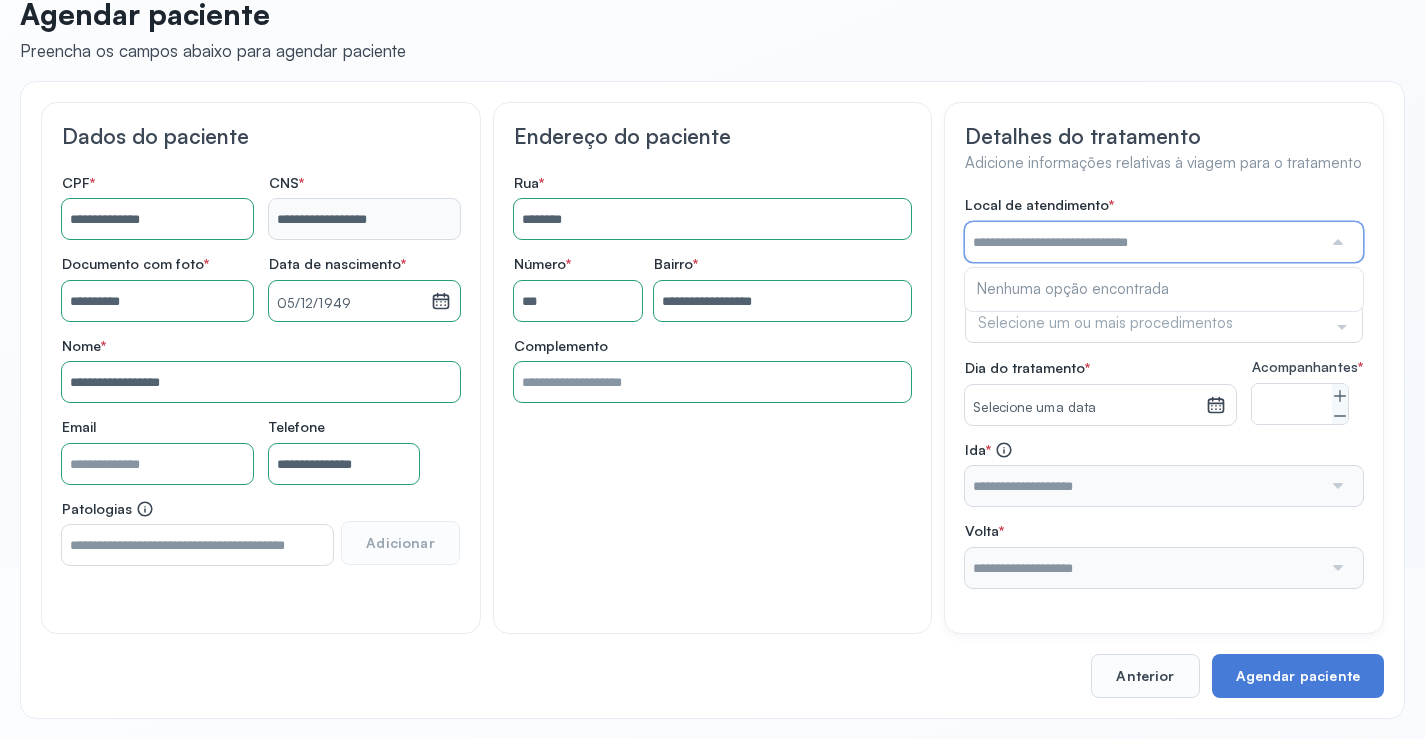 click at bounding box center [1143, 242] 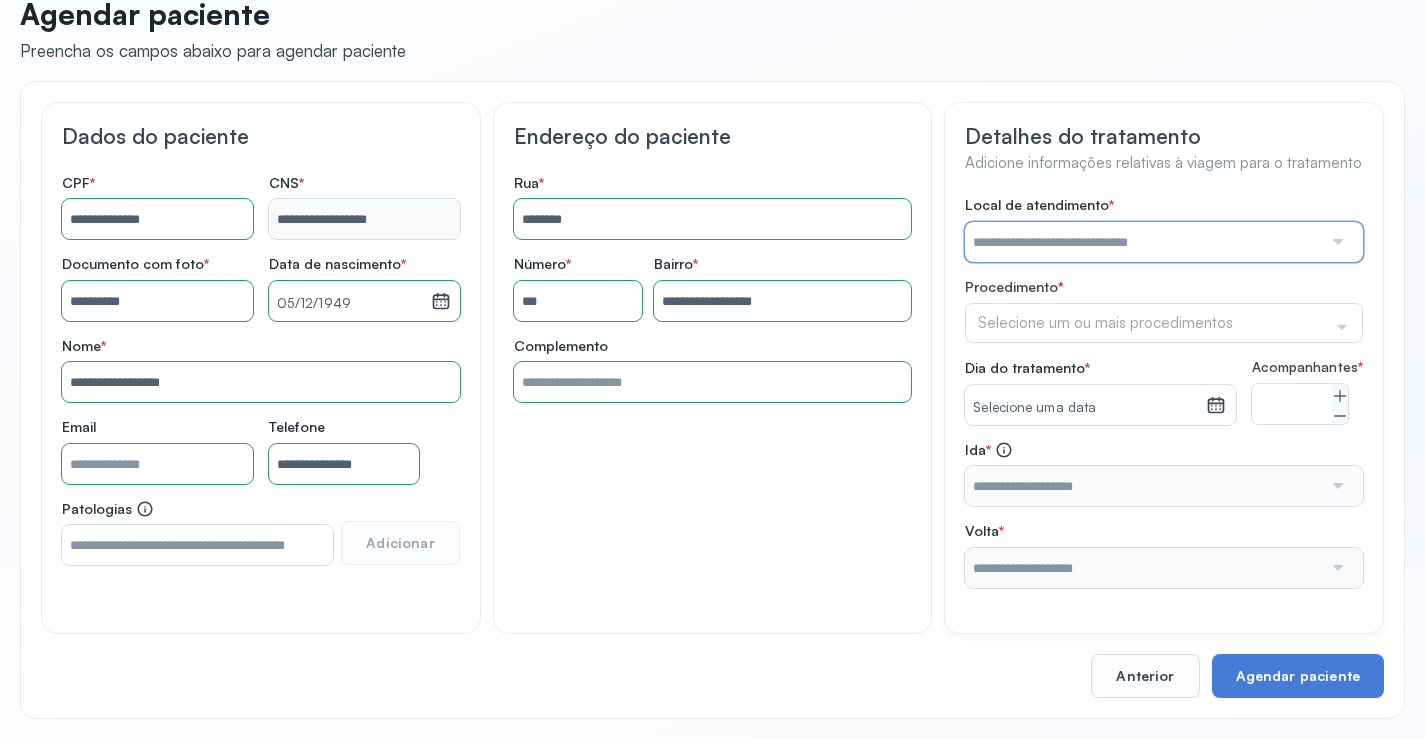 click at bounding box center [1143, 242] 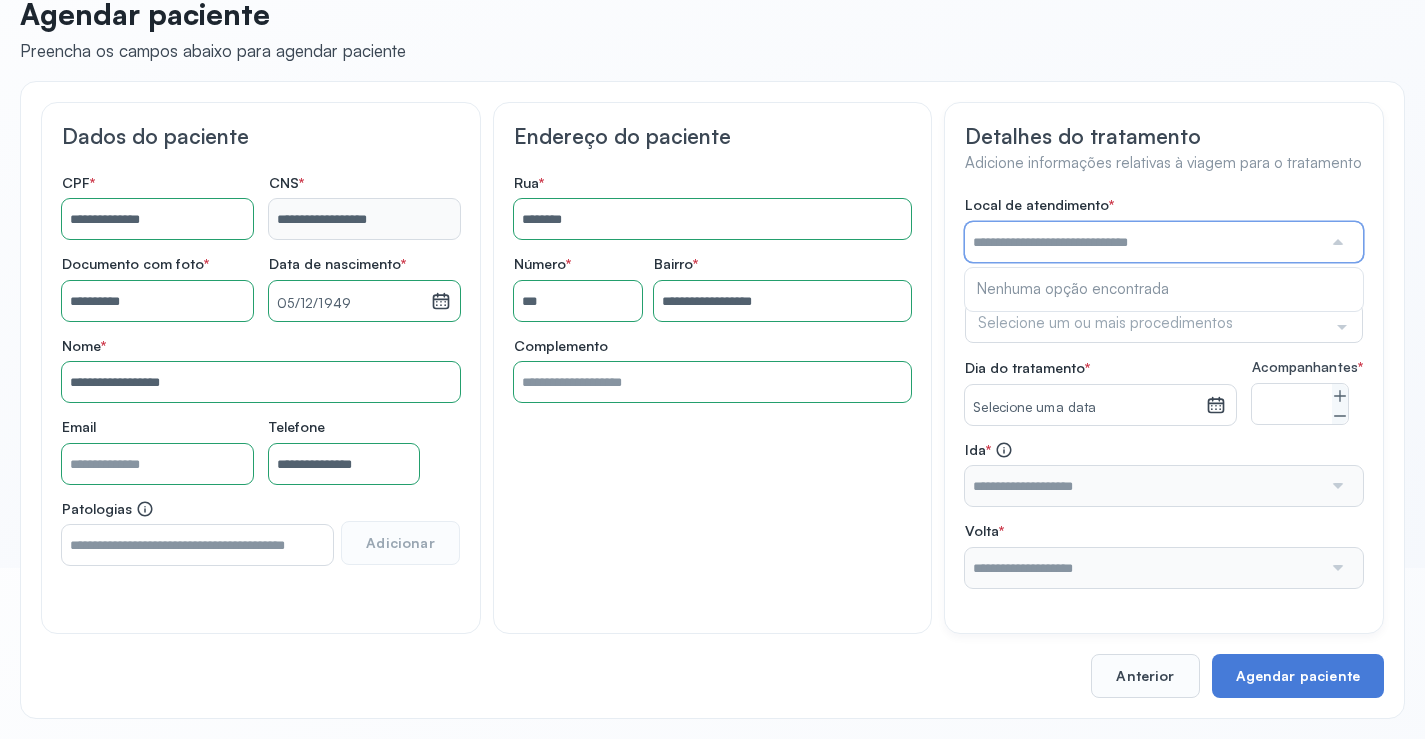 click at bounding box center [1143, 242] 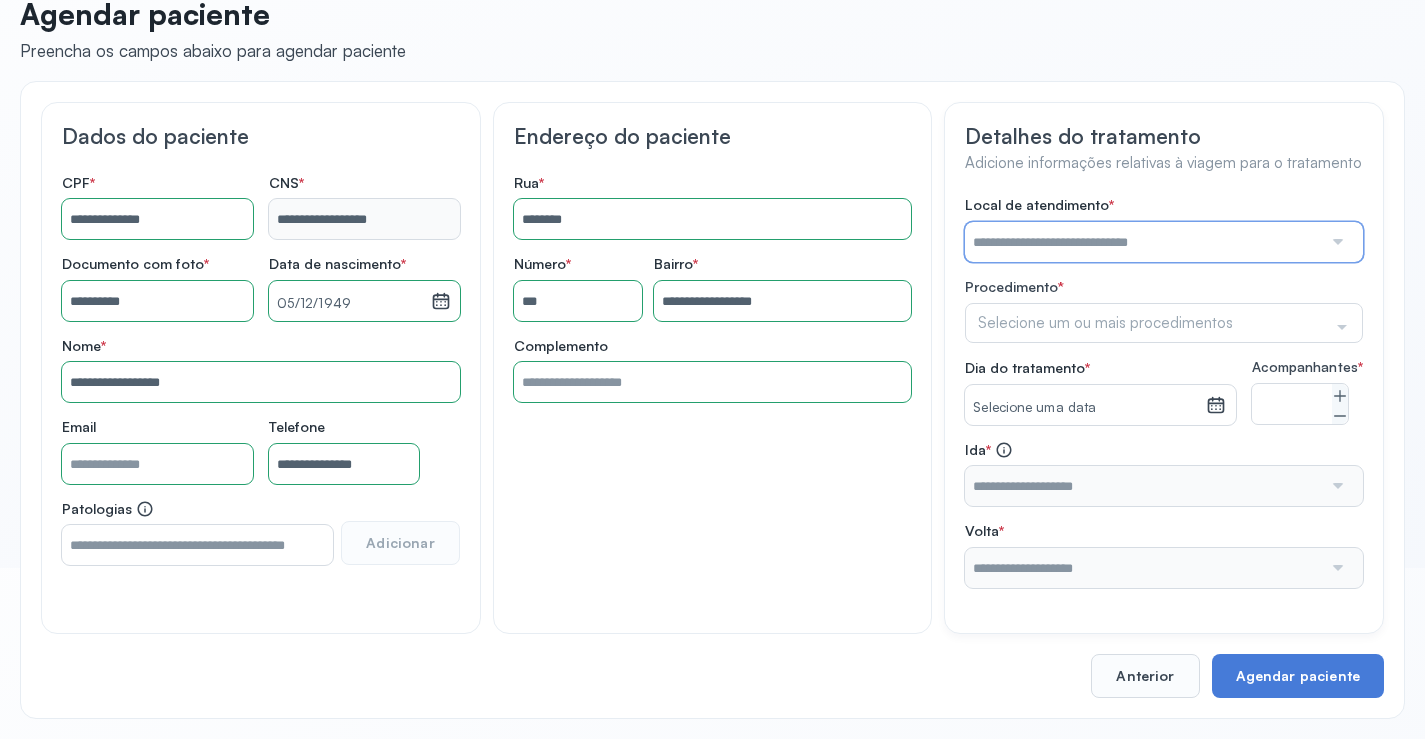 click at bounding box center [1143, 242] 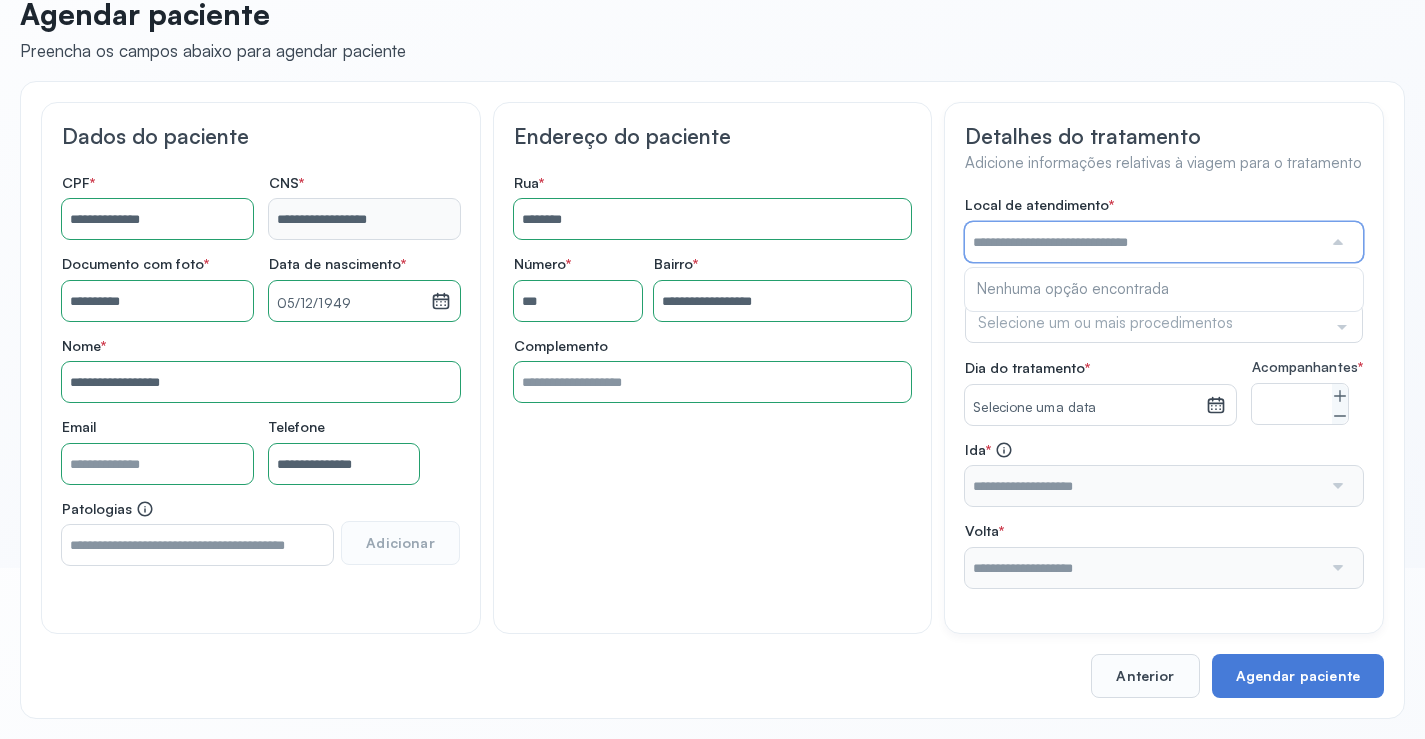 click at bounding box center (1143, 242) 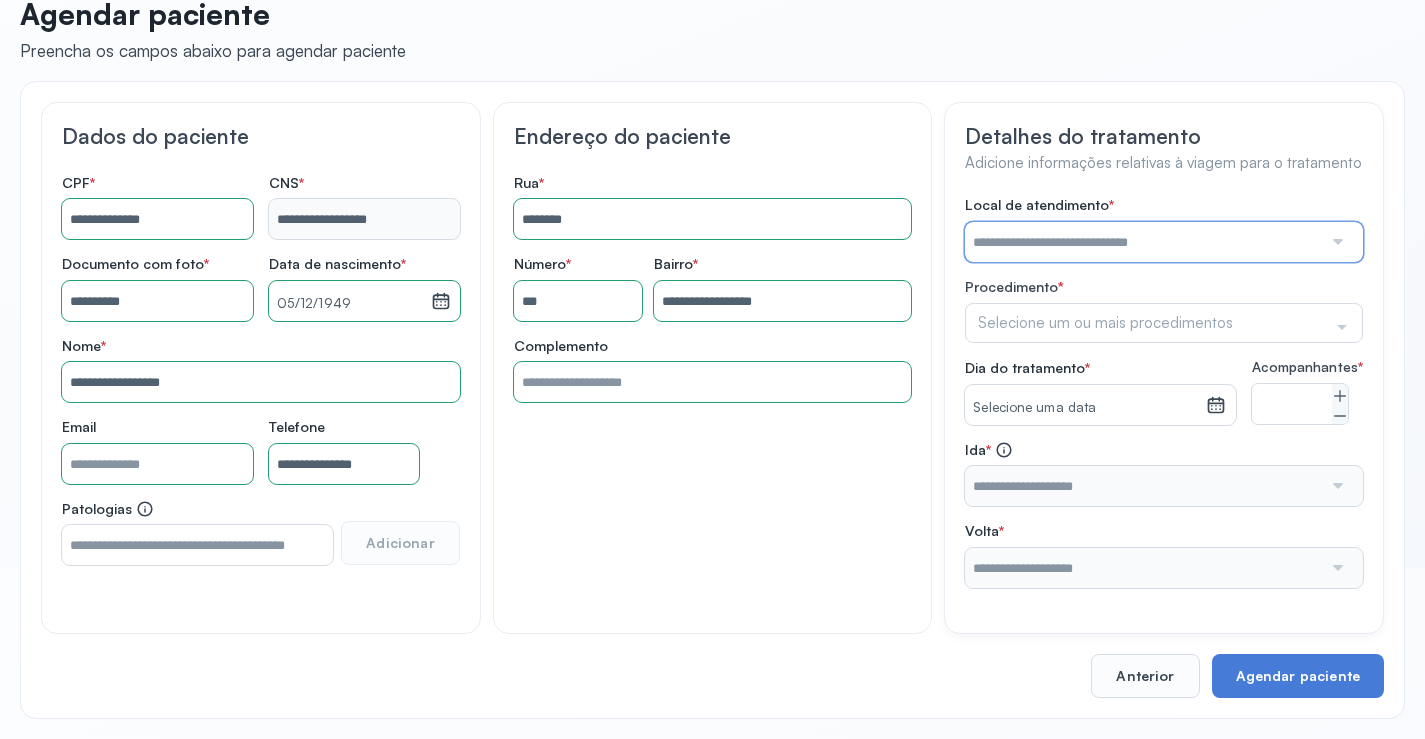click at bounding box center [1143, 242] 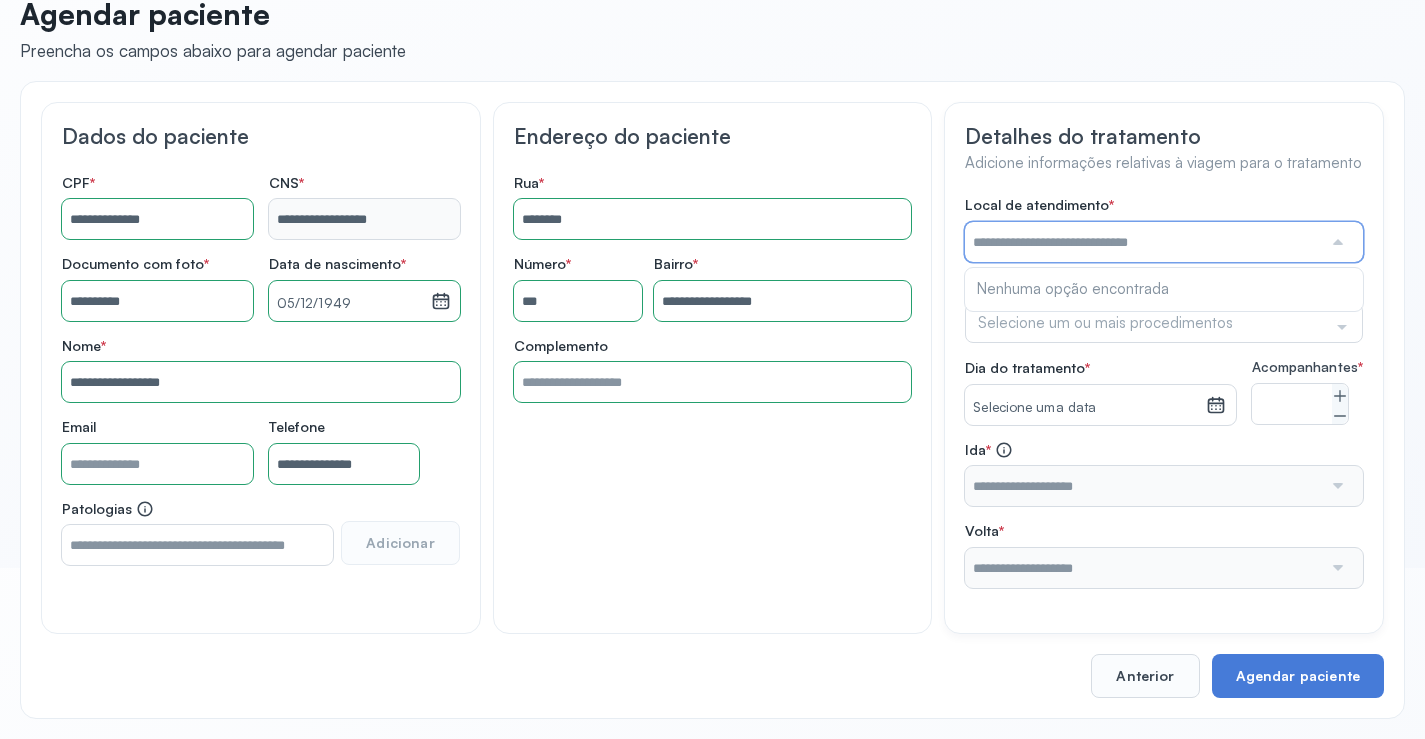 click at bounding box center (1143, 242) 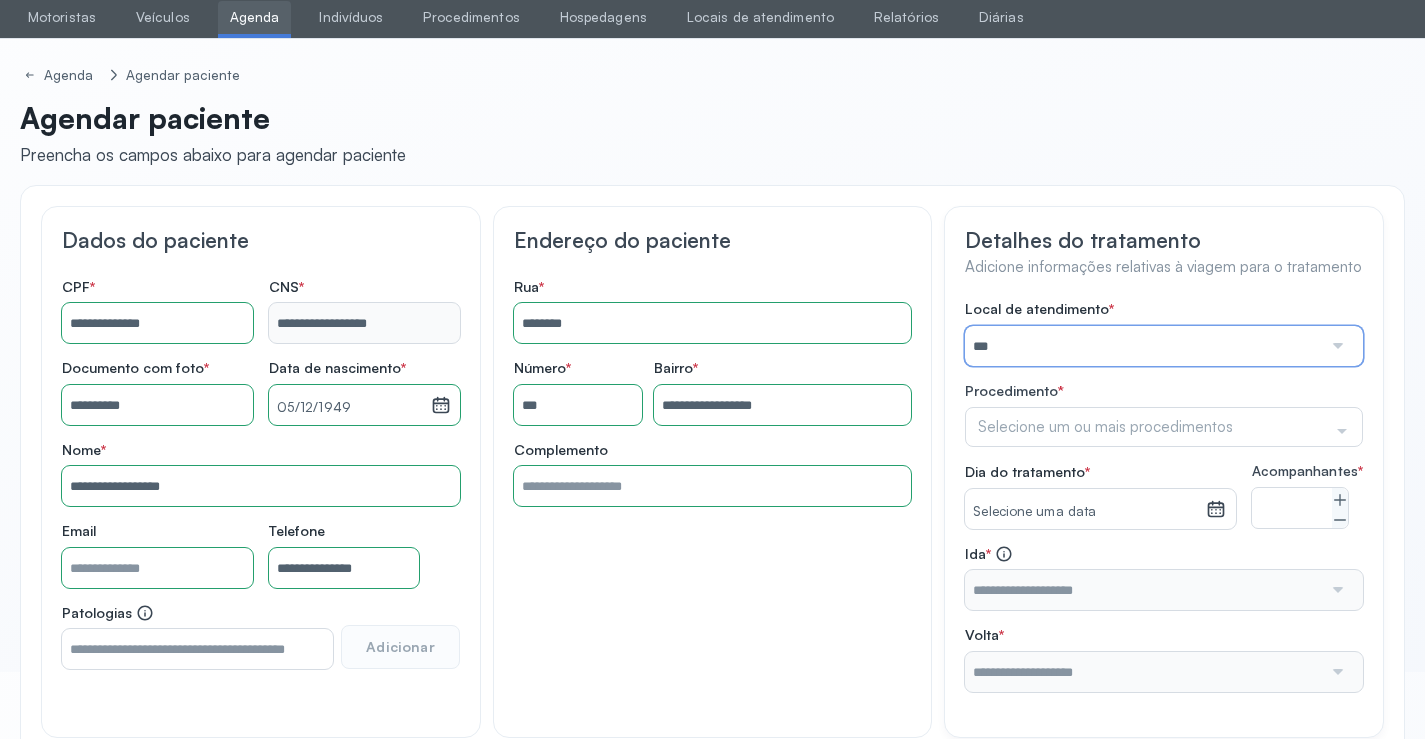 scroll, scrollTop: 0, scrollLeft: 0, axis: both 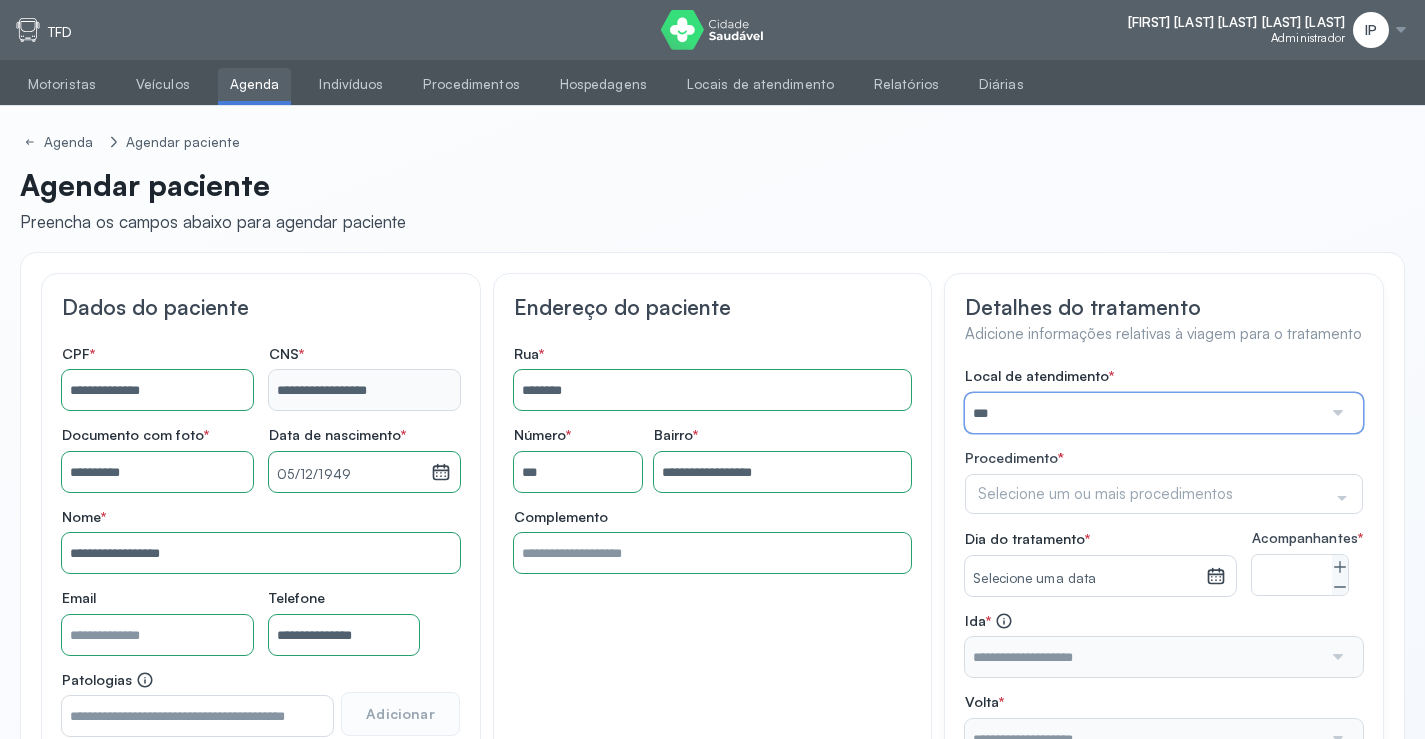 click on "Agenda" at bounding box center (255, 84) 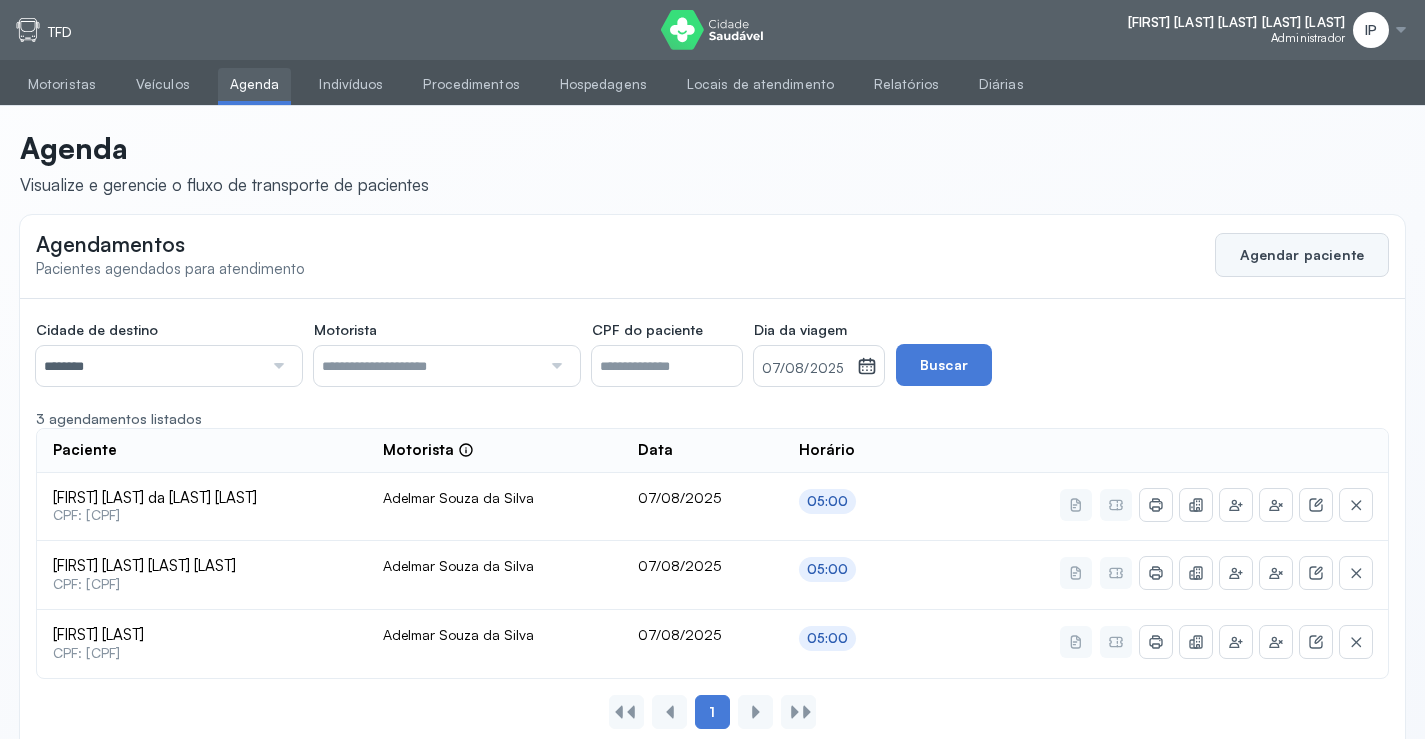 click on "Agendar paciente" 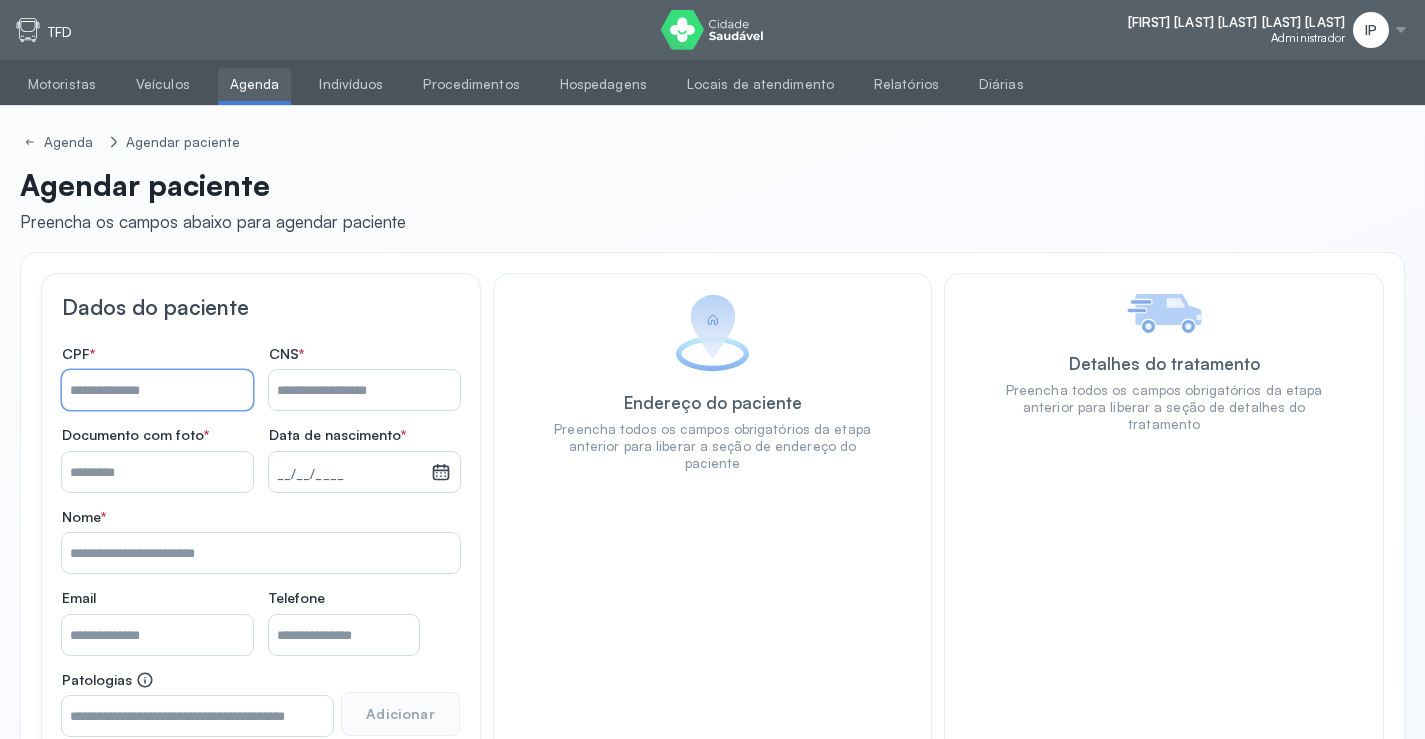 click on "Nome   *" at bounding box center [157, 390] 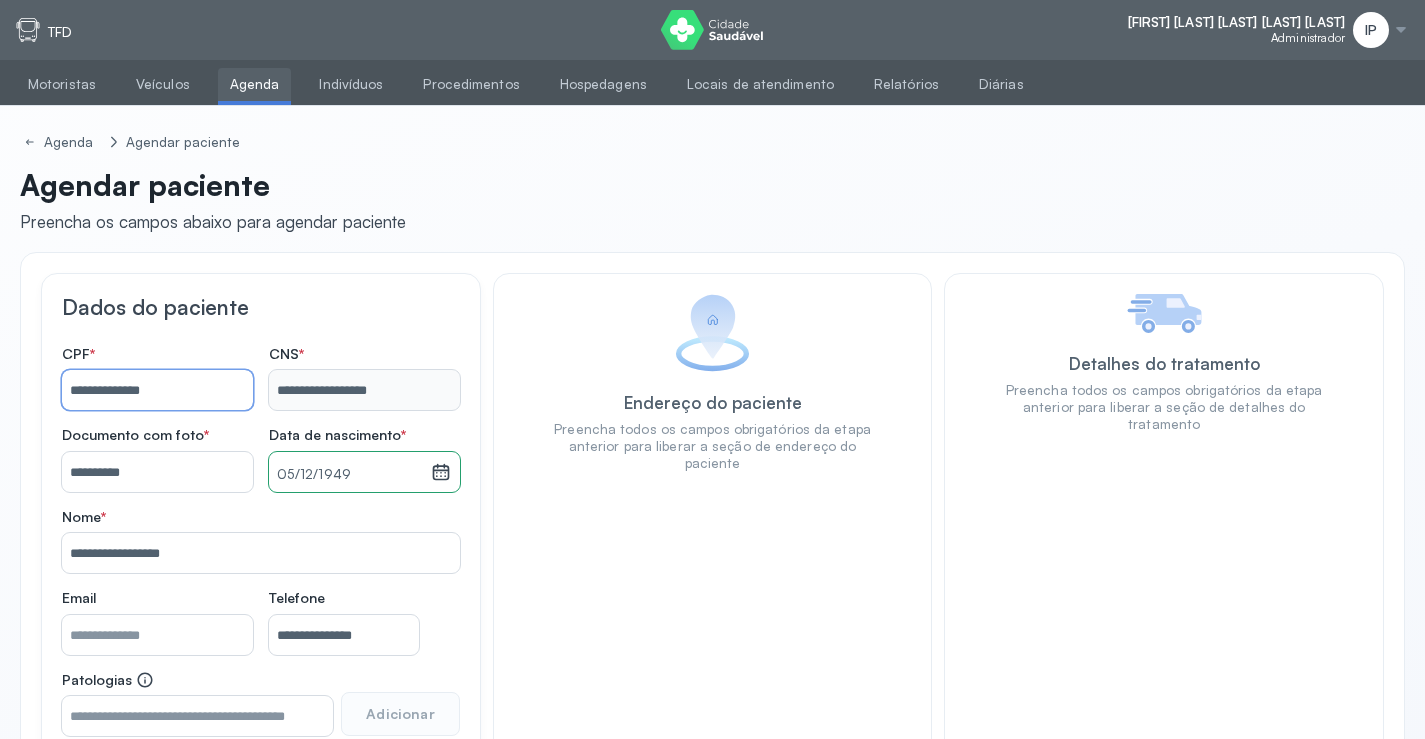 scroll, scrollTop: 171, scrollLeft: 0, axis: vertical 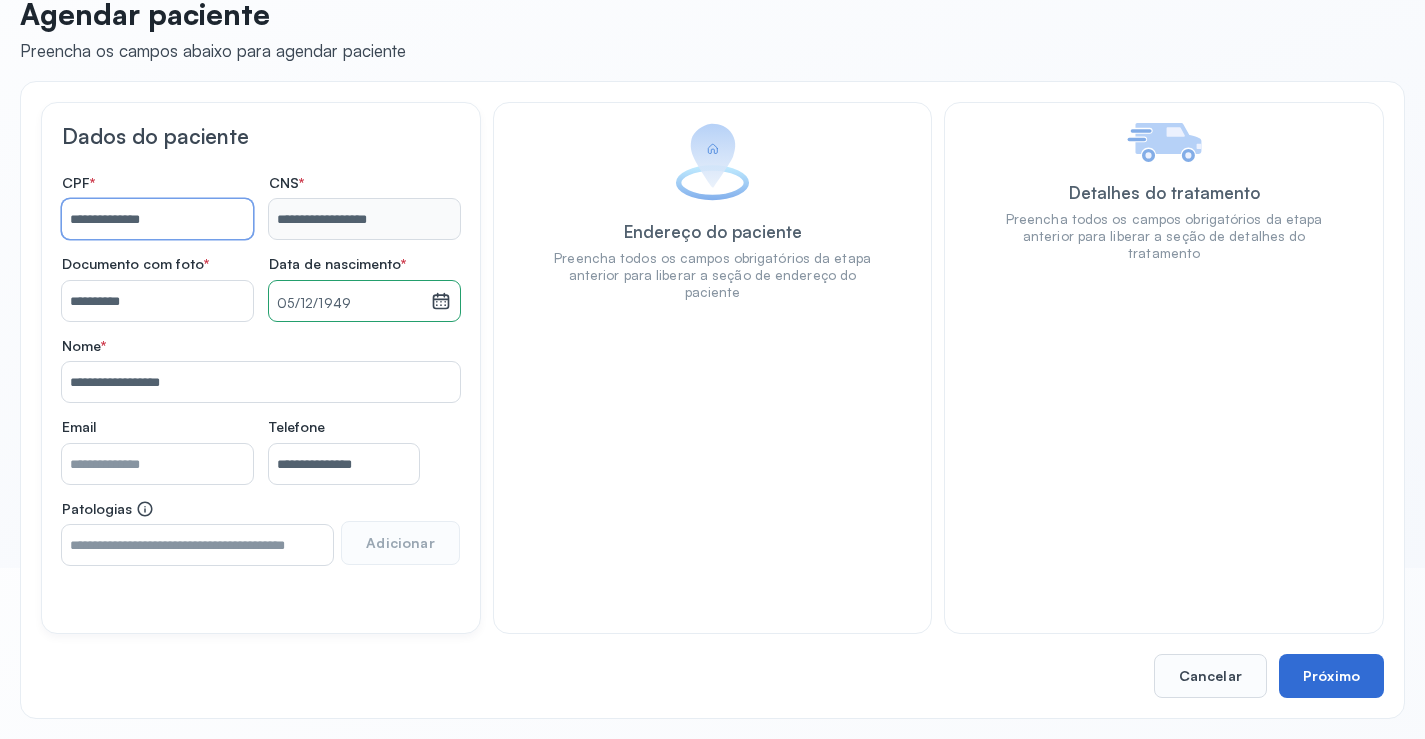 click on "Próximo" at bounding box center (1331, 676) 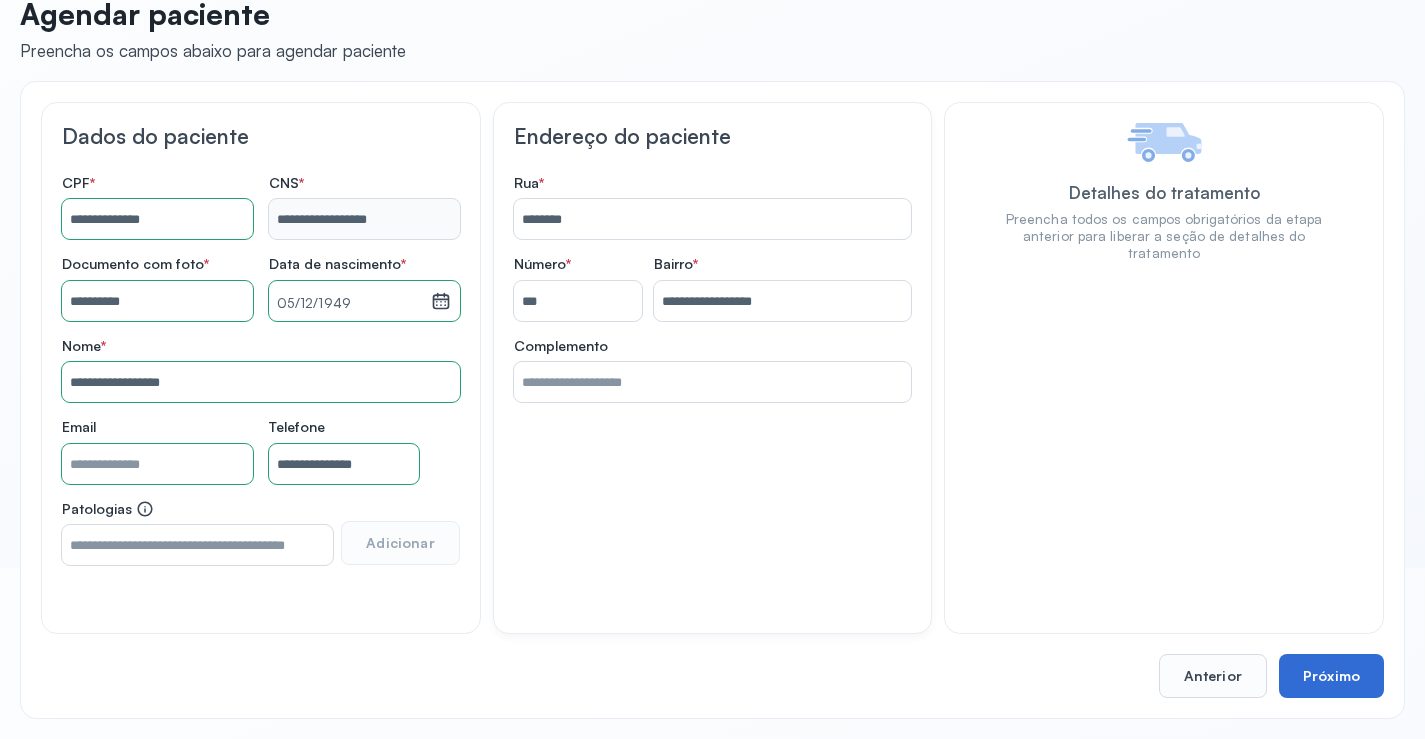 click on "Próximo" at bounding box center (1331, 676) 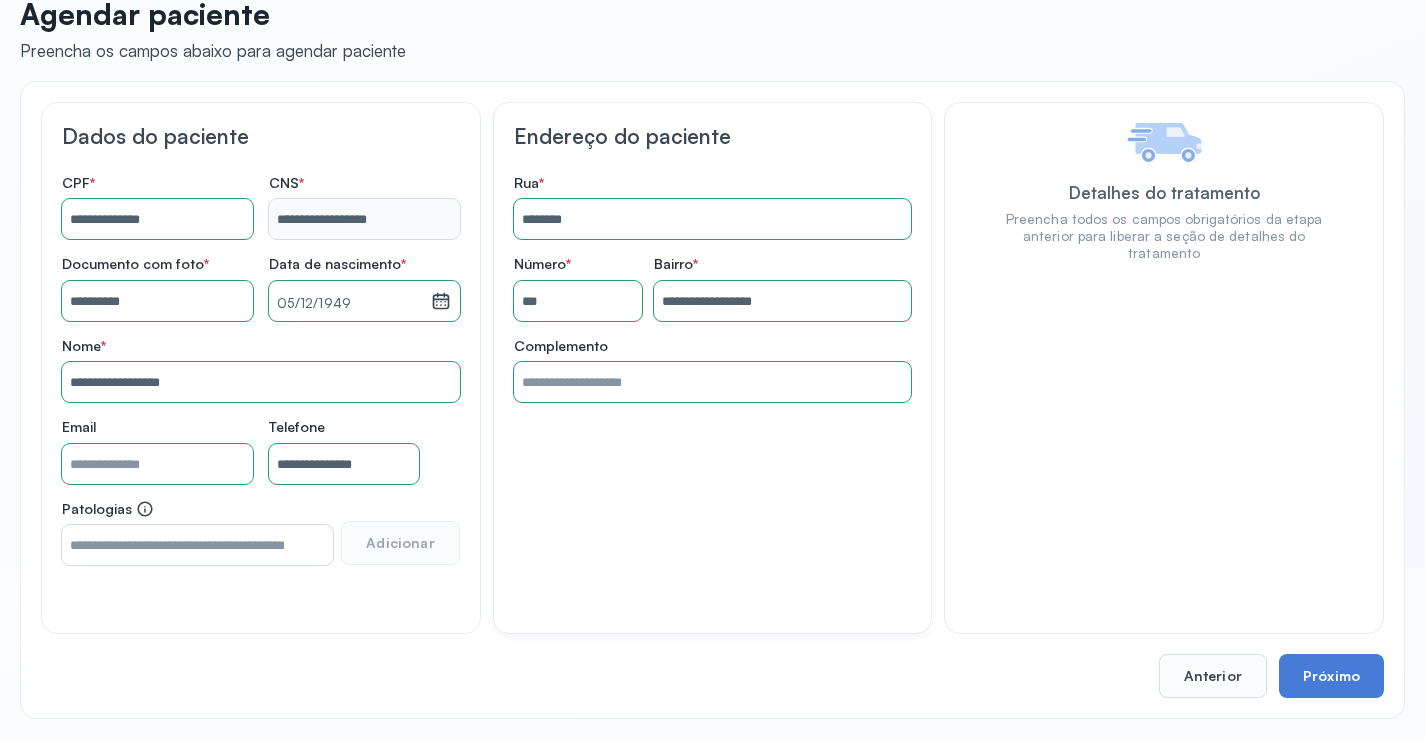 drag, startPoint x: 1299, startPoint y: 663, endPoint x: 1282, endPoint y: 551, distance: 113.28283 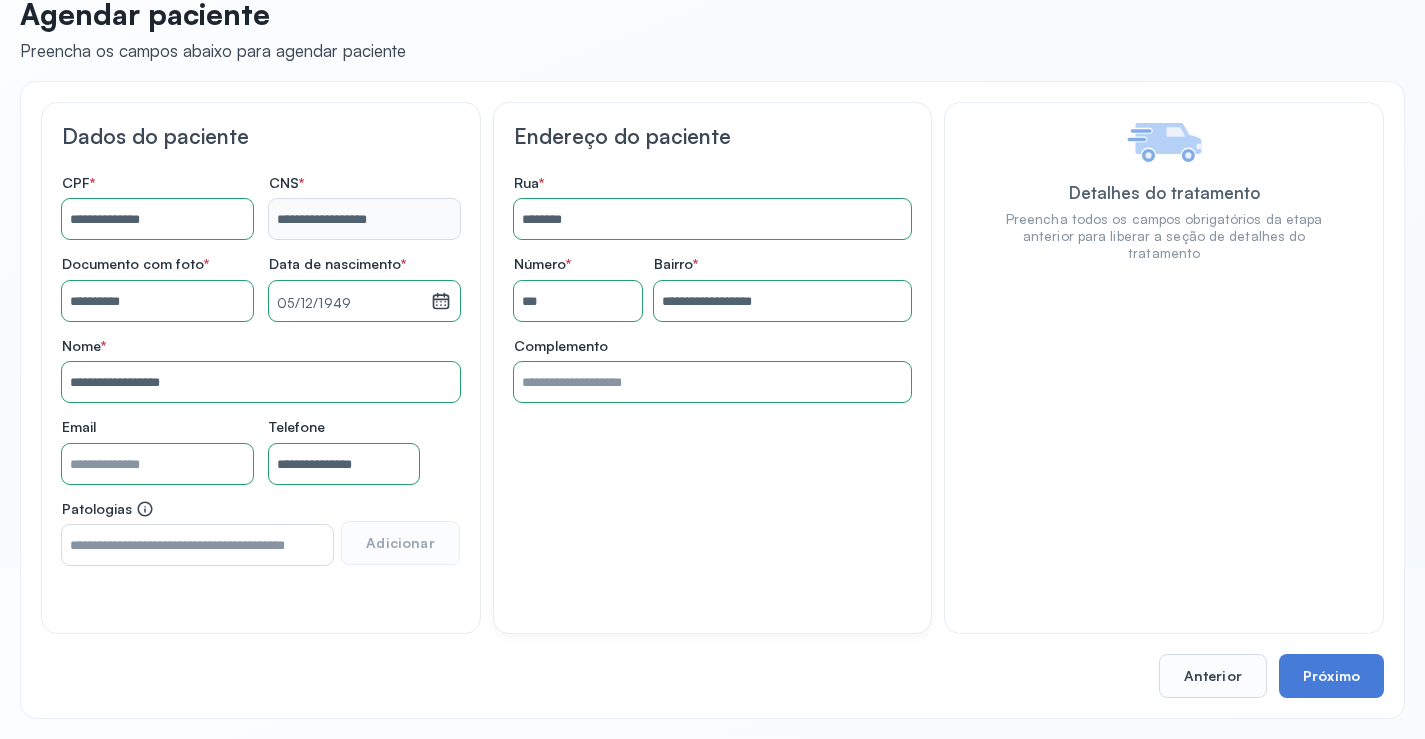 click on "**********" at bounding box center [712, 400] 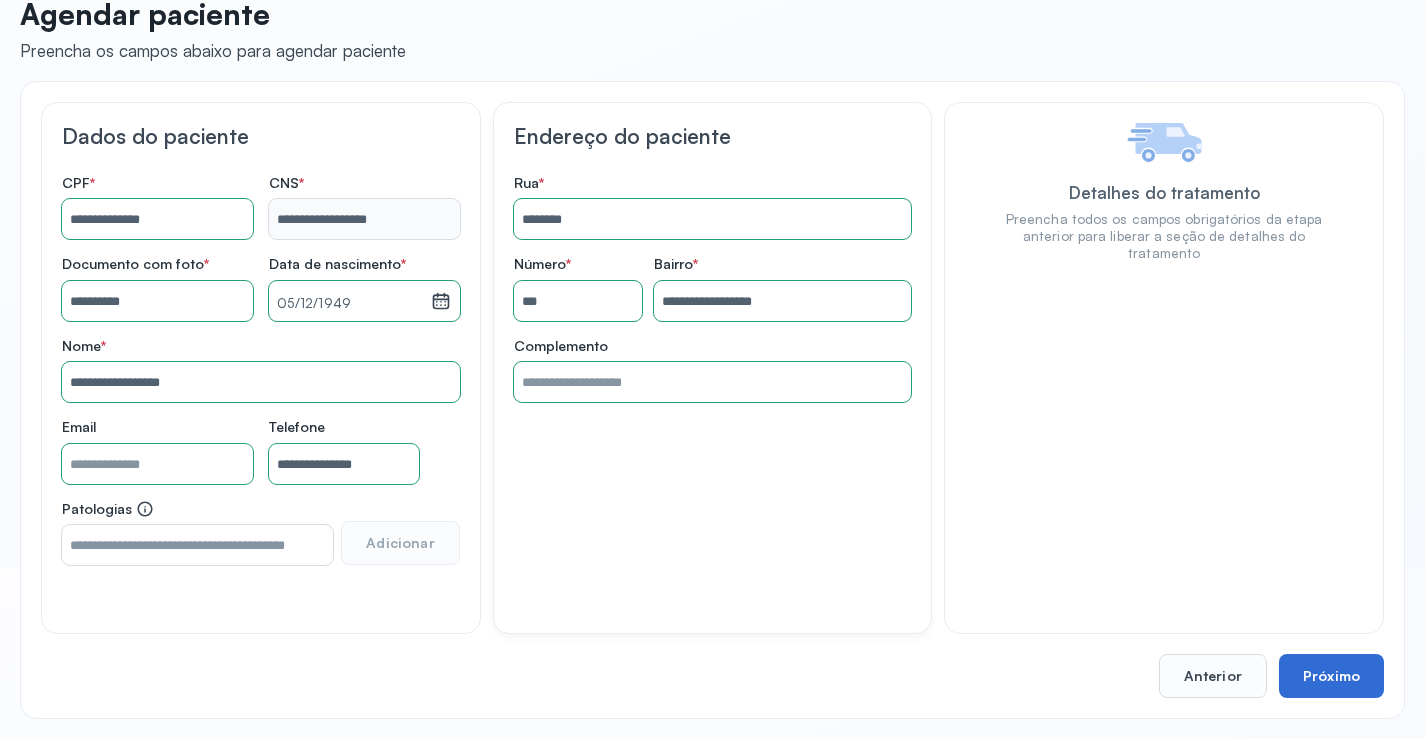 click on "Próximo" at bounding box center (1331, 676) 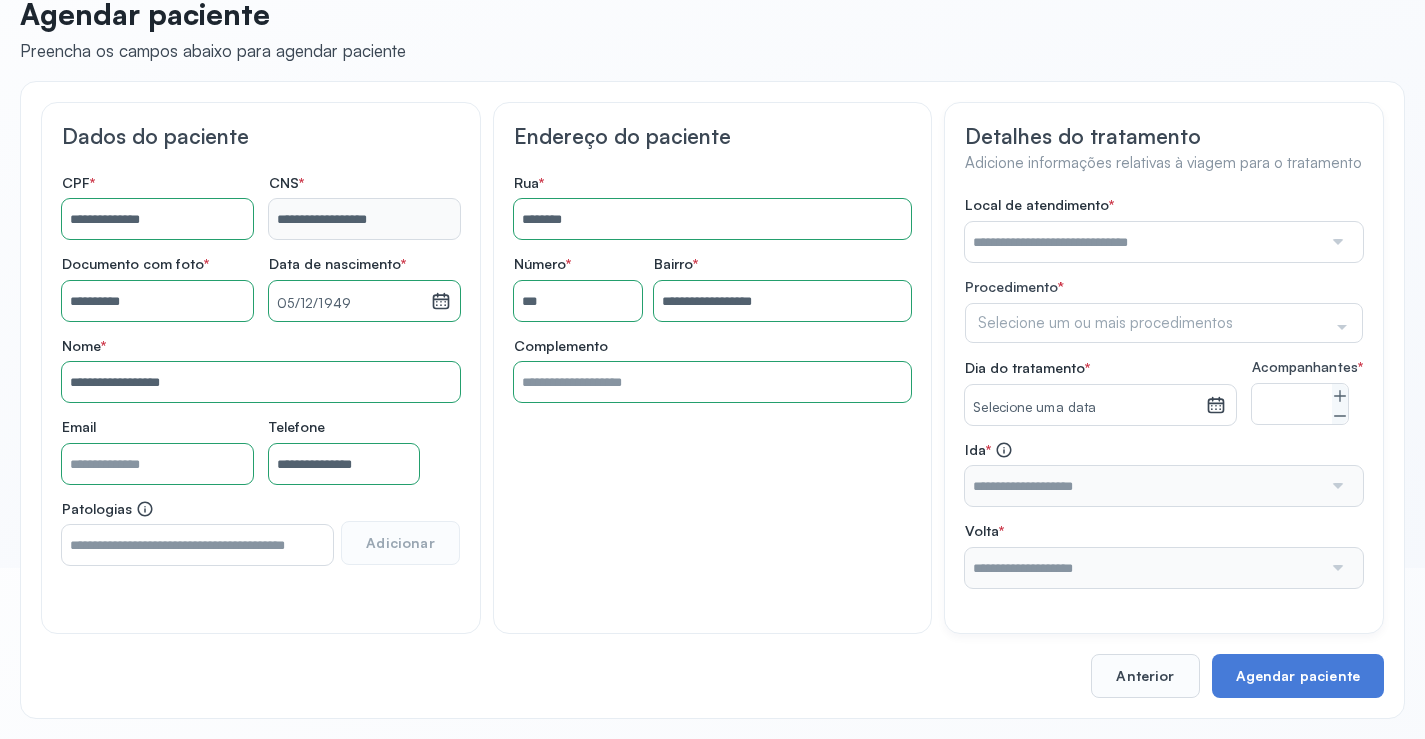 click at bounding box center (1143, 242) 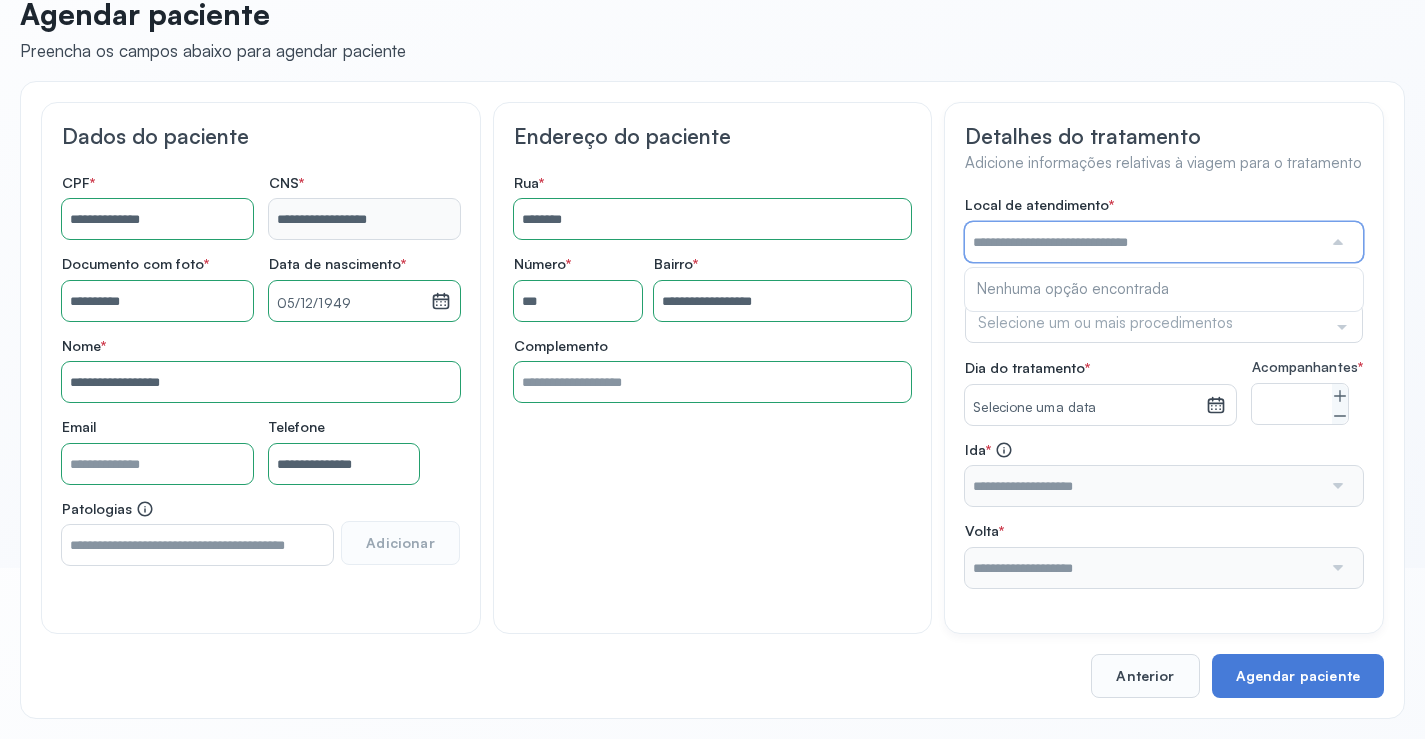click at bounding box center [1143, 242] 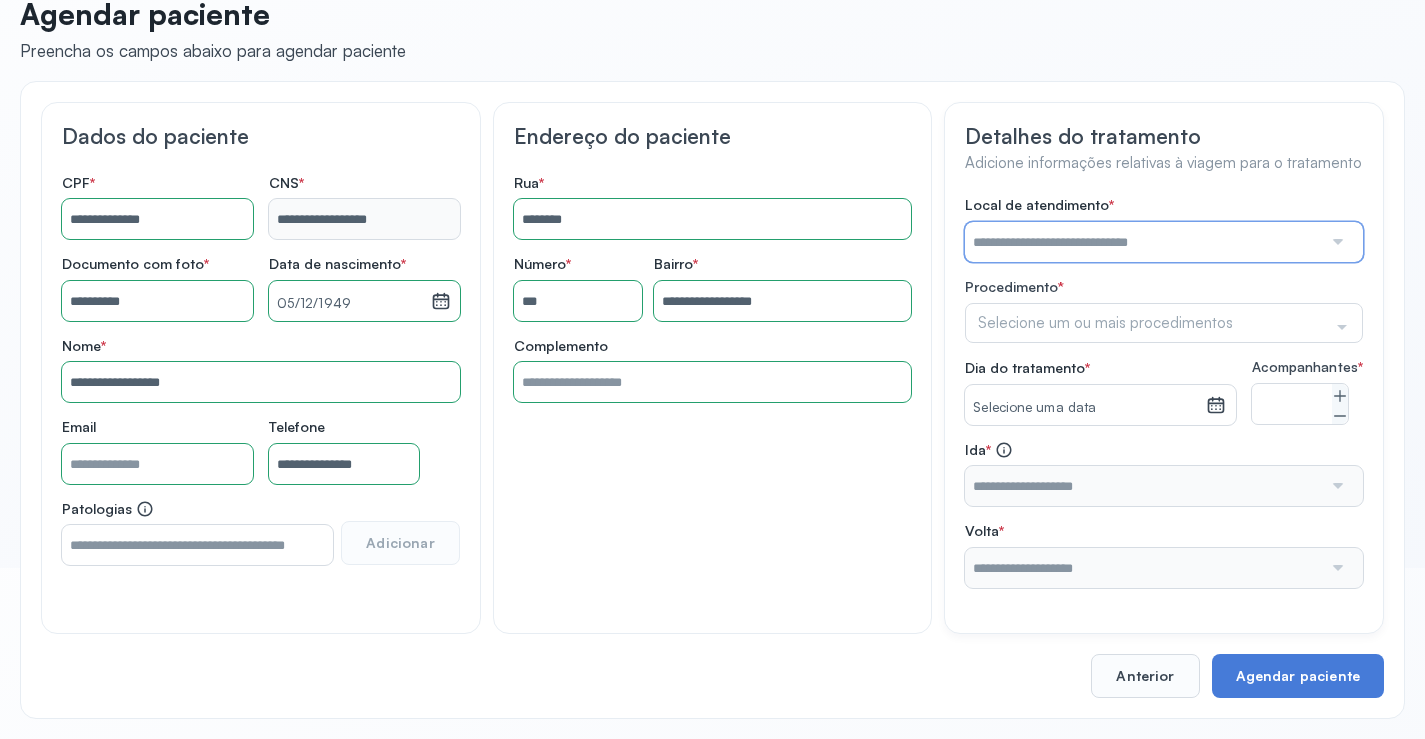 click at bounding box center [1143, 242] 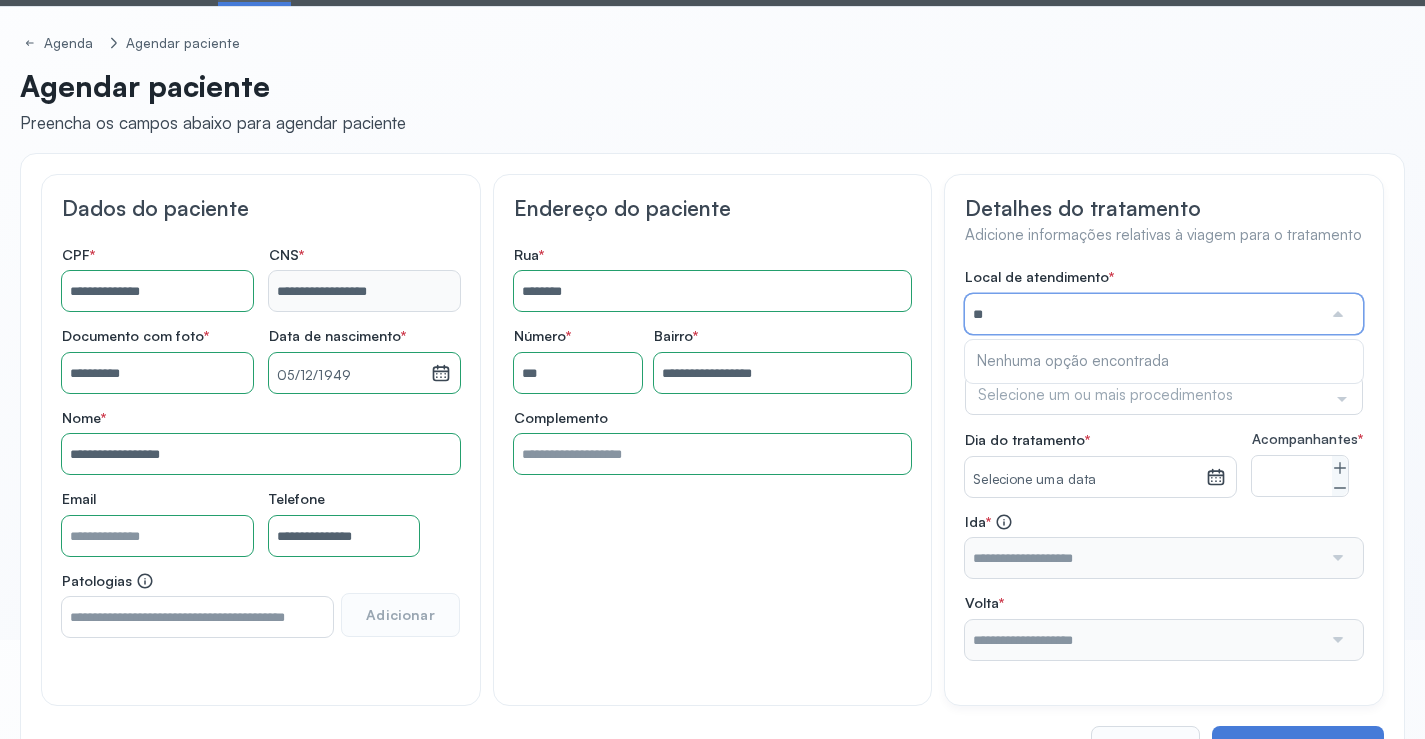 scroll, scrollTop: 0, scrollLeft: 0, axis: both 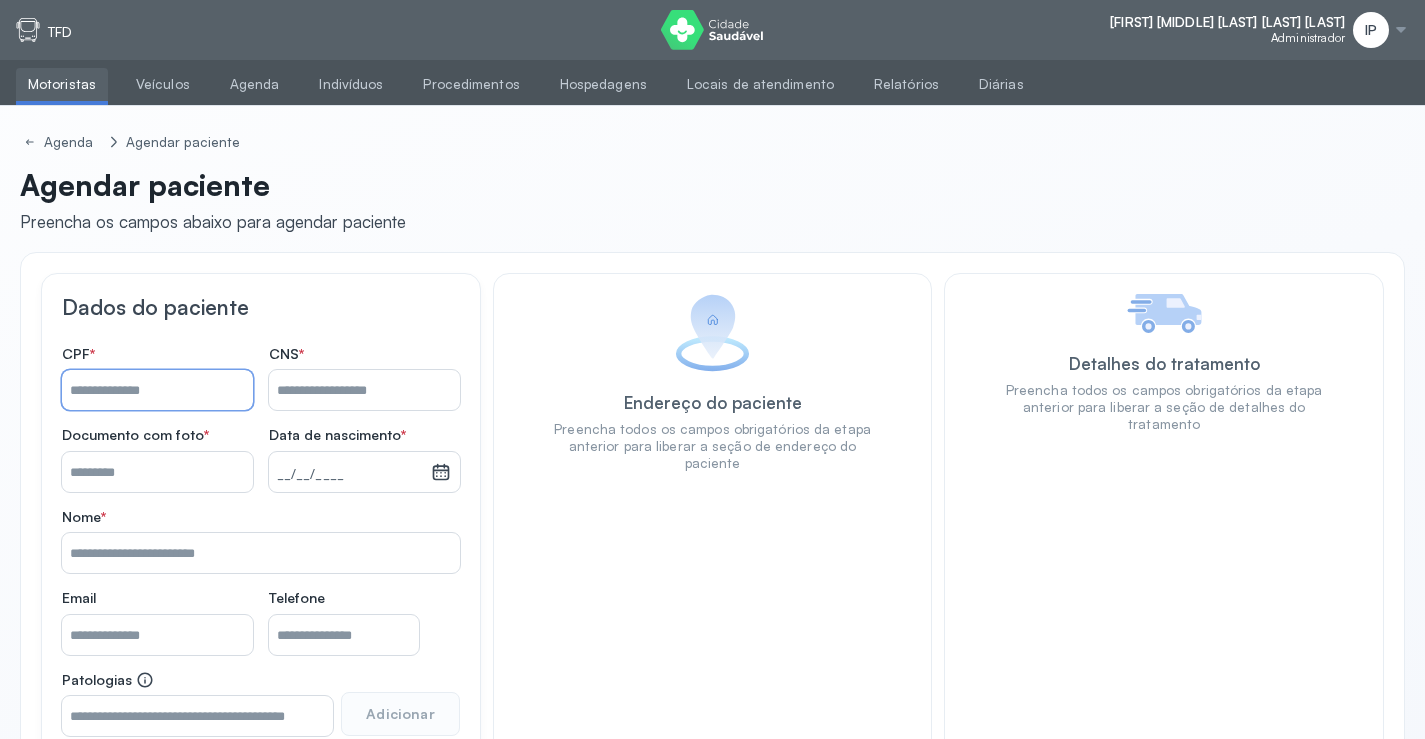 click on "Nome   *" at bounding box center (157, 390) 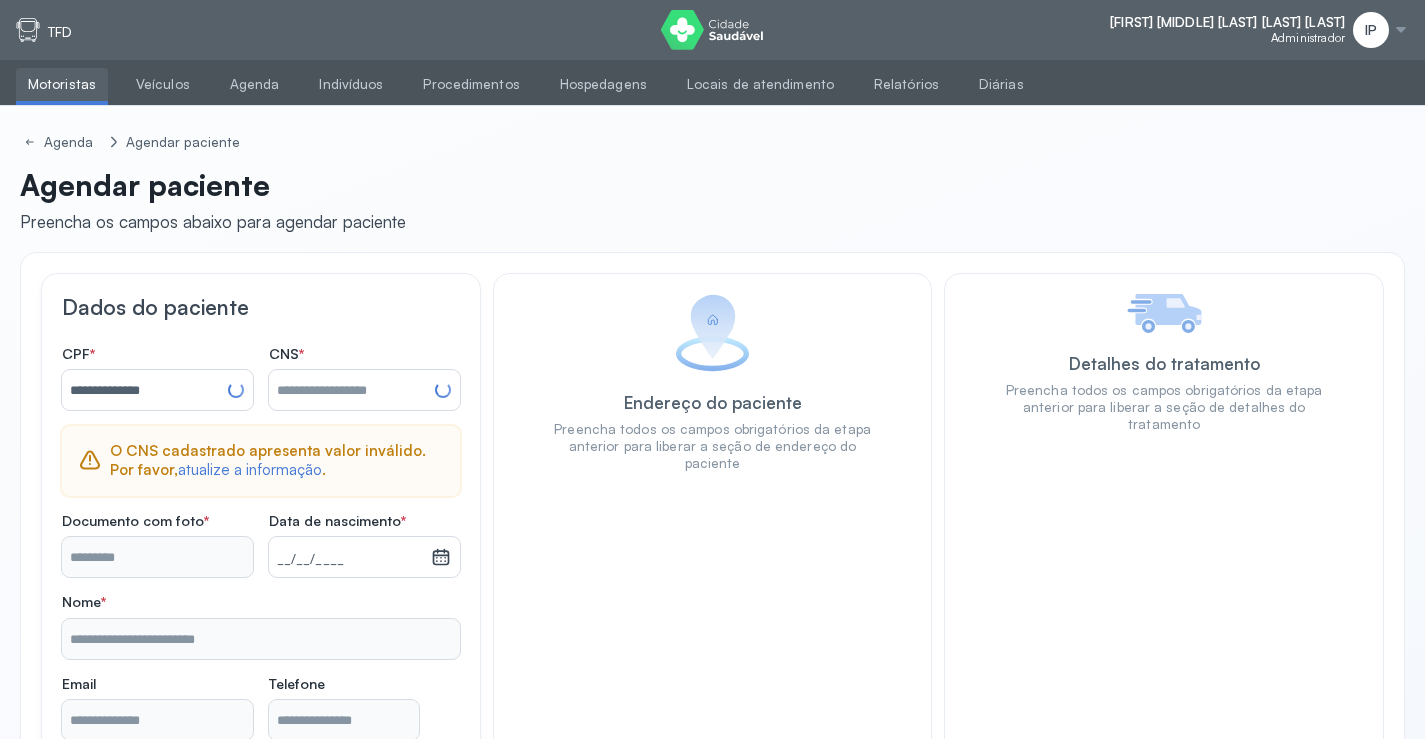 type on "**********" 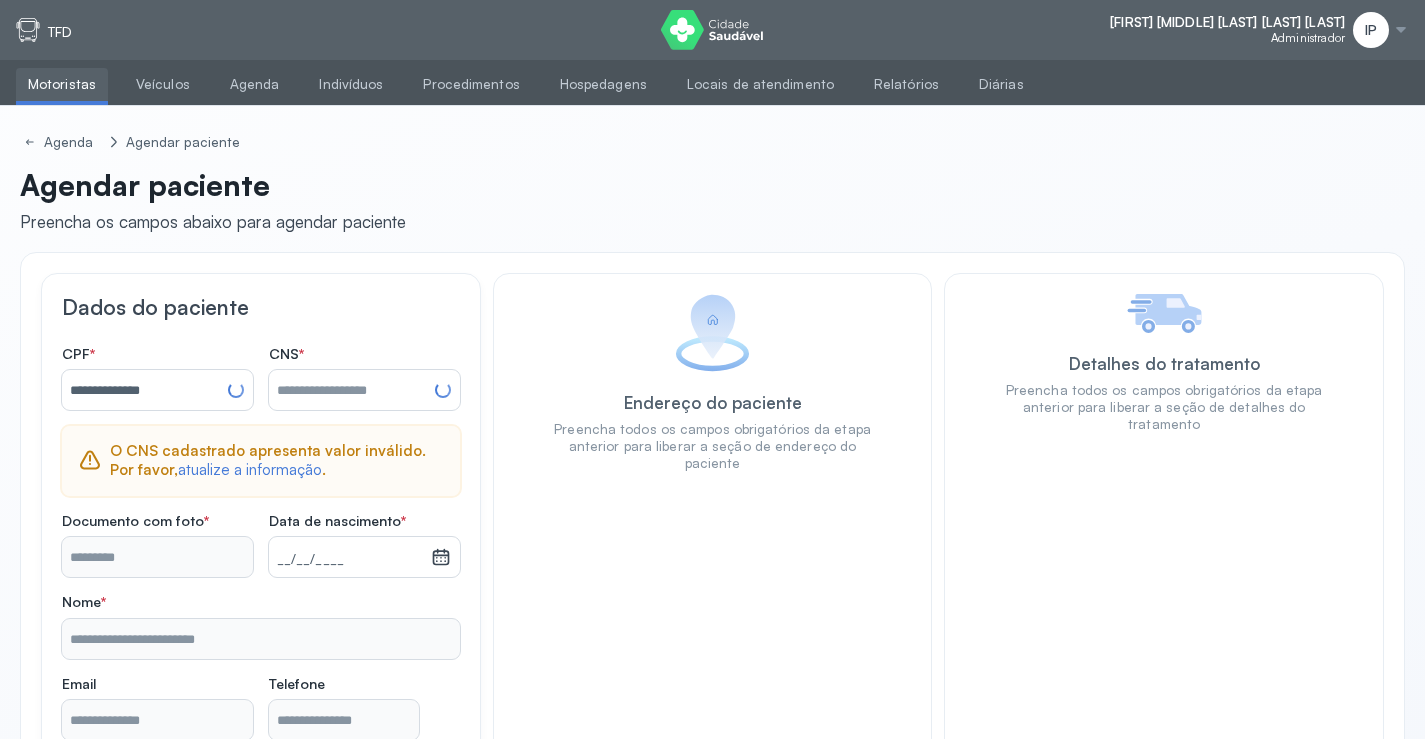 type on "**********" 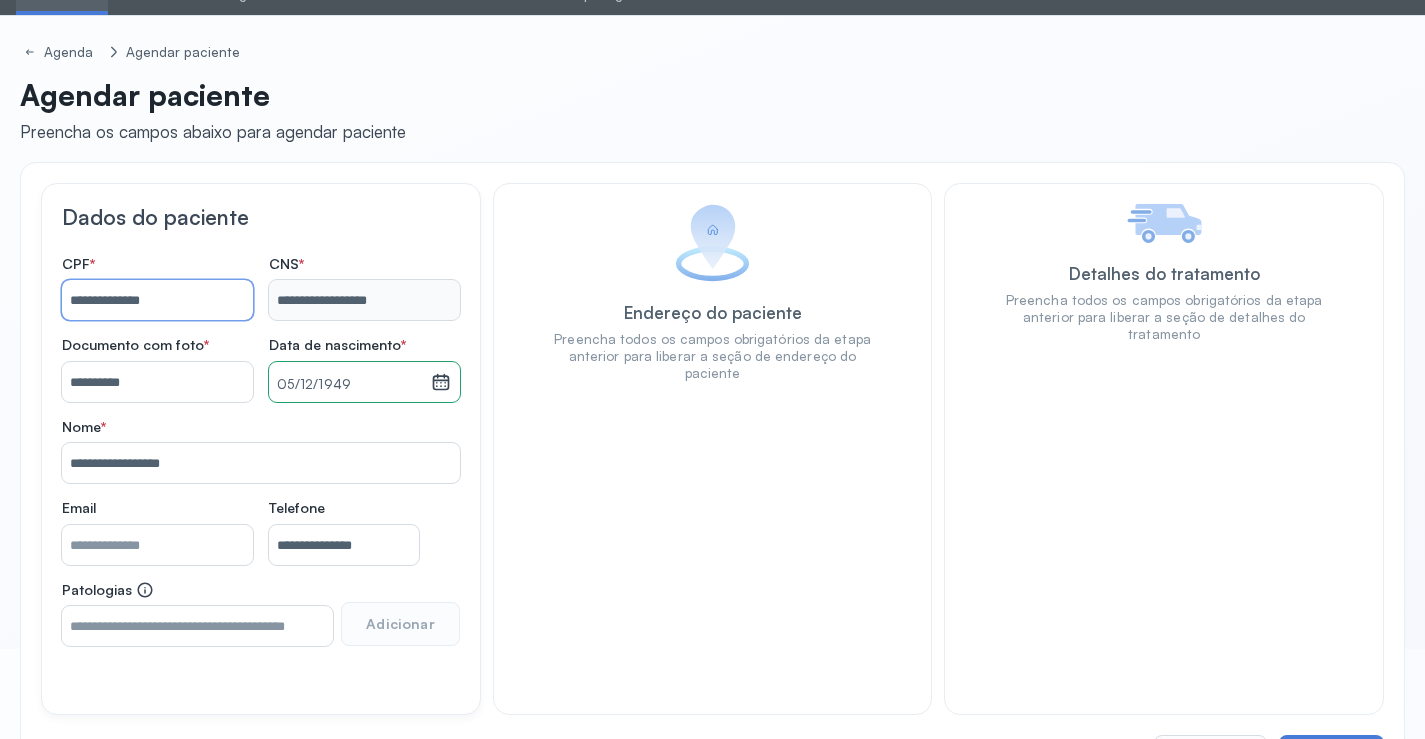 scroll, scrollTop: 171, scrollLeft: 0, axis: vertical 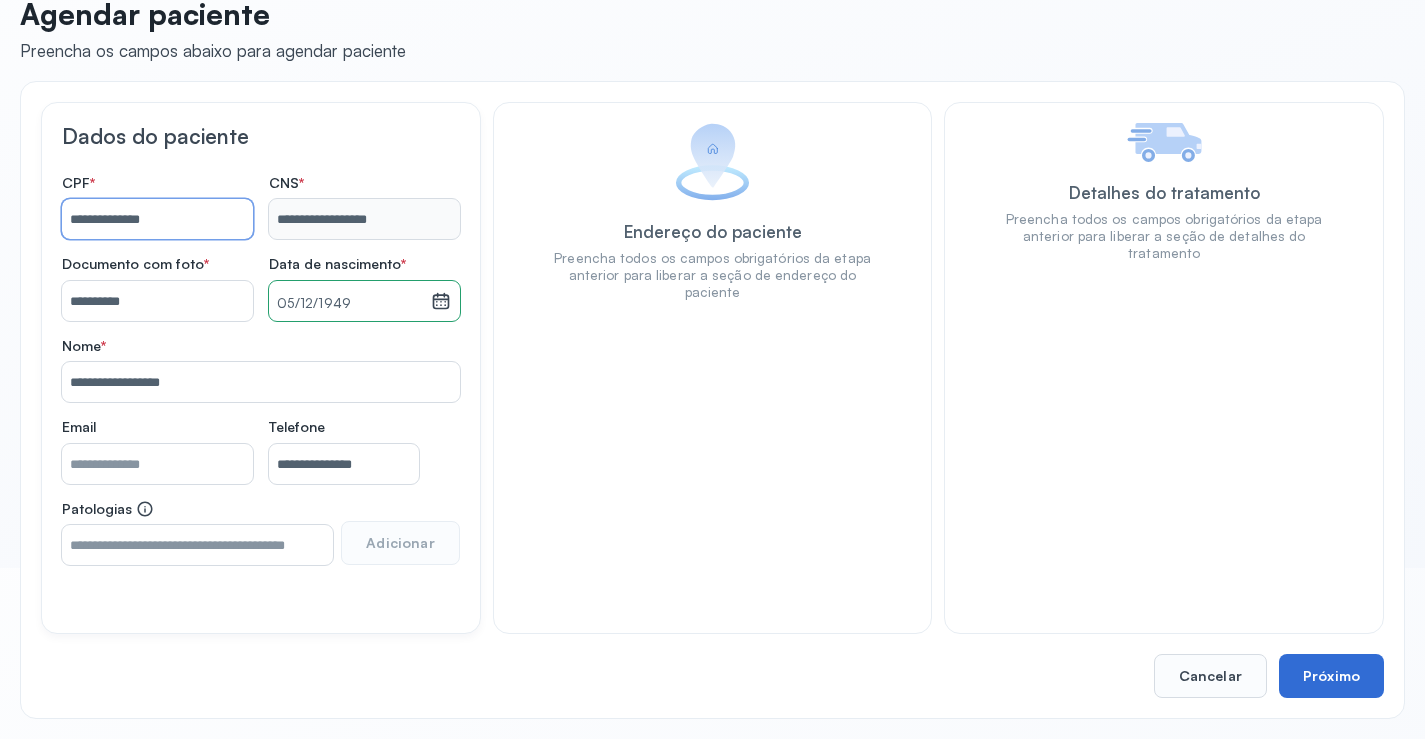 type on "**********" 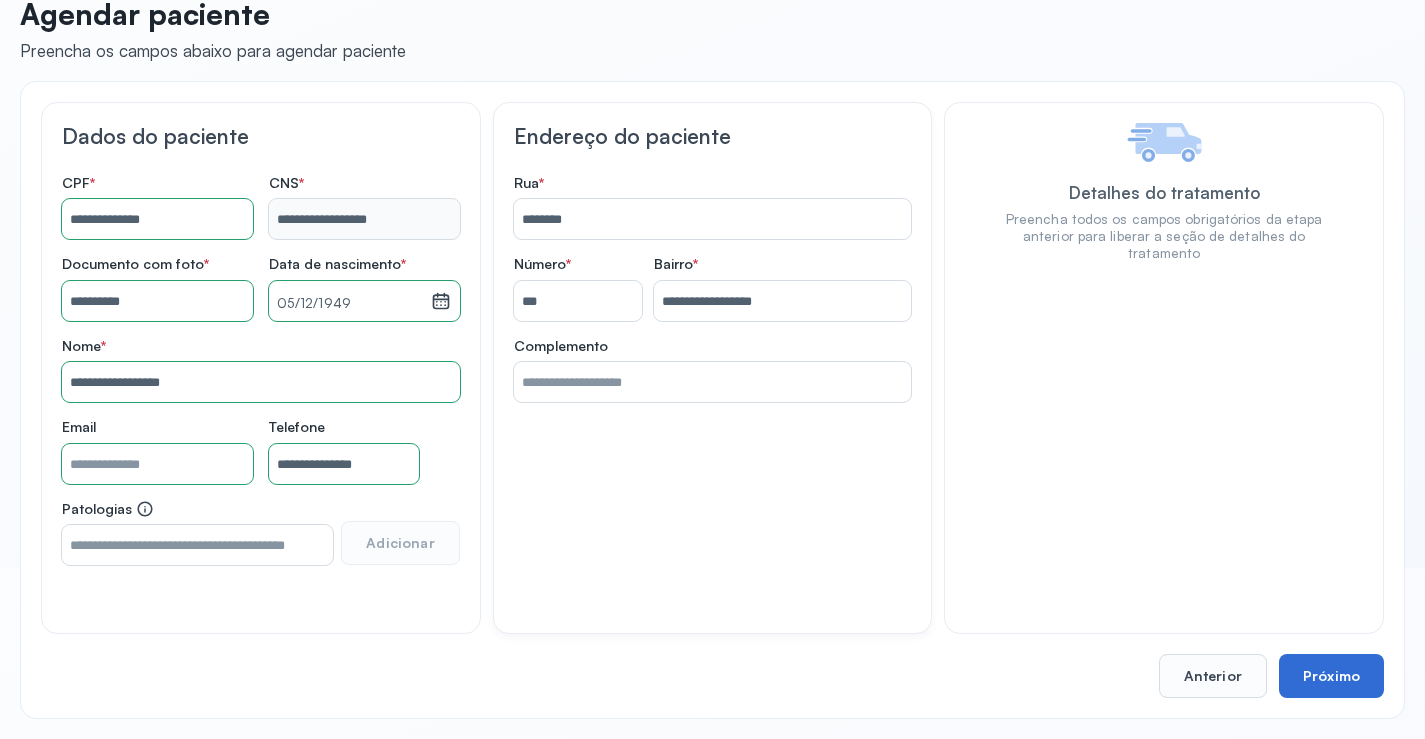 click on "Próximo" at bounding box center (1331, 676) 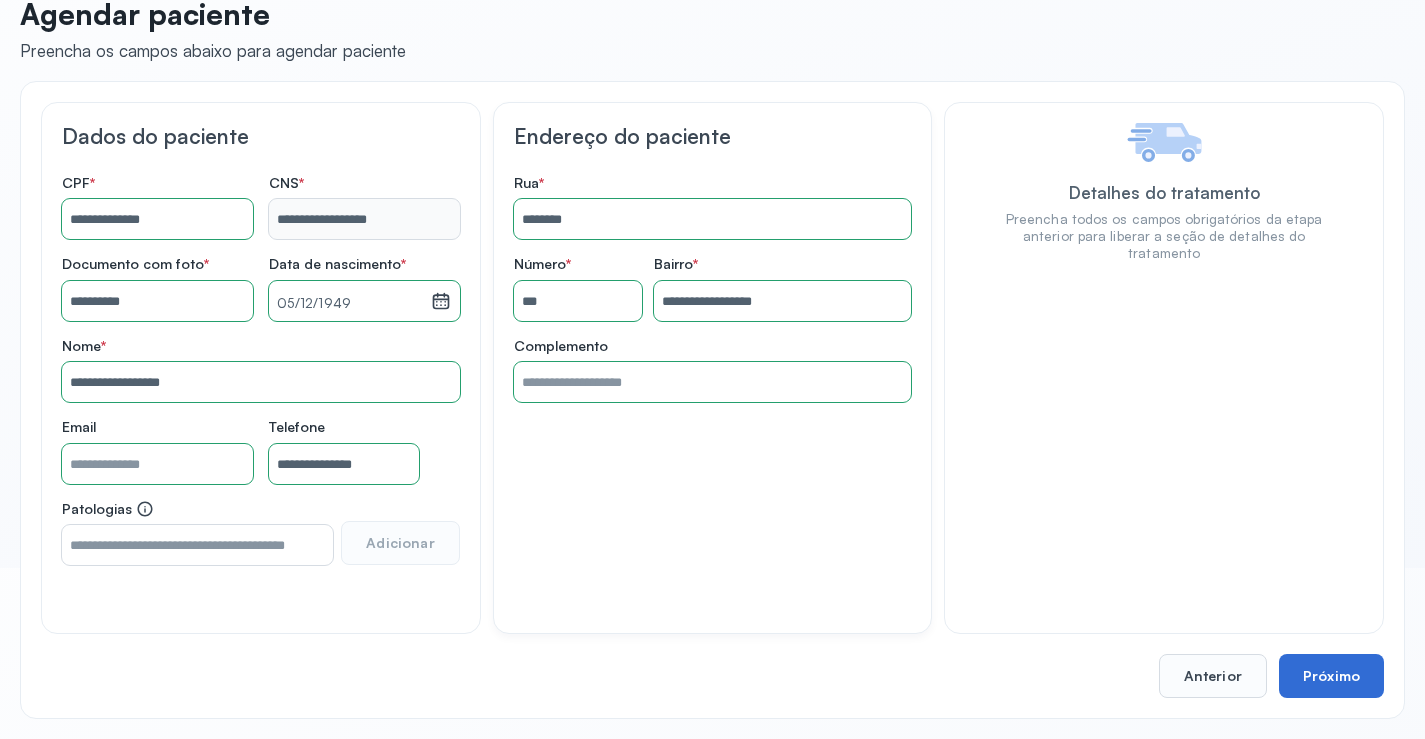 click on "Próximo" at bounding box center [1331, 676] 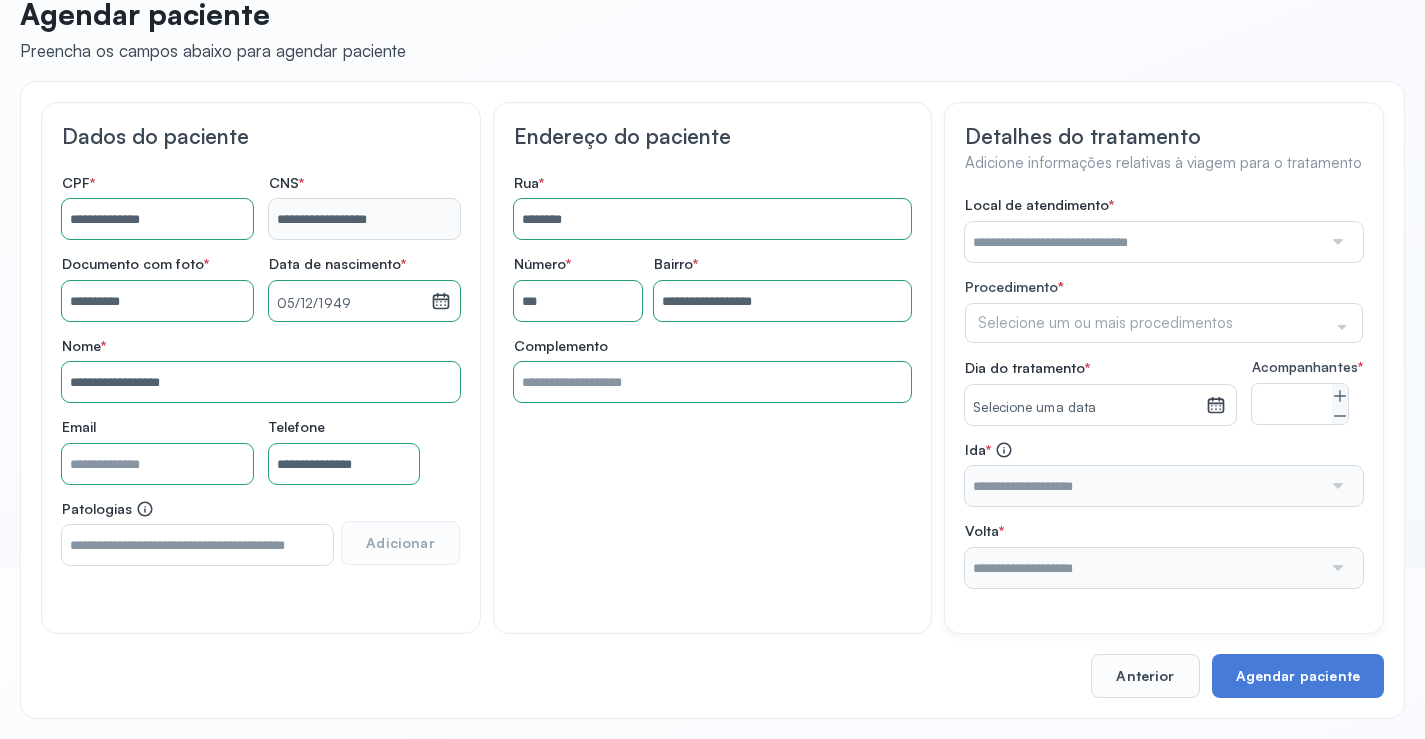 click at bounding box center [1143, 242] 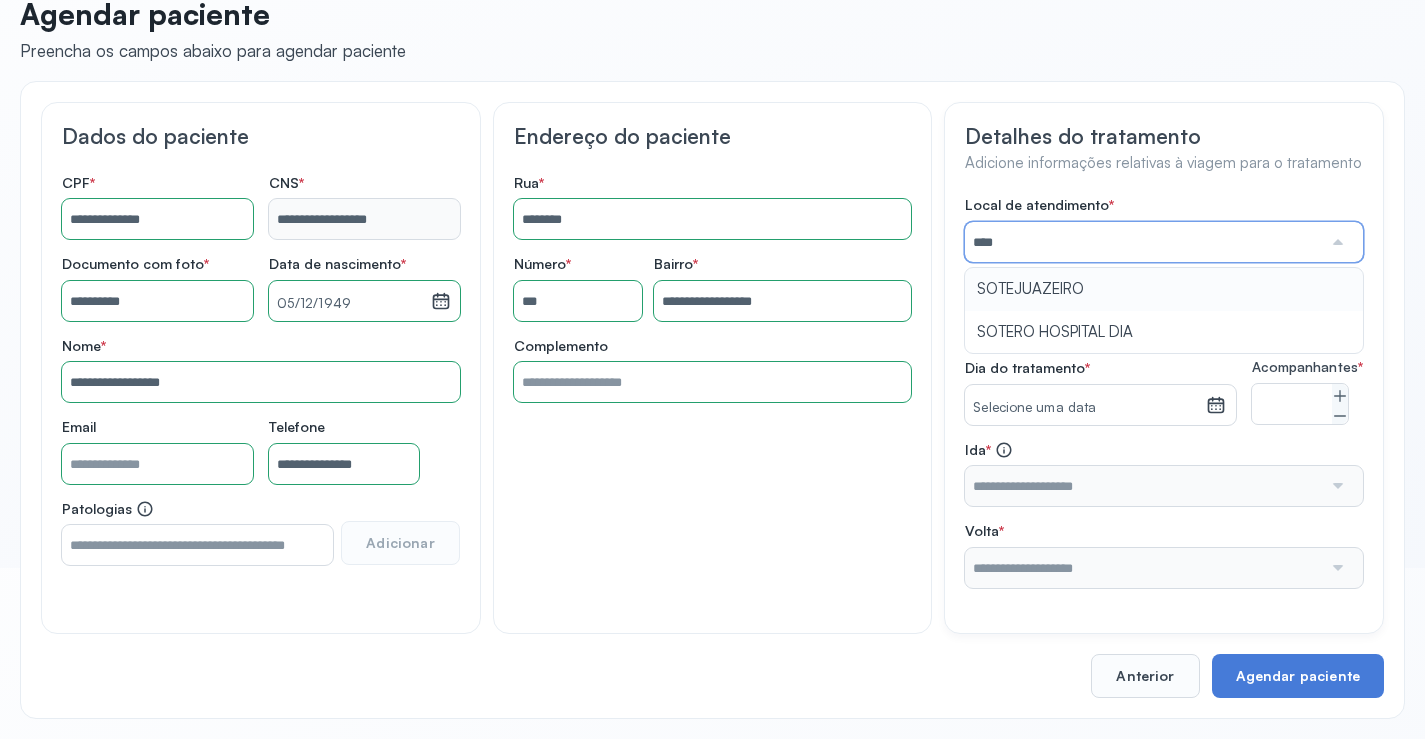 type on "**********" 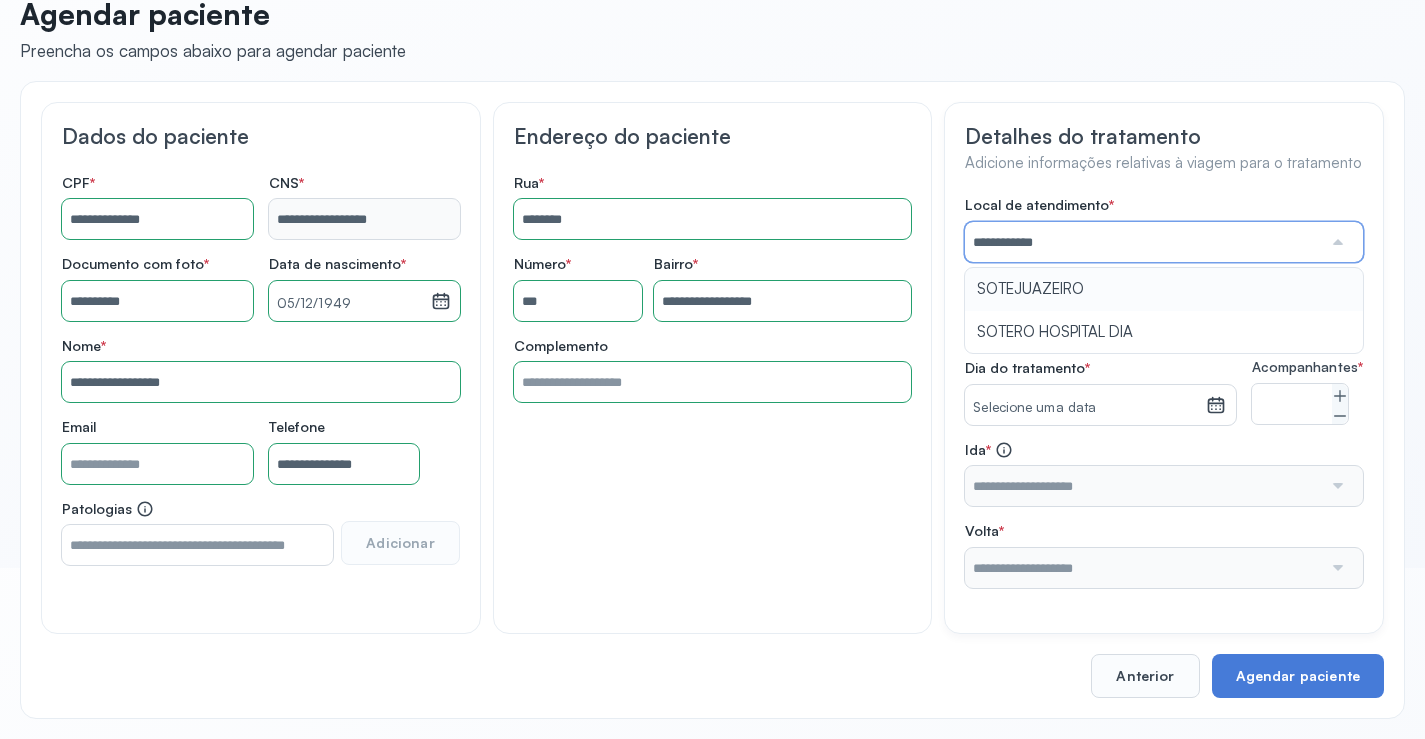 click on "**********" at bounding box center [1164, 392] 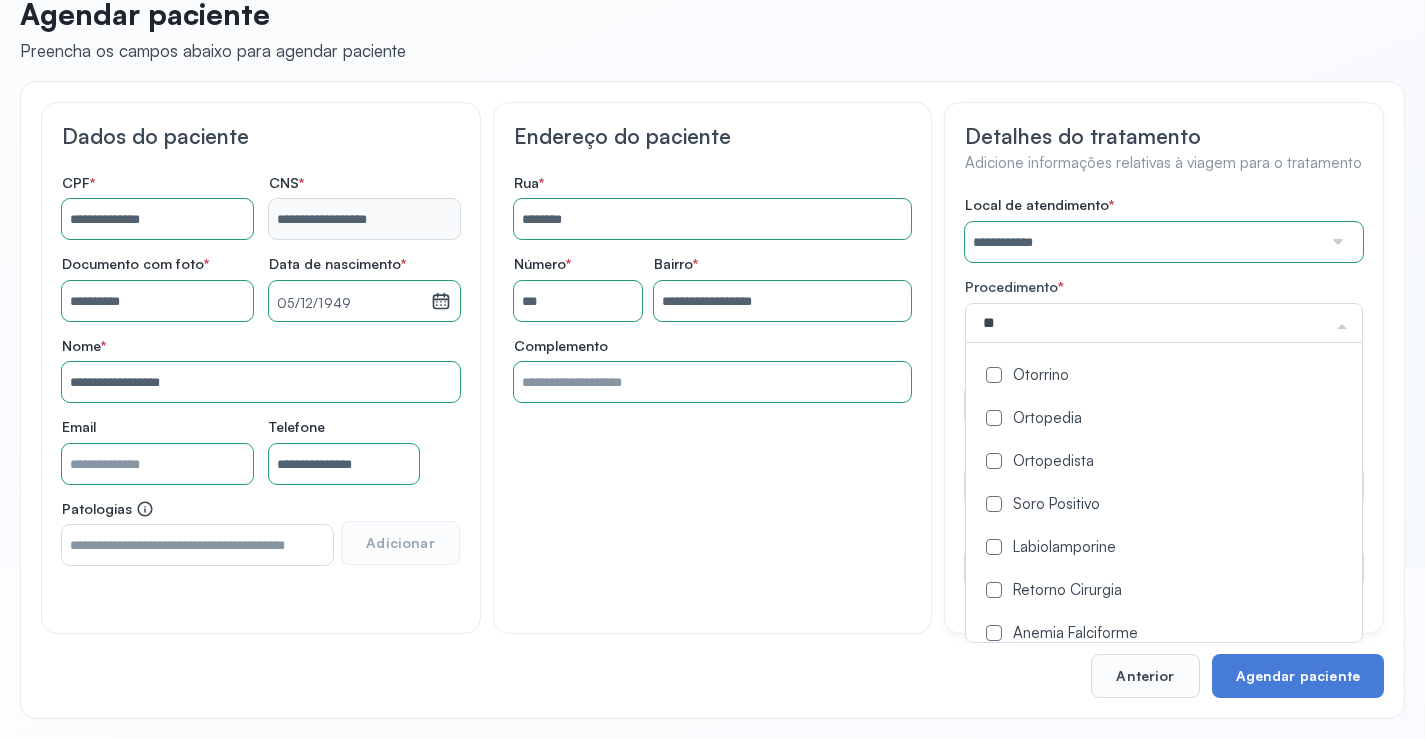 type on "***" 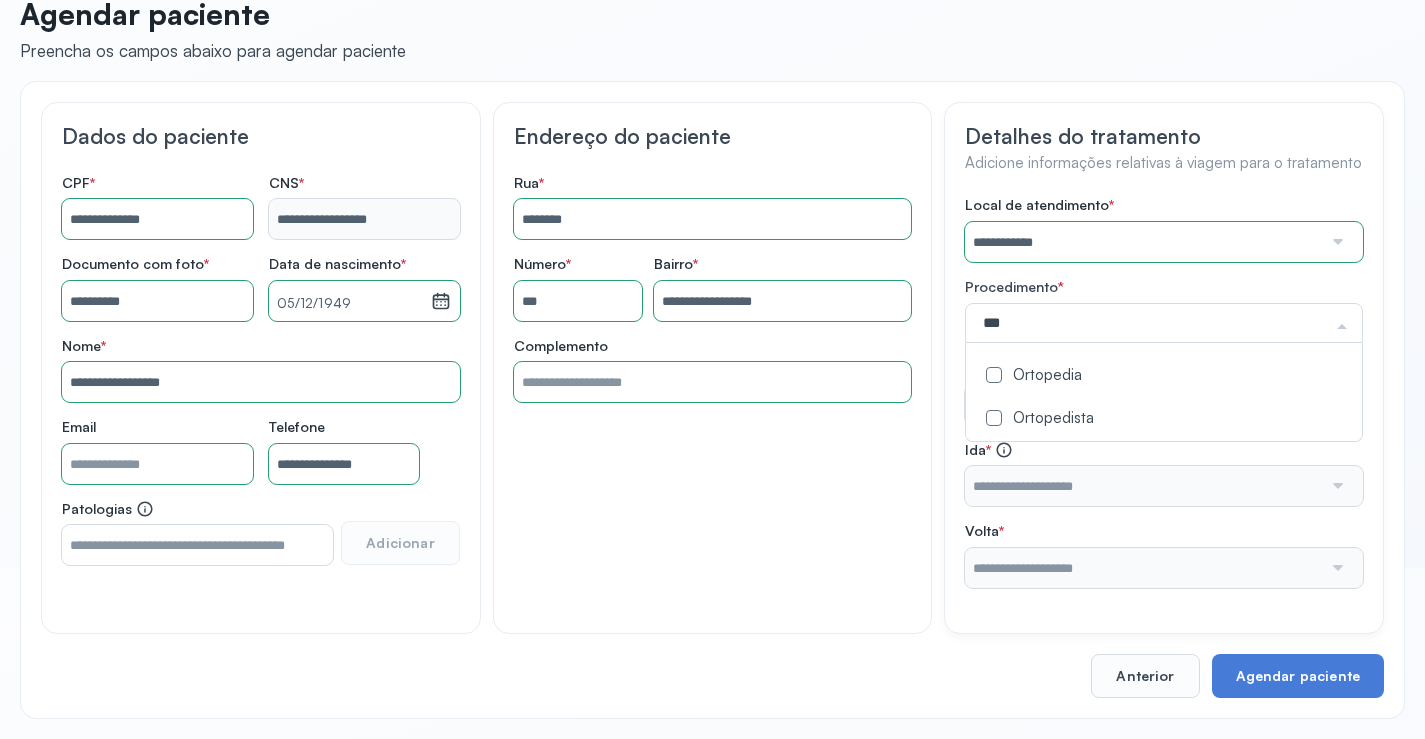 click on "Ortopedia" 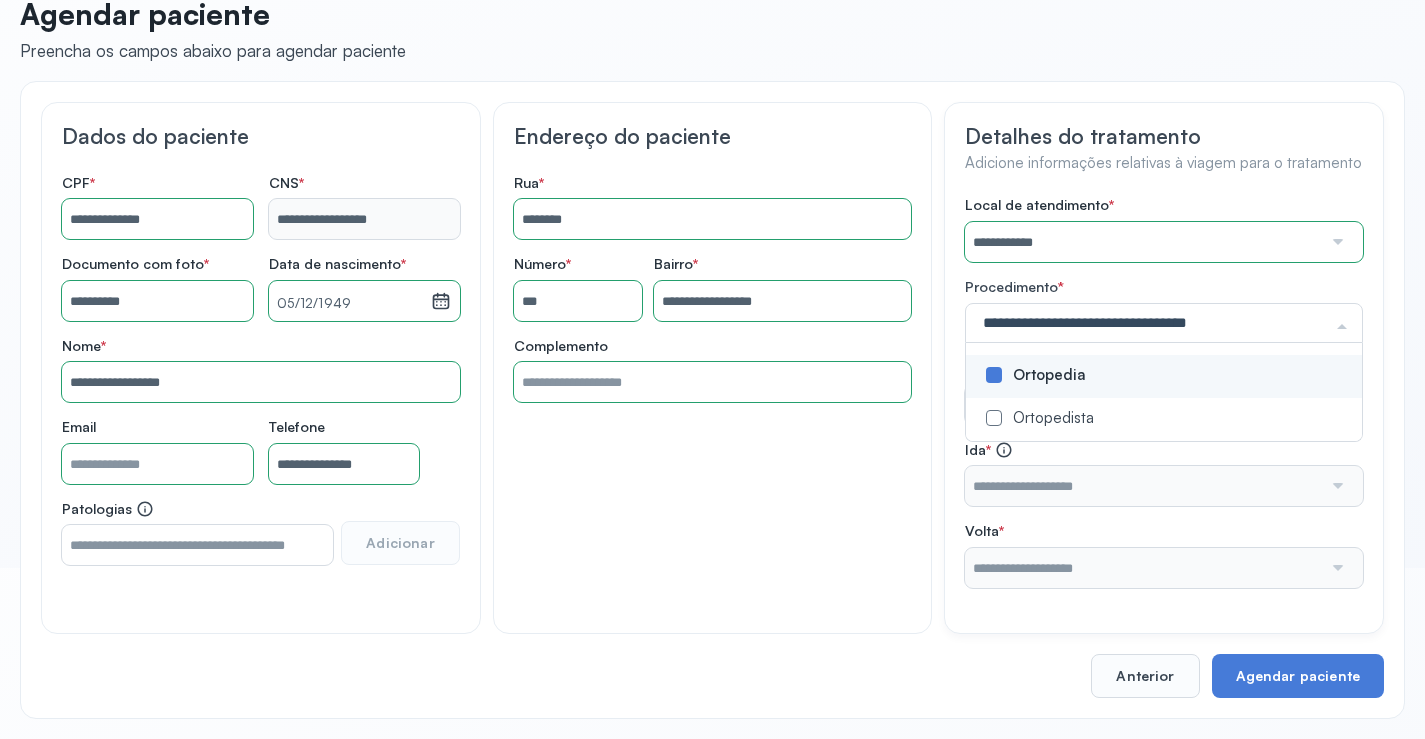 click on "**********" 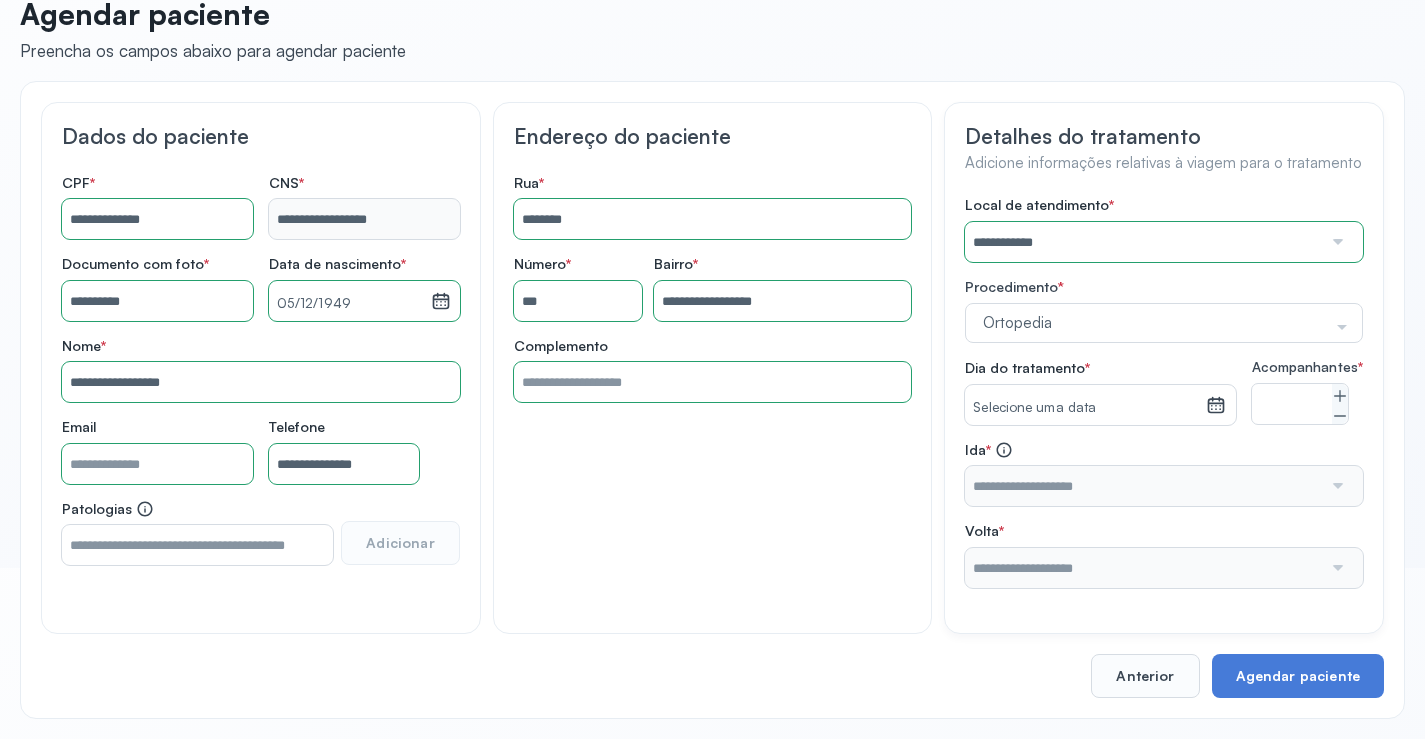 click on "Selecione uma data" at bounding box center (1085, 408) 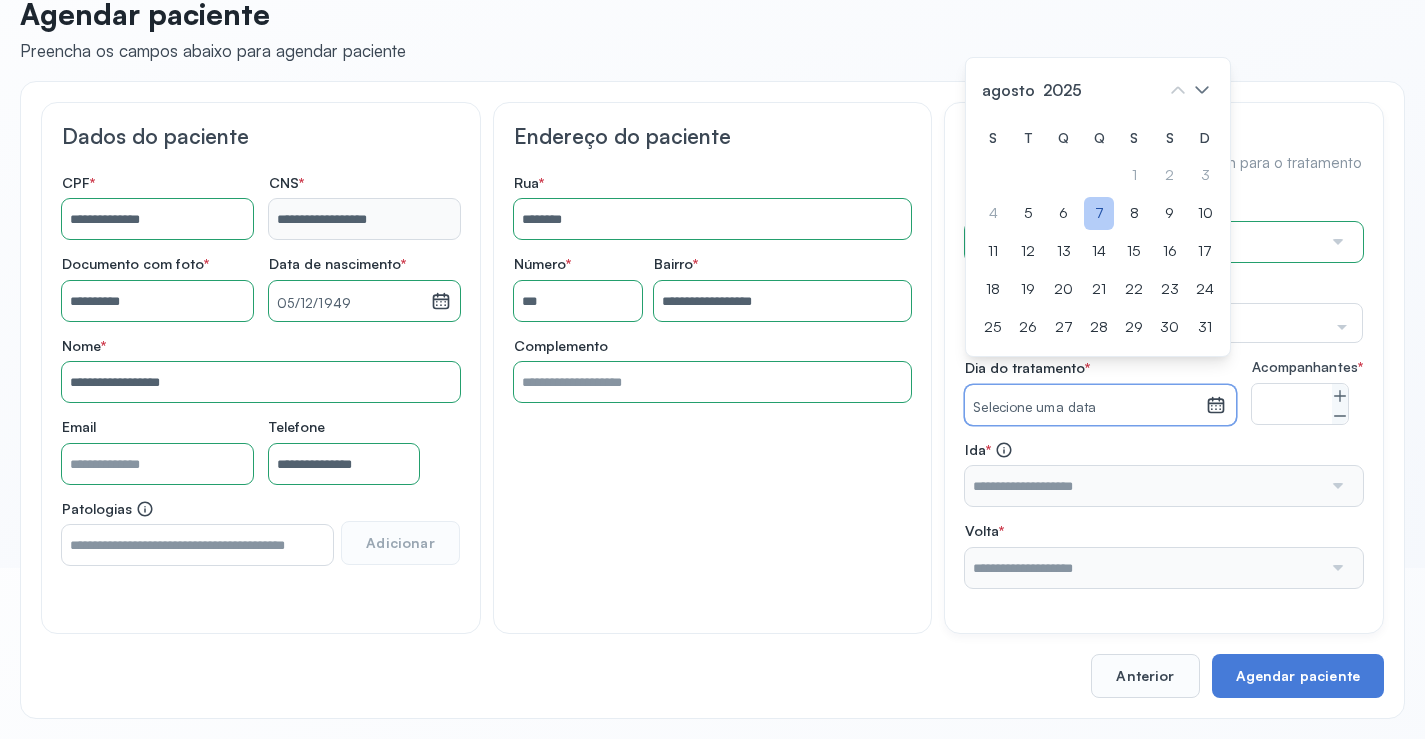 click on "7" 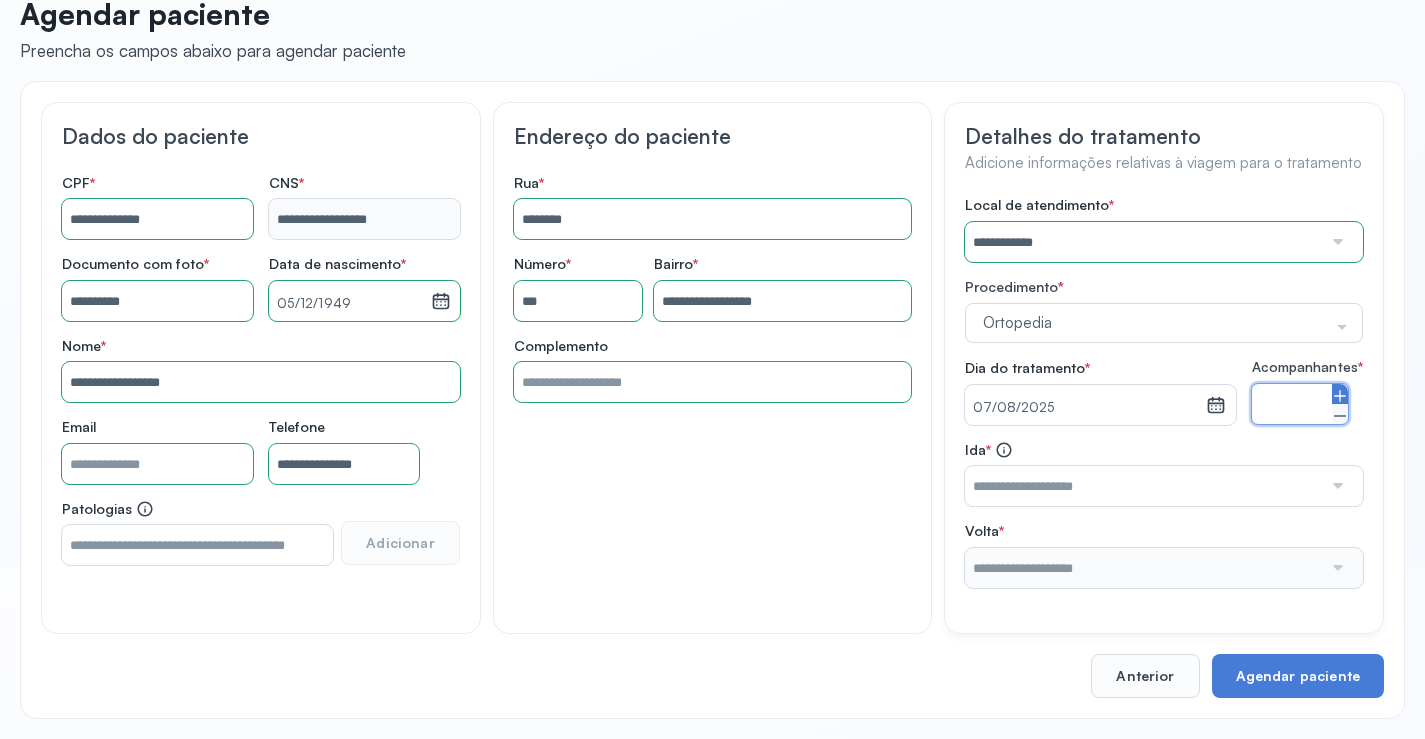 click at bounding box center (1340, 394) 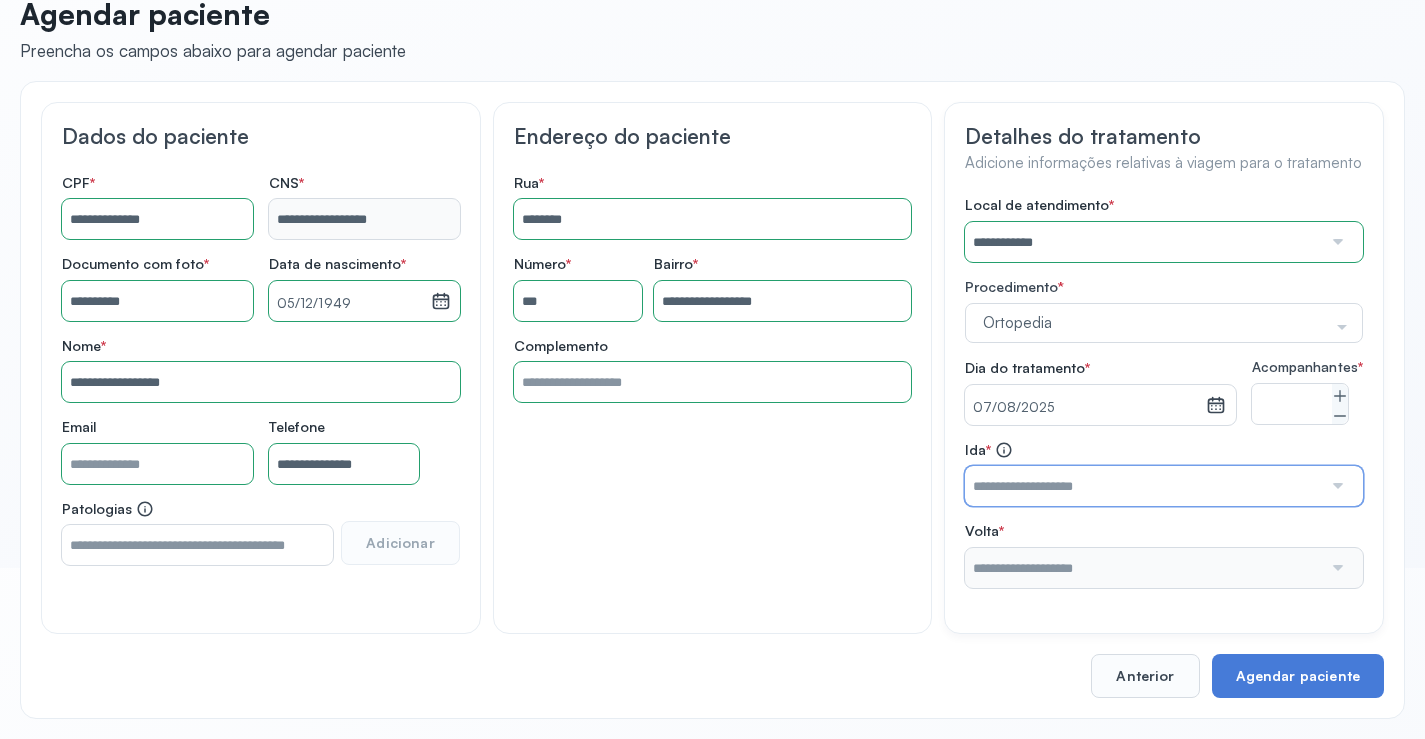 click at bounding box center [1143, 486] 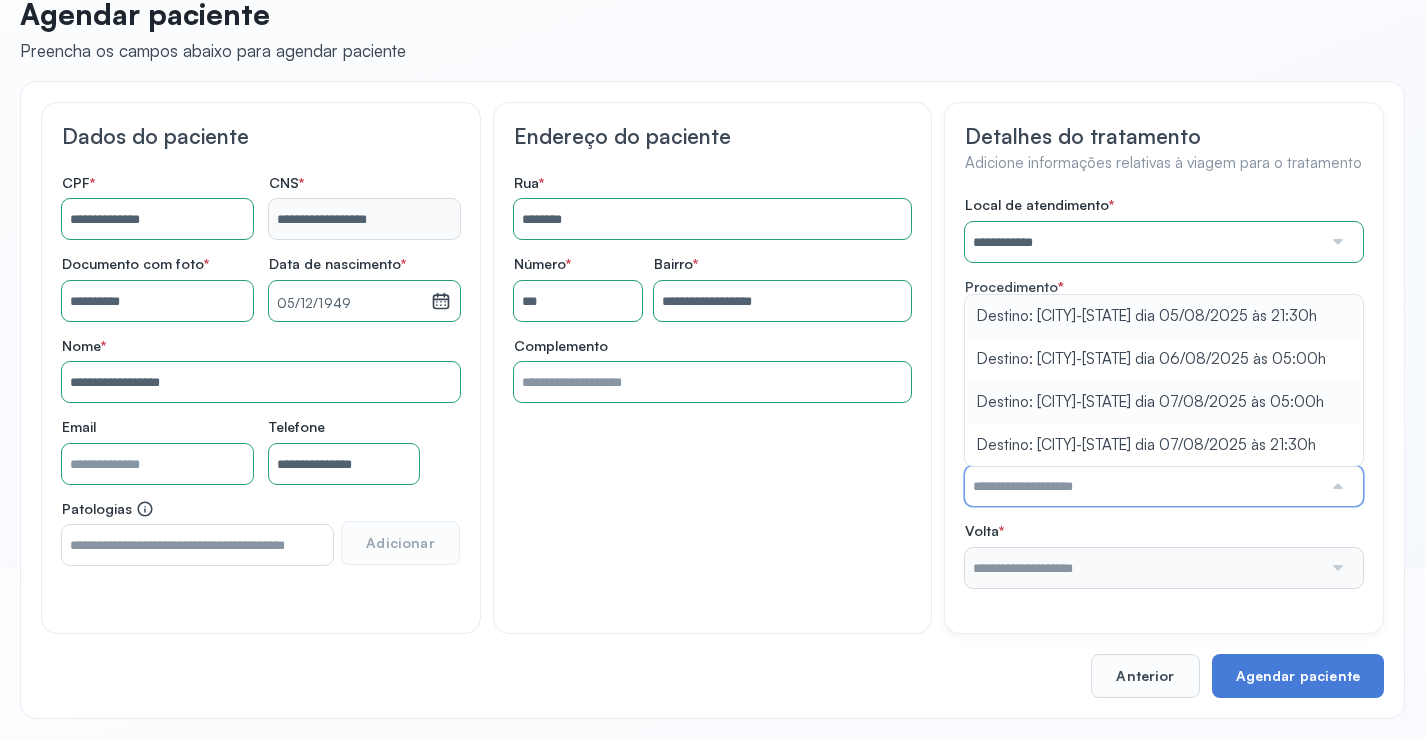 type on "**********" 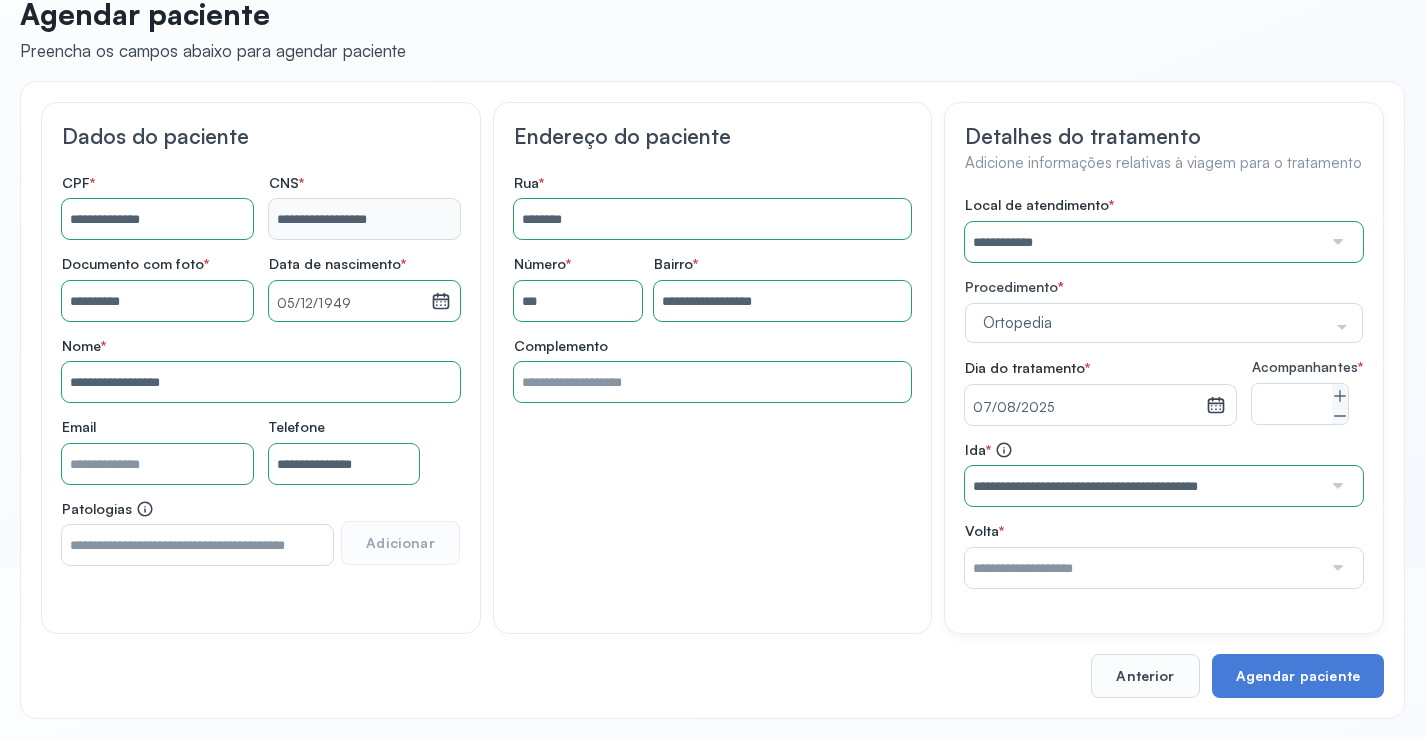 click on "**********" at bounding box center [1164, 392] 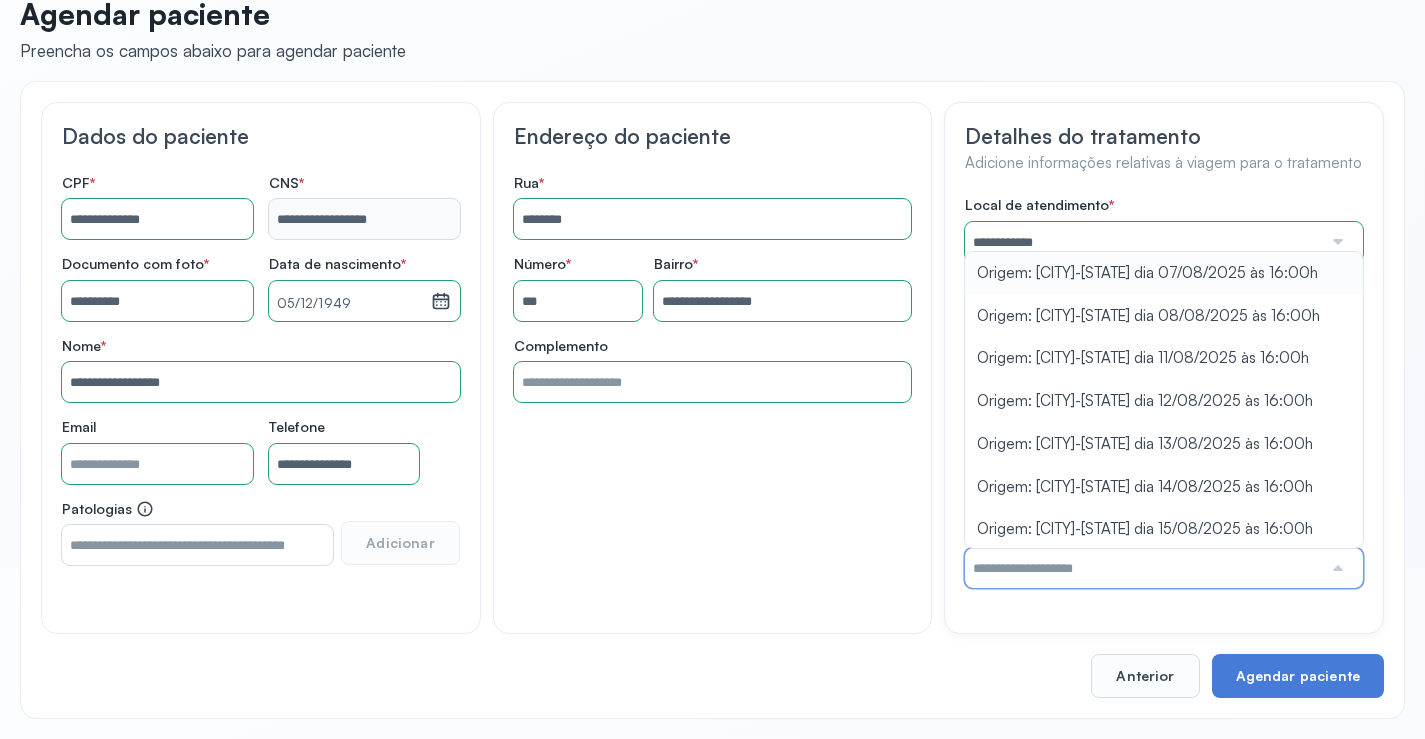 type on "**********" 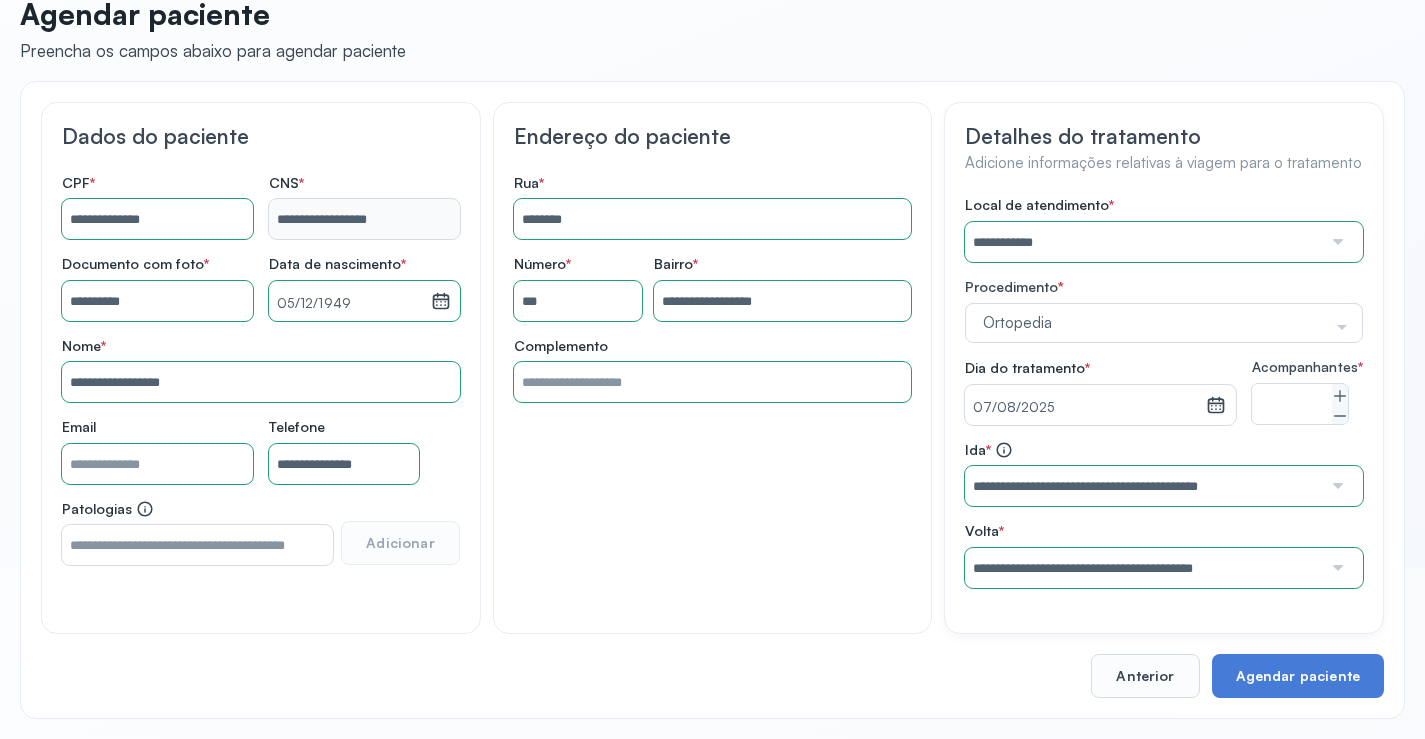 click on "**********" at bounding box center (1164, 392) 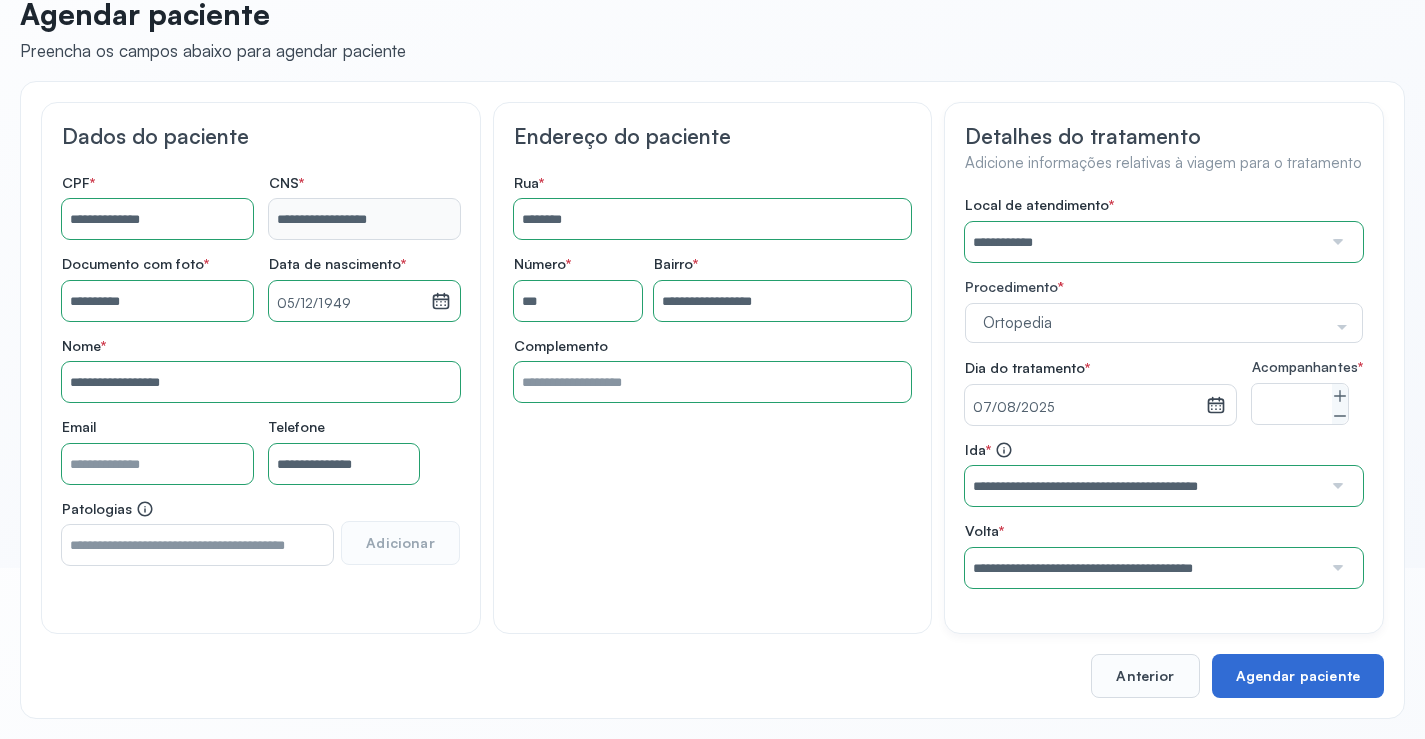 click on "Agendar paciente" at bounding box center (1298, 676) 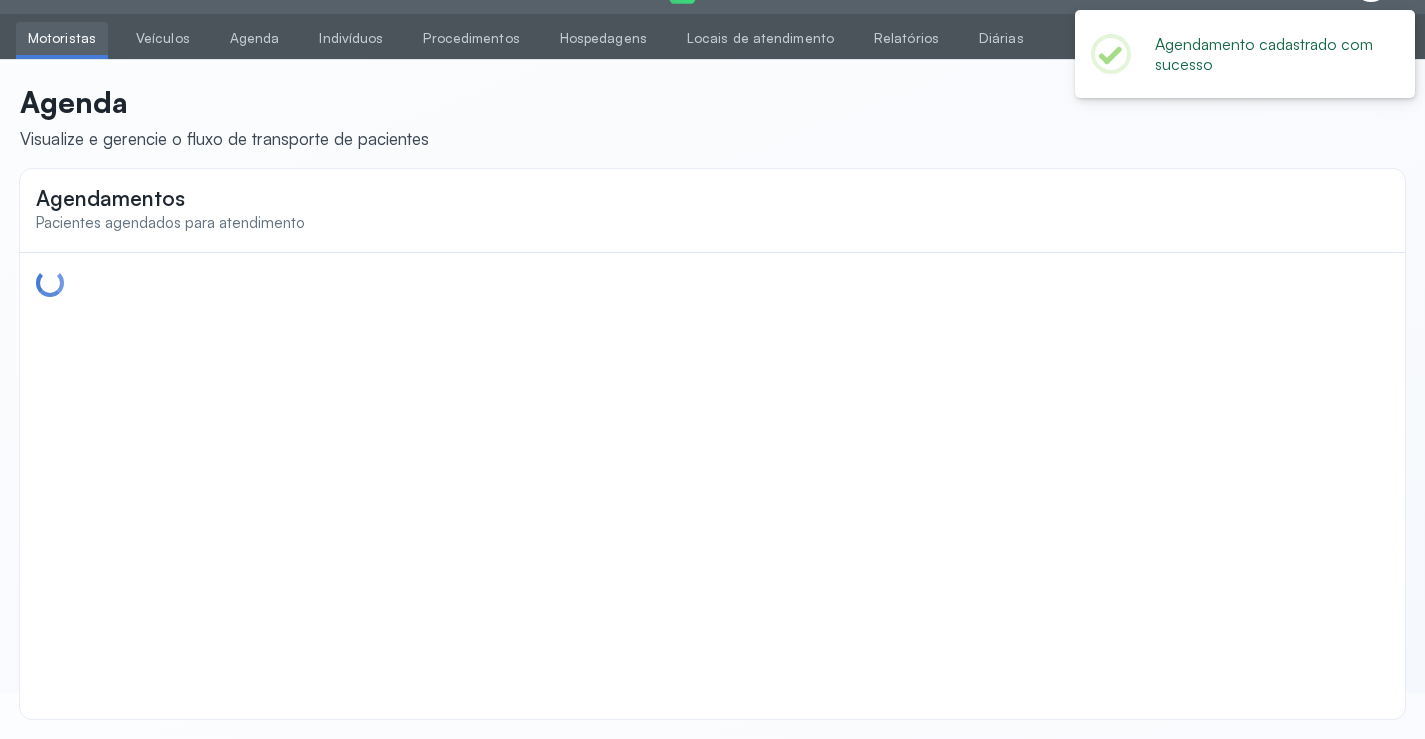 scroll, scrollTop: 0, scrollLeft: 0, axis: both 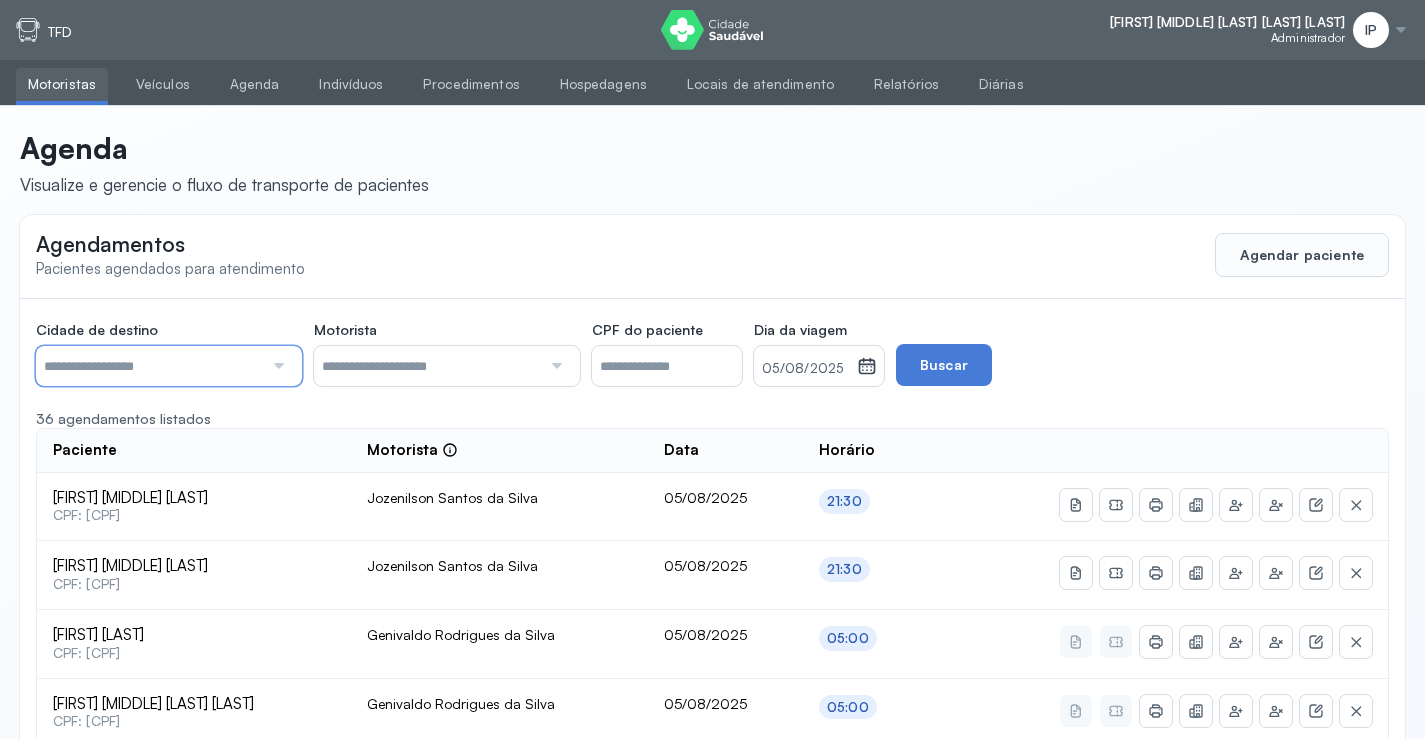 click at bounding box center (149, 366) 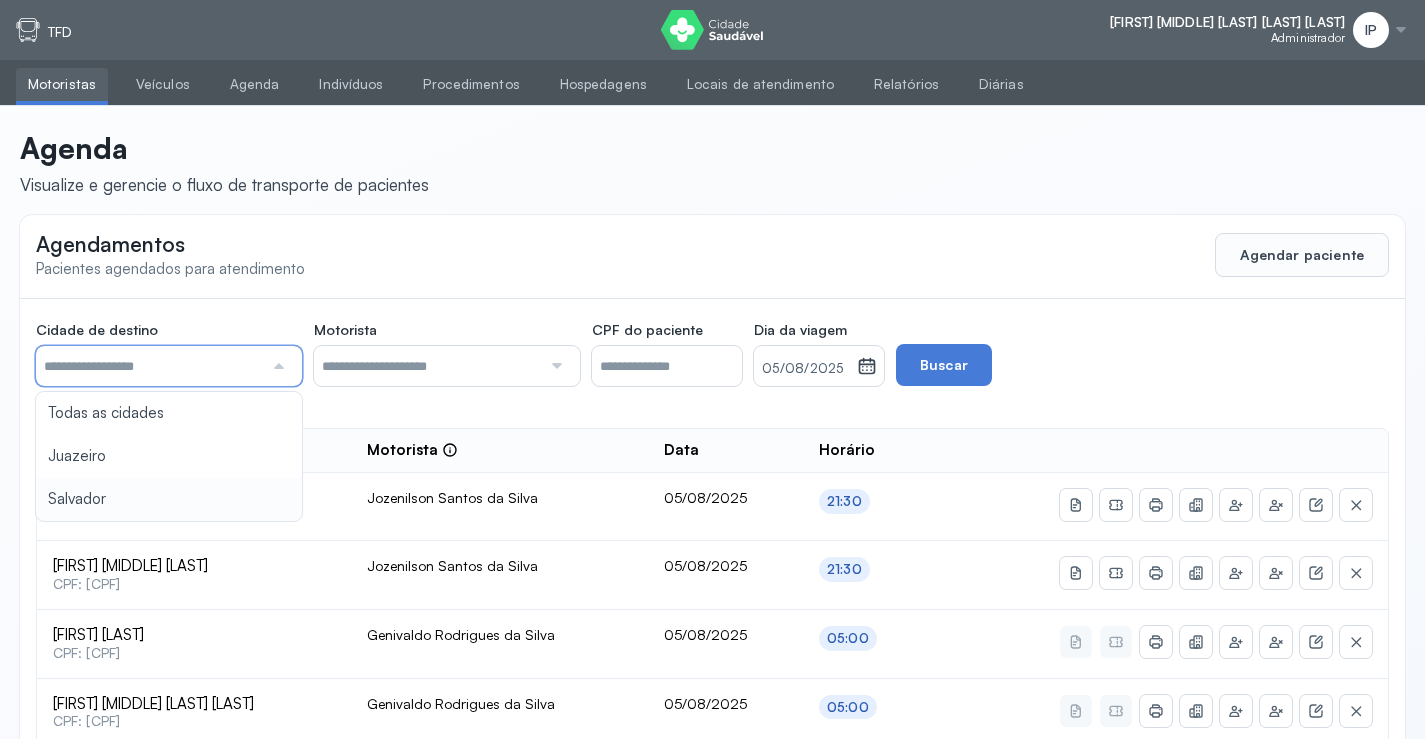 type on "********" 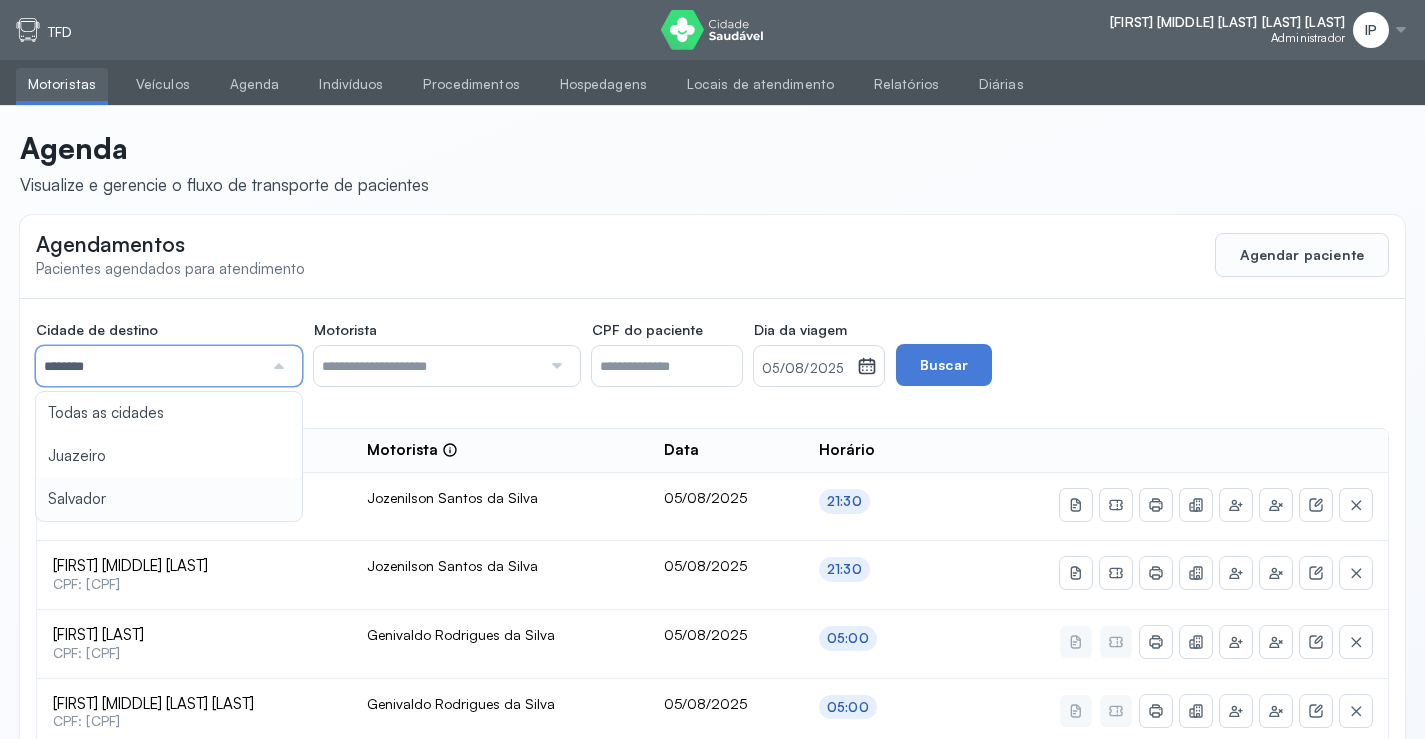 click on "Cidade de destino  ******** Todas as cidades Juazeiro Salvador Motorista  Todos os motoristas Adelmar Souza da Silva Diego dos Santos Edevon dos Santos Souza Edevon dos Santos Souza Elto Lima de Almeida Genivaldo Rodrigues da Silva Jozenilson Santos da Silva CPF do paciente  Dia da viagem  05/08/2025 agosto 2025 S T Q Q S S D 1 2 3 4 5 6 7 8 9 10 11 12 13 14 15 16 17 18 19 20 21 22 23 24 25 26 27 28 29 30 31 jan fev mar abr maio jun jul ago set out nov dez 2018 2019 2020 2021 2022 2023 2024 2025 2026 2027 2028 2029  Buscar  36 agendamentos listados Paciente  Motorista  Data Horário Ricardo Barros Jatoba  CPF: 014.997.585-61 Jozenilson Santos da Silva 05/08/2025 21:30 Marluce da Silva Batista  CPF: 012.308.175-06 Jozenilson Santos da Silva 05/08/2025 21:30 Manoel dos Santos  CPF: 114.764.785-20 Genivaldo Rodrigues da Silva 05/08/2025 05:00 Claudete Carvalho de Souza Silva  CPF: 638.232.685-20 Genivaldo Rodrigues da Silva 05/08/2025 05:00 Elvis Gabriel Silva Santos  CPF: 096.171.295-31 05/08/2025 21:30 21:30 1" 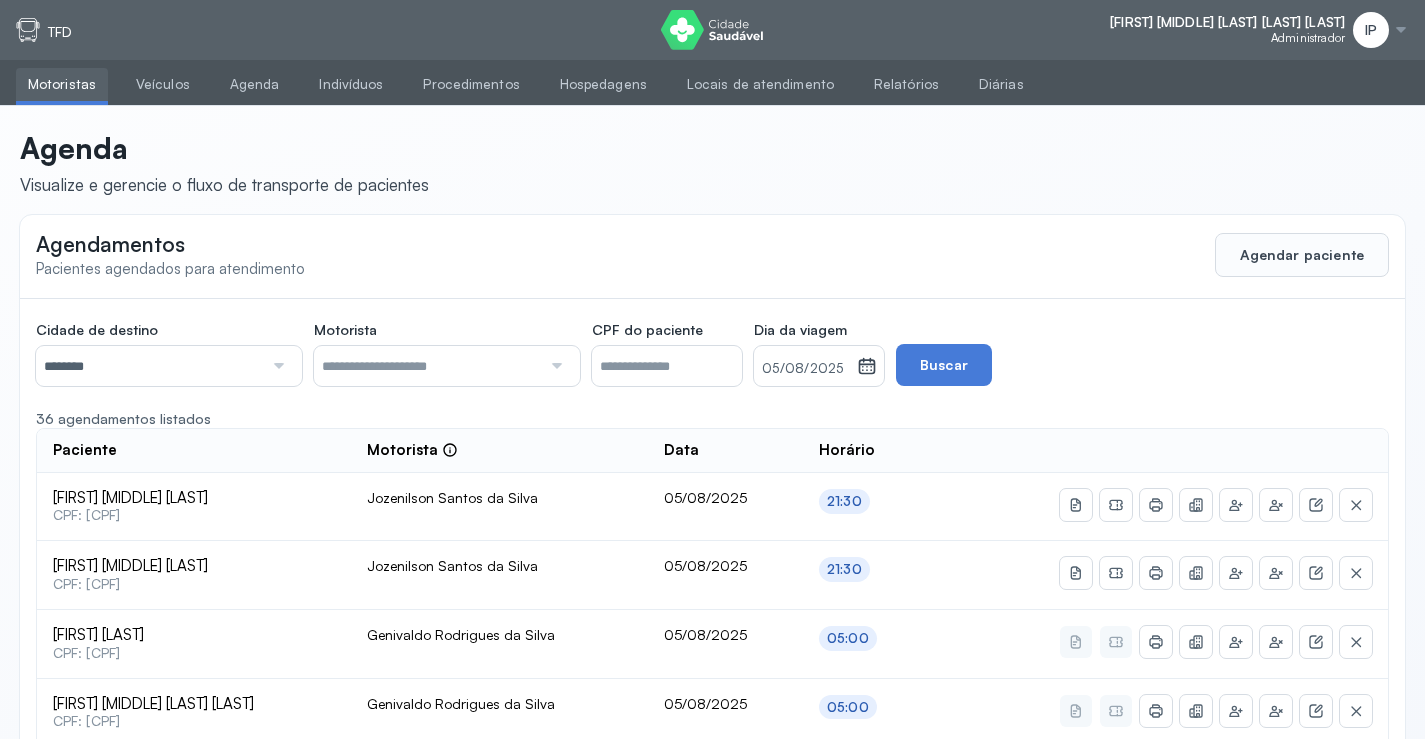 click on "05/08/2025" at bounding box center (805, 369) 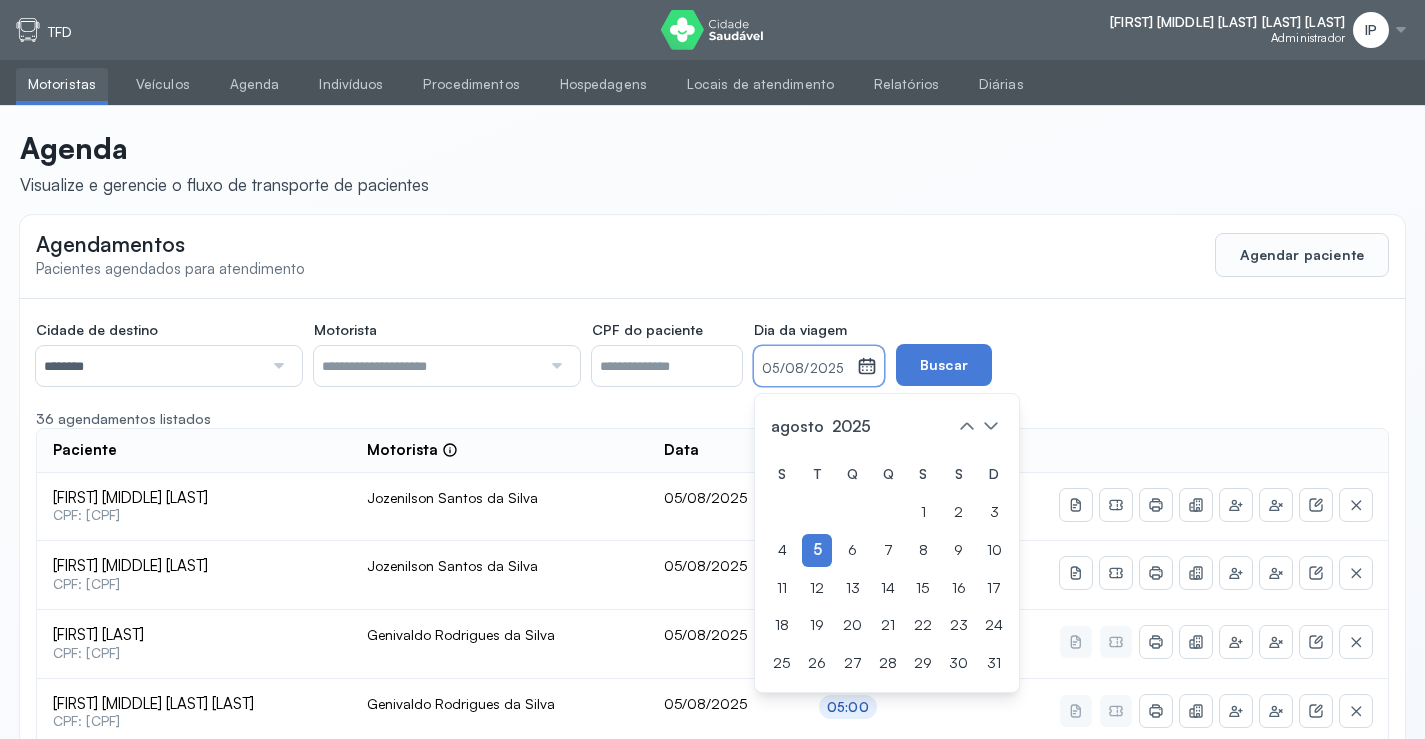 click on "05/08/2025" at bounding box center (805, 366) 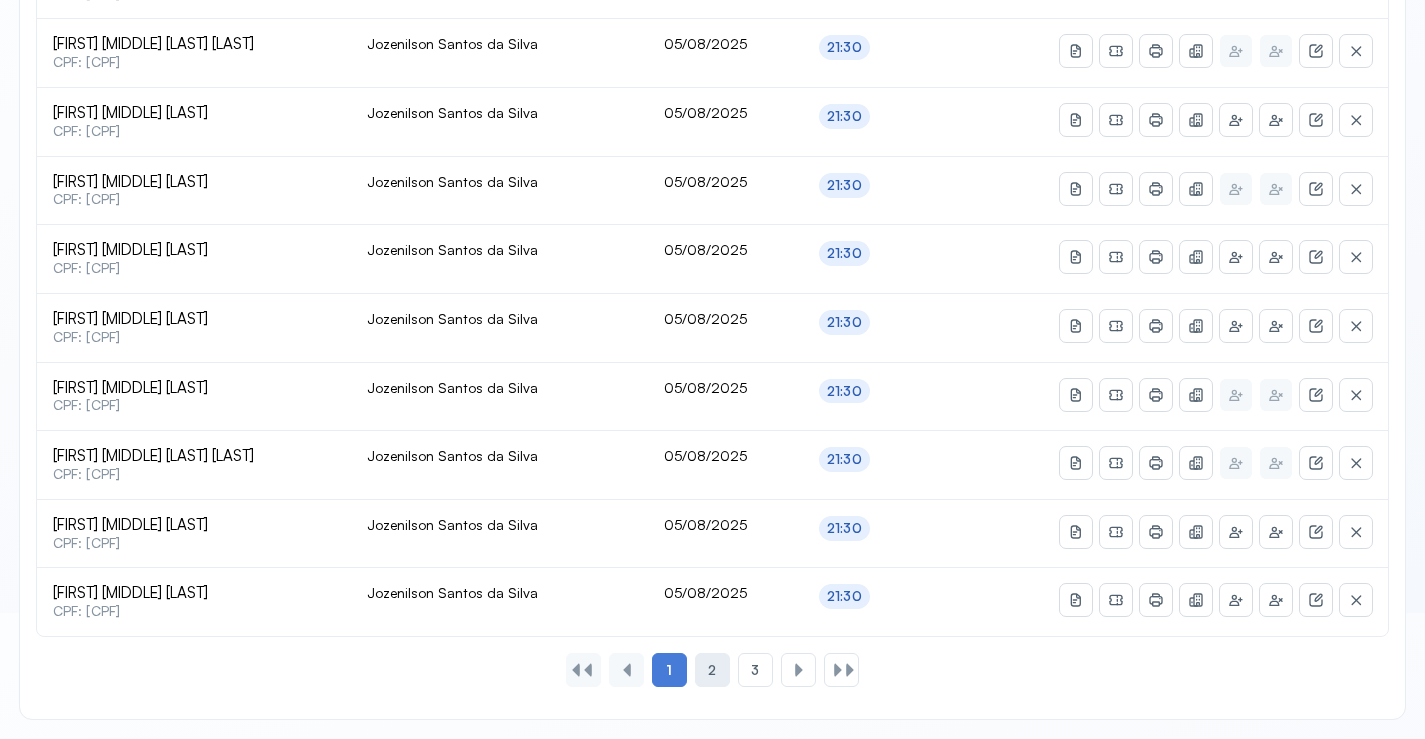 click on "2" 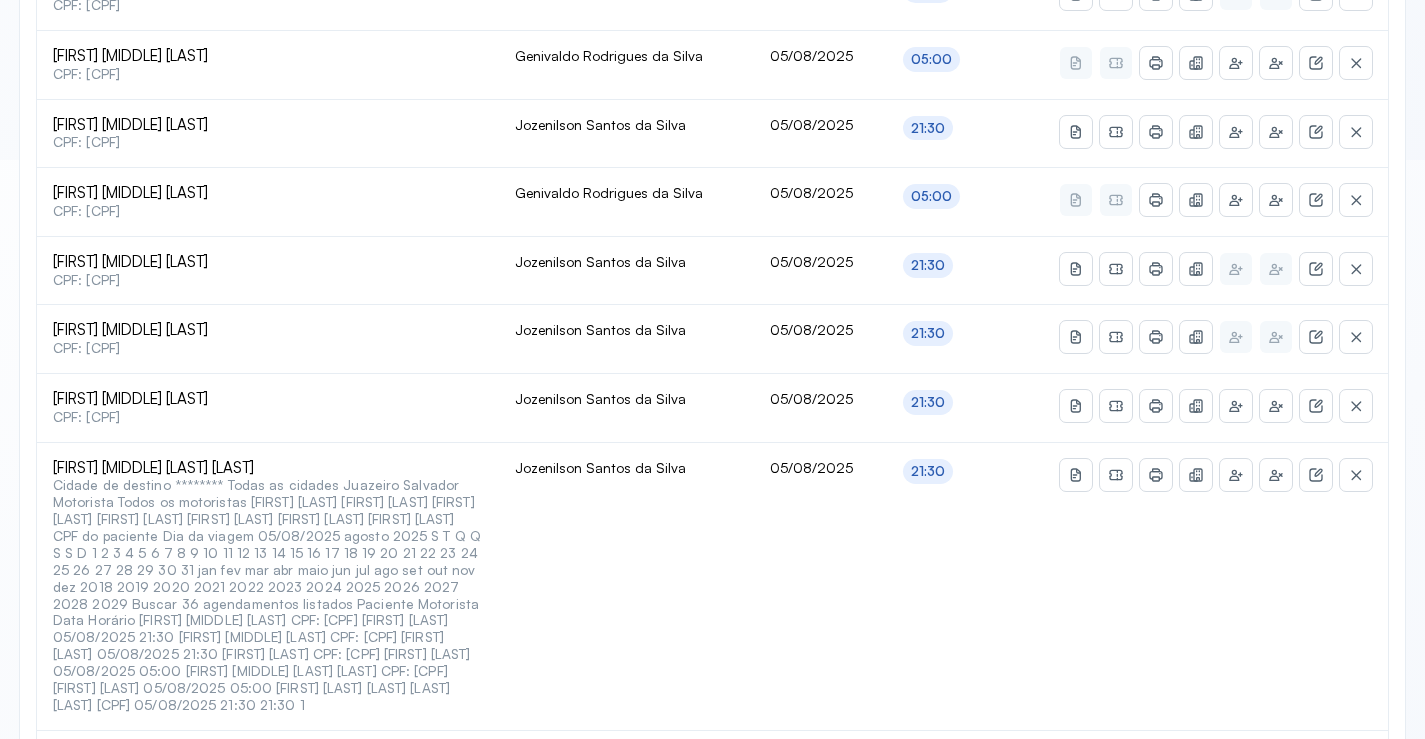 scroll, scrollTop: 865, scrollLeft: 0, axis: vertical 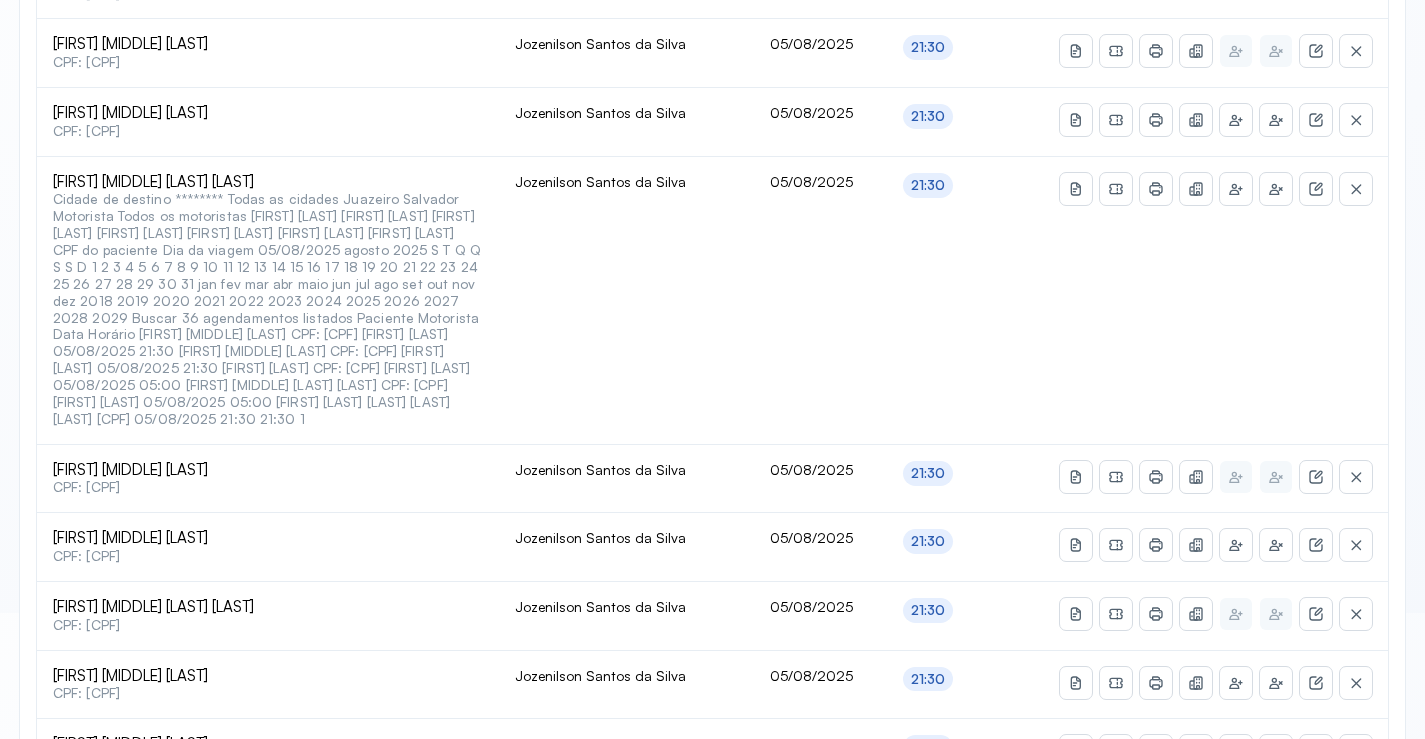click on "3" at bounding box center [755, 889] 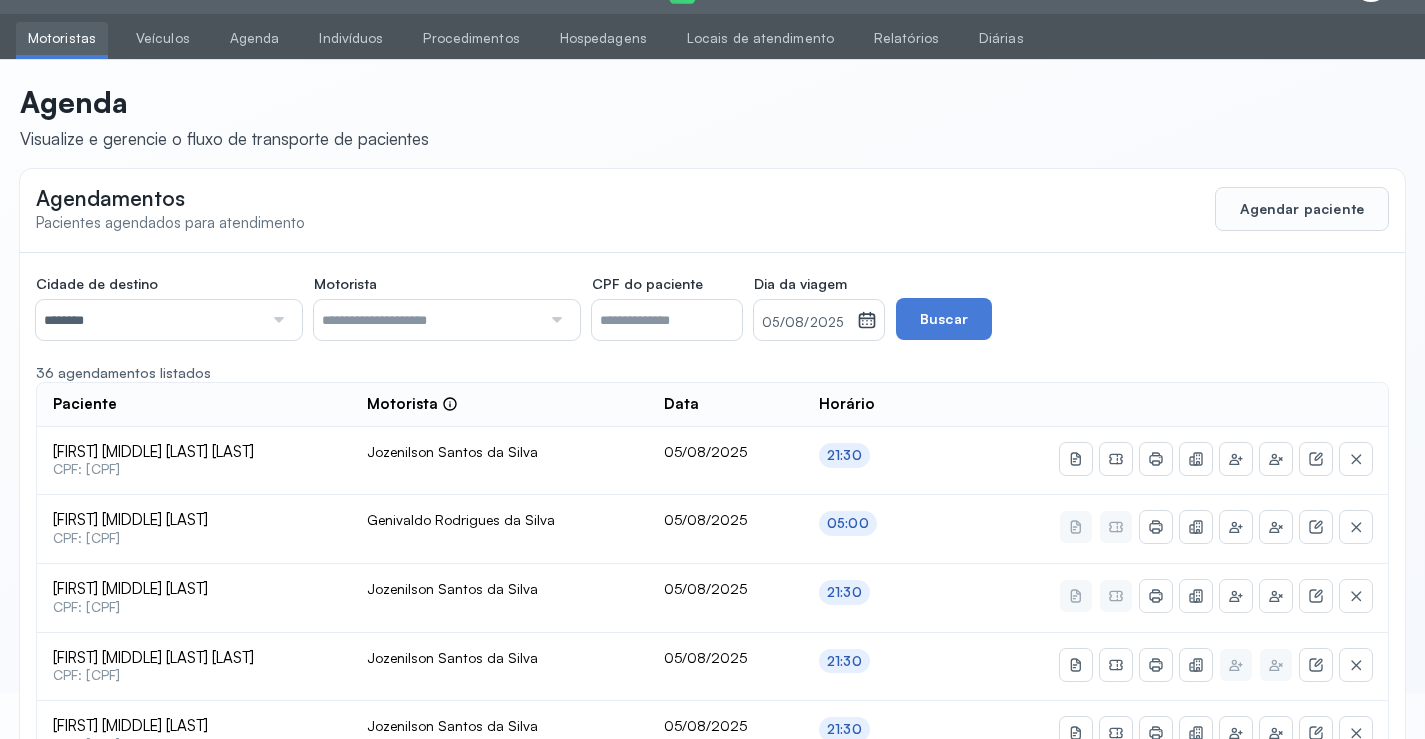 scroll, scrollTop: 247, scrollLeft: 0, axis: vertical 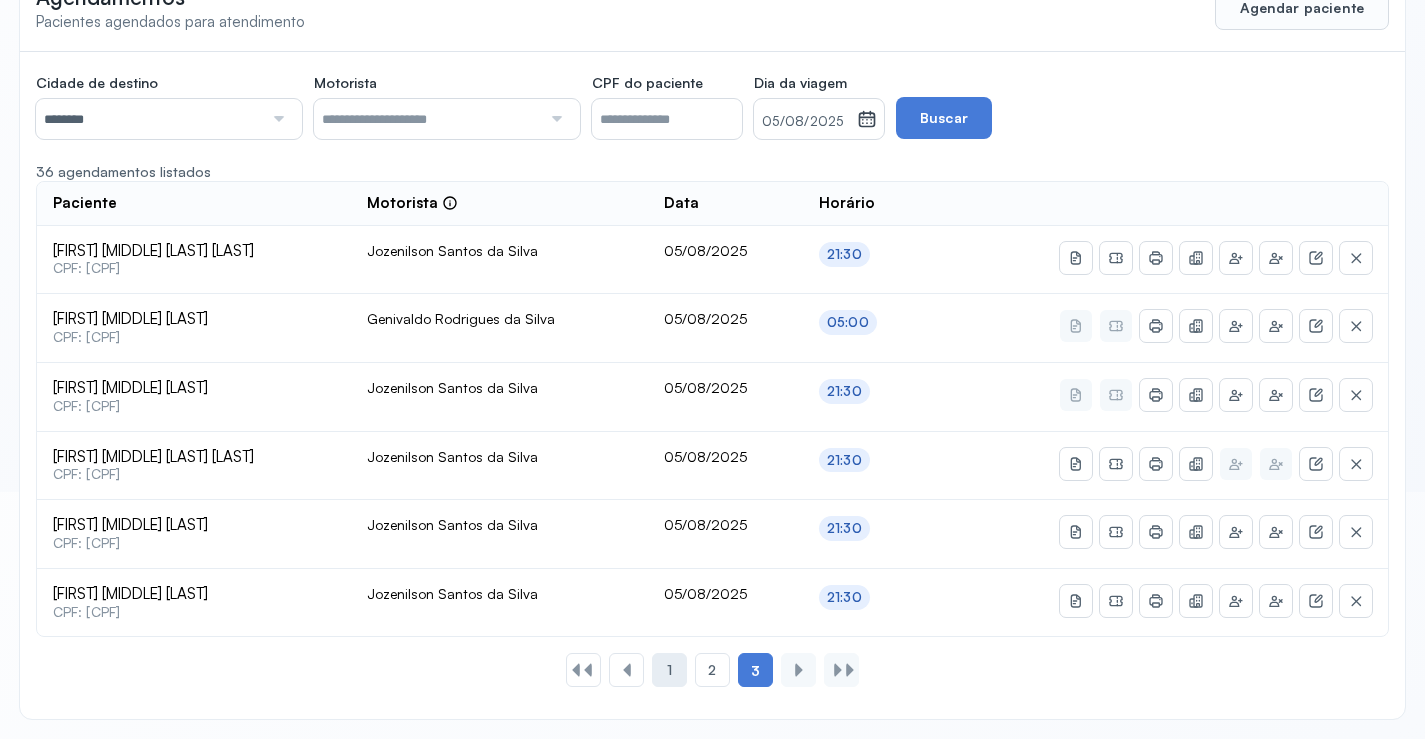 click on "1" at bounding box center (669, 670) 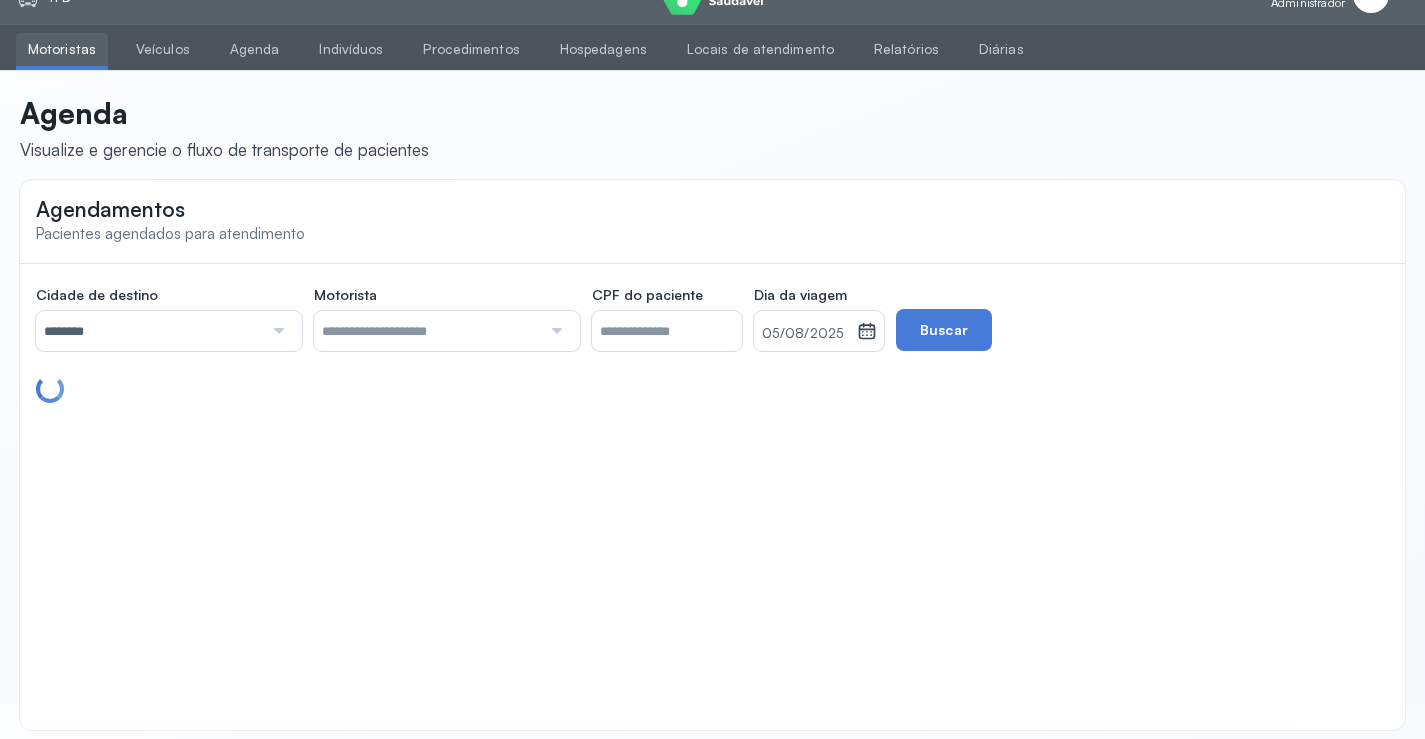 scroll, scrollTop: 0, scrollLeft: 0, axis: both 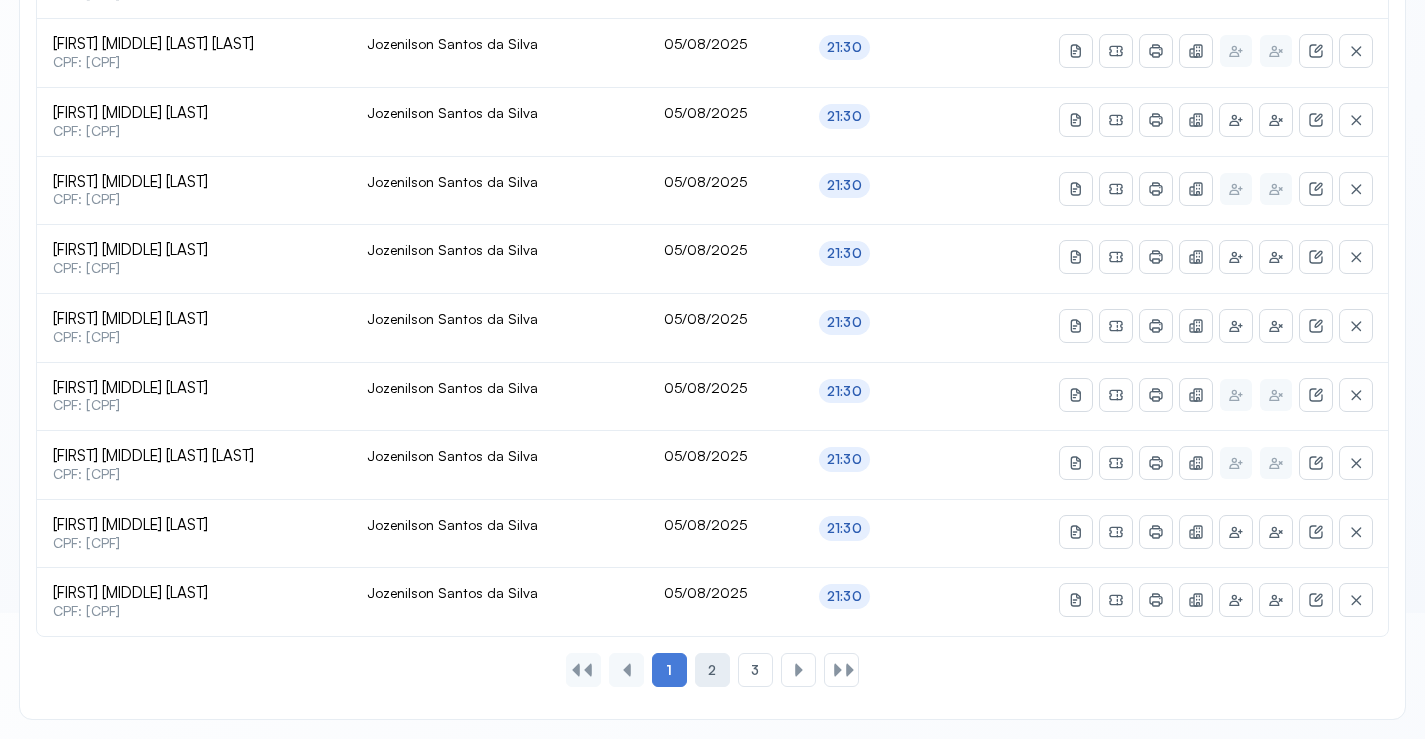 click on "2" 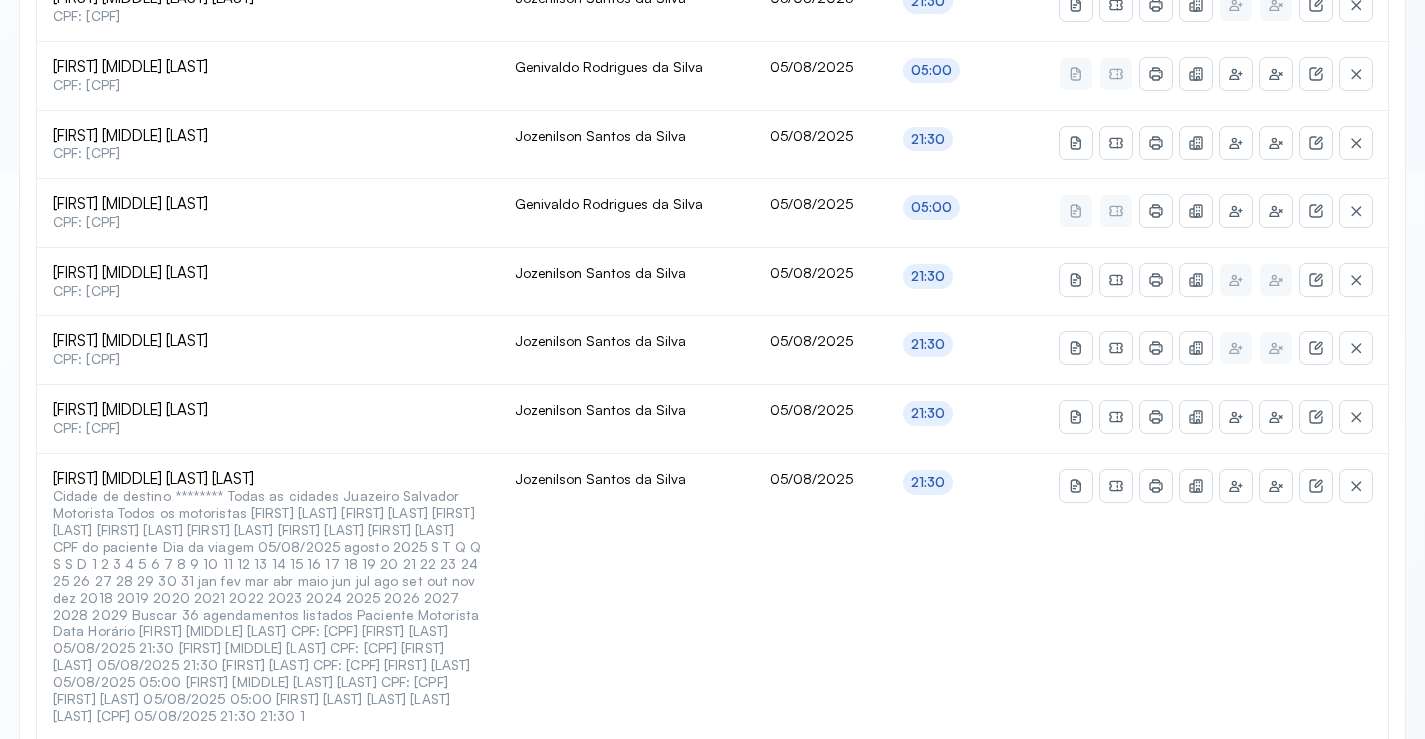 scroll, scrollTop: 865, scrollLeft: 0, axis: vertical 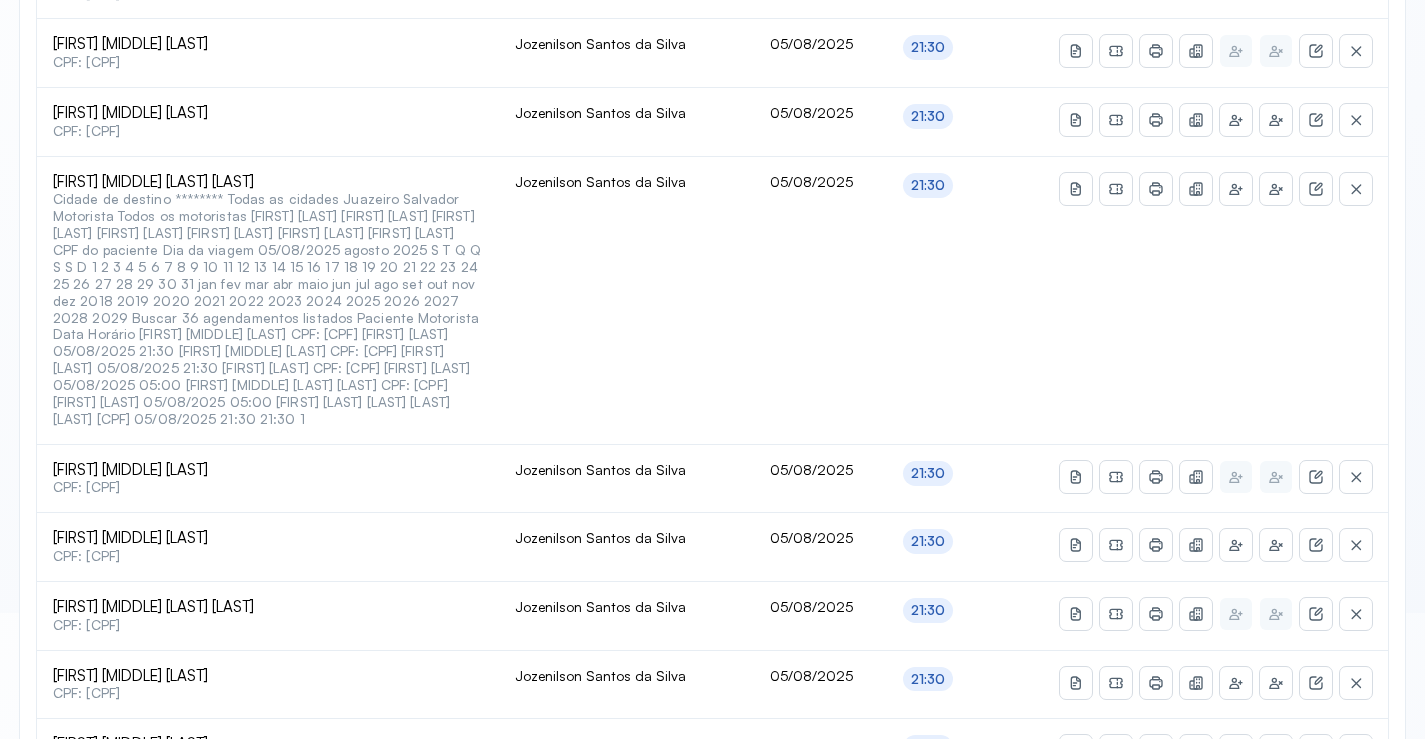 click on "1" 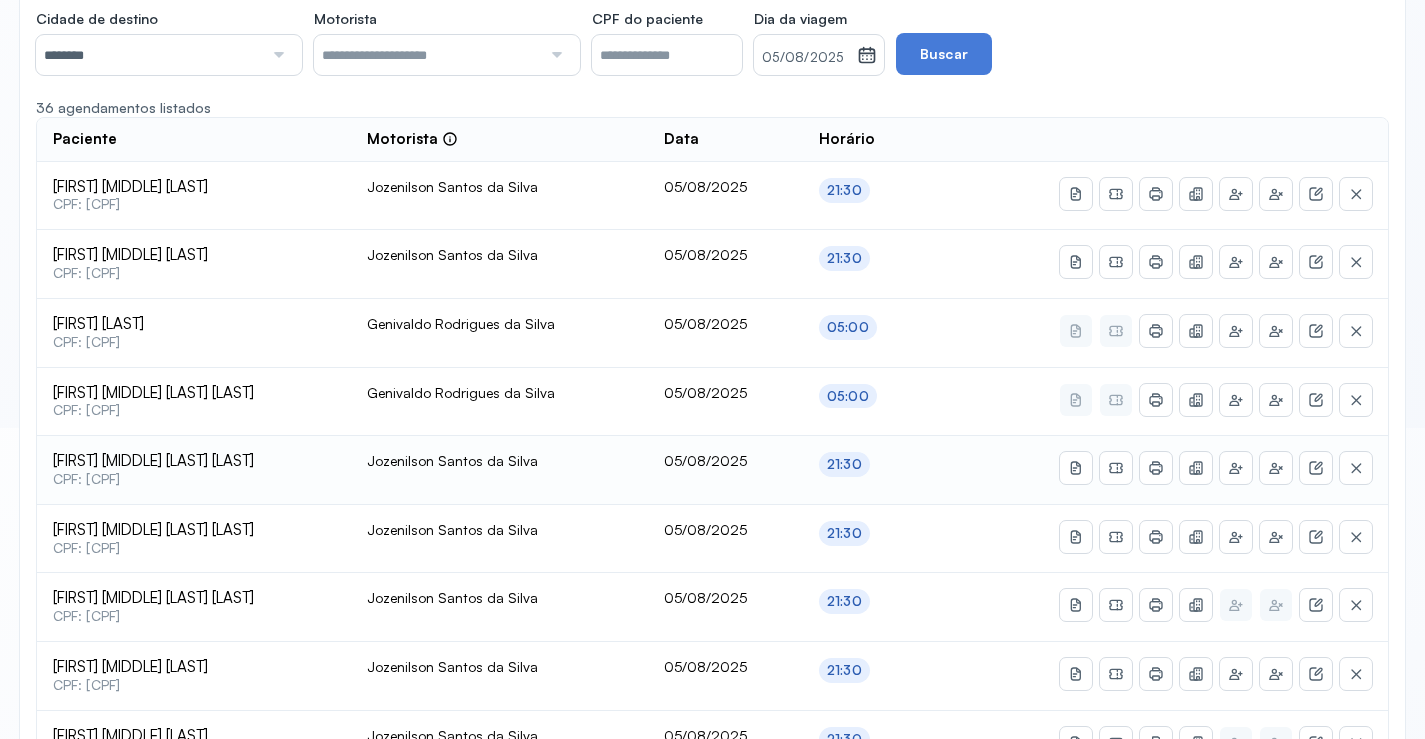 scroll, scrollTop: 346, scrollLeft: 0, axis: vertical 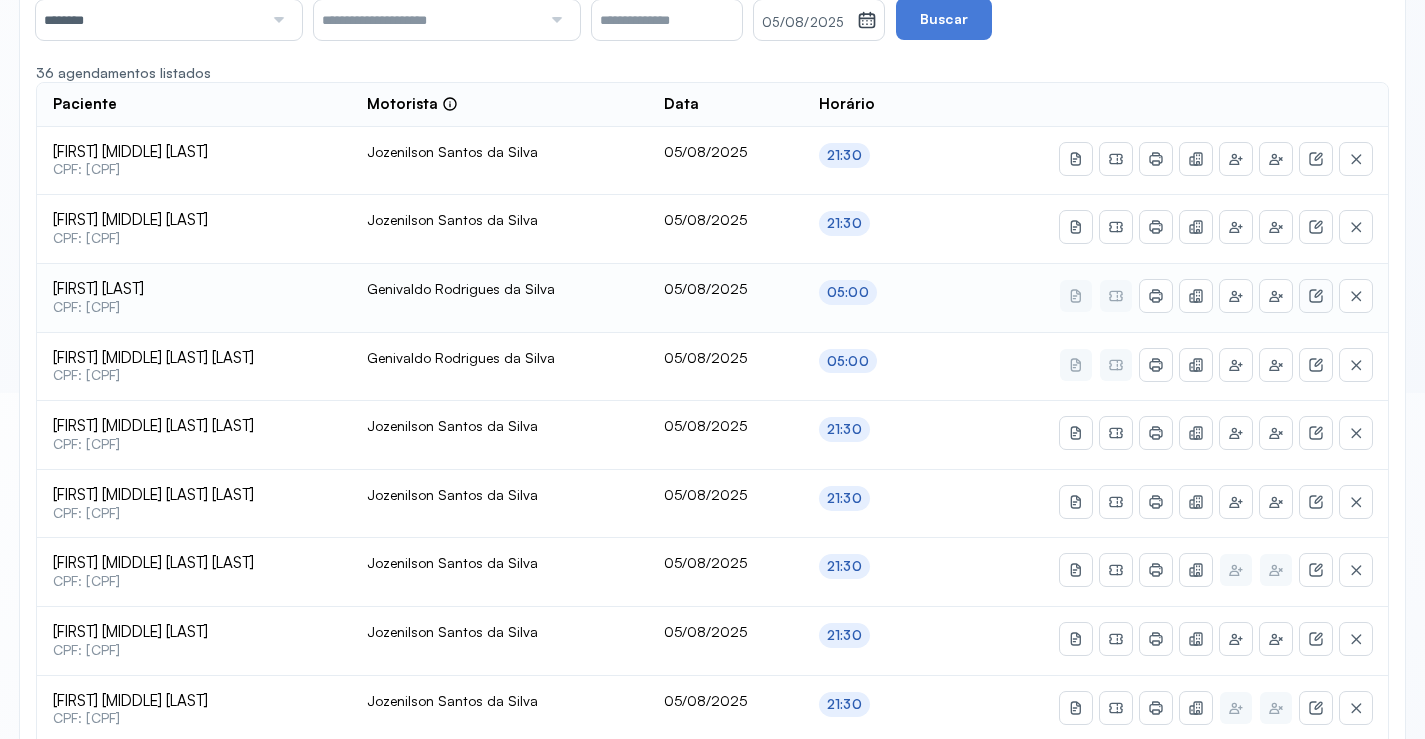 click 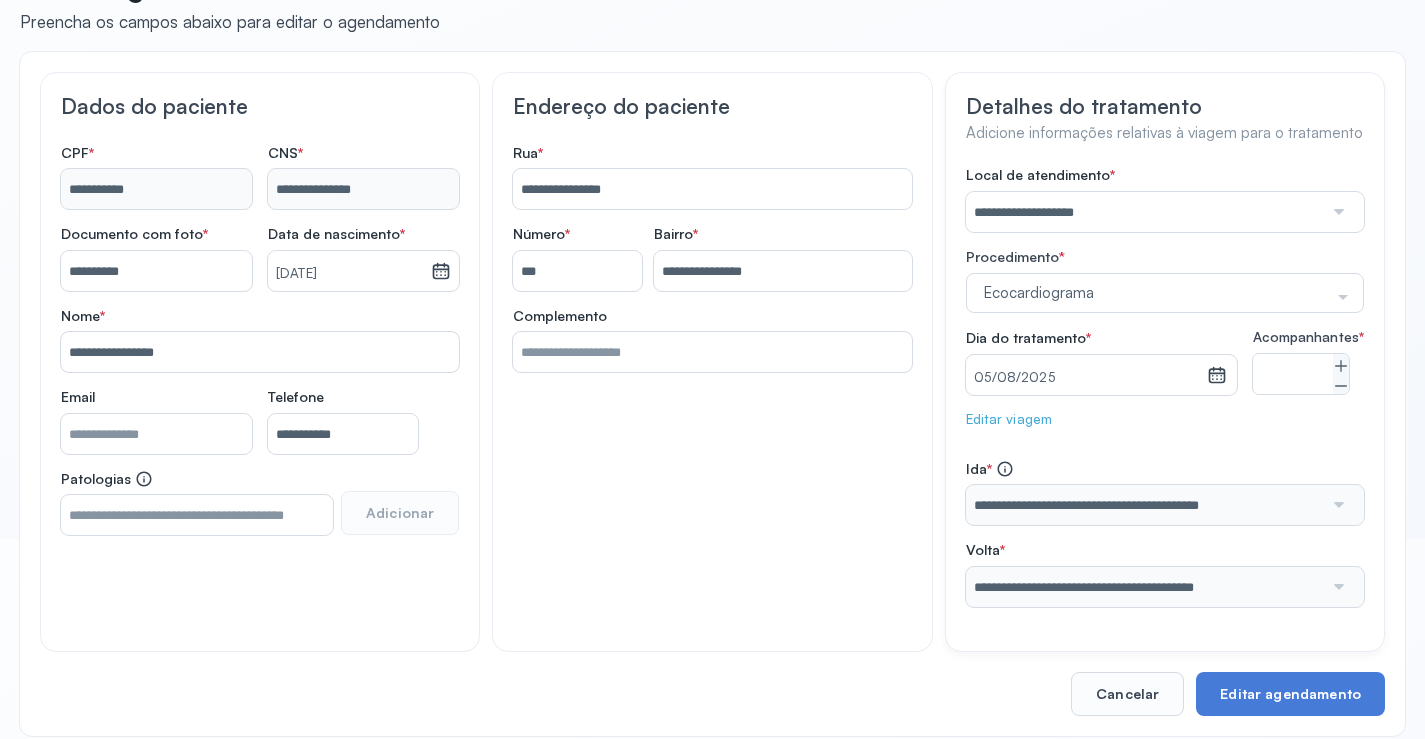 scroll, scrollTop: 0, scrollLeft: 0, axis: both 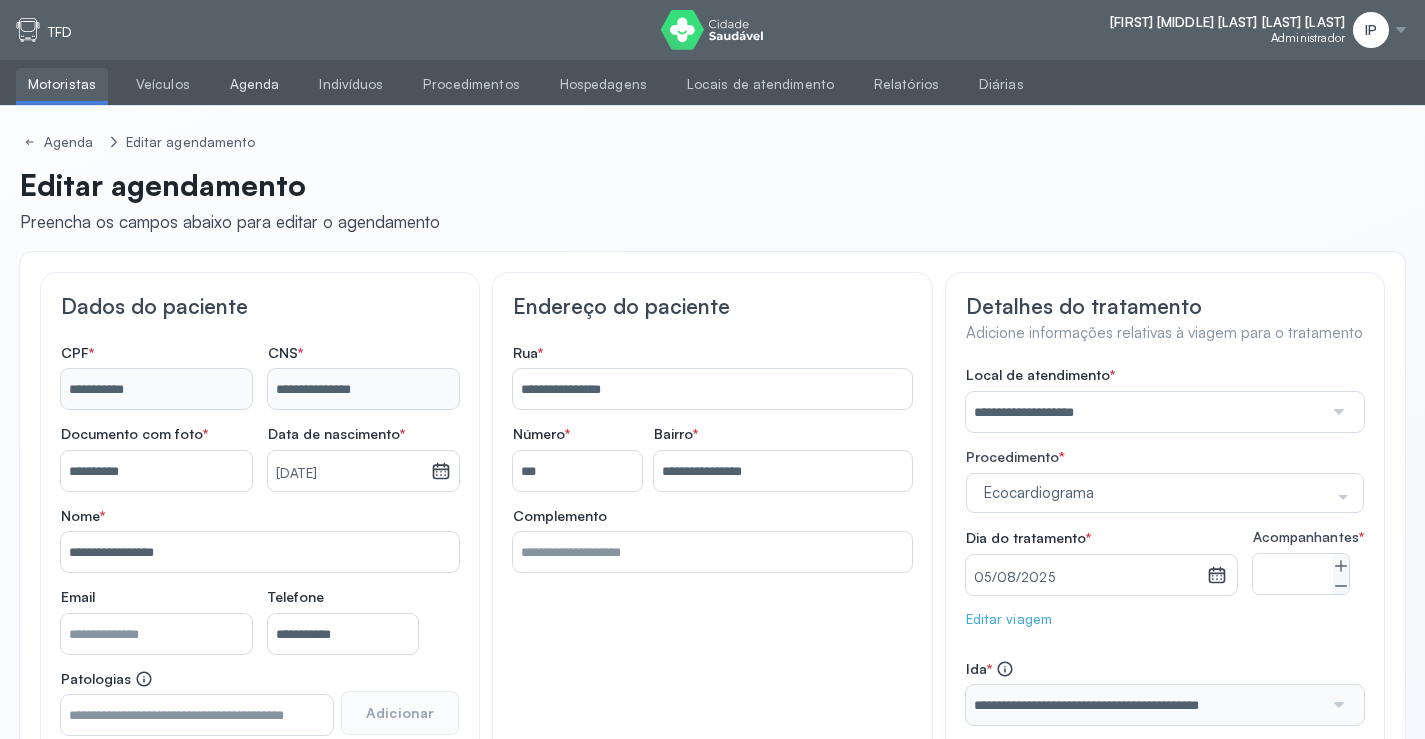 click on "Agenda" at bounding box center (255, 84) 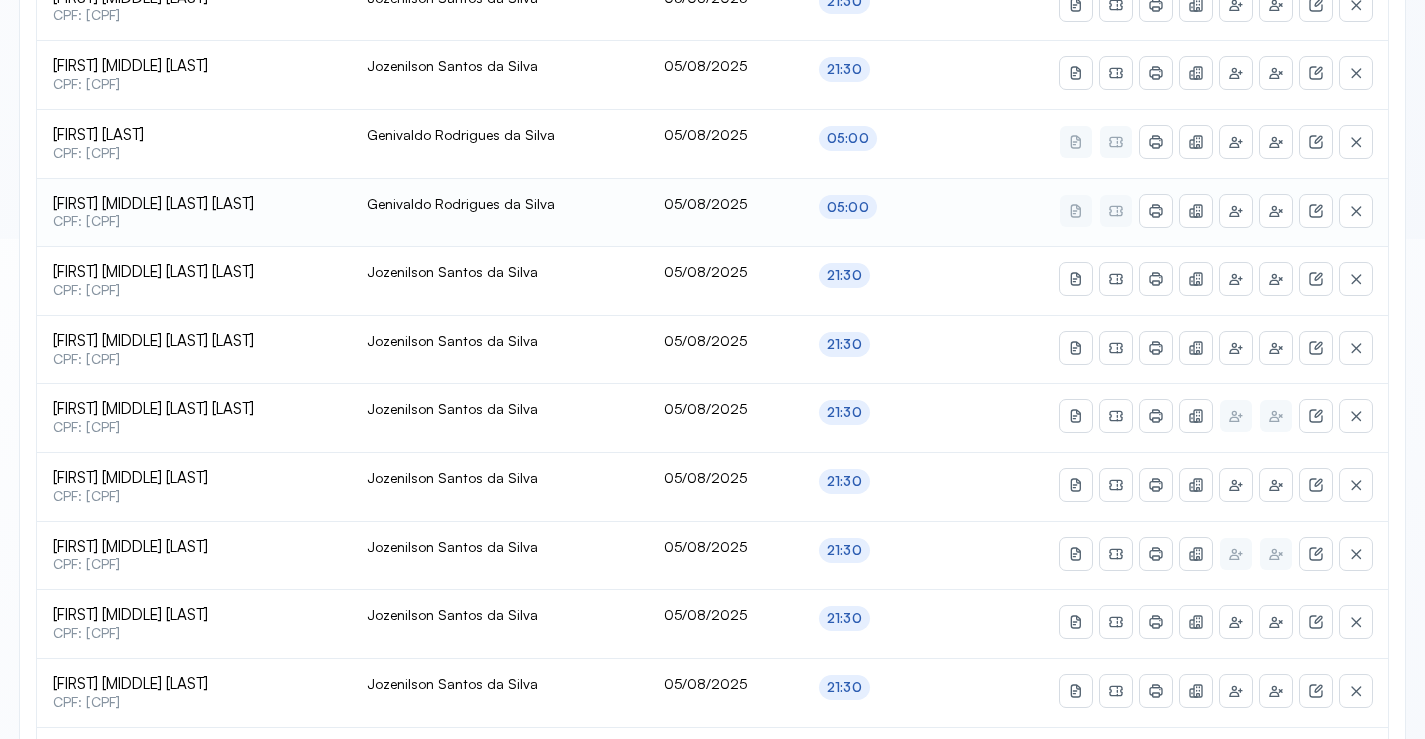 scroll, scrollTop: 200, scrollLeft: 0, axis: vertical 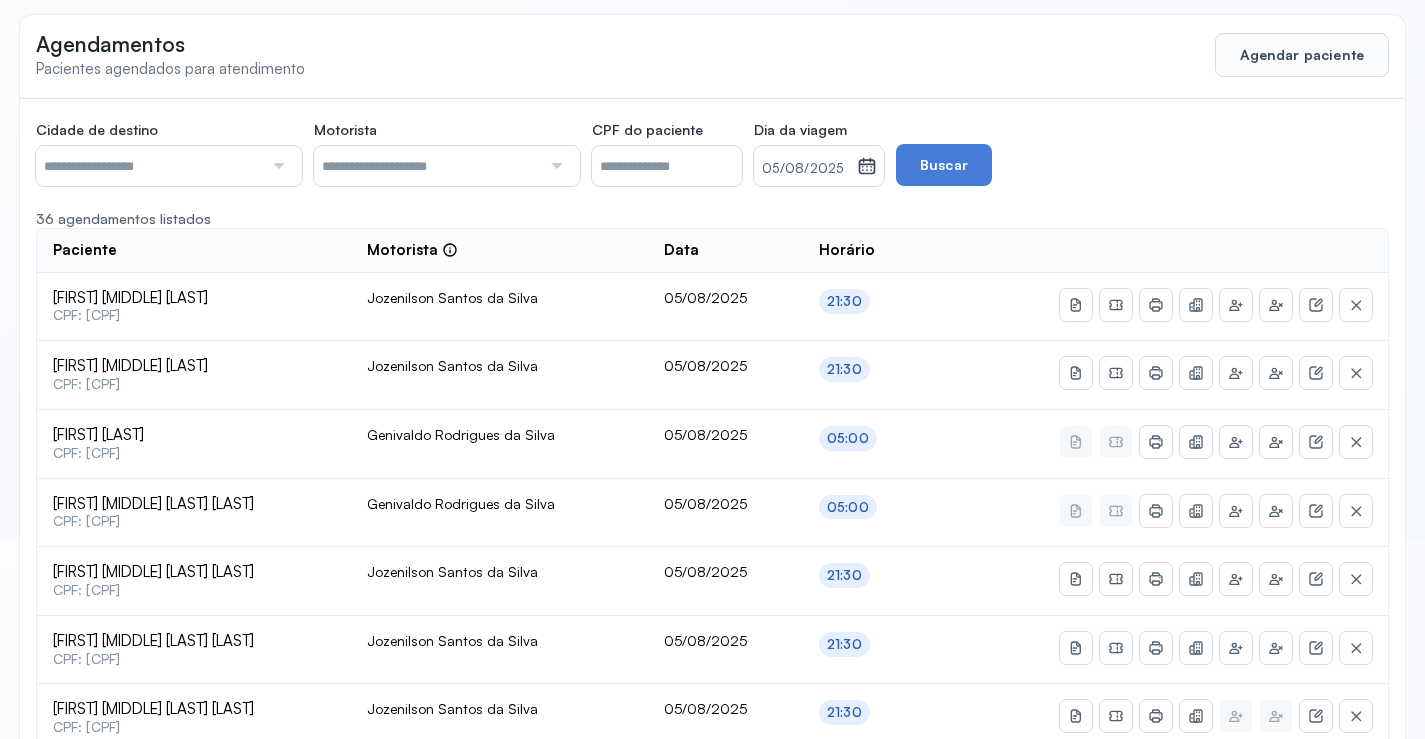 click at bounding box center (149, 166) 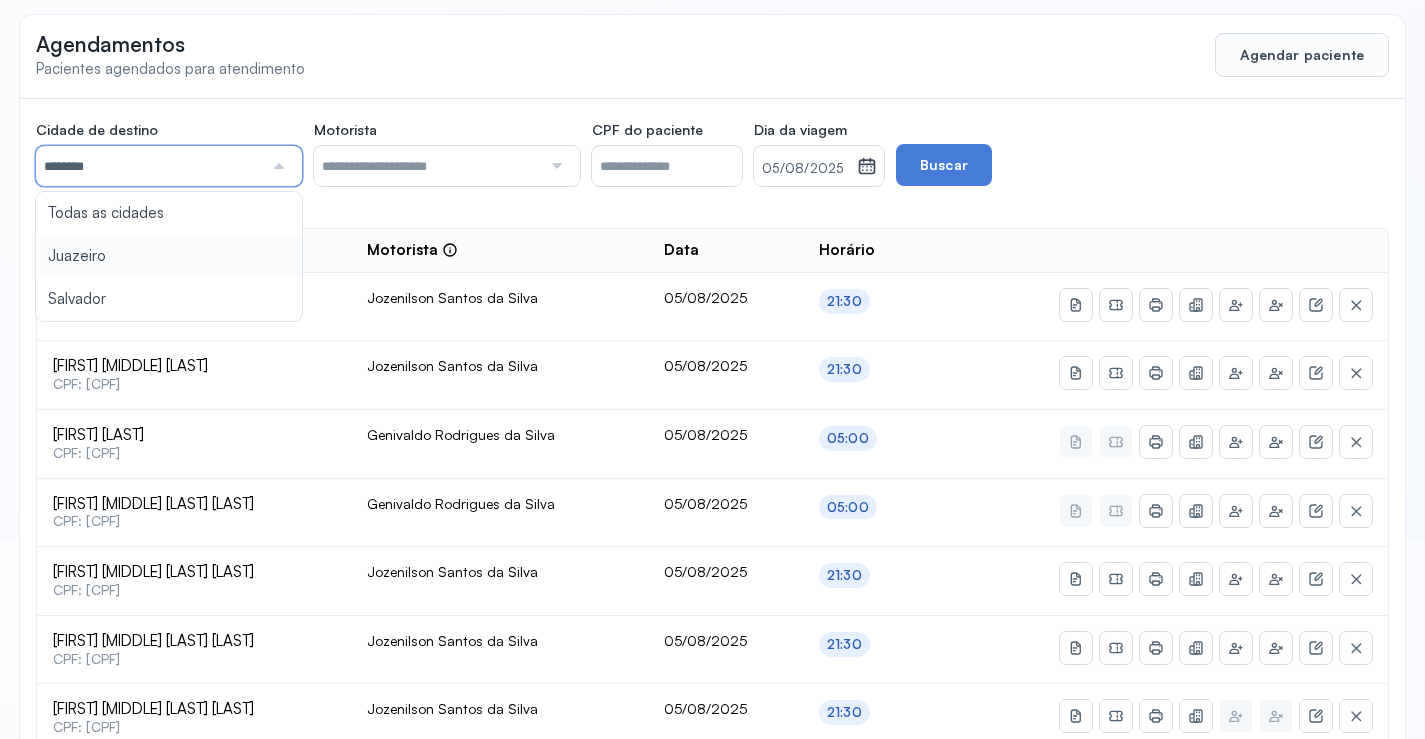 click on "Cidade de destino  ******** Todas as cidades Juazeiro Salvador Motorista  Todos os motoristas Adelmar Souza da Silva Diego dos Santos Edevon dos Santos Souza Edevon dos Santos Souza Elto Lima de Almeida Genivaldo Rodrigues da Silva Jozenilson Santos da Silva CPF do paciente  Dia da viagem  05/08/2025 agosto 2025 S T Q Q S S D 1 2 3 4 5 6 7 8 9 10 11 12 13 14 15 16 17 18 19 20 21 22 23 24 25 26 27 28 29 30 31 jan fev mar abr maio jun jul ago set out nov dez 2018 2019 2020 2021 2022 2023 2024 2025 2026 2027 2028 2029  Buscar  36 agendamentos listados Paciente  Motorista  Data Horário Ricardo Barros Jatoba  CPF: 014.997.585-61 Jozenilson Santos da Silva 05/08/2025 21:30 Marluce da Silva Batista  CPF: 012.308.175-06 Jozenilson Santos da Silva 05/08/2025 21:30 Manoel dos Santos  CPF: 114.764.785-20 Genivaldo Rodrigues da Silva 05/08/2025 05:00 Claudete Carvalho de Souza Silva  CPF: 638.232.685-20 Genivaldo Rodrigues da Silva 05/08/2025 05:00 Elvis Gabriel Silva Santos  CPF: 096.171.295-31 05/08/2025 21:30 21:30 1" 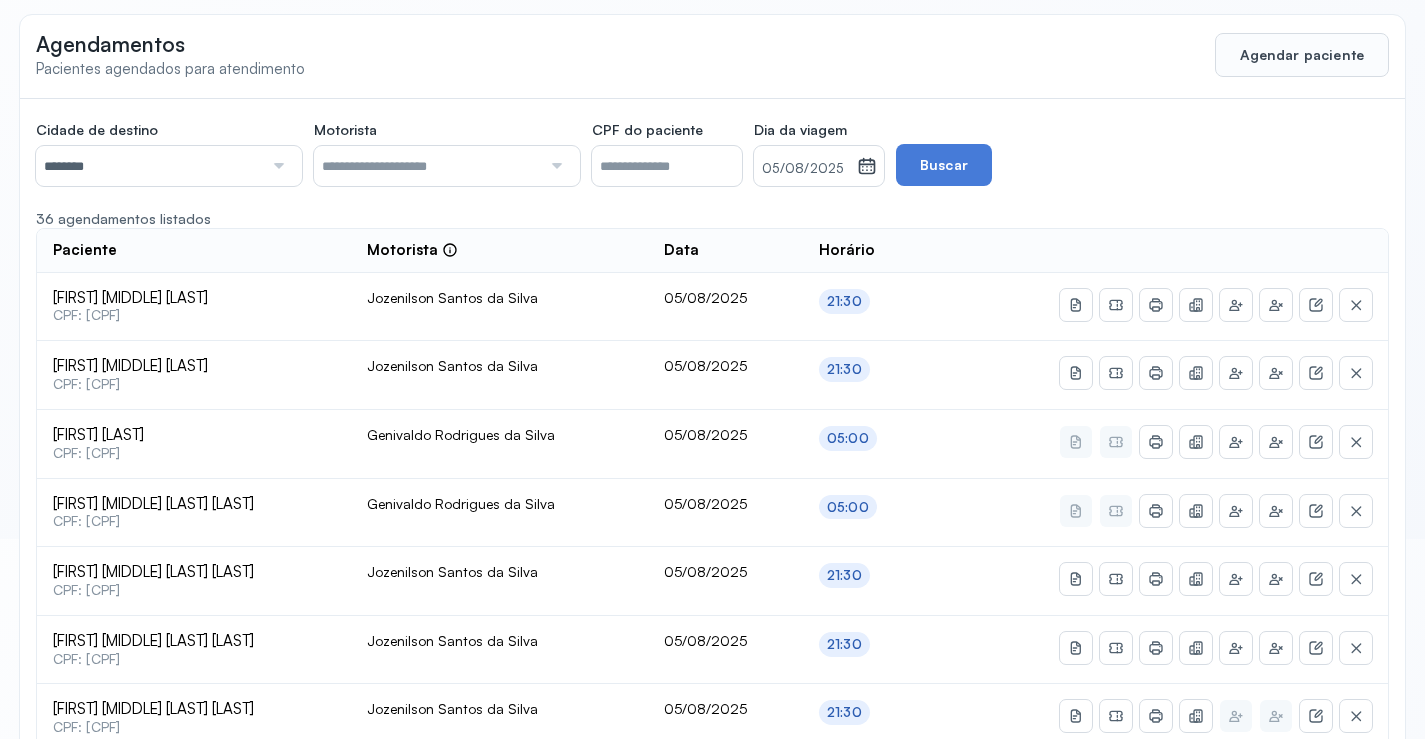 drag, startPoint x: 953, startPoint y: 167, endPoint x: 948, endPoint y: 202, distance: 35.35534 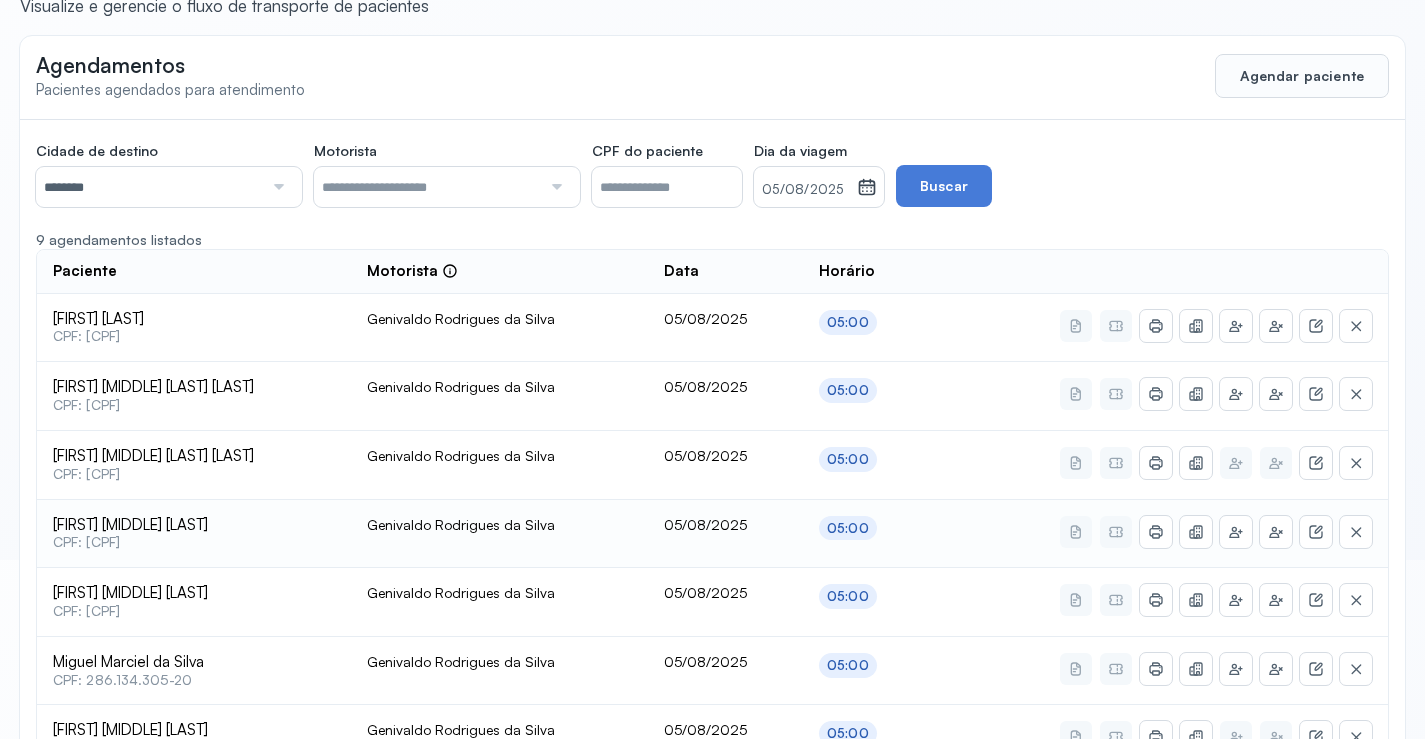 scroll, scrollTop: 53, scrollLeft: 0, axis: vertical 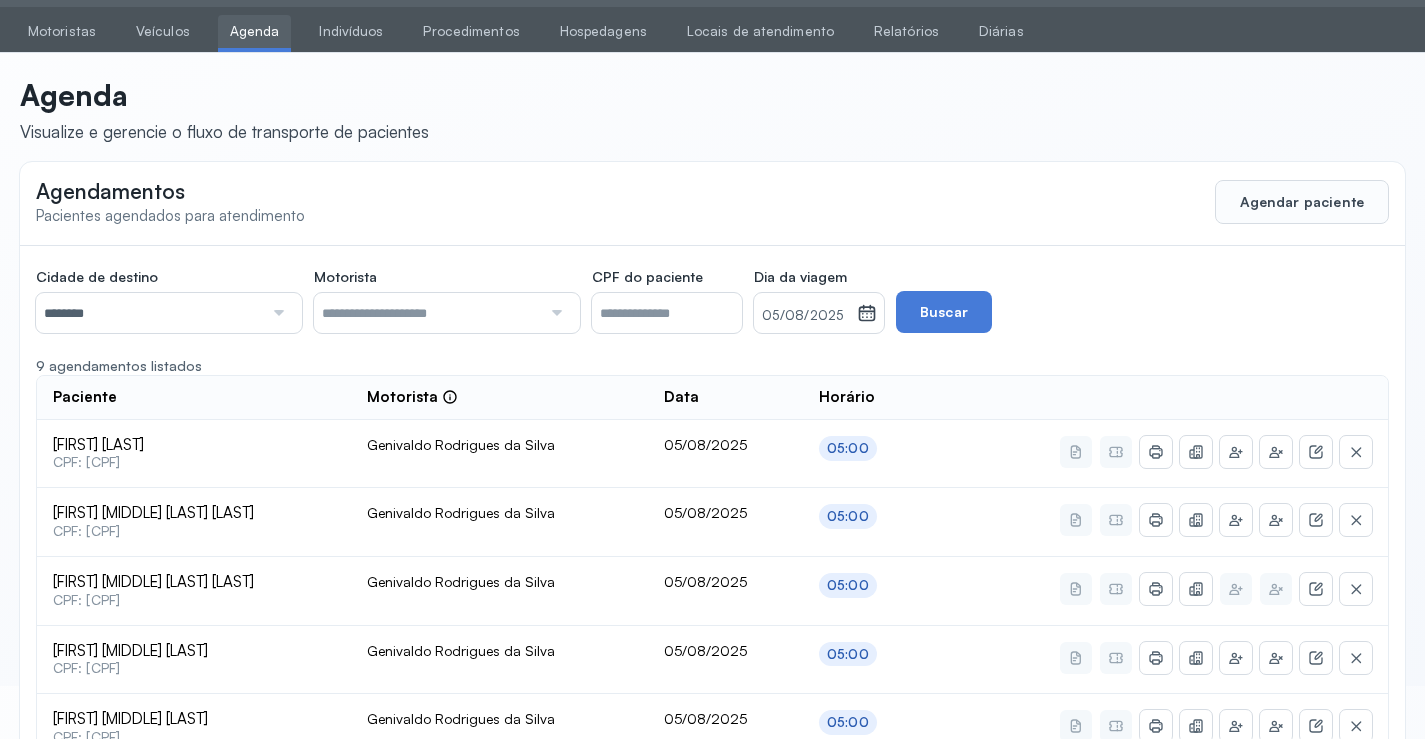 click on "********" at bounding box center [149, 313] 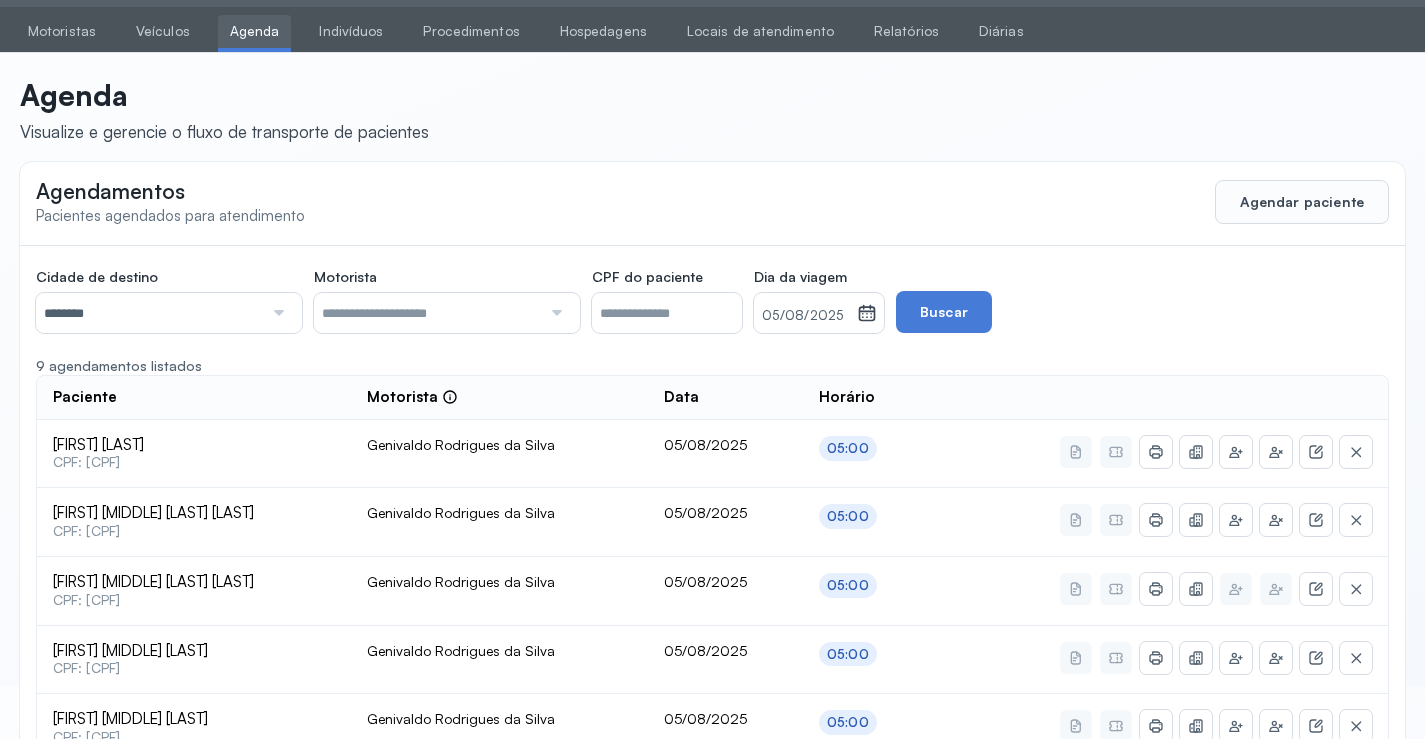 click on "Cidade de destino  ******** Todas as cidades Juazeiro Salvador Motorista  Todos os motoristas Adelmar Souza da Silva Diego dos Santos Edevon dos Santos Souza Edevon dos Santos Souza Elto Lima de Almeida Genivaldo Rodrigues da Silva Jozenilson Santos da Silva CPF do paciente  Dia da viagem  05/08/2025 agosto 2025 S T Q Q S S D 1 2 3 4 5 6 7 8 9 10 11 12 13 14 15 16 17 18 19 20 21 22 23 24 25 26 27 28 29 30 31 jan fev mar abr maio jun jul ago set out nov dez 2018 2019 2020 2021 2022 2023 2024 2025 2026 2027 2028 2029  Buscar  9 agendamentos listados Paciente  Motorista  Data Horário Manoel dos Santos  CPF: 114.764.785-20 Genivaldo Rodrigues da Silva 05/08/2025 05:00 Claudete Carvalho de Souza Silva  CPF: 638.232.685-20 Genivaldo Rodrigues da Silva 05/08/2025 05:00 Maria Betania Carvalho Sousa Cruz  CPF: 036.250.175-04 Genivaldo Rodrigues da Silva 05/08/2025 05:00 Claudete Ferreira Bezerra  CPF: 395.438.465-53 Genivaldo Rodrigues da Silva 05/08/2025 05:00 Clovis Elesbão dos Santos  CPF: 001.192.355-52 05:00 1" 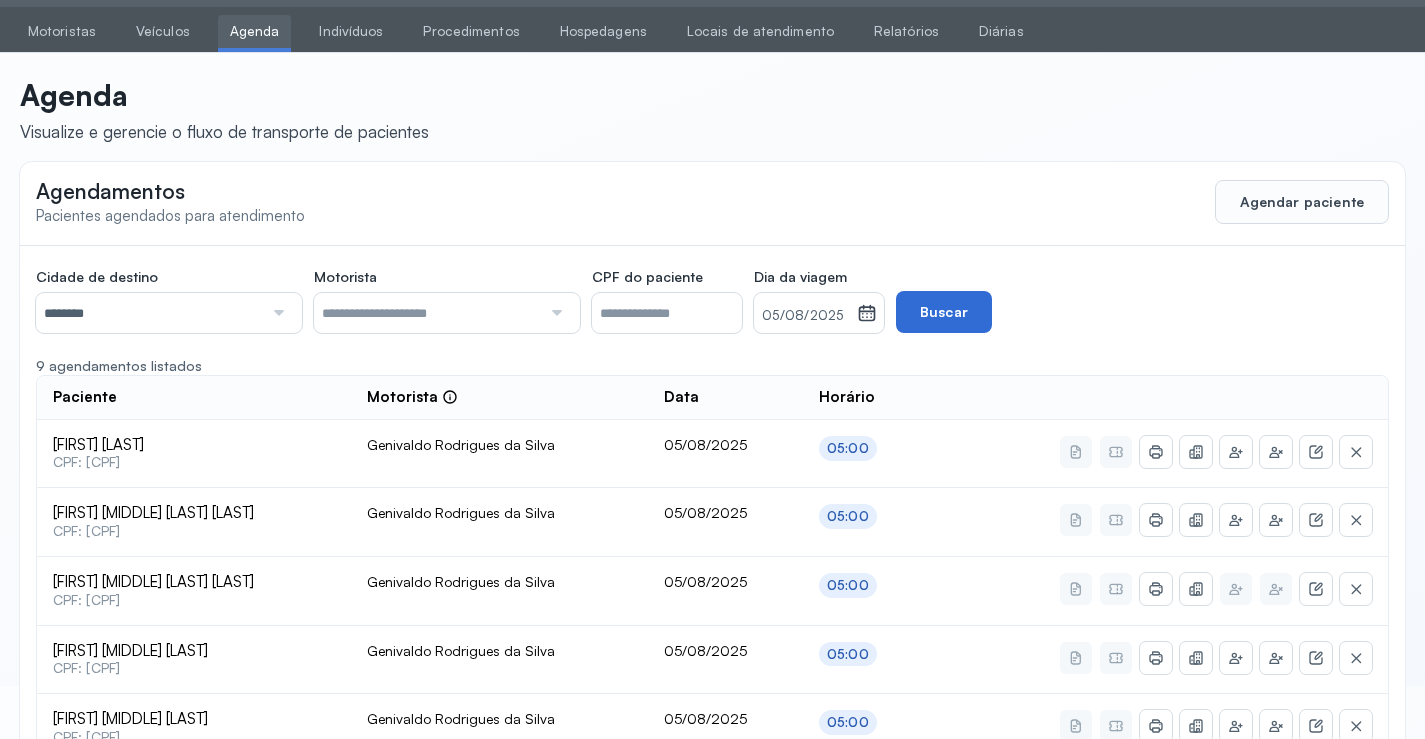 click on "Buscar" at bounding box center [944, 312] 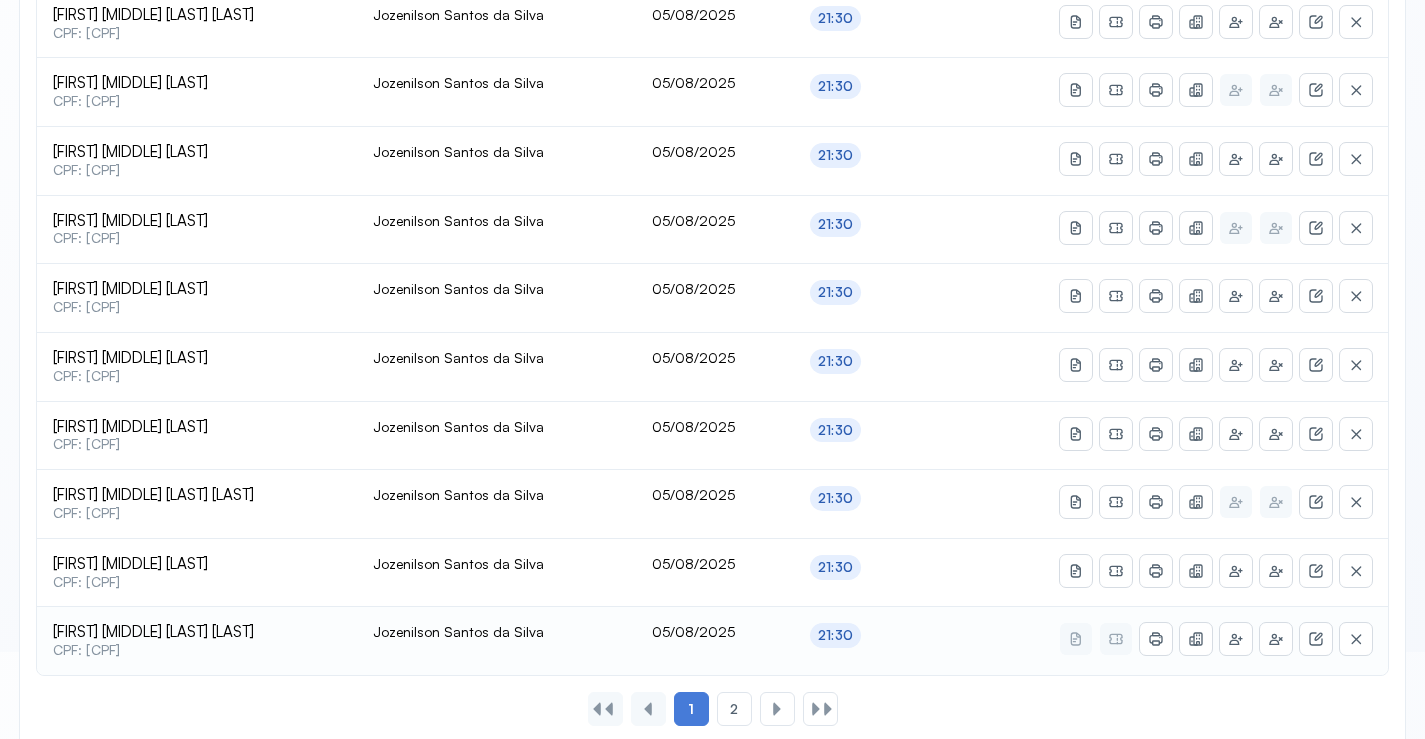 scroll, scrollTop: 865, scrollLeft: 0, axis: vertical 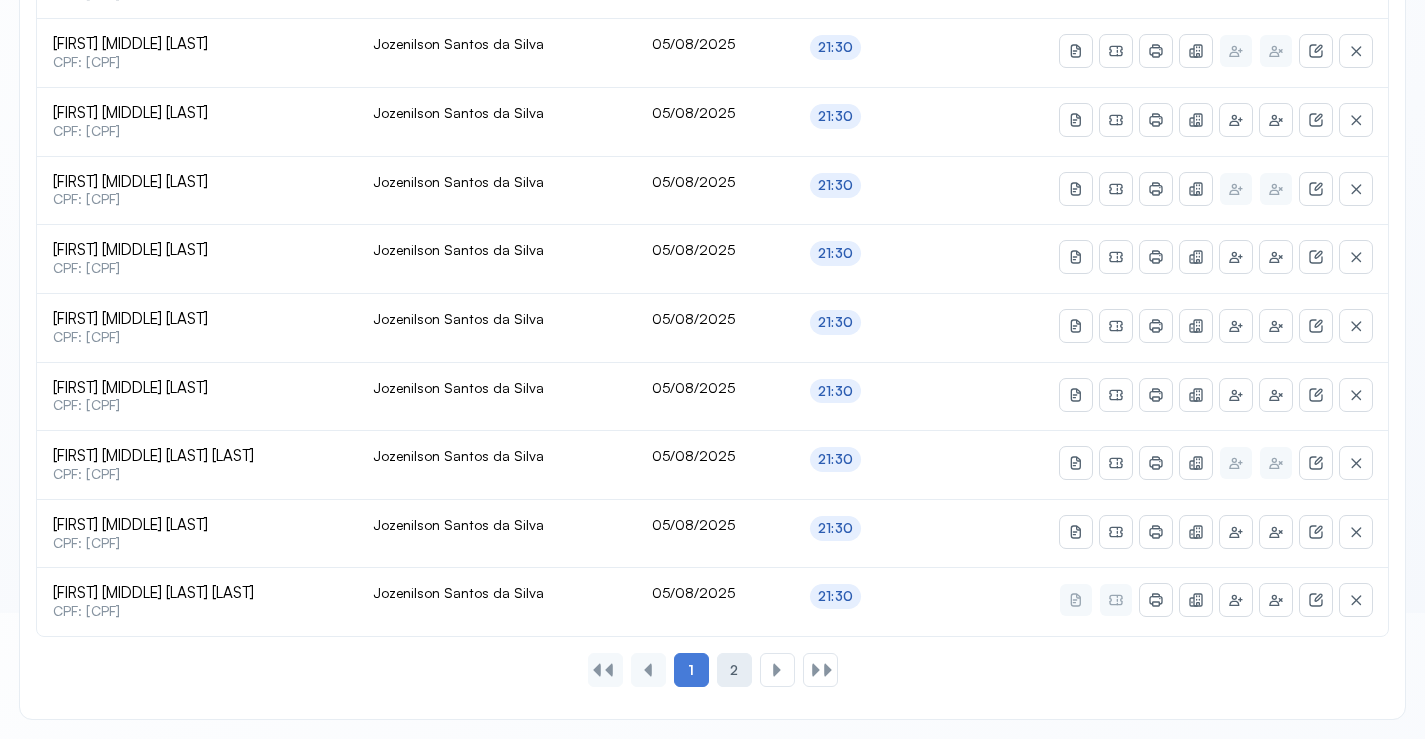 click on "2" 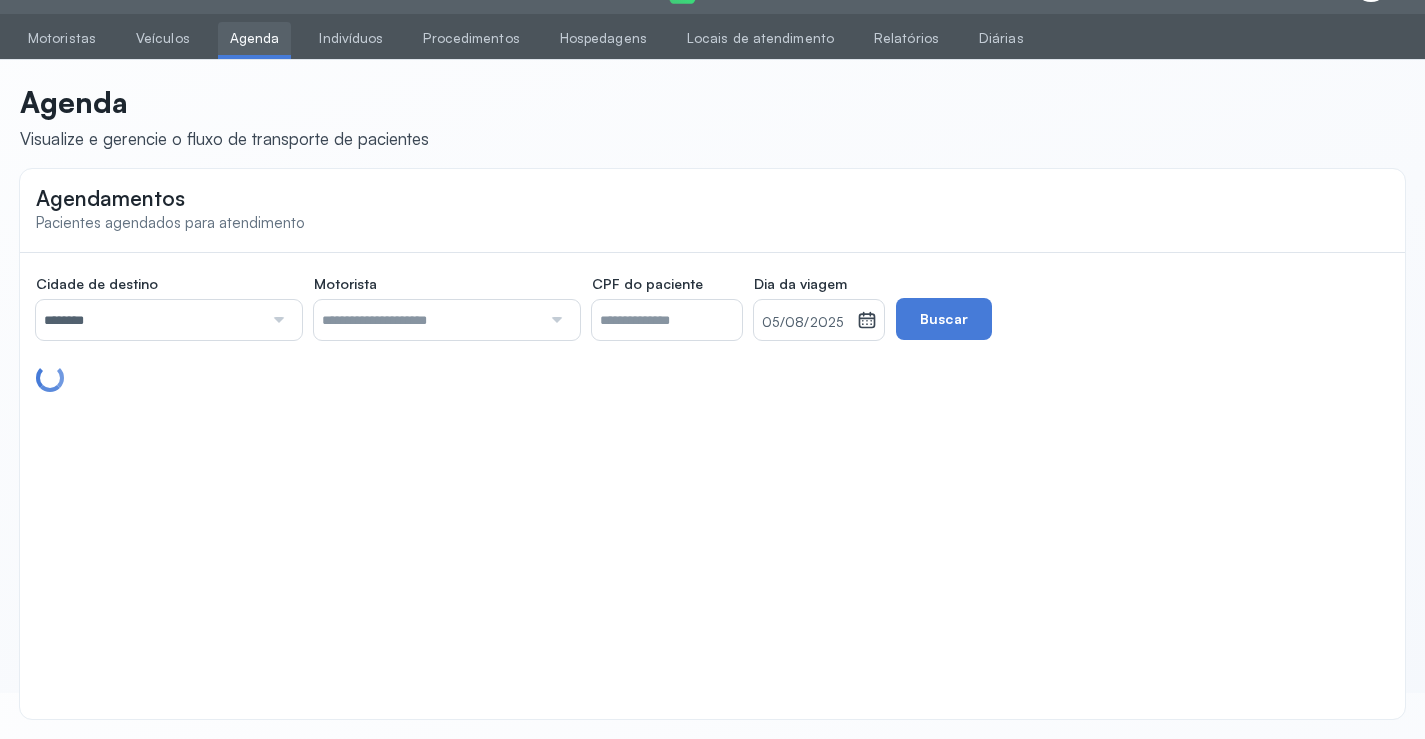 scroll, scrollTop: 659, scrollLeft: 0, axis: vertical 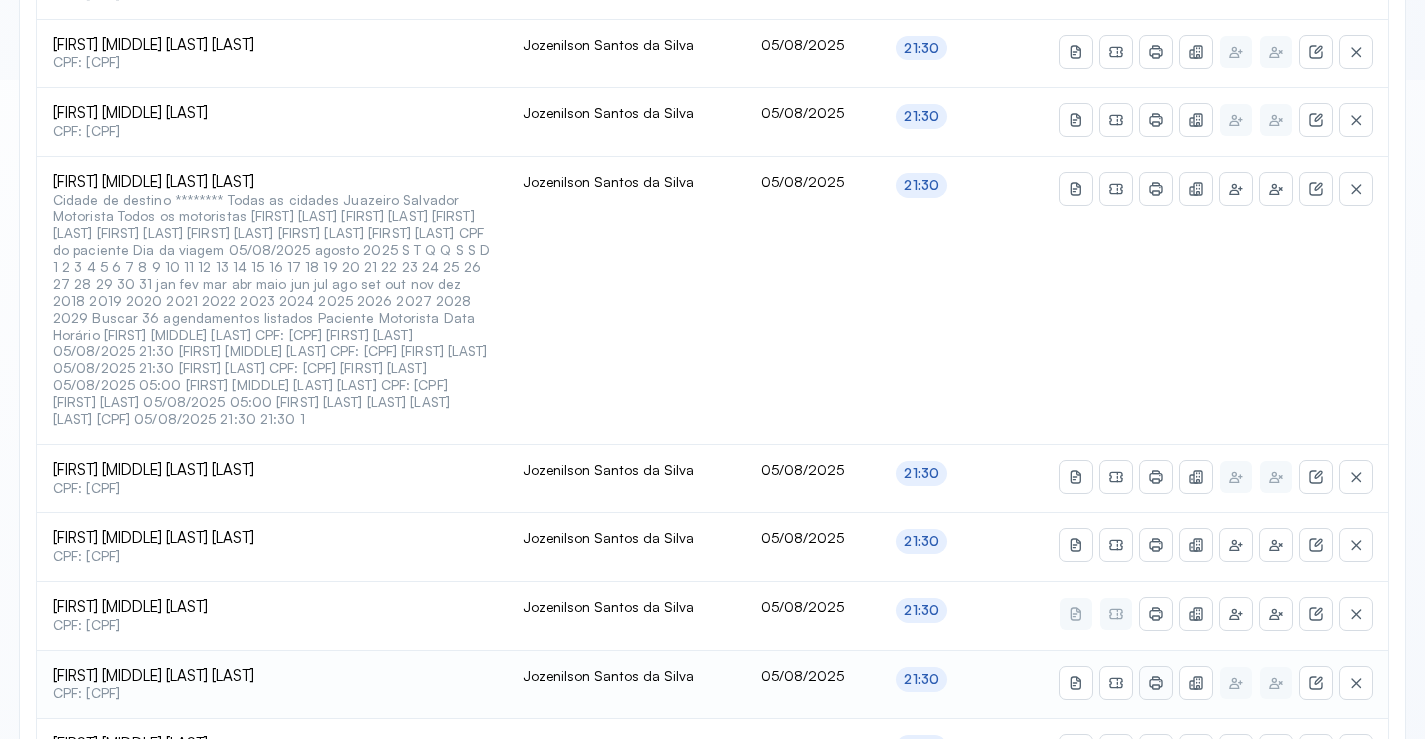click 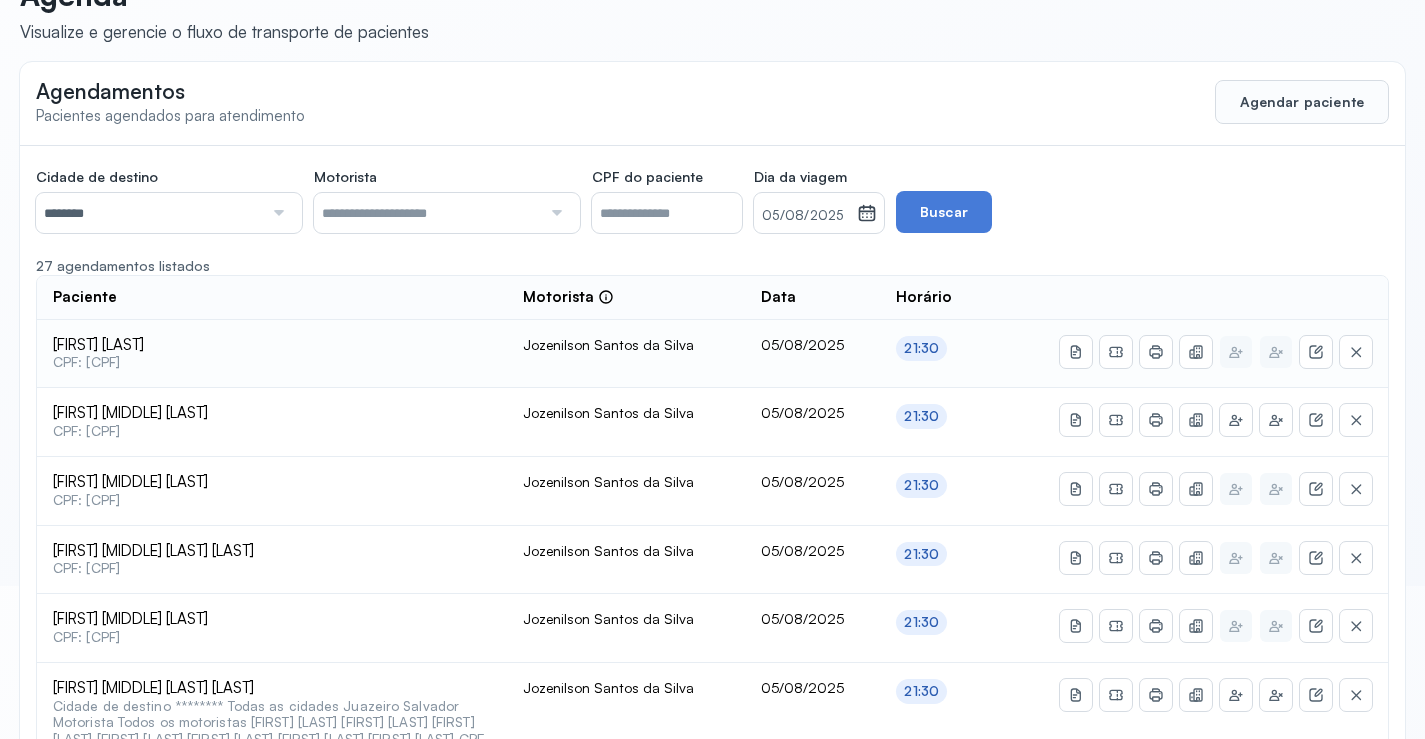 scroll, scrollTop: 0, scrollLeft: 0, axis: both 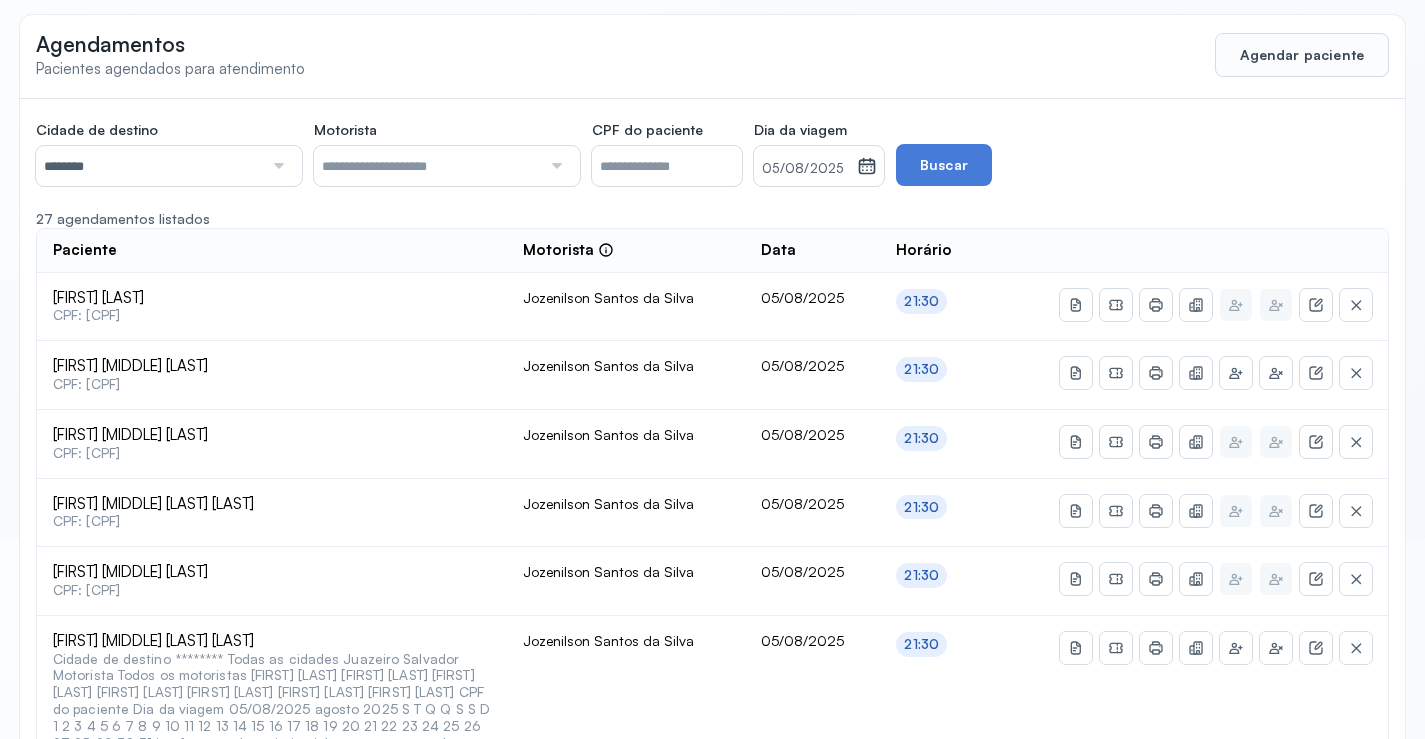 click on "********" at bounding box center [149, 166] 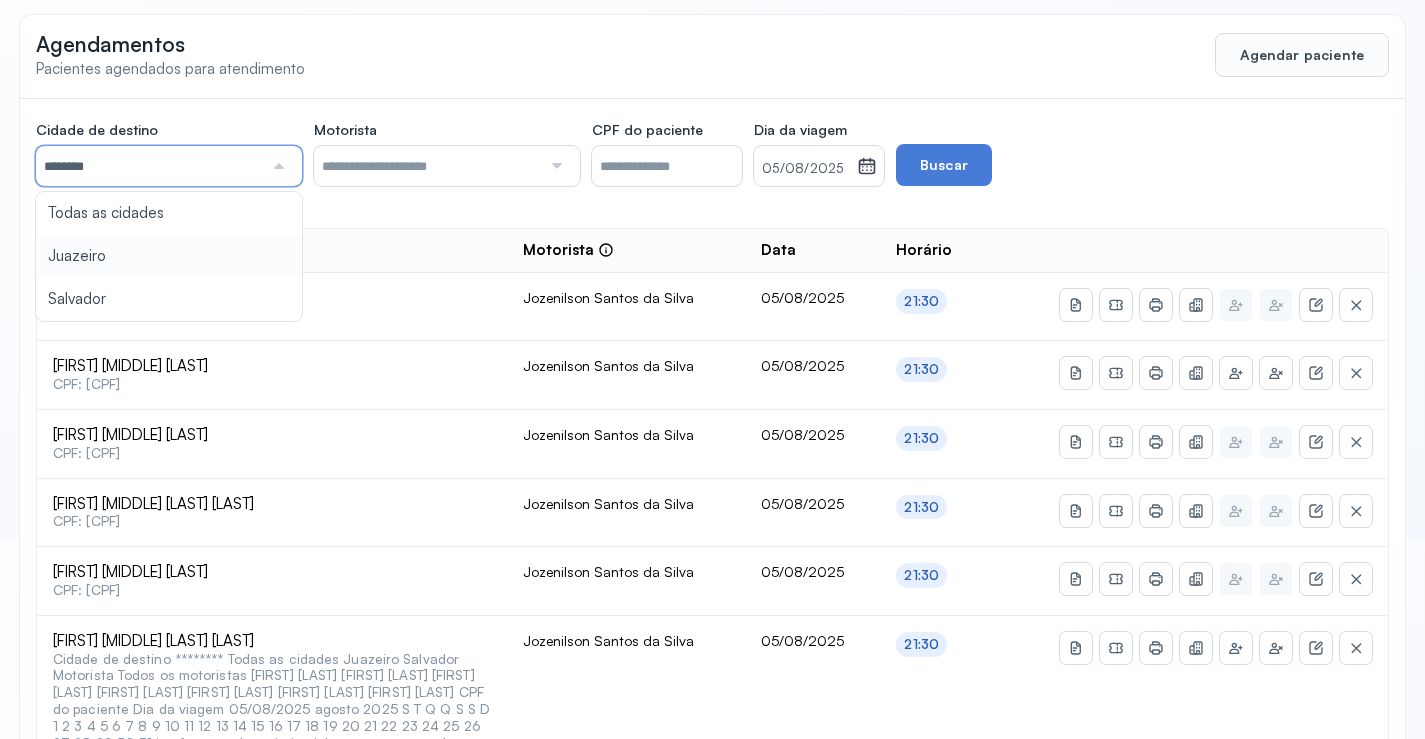 type on "********" 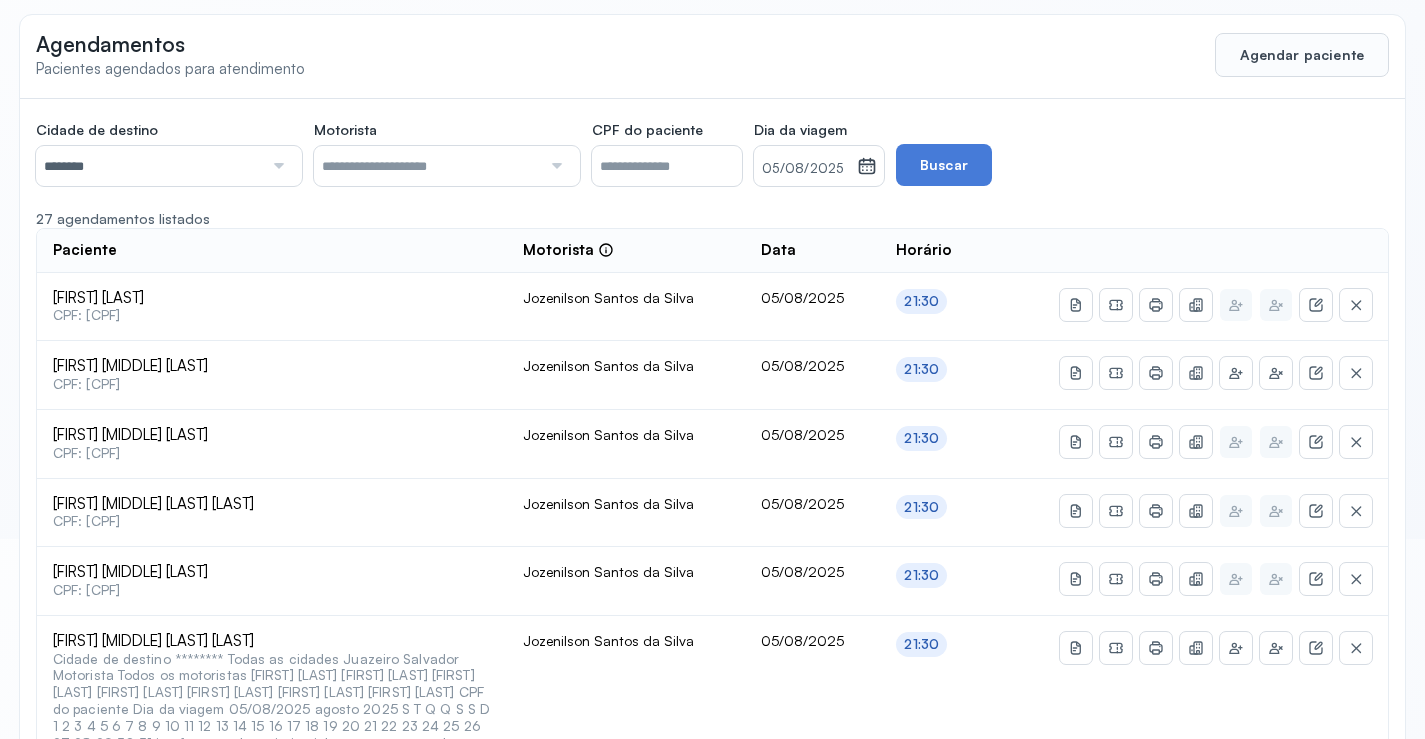 click on "05/08/2025" at bounding box center (805, 169) 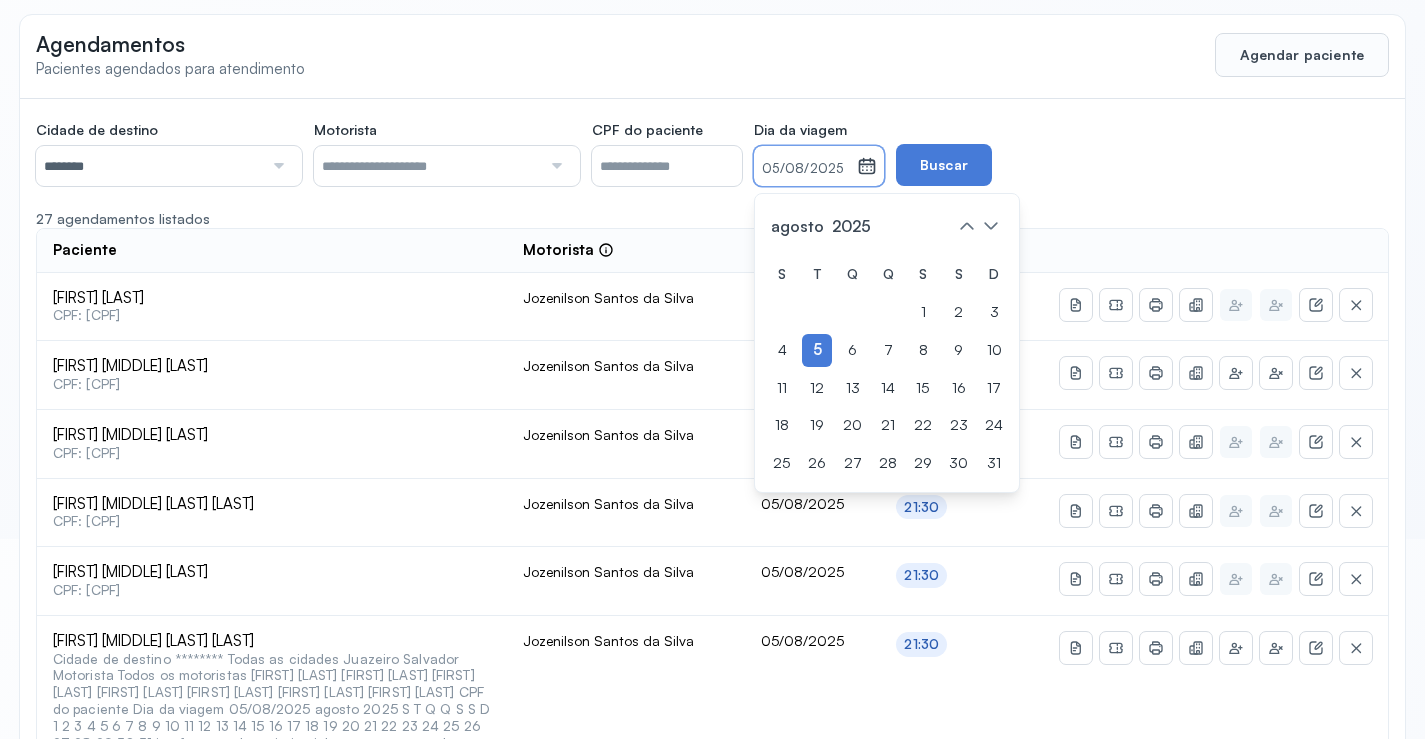 drag, startPoint x: 927, startPoint y: 352, endPoint x: 955, endPoint y: 251, distance: 104.80935 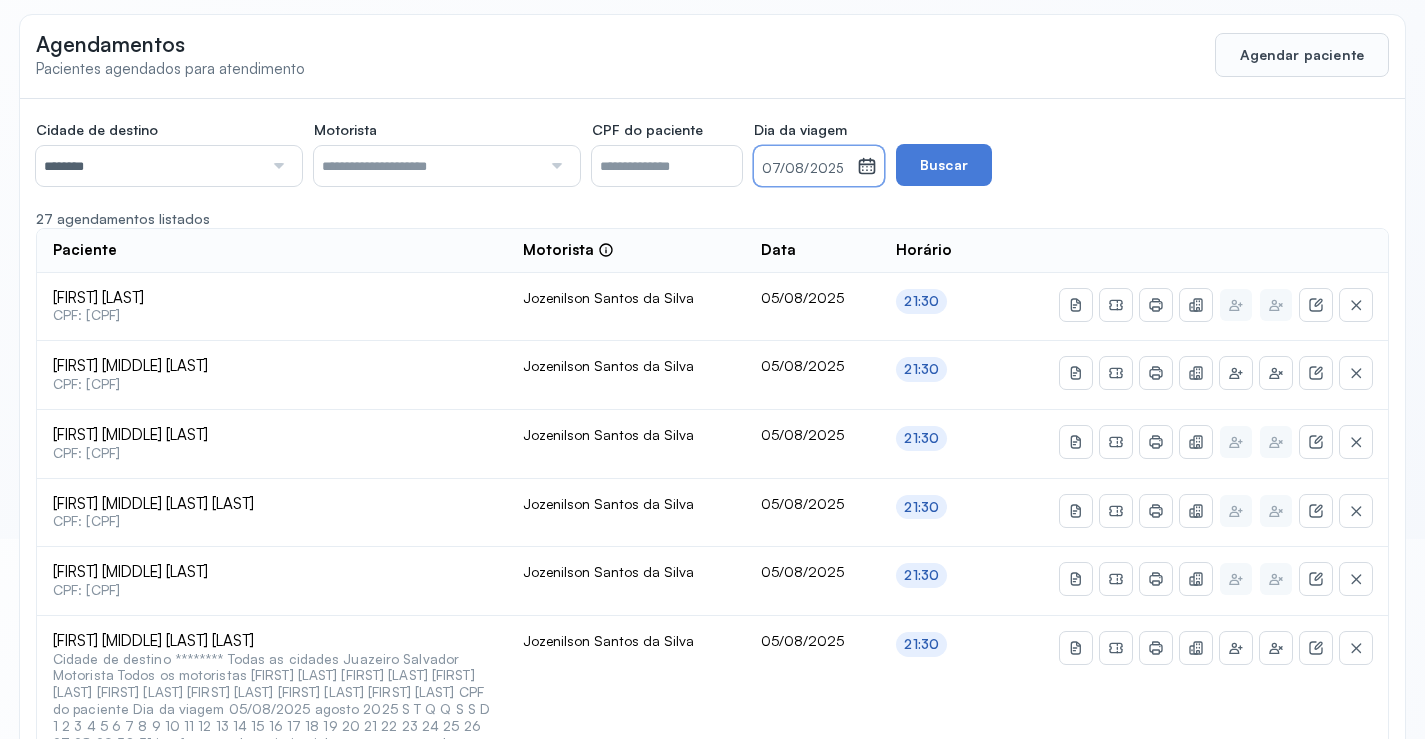 click on "Cidade de destino  ******** Todas as cidades Juazeiro Salvador Motorista  Todos os motoristas Adelmar Souza da Silva Diego dos Santos Edevon dos Santos Souza Edevon dos Santos Souza Elto Lima de Almeida Genivaldo Rodrigues da Silva Jozenilson Santos da Silva CPF do paciente  Dia da viagem  07/08/2025 agosto 2025 S T Q Q S S D 1 2 3 4 5 6 7 8 9 10 11 12 13 14 15 16 17 18 19 20 21 22 23 24 25 26 27 28 29 30 31 jan fev mar abr maio jun jul ago set out nov dez 2018 2019 2020 2021 2022 2023 2024 2025 2026 2027 2028 2029  Buscar  27 agendamentos listados Paciente  Motorista  Data Horário Rosana da Silva  CPF: 012.822.615-33 Jozenilson Santos da Silva 05/08/2025 21:30 Jailma Silva dos Santos  CPF: 067.701.105-98 Jozenilson Santos da Silva 05/08/2025 21:30 Maria Cleuza de Souza  CPF: 328.618.505-15 Jozenilson Santos da Silva 05/08/2025 21:30 Margarida Alves da Silva Reis  CPF: 427.260.185-72 Jozenilson Santos da Silva 05/08/2025 21:30 Maria das Neves Albuquerque  CPF: 642.137.305-49 Jozenilson Santos da Silva 21:30" 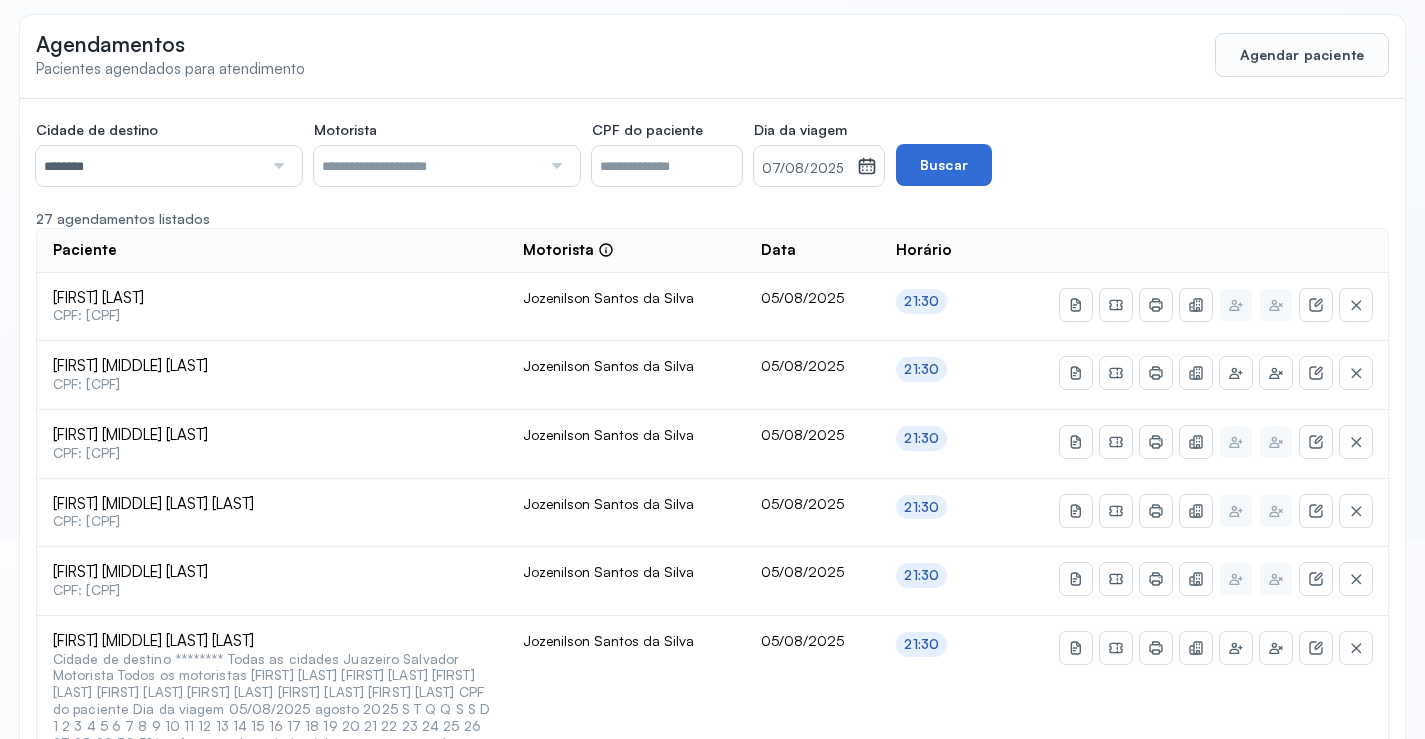 click on "Buscar" at bounding box center (944, 165) 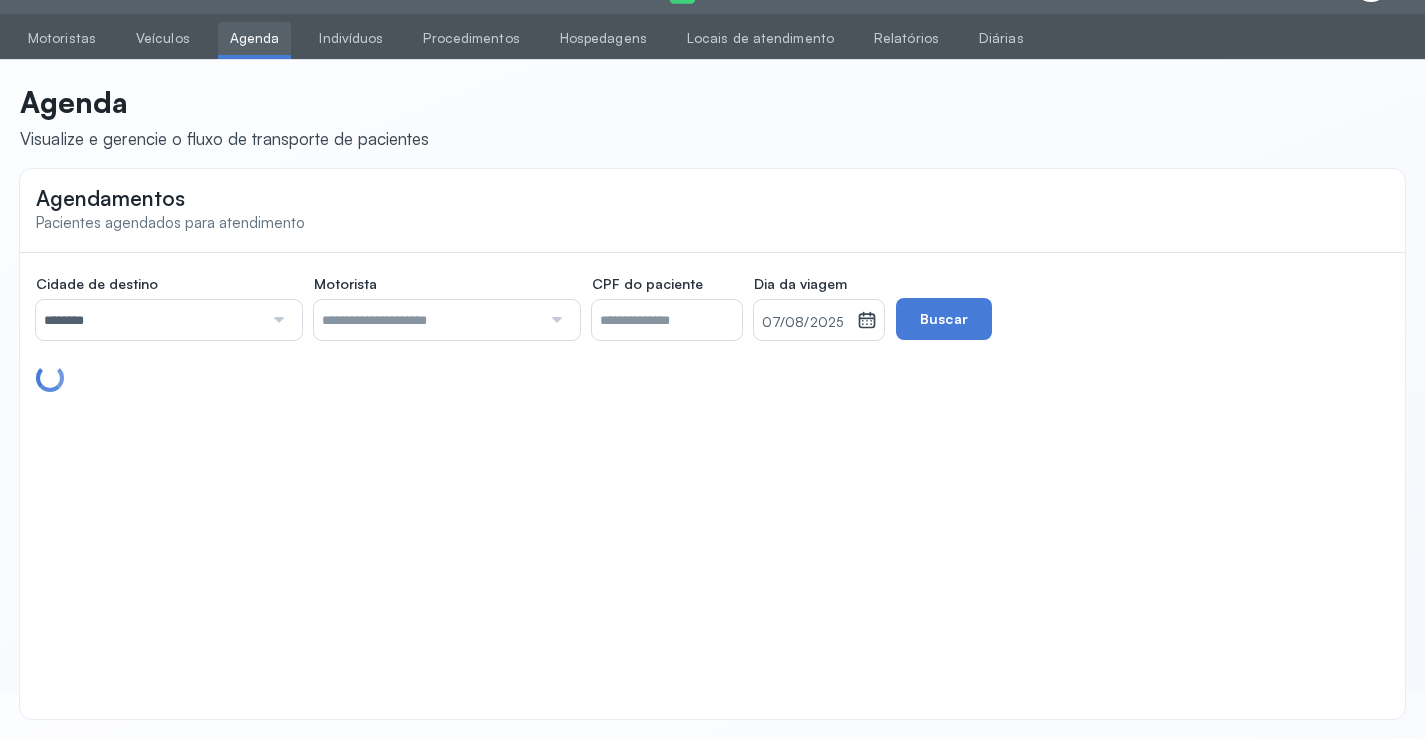 scroll, scrollTop: 110, scrollLeft: 0, axis: vertical 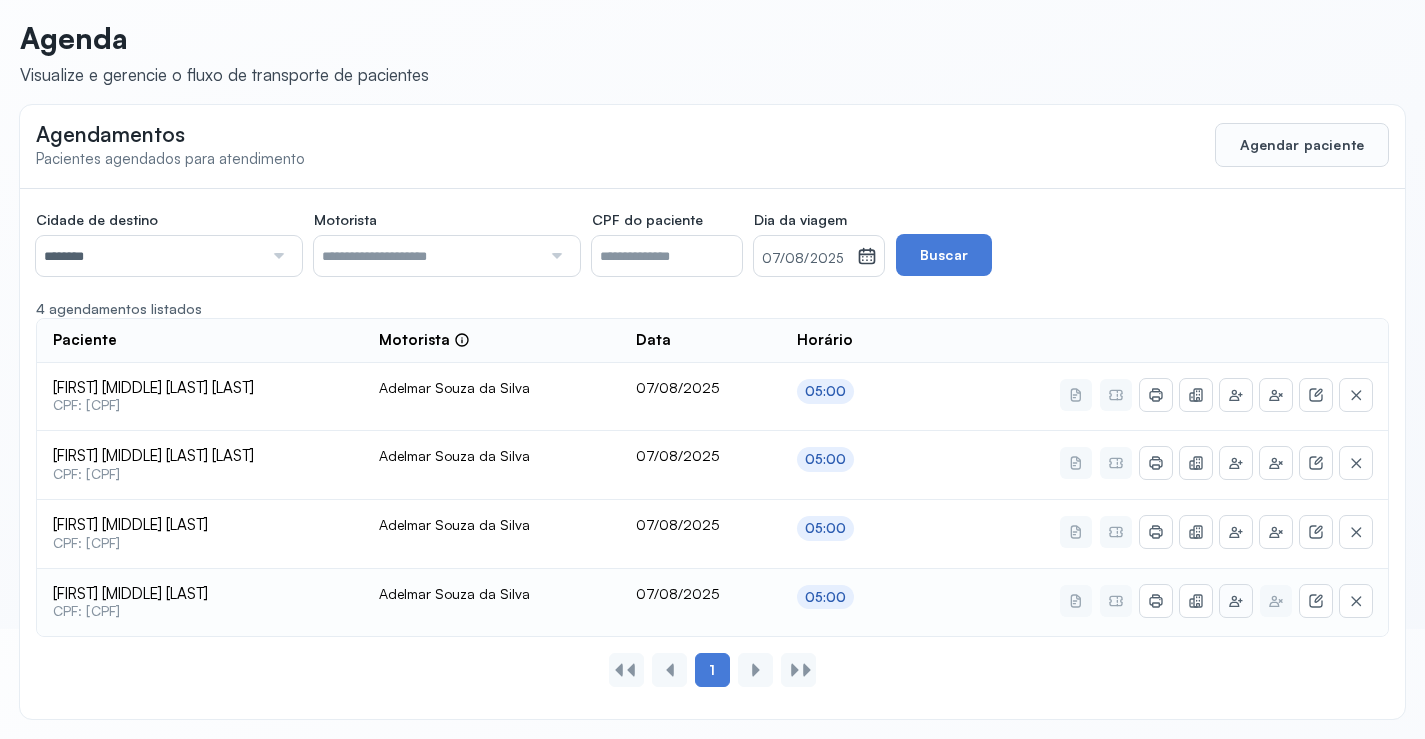 click 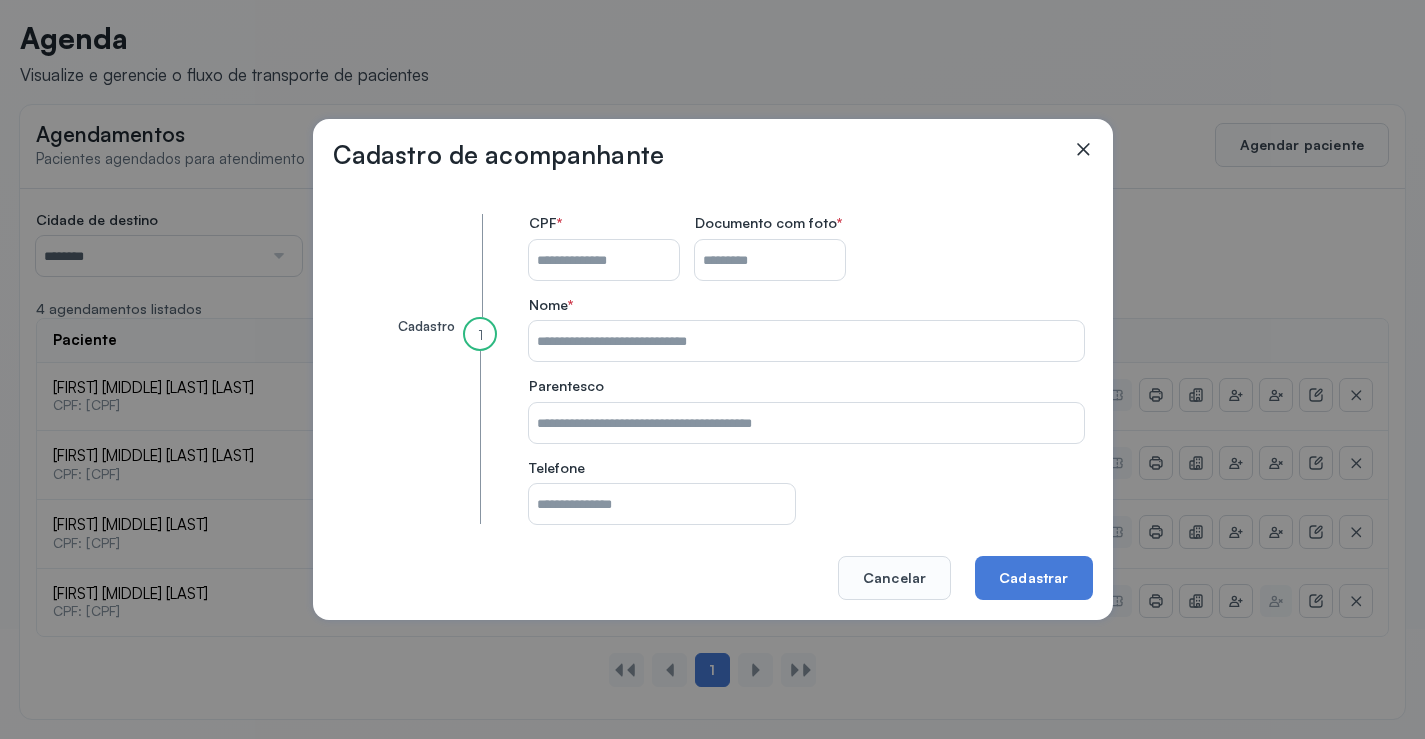 click 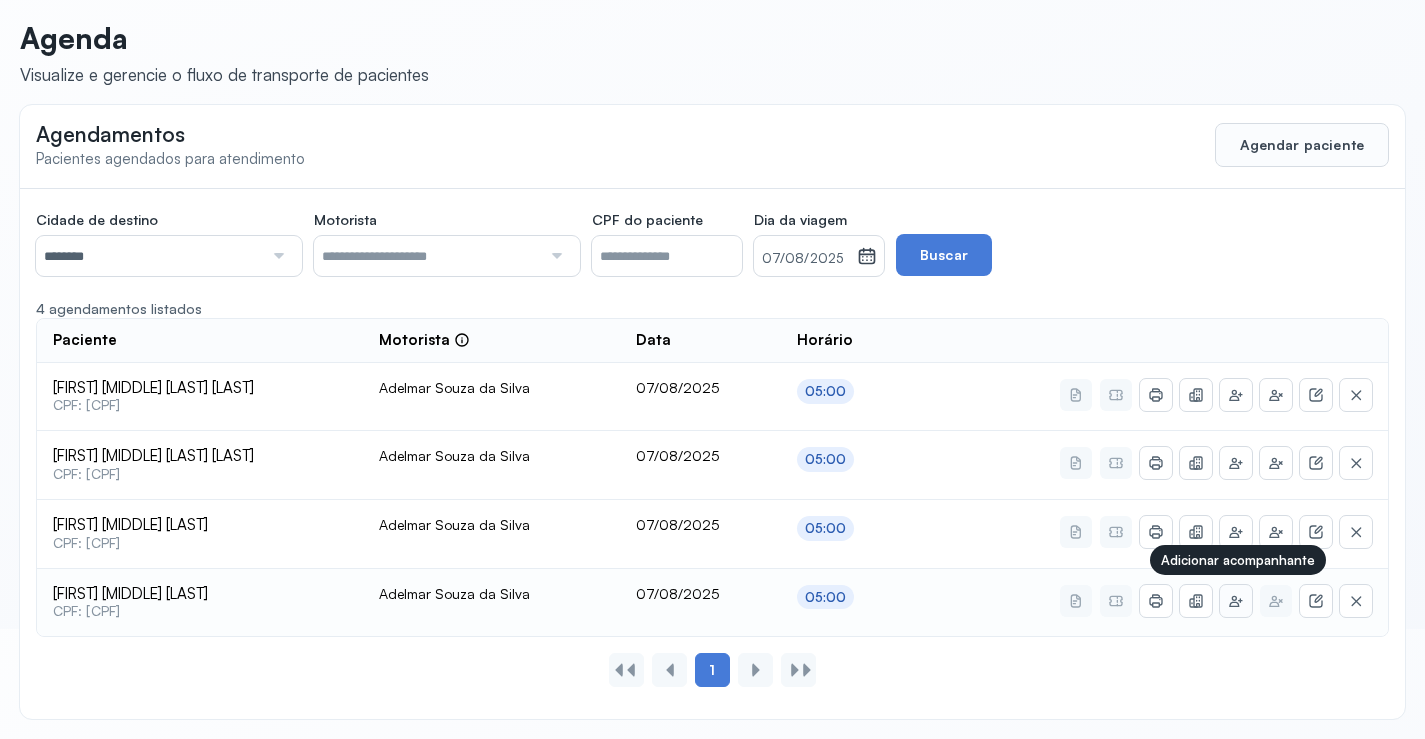 click 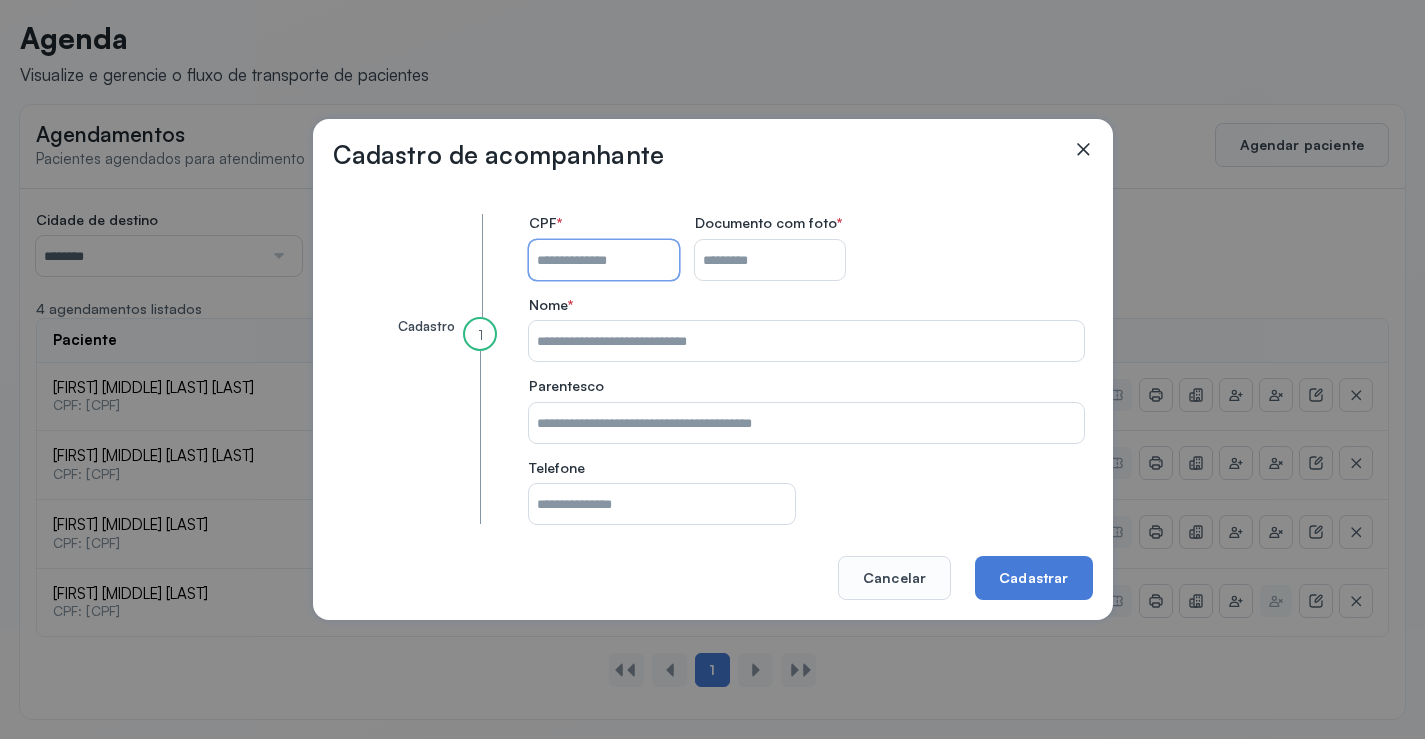 click on "CPF do paciente" at bounding box center [604, 260] 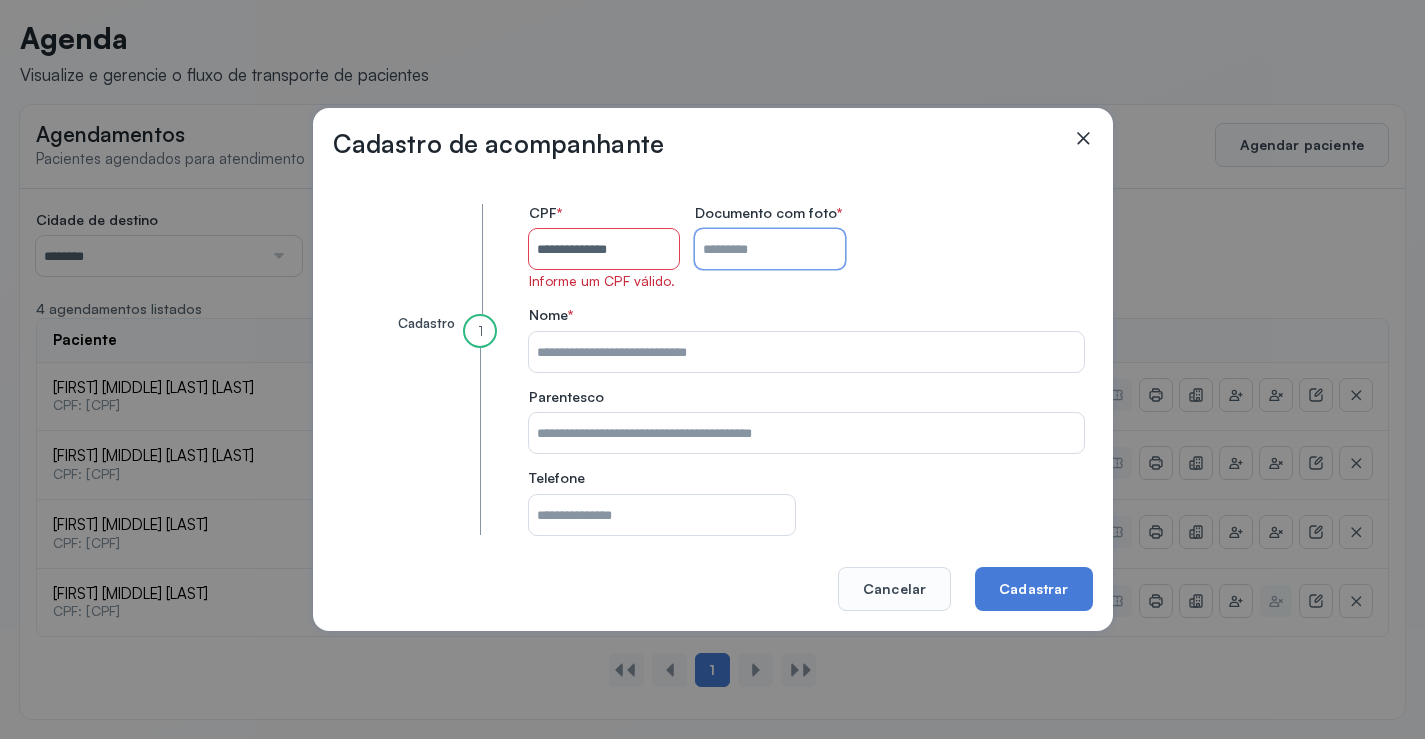 click on "CPF do paciente" at bounding box center [770, 249] 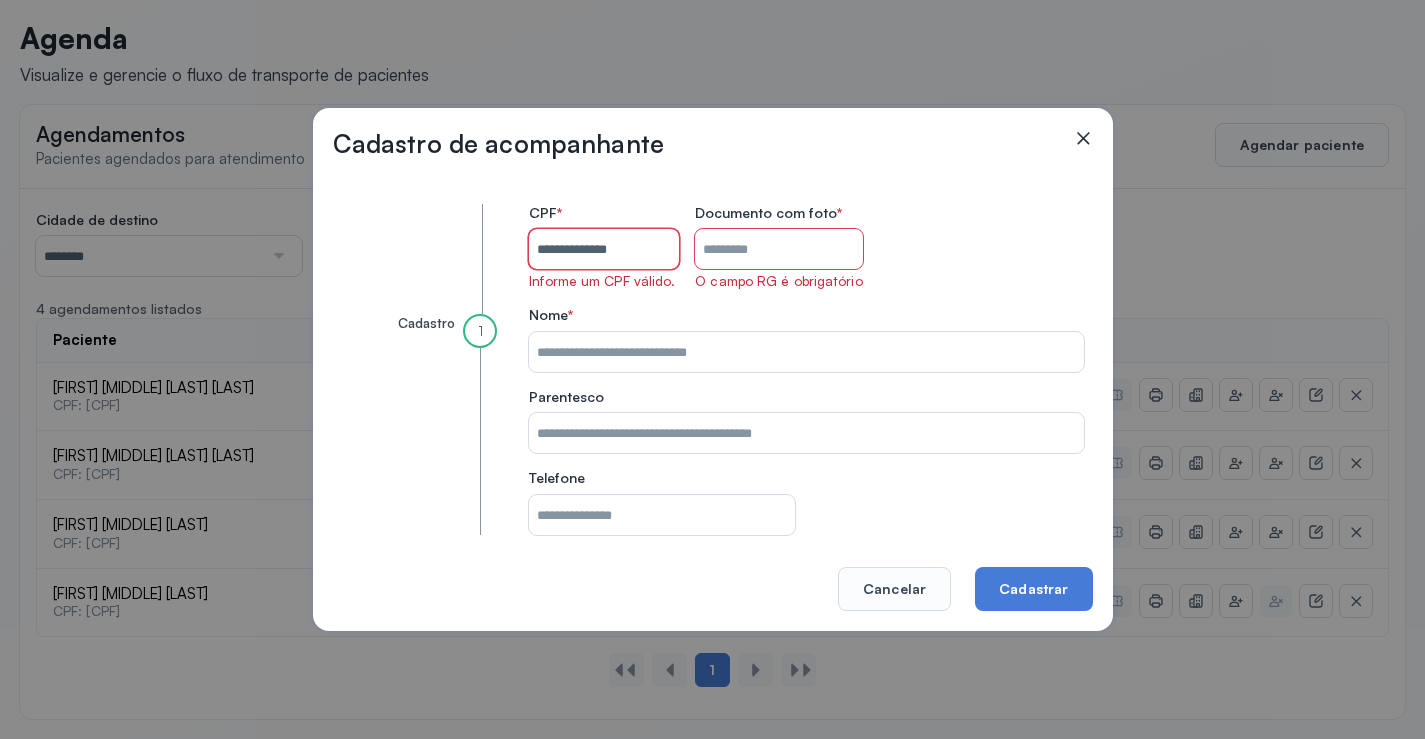 click on "**********" at bounding box center [604, 249] 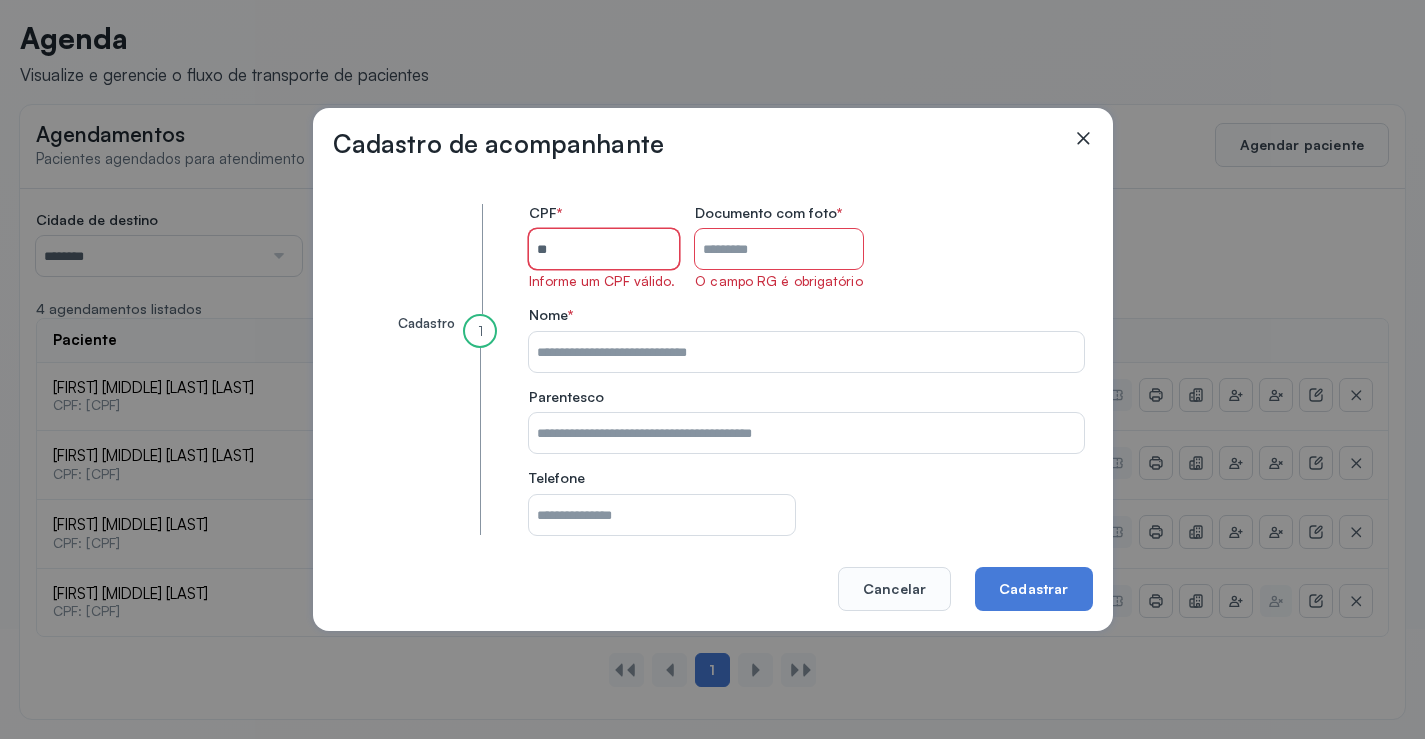 type on "*" 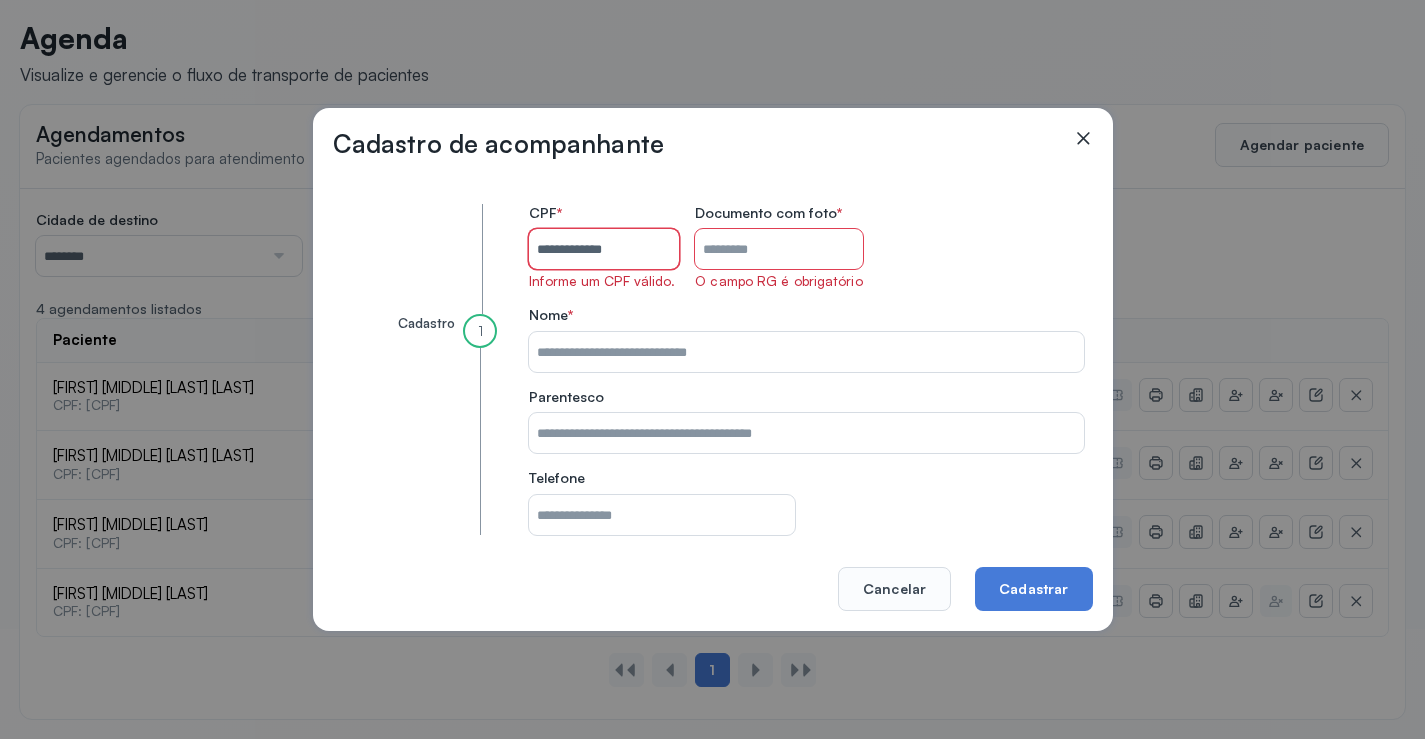 type on "**********" 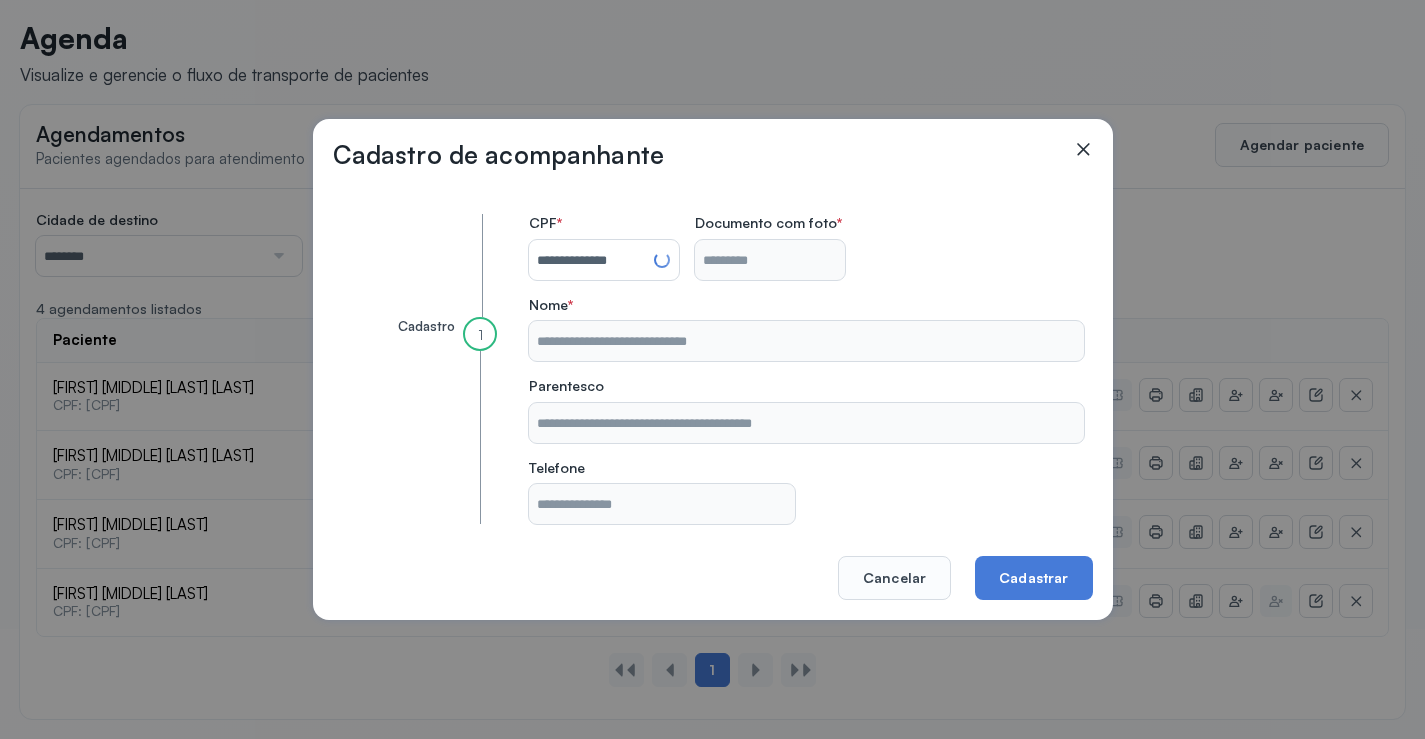 type on "**********" 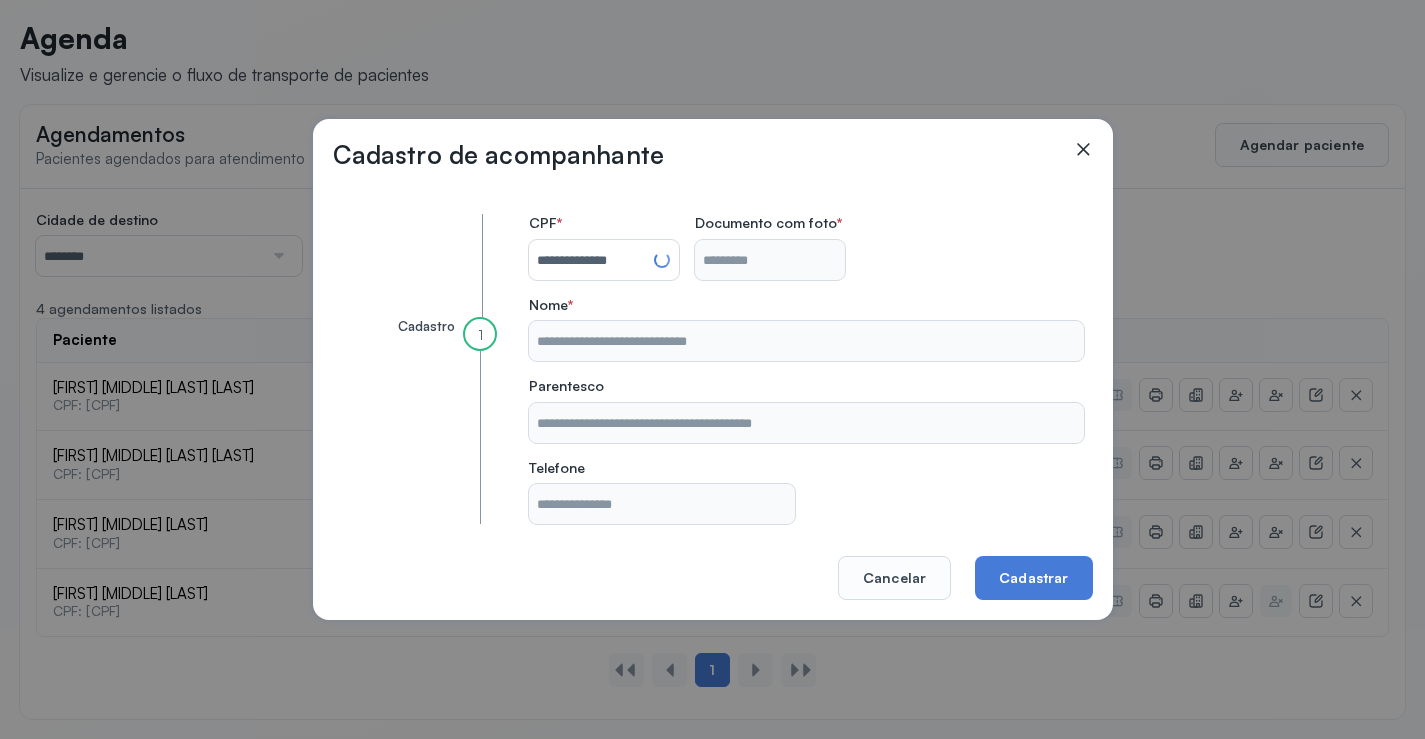 type on "**********" 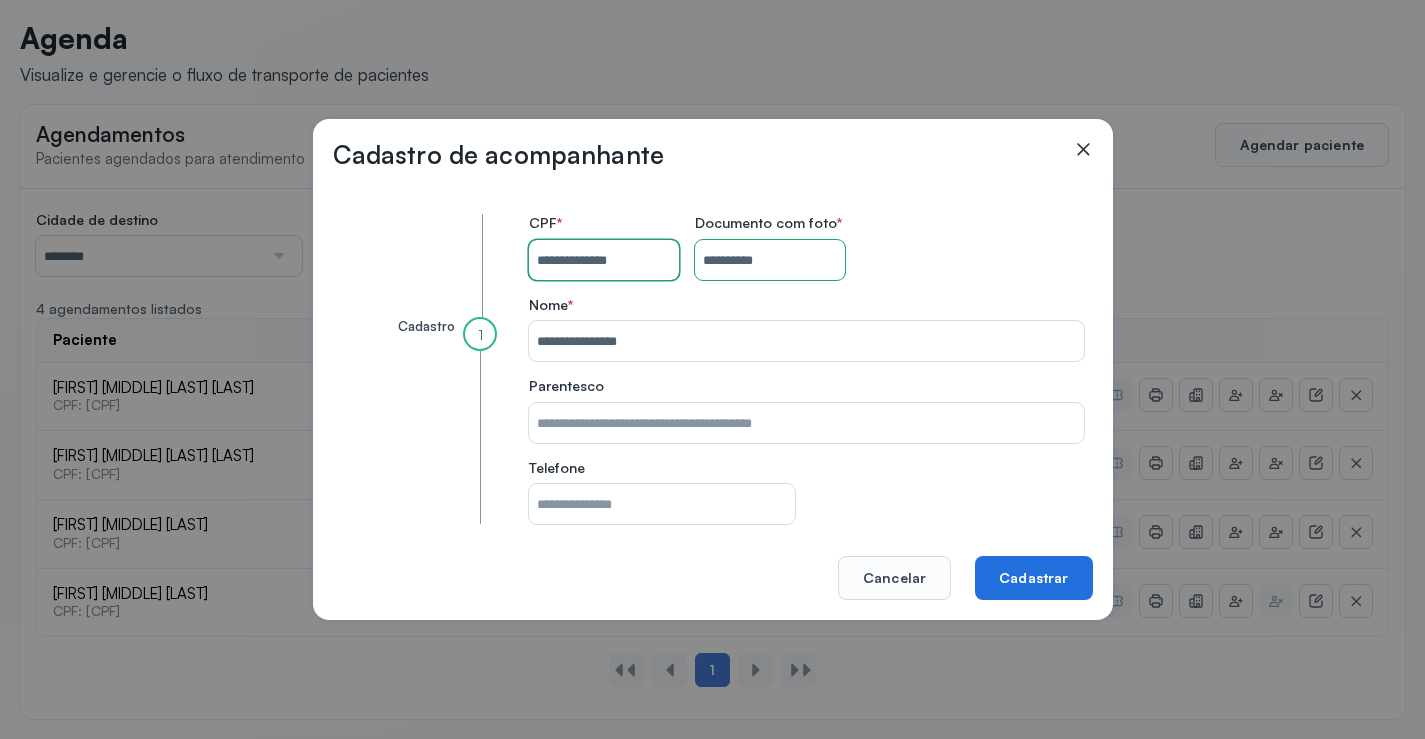 type 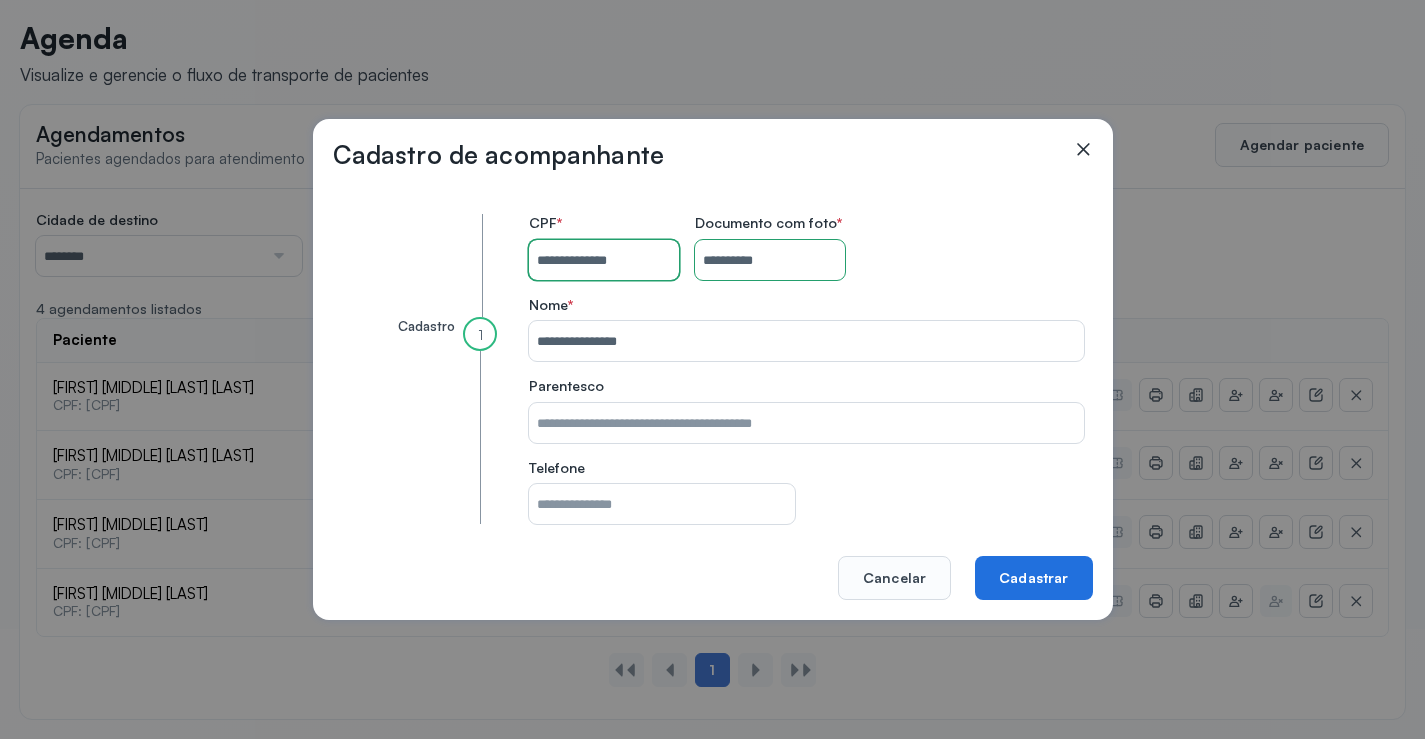 type on "**********" 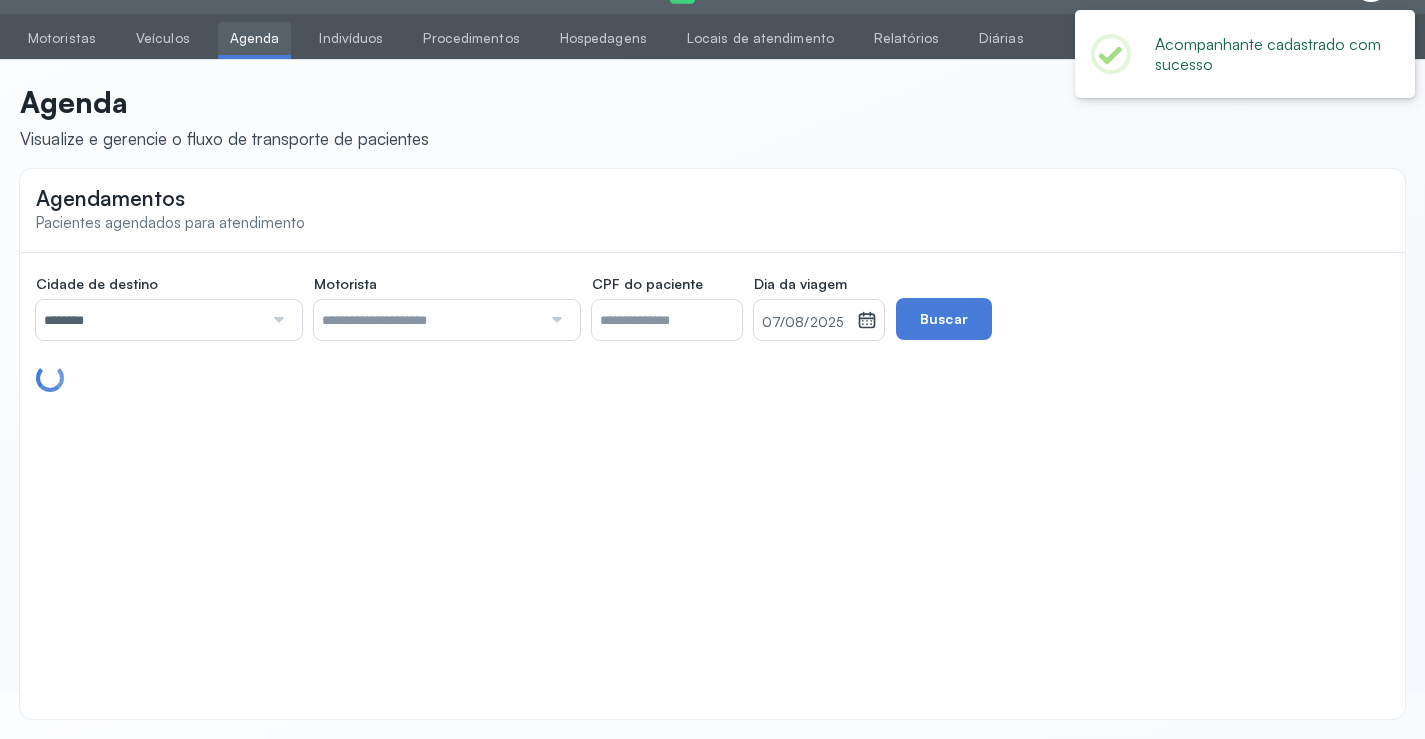 scroll, scrollTop: 110, scrollLeft: 0, axis: vertical 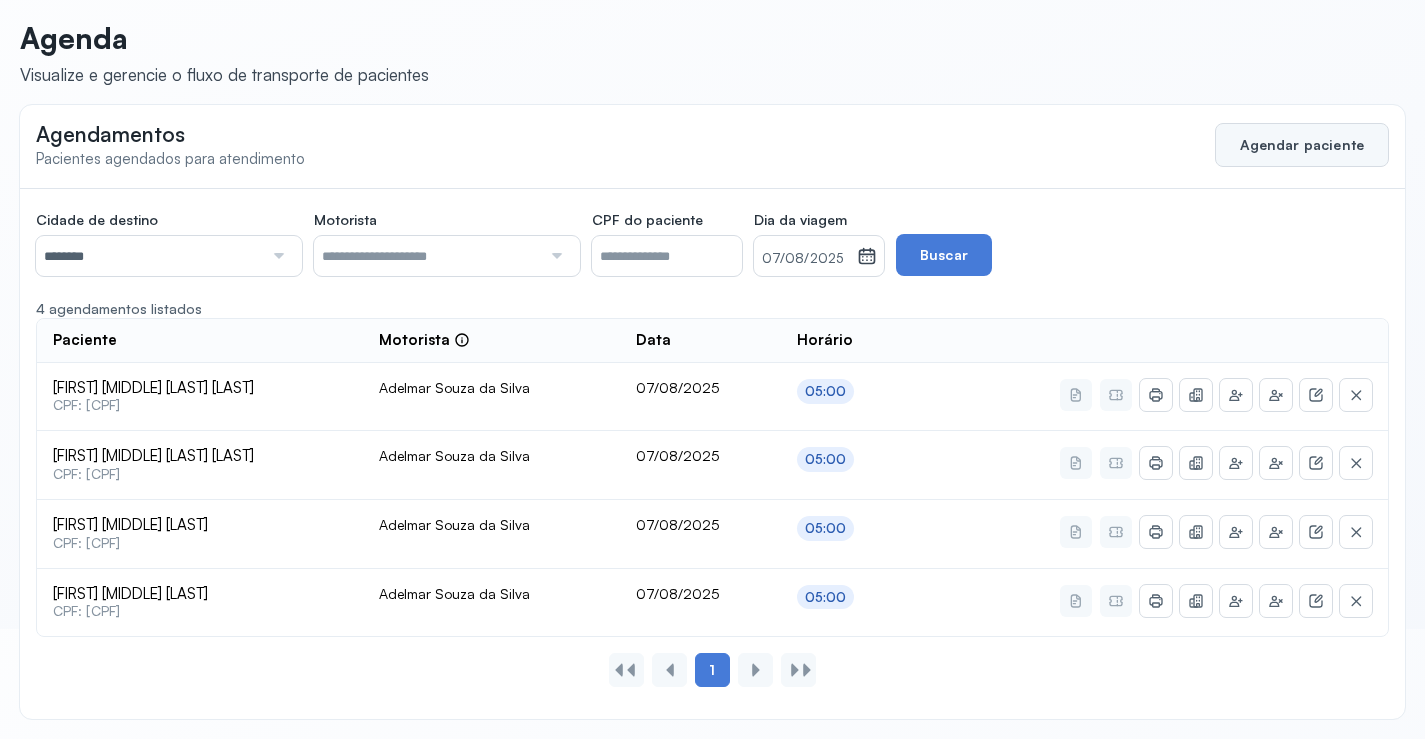 click on "Agendar paciente" 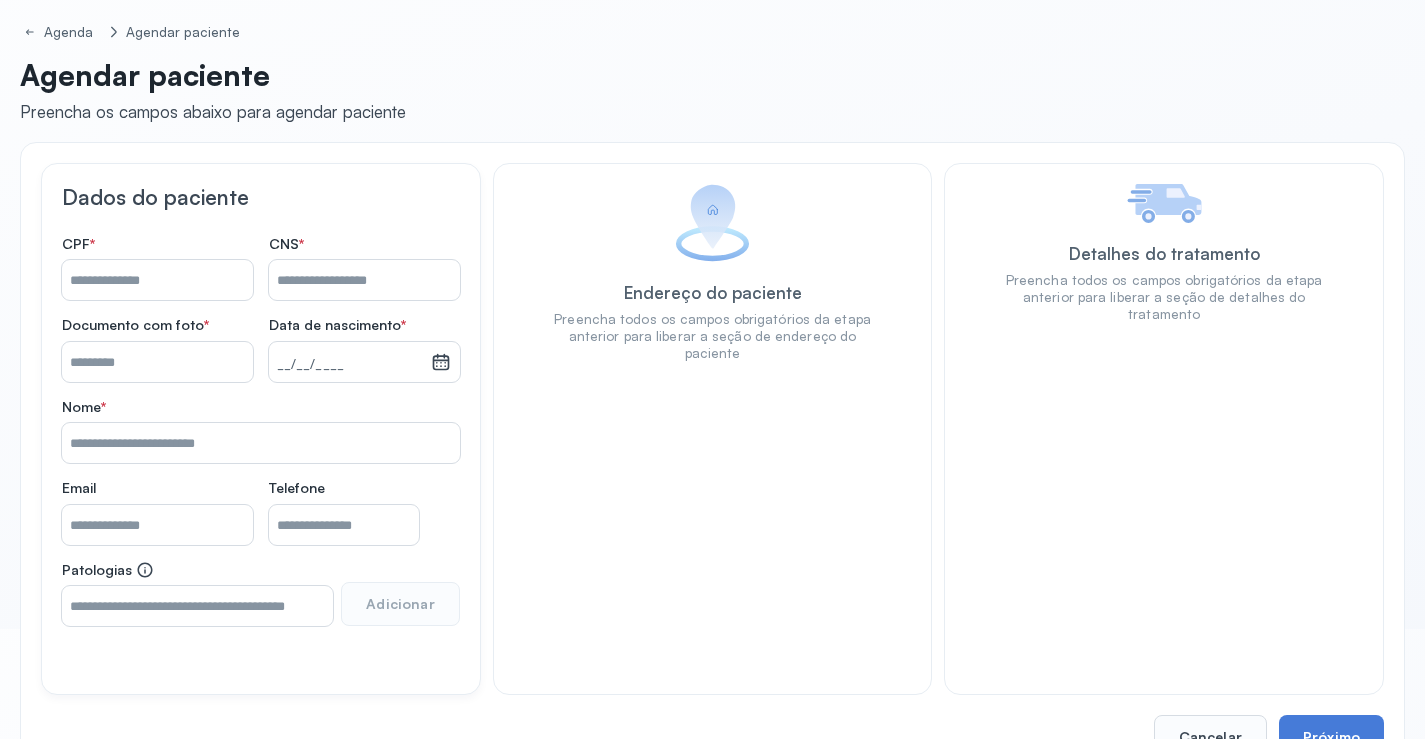 click on "CPF   *" 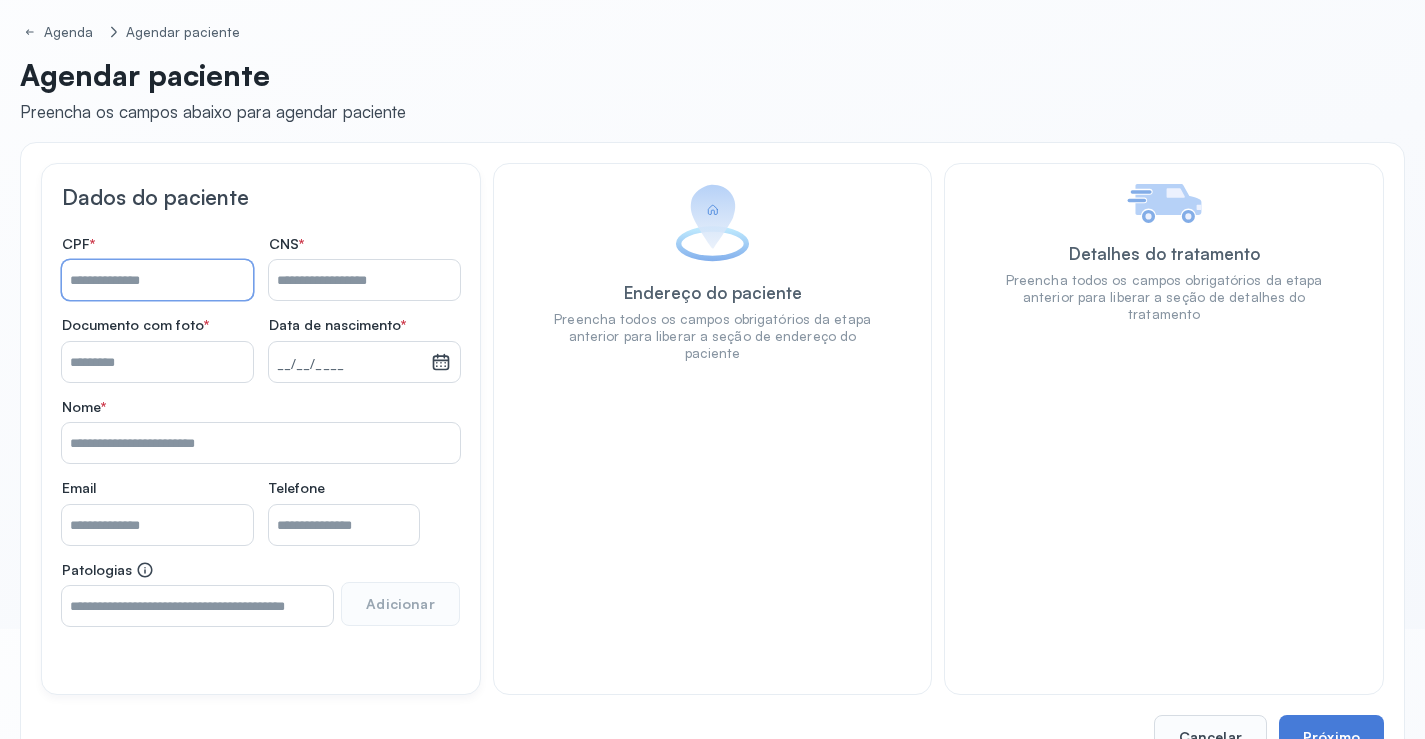 click on "Nome   *" at bounding box center (157, 280) 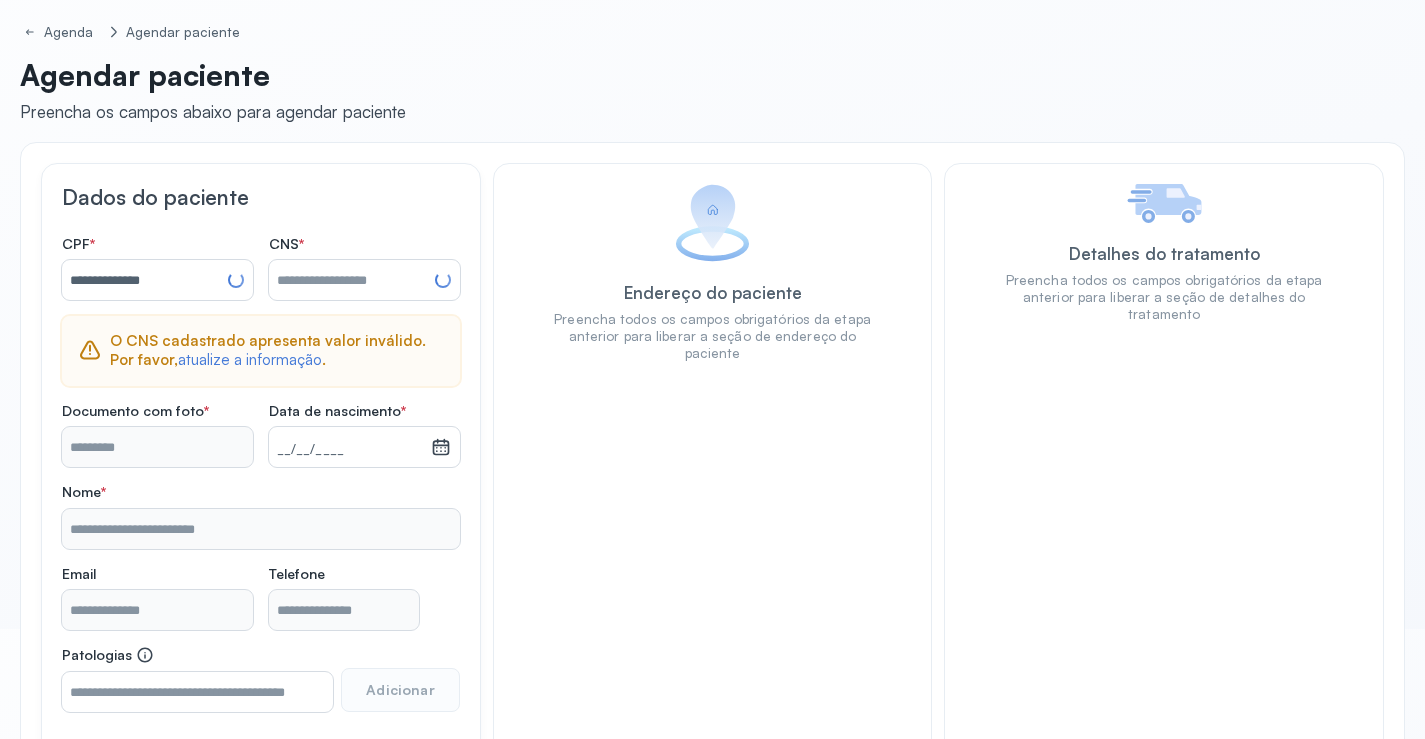 type on "**********" 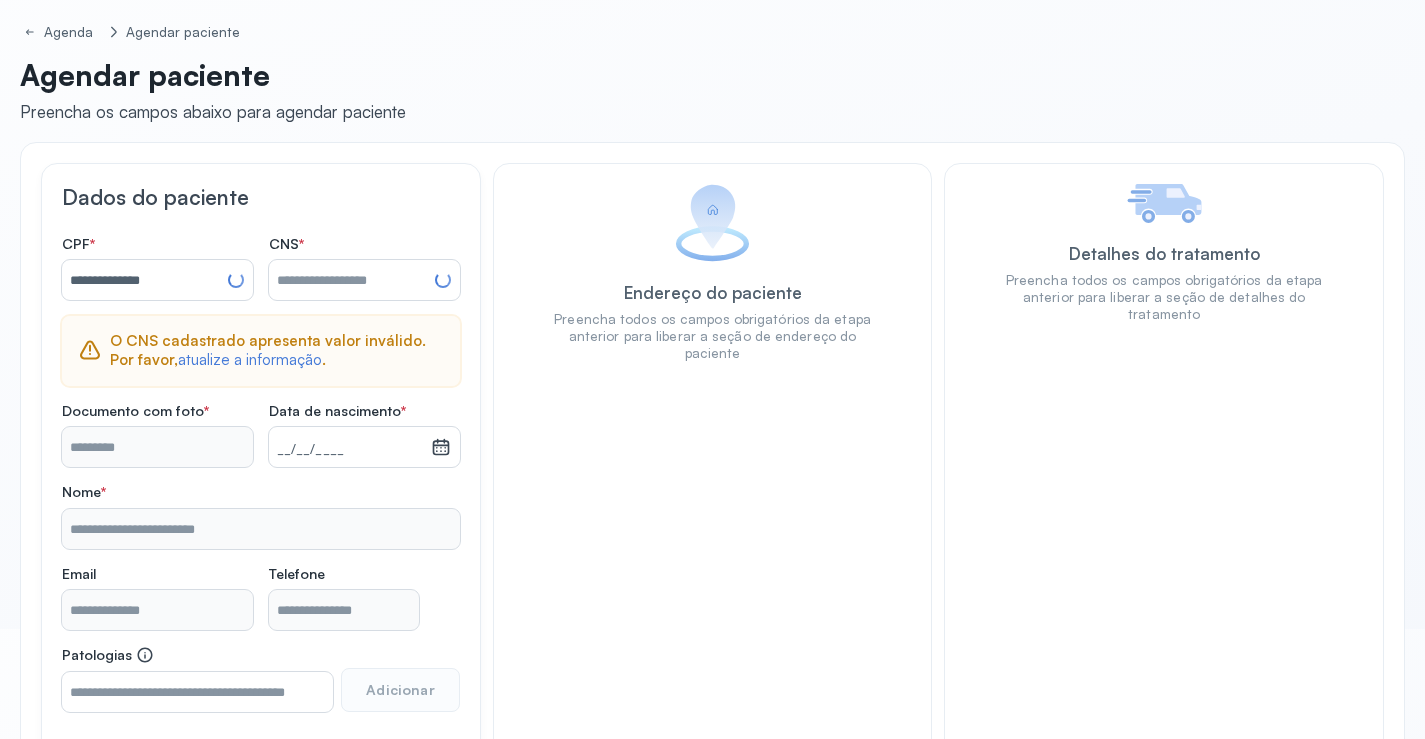 type on "**********" 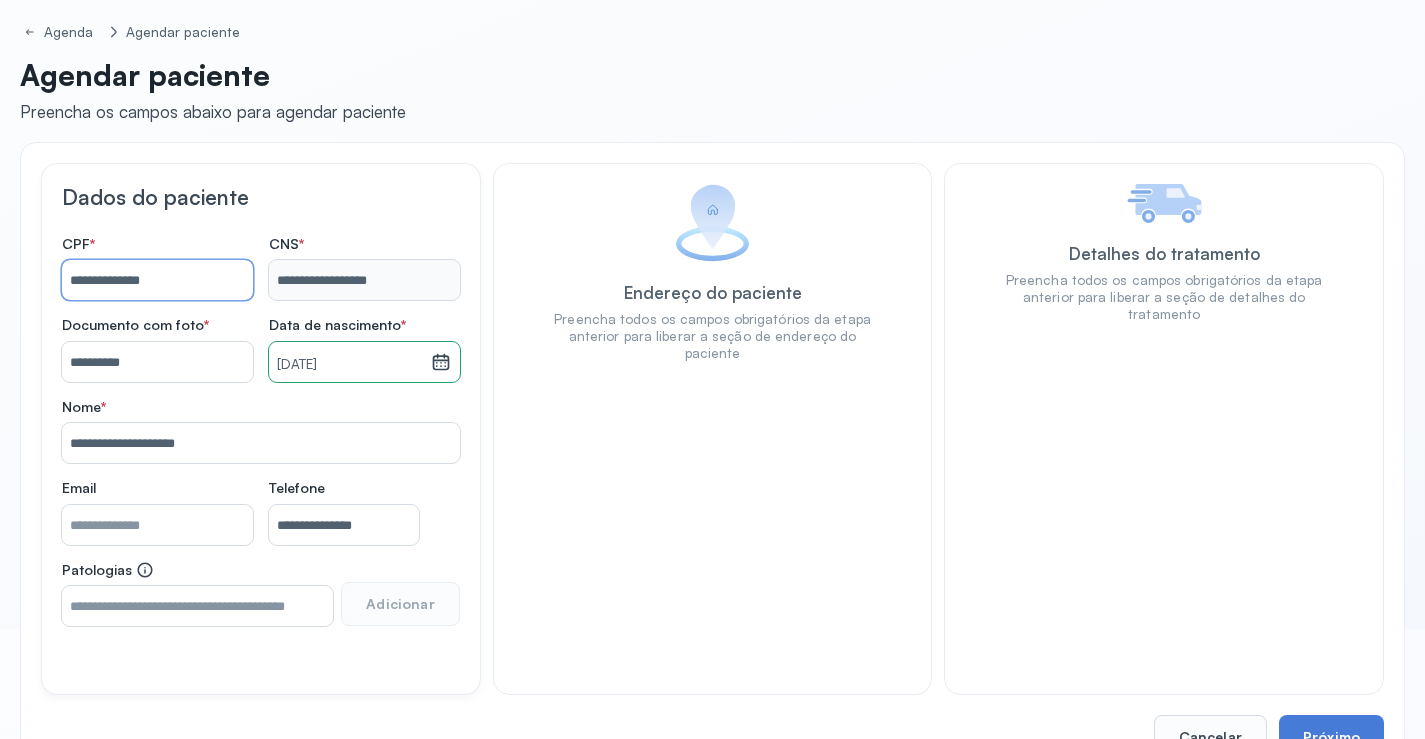 scroll, scrollTop: 171, scrollLeft: 0, axis: vertical 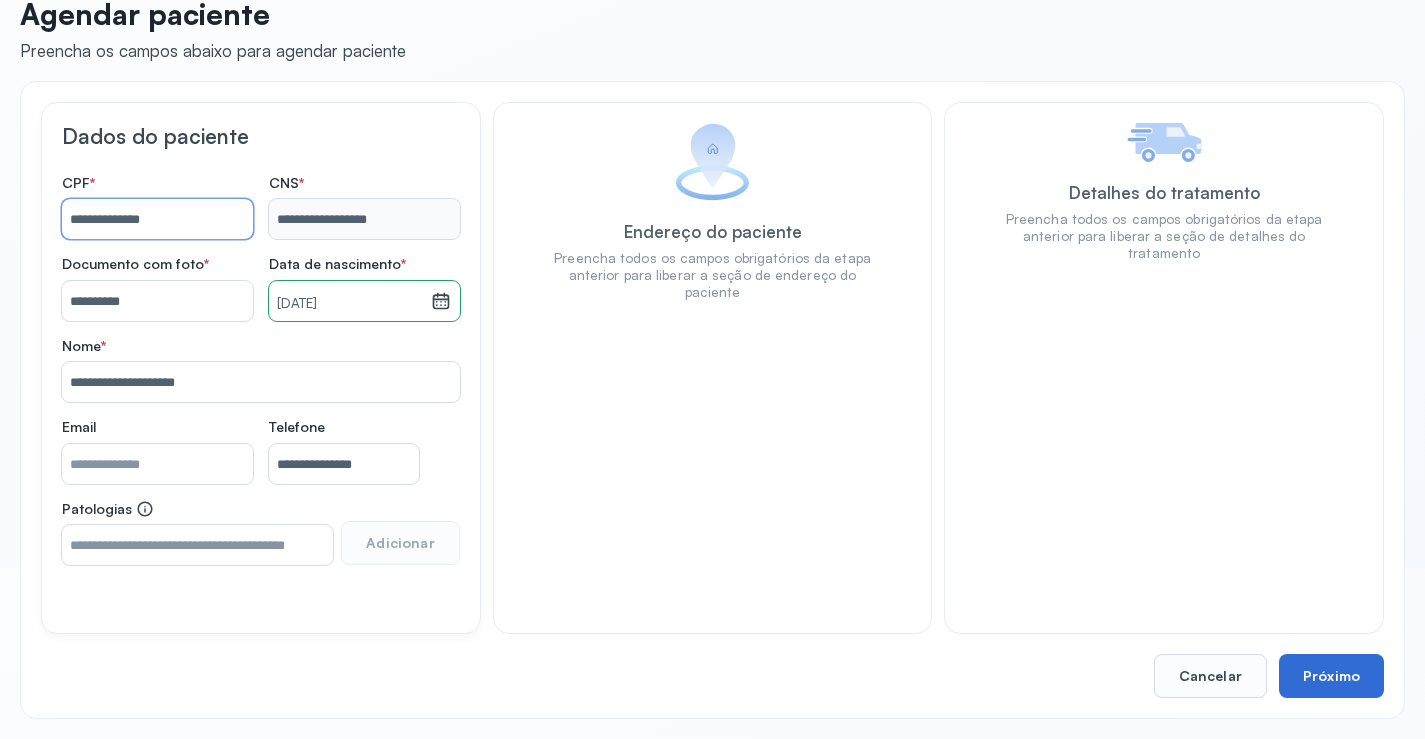 type on "**********" 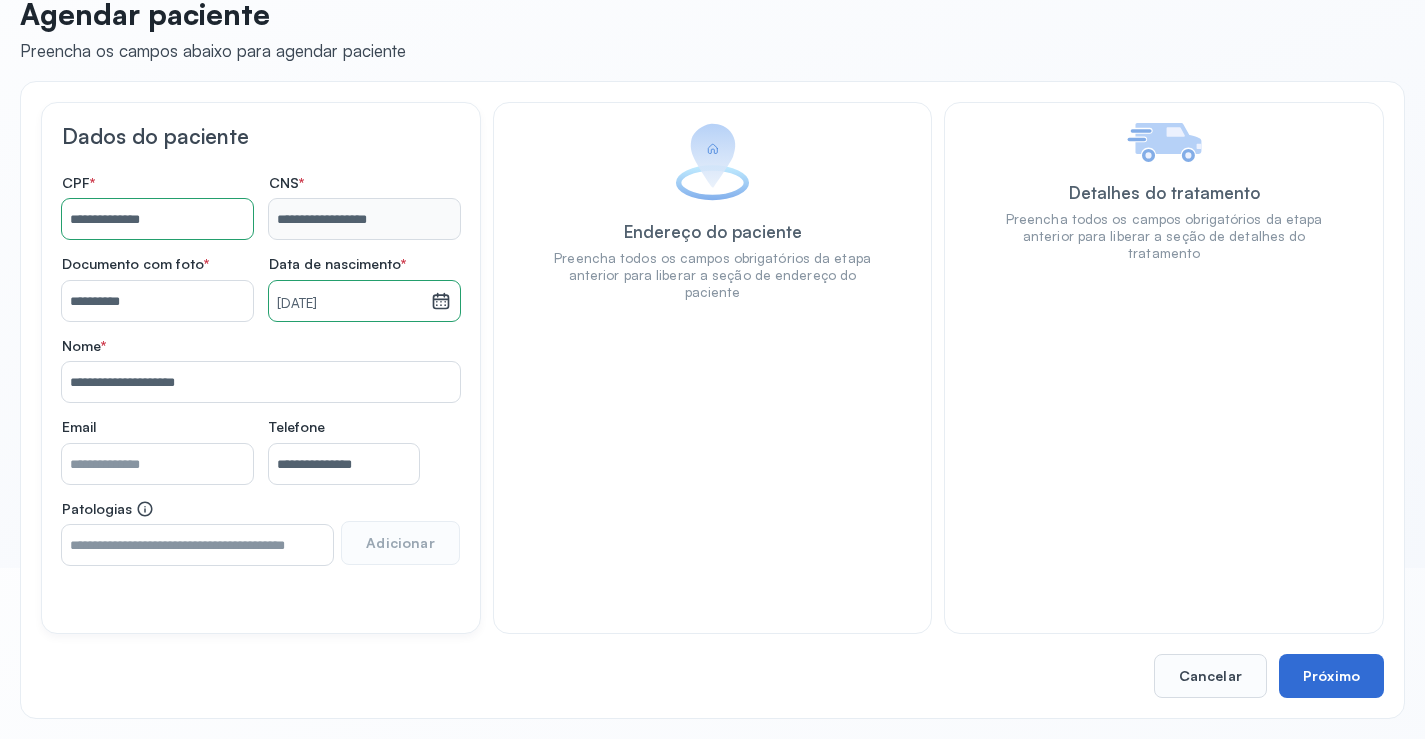 click on "Próximo" at bounding box center [1331, 676] 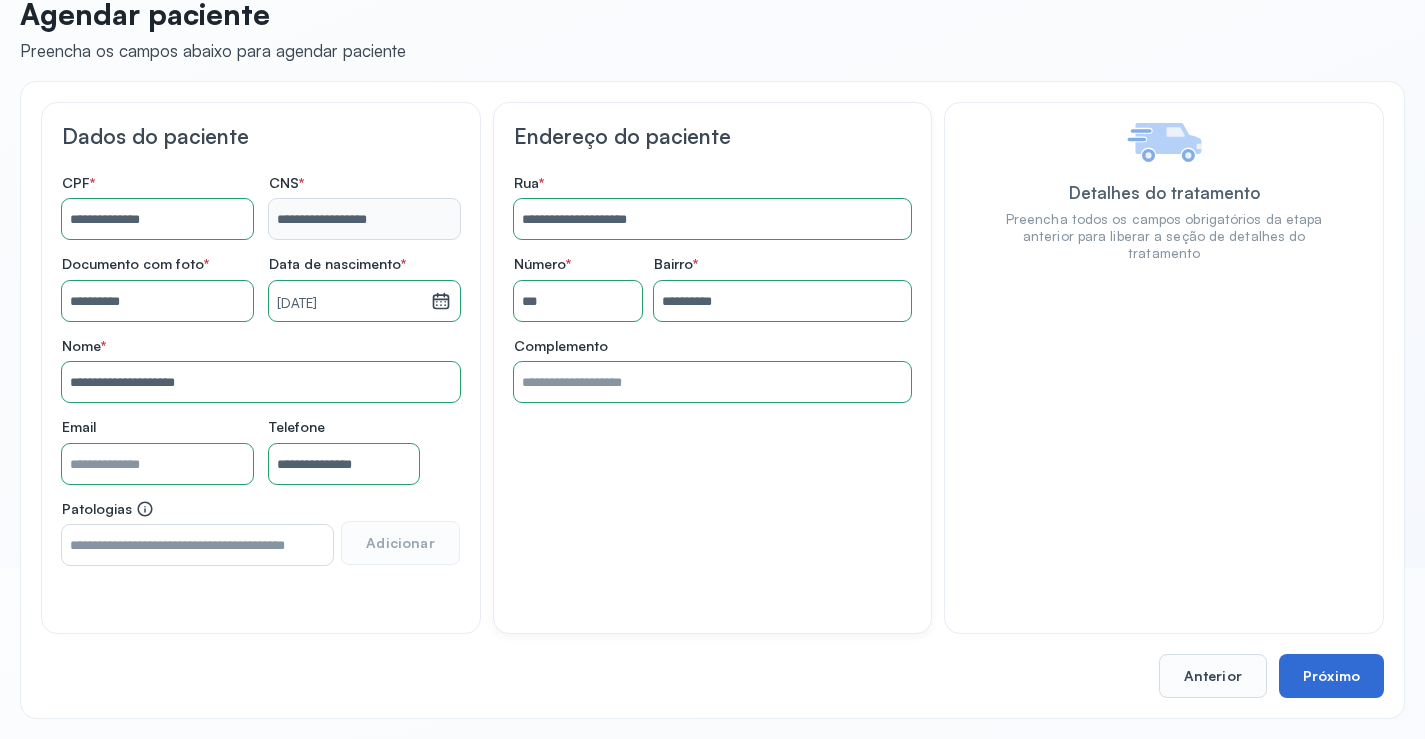 click on "Próximo" at bounding box center (1331, 676) 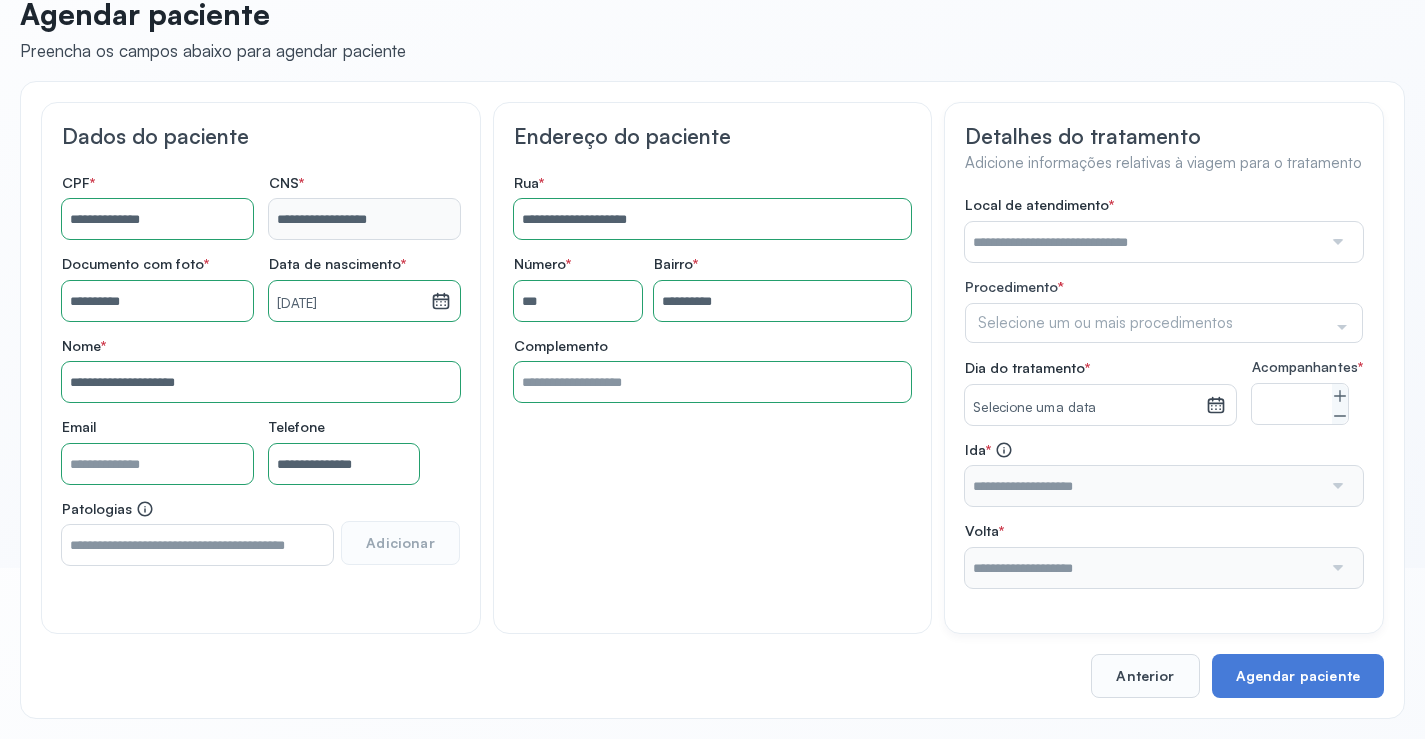 click at bounding box center (1143, 242) 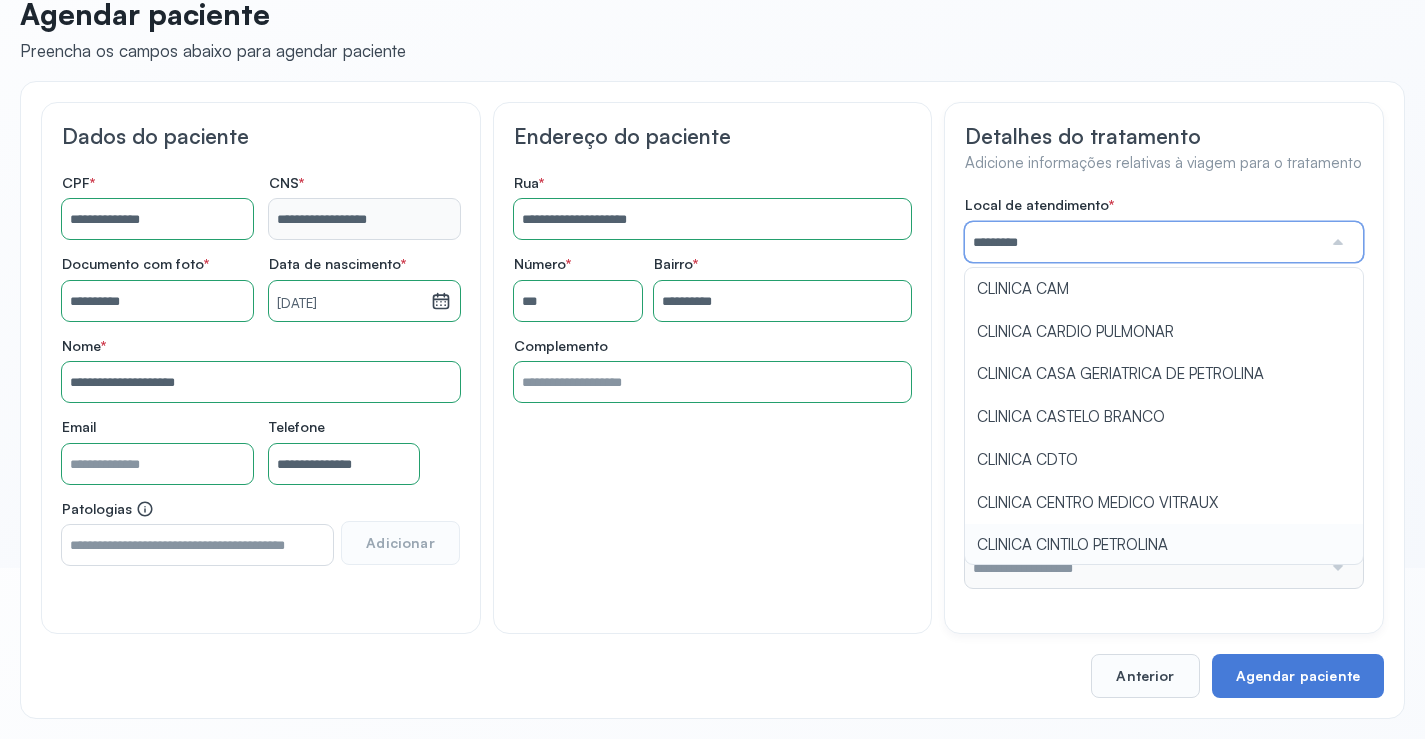 type on "**********" 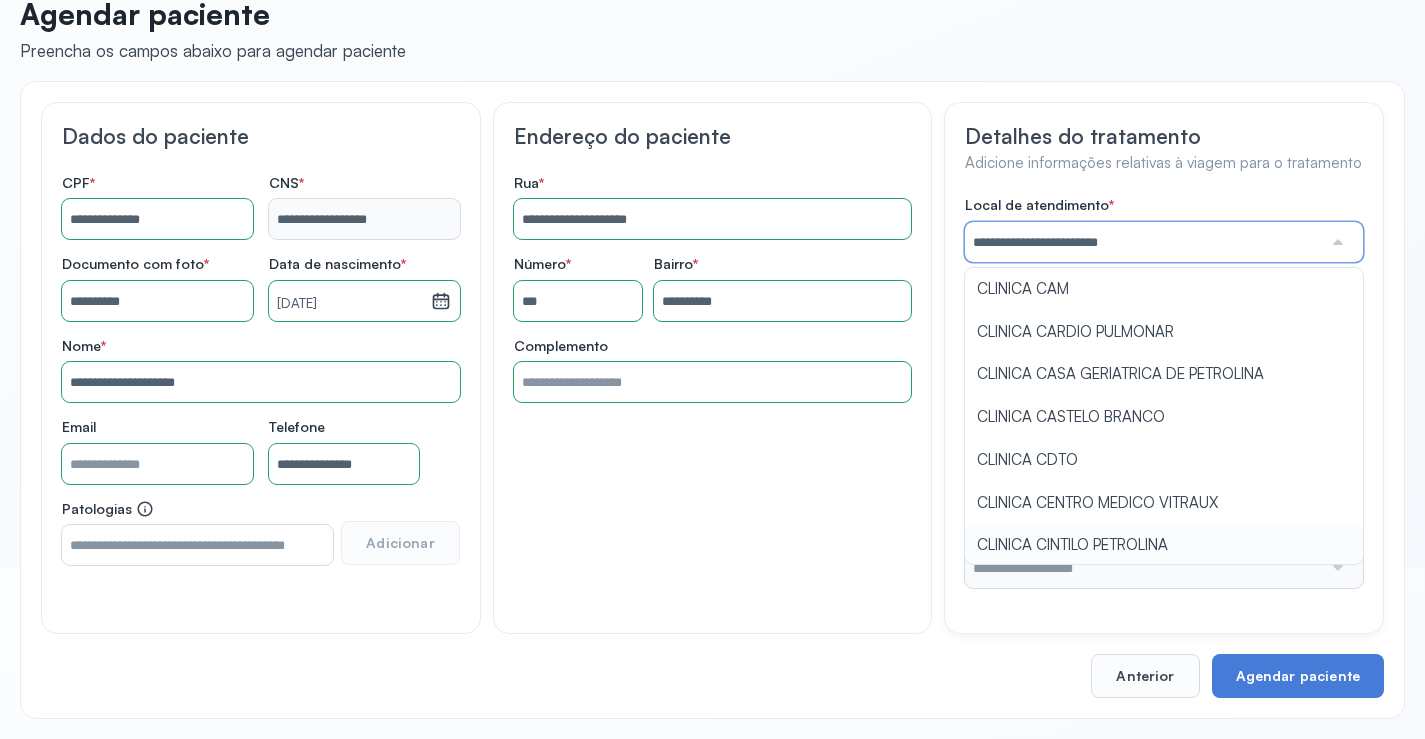 click on "**********" at bounding box center [1164, 392] 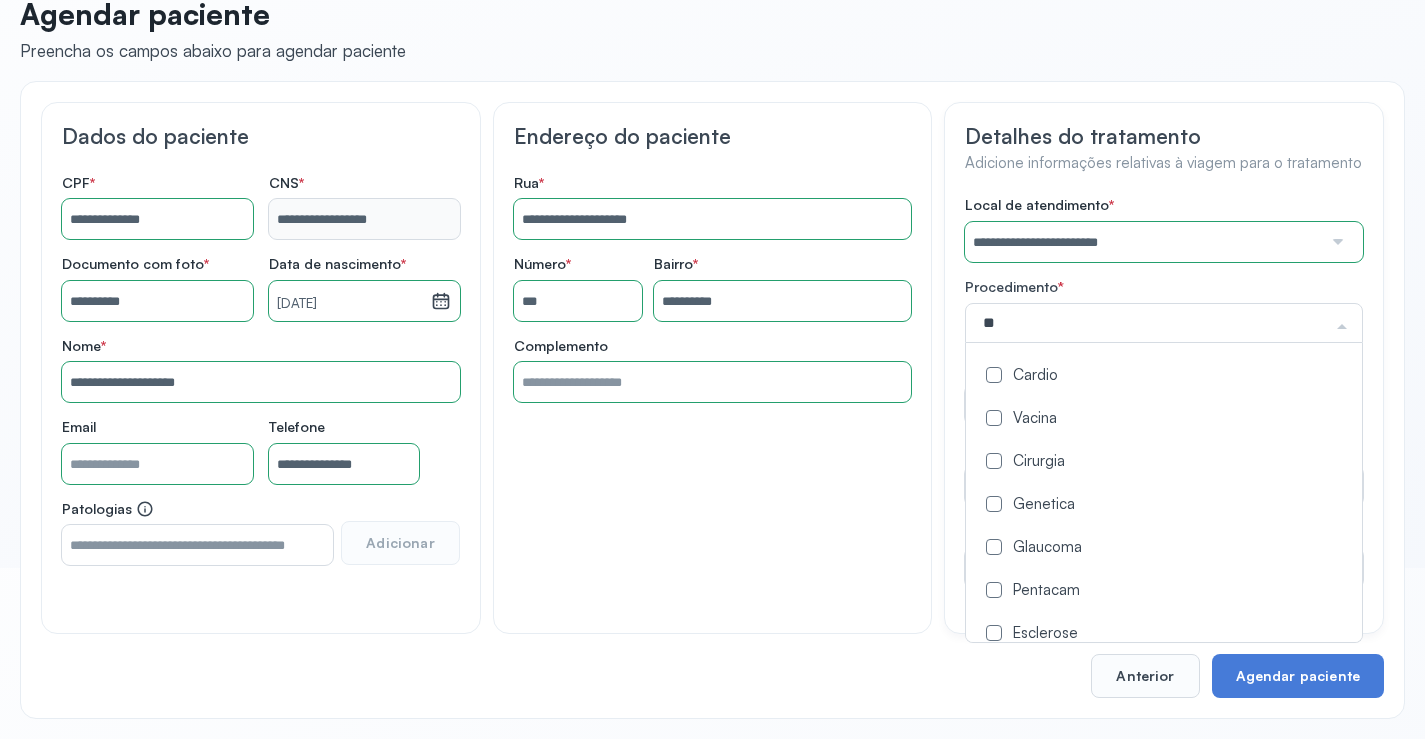 type on "*" 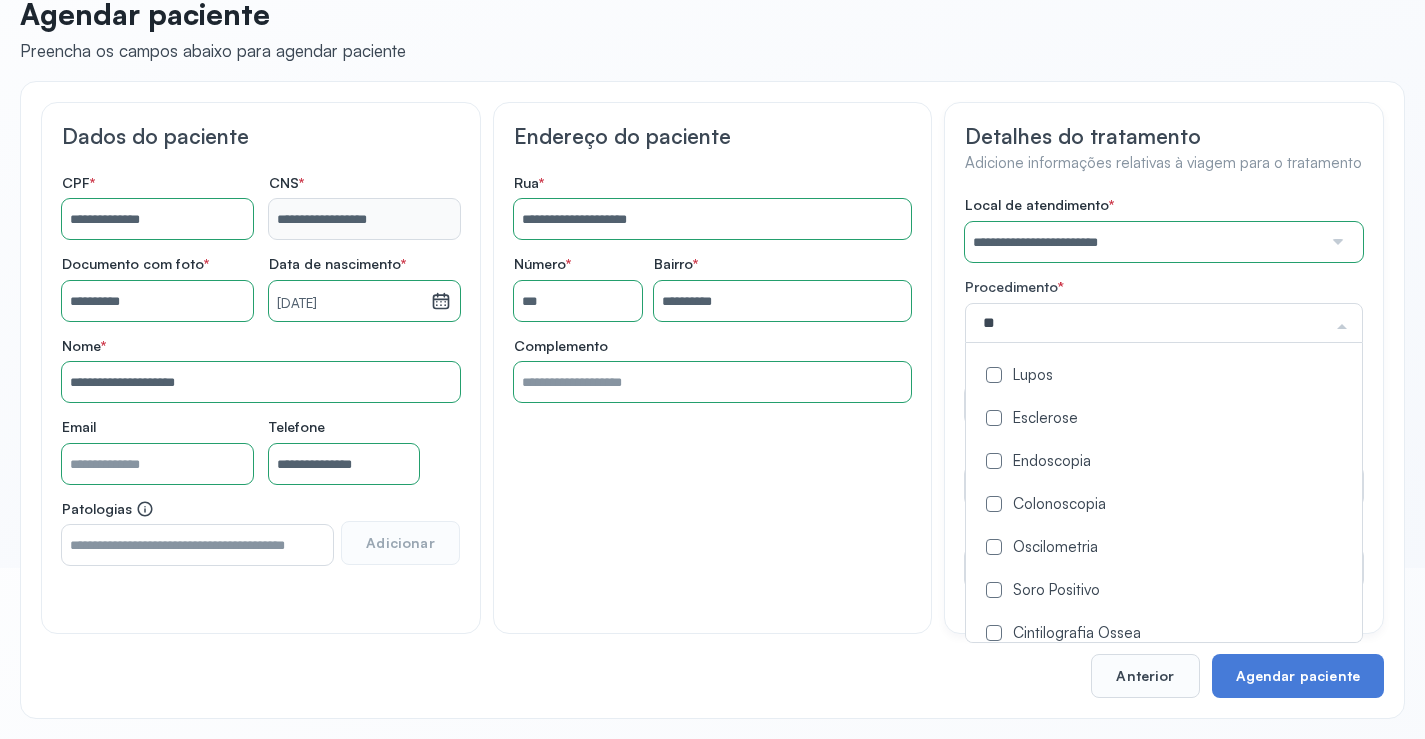 type on "***" 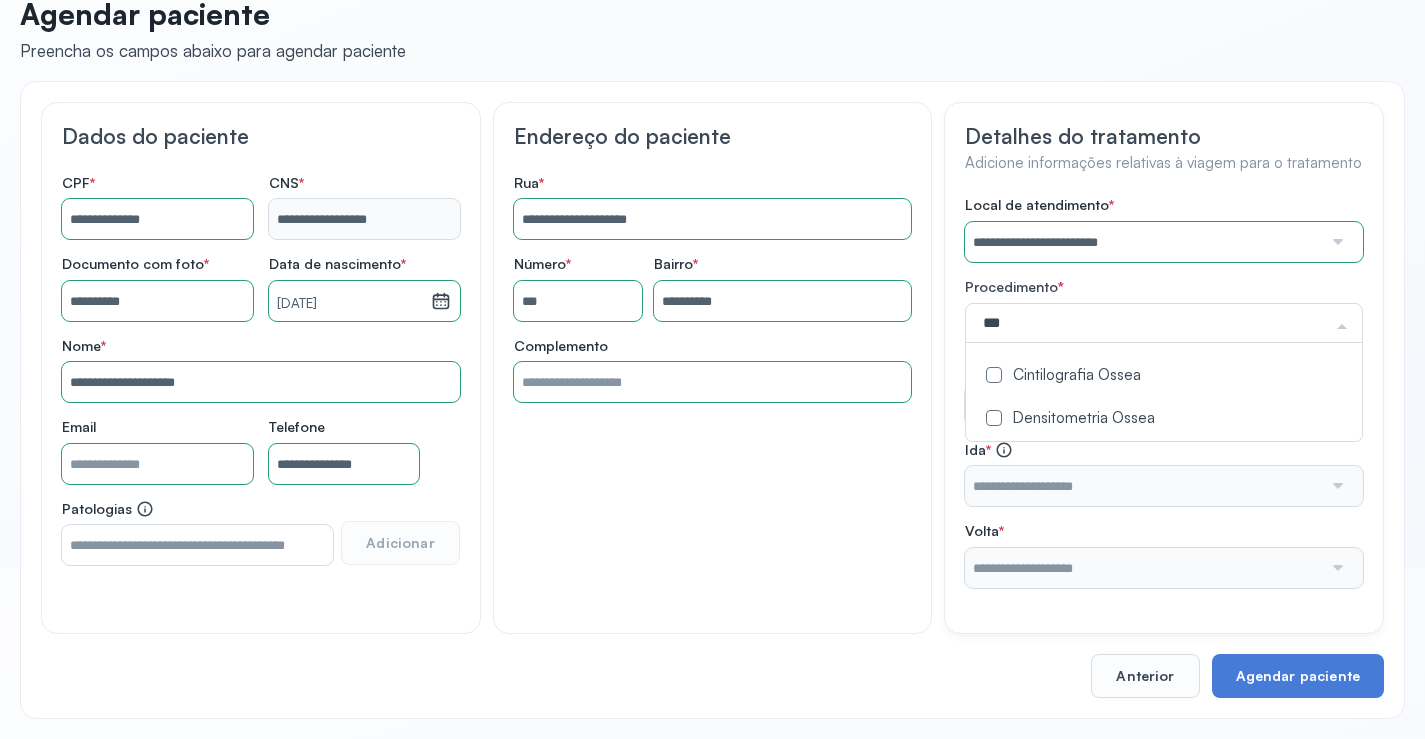 click on "Cintilografia Ossea" 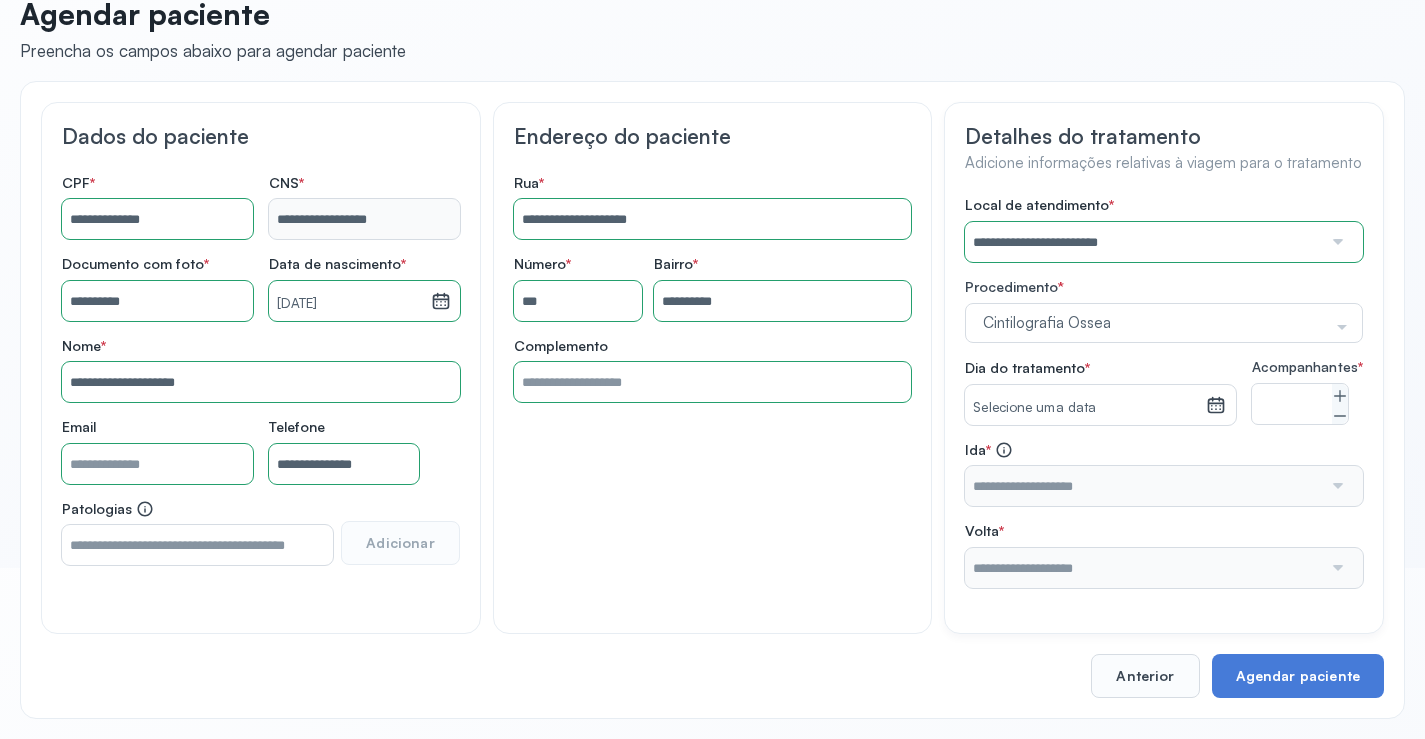 click on "**********" 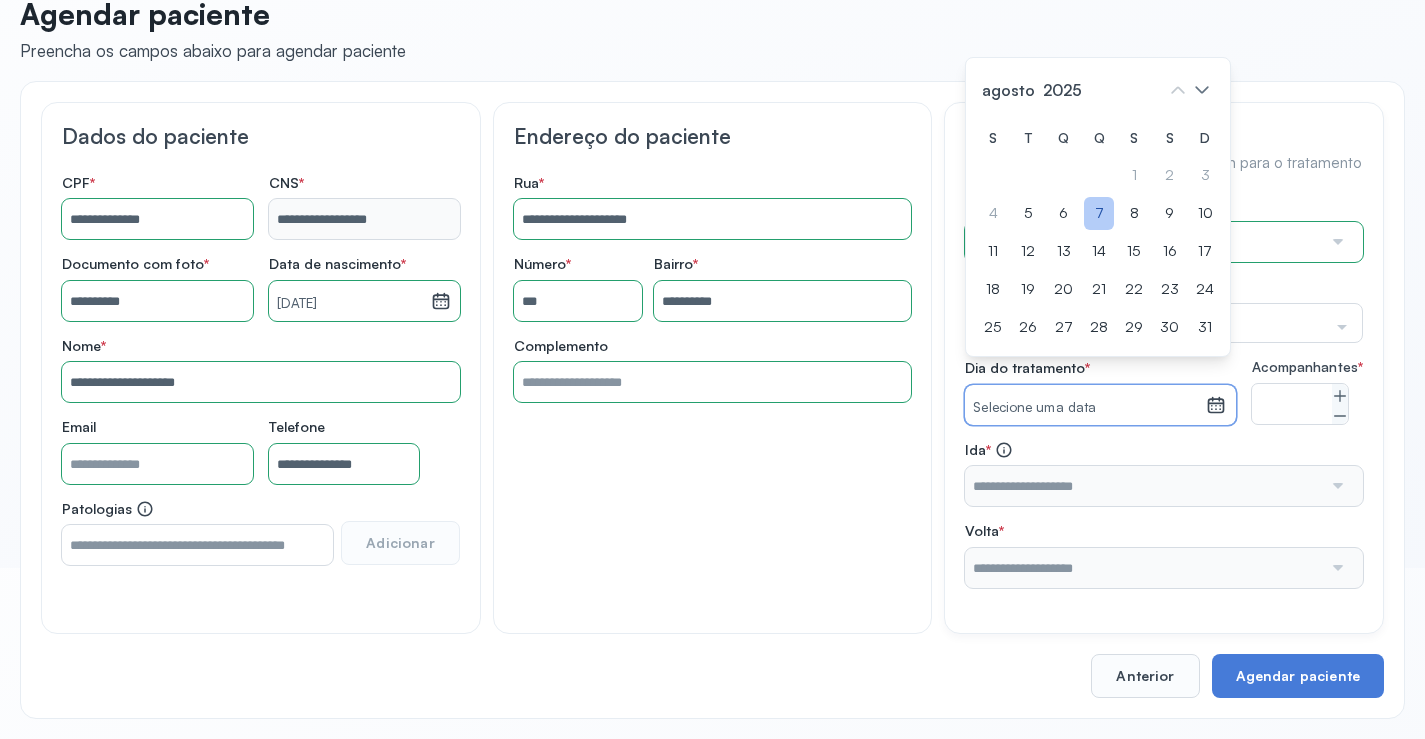 click on "7" 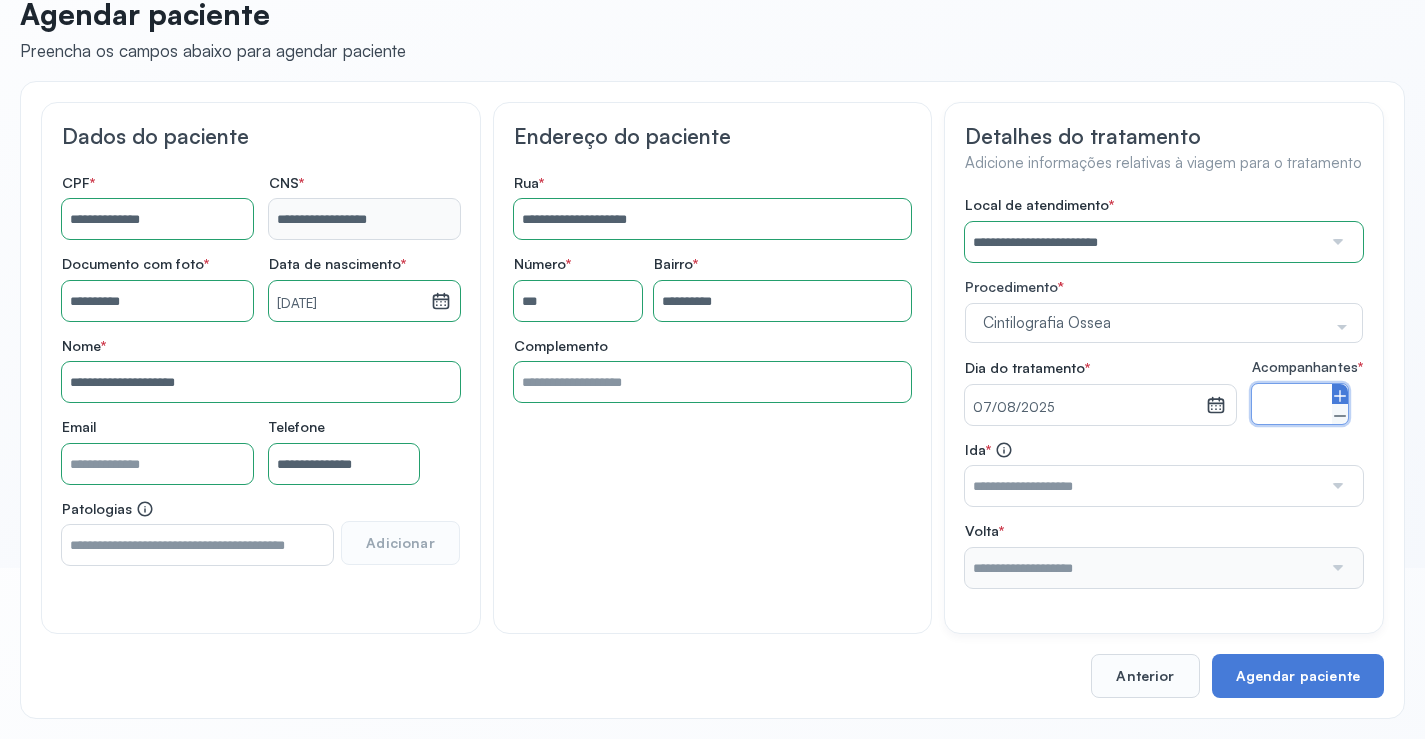 click 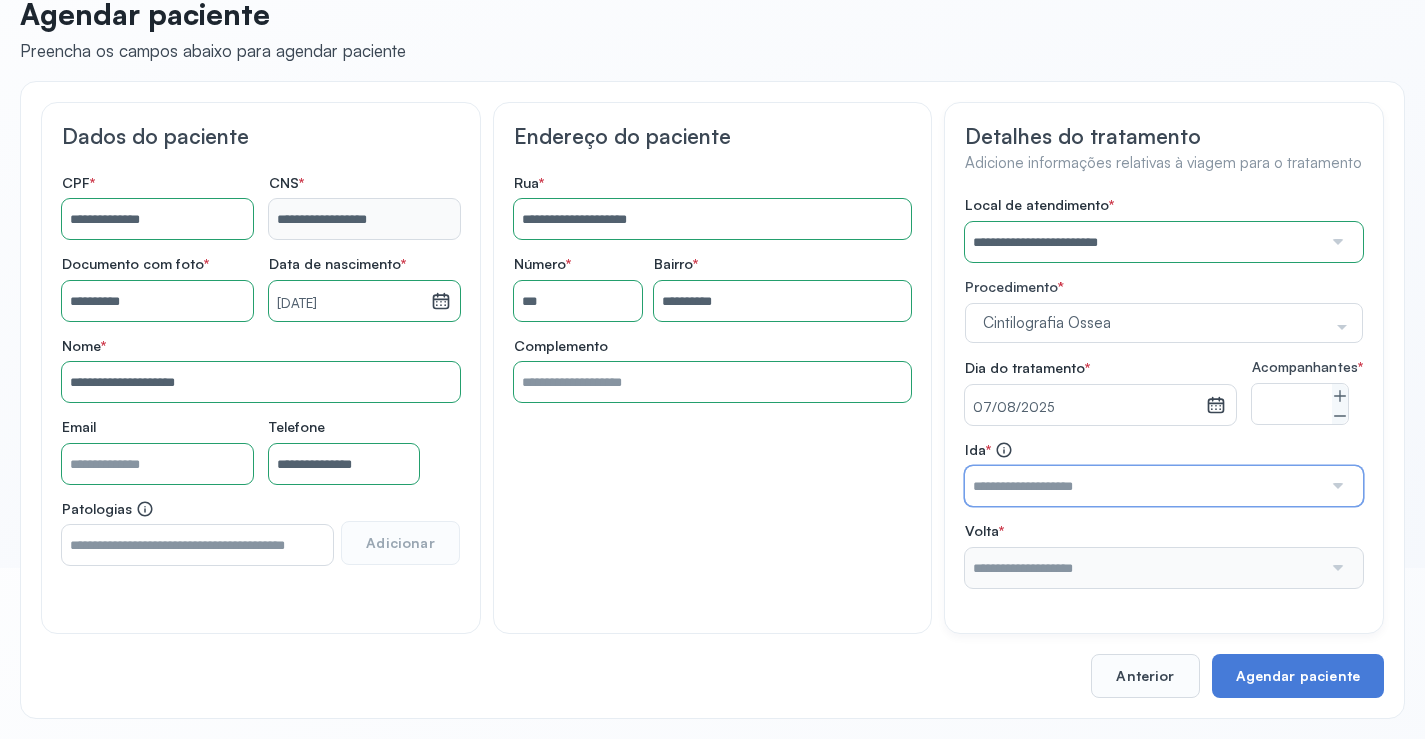 click at bounding box center (1143, 486) 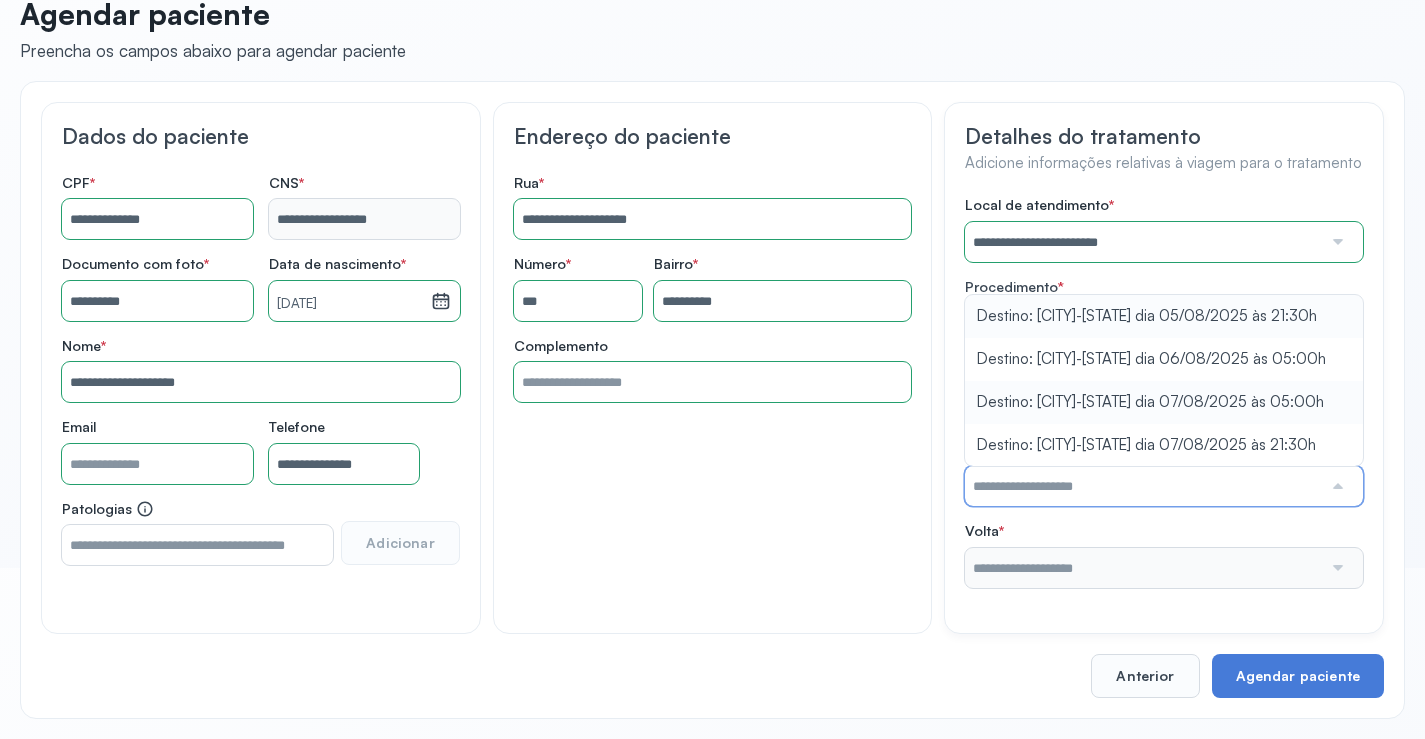 type on "**********" 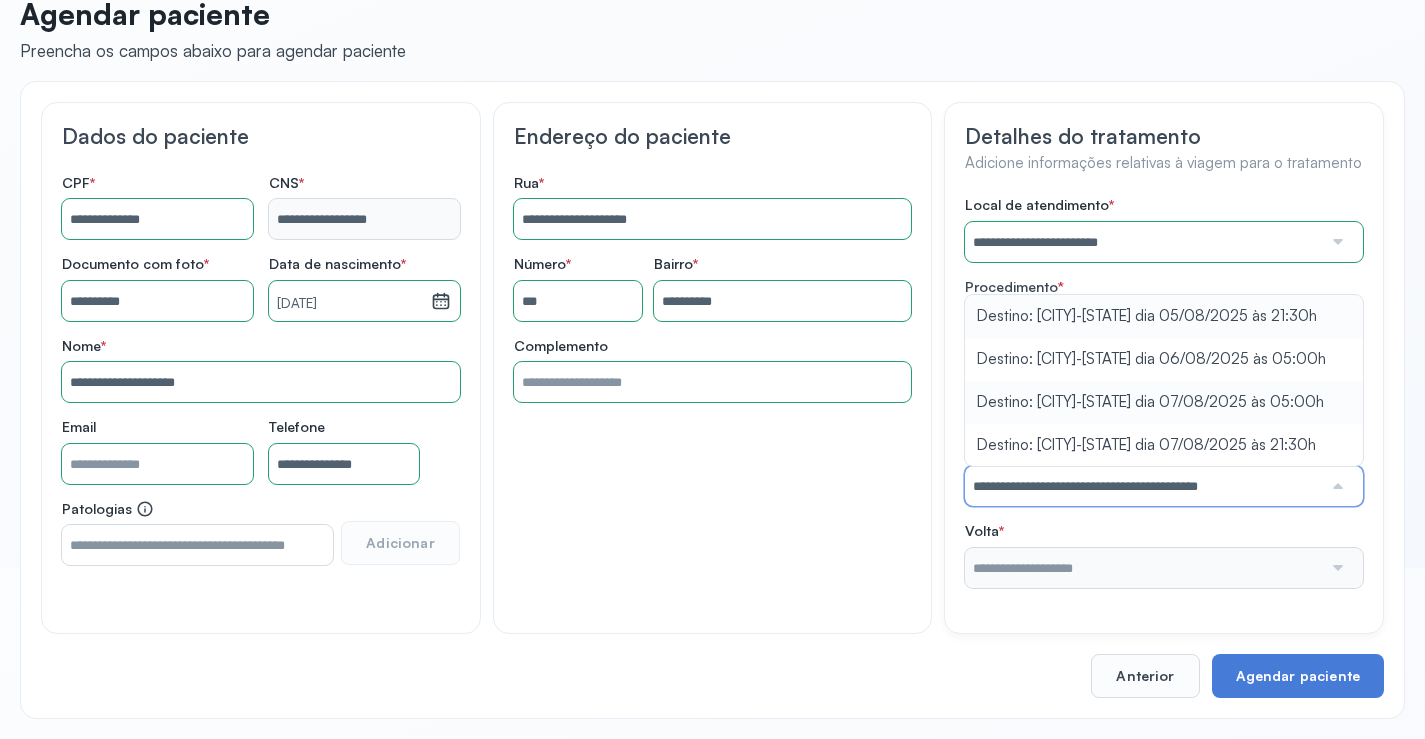 click on "**********" at bounding box center [1164, 392] 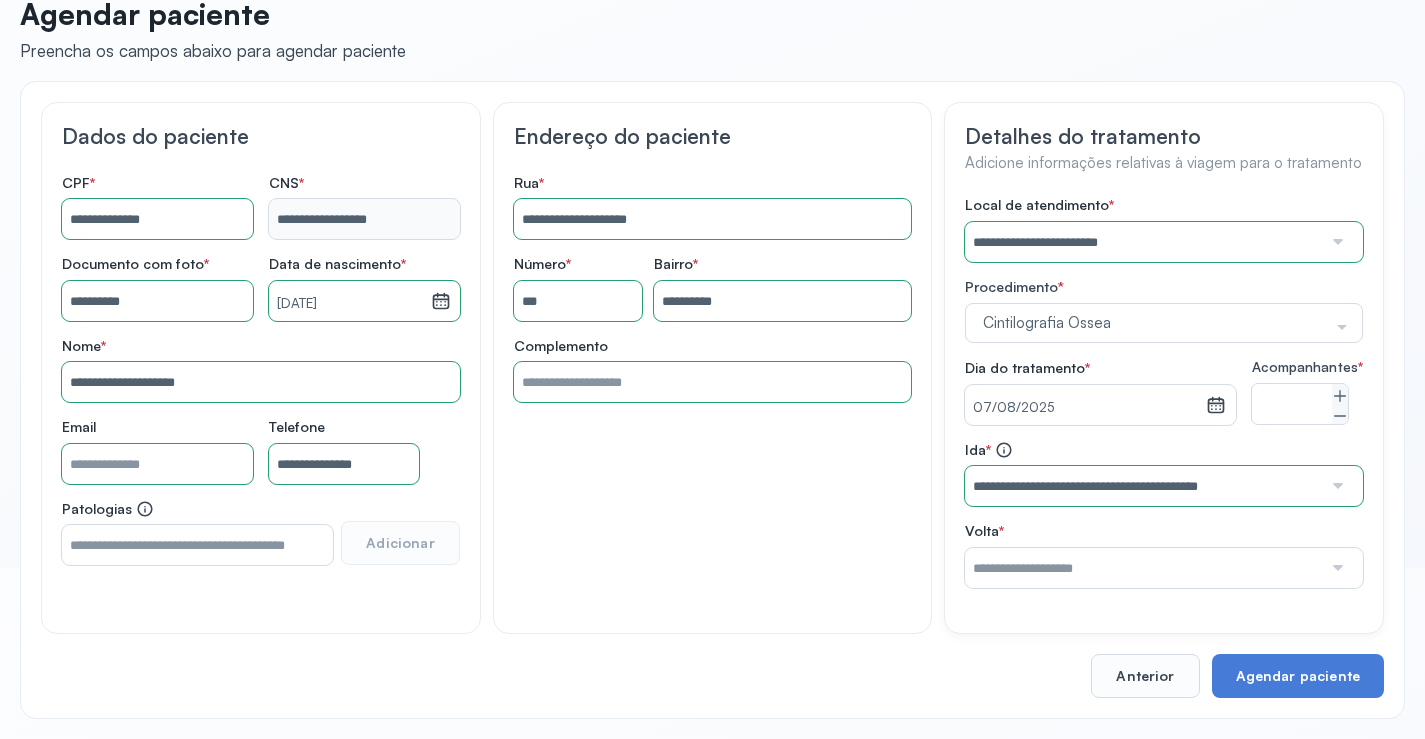 click at bounding box center (1143, 568) 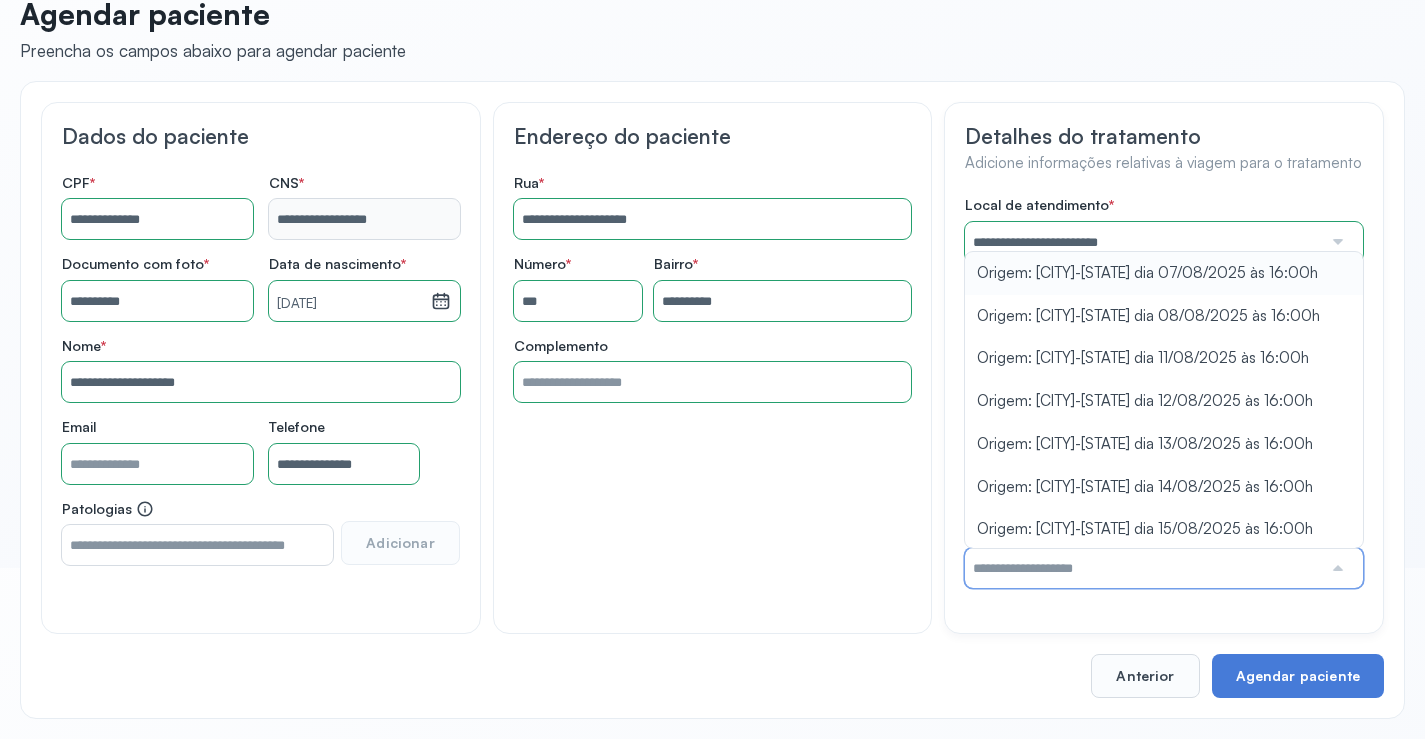 type on "**********" 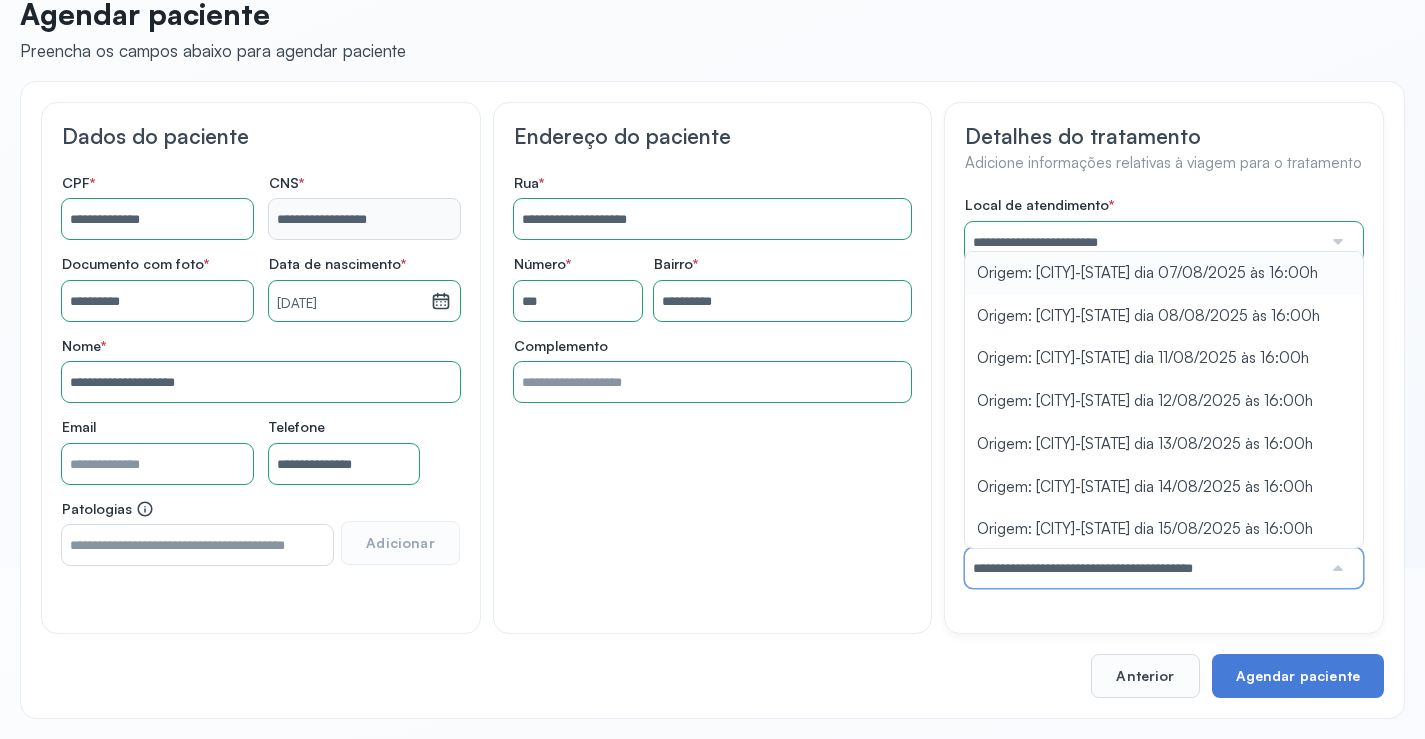 click on "**********" at bounding box center (1164, 392) 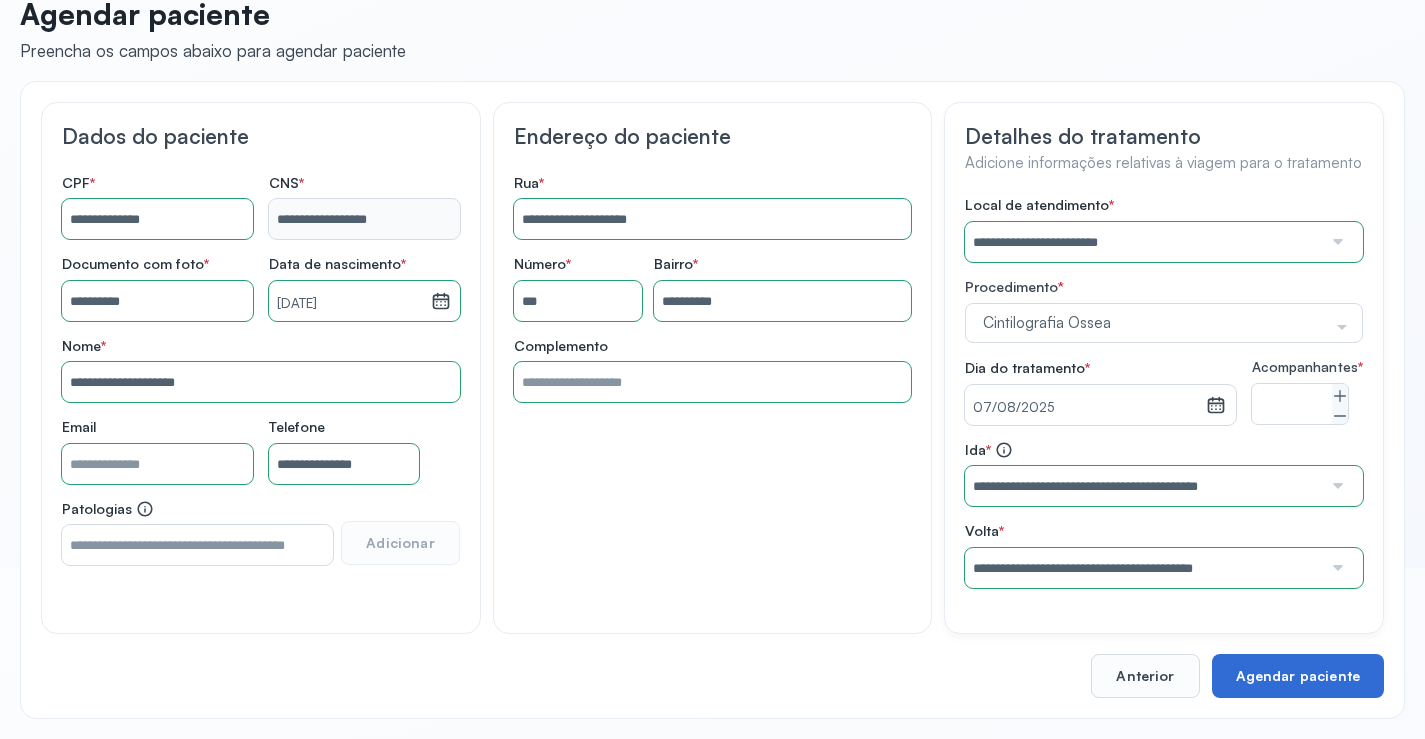 click on "Agendar paciente" at bounding box center [1298, 676] 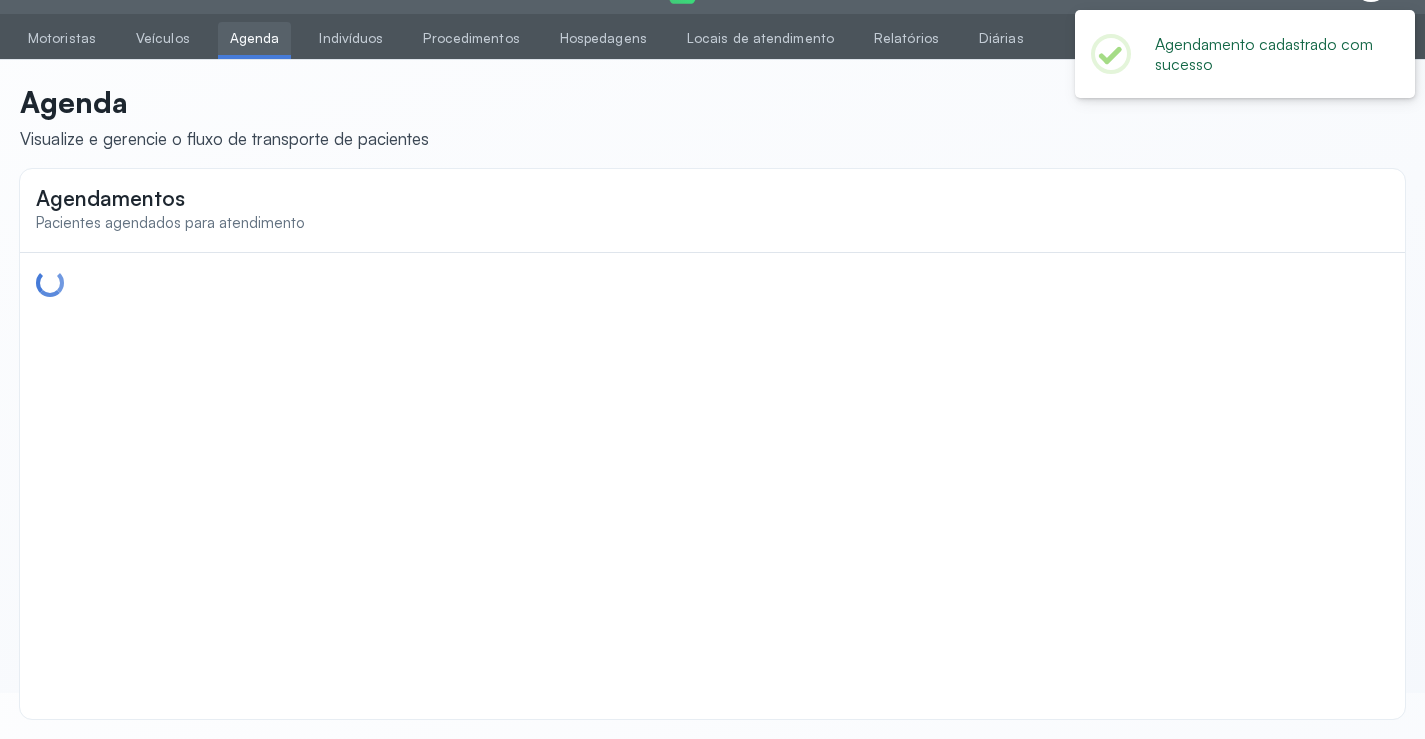 scroll, scrollTop: 171, scrollLeft: 0, axis: vertical 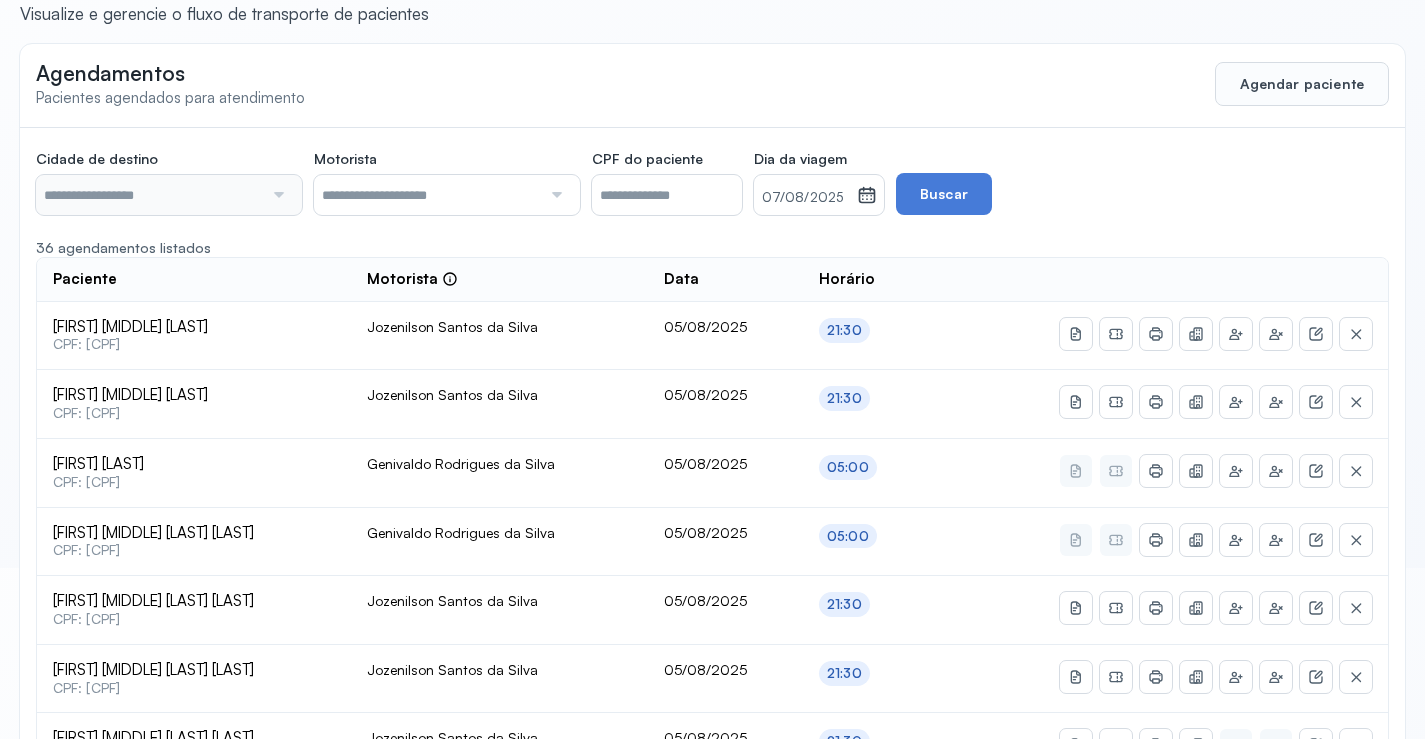 type on "********" 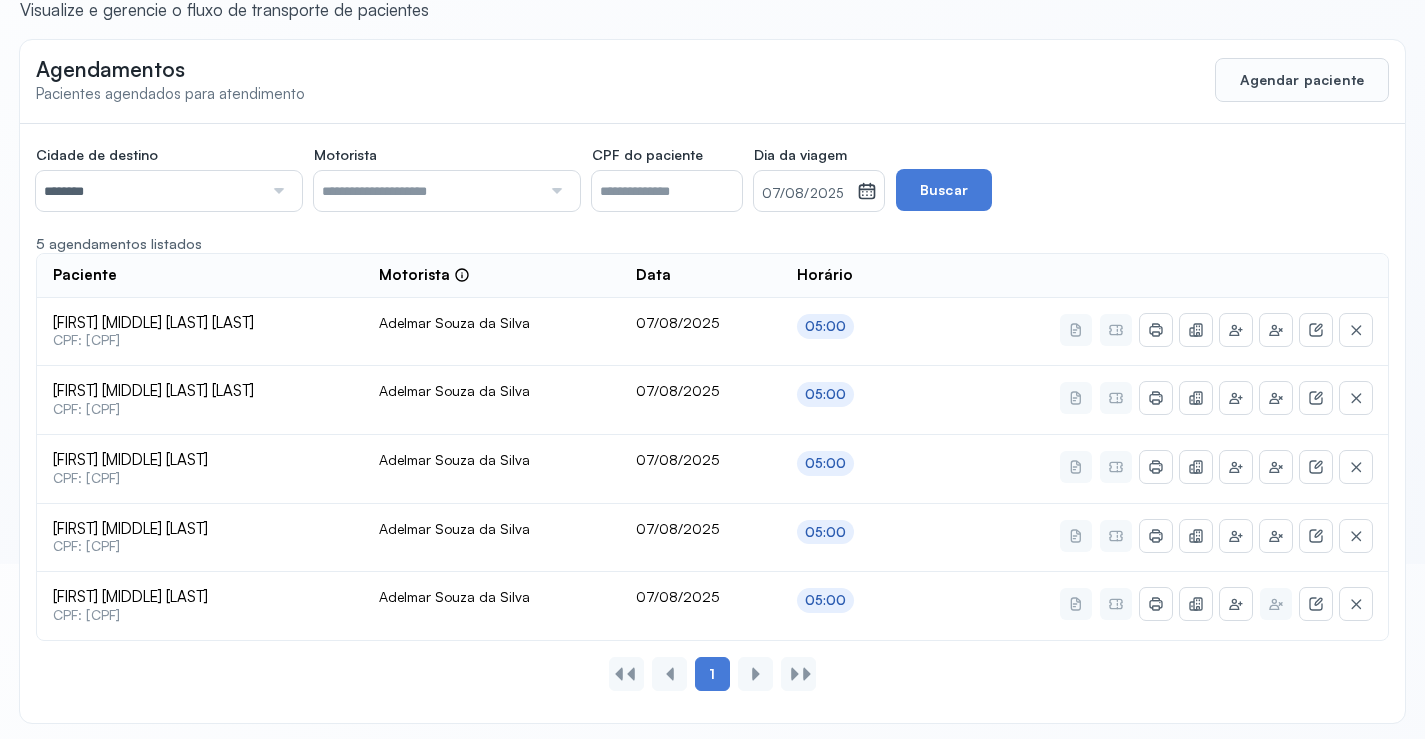 scroll, scrollTop: 179, scrollLeft: 0, axis: vertical 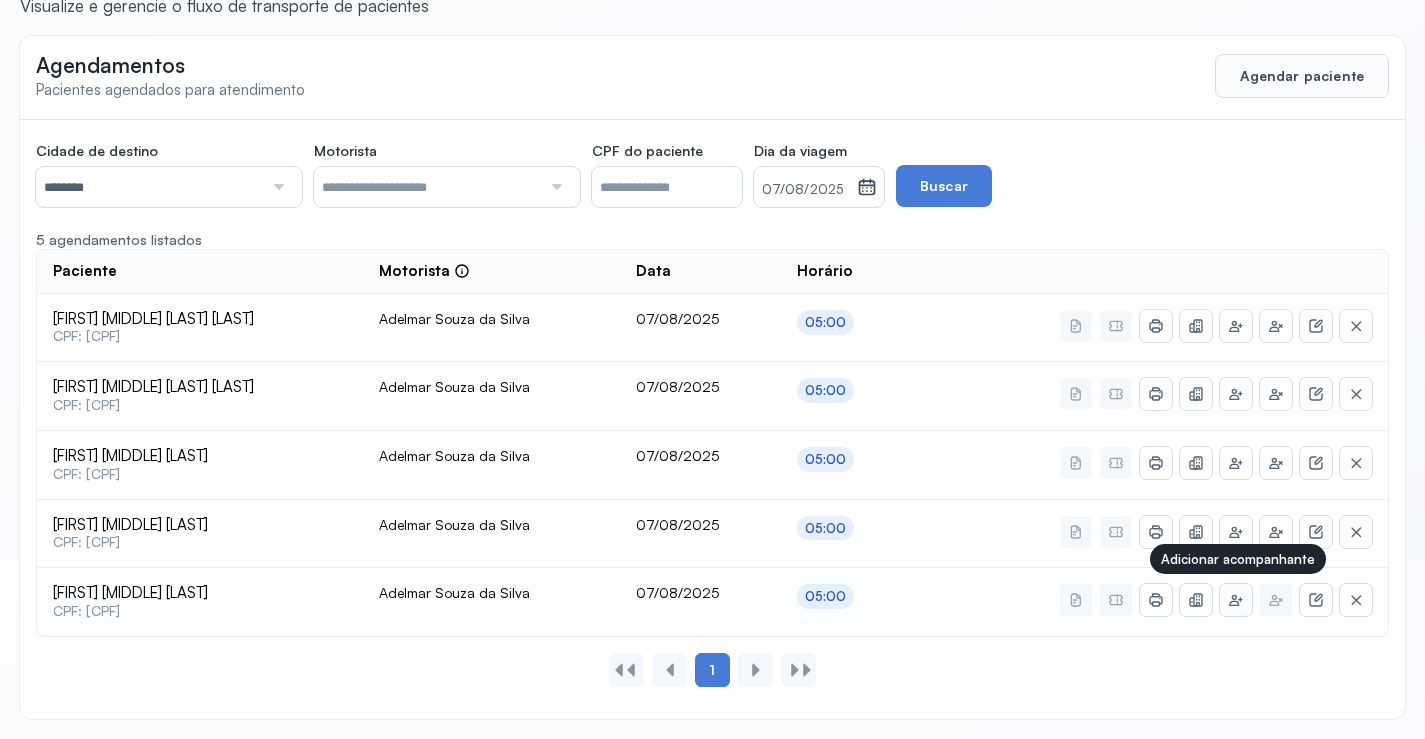 click 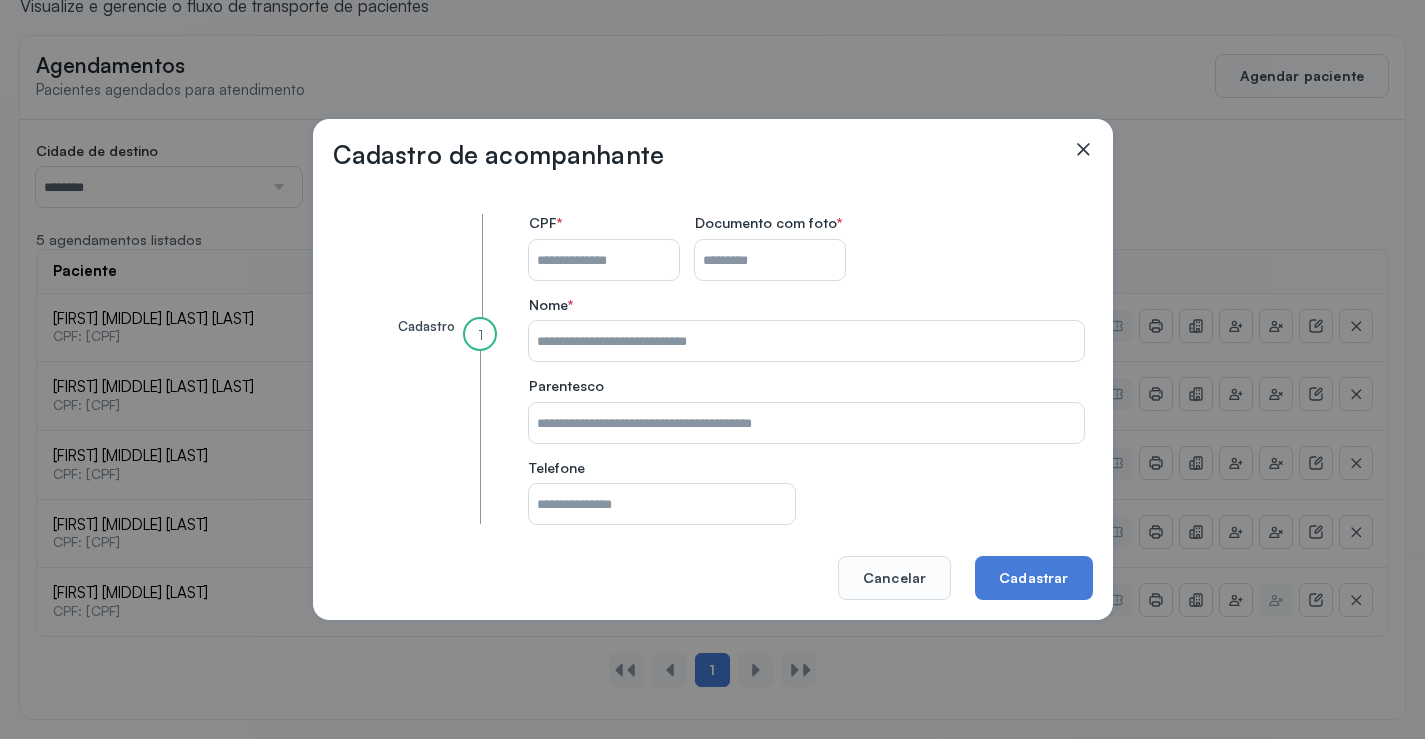 click on "CPF do paciente" at bounding box center [604, 260] 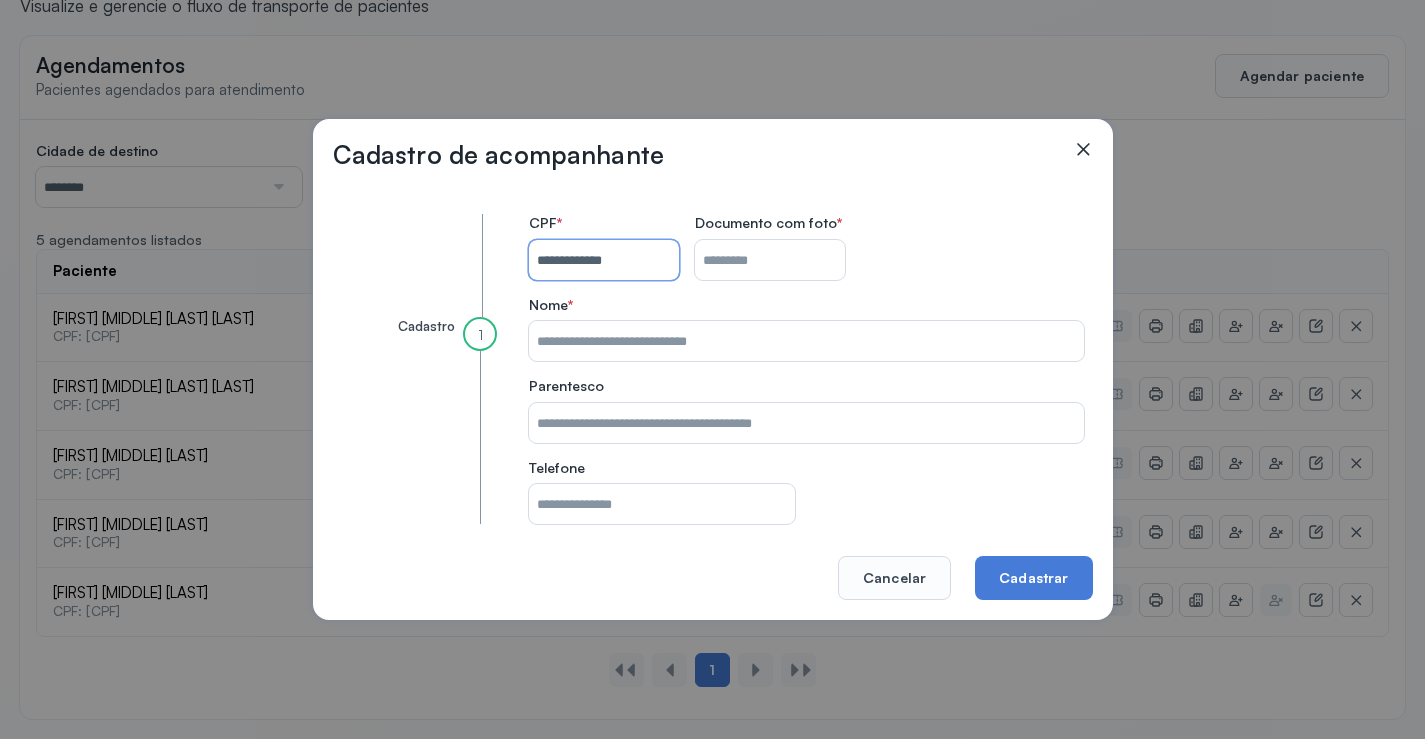 type on "**********" 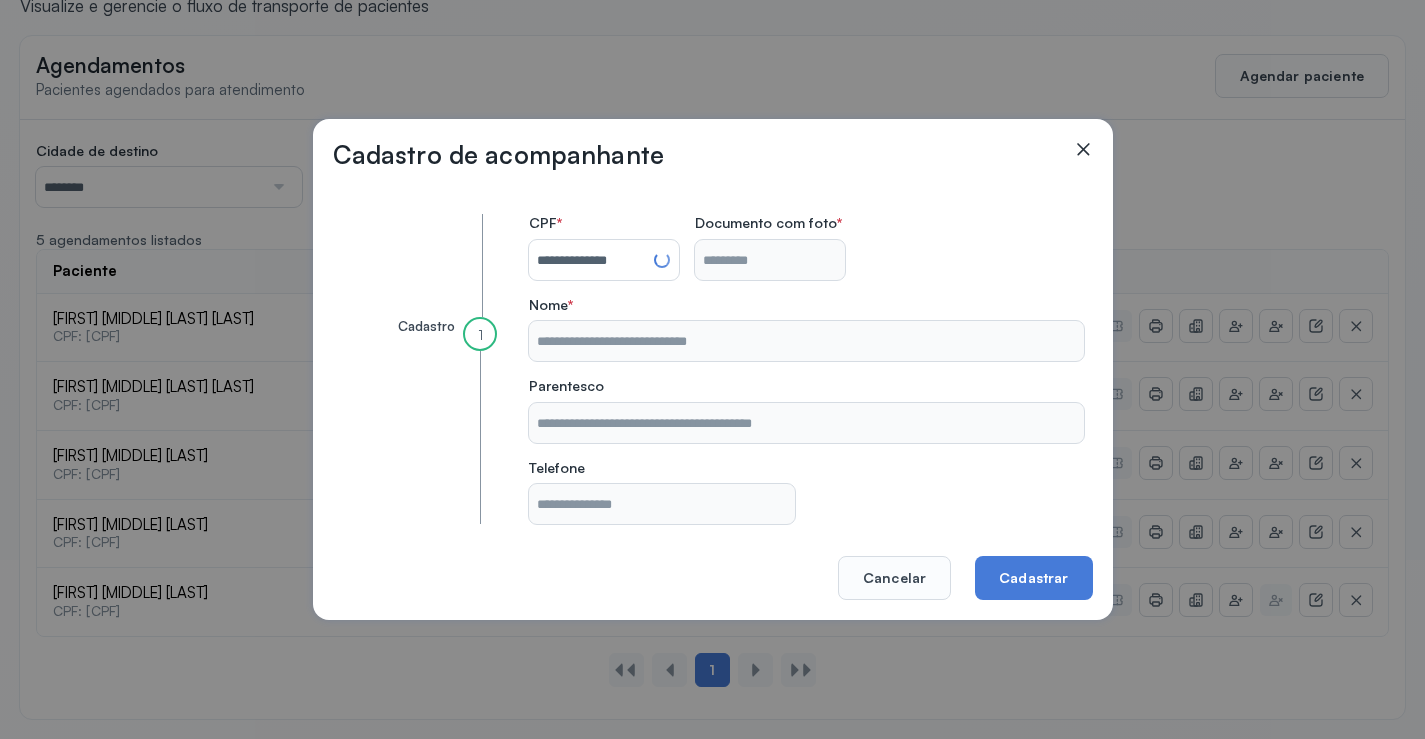 type on "**********" 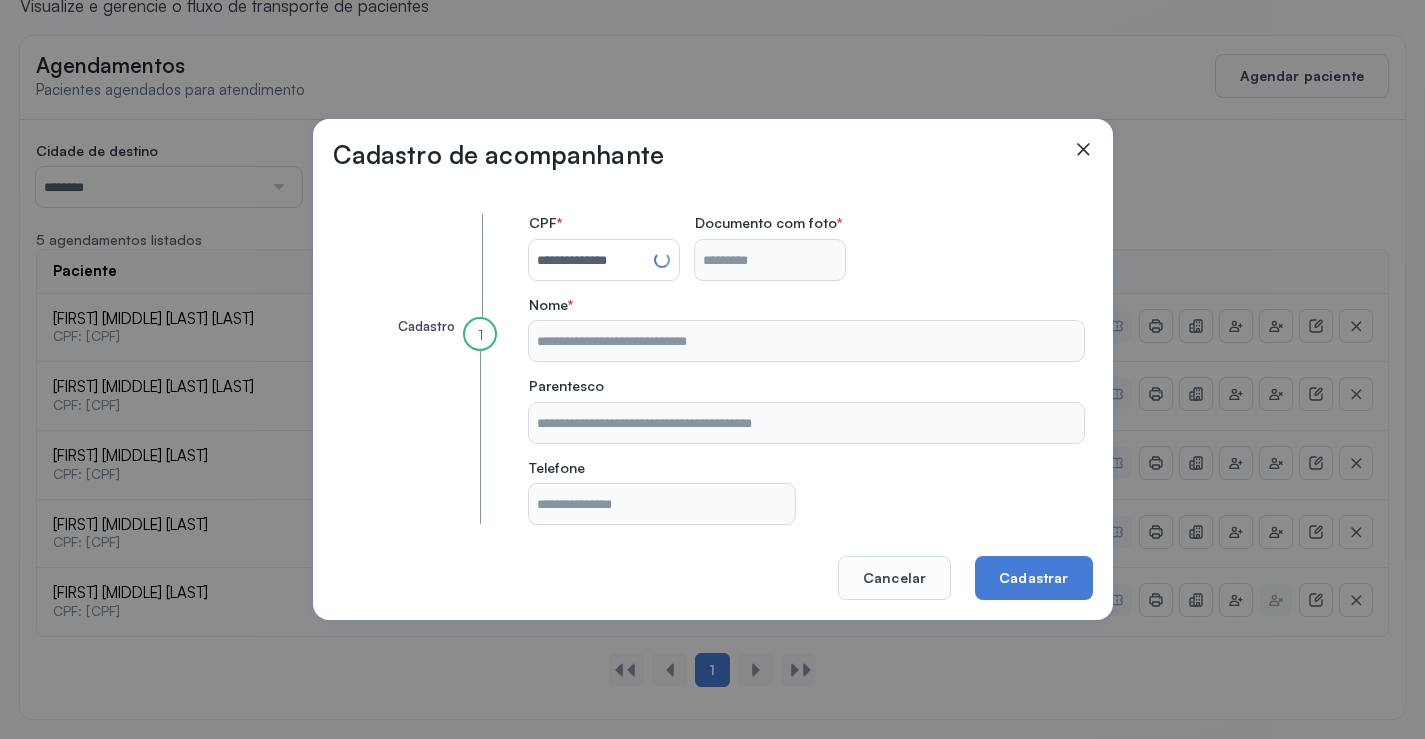 type on "**********" 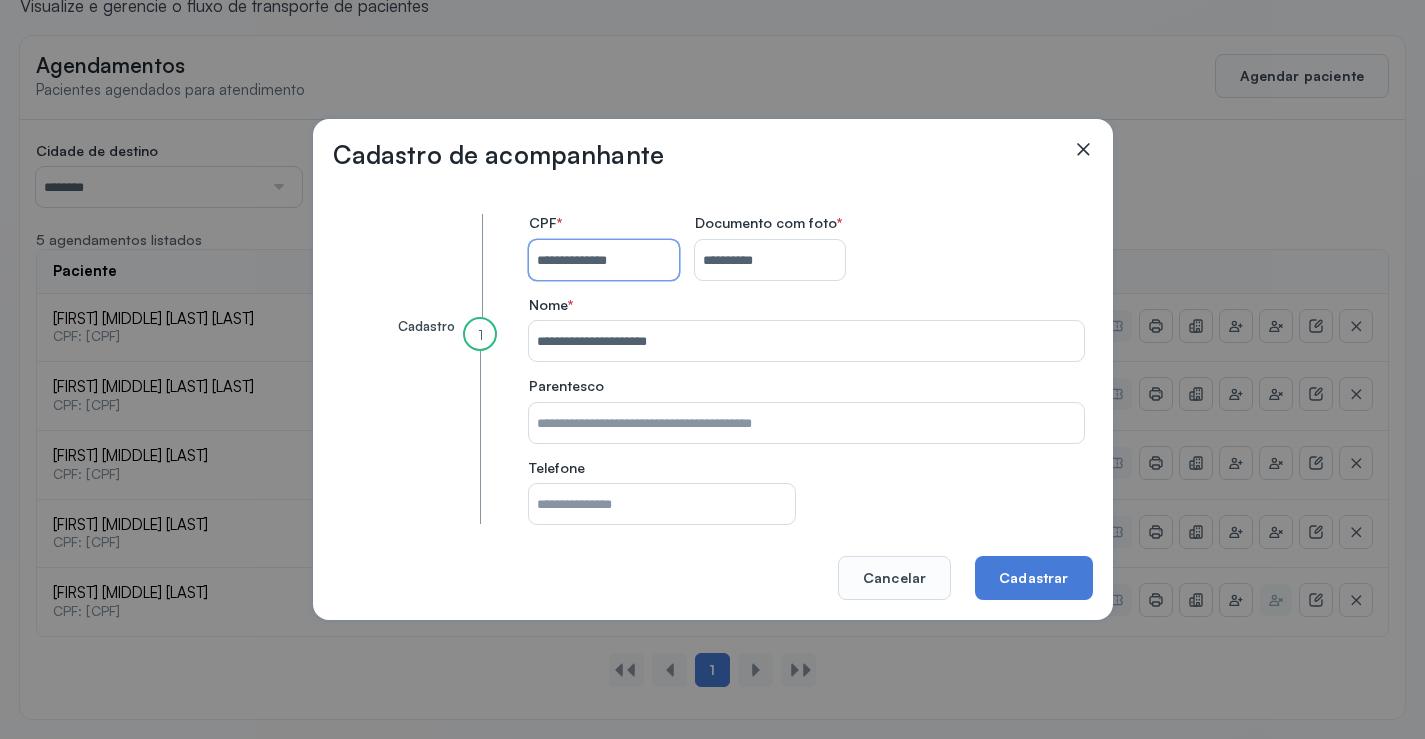 type 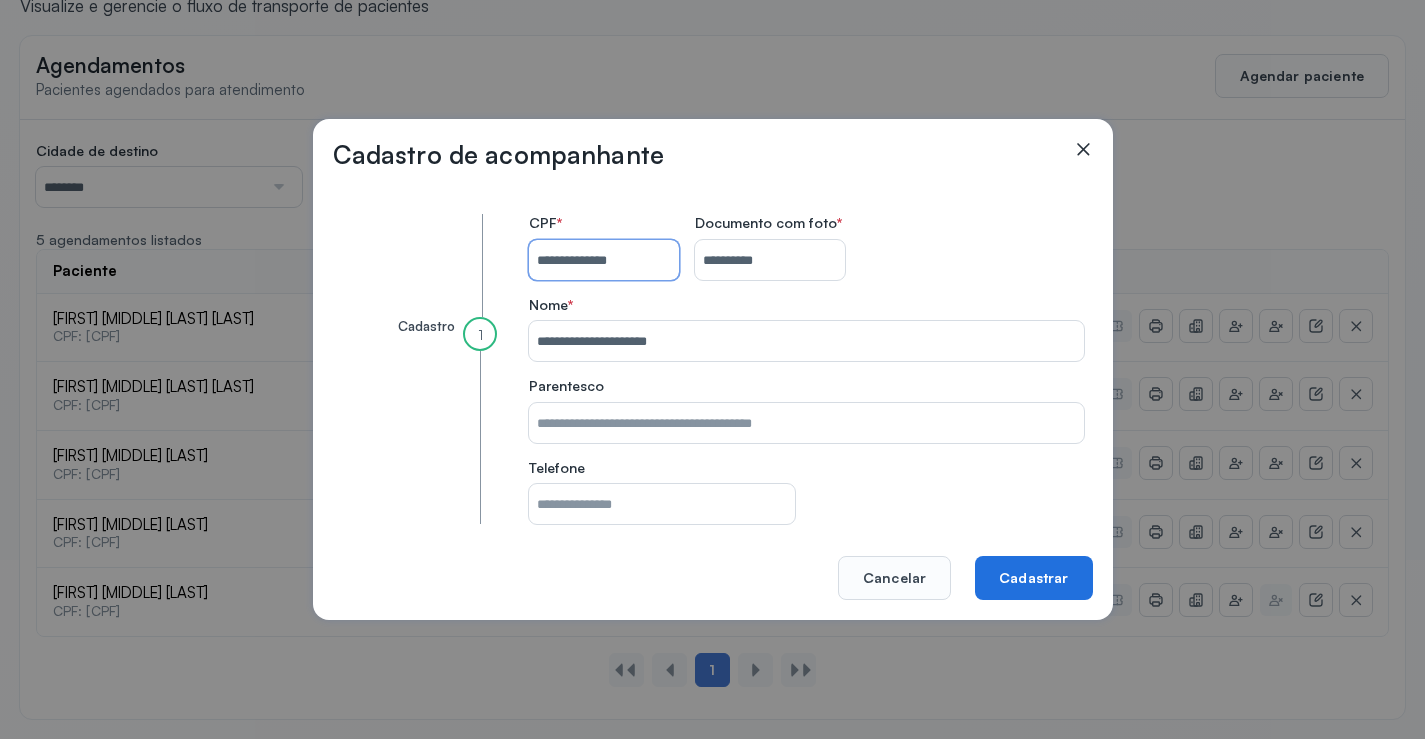 type on "**********" 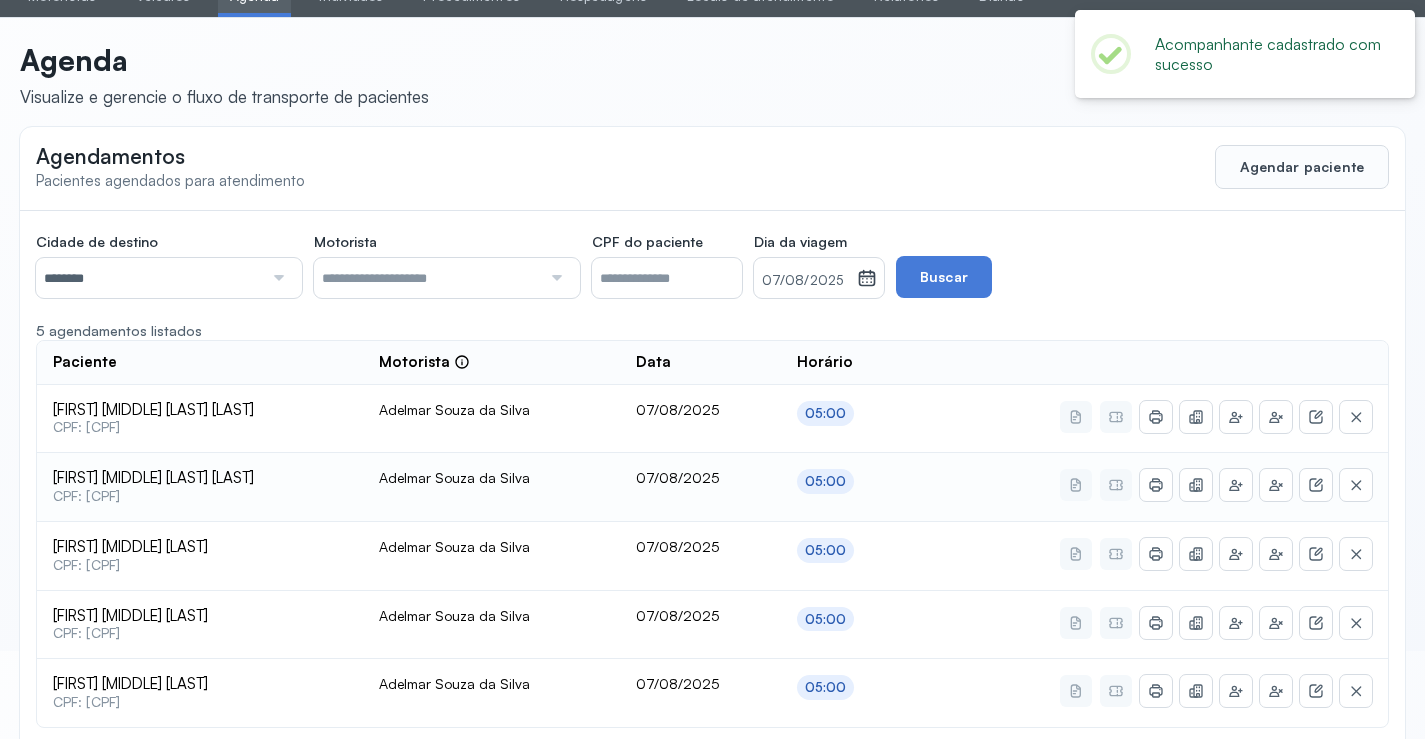 scroll, scrollTop: 0, scrollLeft: 0, axis: both 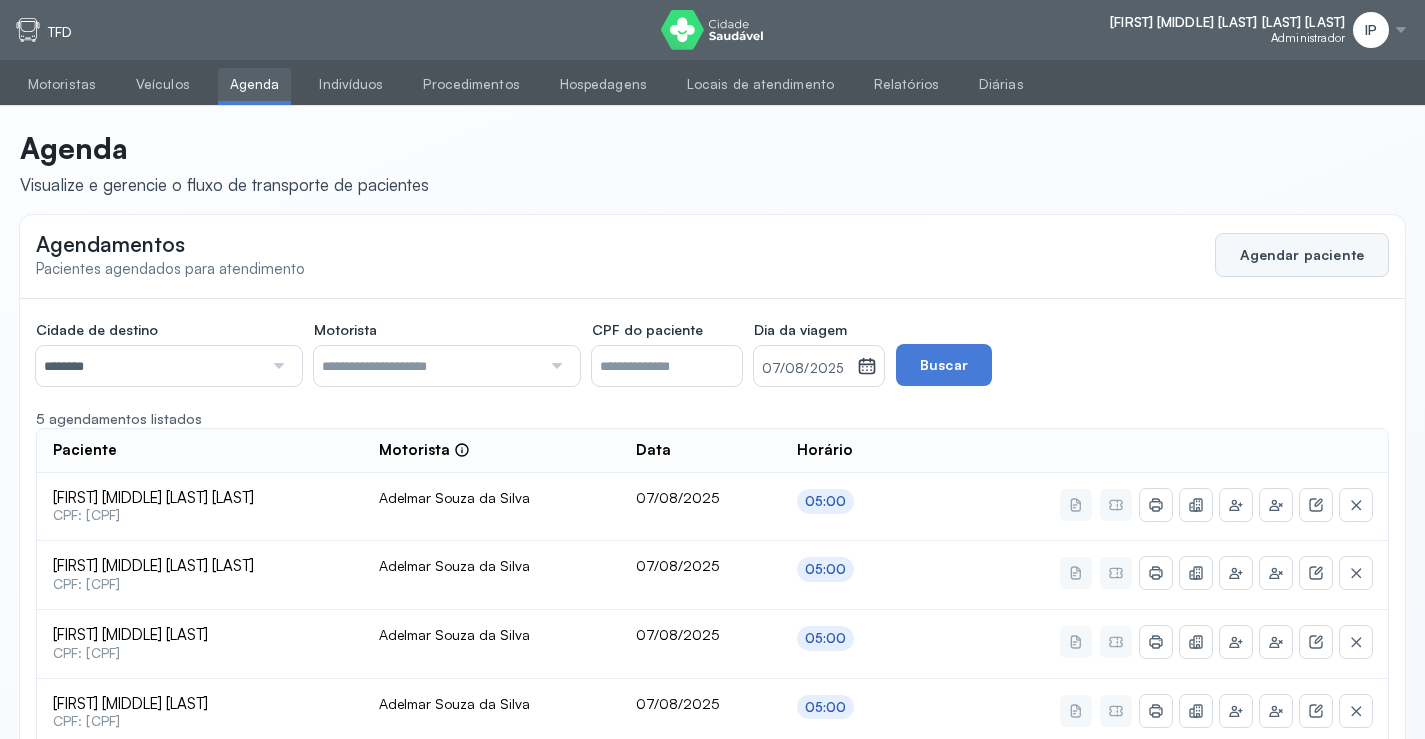 click on "Agendar paciente" 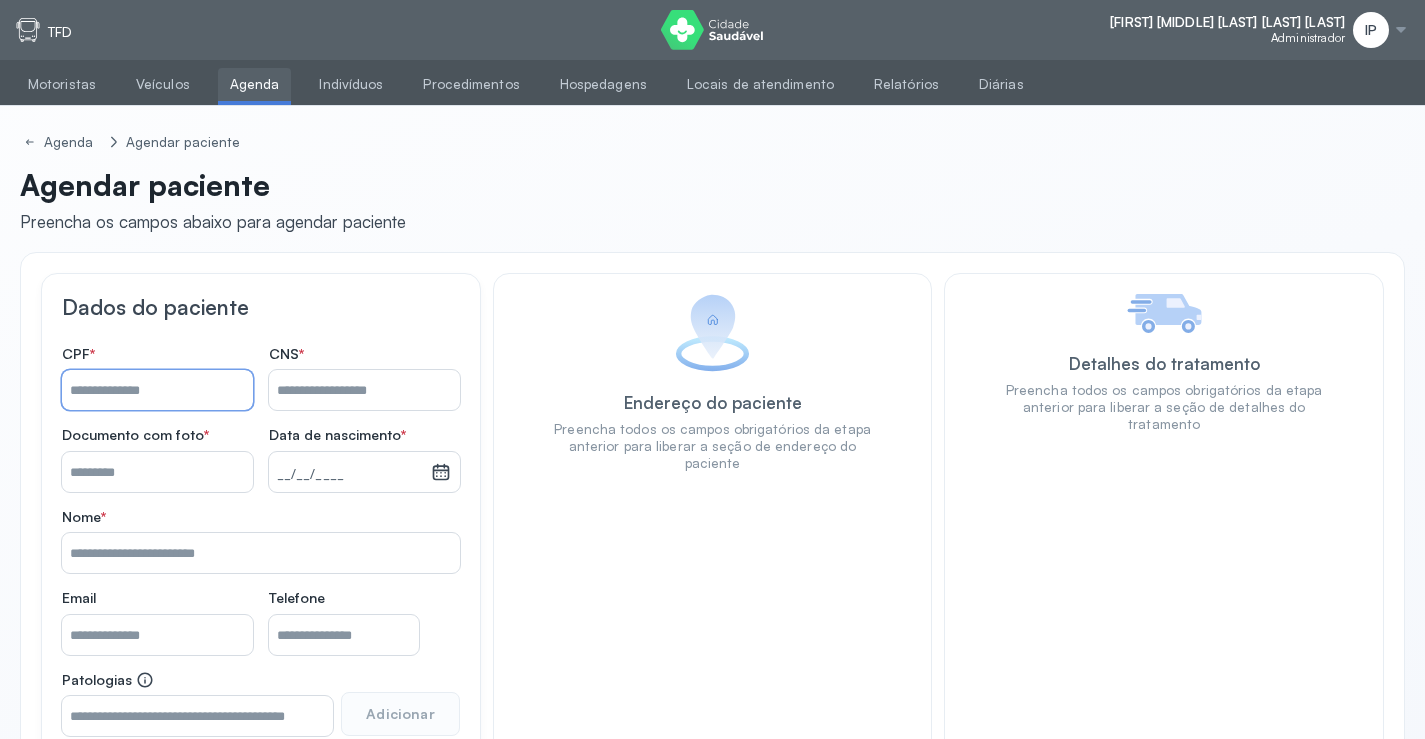 click on "Nome   *" at bounding box center [157, 390] 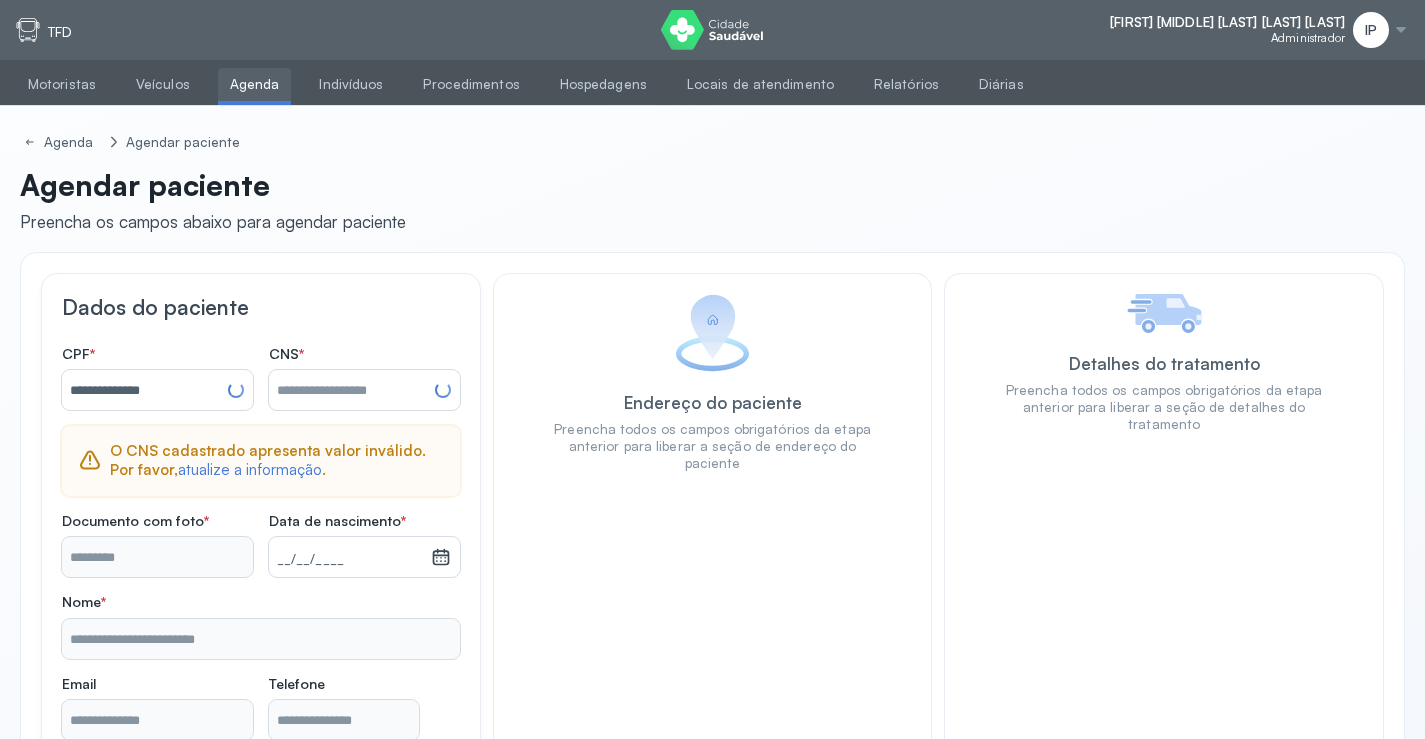 type on "**********" 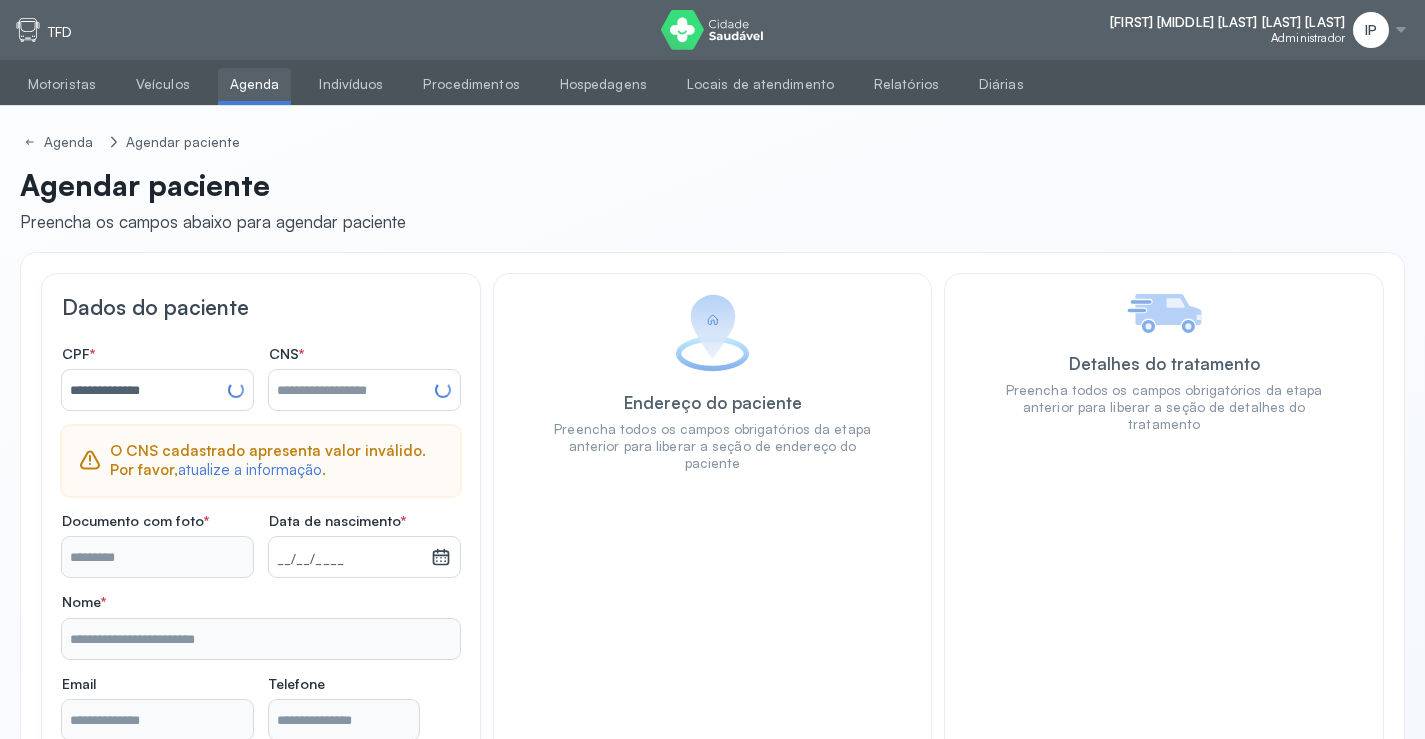 type on "**********" 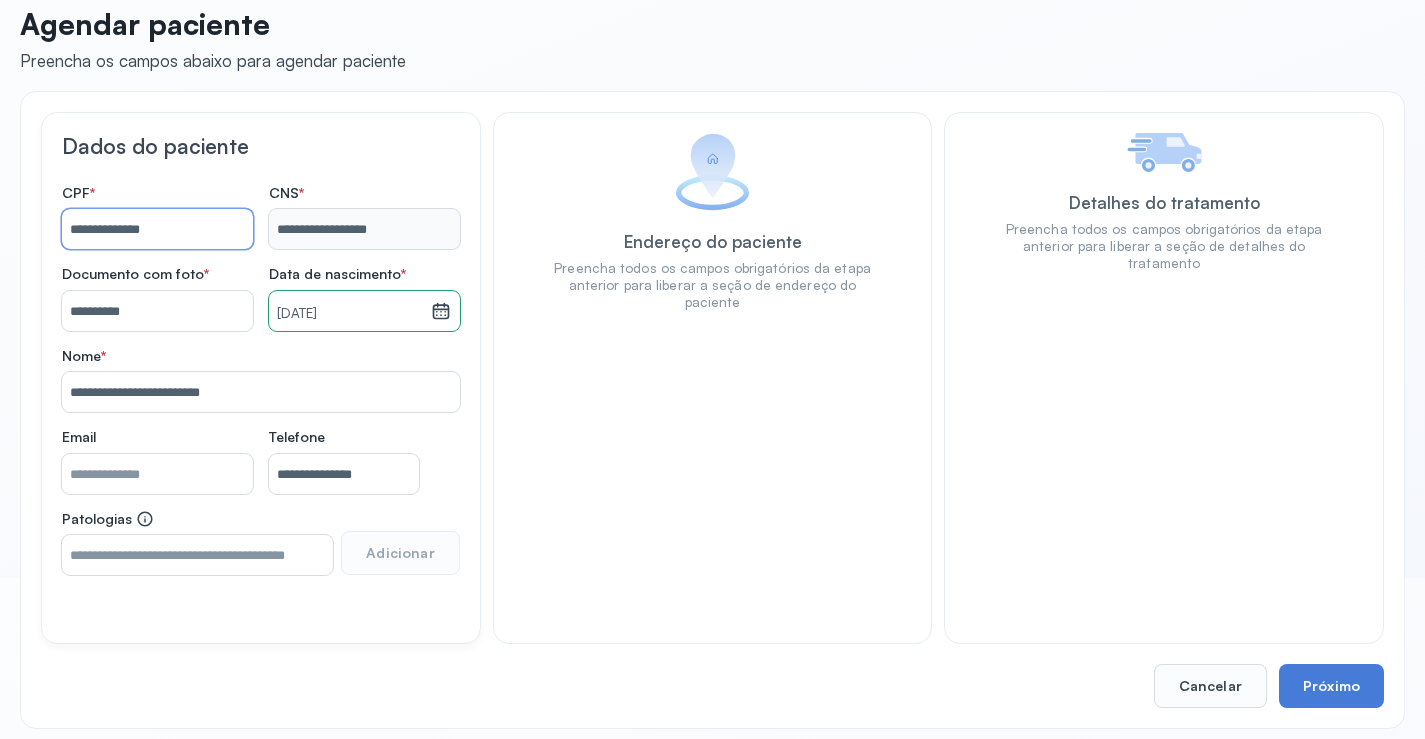 scroll, scrollTop: 171, scrollLeft: 0, axis: vertical 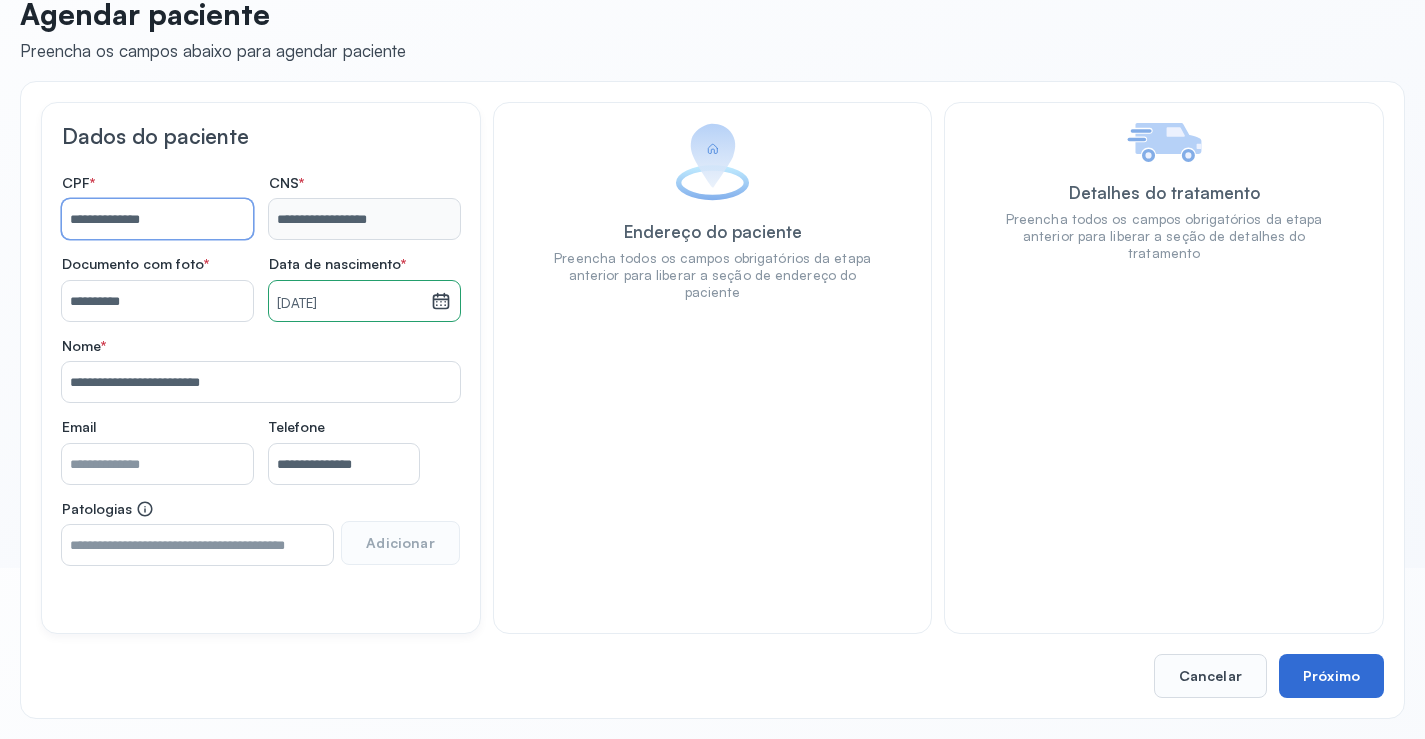 type on "**********" 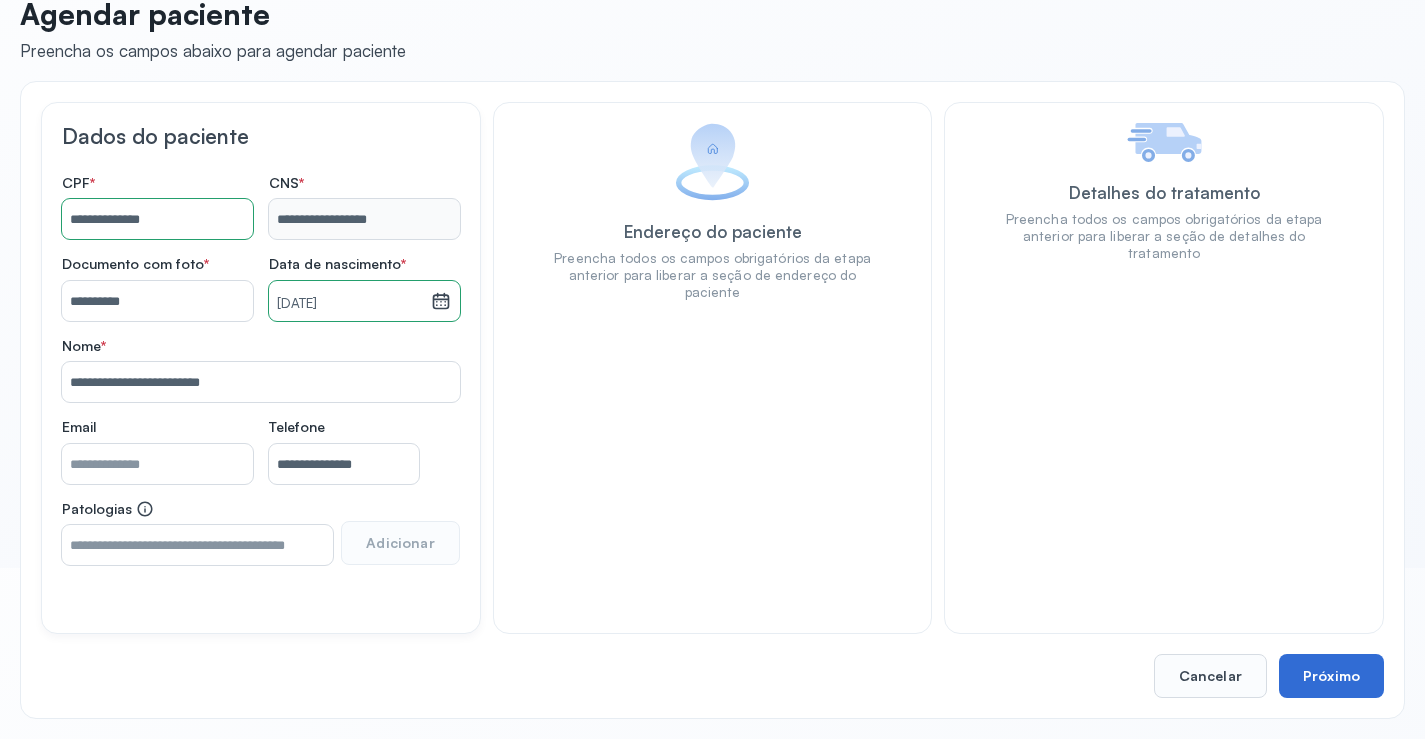 click on "Próximo" at bounding box center (1331, 676) 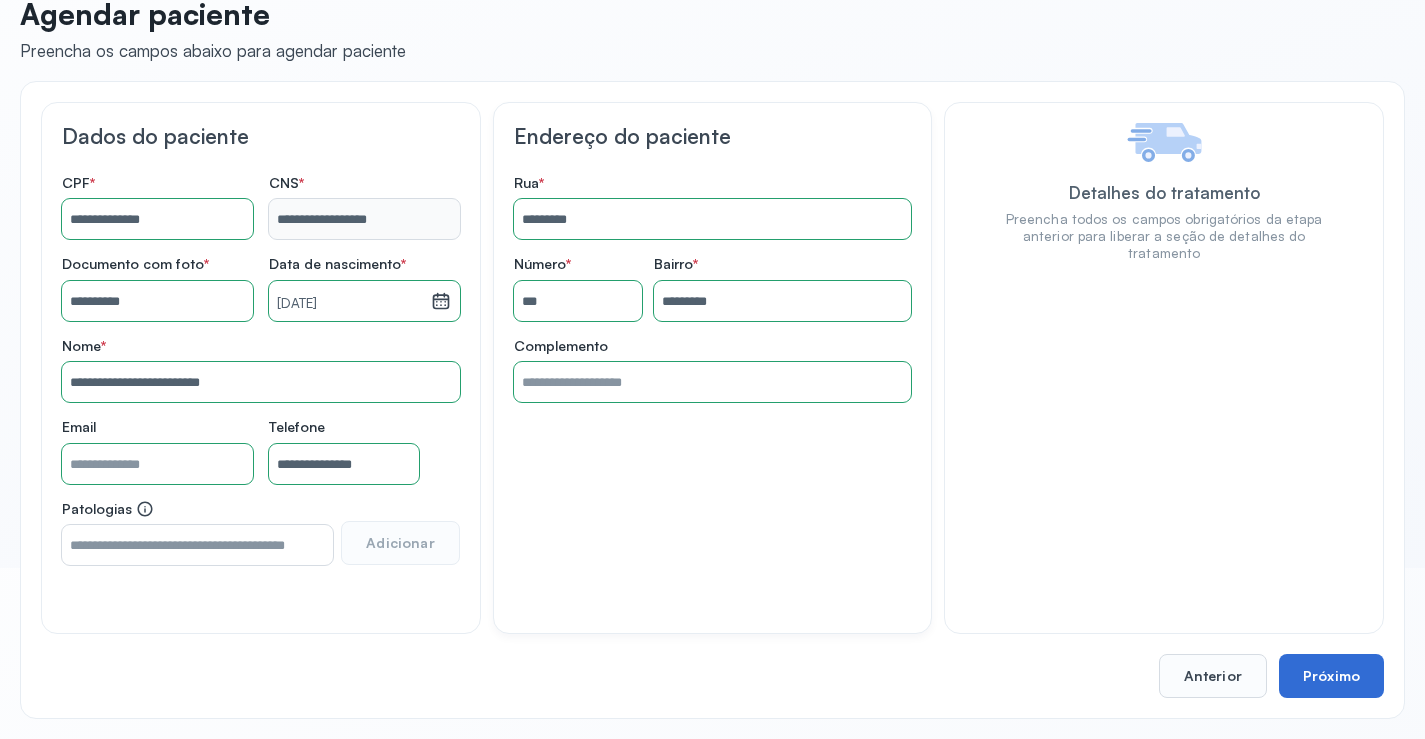 click on "Próximo" at bounding box center [1331, 676] 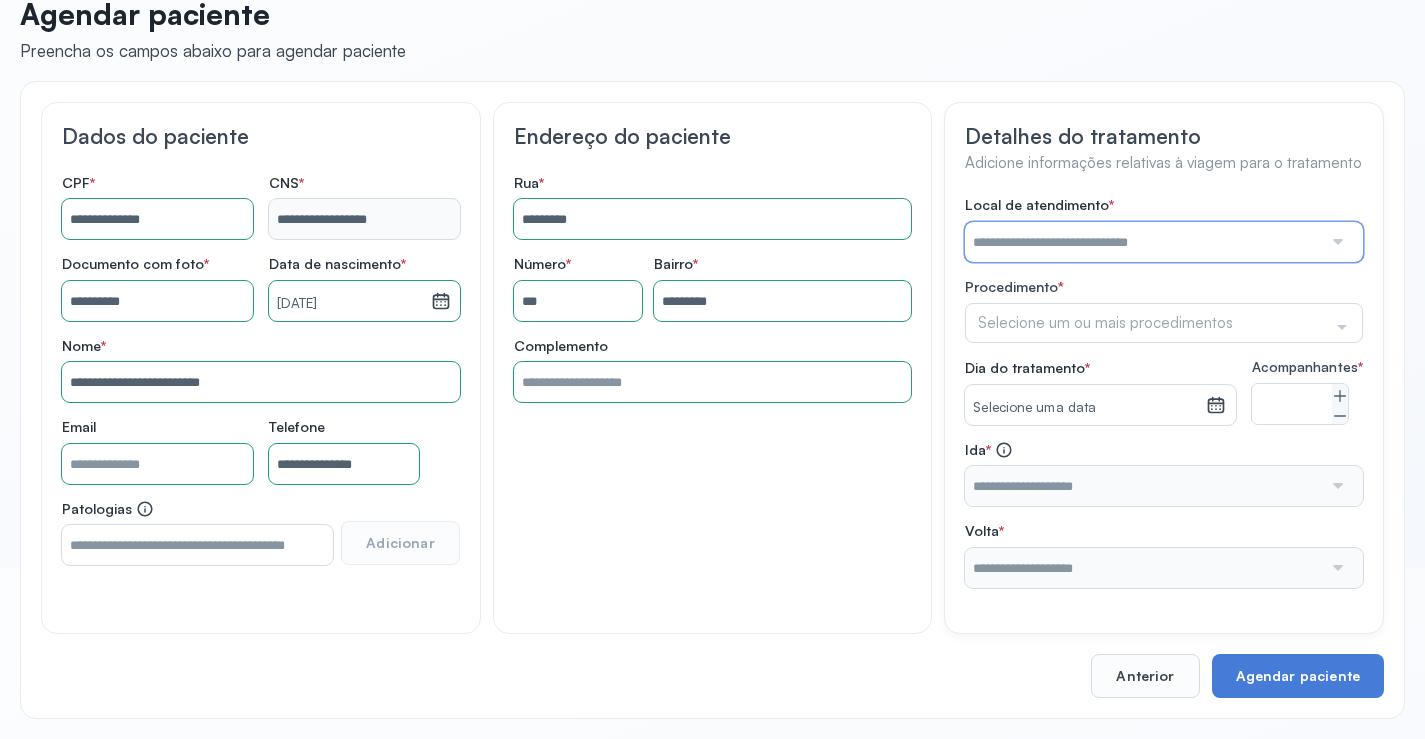 click at bounding box center (1143, 242) 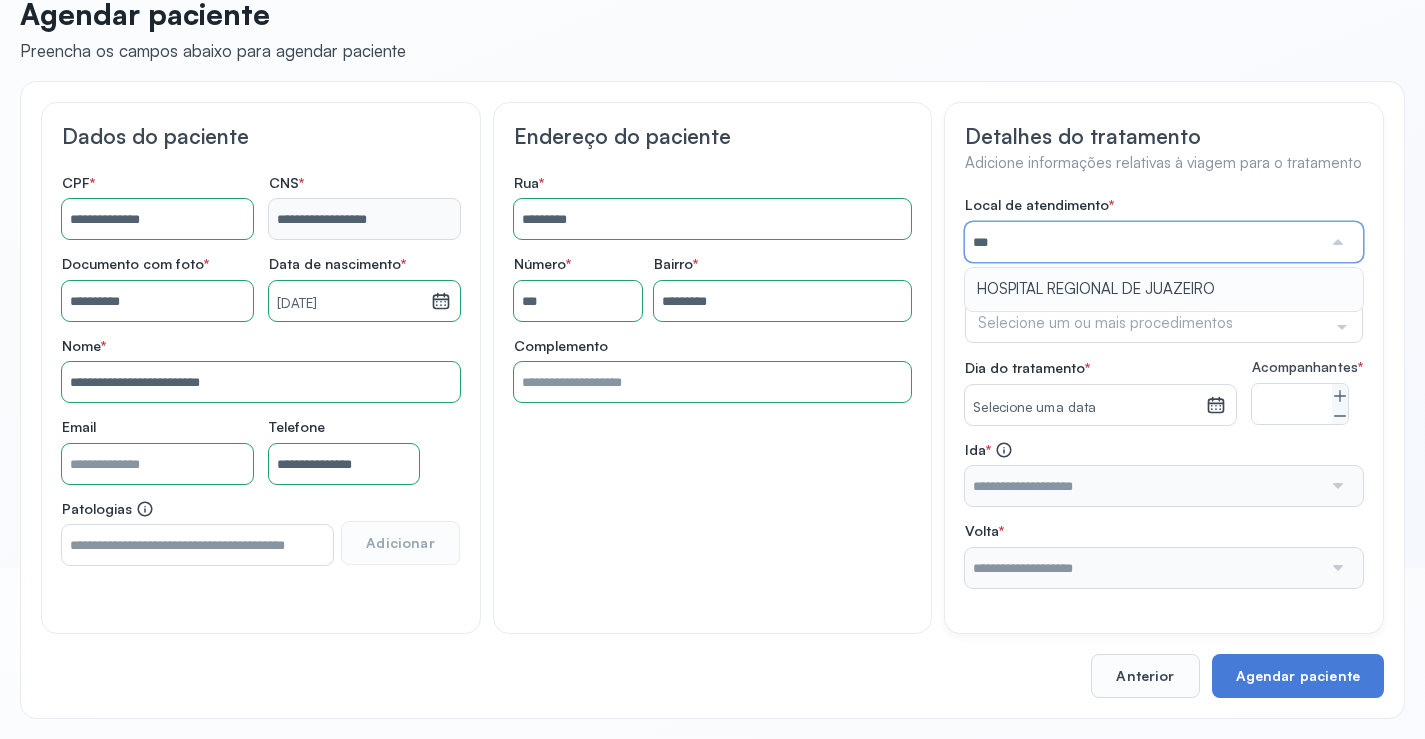 type on "**********" 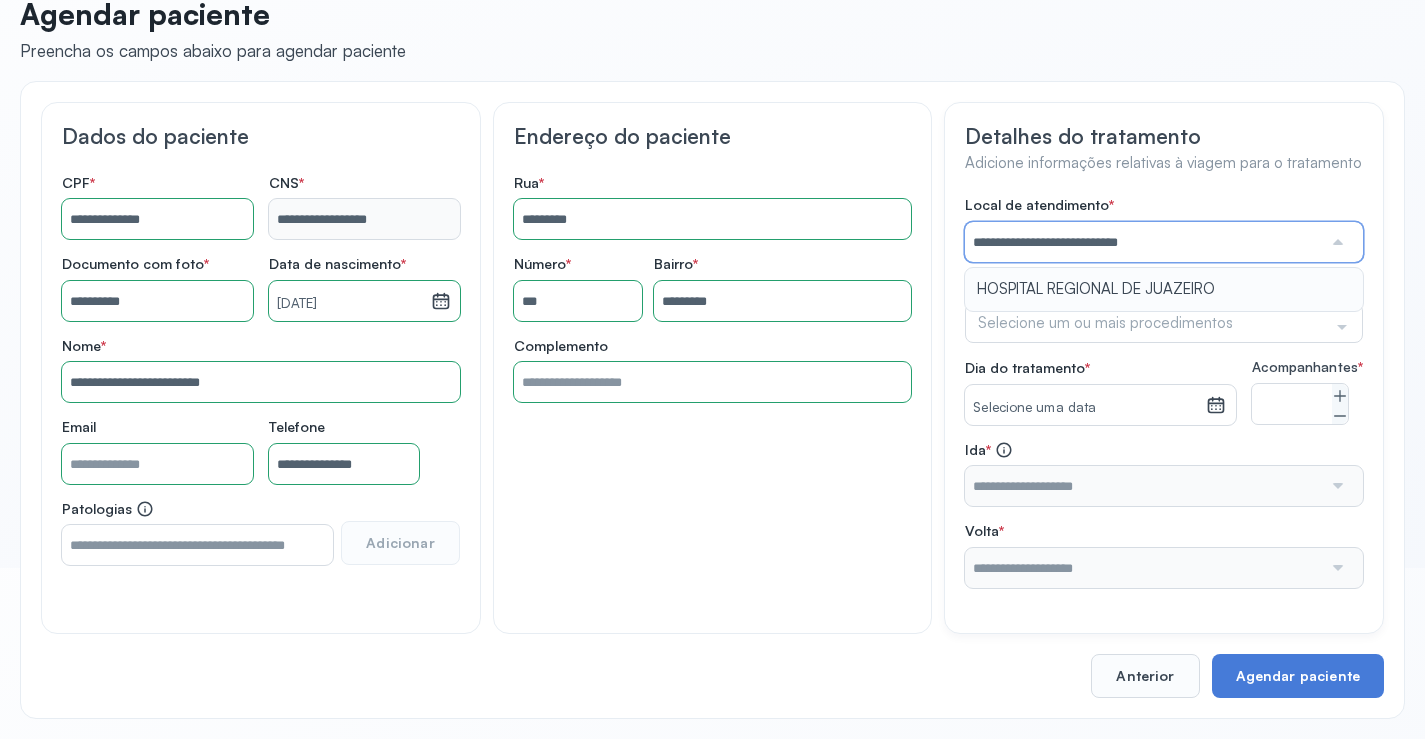 click on "**********" at bounding box center [1164, 392] 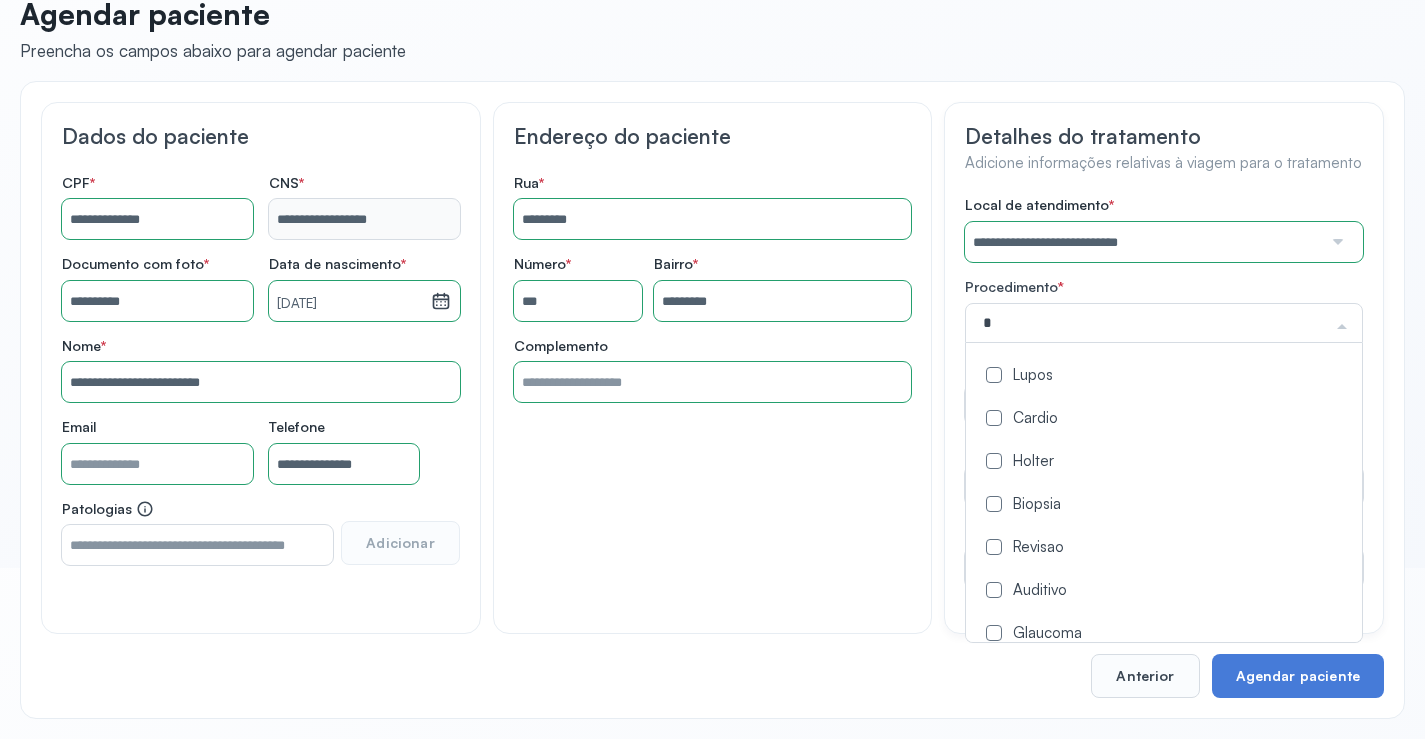 type on "**" 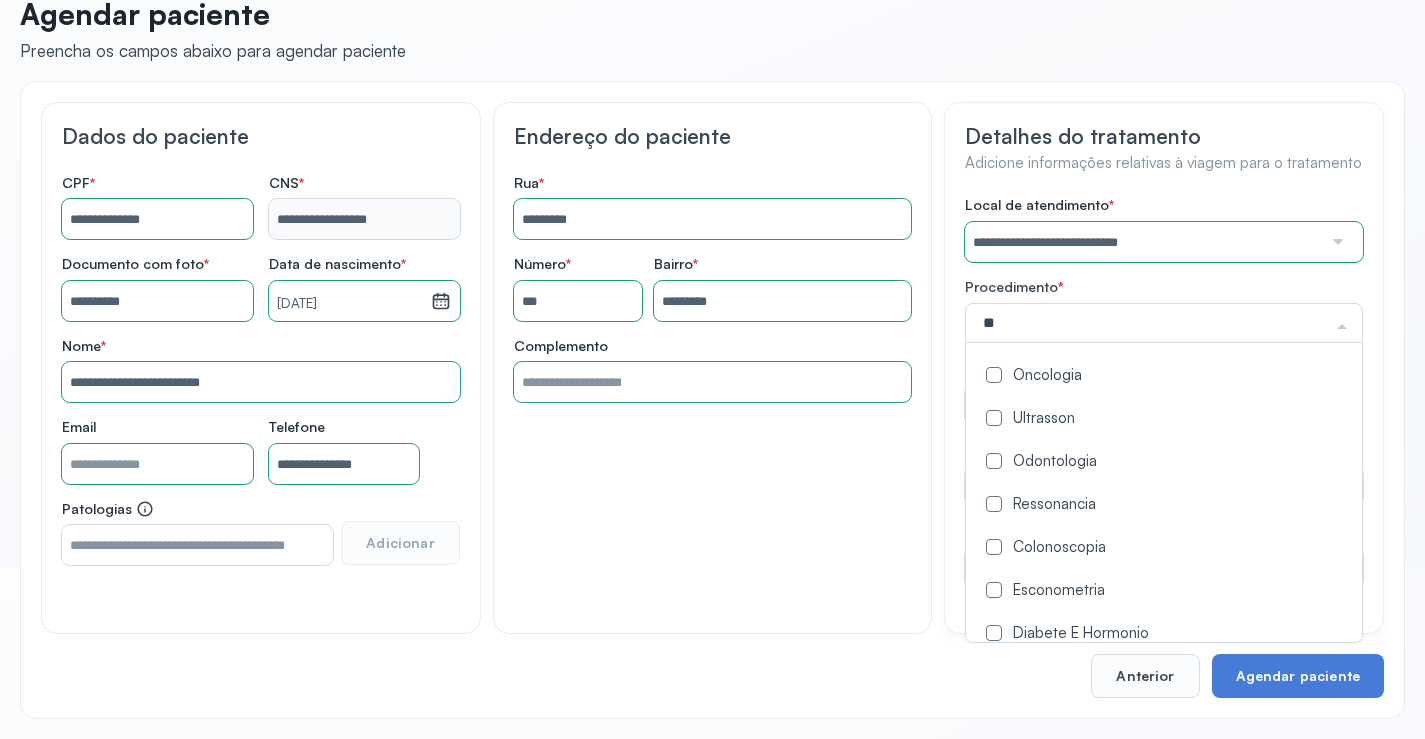 click on "Oncologia" 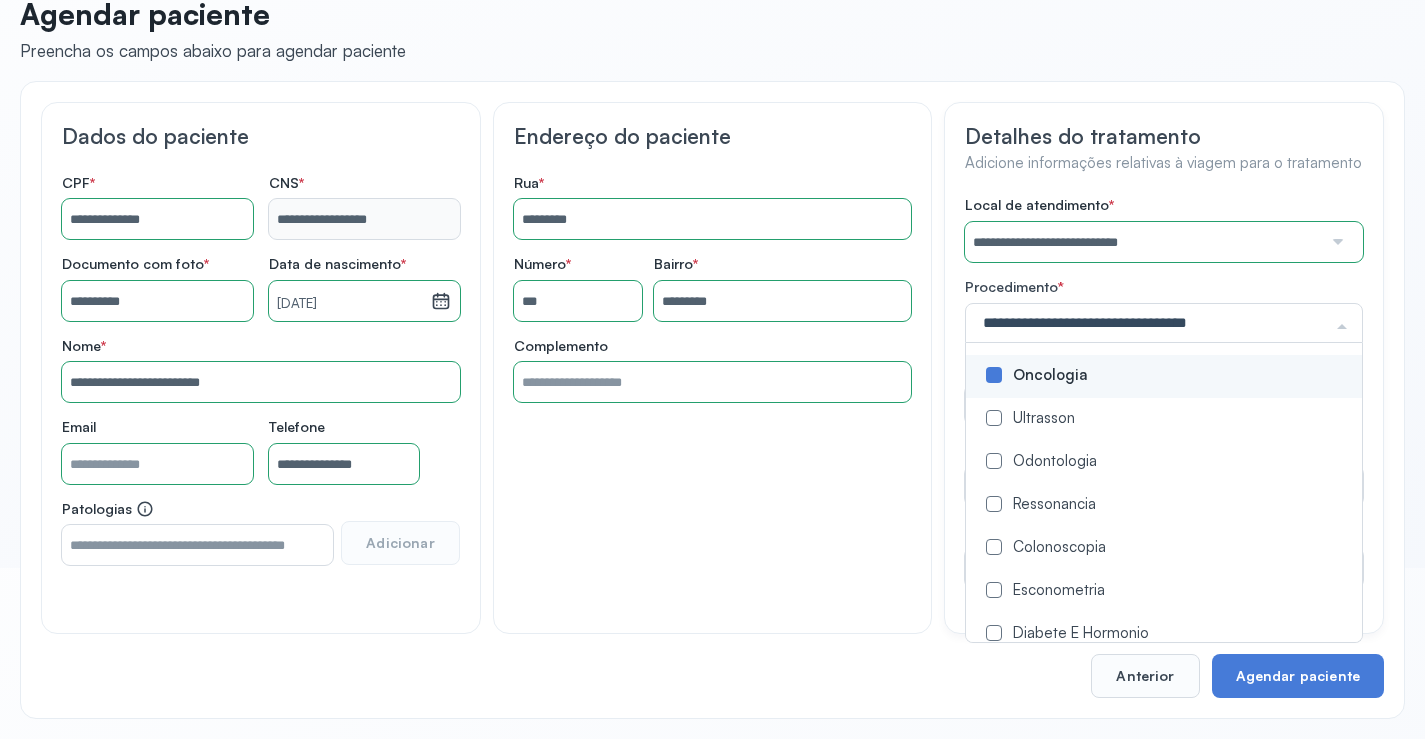 drag, startPoint x: 955, startPoint y: 384, endPoint x: 972, endPoint y: 384, distance: 17 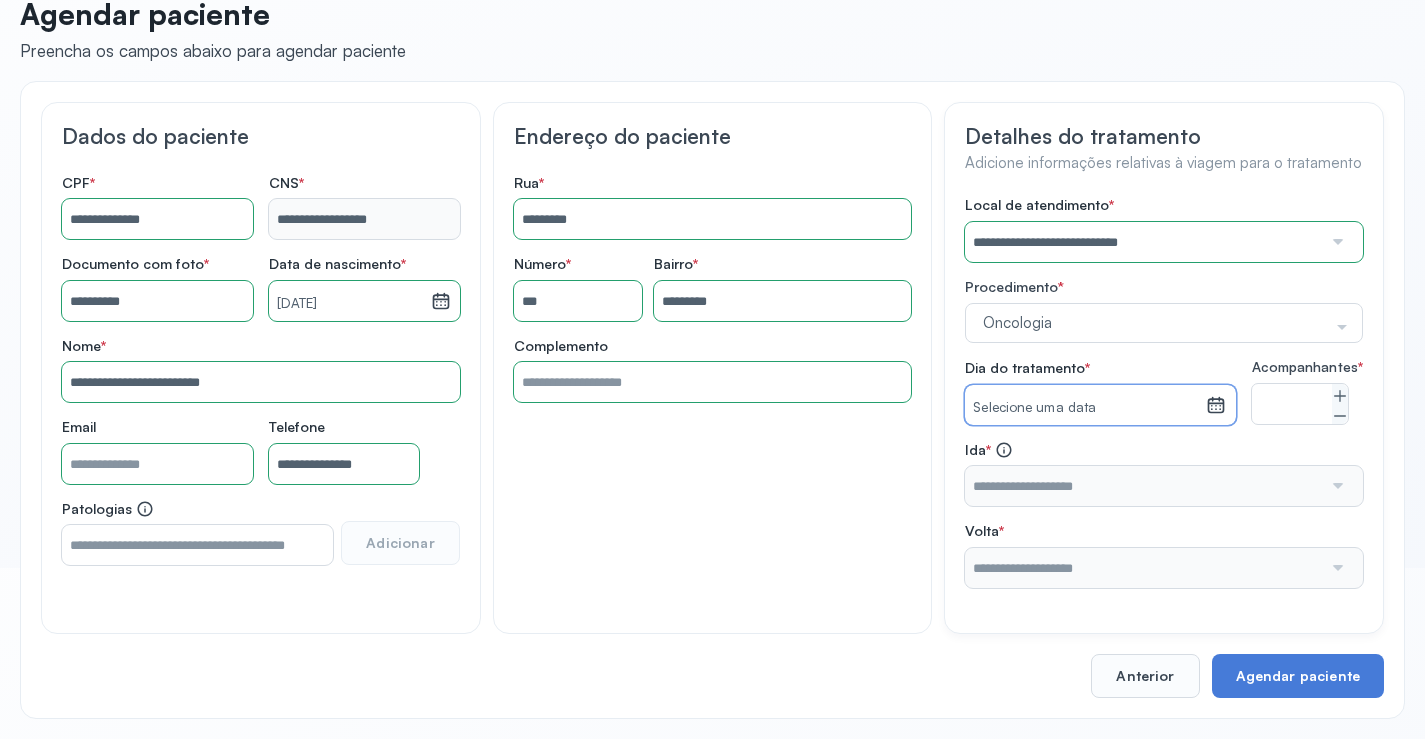 click on "Selecione uma data" at bounding box center (1085, 408) 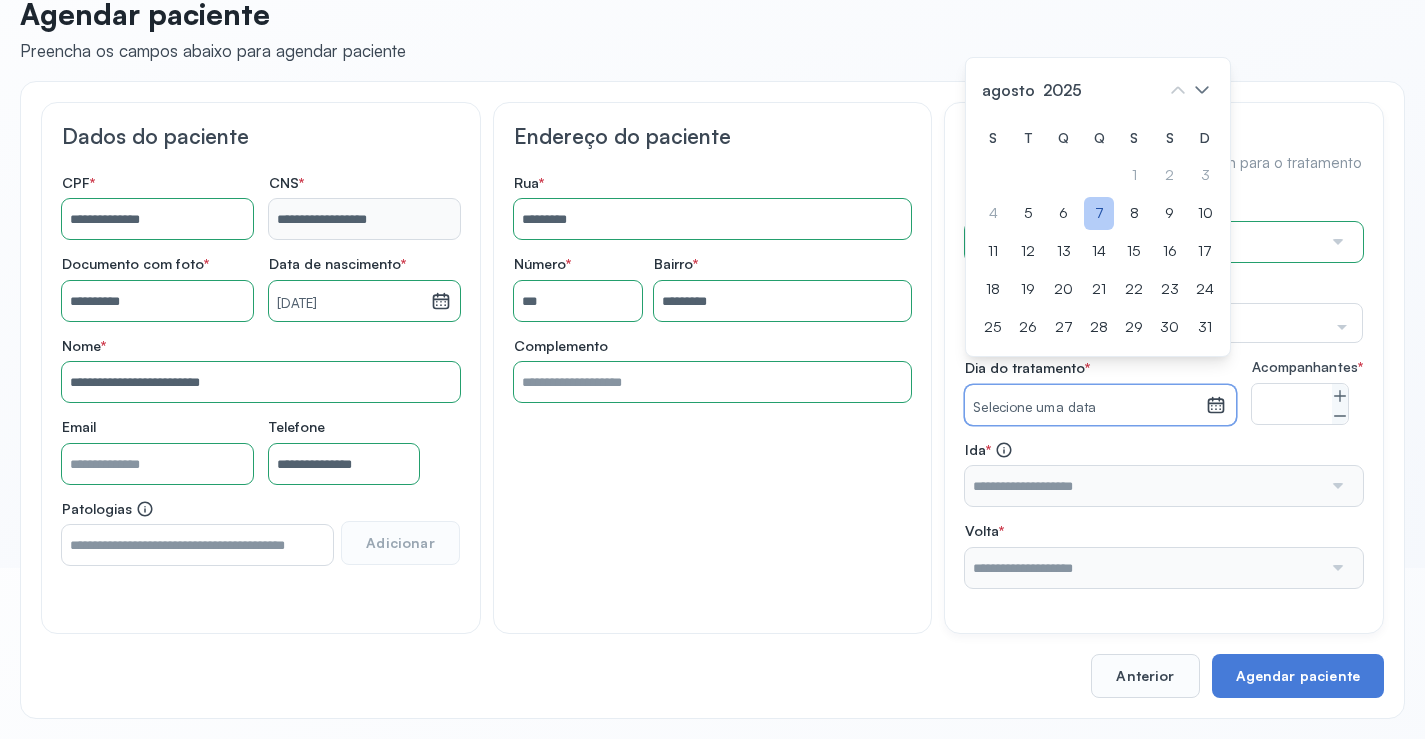 click on "7" 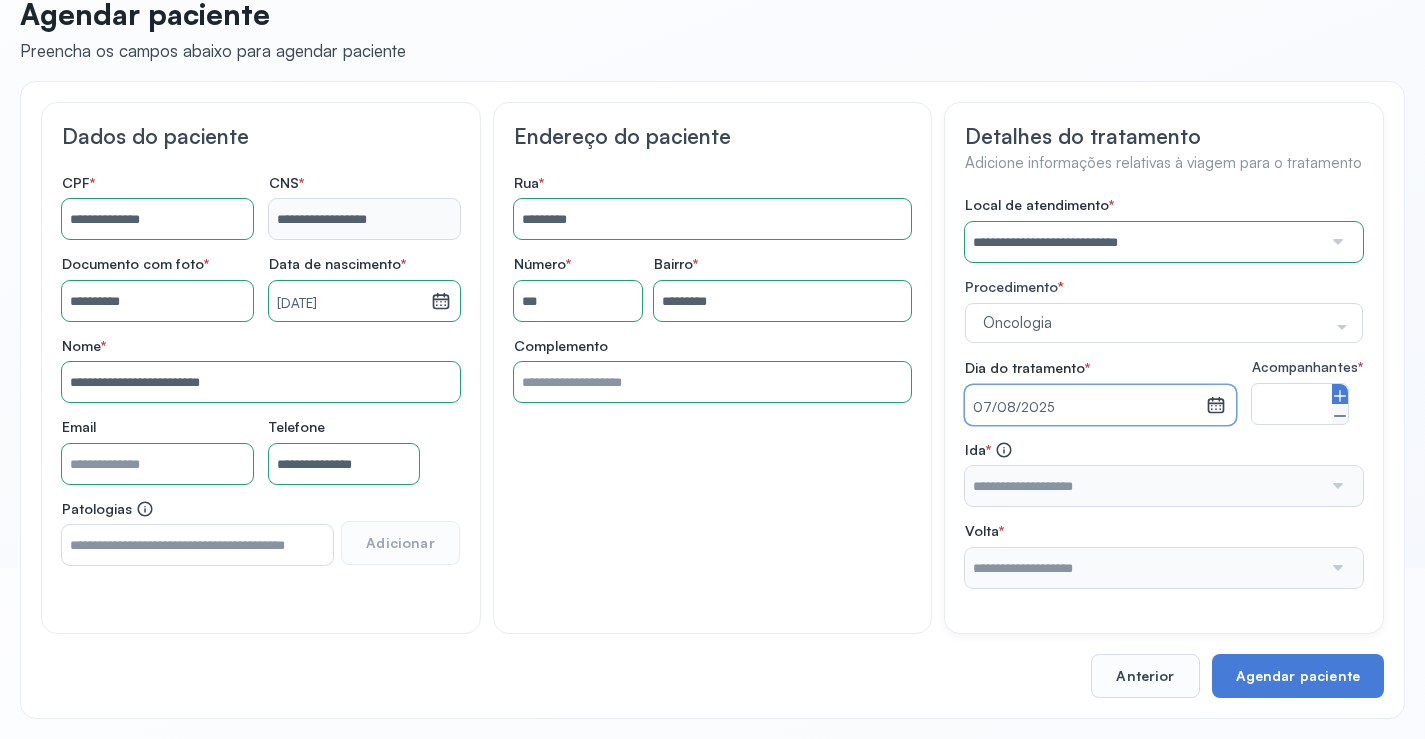click 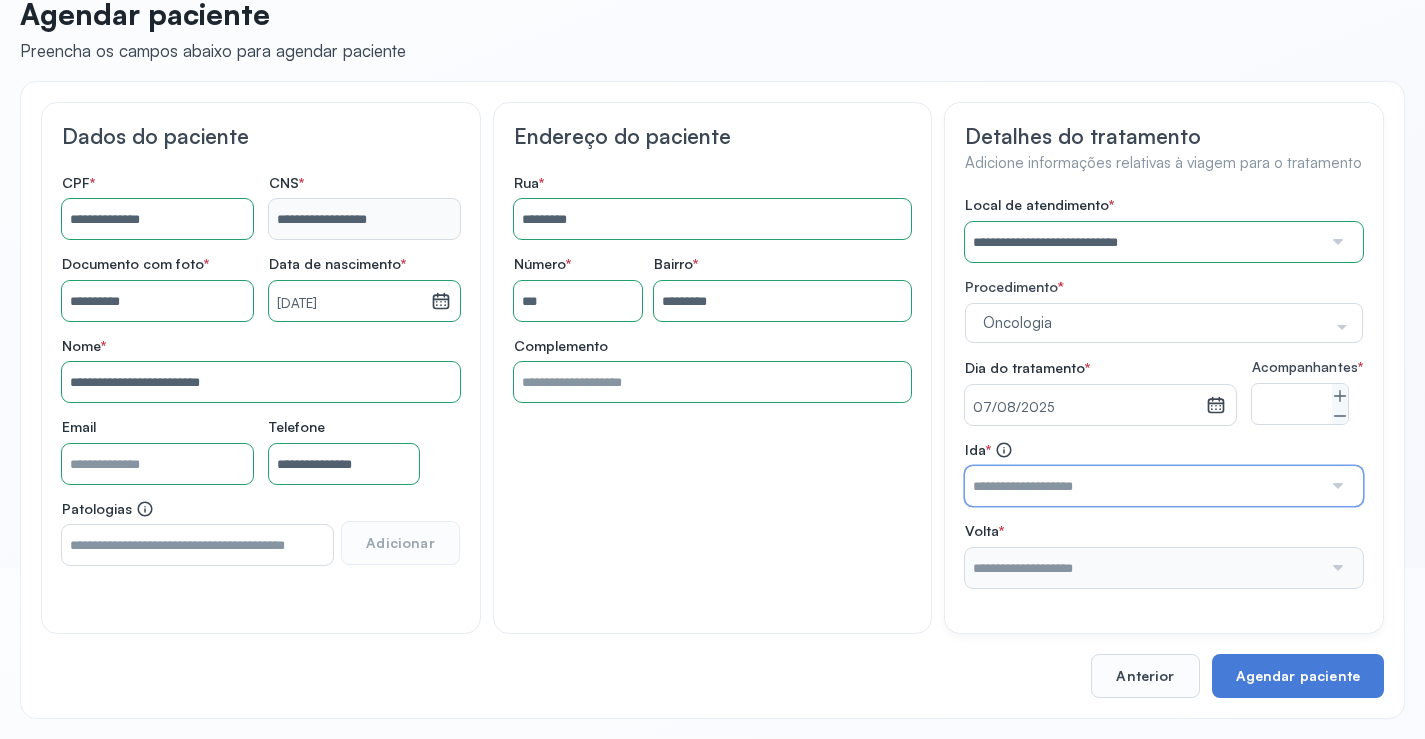 click at bounding box center [1143, 486] 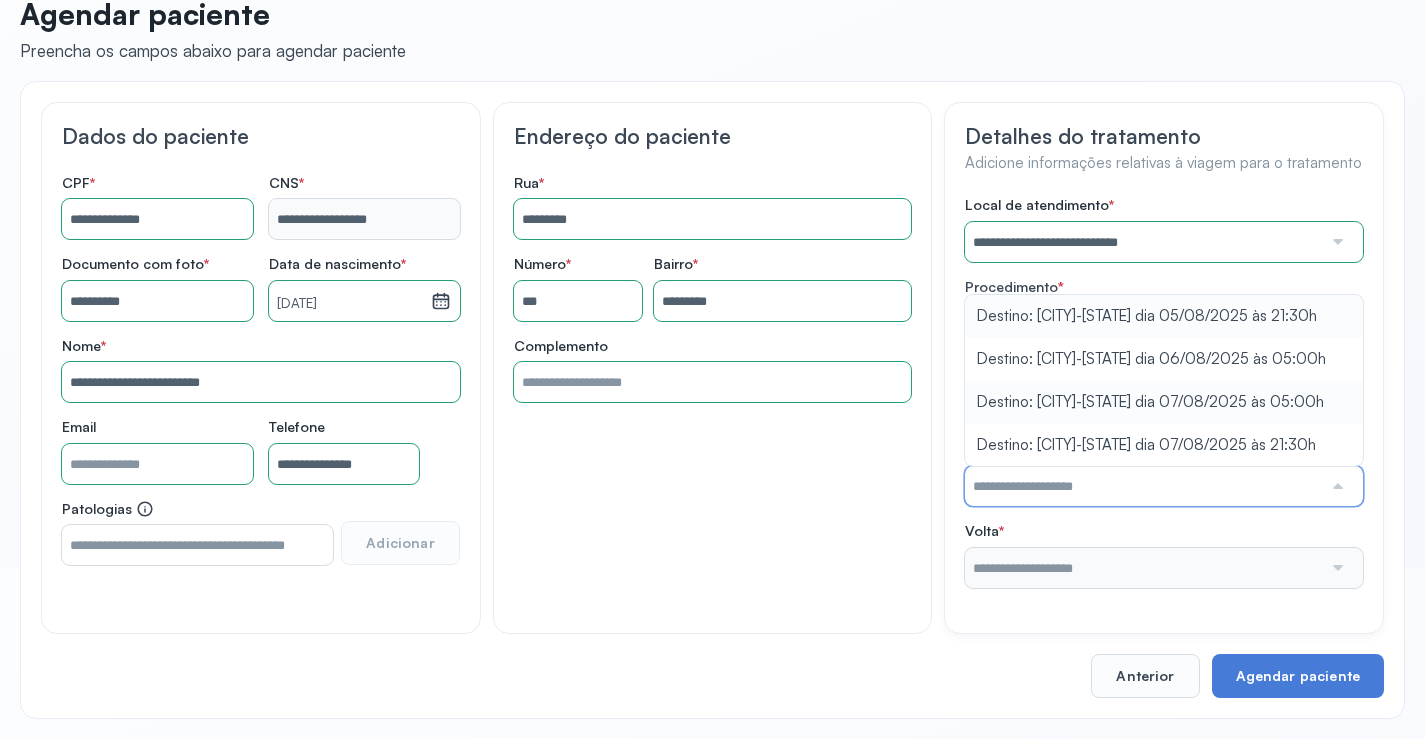 type on "**********" 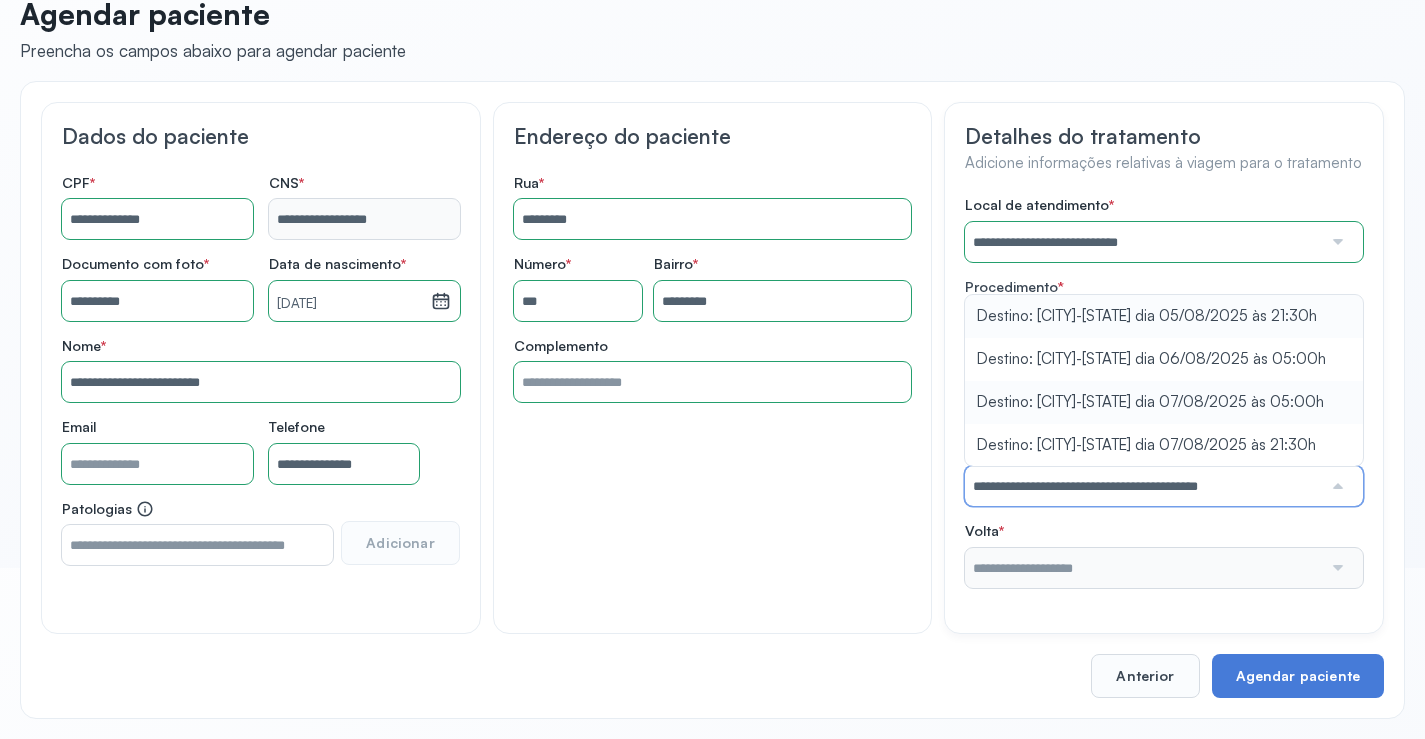 click on "**********" at bounding box center [1164, 392] 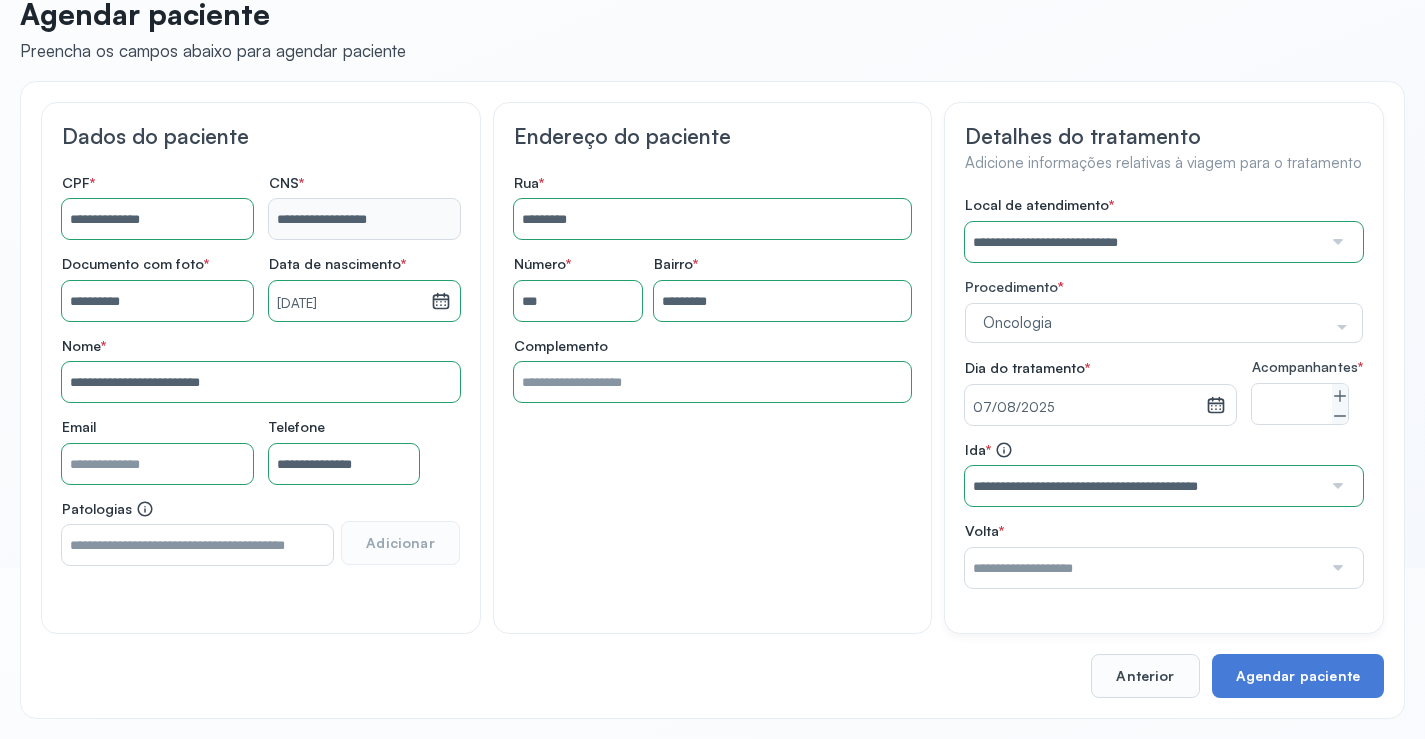 click at bounding box center (1143, 568) 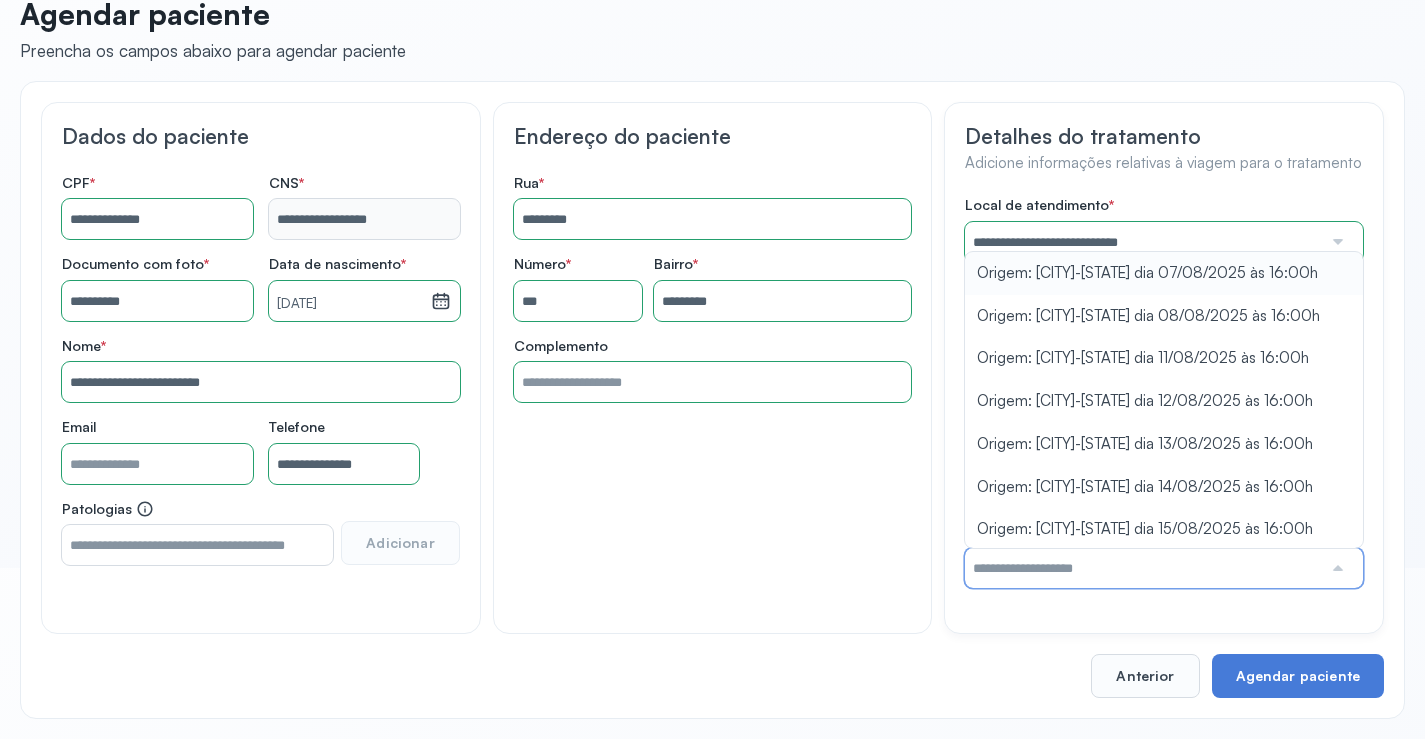 type on "**********" 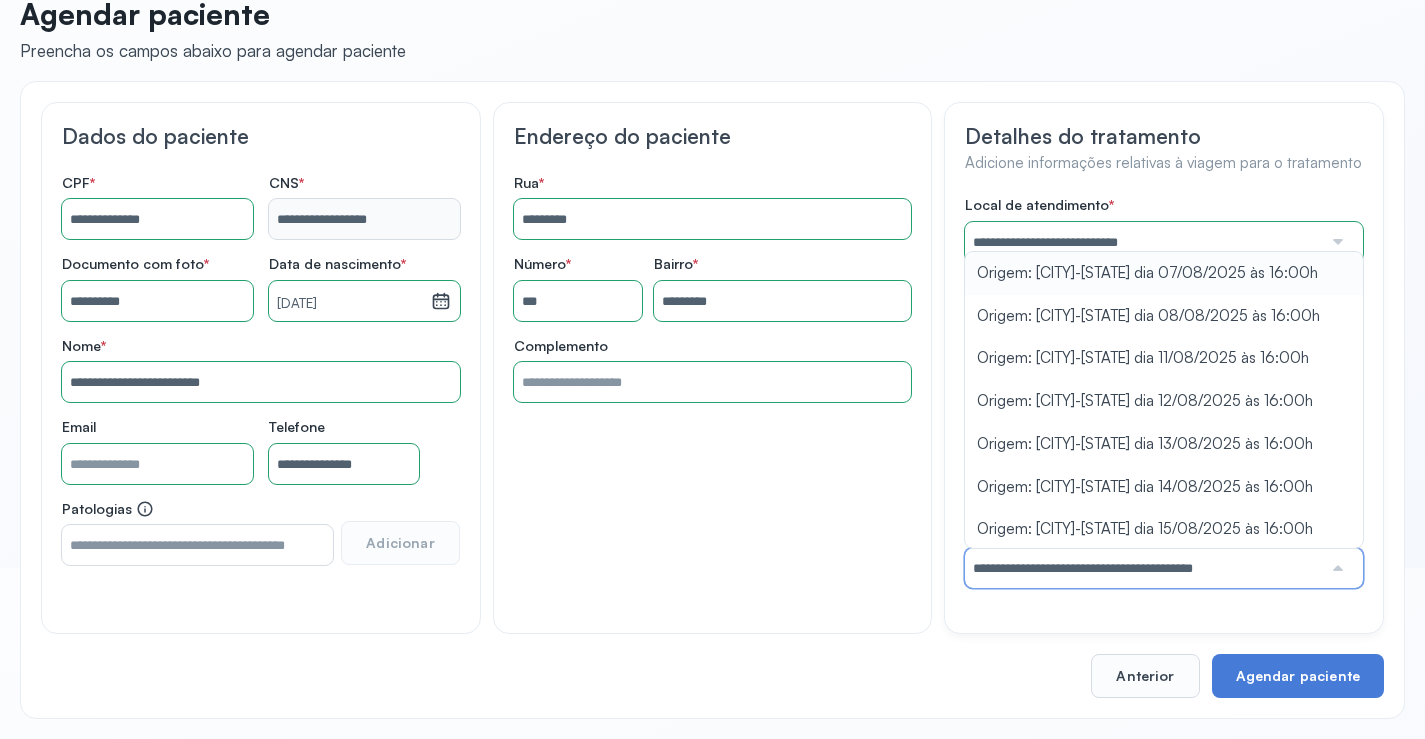 drag, startPoint x: 1167, startPoint y: 288, endPoint x: 1182, endPoint y: 352, distance: 65.734314 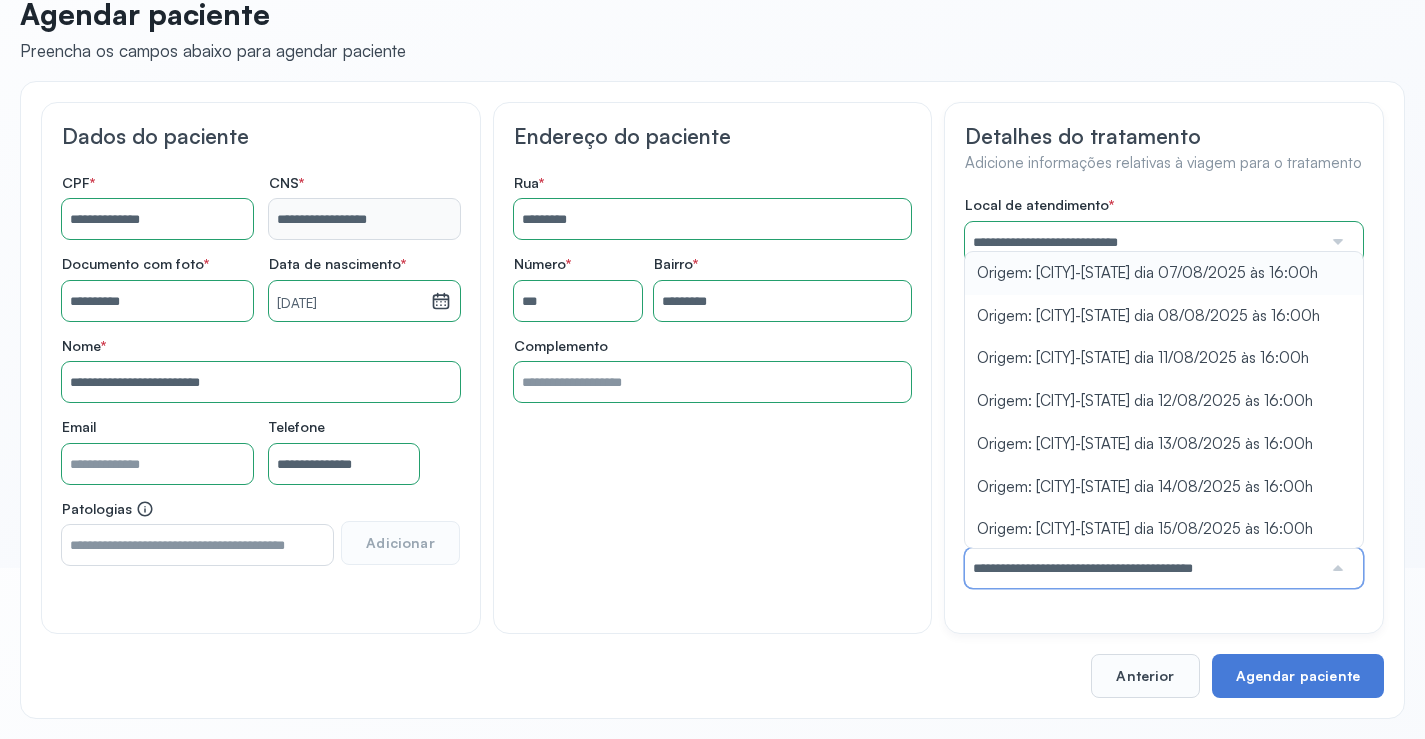 click on "**********" at bounding box center (1164, 392) 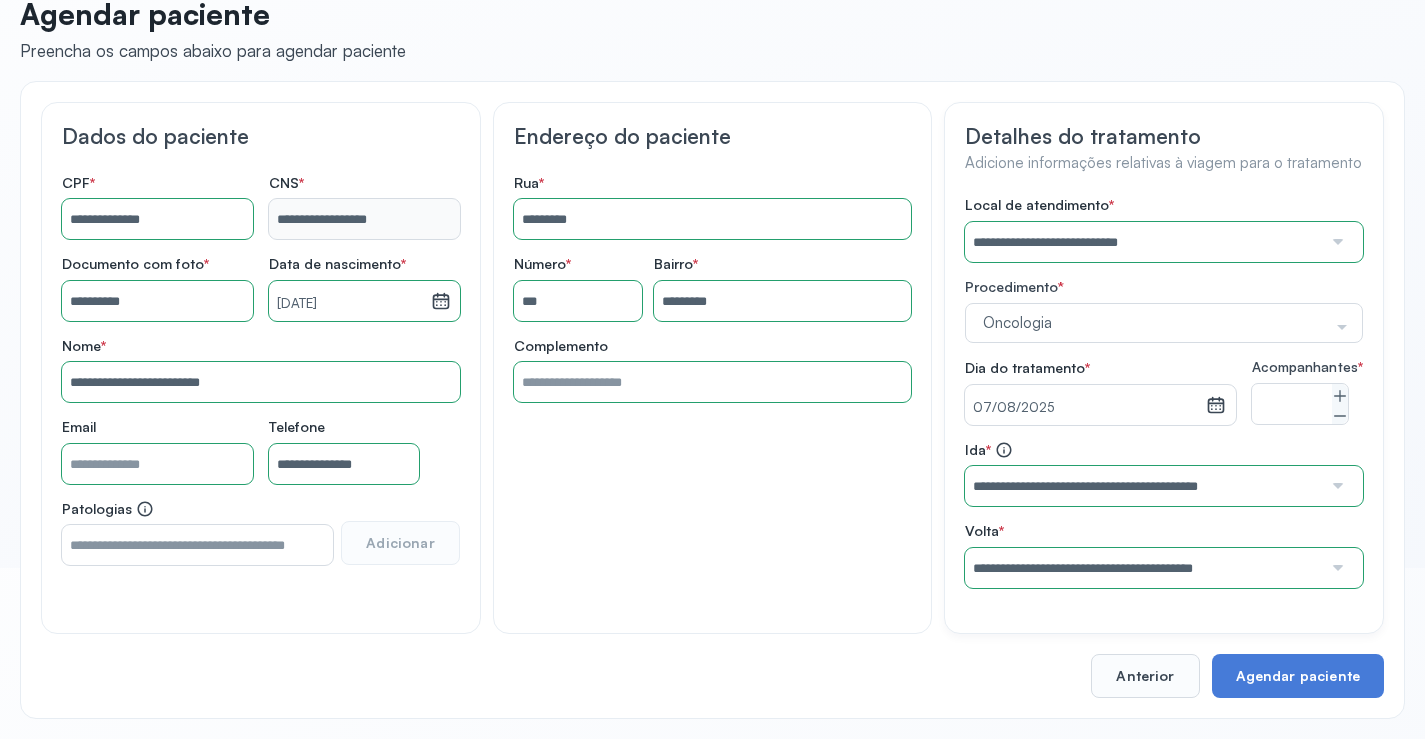 scroll, scrollTop: 186, scrollLeft: 0, axis: vertical 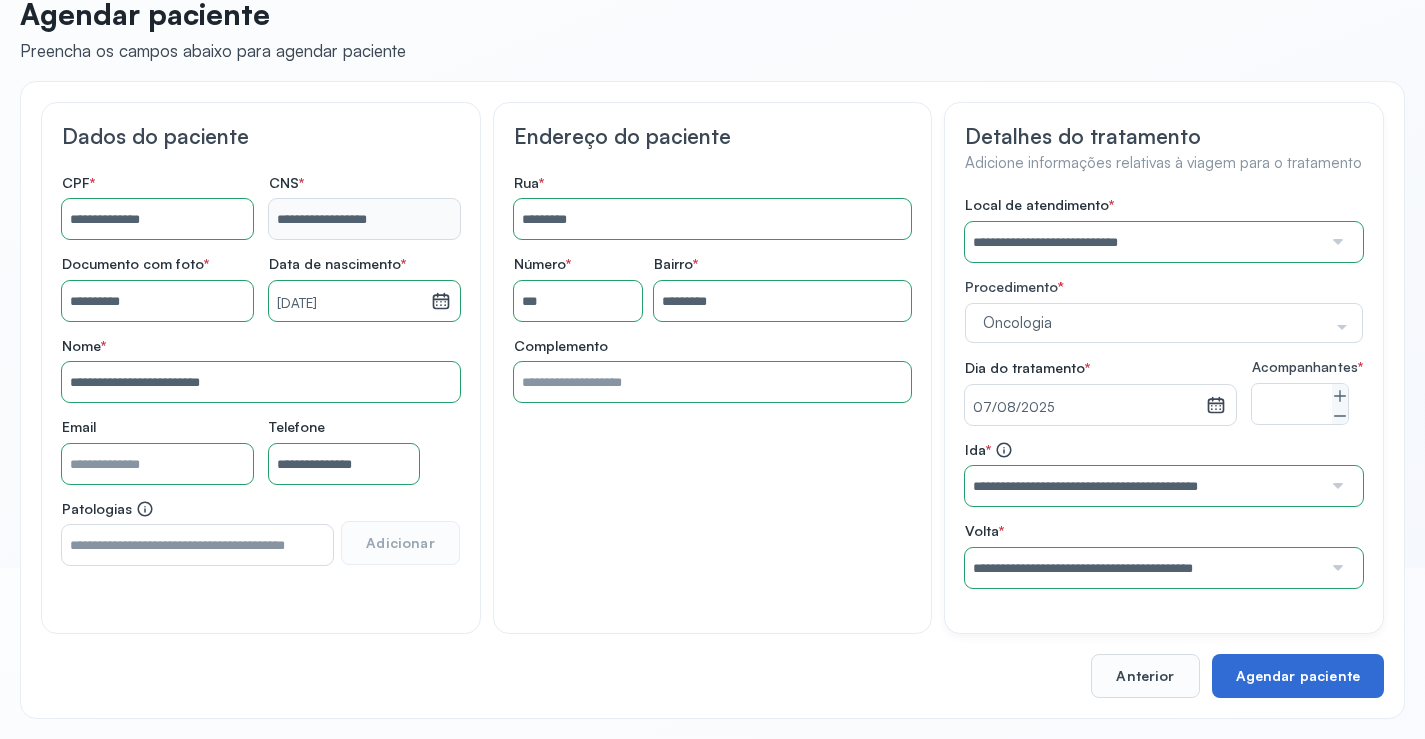 click on "Agendar paciente" at bounding box center [1298, 676] 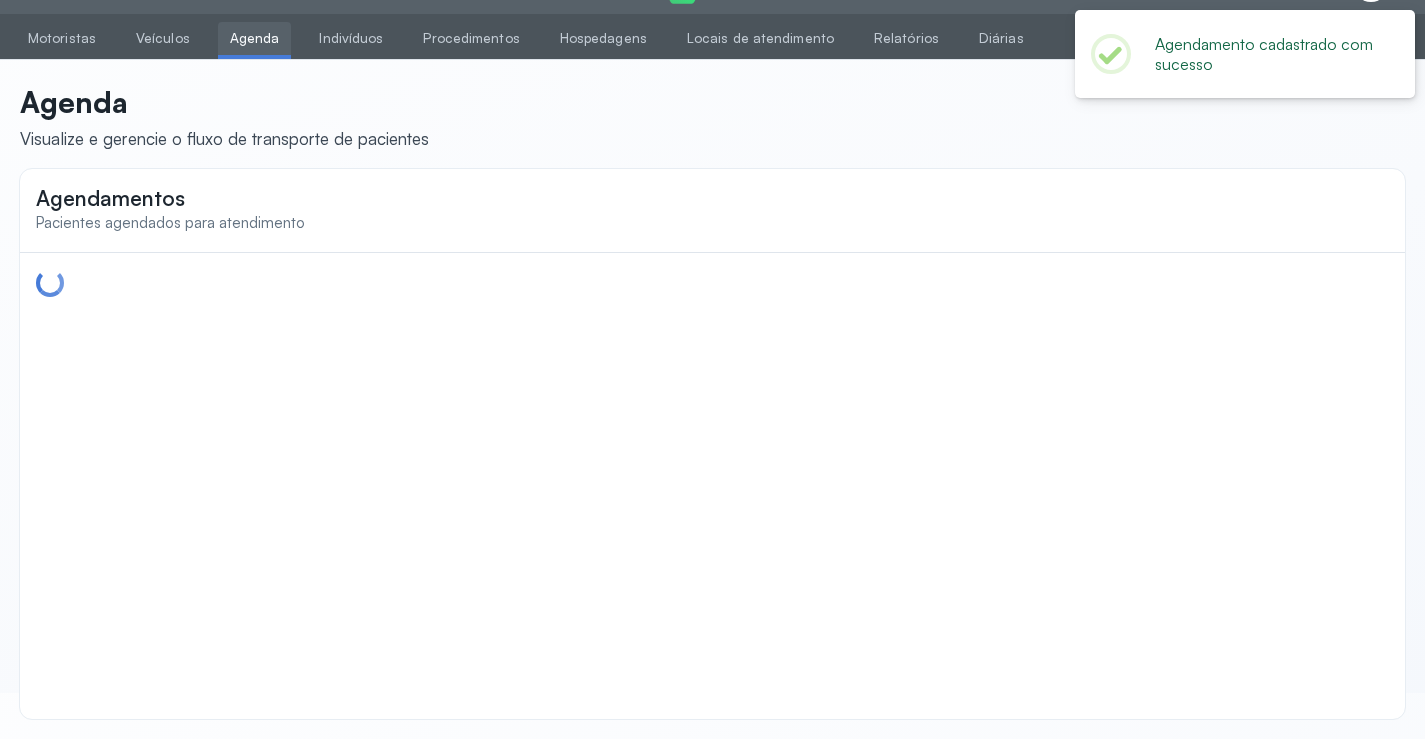 scroll, scrollTop: 0, scrollLeft: 0, axis: both 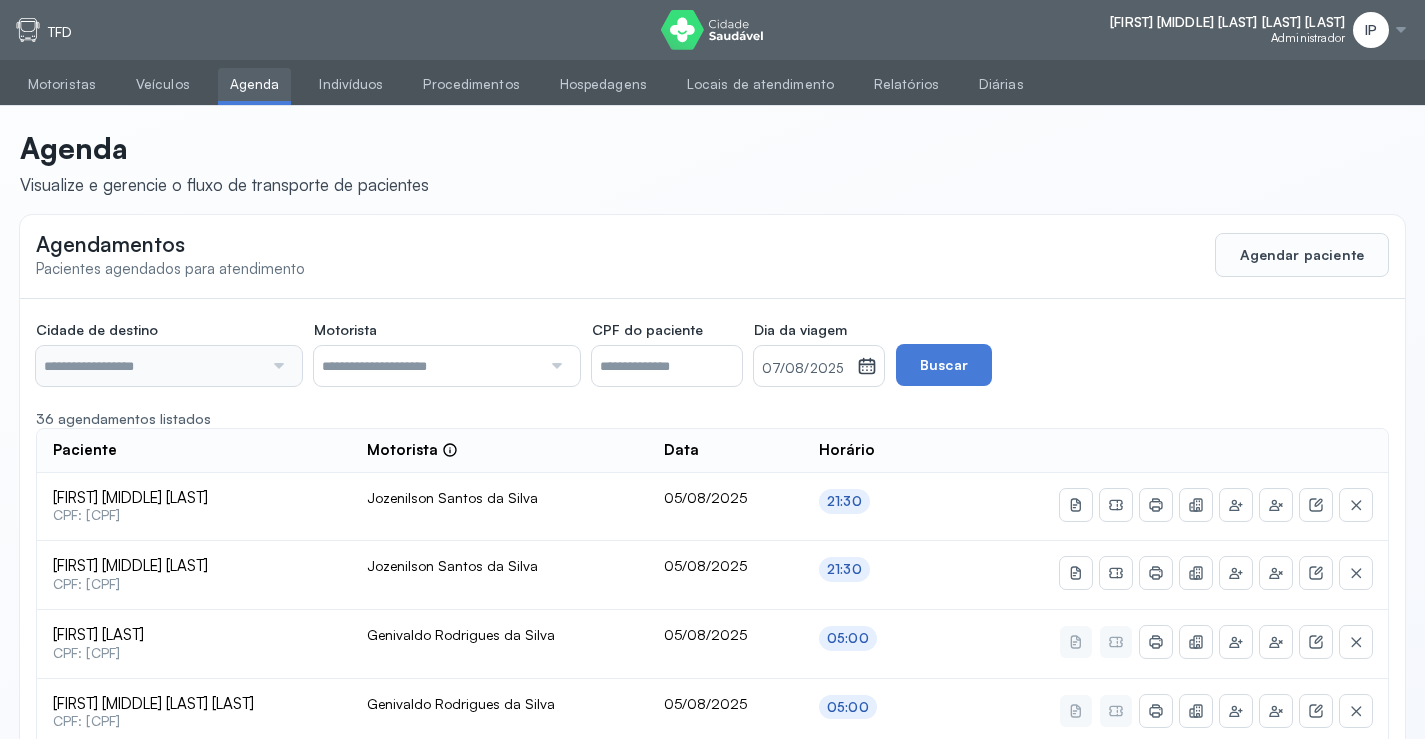 type on "********" 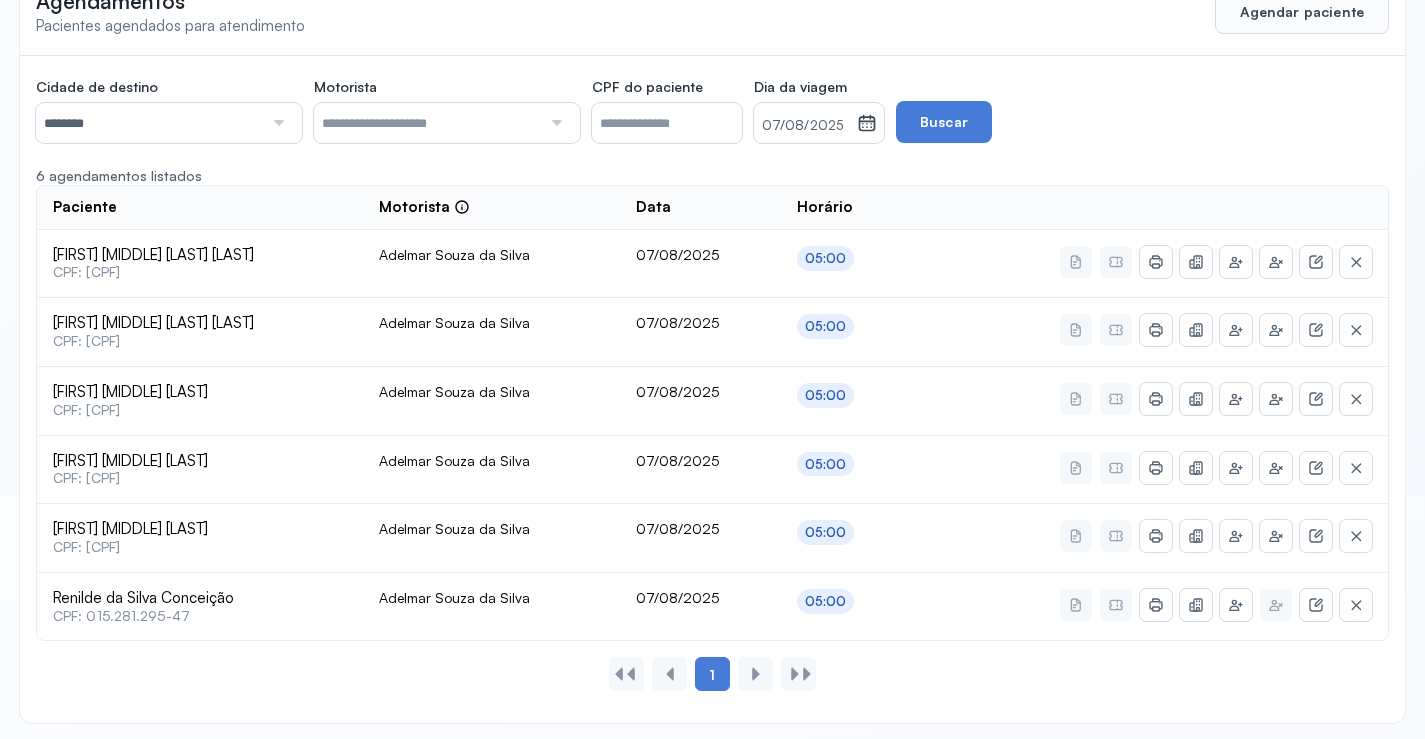 scroll, scrollTop: 247, scrollLeft: 0, axis: vertical 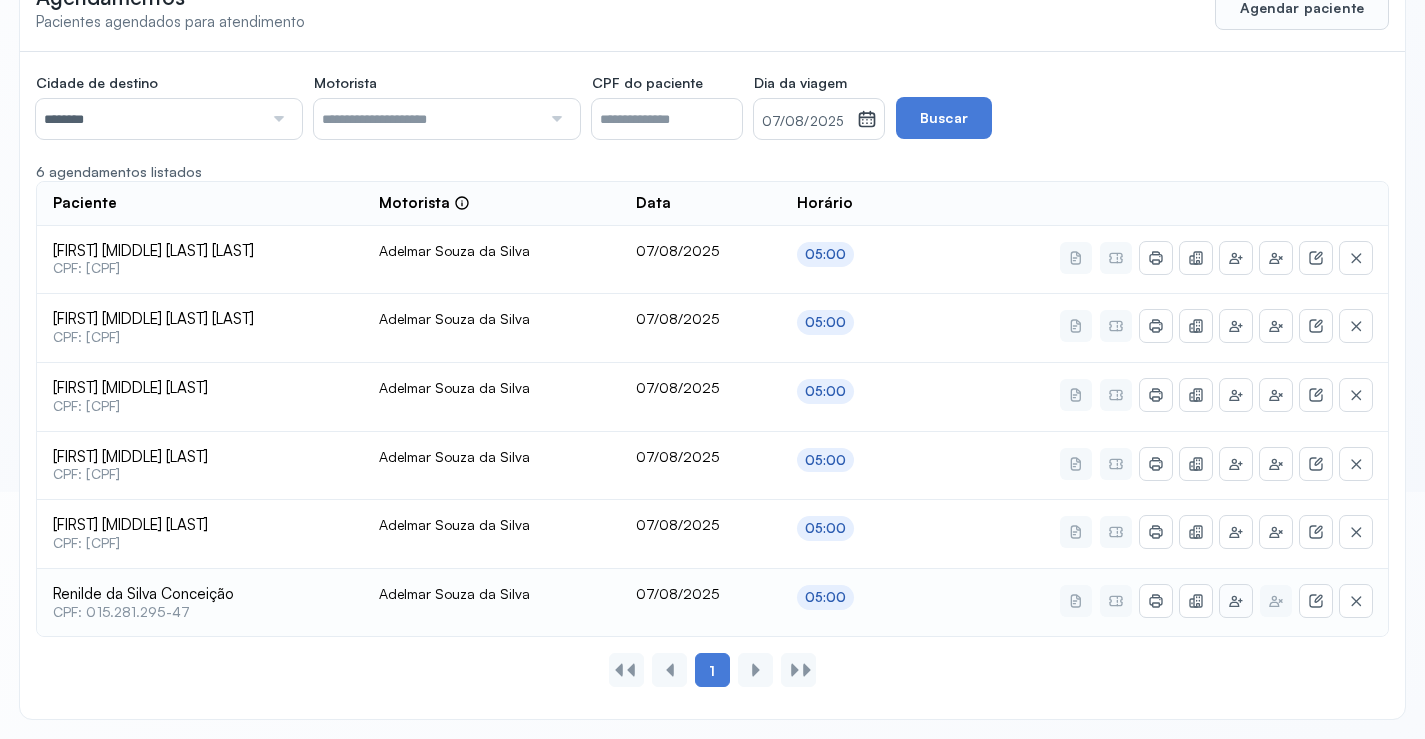 click 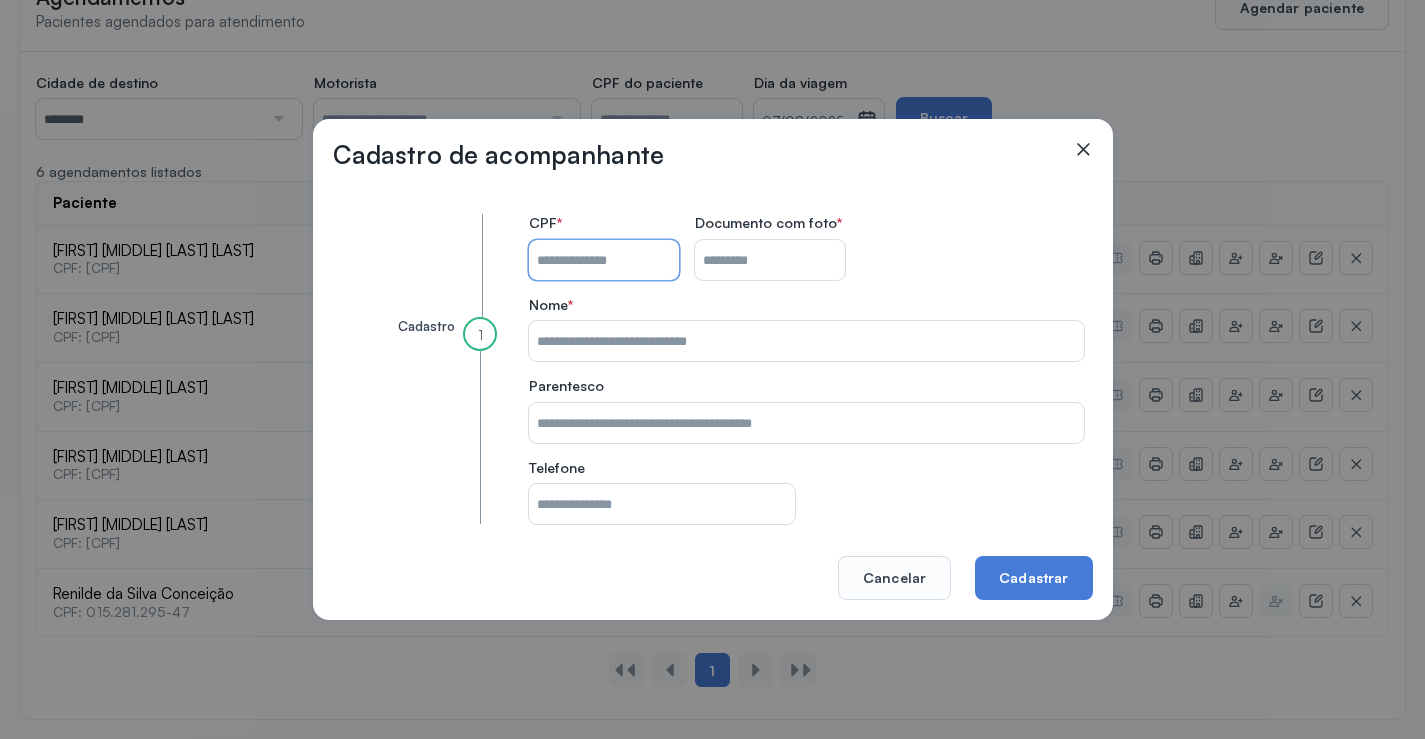 click on "CPF do paciente" at bounding box center [604, 260] 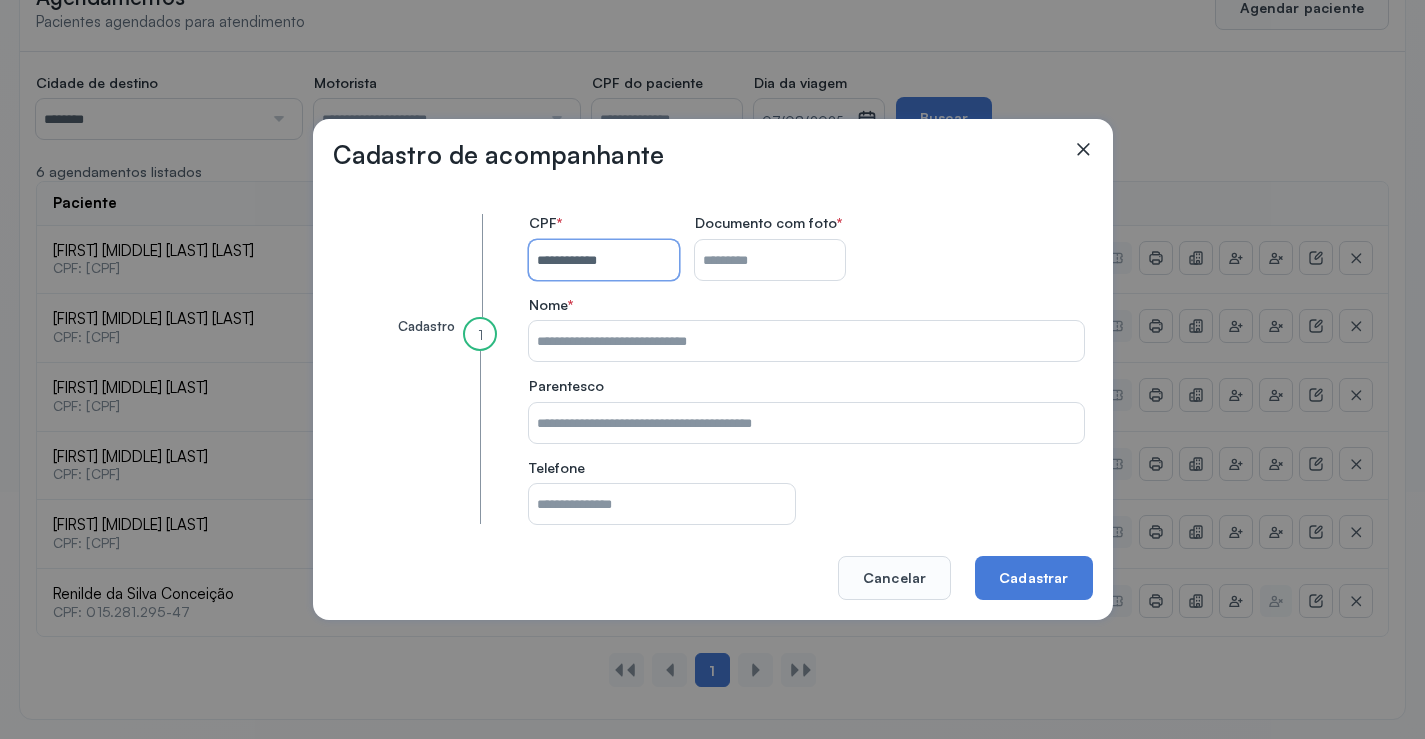 type on "**********" 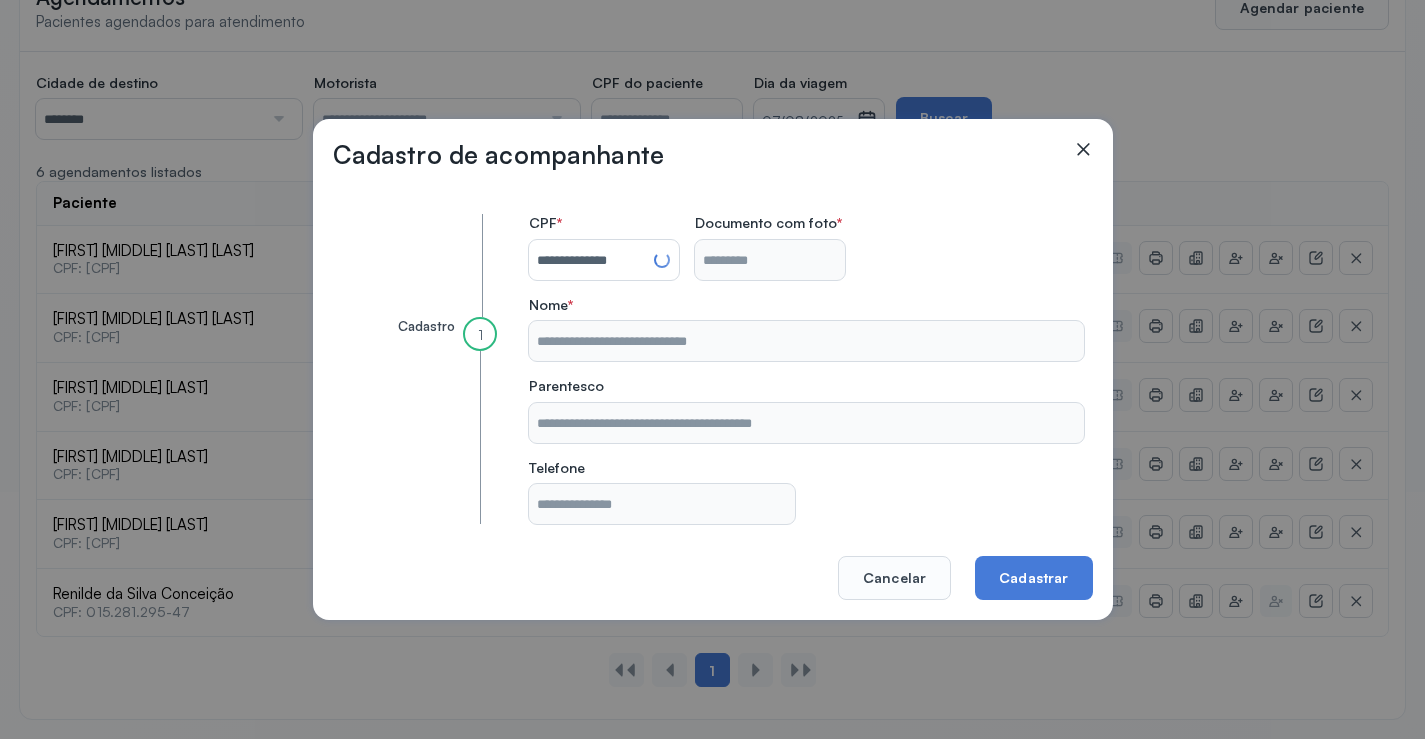type on "*********" 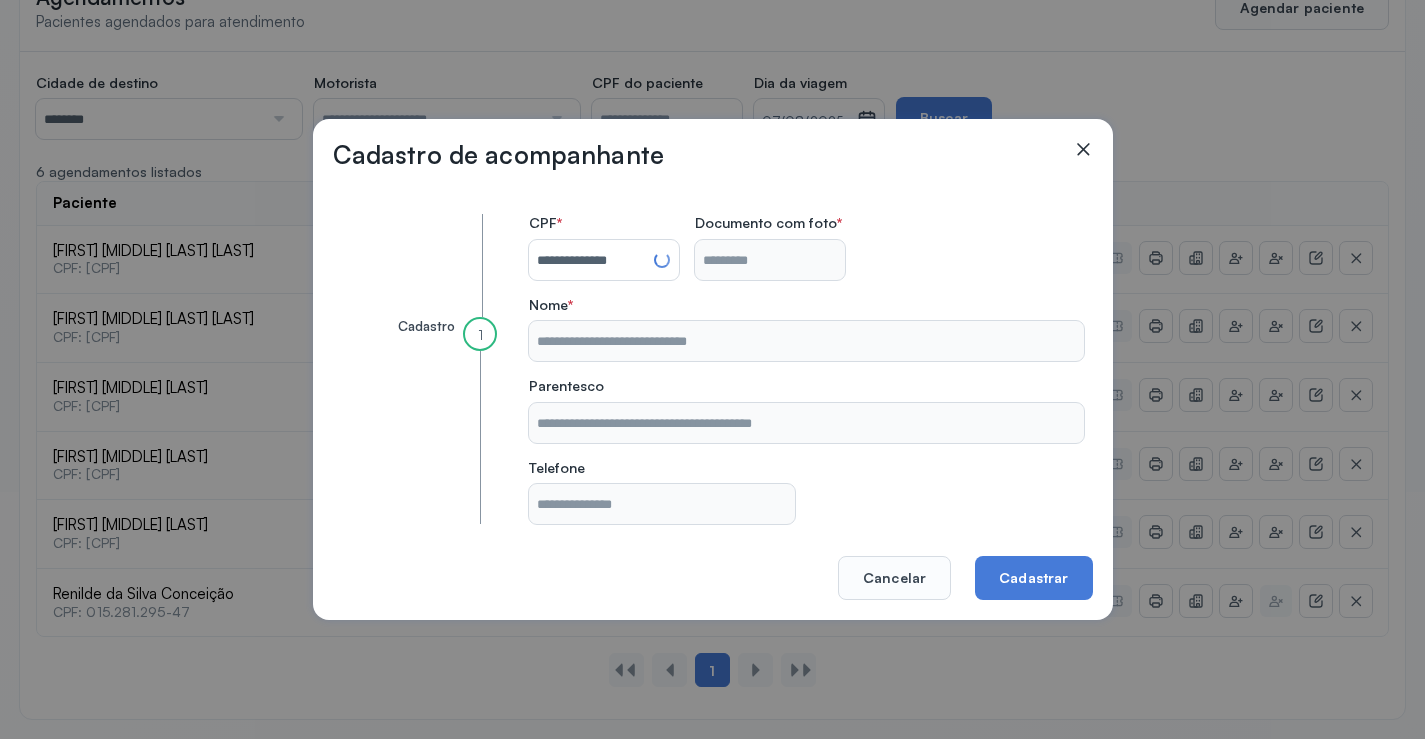 type on "**********" 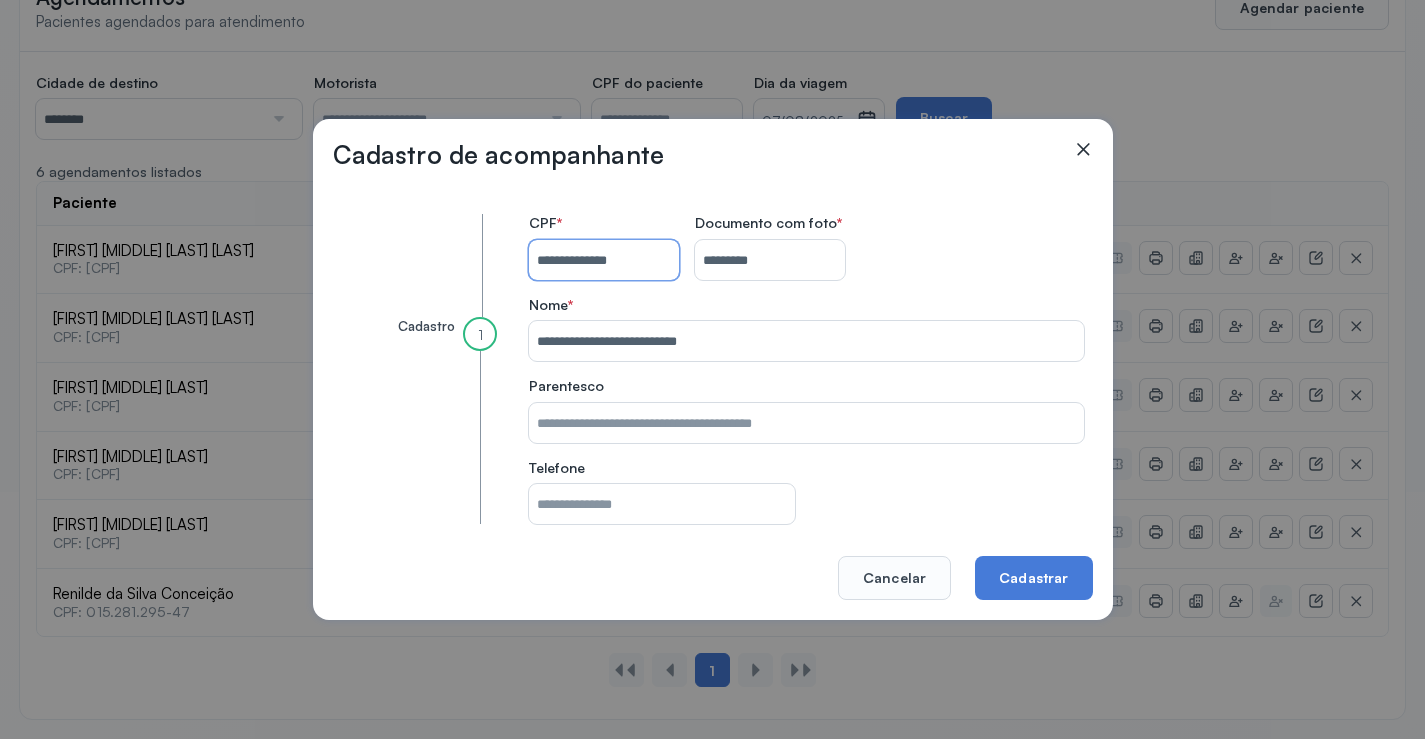 type 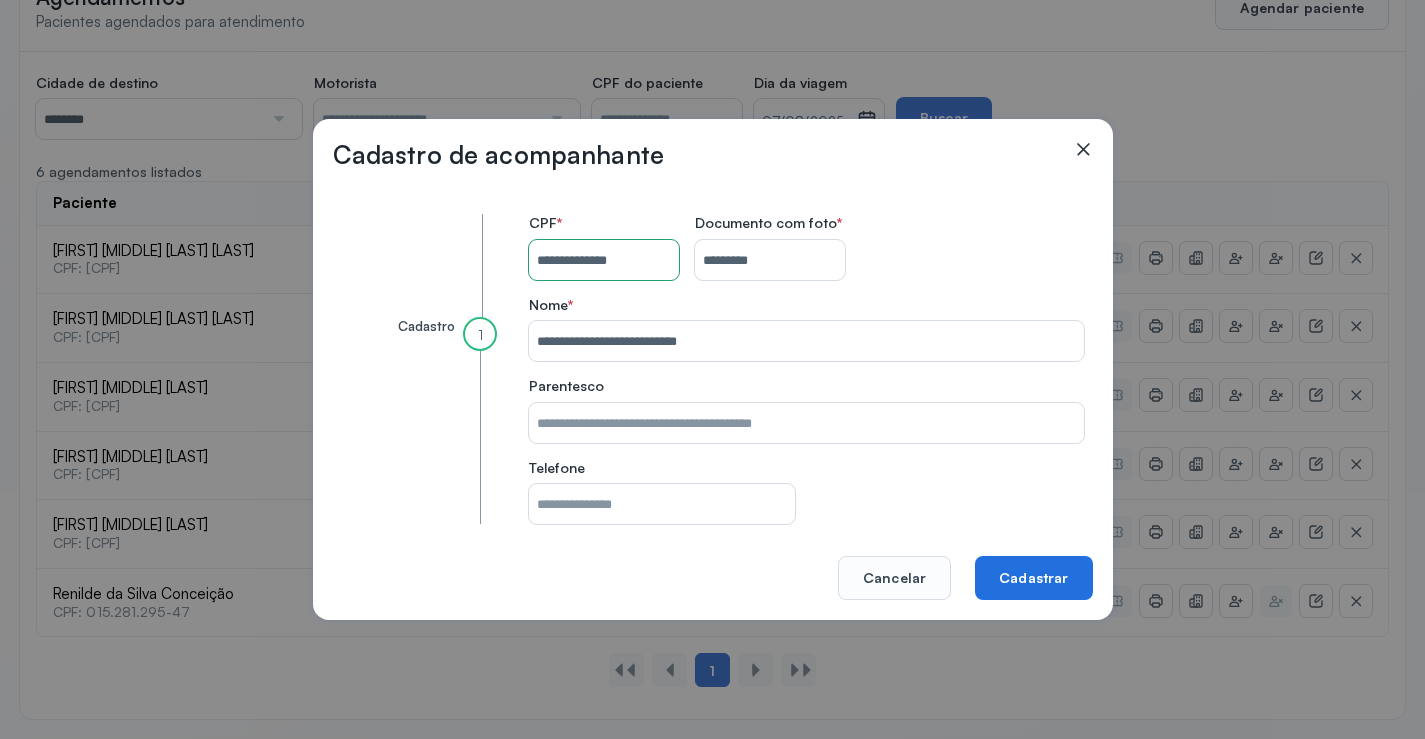 click on "Cadastrar" 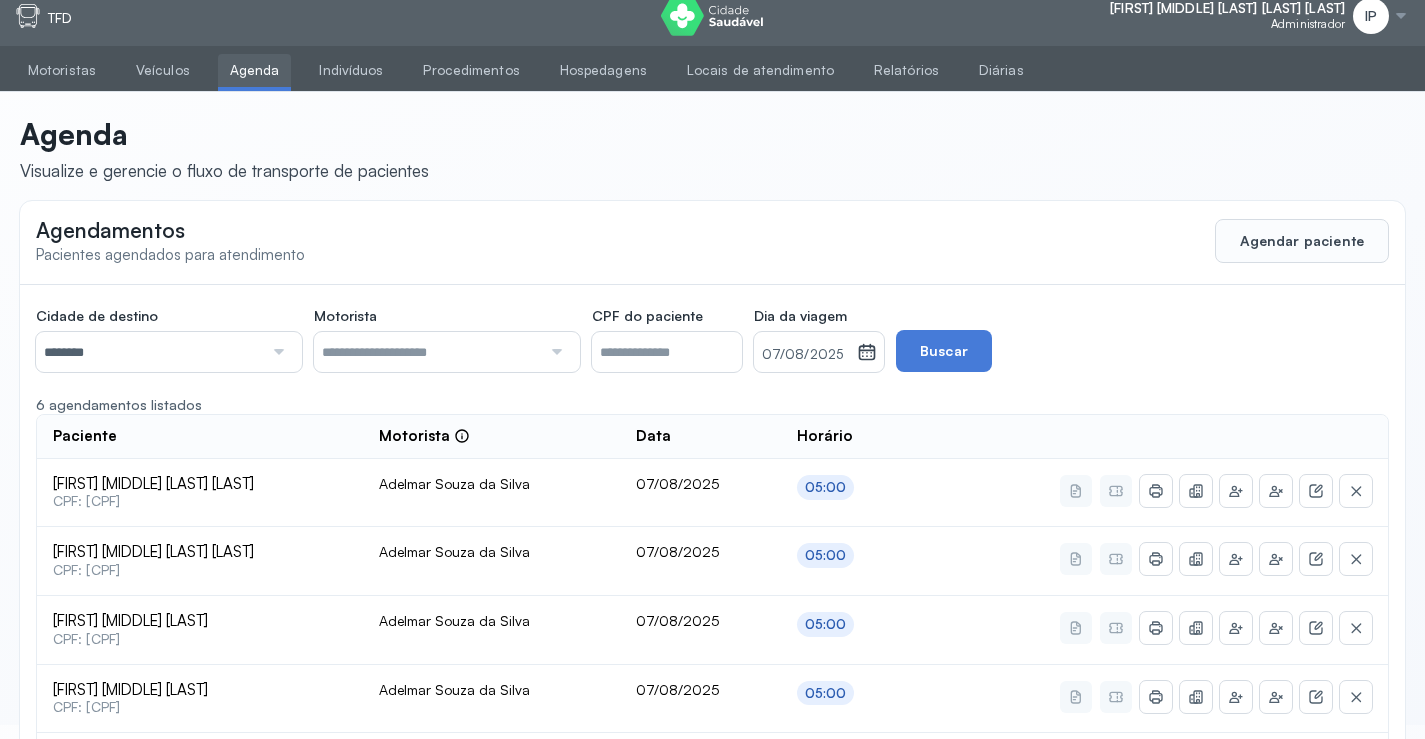 scroll, scrollTop: 0, scrollLeft: 0, axis: both 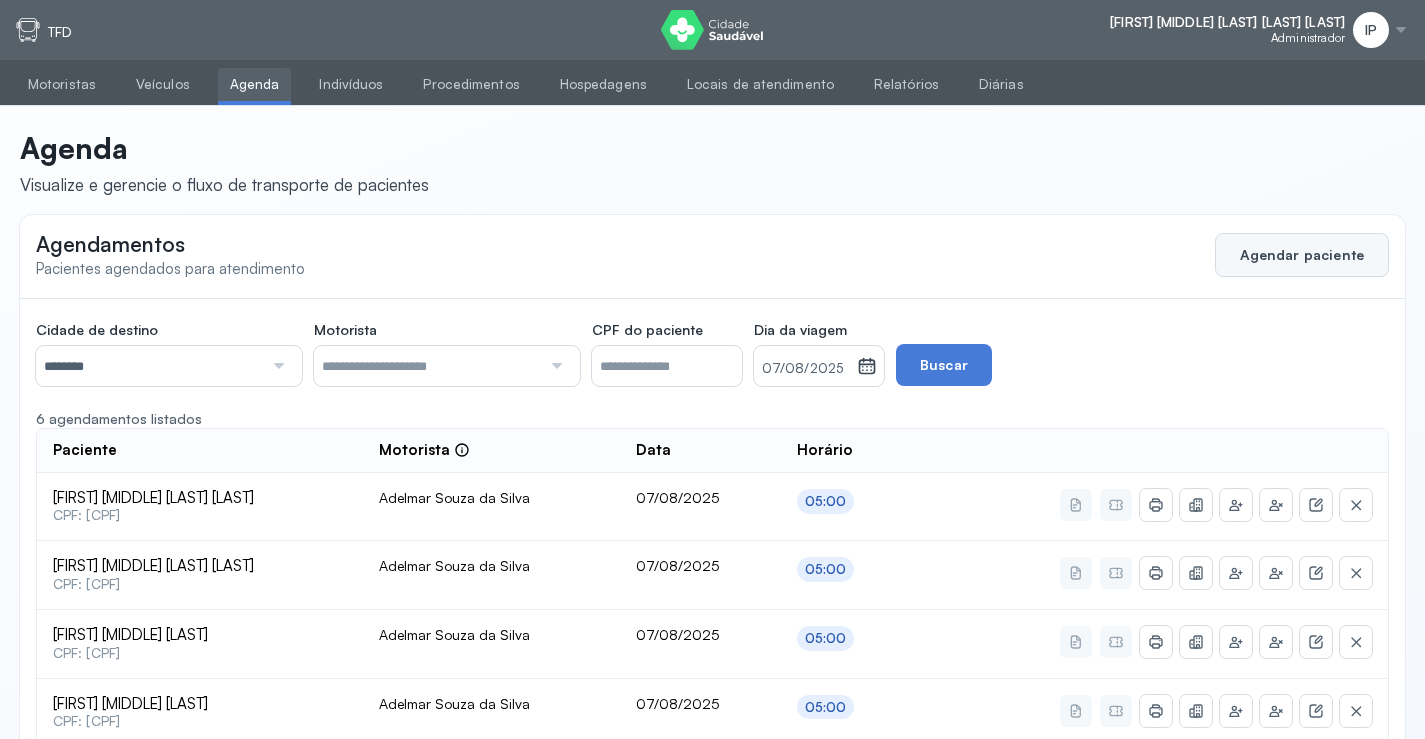 click on "Agendar paciente" 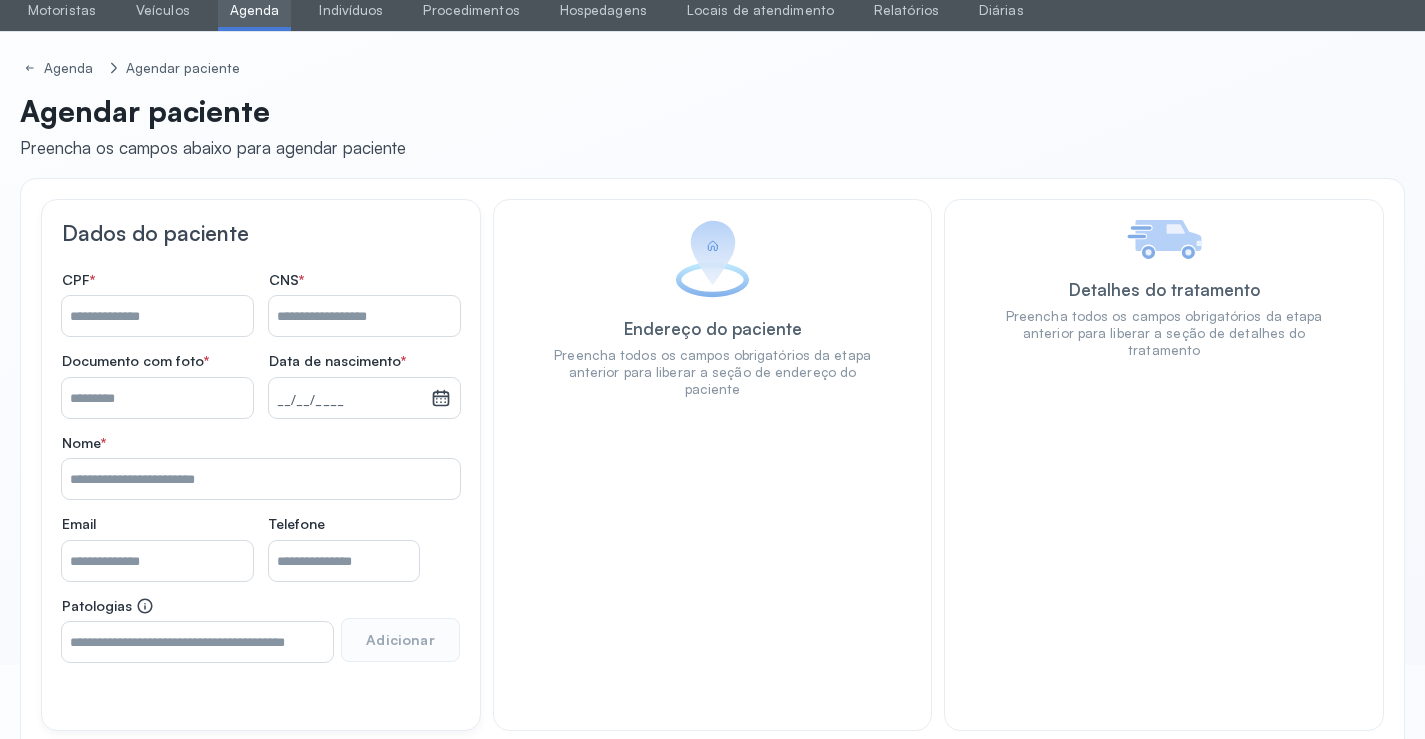 scroll, scrollTop: 171, scrollLeft: 0, axis: vertical 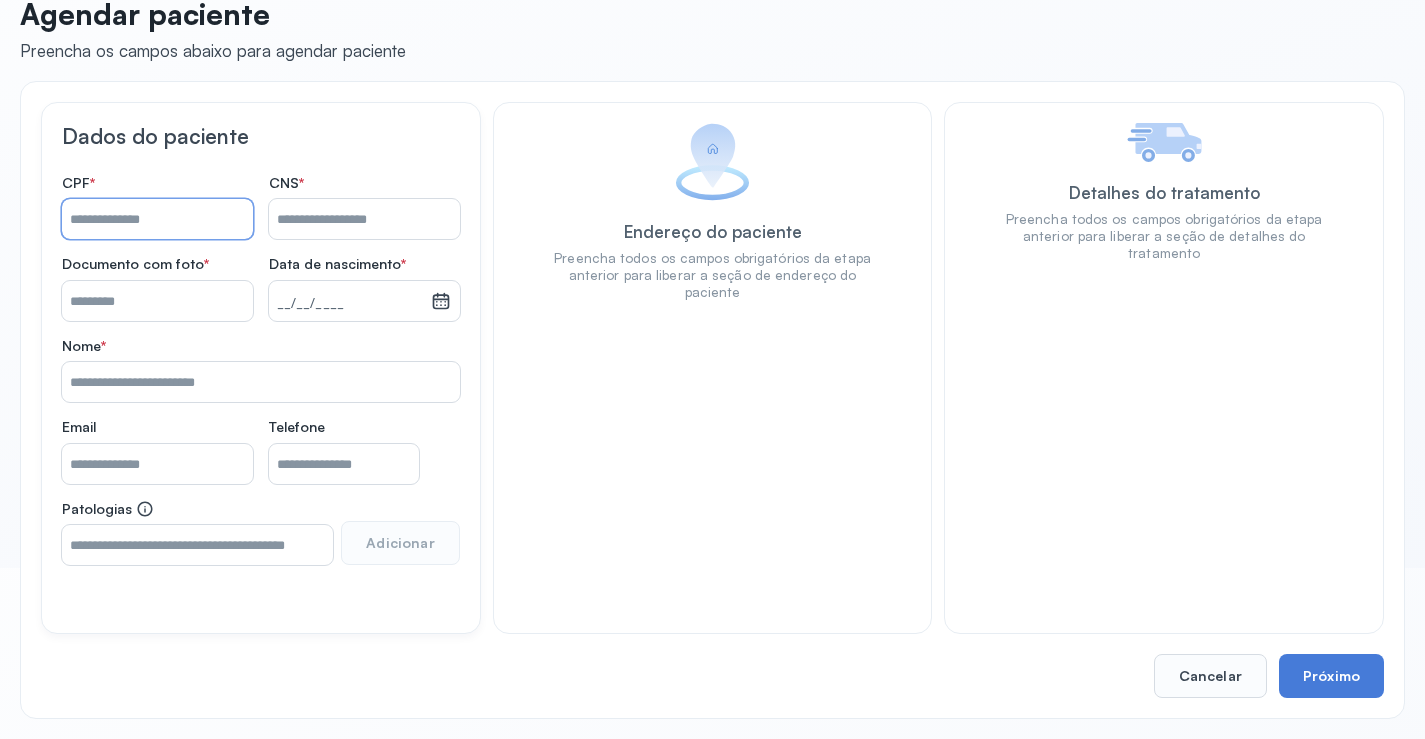 click on "Nome   *" at bounding box center (157, 219) 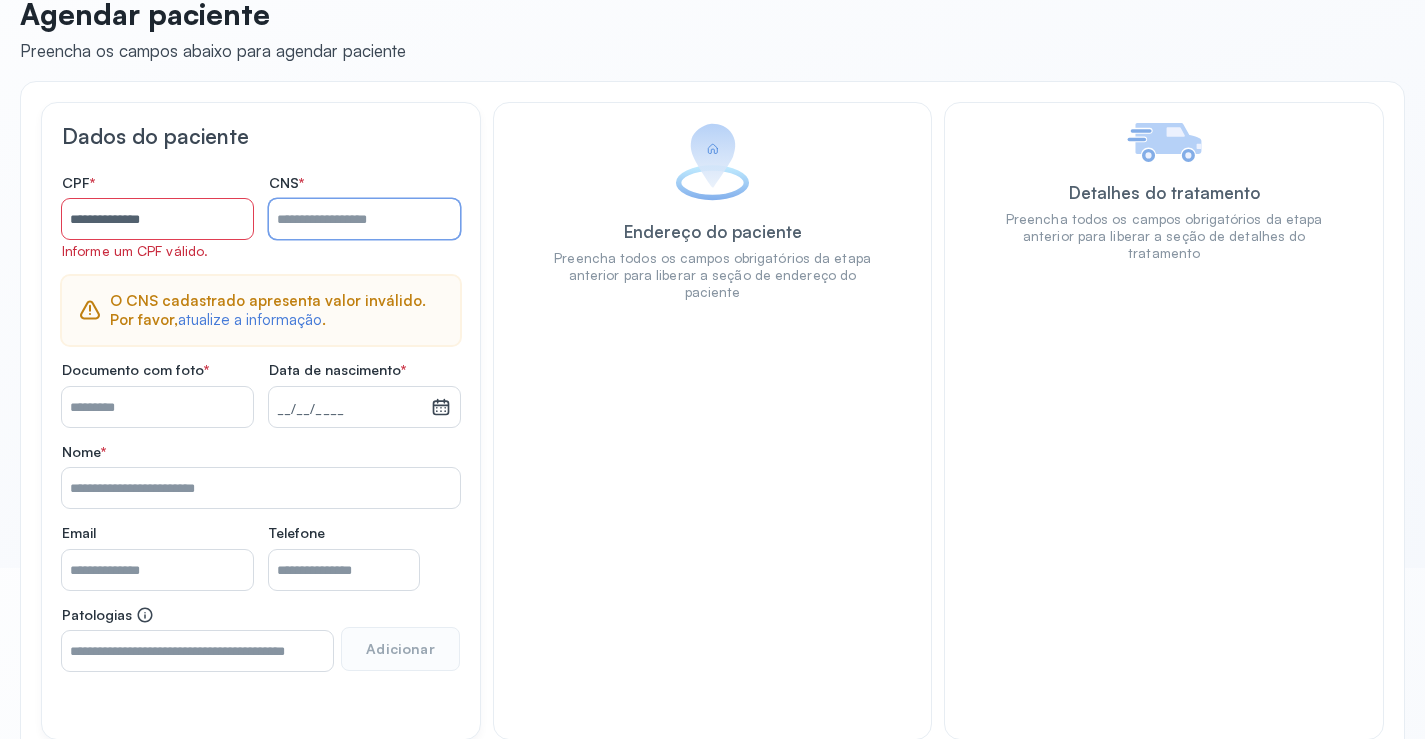 drag, startPoint x: 329, startPoint y: 212, endPoint x: 296, endPoint y: 217, distance: 33.37664 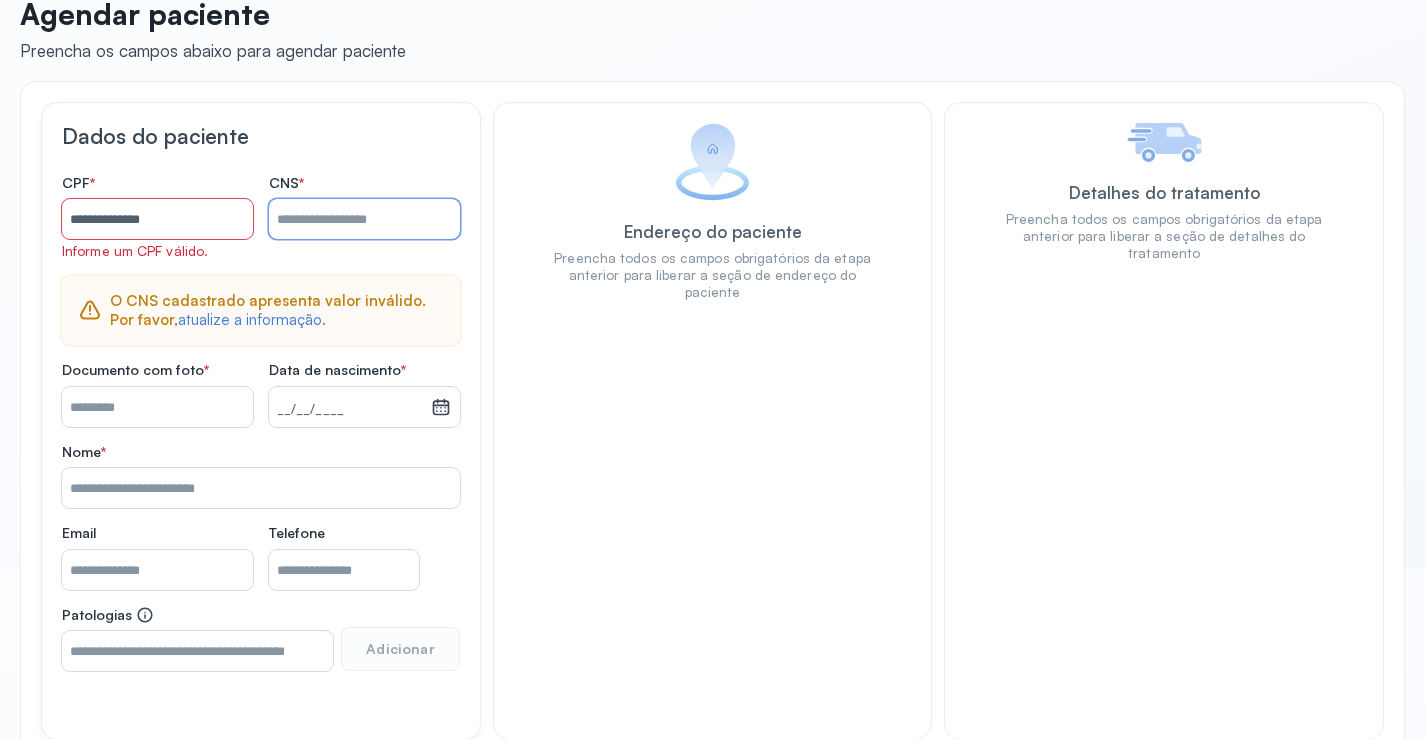 click on "Nome   *" at bounding box center (364, 219) 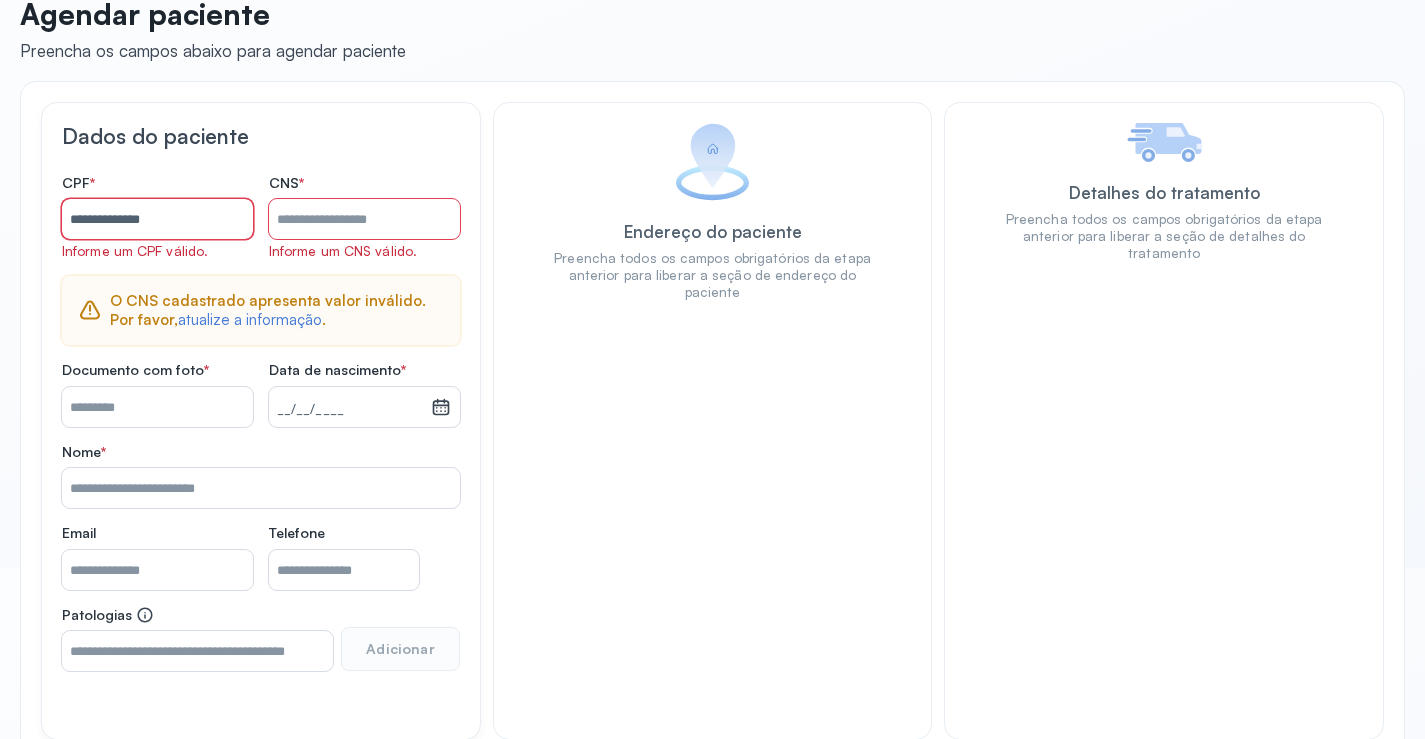 click on "**********" at bounding box center [157, 219] 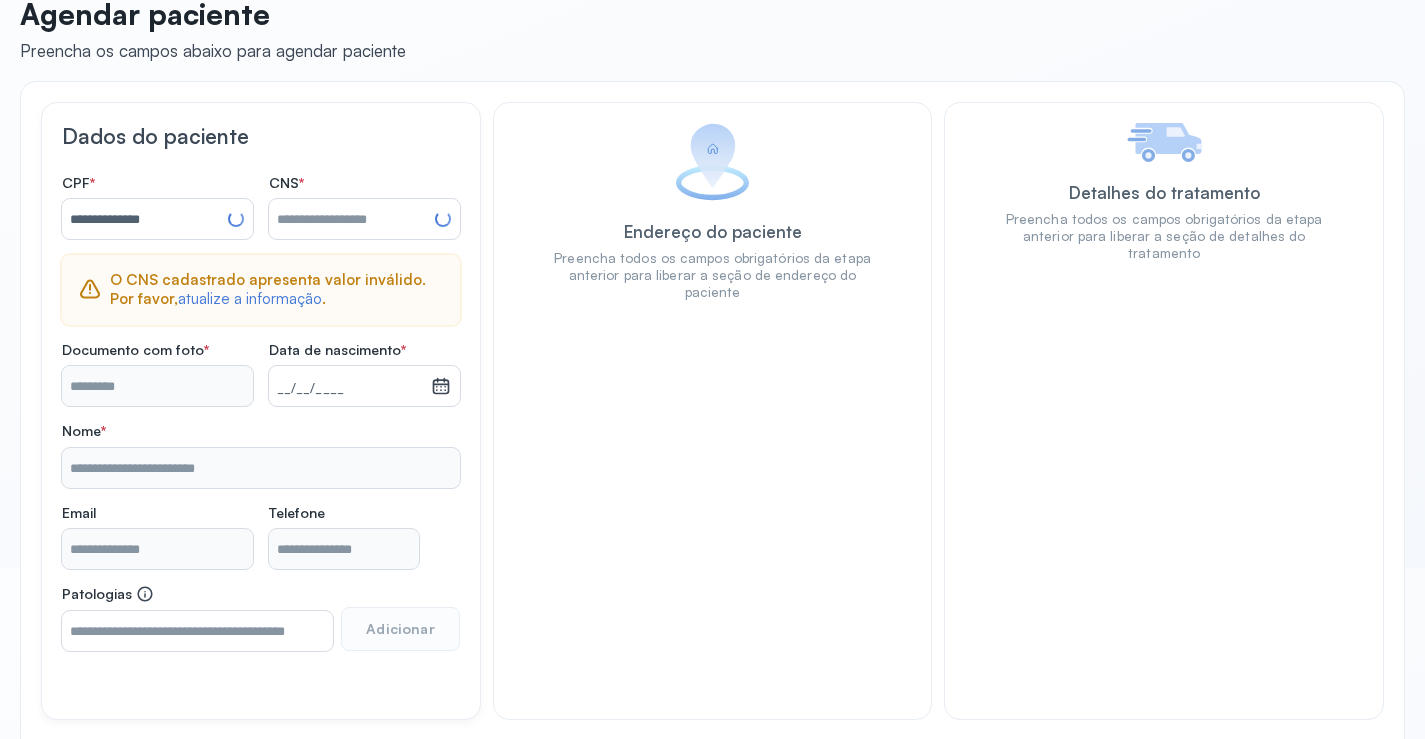 type on "**********" 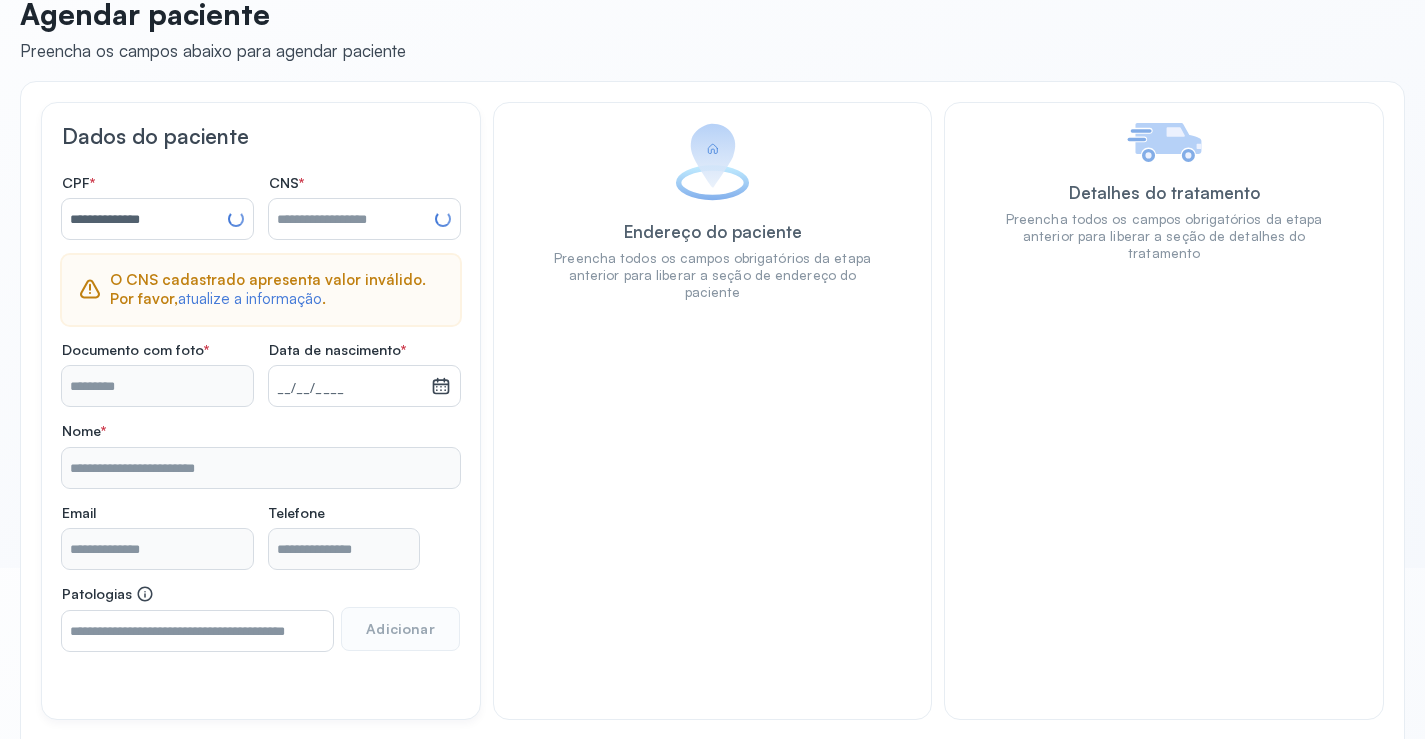 type on "**********" 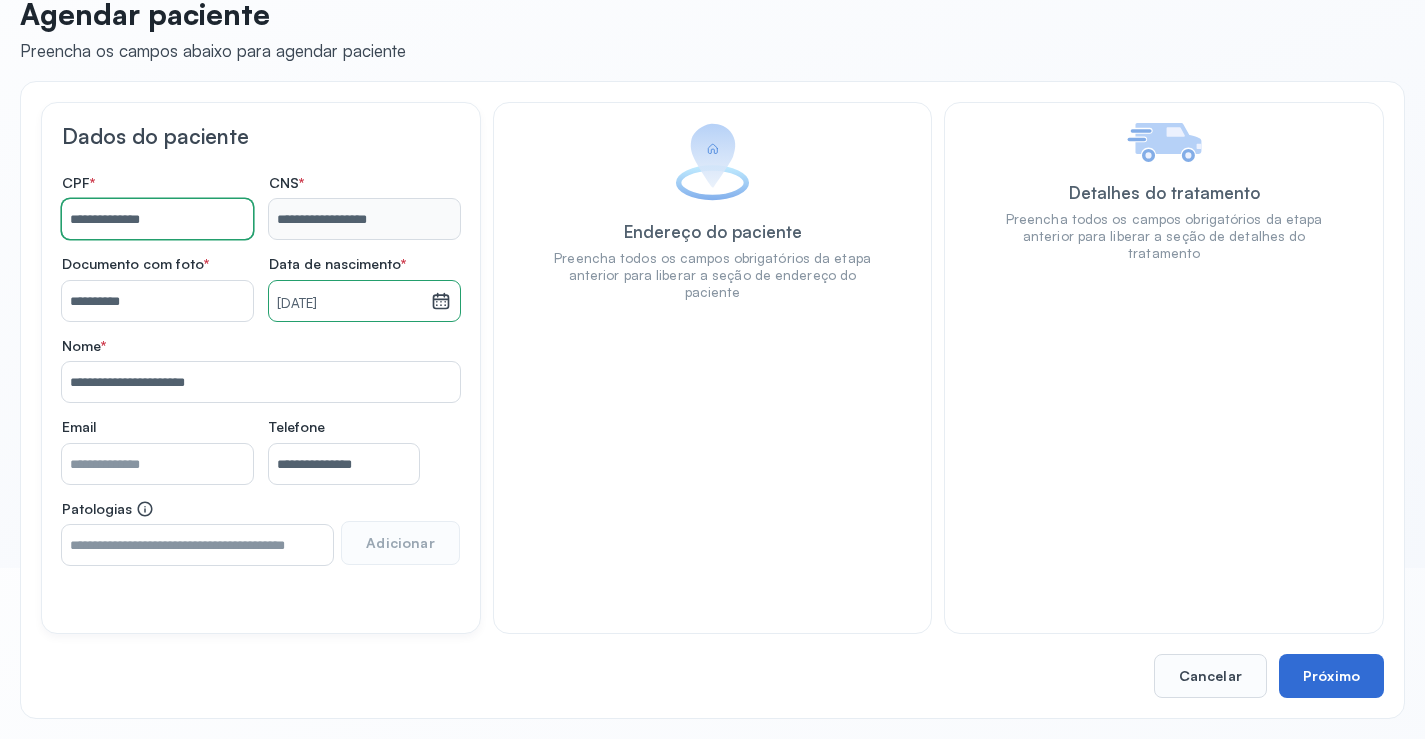 type on "**********" 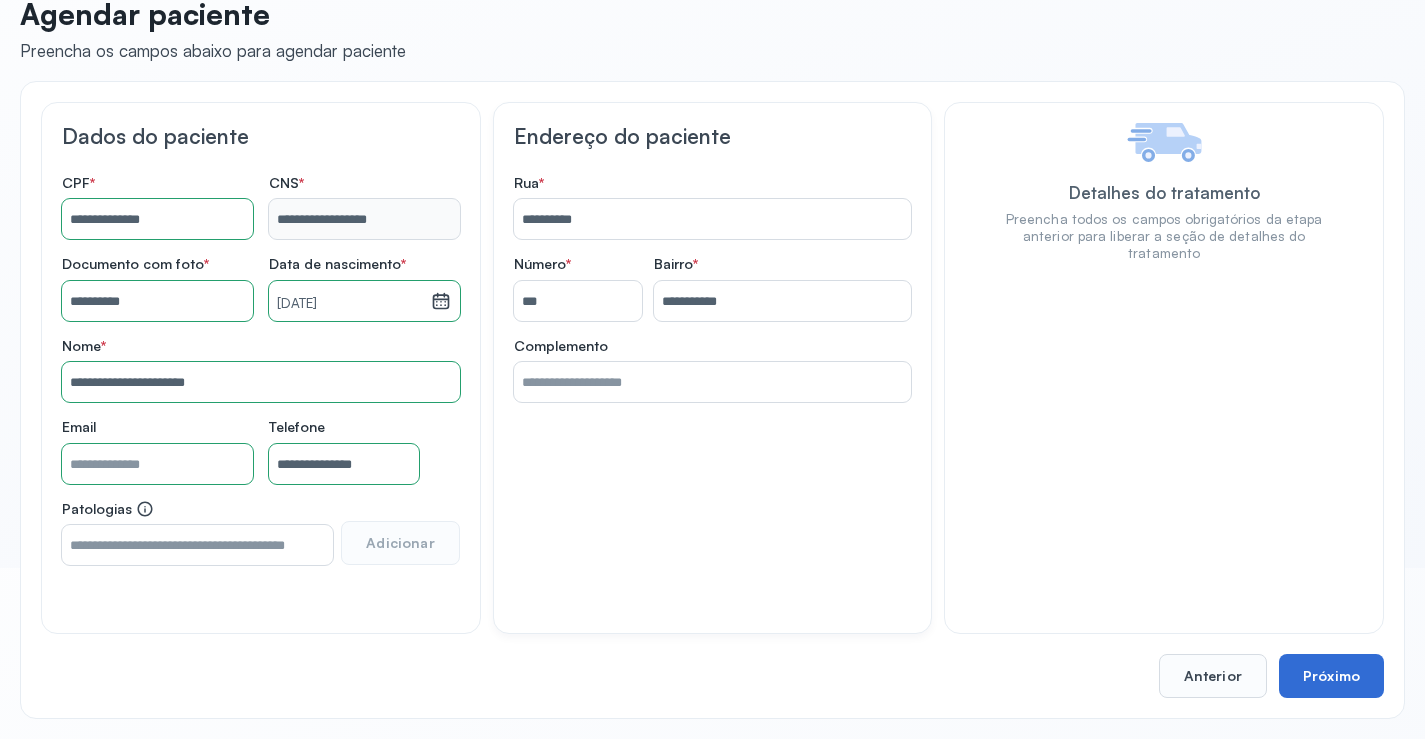 click on "Próximo" at bounding box center (1331, 676) 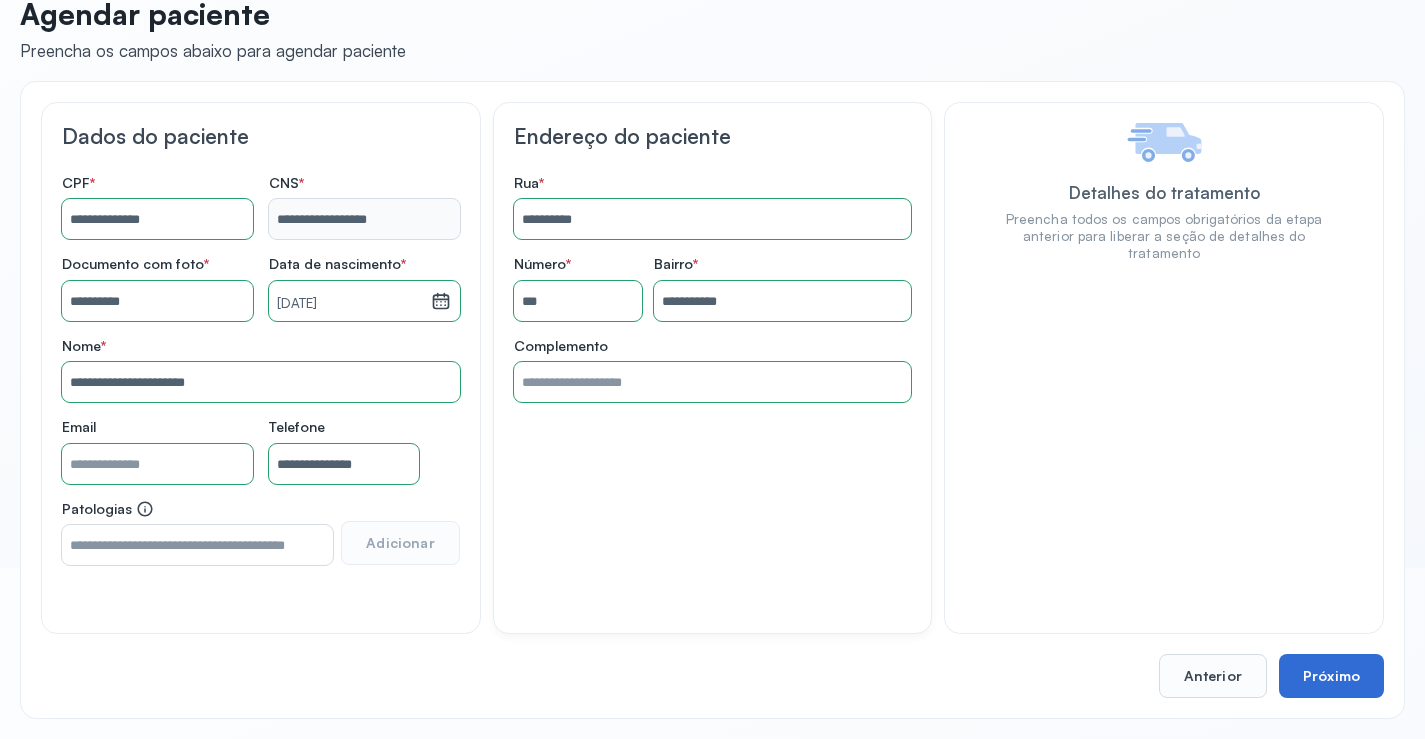 click on "Próximo" at bounding box center [1331, 676] 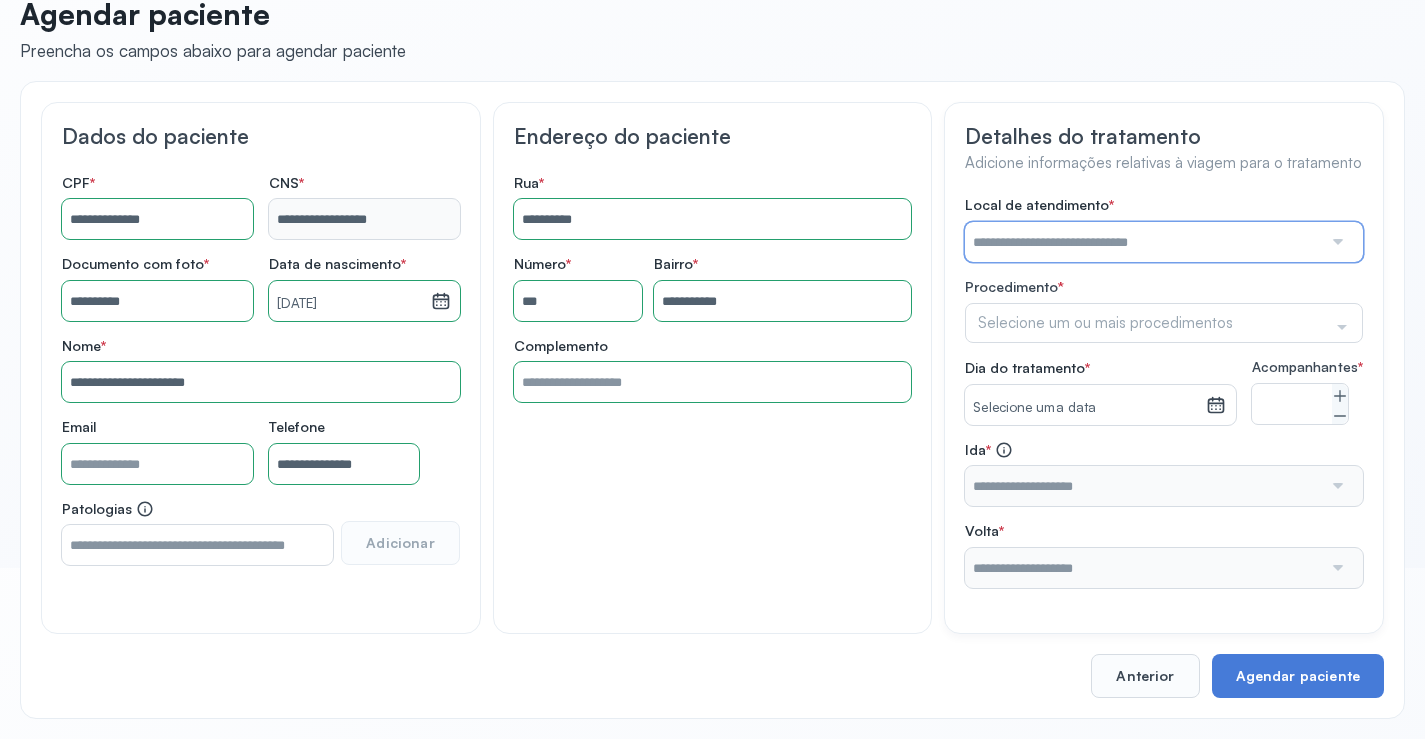 click at bounding box center (1143, 242) 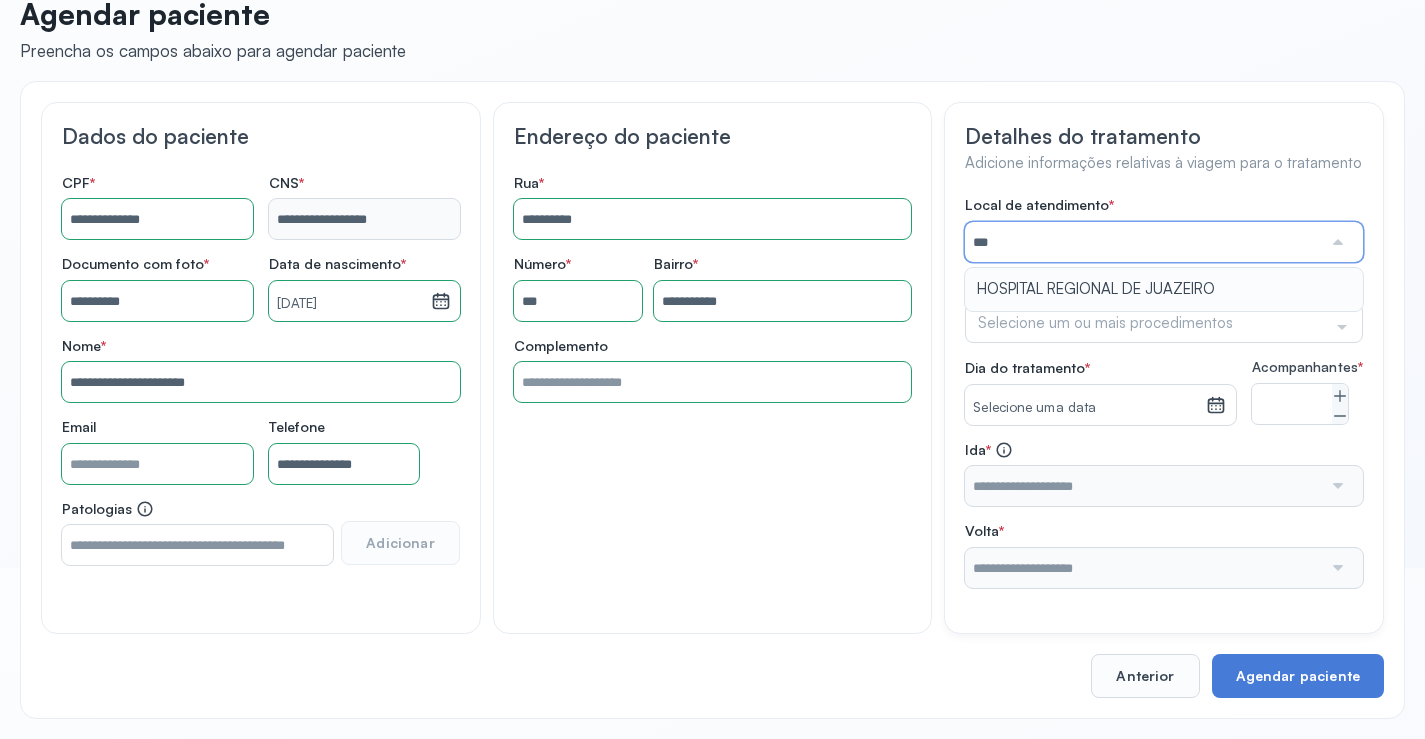 type on "**********" 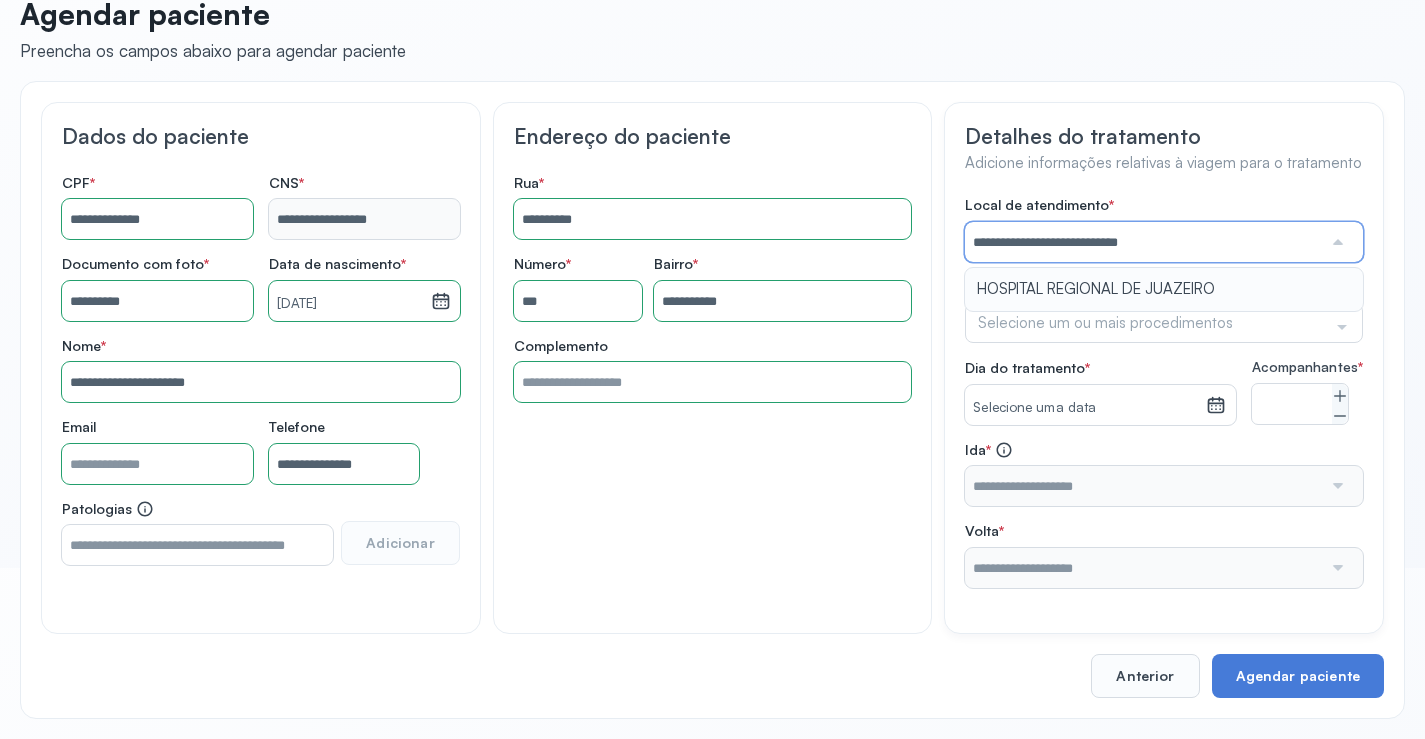 click on "**********" at bounding box center [1164, 392] 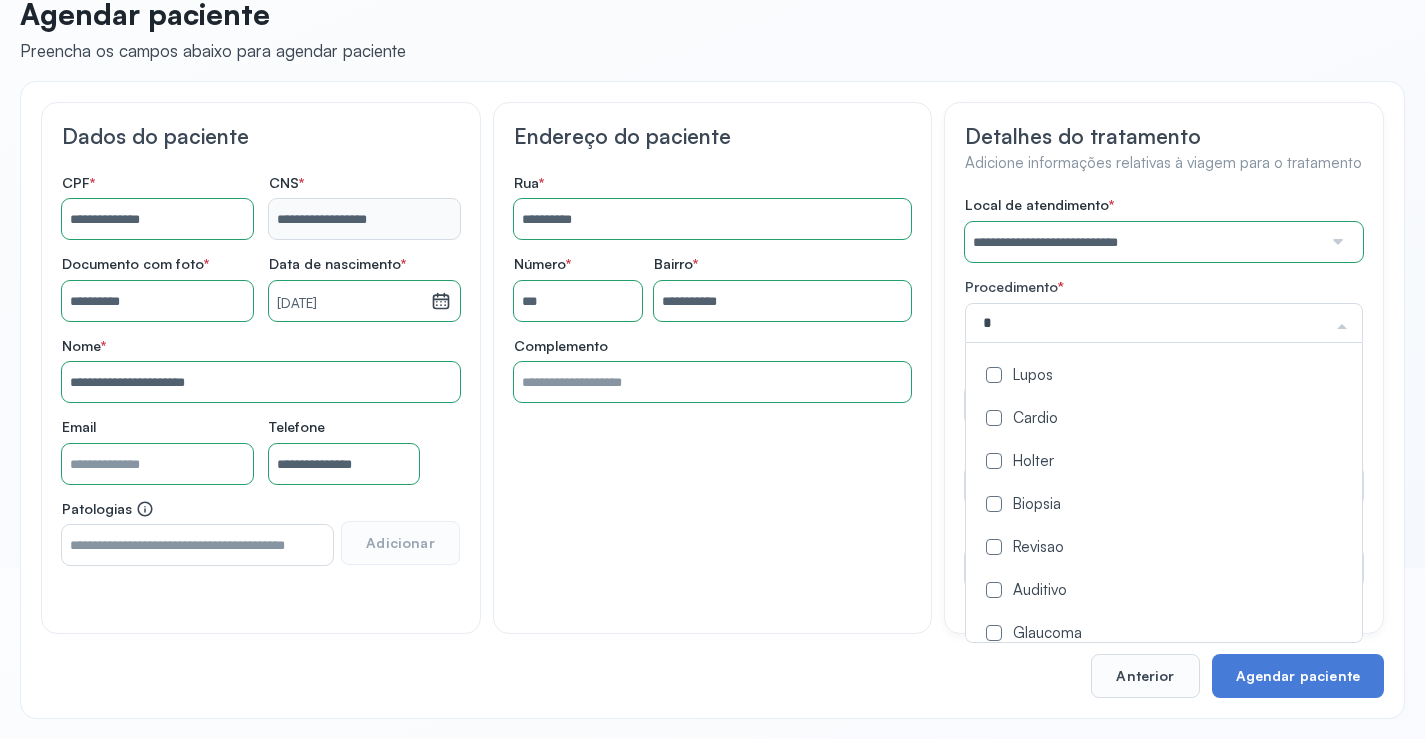 type on "**" 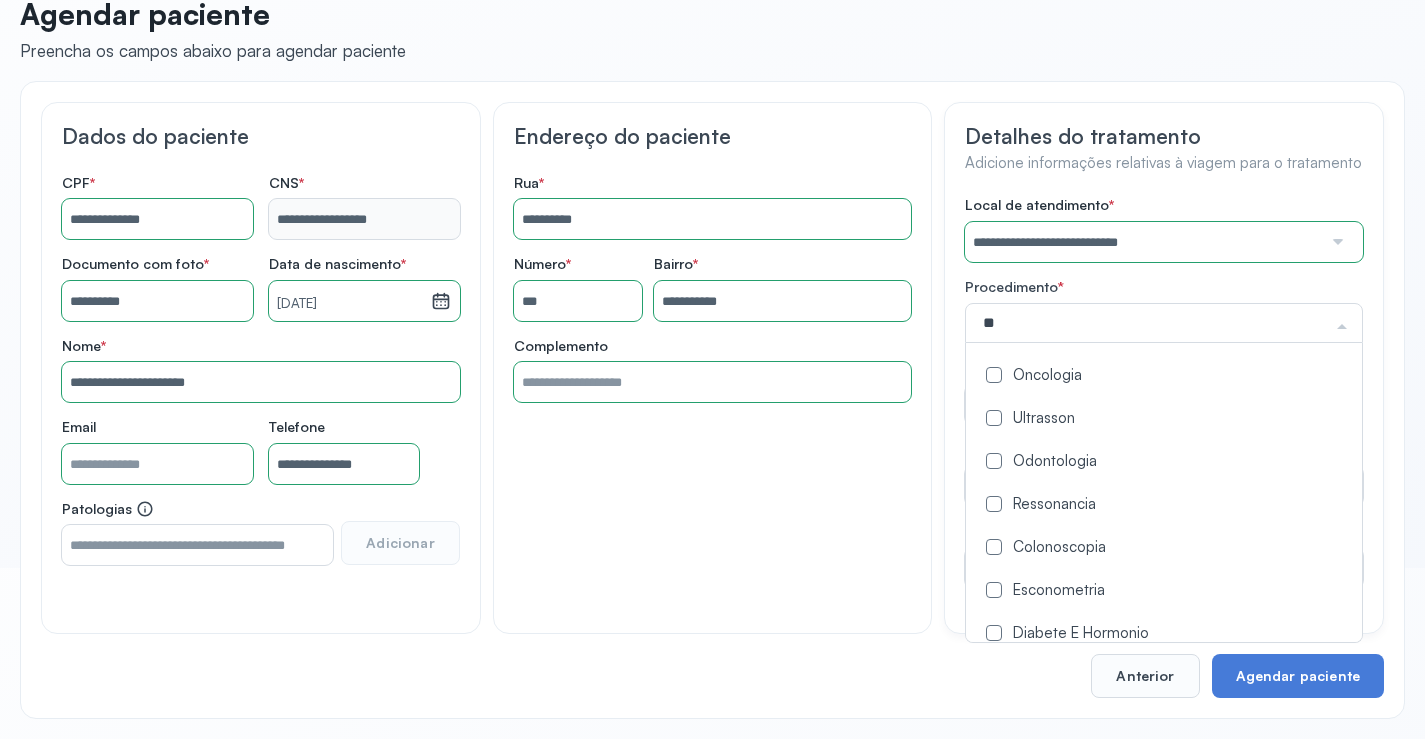 click on "Oncologia" 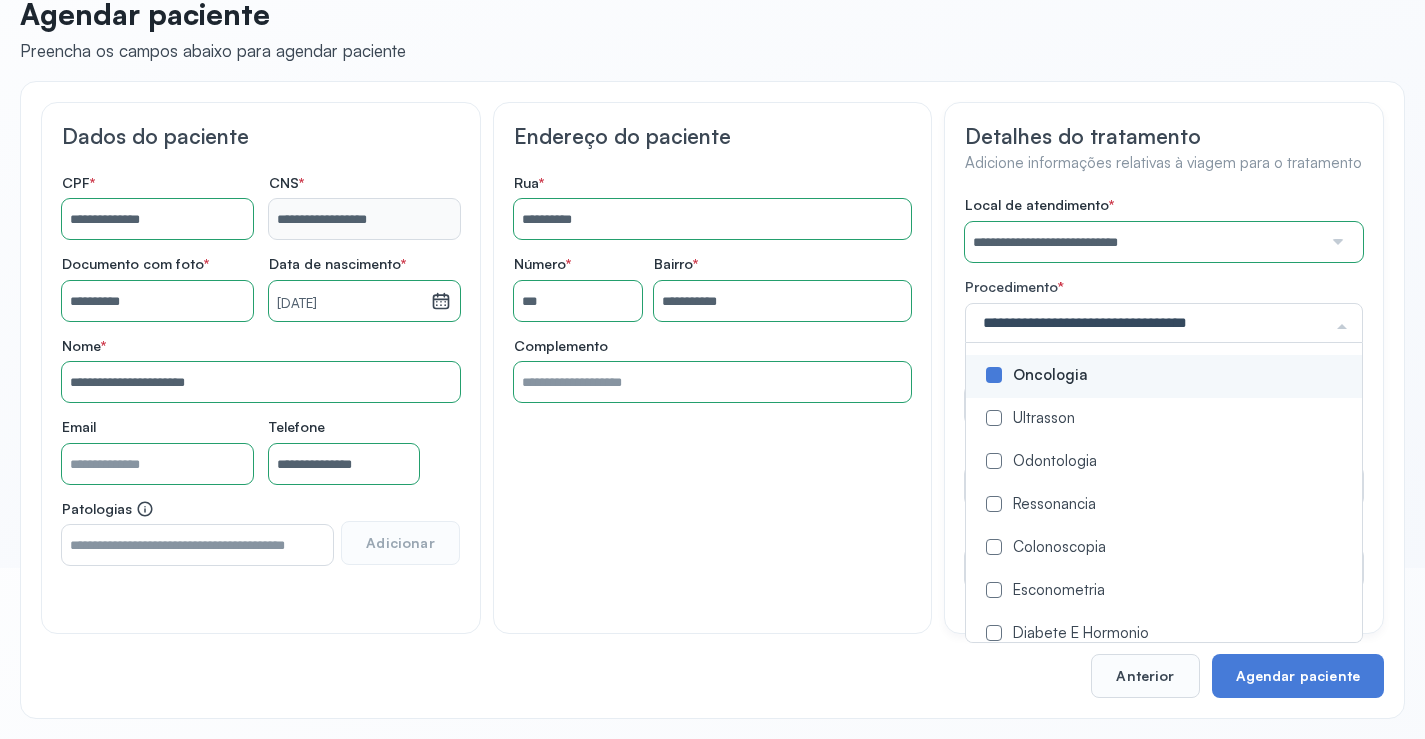 click on "**********" 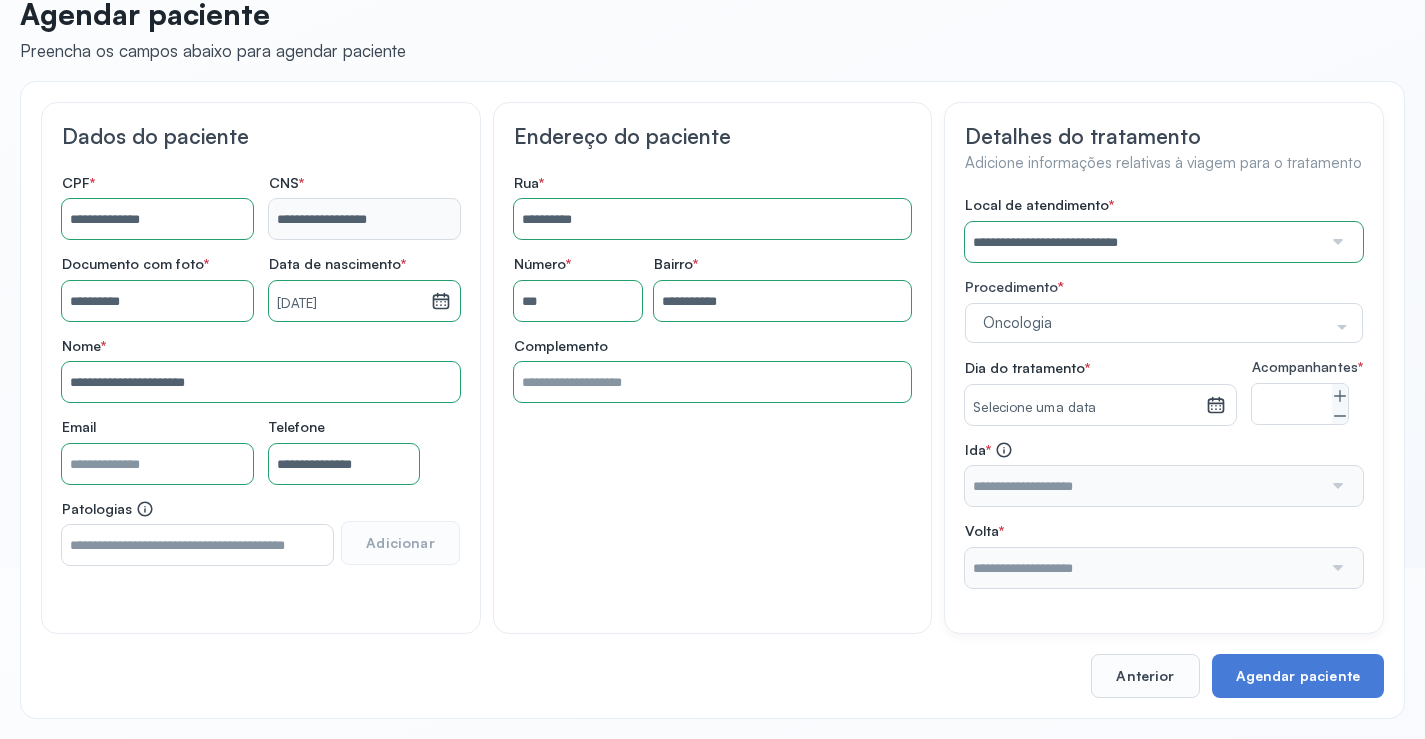 click on "Selecione uma data" at bounding box center (1085, 408) 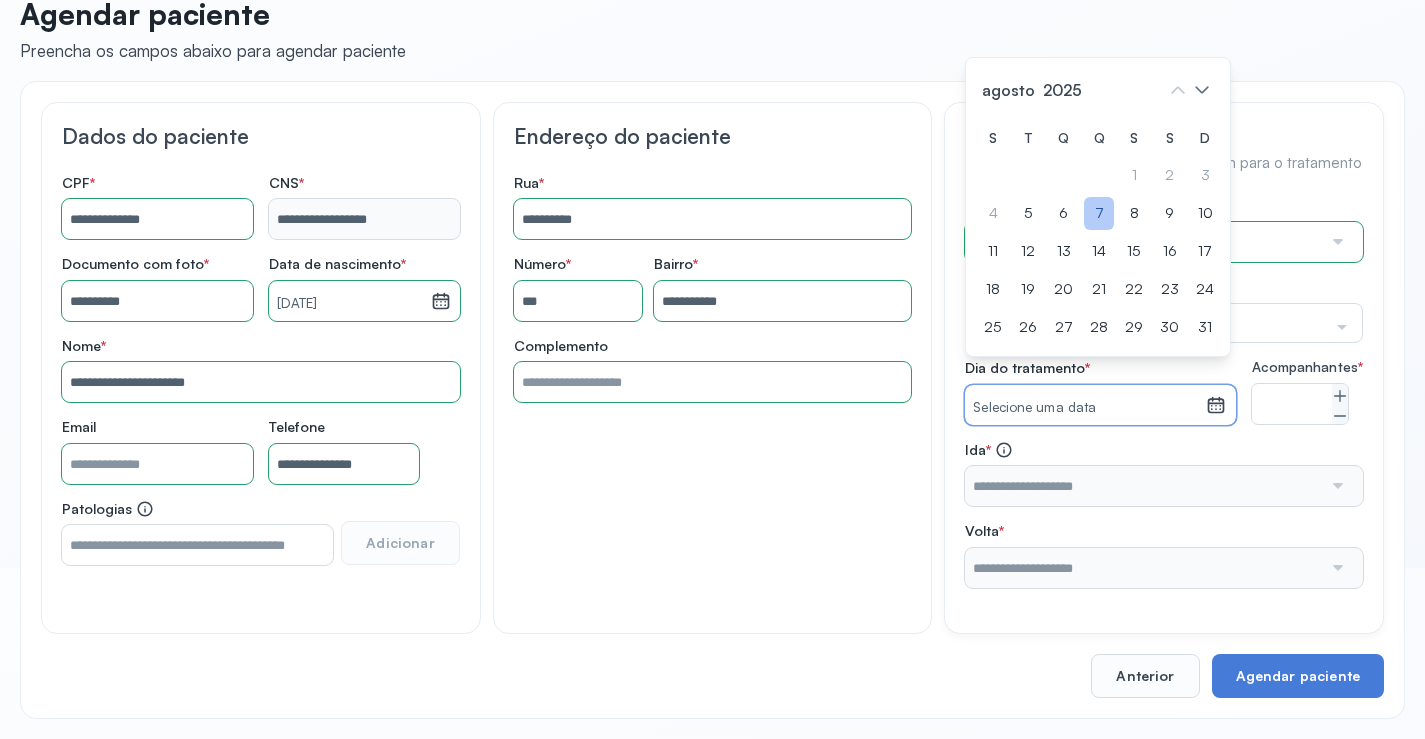 drag, startPoint x: 1104, startPoint y: 237, endPoint x: 1129, endPoint y: 251, distance: 28.653097 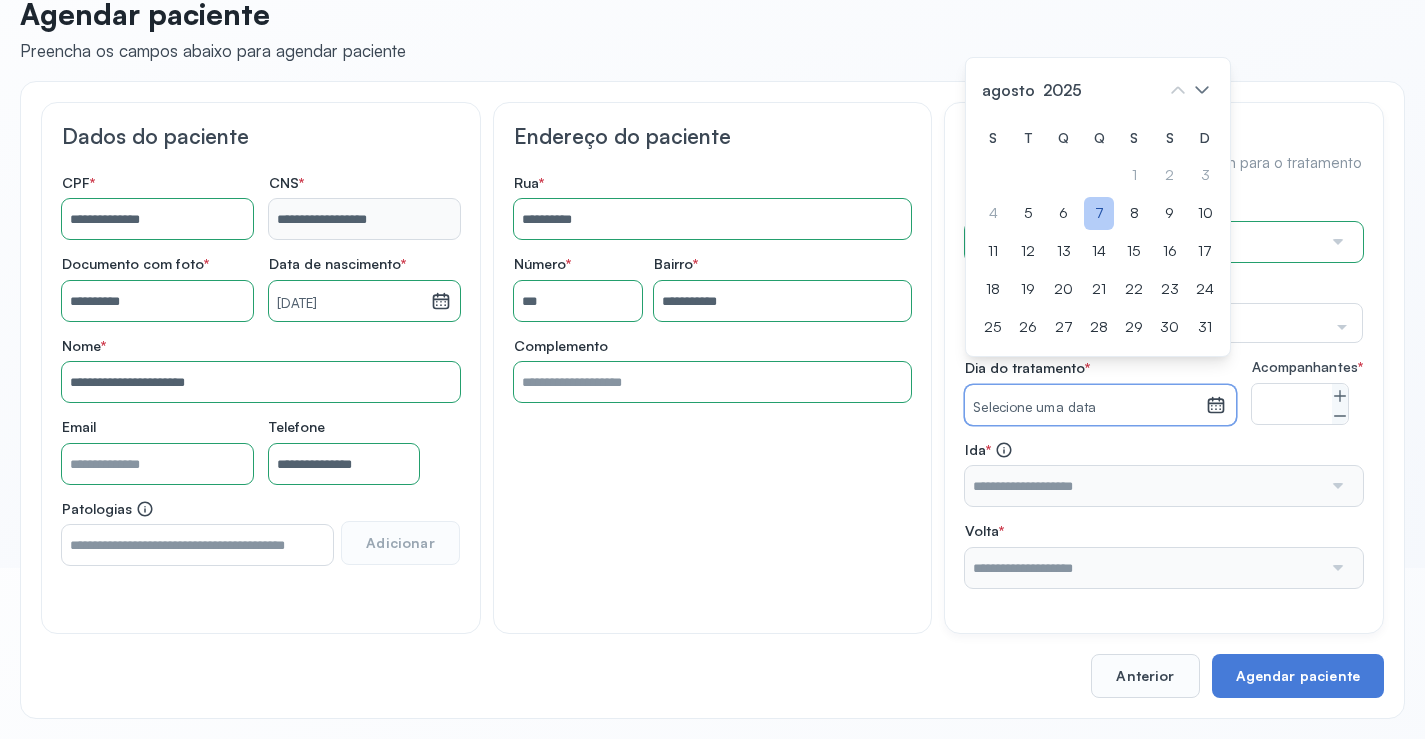 click on "7" 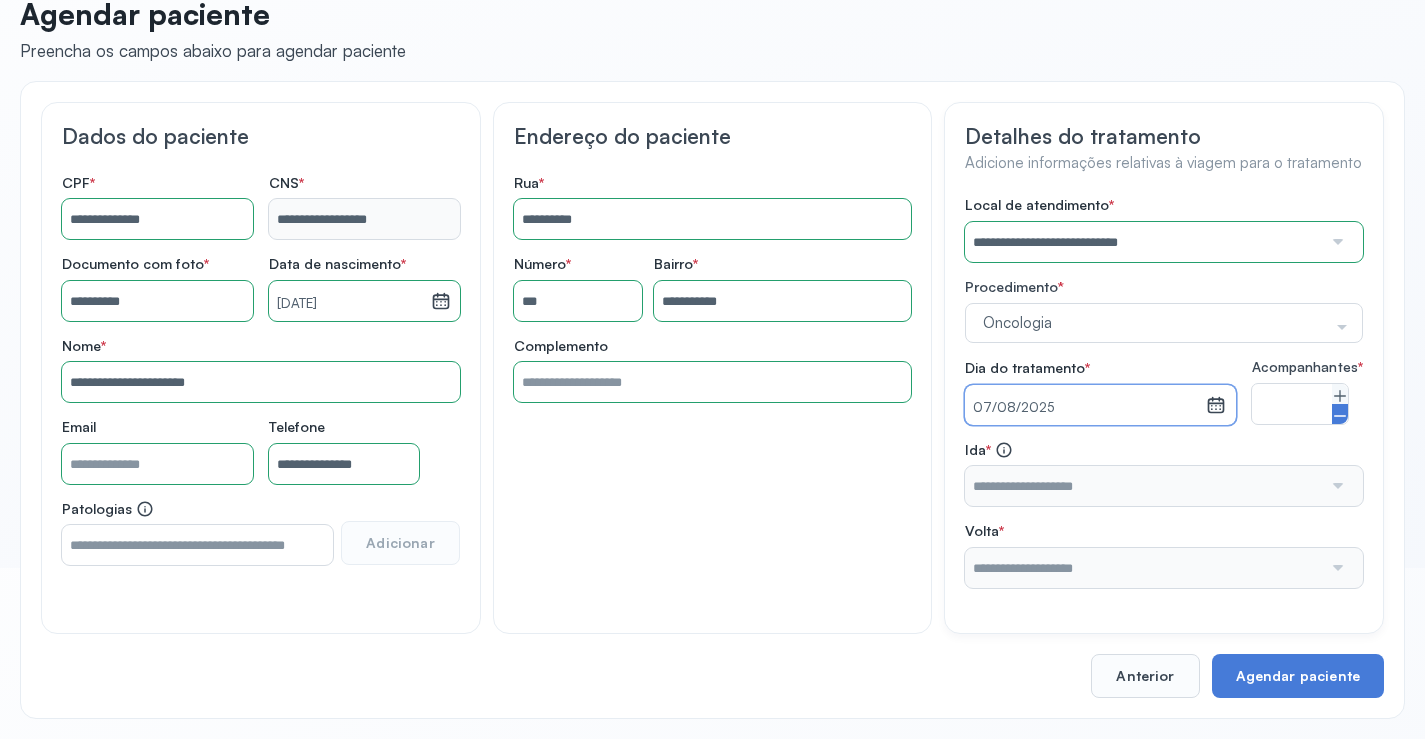 drag, startPoint x: 1341, startPoint y: 416, endPoint x: 1340, endPoint y: 427, distance: 11.045361 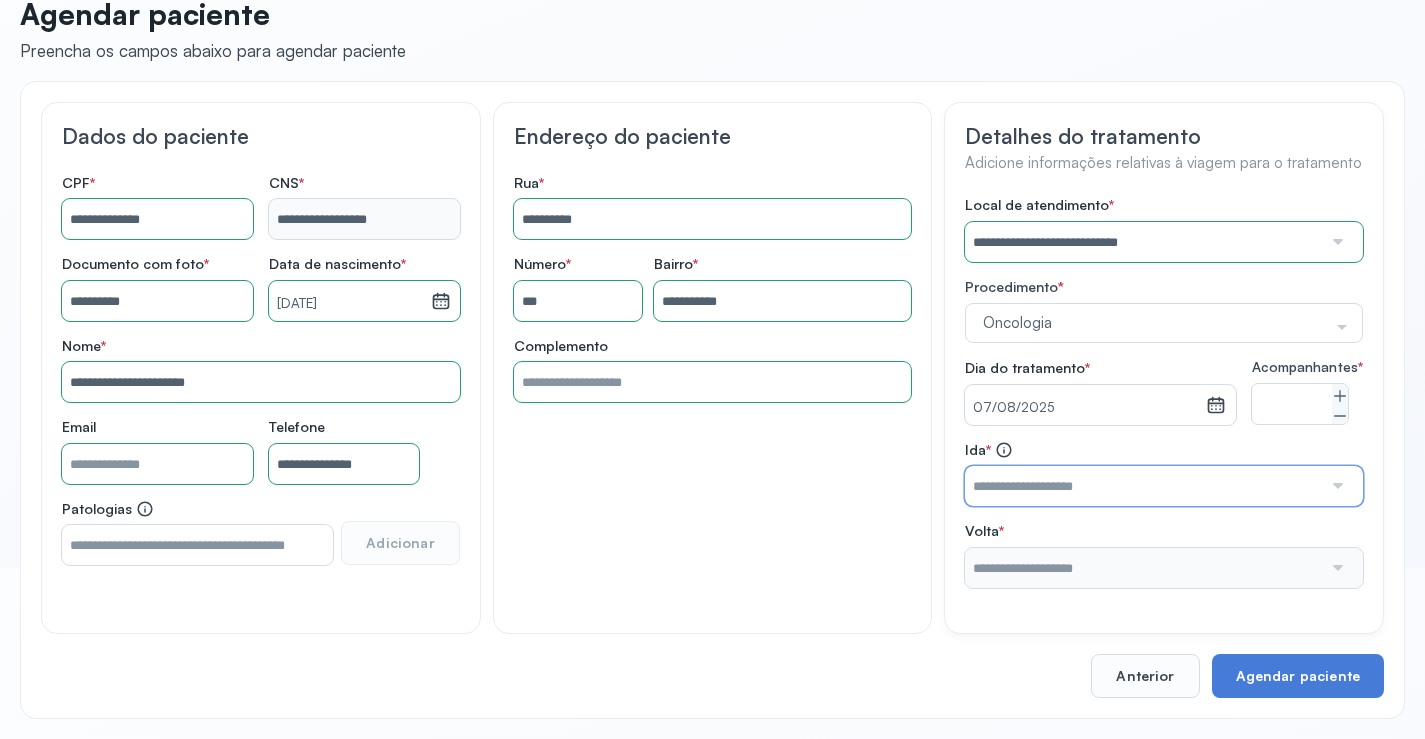 click at bounding box center [1143, 486] 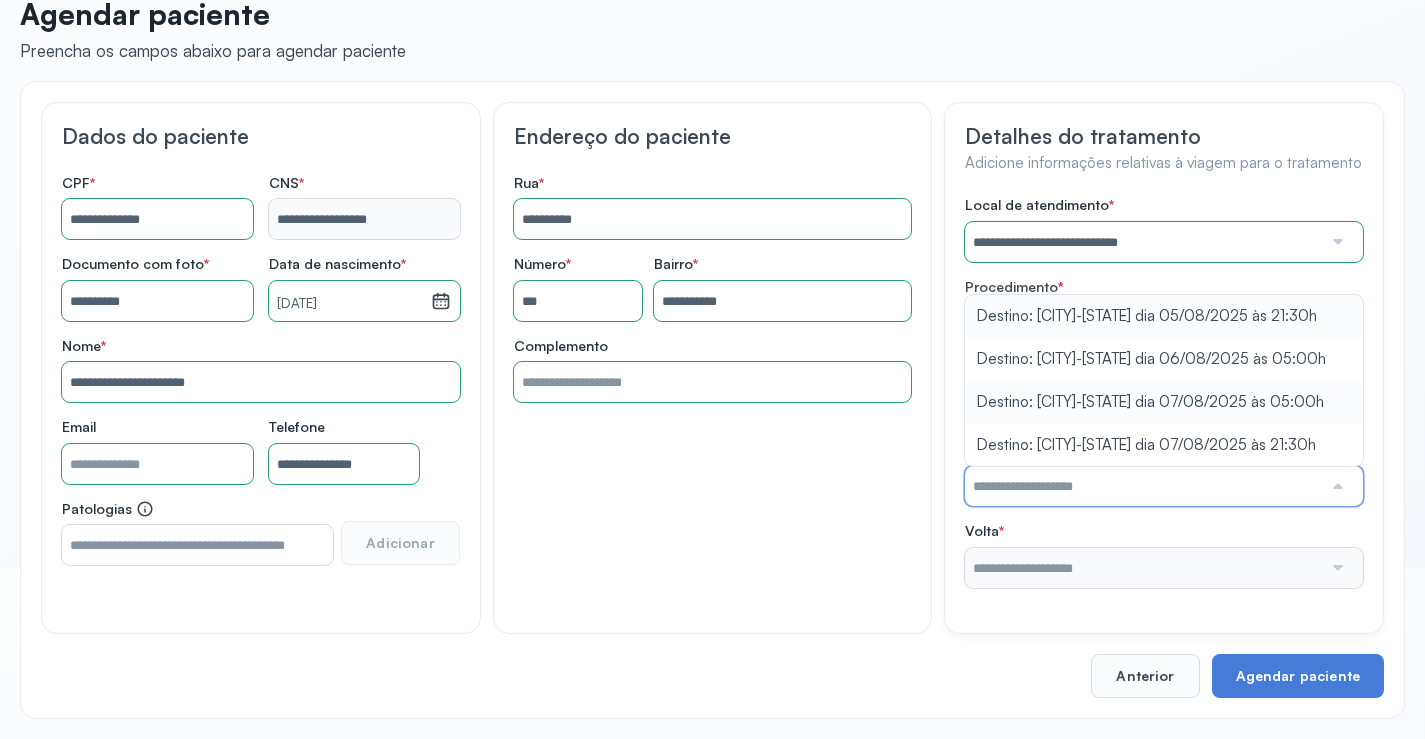 type on "**********" 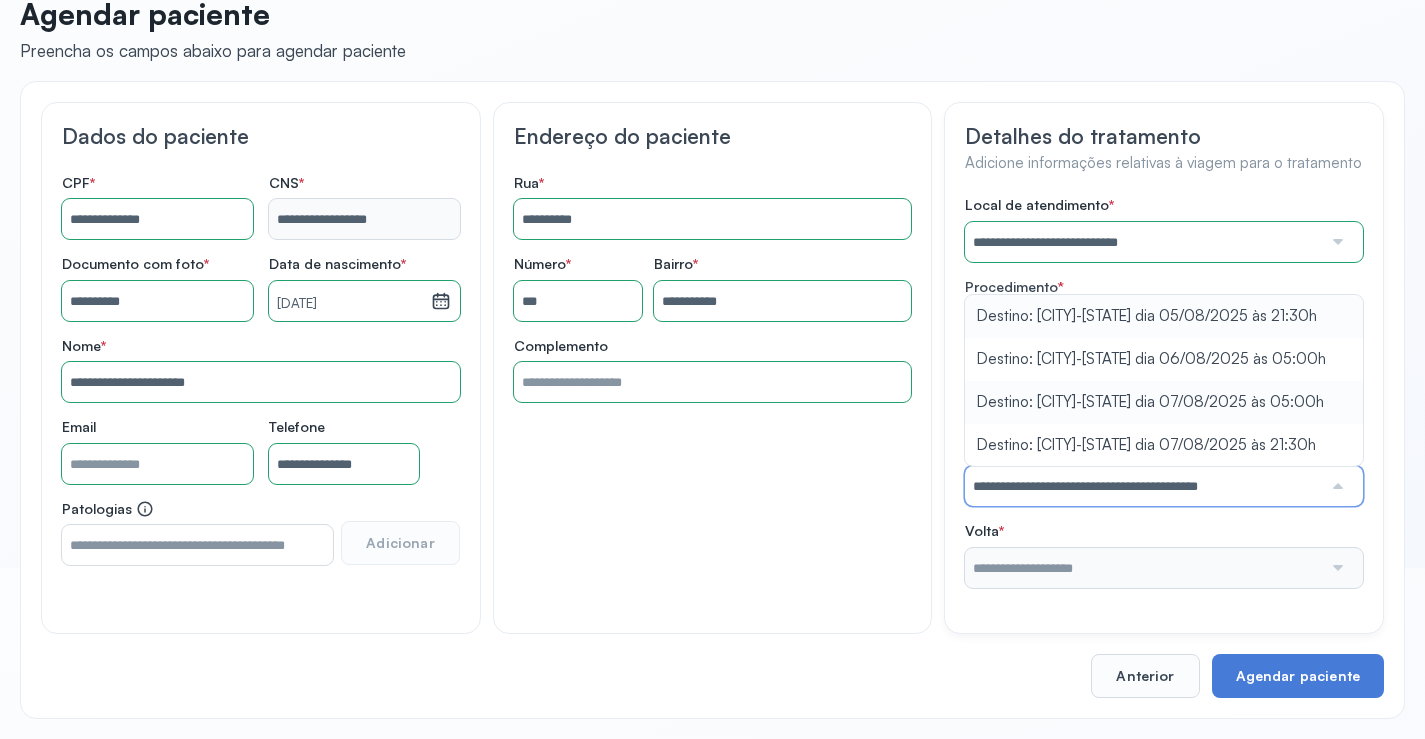 click on "**********" at bounding box center (1164, 392) 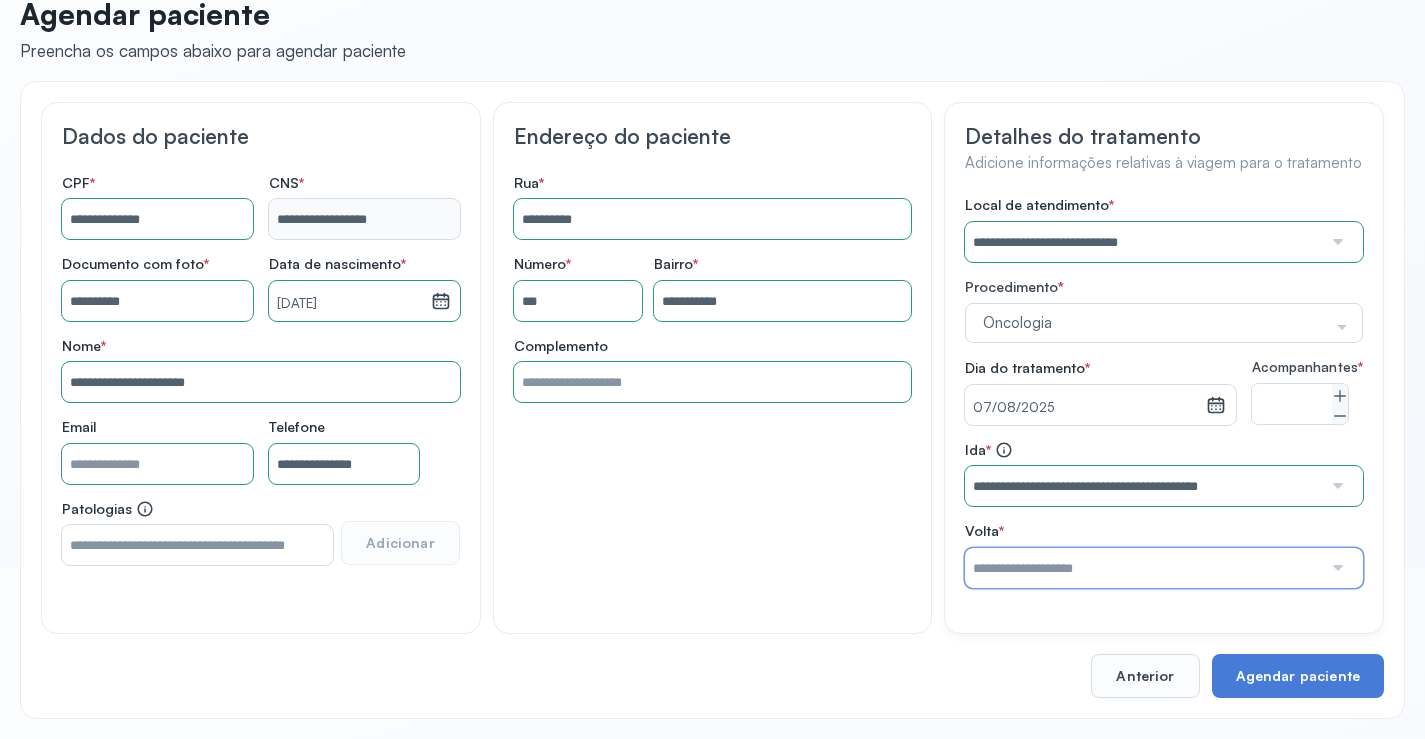 click at bounding box center (1143, 568) 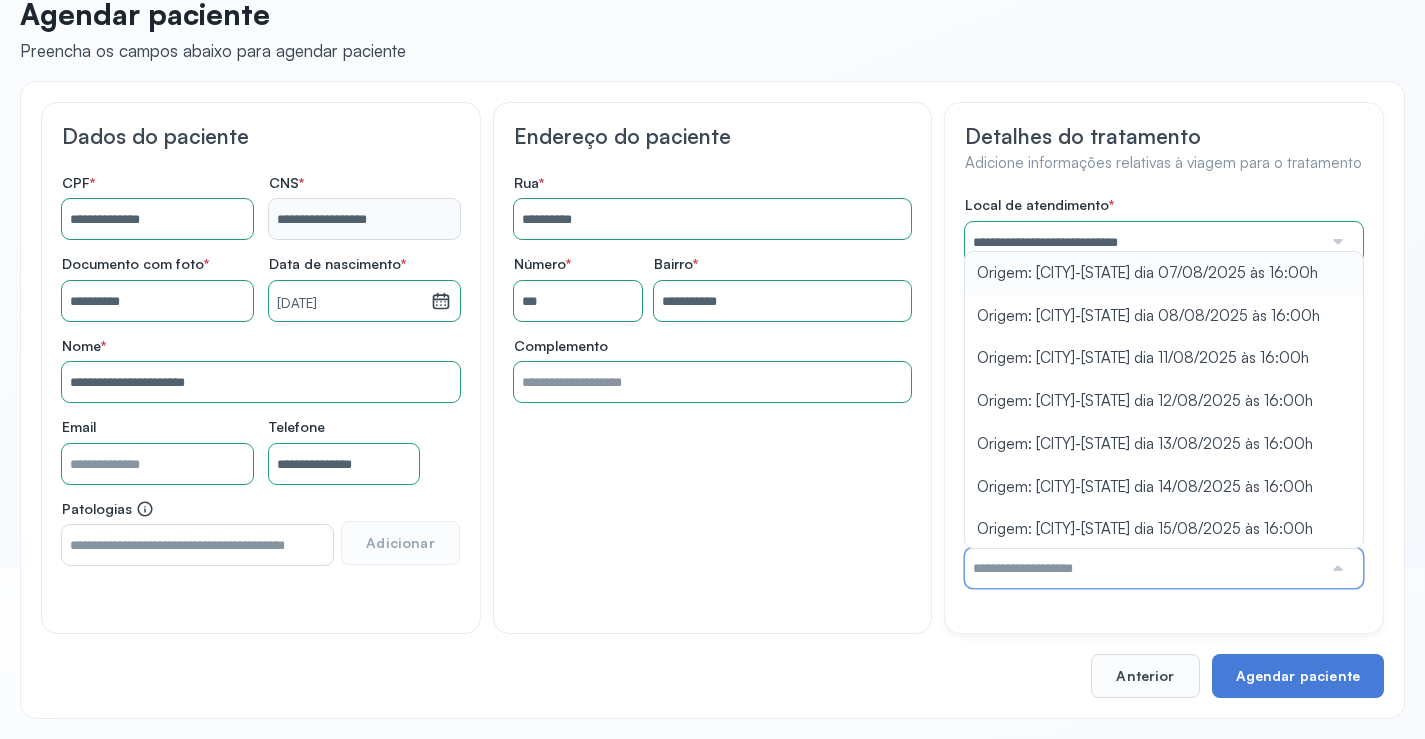 type on "**********" 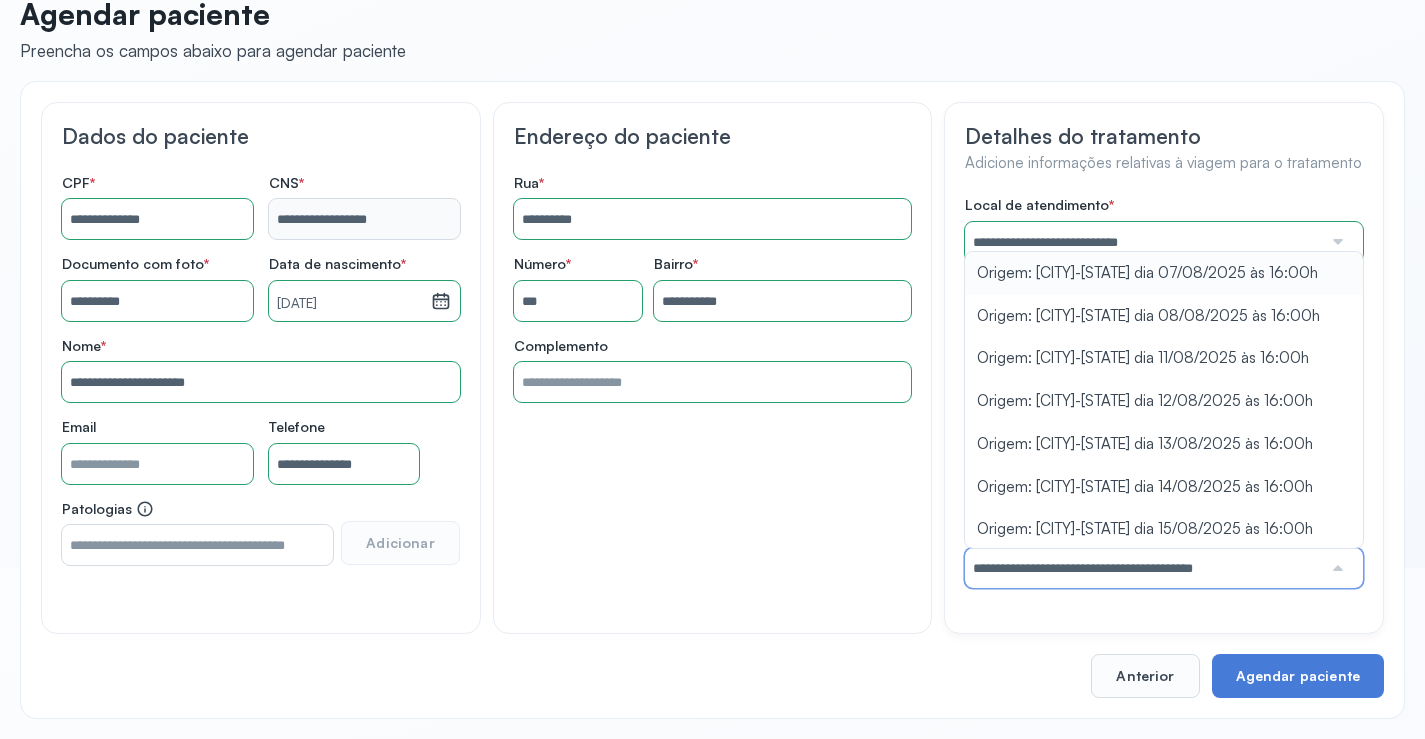drag, startPoint x: 1183, startPoint y: 273, endPoint x: 1193, endPoint y: 298, distance: 26.925823 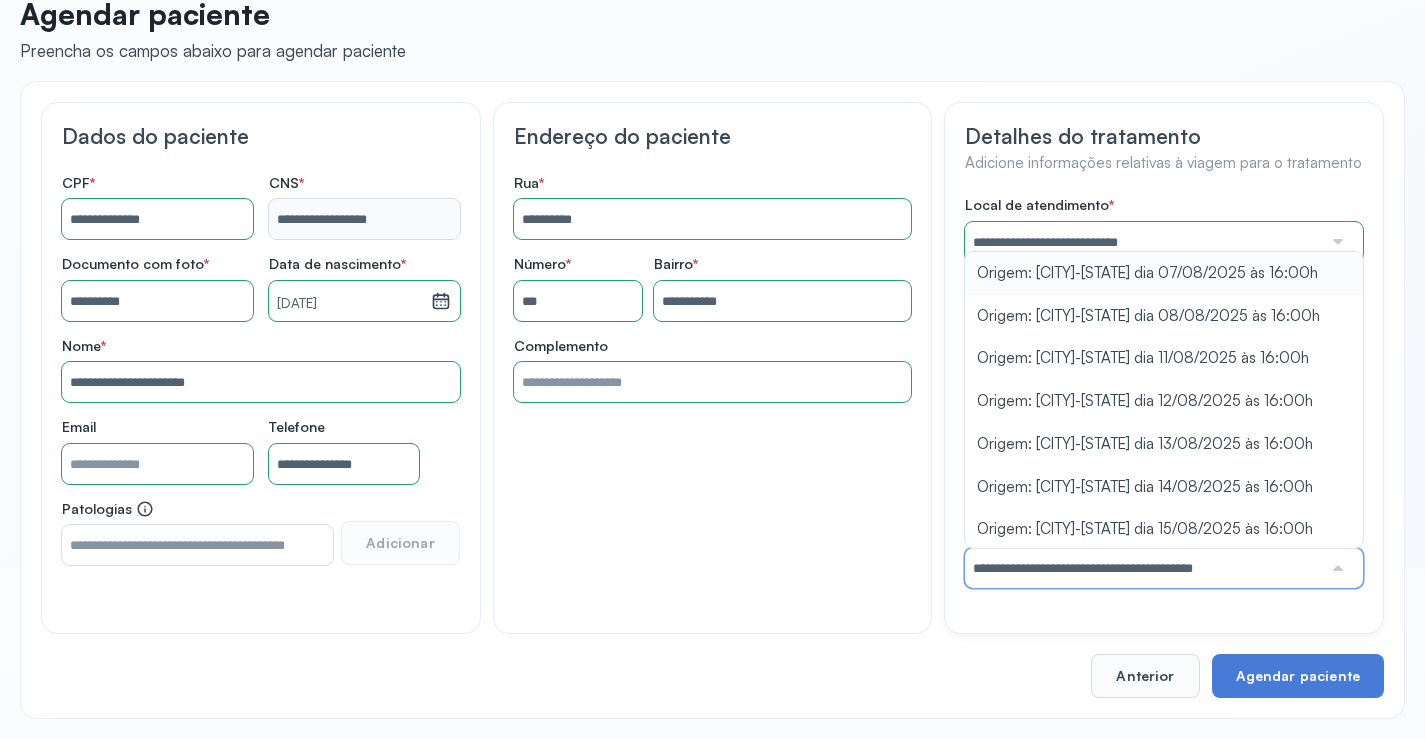 click on "**********" at bounding box center (1164, 392) 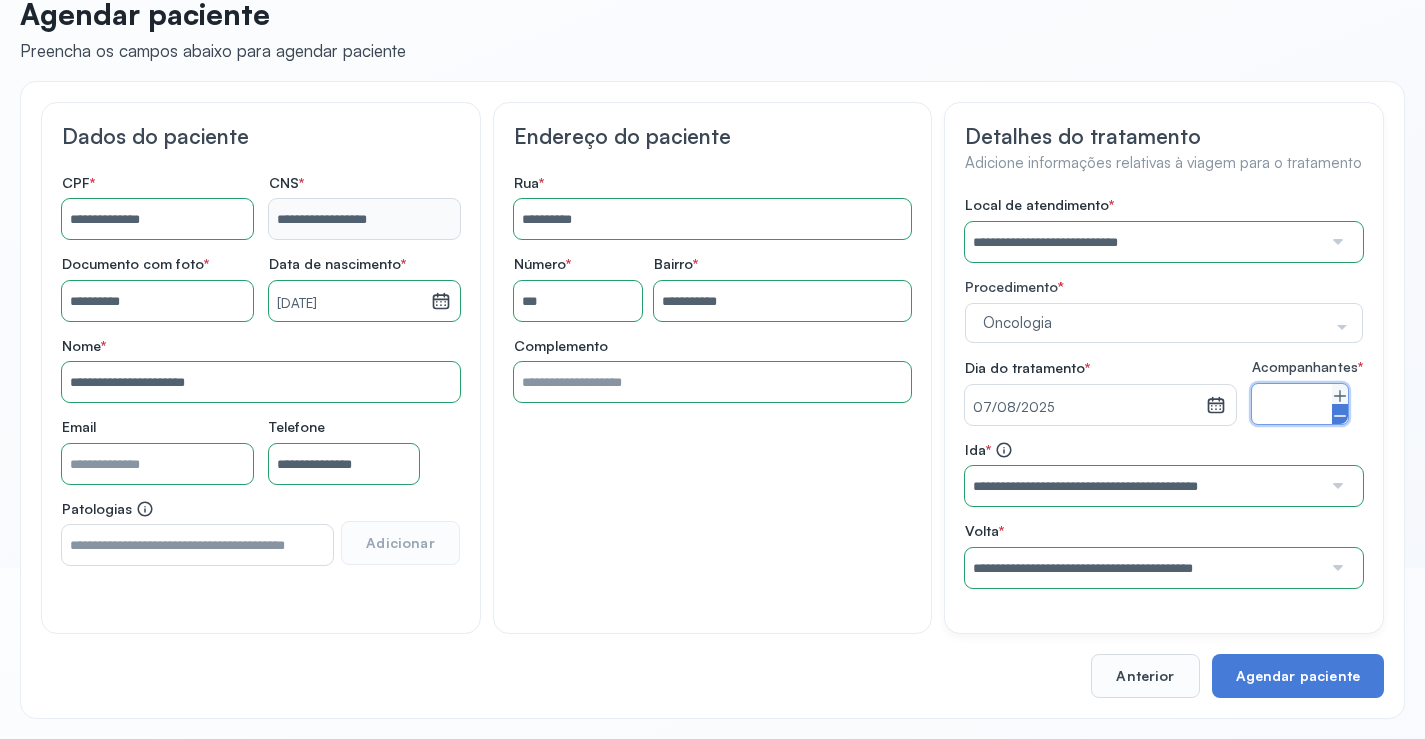 click 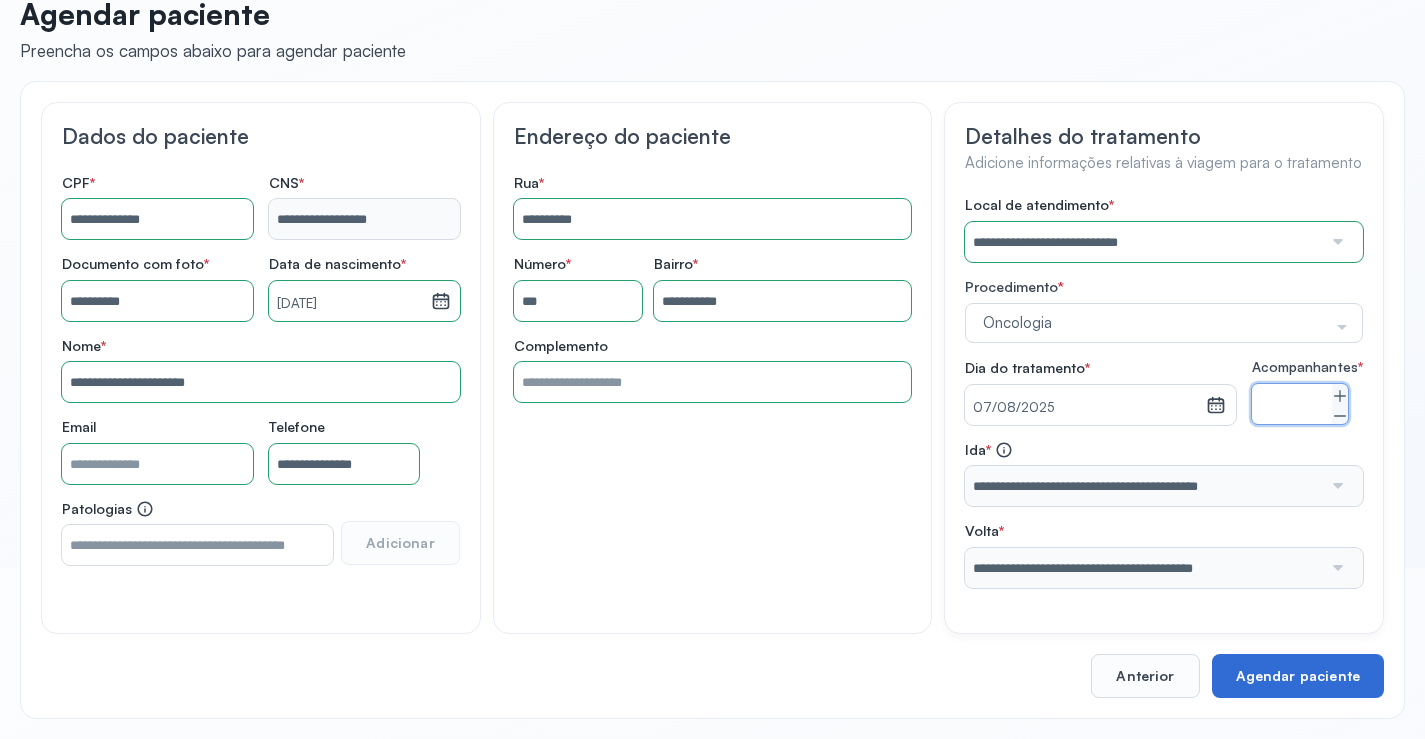 scroll, scrollTop: 186, scrollLeft: 0, axis: vertical 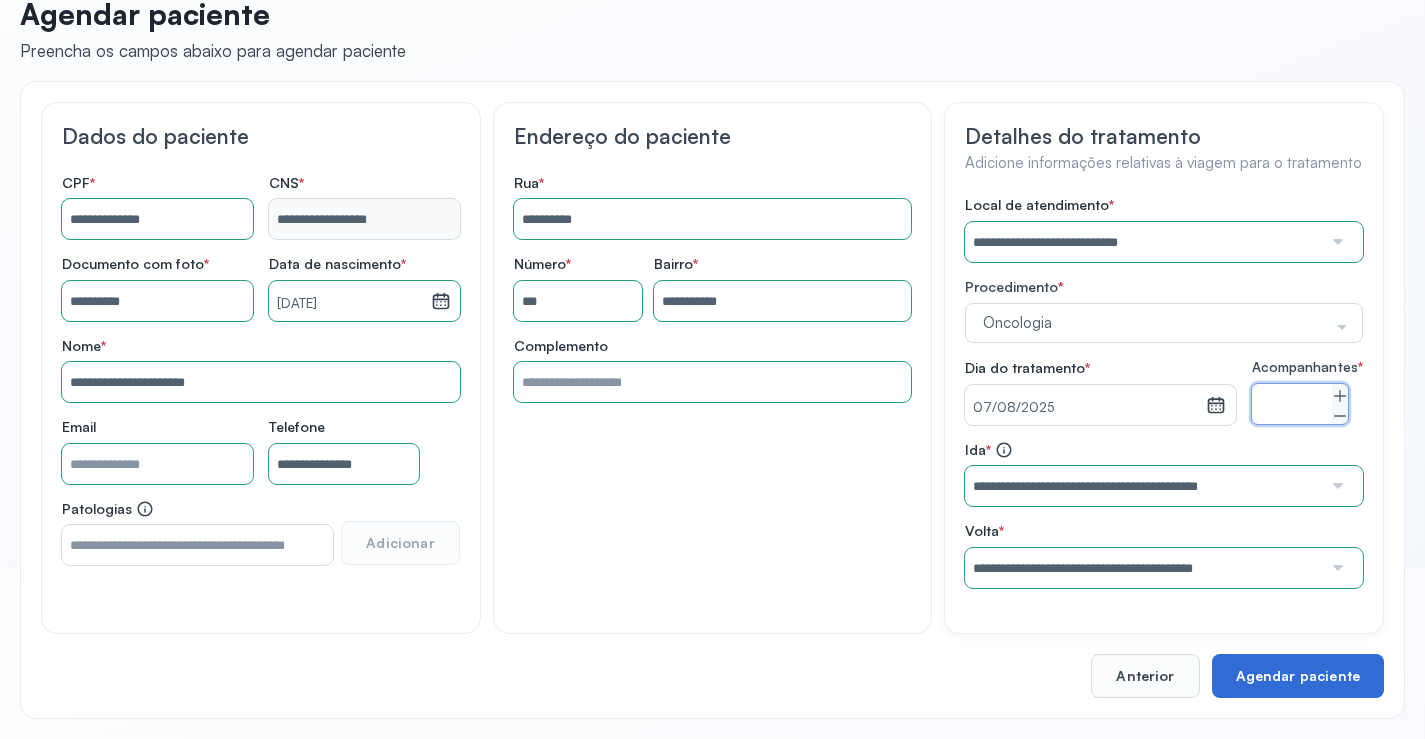 click on "Agendar paciente" at bounding box center (1298, 676) 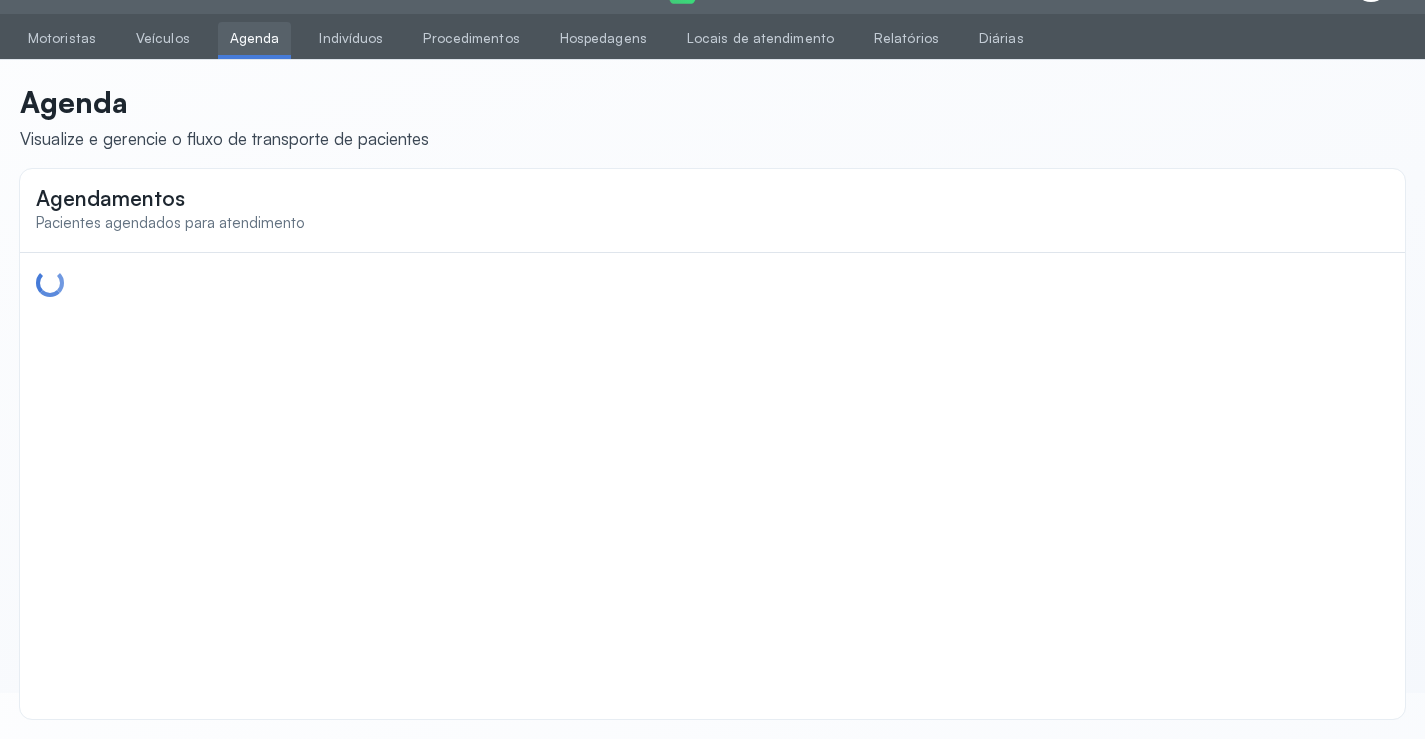 scroll, scrollTop: 0, scrollLeft: 0, axis: both 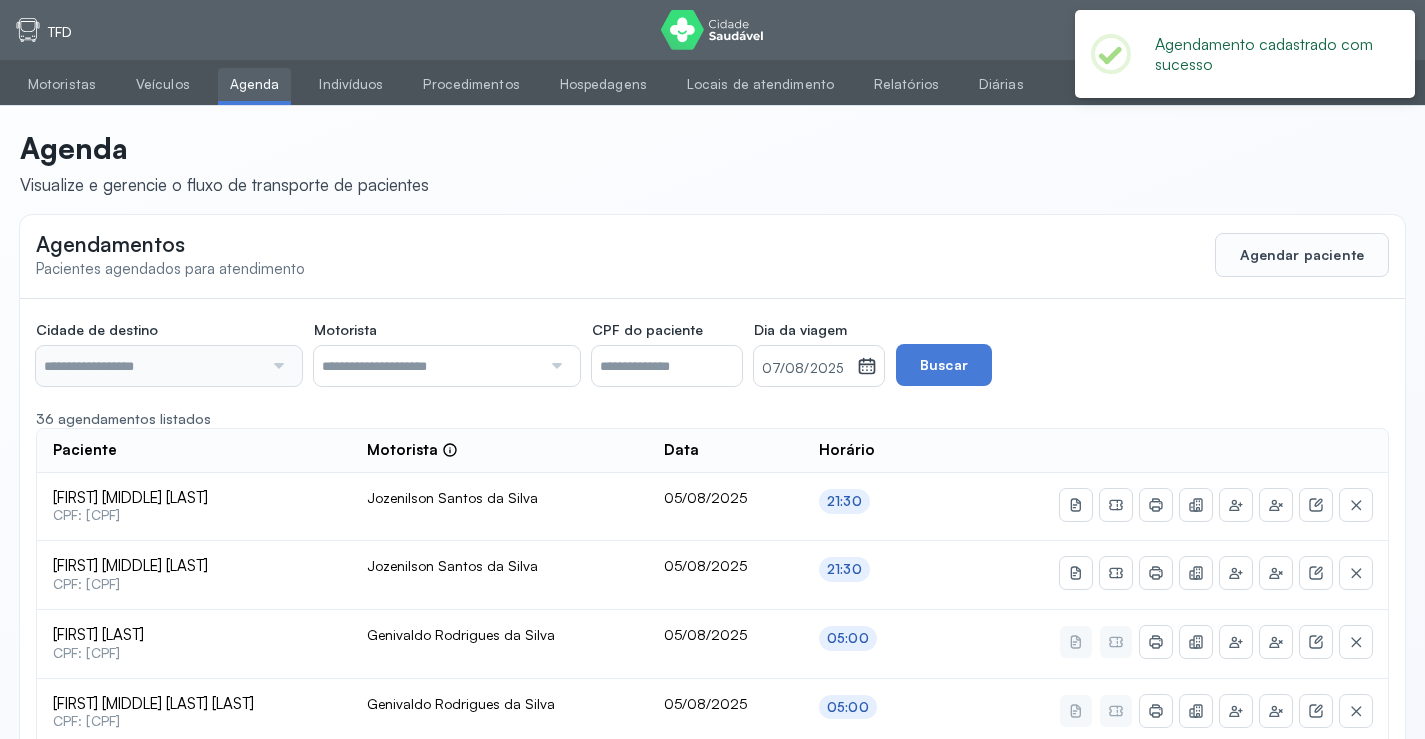 type on "********" 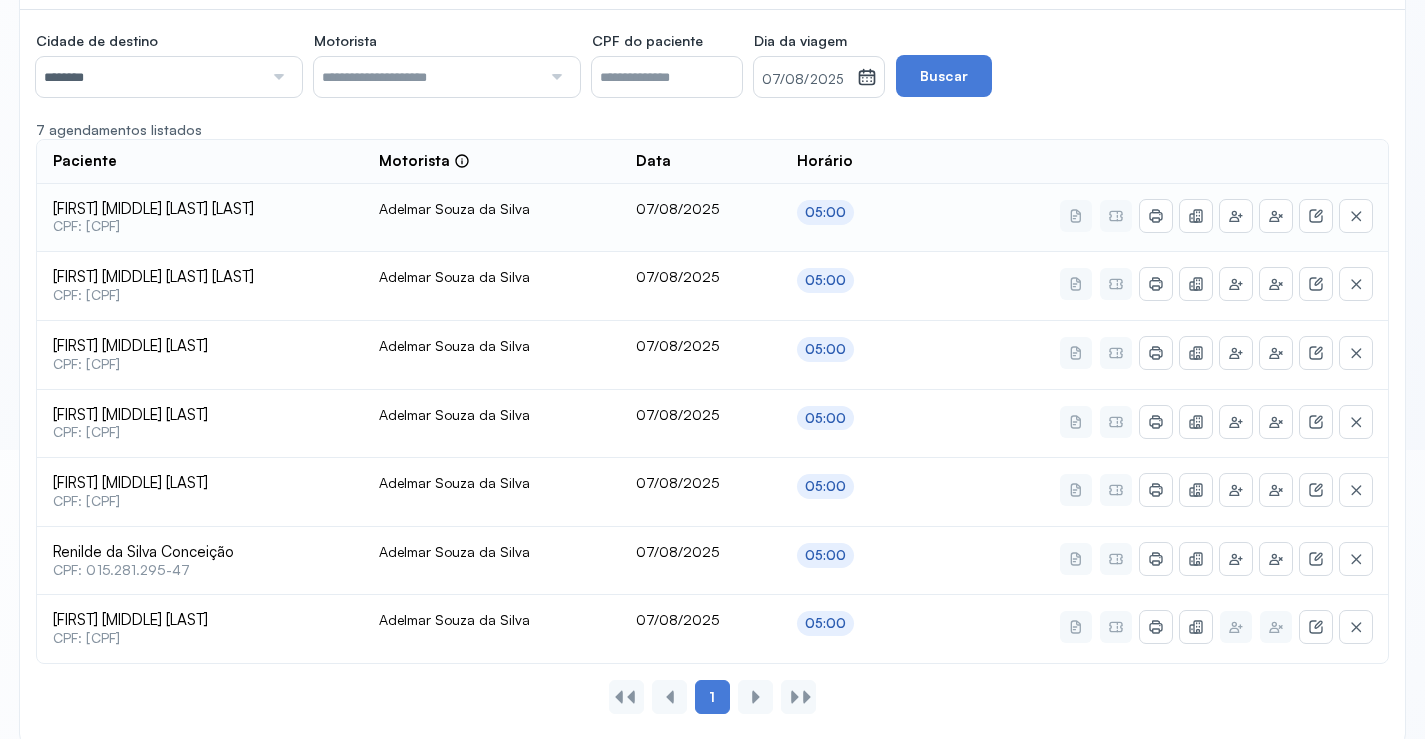 scroll, scrollTop: 316, scrollLeft: 0, axis: vertical 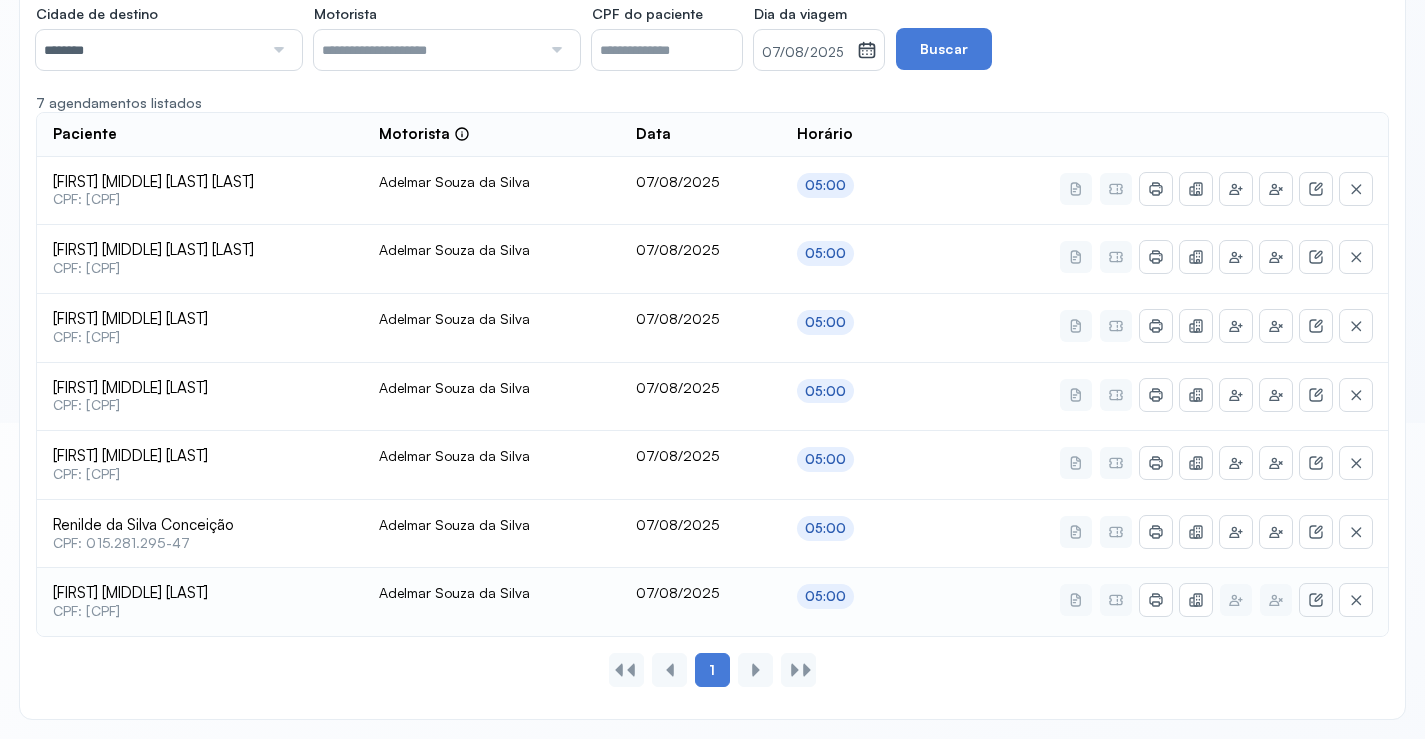 click 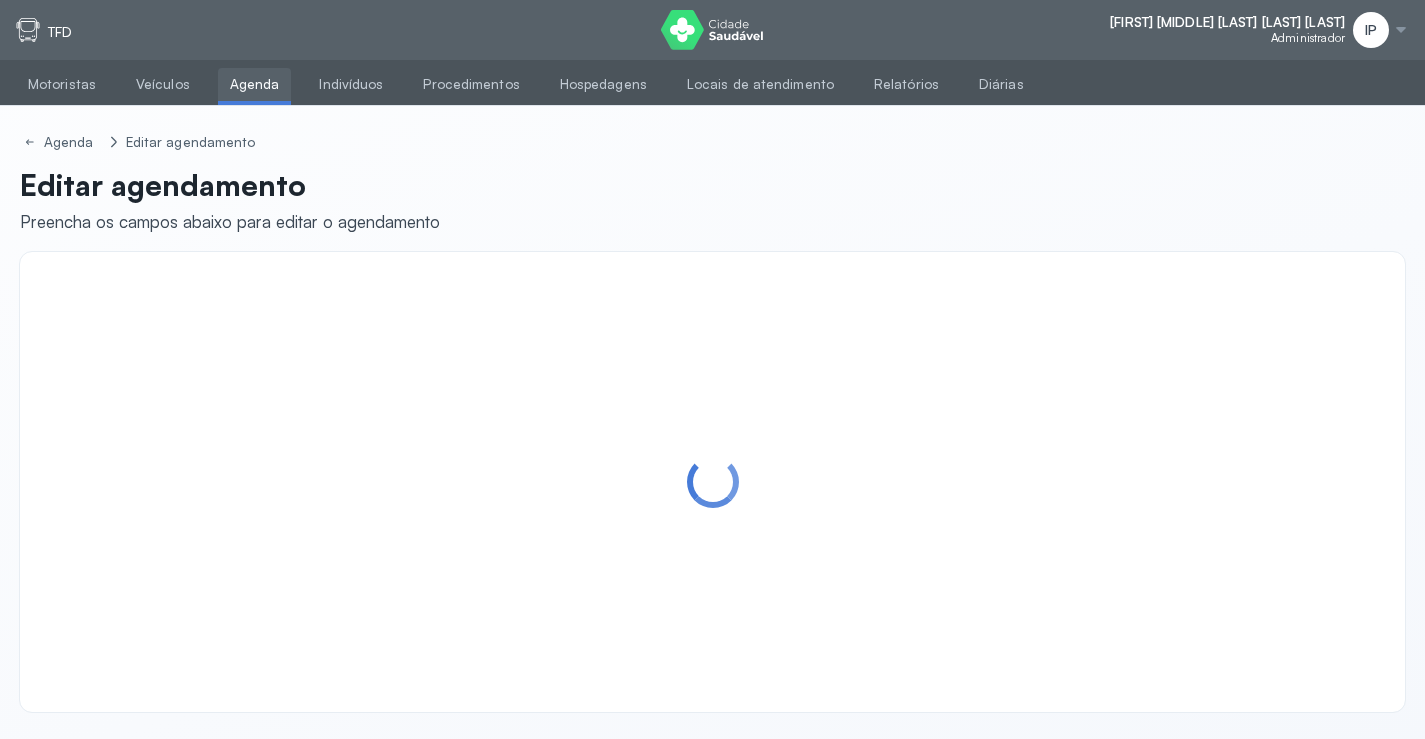 scroll, scrollTop: 0, scrollLeft: 0, axis: both 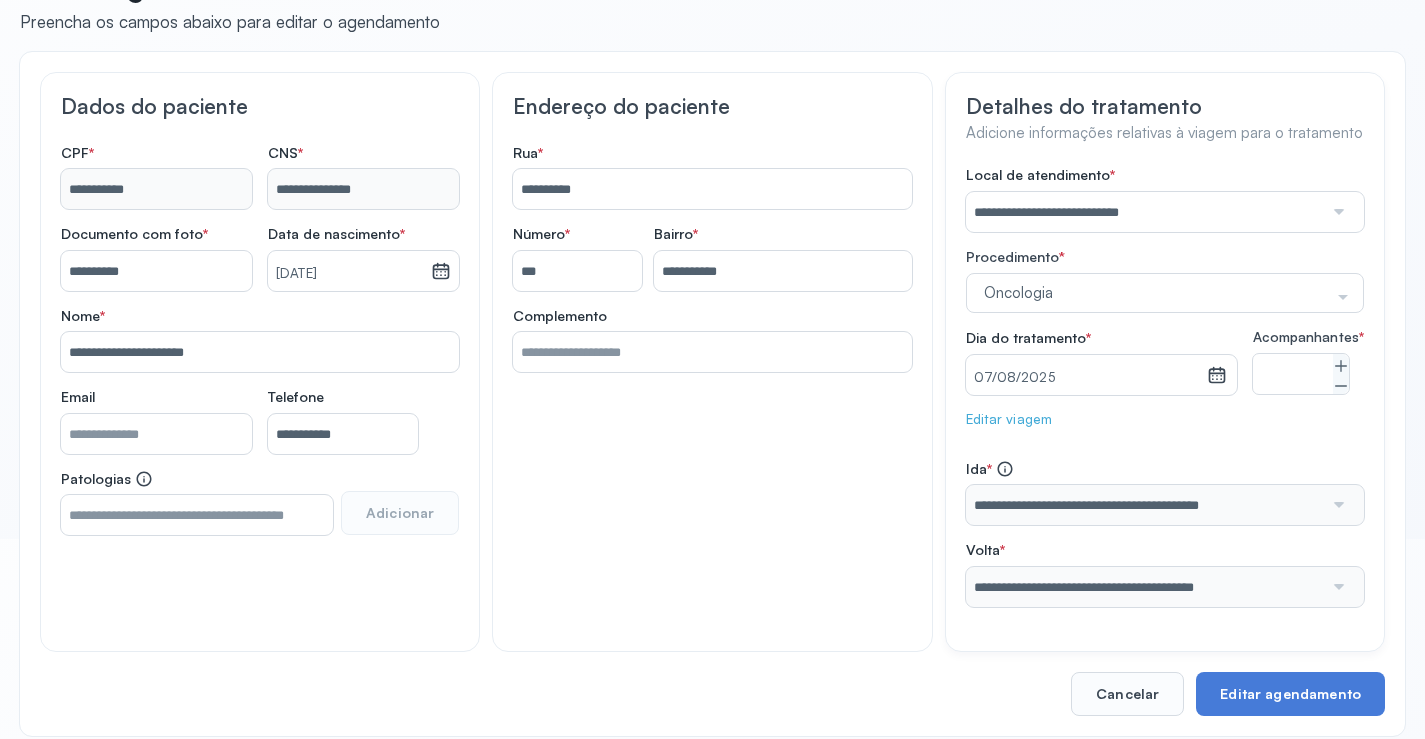 click on "Editar viagem" 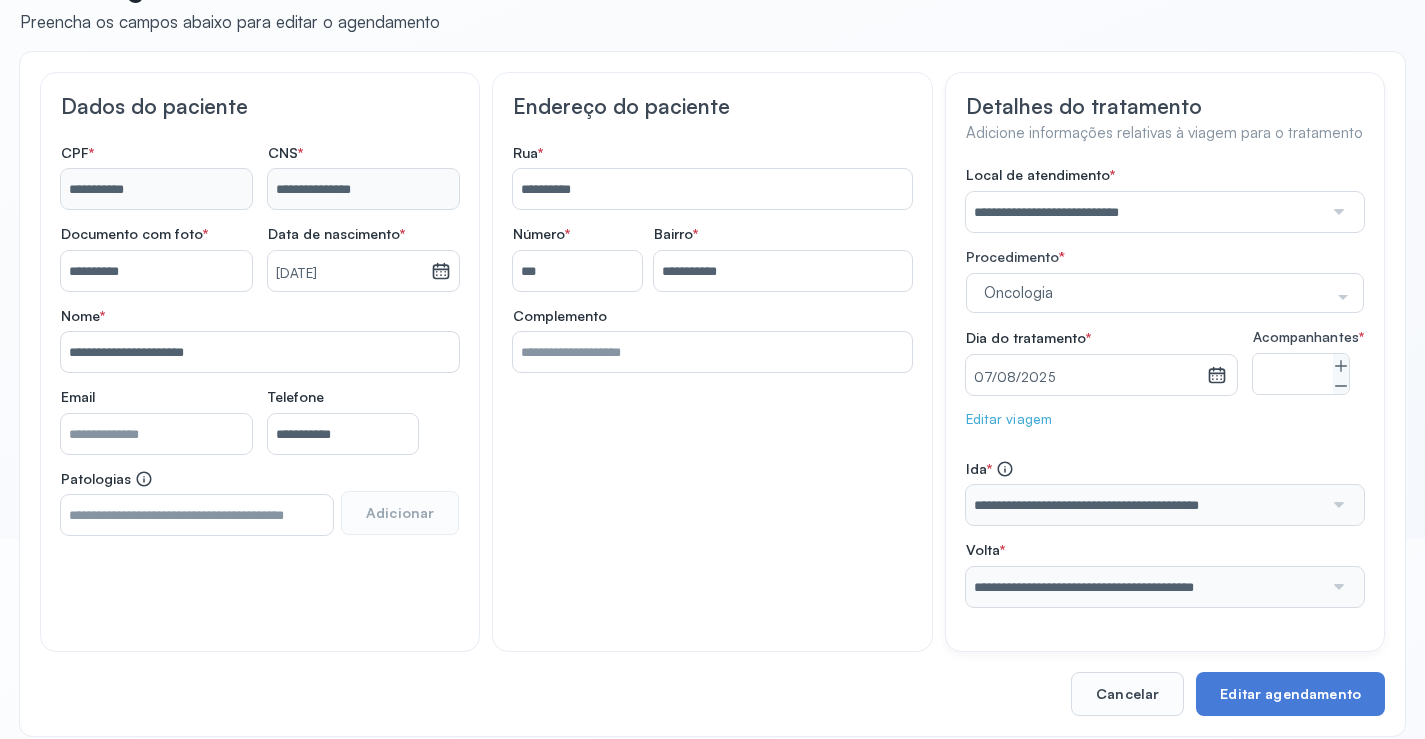 scroll, scrollTop: 184, scrollLeft: 0, axis: vertical 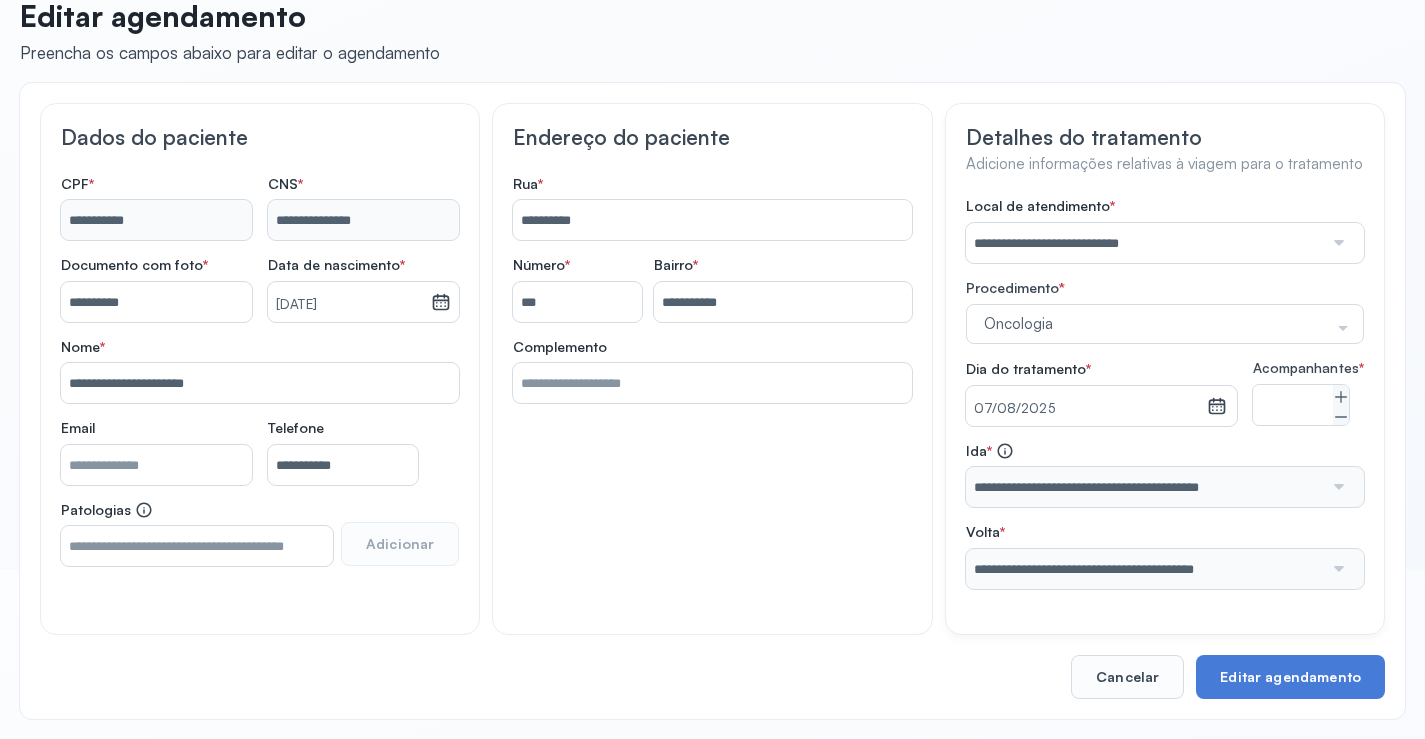 click on "07/08/2025" at bounding box center [1086, 406] 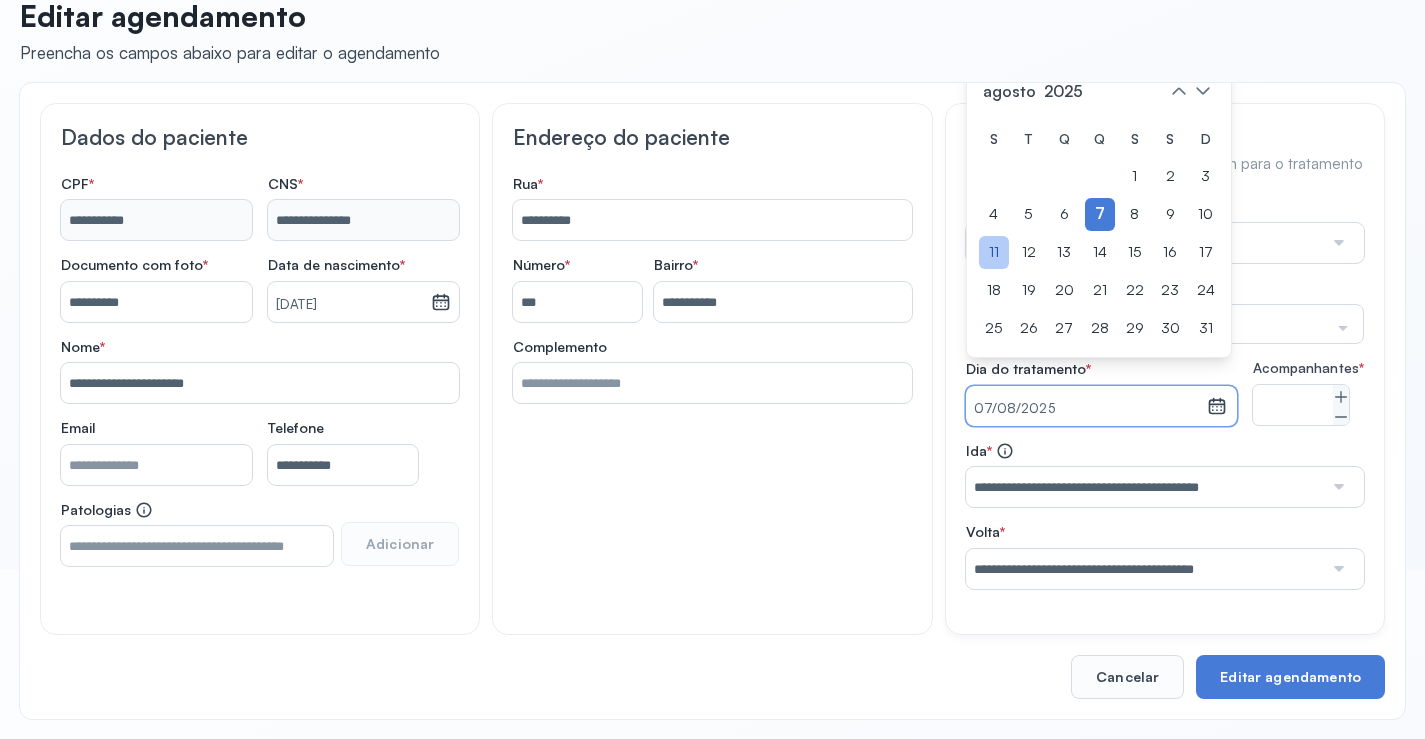 click on "11" 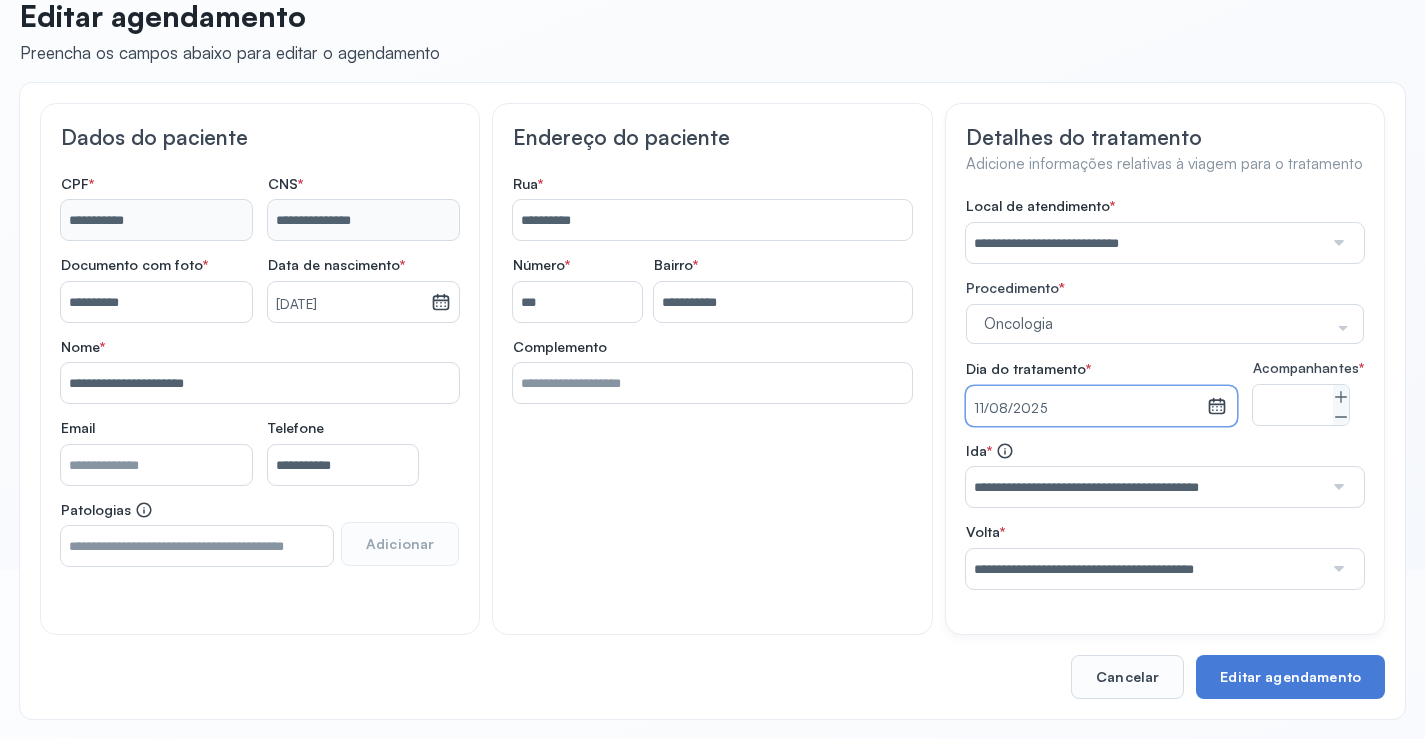 click on "**********" at bounding box center (1145, 487) 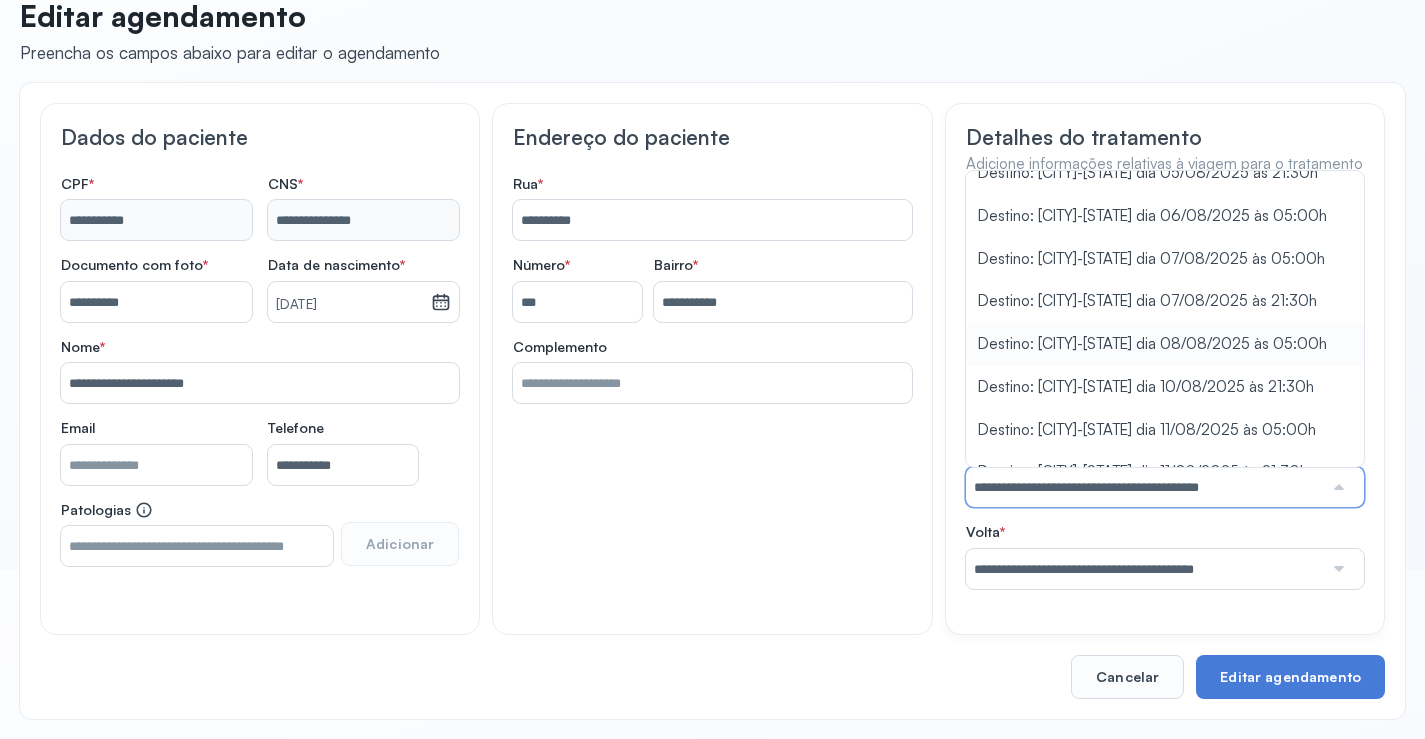 scroll, scrollTop: 88, scrollLeft: 0, axis: vertical 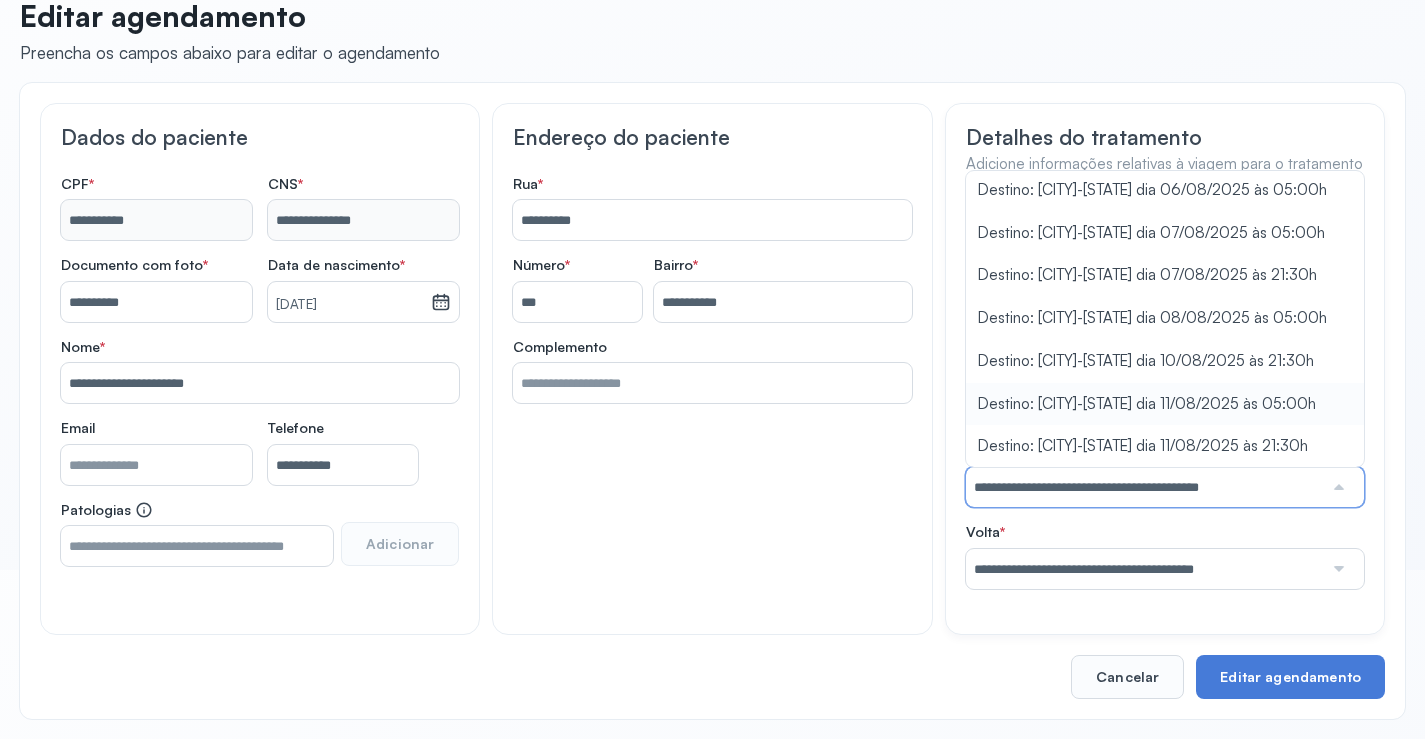 type on "**********" 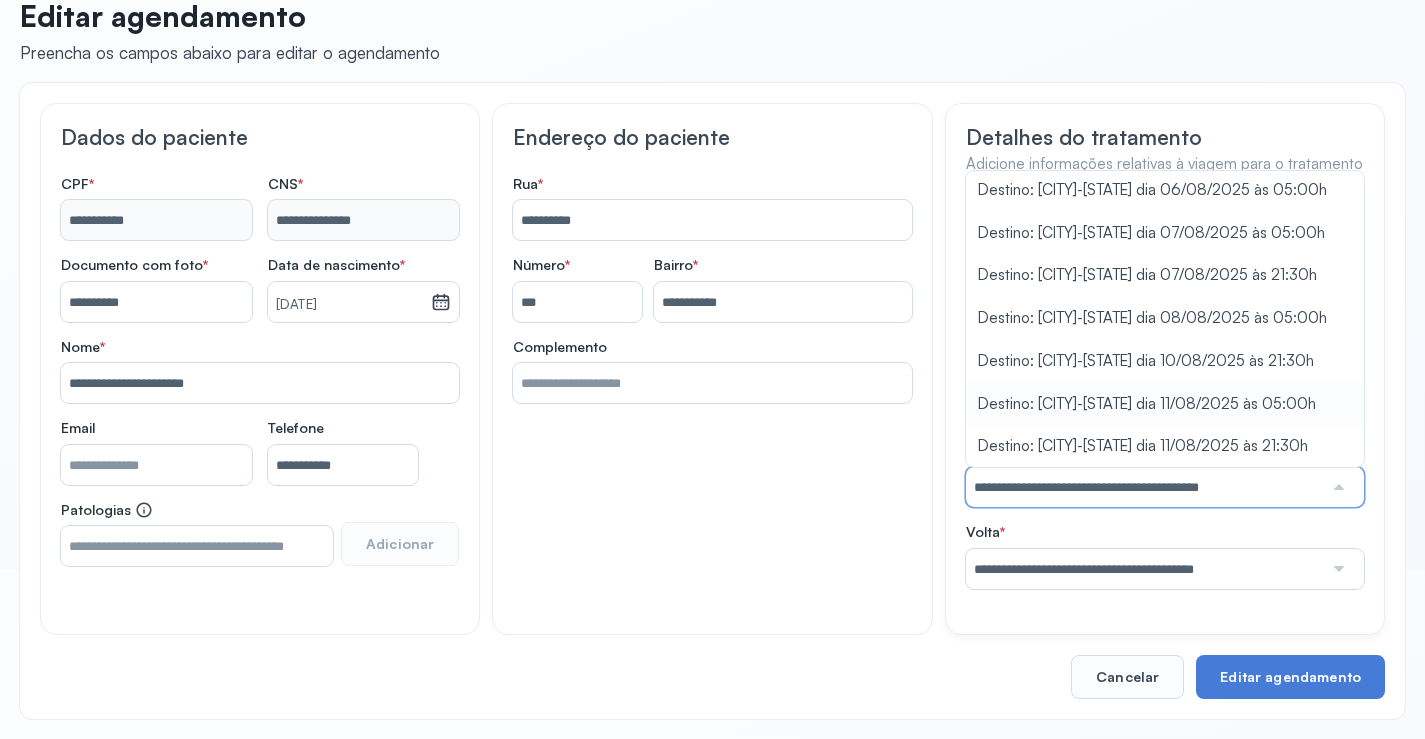 click on "**********" at bounding box center [1165, 393] 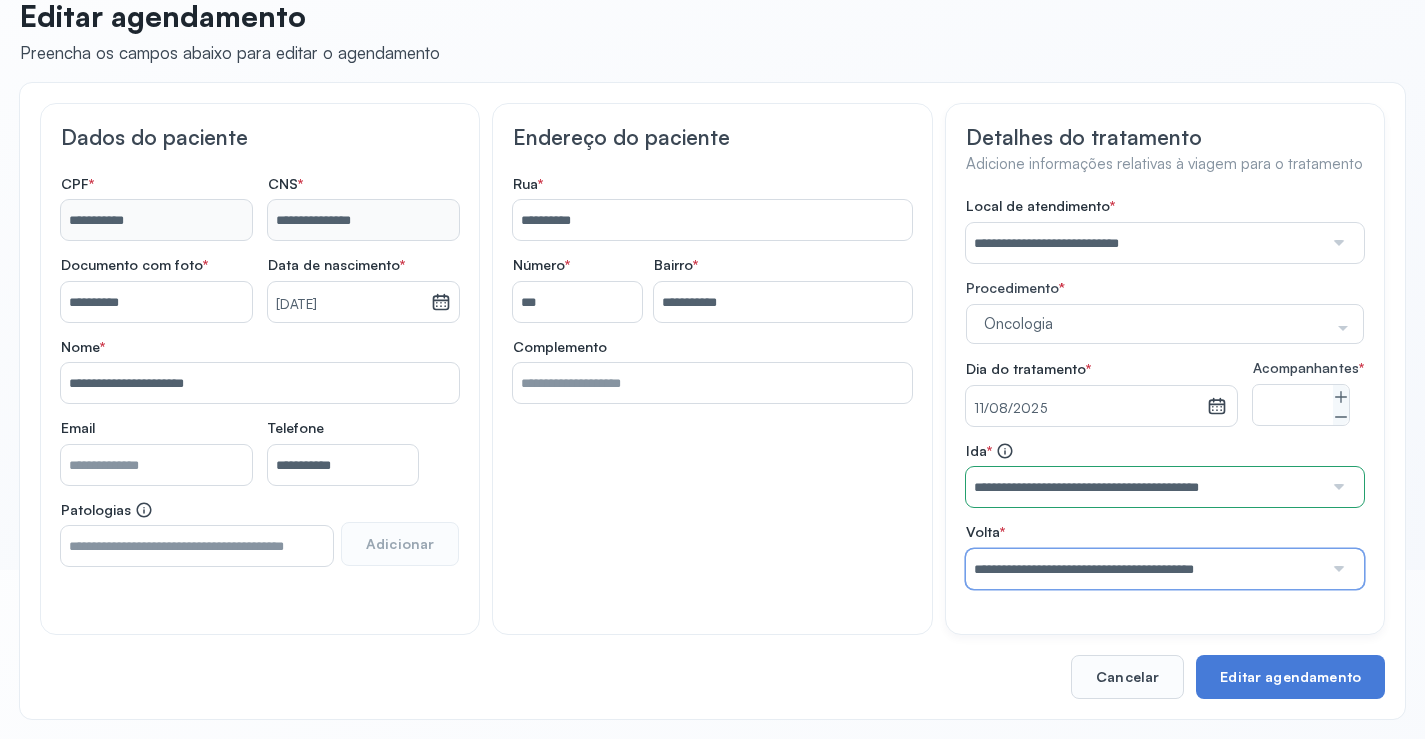 click on "**********" at bounding box center (1145, 569) 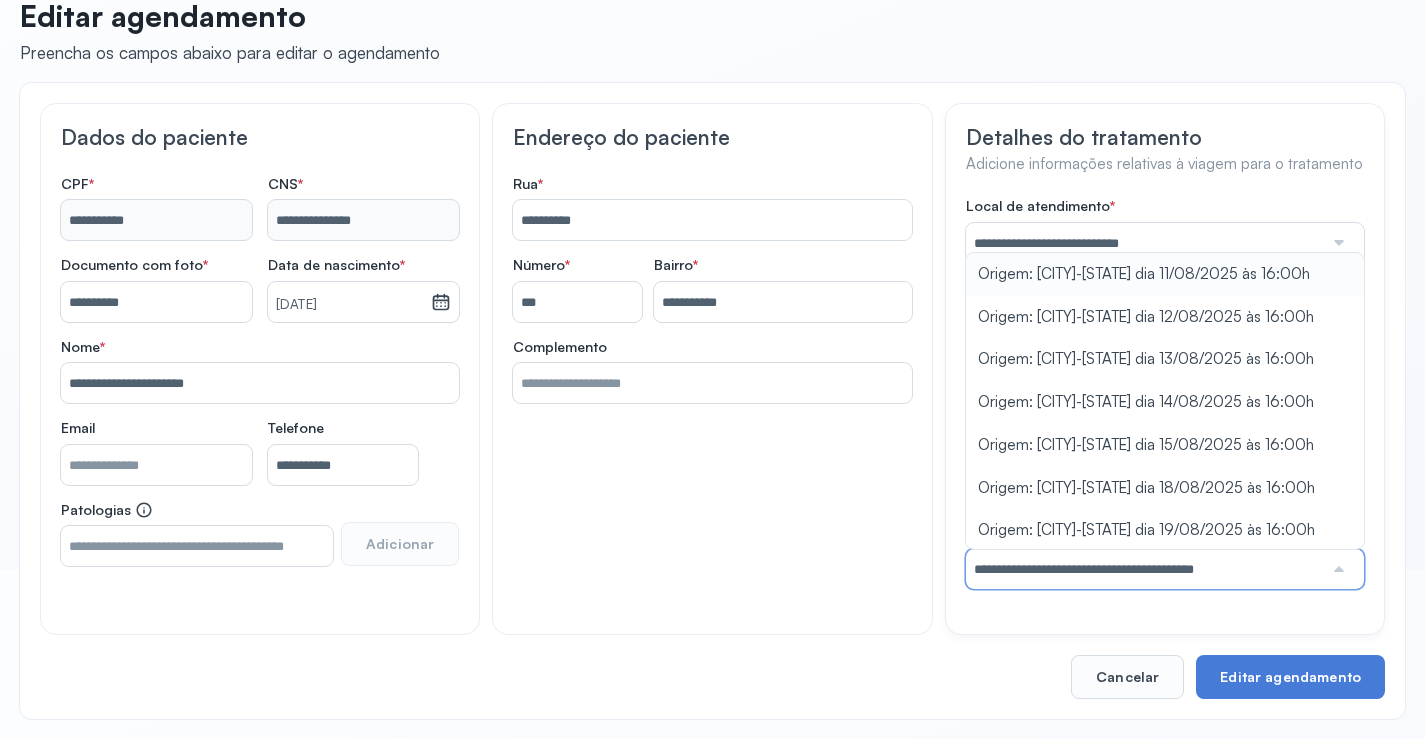 type on "**********" 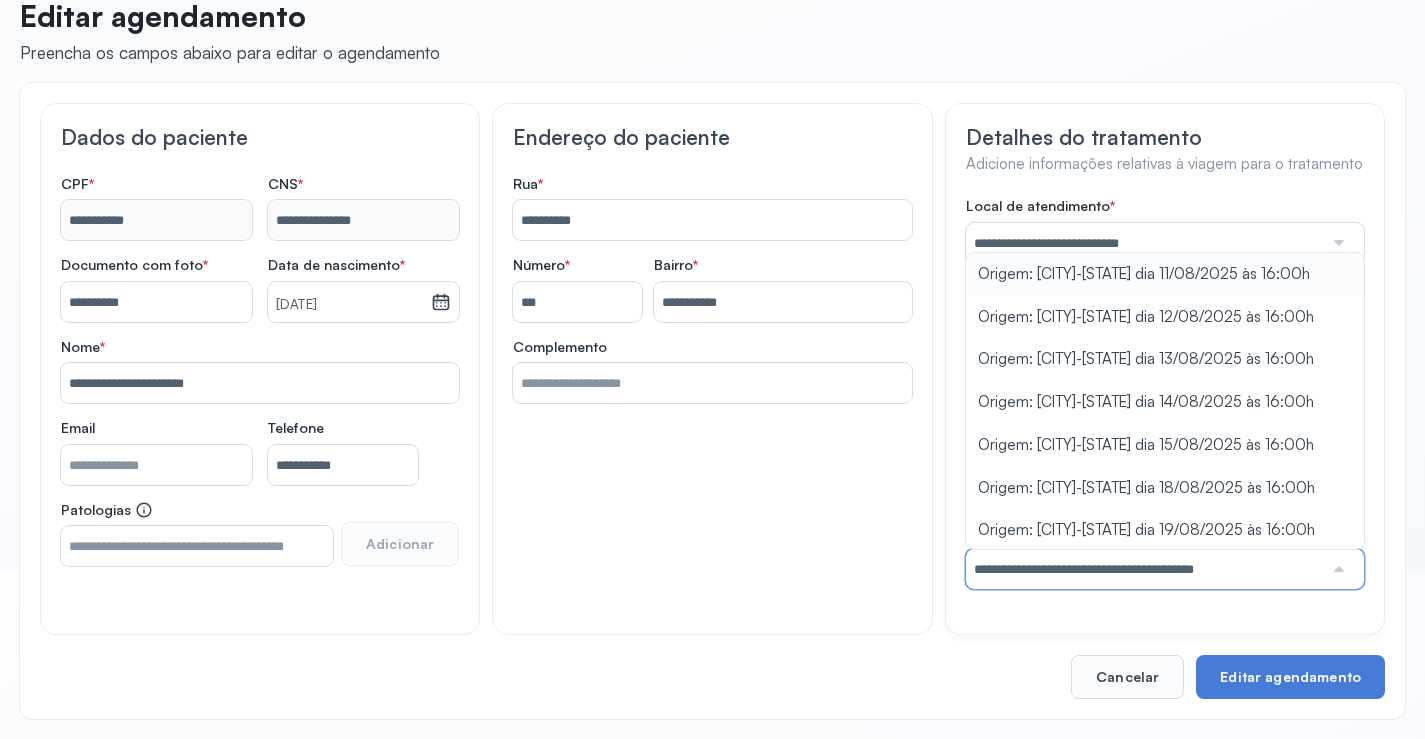 click on "**********" at bounding box center [1165, 393] 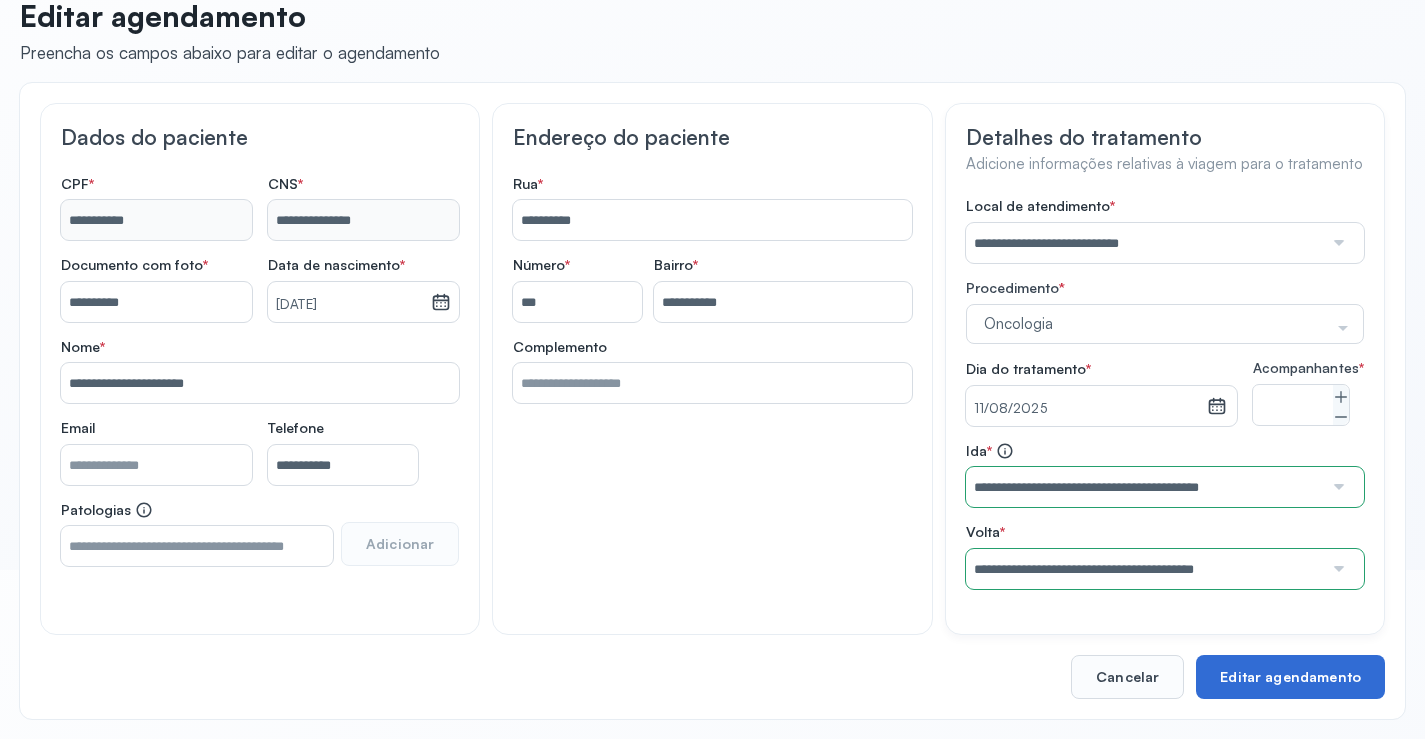 click on "Editar agendamento" at bounding box center [1290, 677] 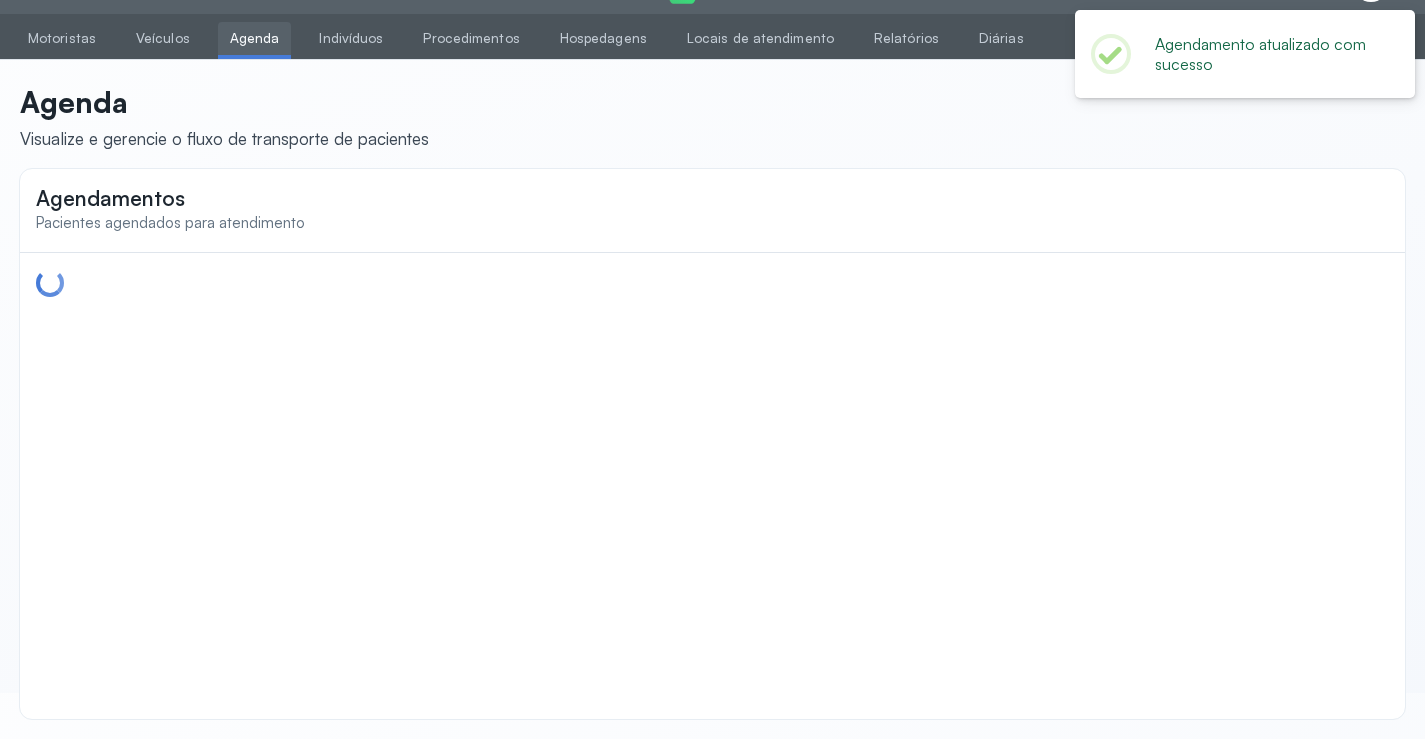scroll, scrollTop: 46, scrollLeft: 0, axis: vertical 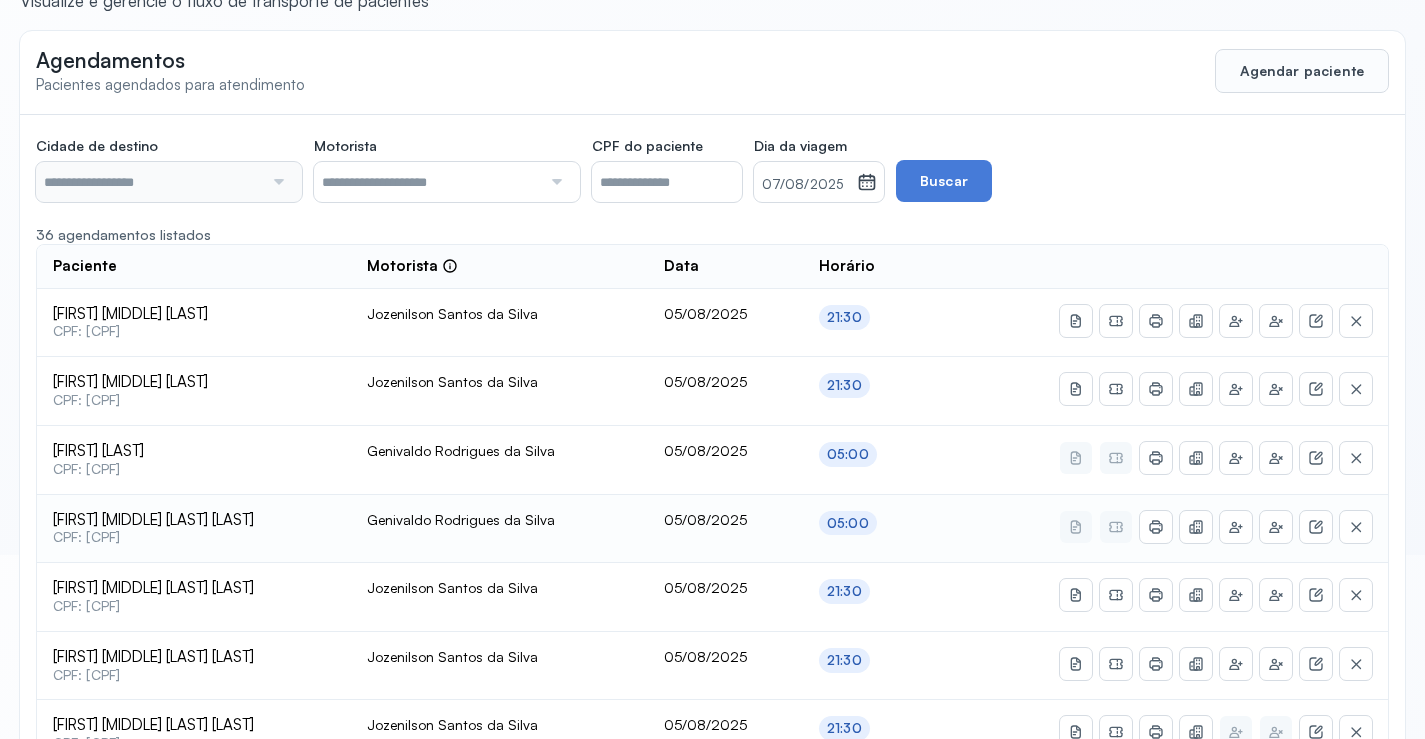 type on "********" 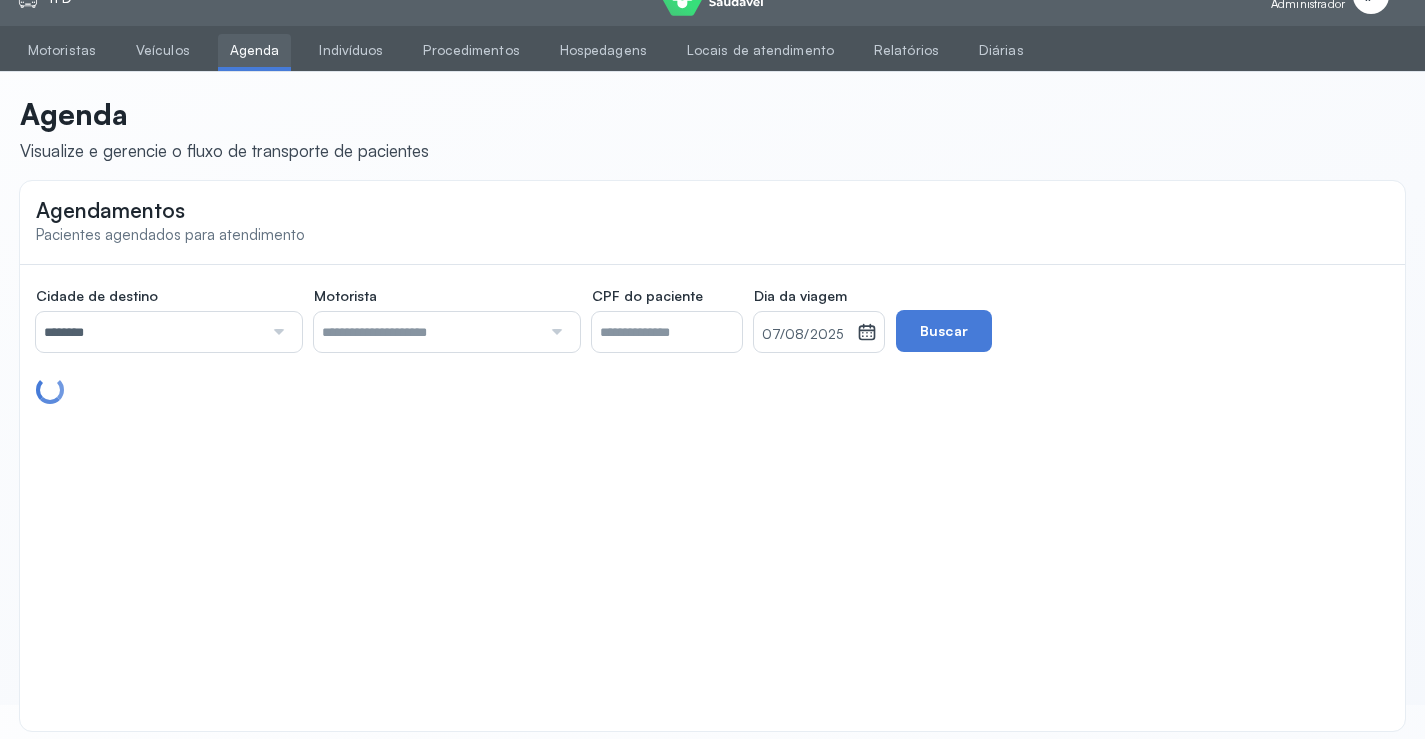 scroll, scrollTop: 0, scrollLeft: 0, axis: both 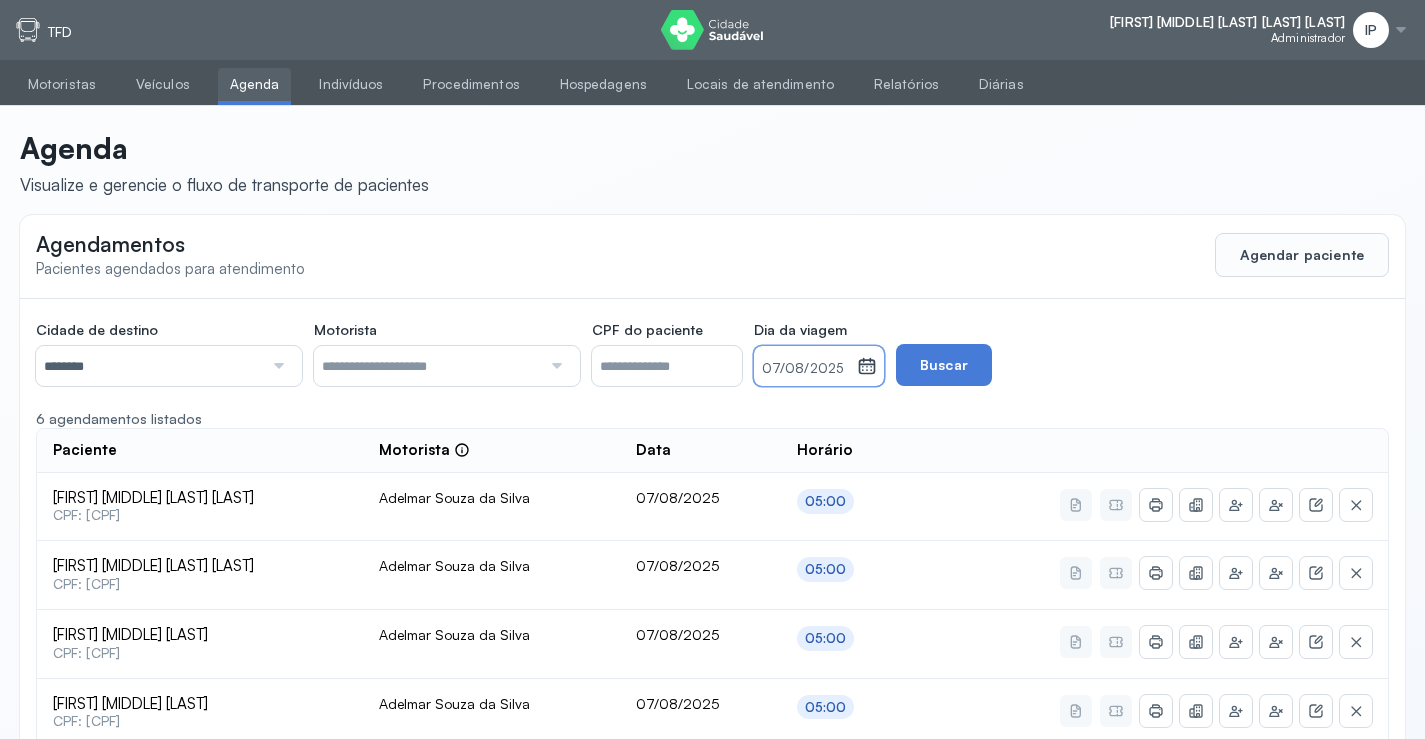 click on "07/08/2025" at bounding box center [805, 369] 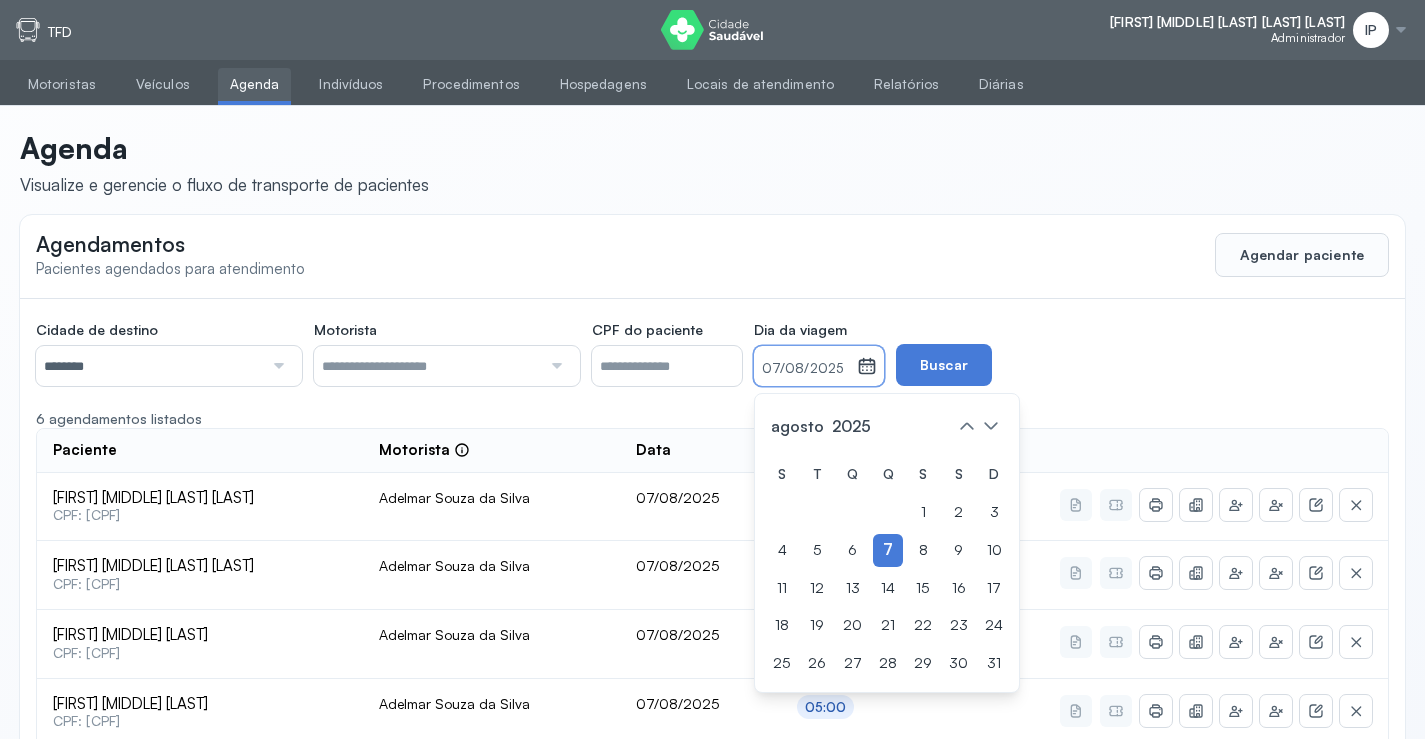 click on "S T Q Q S S D 1 2 3 4 5 6 7 8 9 10 11 12 13 14 15 16 17 18 19 20 21 22 23 24 25 26 27 28 29 30 31" at bounding box center (887, 569) 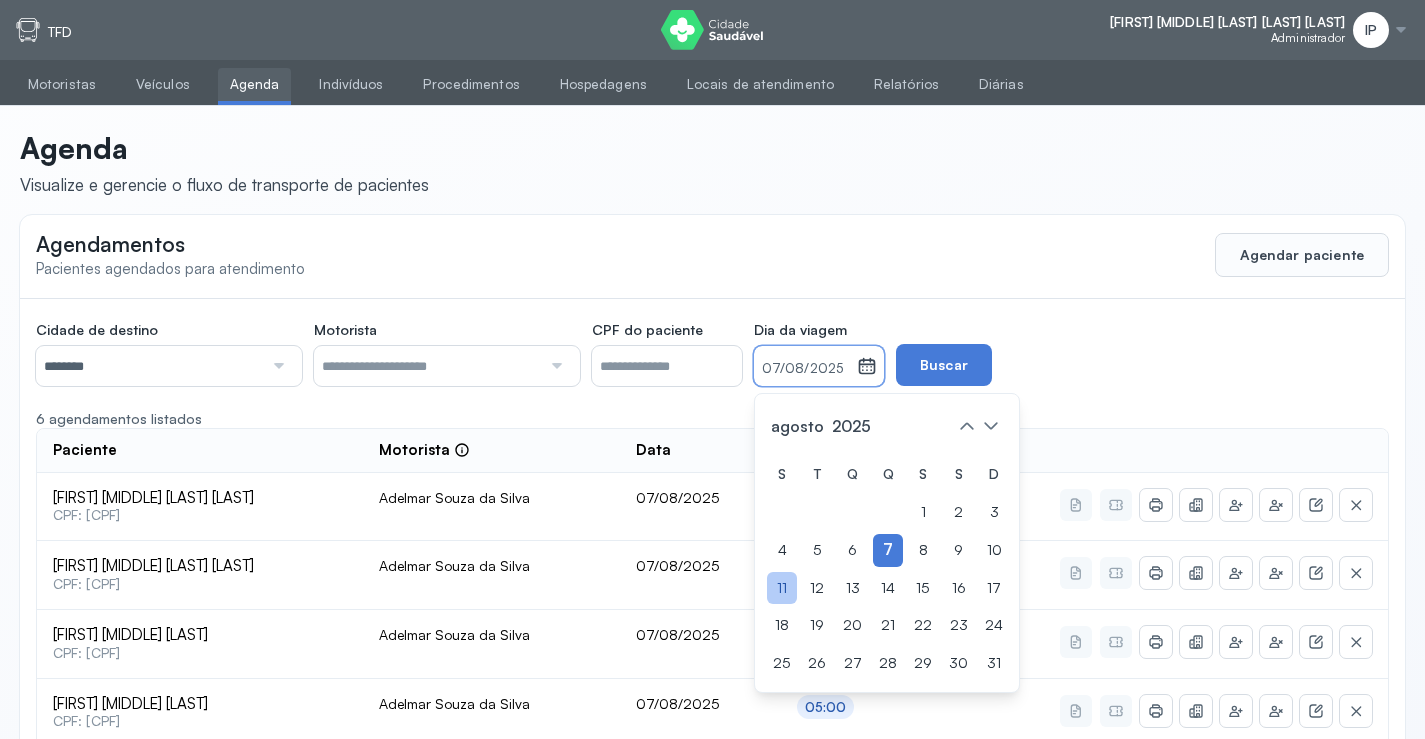 drag, startPoint x: 819, startPoint y: 583, endPoint x: 885, endPoint y: 473, distance: 128.28094 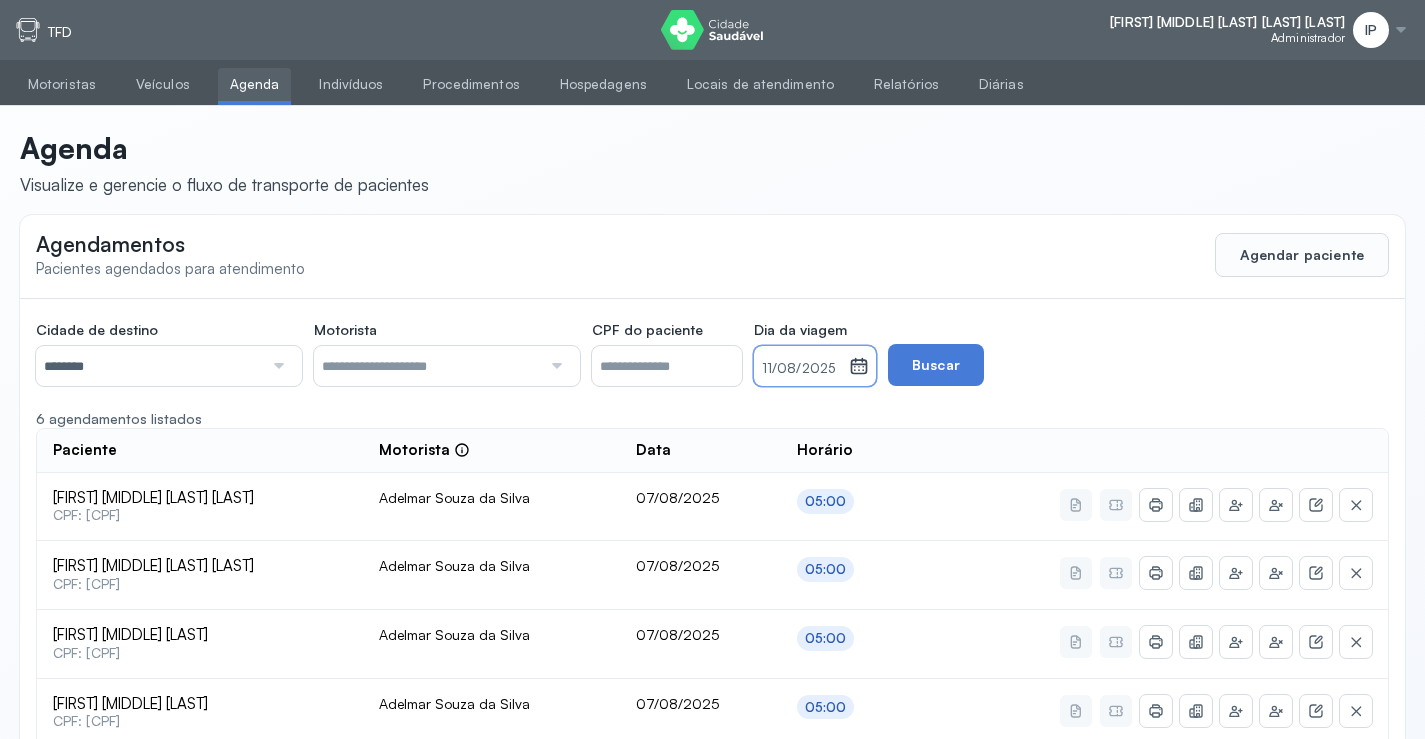 click on "11/08/2025" at bounding box center (801, 369) 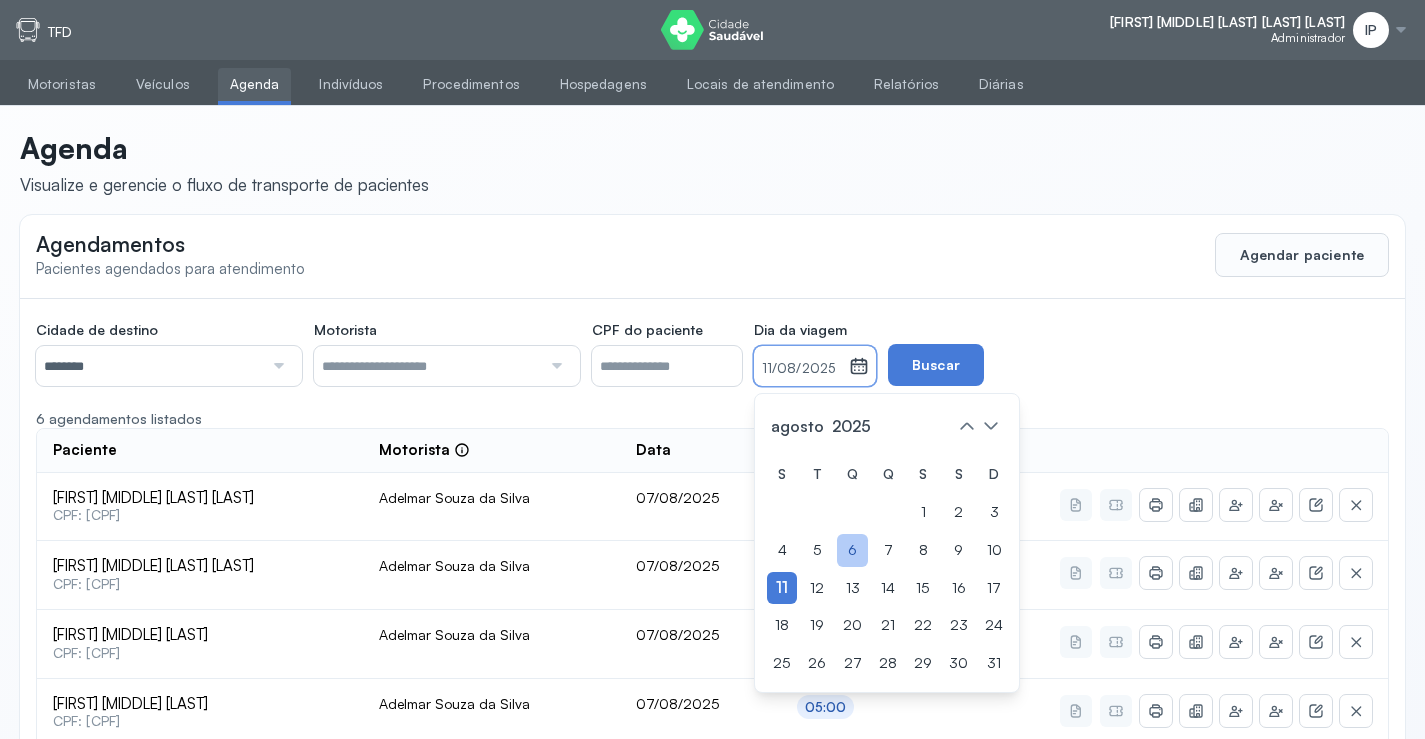 click on "6" 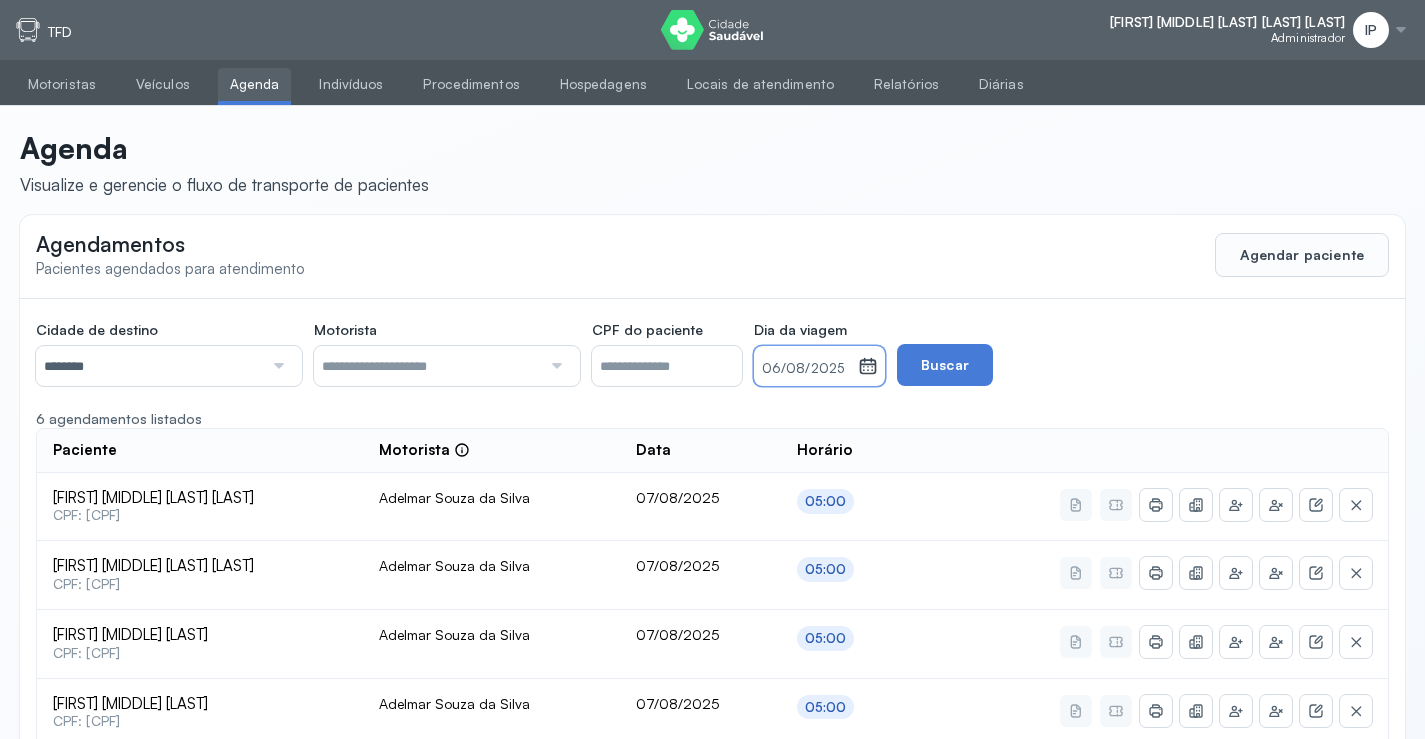 drag, startPoint x: 868, startPoint y: 371, endPoint x: 901, endPoint y: 452, distance: 87.46428 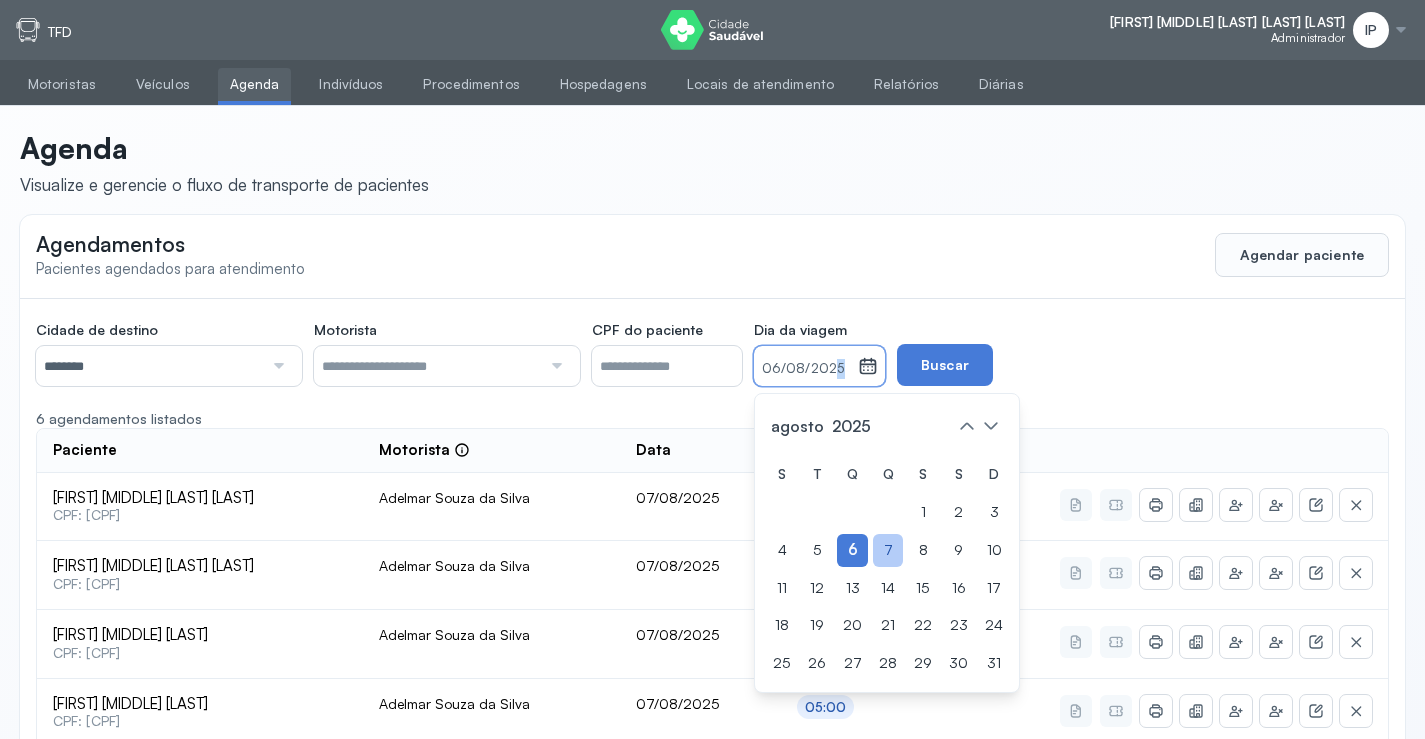 click on "7" 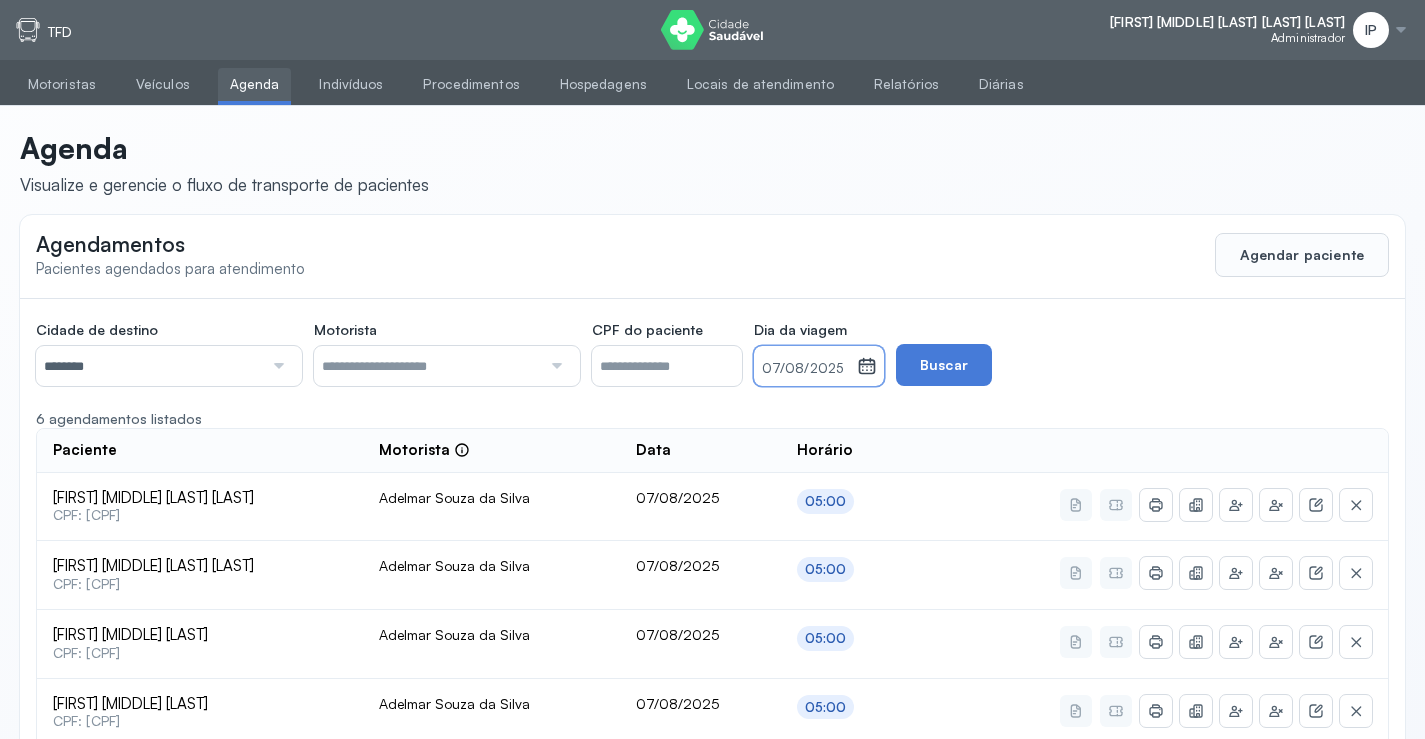 click 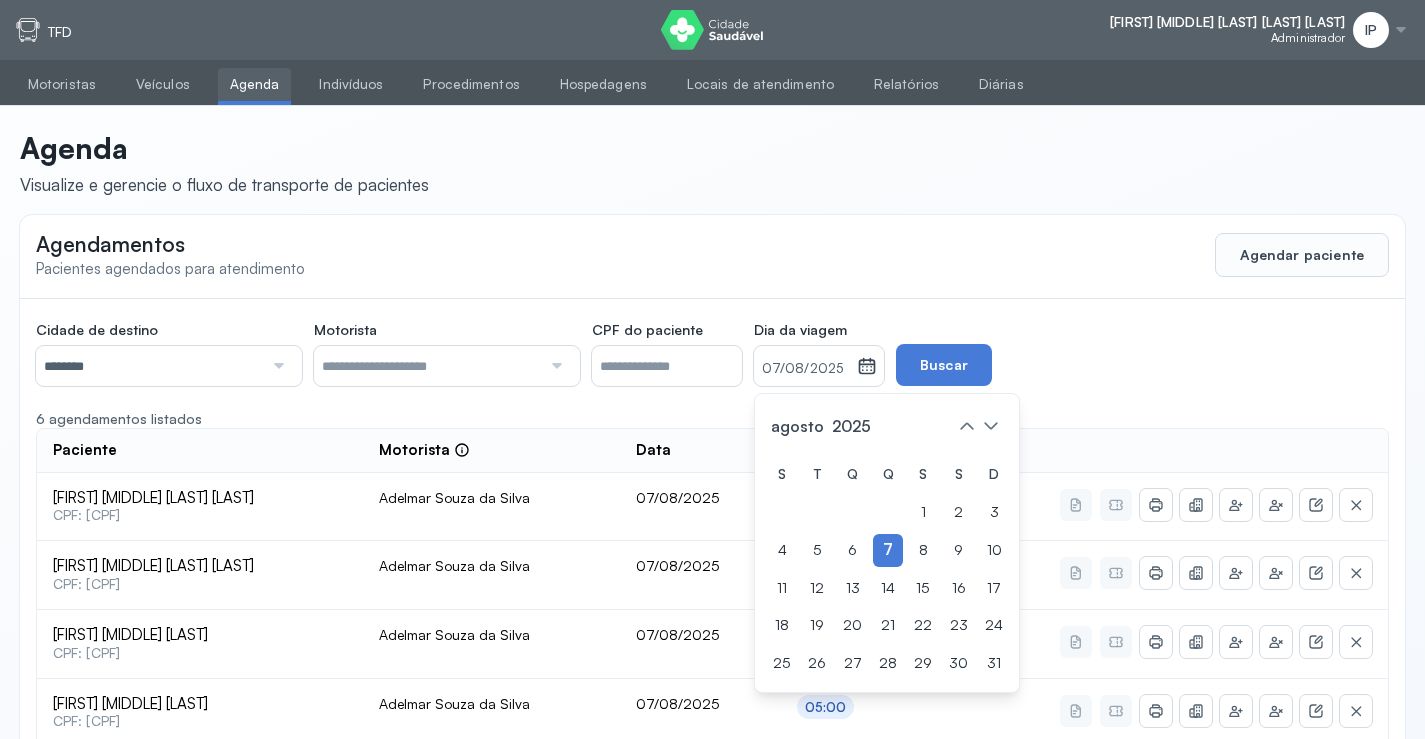 drag, startPoint x: 814, startPoint y: 574, endPoint x: 874, endPoint y: 477, distance: 114.05701 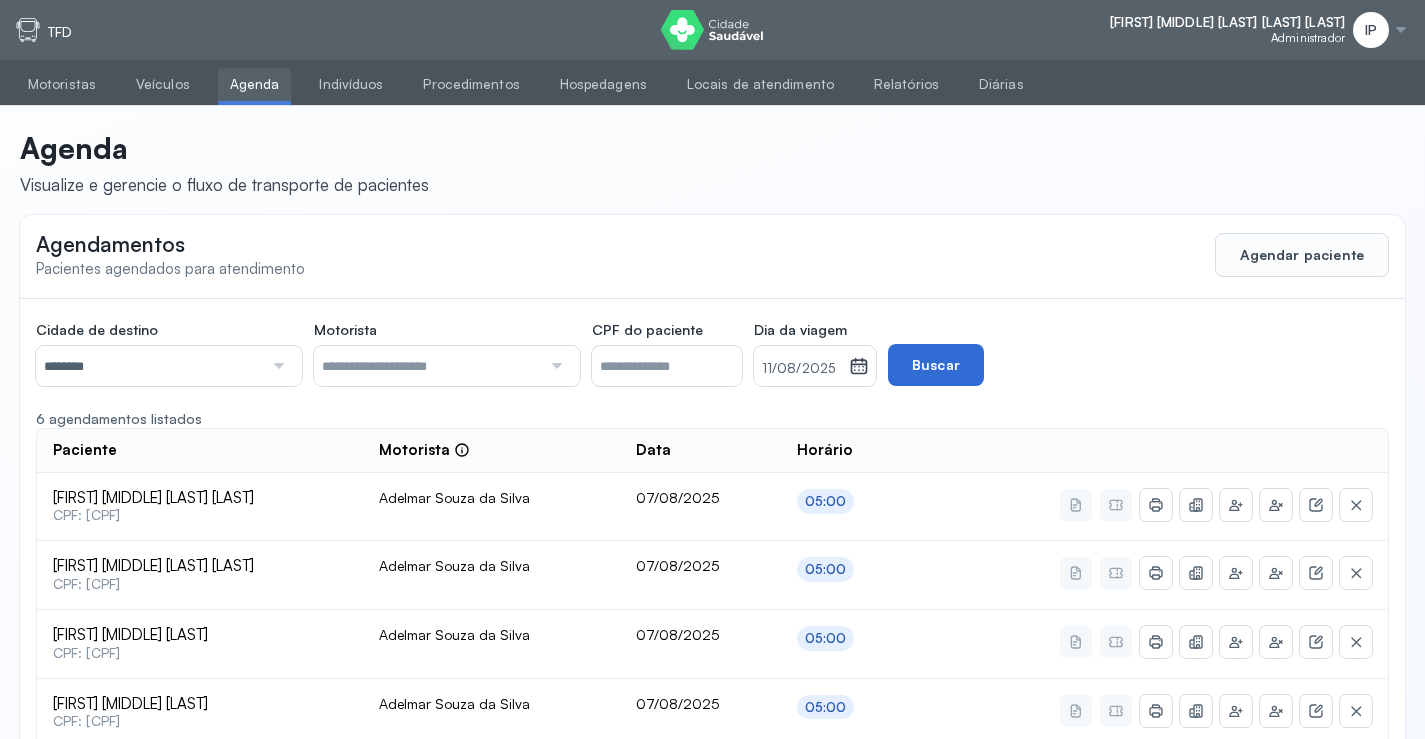 click on "Buscar" at bounding box center (936, 365) 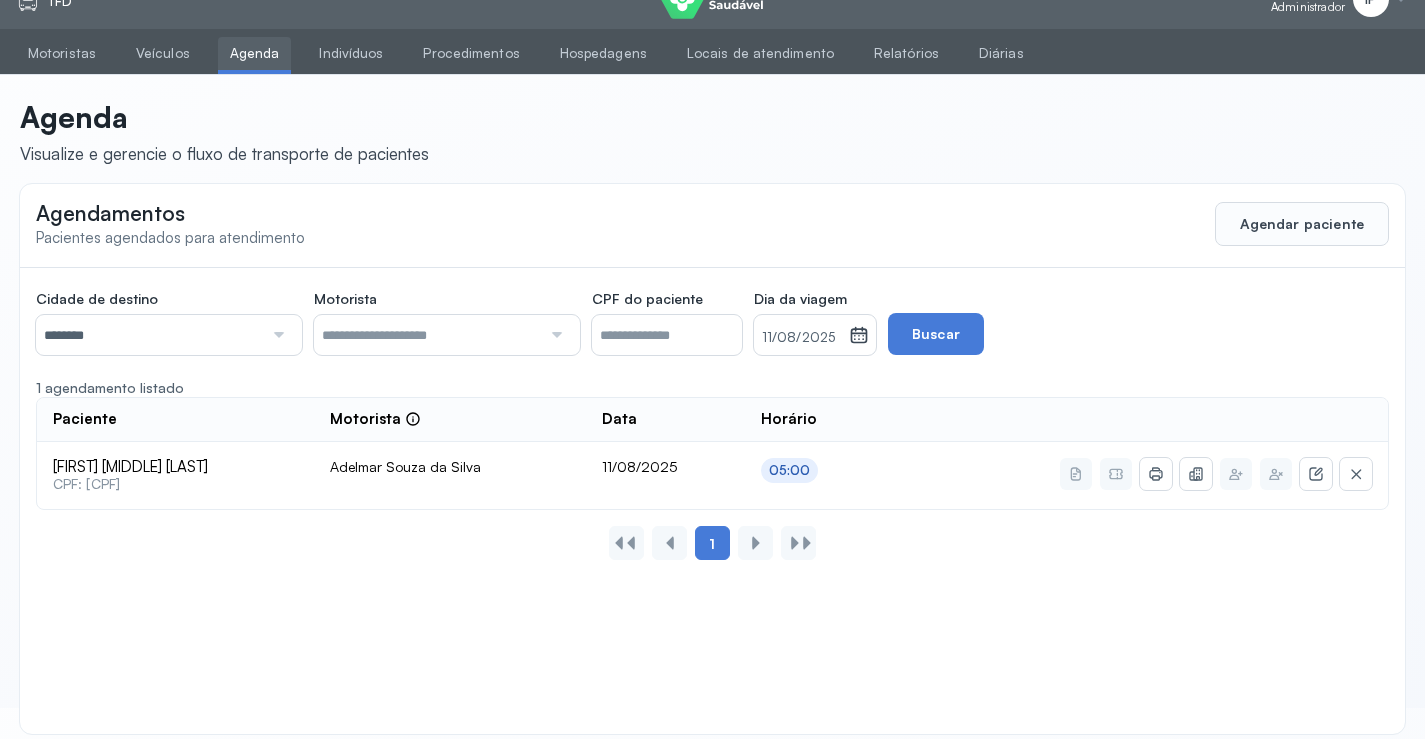 scroll, scrollTop: 46, scrollLeft: 0, axis: vertical 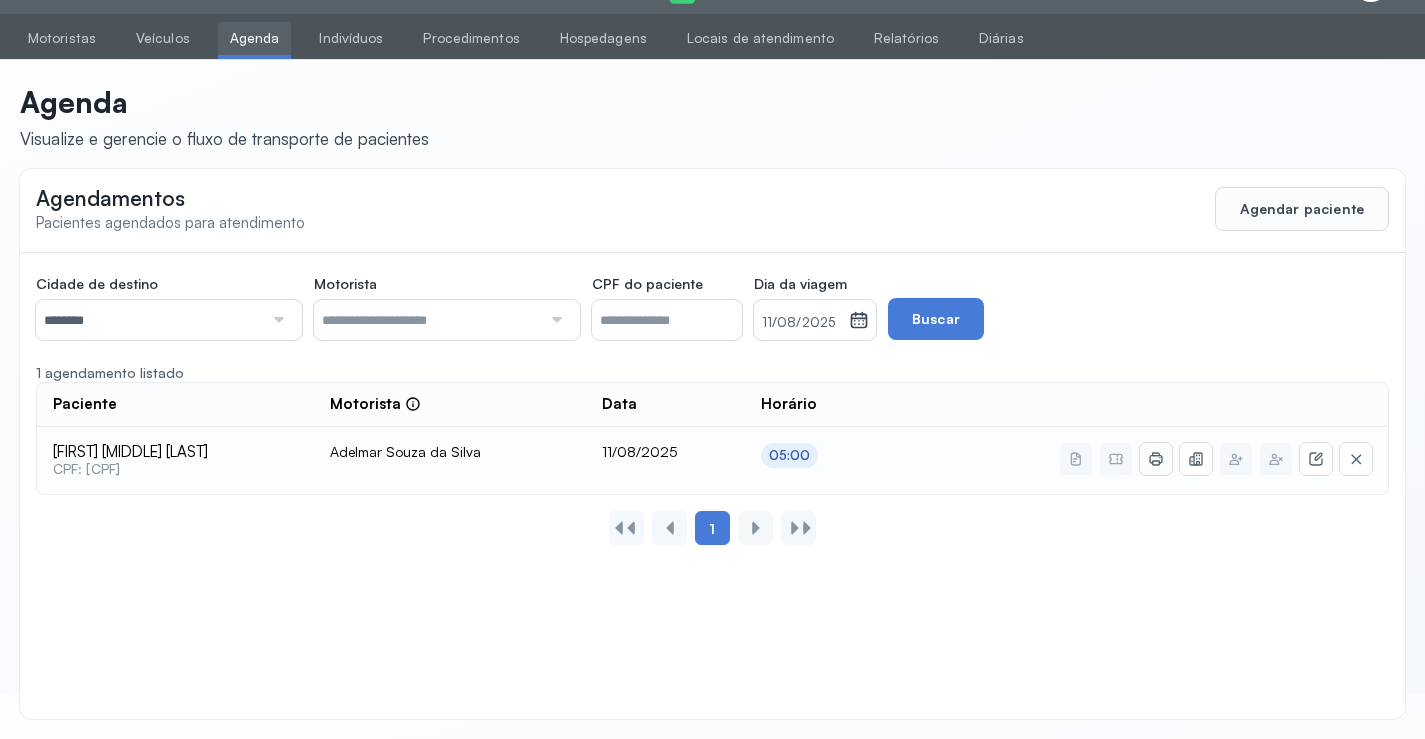 click 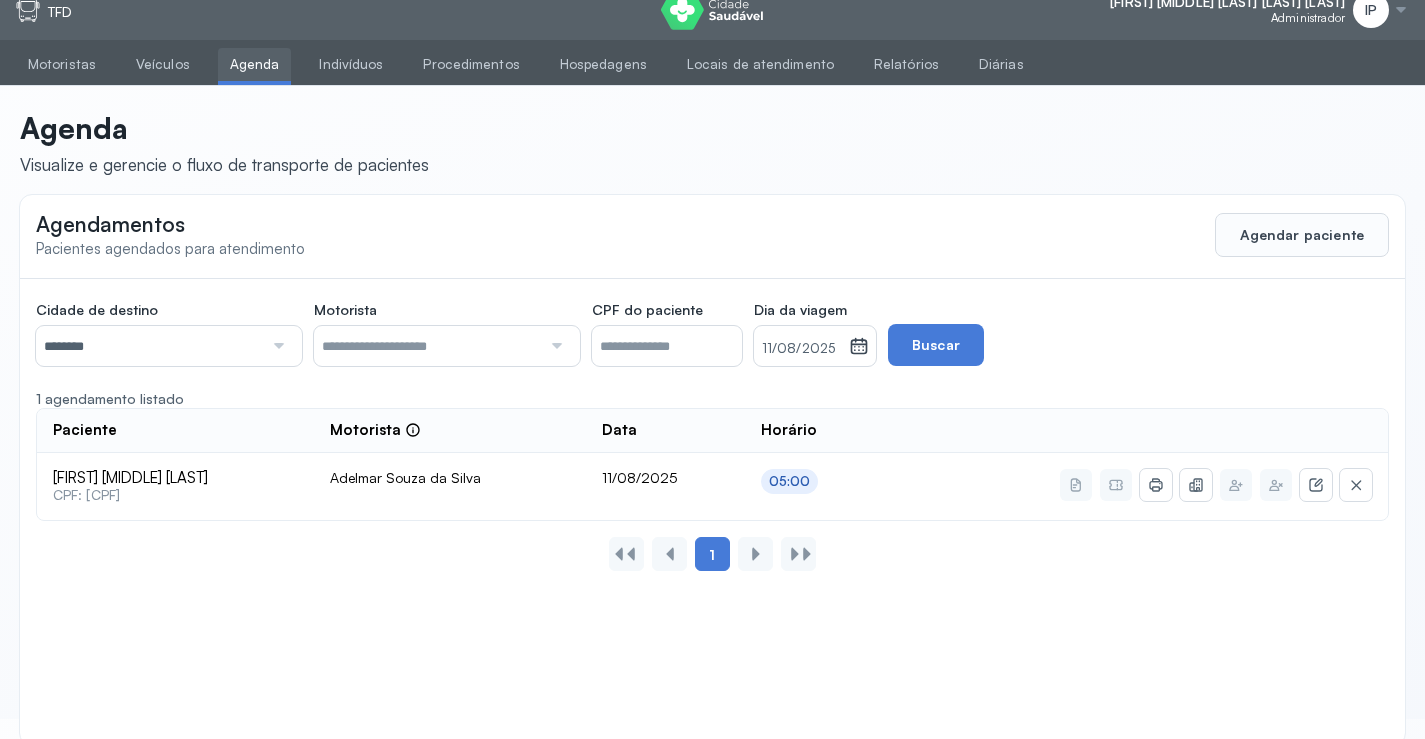 scroll, scrollTop: 0, scrollLeft: 0, axis: both 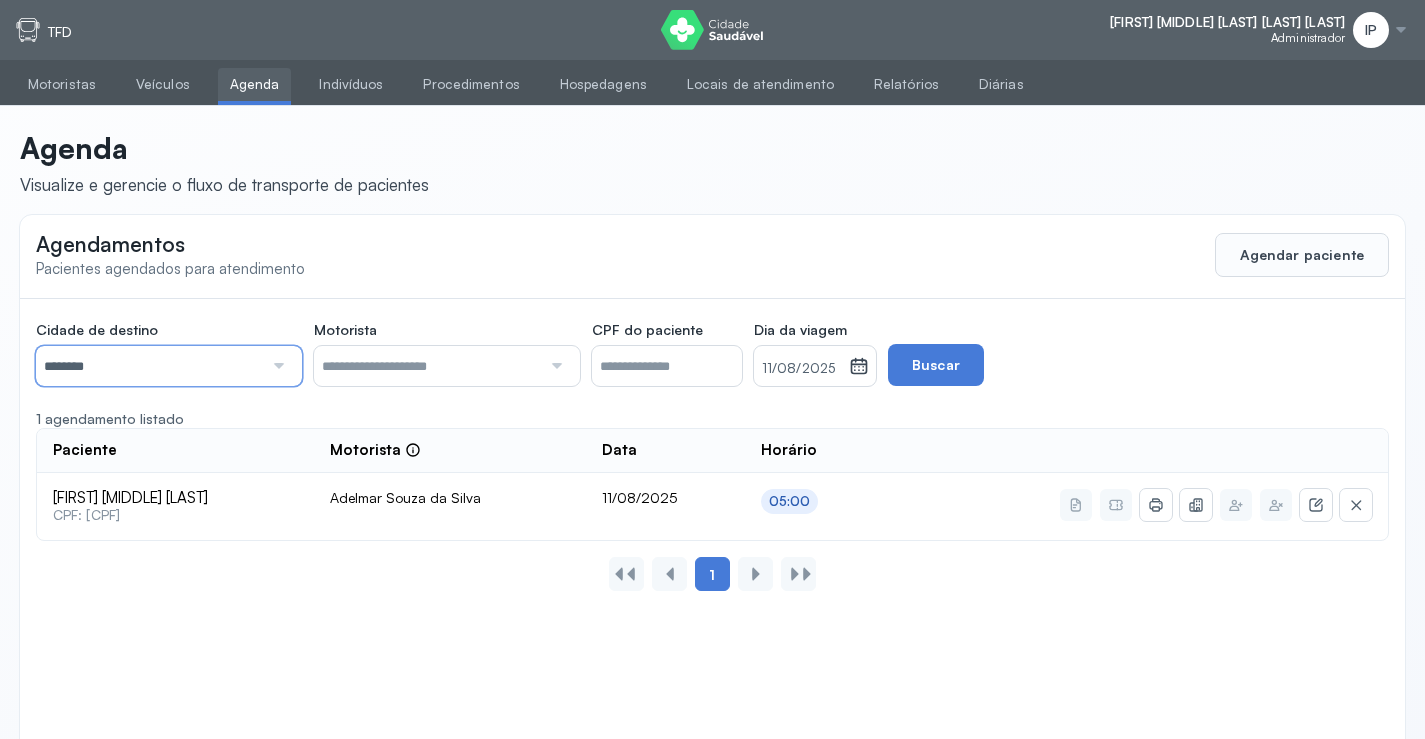 click on "********" at bounding box center (149, 366) 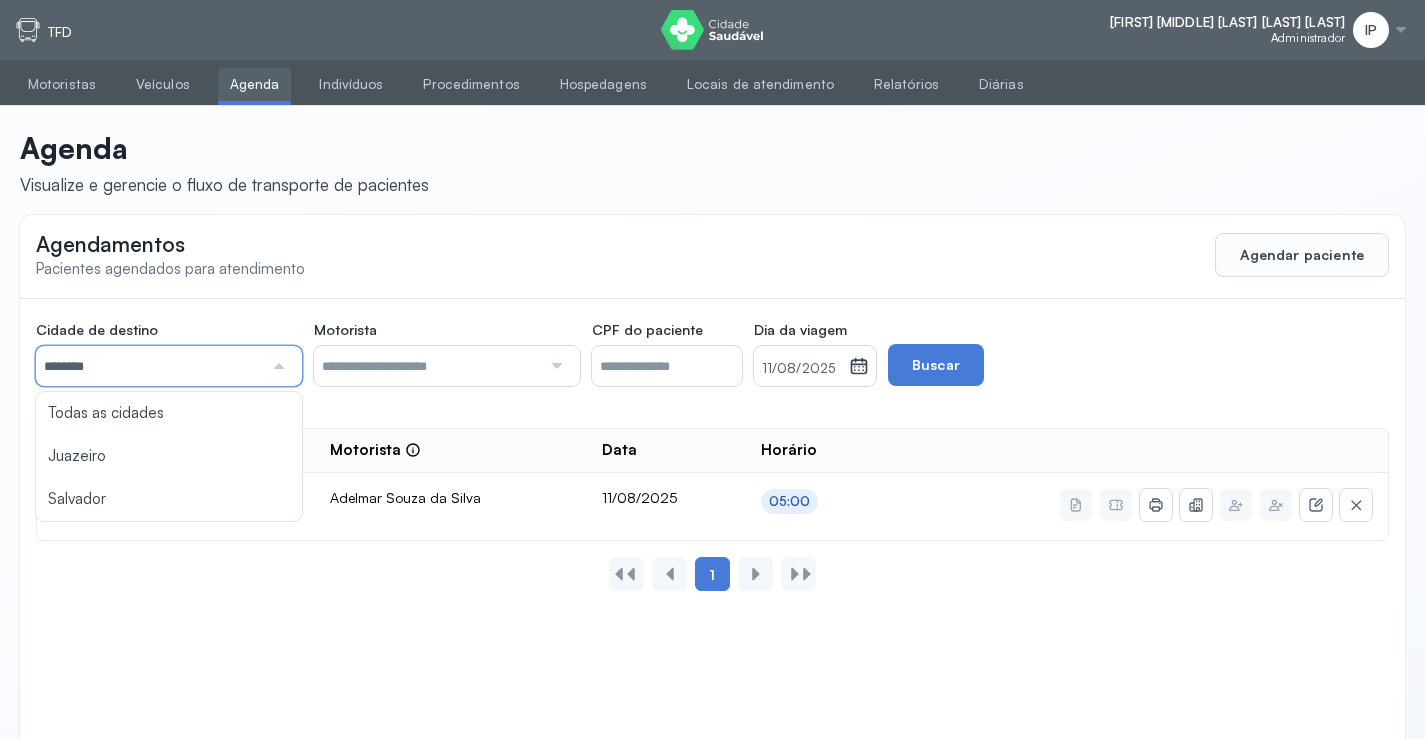 click on "11/08/2025" at bounding box center [801, 369] 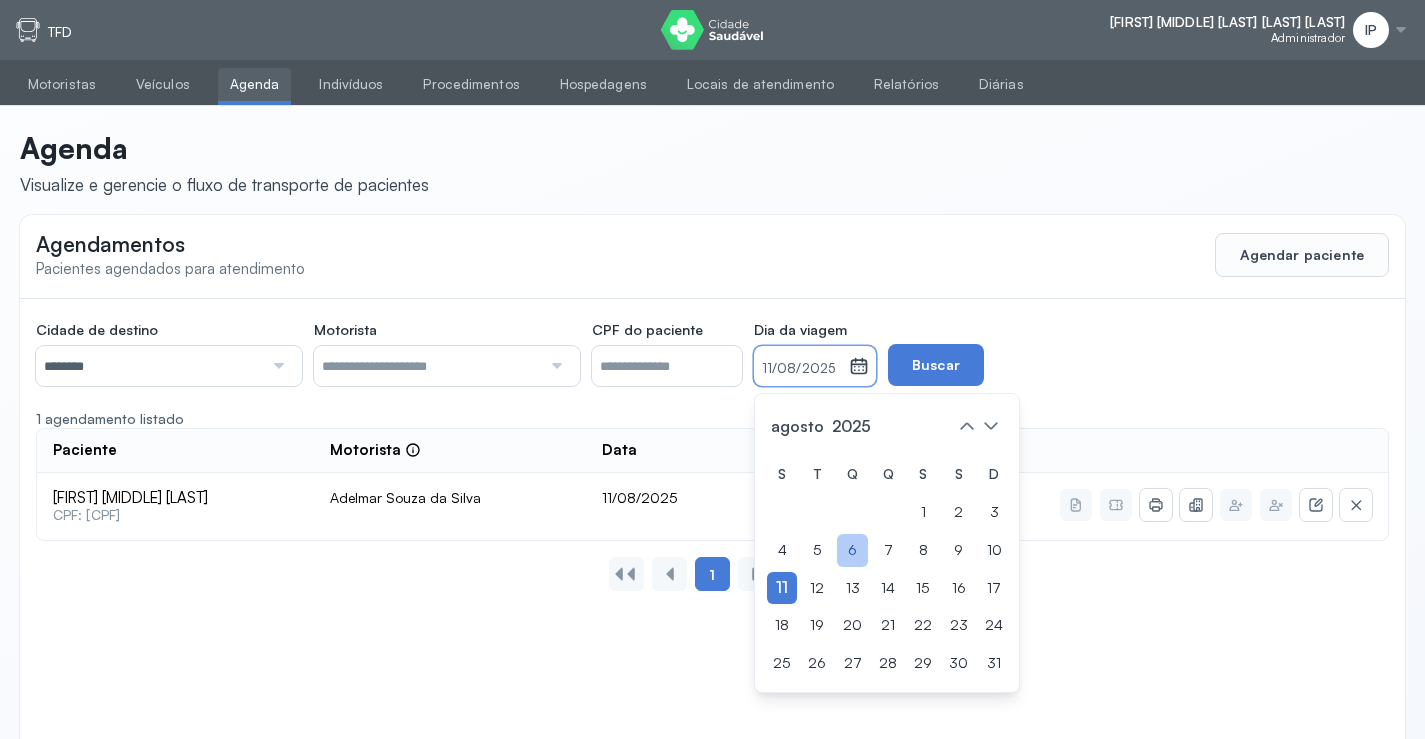 drag, startPoint x: 897, startPoint y: 551, endPoint x: 918, endPoint y: 523, distance: 35 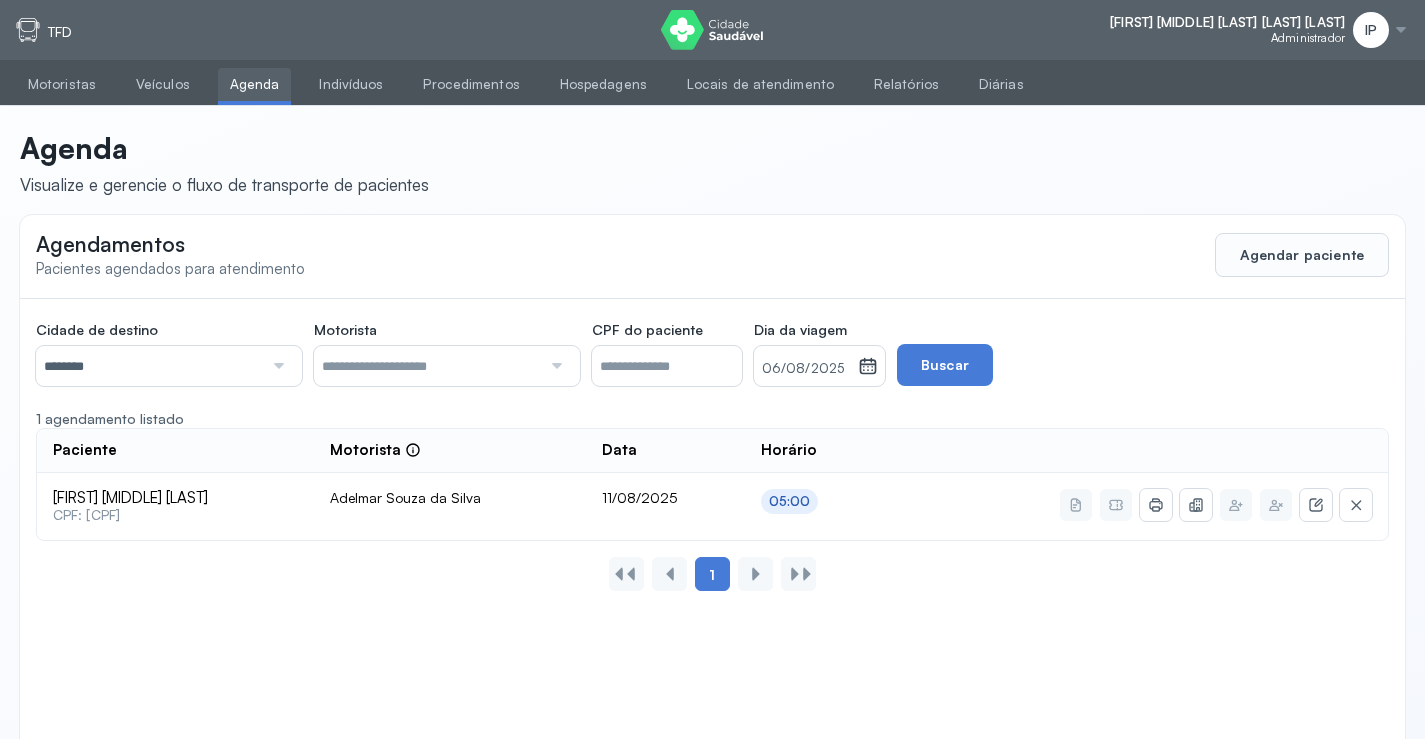 click 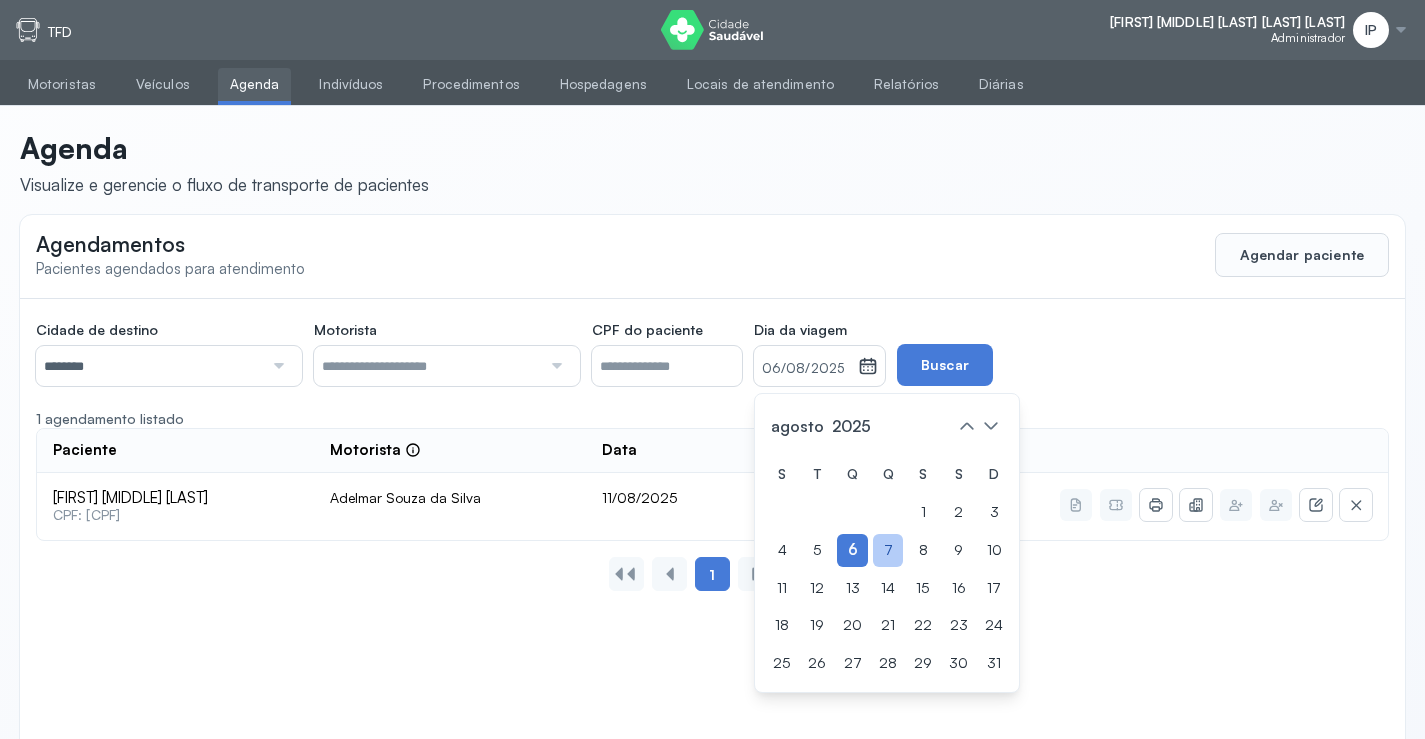 click on "7" 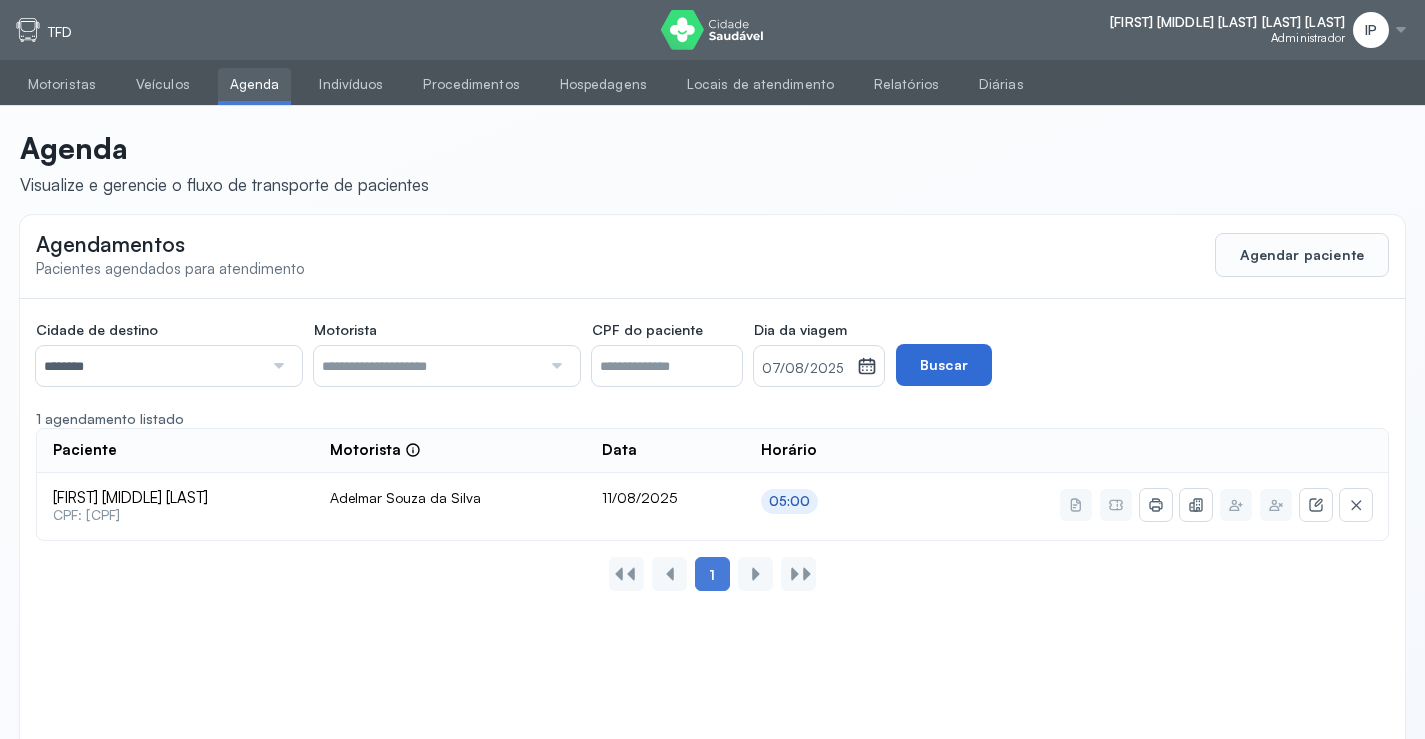 click on "Buscar" at bounding box center (944, 365) 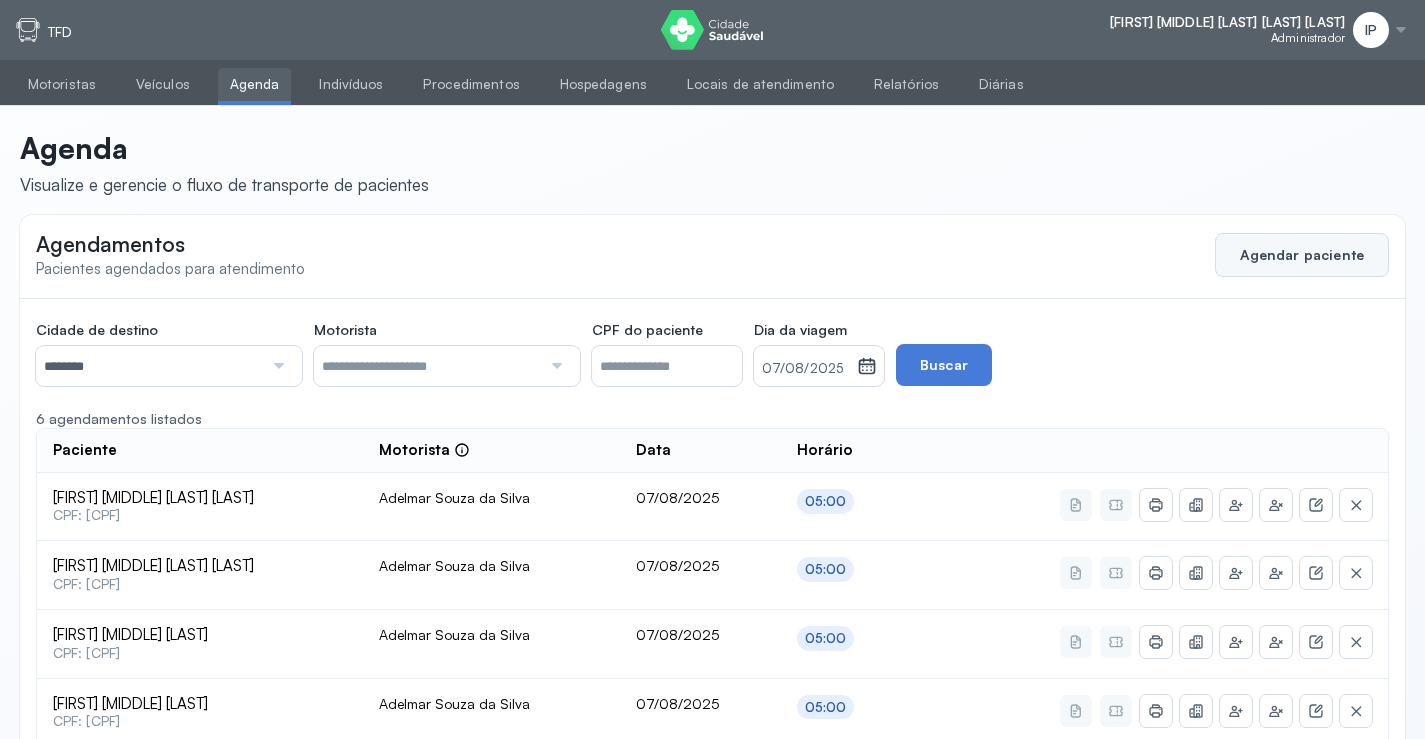click on "Agendar paciente" 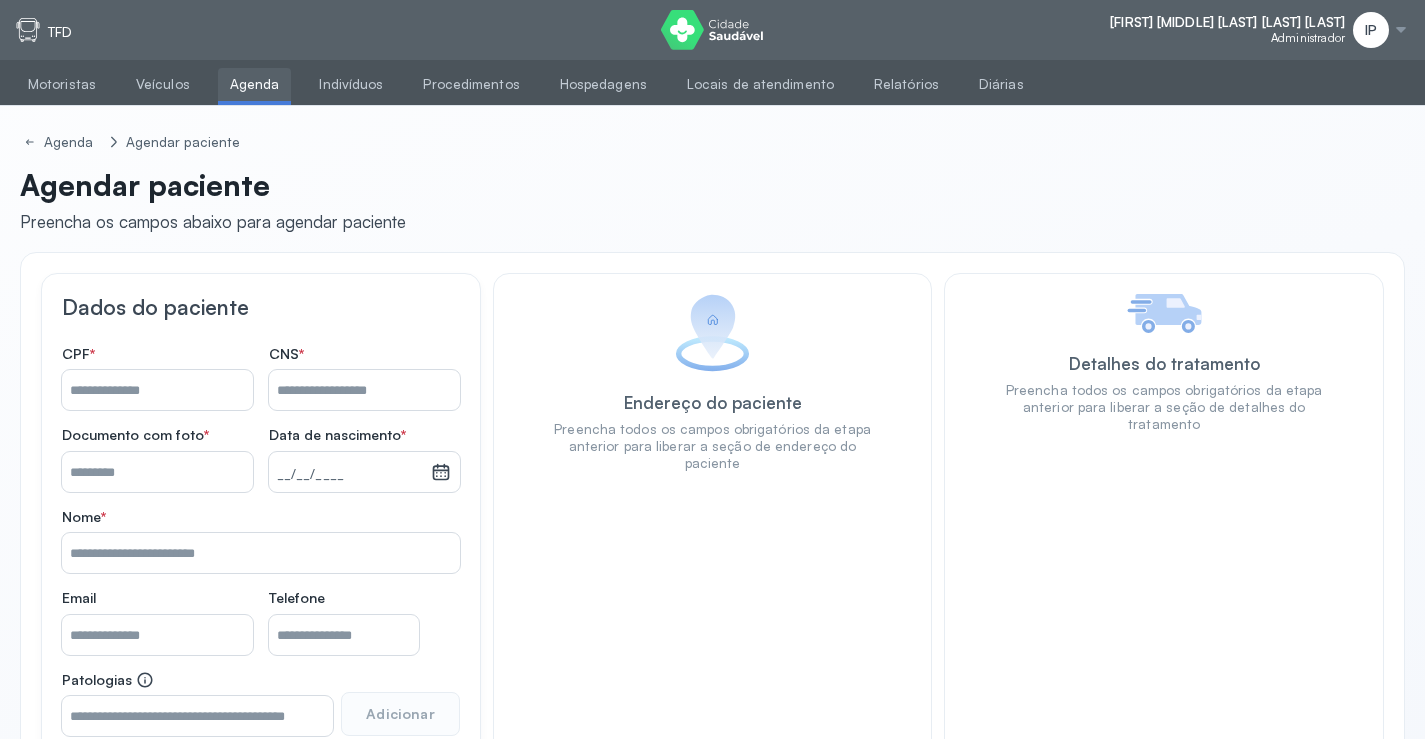click on "Nome   *" at bounding box center [157, 390] 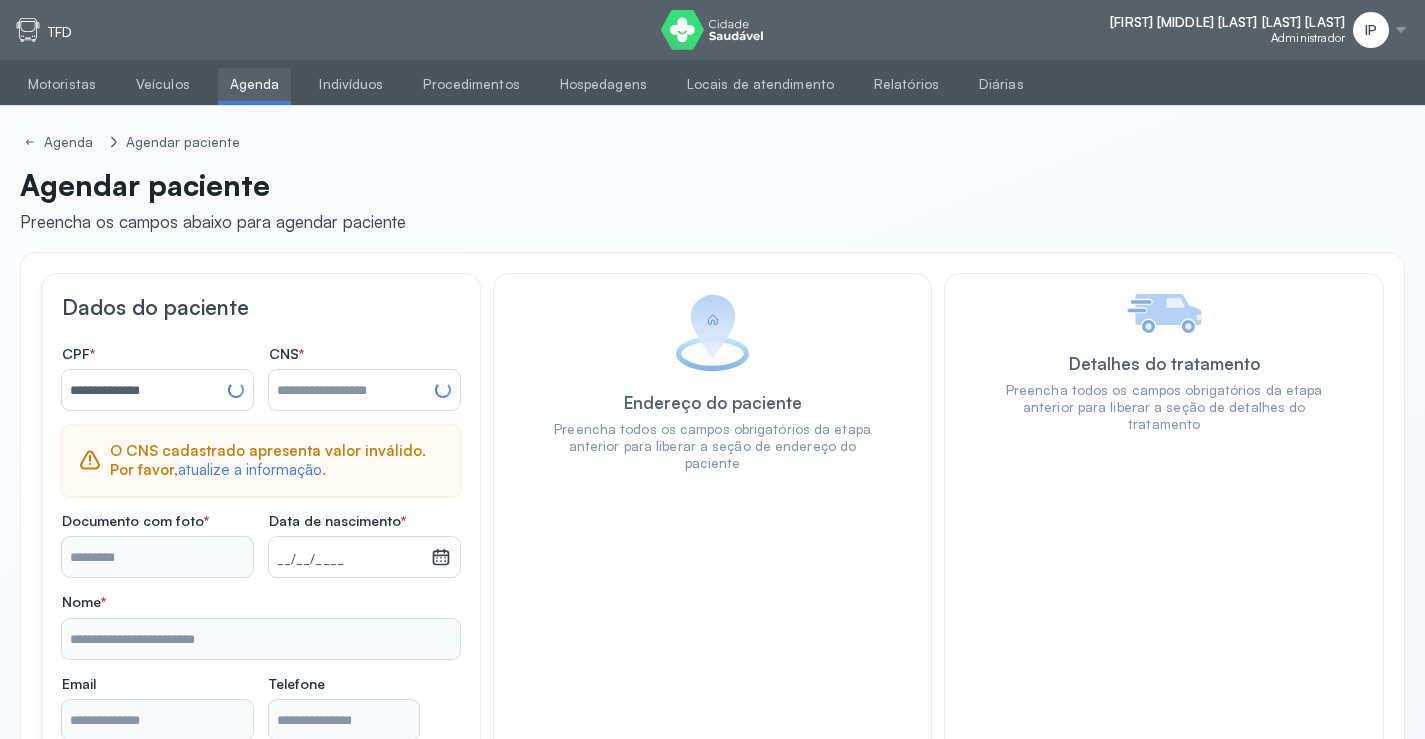 type on "**********" 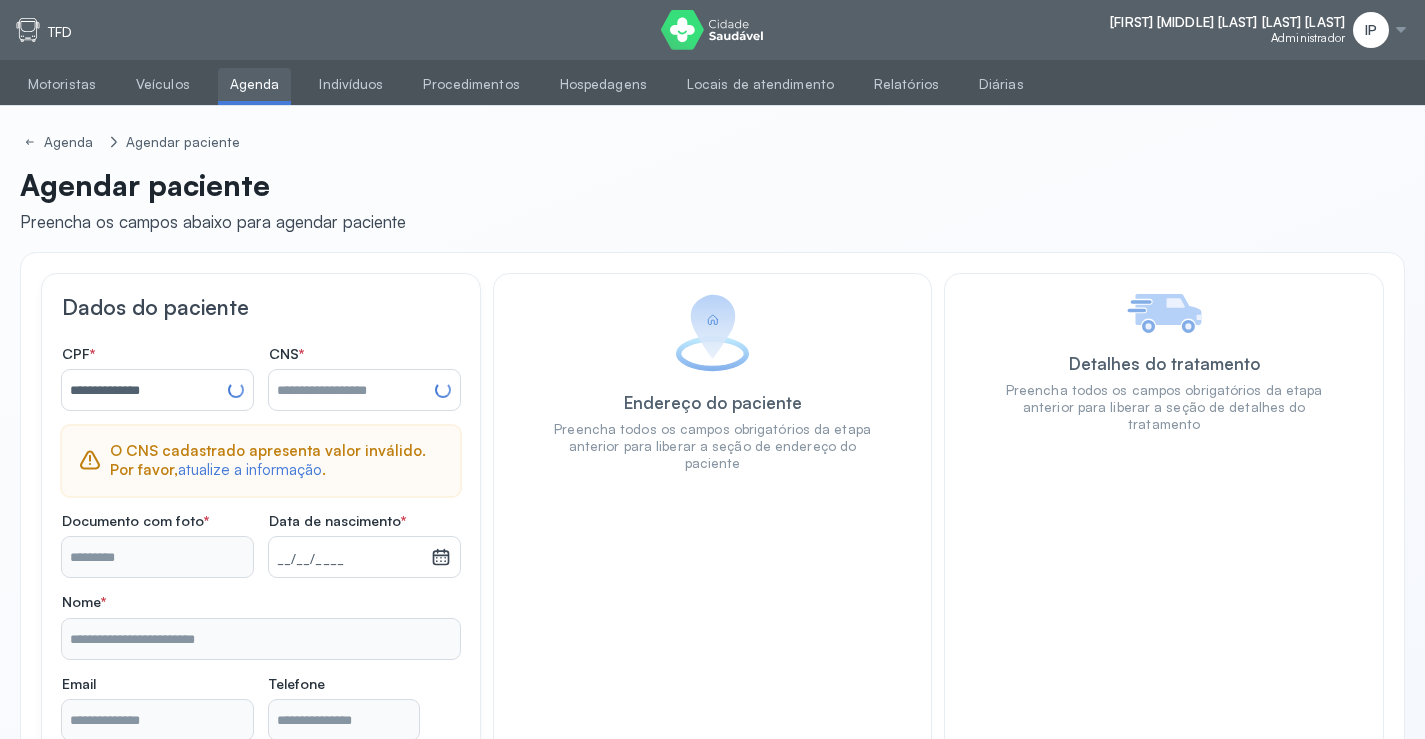 type on "**********" 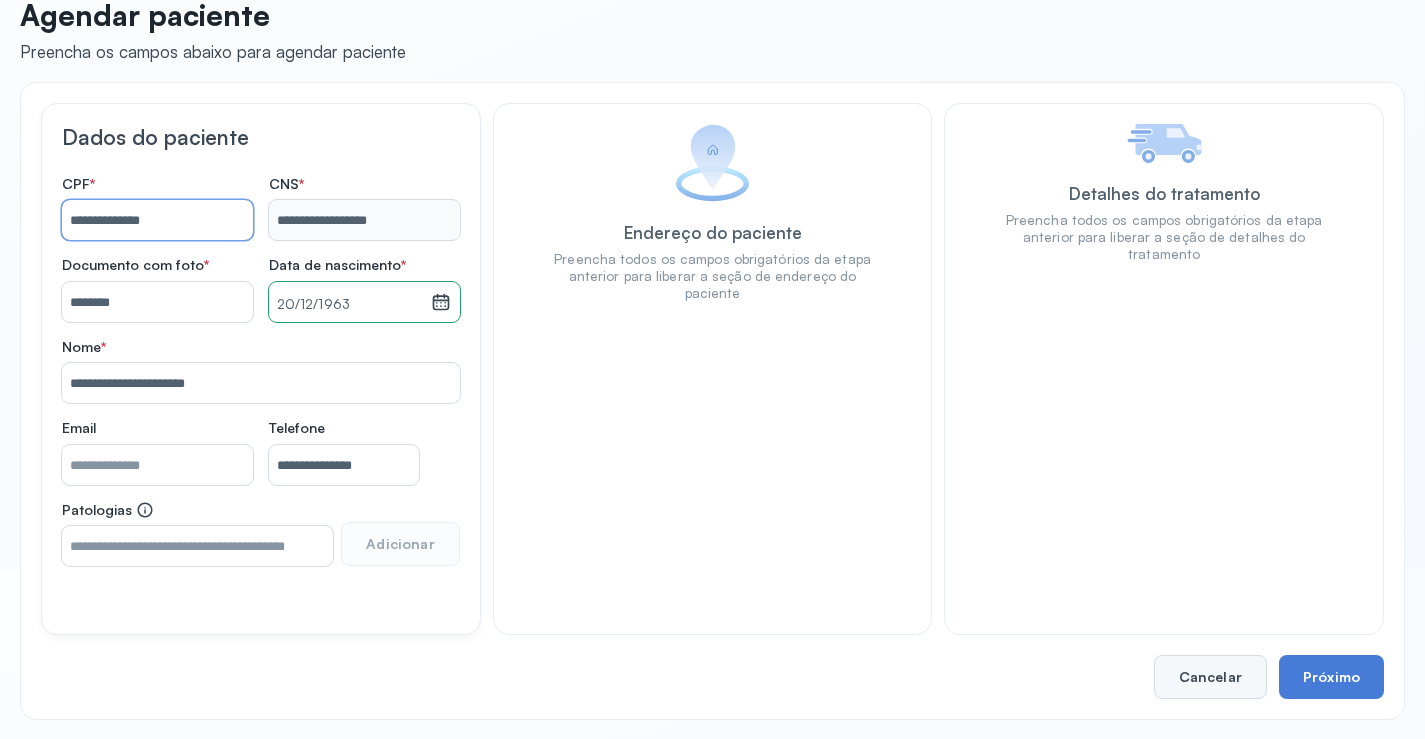 scroll, scrollTop: 171, scrollLeft: 0, axis: vertical 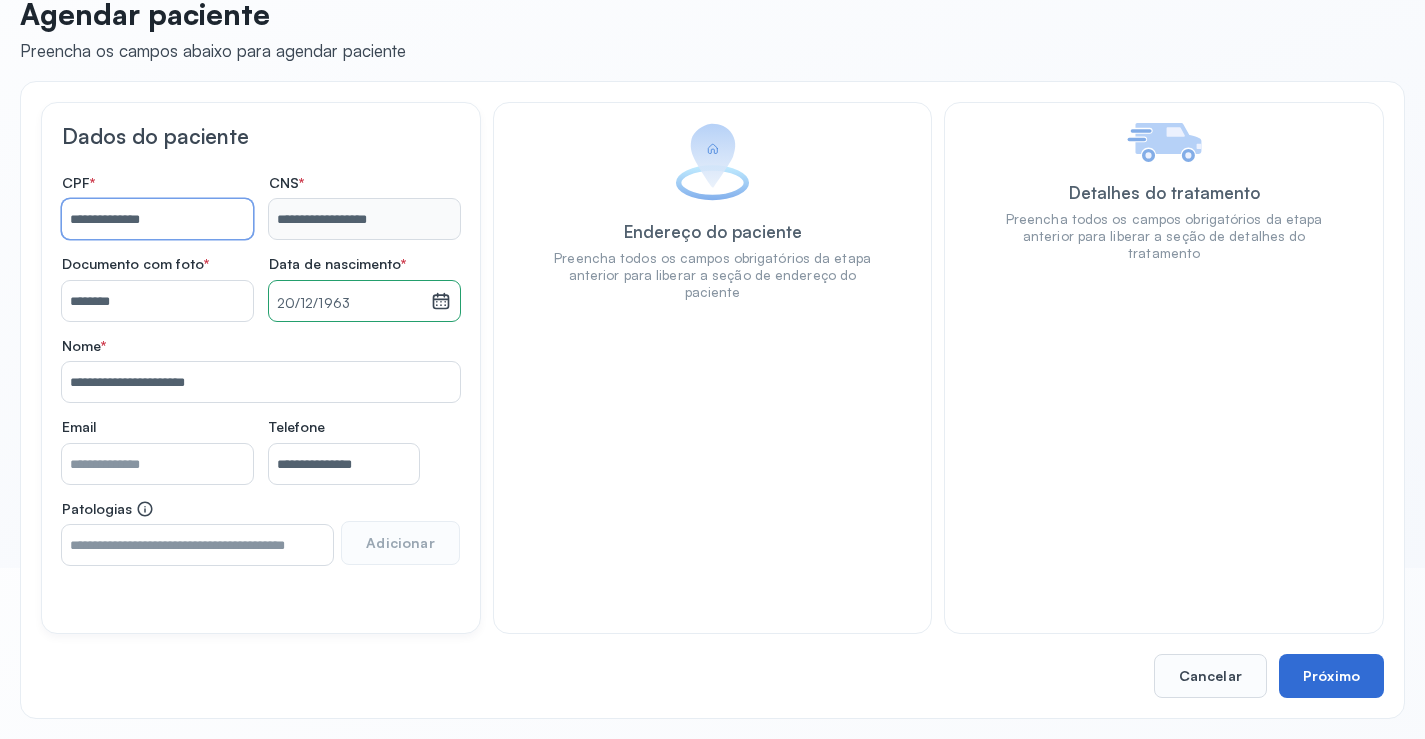 type on "**********" 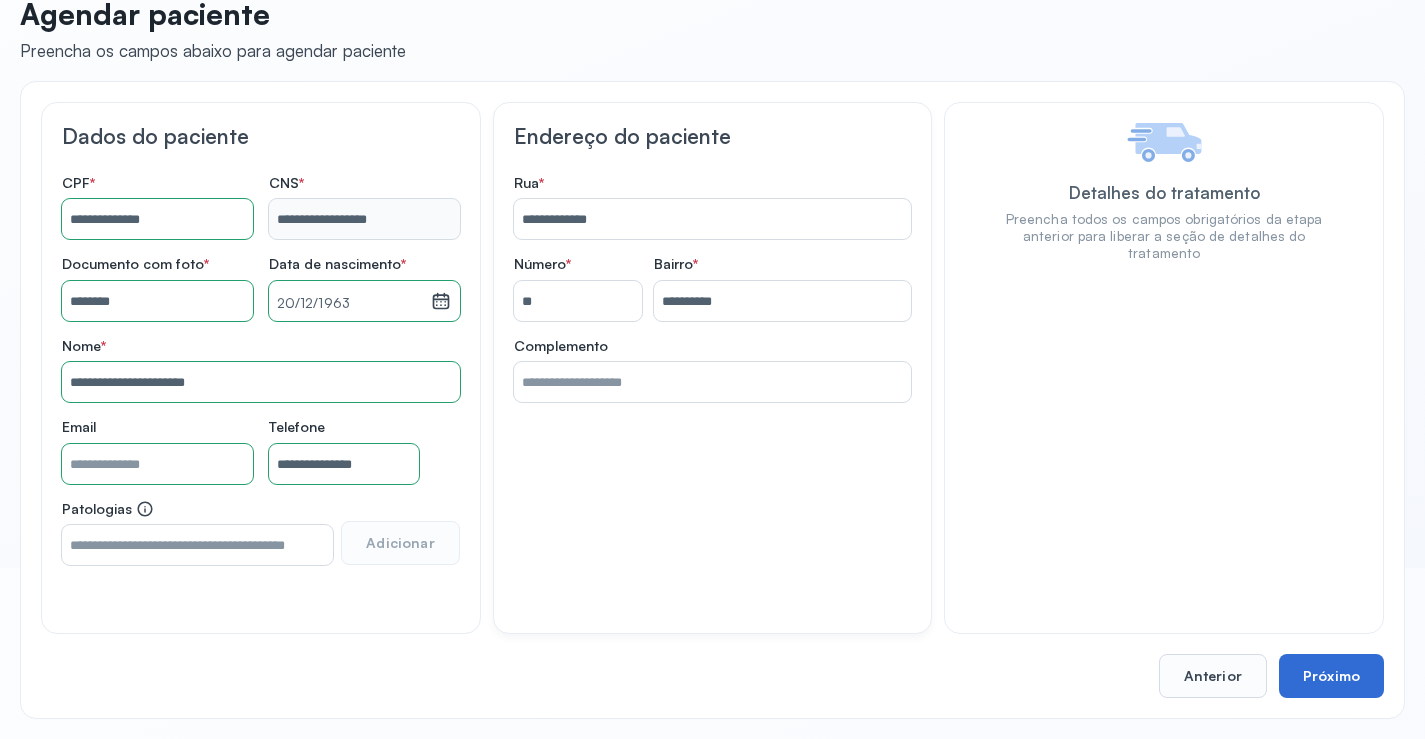 click on "Próximo" at bounding box center [1331, 676] 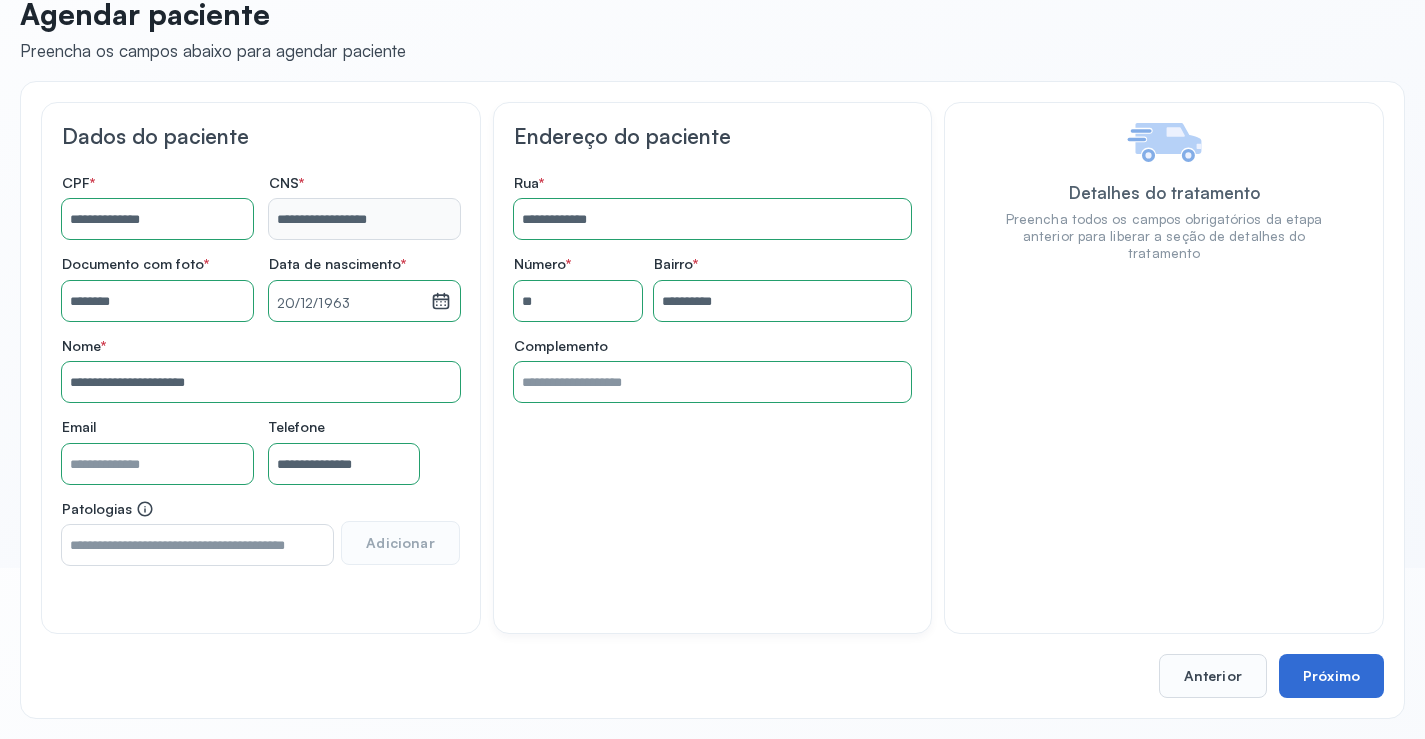click on "Próximo" at bounding box center [1331, 676] 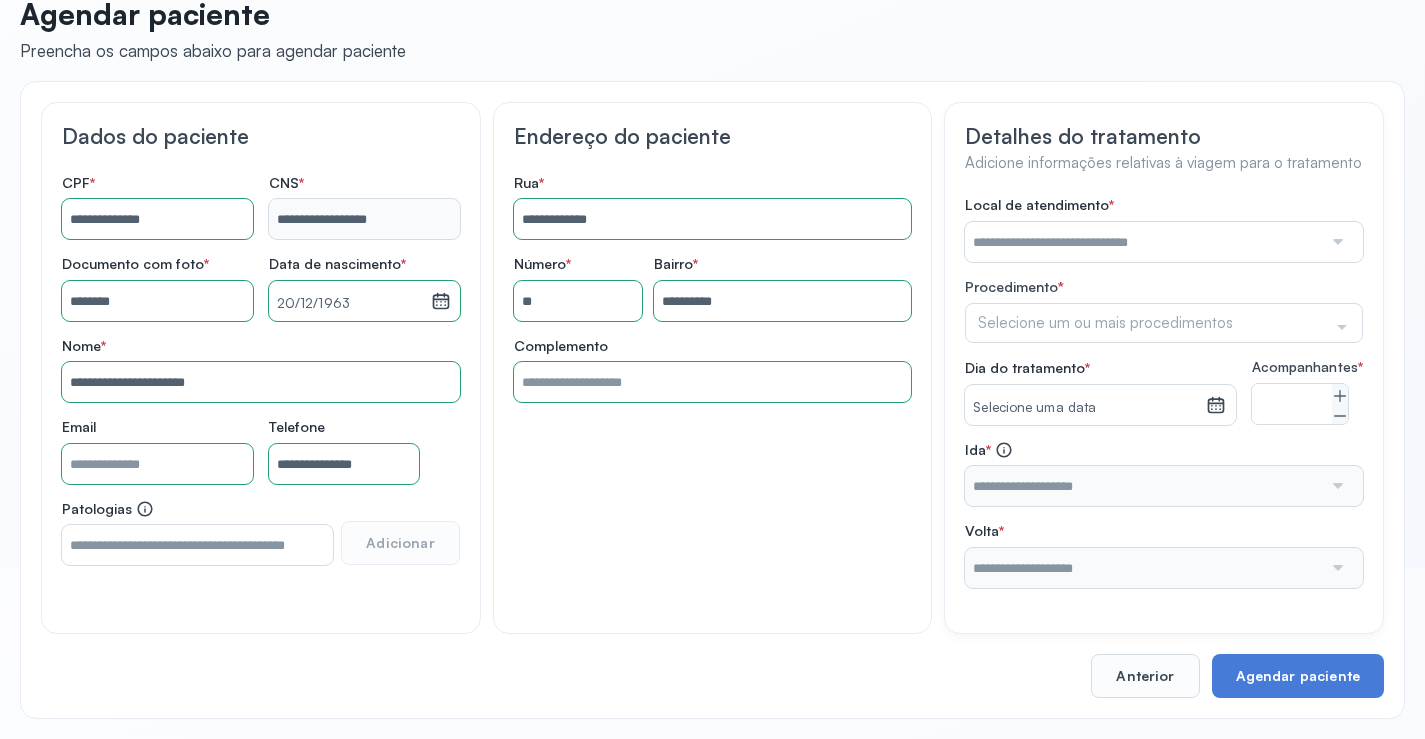 click at bounding box center (1143, 242) 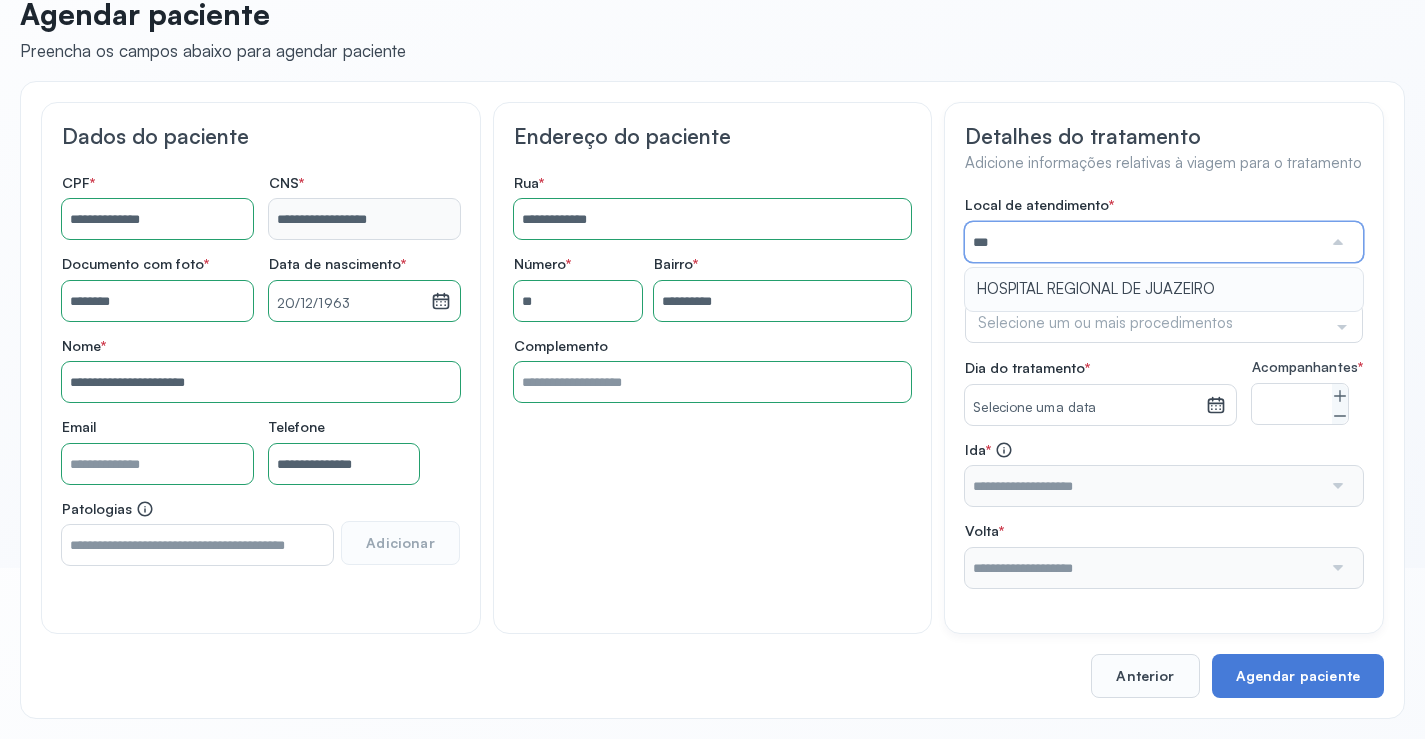 type on "**********" 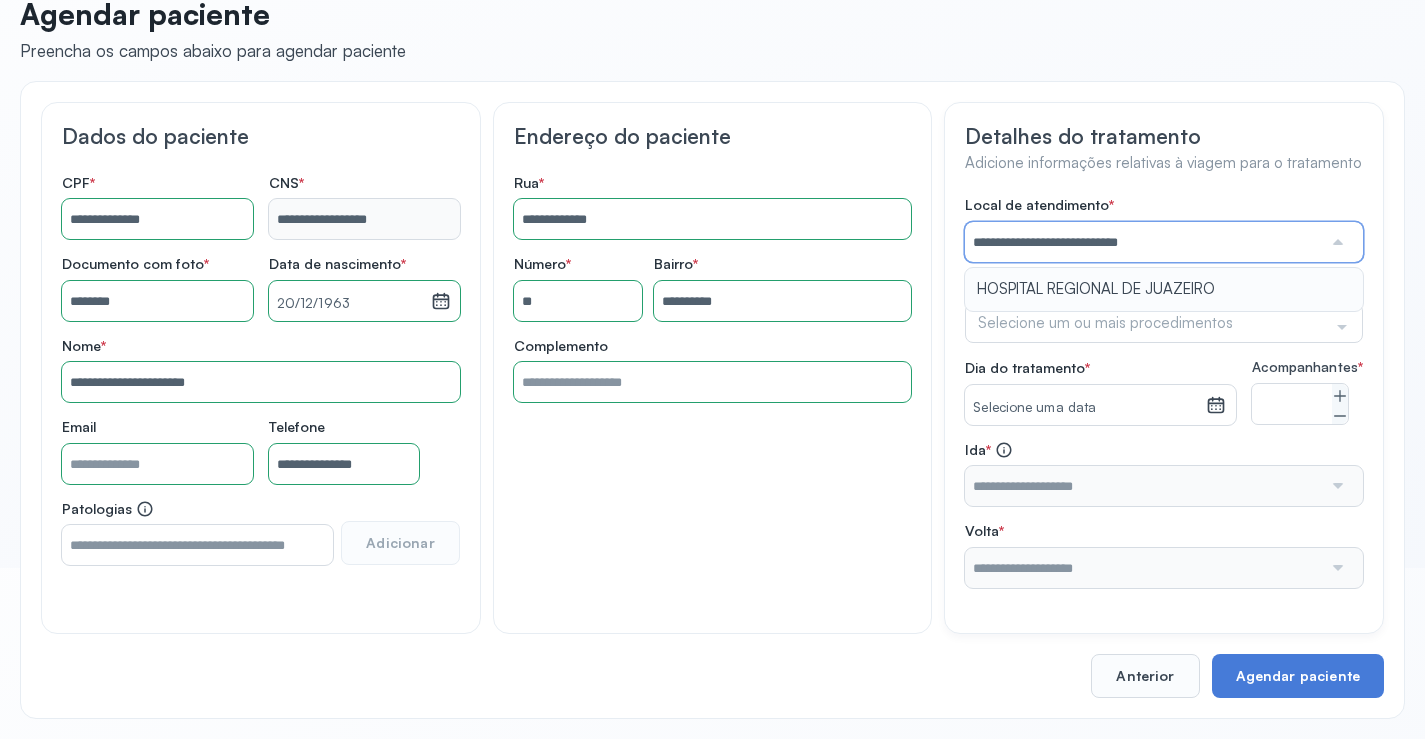 click on "**********" at bounding box center [1164, 392] 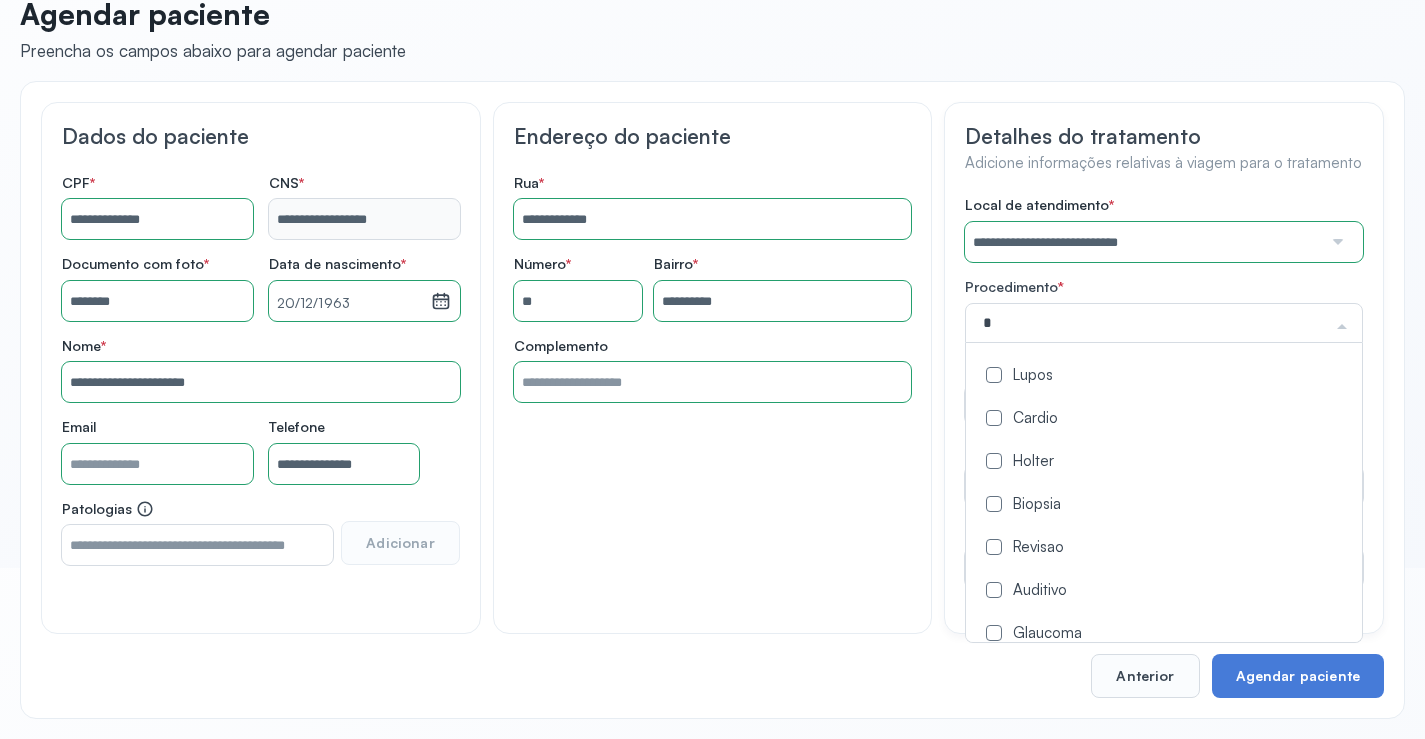 type on "**" 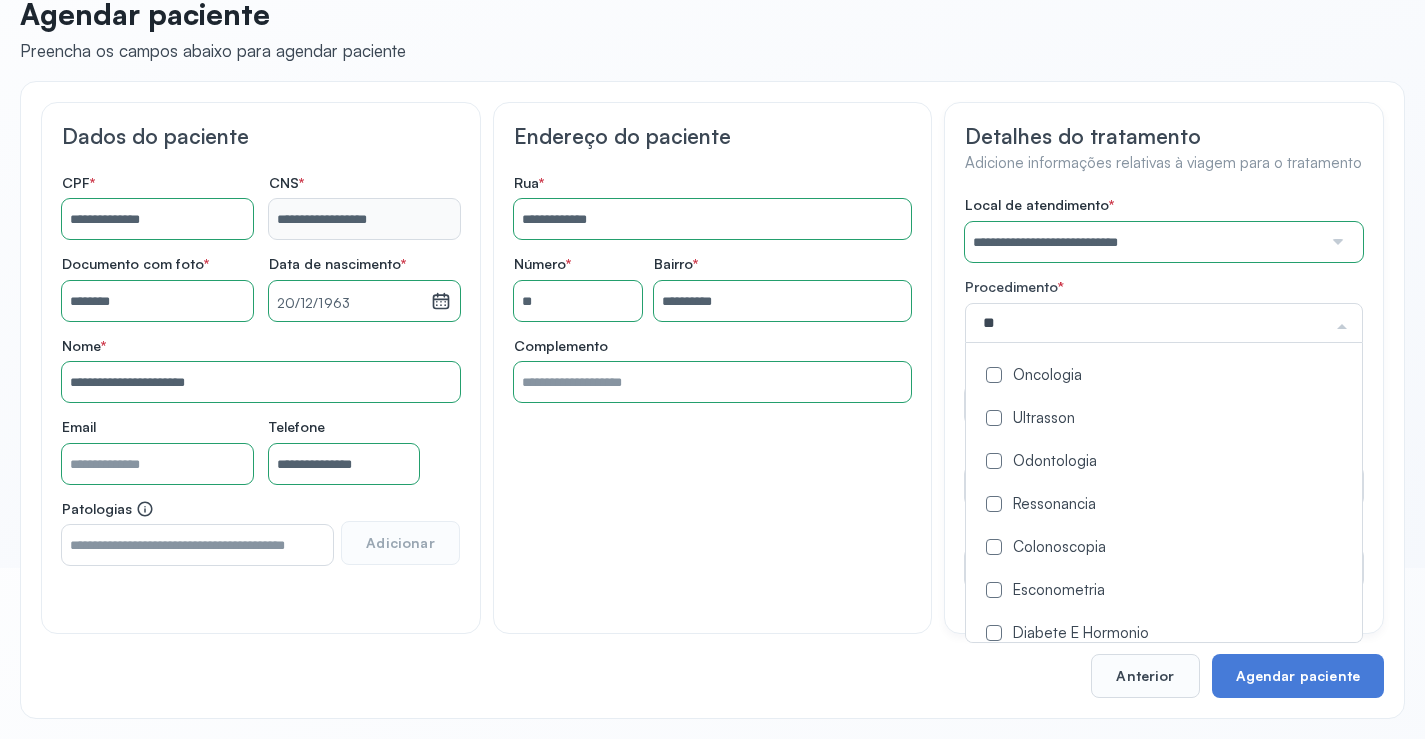 drag, startPoint x: 1062, startPoint y: 389, endPoint x: 1031, endPoint y: 392, distance: 31.144823 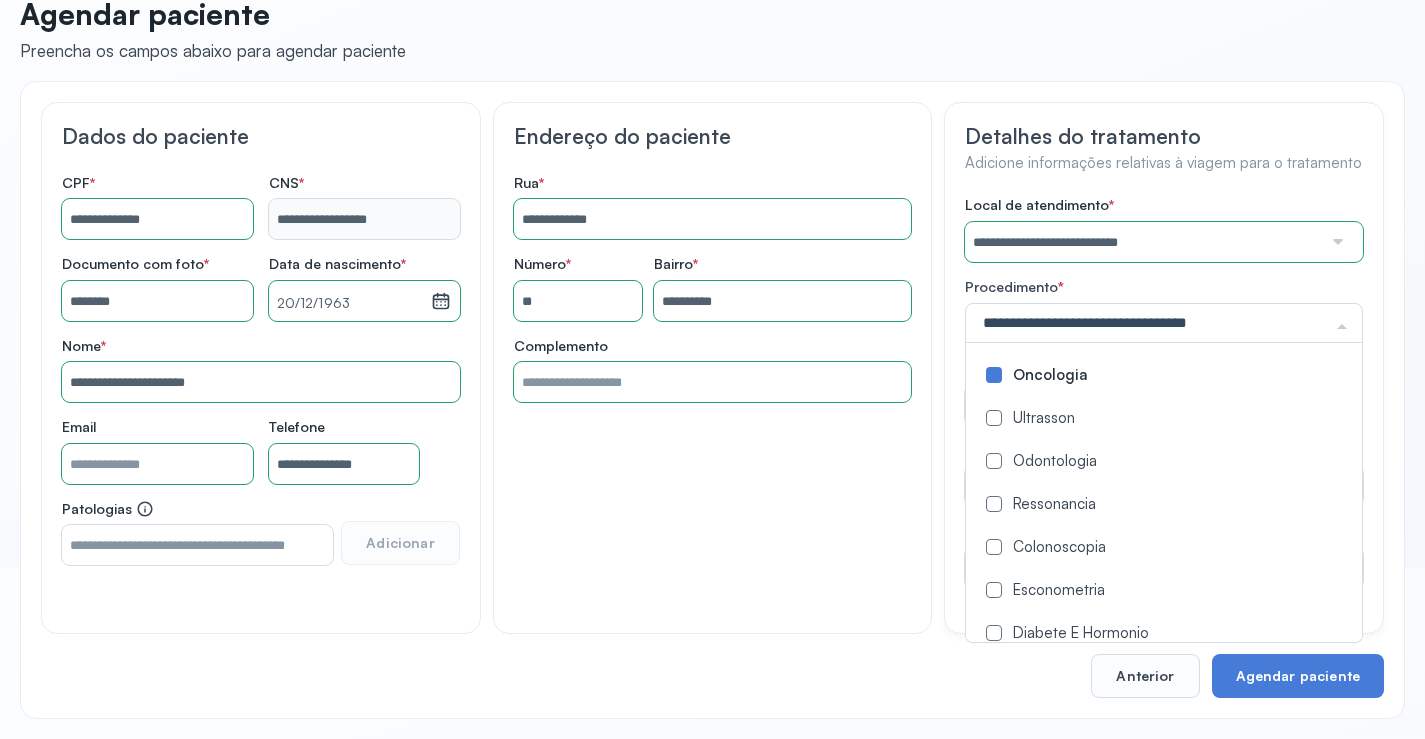 click on "**********" 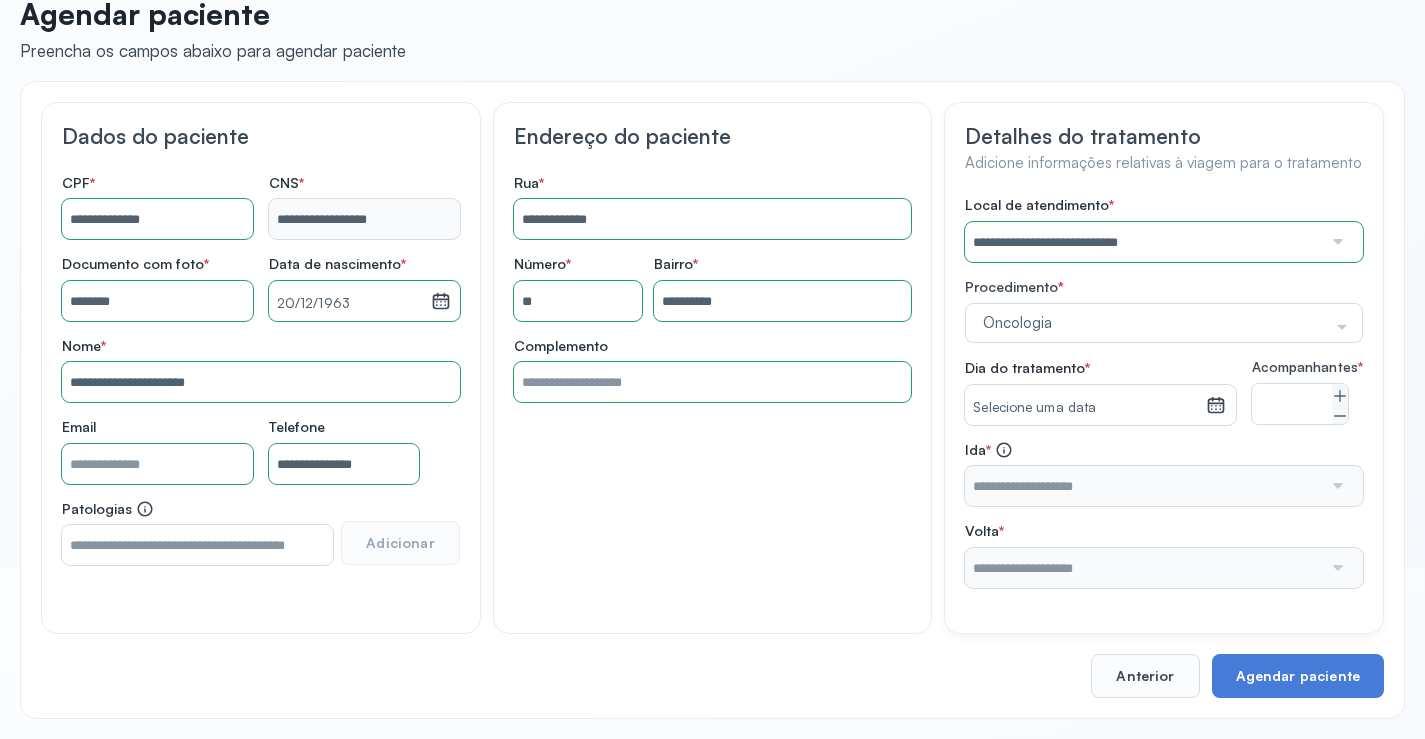 click on "Selecione uma data" at bounding box center [1085, 408] 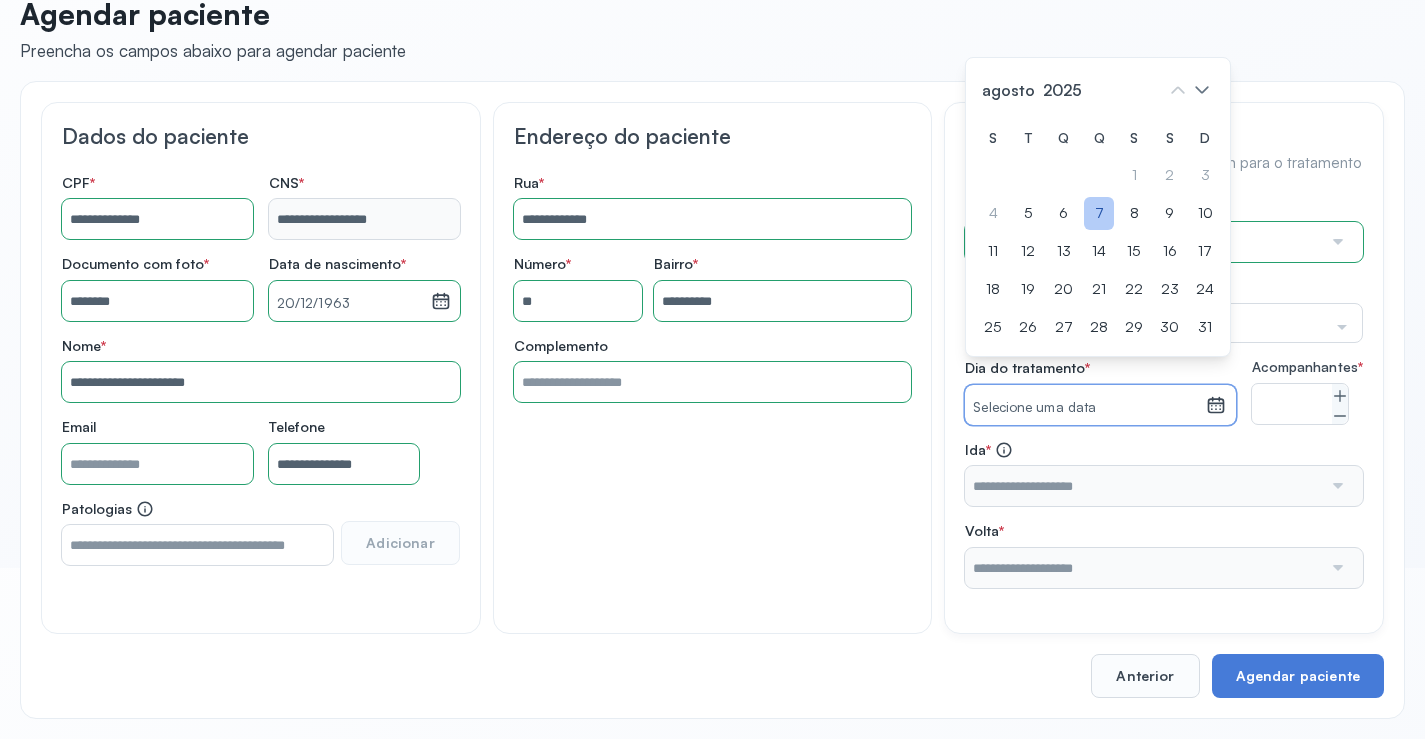click on "7" 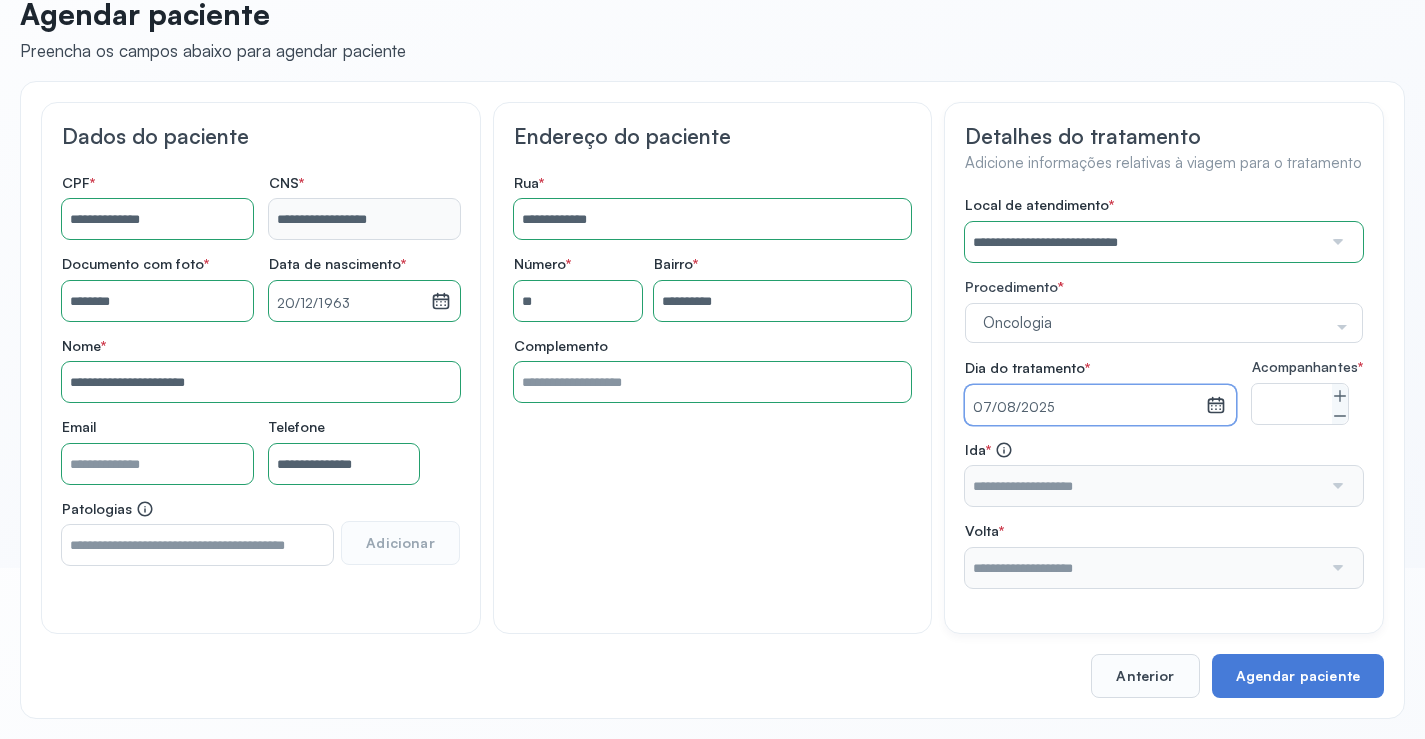 drag, startPoint x: 1338, startPoint y: 414, endPoint x: 1328, endPoint y: 423, distance: 13.453624 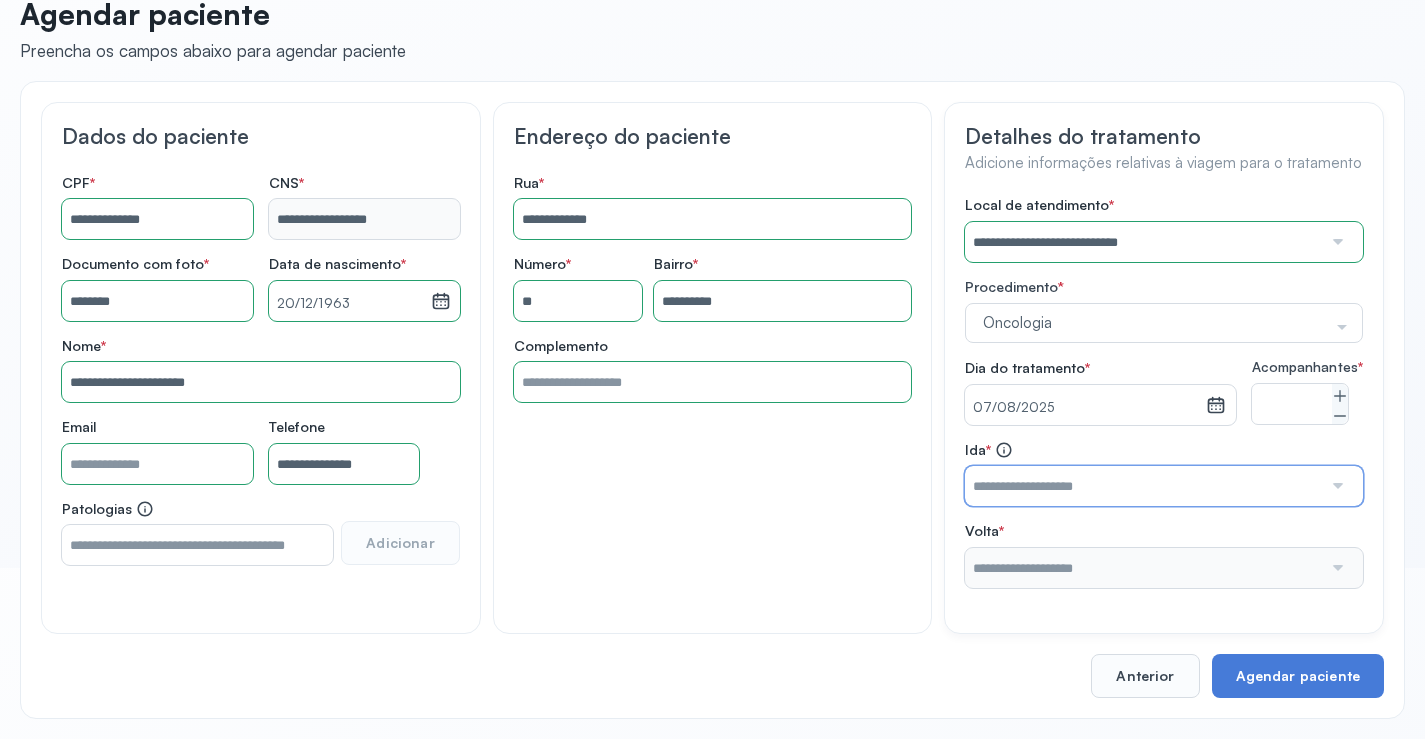 click at bounding box center [1143, 486] 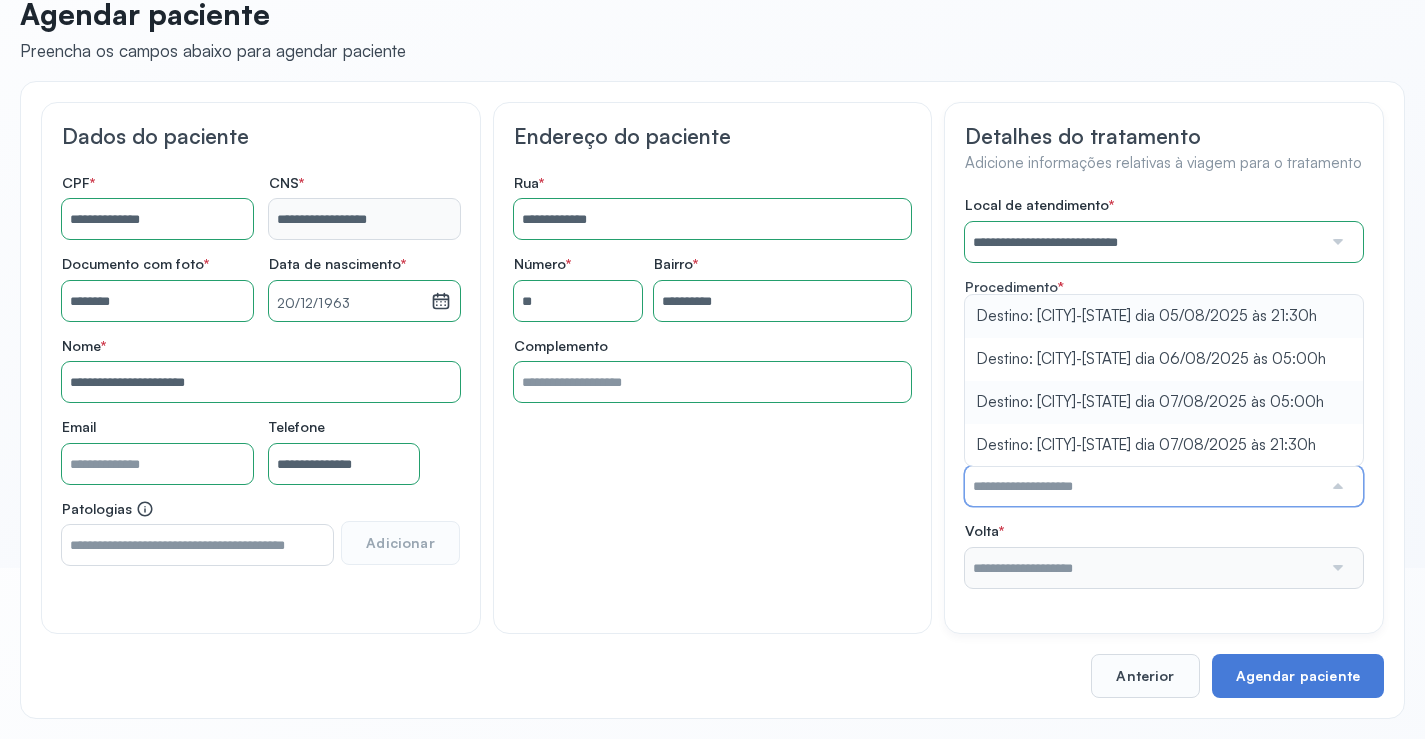 type on "**********" 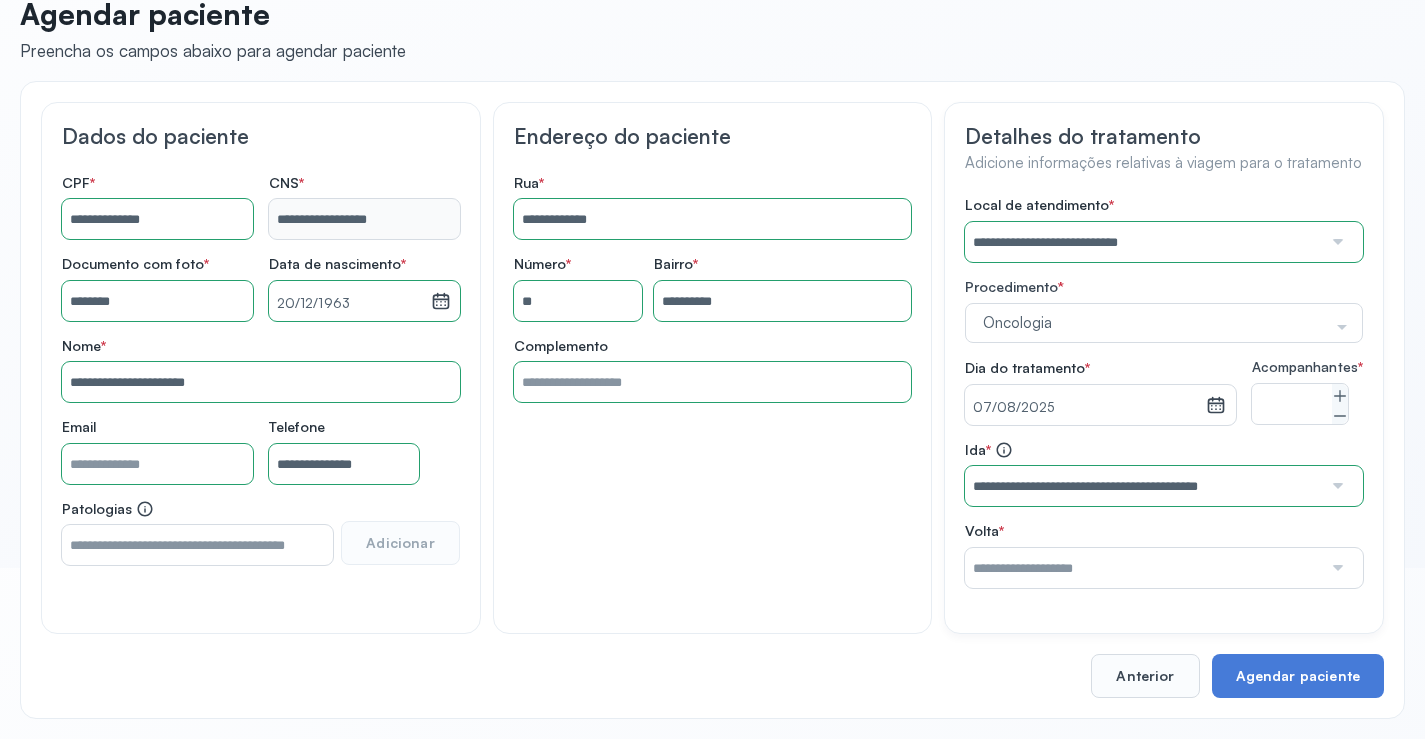 click on "**********" at bounding box center [1164, 392] 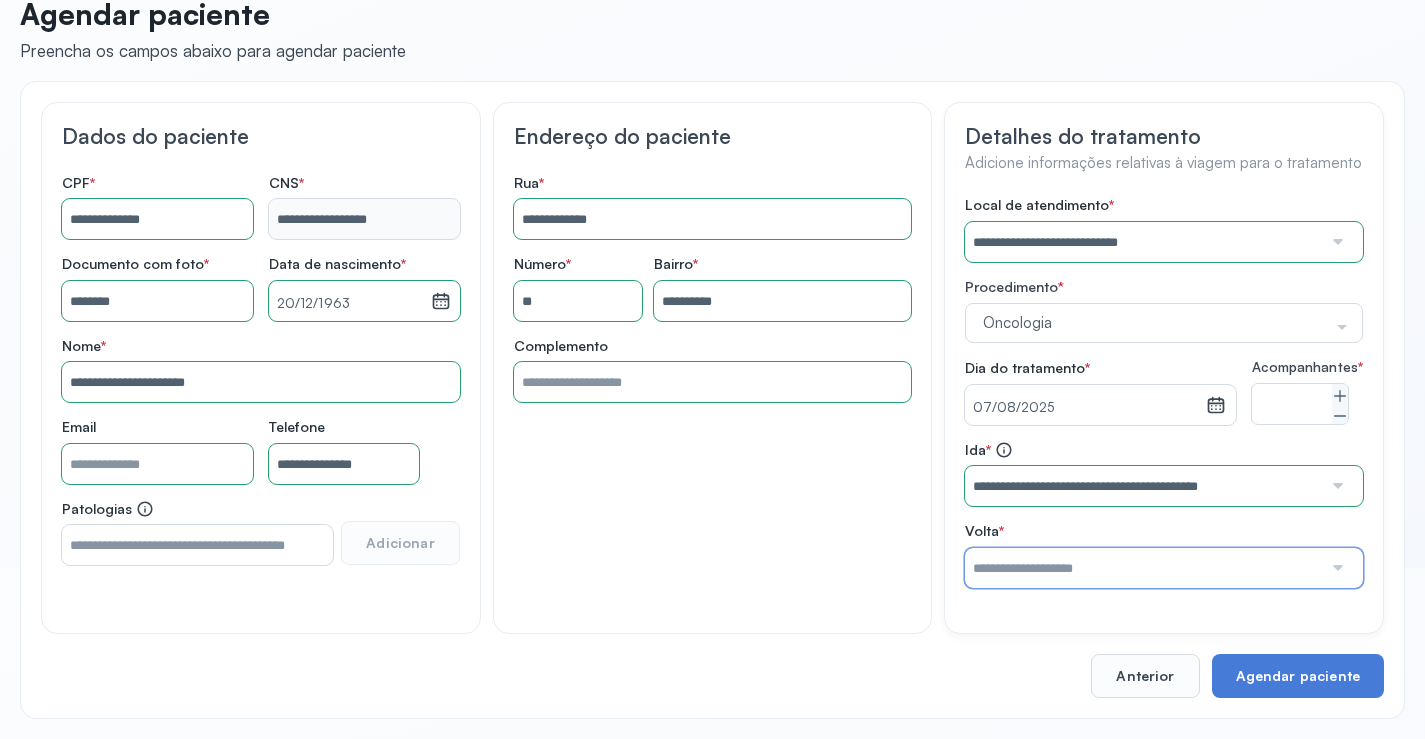 click at bounding box center [1143, 568] 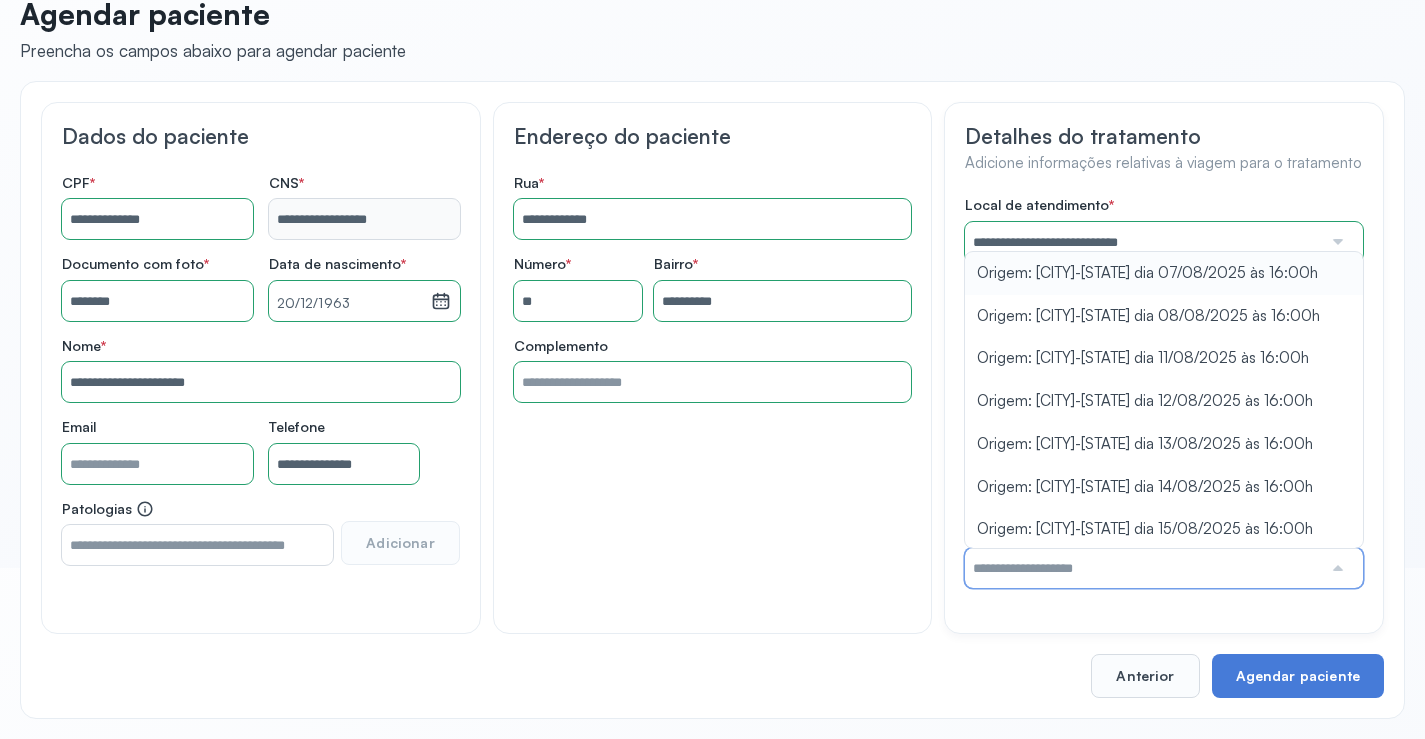 type on "**********" 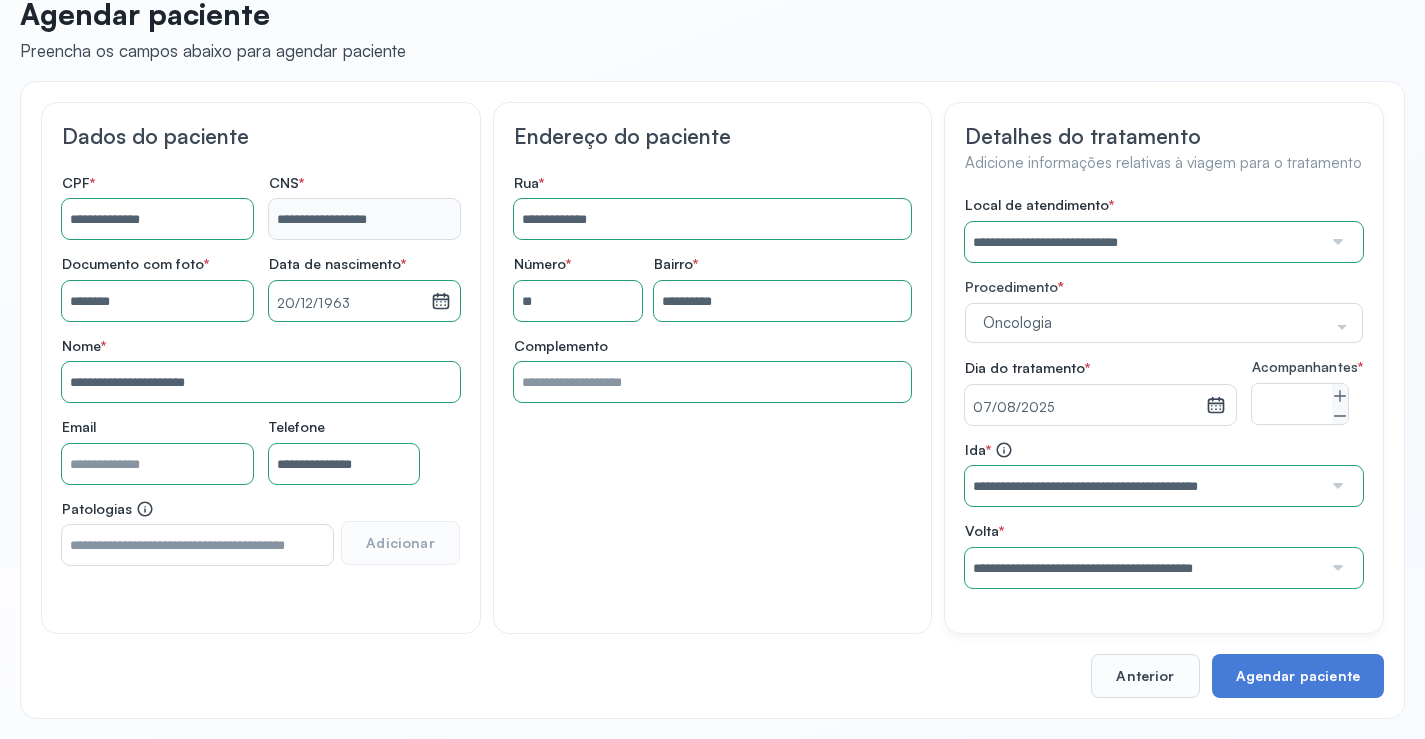 click on "**********" at bounding box center [1164, 392] 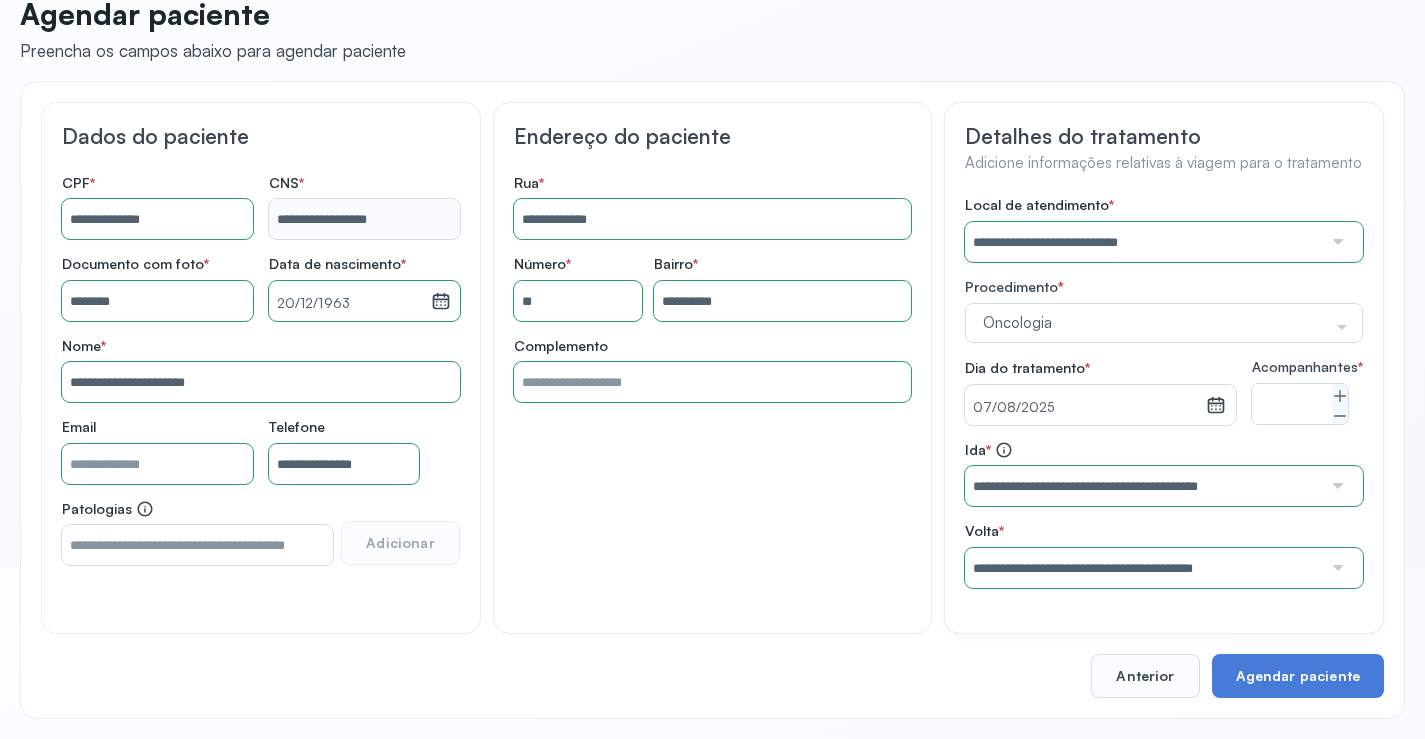 scroll, scrollTop: 186, scrollLeft: 0, axis: vertical 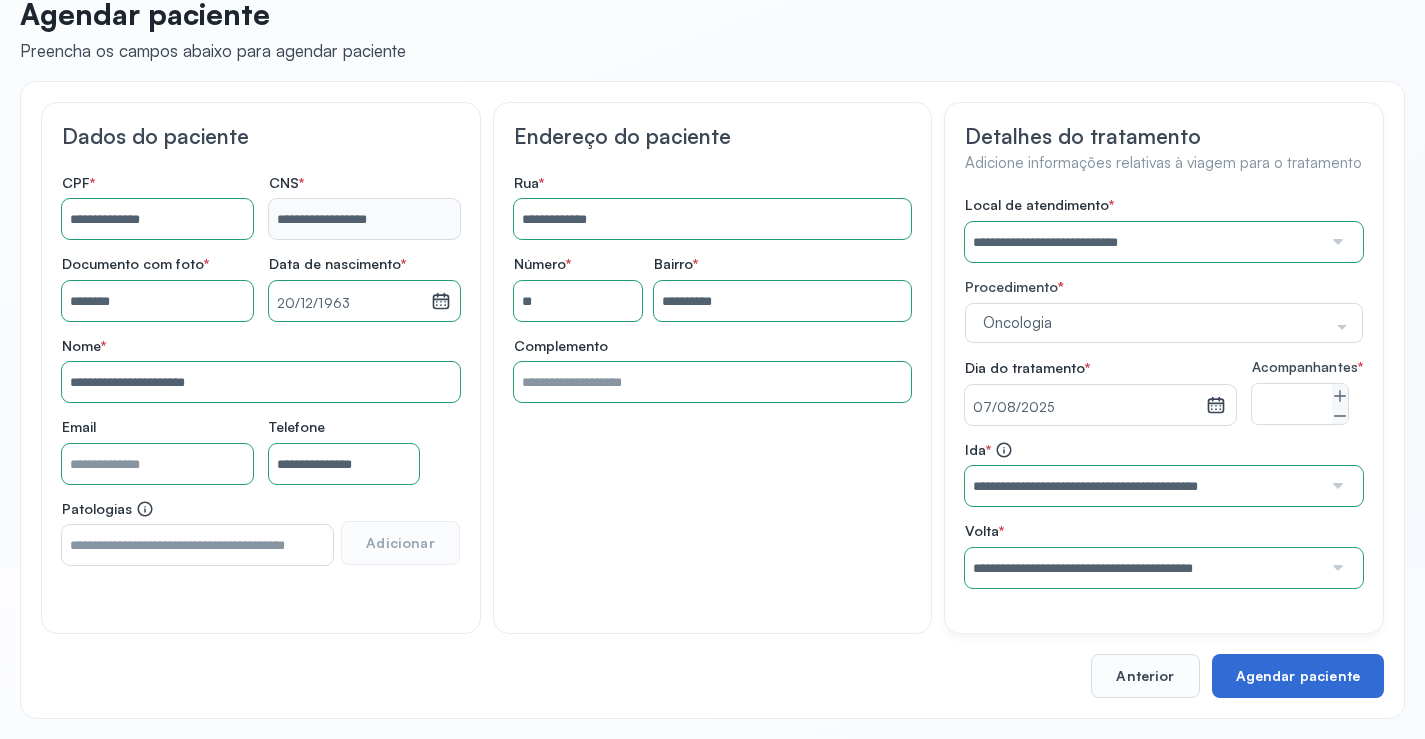 click on "Agendar paciente" at bounding box center [1298, 676] 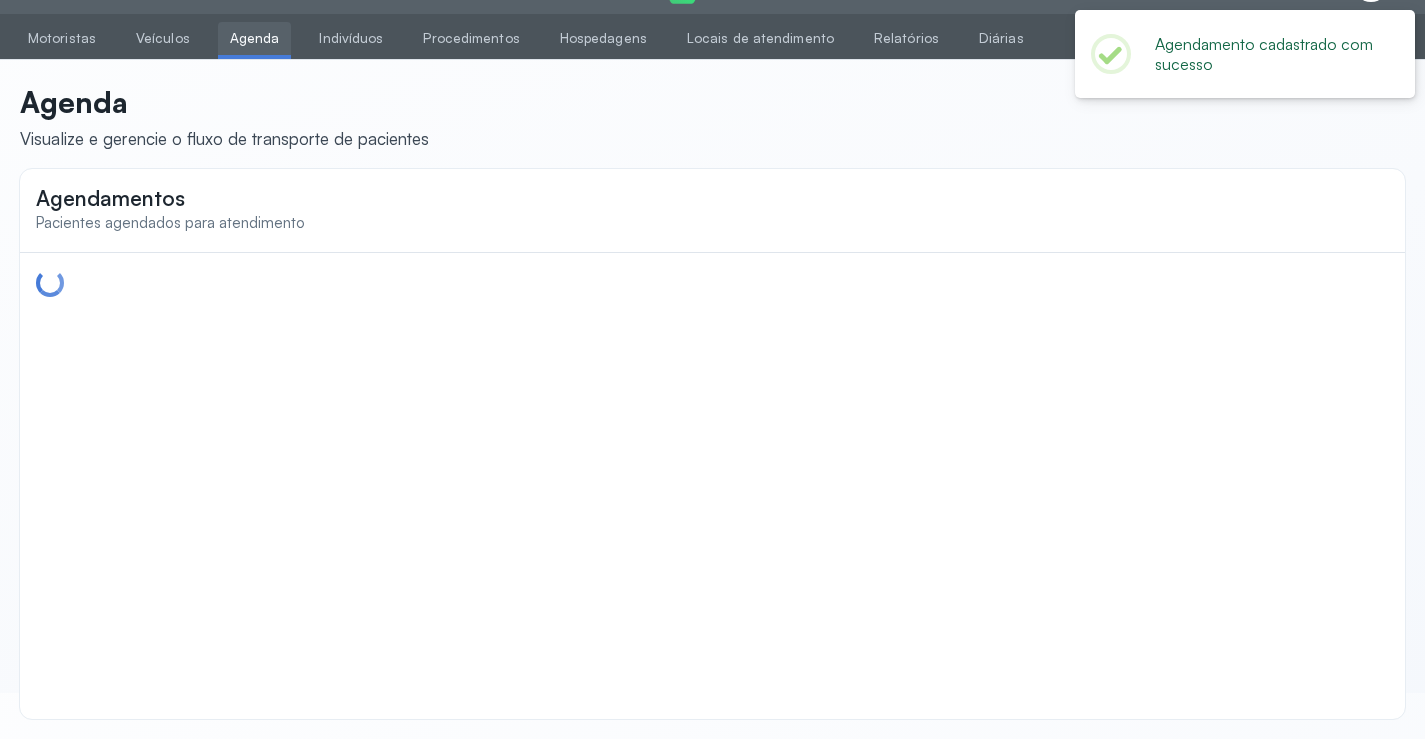 scroll, scrollTop: 0, scrollLeft: 0, axis: both 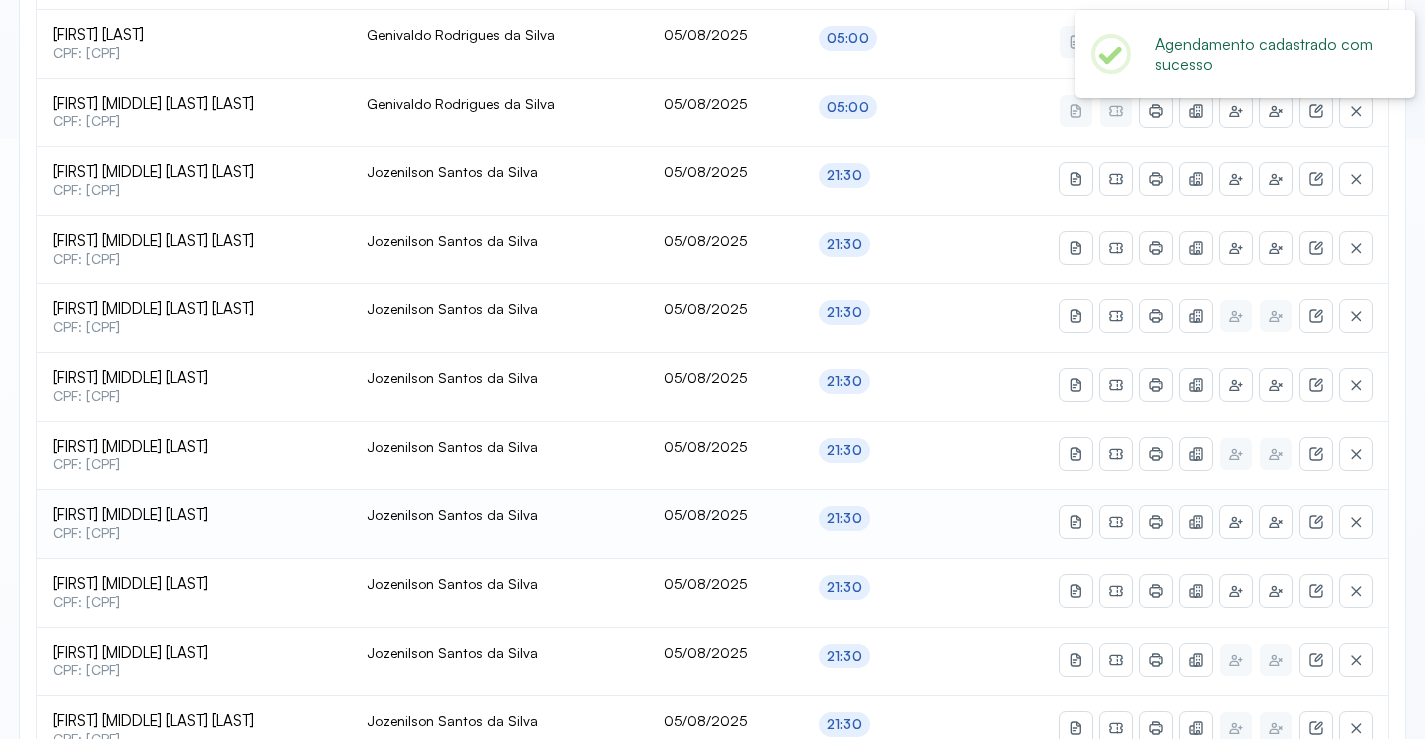 type on "********" 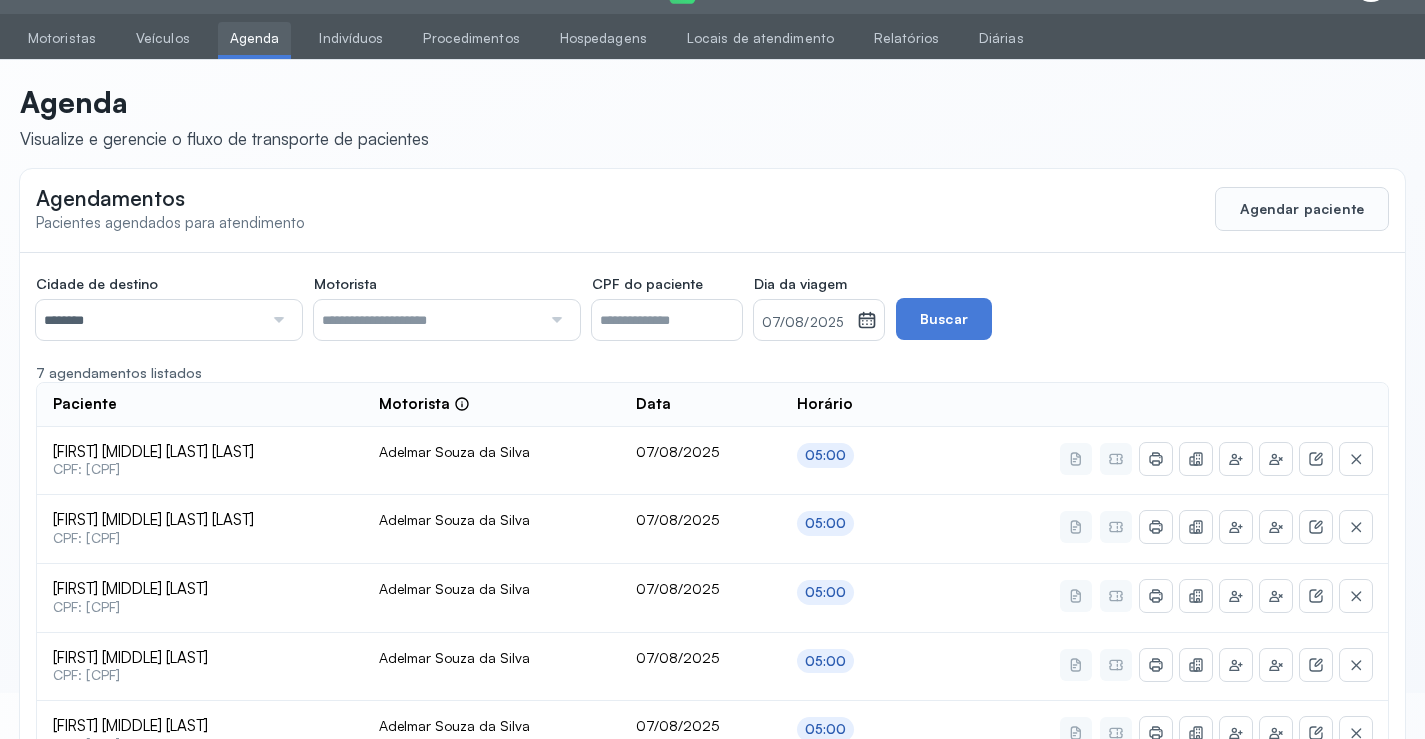 scroll, scrollTop: 316, scrollLeft: 0, axis: vertical 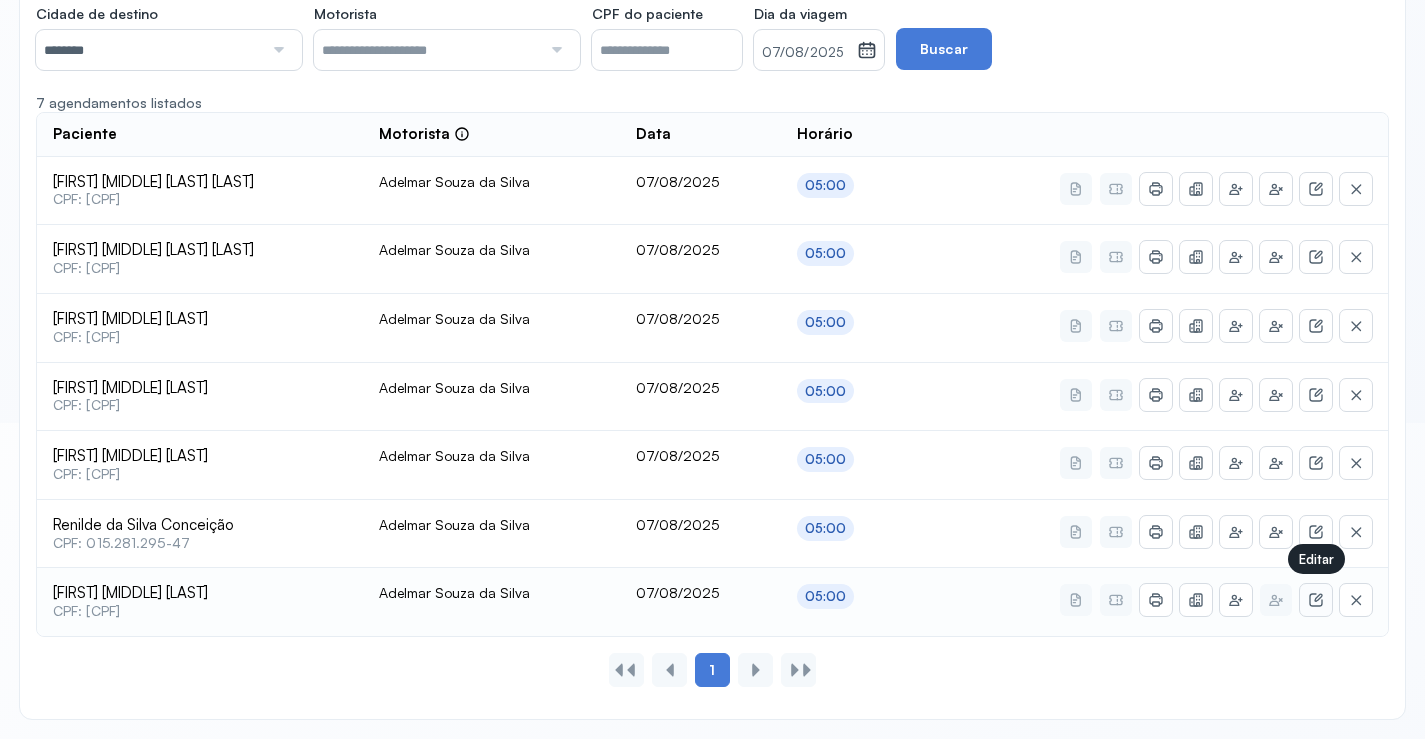 click 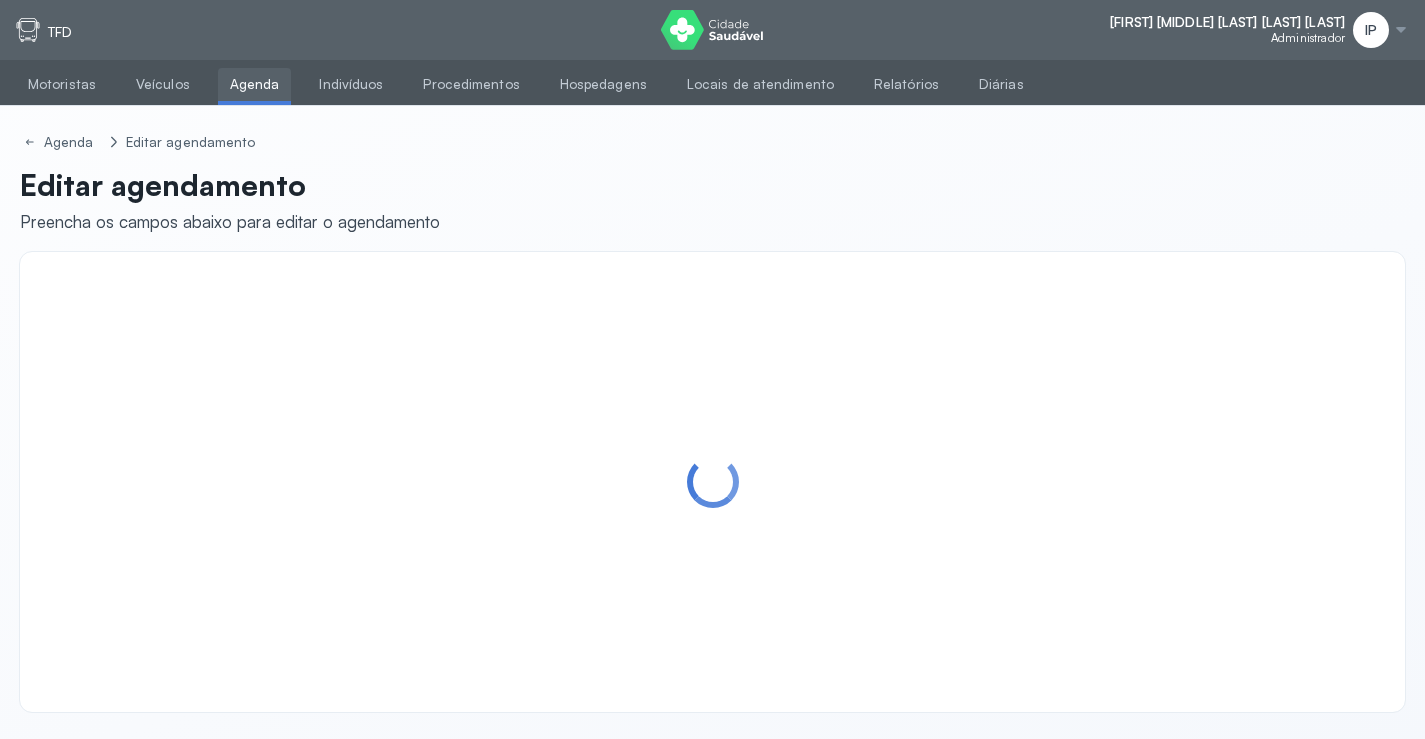scroll, scrollTop: 0, scrollLeft: 0, axis: both 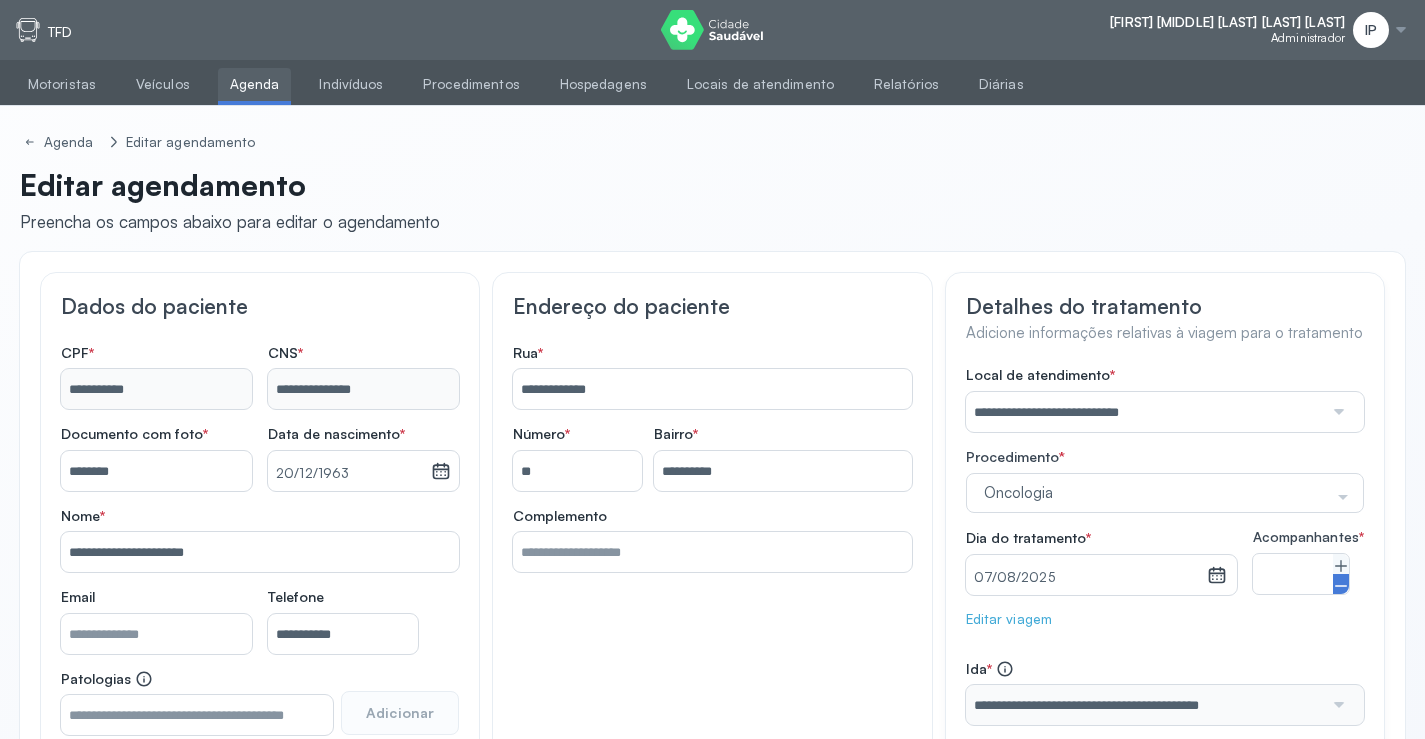 click 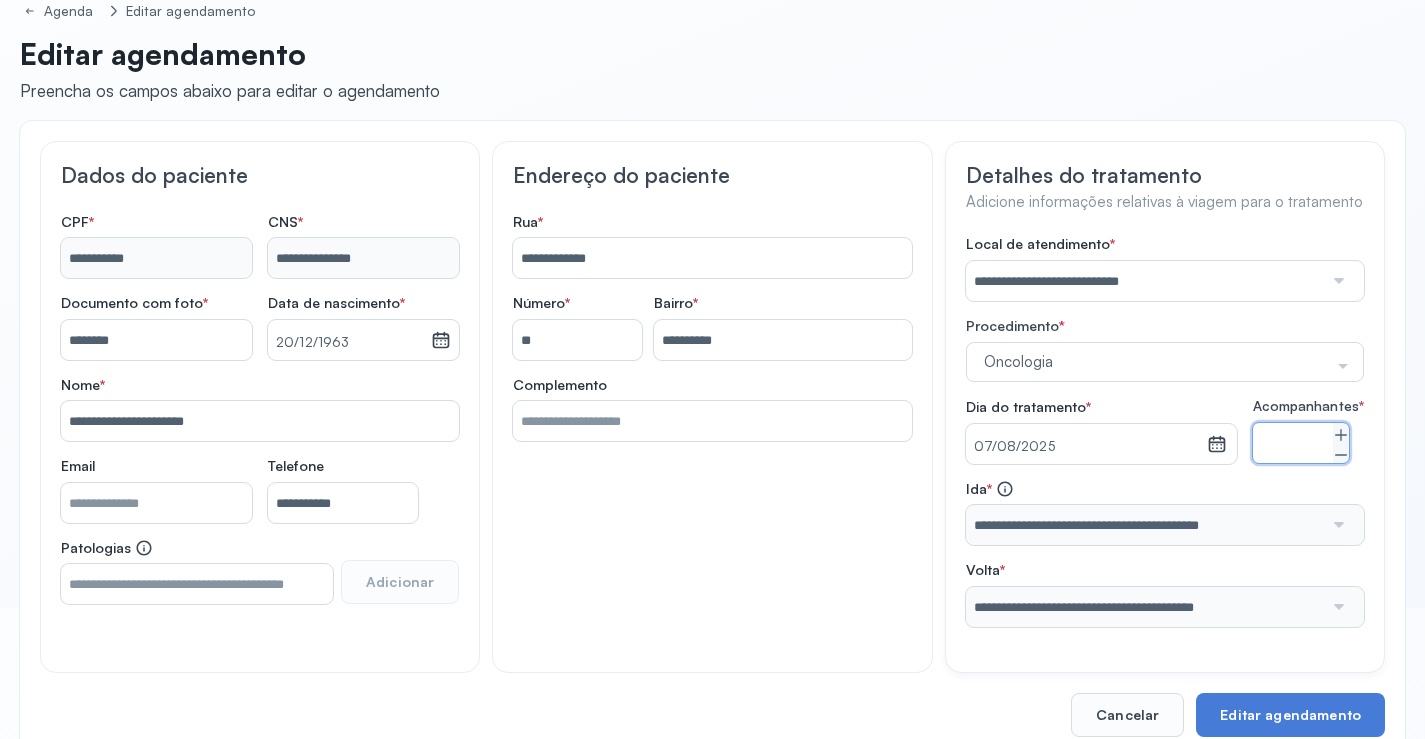 scroll, scrollTop: 184, scrollLeft: 0, axis: vertical 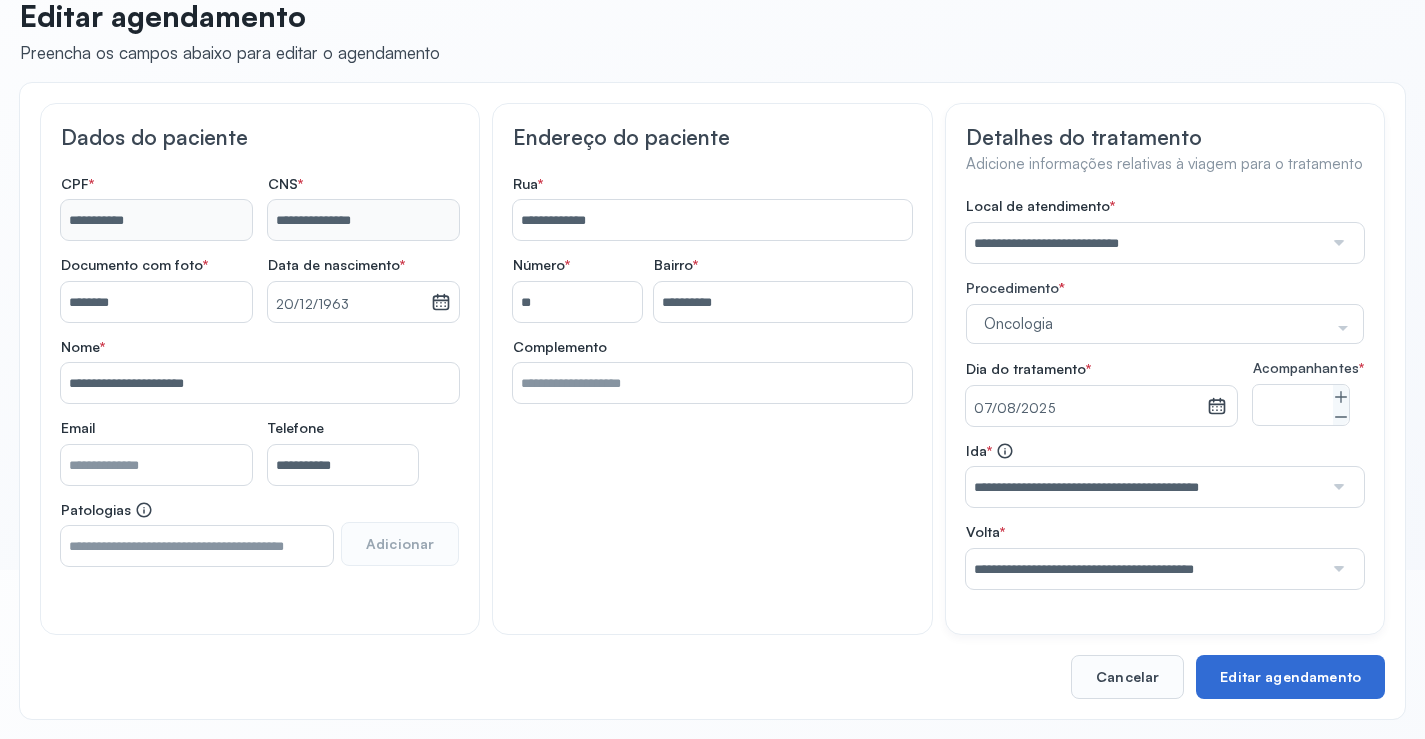 click on "Editar agendamento" at bounding box center (1290, 677) 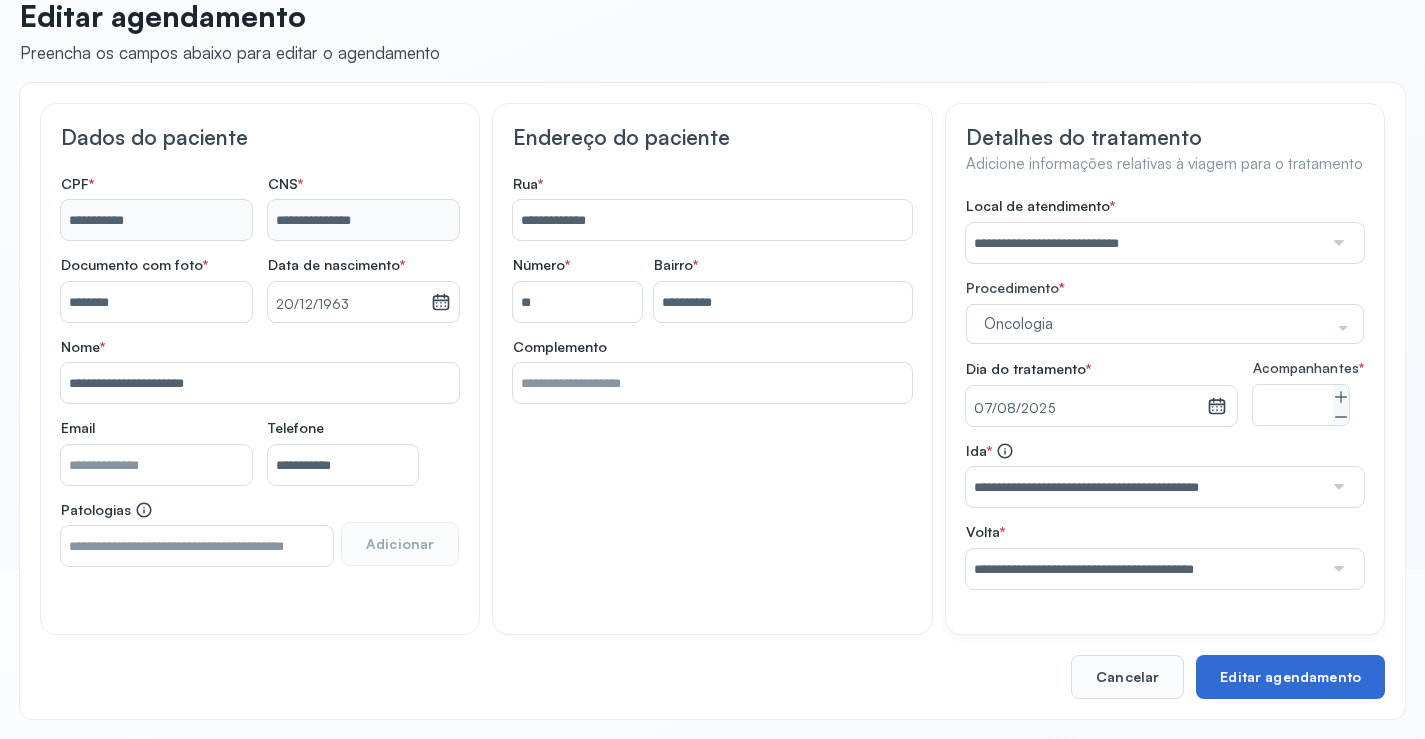 type on "**********" 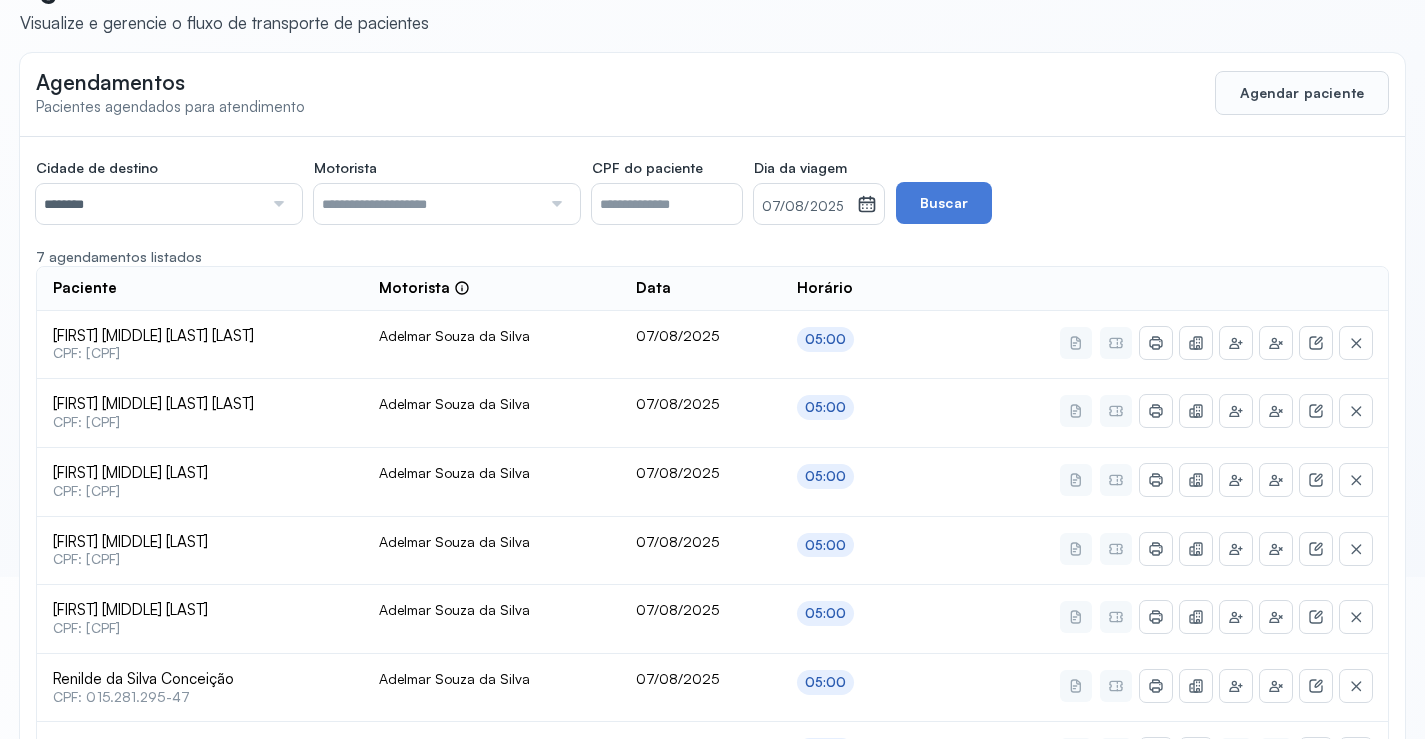 scroll, scrollTop: 200, scrollLeft: 0, axis: vertical 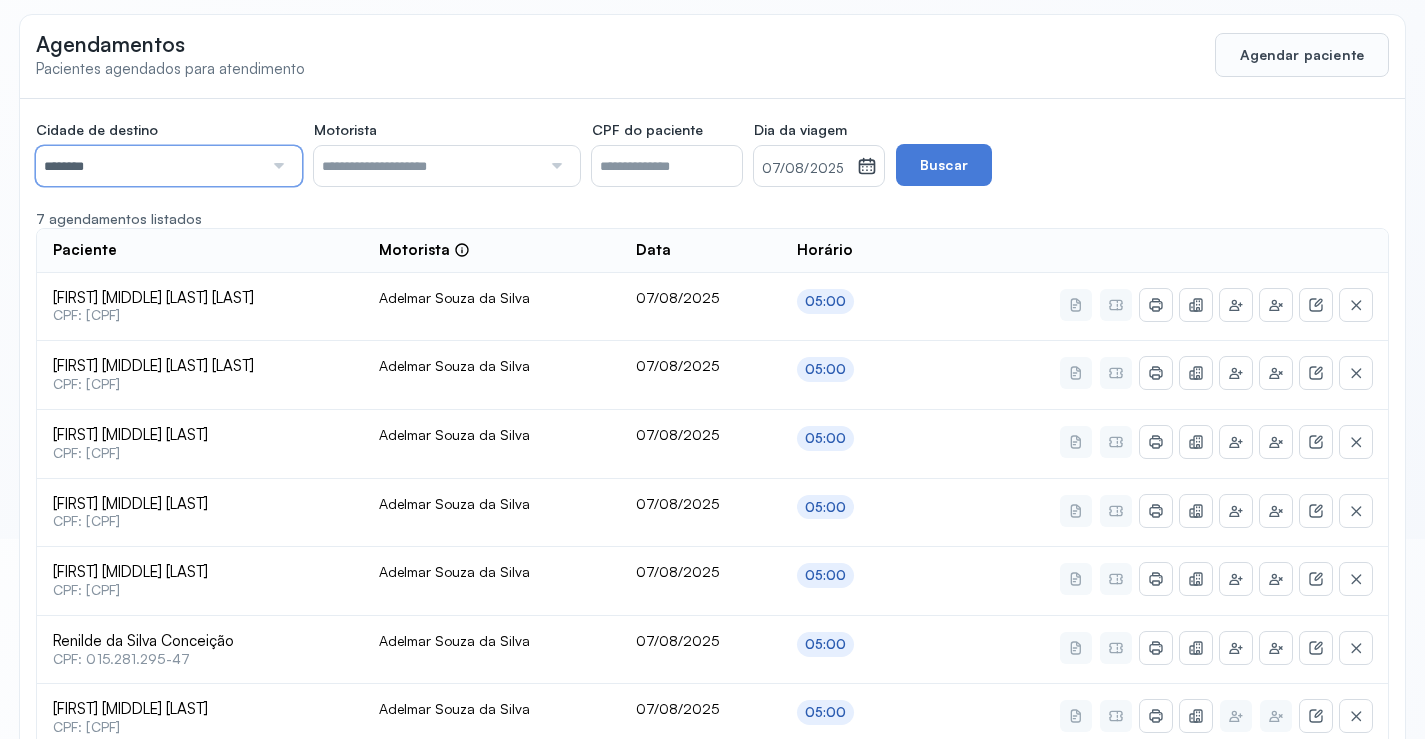 click on "********" at bounding box center [149, 166] 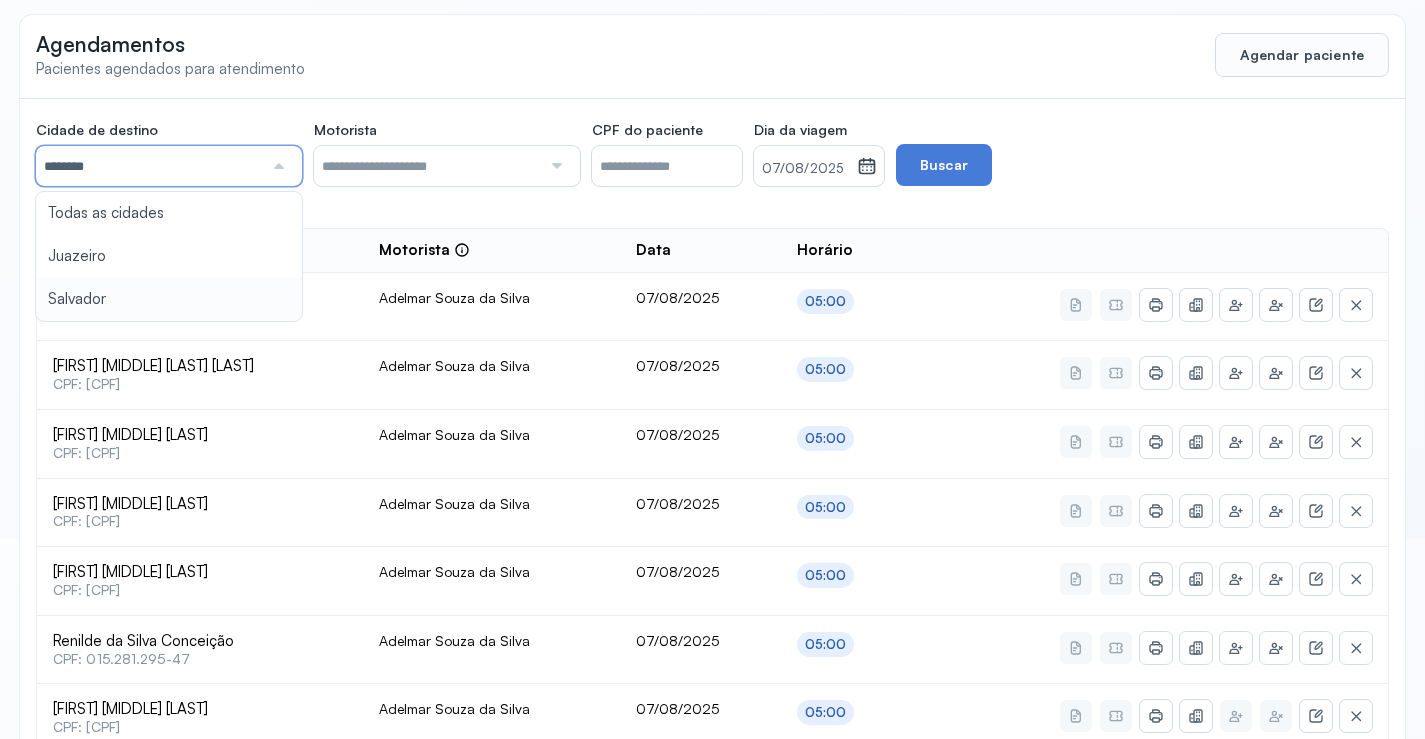 type on "********" 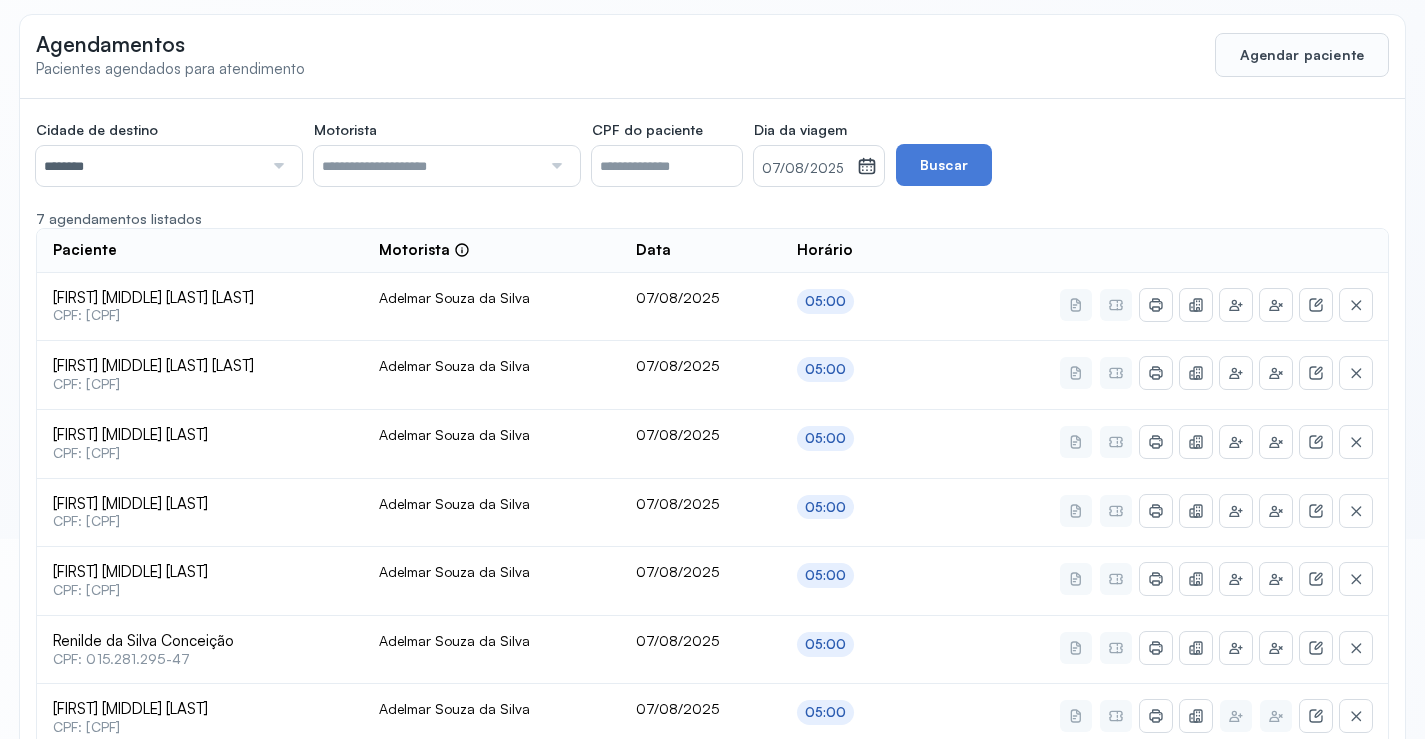 click on "Cidade de destino  ******** Todas as cidades Juazeiro Salvador Motorista  Todos os motoristas Adelmar Souza da Silva Diego dos Santos Edevon dos Santos Souza Edevon dos Santos Souza Elto Lima de Almeida Genivaldo Rodrigues da Silva Jozenilson Santos da Silva CPF do paciente  Dia da viagem  07/08/2025 agosto 2025 S T Q Q S S D 1 2 3 4 5 6 7 8 9 10 11 12 13 14 15 16 17 18 19 20 21 22 23 24 25 26 27 28 29 30 31 jan fev mar abr maio jun jul ago set out nov dez 2018 2019 2020 2021 2022 2023 2024 2025 2026 2027 2028 2029  Buscar  7 agendamentos listados Paciente  Motorista  Data Horário Ana Maria da Silva Lima  CPF: 323.641.428-65 Adelmar Souza da Silva 07/08/2025 05:00 Angela de Fatima Oliveira de Carvalho  CPF: 209.310.775-91 Adelmar Souza da Silva 07/08/2025 05:00 Antonio Jose da Silva  CPF: 238.000.688-18 Adelmar Souza da Silva 07/08/2025 05:00 Joao Jose da Silva  CPF: 129.674.165-68 Adelmar Souza da Silva 07/08/2025 05:00 Jose Ramos dos Santos  CPF: 157.805.115-00 Adelmar Souza da Silva 07/08/2025 05:00 05:00" 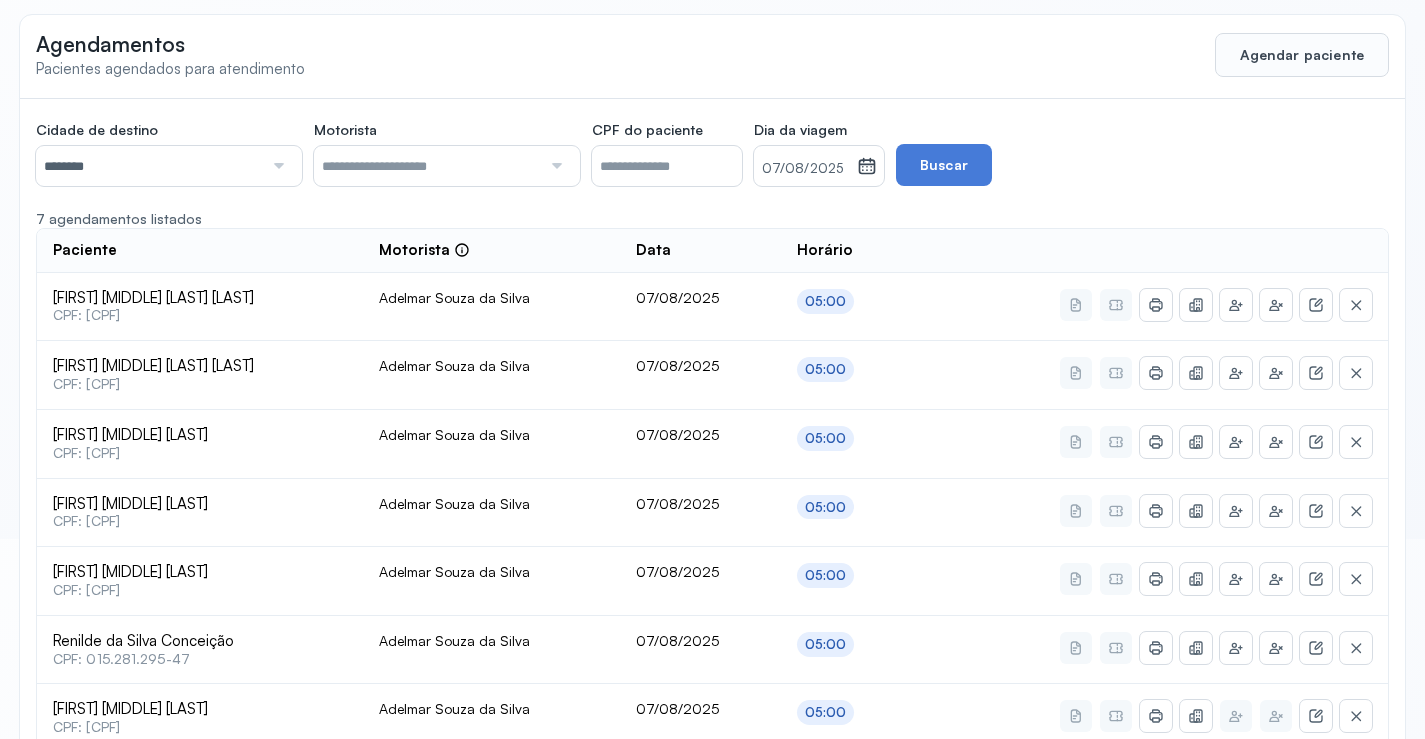 click on "07/08/2025" at bounding box center [805, 169] 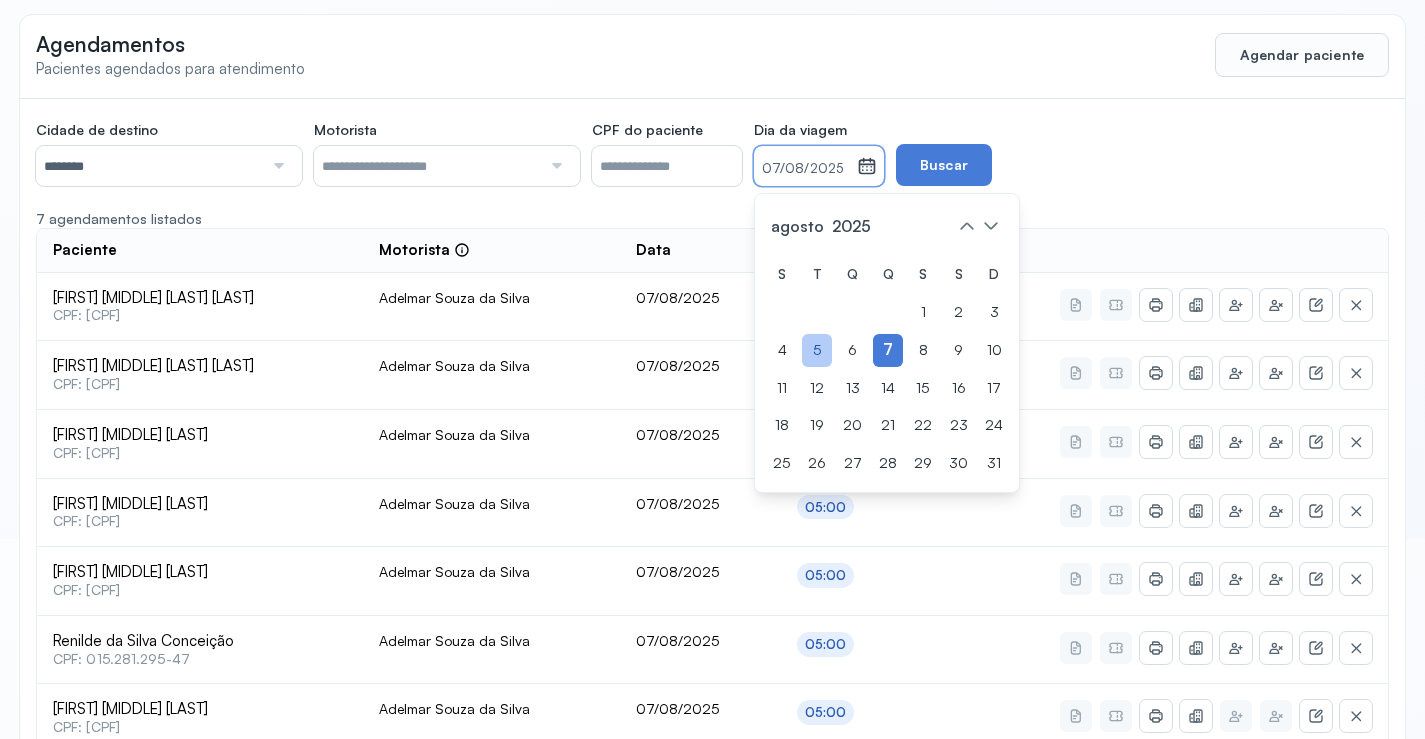 click on "5" 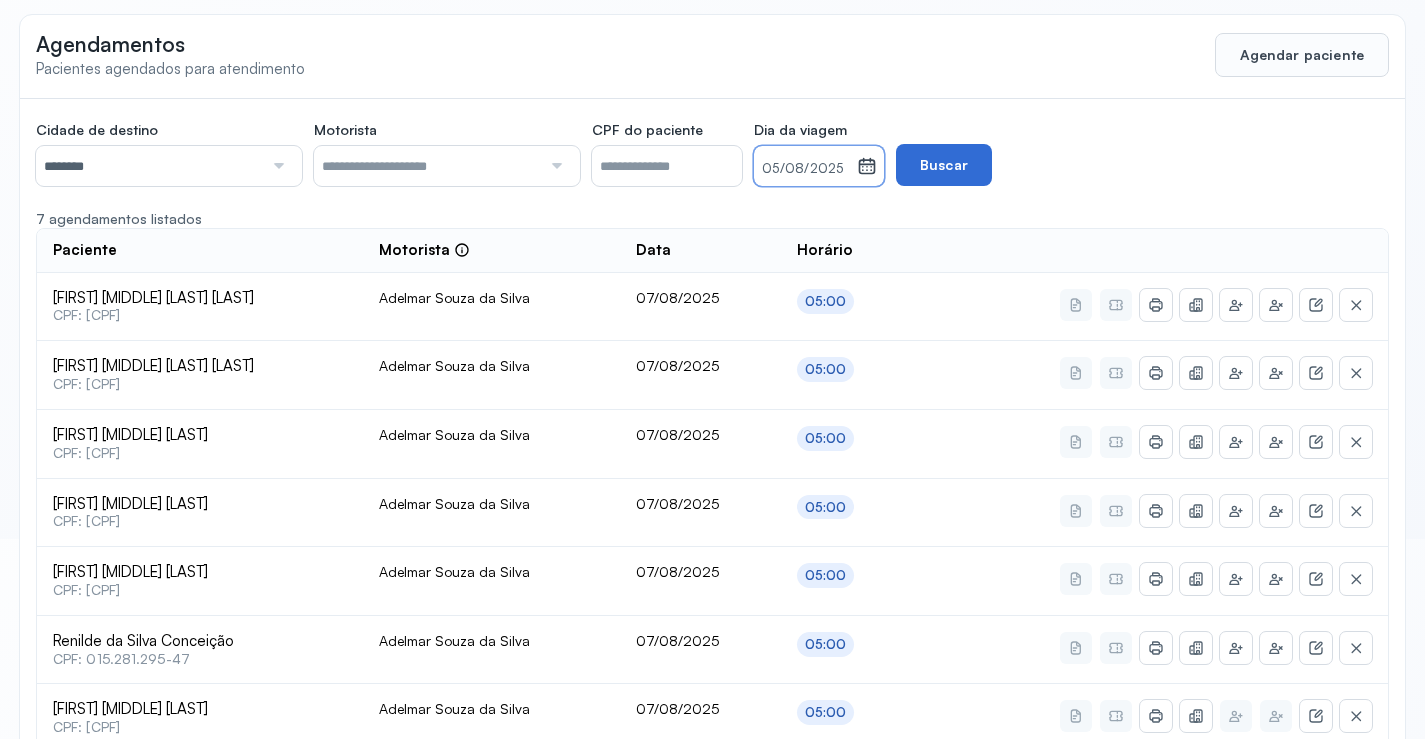 click on "Buscar" at bounding box center (944, 165) 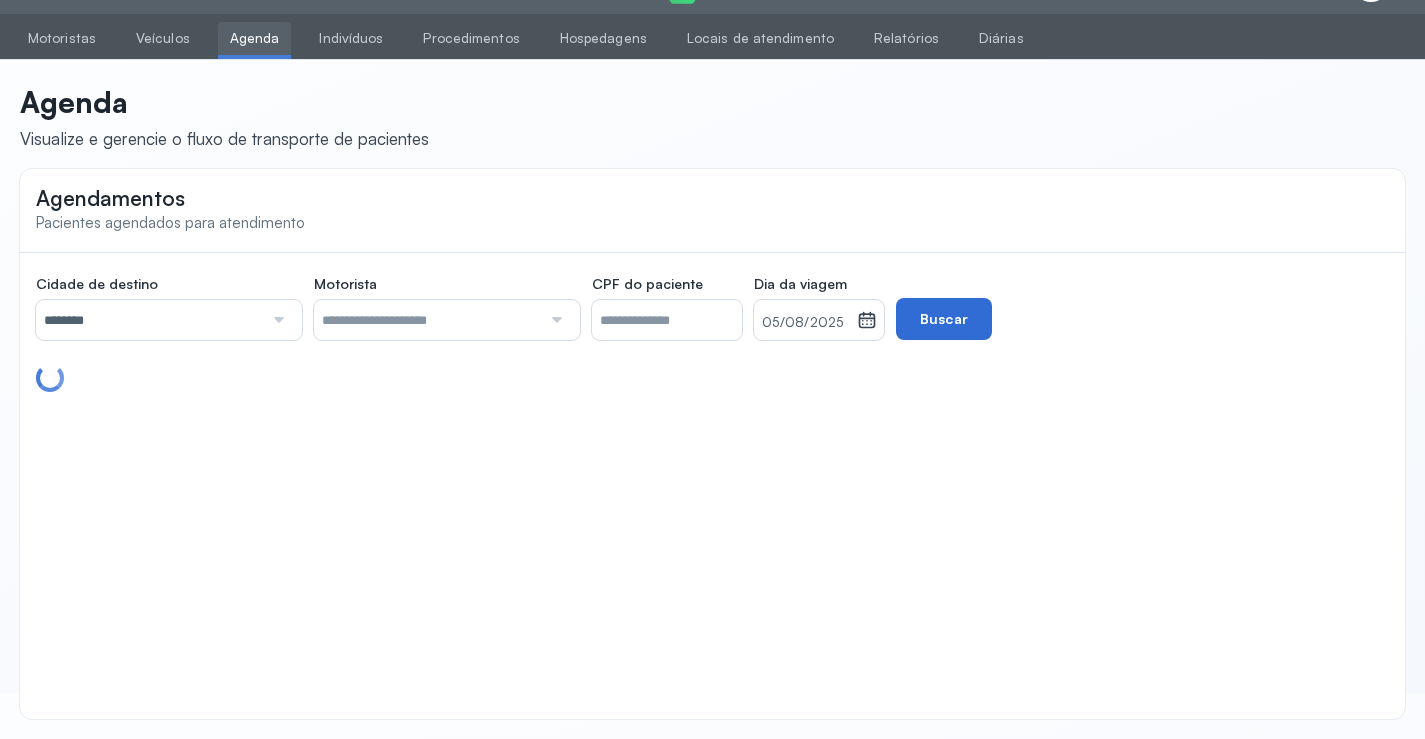 scroll, scrollTop: 46, scrollLeft: 0, axis: vertical 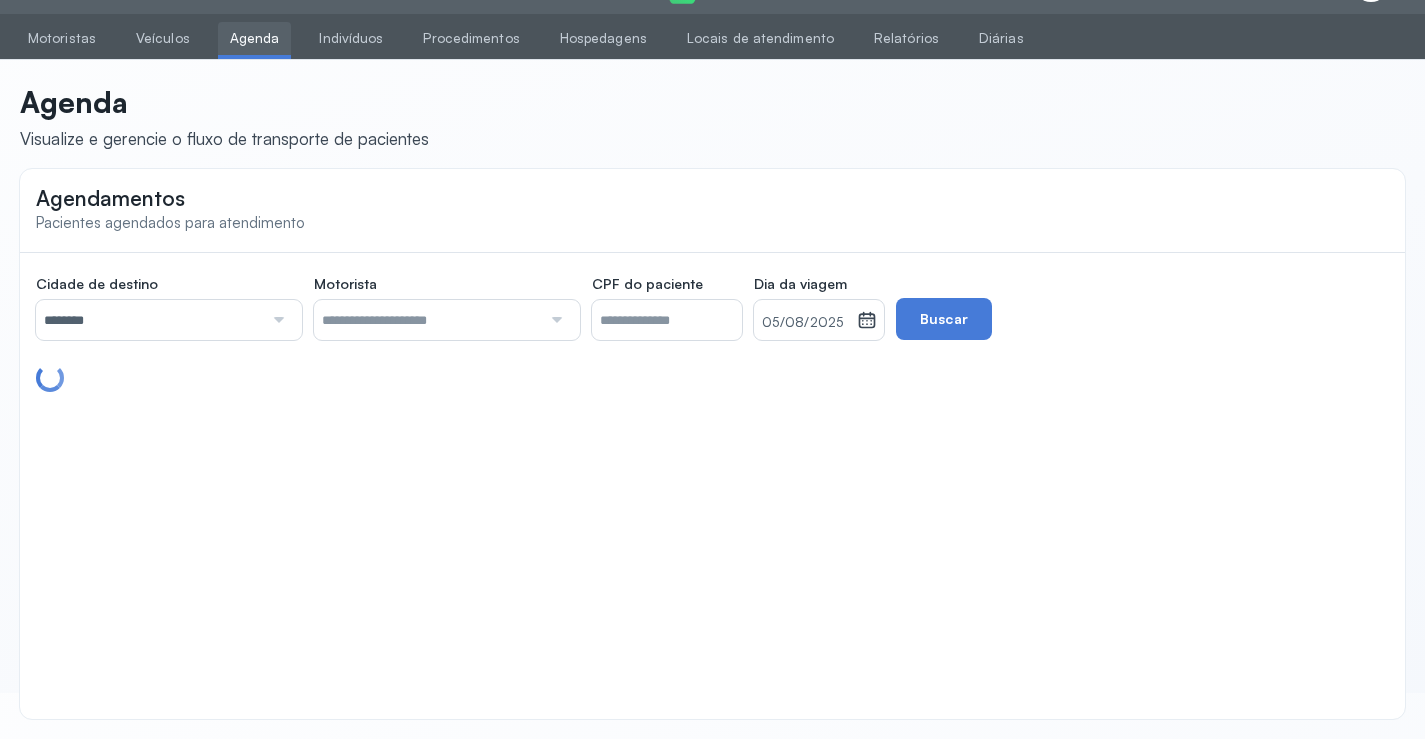 click on "05/08/2025" at bounding box center (805, 323) 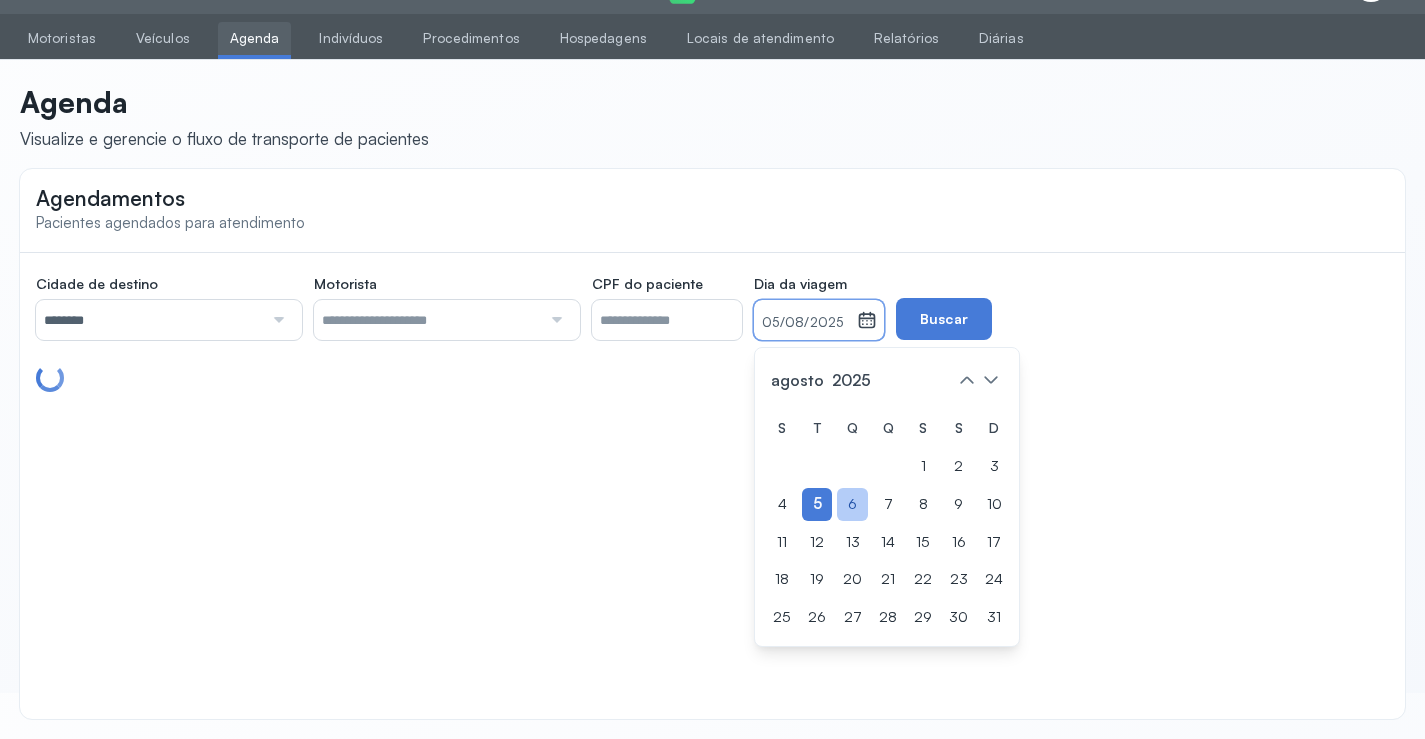 click on "6" 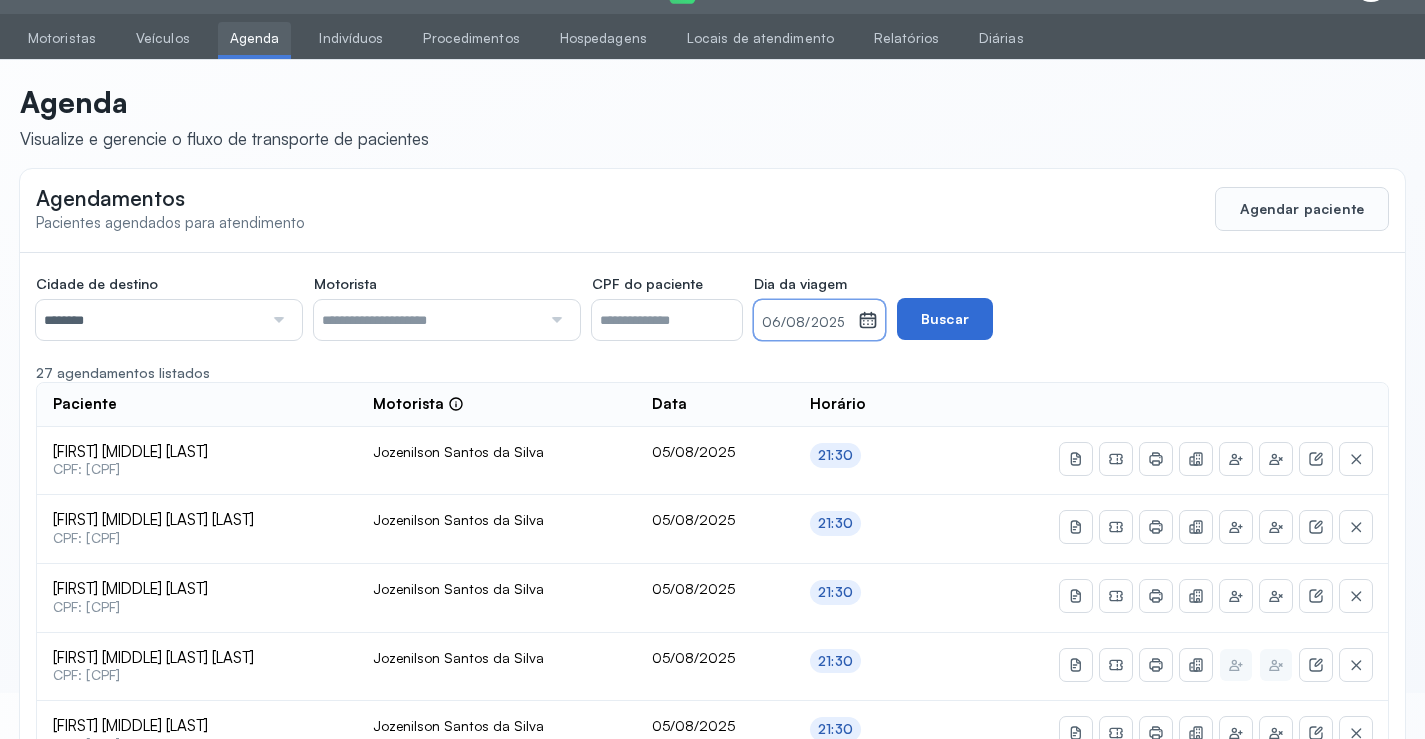 click on "Buscar" at bounding box center (945, 319) 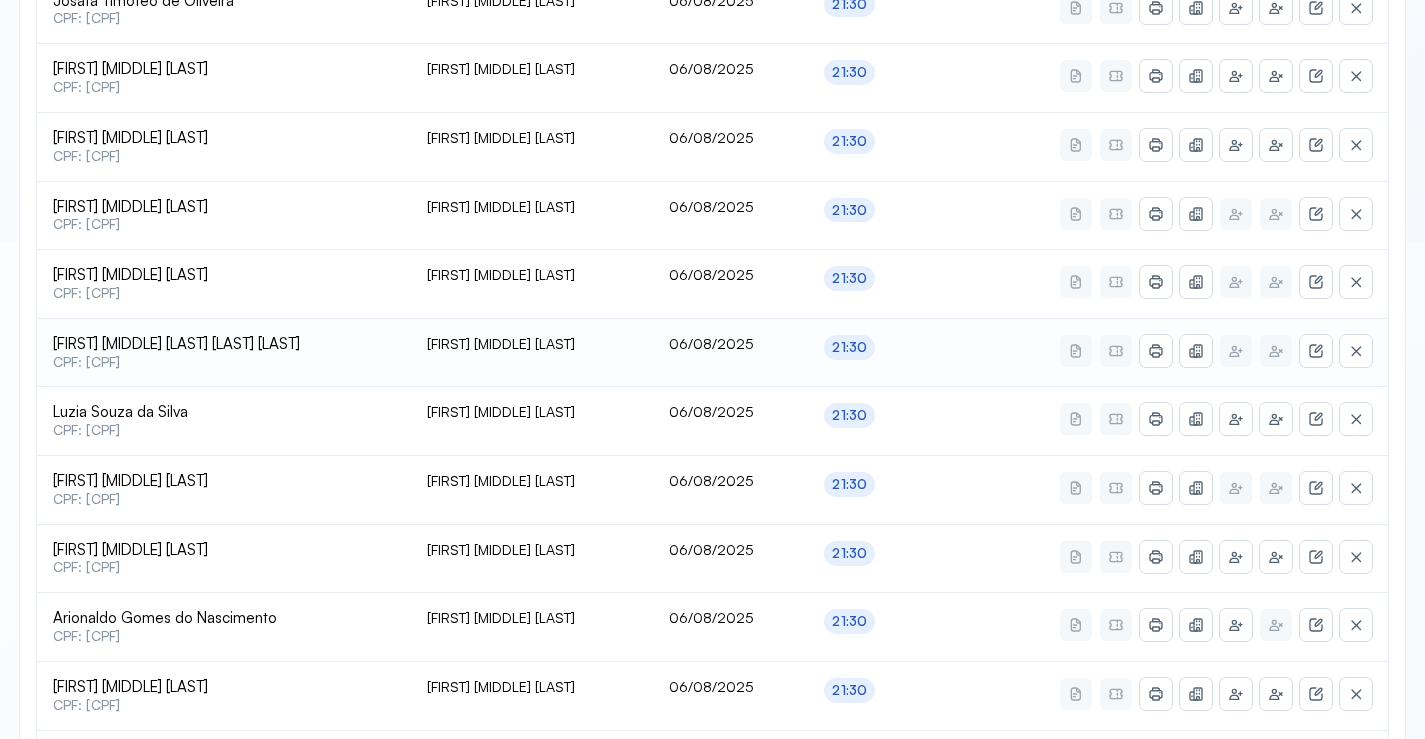 scroll, scrollTop: 546, scrollLeft: 0, axis: vertical 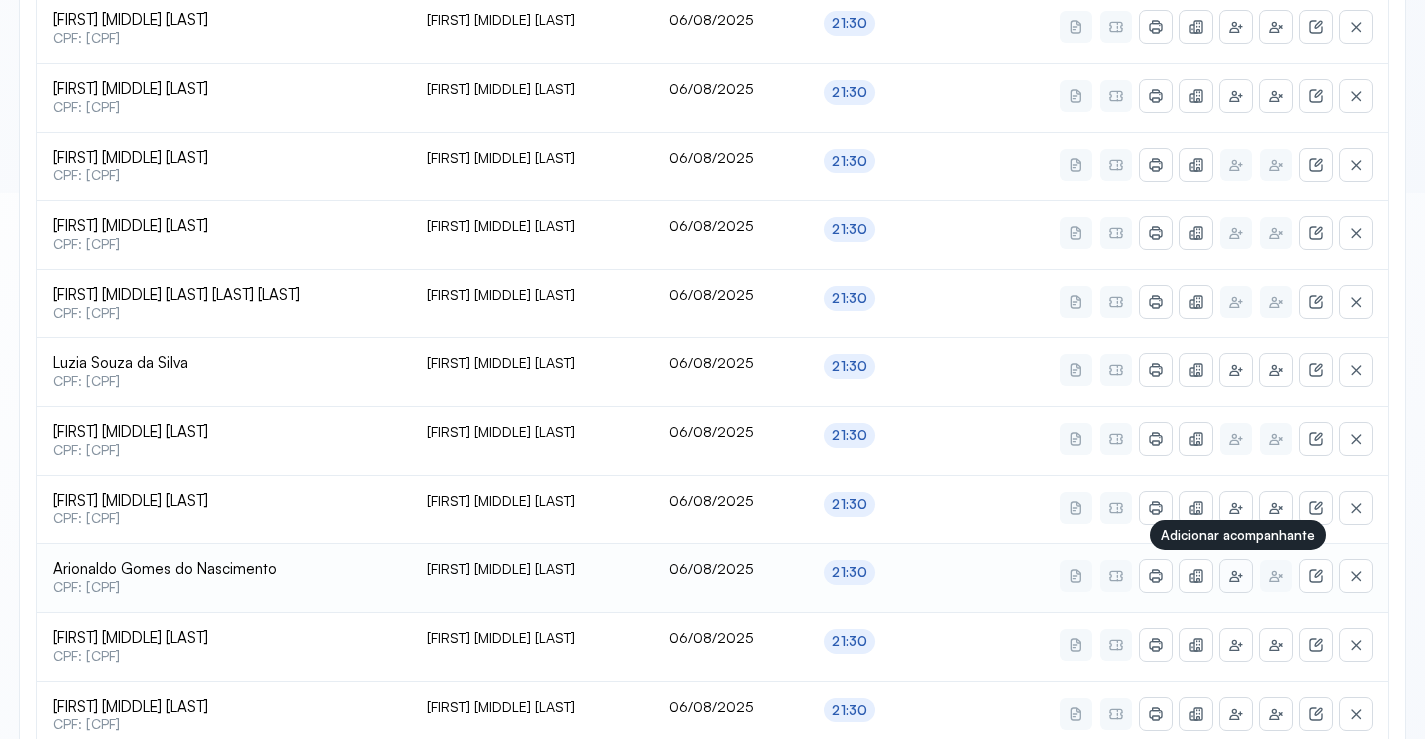 click 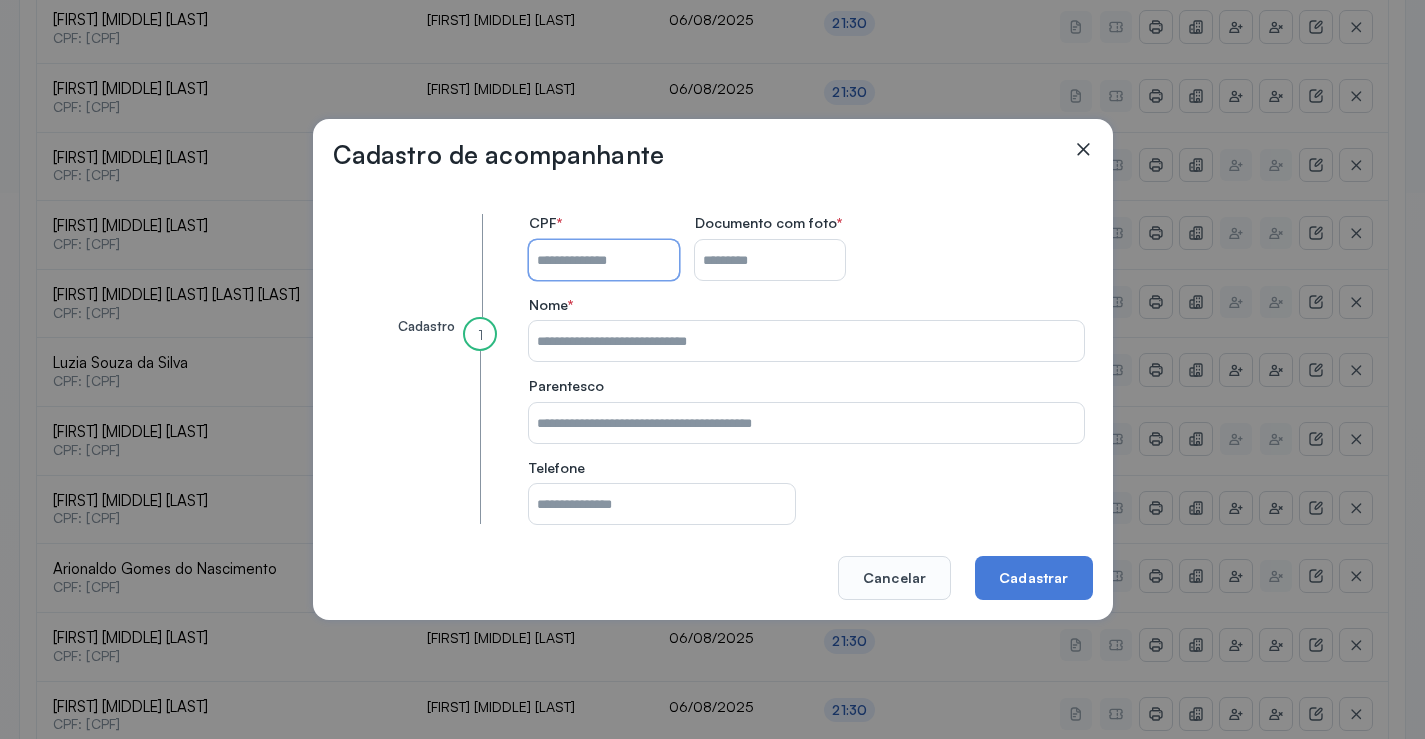 click on "CPF do paciente" at bounding box center (604, 260) 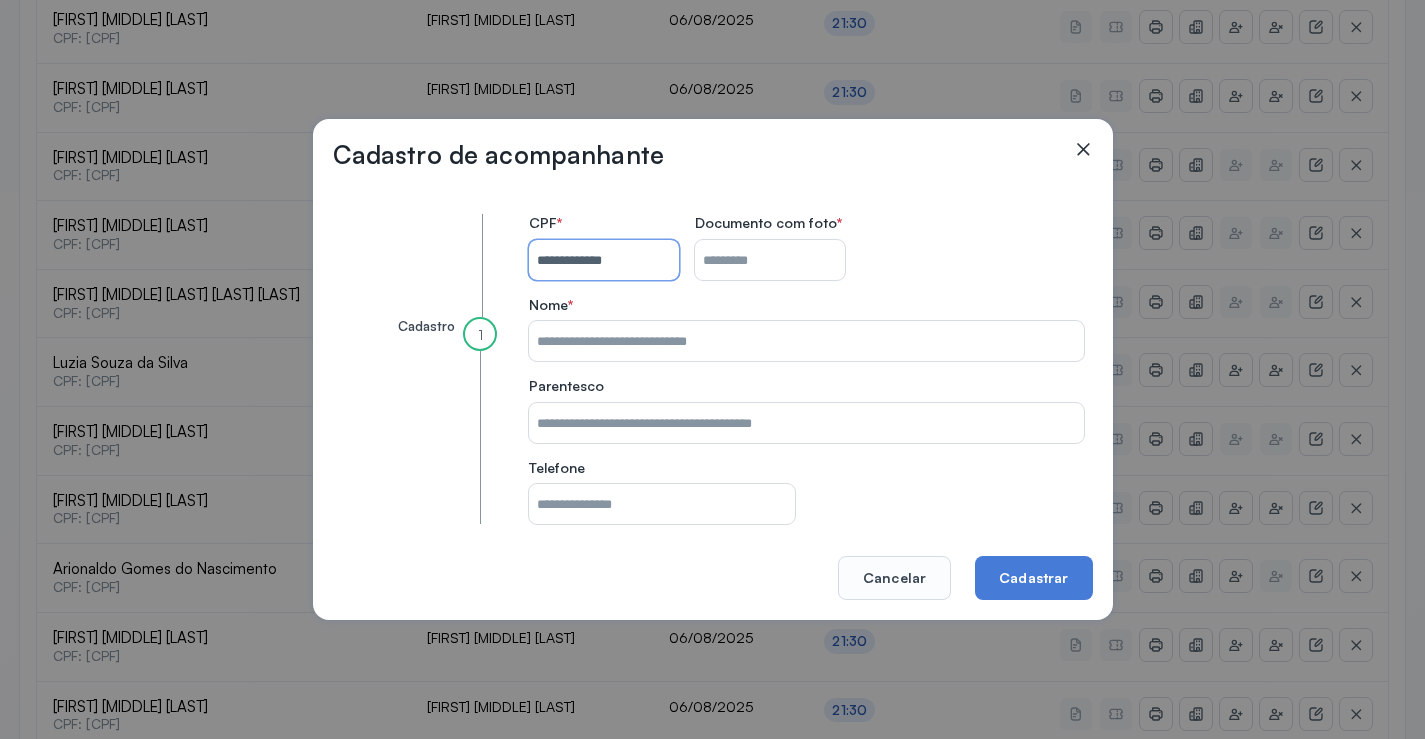 type on "**********" 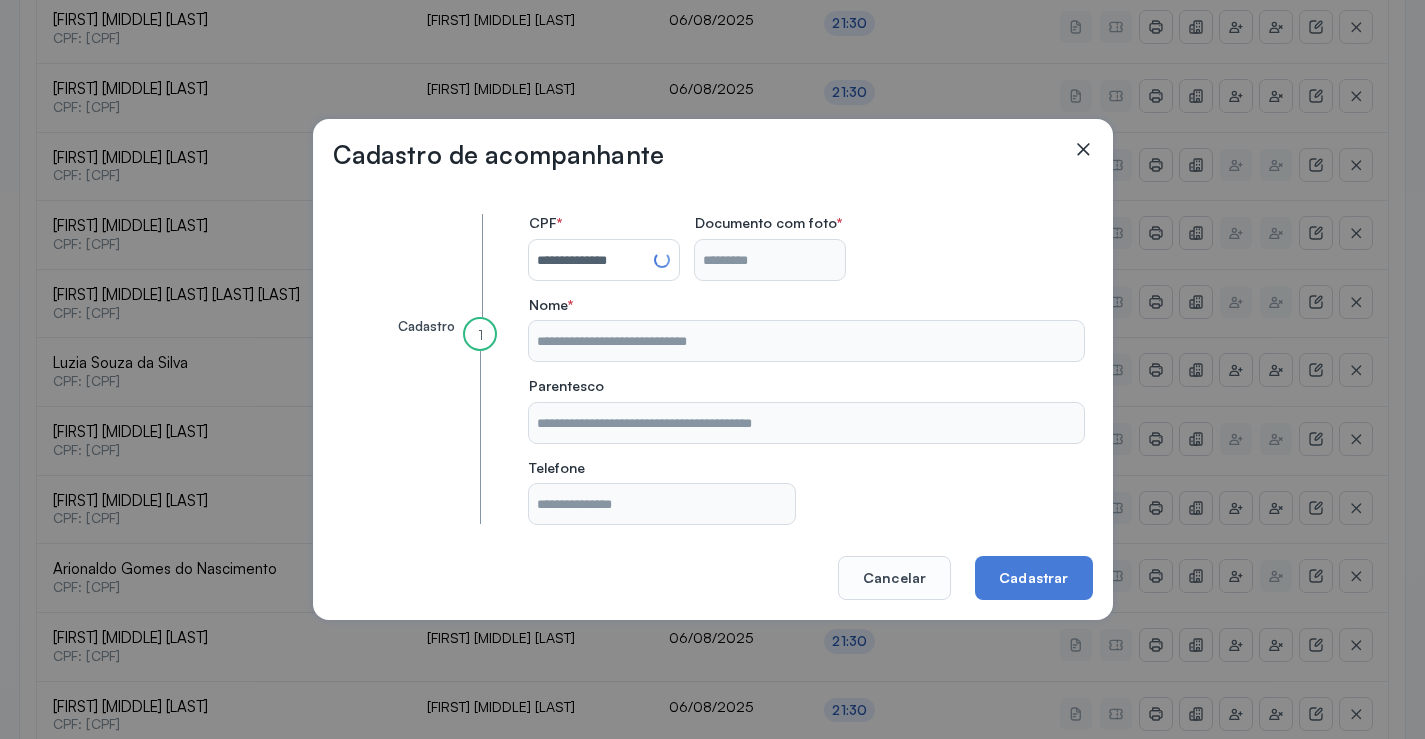type on "**********" 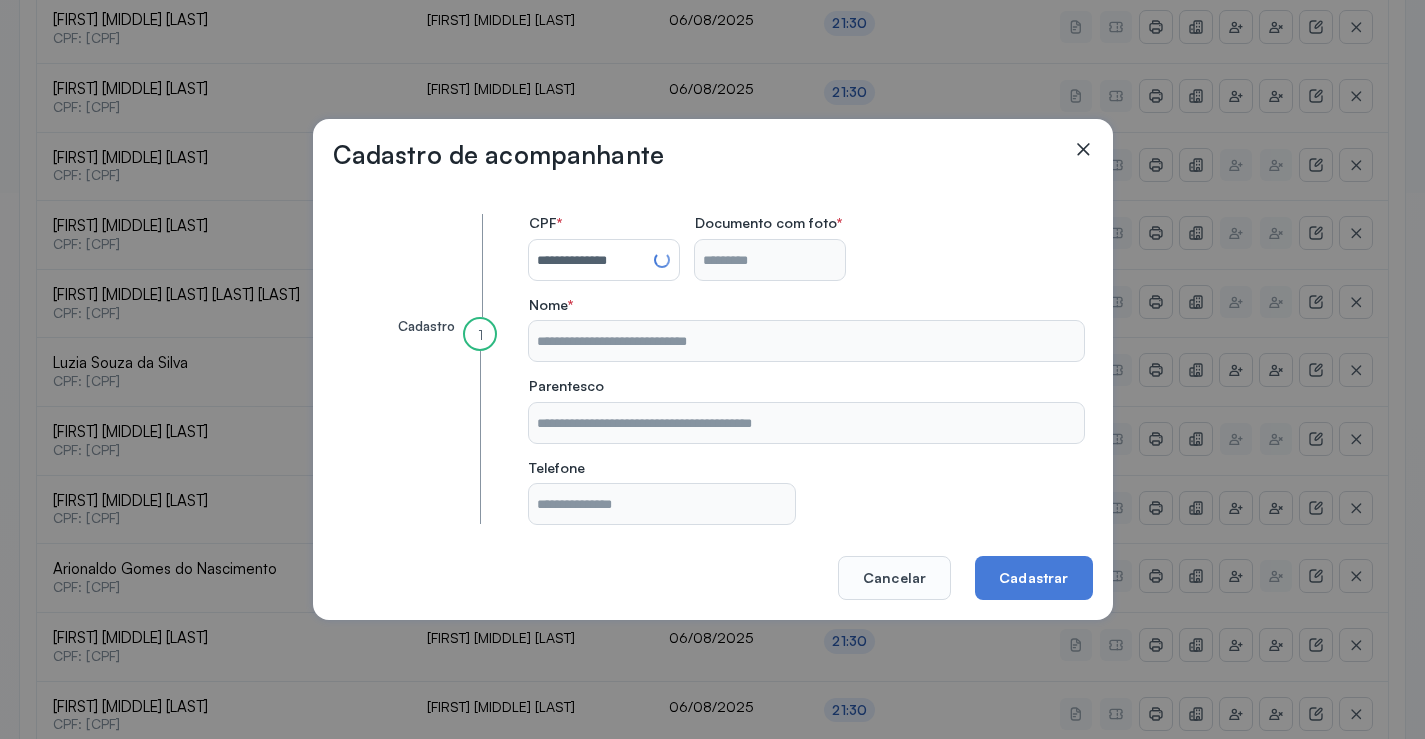 type on "**********" 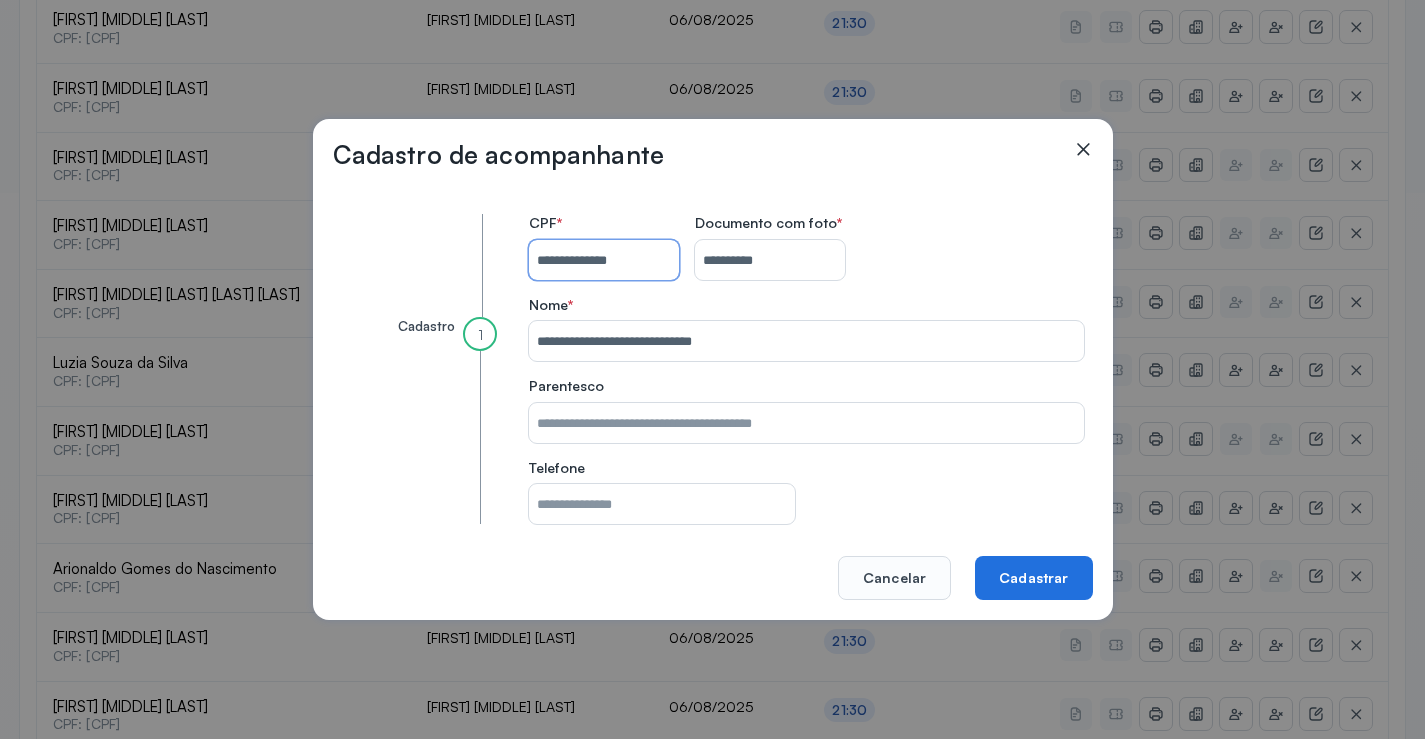 type on "**********" 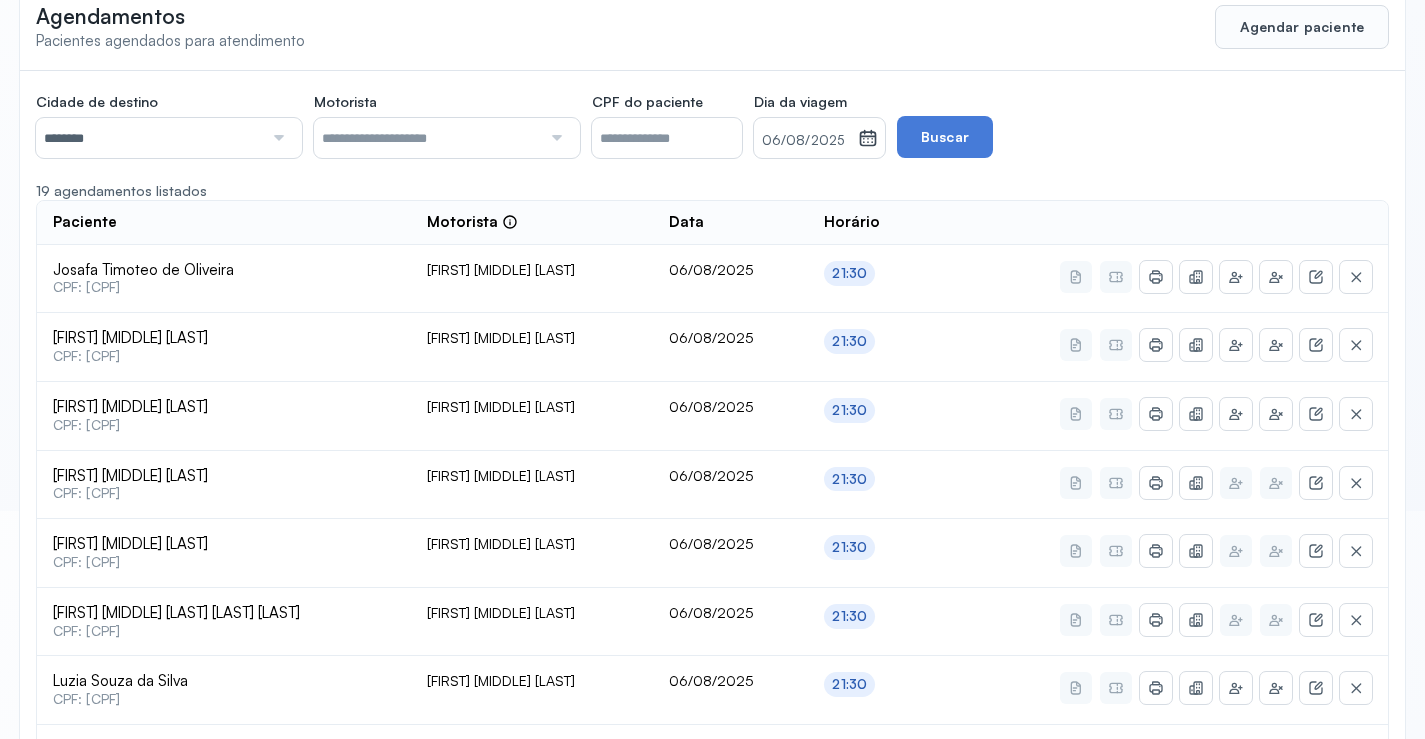 scroll, scrollTop: 0, scrollLeft: 0, axis: both 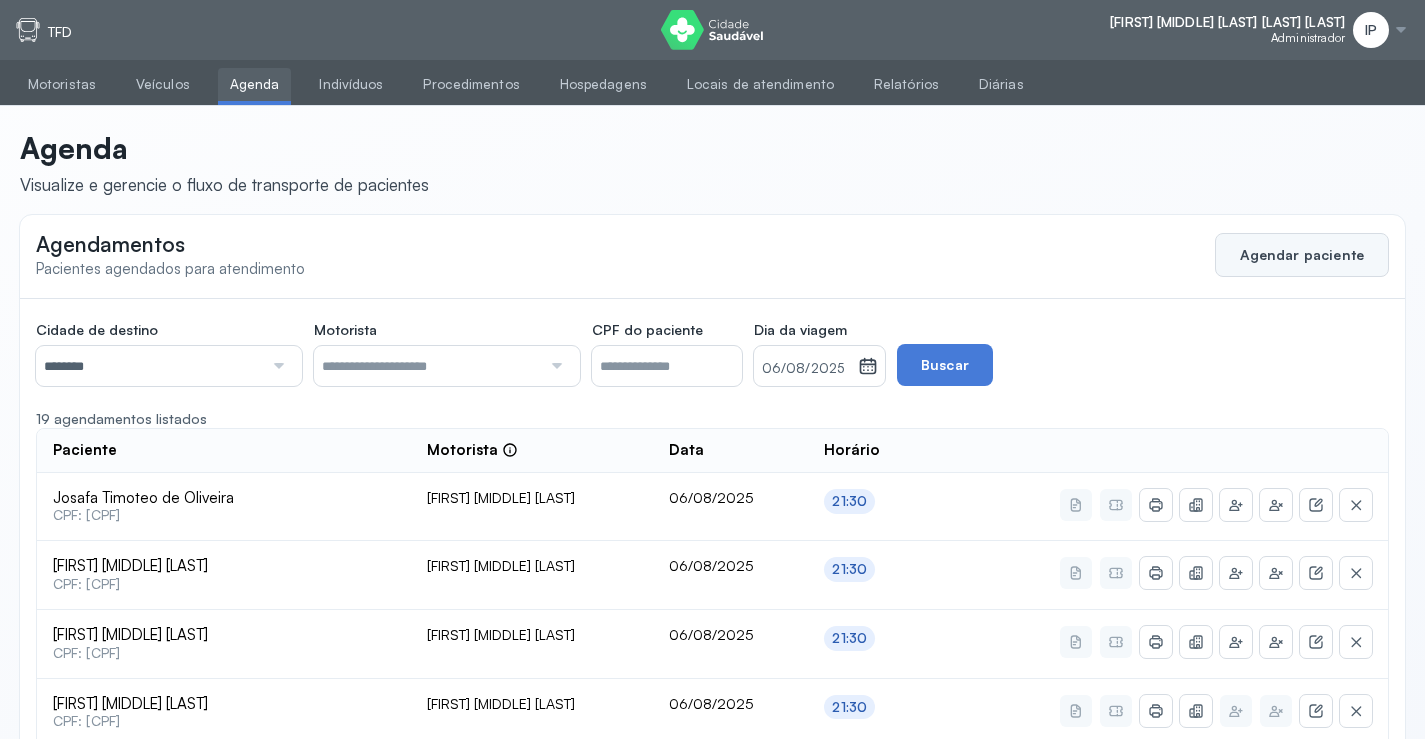 click on "Agendar paciente" 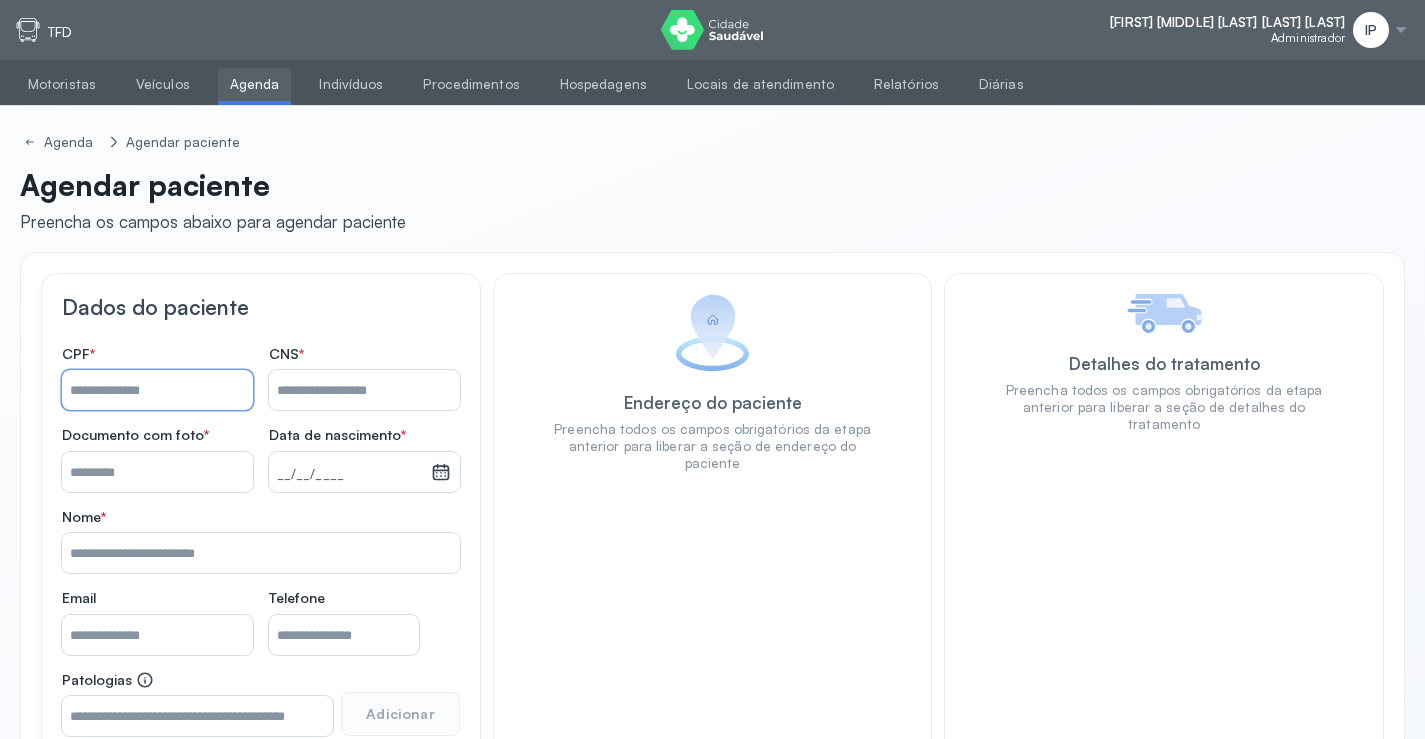 click on "Nome   *" at bounding box center [157, 390] 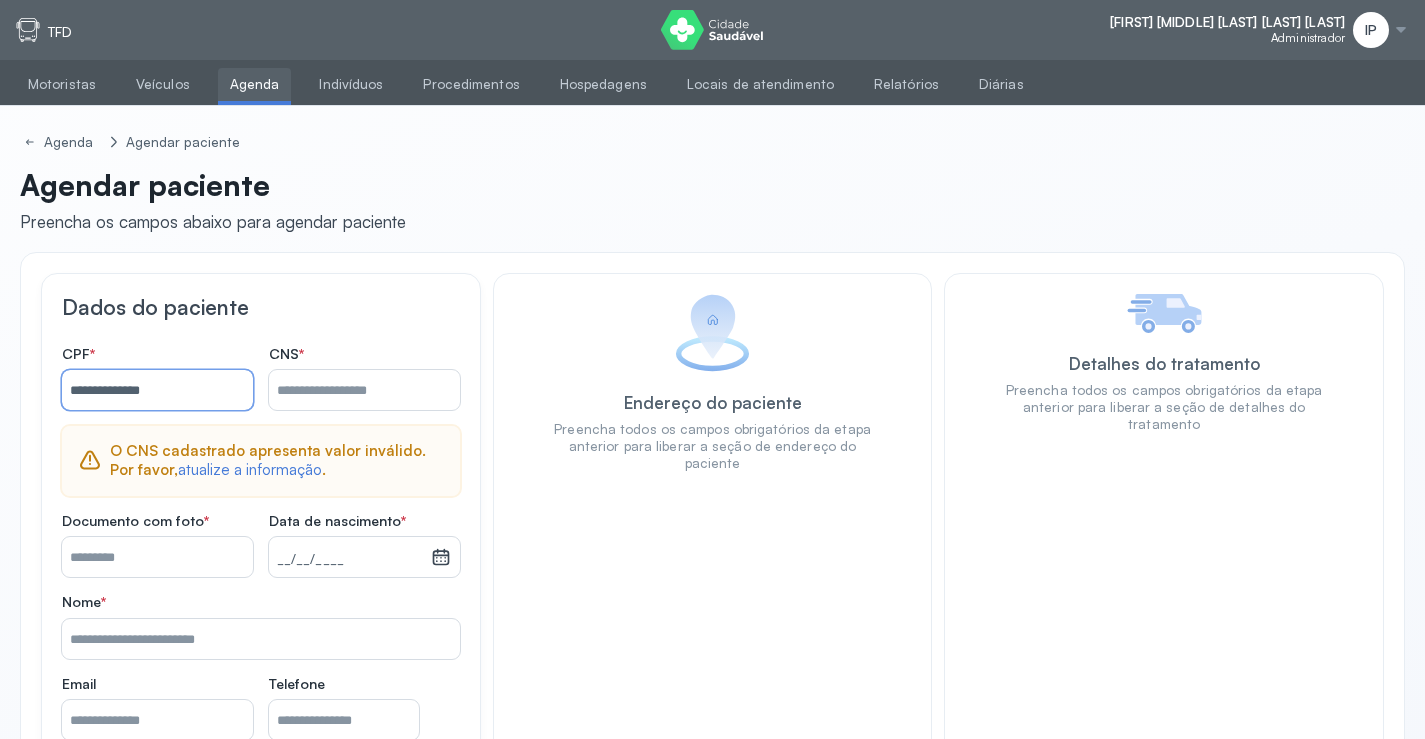 type on "**********" 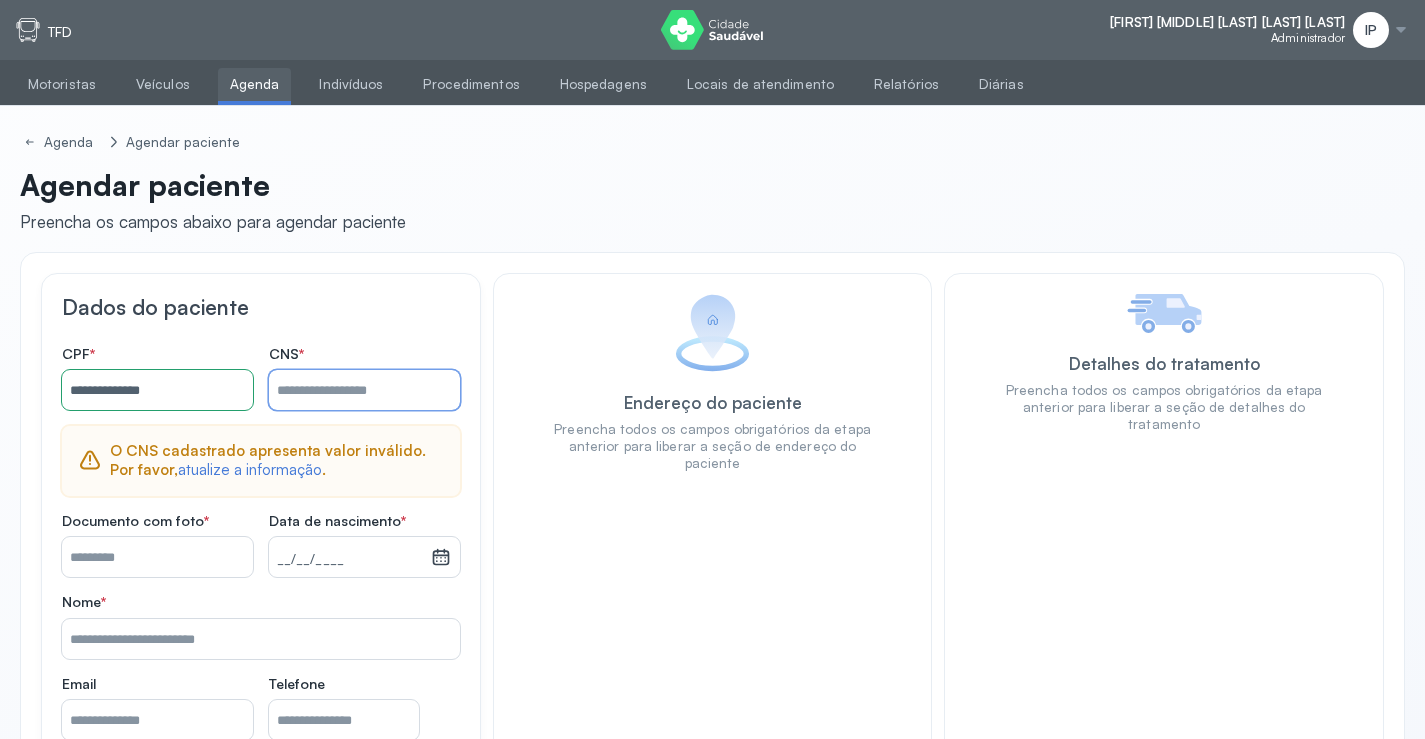 click on "Nome   *" at bounding box center [364, 390] 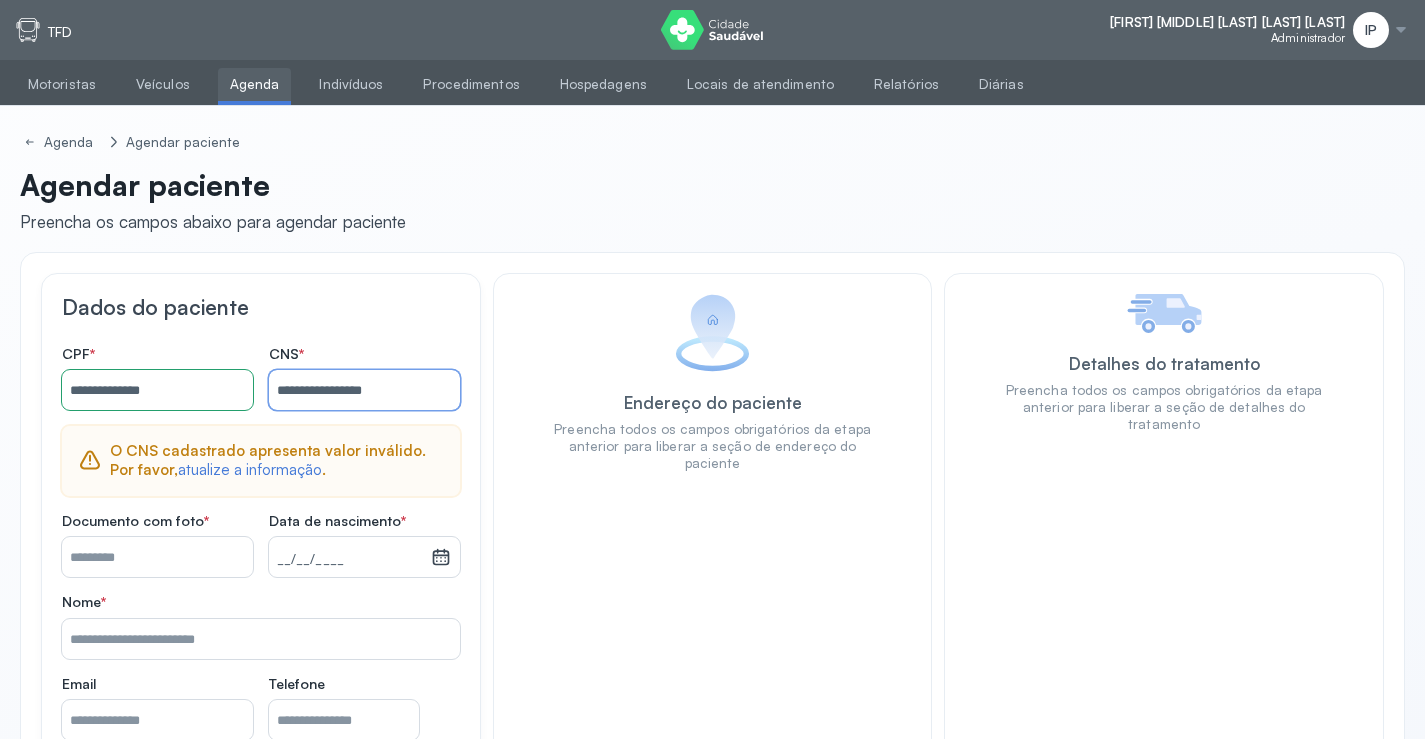 type on "**********" 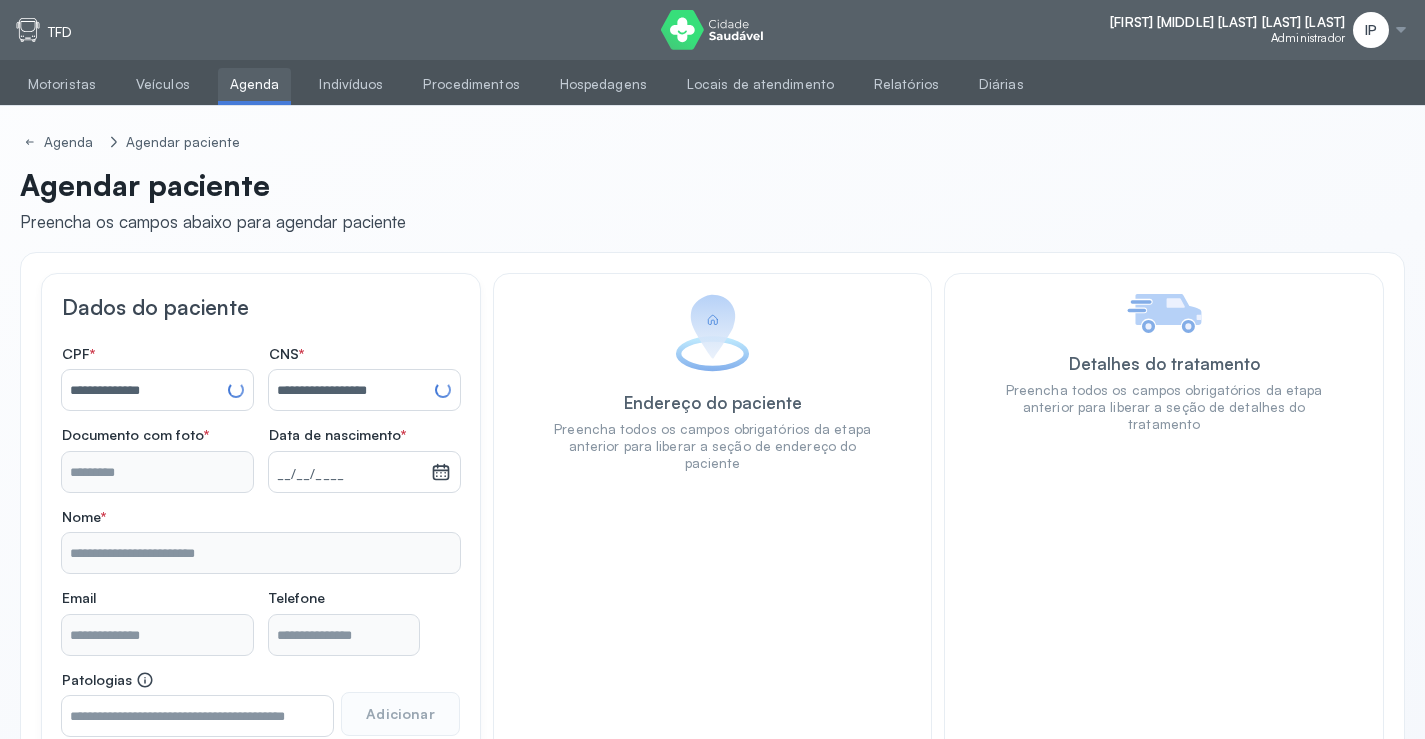 type 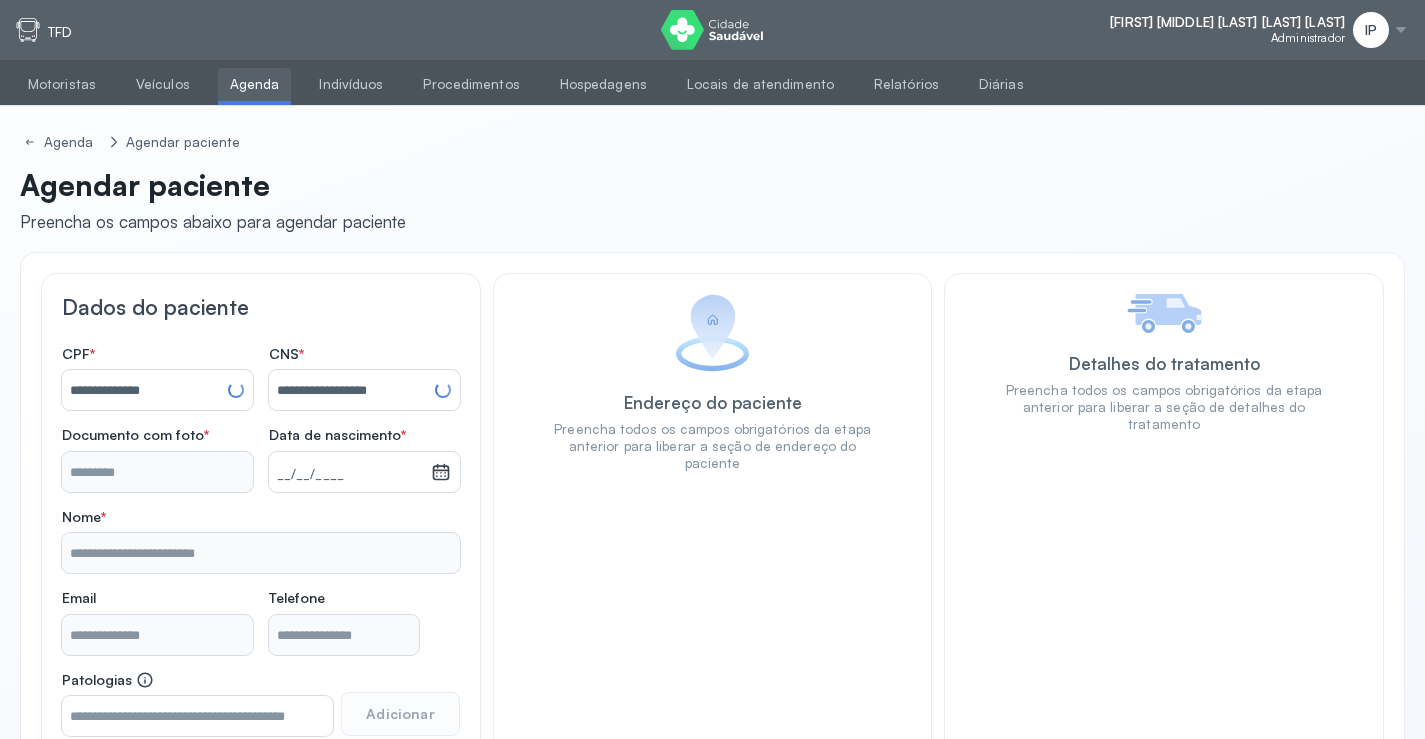 type on "**********" 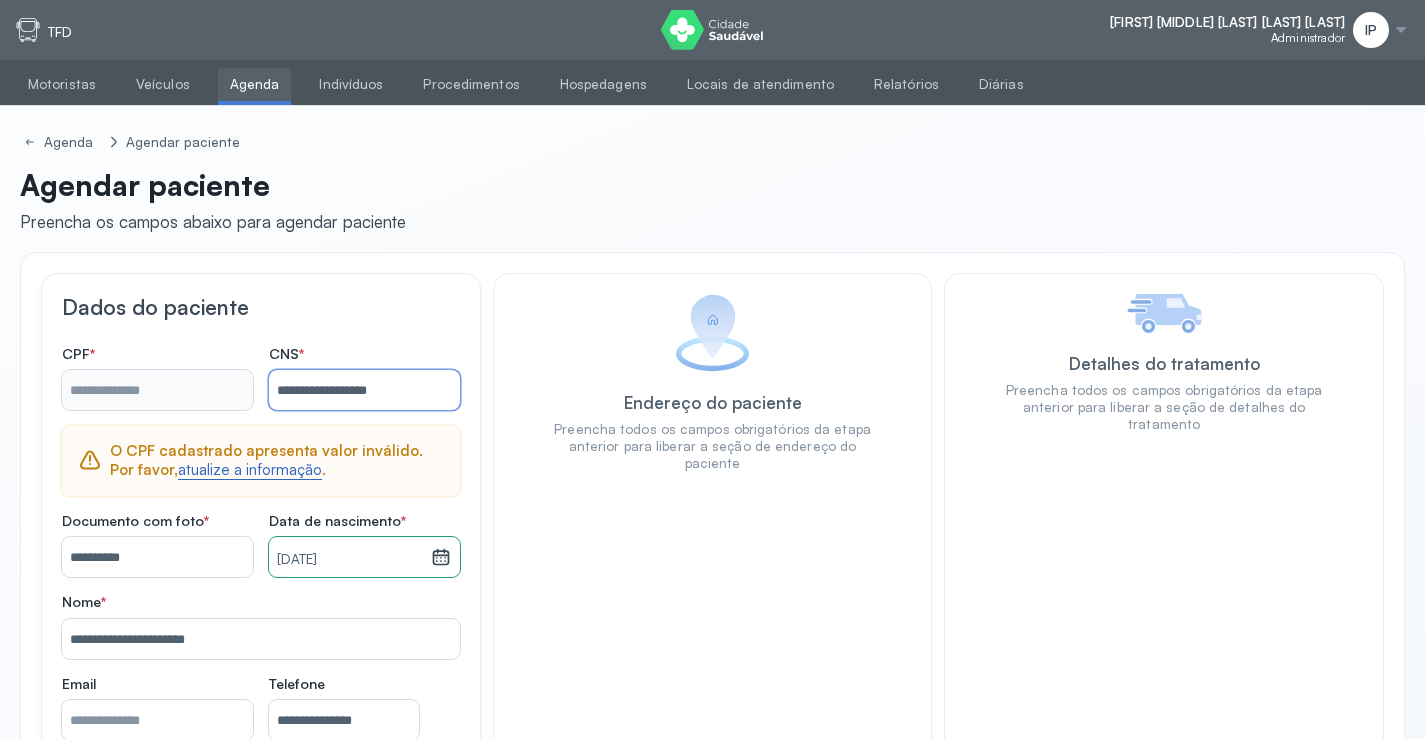 type on "**********" 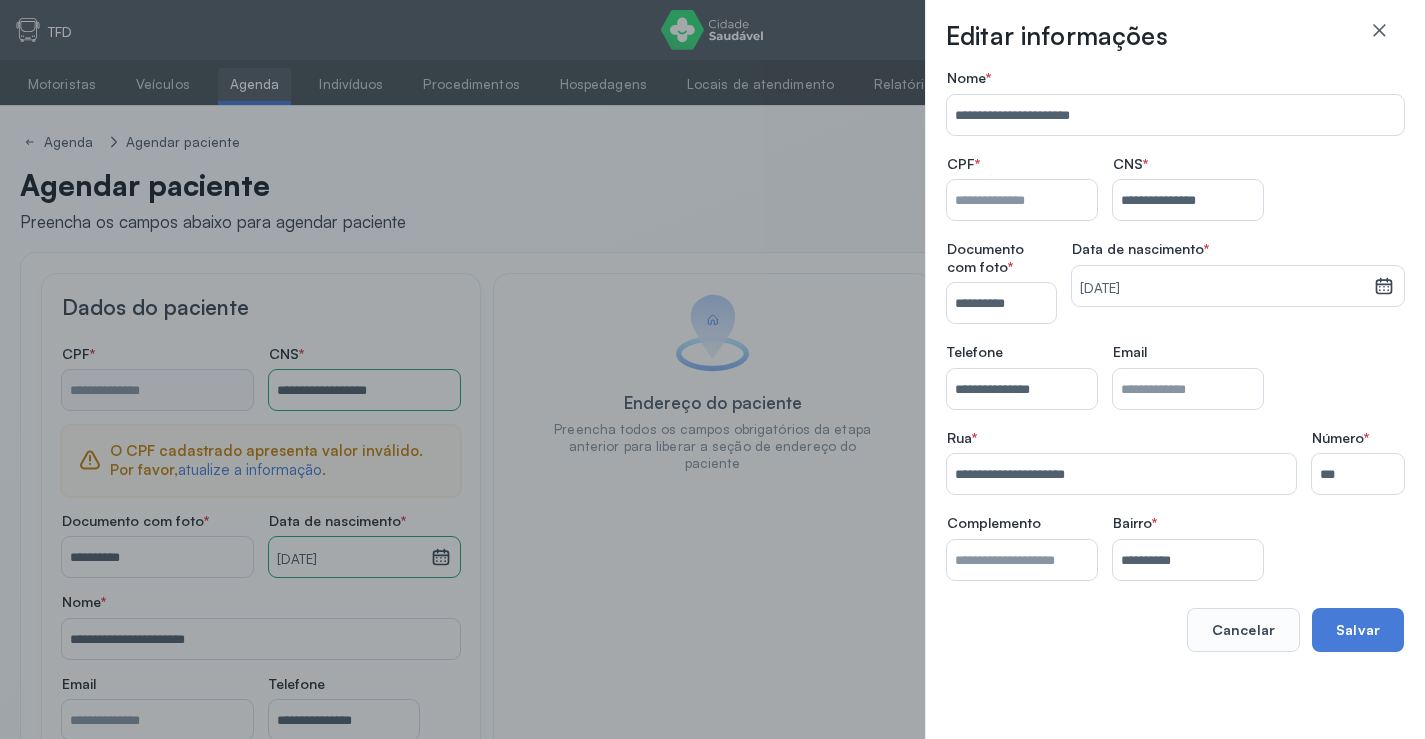 click on "Nome   *" at bounding box center (1022, 200) 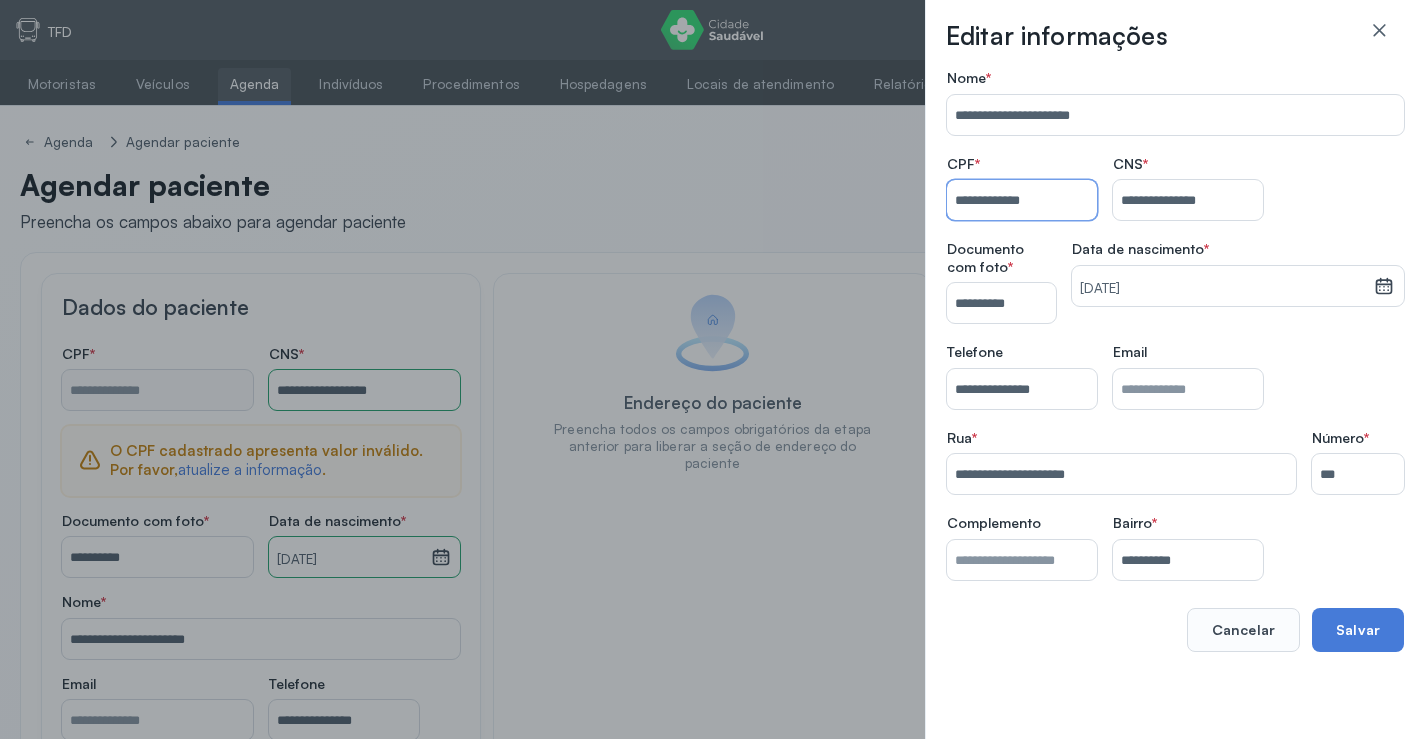 type on "**********" 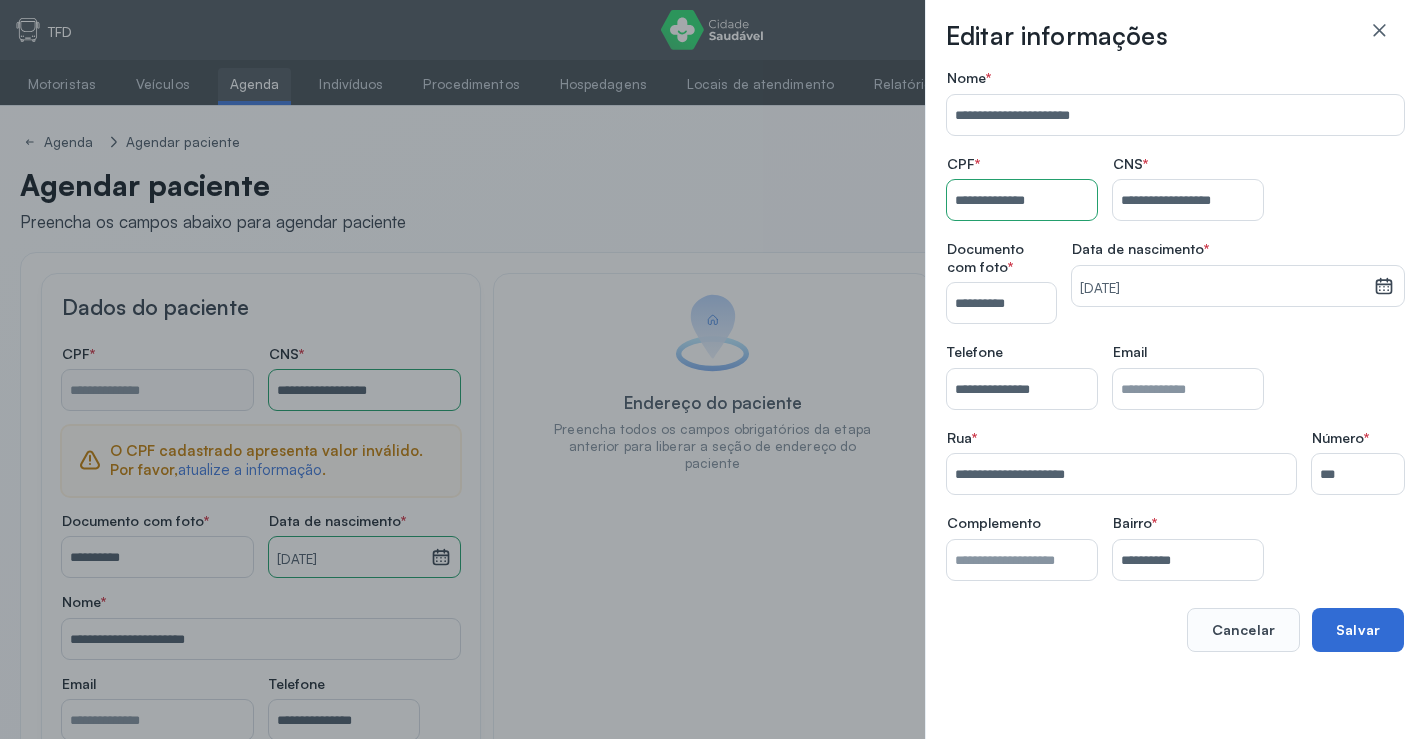 click on "Salvar" at bounding box center (1358, 630) 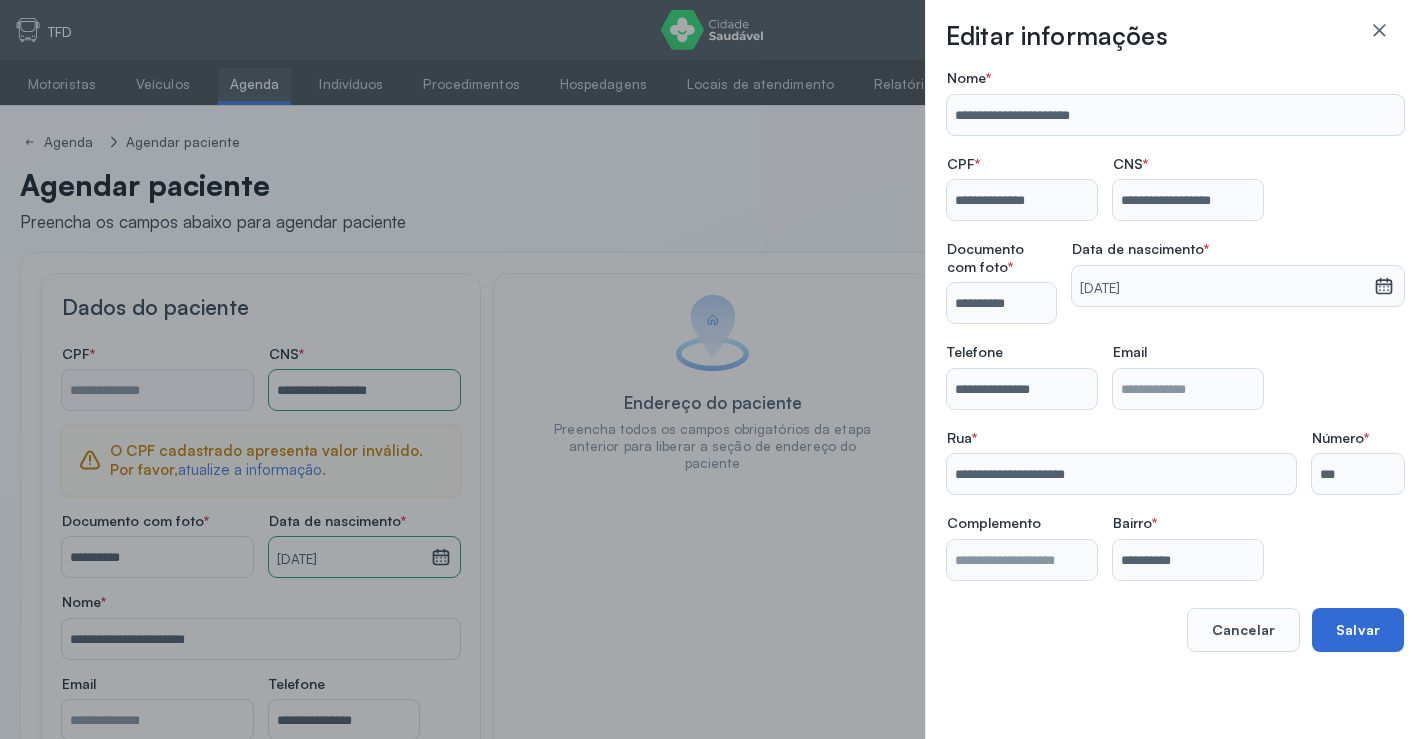 type on "**********" 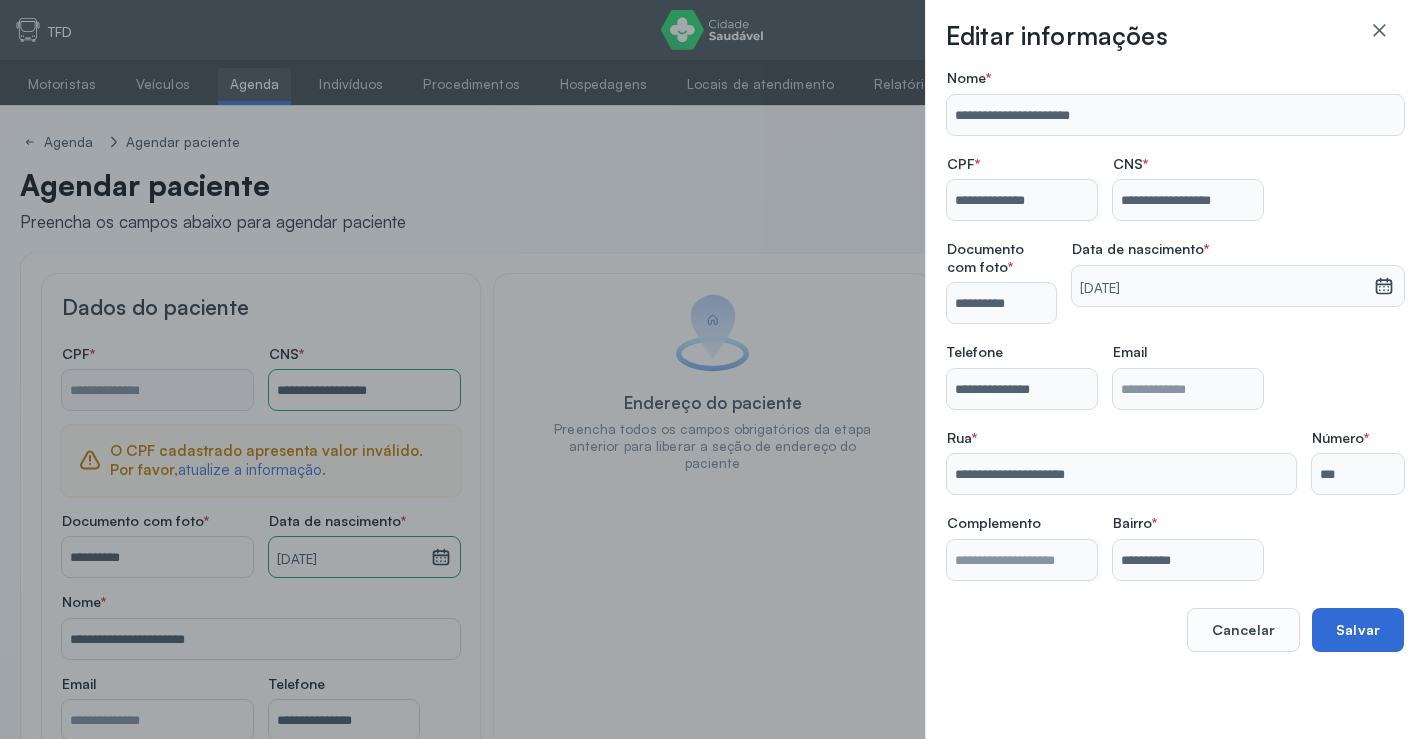 type on "**********" 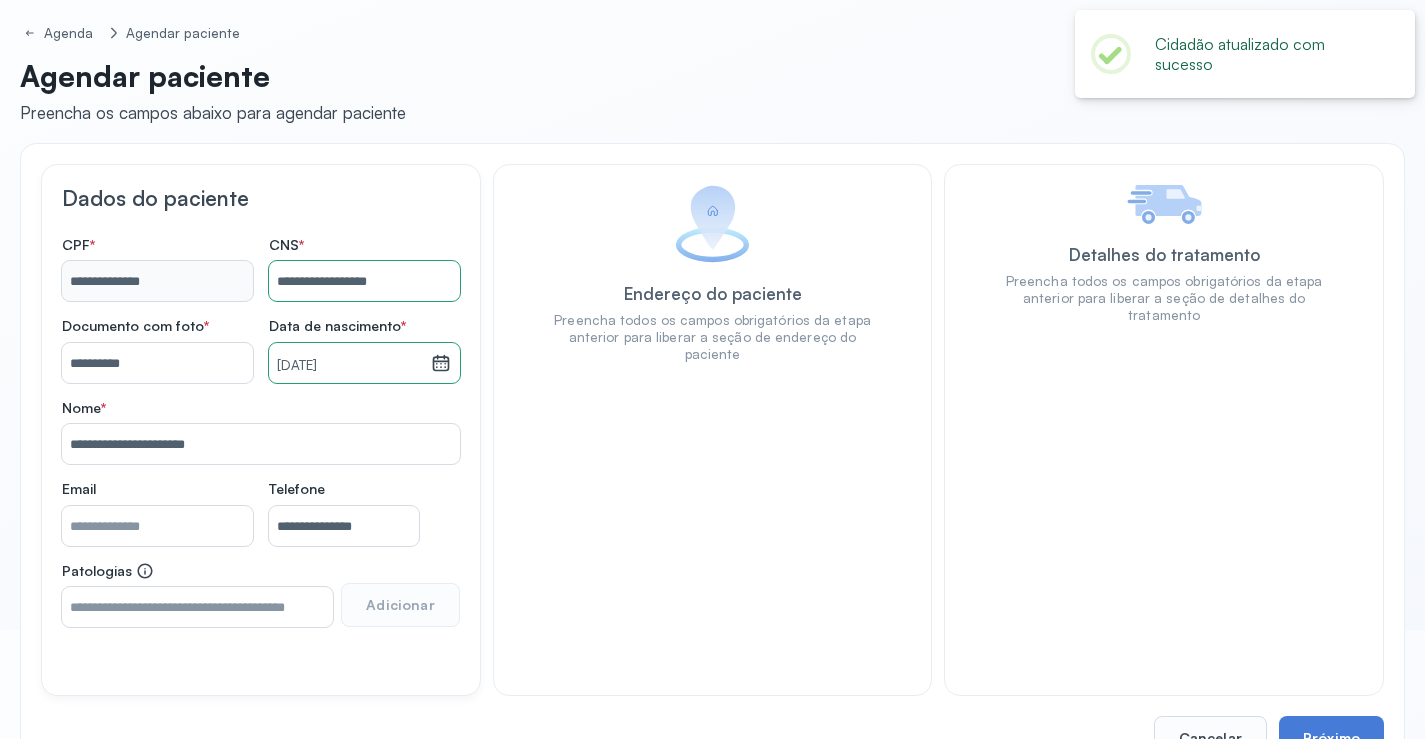 scroll, scrollTop: 171, scrollLeft: 0, axis: vertical 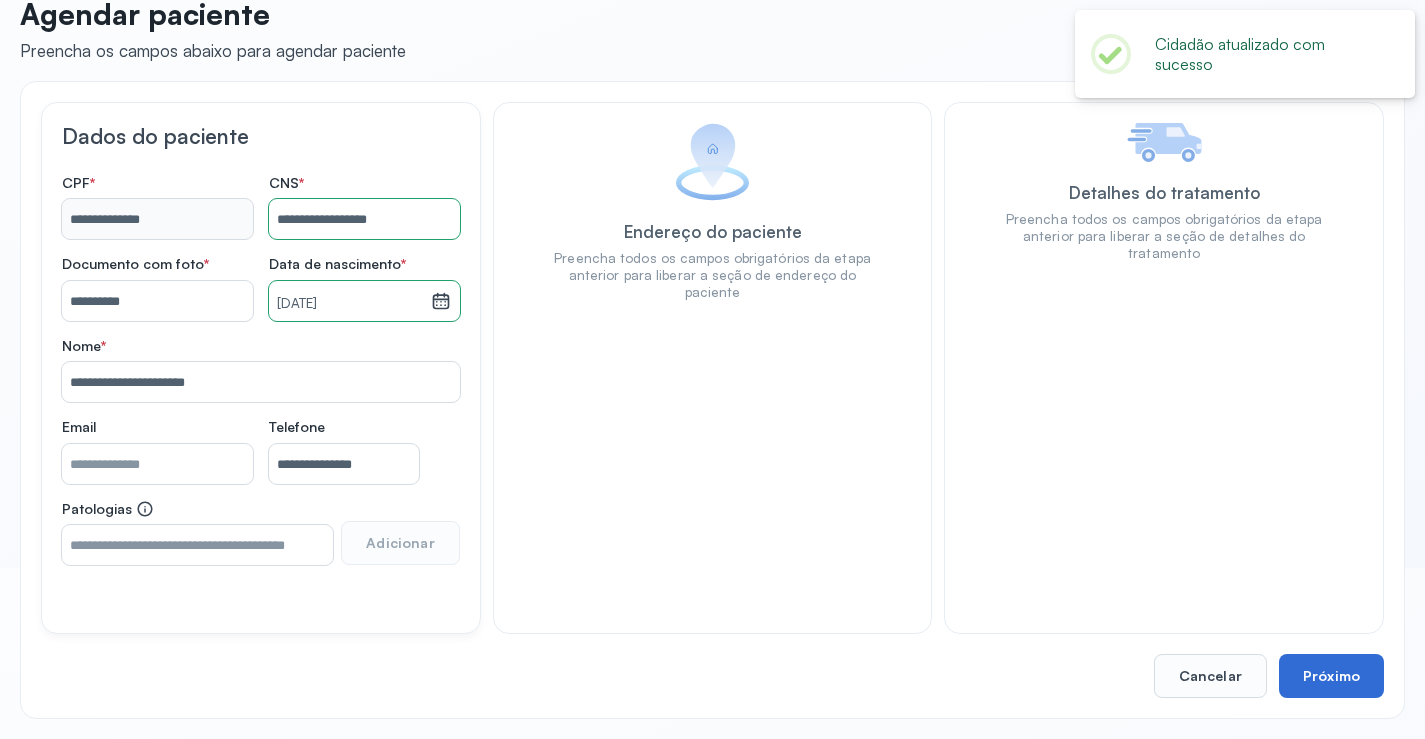 click on "Próximo" at bounding box center [1331, 676] 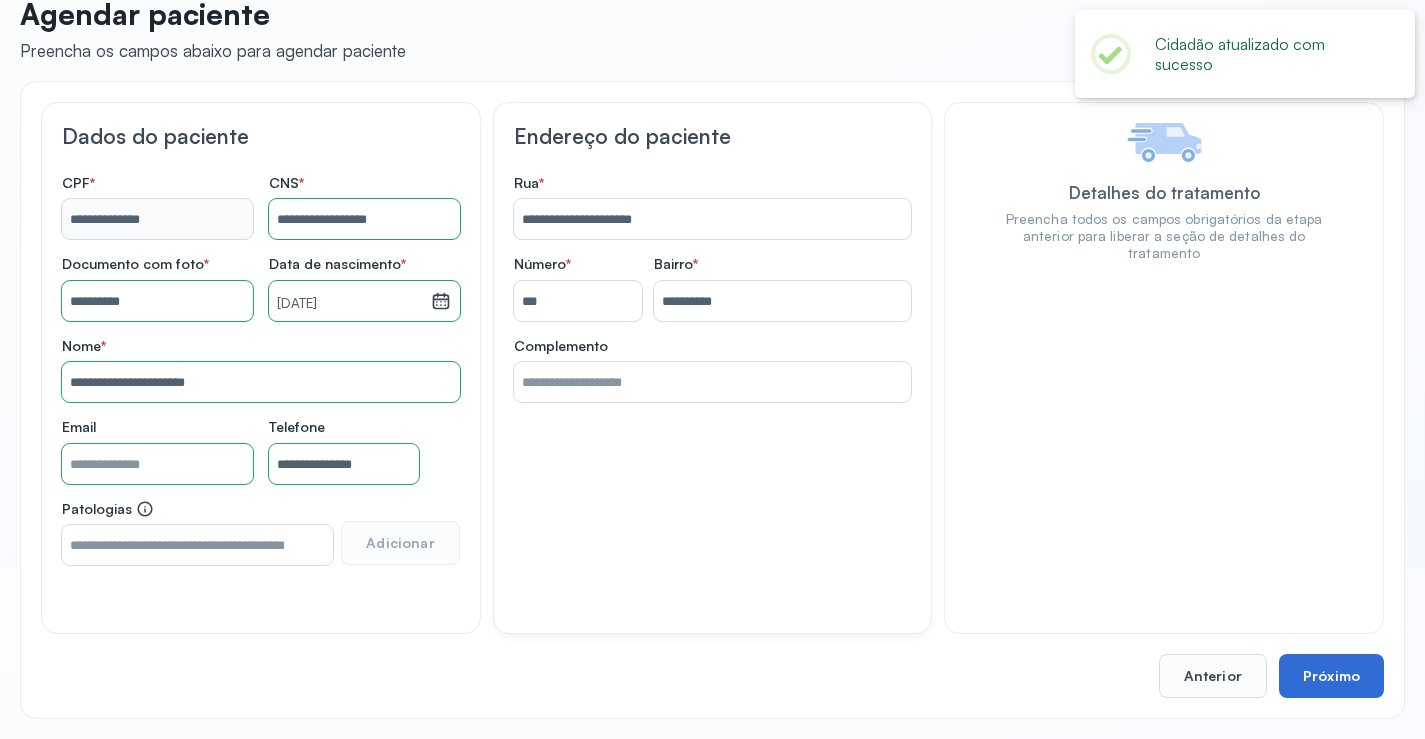click on "Próximo" at bounding box center (1331, 676) 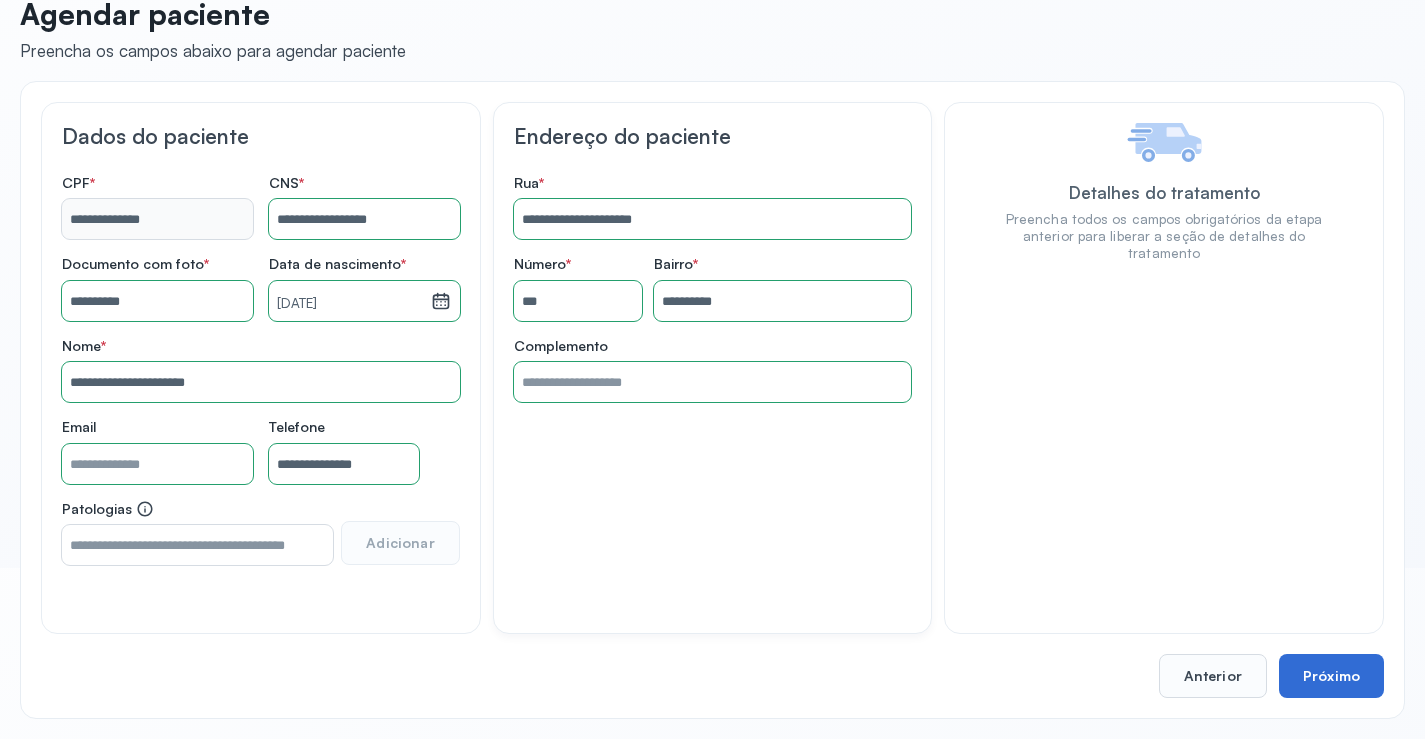 click on "Próximo" at bounding box center (1331, 676) 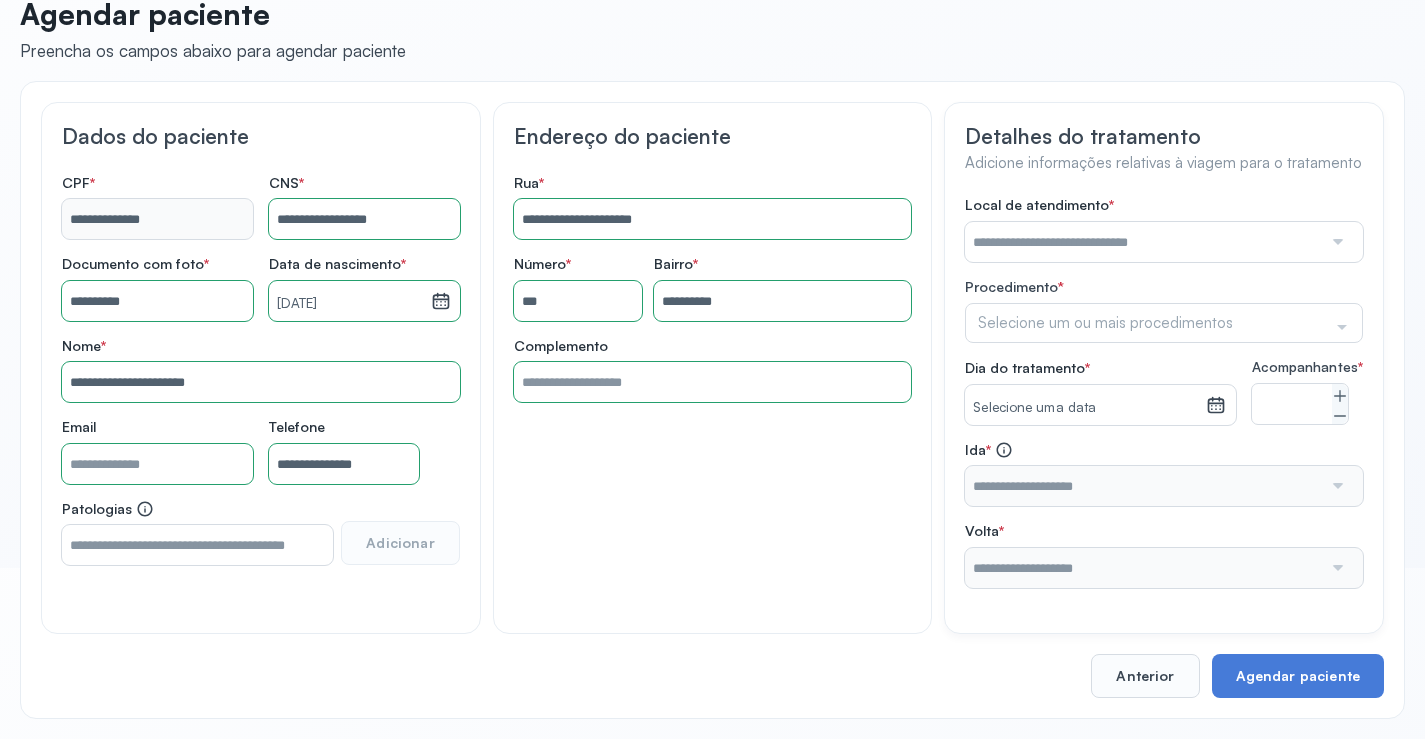 click at bounding box center (1143, 242) 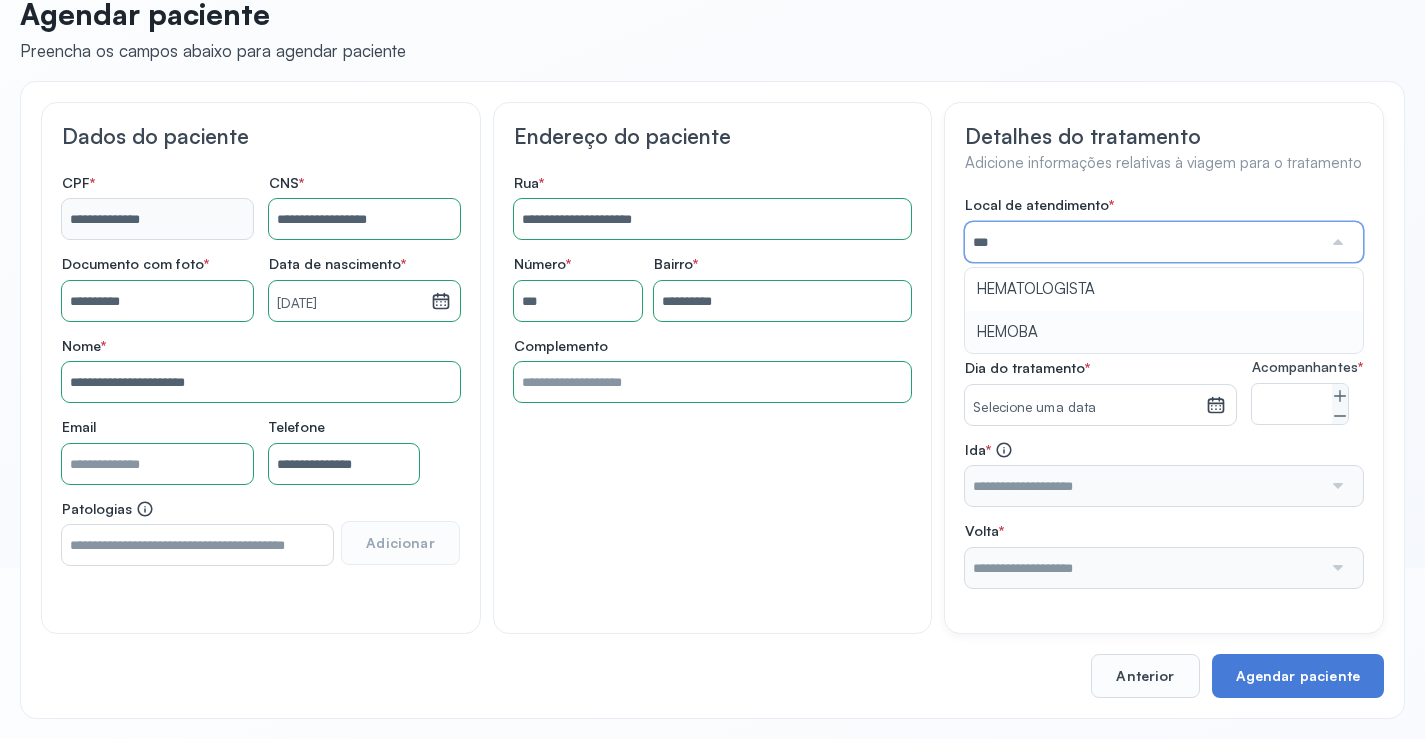 type on "******" 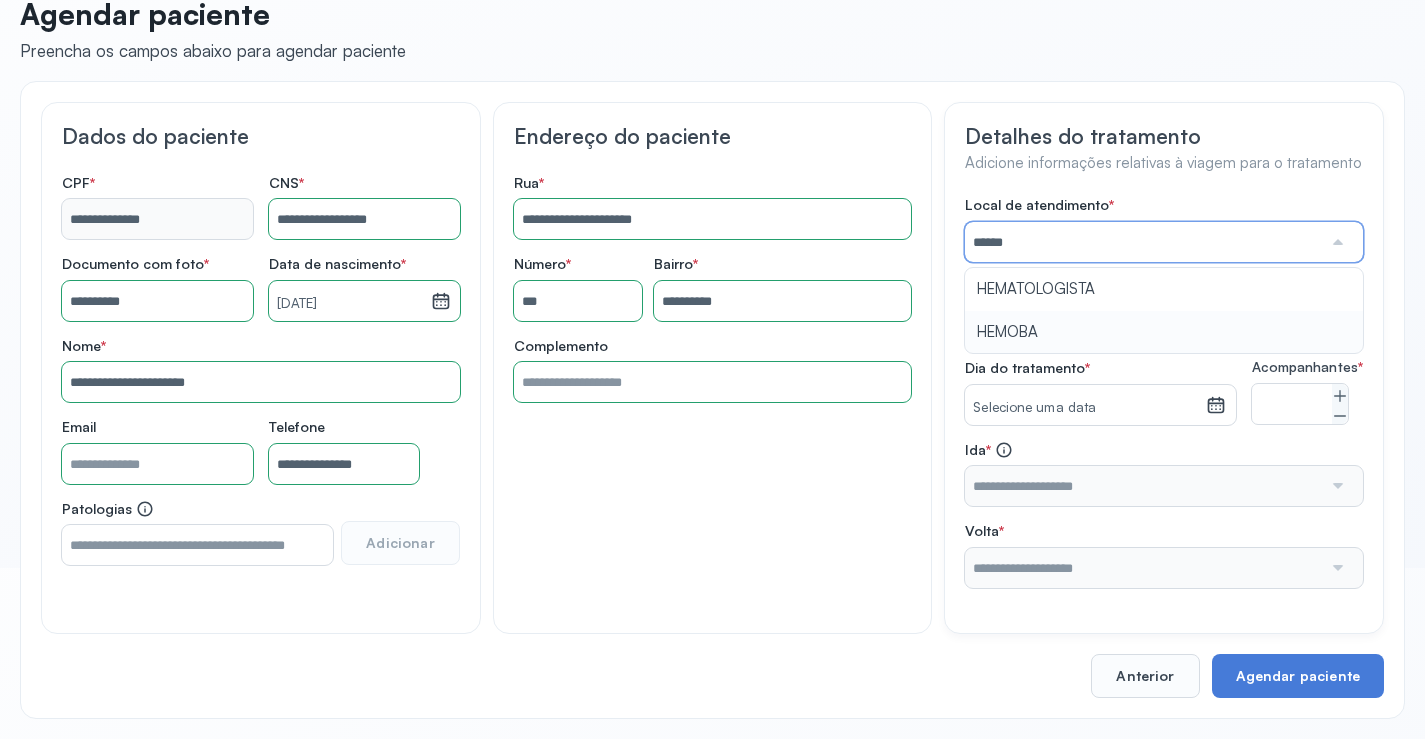 click on "Local de atendimento   *  ****** HEMATOLOGISTA HEMOBA Procedimento  *  Selecione um ou mais procedimentos Selecionar todos Acompanhante Alergologista Anemia Falciforme Anestesista Angiologista Angiotomografia Auditivo Biopsia Bucomaxilo Cardio Cateterismo Cardio Cintilografia Ossea Cirurgia Cirurgia De Catarata Cirurgia Ernia Ignal Cirurgiao Cabeça Pescoço Colonoscopia Coloproctologista Densitometria Ossea Dermatologista Diabete E Hormonio Ecocardiograma Eletroneuromiografia Endocrinilogista Endoscopia Escanometria Esclerose Esconometria Estudo Urodinamico Exame Pcr Exames Fisioterapia Gastroentereologista Genetica Ginecologista Glaucoma Hematologista Hepatologista Hiv Holter Hpv Labiolamporine Litotripsia Lupos Marcar Cirurgia Mastologista Nefrologista Neurologia Pediatrica Neurologista Odontologia Oftalmologista Oncologia Ortopedia Ortopedista Oscilometria Otorrino Pediatra Pegar Medicamento Pentacam Perícia Médica Pneumologista Pneumologista Pré Cirurgico Psiquiatra Queimaduras Ressonancia Revisao "" at bounding box center [1164, 392] 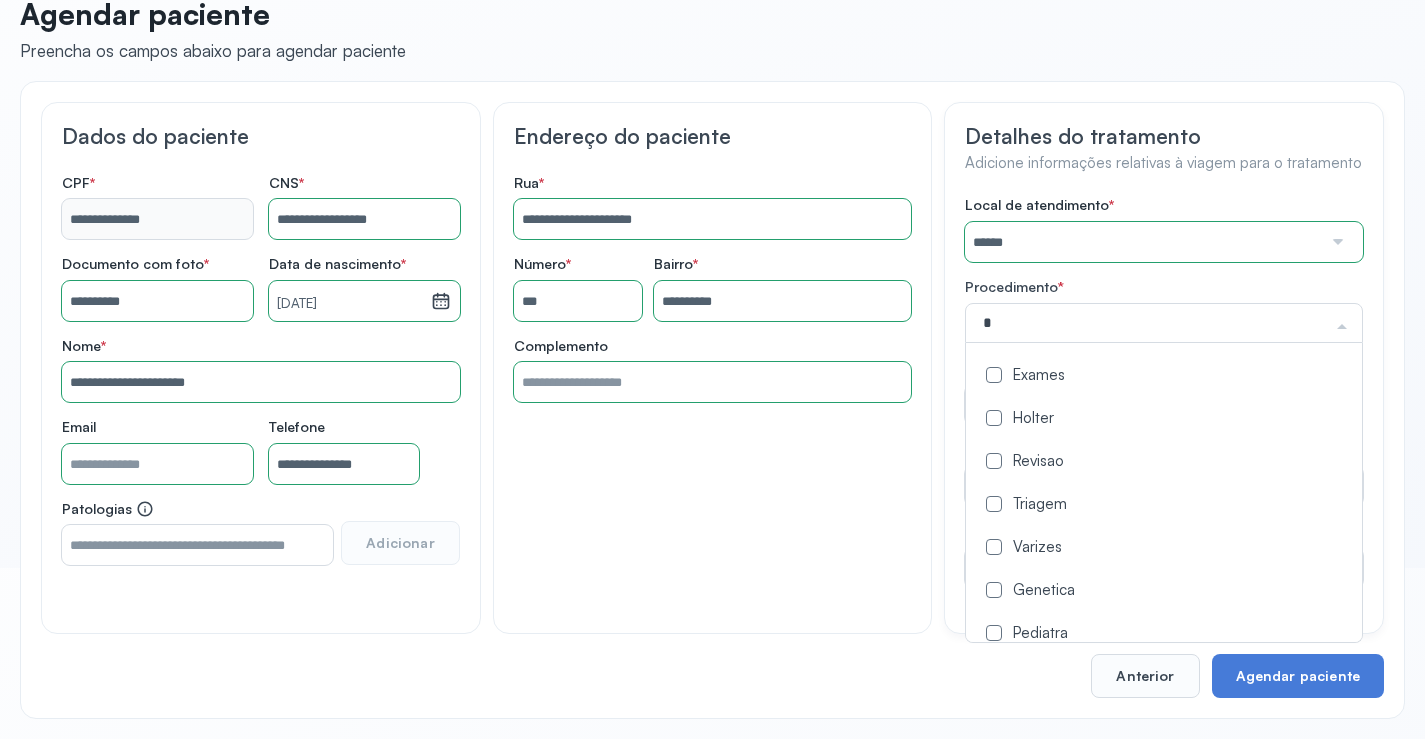 type on "**" 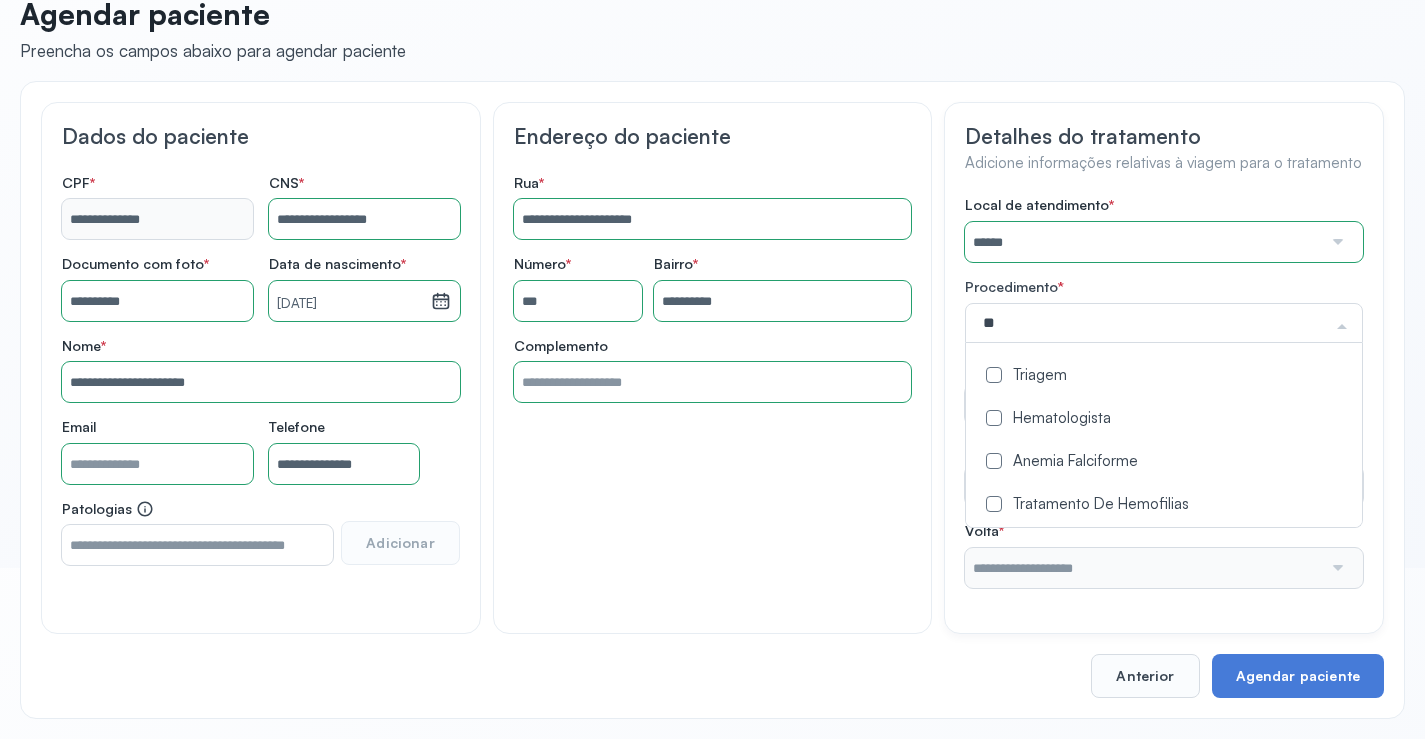click on "Hematologista" 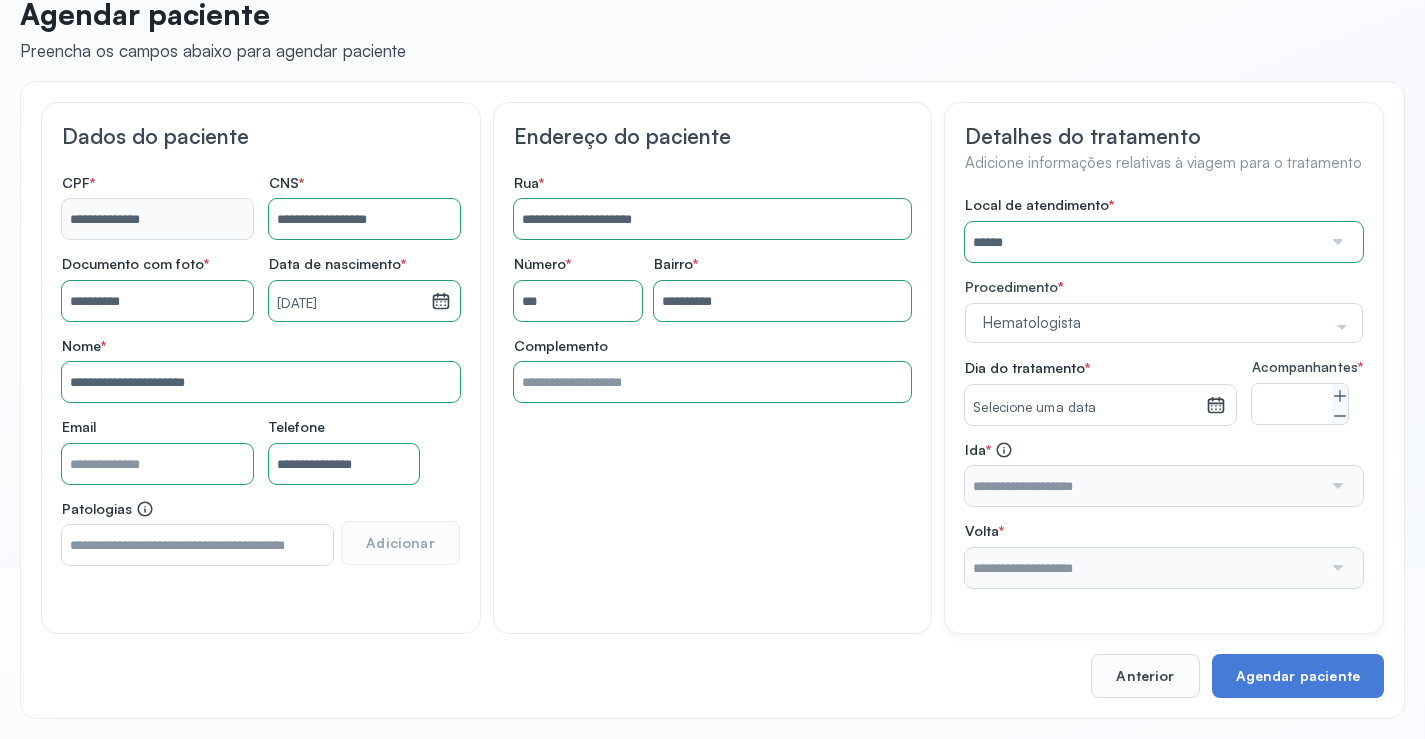 drag, startPoint x: 957, startPoint y: 424, endPoint x: 978, endPoint y: 401, distance: 31.144823 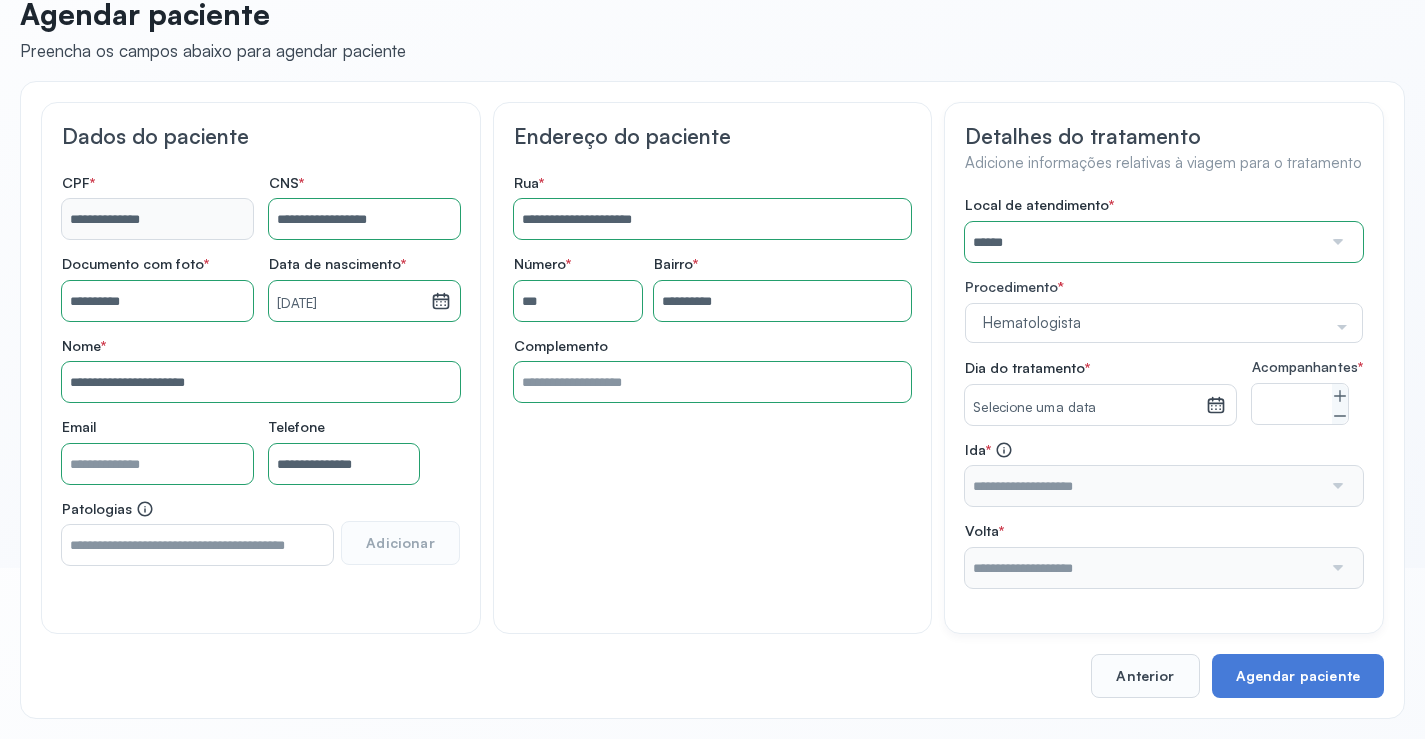 click on "Detalhes do tratamento Adicione informações relativas à viagem para o tratamento Local de atendimento   *  ****** A CLINICA DA MULHER ABO AMOR SAUDE ANACON ANDRE PRINCIPE ANGIO CLINICA APAE APAME DE PETROLINA APAMI PETROLINA ARISTIDES AUDIBEM AUDIBEM AUDICENTRO AUDIFON PETROLINA AZZO SAUDE PETROLINA BRINCARE CABULA CALIPER ESCOLA DE IMAGEM CAPS CDI CDTO CEDAP CEDEBA CENTRO BAIANO DE ESTUDOS CENTRO DE APOIO A AUDIÇAO CENTRO DE MEDICINA NUCLEAR DE PETROLINA CENTRO DE SAUDE CLEMENTINO FRAGA CENTRO INTEGRADO DA COLUNA VERTEBRAL CENTRO MEDICO ANTONIO BALBINO CENTRO OFTALMOLOGICO CASTELO BRANCO CEPARH CEPRED CEPRIS CERPRIS CIDI CIMED CLIMED CLINATA CLINEFRO CLINICA  AFETUS PETROLINA CLINICA  ALFA CLINICA  ALFA CENTRO MÉDICO CLINICA  SHOPPING DA BAHIA CLINICA  URBANO SAMPAIO FILHO CLINICA AGEUS CLINICA AMO CLINICA AMOR A SAUDE CLINICA AMOR E SAUDE PETROLINA CLINICA ANA MASTER CLINICA ANGICLIN CLINICA BIOCHEK UP CLINICA CAM CLINICA CARDIO PULMONAR CLINICA CASA GERIATRICA DE PETROLINA CLINICA CASTELO BRANCO CLION" 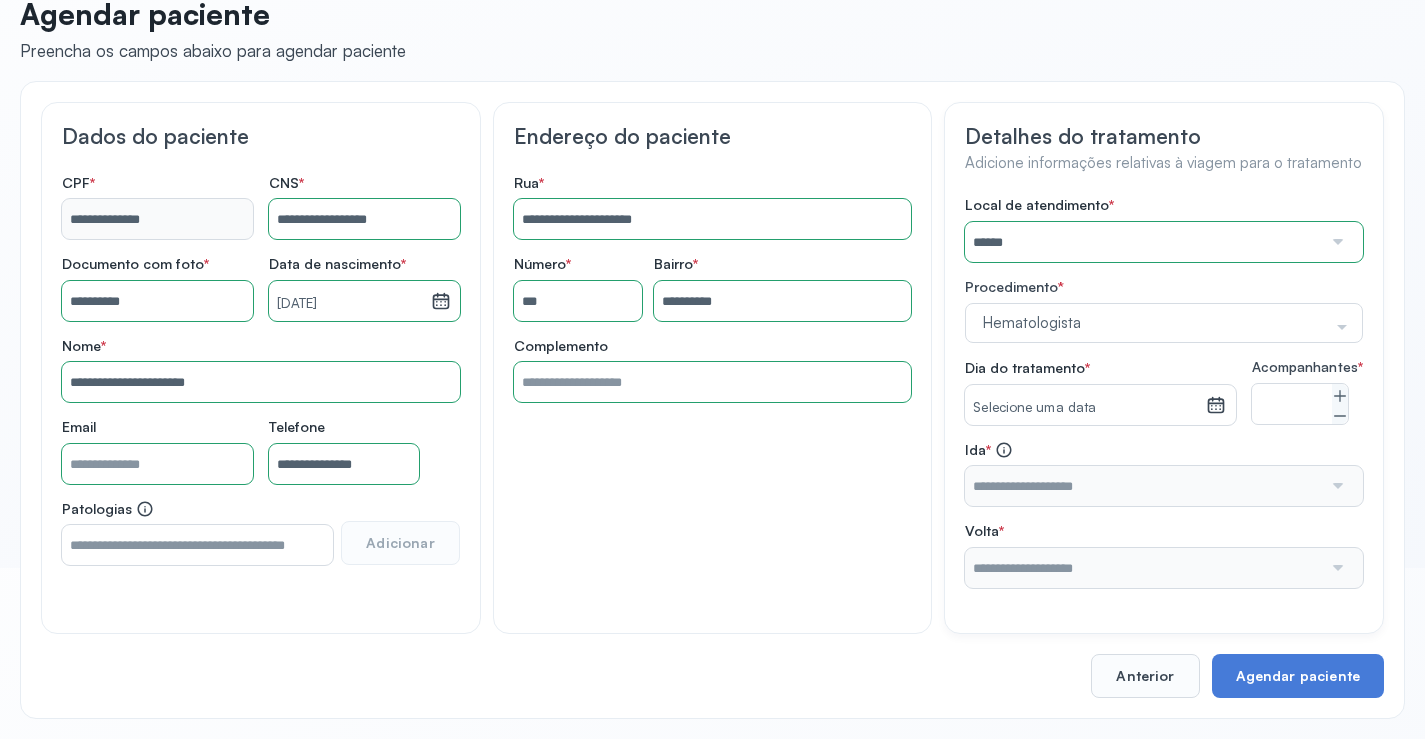 click on "Selecione uma data" at bounding box center (1085, 405) 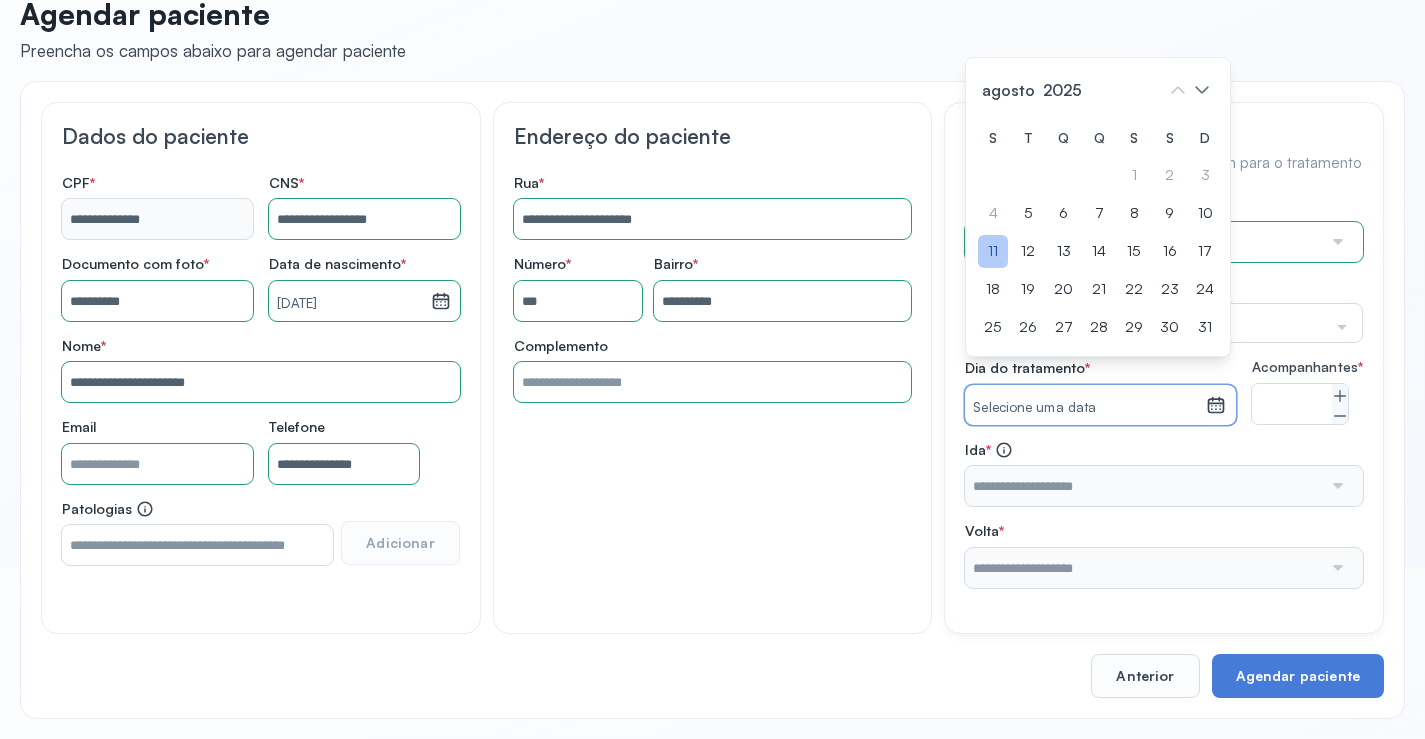 click on "11" 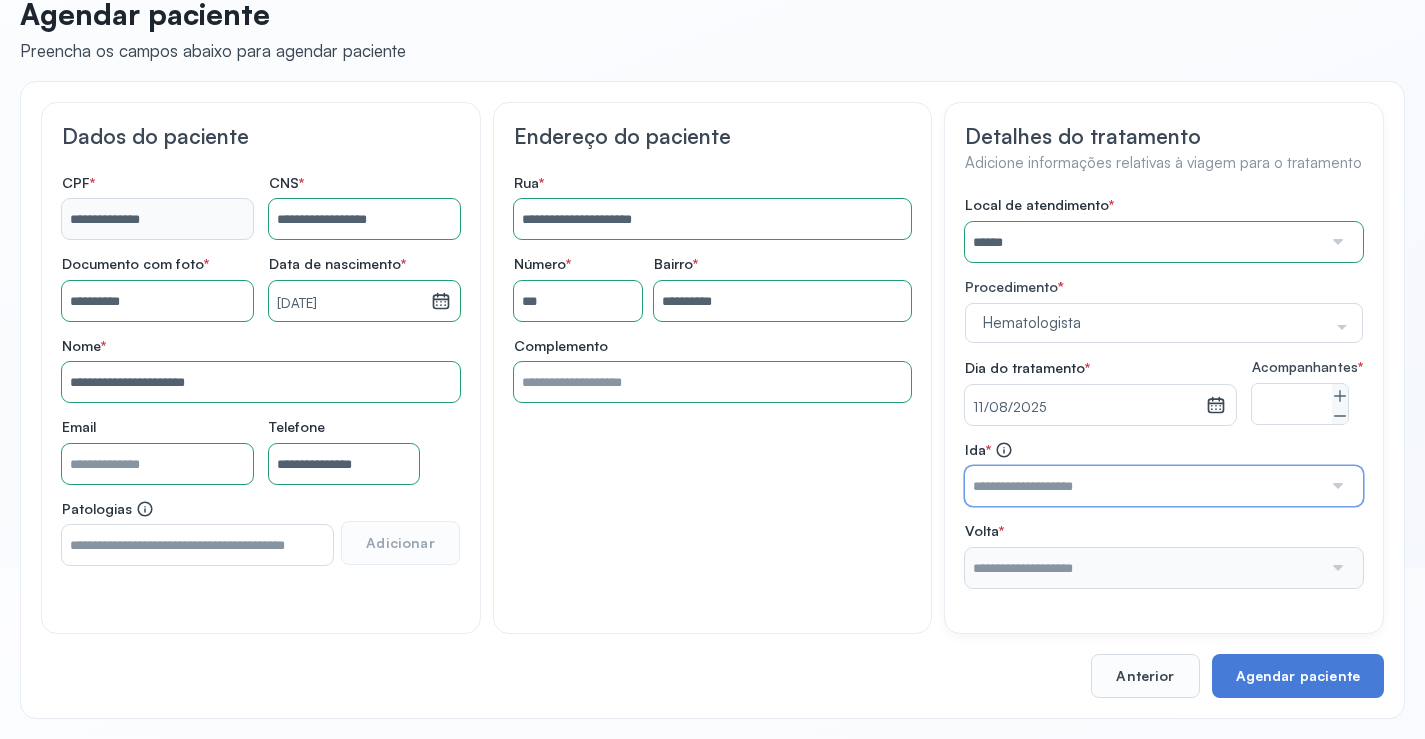 click at bounding box center [1143, 486] 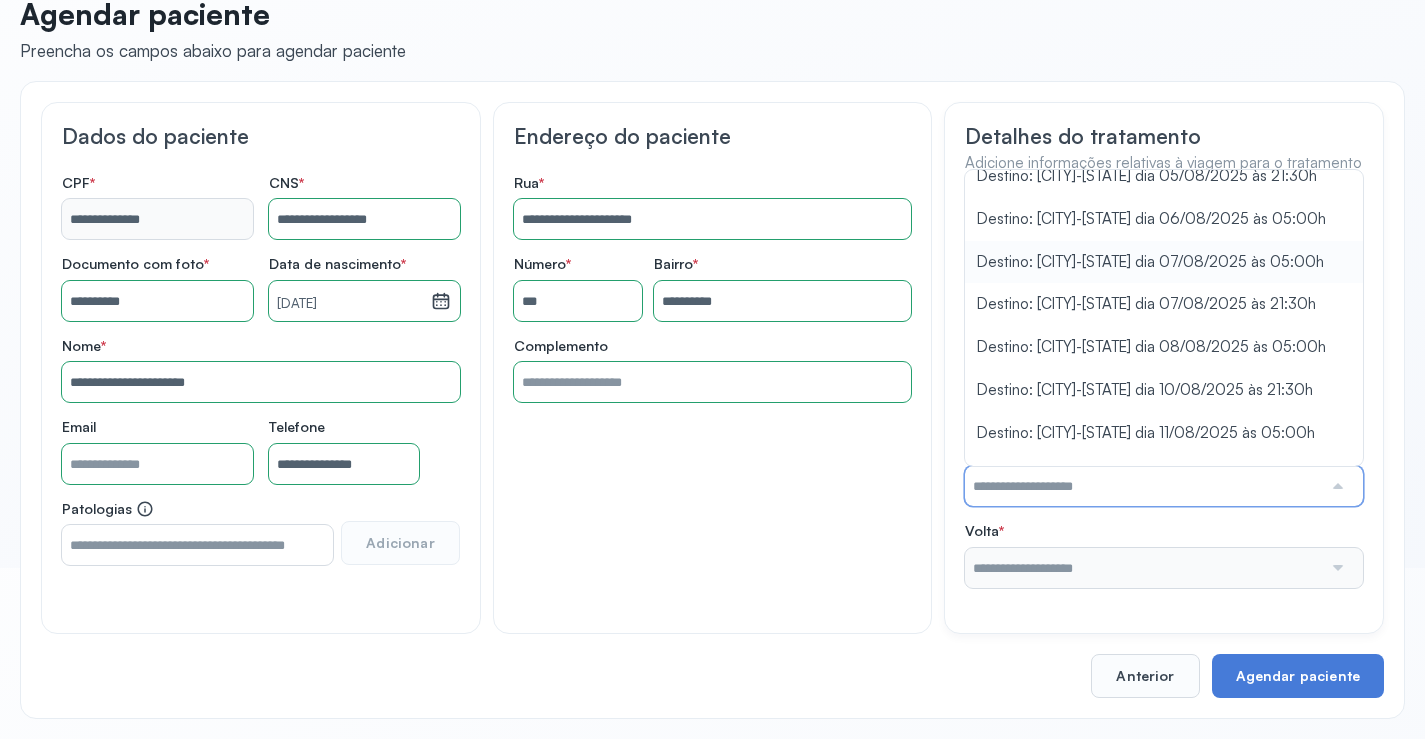 scroll, scrollTop: 88, scrollLeft: 0, axis: vertical 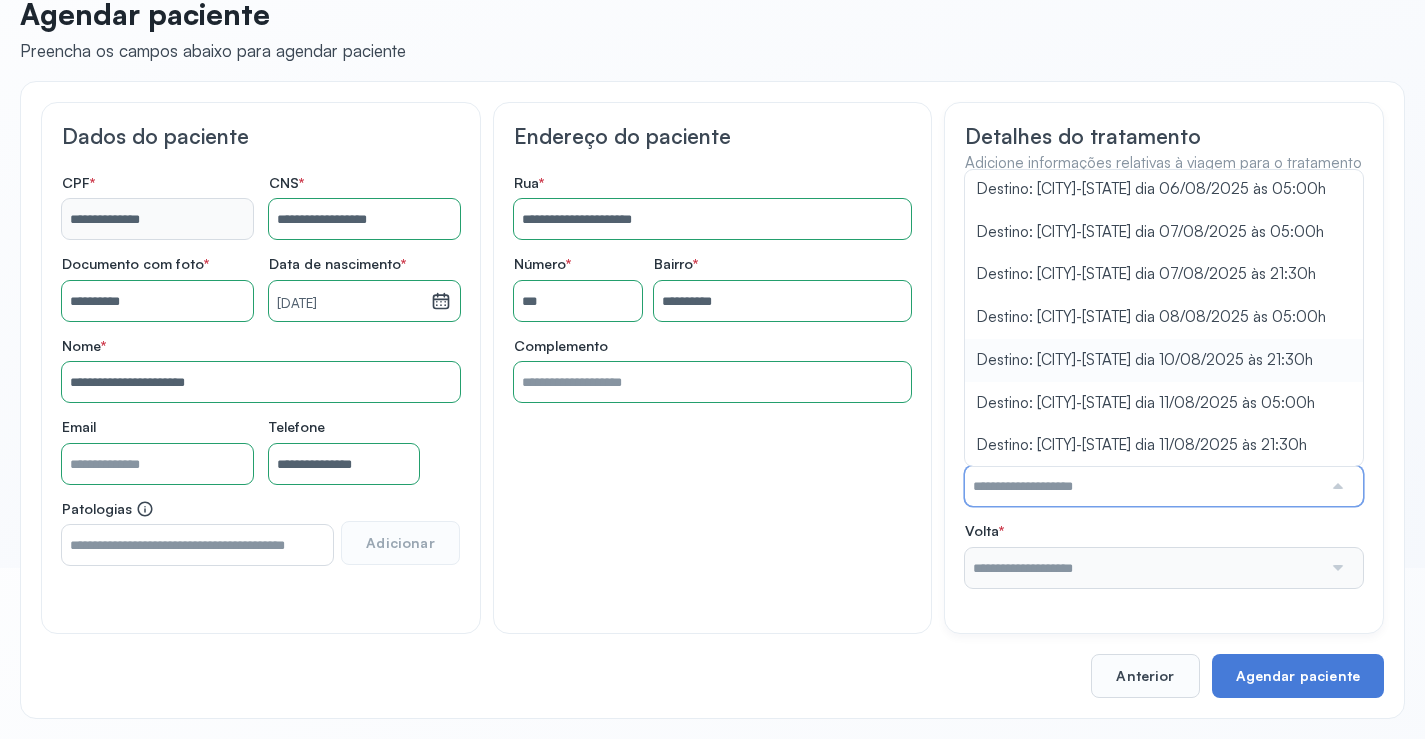 type on "**********" 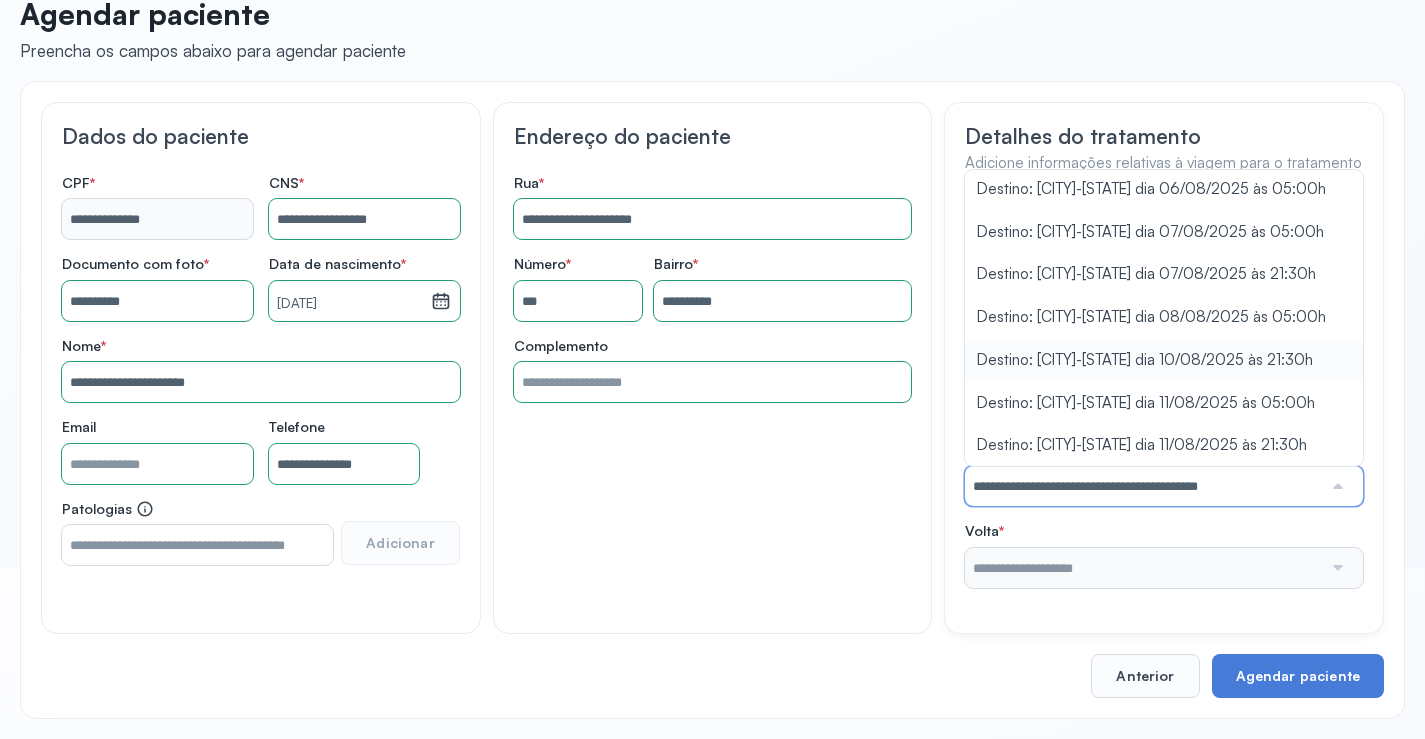 click on "Local de atendimento   *  ****** A CLINICA DA MULHER ABO AMOR SAUDE ANACON ANDRE PRINCIPE ANGIO CLINICA APAE APAME DE PETROLINA APAMI PETROLINA ARISTIDES AUDIBEM AUDIBEM AUDICENTRO AUDIFON PETROLINA AZZO SAUDE PETROLINA BRINCARE CABULA CALIPER ESCOLA DE IMAGEM CAPS CDI CDTO CEDAP CEDEBA CENTRO BAIANO DE ESTUDOS CENTRO DE APOIO A AUDIÇAO CENTRO DE MEDICINA NUCLEAR DE PETROLINA CENTRO DE SAUDE CLEMENTINO FRAGA CENTRO INTEGRADO DA COLUNA VERTEBRAL CENTRO MEDICO ANTONIO BALBINO CENTRO OFTALMOLOGICO CASTELO BRANCO CEPARH CEPRED CEPRIS CERPRIS CIDI CIMED CLIMED CLINATA CLINEFRO CLINICA  AFETUS PETROLINA CLINICA  ALFA CLINICA  ALFA CENTRO MÉDICO CLINICA  SHOPPING DA BAHIA CLINICA  URBANO SAMPAIO FILHO CLINICA AGEUS CLINICA AMO CLINICA AMOR A SAUDE CLINICA AMOR E SAUDE PETROLINA CLINICA ANA MASTER CLINICA ANGICLIN CLINICA BIOCHEK UP CLINICA CAM CLINICA CARDIO PULMONAR CLINICA CASA GERIATRICA DE PETROLINA CLINICA CASTELO BRANCO CLINICA CDTO CLINICA CENTRO MEDICO VITRAUX CLINICA CINTILO PETROLINA CLINICA CLIVALE CLOF" at bounding box center [1164, 392] 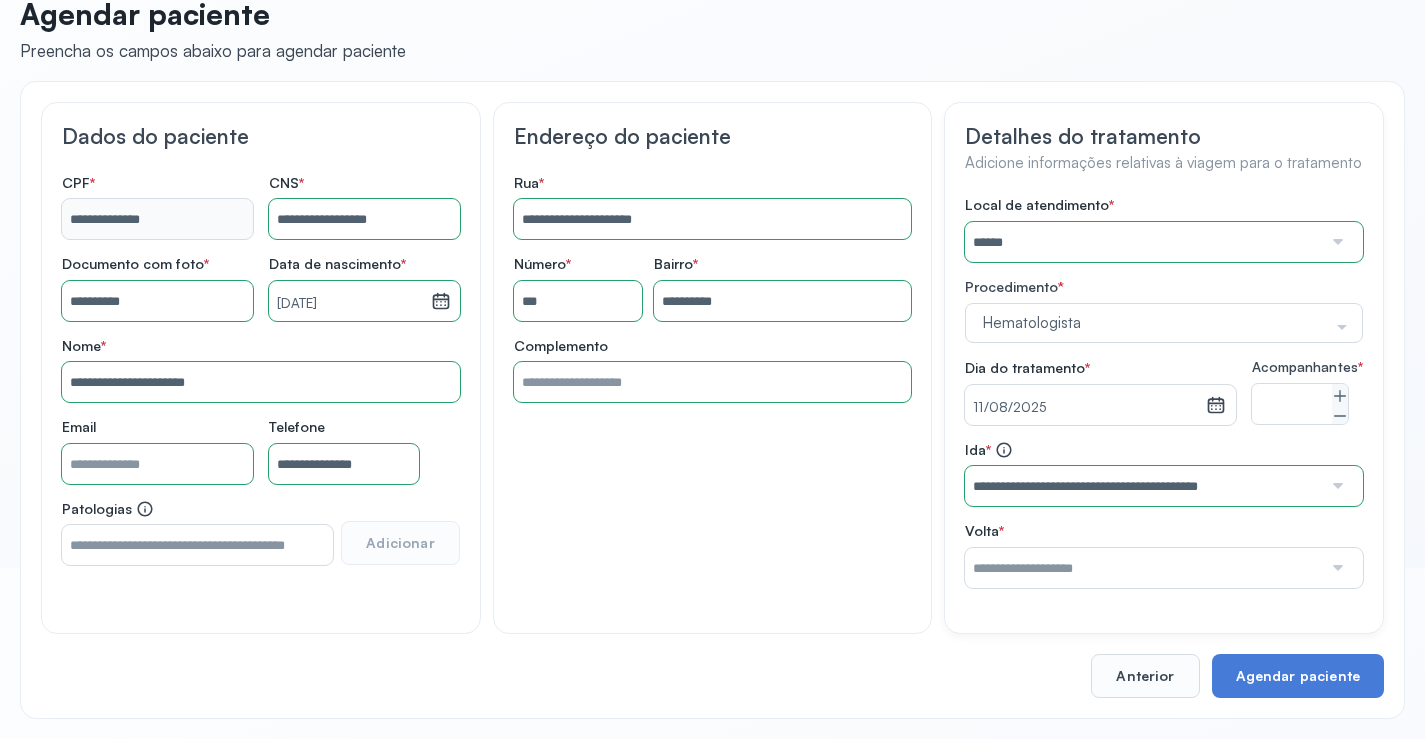 click at bounding box center (1143, 568) 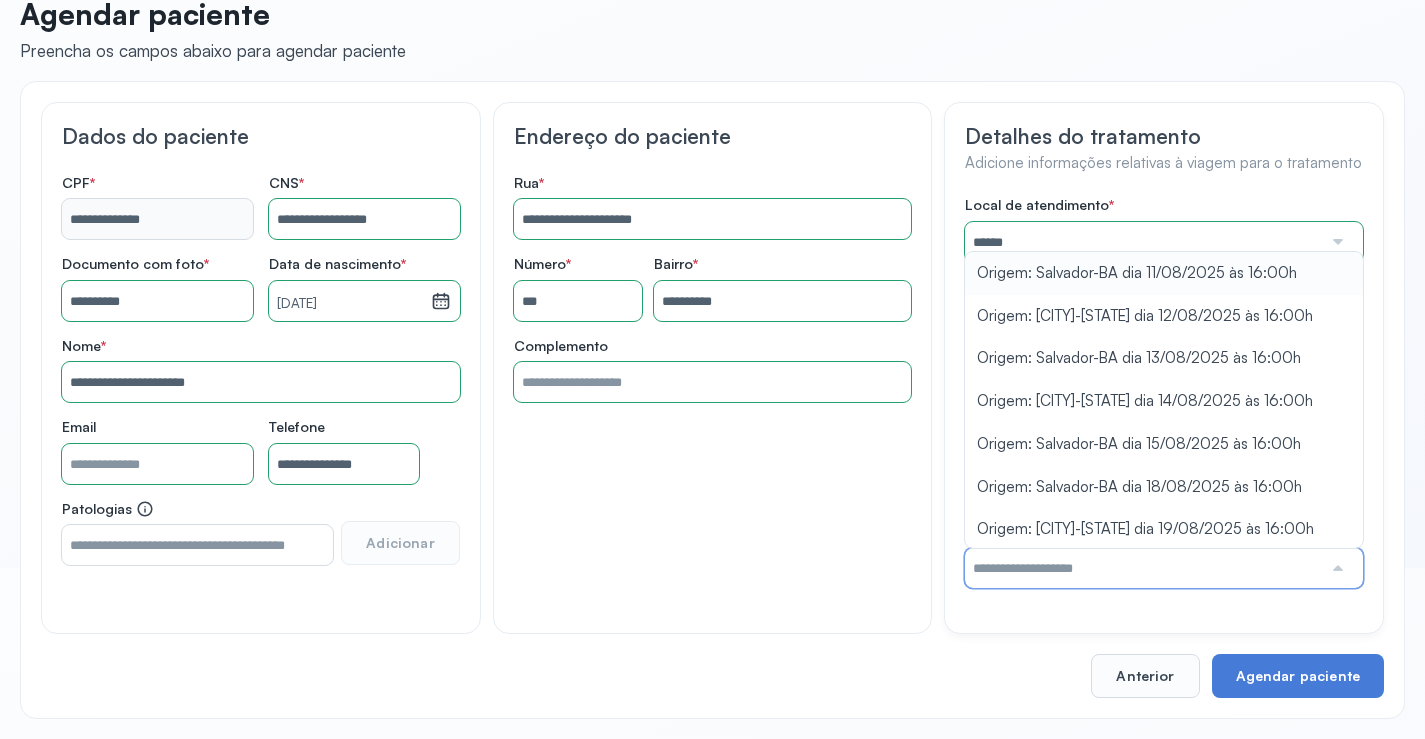 type on "**********" 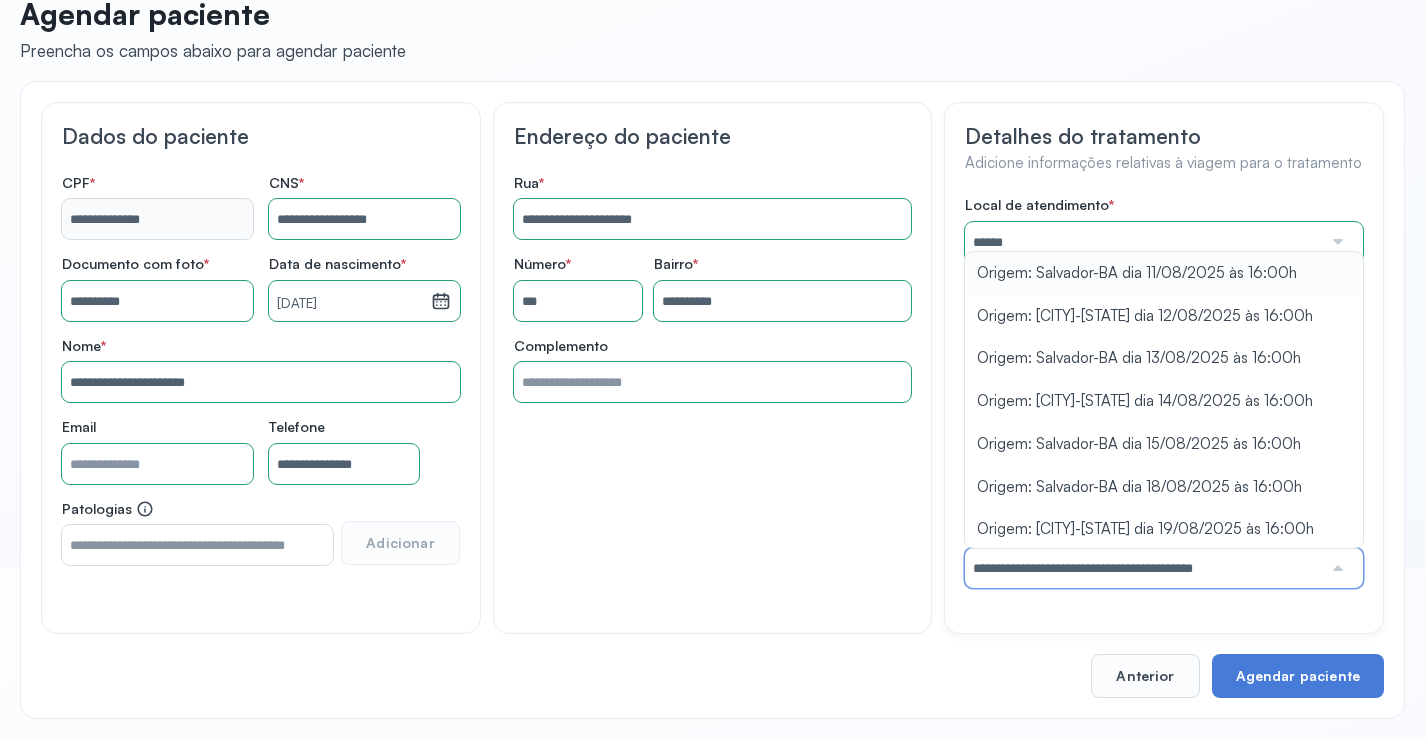 click on "Local de atendimento   *  ****** A CLINICA DA MULHER ABO AMOR SAUDE ANACON ANDRE PRINCIPE ANGIO CLINICA APAE APAME DE PETROLINA APAMI PETROLINA ARISTIDES AUDIBEM AUDIBEM AUDICENTRO AUDIFON PETROLINA AZZO SAUDE PETROLINA BRINCARE CABULA CALIPER ESCOLA DE IMAGEM CAPS CDI CDTO CEDAP CEDEBA CENTRO BAIANO DE ESTUDOS CENTRO DE APOIO A AUDIÇAO CENTRO DE MEDICINA NUCLEAR DE PETROLINA CENTRO DE SAUDE CLEMENTINO FRAGA CENTRO INTEGRADO DA COLUNA VERTEBRAL CENTRO MEDICO ANTONIO BALBINO CENTRO OFTALMOLOGICO CASTELO BRANCO CEPARH CEPRED CEPRIS CERPRIS CIDI CIMED CLIMED CLINATA CLINEFRO CLINICA  AFETUS PETROLINA CLINICA  ALFA CLINICA  ALFA CENTRO MÉDICO CLINICA  SHOPPING DA BAHIA CLINICA  URBANO SAMPAIO FILHO CLINICA AGEUS CLINICA AMO CLINICA AMOR A SAUDE CLINICA AMOR E SAUDE PETROLINA CLINICA ANA MASTER CLINICA ANGICLIN CLINICA BIOCHEK UP CLINICA CAM CLINICA CARDIO PULMONAR CLINICA CASA GERIATRICA DE PETROLINA CLINICA CASTELO BRANCO CLINICA CDTO CLINICA CENTRO MEDICO VITRAUX CLINICA CINTILO PETROLINA CLINICA CLIVALE CLOF" at bounding box center [1164, 392] 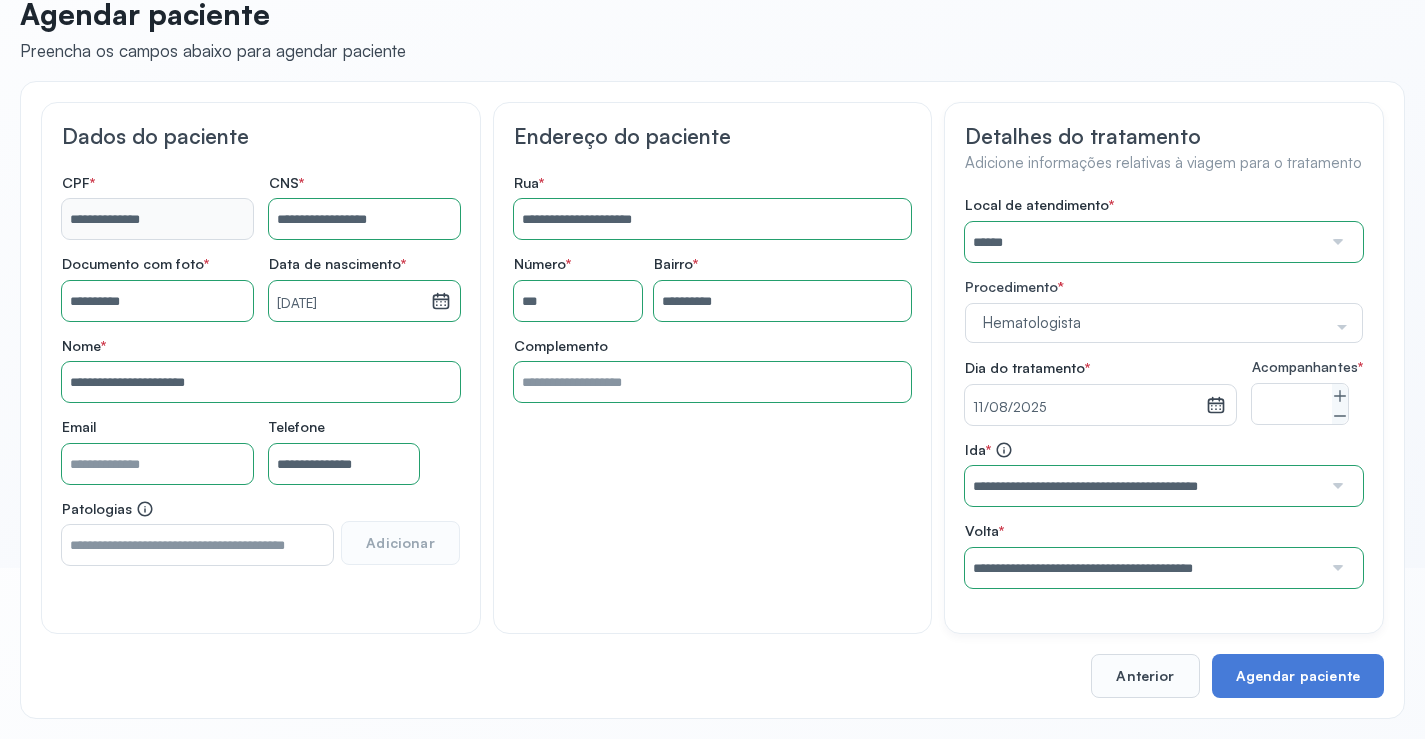 scroll, scrollTop: 186, scrollLeft: 0, axis: vertical 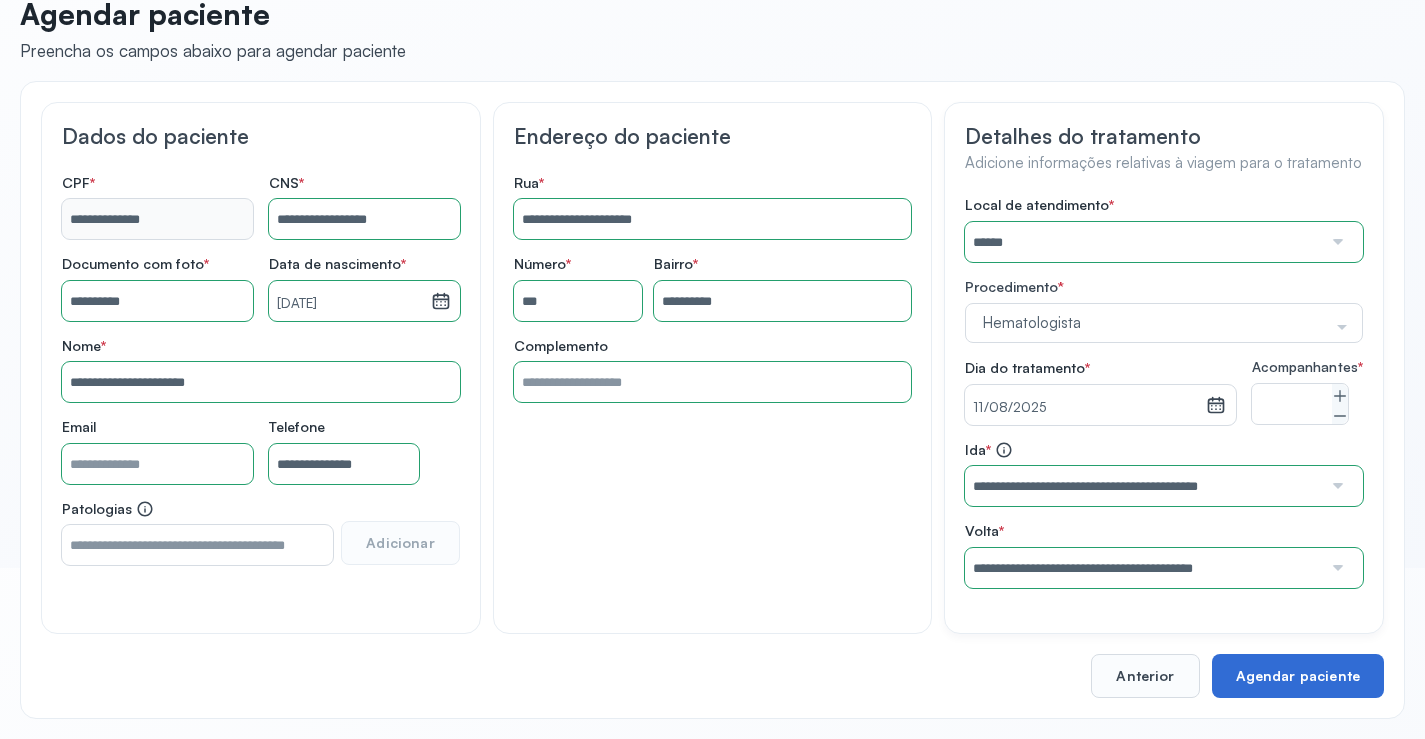 click on "Agendar paciente" at bounding box center [1298, 676] 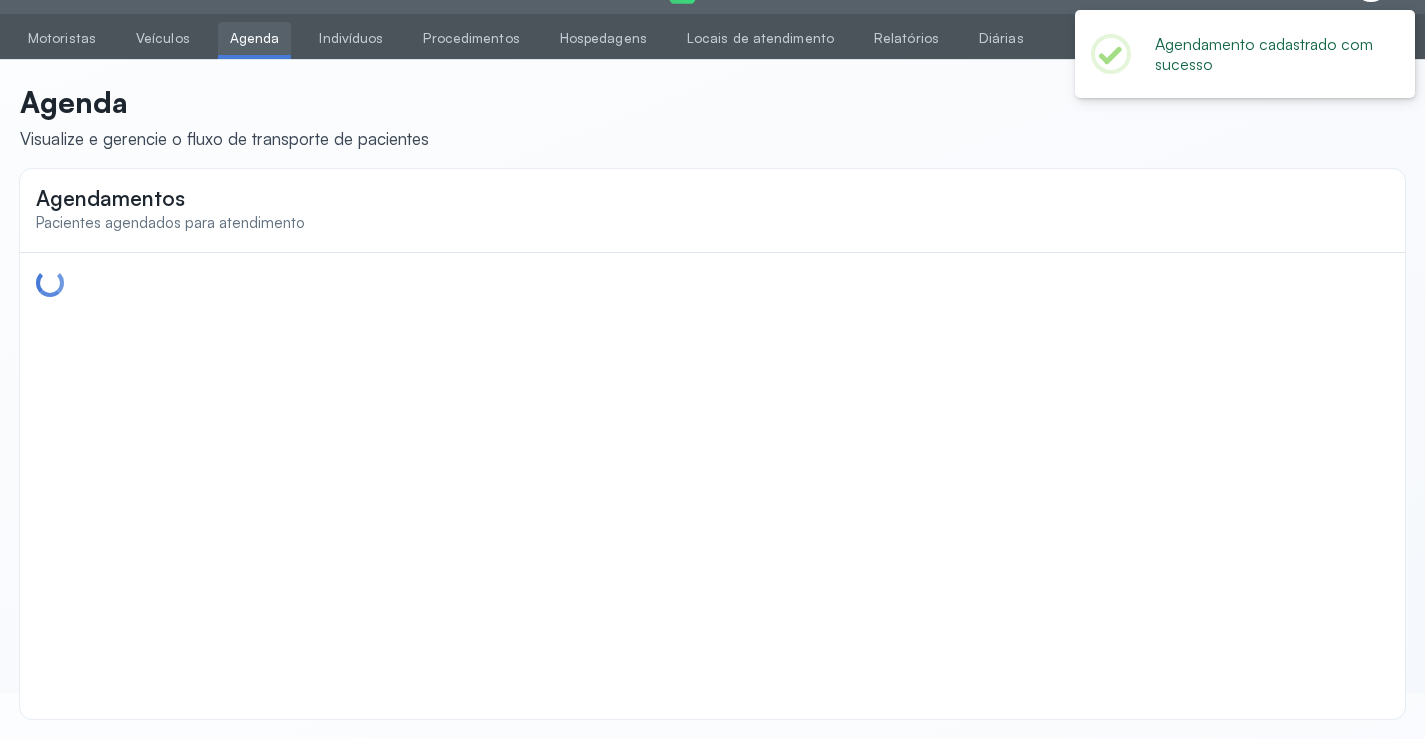 scroll, scrollTop: 0, scrollLeft: 0, axis: both 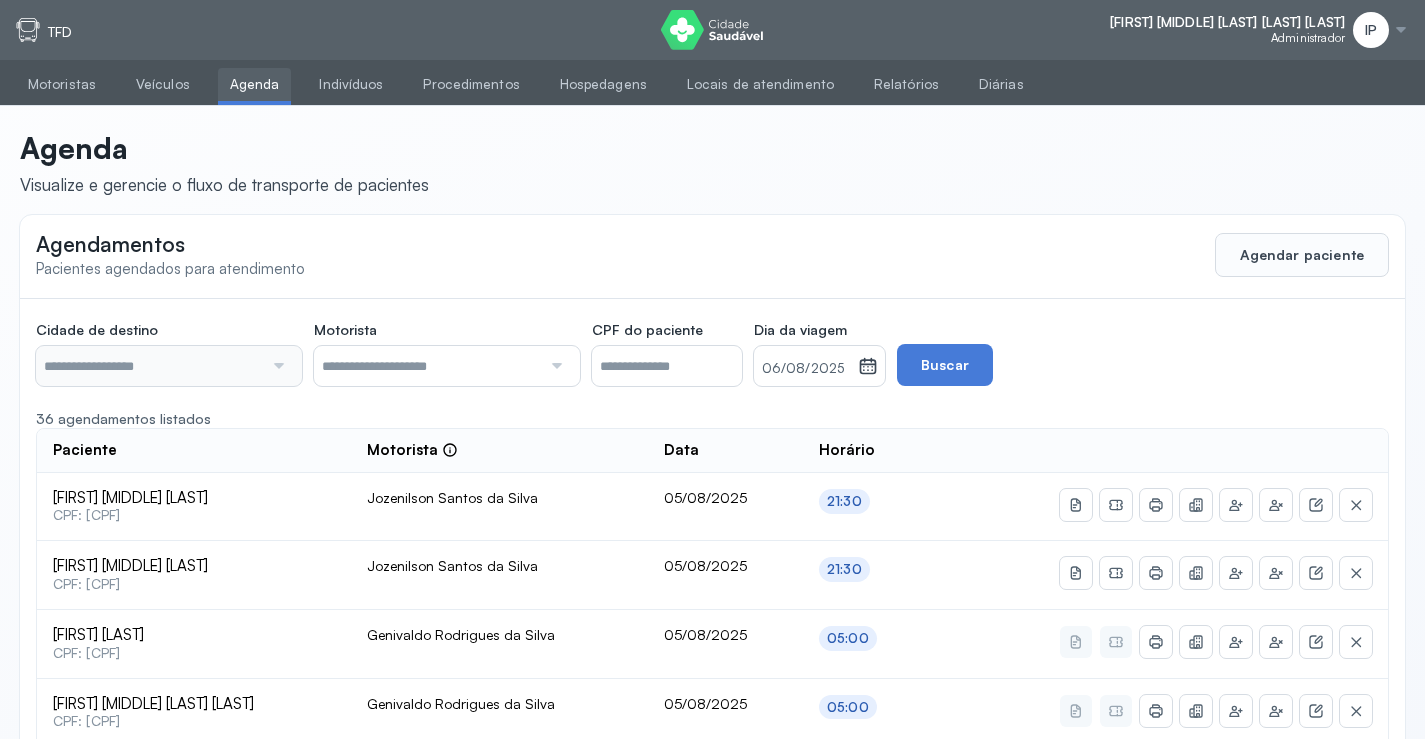 type on "********" 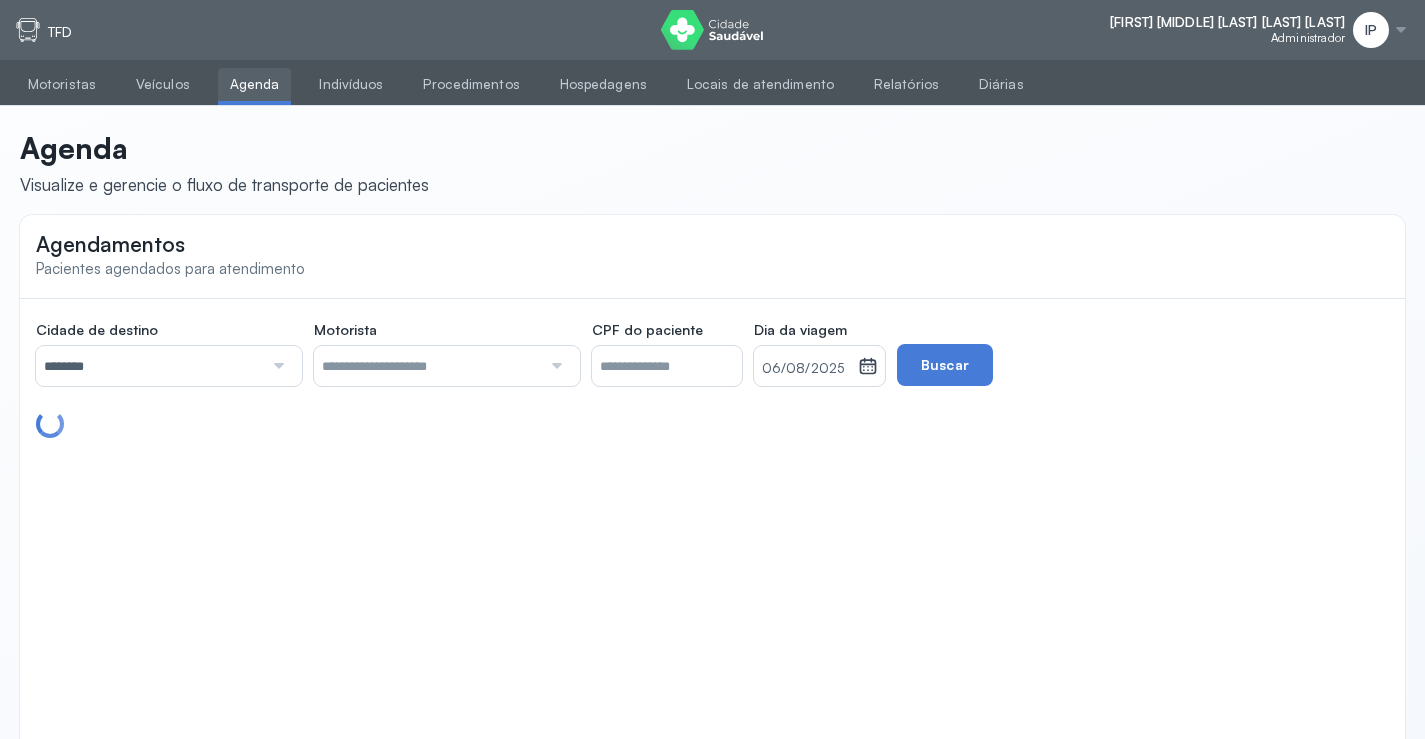 click on "********" at bounding box center (149, 366) 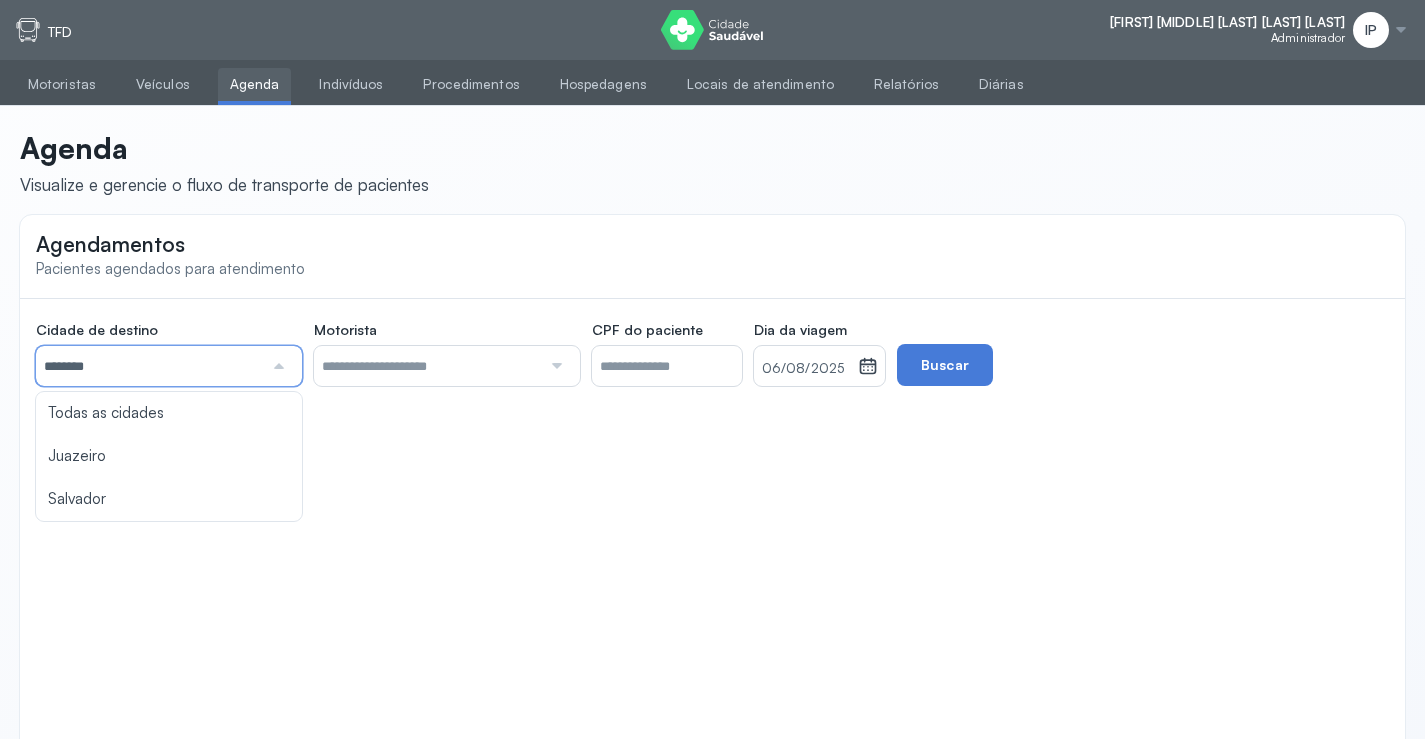 click on "06/08/2025" at bounding box center [806, 369] 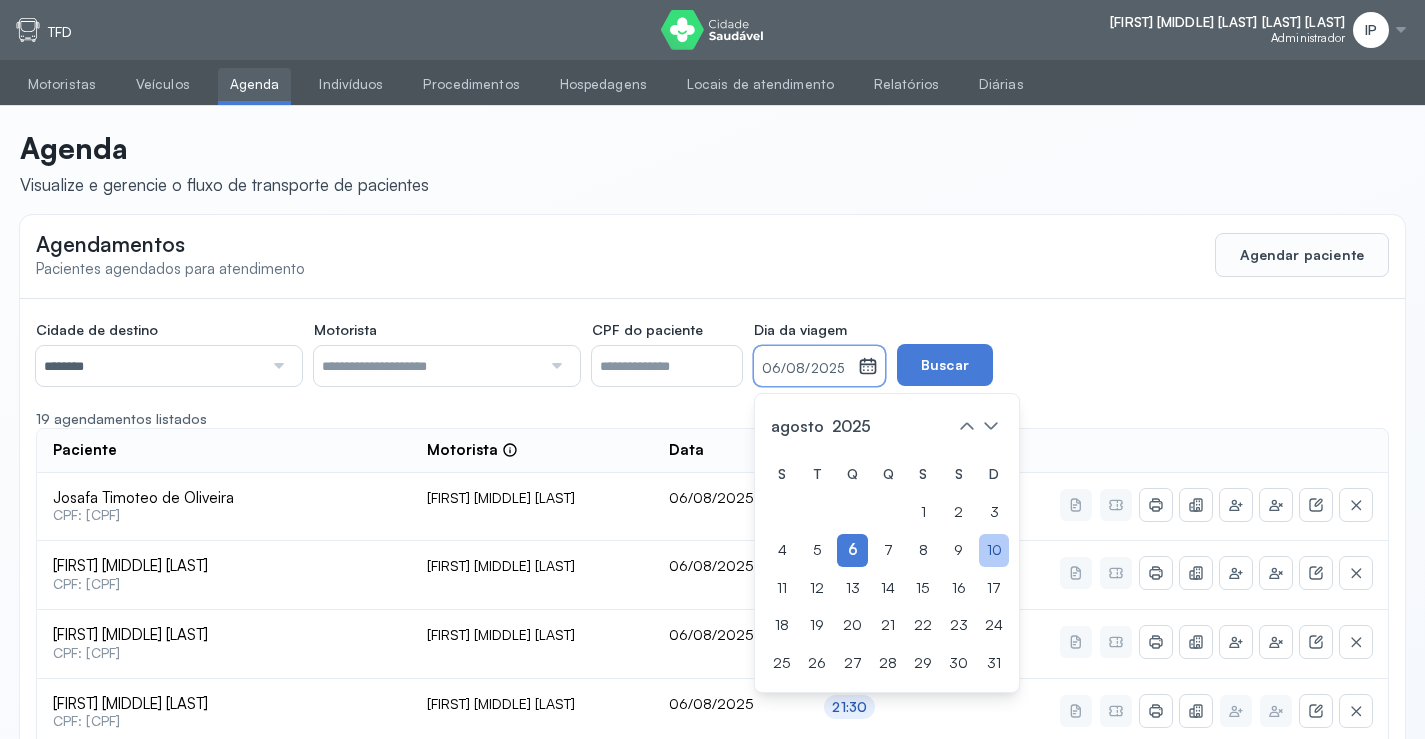 click on "10" 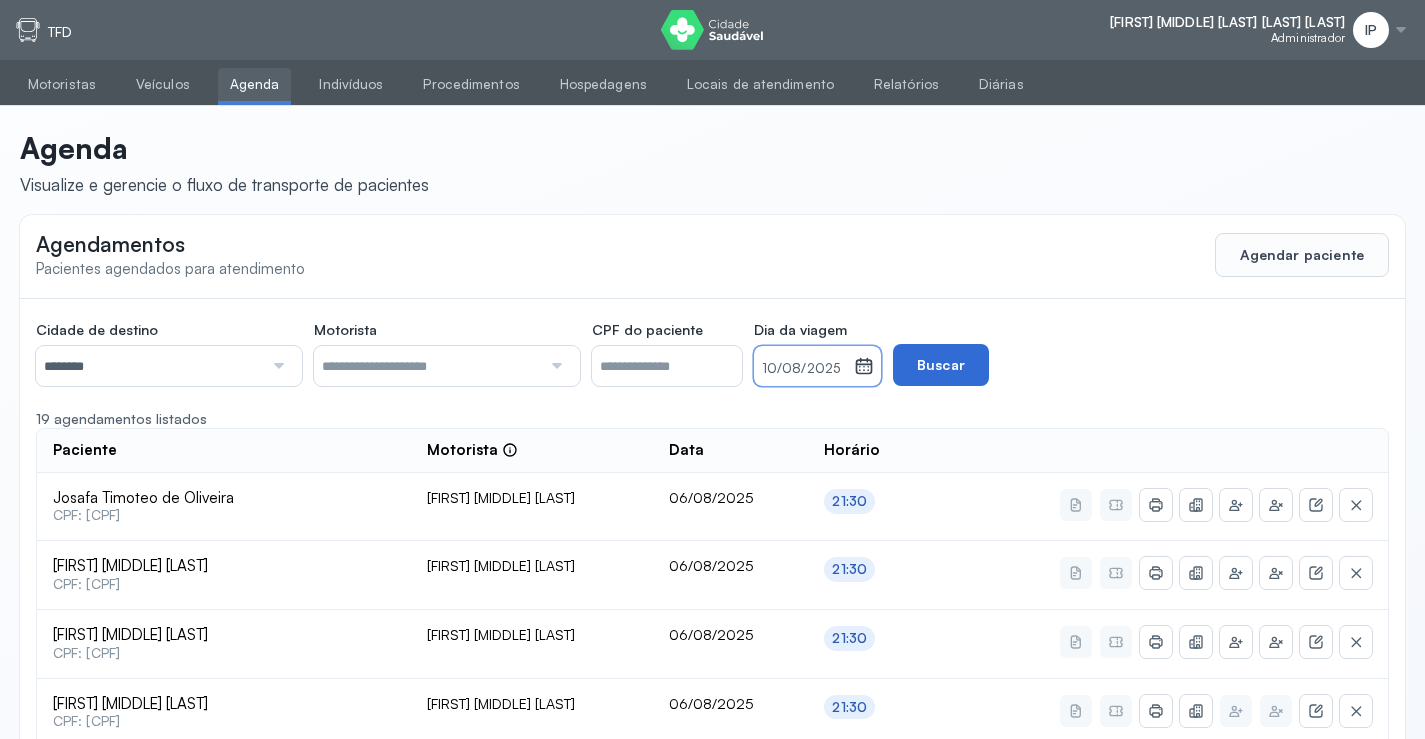 click on "Buscar" at bounding box center (941, 365) 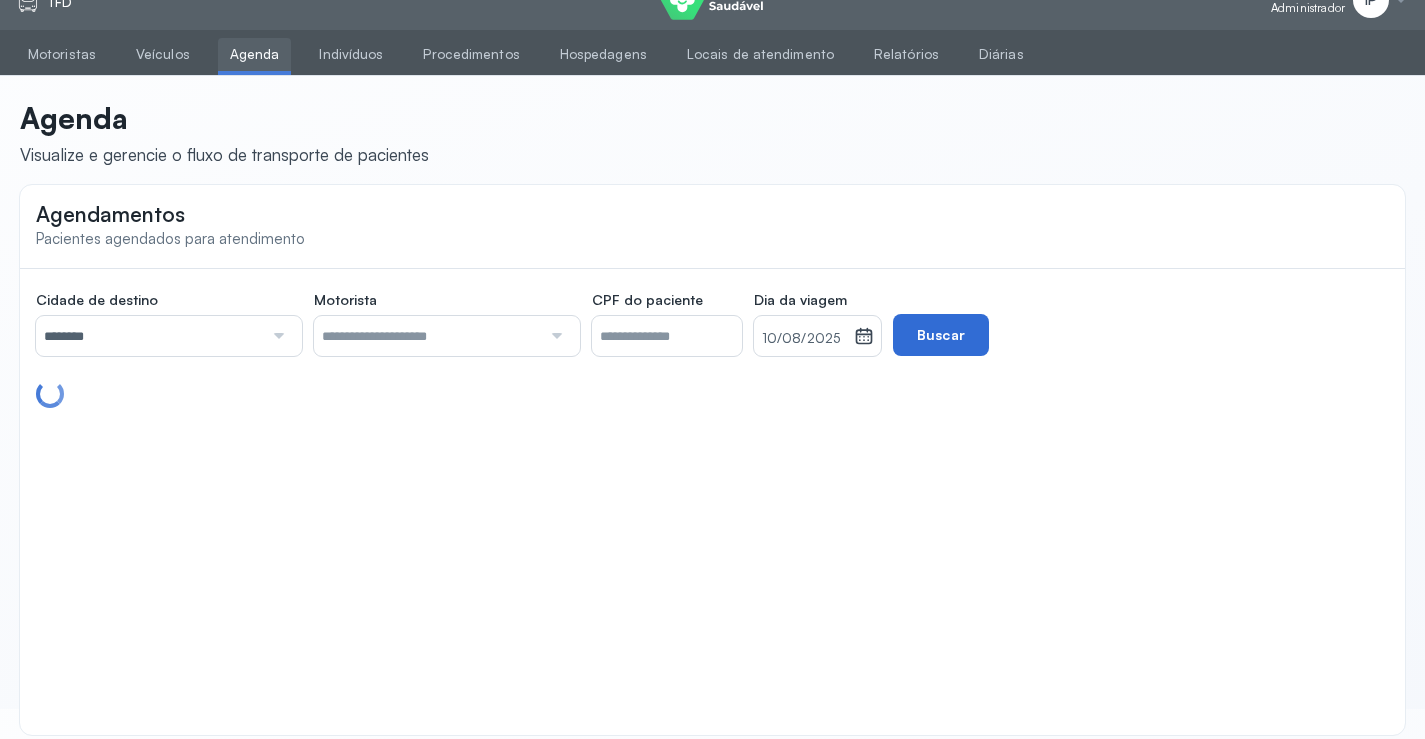 scroll, scrollTop: 46, scrollLeft: 0, axis: vertical 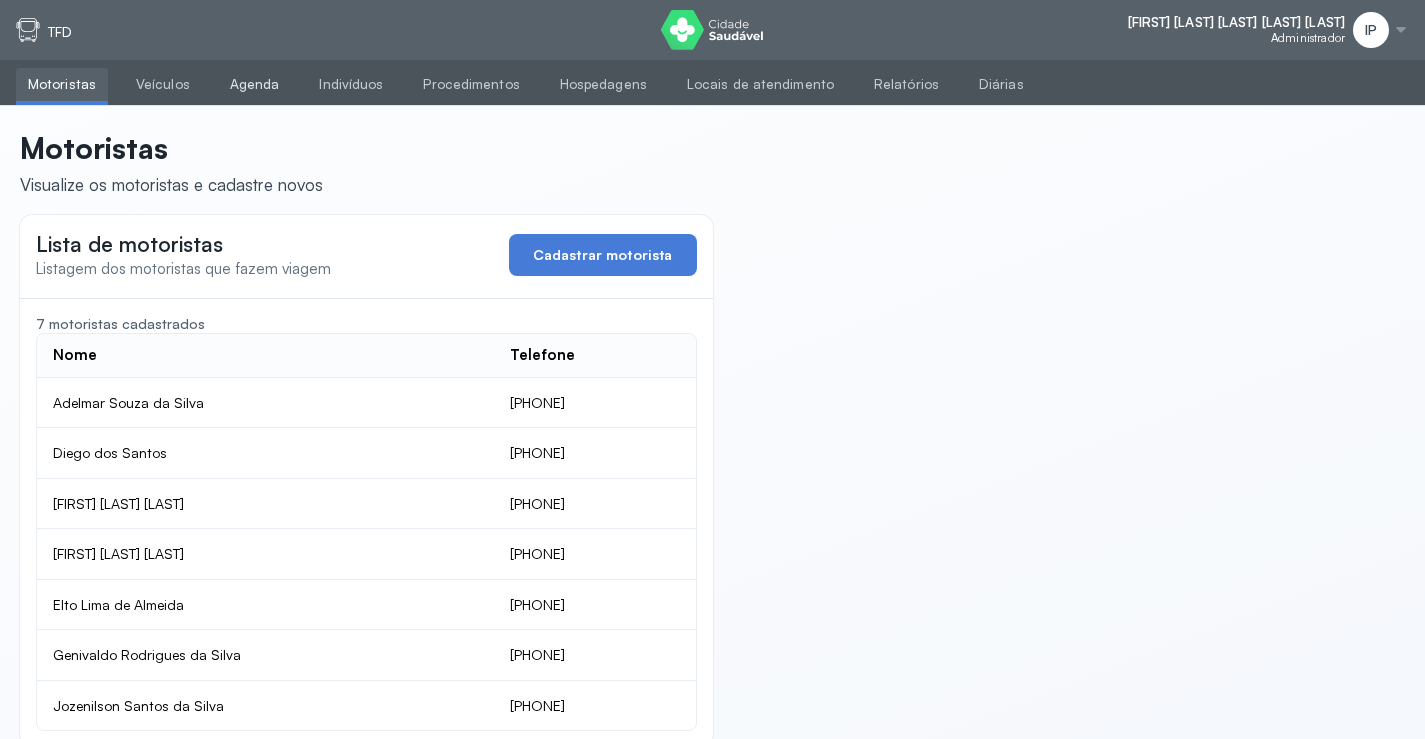click on "Agenda" at bounding box center [255, 84] 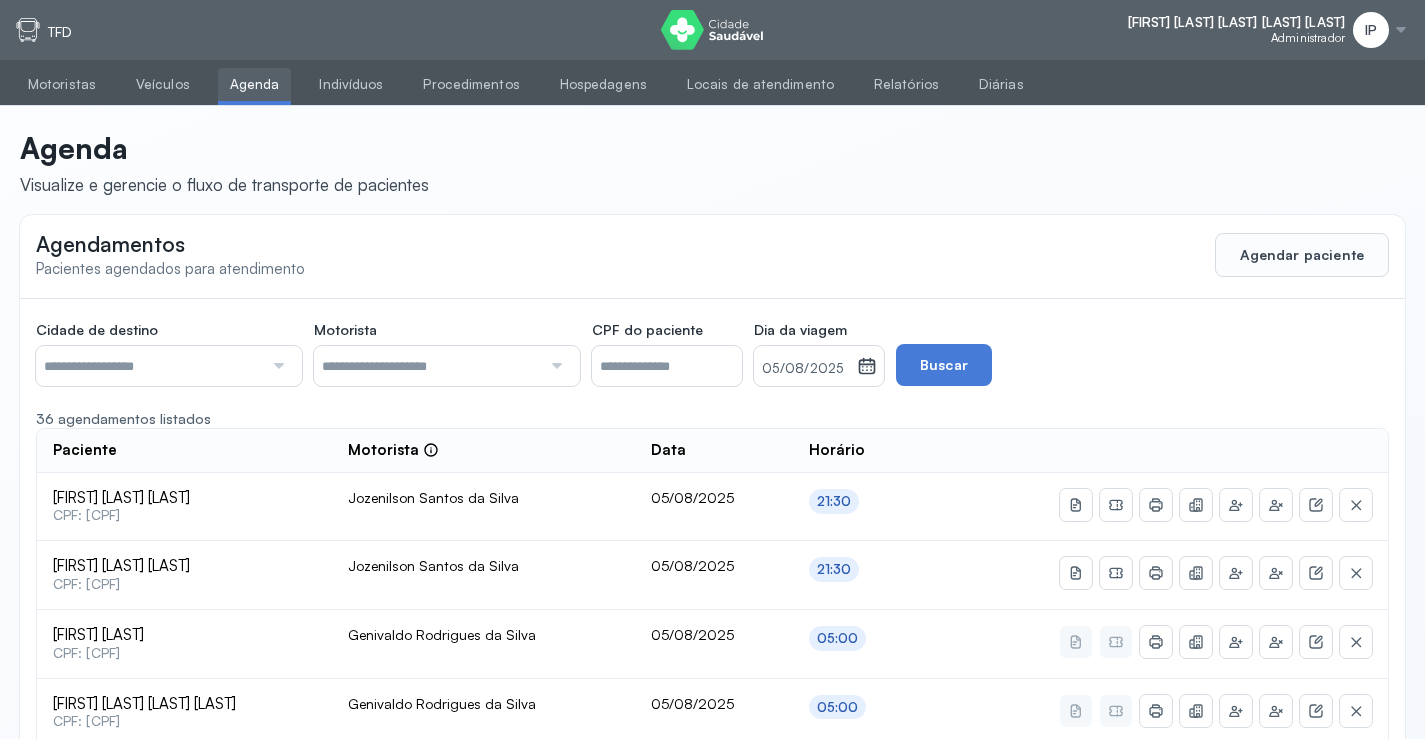 click at bounding box center [149, 366] 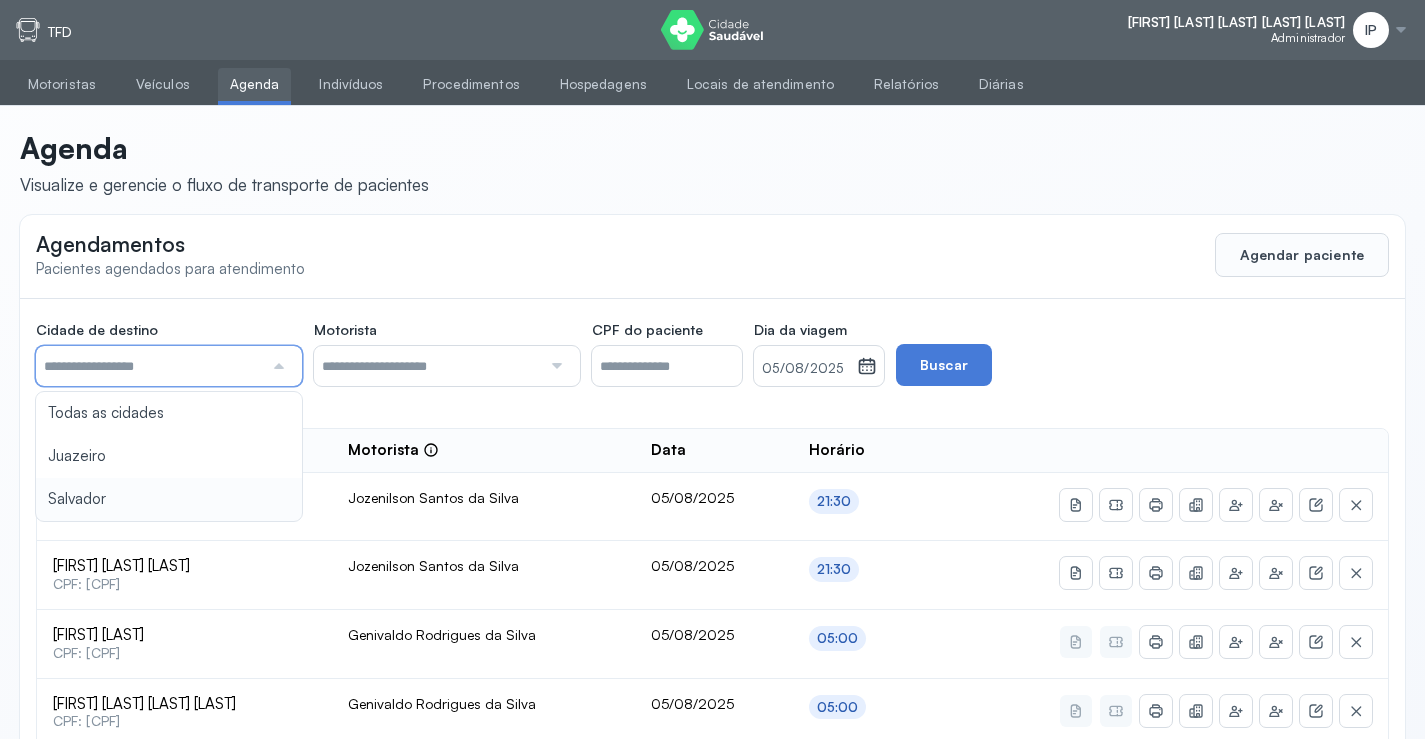 type on "********" 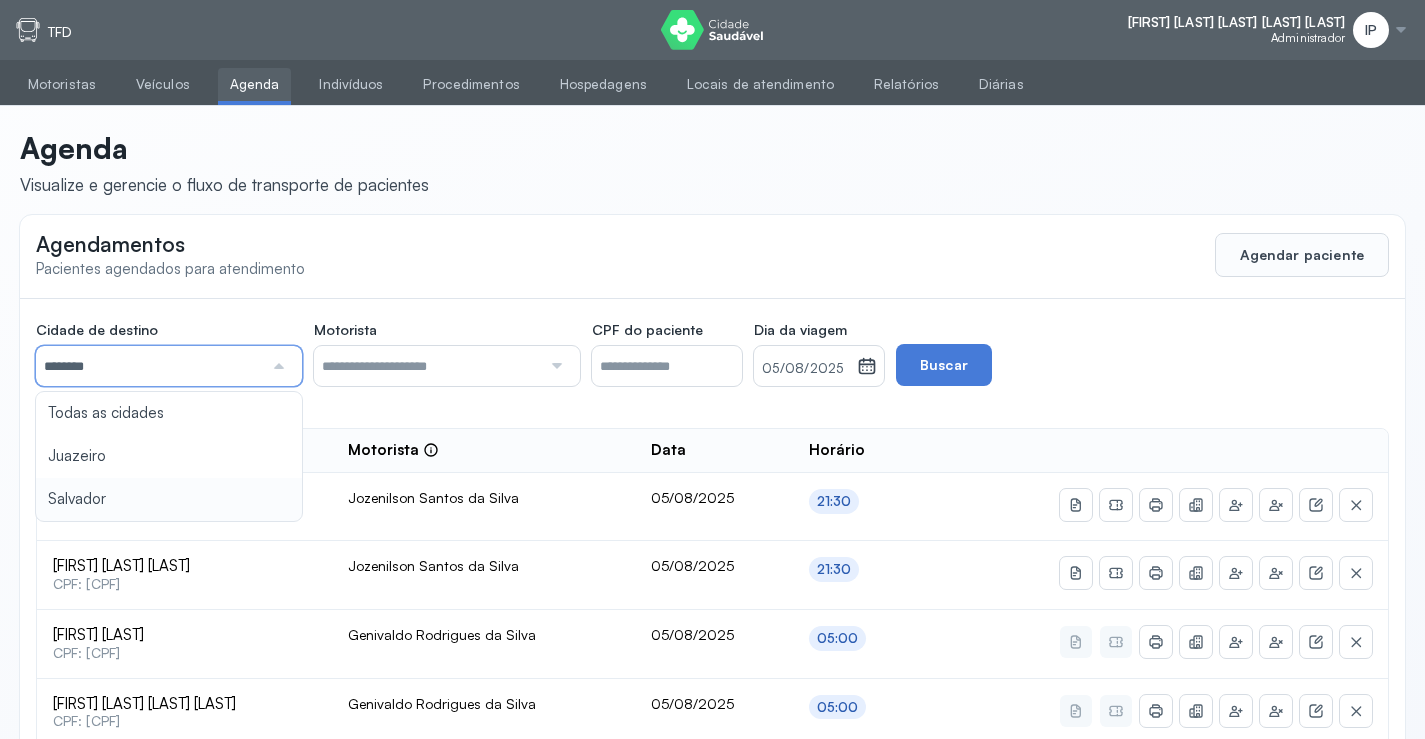 click on "Cidade de destino  ******** Todas as cidades Juazeiro Salvador Motorista  Todos os motoristas [FIRST] [LAST] [LAST] [FIRST] [LAST] [LAST] [FIRST] [LAST] [LAST] [FIRST] [LAST] [LAST] [FIRST] [LAST] [LAST] CPF do paciente  Dia da viagem  [DATE] agosto 2025 S T Q Q S S D 1 2 3 4 5 6 7 8 9 10 11 12 13 14 15 16 17 18 19 20 21 22 23 24 25 26 27 28 29 30 31 jan fev mar abr maio jun jul ago set out nov dez 2018 2019 2020 2021 2022 2023 2024 2025 2026 2027 2028 2029  Buscar  36 agendamentos listados Paciente  Motorista  Data Horário [FIRST] [LAST] [LAST]  CPF: [CPF] [FIRST] [LAST] [LAST] [DATE] [TIME] [FIRST] [LAST] [LAST]  CPF: [CPF] [FIRST] [LAST] [LAST] [DATE] [TIME] [FIRST] [LAST] [LAST]  CPF: [CPF] [FIRST] [LAST] [LAST] [DATE] [TIME] [FIRST] [LAST] [LAST]  CPF: [CPF] [FIRST] [LAST] [LAST] [DATE] [TIME] [TIME] 1" 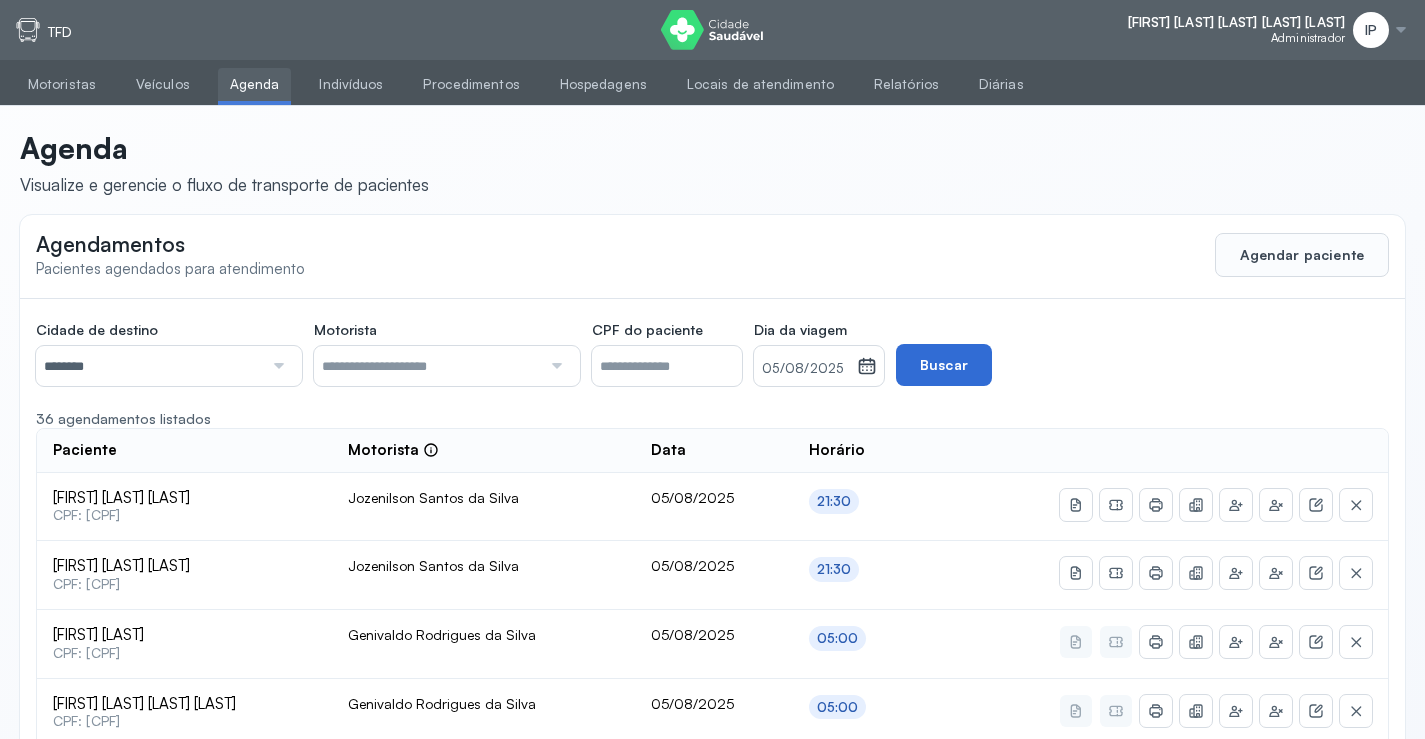 click on "Buscar" at bounding box center (944, 365) 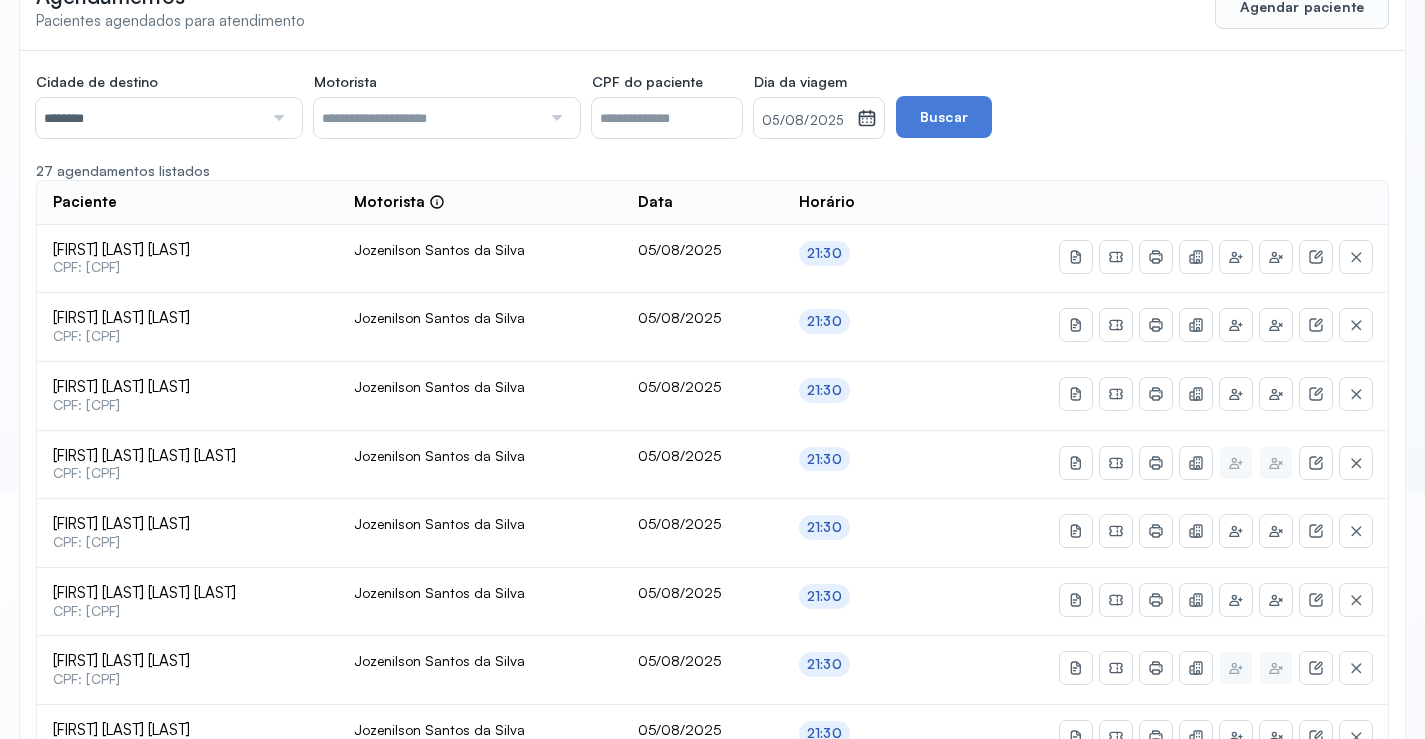 scroll, scrollTop: 0, scrollLeft: 0, axis: both 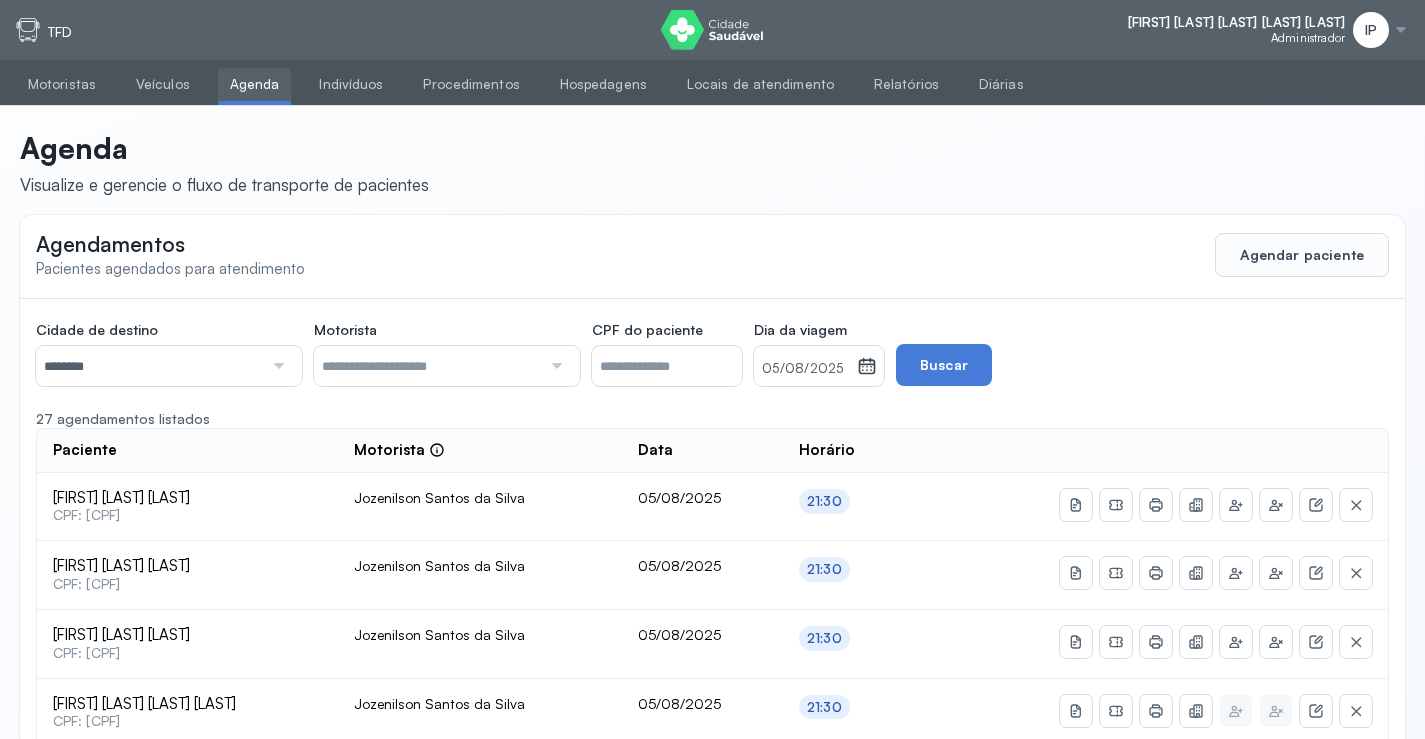 click on "05/08/2025" at bounding box center [805, 369] 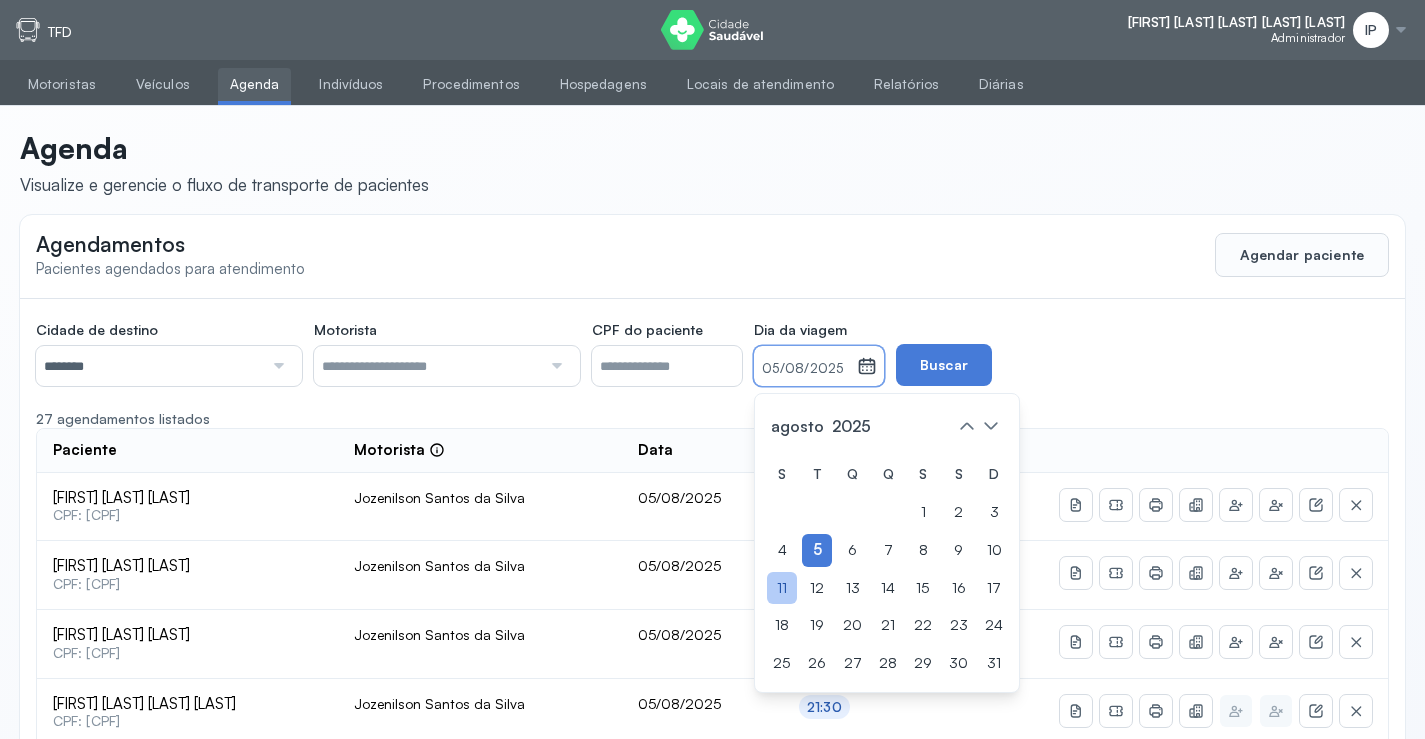 click on "11" 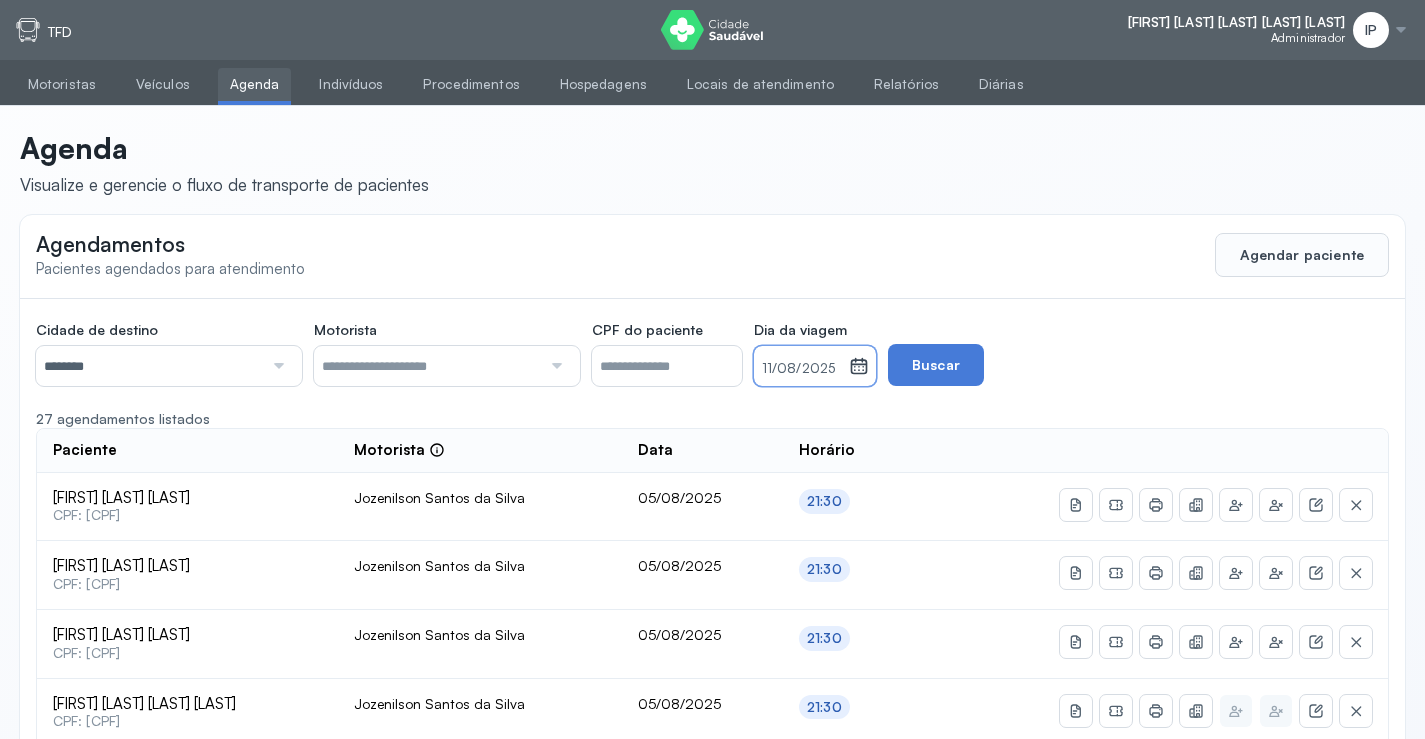 drag, startPoint x: 846, startPoint y: 352, endPoint x: 936, endPoint y: 421, distance: 113.40635 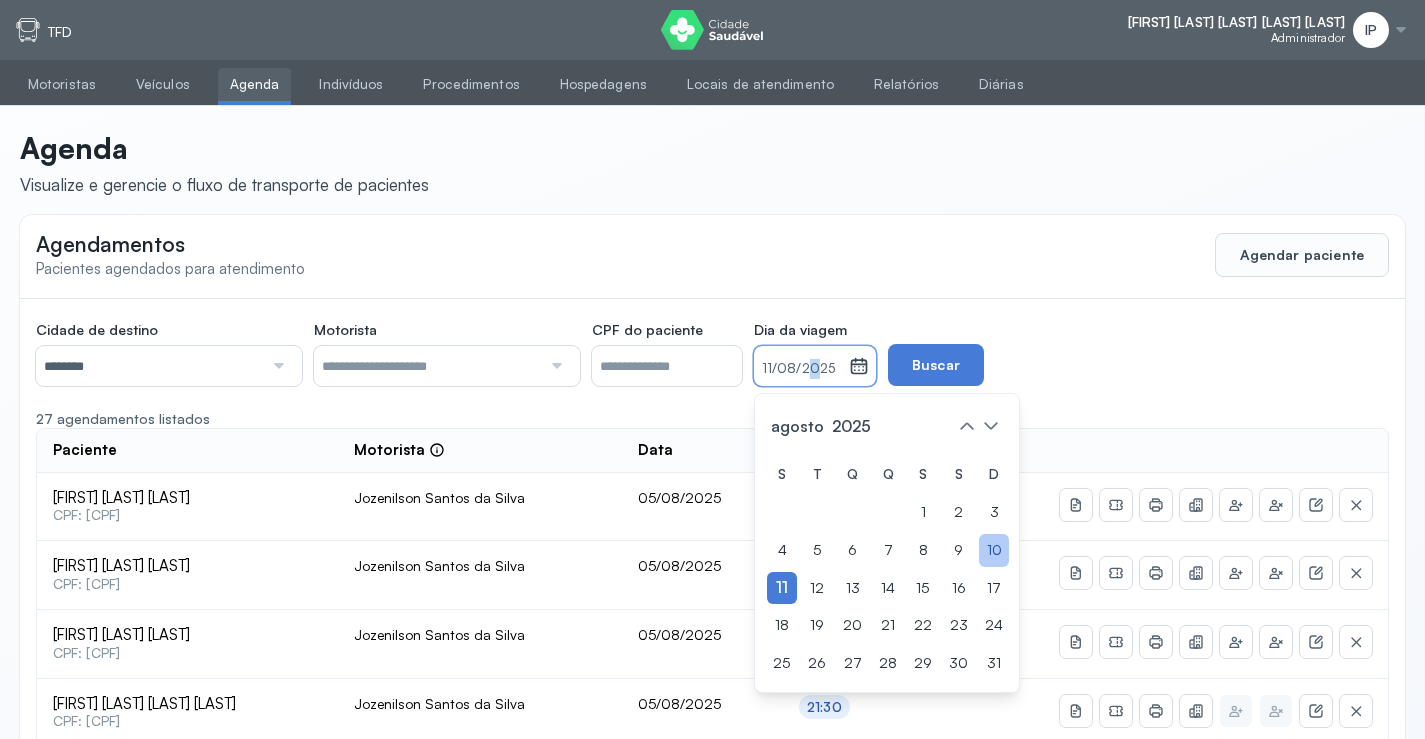 click on "10" 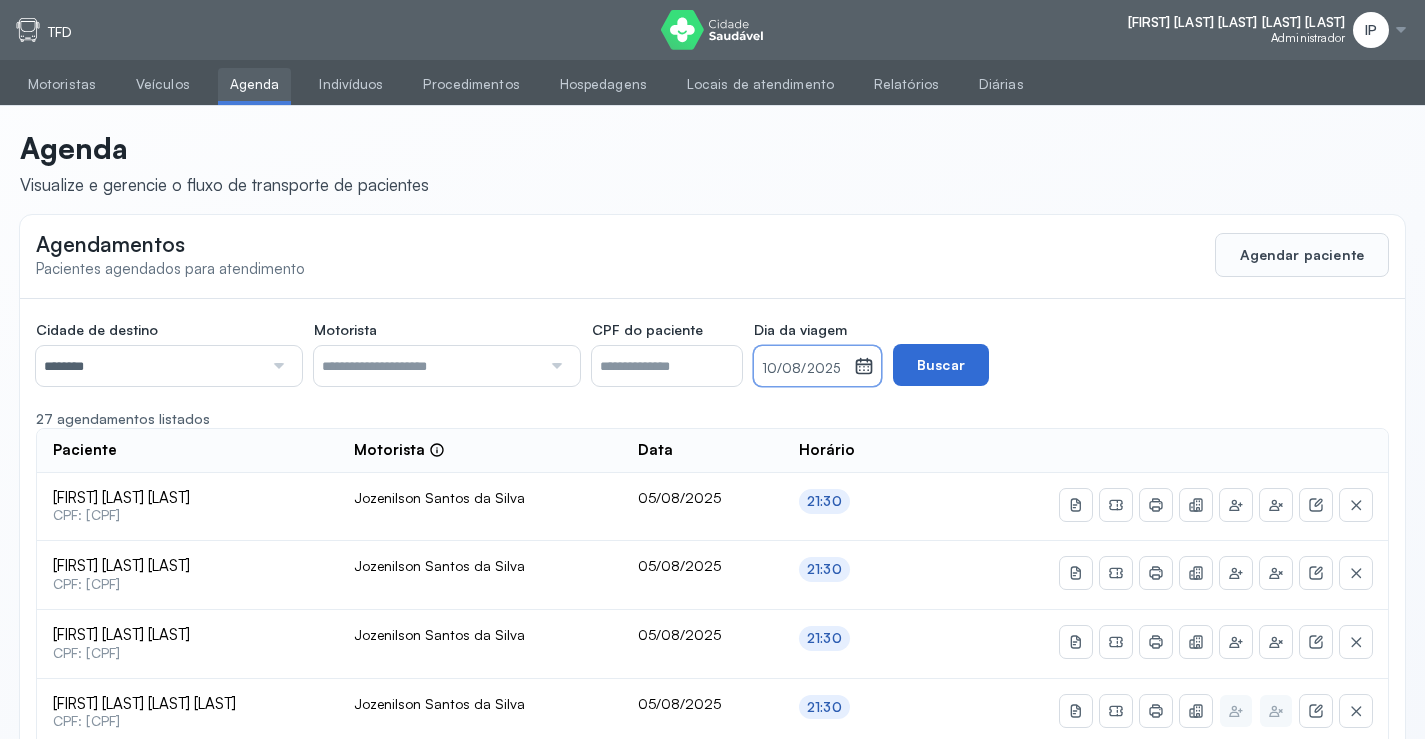 click on "Buscar" at bounding box center (941, 365) 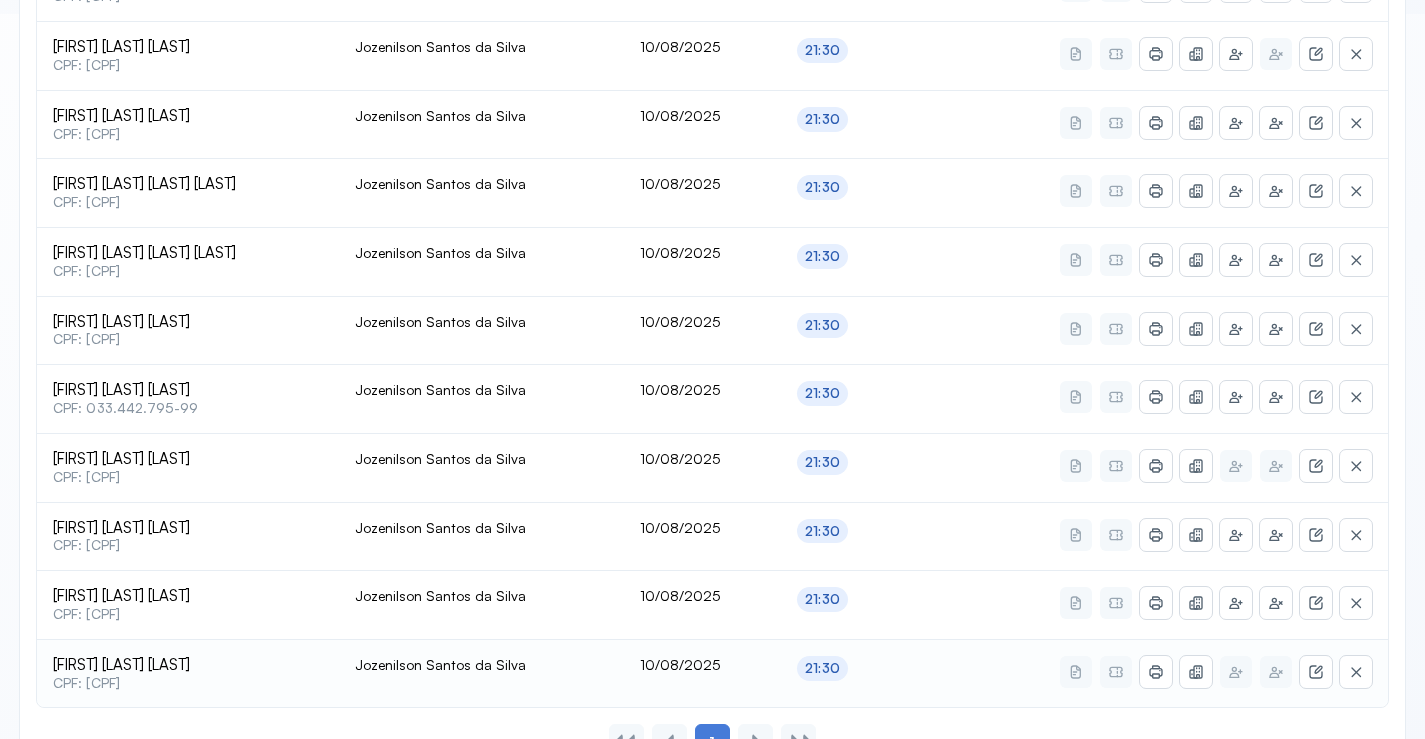 scroll, scrollTop: 796, scrollLeft: 0, axis: vertical 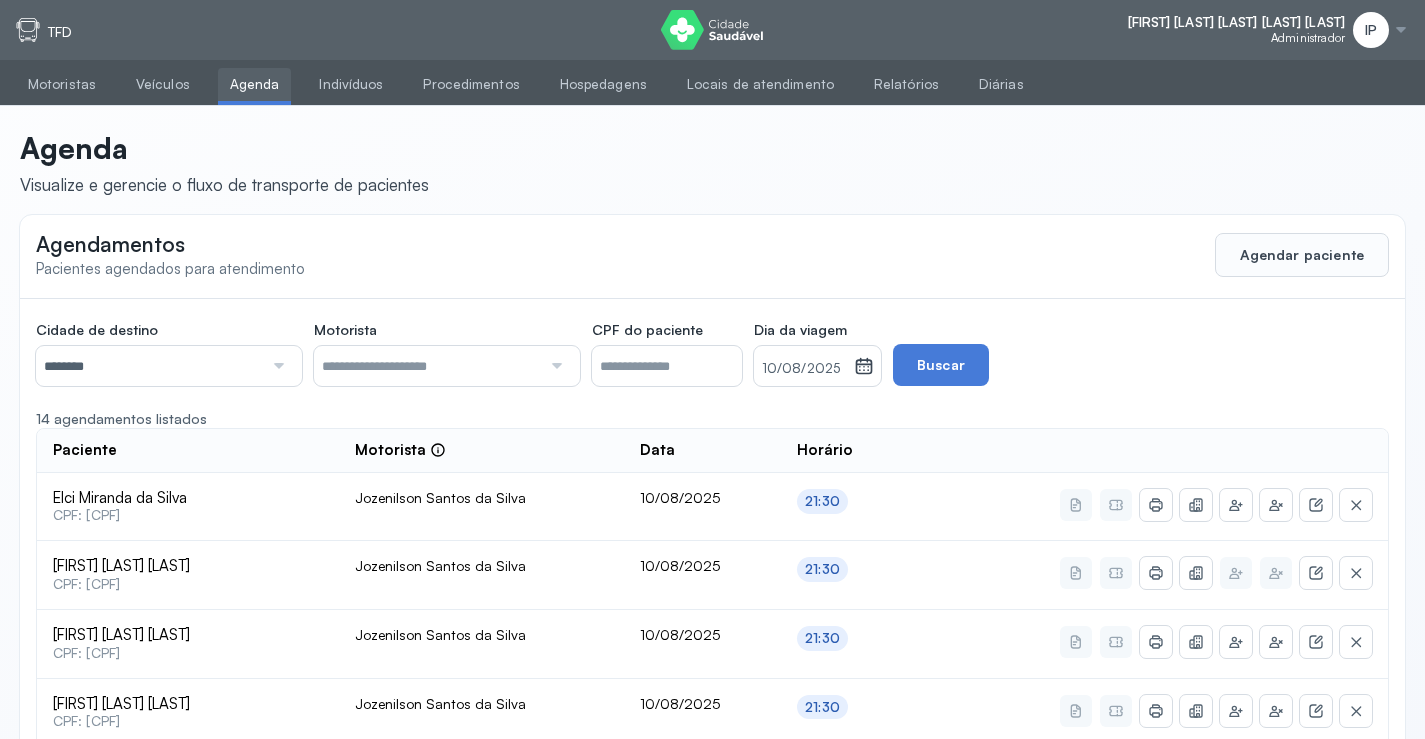 click on "10/08/2025" at bounding box center [804, 366] 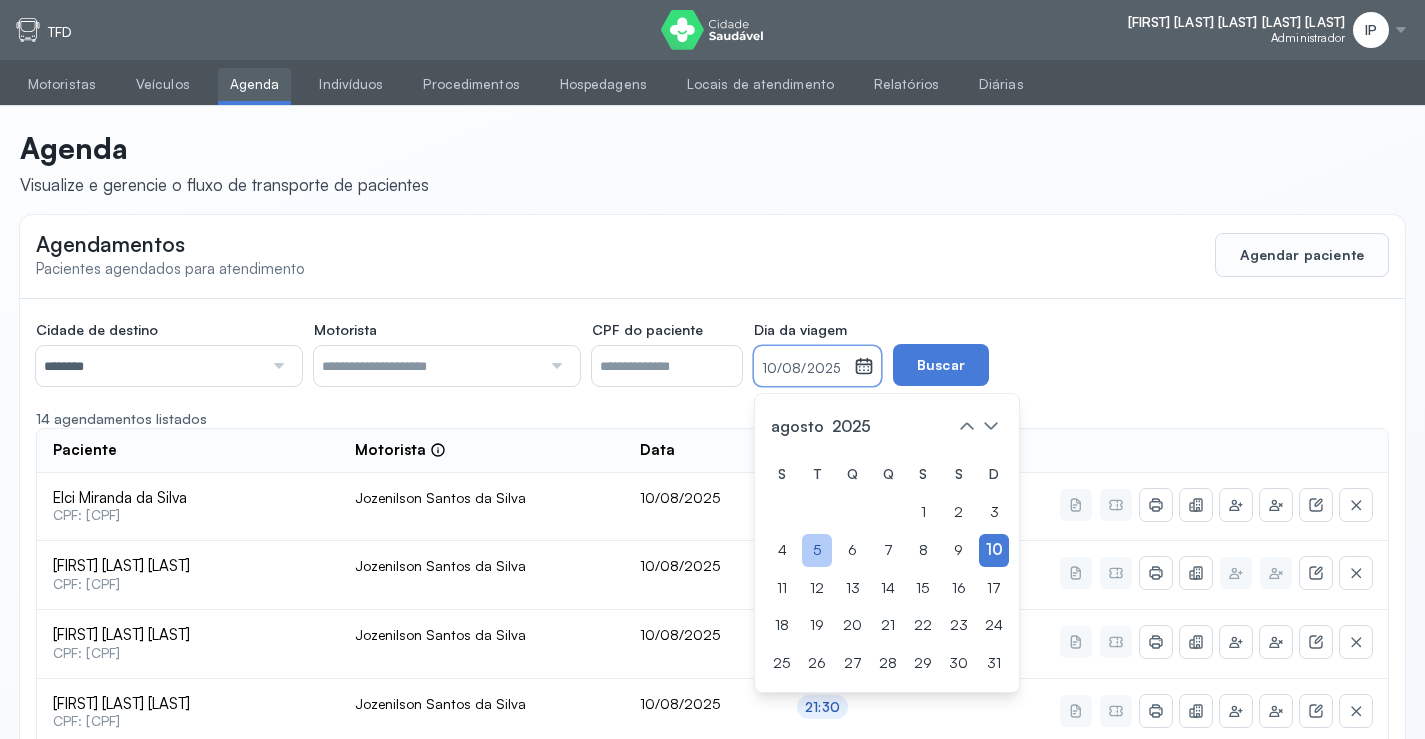 click on "5" 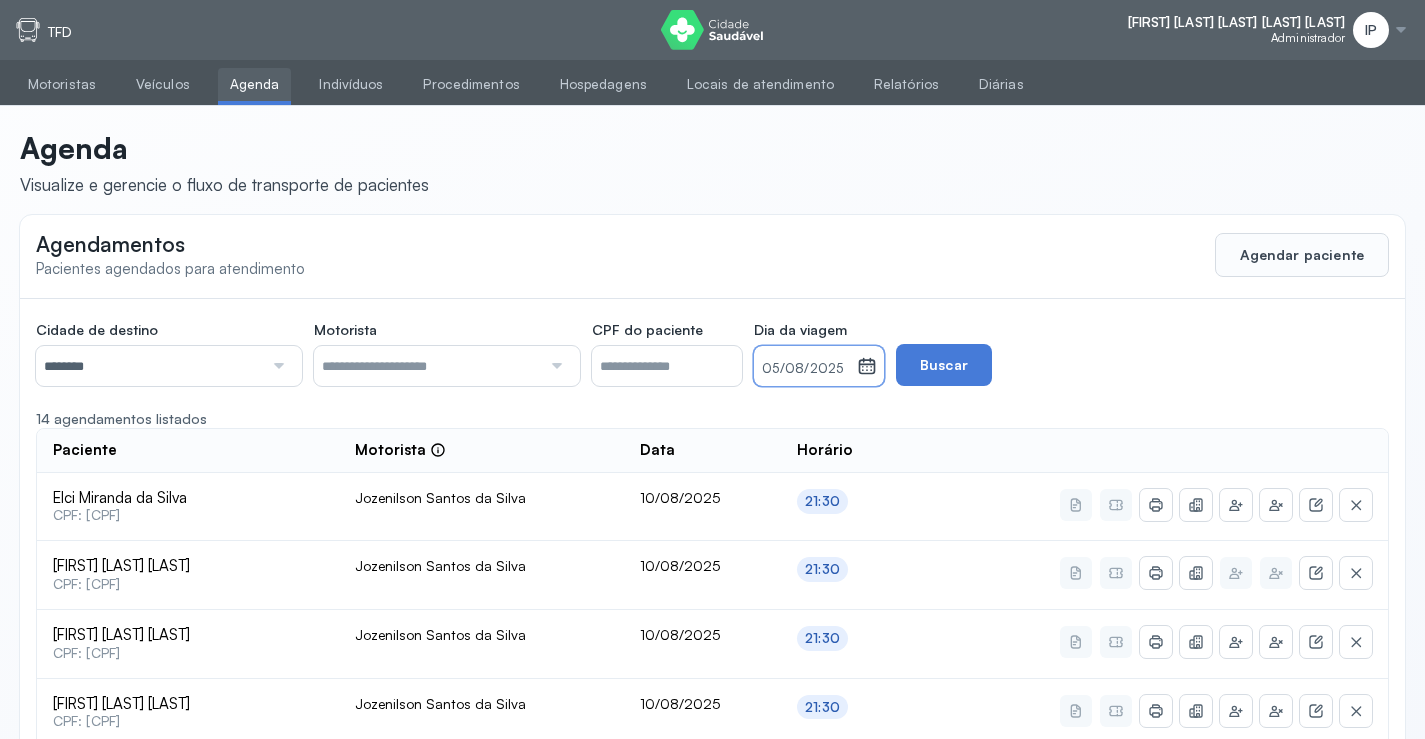 drag, startPoint x: 841, startPoint y: 358, endPoint x: 865, endPoint y: 432, distance: 77.7946 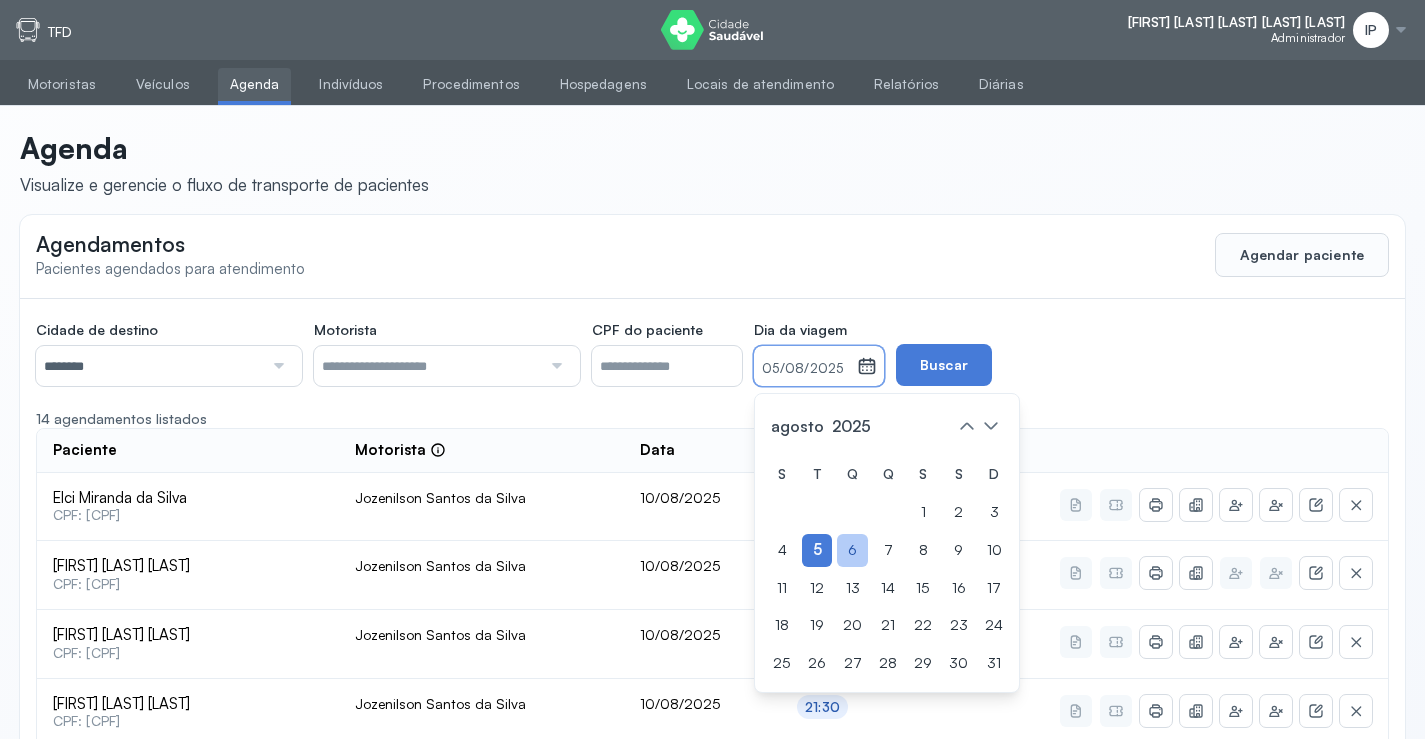 drag, startPoint x: 894, startPoint y: 553, endPoint x: 919, endPoint y: 426, distance: 129.43724 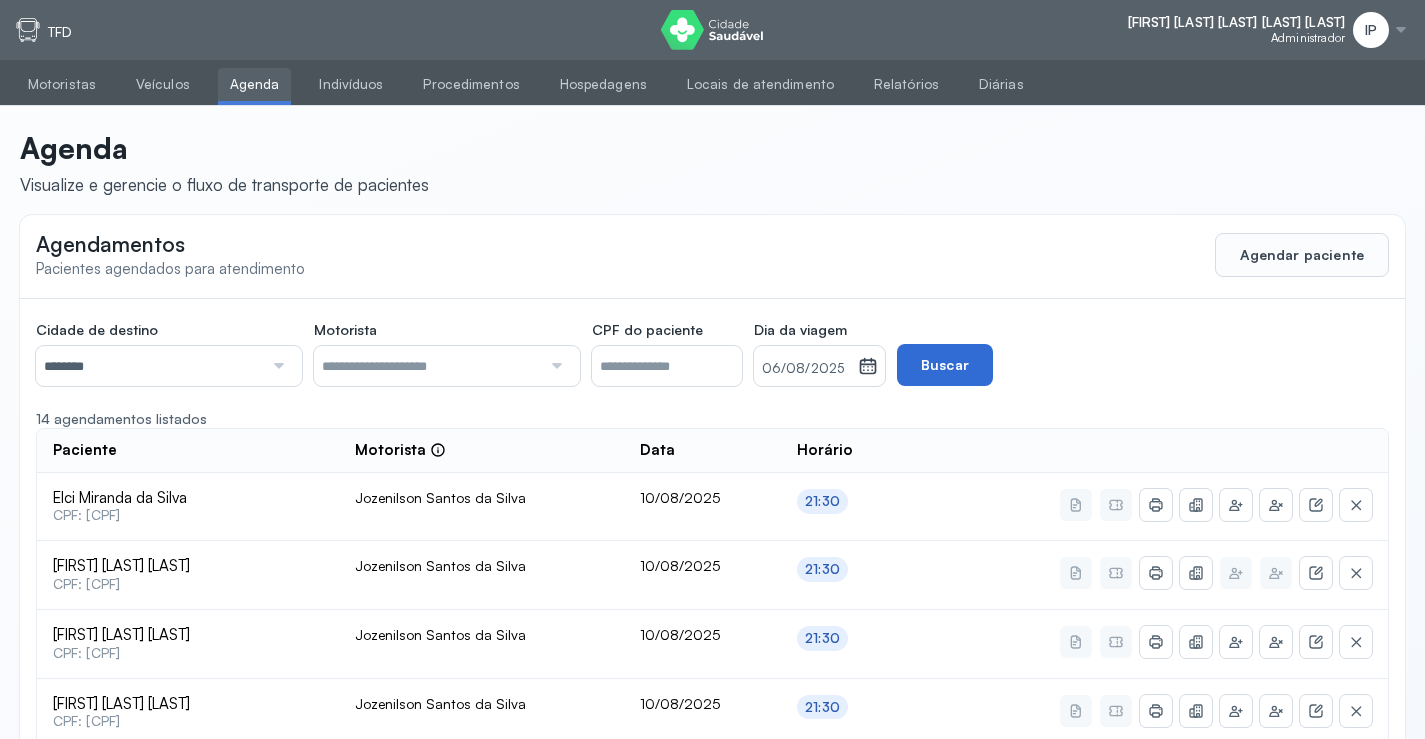 click on "Buscar" at bounding box center [945, 365] 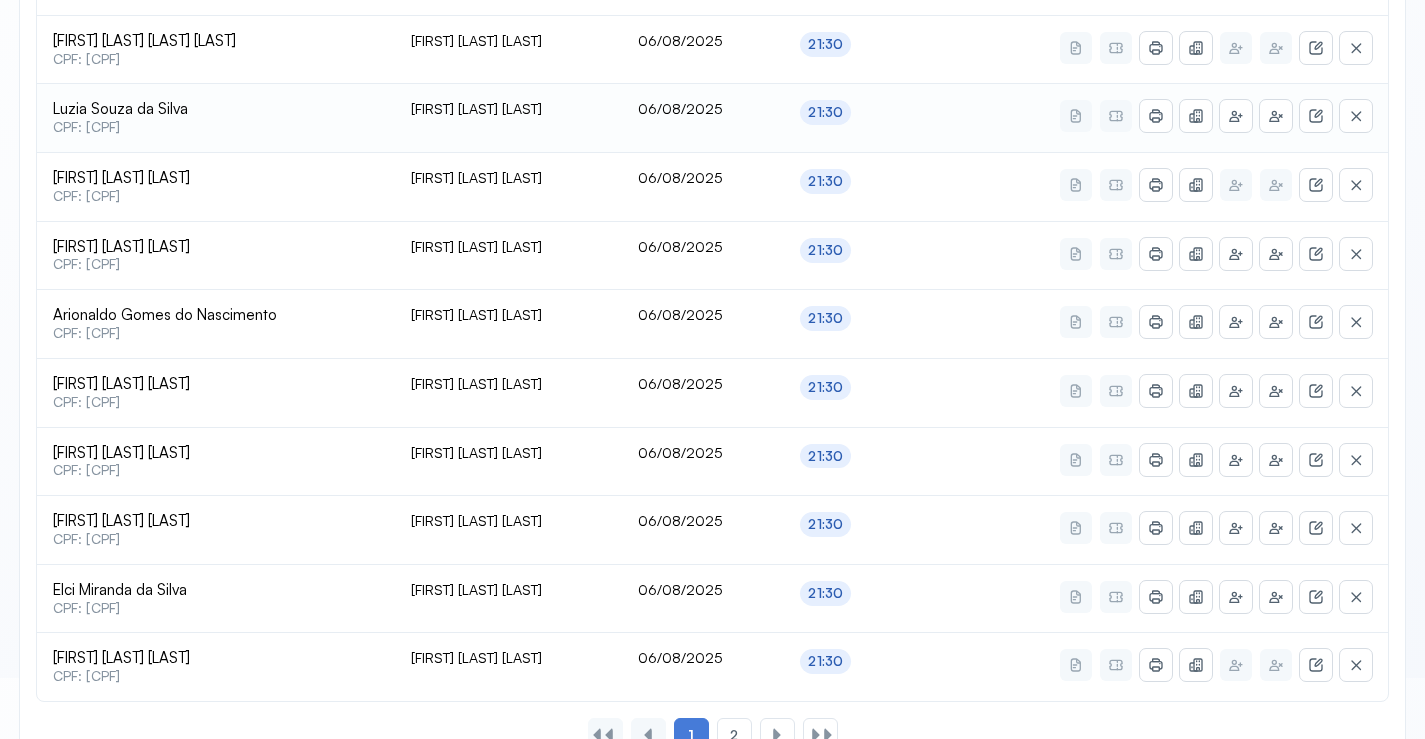 scroll, scrollTop: 600, scrollLeft: 0, axis: vertical 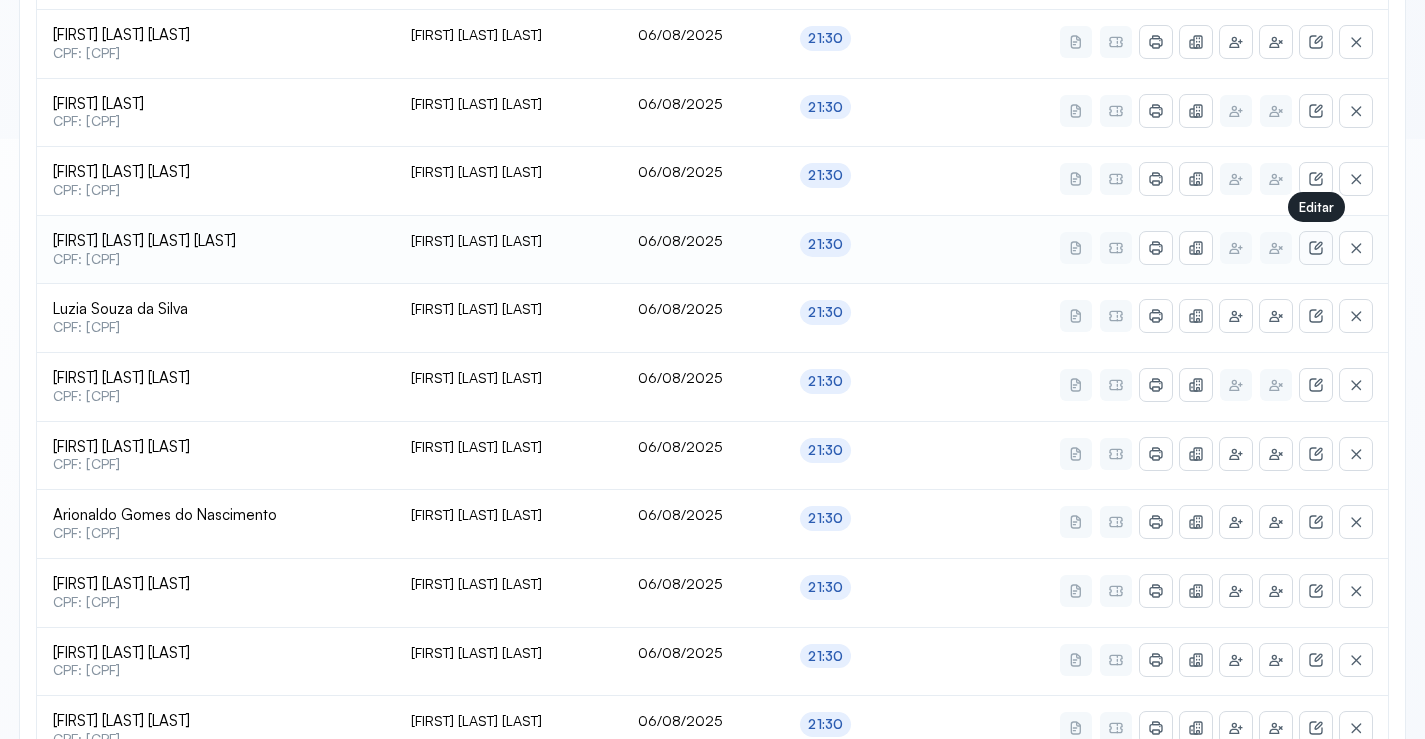click 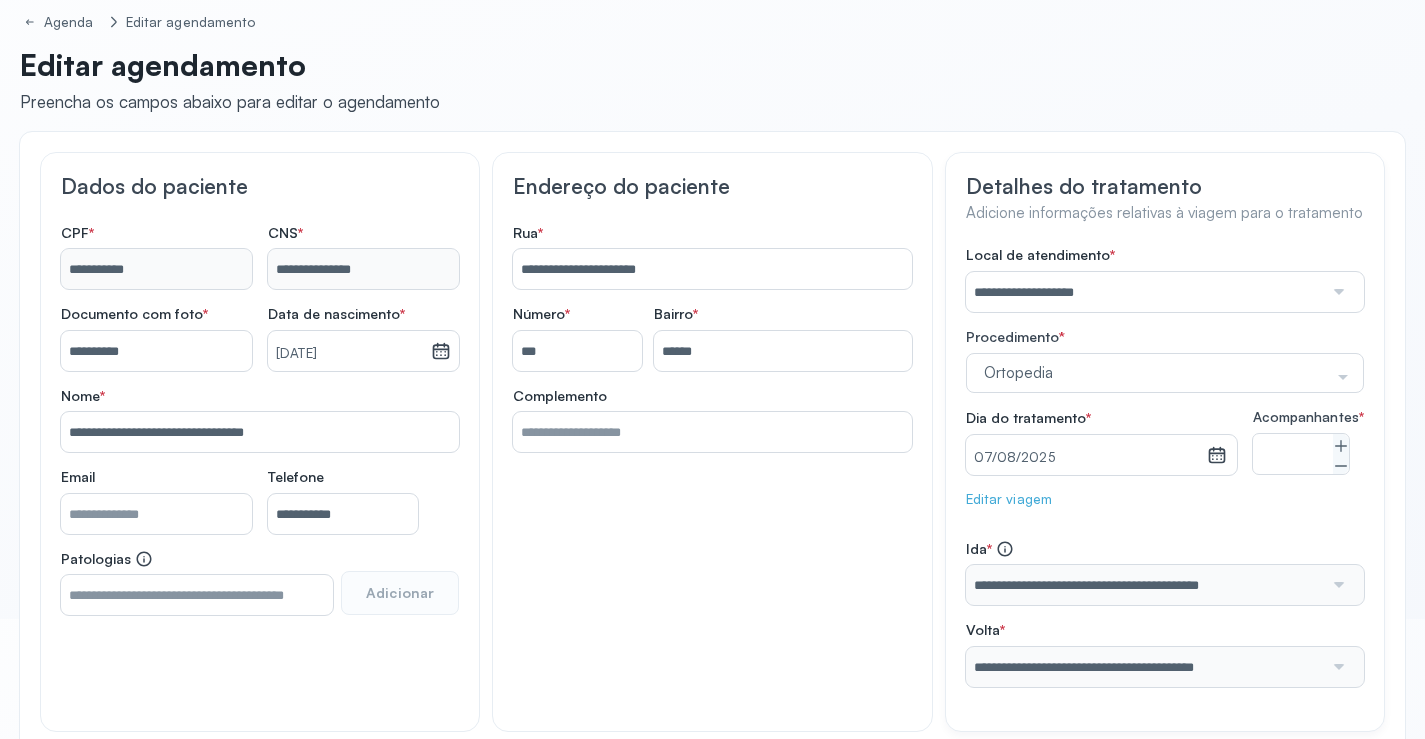 scroll, scrollTop: 0, scrollLeft: 0, axis: both 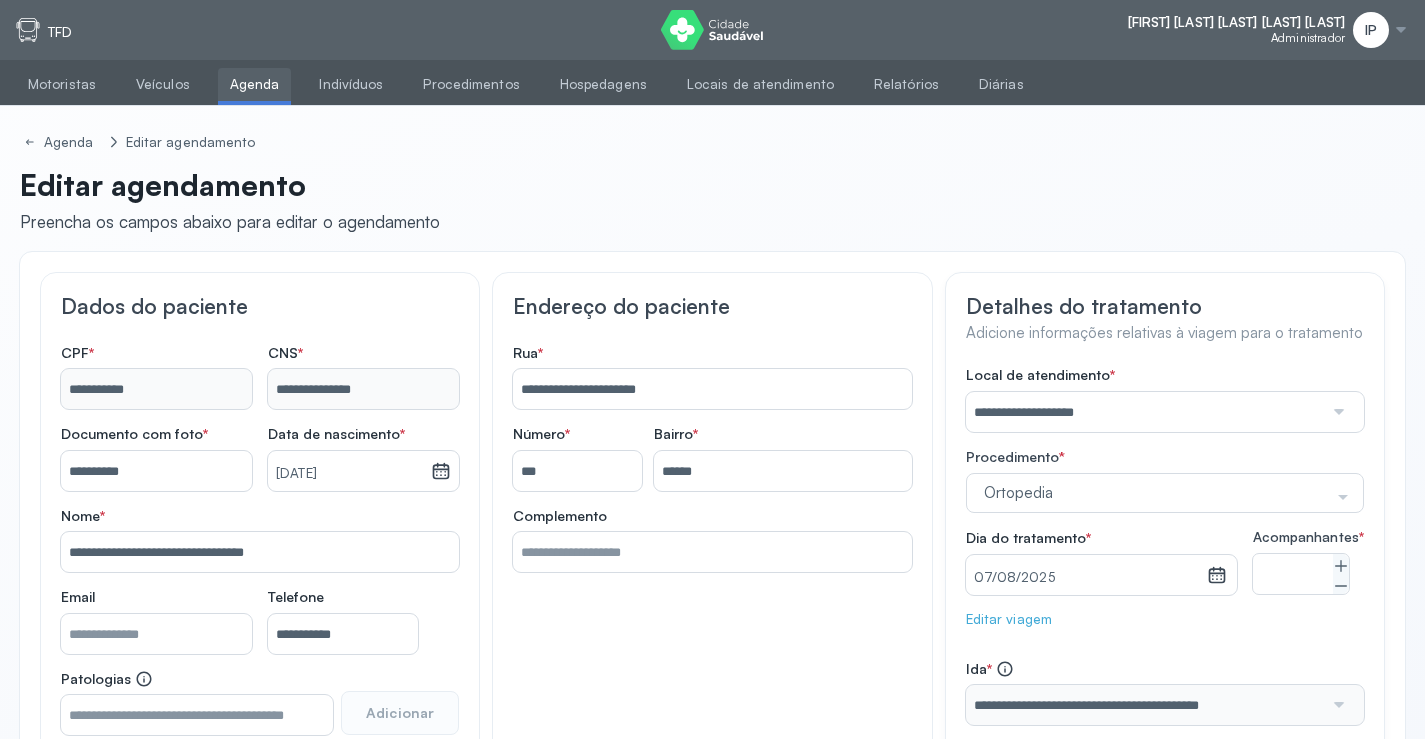 click on "Agenda" at bounding box center (255, 84) 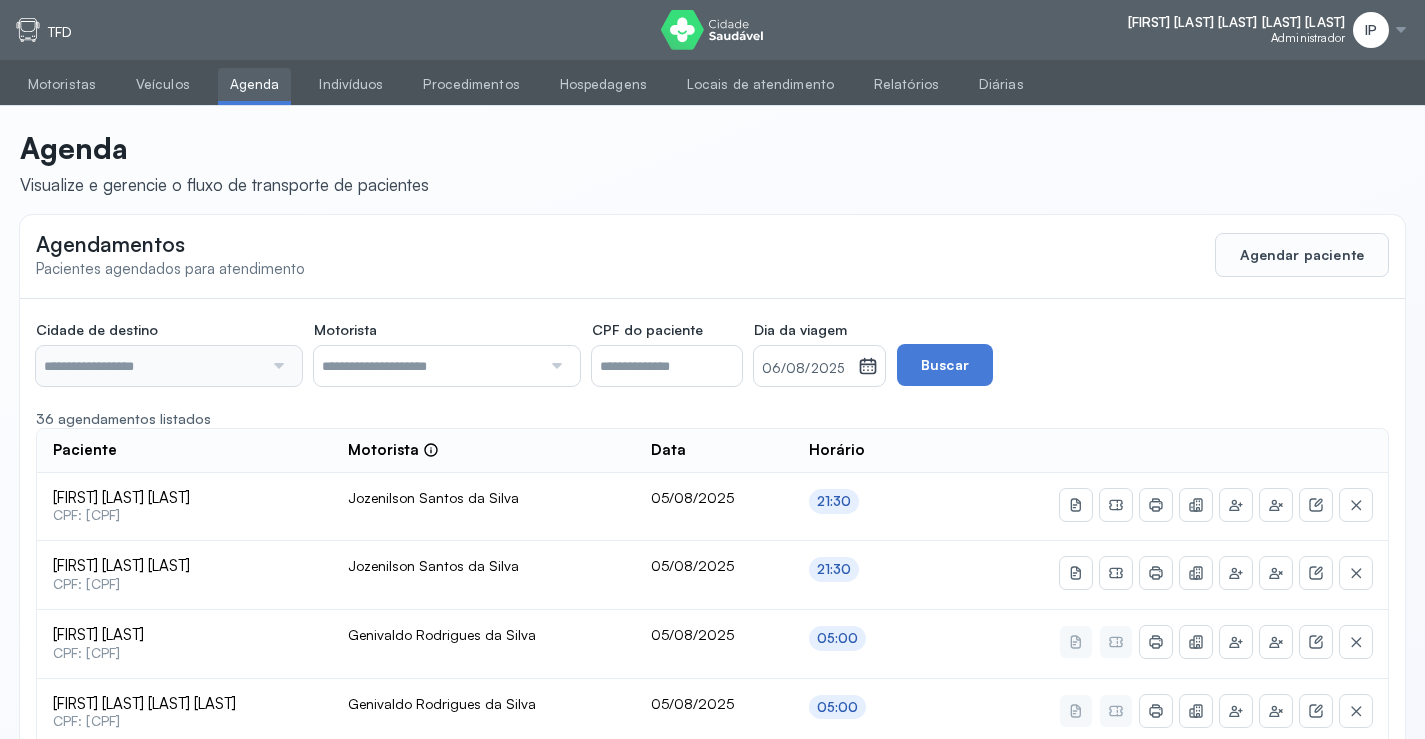 type on "********" 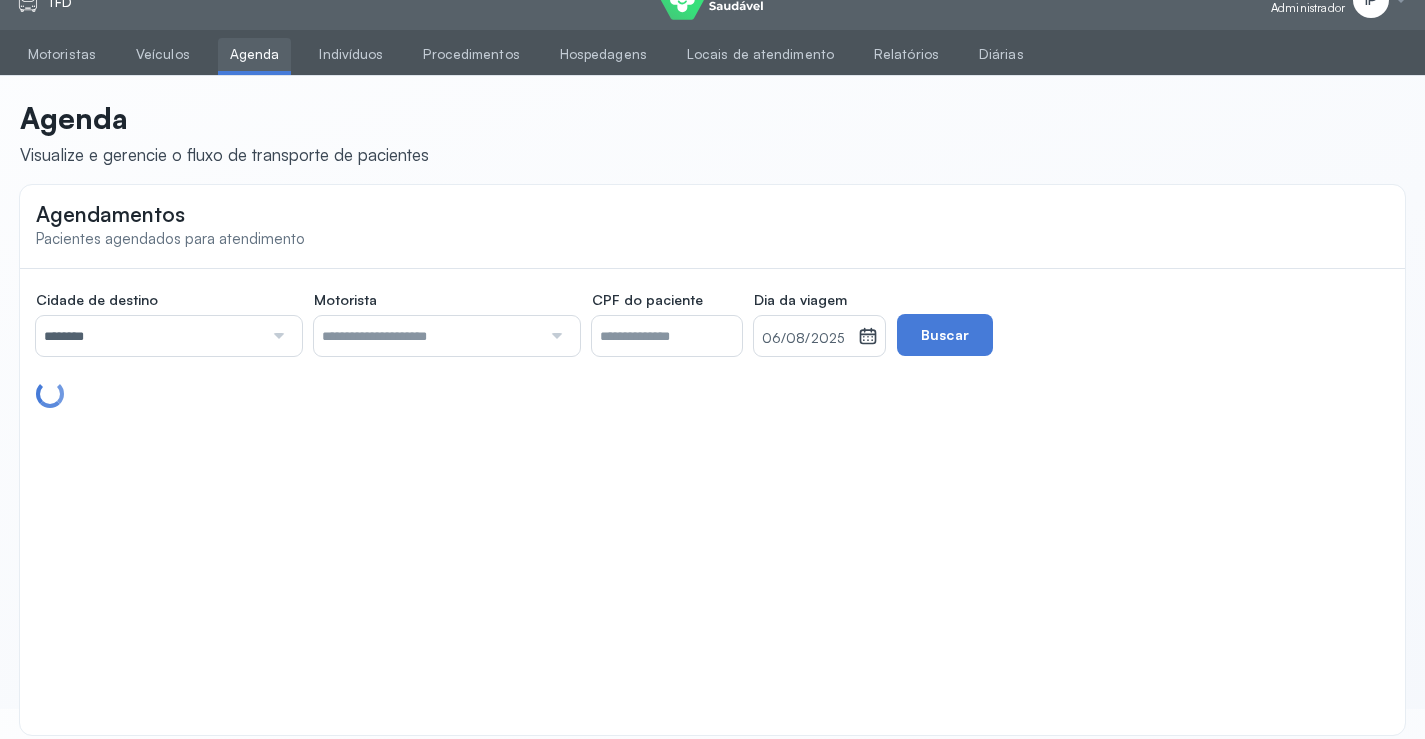scroll, scrollTop: 46, scrollLeft: 0, axis: vertical 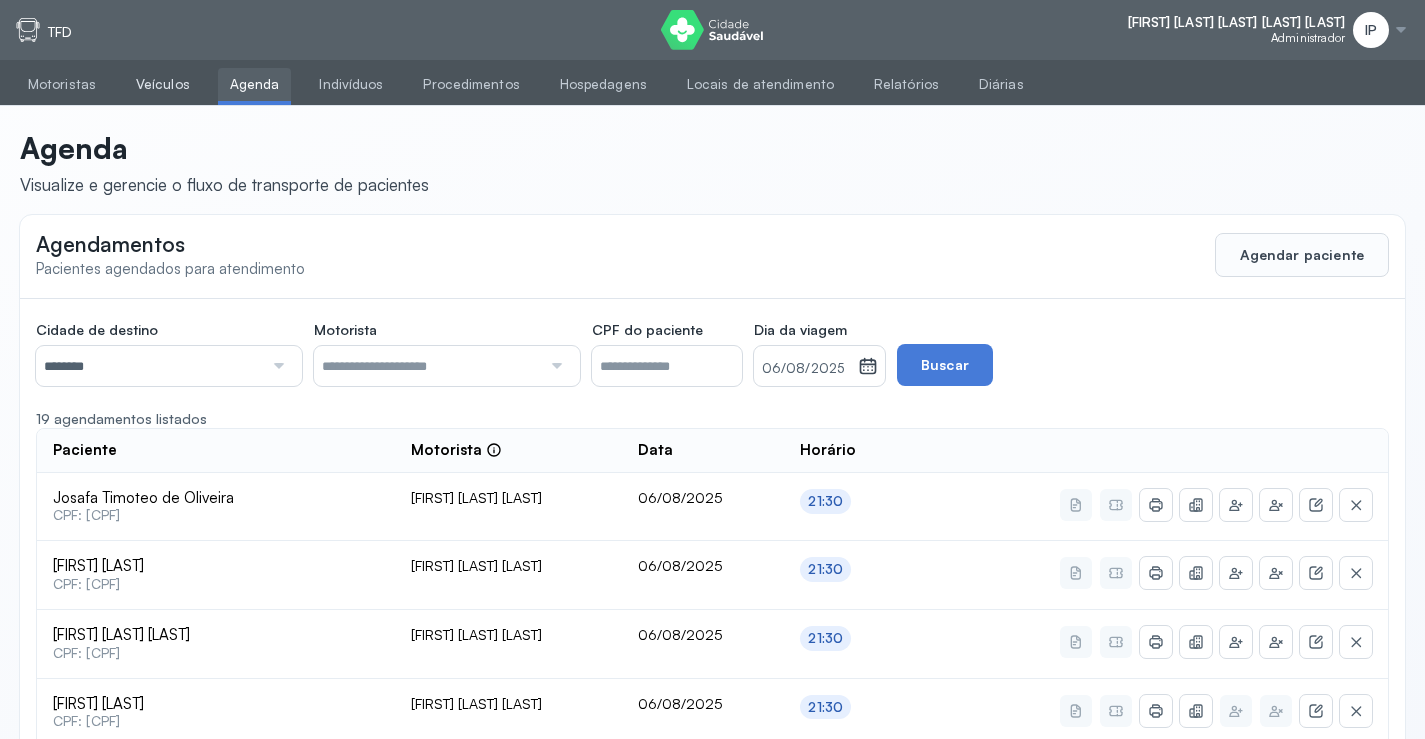 click on "Veículos" at bounding box center [163, 84] 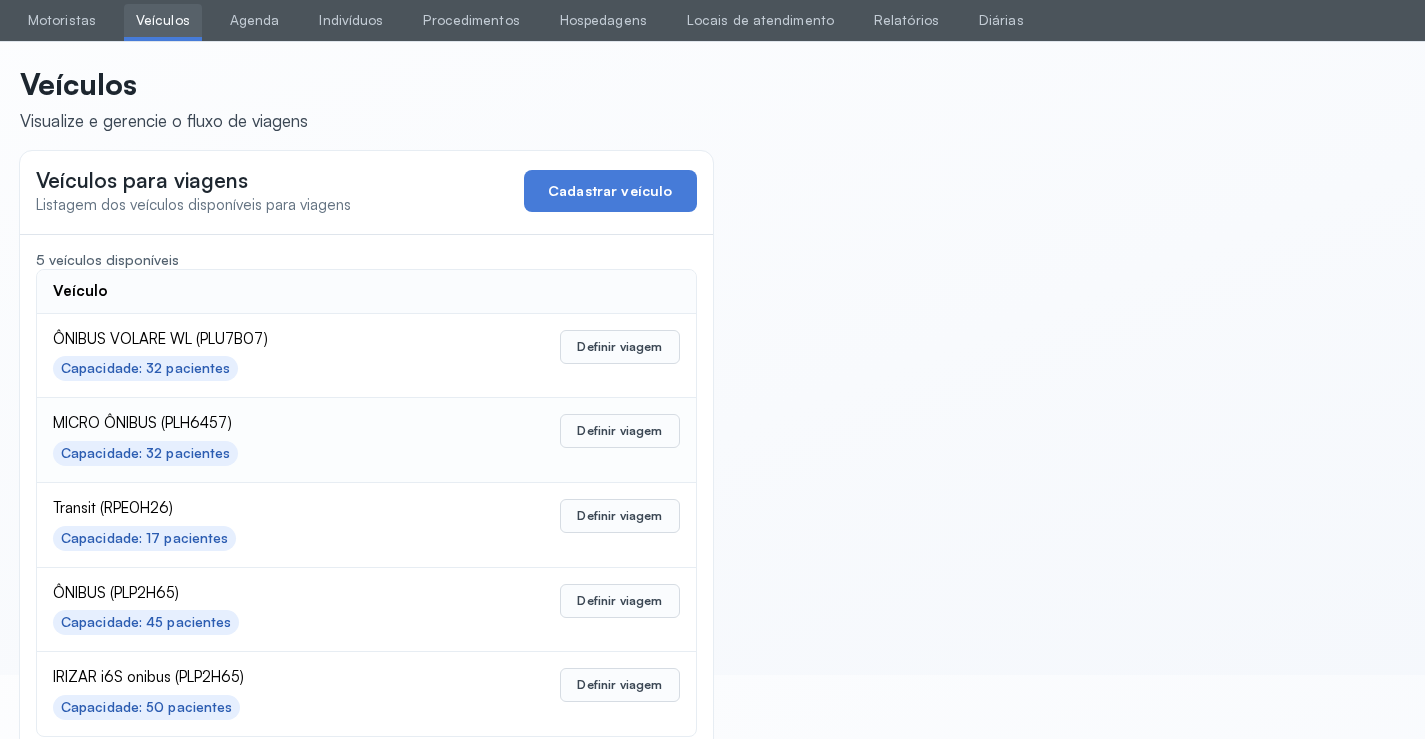 scroll, scrollTop: 98, scrollLeft: 0, axis: vertical 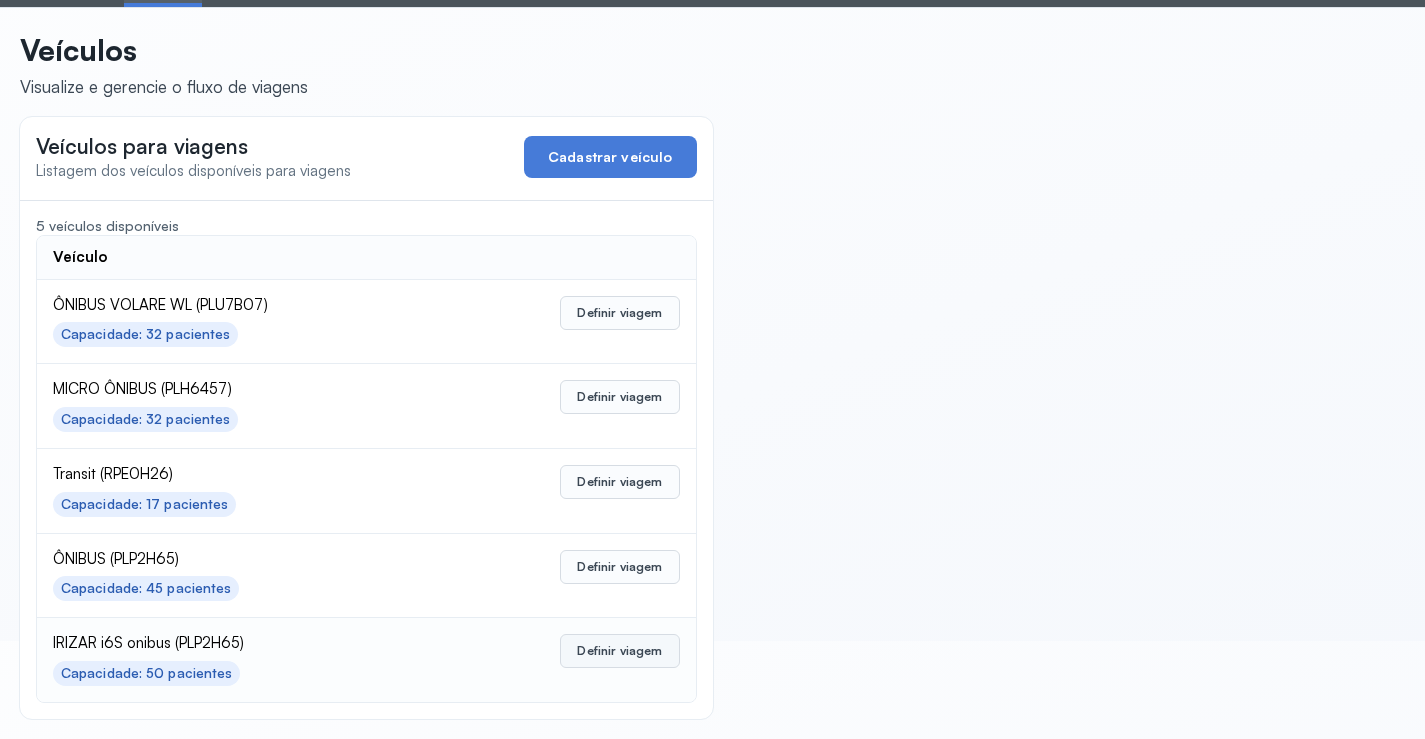 click on "Definir viagem" at bounding box center (619, 651) 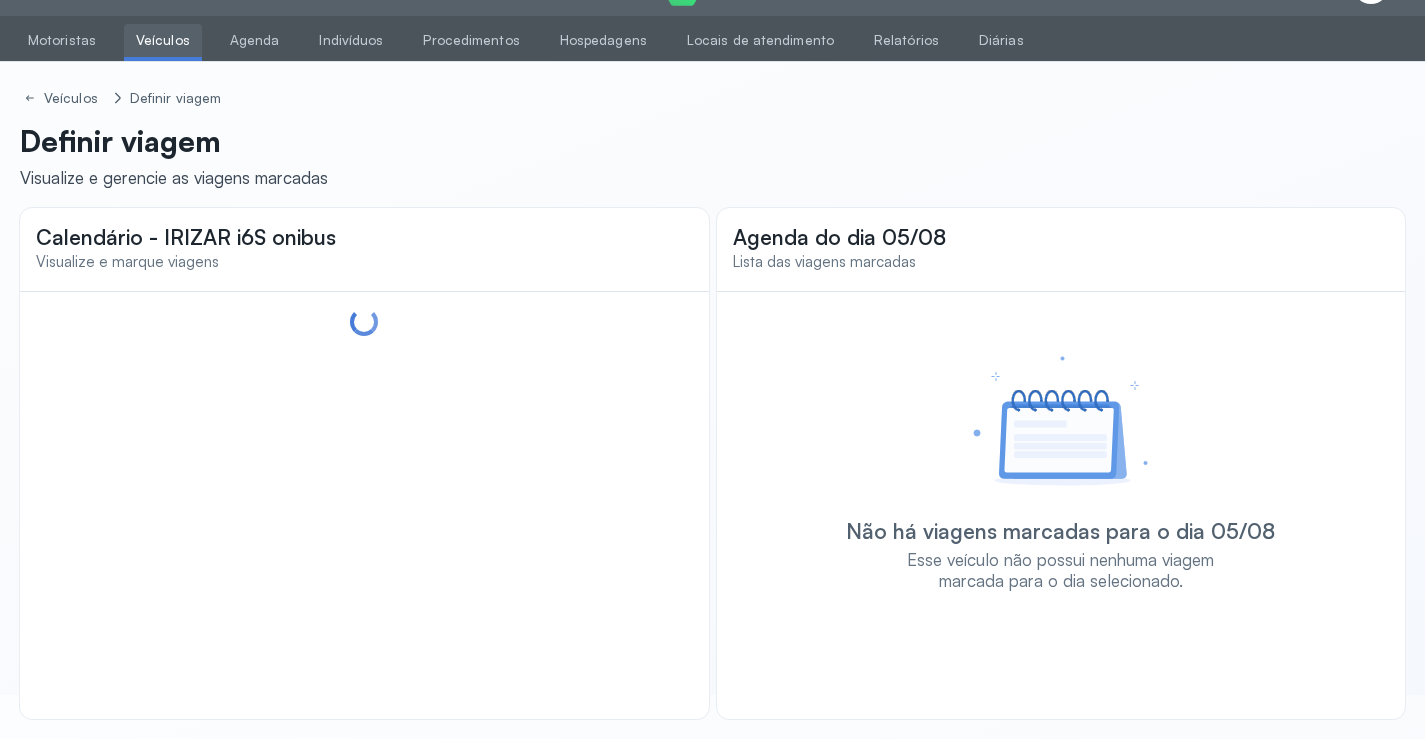 scroll, scrollTop: 47, scrollLeft: 0, axis: vertical 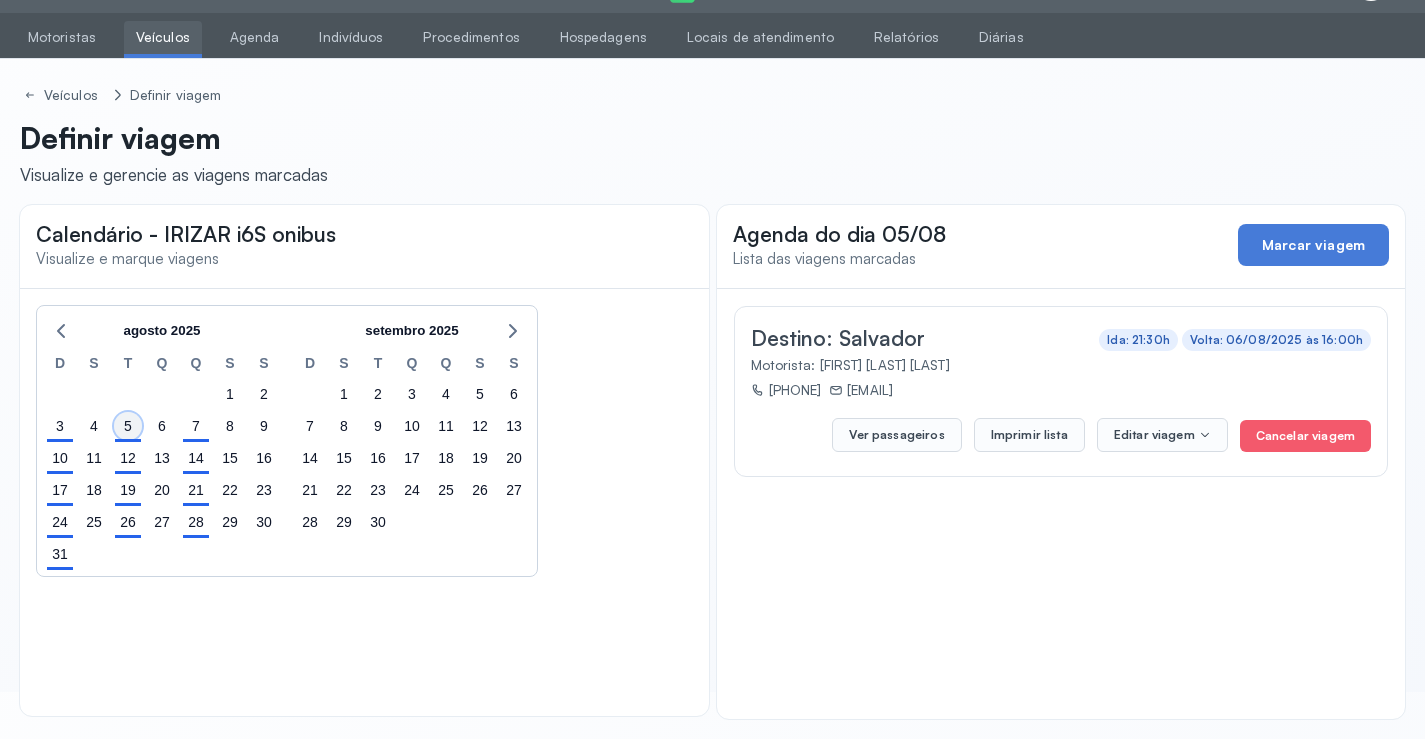 drag, startPoint x: 124, startPoint y: 420, endPoint x: 234, endPoint y: 451, distance: 114.28473 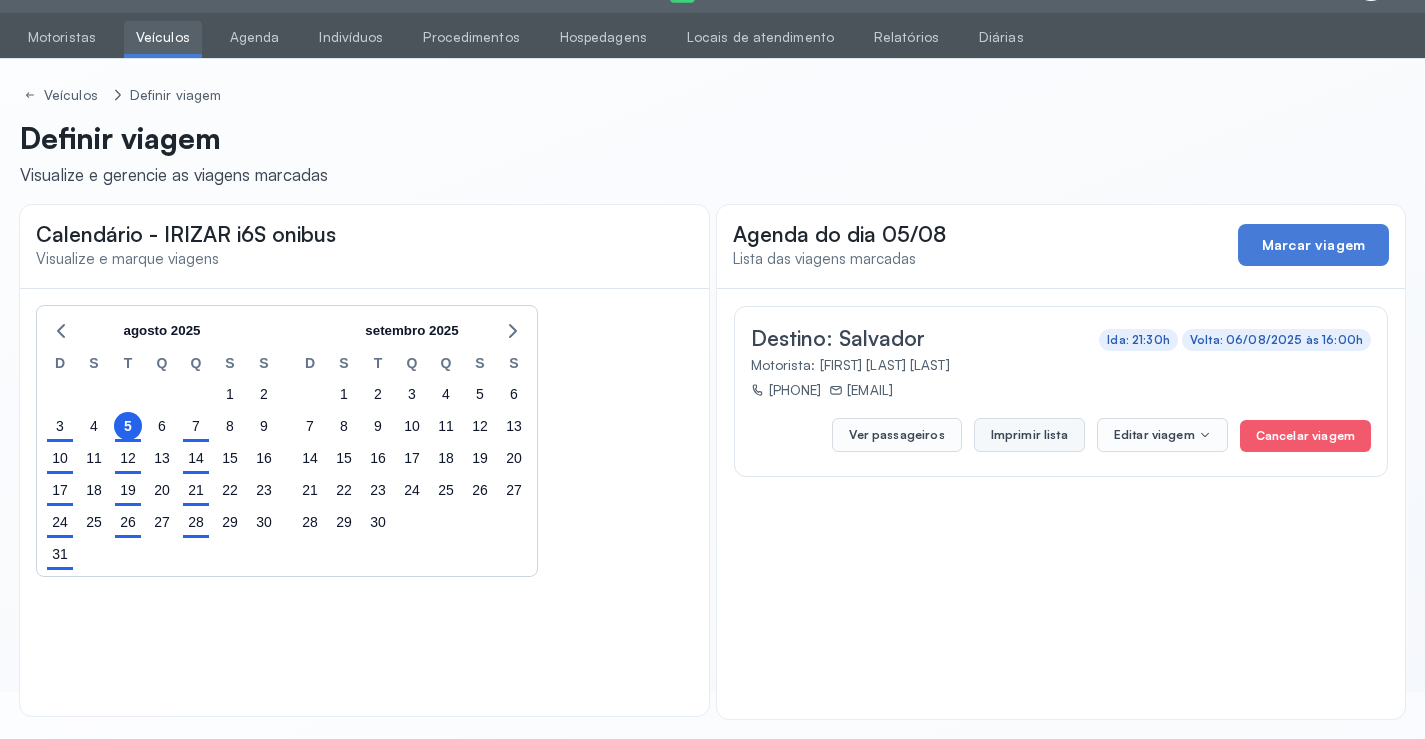 click on "Imprimir lista" at bounding box center [1029, 435] 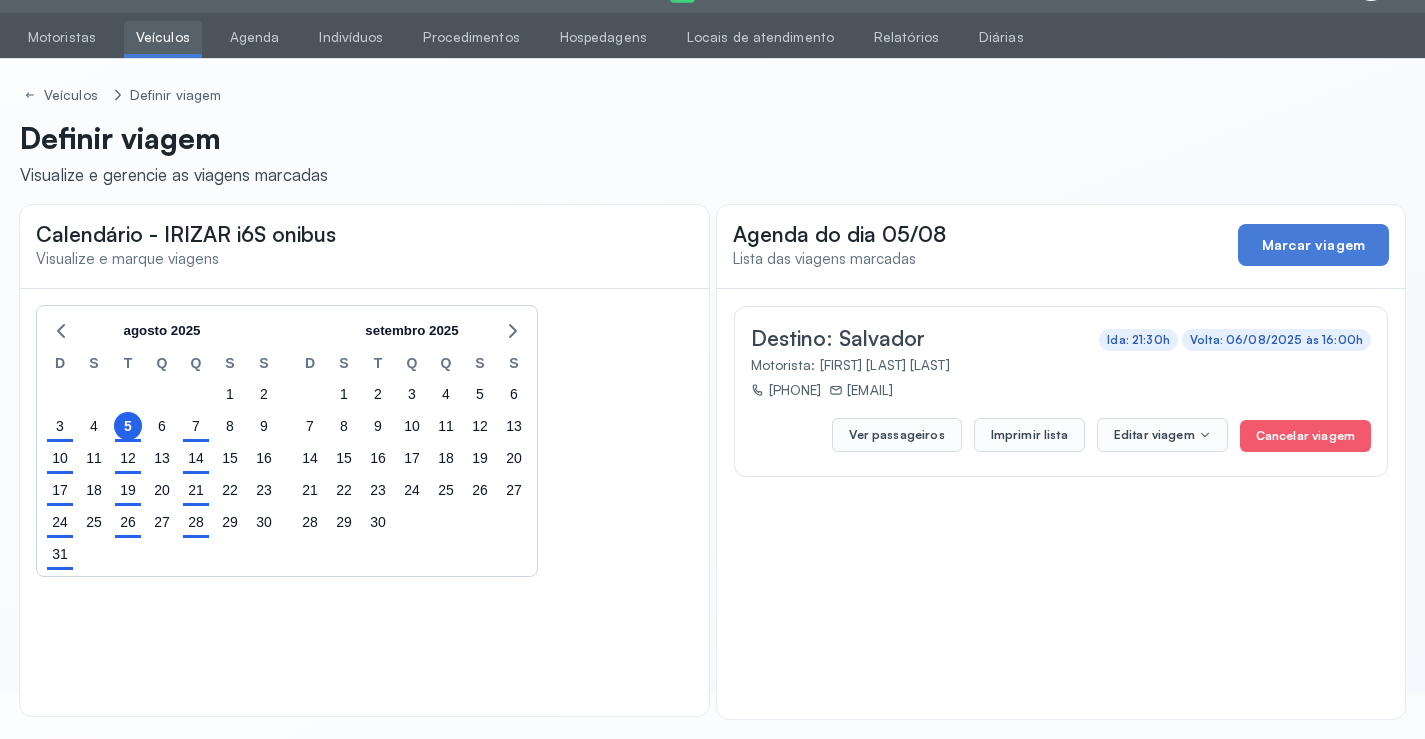 click on "Veículos" at bounding box center (163, 37) 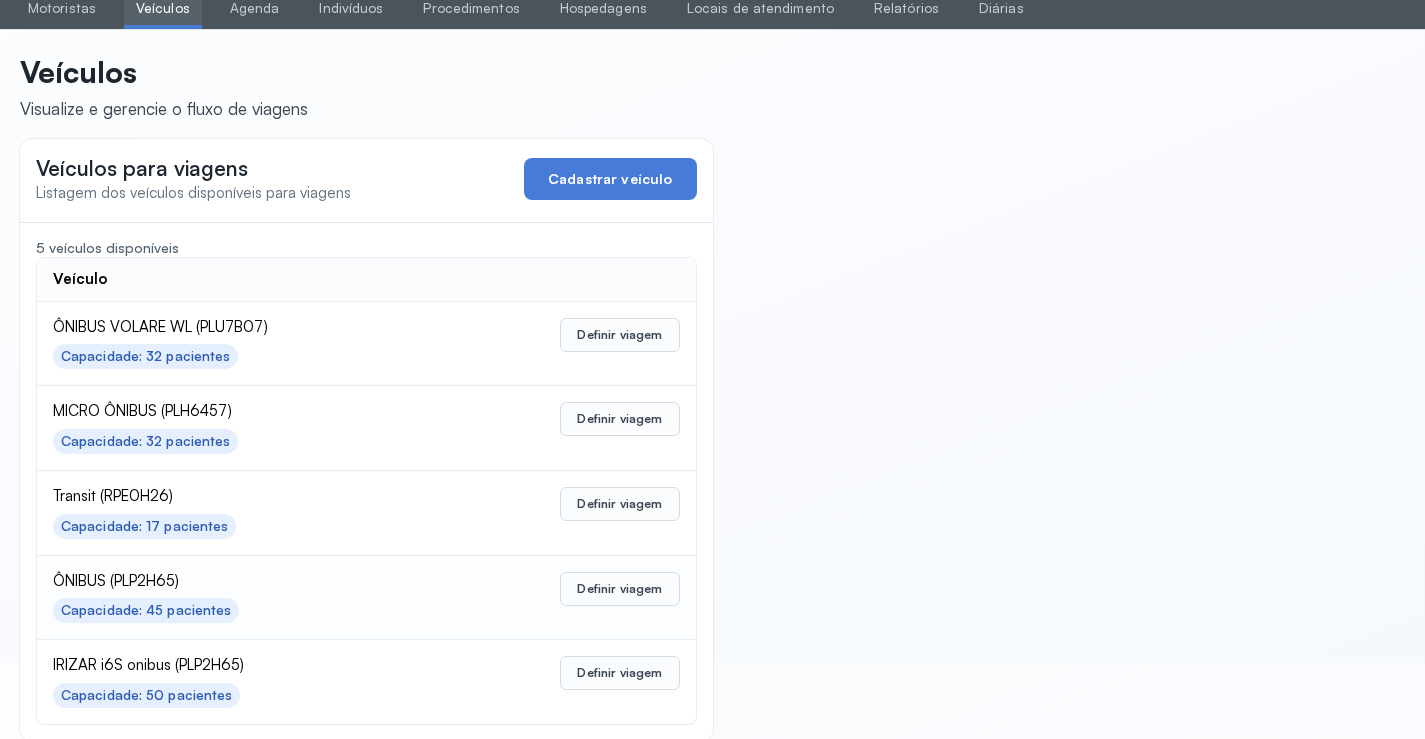 scroll, scrollTop: 98, scrollLeft: 0, axis: vertical 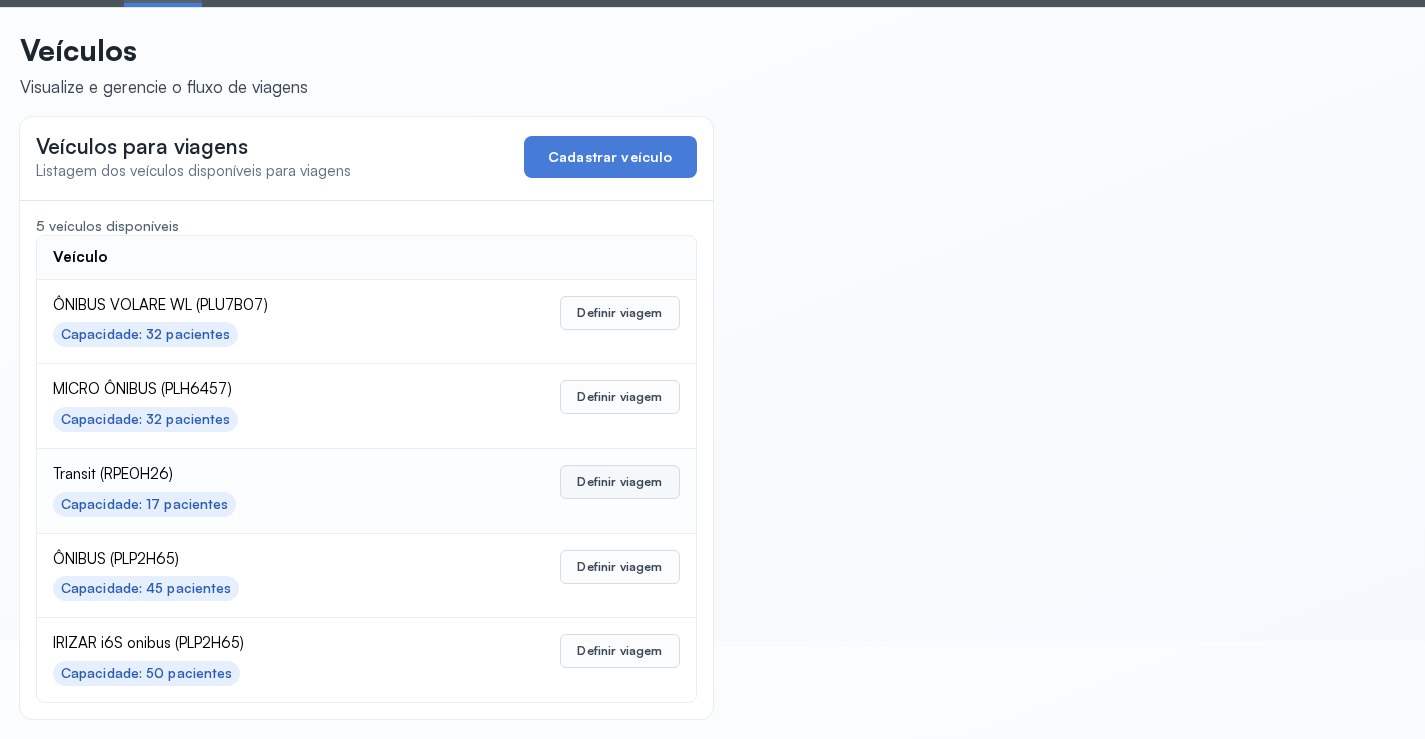 click on "Definir viagem" at bounding box center [619, 482] 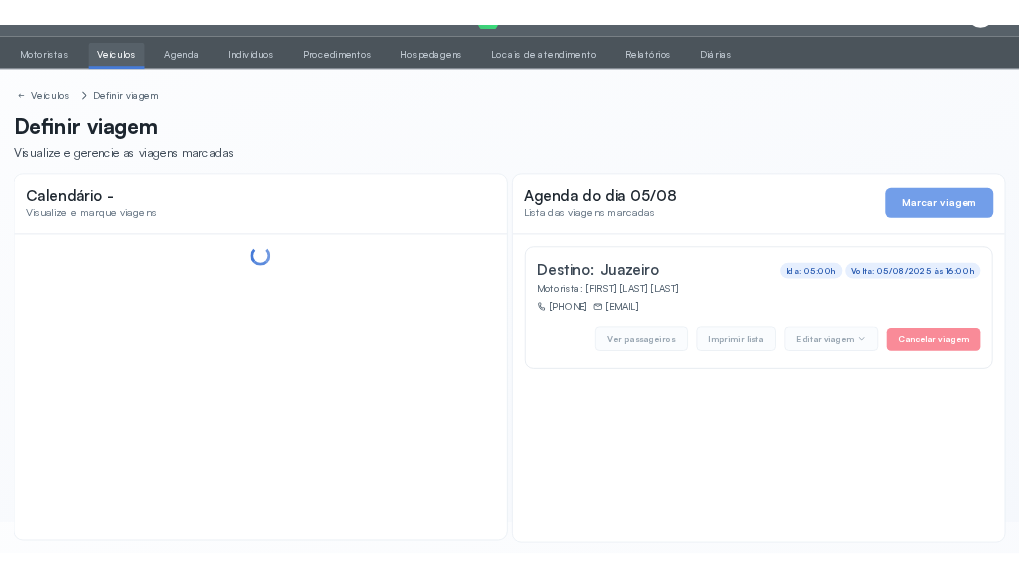 scroll, scrollTop: 47, scrollLeft: 0, axis: vertical 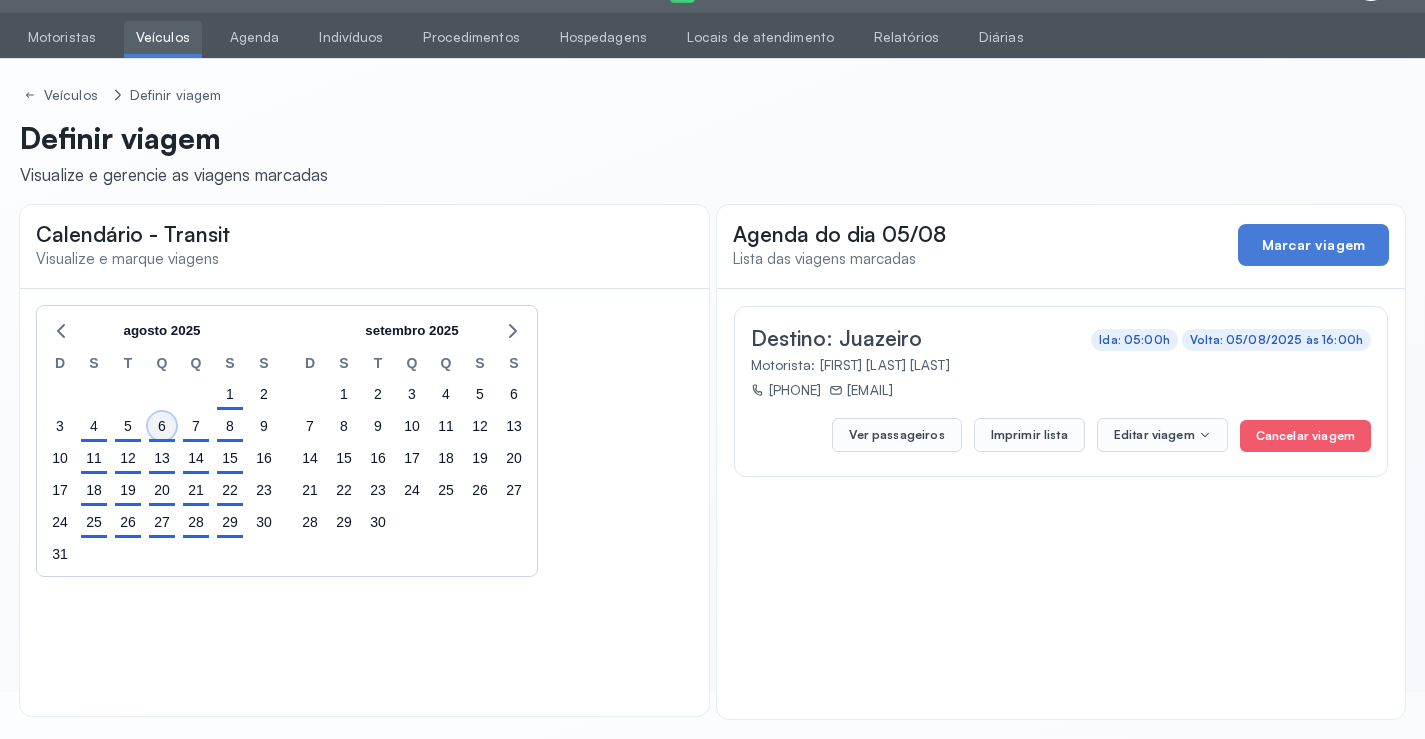 click on "6" 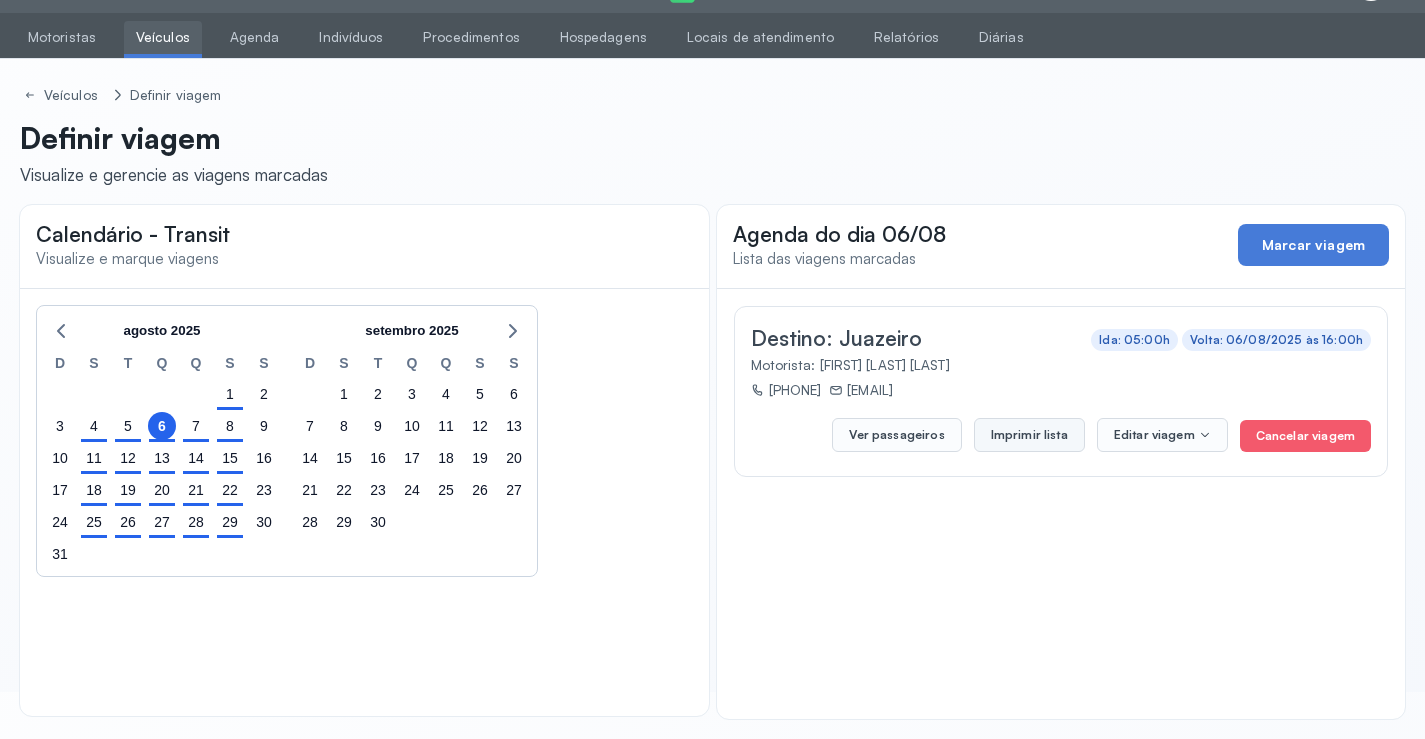 click on "Imprimir lista" at bounding box center [1029, 435] 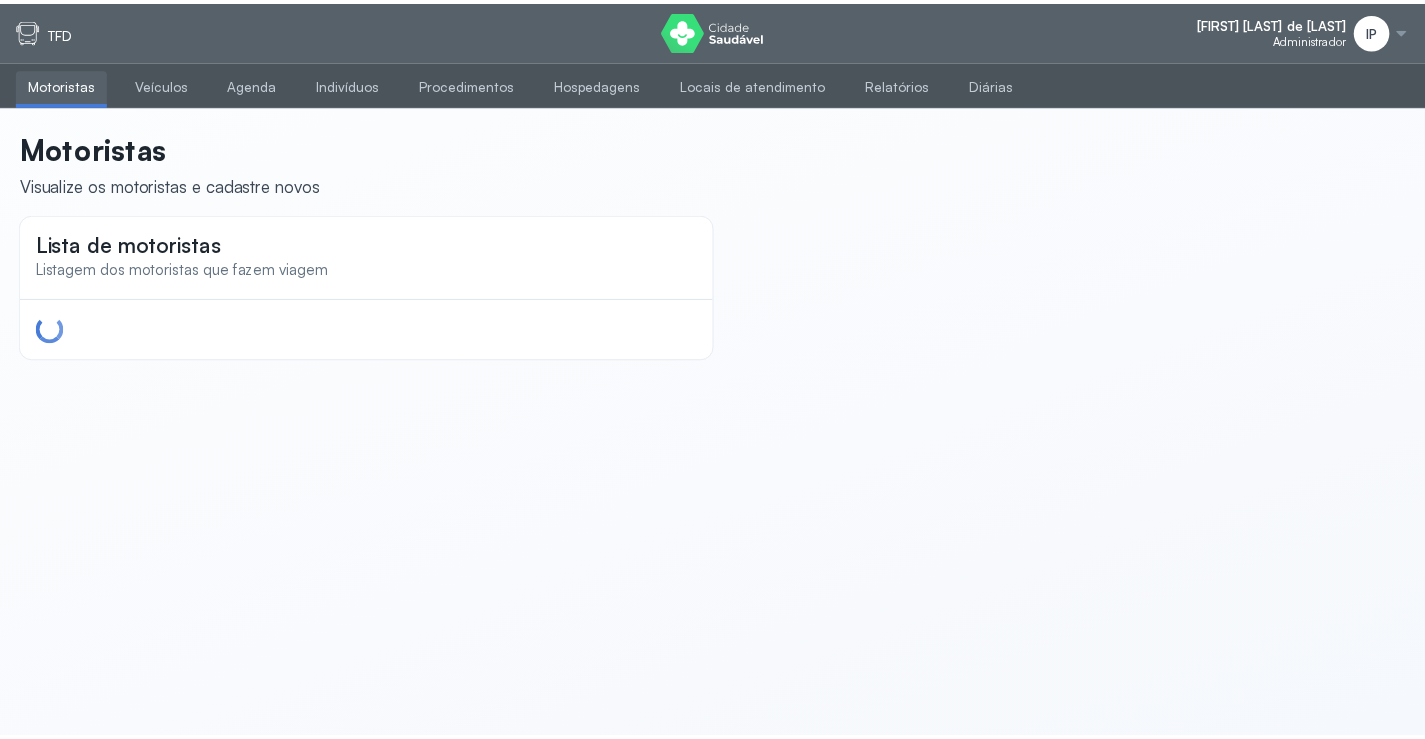 scroll, scrollTop: 0, scrollLeft: 0, axis: both 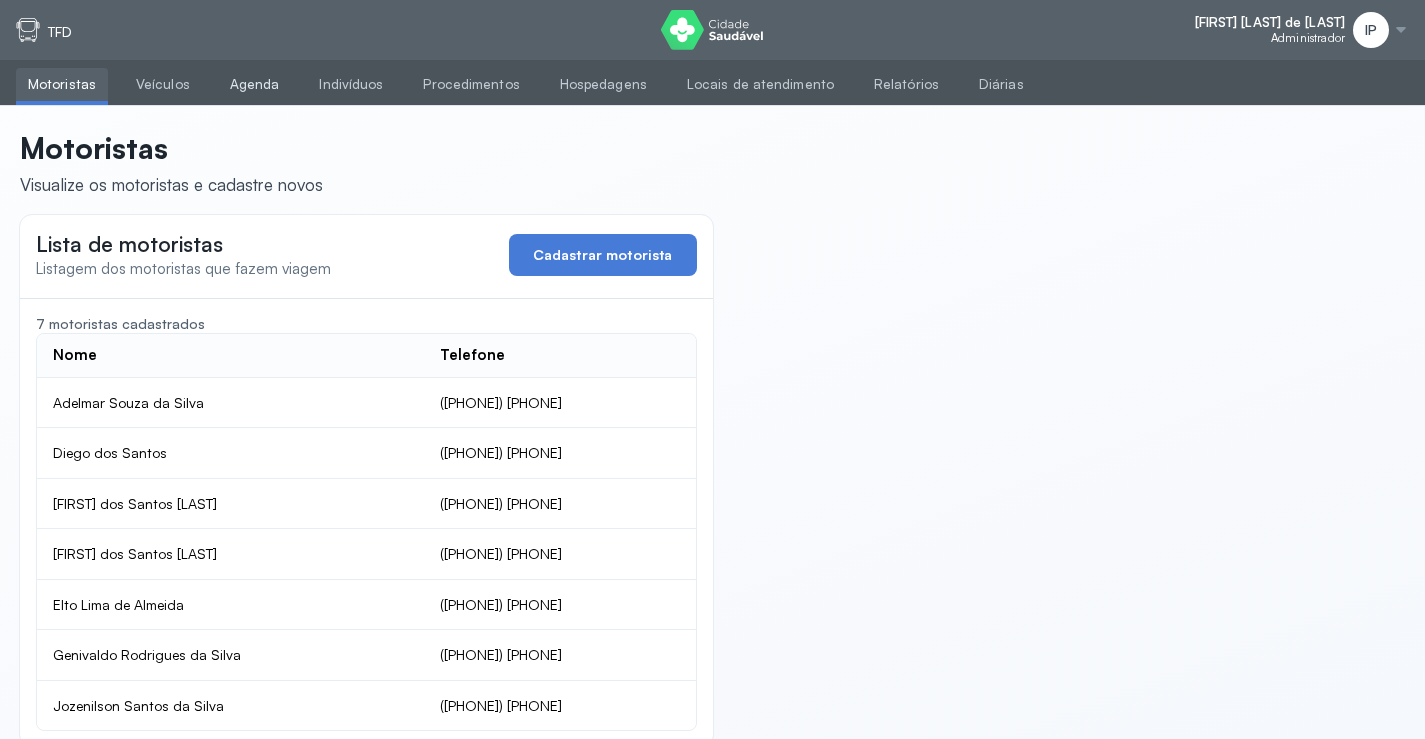 click on "Agenda" at bounding box center (255, 84) 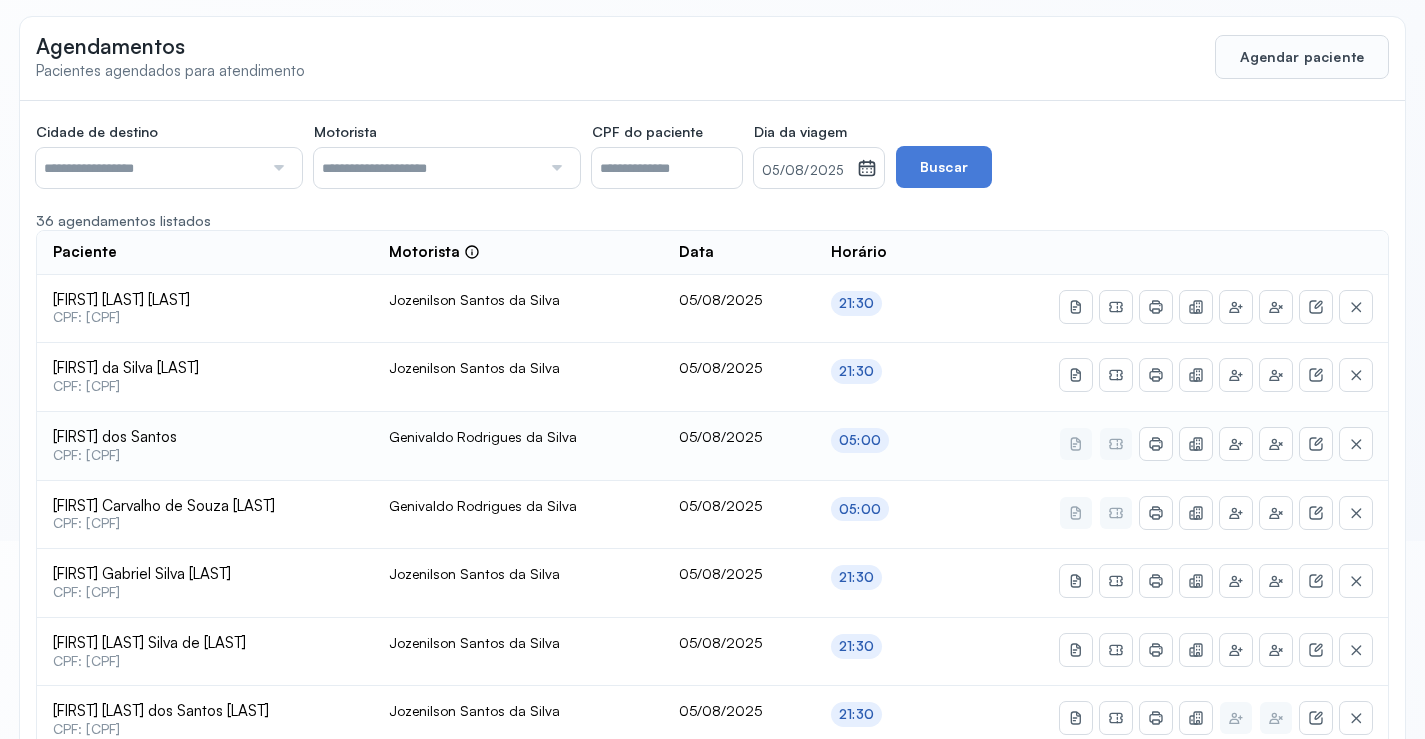 scroll, scrollTop: 200, scrollLeft: 0, axis: vertical 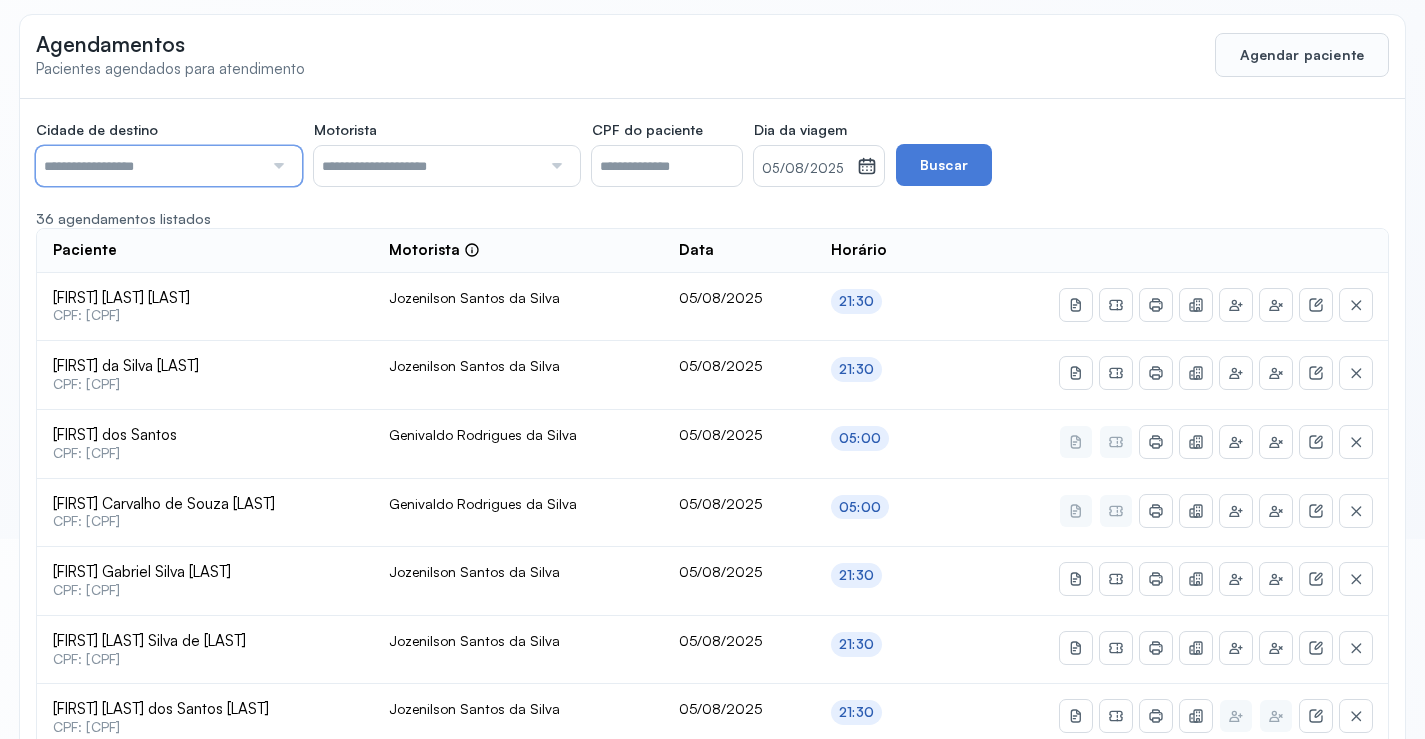click at bounding box center [149, 166] 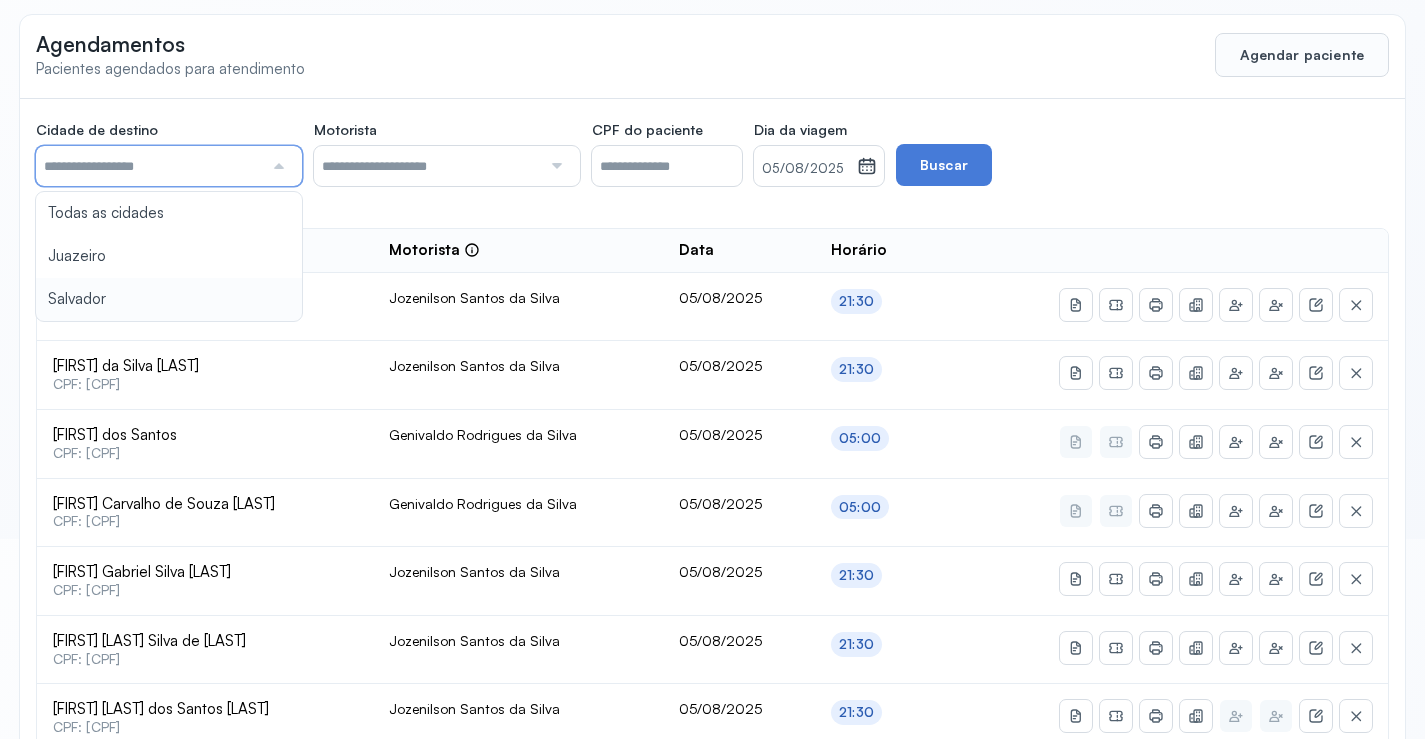 type on "********" 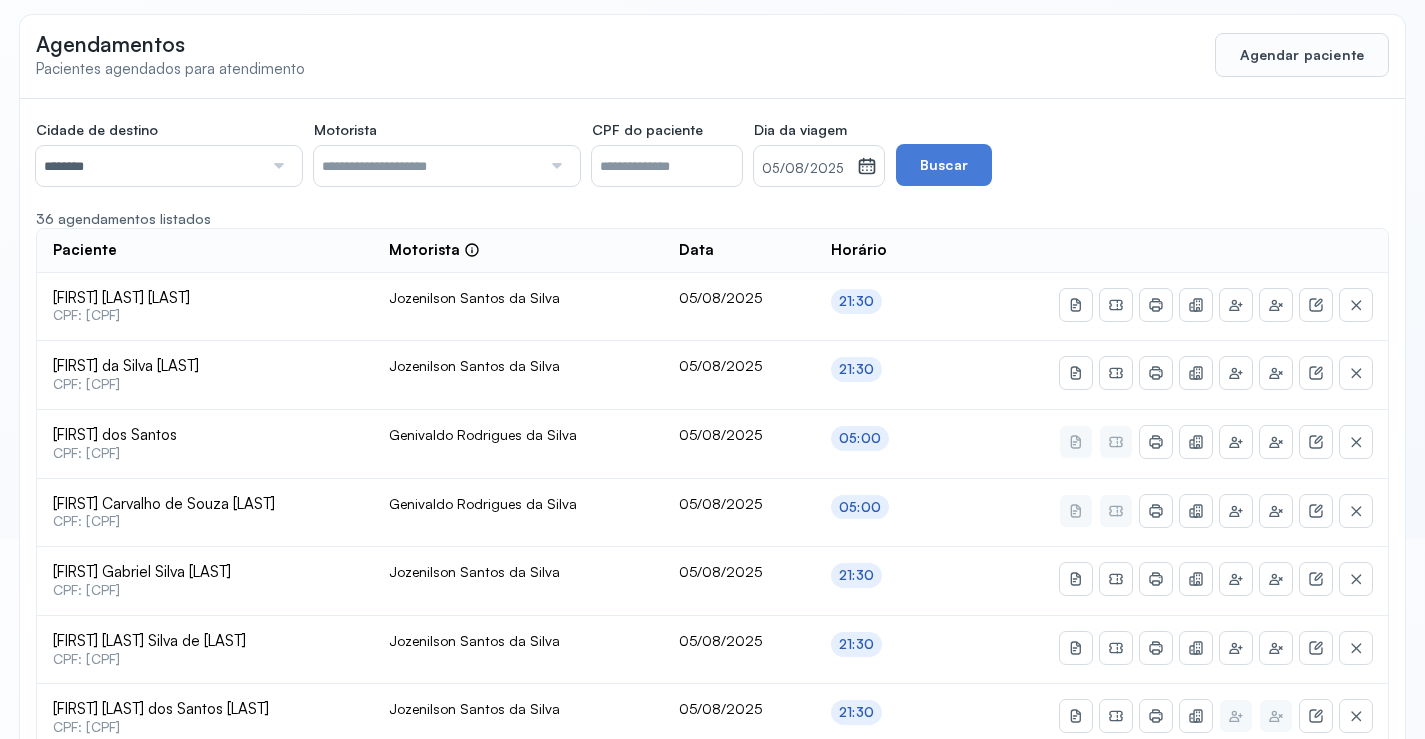 click on "Cidade de destino  ******** Todas as cidades Juazeiro Salvador Motorista  Todos os motoristas Adelmar Souza da Silva Diego dos Santos Edevon dos Santos Souza Edevon dos Santos Souza Elto Lima de Almeida Genivaldo Rodrigues da Silva Jozenilson Santos da Silva CPF do paciente  Dia da viagem  05/08/2025 agosto 2025 S T Q Q S S D 1 2 3 4 5 6 7 8 9 10 11 12 13 14 15 16 17 18 19 20 21 22 23 24 25 26 27 28 29 30 31 jan fev mar abr maio jun jul ago set out nov dez 2018 2019 2020 2021 2022 2023 2024 2025 2026 2027 2028 2029  Buscar  36 agendamentos listados Paciente  Motorista  Data Horário Ricardo Barros Jatoba  CPF: 014.997.585-61 Jozenilson Santos da Silva 05/08/2025 21:30 Marluce da Silva Batista  CPF: 012.308.175-06 Jozenilson Santos da Silva 05/08/2025 21:30 Manoel dos Santos  CPF: 114.764.785-20 Genivaldo Rodrigues da Silva 05/08/2025 05:00 Claudete Carvalho de Souza Silva  CPF: 638.232.685-20 Genivaldo Rodrigues da Silva 05/08/2025 05:00 Elvis Gabriel Silva Santos  CPF: 096.171.295-31 05/08/2025 21:30 21:30 1" 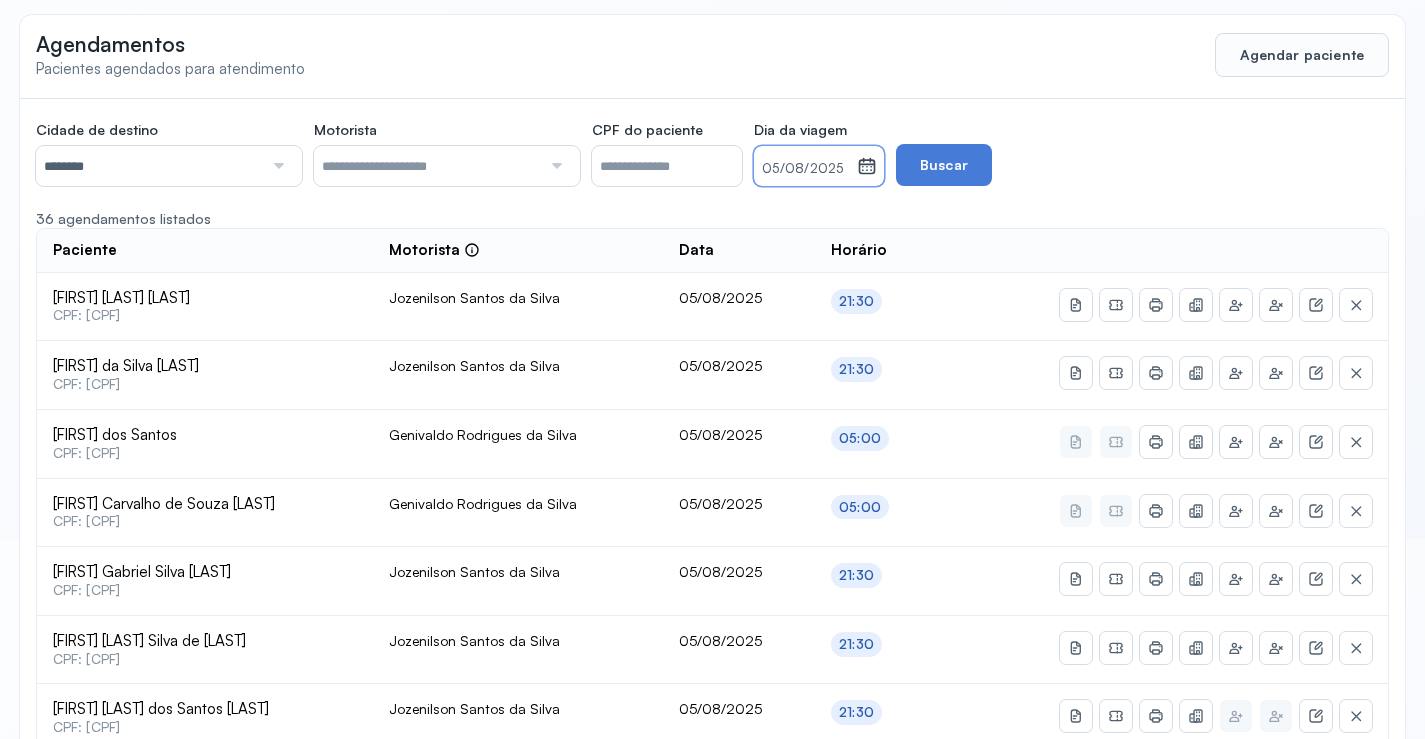 click on "05/08/2025" at bounding box center (805, 169) 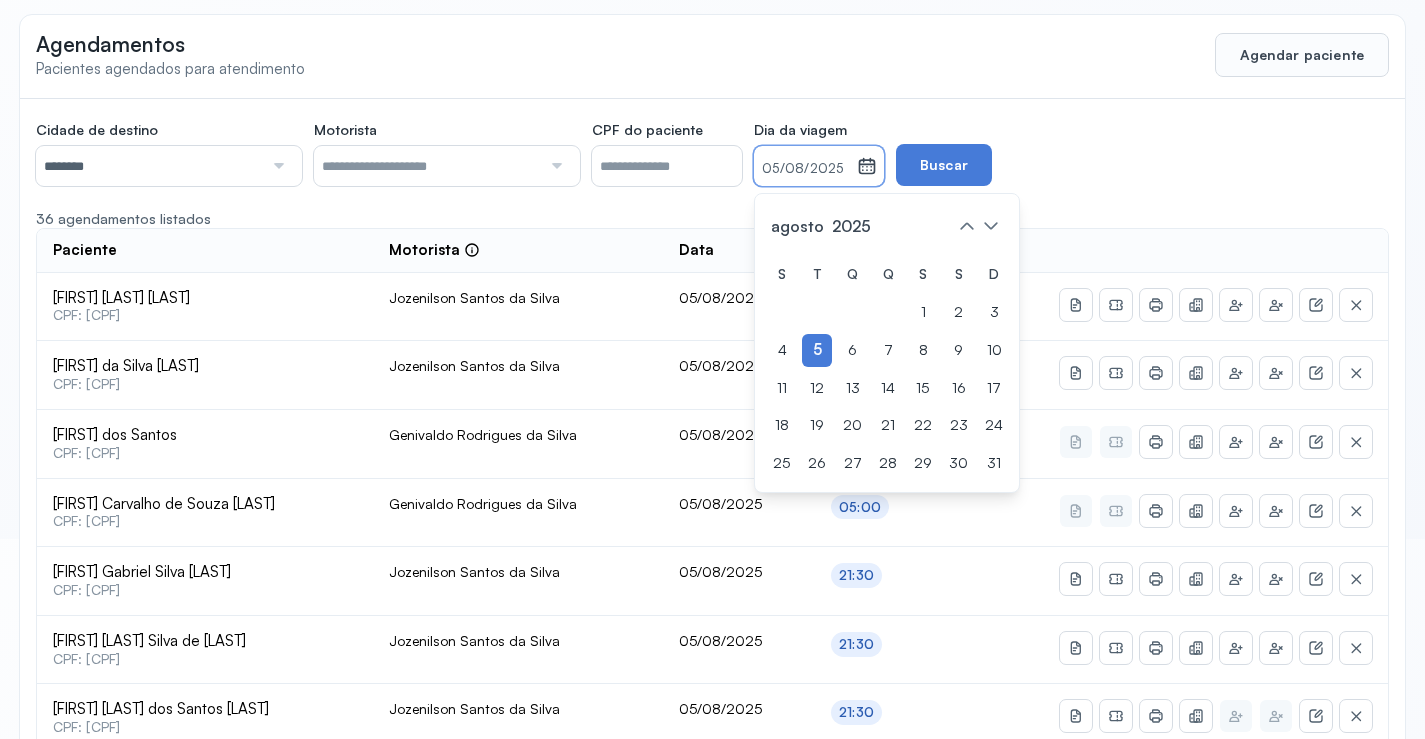 drag, startPoint x: 891, startPoint y: 351, endPoint x: 942, endPoint y: 225, distance: 135.93013 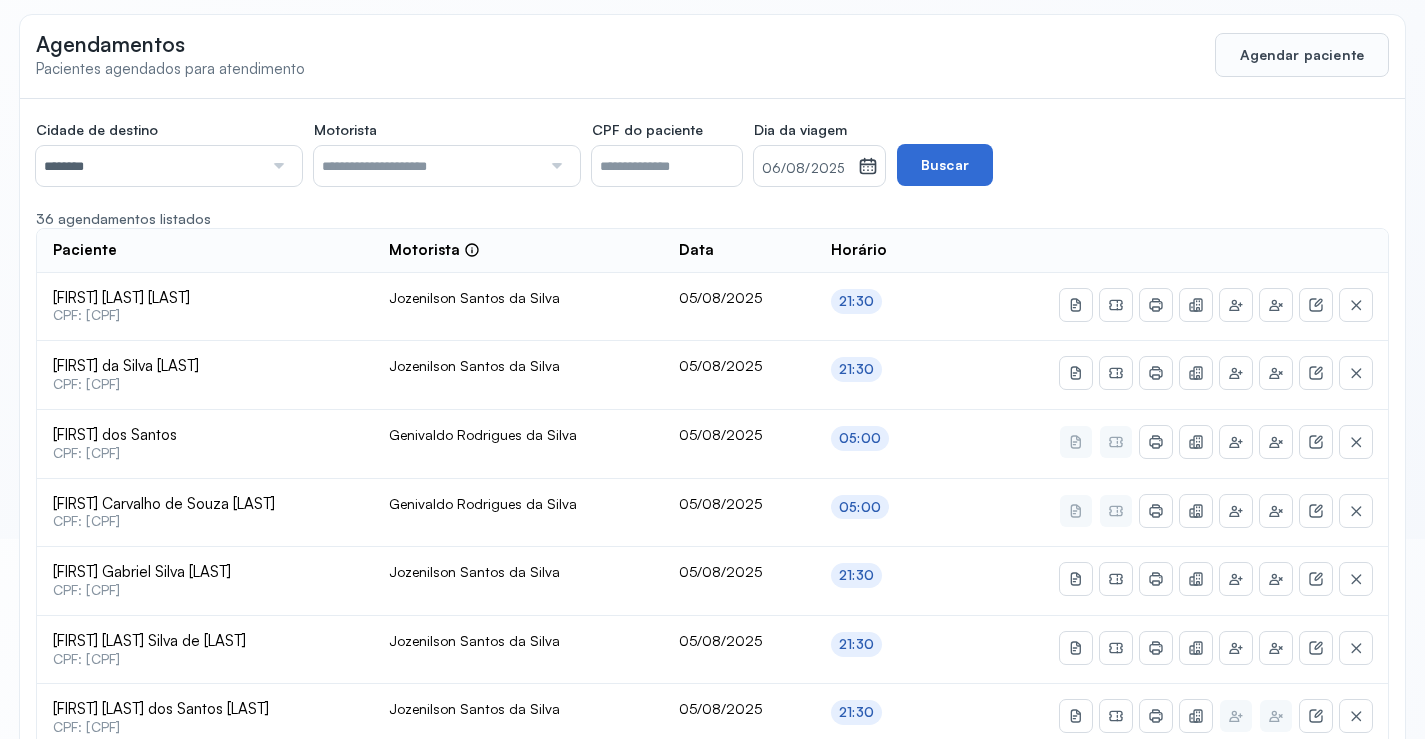 click on "Buscar" at bounding box center (945, 165) 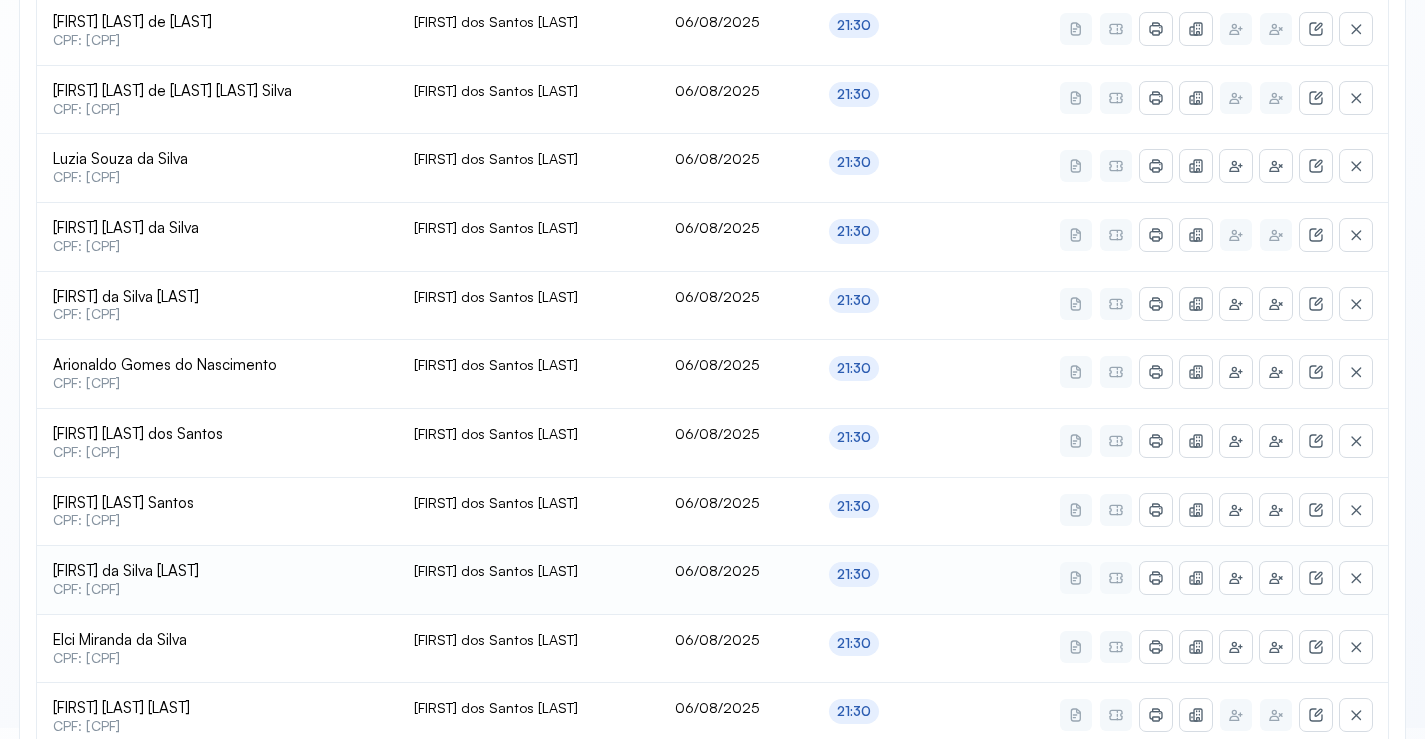 scroll, scrollTop: 865, scrollLeft: 0, axis: vertical 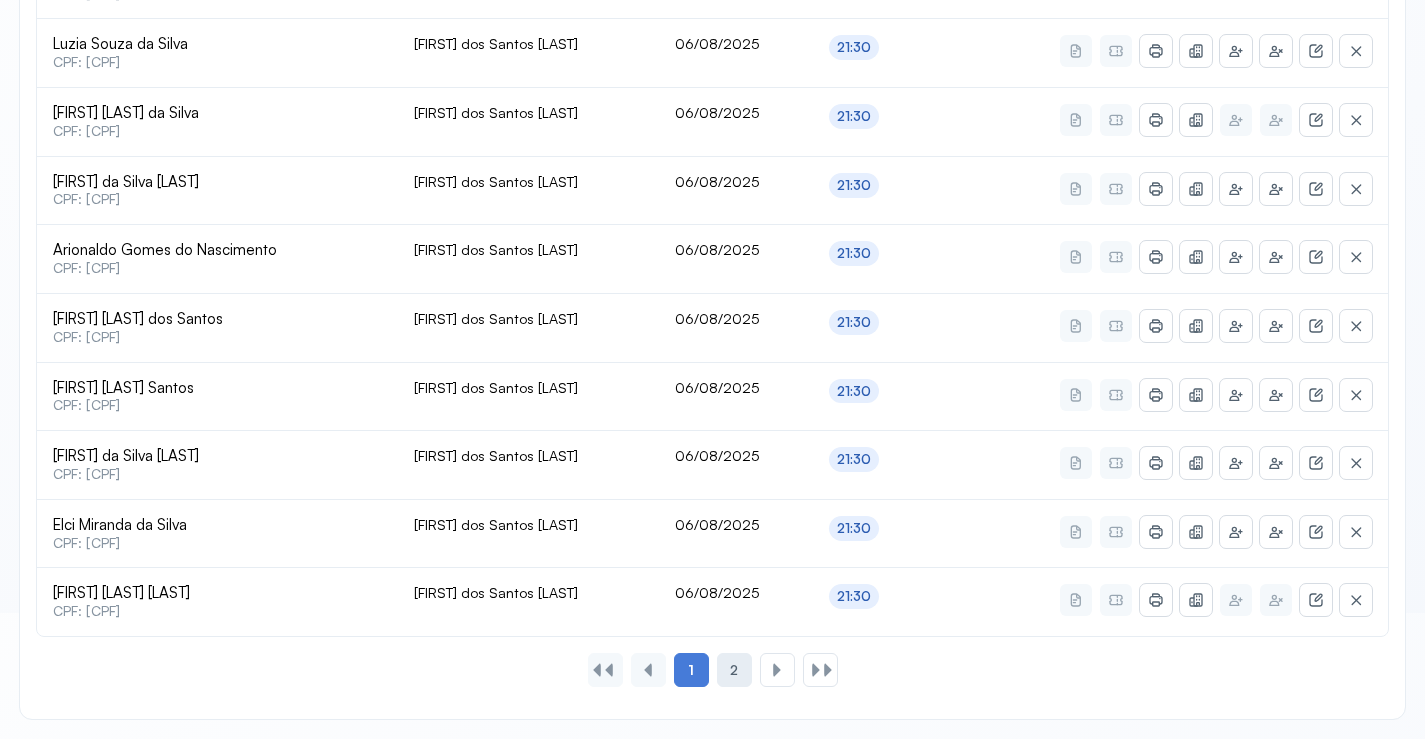 click on "2" 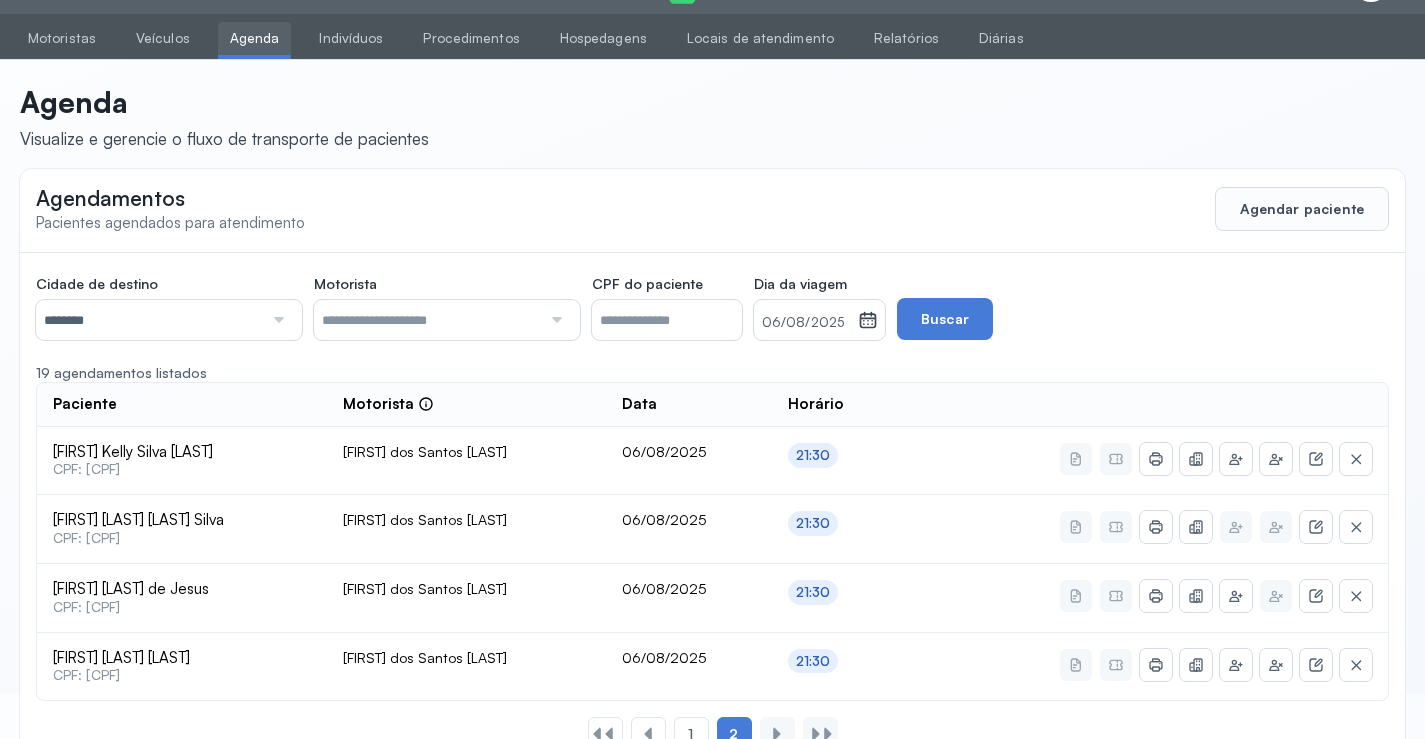 scroll, scrollTop: 110, scrollLeft: 0, axis: vertical 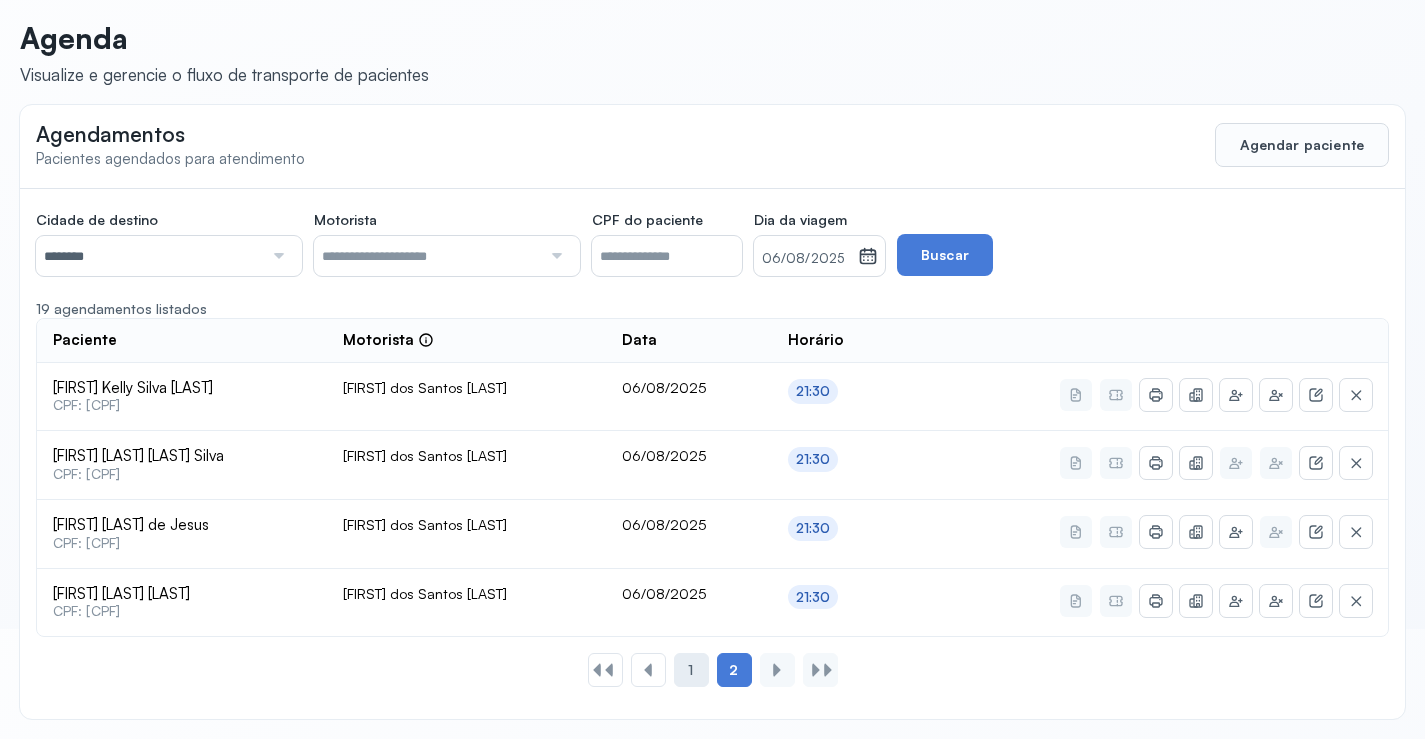 click on "1" 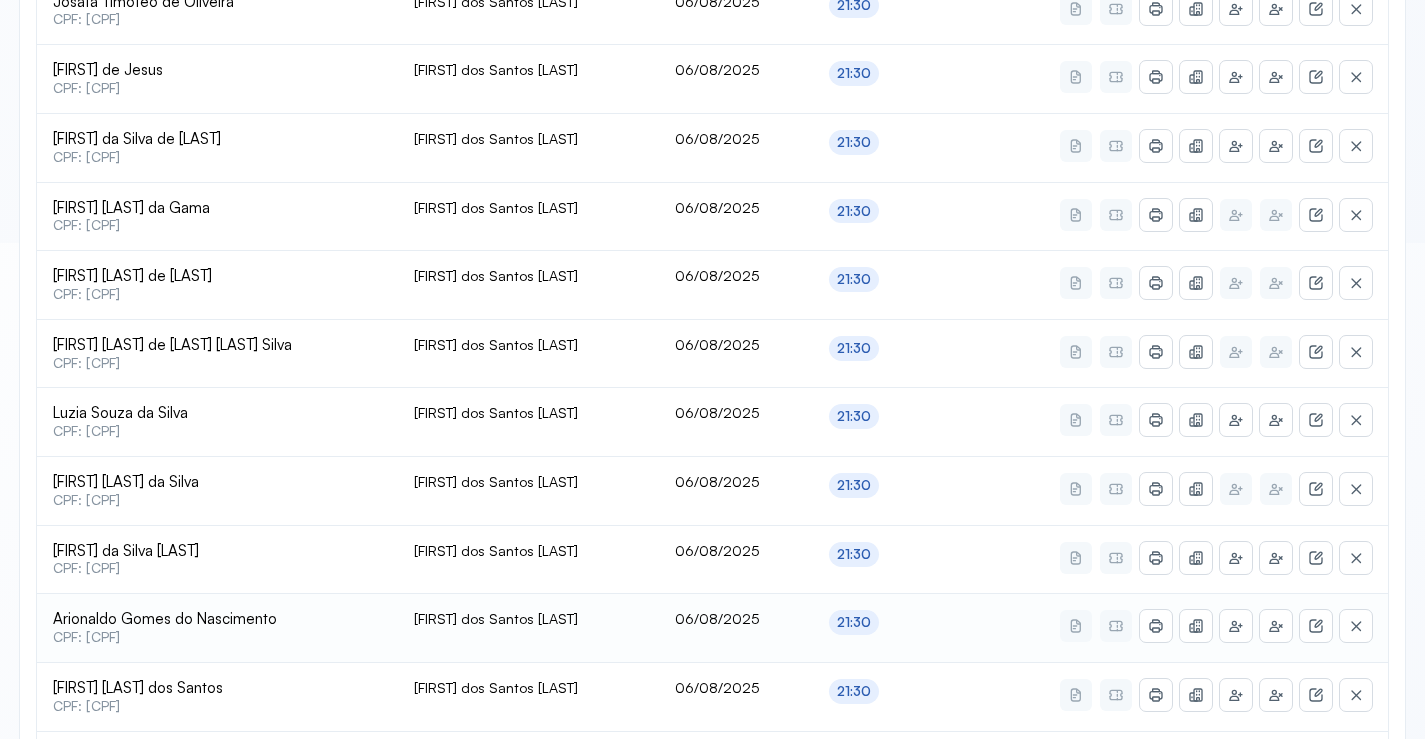 scroll, scrollTop: 465, scrollLeft: 0, axis: vertical 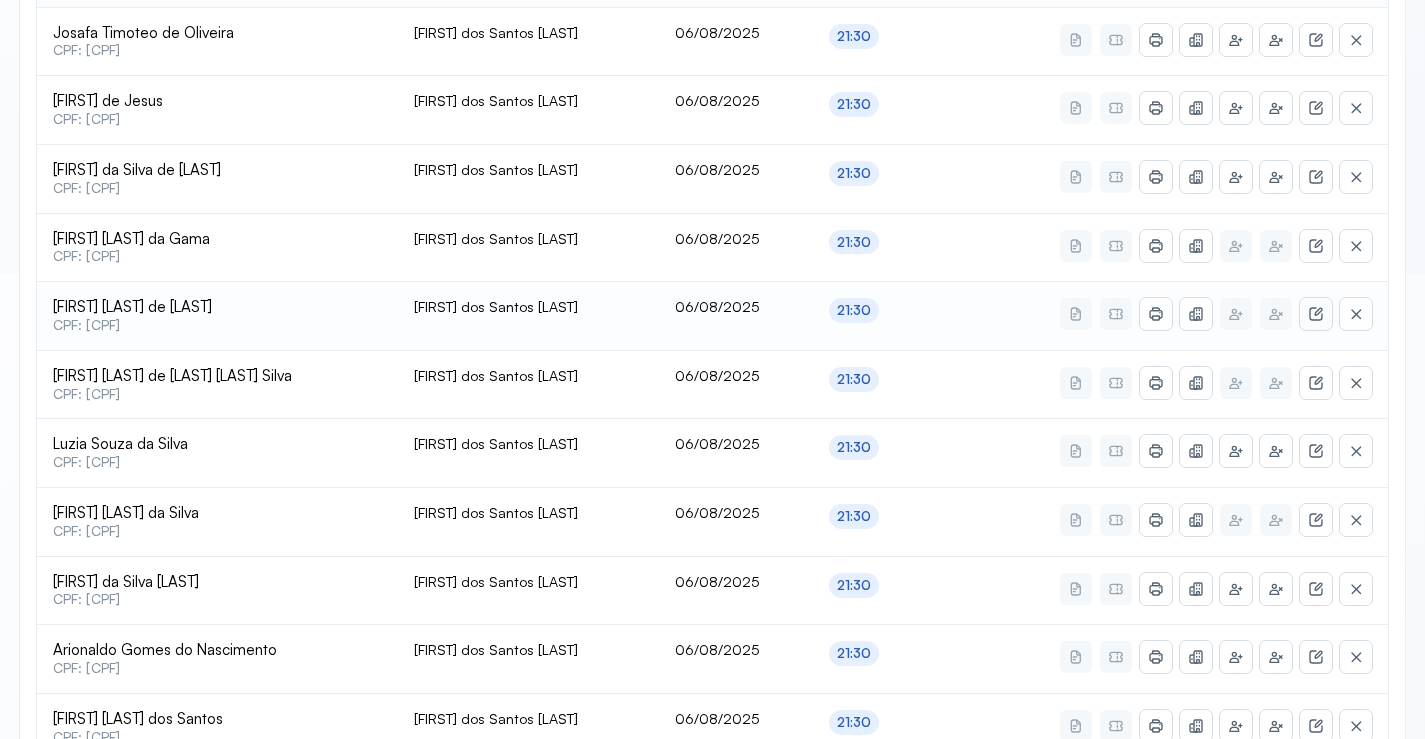 click 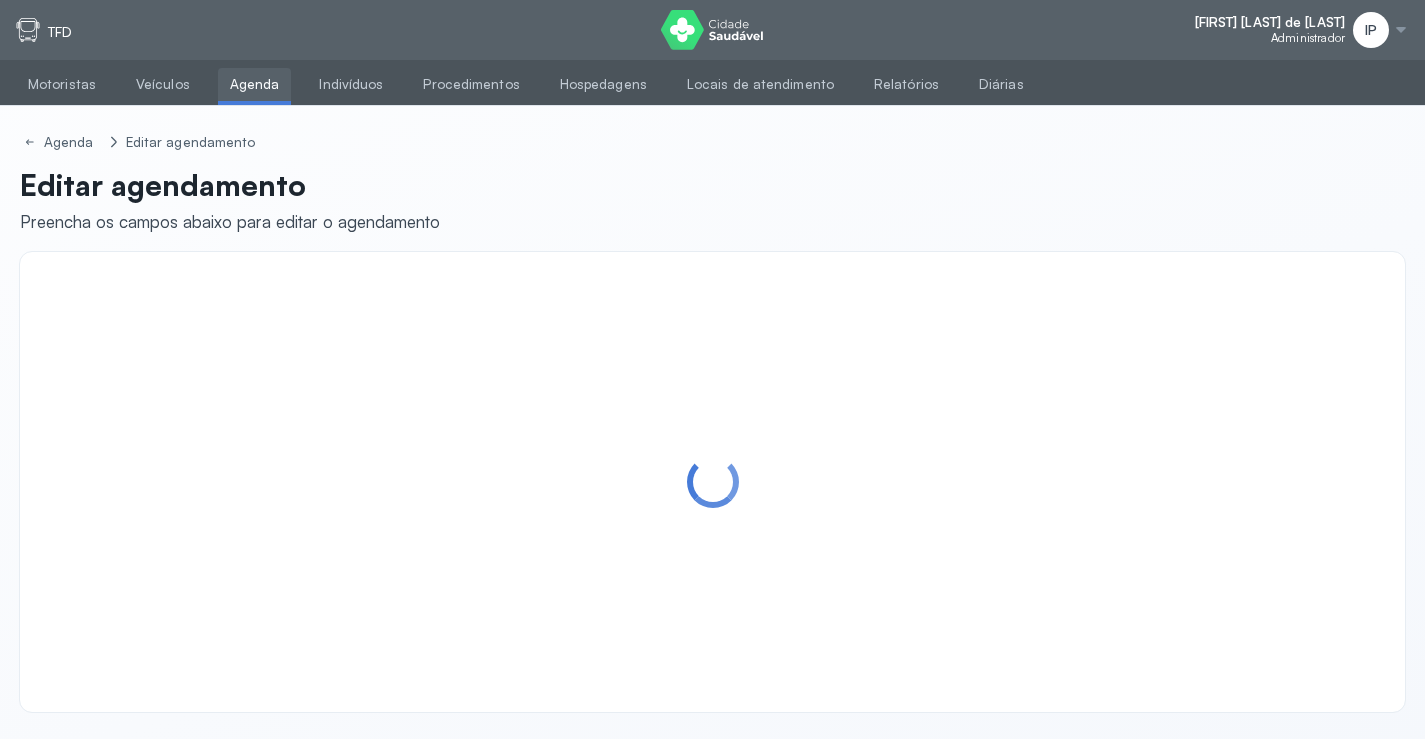 scroll, scrollTop: 0, scrollLeft: 0, axis: both 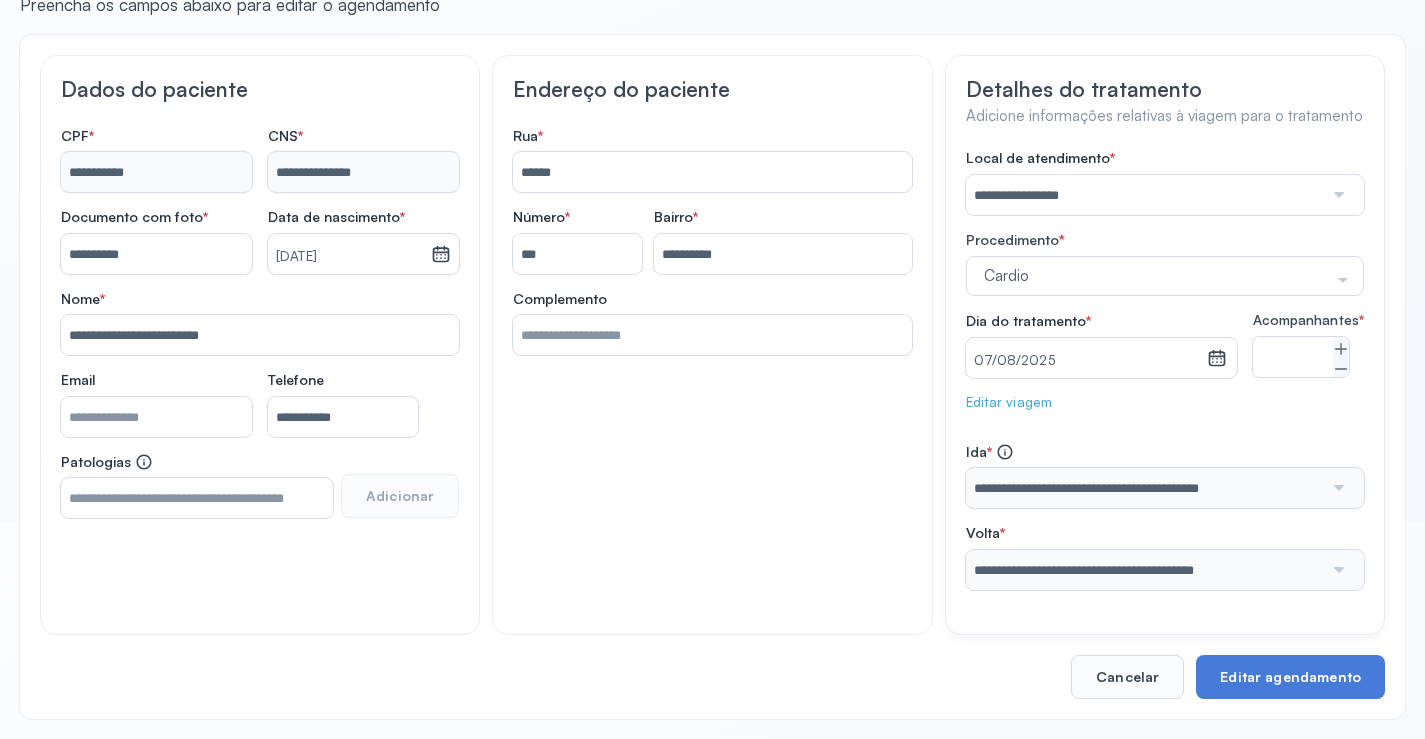 click on "Editar viagem" 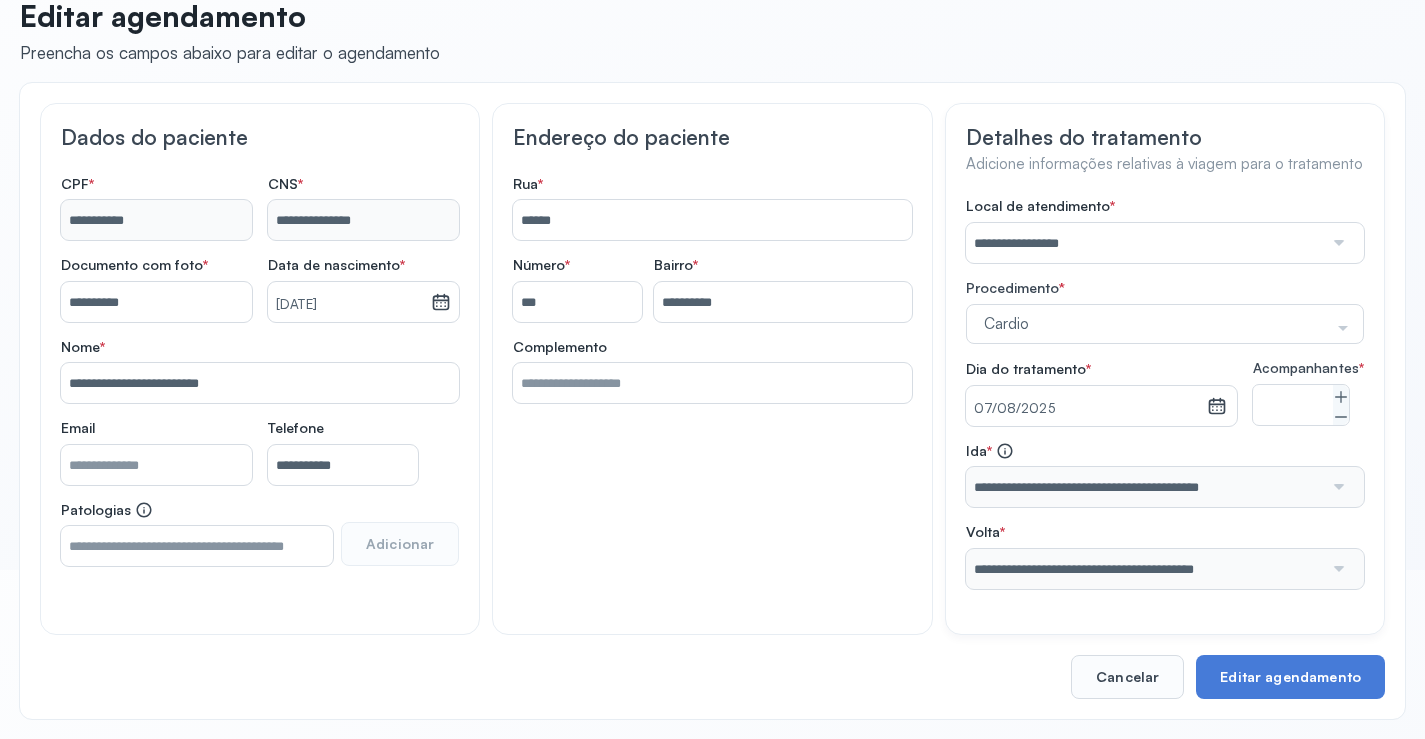 scroll, scrollTop: 184, scrollLeft: 0, axis: vertical 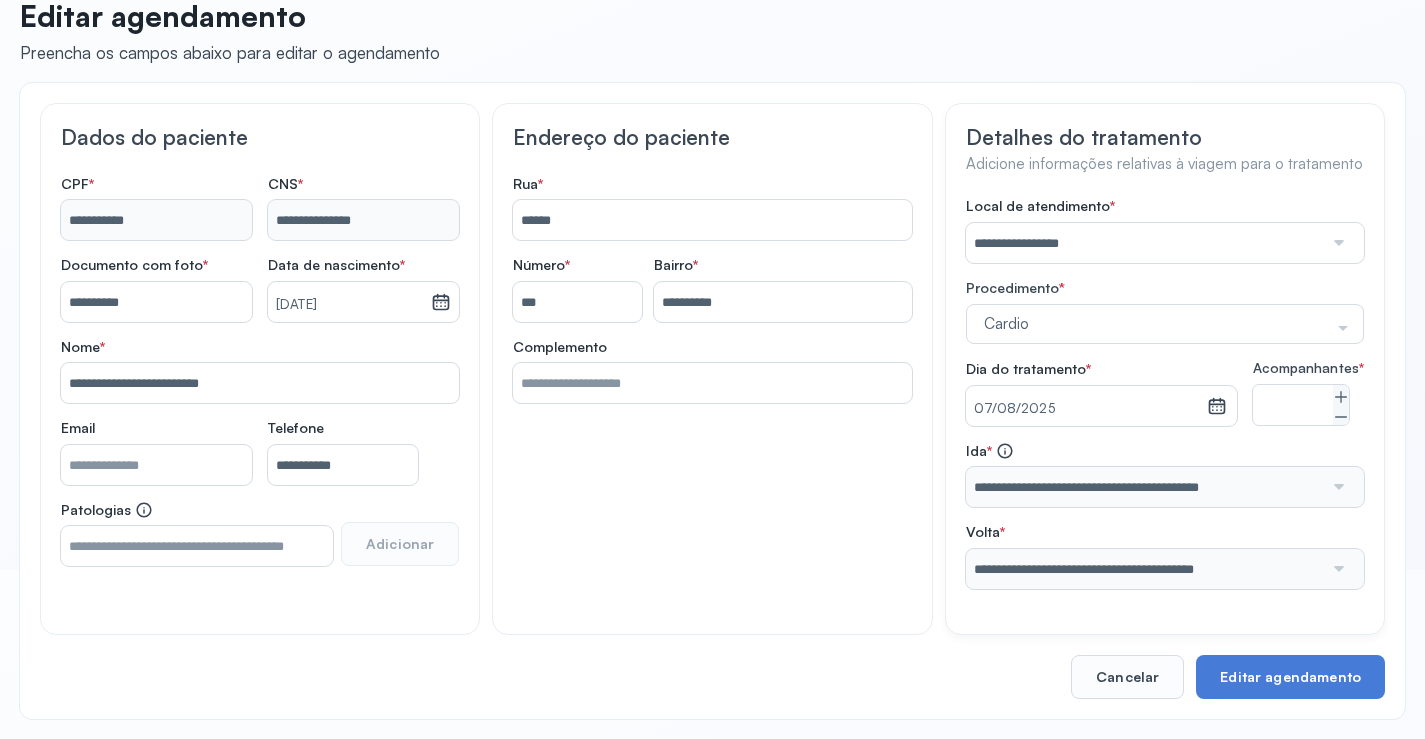click on "07/08/2025" at bounding box center (1086, 409) 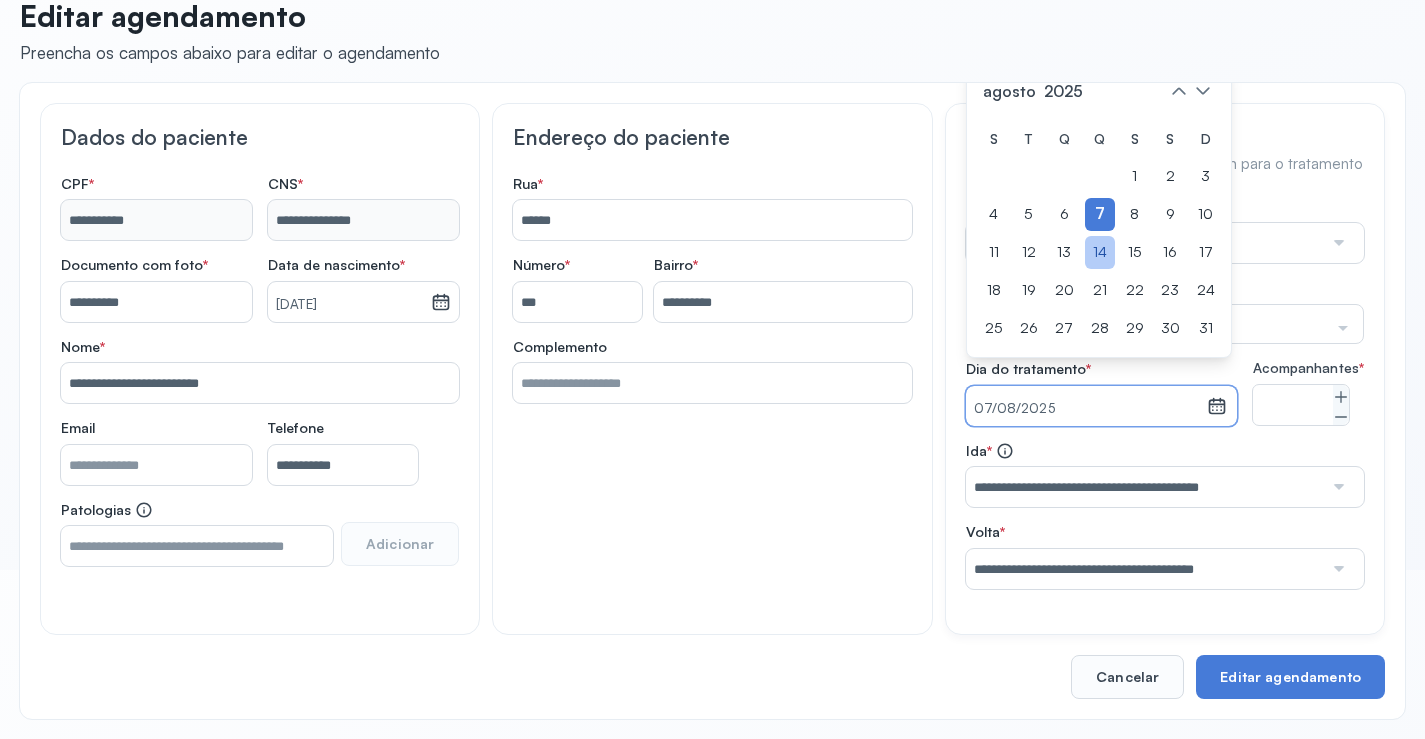 click on "14" 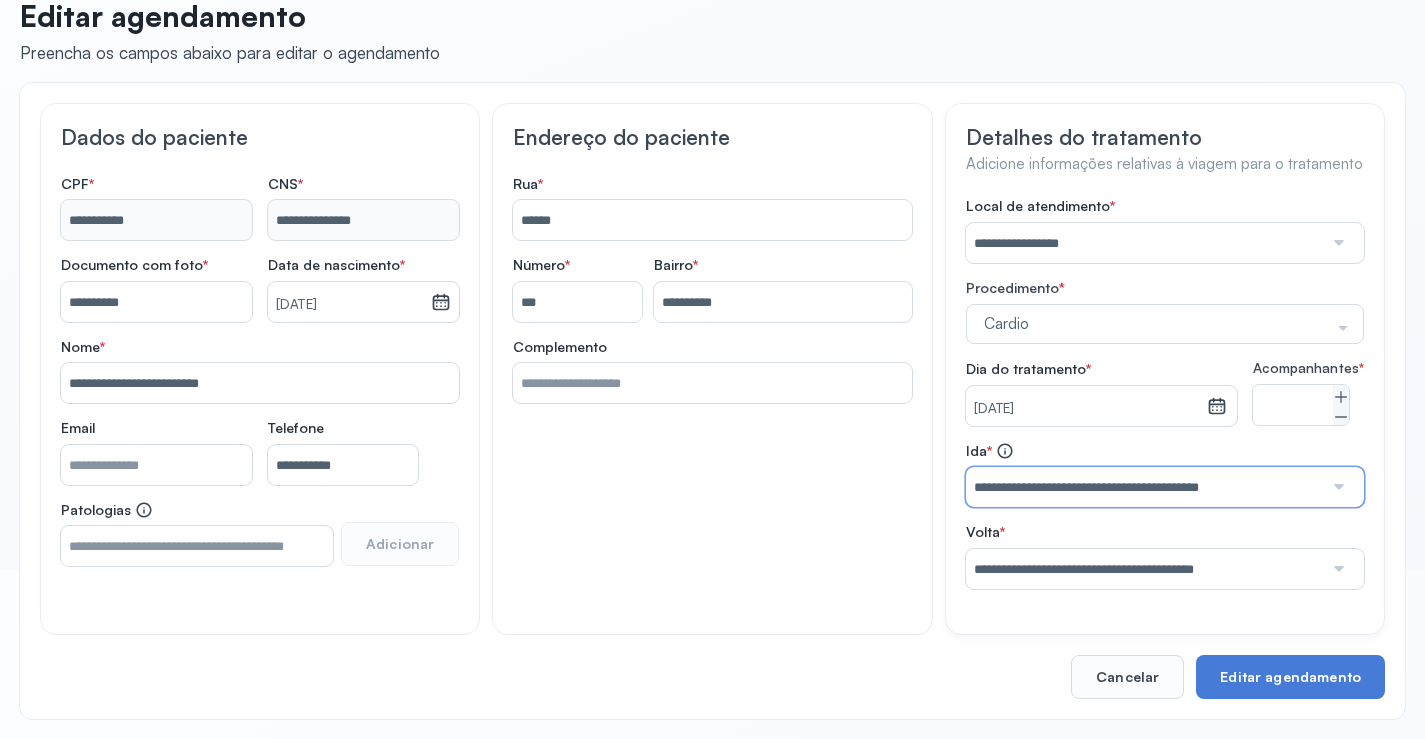click on "**********" at bounding box center (1145, 487) 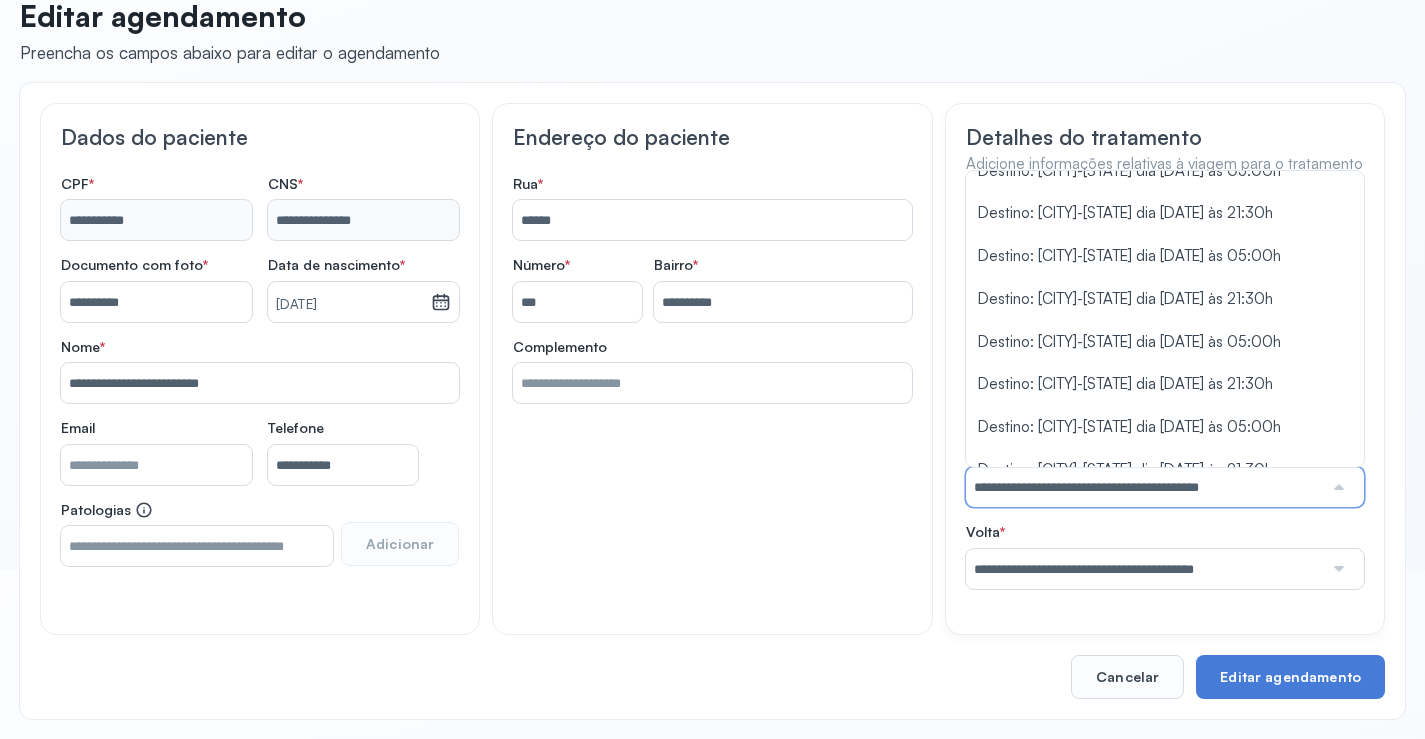 scroll, scrollTop: 388, scrollLeft: 0, axis: vertical 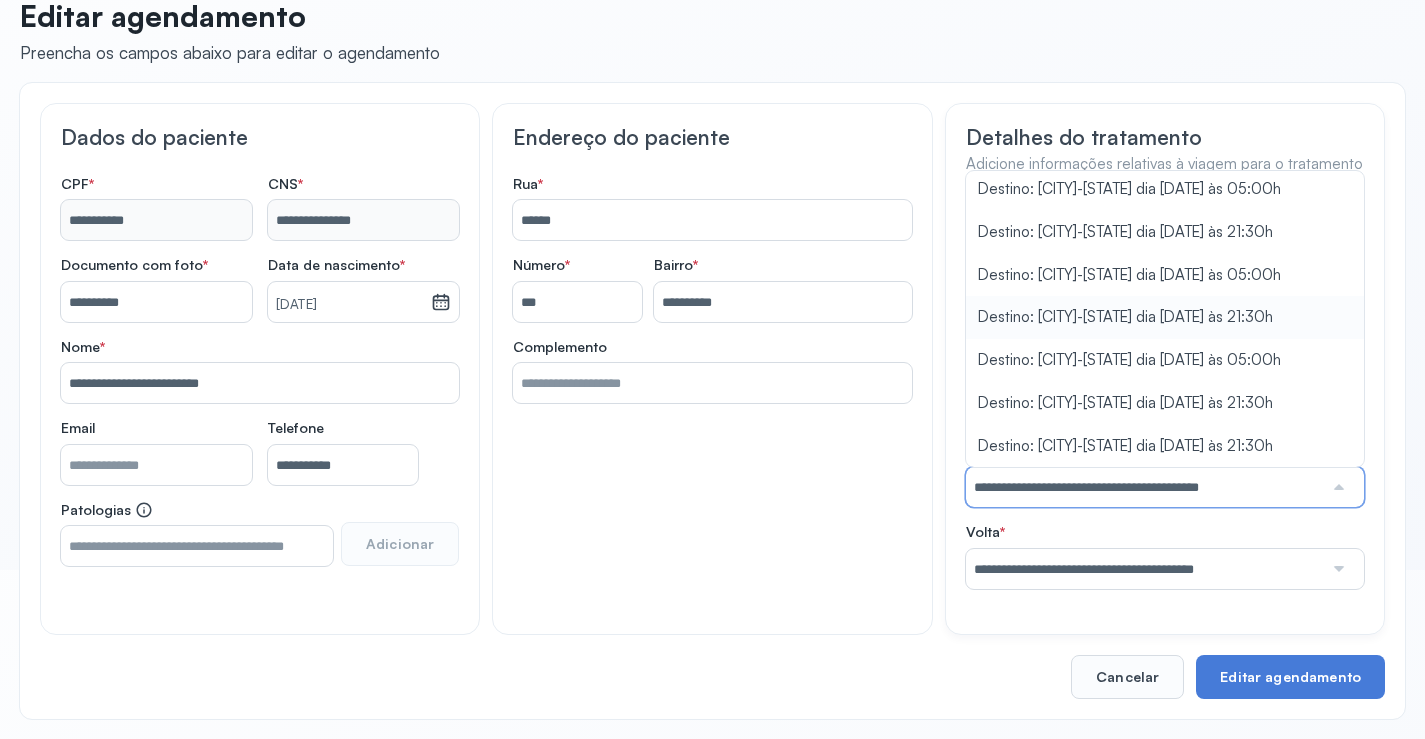 type on "**********" 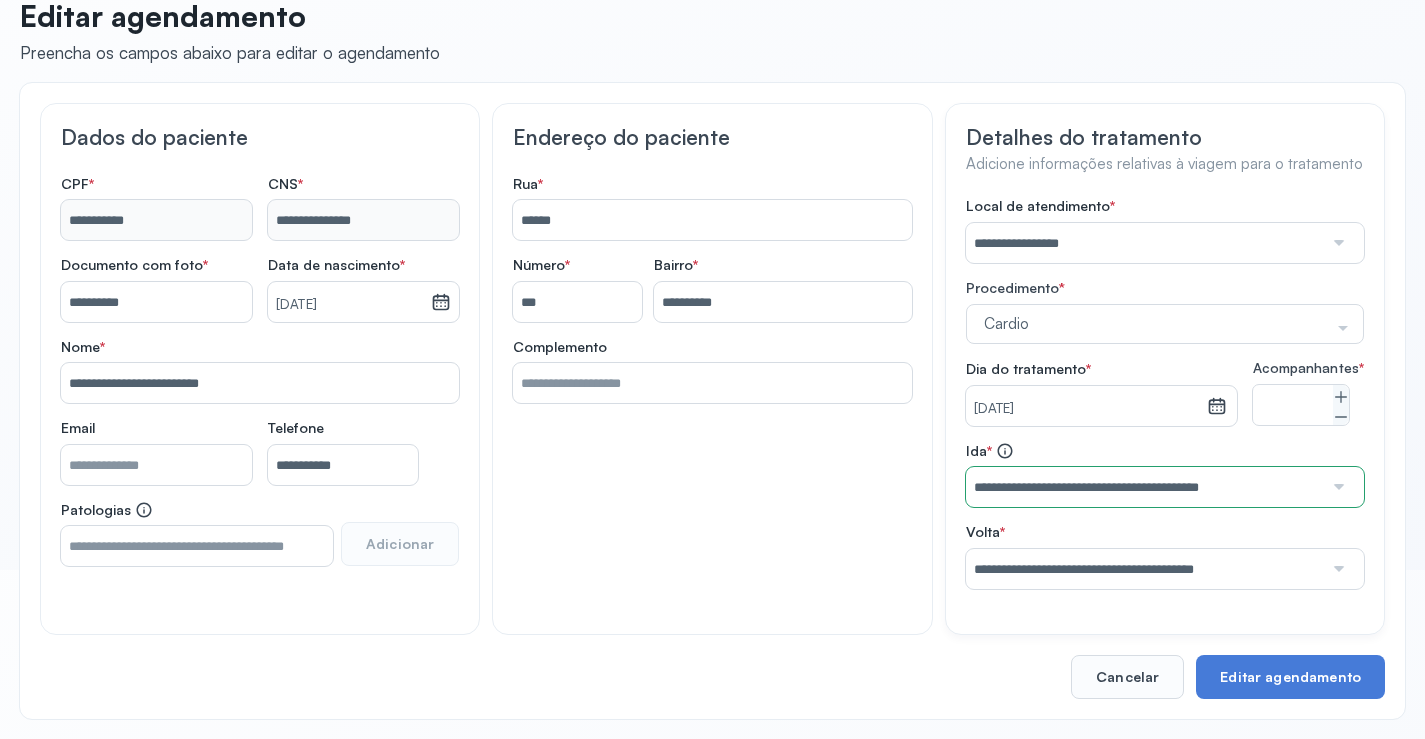 click on "**********" at bounding box center [1165, 393] 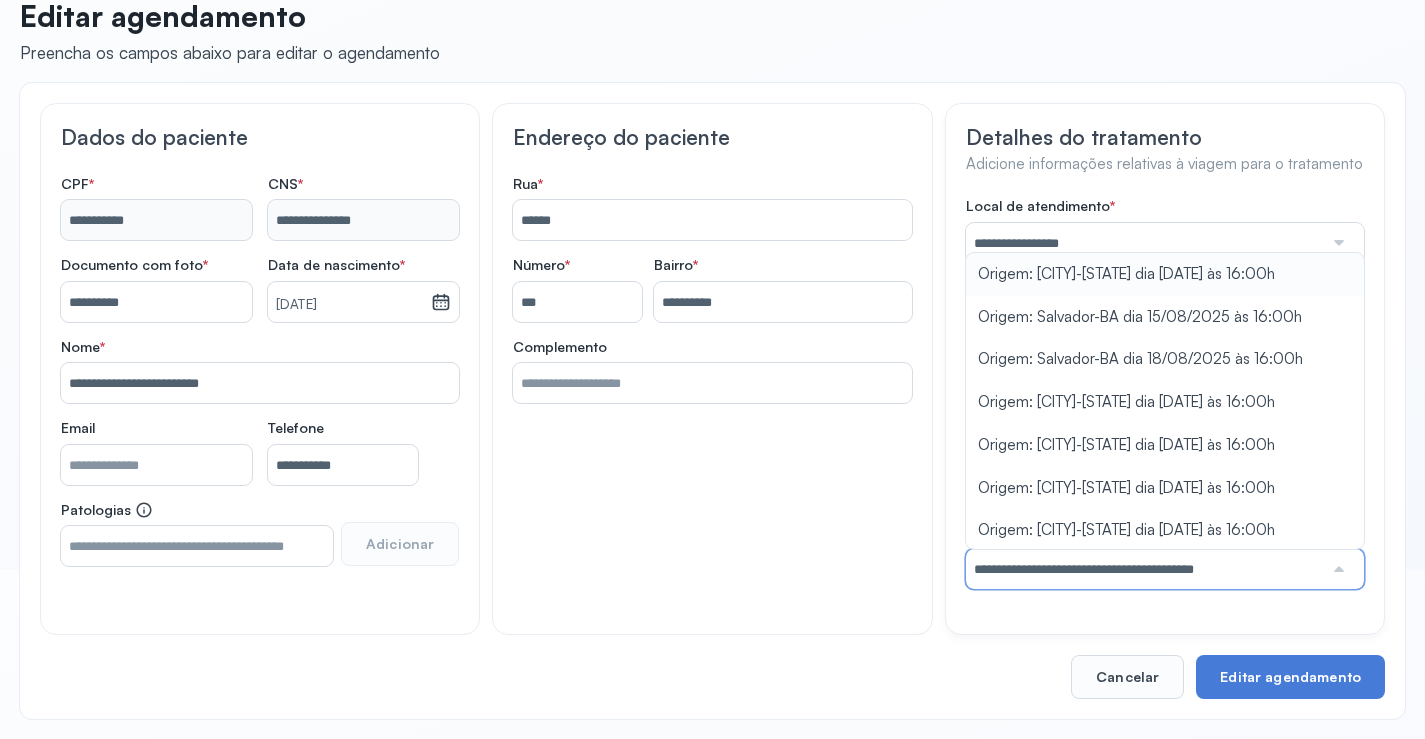 type on "**********" 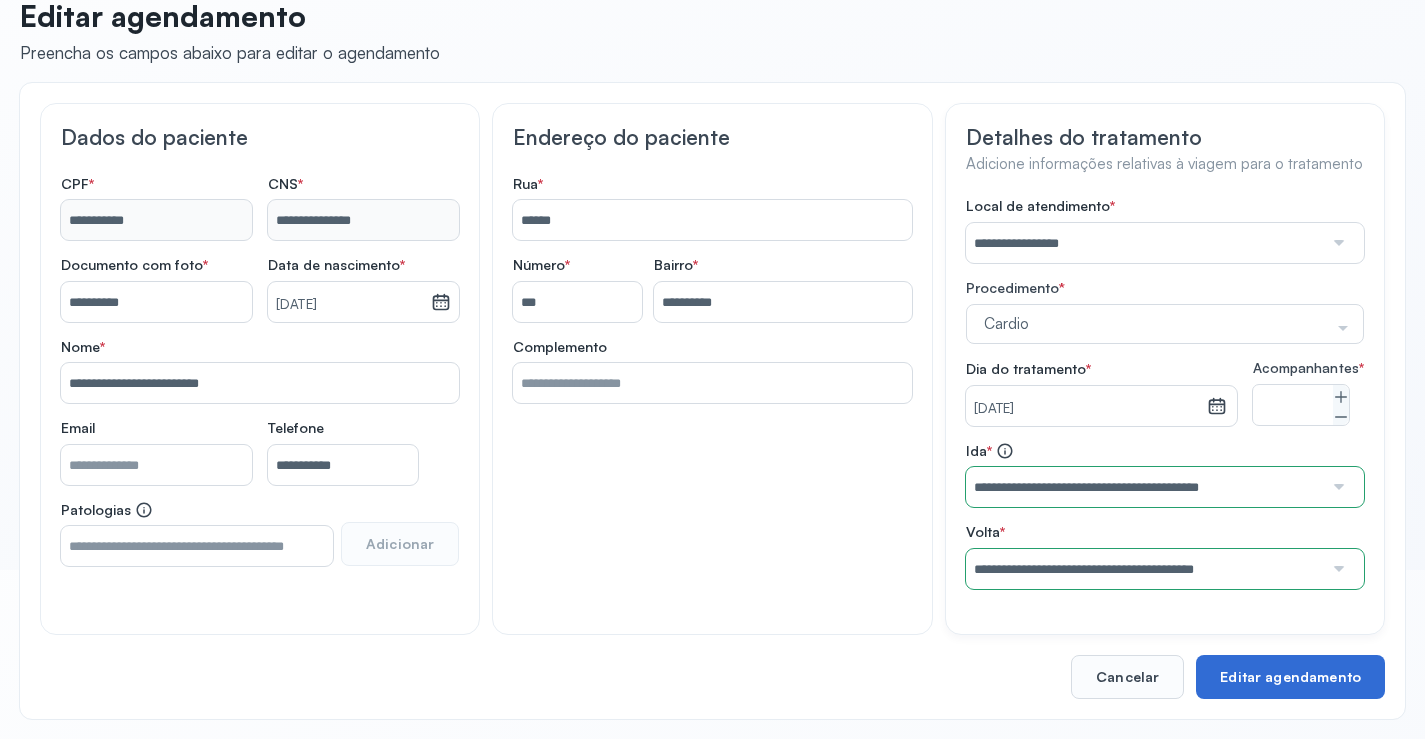 click on "Editar agendamento" at bounding box center [1290, 677] 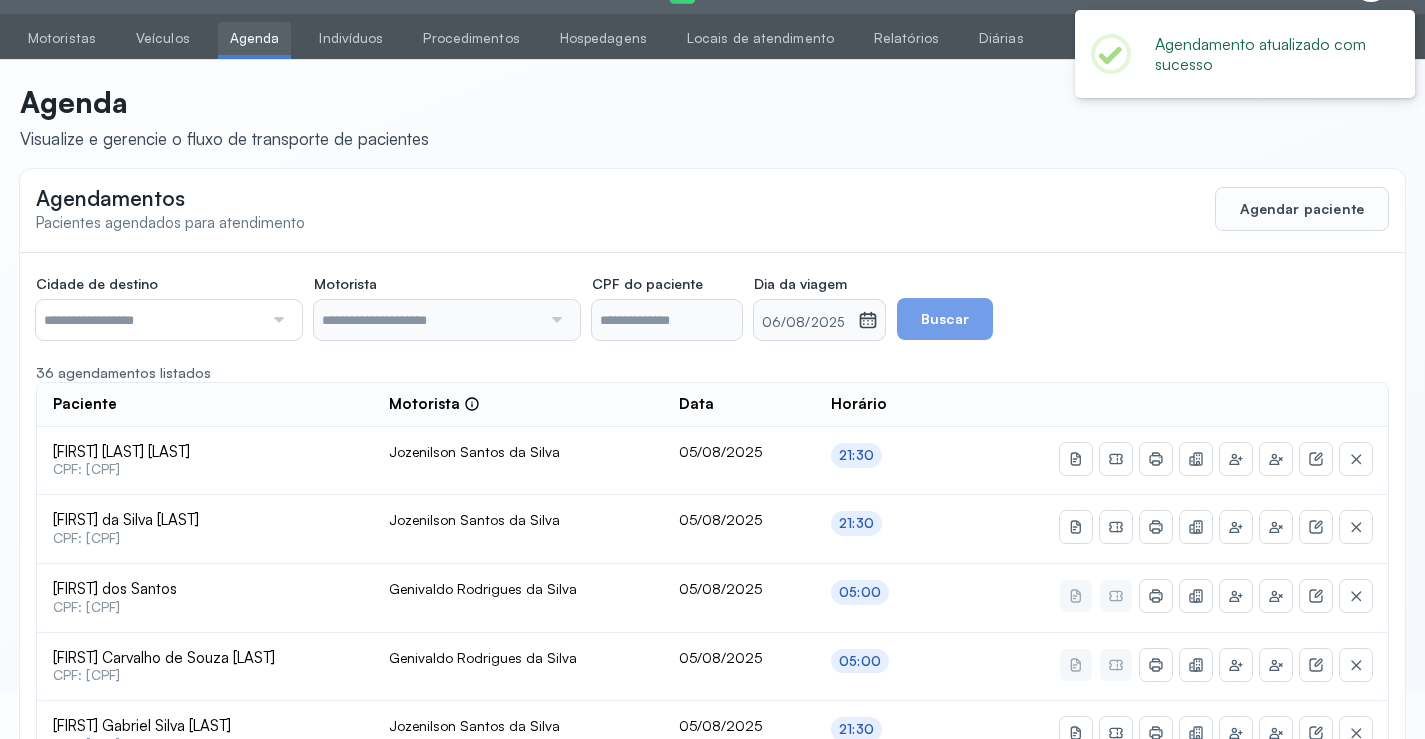 scroll, scrollTop: 184, scrollLeft: 0, axis: vertical 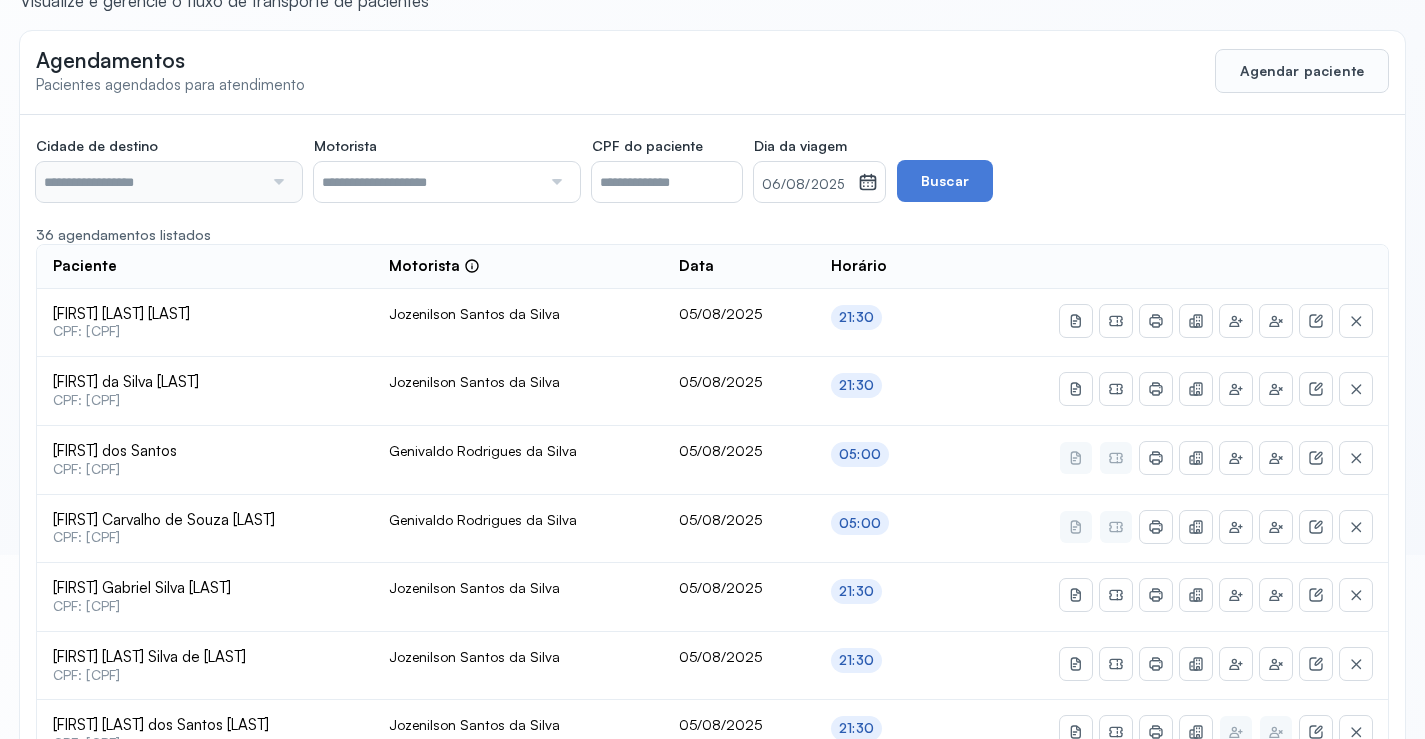type on "********" 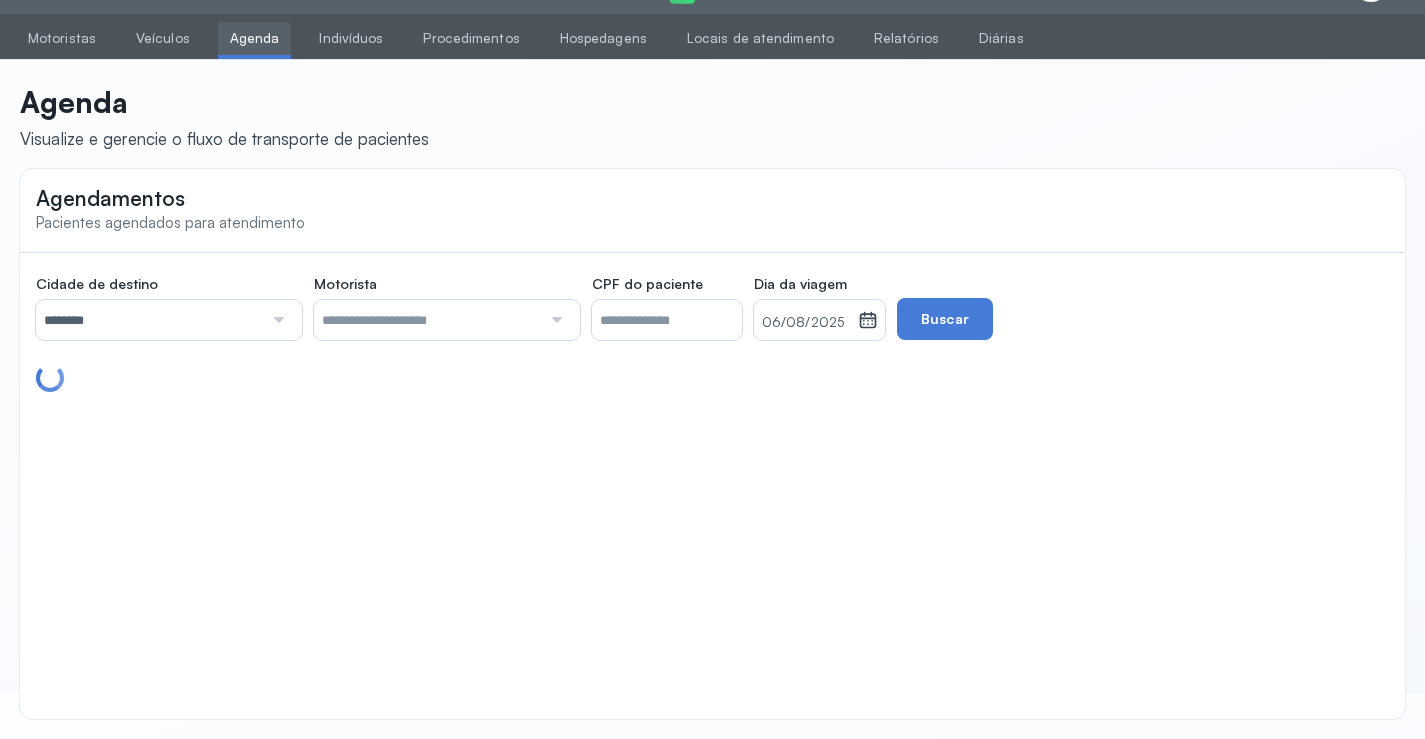 scroll, scrollTop: 46, scrollLeft: 0, axis: vertical 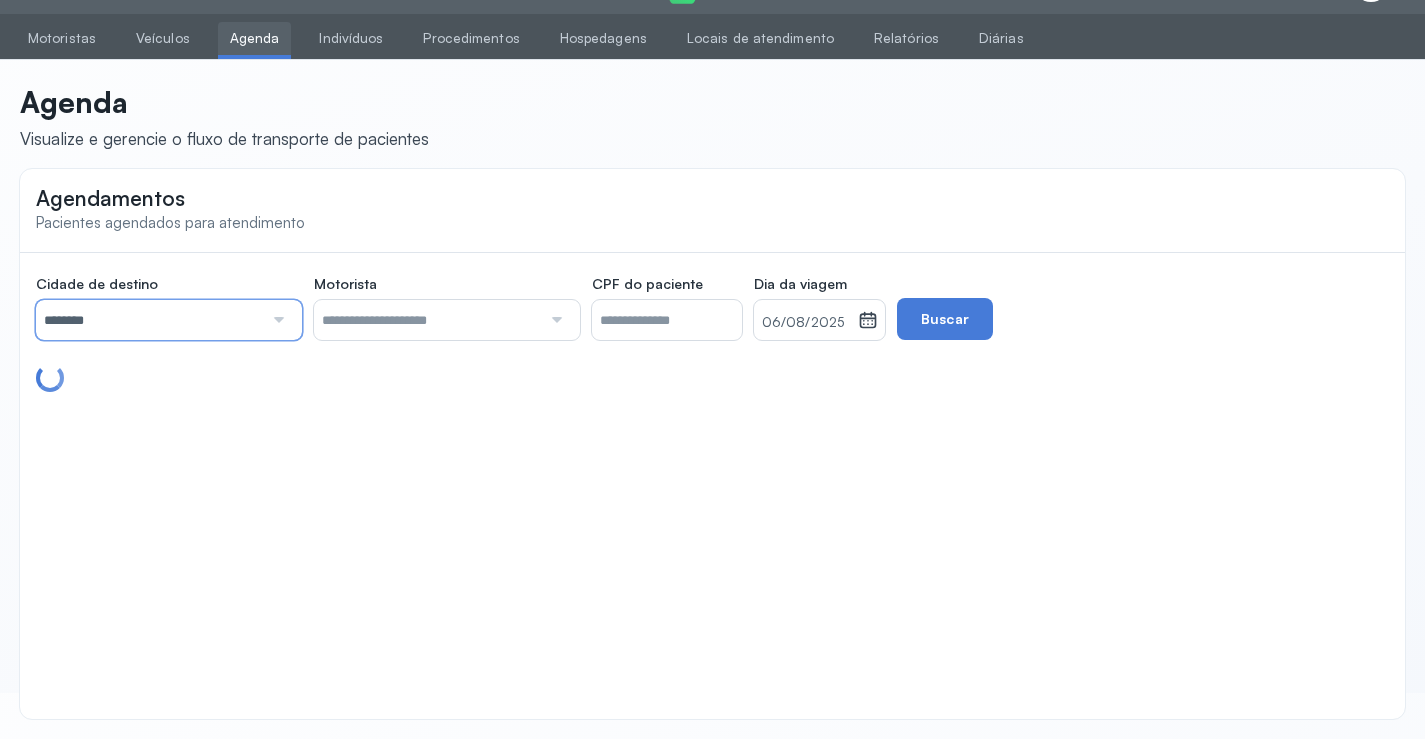 click on "********" at bounding box center (149, 320) 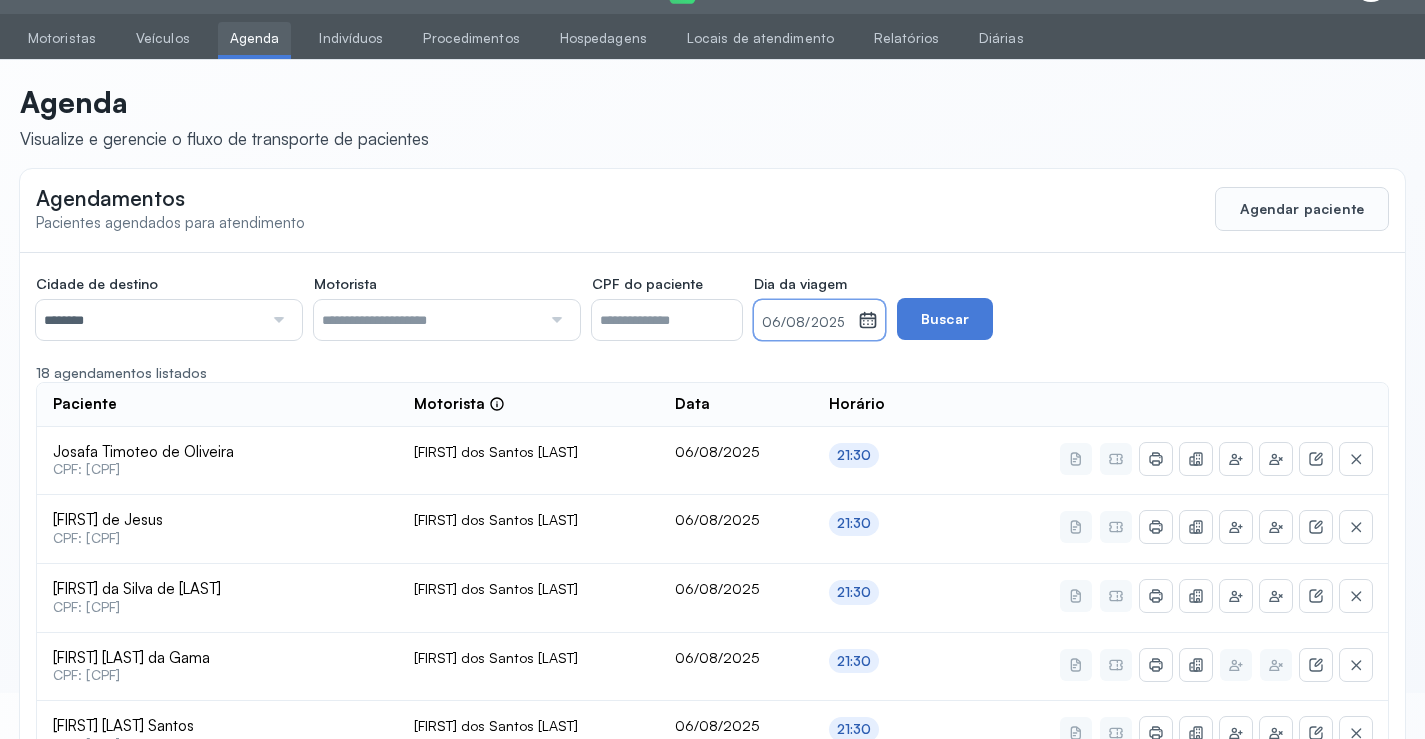 click on "06/08/2025" at bounding box center [806, 323] 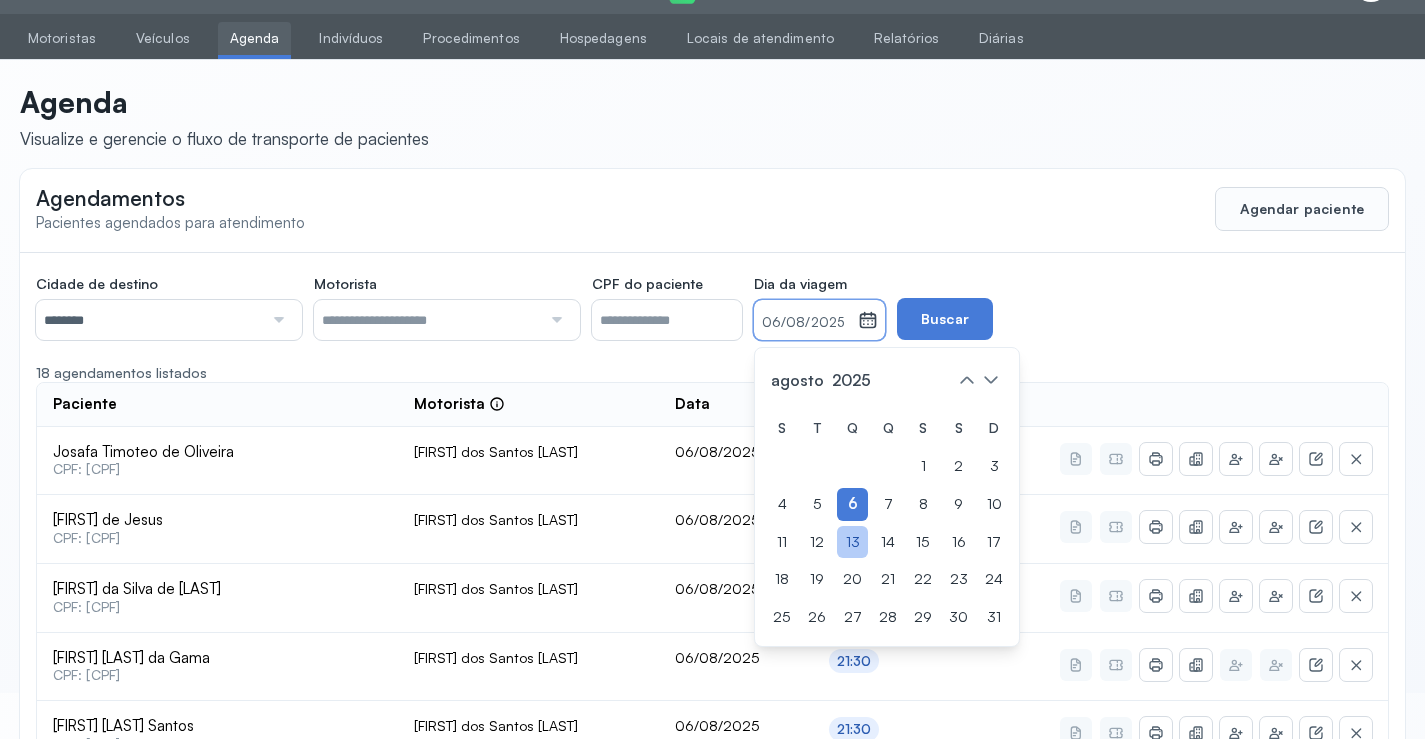 click on "13" 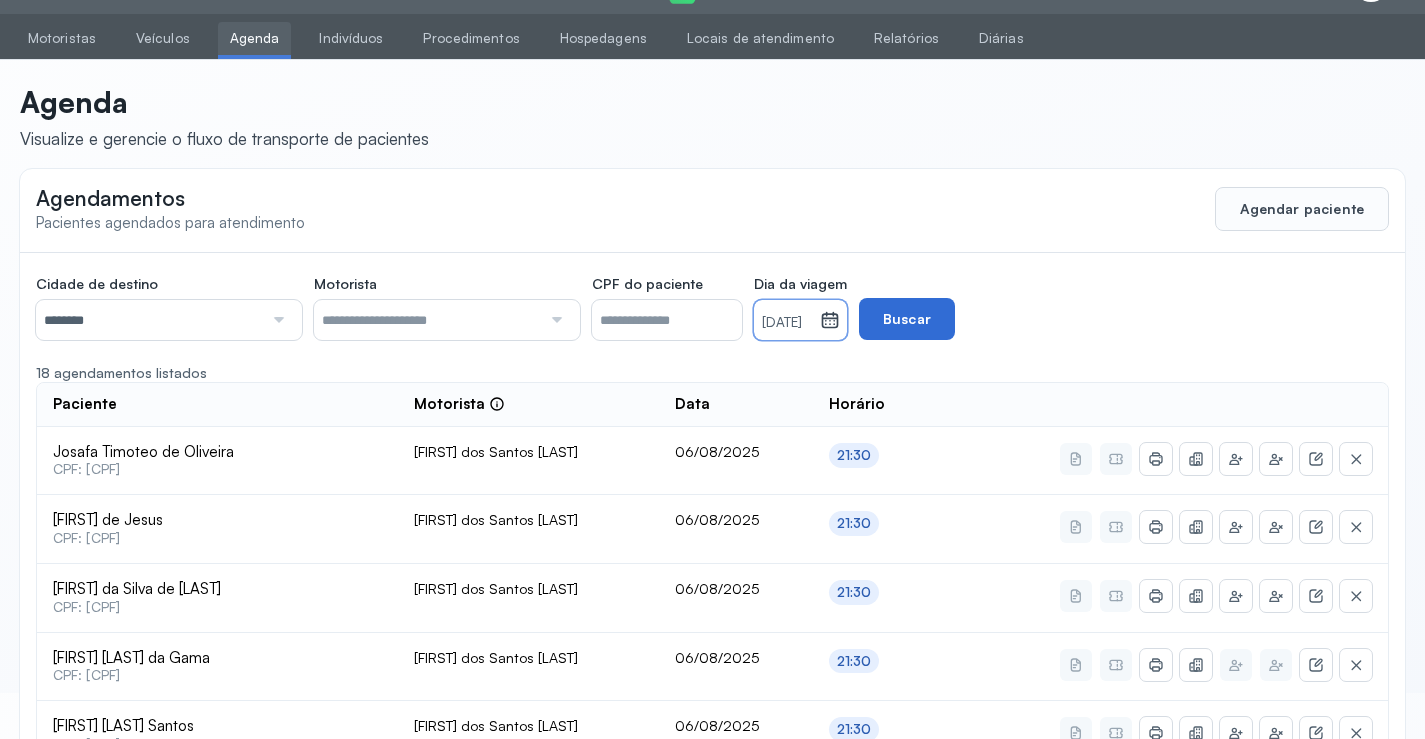click on "Buscar" at bounding box center [907, 319] 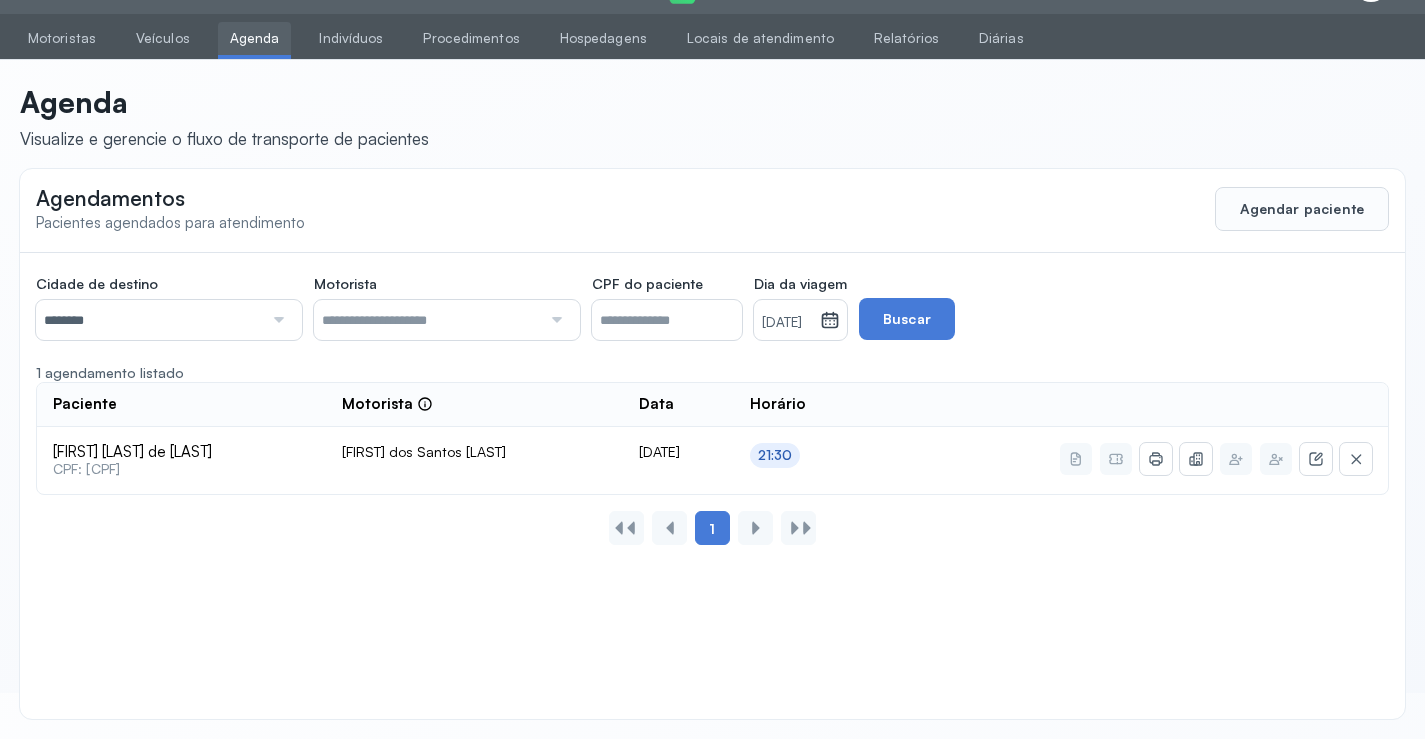click on "[DD]/[MM]/[YYYY]" at bounding box center (787, 323) 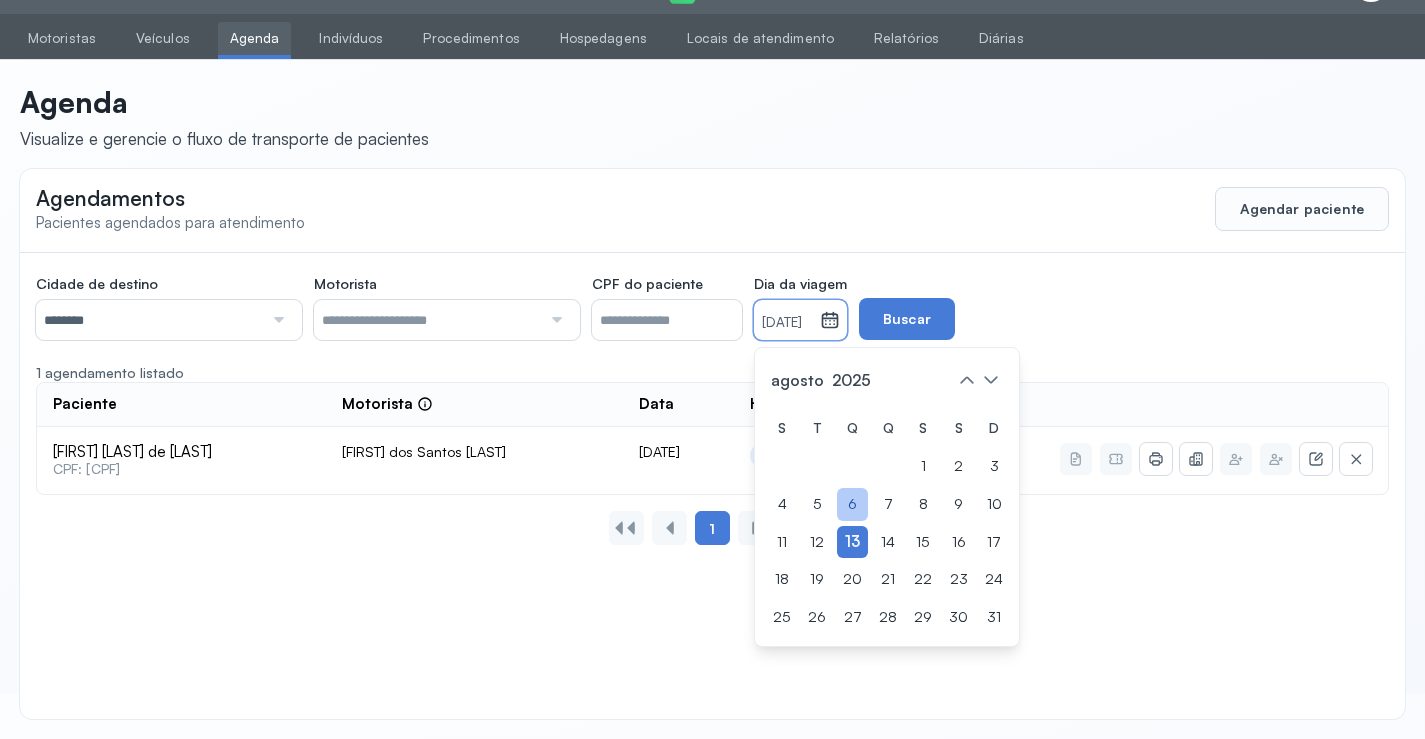 drag, startPoint x: 898, startPoint y: 504, endPoint x: 895, endPoint y: 490, distance: 14.3178215 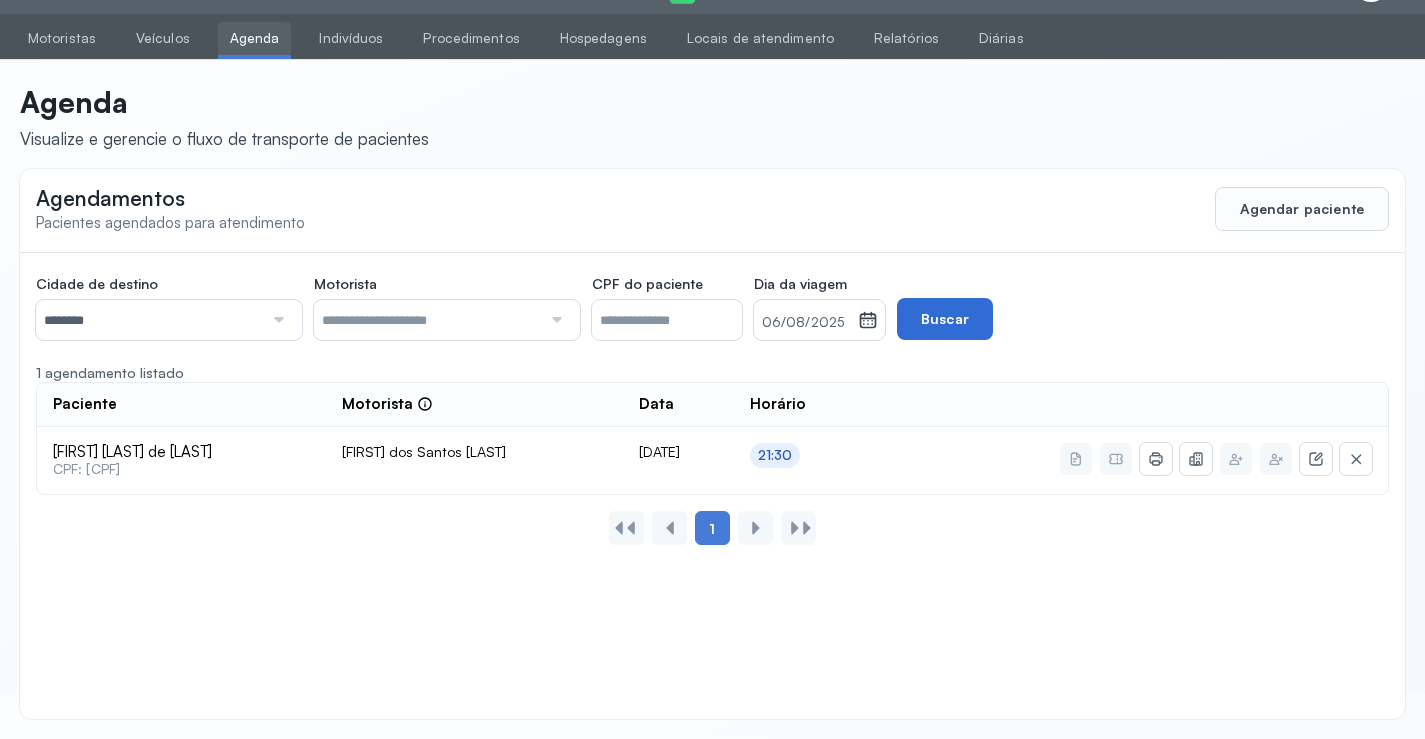 click on "Buscar" at bounding box center (945, 319) 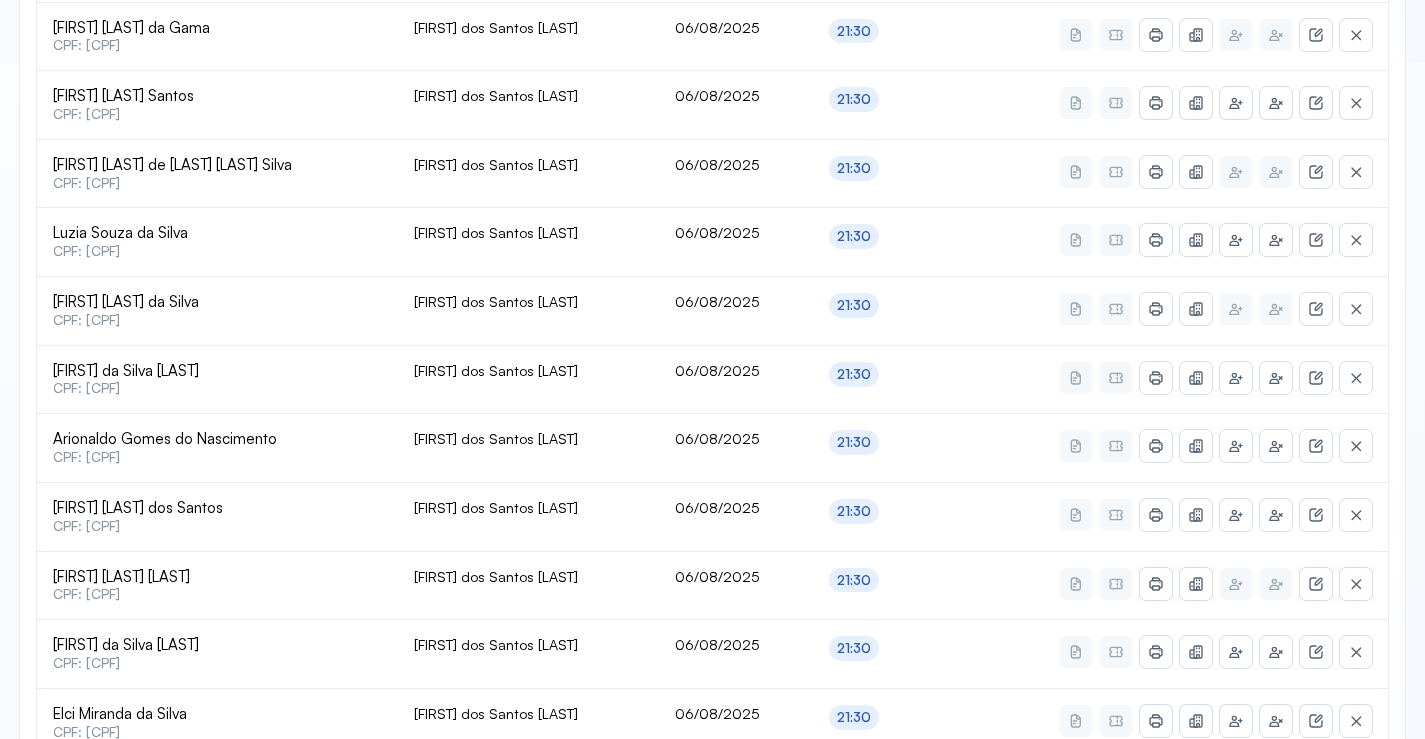 scroll, scrollTop: 865, scrollLeft: 0, axis: vertical 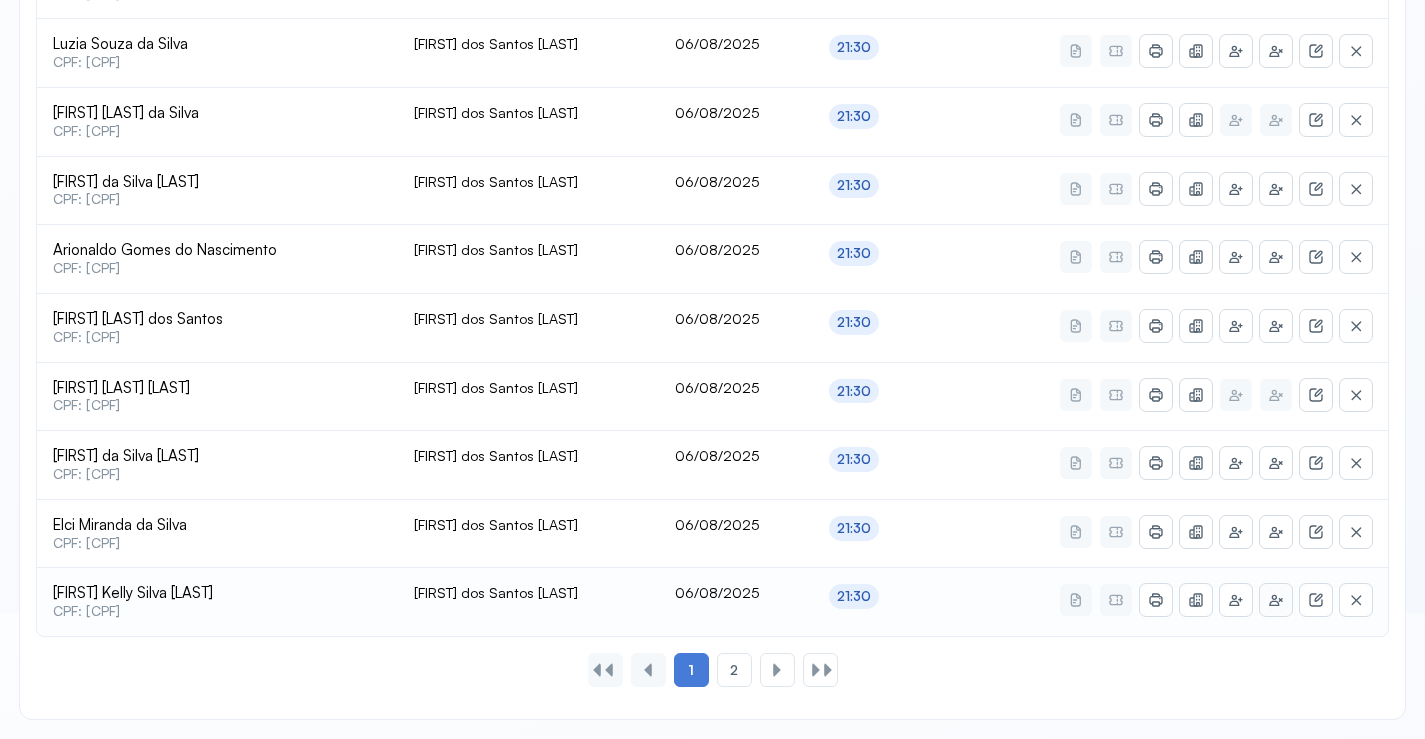 click 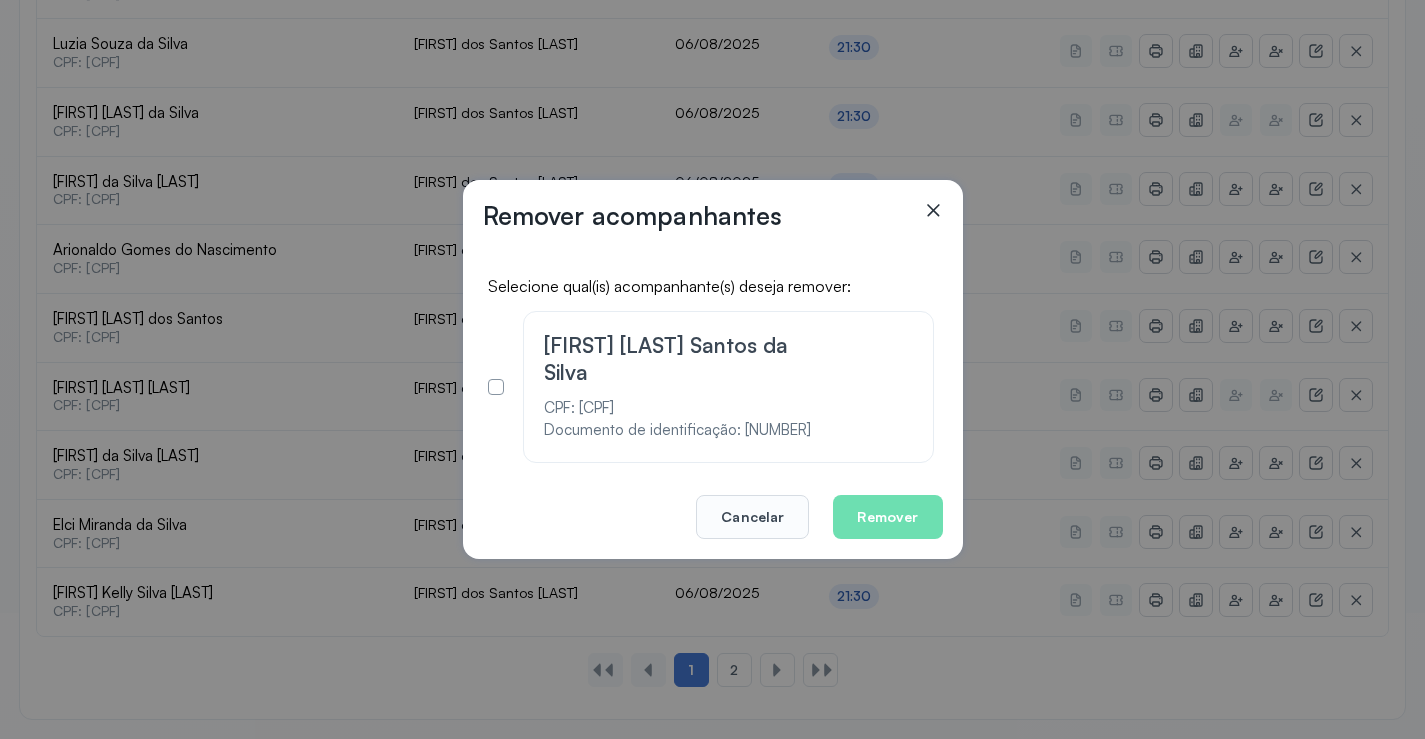 click 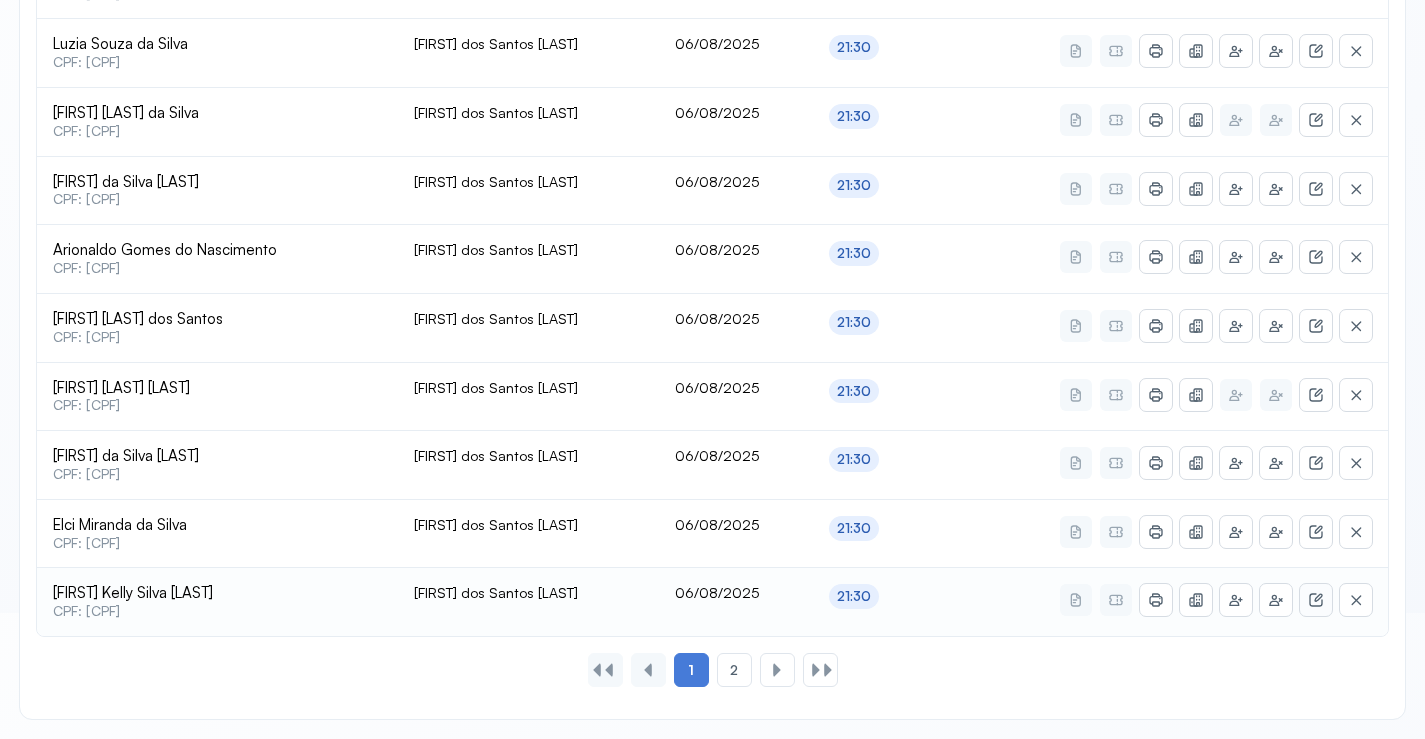 click 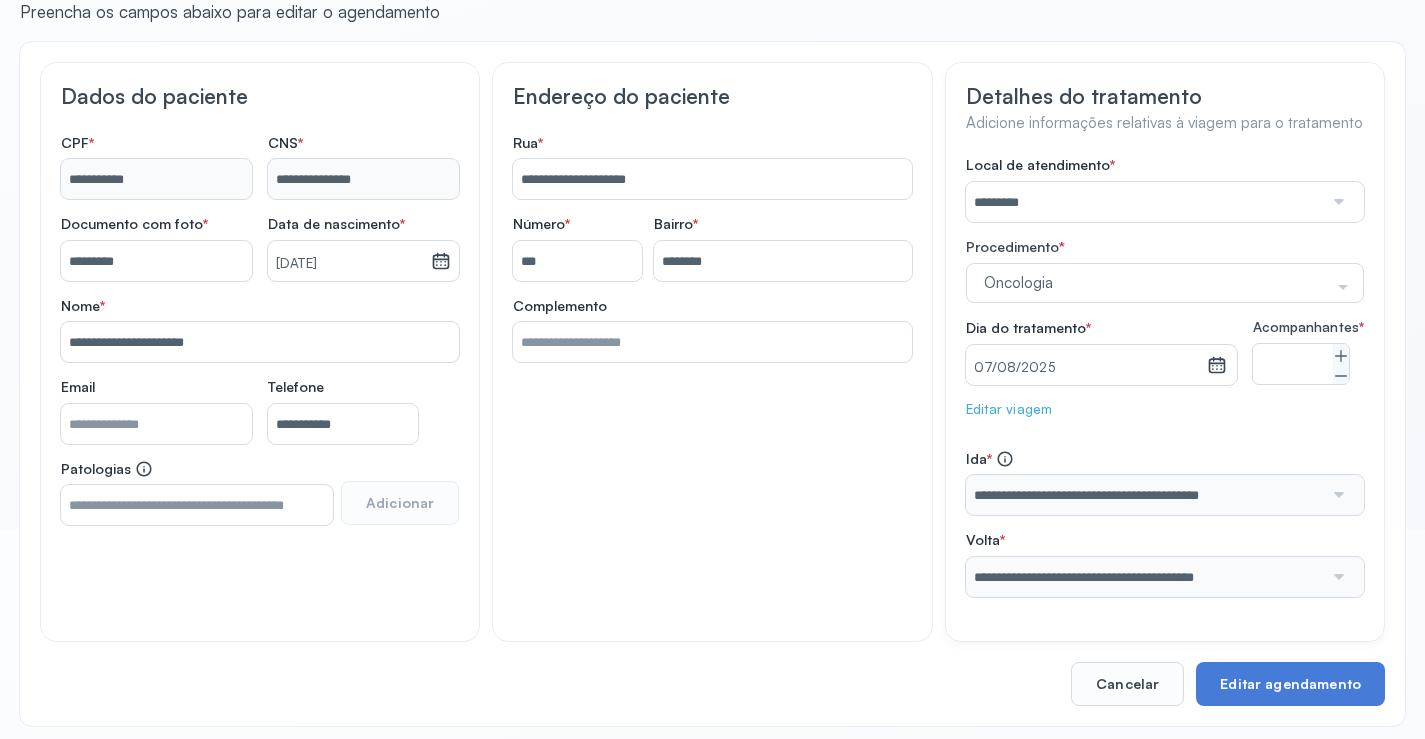 scroll, scrollTop: 233, scrollLeft: 0, axis: vertical 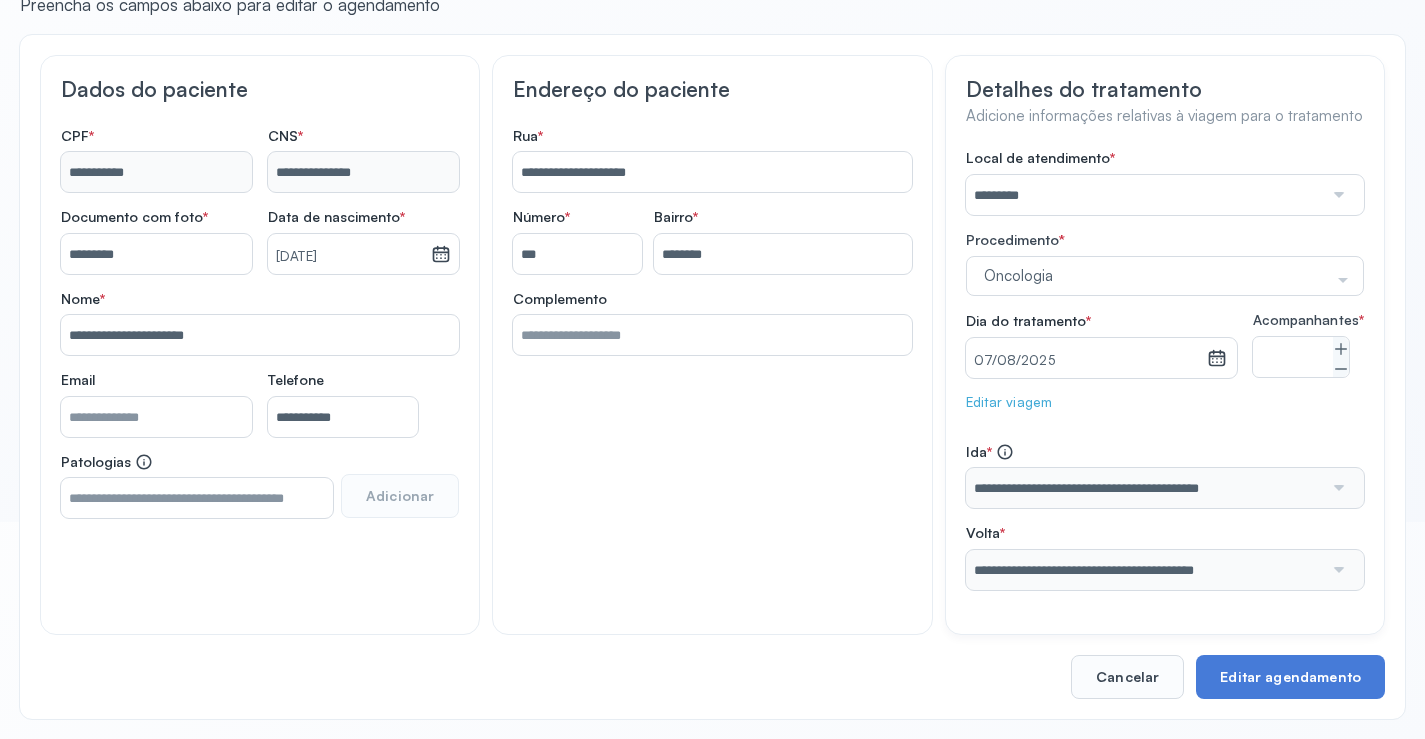 click on "Editar viagem" 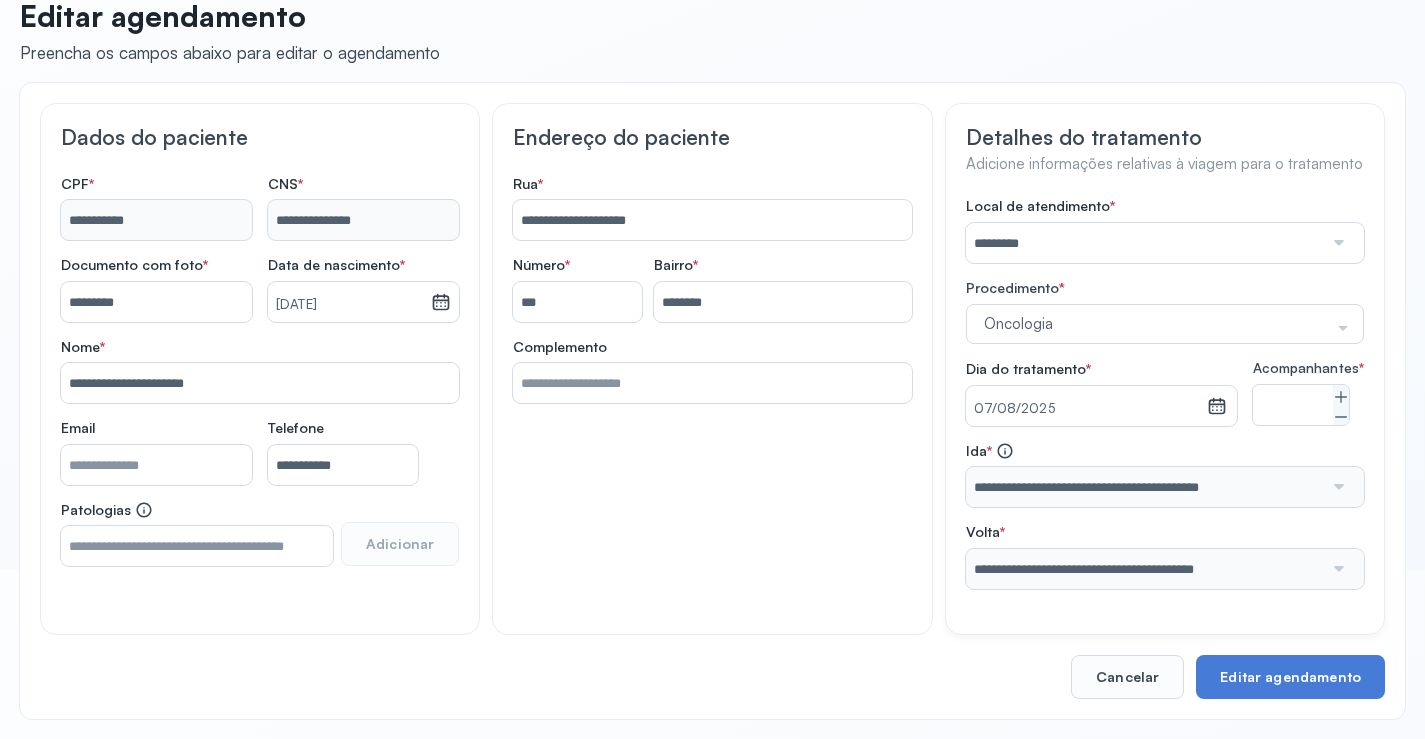 scroll, scrollTop: 184, scrollLeft: 0, axis: vertical 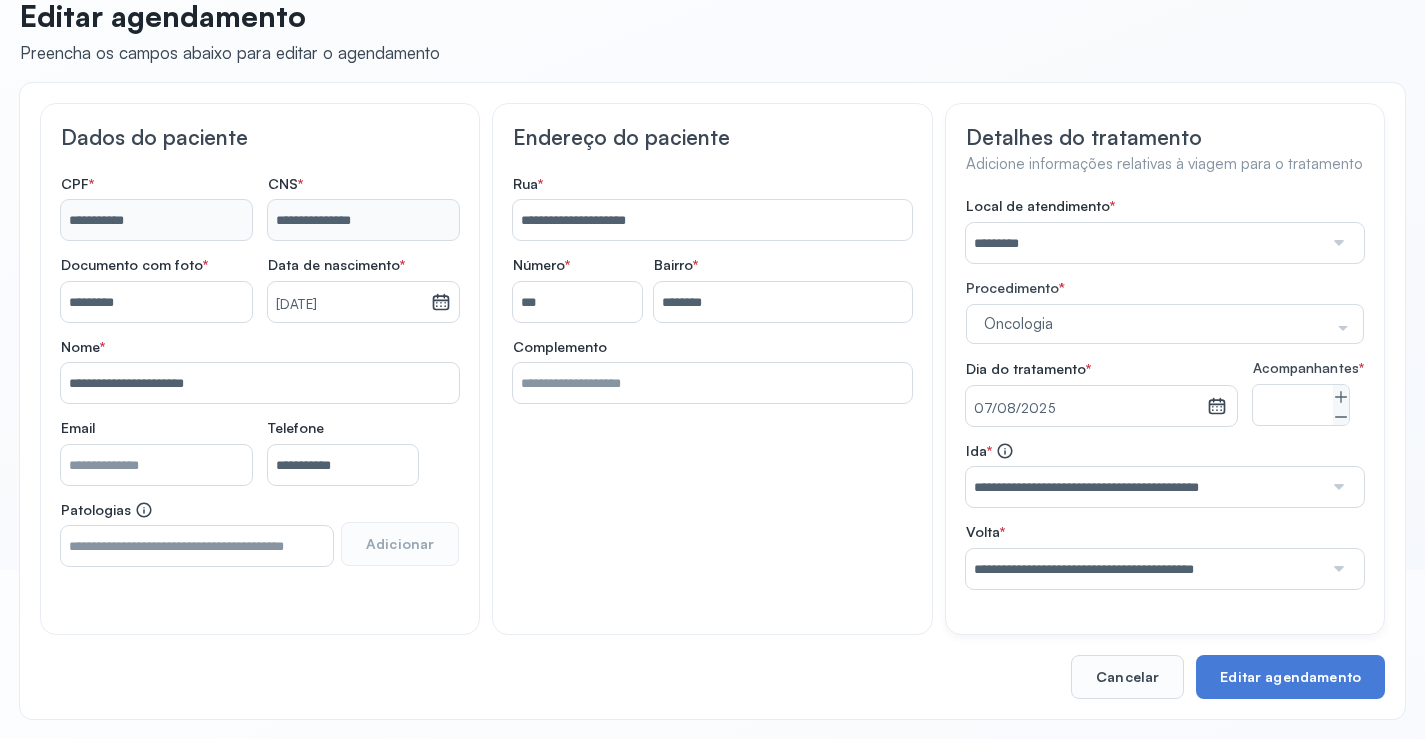 click on "**********" at bounding box center (1145, 569) 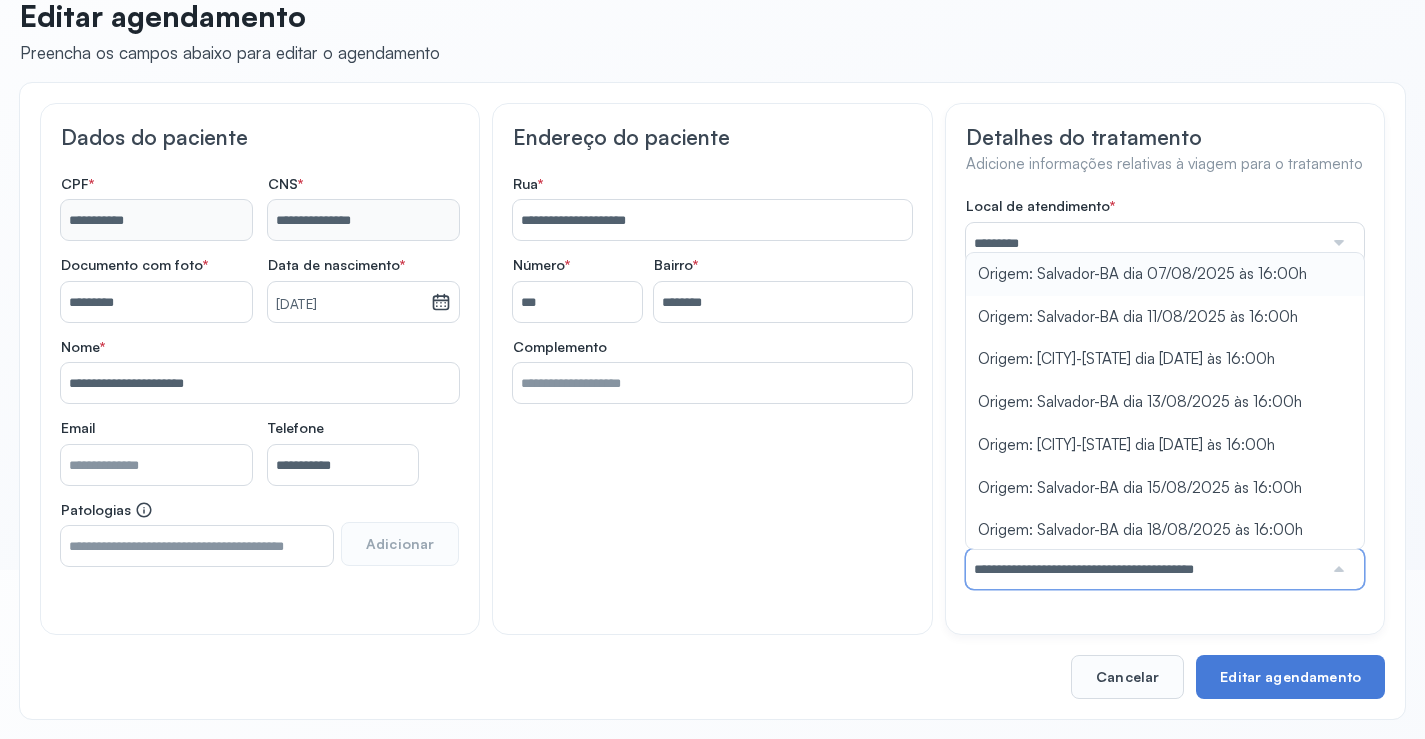 type on "**********" 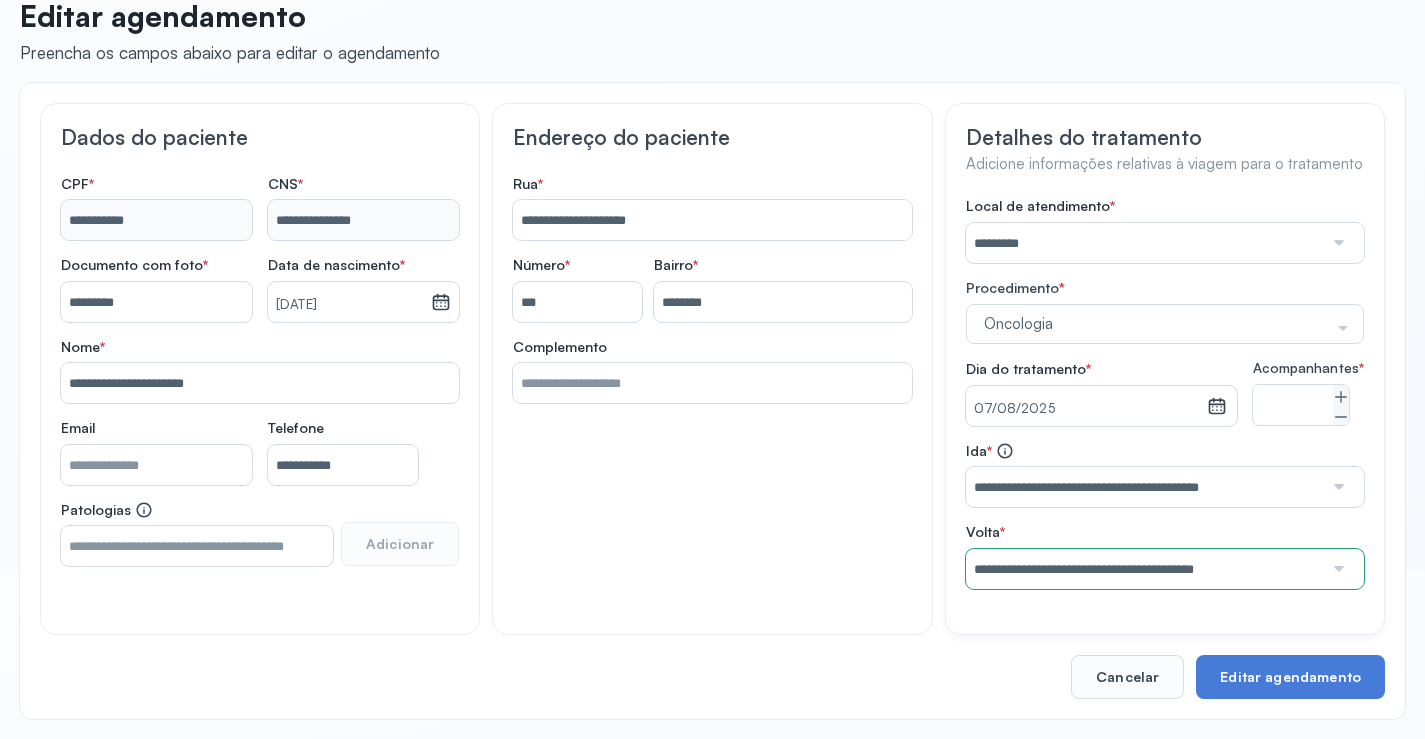 click on "Local de atendimento   *  ********* A CLINICA DA MULHER ABO AMOR SAUDE ANACON ANDRE PRINCIPE ANGIO CLINICA APAE APAME DE PETROLINA APAMI PETROLINA ARISTIDES AUDIBEM AUDIBEM AUDICENTRO AUDIFON PETROLINA AZZO SAUDE PETROLINA BRINCARE CABULA CALIPER ESCOLA DE IMAGEM CAPS CDI CDTO CEDAP CEDEBA CENTRO BAIANO DE ESTUDOS CENTRO DE APOIO A AUDIÇAO CENTRO DE MEDICINA NUCLEAR DE PETROLINA CENTRO DE SAUDE CLEMENTINO FRAGA CENTRO INTEGRADO DA COLUNA VERTEBRAL CENTRO MEDICO ANTONIO BALBINO CENTRO OFTALMOLOGICO CASTELO BRANCO CEPARH CEPRED CEPRIS CERPRIS CIDI CIMED CLIMED CLINATA CLINEFRO CLINICA  AFETUS PETROLINA CLINICA  ALFA CLINICA  ALFA CENTRO MÉDICO CLINICA  SHOPPING DA BAHIA CLINICA  URBANO SAMPAIO FILHO CLINICA AGEUS CLINICA AMO CLINICA AMOR A SAUDE CLINICA AMOR E SAUDE PETROLINA CLINICA ANA MASTER CLINICA ANGICLIN CLINICA BIOCHEK UP CLINICA CAM CLINICA CARDIO PULMONAR CLINICA CASA GERIATRICA DE PETROLINA CLINICA CASTELO BRANCO CLINICA CDTO CLINICA CENTRO MEDICO VITRAUX CLINICA CINTILO PETROLINA CLINICA CLIVALE S" at bounding box center [1165, 393] 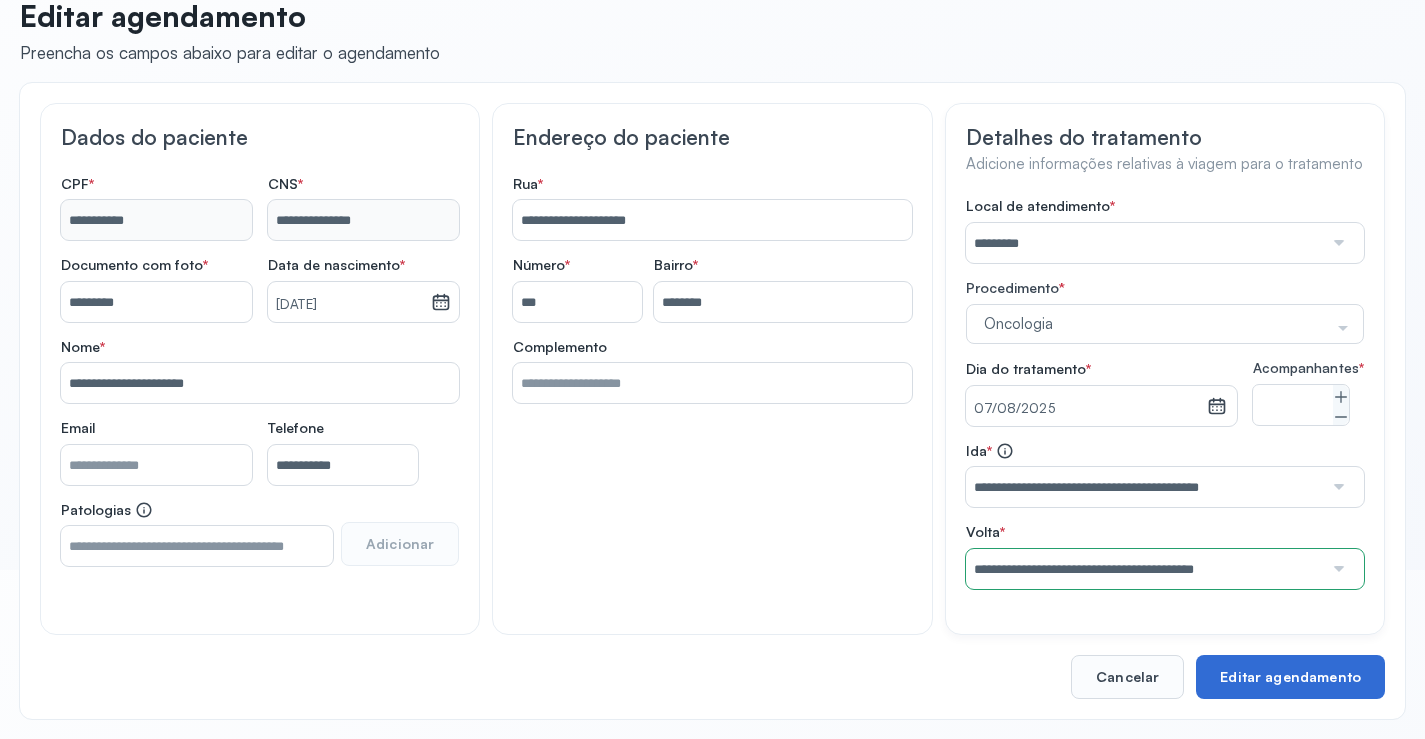 click on "Editar agendamento" at bounding box center [1290, 677] 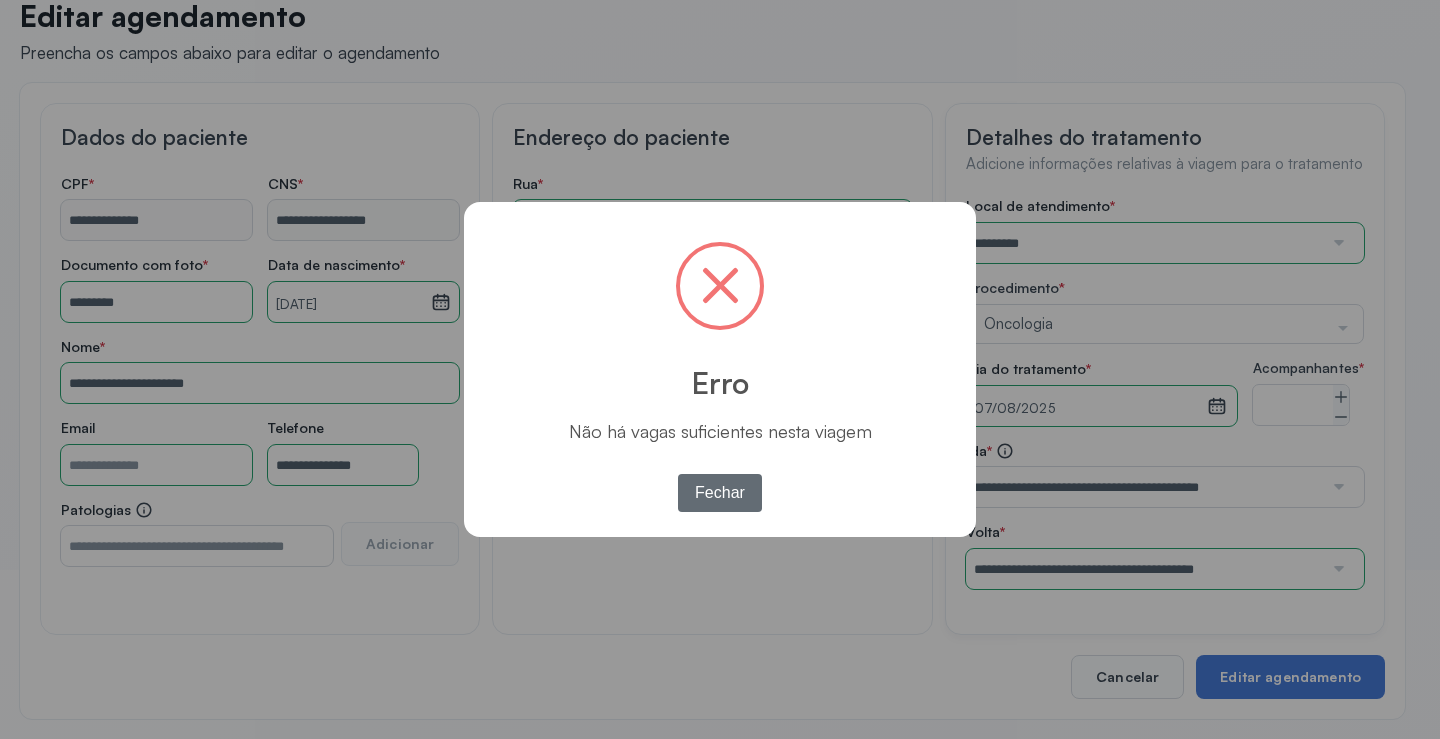 click on "Fechar" at bounding box center (720, 493) 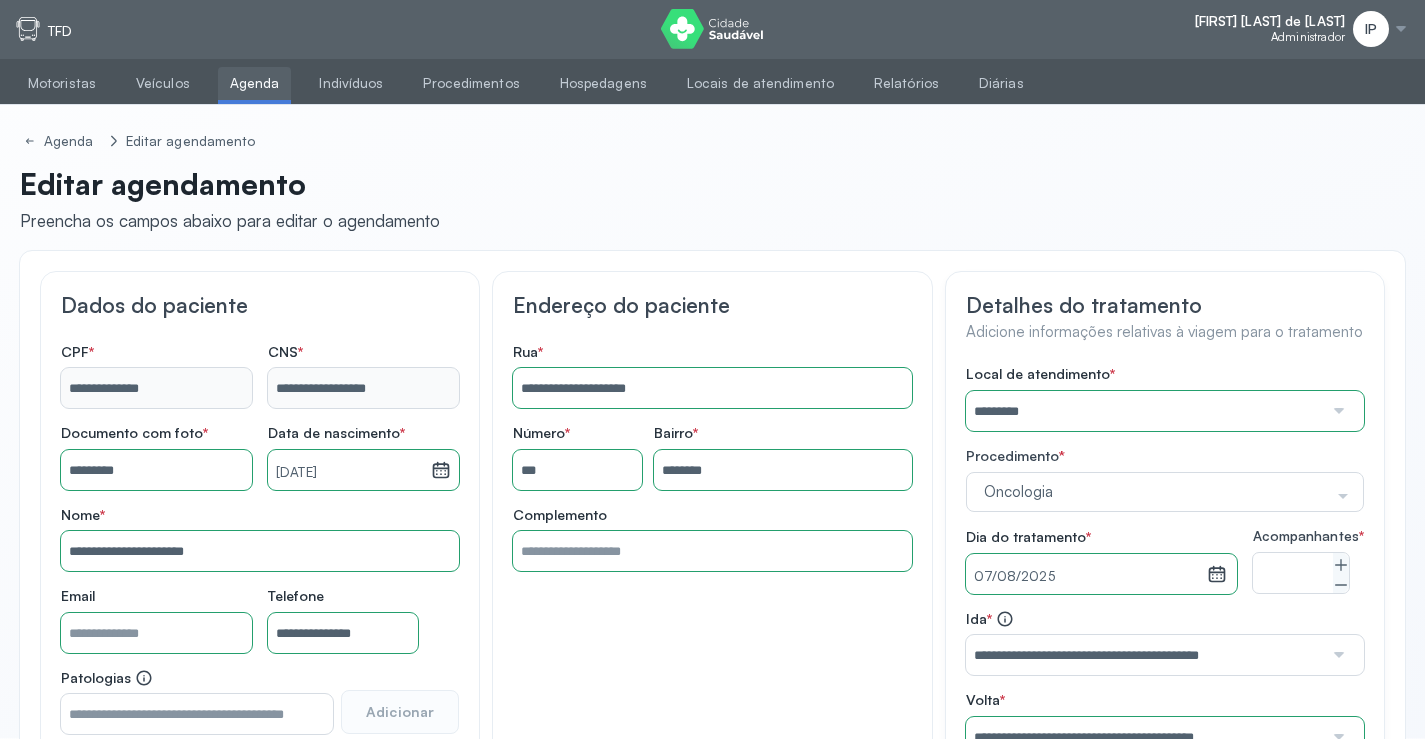 scroll, scrollTop: 0, scrollLeft: 0, axis: both 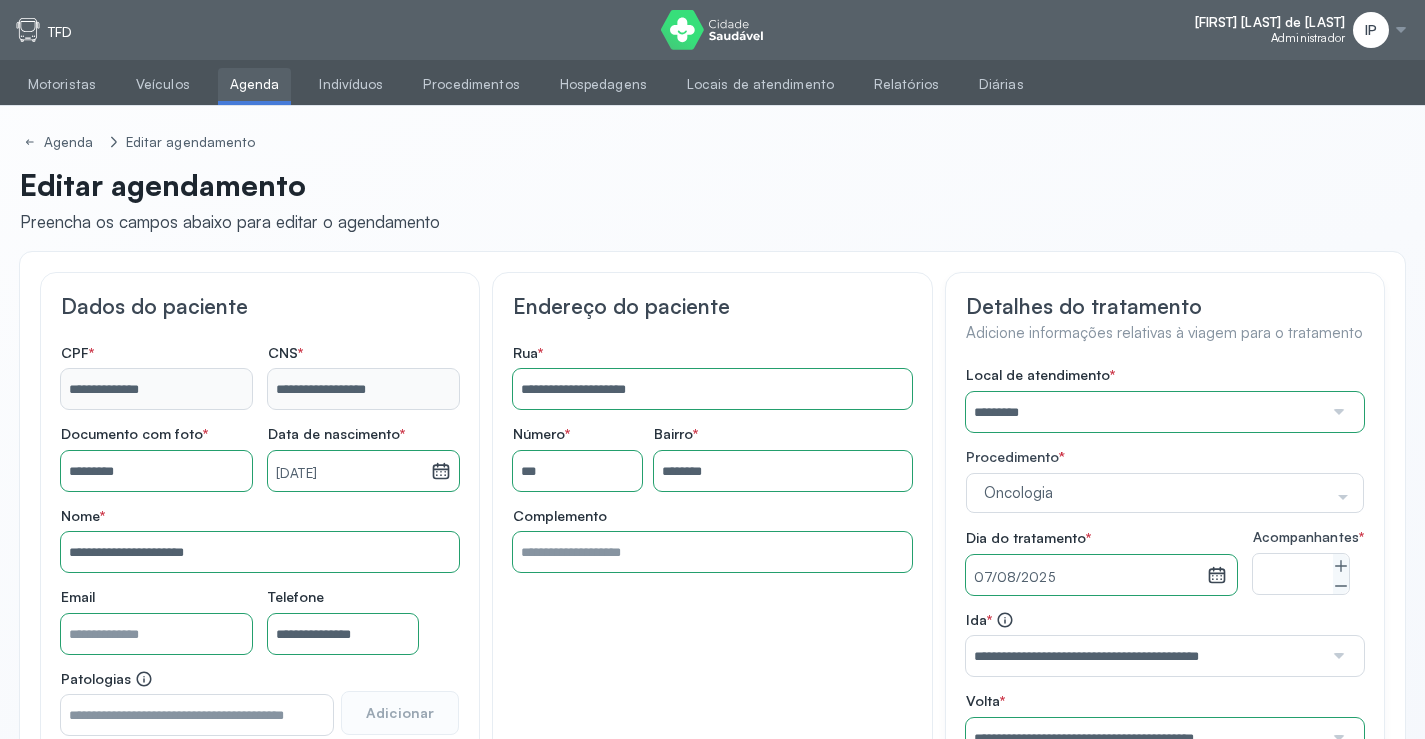 click on "Agenda" at bounding box center [255, 84] 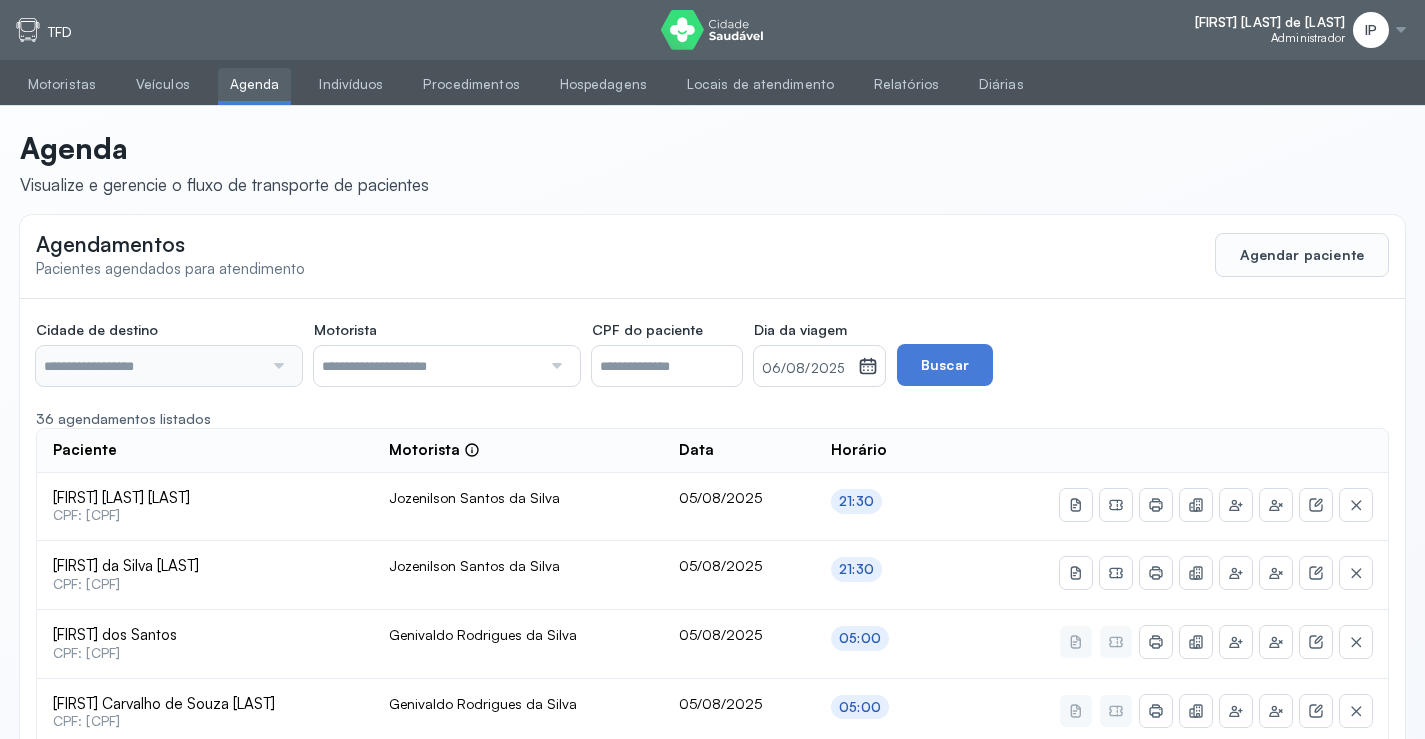 type on "********" 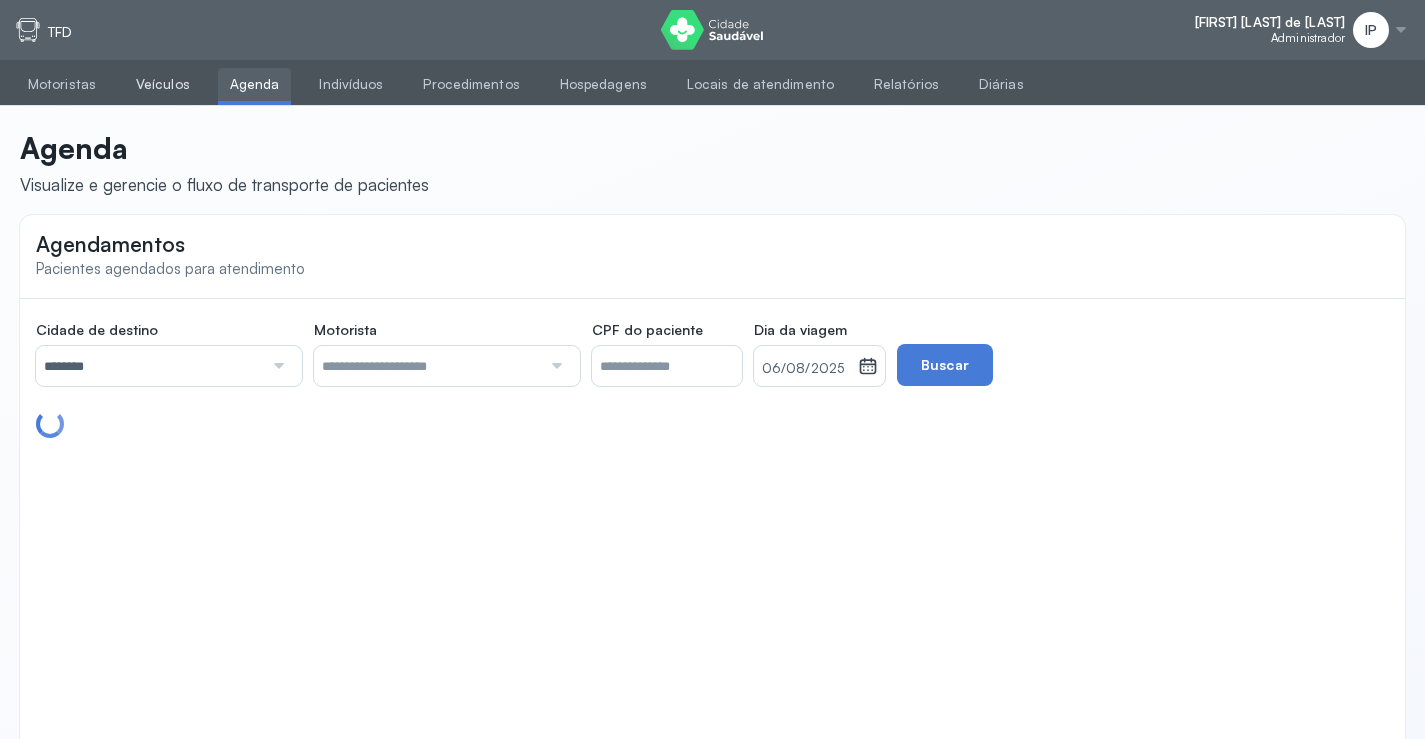 click on "Veículos" at bounding box center (163, 84) 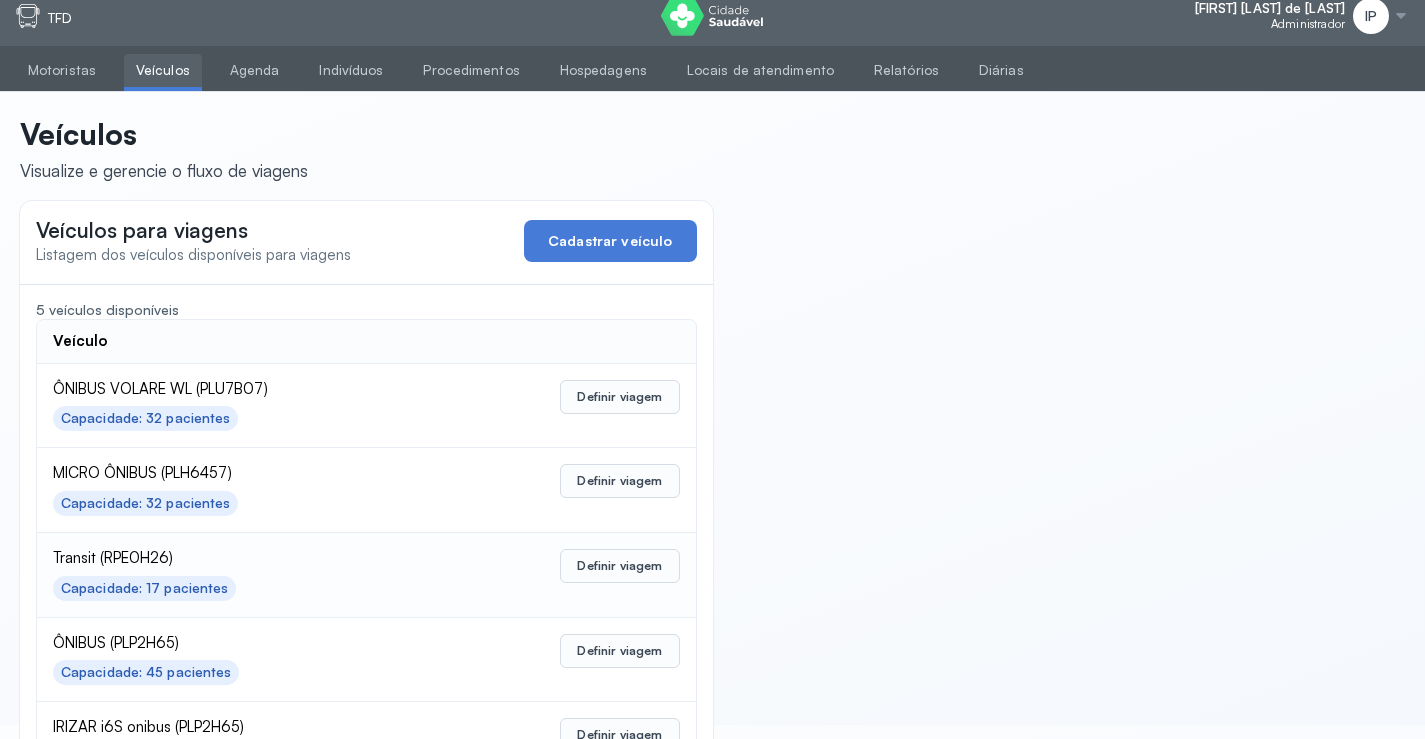 scroll, scrollTop: 98, scrollLeft: 0, axis: vertical 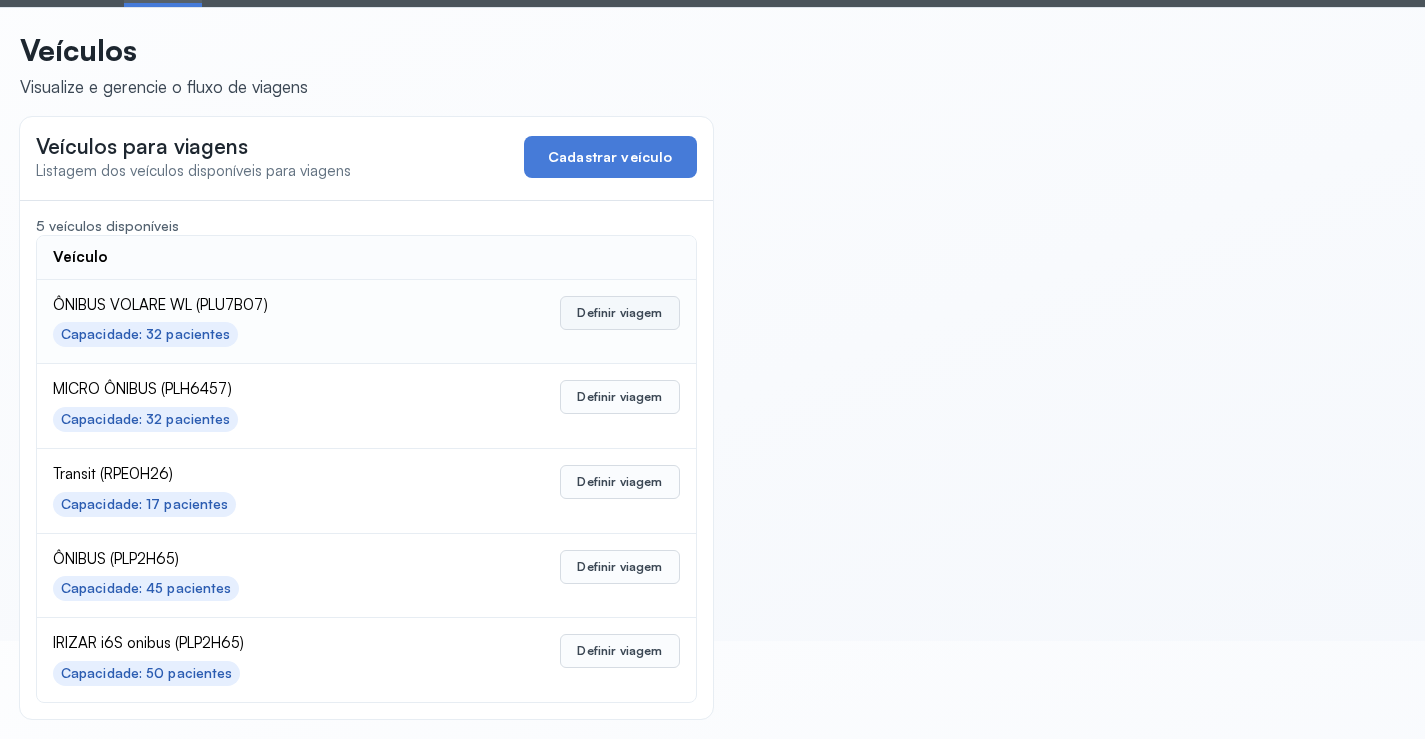 click on "Definir viagem" at bounding box center (619, 313) 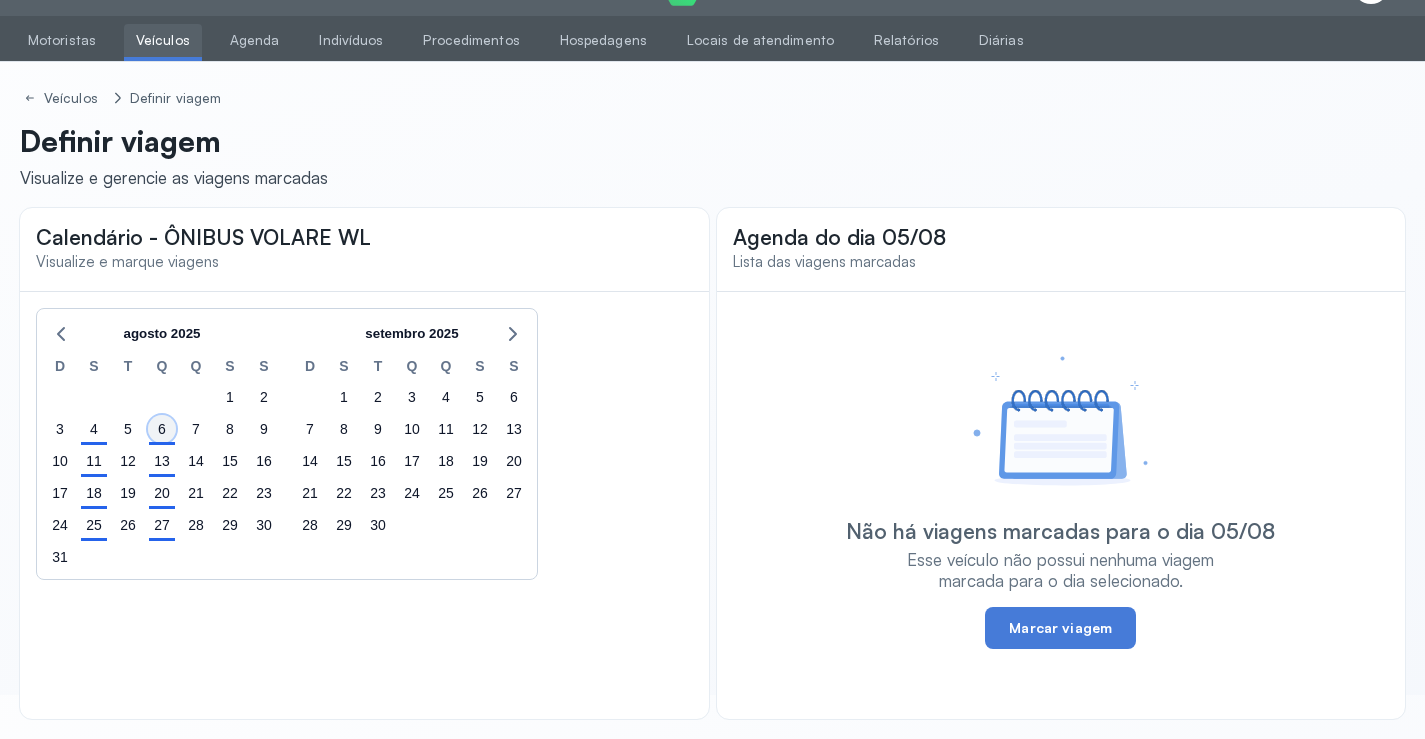 click on "6" 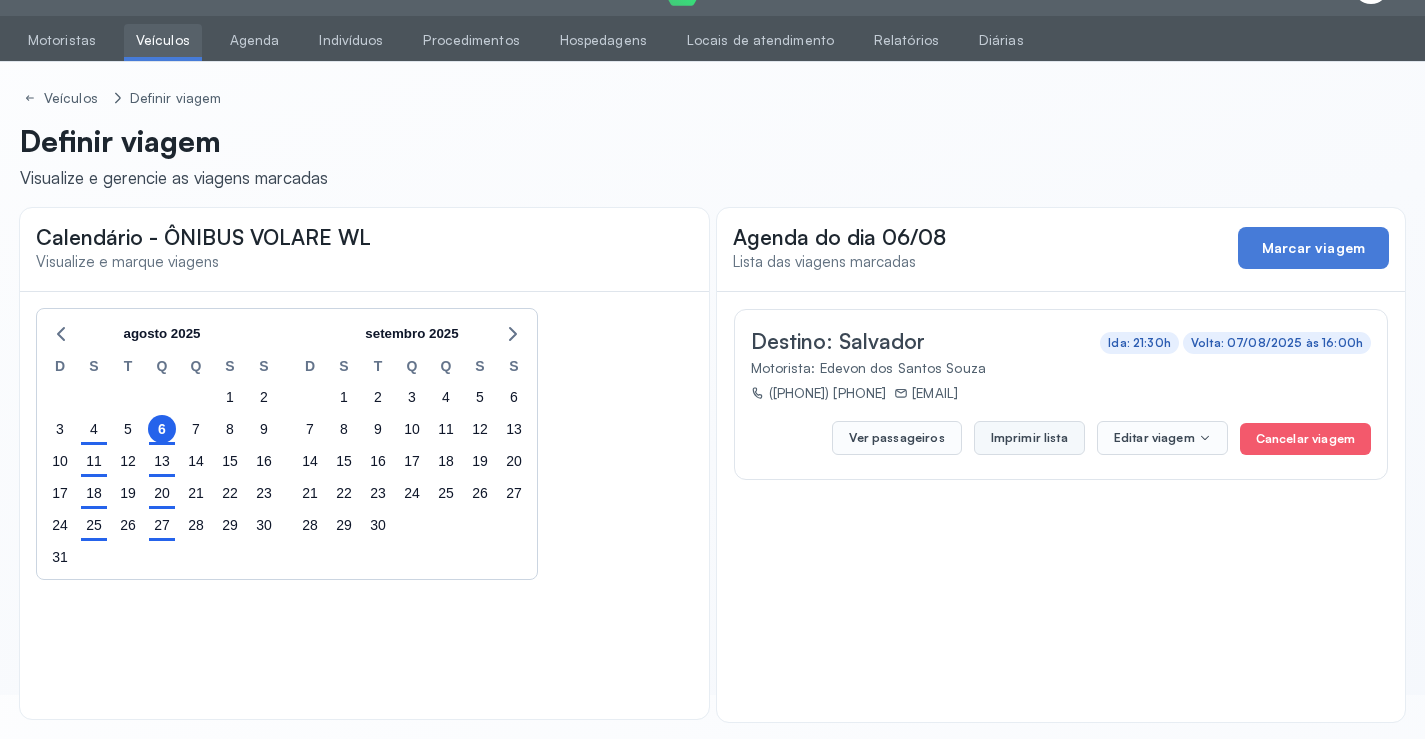 click on "Imprimir lista" at bounding box center [1029, 438] 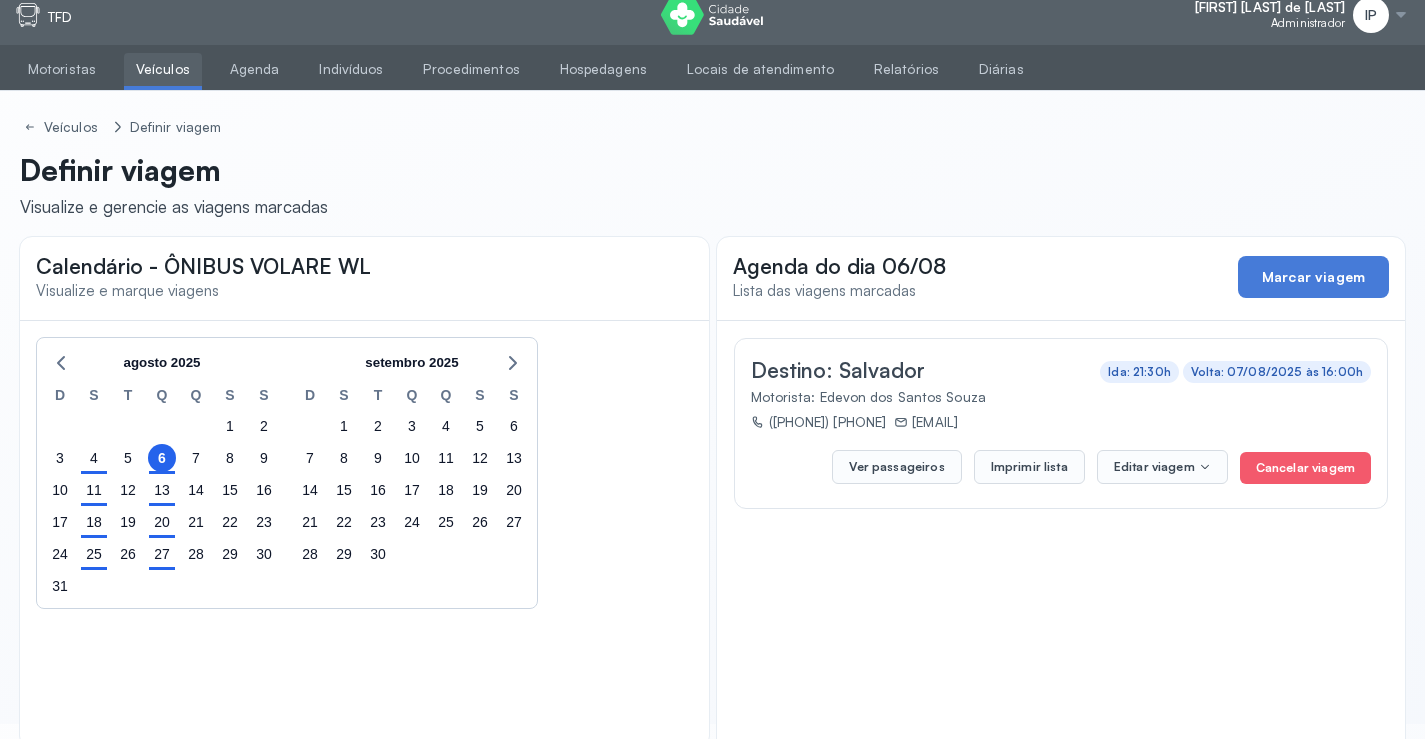 scroll, scrollTop: 0, scrollLeft: 0, axis: both 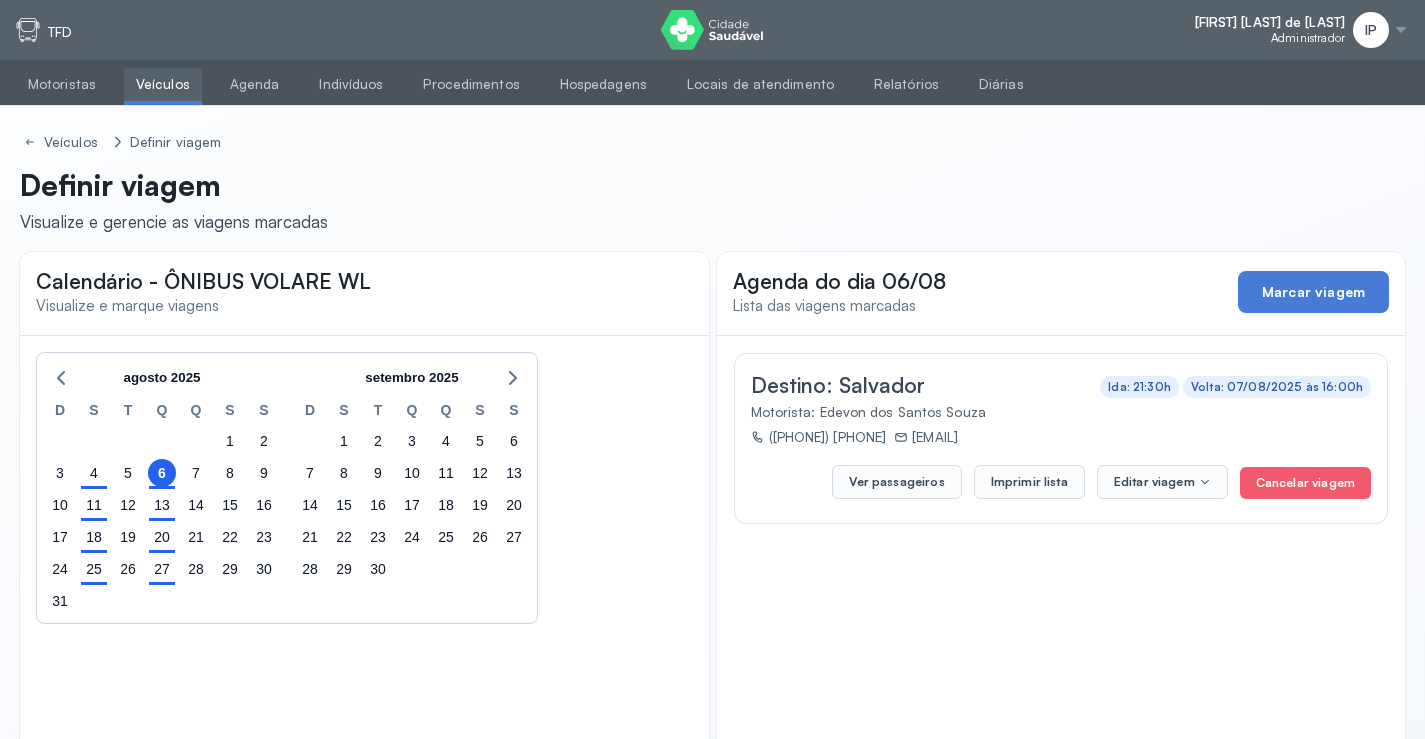 click on "Veículos" at bounding box center (163, 84) 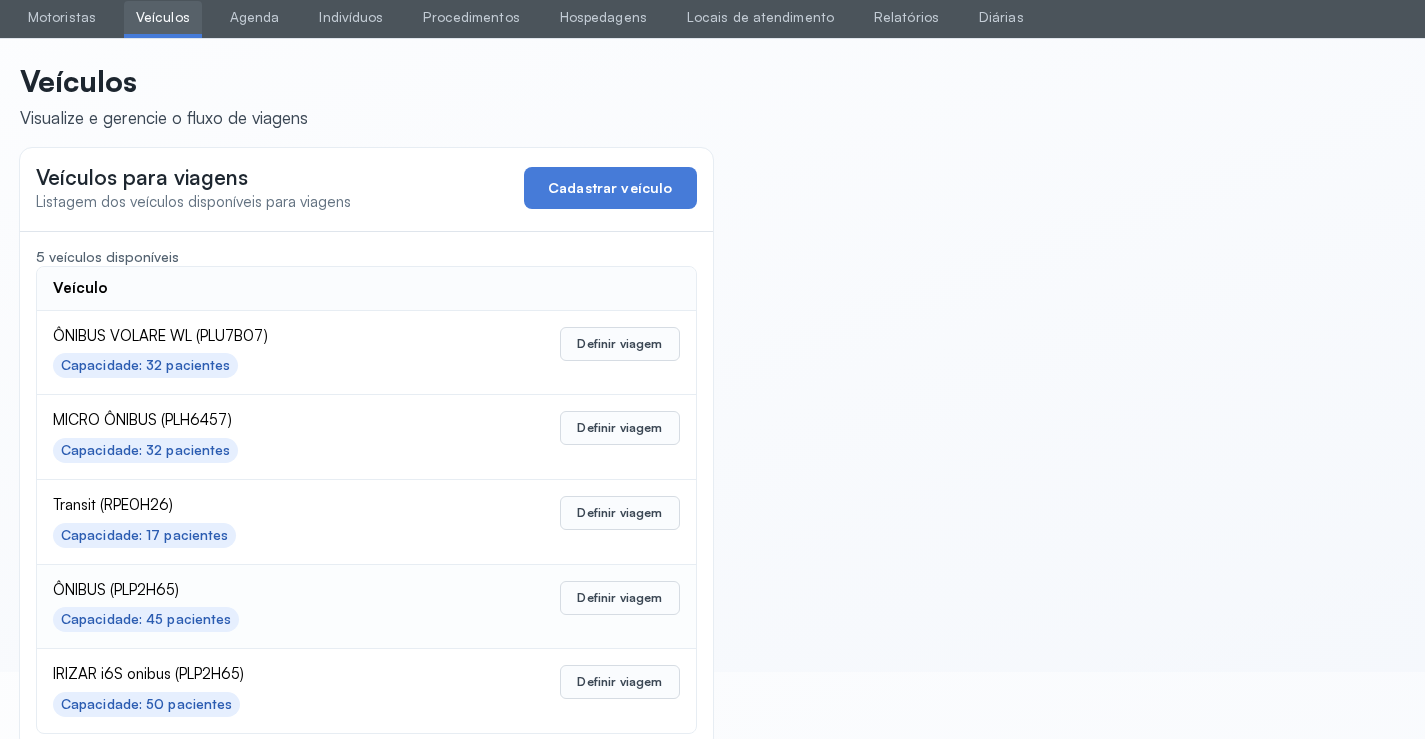 scroll, scrollTop: 98, scrollLeft: 0, axis: vertical 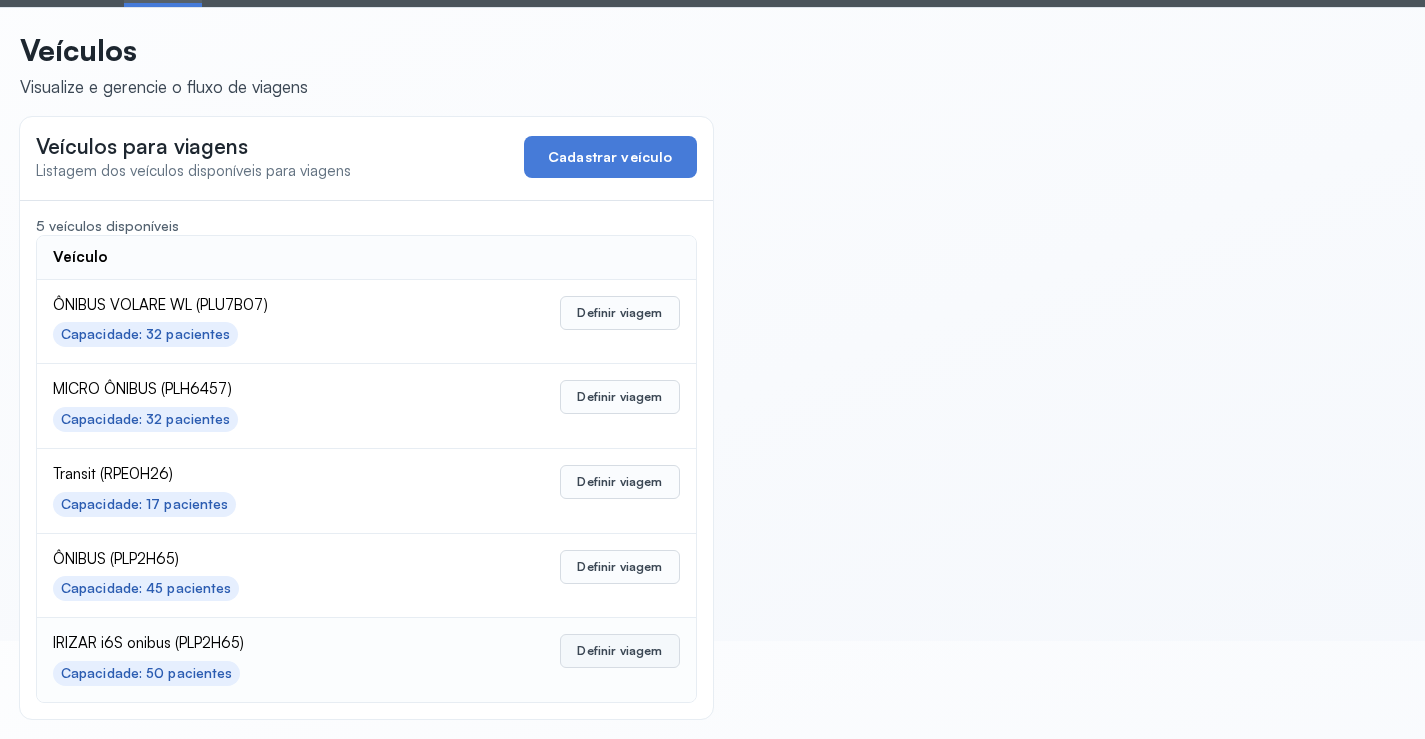 click on "Definir viagem" at bounding box center (619, 651) 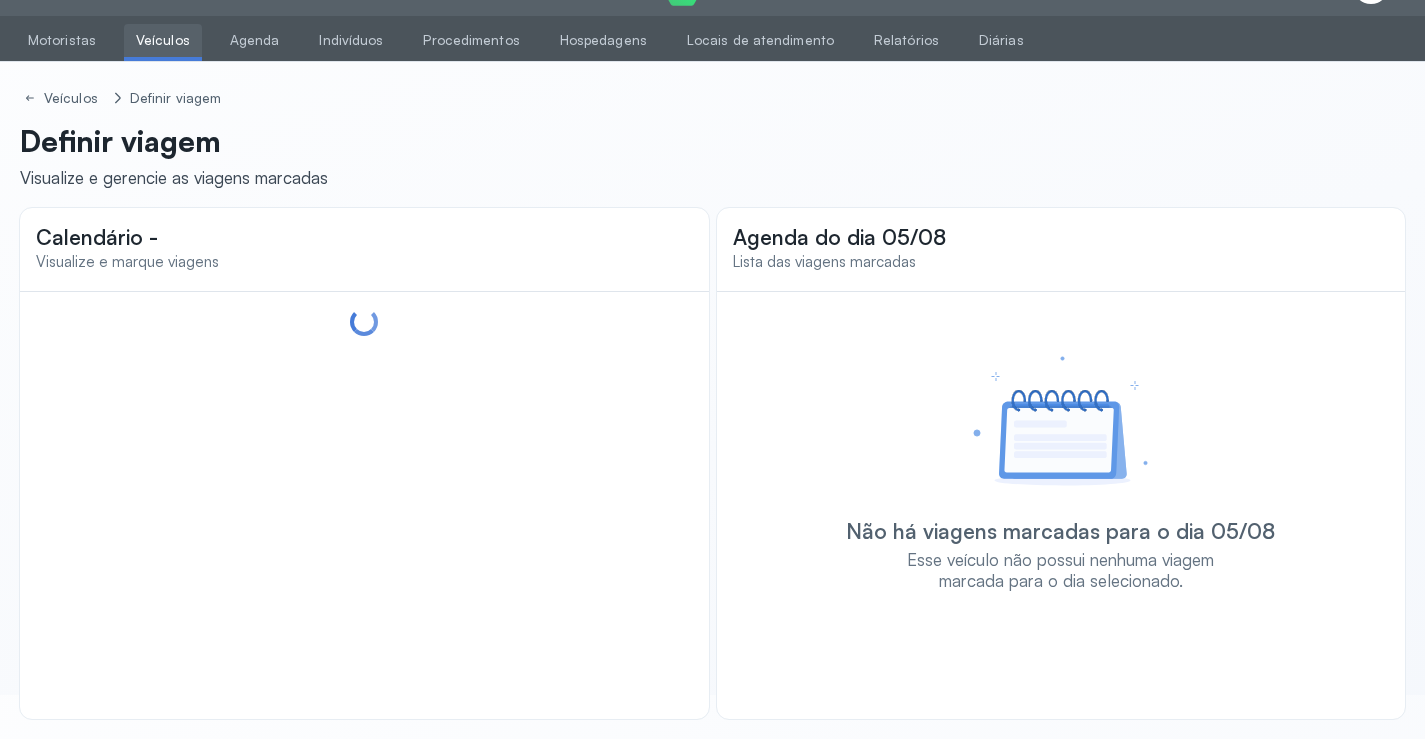 scroll, scrollTop: 47, scrollLeft: 0, axis: vertical 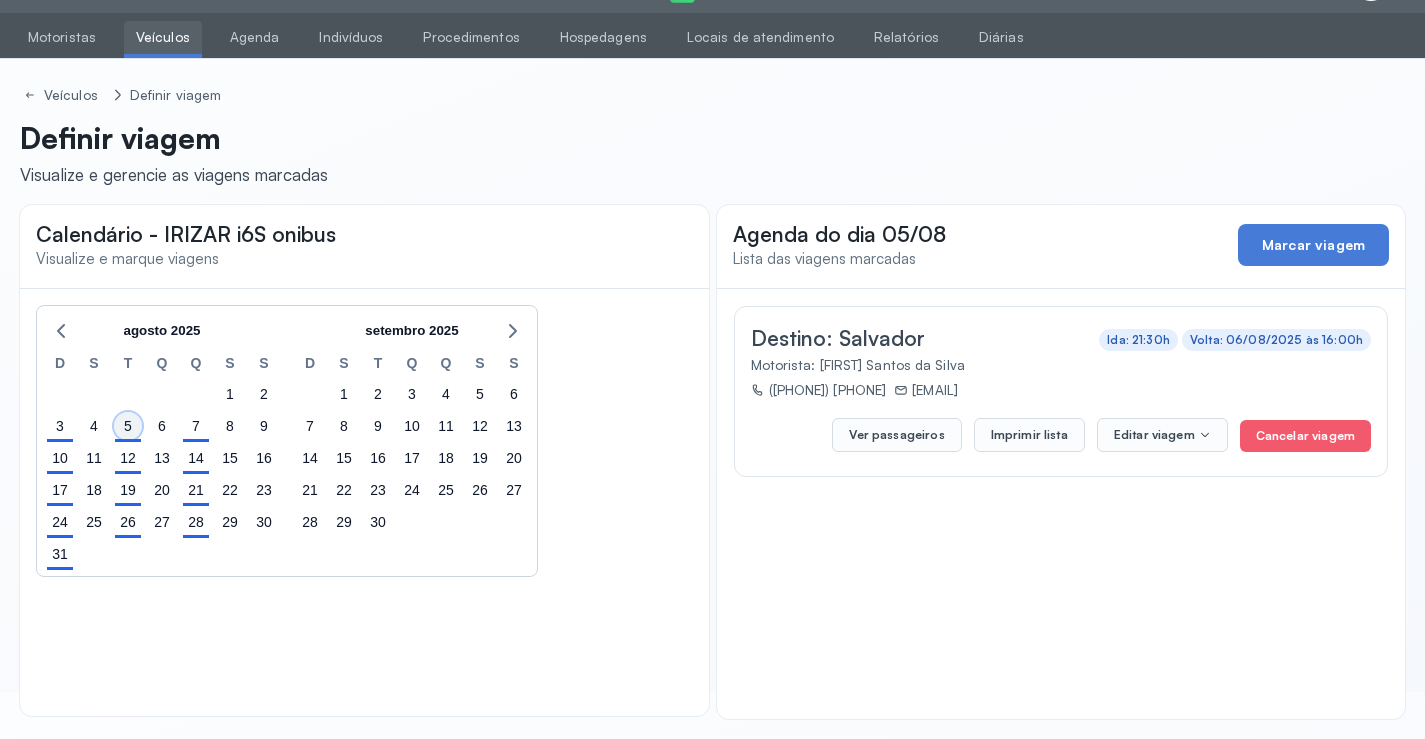 click on "5" 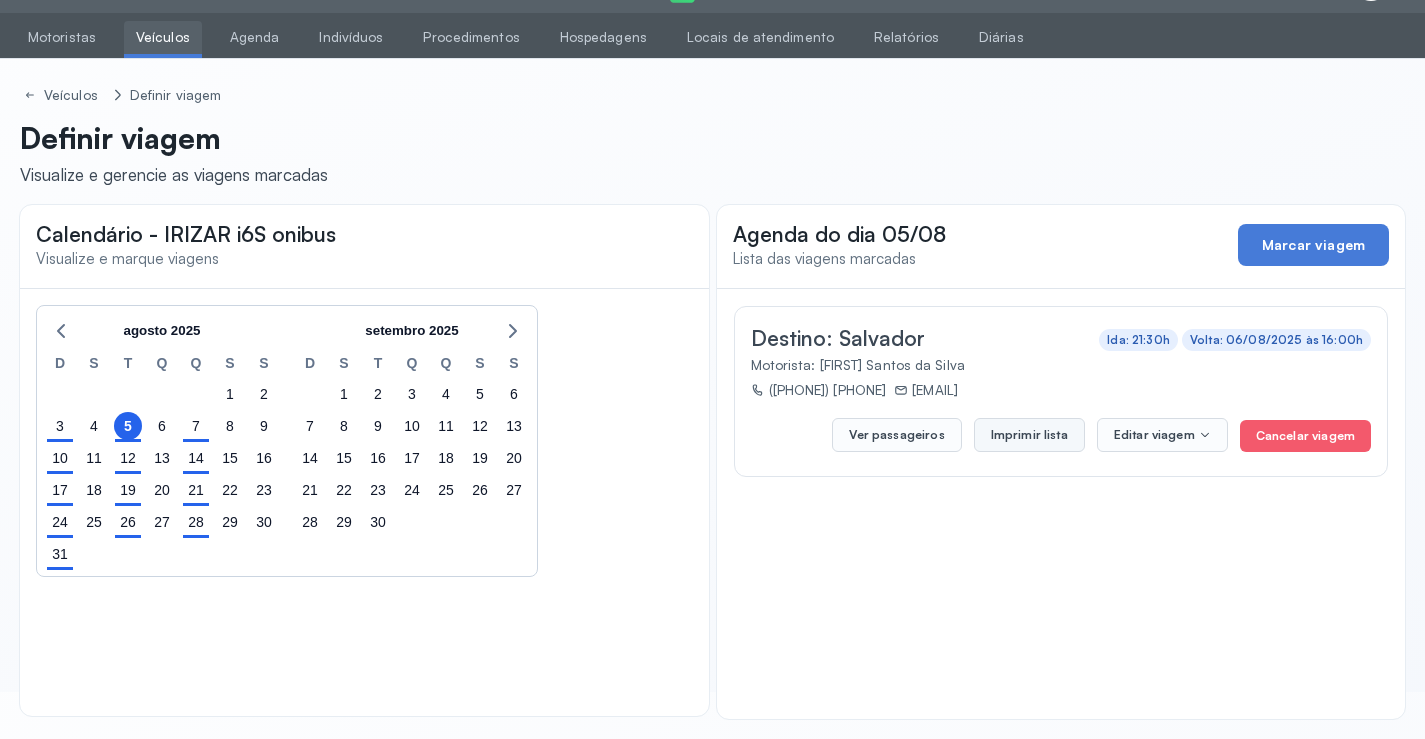 click on "Imprimir lista" at bounding box center (1029, 435) 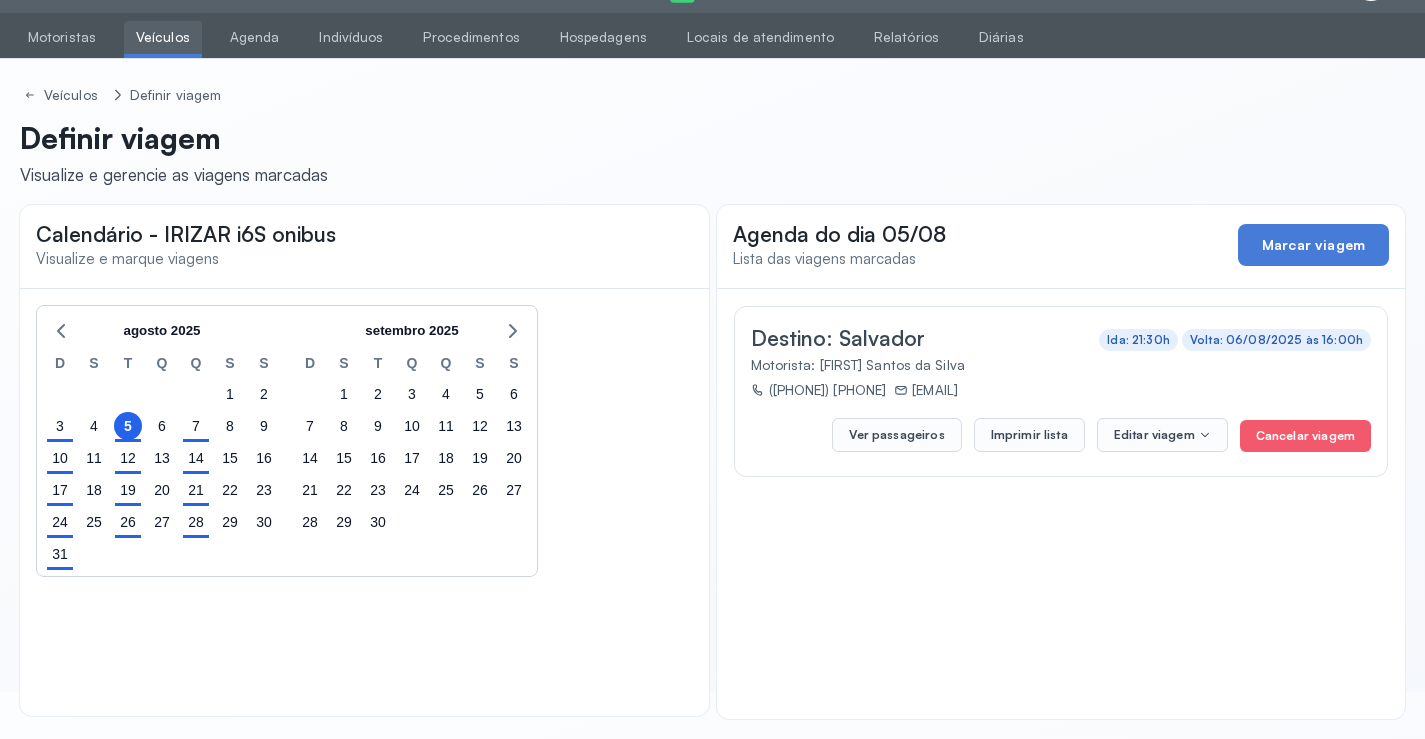 click on "Veículos" at bounding box center (163, 37) 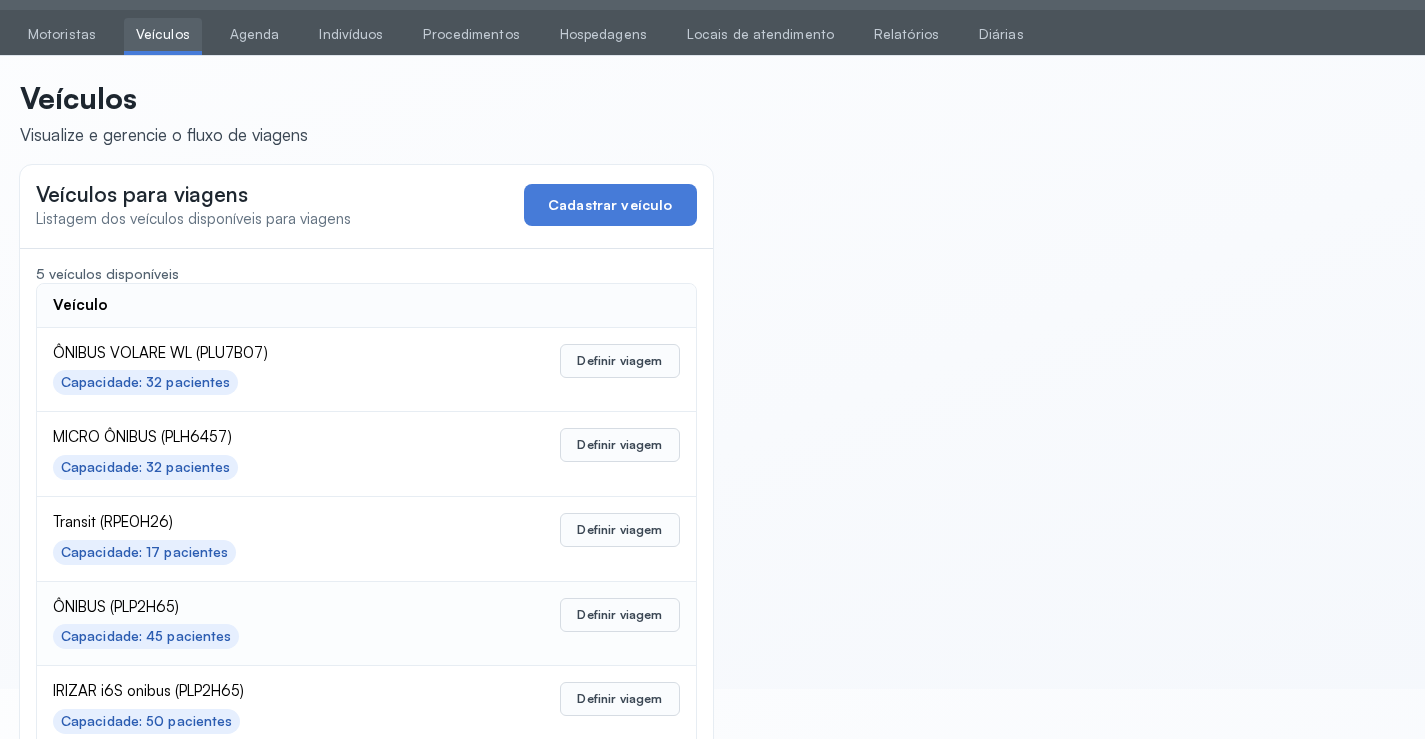 scroll, scrollTop: 98, scrollLeft: 0, axis: vertical 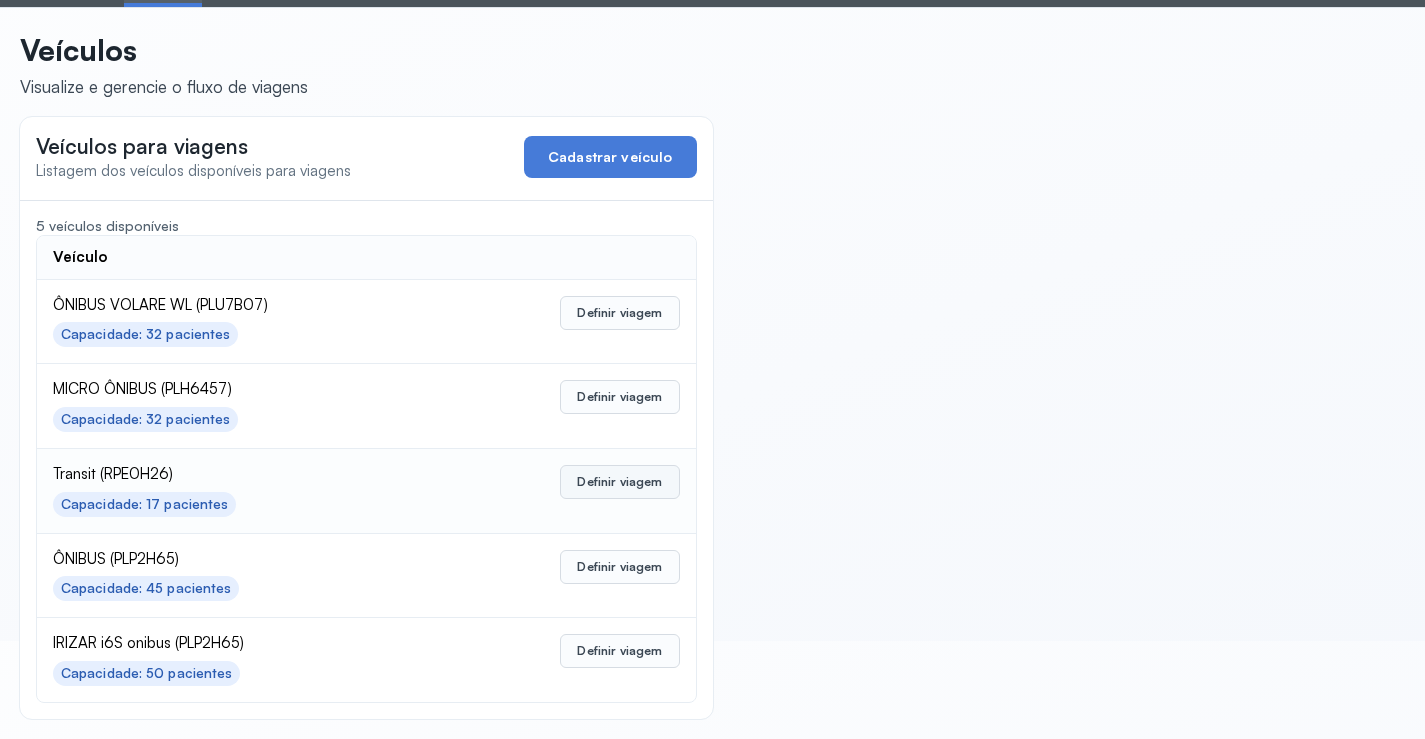 click on "Definir viagem" at bounding box center (619, 482) 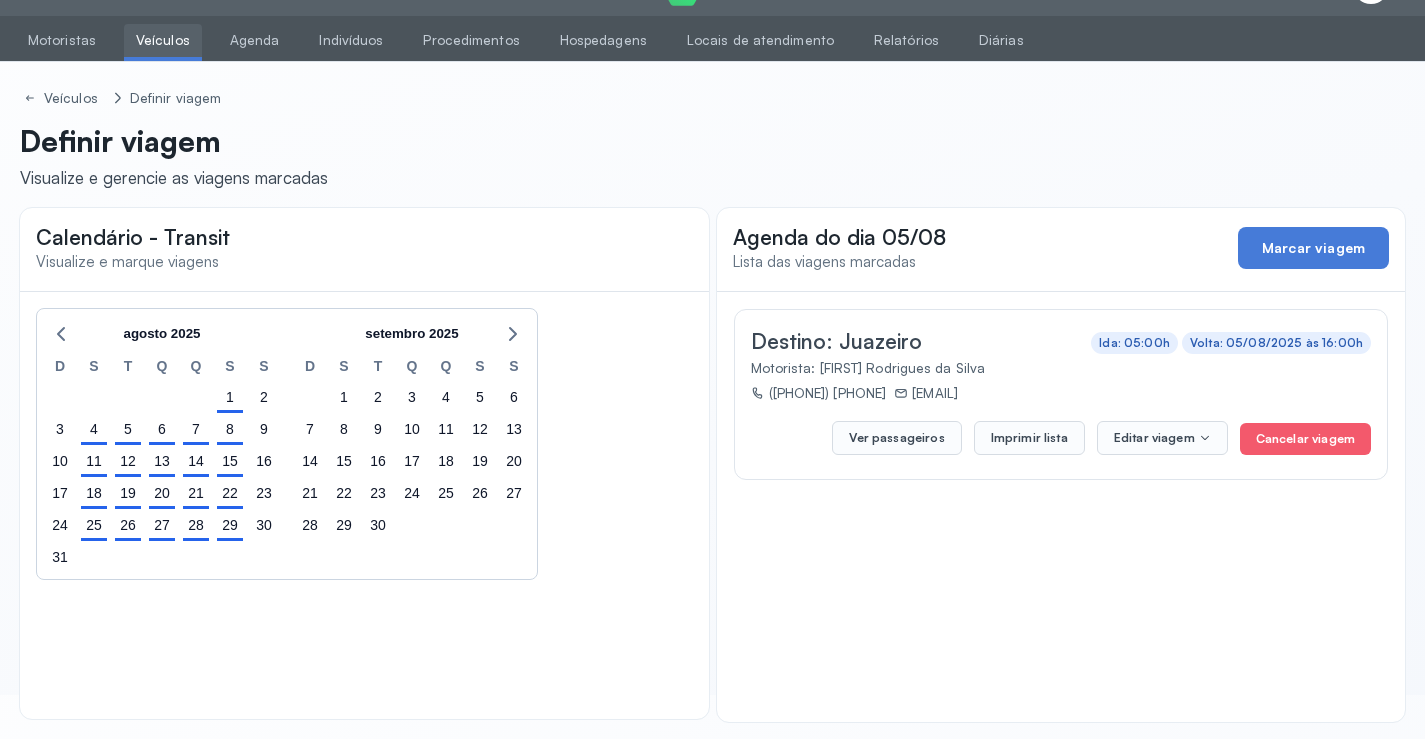 scroll, scrollTop: 47, scrollLeft: 0, axis: vertical 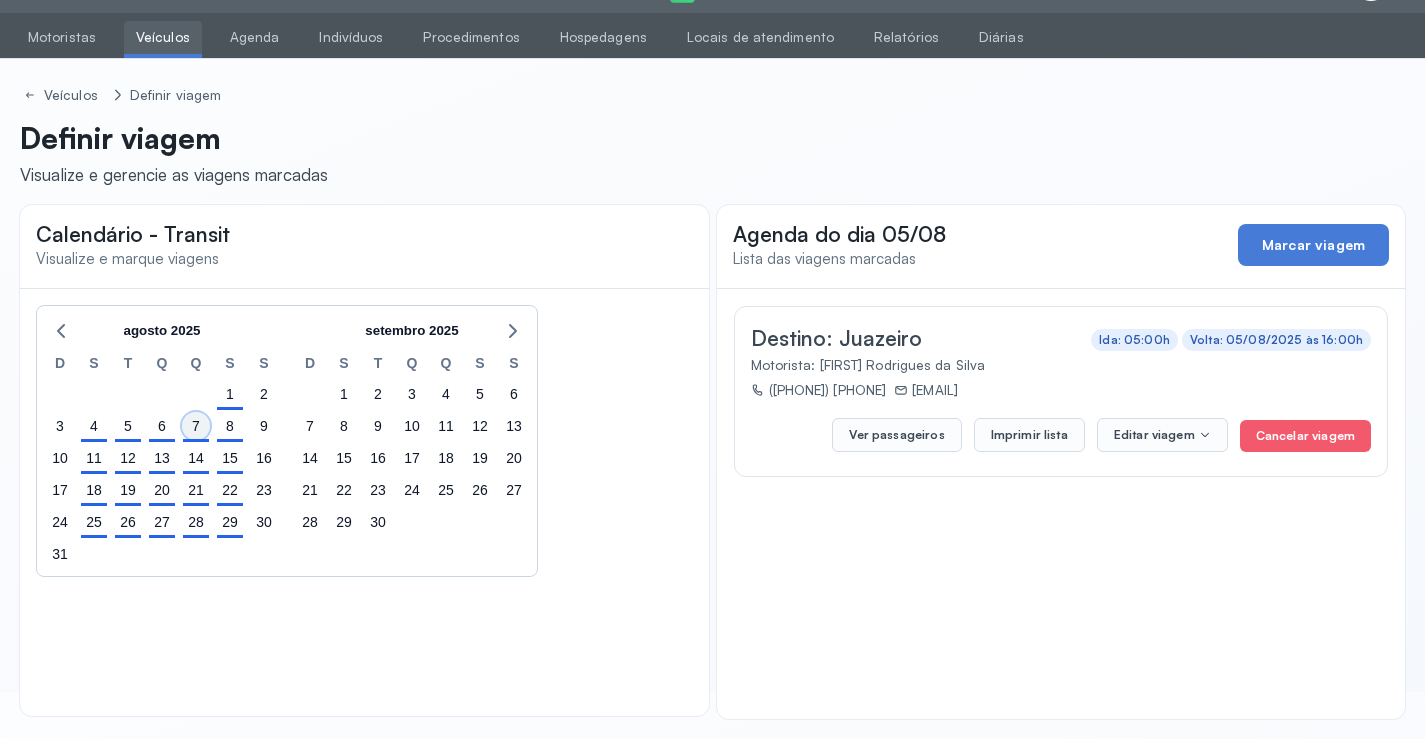 click on "7" 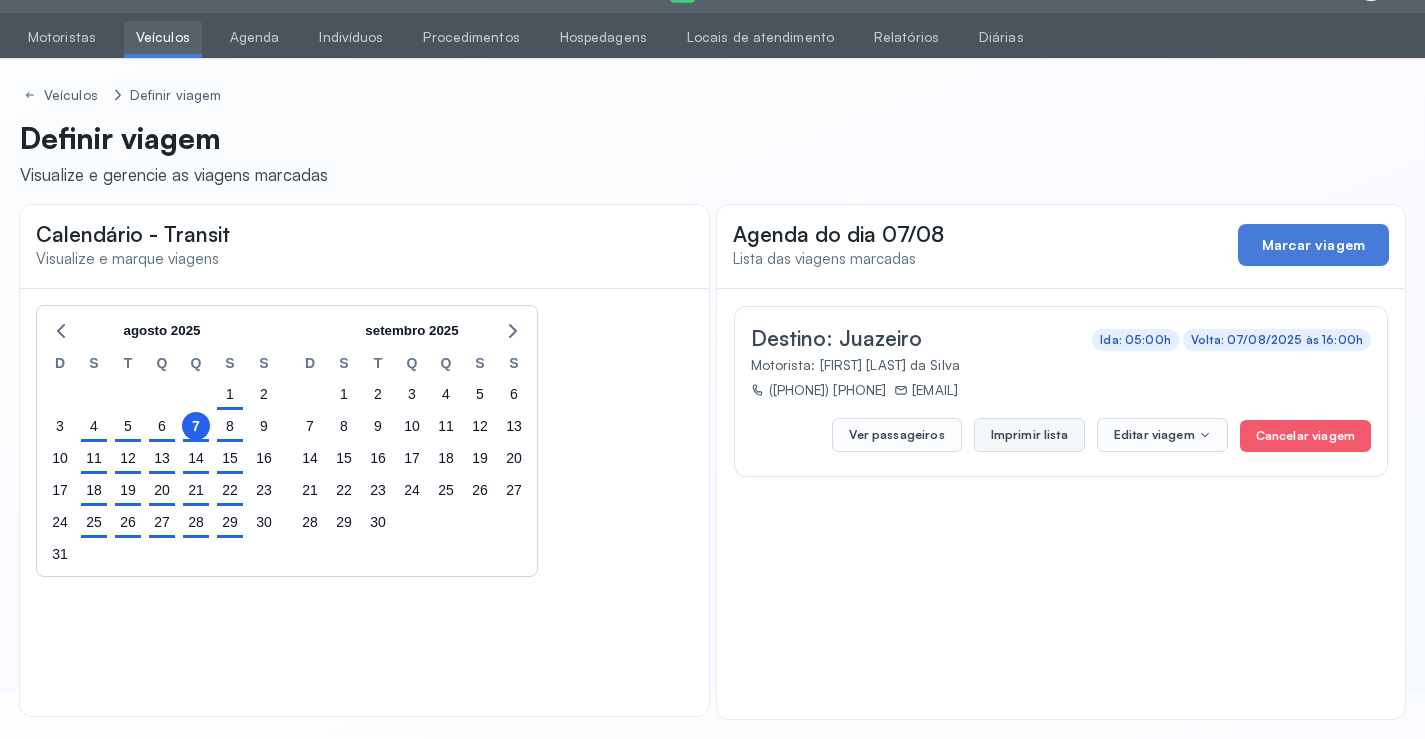 click on "Imprimir lista" at bounding box center (1029, 435) 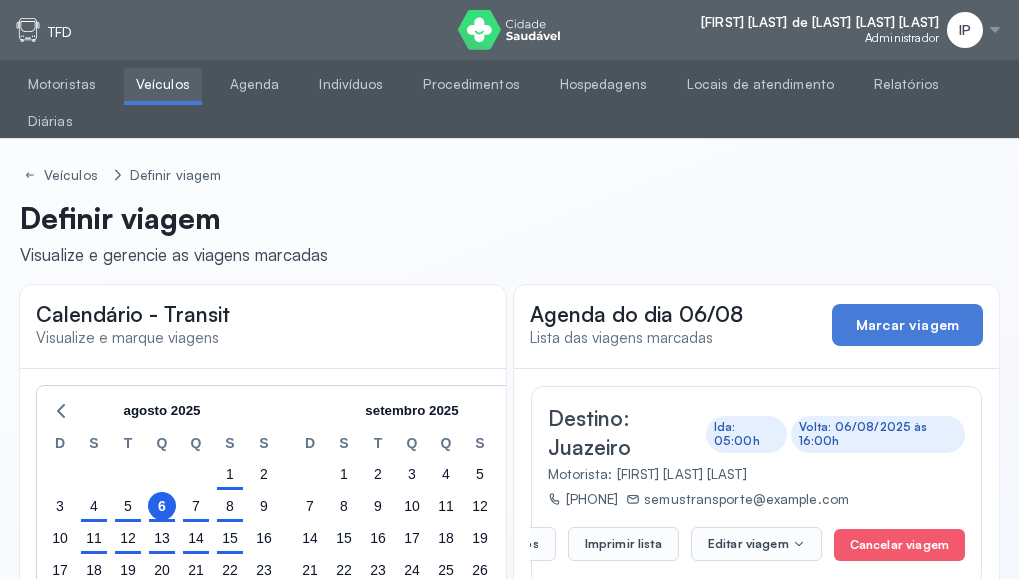 scroll, scrollTop: 47, scrollLeft: 0, axis: vertical 